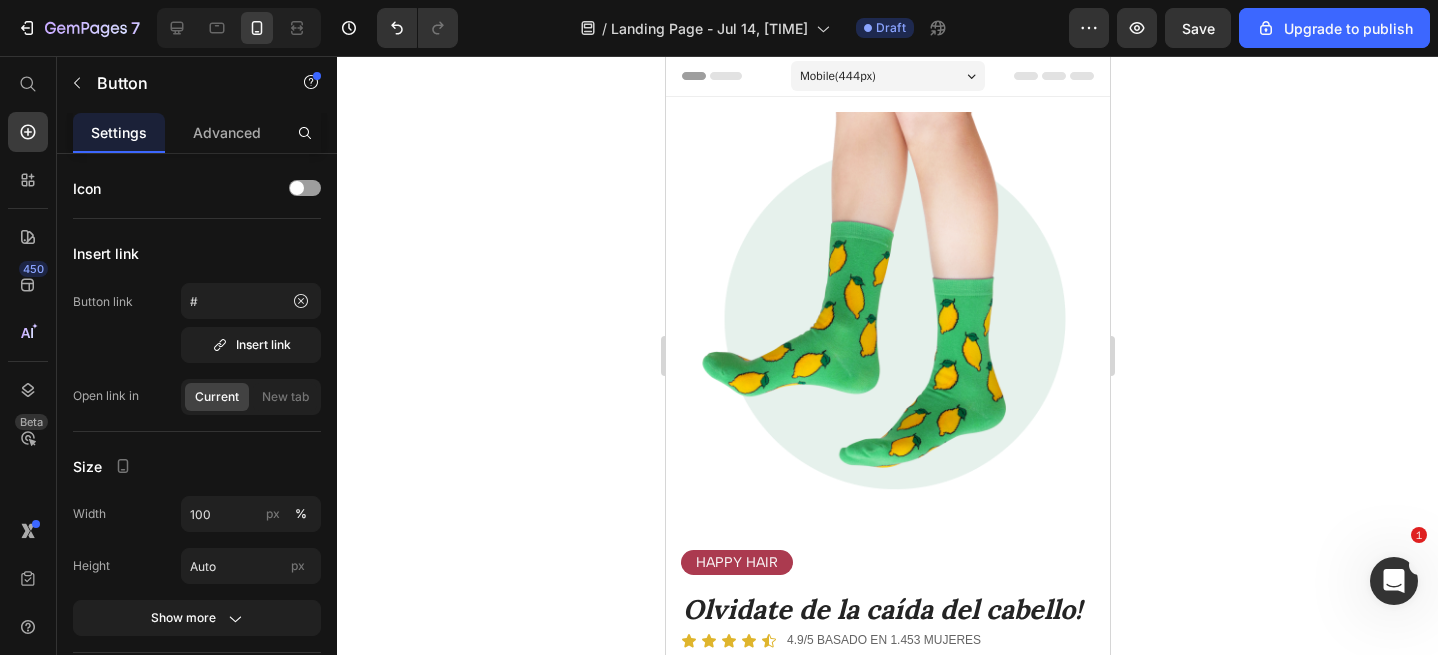 scroll, scrollTop: 360, scrollLeft: 0, axis: vertical 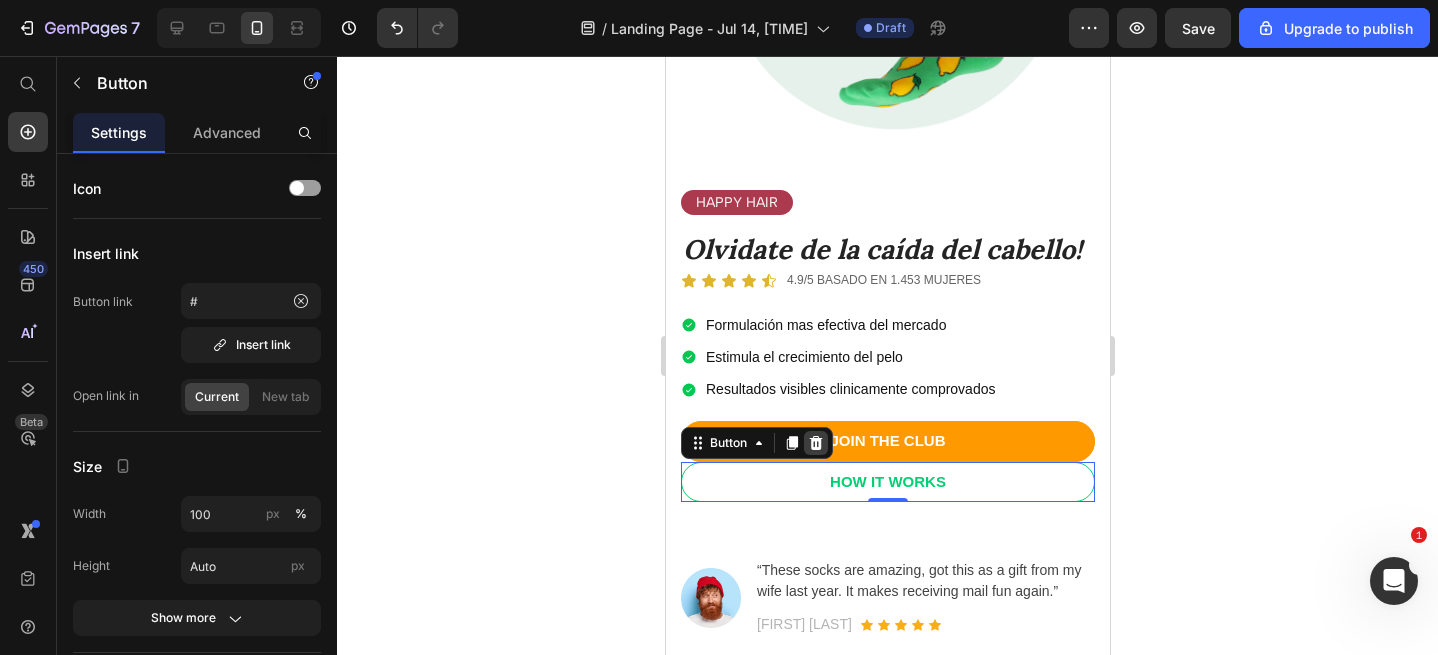click 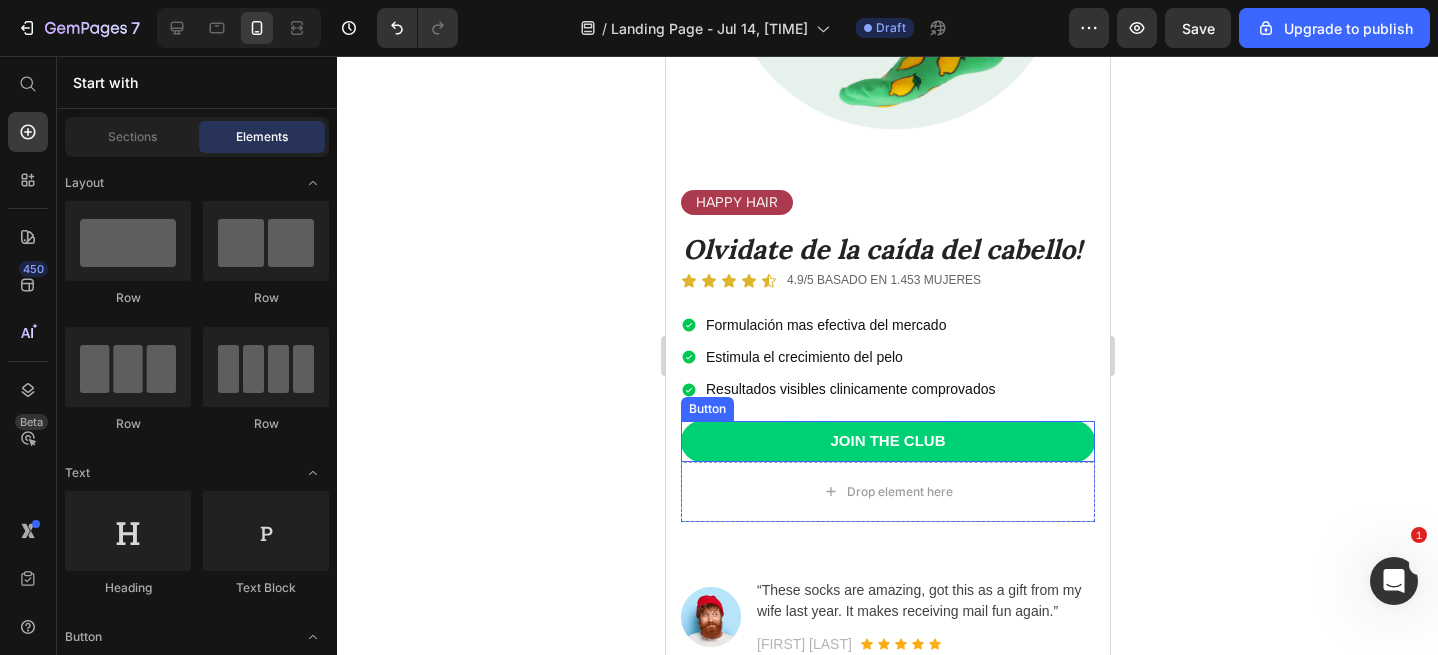 click on "JOIN THE CLUB" at bounding box center [887, 441] 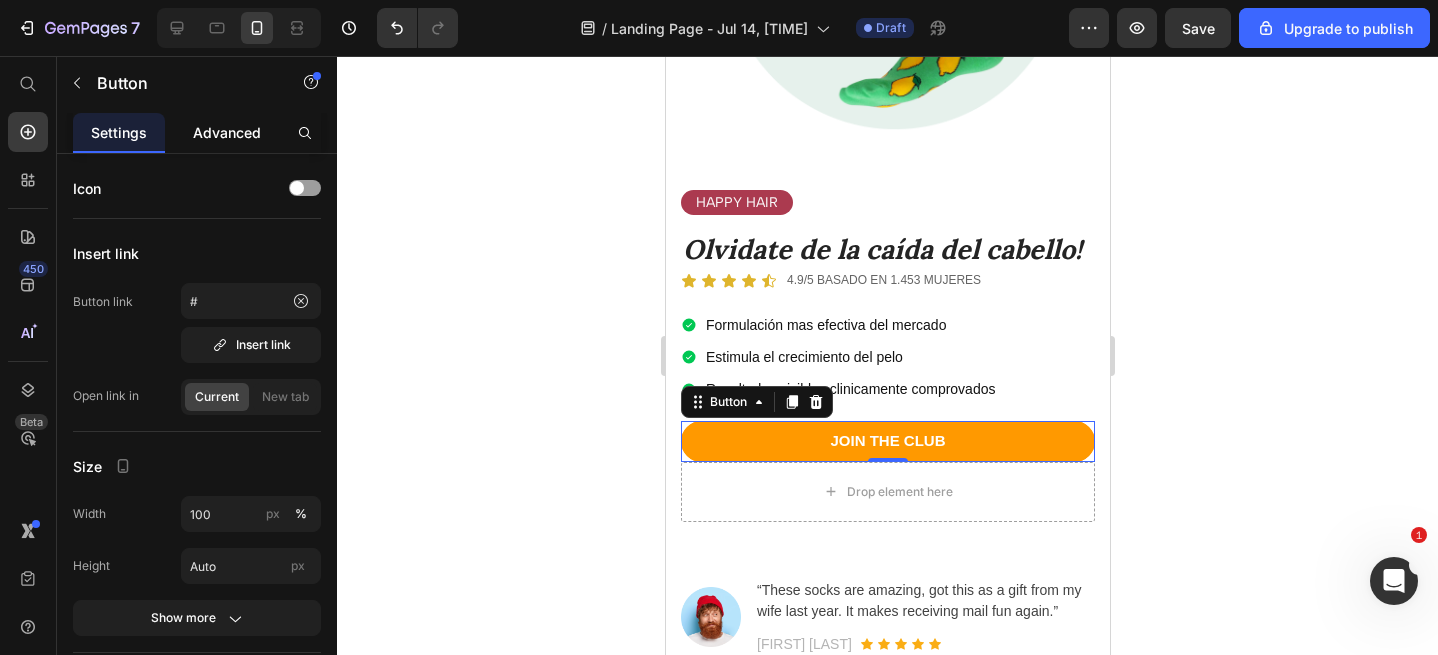 click on "Advanced" at bounding box center (227, 132) 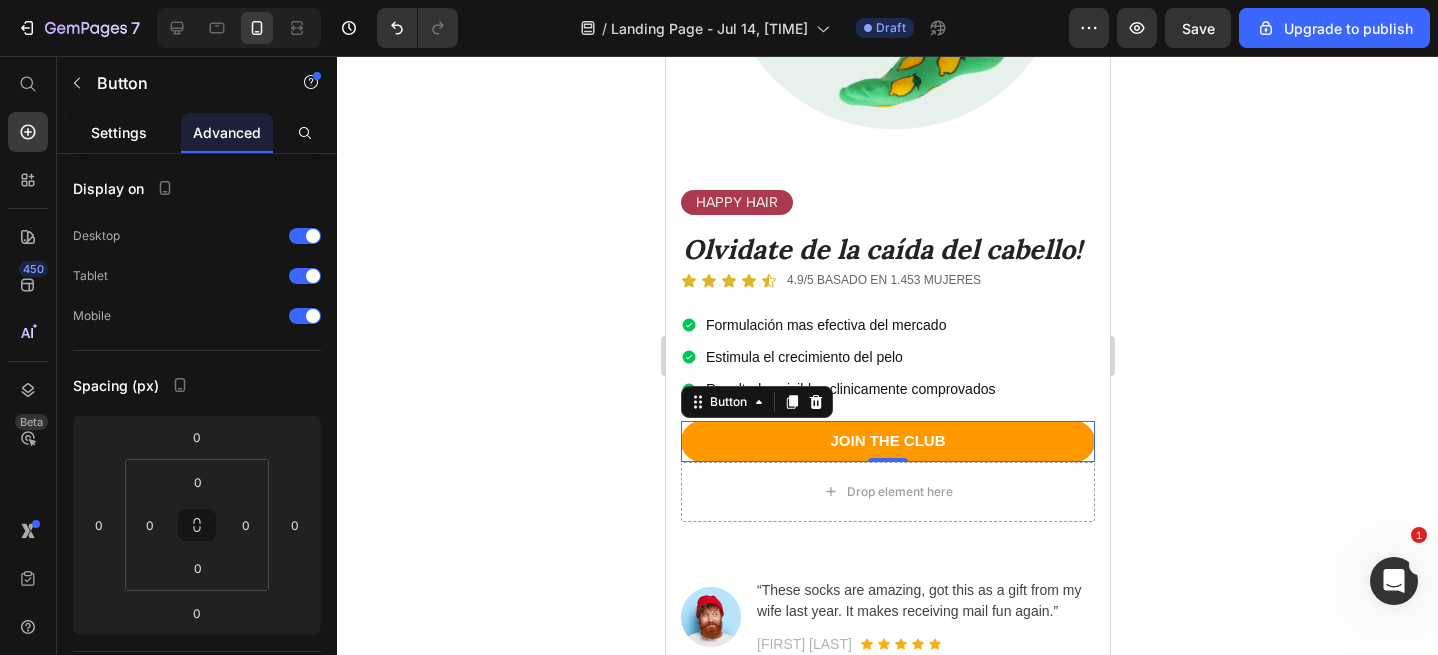 click on "Settings" at bounding box center (119, 132) 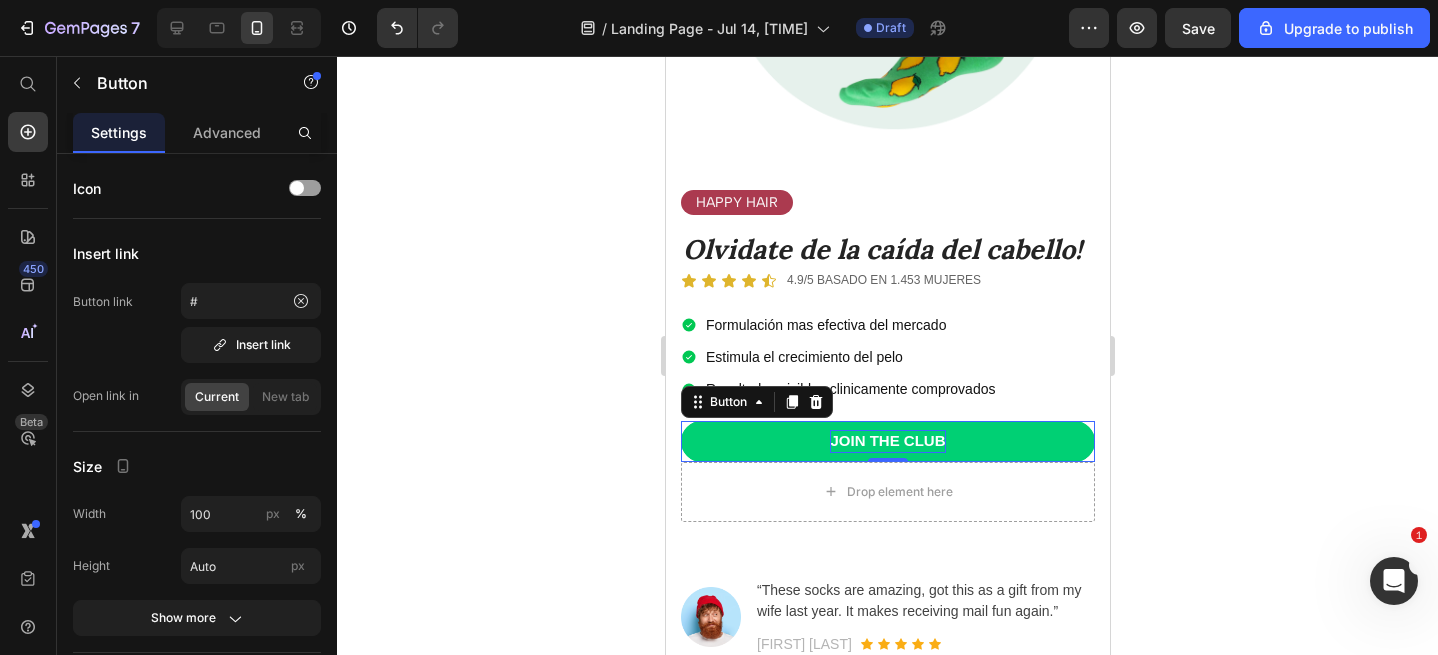 click on "JOIN THE CLUB" at bounding box center [886, 441] 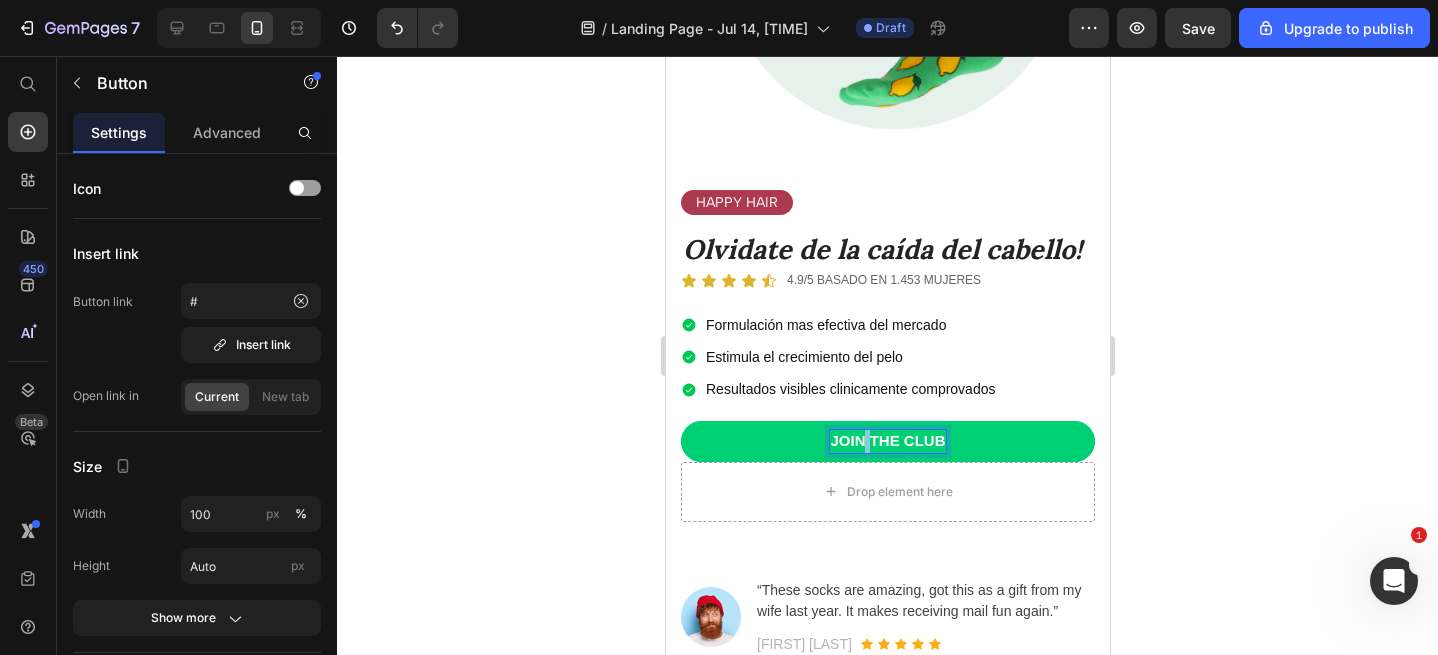 click on "JOIN THE CLUB" at bounding box center [886, 441] 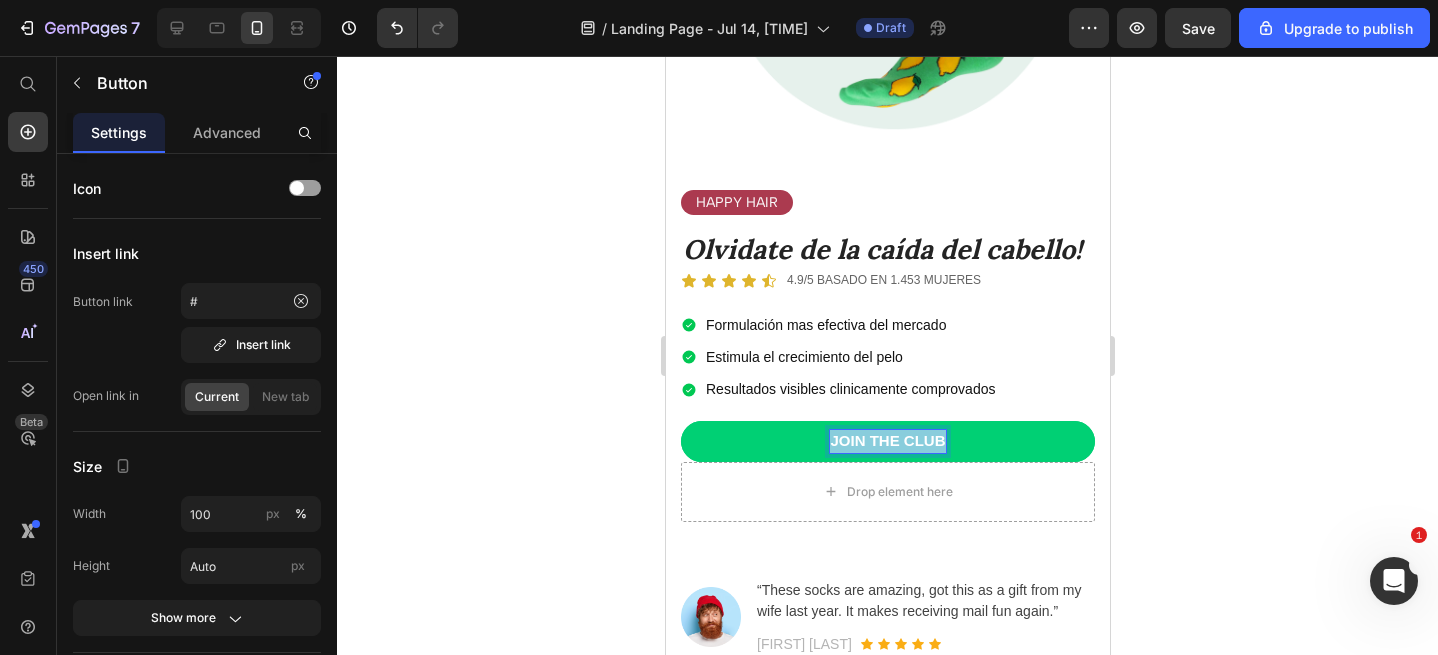 click on "JOIN THE CLUB" at bounding box center (886, 441) 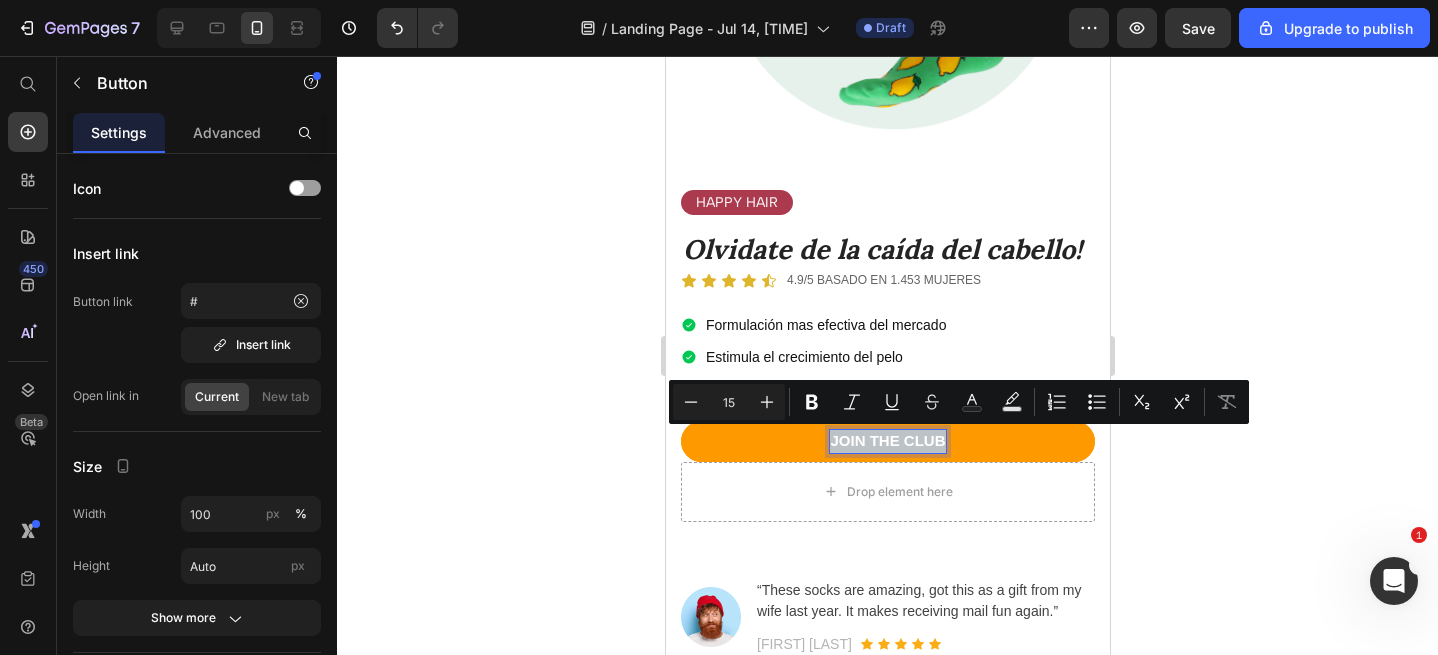 scroll, scrollTop: 240, scrollLeft: 0, axis: vertical 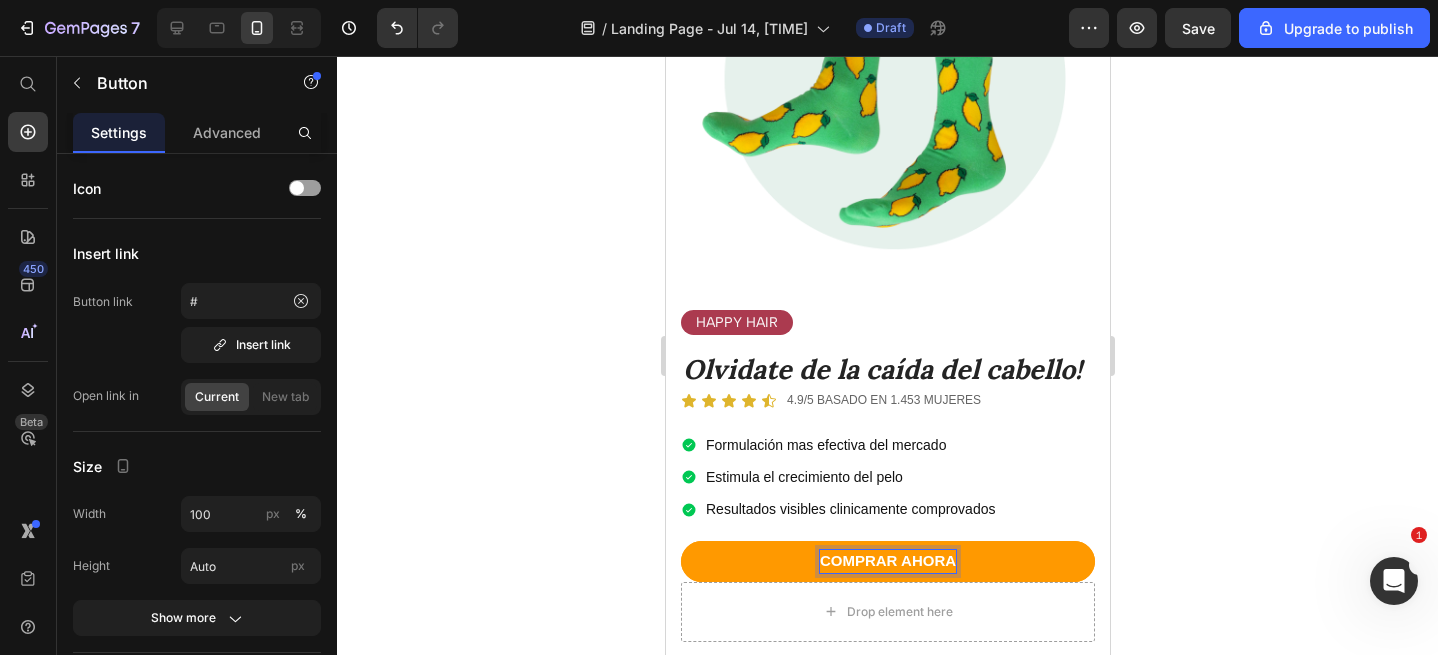 click 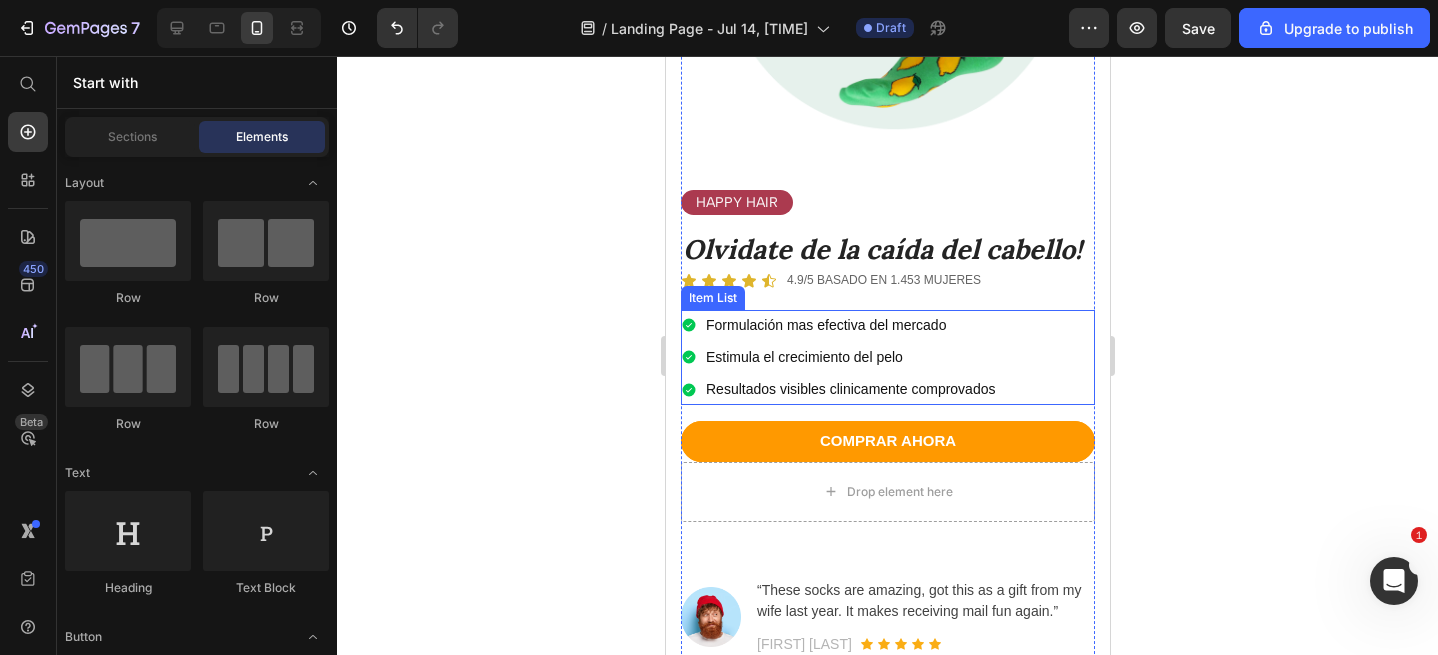 scroll, scrollTop: 240, scrollLeft: 0, axis: vertical 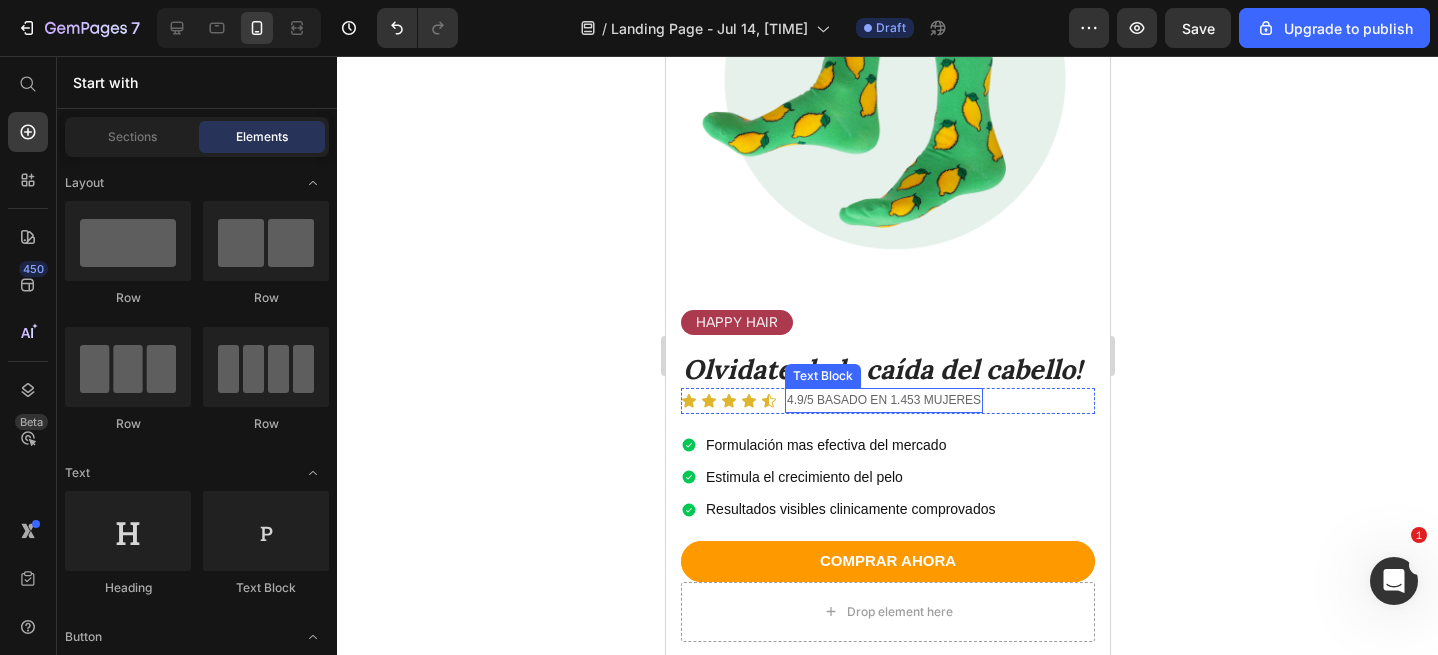 click on "[NUMBER]/[NUMBER] BASADO EN [NUMBER] MUJERES" at bounding box center (883, 401) 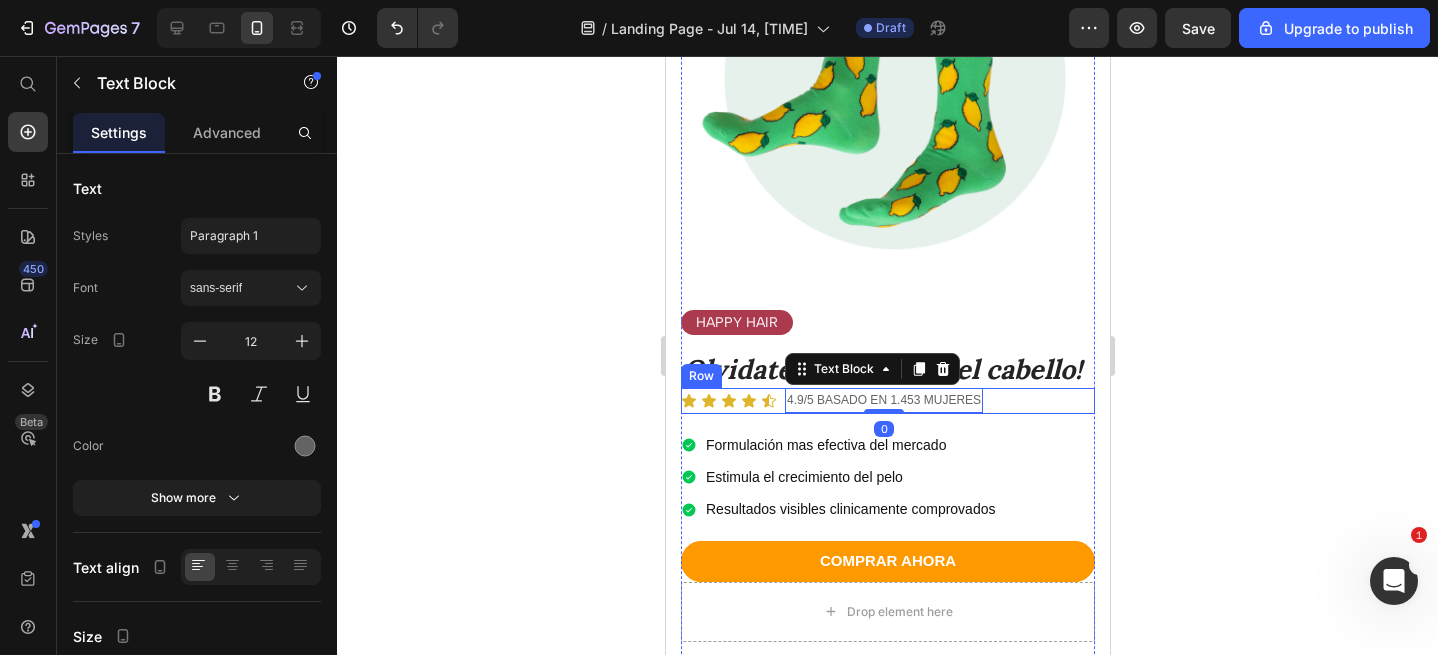 click on "Icon Icon Icon Icon Icon Icon List 4.9/5 BASADO EN 1.453 MUJERES  Text Block   0 Row" at bounding box center (887, 401) 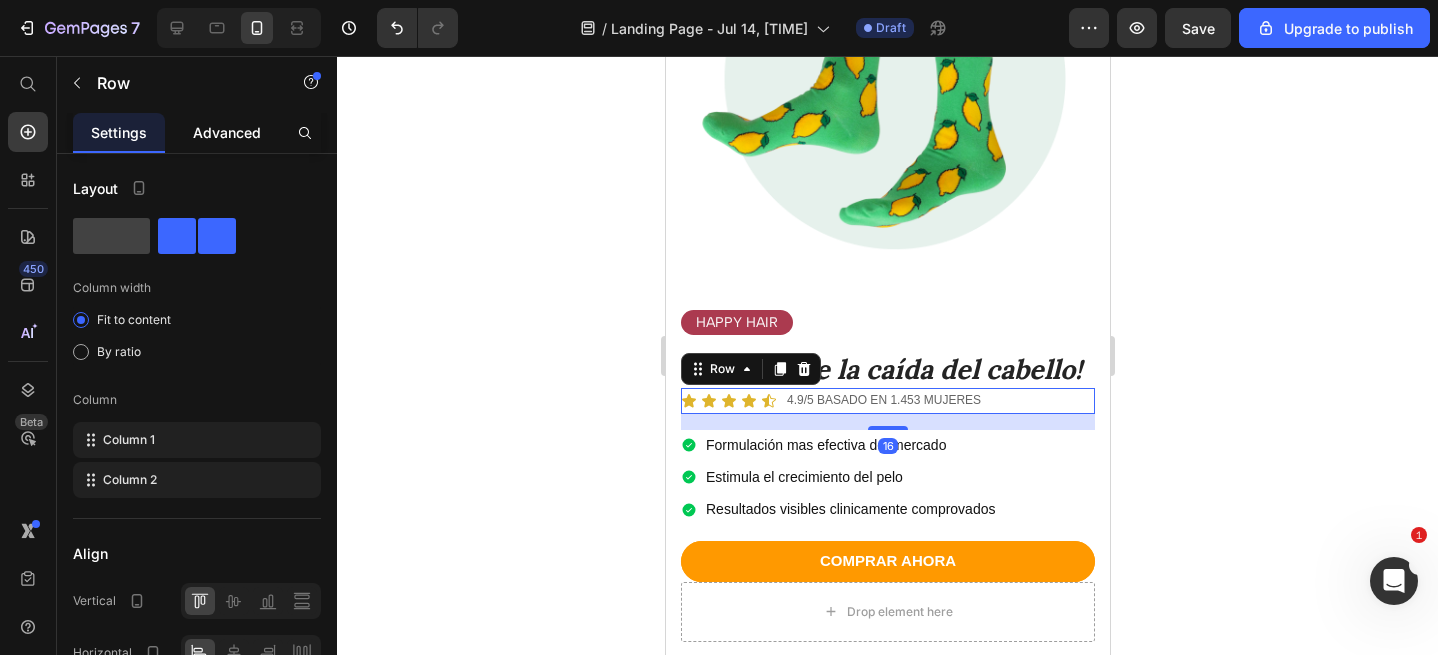 click on "Advanced" at bounding box center (227, 132) 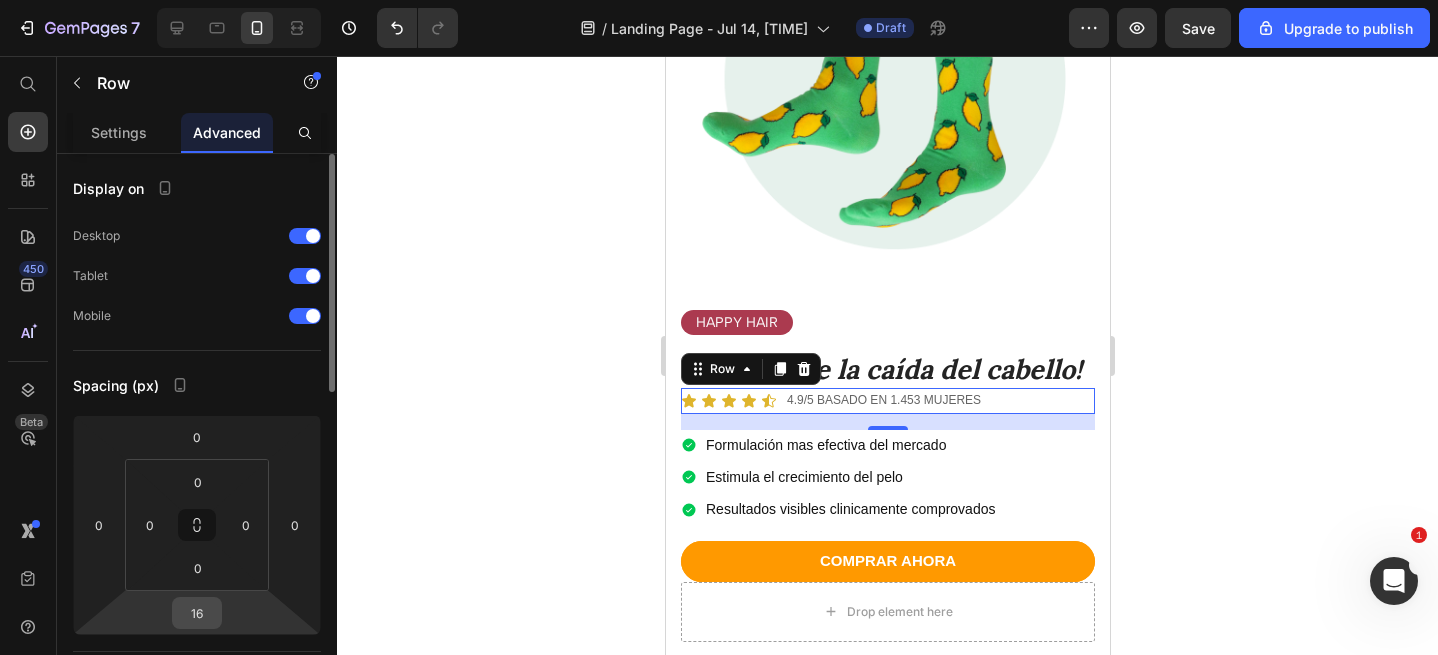 click on "16" at bounding box center (197, 613) 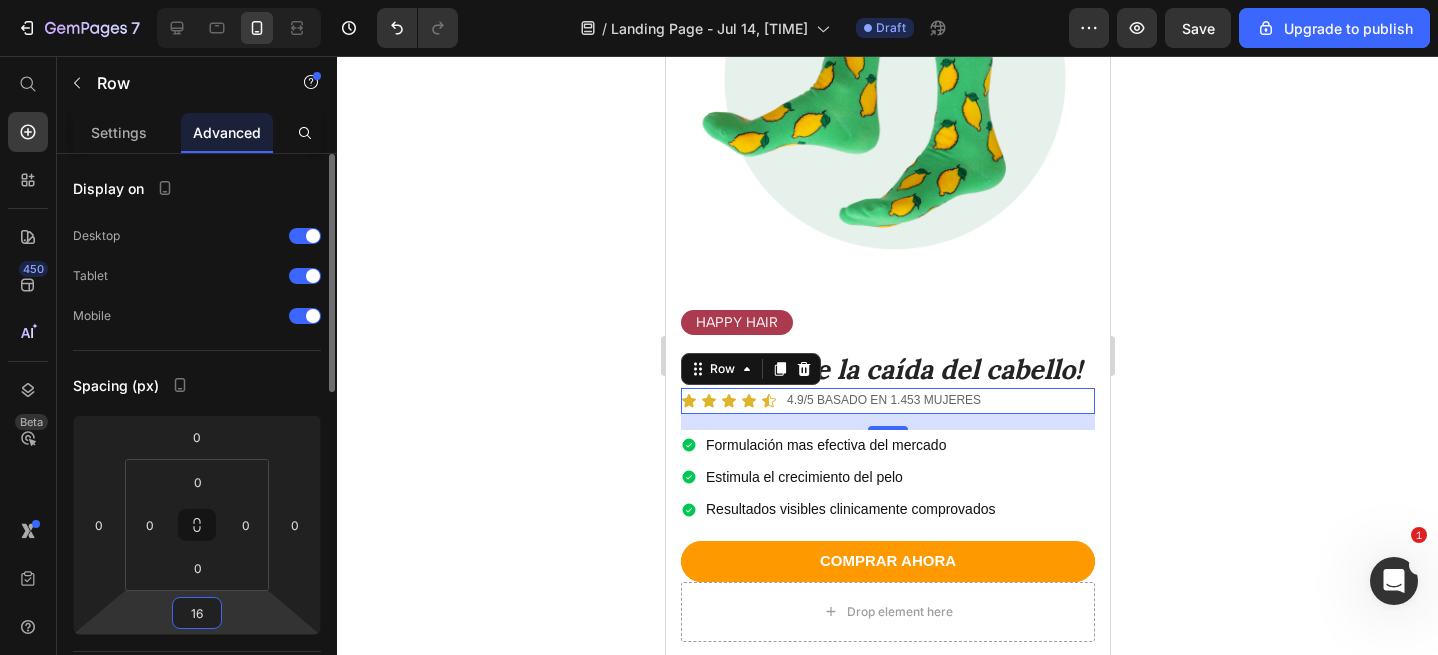 click on "16" at bounding box center [197, 613] 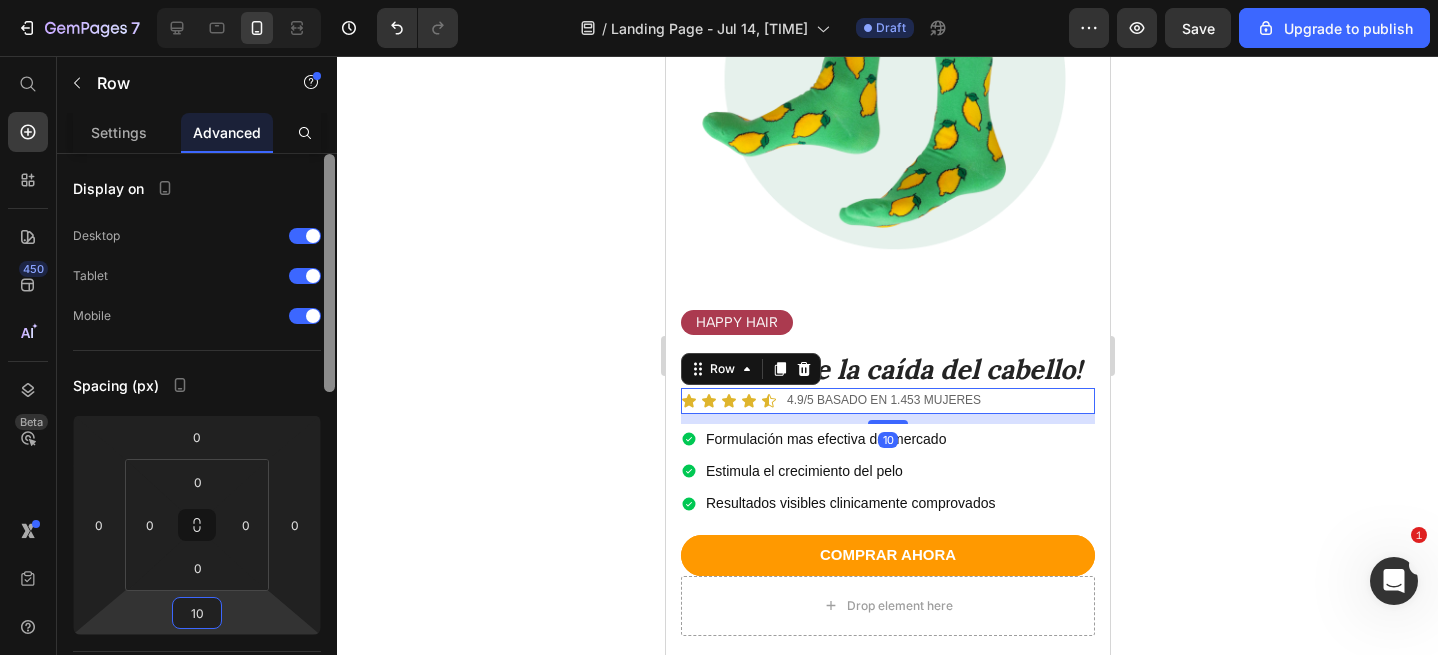type on "10" 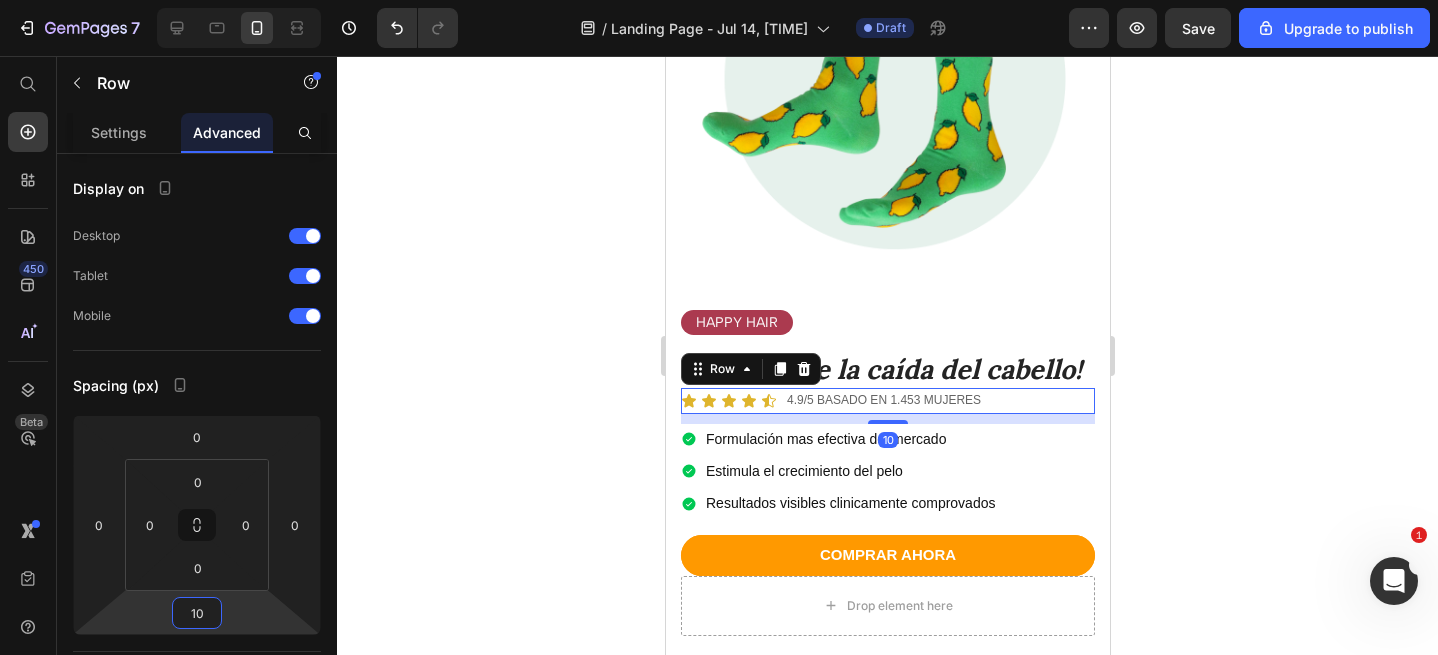 click 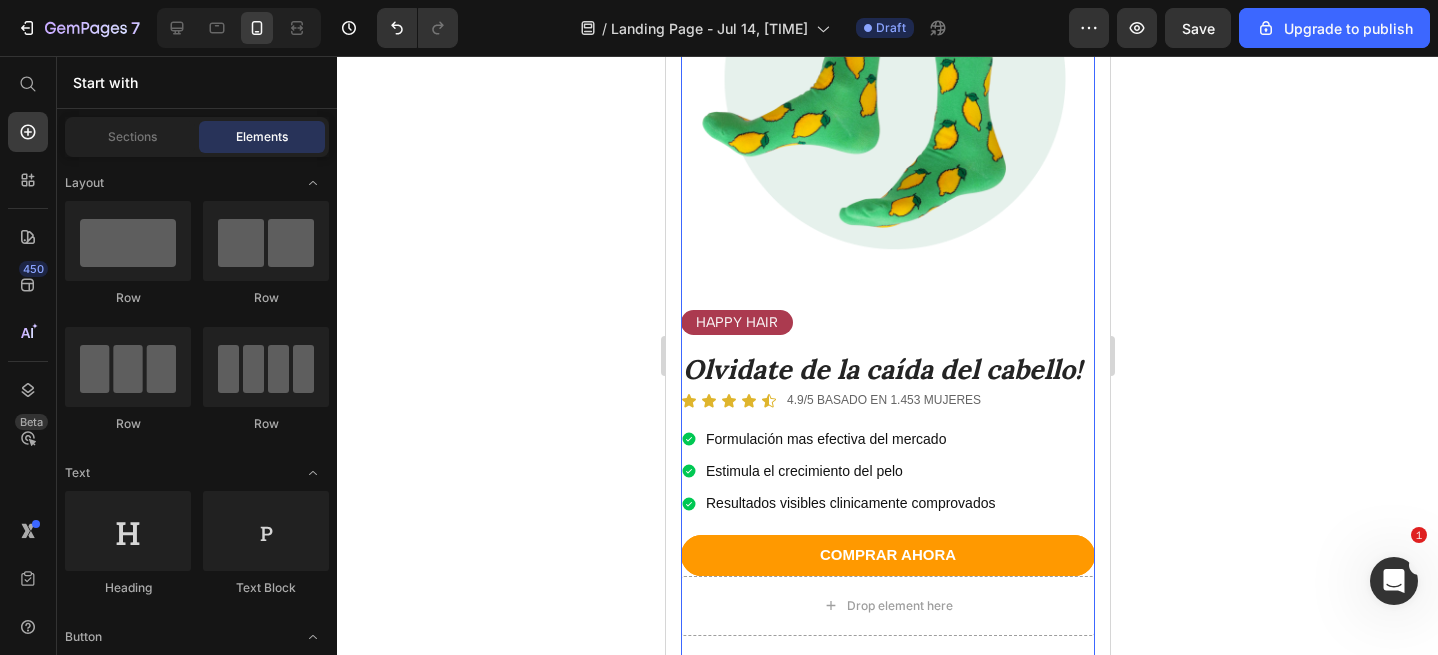 click on "Icon Icon Icon Icon Icon Icon List 4.9/5 BASADO EN 1.453 MUJERES  Text Block Row" at bounding box center [887, 401] 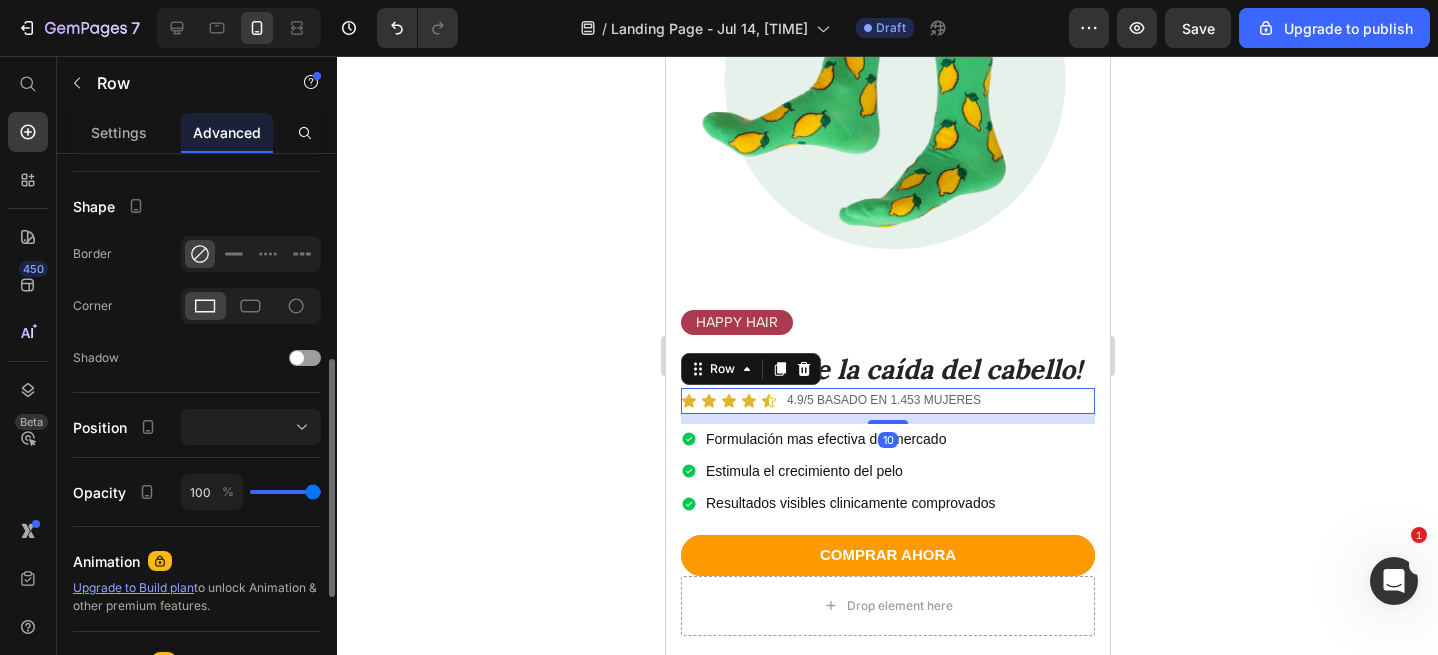 scroll, scrollTop: 0, scrollLeft: 0, axis: both 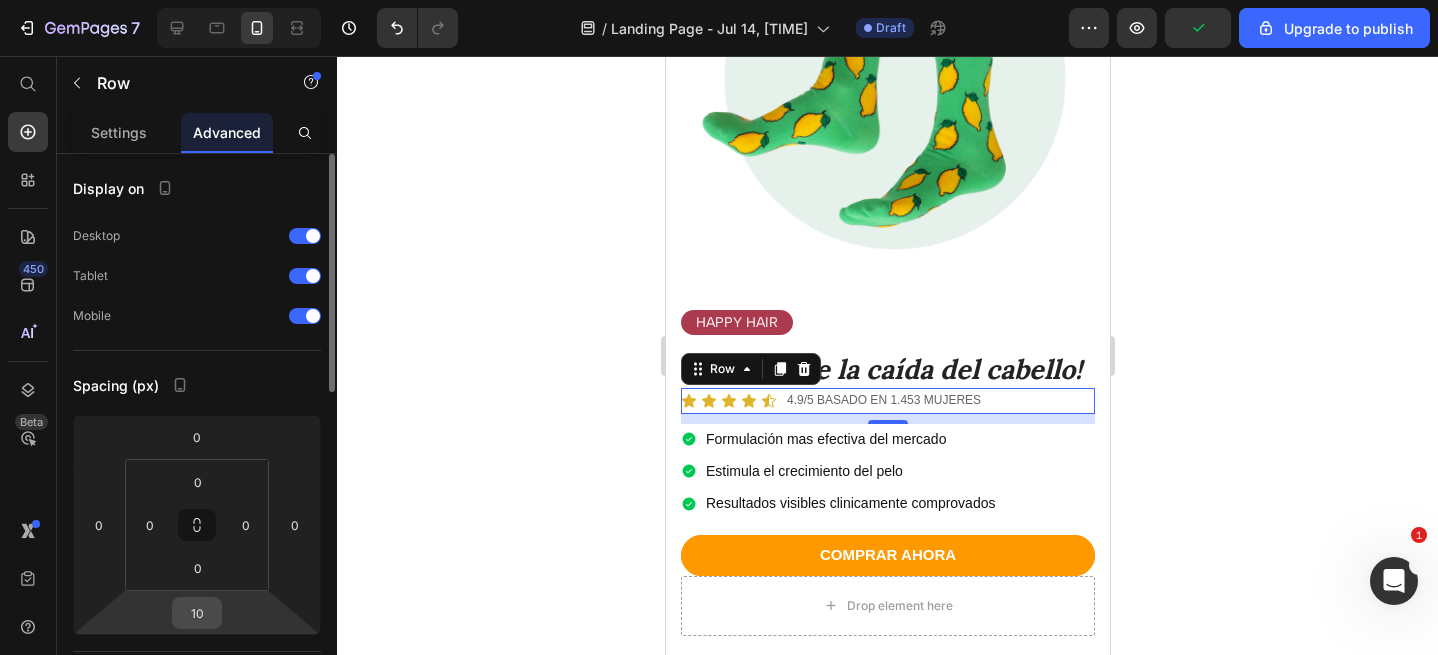 click on "10" at bounding box center (197, 613) 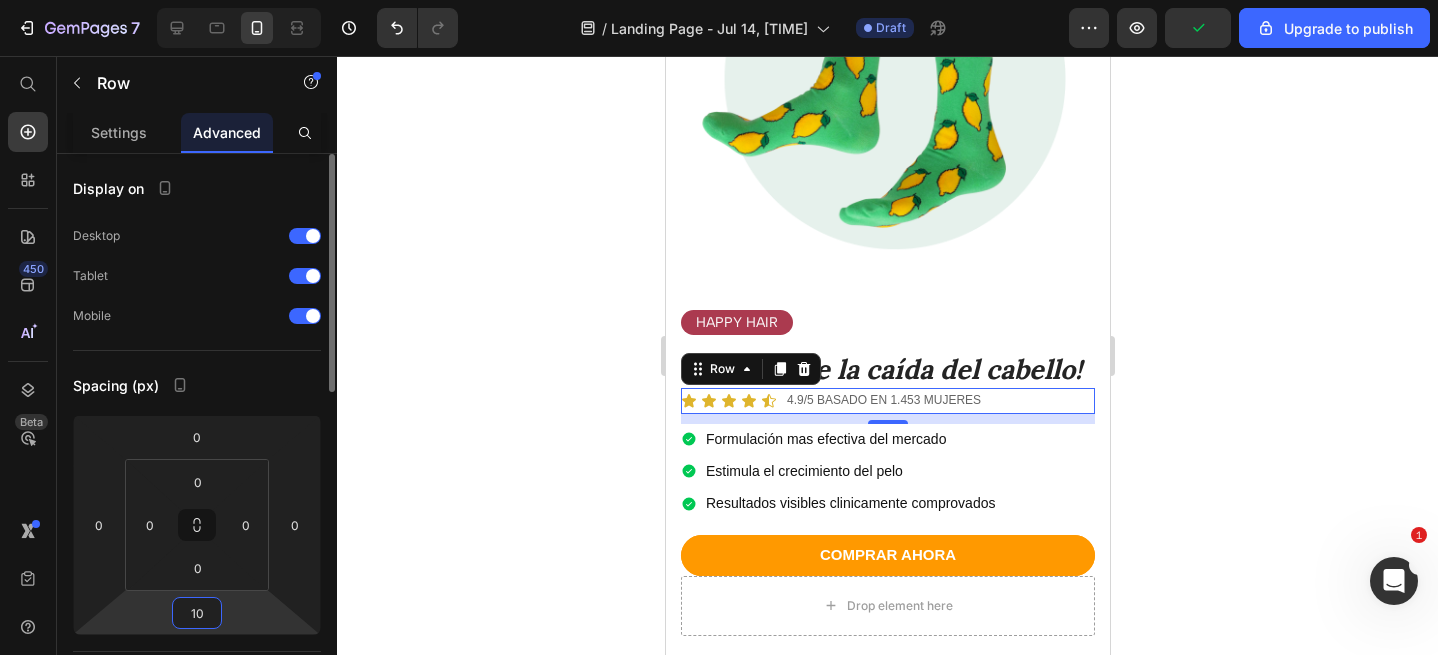 click on "10" at bounding box center [197, 613] 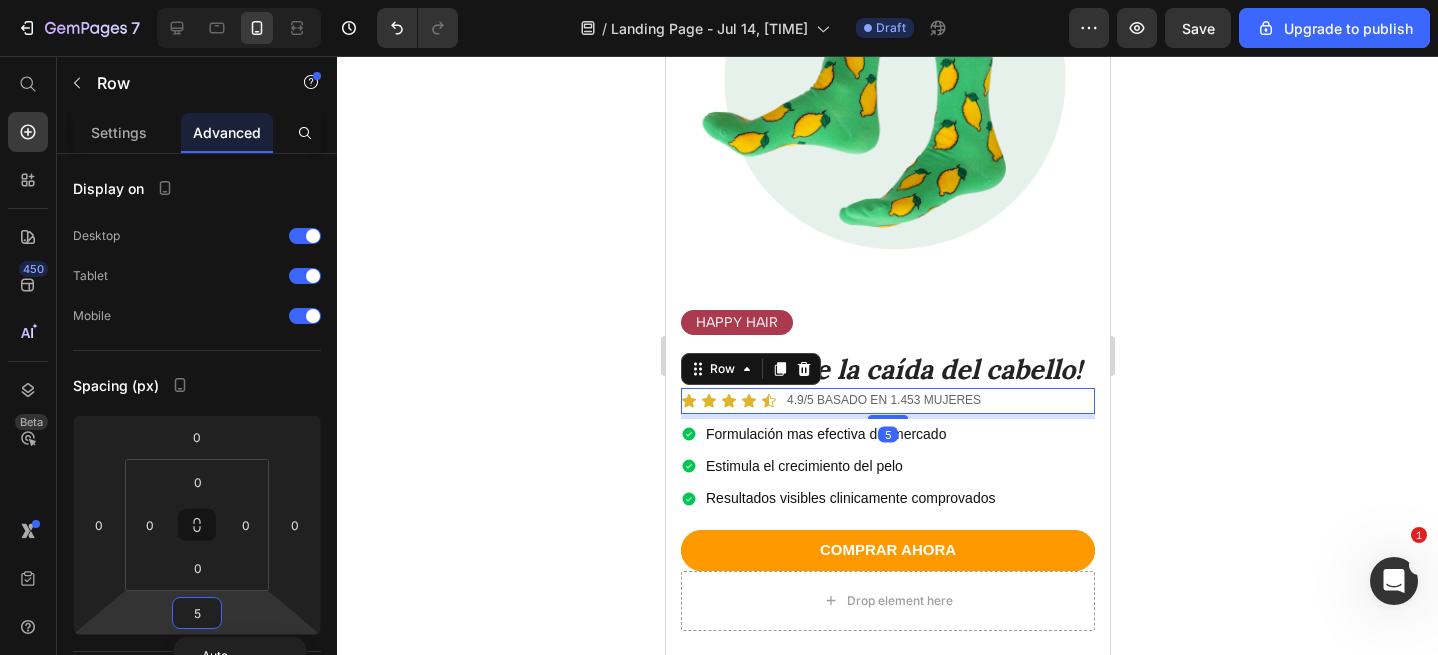 type on "5" 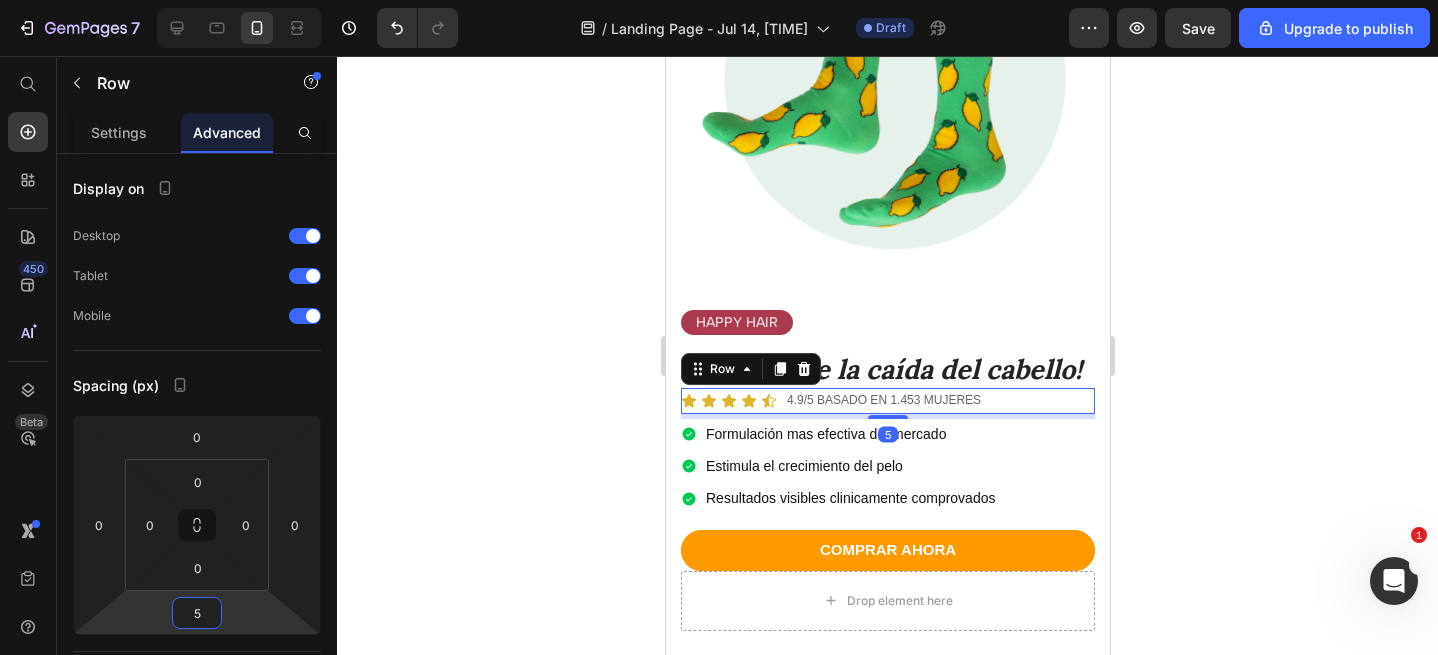click 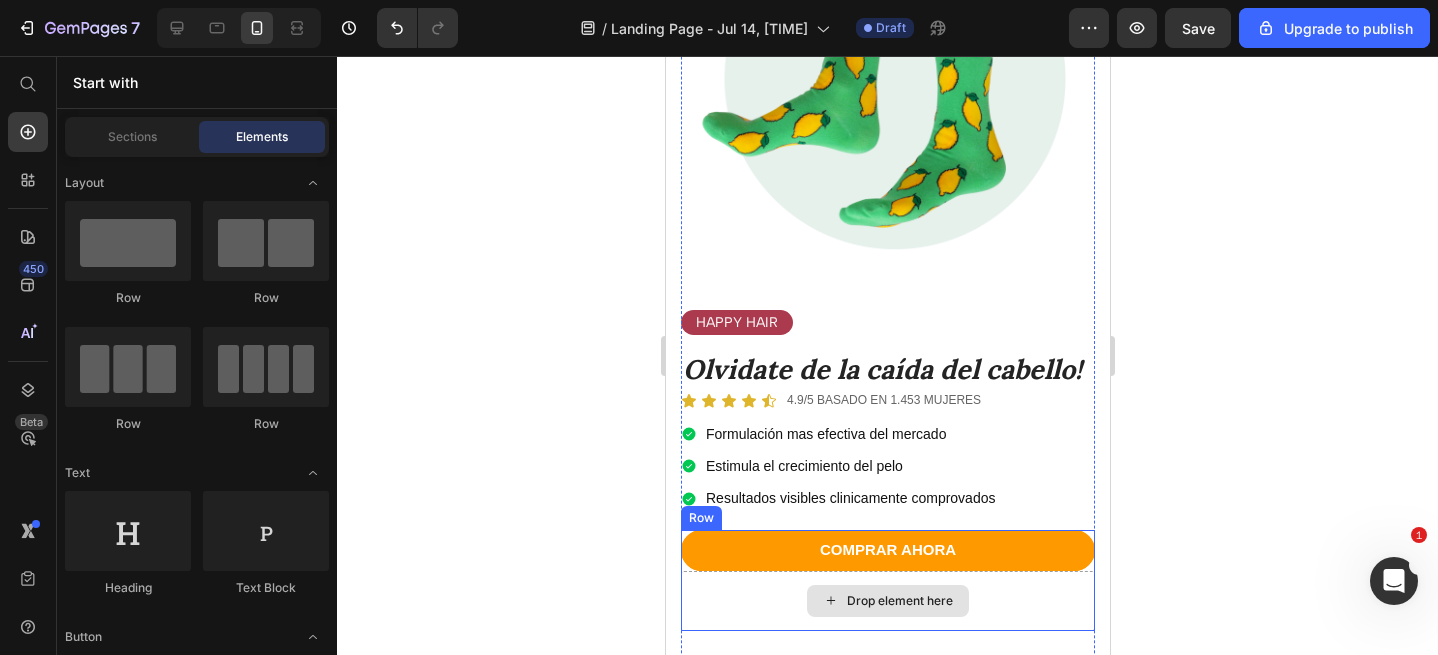 scroll, scrollTop: 360, scrollLeft: 0, axis: vertical 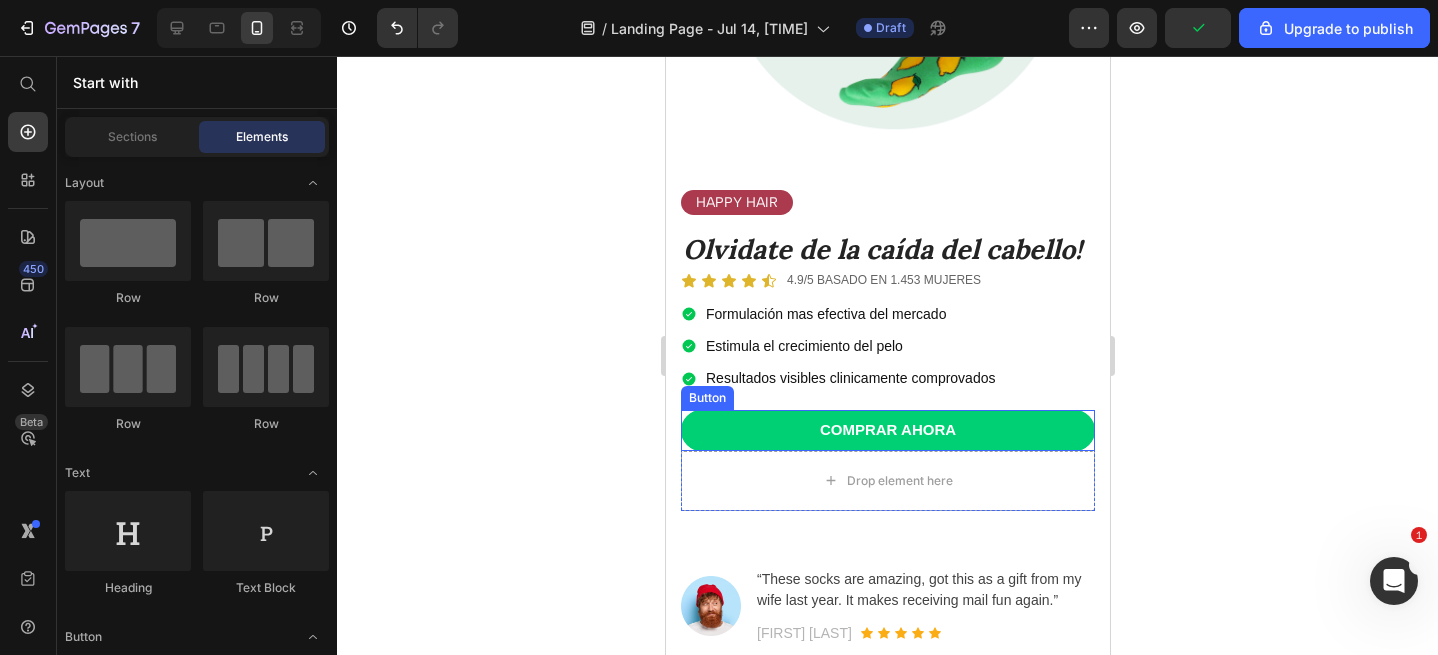 click on "COMPRAR AHORA" at bounding box center [887, 430] 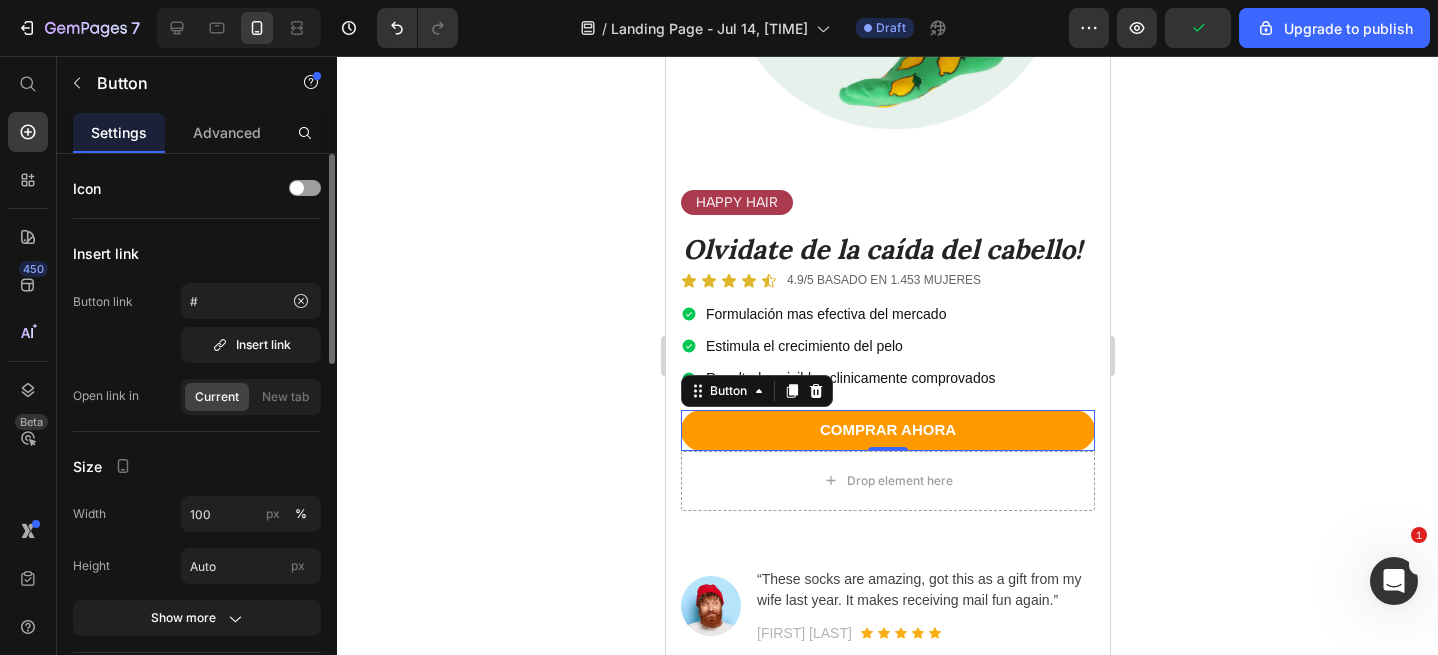 scroll, scrollTop: 240, scrollLeft: 0, axis: vertical 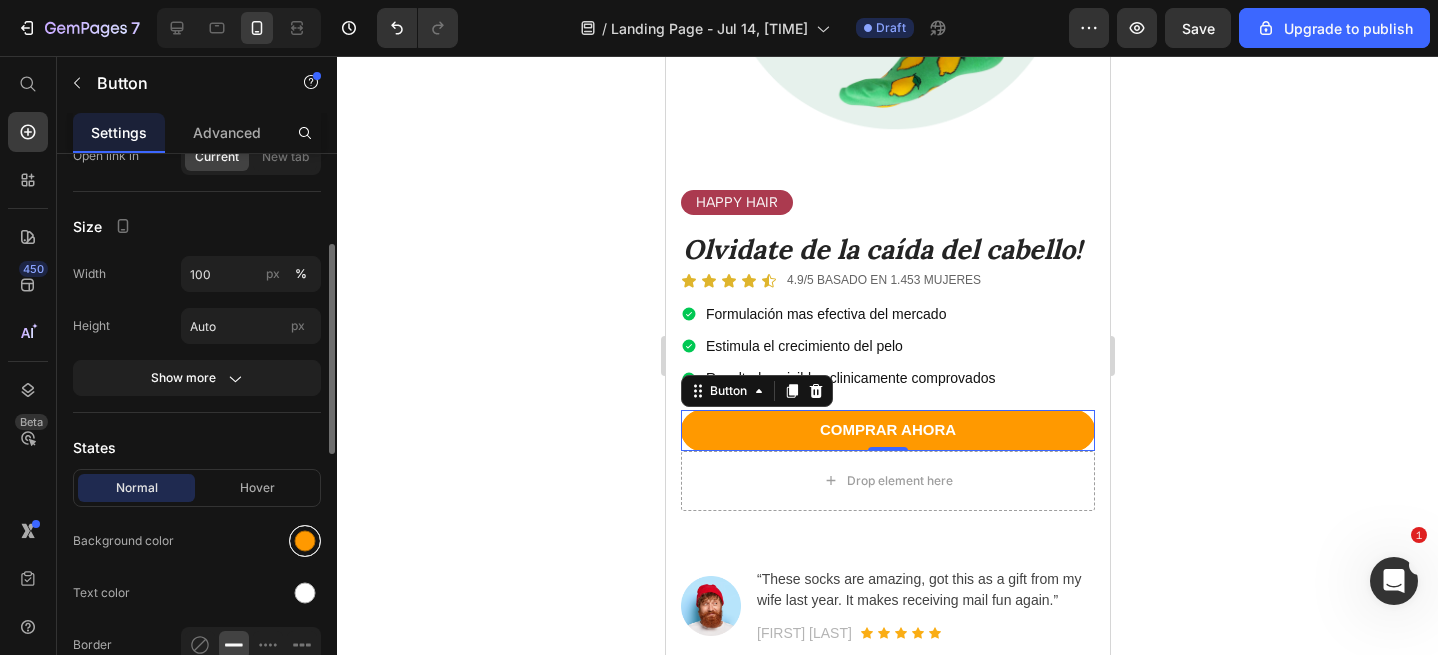 click at bounding box center (305, 541) 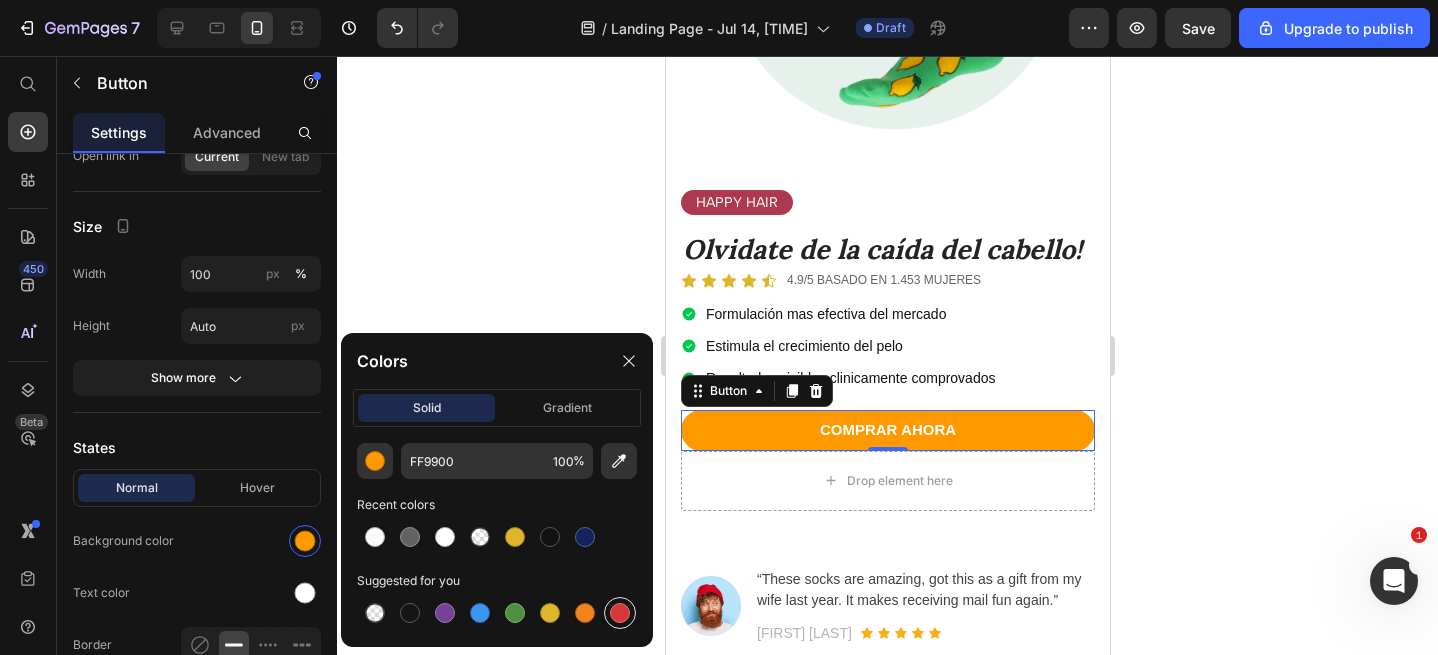 click at bounding box center [620, 613] 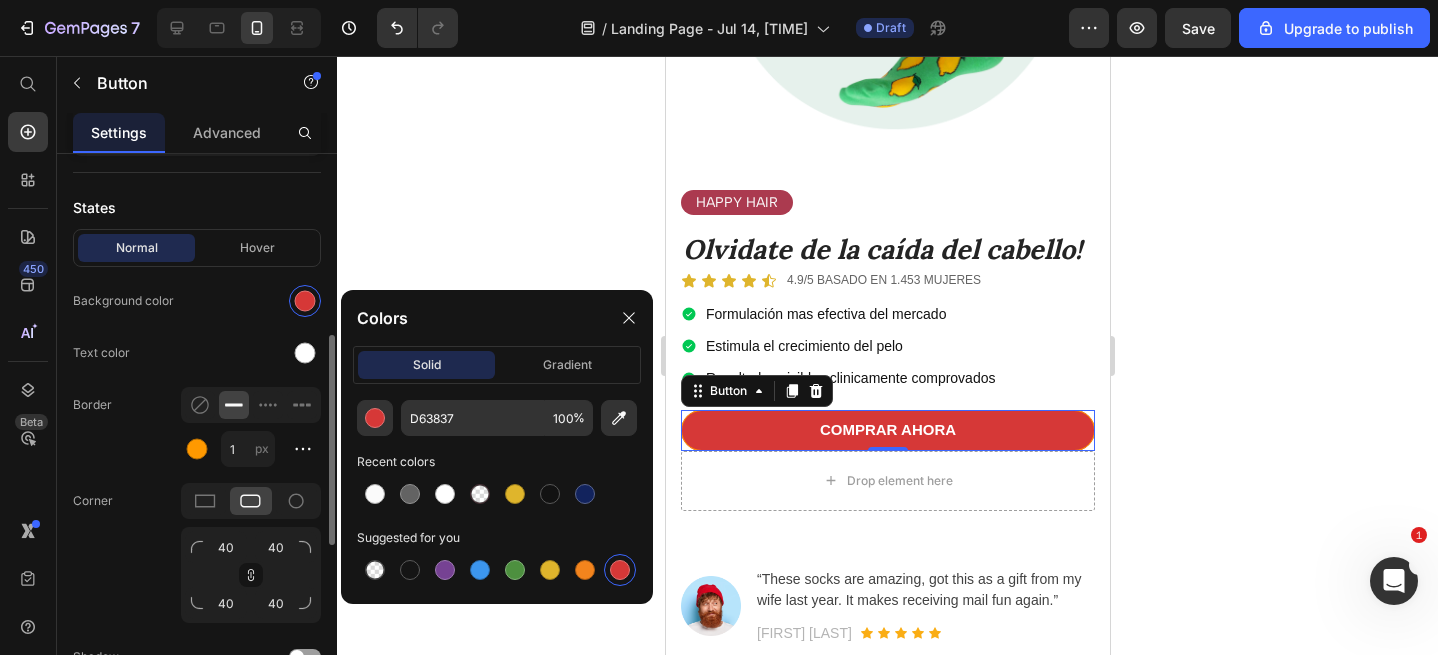 scroll, scrollTop: 720, scrollLeft: 0, axis: vertical 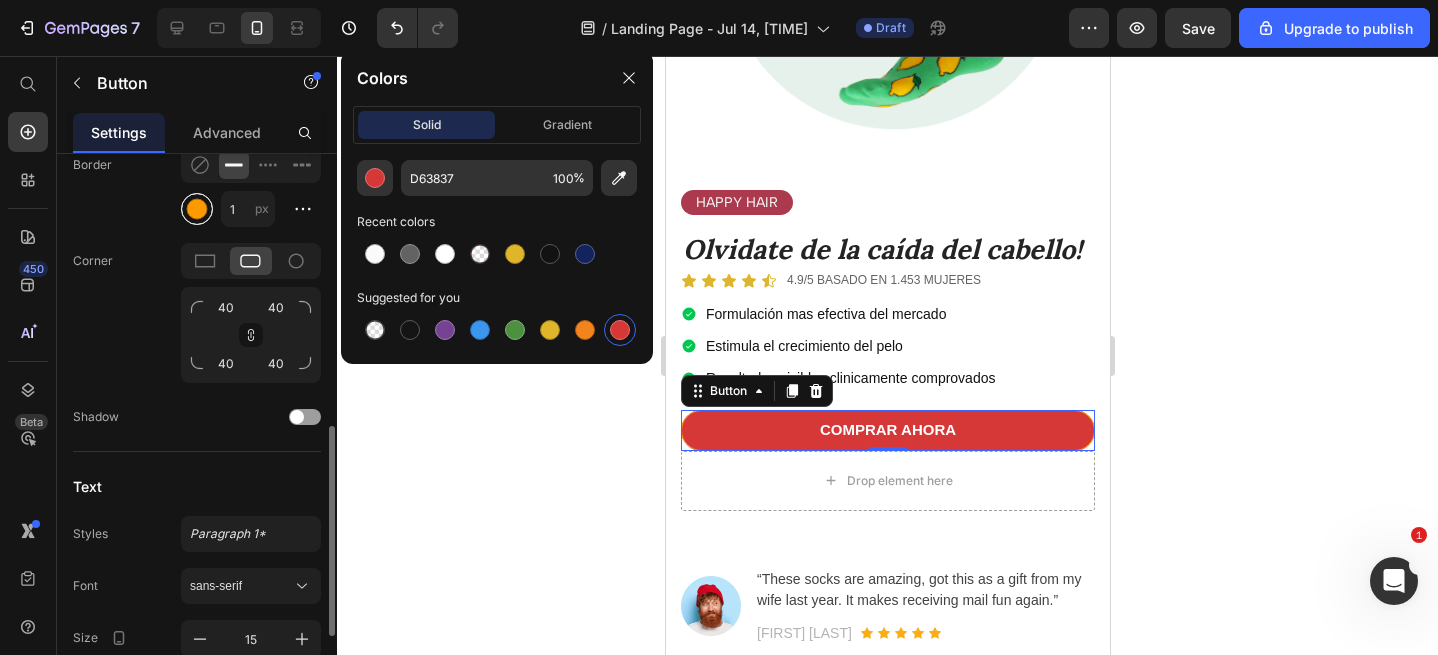 click at bounding box center (197, 209) 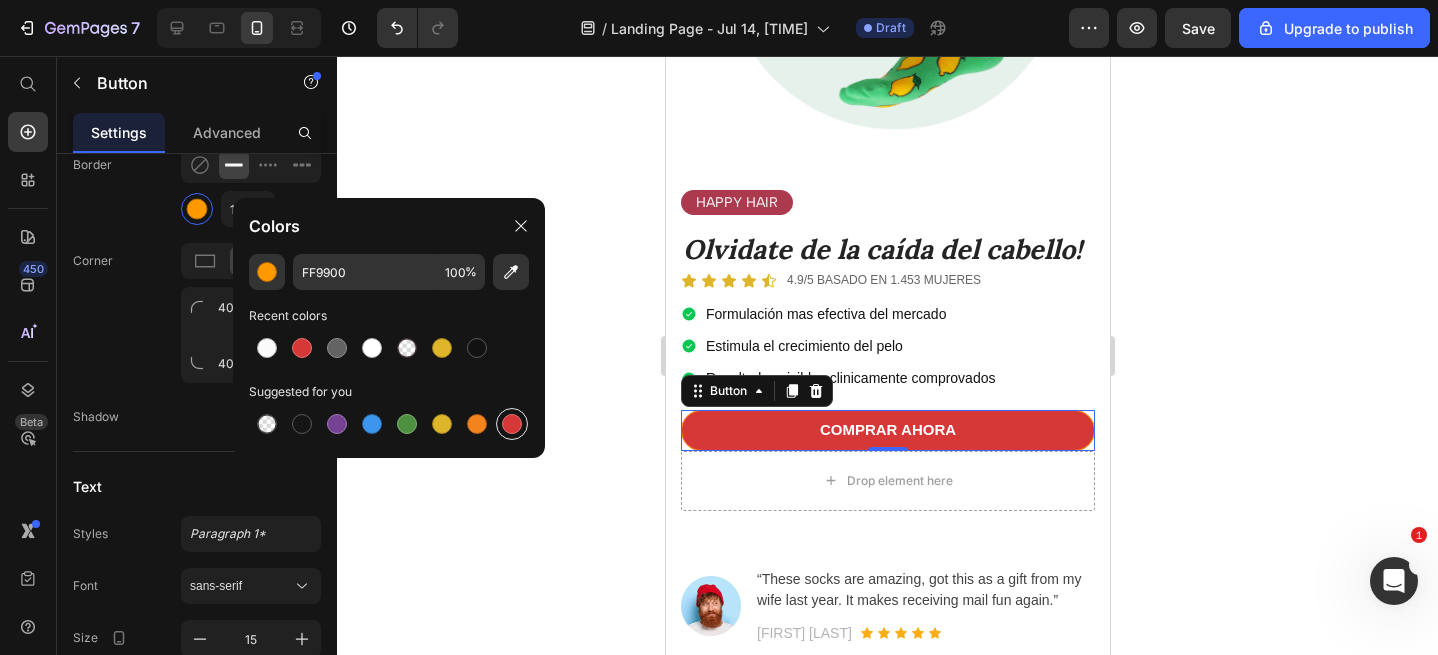 click at bounding box center (512, 424) 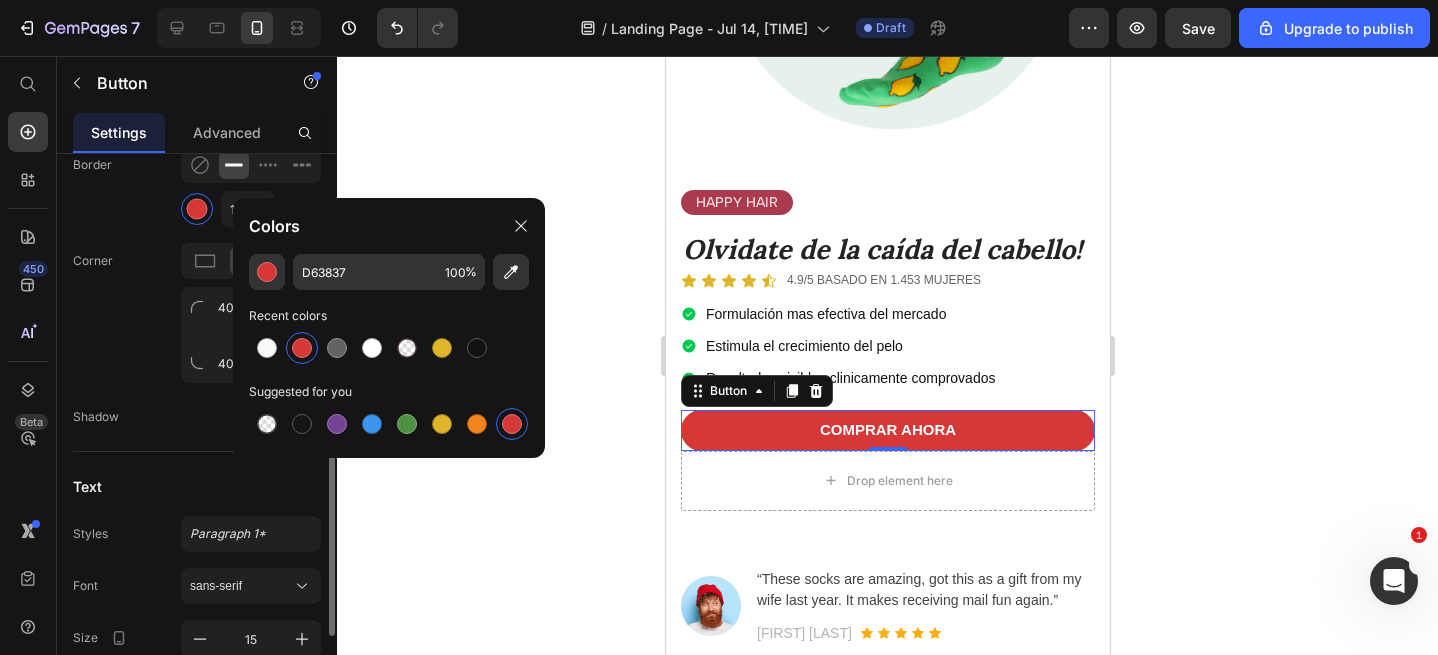 click on "Normal Hover Background color Text color Border 1 px Corner 40 40 40 40 Shadow" 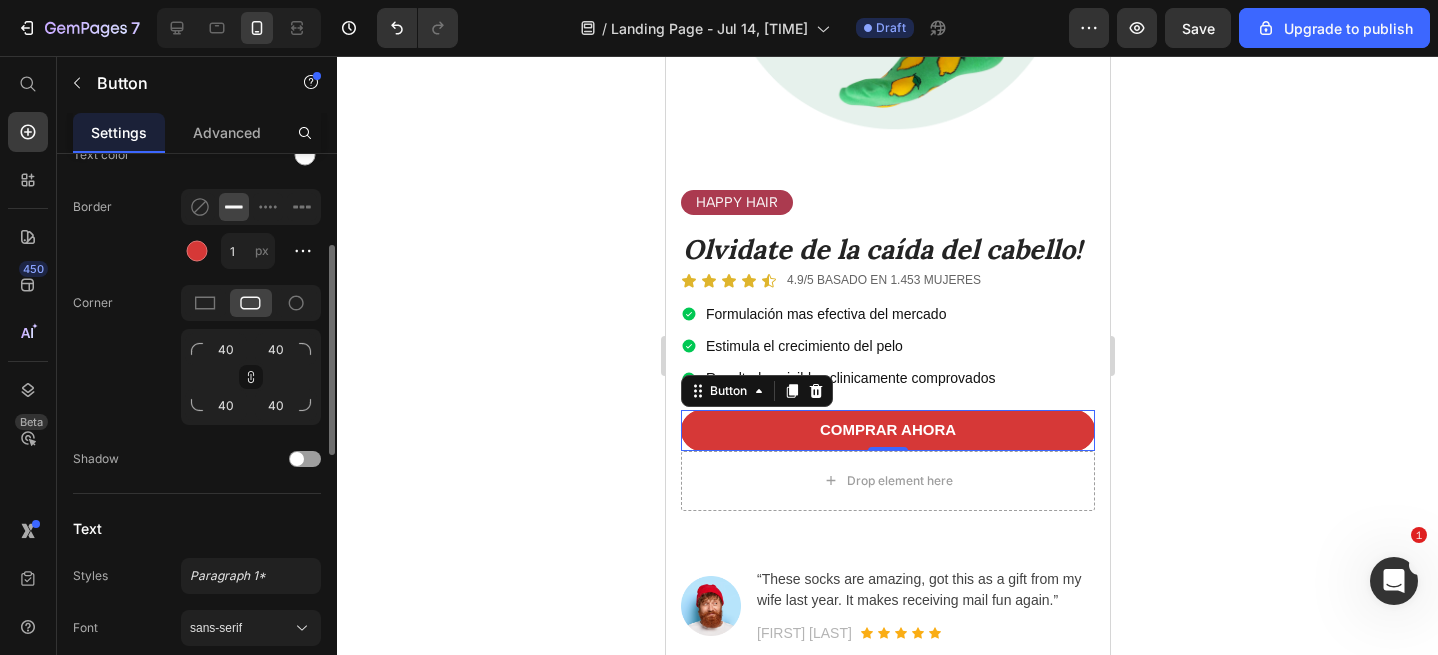 scroll, scrollTop: 198, scrollLeft: 0, axis: vertical 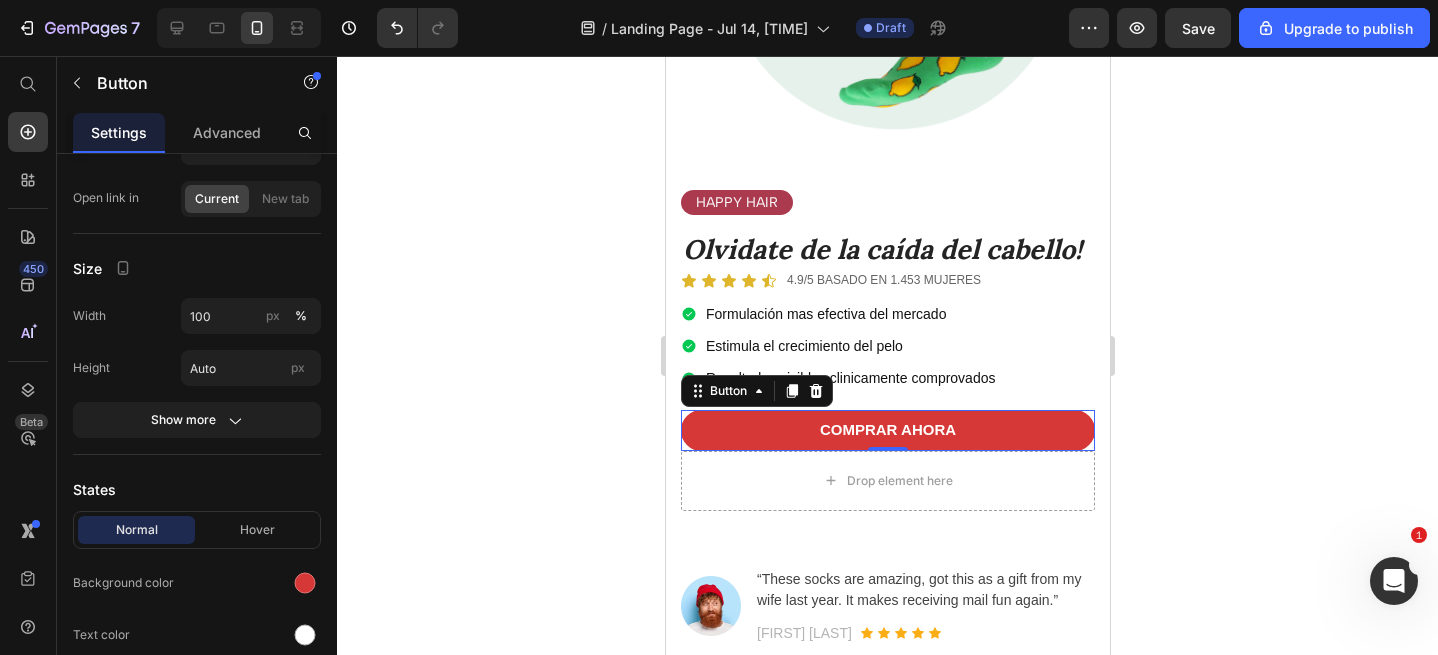 click 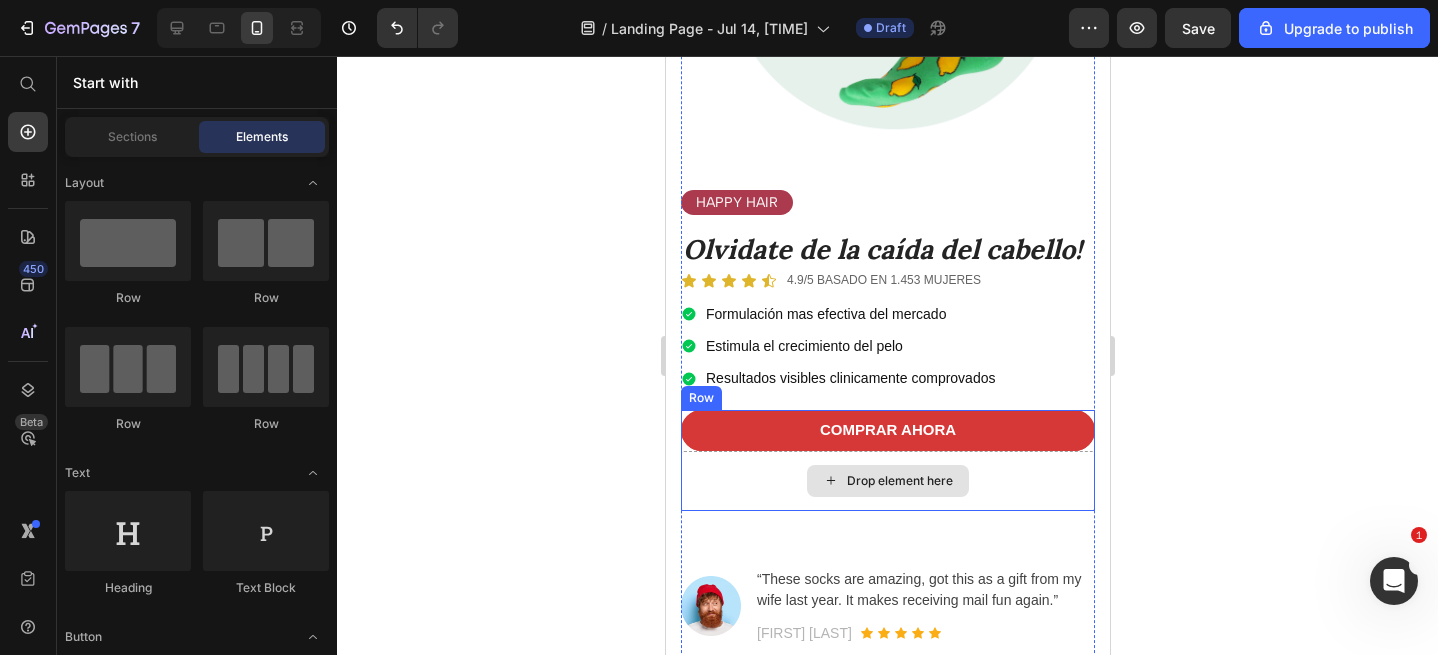 click on "Drop element here" at bounding box center [887, 481] 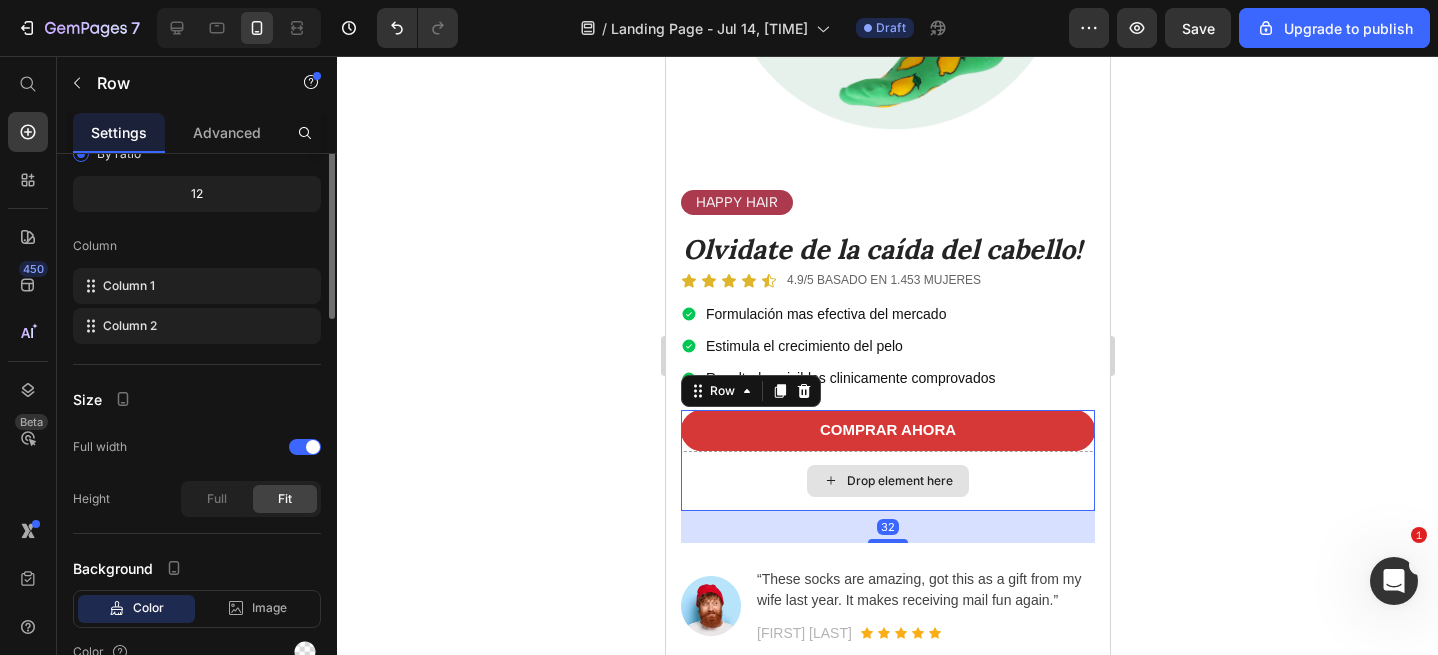 scroll, scrollTop: 0, scrollLeft: 0, axis: both 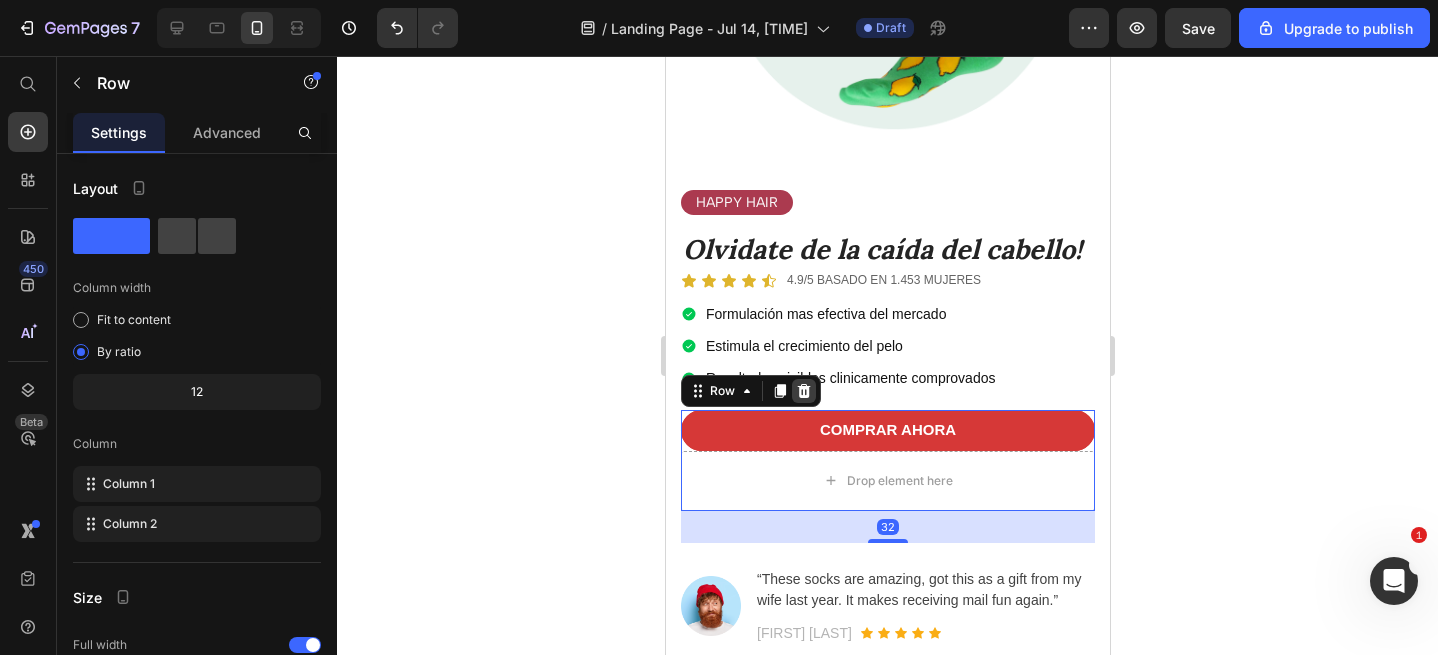 click 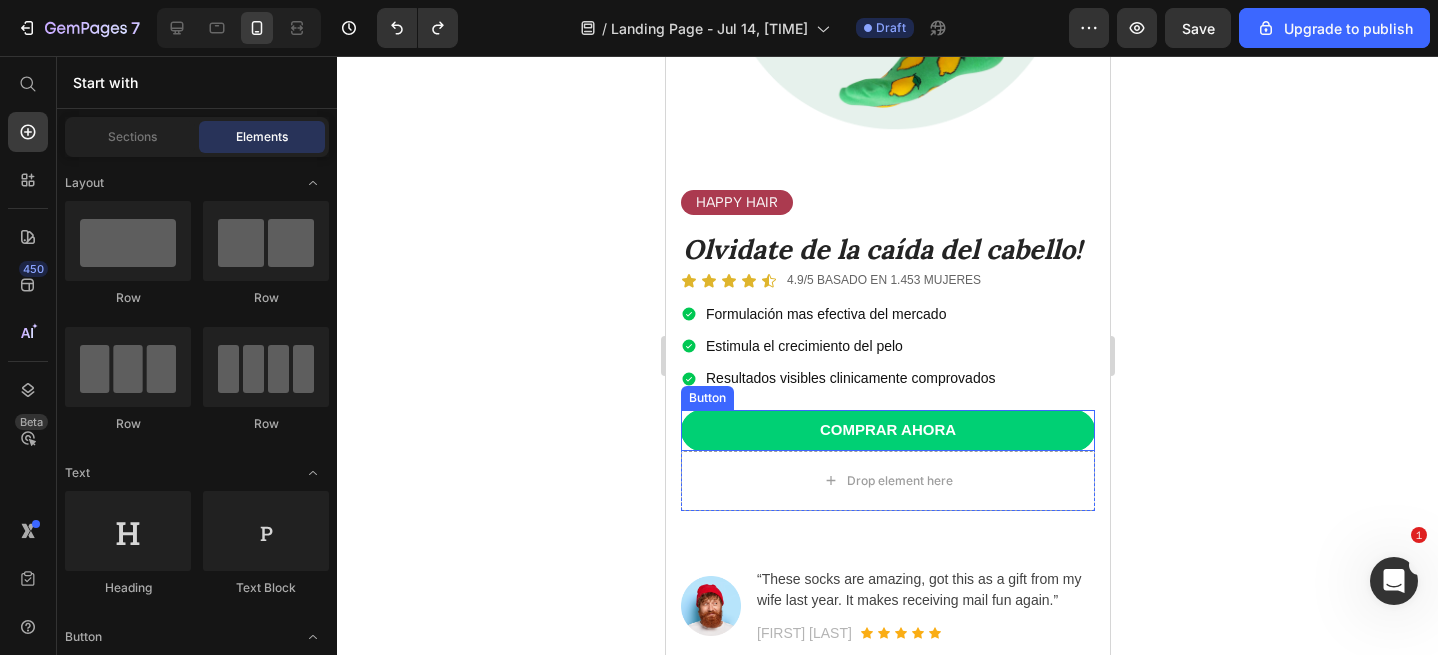 click on "COMPRAR AHORA" at bounding box center [887, 430] 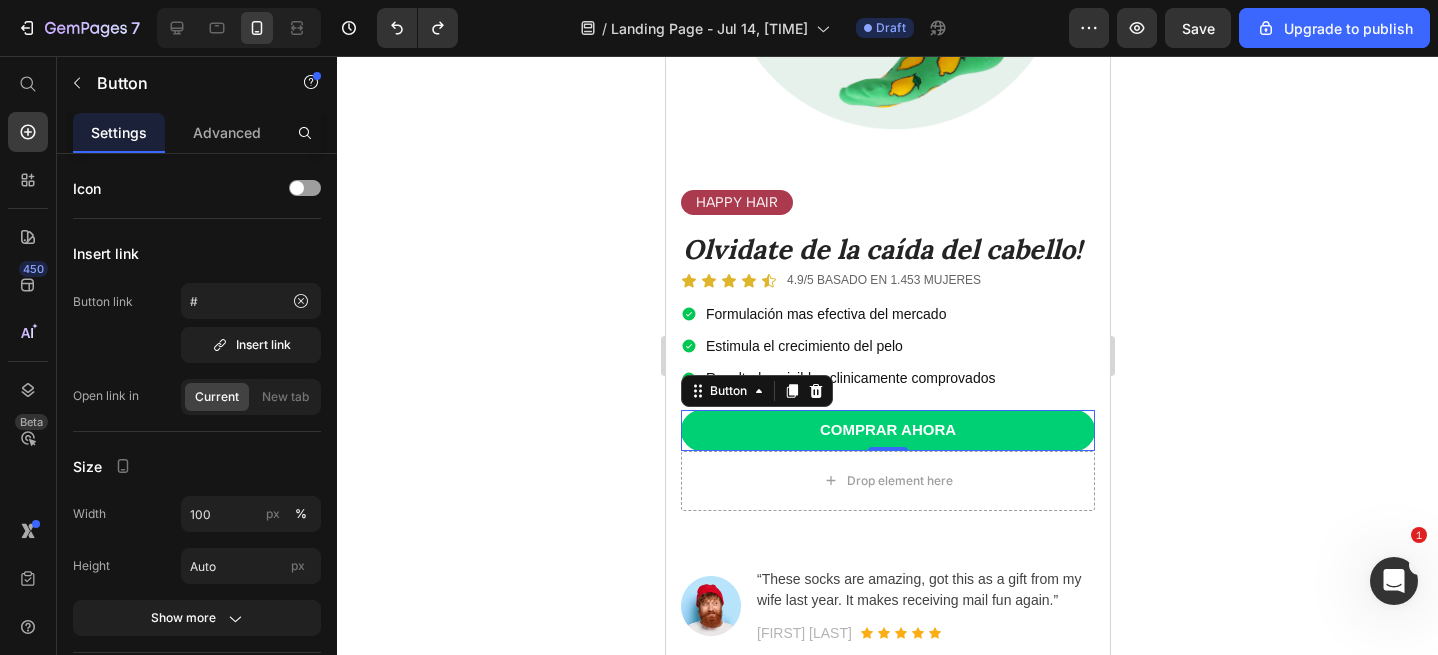click on "COMPRAR AHORA" at bounding box center [887, 430] 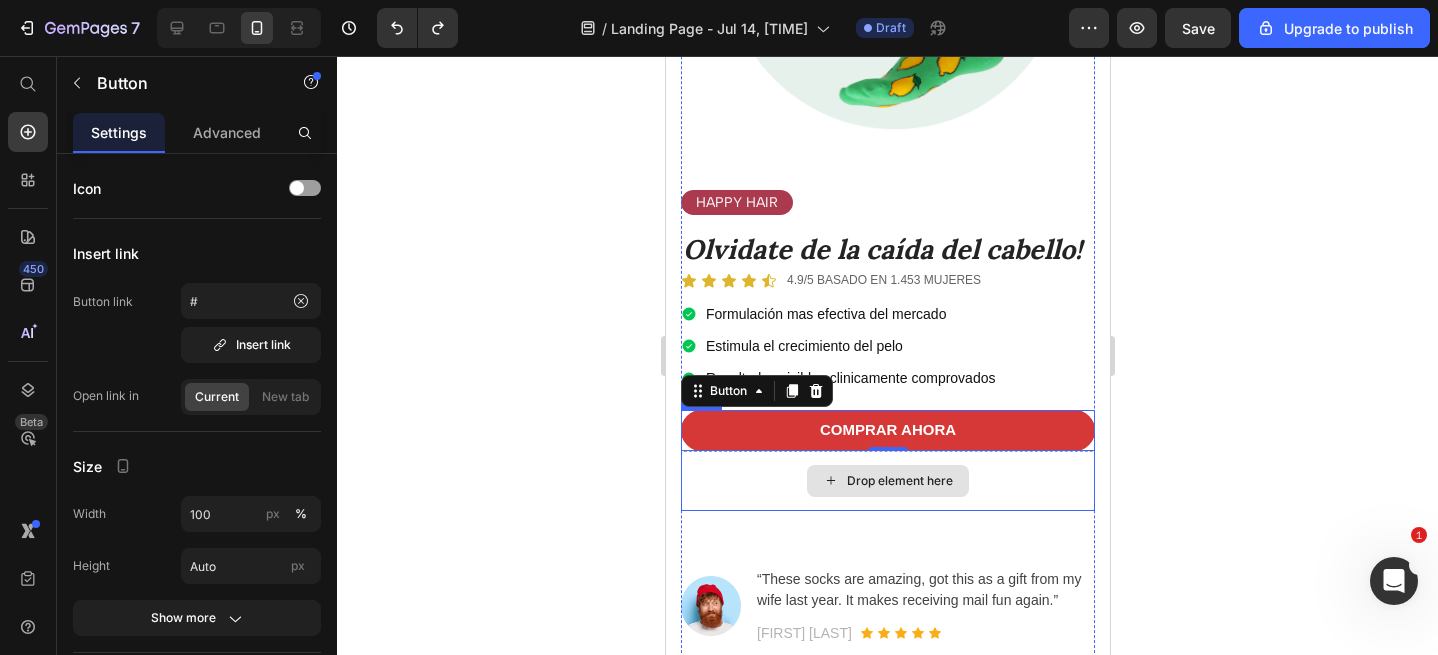 click on "Drop element here" at bounding box center [887, 481] 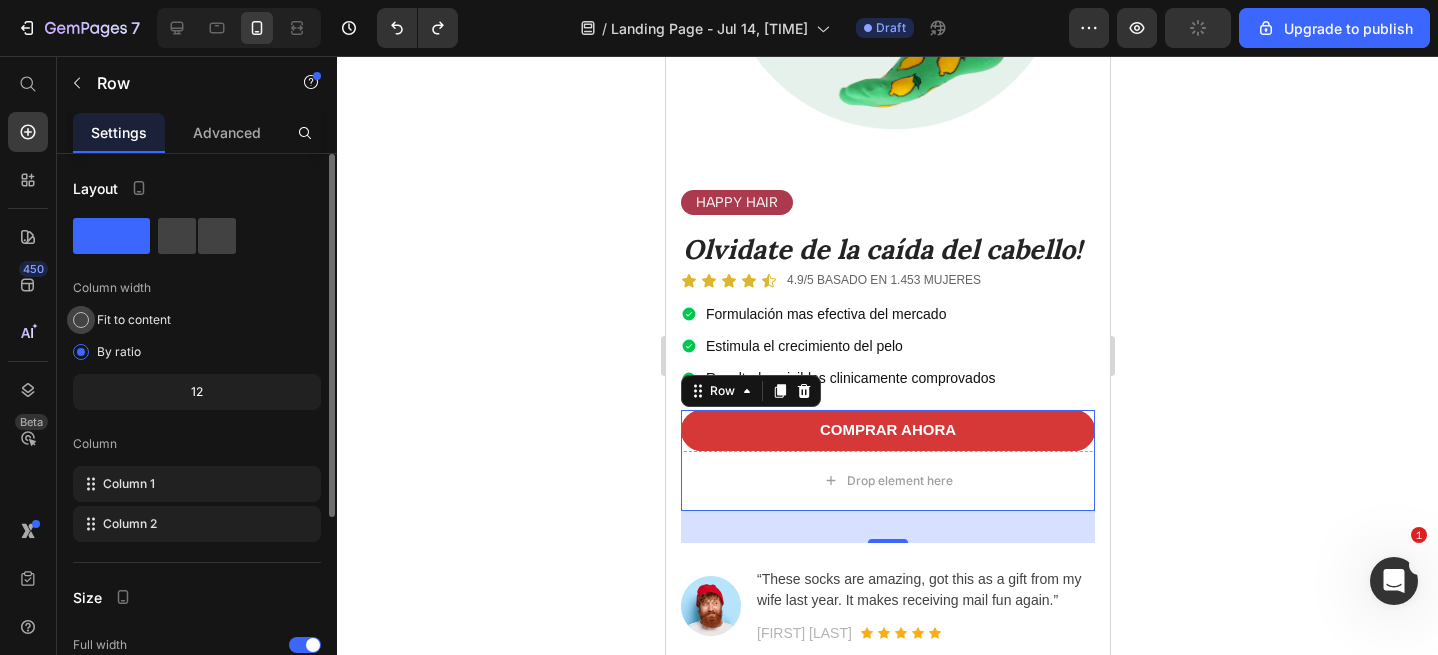 click at bounding box center (81, 320) 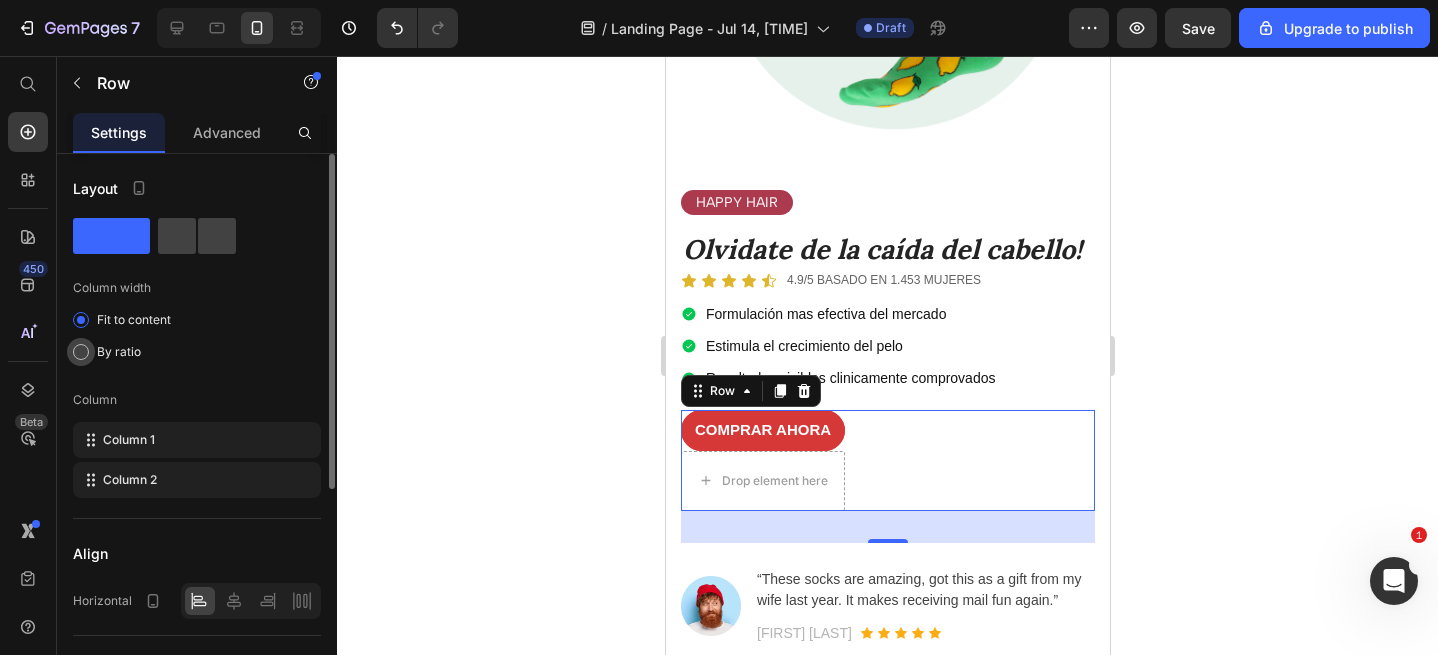 click at bounding box center [81, 352] 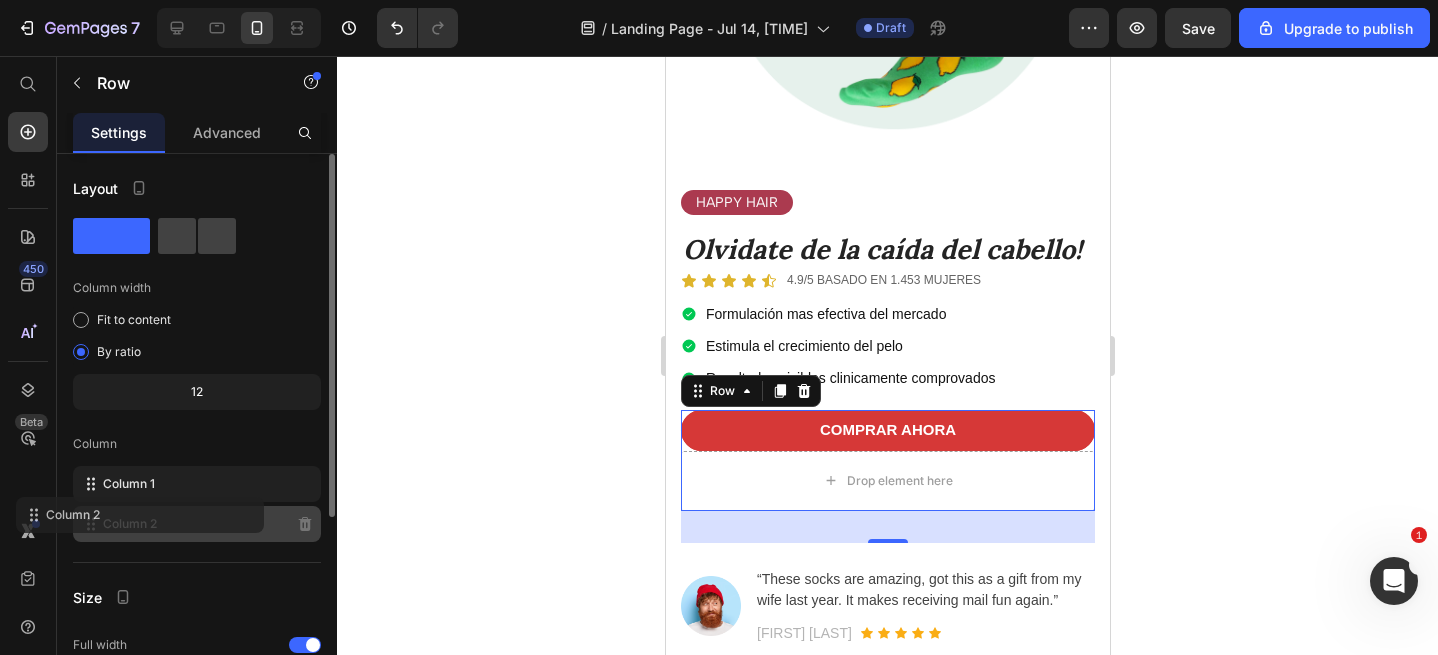 click on "Column 2" 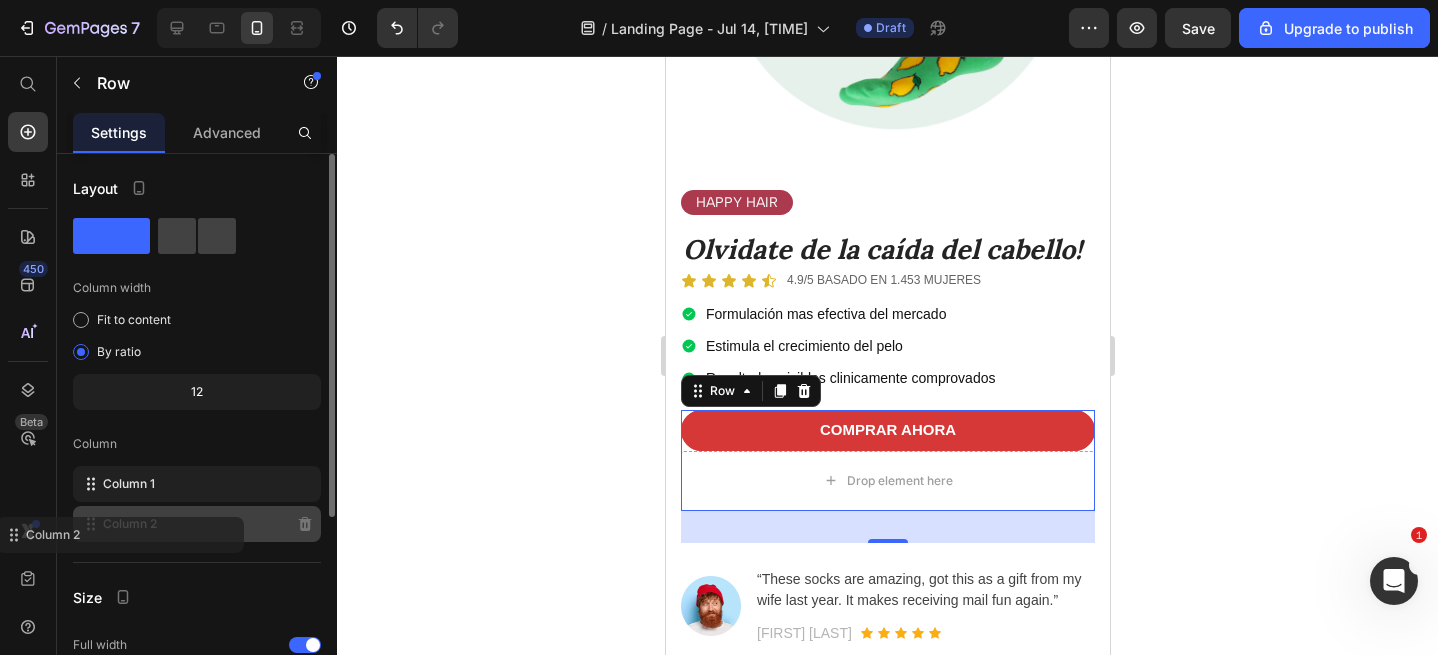 click on "Column 2" 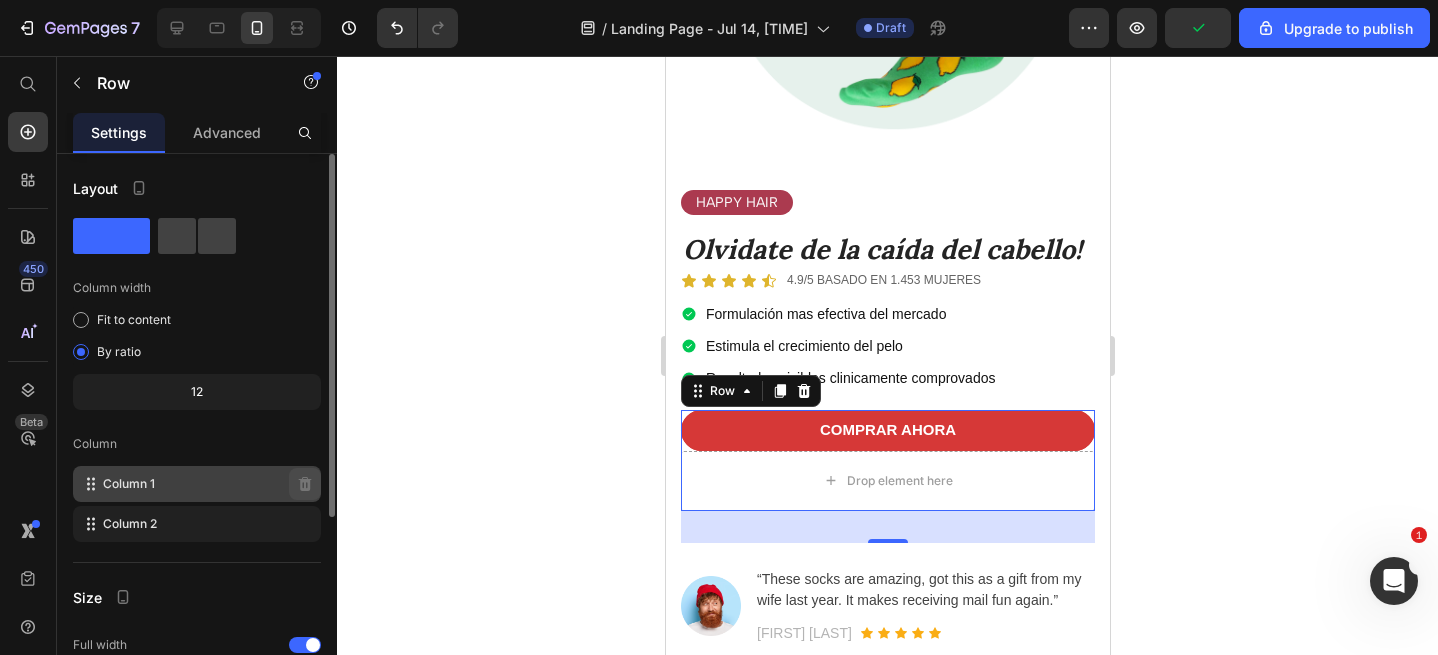 type 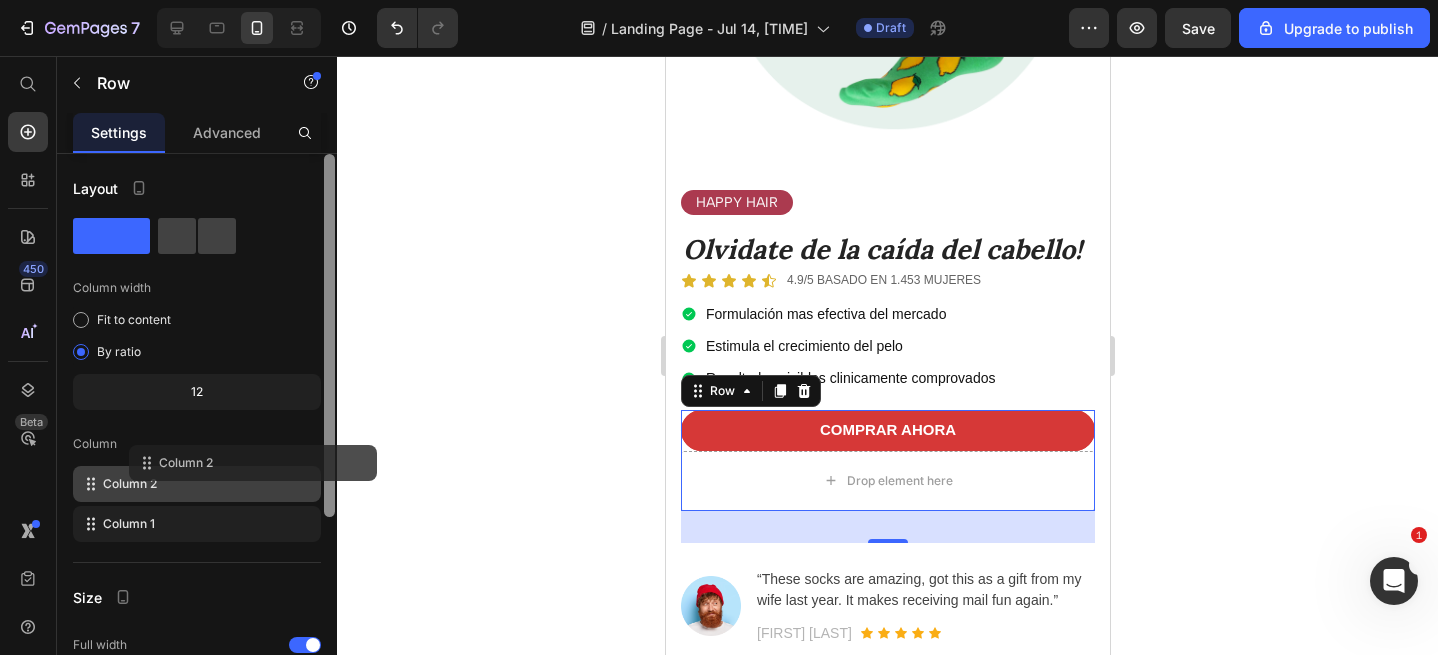 click at bounding box center [329, 335] 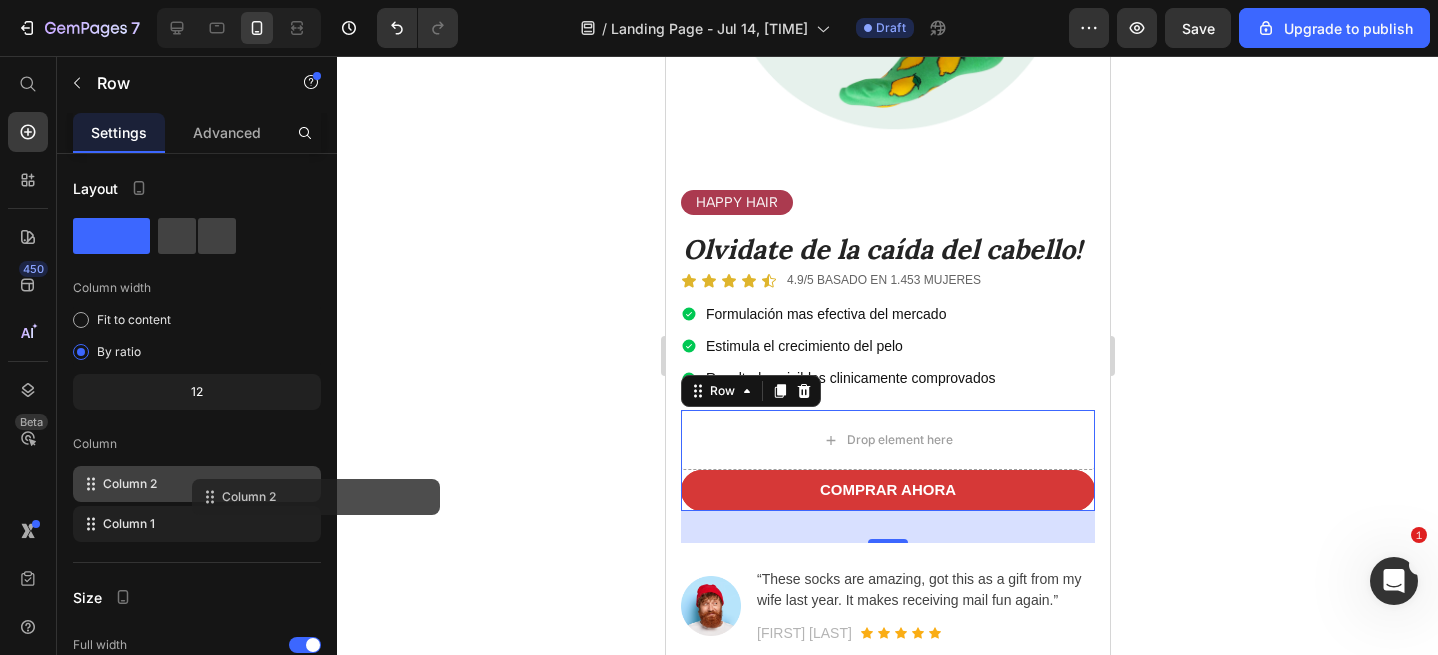 click 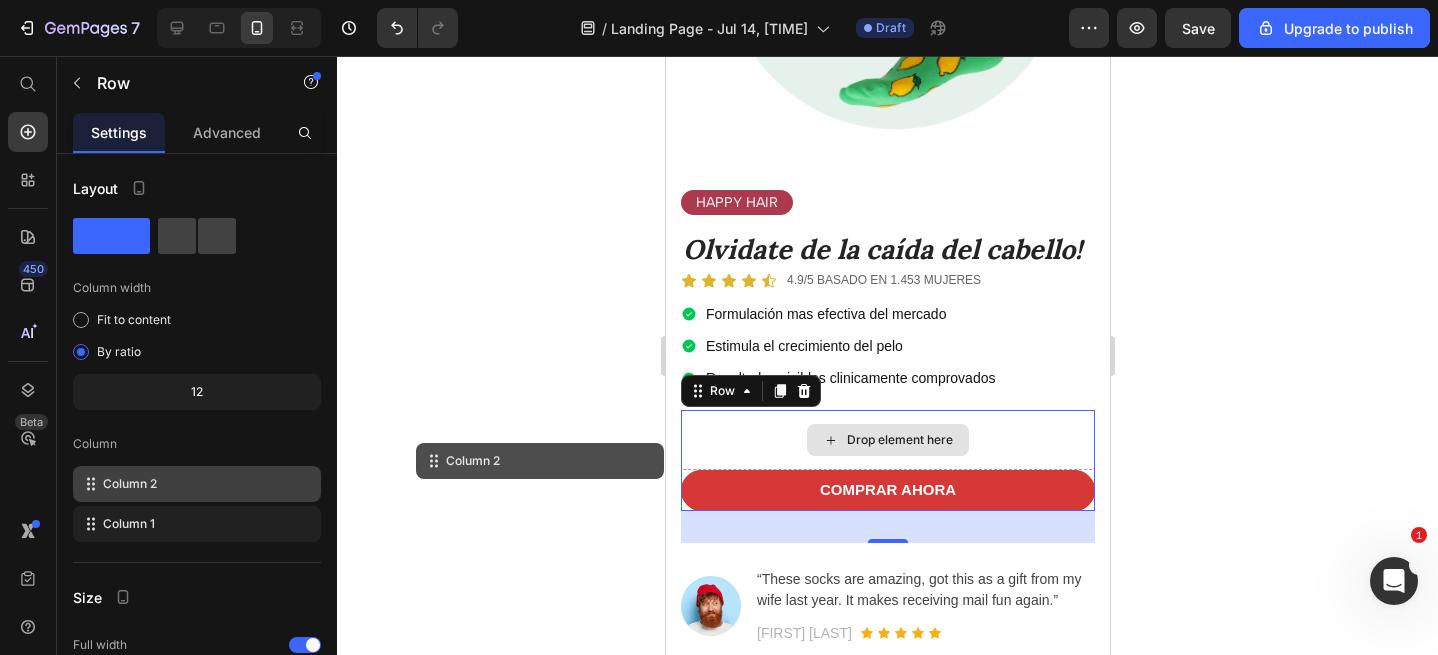 click on "Drop element here" at bounding box center [887, 440] 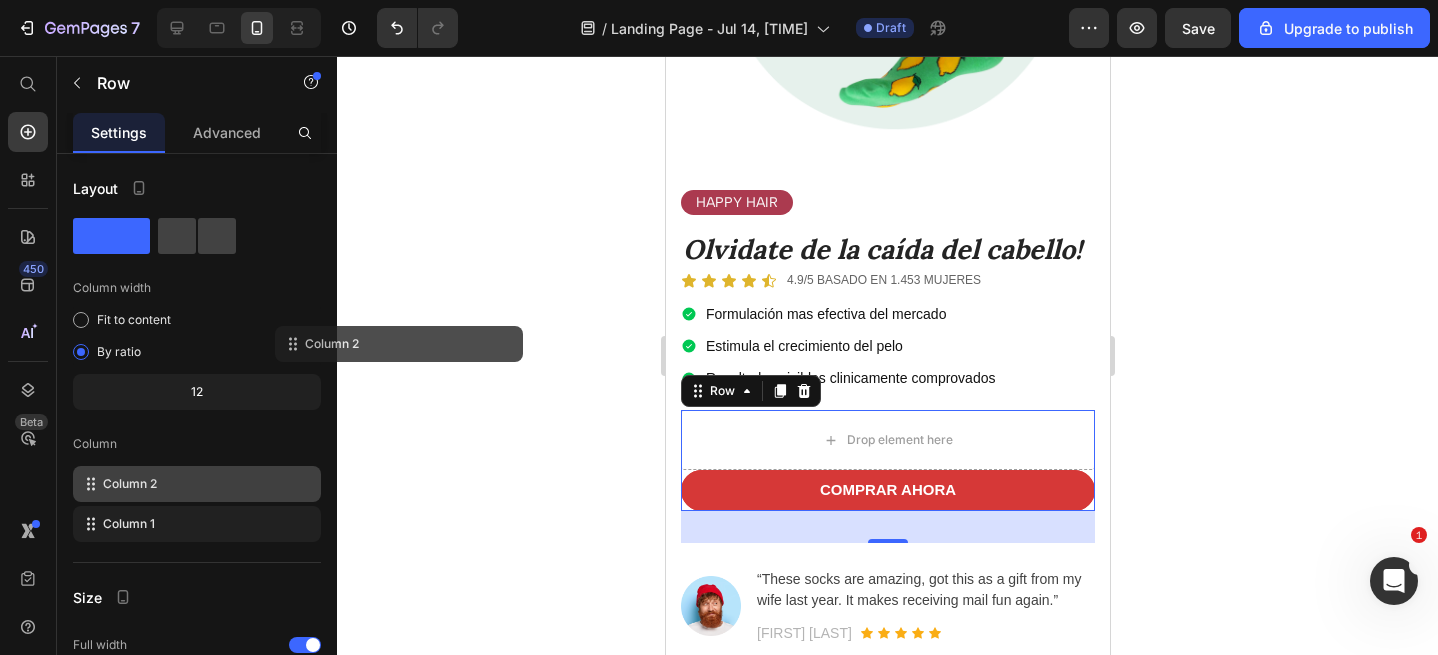 click 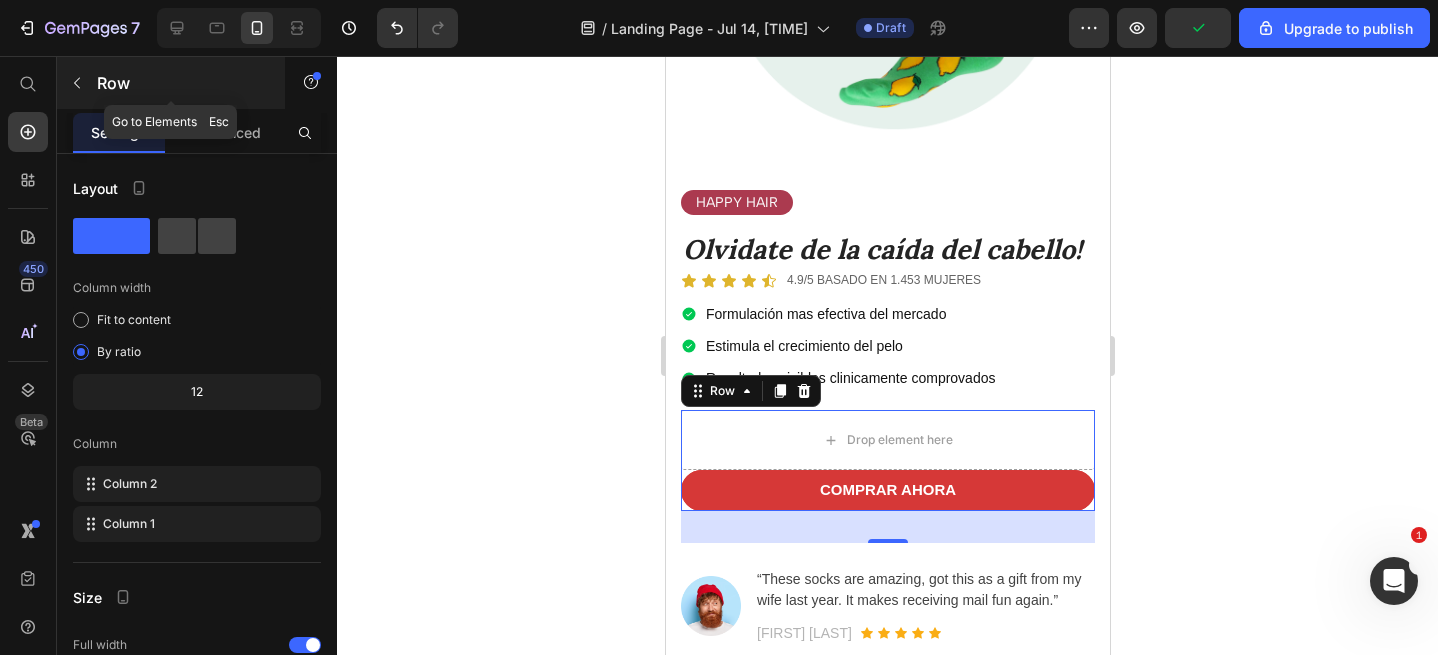 click 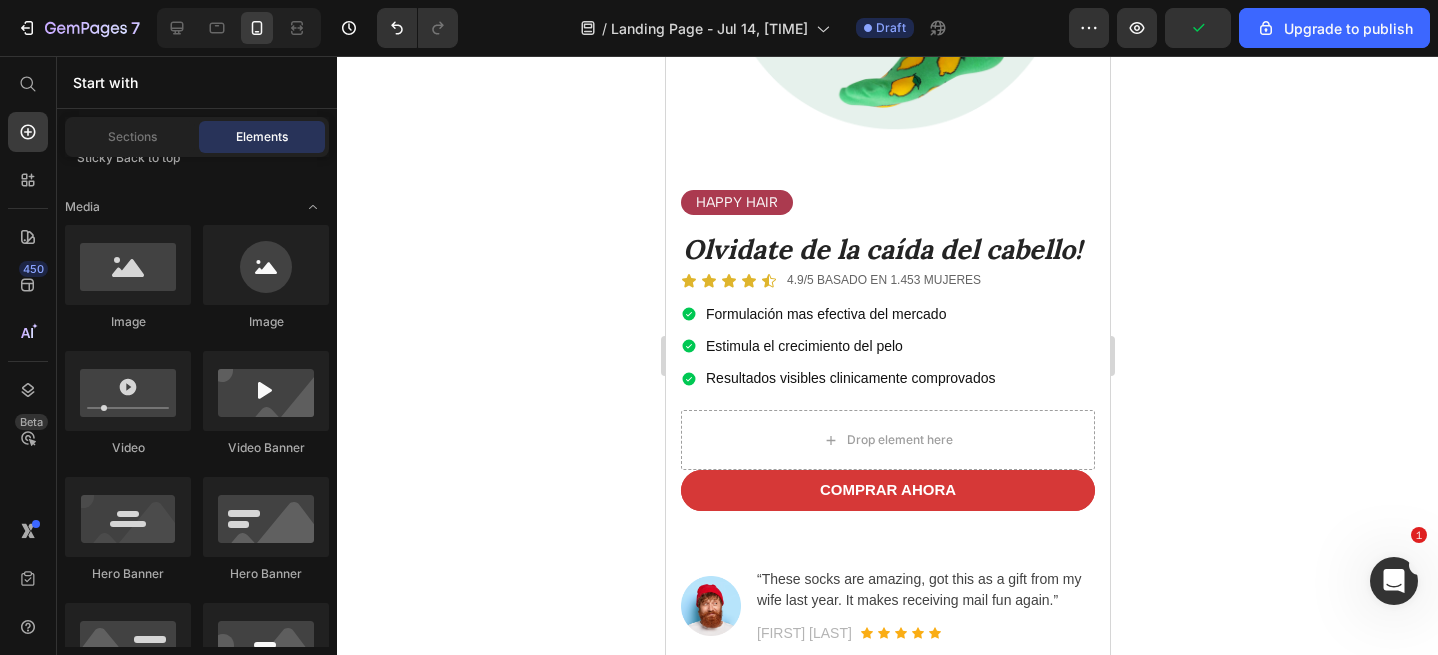 scroll, scrollTop: 0, scrollLeft: 0, axis: both 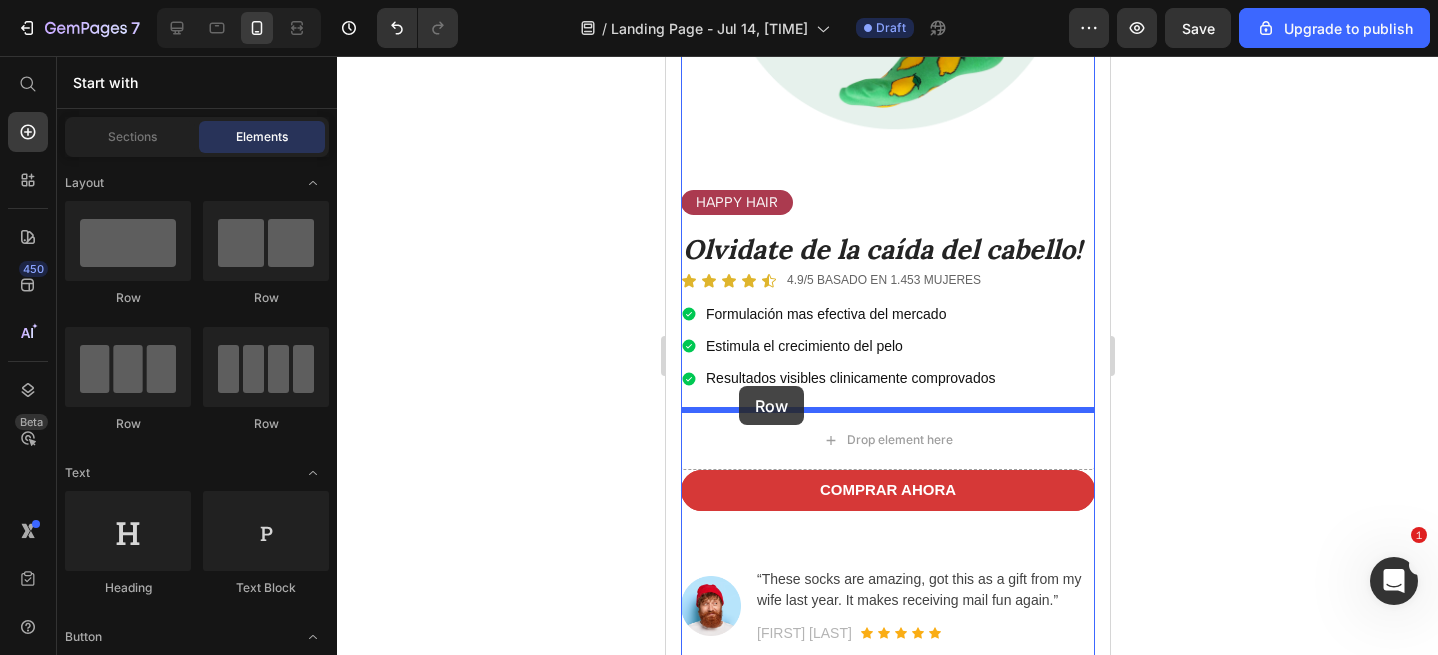 drag, startPoint x: 966, startPoint y: 331, endPoint x: 738, endPoint y: 386, distance: 234.53998 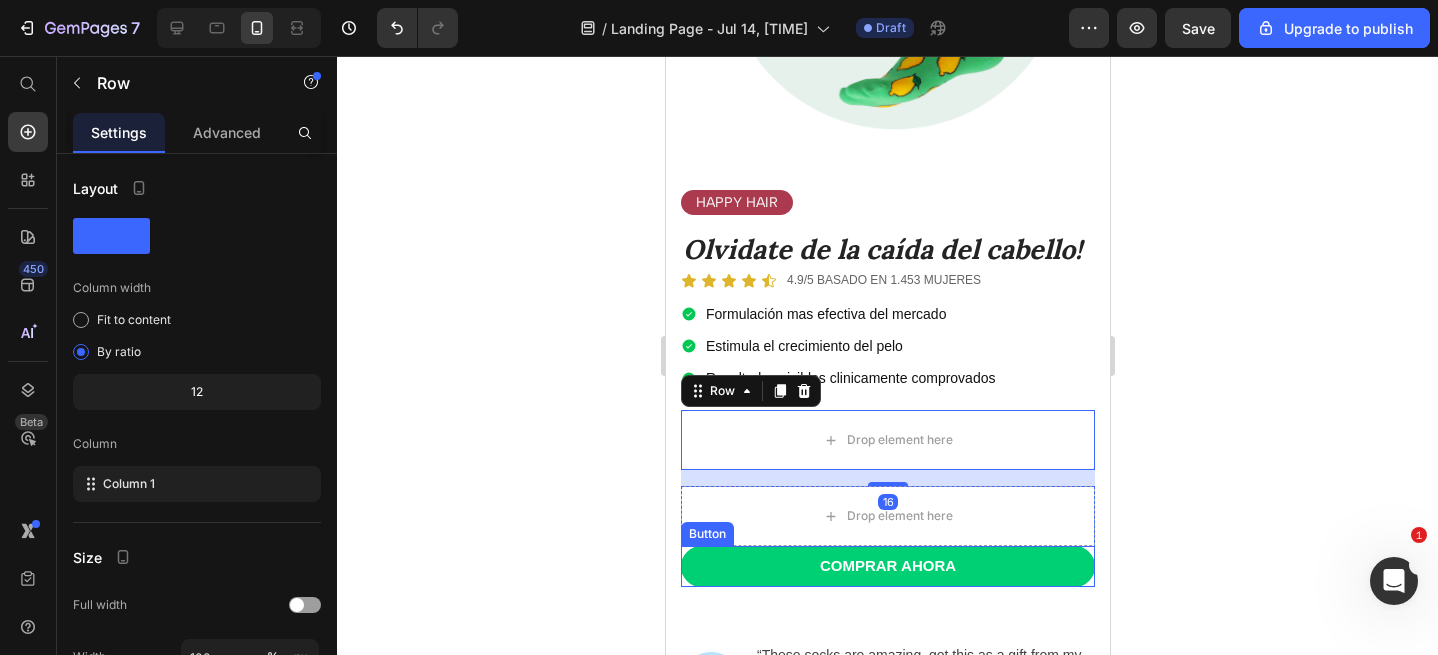 click on "COMPRAR AHORA" at bounding box center [887, 566] 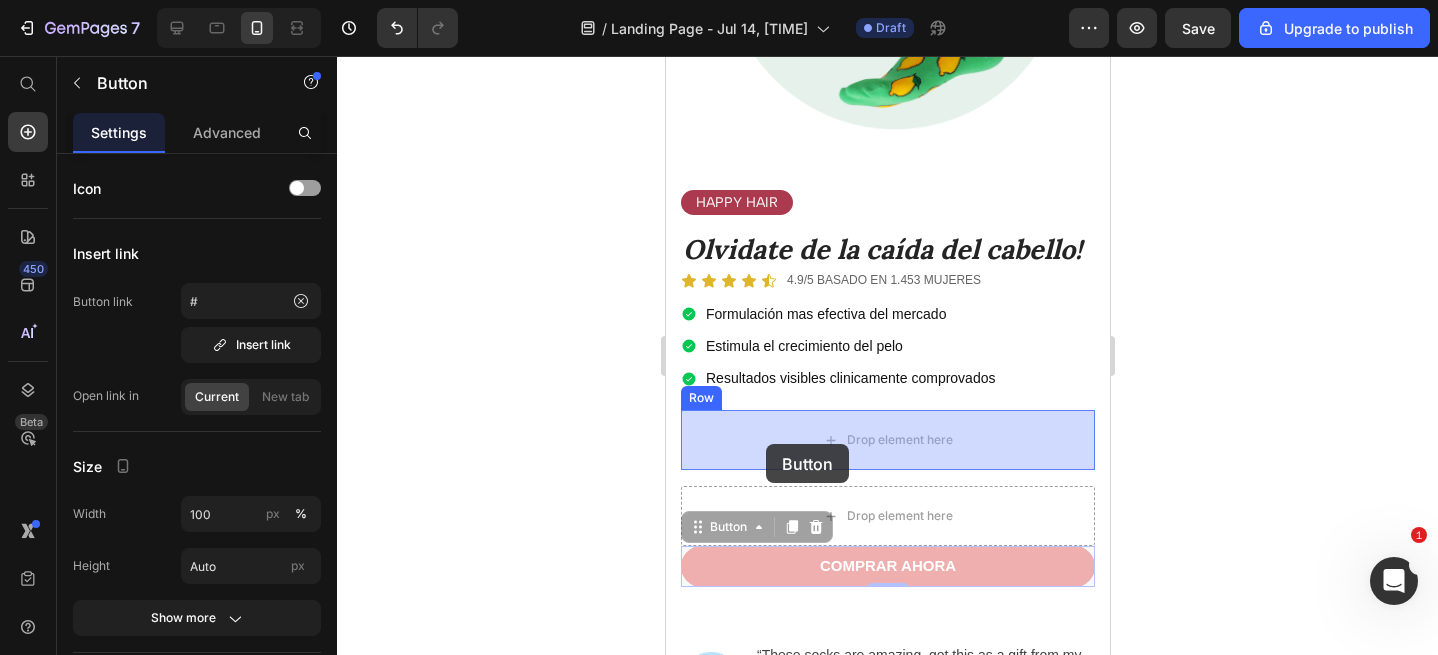 drag, startPoint x: 717, startPoint y: 569, endPoint x: 765, endPoint y: 444, distance: 133.89922 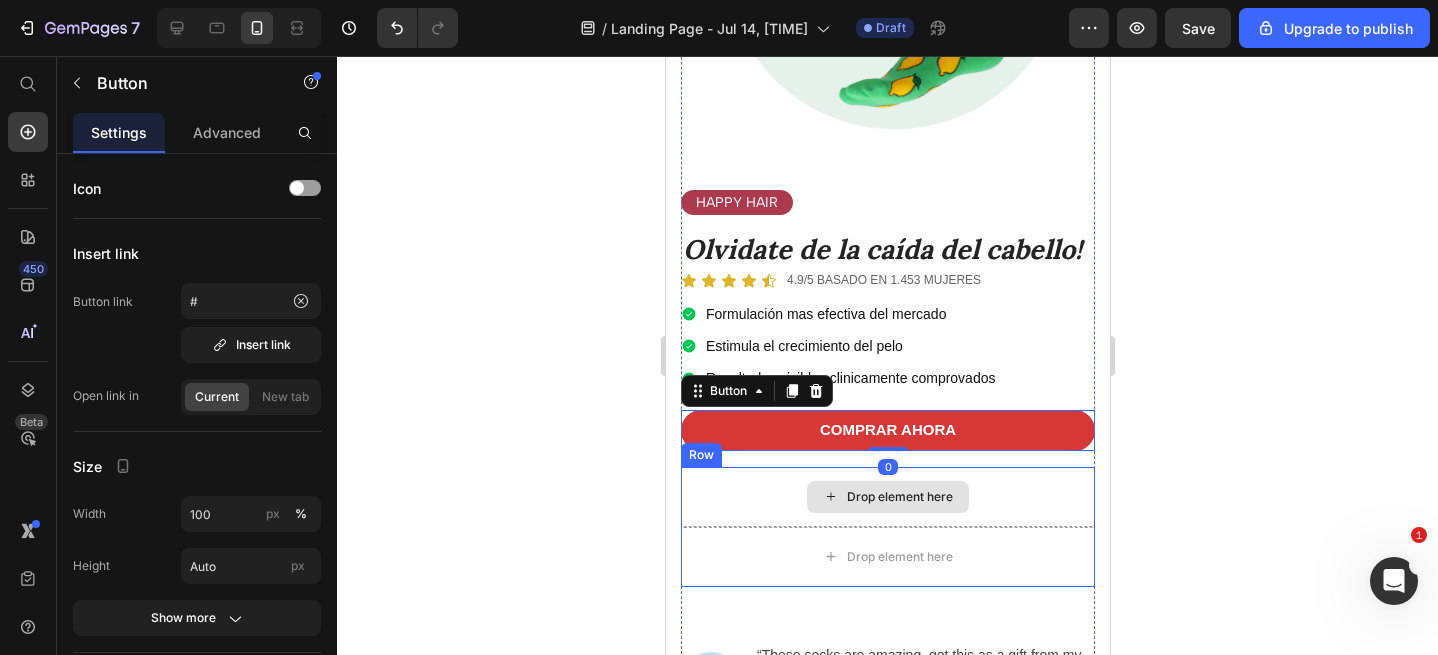 click on "Drop element here" at bounding box center (887, 497) 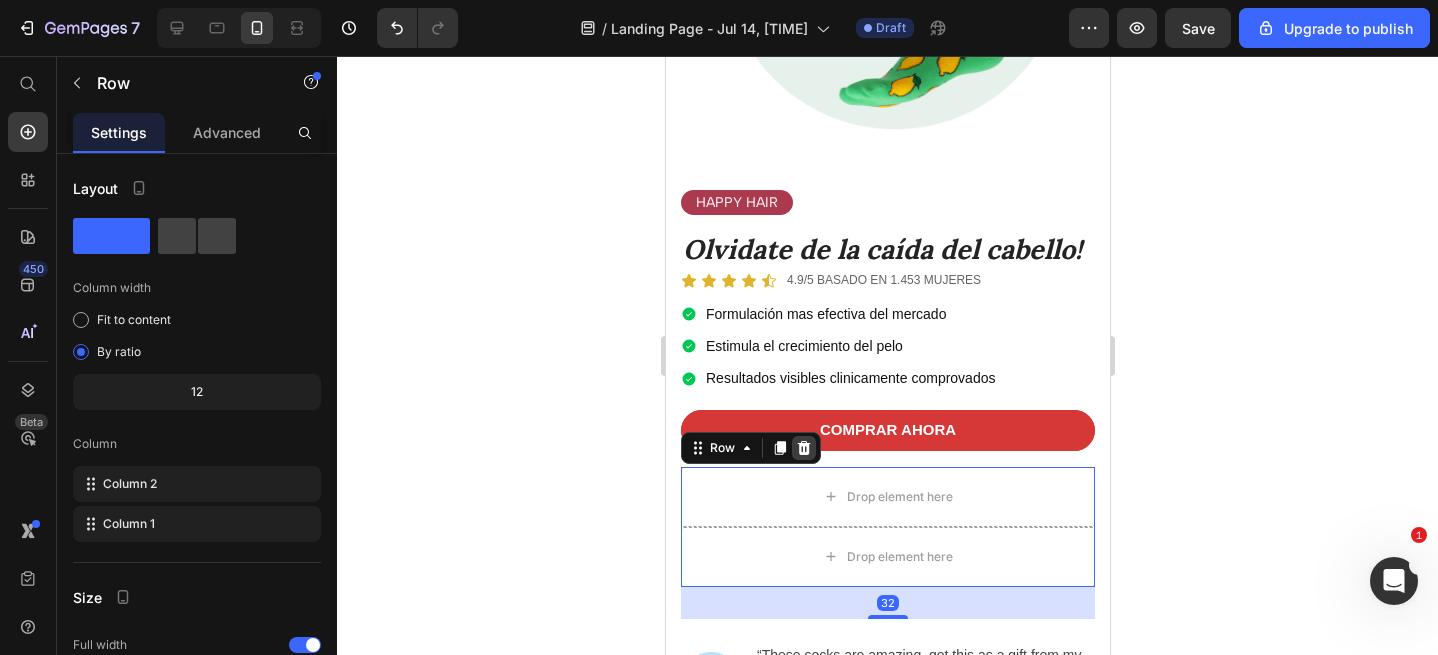 click 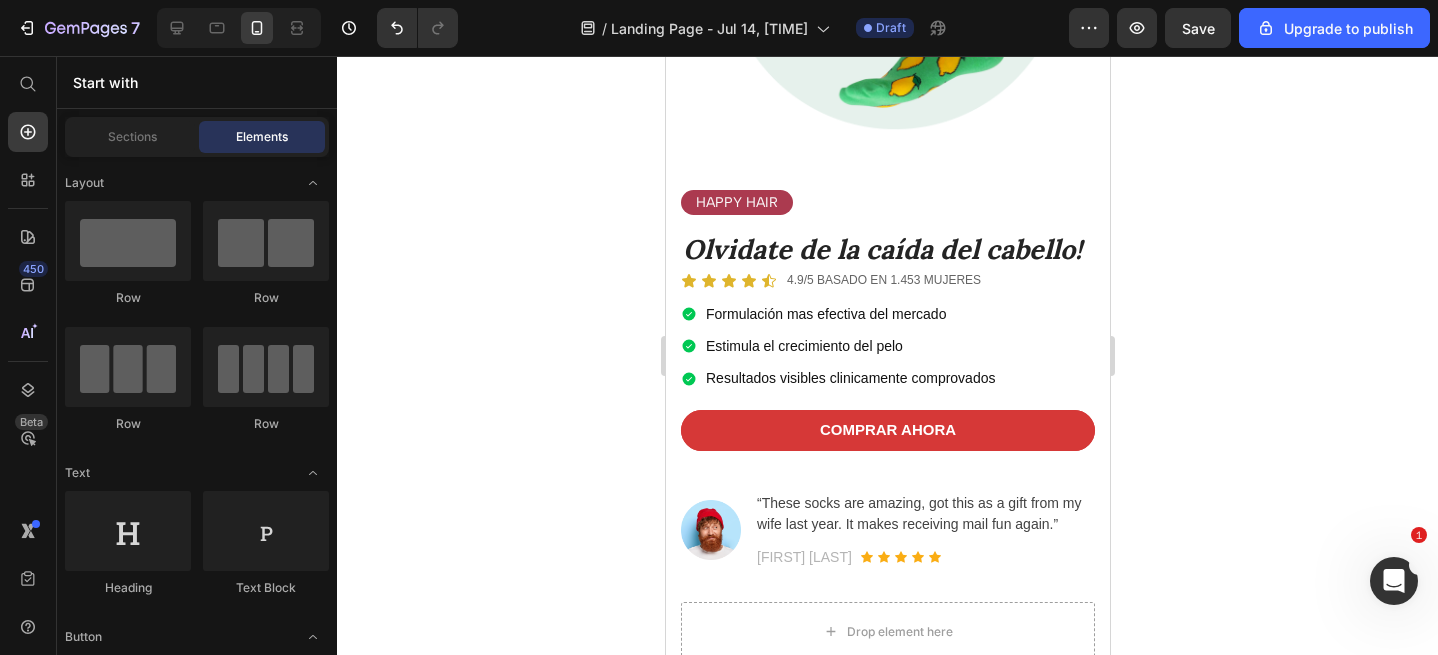 click 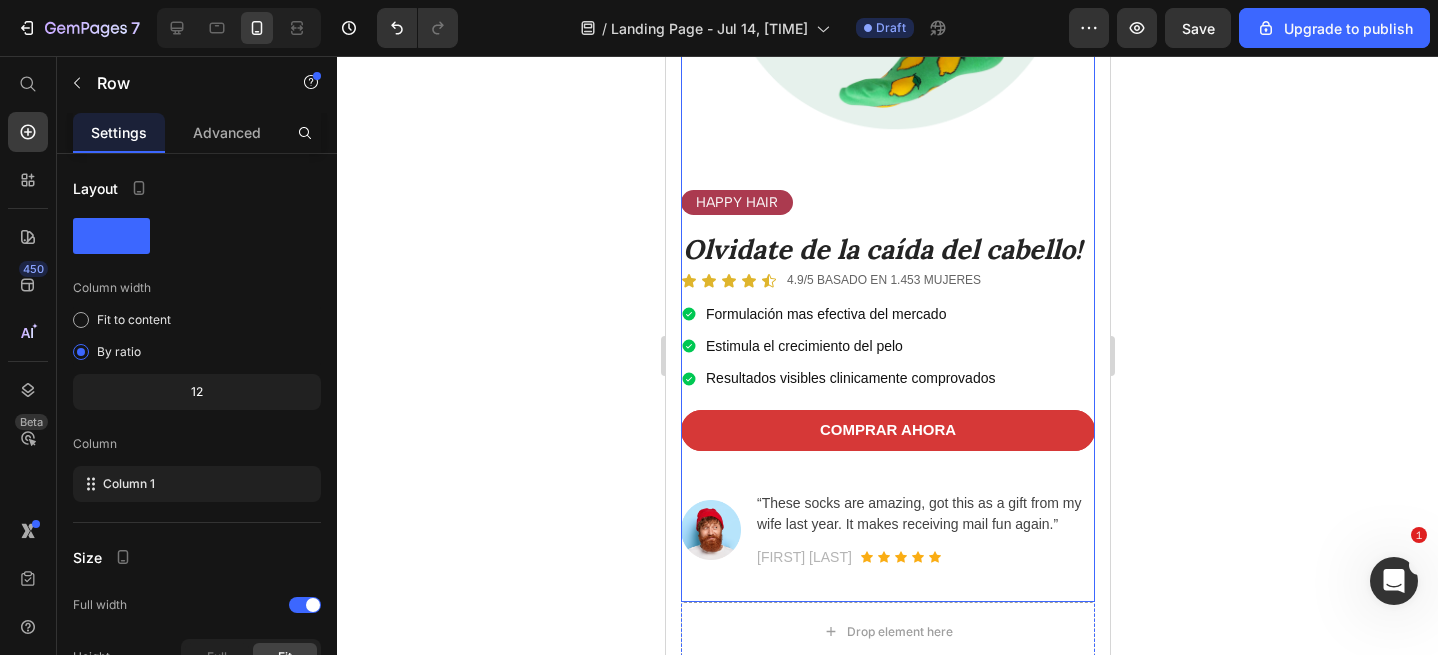 click on "Image HAPPY HAIR Text Block Olvidate de la caída del cabello!  Heading Icon Icon Icon Icon Icon Icon List 4.9/5 BASADO EN 1.453 MUJERES  Text Block Row Formulación mas efectiva del mercado  Estimula el crecimiento del pelo Resultados visibles clinicamente comprovados Item List COMPRAR AHORA Button Row Image “These socks are amazing, got this as a gift from my wife last year. It makes receiving mail fun again.” Text block Richard Depp Text block                Icon                Icon                Icon                Icon                Icon Icon List Hoz Row Row" at bounding box center (887, 161) 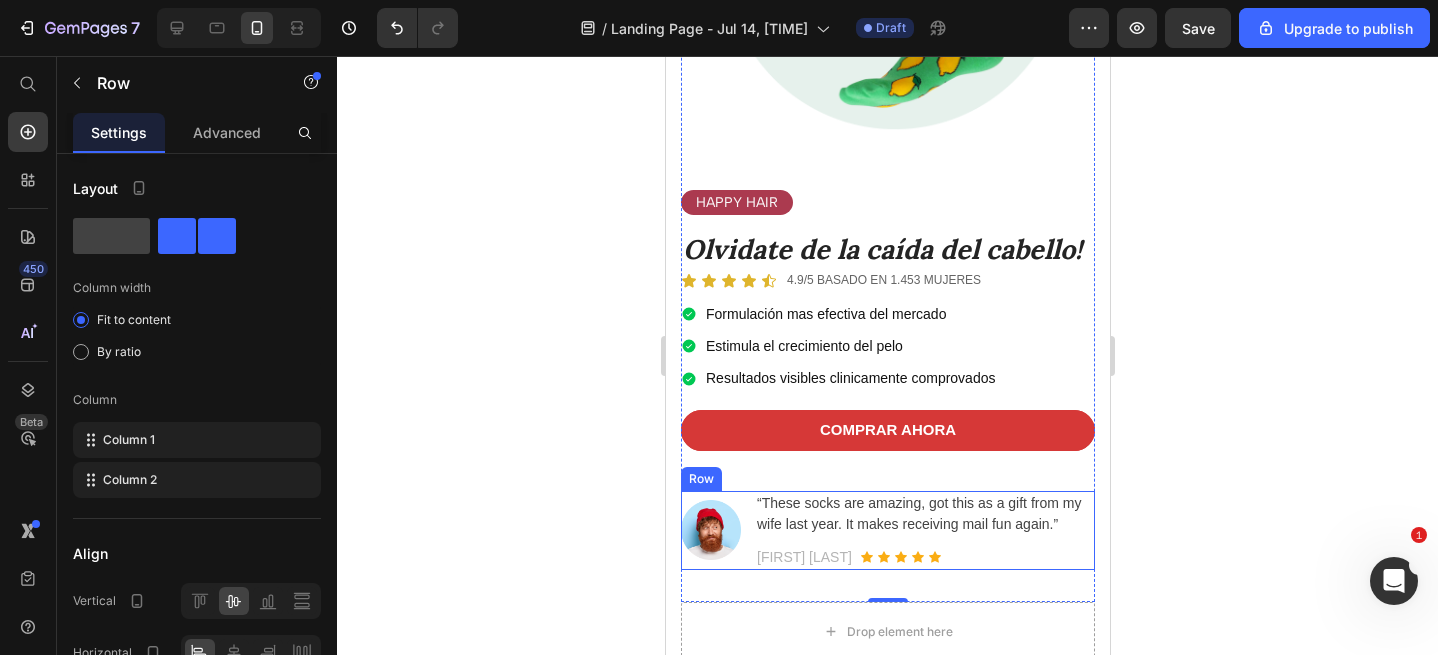 click on "Image “These socks are amazing, got this as a gift from my wife last year. It makes receiving mail fun again.” Text block Richard Depp Text block                Icon                Icon                Icon                Icon                Icon Icon List Hoz Row Row" at bounding box center (887, 530) 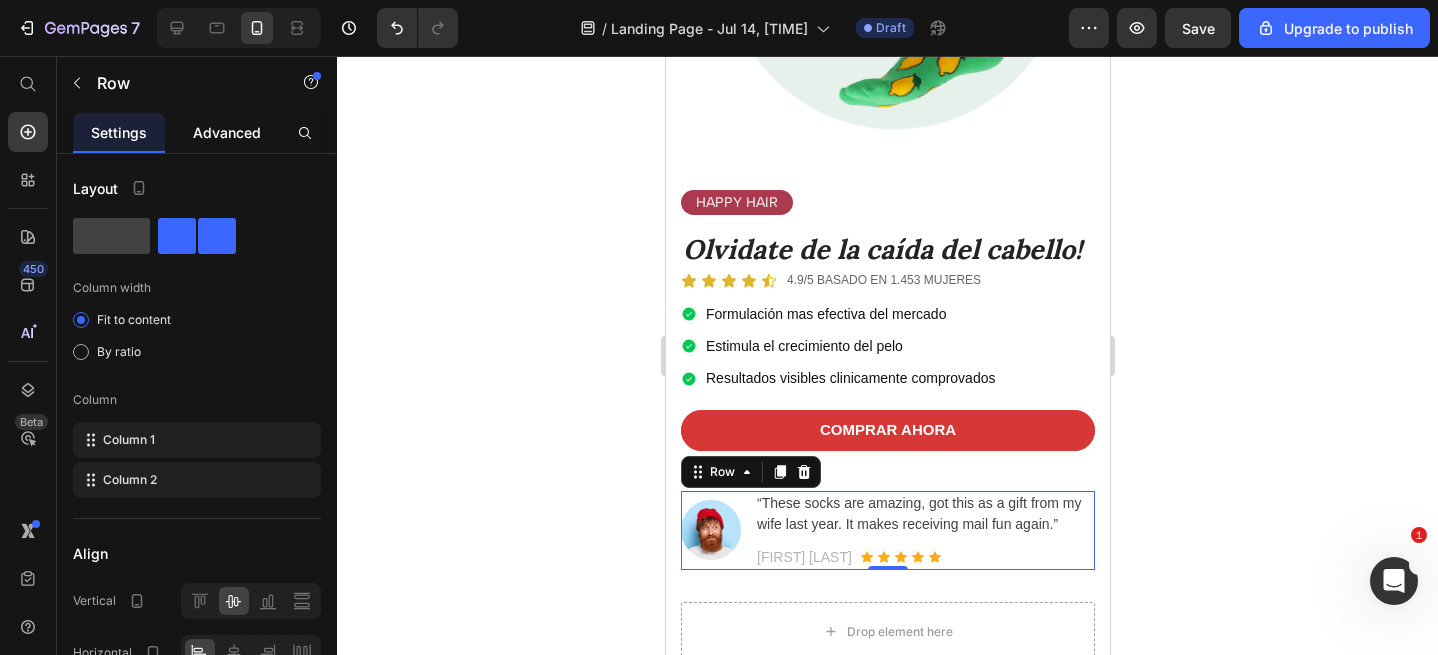 click on "Advanced" at bounding box center (227, 132) 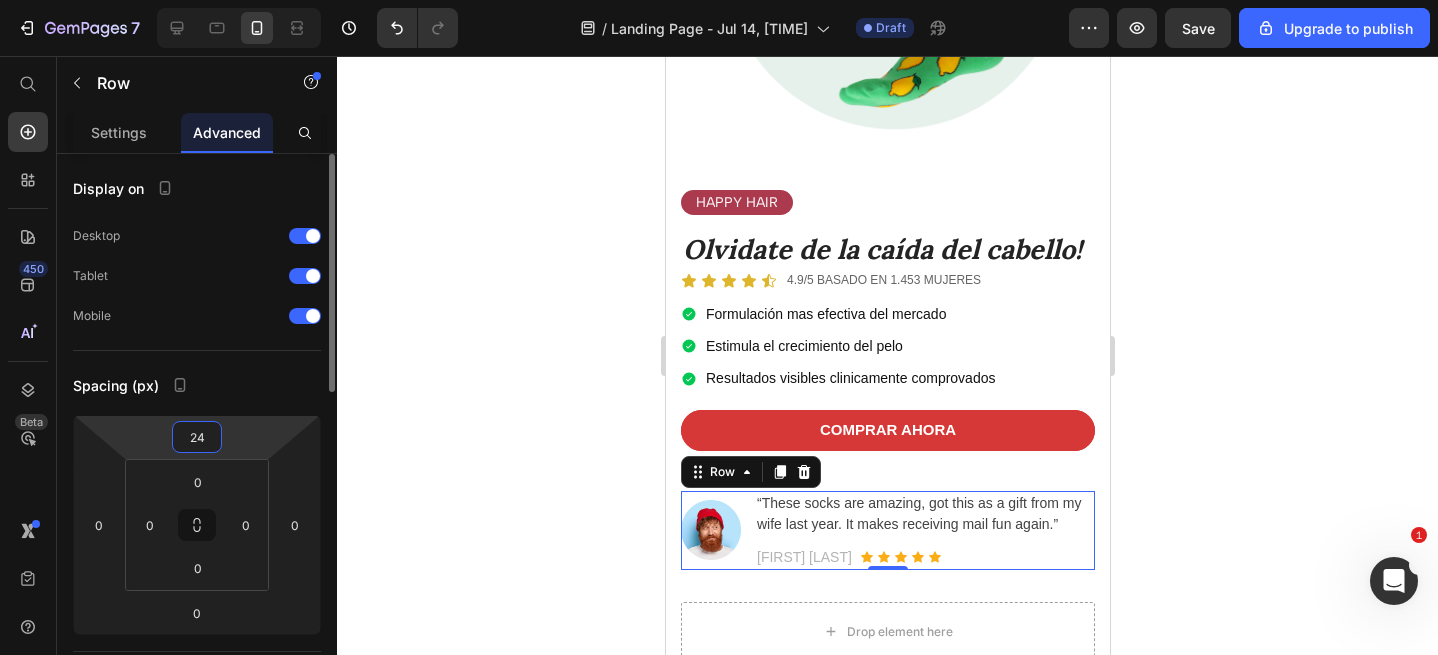 click on "24" at bounding box center (197, 437) 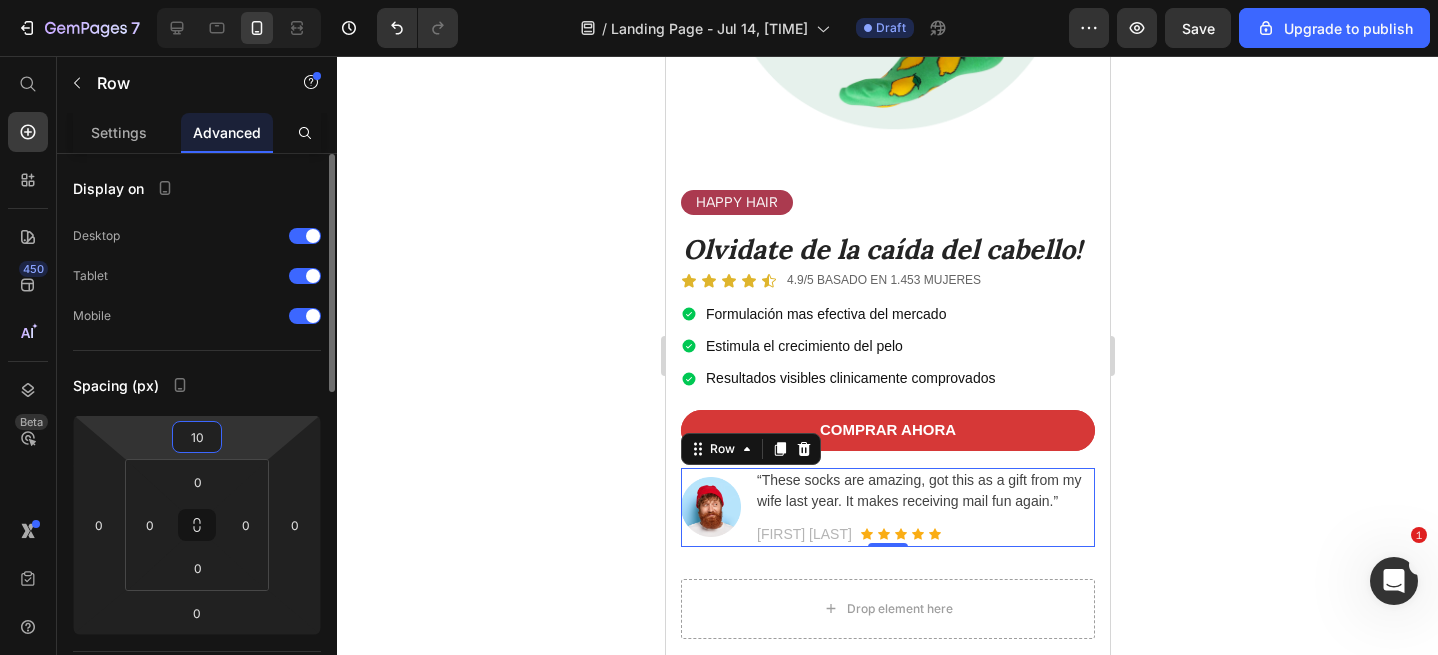 type on "10" 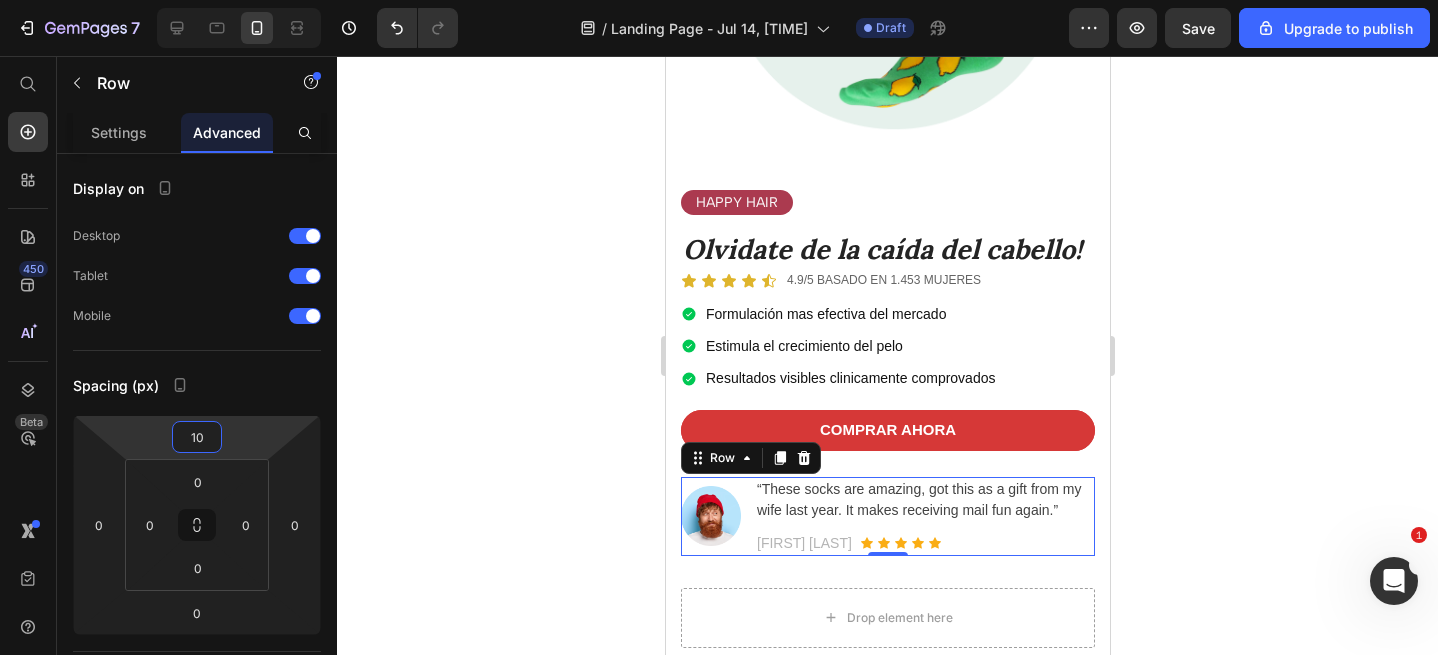 click 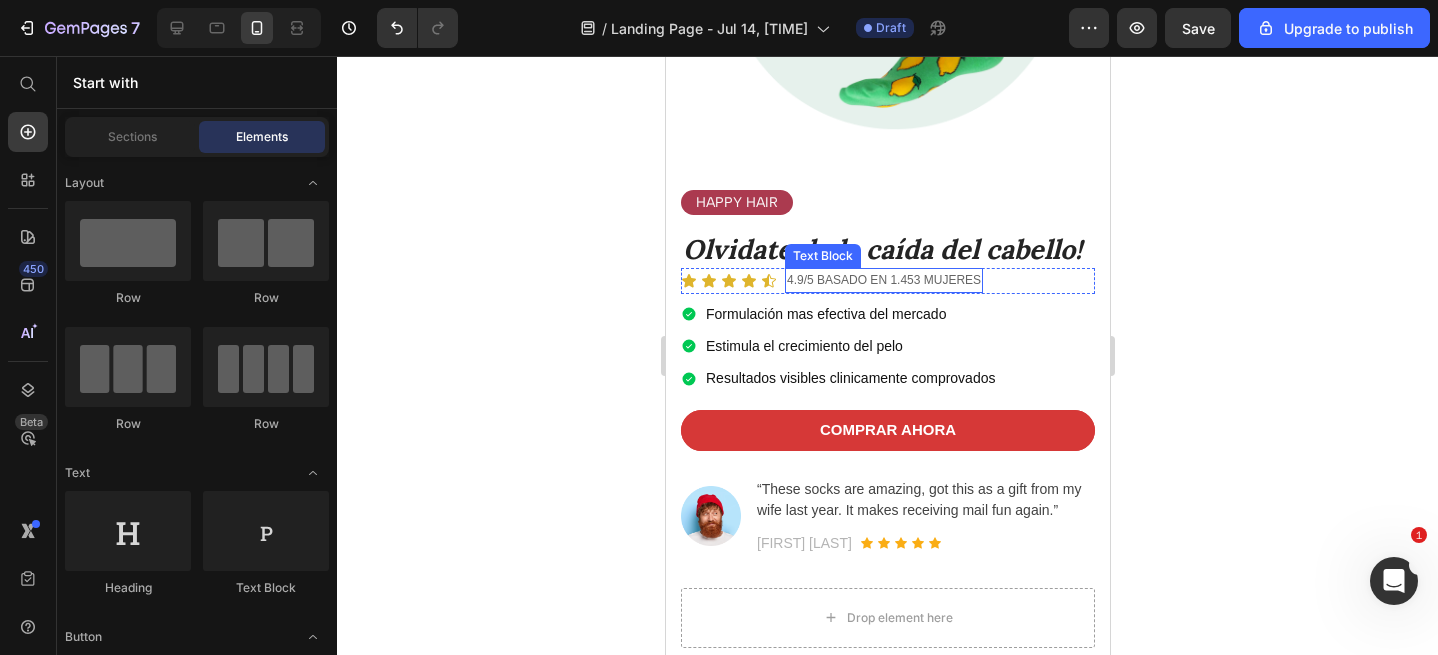 click on "Text Block" at bounding box center (822, 256) 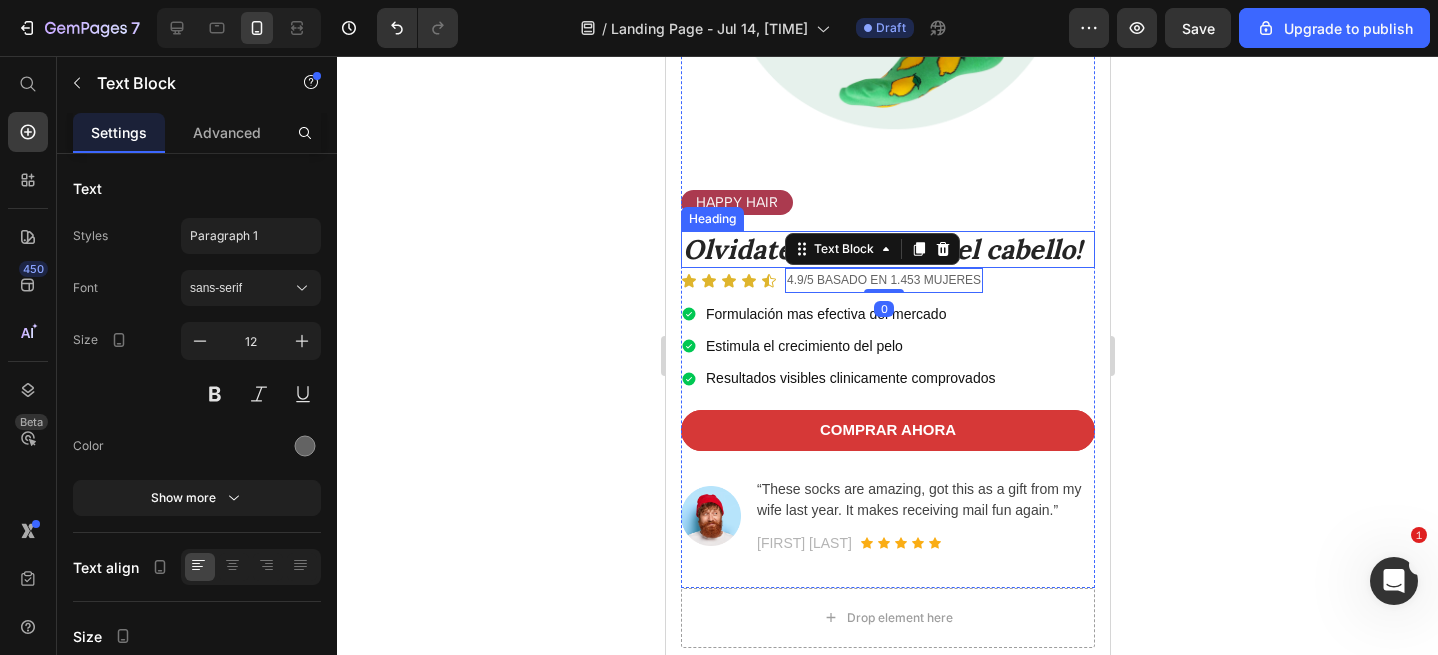 click on "Olvidate de la caída del cabello!" at bounding box center (887, 249) 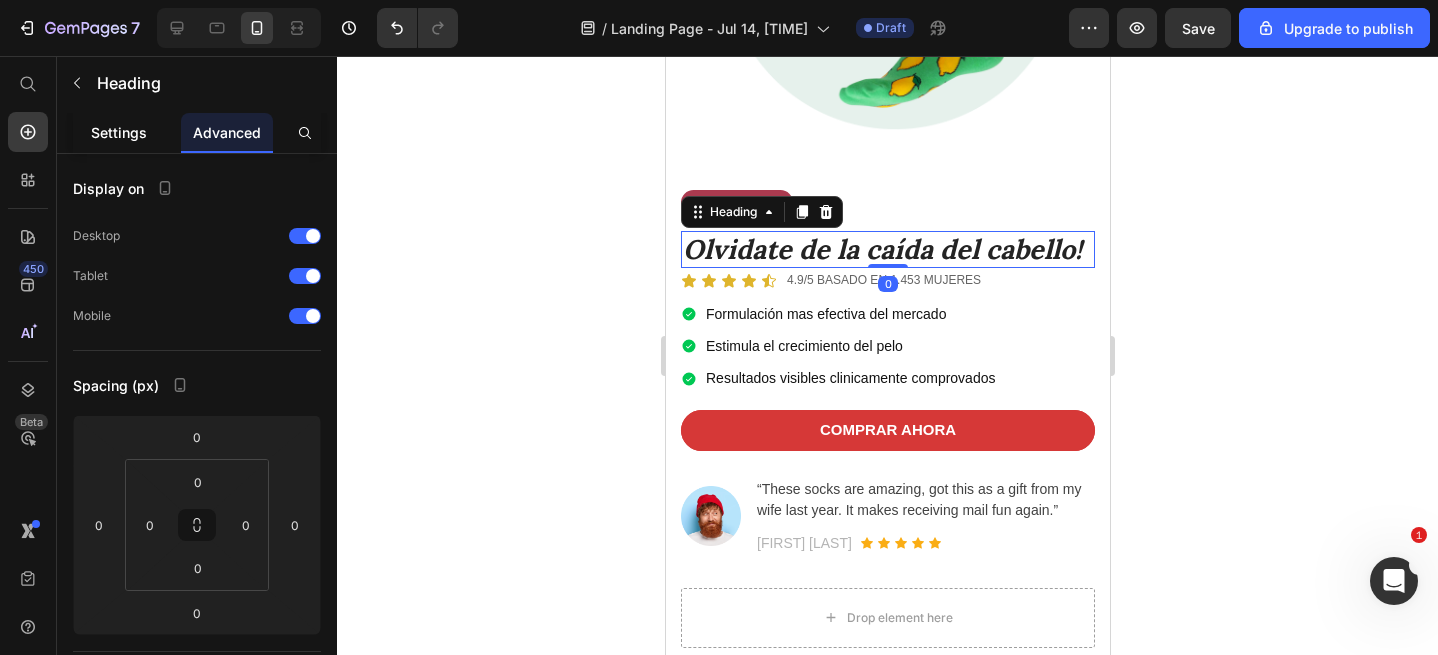 click on "Settings" 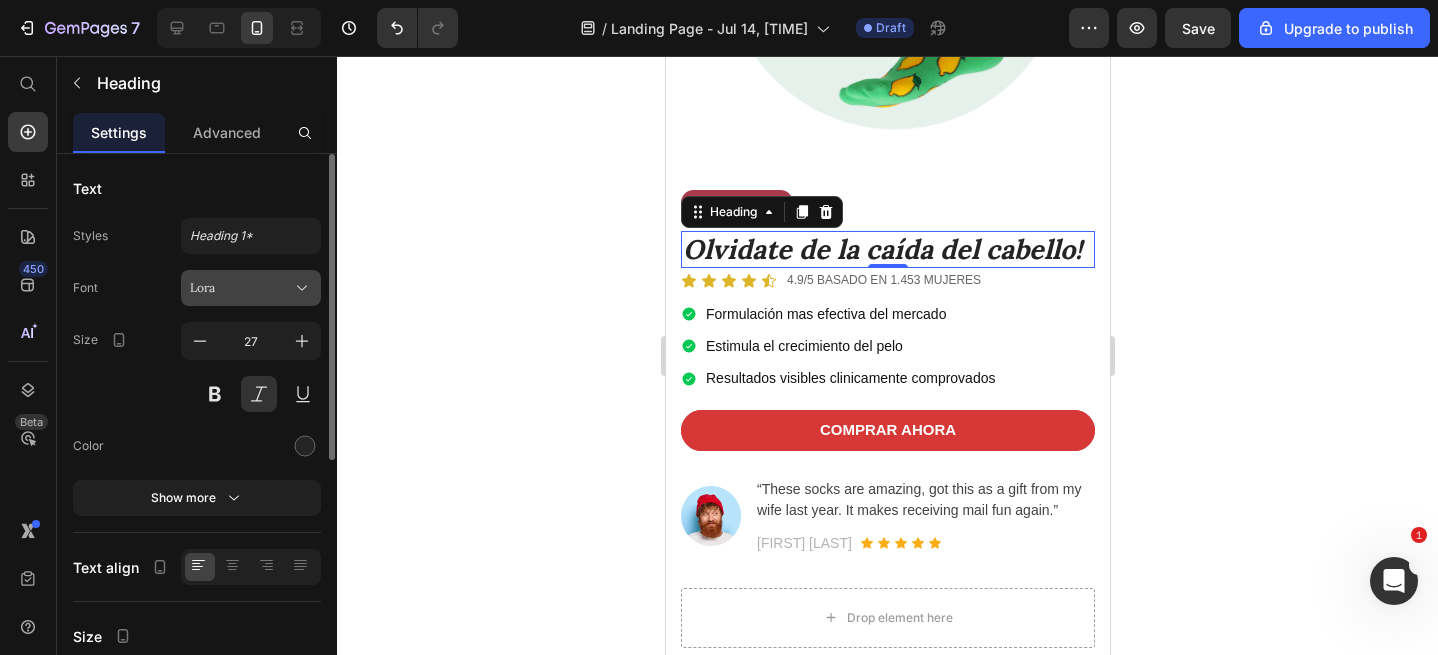 click on "Lora" at bounding box center [251, 288] 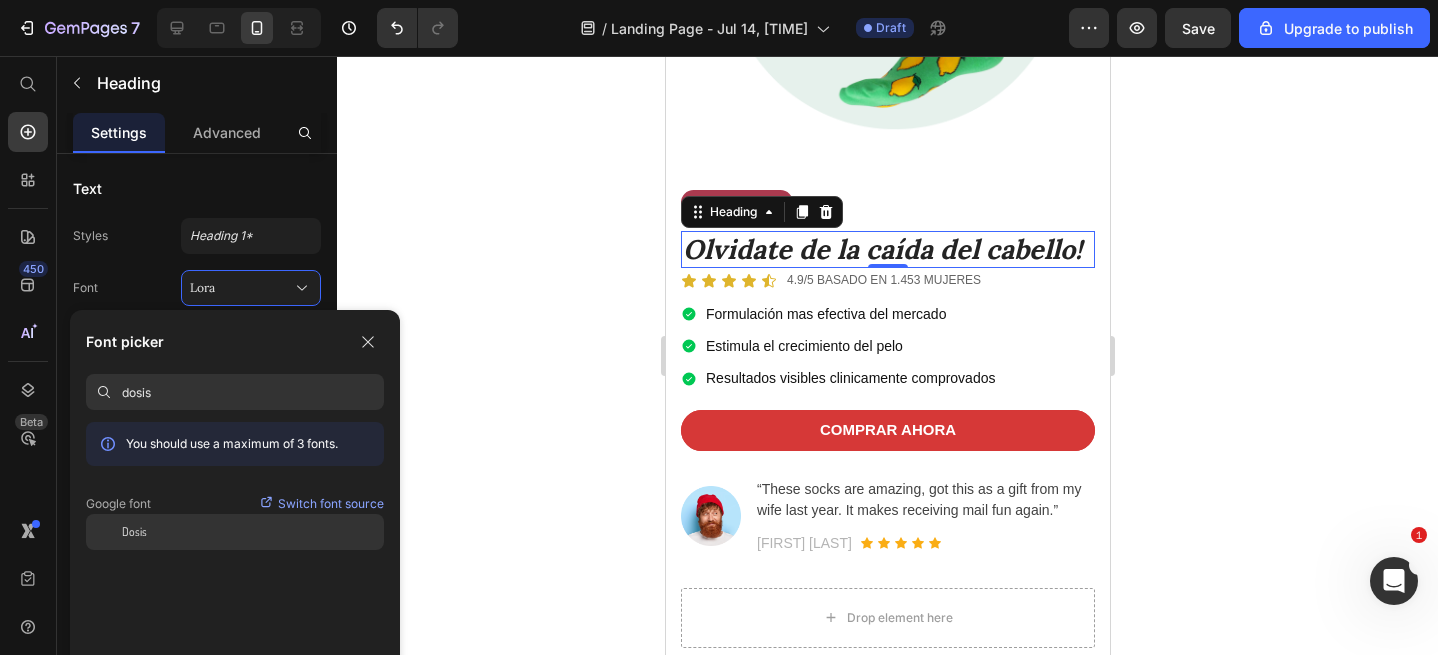 type on "dosis" 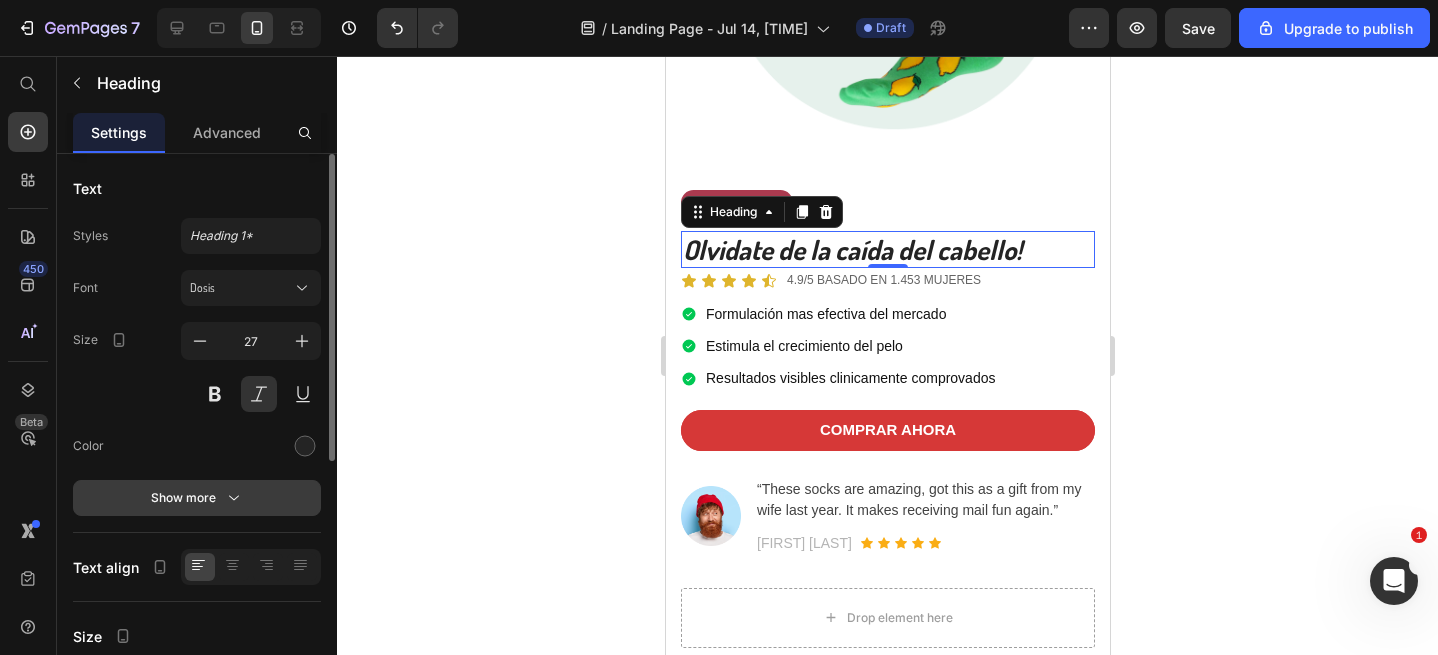 click on "Show more" at bounding box center [197, 498] 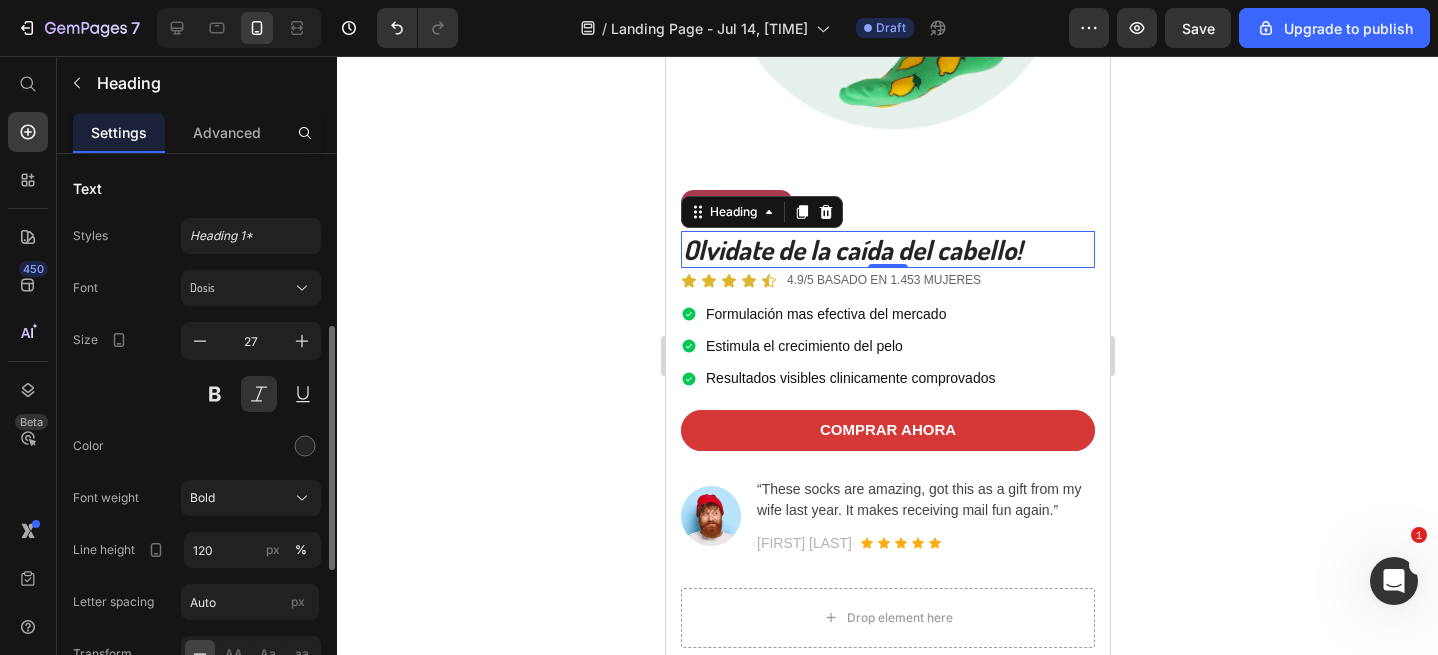 scroll, scrollTop: 120, scrollLeft: 0, axis: vertical 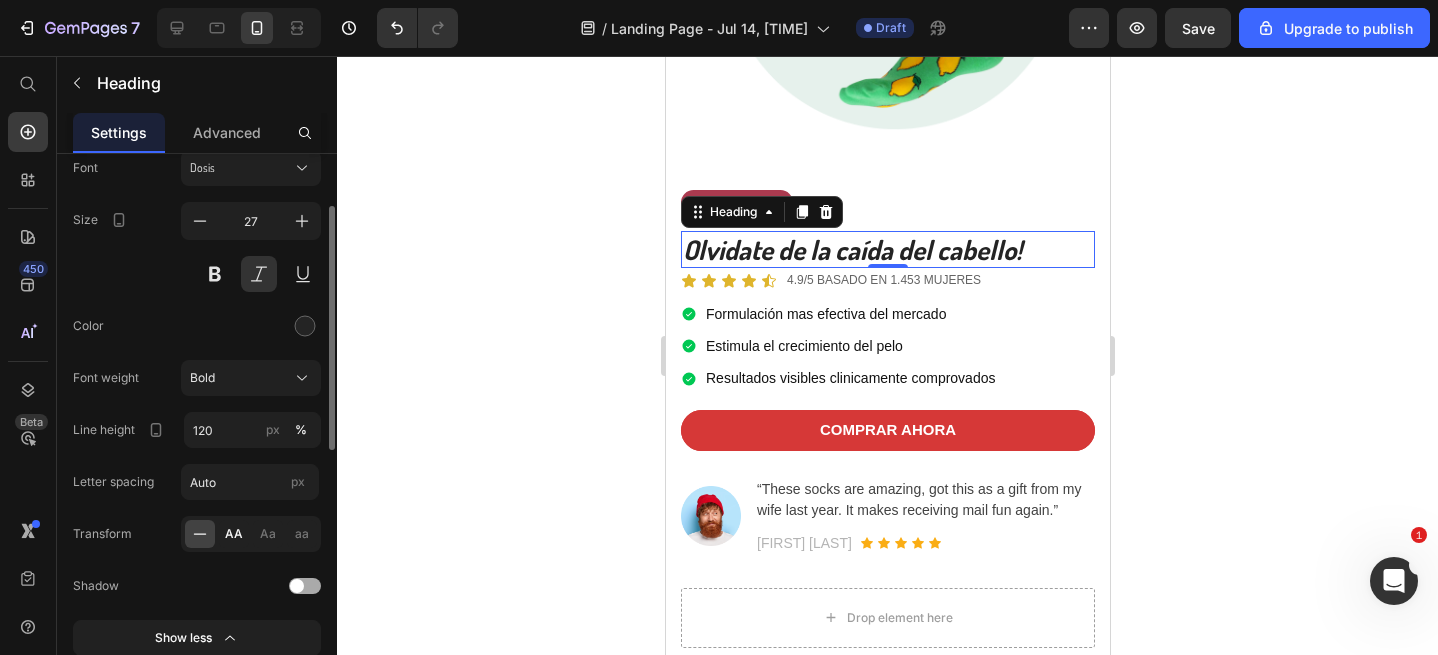 click on "AA" 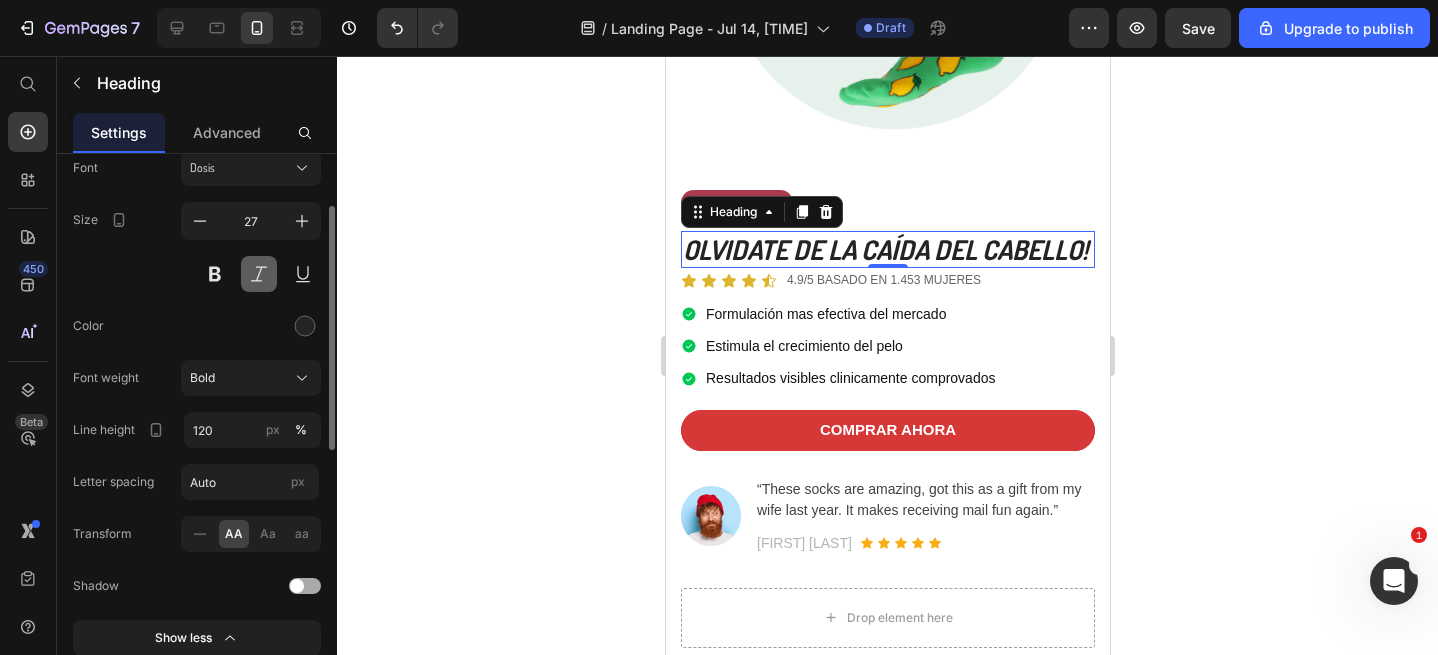click at bounding box center (259, 274) 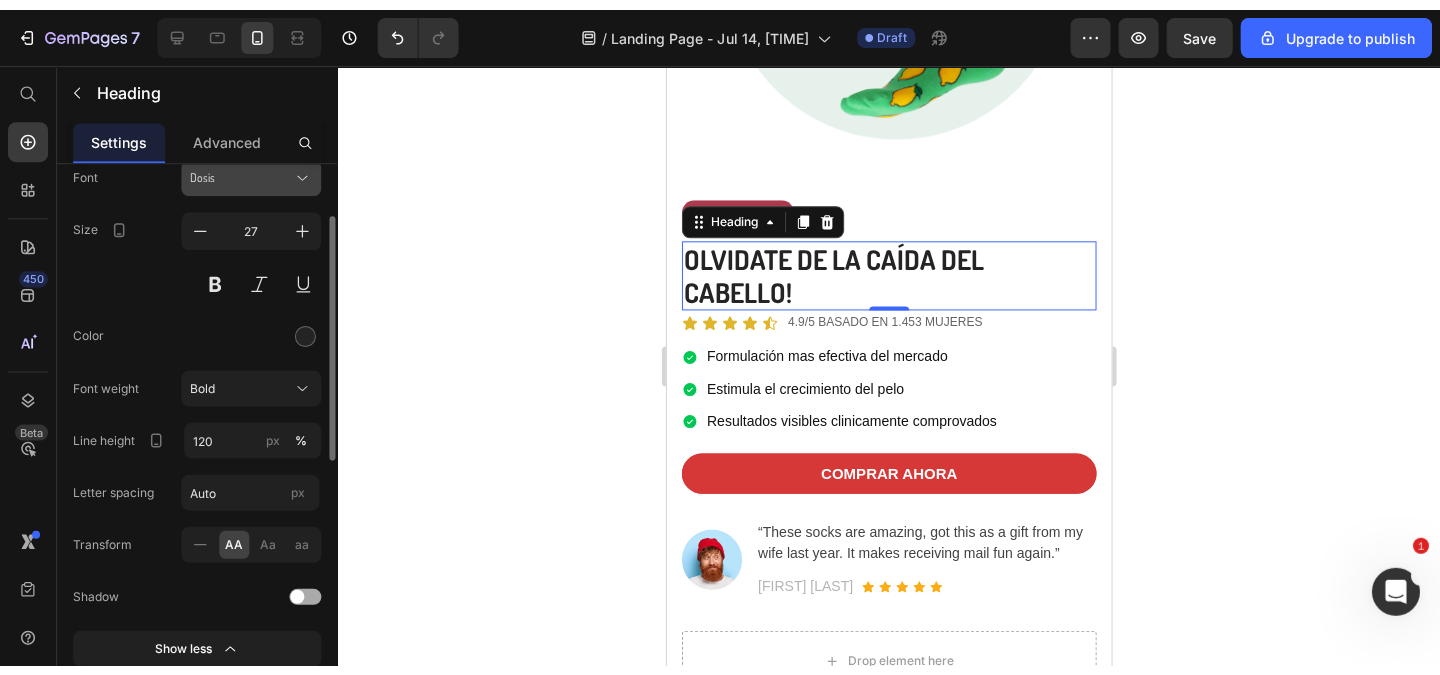 scroll, scrollTop: 0, scrollLeft: 0, axis: both 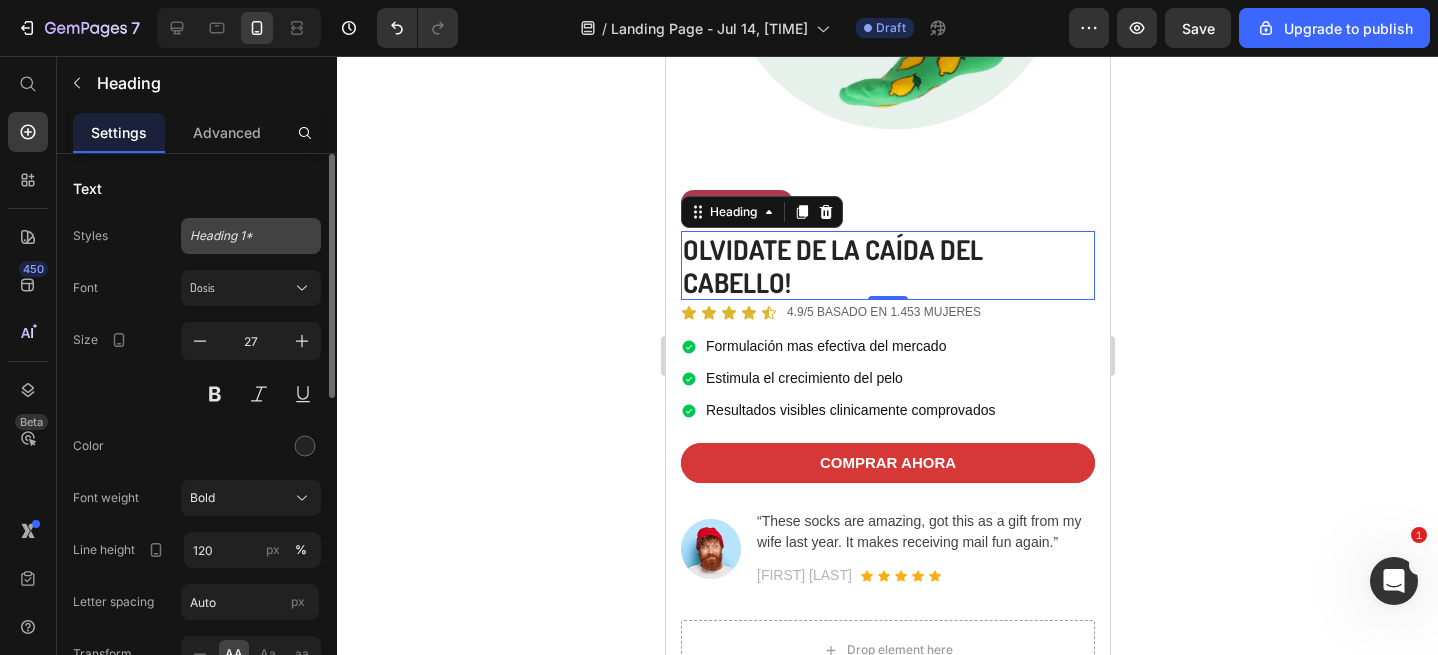 click on "Heading 1*" 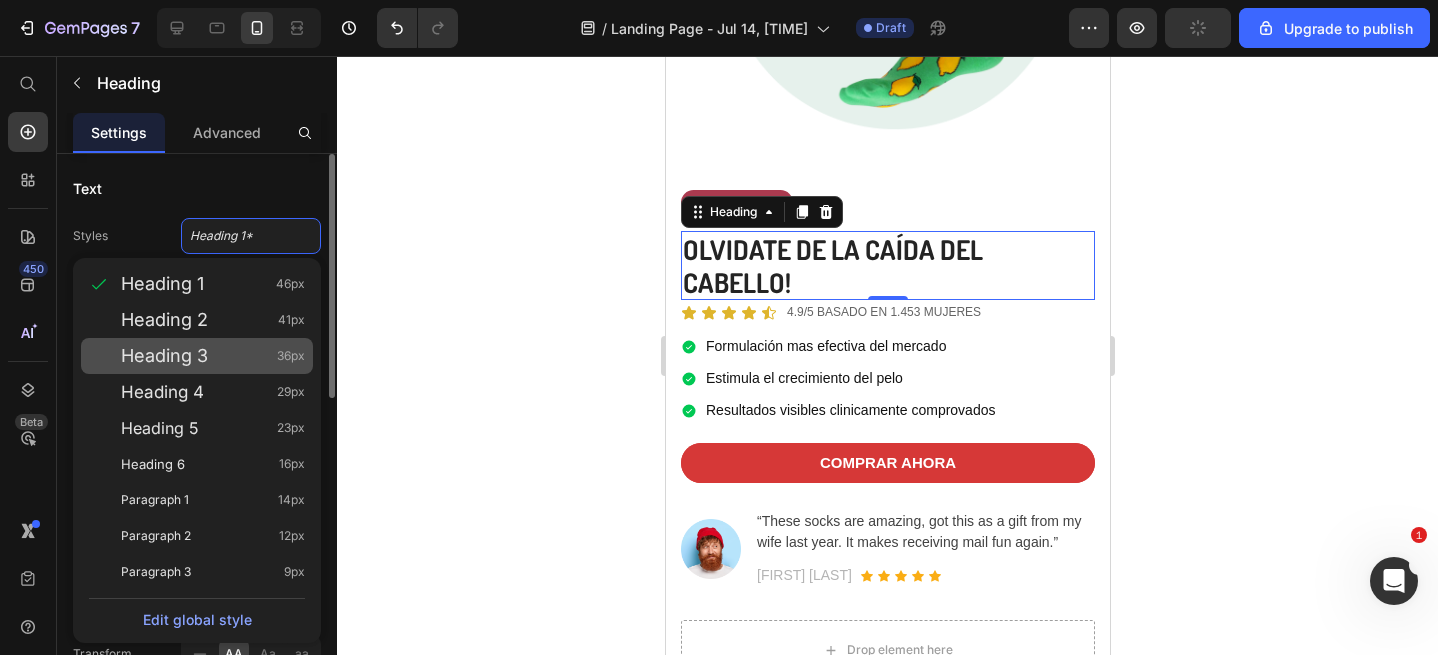 click on "Heading 3 36px" at bounding box center (213, 356) 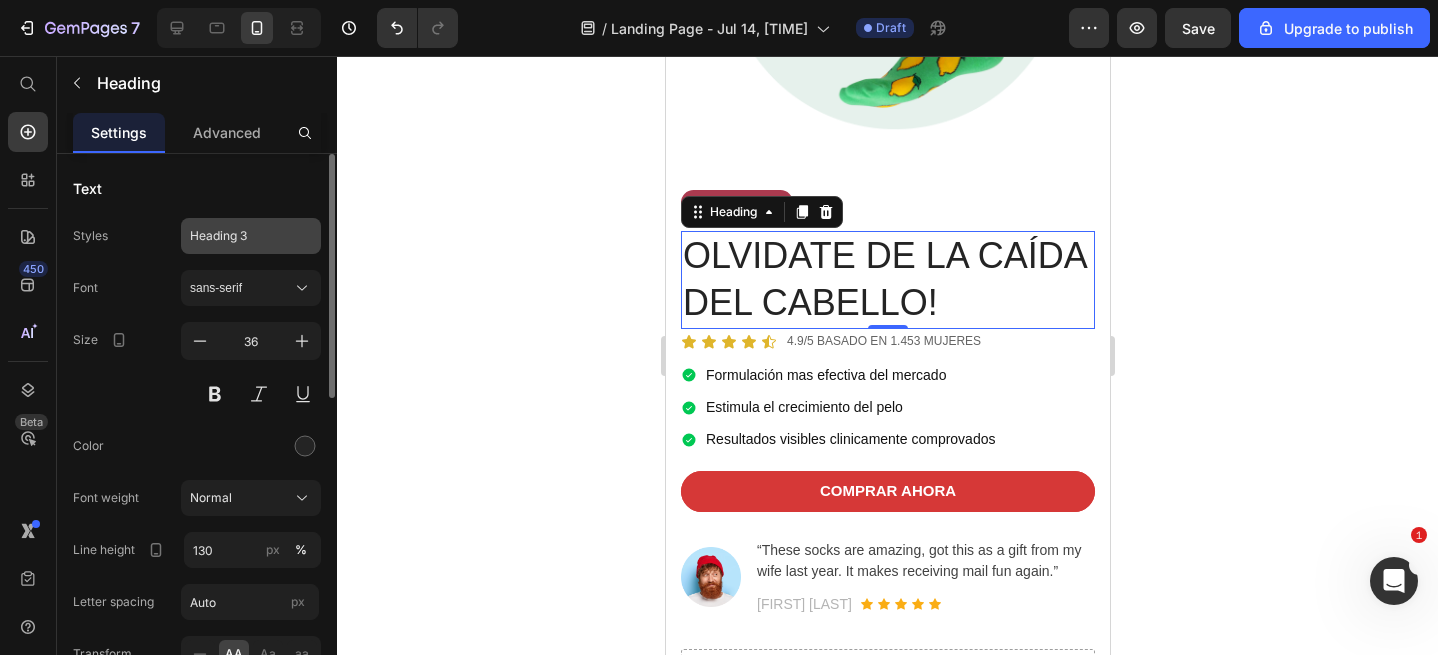 click on "Heading 3" at bounding box center (251, 236) 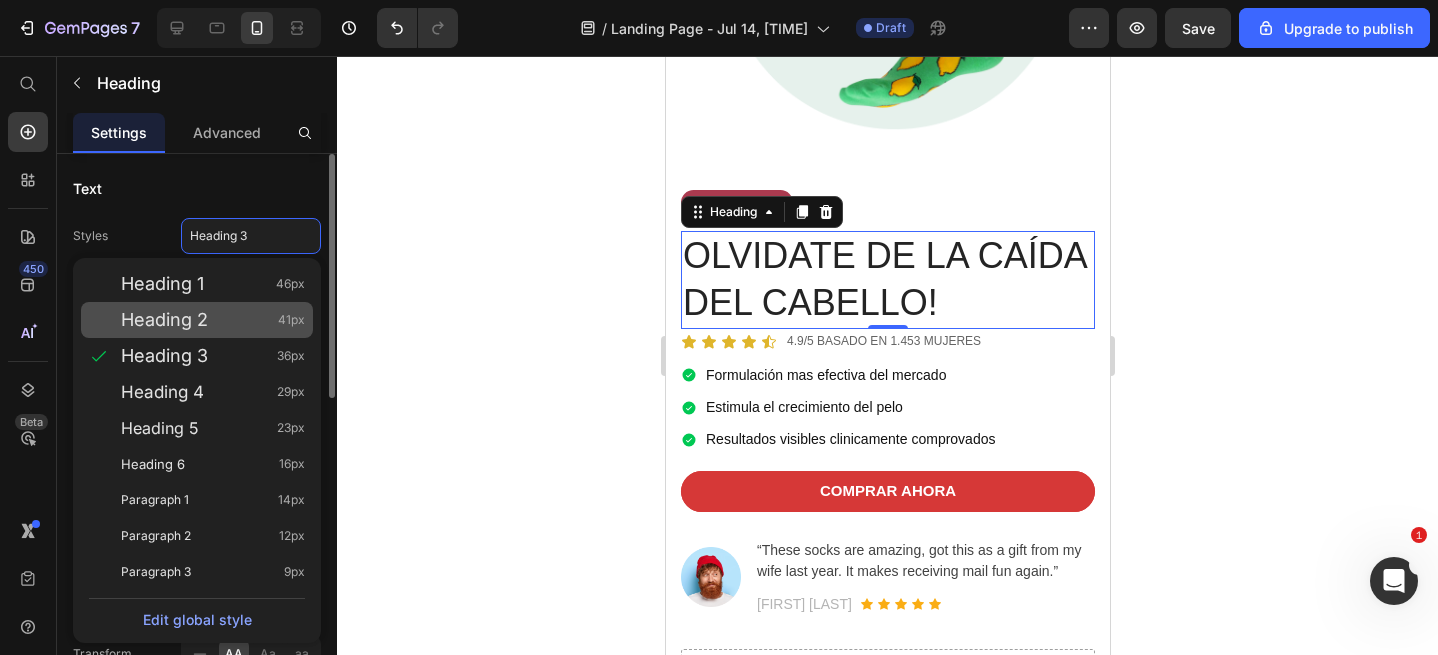 click on "Heading 2 41px" at bounding box center (213, 320) 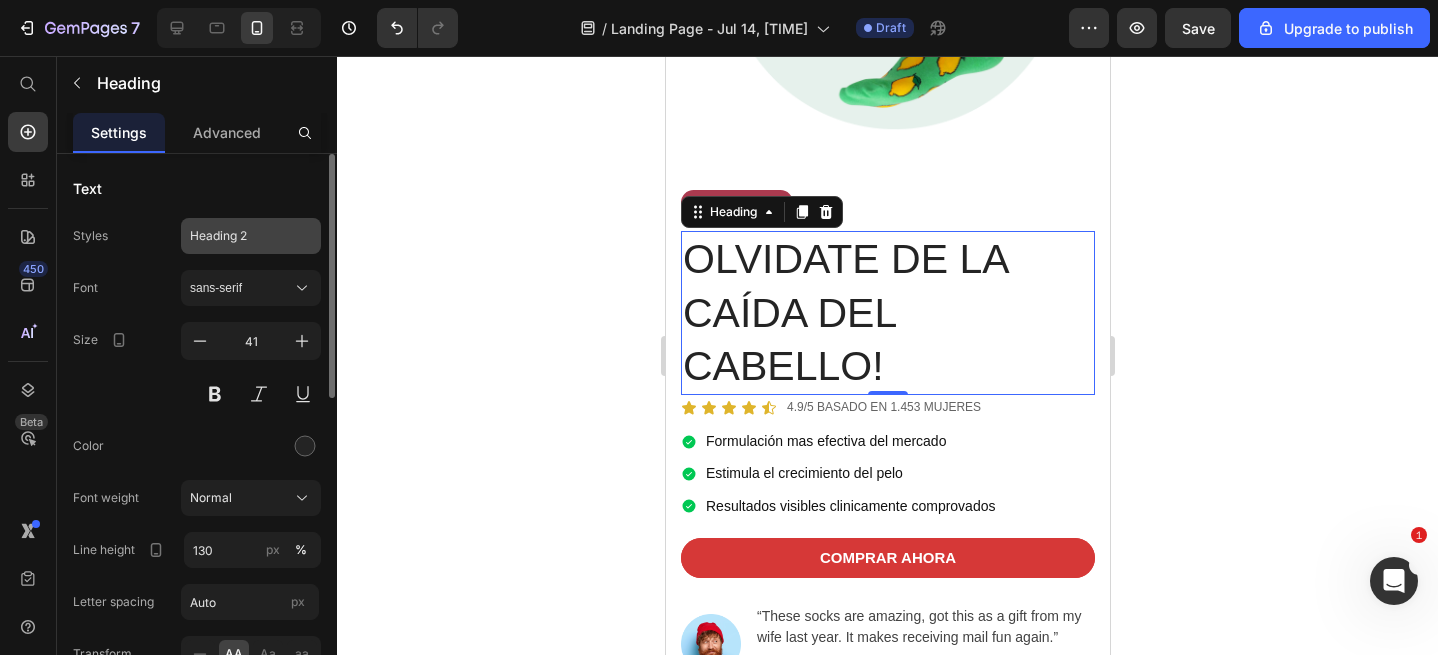 click on "Heading 2" at bounding box center (251, 236) 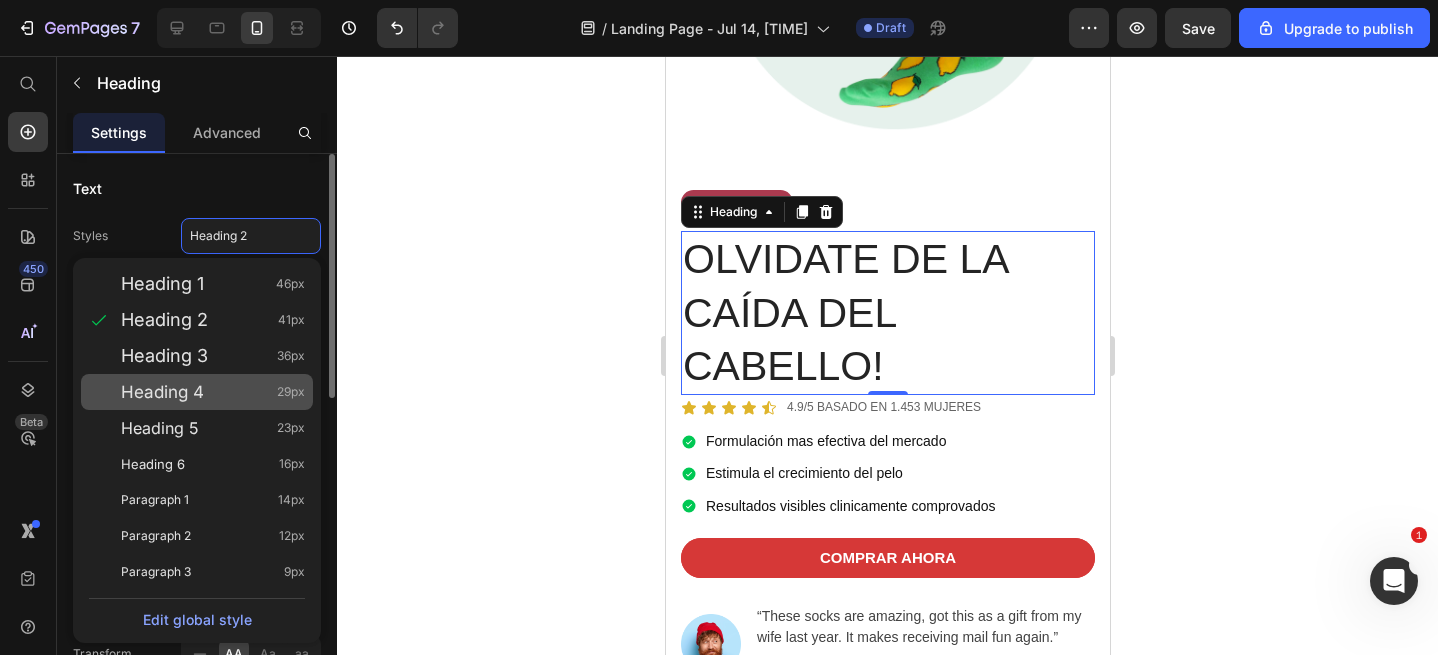 click on "Heading 4 29px" at bounding box center [213, 392] 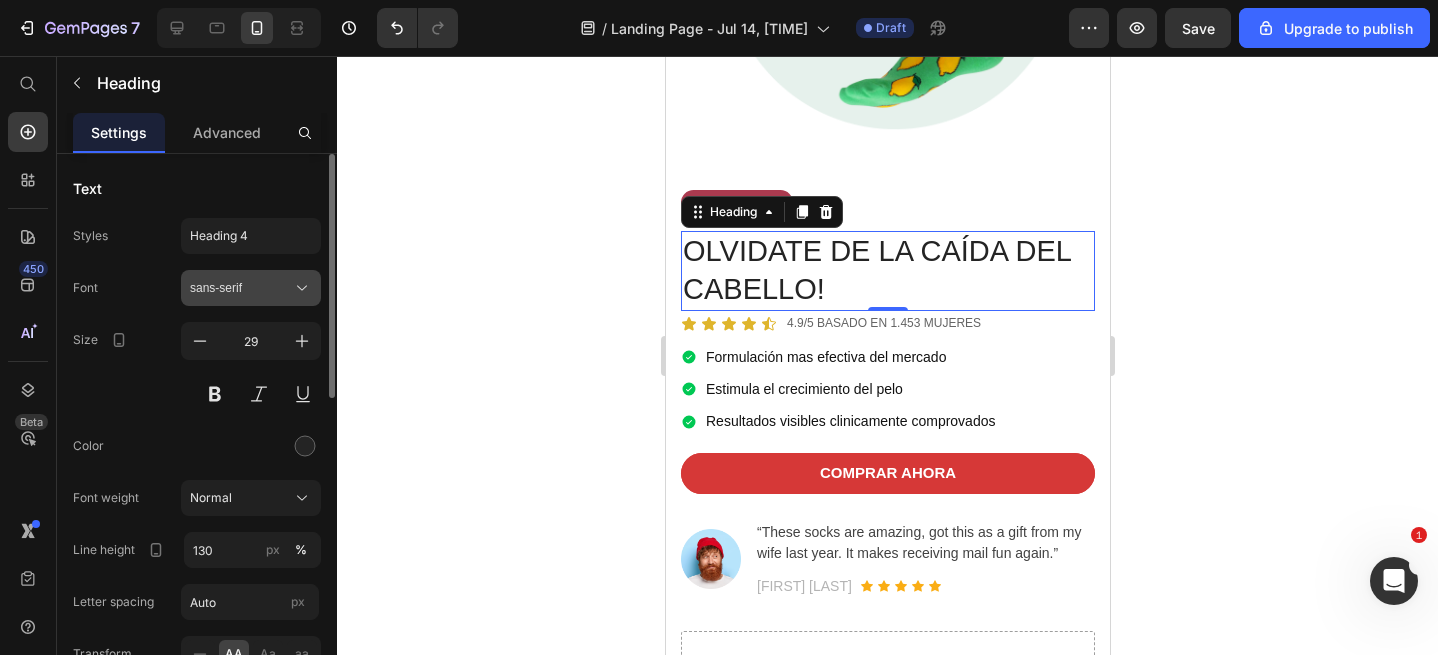 click on "sans-serif" at bounding box center (251, 288) 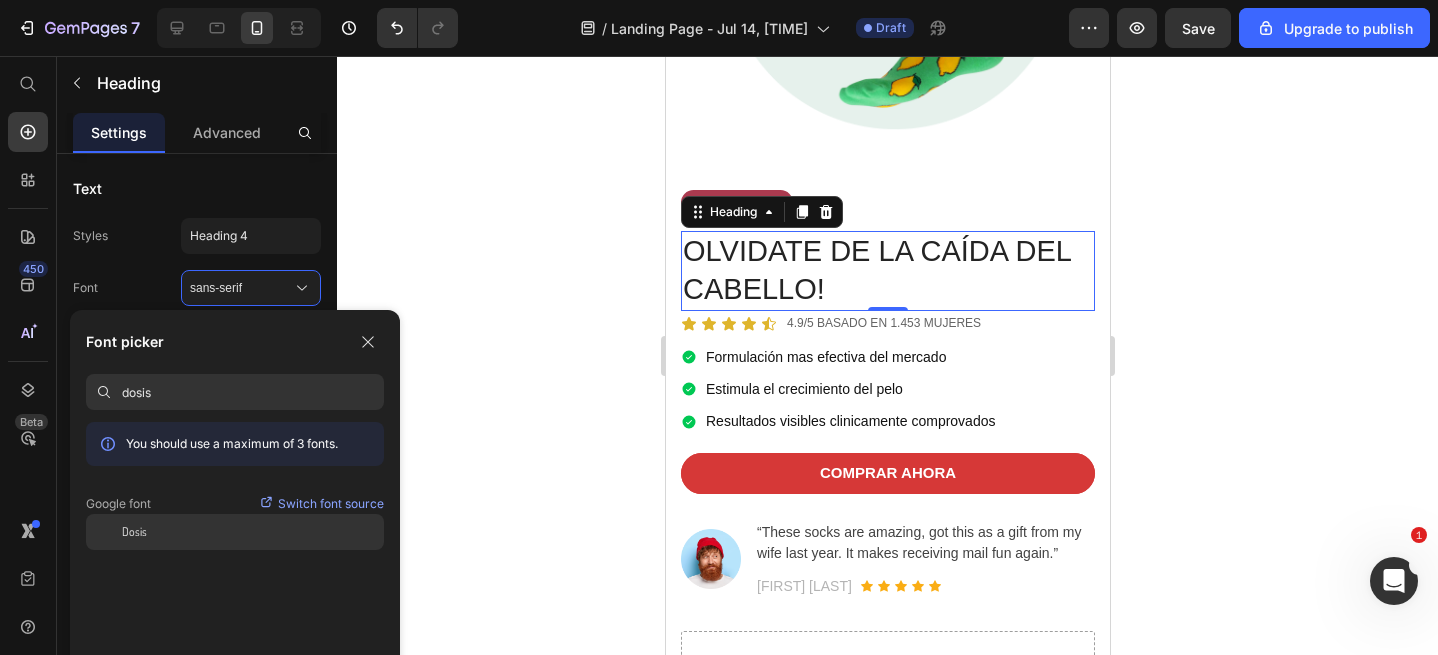 click on "Dosis" at bounding box center (134, 532) 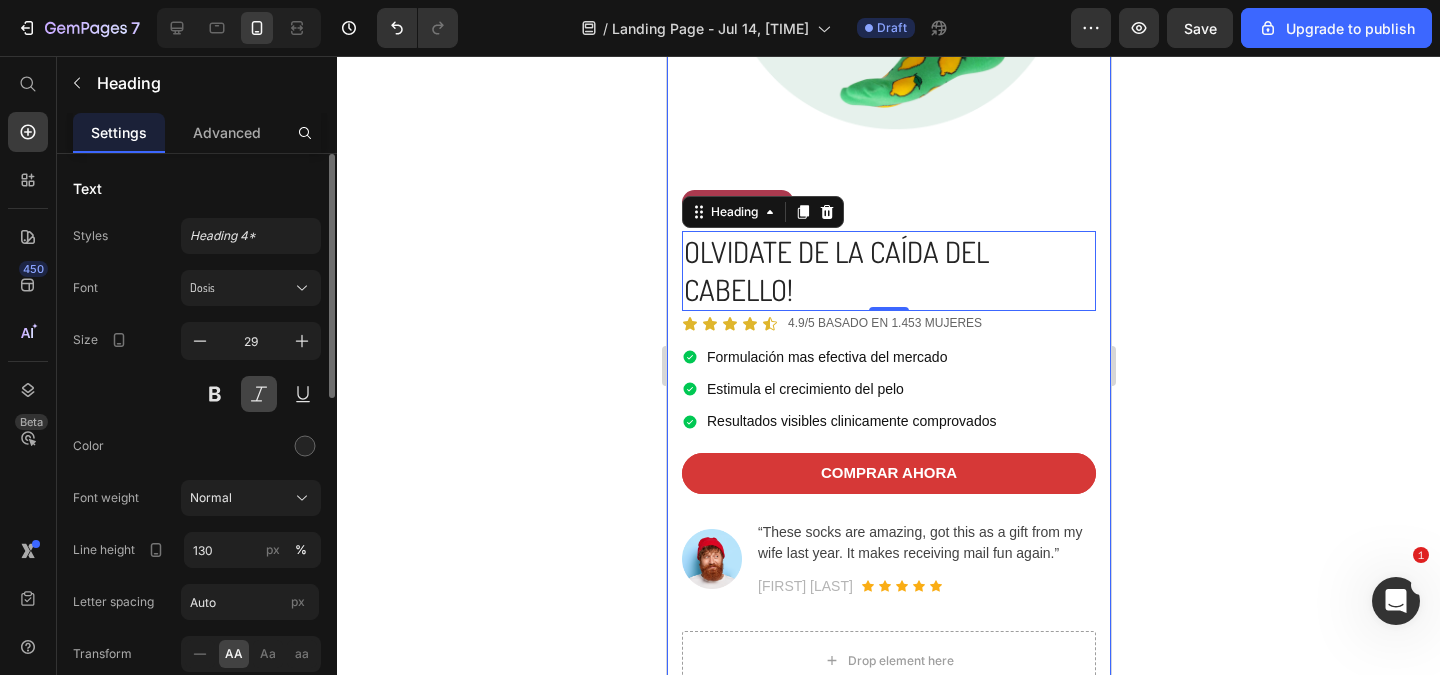 click at bounding box center [259, 394] 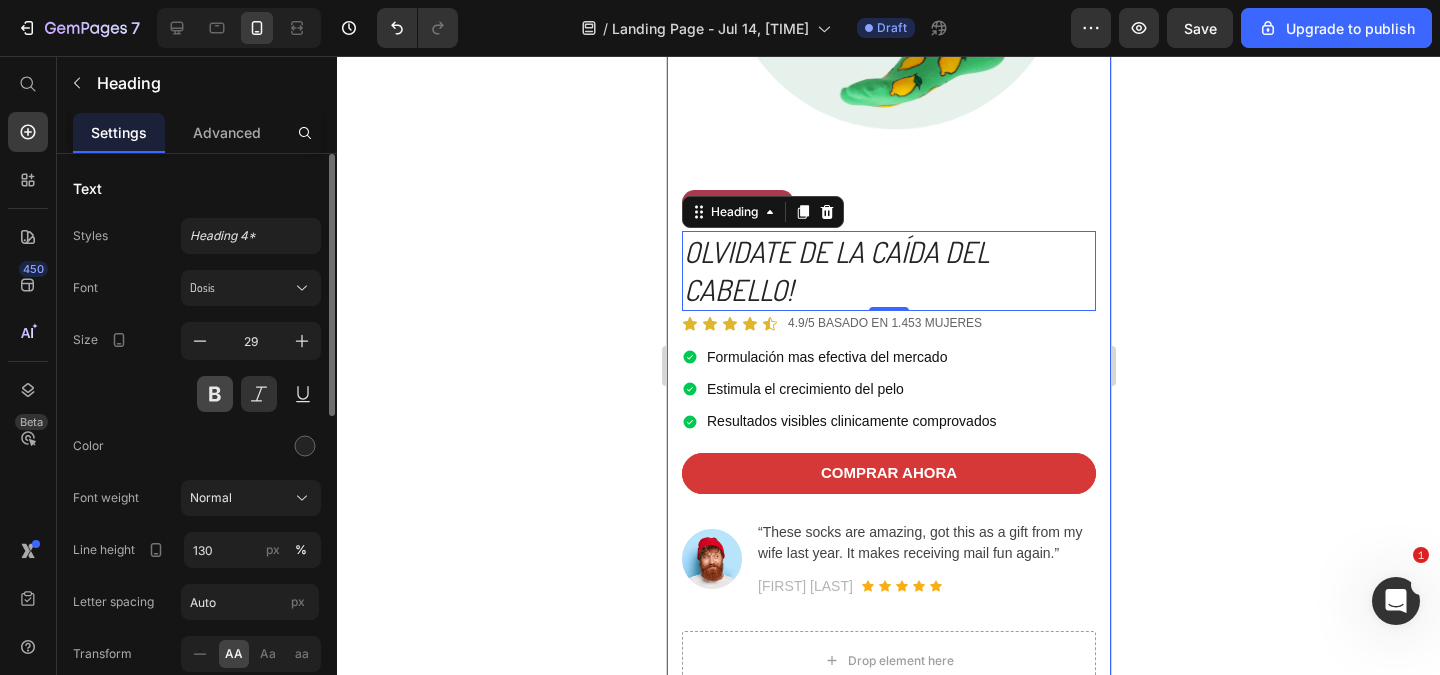 click at bounding box center [215, 394] 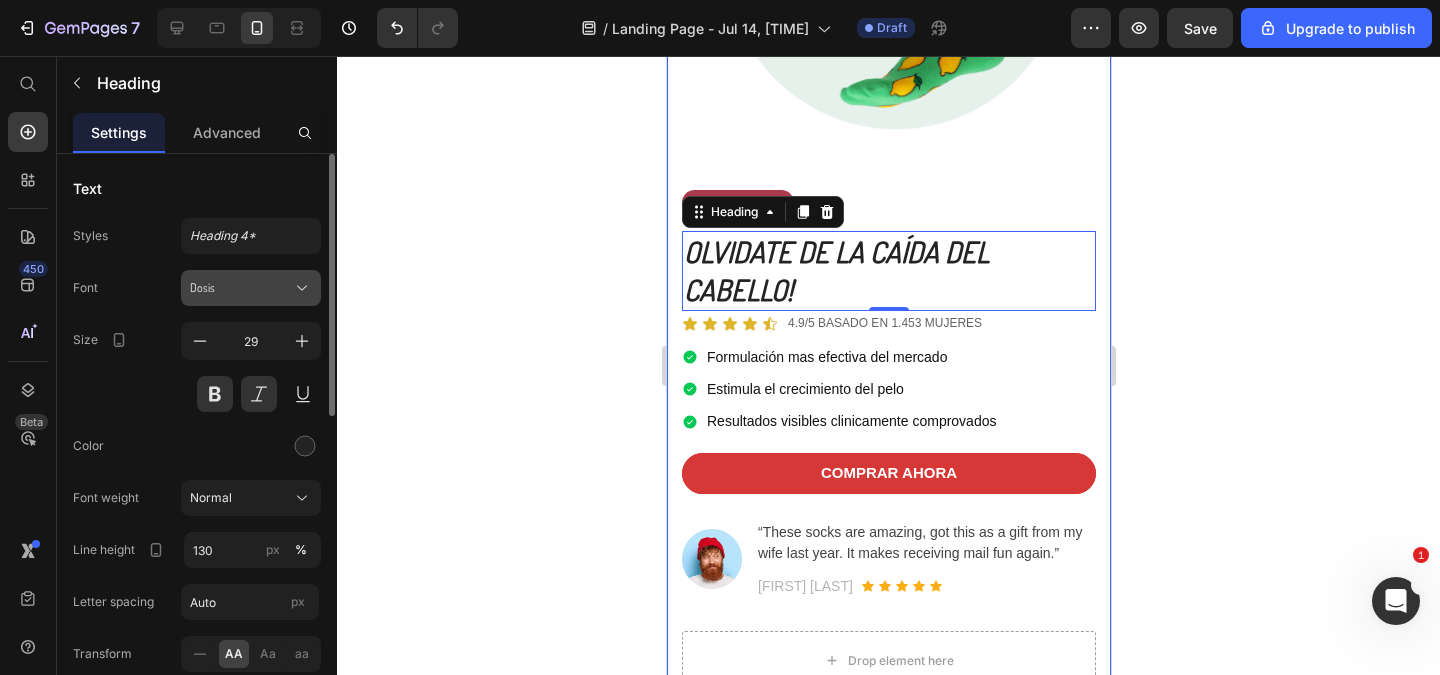 click on "Dosis" at bounding box center (241, 288) 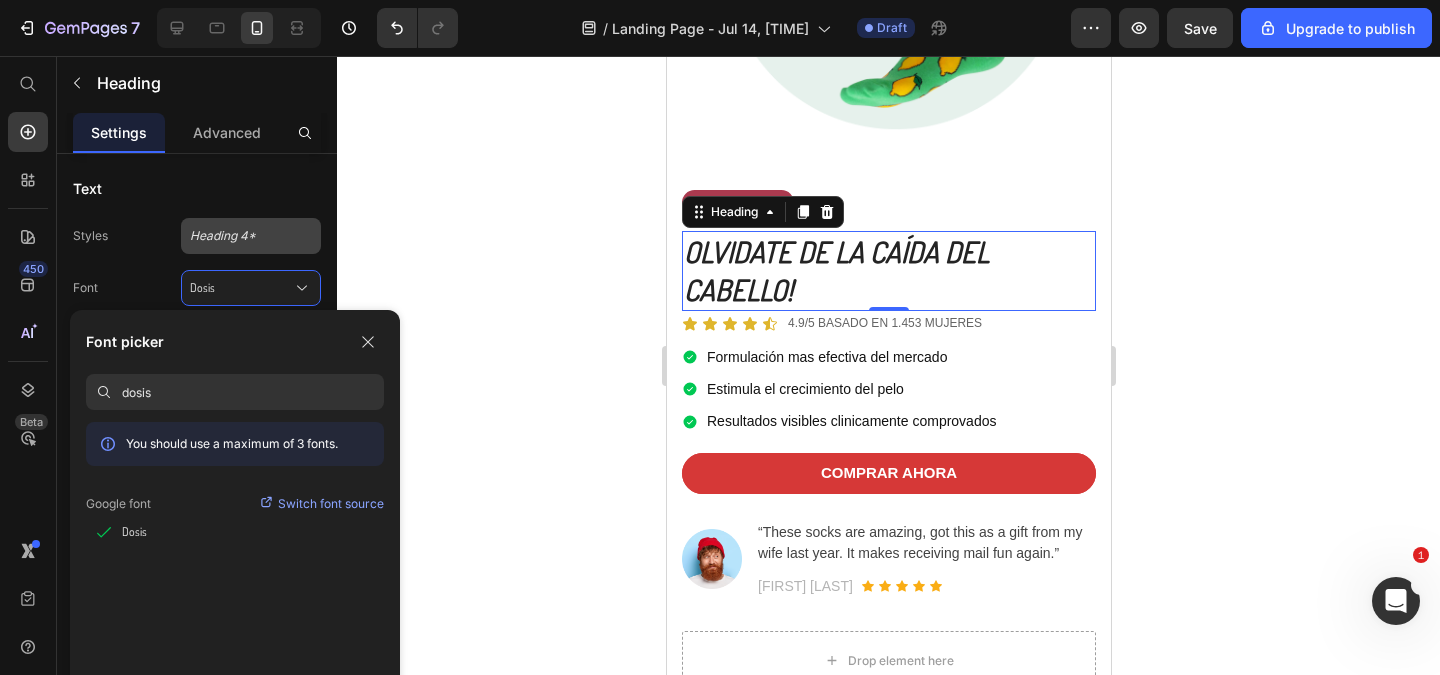 click on "Heading 4*" at bounding box center (251, 236) 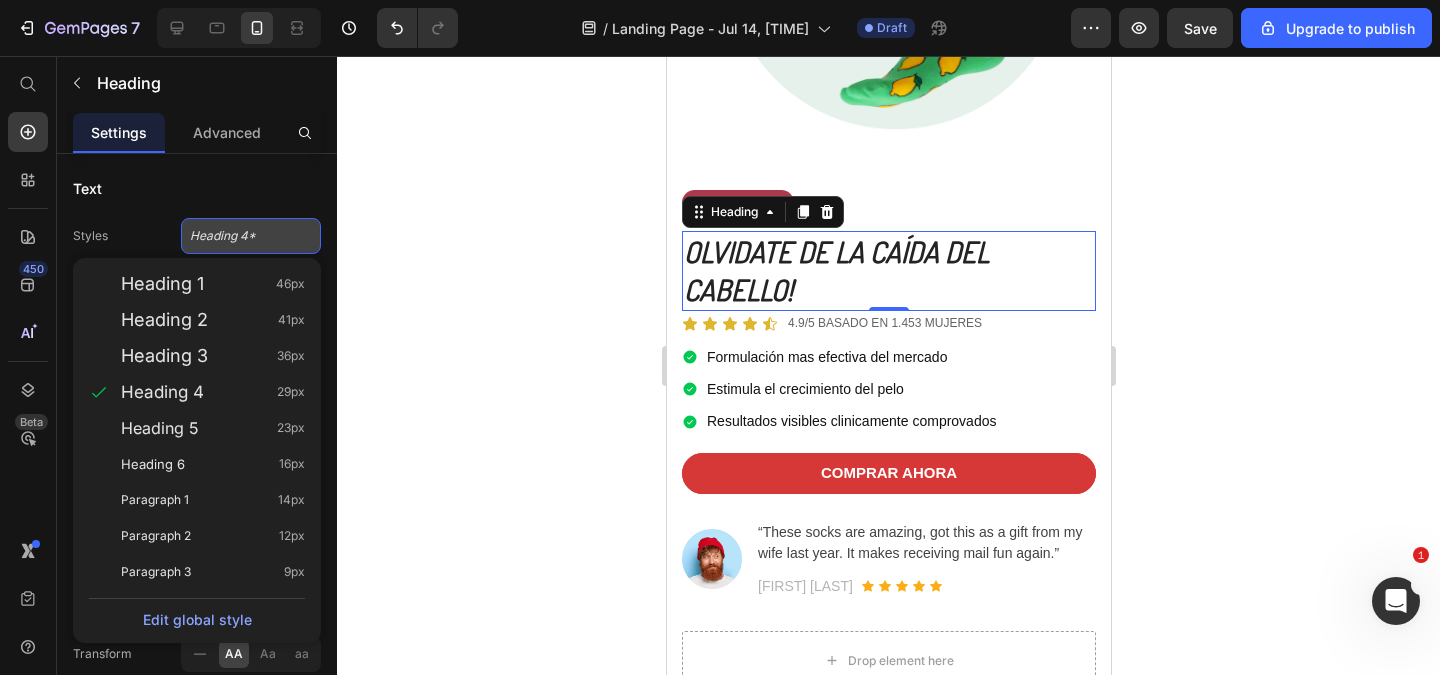 click on "Heading 4*" at bounding box center (251, 236) 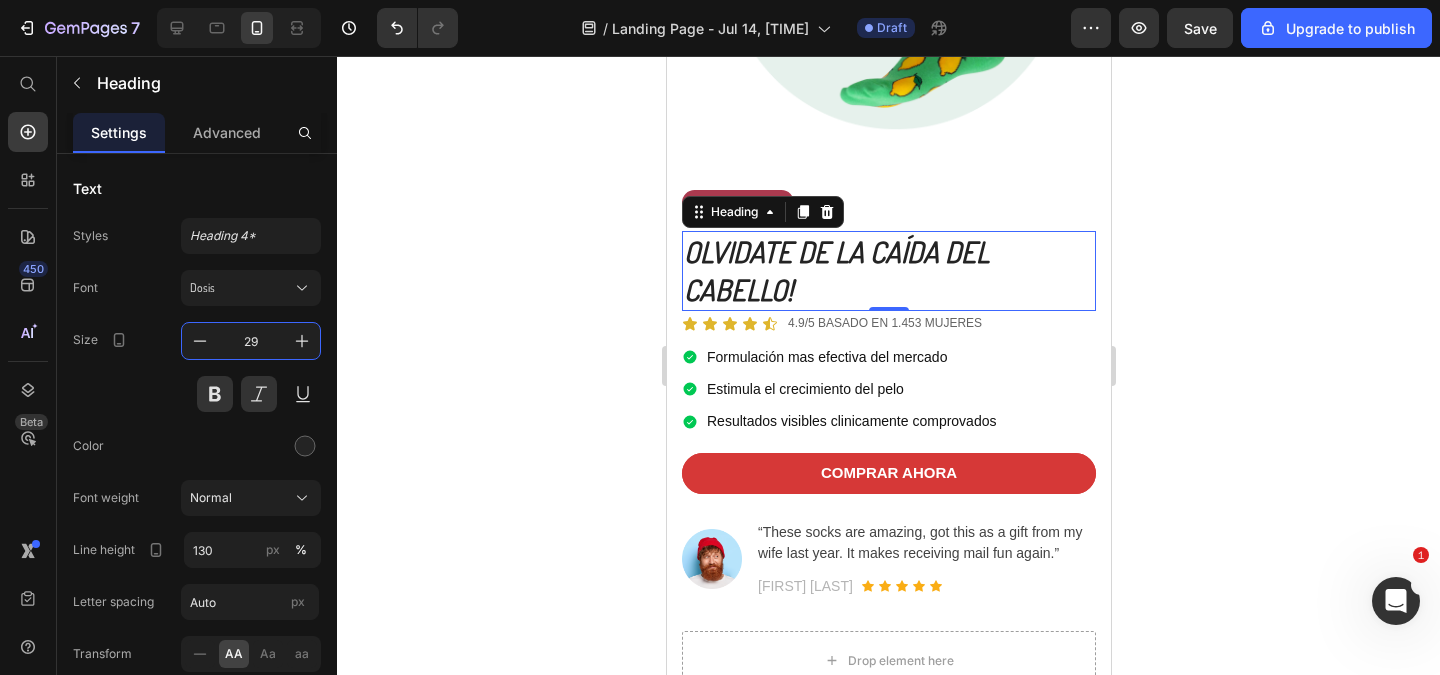 click on "29" at bounding box center [251, 341] 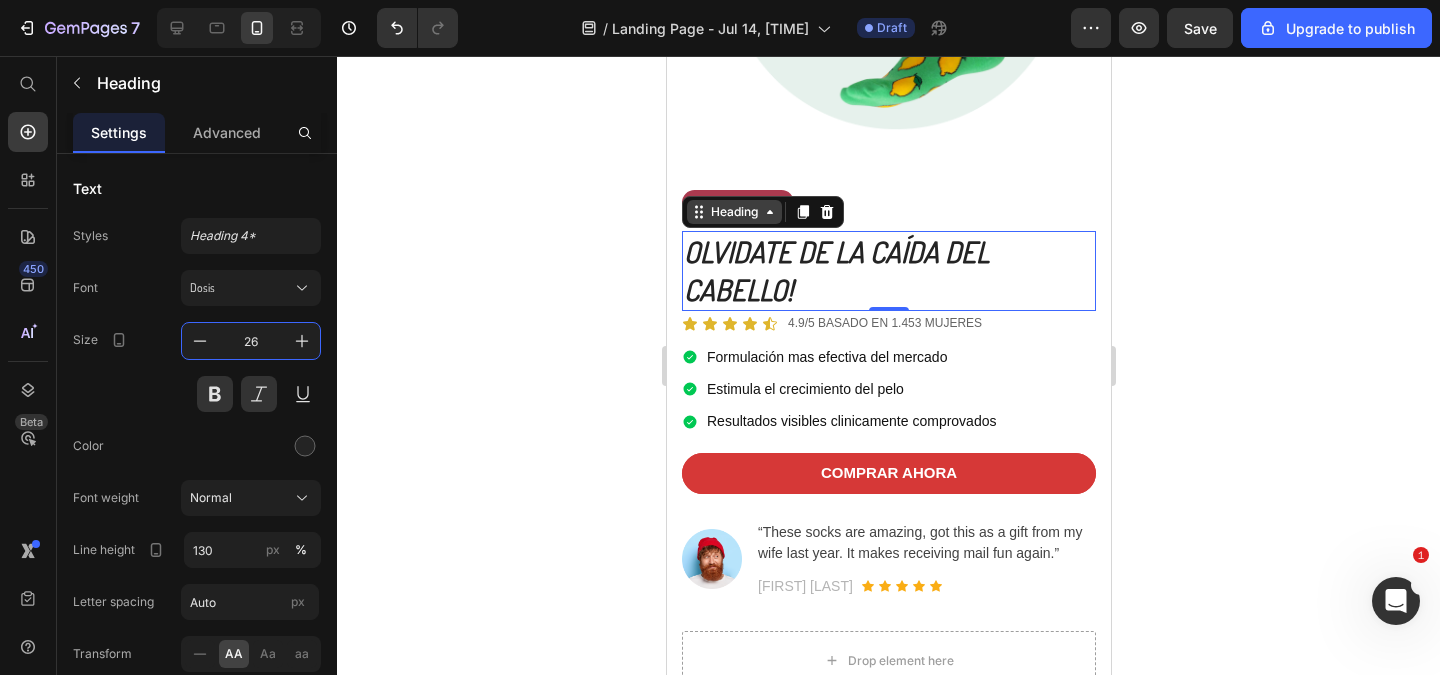 type on "26" 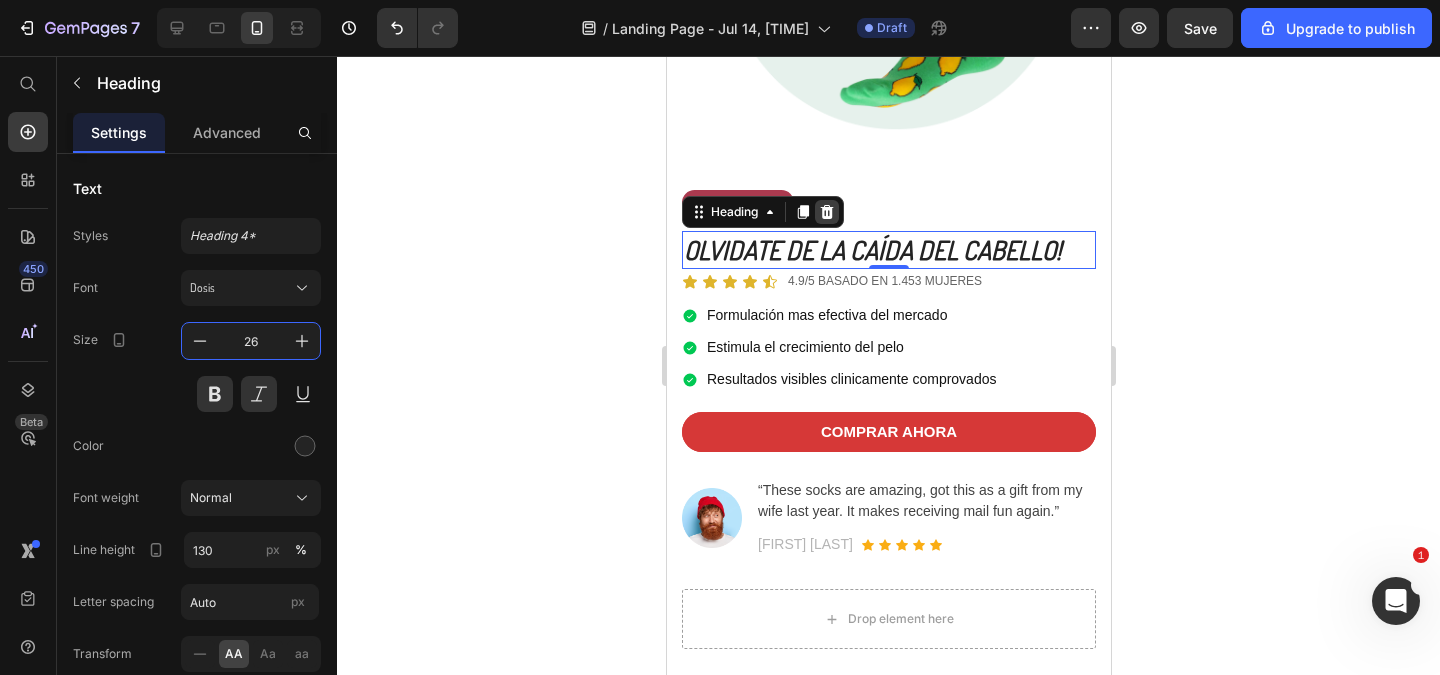 scroll, scrollTop: 240, scrollLeft: 0, axis: vertical 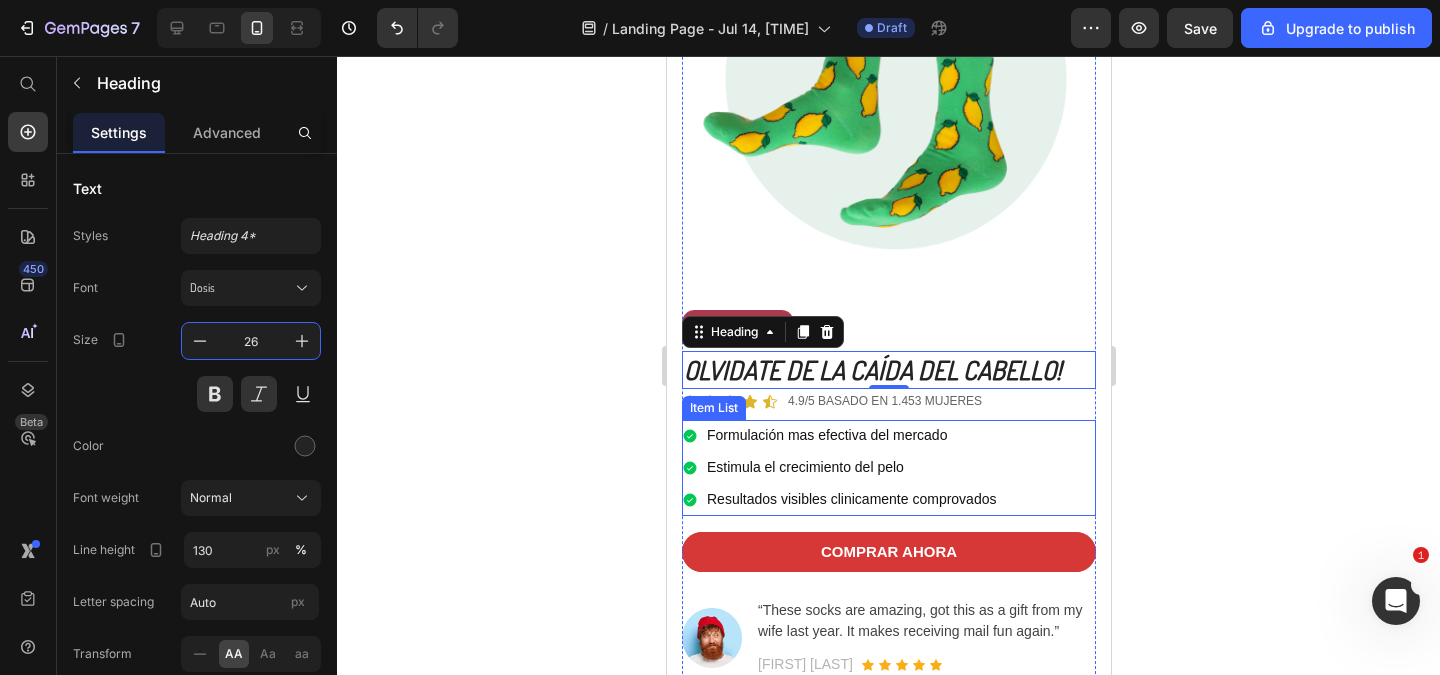 click 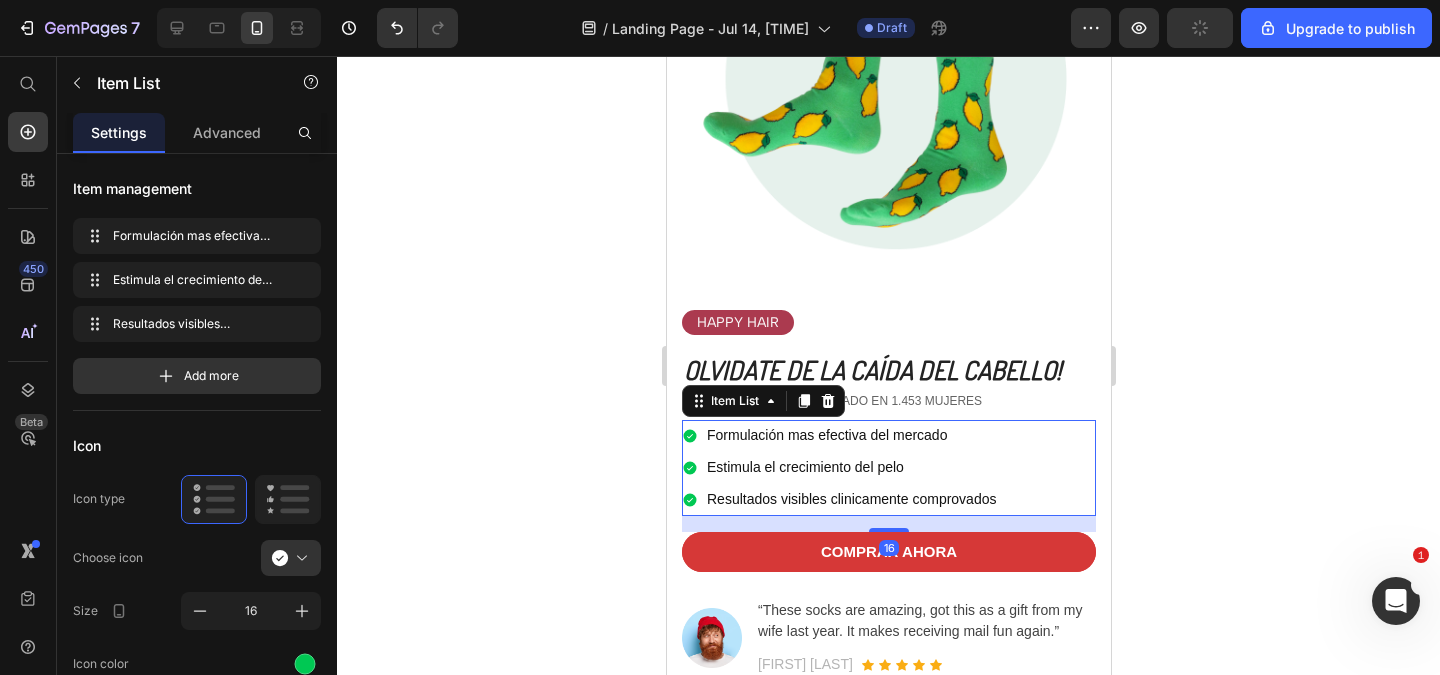 click 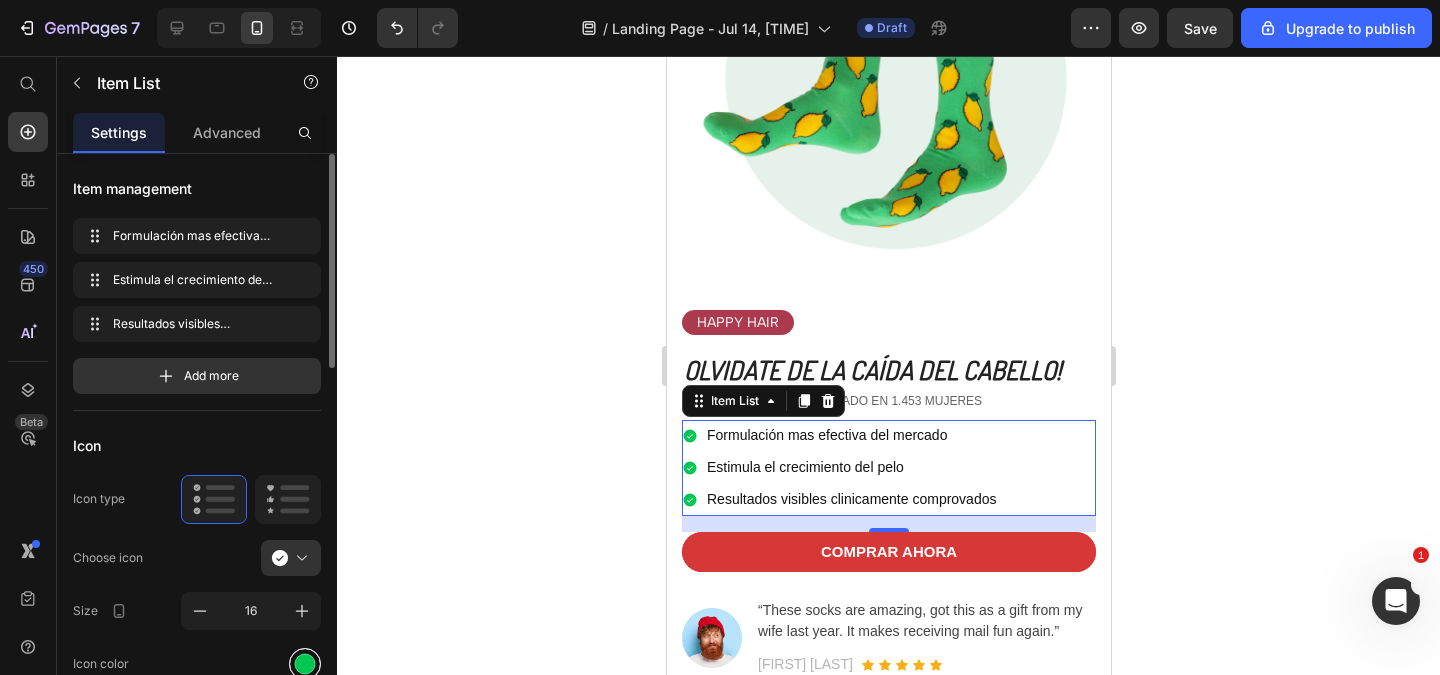 click at bounding box center (305, 663) 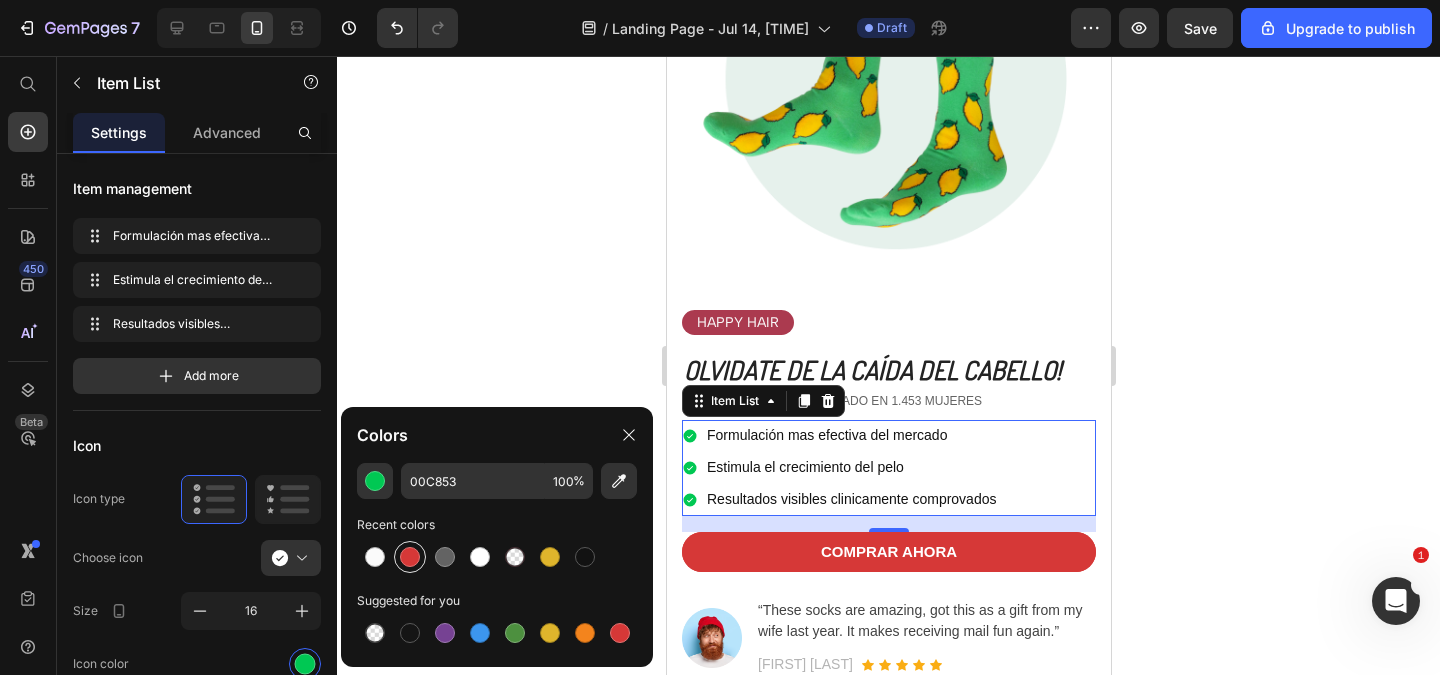 click at bounding box center [410, 557] 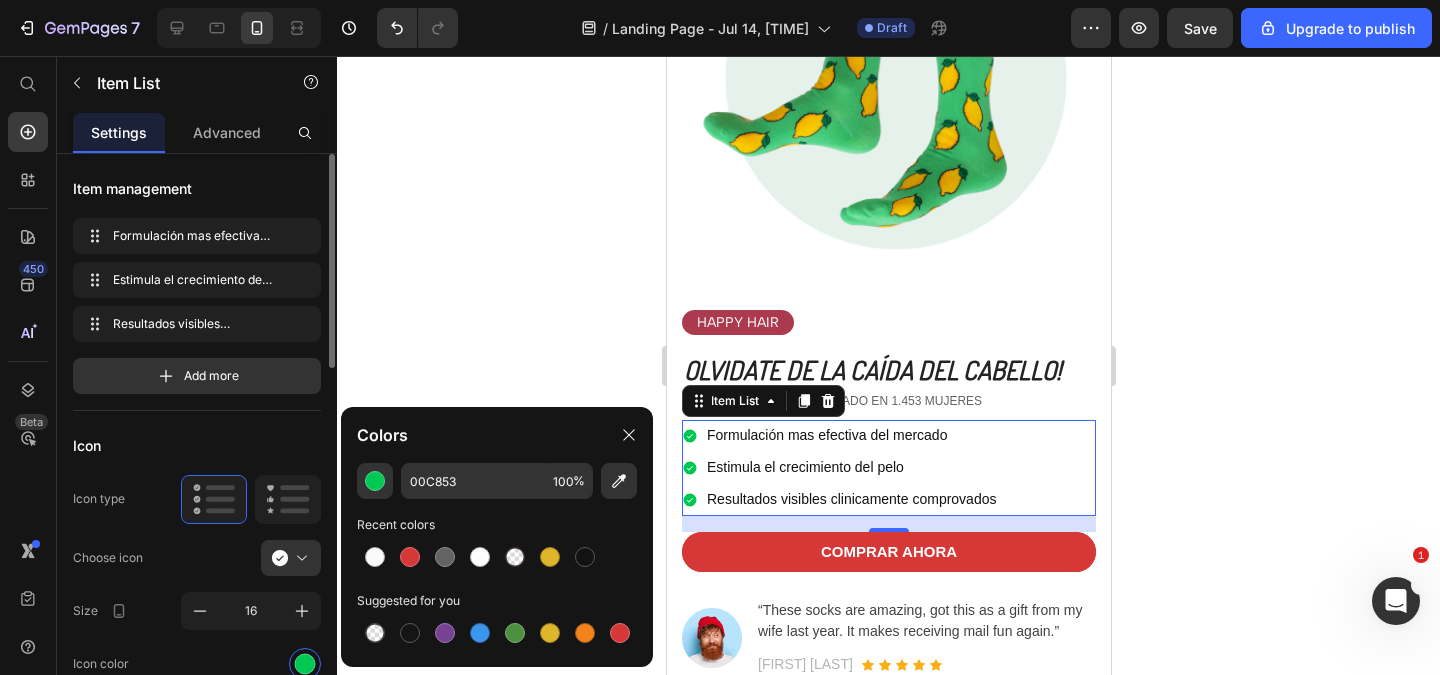 type on "D63837" 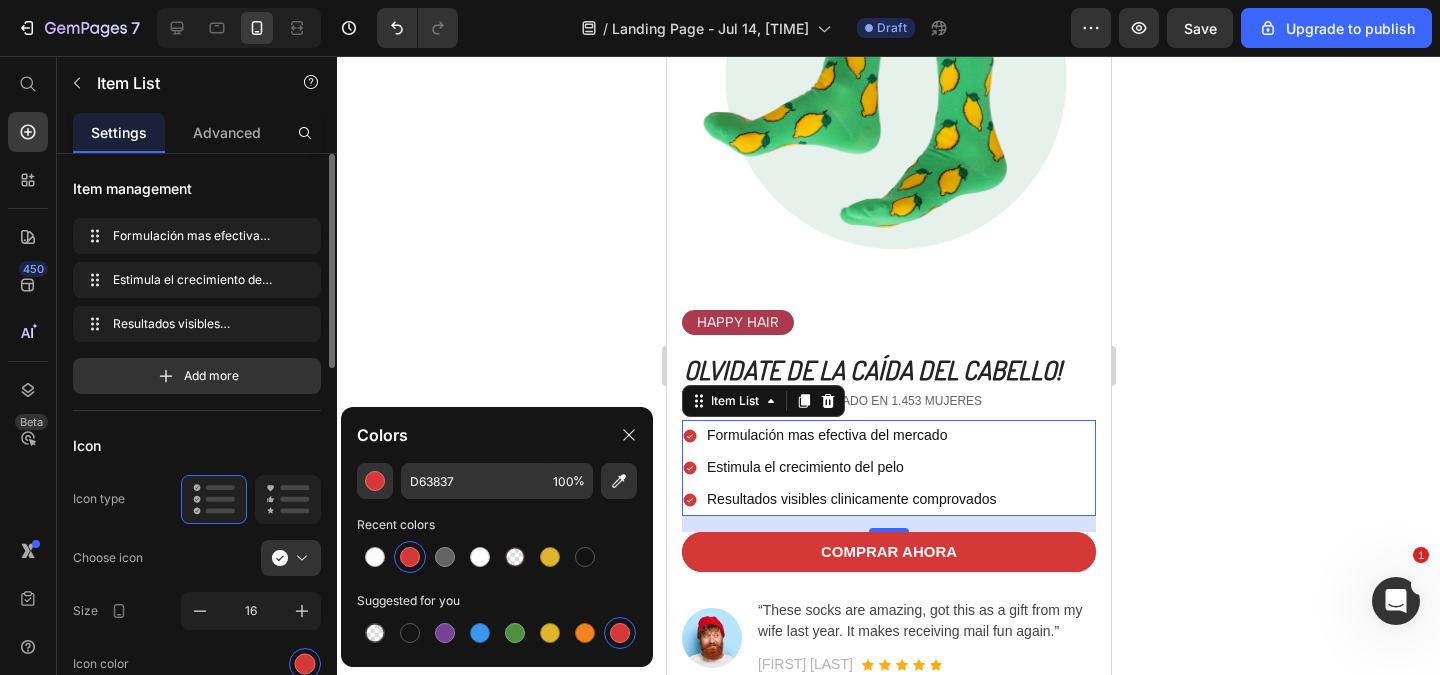 scroll, scrollTop: 240, scrollLeft: 0, axis: vertical 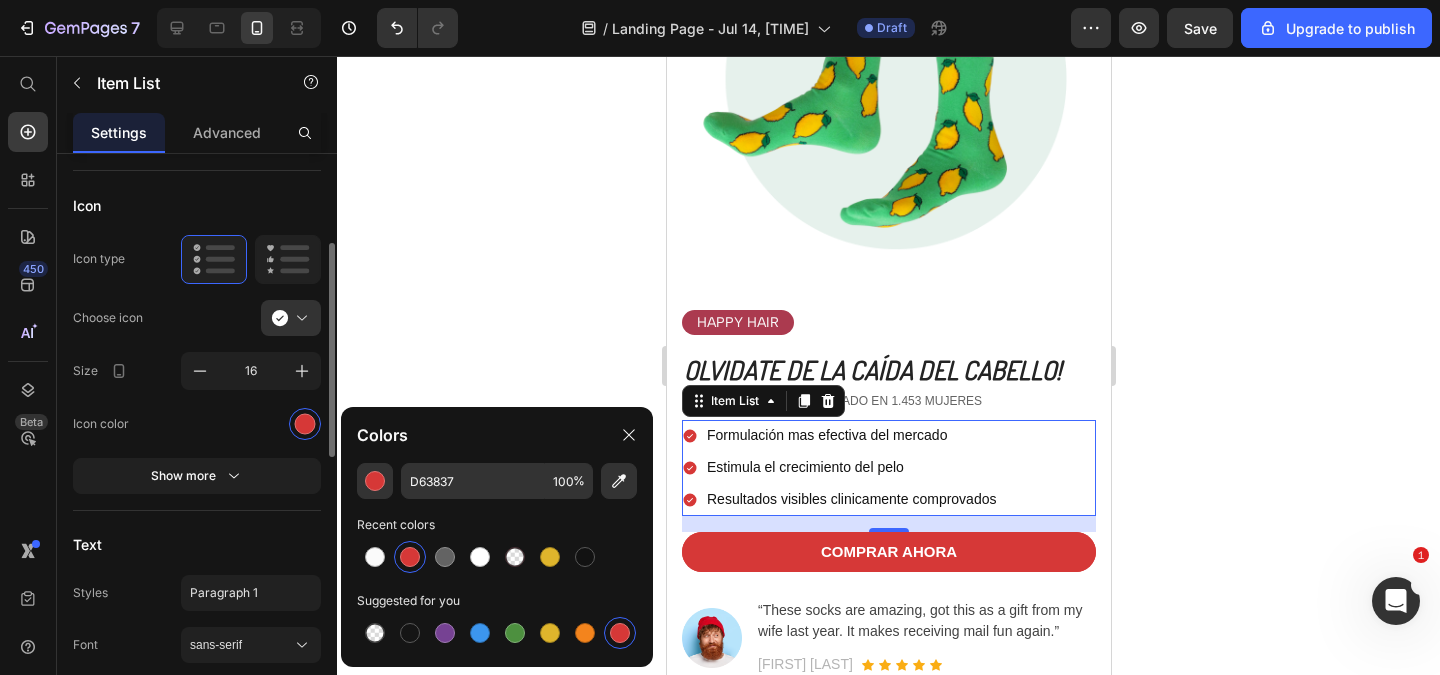 click 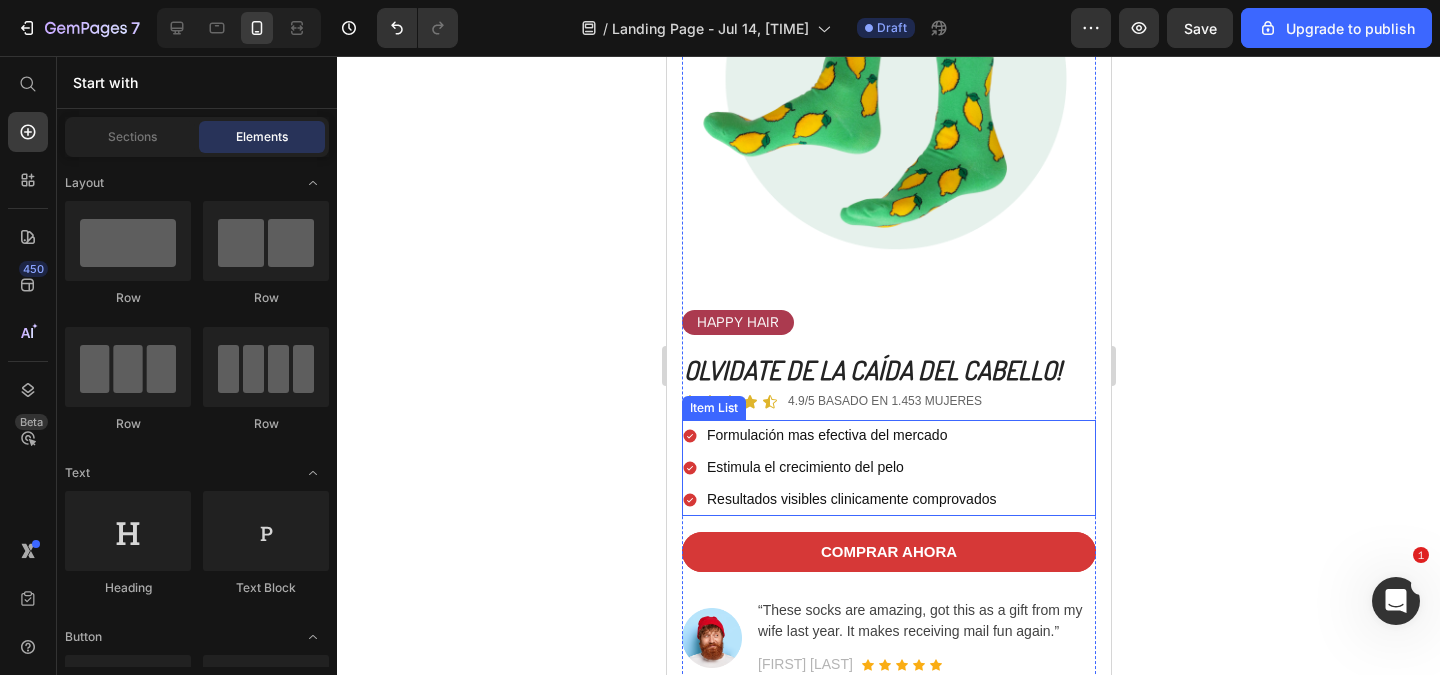 click 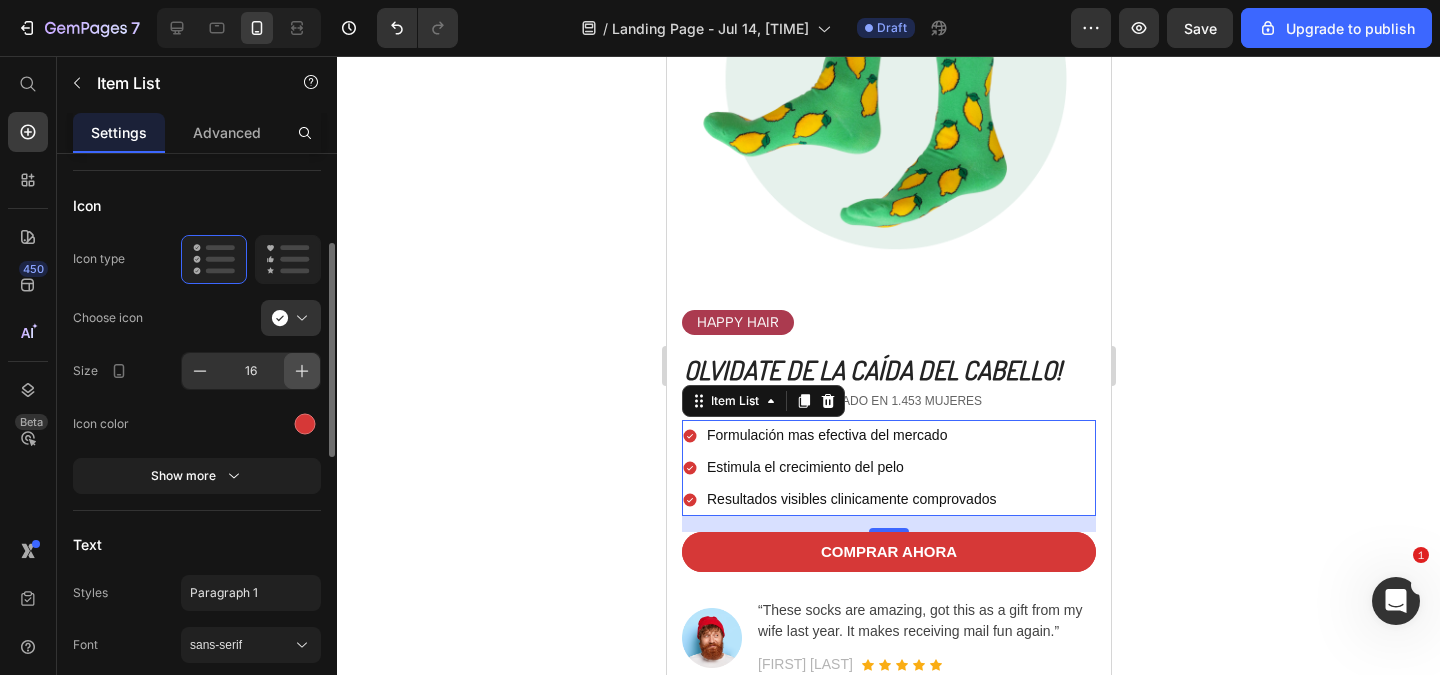 click 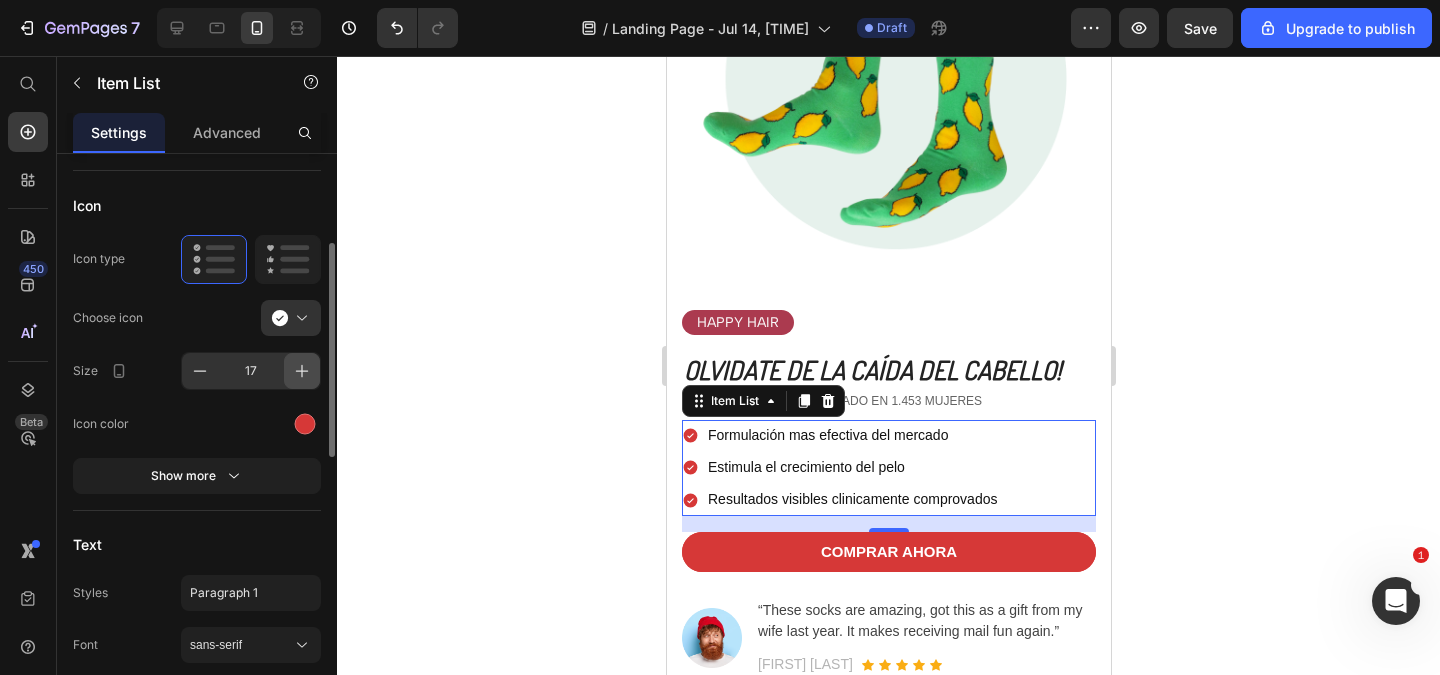 click 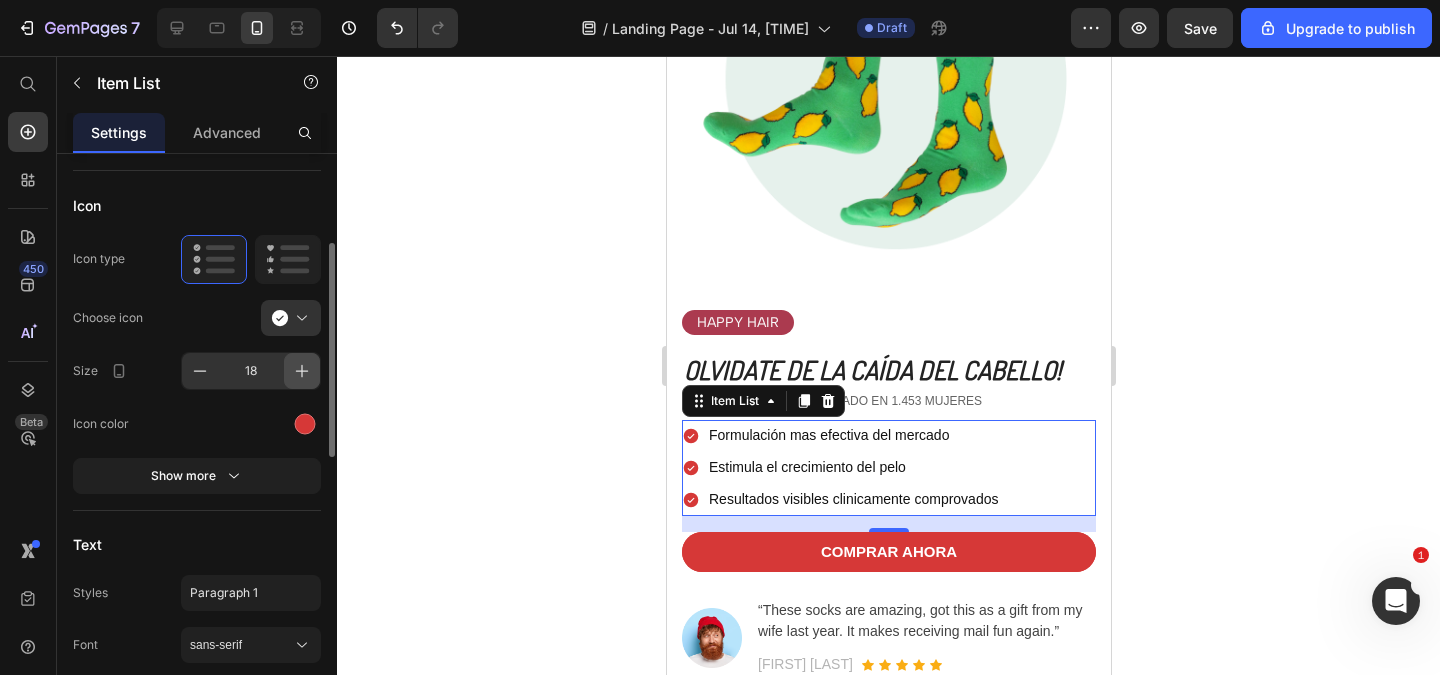 click 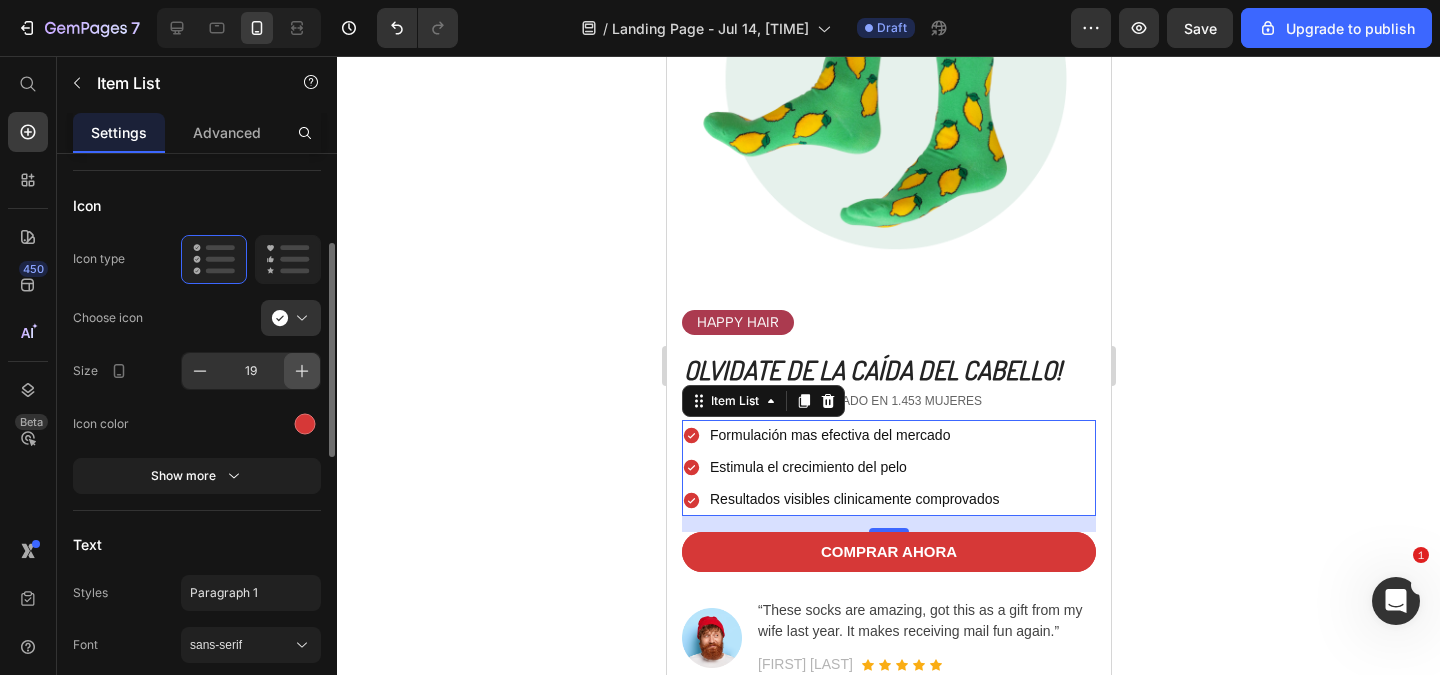 click 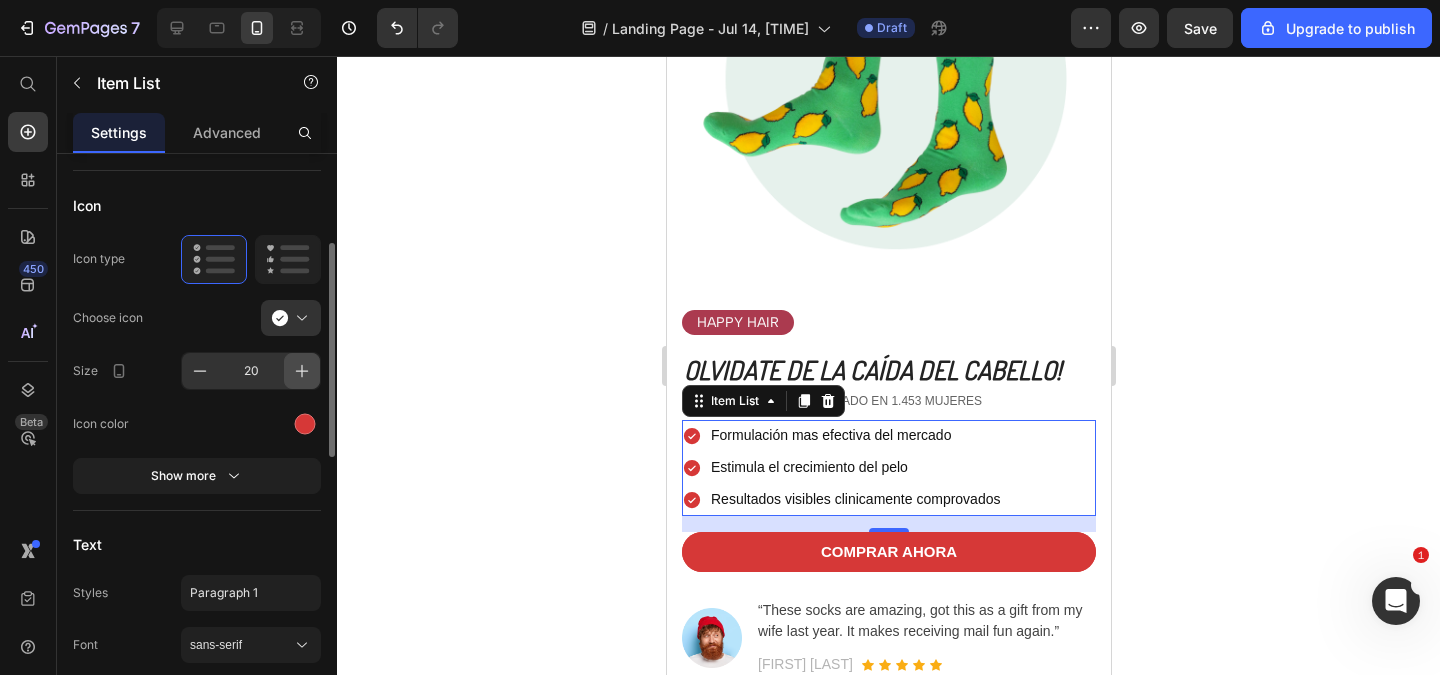 click 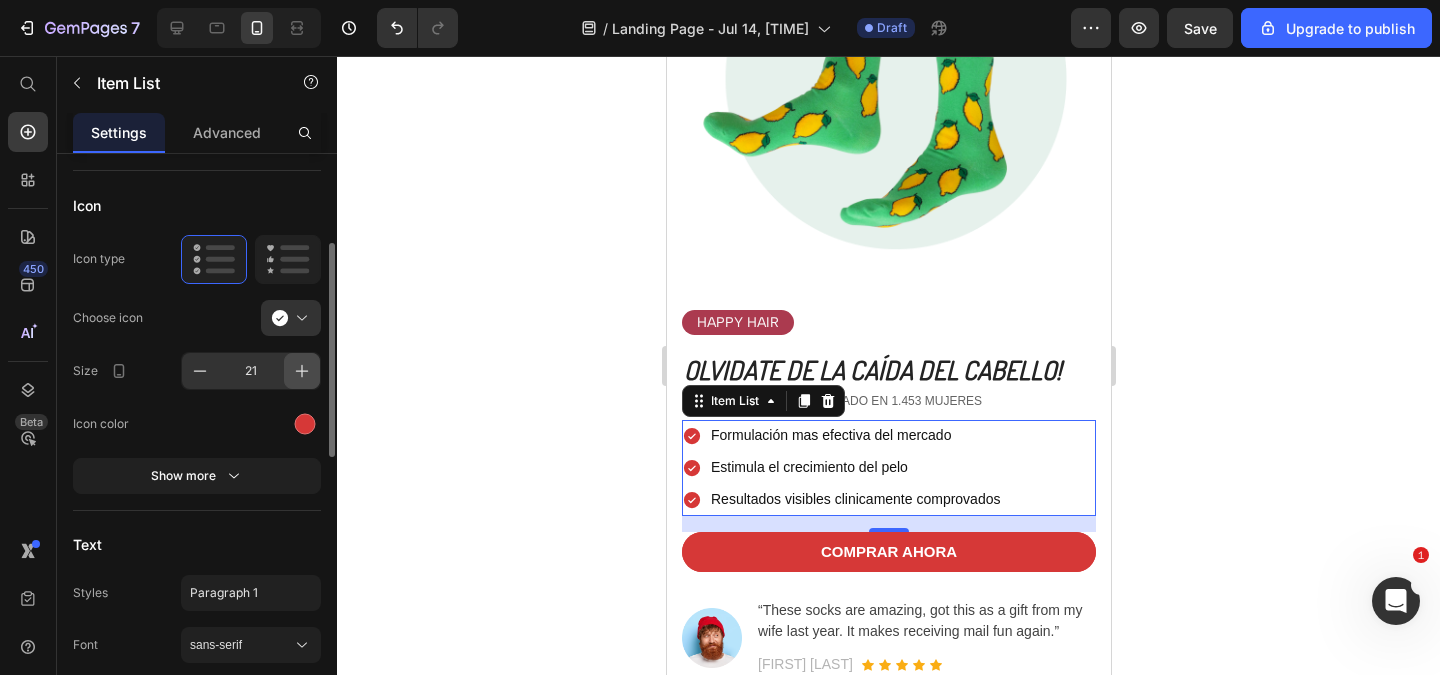 click 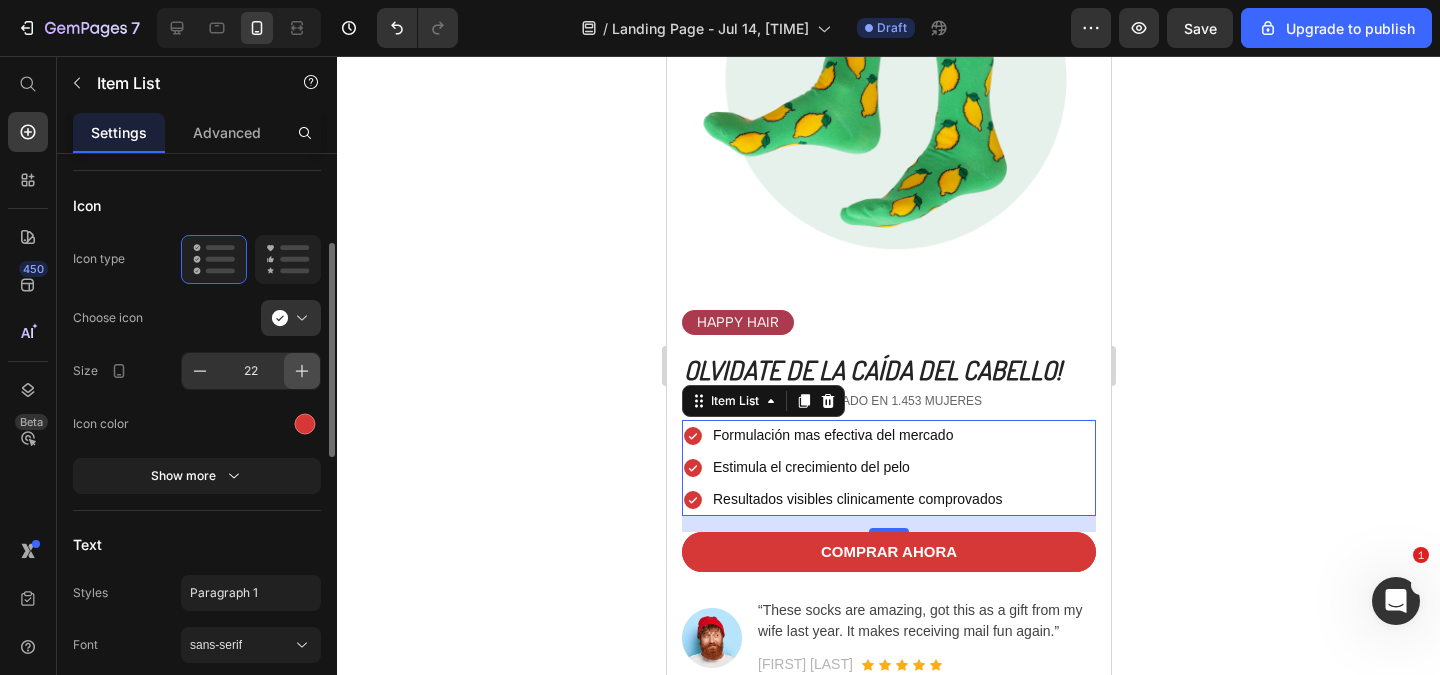 click 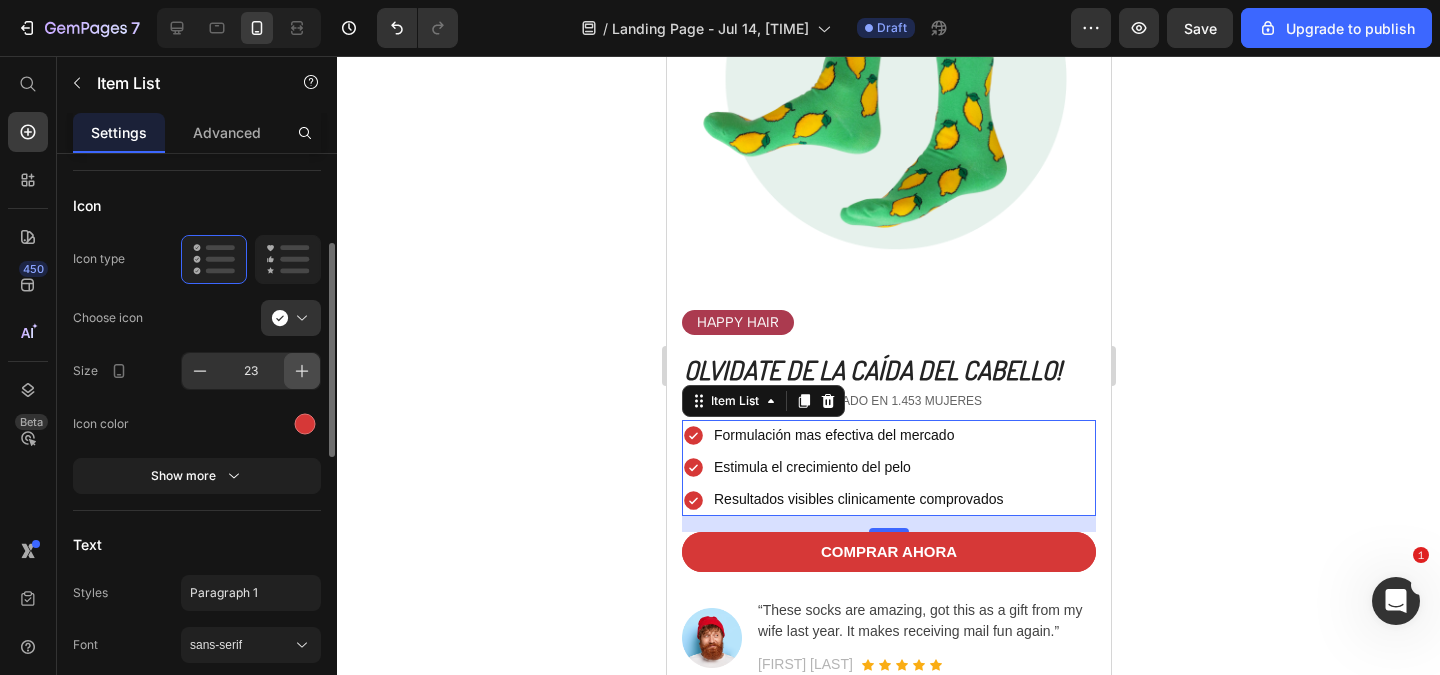 click 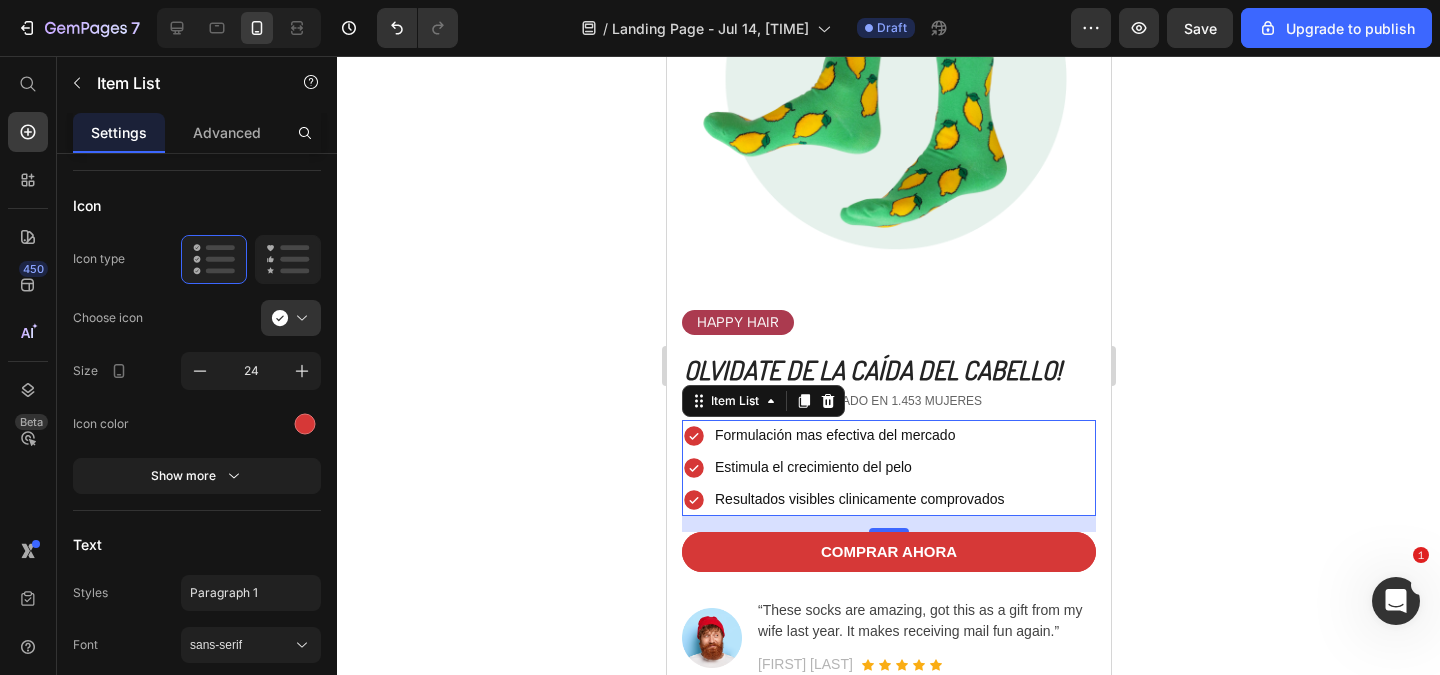 drag, startPoint x: 530, startPoint y: 439, endPoint x: 530, endPoint y: 452, distance: 13 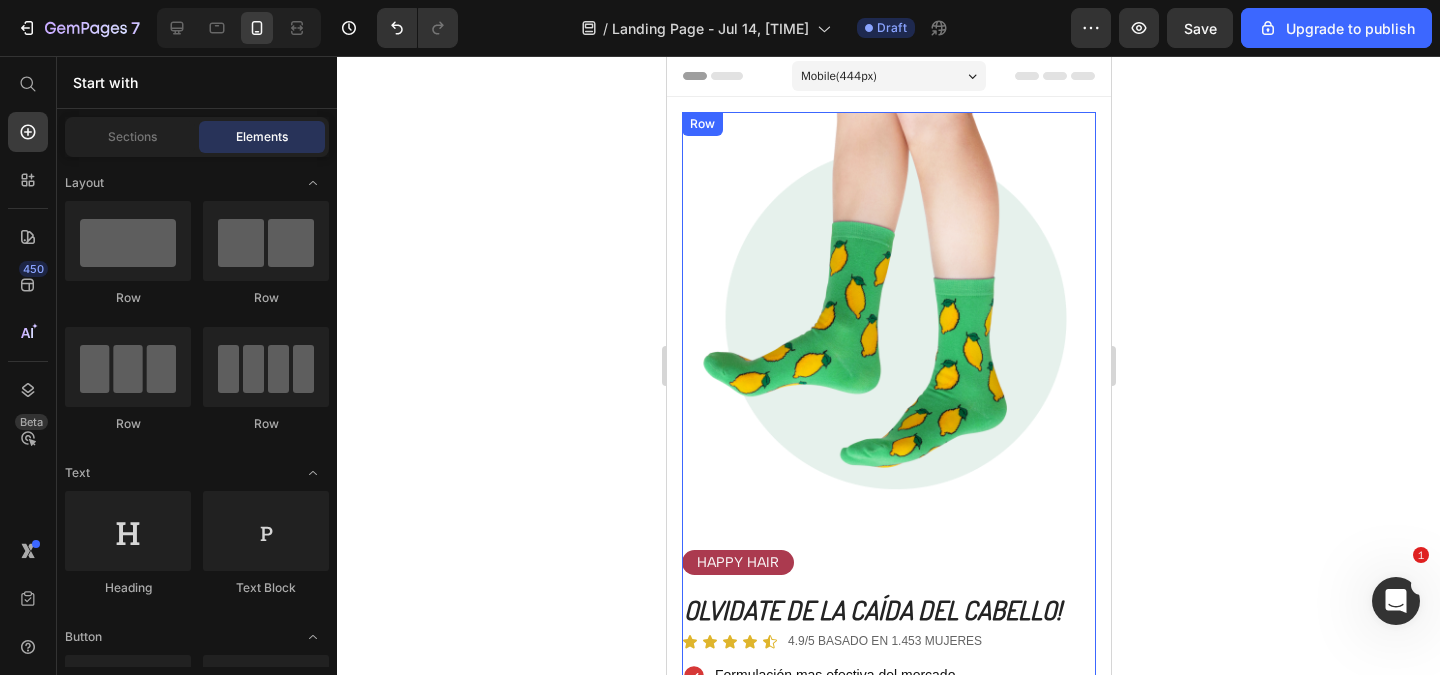 scroll, scrollTop: 120, scrollLeft: 0, axis: vertical 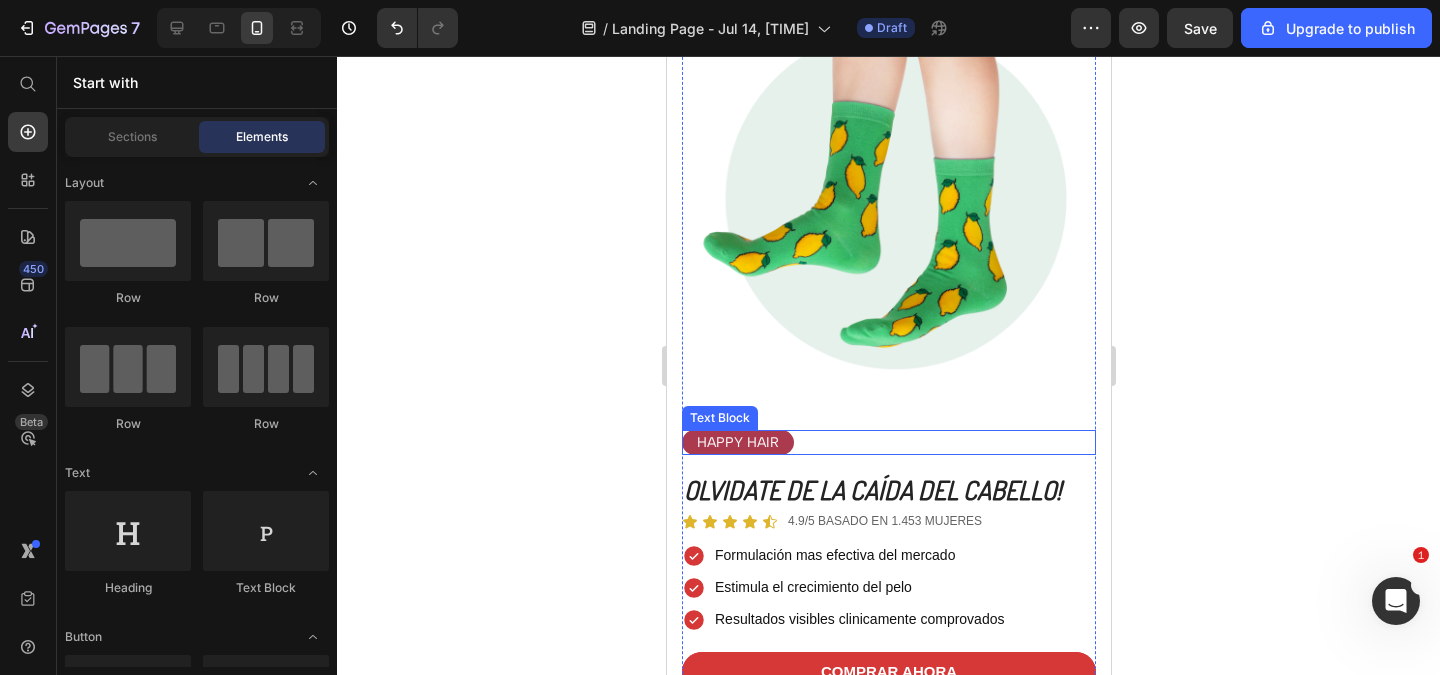 click on "HAPPY HAIR" at bounding box center (737, 442) 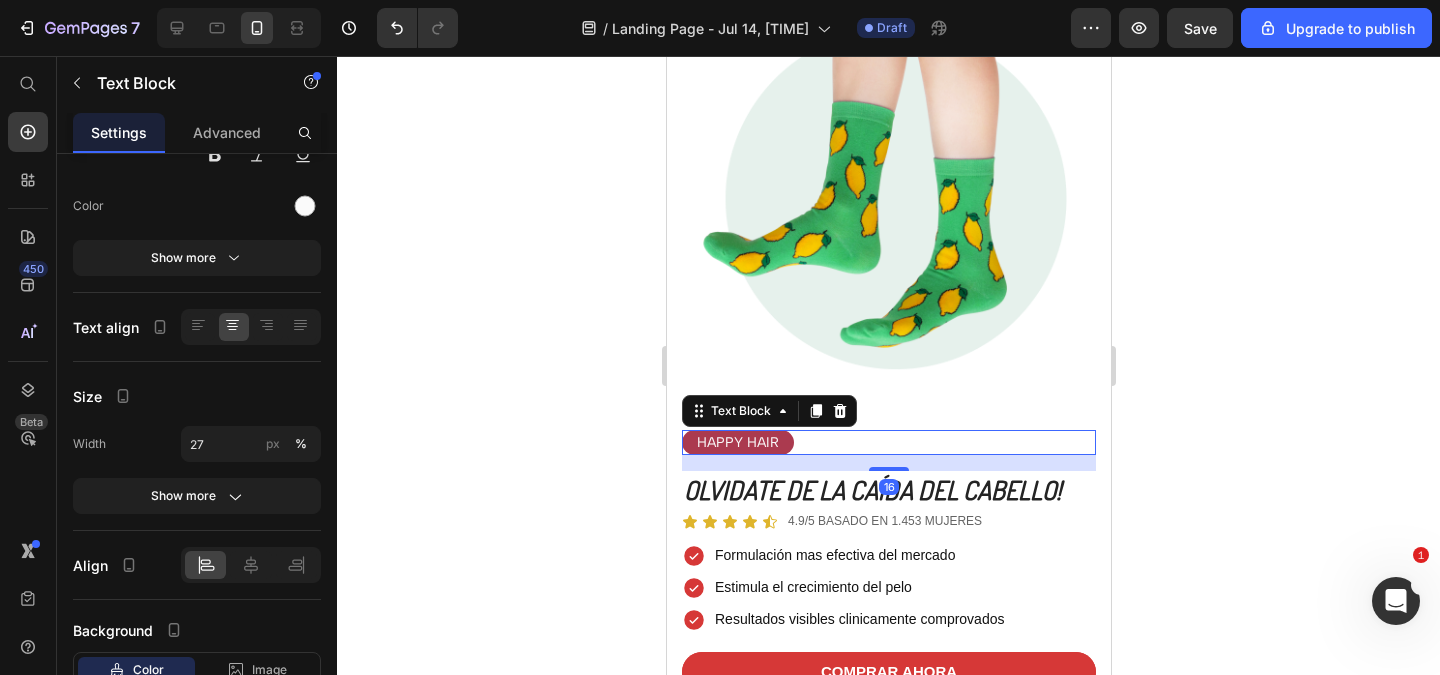 scroll, scrollTop: 0, scrollLeft: 0, axis: both 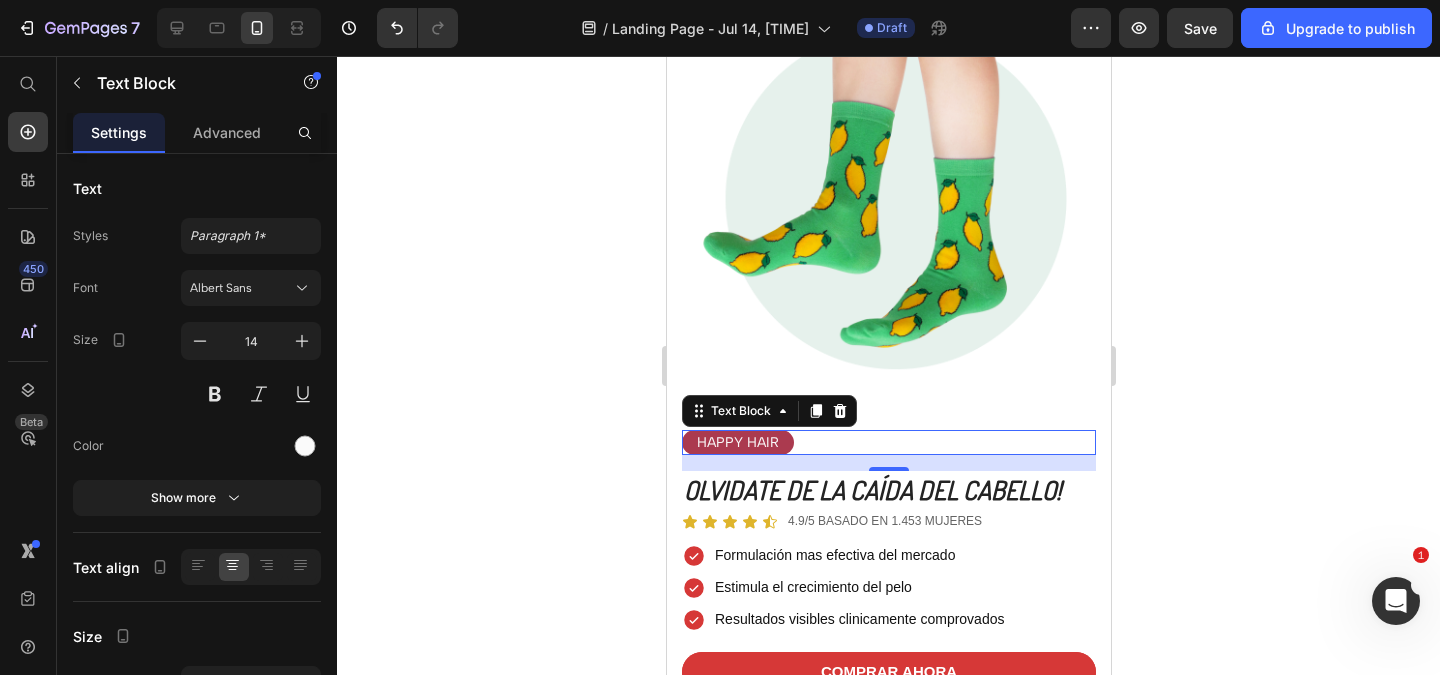 click on "HAPPY HAIR" at bounding box center (737, 442) 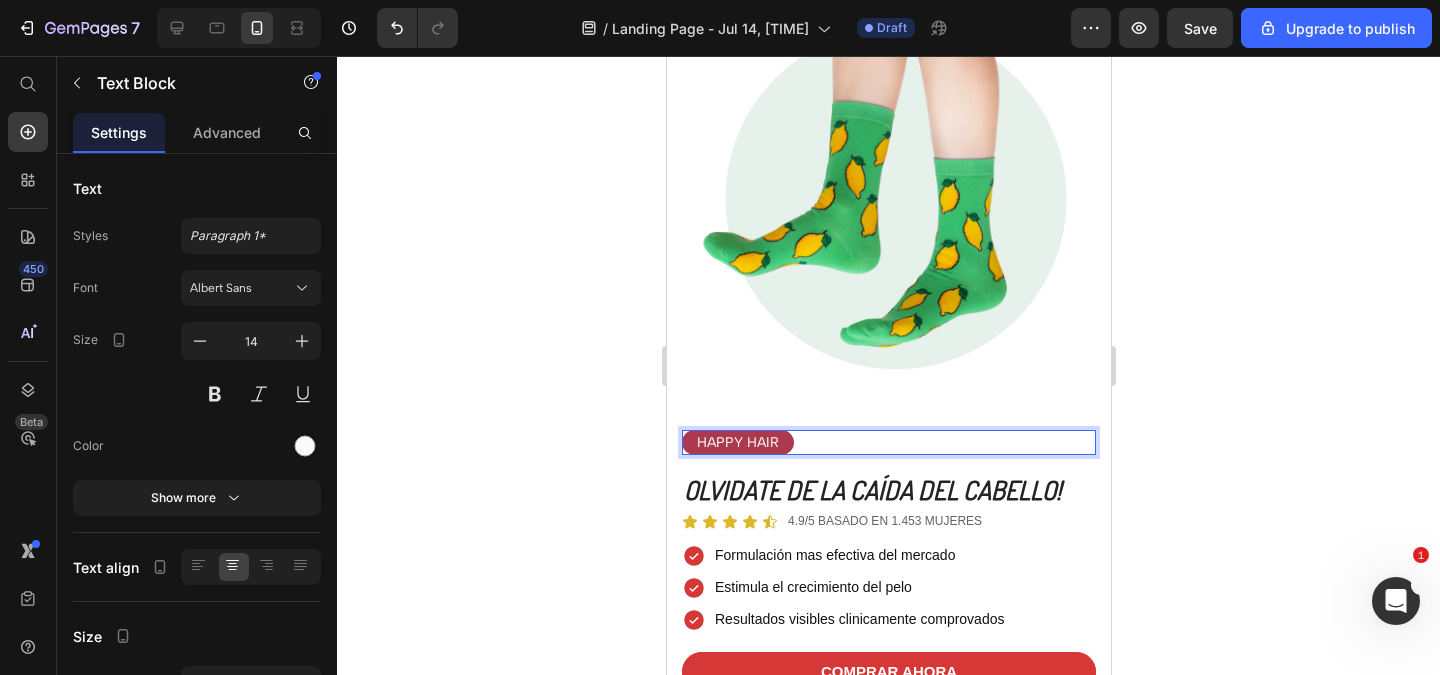 click on "HAPPY HAIR" at bounding box center (888, 442) 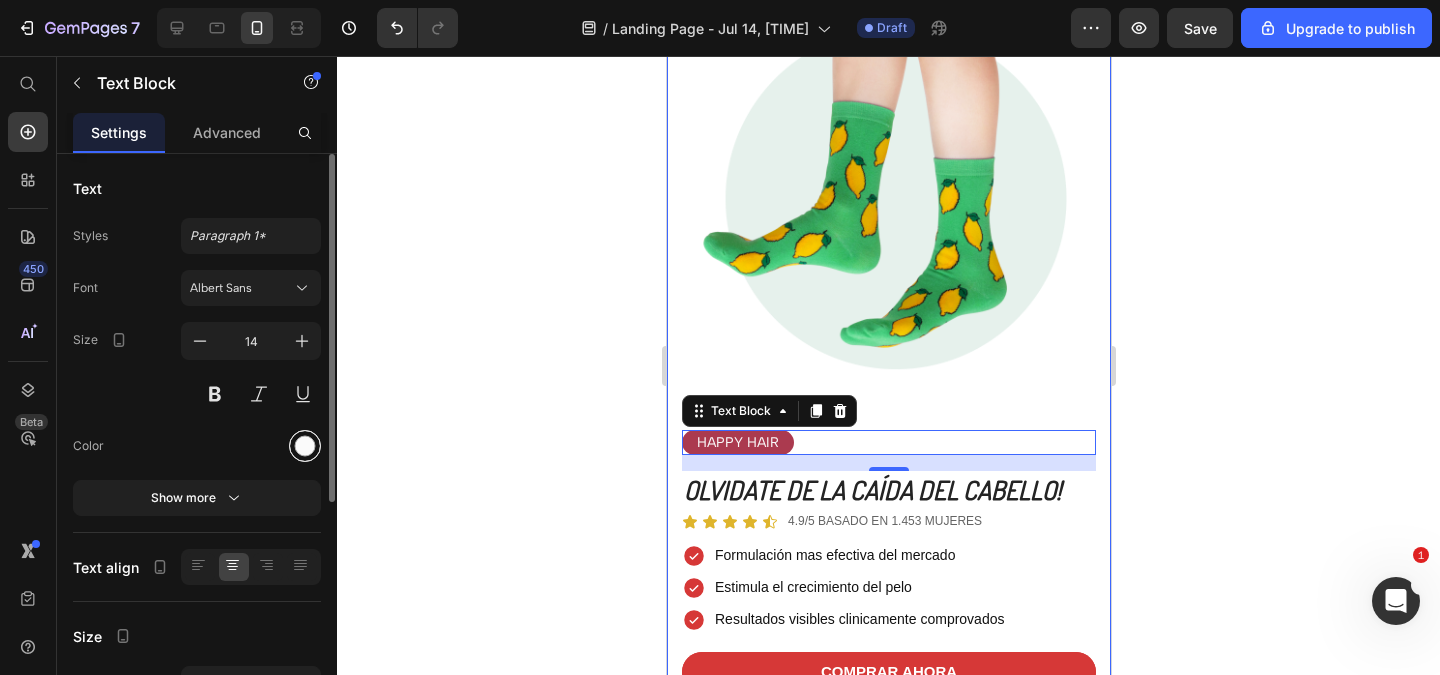 click at bounding box center [305, 446] 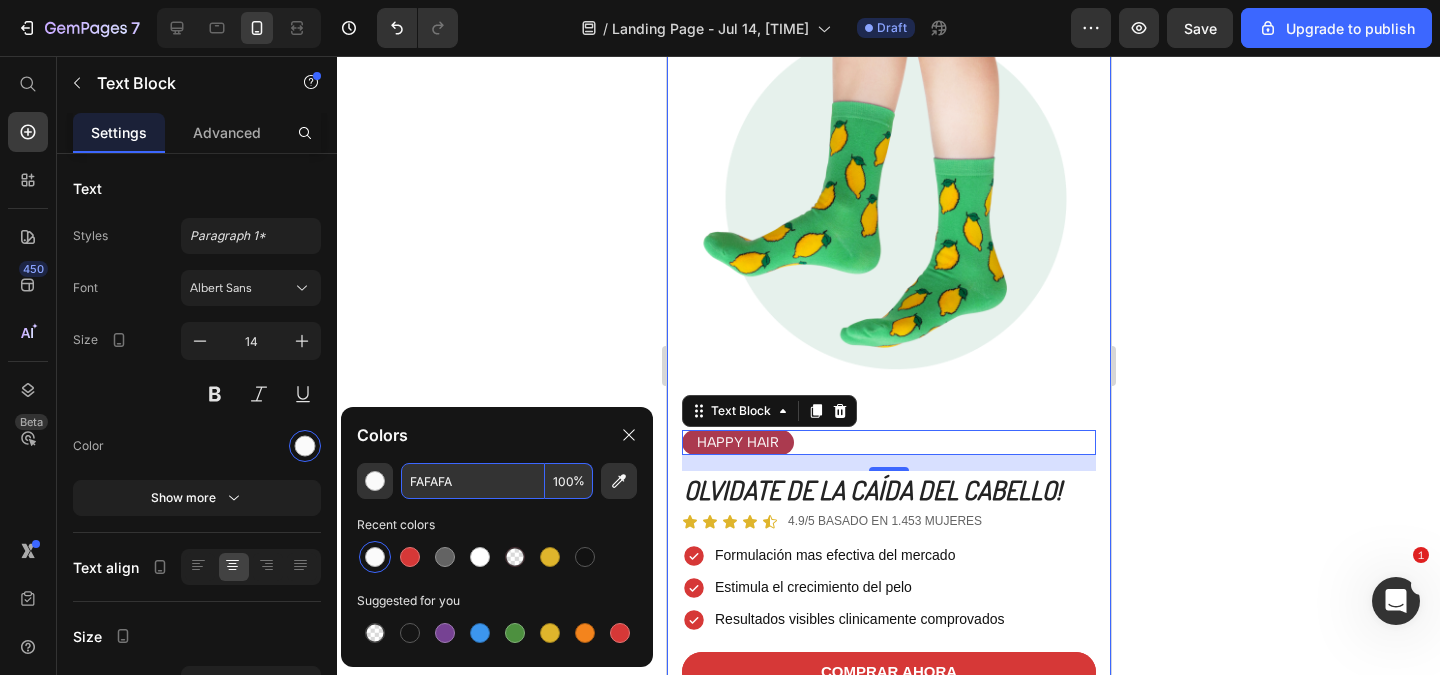 click on "FAFAFA" at bounding box center (473, 481) 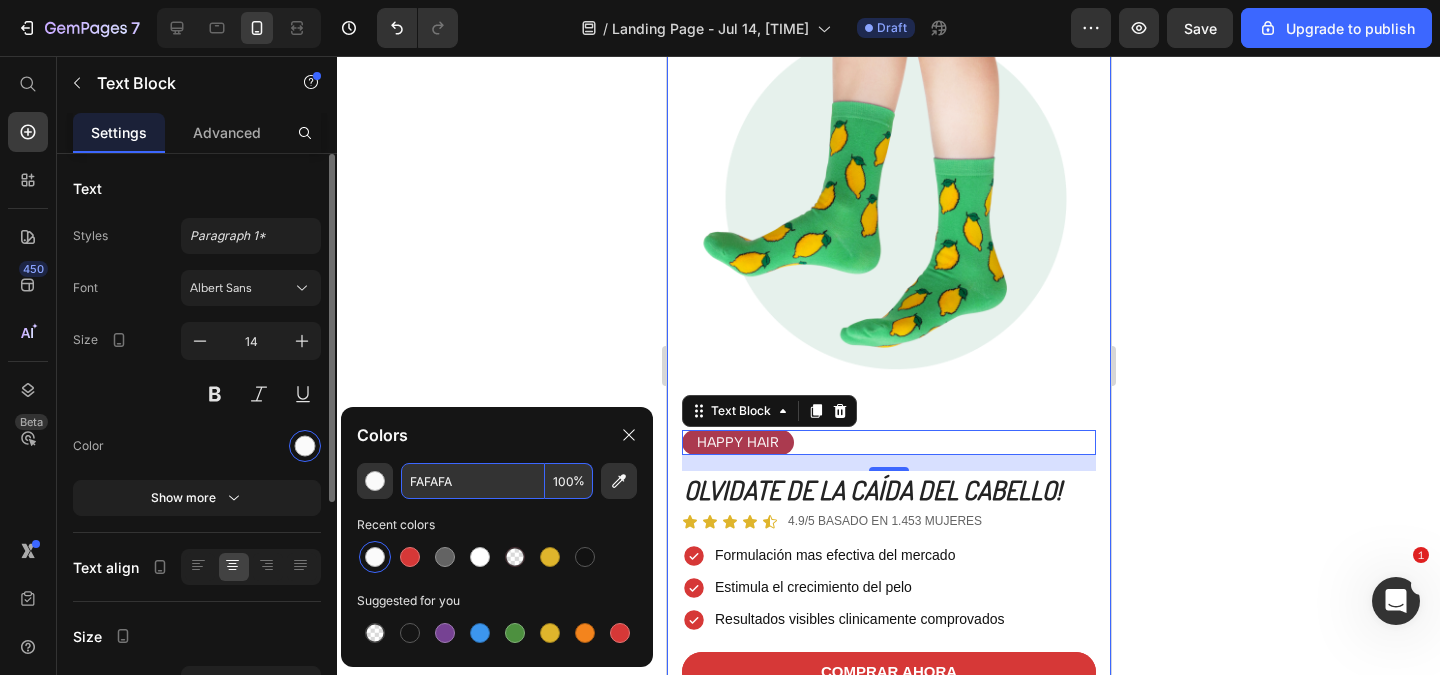 click at bounding box center (251, 446) 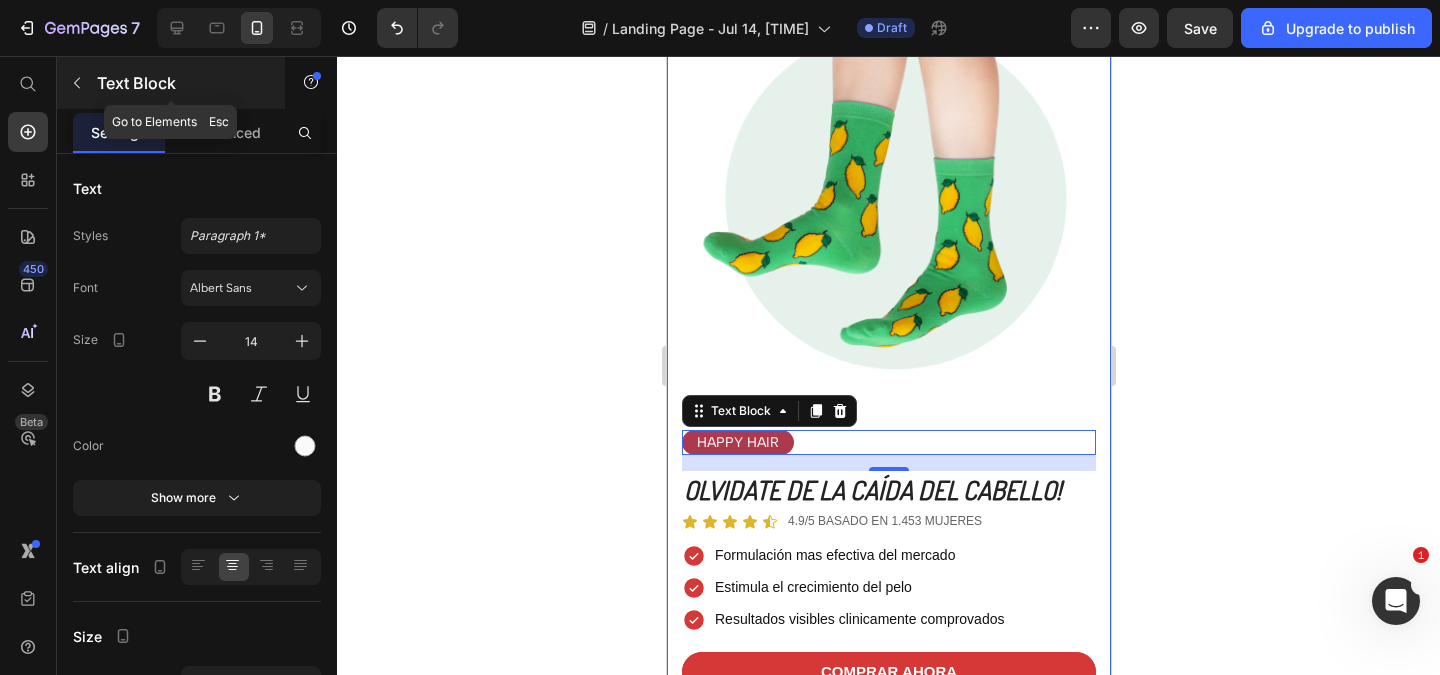 click at bounding box center (77, 83) 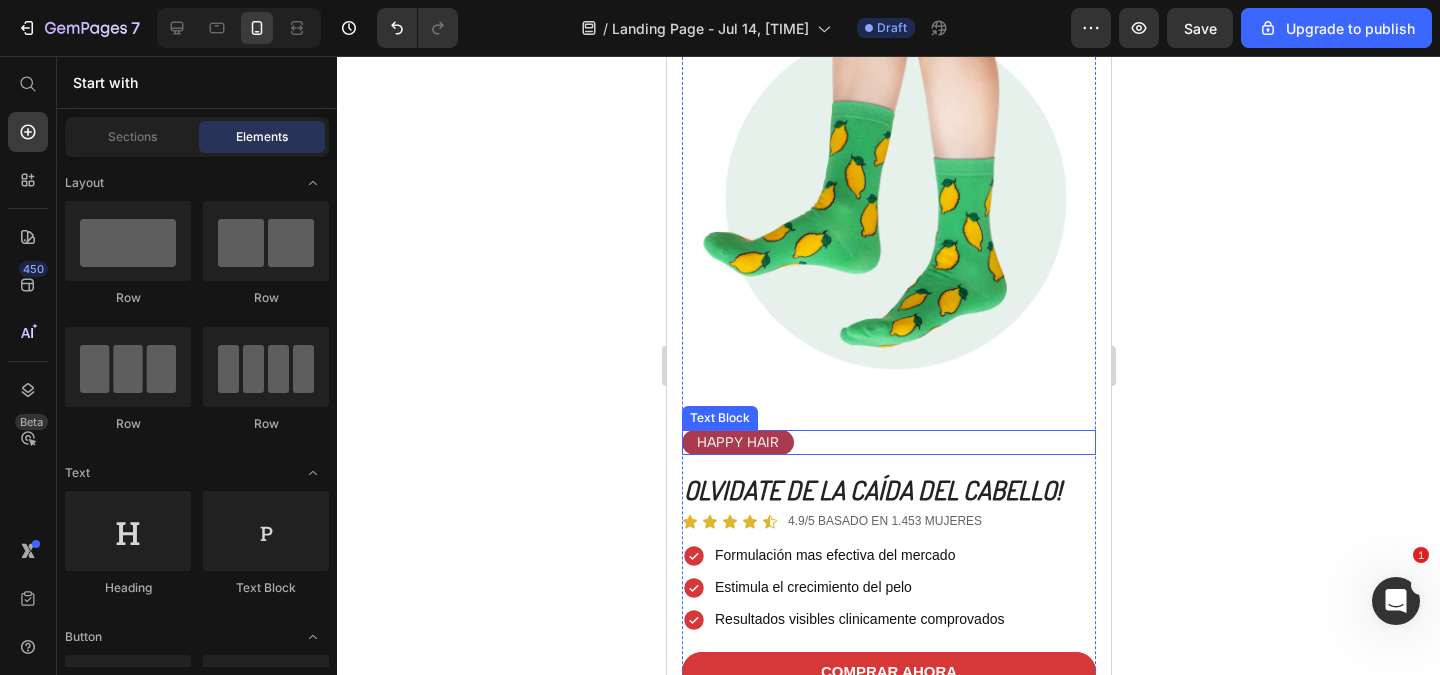 click on "HAPPY HAIR" at bounding box center [737, 442] 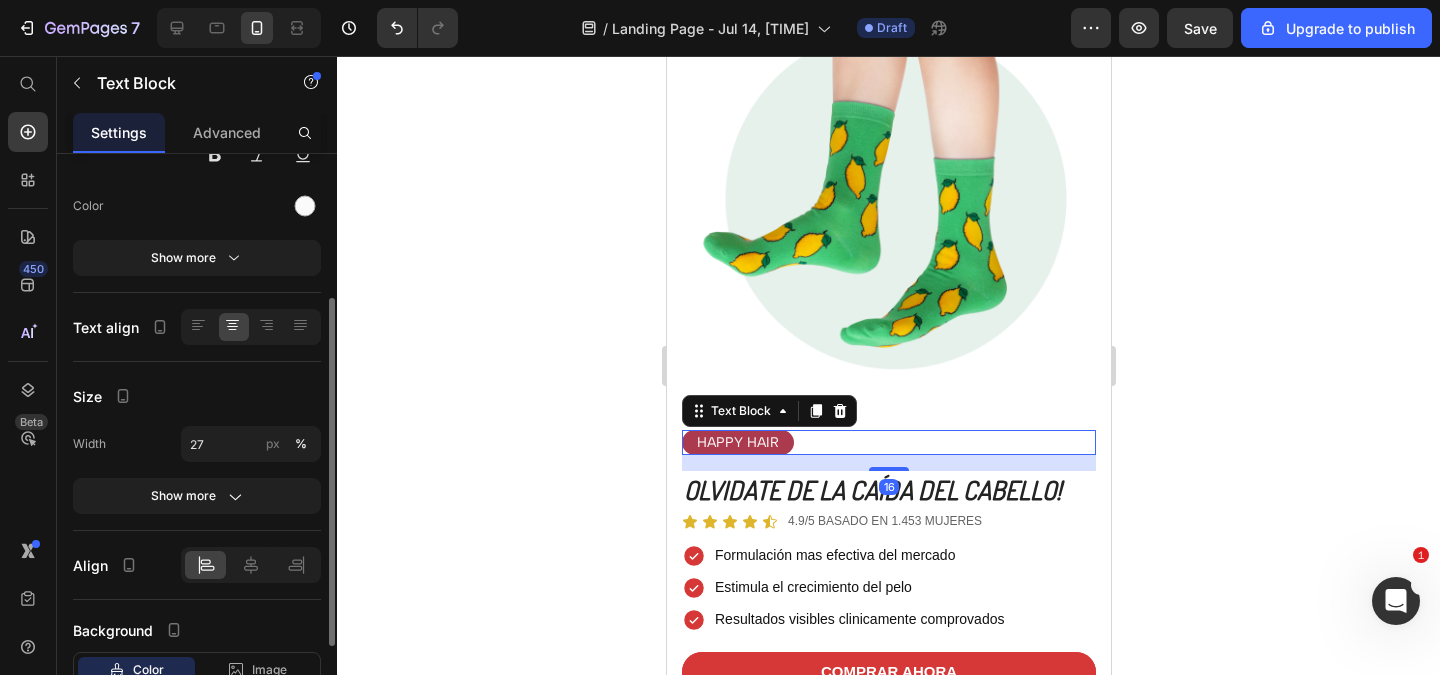 scroll, scrollTop: 360, scrollLeft: 0, axis: vertical 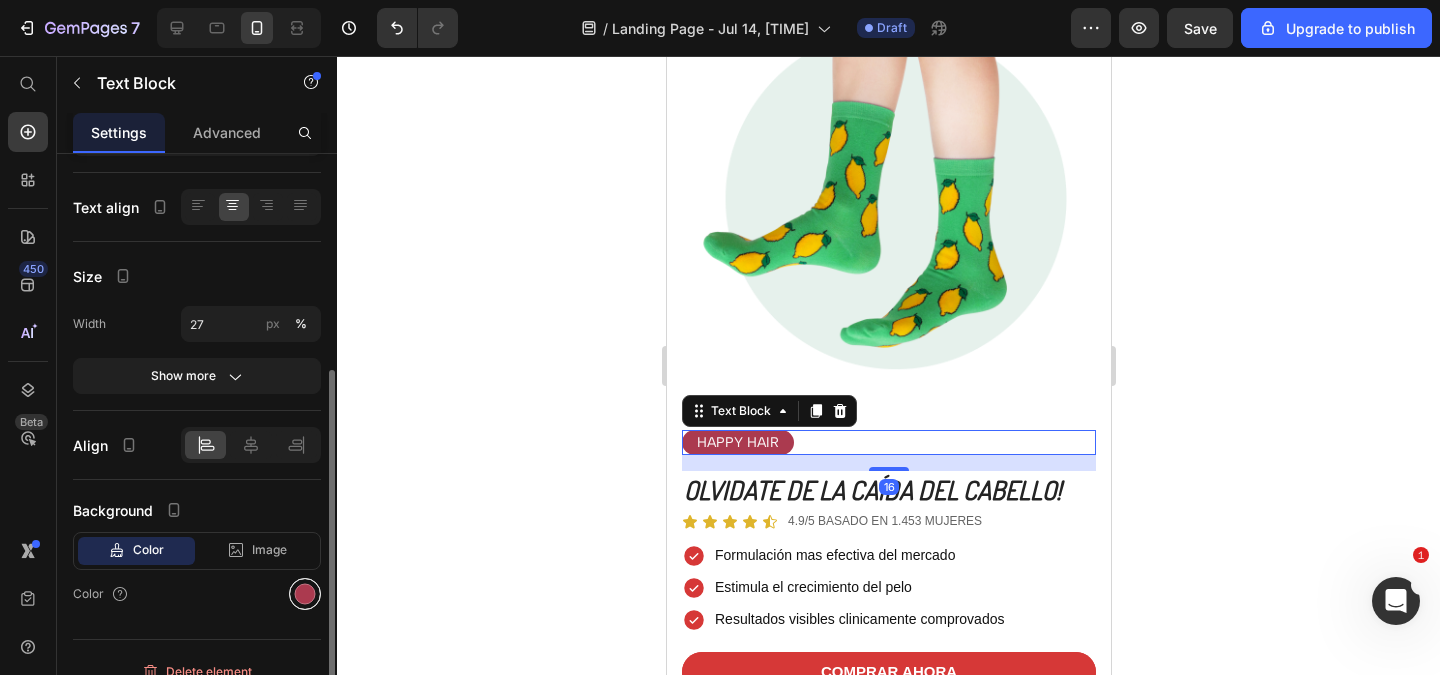 click at bounding box center (305, 594) 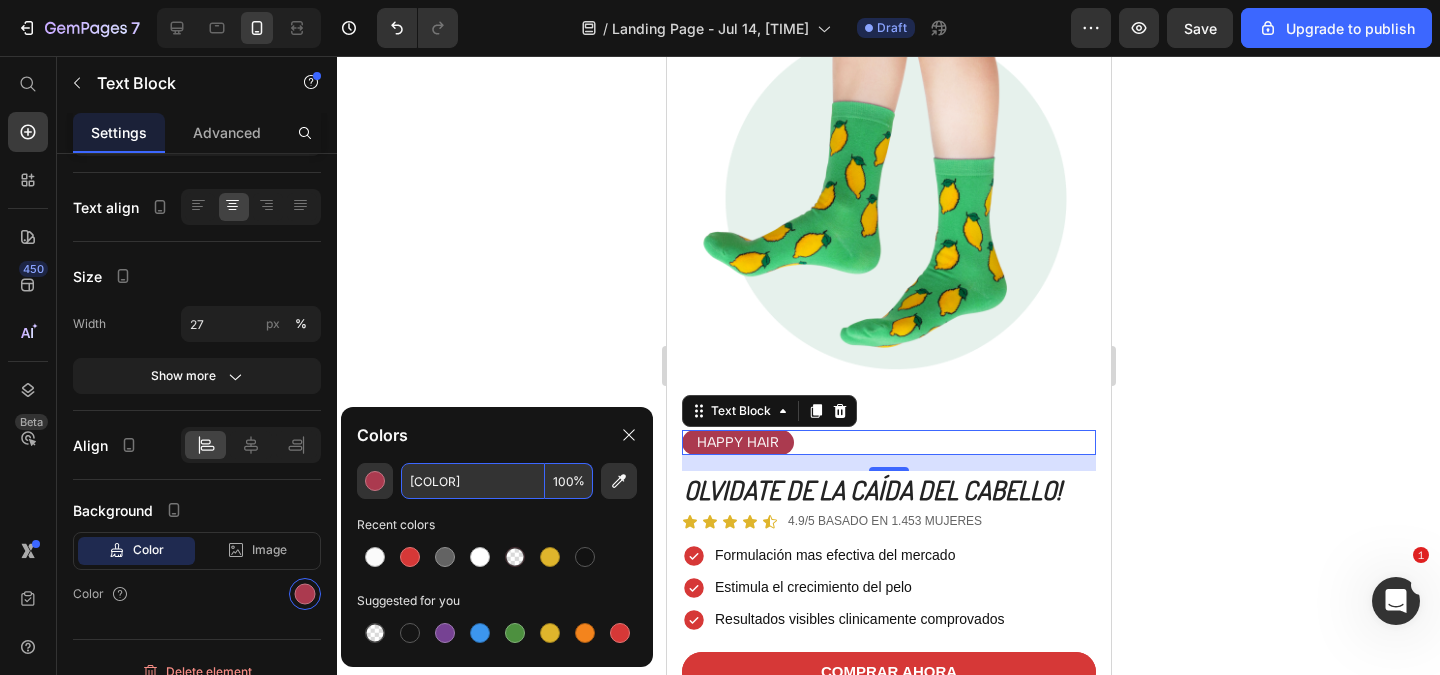 click on "AB3A4F" at bounding box center (473, 481) 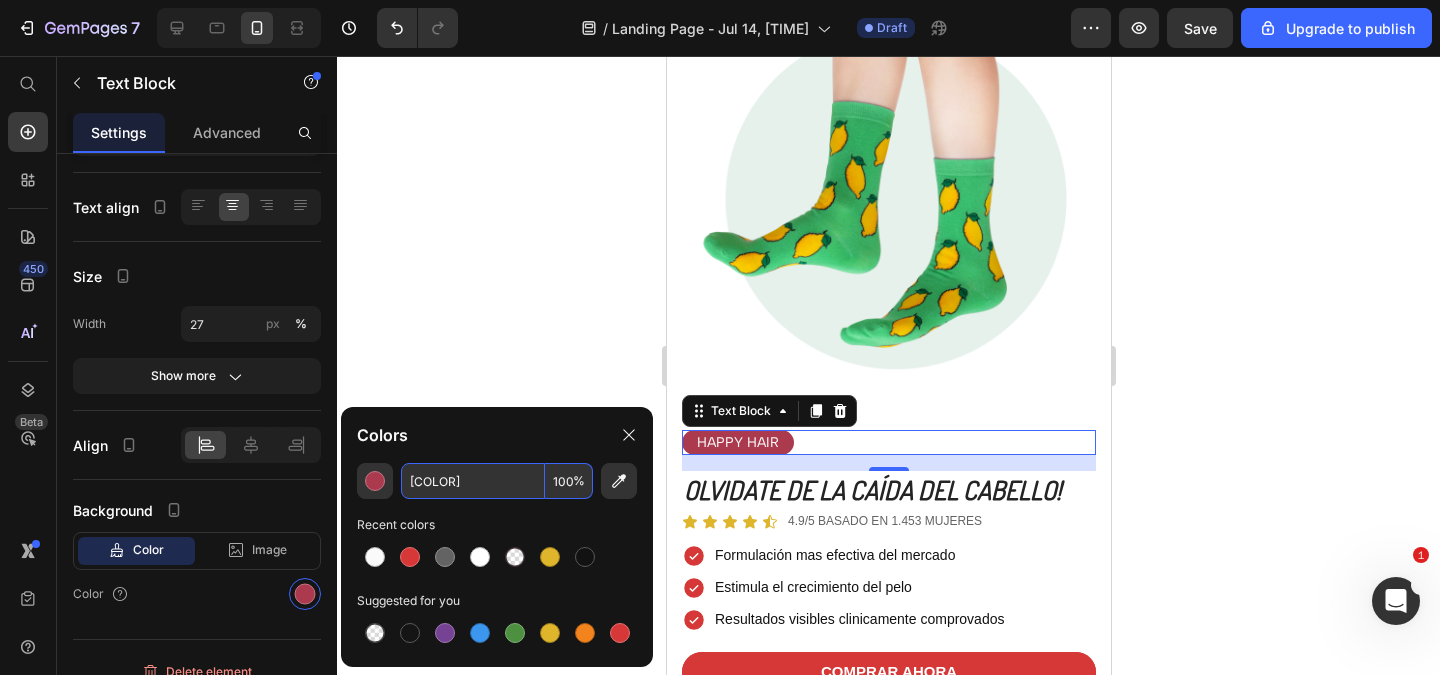 click on "AB3A4F" at bounding box center (473, 481) 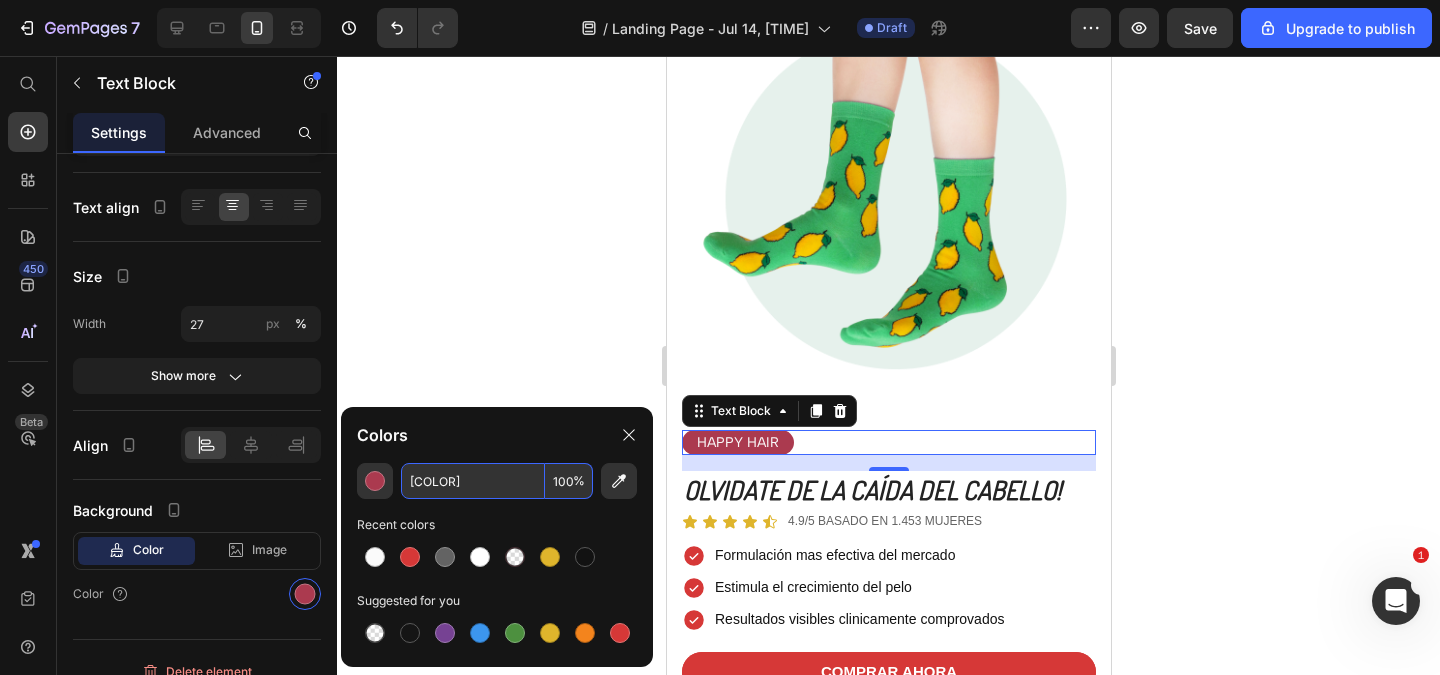 drag, startPoint x: 466, startPoint y: 481, endPoint x: 420, endPoint y: 486, distance: 46.270943 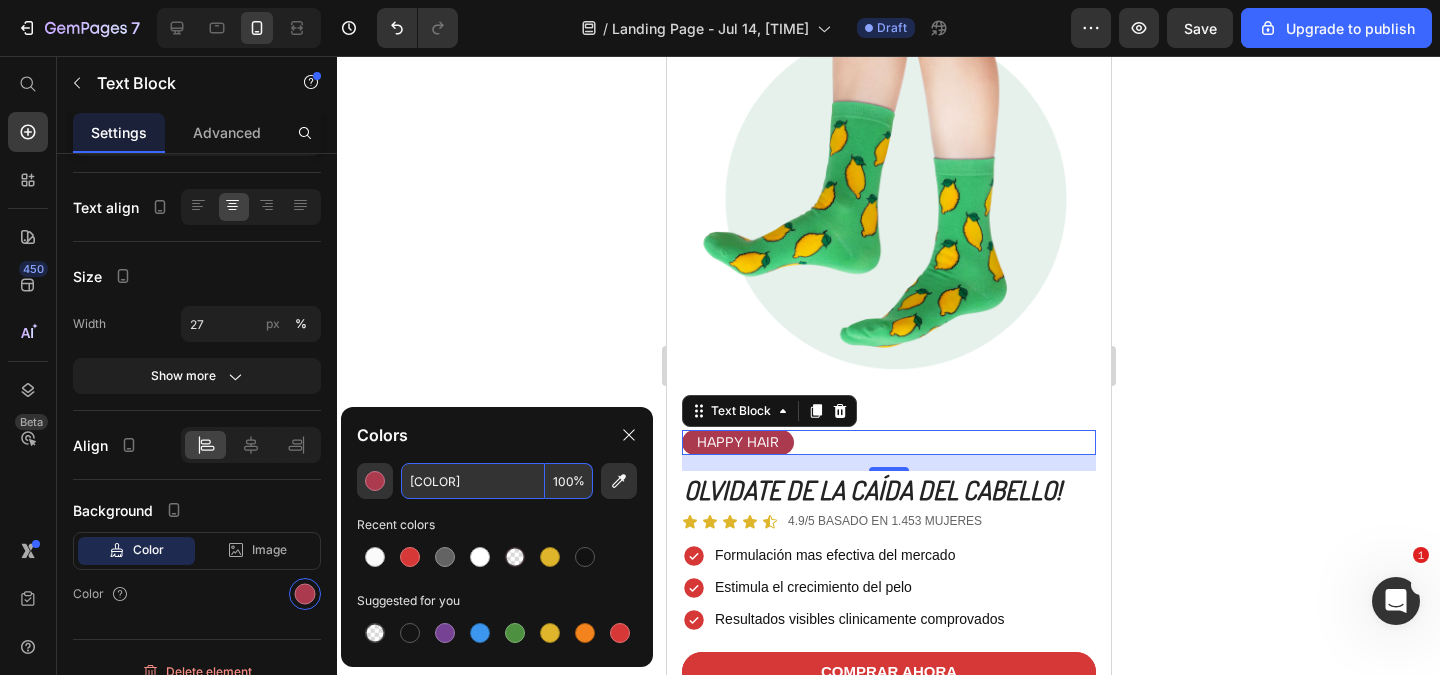 paste on "a4beb9" 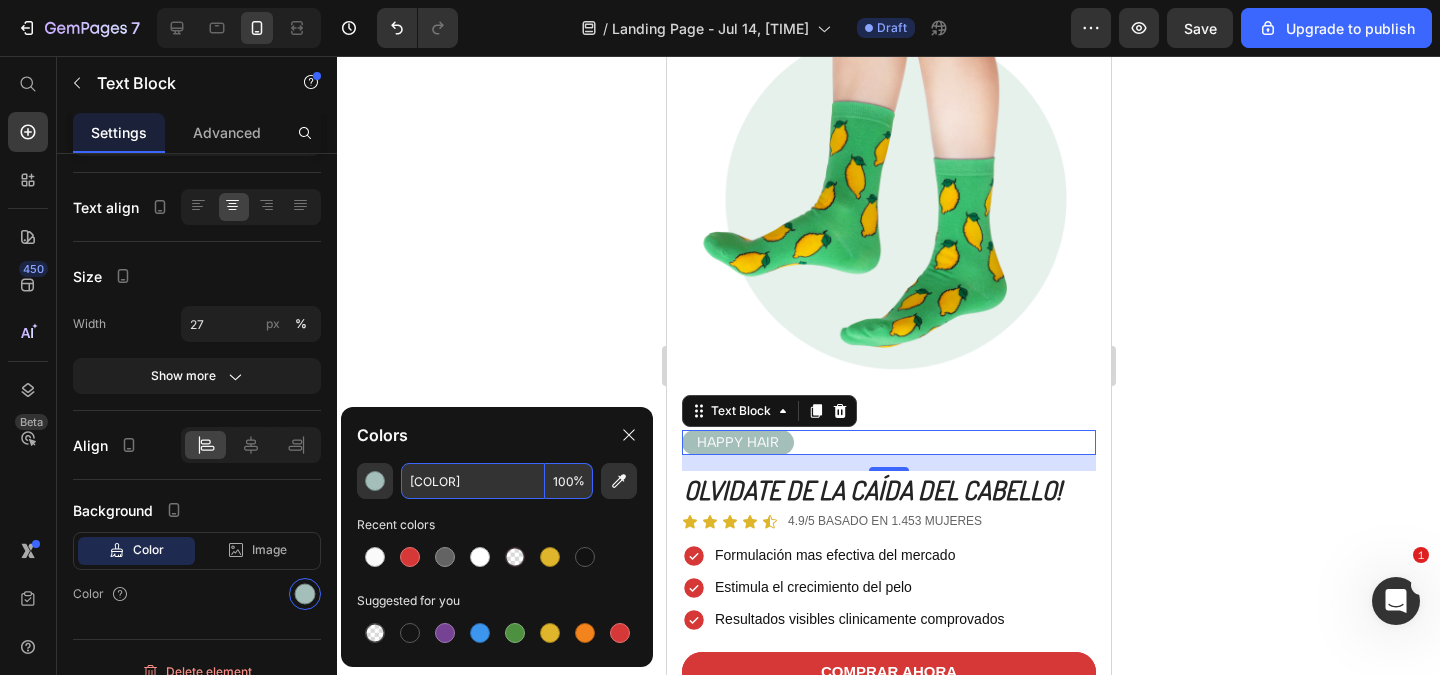 paste on "ca9df3" 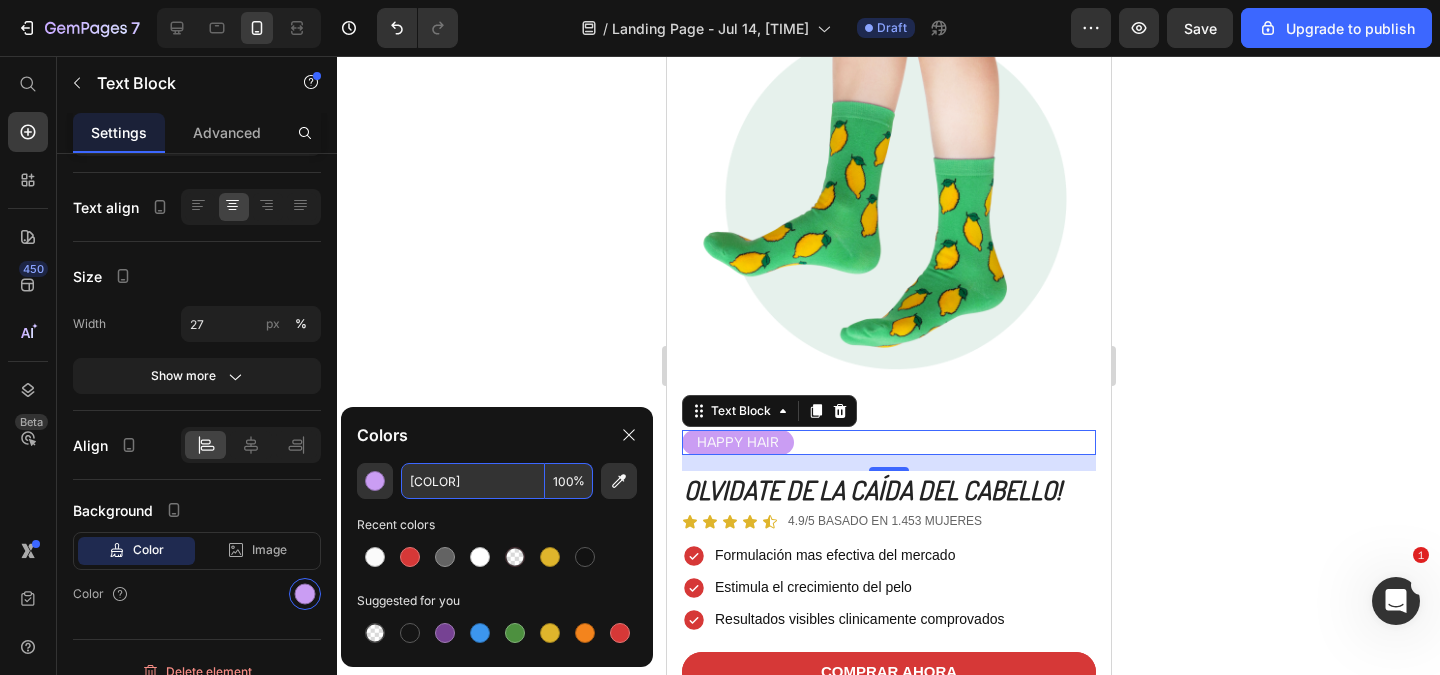 paste on "c0f2f" 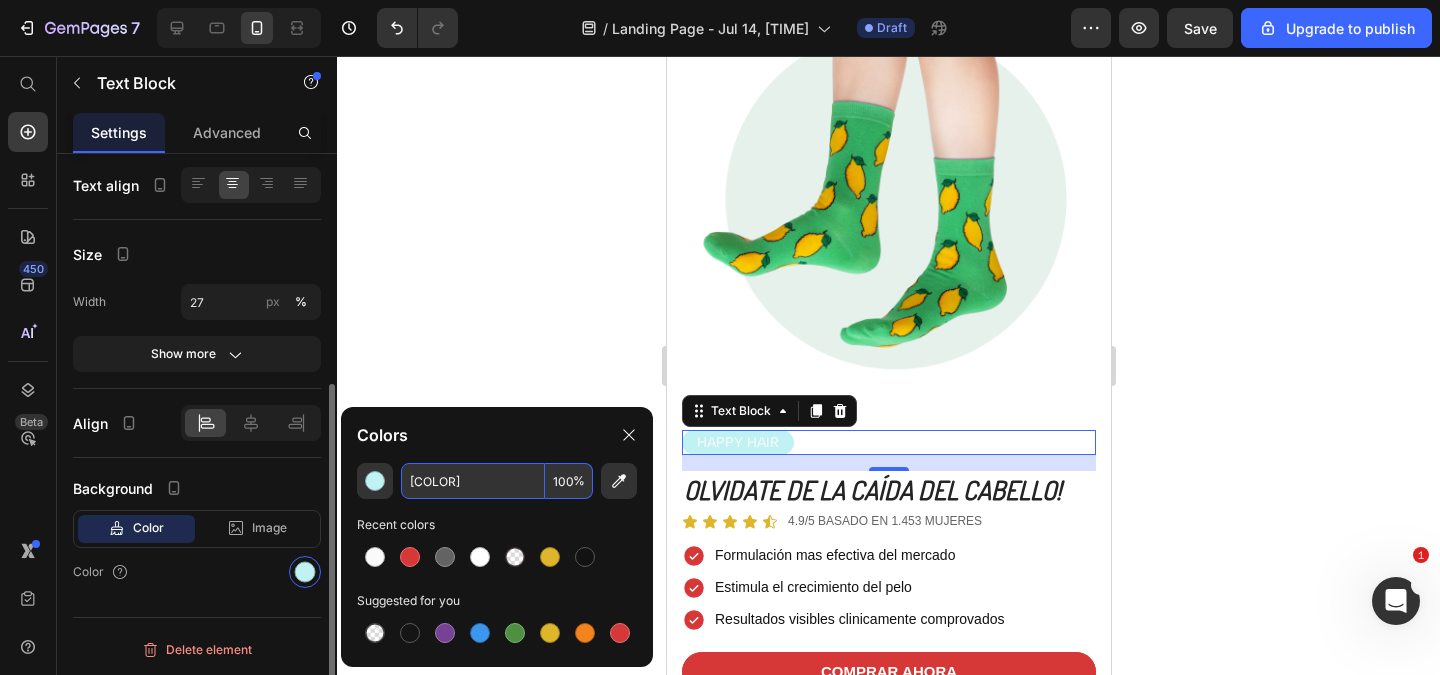 scroll, scrollTop: 142, scrollLeft: 0, axis: vertical 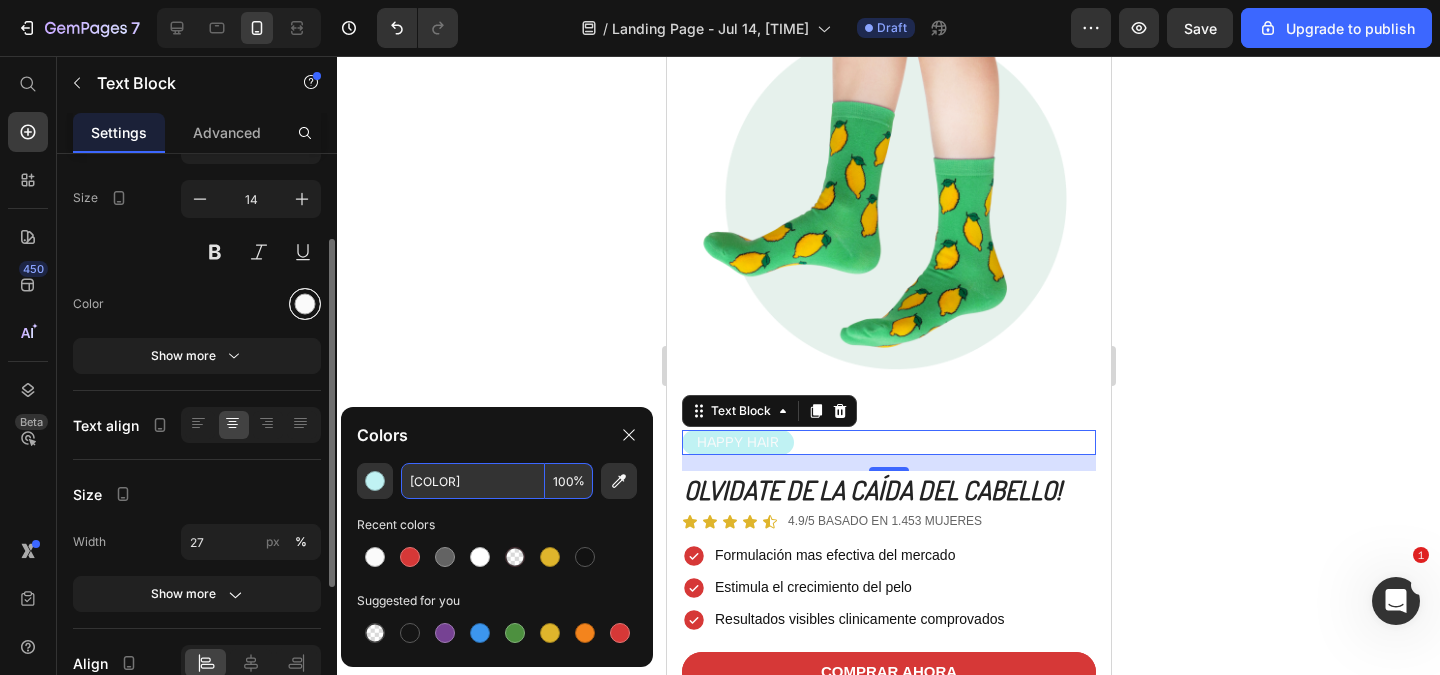type on "[COLOR]" 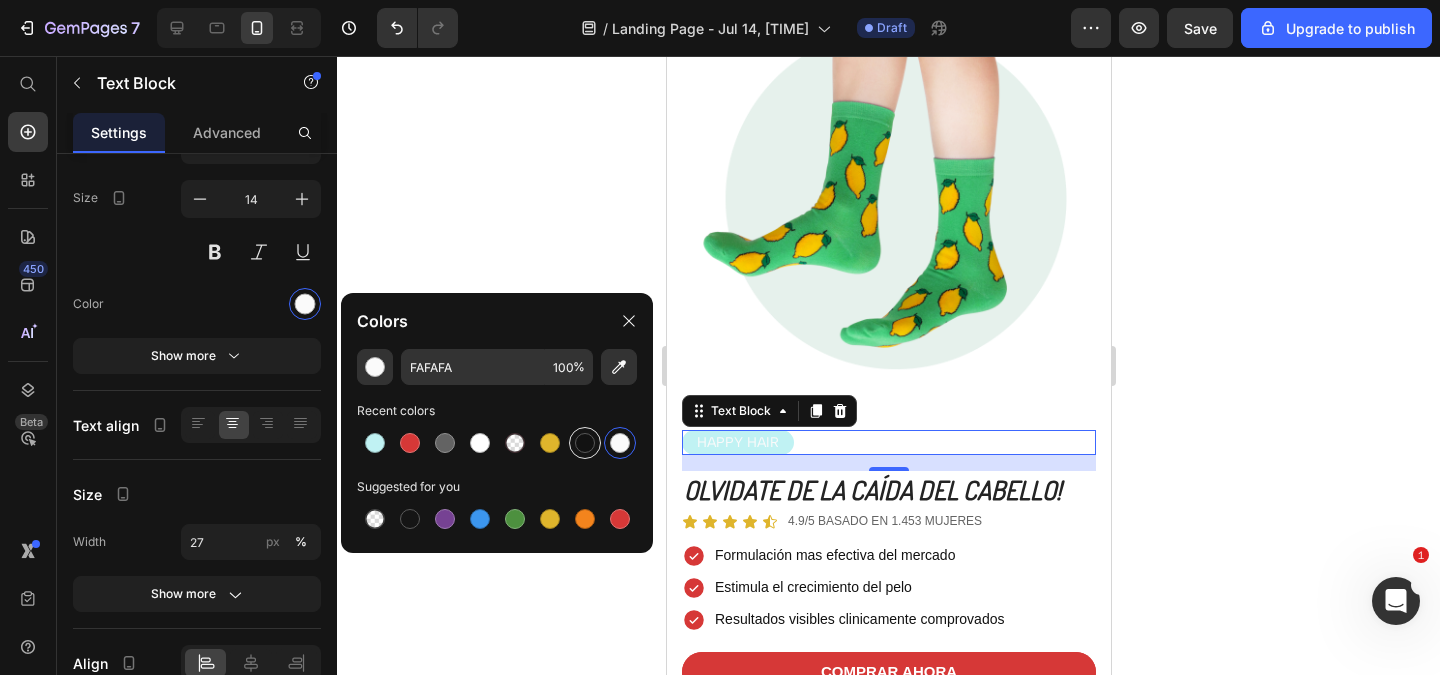 click at bounding box center [585, 443] 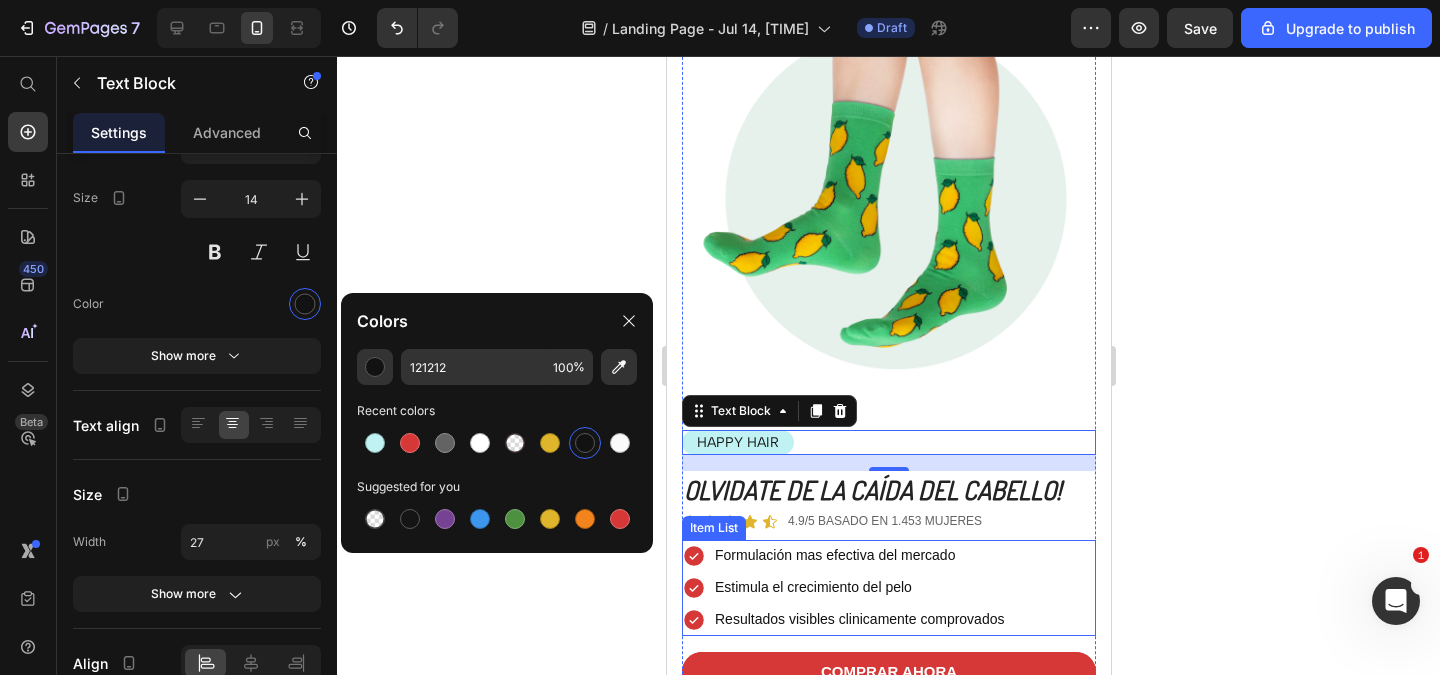 click 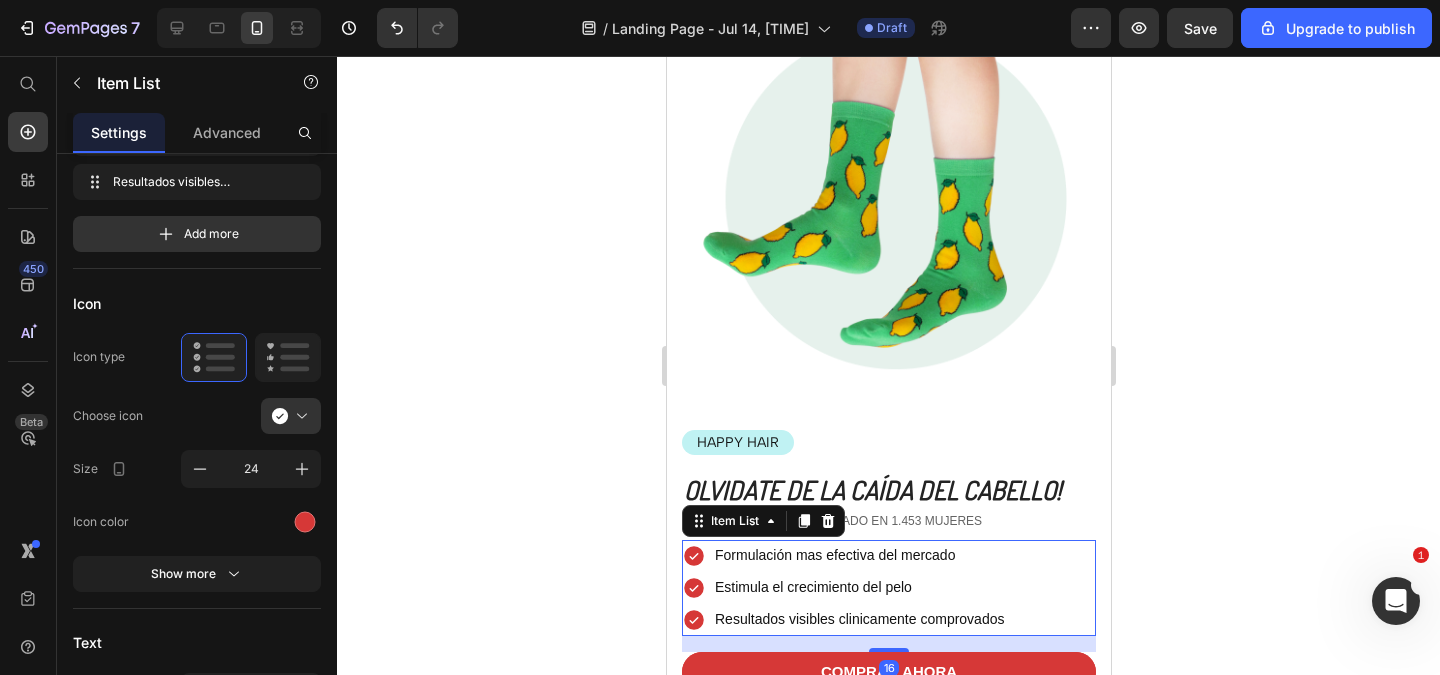 scroll, scrollTop: 0, scrollLeft: 0, axis: both 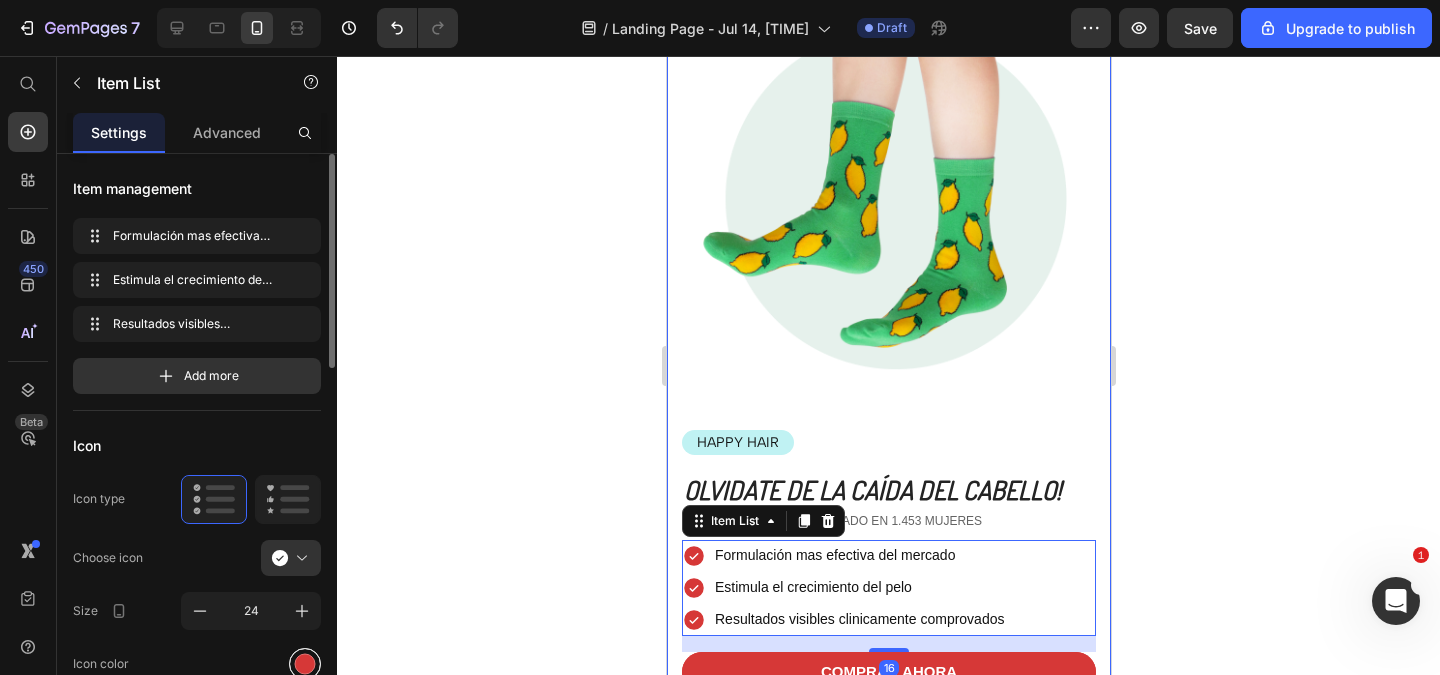 click at bounding box center [305, 664] 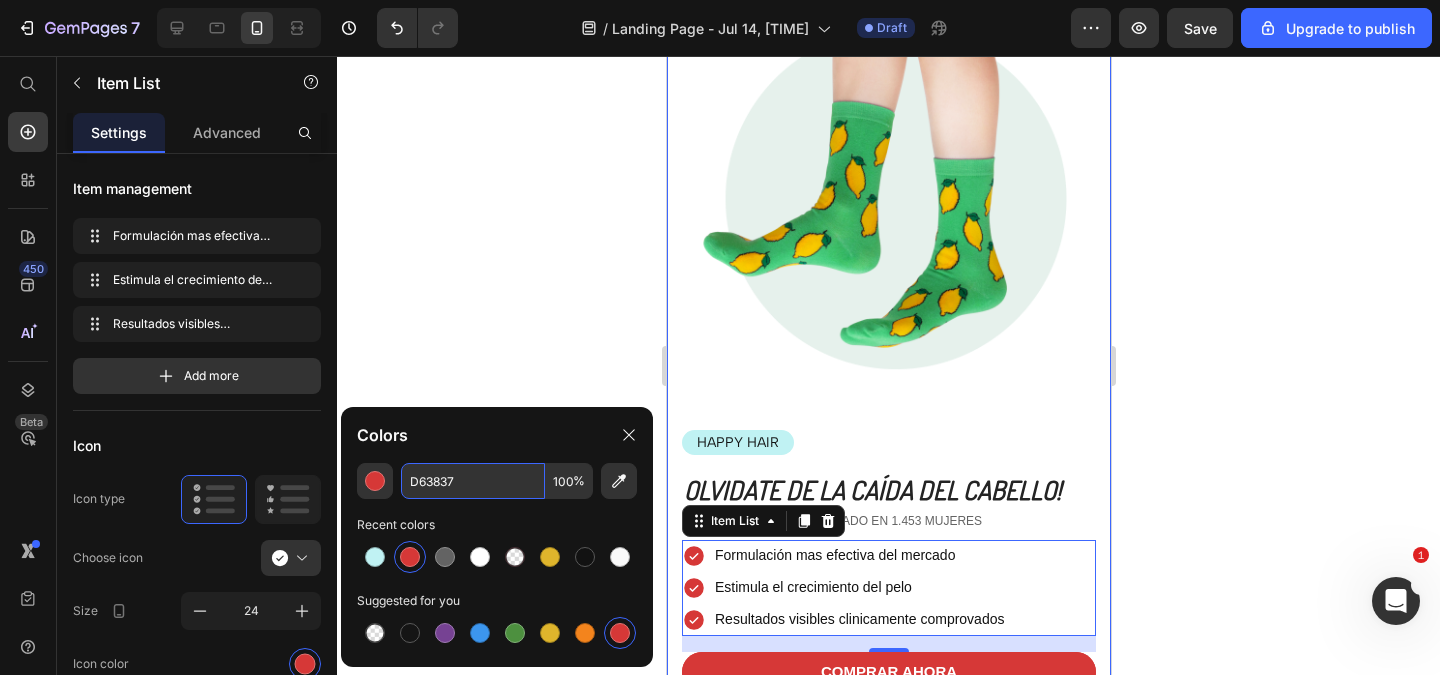 click on "D63837" at bounding box center (473, 481) 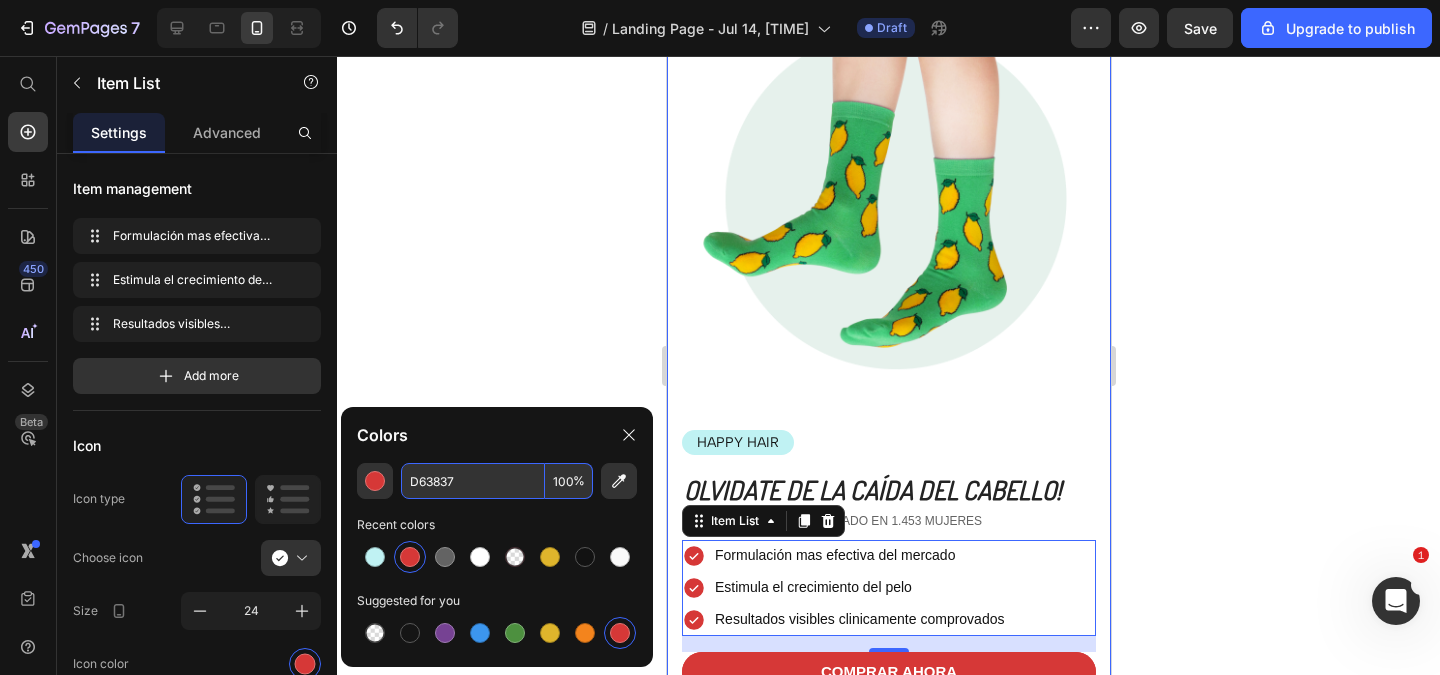 click on "D63837" at bounding box center (473, 481) 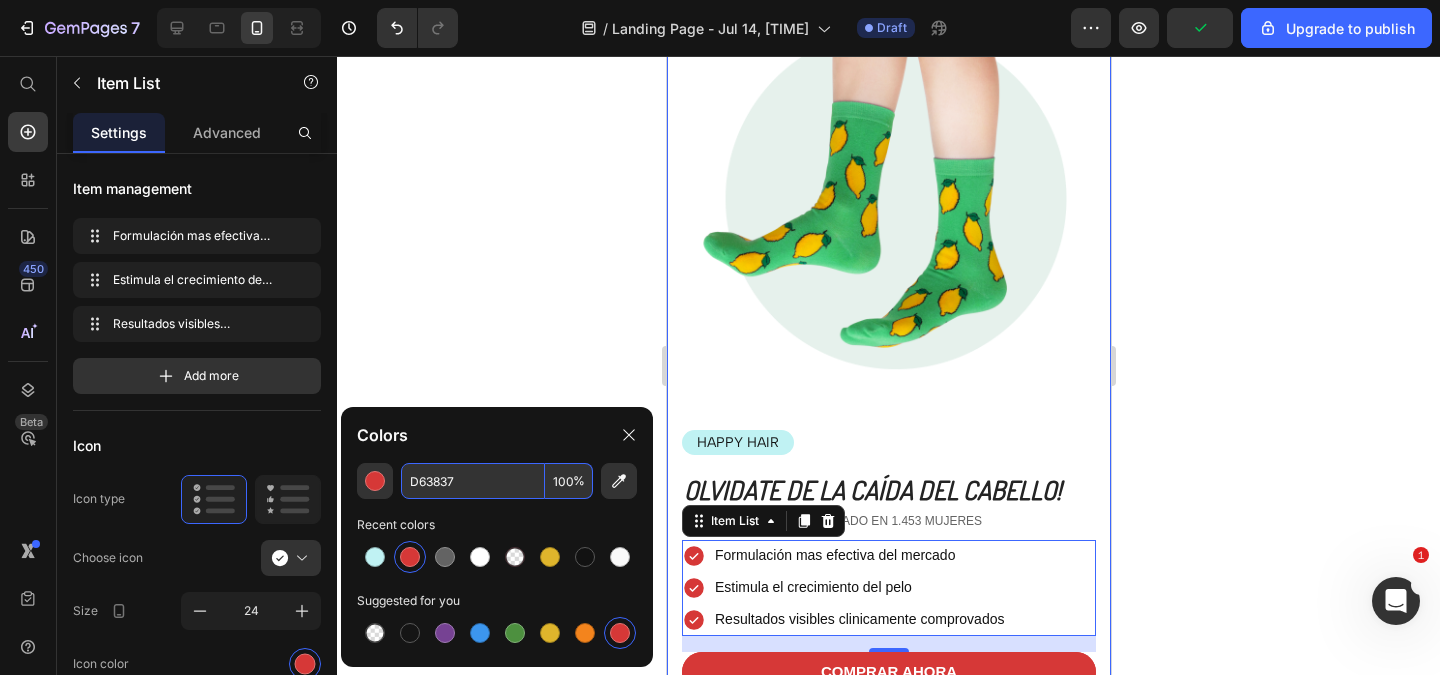 paste on "c0f2f3" 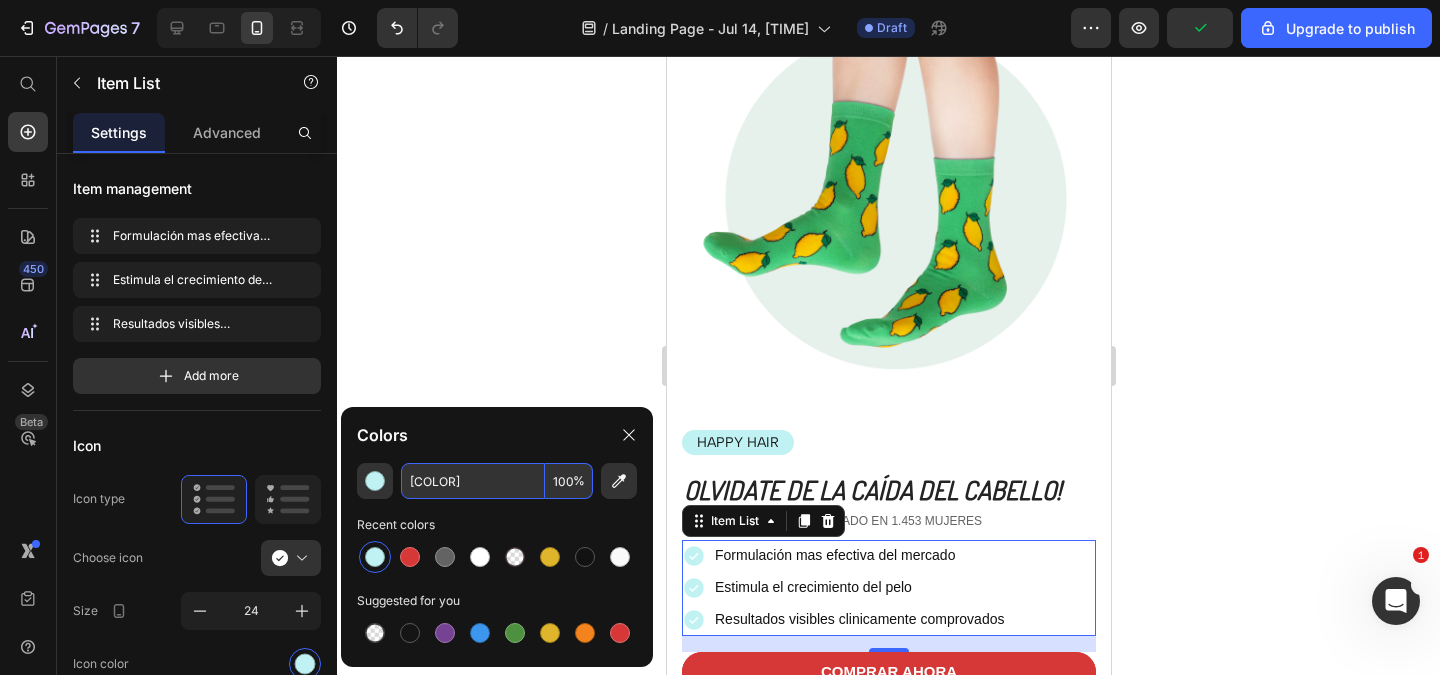 type on "[COLOR]" 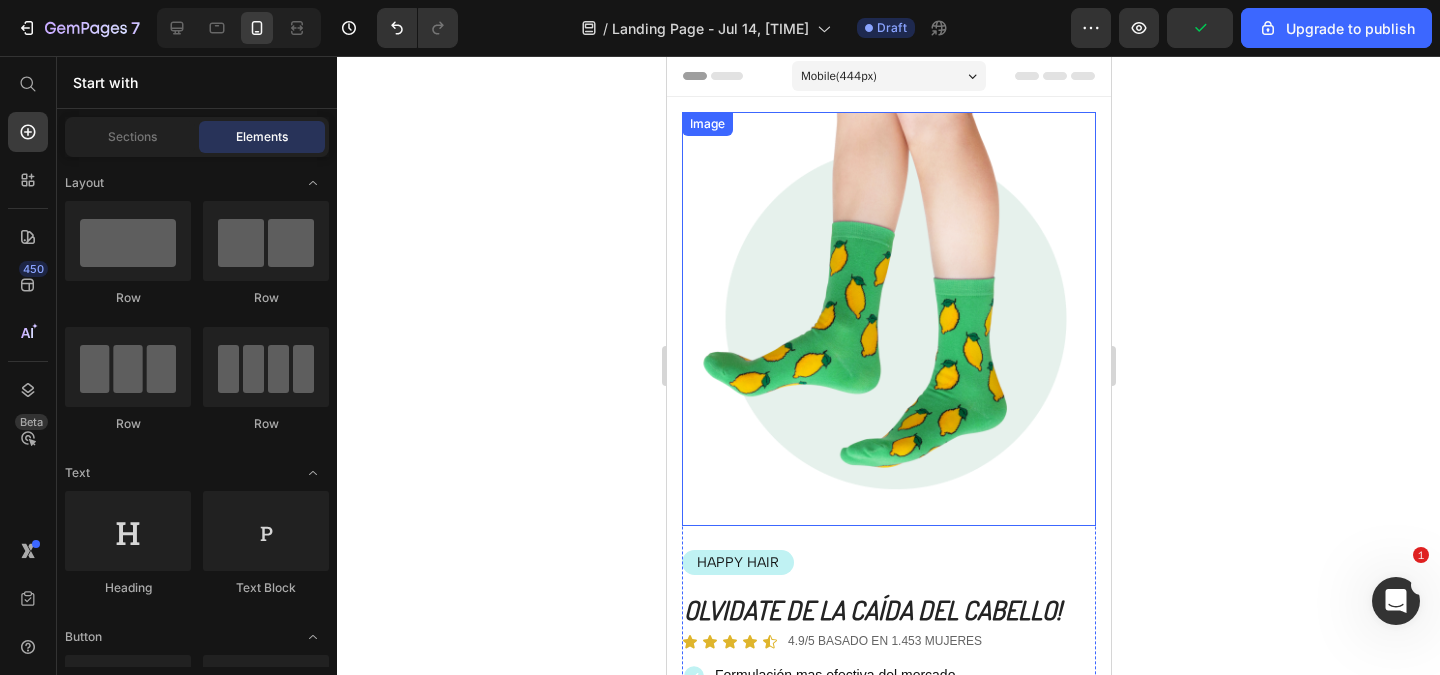 scroll, scrollTop: 120, scrollLeft: 0, axis: vertical 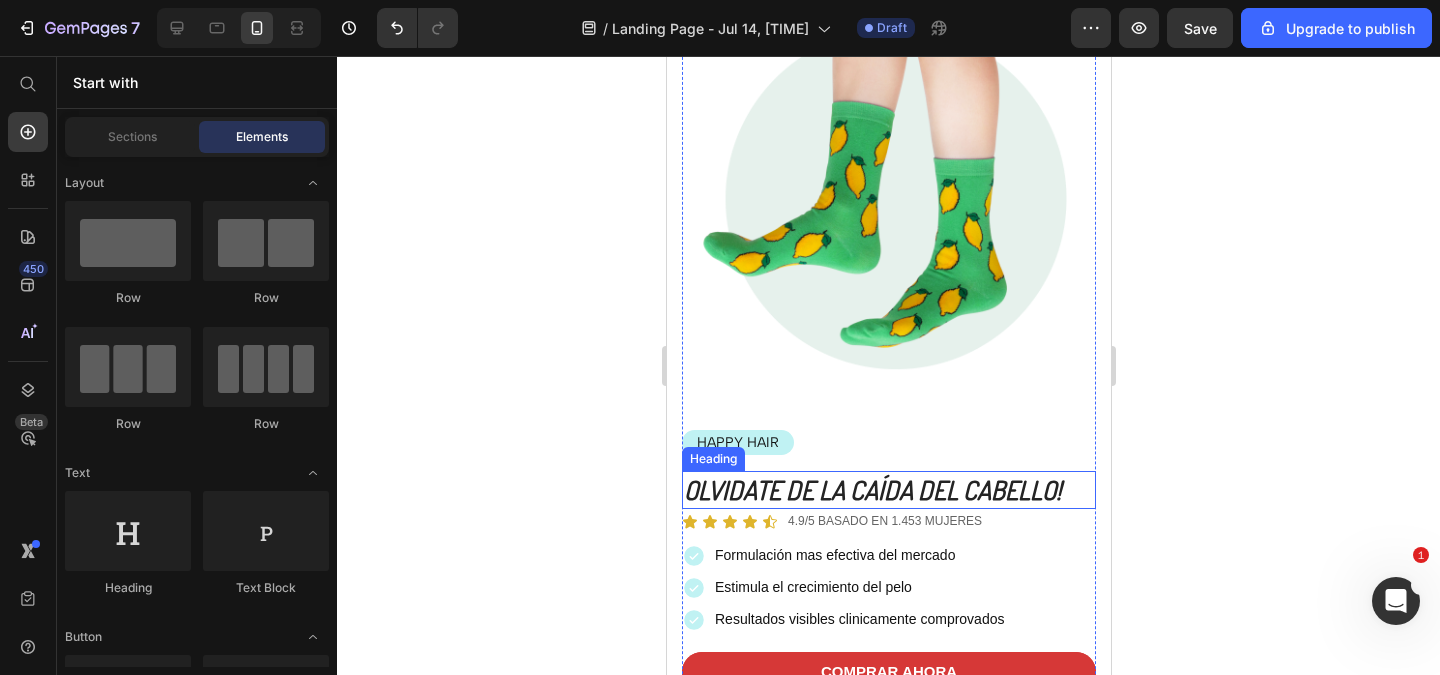 click on "Olvidate de la caída del cabello!" at bounding box center [888, 490] 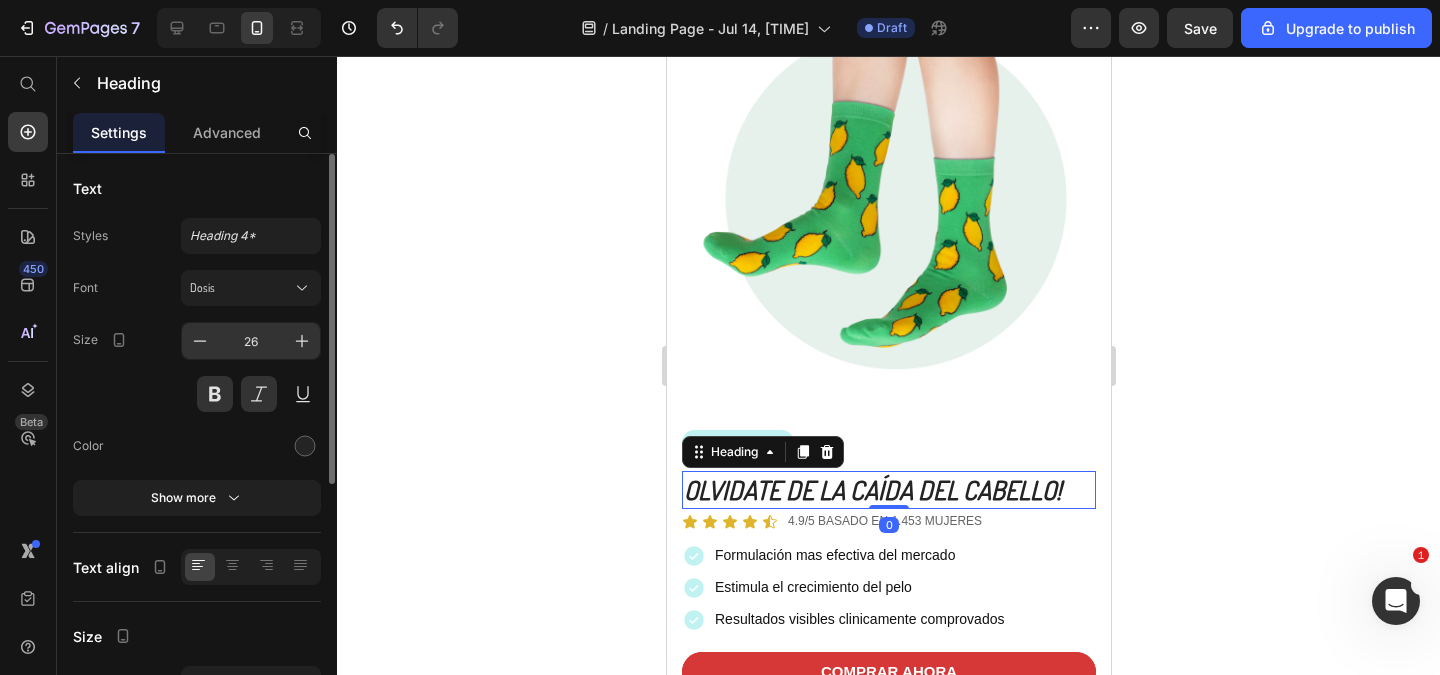 click on "26" at bounding box center (251, 341) 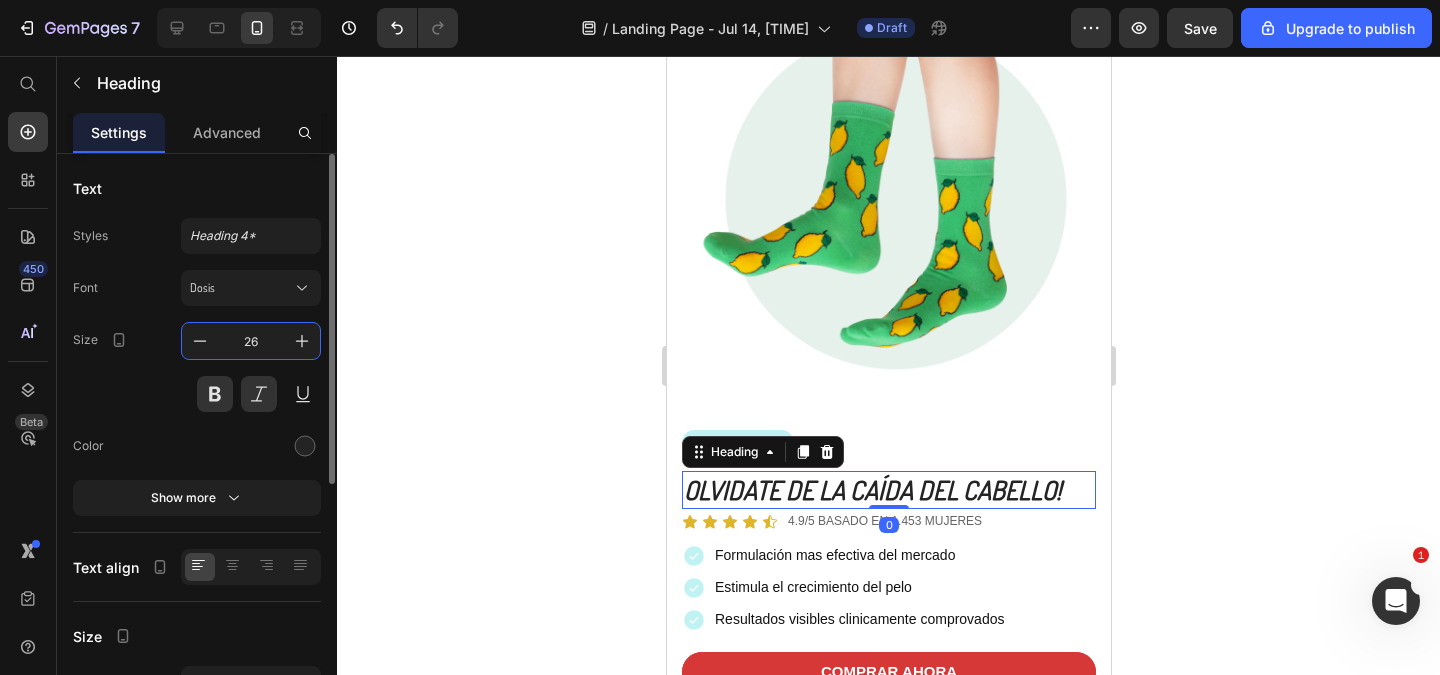 click on "26" at bounding box center [251, 341] 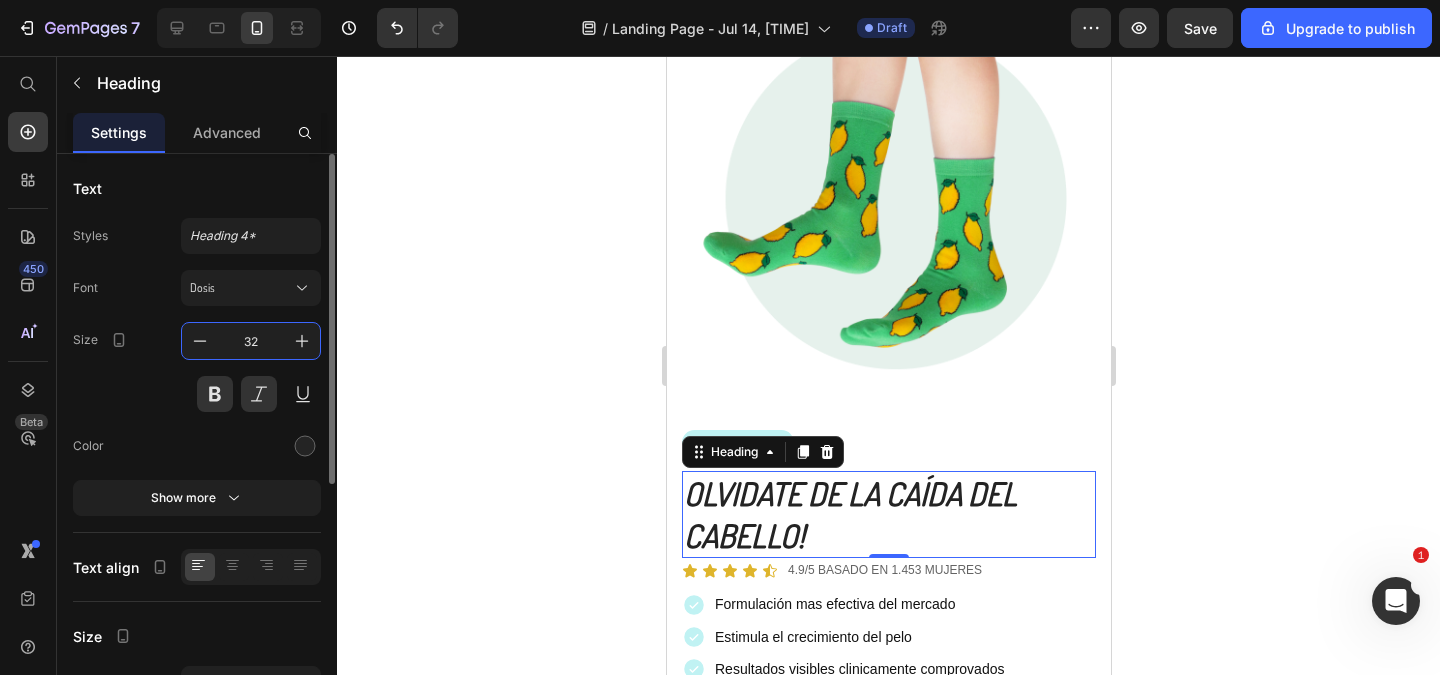 click on "32" at bounding box center [251, 341] 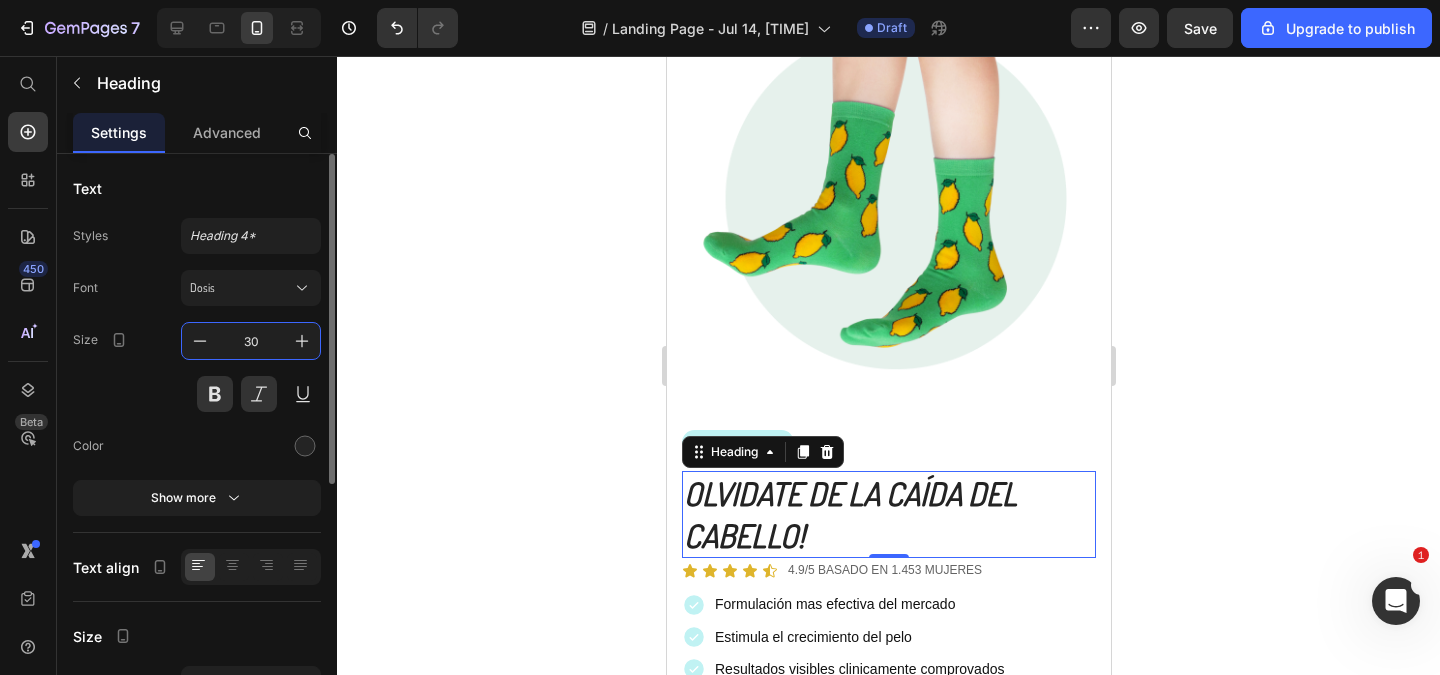 type on "30" 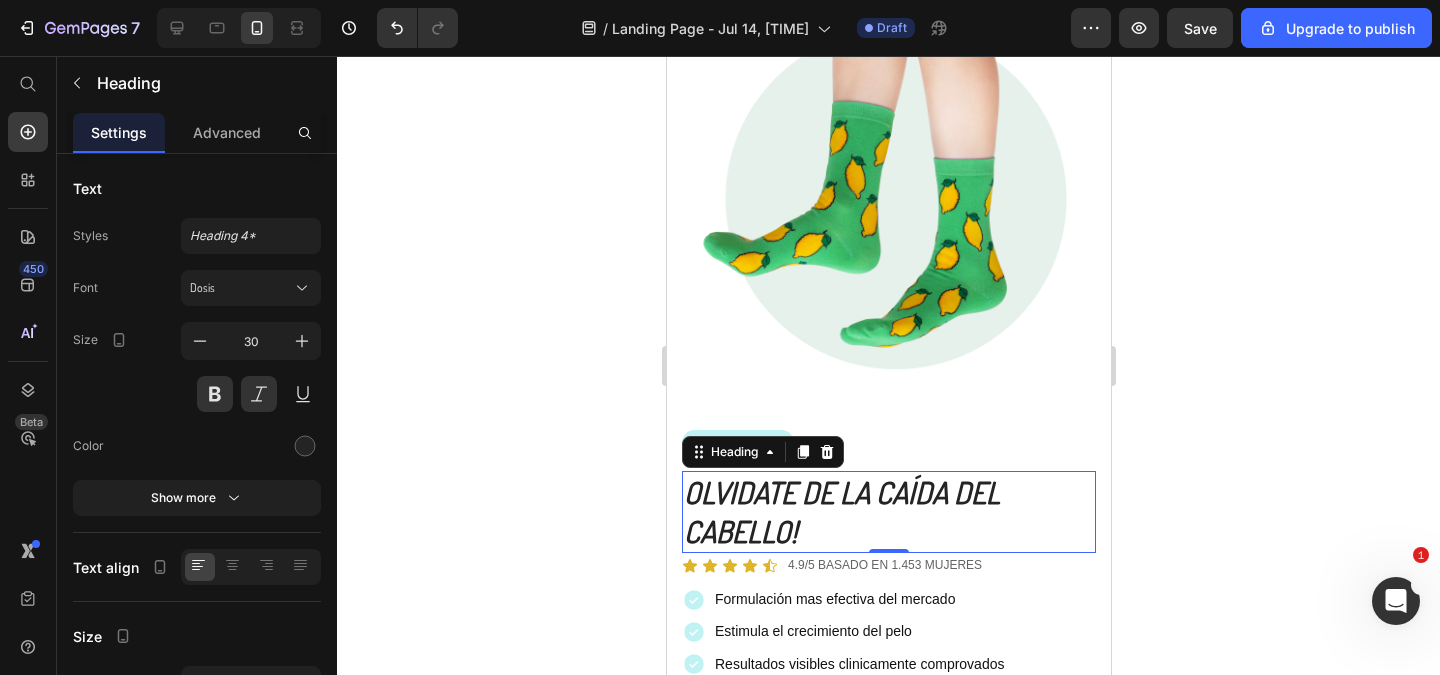 click 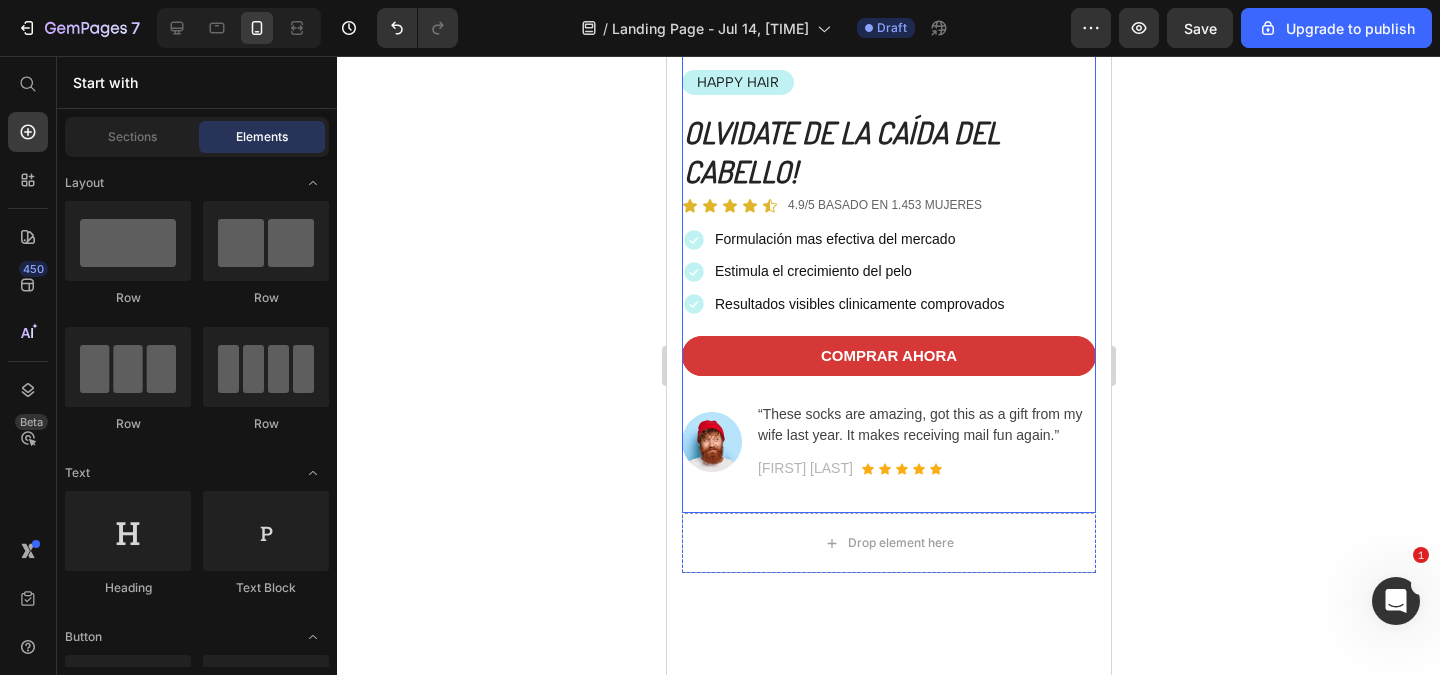 scroll, scrollTop: 600, scrollLeft: 0, axis: vertical 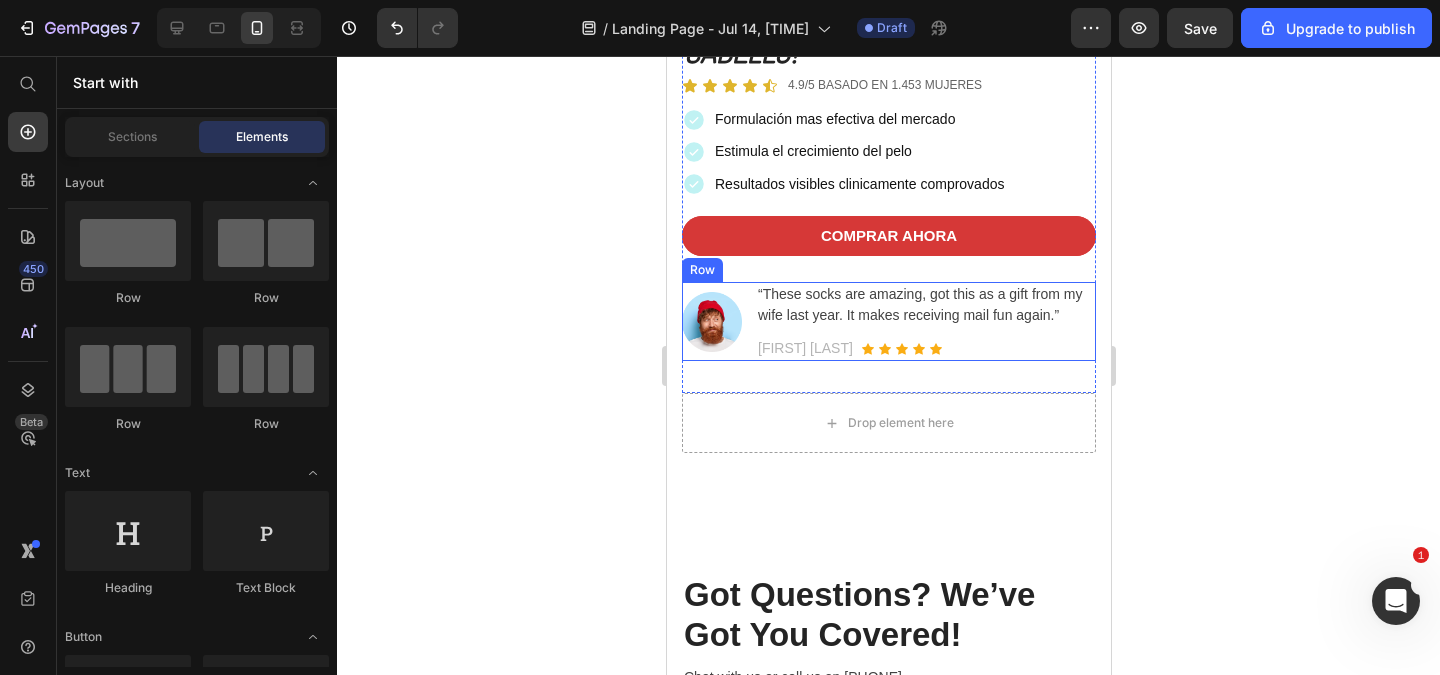 click on "Image" at bounding box center [711, 321] 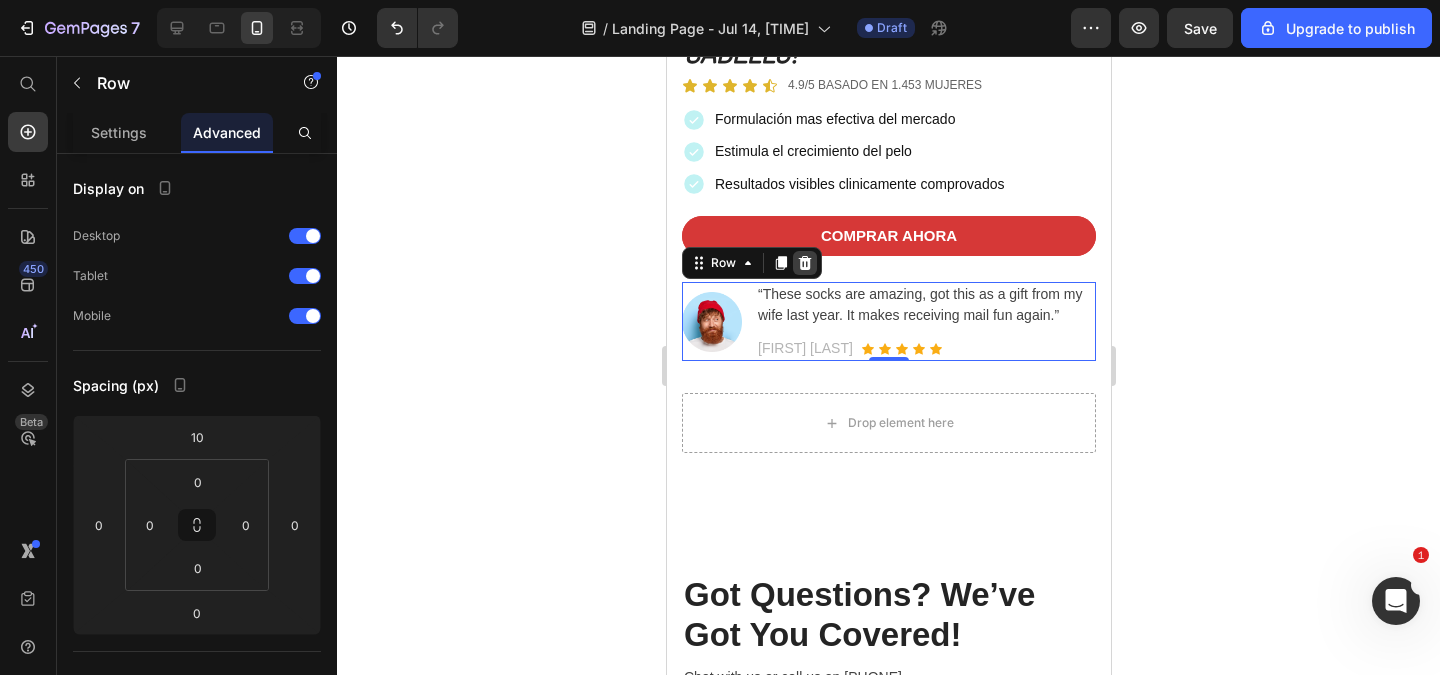 click 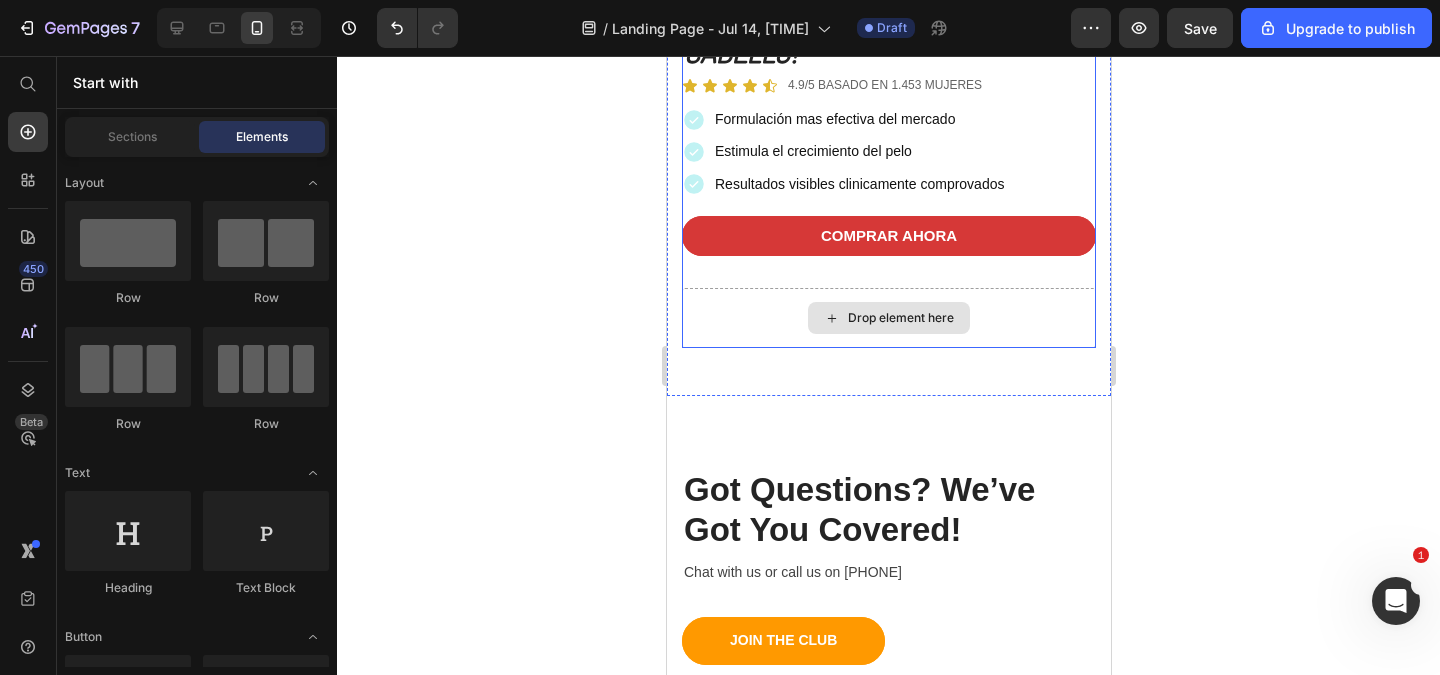 click on "Image HAPPY HAIR Text Block Olvidate de la caída del cabello!  Heading Icon Icon Icon Icon Icon Icon List 4.9/5 BASADO EN 1.453 MUJERES  Text Block Row Formulación mas efectiva del mercado  Estimula el crecimiento del pelo Resultados visibles clinicamente comprovados Item List COMPRAR AHORA Button Row Row" at bounding box center (888, -100) 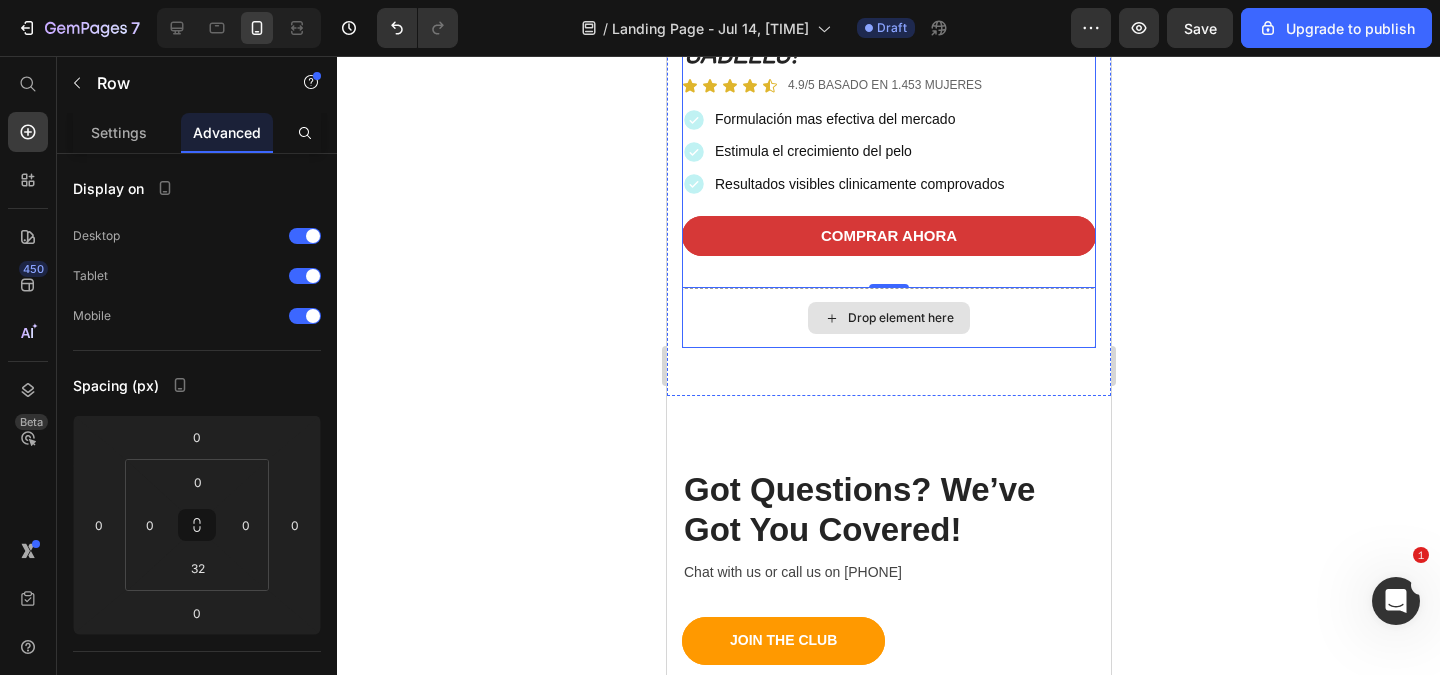 click on "Drop element here" at bounding box center [888, 318] 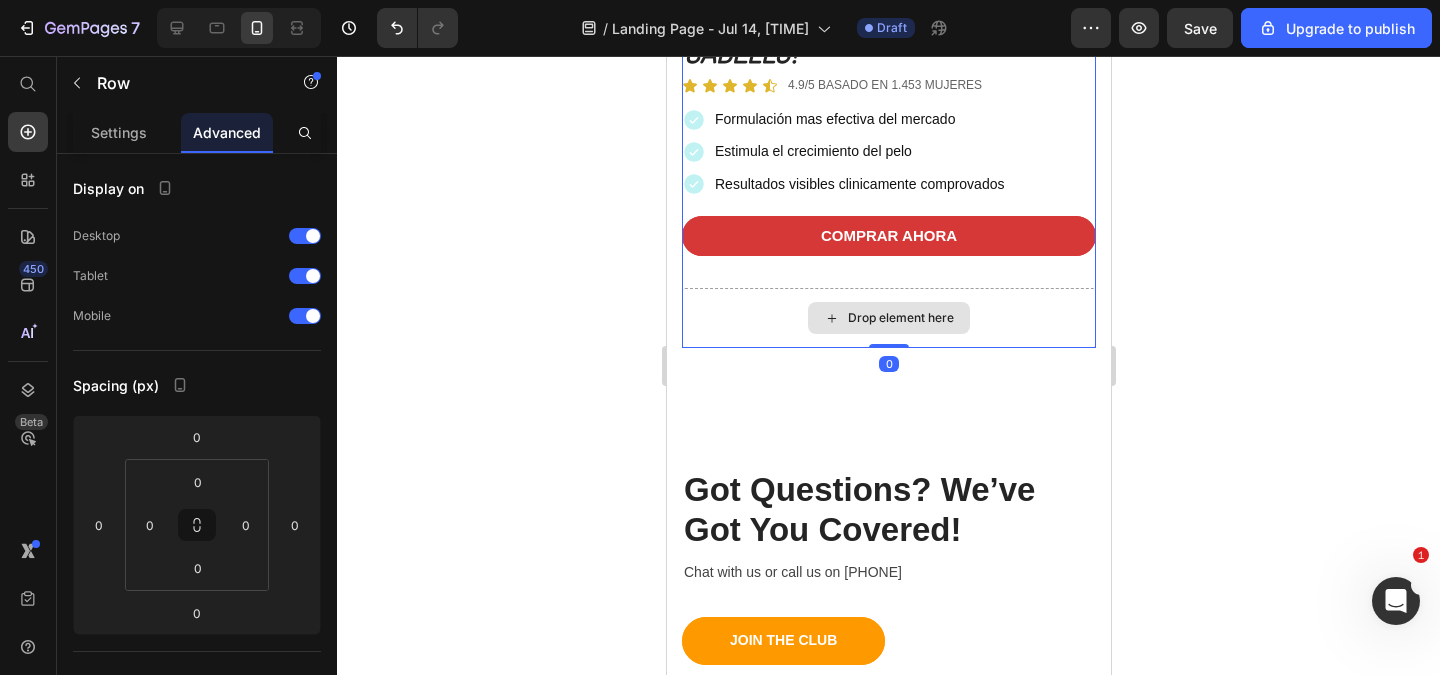 drag, startPoint x: 884, startPoint y: 344, endPoint x: 888, endPoint y: 289, distance: 55.145264 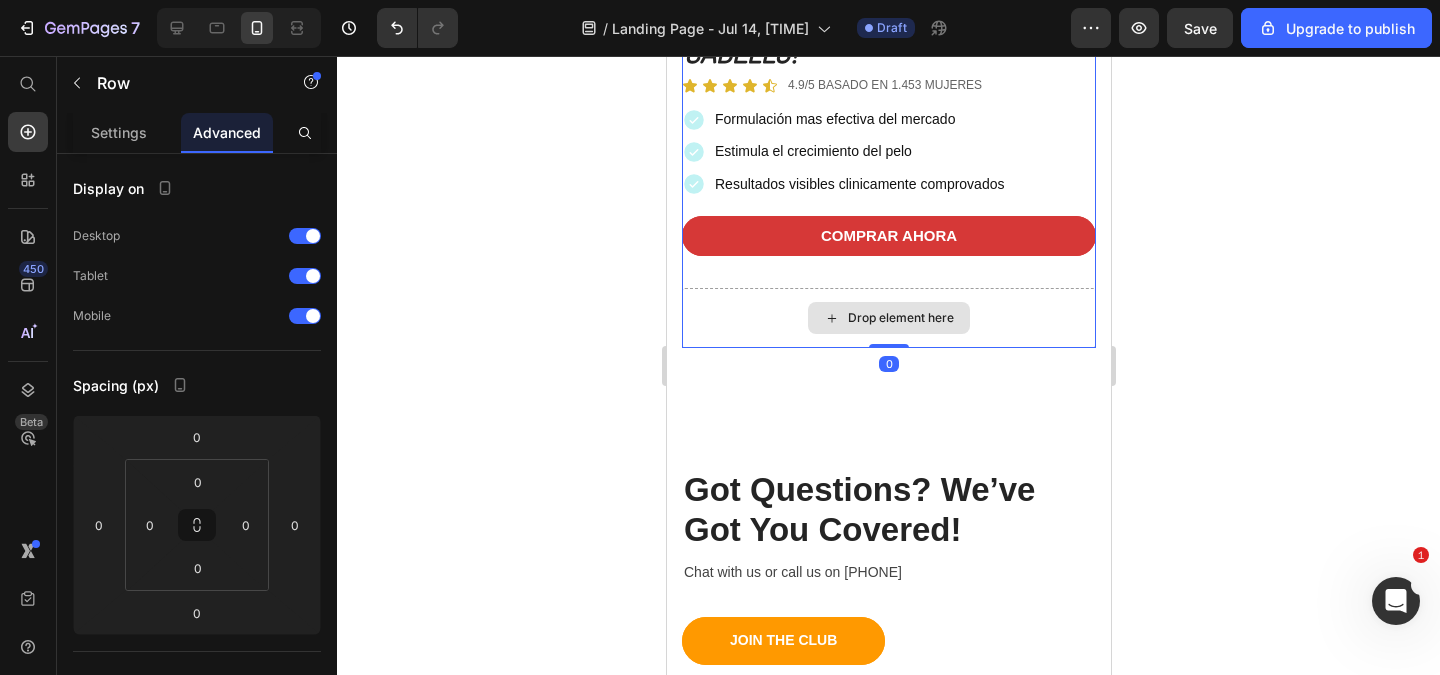 click on "Image HAPPY HAIR Text Block Olvidate de la caída del cabello!  Heading Icon Icon Icon Icon Icon Icon List 4.9/5 BASADO EN 1.453 MUJERES  Text Block Row Formulación mas efectiva del mercado  Estimula el crecimiento del pelo Resultados visibles clinicamente comprovados Item List COMPRAR AHORA Button Row Row
Drop element here Row   0" at bounding box center [888, -70] 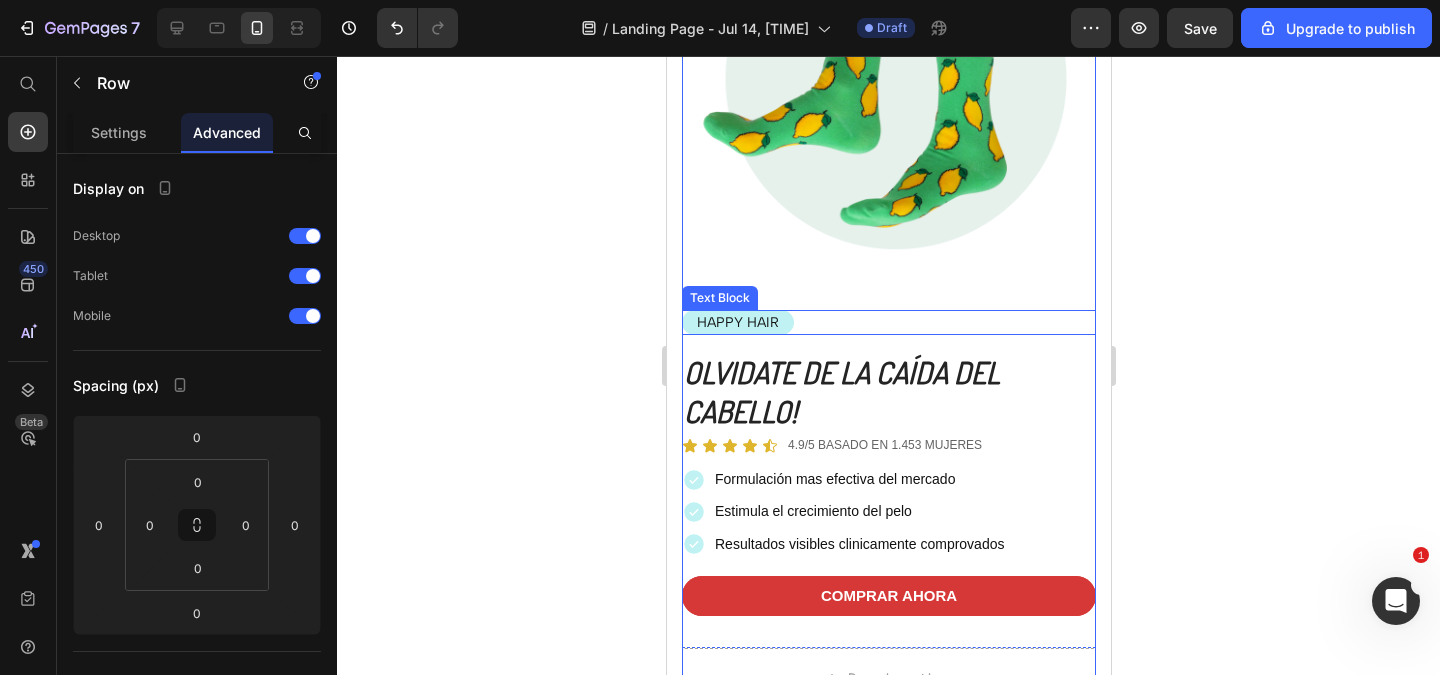 scroll, scrollTop: 0, scrollLeft: 0, axis: both 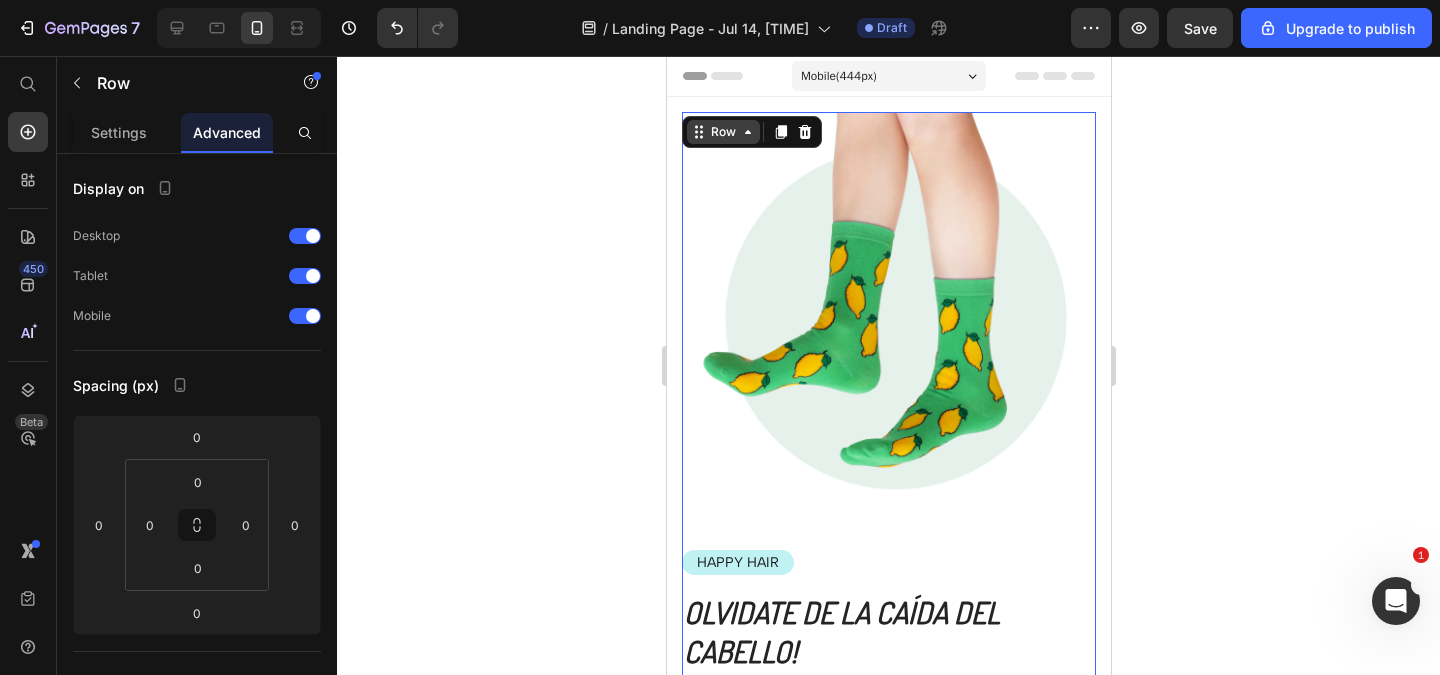 click on "Row" at bounding box center [722, 132] 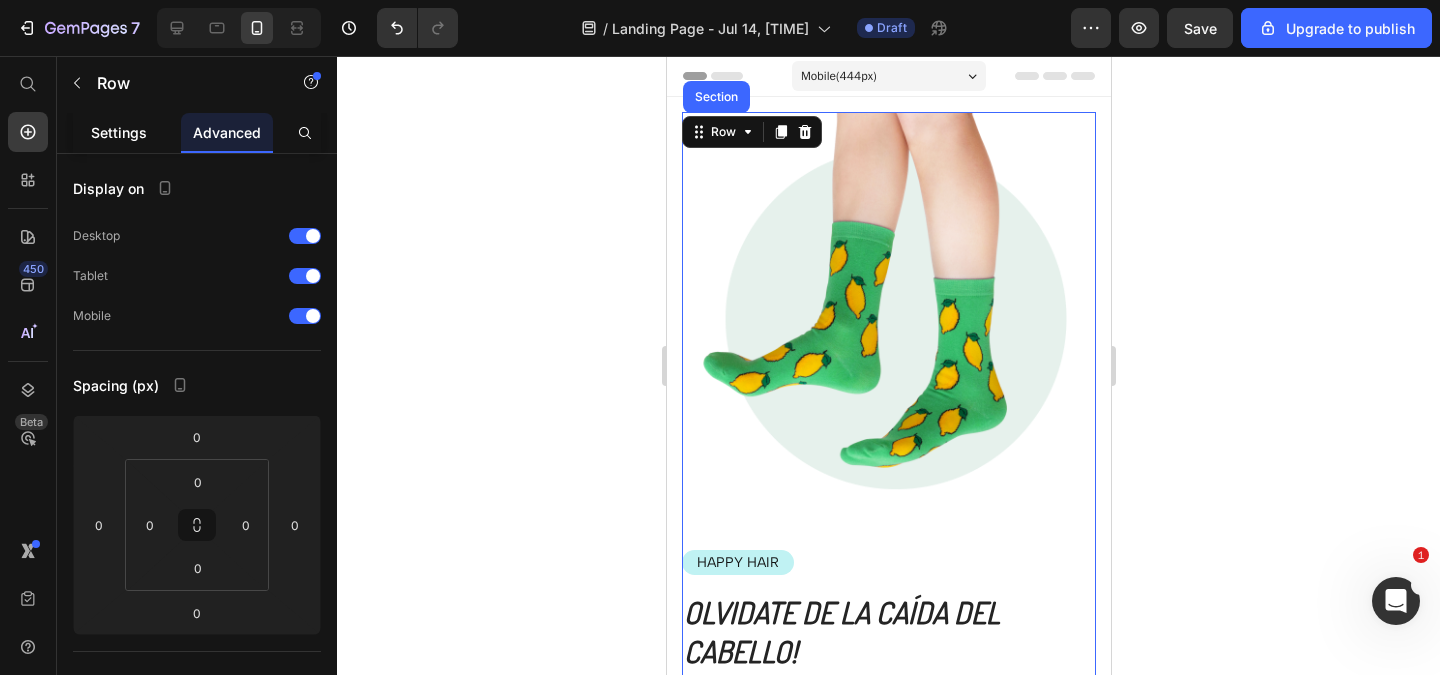 click on "Settings" at bounding box center [119, 132] 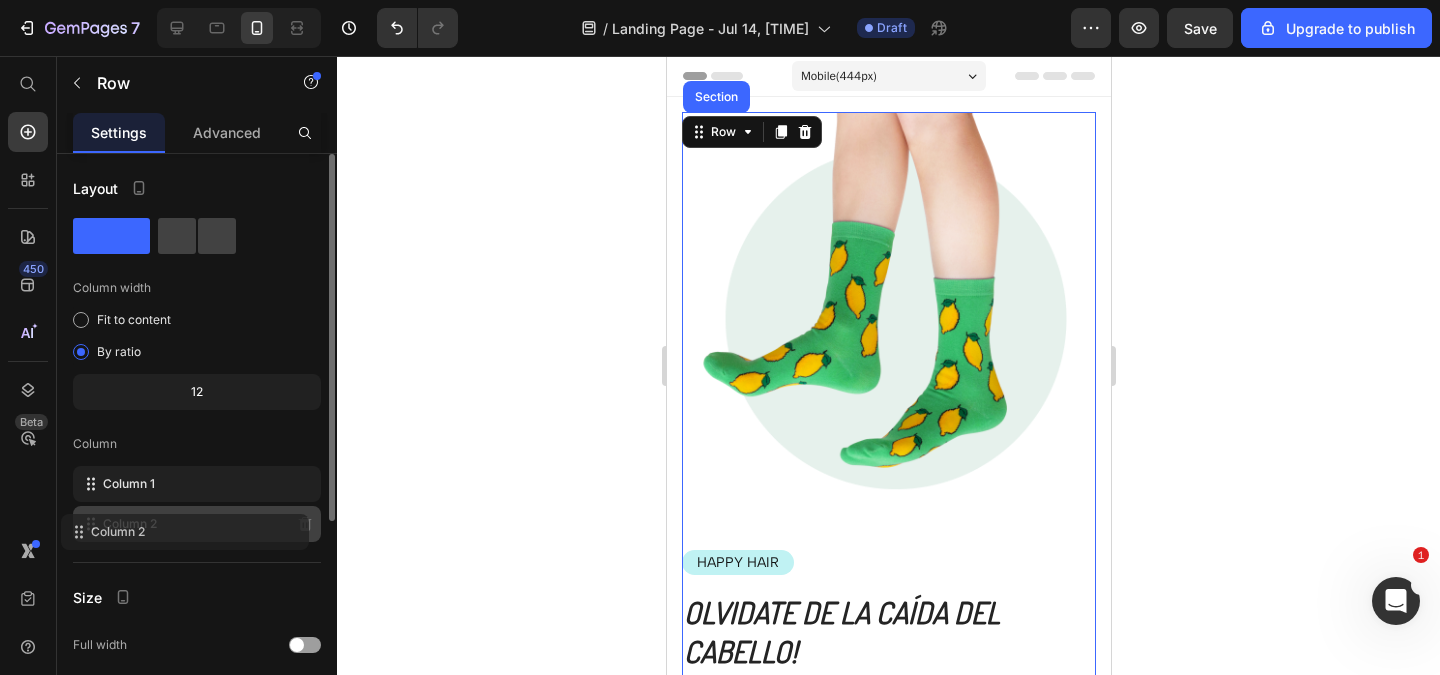 click on "Column 2" 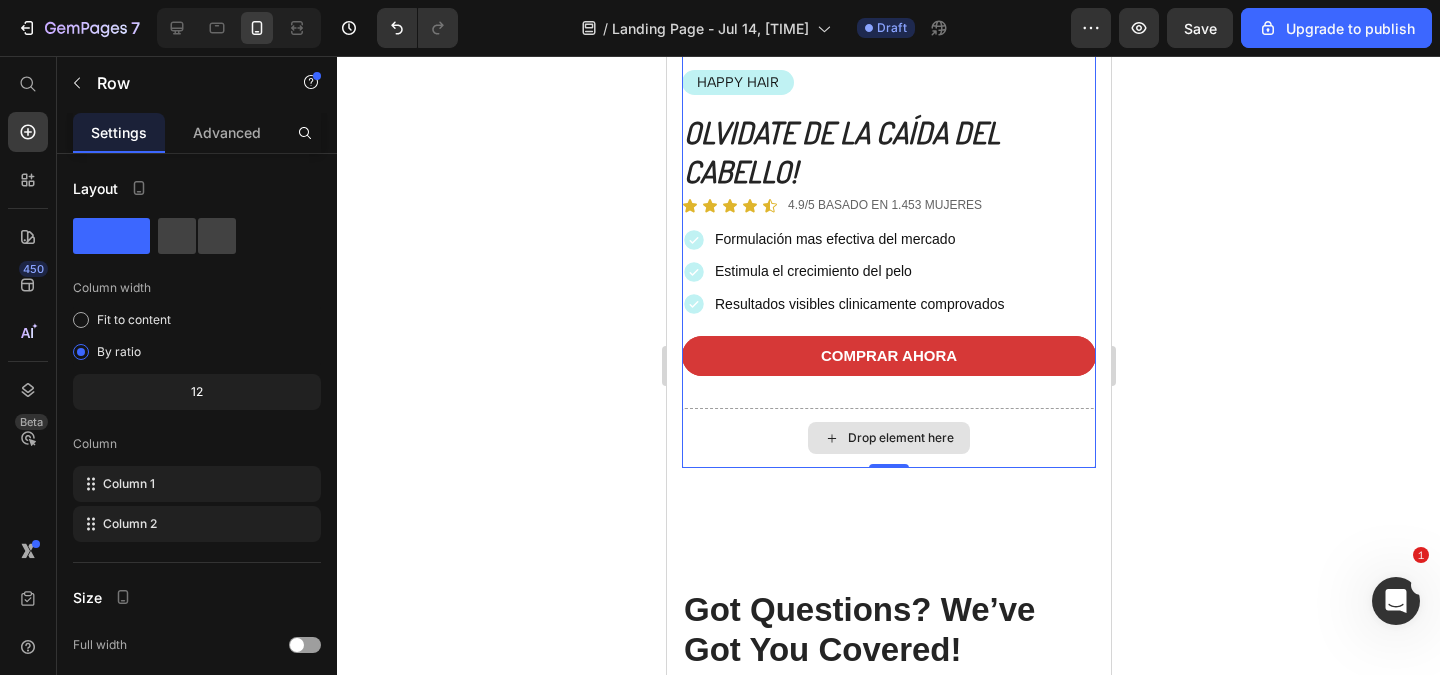 scroll, scrollTop: 600, scrollLeft: 0, axis: vertical 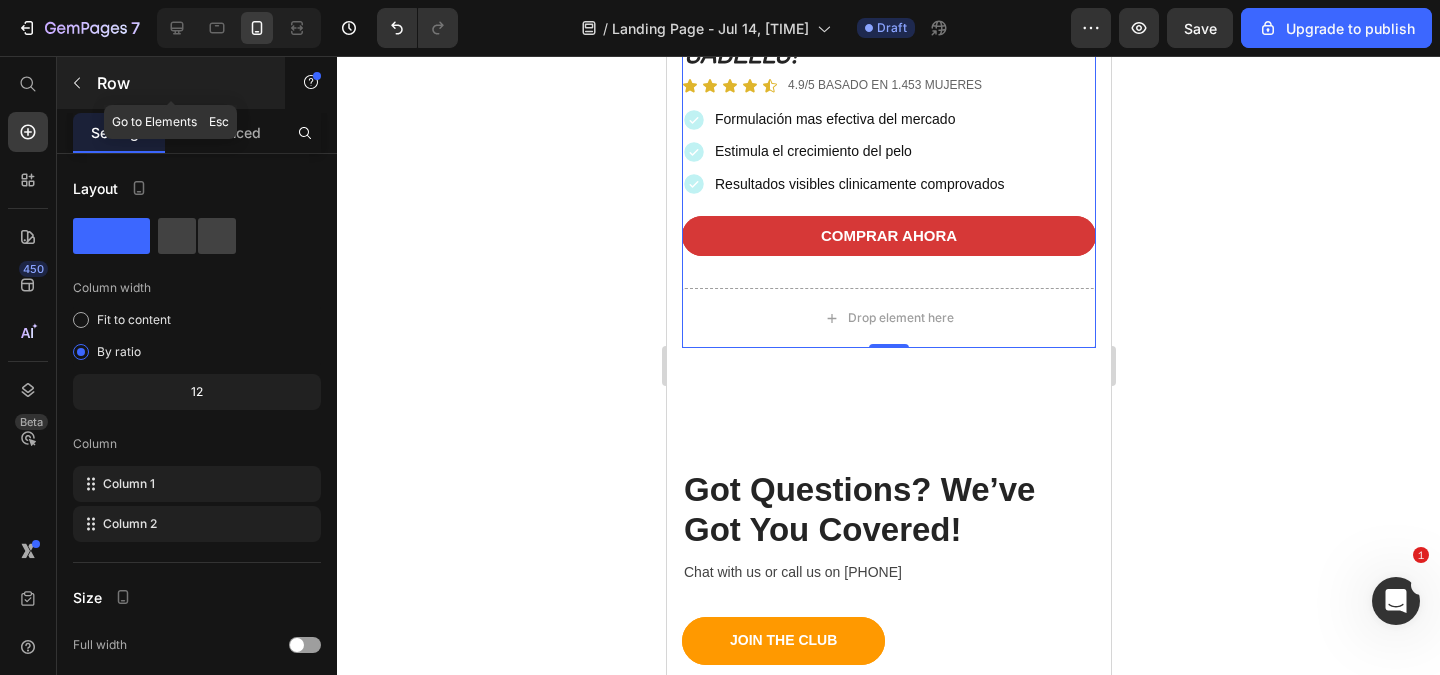 click at bounding box center [77, 83] 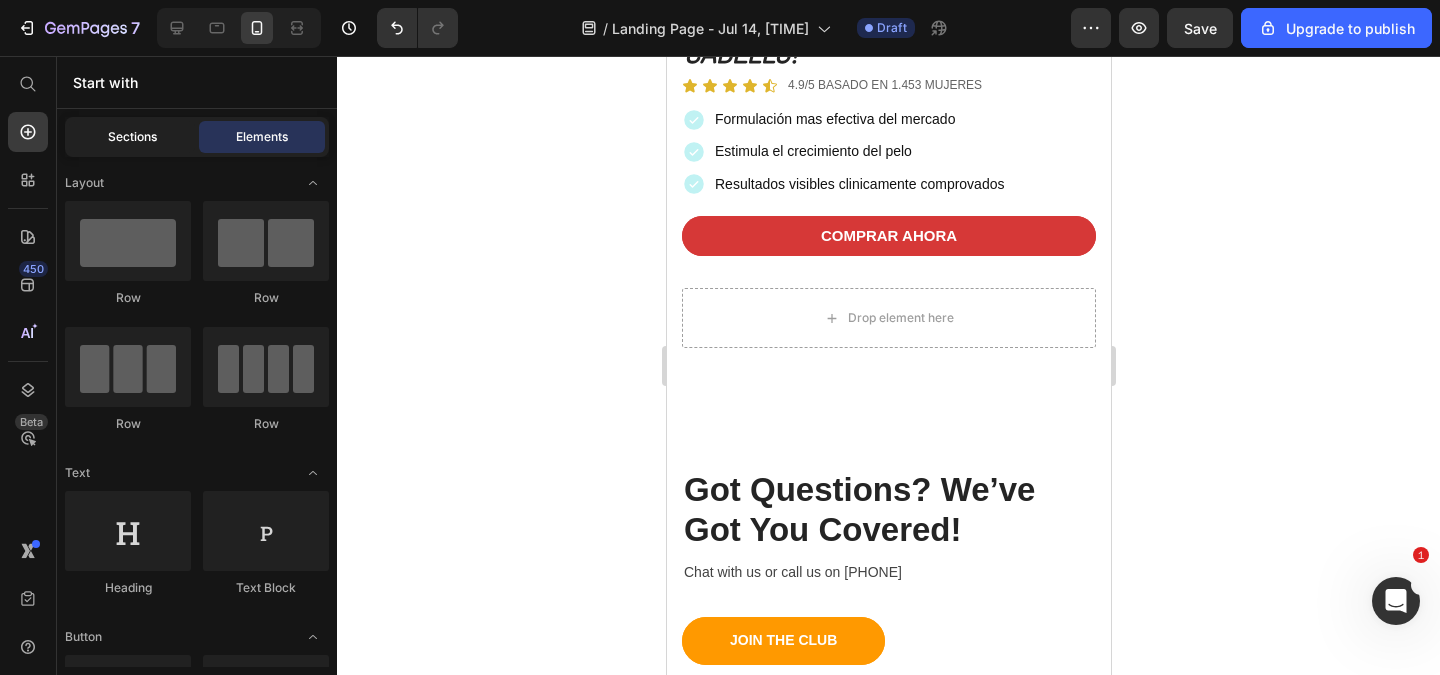 click on "Sections" at bounding box center [132, 137] 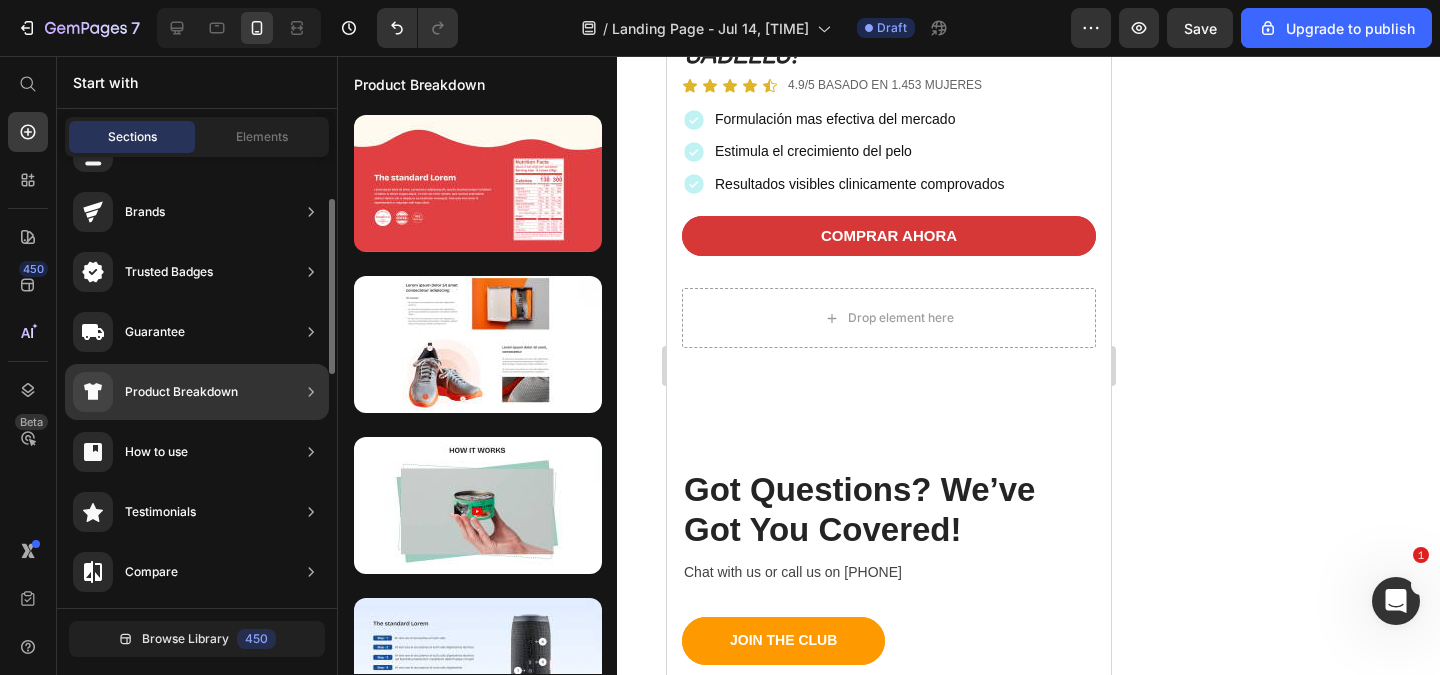 scroll, scrollTop: 0, scrollLeft: 0, axis: both 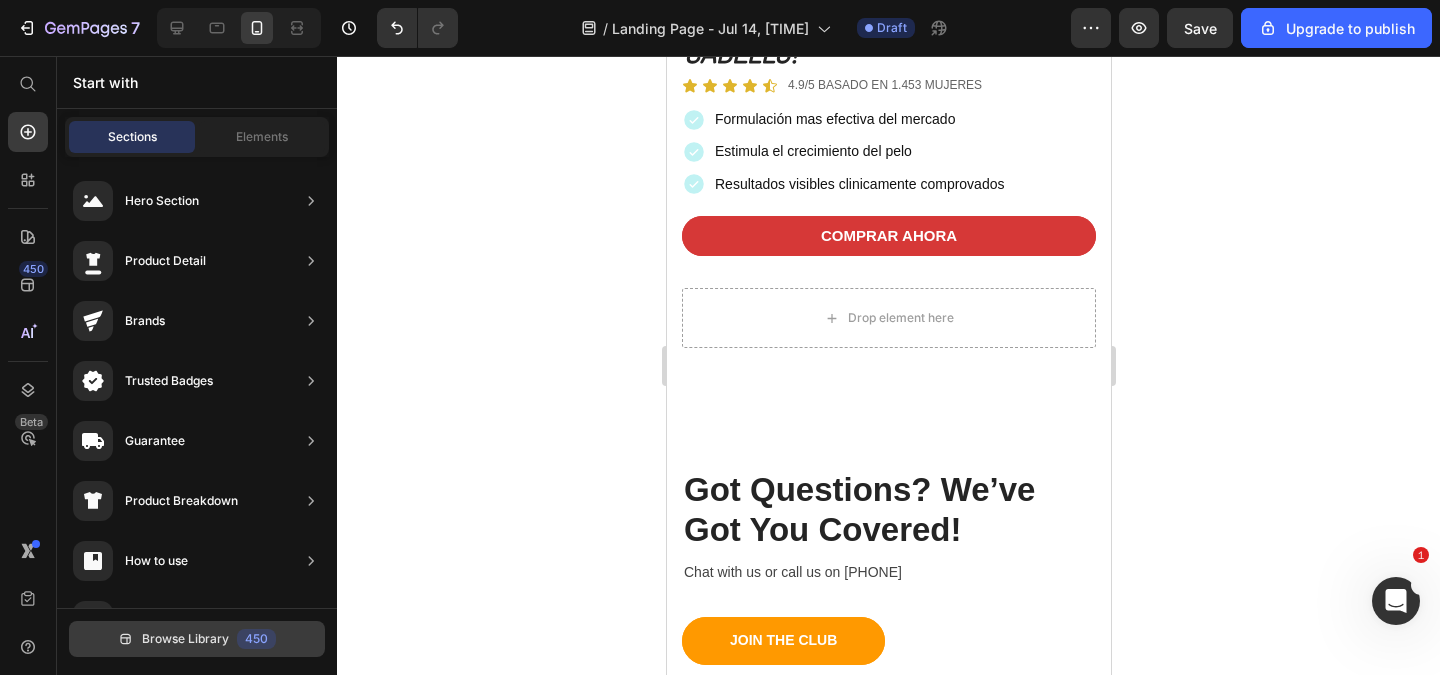 click on "Browse Library" at bounding box center [185, 639] 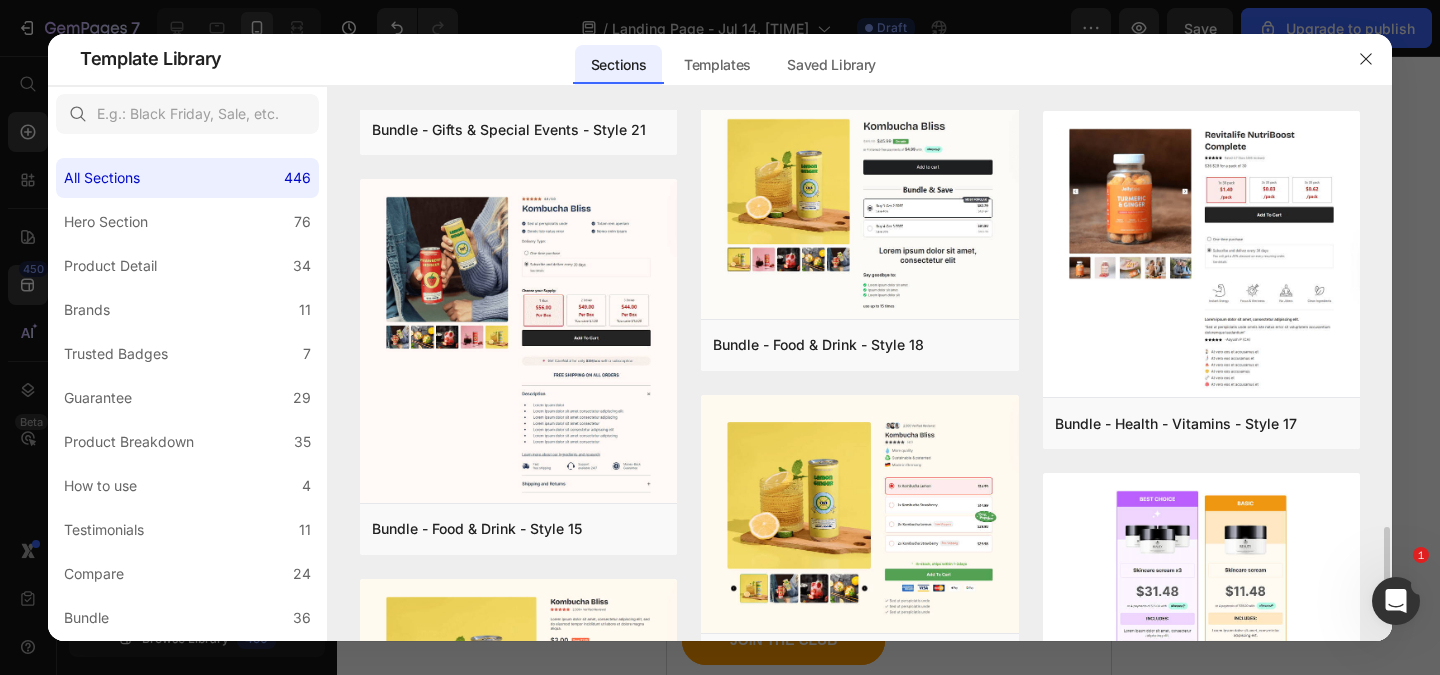 scroll, scrollTop: 2230, scrollLeft: 0, axis: vertical 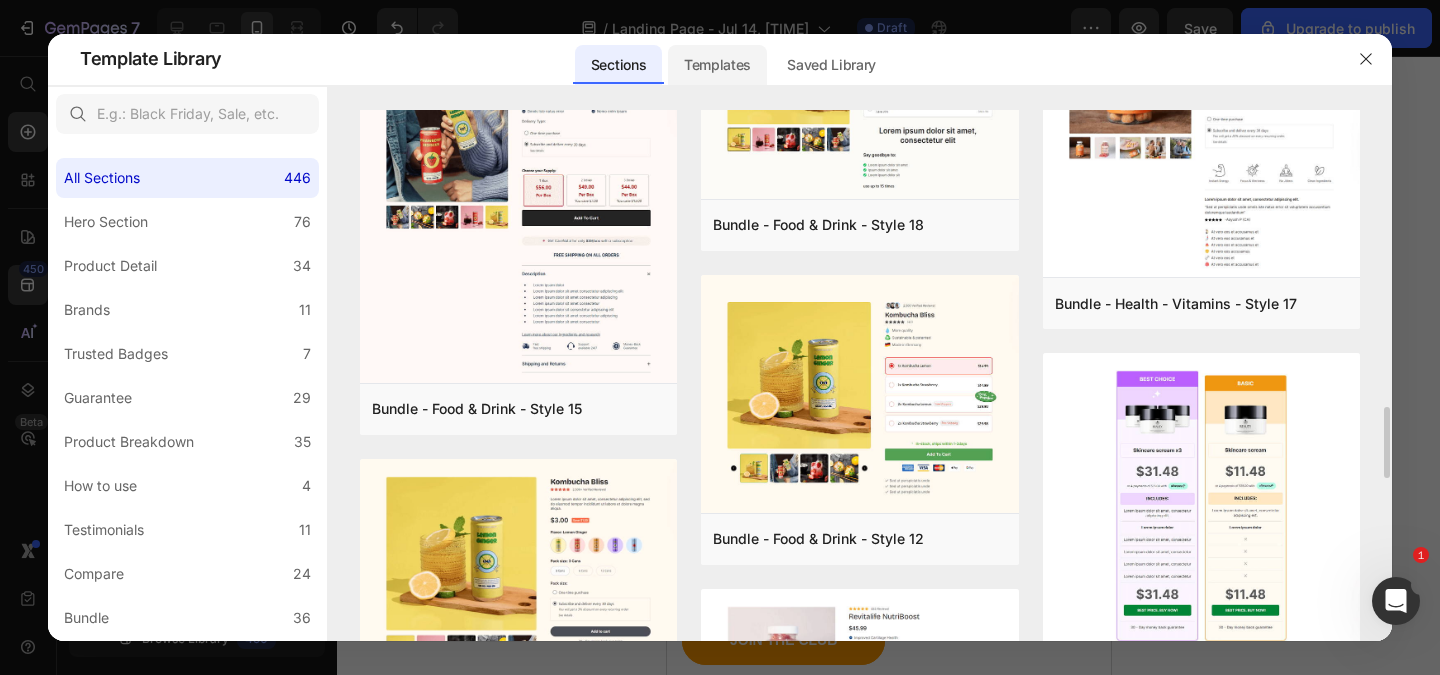 click on "Templates" 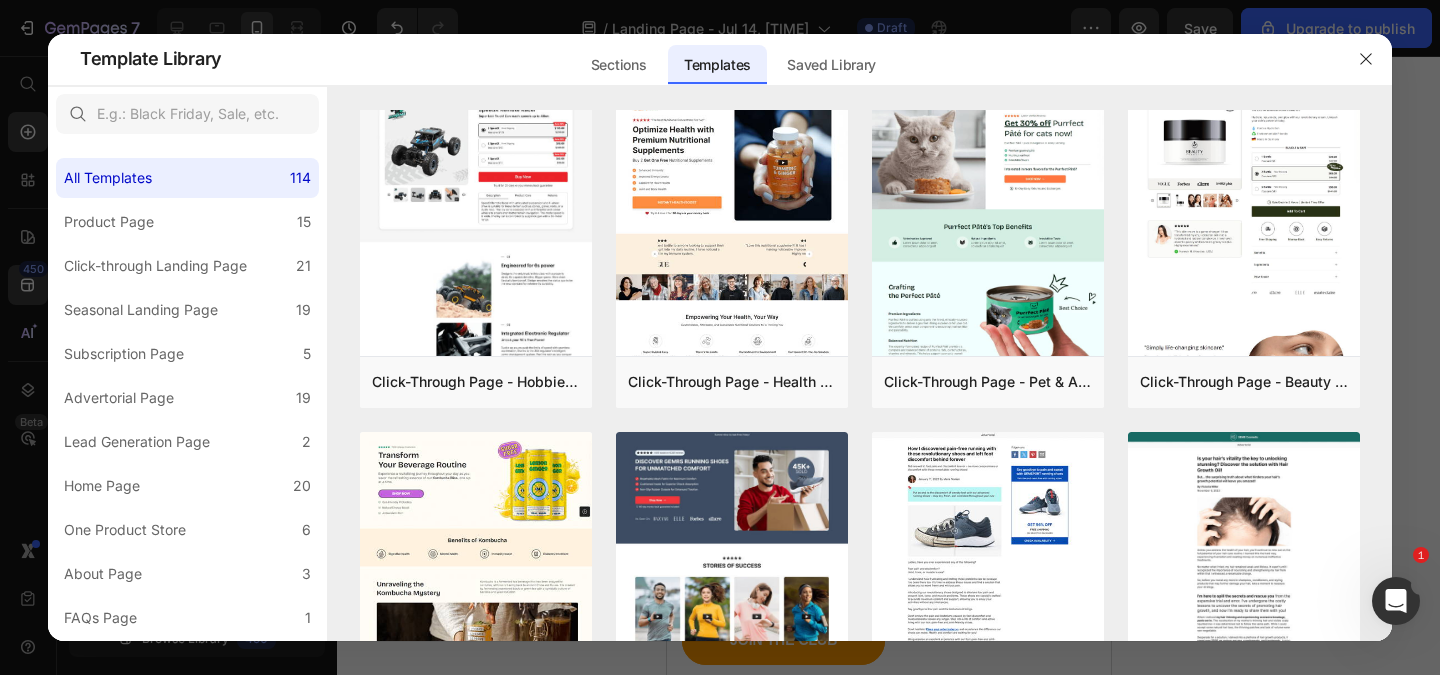 scroll, scrollTop: 2258, scrollLeft: 0, axis: vertical 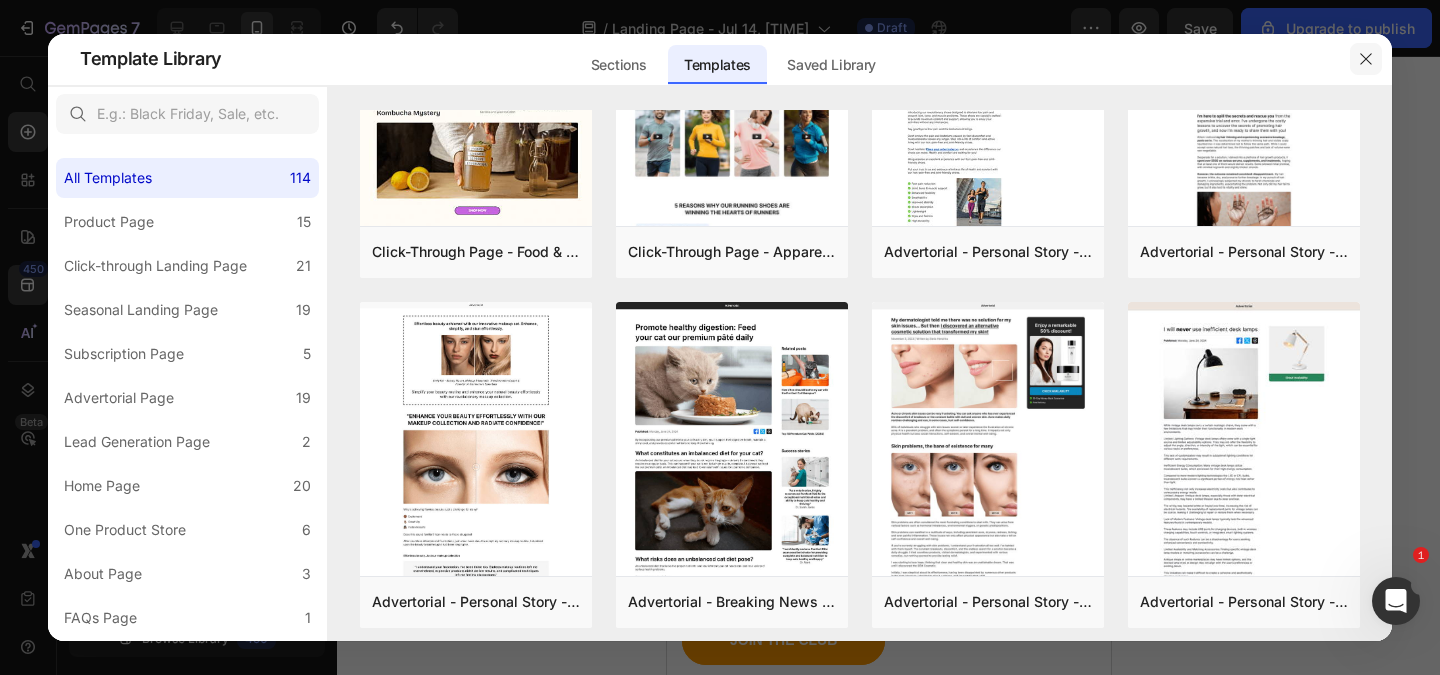 click 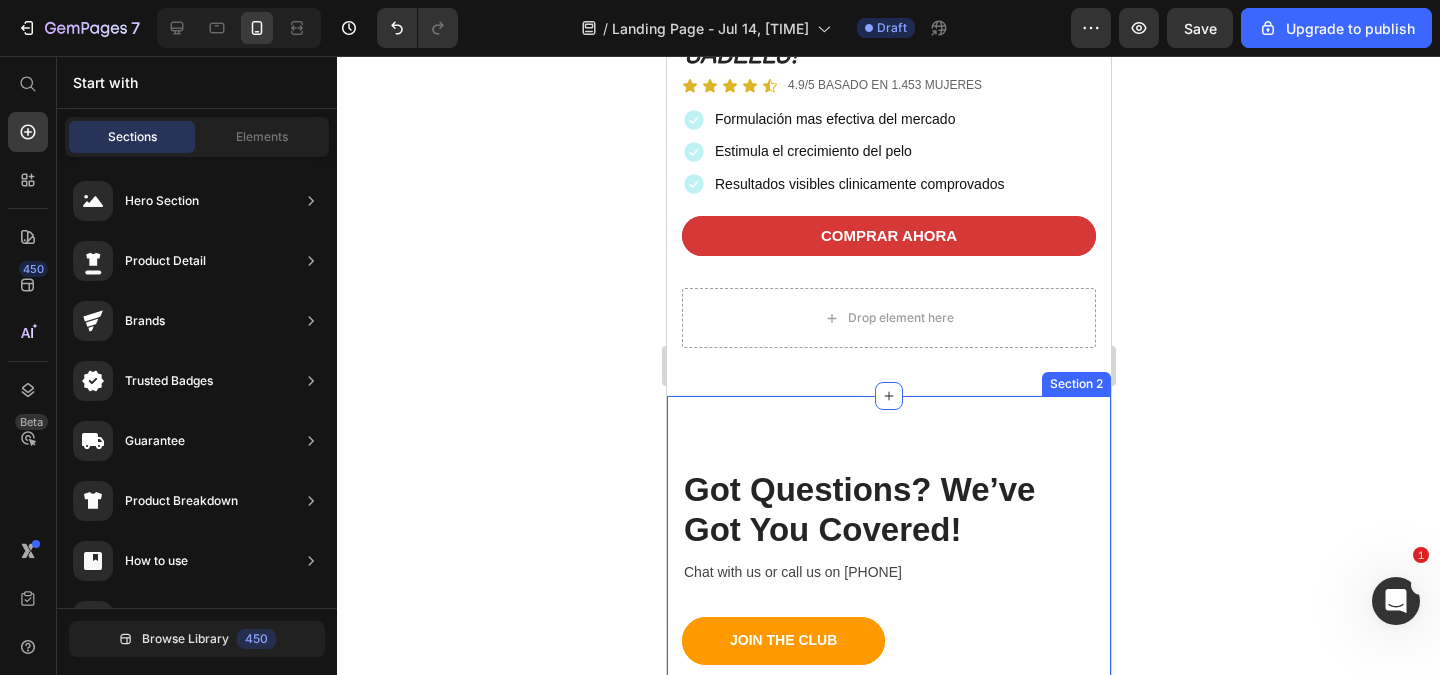 click on "Got Questions? We’ve Got You Covered! Heading Chat with us or call us on 999-999-999 Text block JOIN THE CLUB Button Row What kind of socks will I get? All of our socks are crew fitting socks. They will come up to your mid-calf. They are all made from a high quality combed cotton blend. Text block What if I don’t like the socks? Do you ship internationally? How do I cancel or skip my subsription? What payment method do you accept? Accordion Row Section 2" at bounding box center [888, 840] 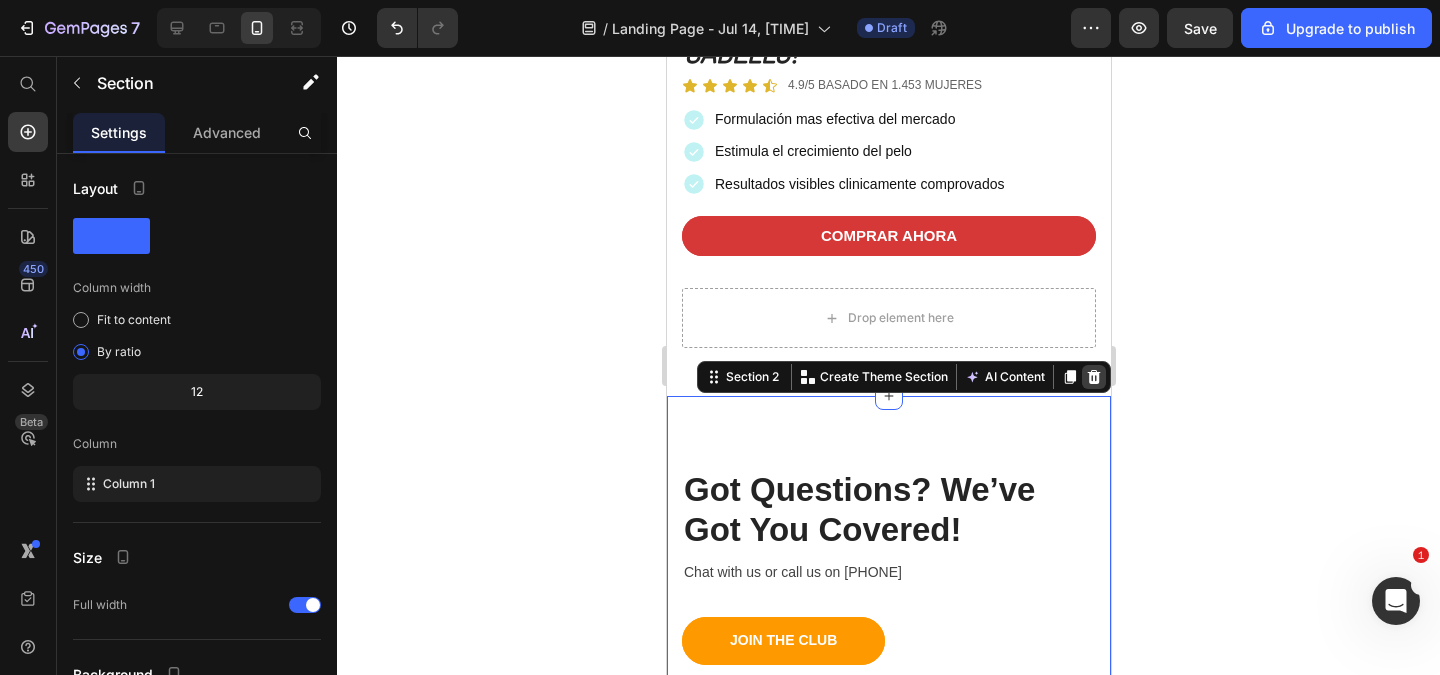 click 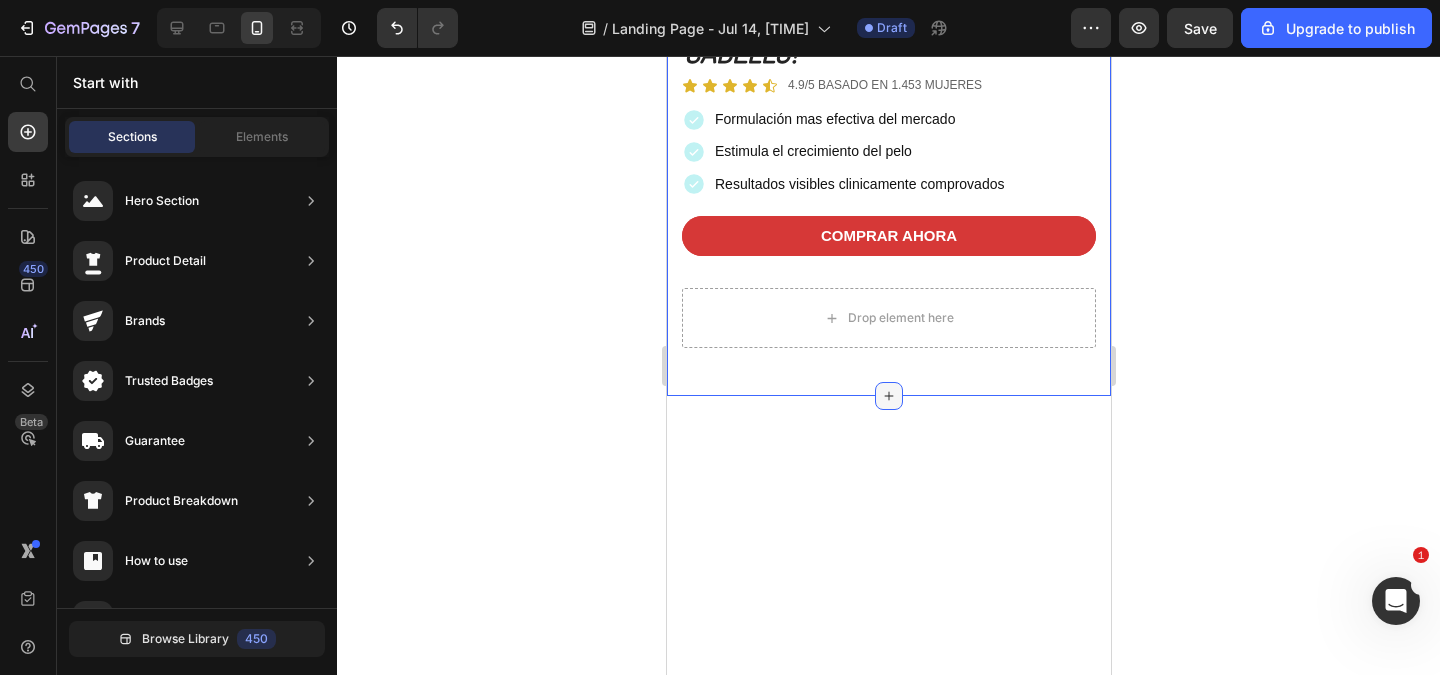 click 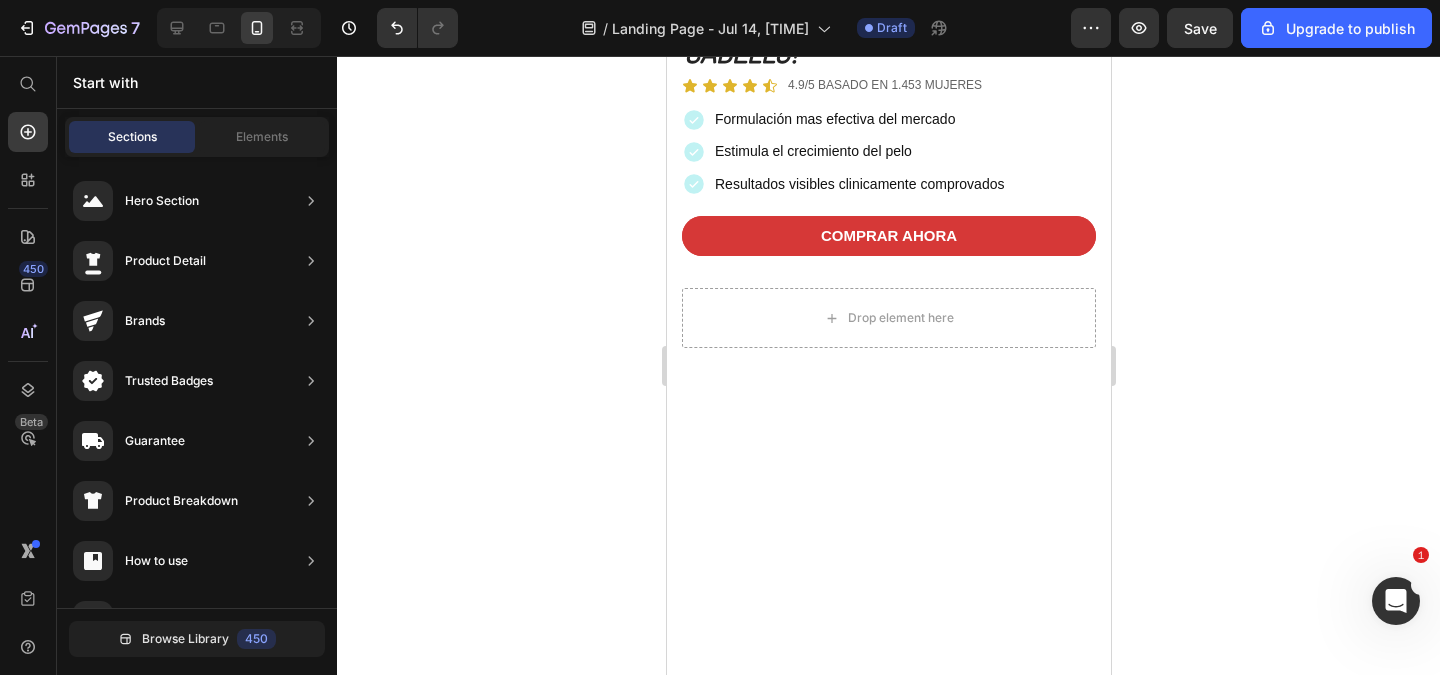 click 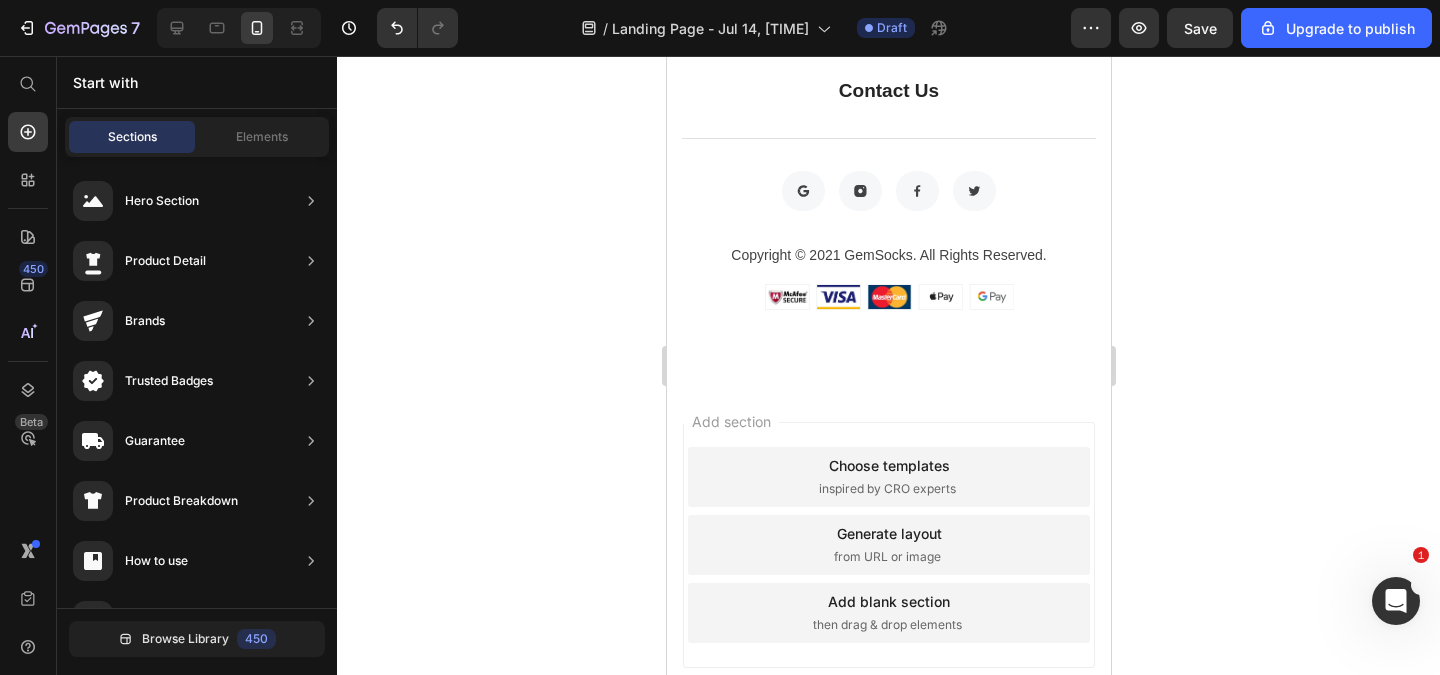 scroll, scrollTop: 600, scrollLeft: 0, axis: vertical 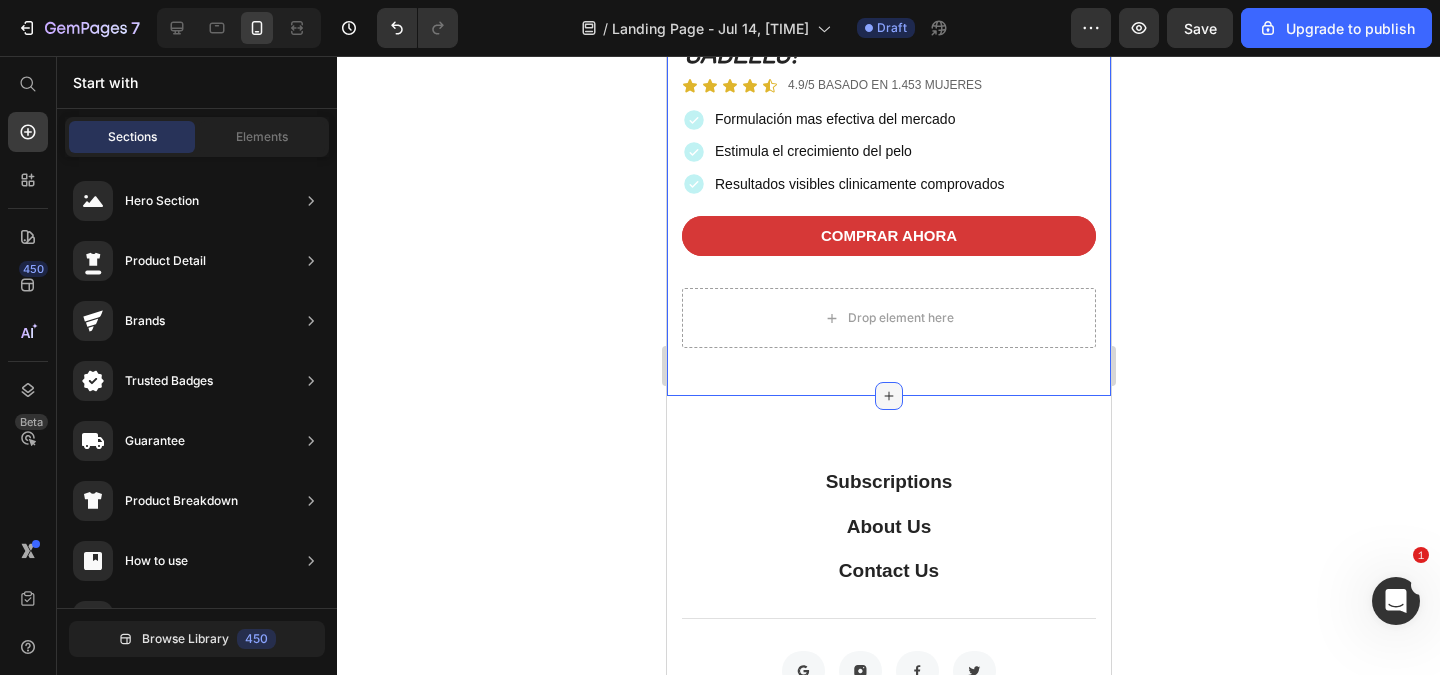 click 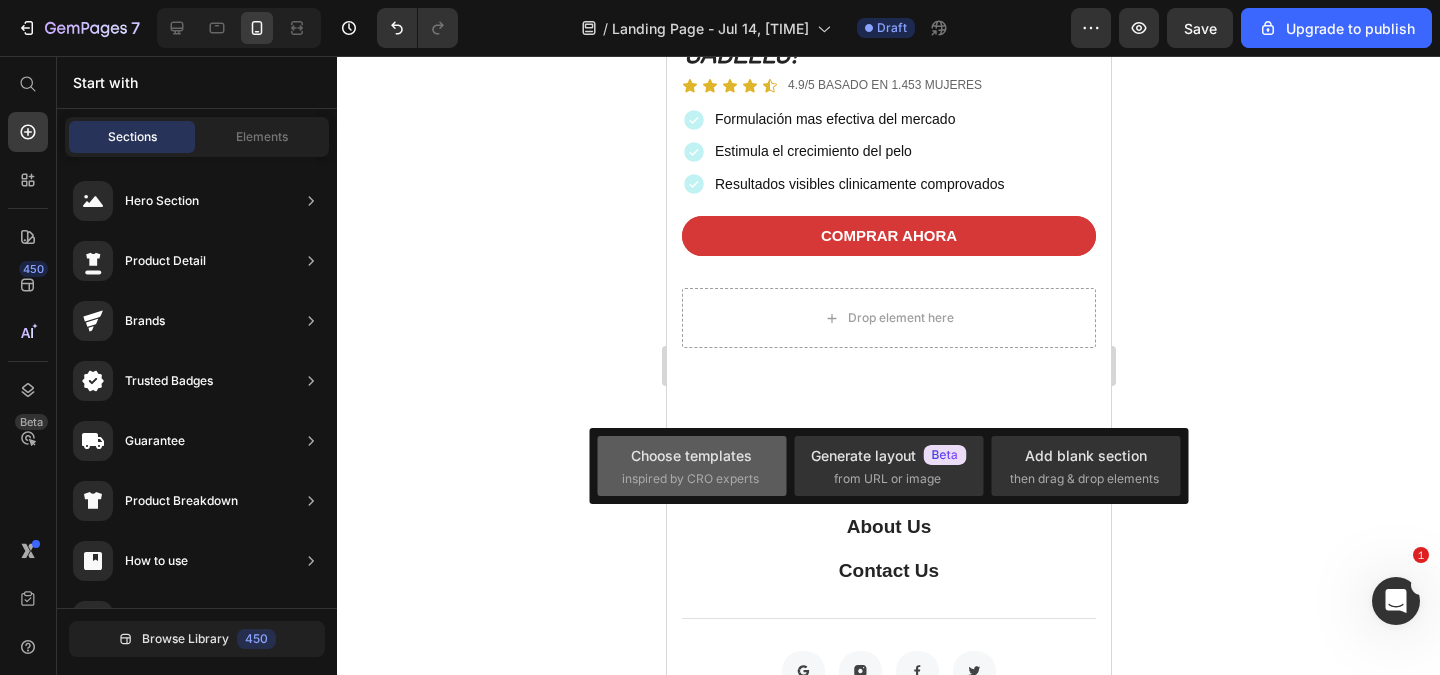click on "inspired by CRO experts" at bounding box center (690, 479) 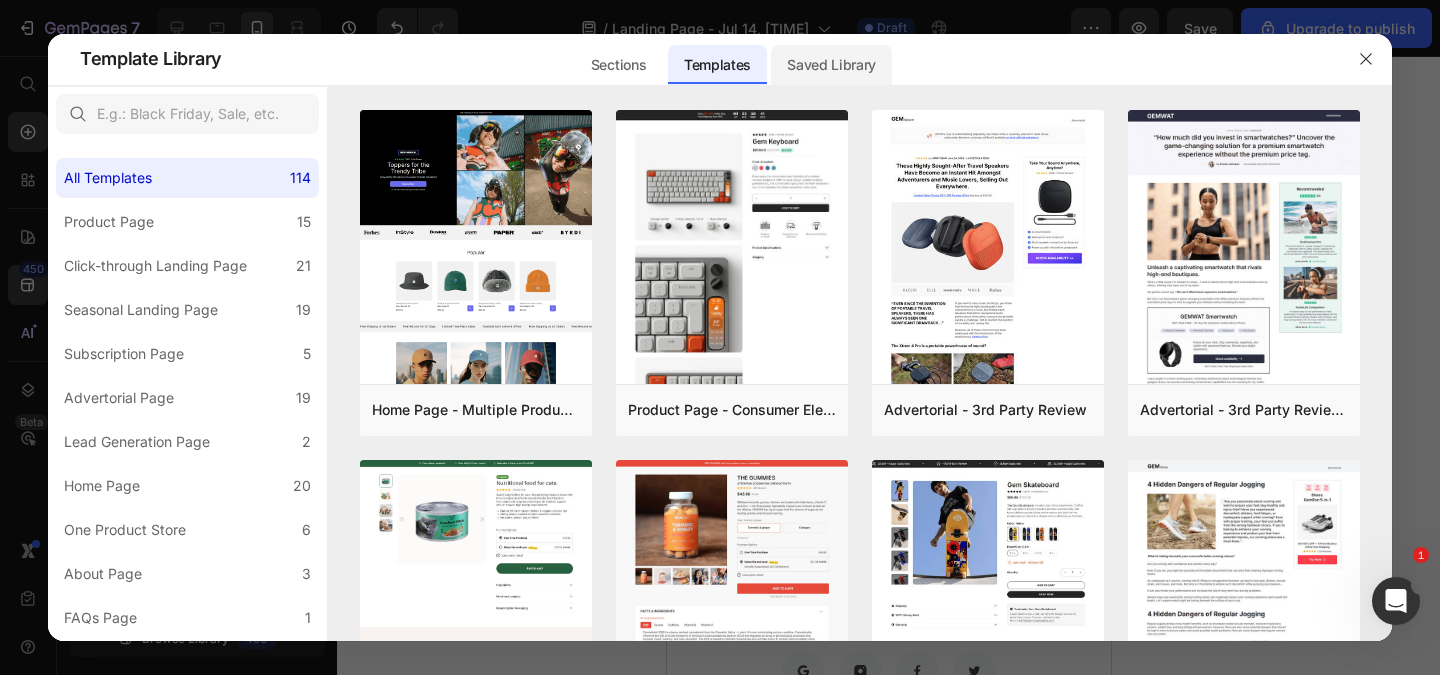 click on "Saved Library" 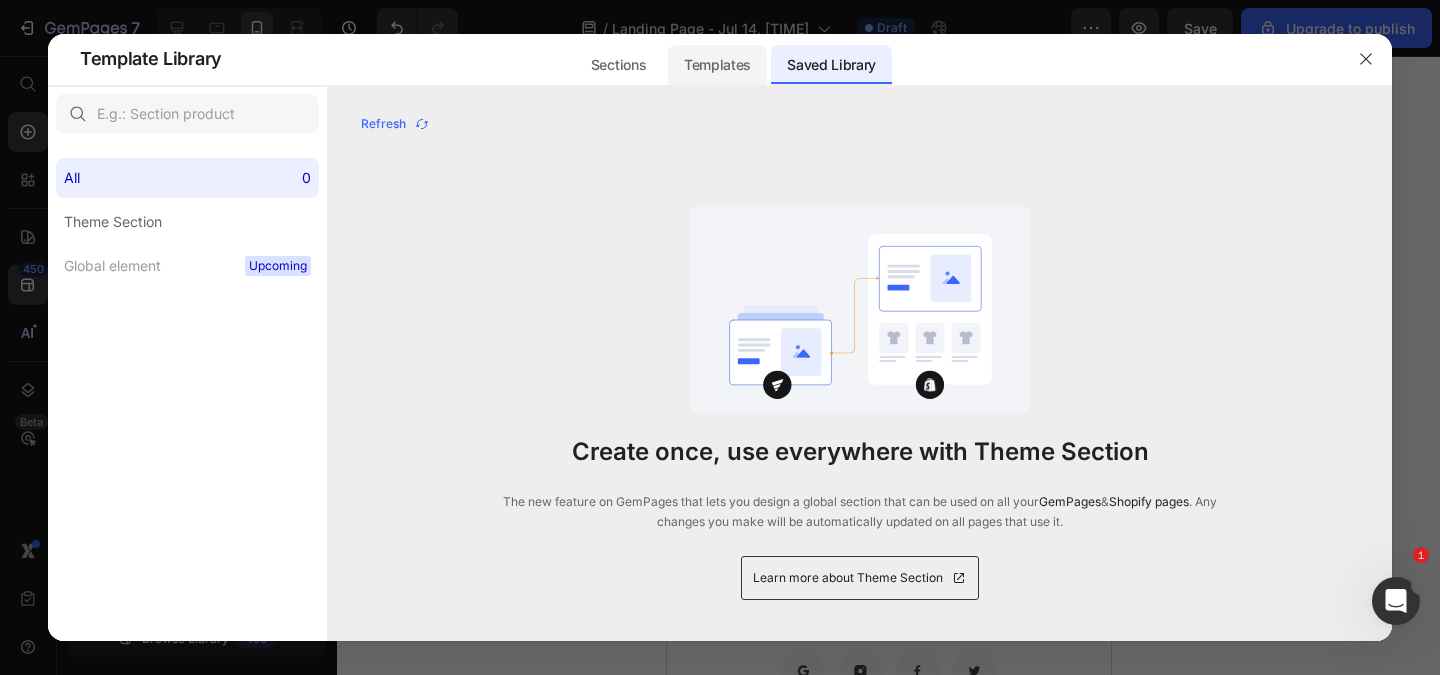 click on "Templates" 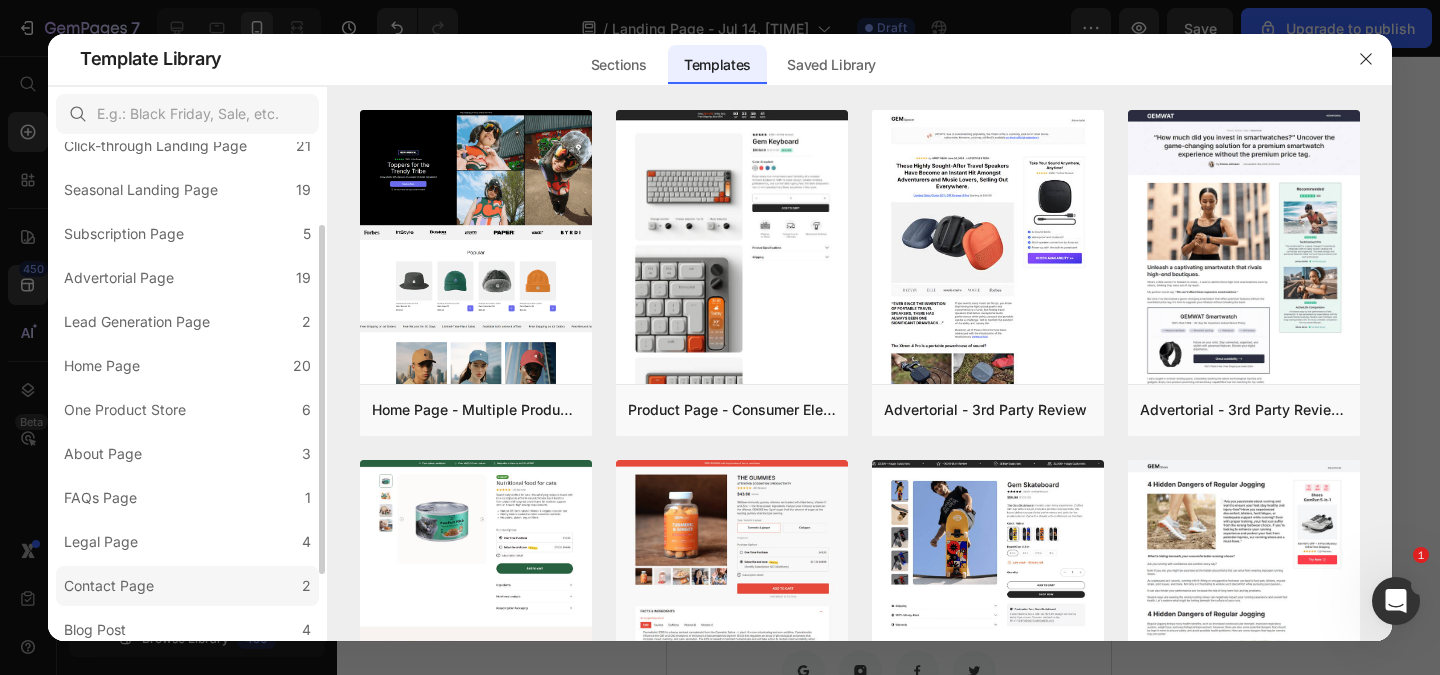 scroll, scrollTop: 216, scrollLeft: 0, axis: vertical 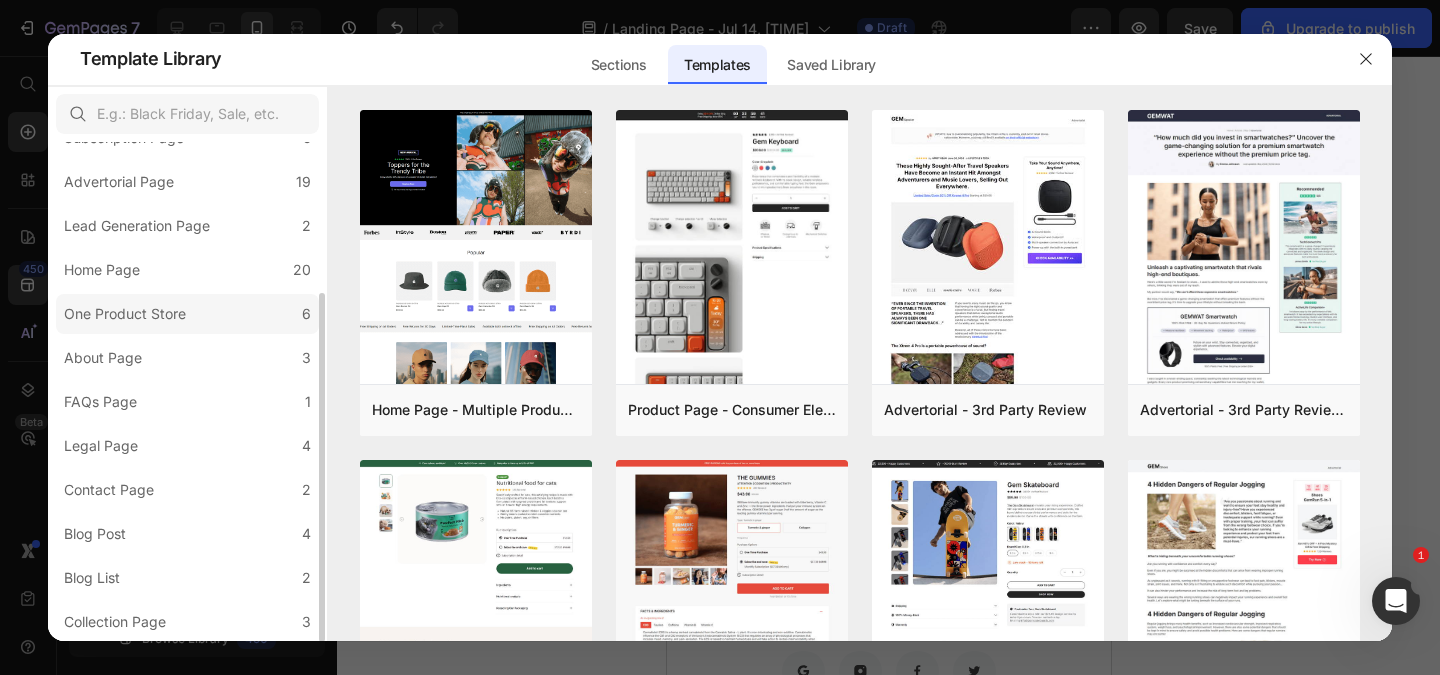 click on "One Product Store" at bounding box center [125, 314] 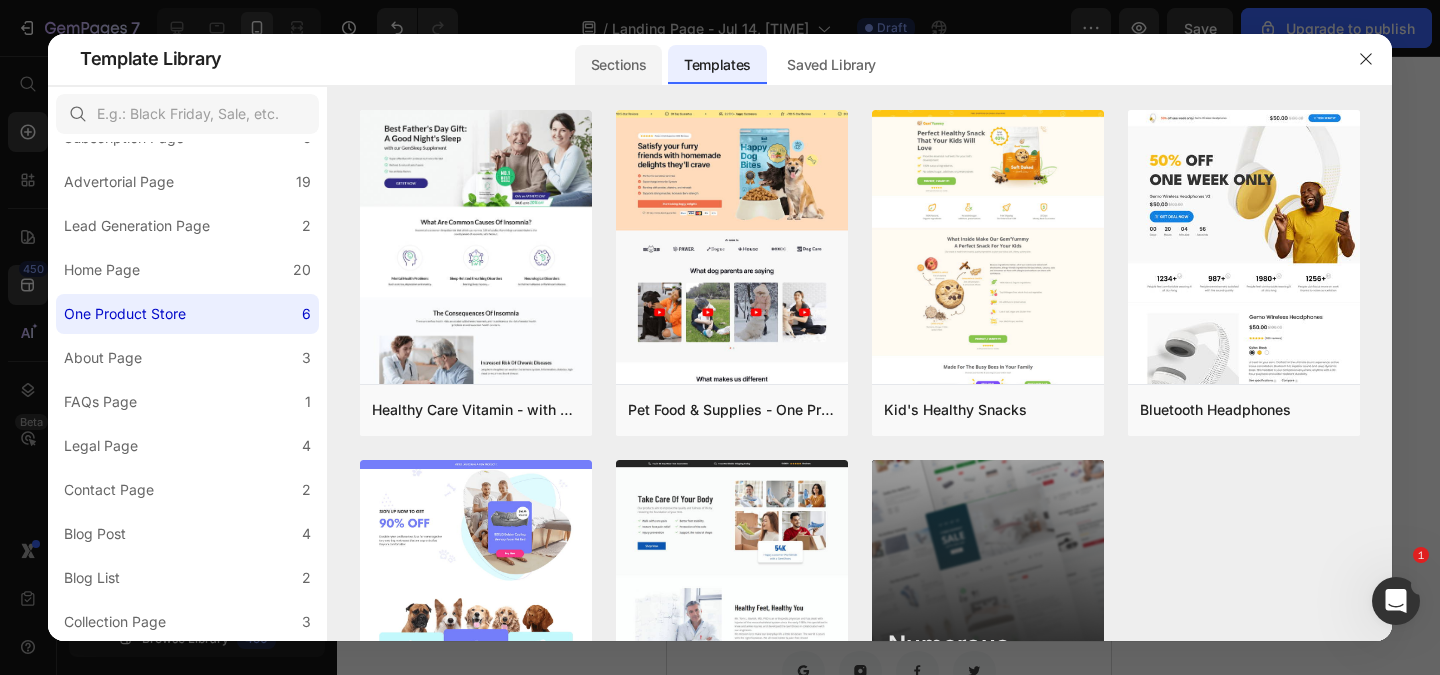 click on "Sections" 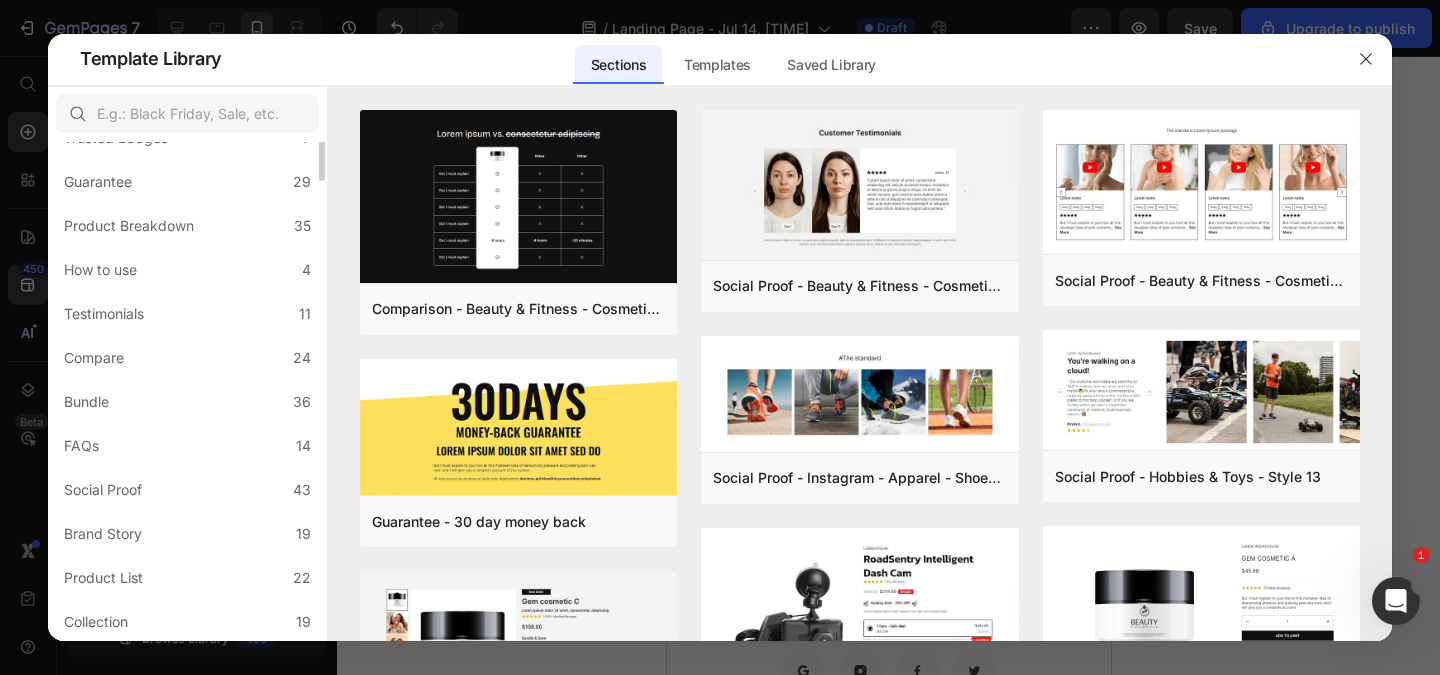 scroll, scrollTop: 0, scrollLeft: 0, axis: both 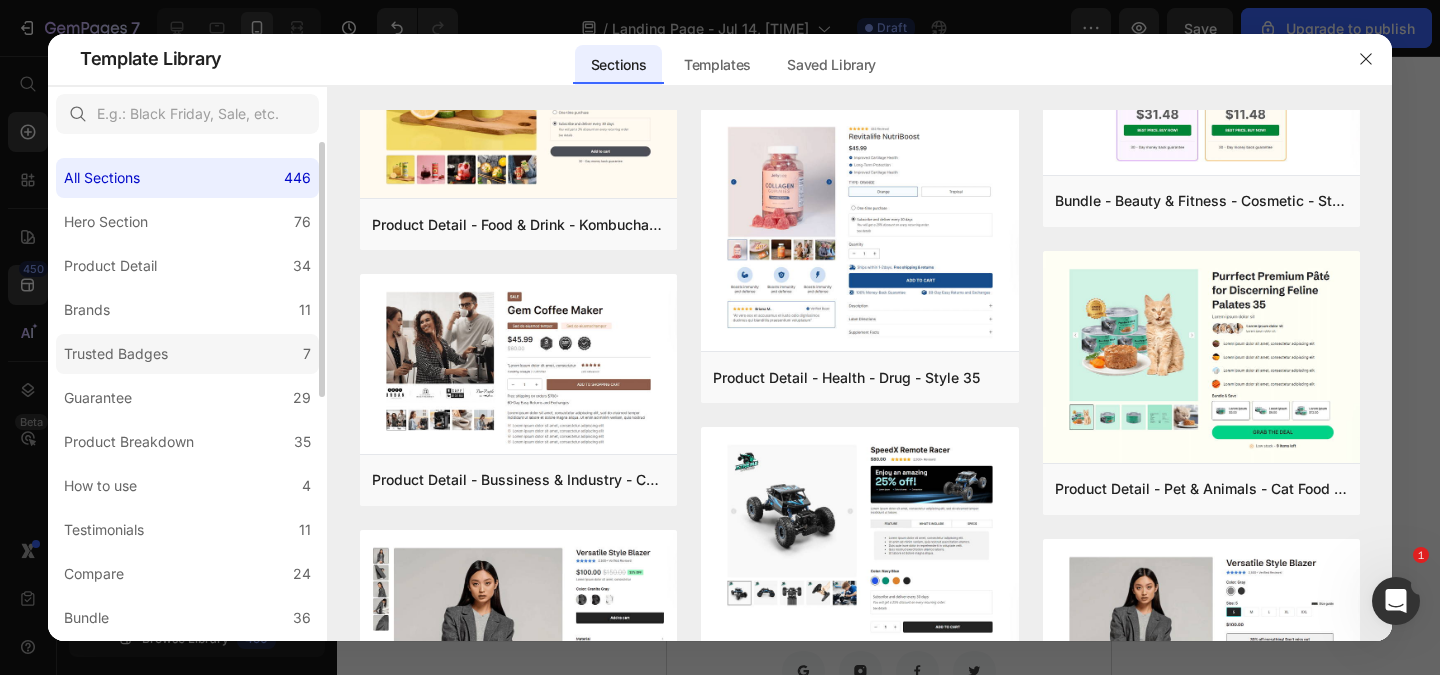 click on "Trusted Badges" at bounding box center [120, 354] 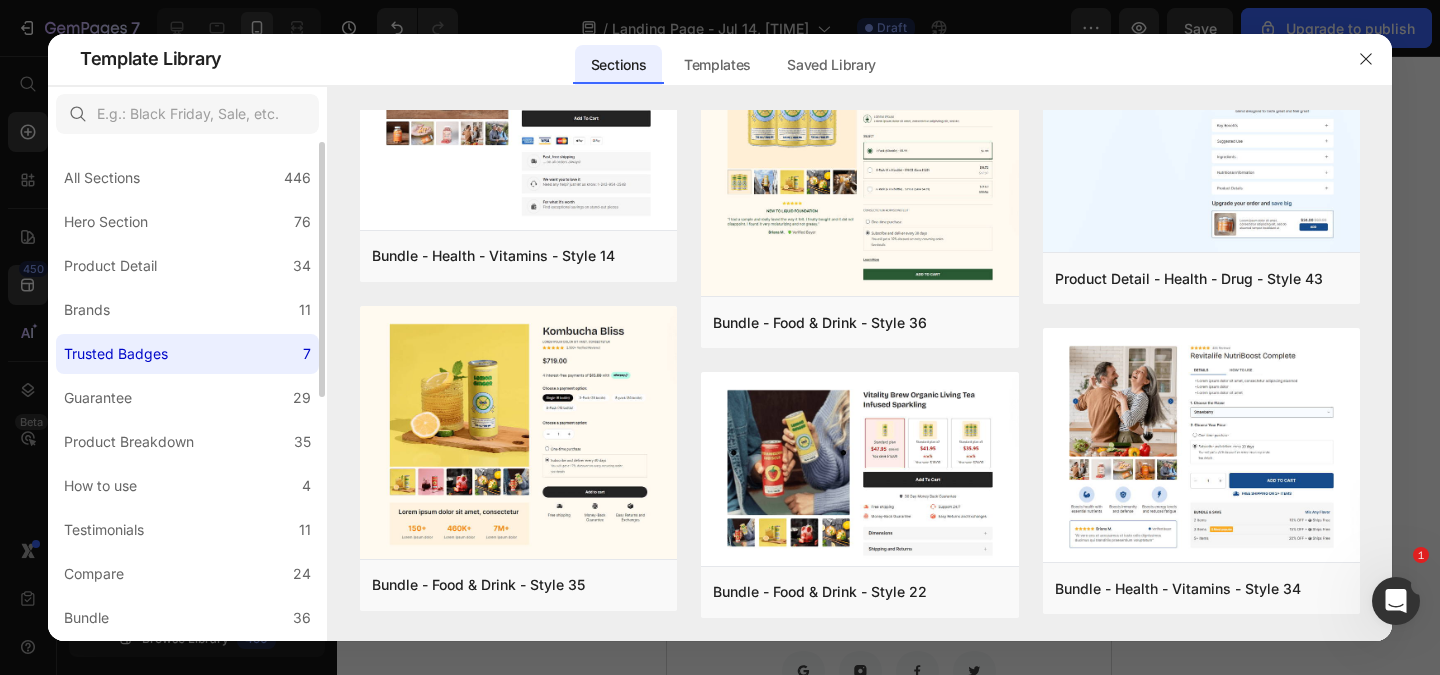scroll, scrollTop: 0, scrollLeft: 0, axis: both 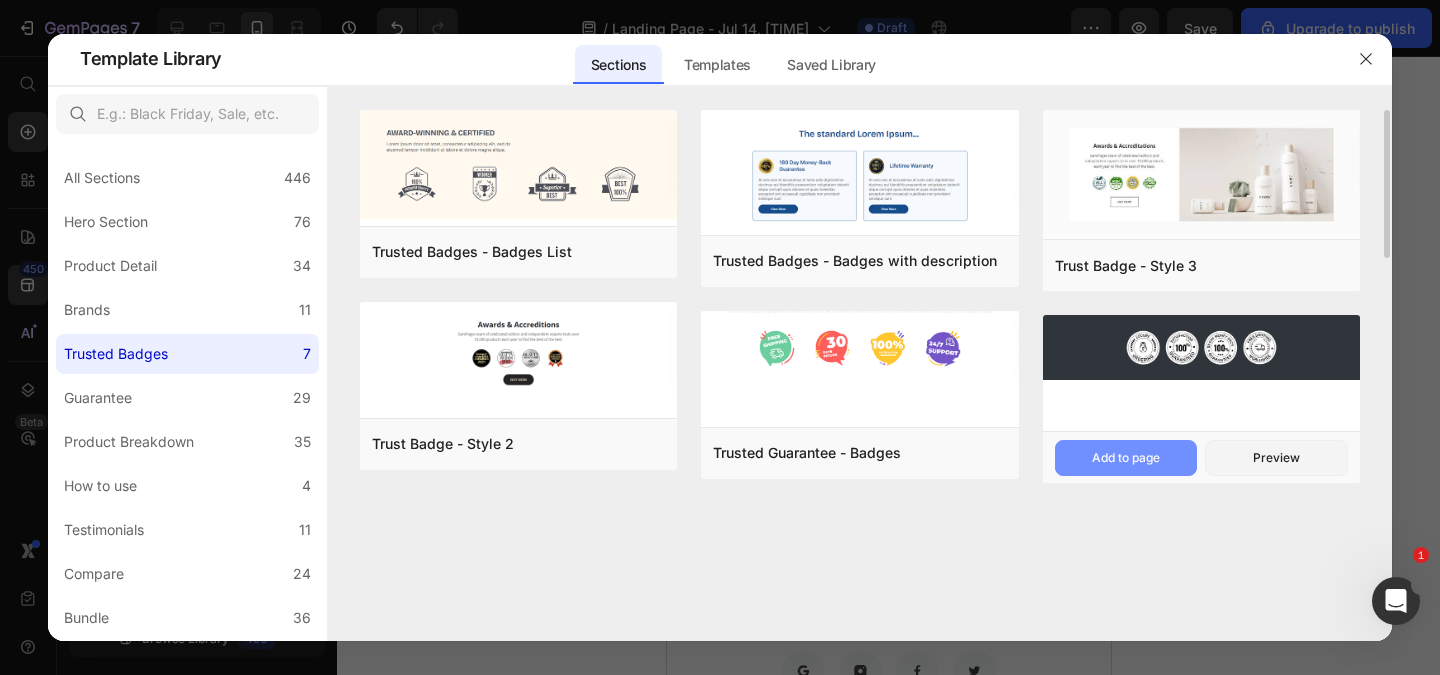 click on "Add to page" at bounding box center (1126, 458) 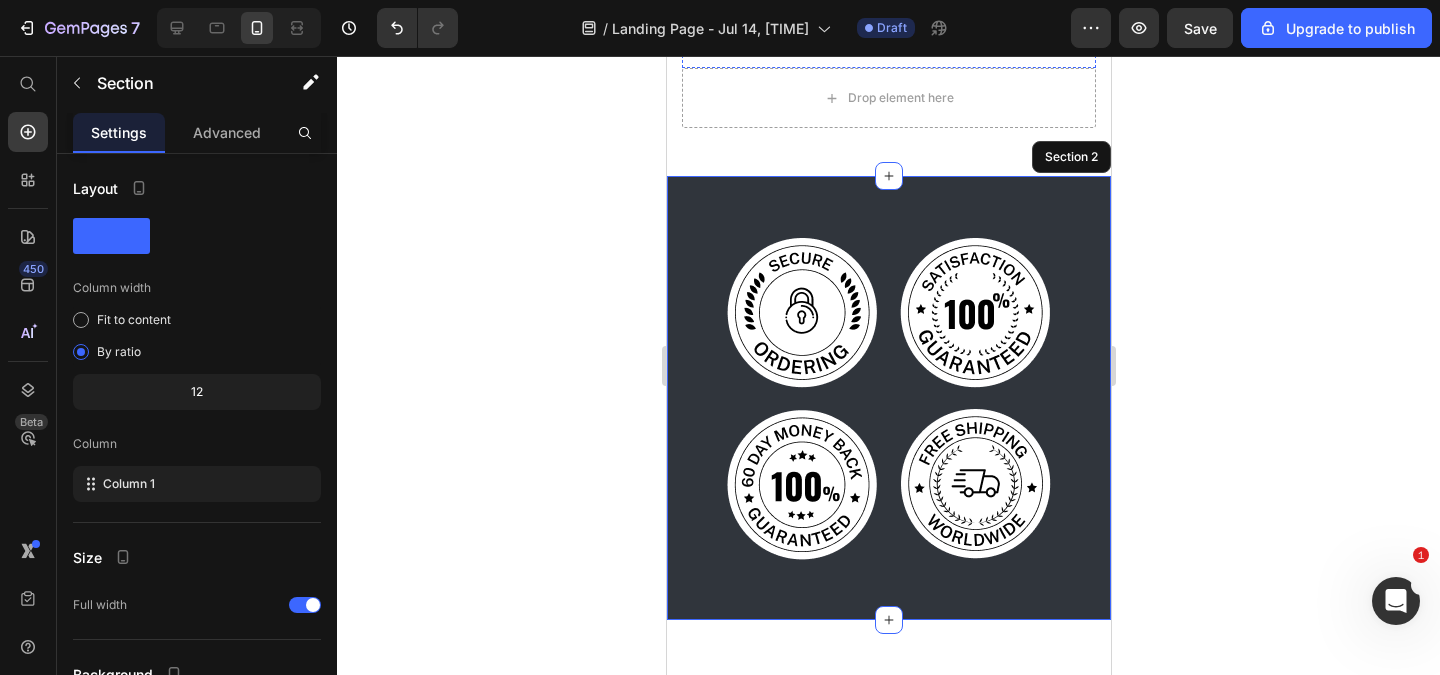 scroll, scrollTop: 580, scrollLeft: 0, axis: vertical 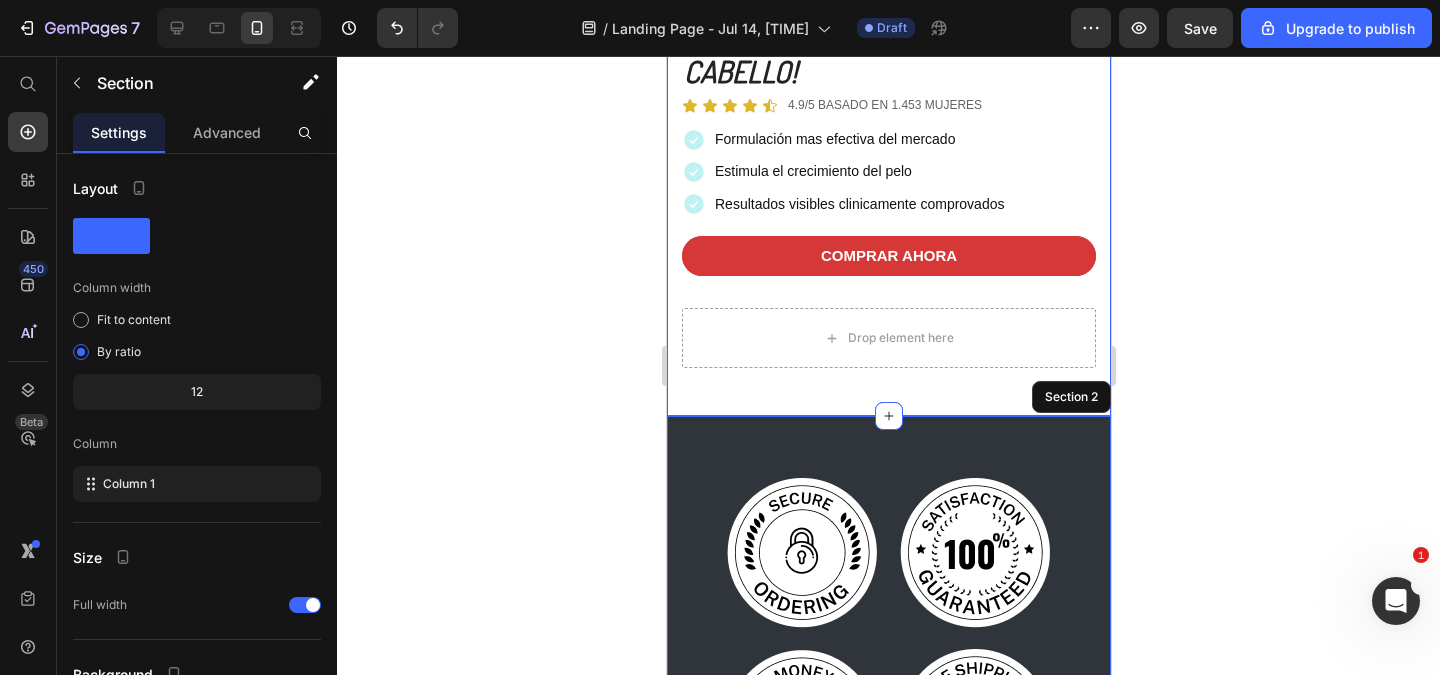 click on "Image HAPPY HAIR Text Block Olvidate de la caída del cabello!  Heading Icon Icon Icon Icon Icon Icon List 4.9/5 BASADO EN 1.453 MUJERES  Text Block Row Formulación mas efectiva del mercado  Estimula el crecimiento del pelo Resultados visibles clinicamente comprovados Item List COMPRAR AHORA Button Row Row
Drop element here Row Section 1" at bounding box center (888, -34) 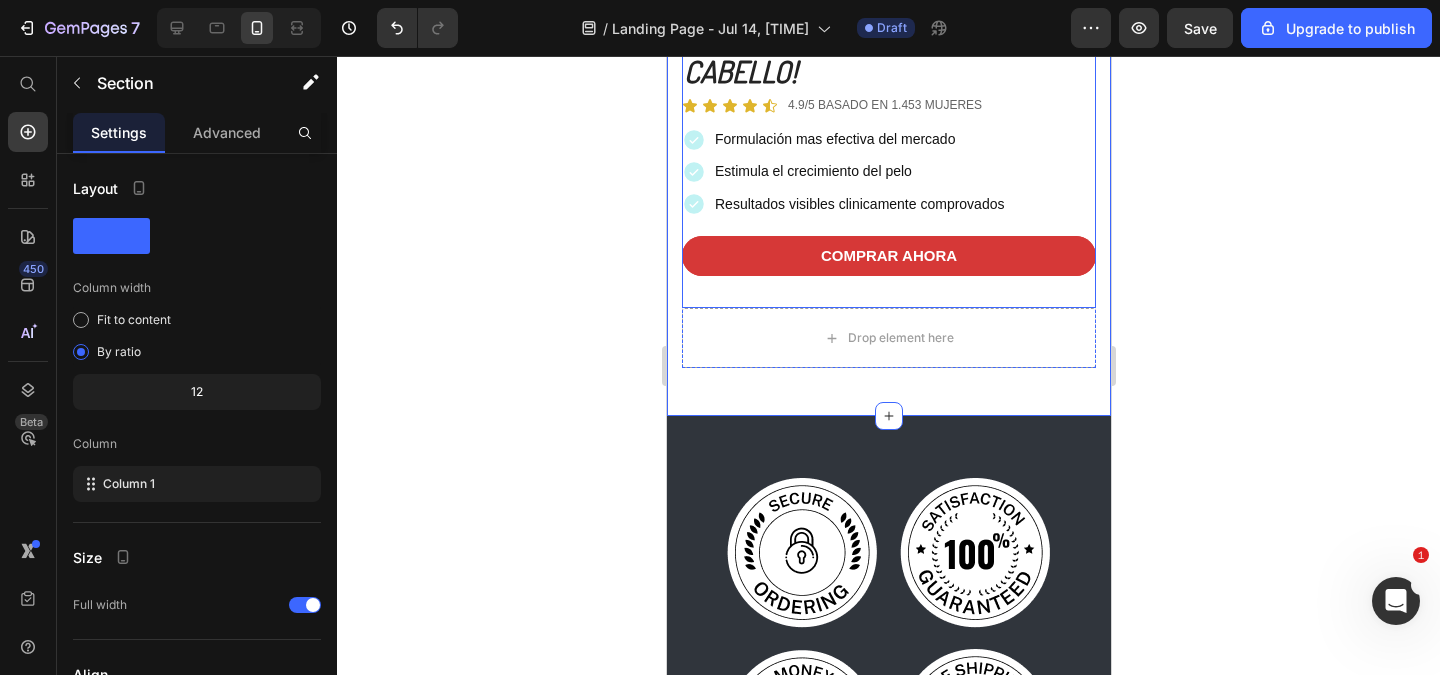 click on "Image HAPPY HAIR Text Block Olvidate de la caída del cabello!  Heading Icon Icon Icon Icon Icon Icon List 4.9/5 BASADO EN 1.453 MUJERES  Text Block Row Formulación mas efectiva del mercado  Estimula el crecimiento del pelo Resultados visibles clinicamente comprovados Item List COMPRAR AHORA Button Row Row" at bounding box center [888, -80] 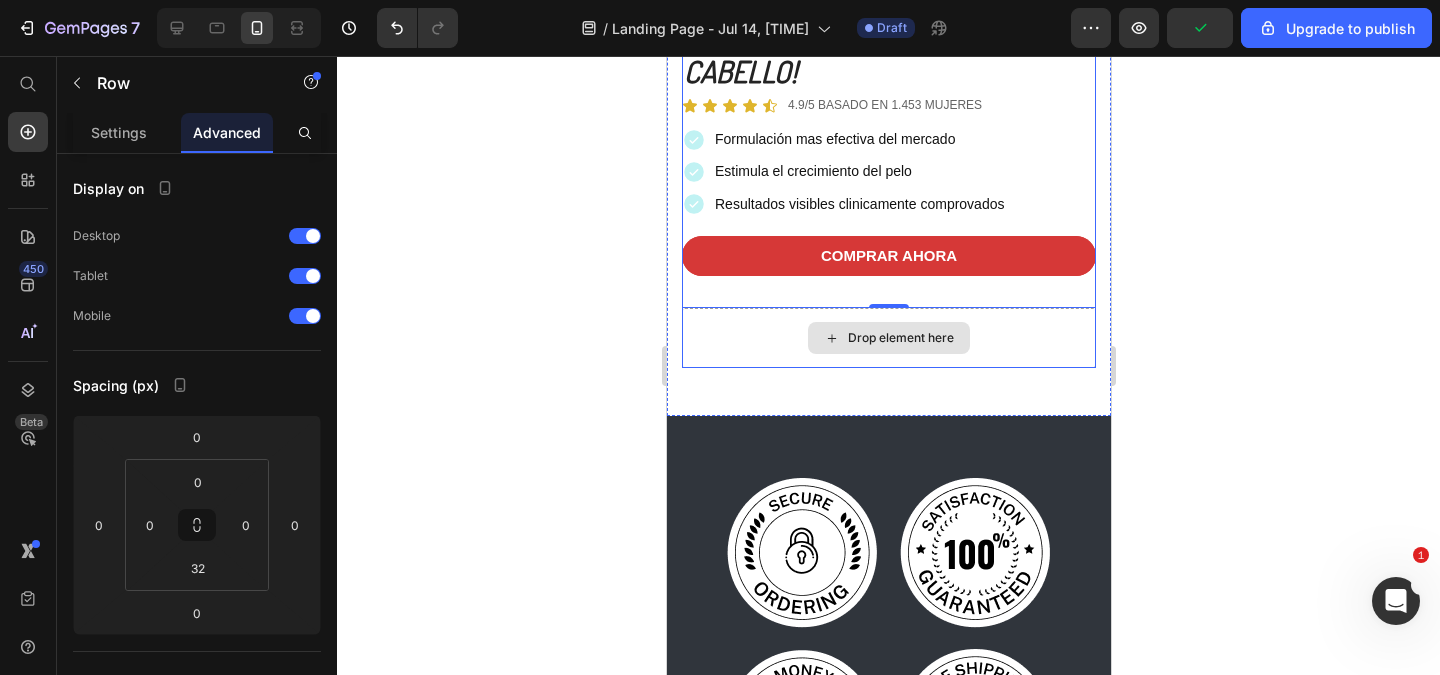 click on "Drop element here" at bounding box center [888, 338] 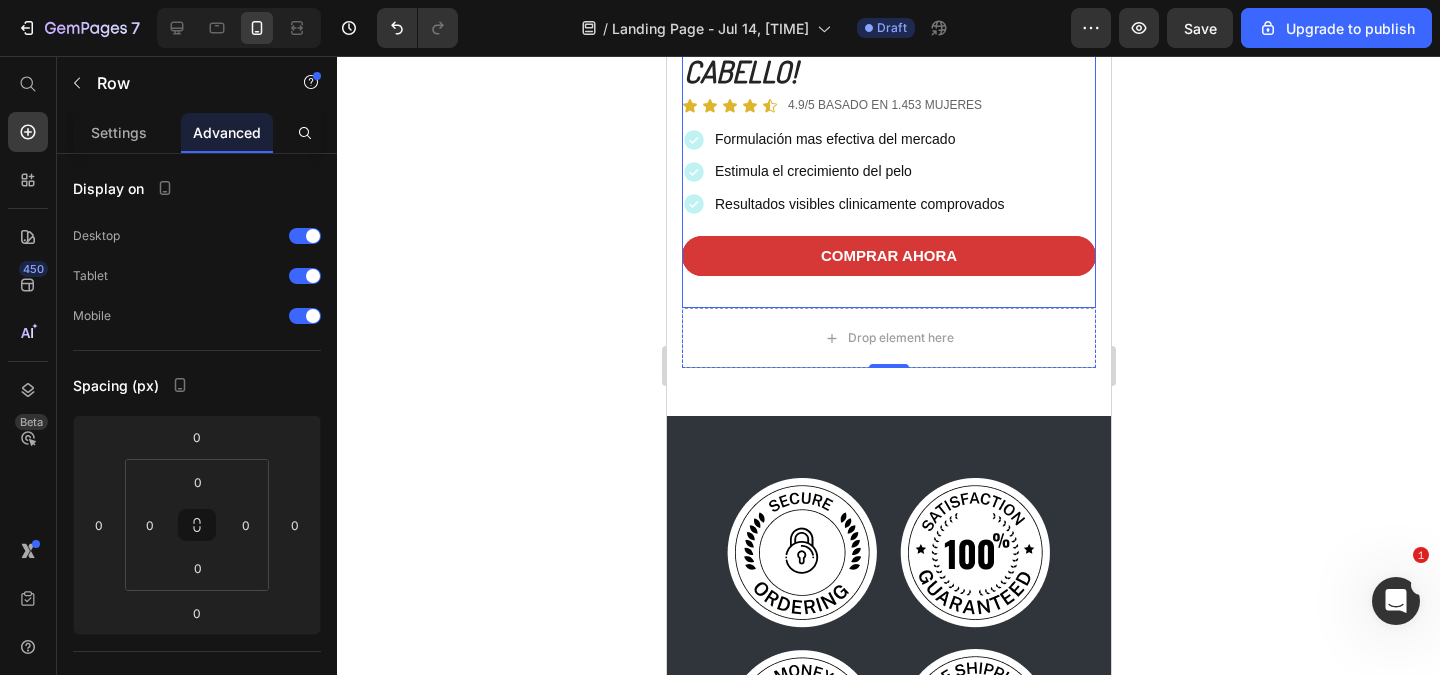 click on "Image HAPPY HAIR Text Block Olvidate de la caída del cabello!  Heading Icon Icon Icon Icon Icon Icon List 4.9/5 BASADO EN 1.453 MUJERES  Text Block Row Formulación mas efectiva del mercado  Estimula el crecimiento del pelo Resultados visibles clinicamente comprovados Item List COMPRAR AHORA Button Row Row" at bounding box center [888, -80] 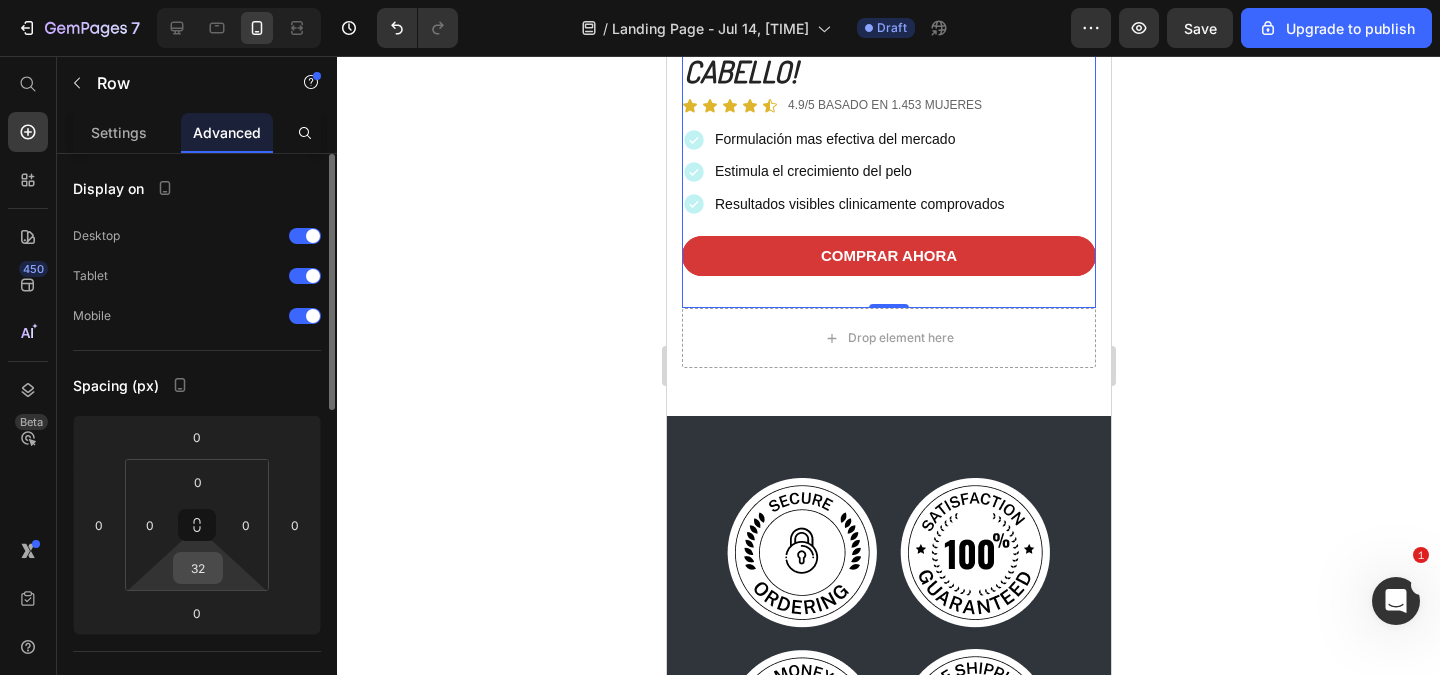 click on "32" at bounding box center [198, 568] 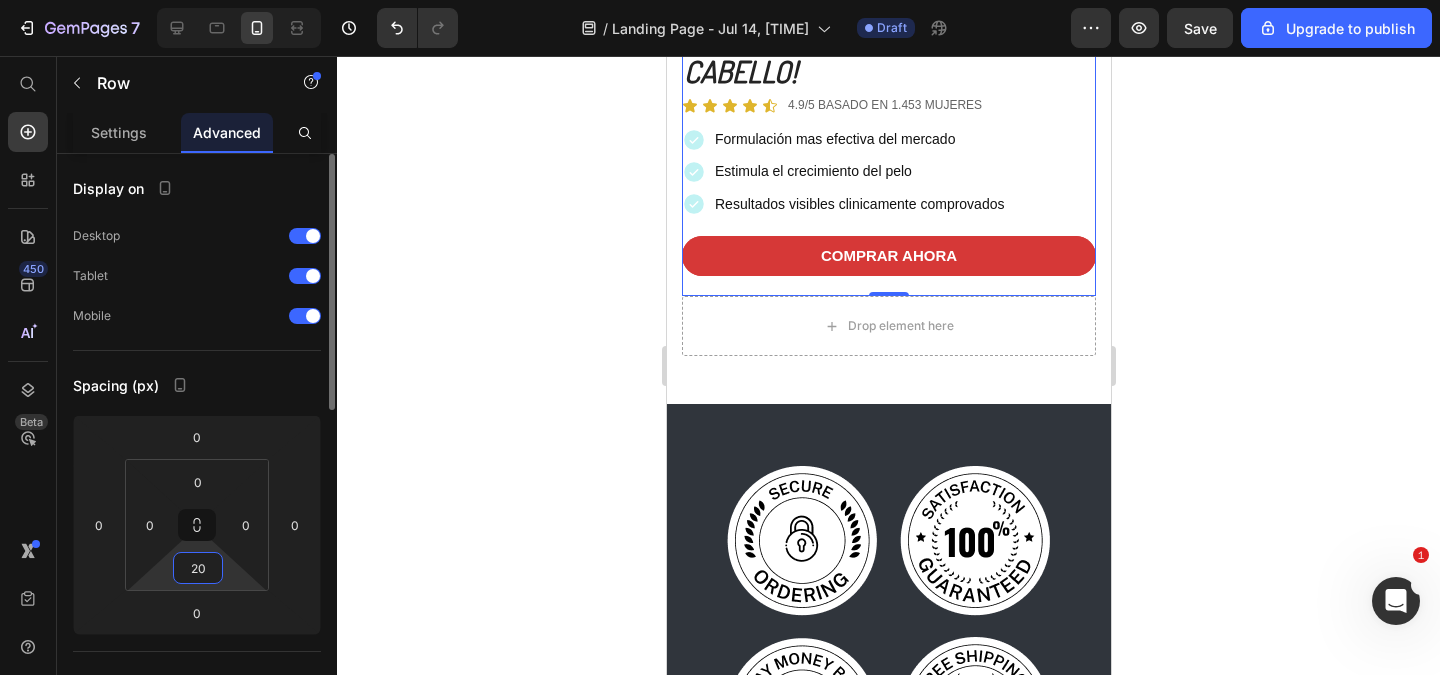 drag, startPoint x: 203, startPoint y: 574, endPoint x: 192, endPoint y: 574, distance: 11 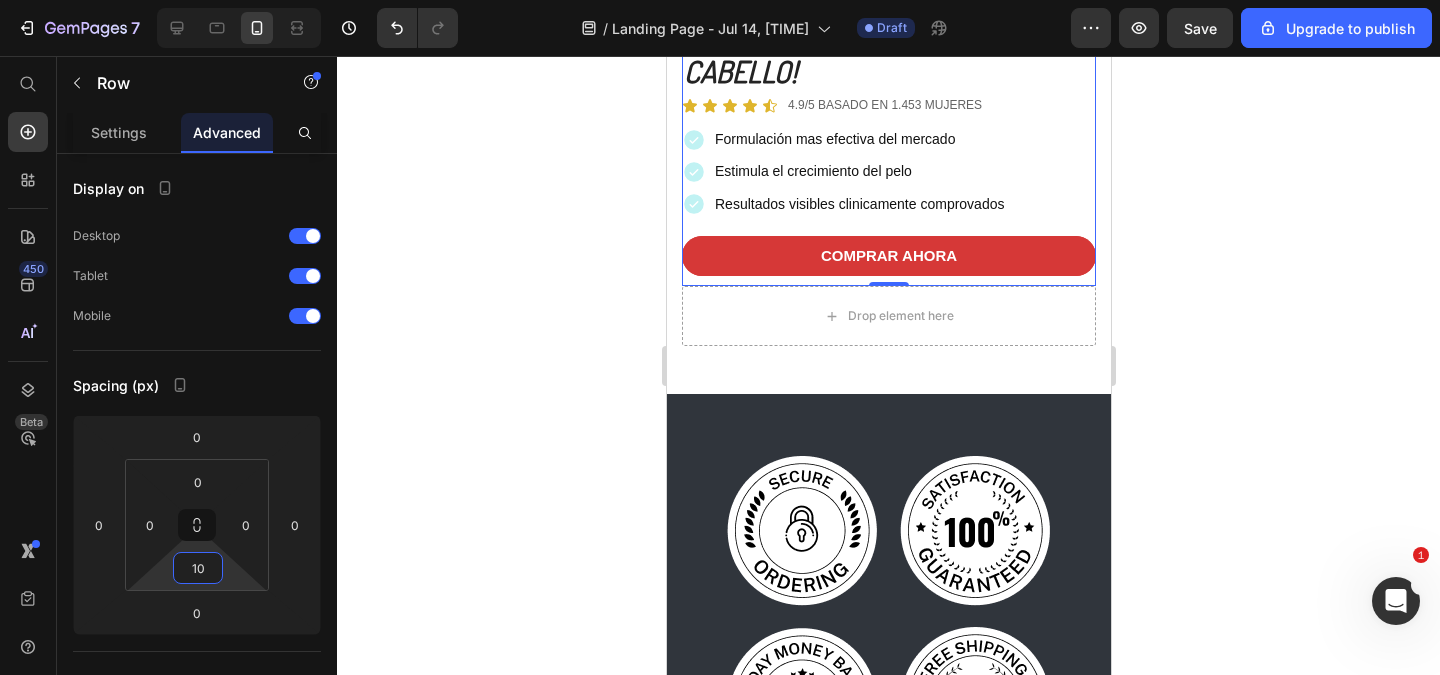 type on "1" 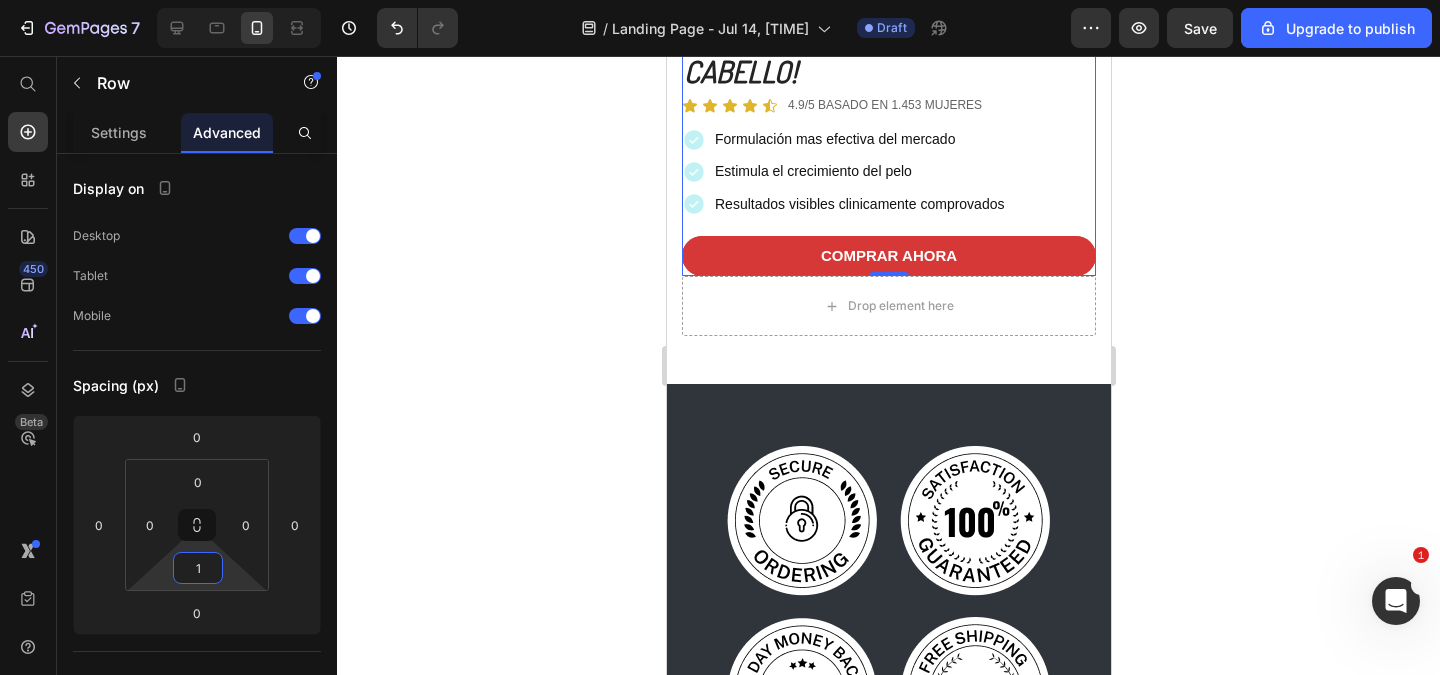type on "10" 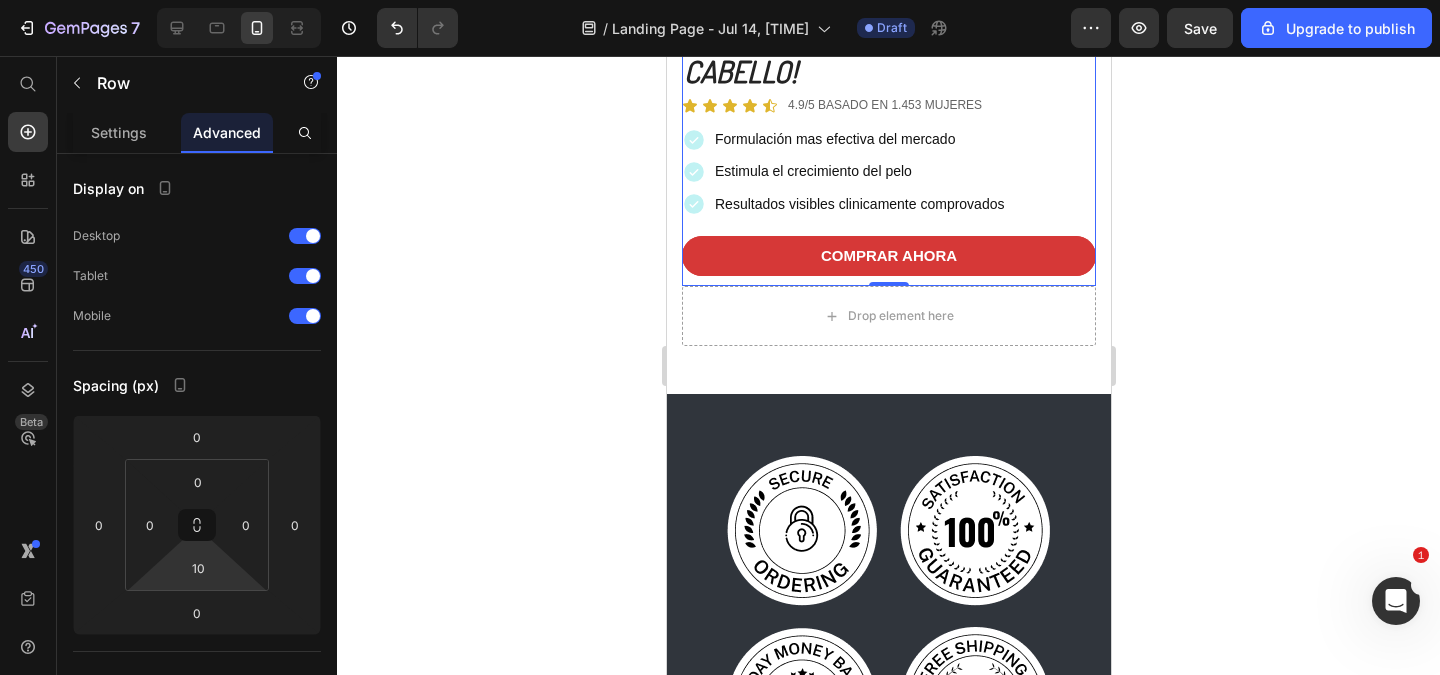 click 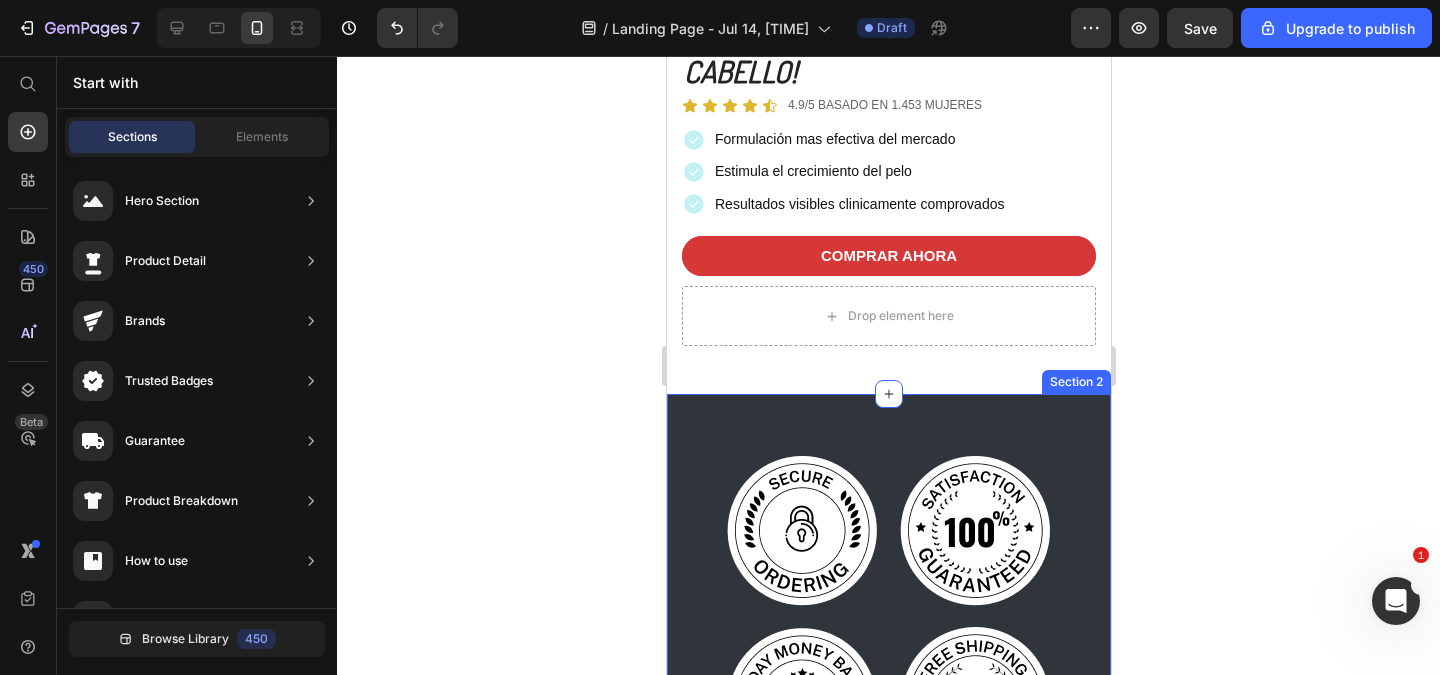 click on "Image Image Image Image Row Section 2" at bounding box center (888, 616) 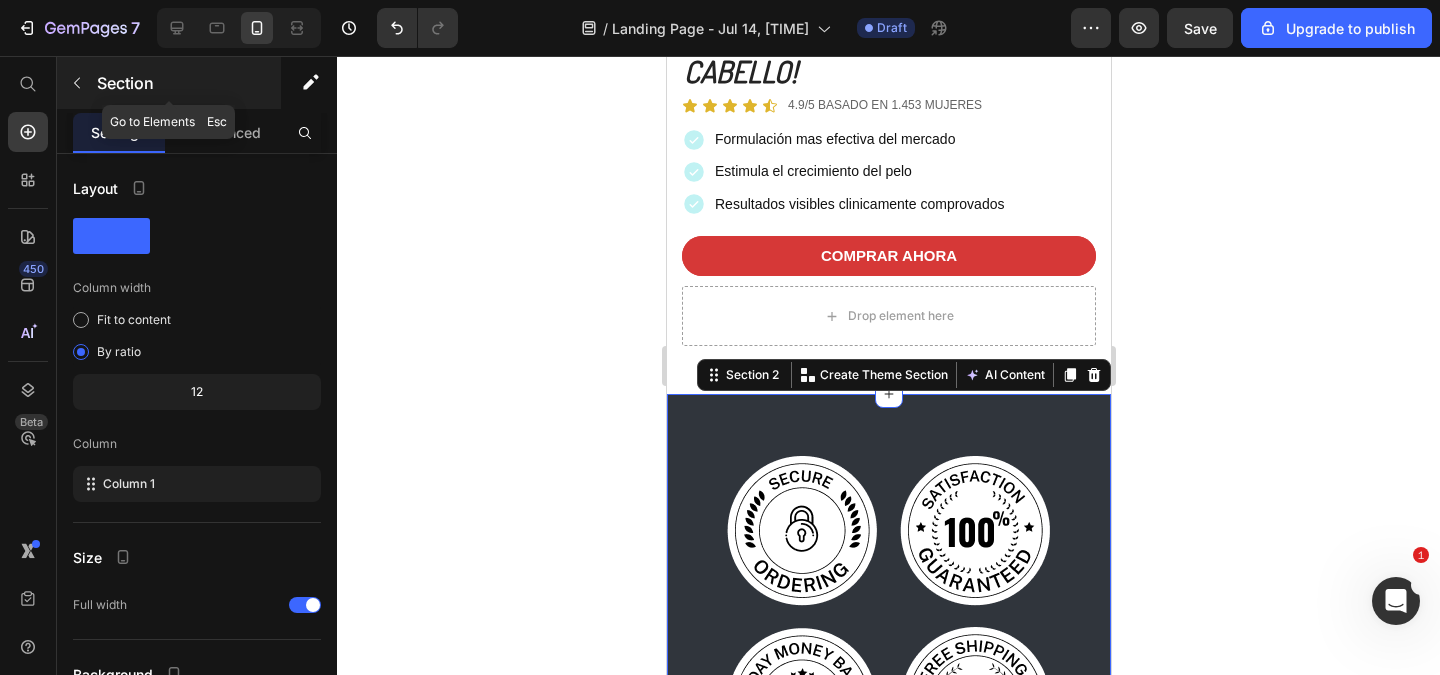 click at bounding box center [77, 83] 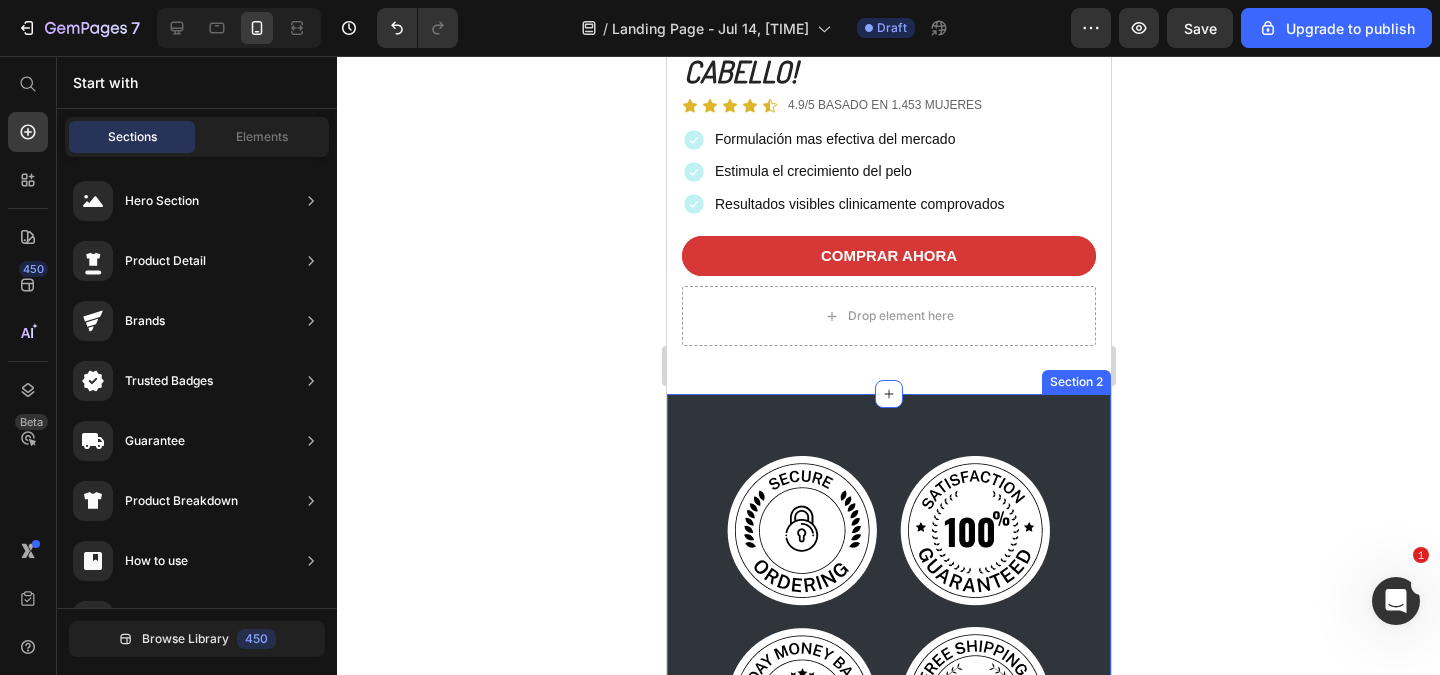 click on "Image Image Image Image Row Section 2" at bounding box center [888, 616] 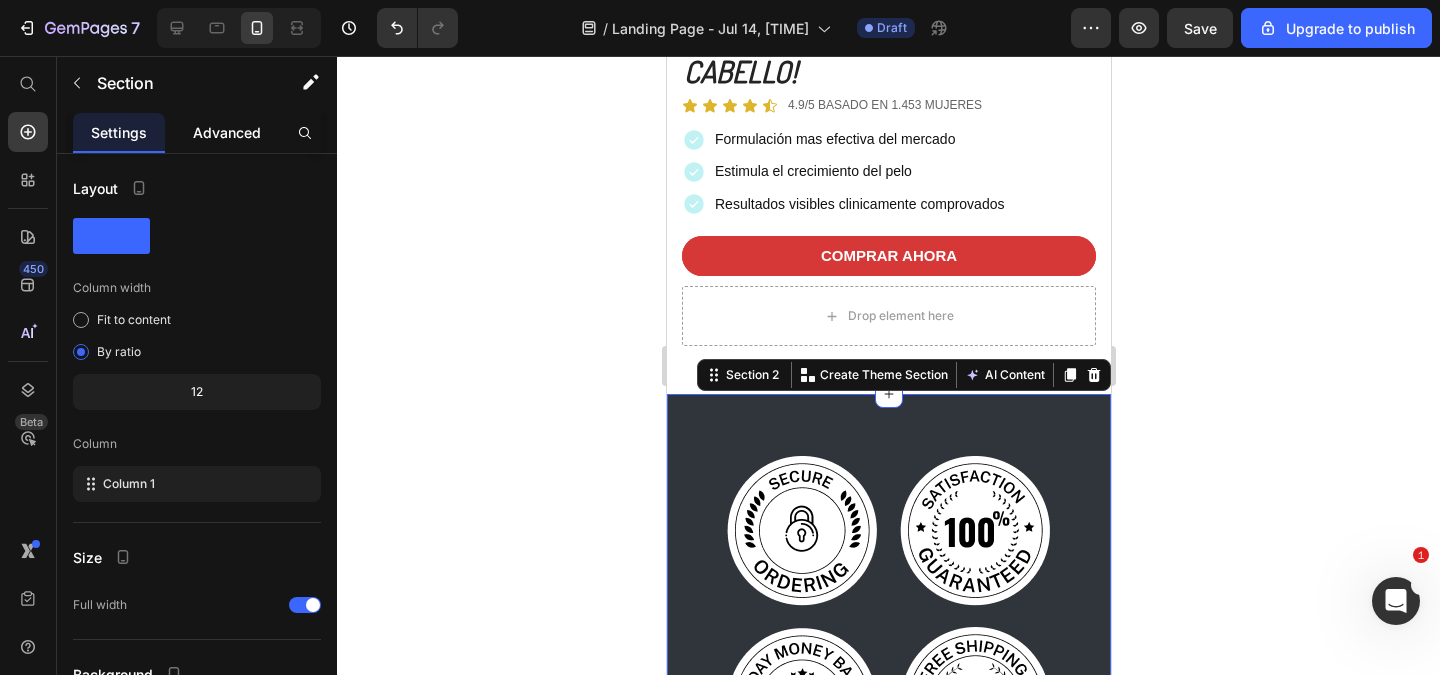 click on "Advanced" at bounding box center (227, 132) 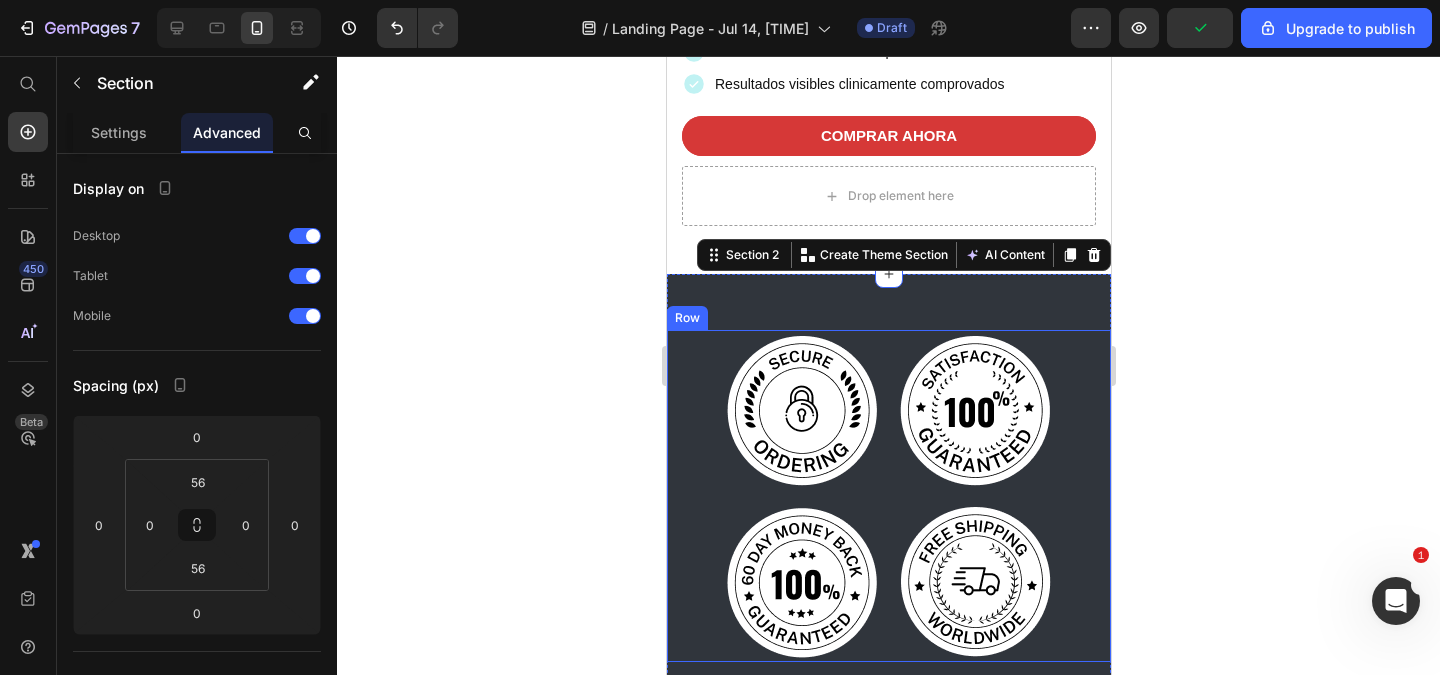 scroll, scrollTop: 820, scrollLeft: 0, axis: vertical 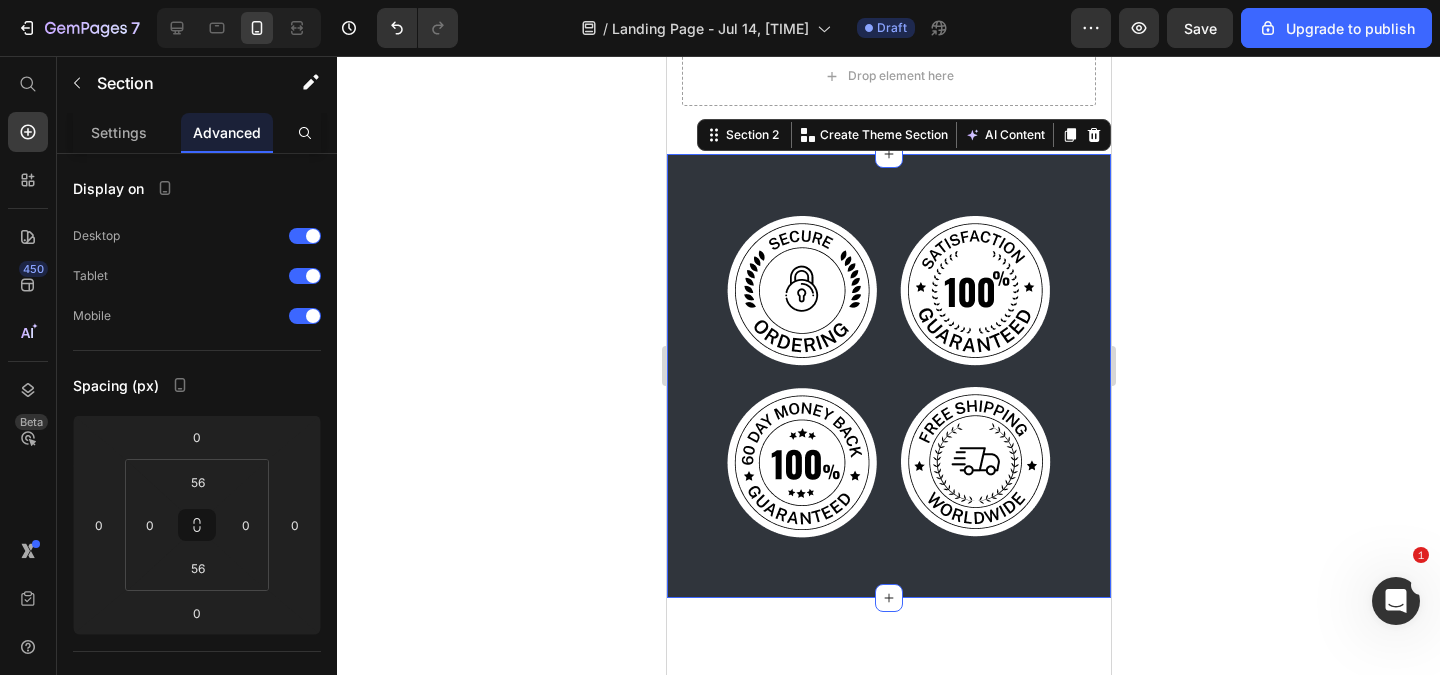 click on "Image Image Image Image Row Section 2   You can create reusable sections Create Theme Section AI Content Write with GemAI What would you like to describe here? Tone and Voice Persuasive Product Shipping Protection Show more Generate" at bounding box center [888, 376] 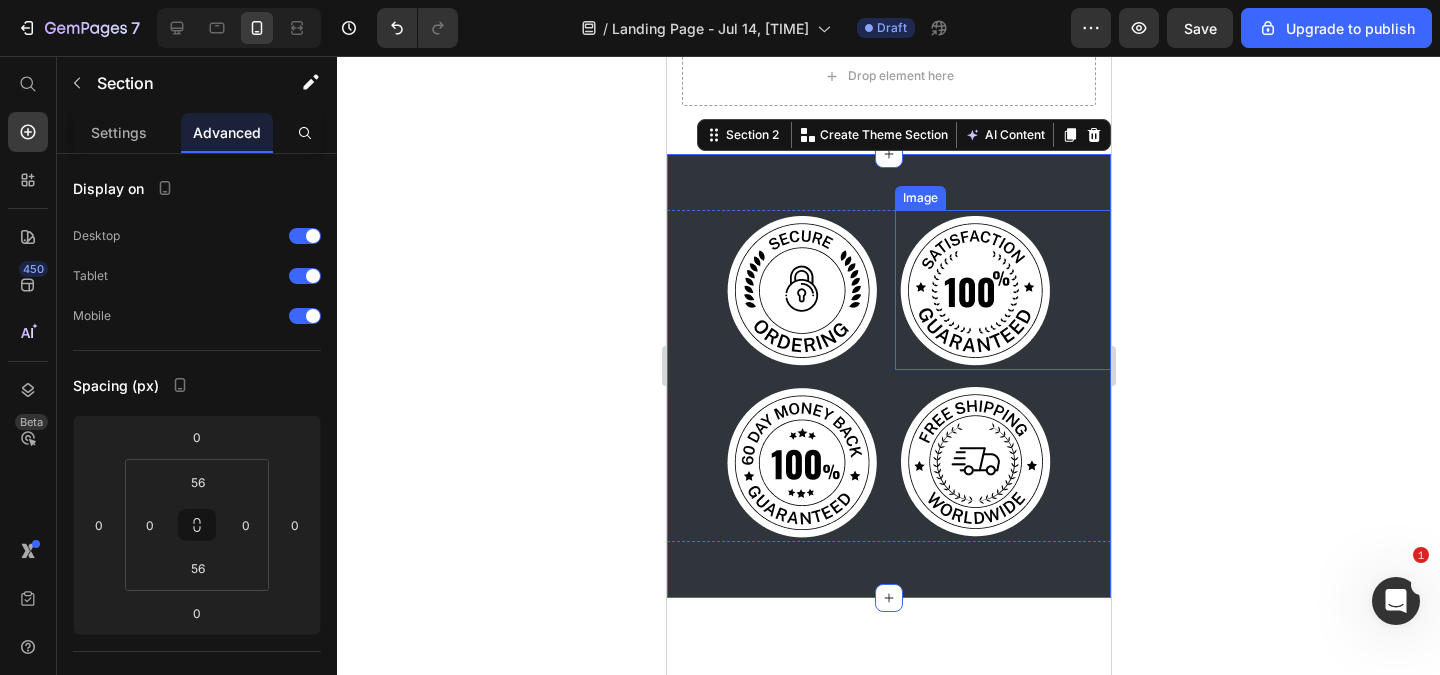 click at bounding box center (1002, 290) 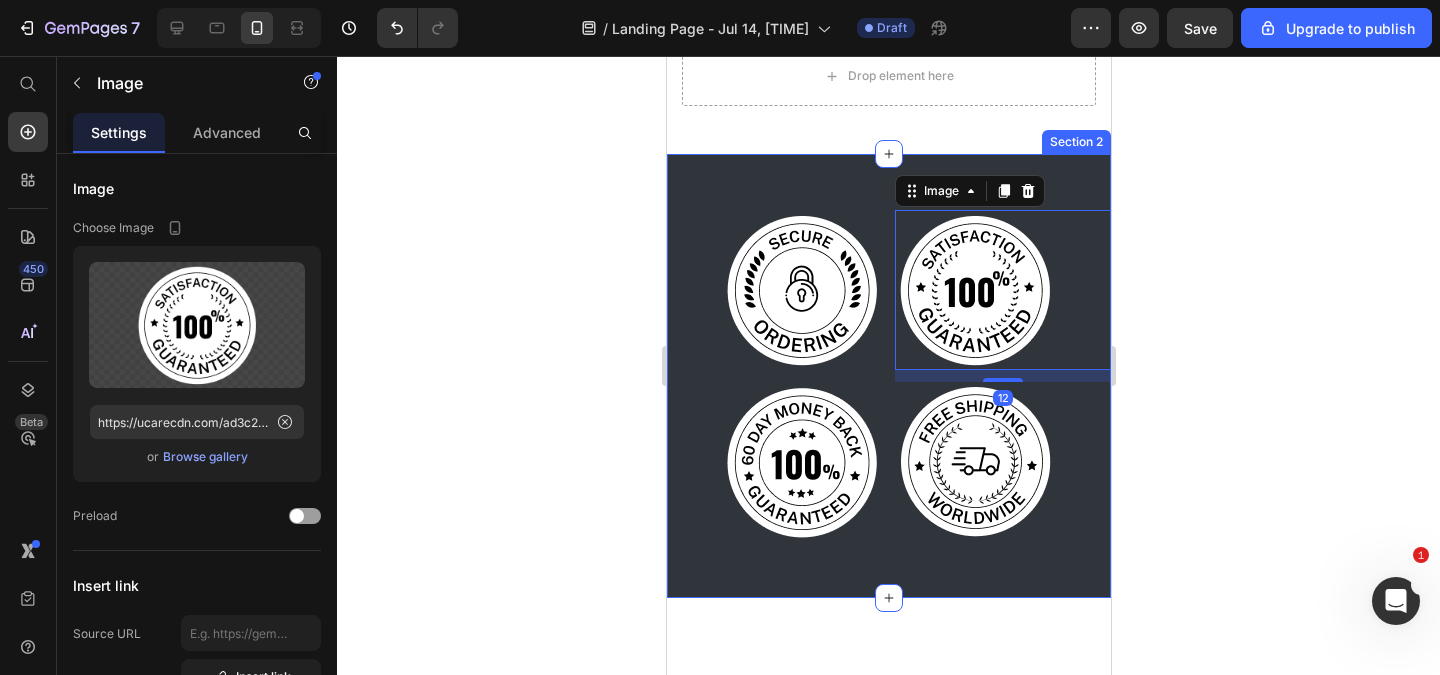 click on "Image Image   12 Image Image Row Section 2" at bounding box center (888, 376) 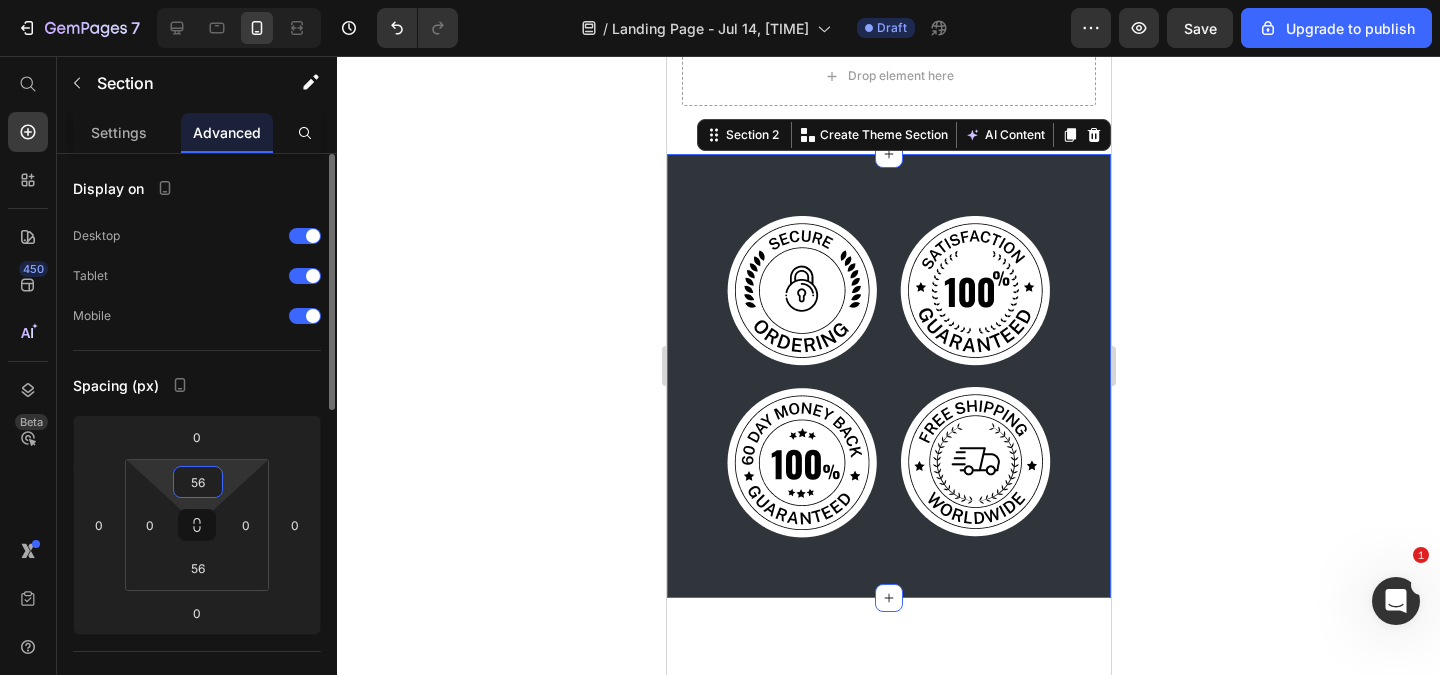 click on "56" at bounding box center [198, 482] 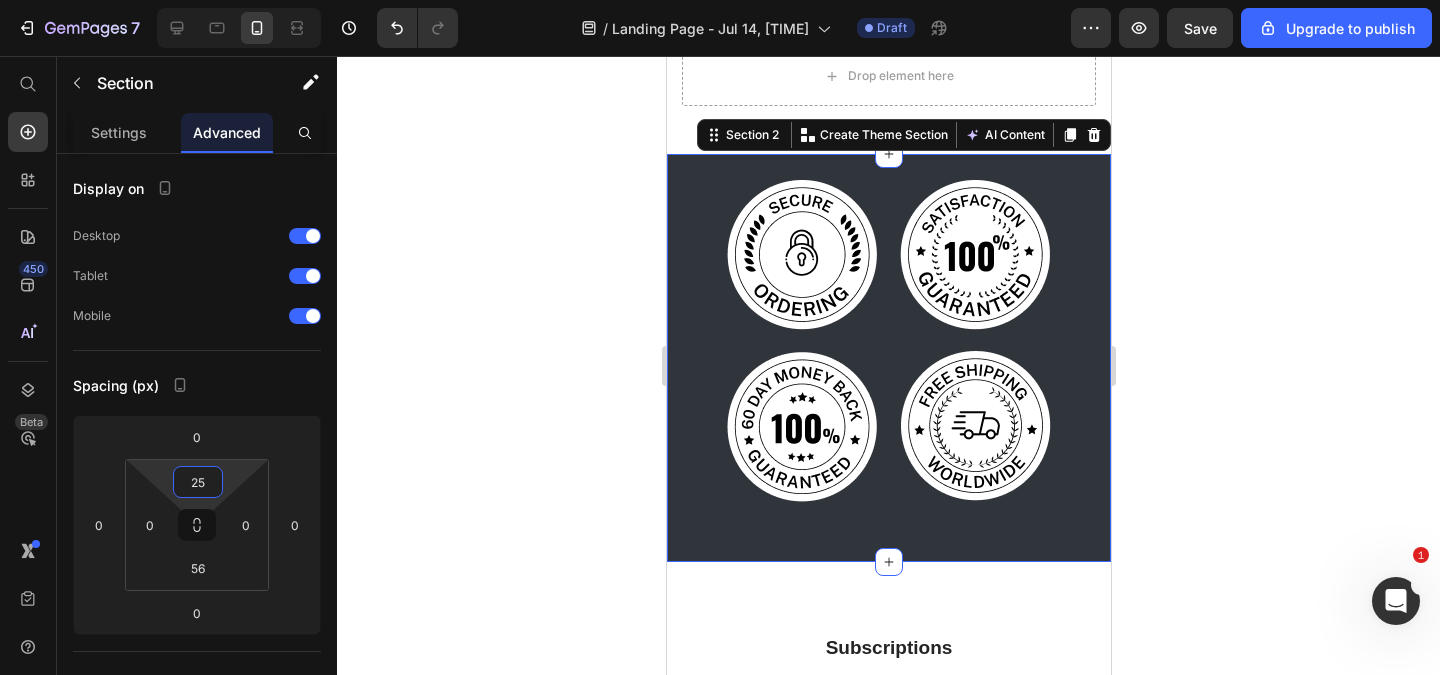 type on "25" 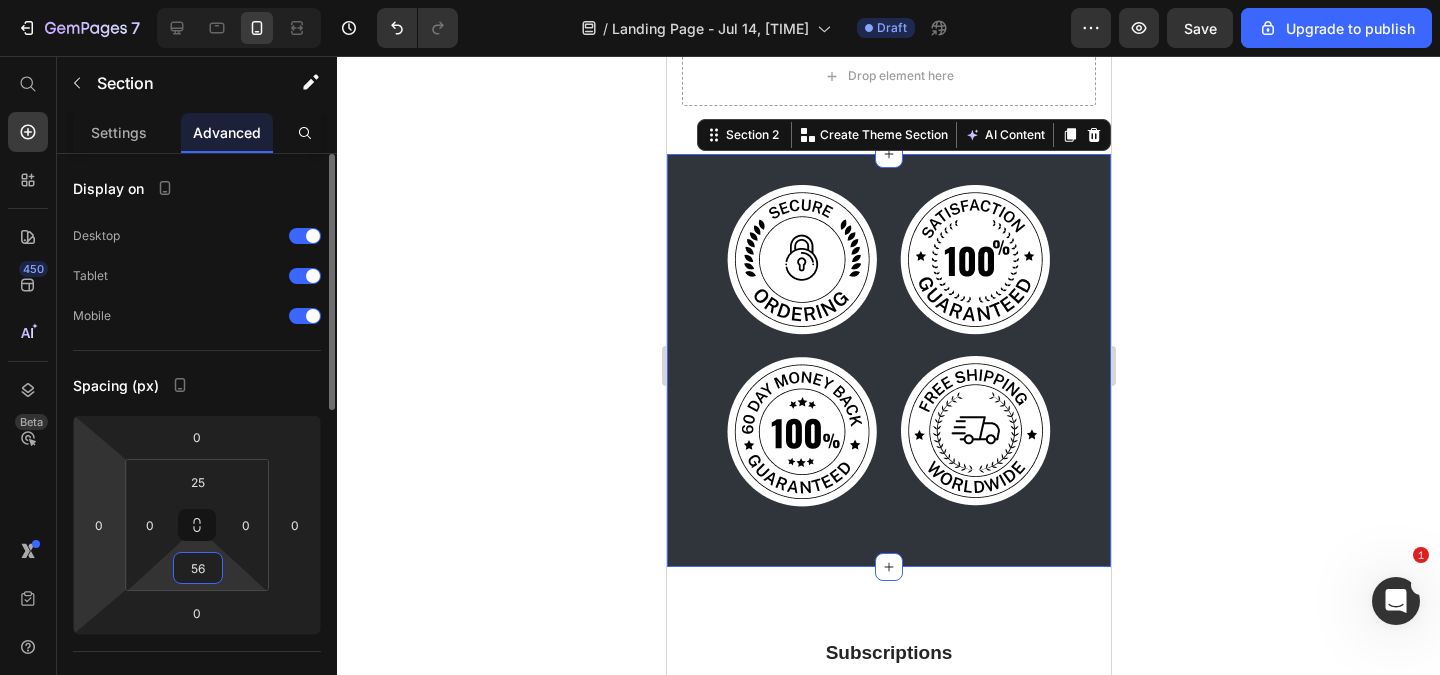 drag, startPoint x: 204, startPoint y: 570, endPoint x: 76, endPoint y: 556, distance: 128.76335 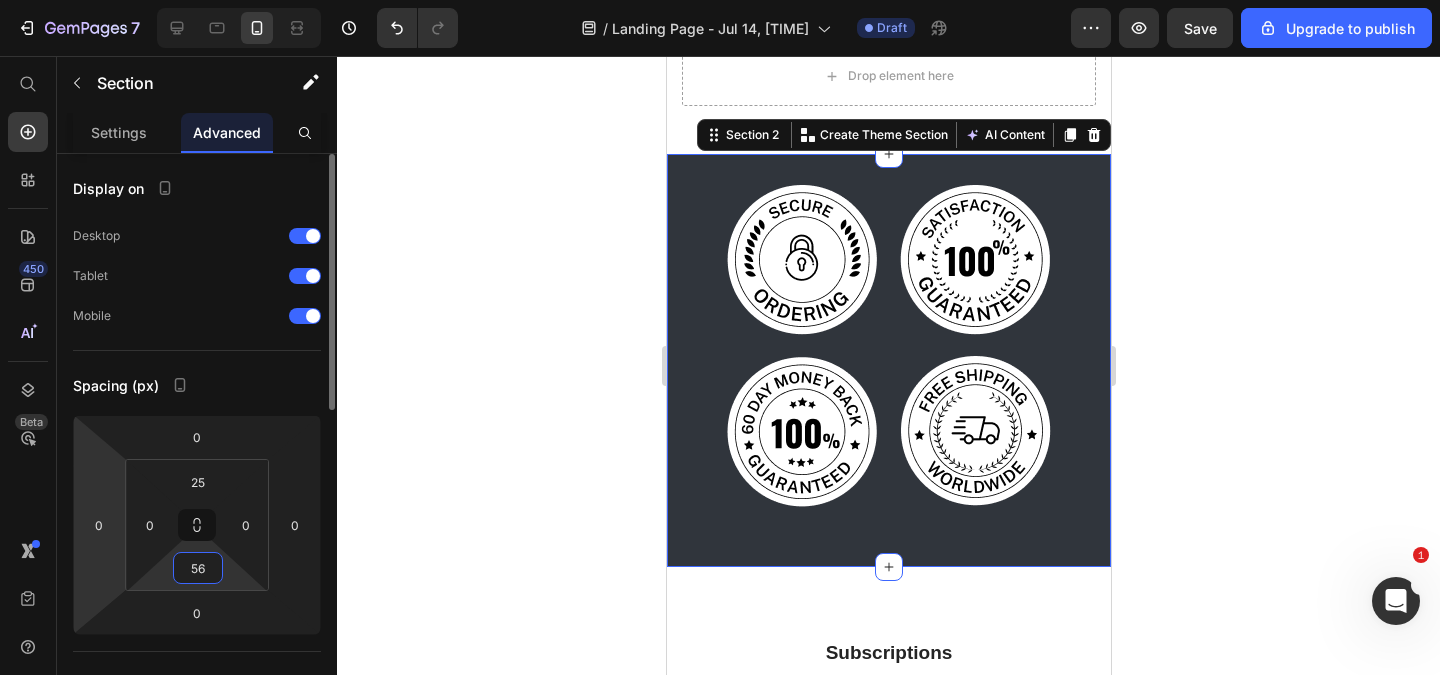 click on "0 0 0 0 25 0 56 0" 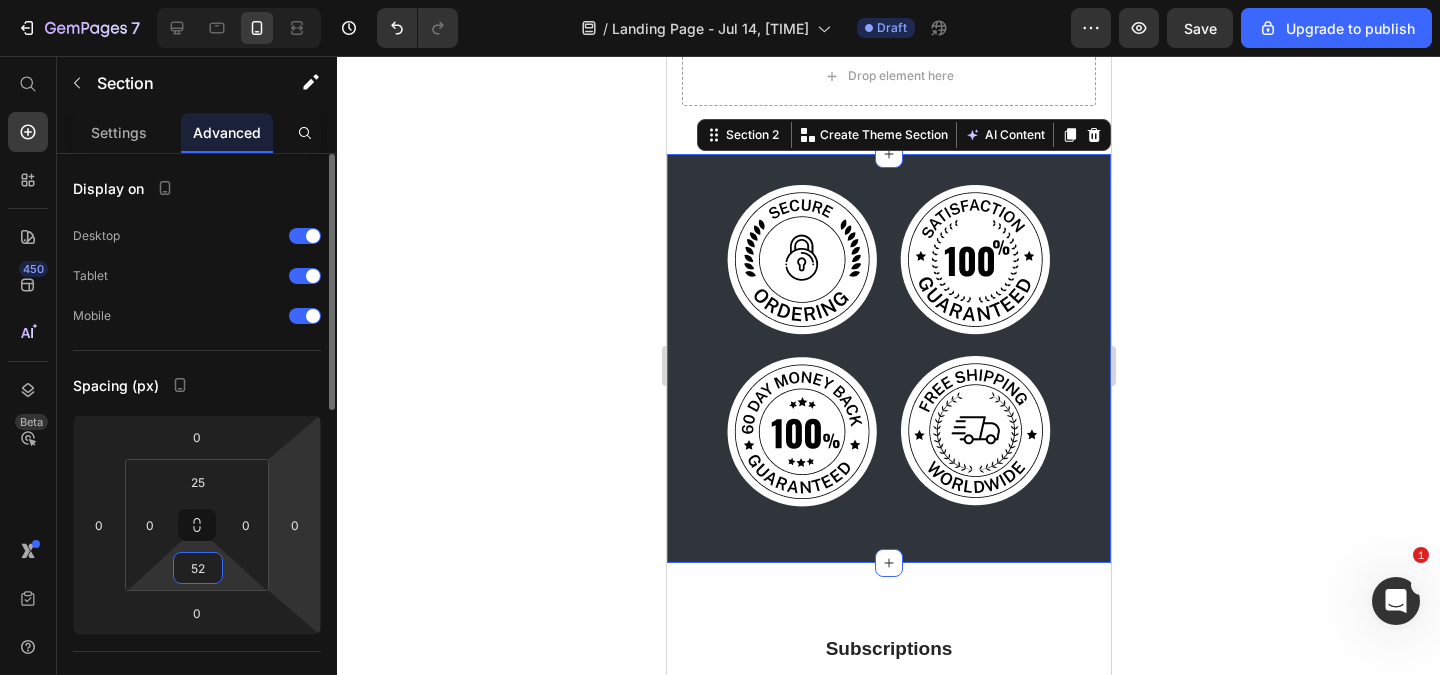type on "5" 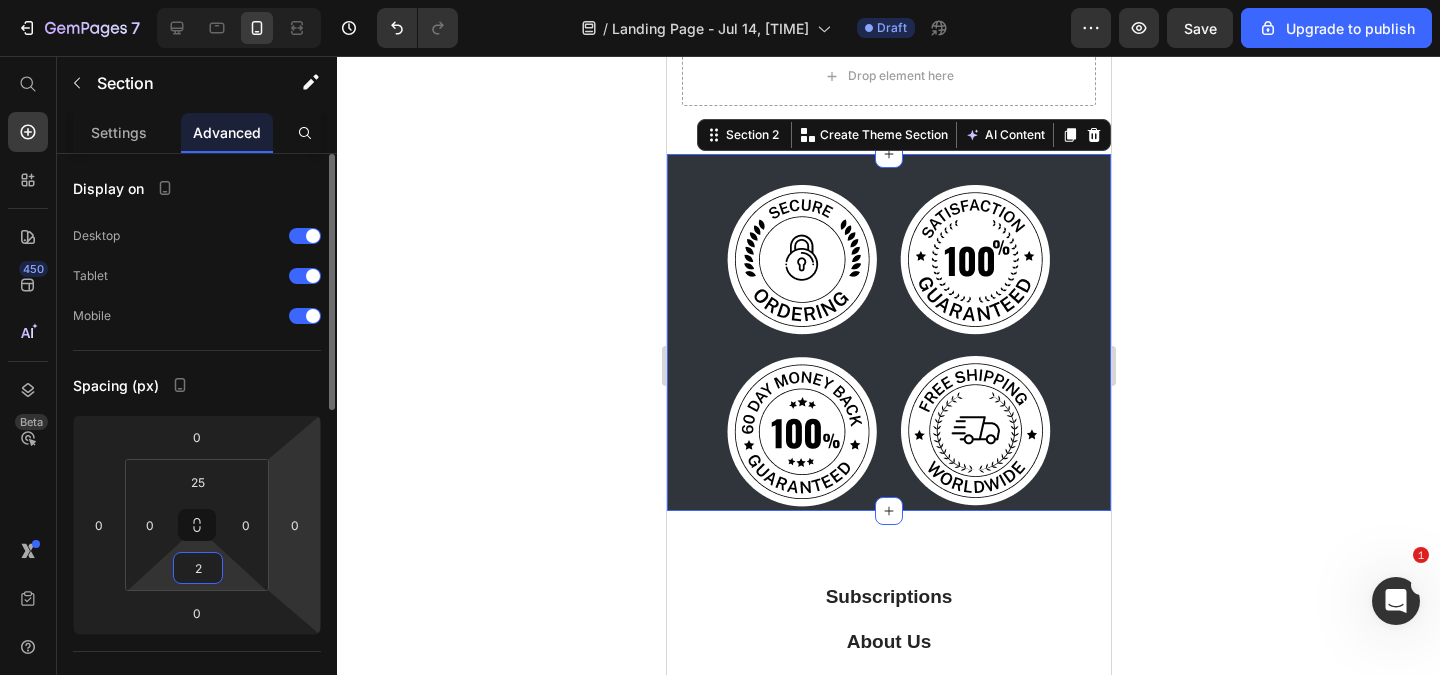 type on "25" 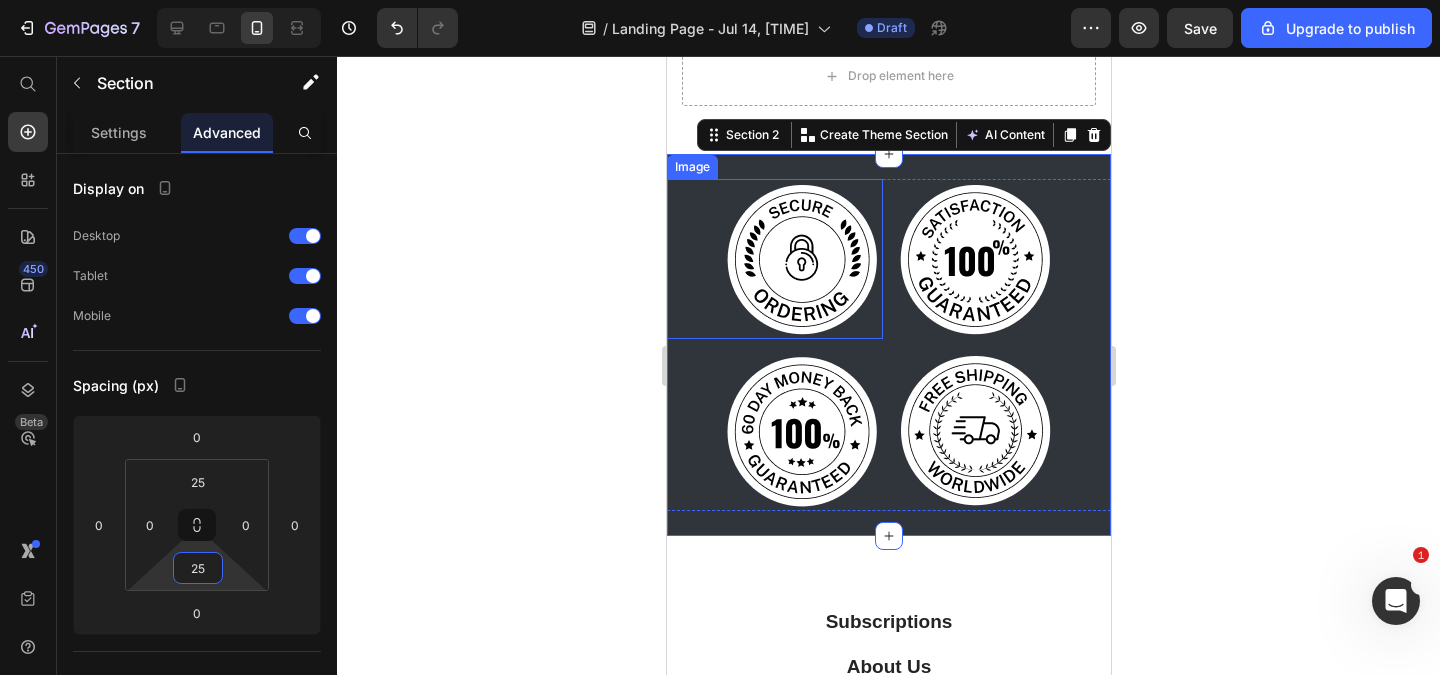 click 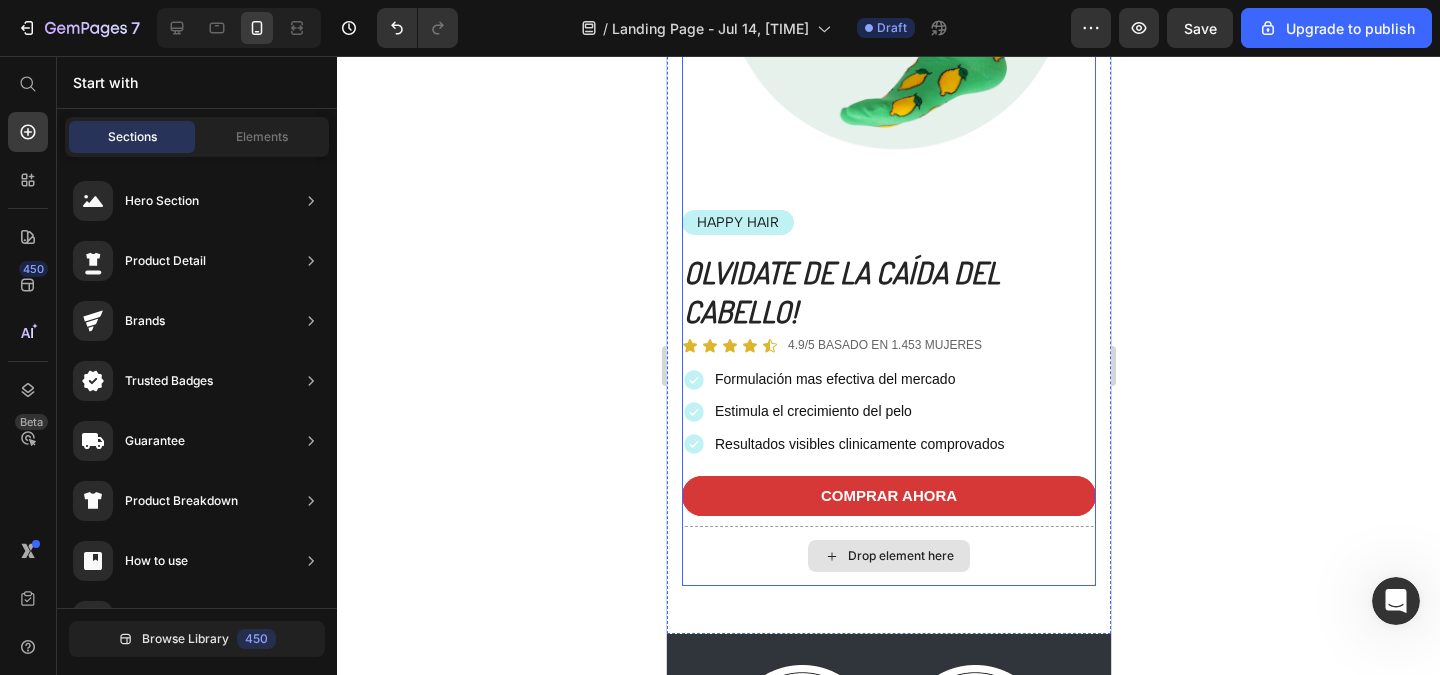 scroll, scrollTop: 580, scrollLeft: 0, axis: vertical 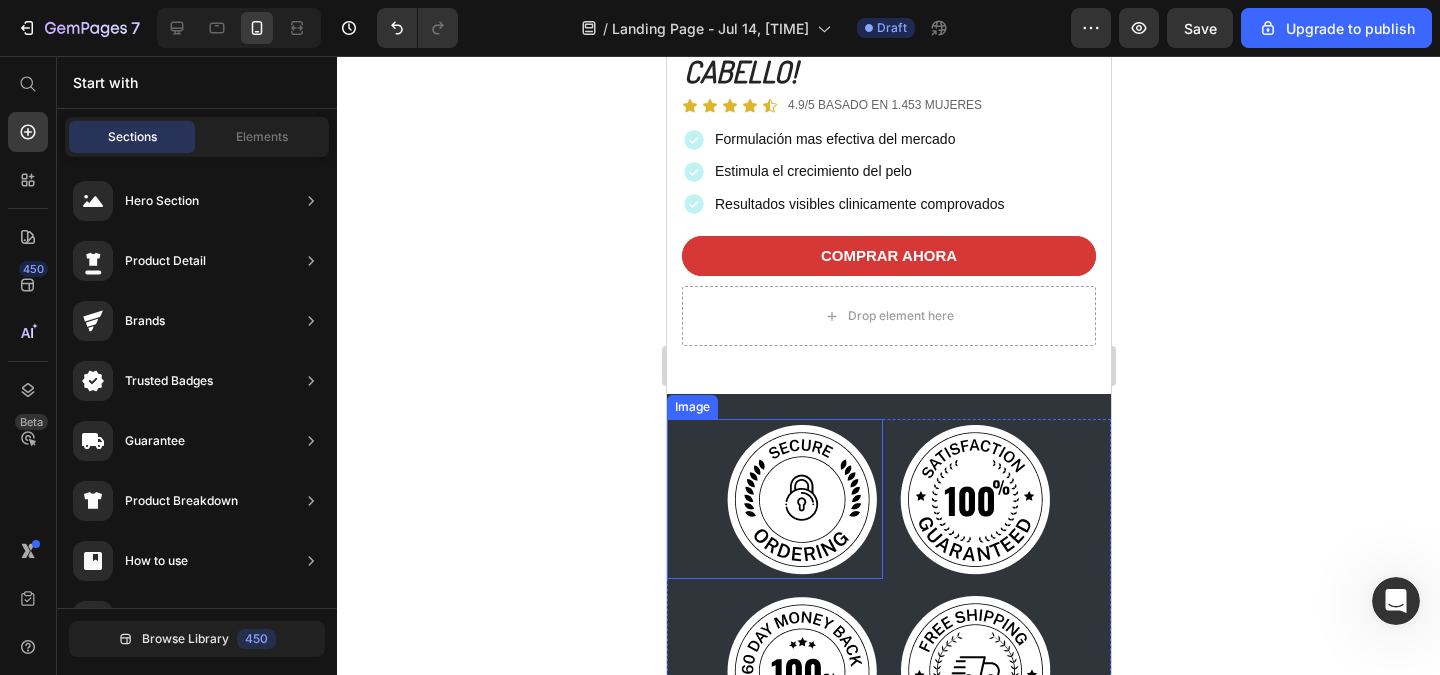 click at bounding box center (774, 499) 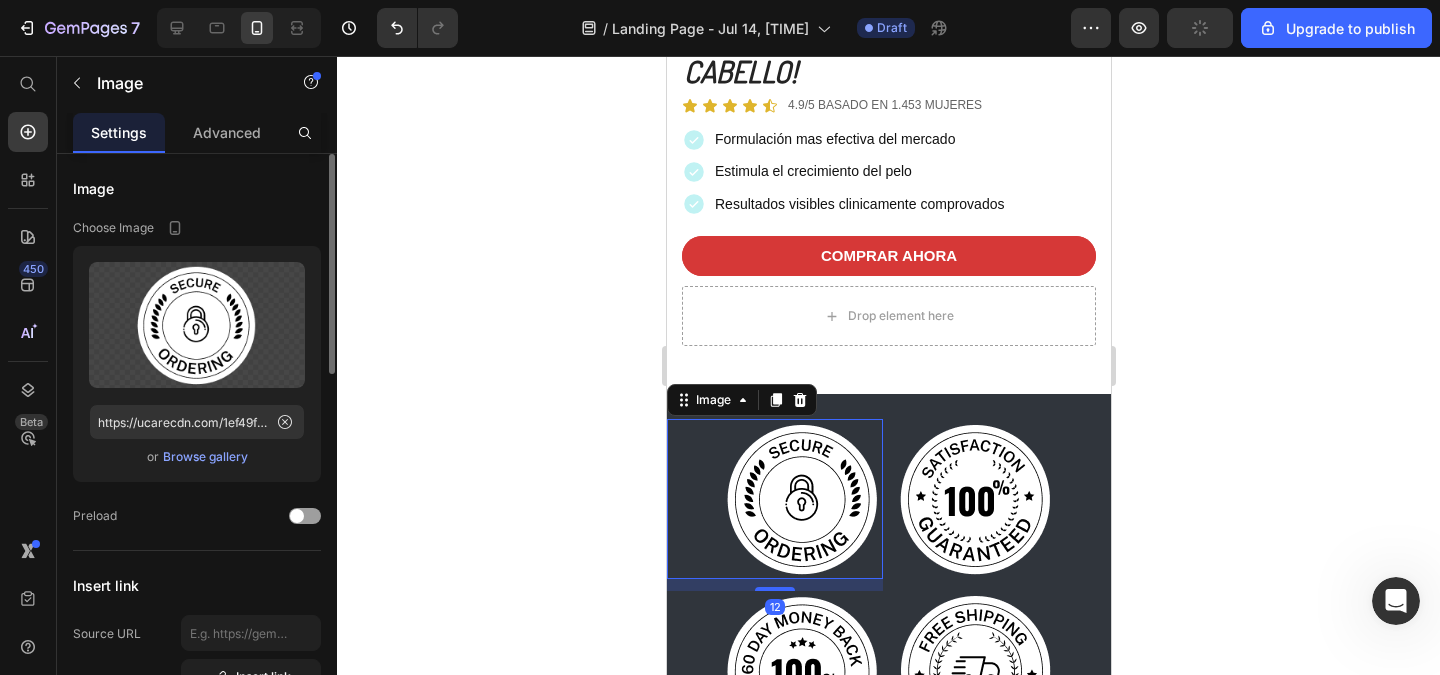 scroll, scrollTop: 360, scrollLeft: 0, axis: vertical 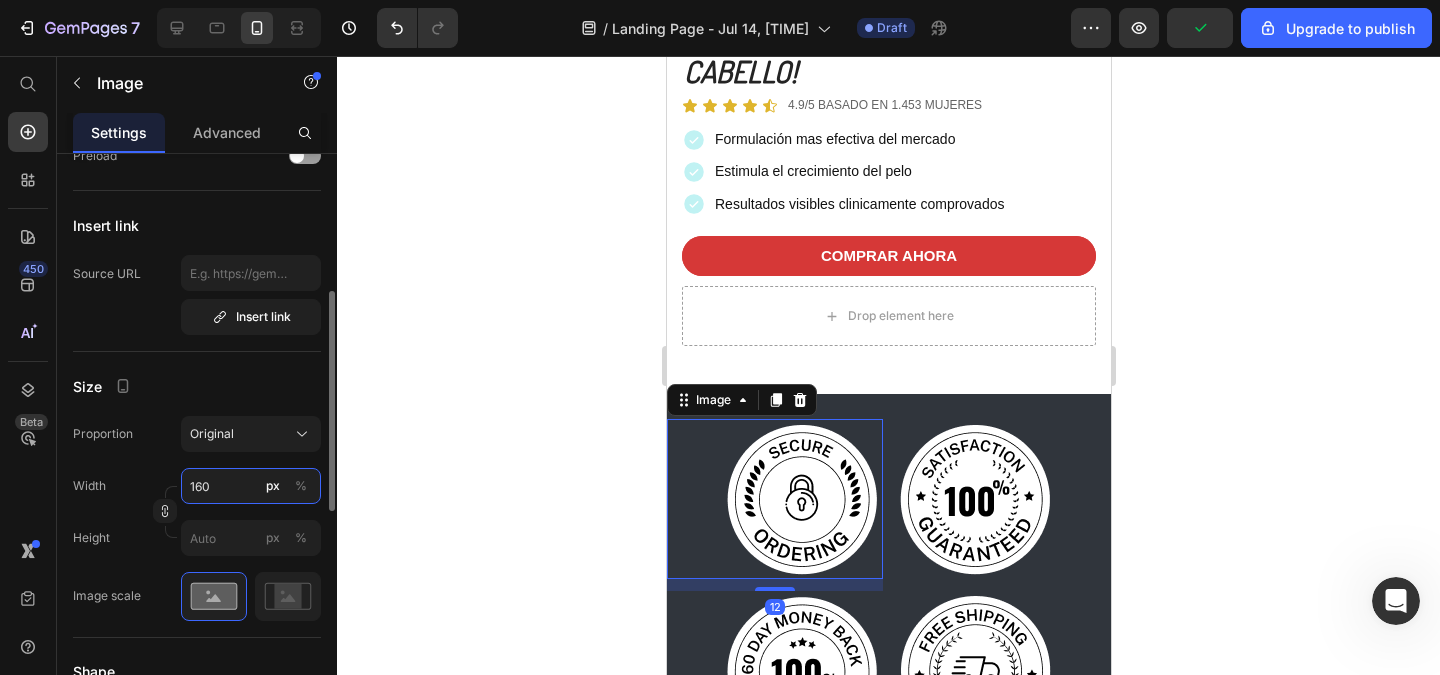 click on "160" at bounding box center [251, 486] 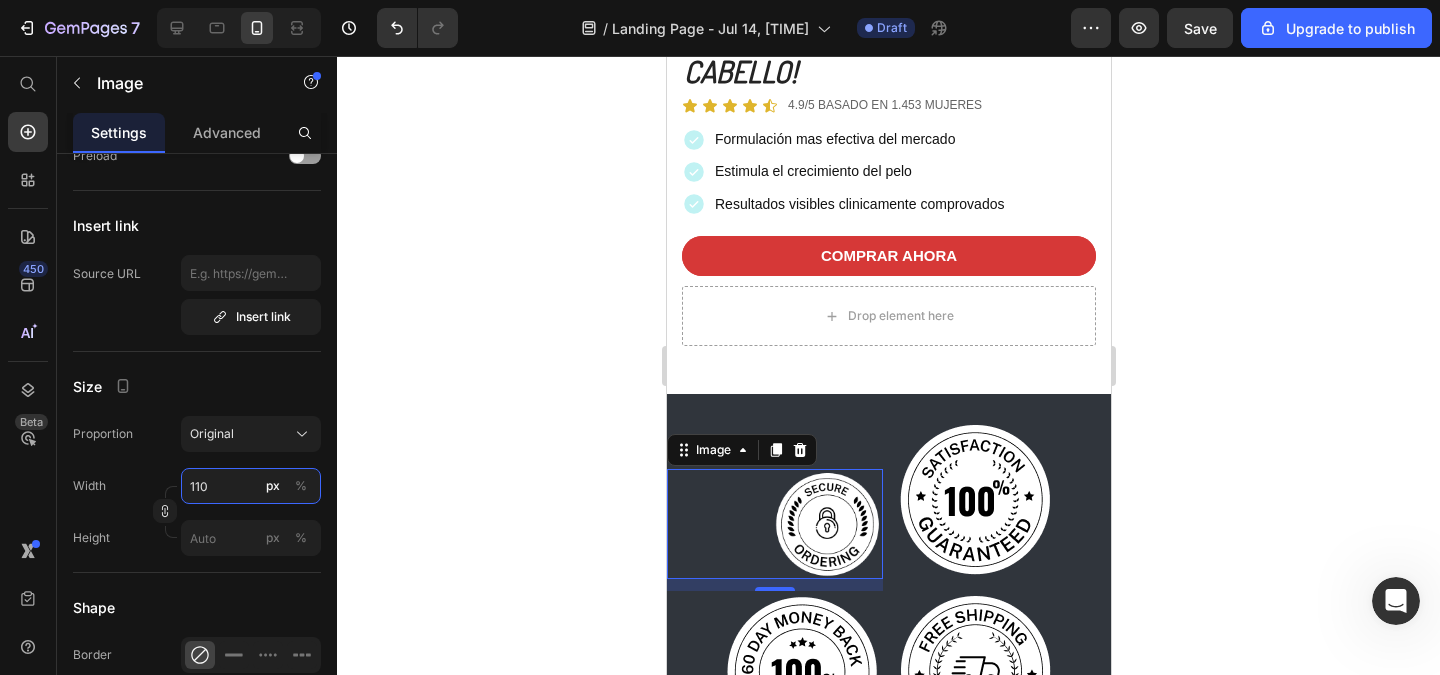 type on "110" 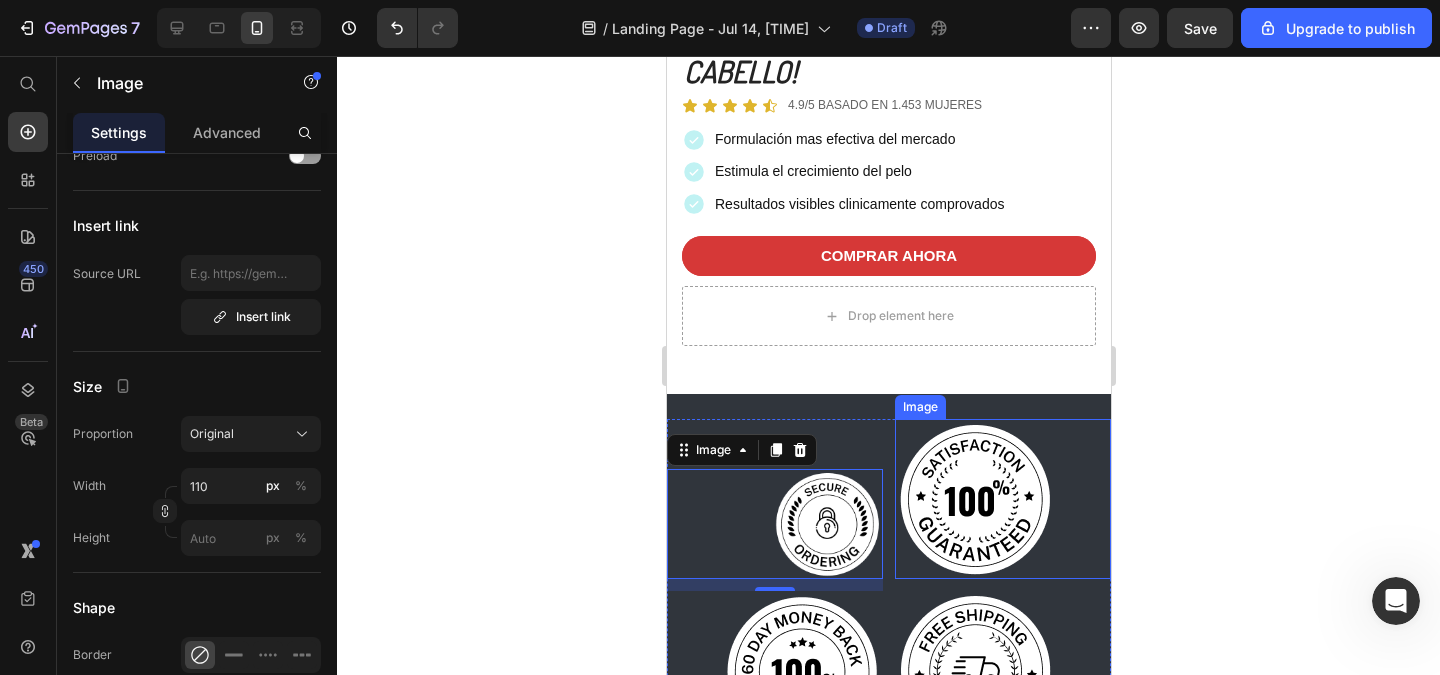 click at bounding box center [1002, 499] 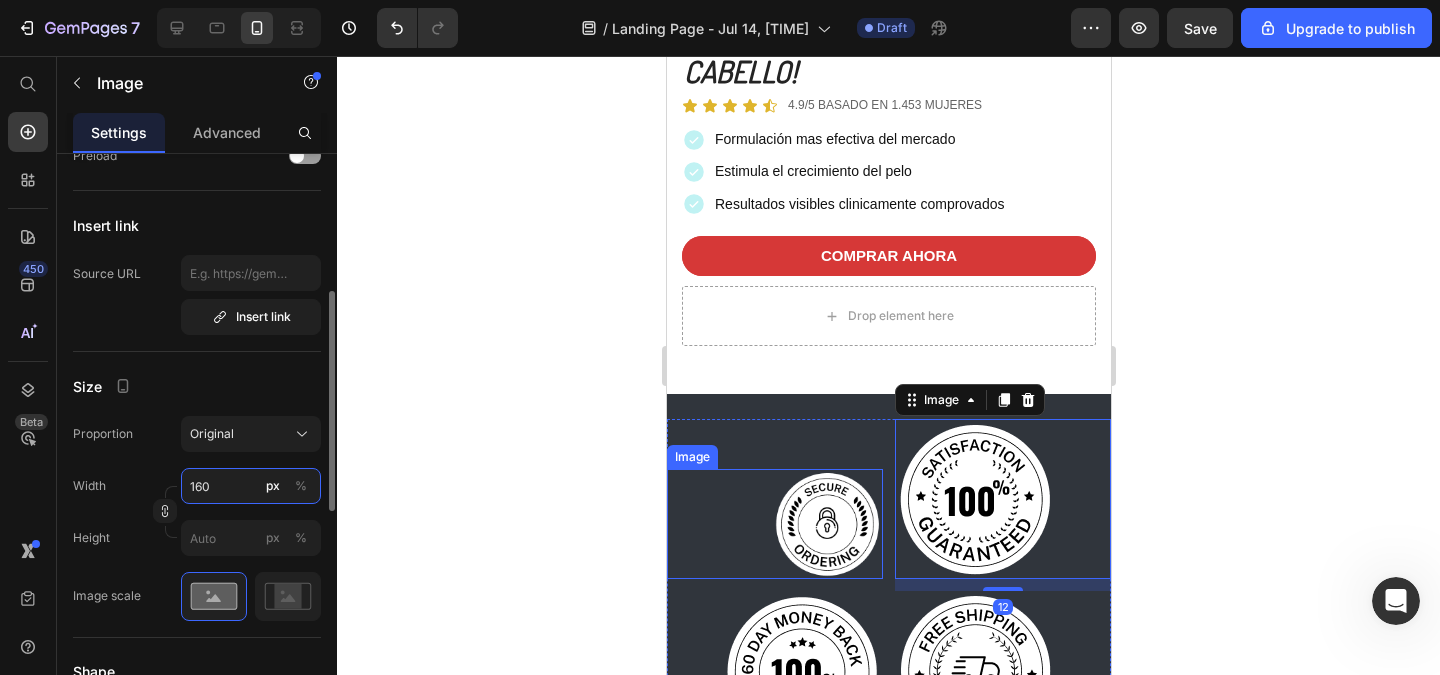 drag, startPoint x: 218, startPoint y: 484, endPoint x: 123, endPoint y: 482, distance: 95.02105 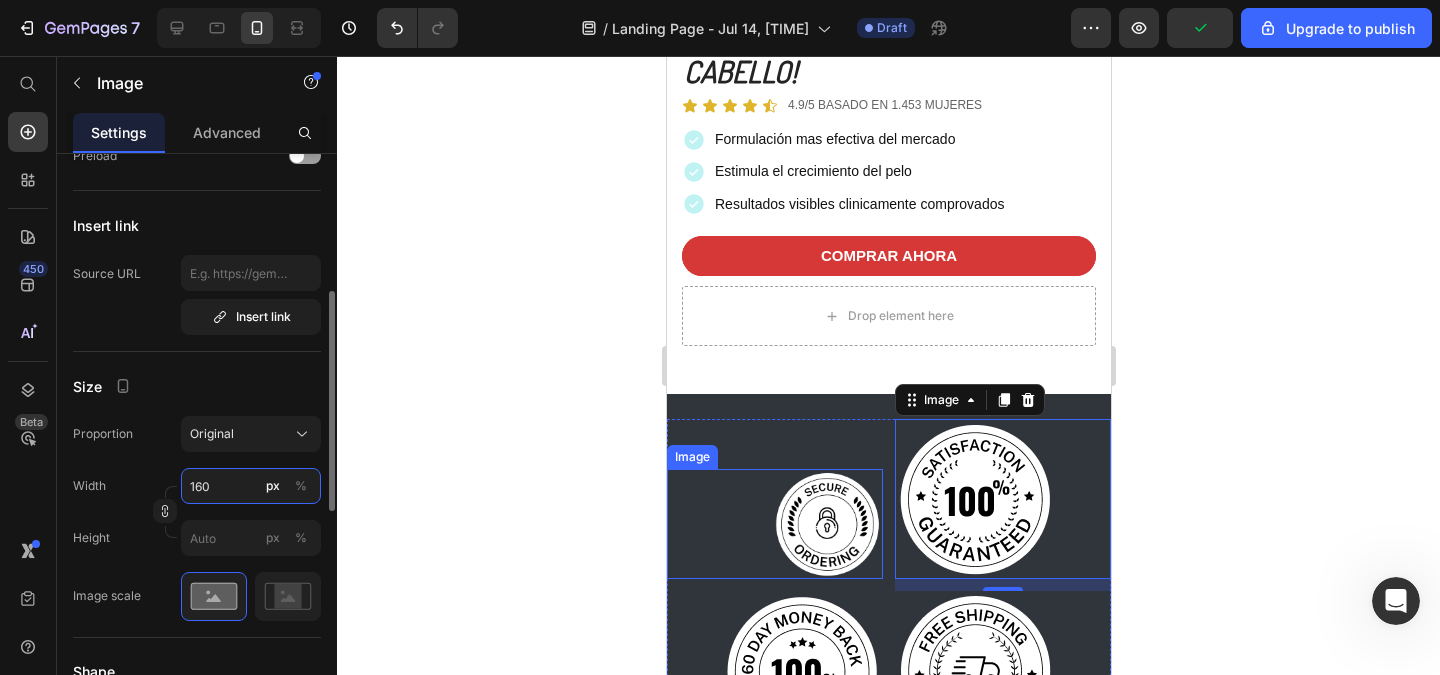 scroll, scrollTop: 240, scrollLeft: 0, axis: vertical 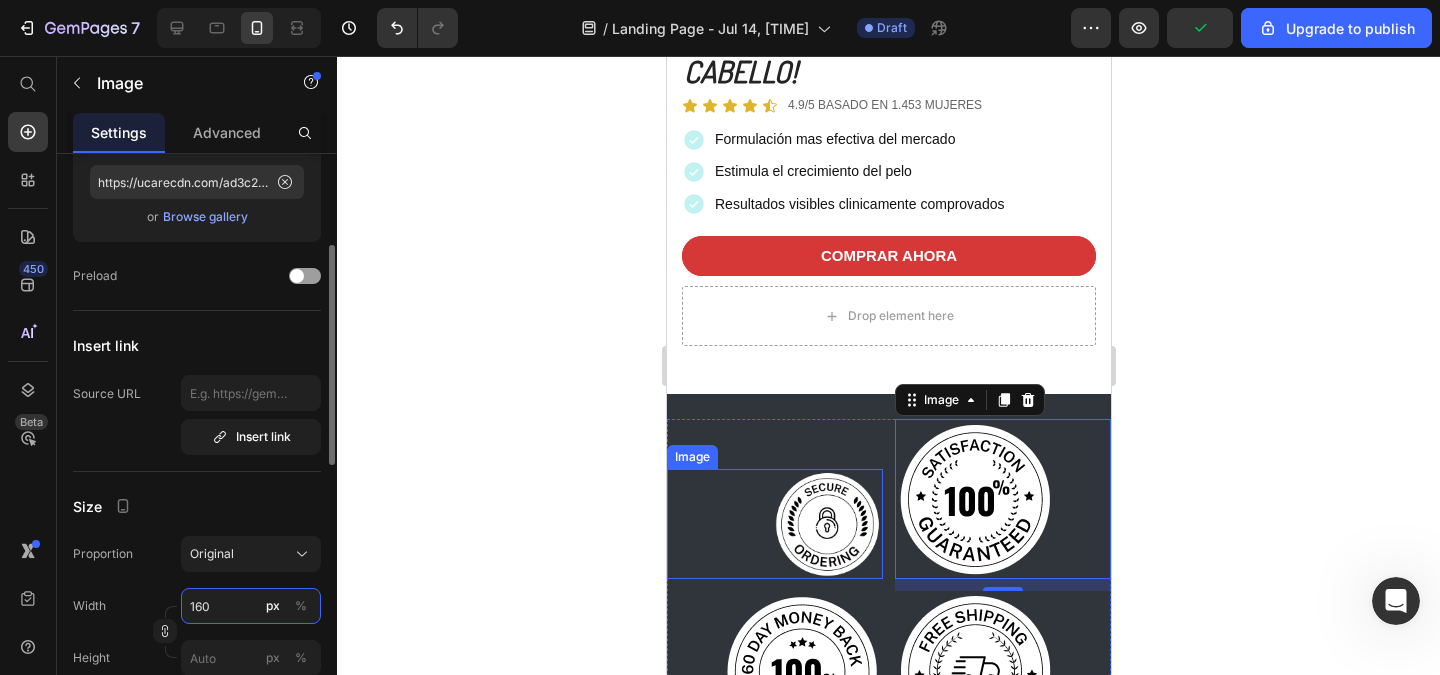 click on "160" at bounding box center [251, 606] 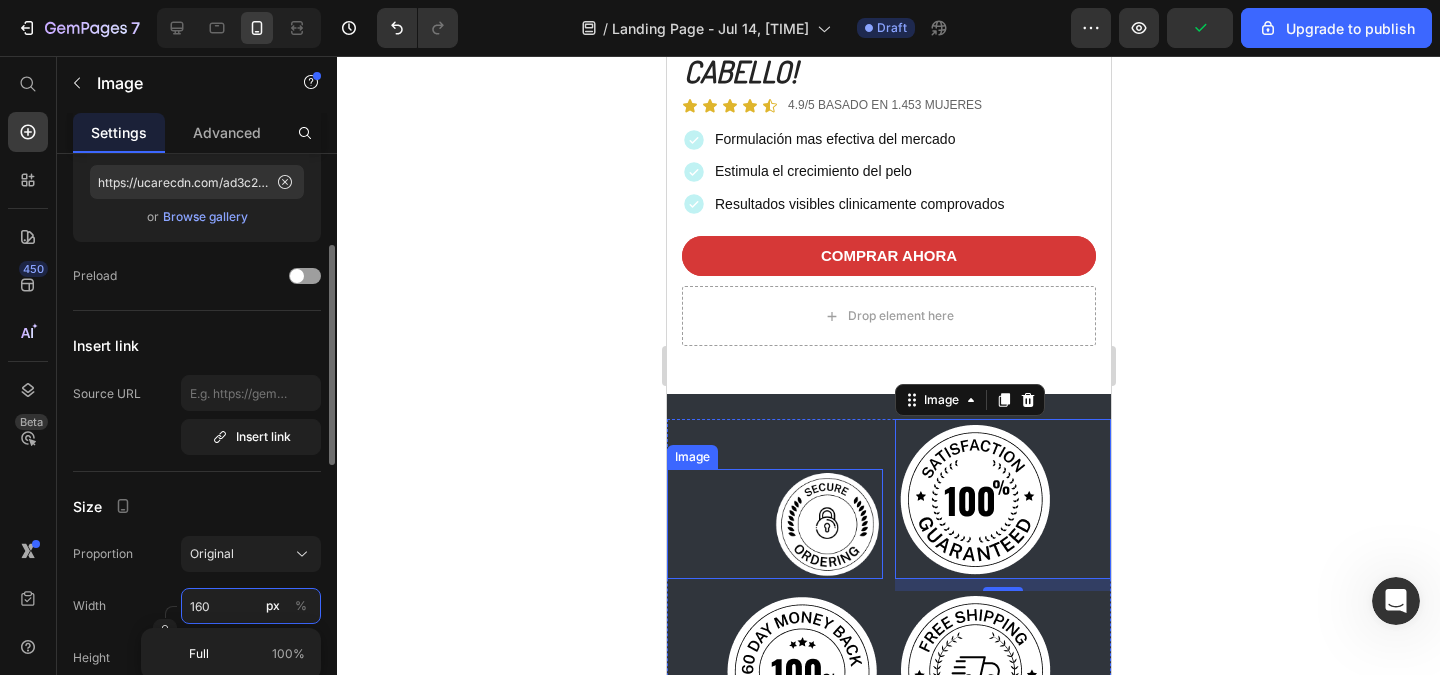 click on "160" at bounding box center [251, 606] 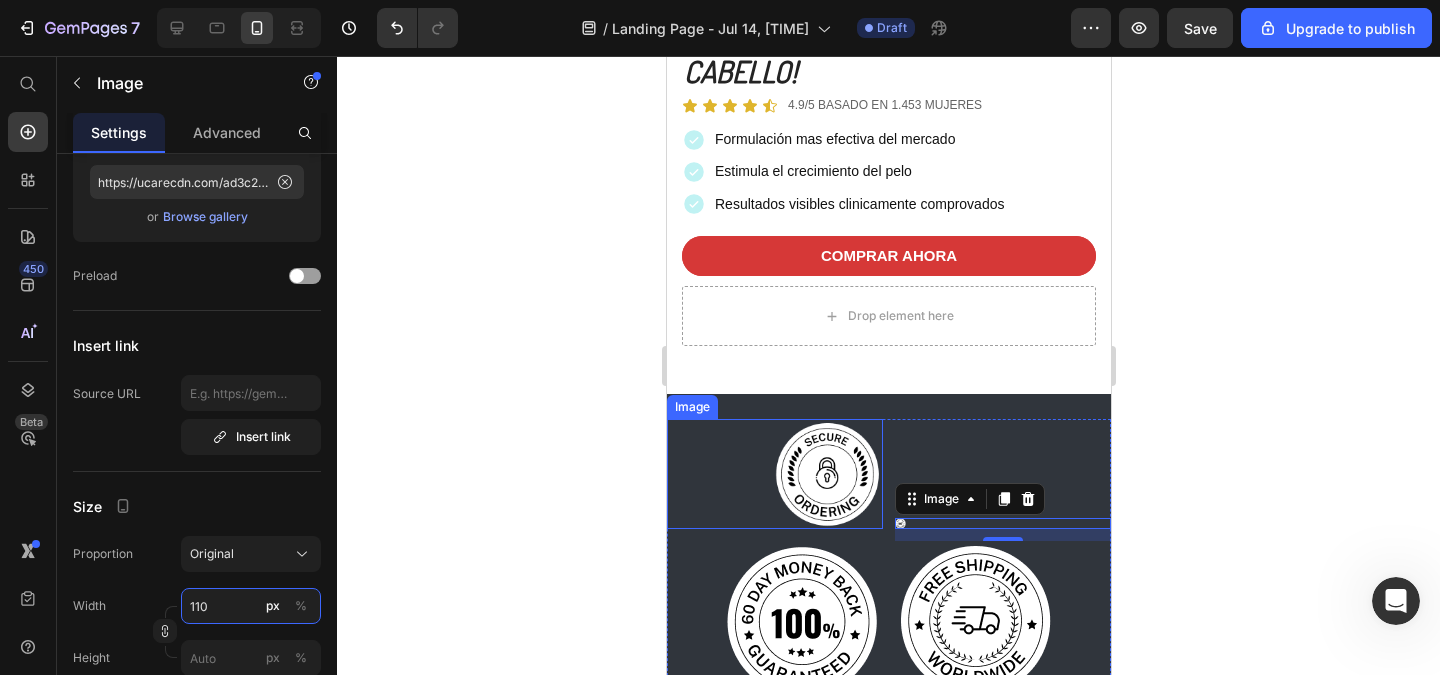 type on "110" 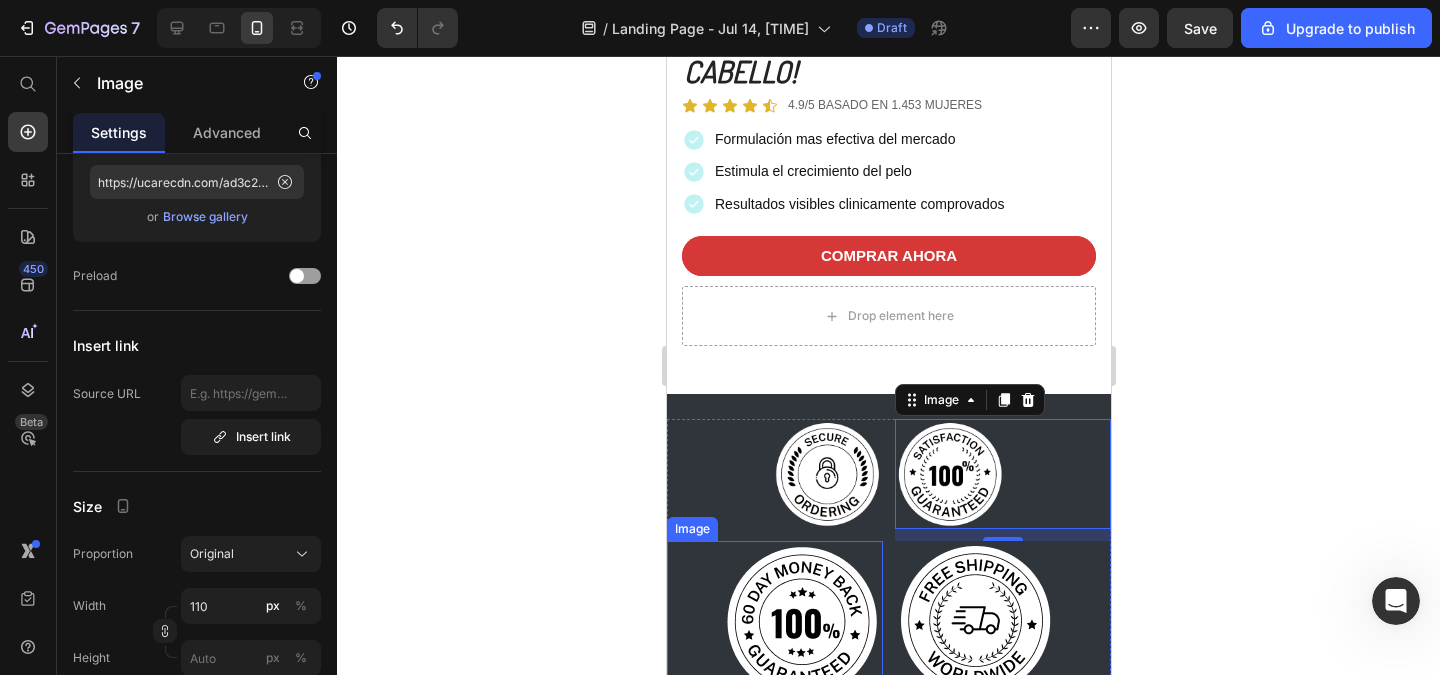 click at bounding box center (774, 621) 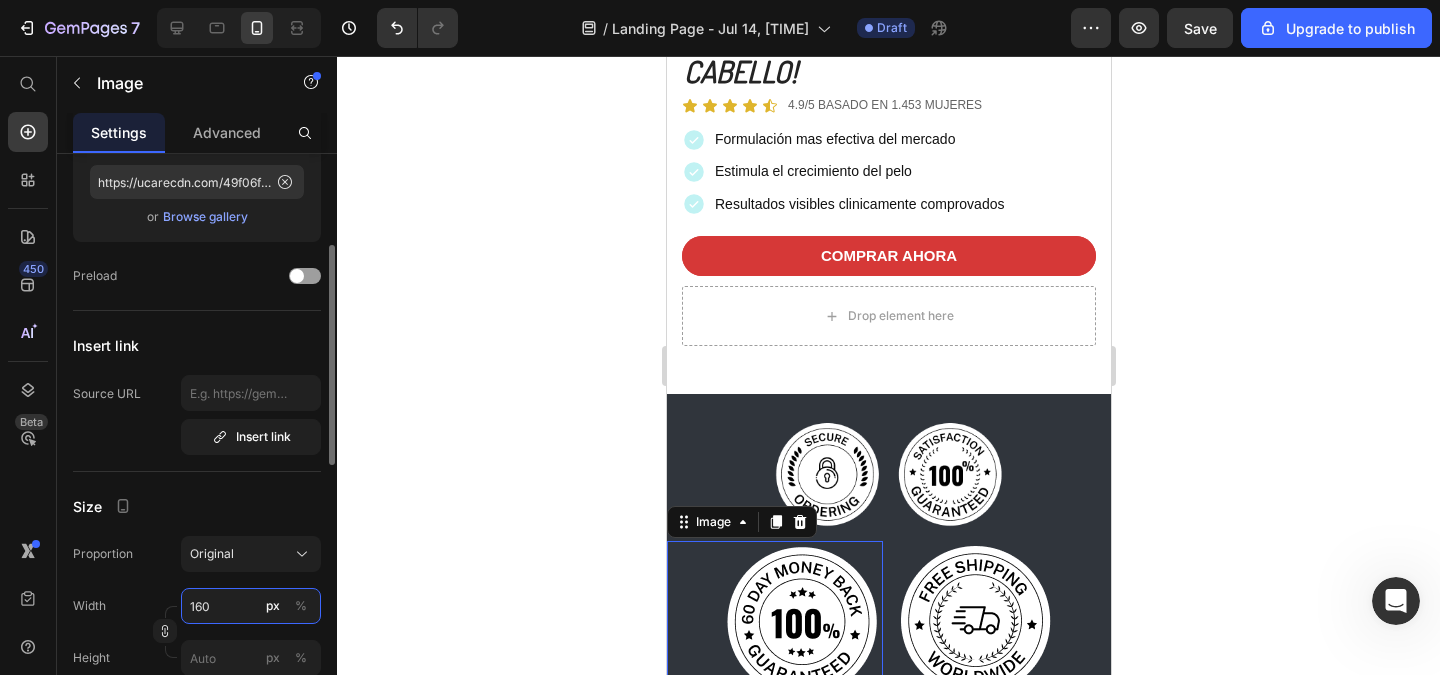 drag, startPoint x: 221, startPoint y: 600, endPoint x: 107, endPoint y: 600, distance: 114 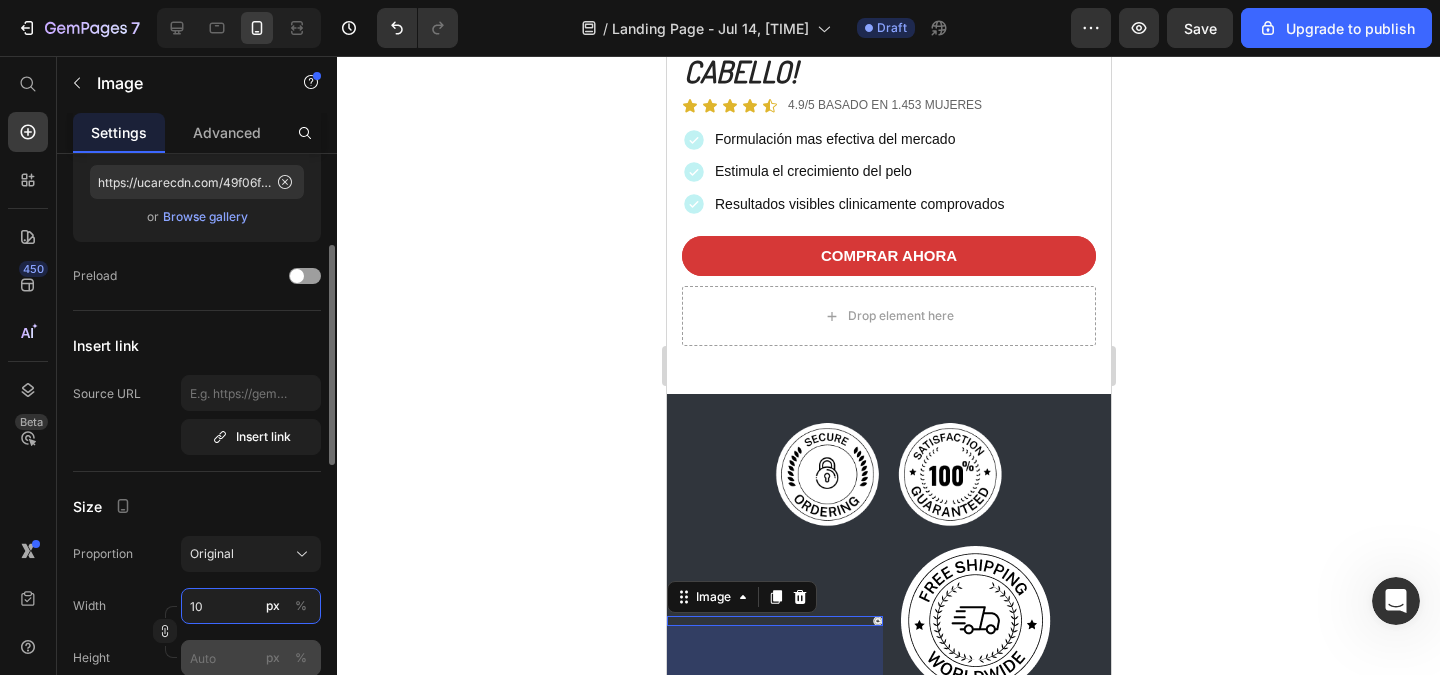 type on "110" 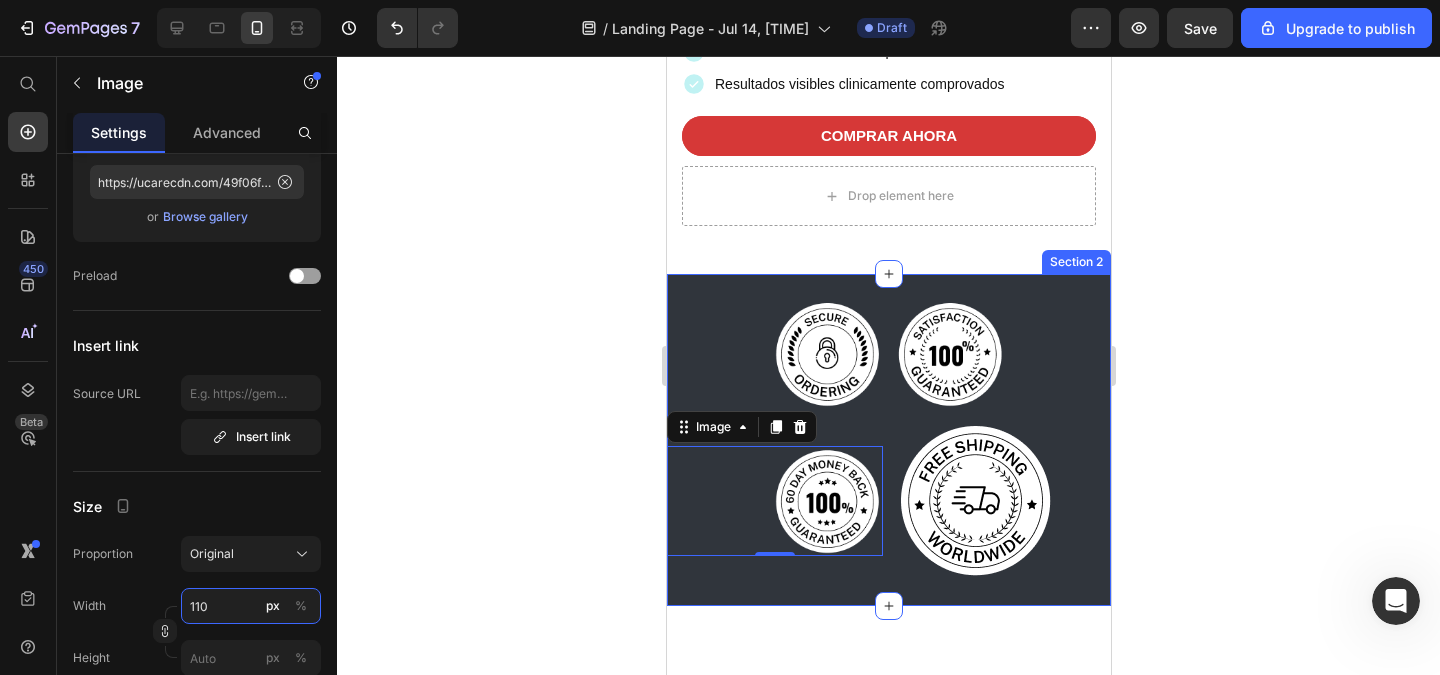 scroll, scrollTop: 820, scrollLeft: 0, axis: vertical 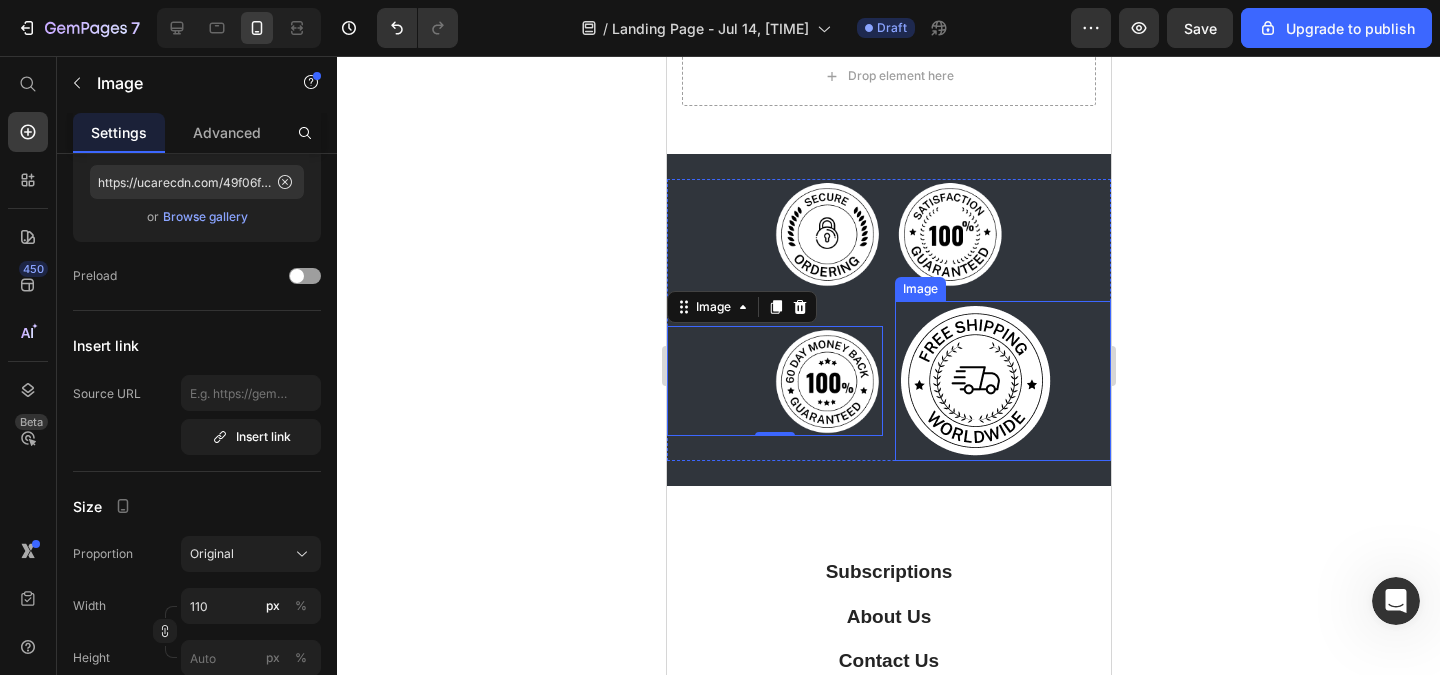 click at bounding box center [1002, 381] 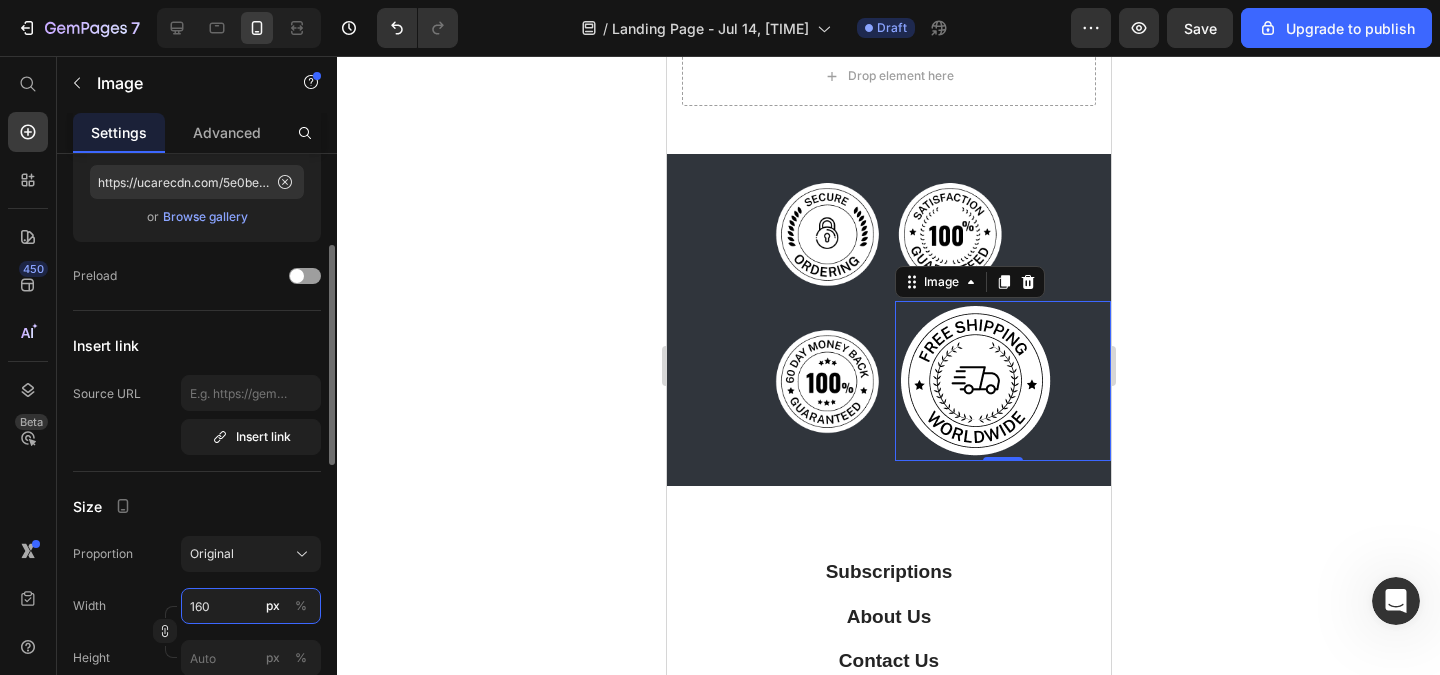 drag, startPoint x: 216, startPoint y: 602, endPoint x: 195, endPoint y: 609, distance: 22.135944 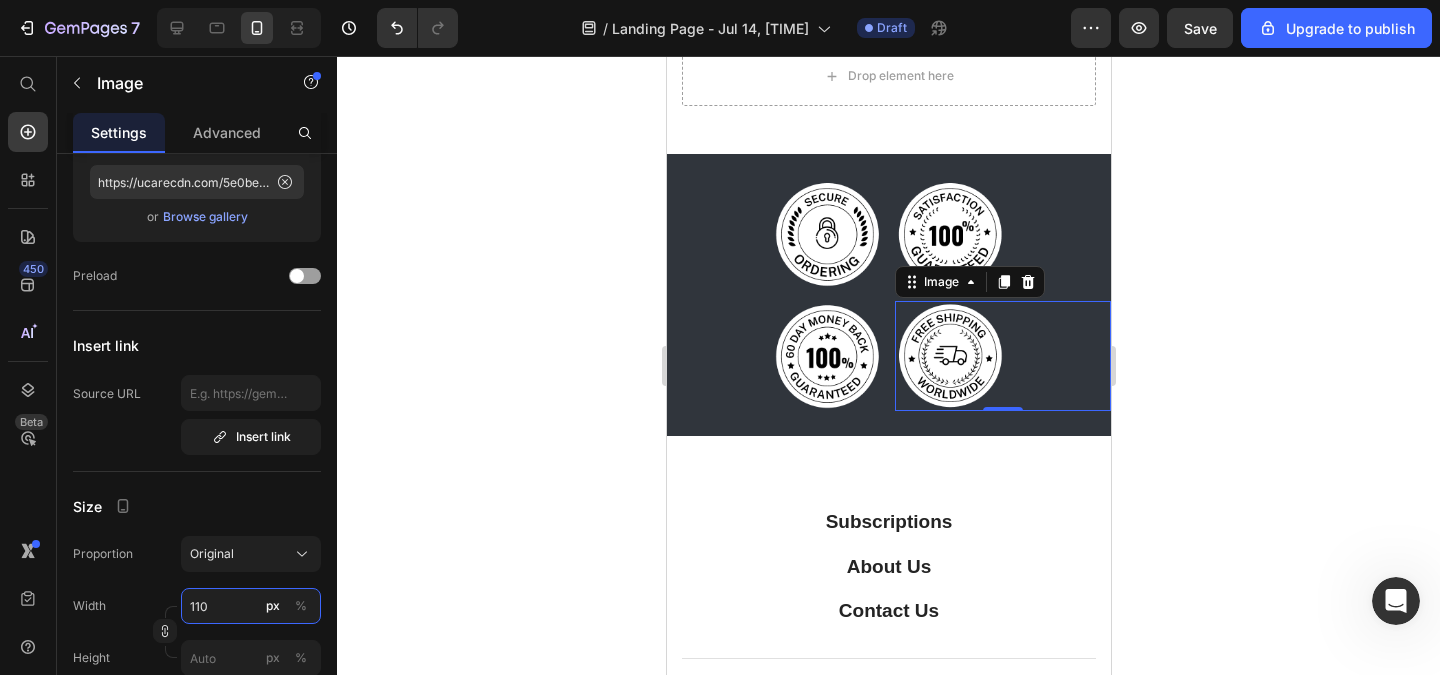 type on "110" 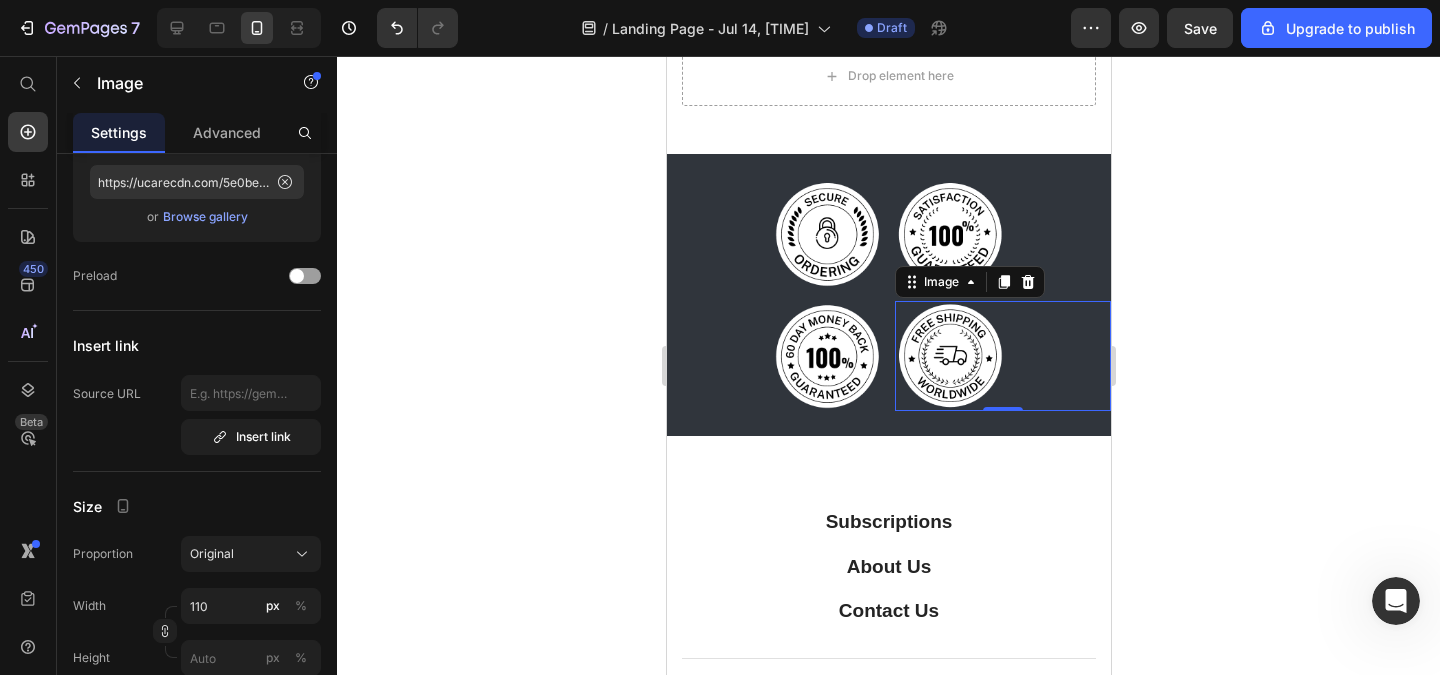 drag, startPoint x: 497, startPoint y: 510, endPoint x: 495, endPoint y: 627, distance: 117.01709 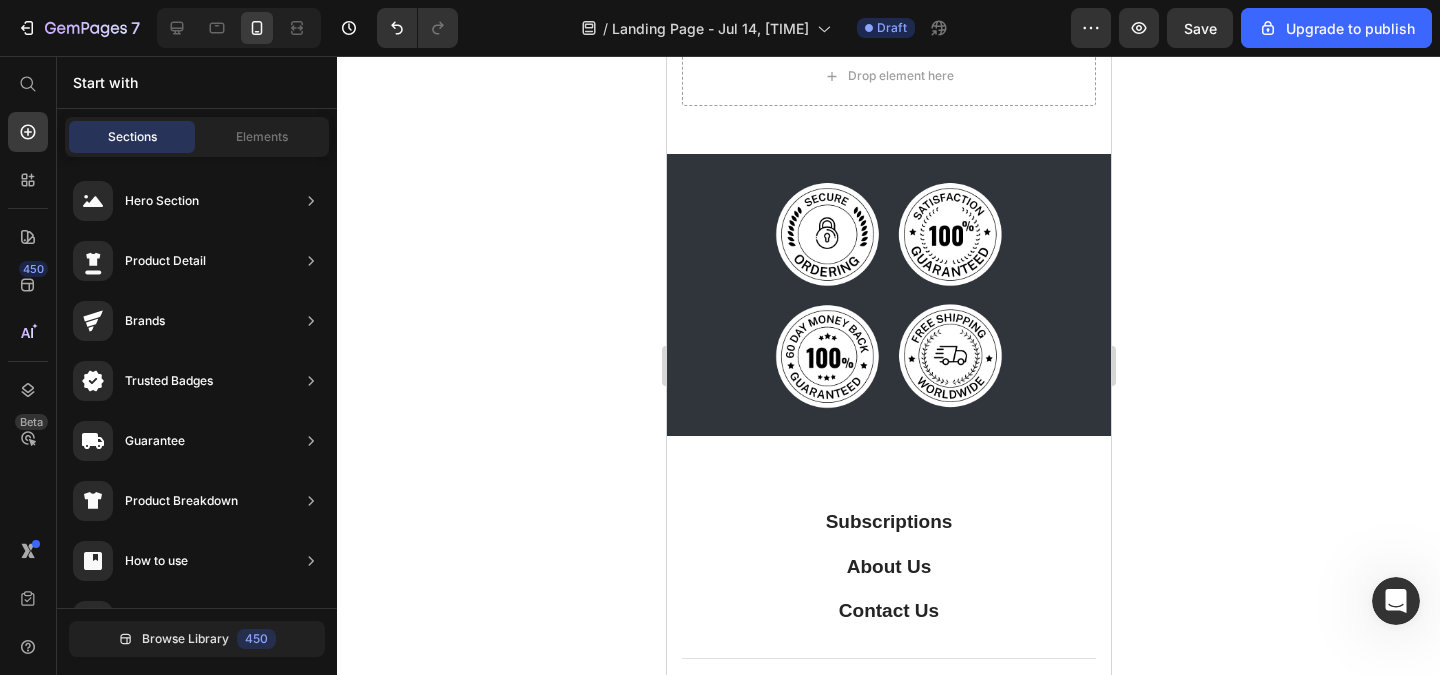 click 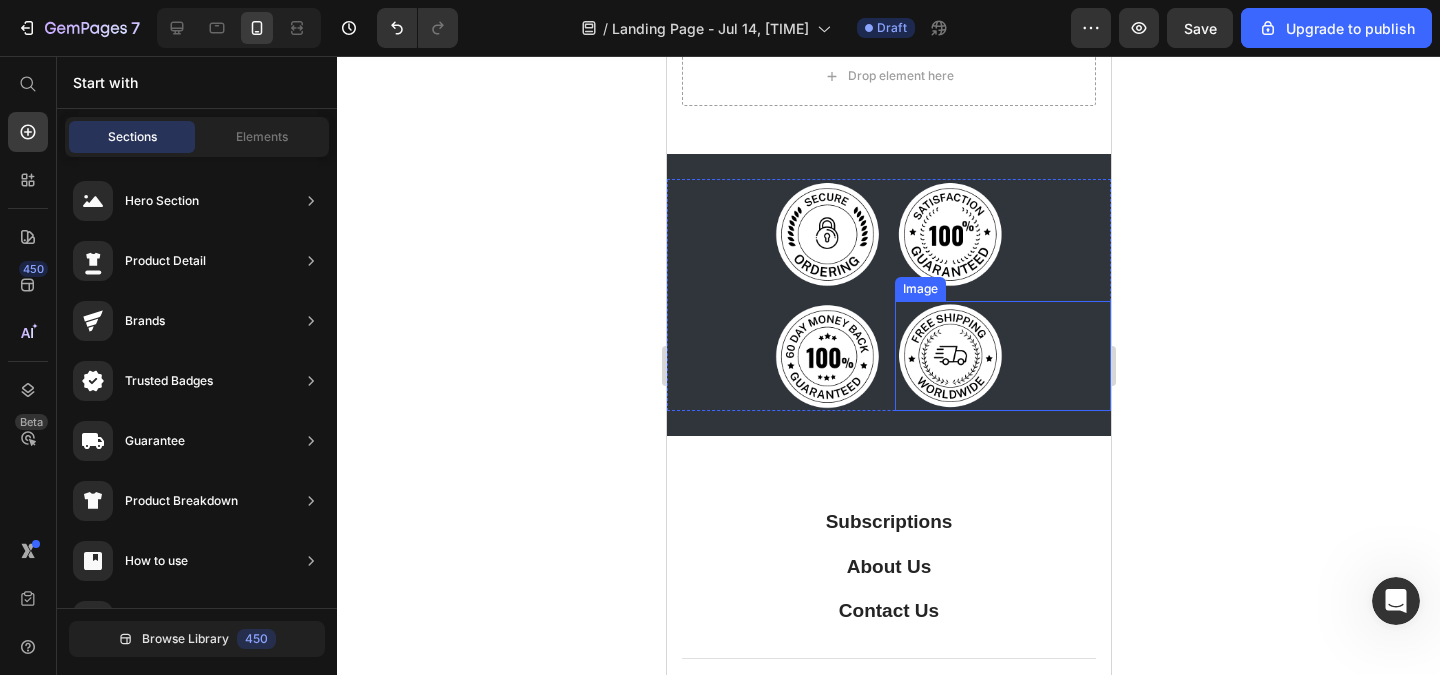 click at bounding box center [1002, 356] 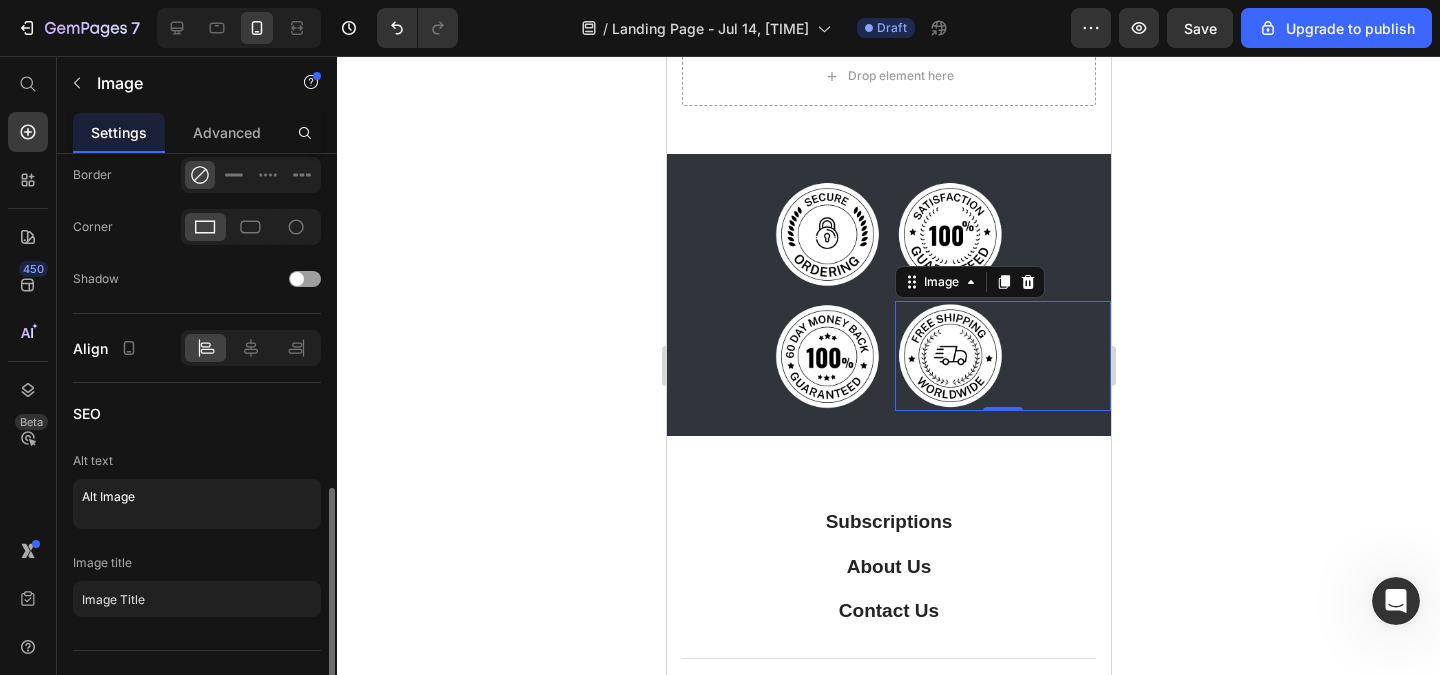 scroll, scrollTop: 600, scrollLeft: 0, axis: vertical 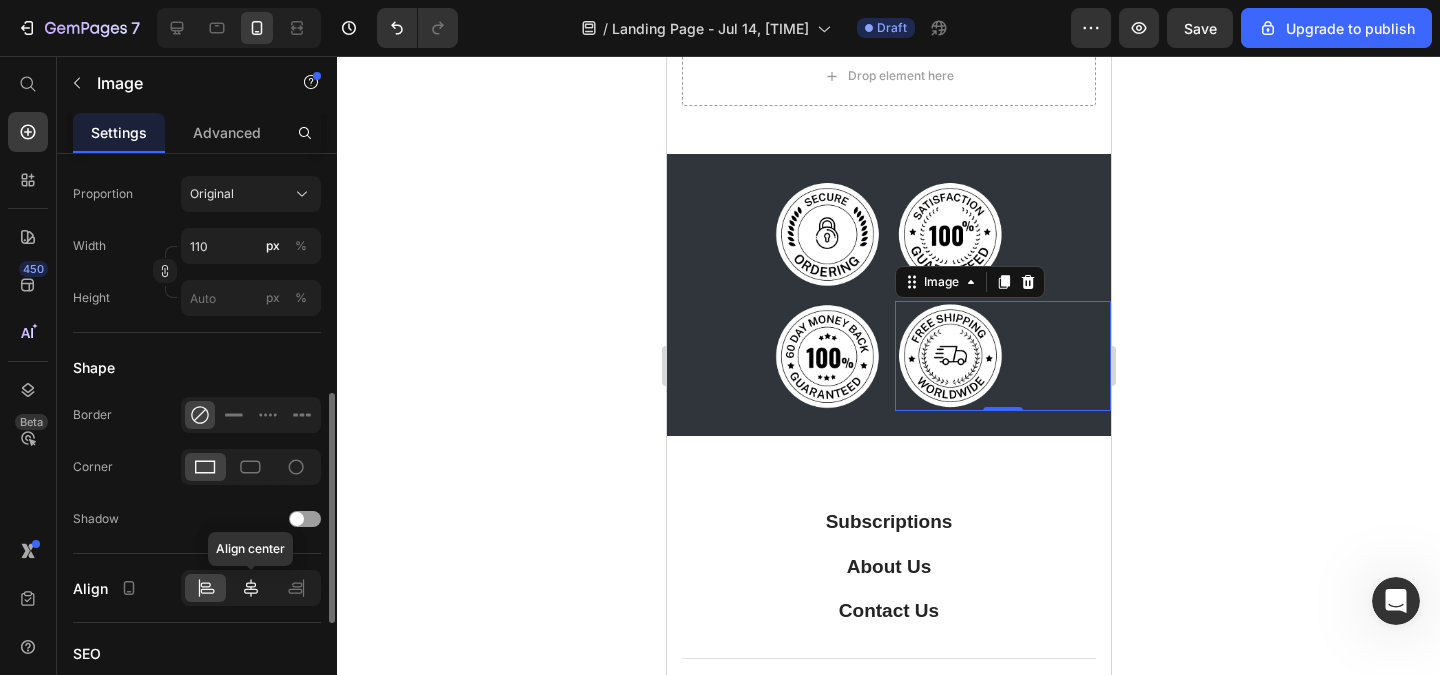 click 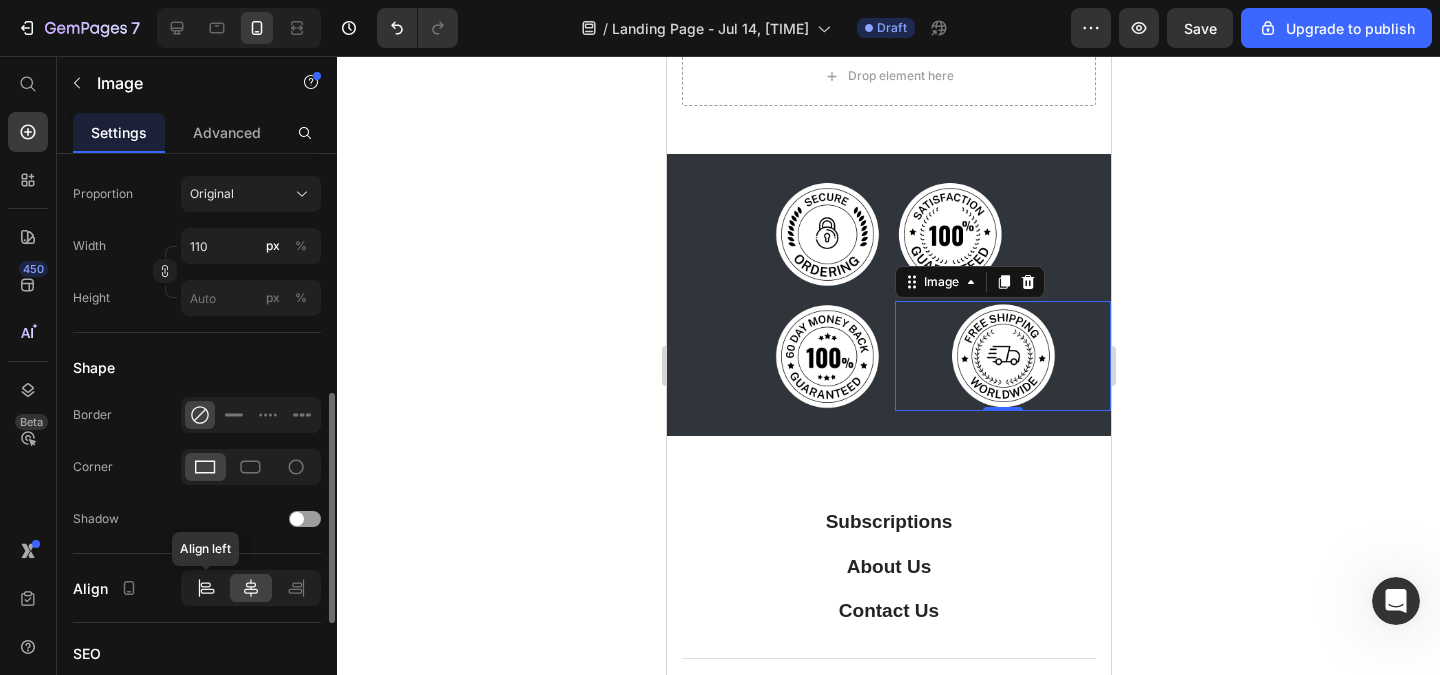 click 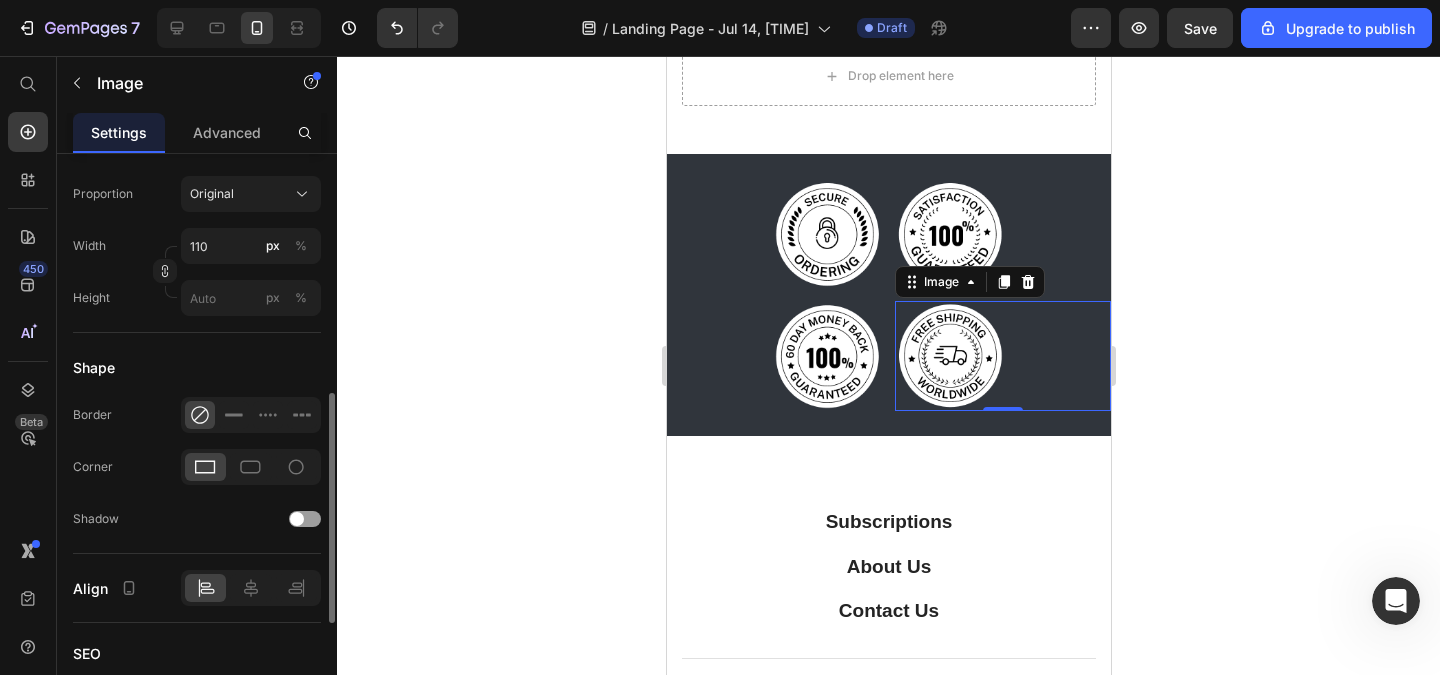 scroll, scrollTop: 240, scrollLeft: 0, axis: vertical 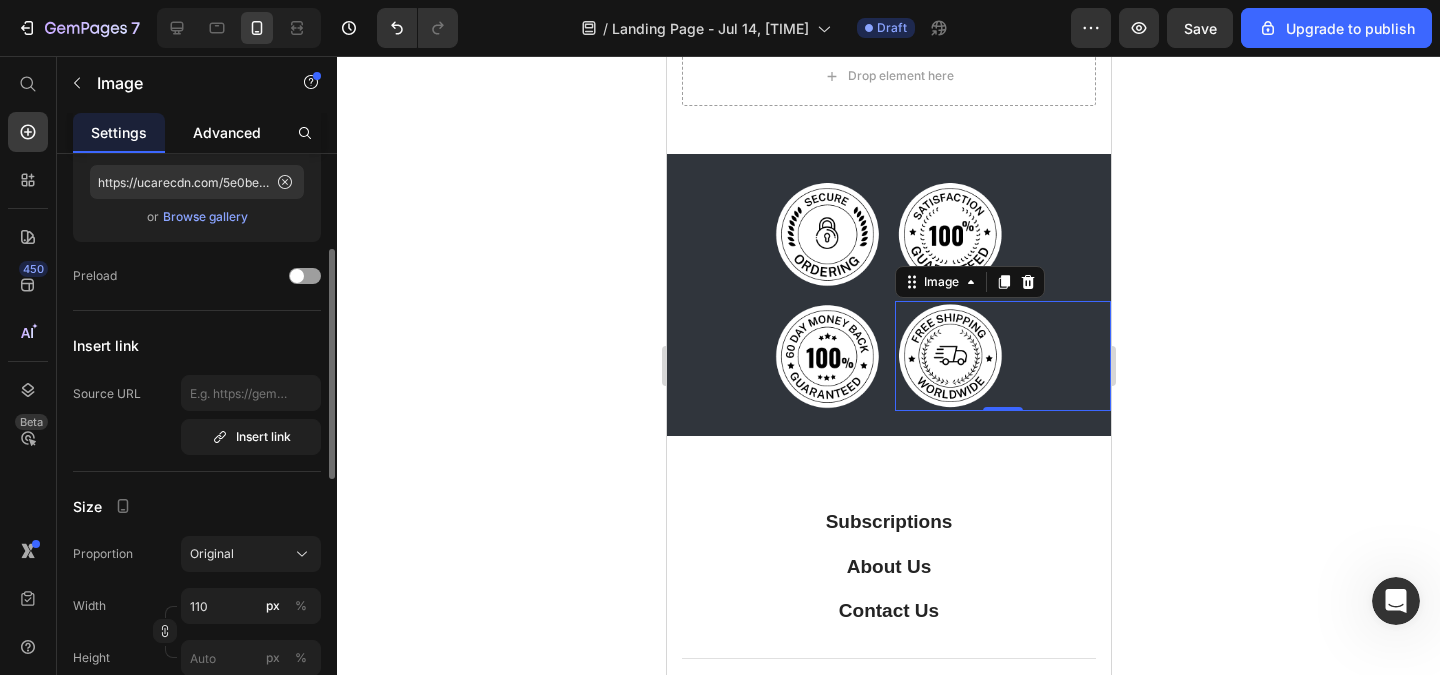 click on "Advanced" at bounding box center [227, 132] 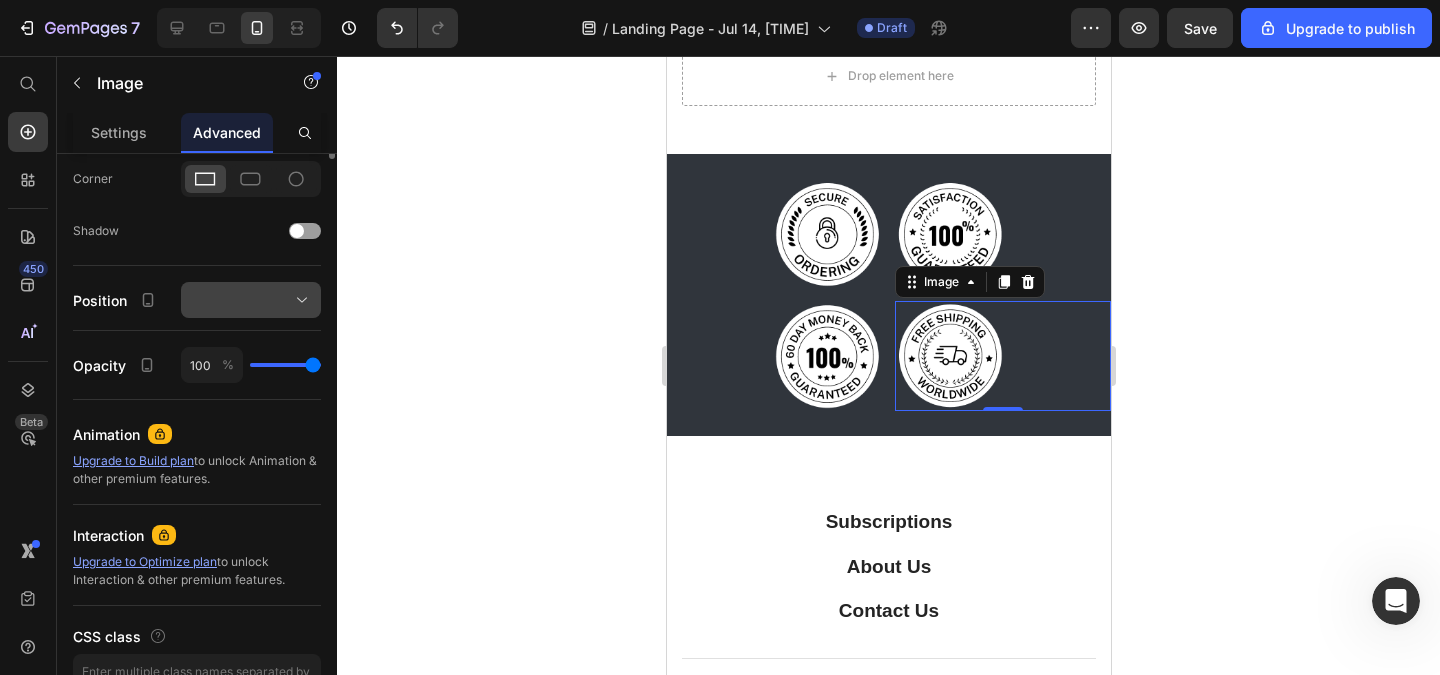 scroll, scrollTop: 0, scrollLeft: 0, axis: both 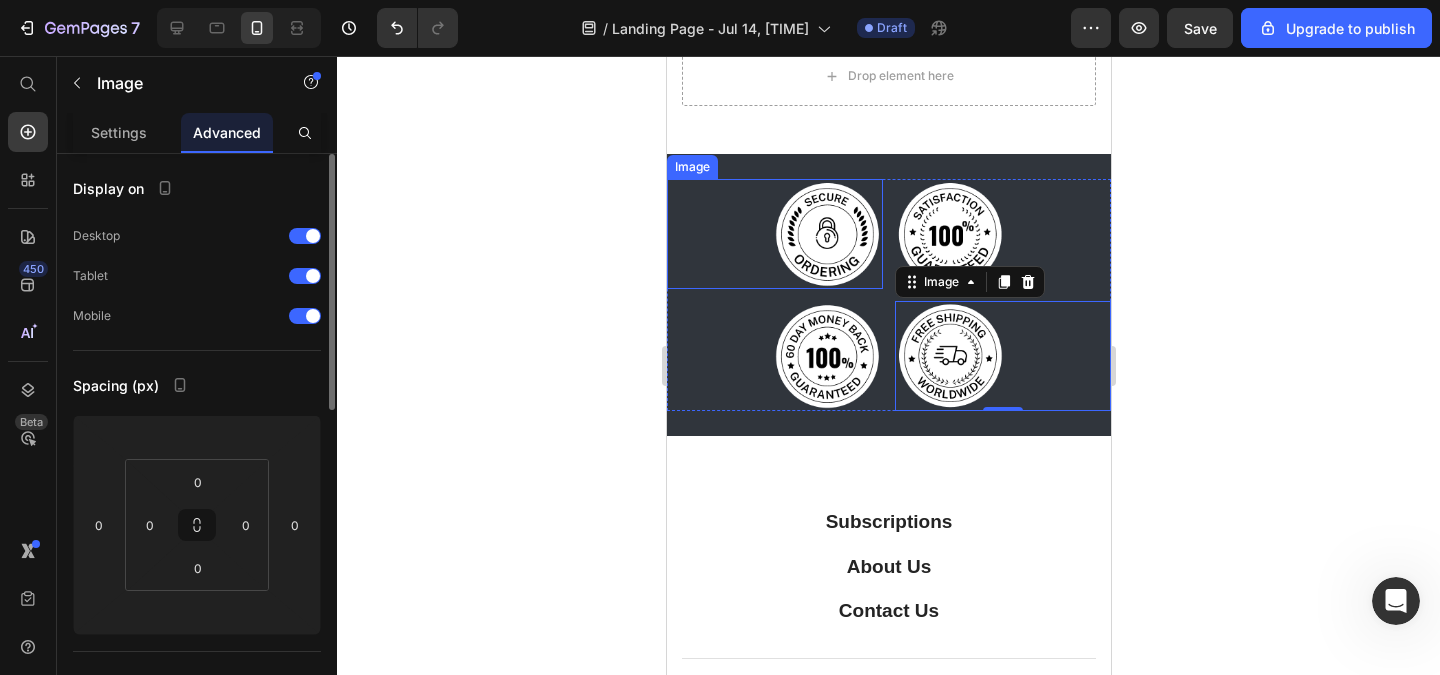 click at bounding box center (774, 234) 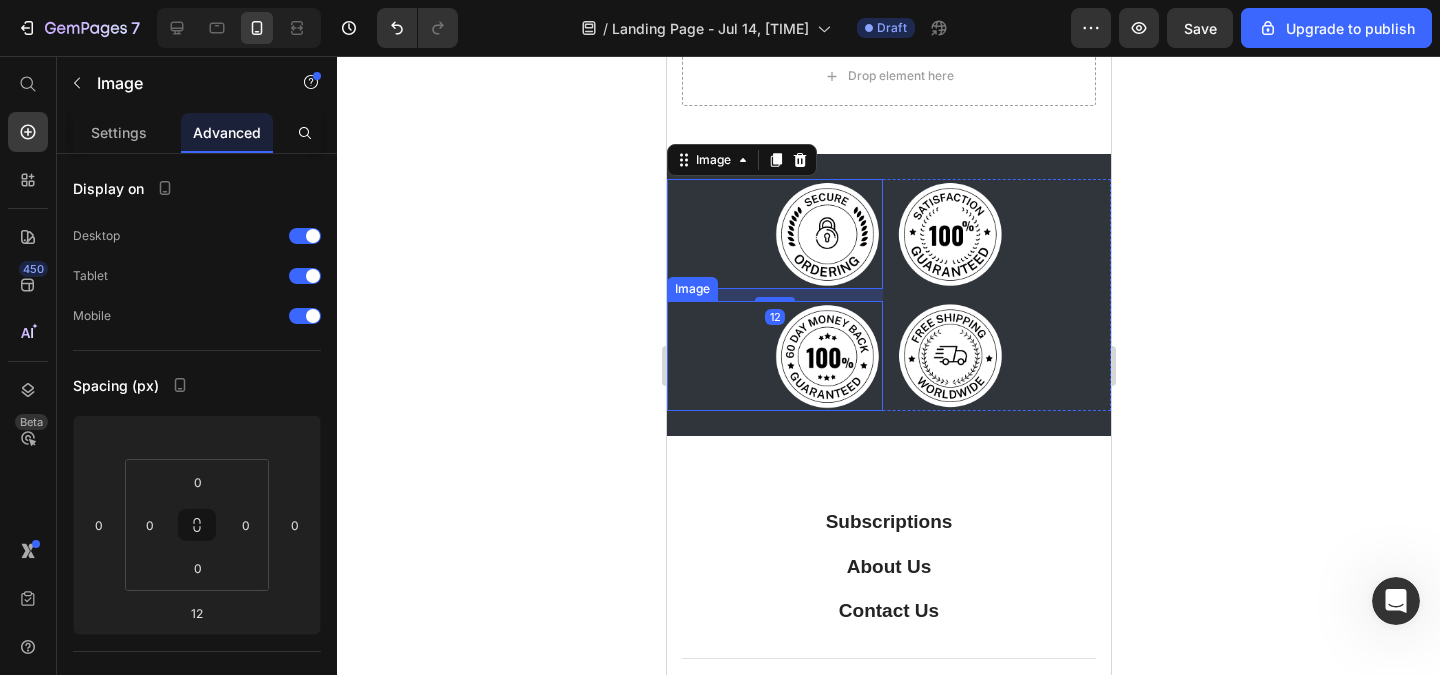 click at bounding box center [774, 356] 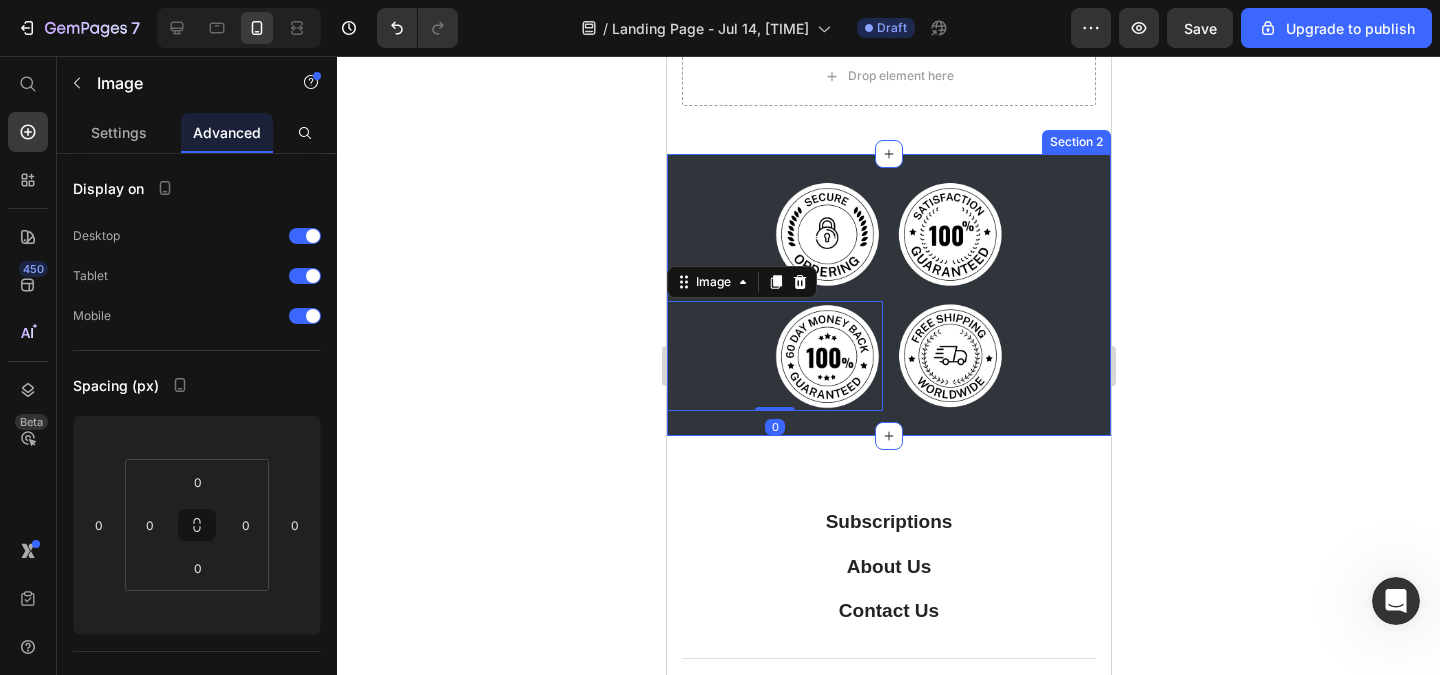 click on "Image Image Image   0 Image Row Section 2" at bounding box center [888, 295] 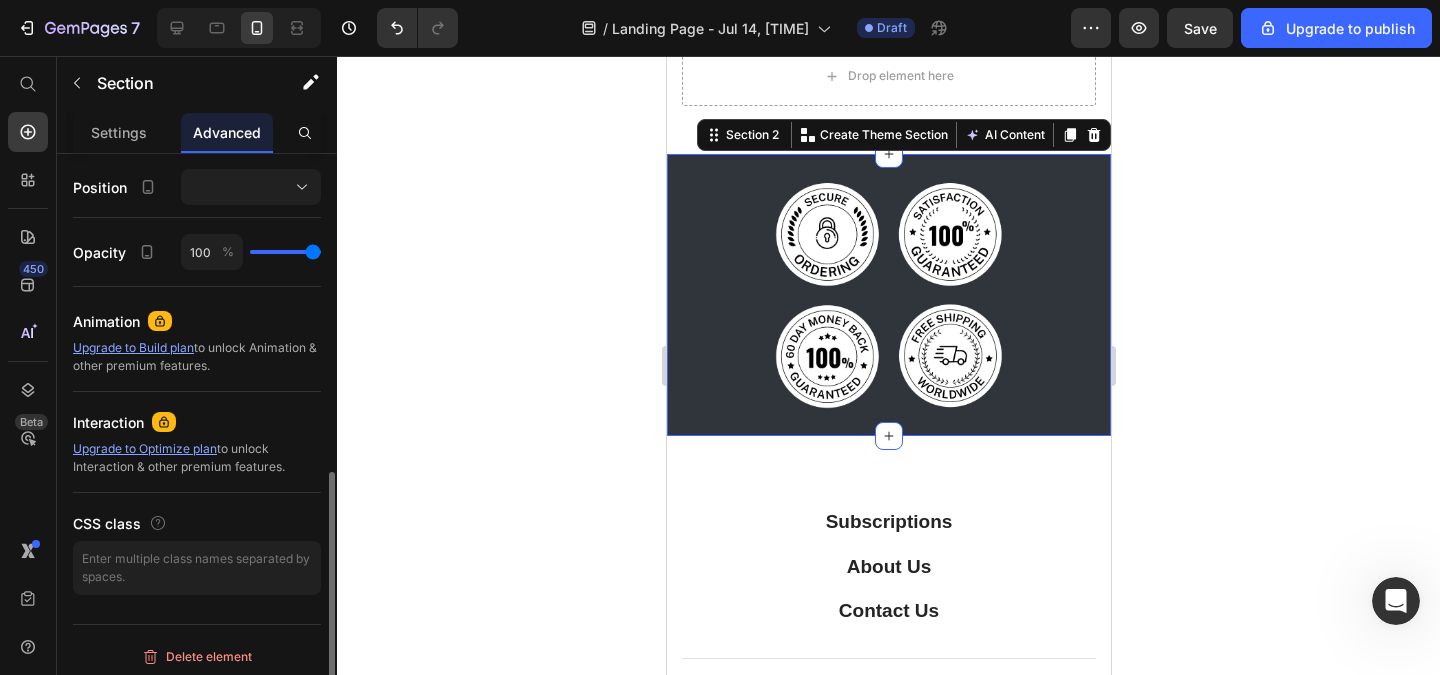 scroll, scrollTop: 727, scrollLeft: 0, axis: vertical 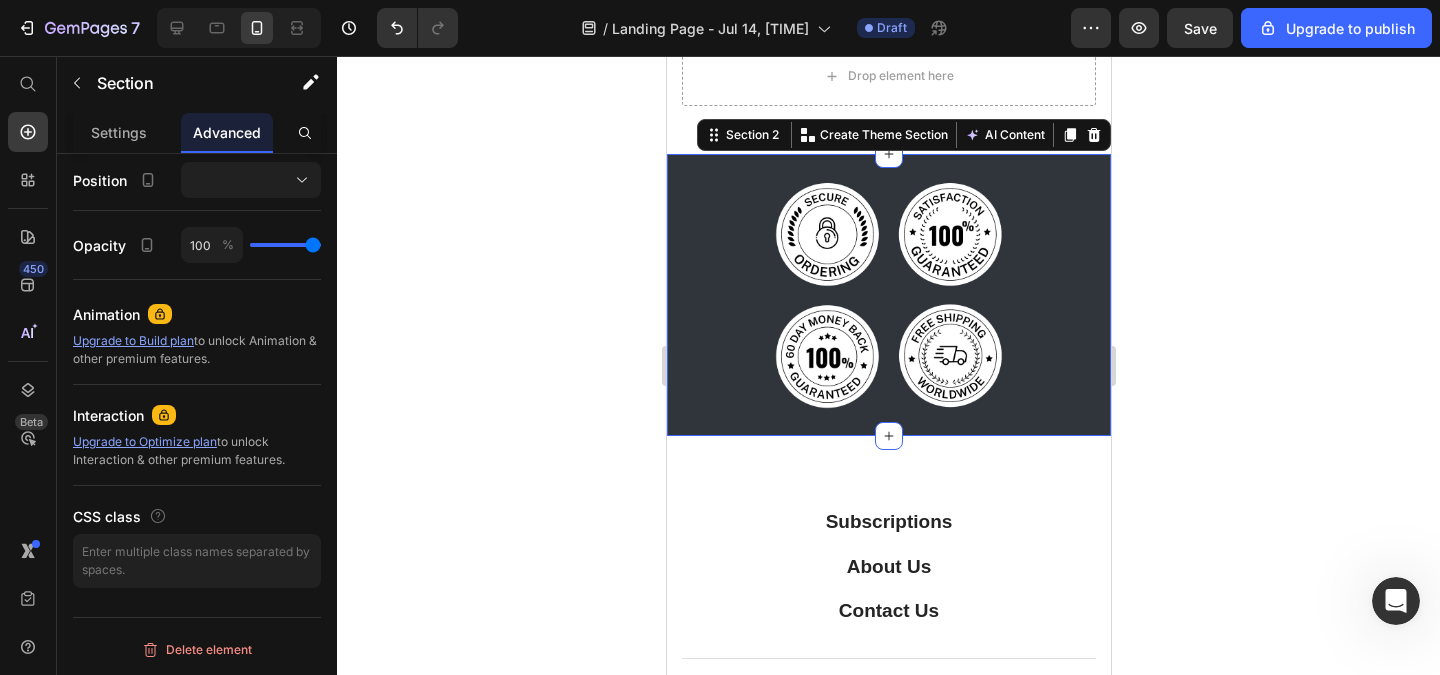 click 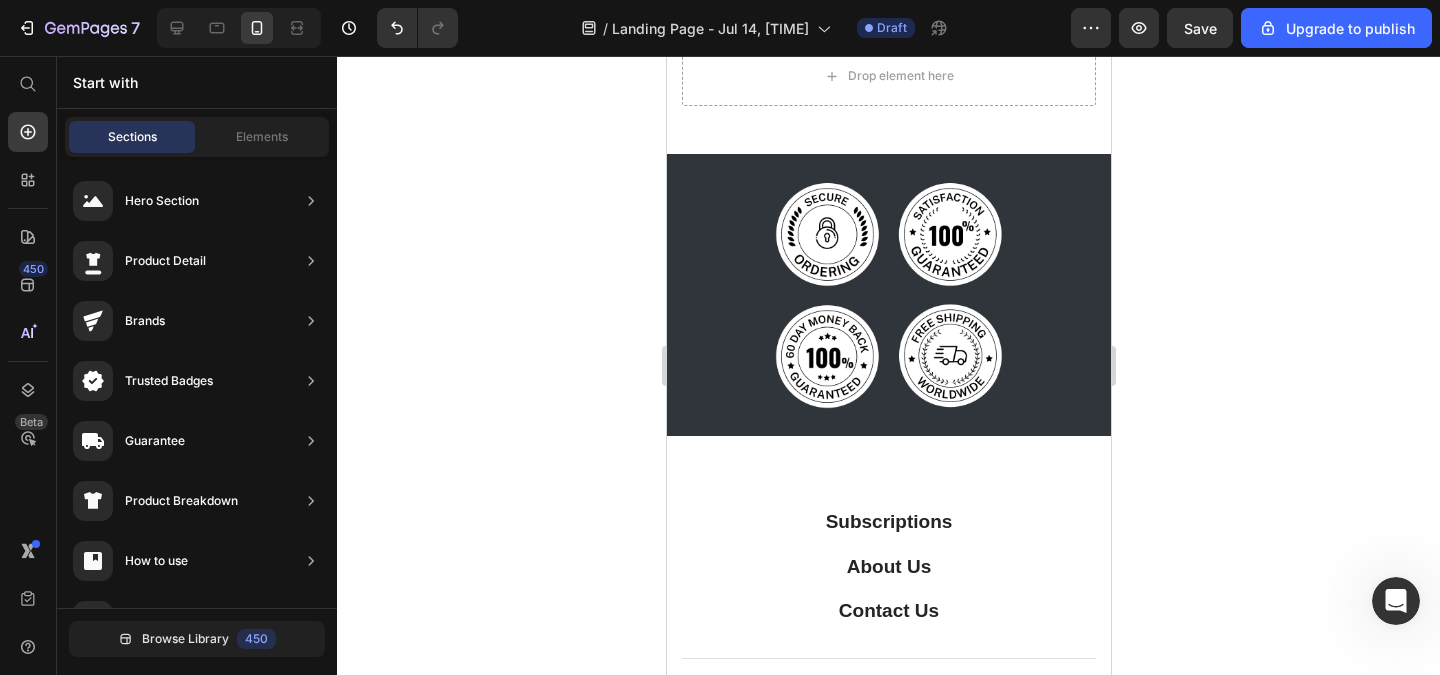 scroll, scrollTop: 700, scrollLeft: 0, axis: vertical 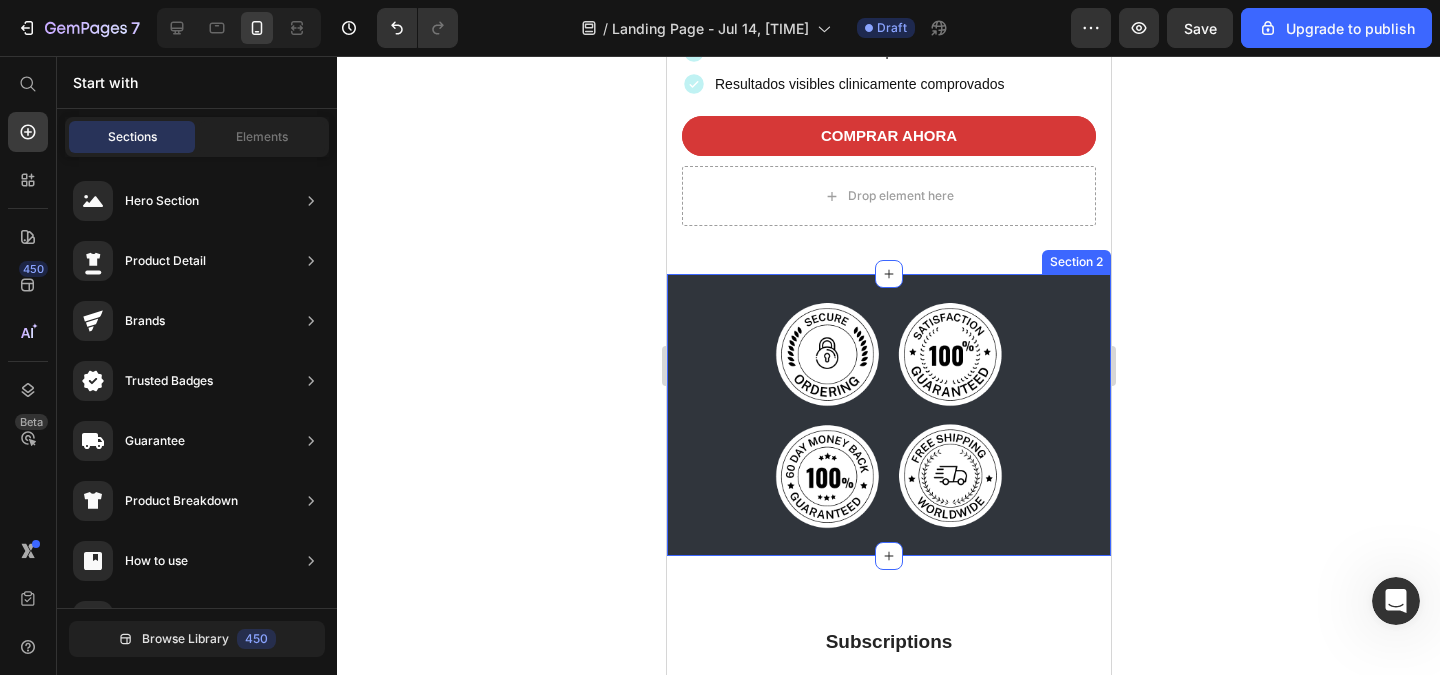 click on "Image Image Image Image Row Section 2" at bounding box center (888, 415) 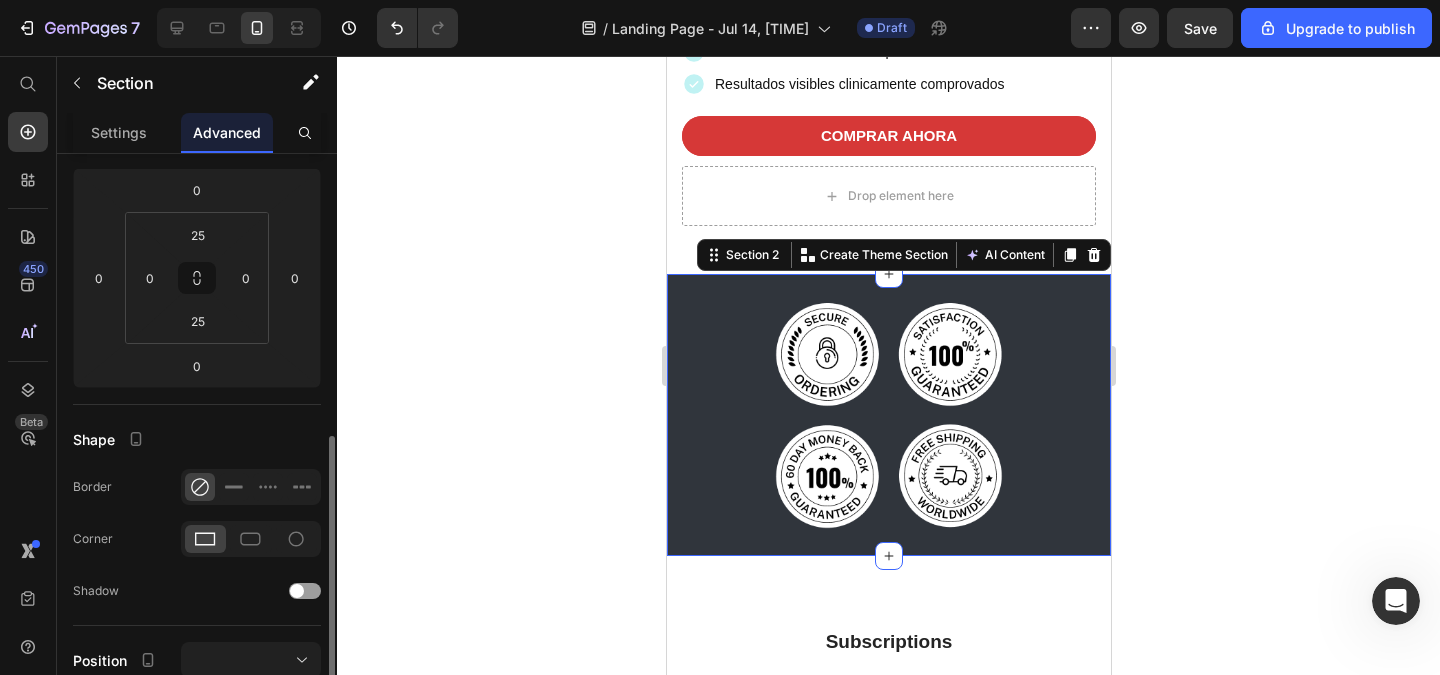 scroll, scrollTop: 0, scrollLeft: 0, axis: both 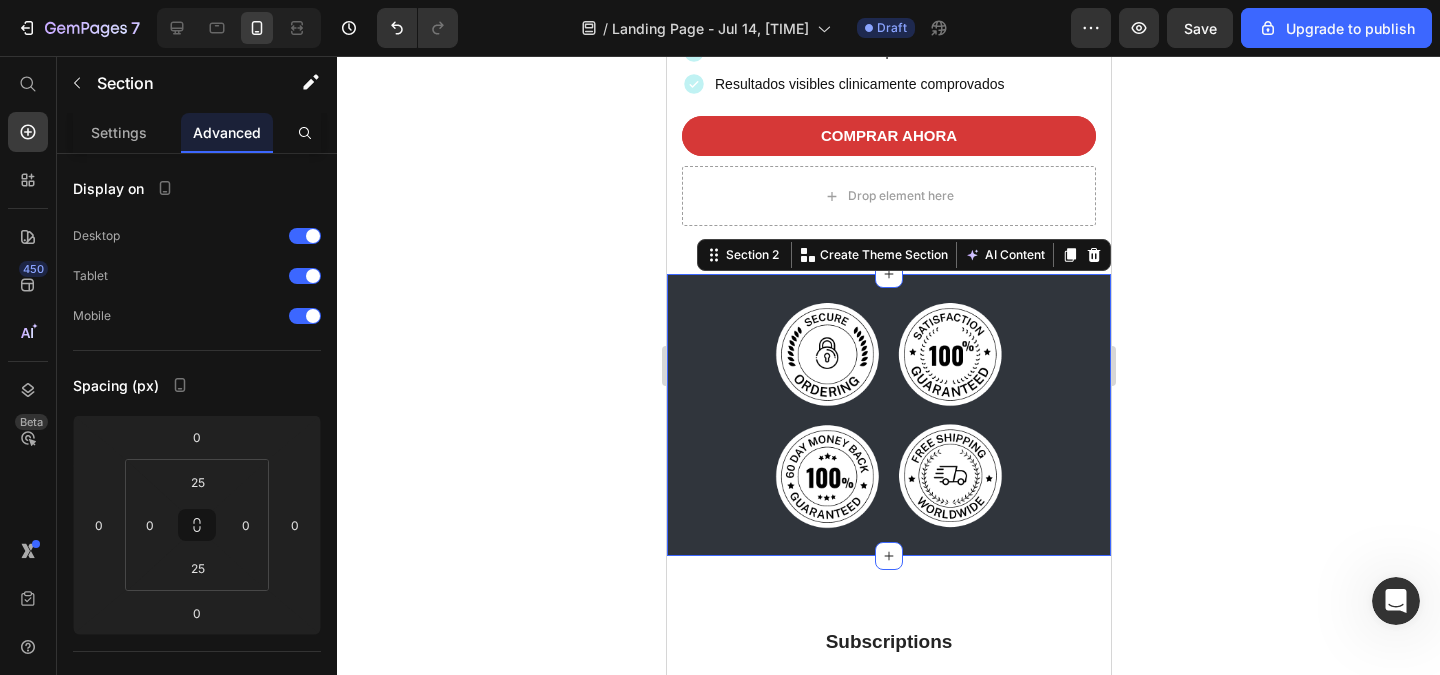 click on "Image Image Image Image Row Section 2   You can create reusable sections Create Theme Section AI Content Write with GemAI What would you like to describe here? Tone and Voice Persuasive Product Shipping Protection Show more Generate" at bounding box center [888, 415] 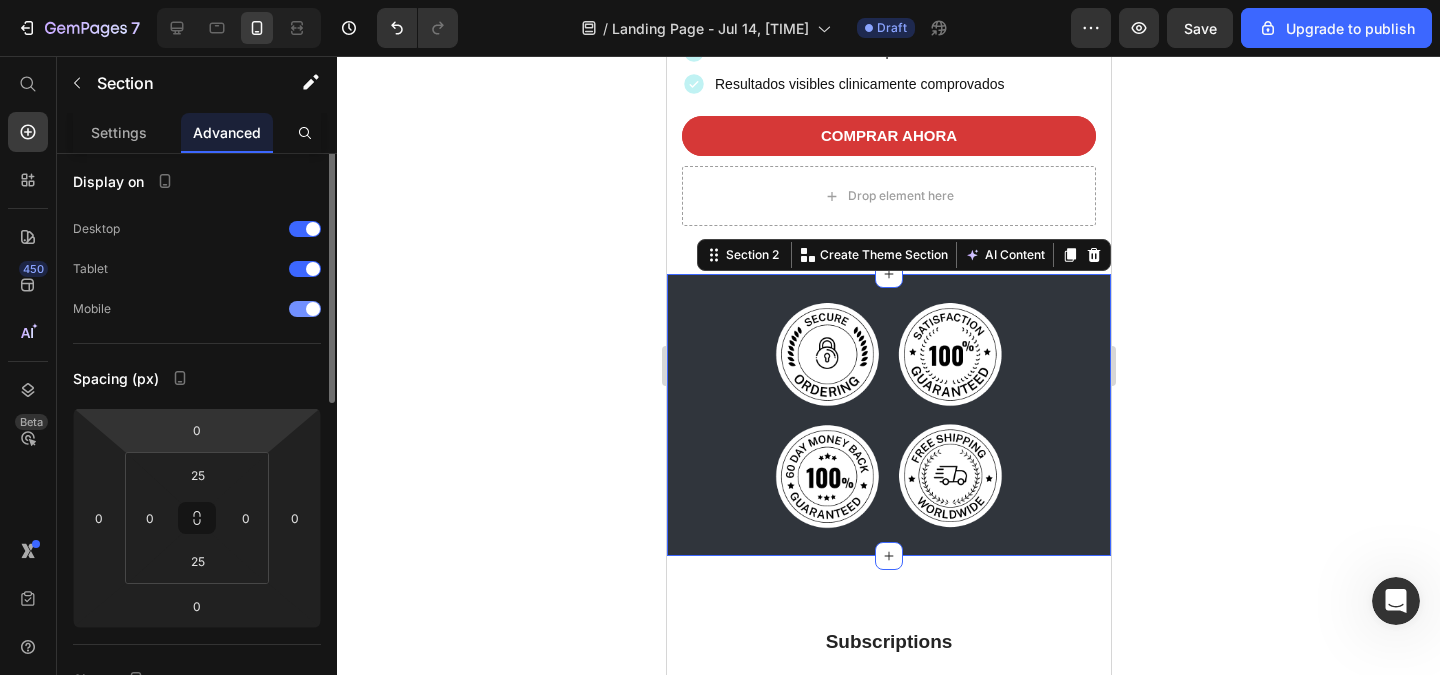 scroll, scrollTop: 0, scrollLeft: 0, axis: both 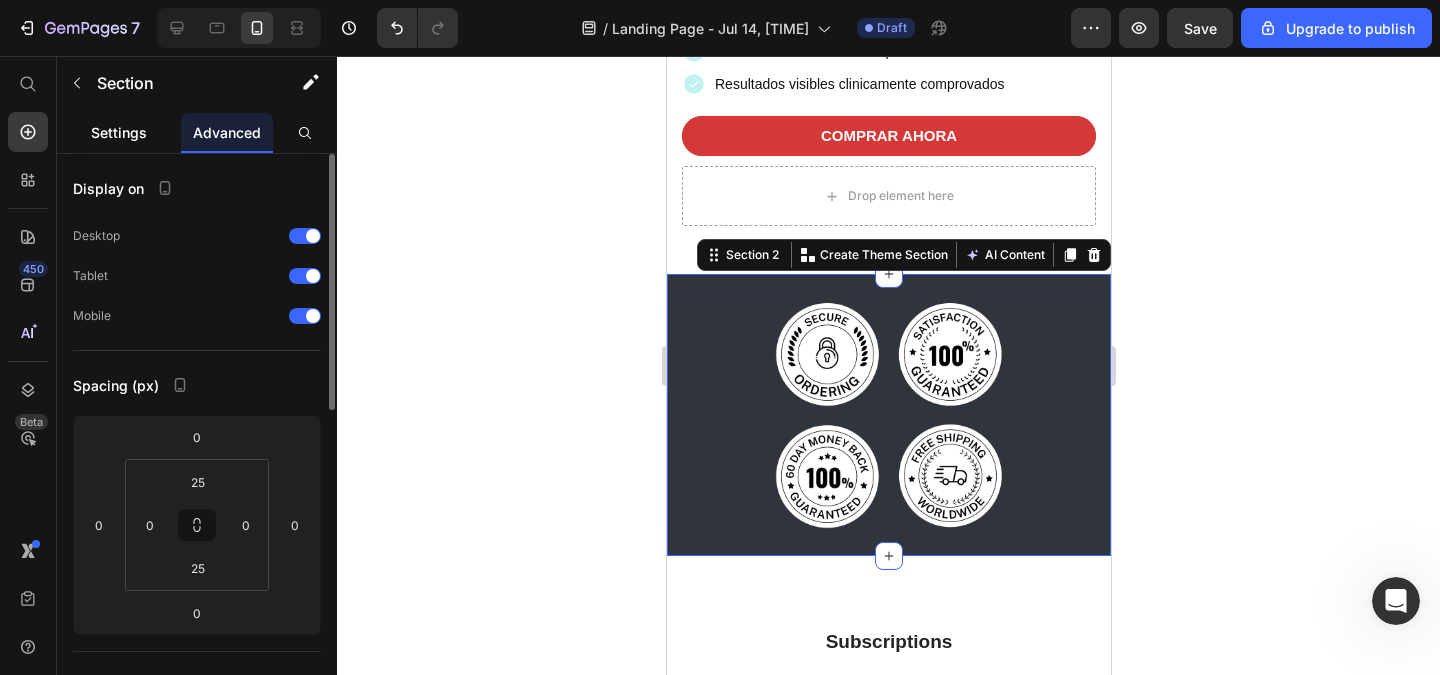 click on "Settings" 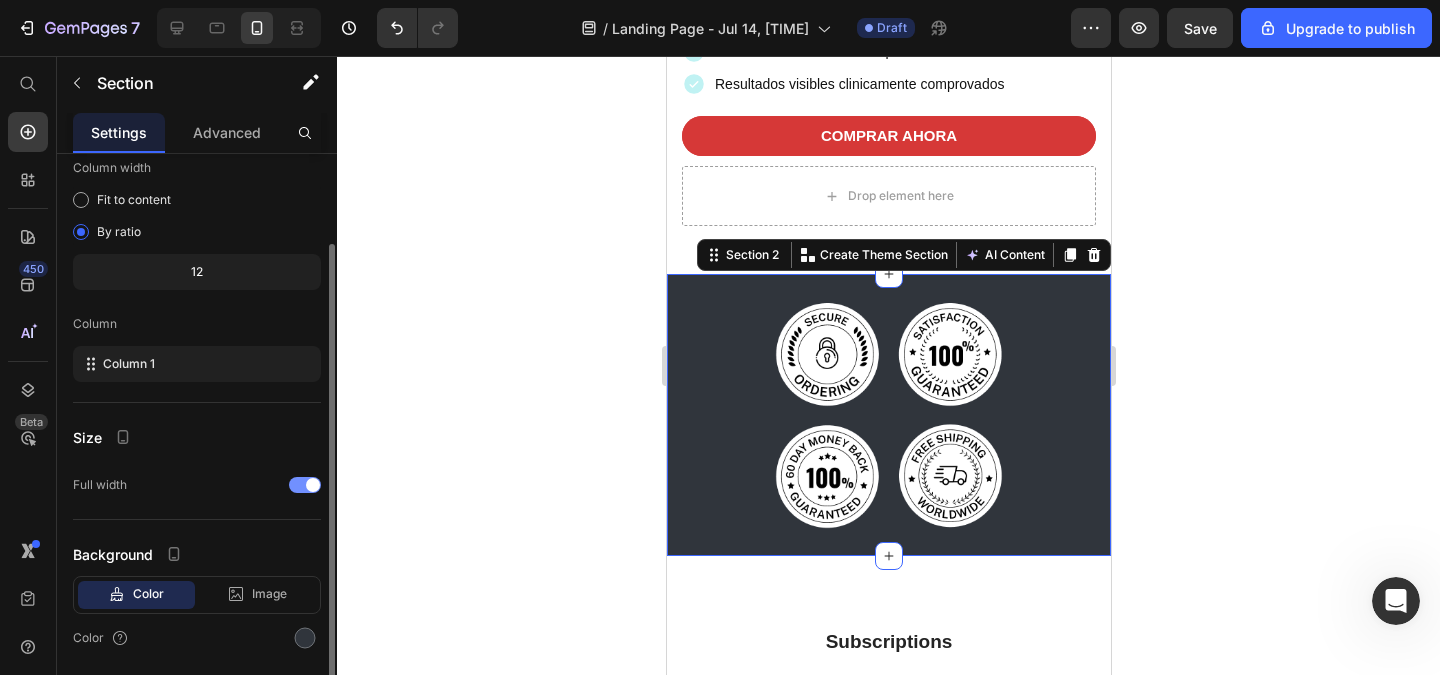 scroll, scrollTop: 186, scrollLeft: 0, axis: vertical 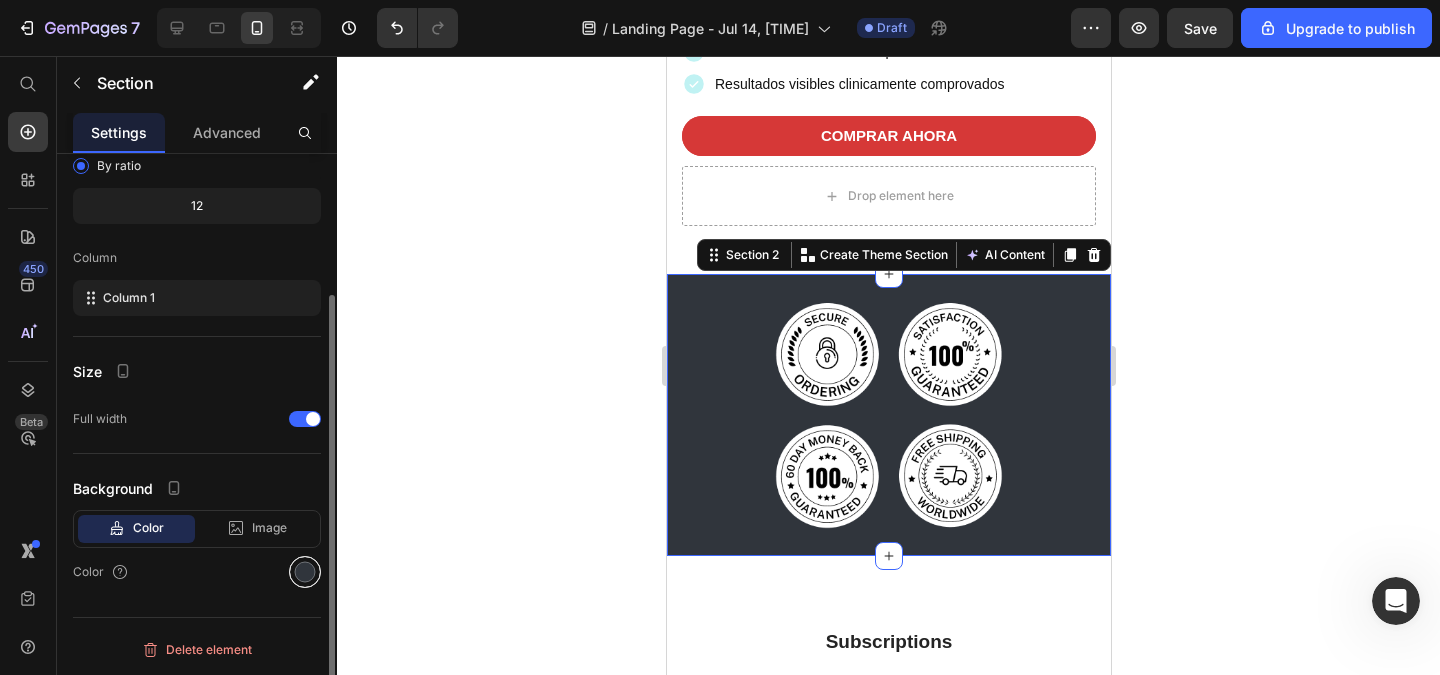 click at bounding box center [305, 572] 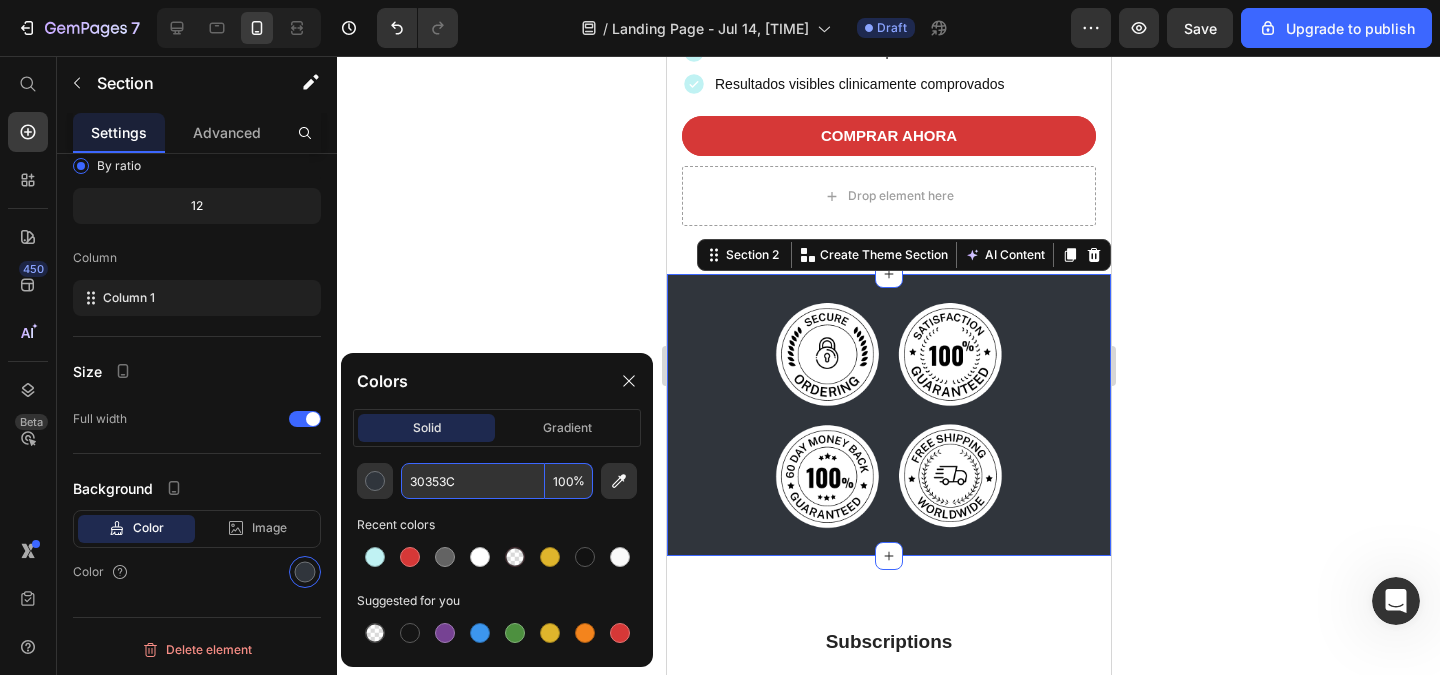 click on "30353C" at bounding box center (473, 481) 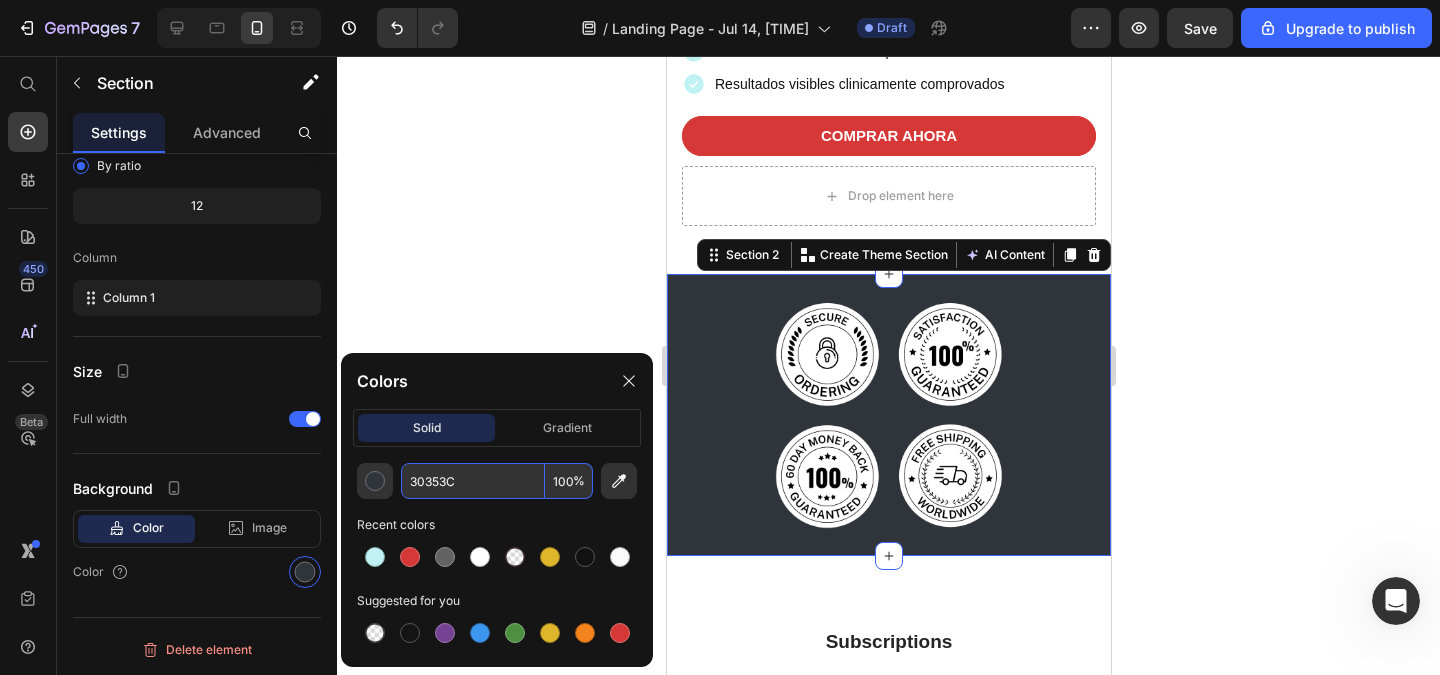 click on "30353C" at bounding box center [473, 481] 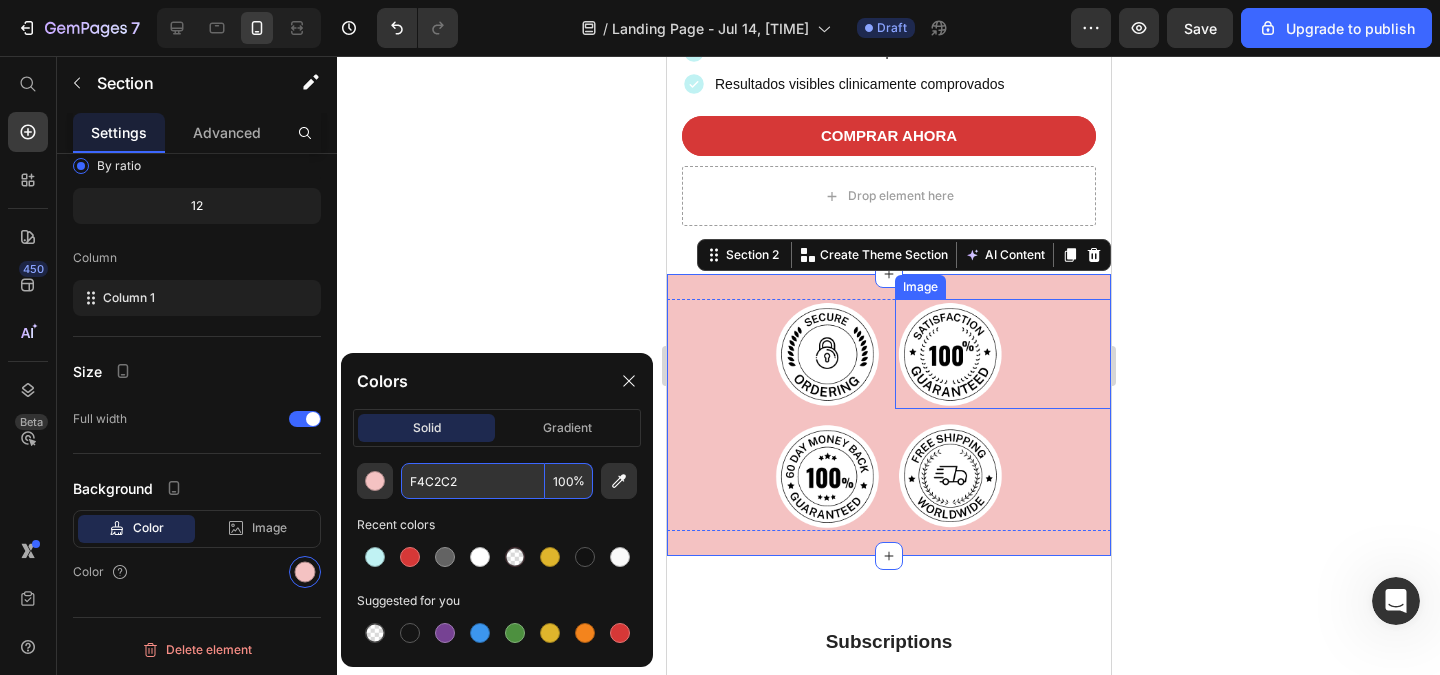 type on "F4C2C2" 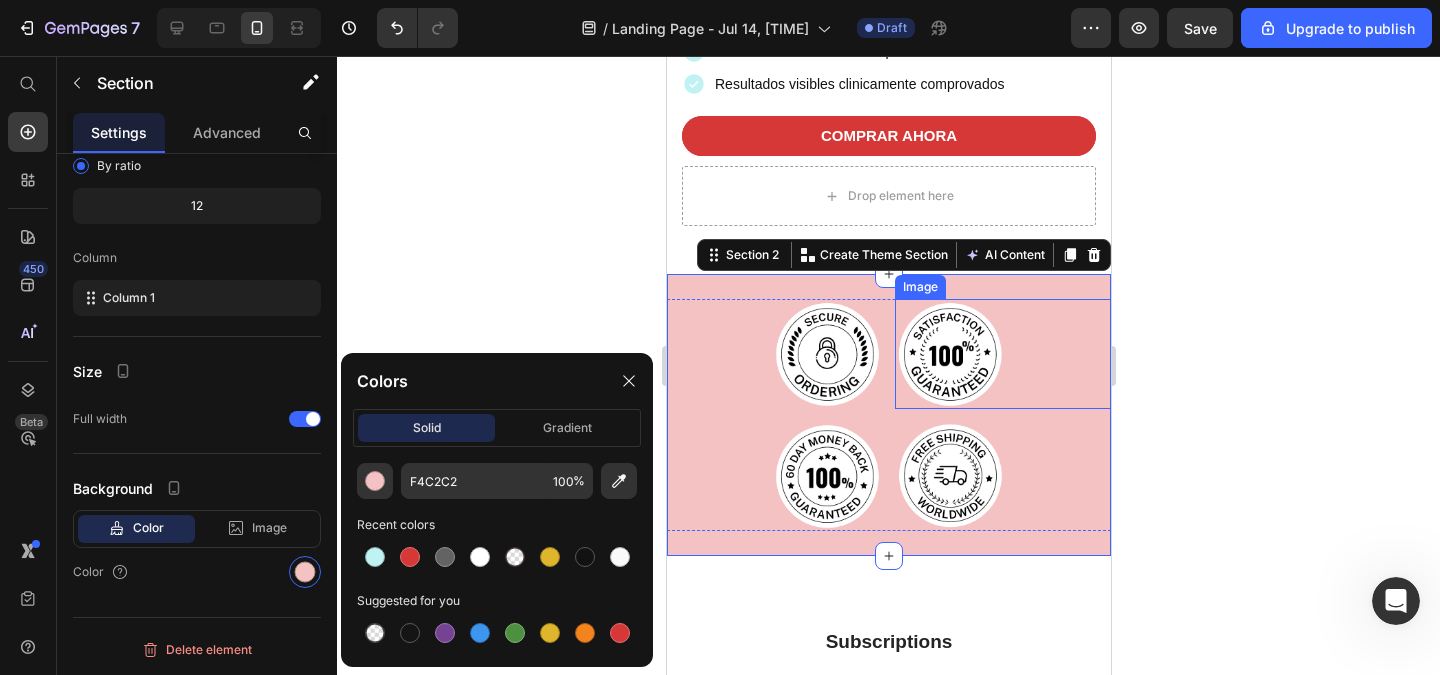 click 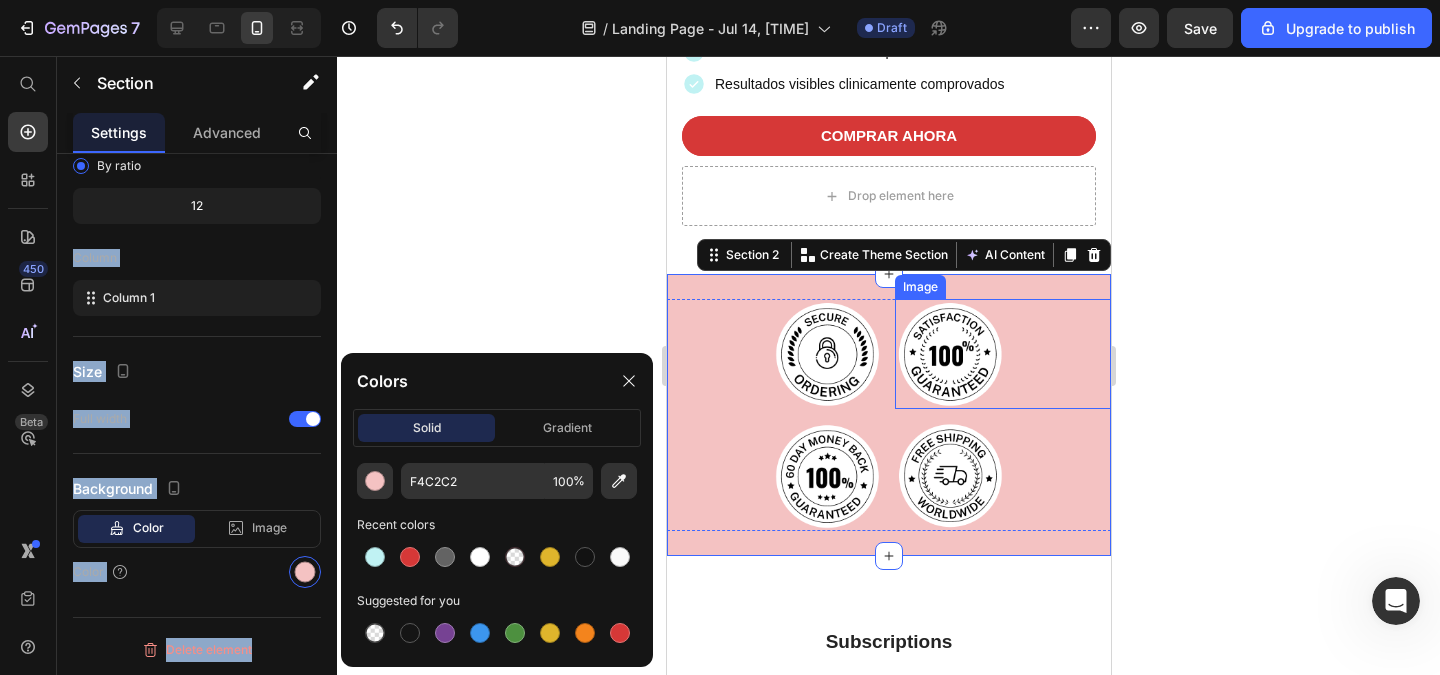 click 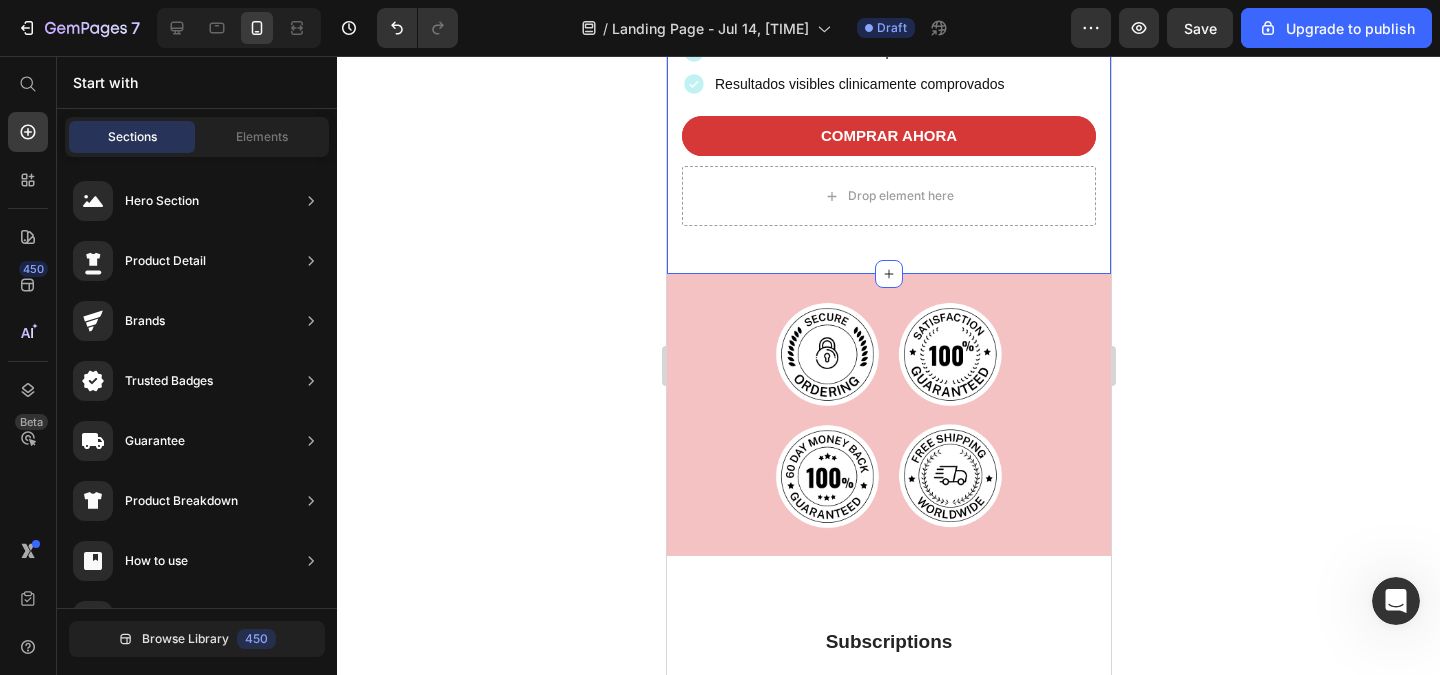 click on "Image HAPPY HAIR Text Block Olvidate de la caída del cabello!  Heading Icon Icon Icon Icon Icon Icon List 4.9/5 BASADO EN 1.453 MUJERES  Text Block Row Formulación mas efectiva del mercado  Estimula el crecimiento del pelo Resultados visibles clinicamente comprovados Item List COMPRAR AHORA Button Row Row
Drop element here Row Section 1" at bounding box center (888, -165) 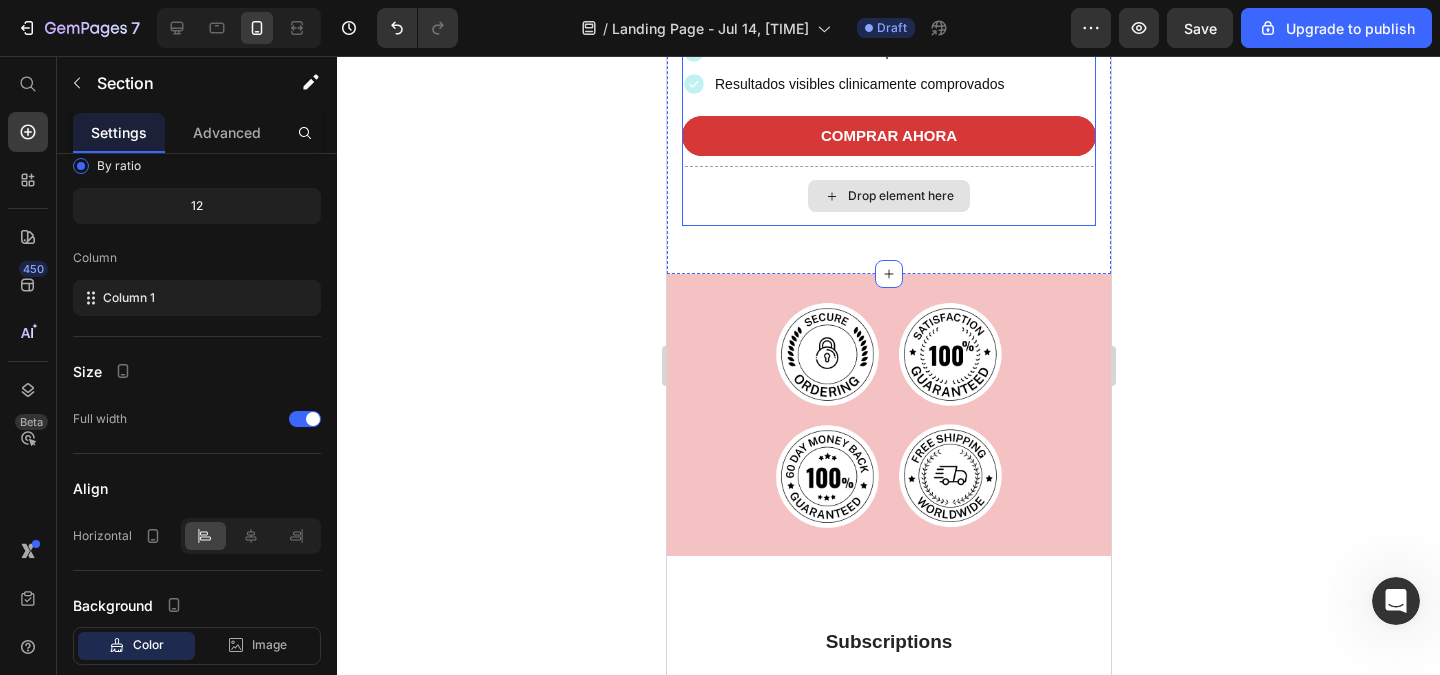 click on "Drop element here" at bounding box center [888, 196] 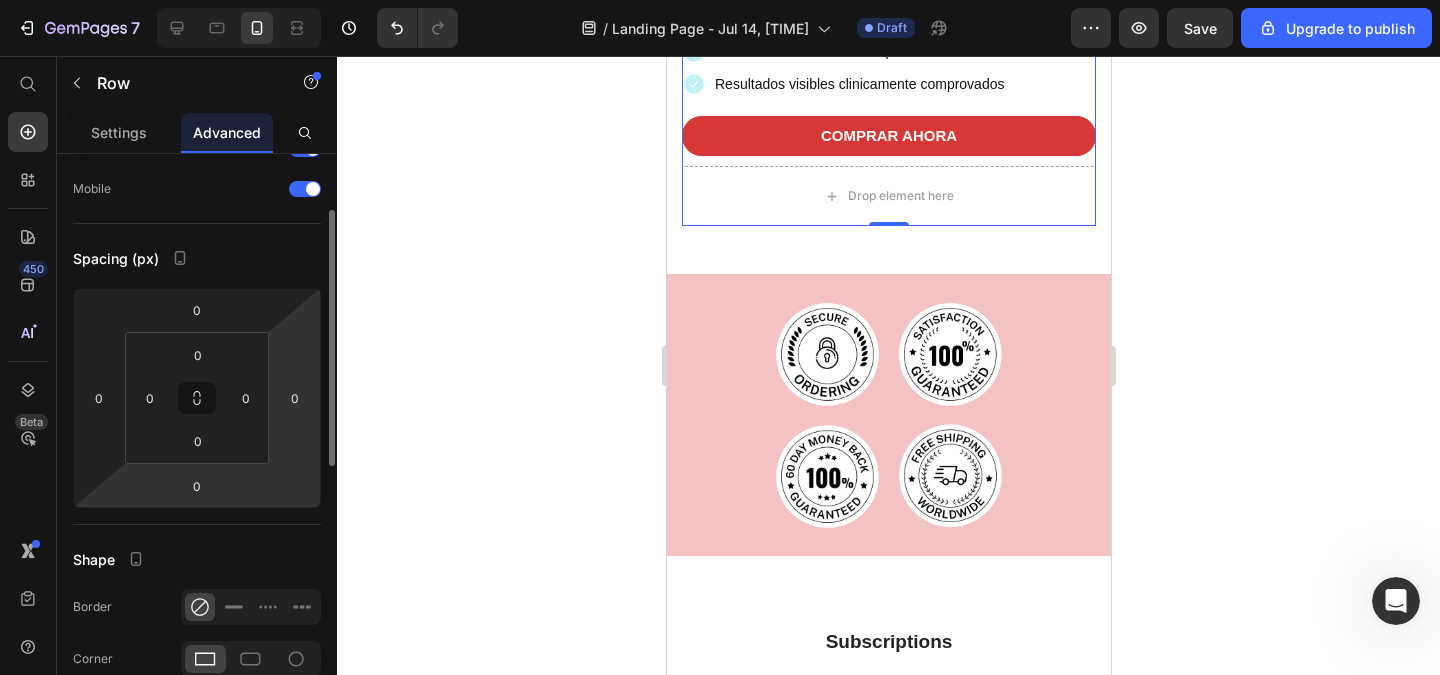 scroll, scrollTop: 0, scrollLeft: 0, axis: both 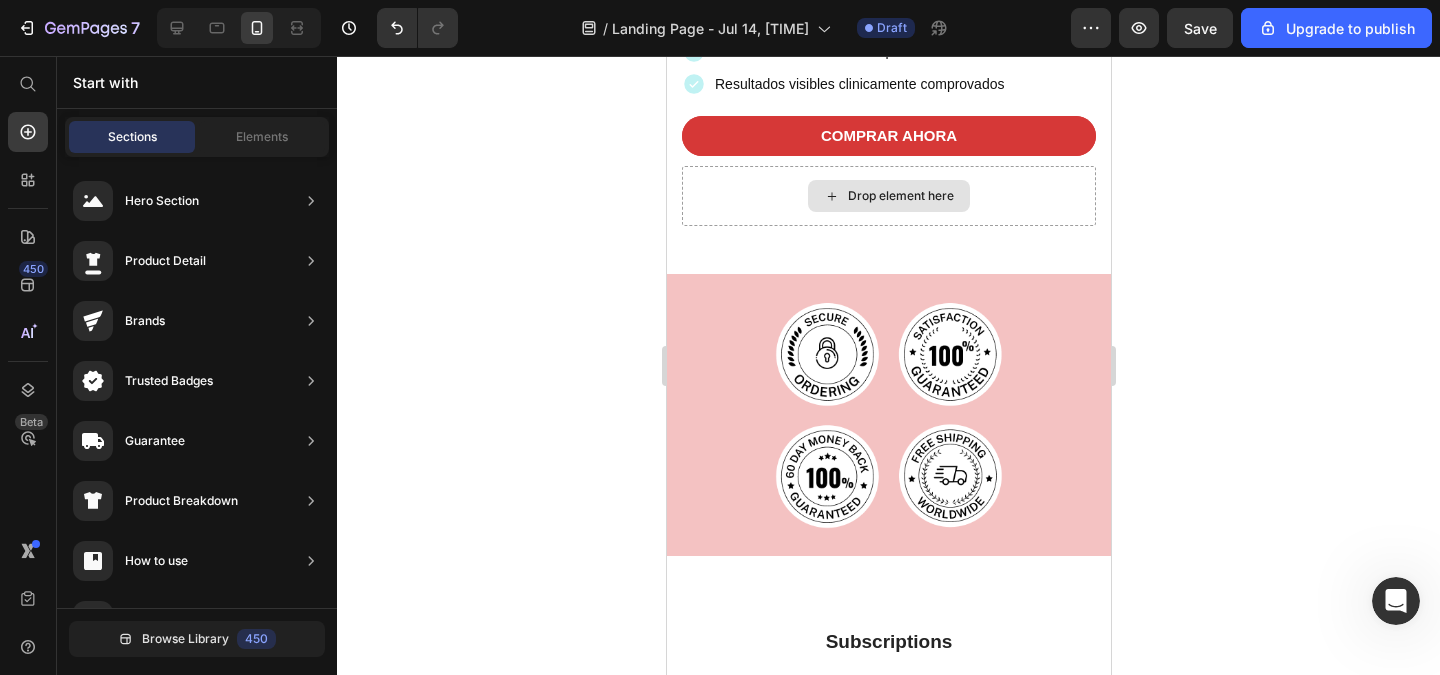 click 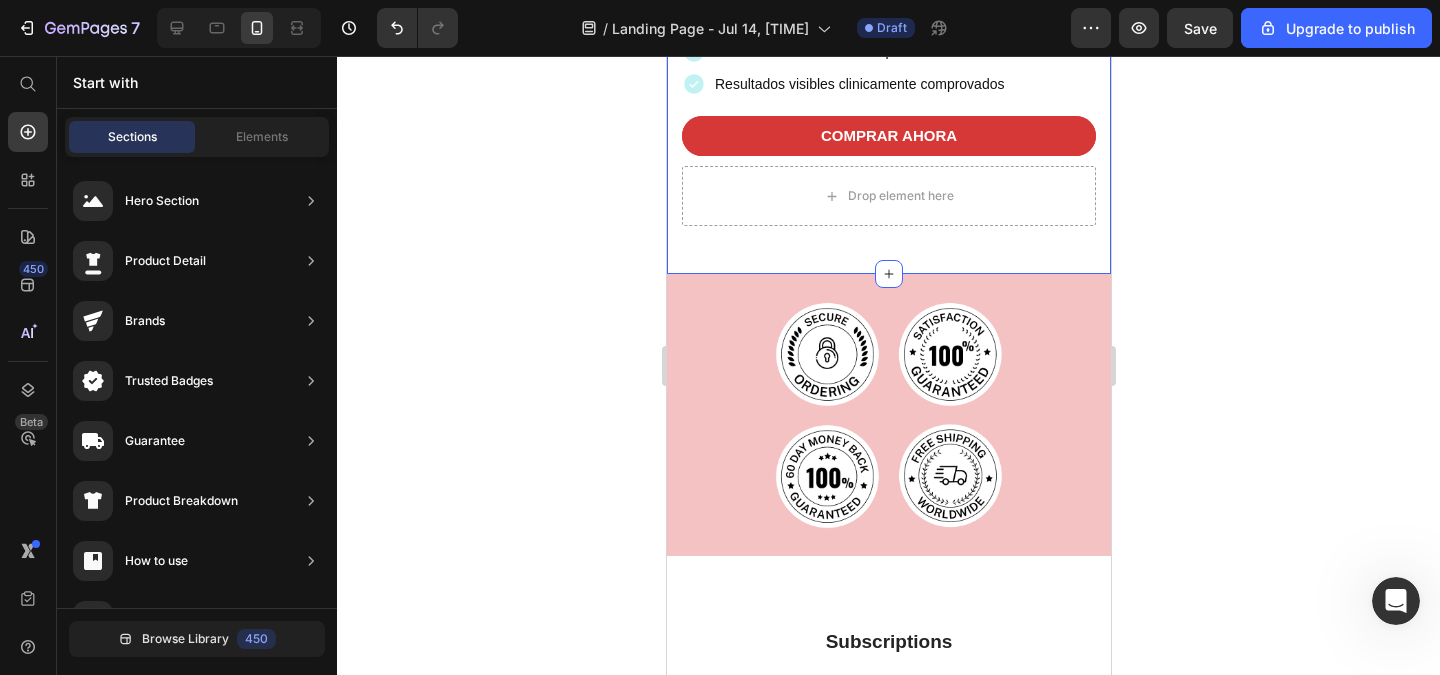 drag, startPoint x: 834, startPoint y: 197, endPoint x: 843, endPoint y: 268, distance: 71.568146 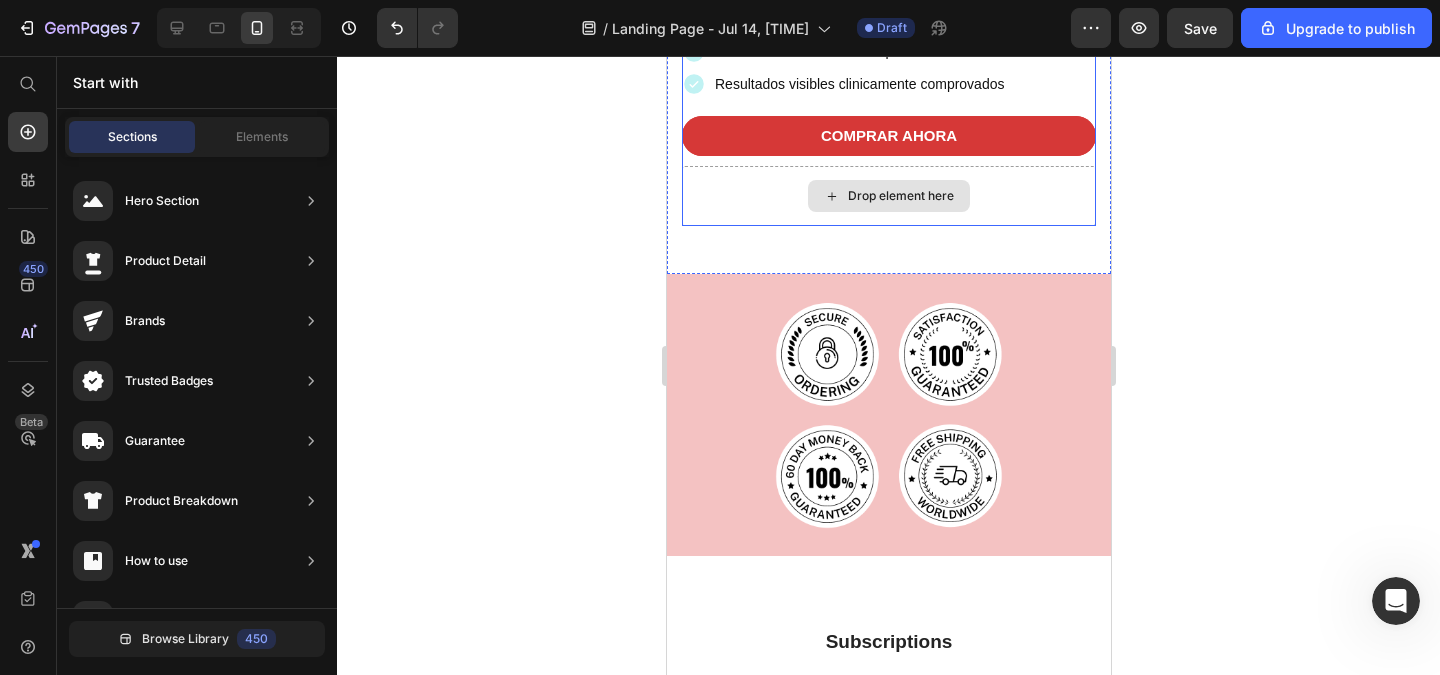 click 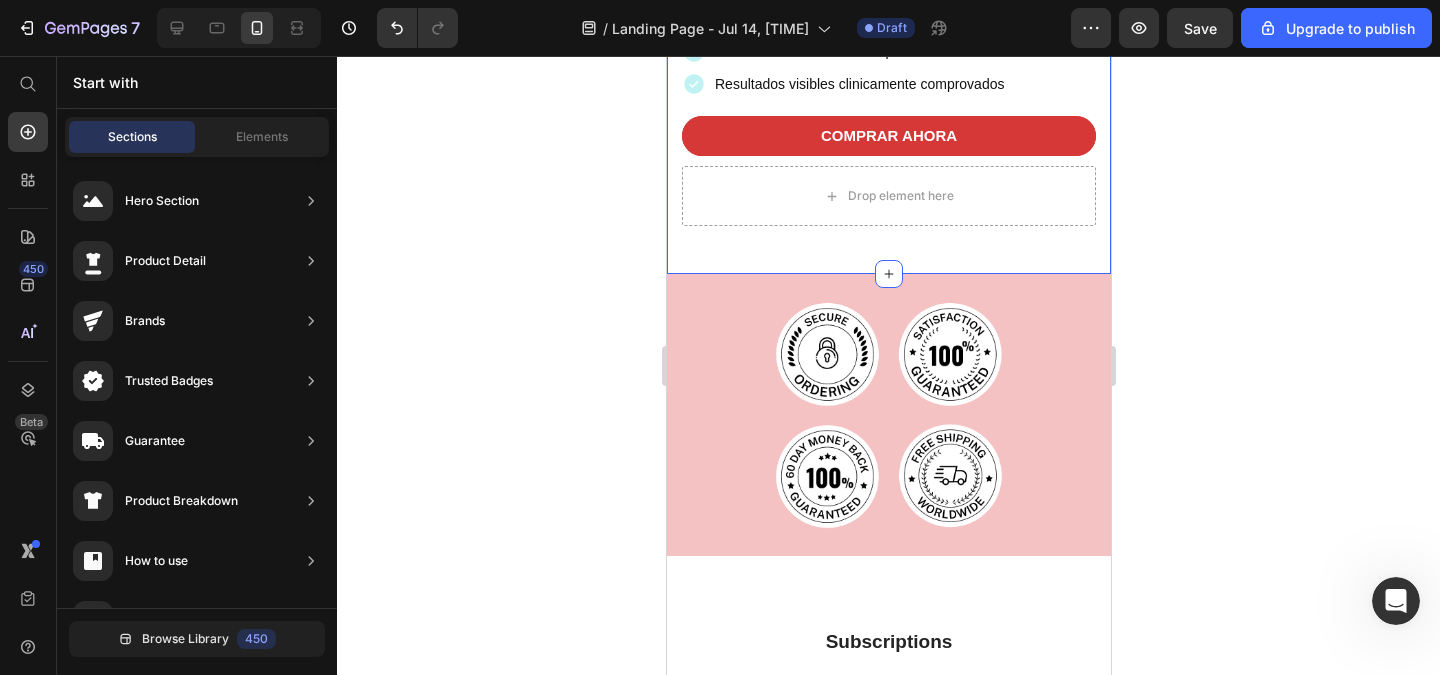 click 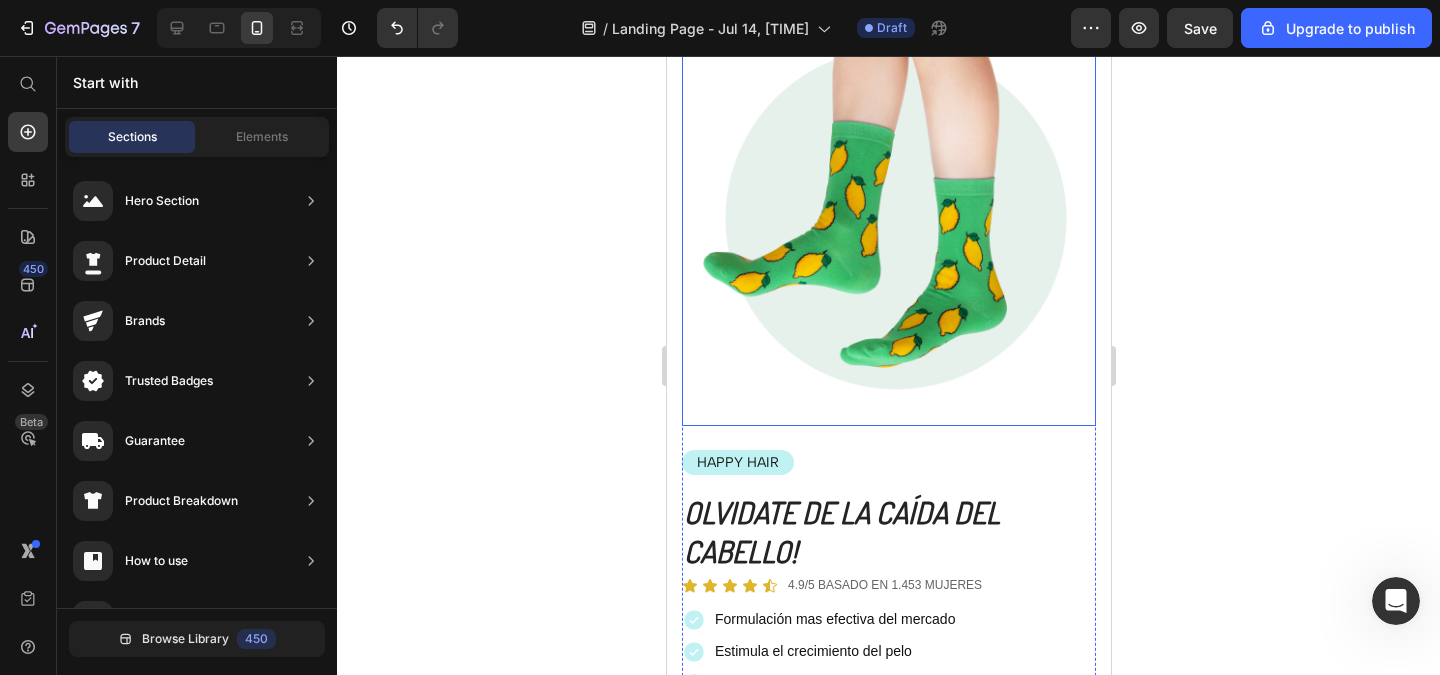 scroll, scrollTop: 0, scrollLeft: 0, axis: both 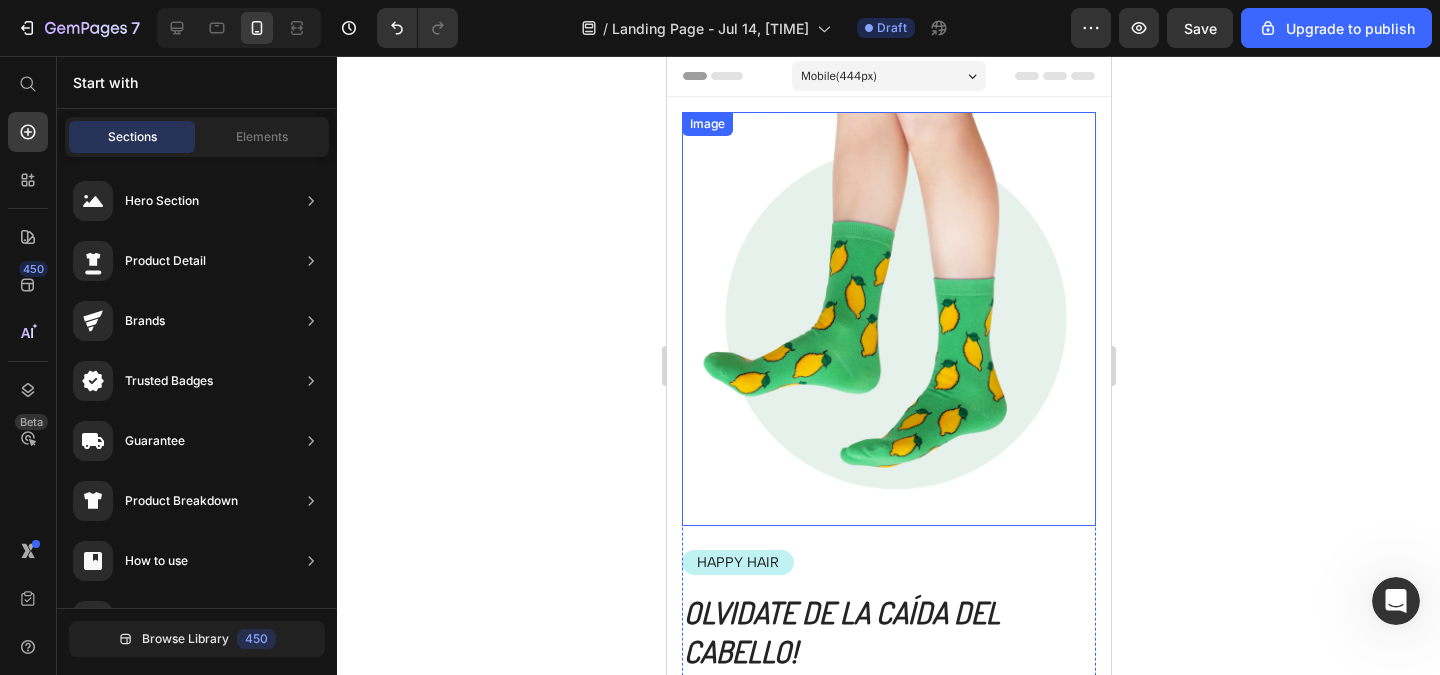 click at bounding box center [888, 319] 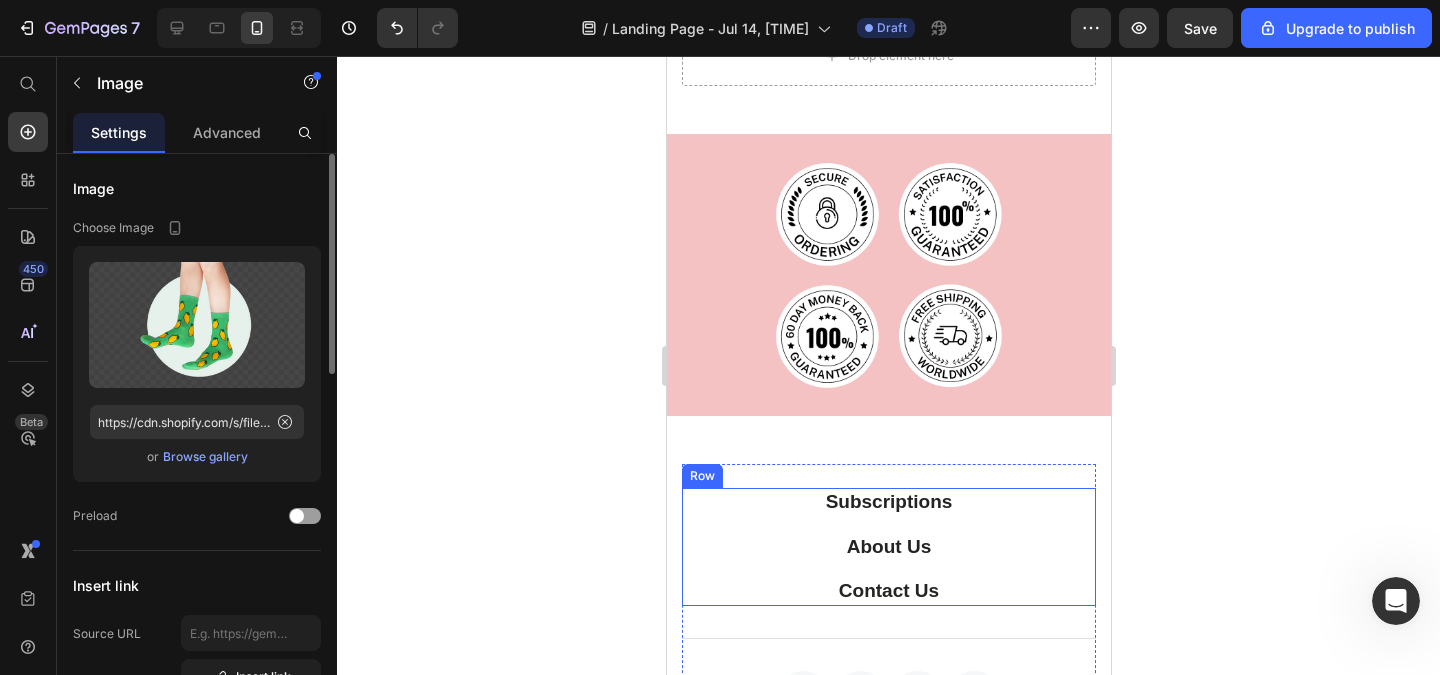 scroll, scrollTop: 960, scrollLeft: 0, axis: vertical 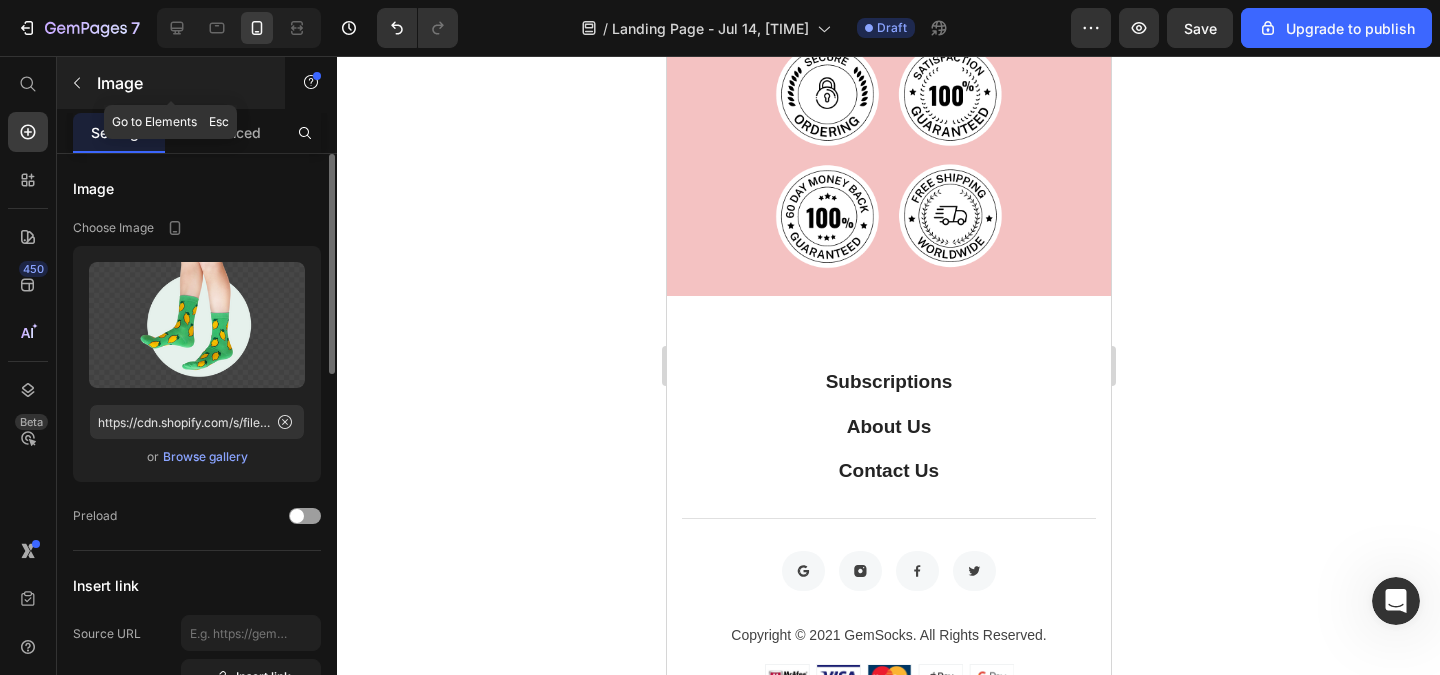 click at bounding box center (77, 83) 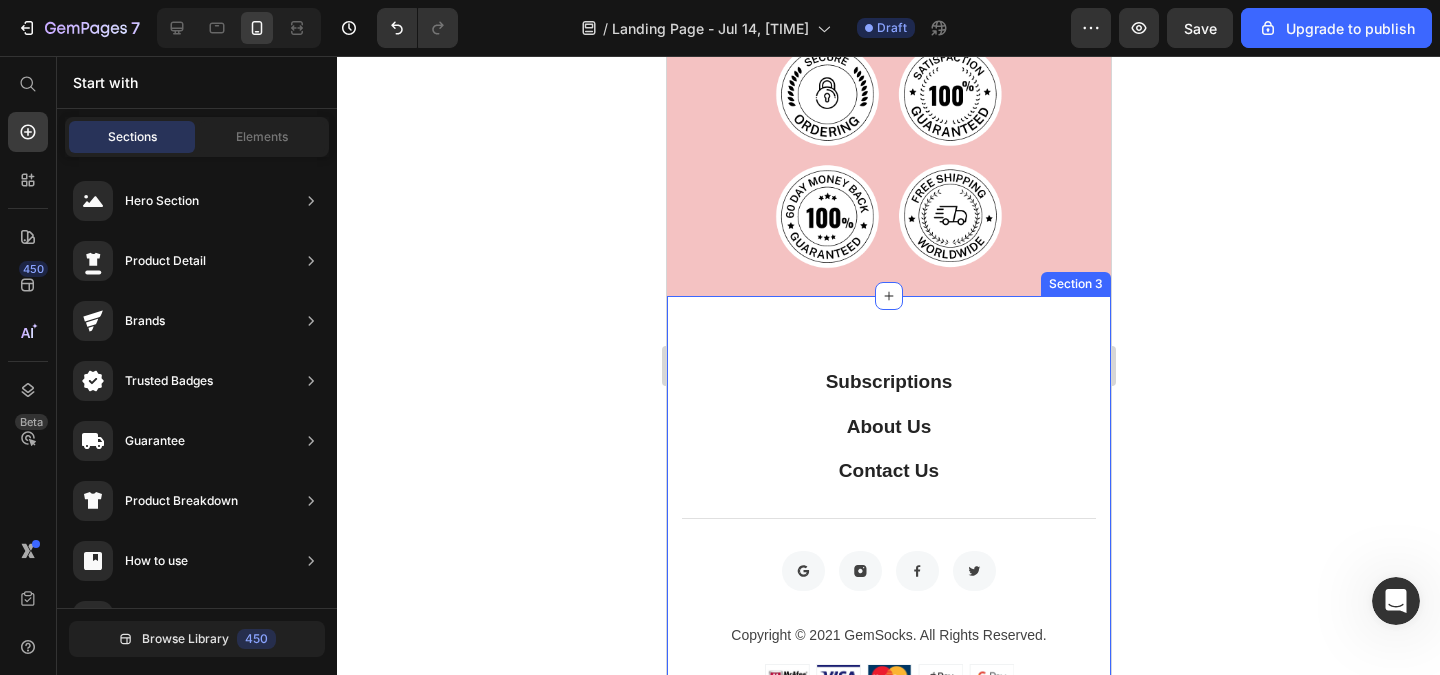 scroll, scrollTop: 720, scrollLeft: 0, axis: vertical 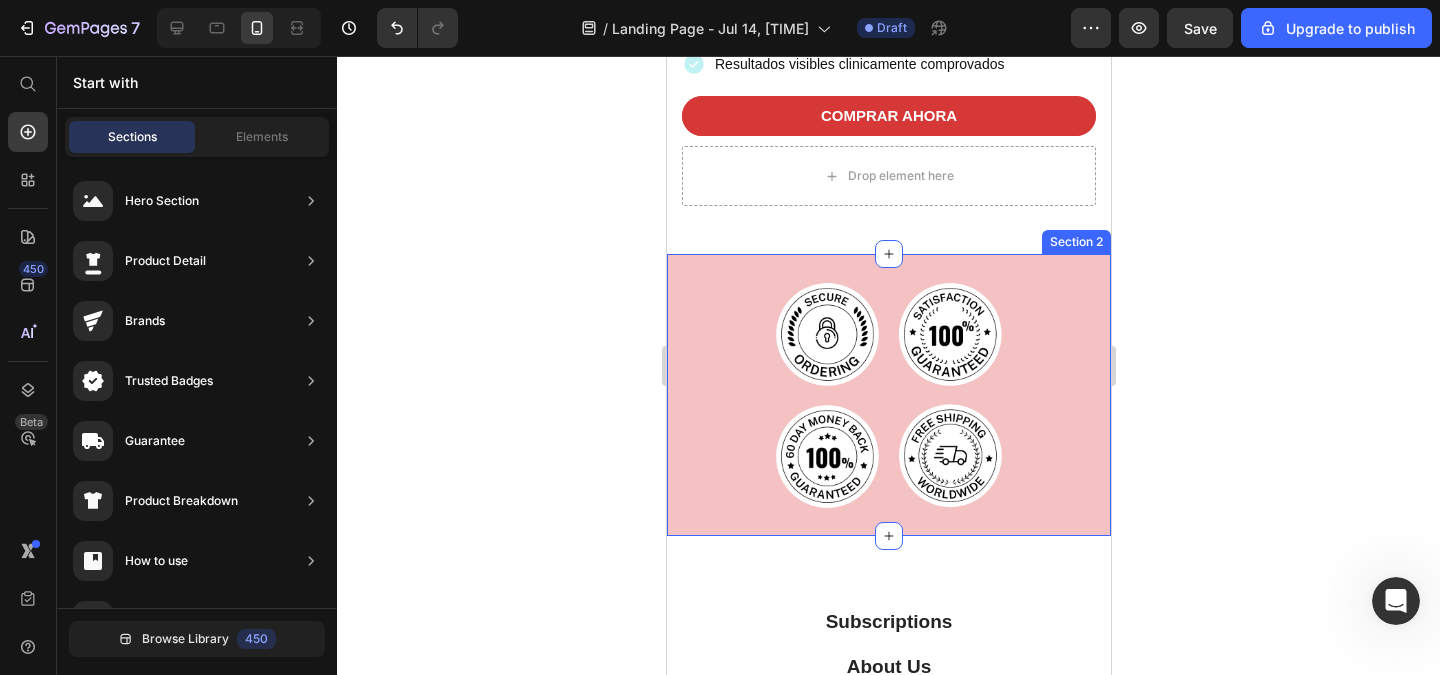click on "Image Image Image Image Row Section 2" at bounding box center [888, 395] 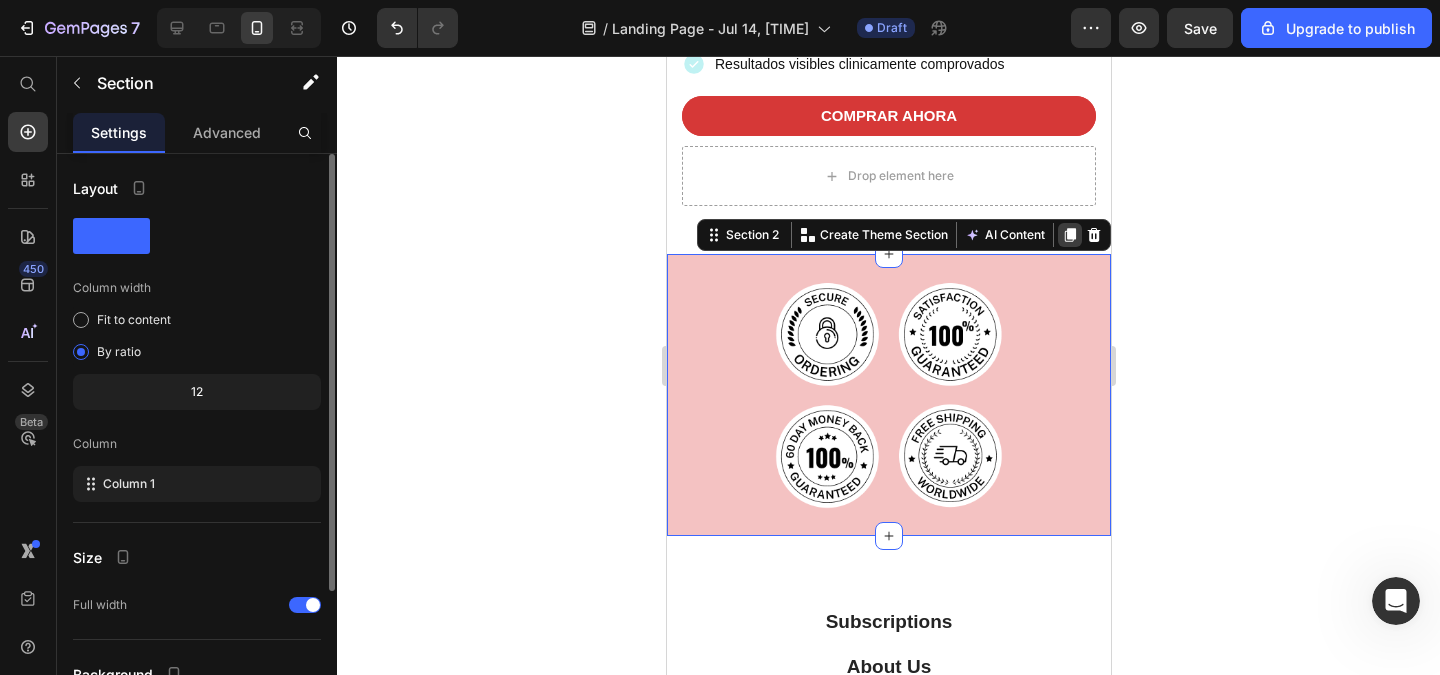 click 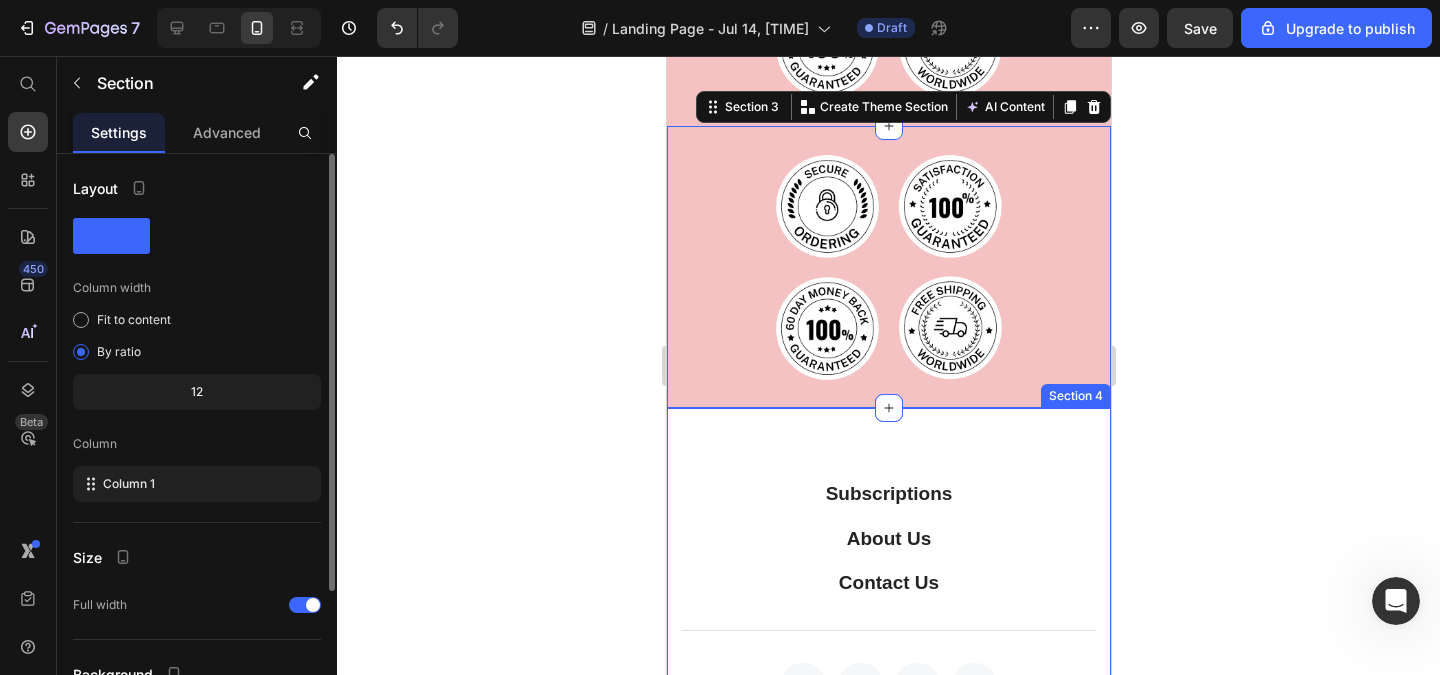 scroll, scrollTop: 1130, scrollLeft: 0, axis: vertical 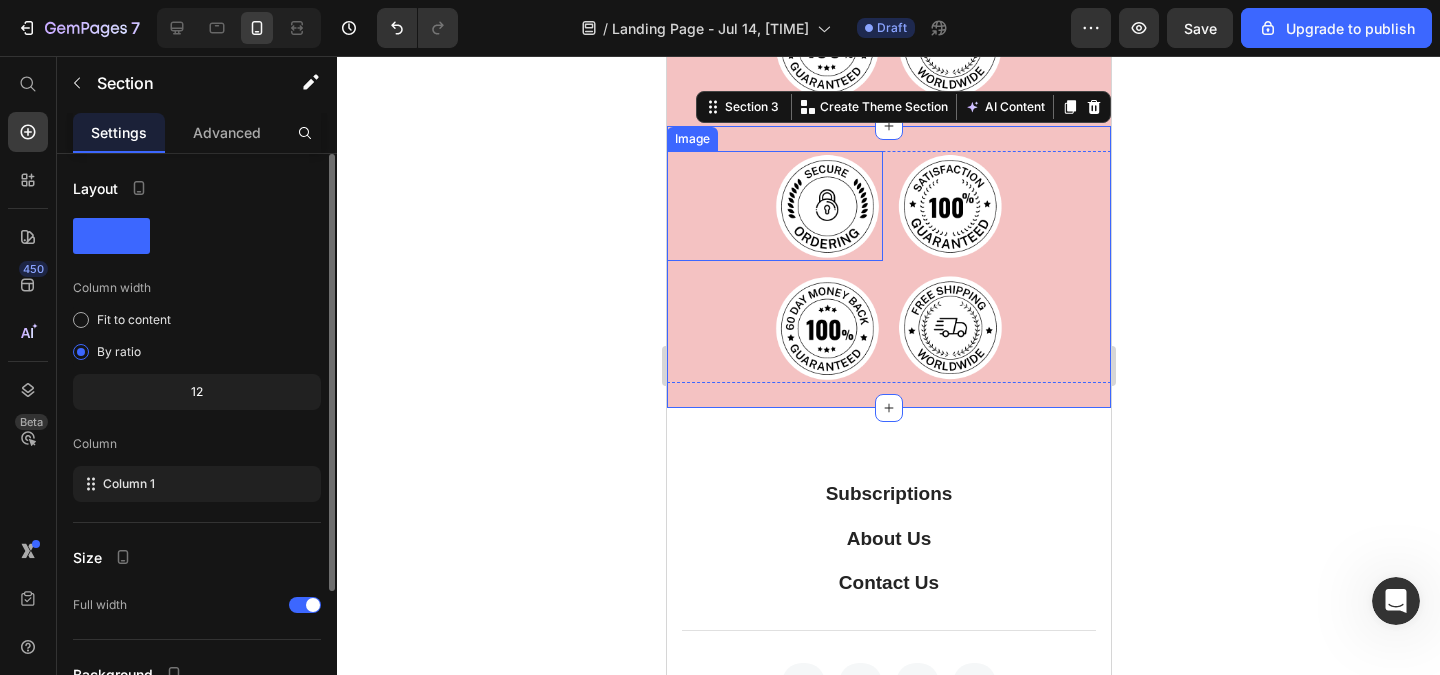 click at bounding box center [774, 206] 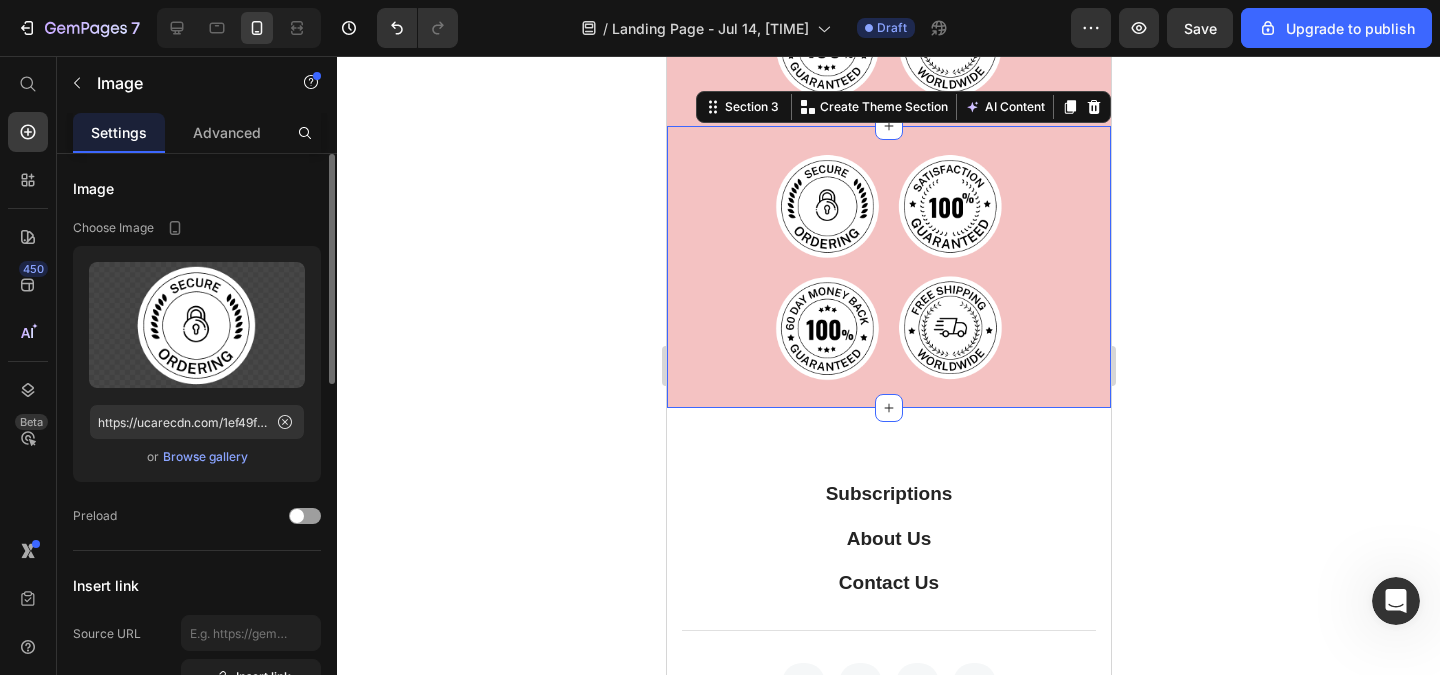 click on "Image Image Image Image Row Section 3   You can create reusable sections Create Theme Section AI Content Write with GemAI What would you like to describe here? Tone and Voice Persuasive Product Shipping Protection Show more Generate" at bounding box center [888, 267] 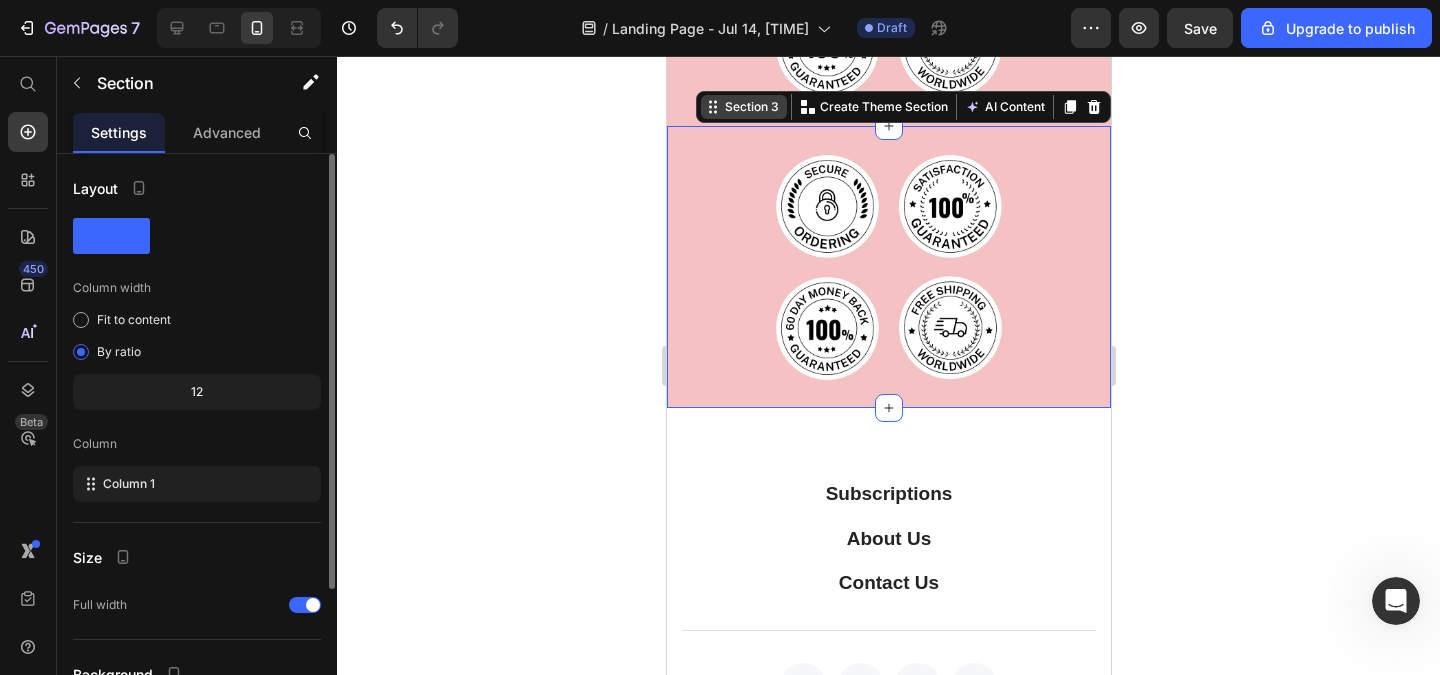 click on "Section 3" at bounding box center (751, 107) 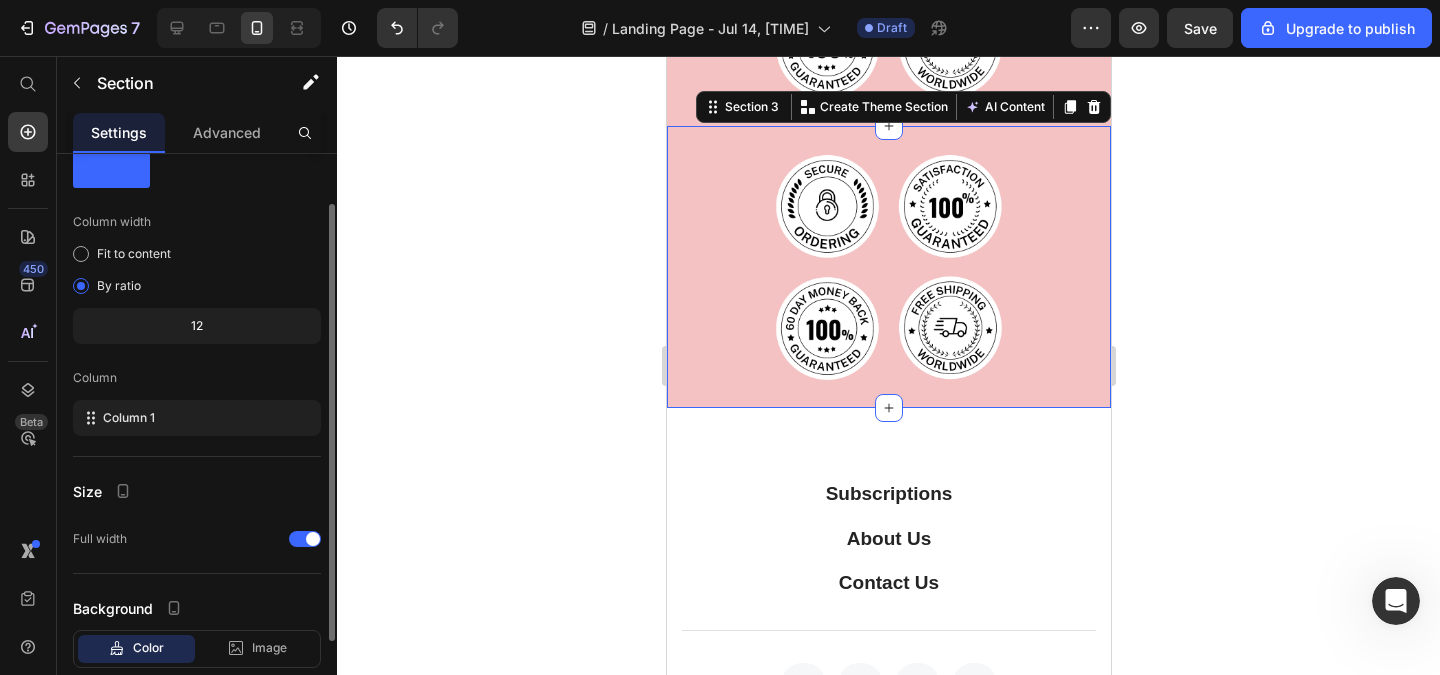 scroll, scrollTop: 186, scrollLeft: 0, axis: vertical 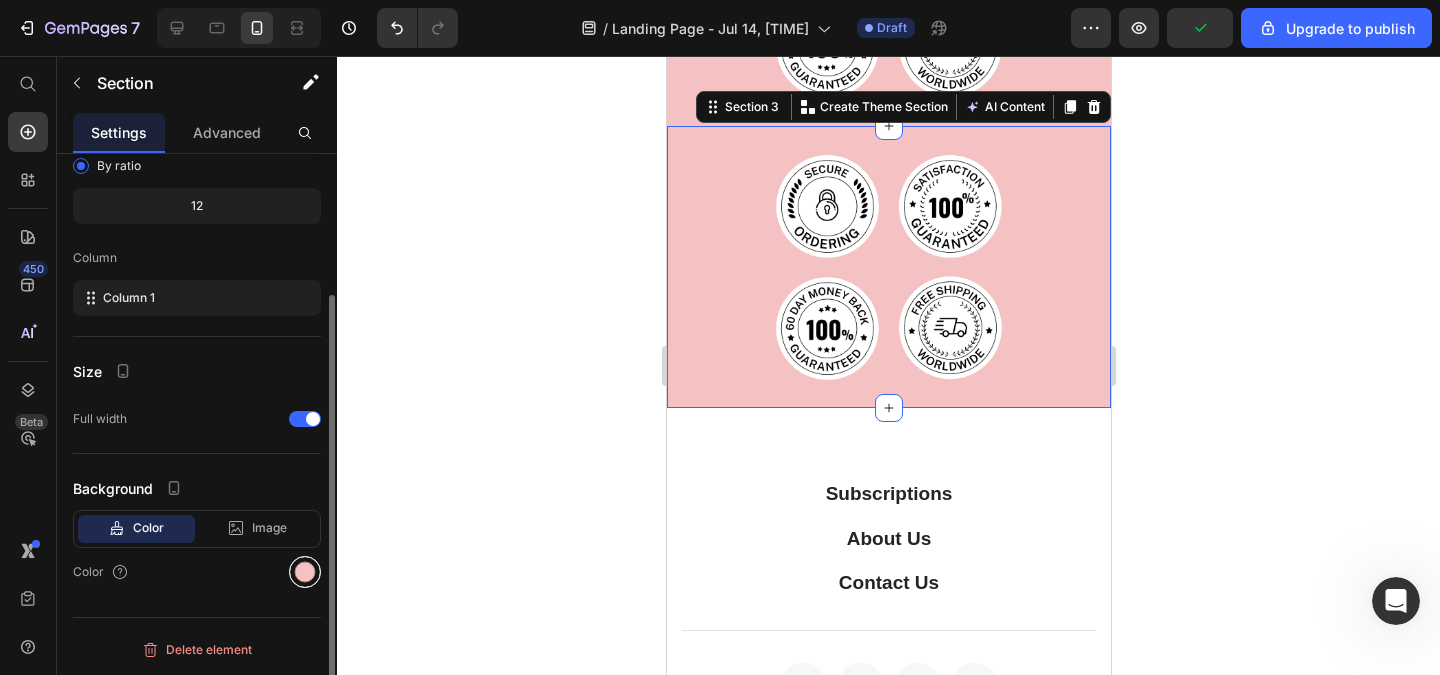 click at bounding box center [305, 572] 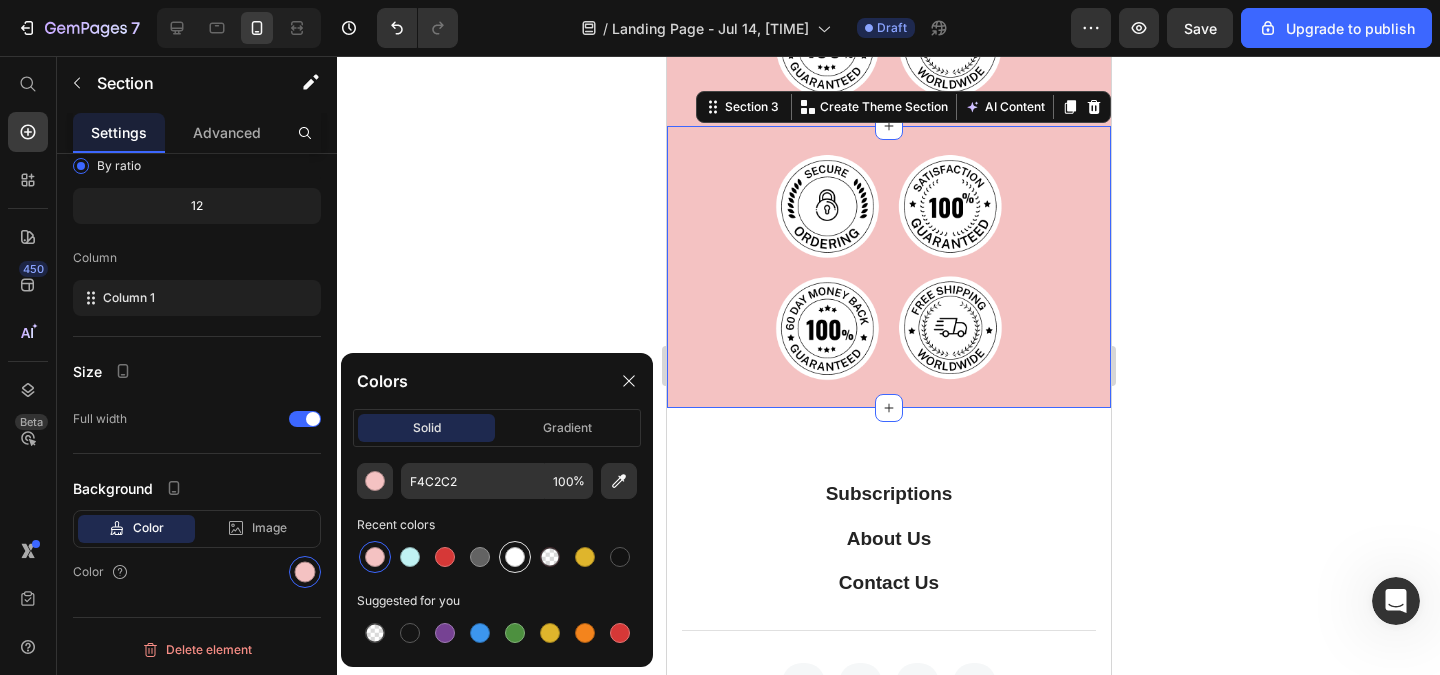 click at bounding box center (515, 557) 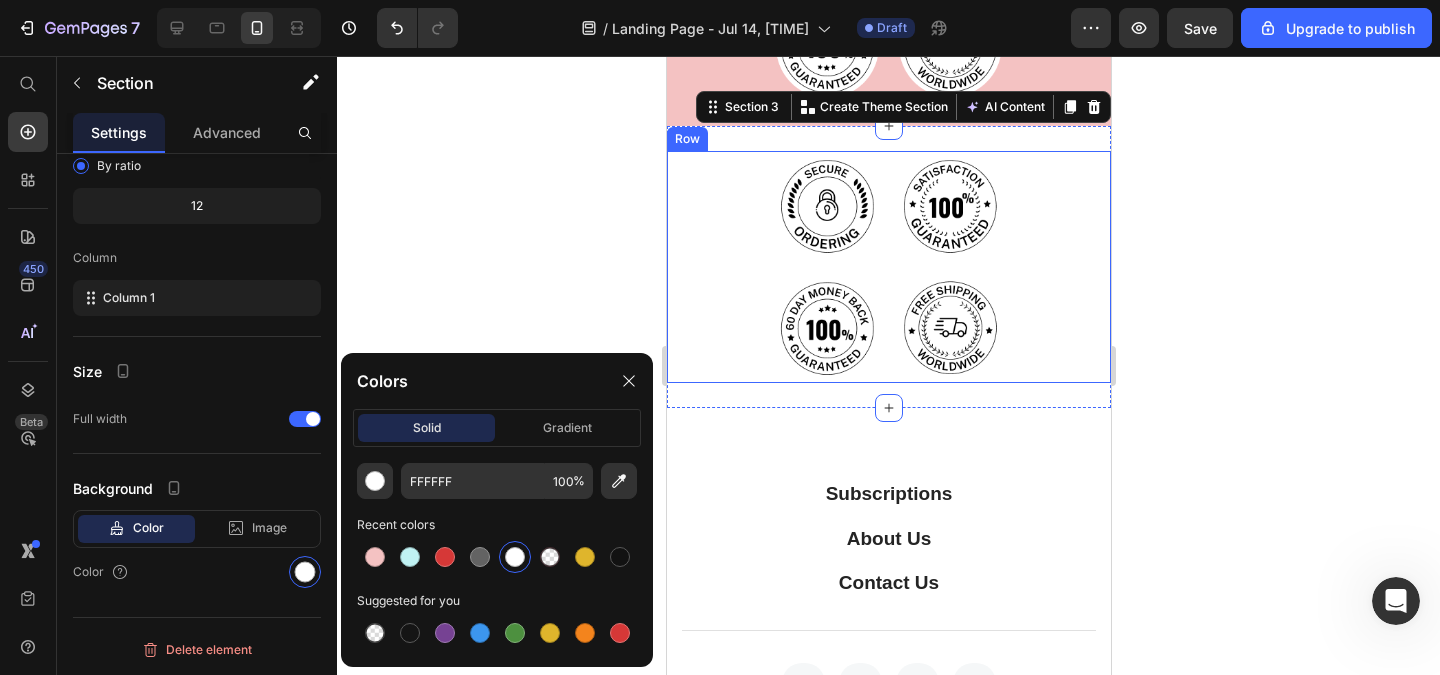 click on "Image" at bounding box center (774, 212) 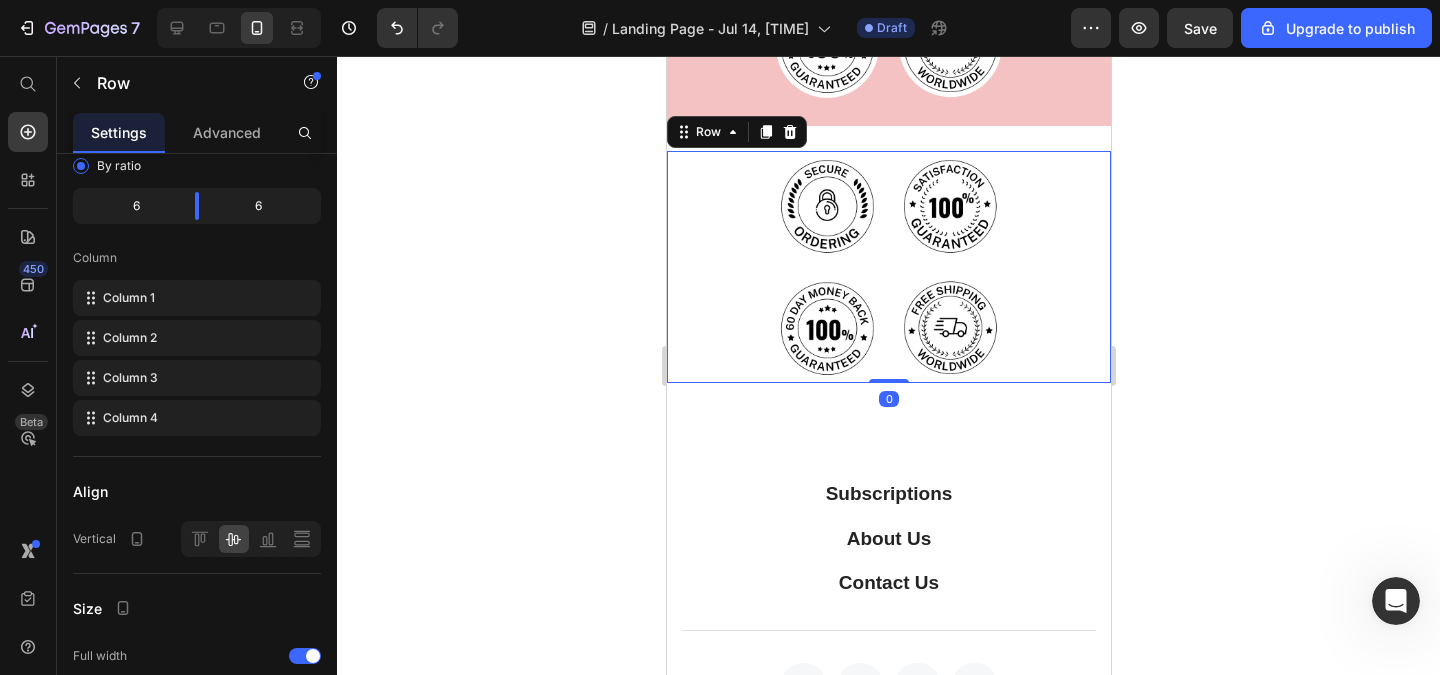 scroll, scrollTop: 0, scrollLeft: 0, axis: both 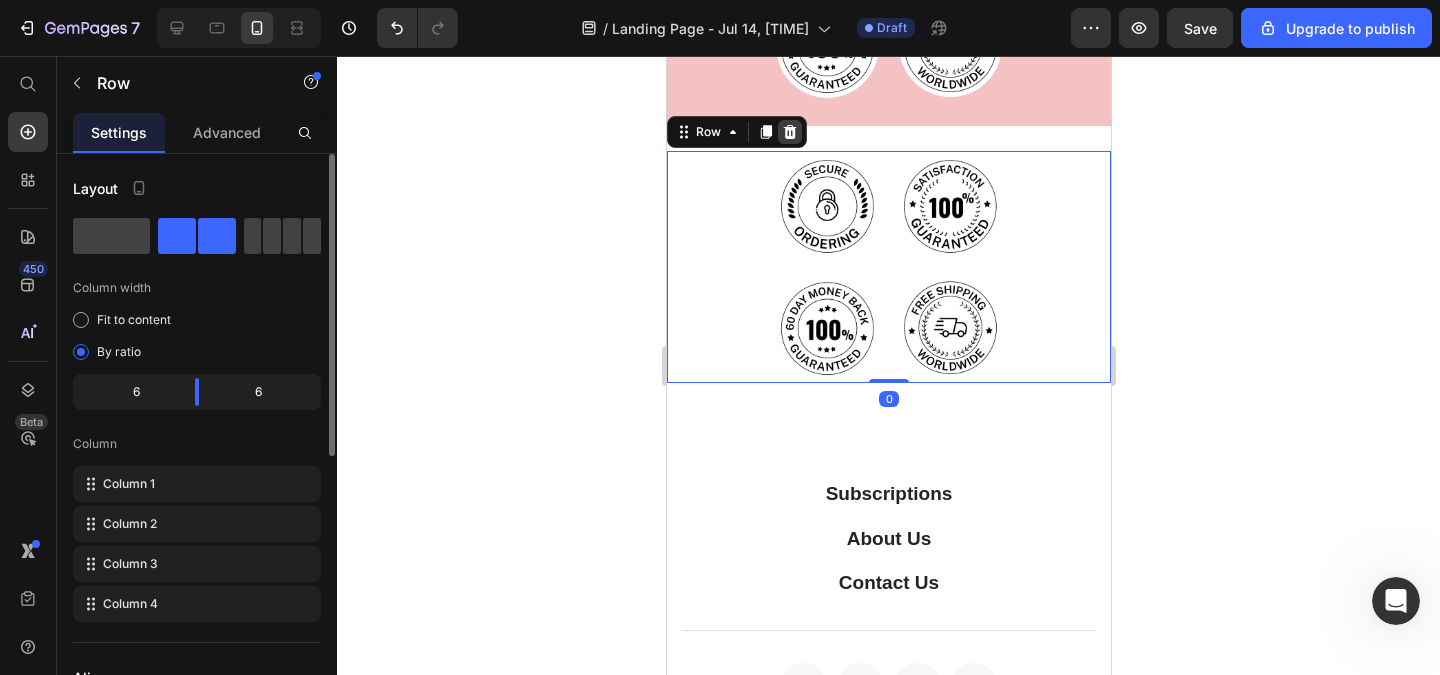 click at bounding box center [789, 132] 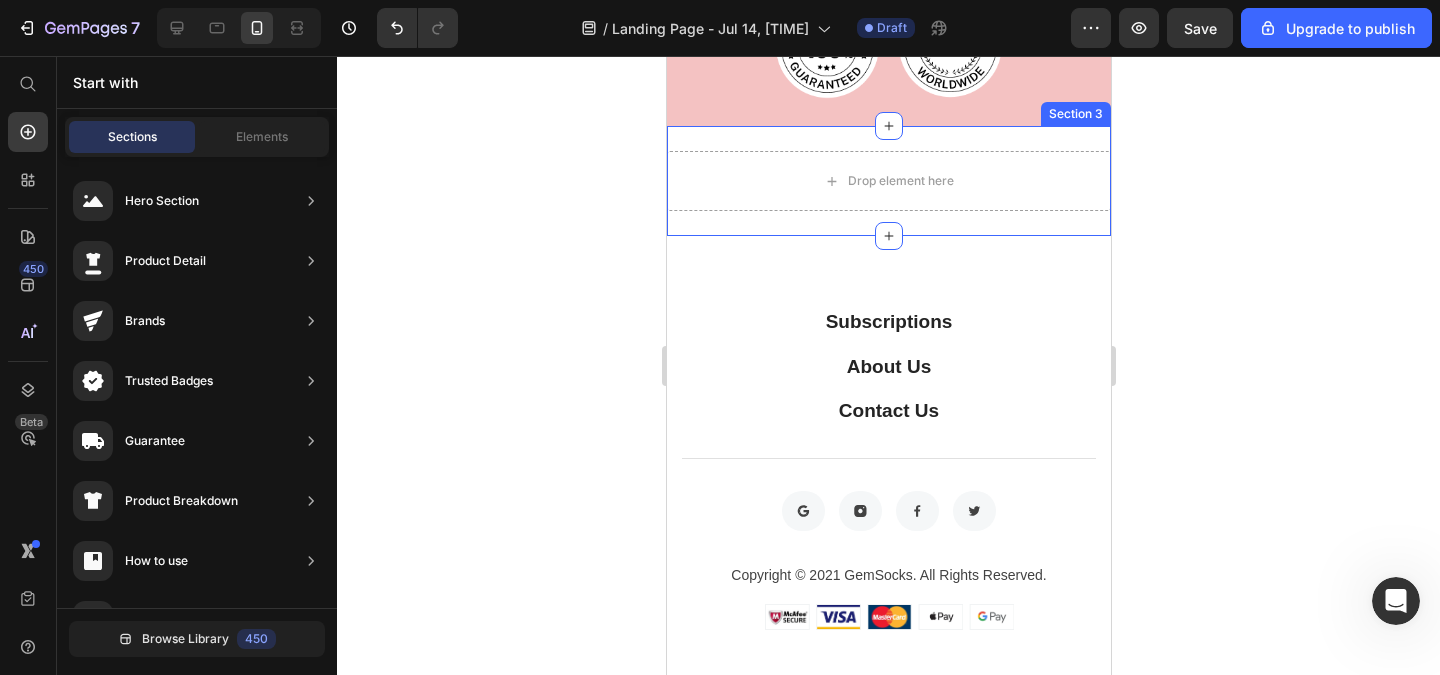 click on "Drop element here Section 3" at bounding box center [888, 181] 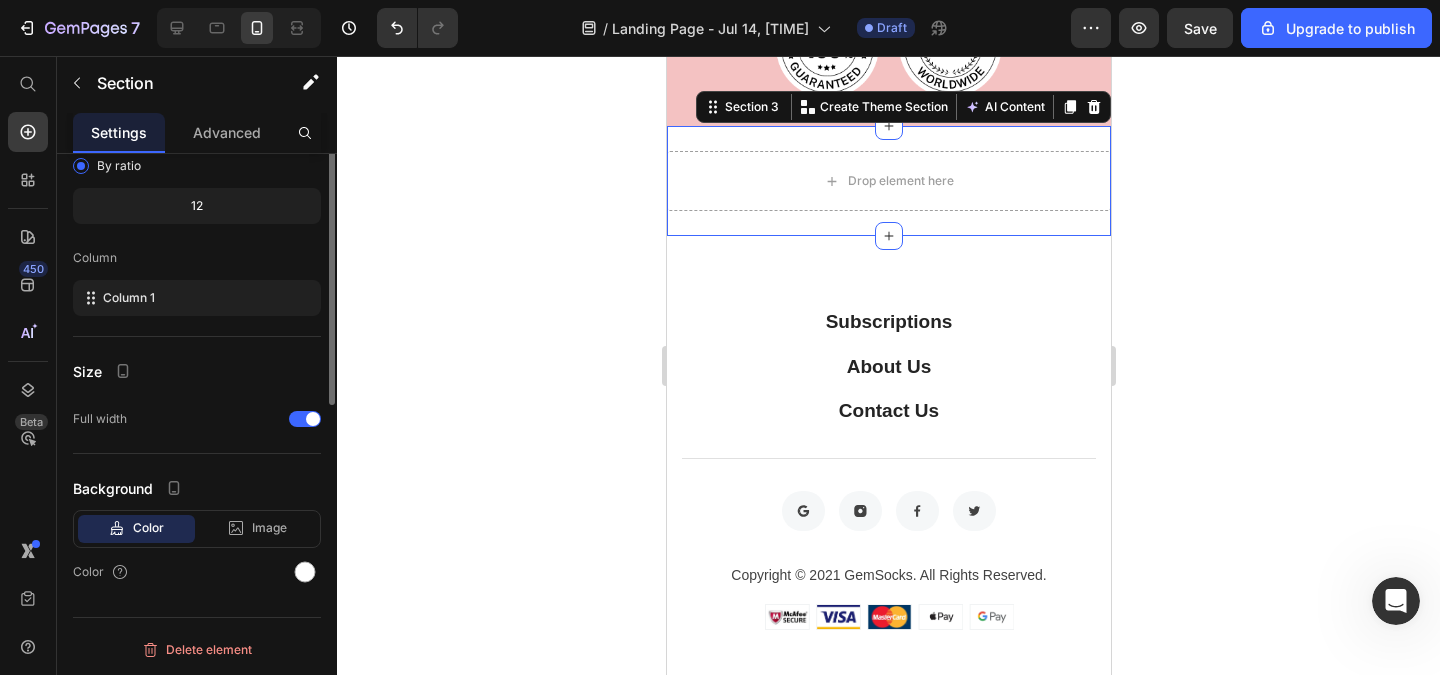 scroll, scrollTop: 0, scrollLeft: 0, axis: both 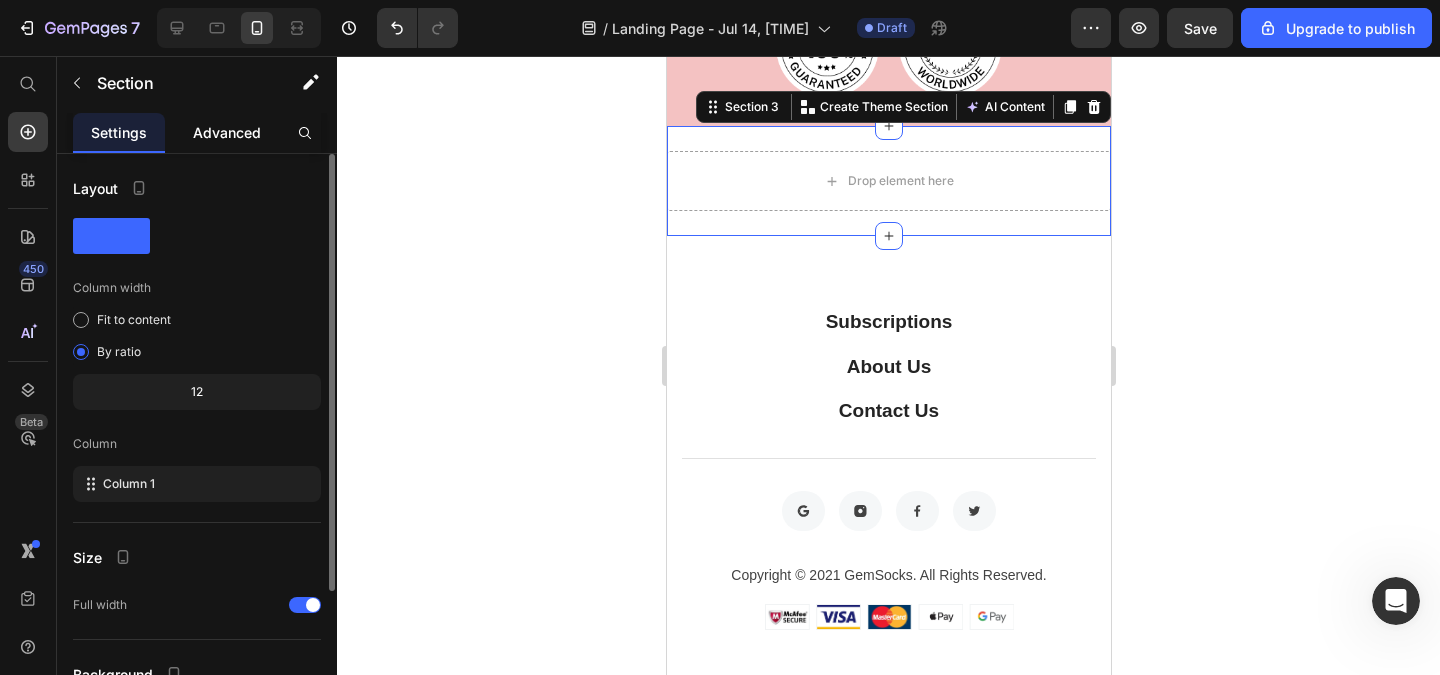 click on "Advanced" at bounding box center (227, 132) 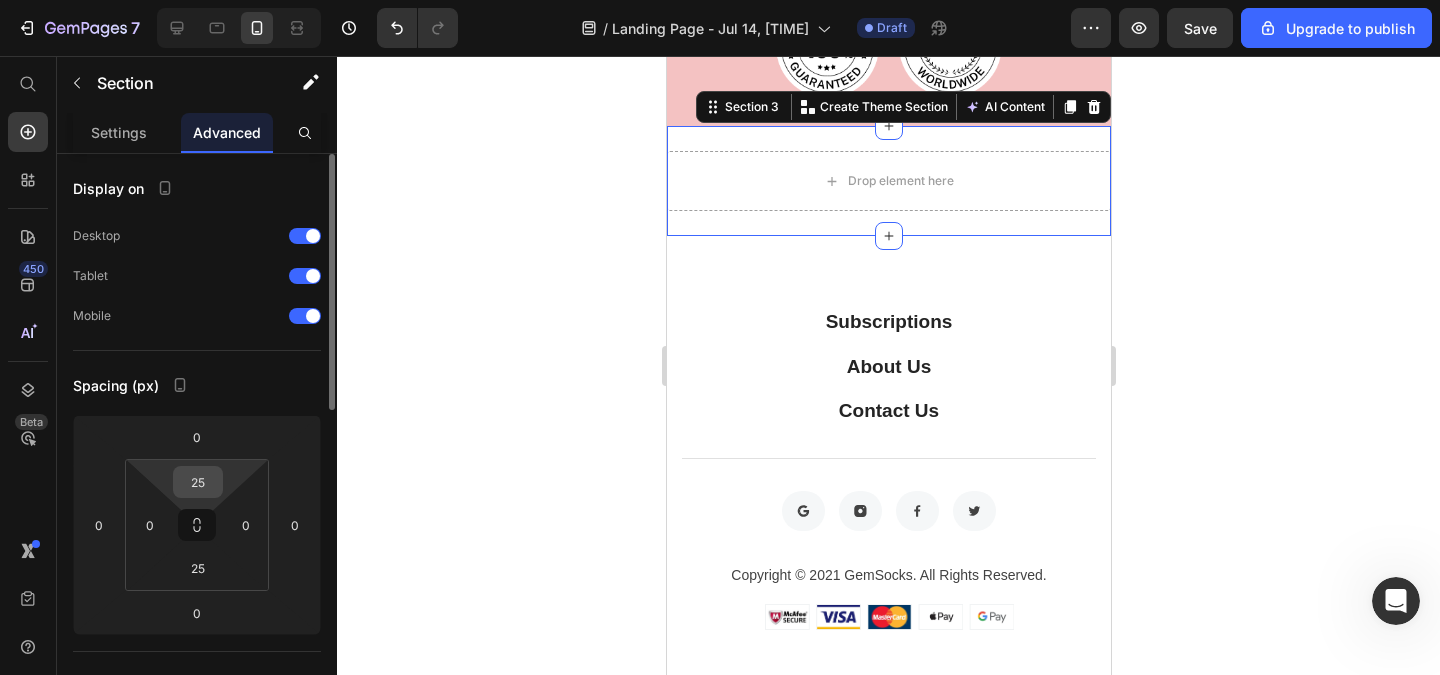 click on "25" at bounding box center (198, 482) 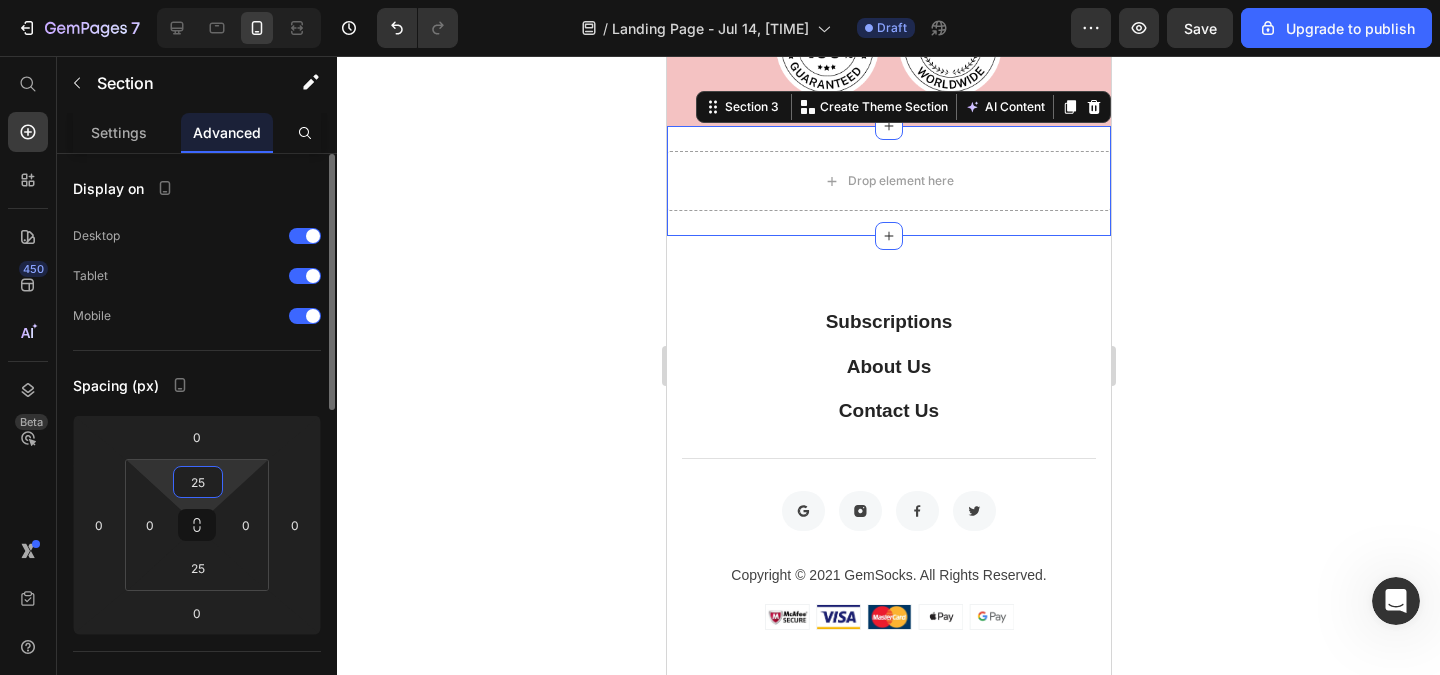 click on "25" at bounding box center [198, 482] 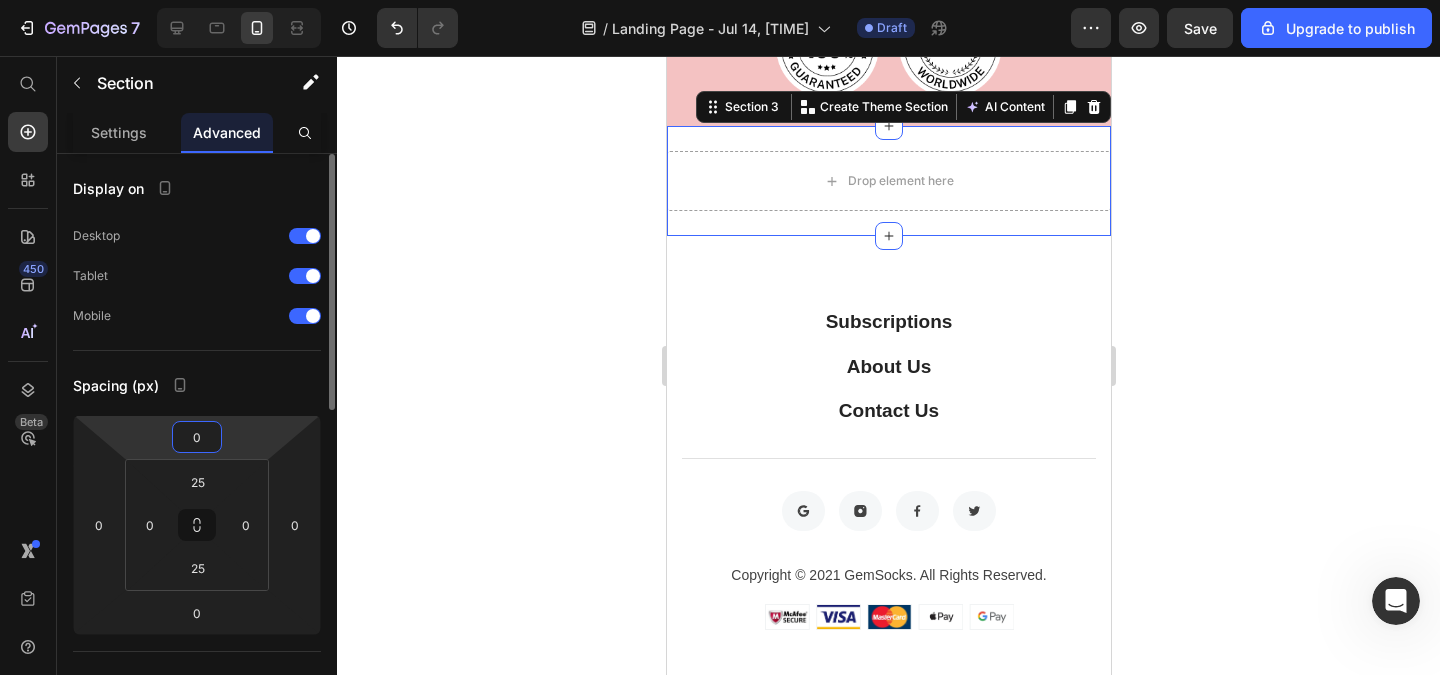 click on "0" at bounding box center (197, 437) 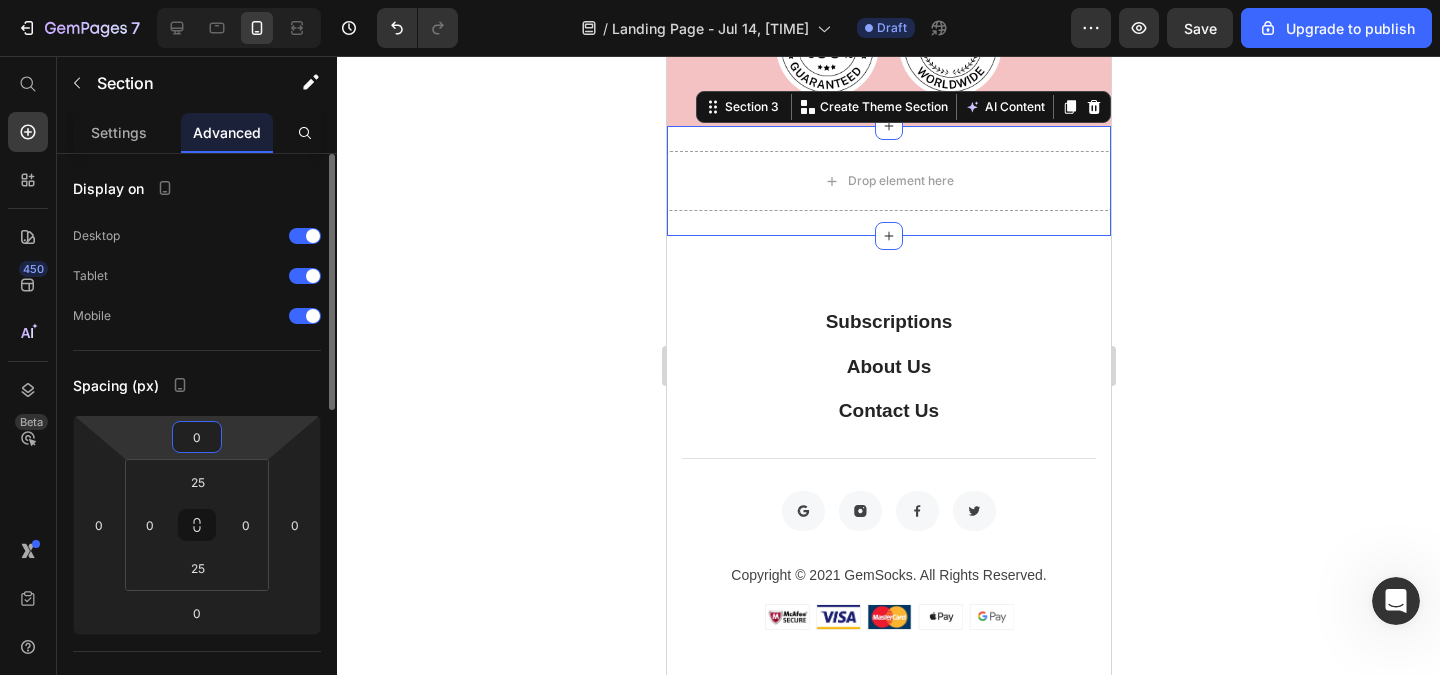 click on "0" at bounding box center [197, 437] 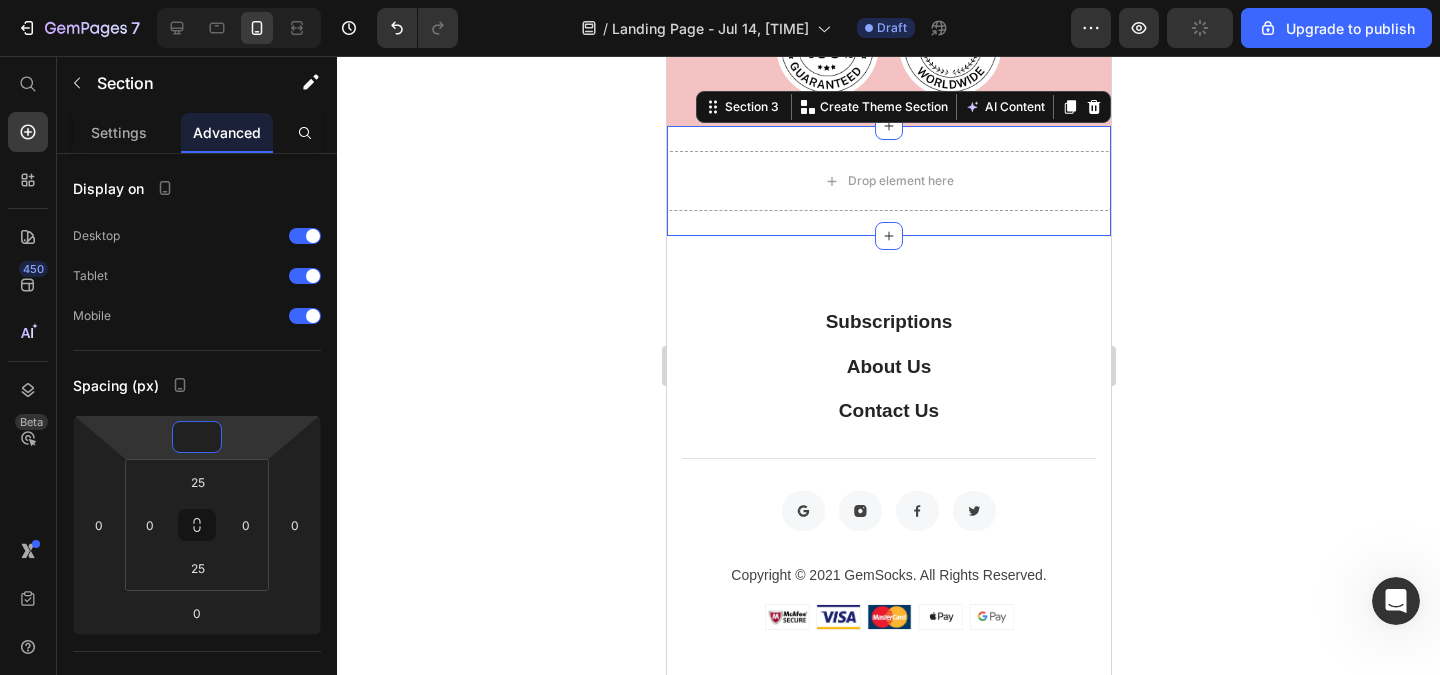 type on "0" 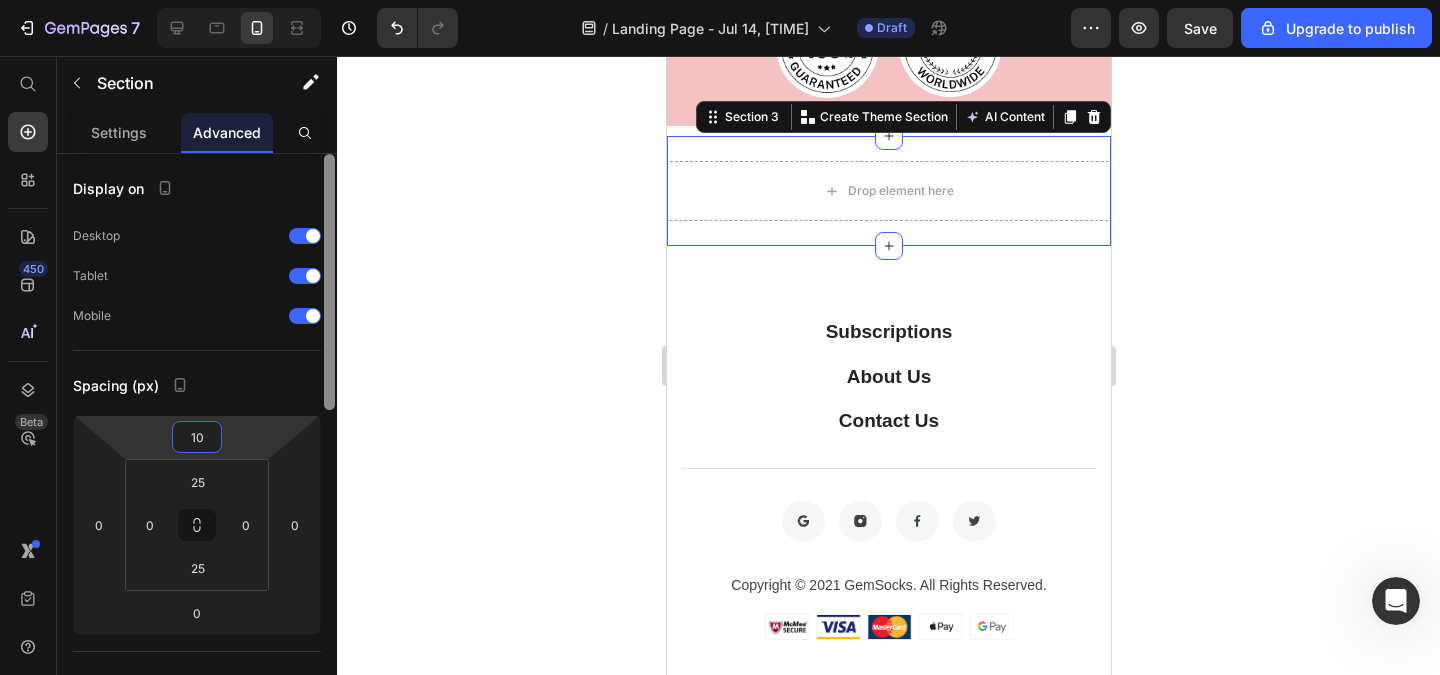 type on "1" 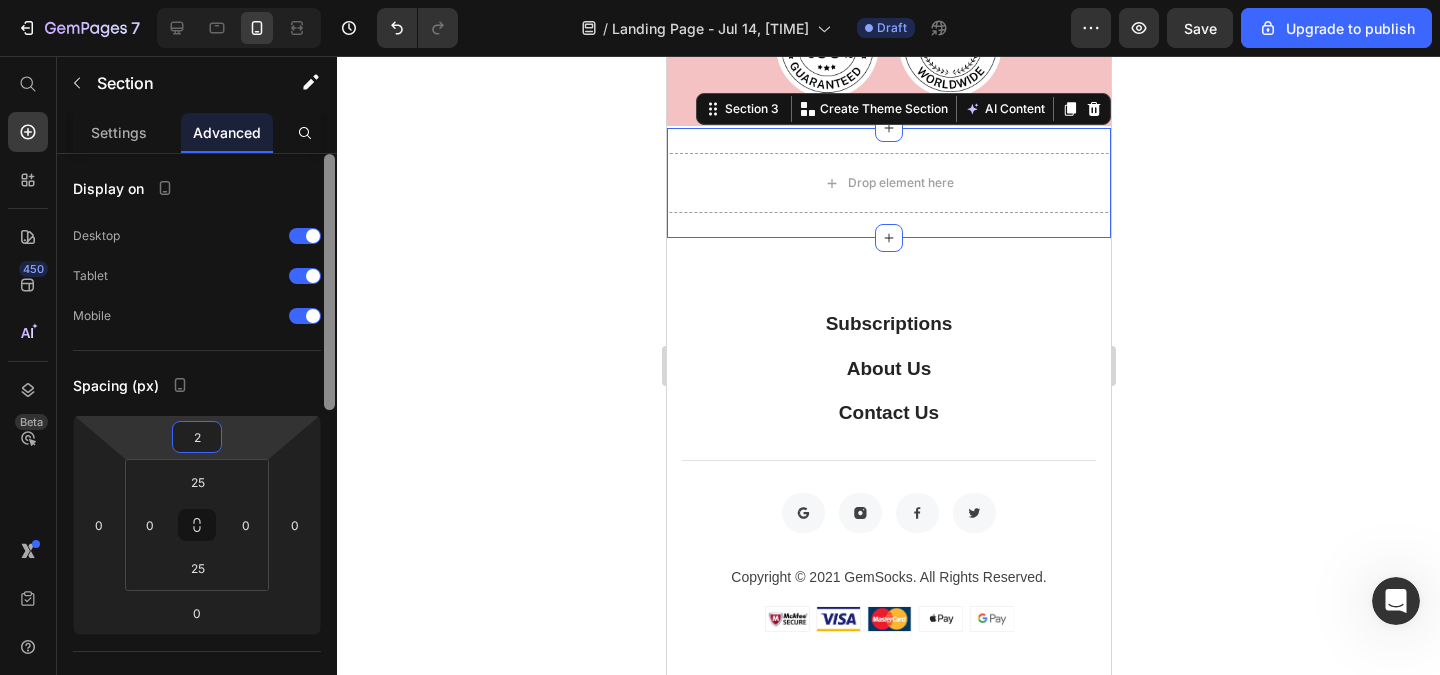 type on "20" 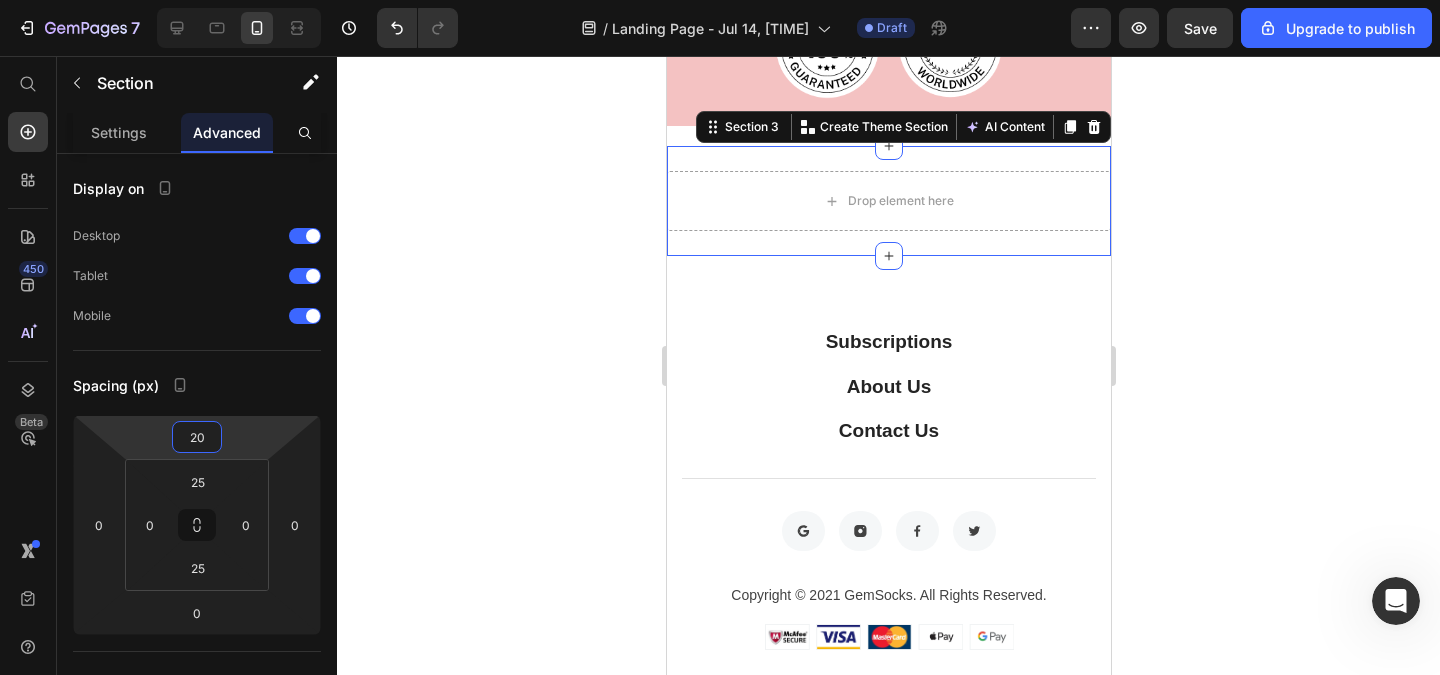 click 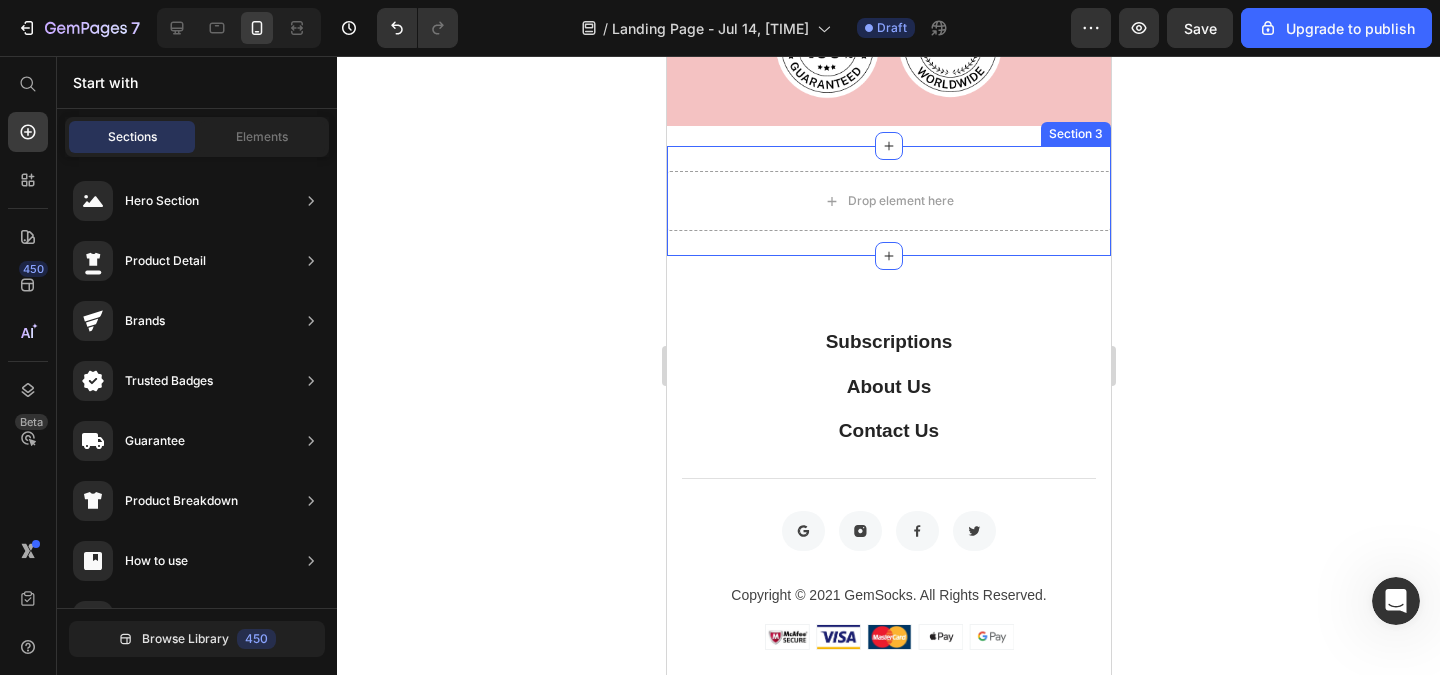click on "Drop element here Section 3" at bounding box center (888, 201) 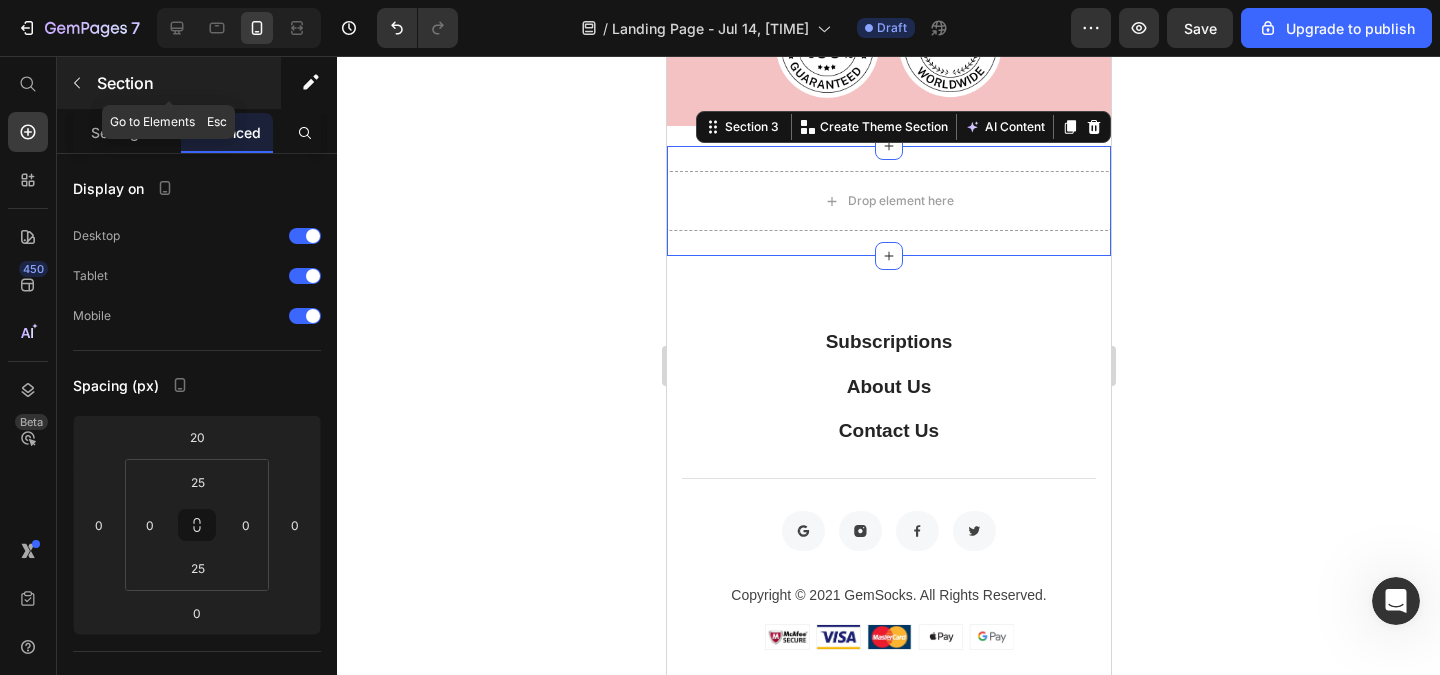 click 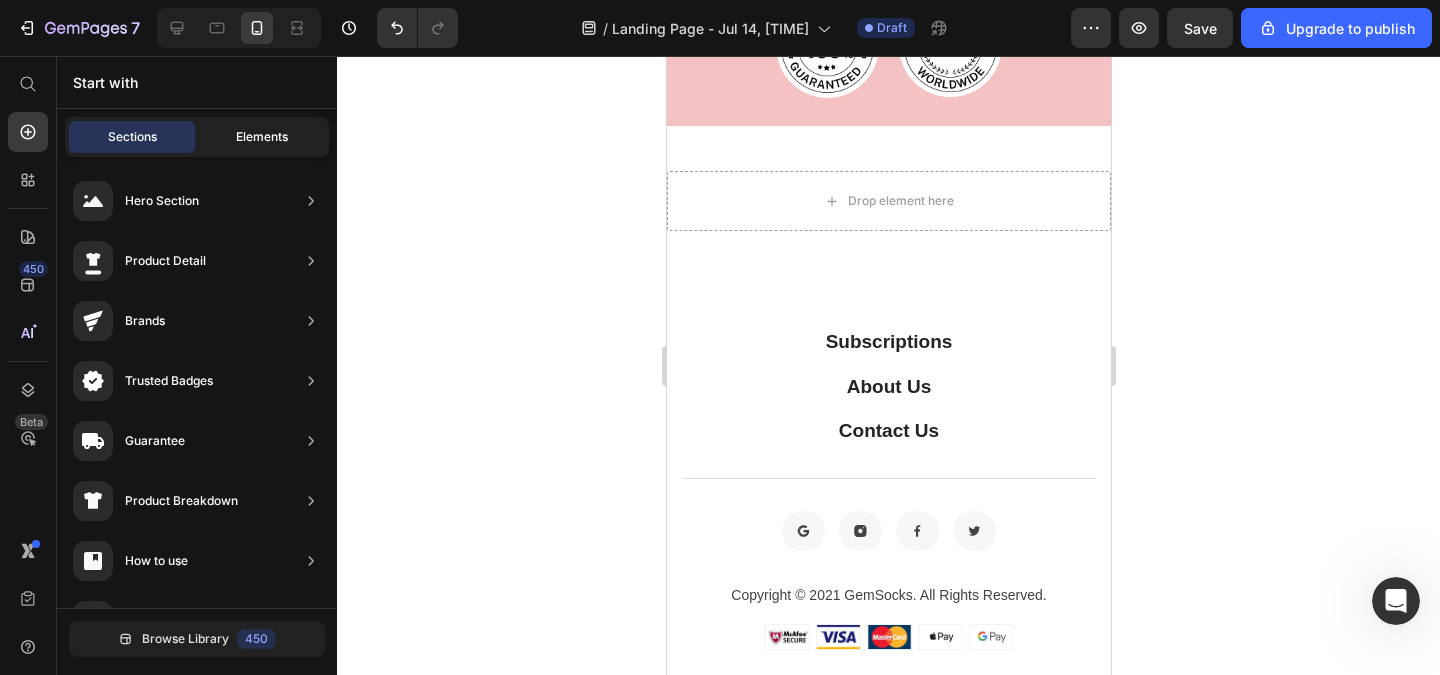 click on "Elements" 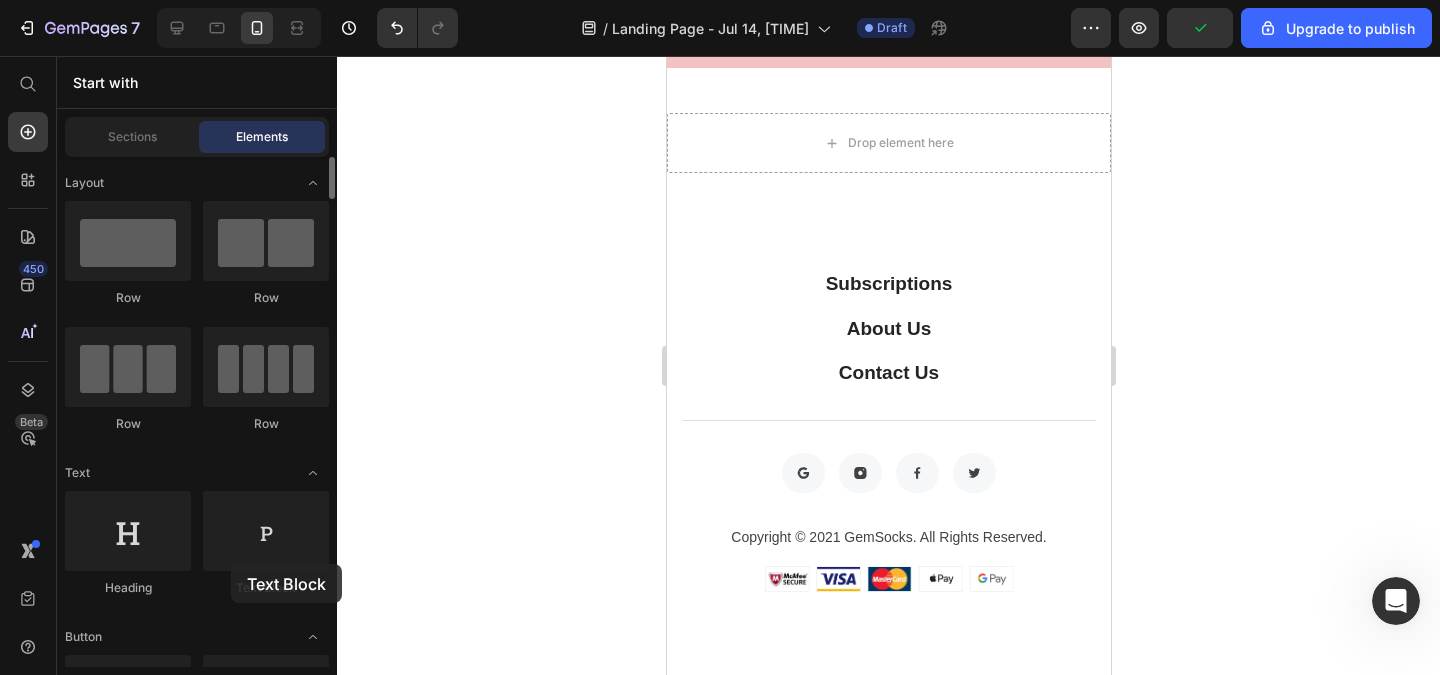 drag, startPoint x: 260, startPoint y: 548, endPoint x: 199, endPoint y: 554, distance: 61.294373 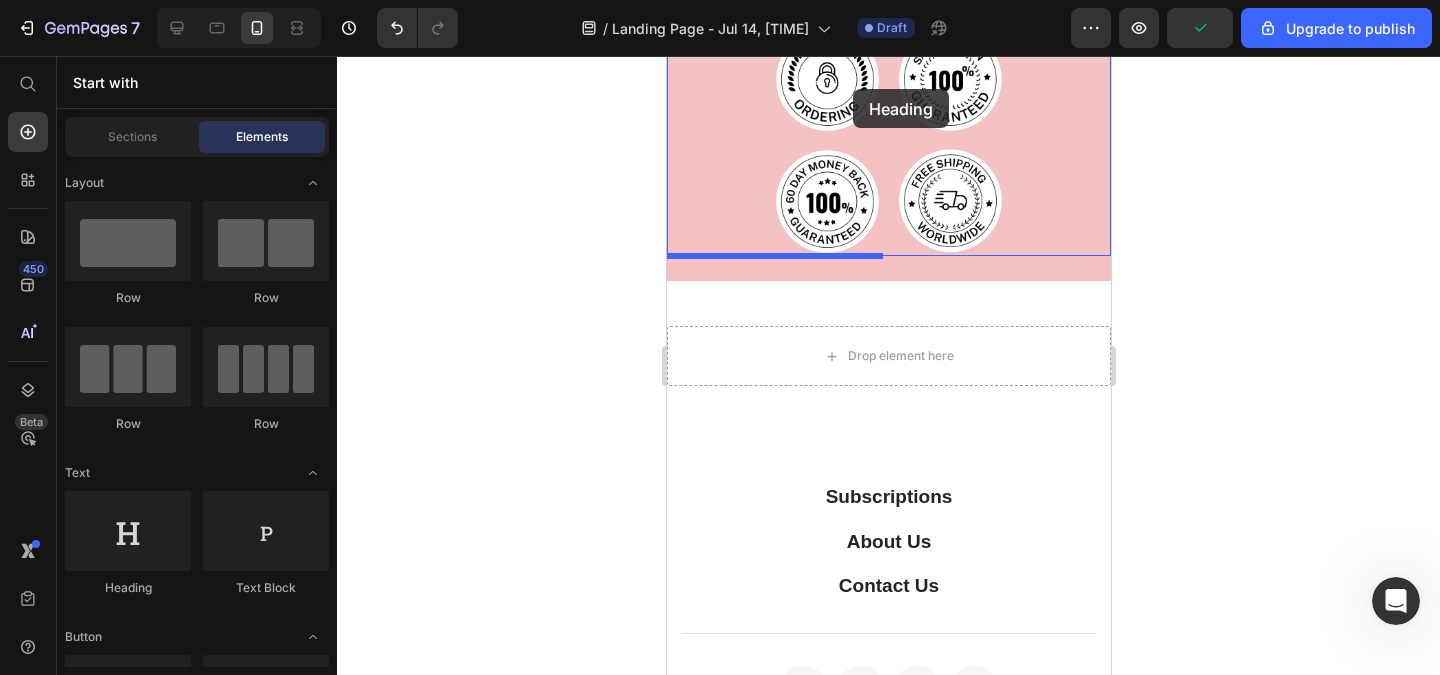 scroll, scrollTop: 918, scrollLeft: 0, axis: vertical 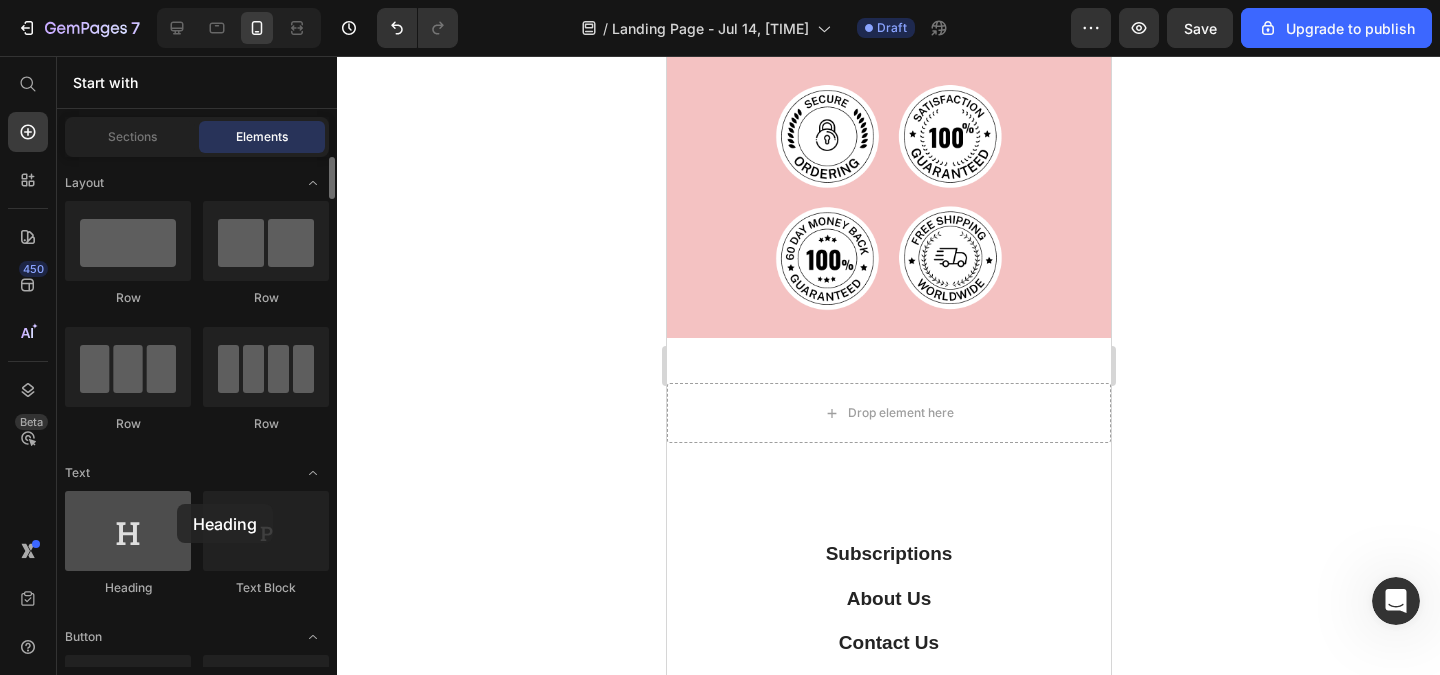 drag, startPoint x: 138, startPoint y: 548, endPoint x: 177, endPoint y: 504, distance: 58.796257 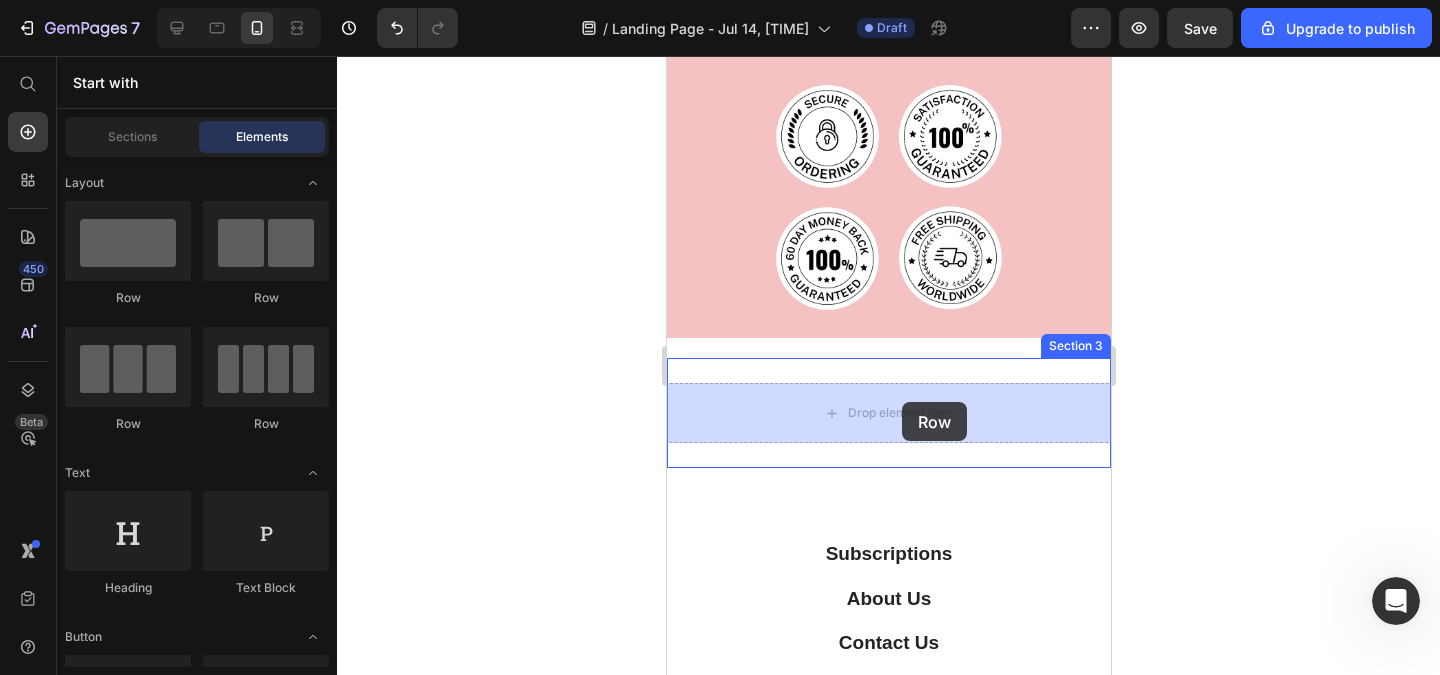 drag, startPoint x: 821, startPoint y: 323, endPoint x: 901, endPoint y: 402, distance: 112.432205 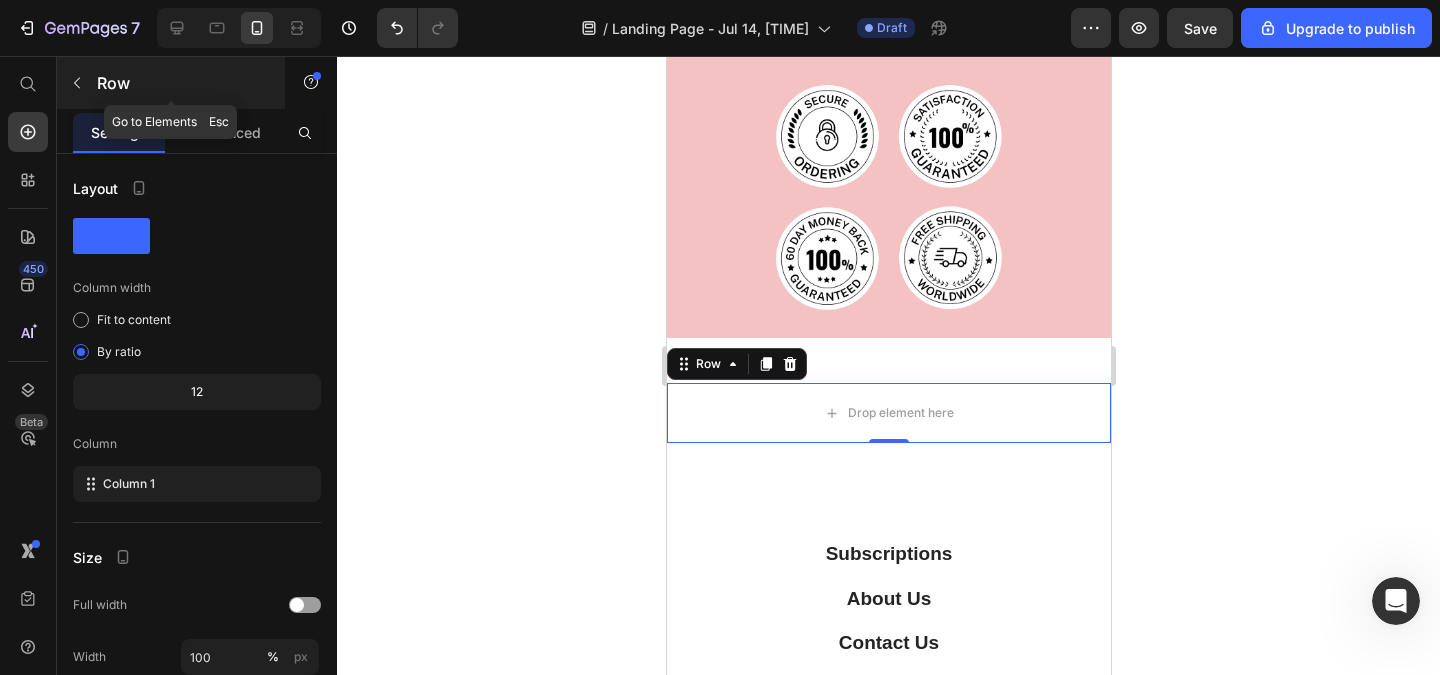 click 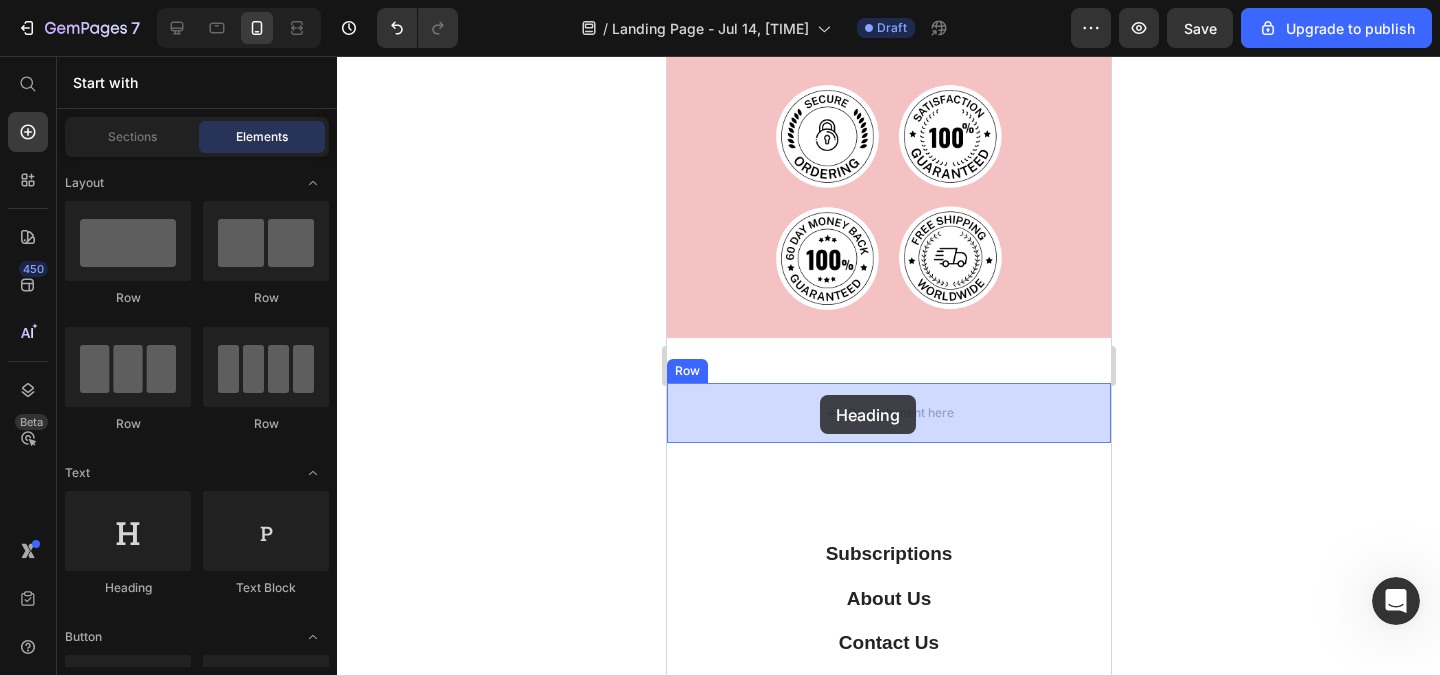 drag, startPoint x: 804, startPoint y: 590, endPoint x: 819, endPoint y: 395, distance: 195.57607 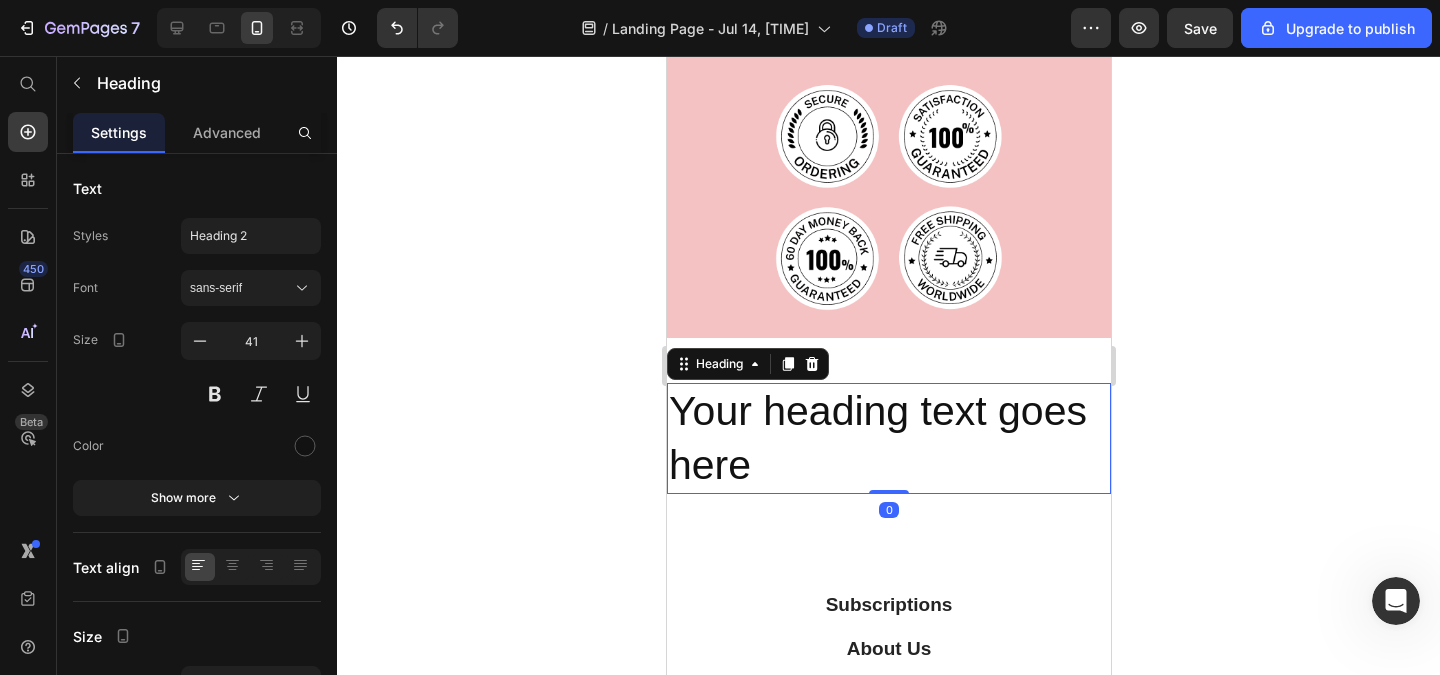click on "Your heading text goes here" at bounding box center [888, 438] 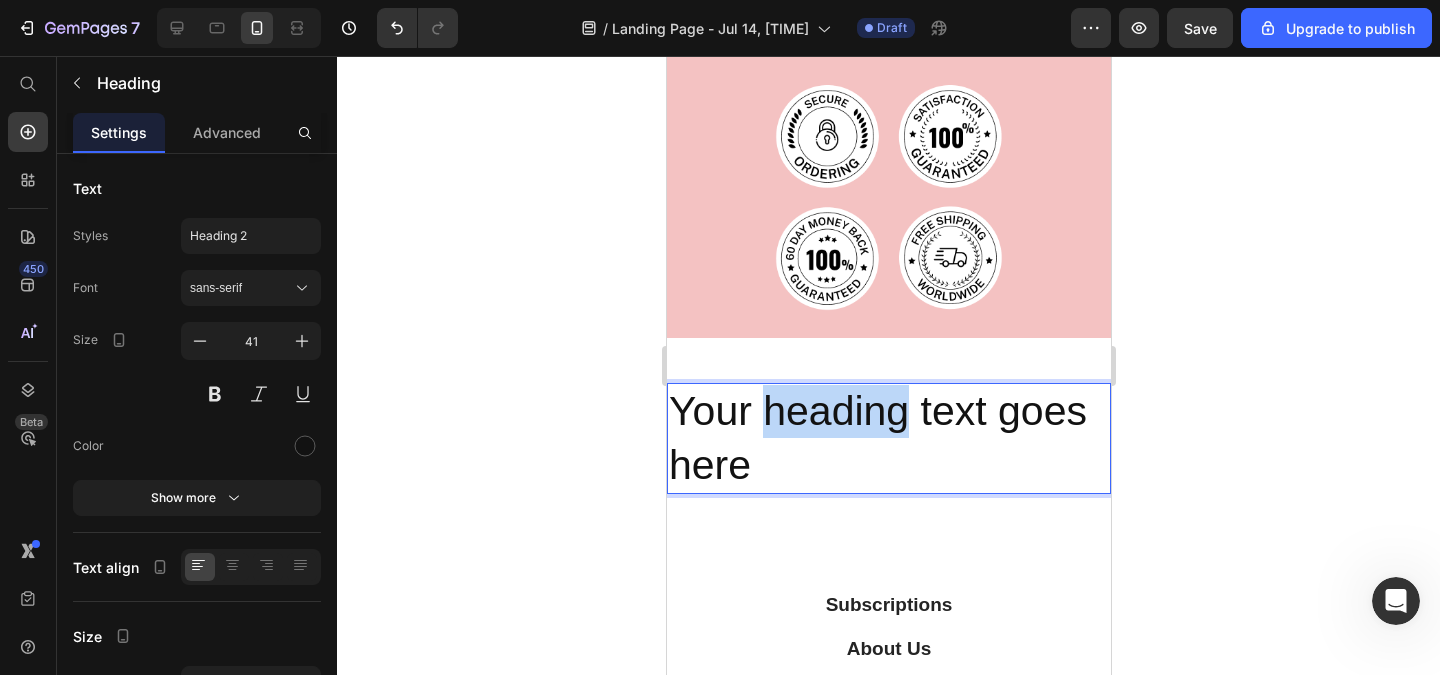 click on "Your heading text goes here" at bounding box center (888, 438) 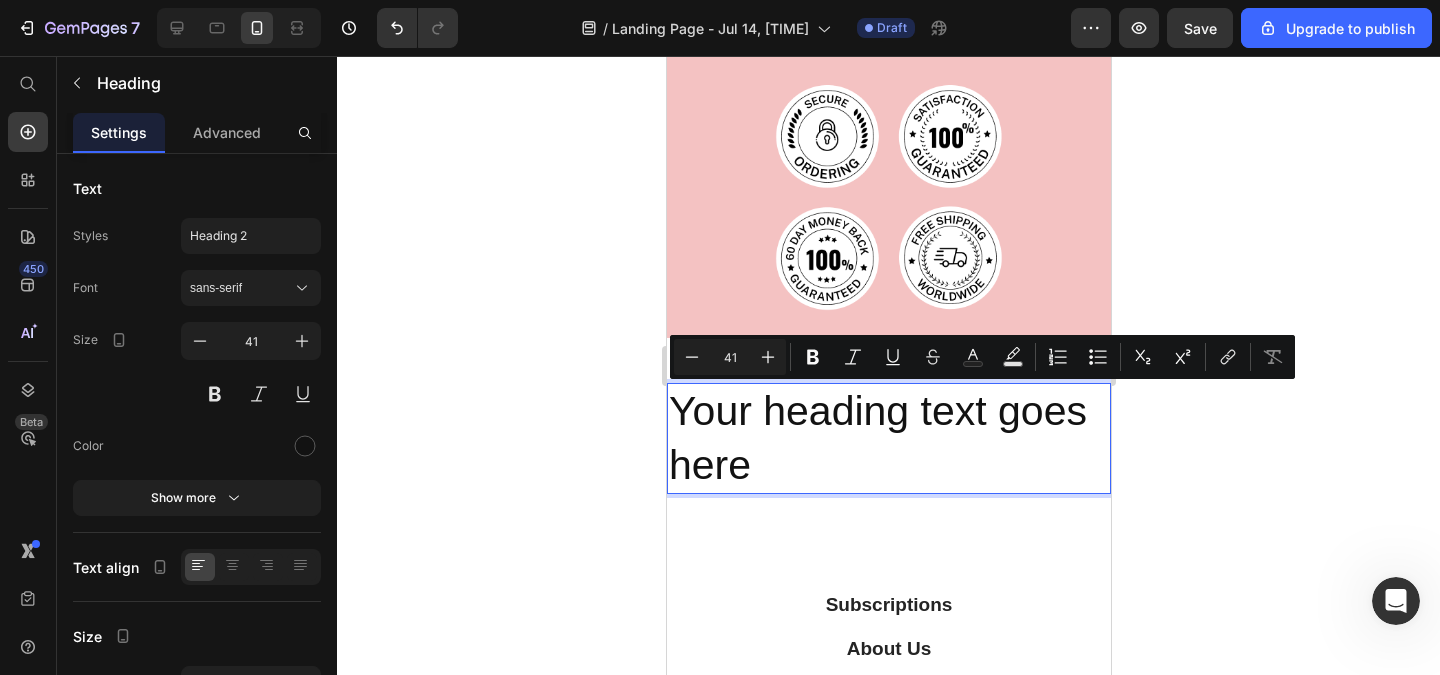 click on "Your heading text goes here" at bounding box center [888, 438] 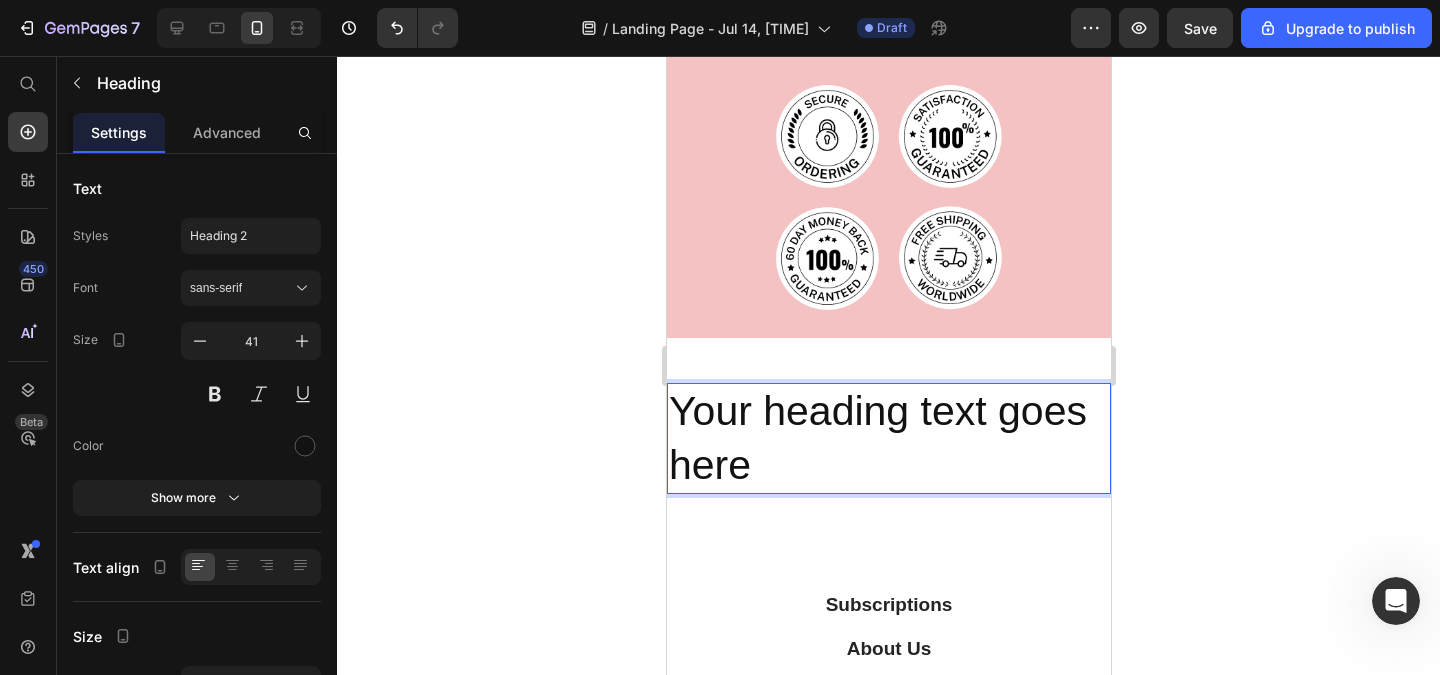 click 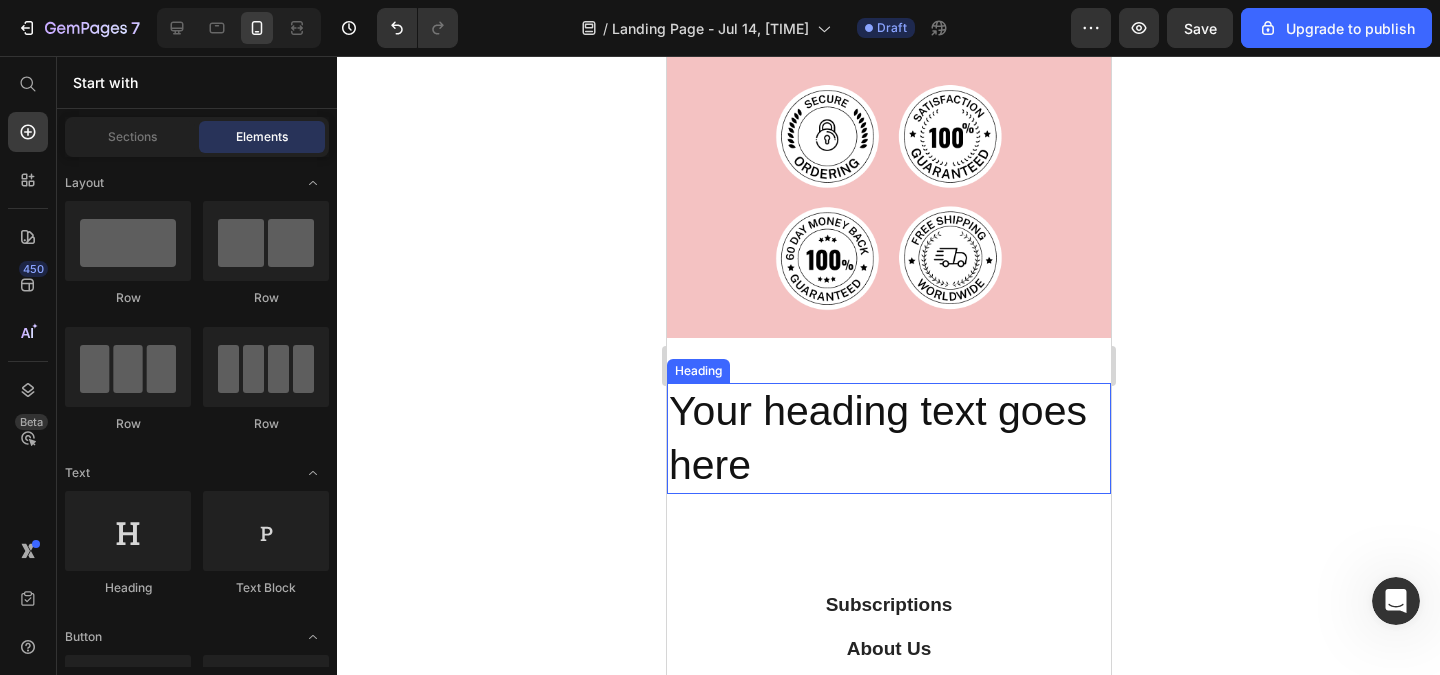 click on "Your heading text goes here" at bounding box center [888, 438] 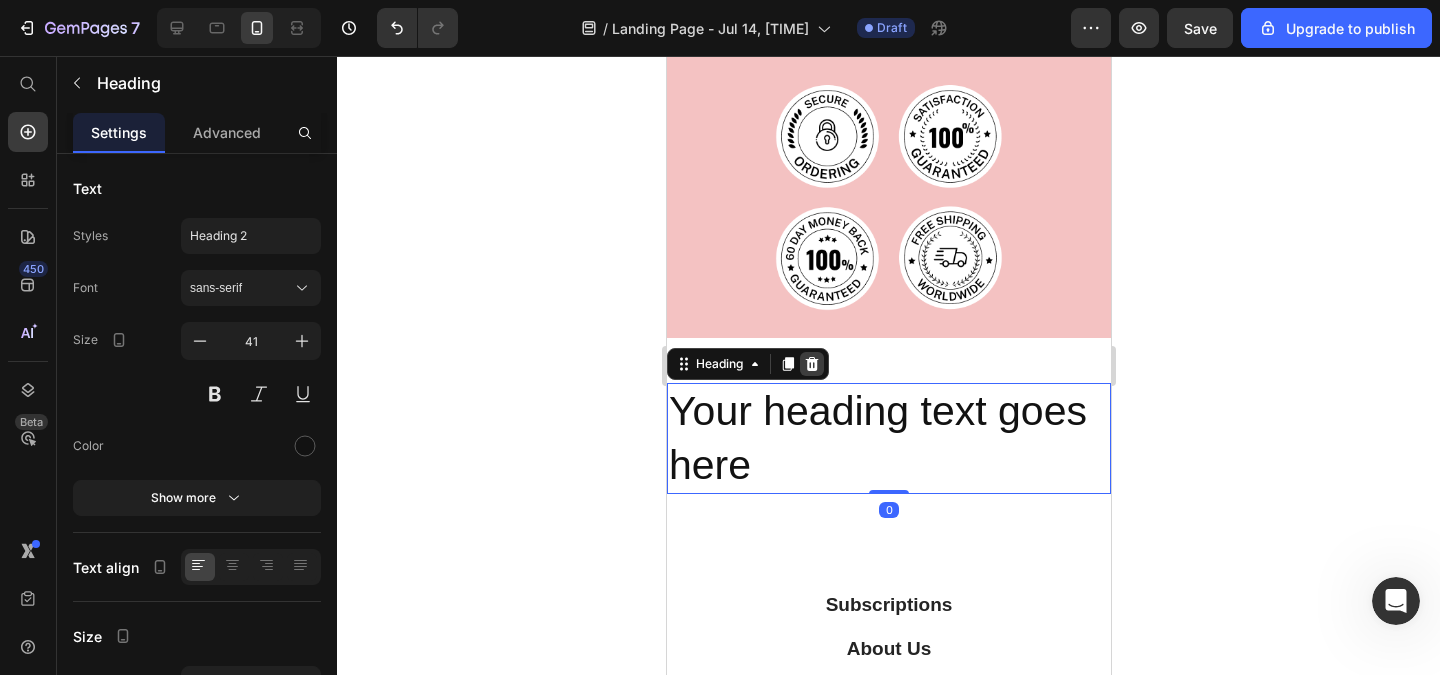 click at bounding box center (811, 364) 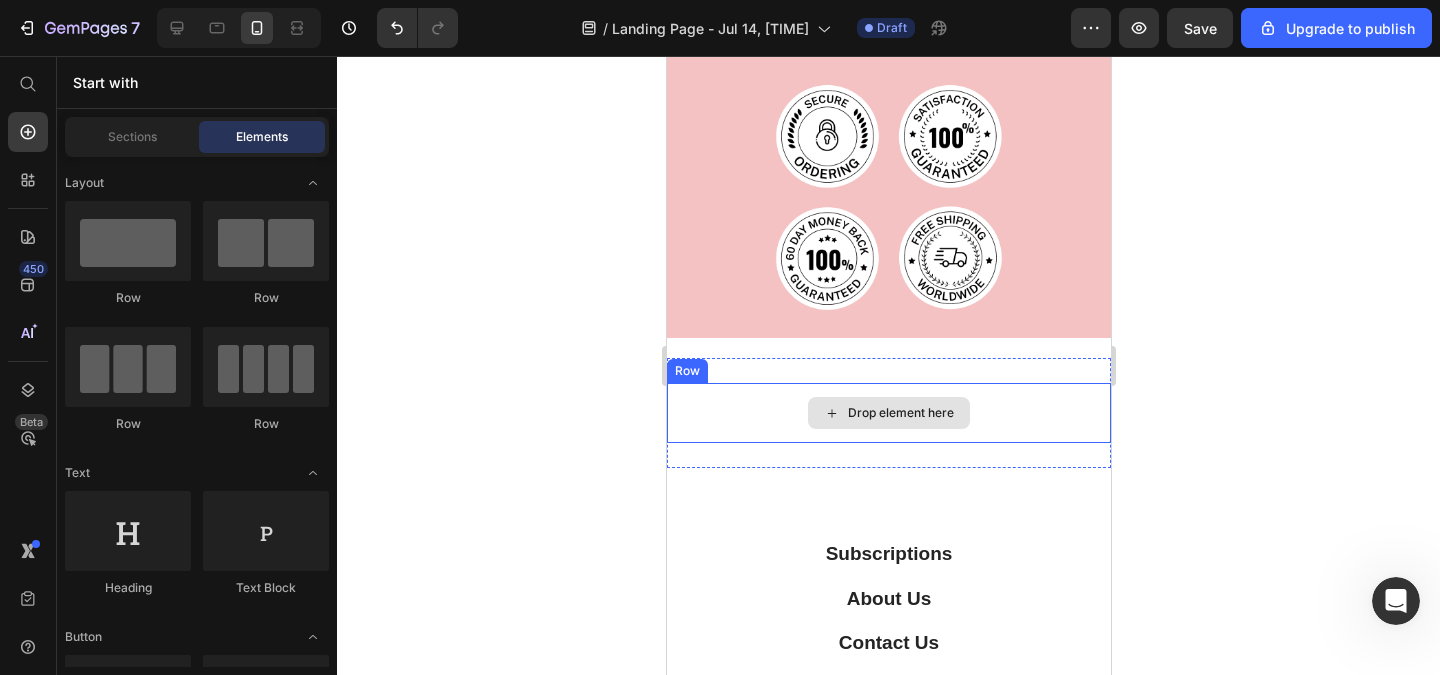 click on "Drop element here" at bounding box center (888, 413) 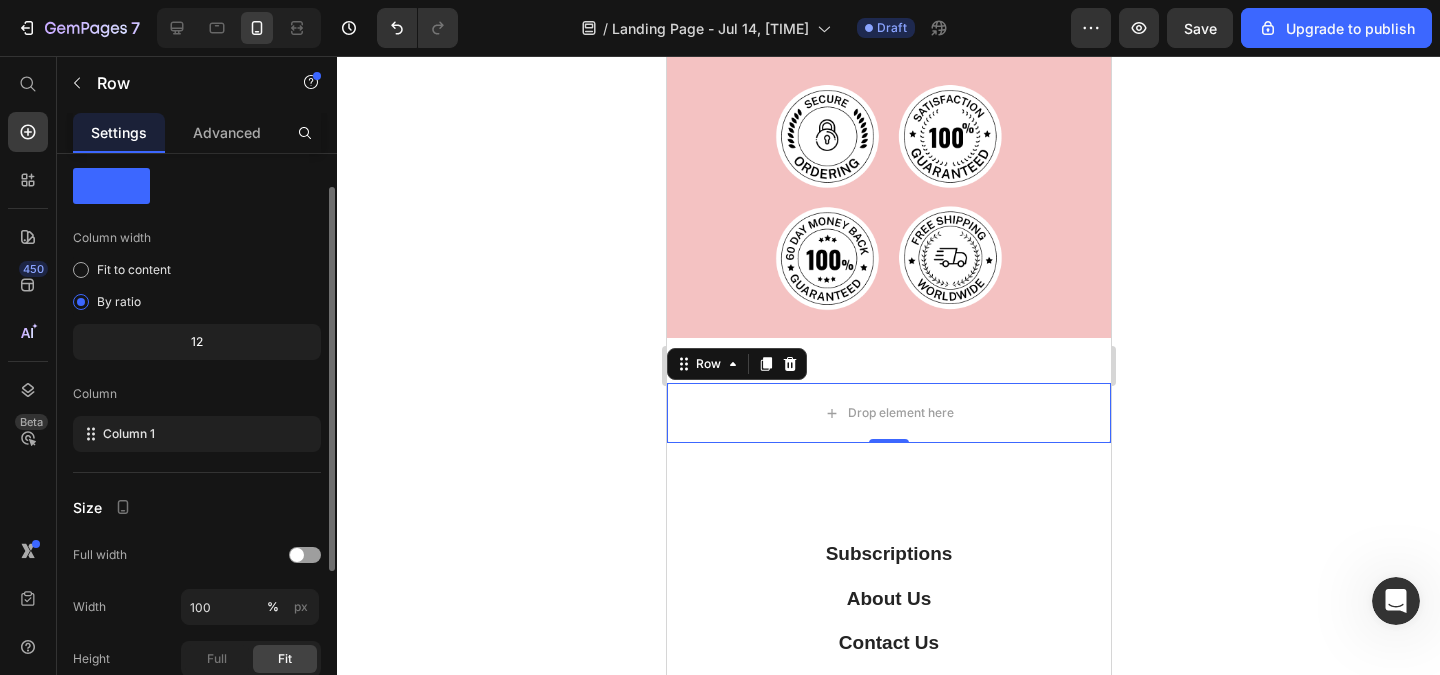 scroll, scrollTop: 0, scrollLeft: 0, axis: both 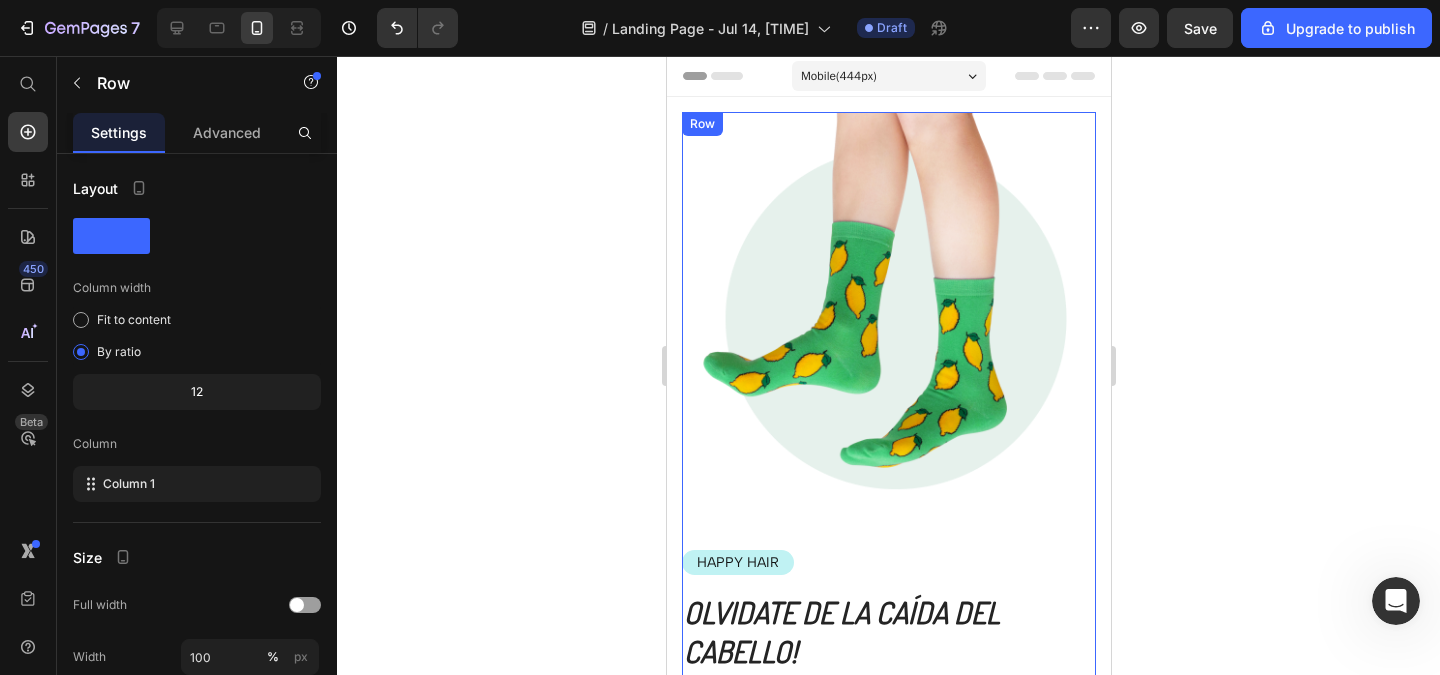 click on "Image HAPPY HAIR Text Block Olvidate de la caída del cabello!  Heading Icon Icon Icon Icon Icon Icon List 4.9/5 BASADO EN 1.453 MUJERES  Text Block Row Formulación mas efectiva del mercado  Estimula el crecimiento del pelo Resultados visibles clinicamente comprovados Item List COMPRAR AHORA Button Row" at bounding box center (888, 484) 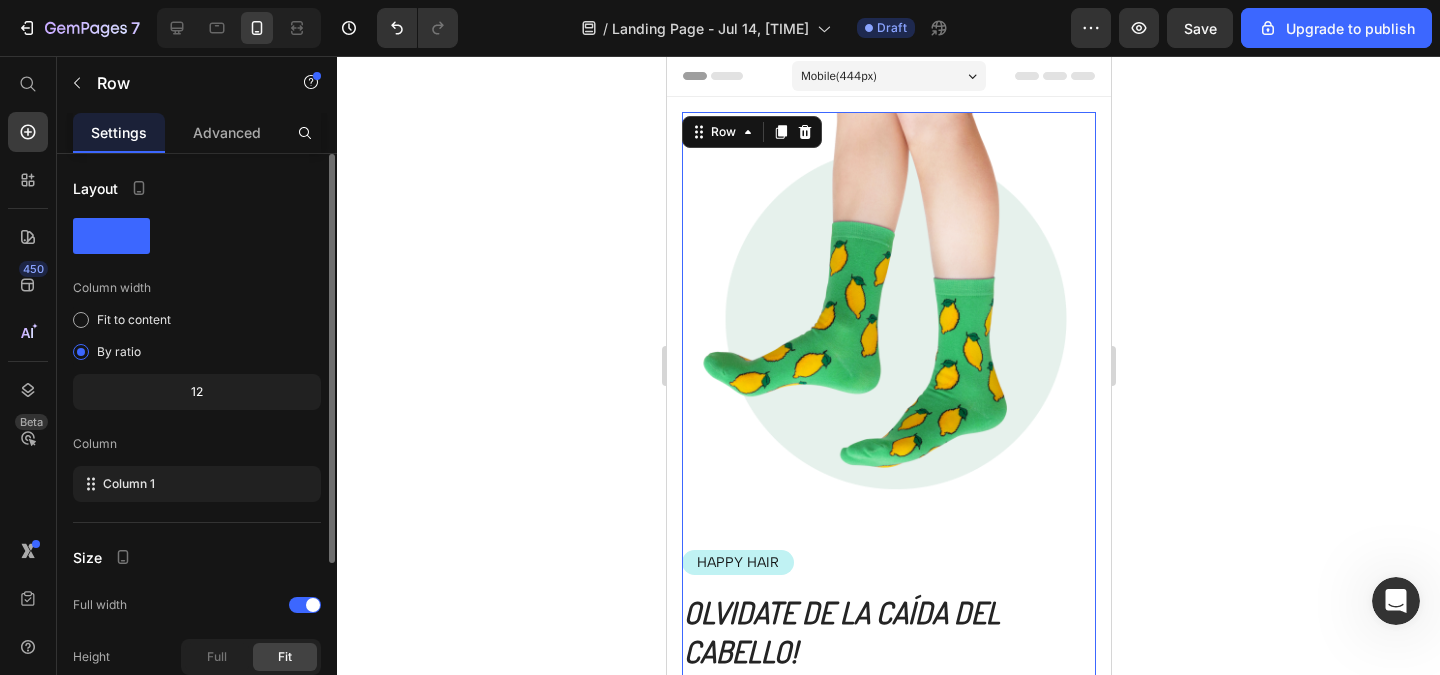 scroll, scrollTop: 238, scrollLeft: 0, axis: vertical 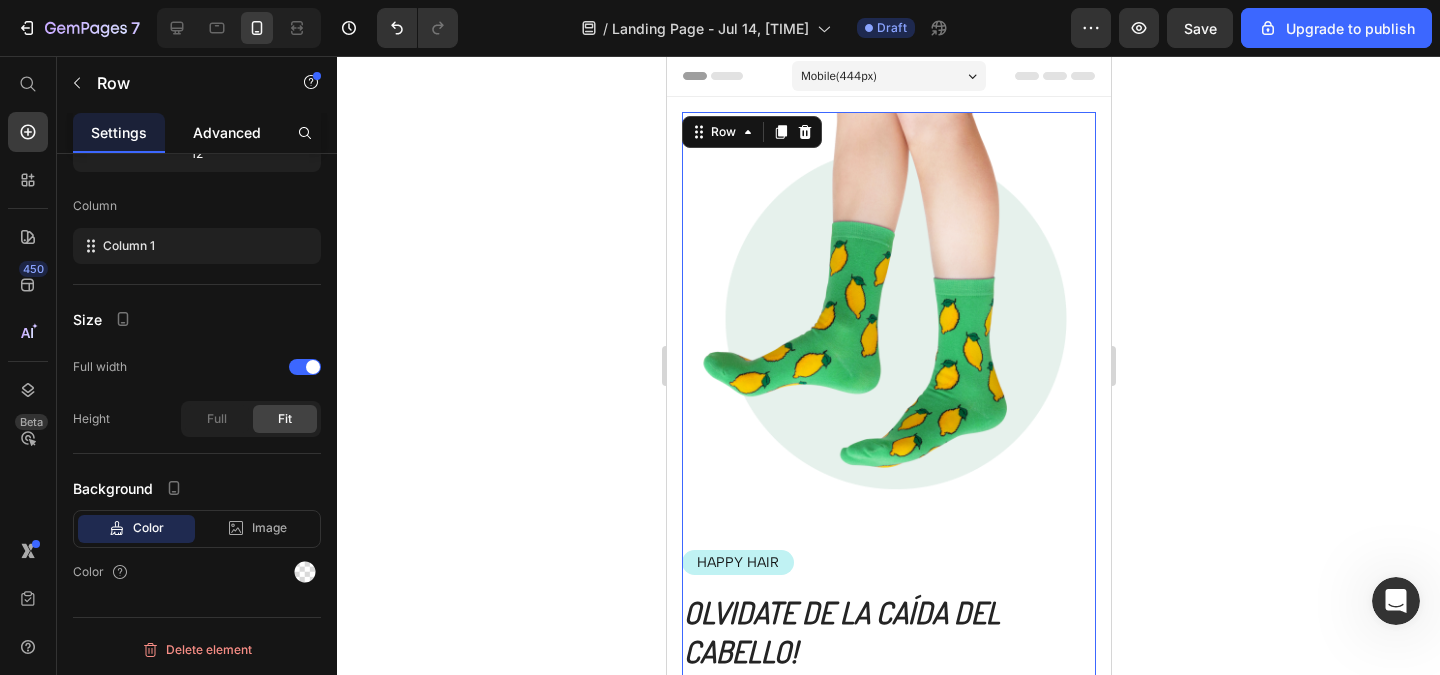 click on "Advanced" at bounding box center [227, 132] 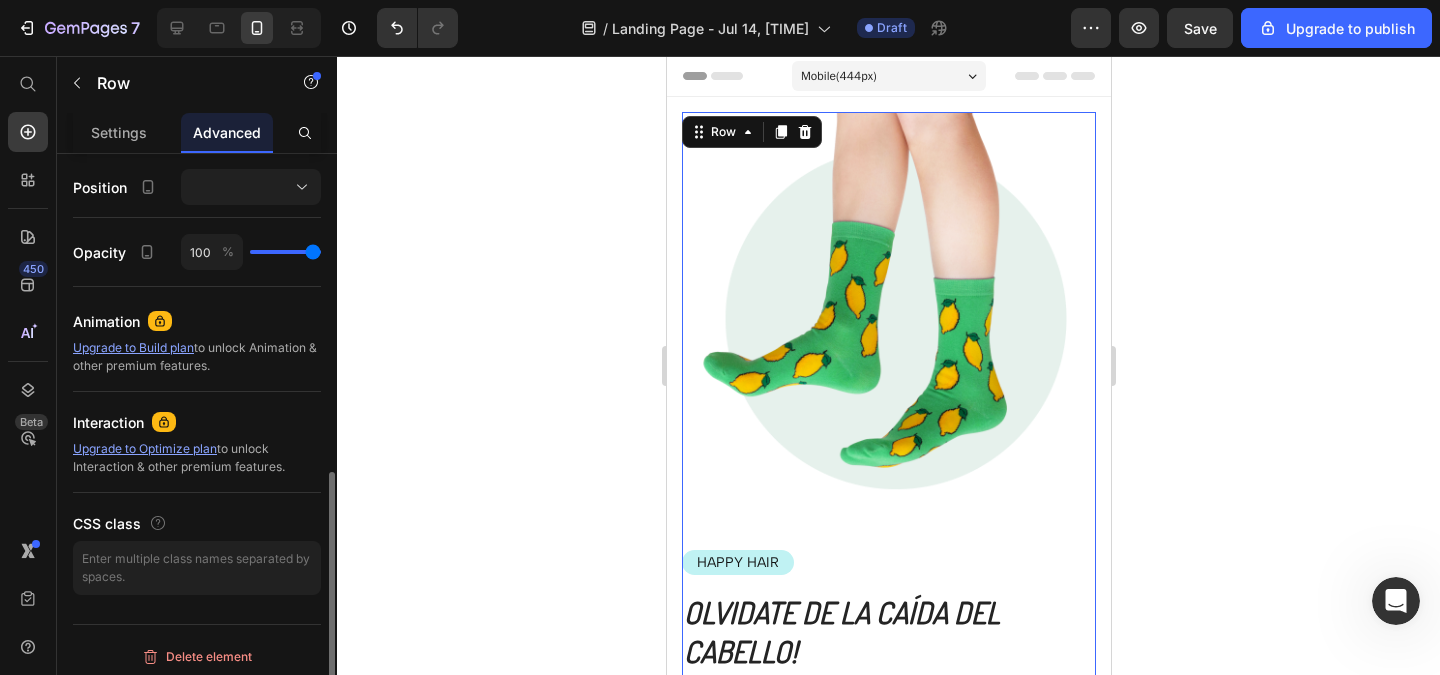 scroll, scrollTop: 727, scrollLeft: 0, axis: vertical 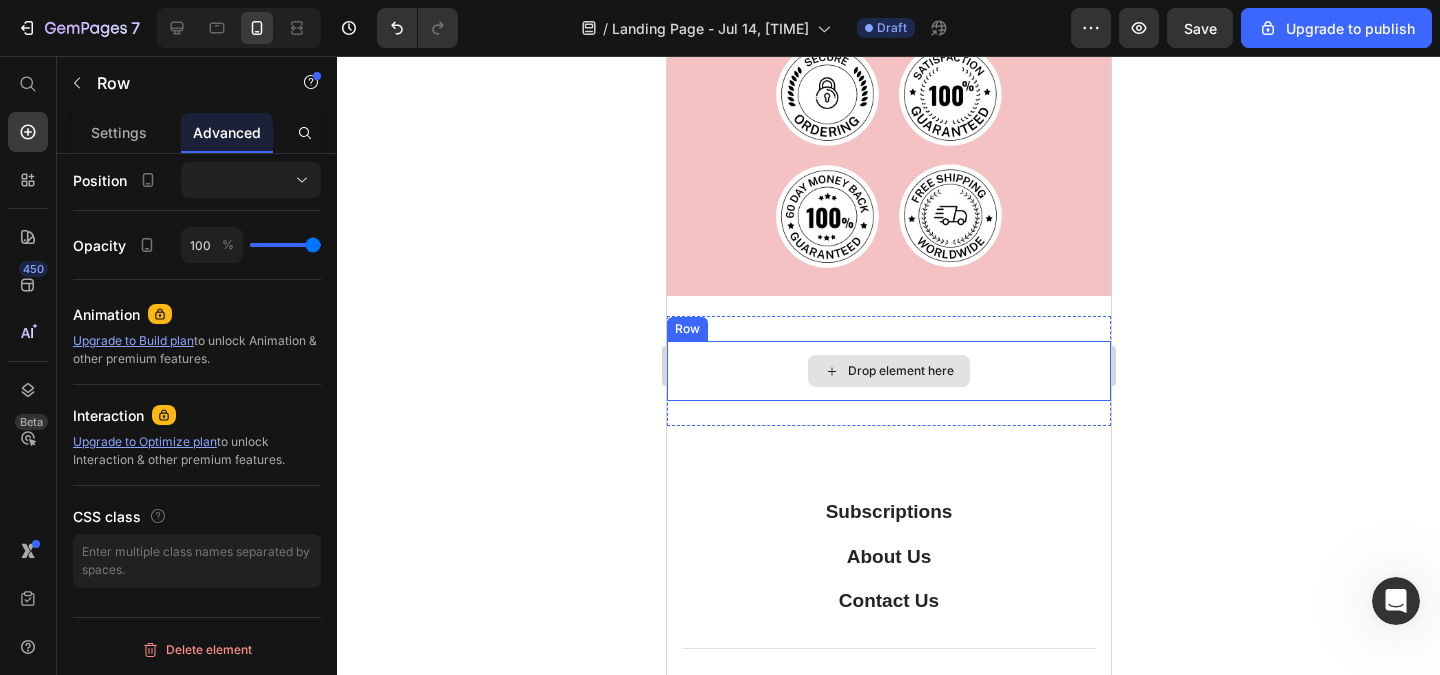 click on "Drop element here" at bounding box center [888, 371] 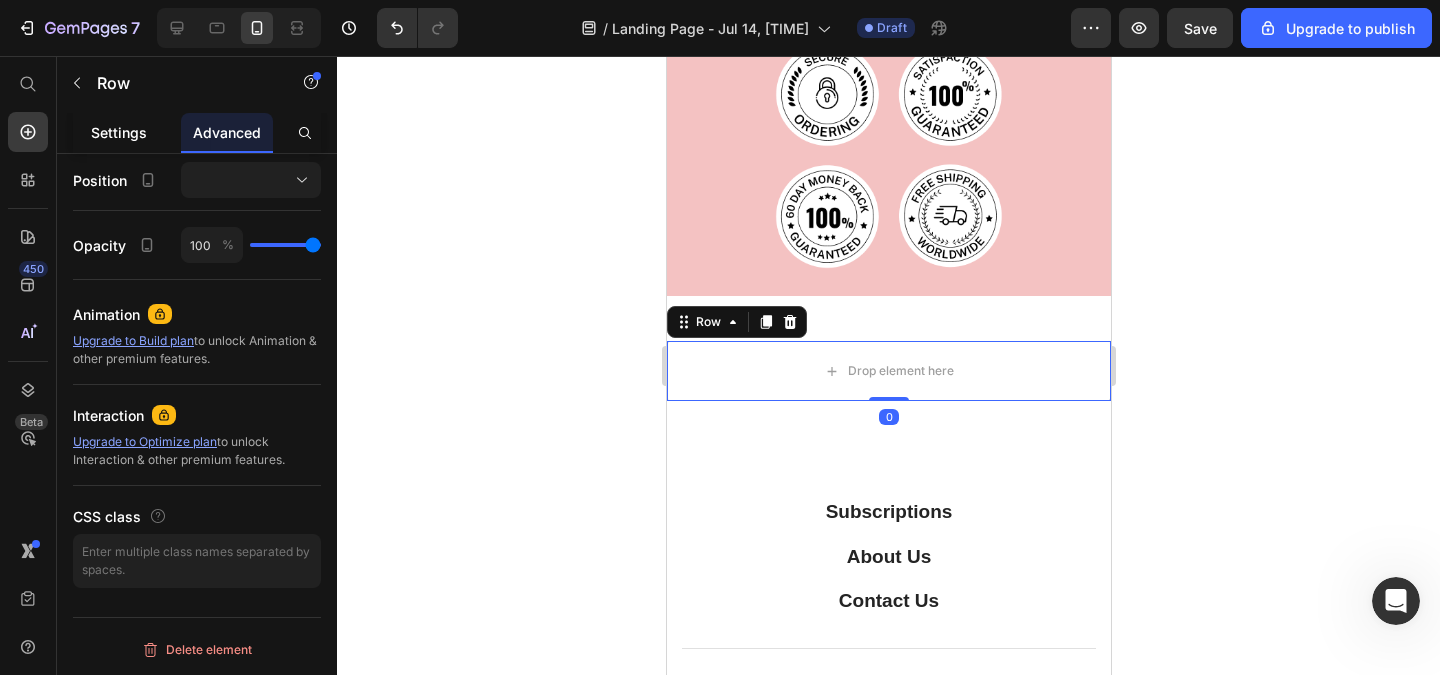 click on "Settings" at bounding box center [119, 132] 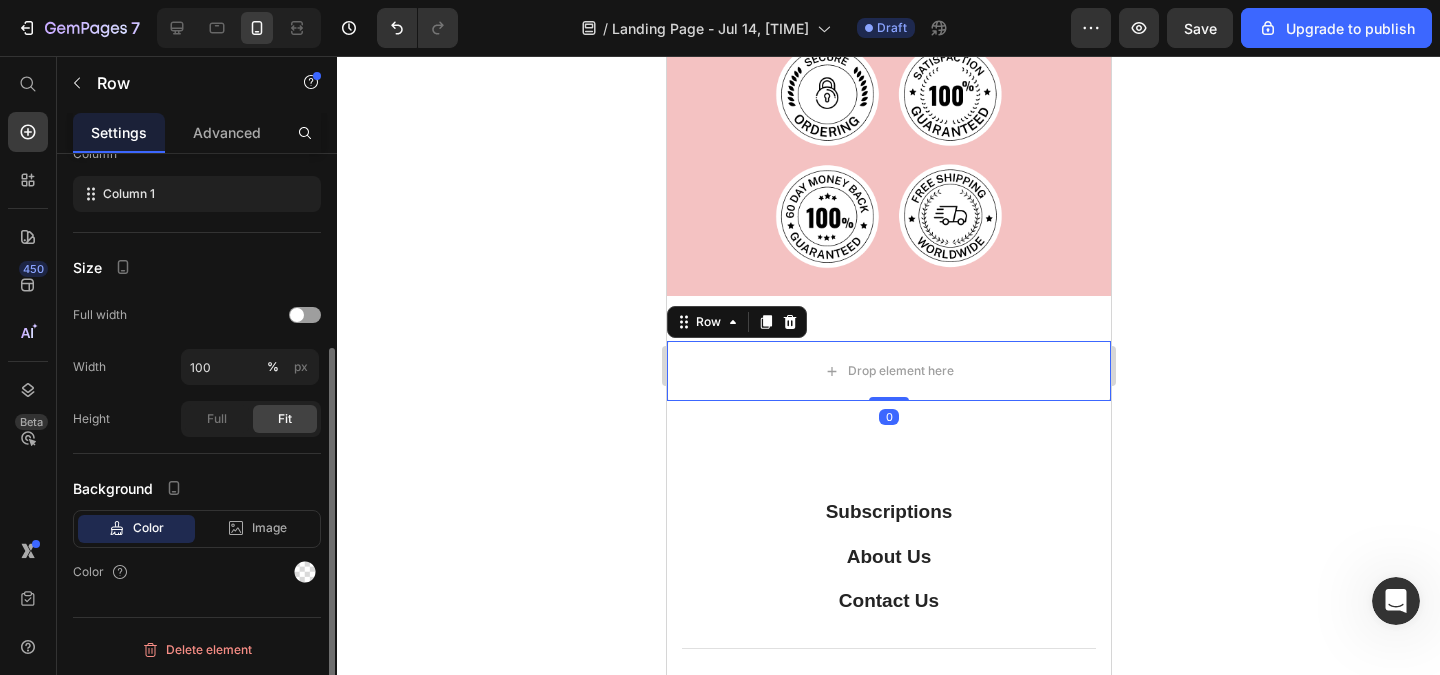 scroll, scrollTop: 0, scrollLeft: 0, axis: both 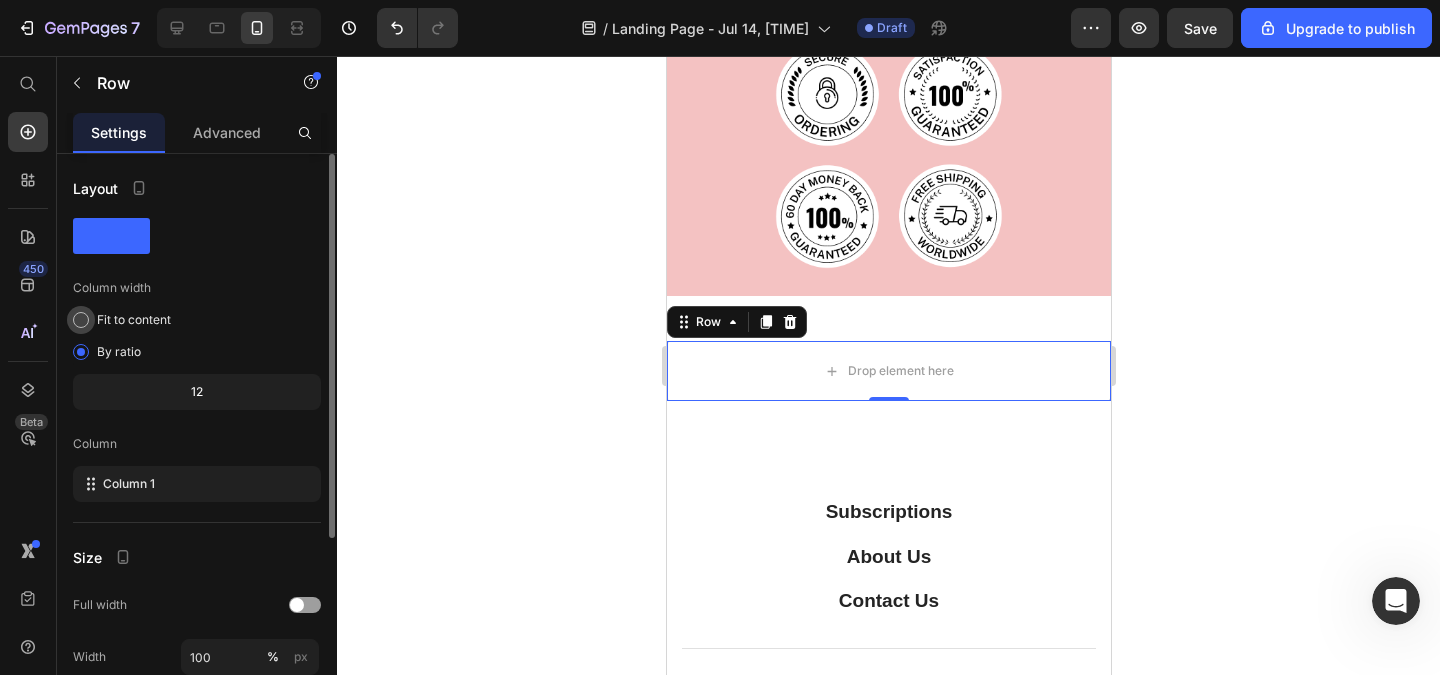 click on "Fit to content" 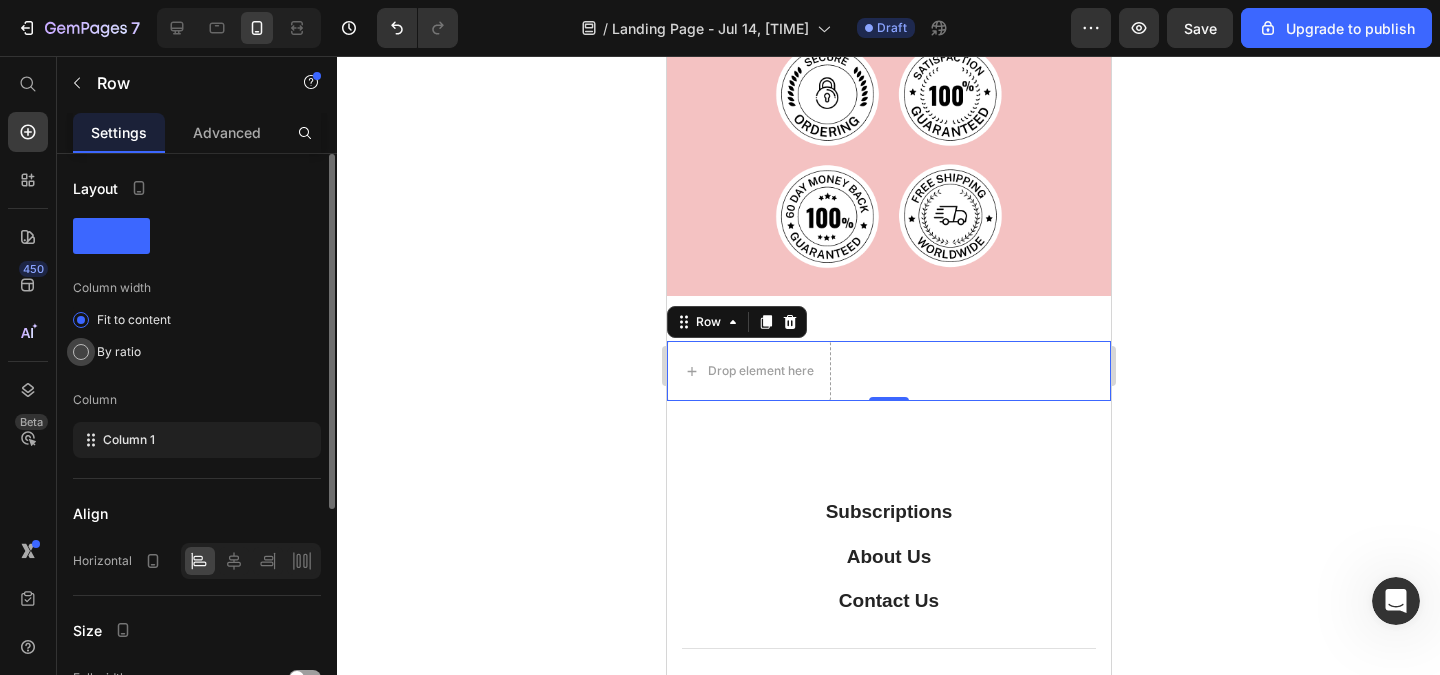 click on "By ratio" 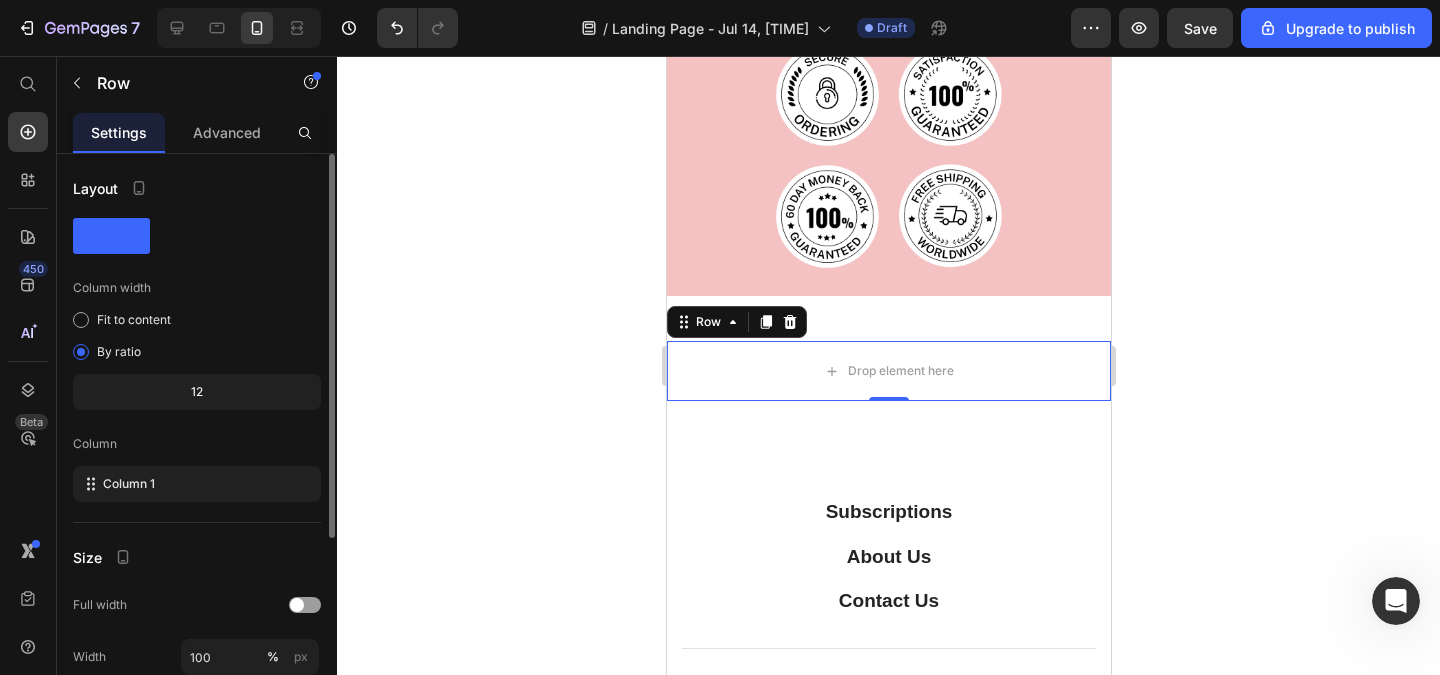 scroll, scrollTop: 240, scrollLeft: 0, axis: vertical 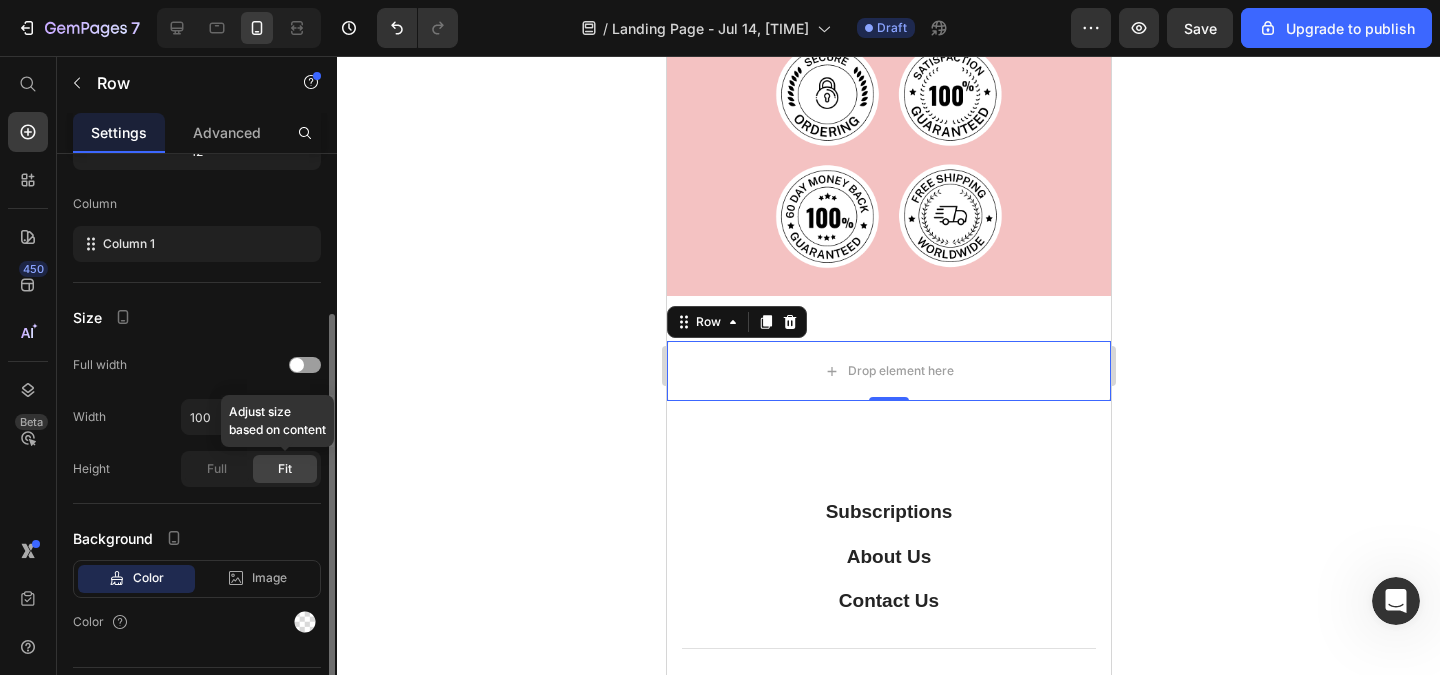 click on "Fit" 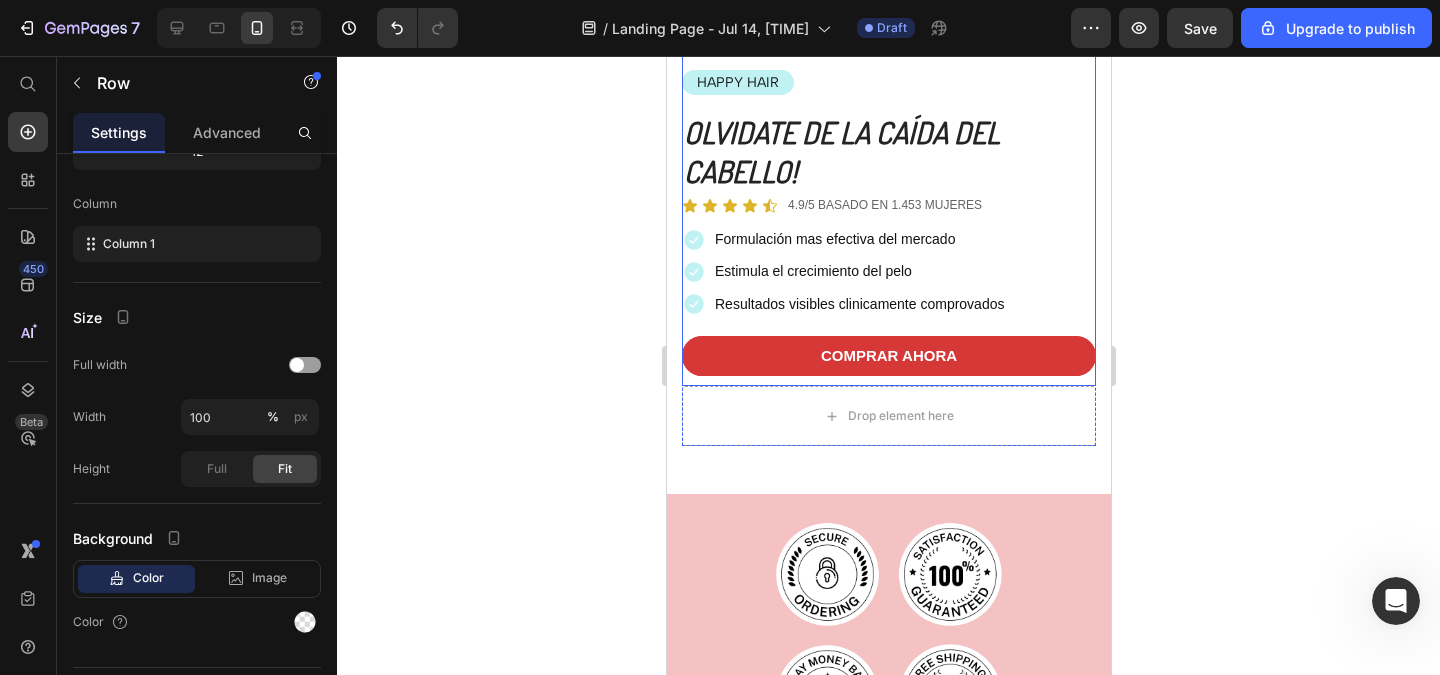 scroll, scrollTop: 120, scrollLeft: 0, axis: vertical 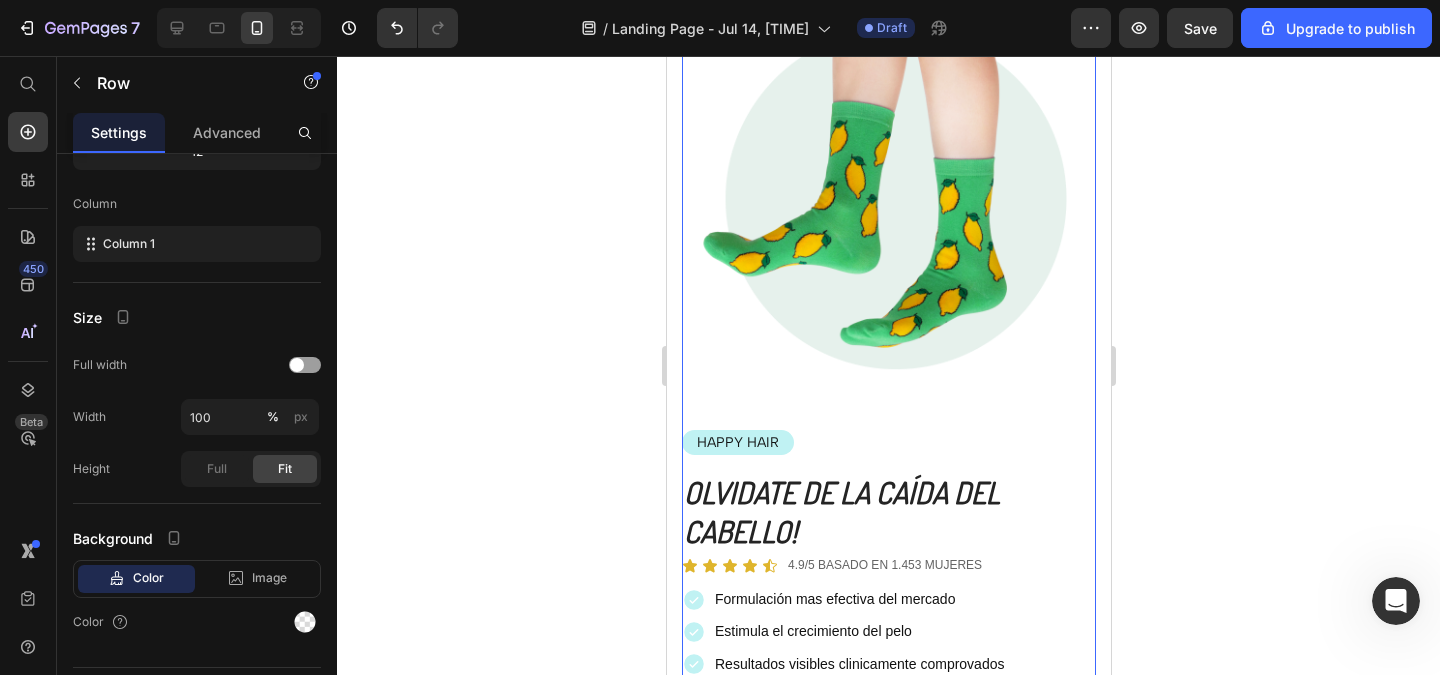click on "Image HAPPY HAIR Text Block Olvidate de la caída del cabello!  Heading Icon Icon Icon Icon Icon Icon List 4.9/5 BASADO EN 1.453 MUJERES  Text Block Row Formulación mas efectiva del mercado  Estimula el crecimiento del pelo Resultados visibles clinicamente comprovados Item List COMPRAR AHORA Button Row" at bounding box center (888, 364) 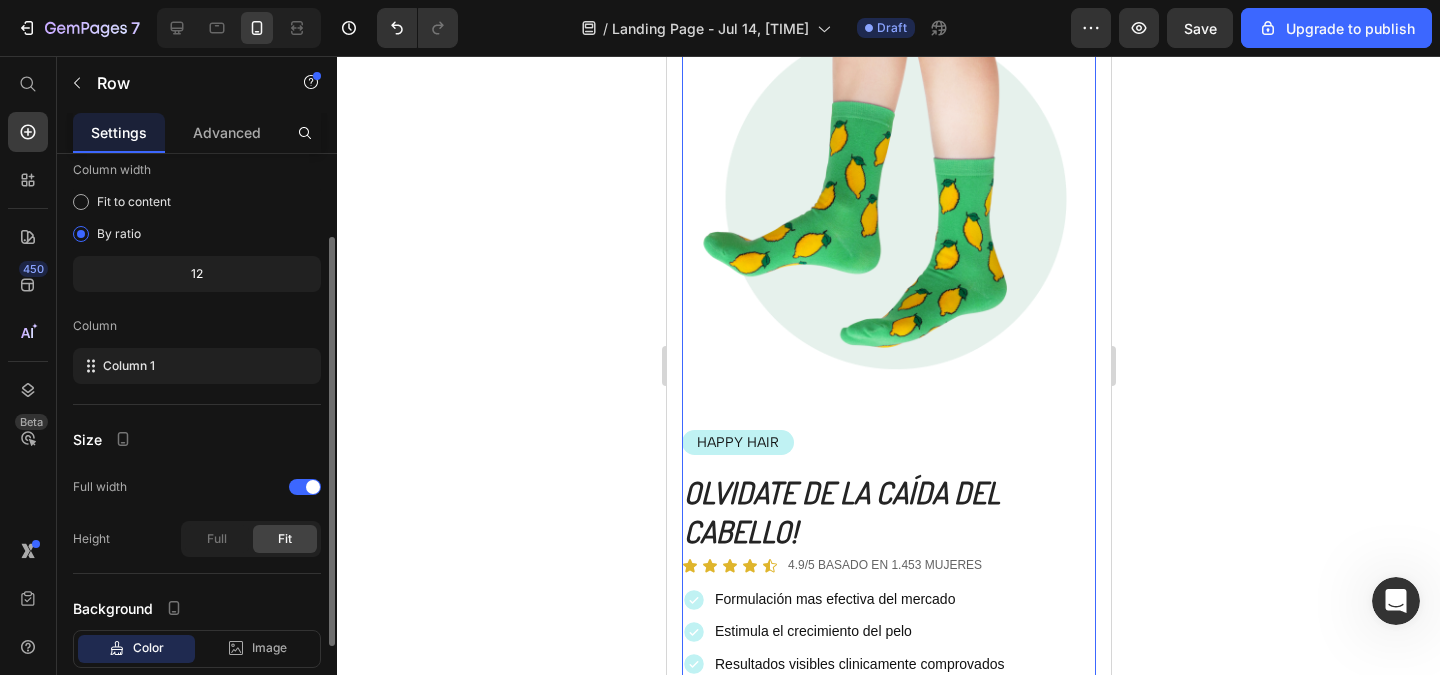 scroll, scrollTop: 0, scrollLeft: 0, axis: both 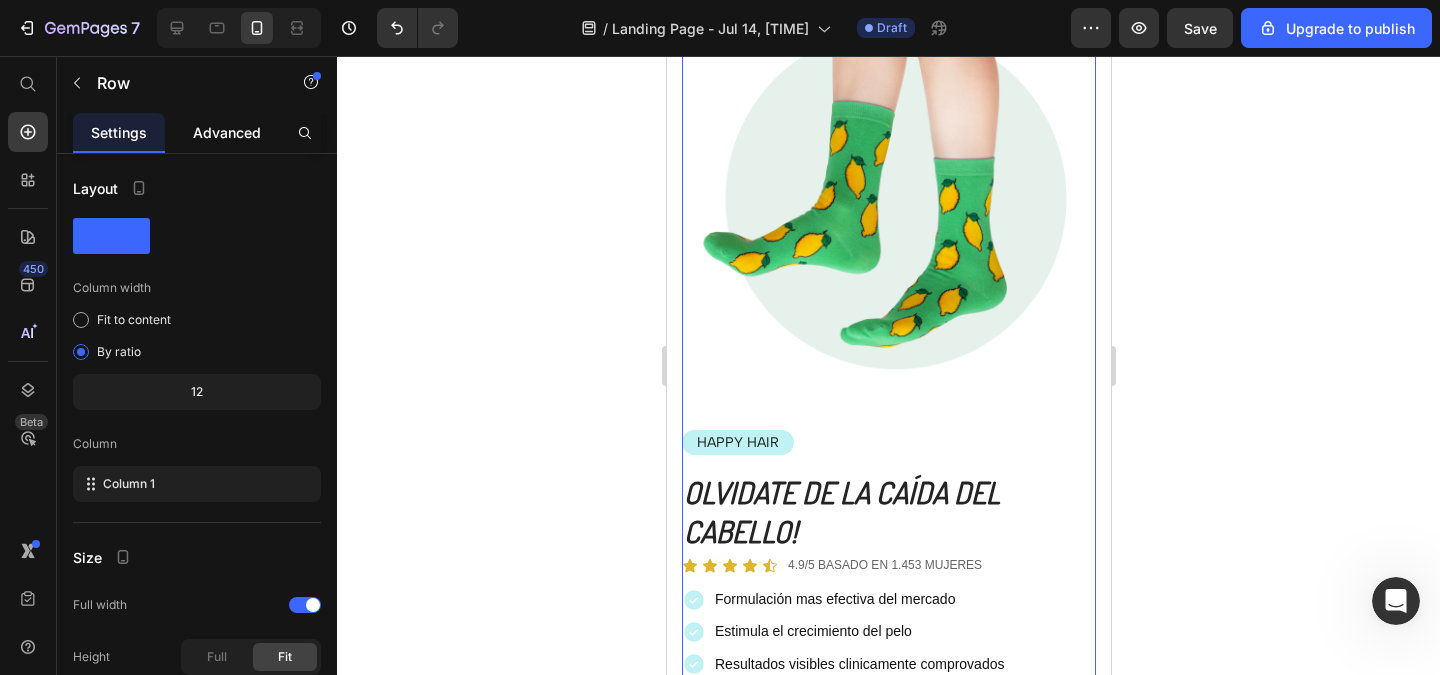 click on "Advanced" at bounding box center (227, 132) 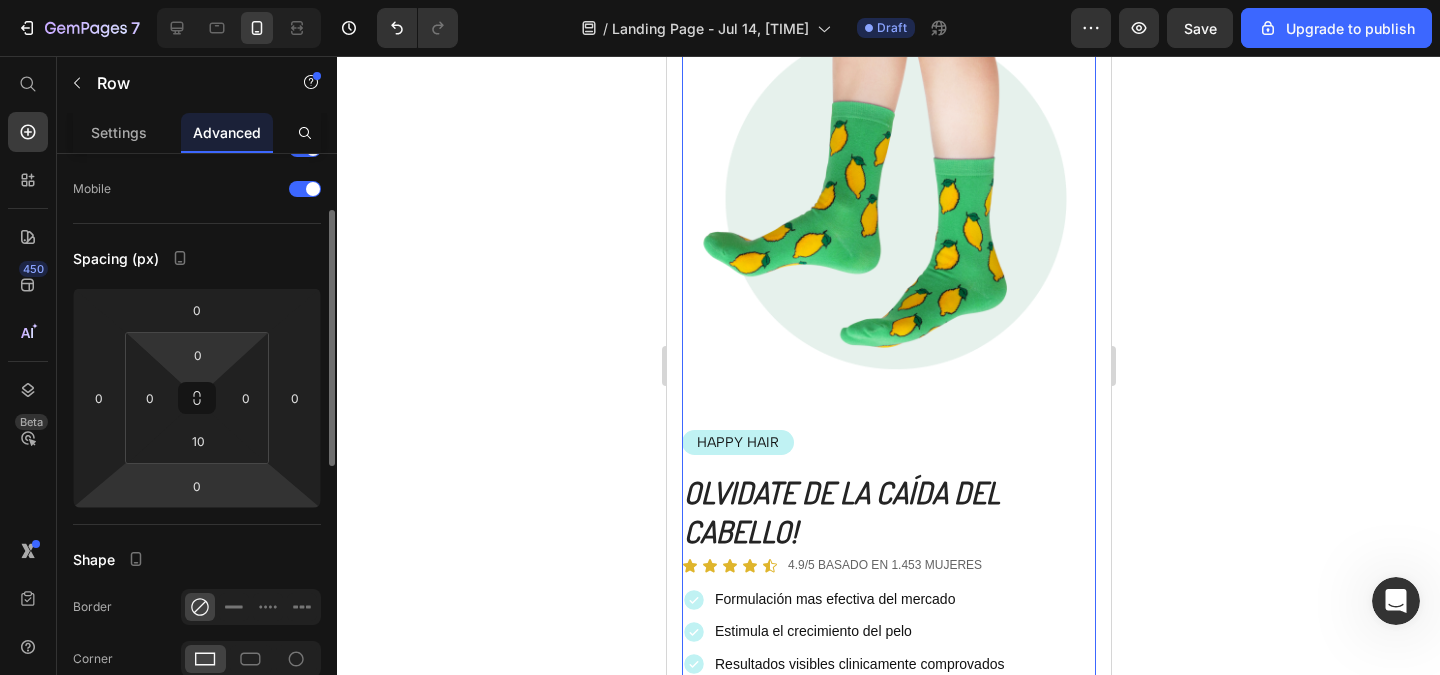 scroll, scrollTop: 0, scrollLeft: 0, axis: both 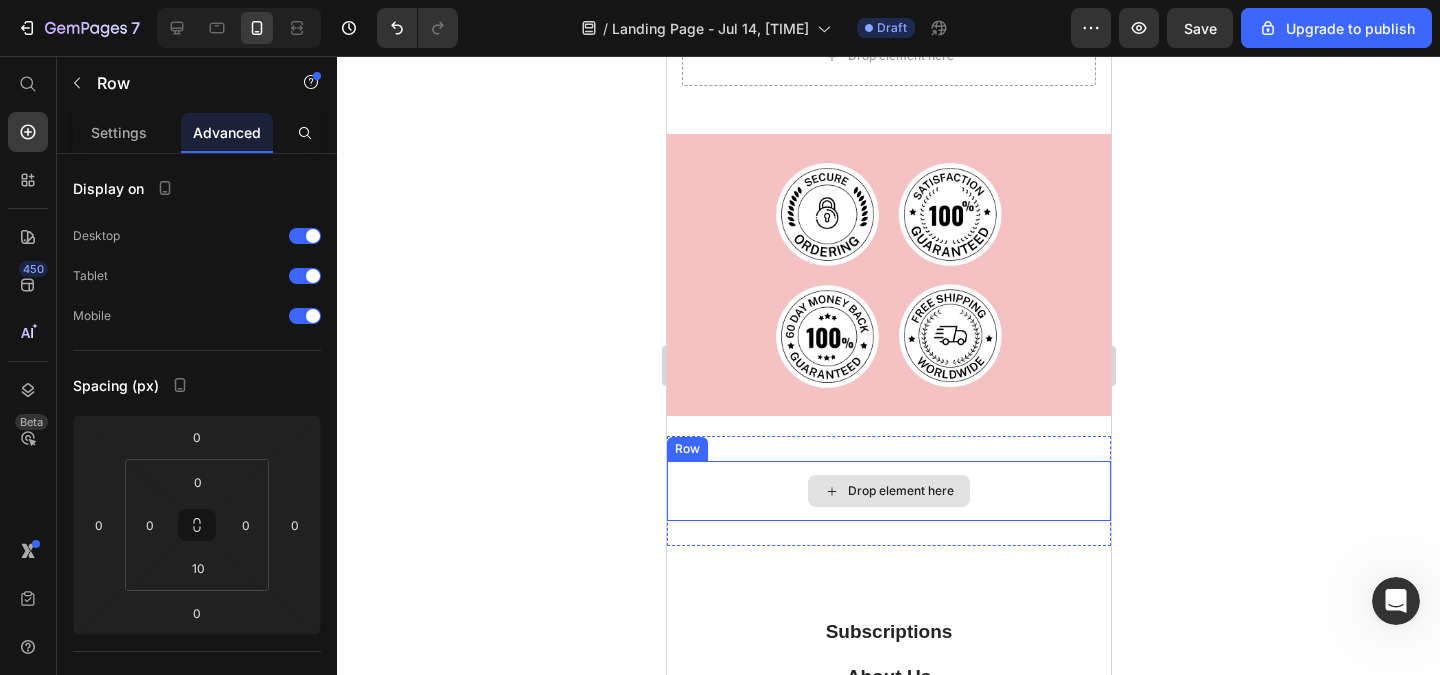 click on "Drop element here" at bounding box center (888, 491) 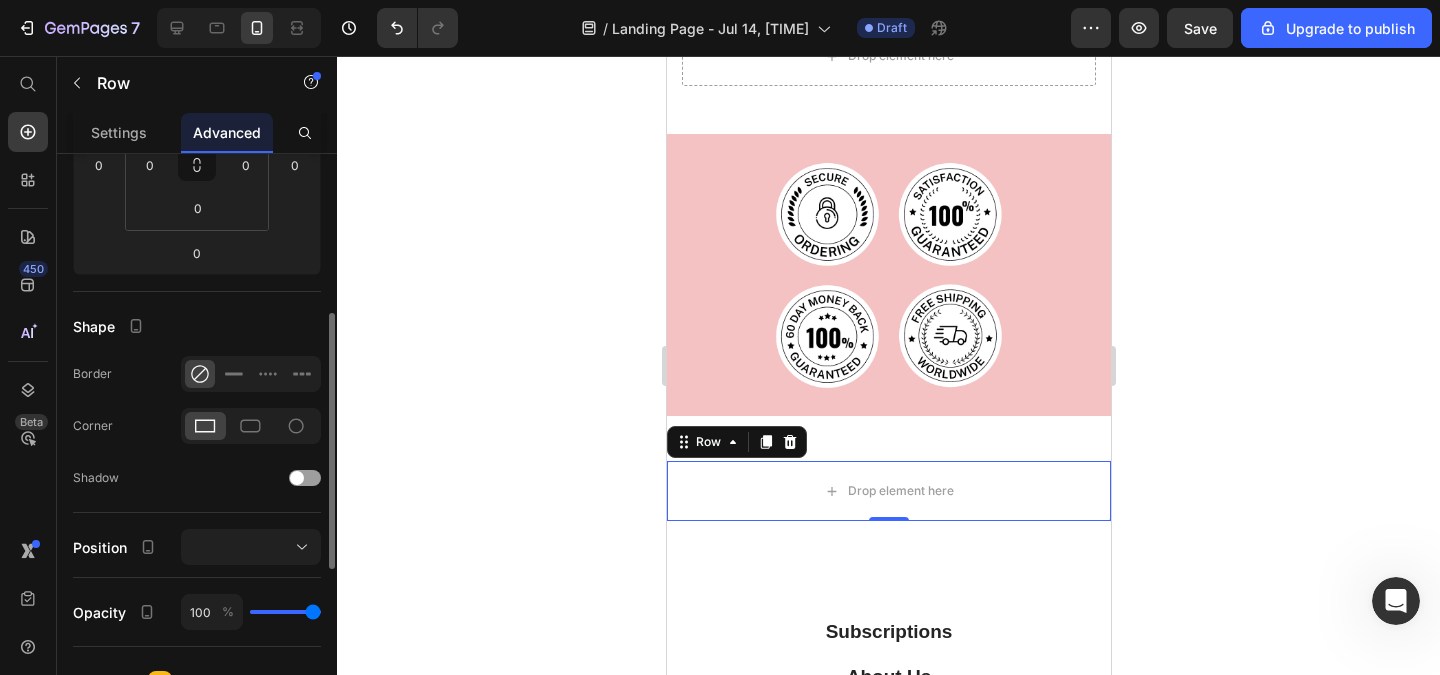 scroll, scrollTop: 0, scrollLeft: 0, axis: both 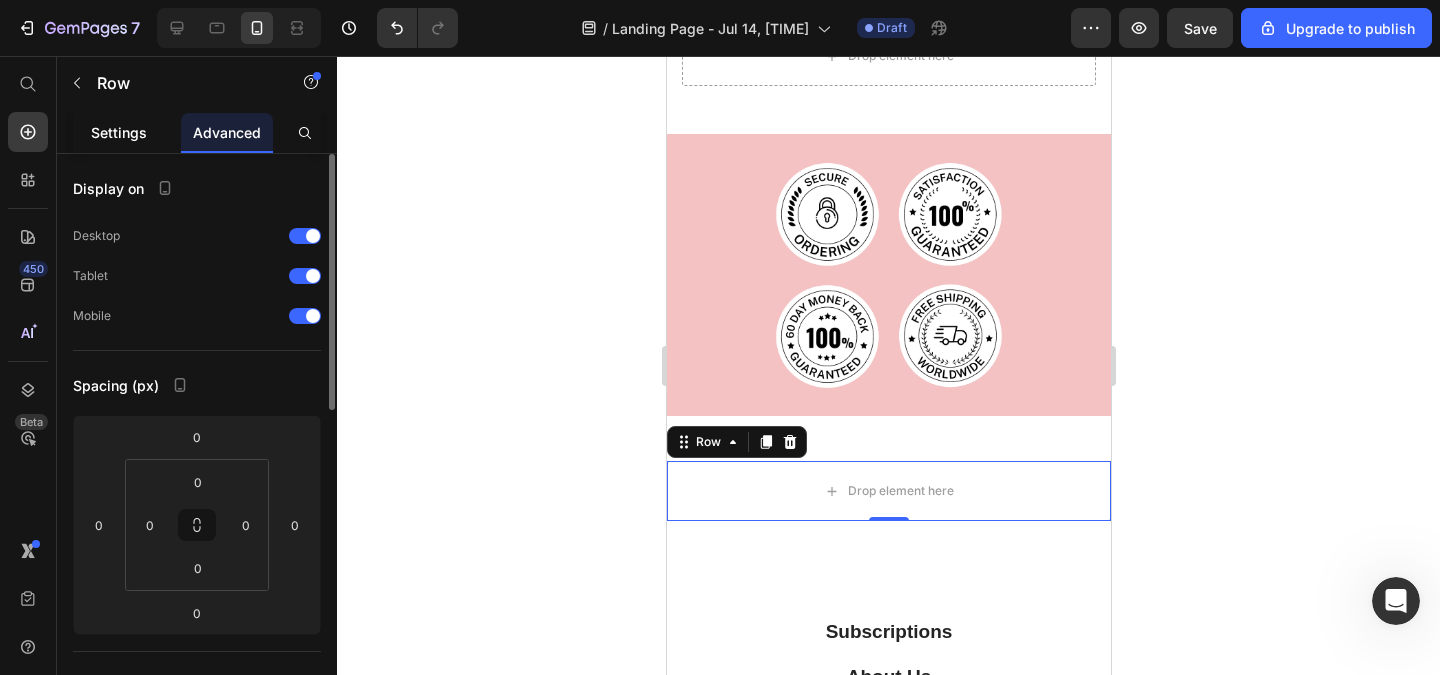click on "Settings" at bounding box center [119, 132] 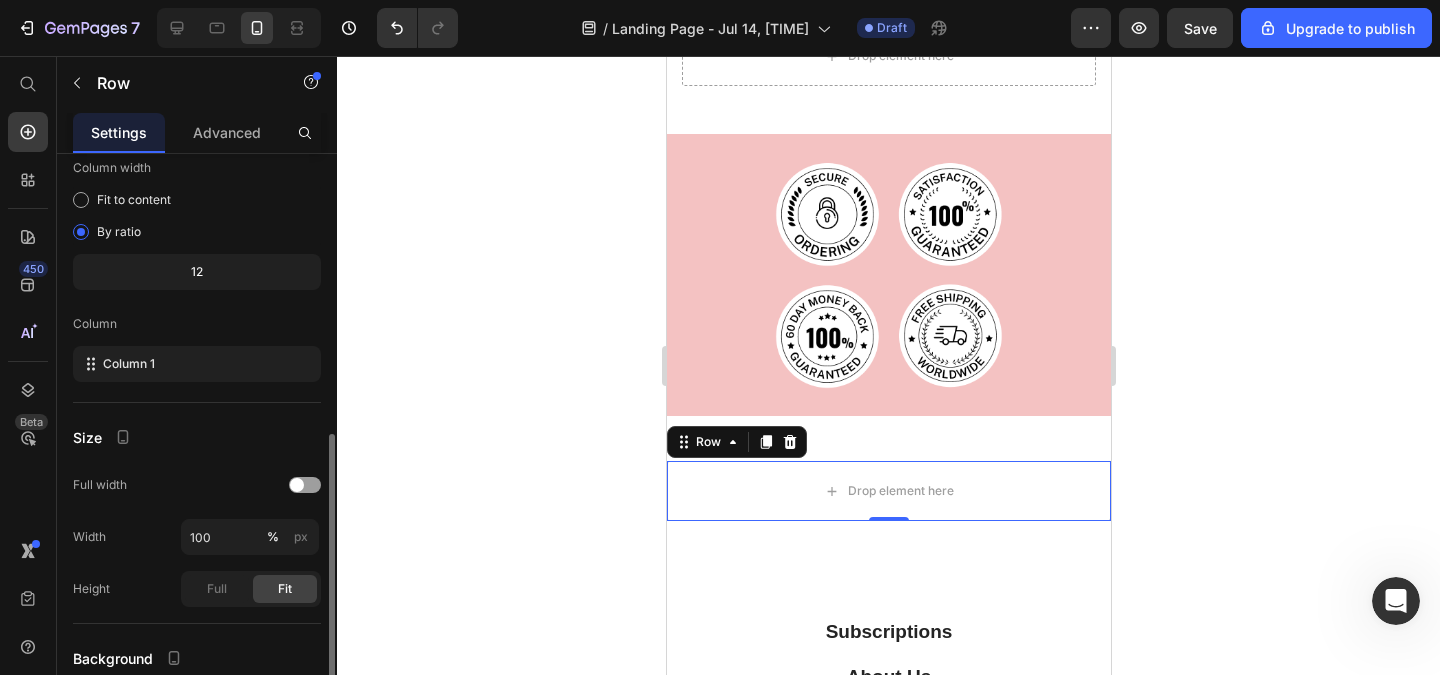 scroll, scrollTop: 240, scrollLeft: 0, axis: vertical 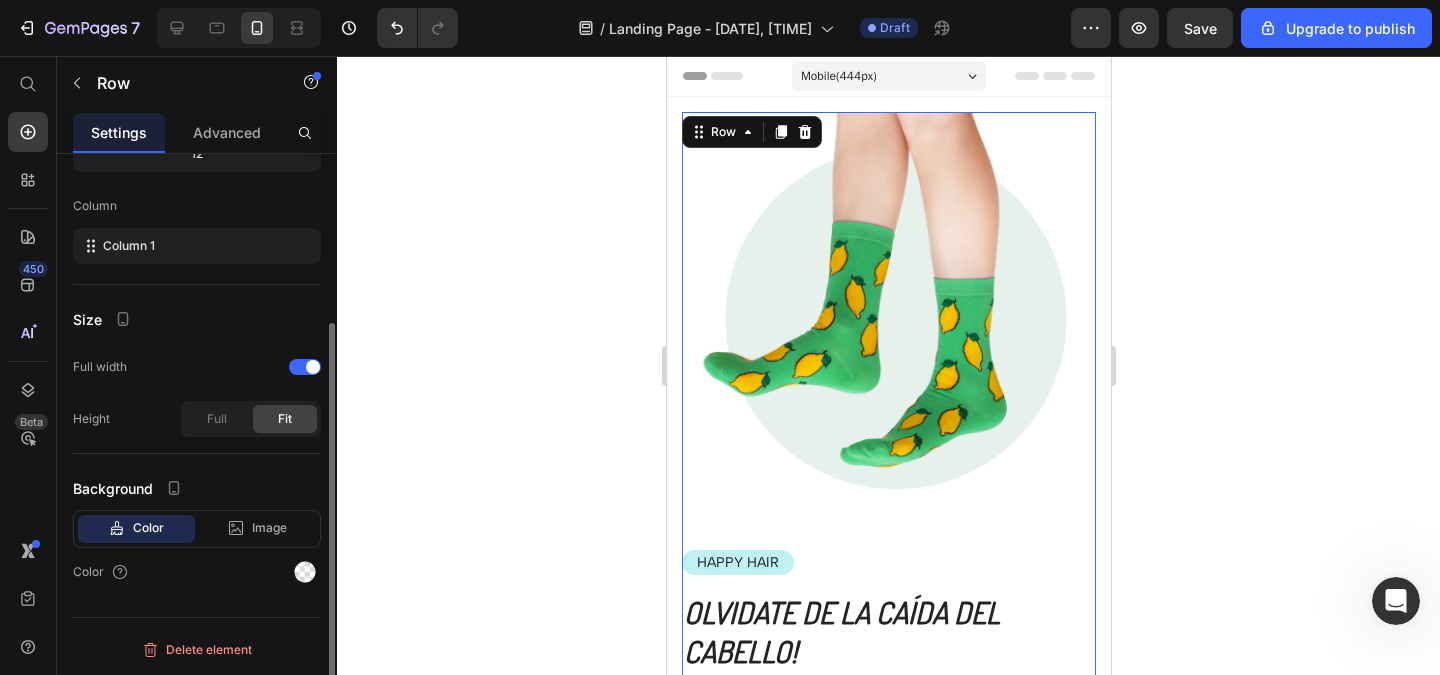 click on "Image HAPPY HAIR Text Block Olvidate de la caída del cabello!  Heading Icon Icon Icon Icon Icon Icon List 4.9/5 BASADO EN 1.453 MUJERES  Text Block Row Formulación mas efectiva del mercado  Estimula el crecimiento del pelo Resultados visibles clinicamente comprovados Item List COMPRAR AHORA Button Row" at bounding box center [888, 484] 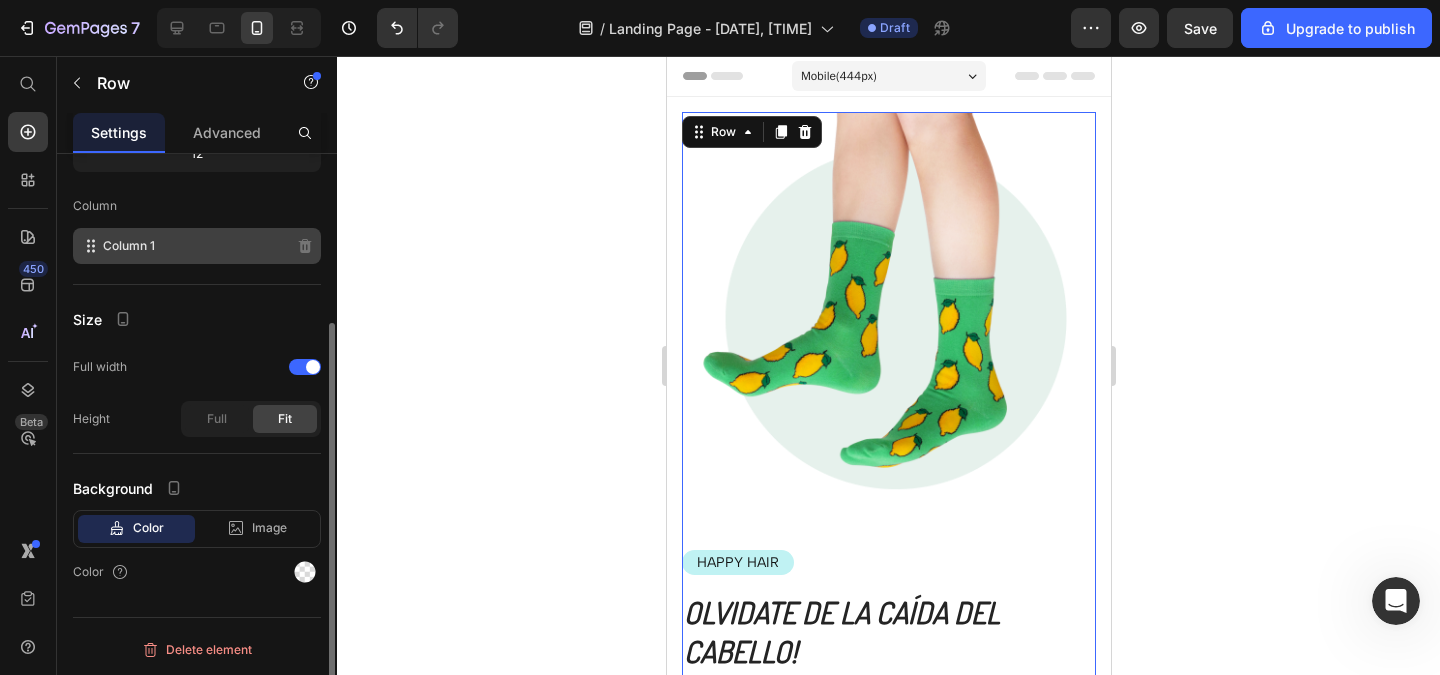 scroll, scrollTop: 0, scrollLeft: 0, axis: both 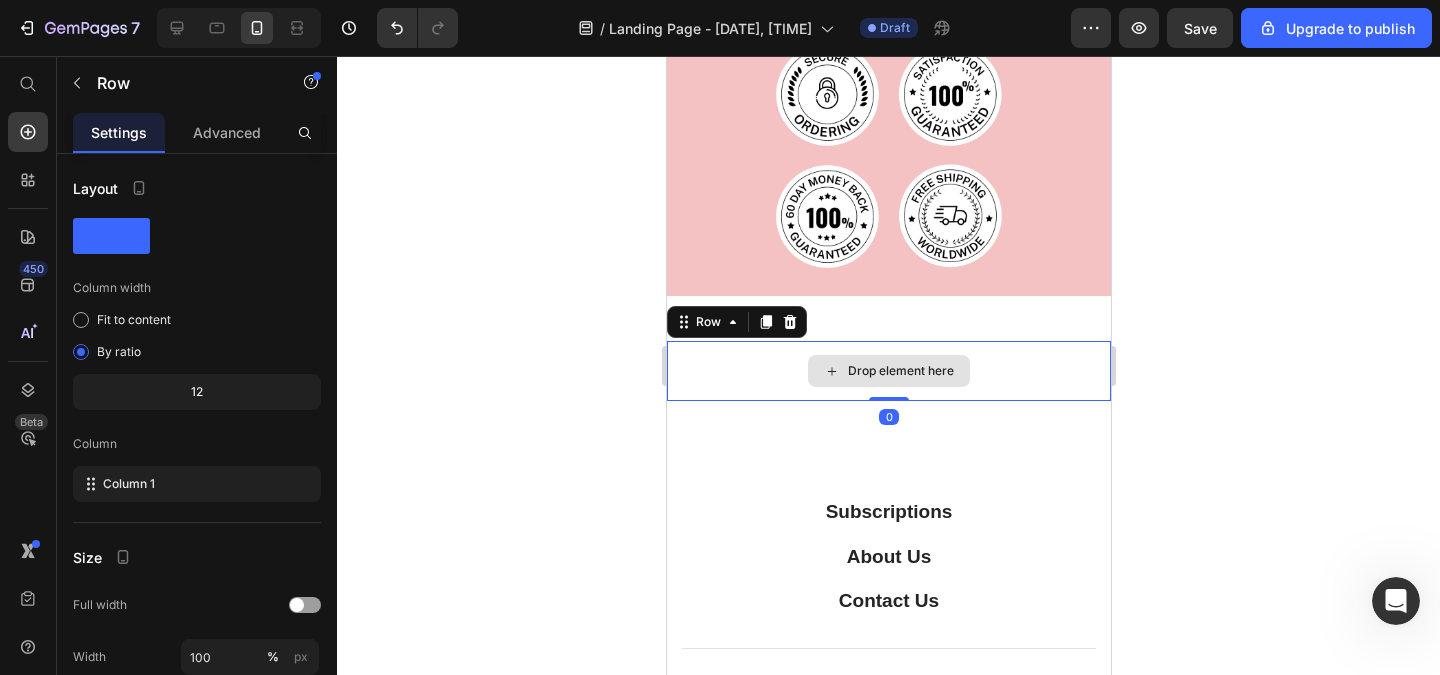 click on "Drop element here" at bounding box center (888, 371) 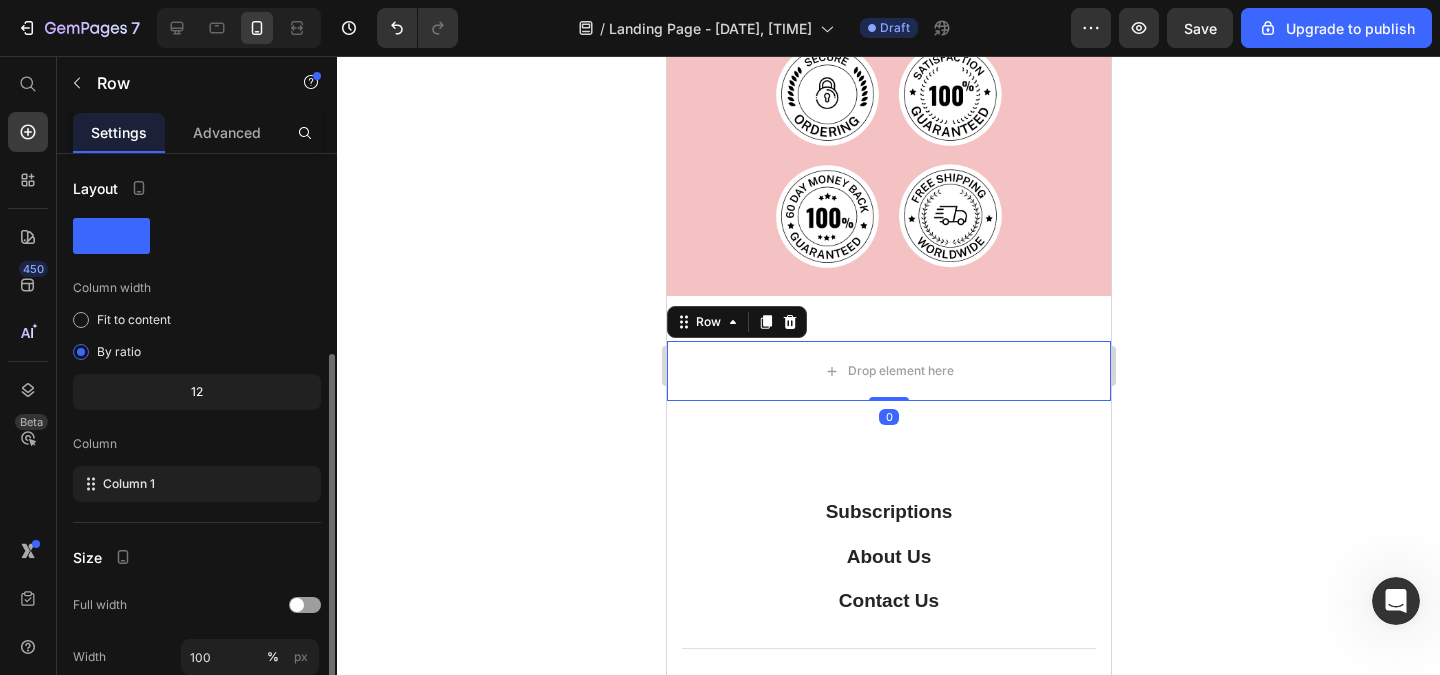 scroll, scrollTop: 120, scrollLeft: 0, axis: vertical 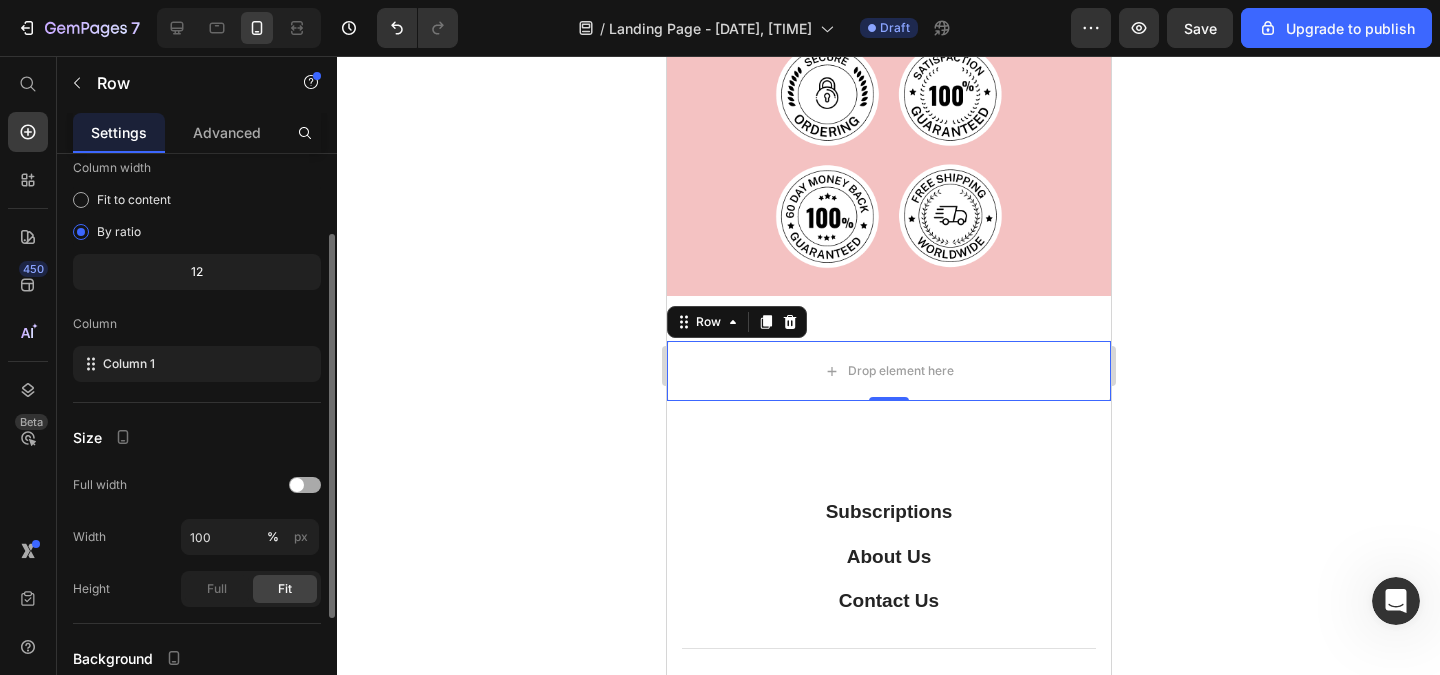 click at bounding box center (297, 485) 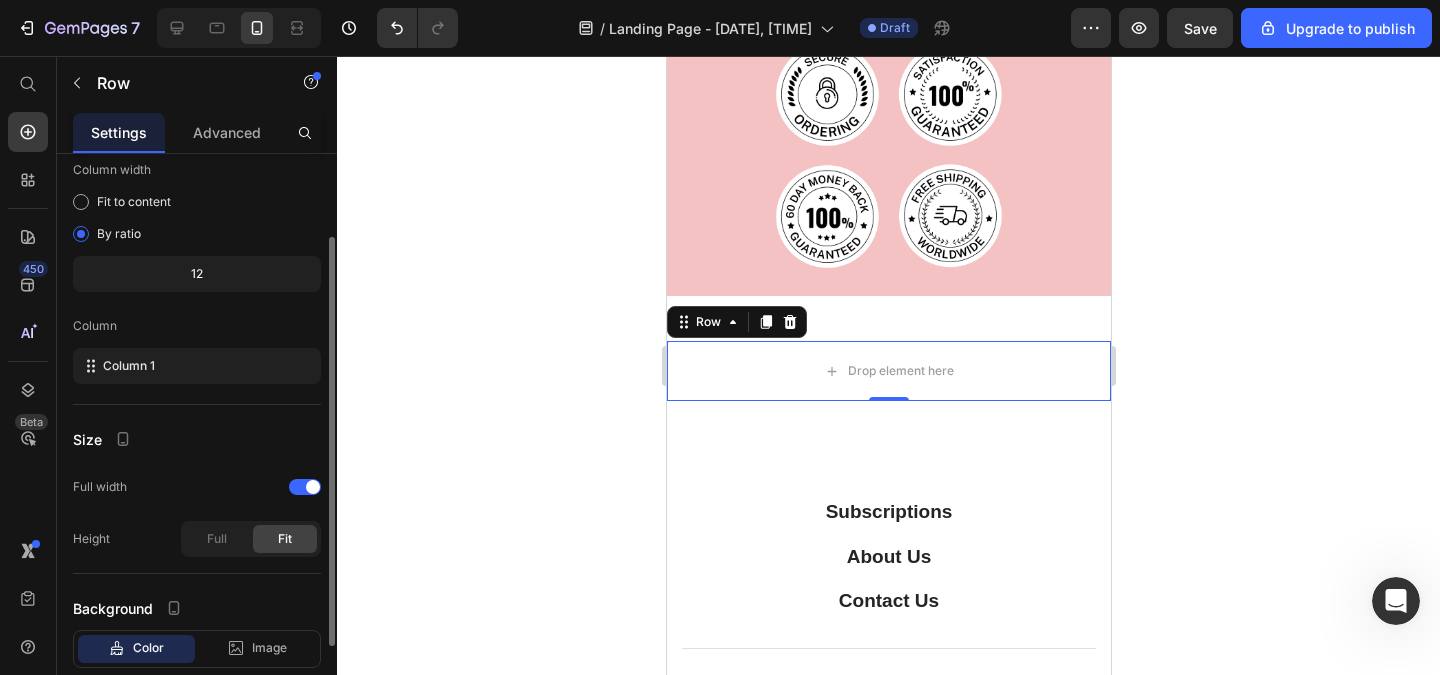 scroll, scrollTop: 0, scrollLeft: 0, axis: both 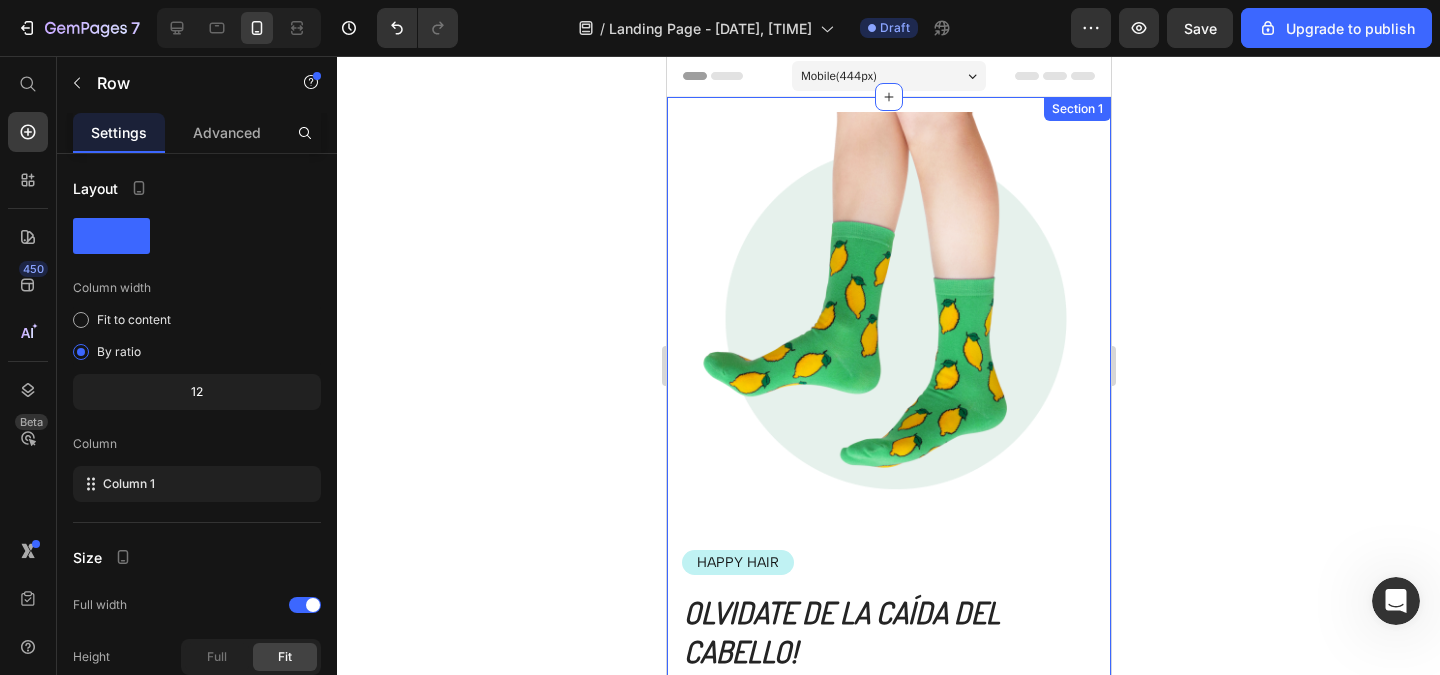 click on "Image HAPPY HAIR Text Block Olvidate de la caída del cabello!  Heading Icon Icon Icon Icon Icon Icon List 4.9/5 BASADO EN 1.453 MUJERES  Text Block Row Formulación mas efectiva del mercado  Estimula el crecimiento del pelo Resultados visibles clinicamente comprovados Item List COMPRAR AHORA Button Row Row
Drop element here Row Section 1" at bounding box center (888, 535) 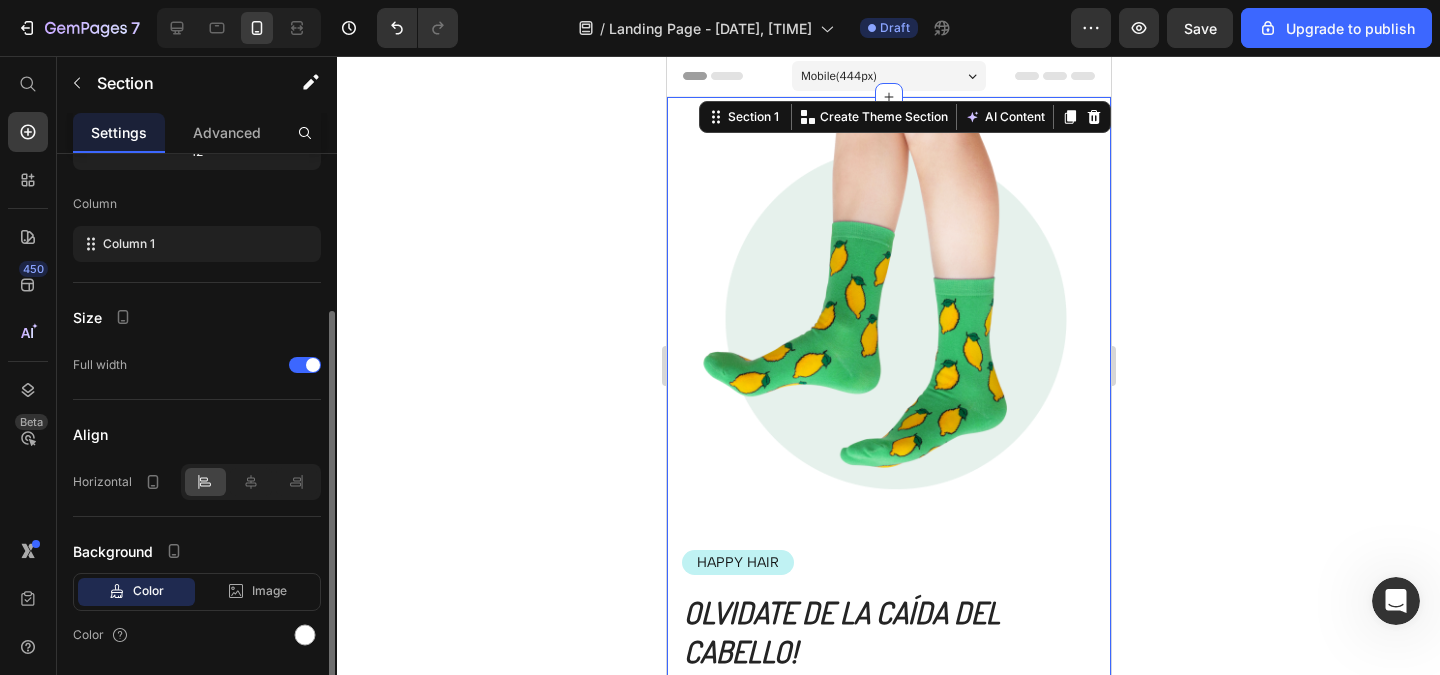 scroll, scrollTop: 303, scrollLeft: 0, axis: vertical 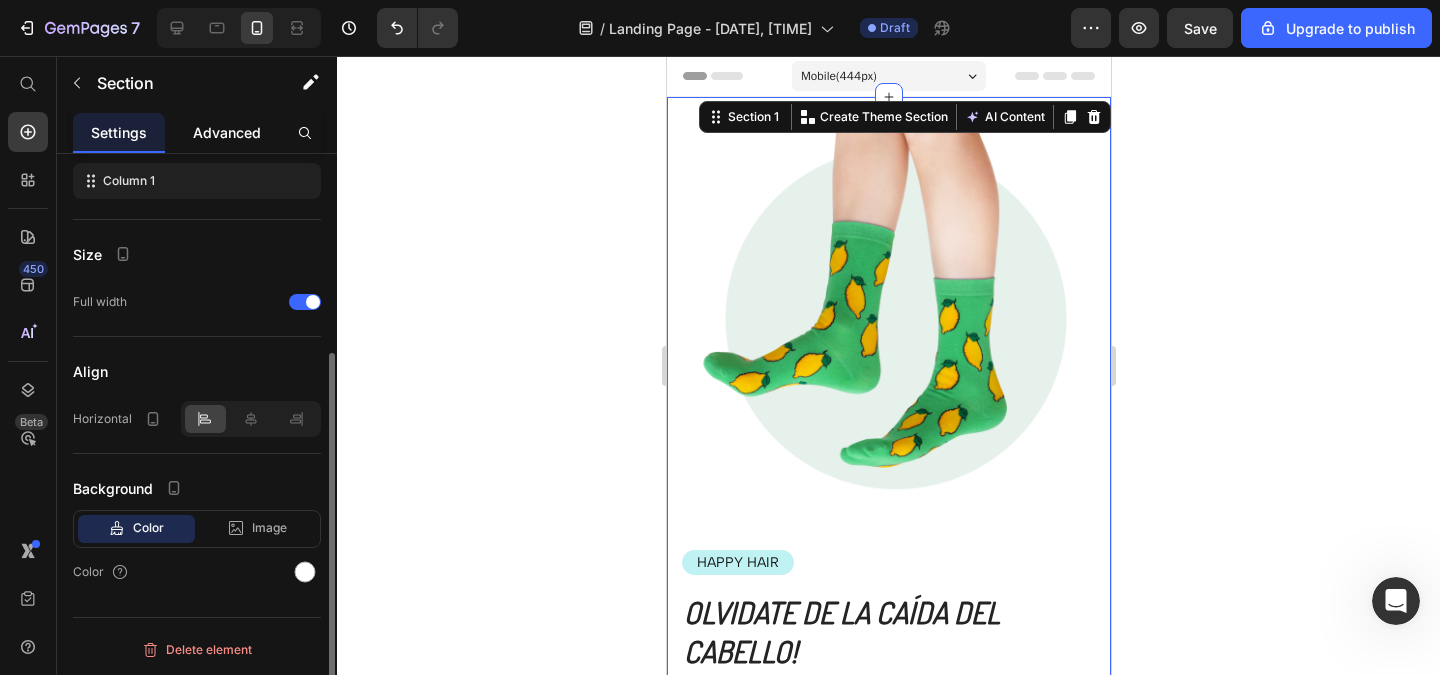 click on "Advanced" at bounding box center [227, 132] 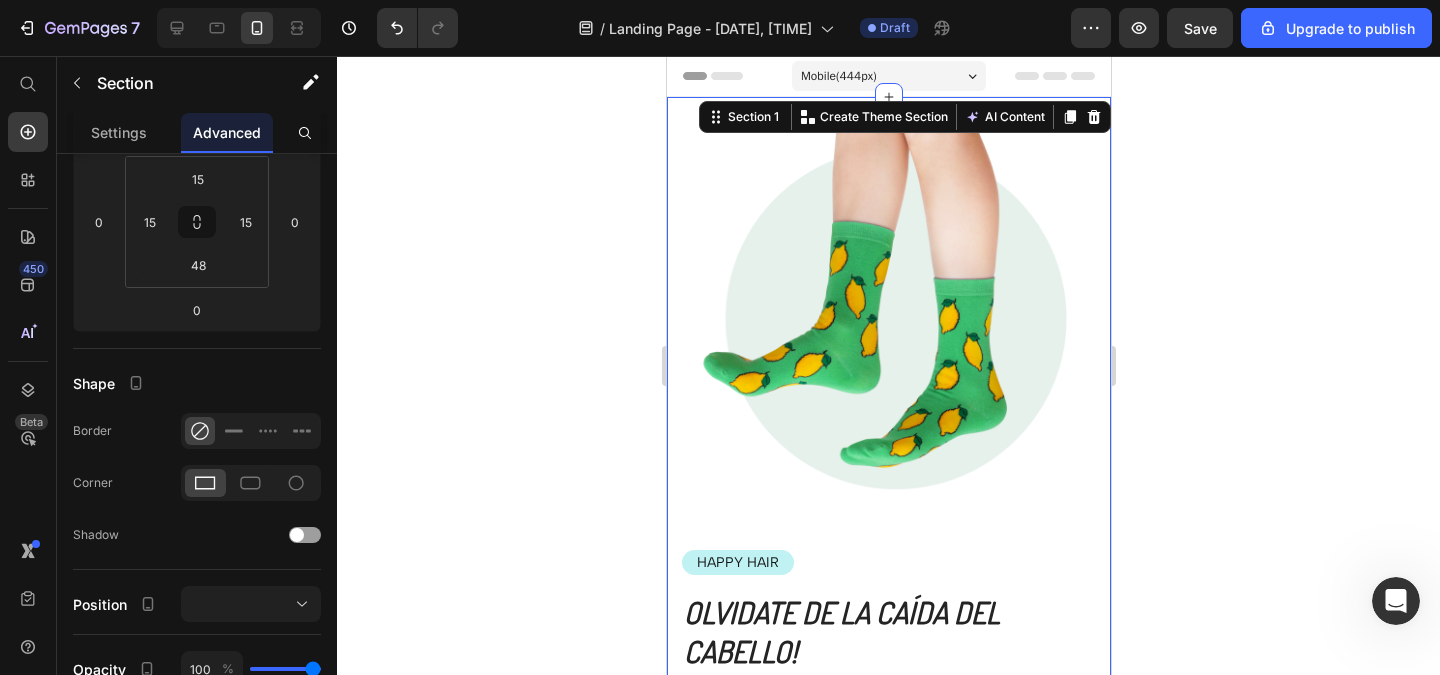 scroll, scrollTop: 0, scrollLeft: 0, axis: both 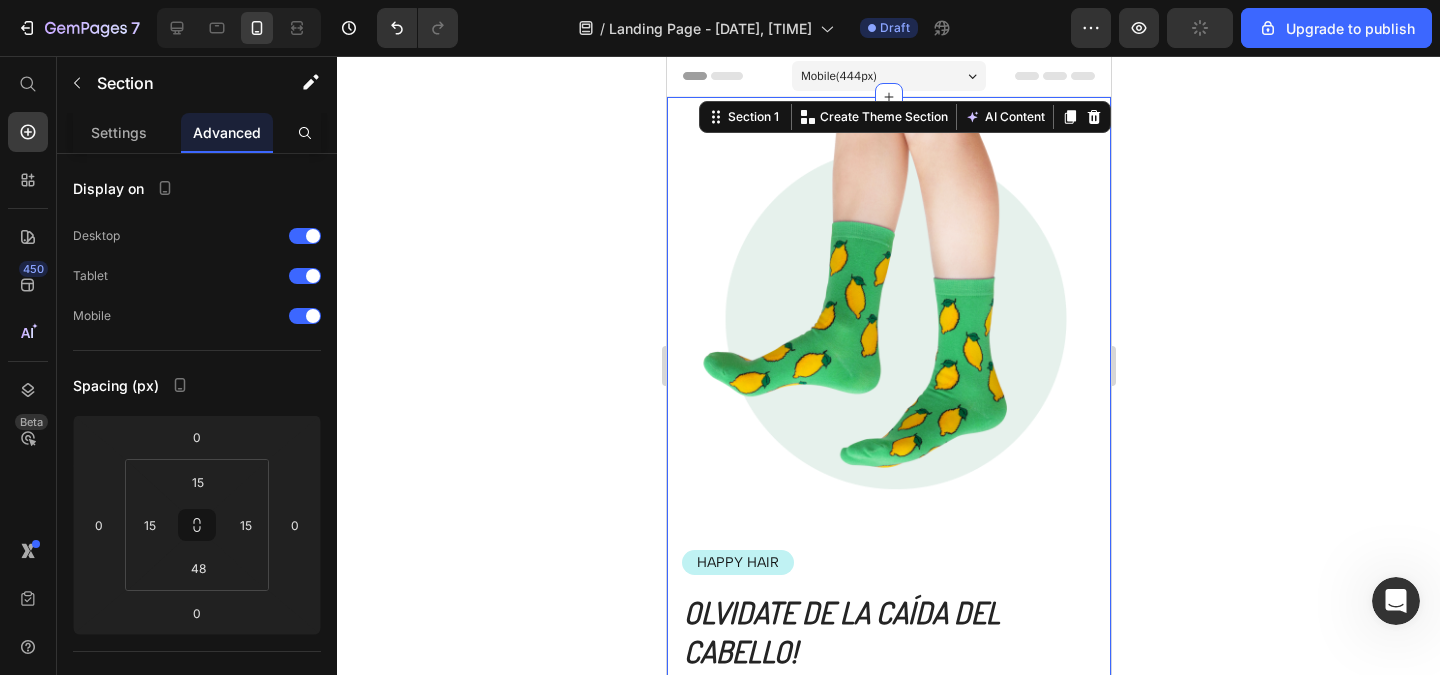 click 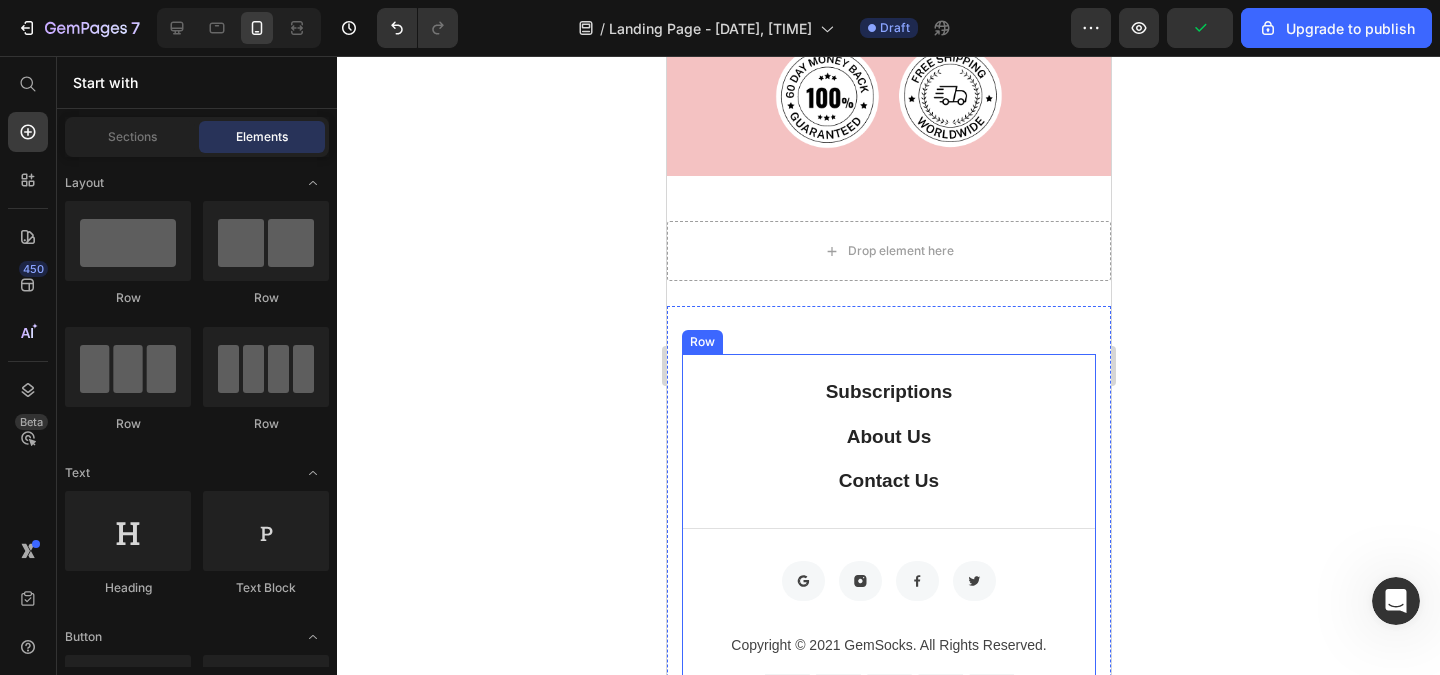 scroll, scrollTop: 960, scrollLeft: 0, axis: vertical 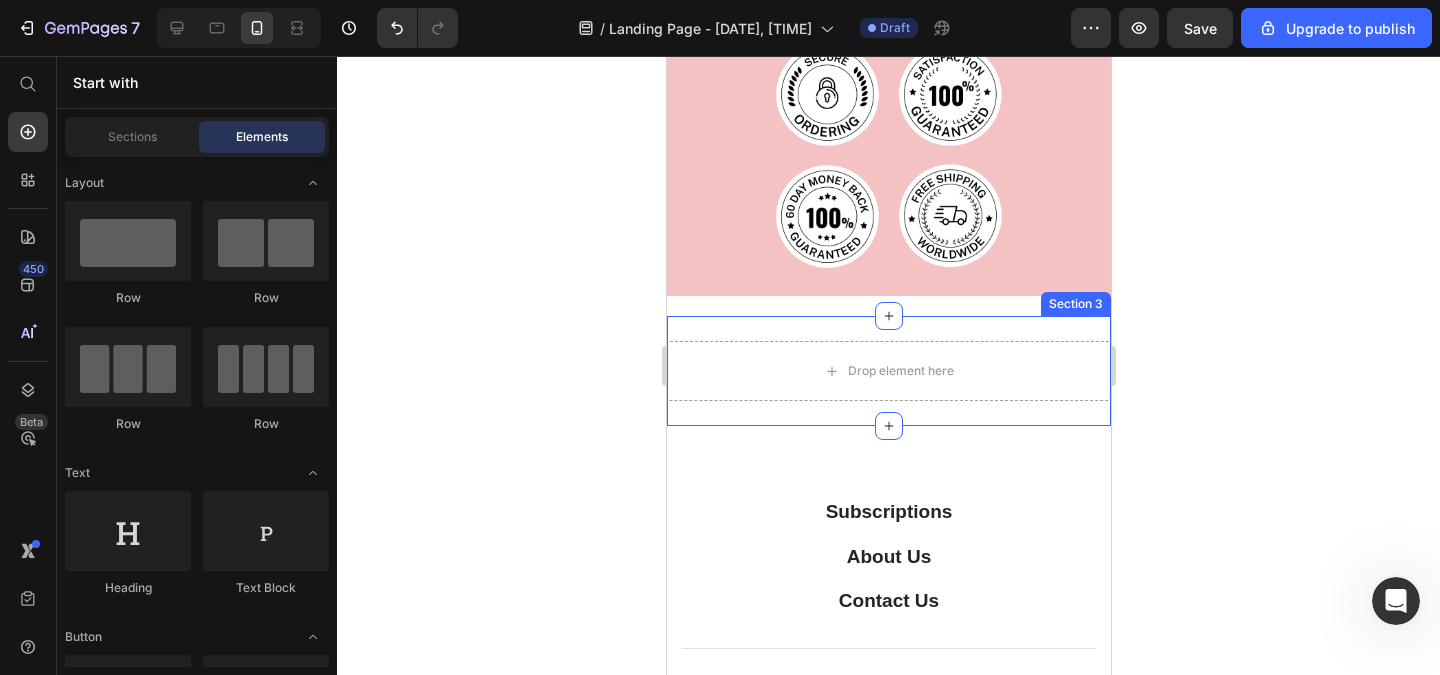 click on "Drop element here Row Section 3" at bounding box center (888, 371) 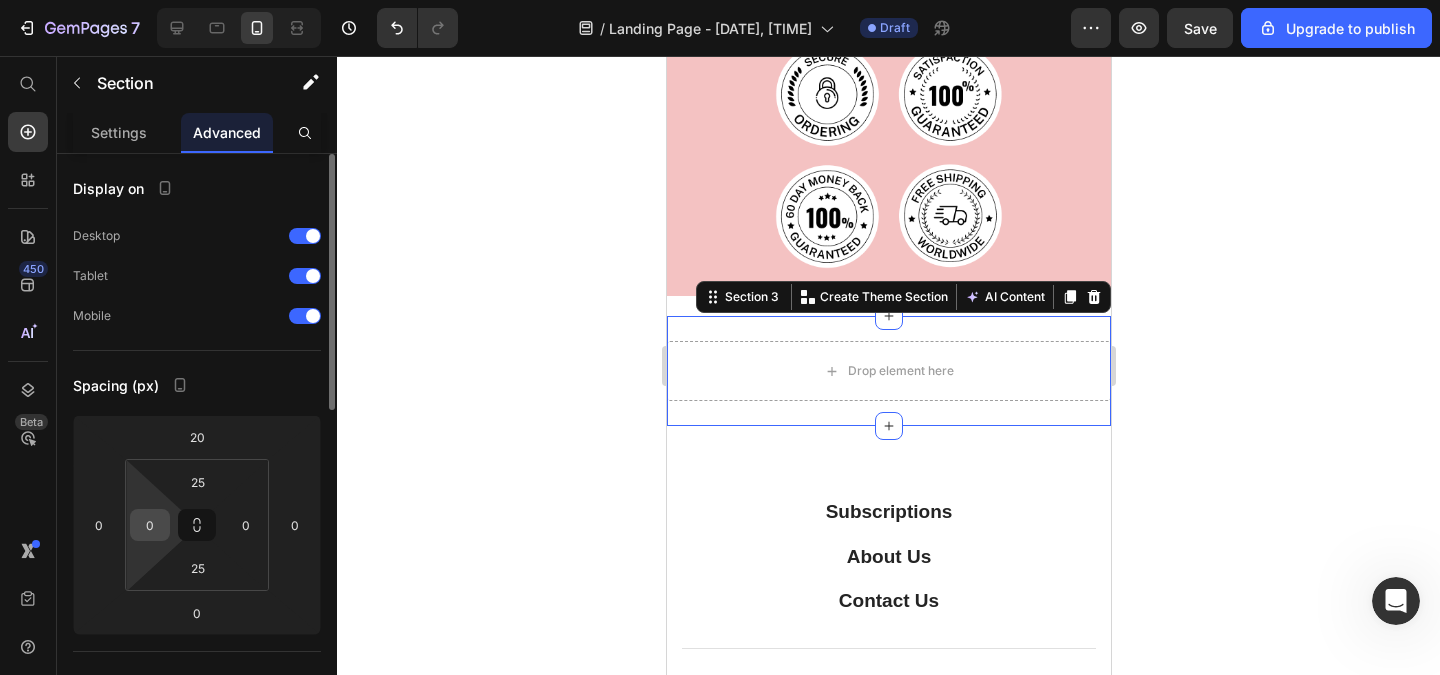 click on "0" at bounding box center [150, 525] 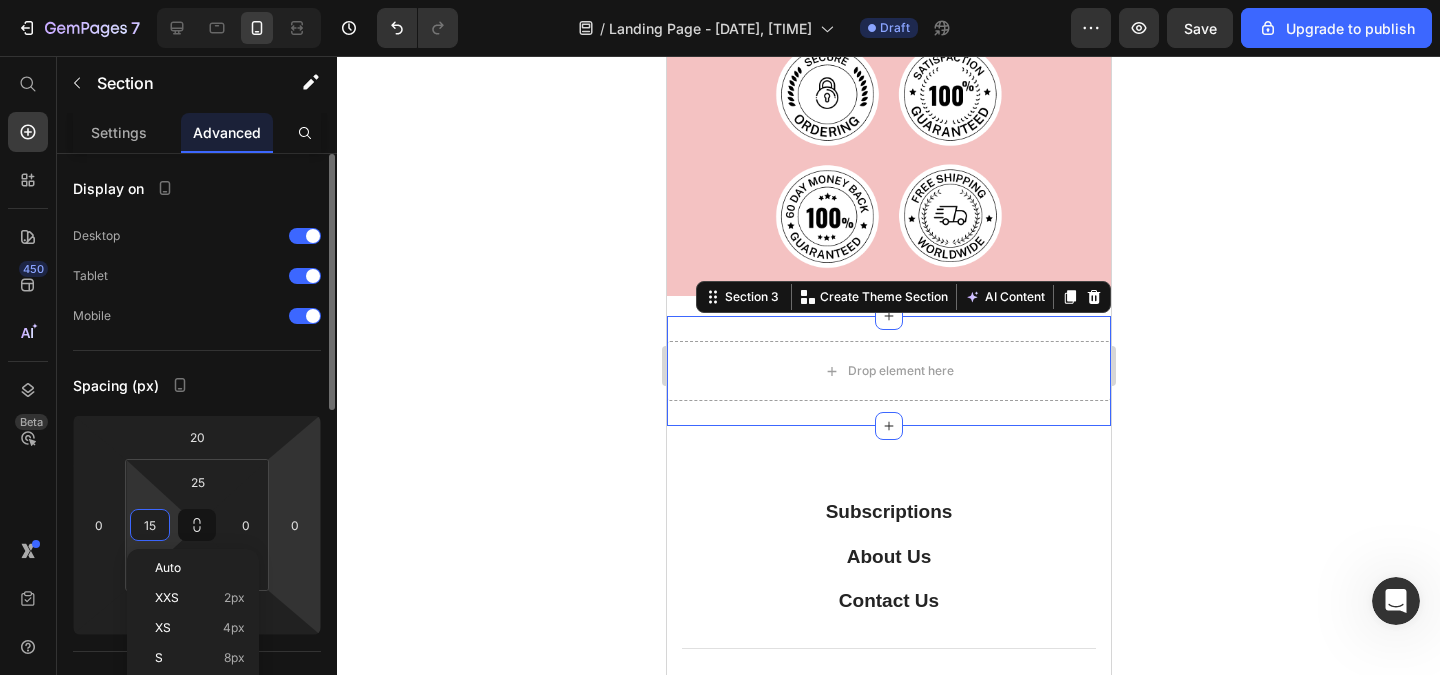 type on "15" 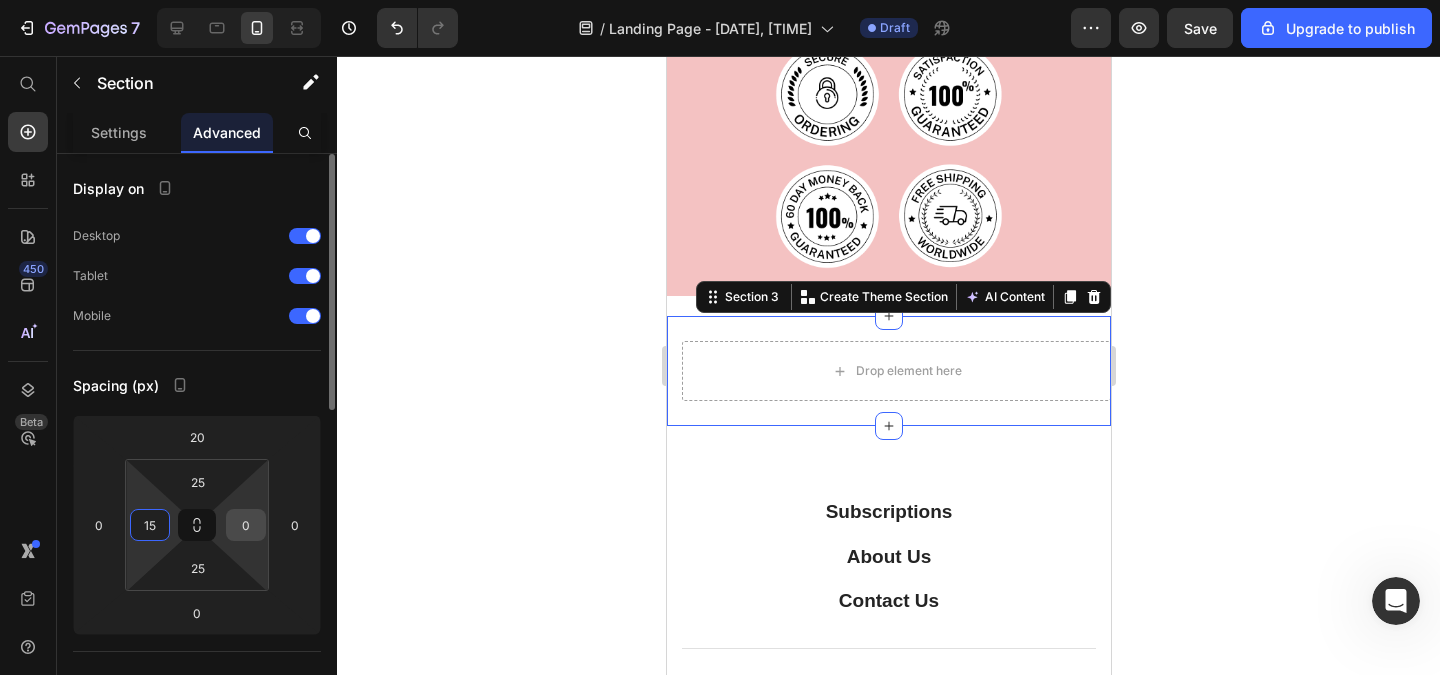 click on "0" at bounding box center (246, 525) 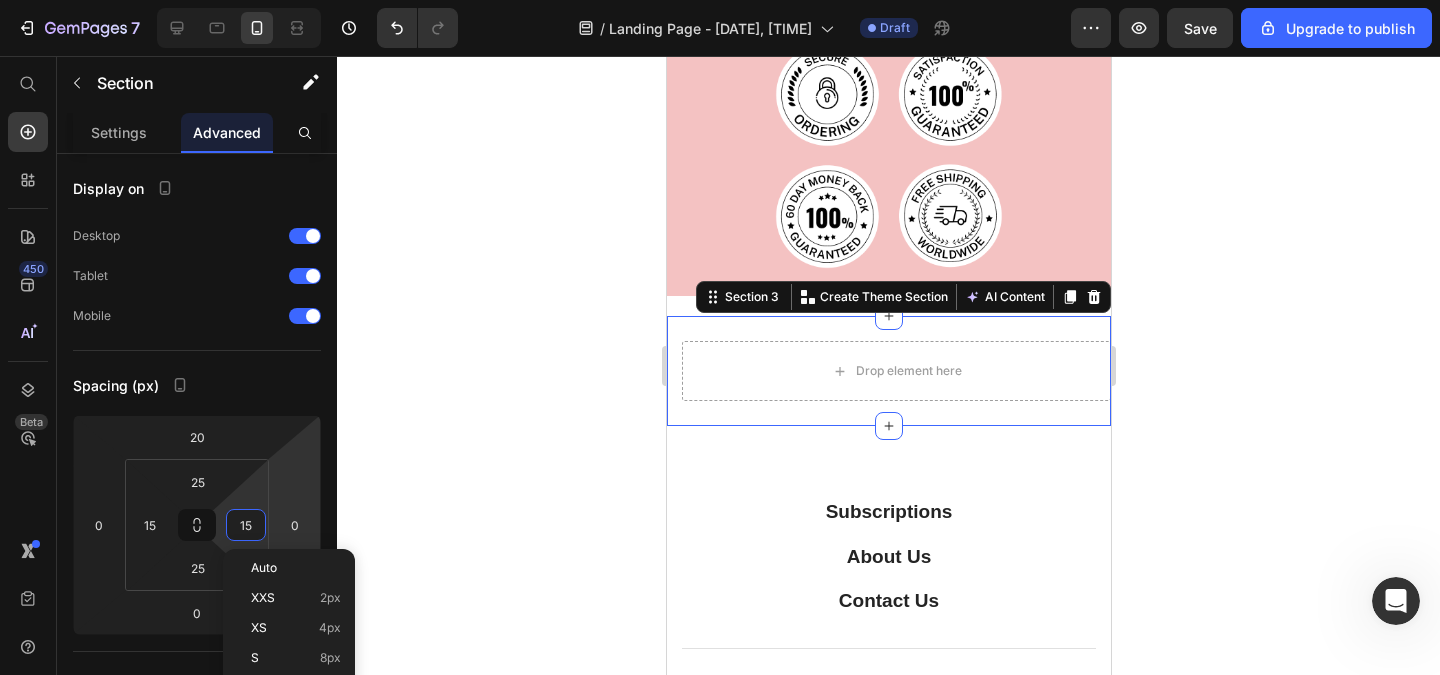 type on "15" 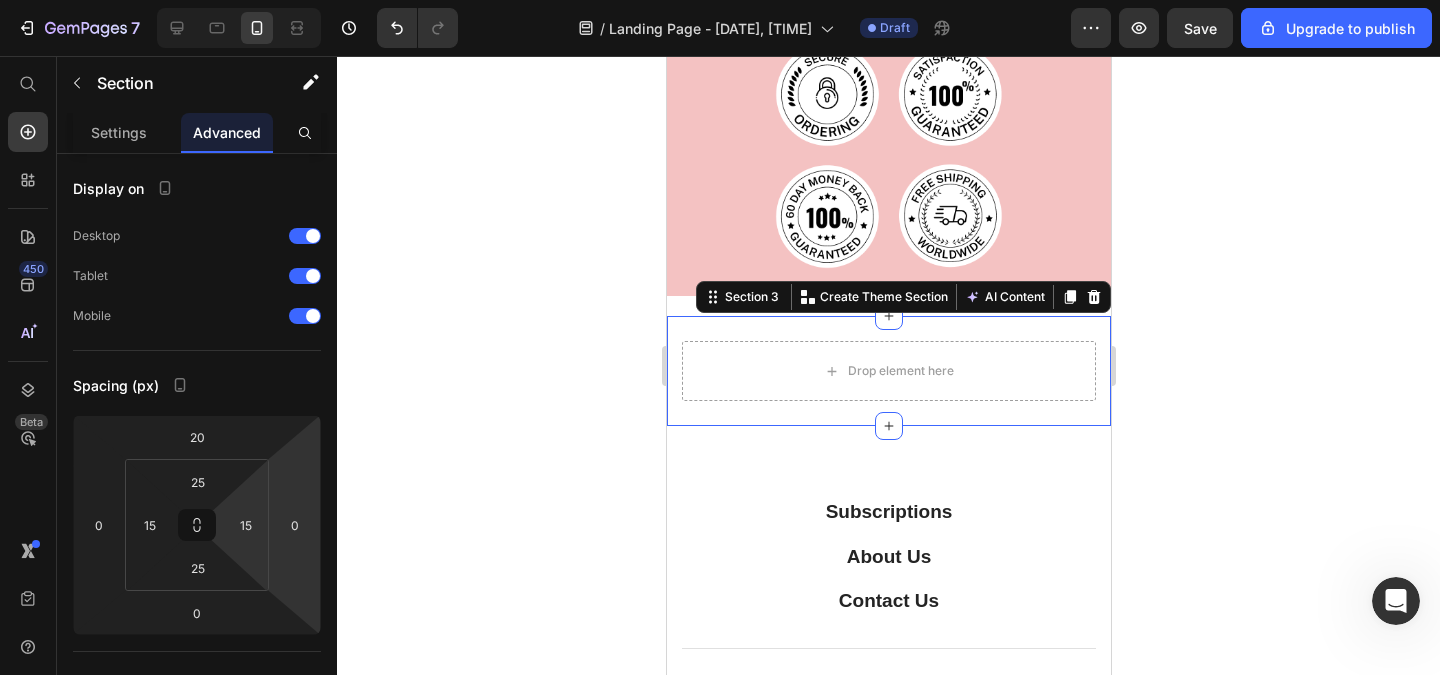 click 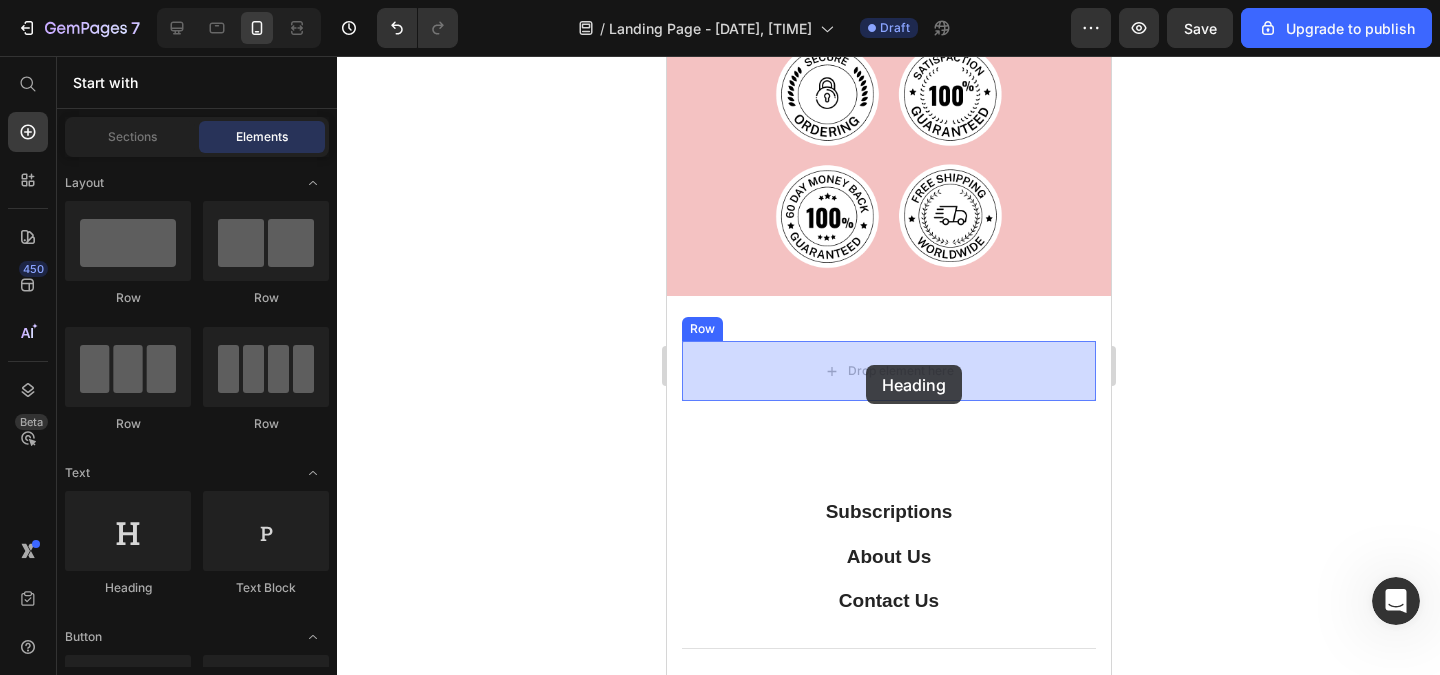 drag, startPoint x: 816, startPoint y: 602, endPoint x: 865, endPoint y: 365, distance: 242.01239 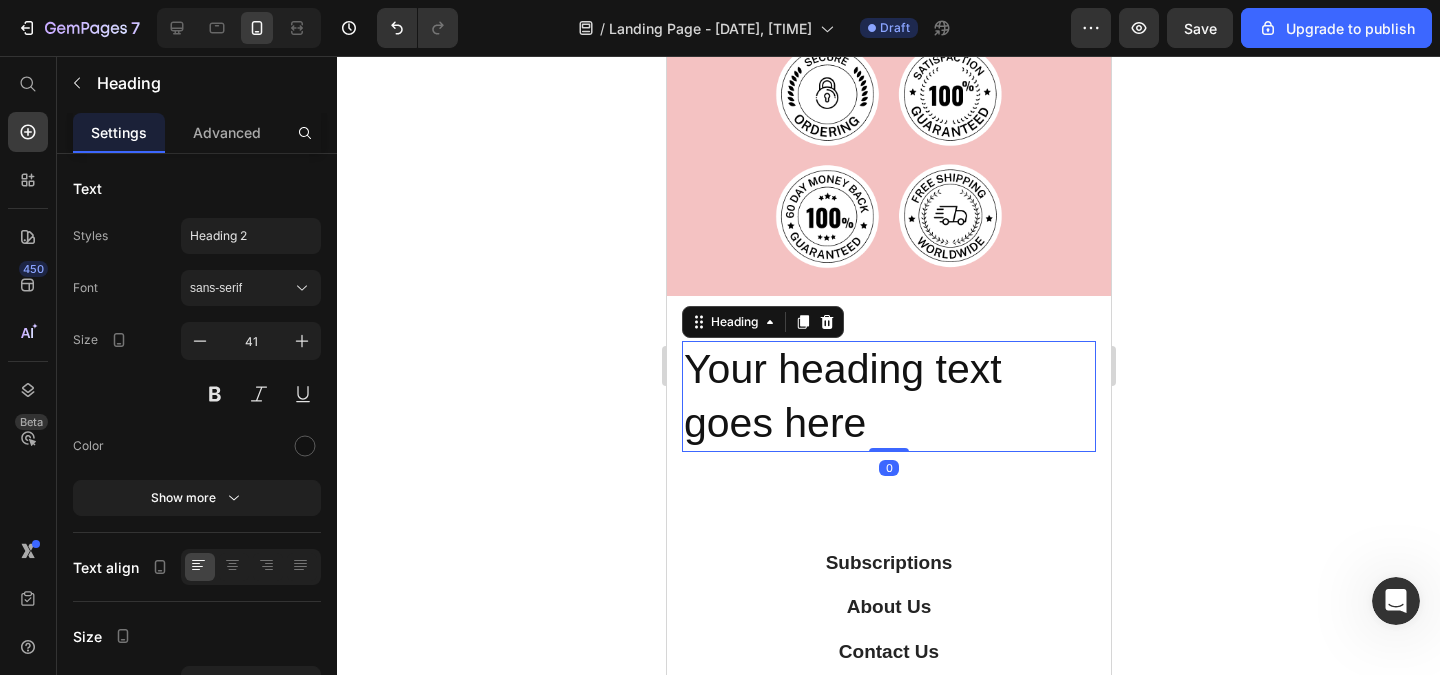 click on "Your heading text goes here" at bounding box center [888, 396] 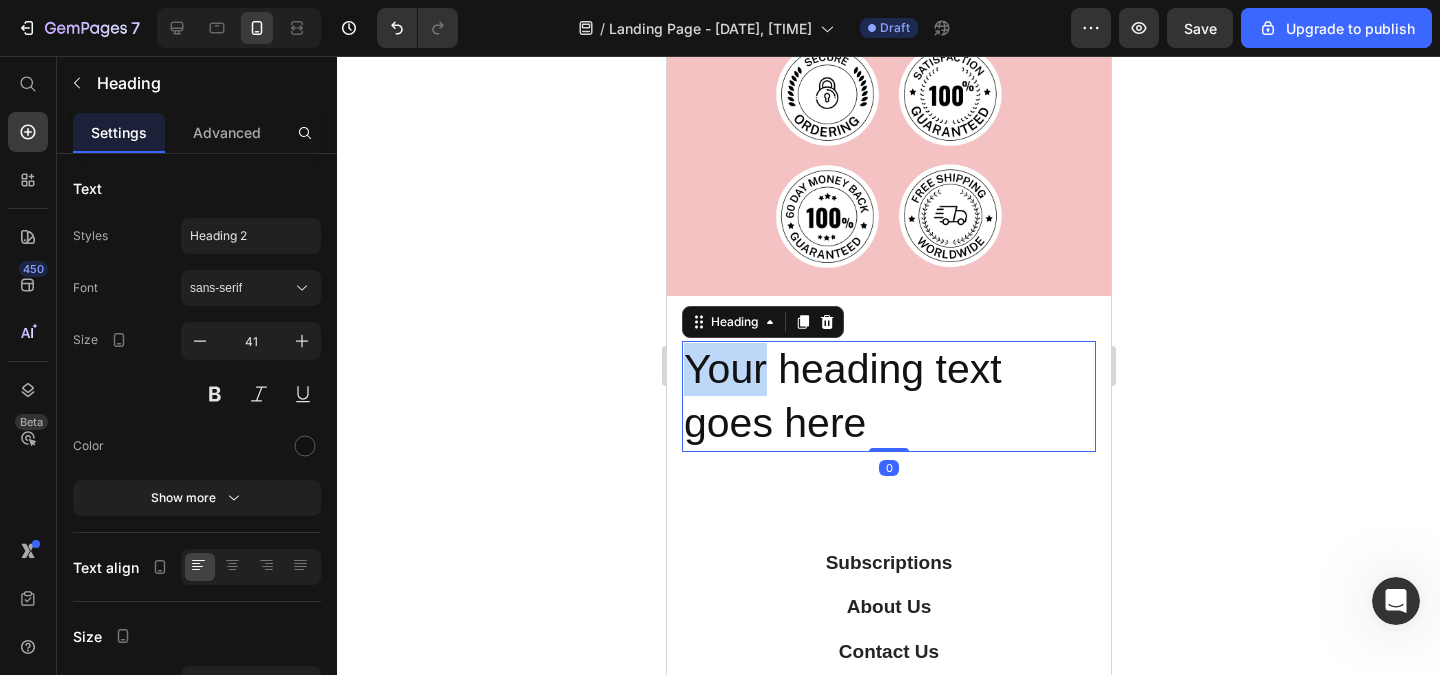click on "Your heading text goes here" at bounding box center [888, 396] 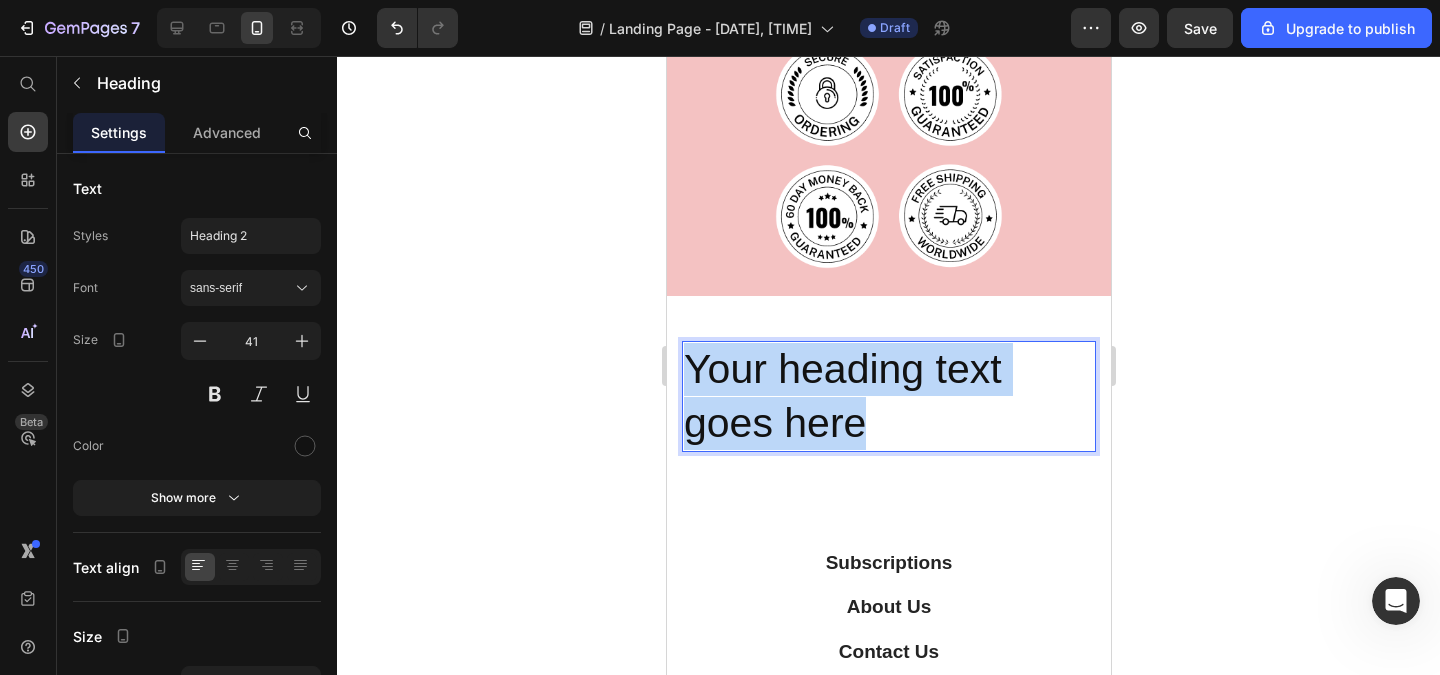 click on "Your heading text goes here" at bounding box center (888, 396) 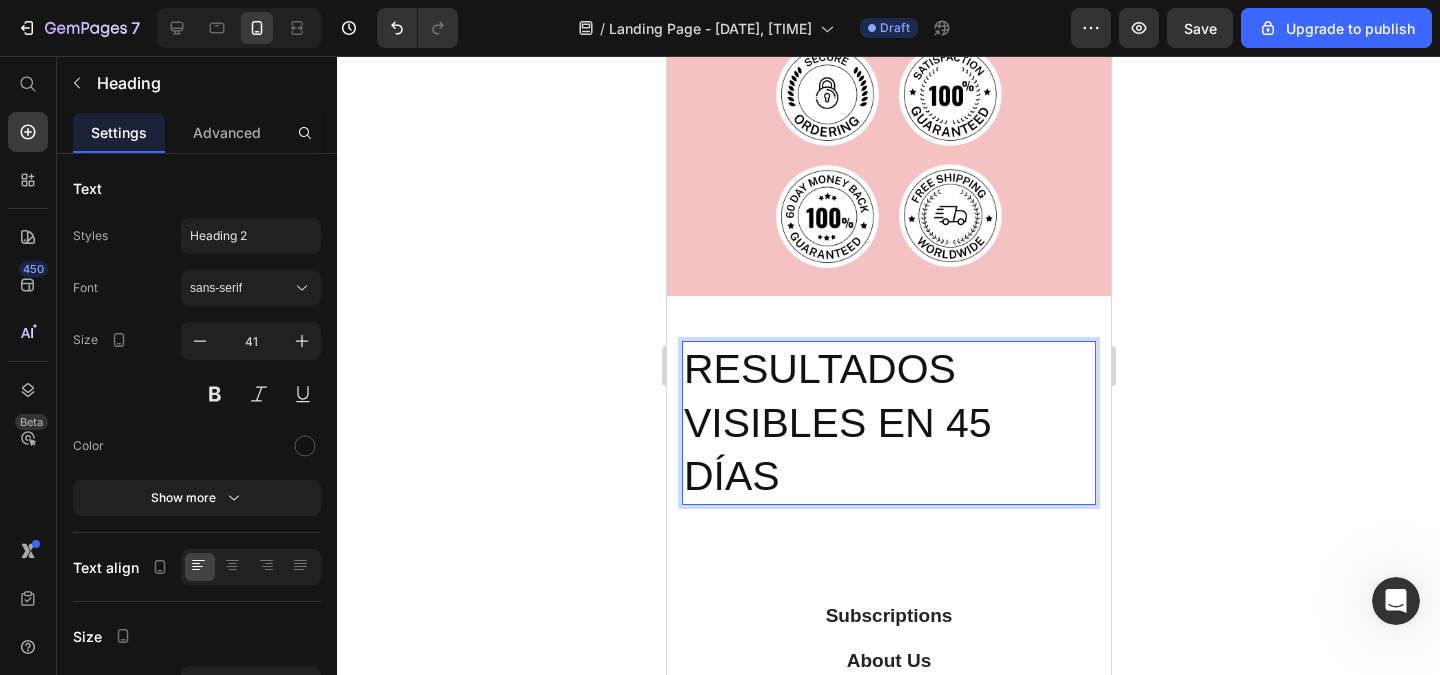click 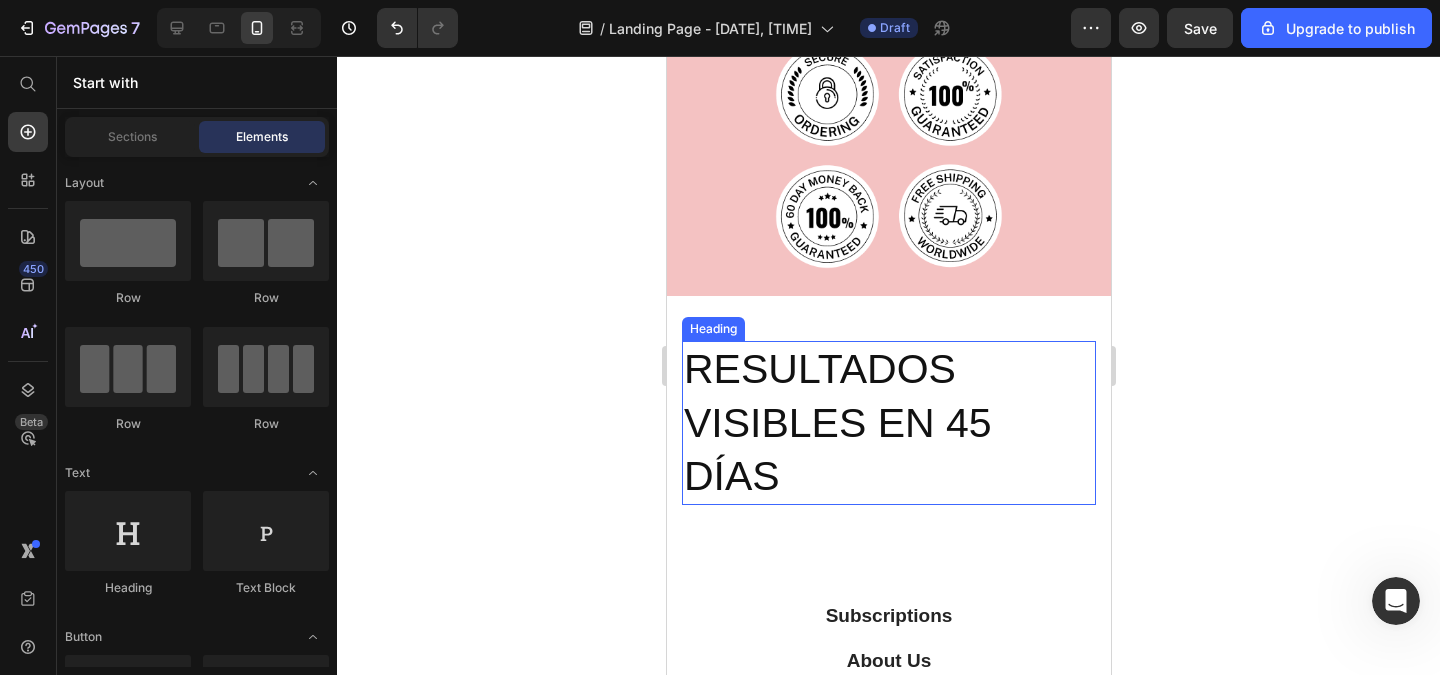 click on "RESULTADOS VISIBLES EN 45 DÍAS" at bounding box center [888, 423] 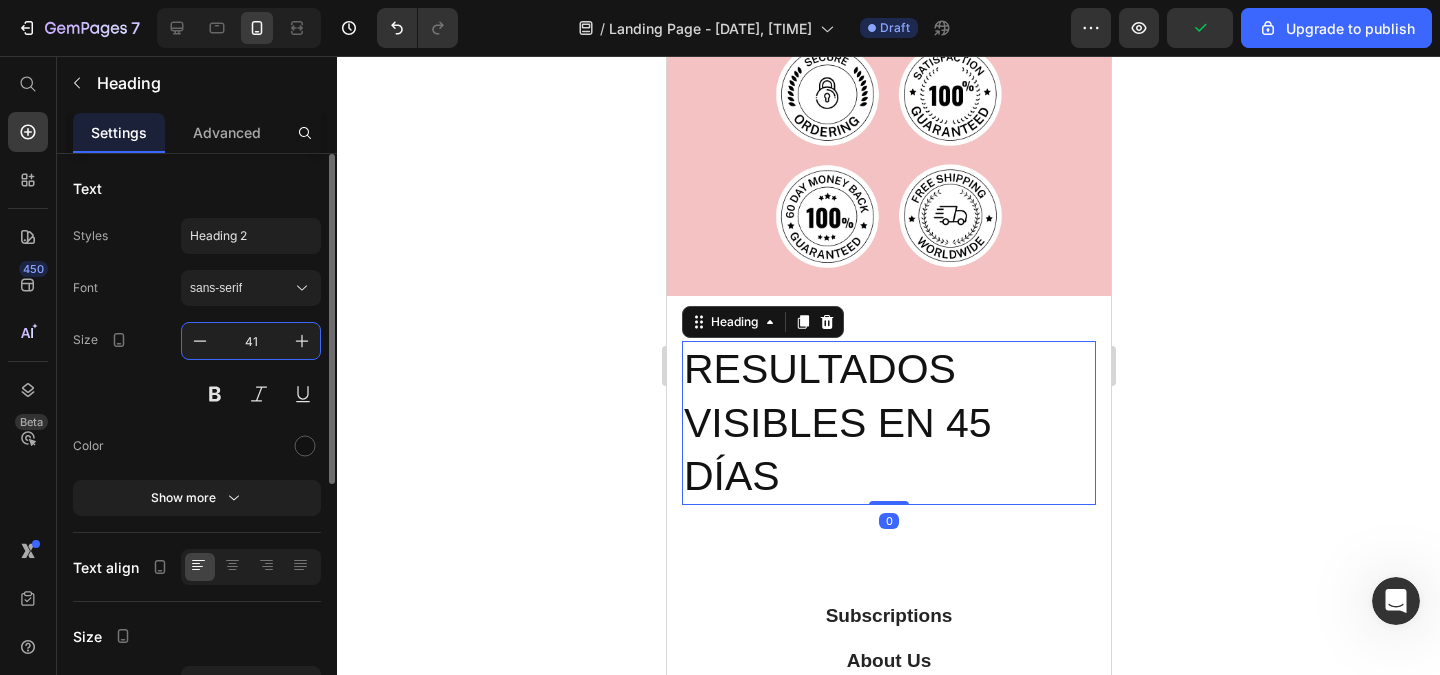 click on "41" at bounding box center (251, 341) 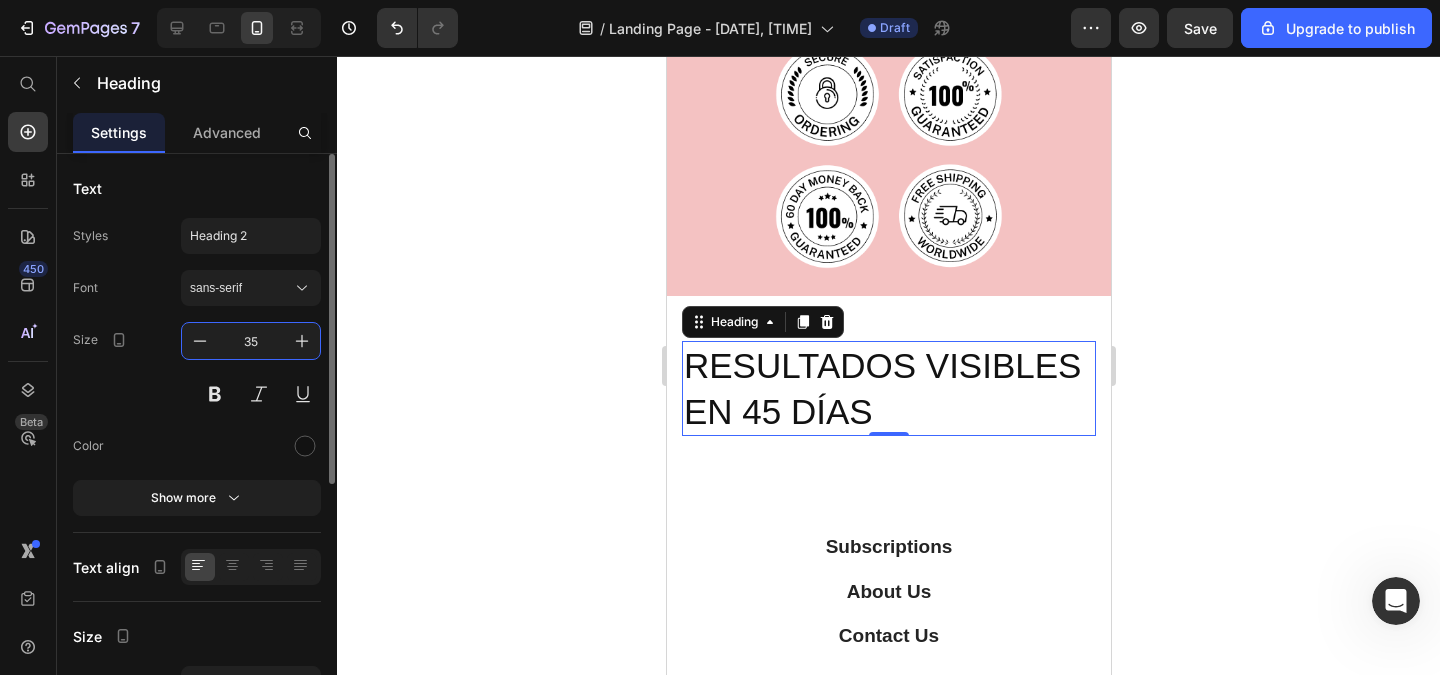 click on "35" at bounding box center [251, 341] 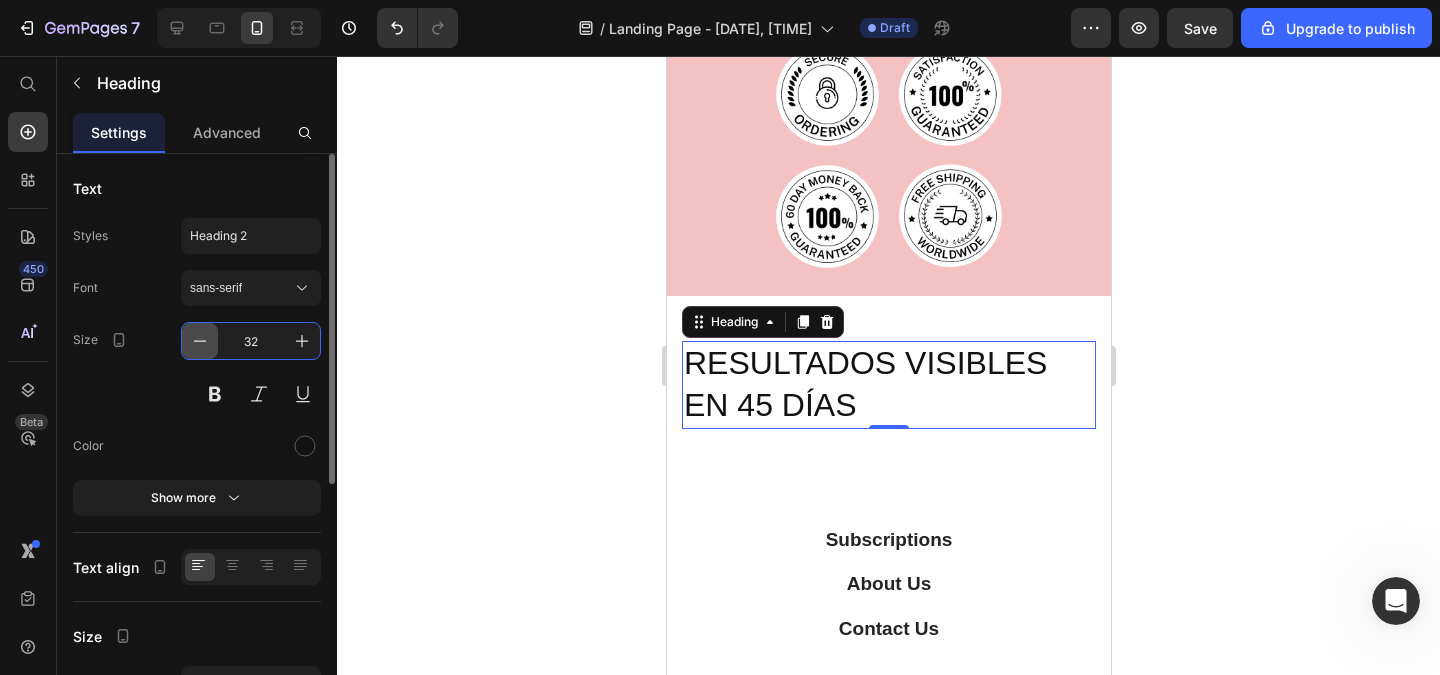 drag, startPoint x: 261, startPoint y: 350, endPoint x: 208, endPoint y: 346, distance: 53.15073 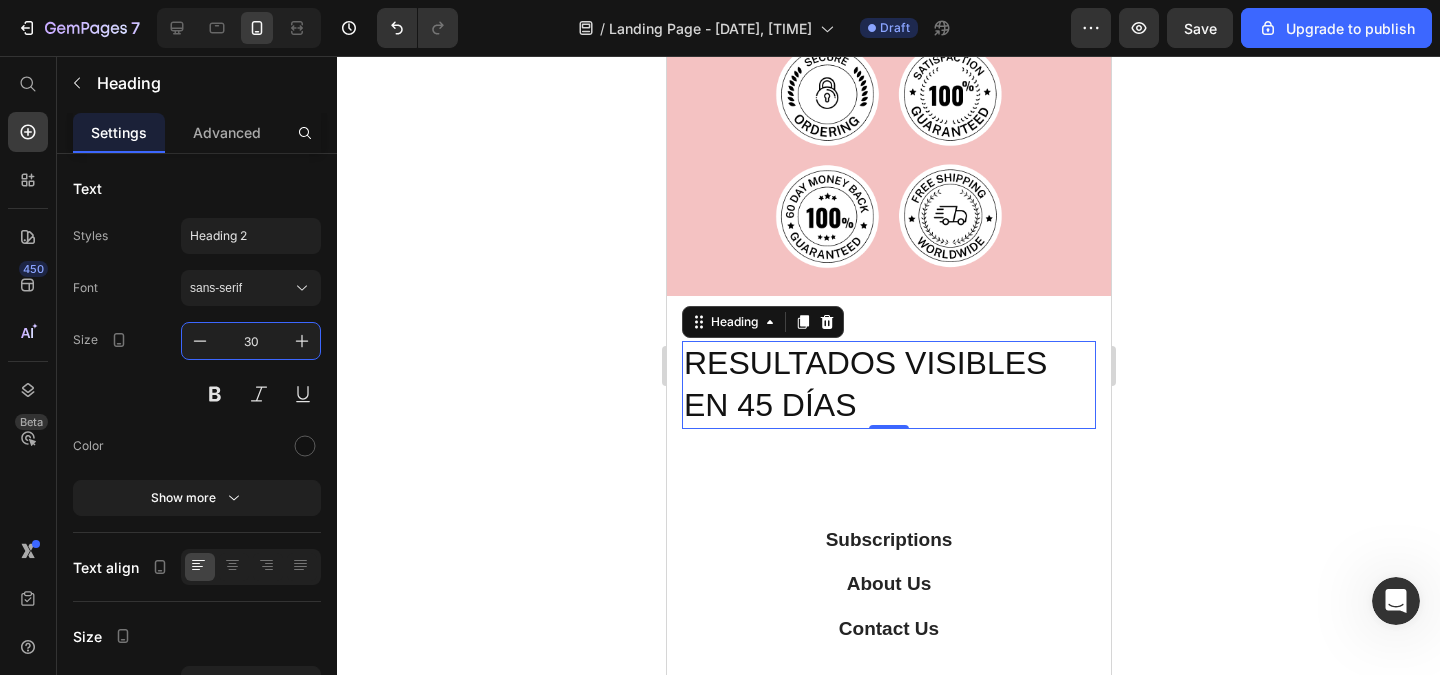 type on "30" 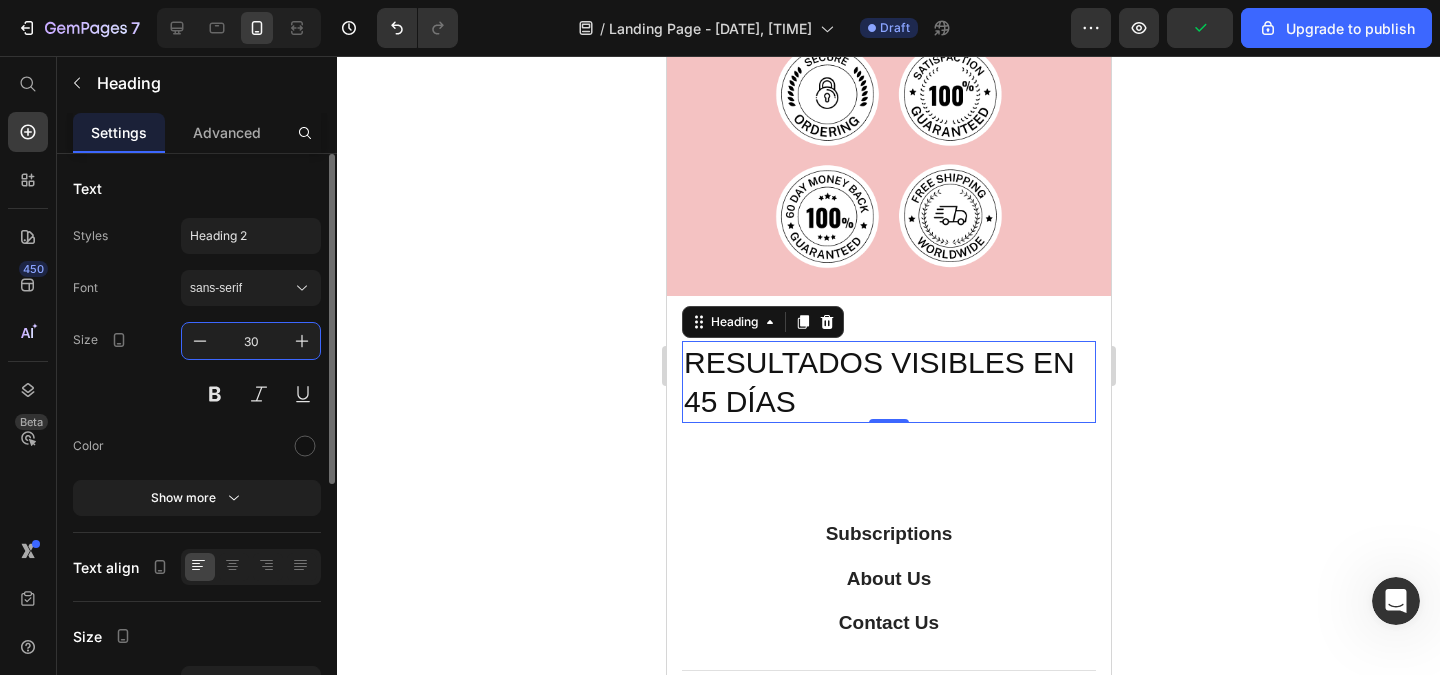scroll, scrollTop: 120, scrollLeft: 0, axis: vertical 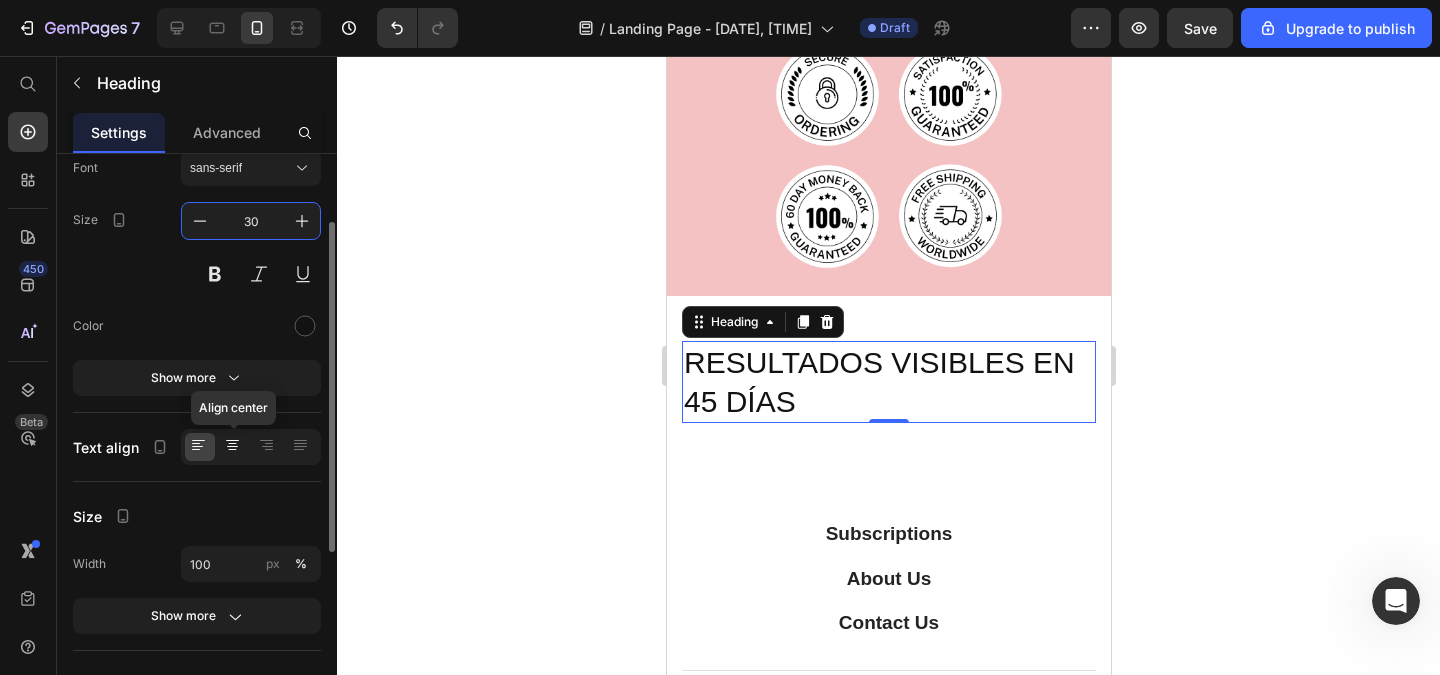 click 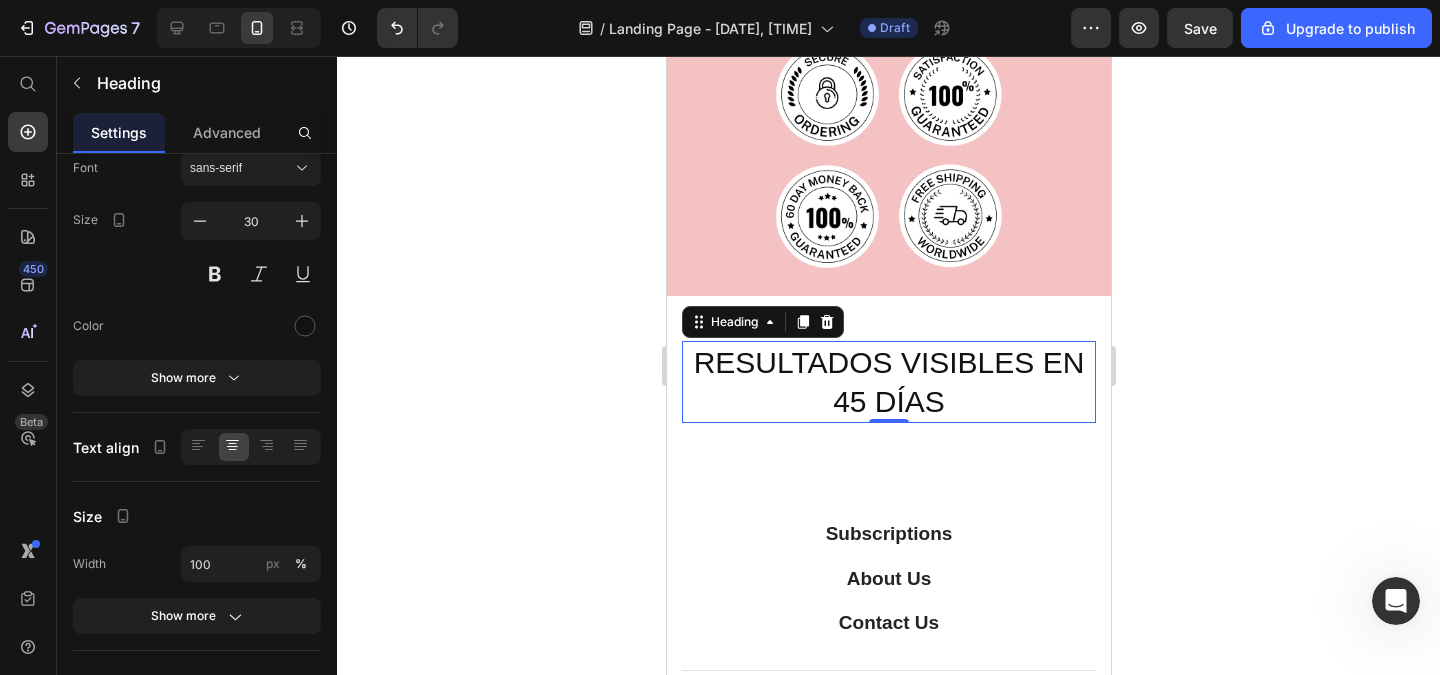 click 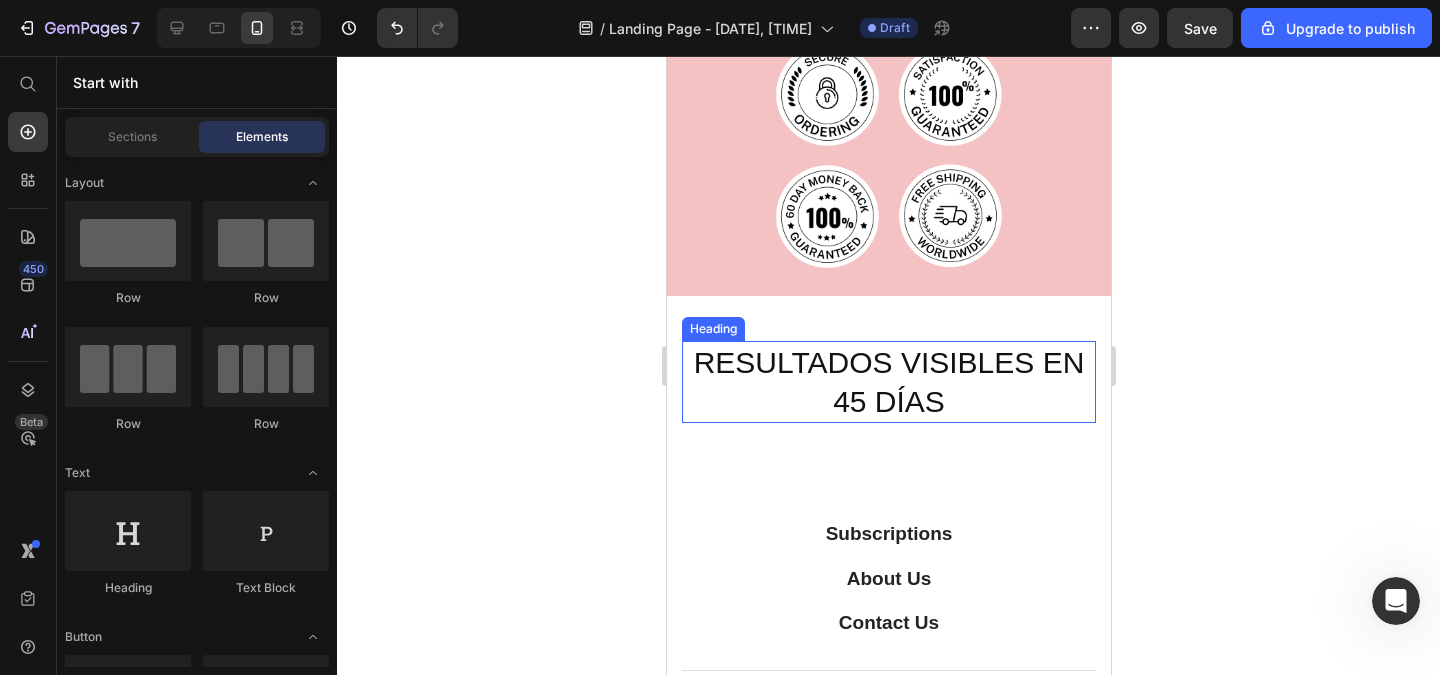 click on "RESULTADOS VISIBLES EN 45 DÍAS" at bounding box center (888, 382) 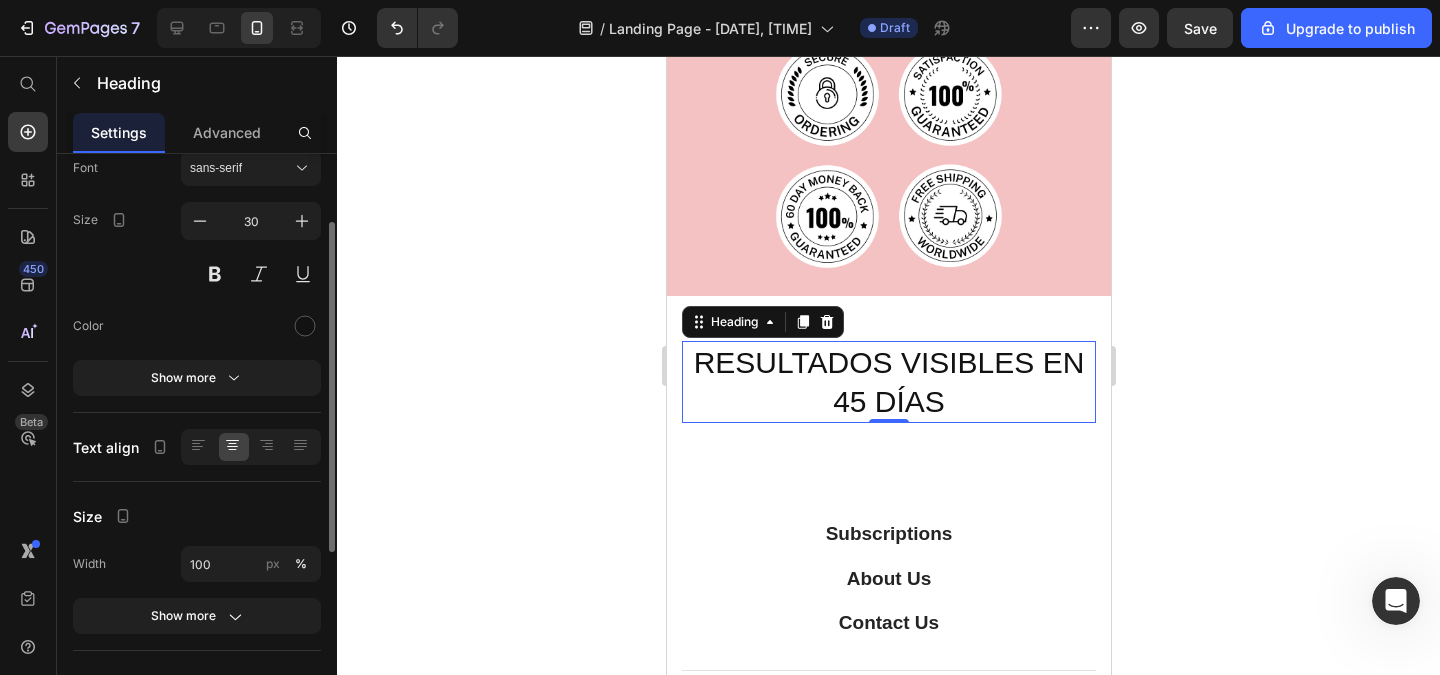 scroll, scrollTop: 0, scrollLeft: 0, axis: both 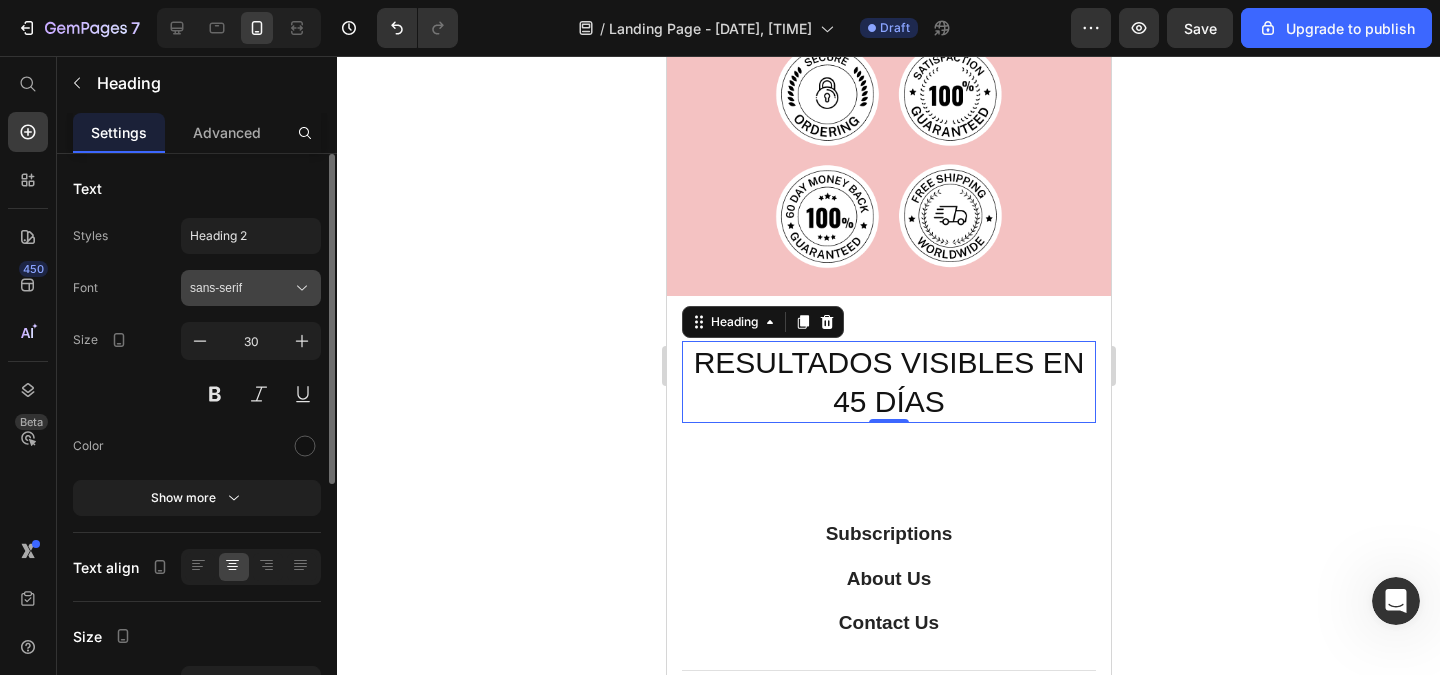 click on "sans-serif" at bounding box center [251, 288] 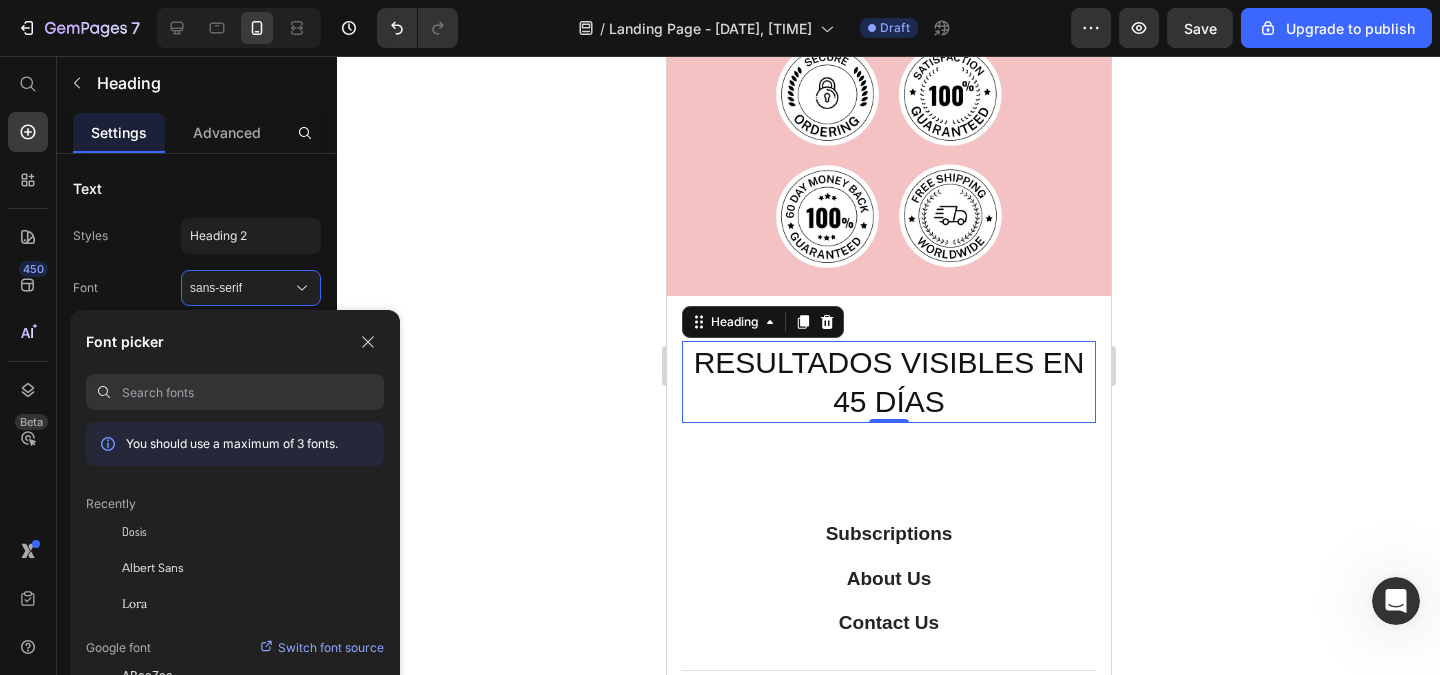 click at bounding box center [253, 392] 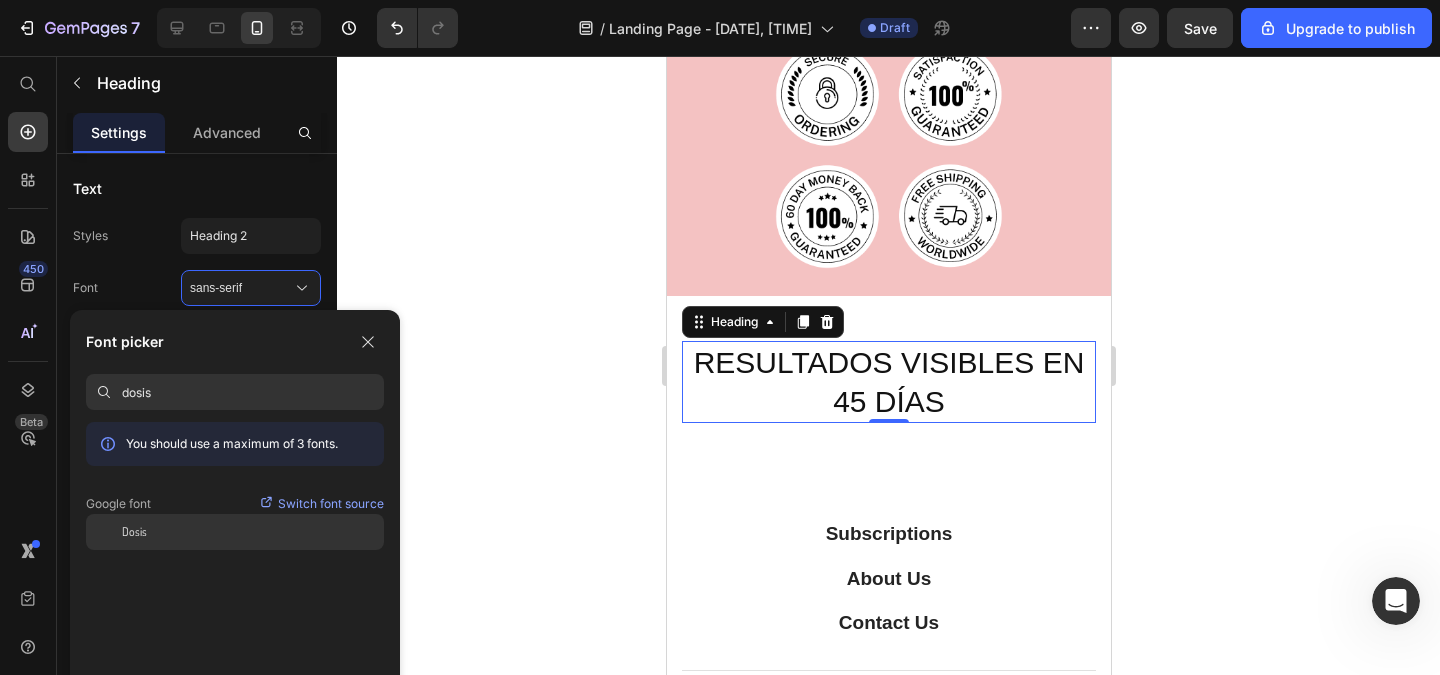 type on "dosis" 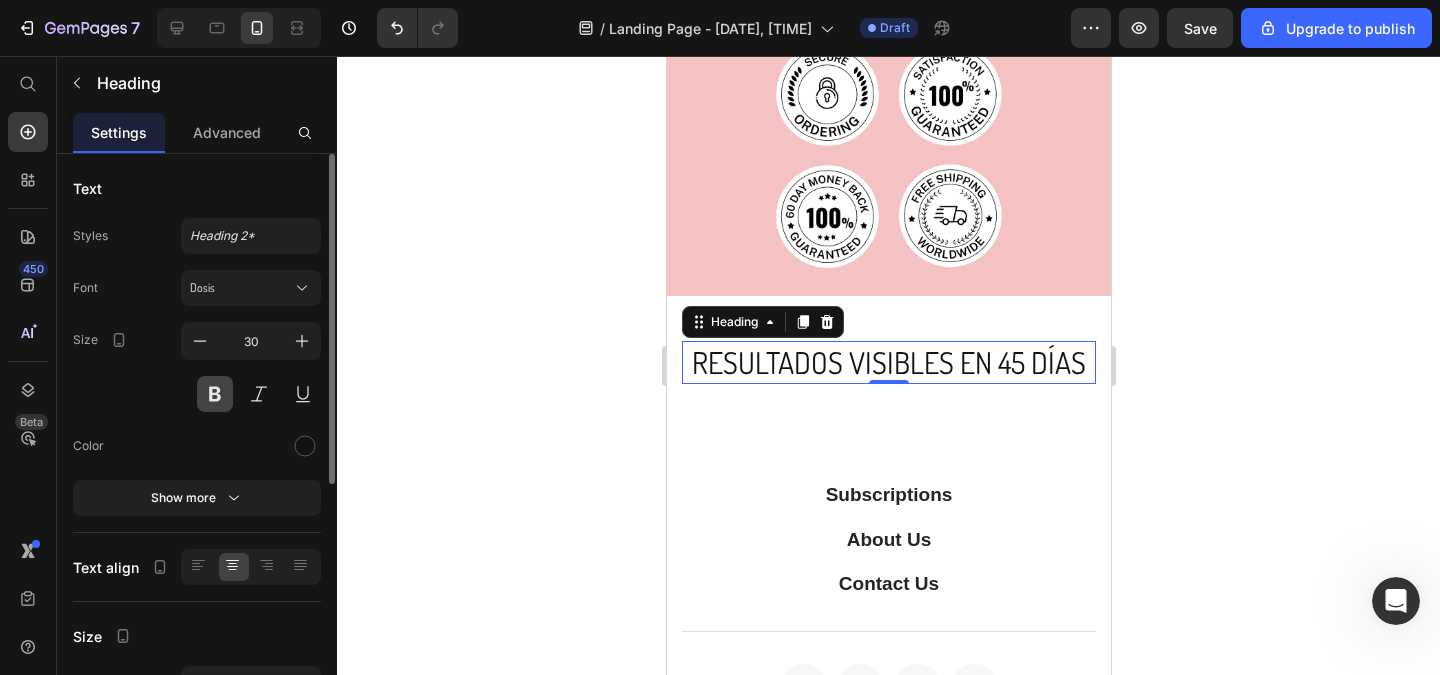 click at bounding box center [215, 394] 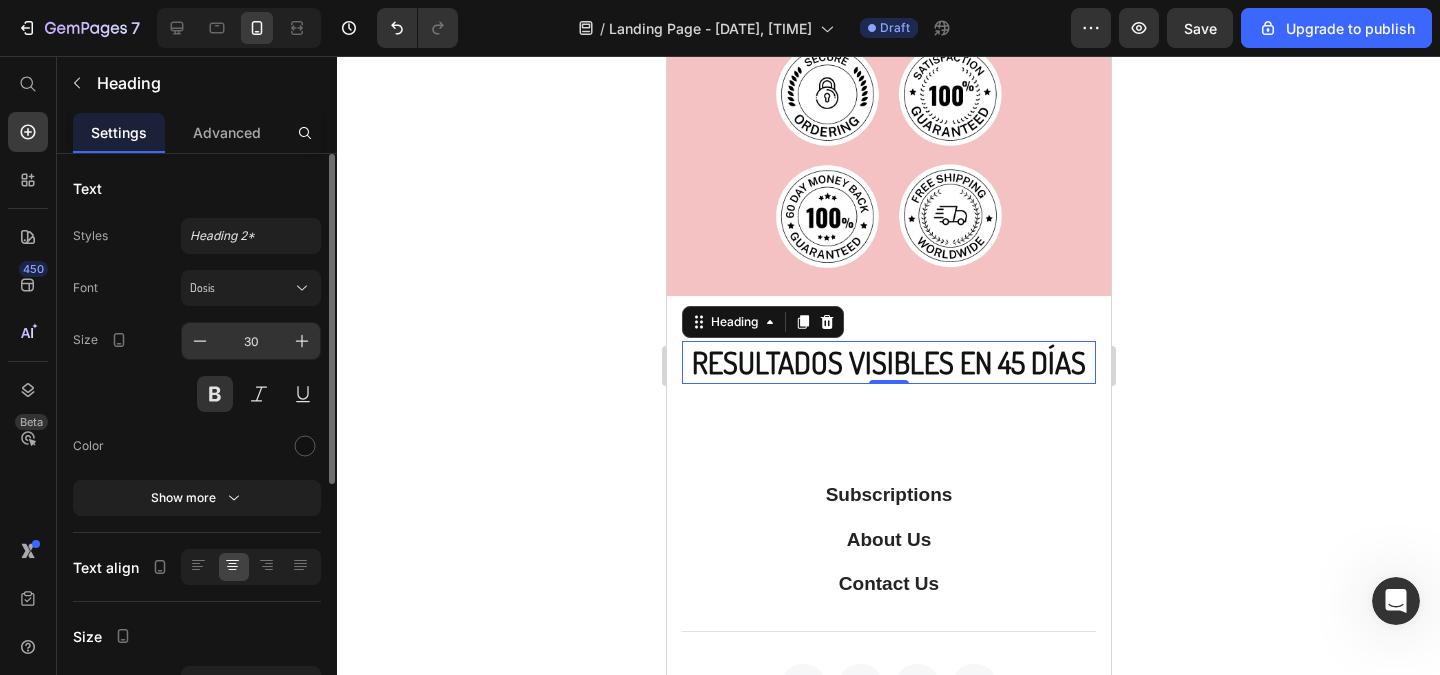 click on "30" at bounding box center [251, 341] 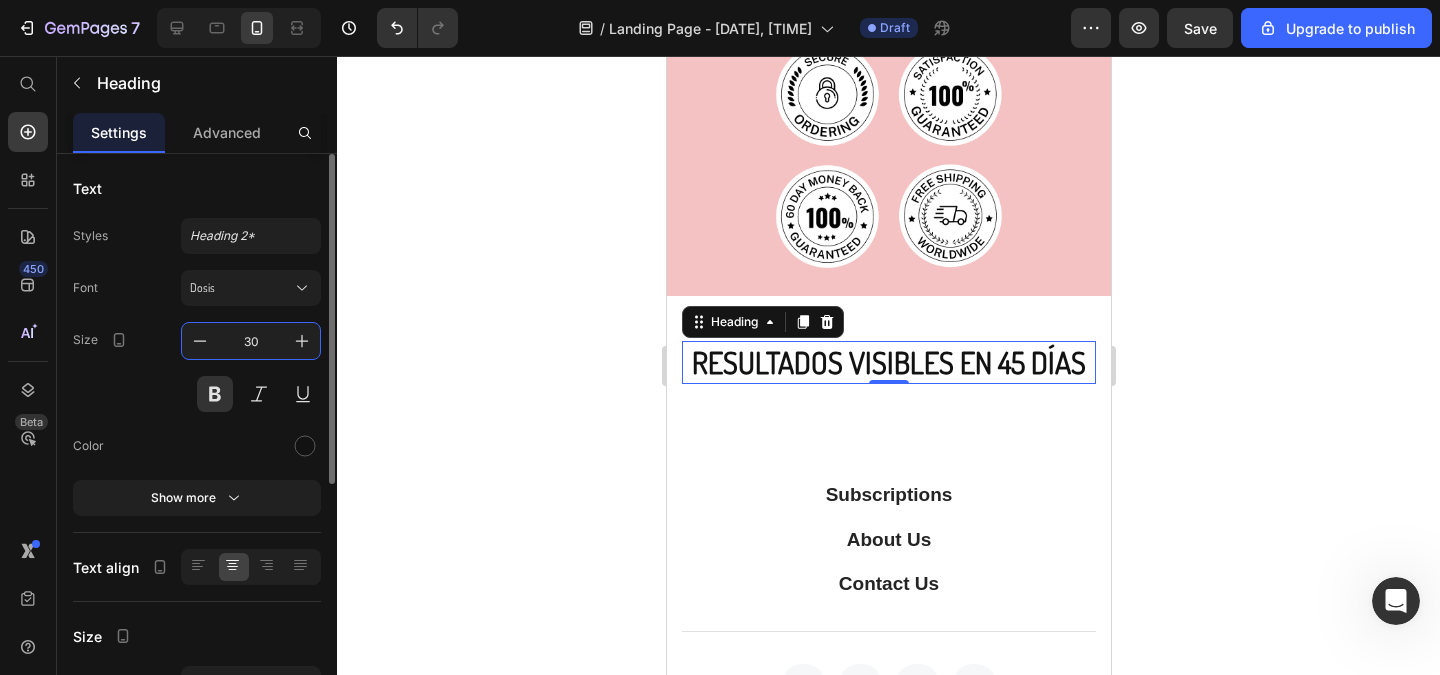 click on "30" at bounding box center [251, 341] 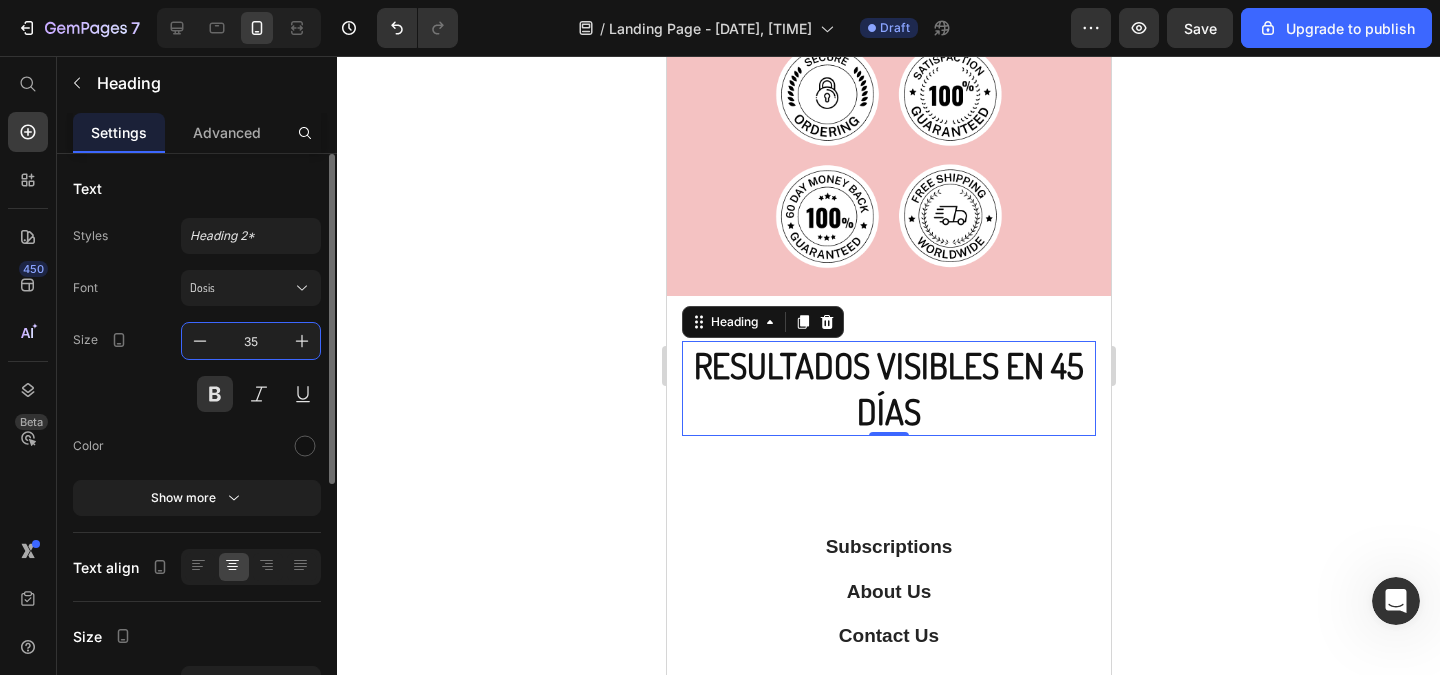 type on "35" 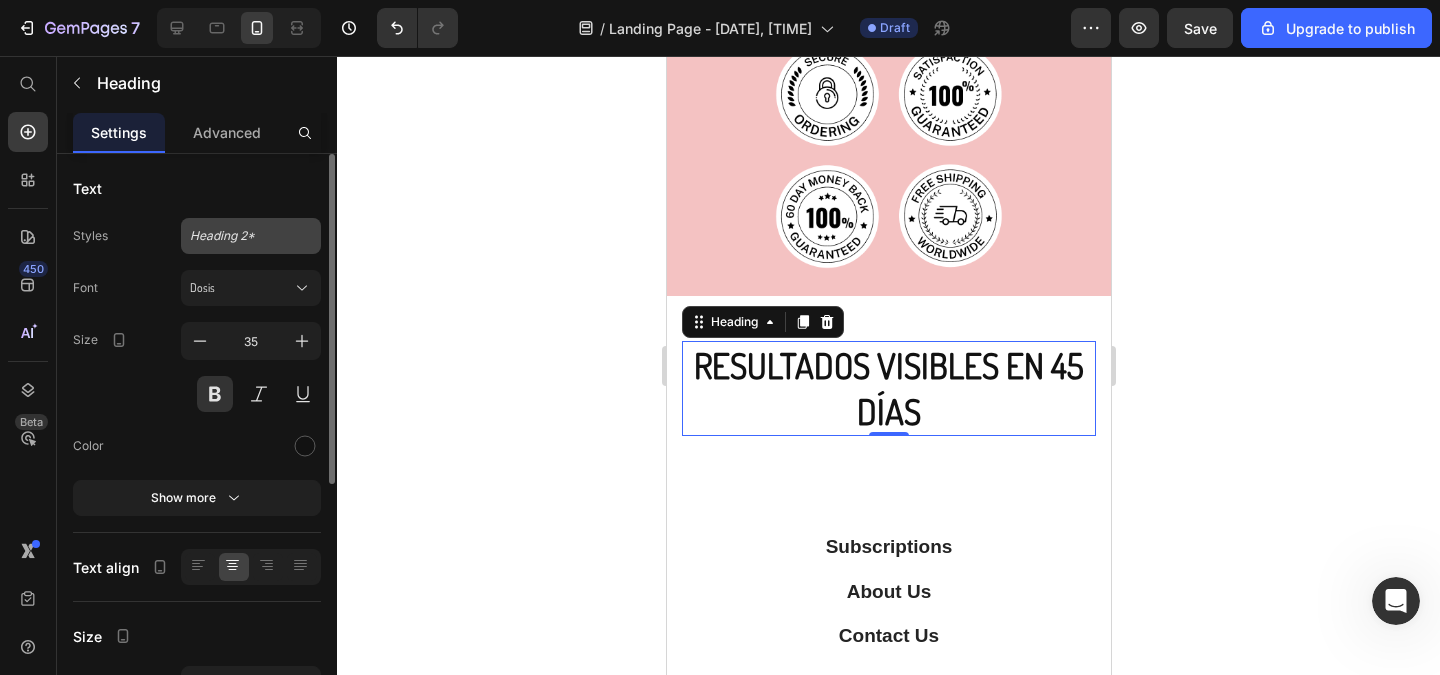 click on "Heading 2*" 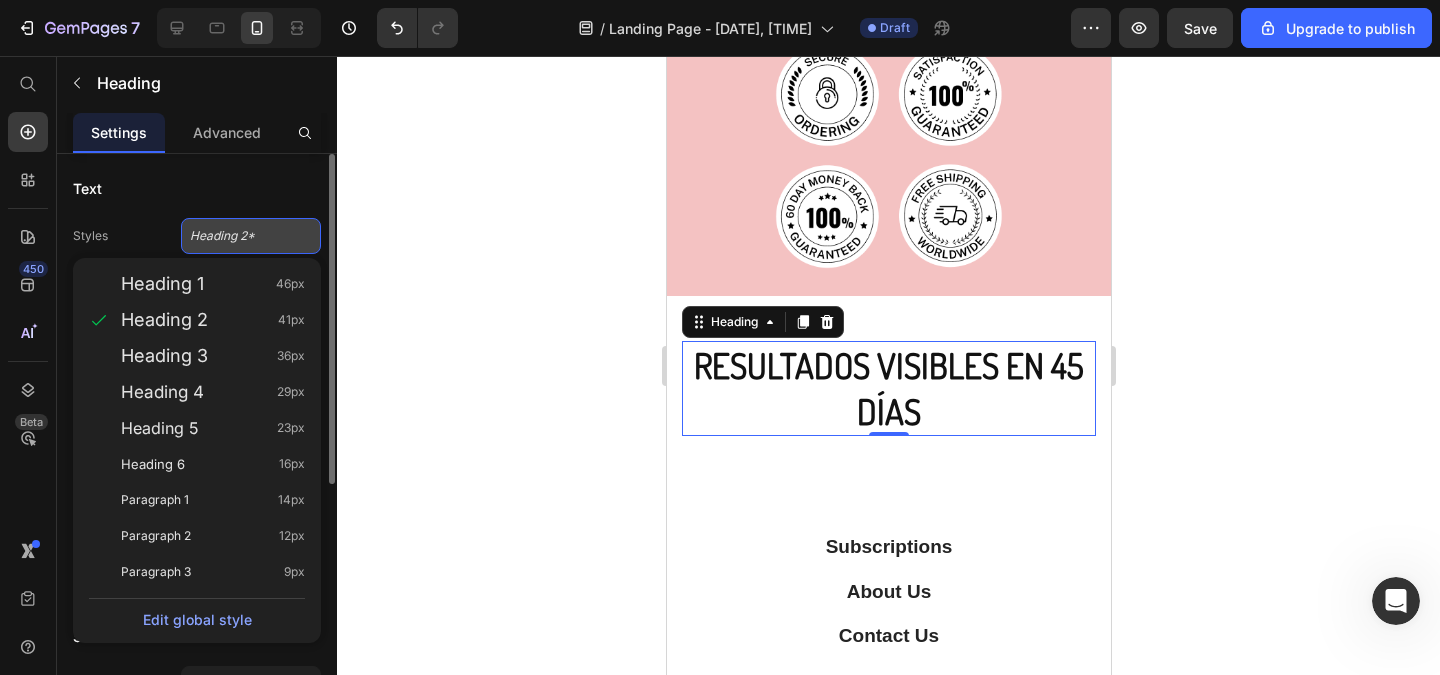 click on "Heading 2*" 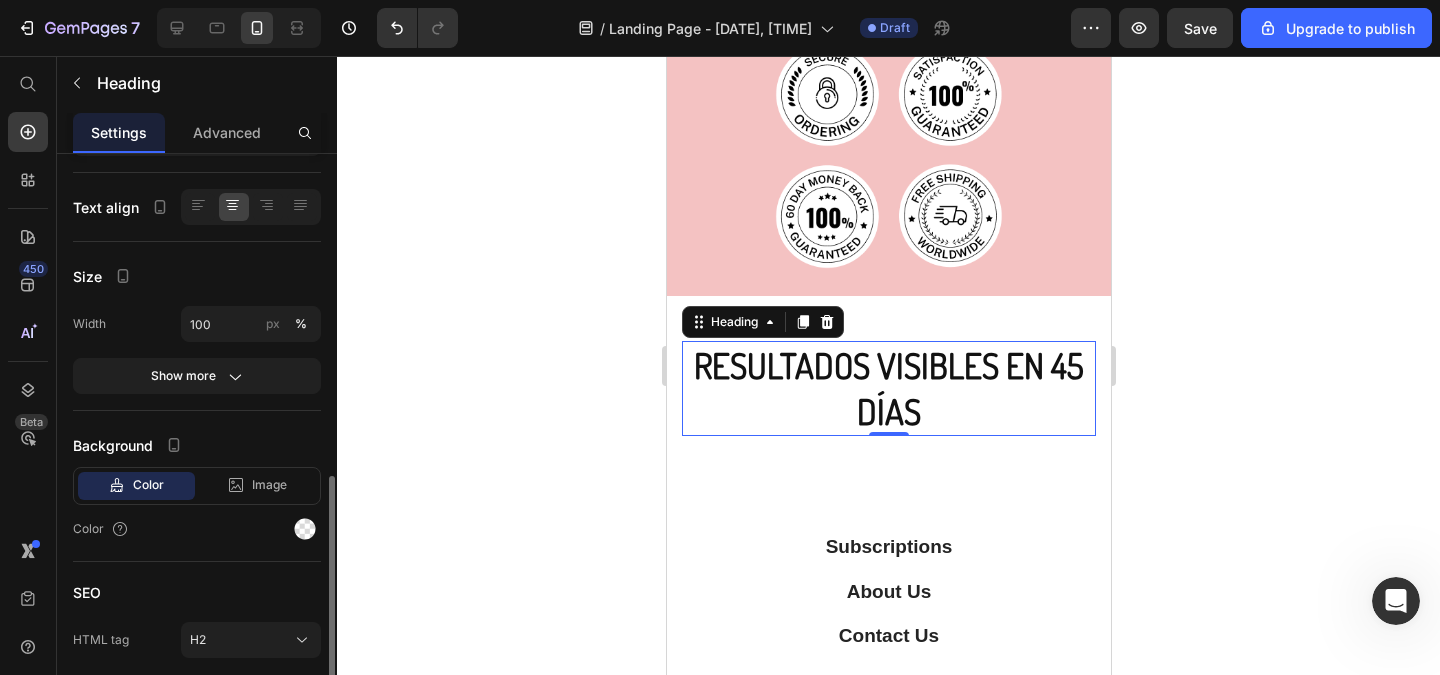scroll, scrollTop: 434, scrollLeft: 0, axis: vertical 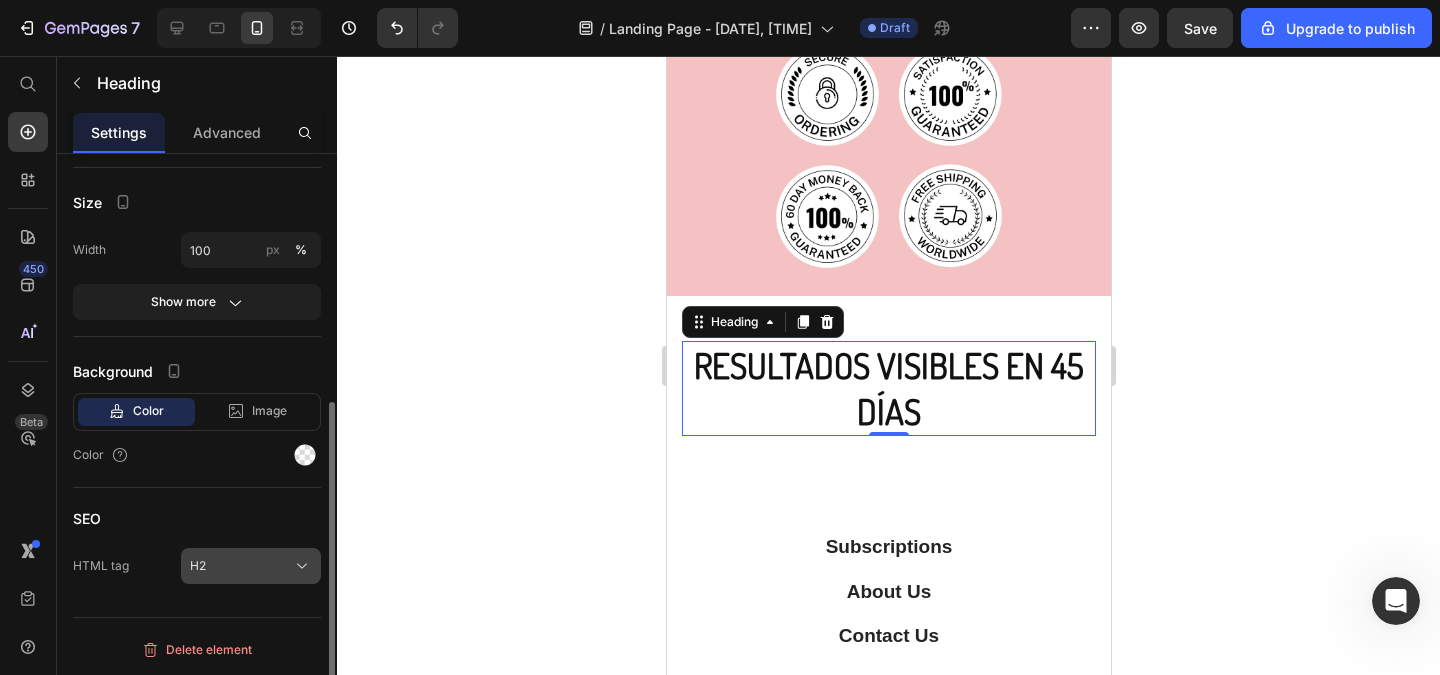 click on "H2" 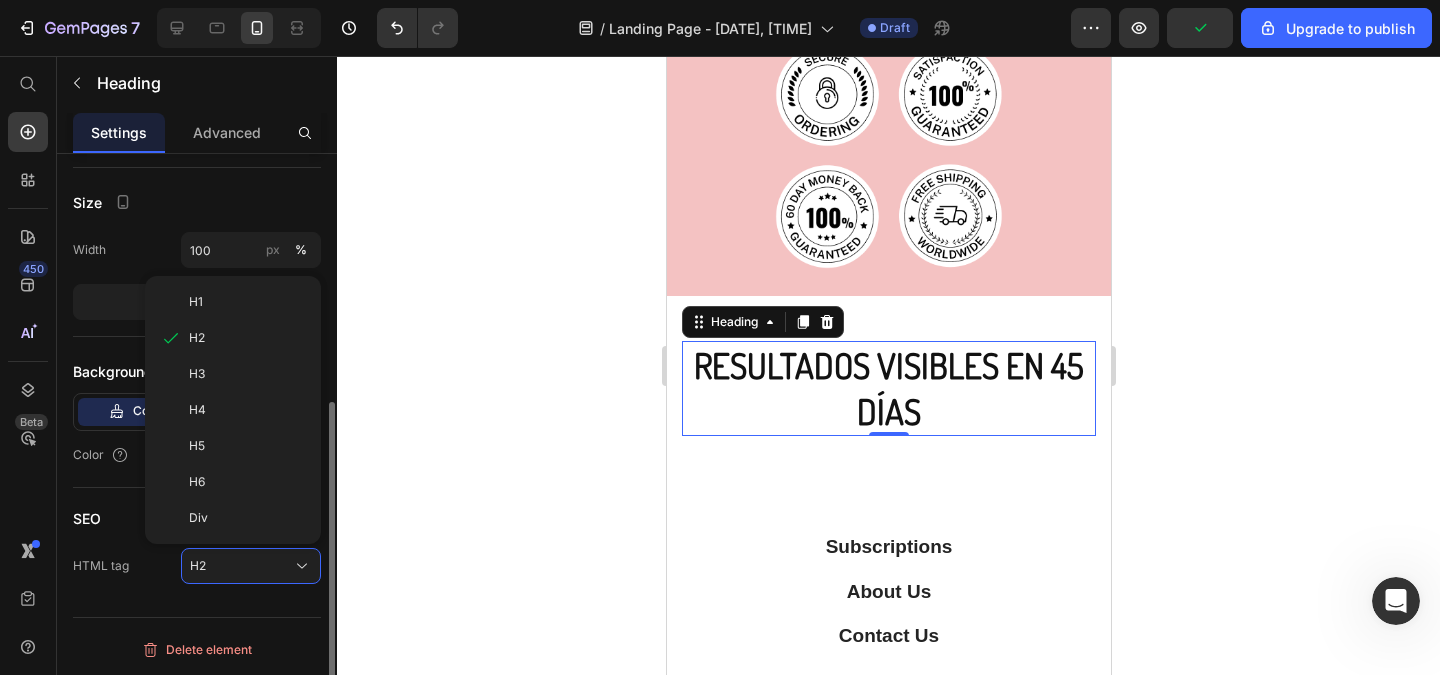 click on "Background Color Image Video  Color" 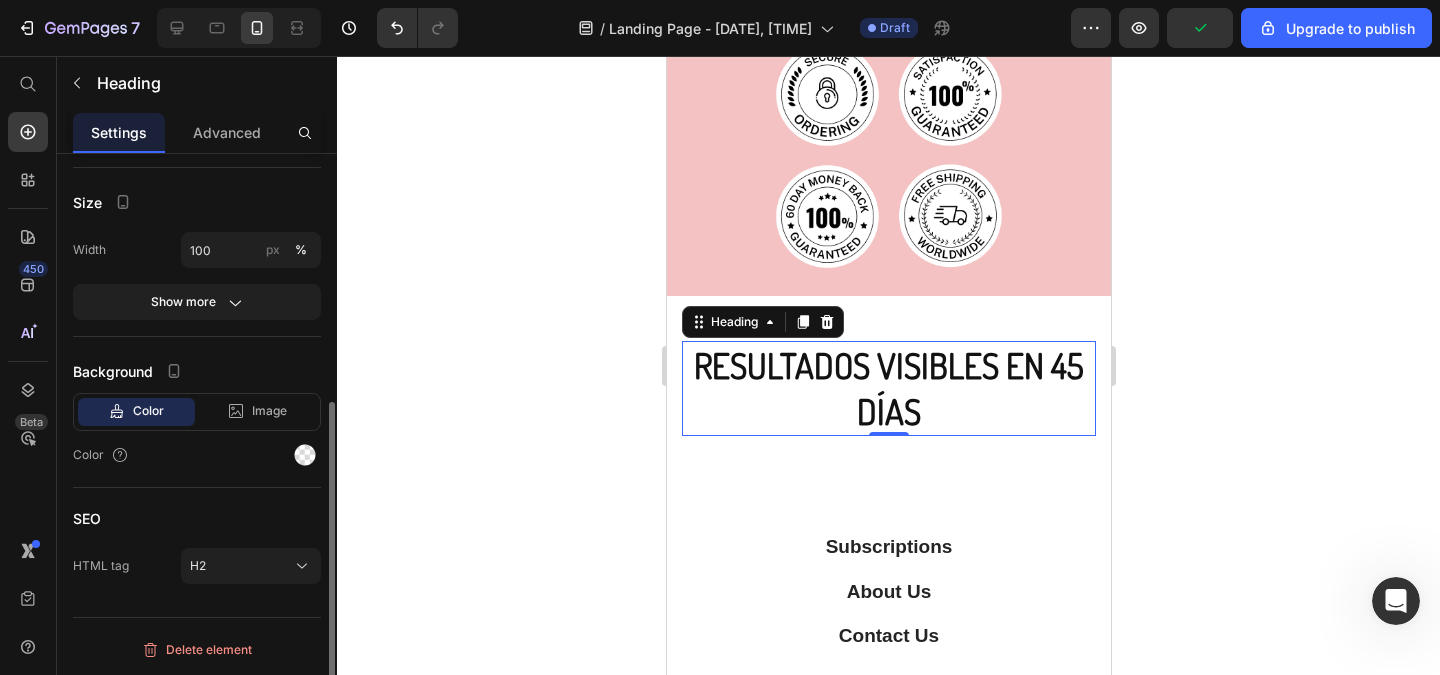 scroll, scrollTop: 314, scrollLeft: 0, axis: vertical 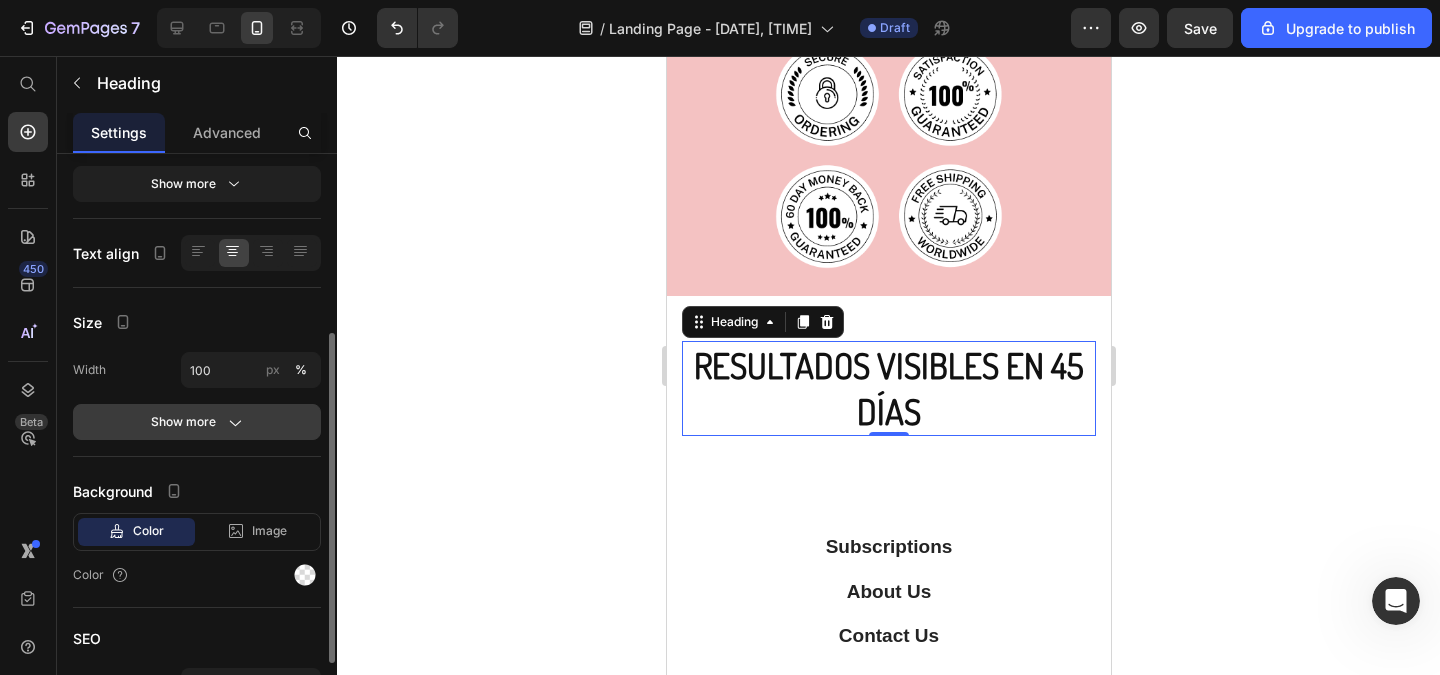 click on "Show more" at bounding box center (197, 422) 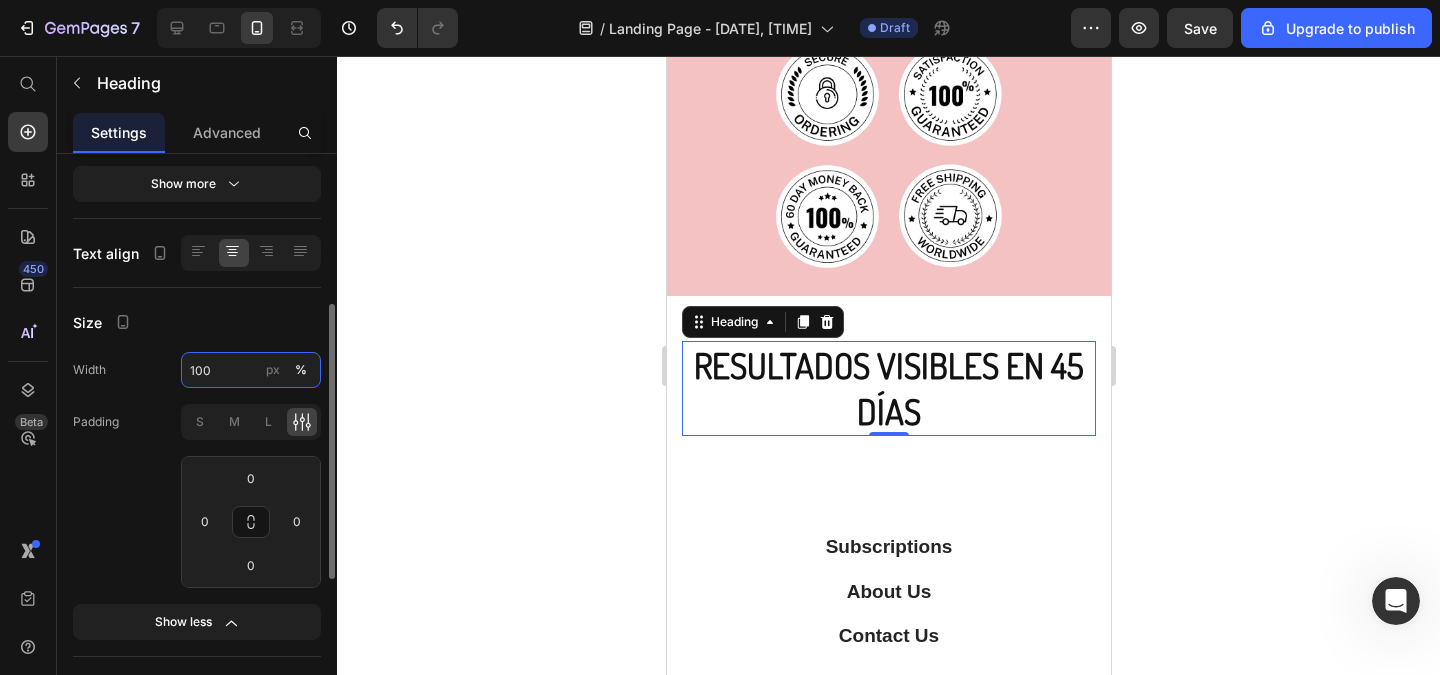 click on "100" at bounding box center (251, 370) 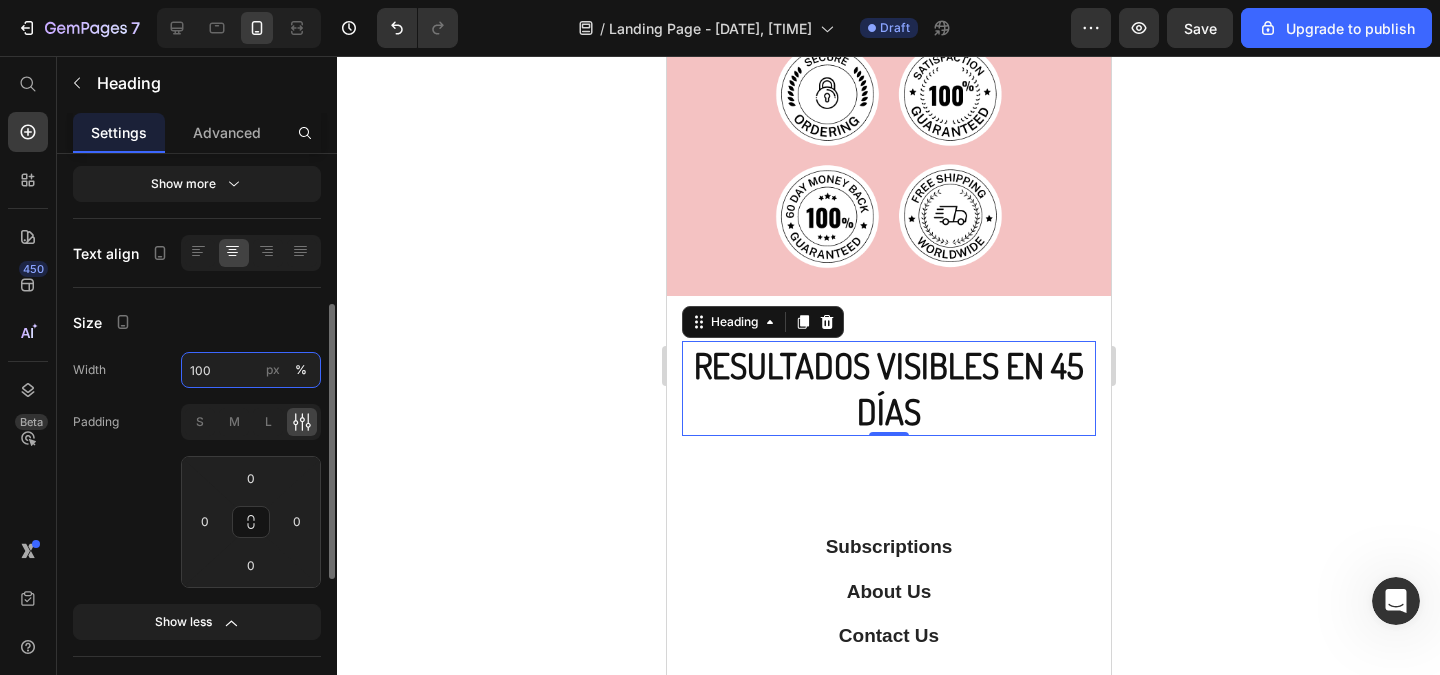 click on "100" at bounding box center [251, 370] 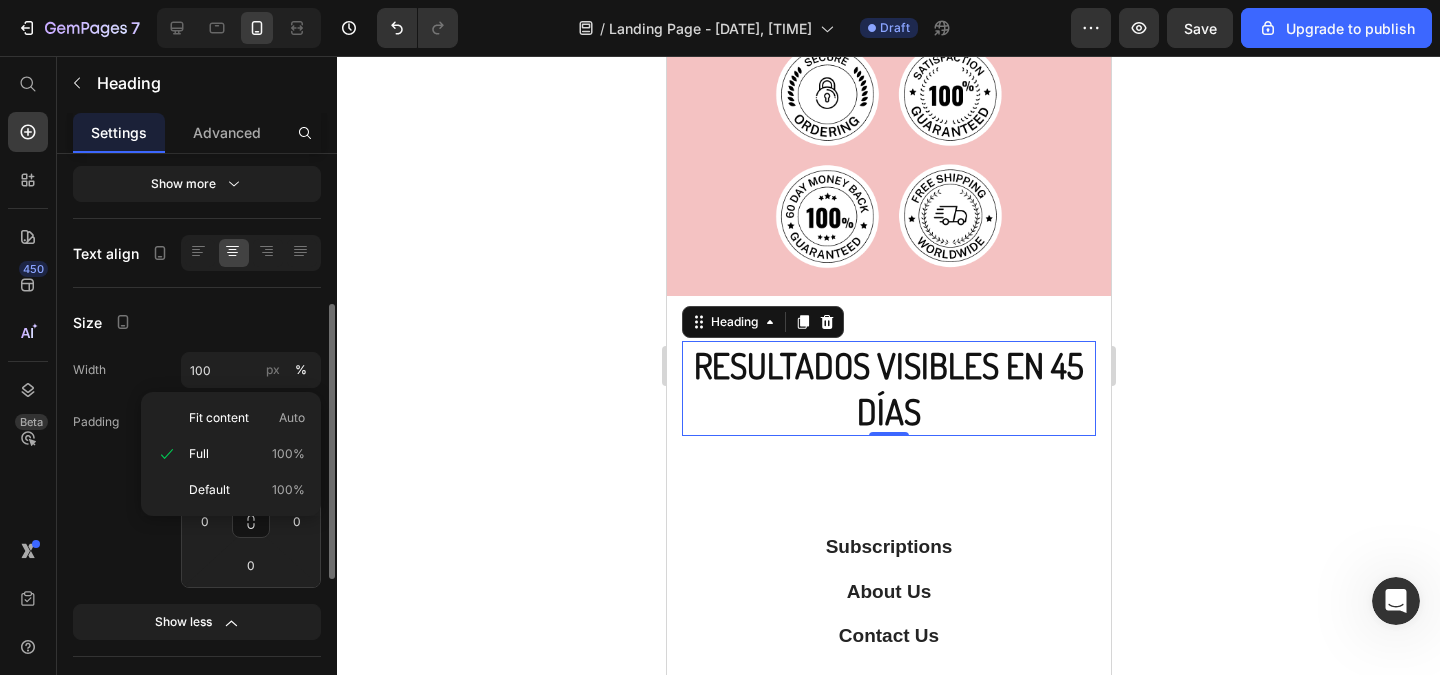 click on "Size" at bounding box center [197, 322] 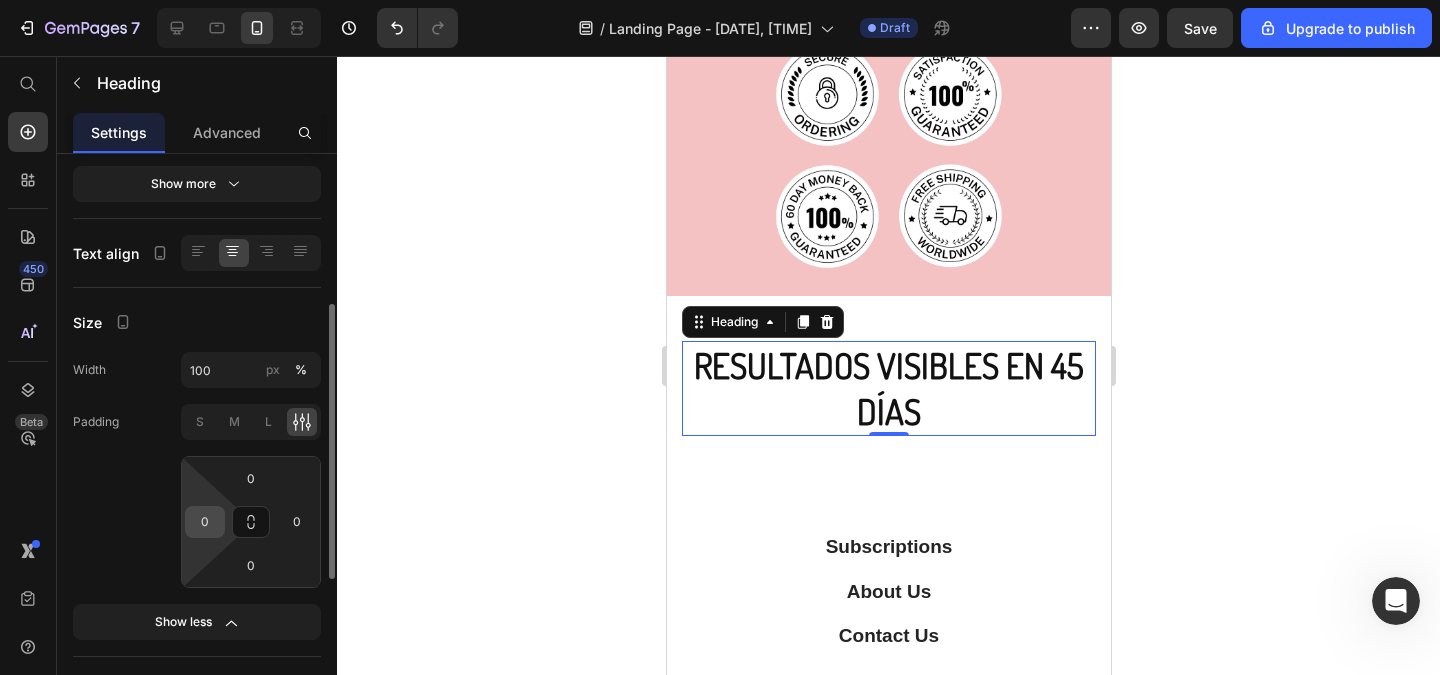 click on "0" at bounding box center [205, 522] 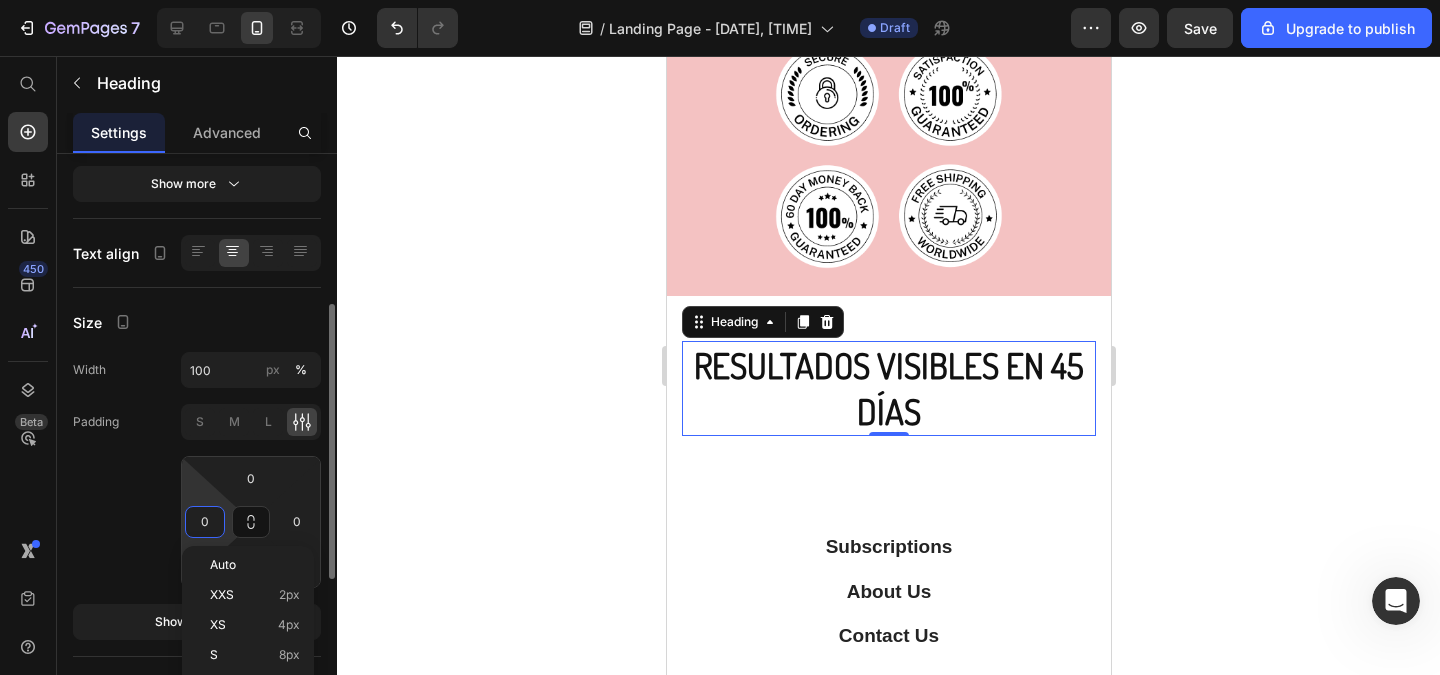 click on "0" at bounding box center (205, 522) 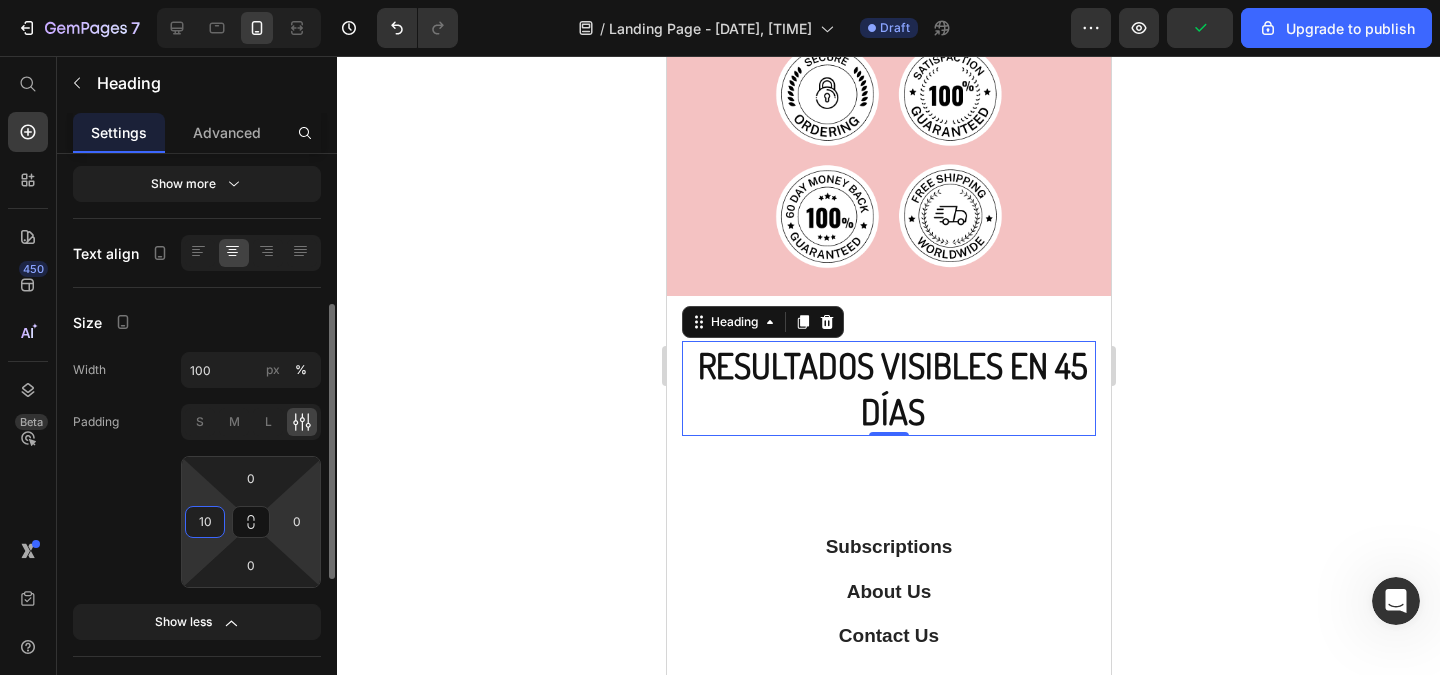 type on "1" 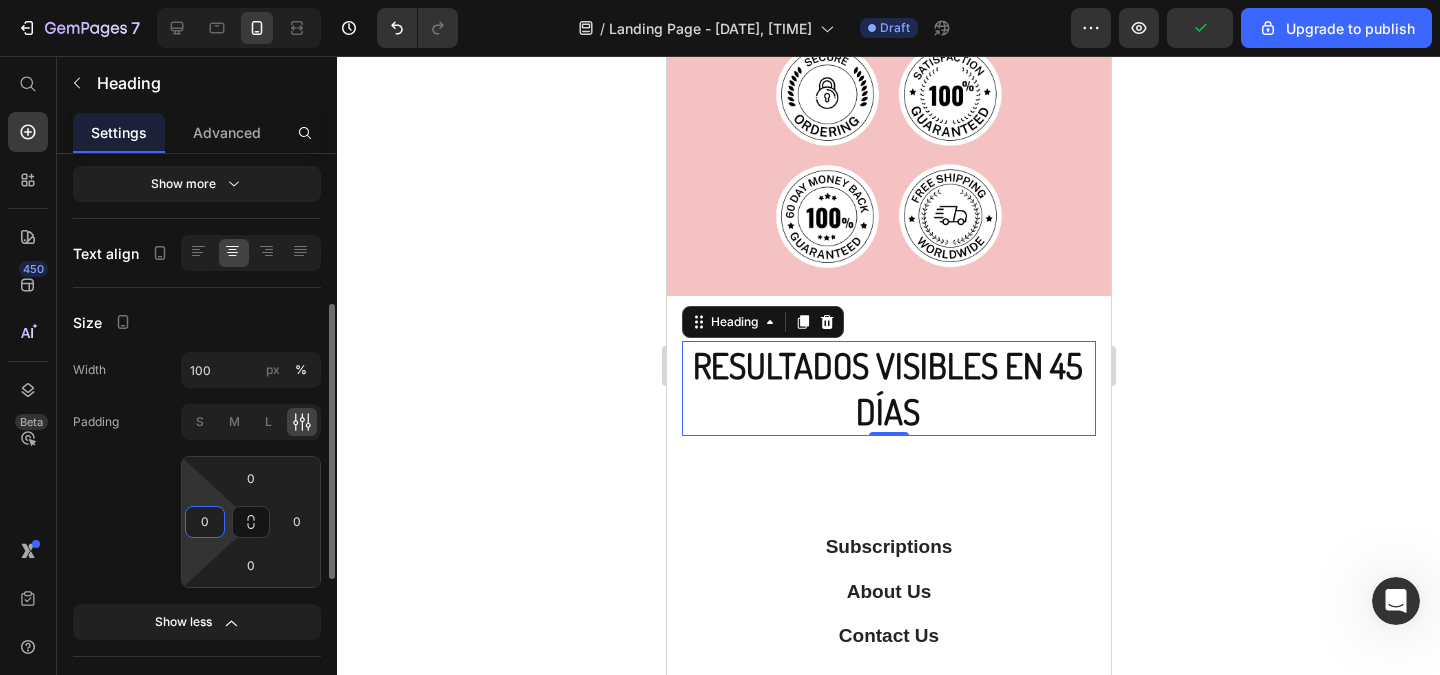 type on "0" 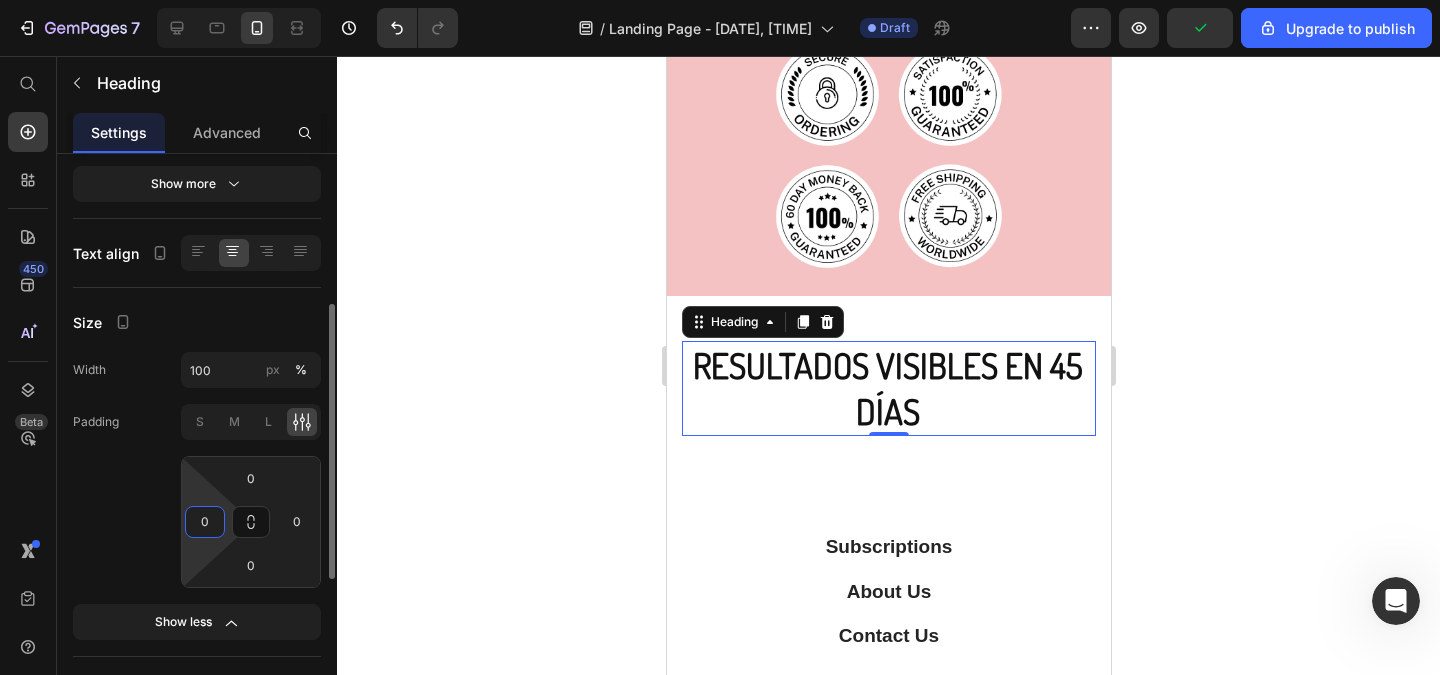click on "Padding S M L 0 0 0 0" 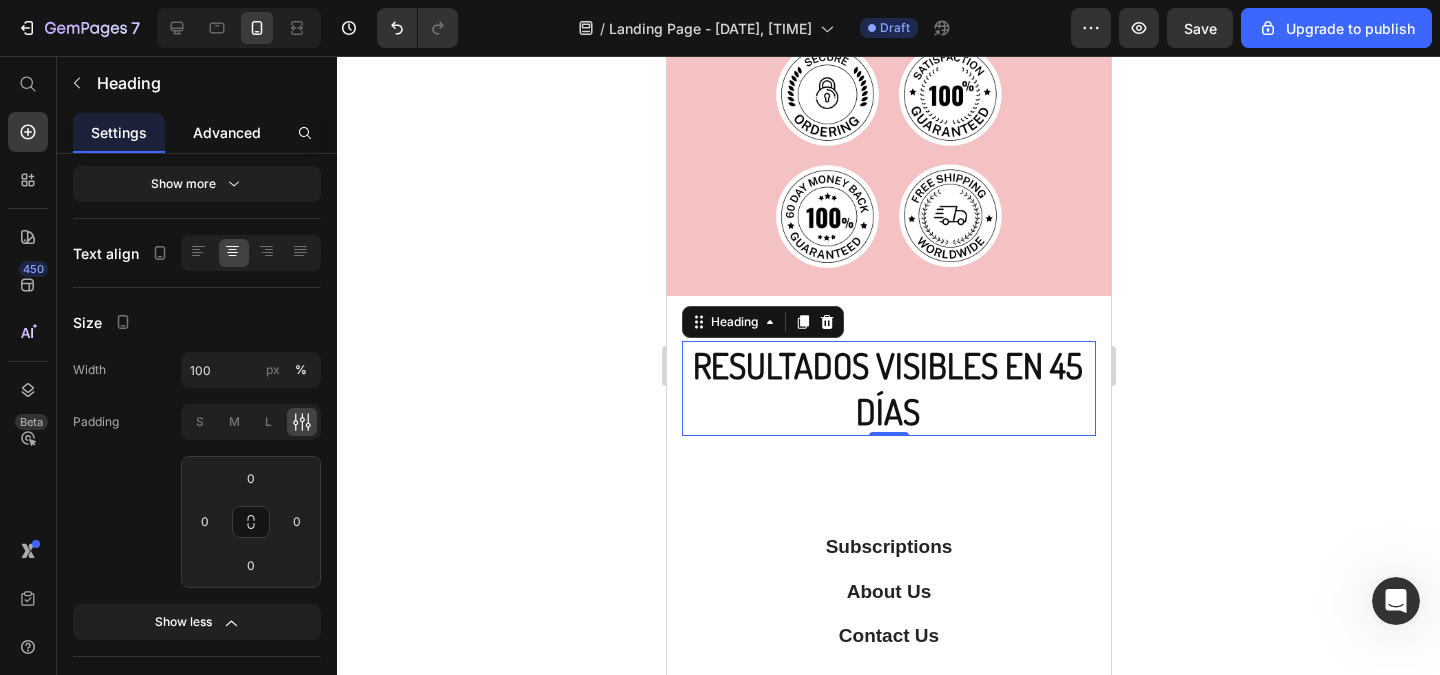 click on "Advanced" at bounding box center [227, 132] 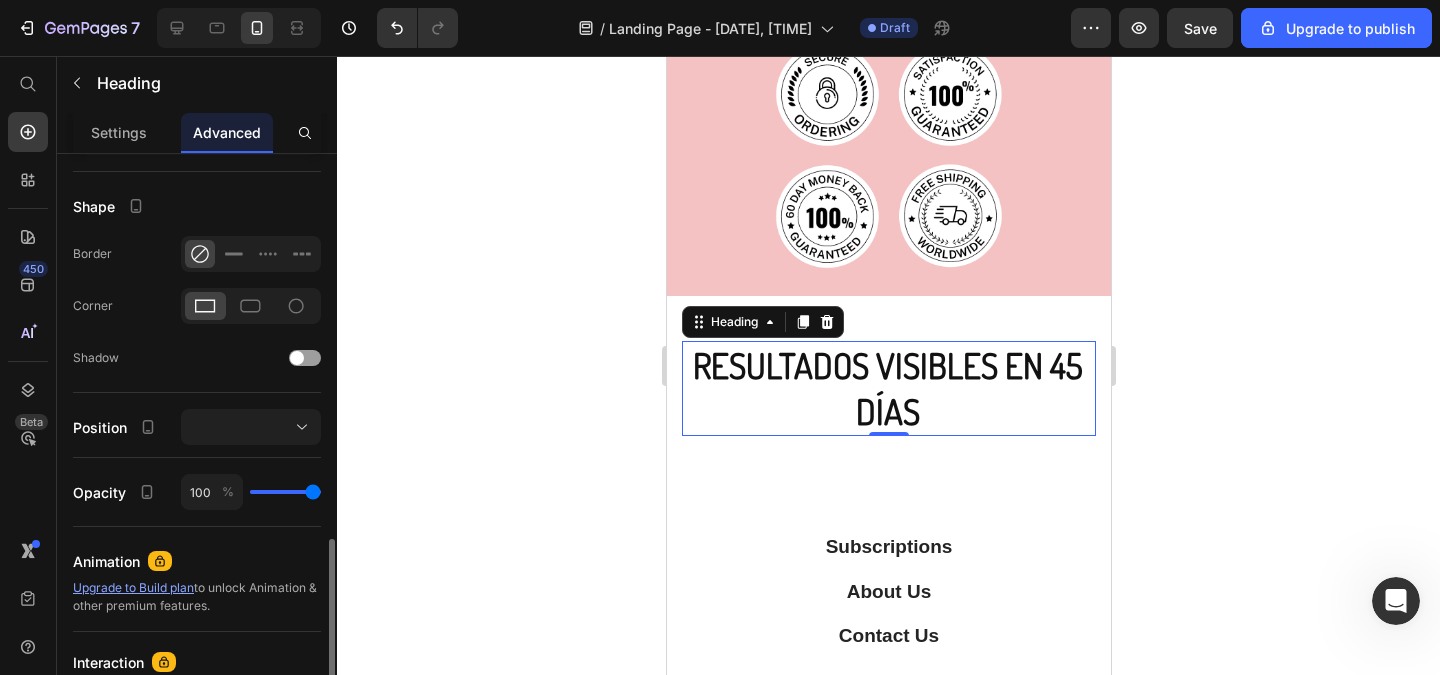 scroll, scrollTop: 600, scrollLeft: 0, axis: vertical 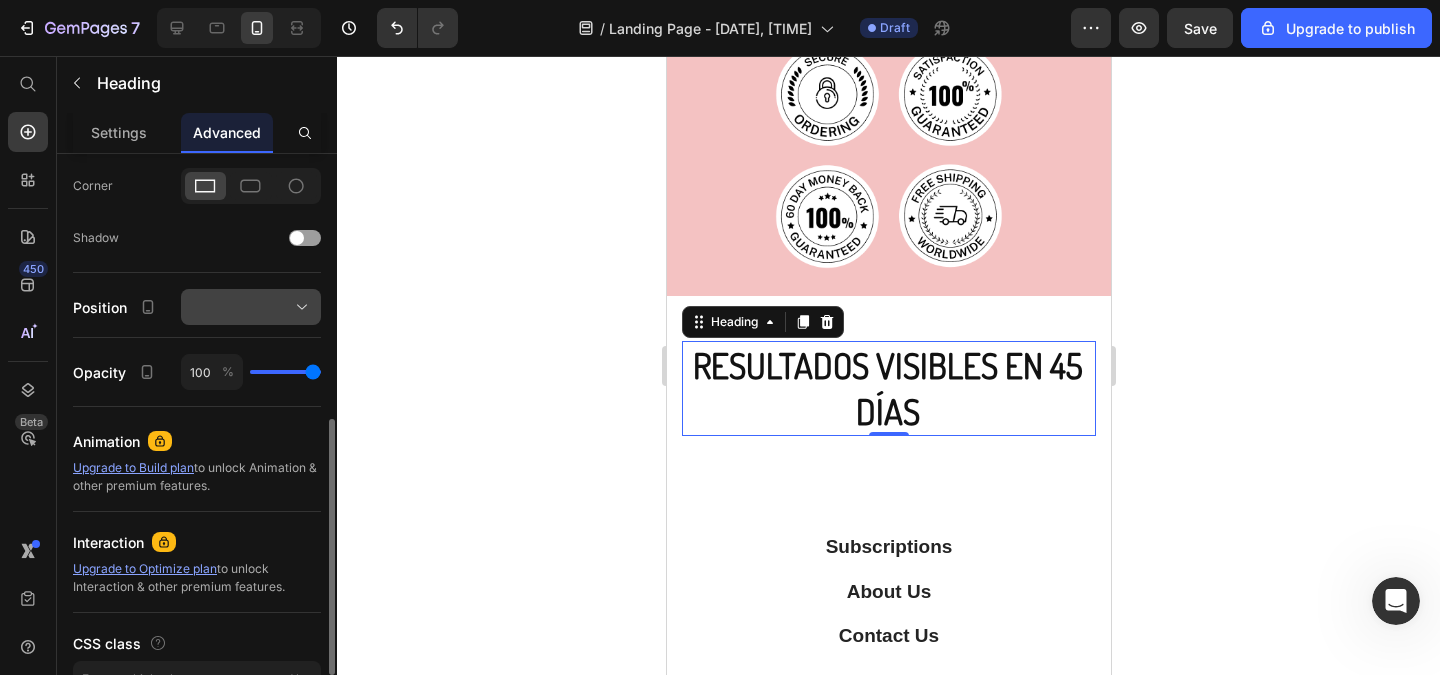 click at bounding box center (251, 307) 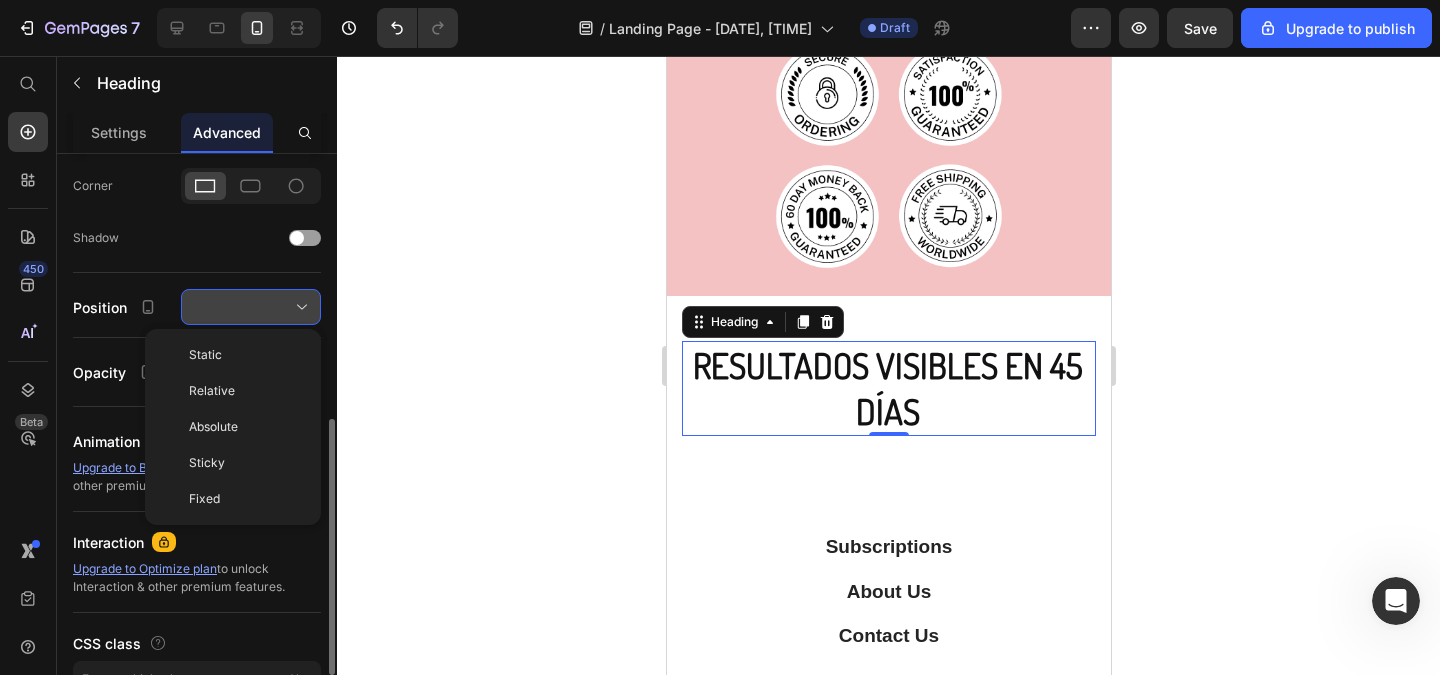 click at bounding box center (251, 307) 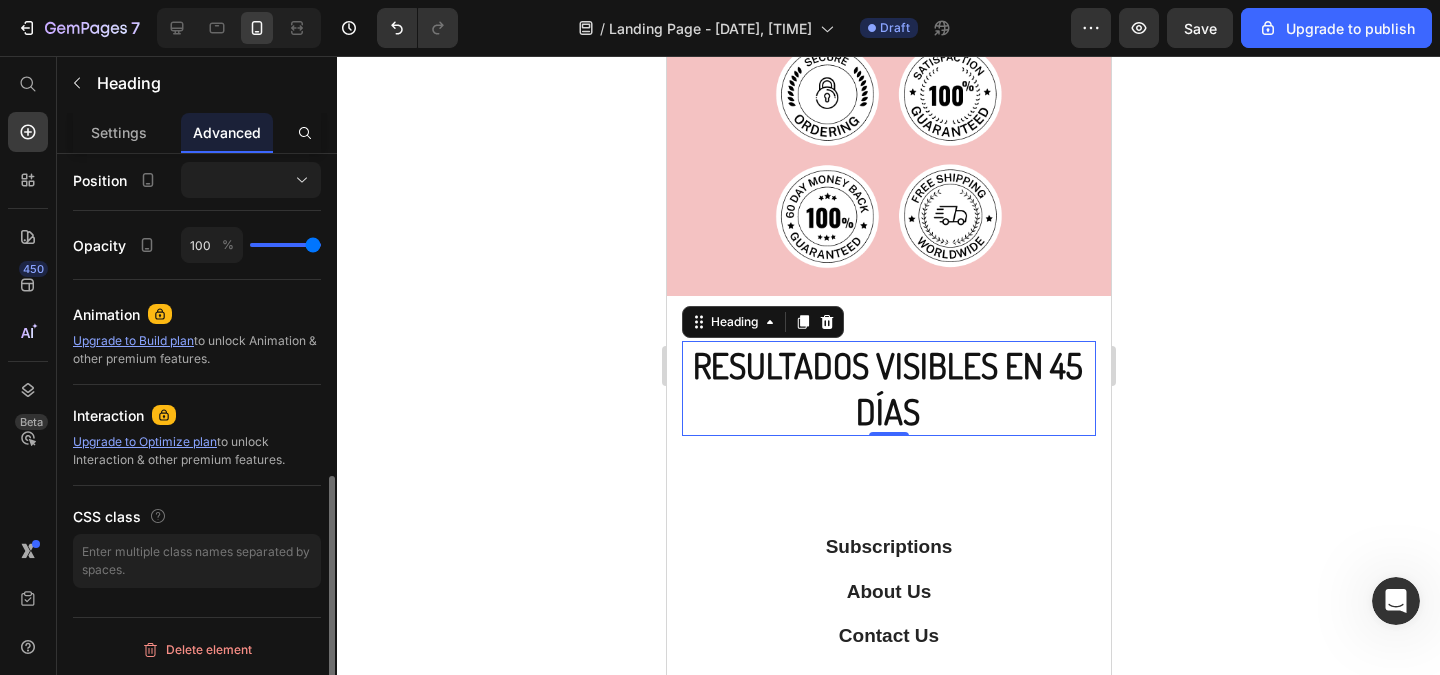 scroll, scrollTop: 7, scrollLeft: 0, axis: vertical 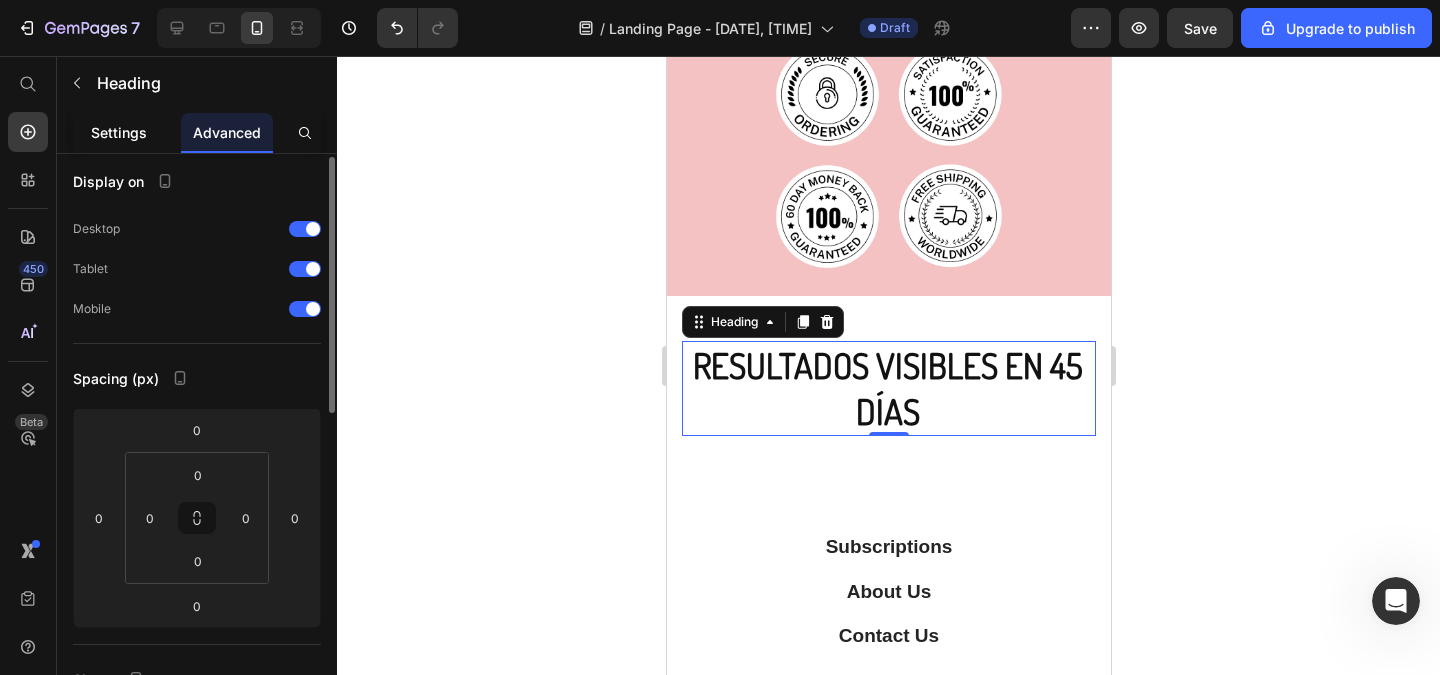 click on "Settings" at bounding box center [119, 132] 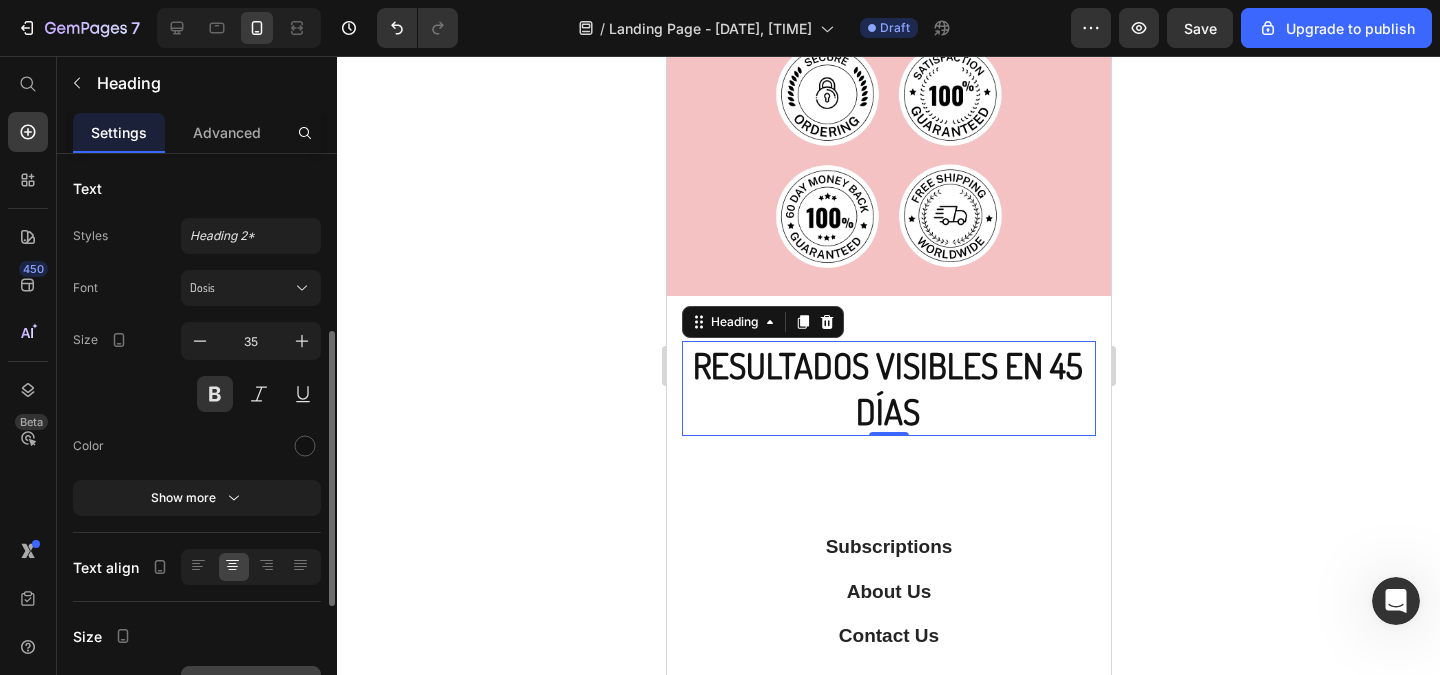 scroll, scrollTop: 240, scrollLeft: 0, axis: vertical 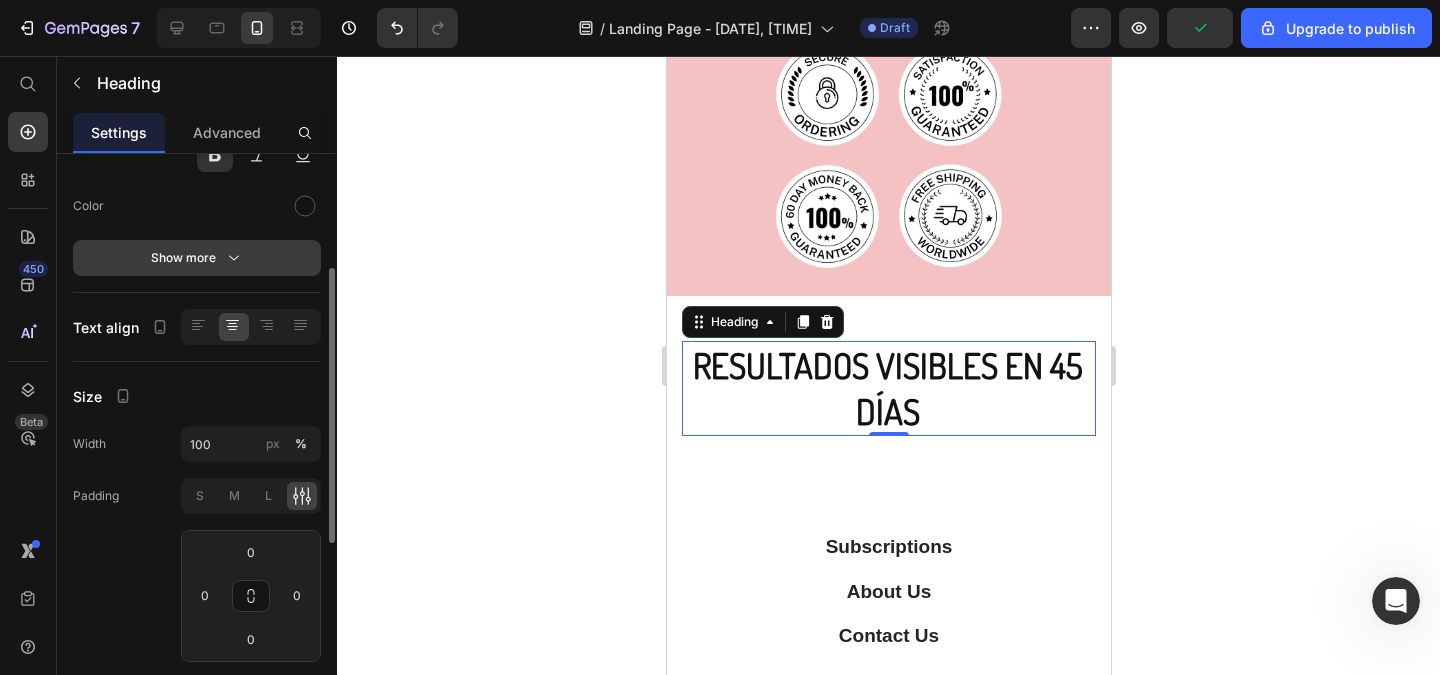 click on "Show more" at bounding box center [197, 258] 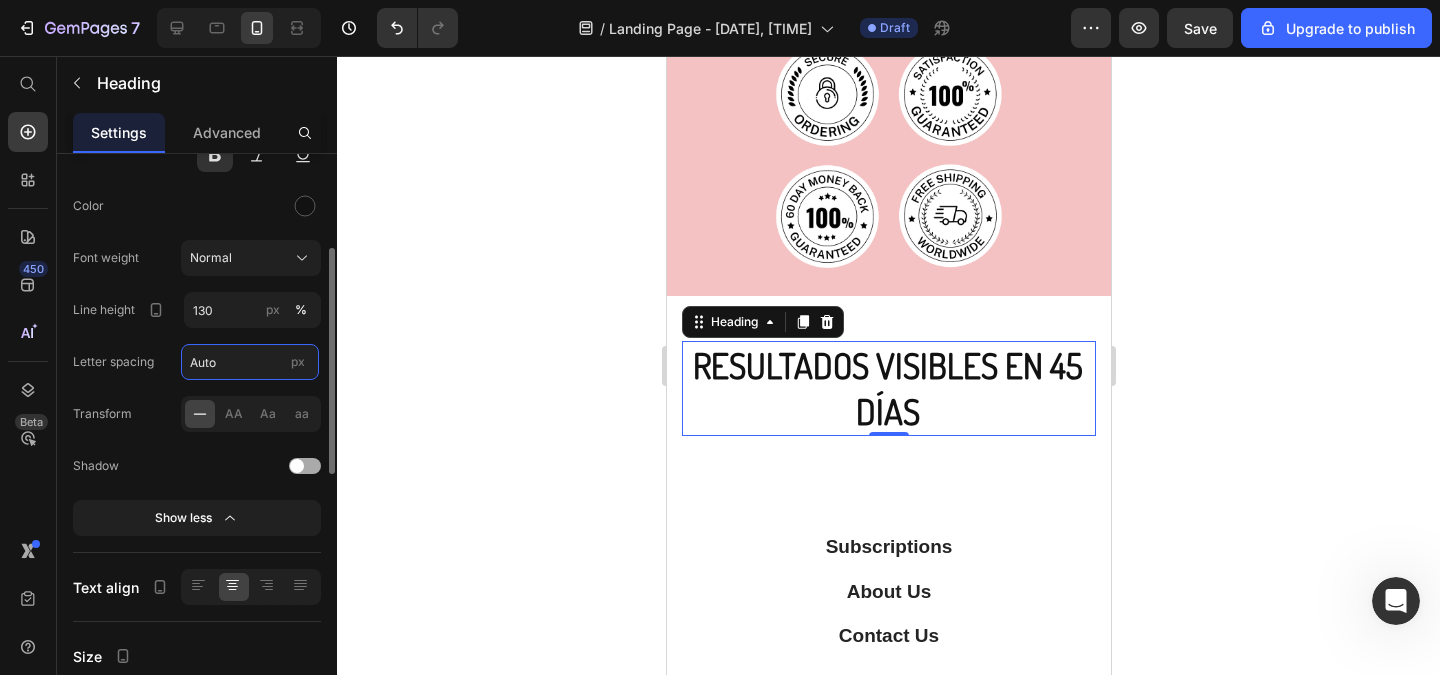 click on "Auto" at bounding box center (250, 362) 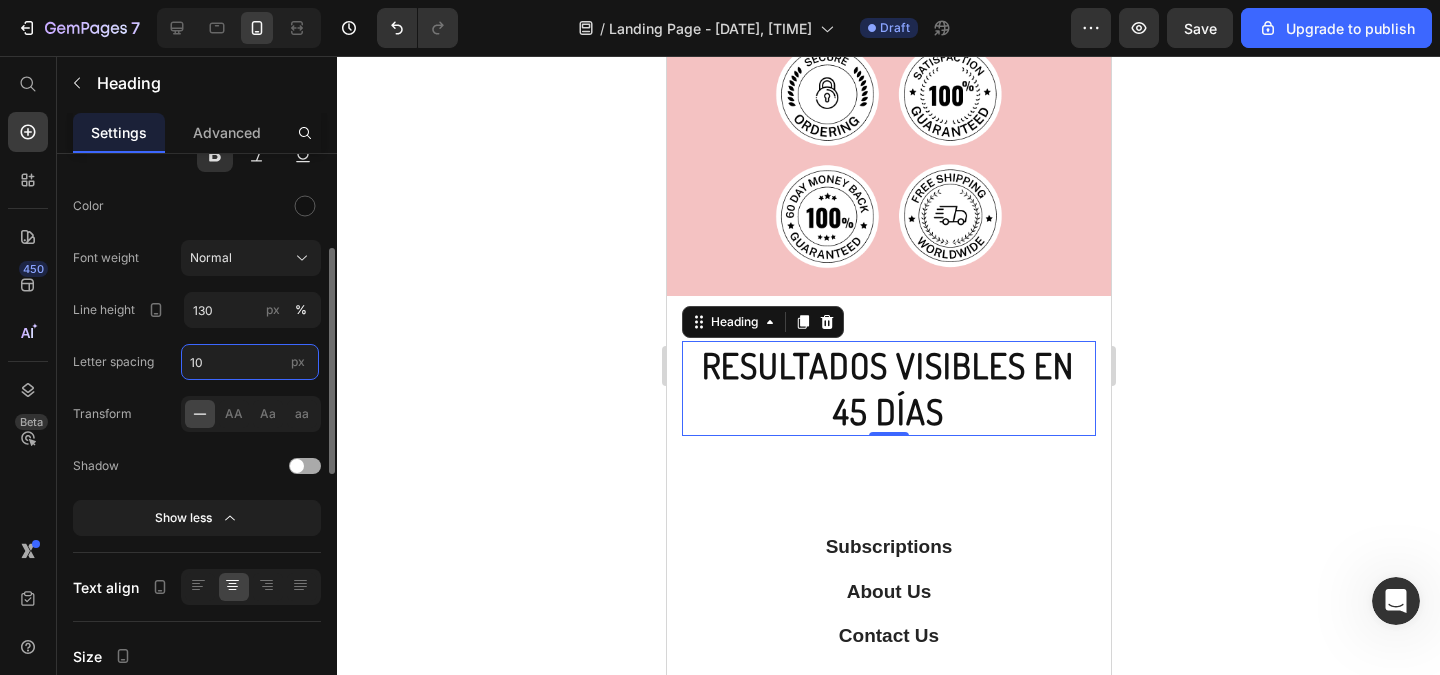 type on "1" 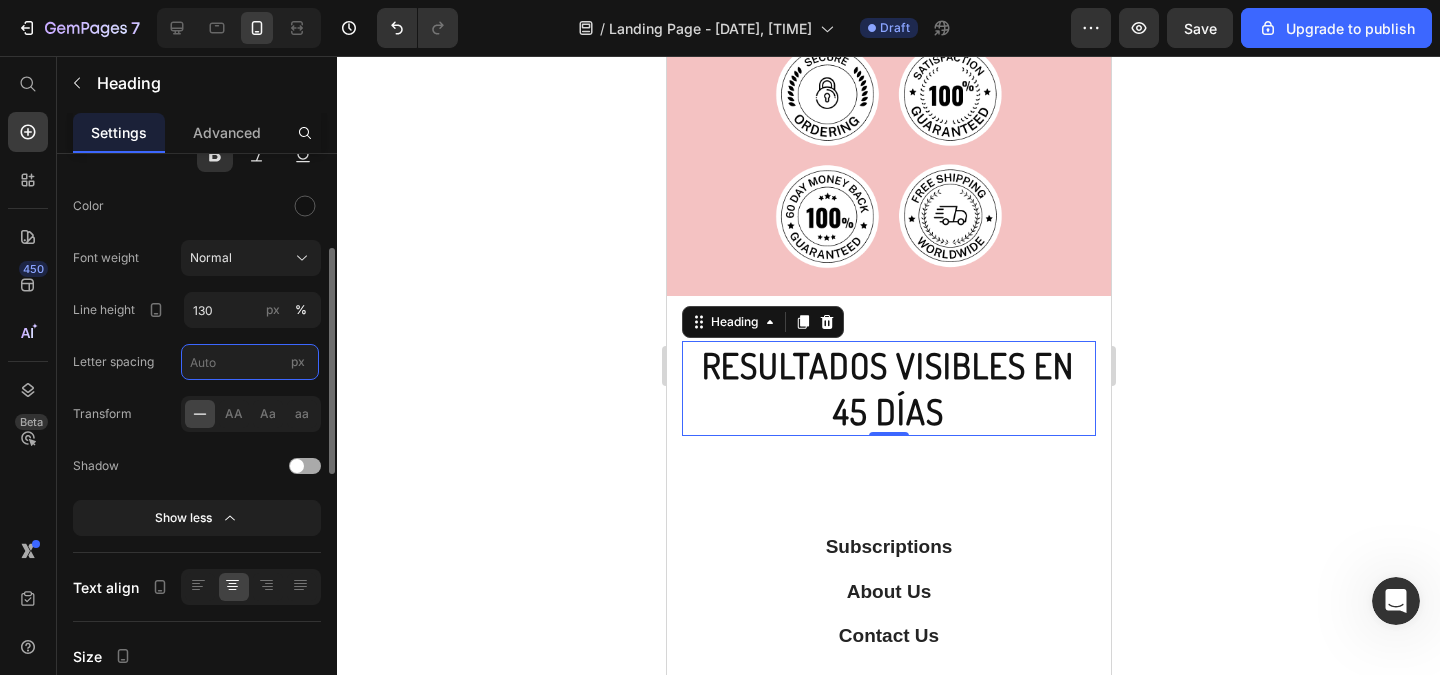 type on "2" 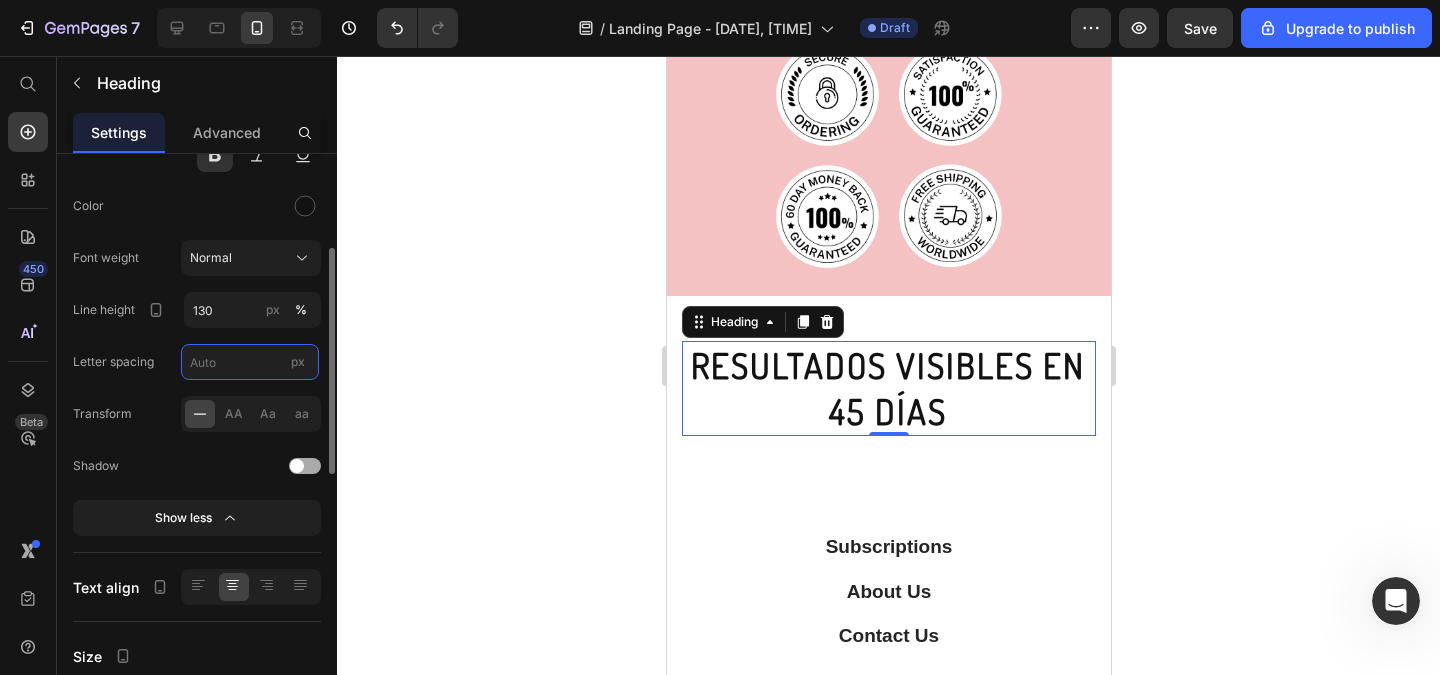 type on "1" 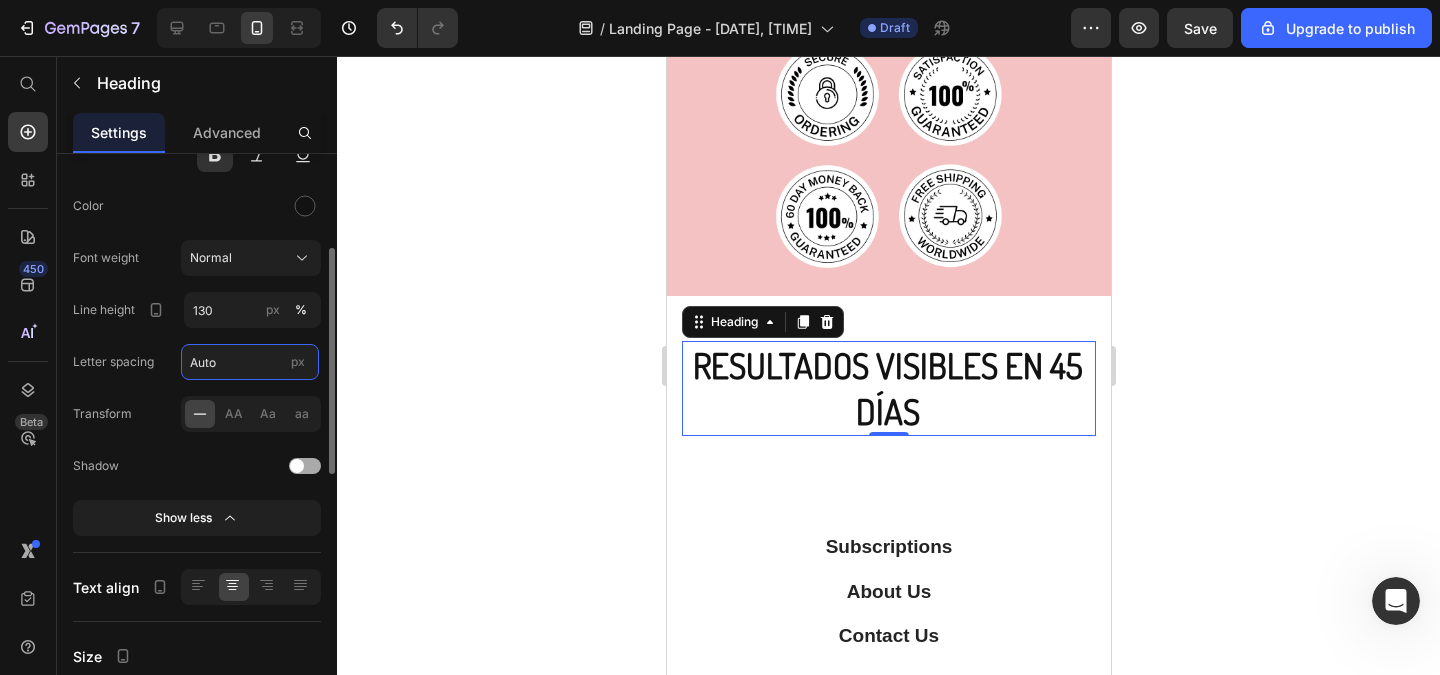 type on "1 Auto" 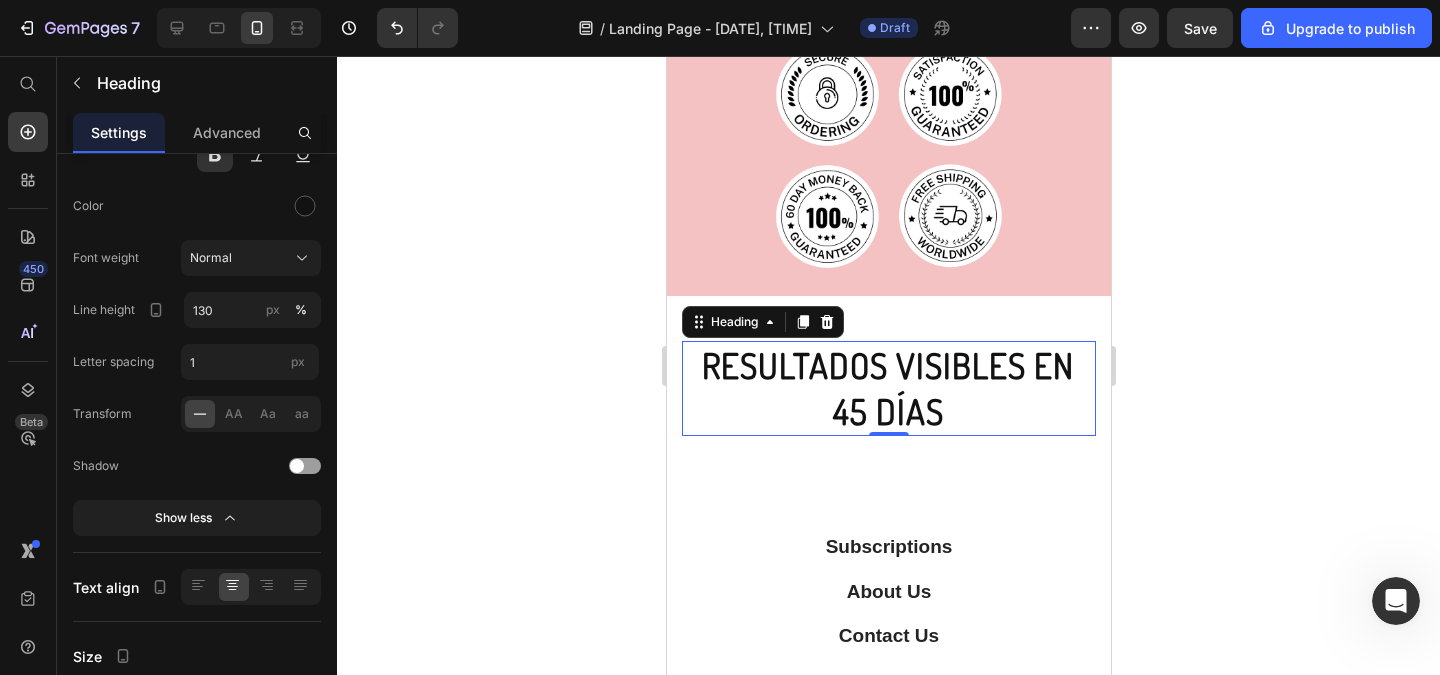 click 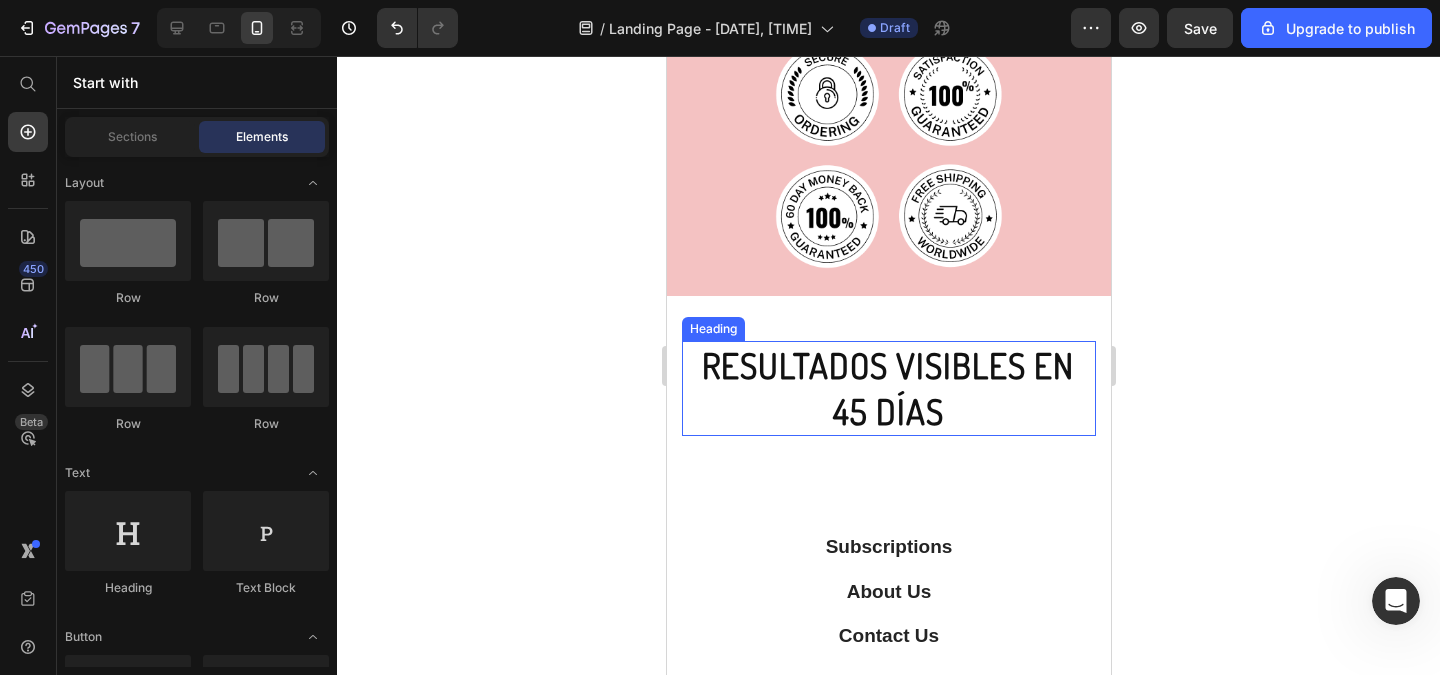 click on "RESULTADOS VISIBLES EN 45 DÍAS" at bounding box center [887, 388] 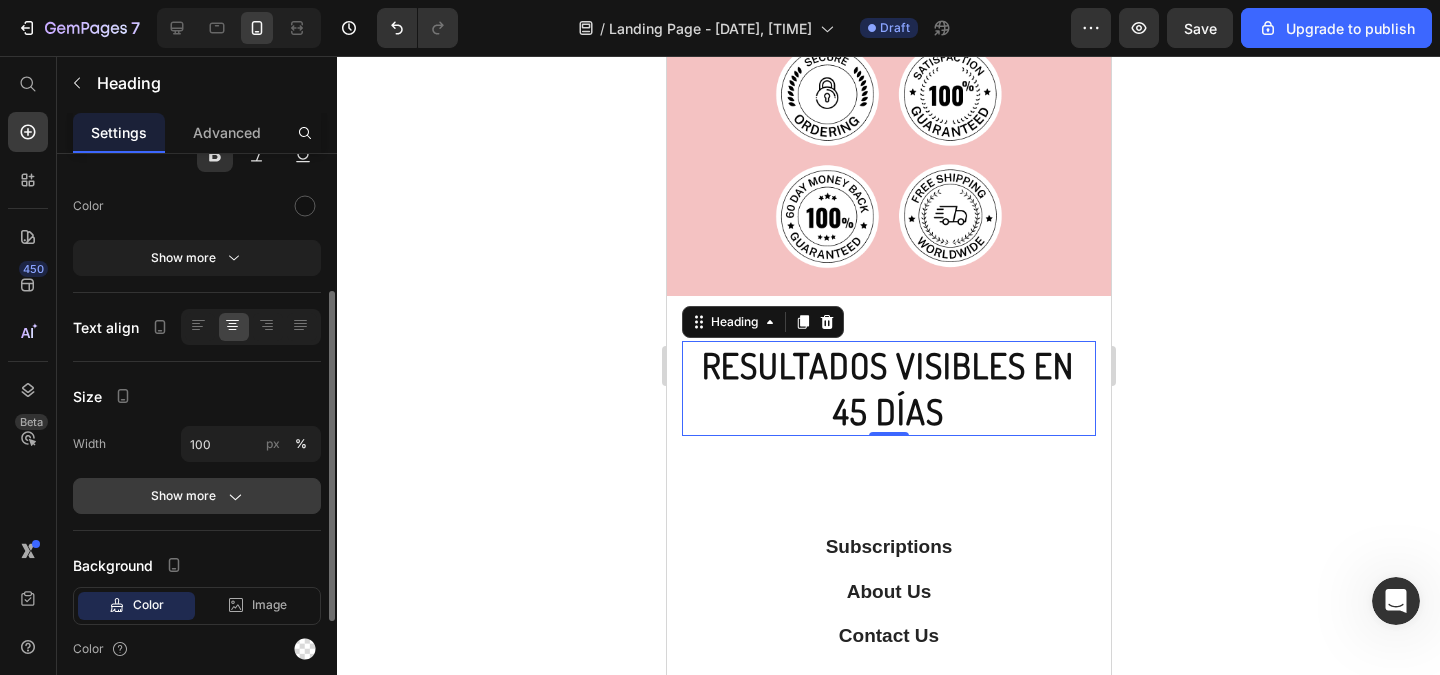click 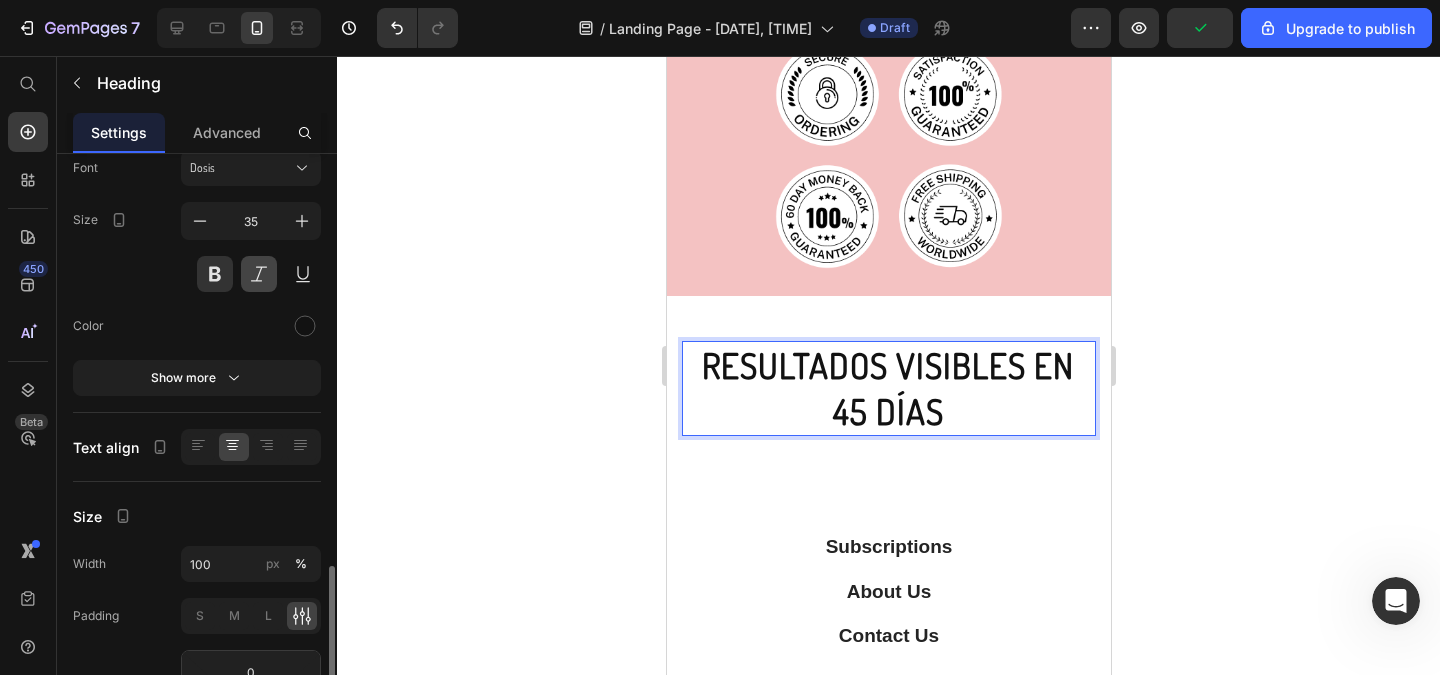 scroll, scrollTop: 0, scrollLeft: 0, axis: both 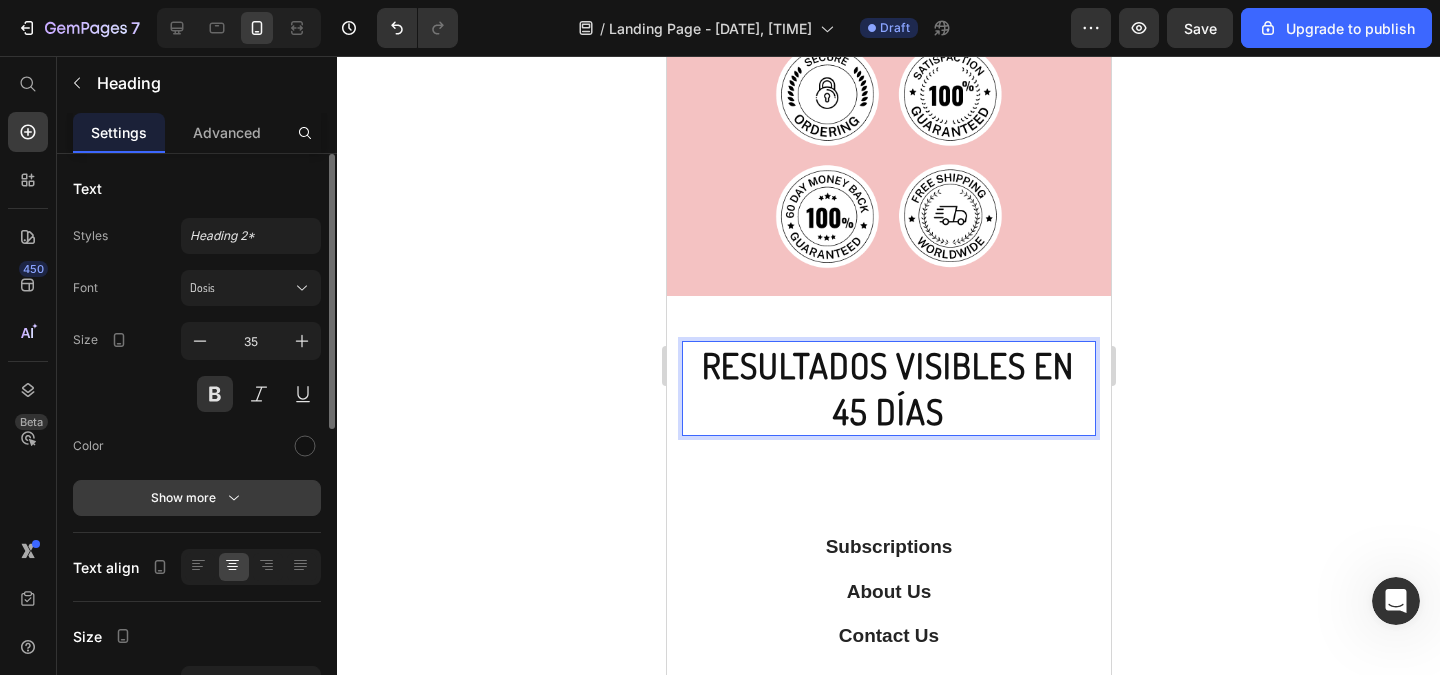 click 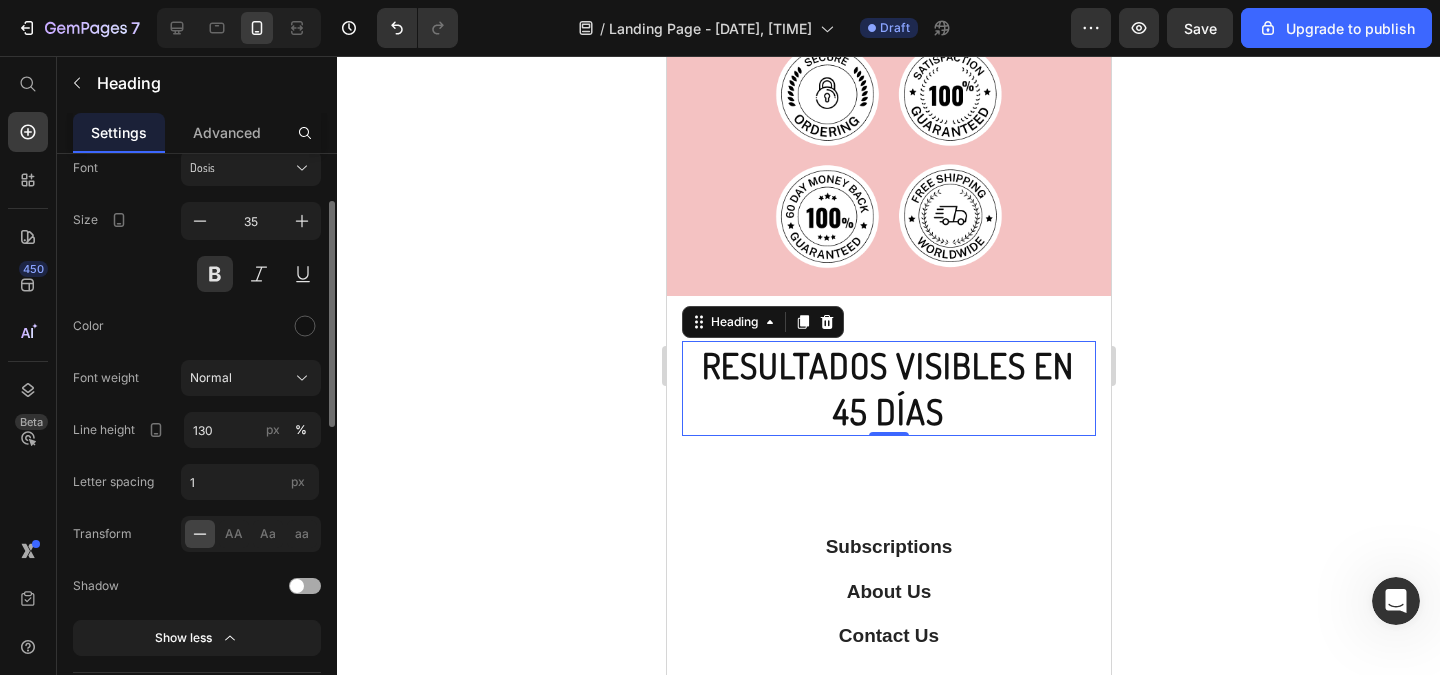 scroll, scrollTop: 240, scrollLeft: 0, axis: vertical 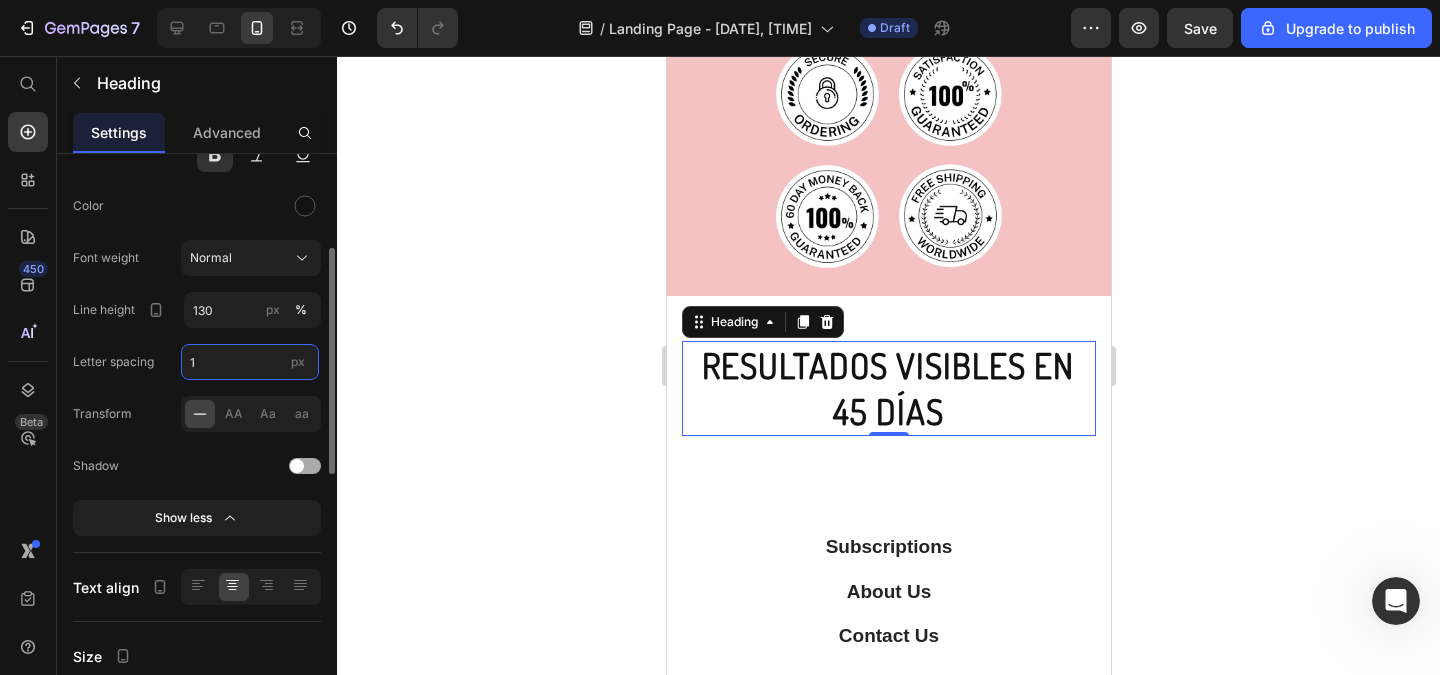 click on "1" at bounding box center (250, 362) 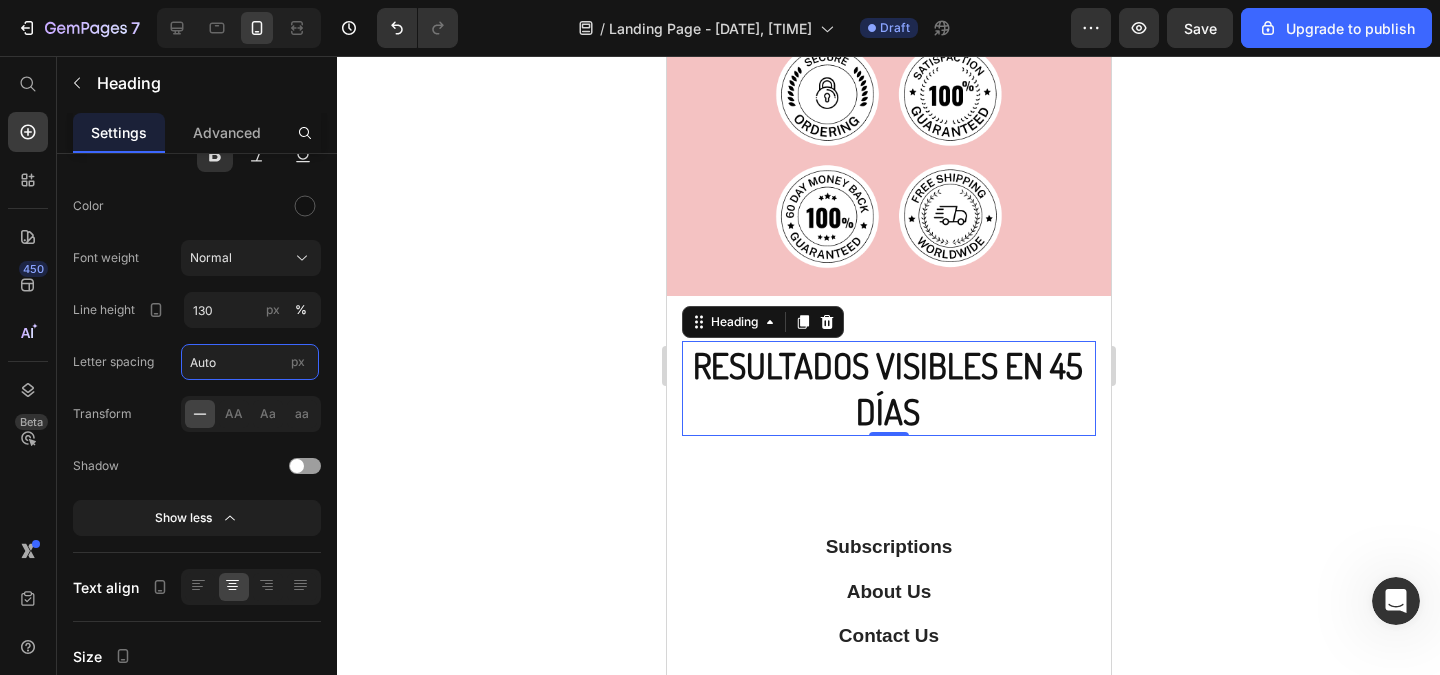 type on "Auto" 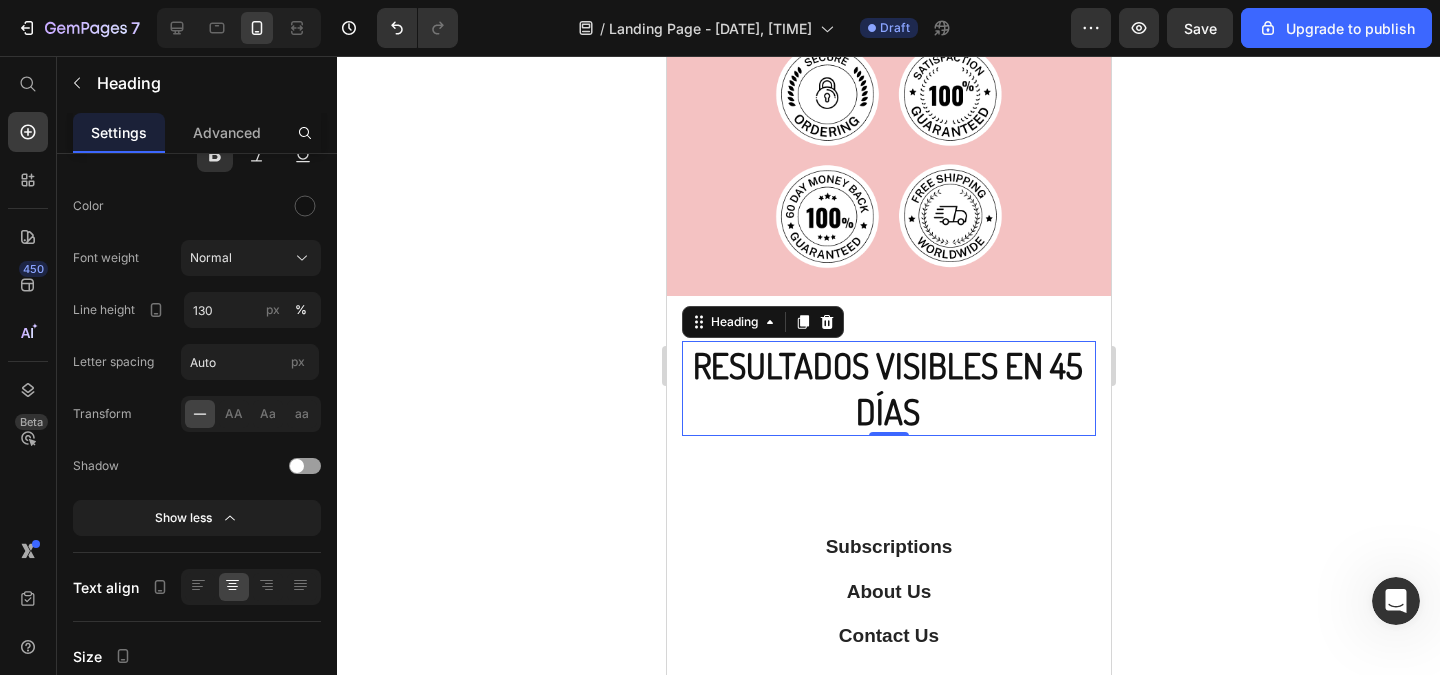 click 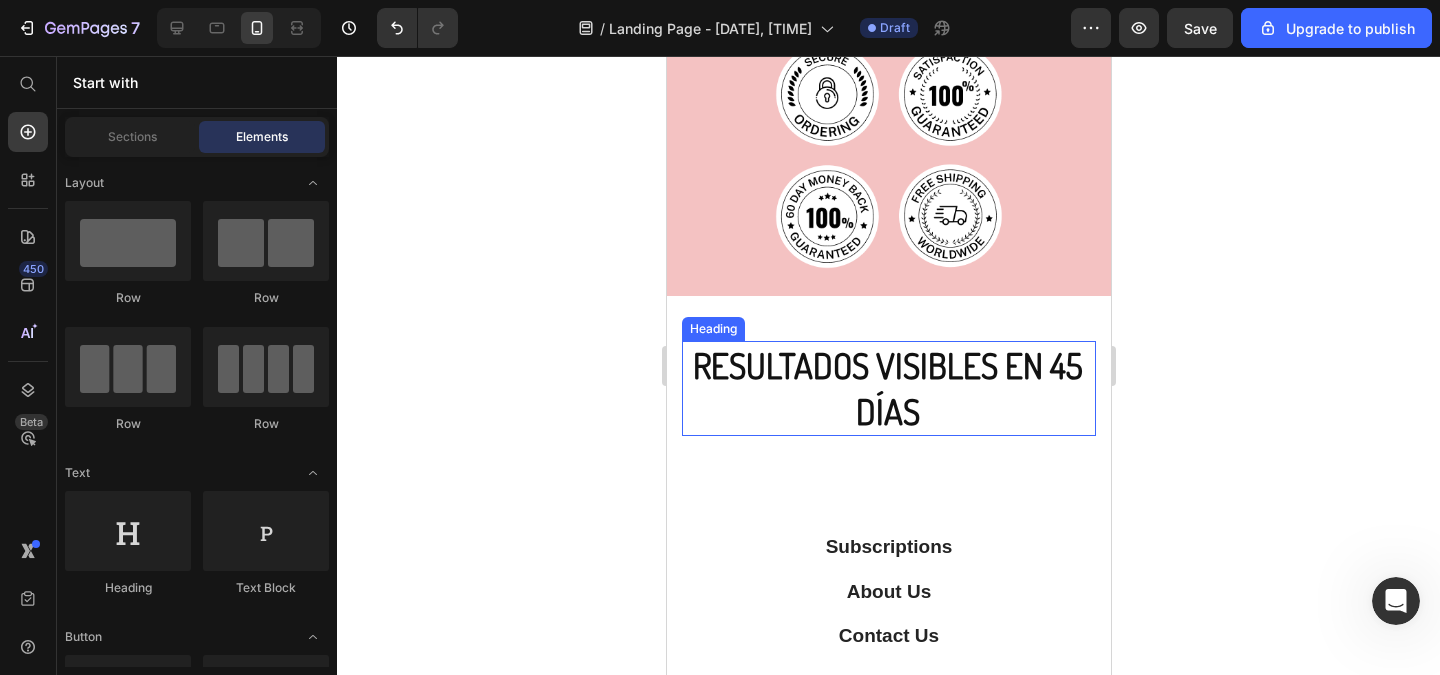click on "RESULTADOS VISIBLES EN 45 DÍAS" at bounding box center (887, 388) 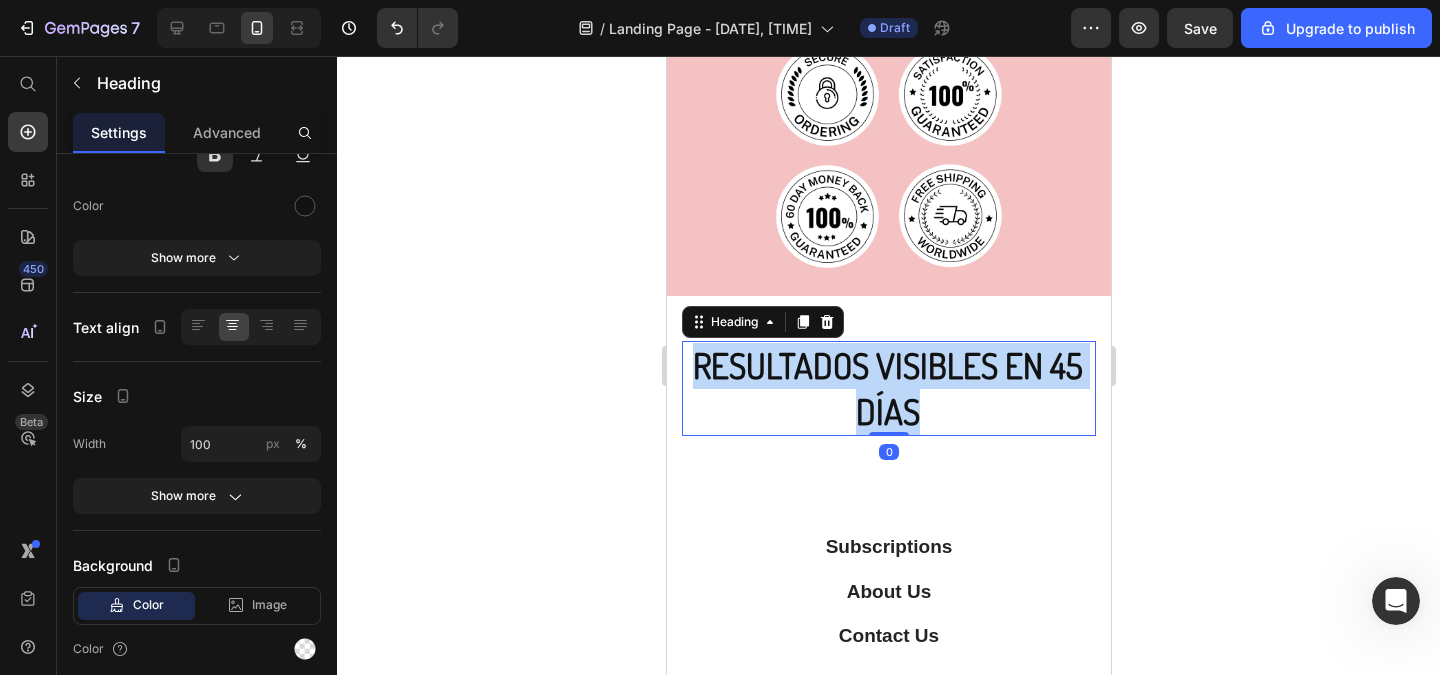 click on "RESULTADOS VISIBLES EN 45 DÍAS" at bounding box center [887, 388] 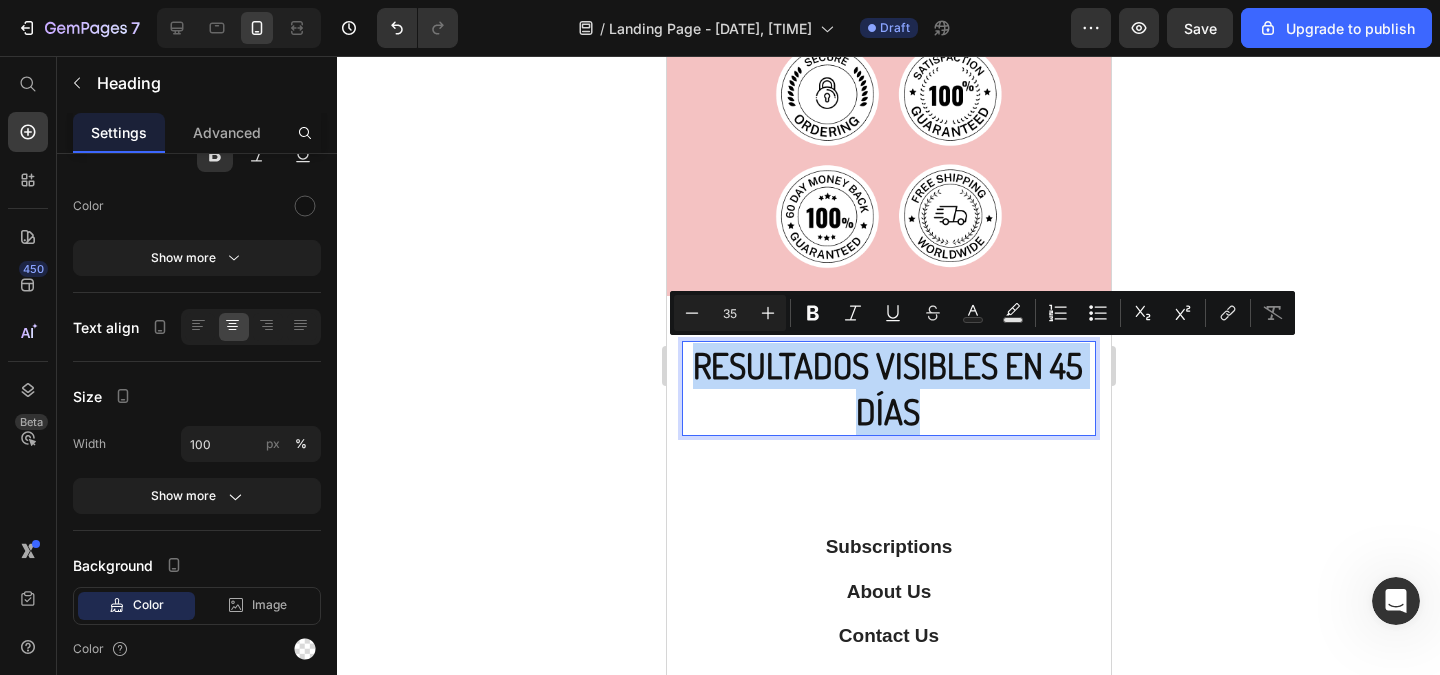 click on "RESULTADOS VISIBLES EN 45 DÍAS" at bounding box center [887, 388] 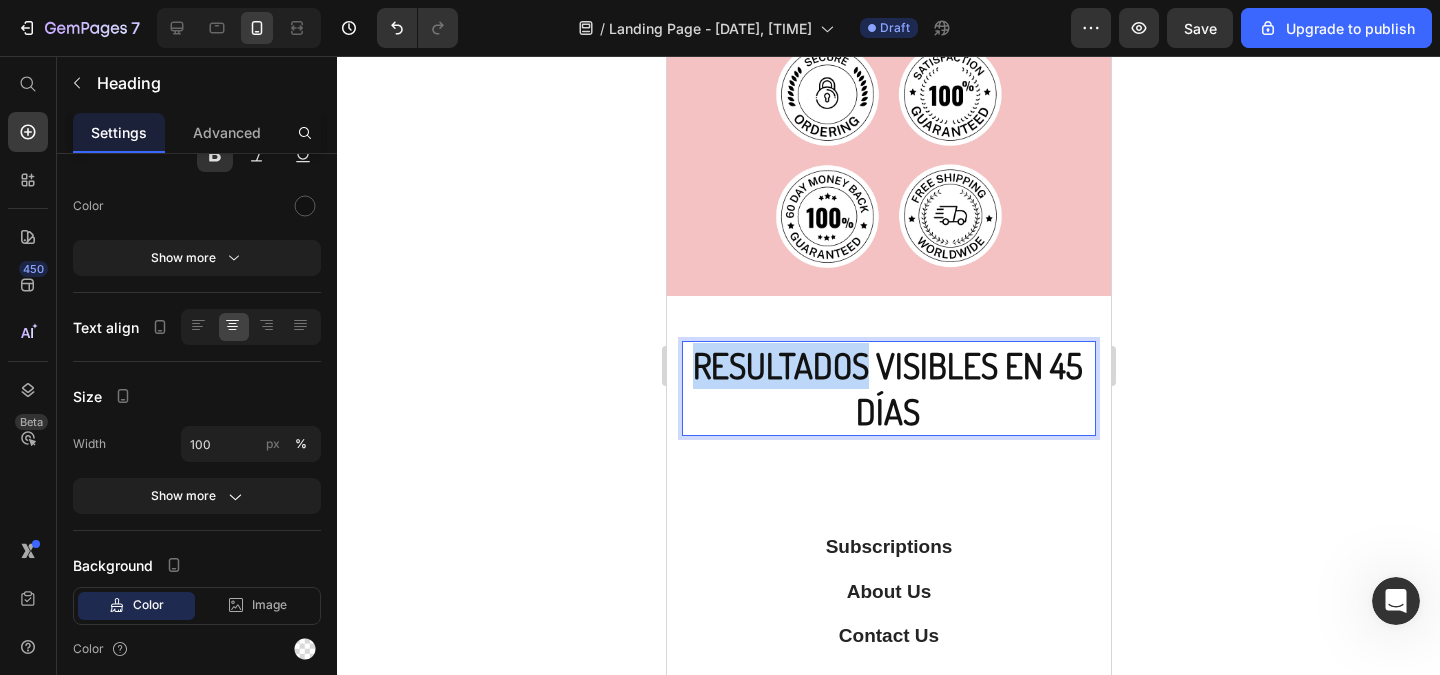 click on "RESULTADOS VISIBLES EN 45 DÍAS" at bounding box center [887, 388] 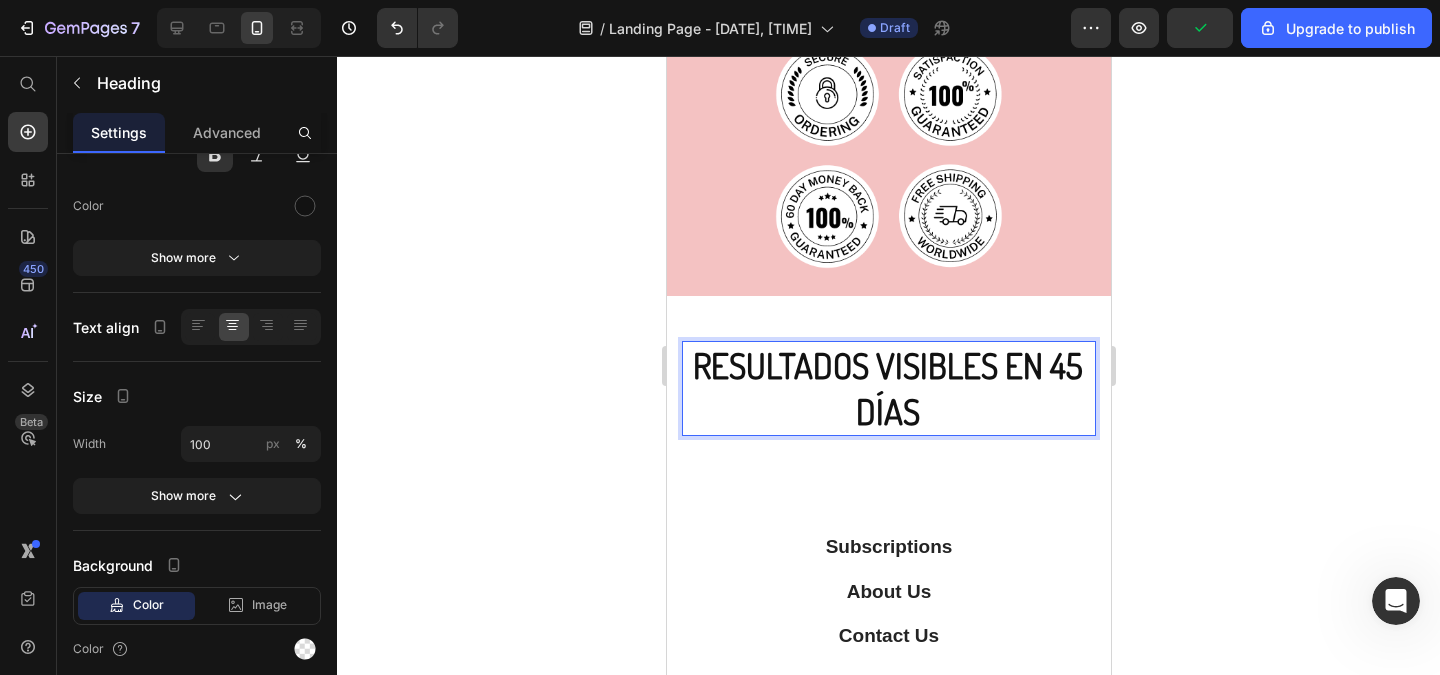 click on "RESULTADOS VISIBLES EN 45 DÍAS" at bounding box center (887, 388) 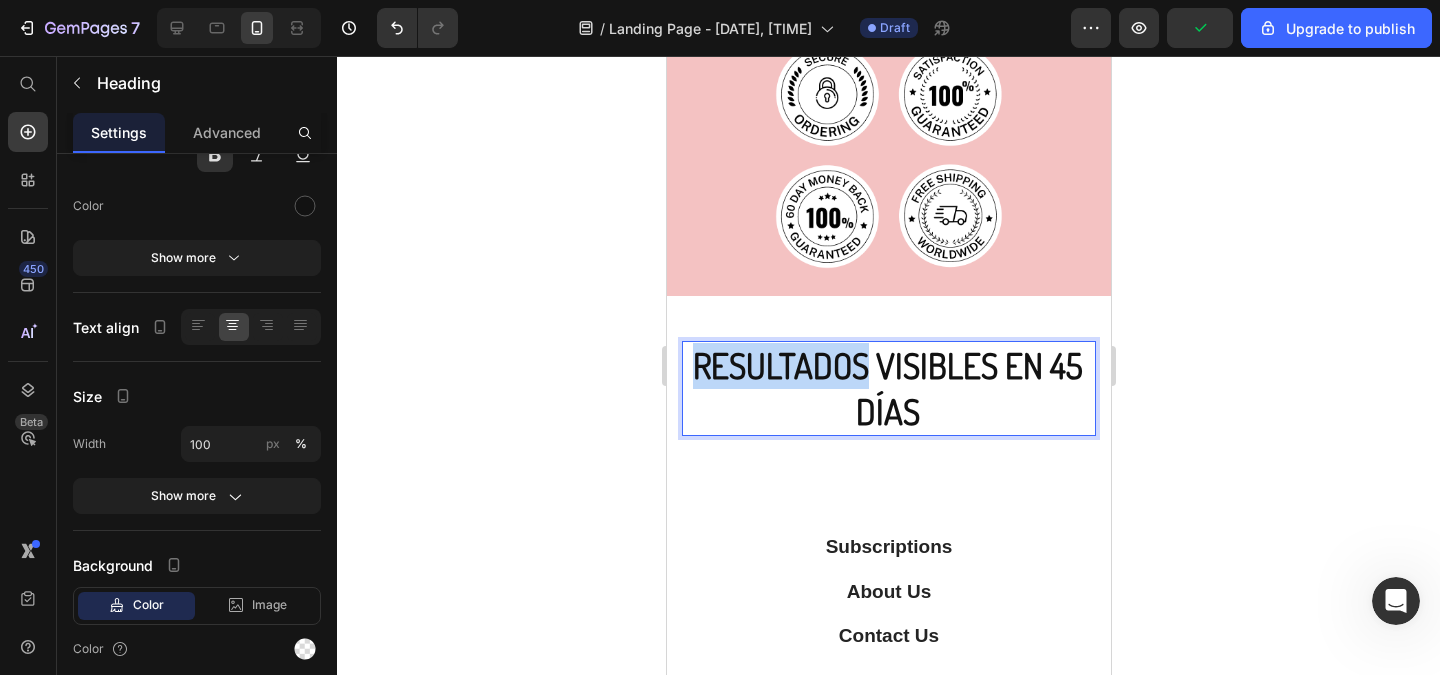 click on "RESULTADOS VISIBLES EN 45 DÍAS" at bounding box center [887, 388] 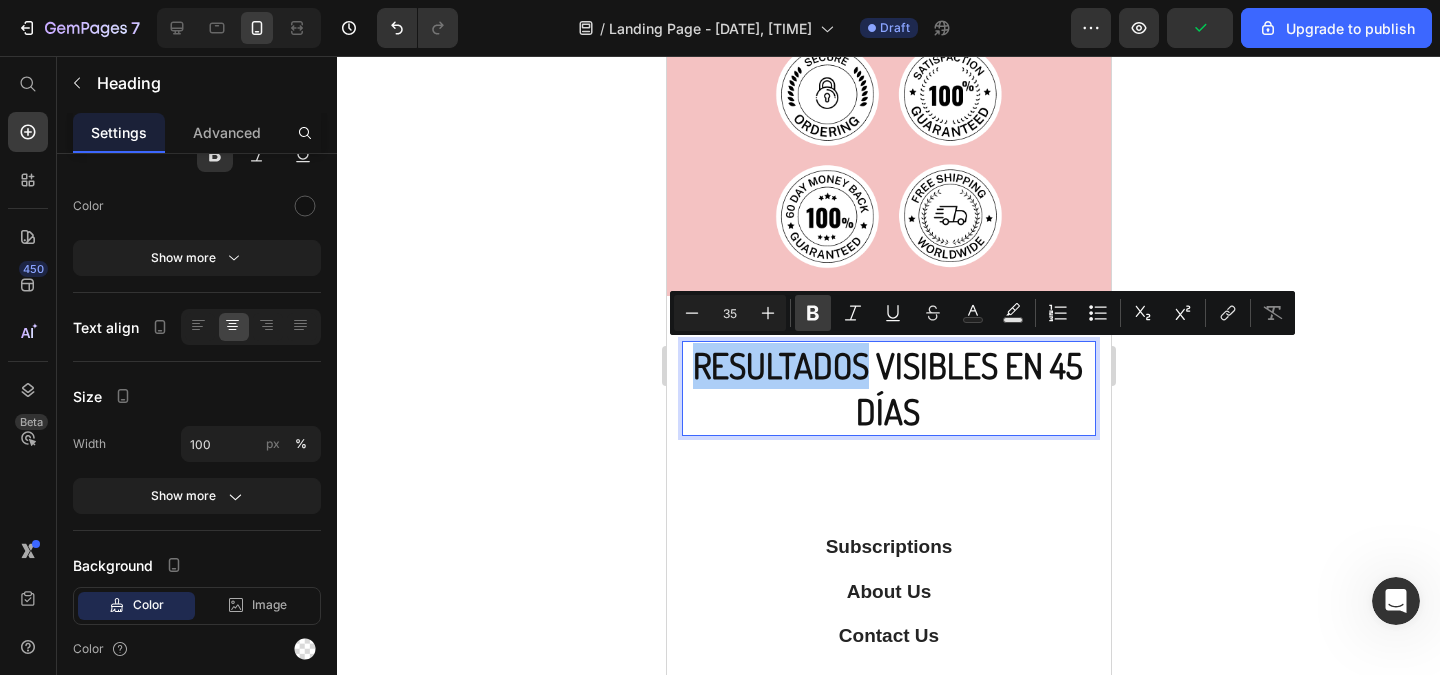 click 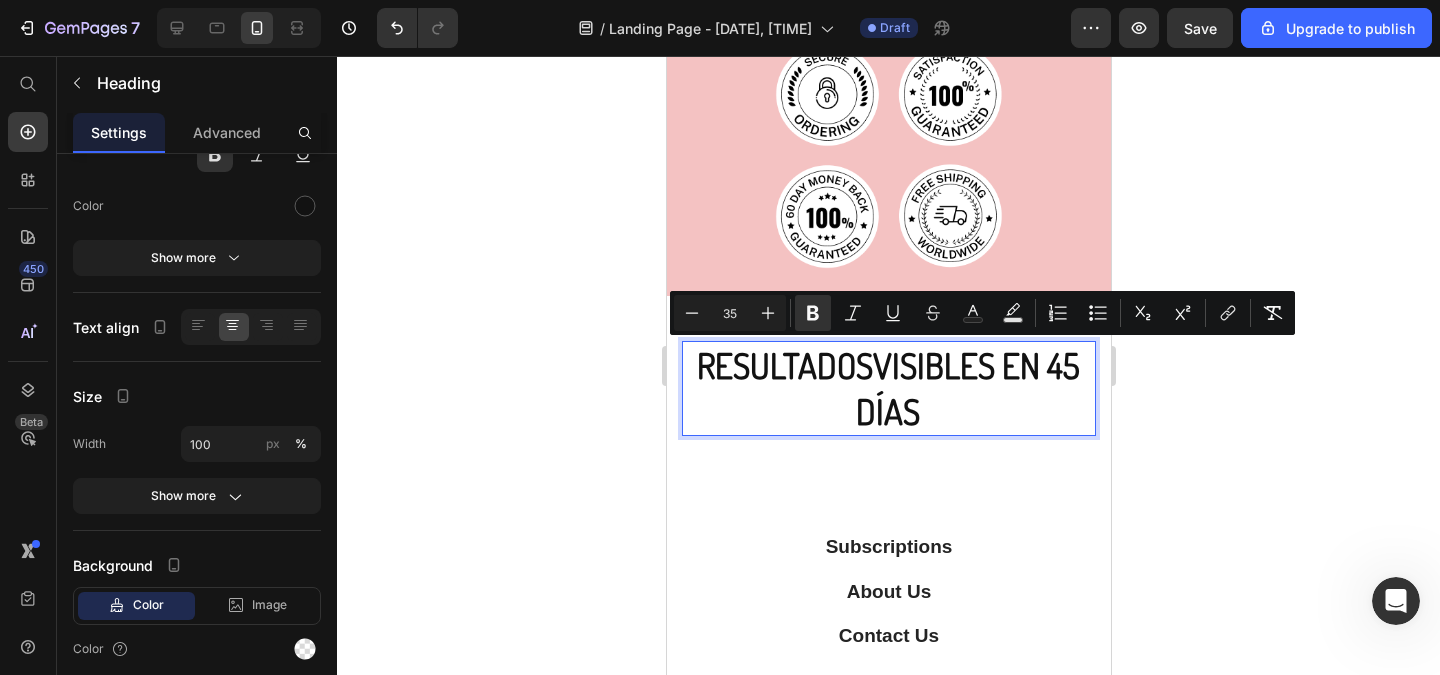 click on "RESULTADOS  VISIBLES EN 45 DÍAS" at bounding box center [887, 388] 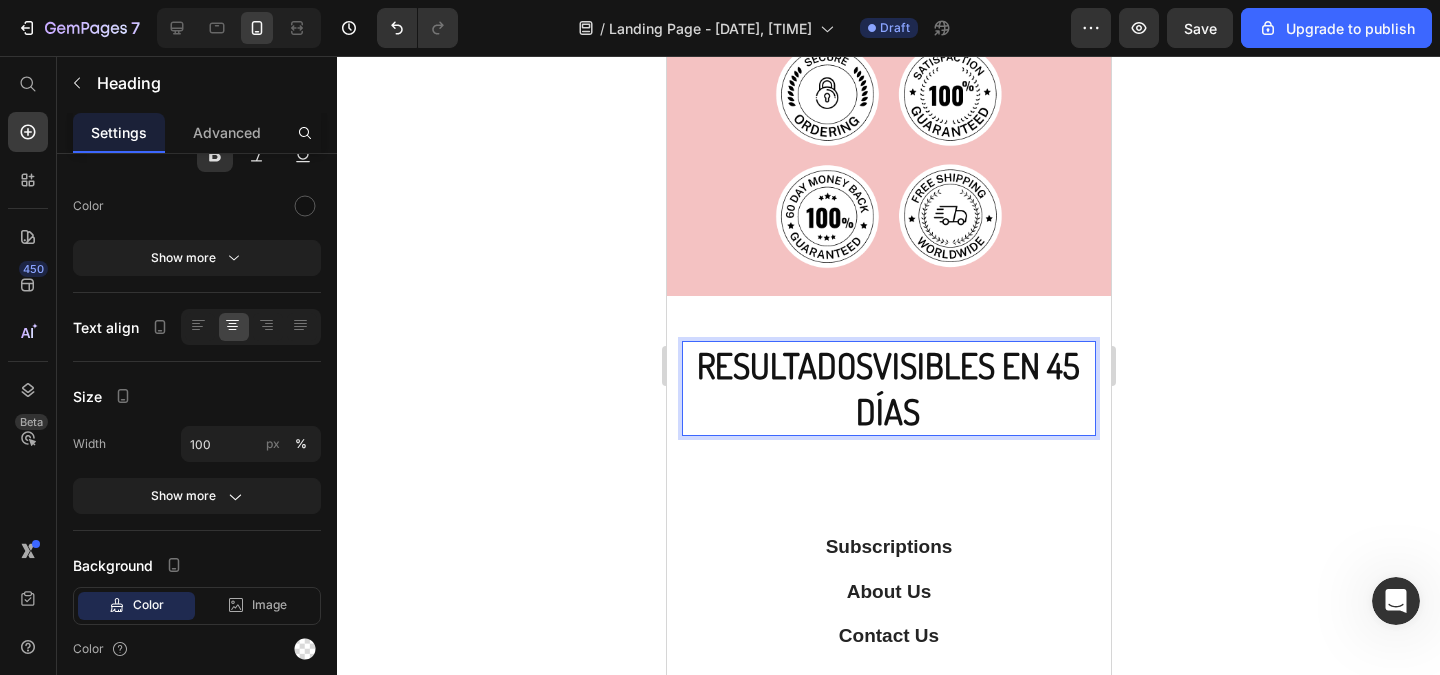 drag, startPoint x: 929, startPoint y: 411, endPoint x: 852, endPoint y: 404, distance: 77.31753 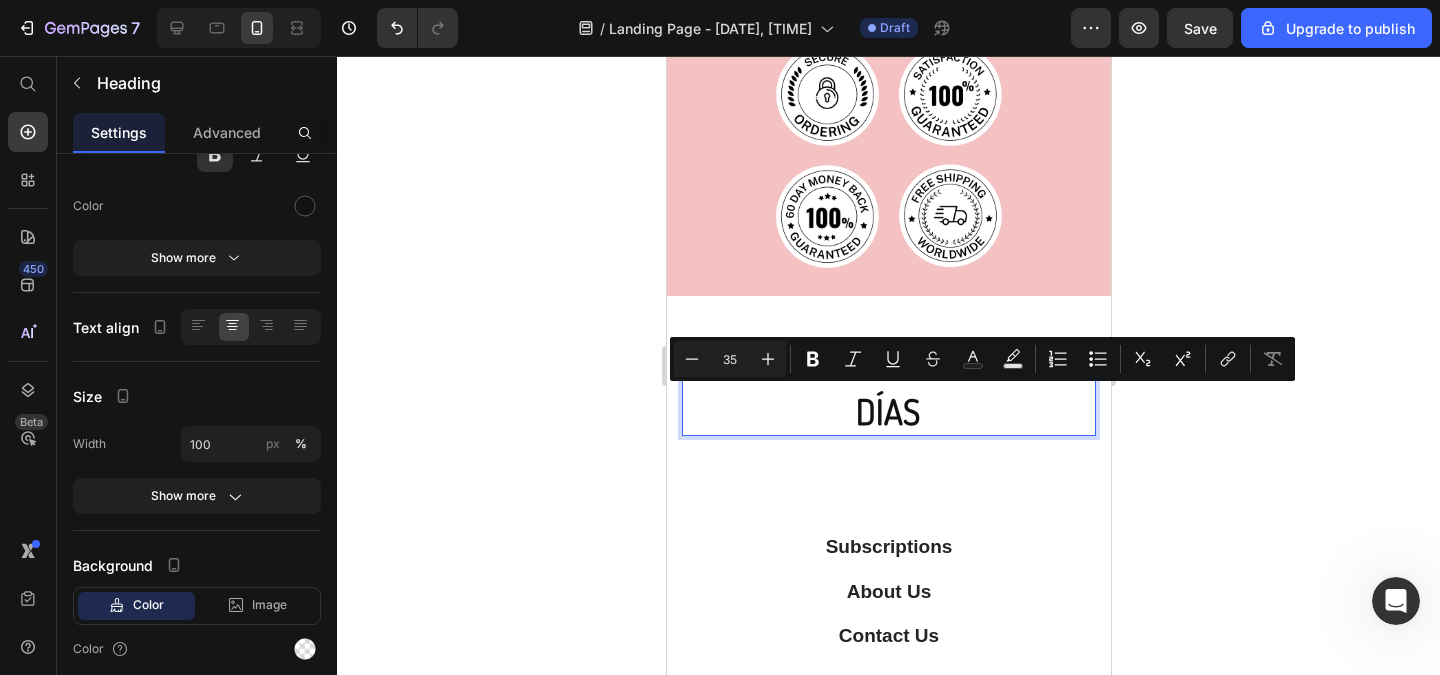 click on "RESULTADOS  VISIBLES EN 45 DÍAS" at bounding box center (887, 388) 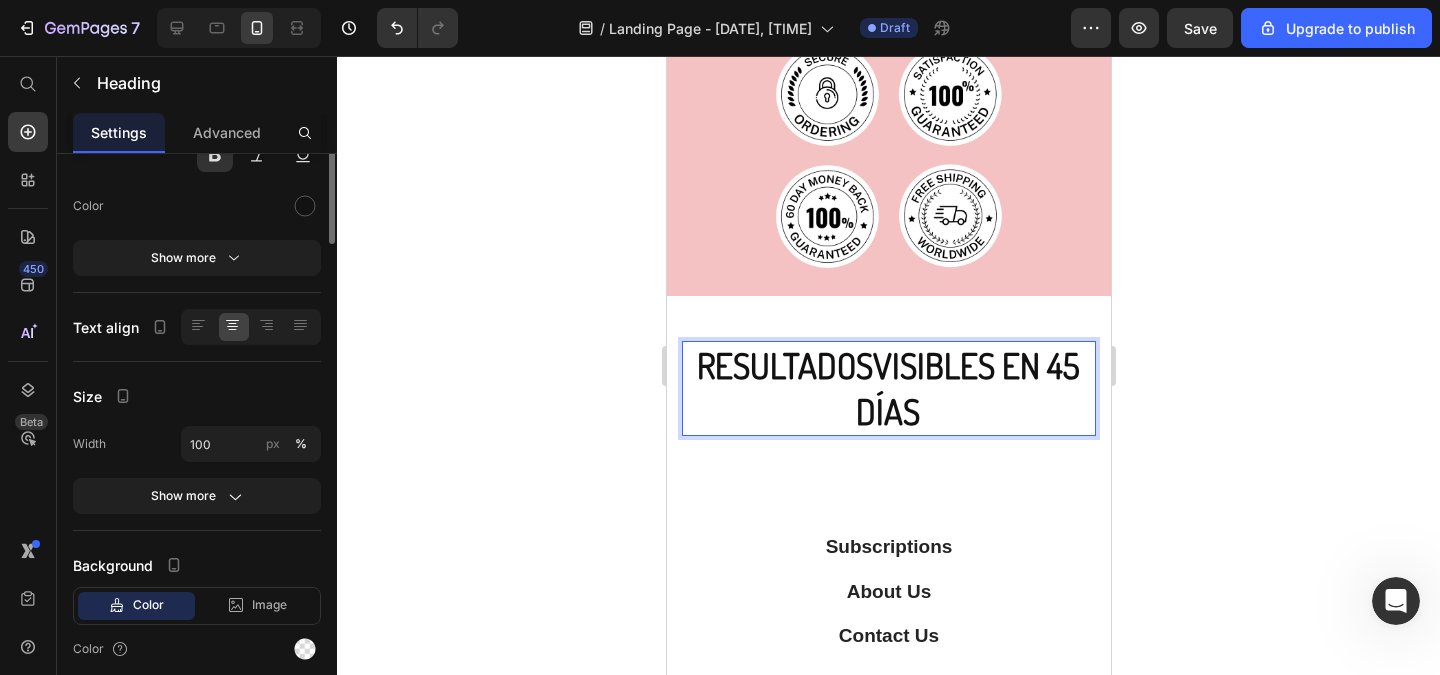 scroll, scrollTop: 0, scrollLeft: 0, axis: both 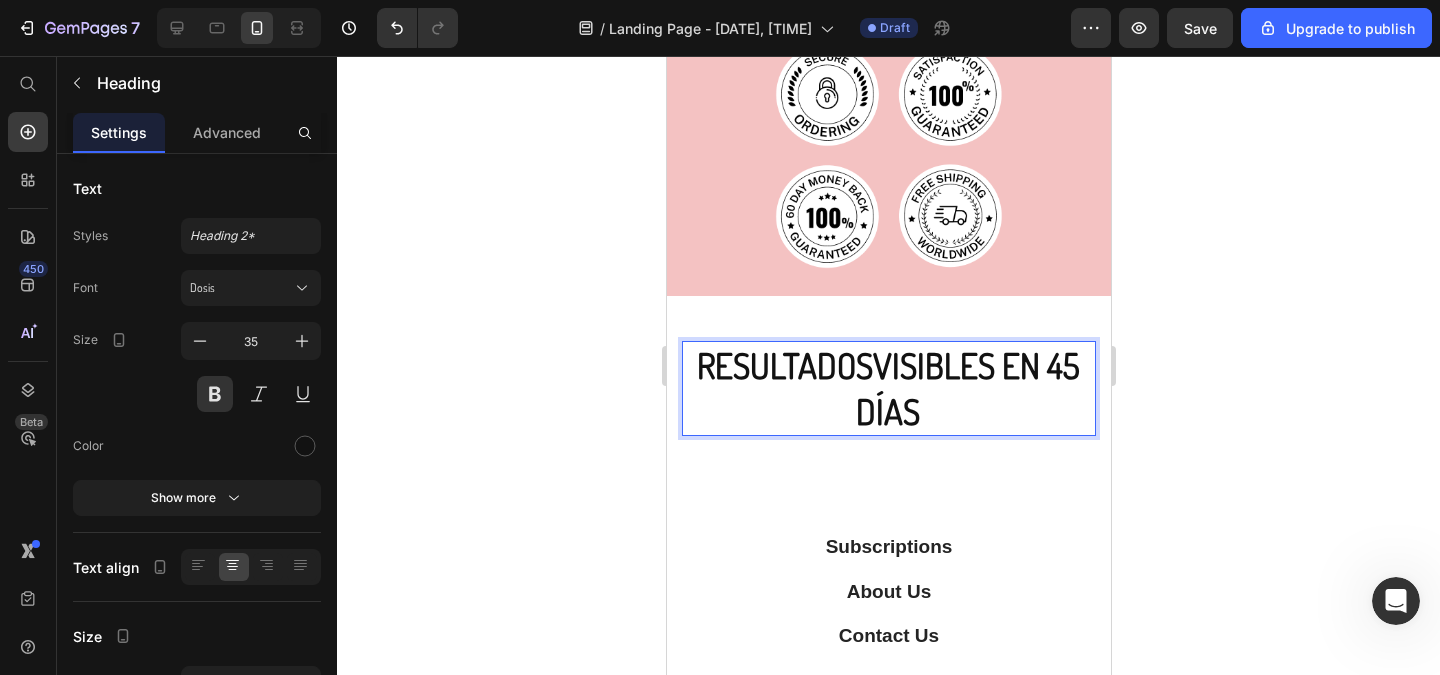 drag, startPoint x: 849, startPoint y: 398, endPoint x: 581, endPoint y: 320, distance: 279.12006 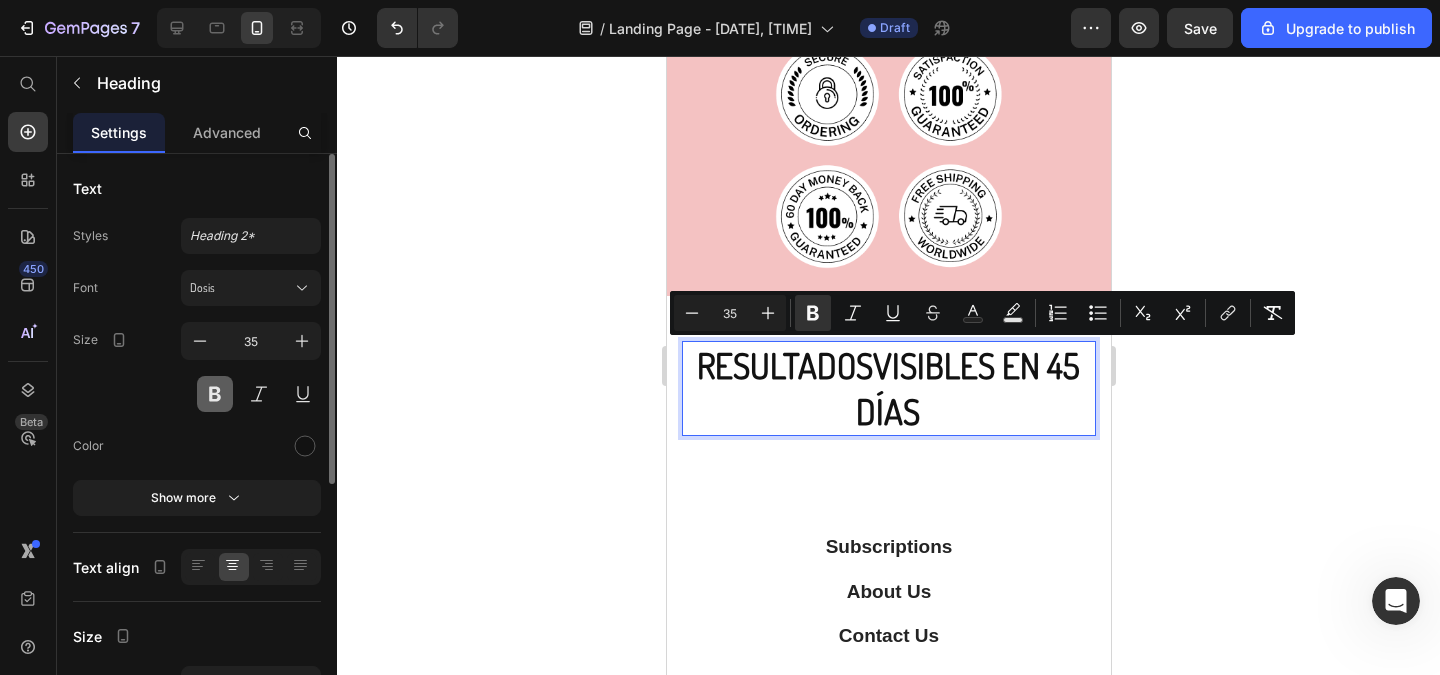 click at bounding box center (215, 394) 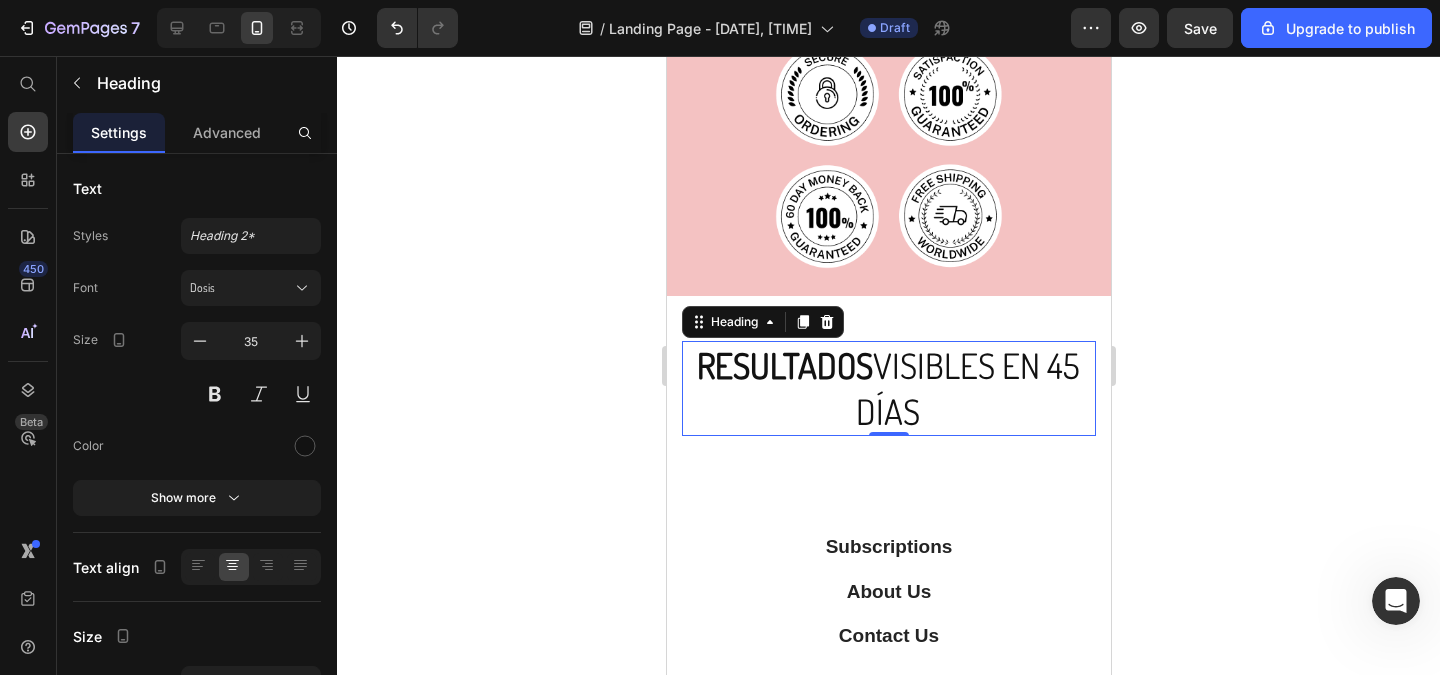 click 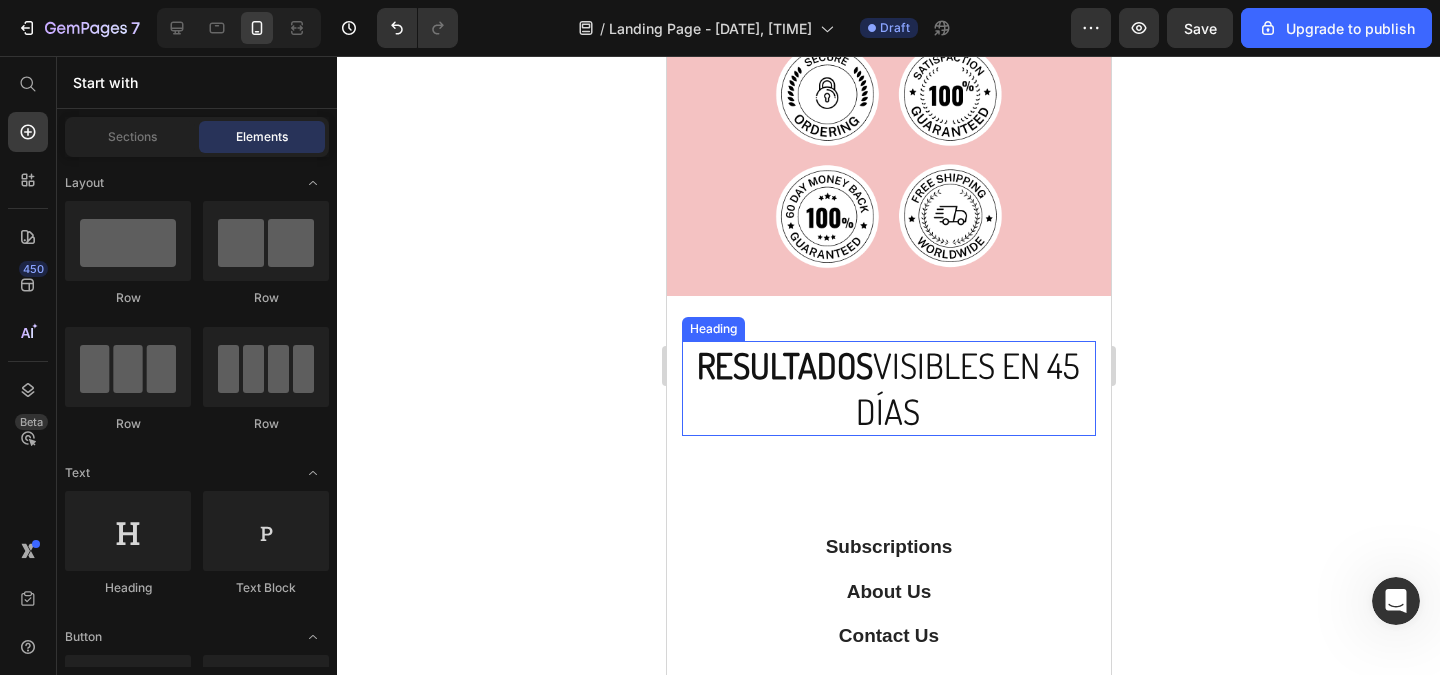 click on "⁠⁠⁠⁠⁠⁠⁠ RESULTADOS  VISIBLES EN 45 DÍAS" at bounding box center [887, 388] 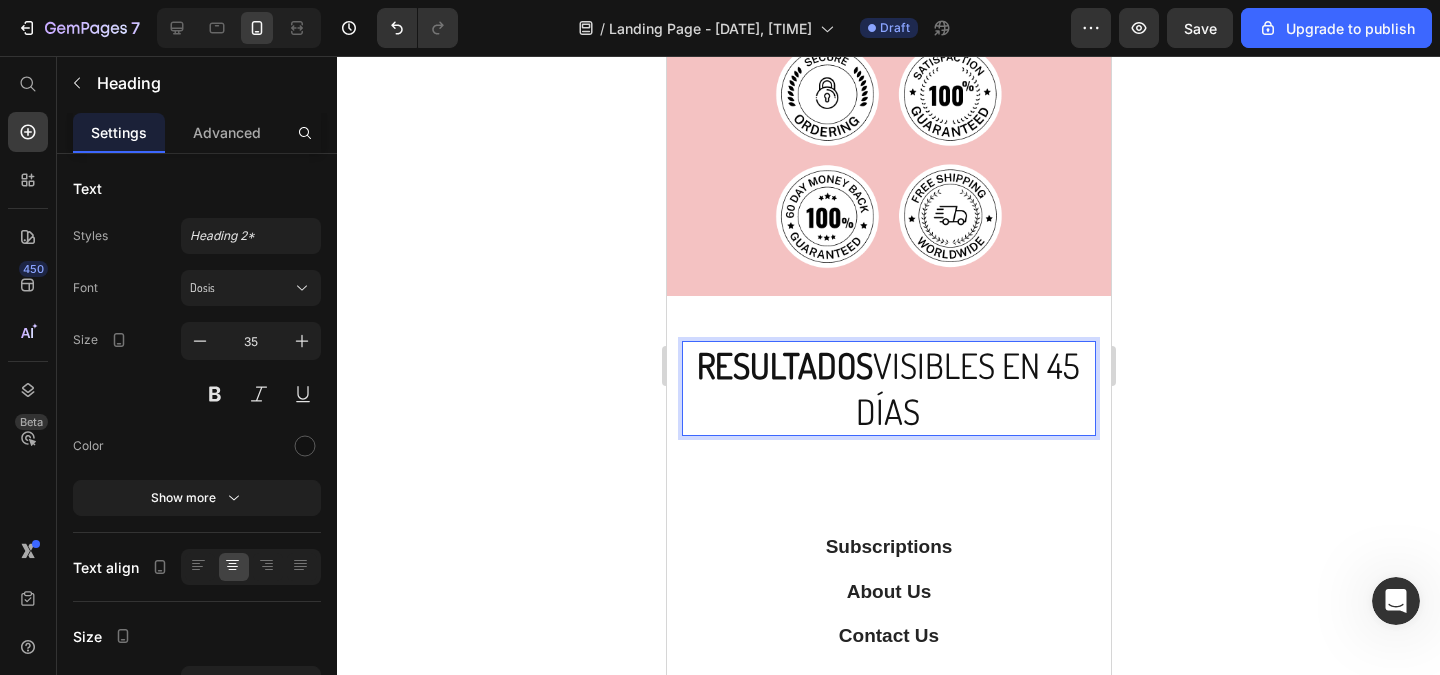click on "RESULTADOS  VISIBLES EN 45 DÍAS" at bounding box center (887, 388) 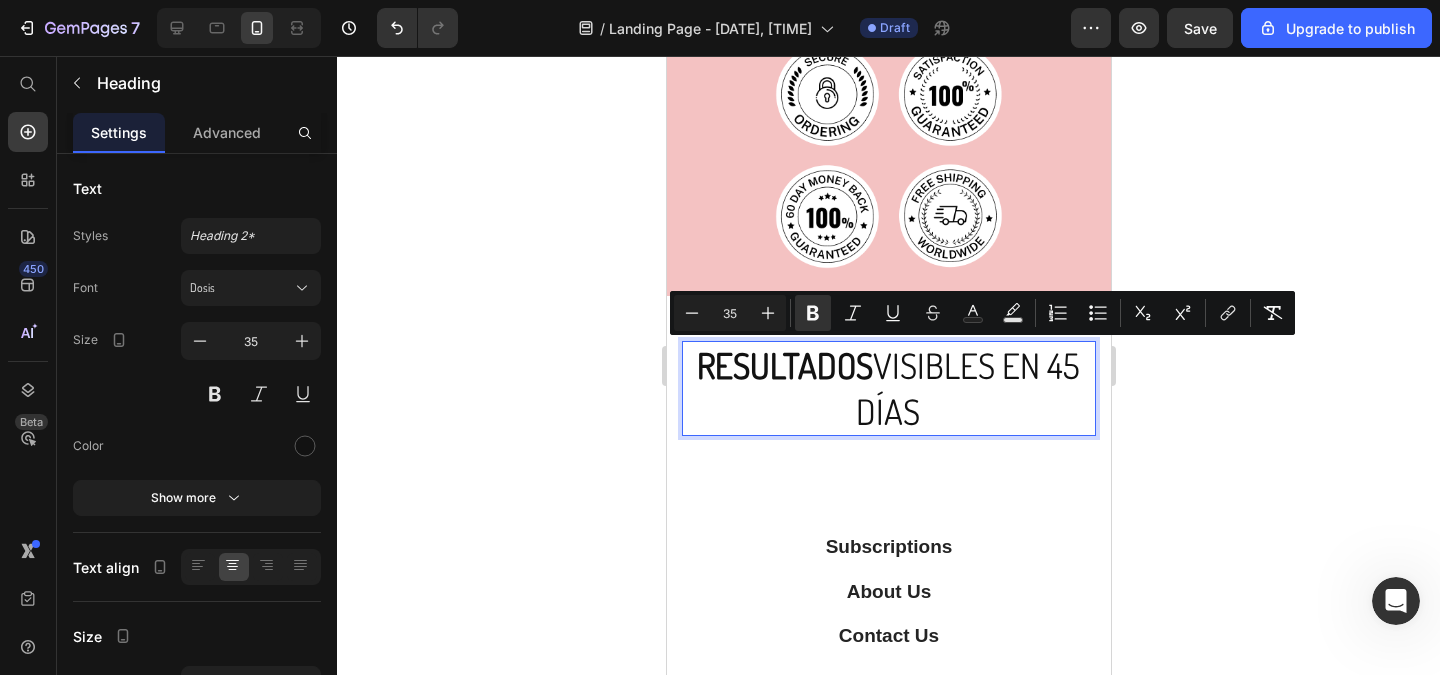 drag, startPoint x: 904, startPoint y: 409, endPoint x: 924, endPoint y: 403, distance: 20.880613 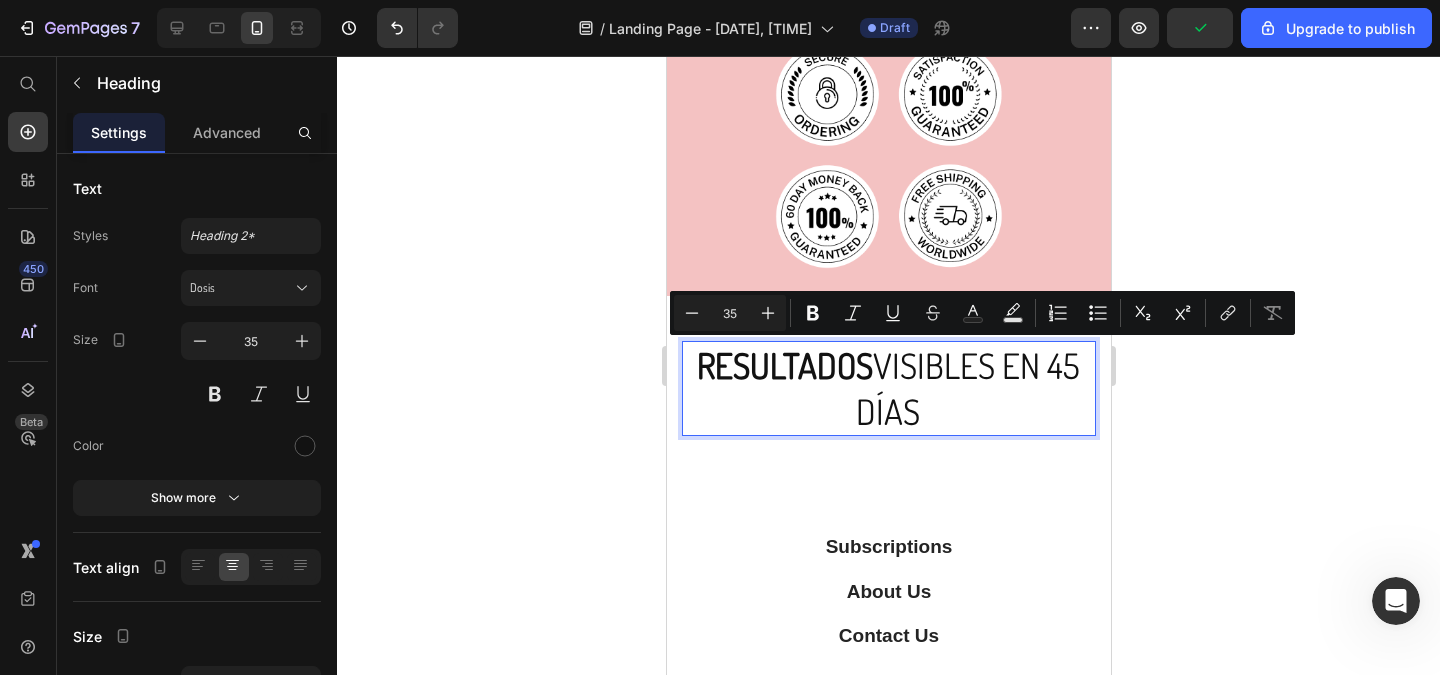drag, startPoint x: 899, startPoint y: 412, endPoint x: 1068, endPoint y: 380, distance: 172.00291 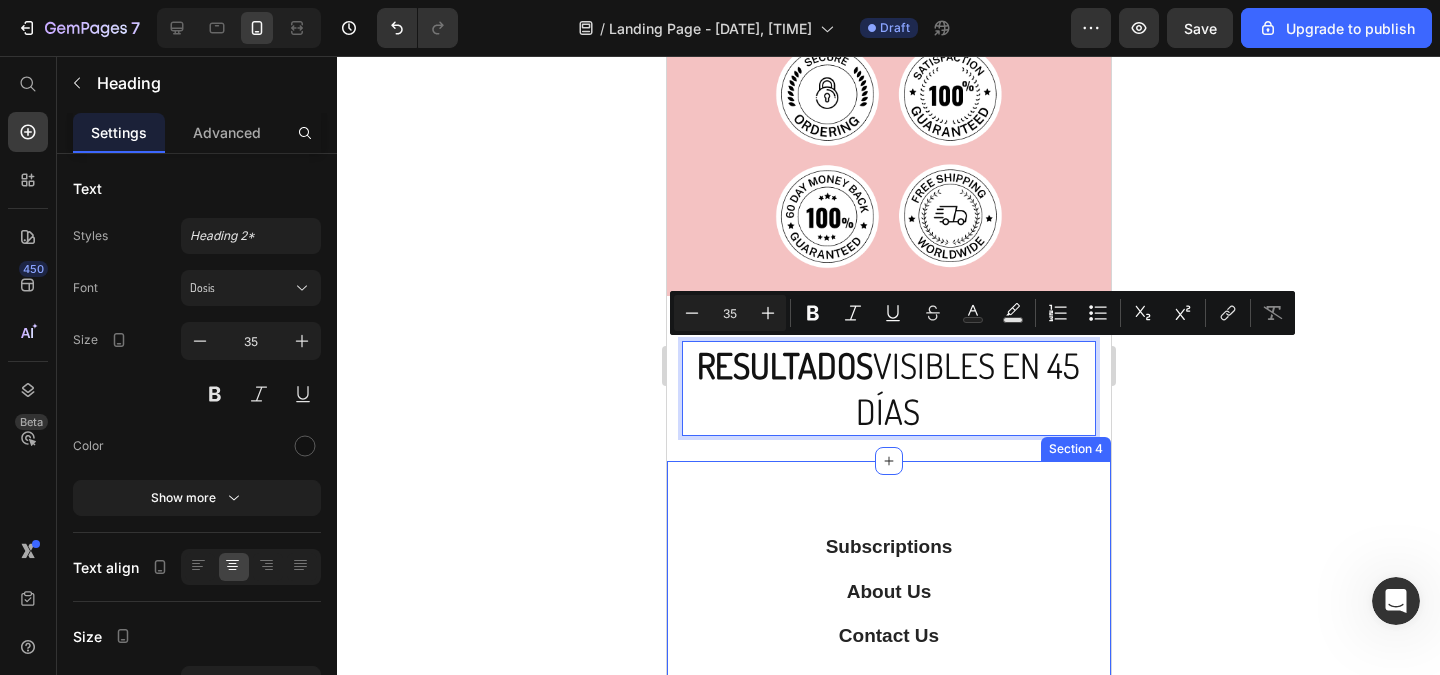 drag, startPoint x: 1067, startPoint y: 373, endPoint x: 1103, endPoint y: 473, distance: 106.28264 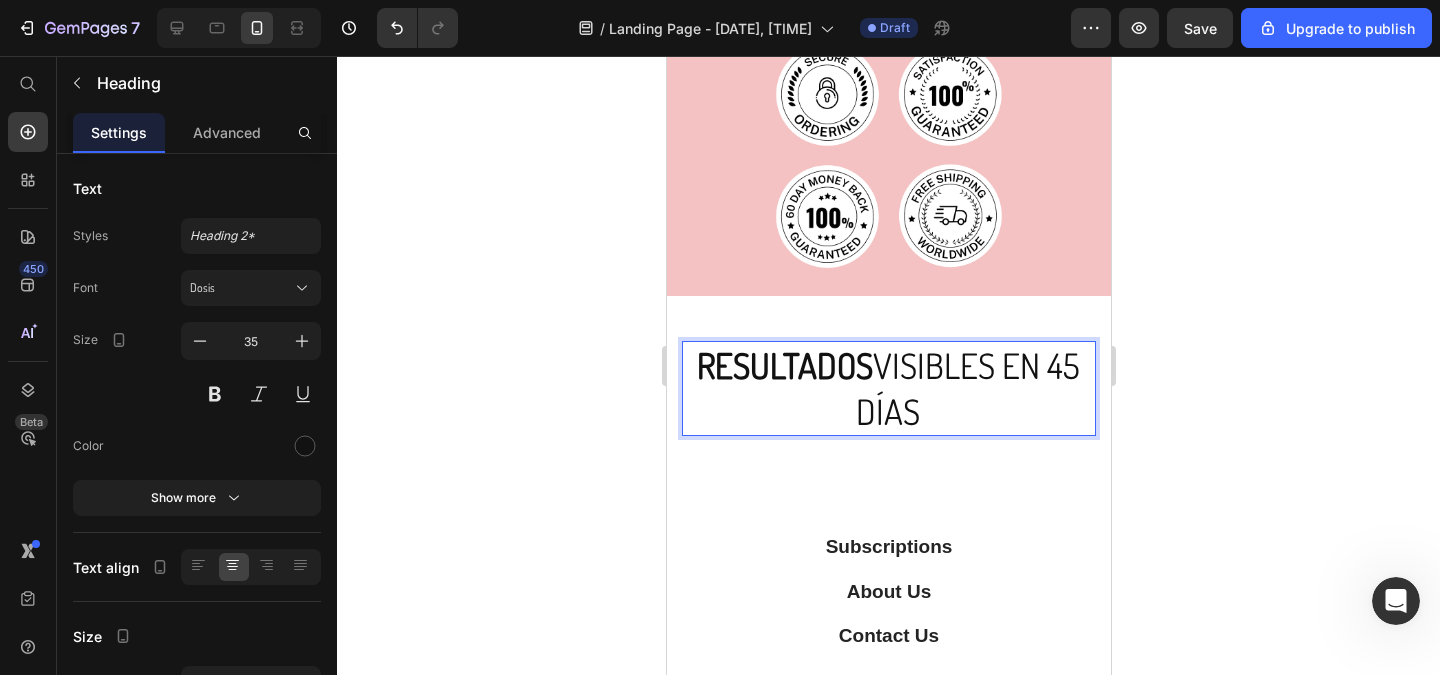 drag, startPoint x: 1058, startPoint y: 374, endPoint x: 1079, endPoint y: 444, distance: 73.082146 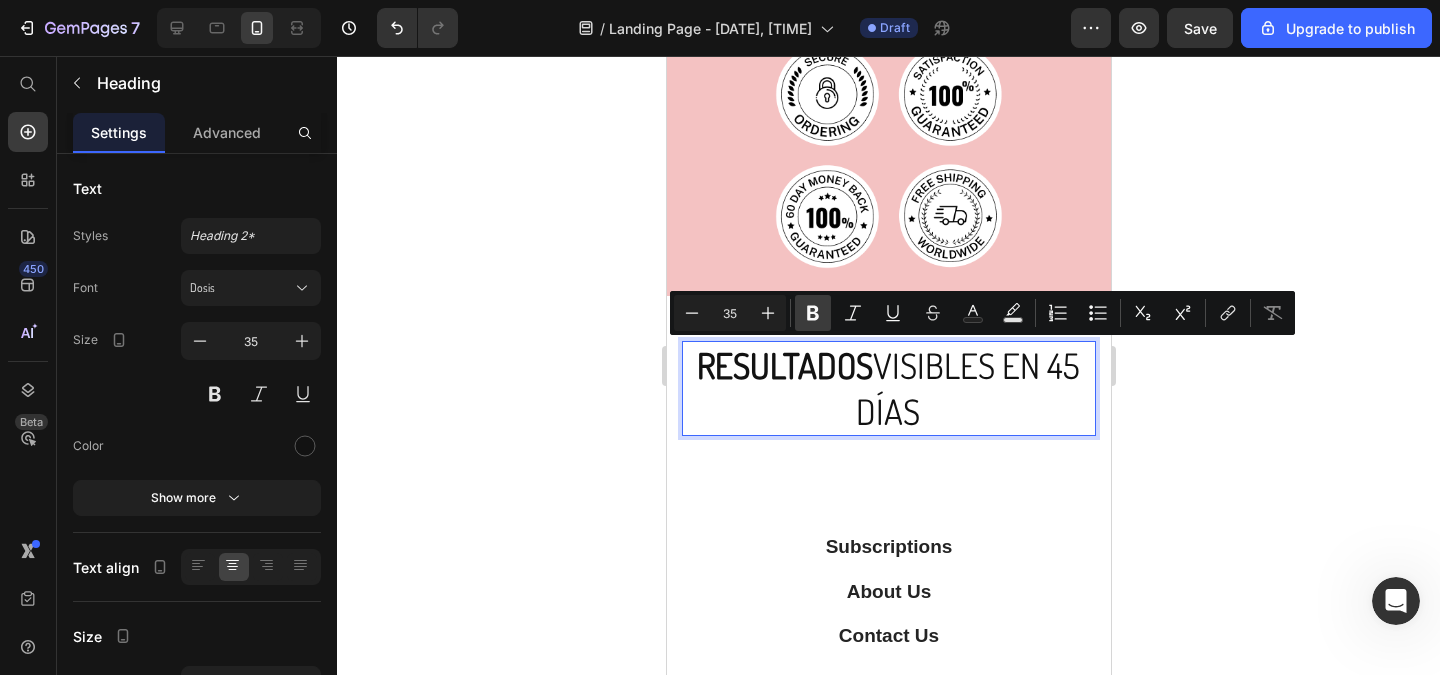 click 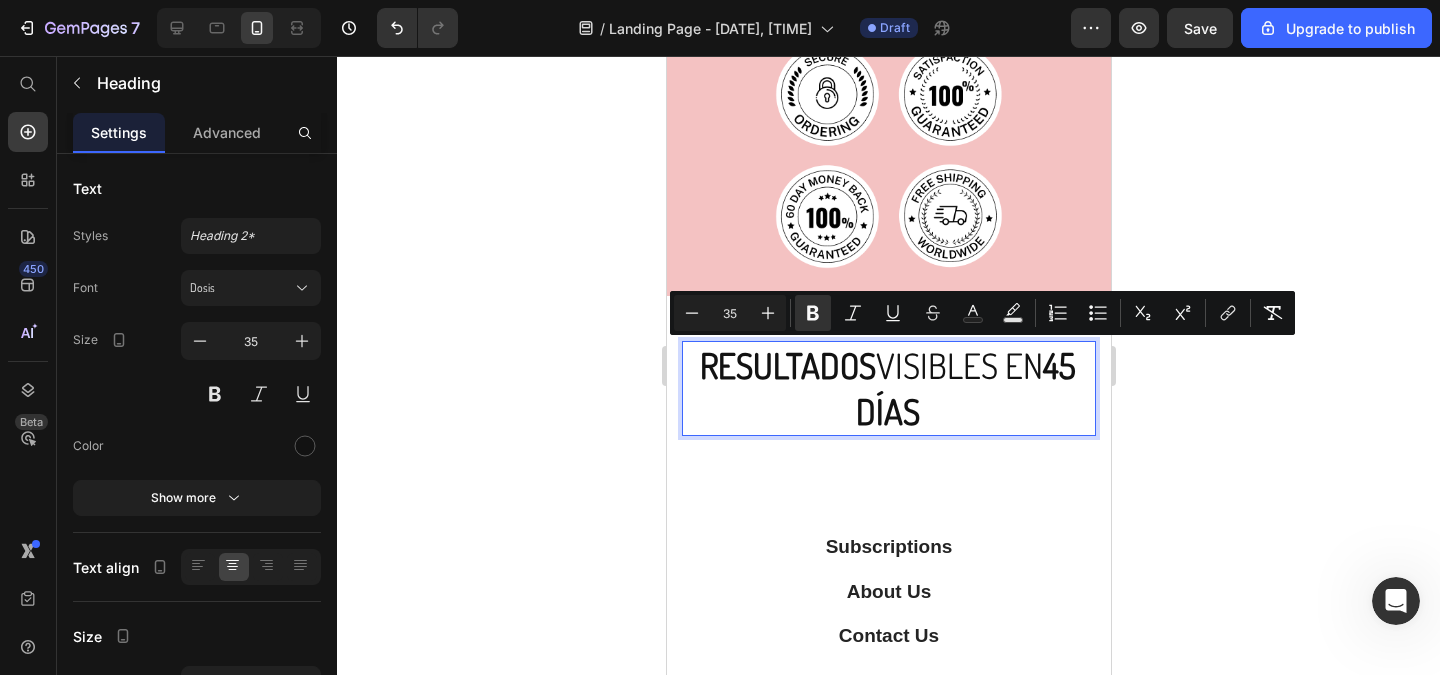 click 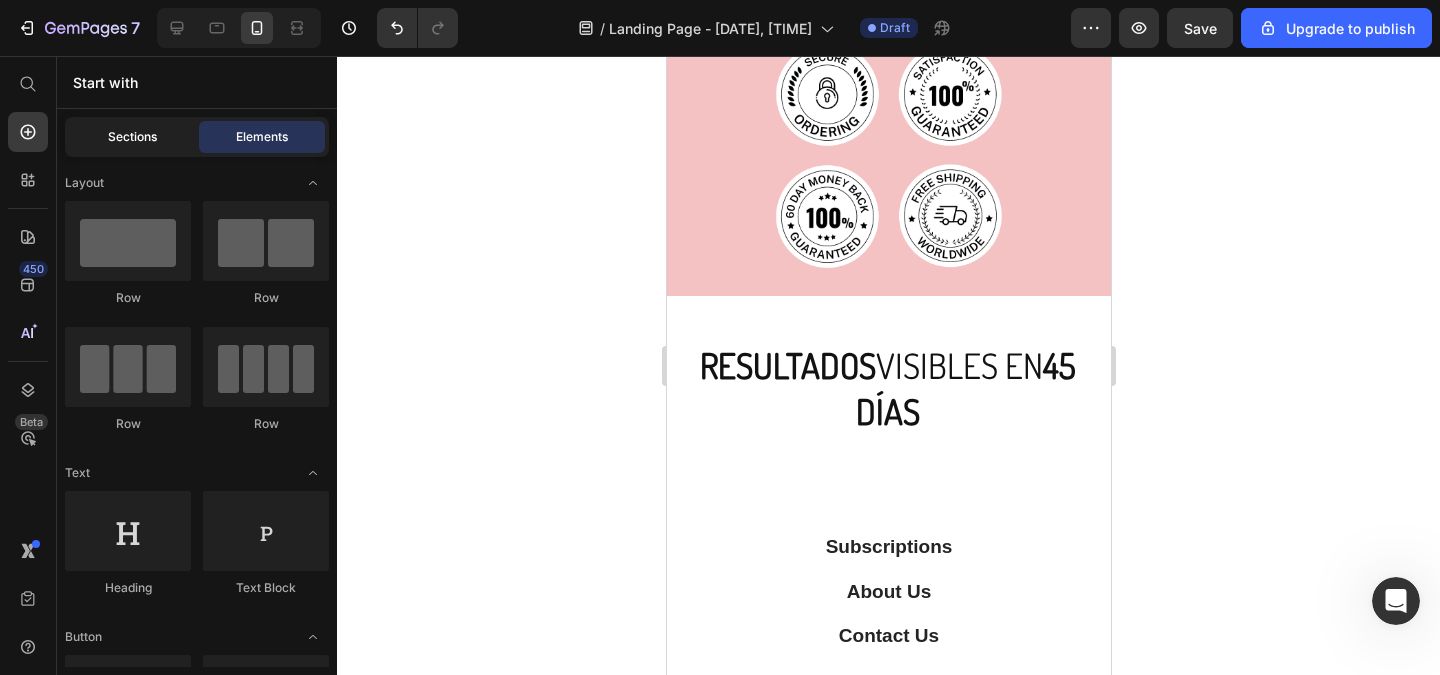 click on "Sections" at bounding box center (132, 137) 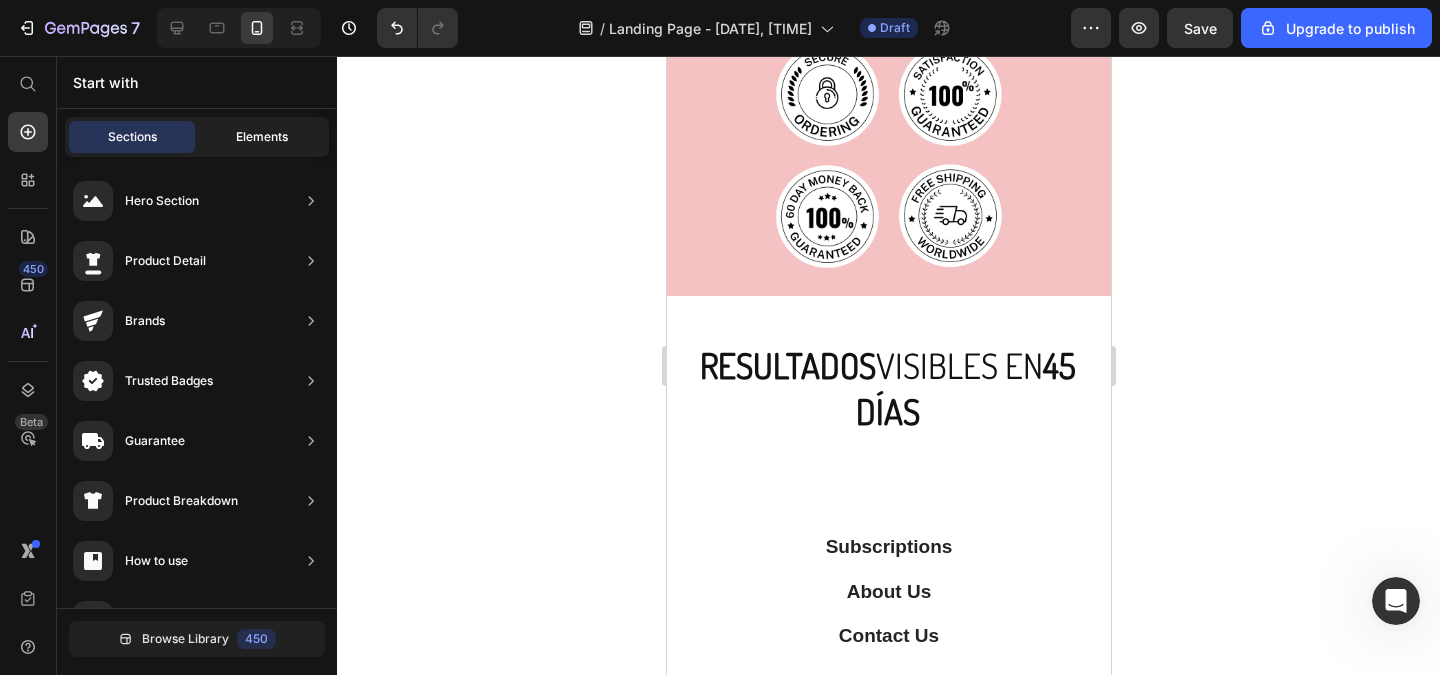 click on "Elements" 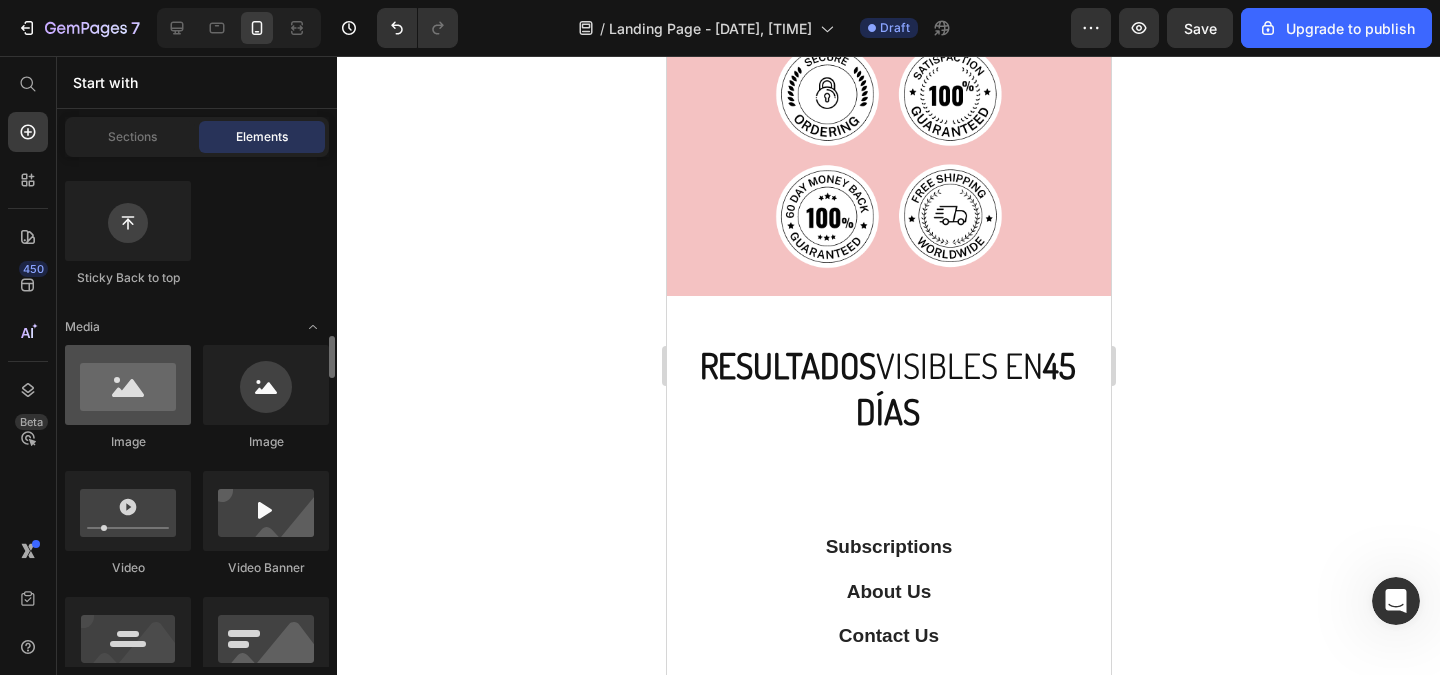 scroll, scrollTop: 720, scrollLeft: 0, axis: vertical 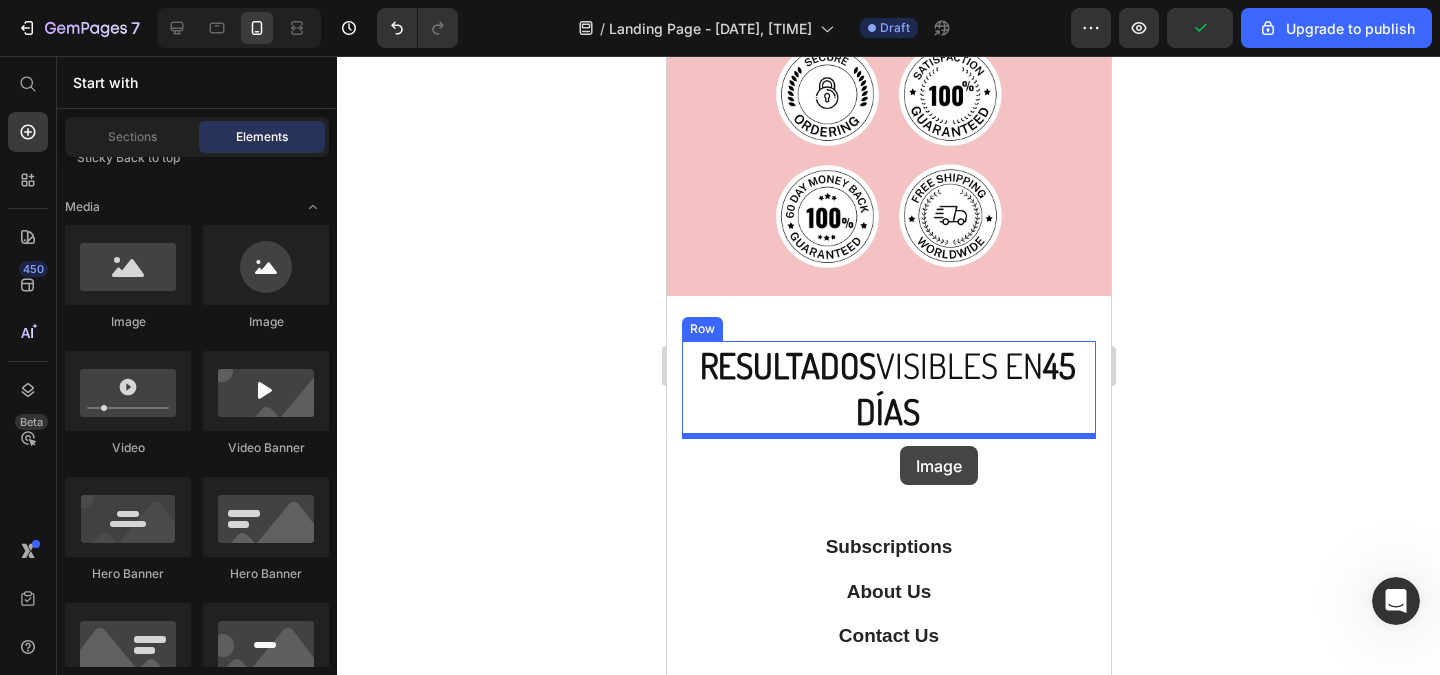 drag, startPoint x: 806, startPoint y: 316, endPoint x: 899, endPoint y: 446, distance: 159.84055 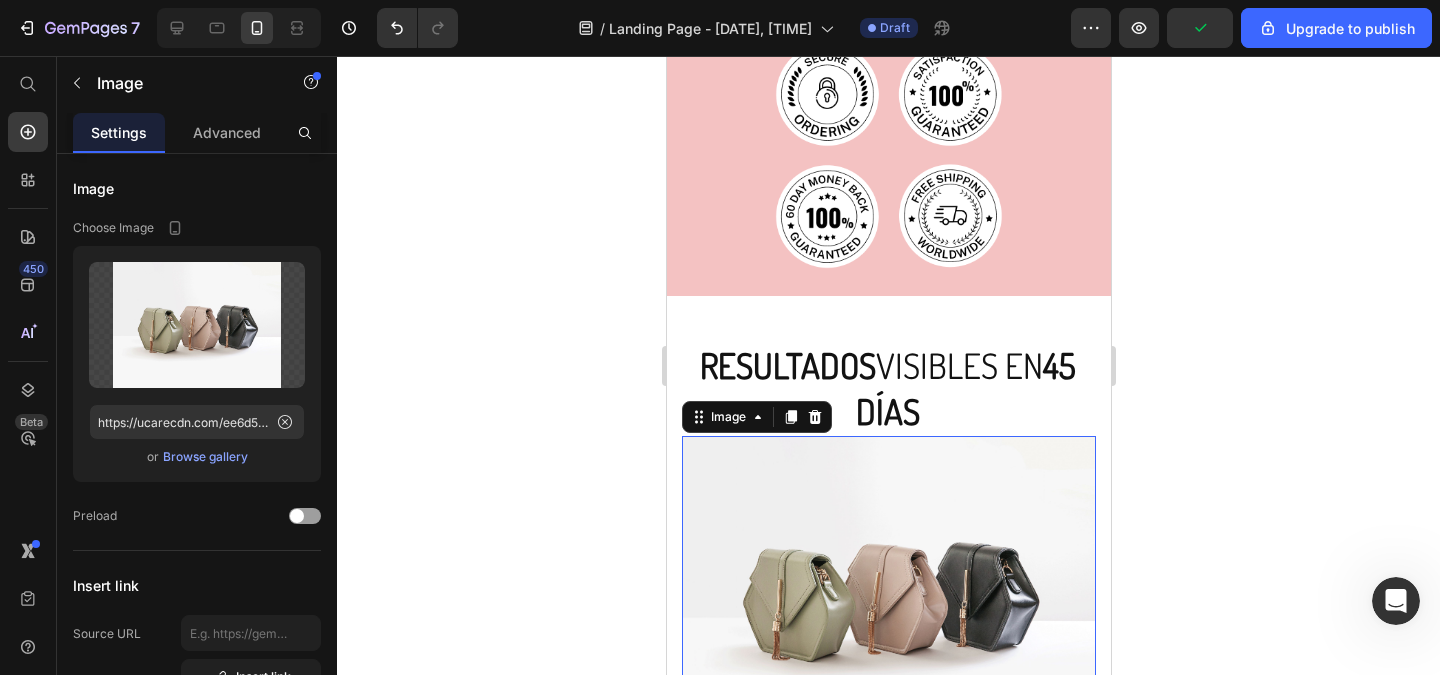 click 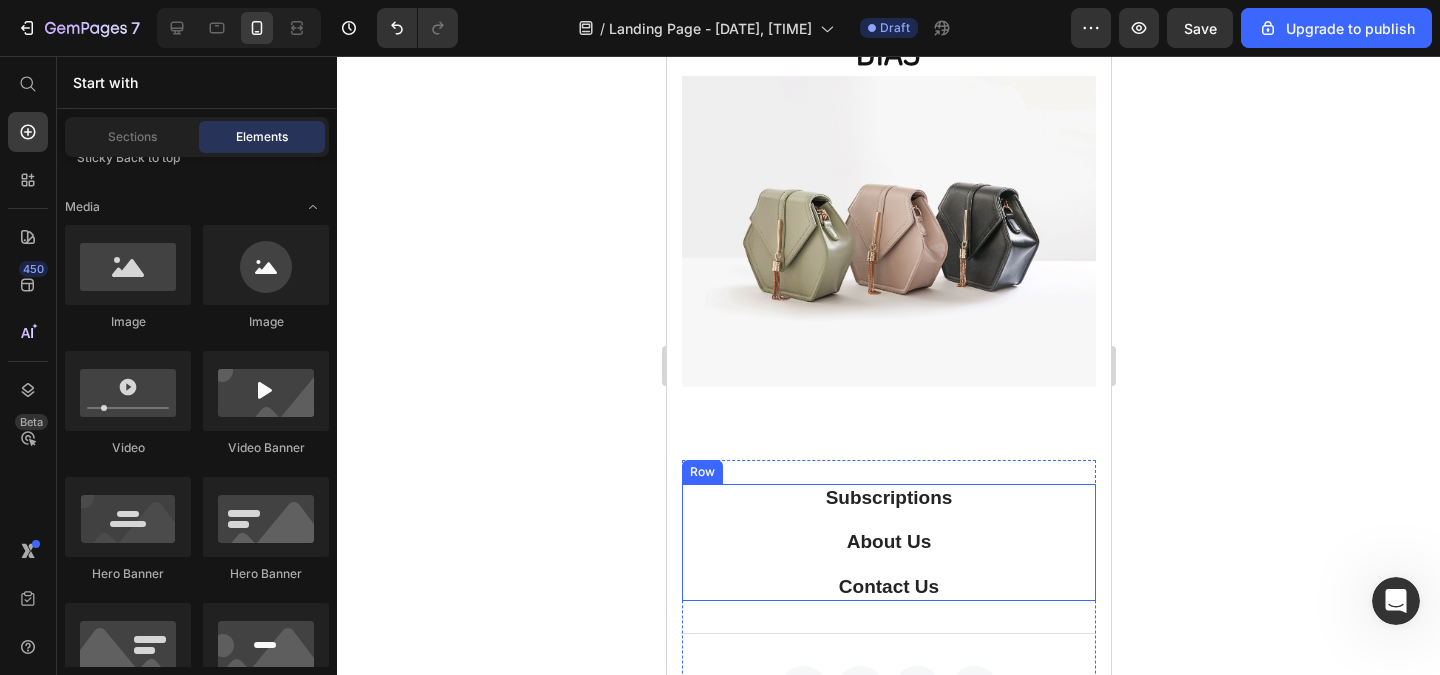 scroll, scrollTop: 1440, scrollLeft: 0, axis: vertical 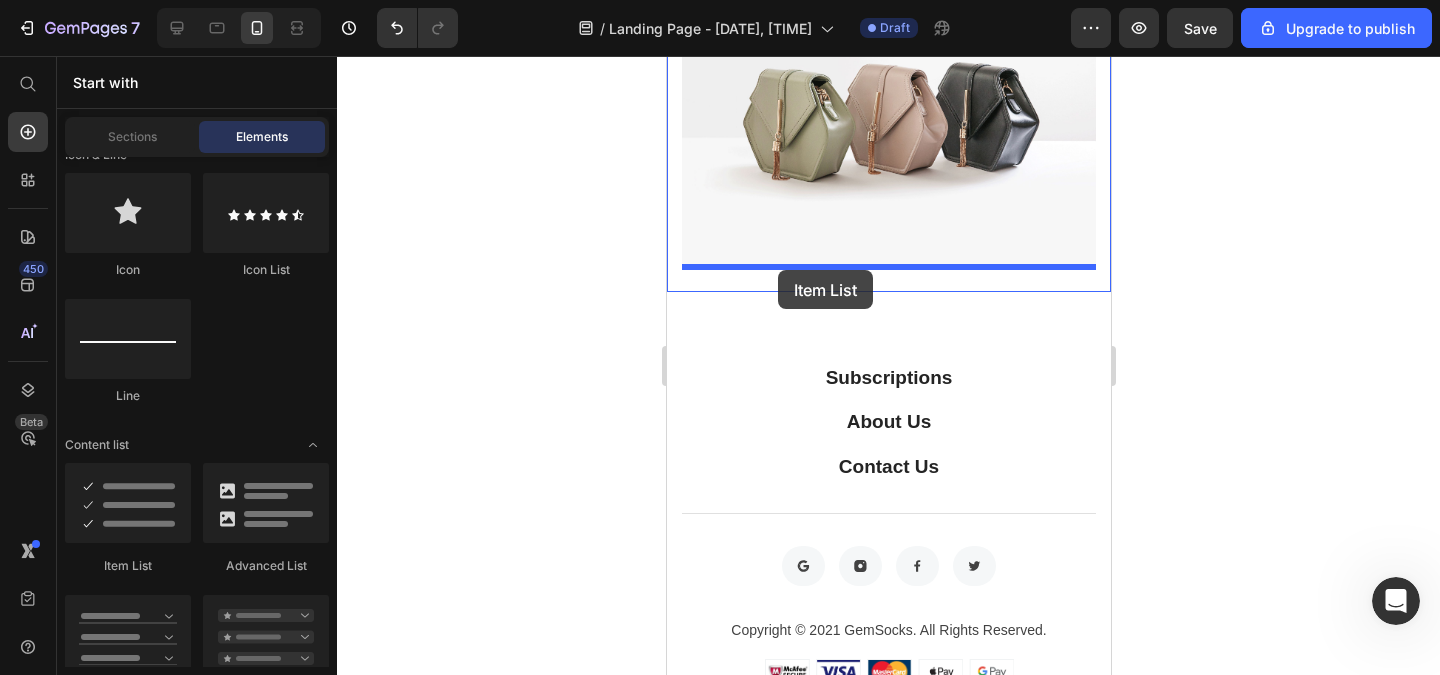 drag, startPoint x: 817, startPoint y: 556, endPoint x: 777, endPoint y: 270, distance: 288.78366 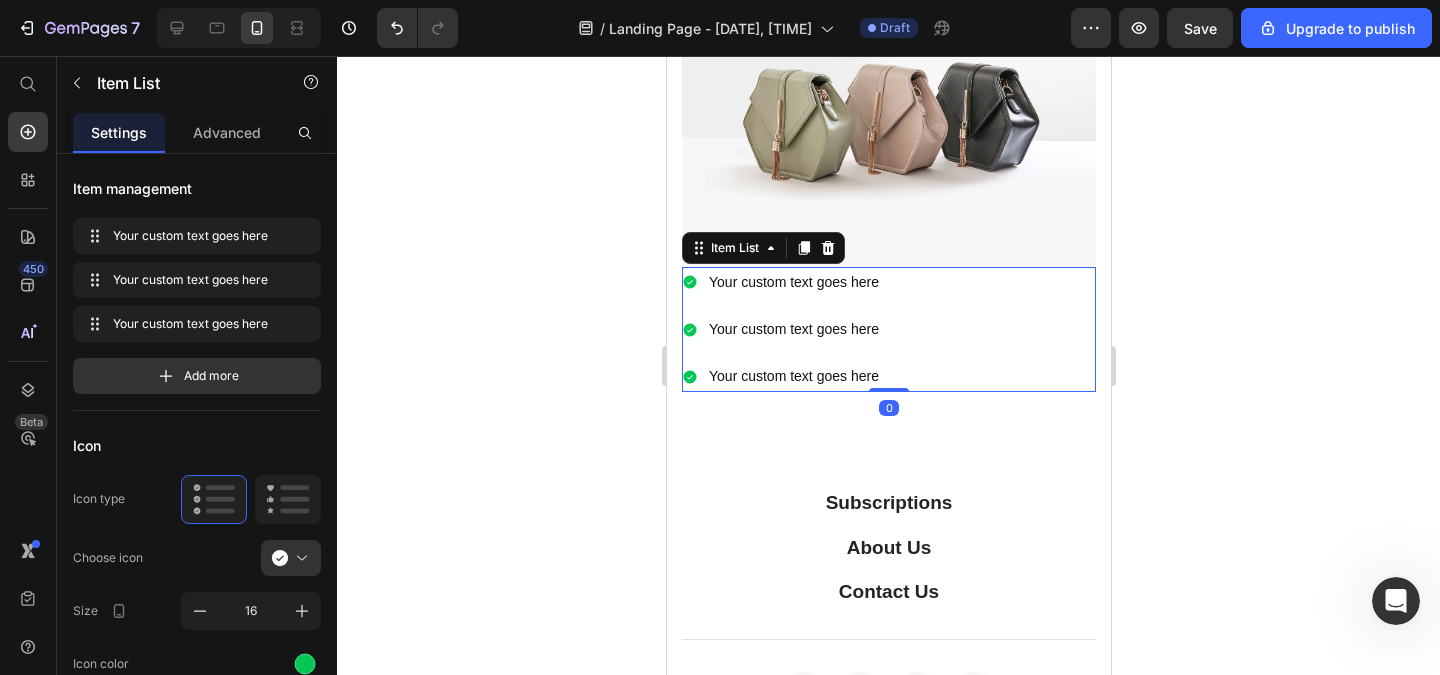 click on "Your custom text goes here Your custom text goes here Your custom text goes here" at bounding box center [888, 330] 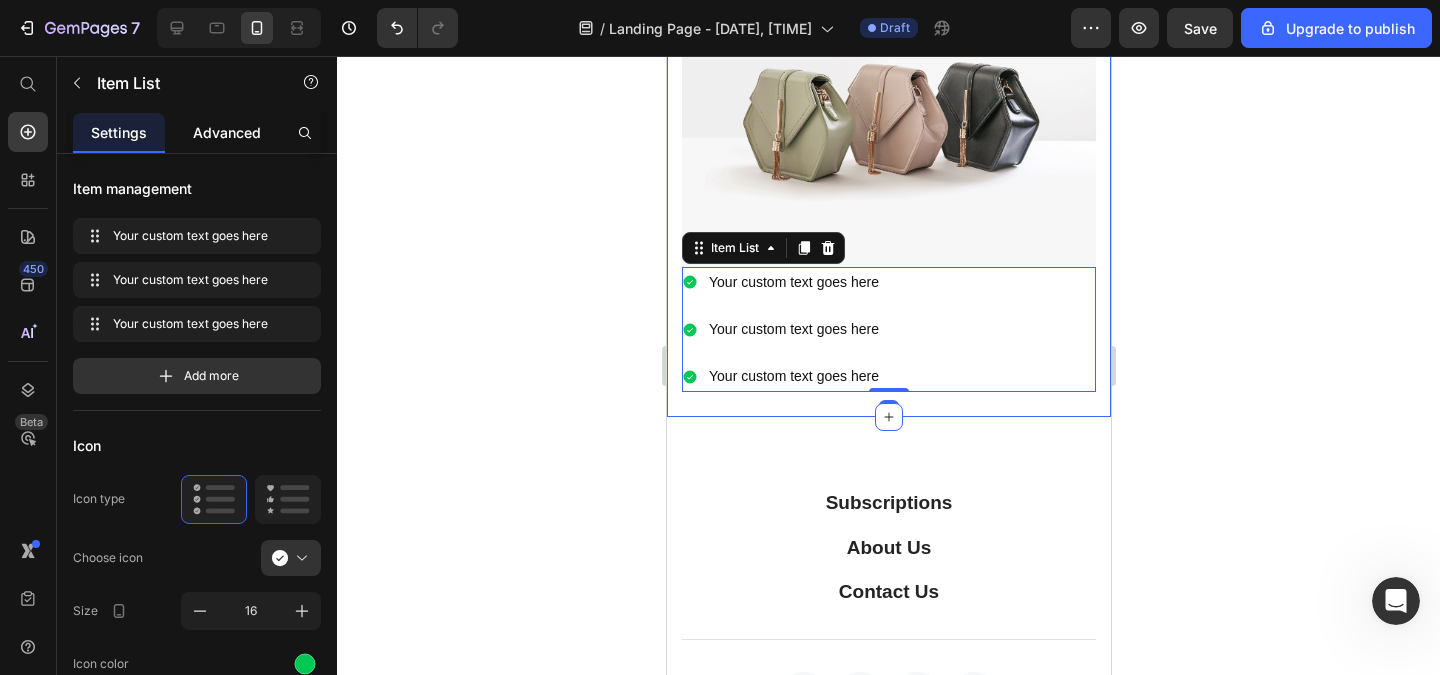 click on "Advanced" at bounding box center [227, 132] 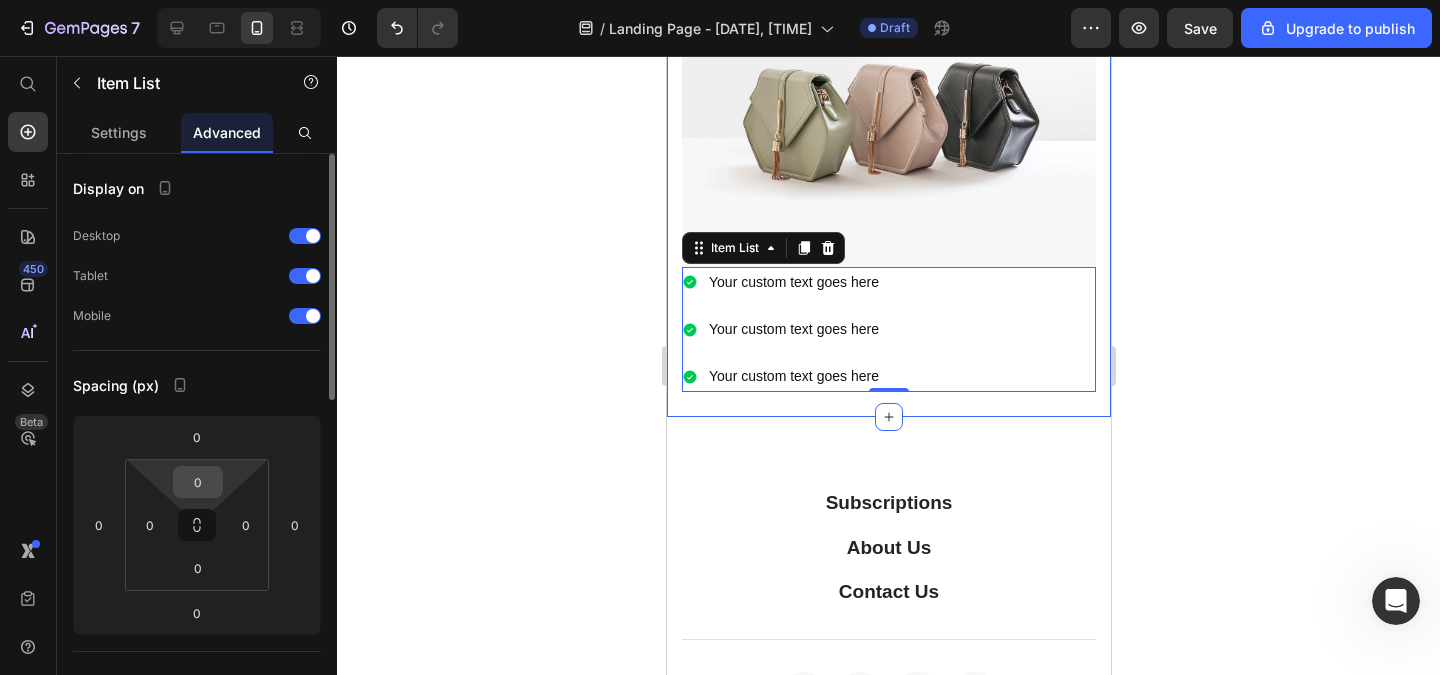 click on "0" at bounding box center (198, 482) 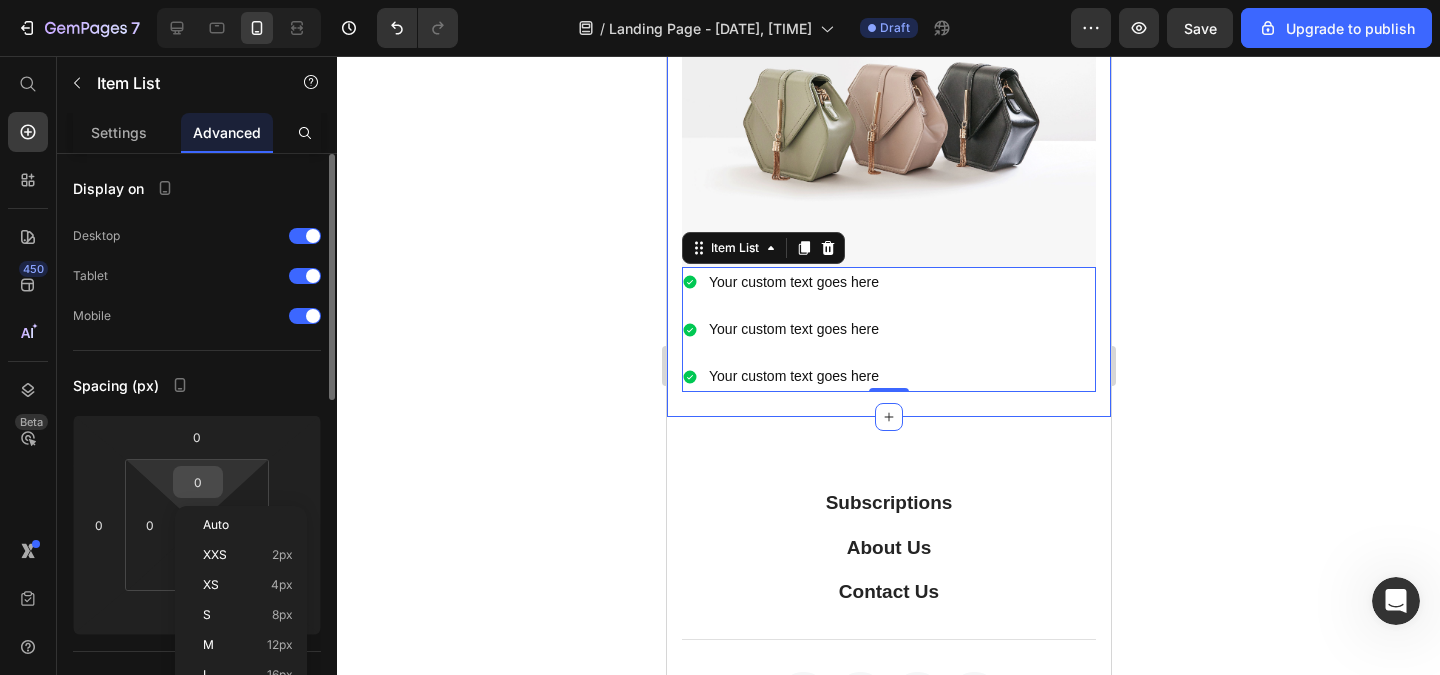 click on "0" at bounding box center (198, 482) 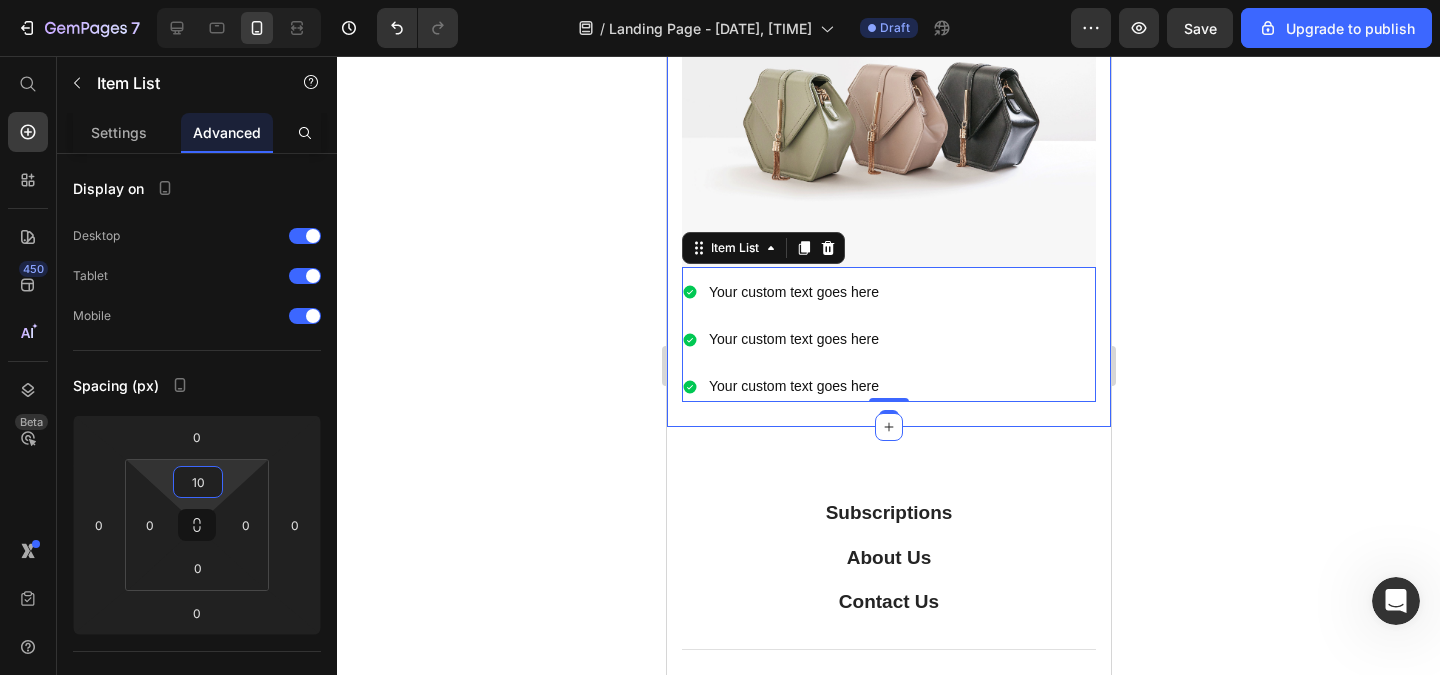 type on "10" 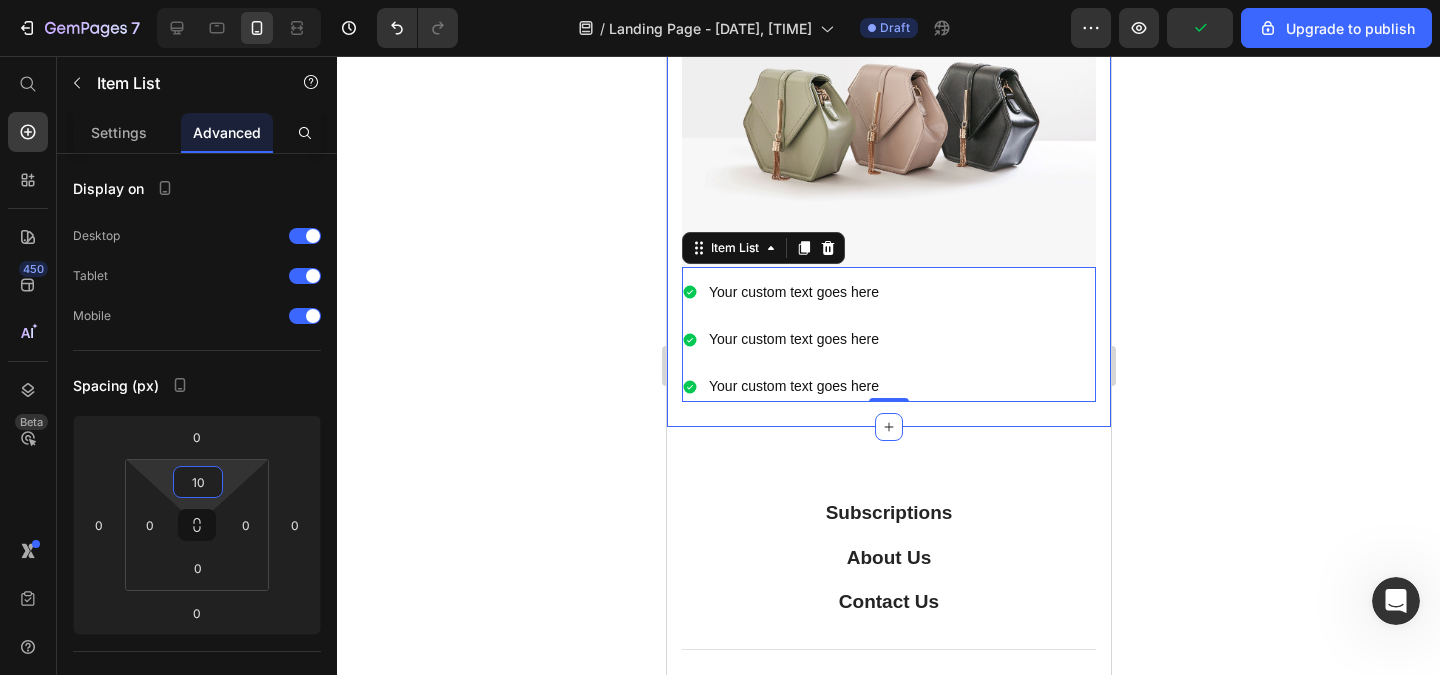 click 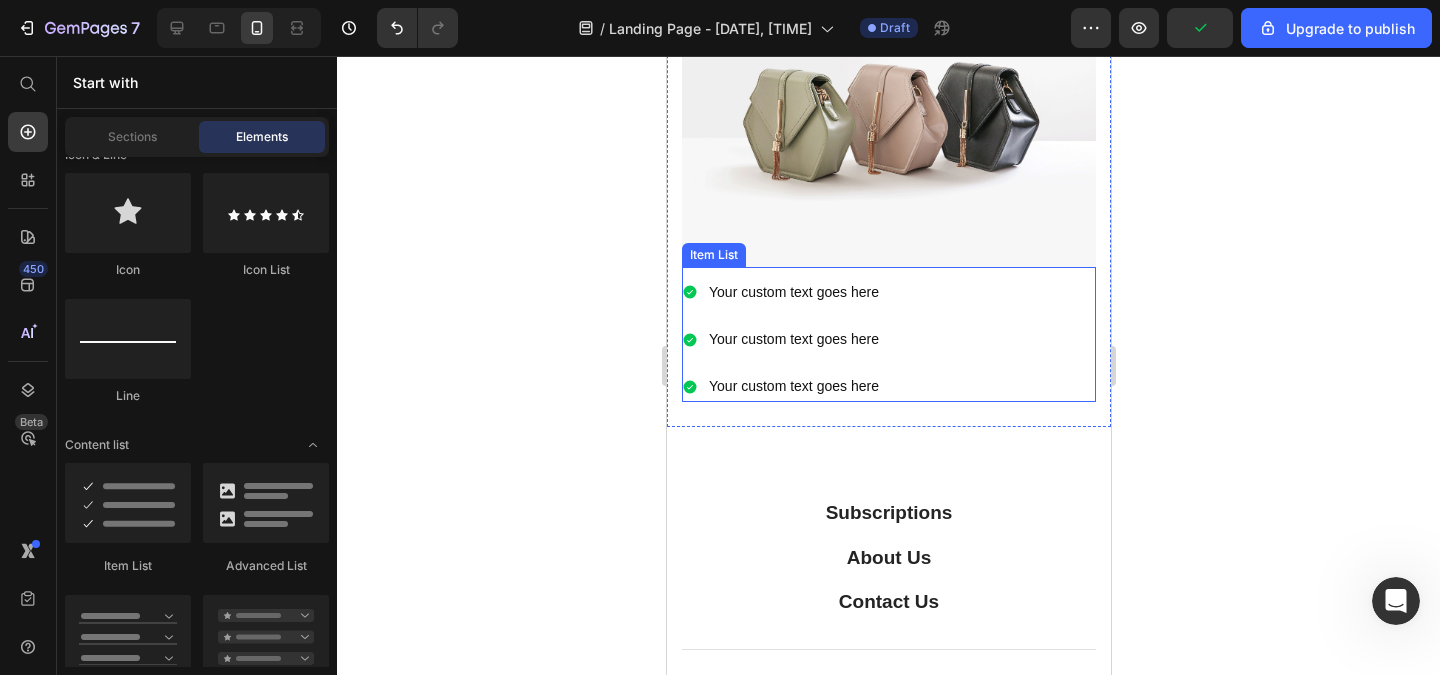 click on "Your custom text goes here Your custom text goes here Your custom text goes here" at bounding box center [888, 340] 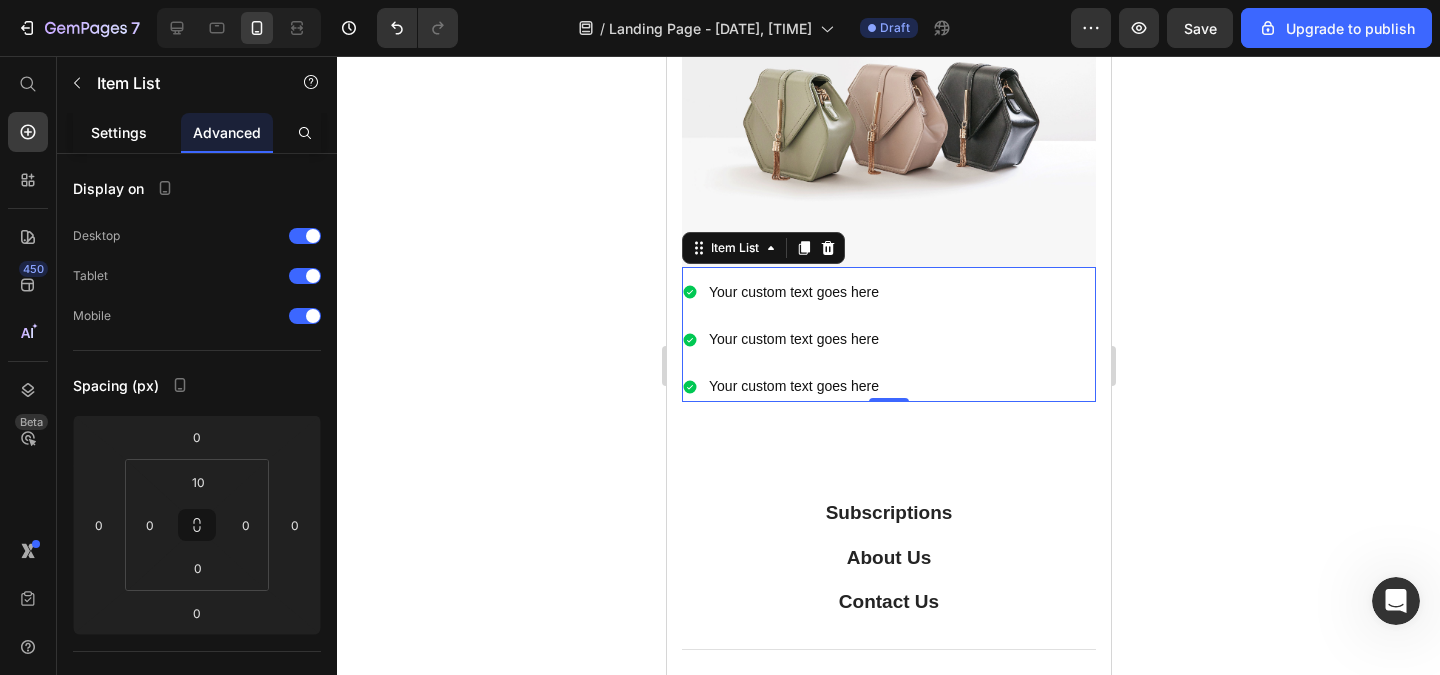 click on "Settings" at bounding box center (119, 132) 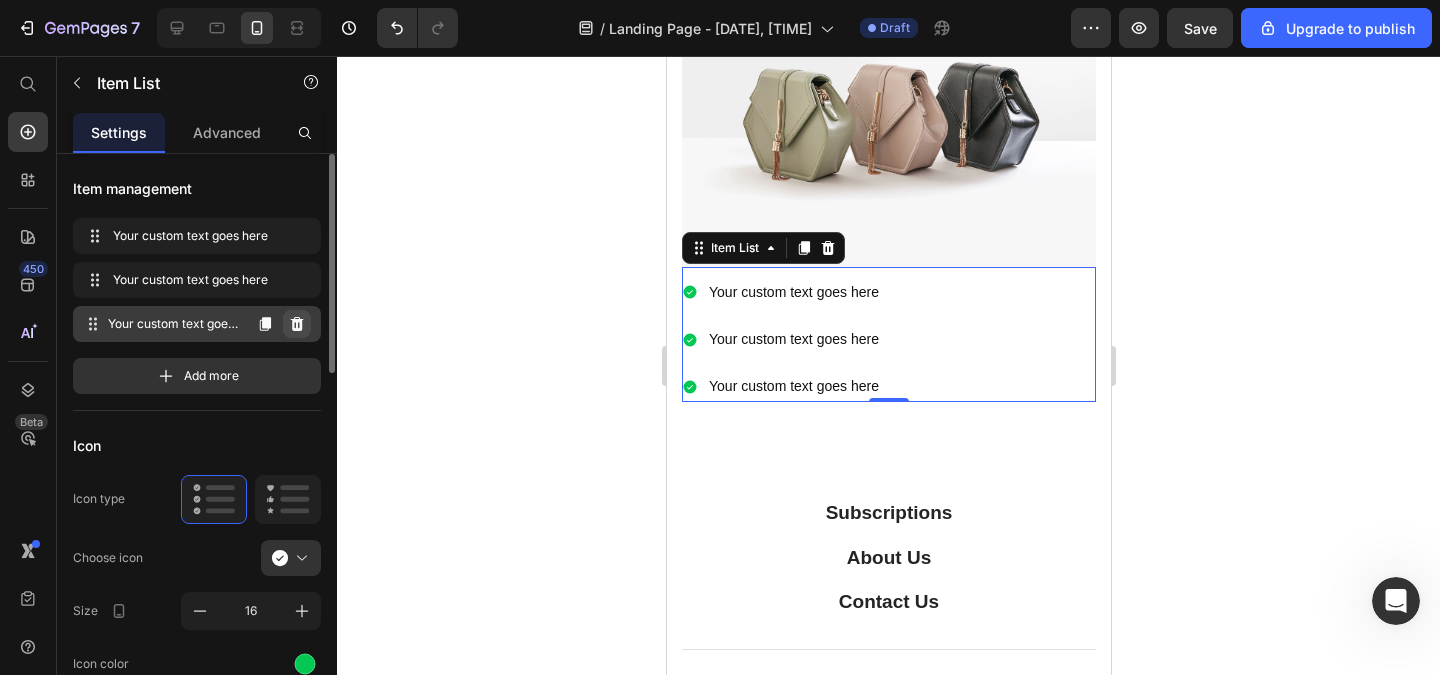 click 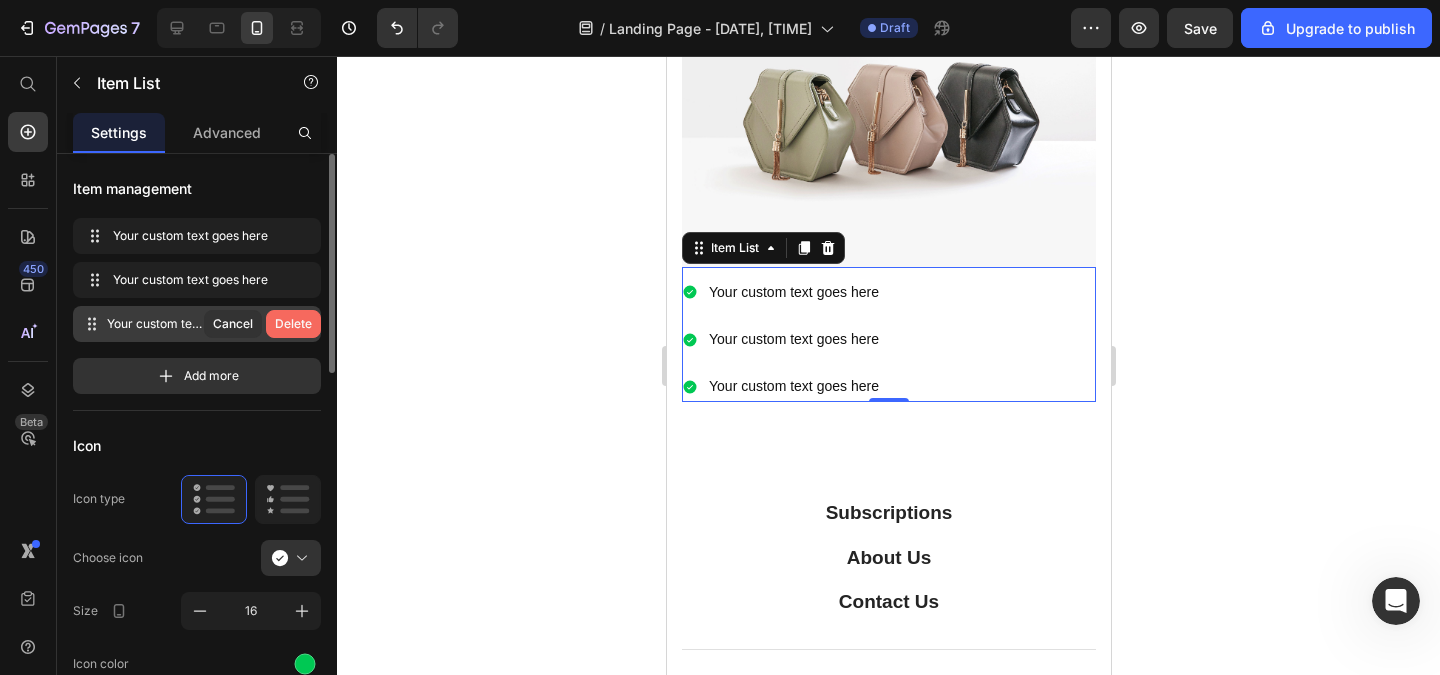 click on "Delete" at bounding box center (293, 324) 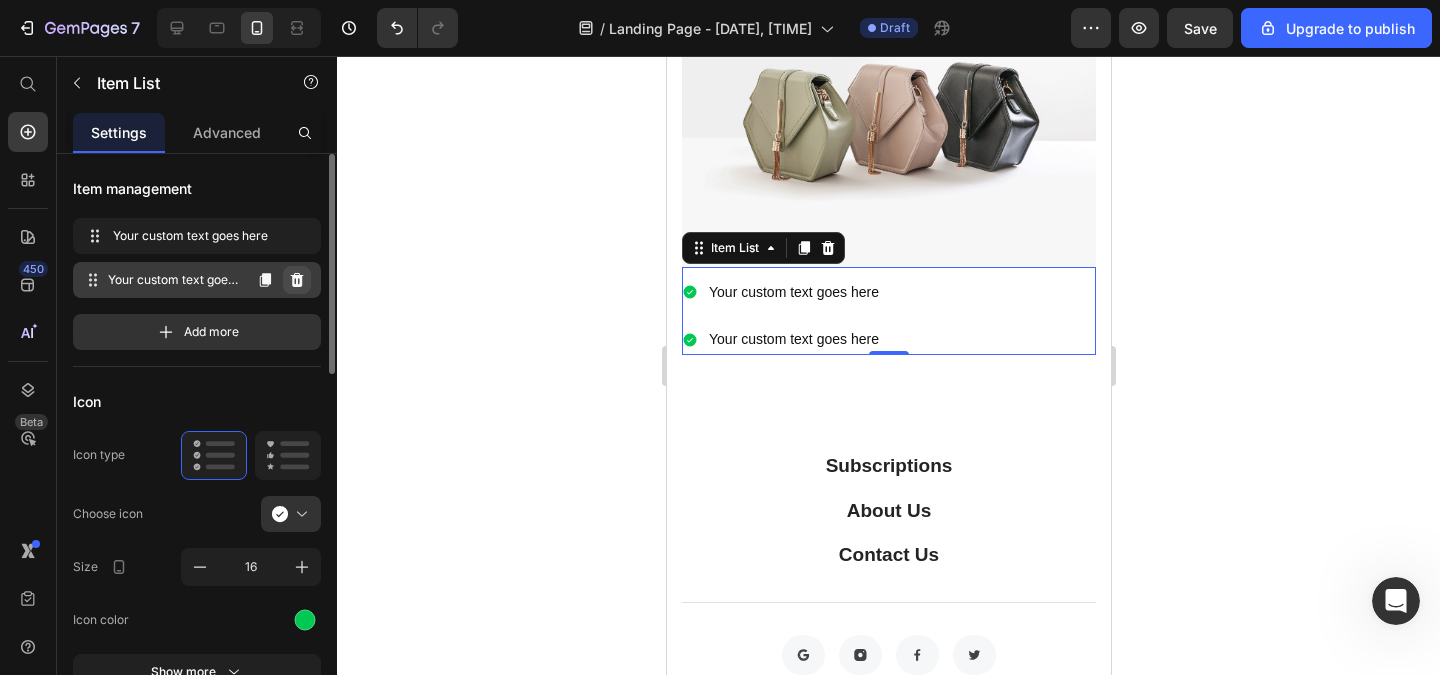 click 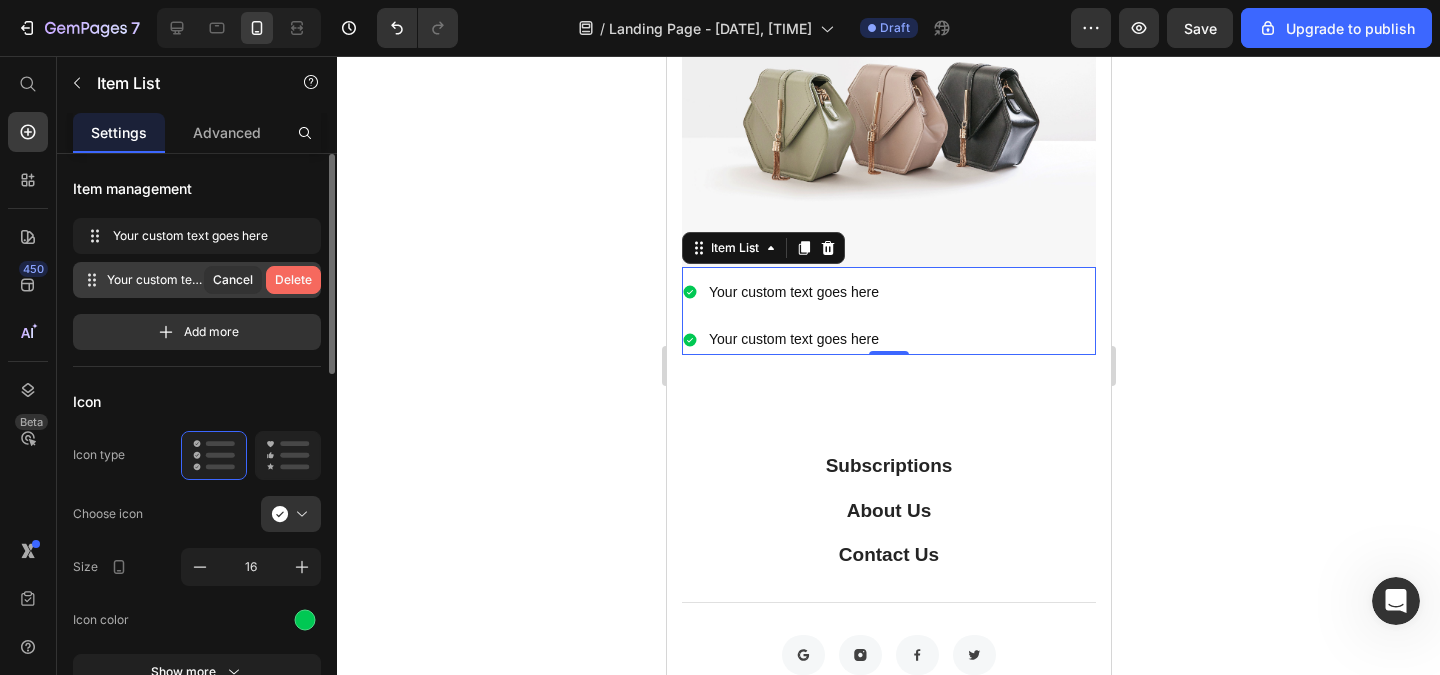 click on "Delete" at bounding box center [293, 280] 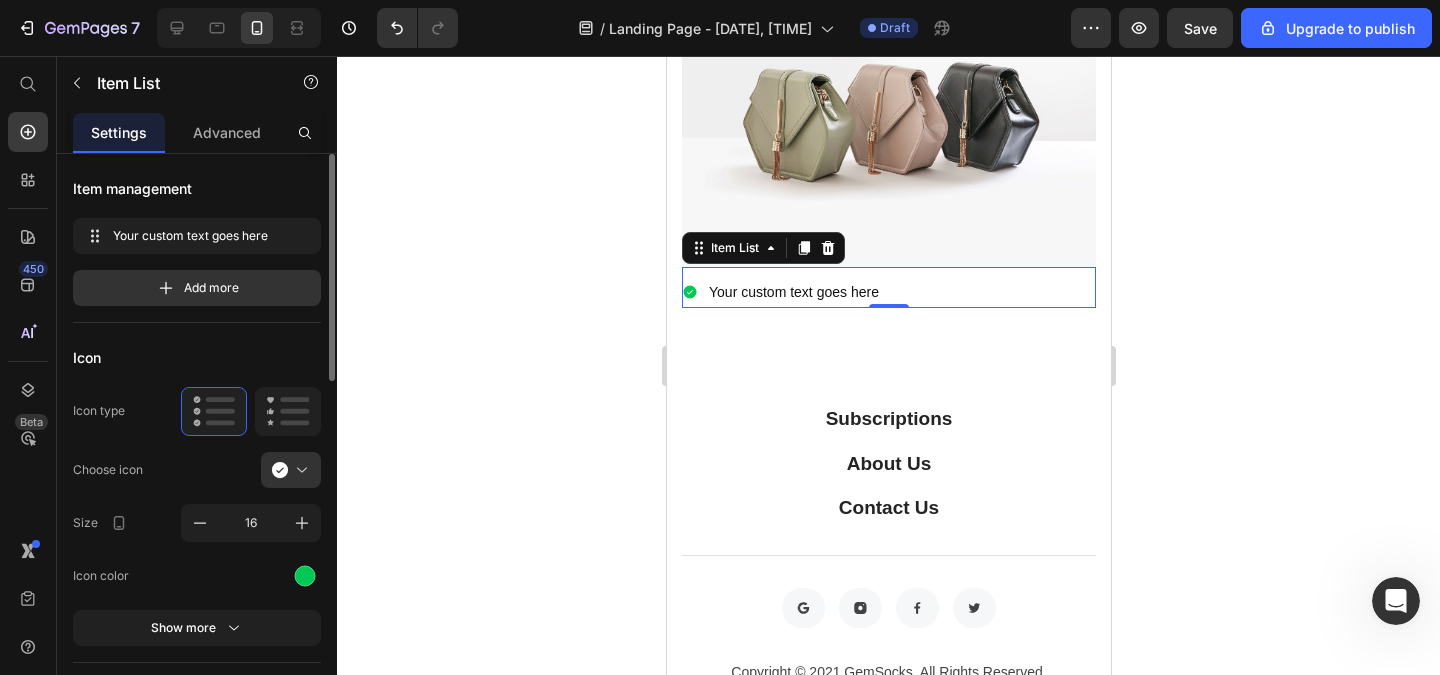 click 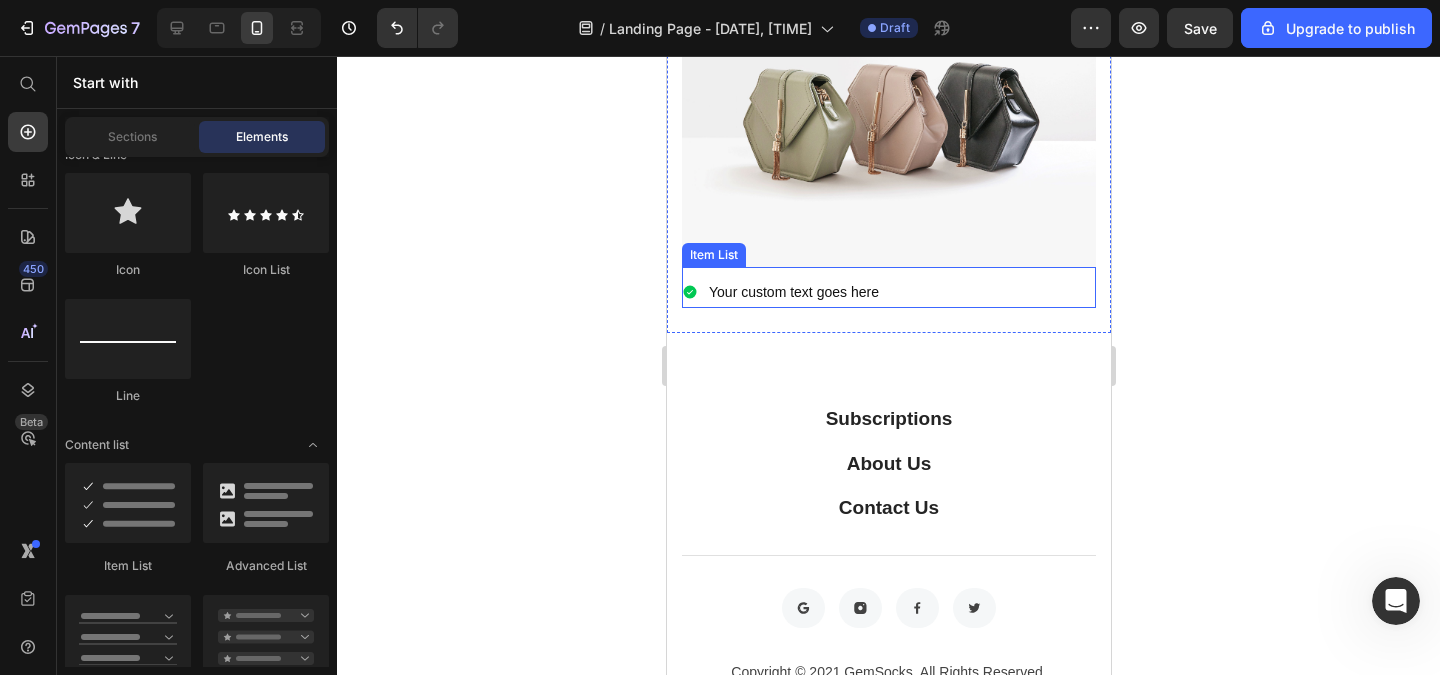 click on "Your custom text goes here" at bounding box center [793, 292] 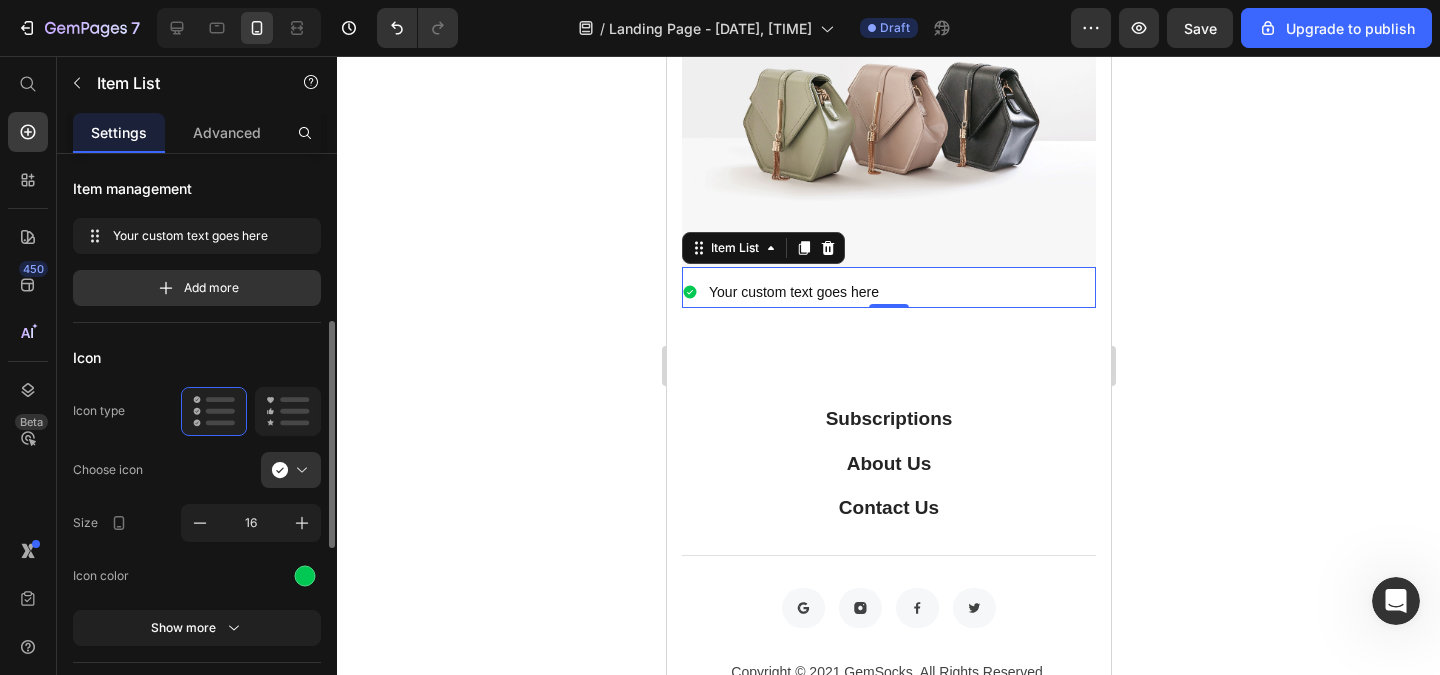 scroll, scrollTop: 120, scrollLeft: 0, axis: vertical 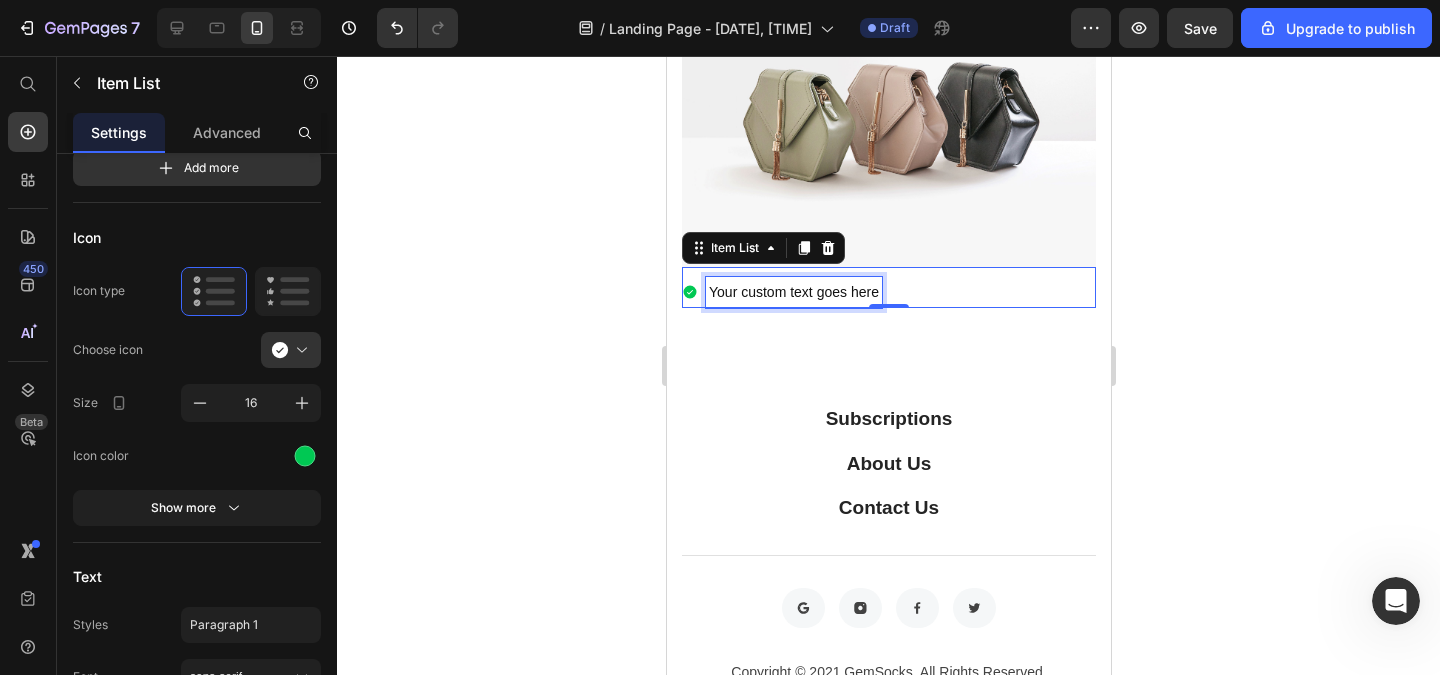 click on "Your custom text goes here" at bounding box center (793, 292) 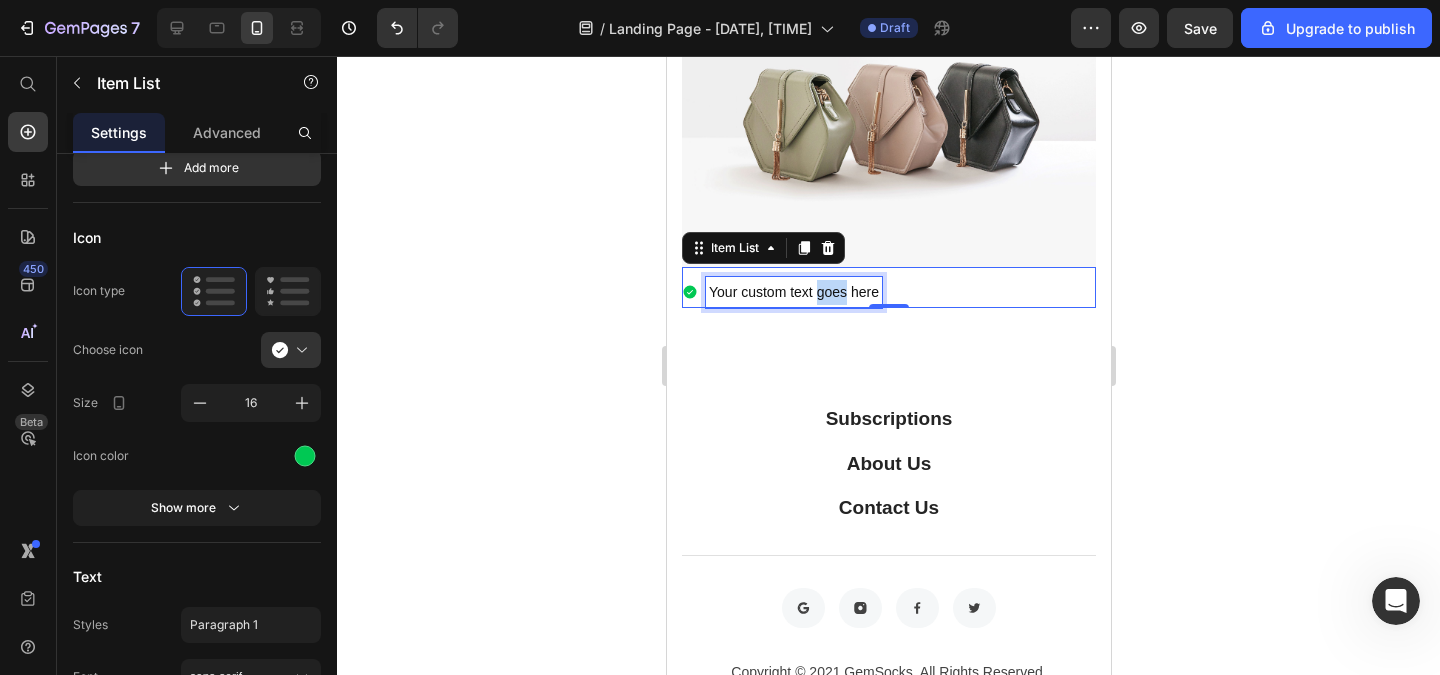 click on "Your custom text goes here" at bounding box center [793, 292] 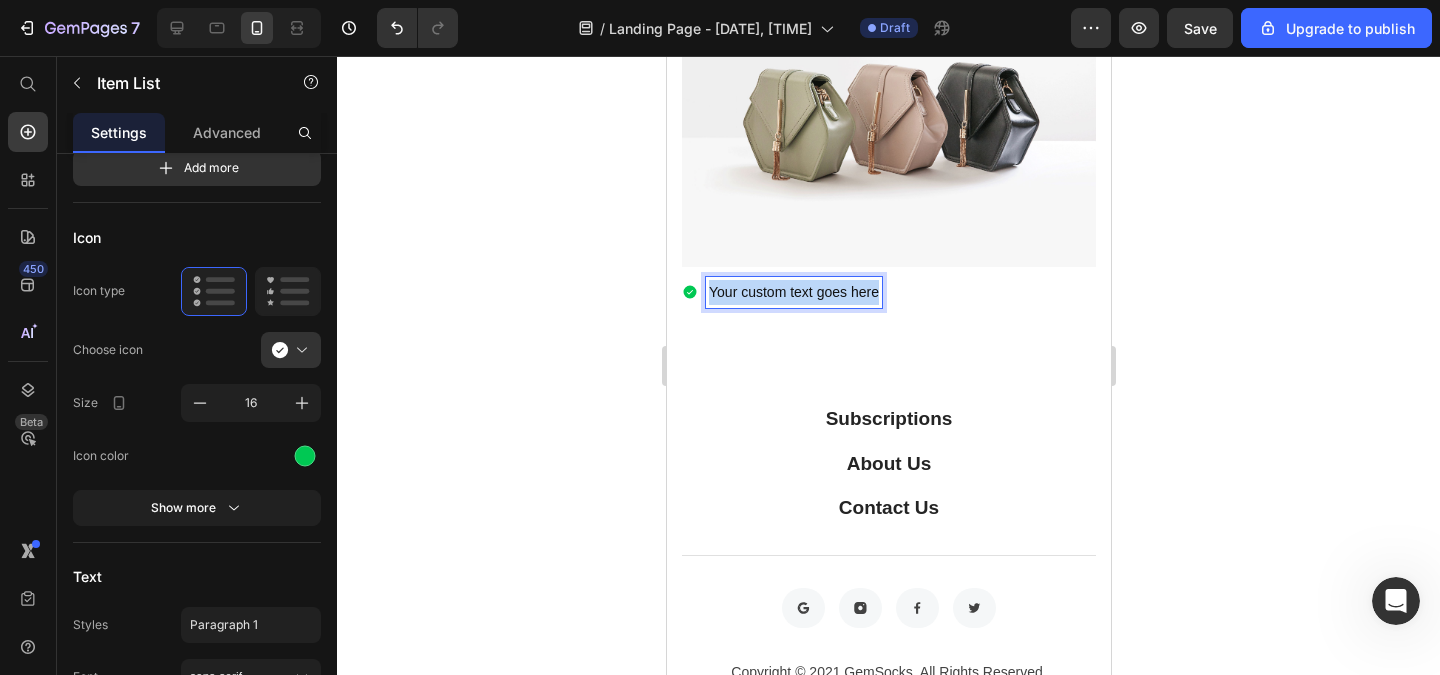 click on "Your custom text goes here" at bounding box center [793, 292] 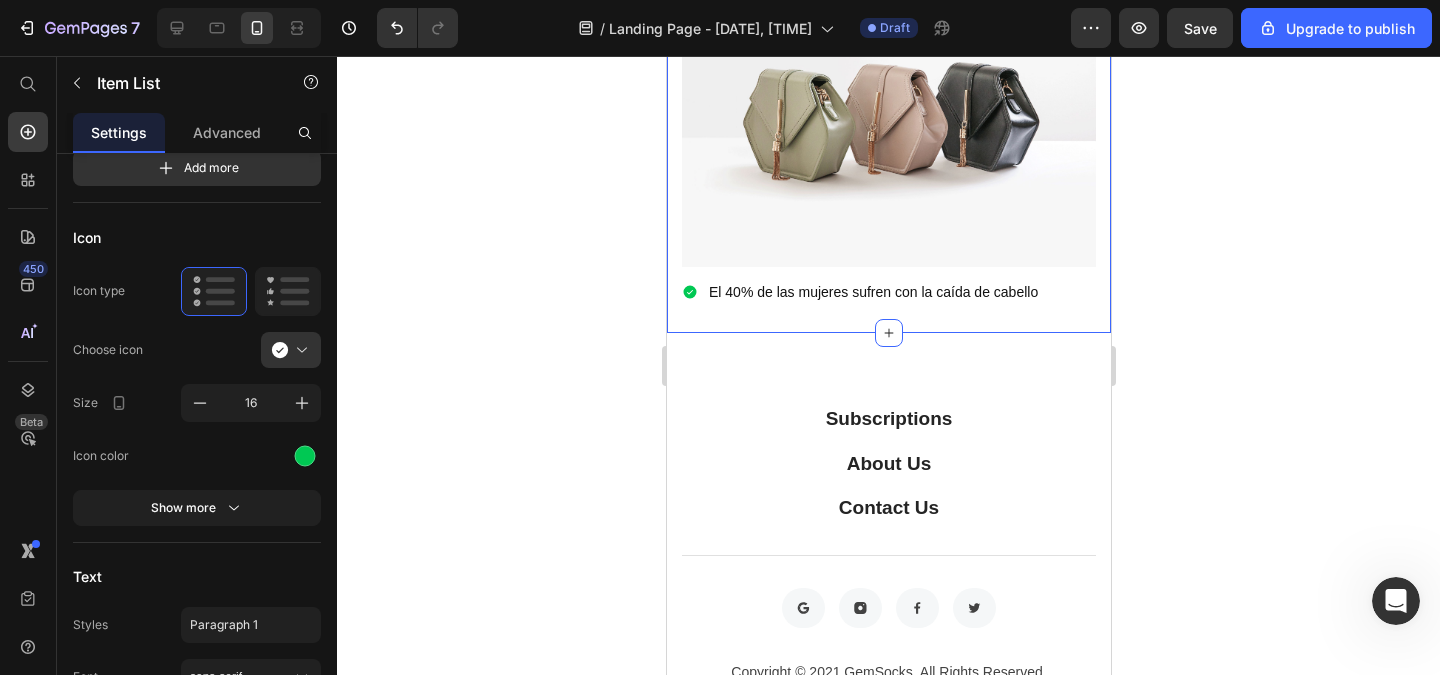 click 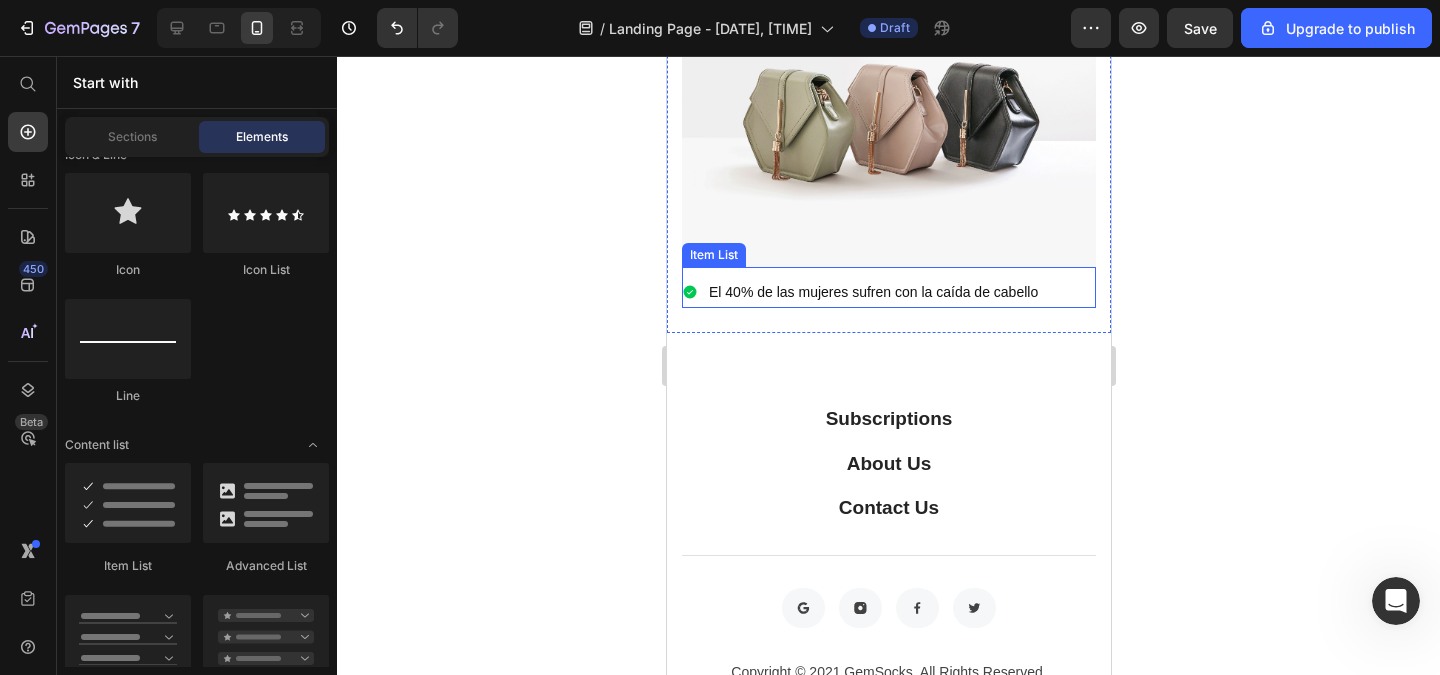 click 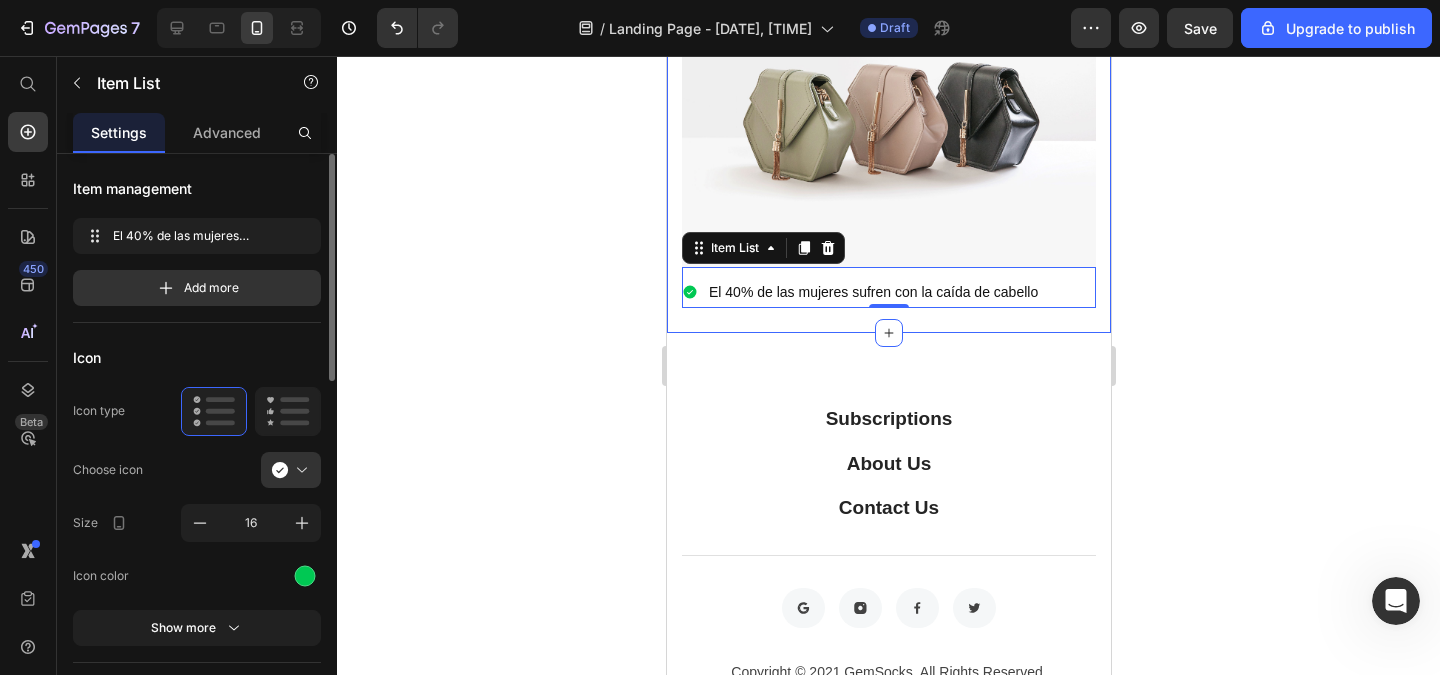 scroll, scrollTop: 240, scrollLeft: 0, axis: vertical 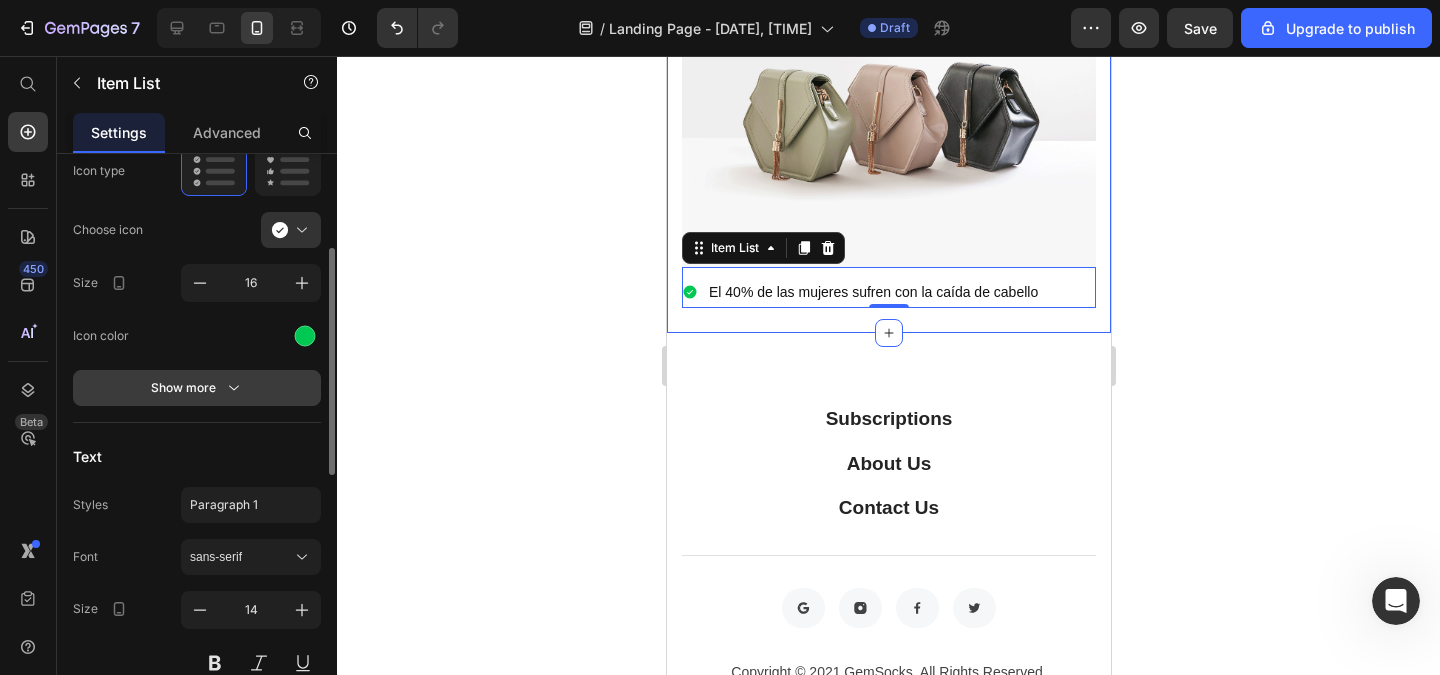 click on "Show more" at bounding box center (197, 388) 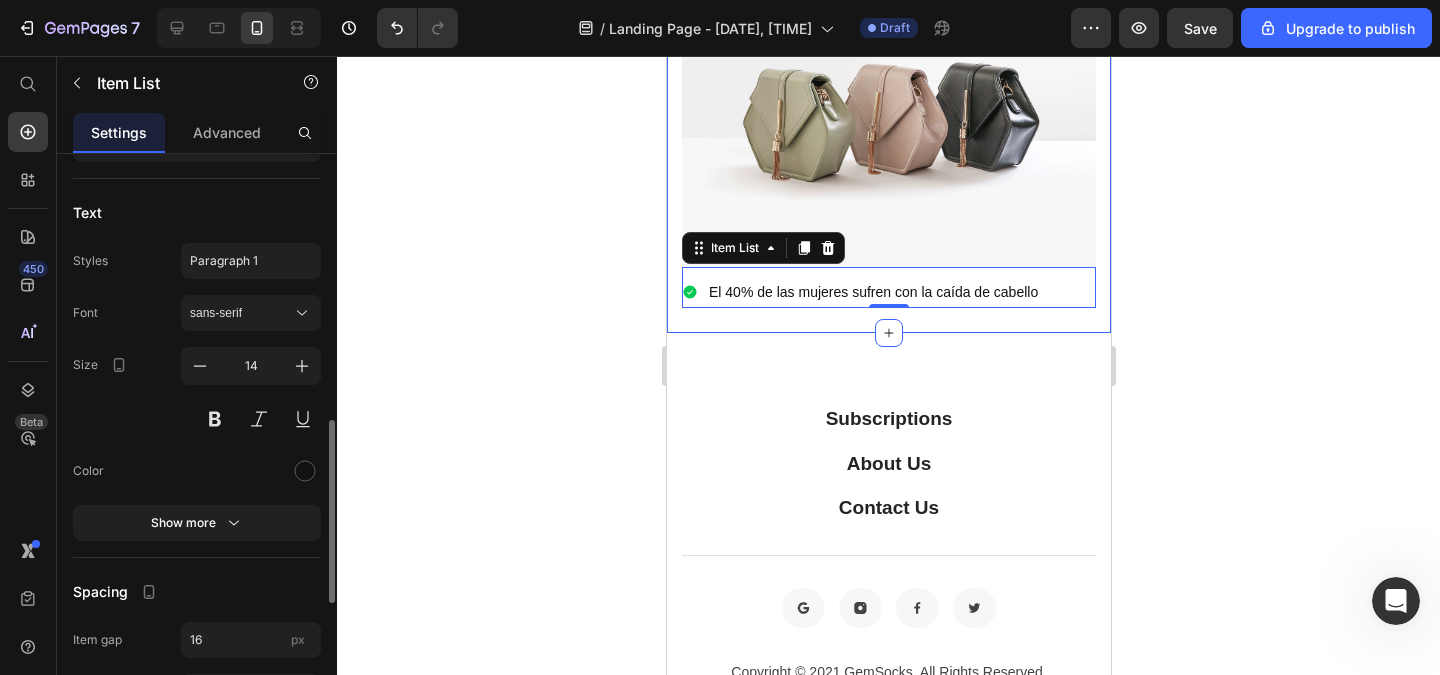 scroll, scrollTop: 960, scrollLeft: 0, axis: vertical 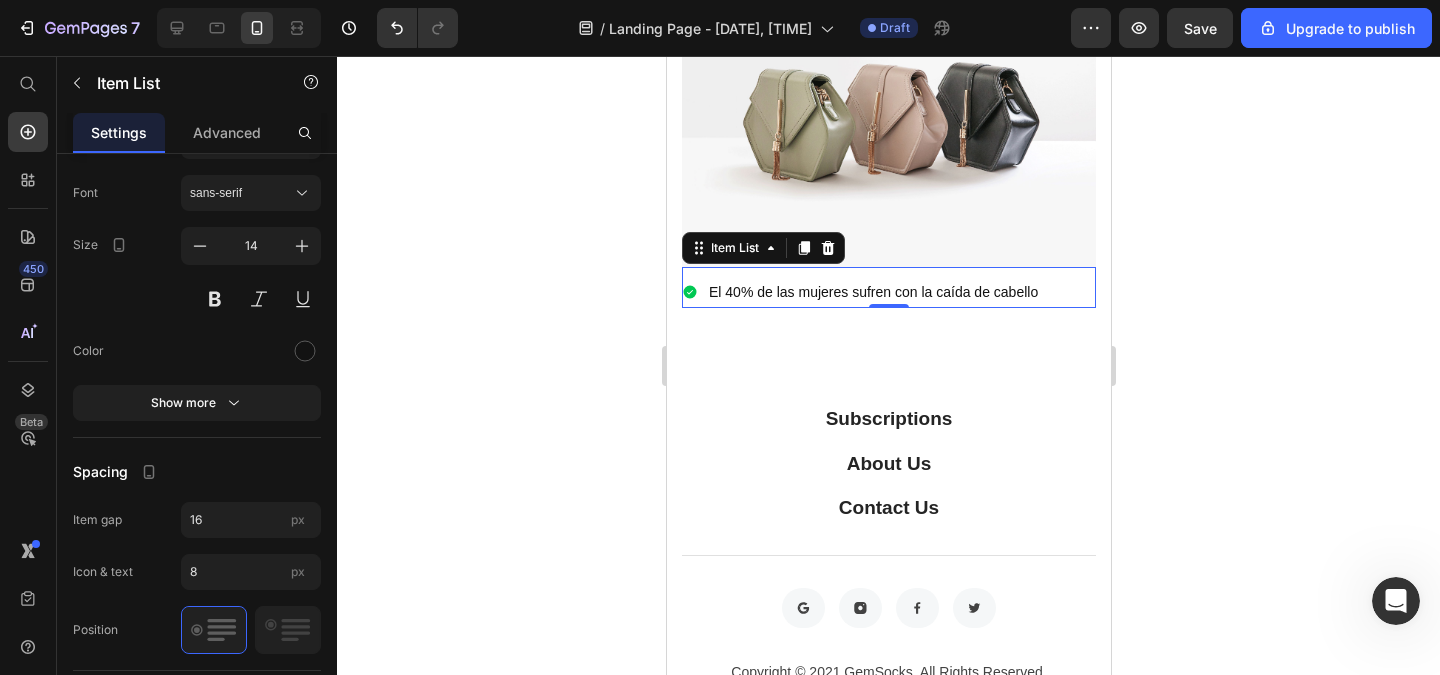 click 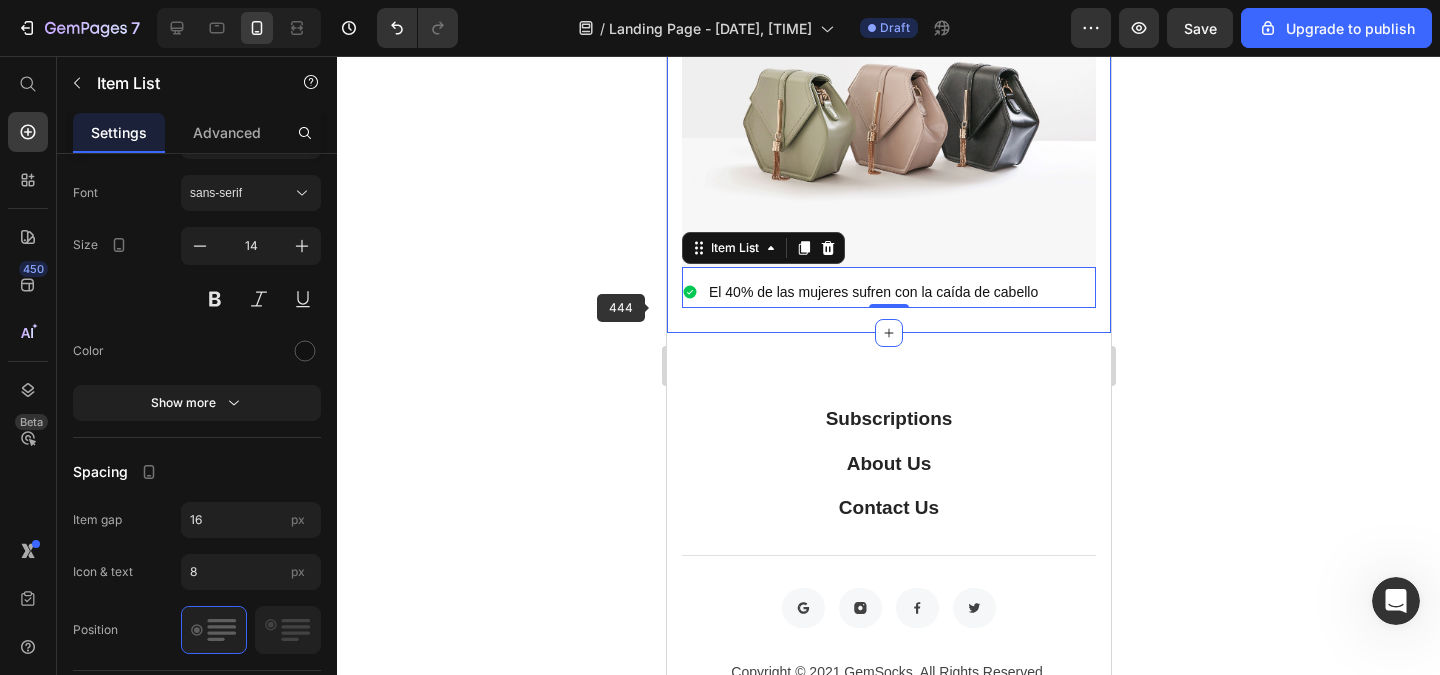 click 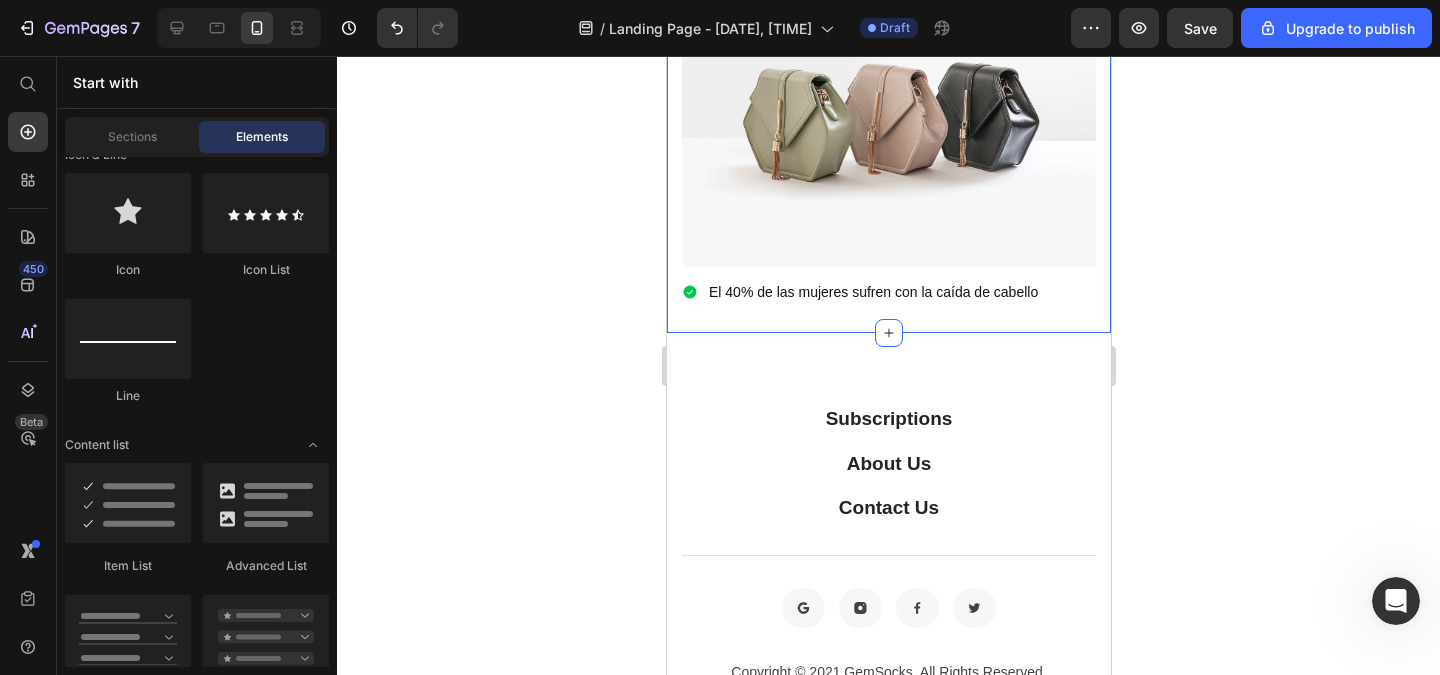 scroll, scrollTop: 840, scrollLeft: 0, axis: vertical 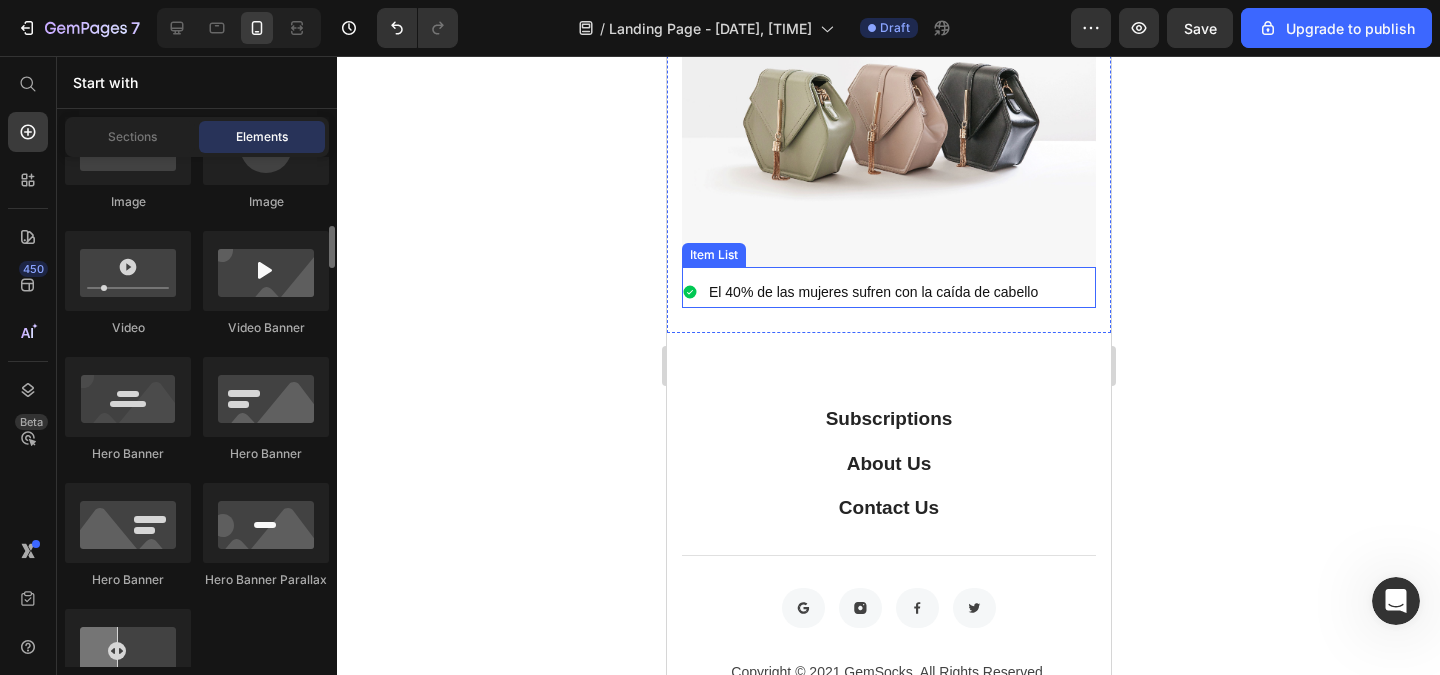 click 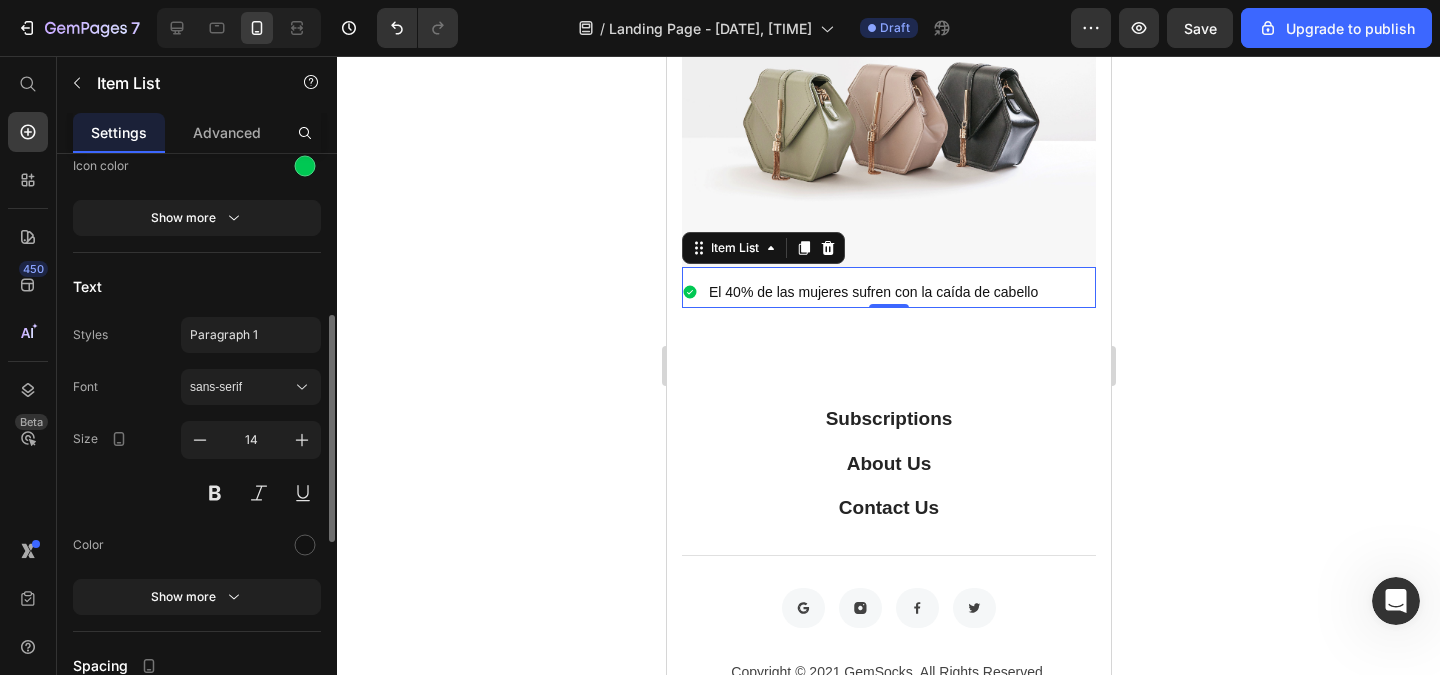 scroll, scrollTop: 0, scrollLeft: 0, axis: both 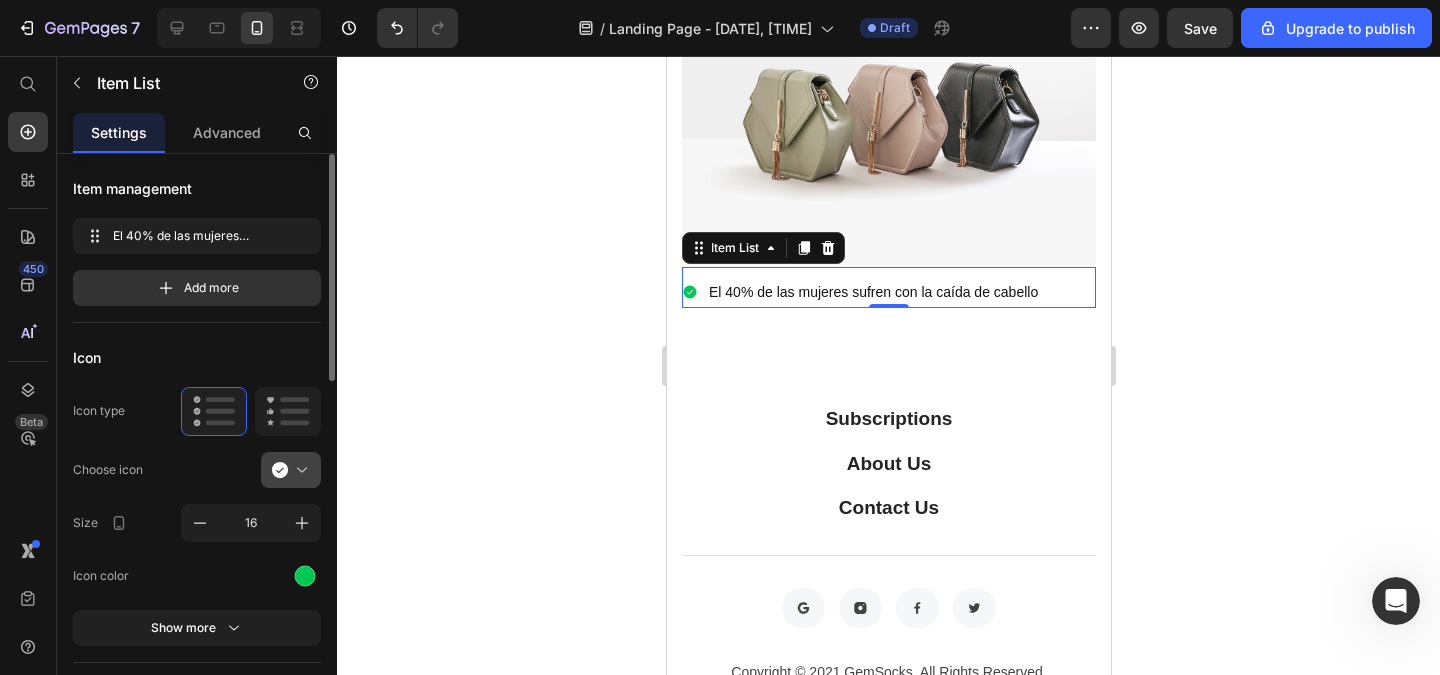 click at bounding box center (299, 470) 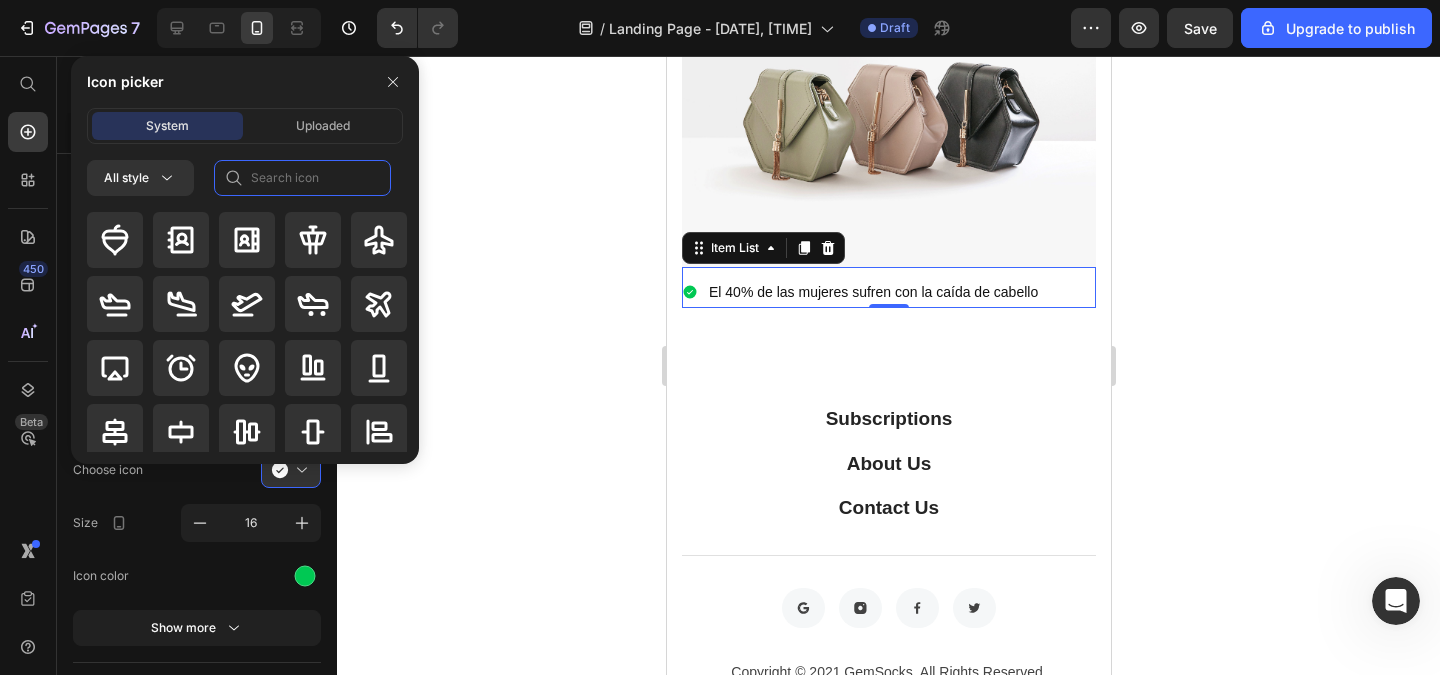 click 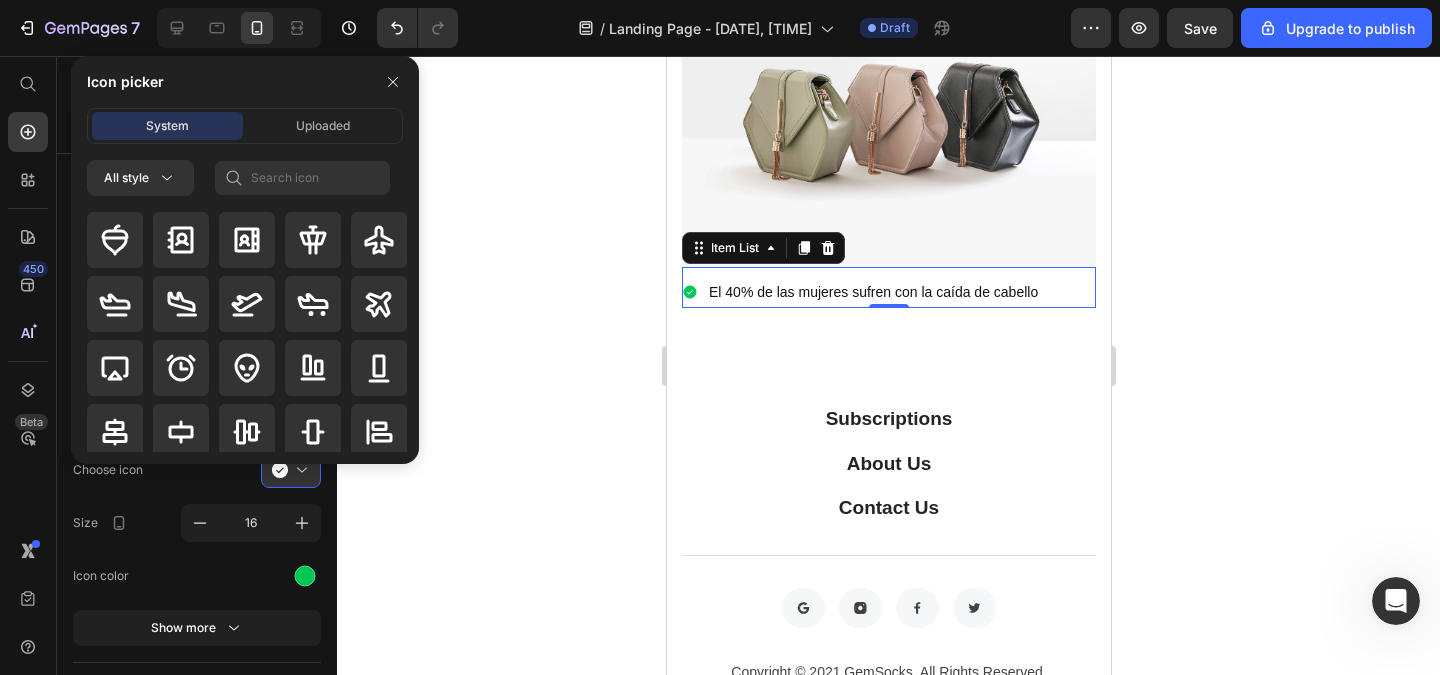 click on "System Uploaded" 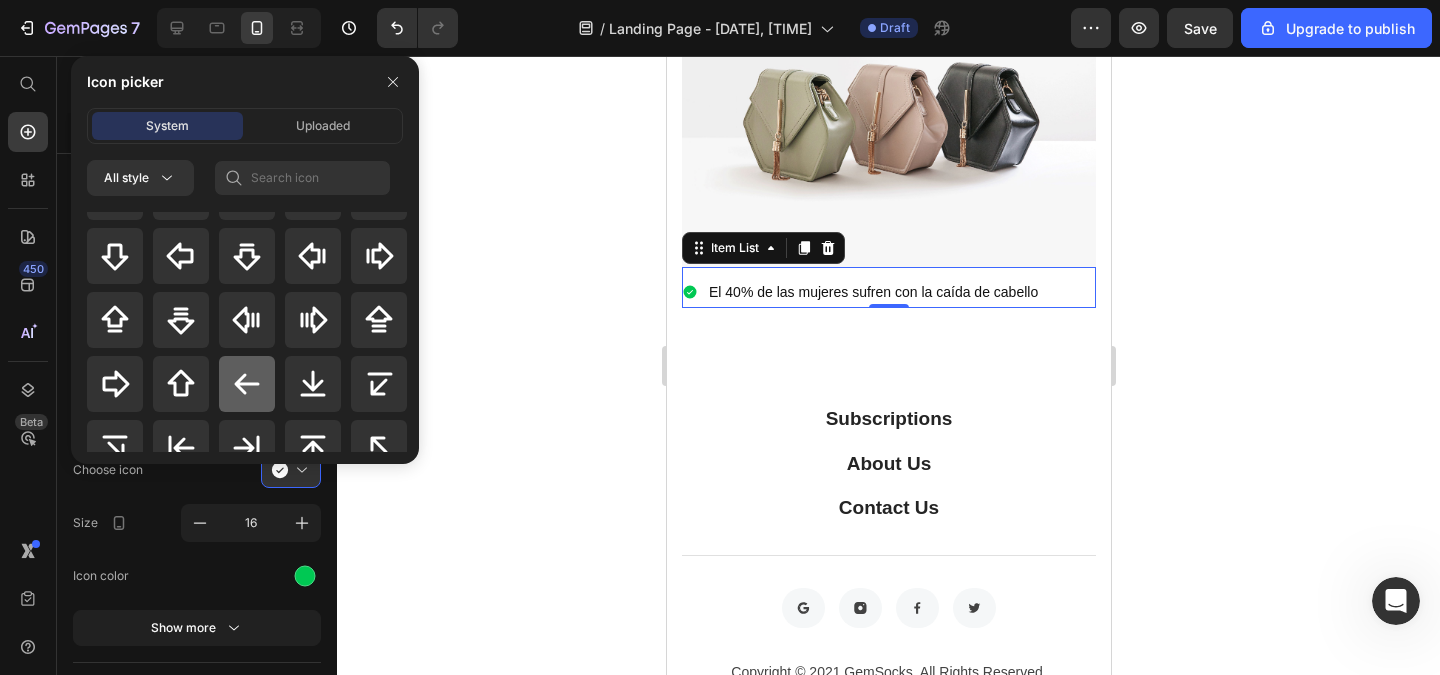 scroll, scrollTop: 928, scrollLeft: 0, axis: vertical 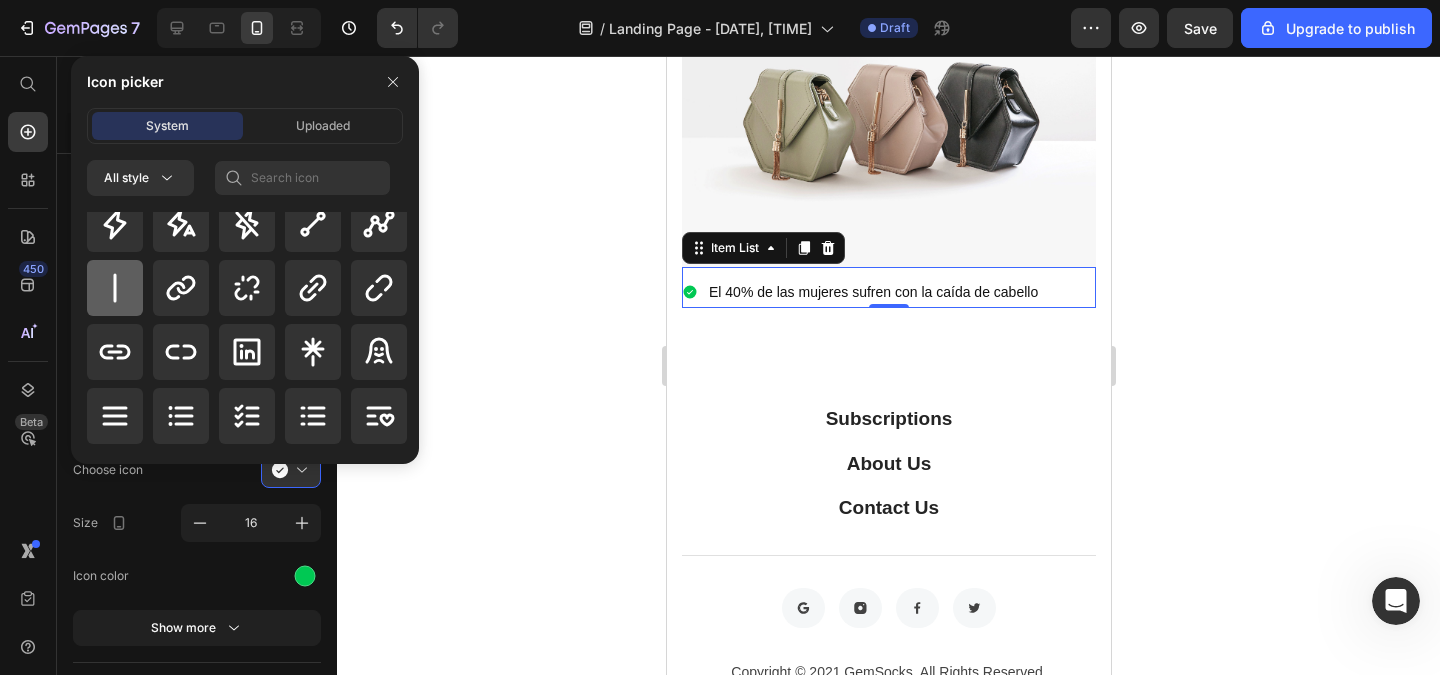 click 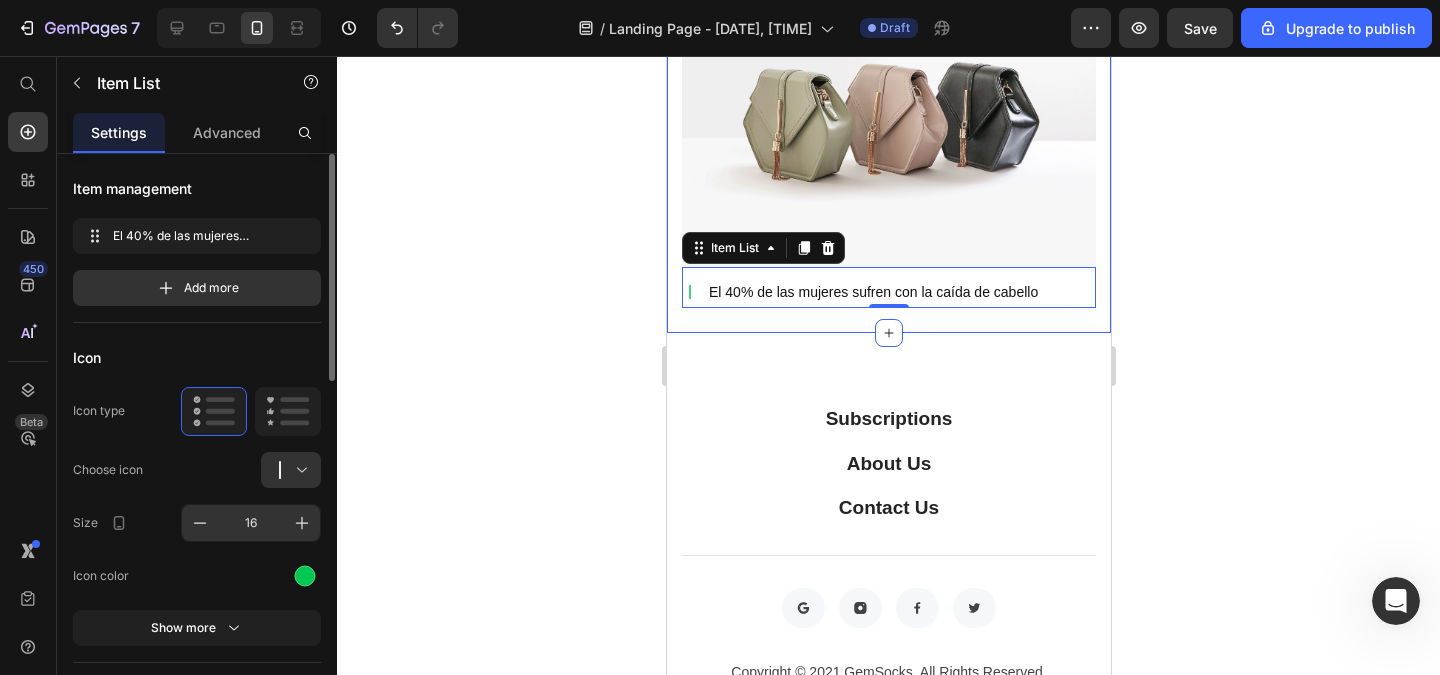 click on "16" at bounding box center [251, 523] 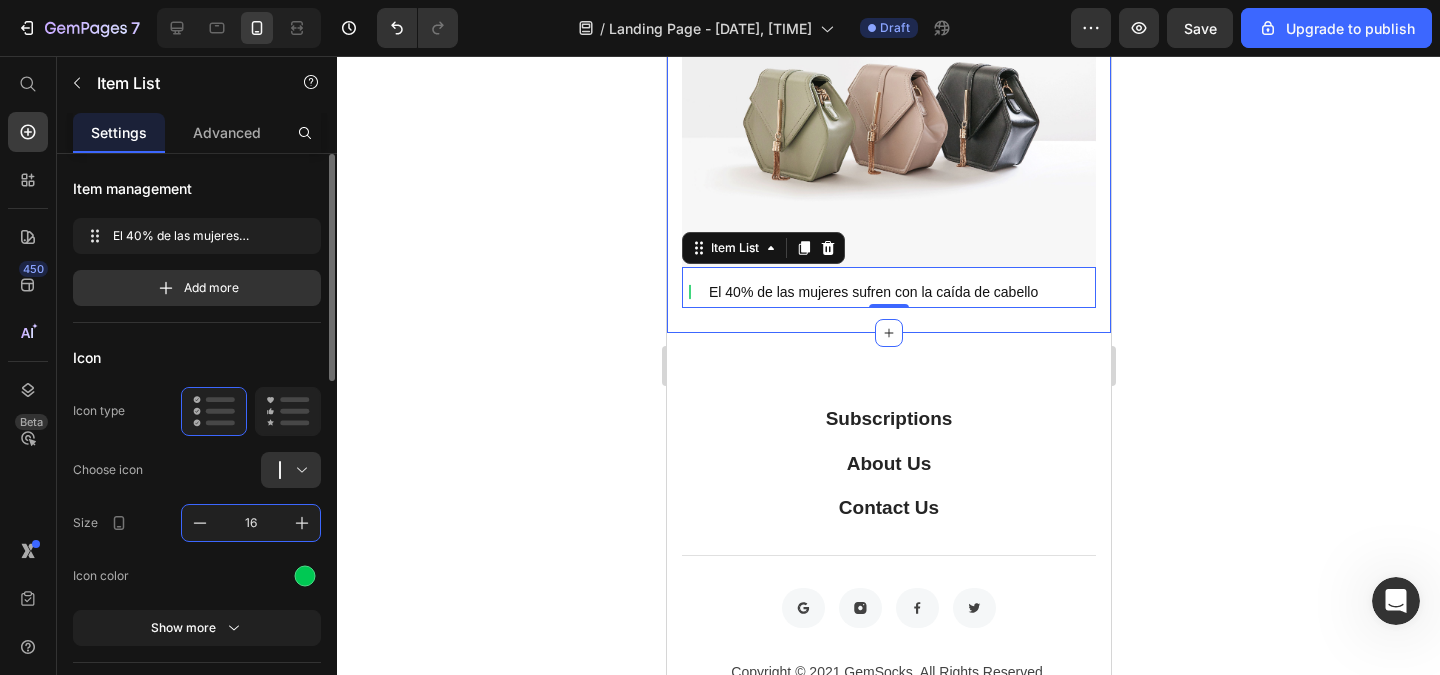 click on "16" at bounding box center (251, 523) 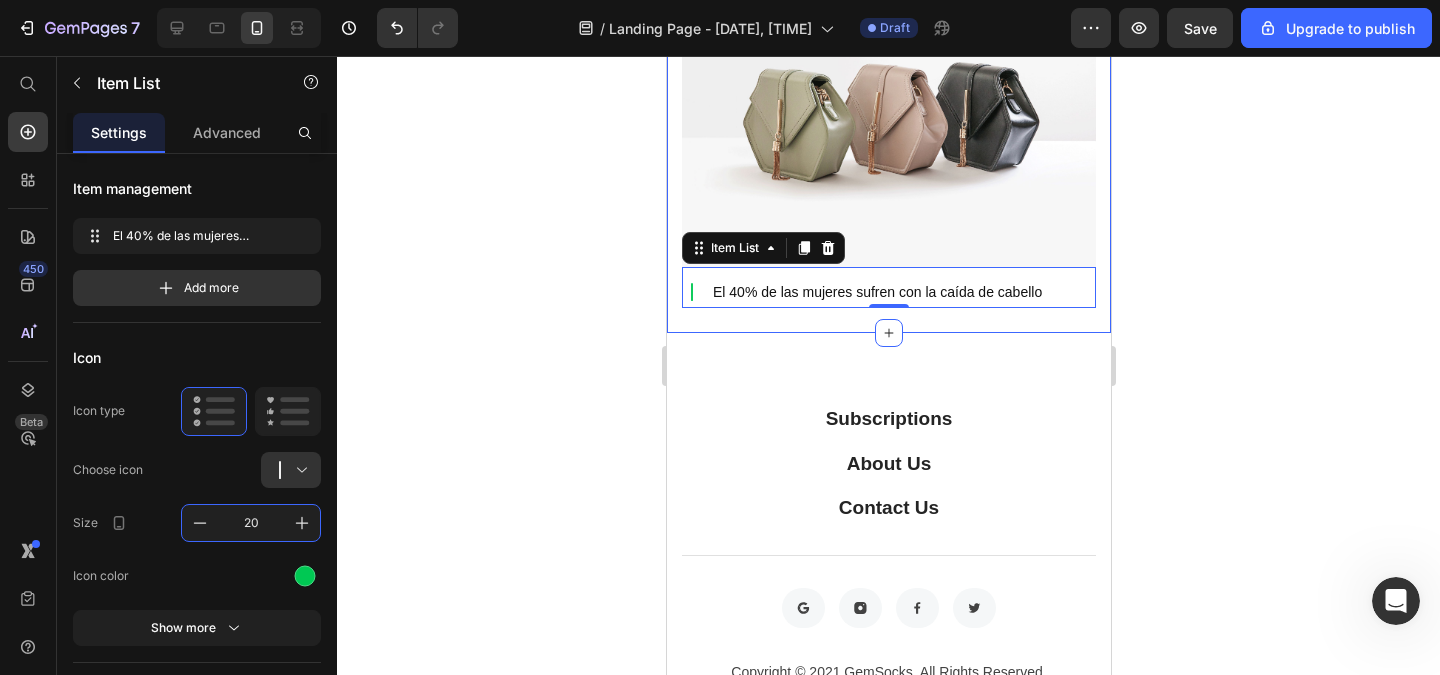type on "2" 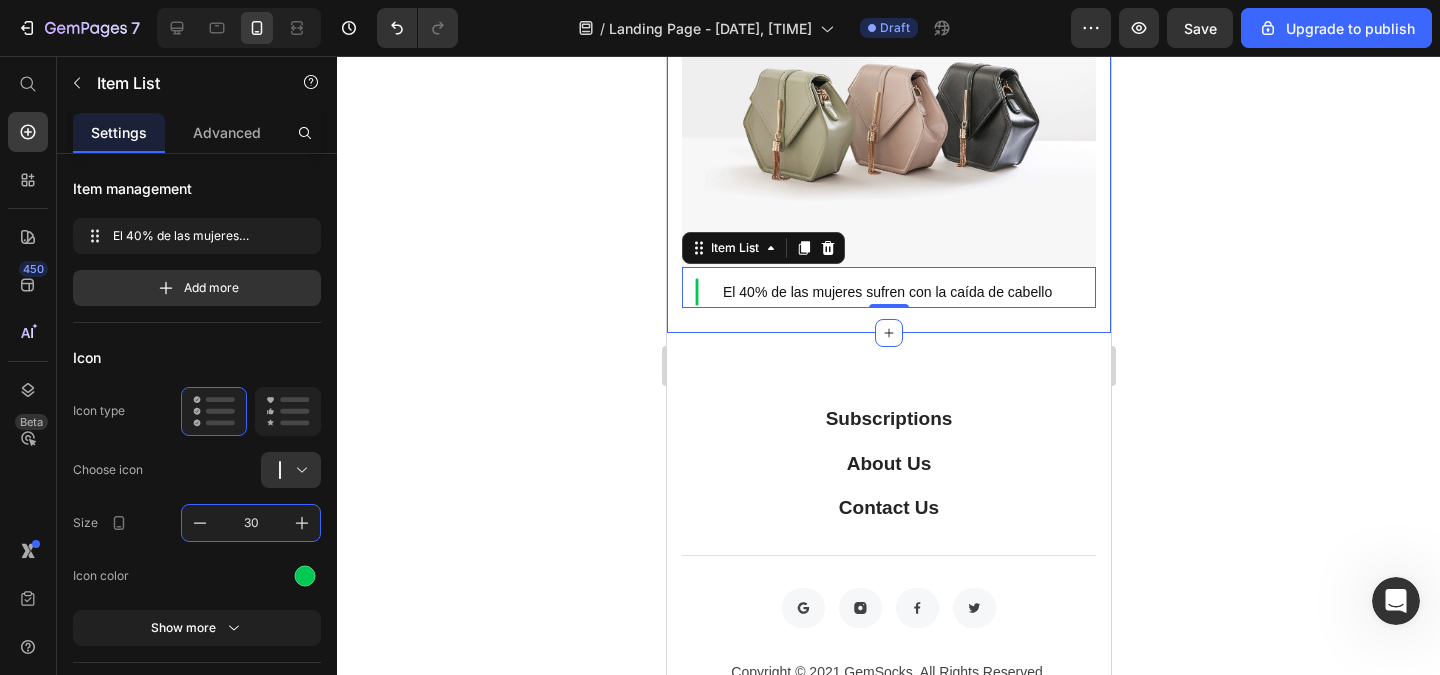type on "30" 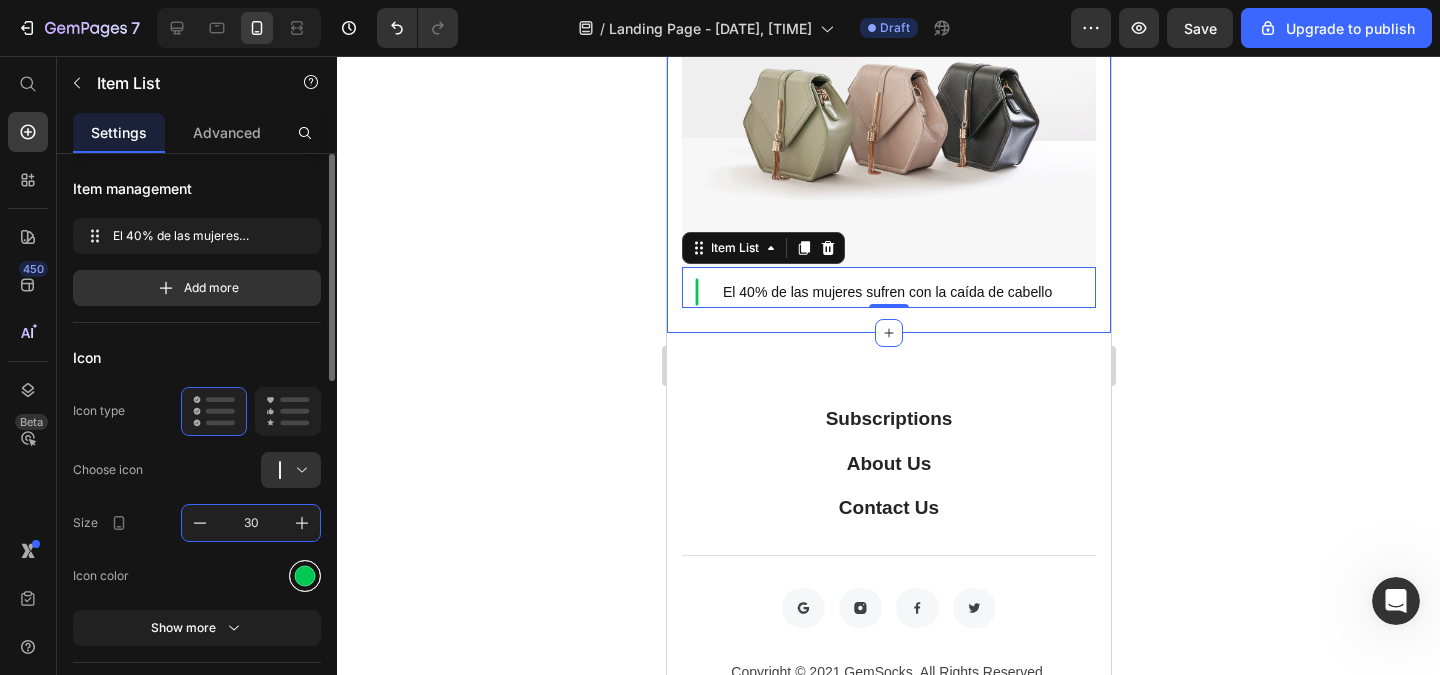 click at bounding box center (305, 576) 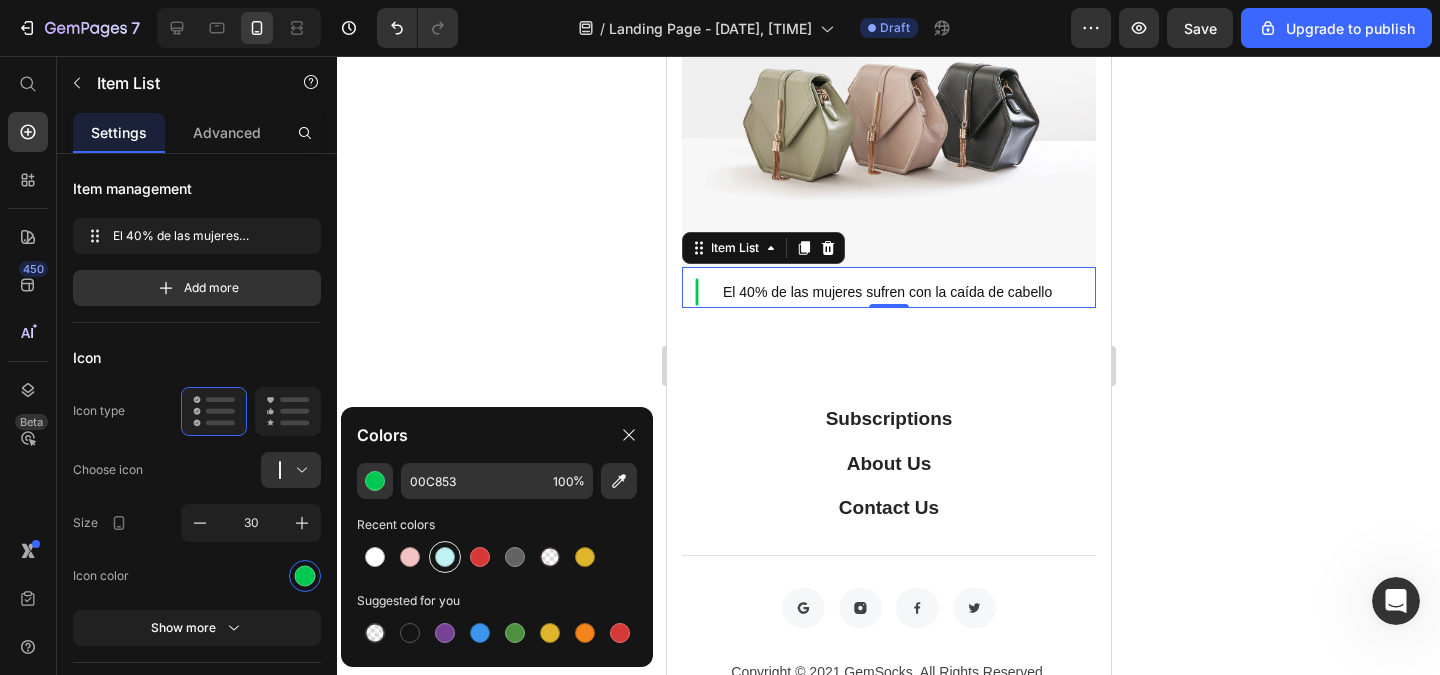 click at bounding box center [445, 557] 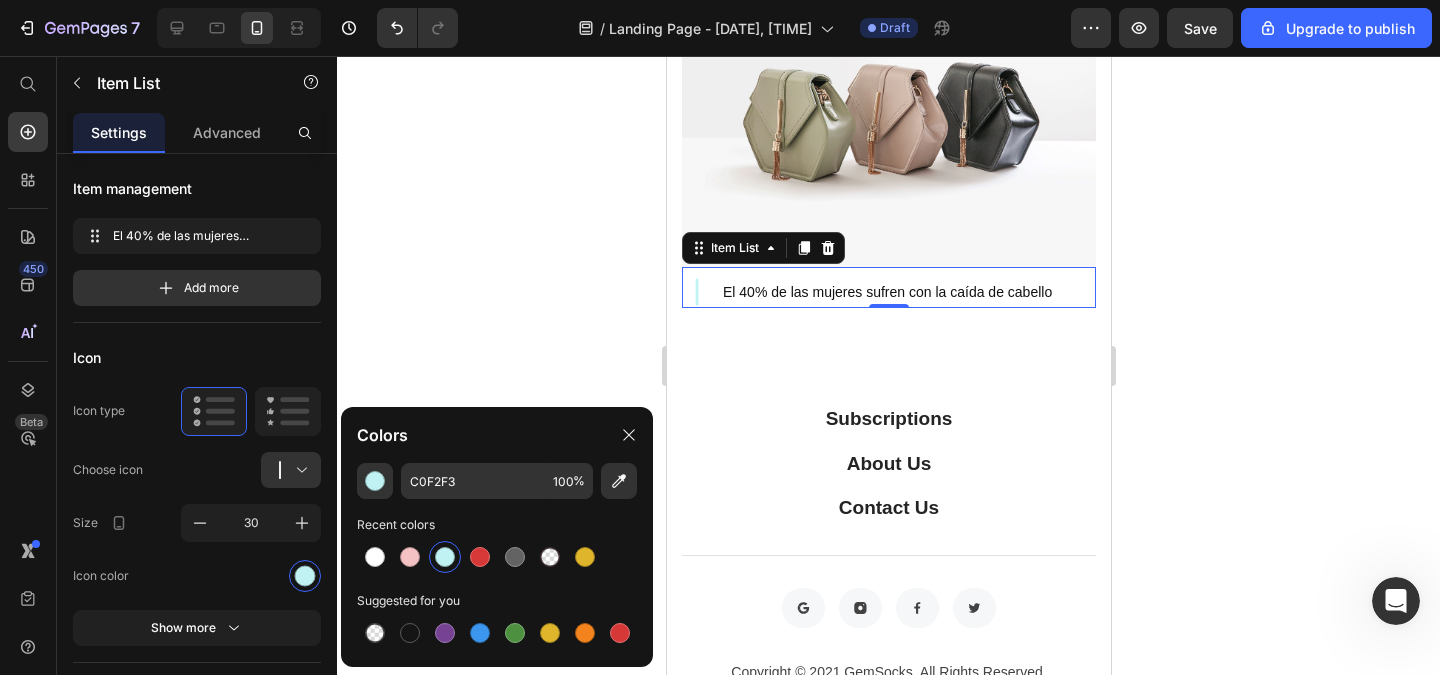 click 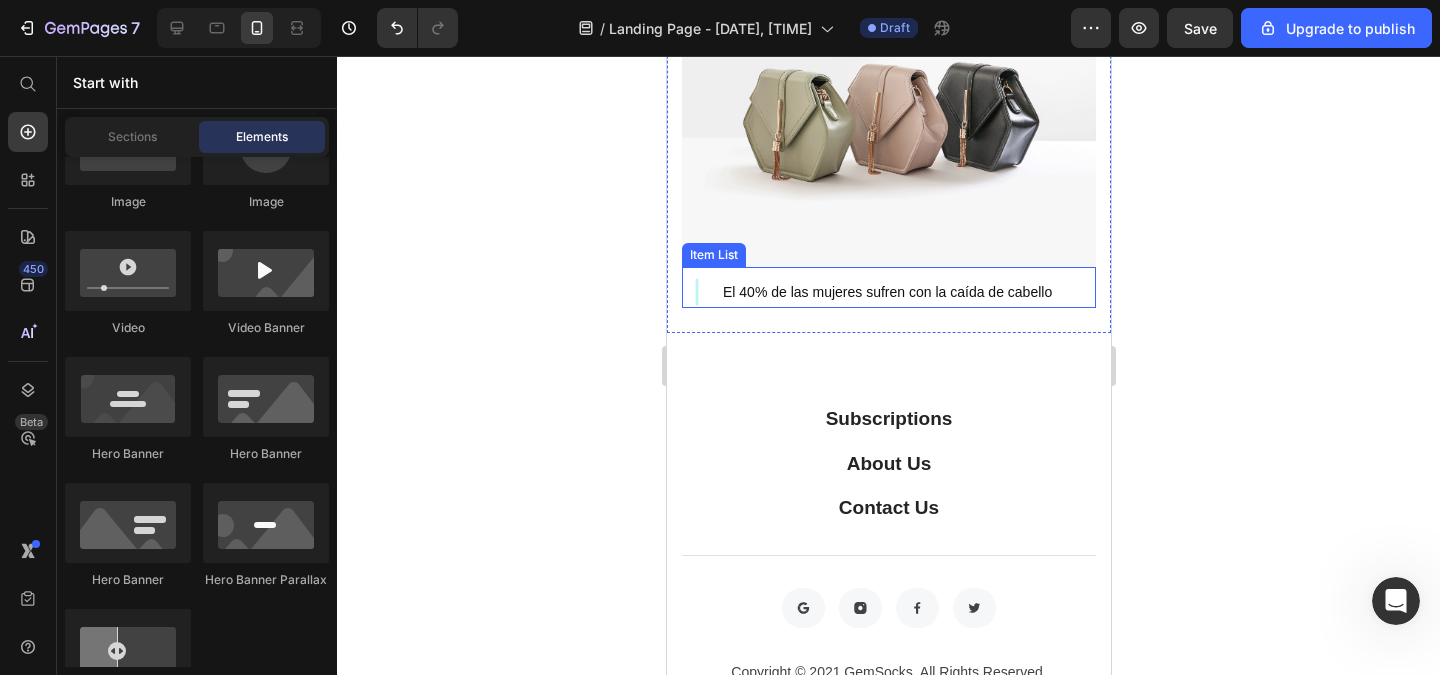 click on "El 40% de las mujeres sufren con la caída de cabello" at bounding box center (886, 292) 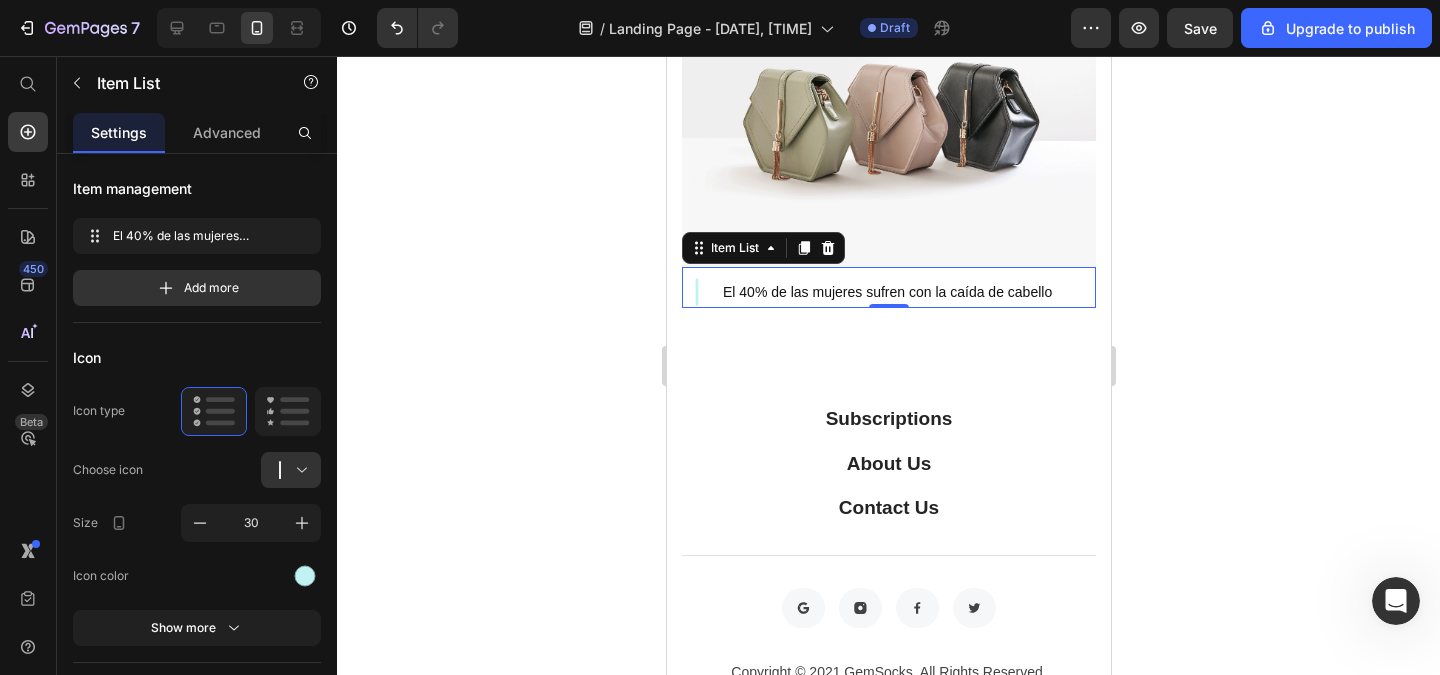 click on "El 40% de las mujeres sufren con la caída de cabello" at bounding box center (867, 292) 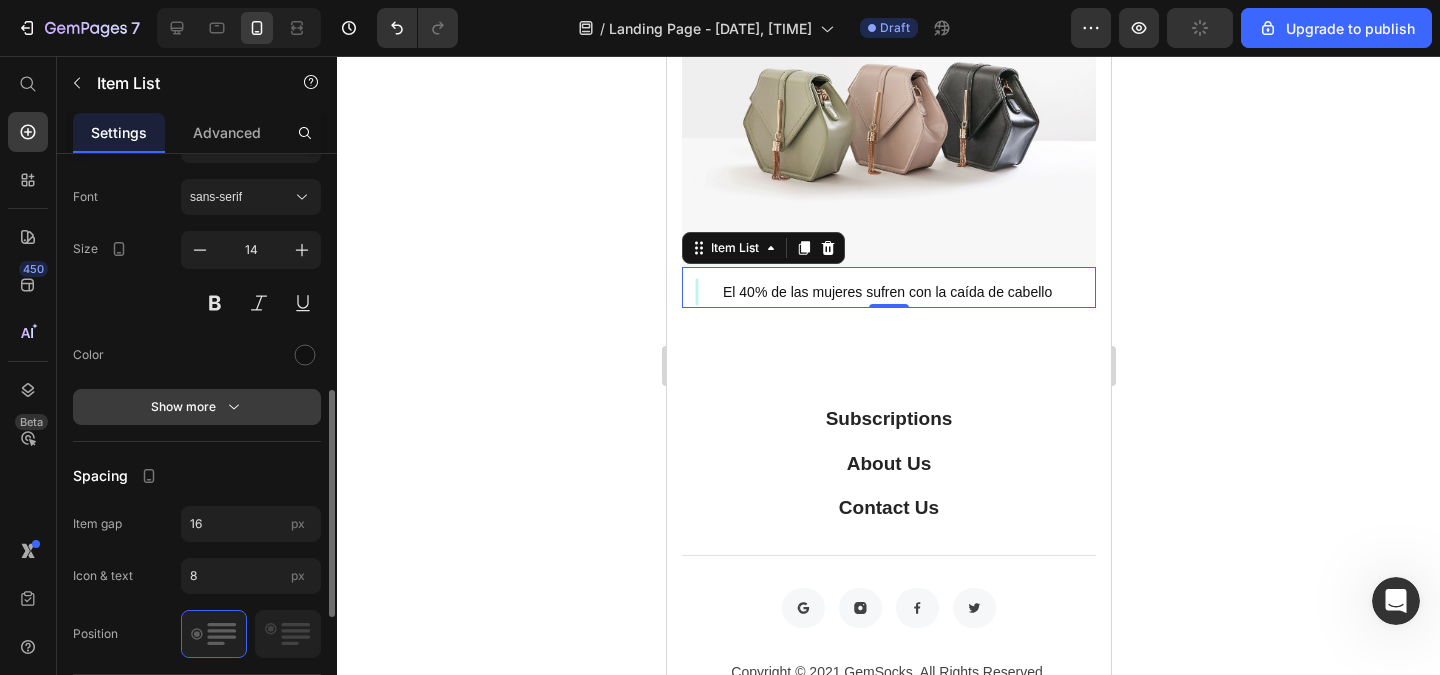 scroll, scrollTop: 480, scrollLeft: 0, axis: vertical 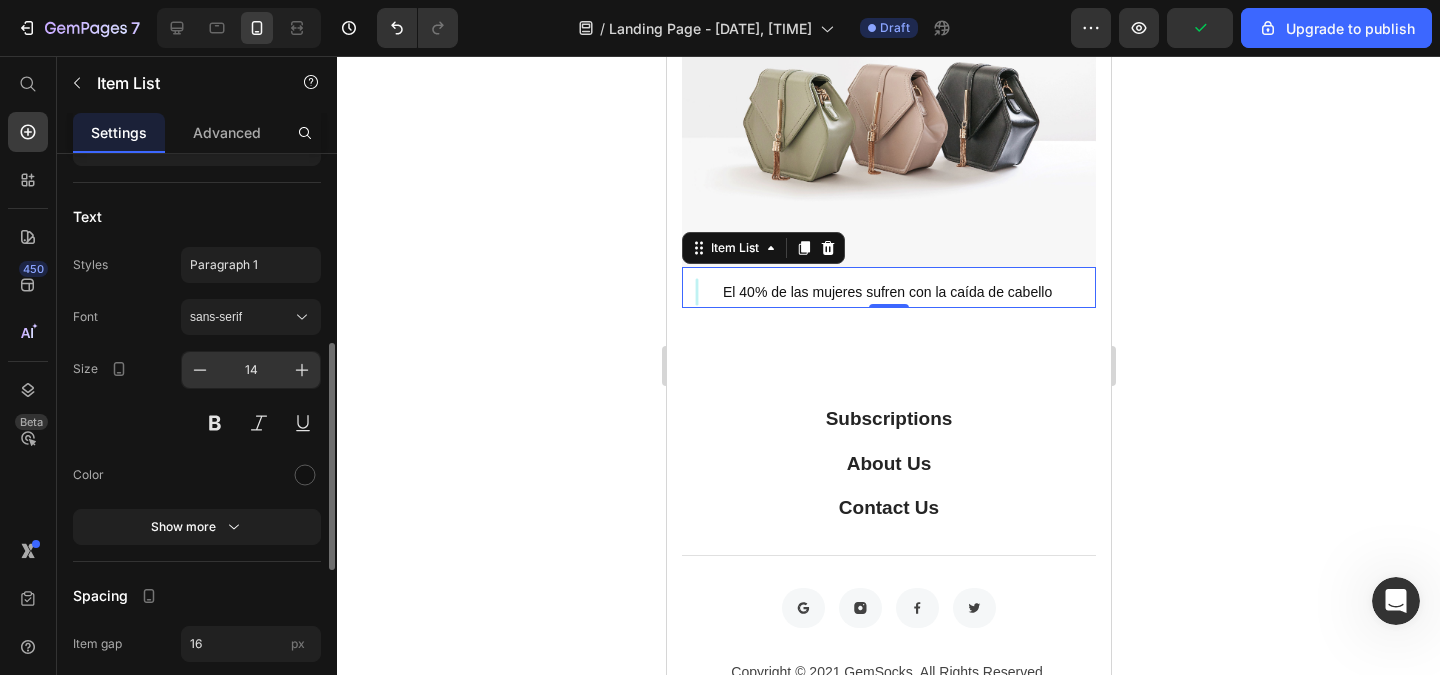 click on "14" at bounding box center [251, 370] 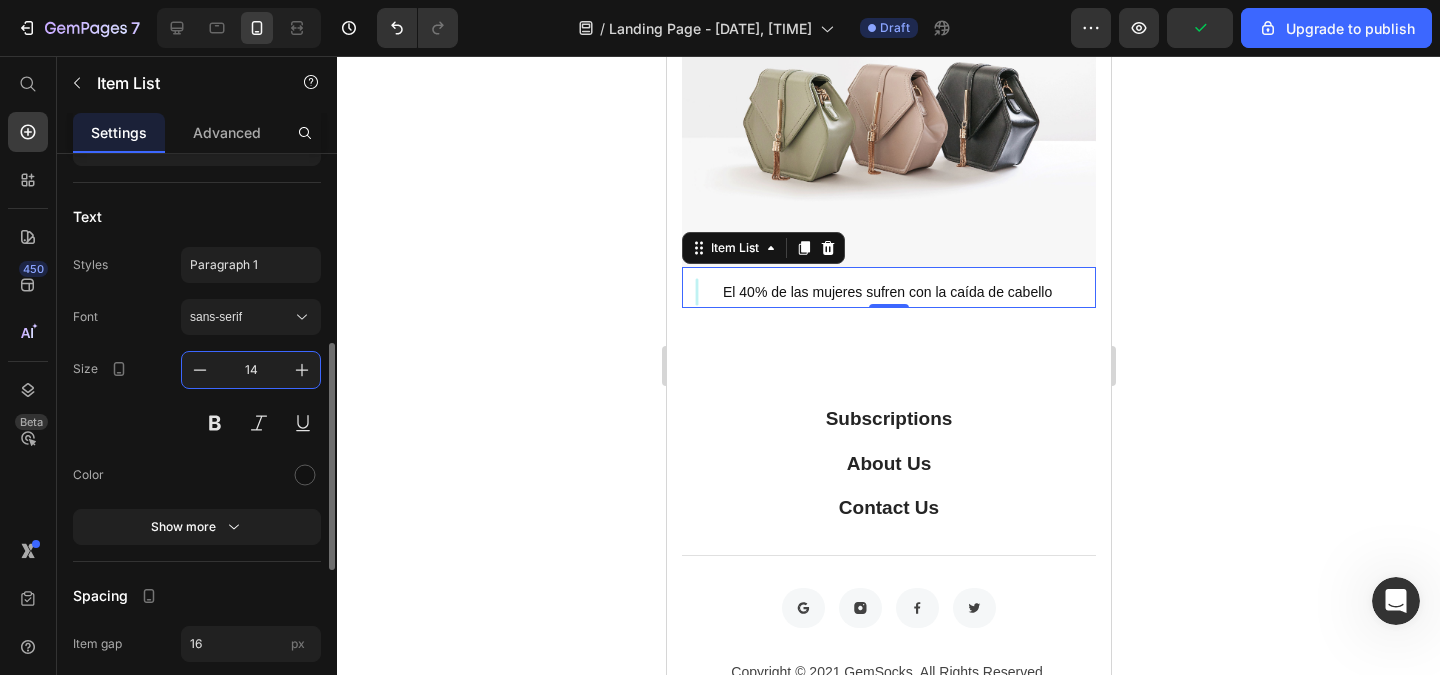 click on "14" at bounding box center (251, 370) 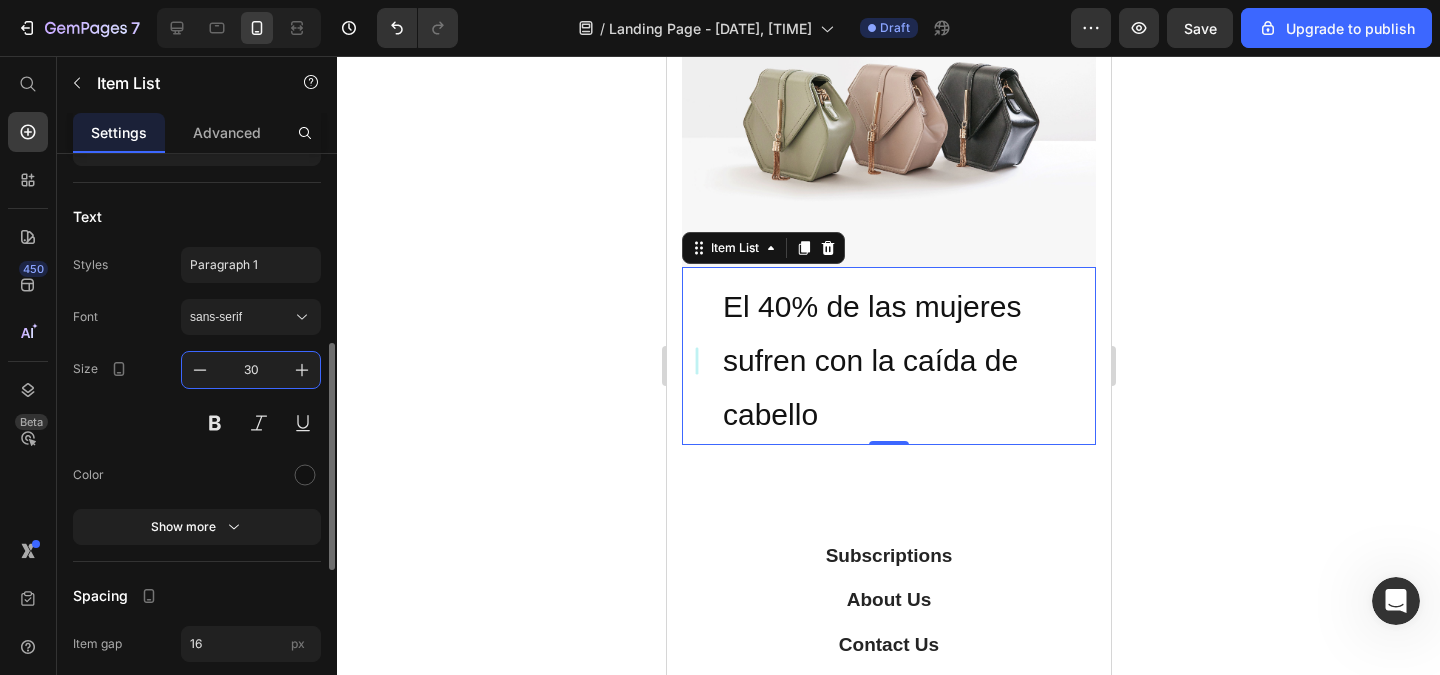 type on "3" 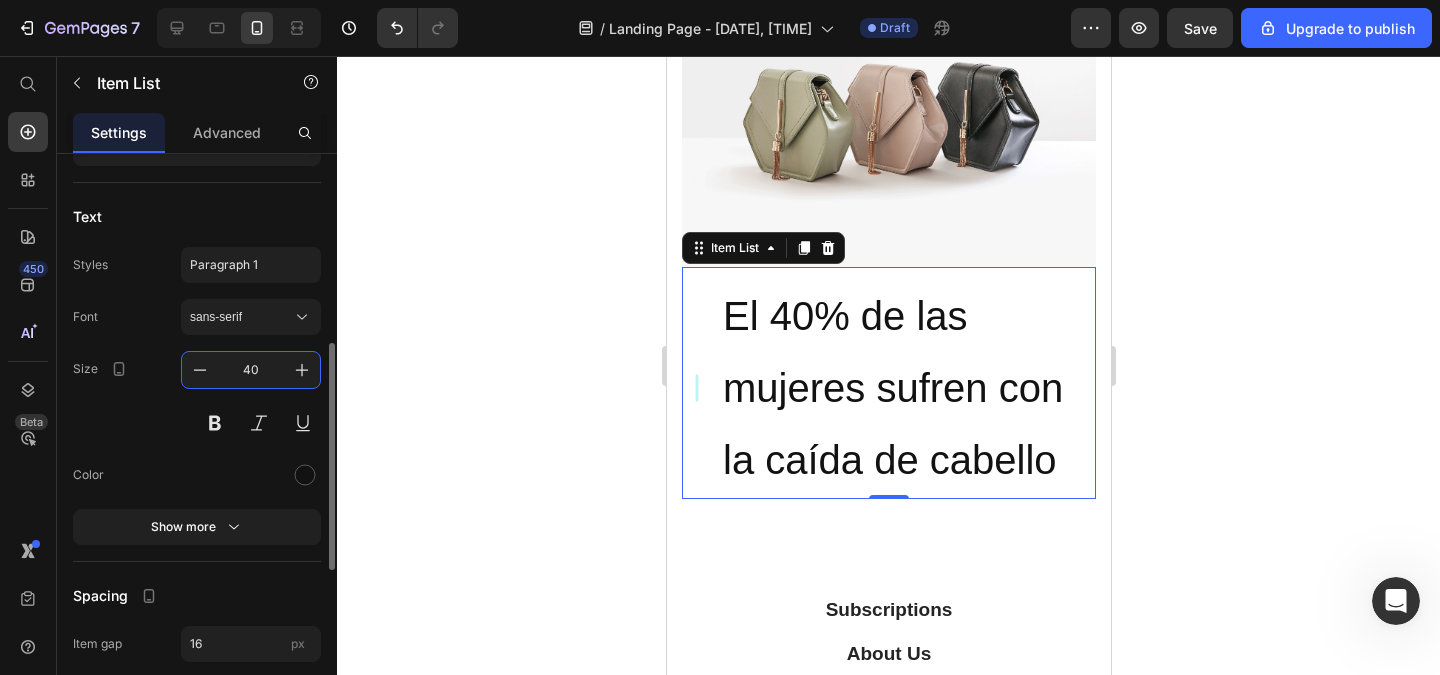 drag, startPoint x: 260, startPoint y: 366, endPoint x: 231, endPoint y: 368, distance: 29.068884 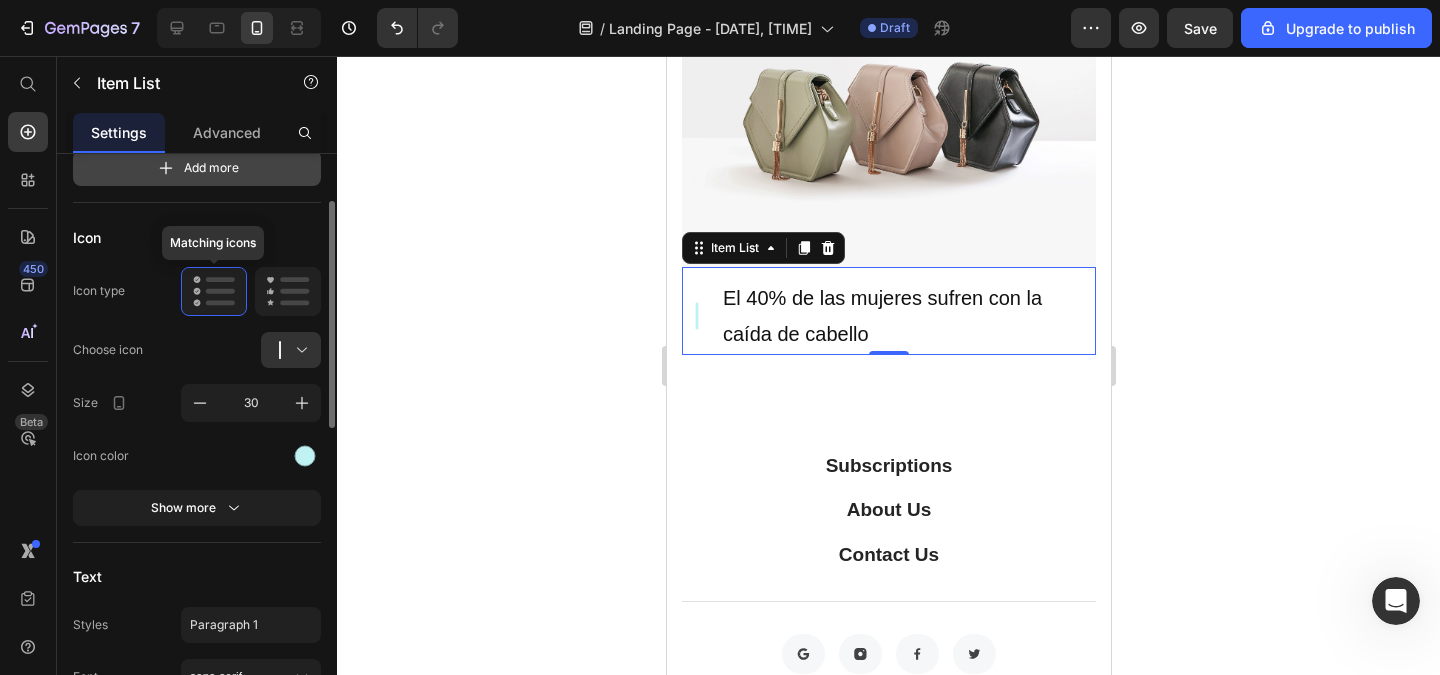 scroll, scrollTop: 0, scrollLeft: 0, axis: both 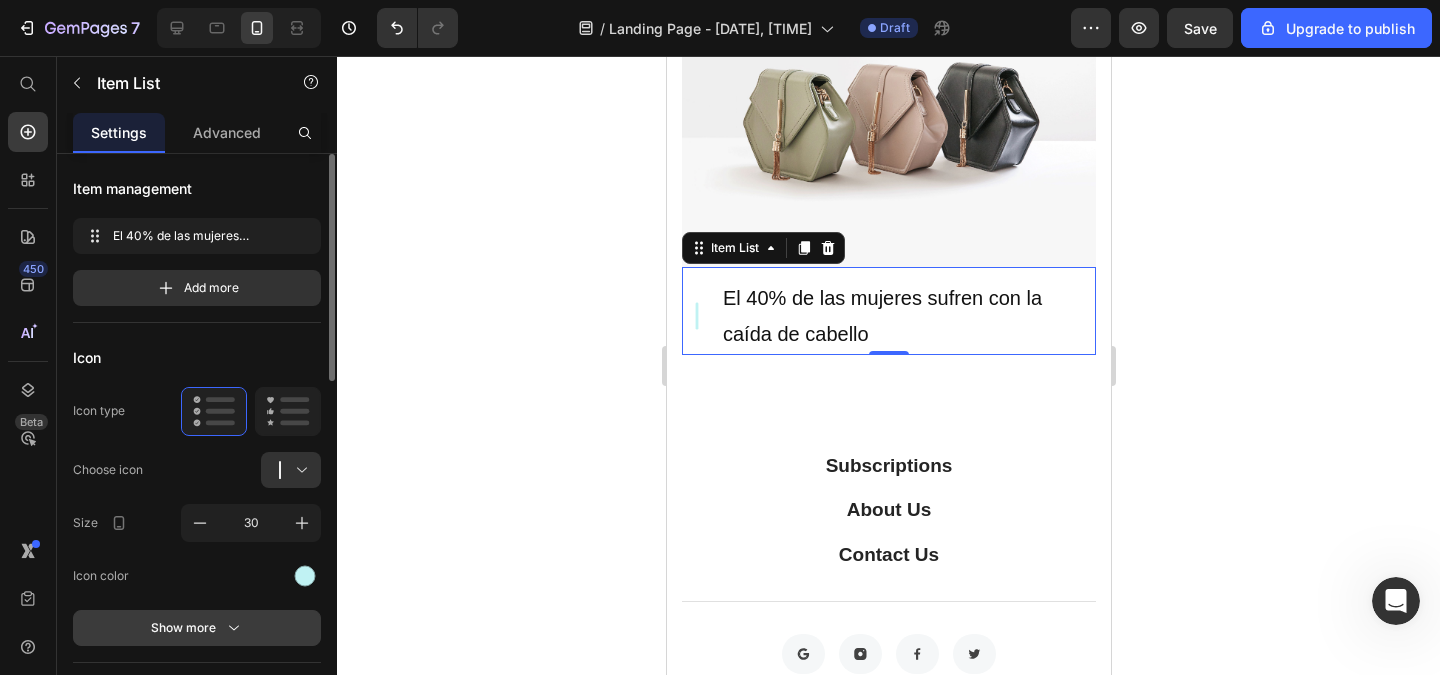 type on "20" 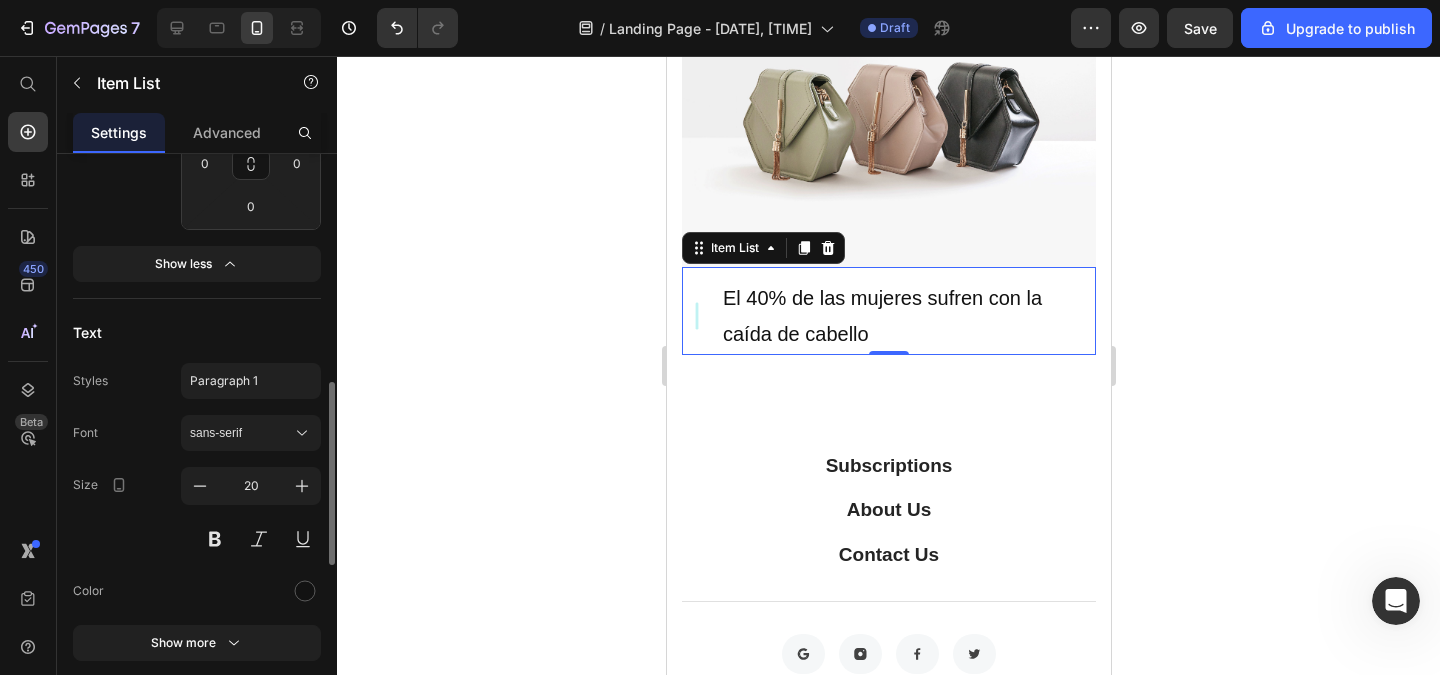 scroll, scrollTop: 960, scrollLeft: 0, axis: vertical 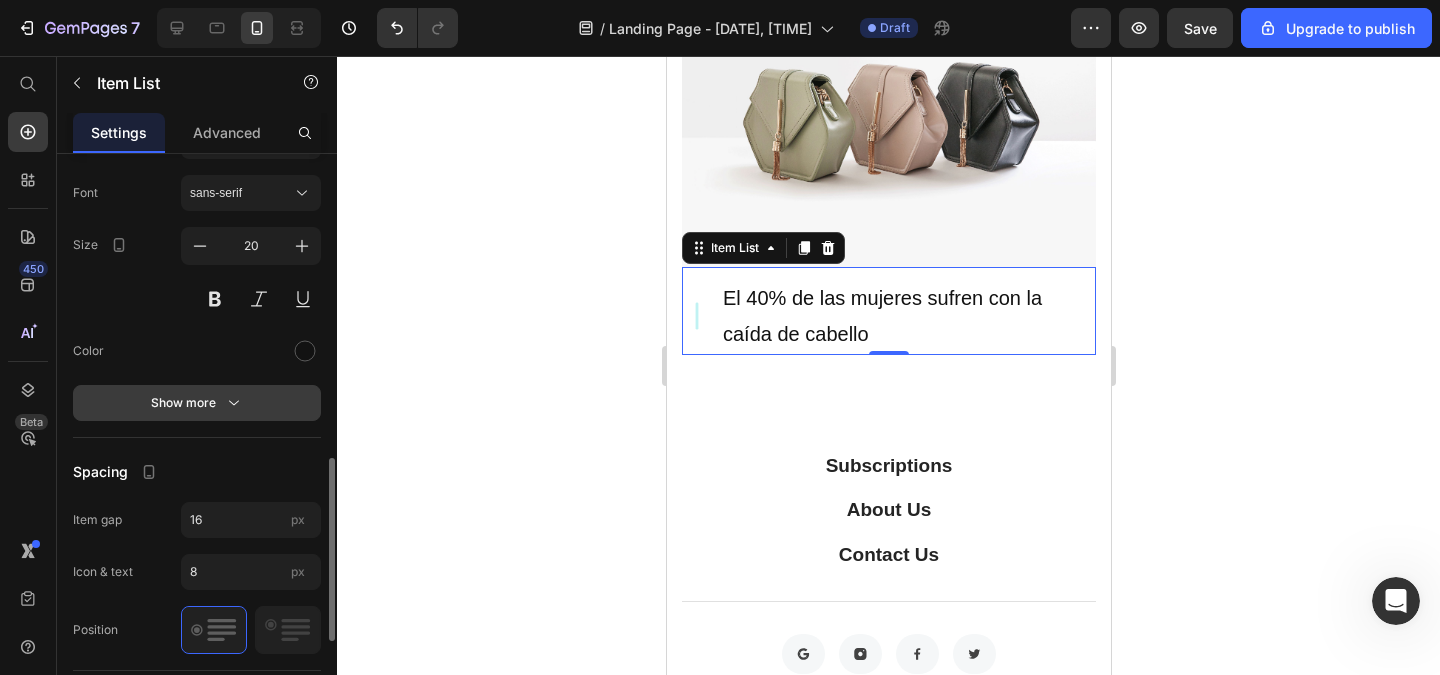 click on "Show more" at bounding box center [197, 403] 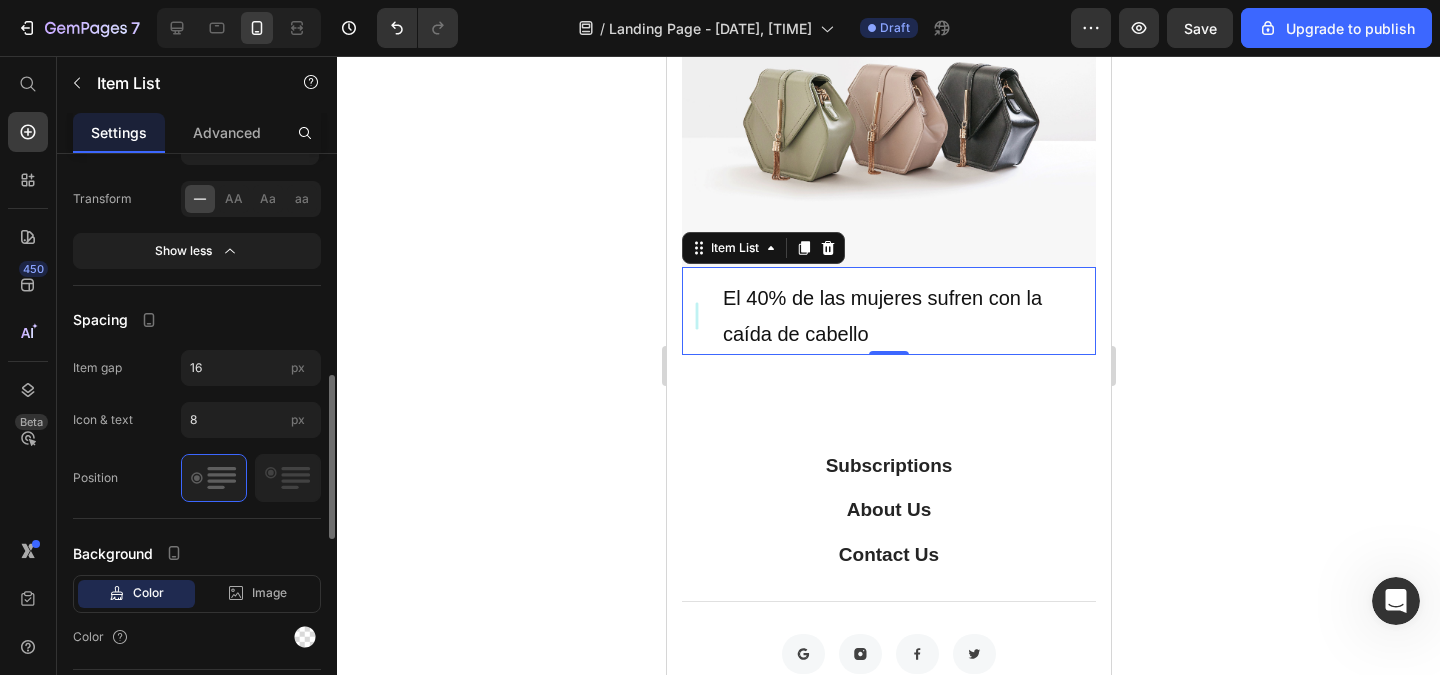 scroll, scrollTop: 1440, scrollLeft: 0, axis: vertical 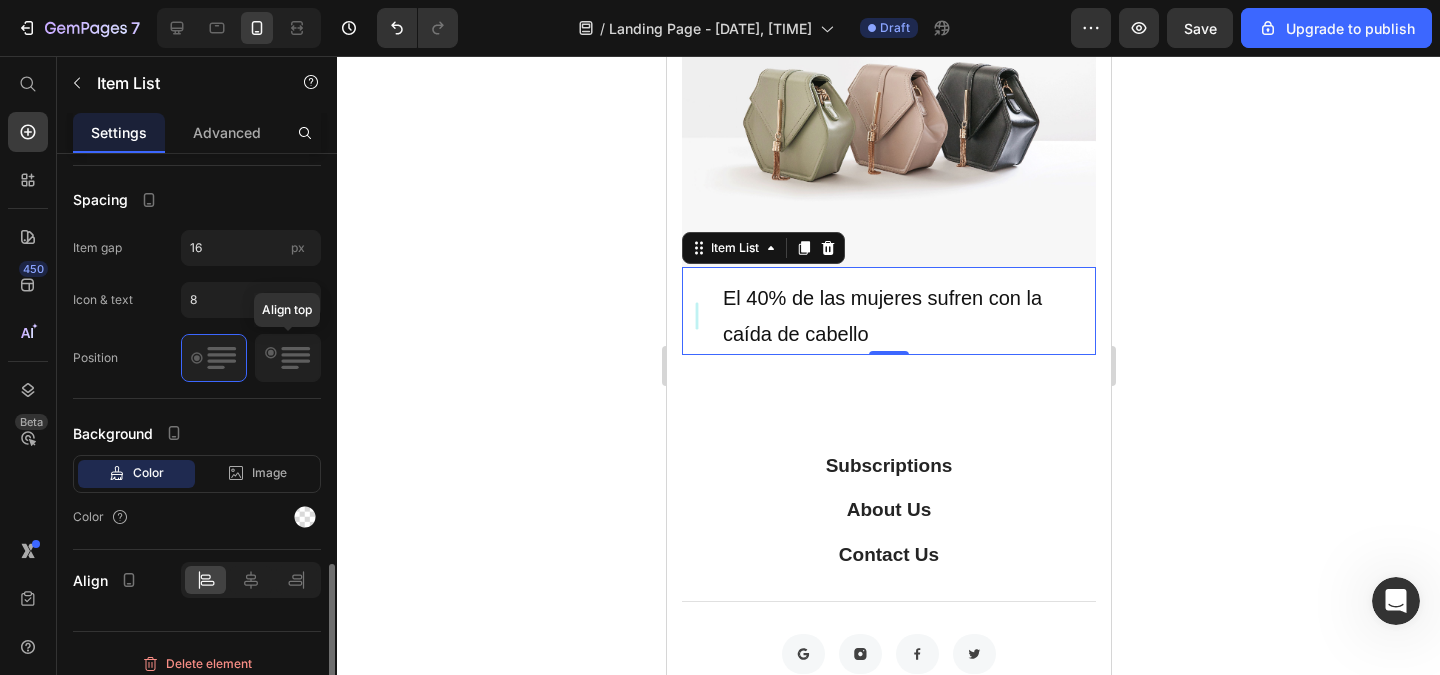 click 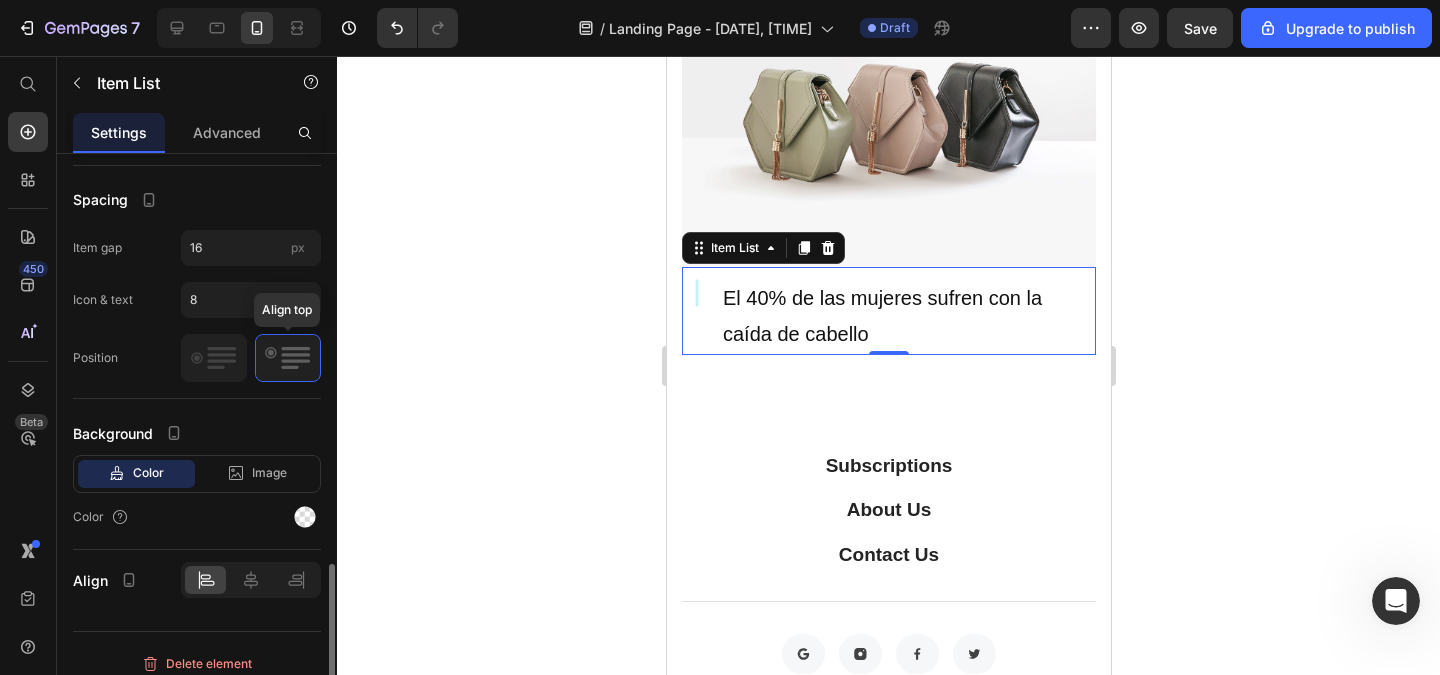 click 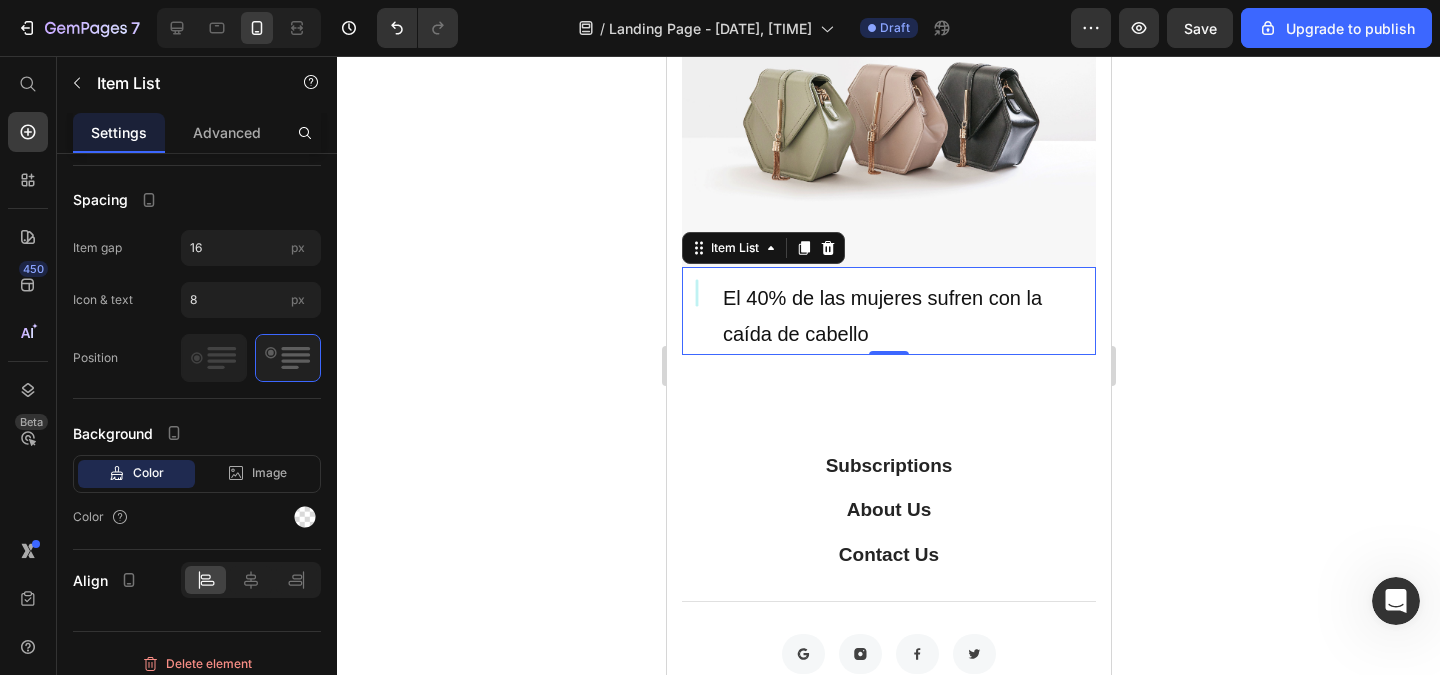 click 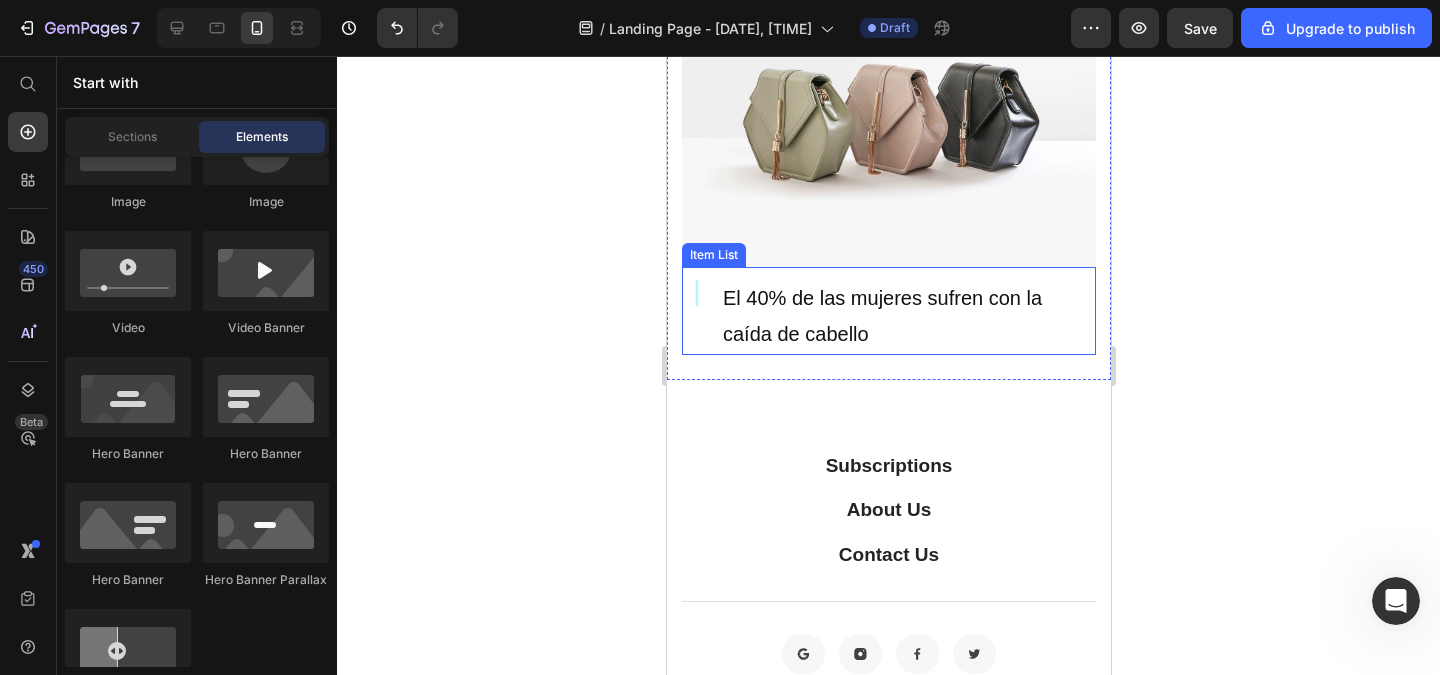 click on "El 40% de las mujeres sufren con la caída de cabello" at bounding box center (907, 316) 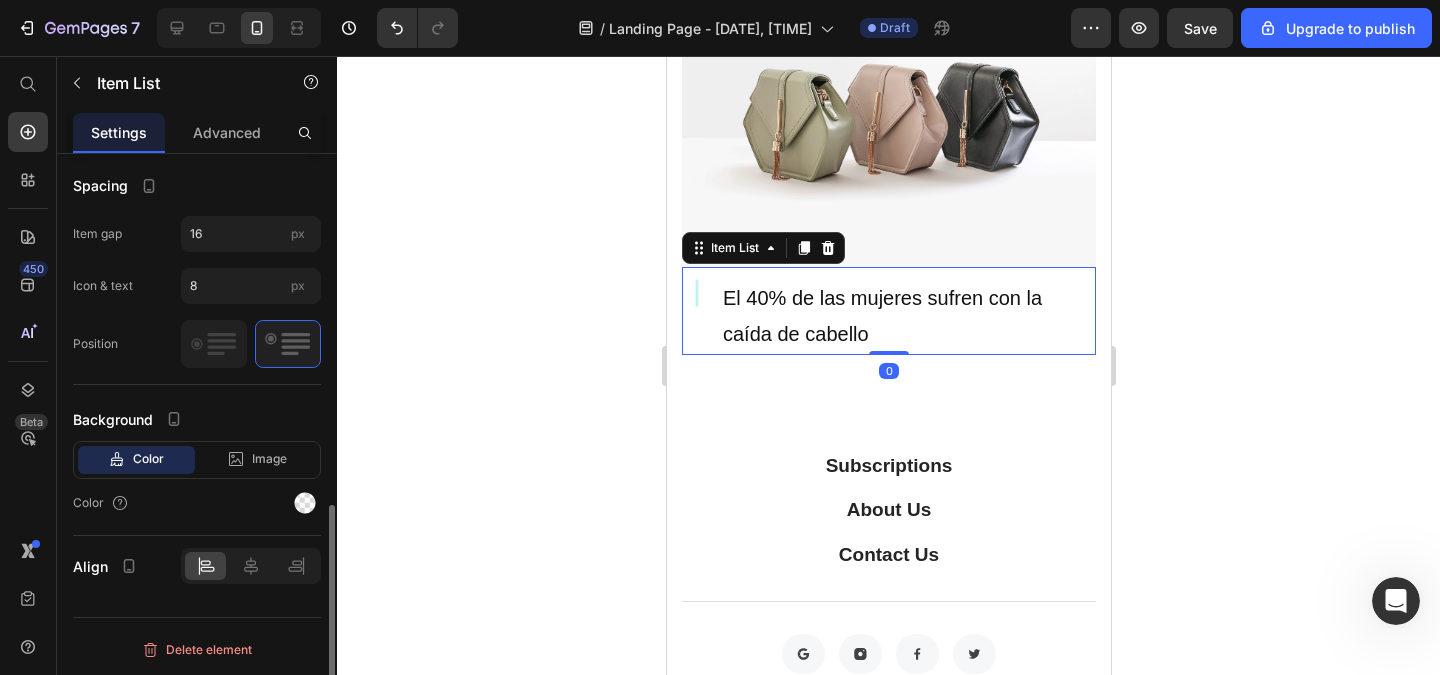 scroll, scrollTop: 890, scrollLeft: 0, axis: vertical 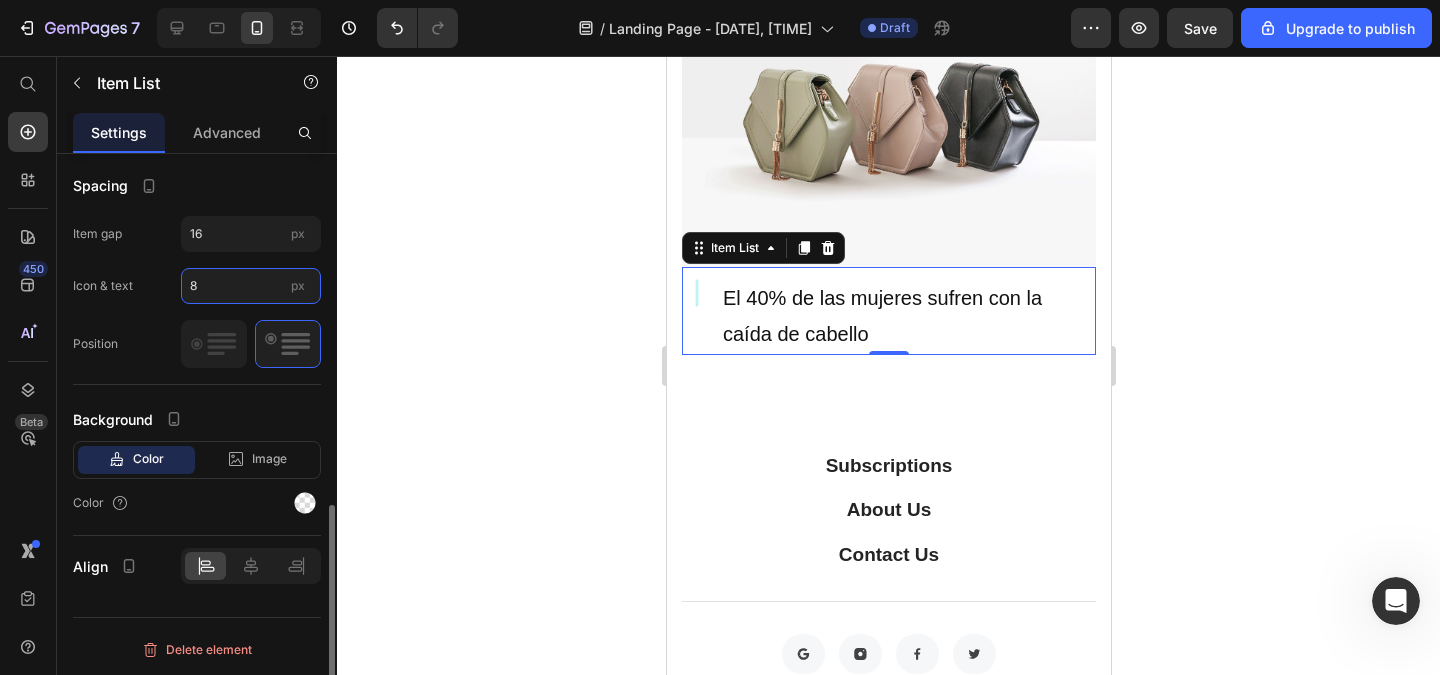 click on "8" at bounding box center (251, 286) 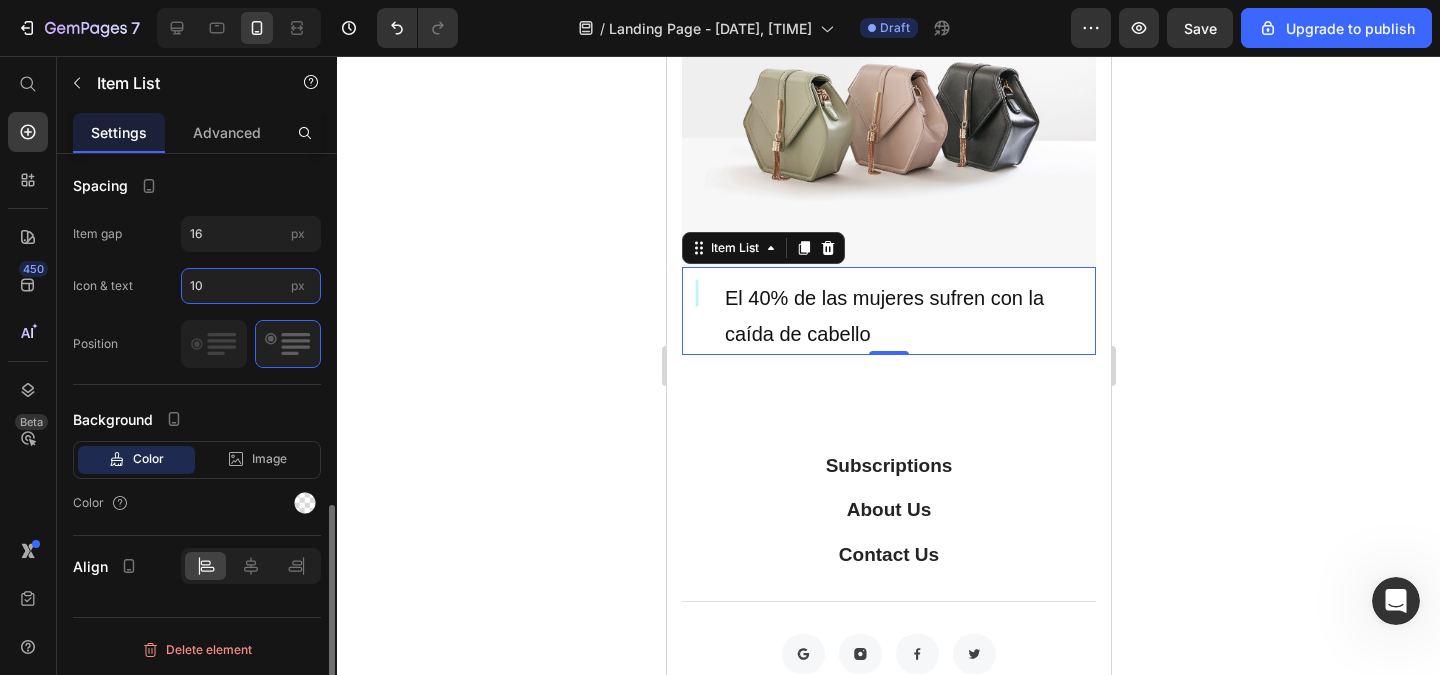 type on "1" 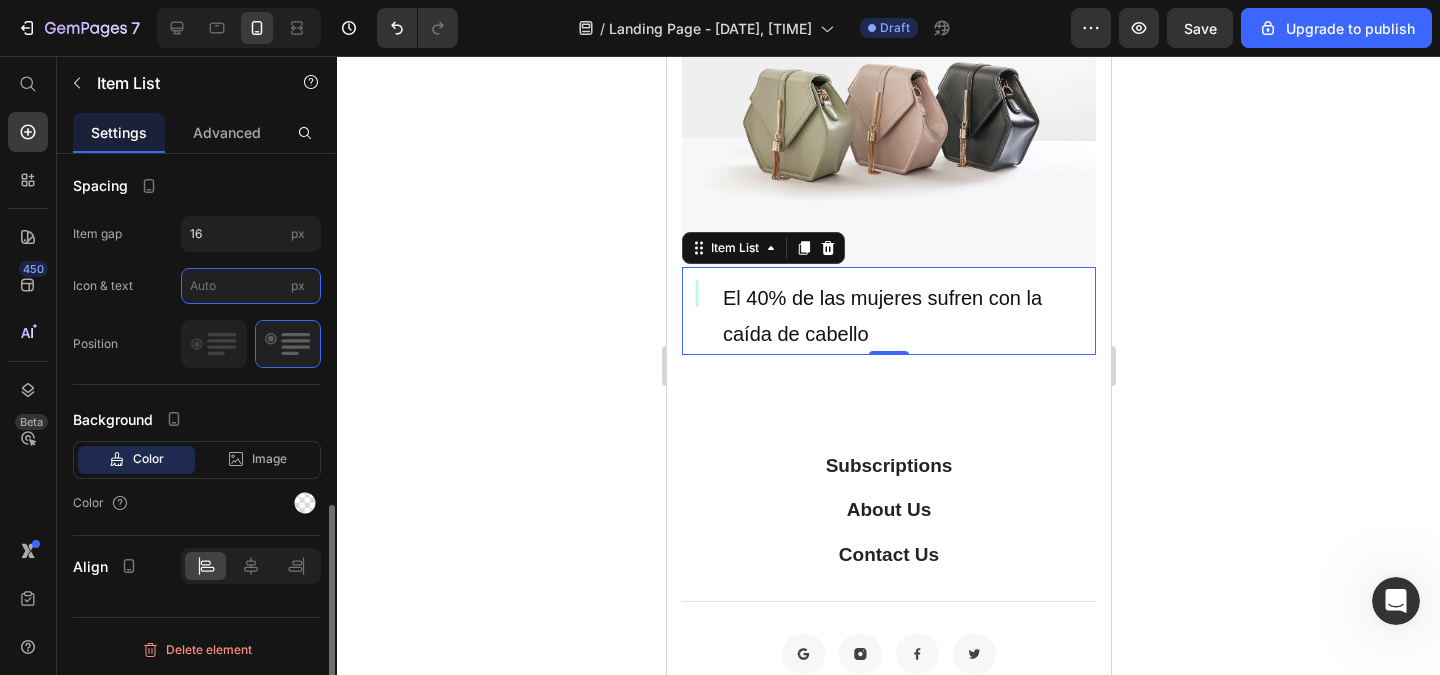 type on "2" 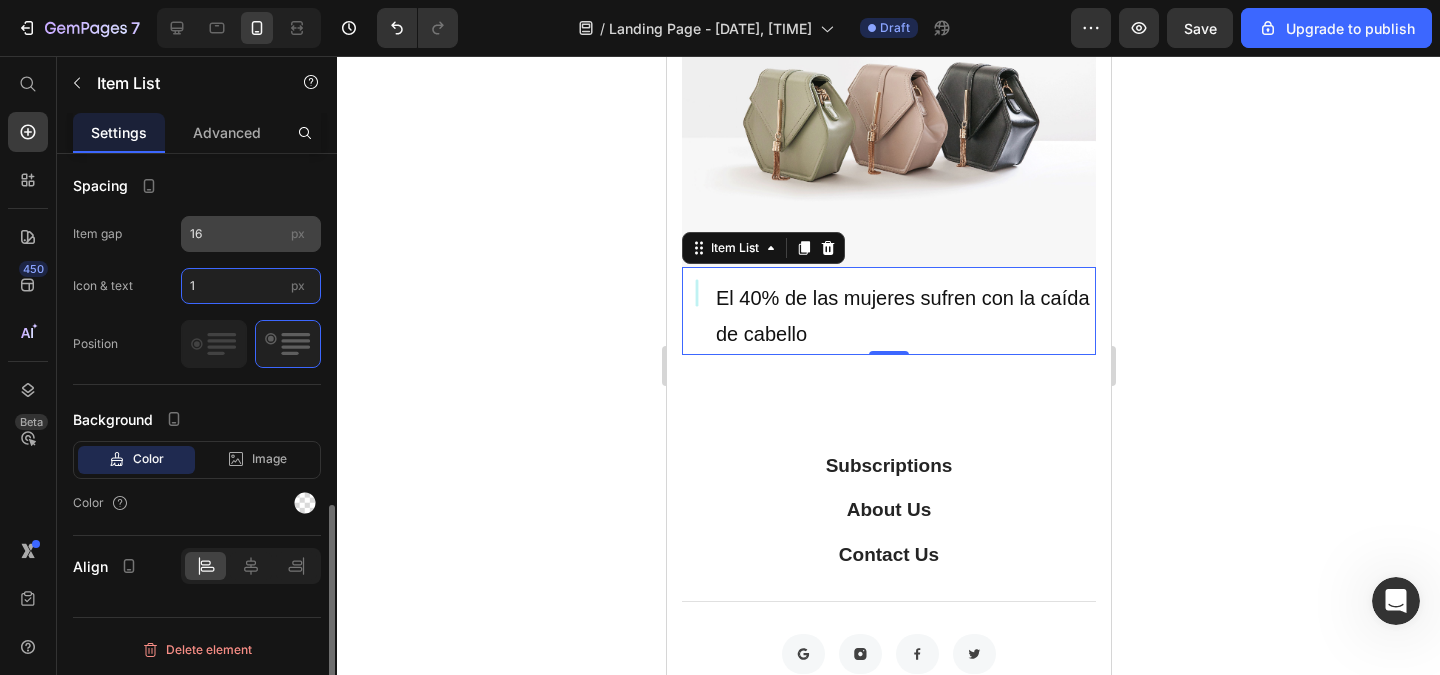 type on "1" 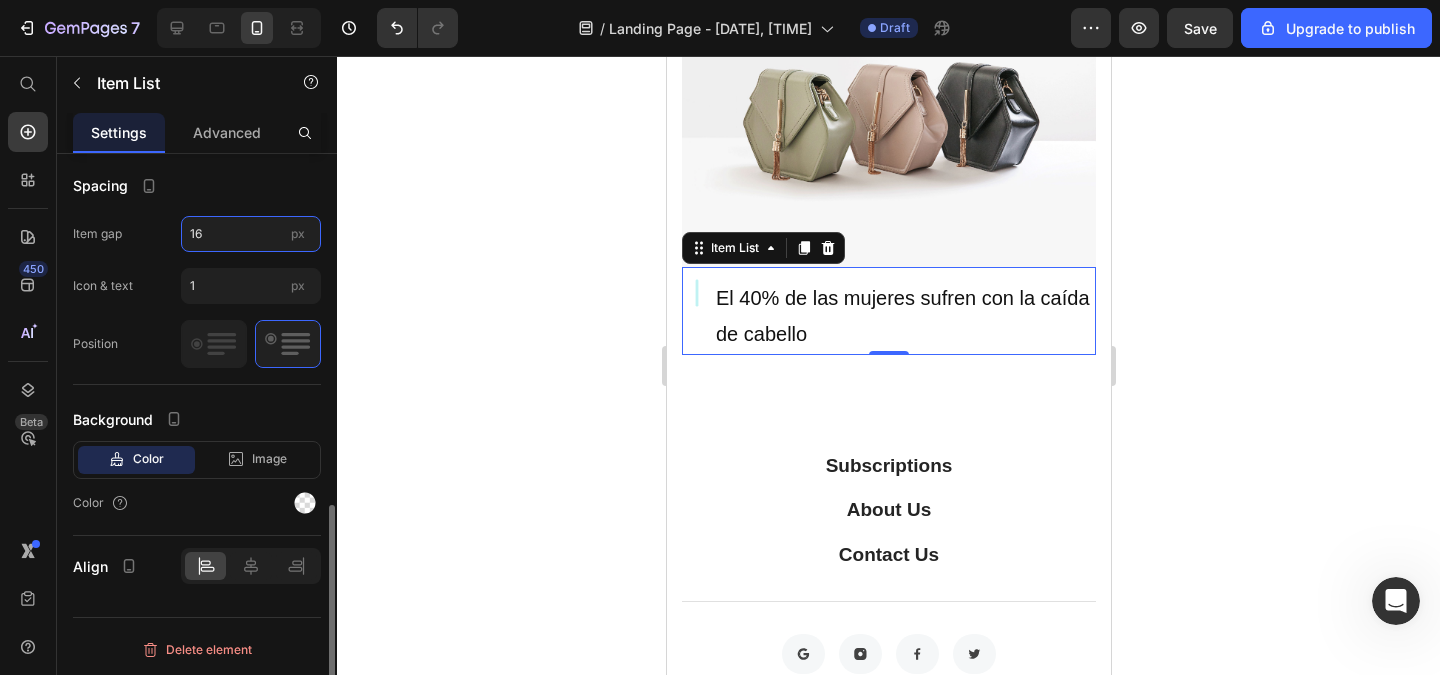click on "16" at bounding box center [251, 234] 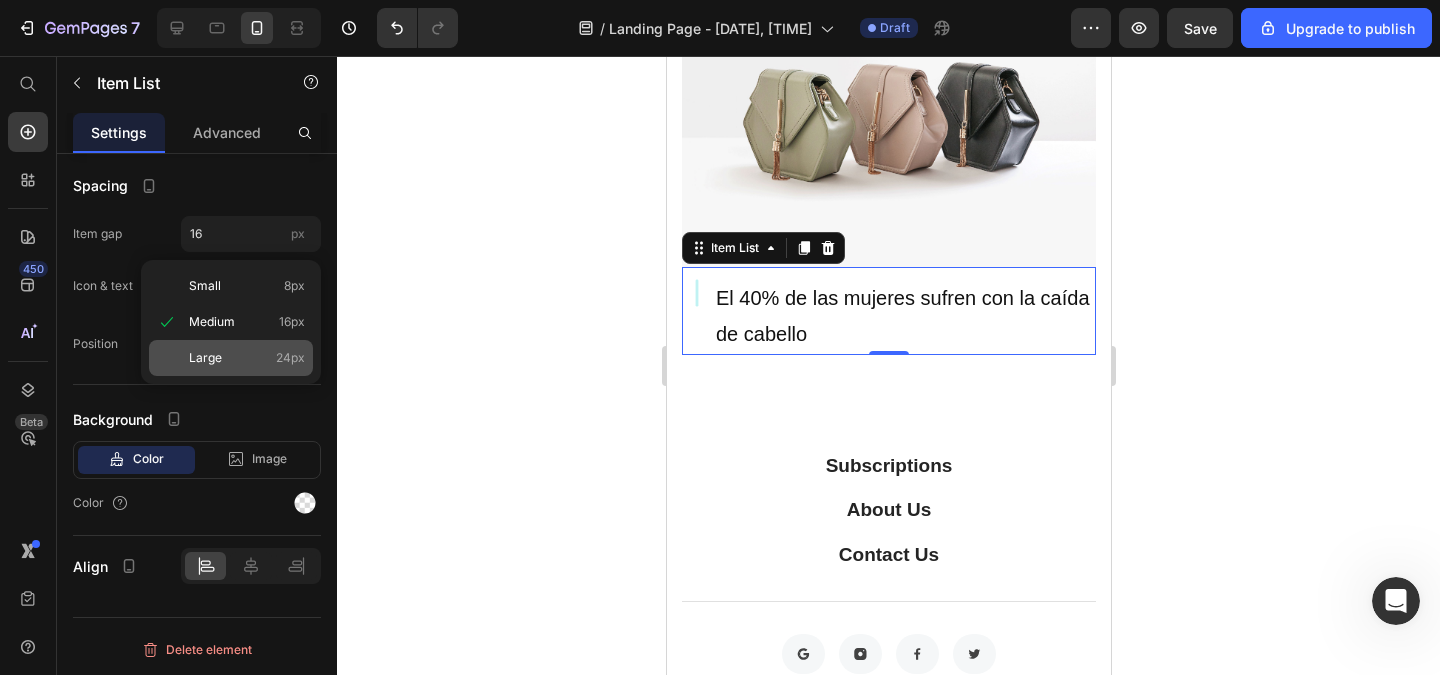 click on "Large 24px" at bounding box center (247, 358) 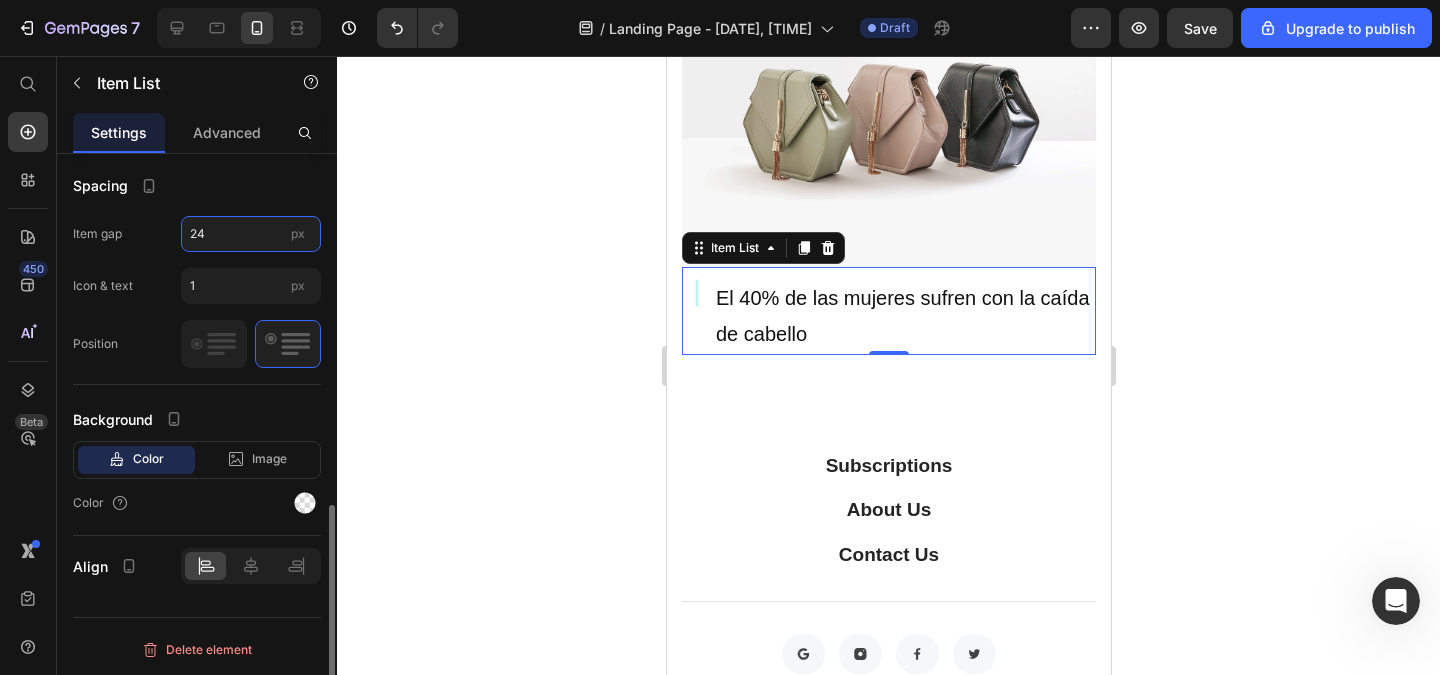 click on "24" at bounding box center [251, 234] 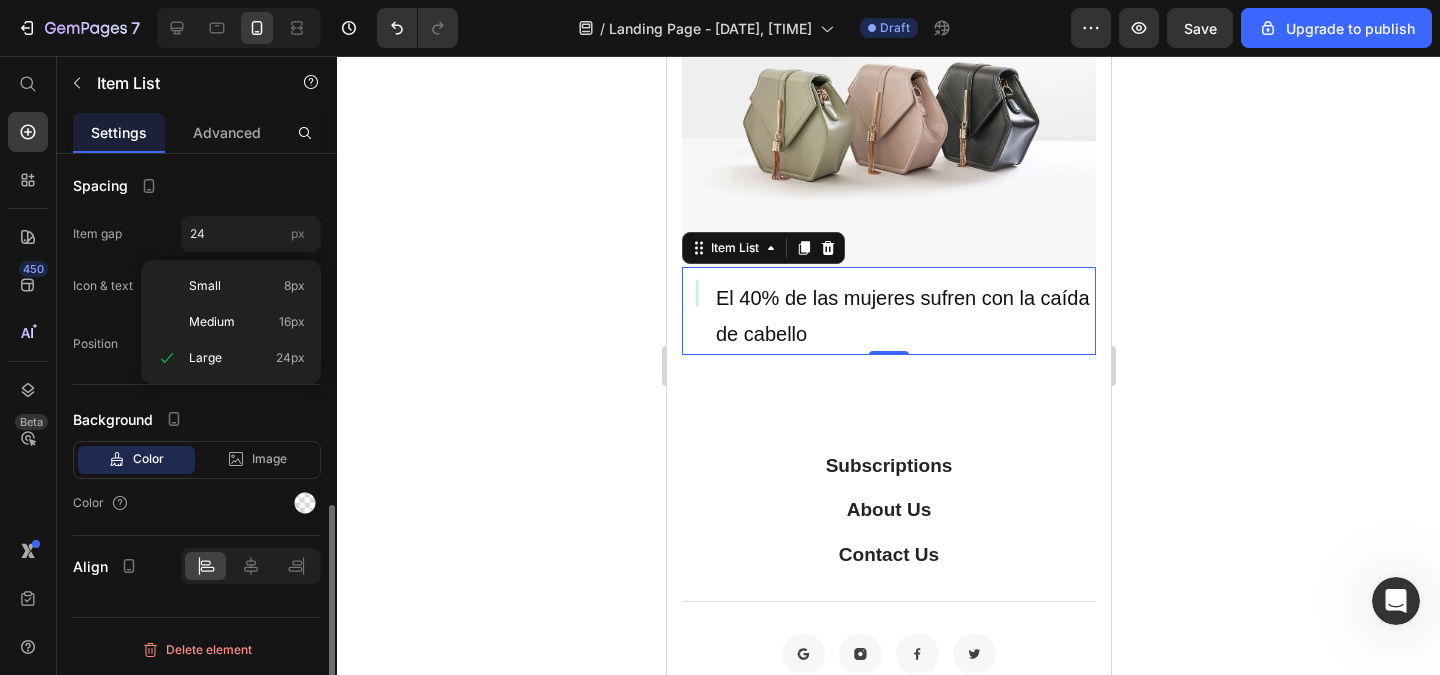 click on "Spacing" at bounding box center (197, 186) 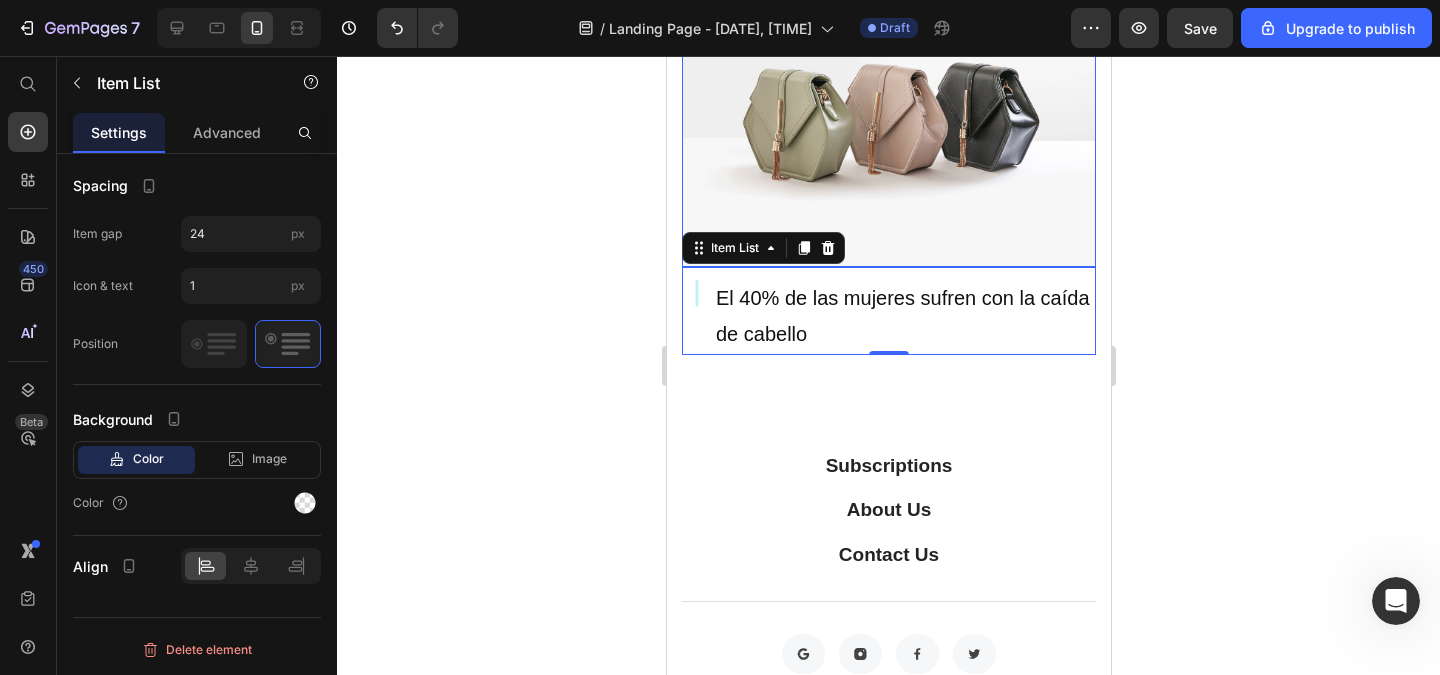 scroll, scrollTop: 1320, scrollLeft: 0, axis: vertical 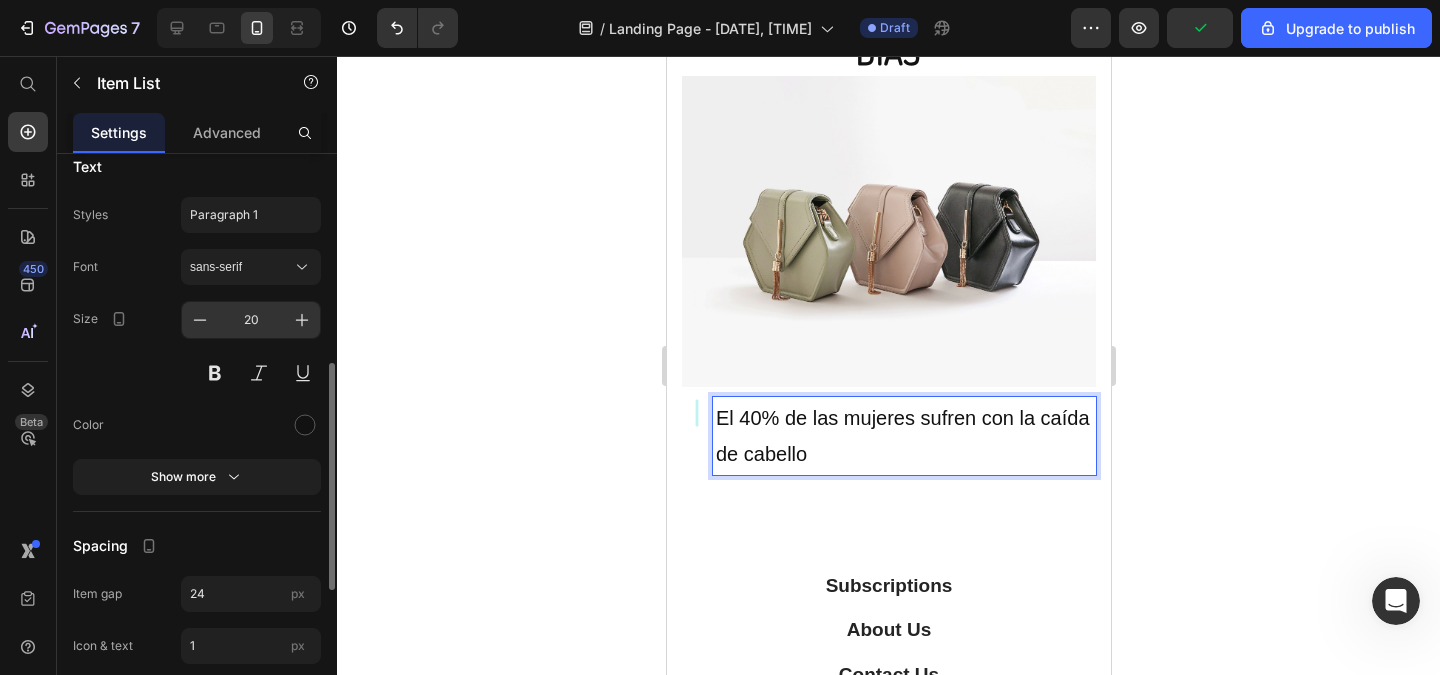 click on "20" at bounding box center (251, 320) 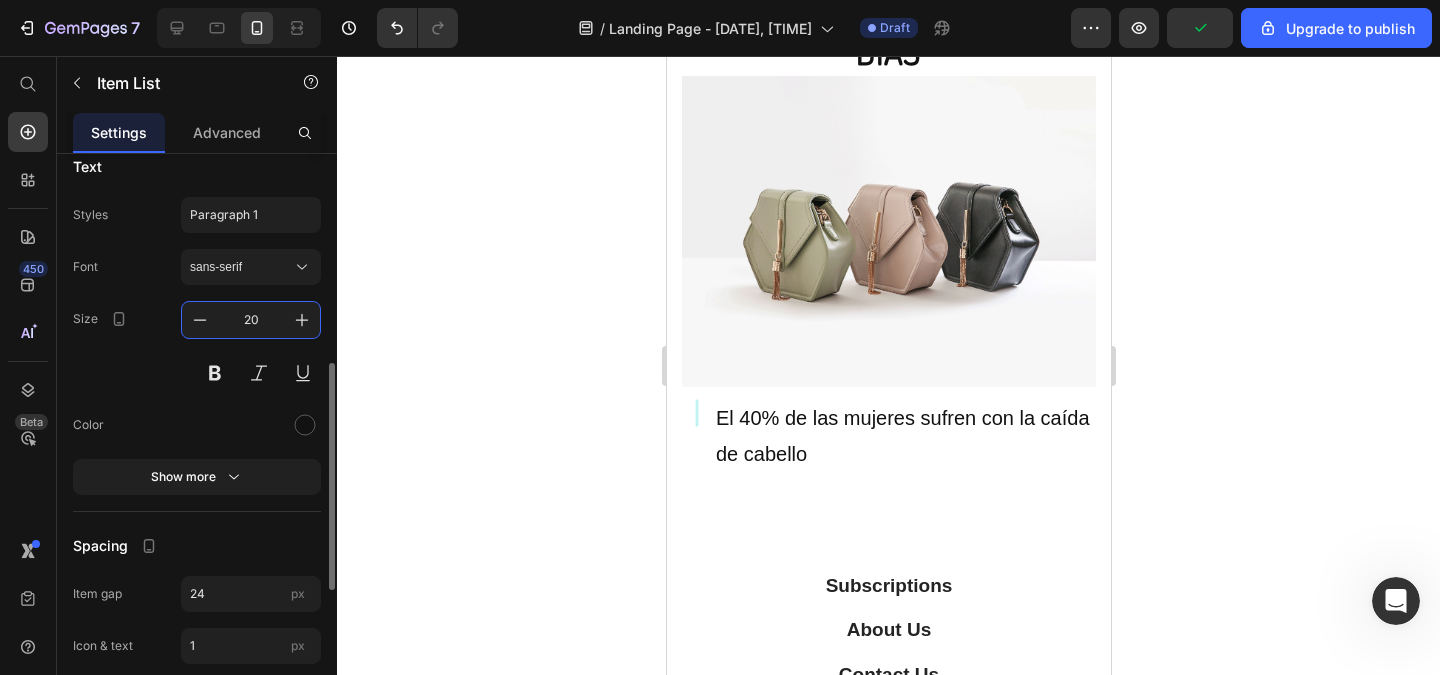 drag, startPoint x: 257, startPoint y: 328, endPoint x: 305, endPoint y: 341, distance: 49.729267 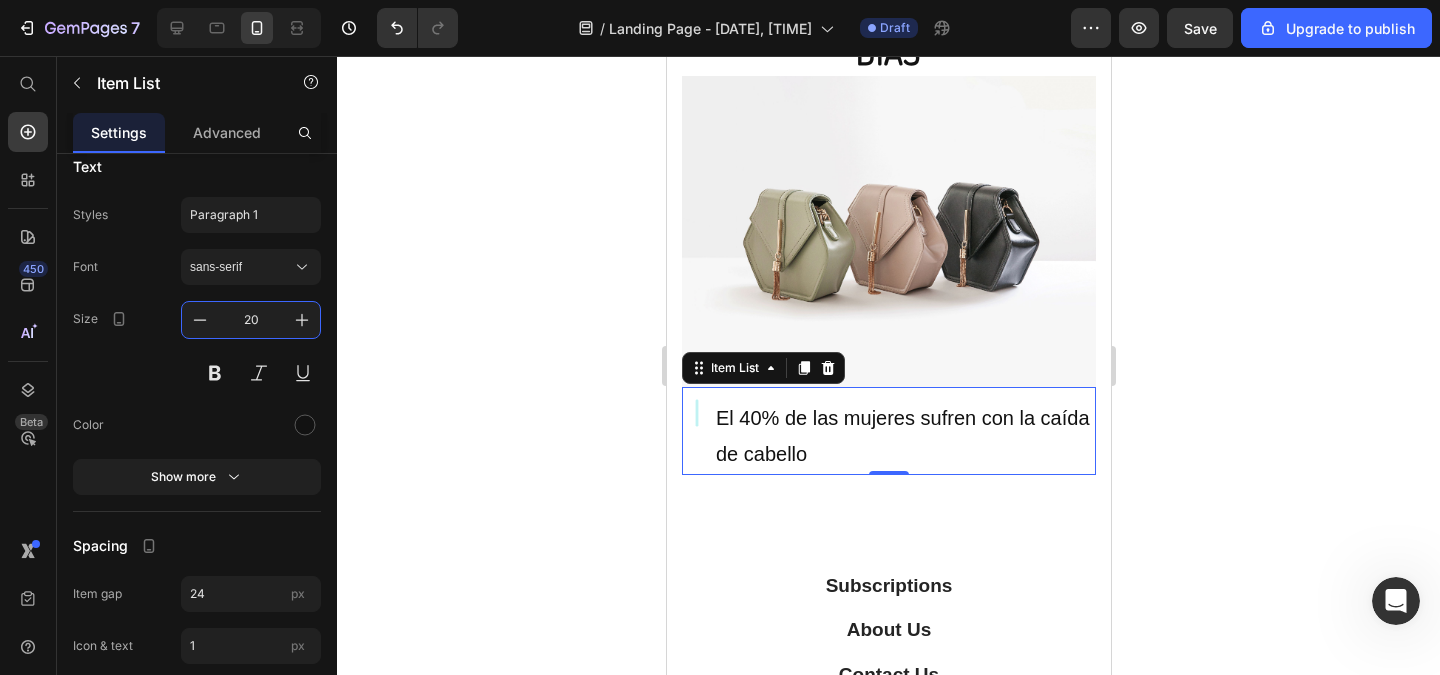 type on "2" 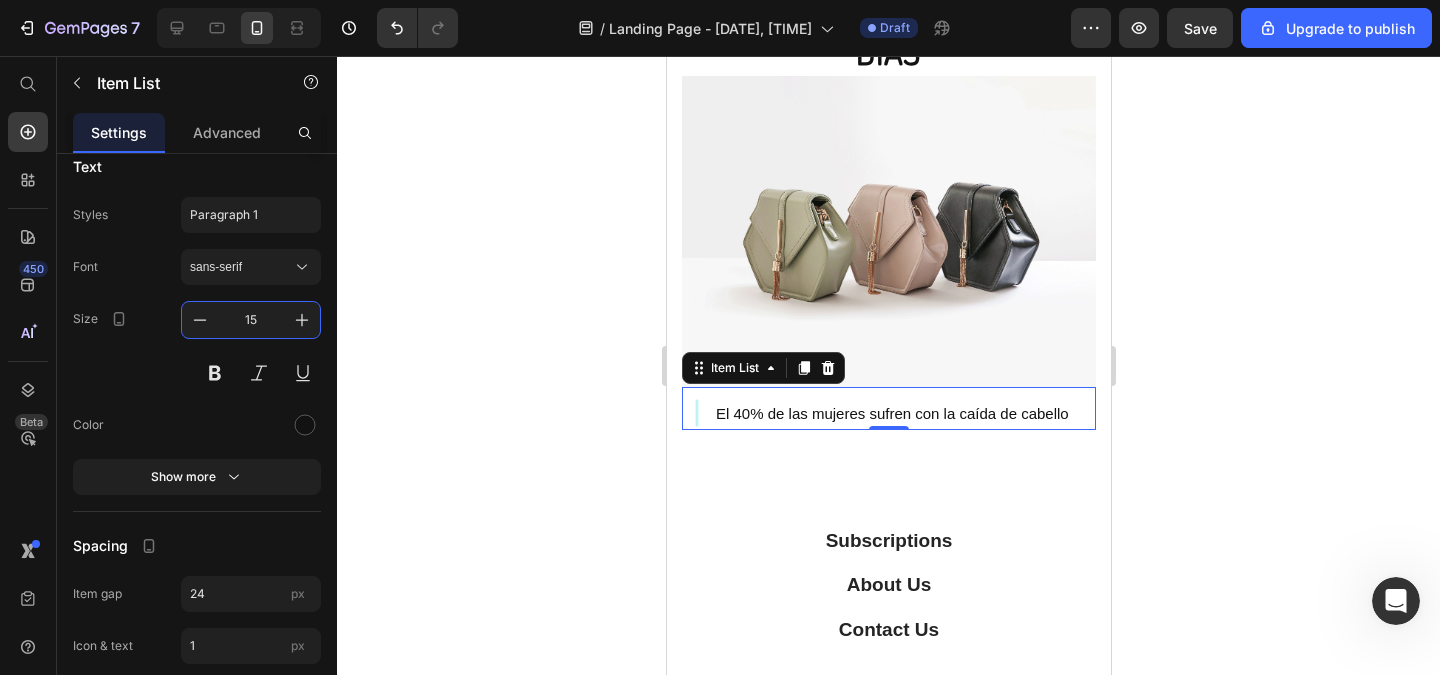 type on "15" 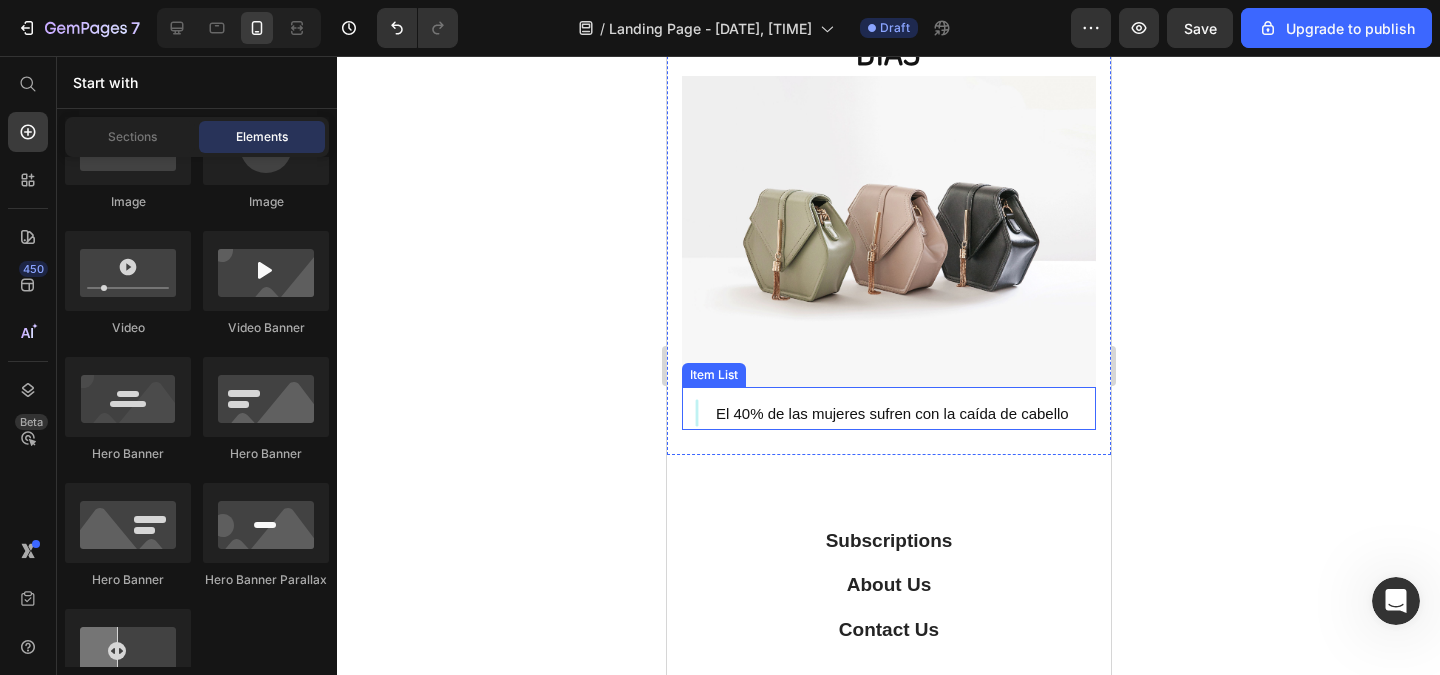 click 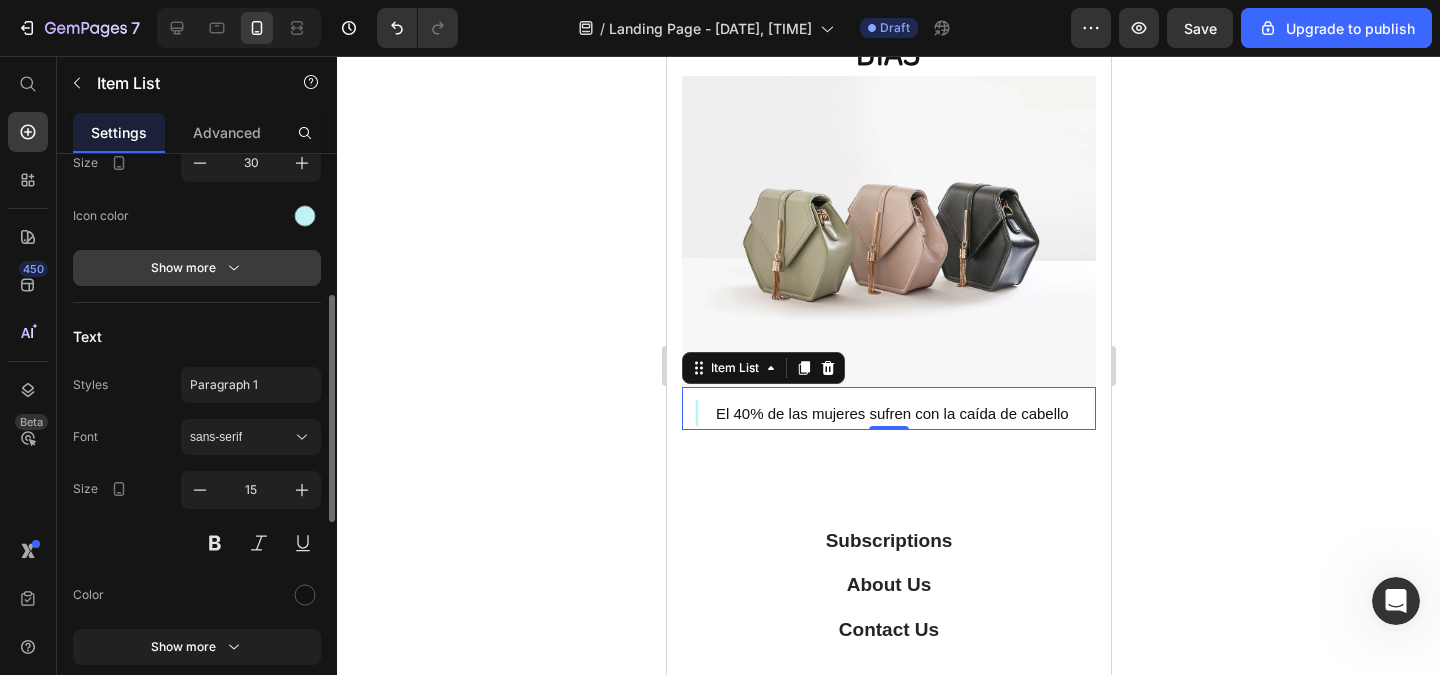 scroll, scrollTop: 120, scrollLeft: 0, axis: vertical 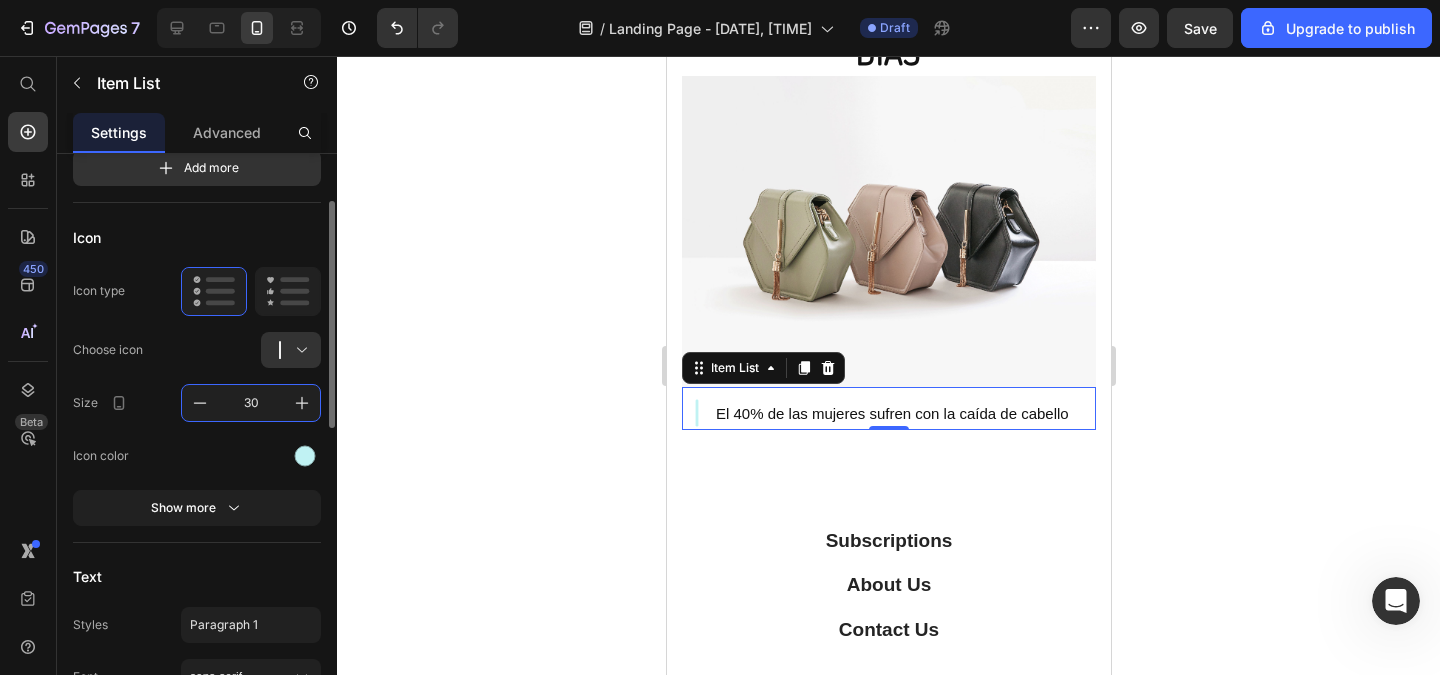 click on "30" at bounding box center (251, 403) 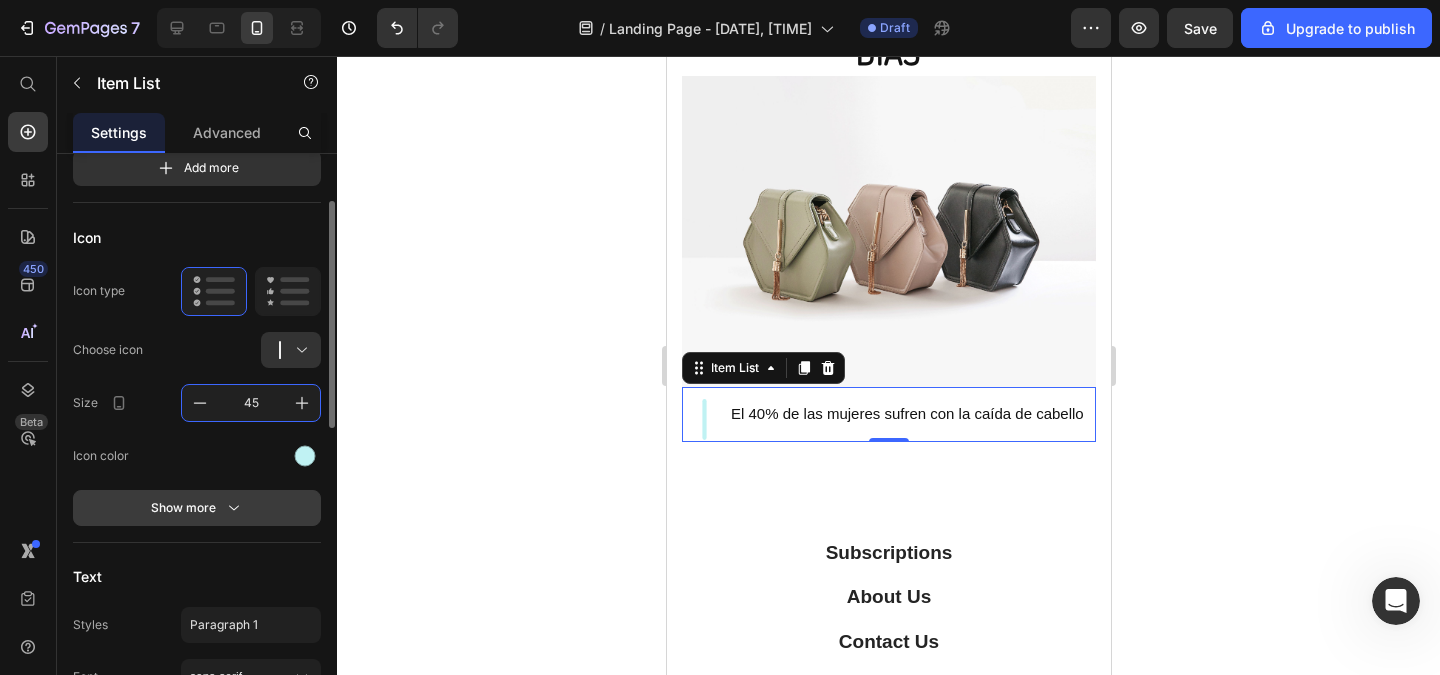type on "45" 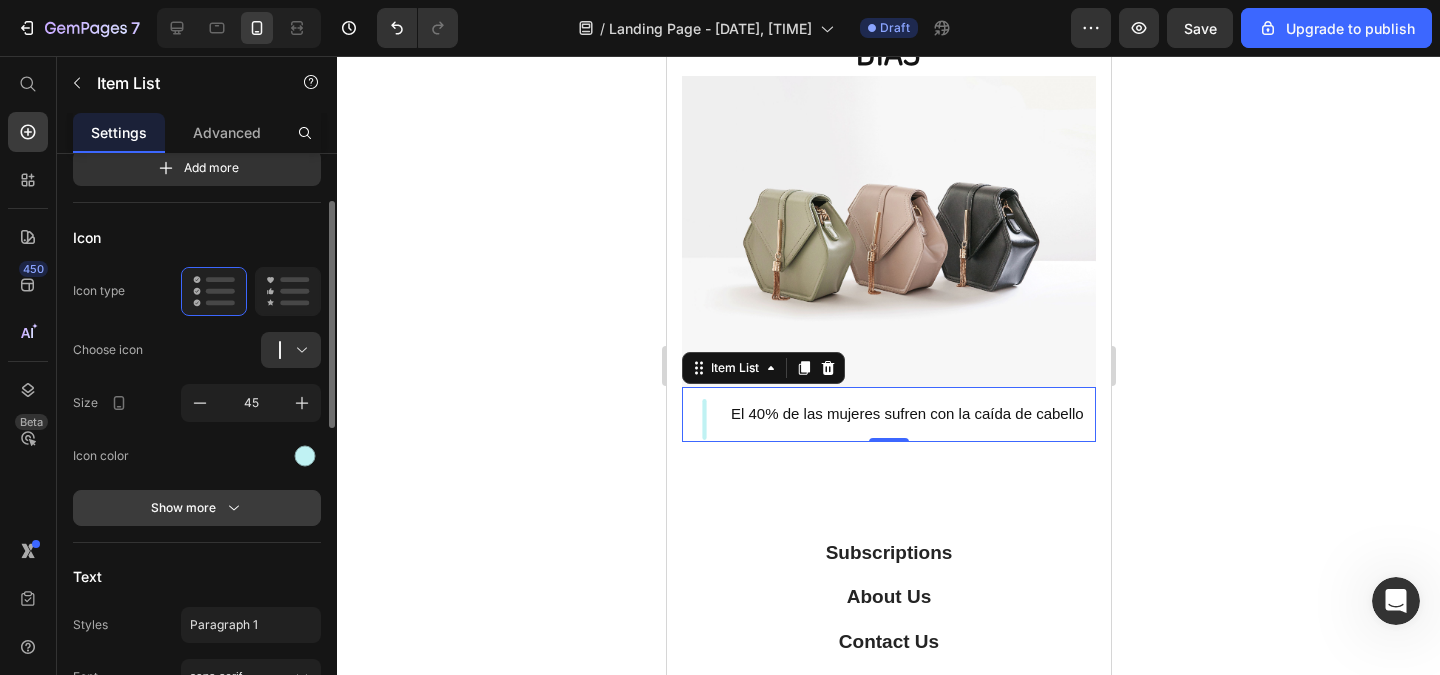 click on "Show more" at bounding box center [197, 508] 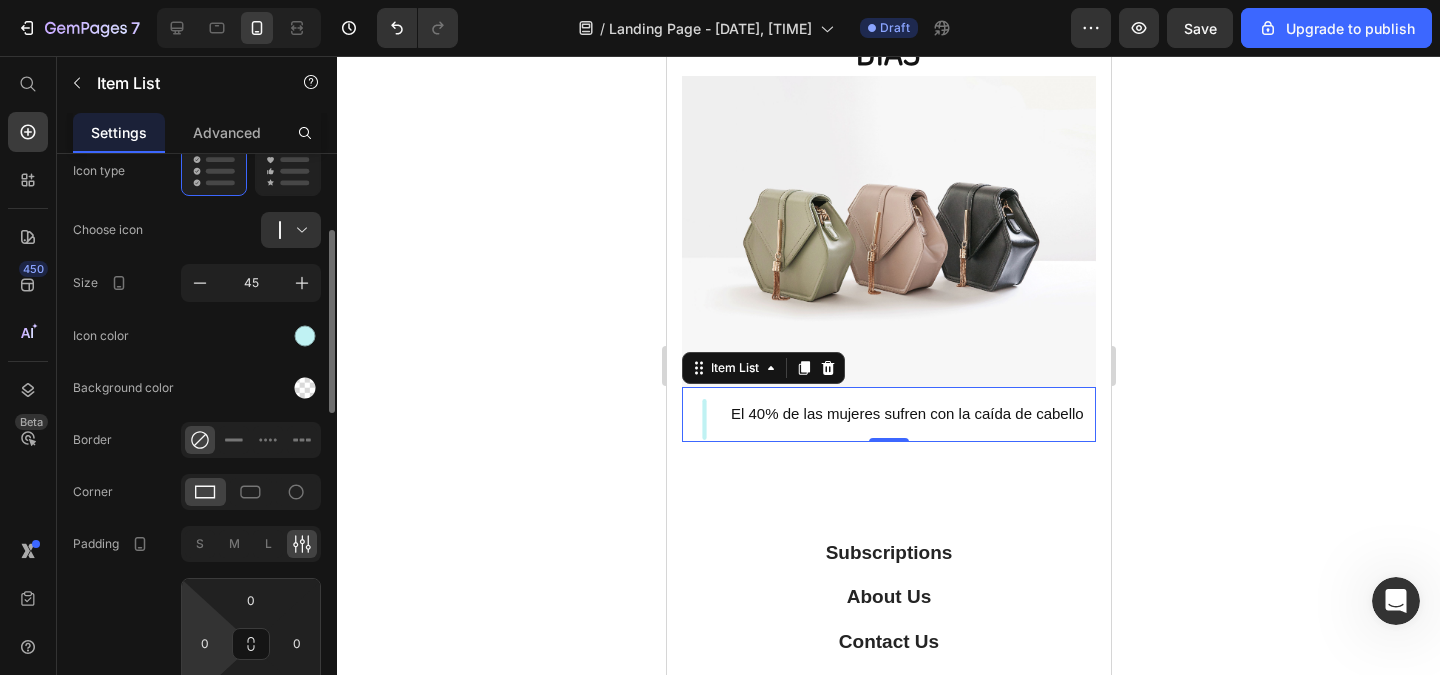 scroll, scrollTop: 360, scrollLeft: 0, axis: vertical 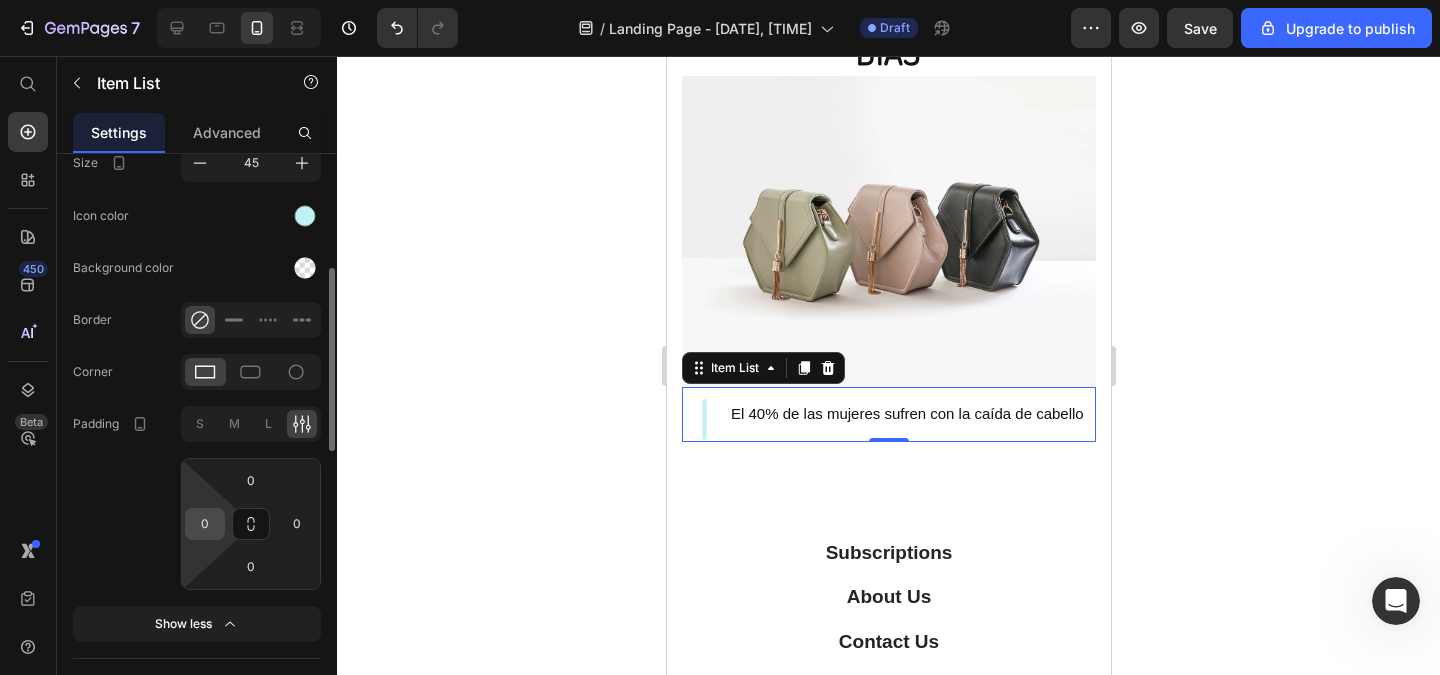 click on "0" at bounding box center [205, 524] 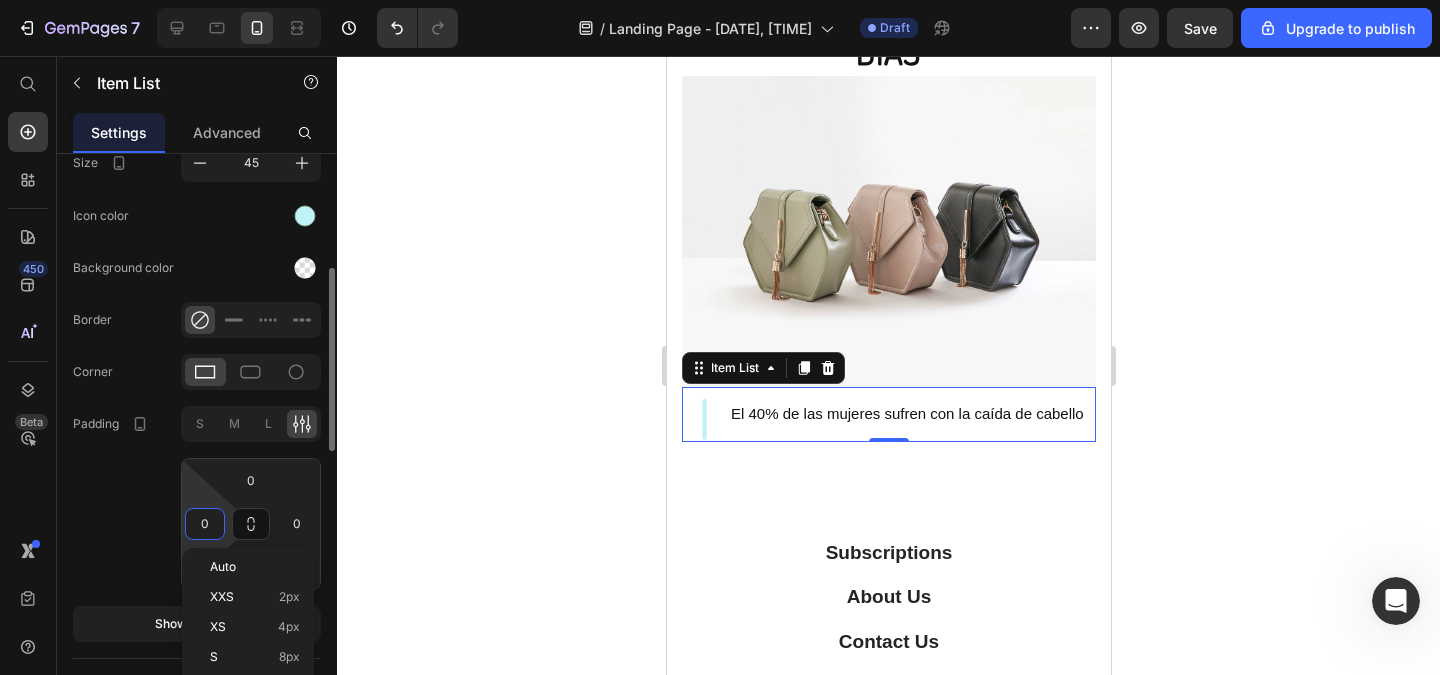 click on "0" at bounding box center (205, 524) 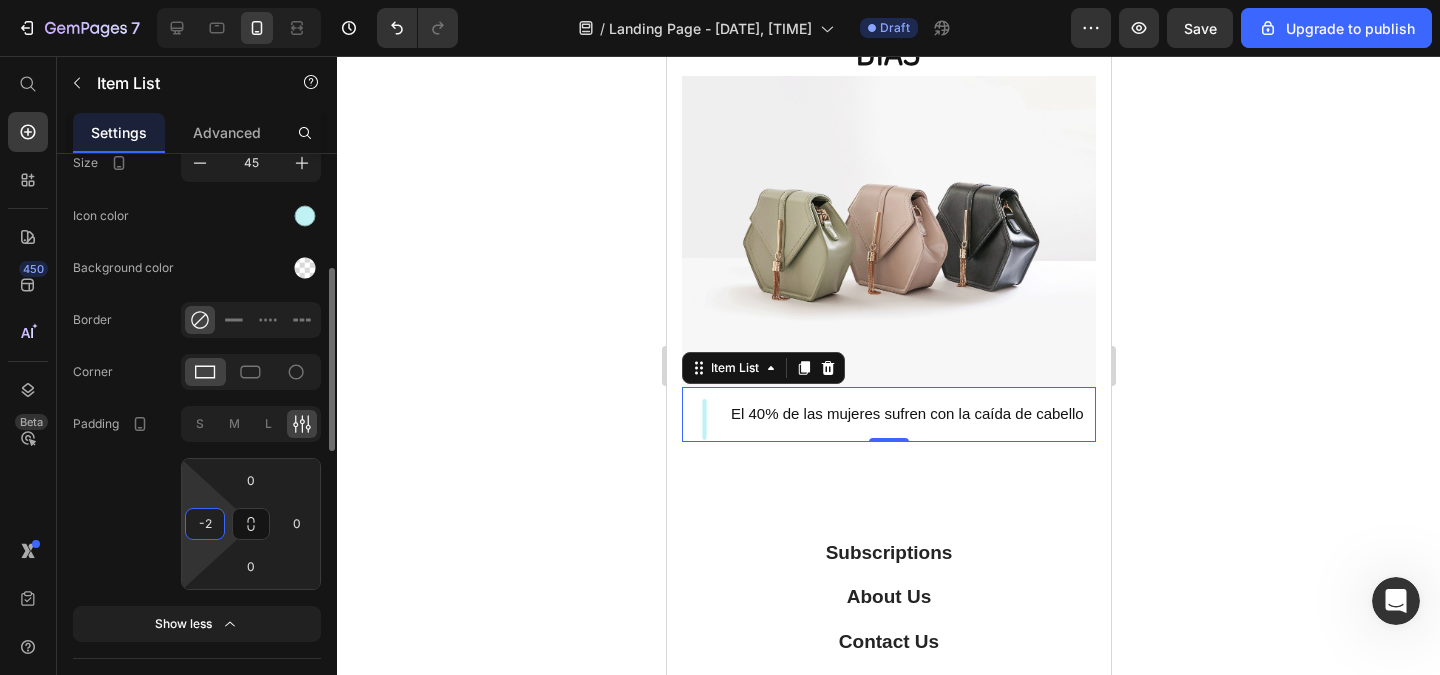 type on "-2" 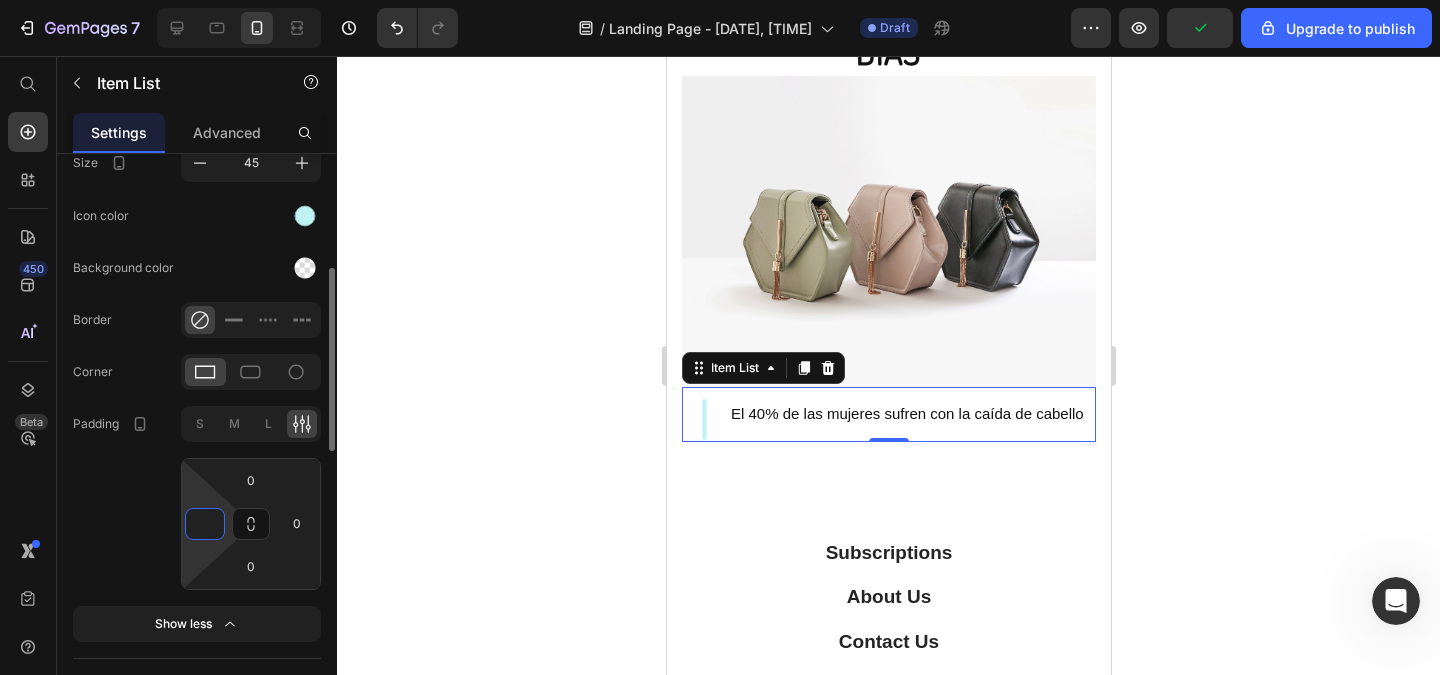 type on "2" 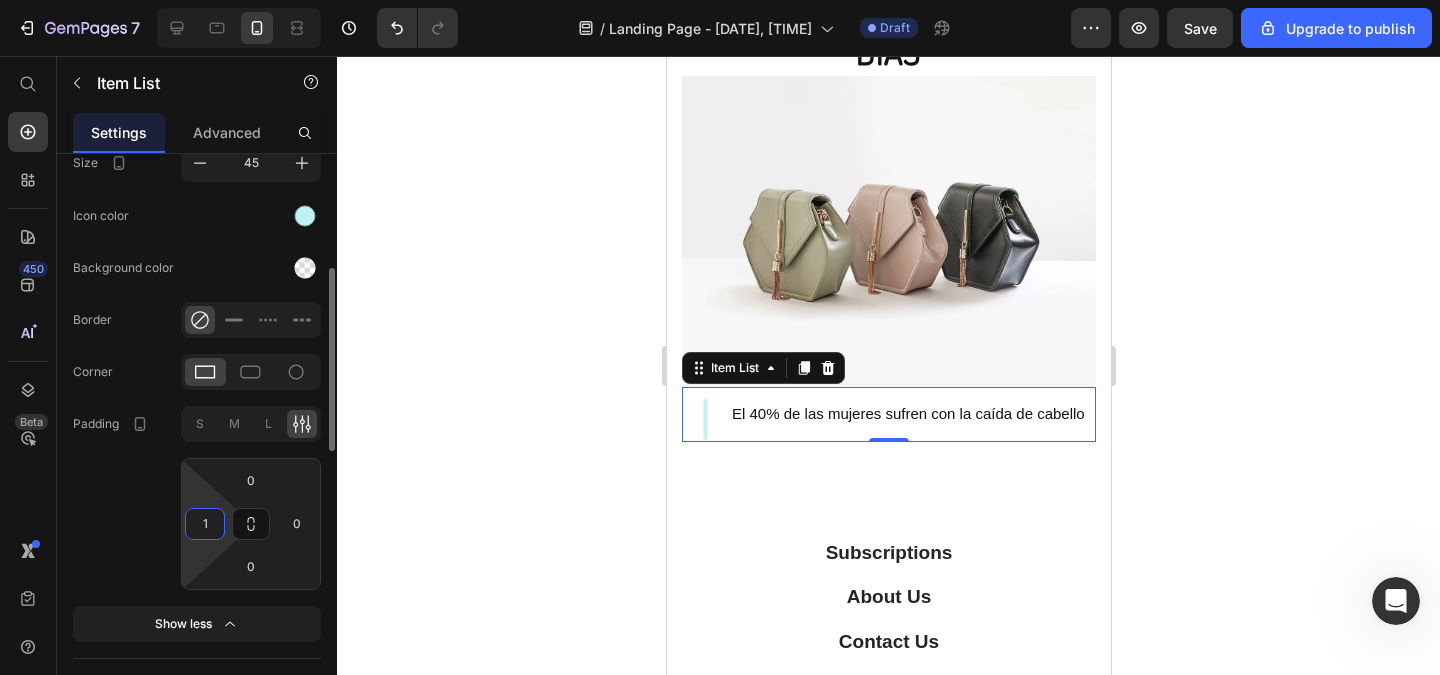 type on "1" 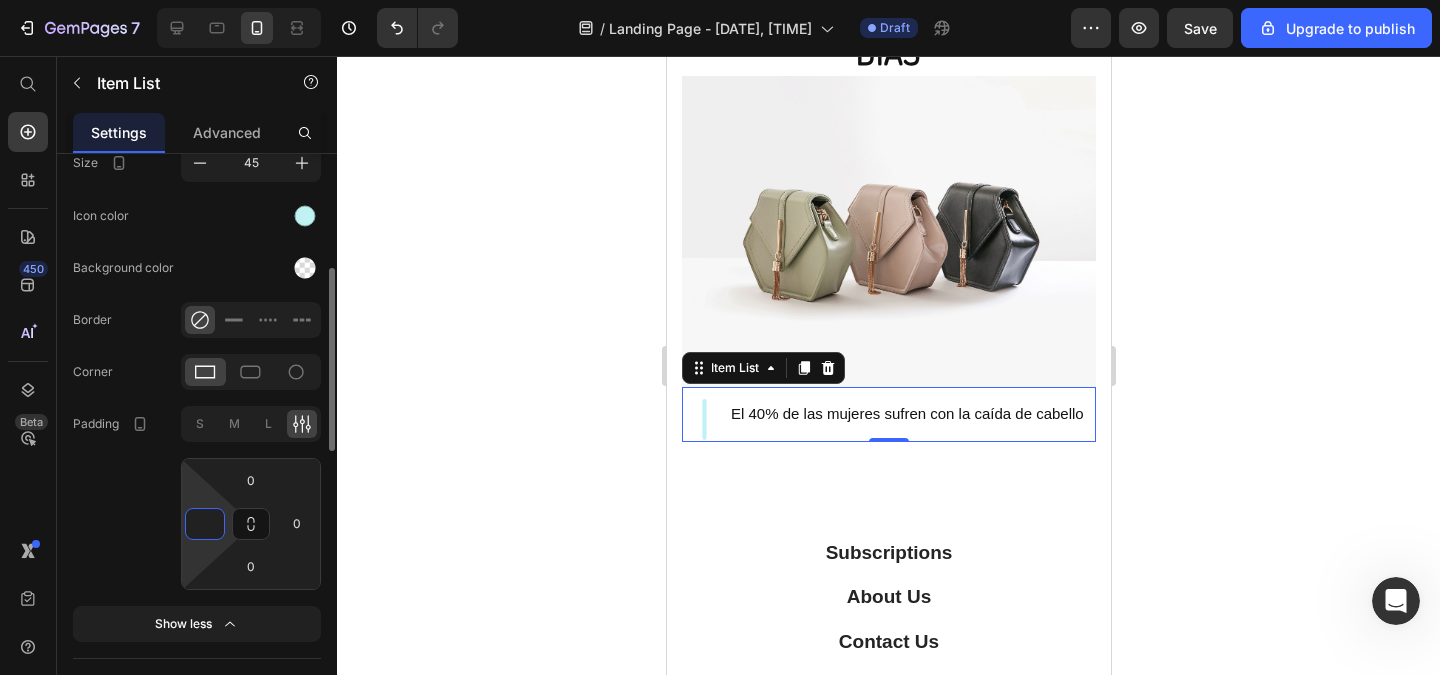 type on "0" 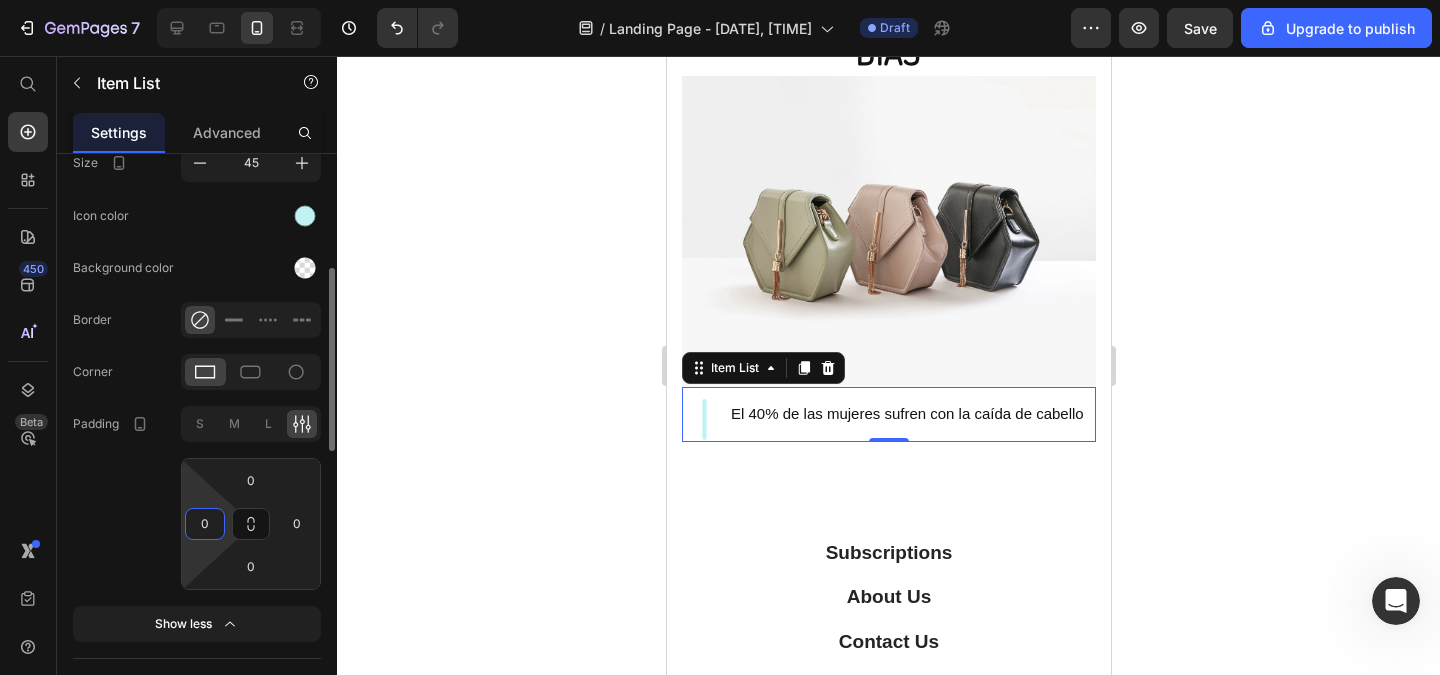 click on "Padding S M L 0 0 0 0" 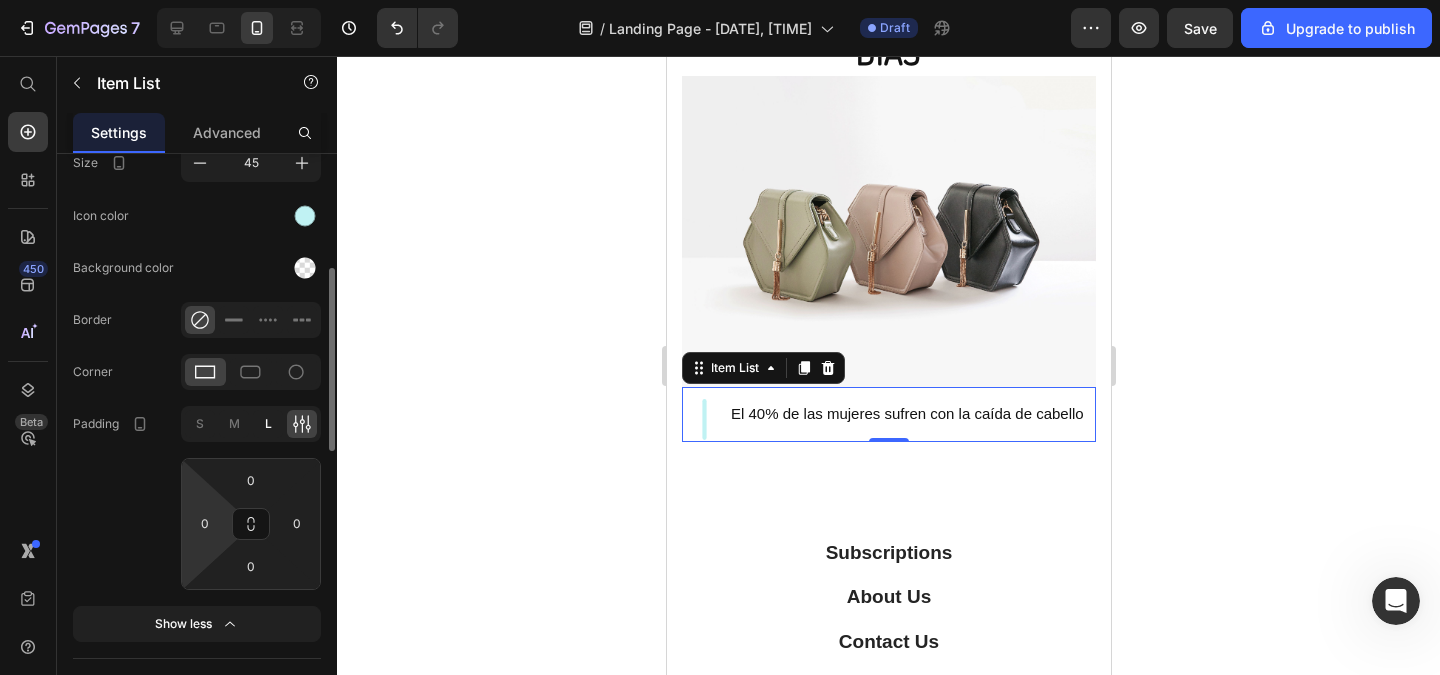 click on "L" 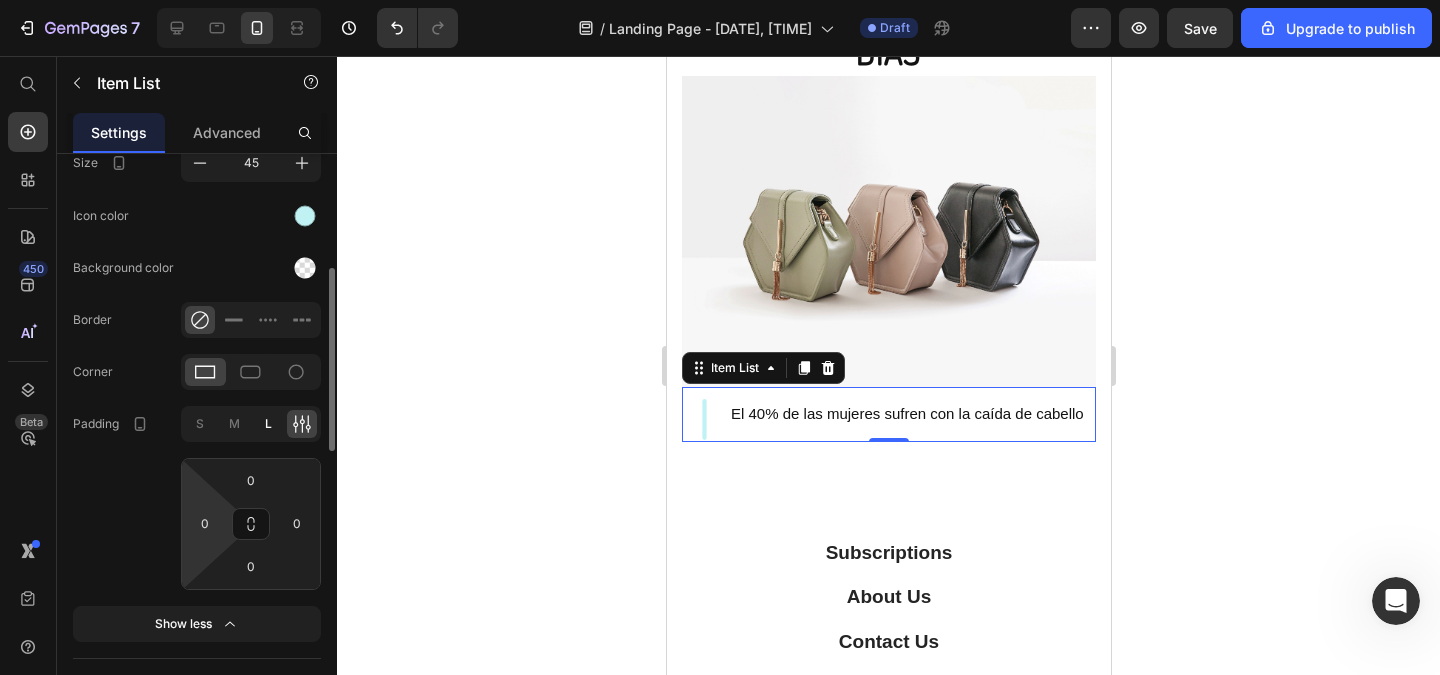 type on "12" 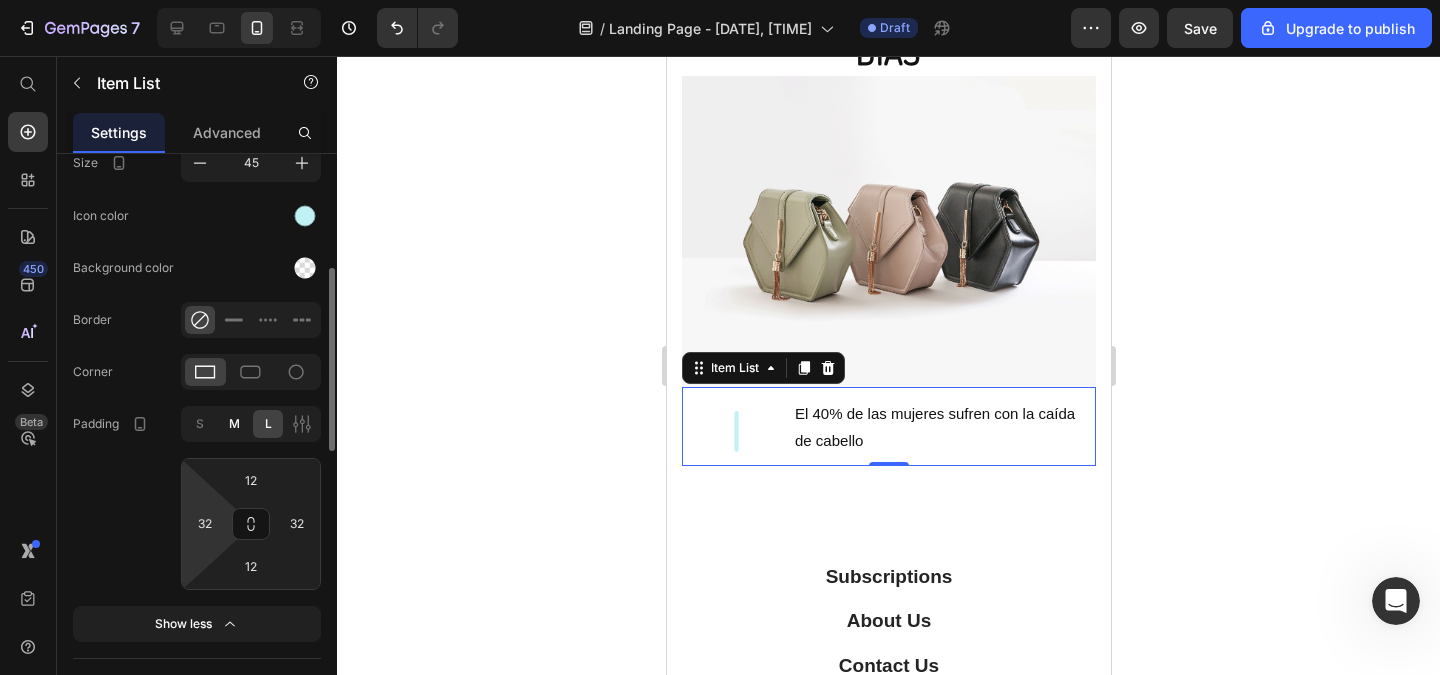 click on "M" 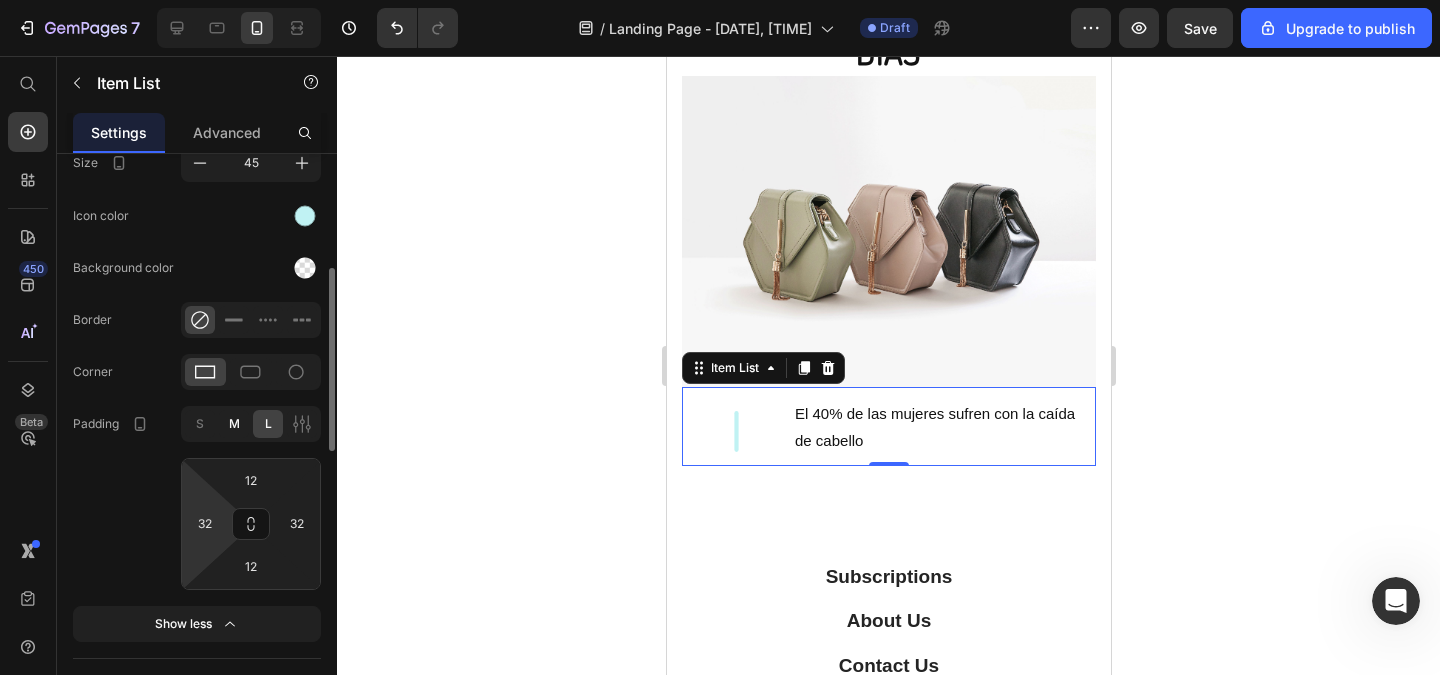 type on "8" 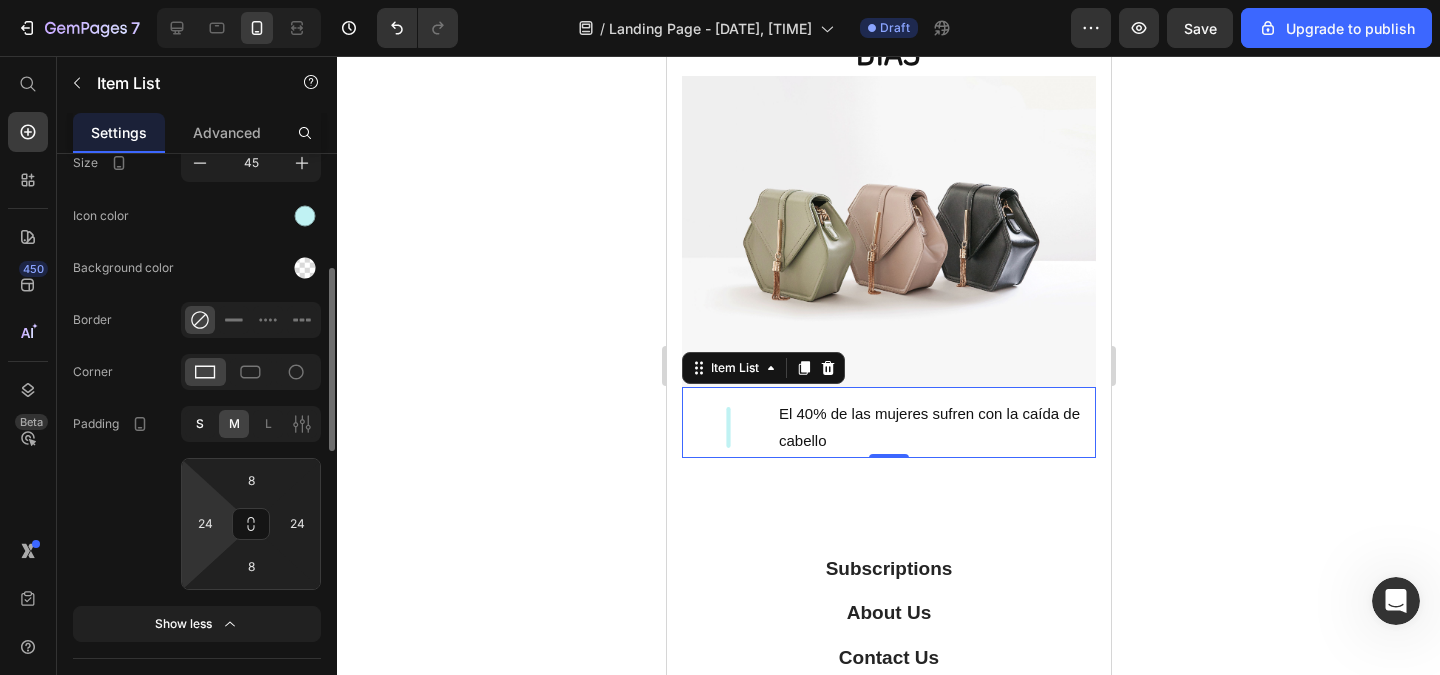 click on "S" 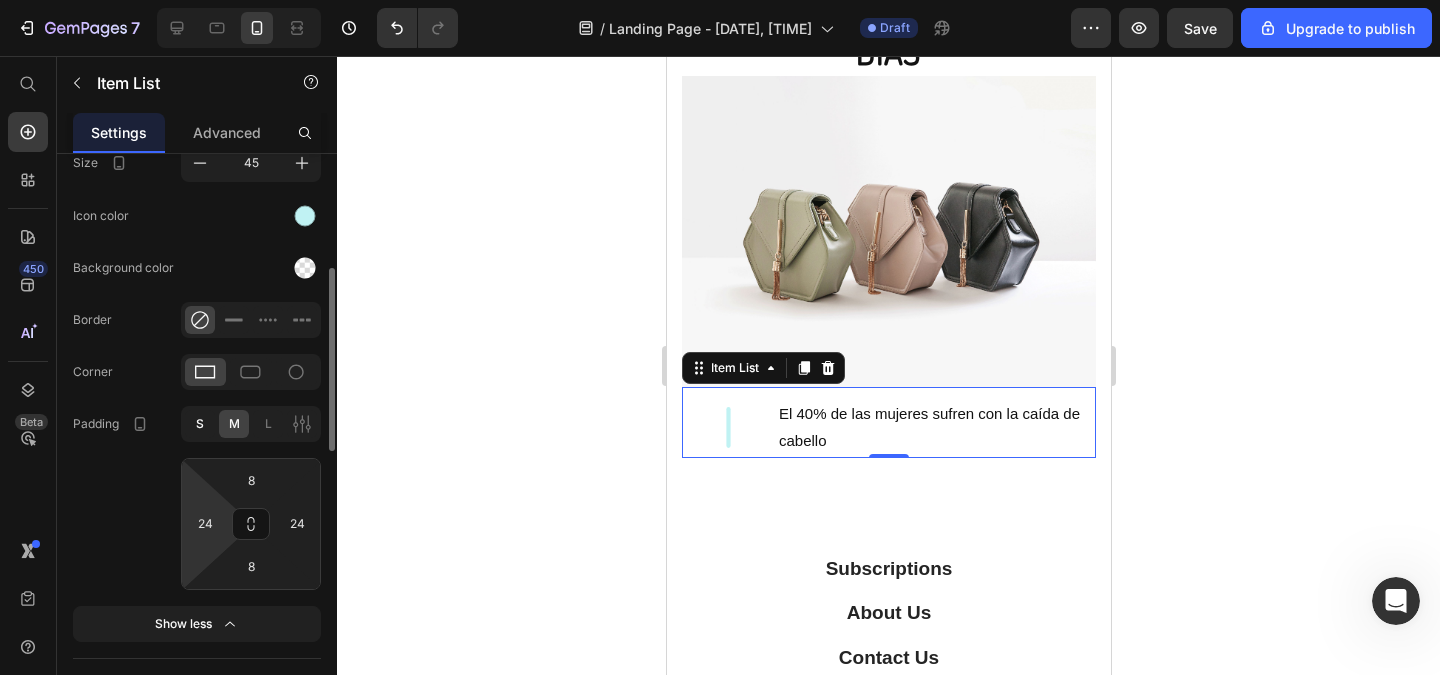type on "4" 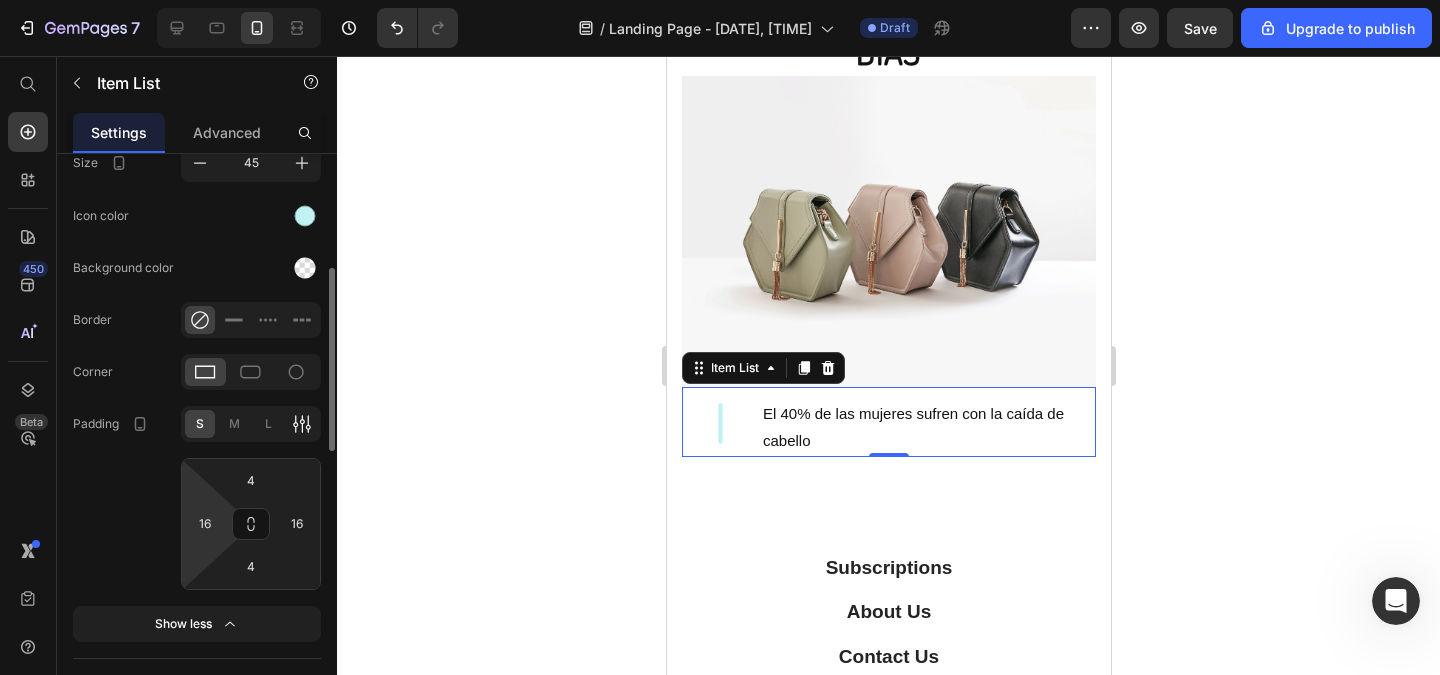 click 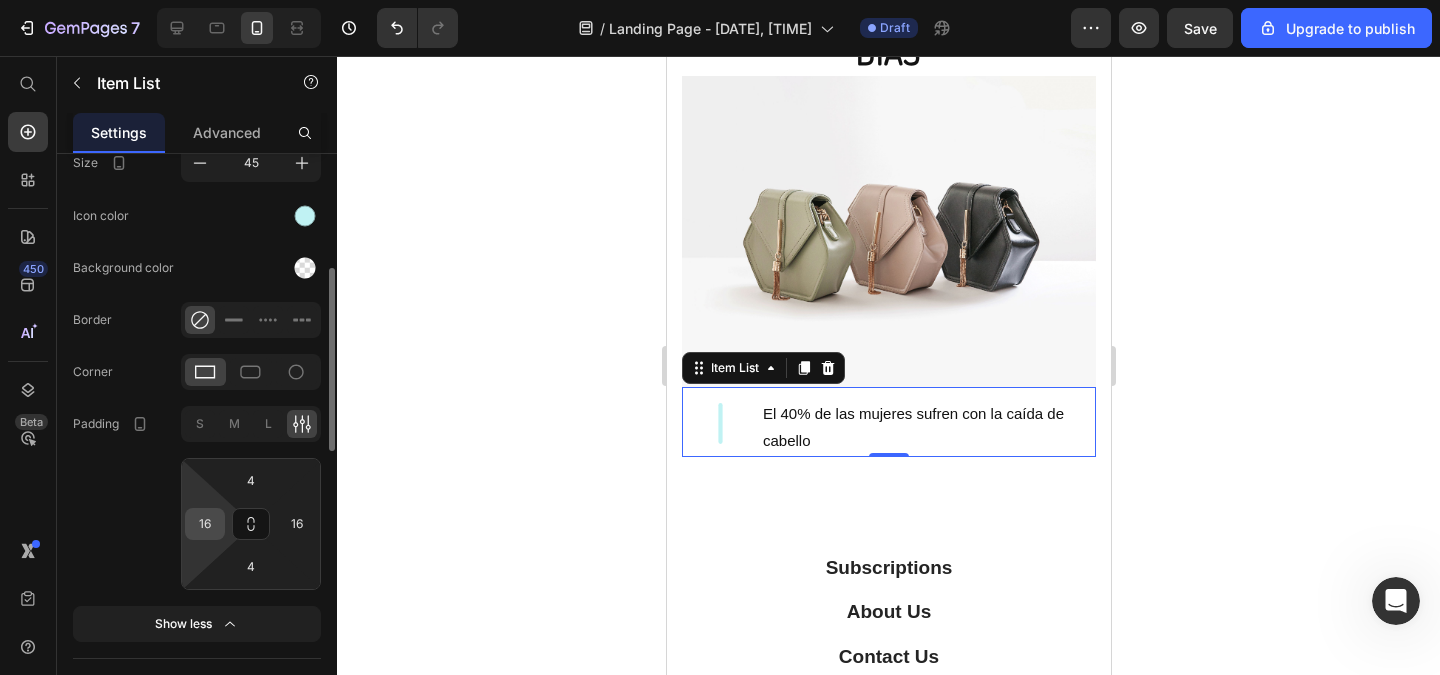 click on "16" at bounding box center [205, 524] 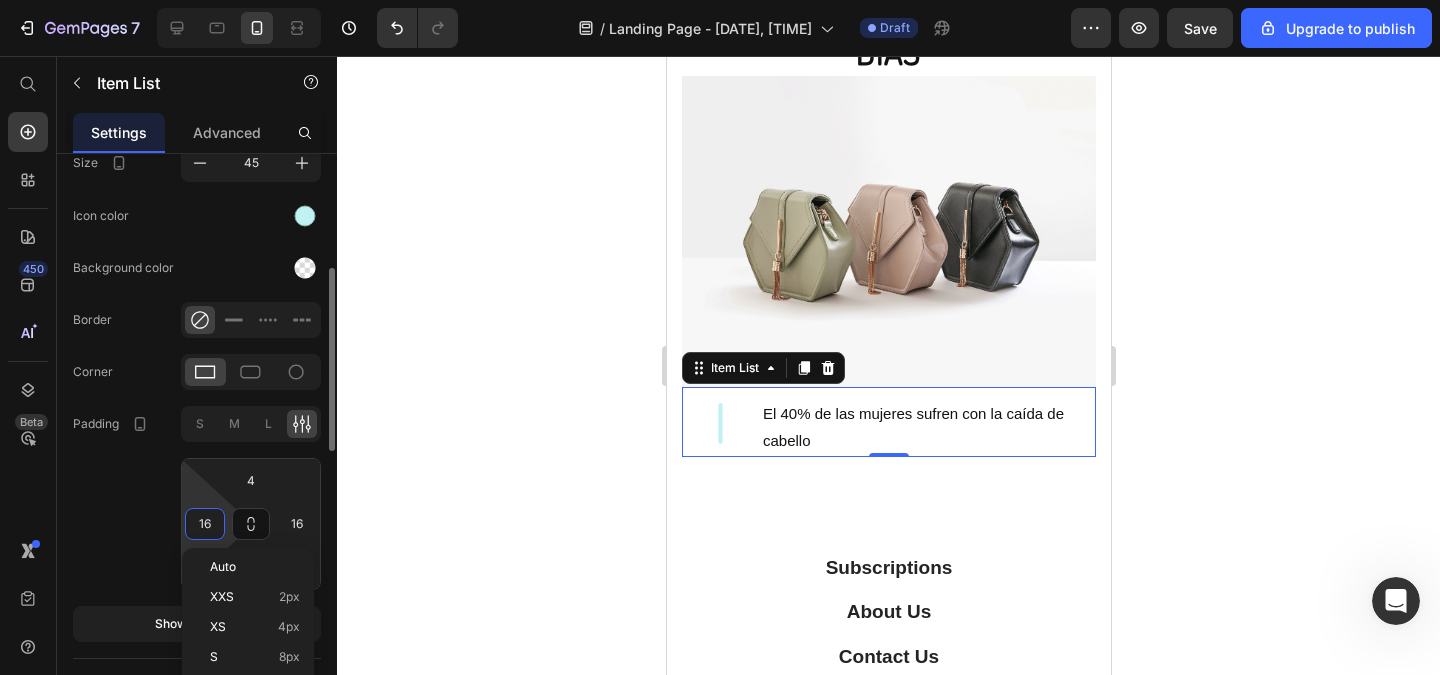 click on "16" at bounding box center (205, 524) 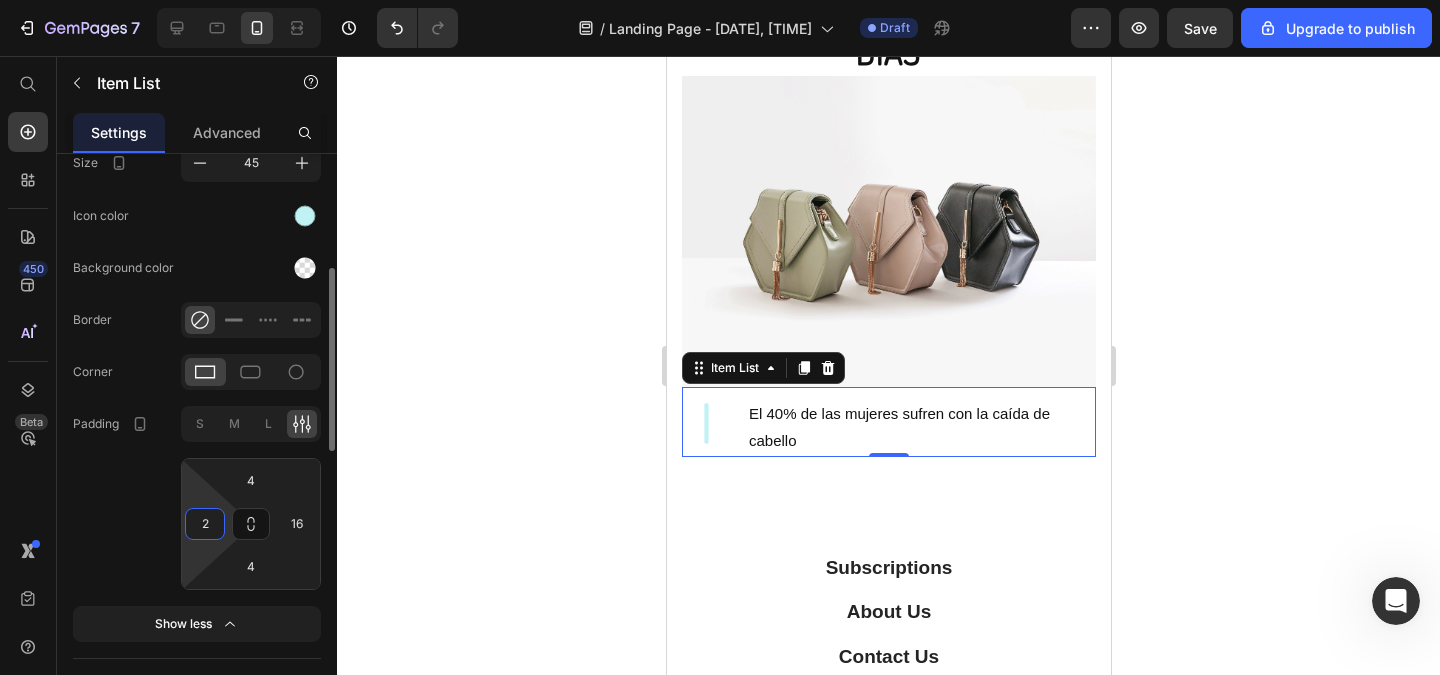 click on "Padding S M L 4 2 4 16" 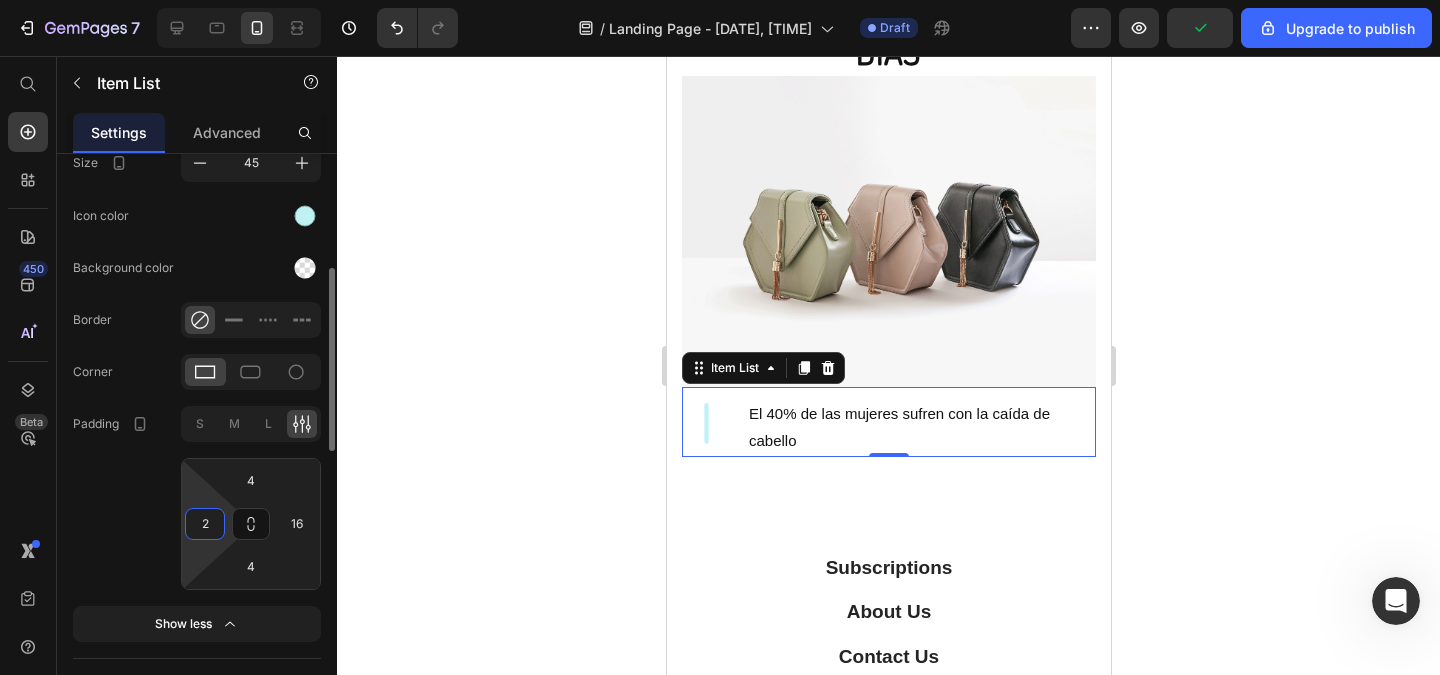 click on "2" at bounding box center [205, 524] 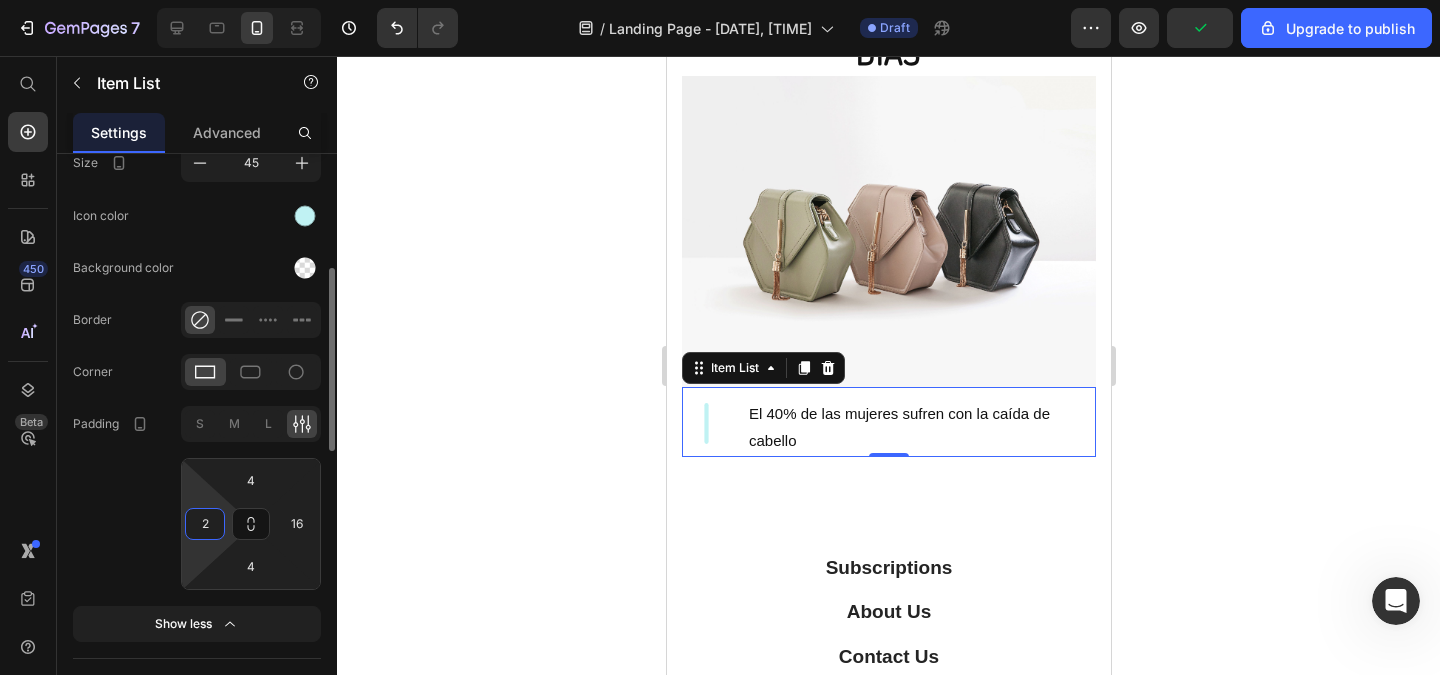 click on "2" at bounding box center [205, 524] 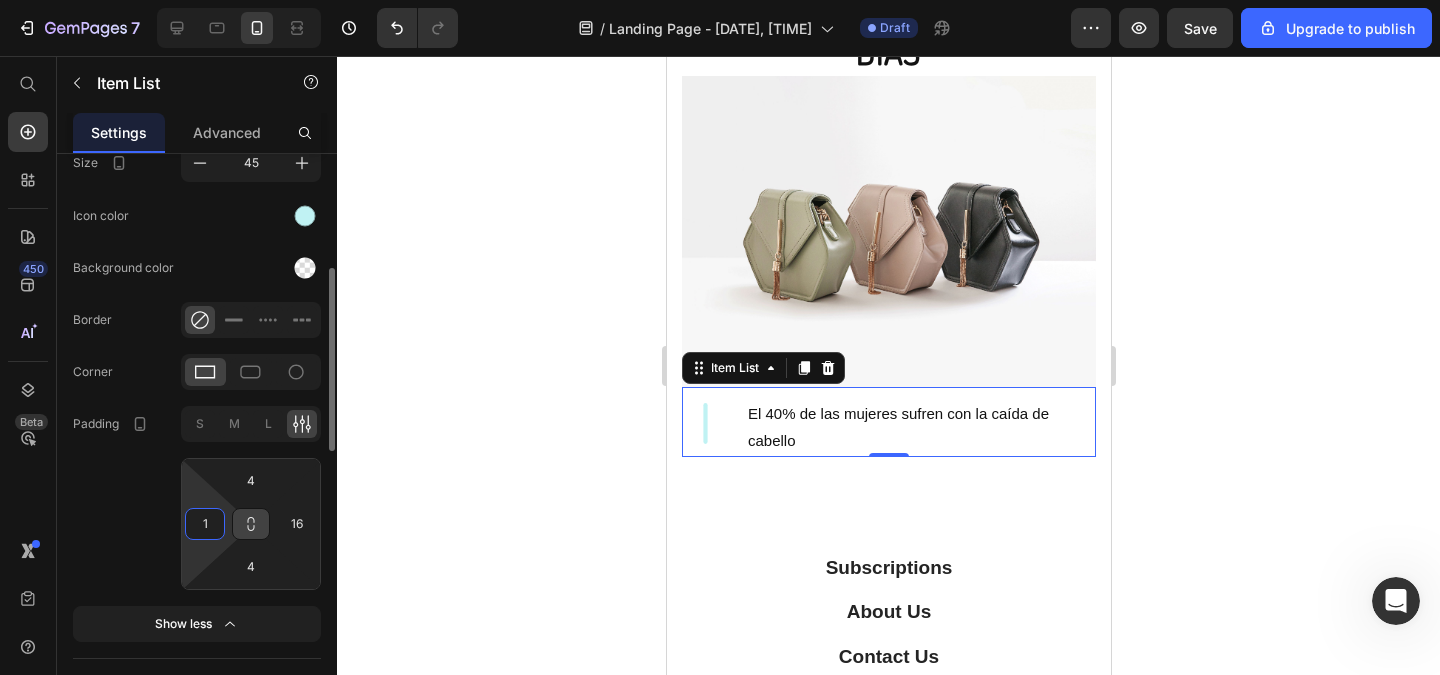 type on "1" 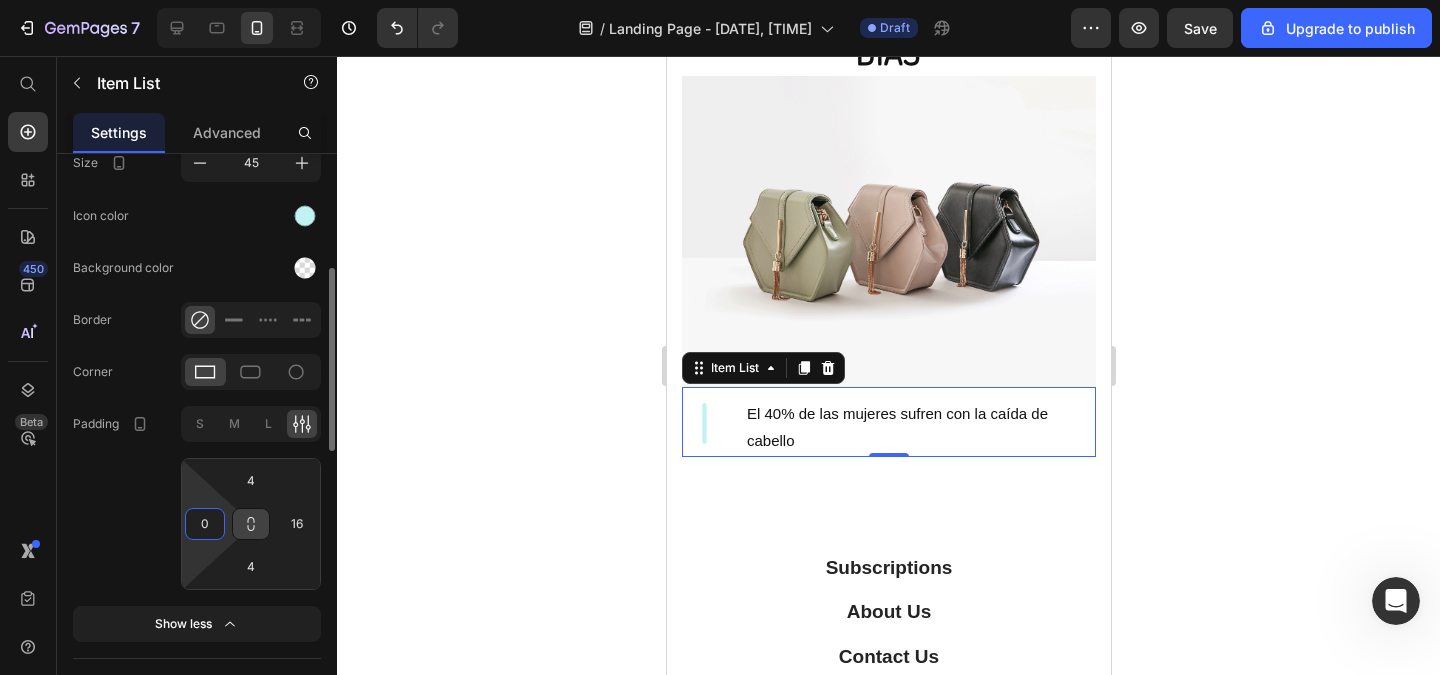 type on "0" 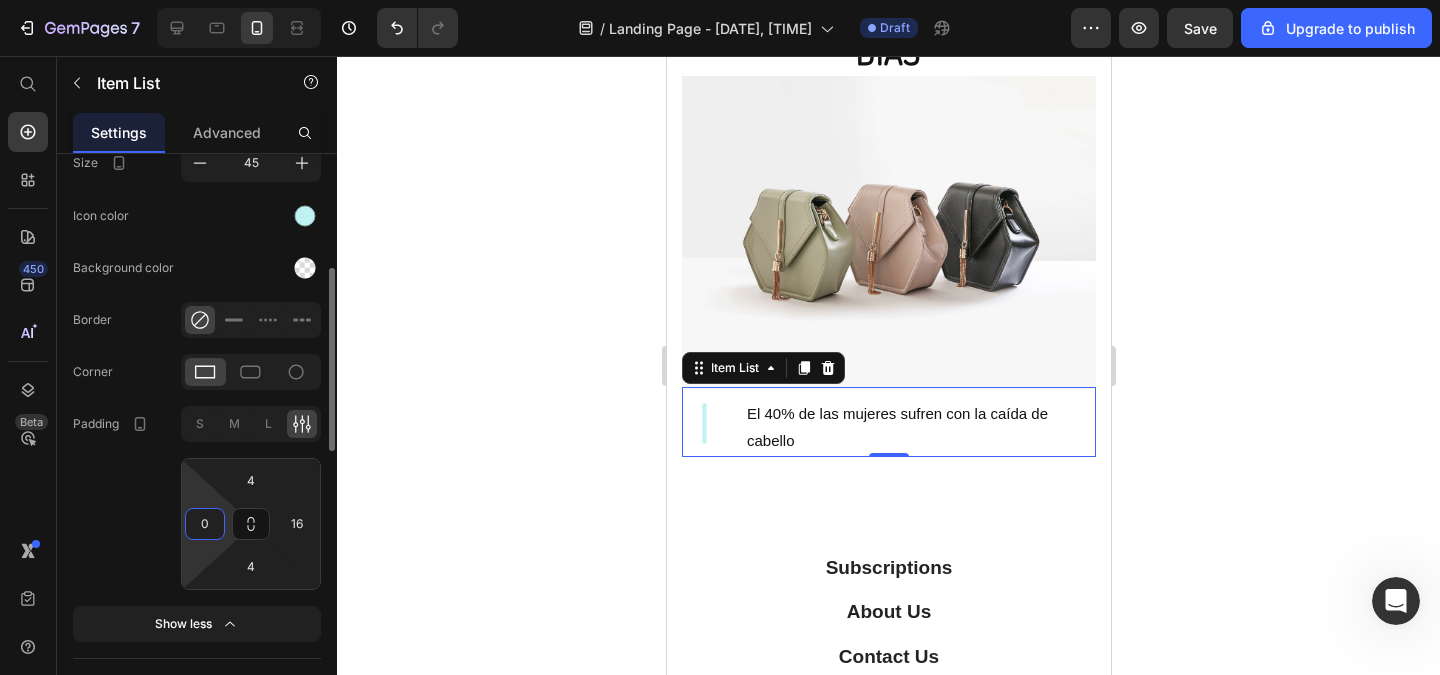 click on "Padding S M L 4 0 4 16" 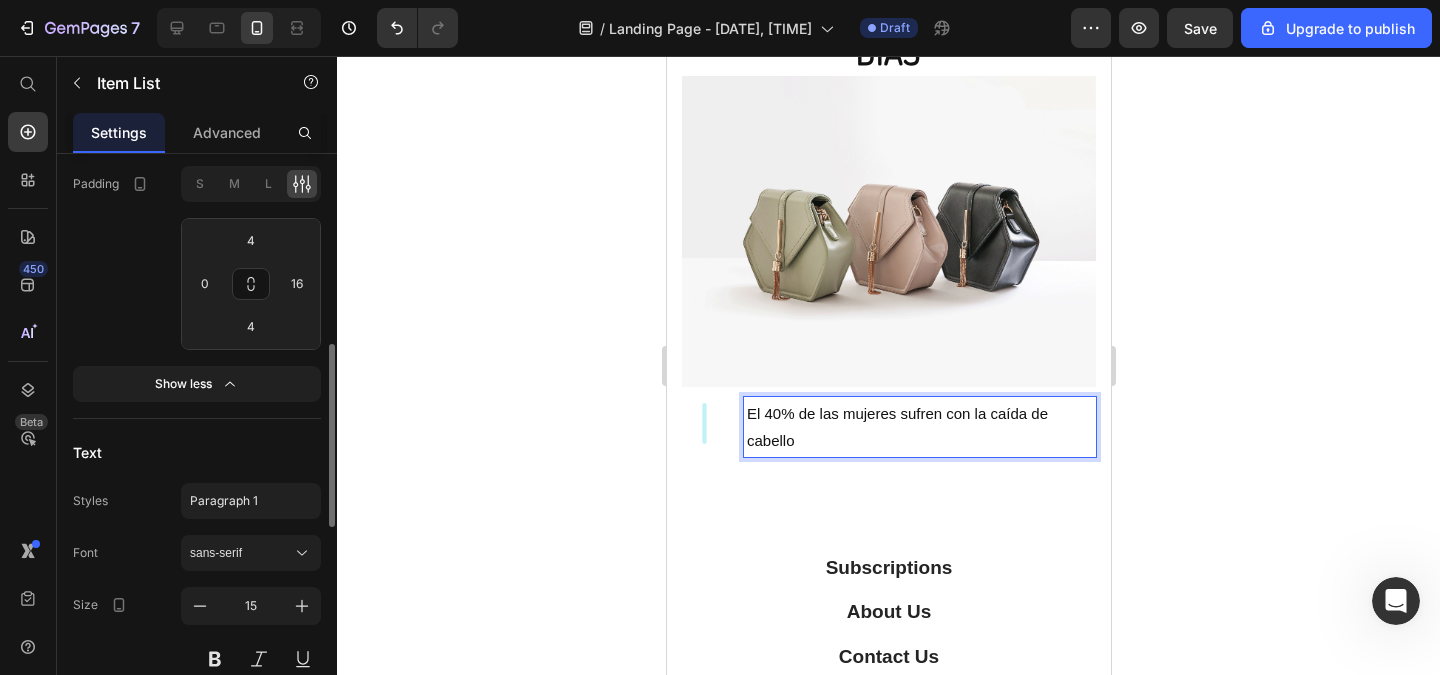 scroll, scrollTop: 840, scrollLeft: 0, axis: vertical 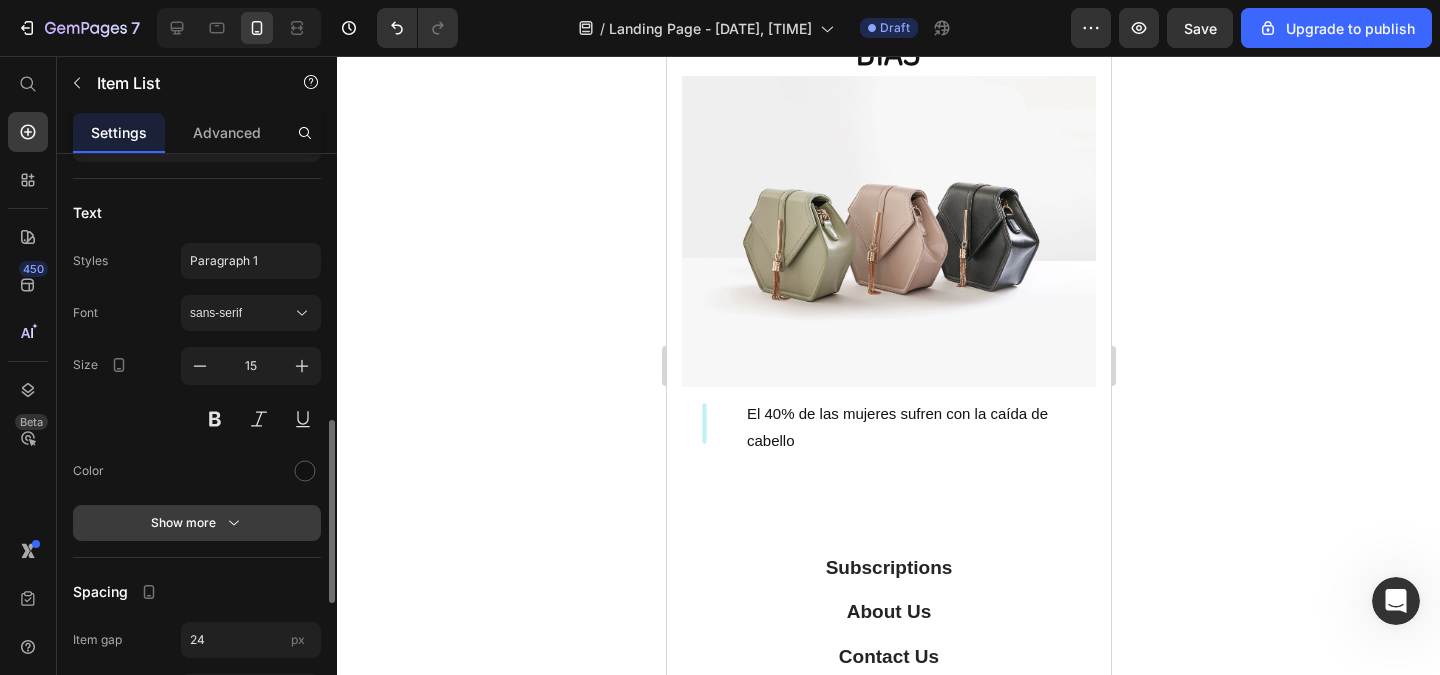click on "Show more" at bounding box center (197, 523) 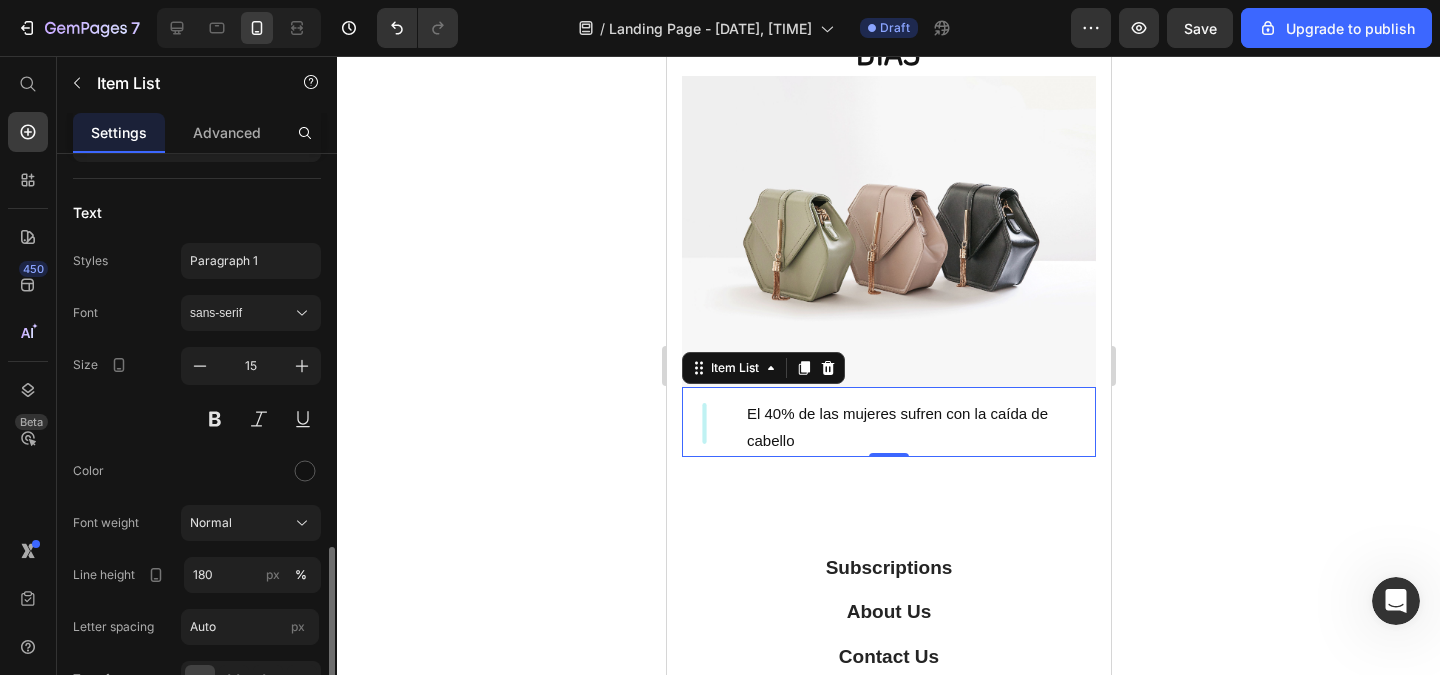 scroll, scrollTop: 960, scrollLeft: 0, axis: vertical 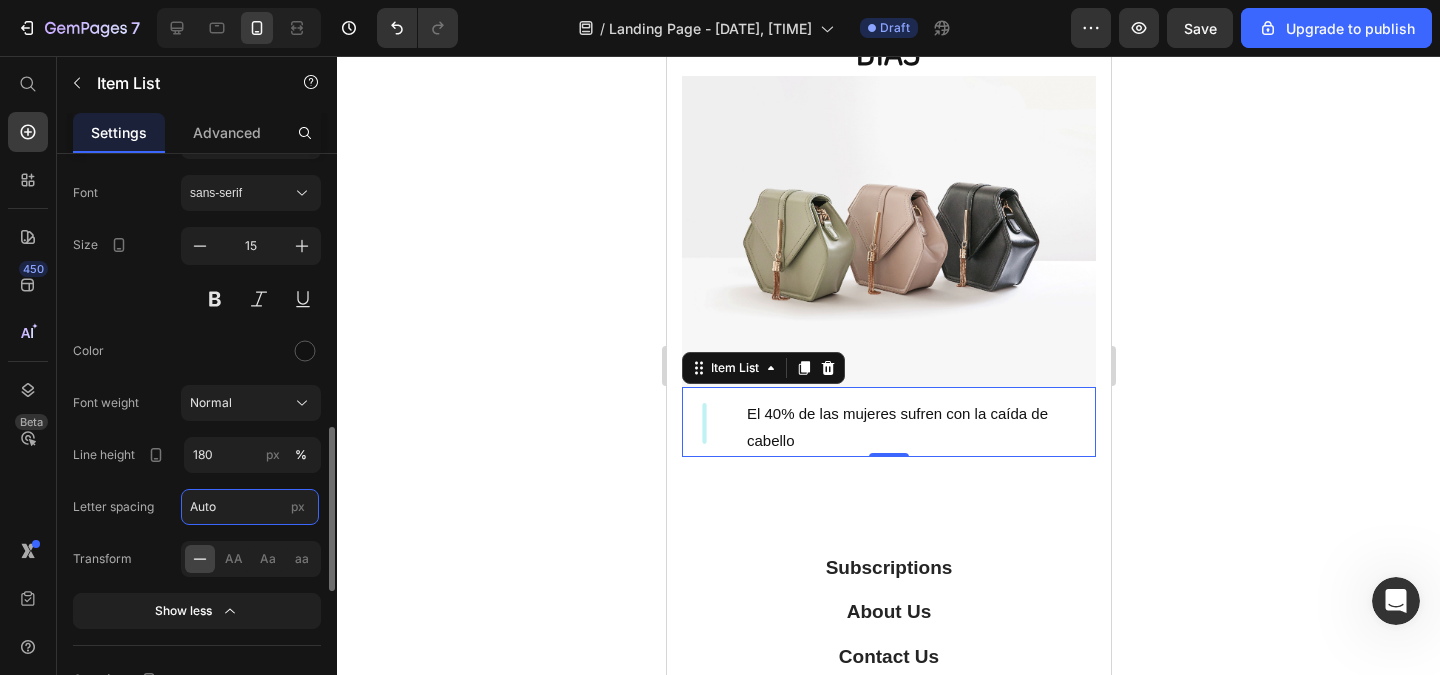 click on "Auto" at bounding box center [250, 507] 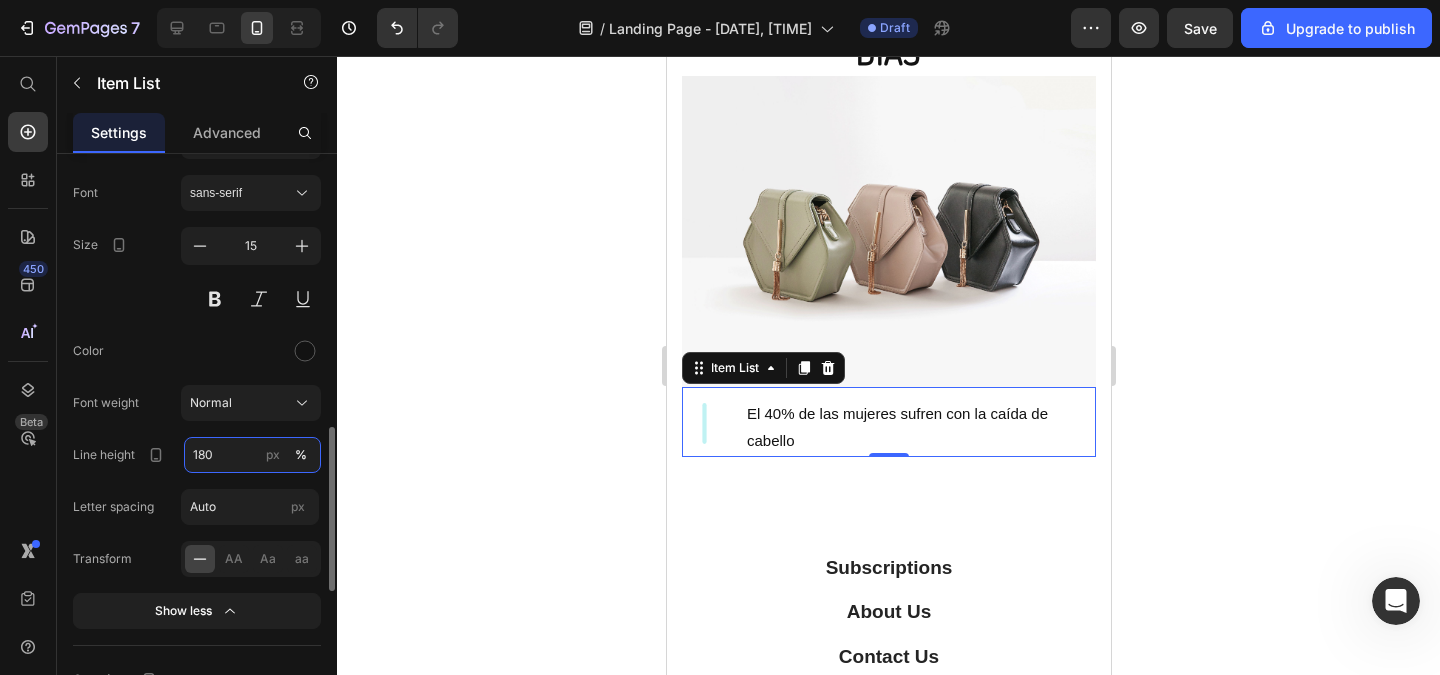 click on "180" at bounding box center (252, 455) 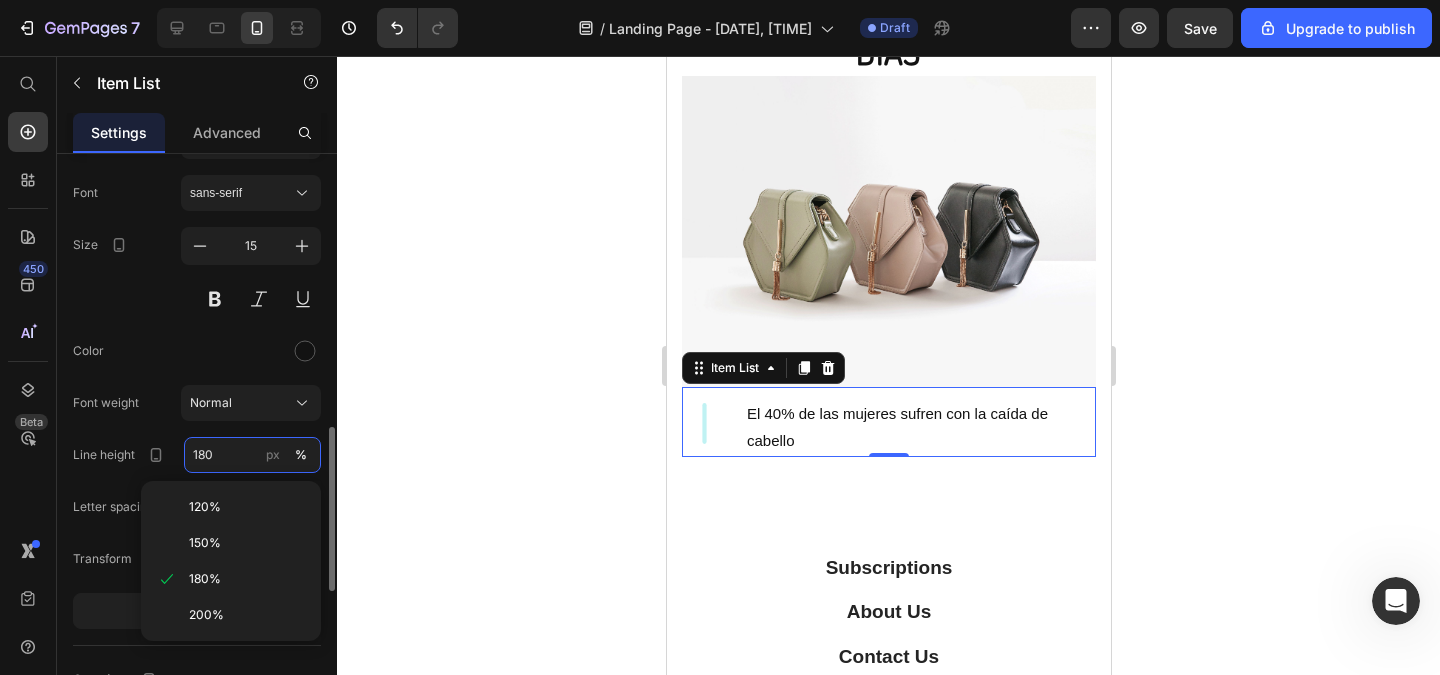 click on "180" at bounding box center (252, 455) 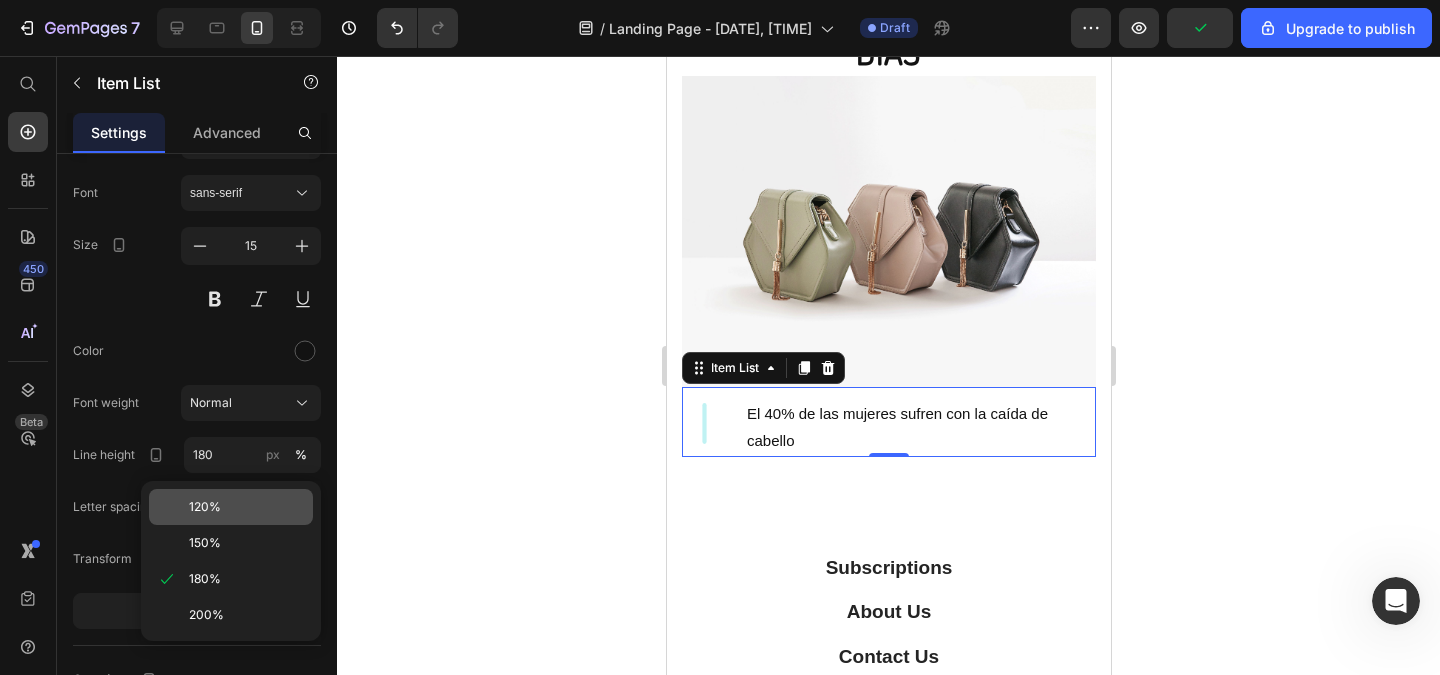 click on "120%" at bounding box center (247, 507) 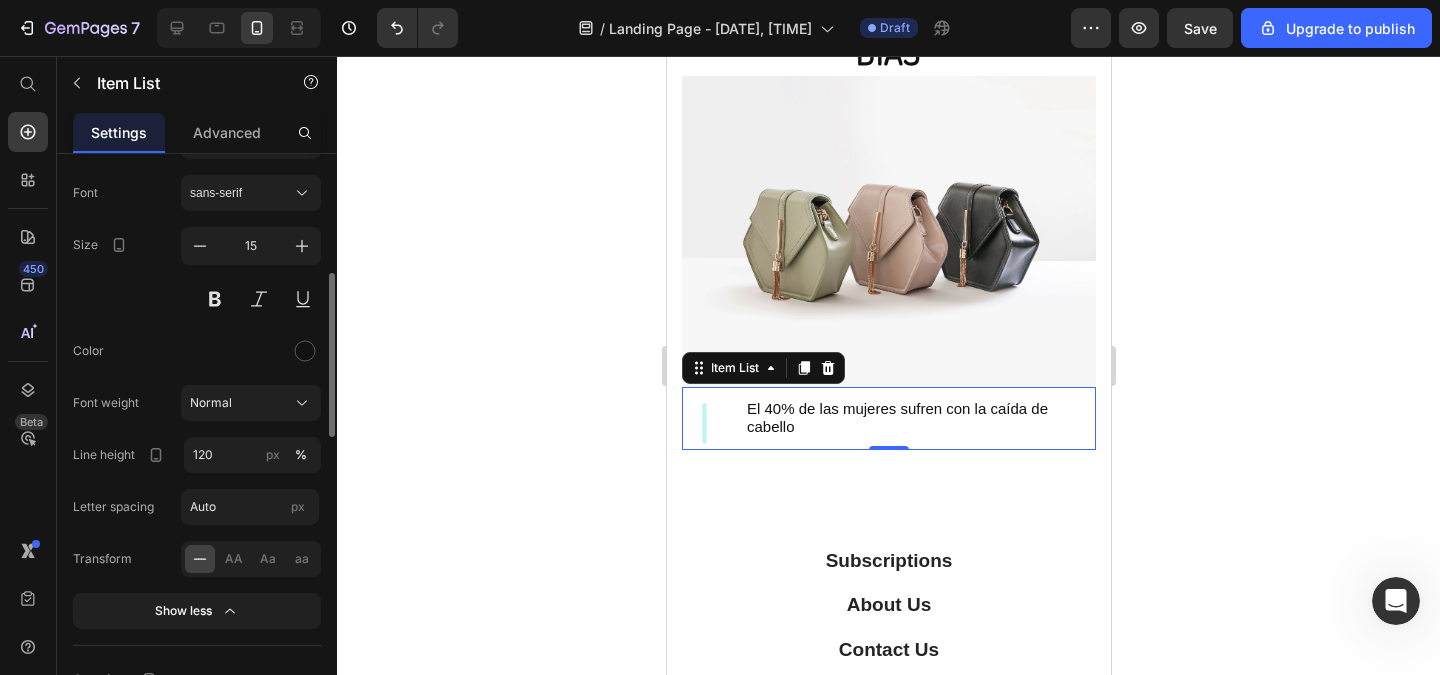 scroll, scrollTop: 840, scrollLeft: 0, axis: vertical 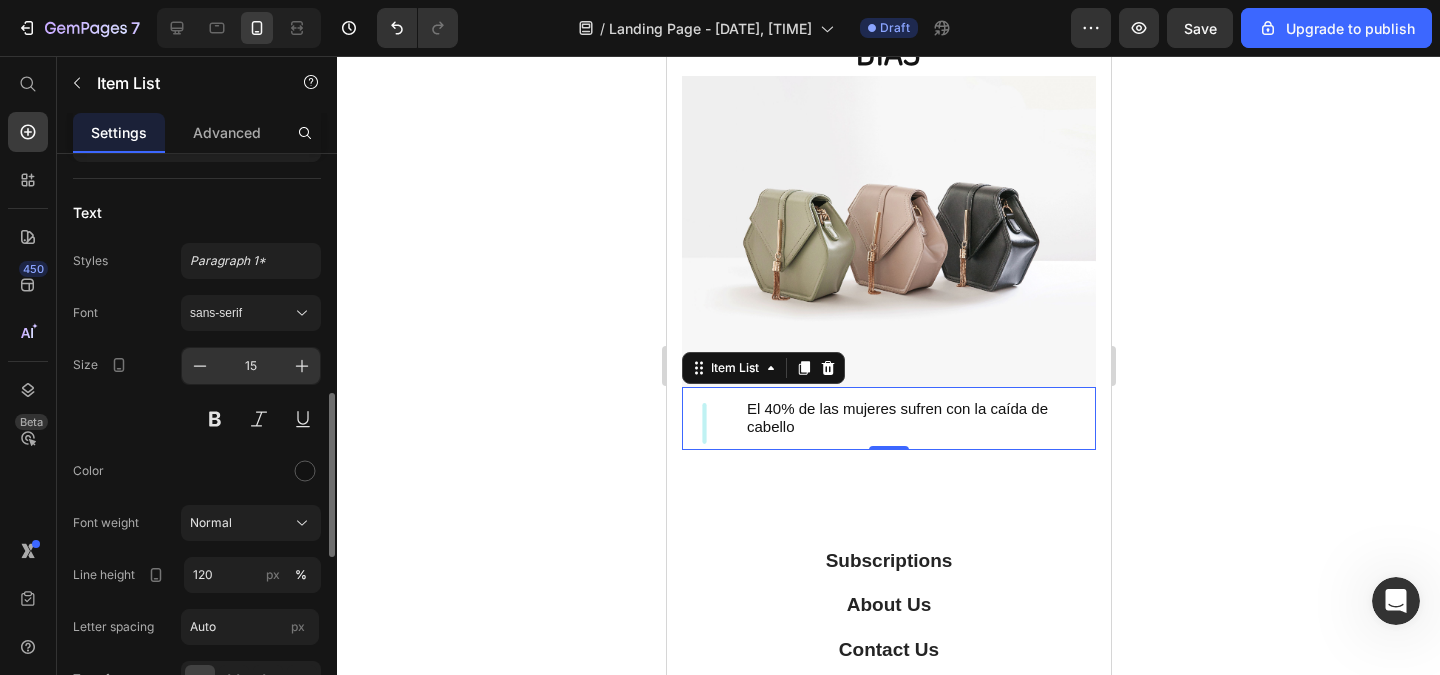click on "15" at bounding box center (251, 366) 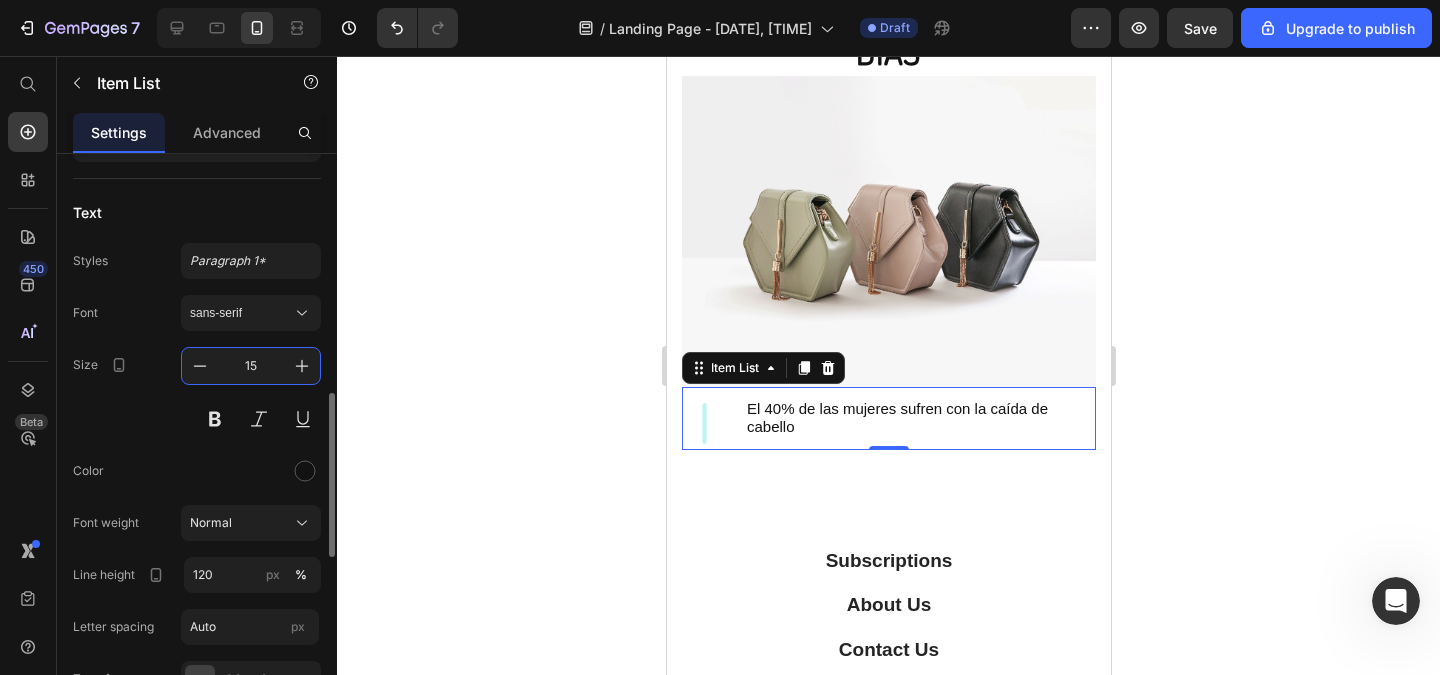 click on "15" at bounding box center [251, 366] 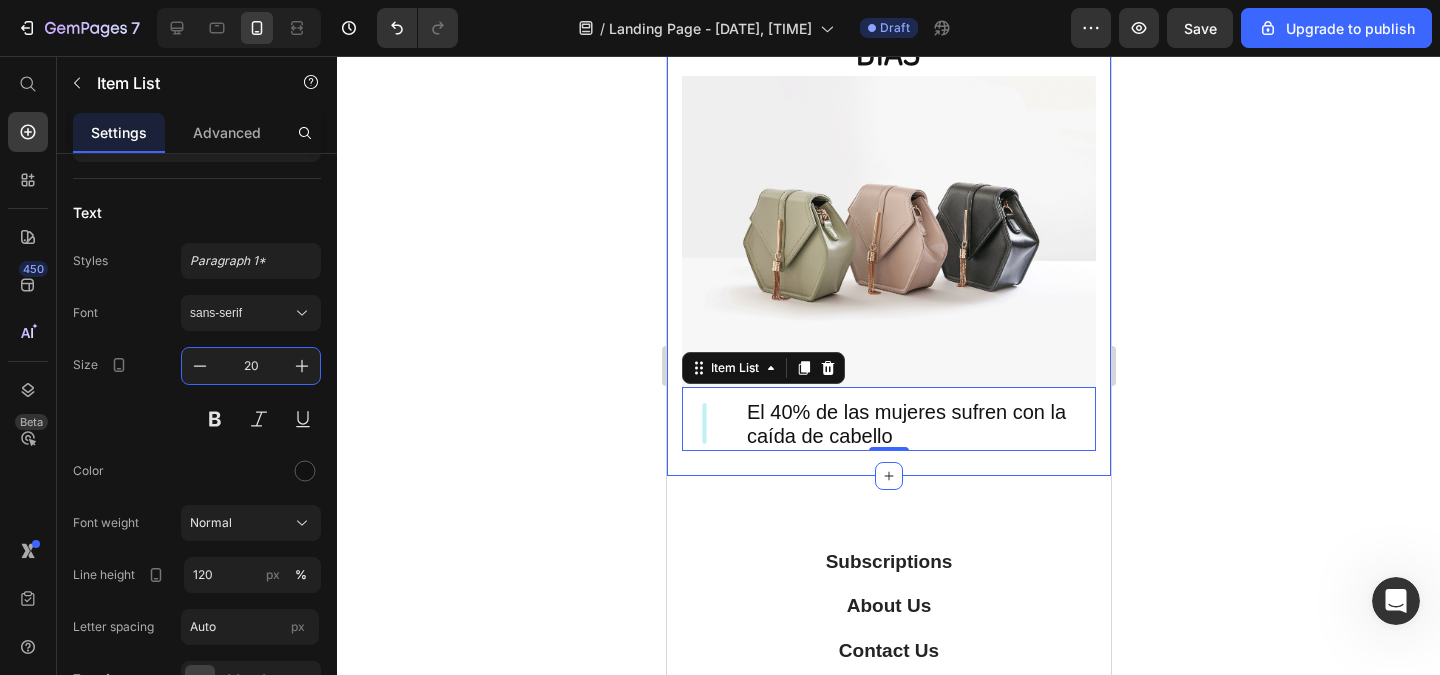 type on "20" 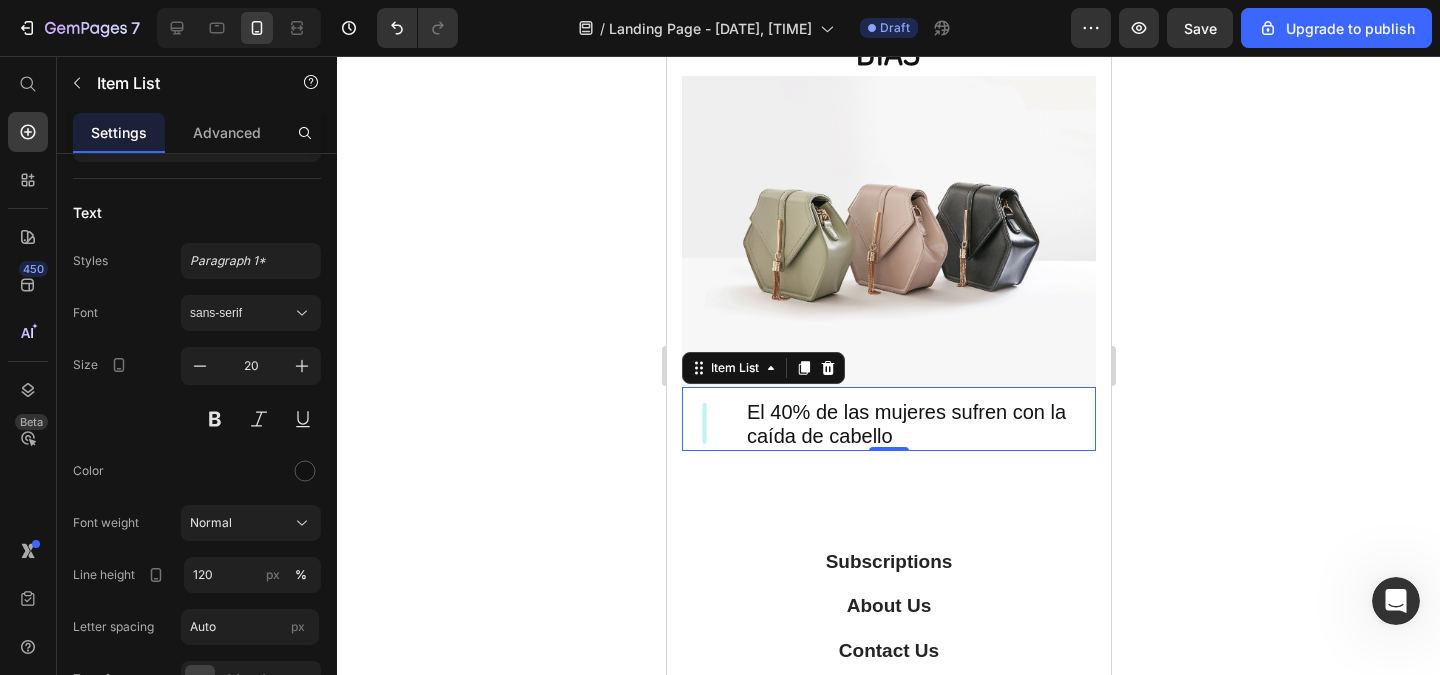 click 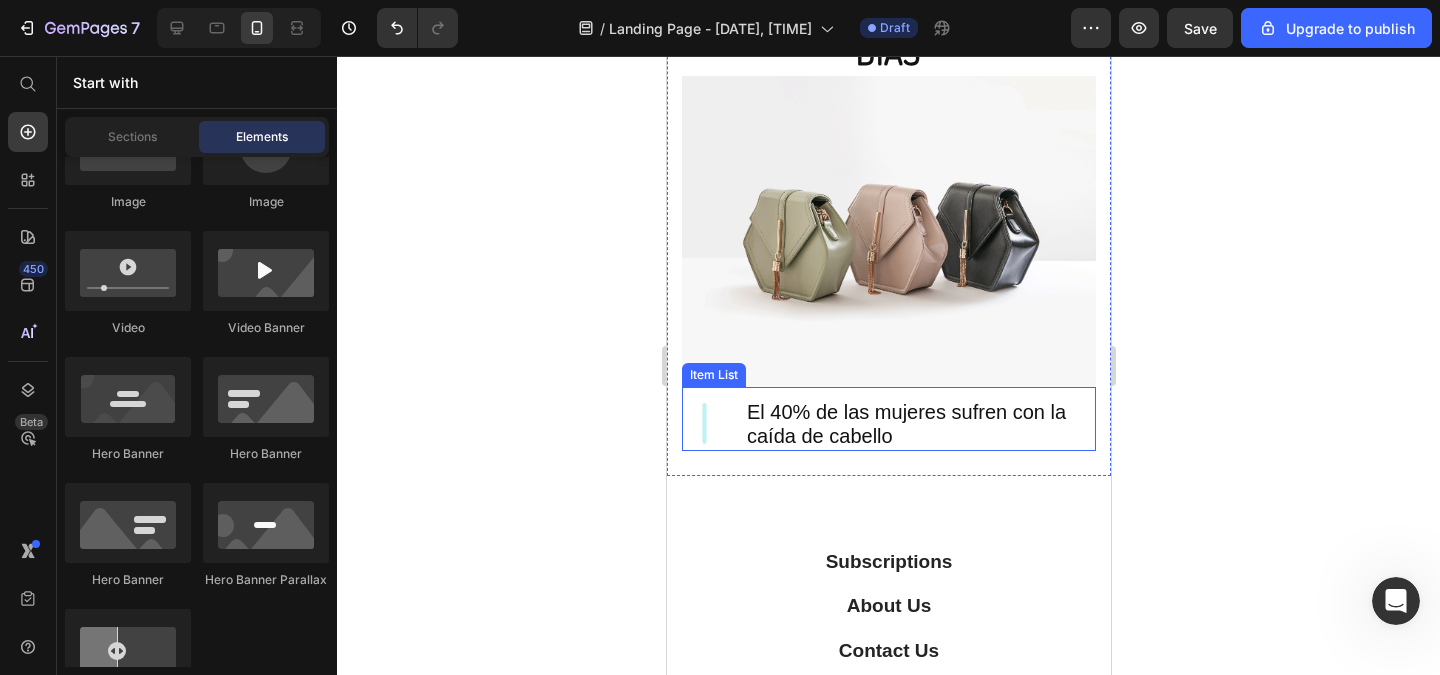click on "El 40% de las mujeres sufren con la caída de cabello" at bounding box center [919, 424] 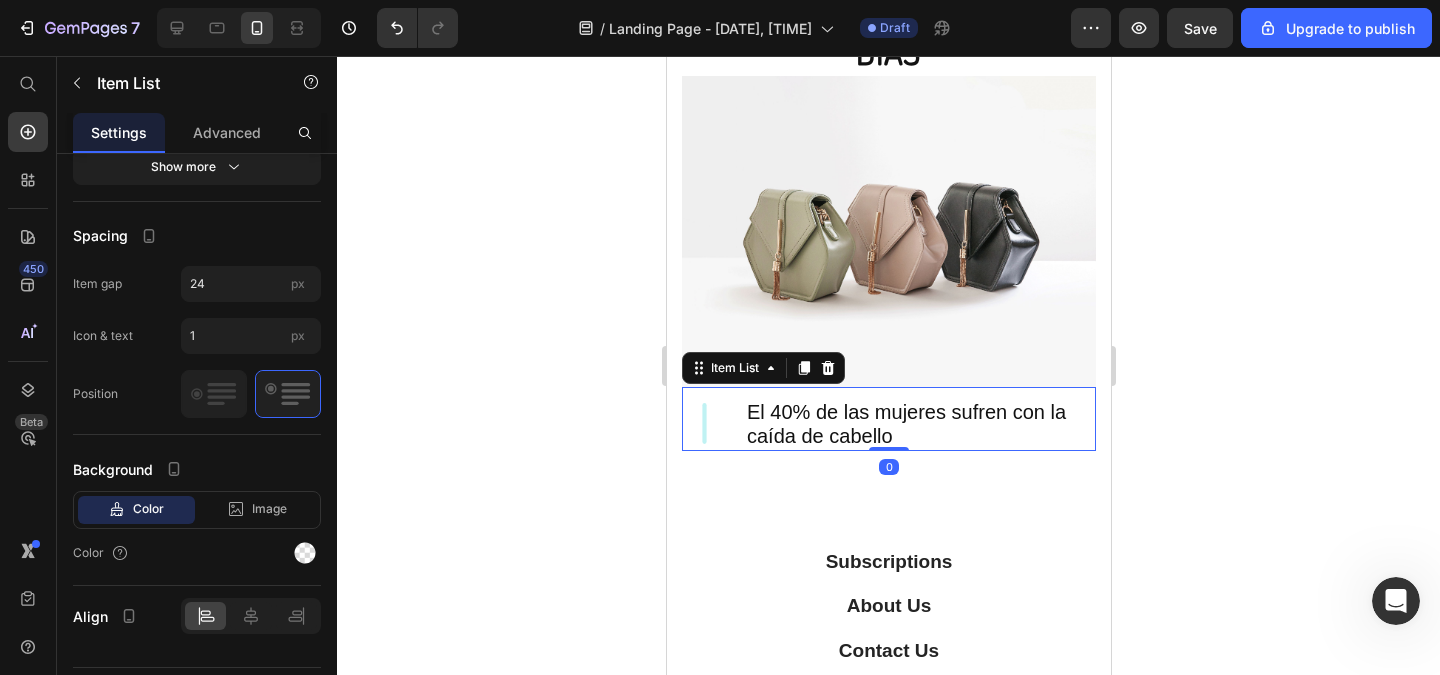 click 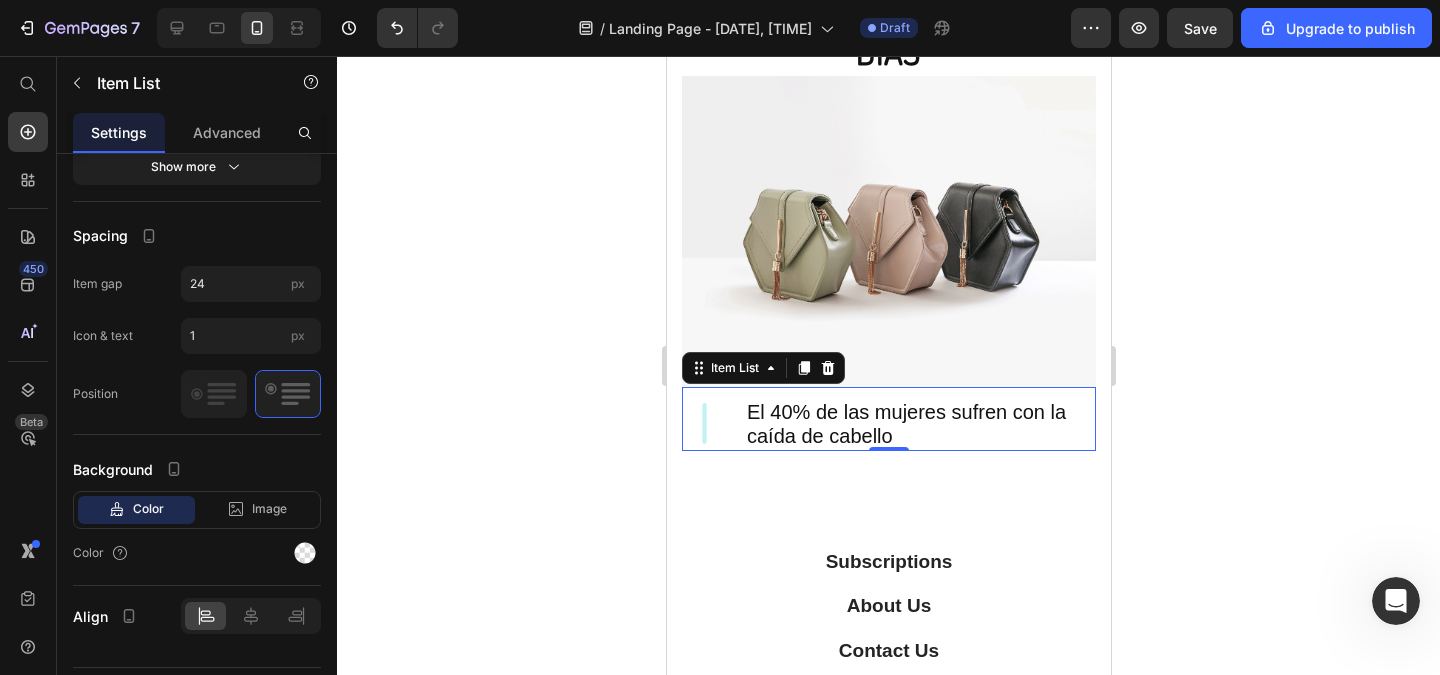 click 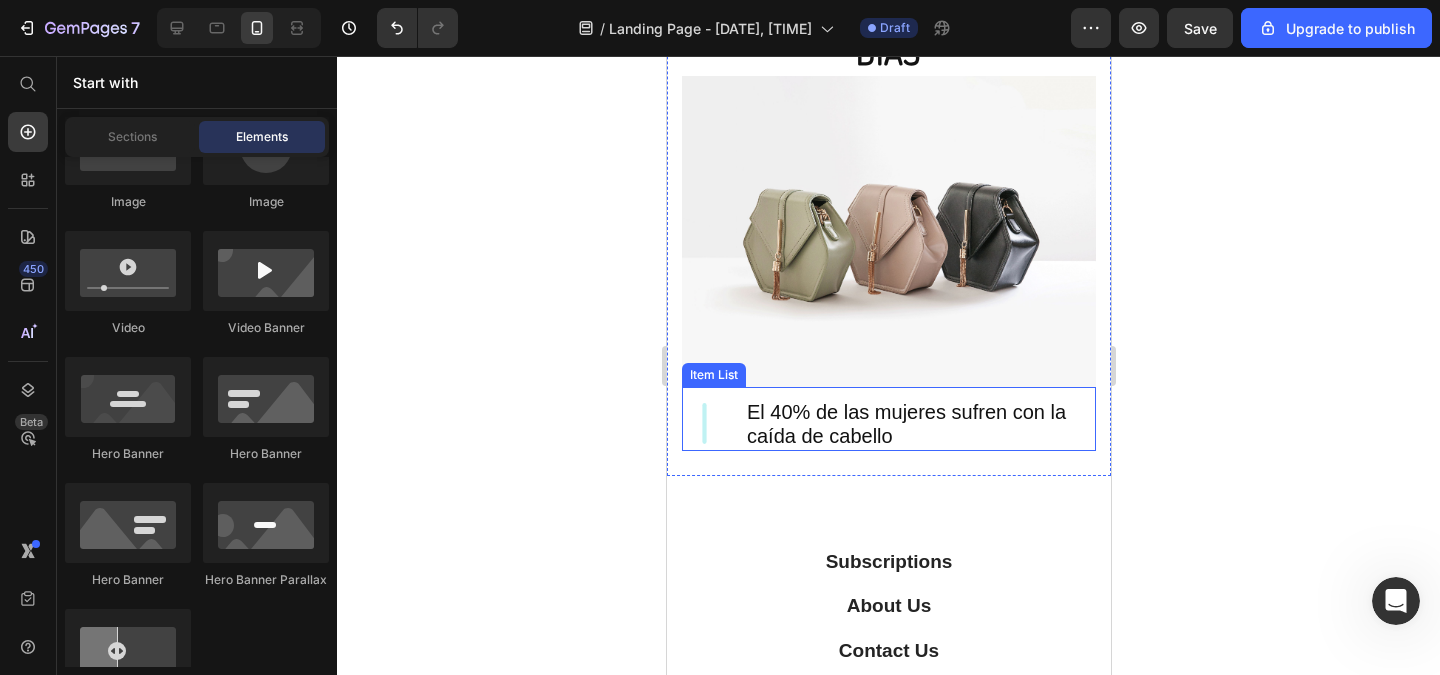 click 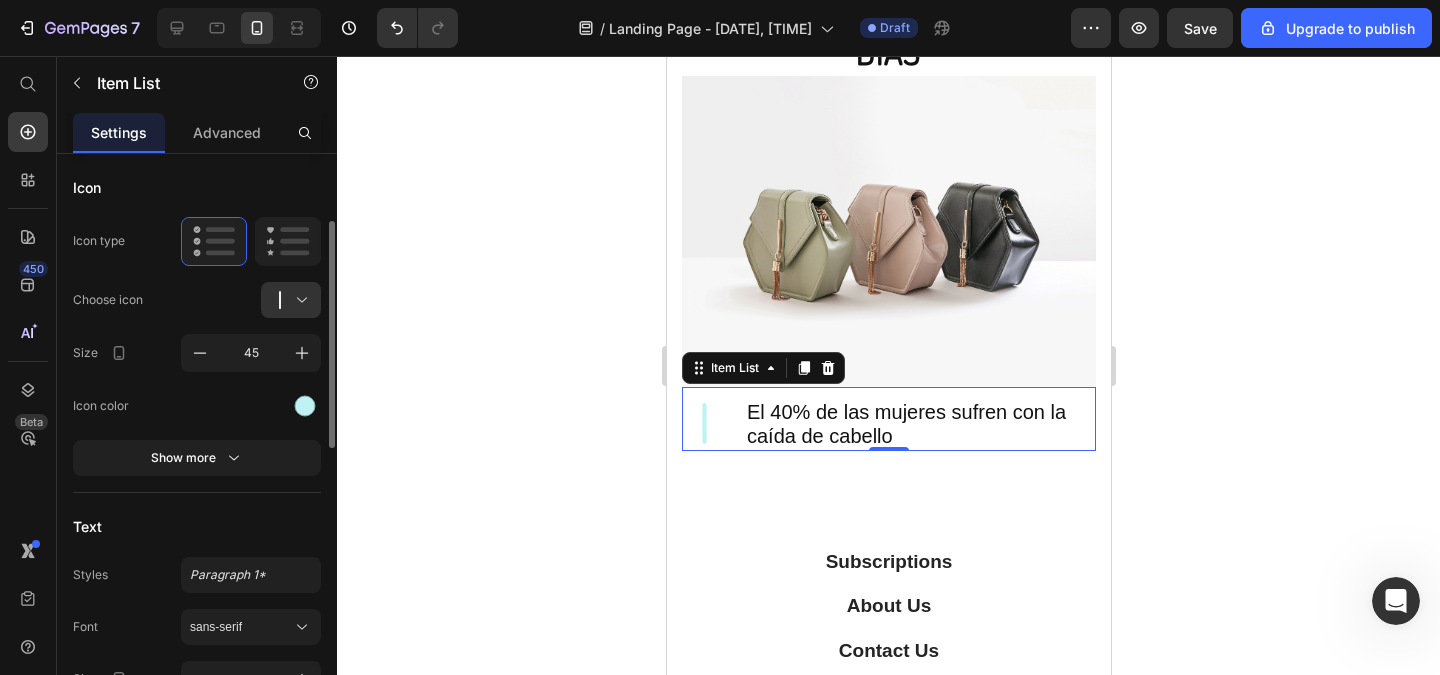 scroll, scrollTop: 0, scrollLeft: 0, axis: both 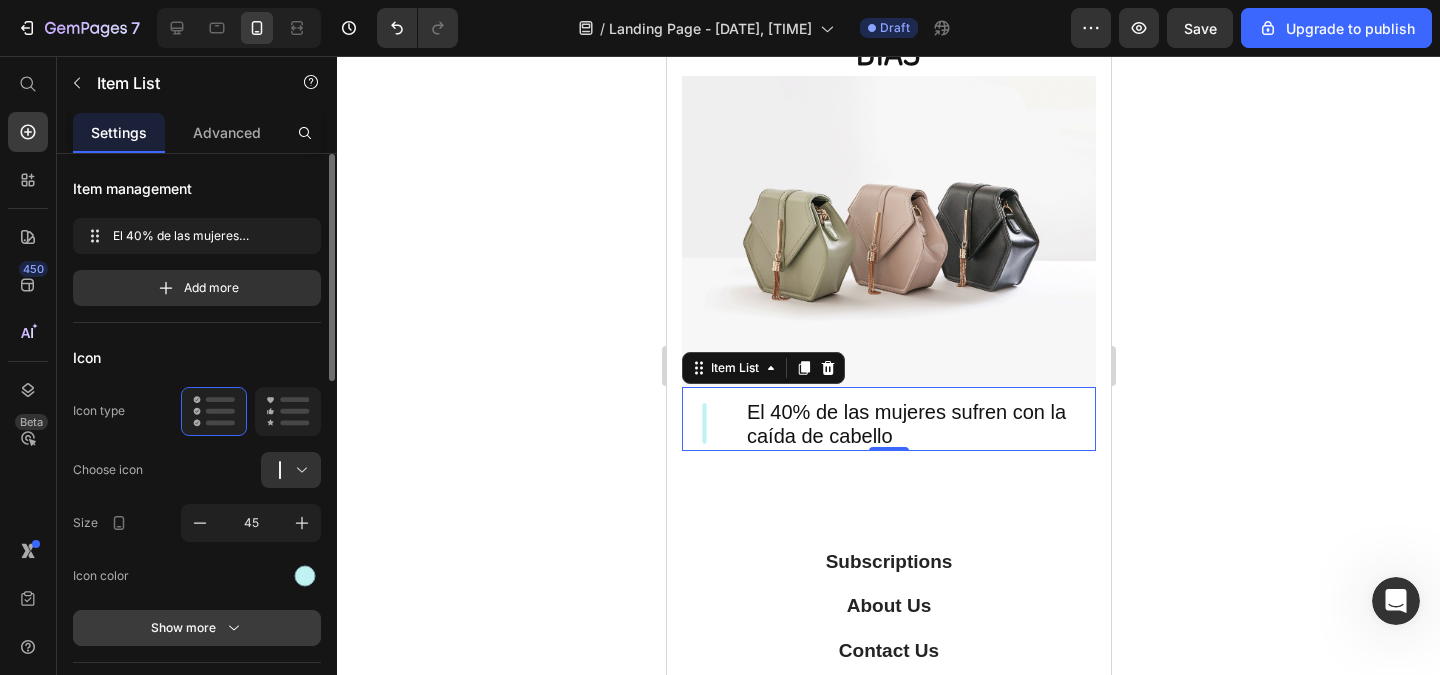 click on "Icon Icon type  Choose icon
Size 45 Icon color Show more" 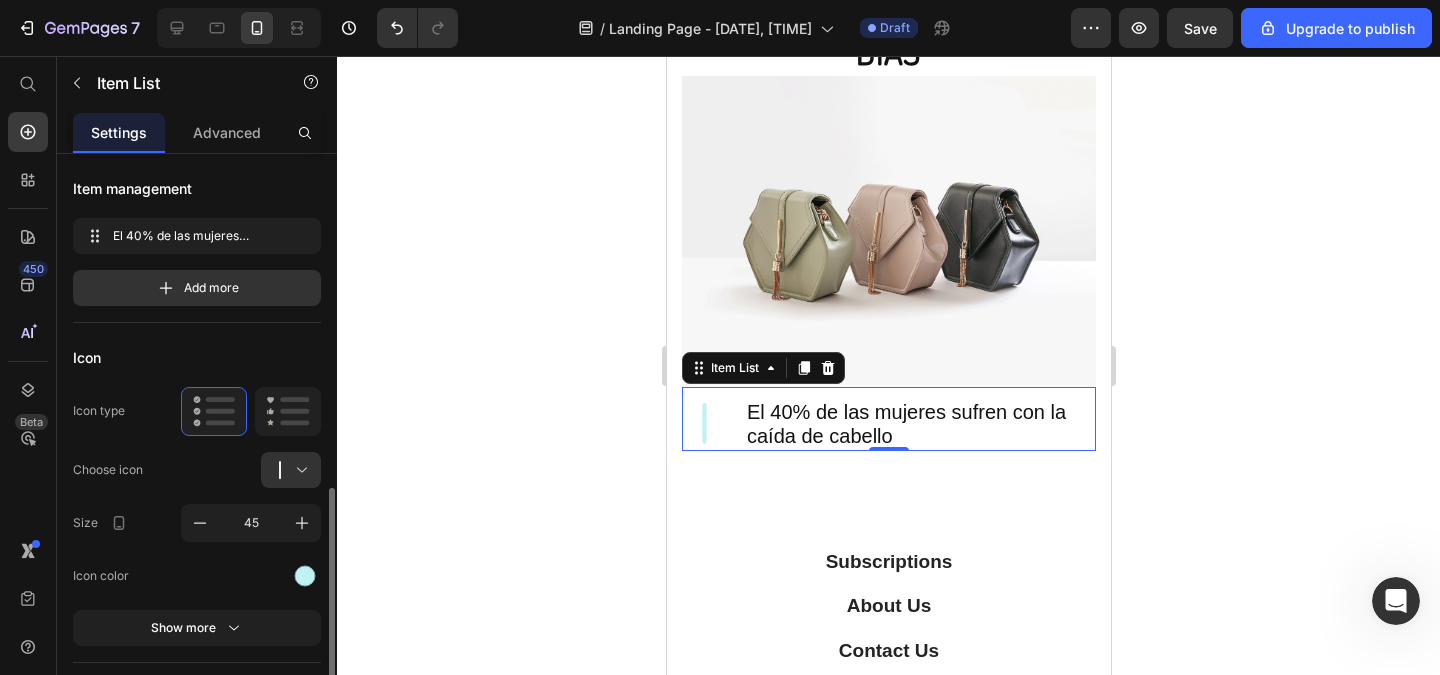 scroll, scrollTop: 240, scrollLeft: 0, axis: vertical 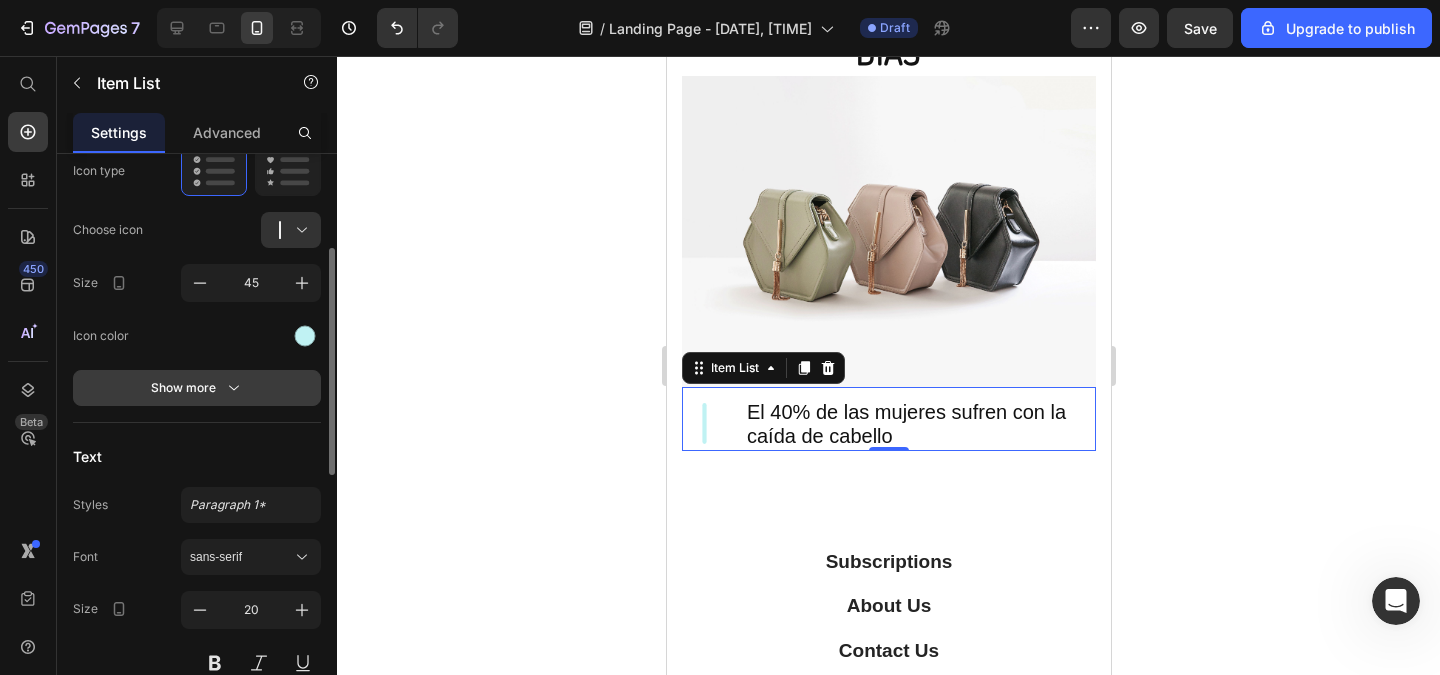 click on "Show more" at bounding box center [197, 388] 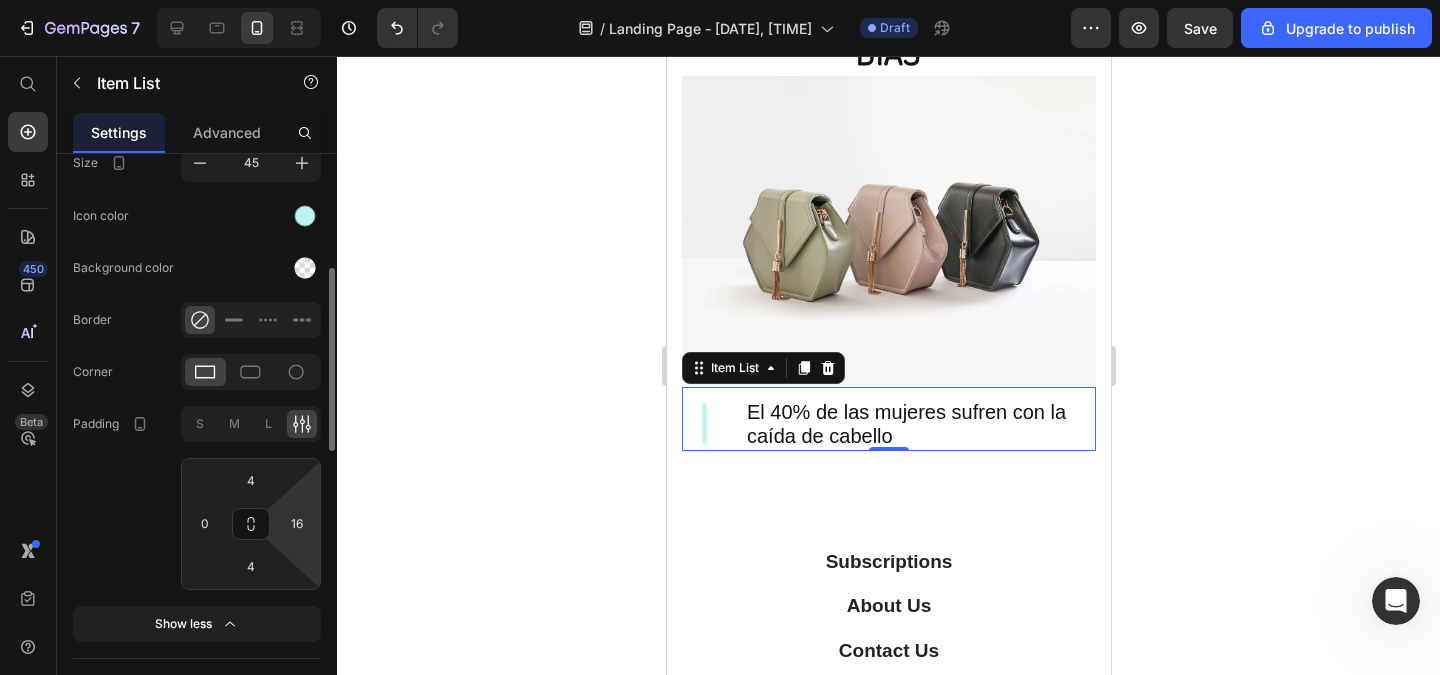 scroll, scrollTop: 480, scrollLeft: 0, axis: vertical 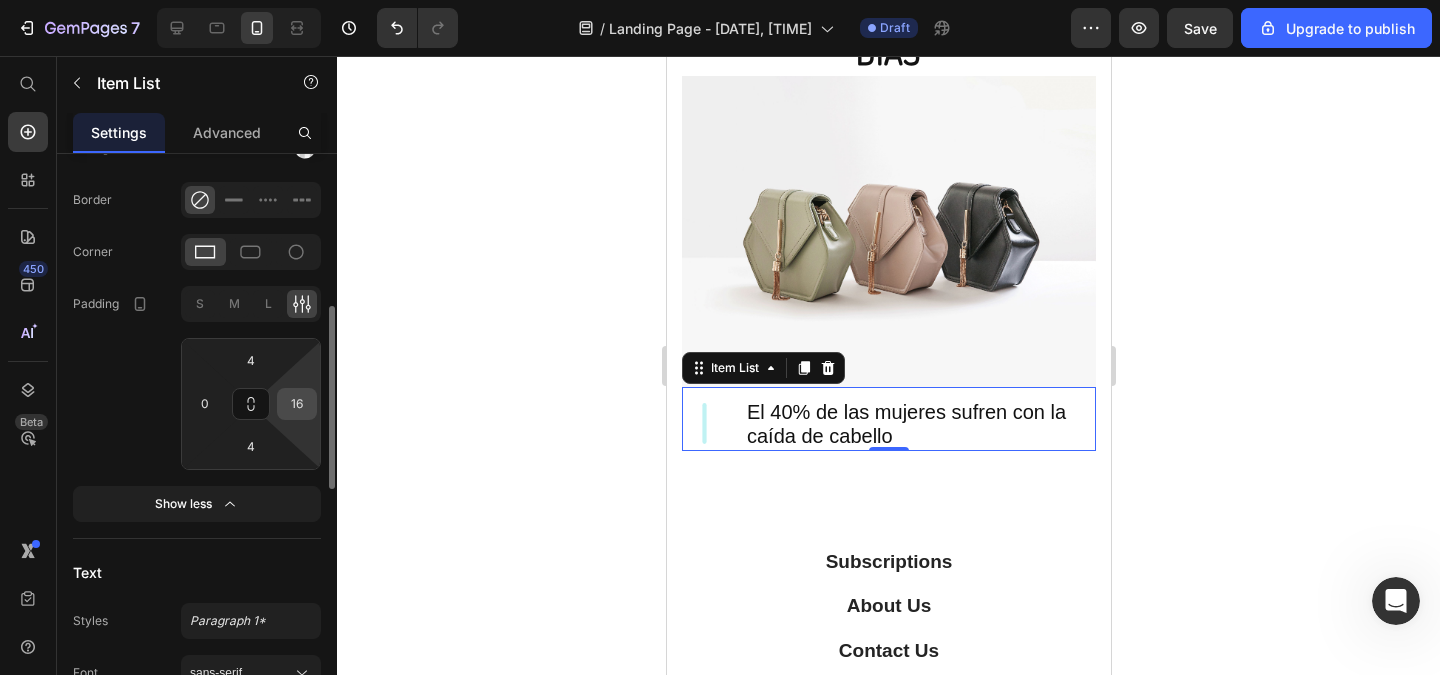 click on "16" at bounding box center (297, 404) 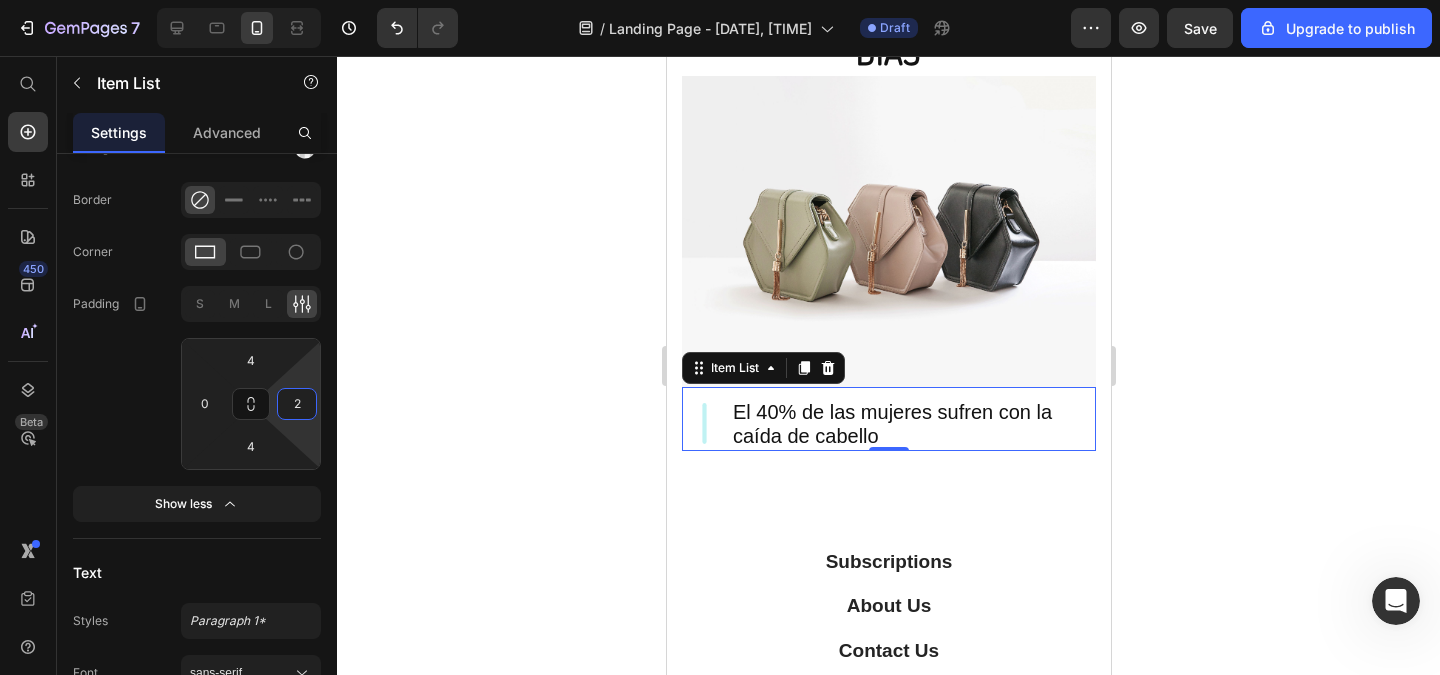 type on "2" 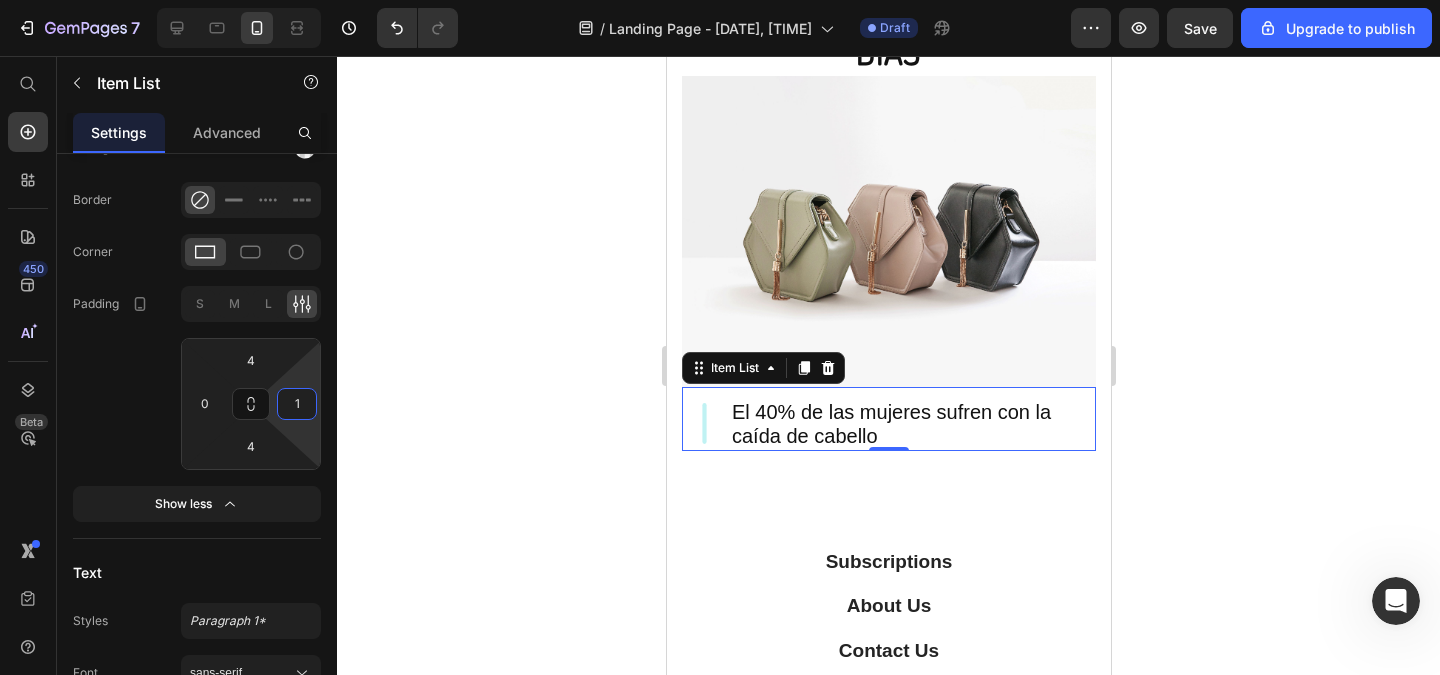 type on "1" 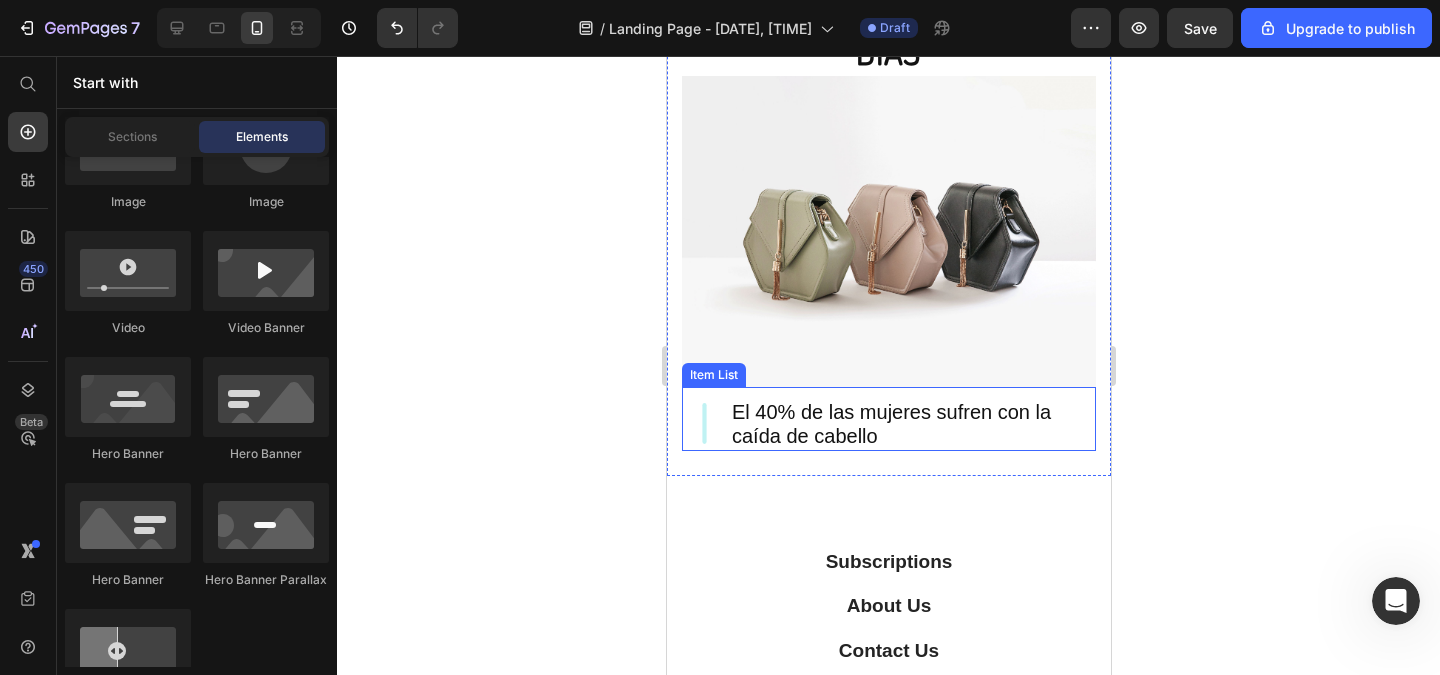 click 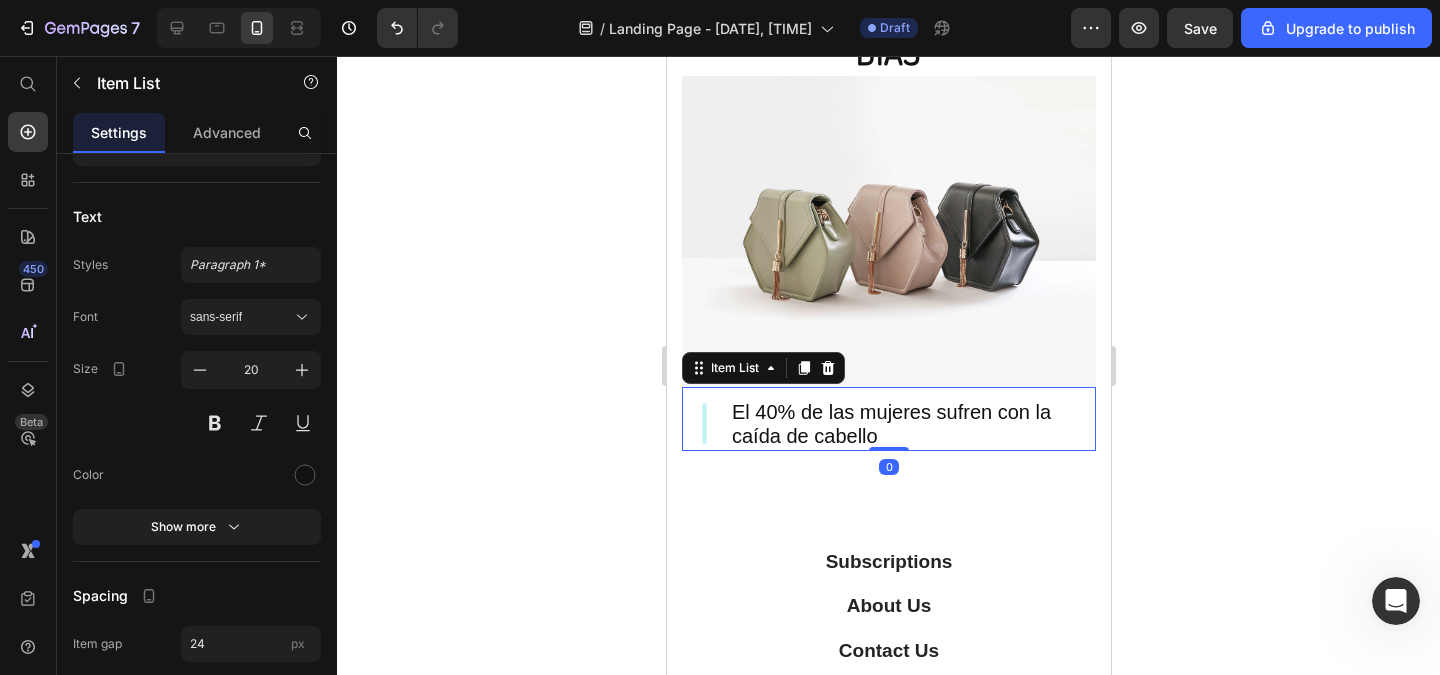 click 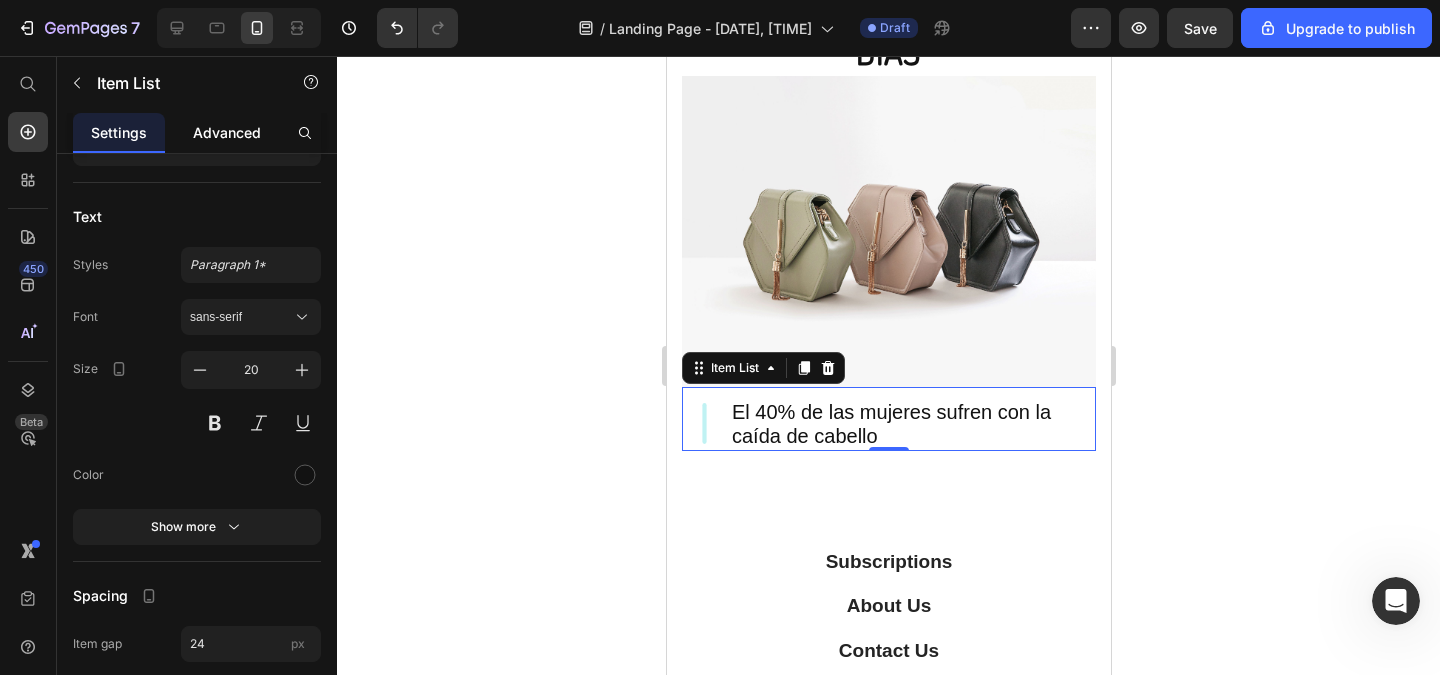 click on "Advanced" at bounding box center (227, 132) 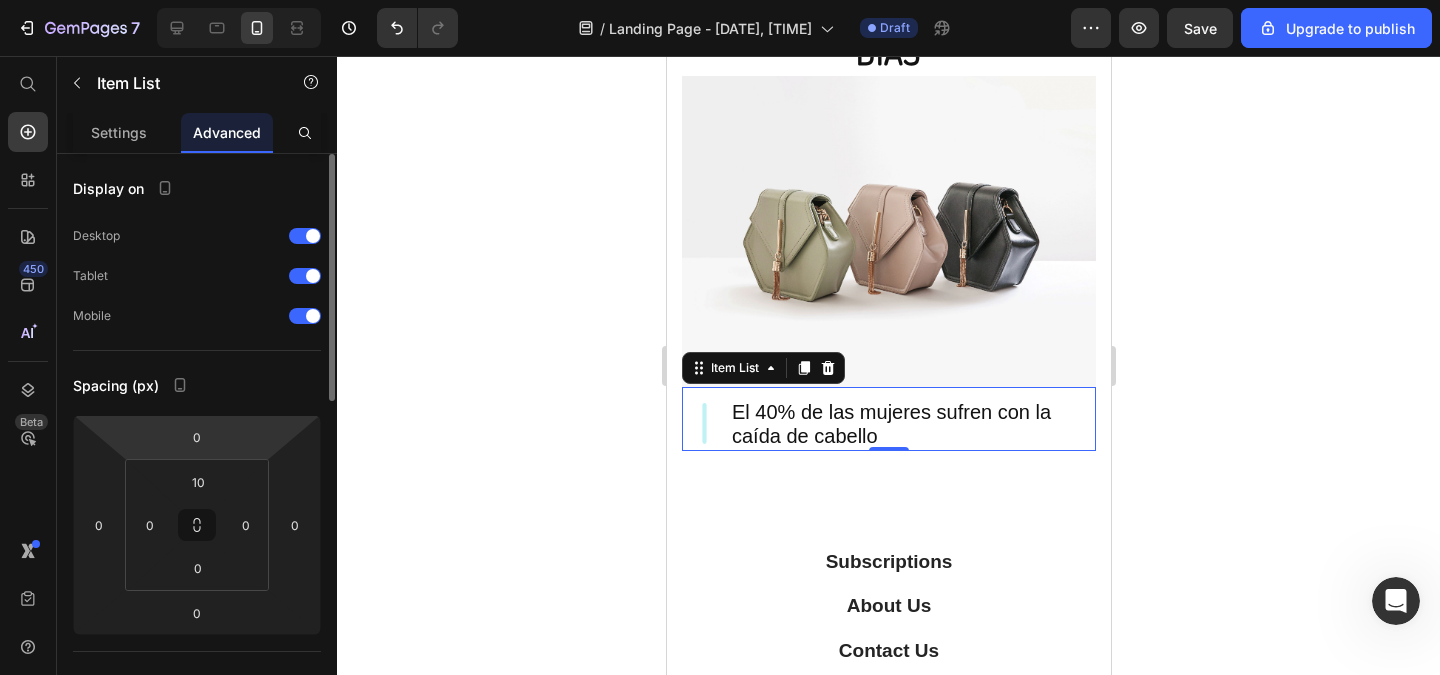 scroll, scrollTop: 600, scrollLeft: 0, axis: vertical 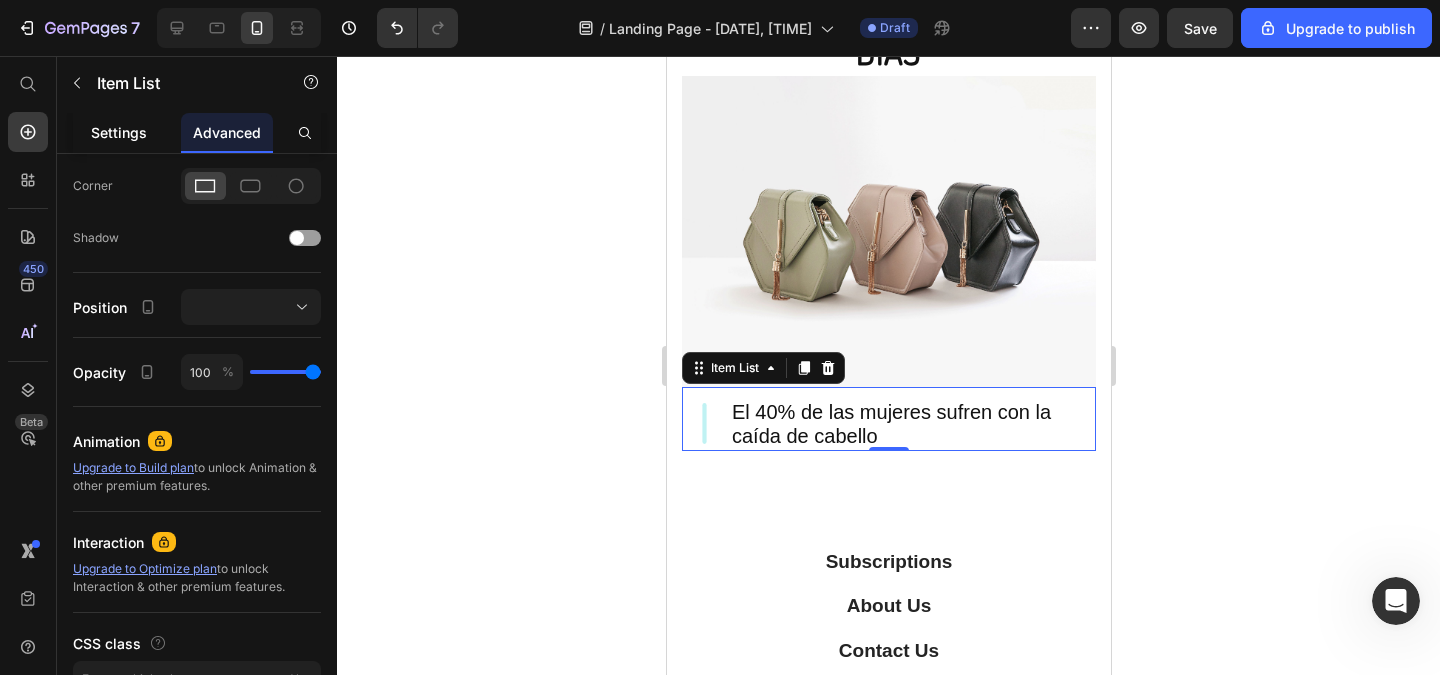 click on "Settings" at bounding box center [119, 132] 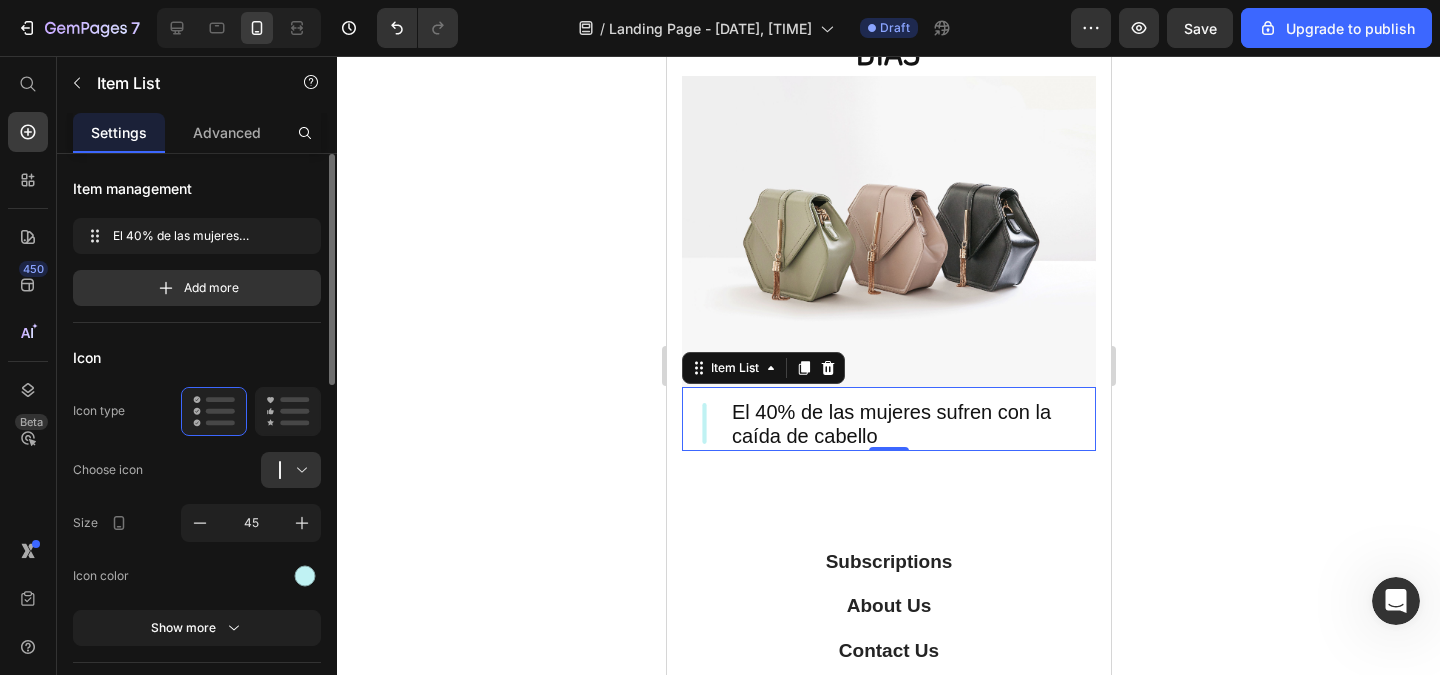 scroll, scrollTop: 120, scrollLeft: 0, axis: vertical 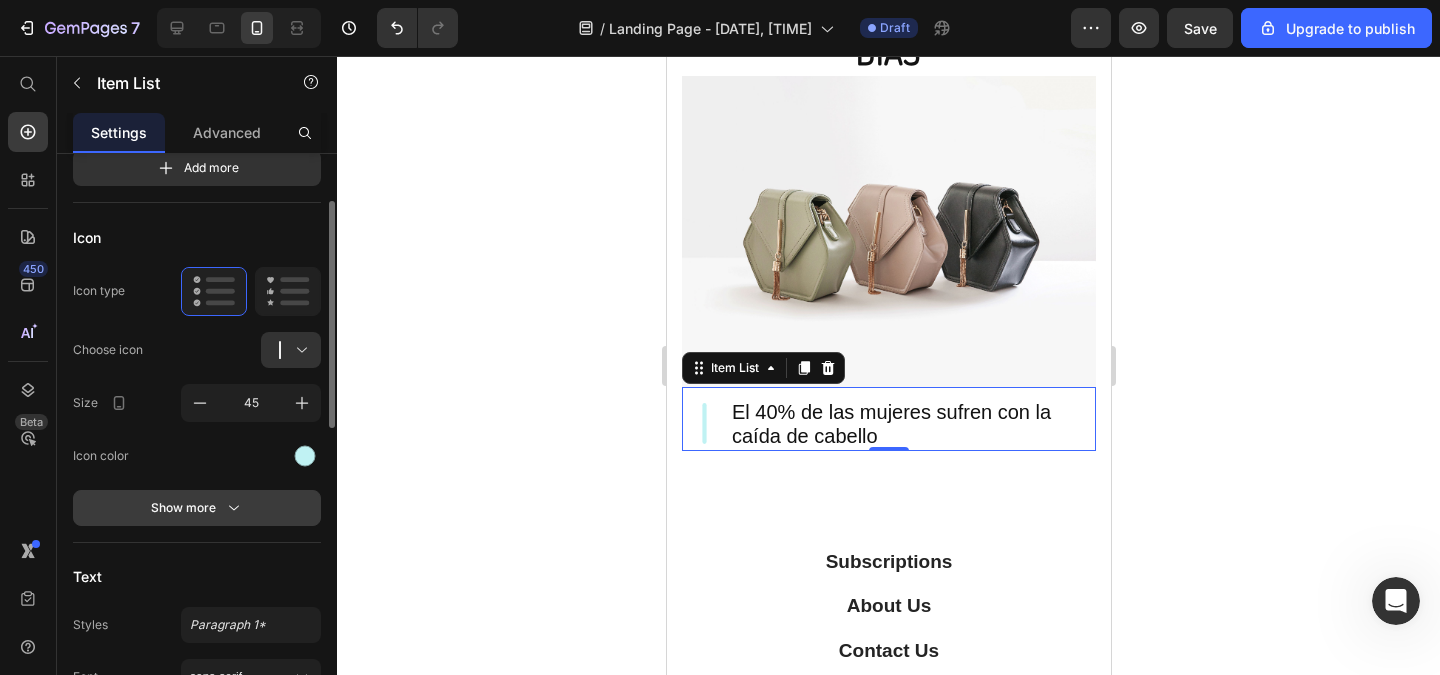 click 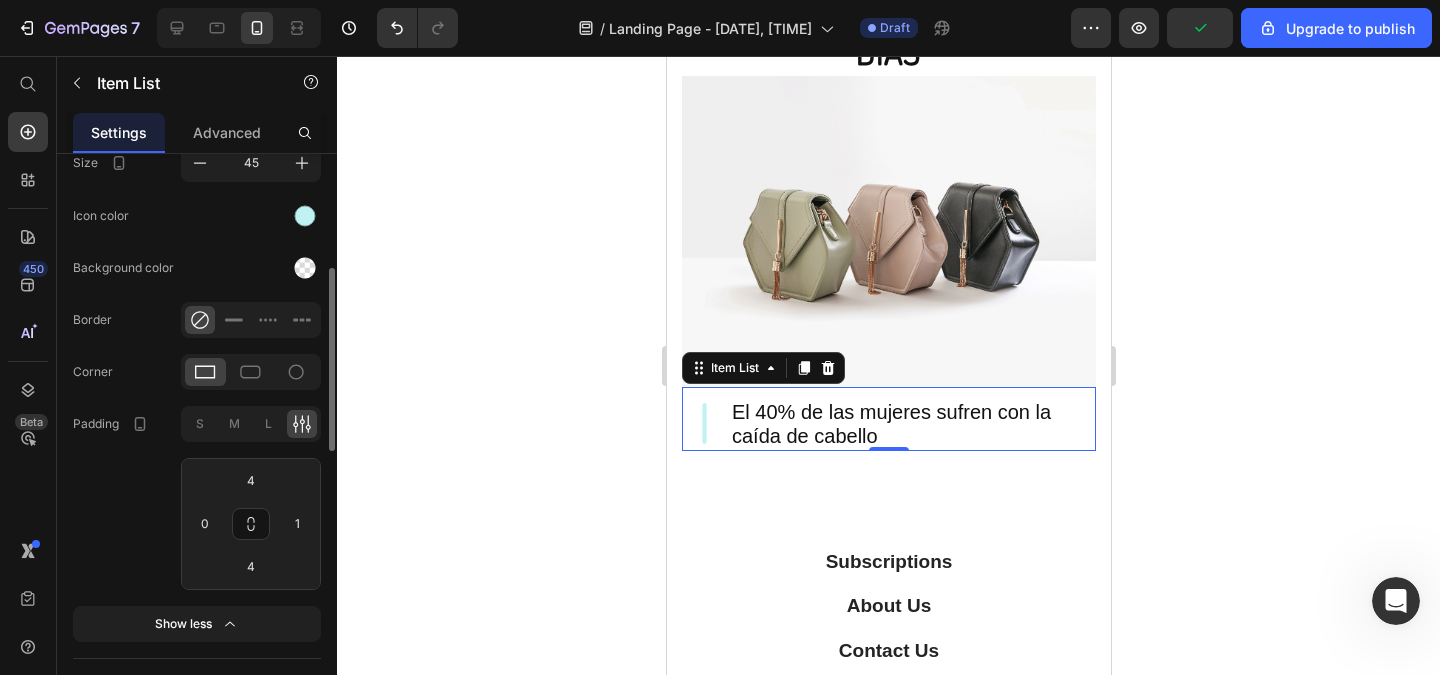 scroll, scrollTop: 480, scrollLeft: 0, axis: vertical 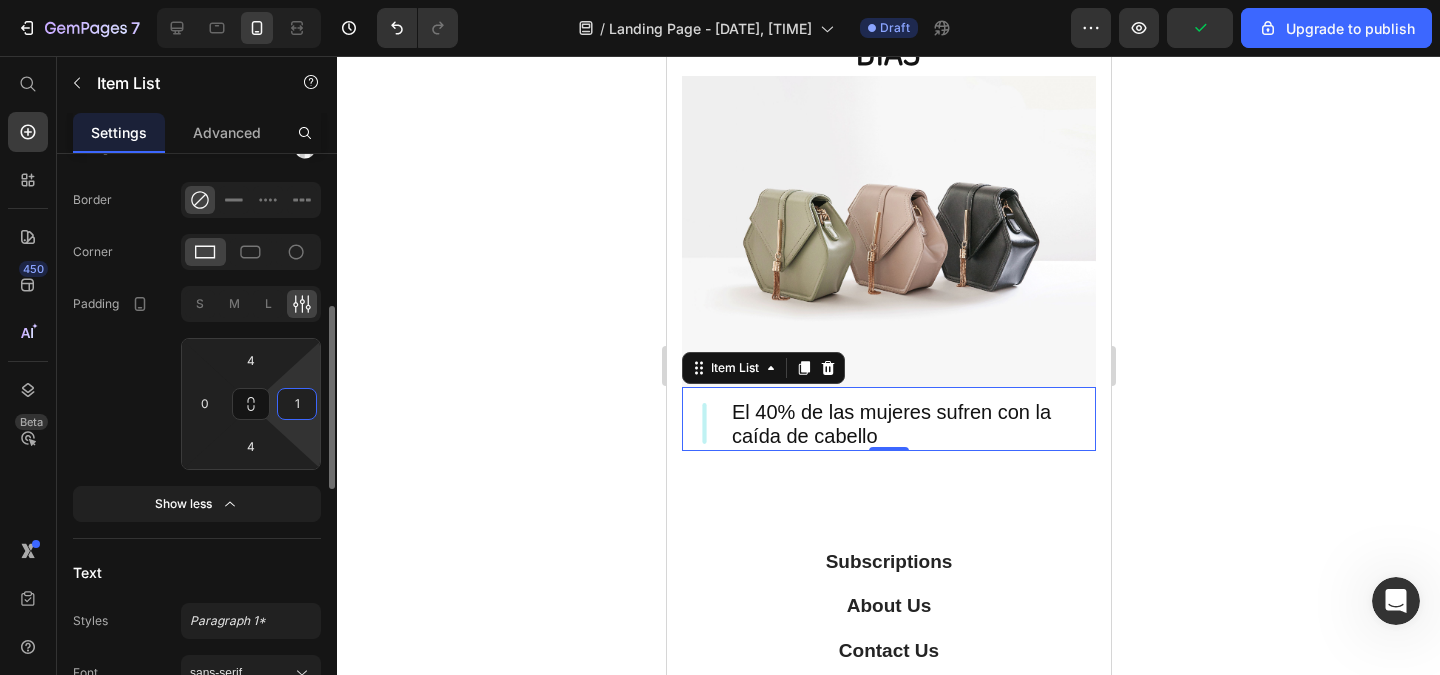 click on "1" at bounding box center [297, 404] 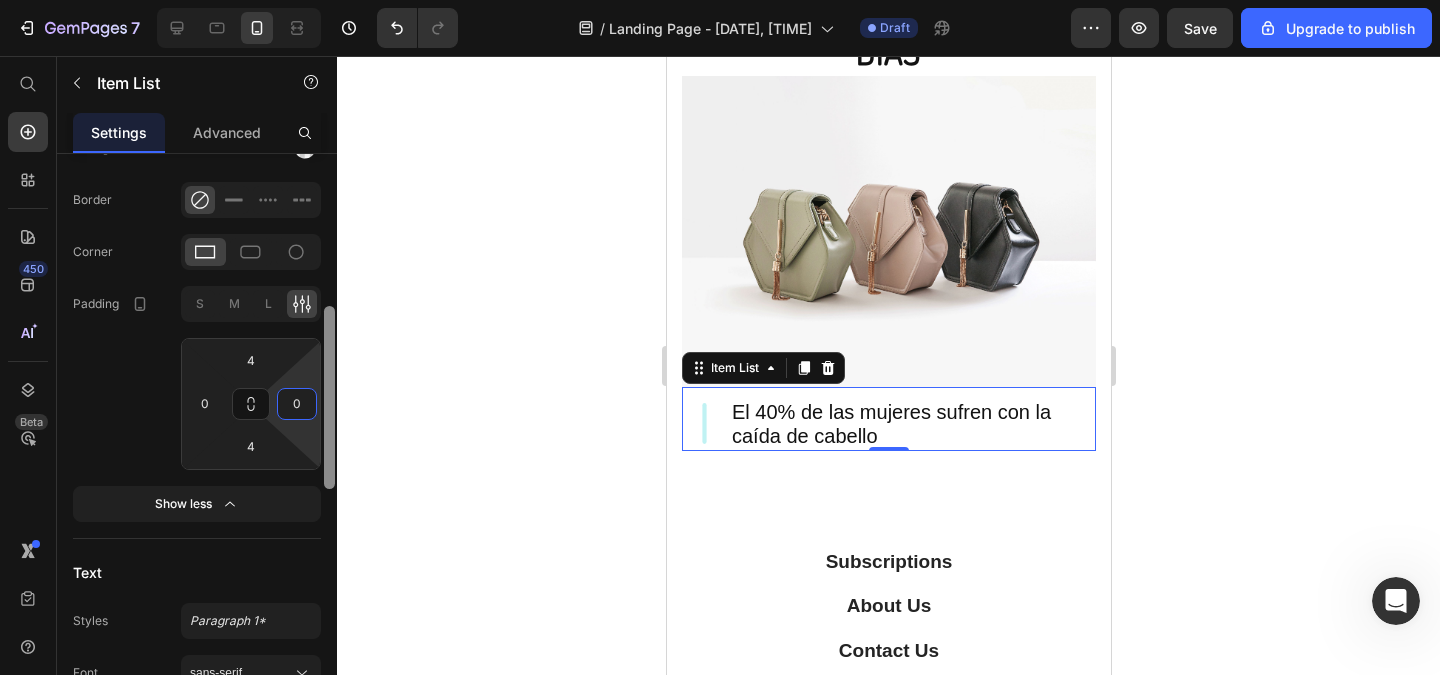 type on "0" 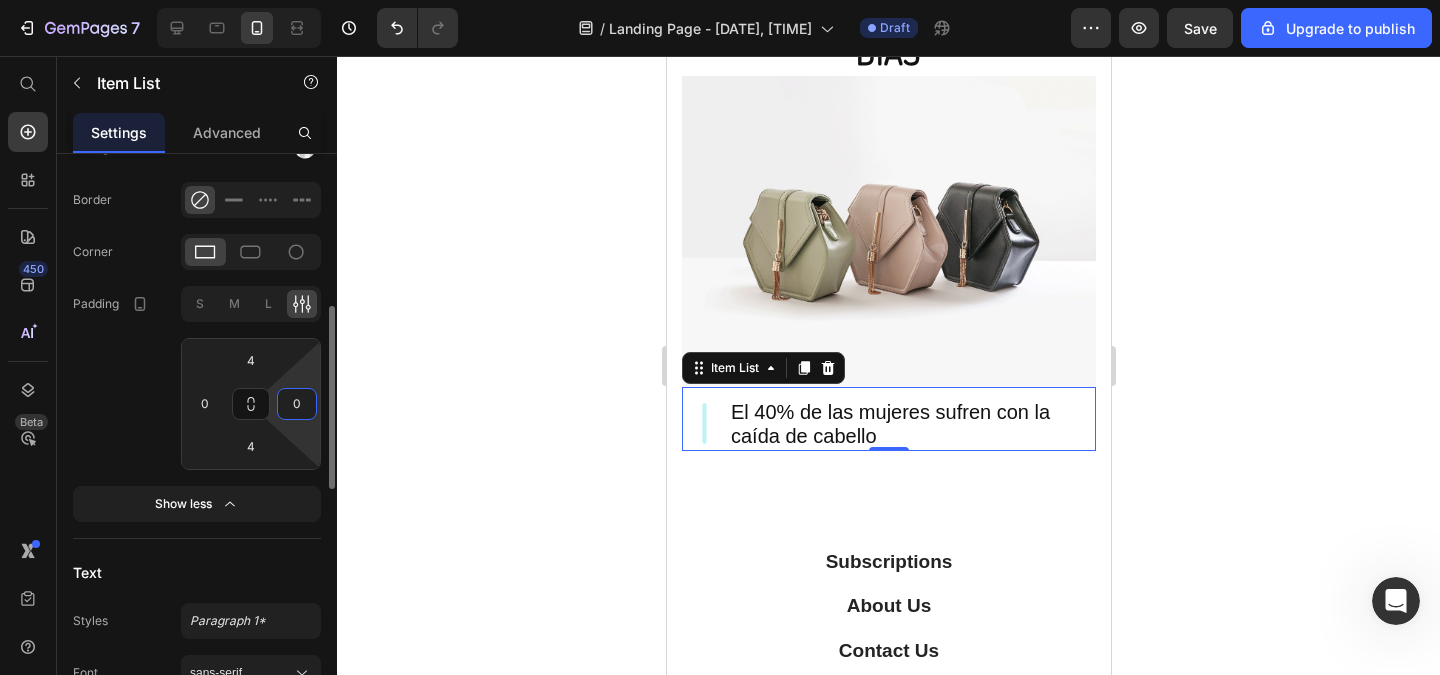 click on "Padding S M L 4 0 4 0" 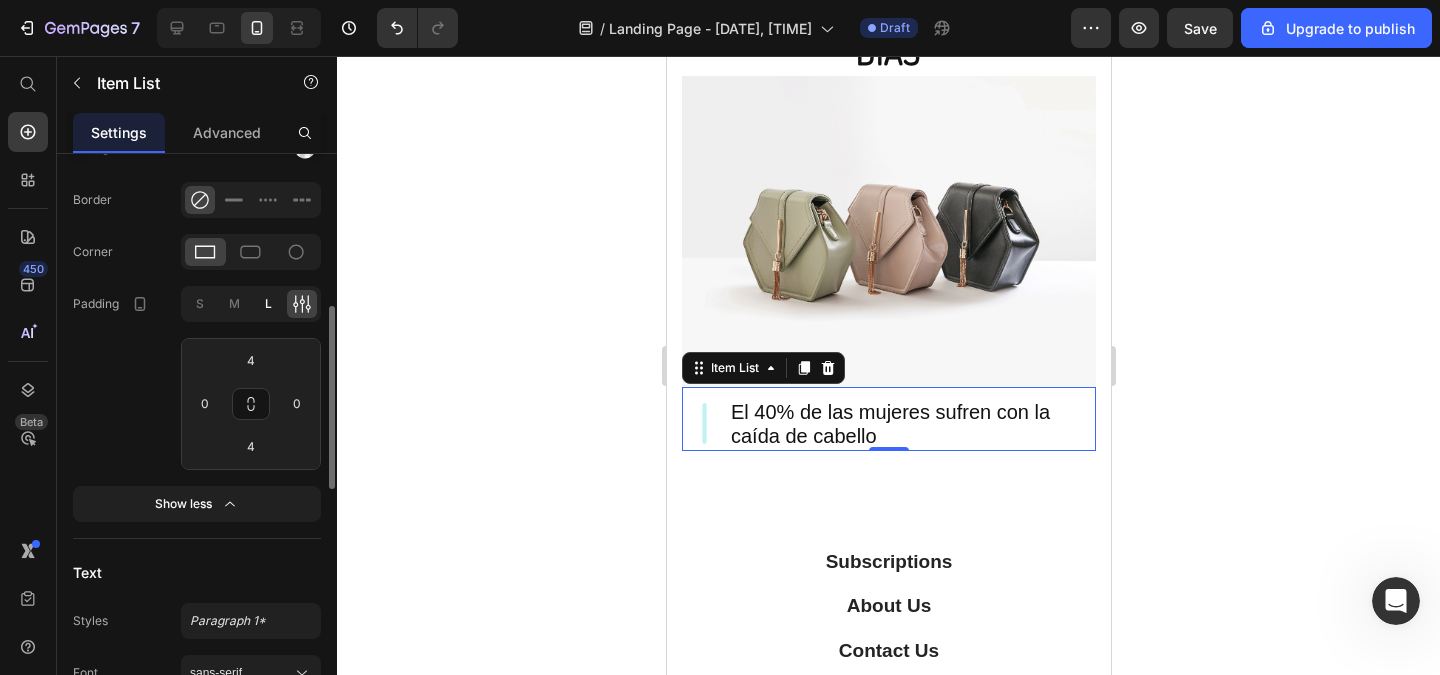 click on "L" 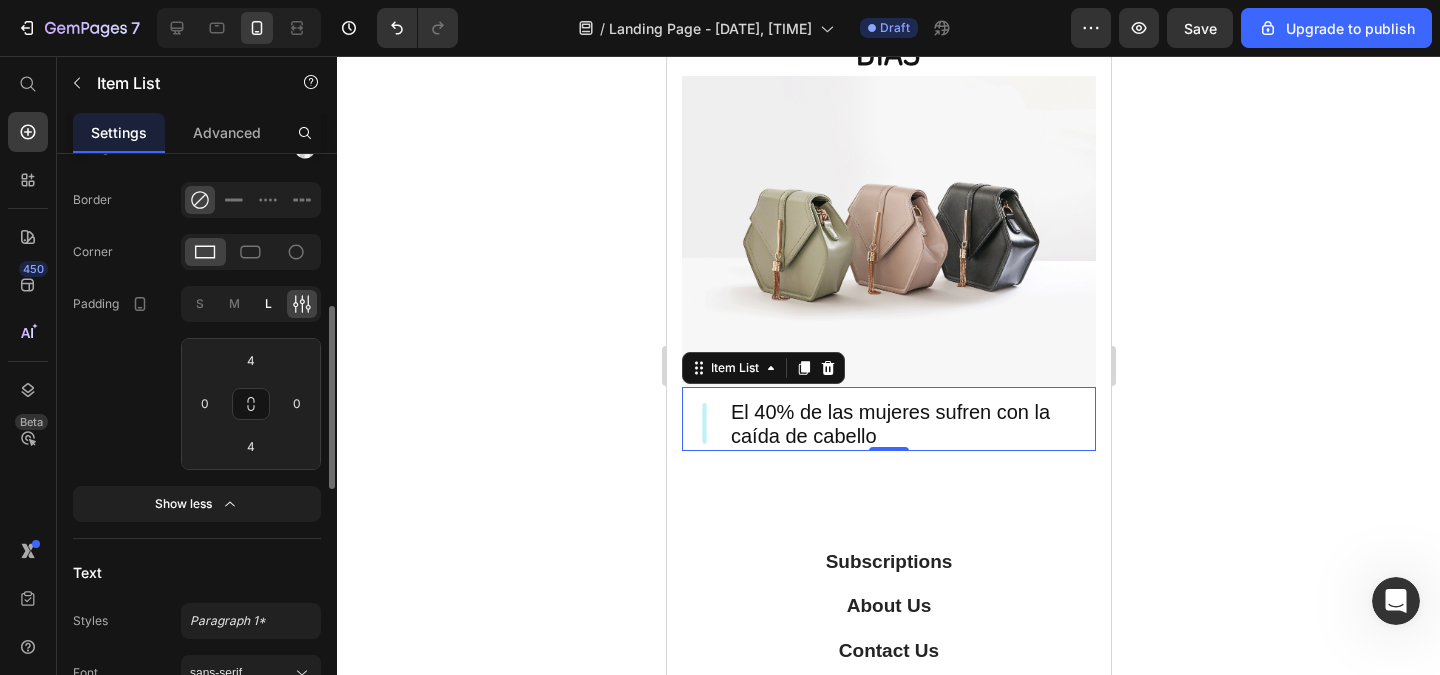 type on "12" 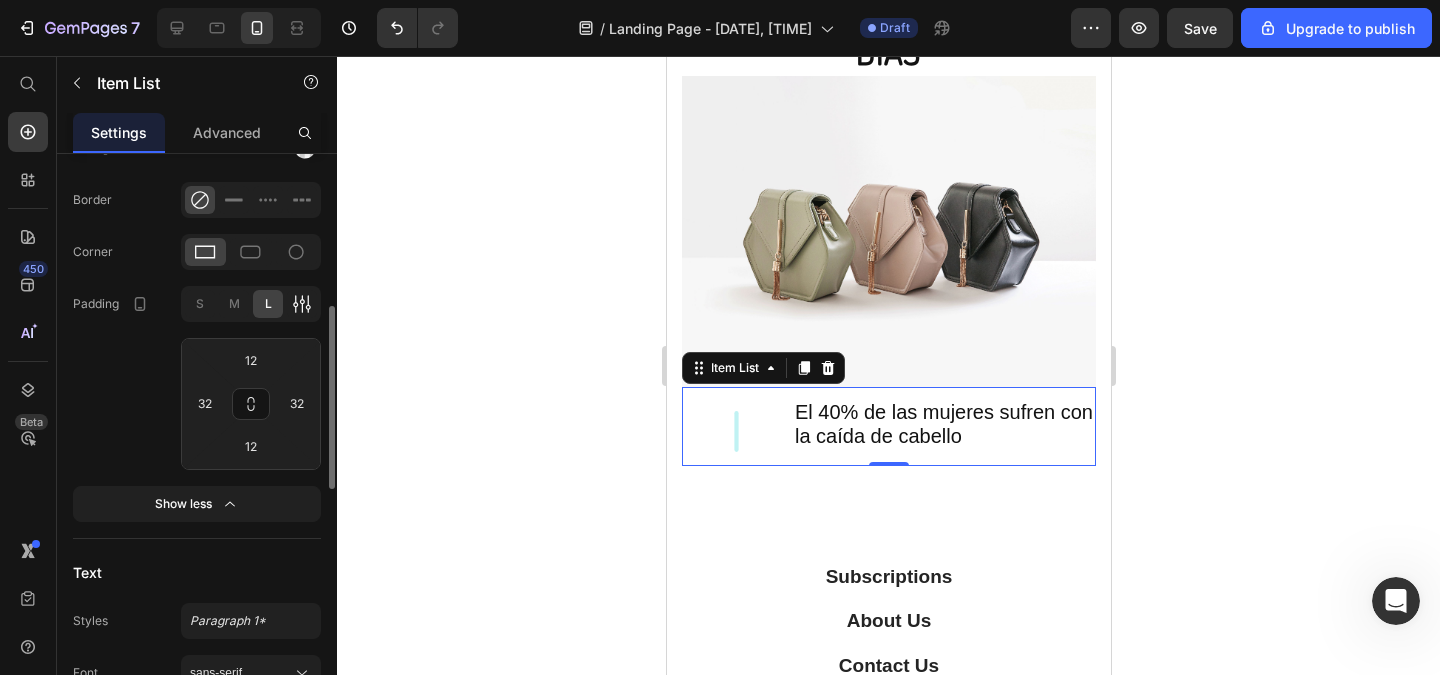click 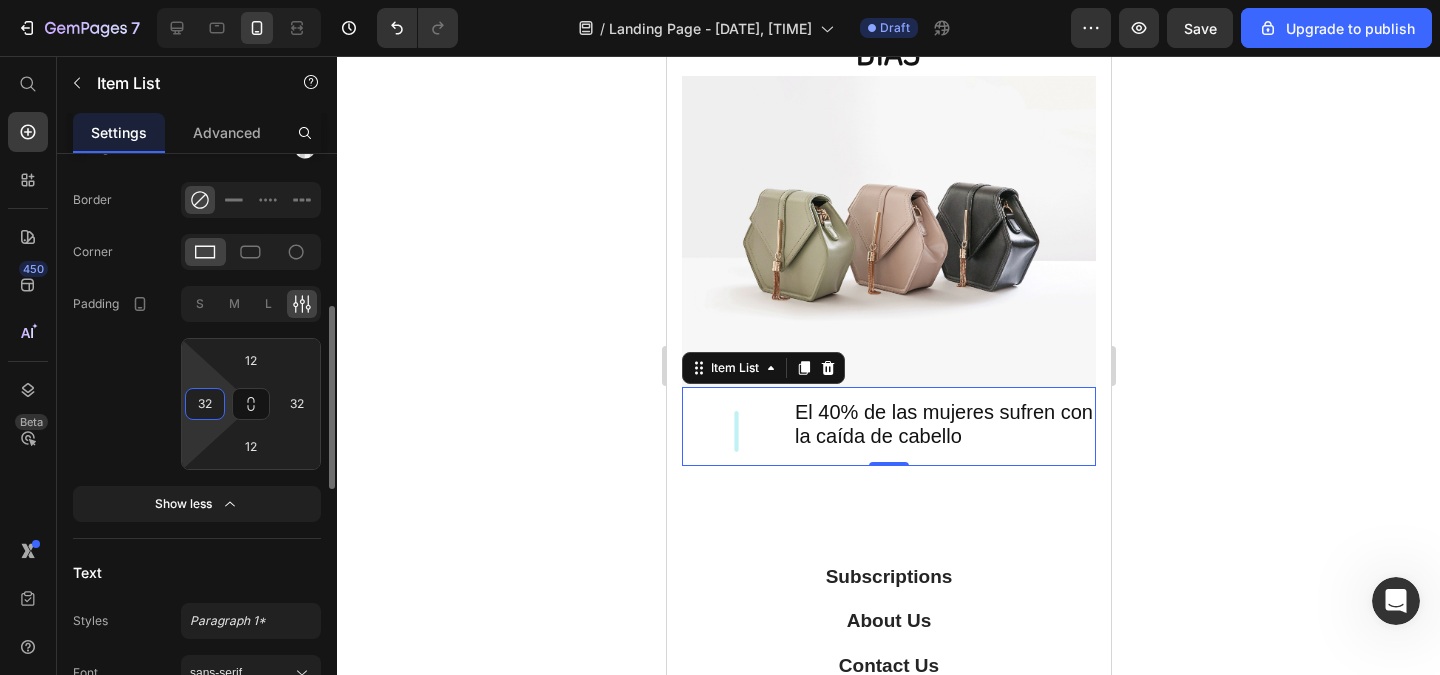 click on "32" at bounding box center (205, 404) 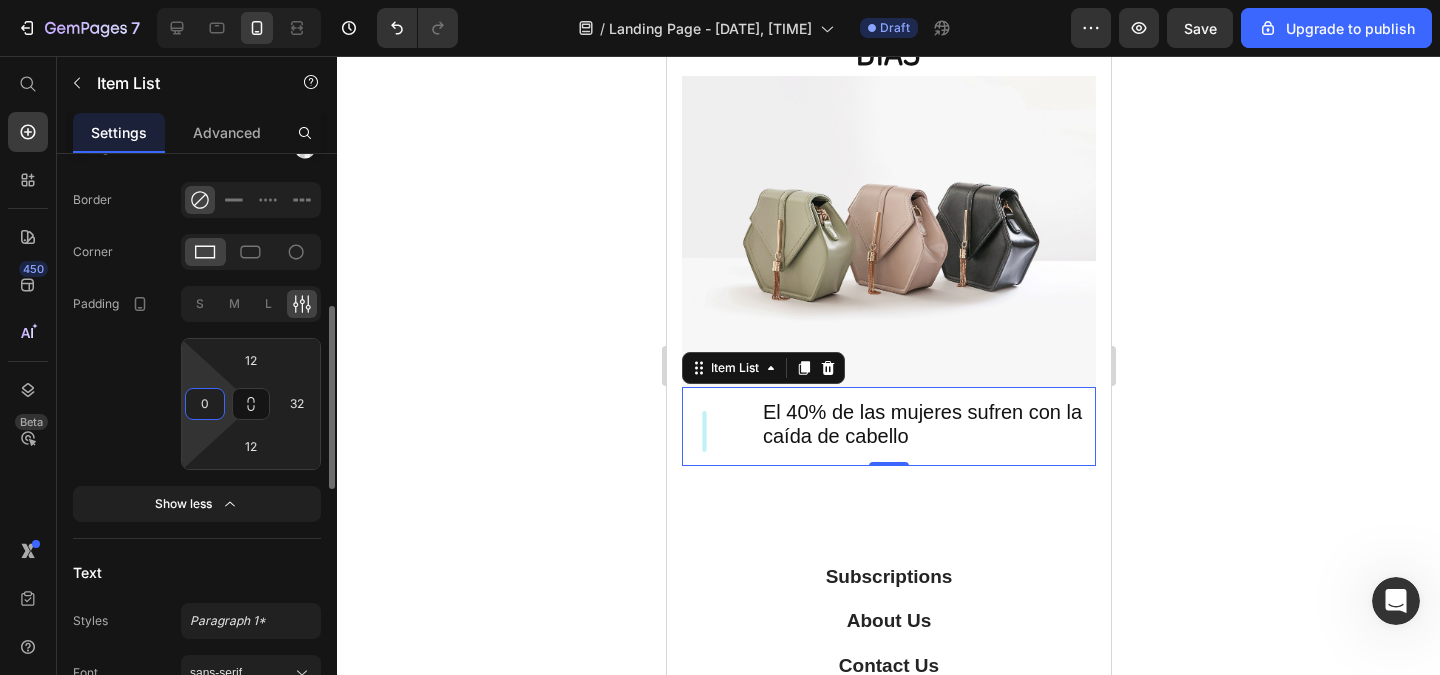 type on "0" 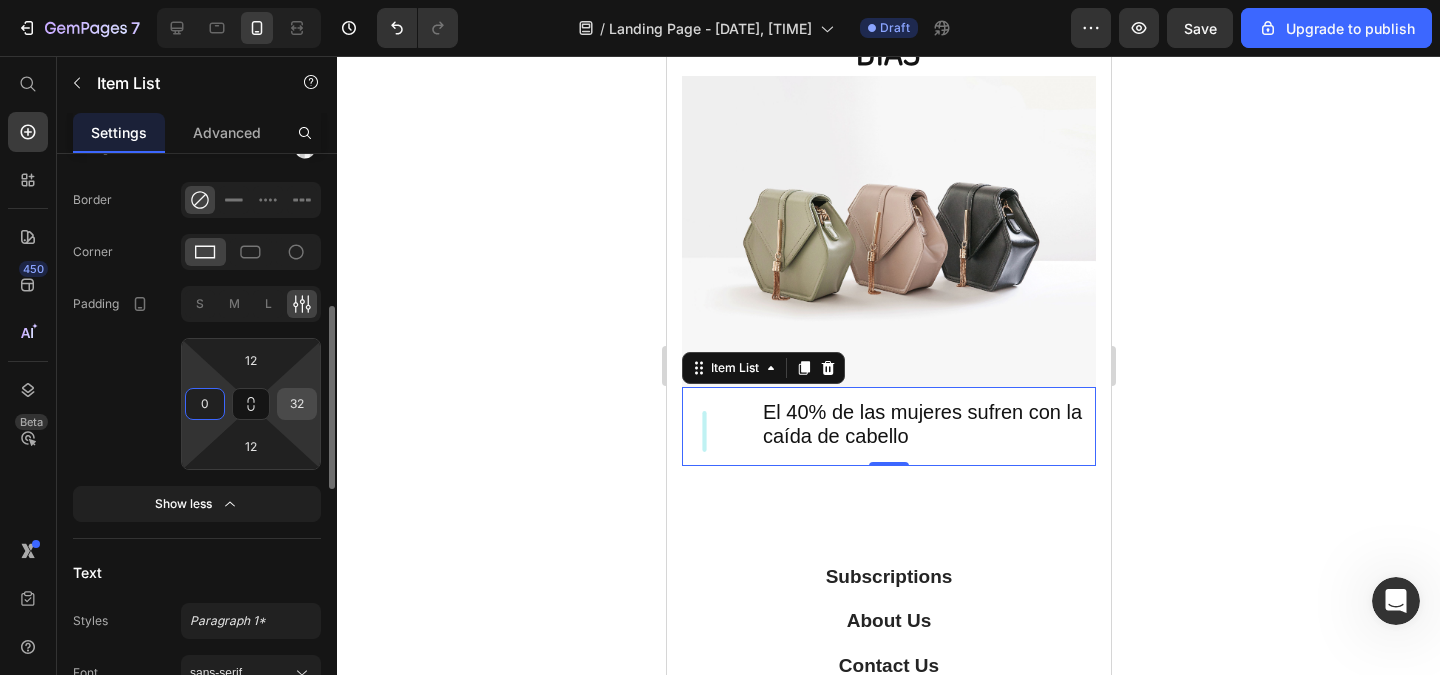click on "32" at bounding box center [297, 404] 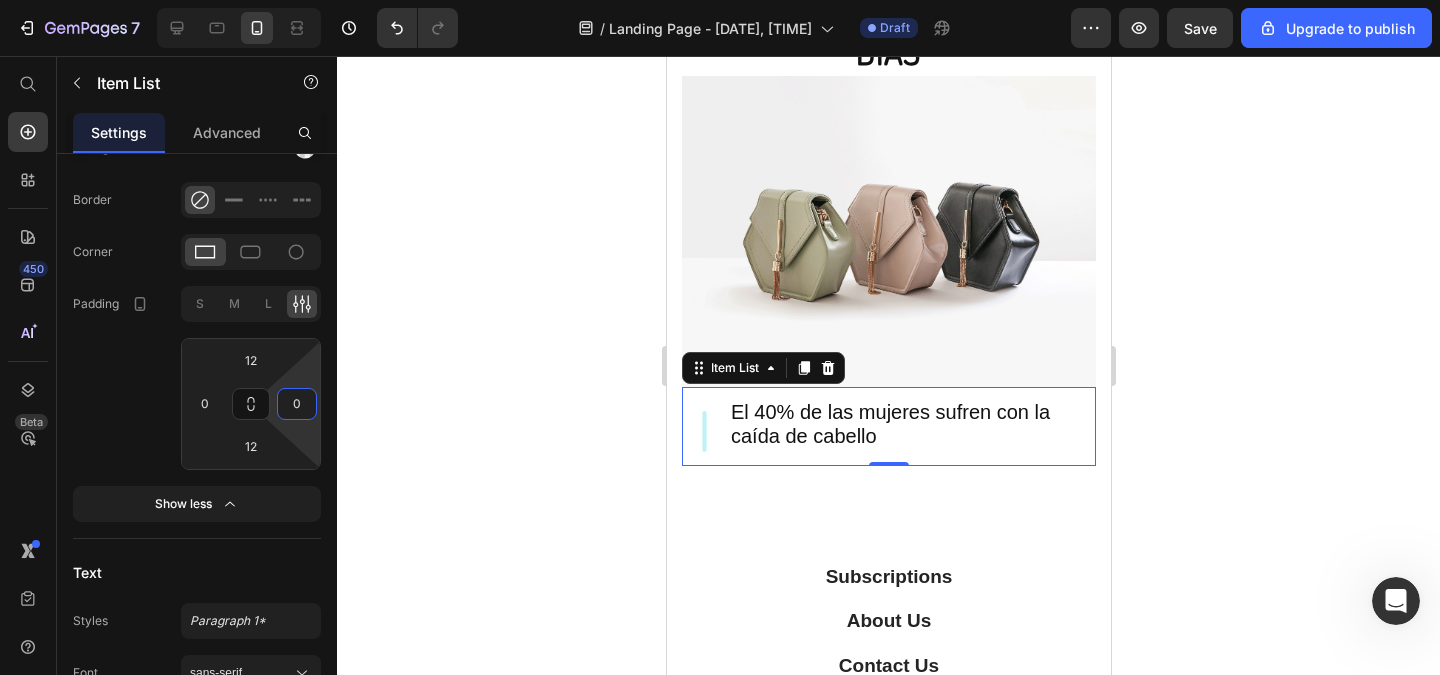 type on "0" 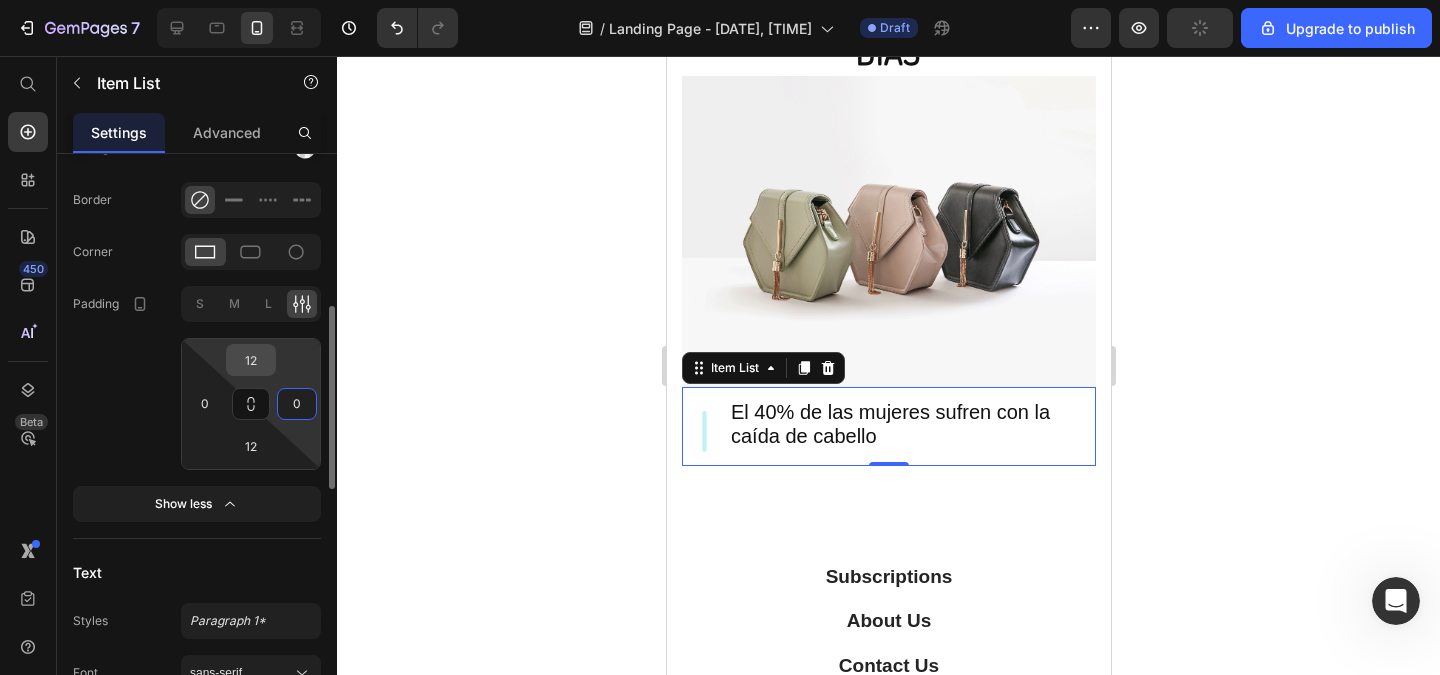 click on "12" at bounding box center [251, 360] 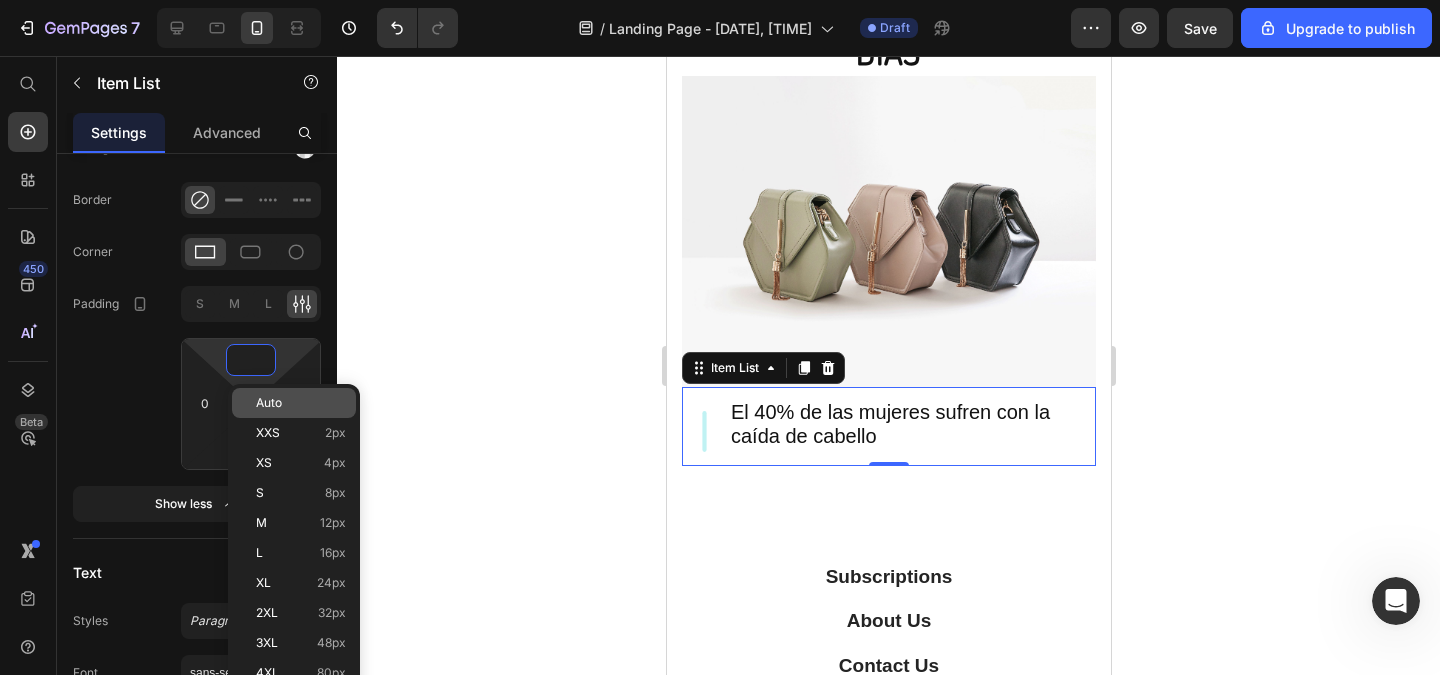 type on "1" 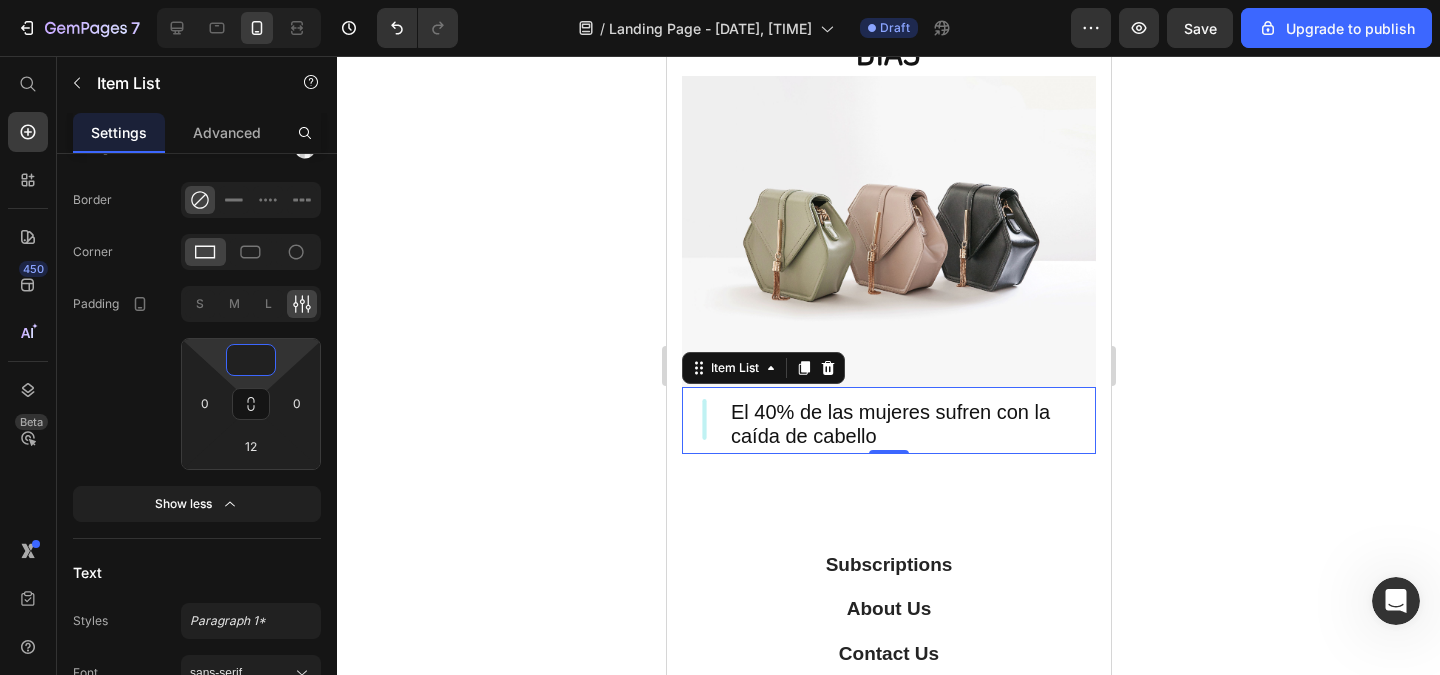 type on "1" 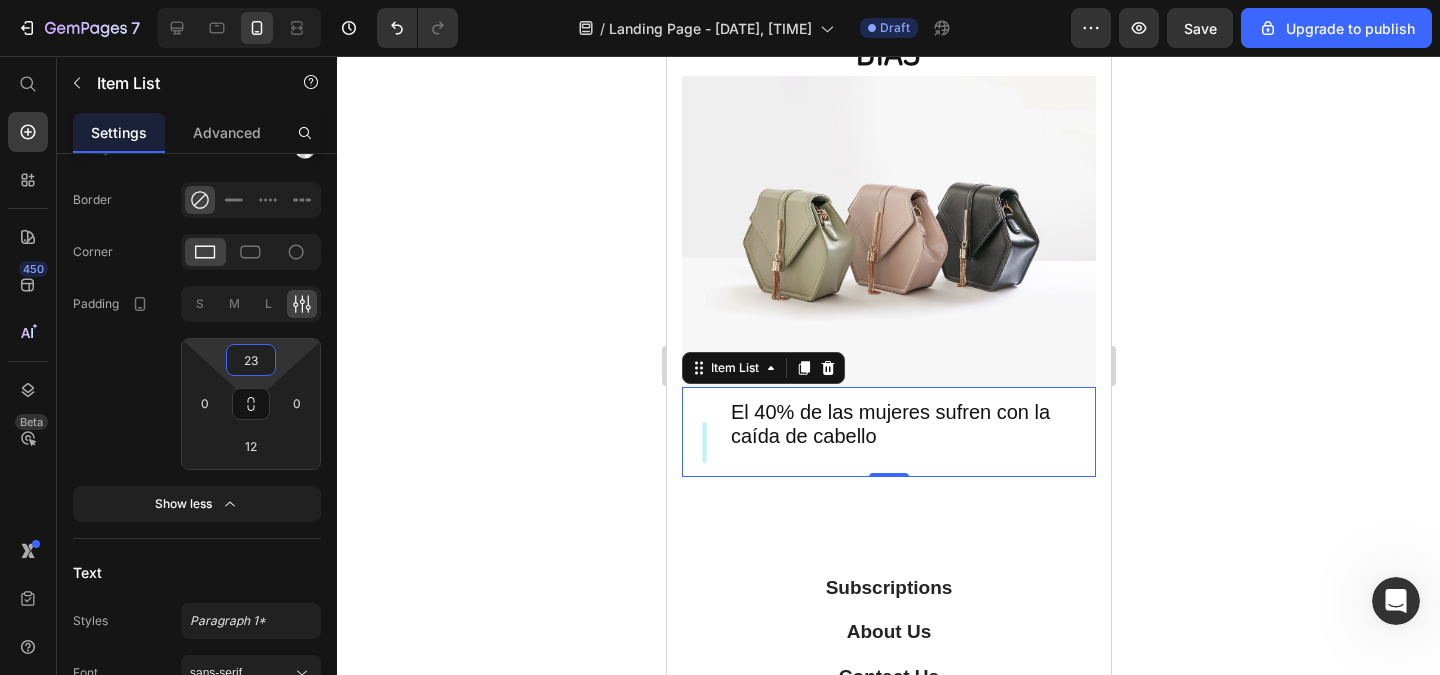 type on "2" 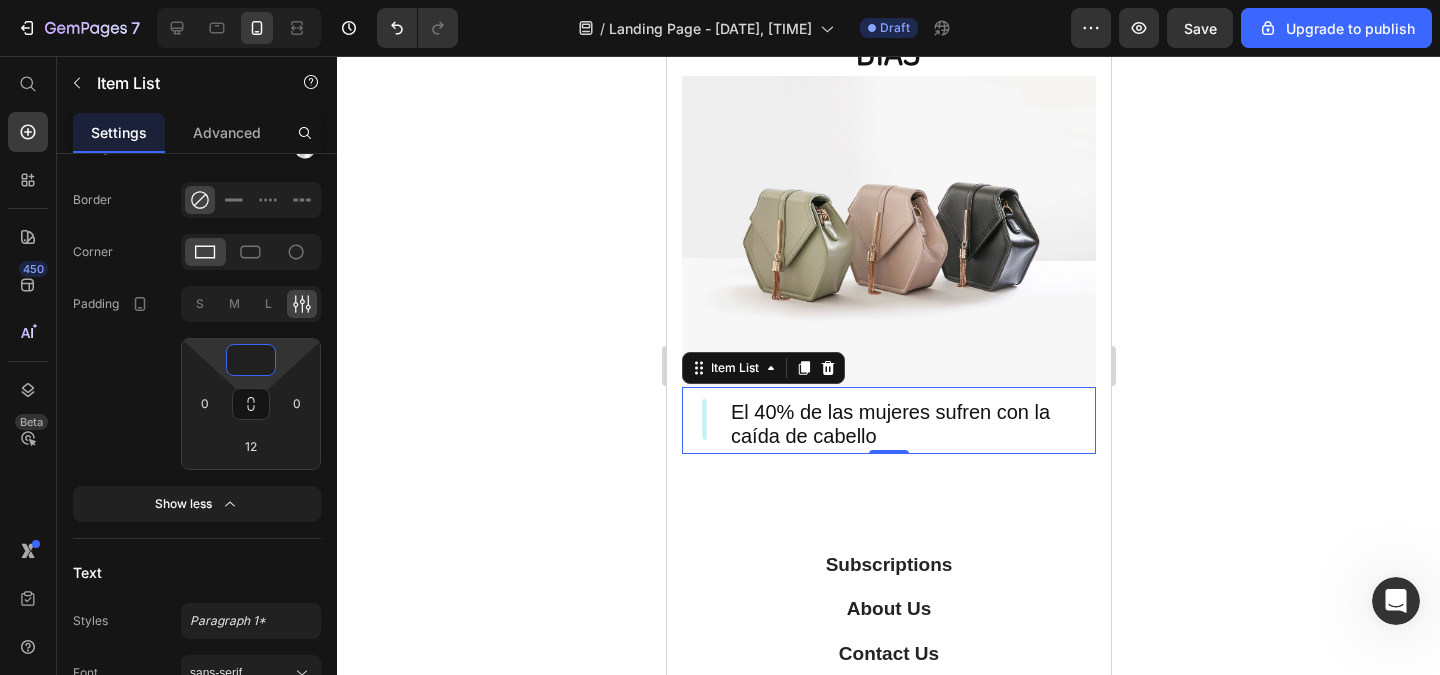 type on "3" 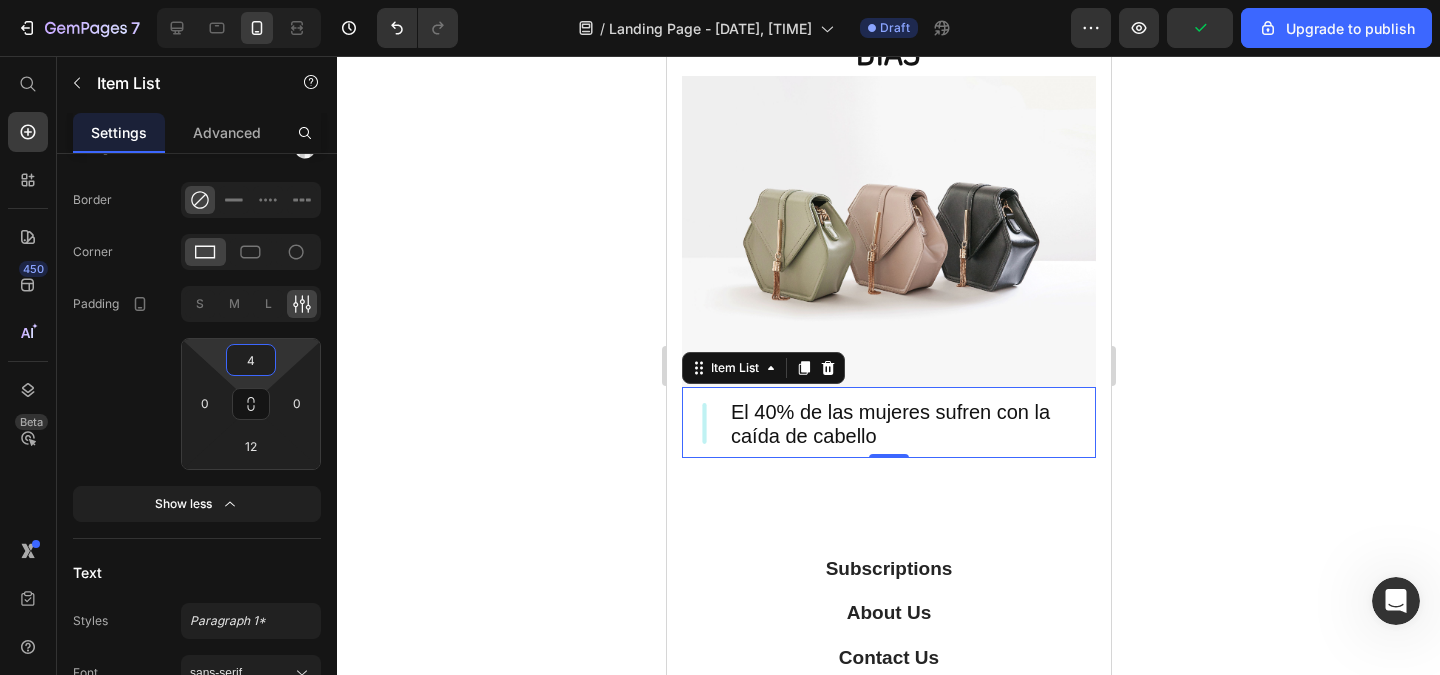 type on "4" 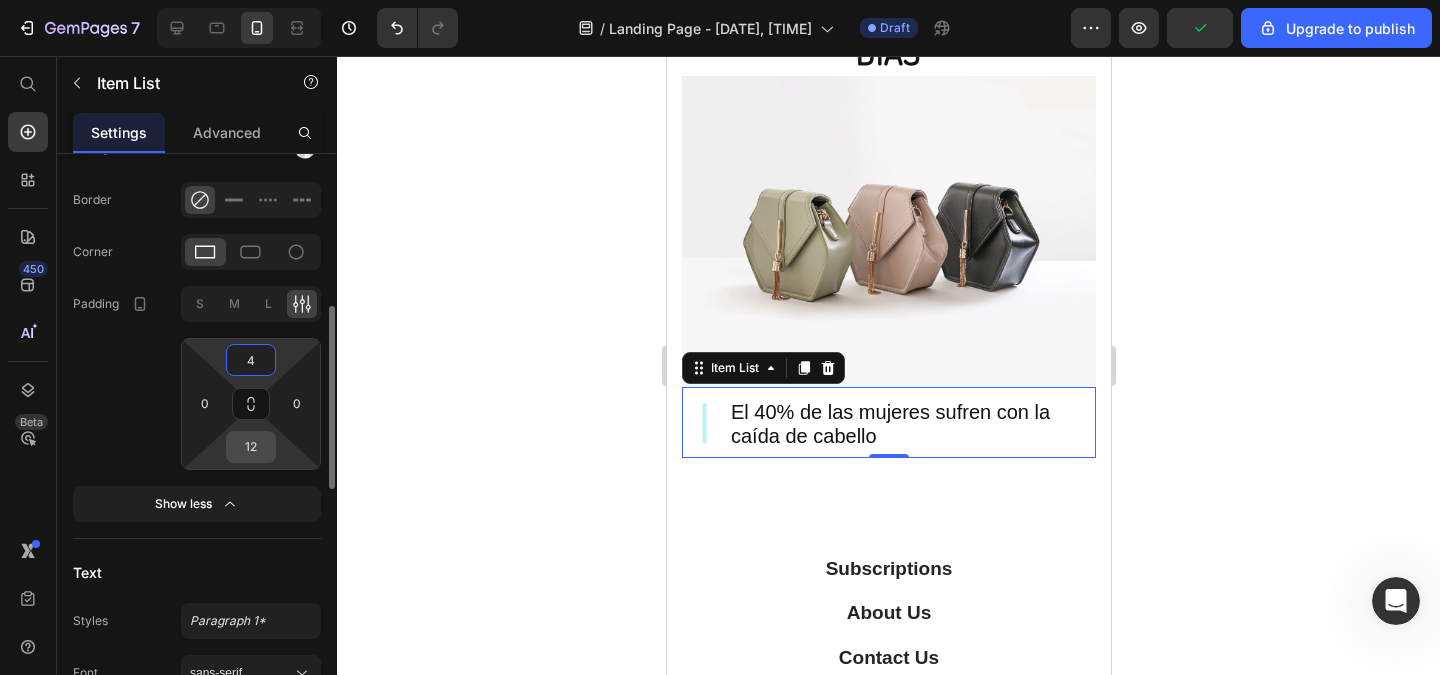 click on "12" at bounding box center [251, 447] 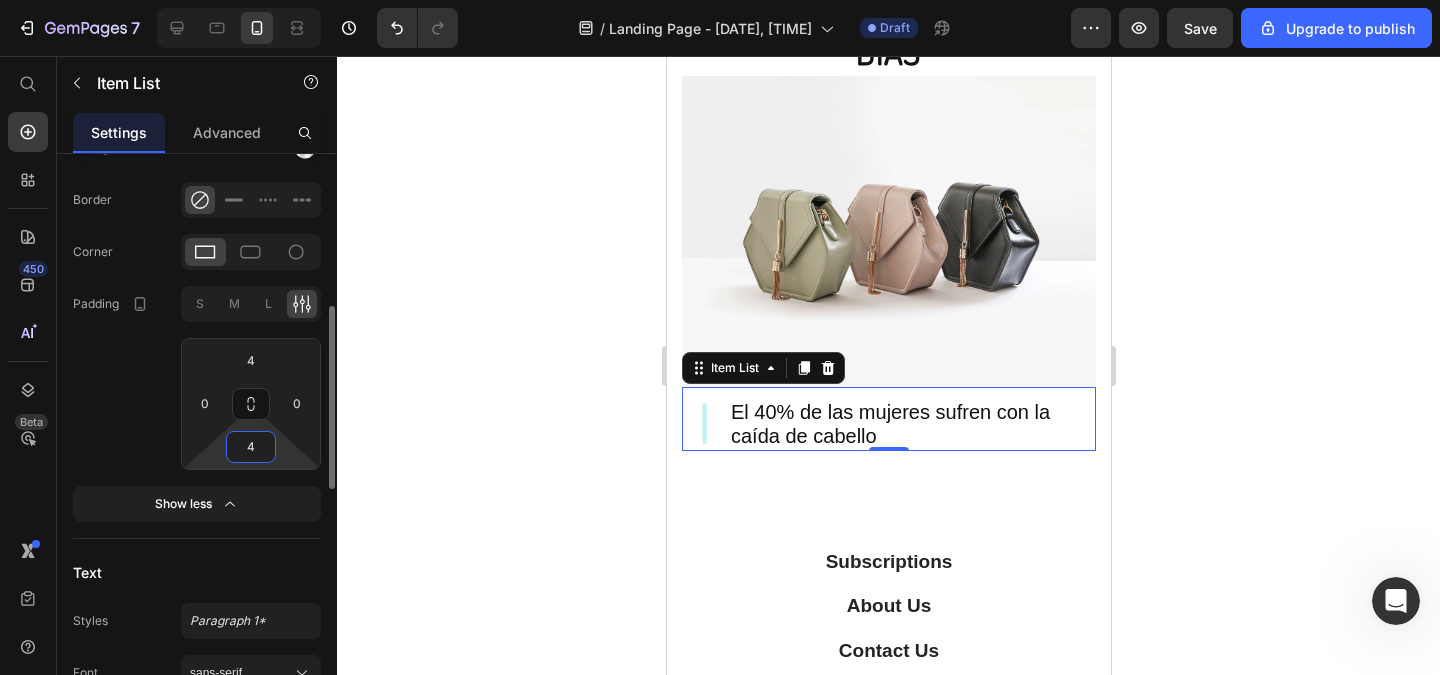 click on "4" at bounding box center [251, 447] 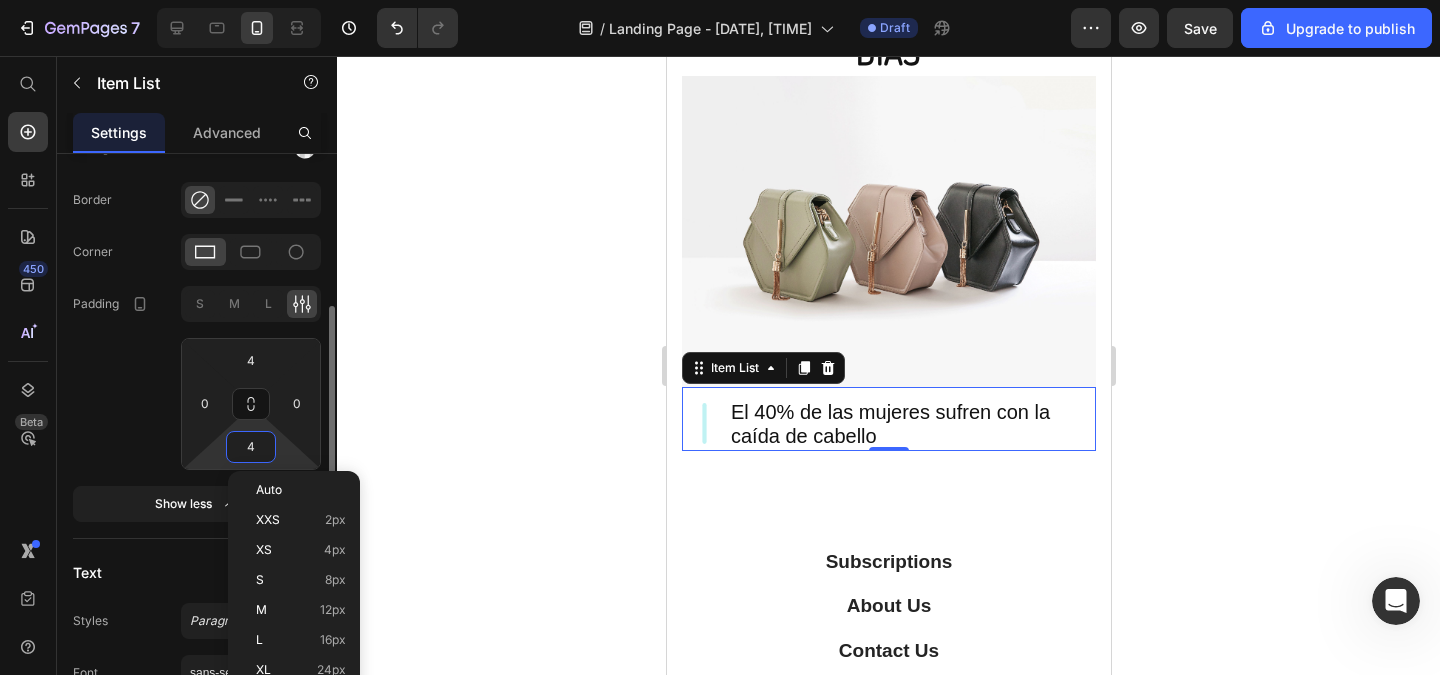 click on "4" at bounding box center (251, 447) 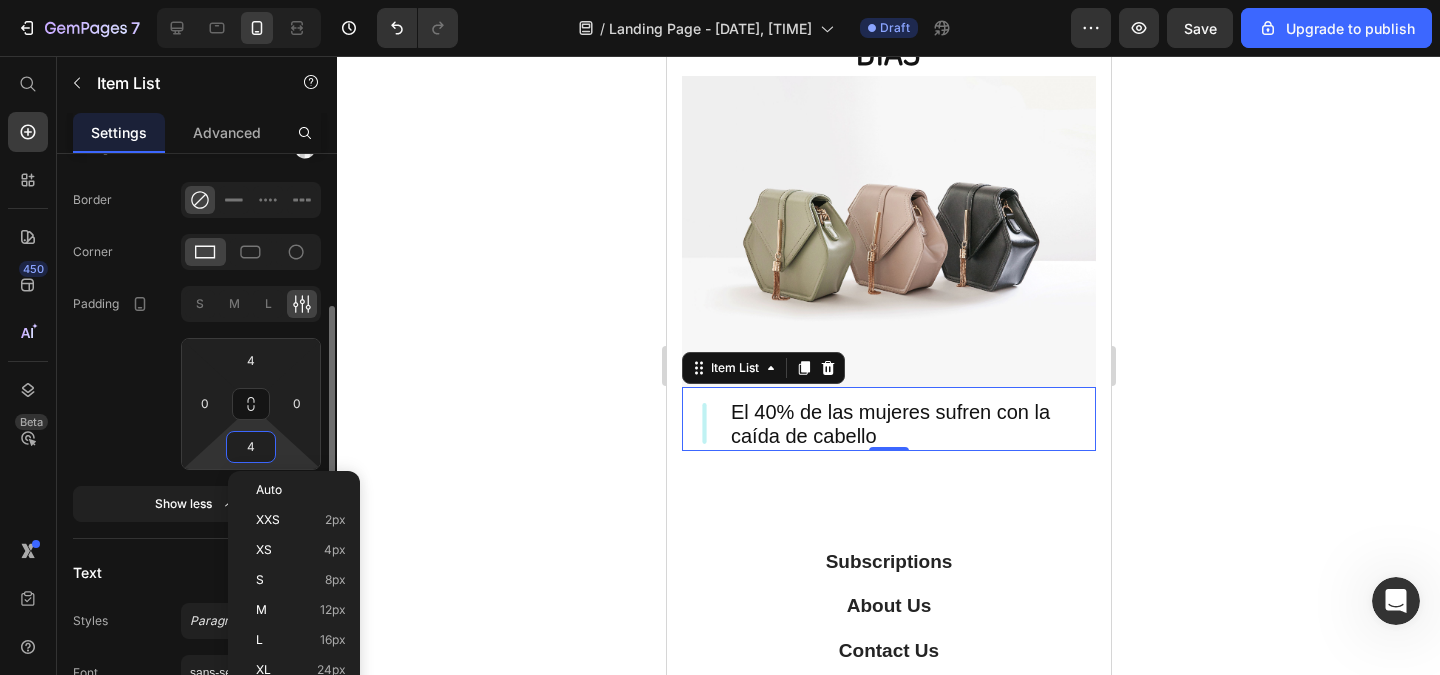 type on "4" 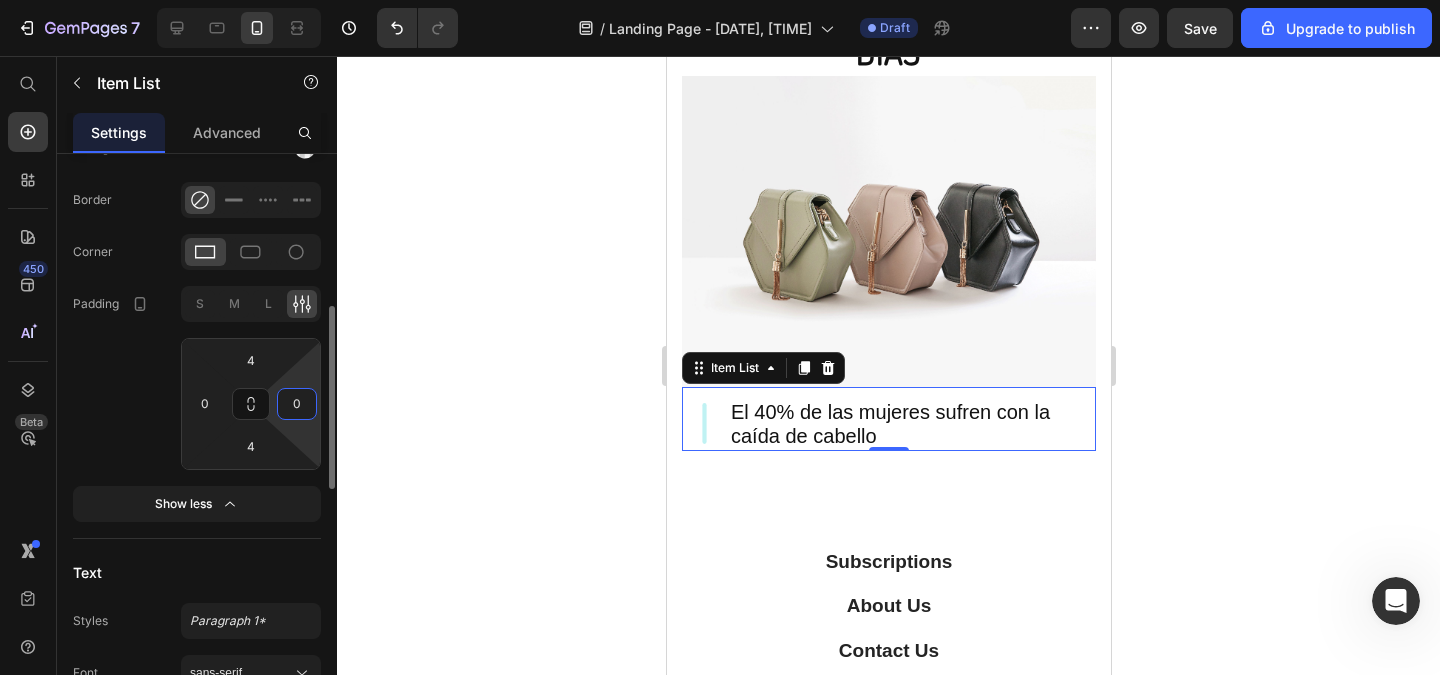 click on "0" at bounding box center (297, 404) 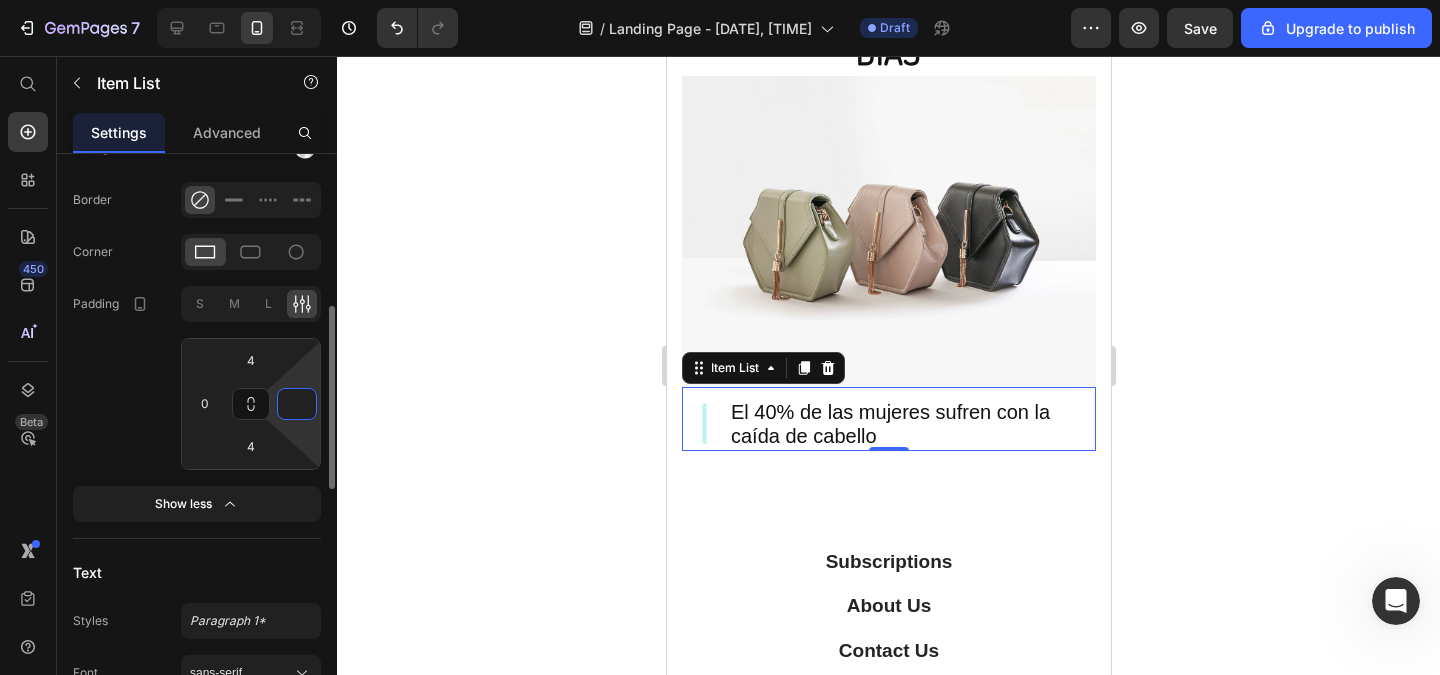 type on "-9" 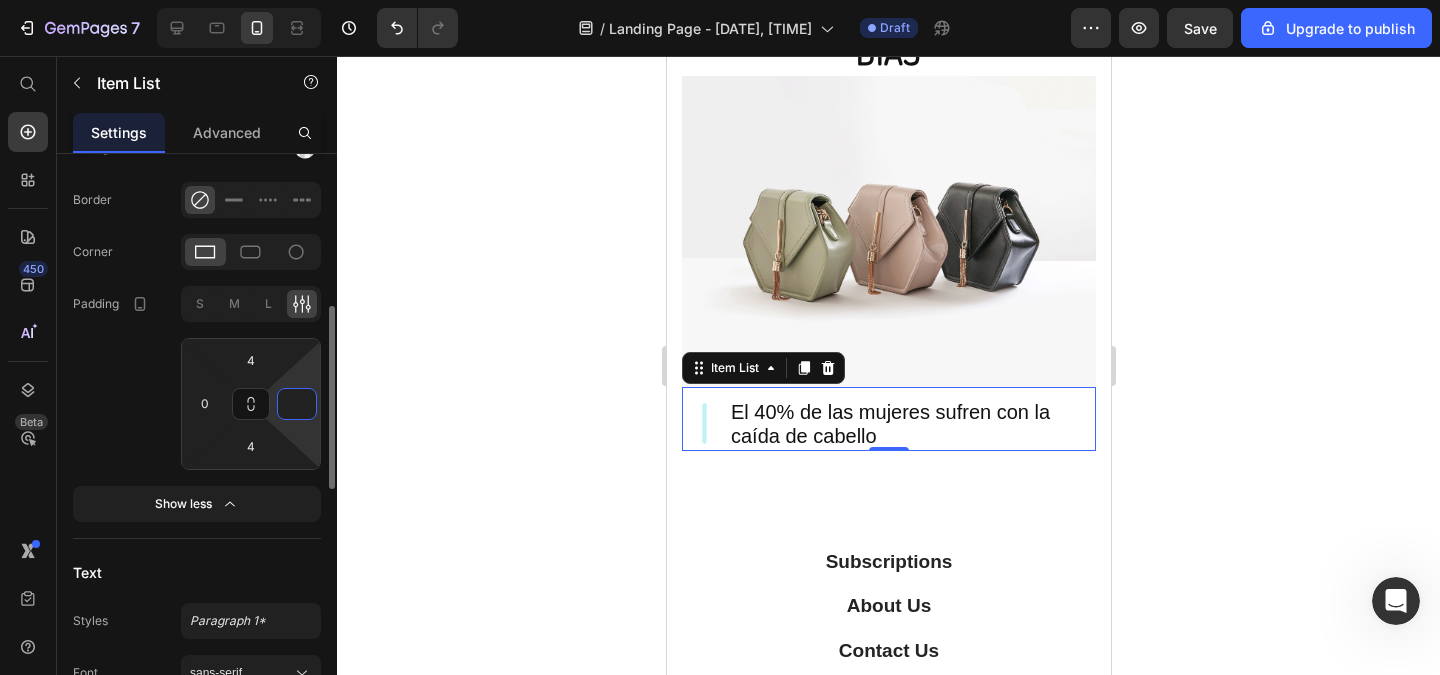 type on "-0" 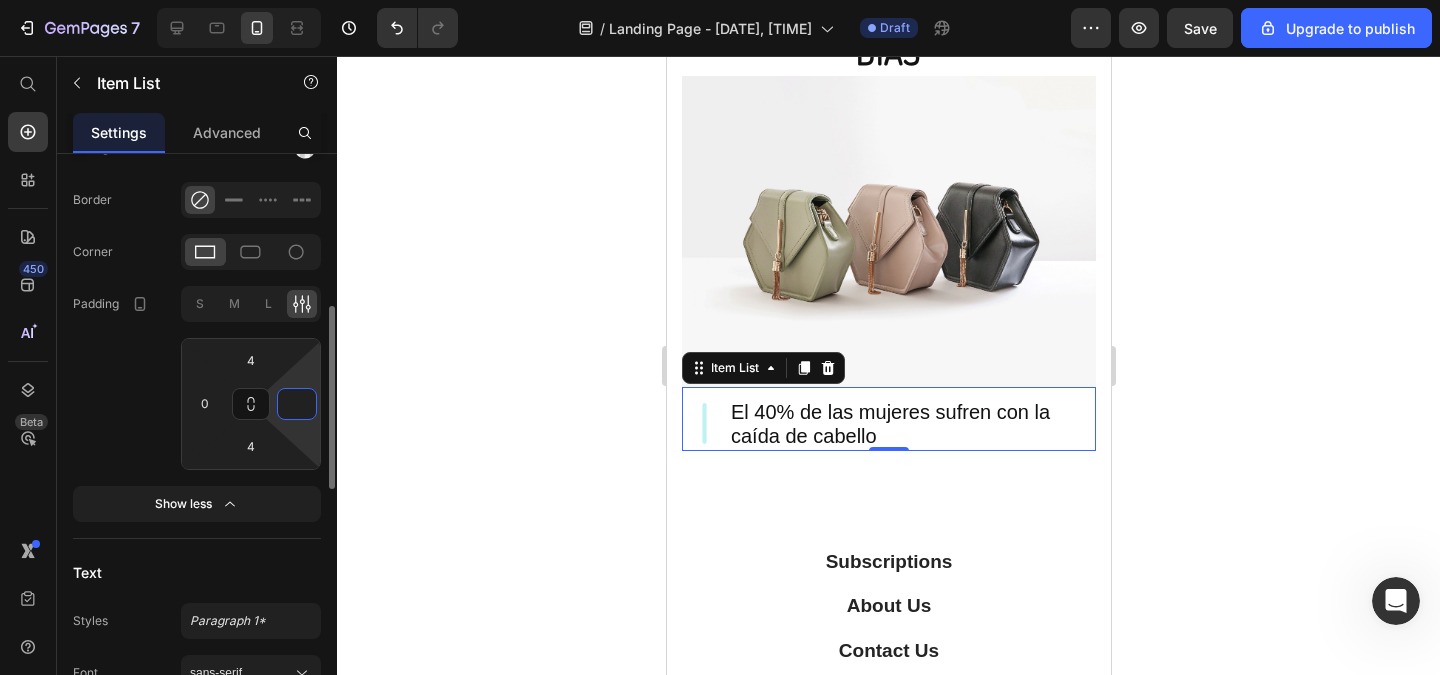 type on "-0" 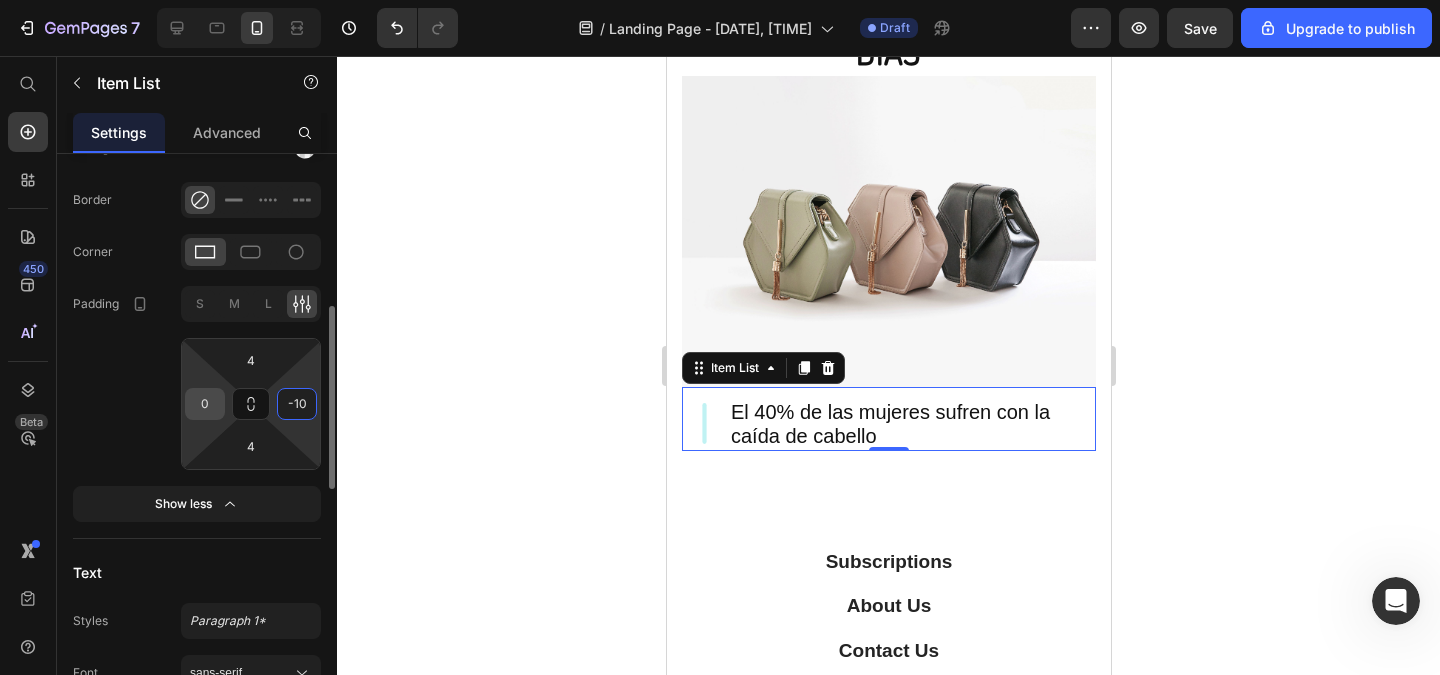 click on "0" at bounding box center (205, 404) 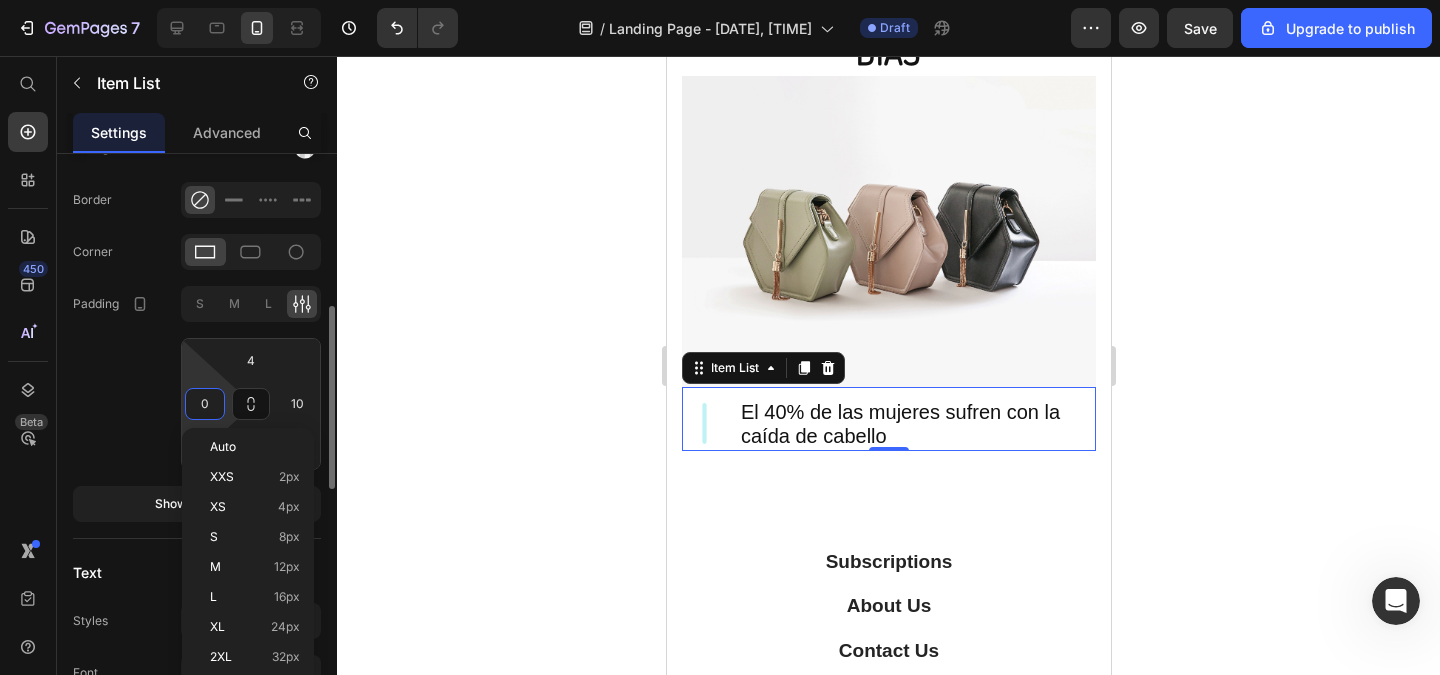click on "0" at bounding box center [205, 404] 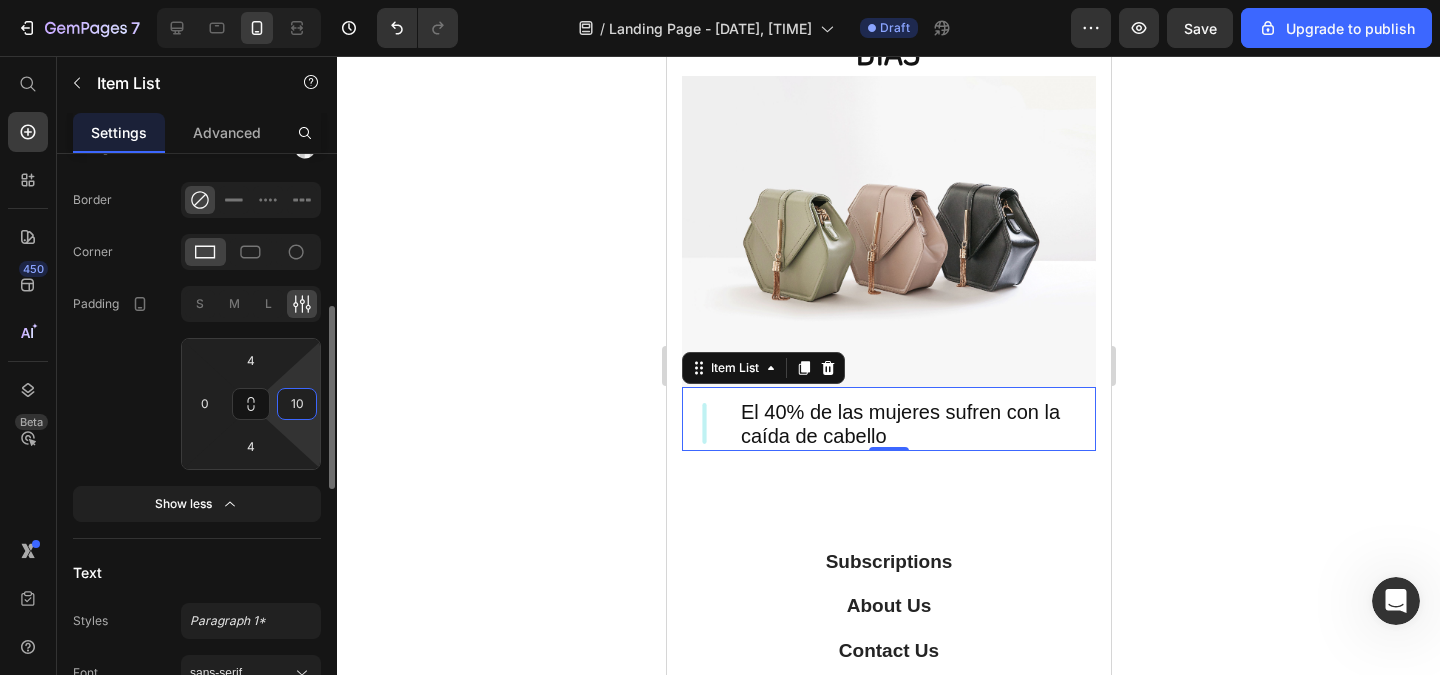 click on "10" at bounding box center (297, 404) 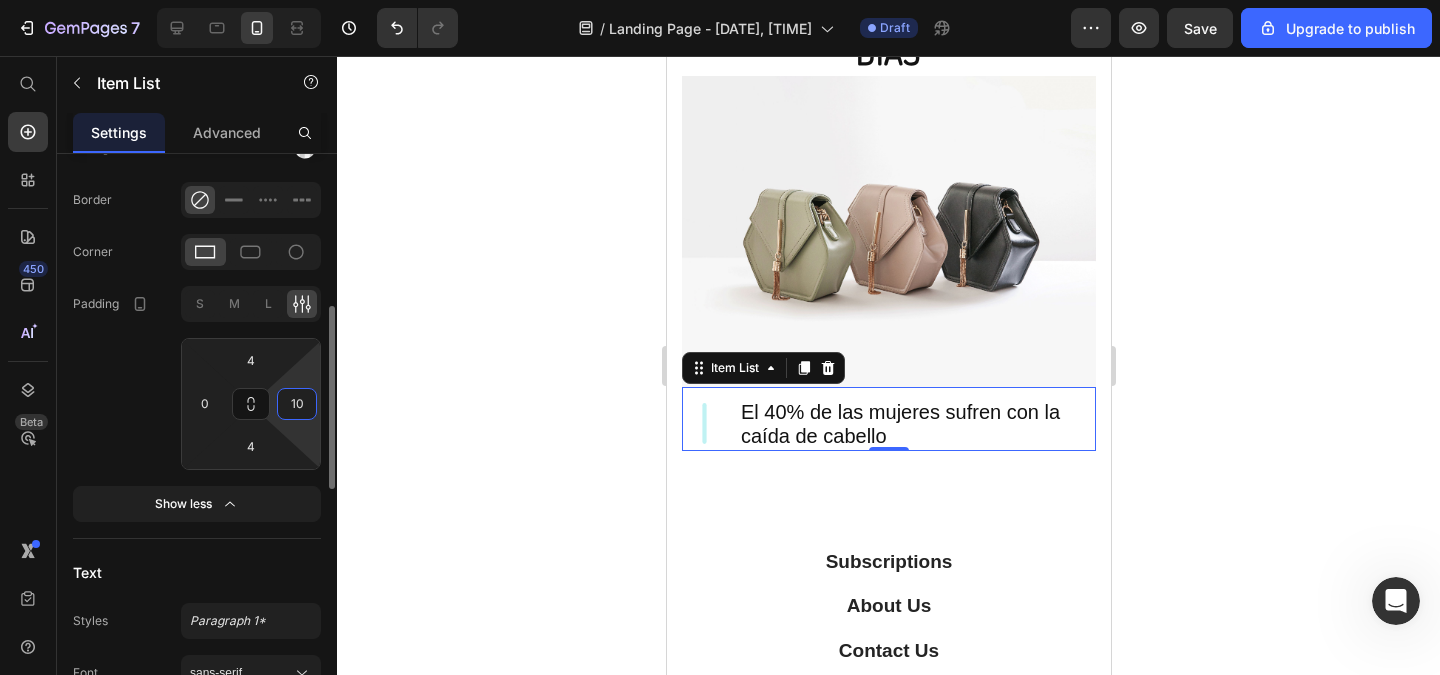 click on "10" at bounding box center [297, 404] 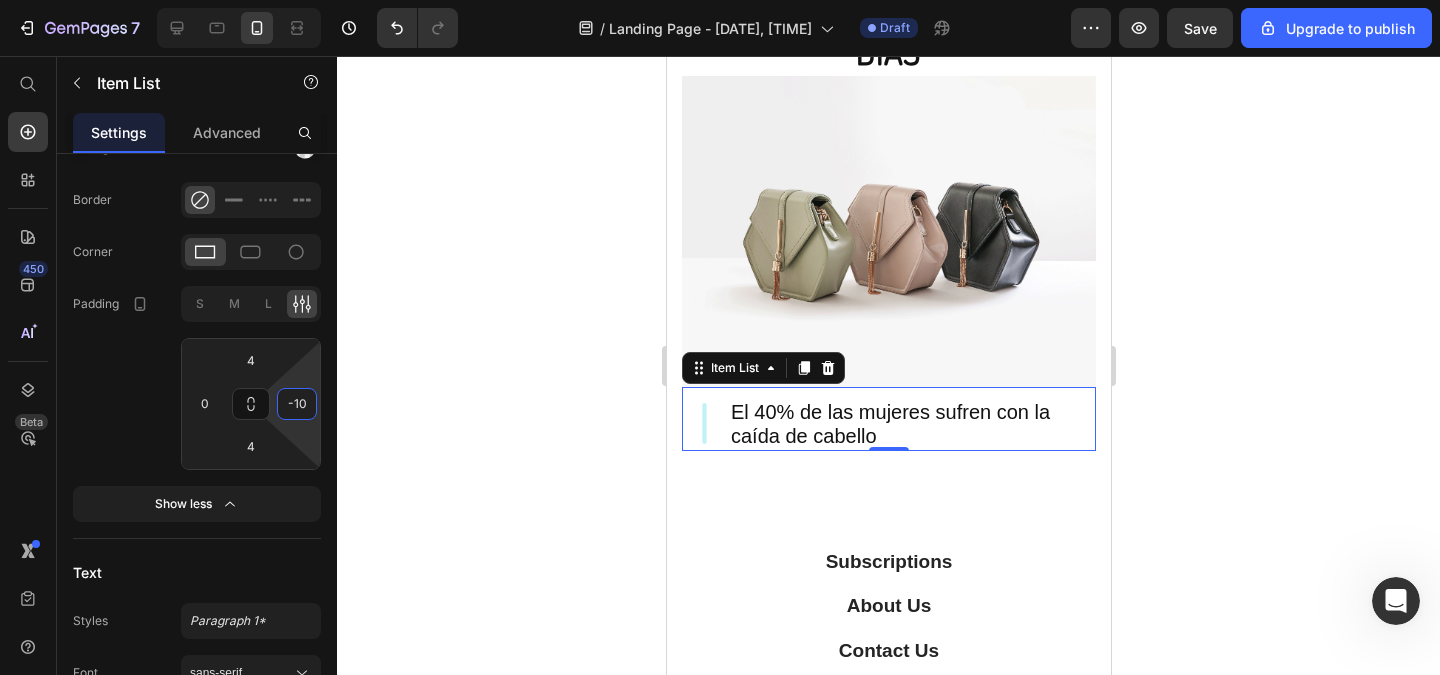 type on "-1" 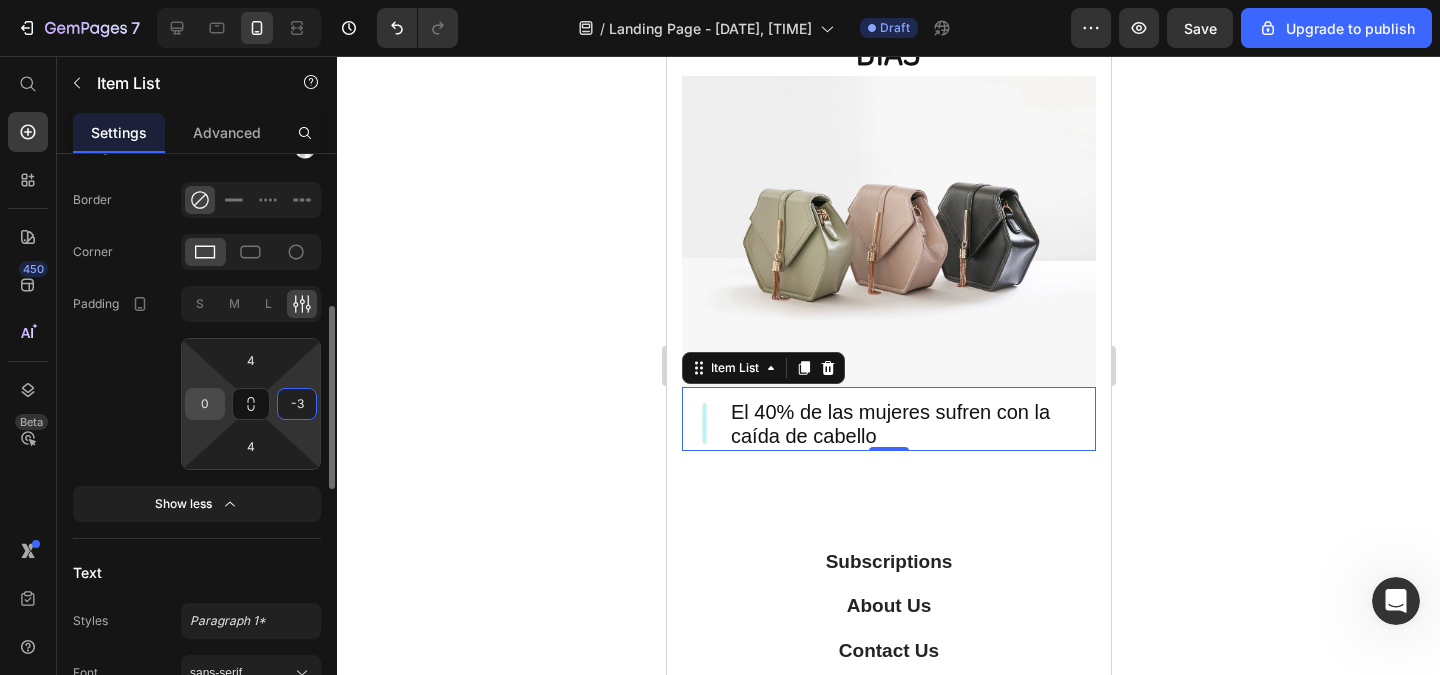 click on "0" at bounding box center [205, 404] 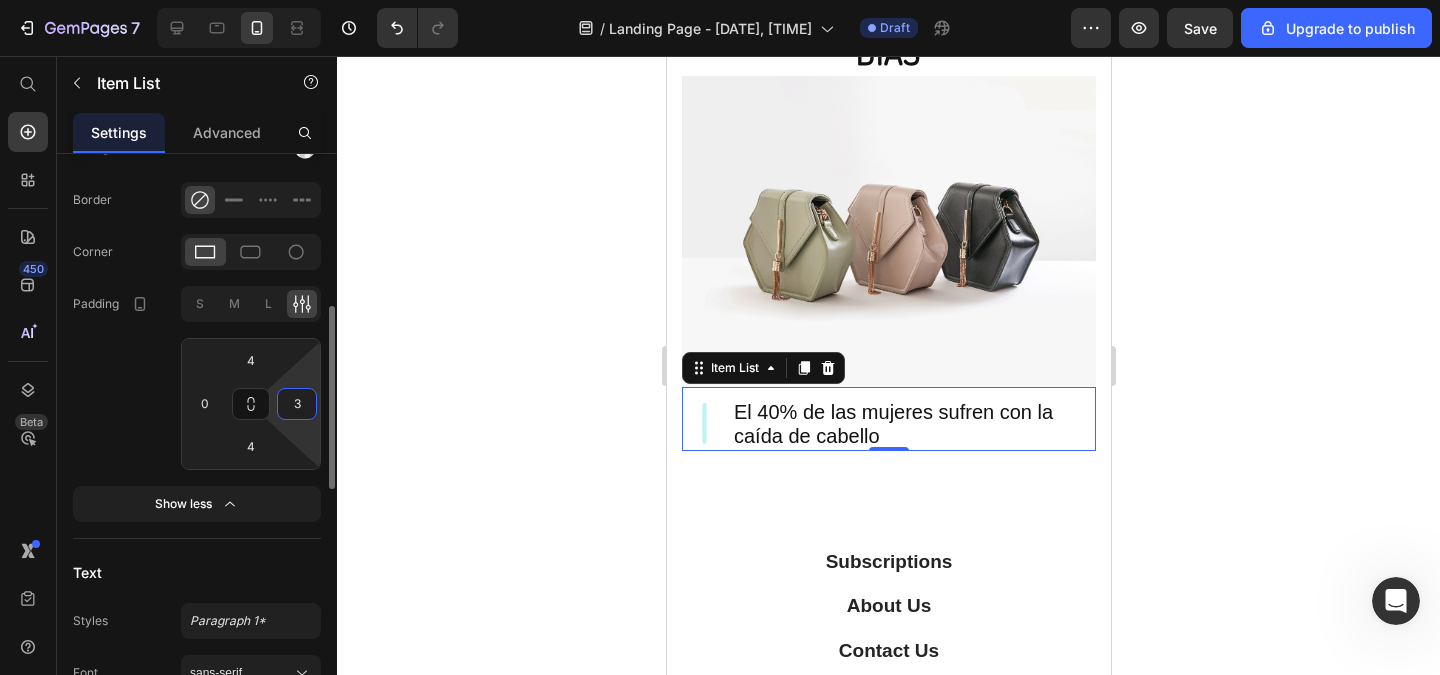 click on "3" at bounding box center (297, 404) 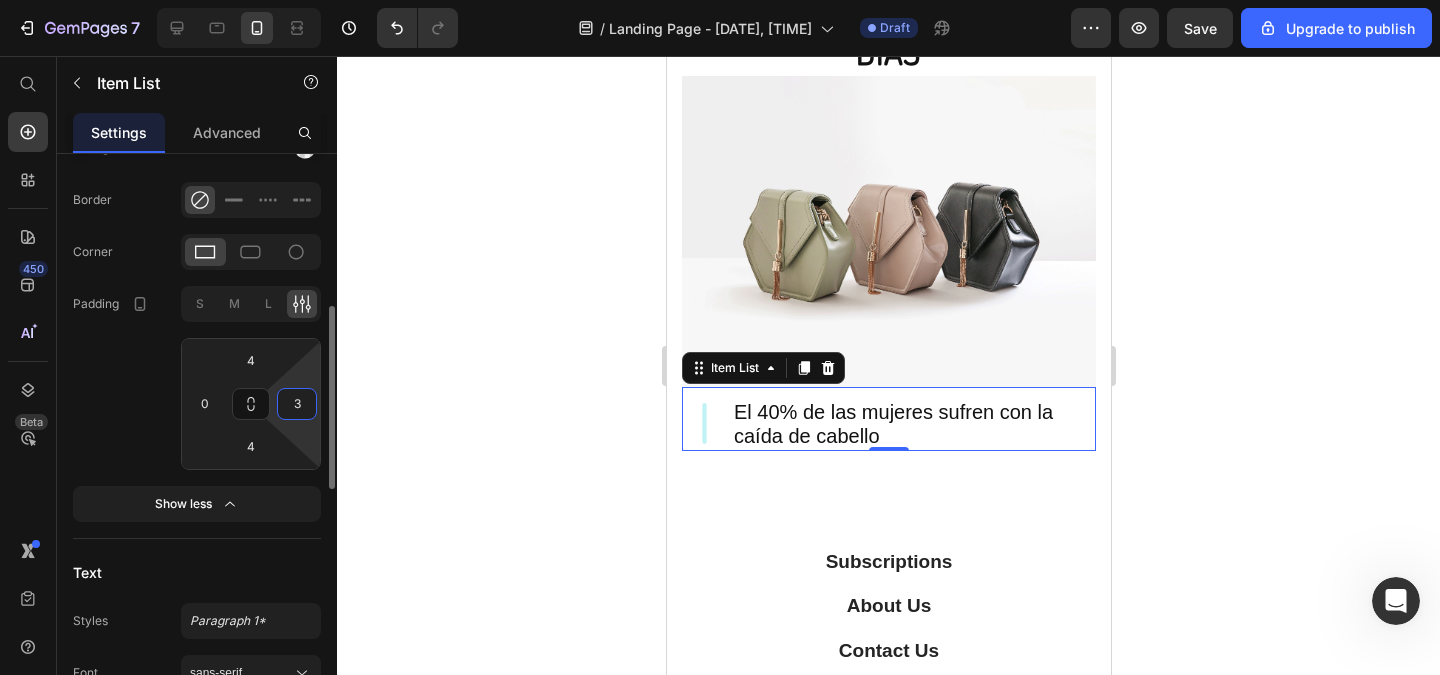click on "3" at bounding box center [297, 404] 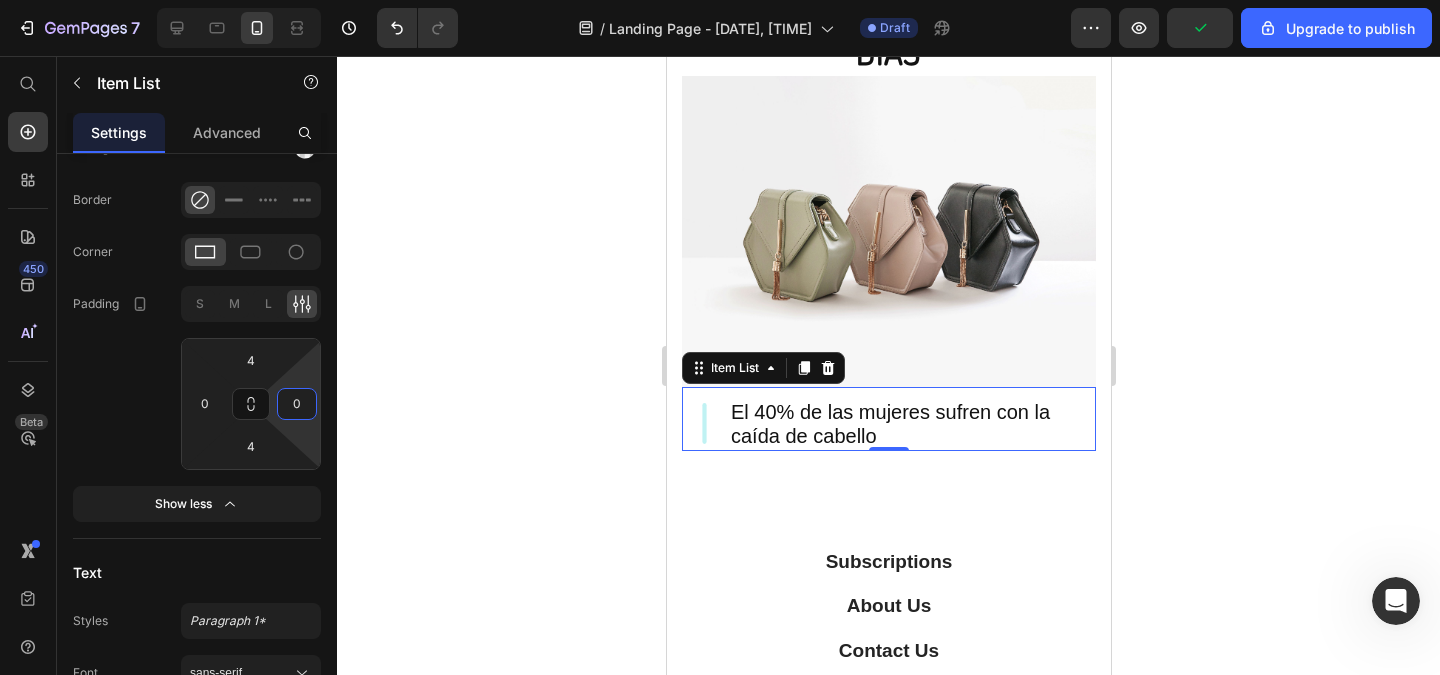 type on "0" 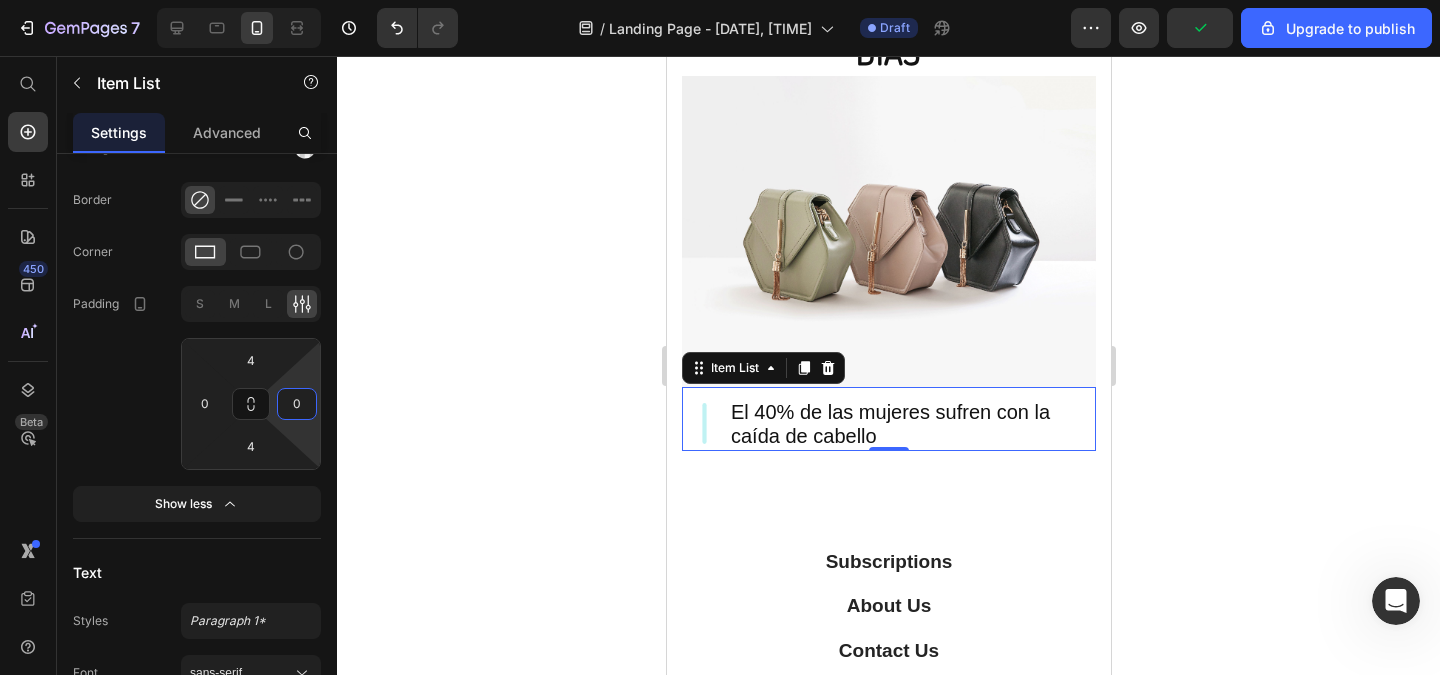 click 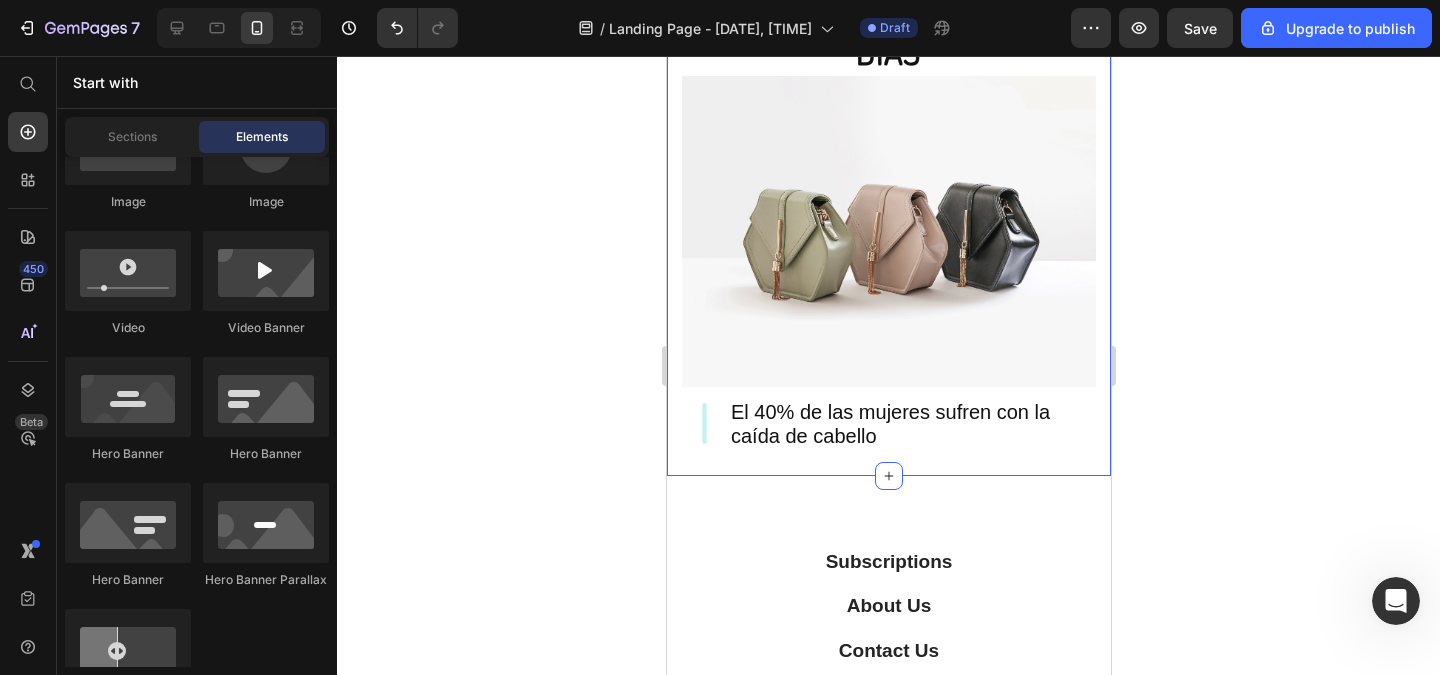click 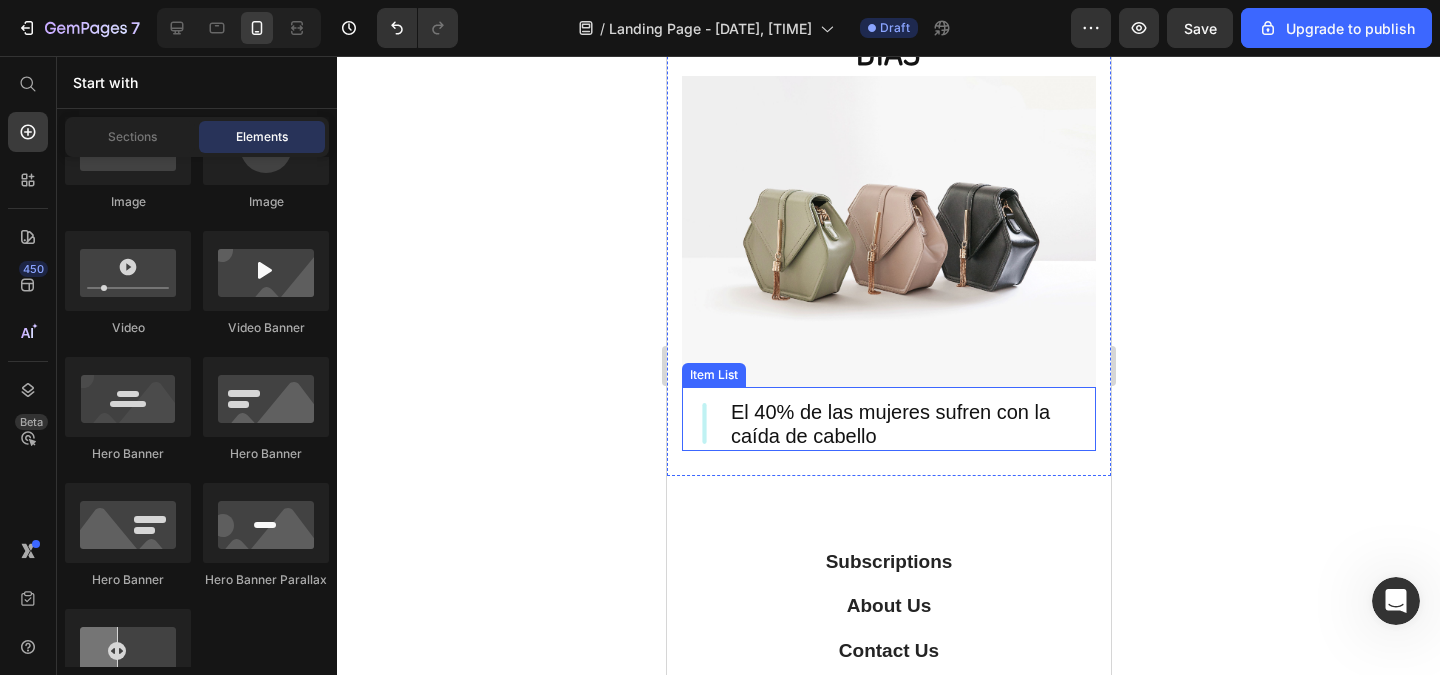 click 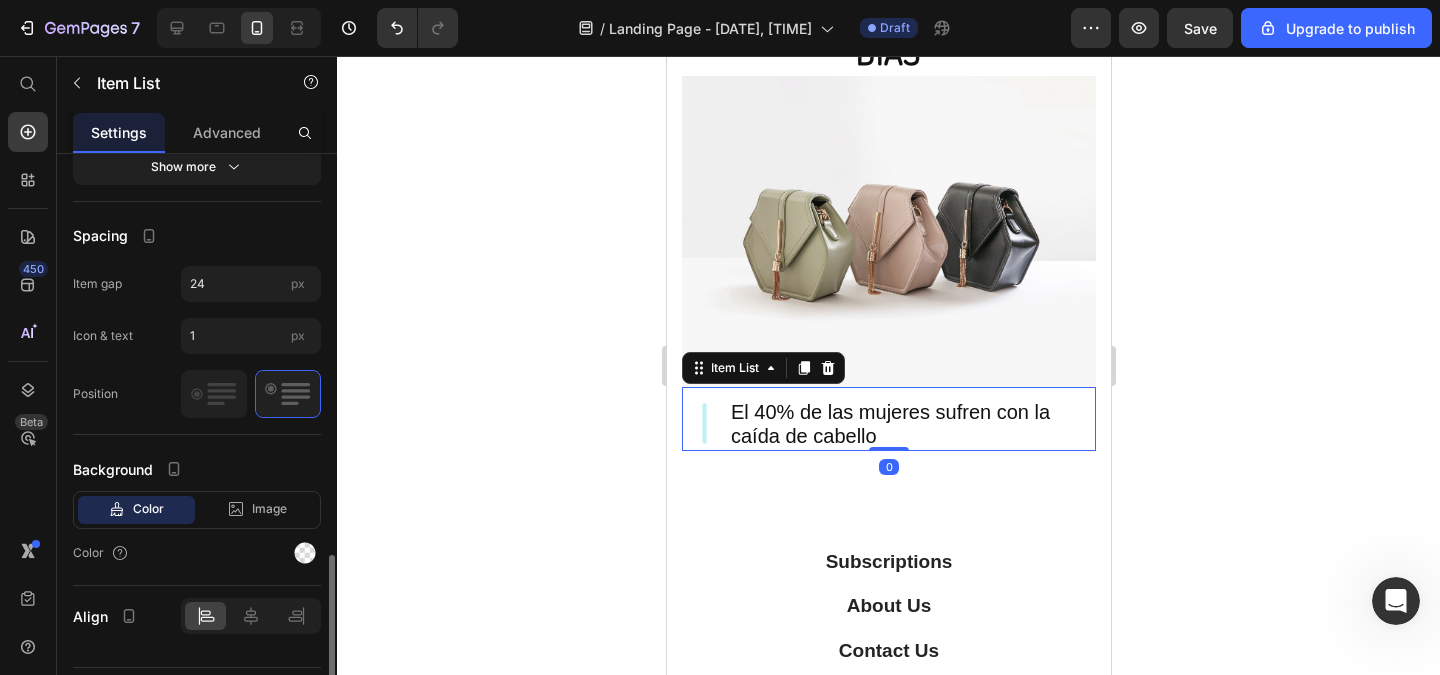 scroll, scrollTop: 890, scrollLeft: 0, axis: vertical 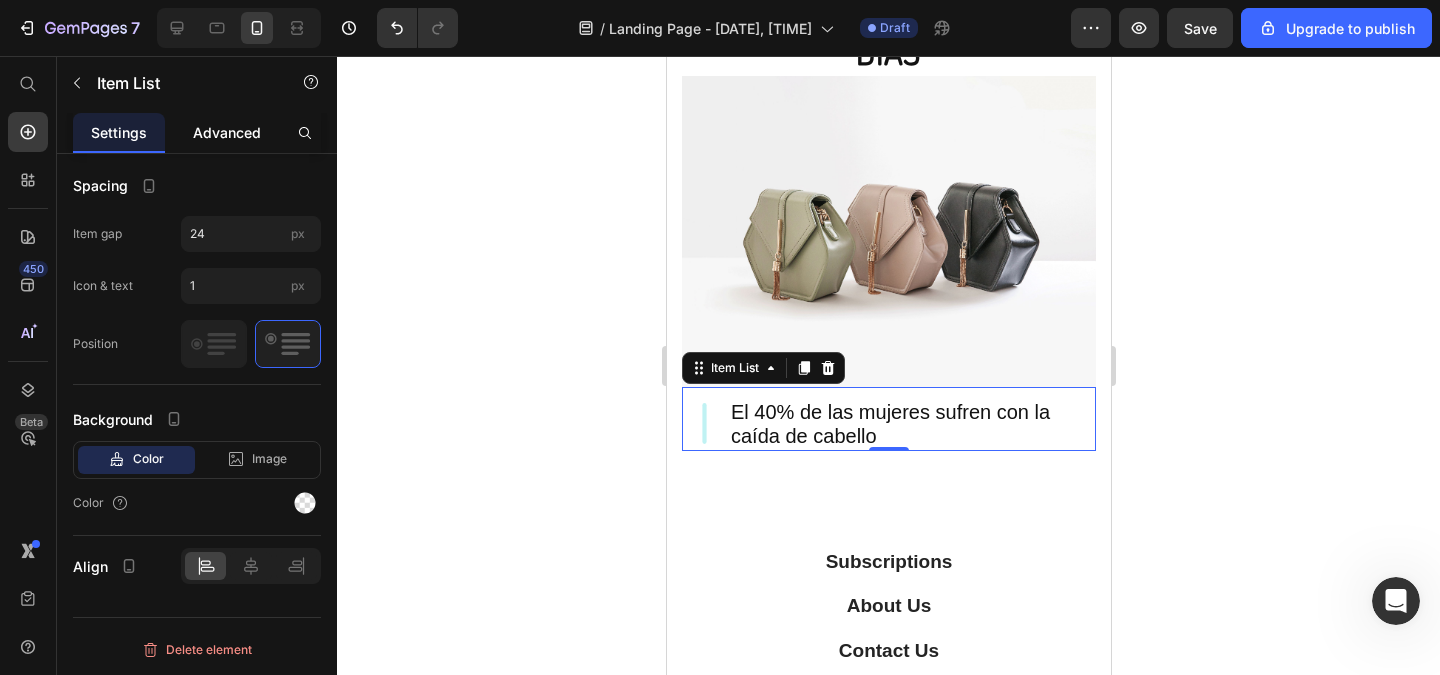 click on "Advanced" 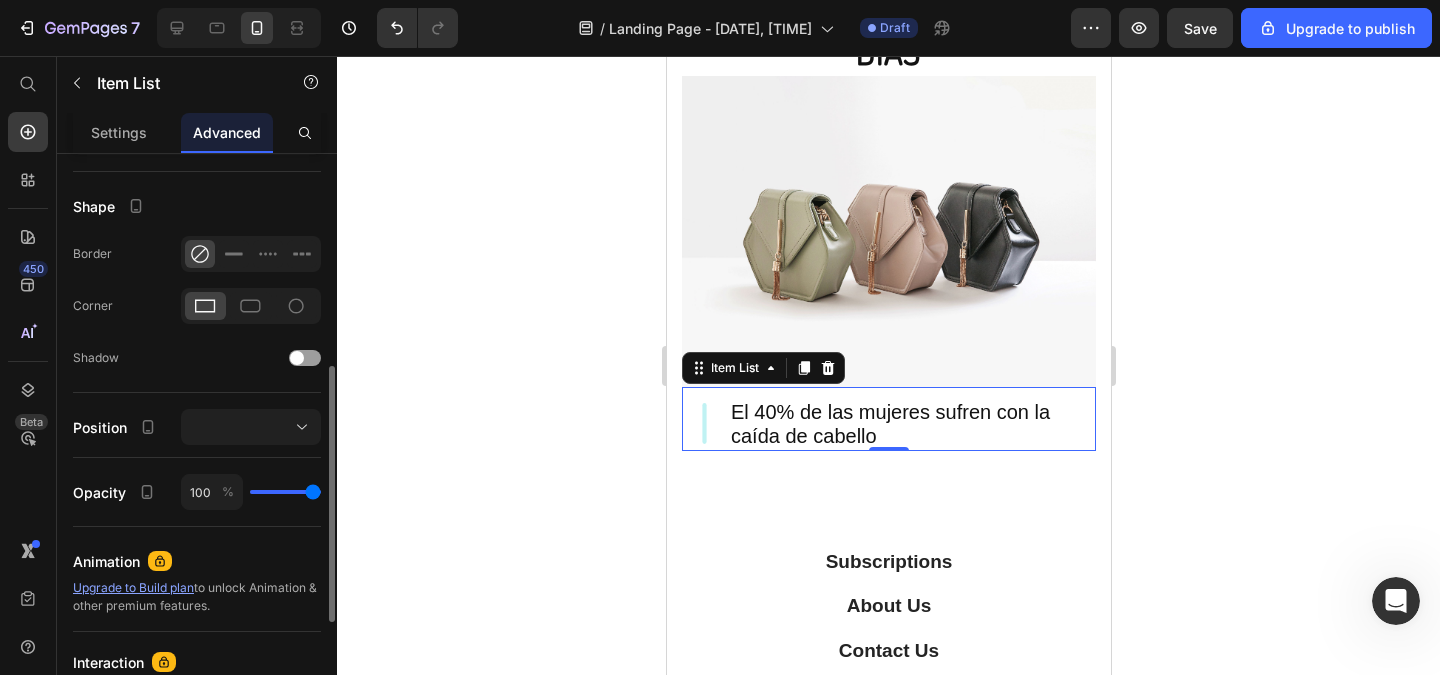 scroll, scrollTop: 720, scrollLeft: 0, axis: vertical 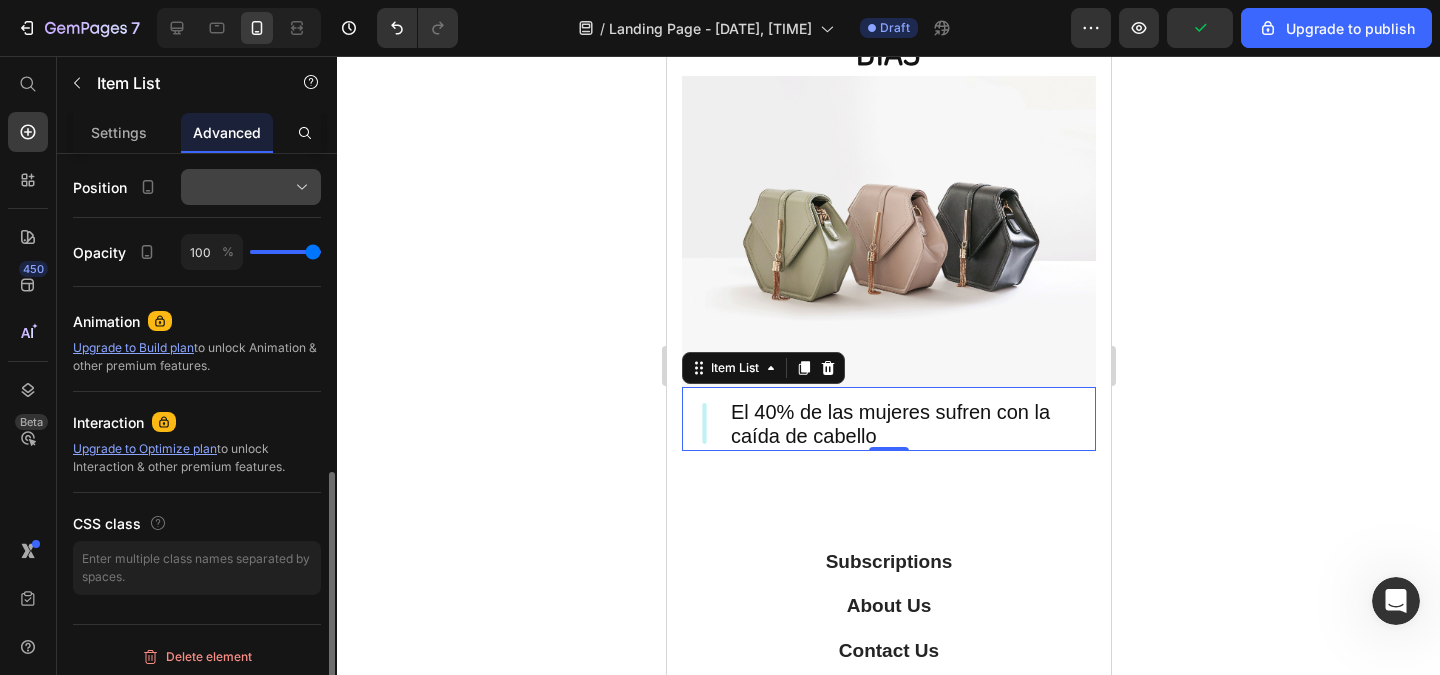 click at bounding box center (251, 187) 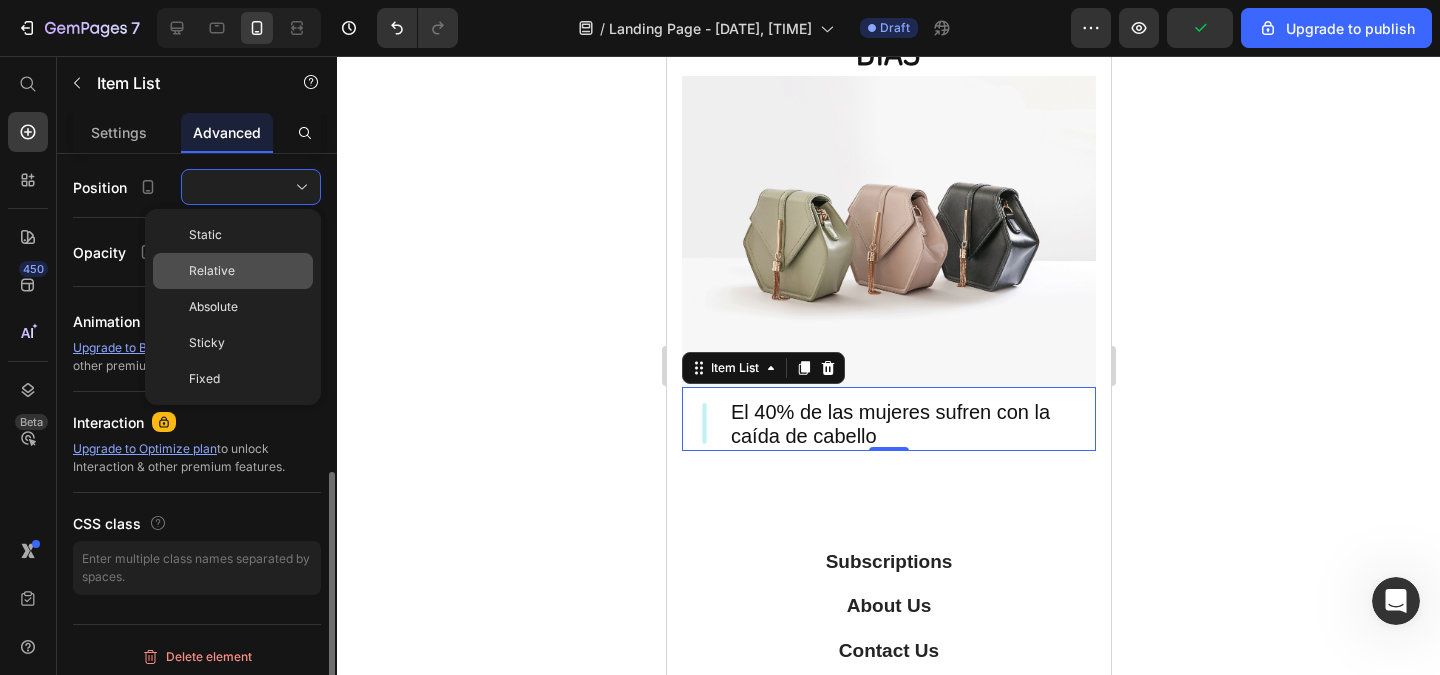click on "Relative" 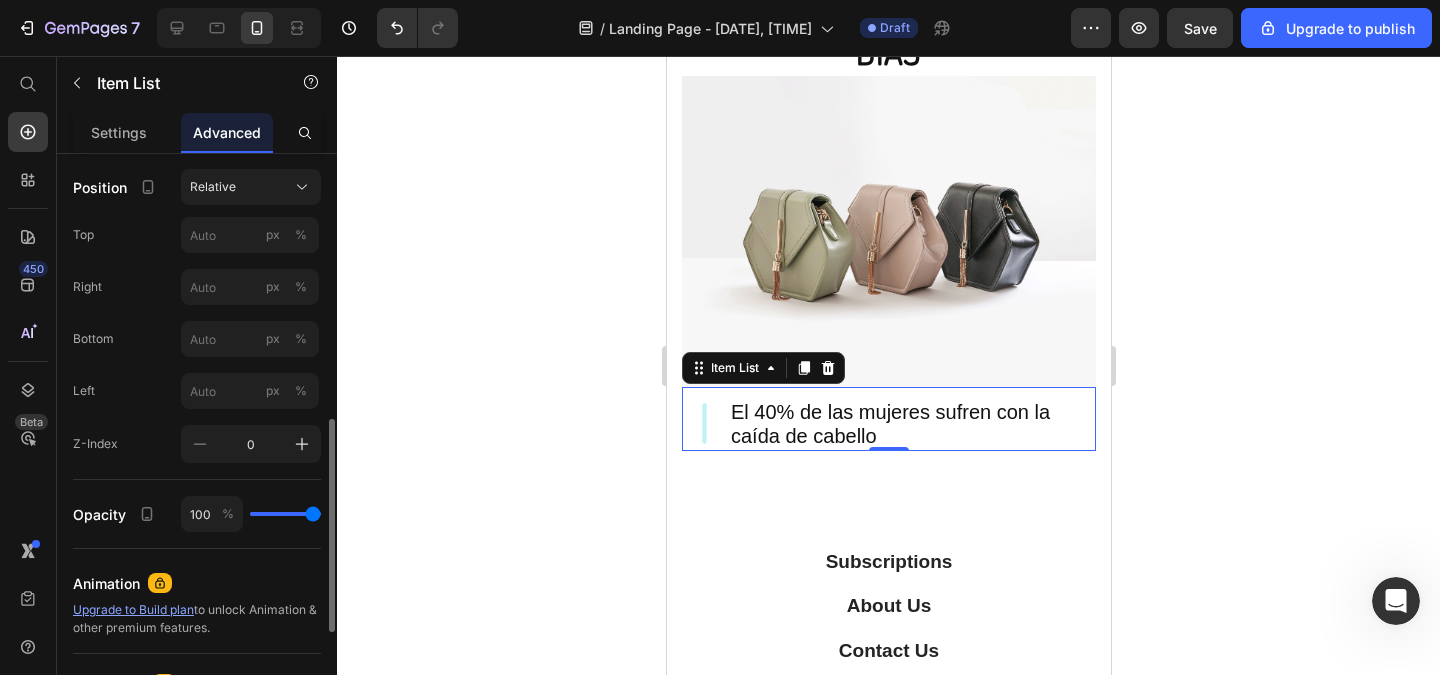 scroll, scrollTop: 480, scrollLeft: 0, axis: vertical 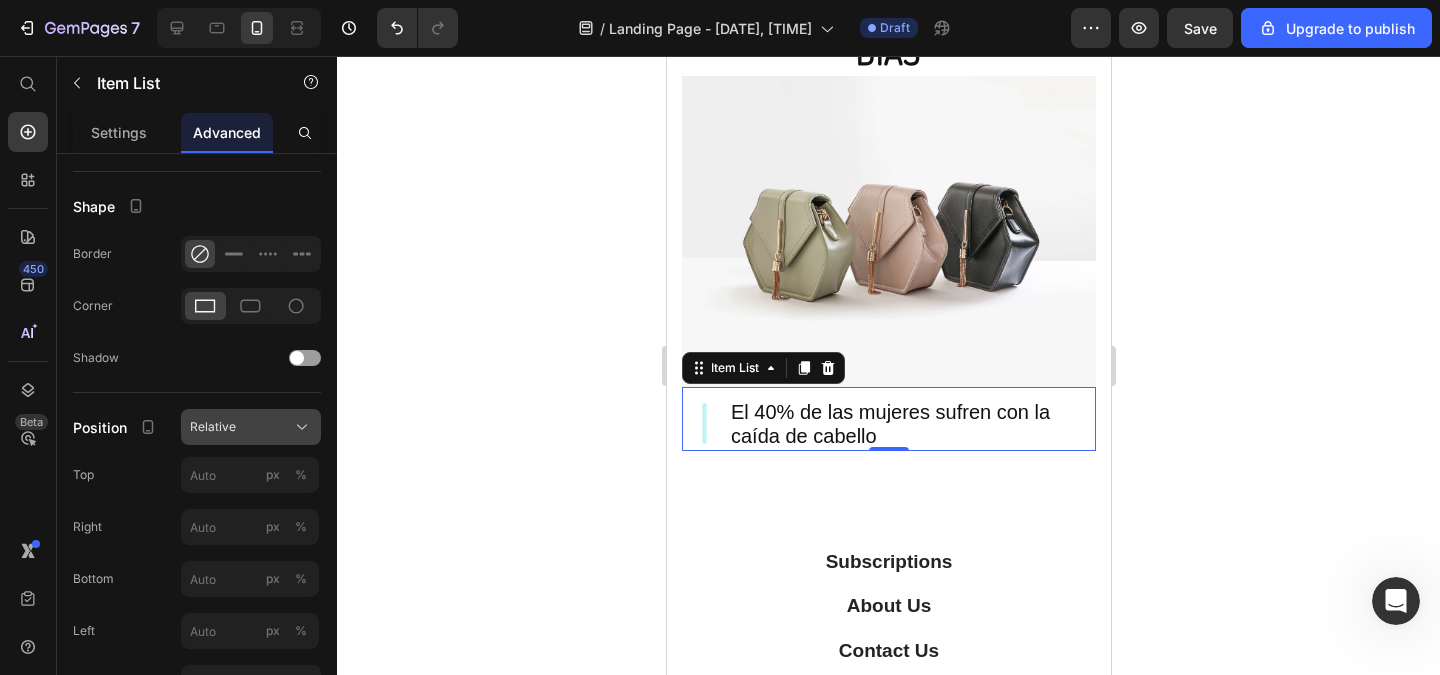 click on "Relative" at bounding box center [213, 427] 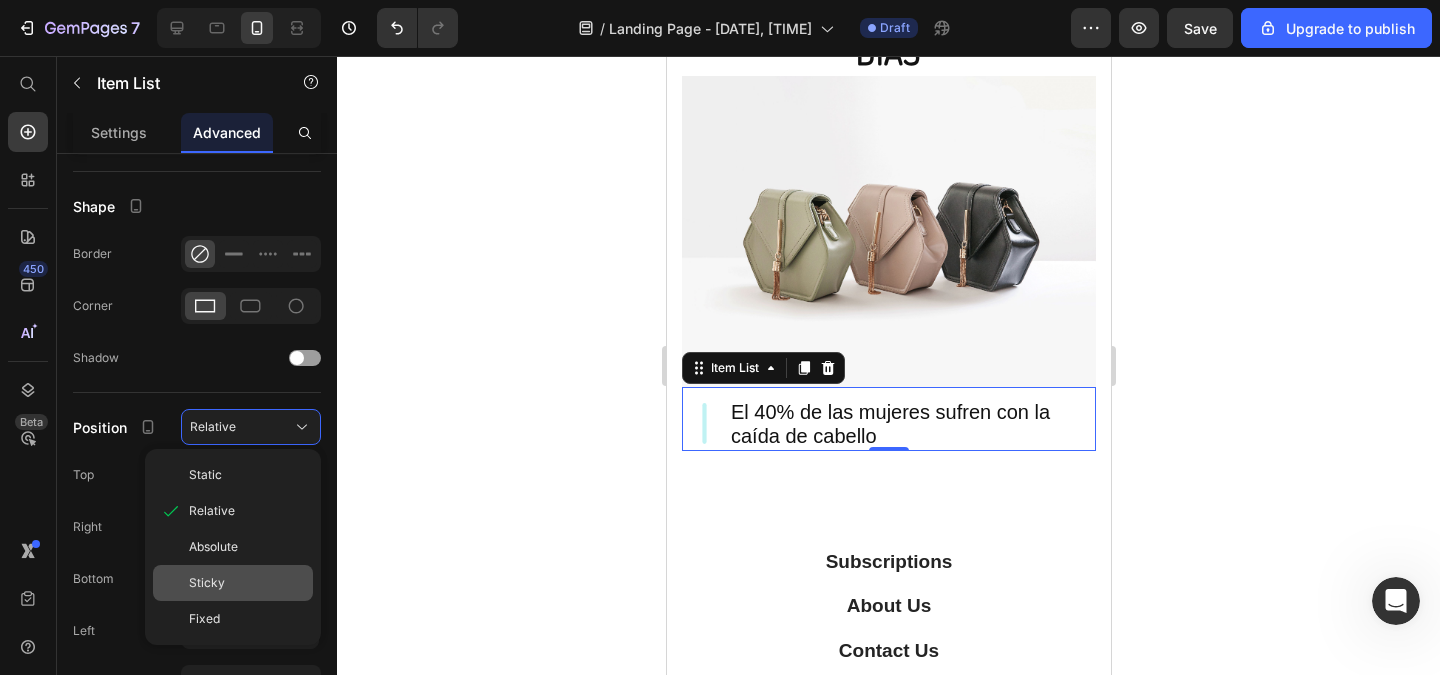 click on "Sticky" at bounding box center (207, 583) 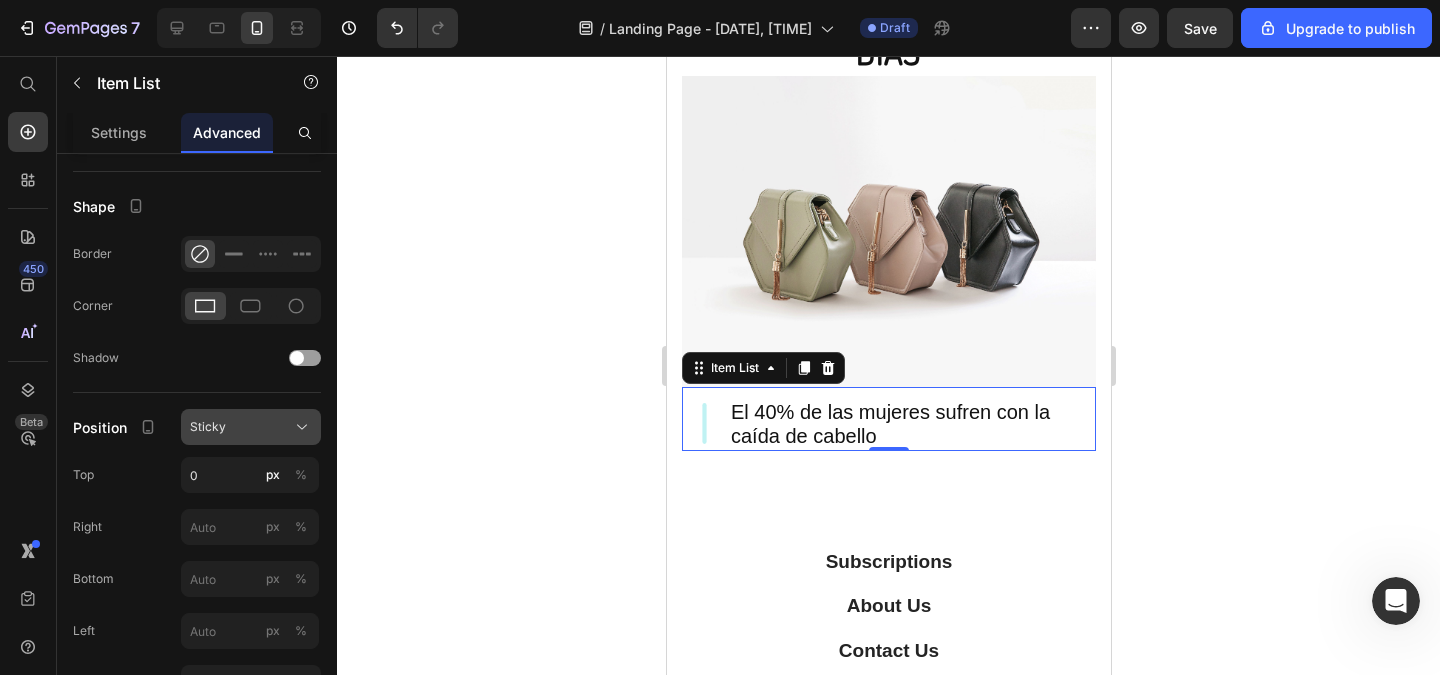 click on "Sticky" 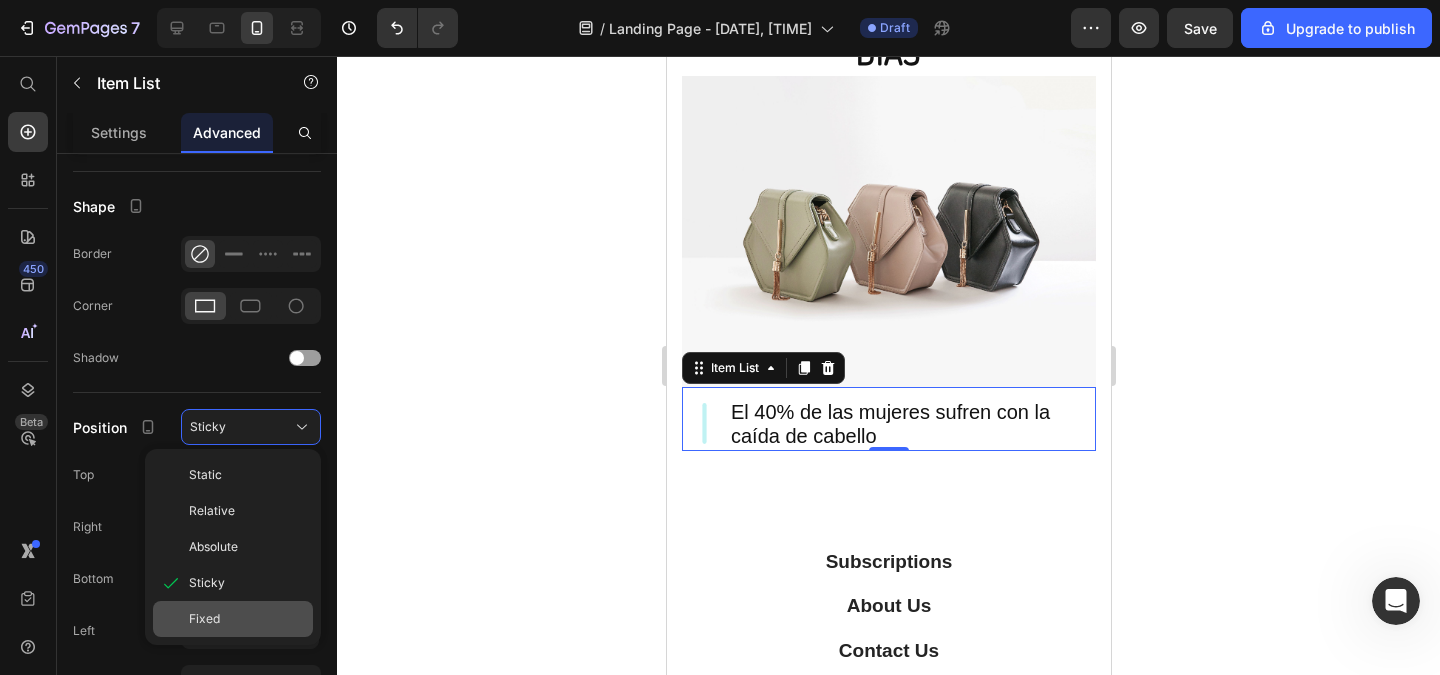 click on "Fixed" at bounding box center (247, 619) 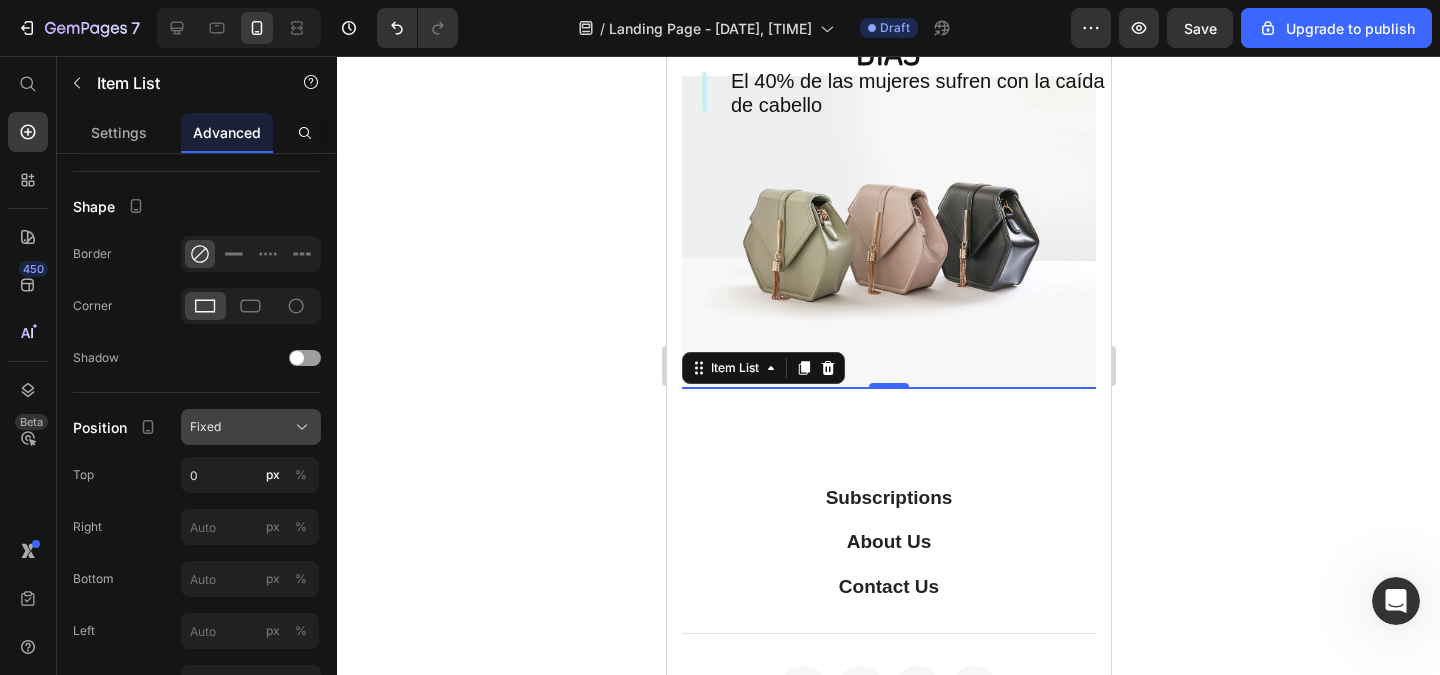click on "Fixed" 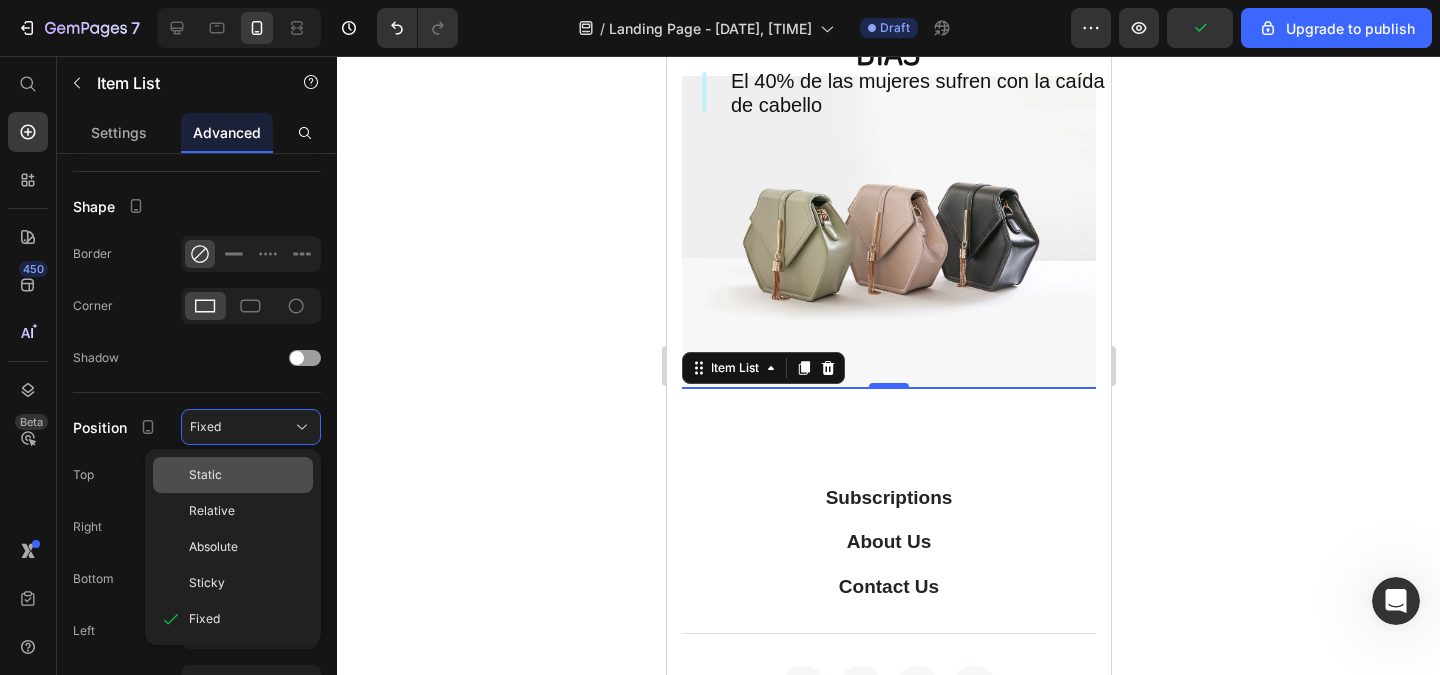 click on "Static" 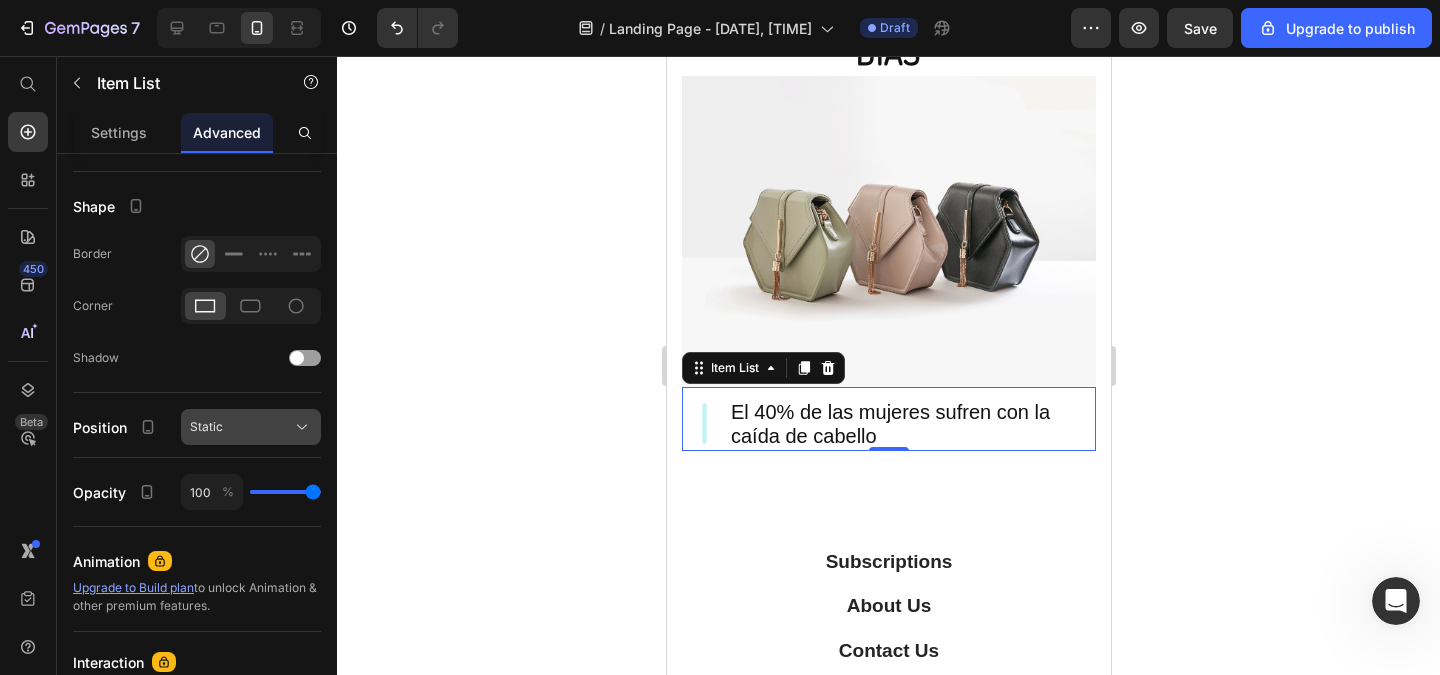 click on "Static" 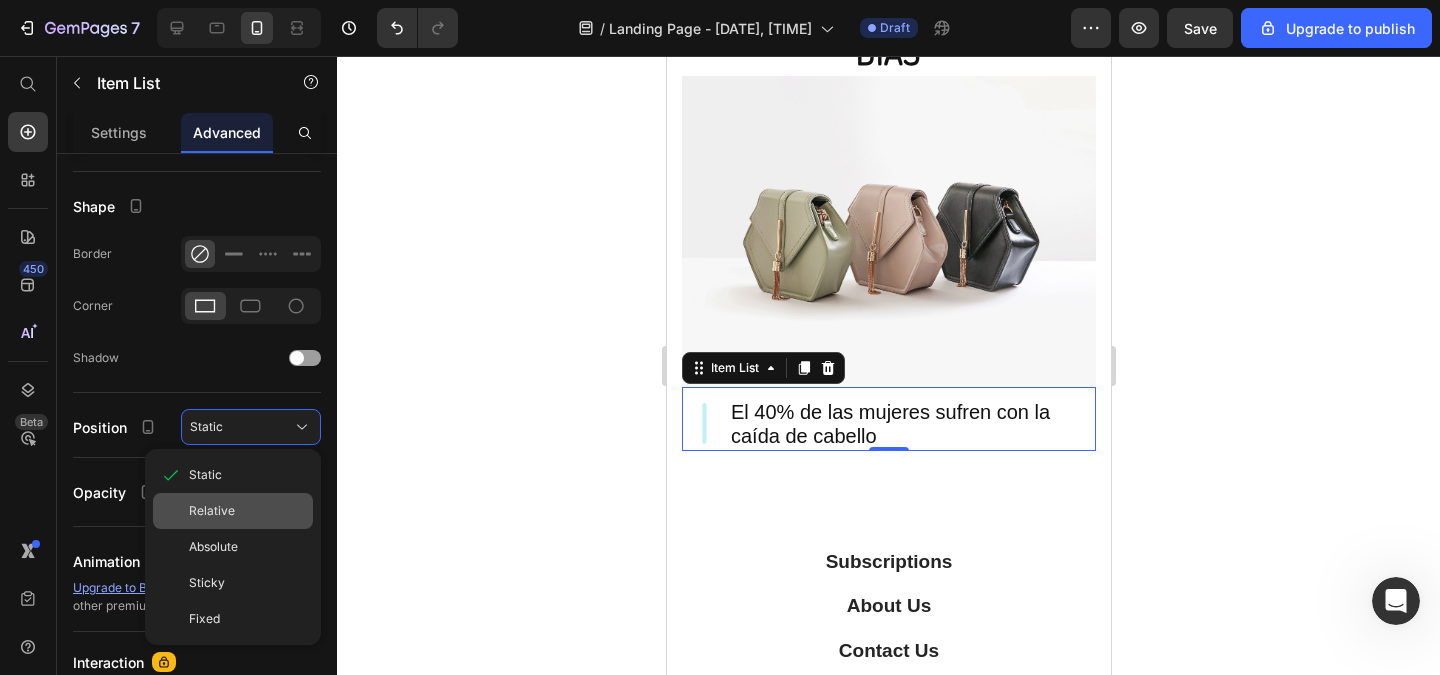 click on "Relative" 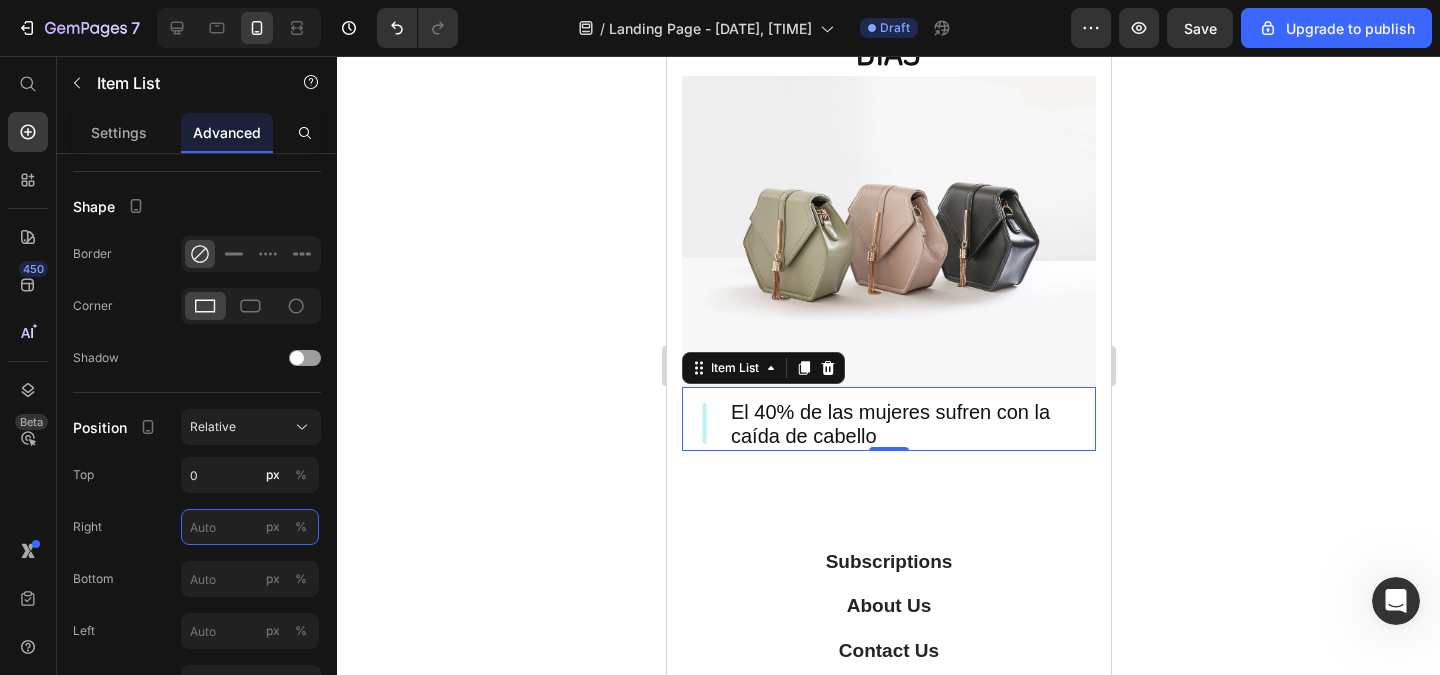 click on "px %" at bounding box center [250, 527] 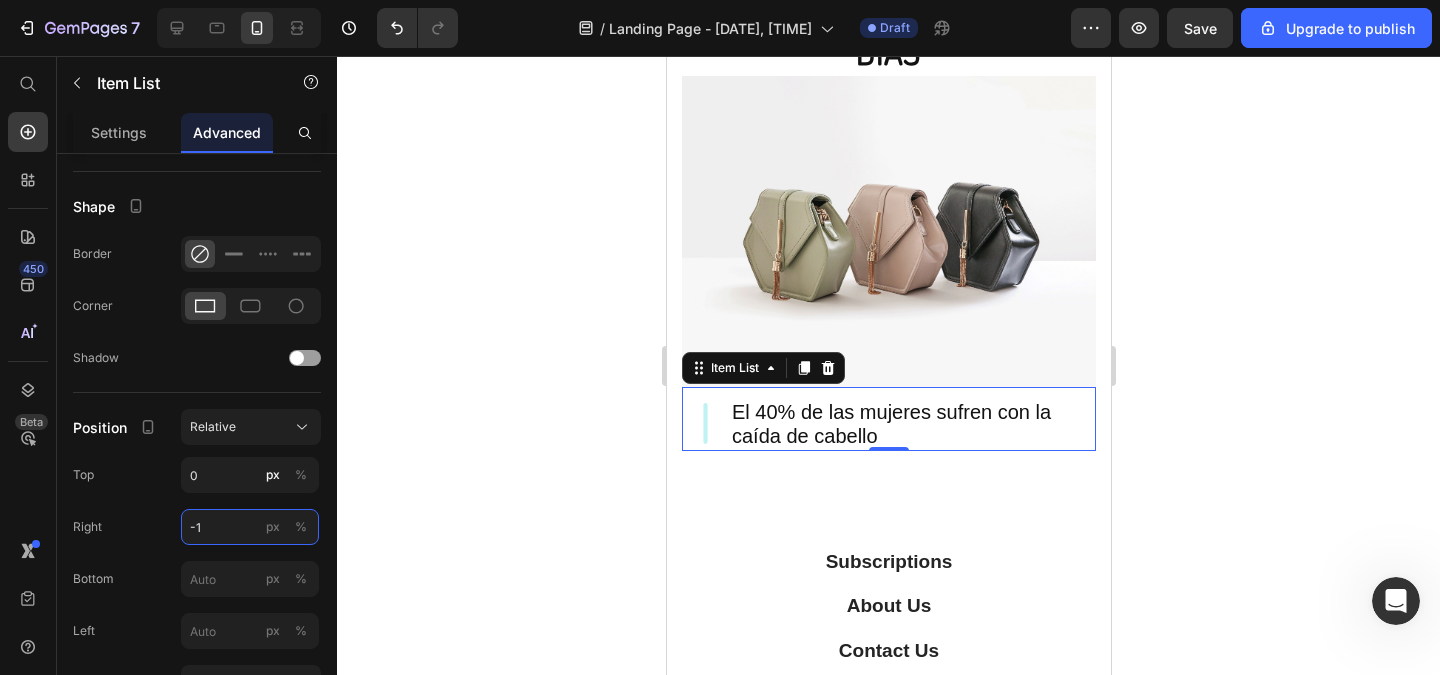 type on "-10" 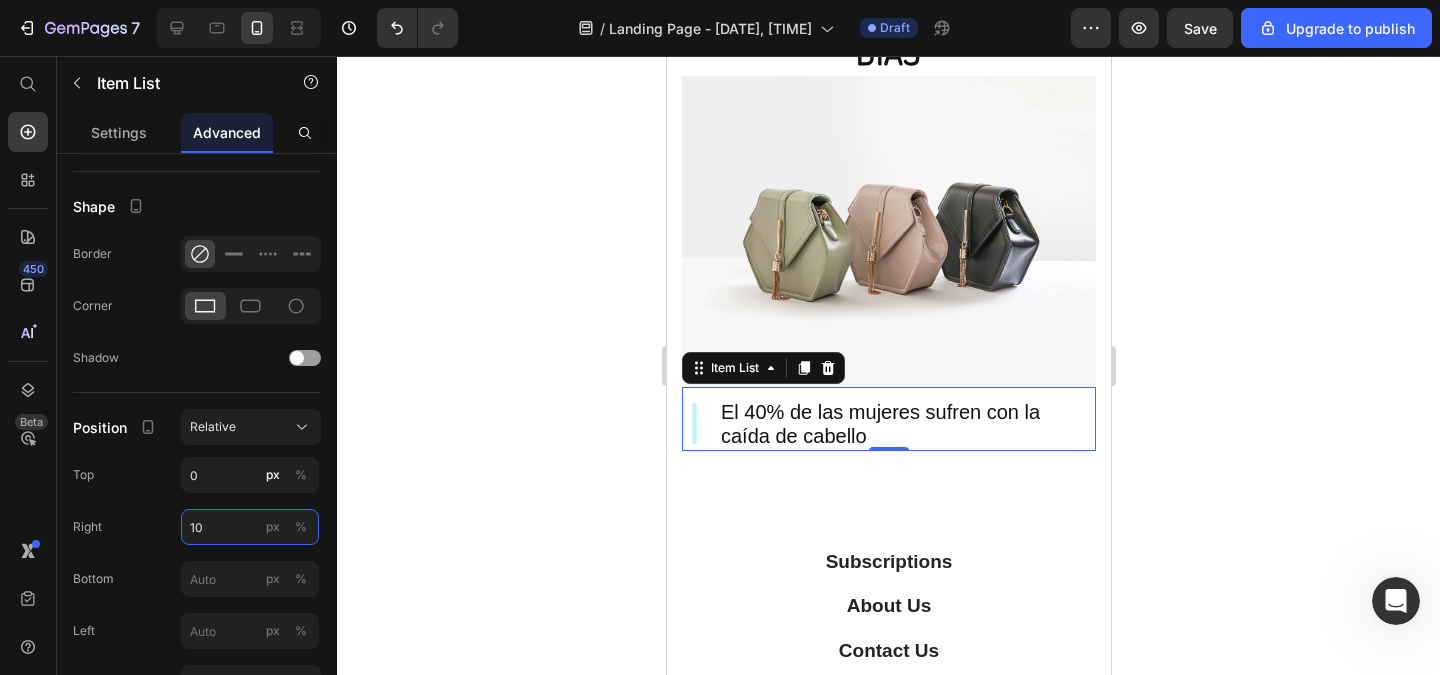 type on "1" 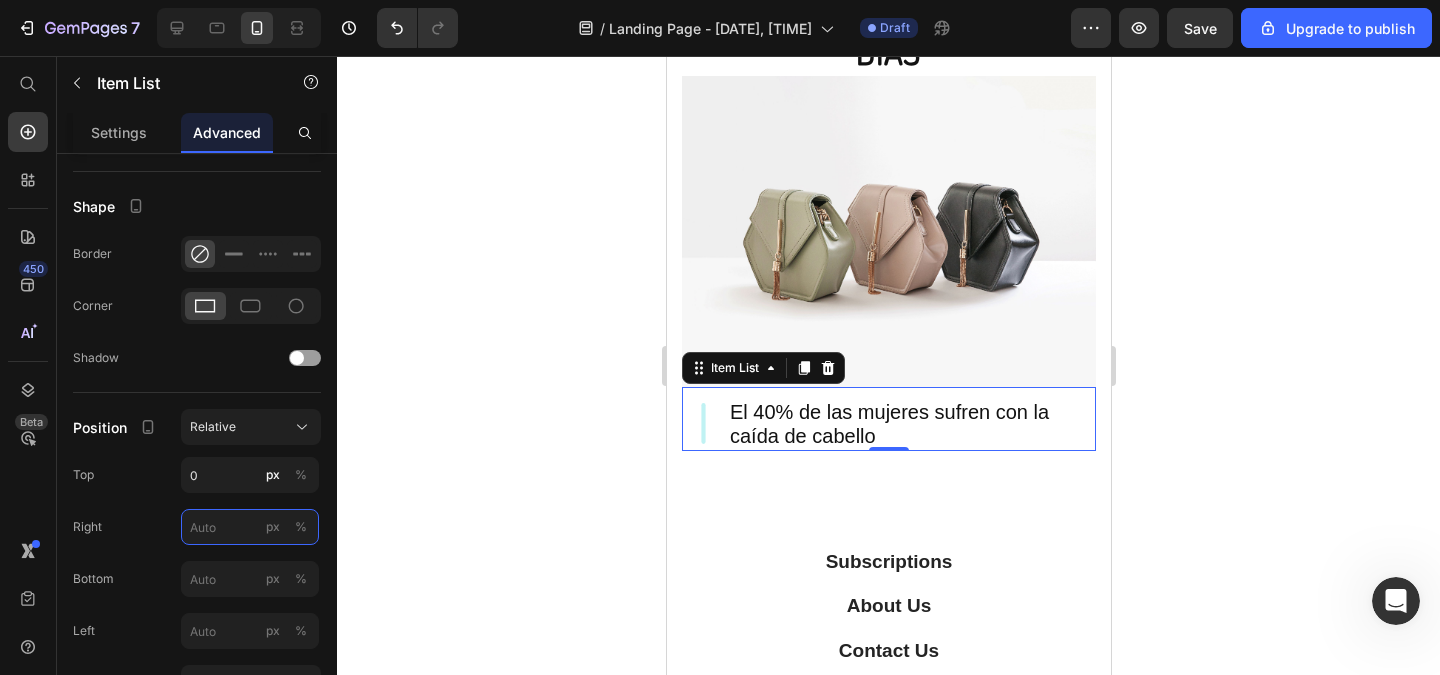 type on "2" 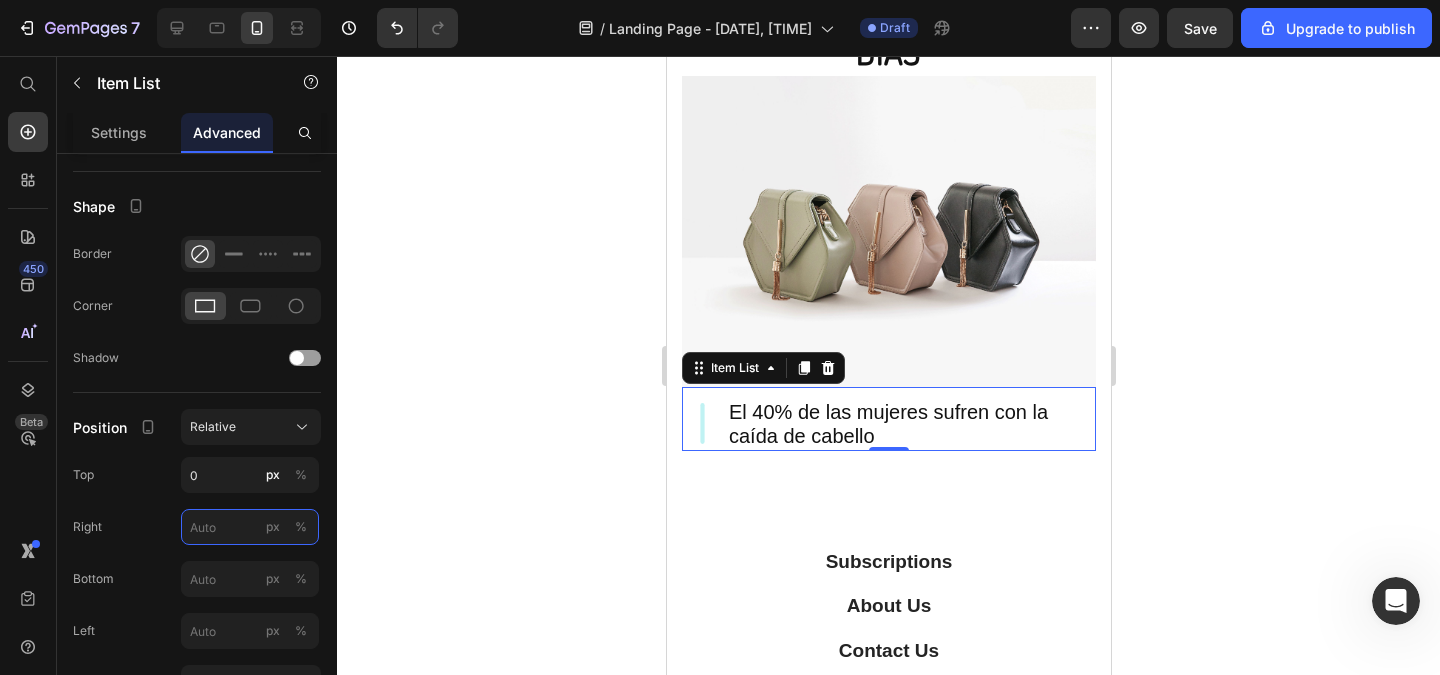 type on "3" 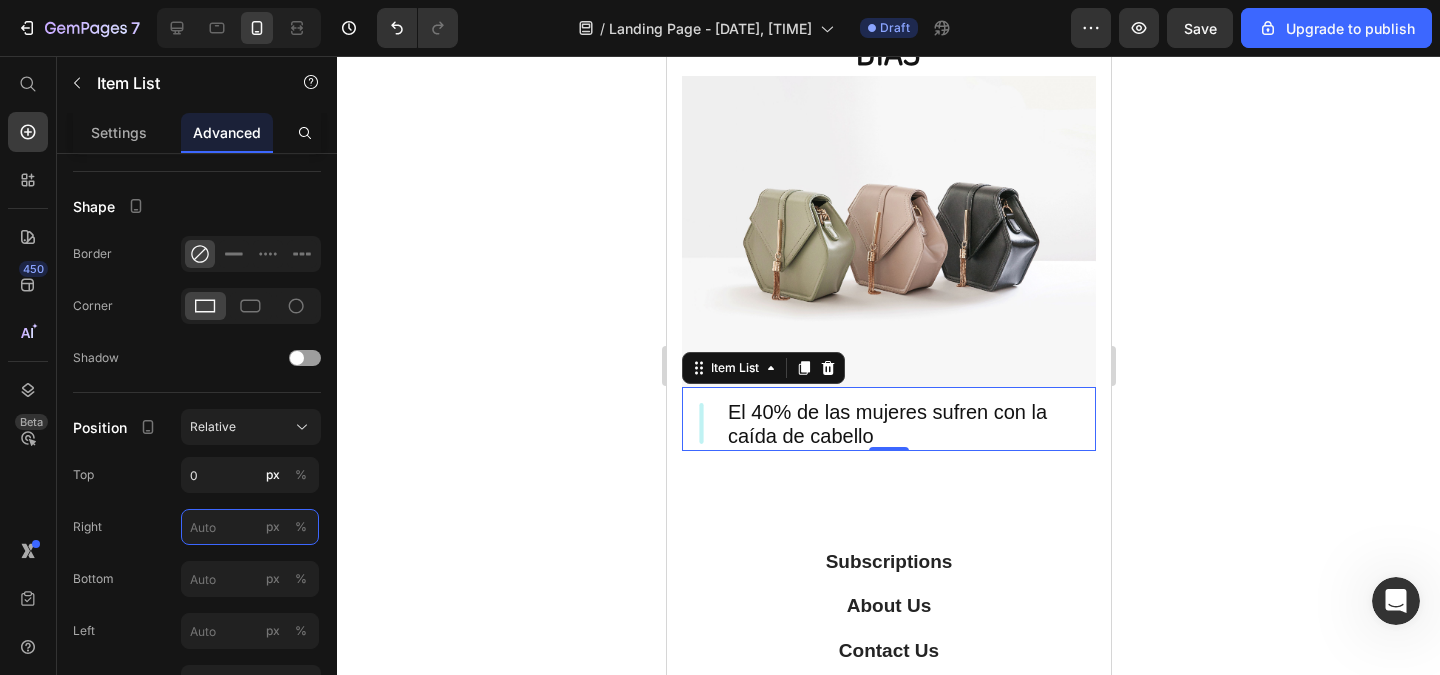 type on "4" 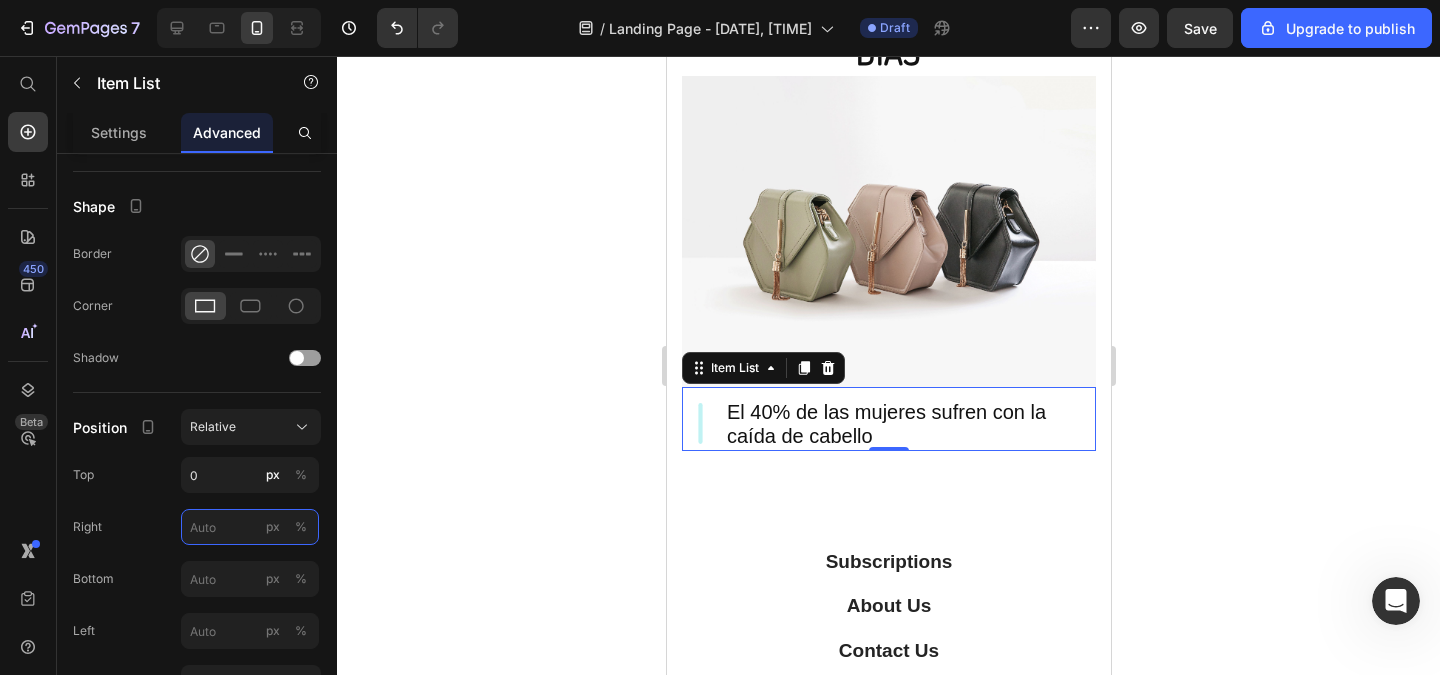 type on "5" 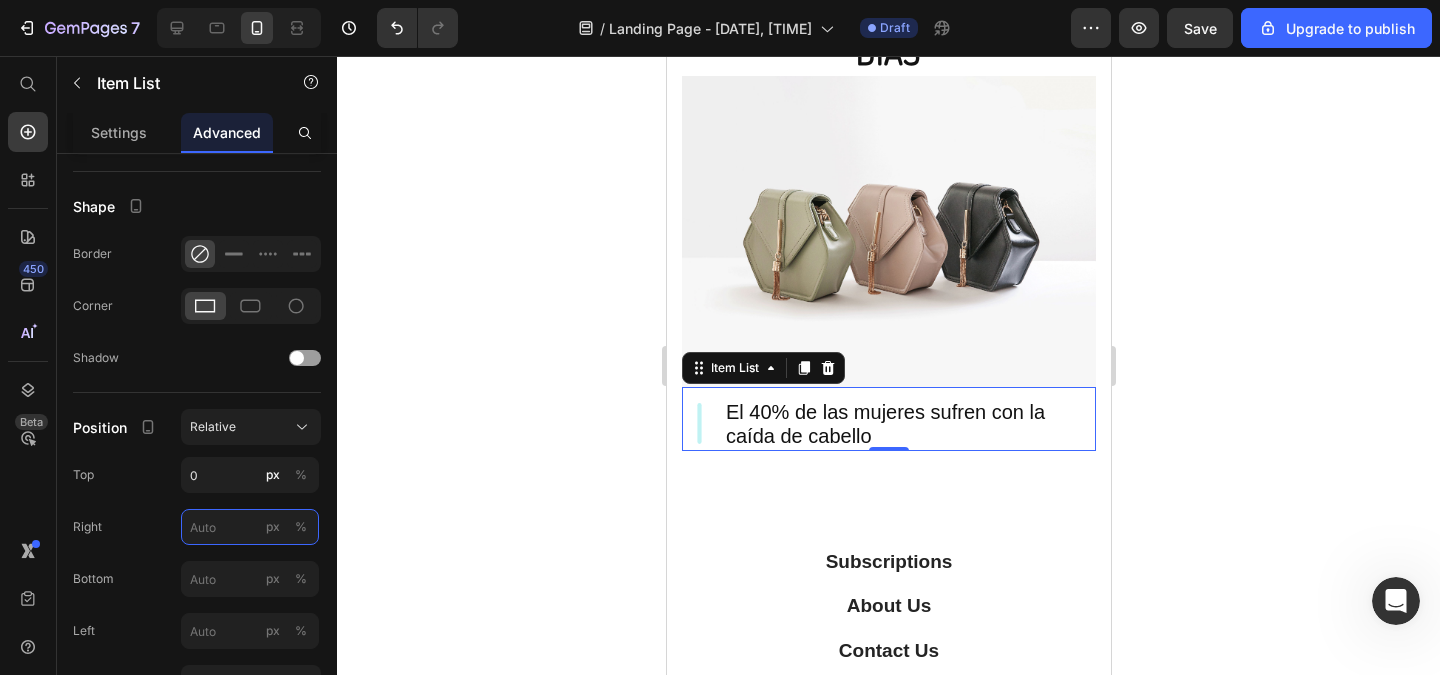 type on "6" 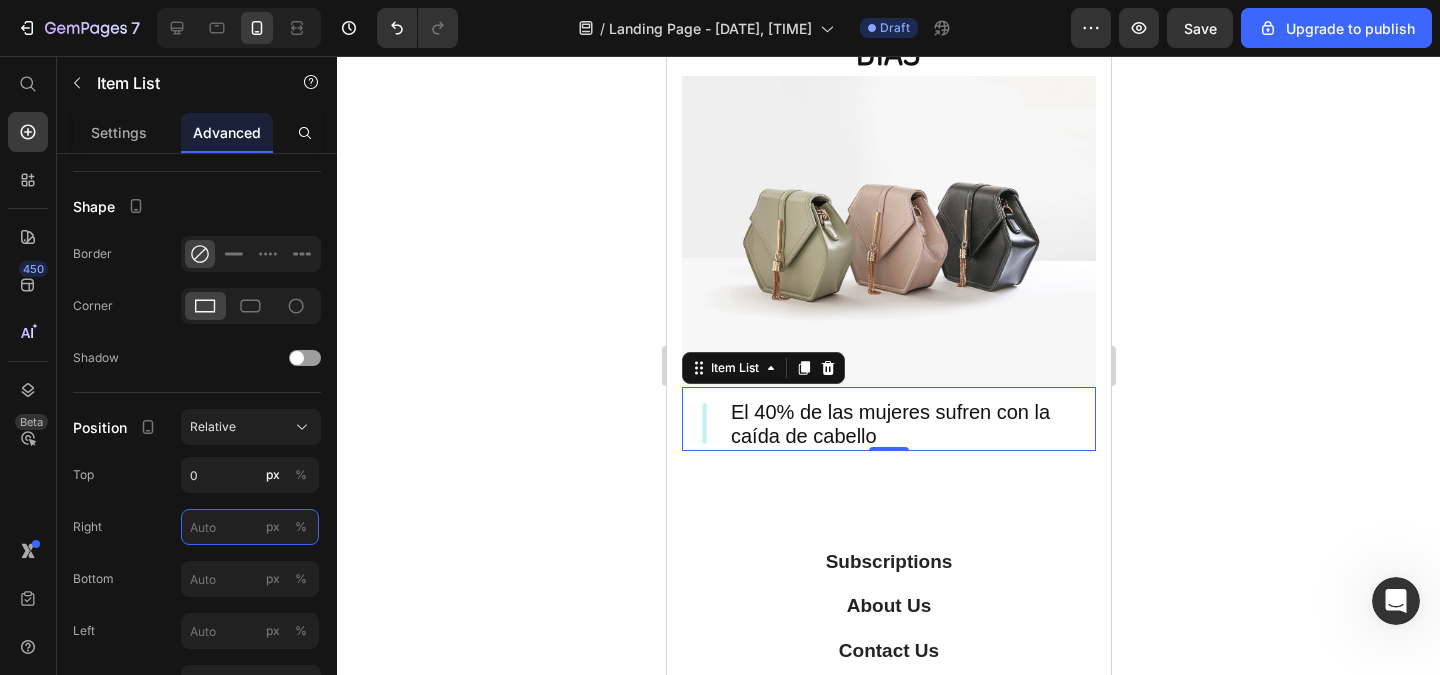type on "7" 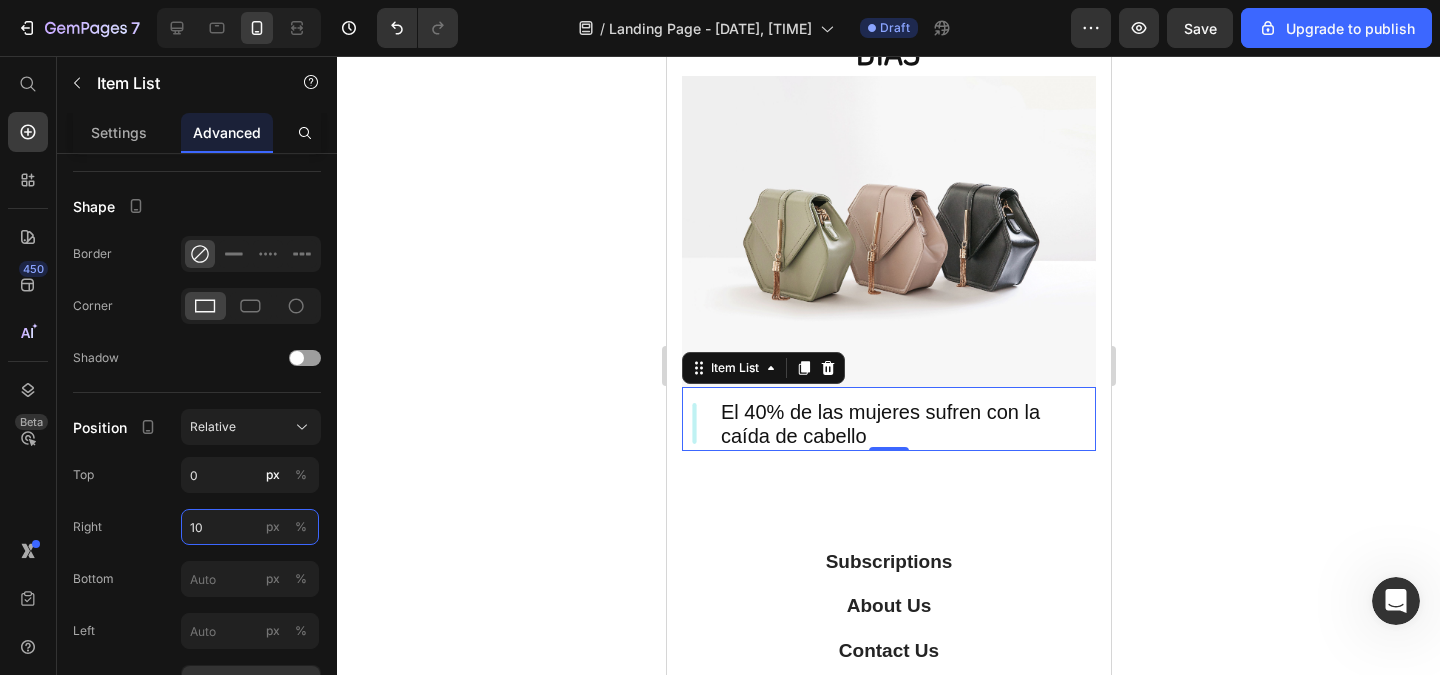 scroll, scrollTop: 600, scrollLeft: 0, axis: vertical 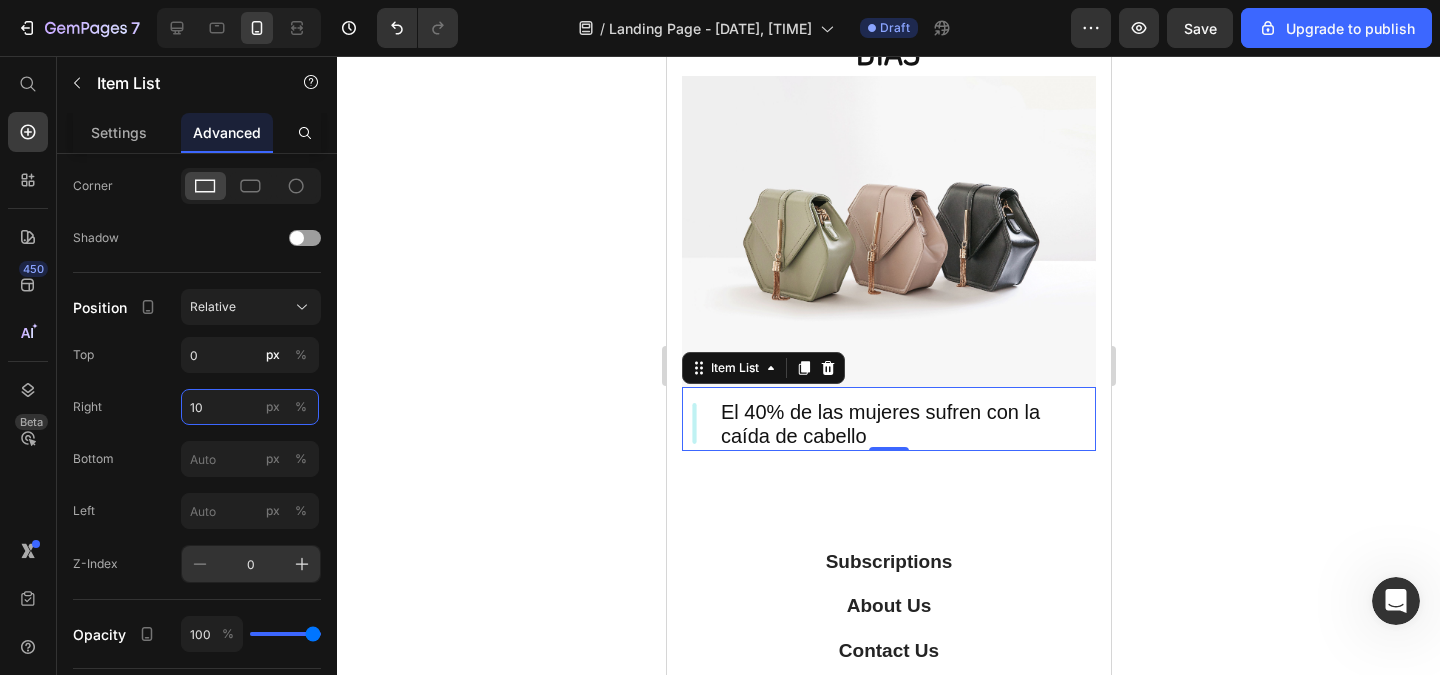type on "10" 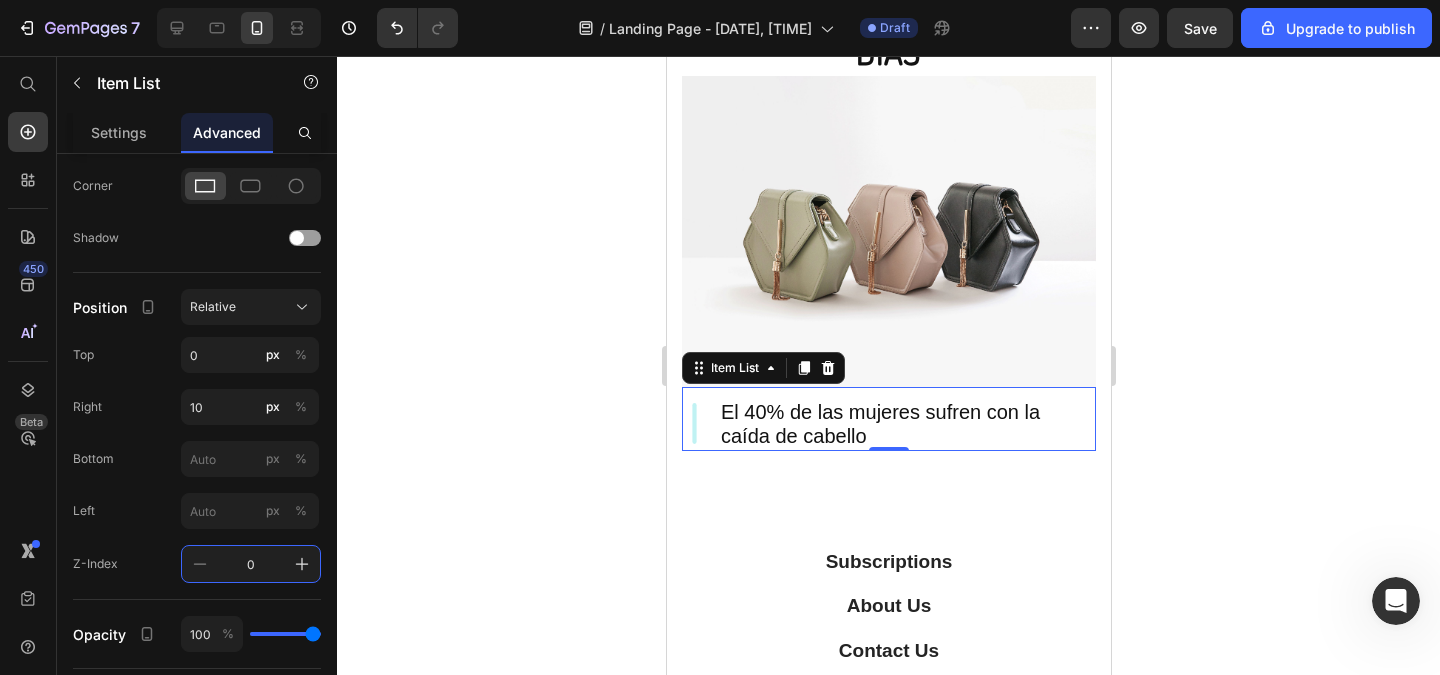 click on "0" at bounding box center [251, 564] 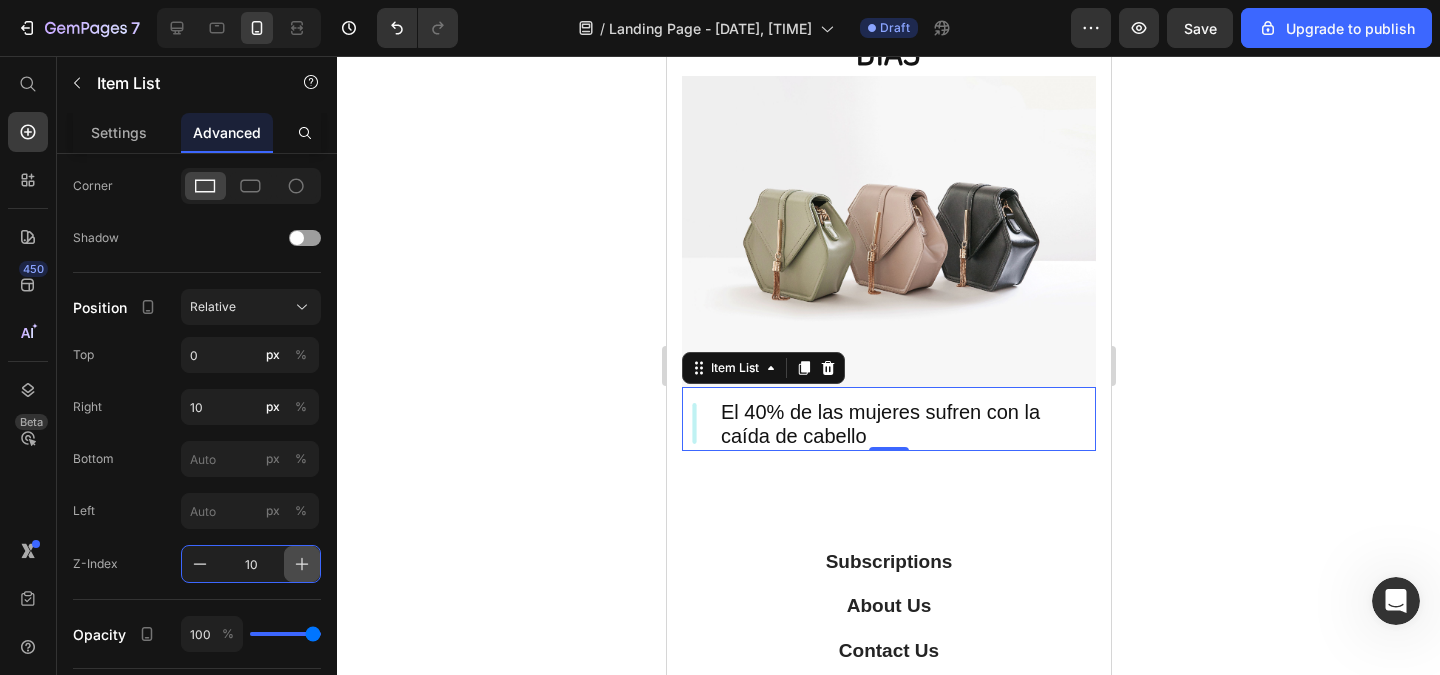 click 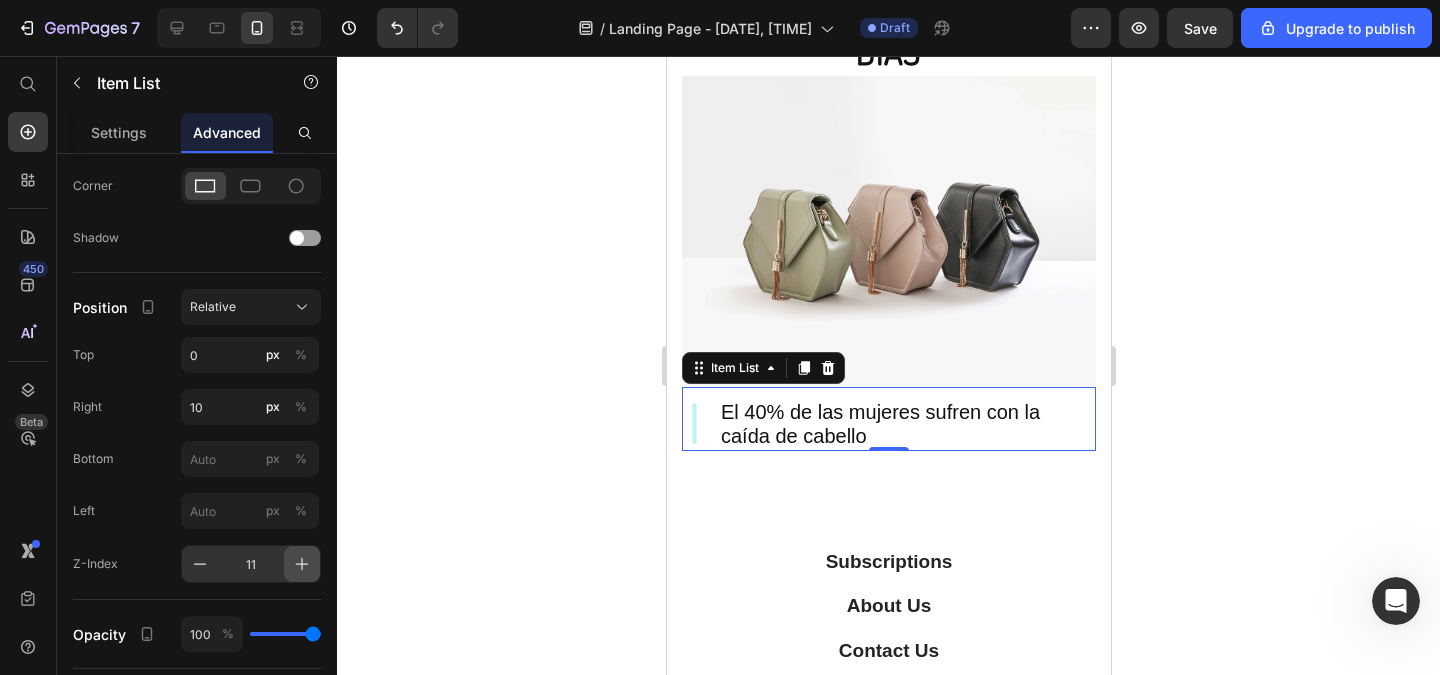 click 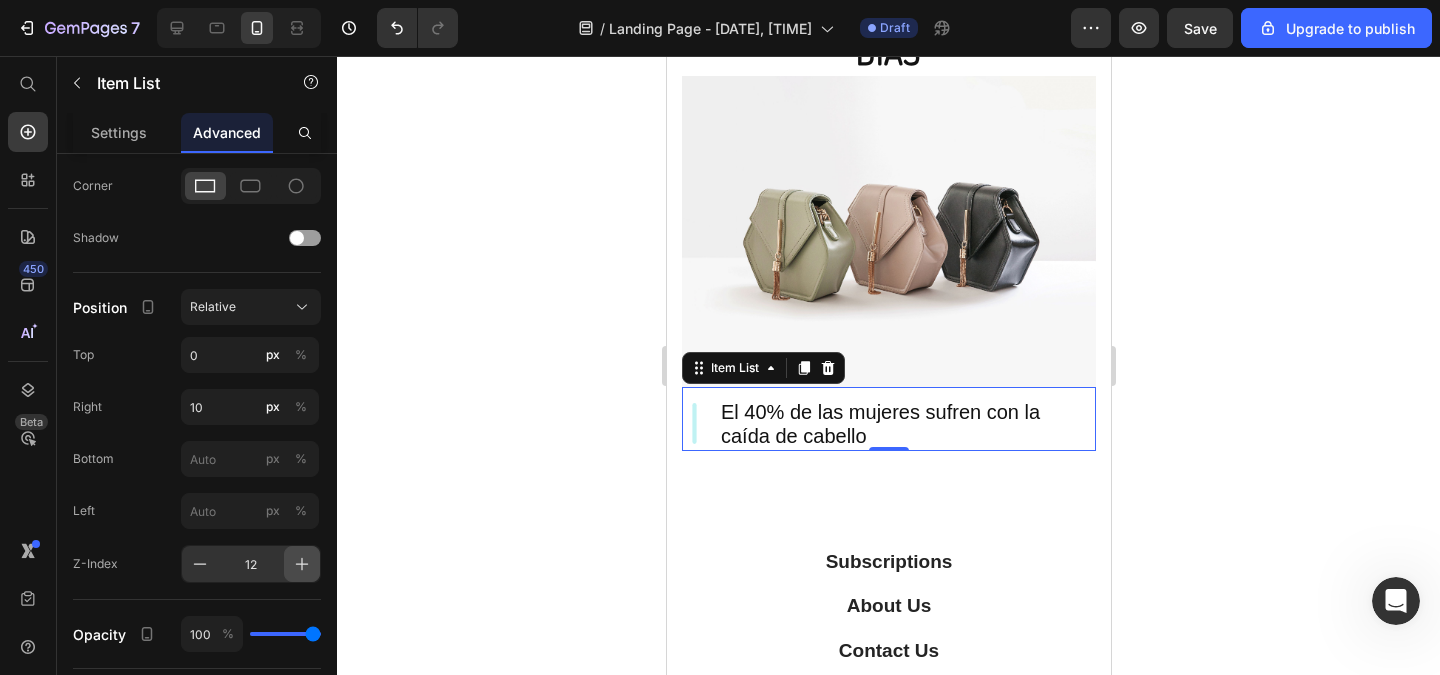 click 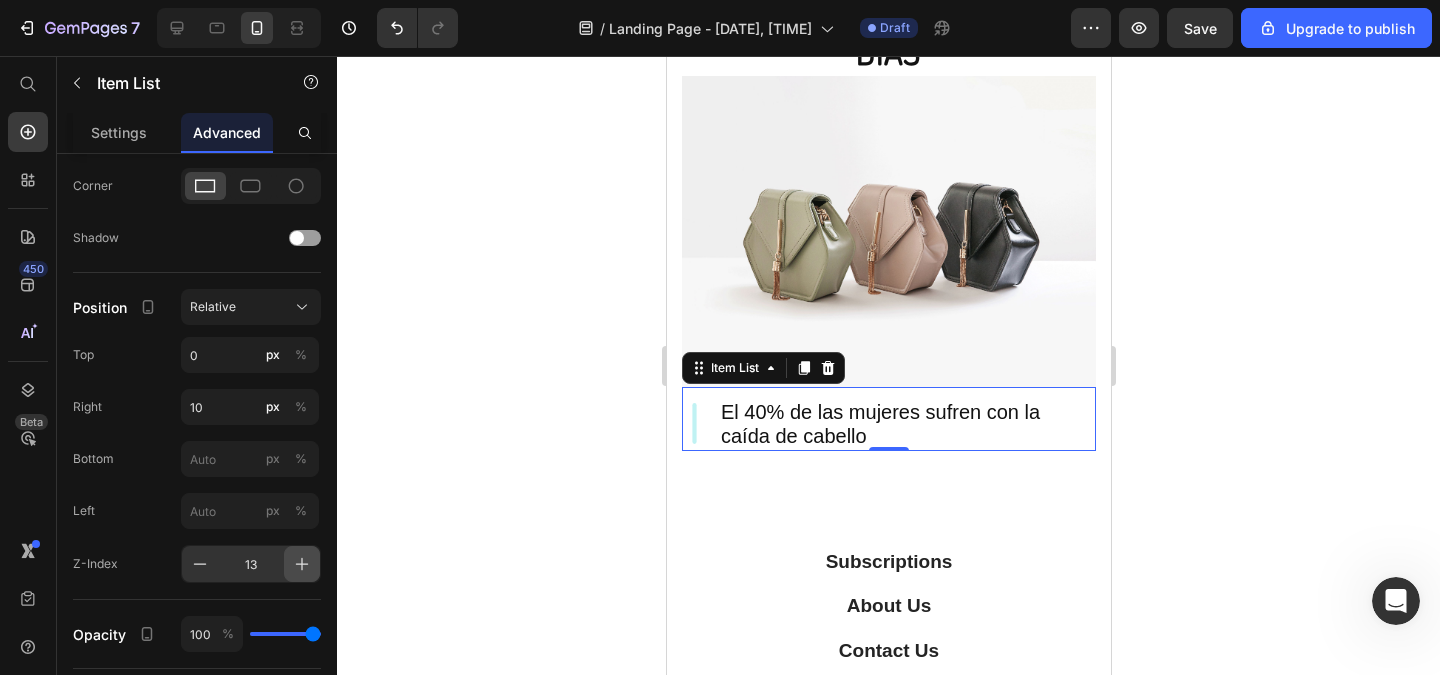 click 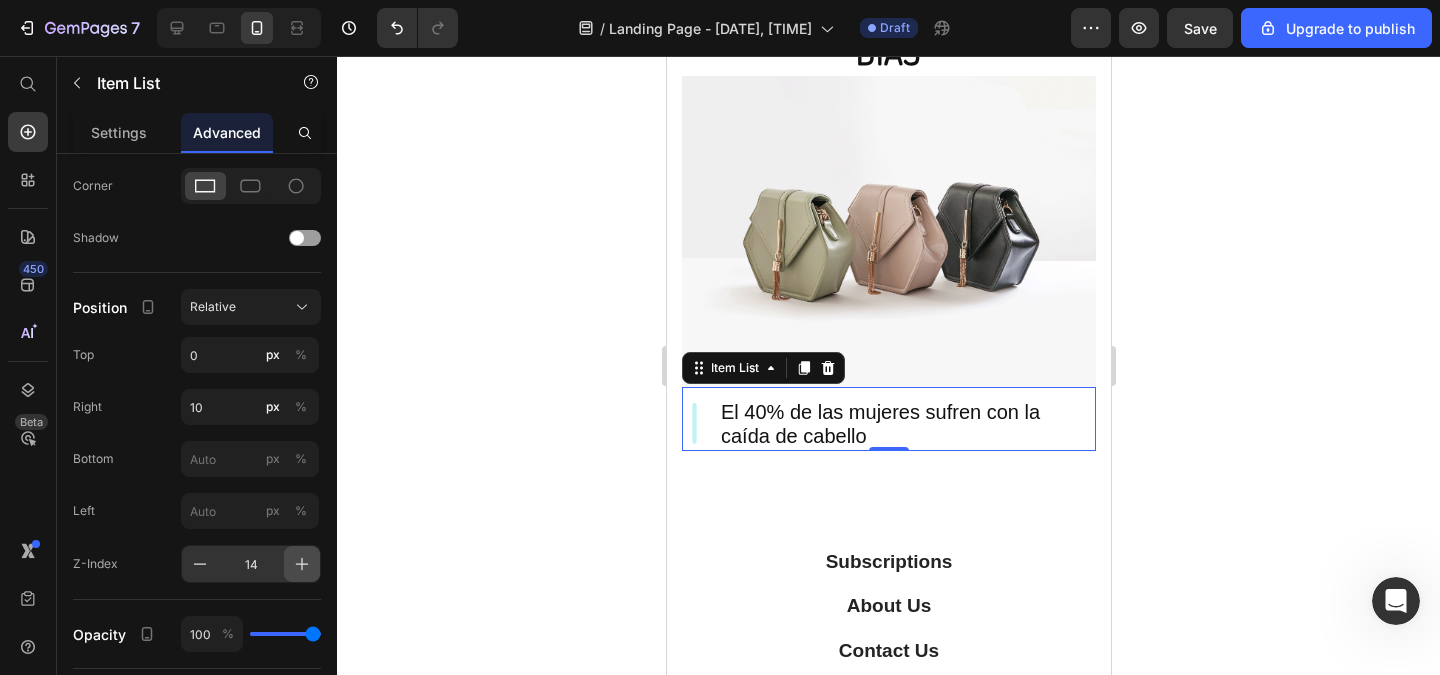 click 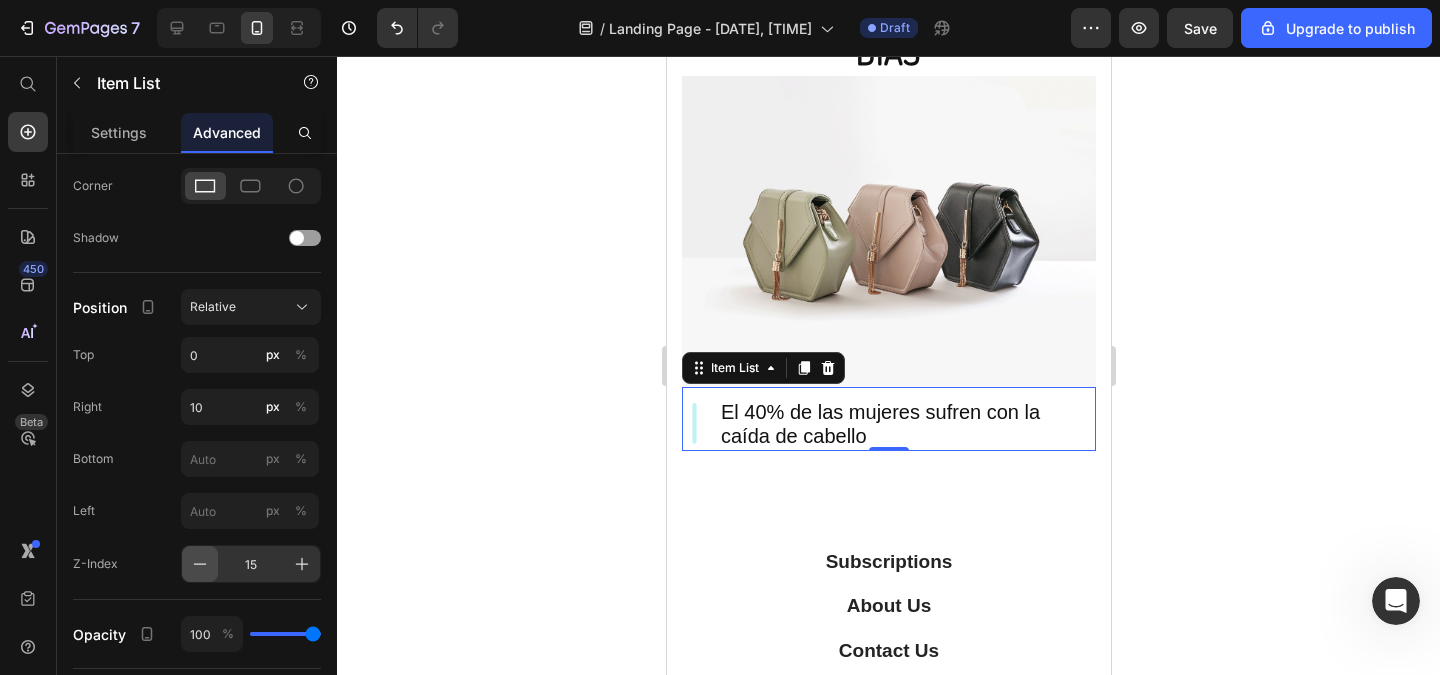 click at bounding box center [200, 564] 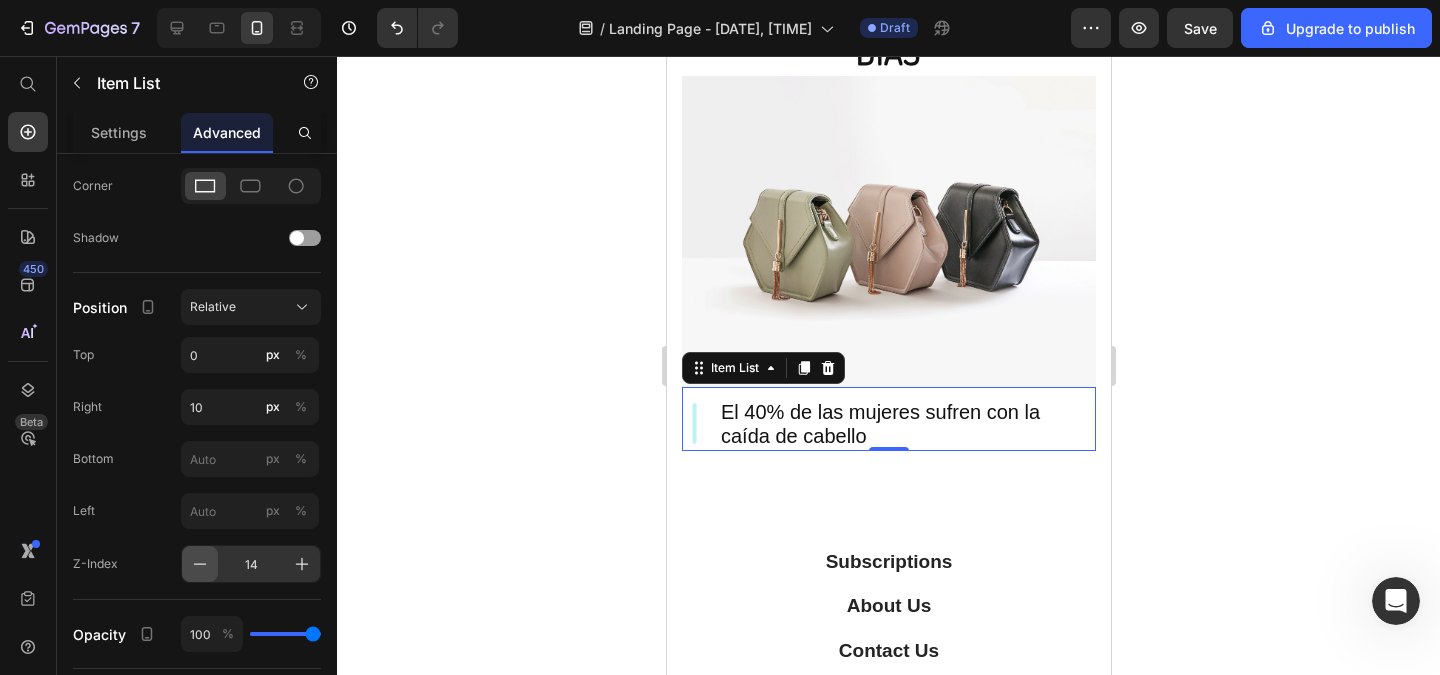 click at bounding box center [200, 564] 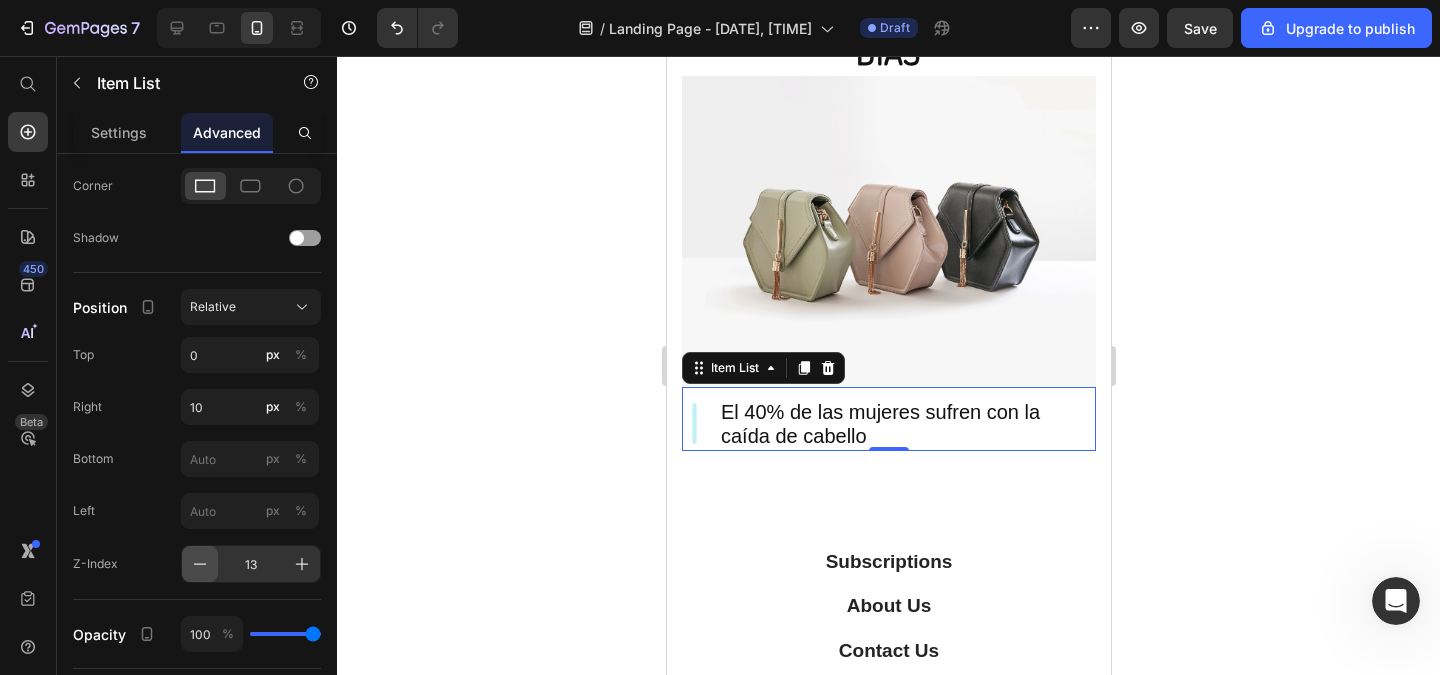 click at bounding box center [200, 564] 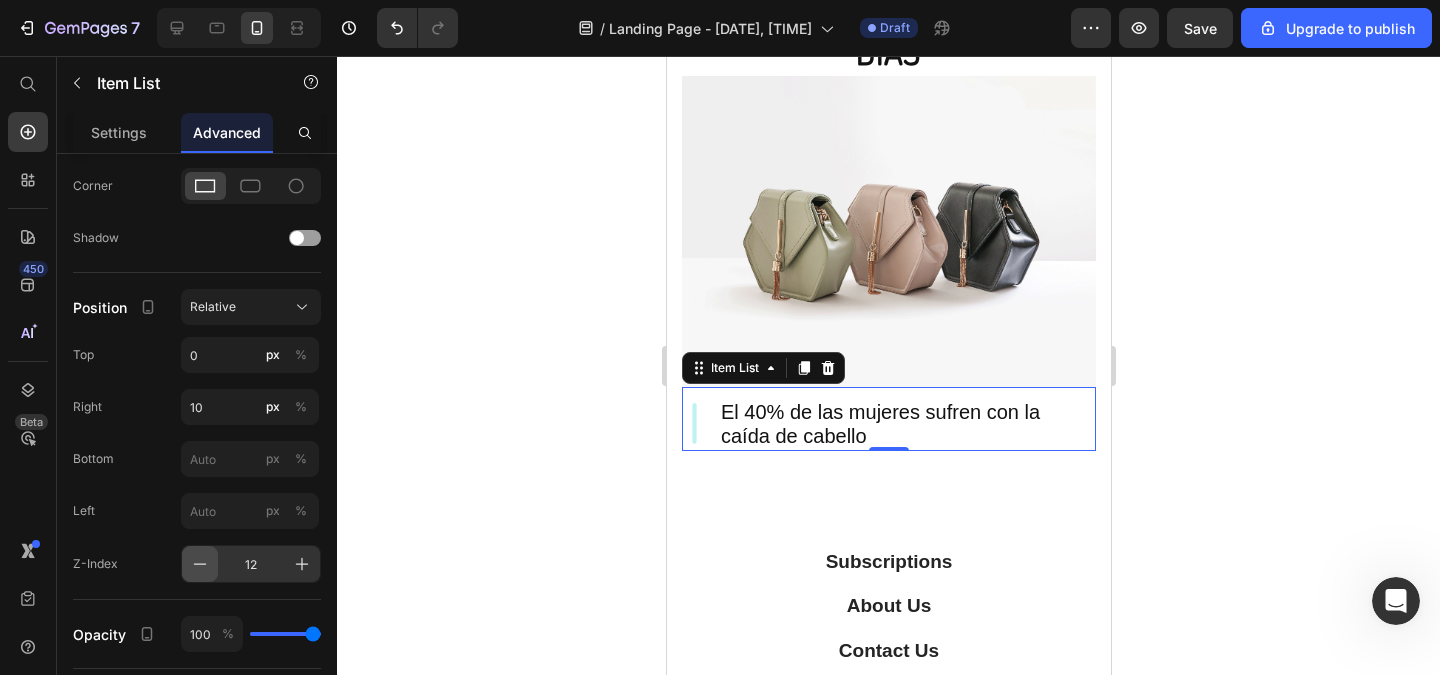 click at bounding box center [200, 564] 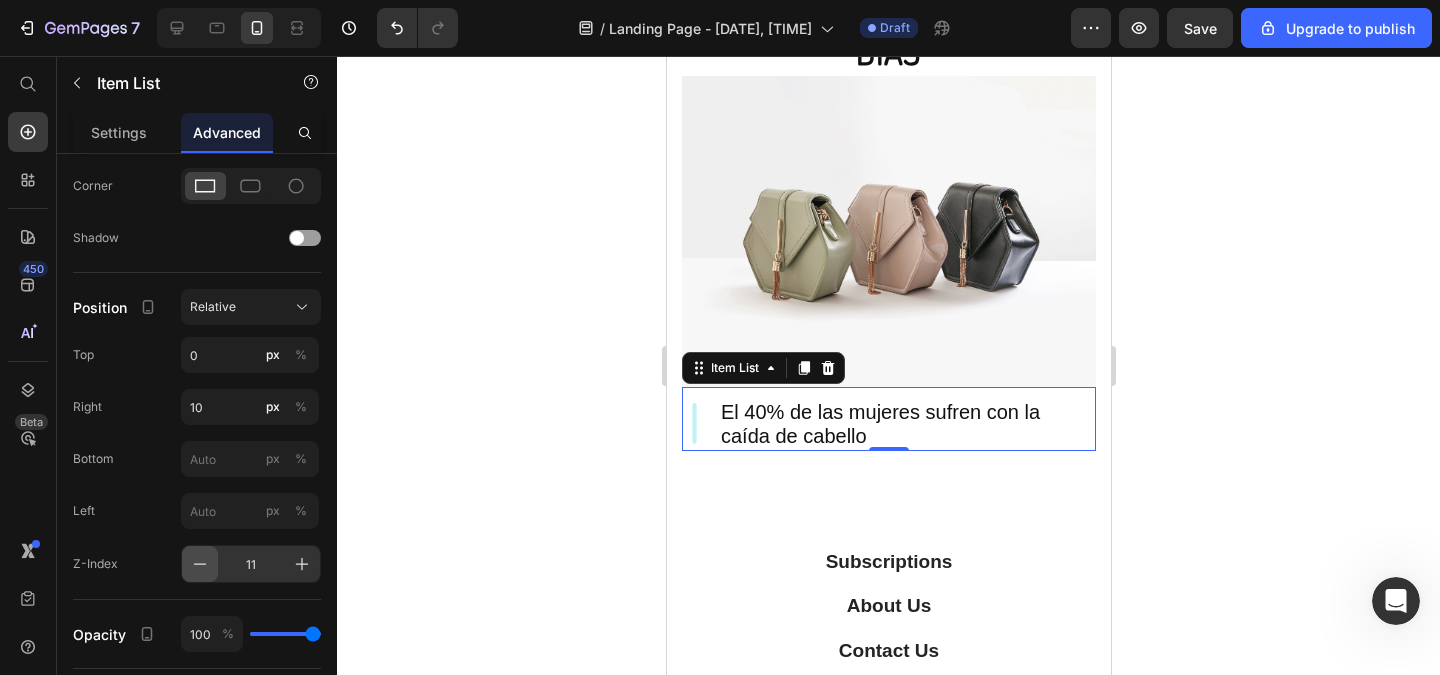 click at bounding box center [200, 564] 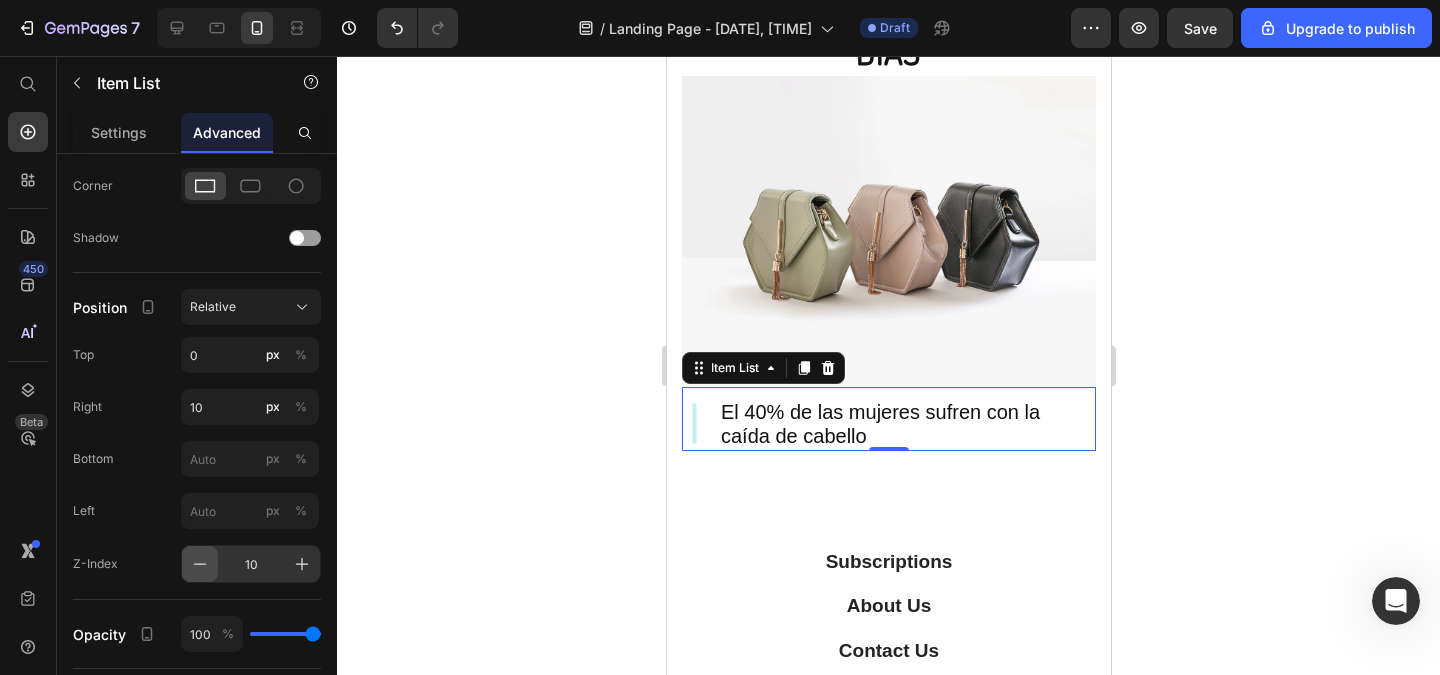 click at bounding box center (200, 564) 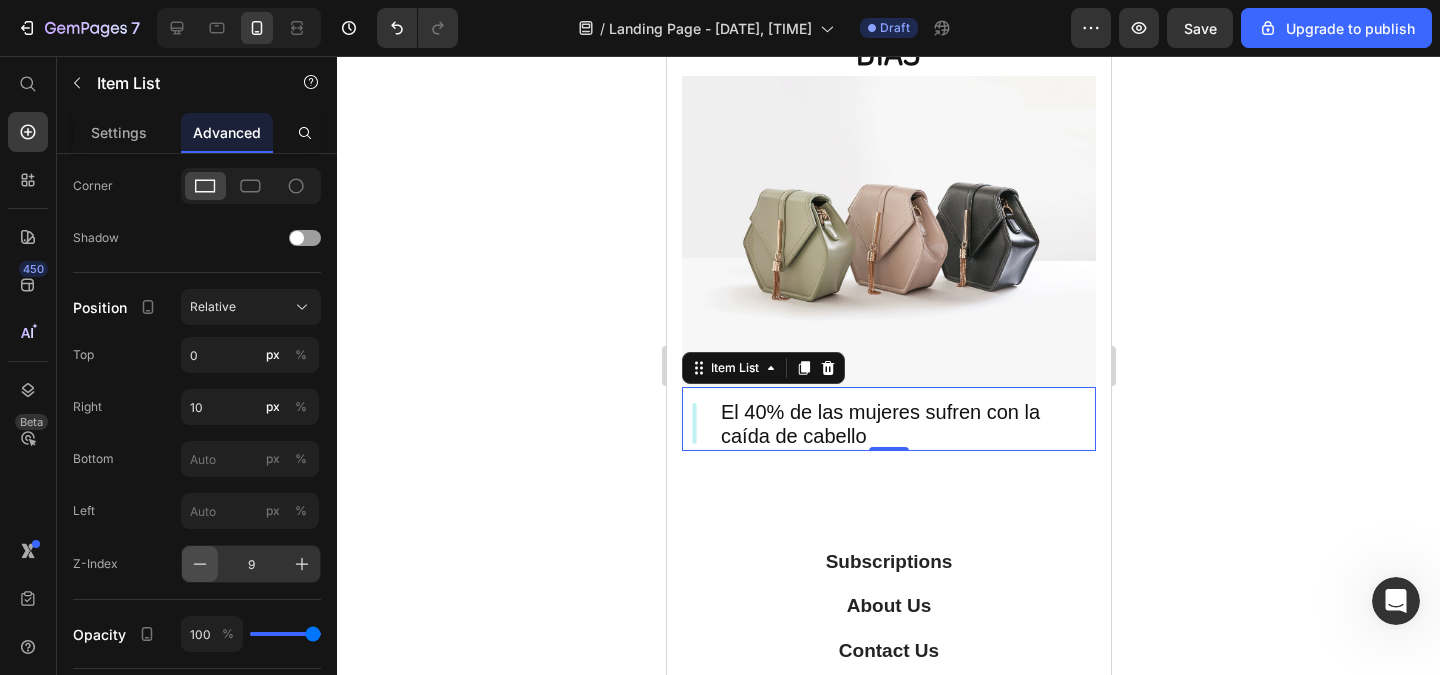 click at bounding box center [200, 564] 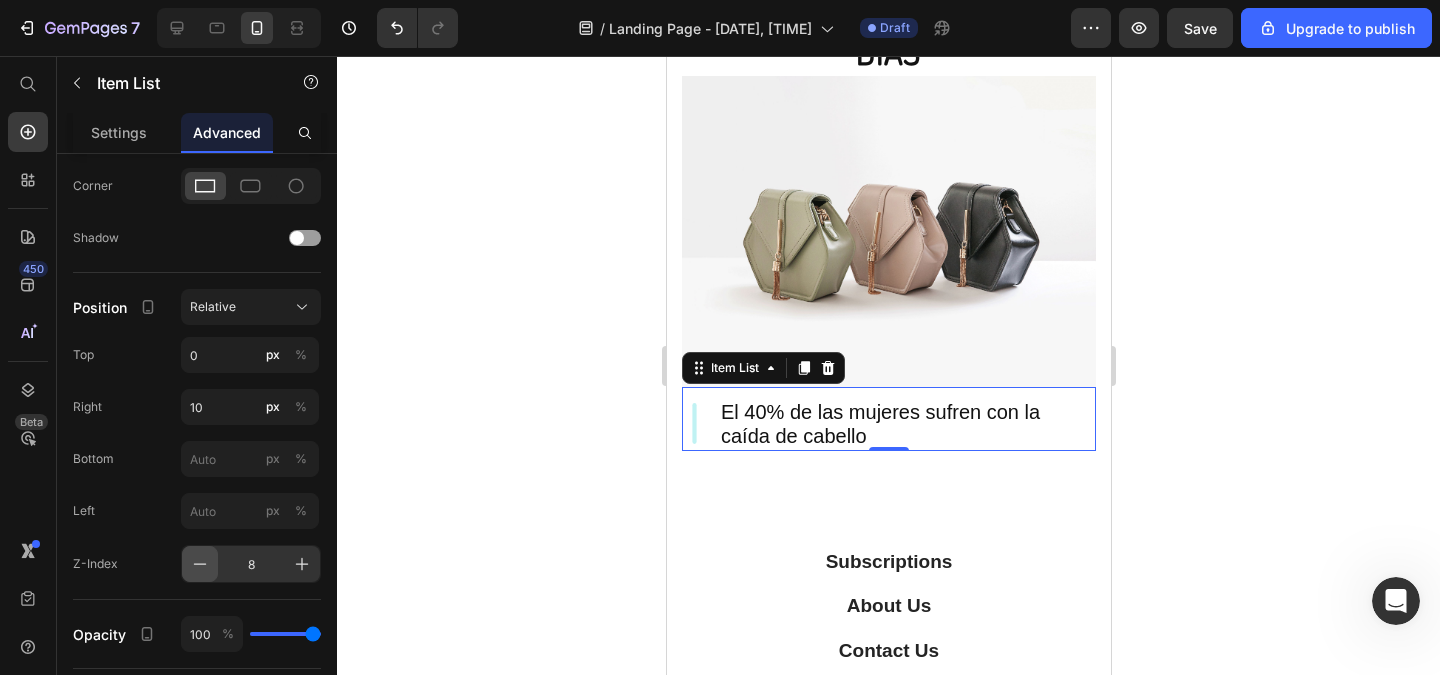 click at bounding box center [200, 564] 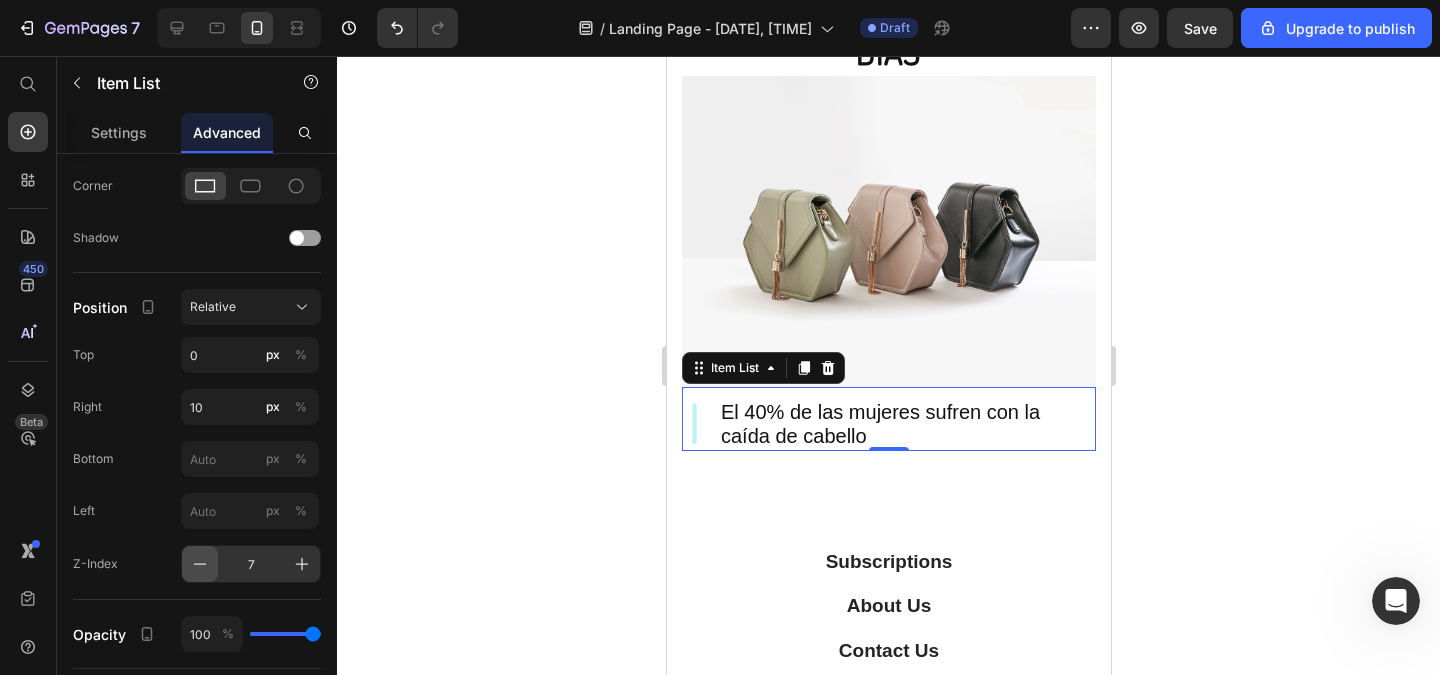 click at bounding box center [200, 564] 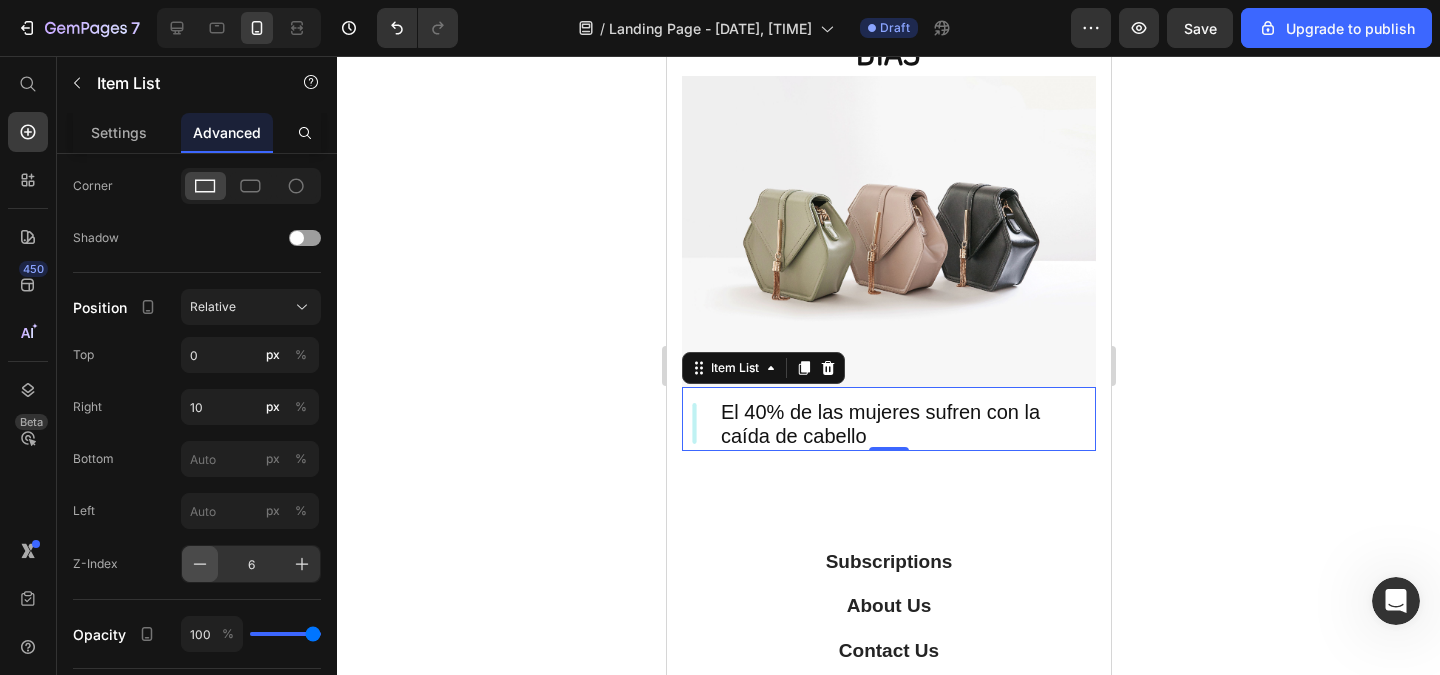 click at bounding box center (200, 564) 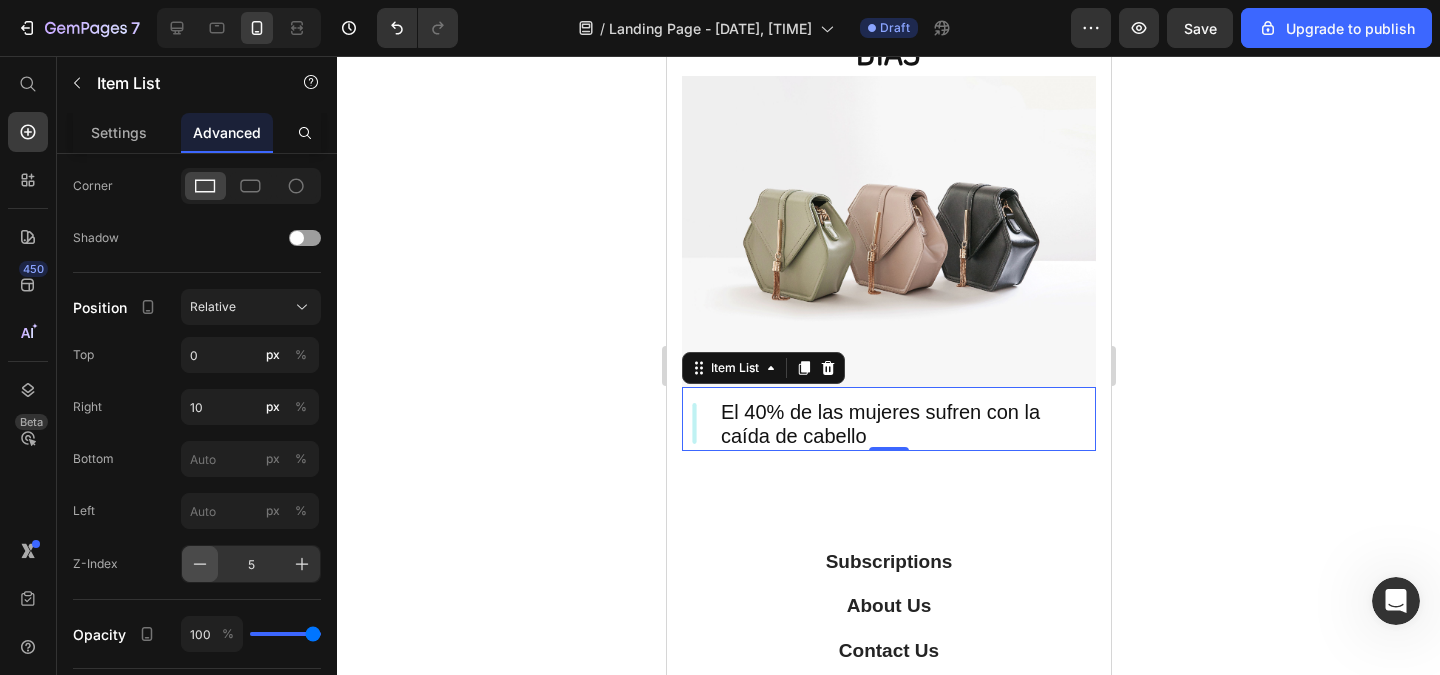 click at bounding box center [200, 564] 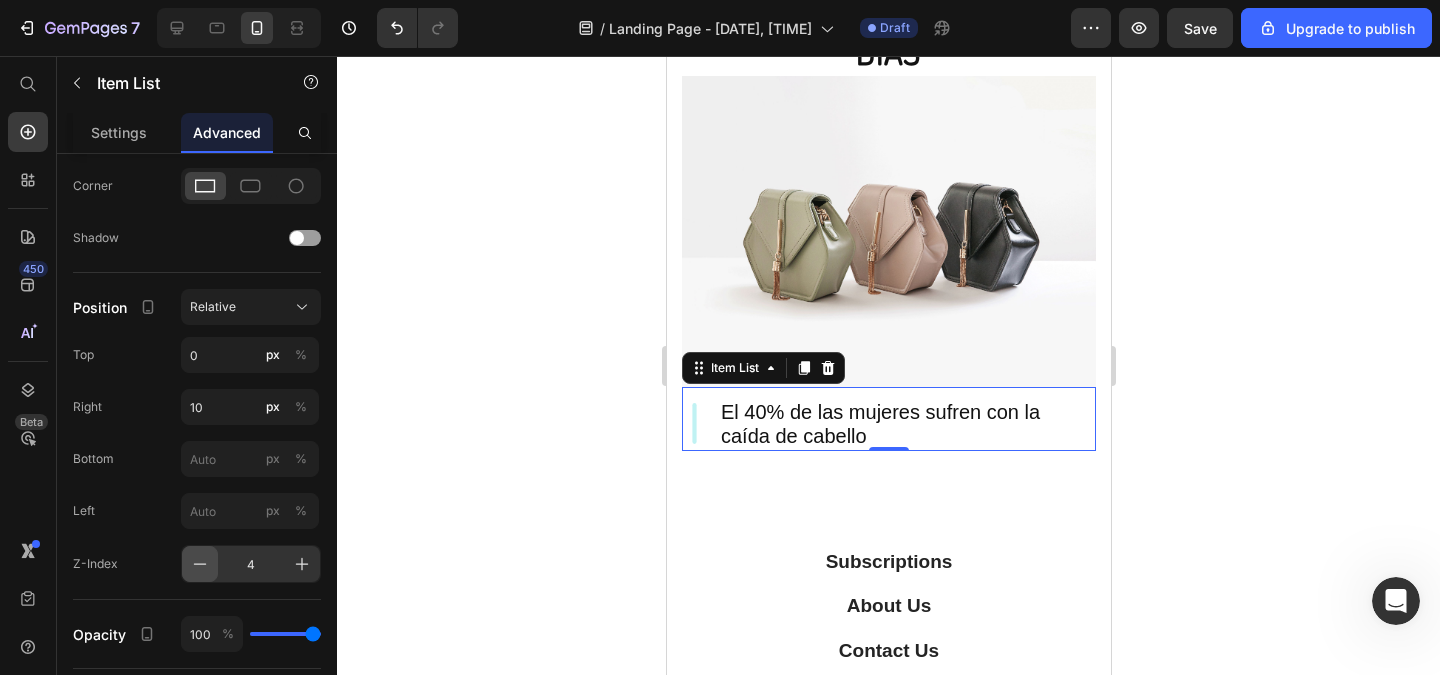 click at bounding box center [200, 564] 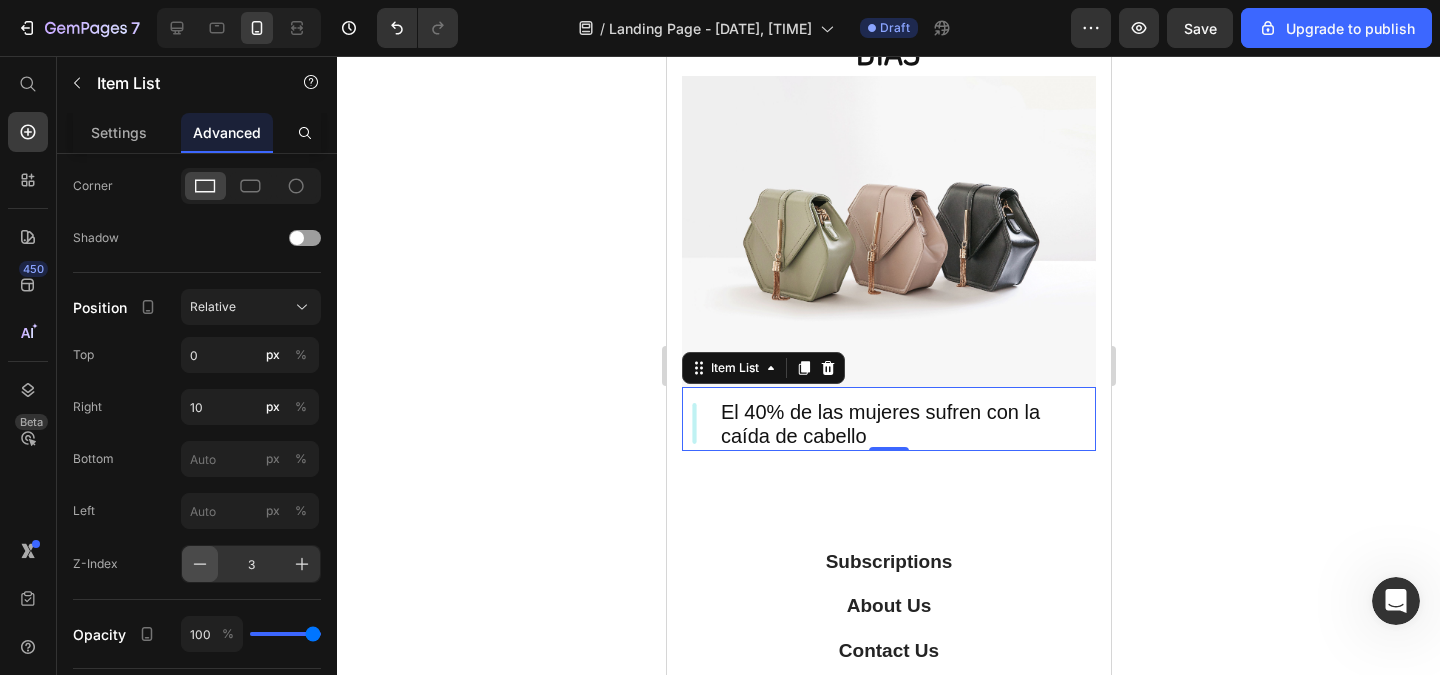 click at bounding box center (200, 564) 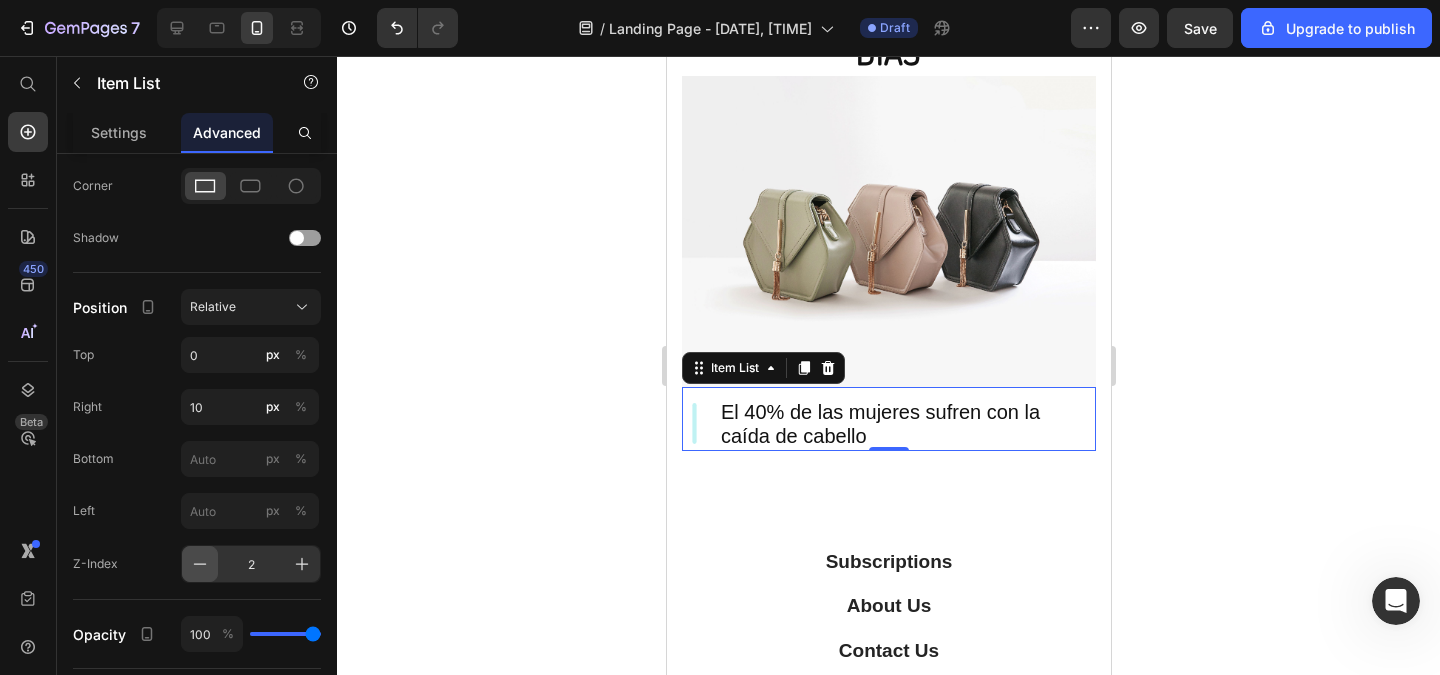 click at bounding box center (200, 564) 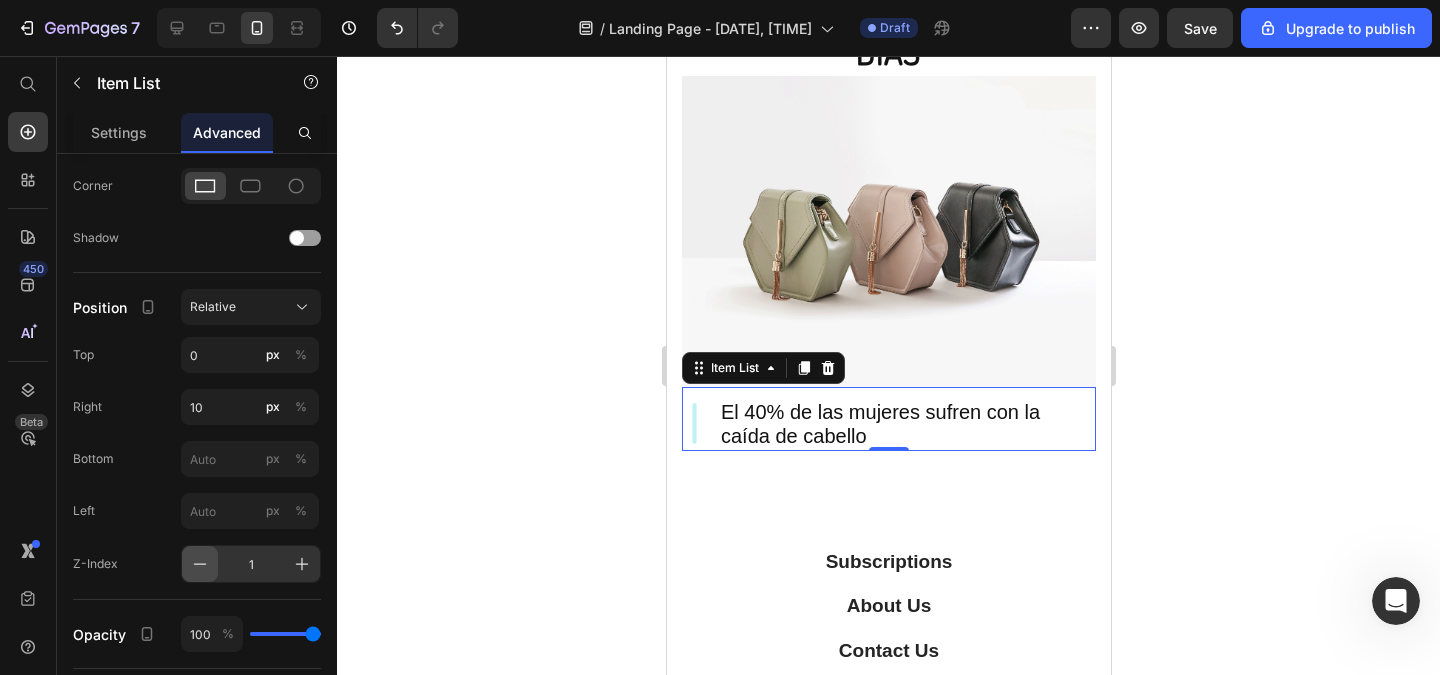 click at bounding box center (200, 564) 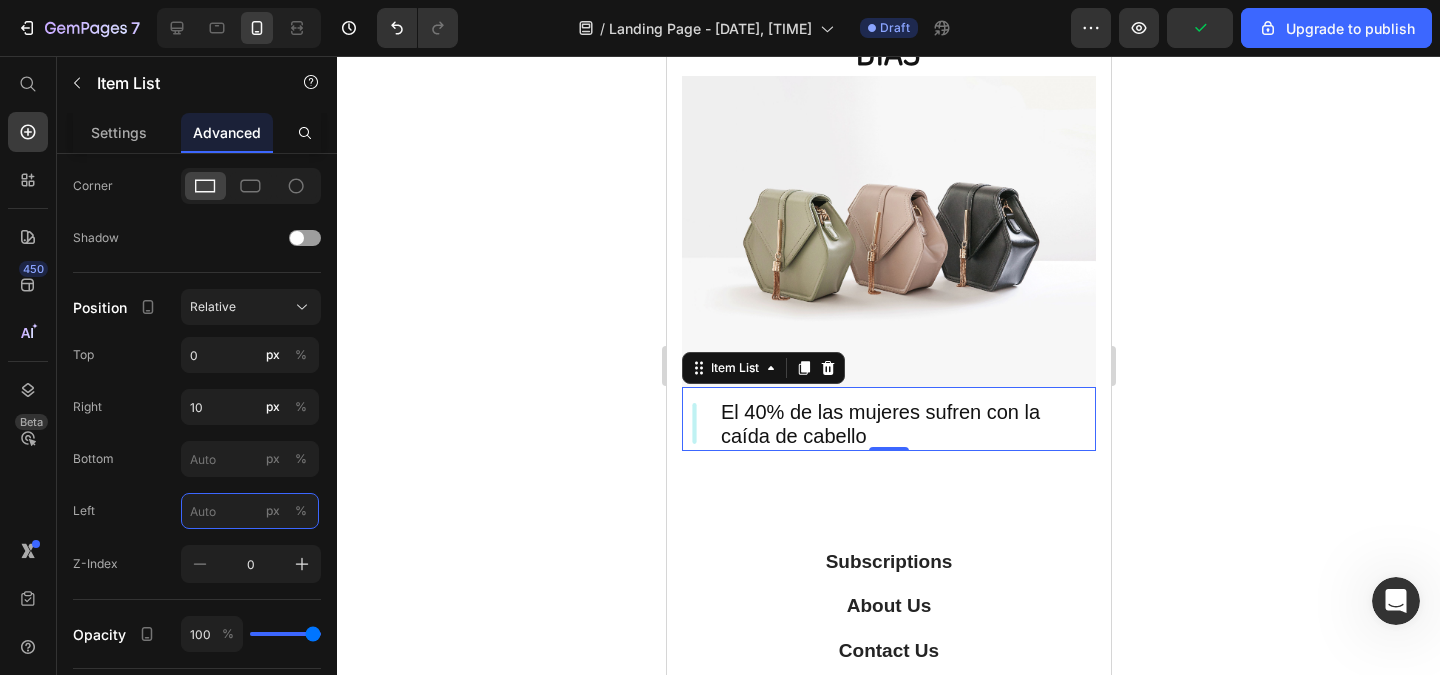 click on "px %" at bounding box center (250, 511) 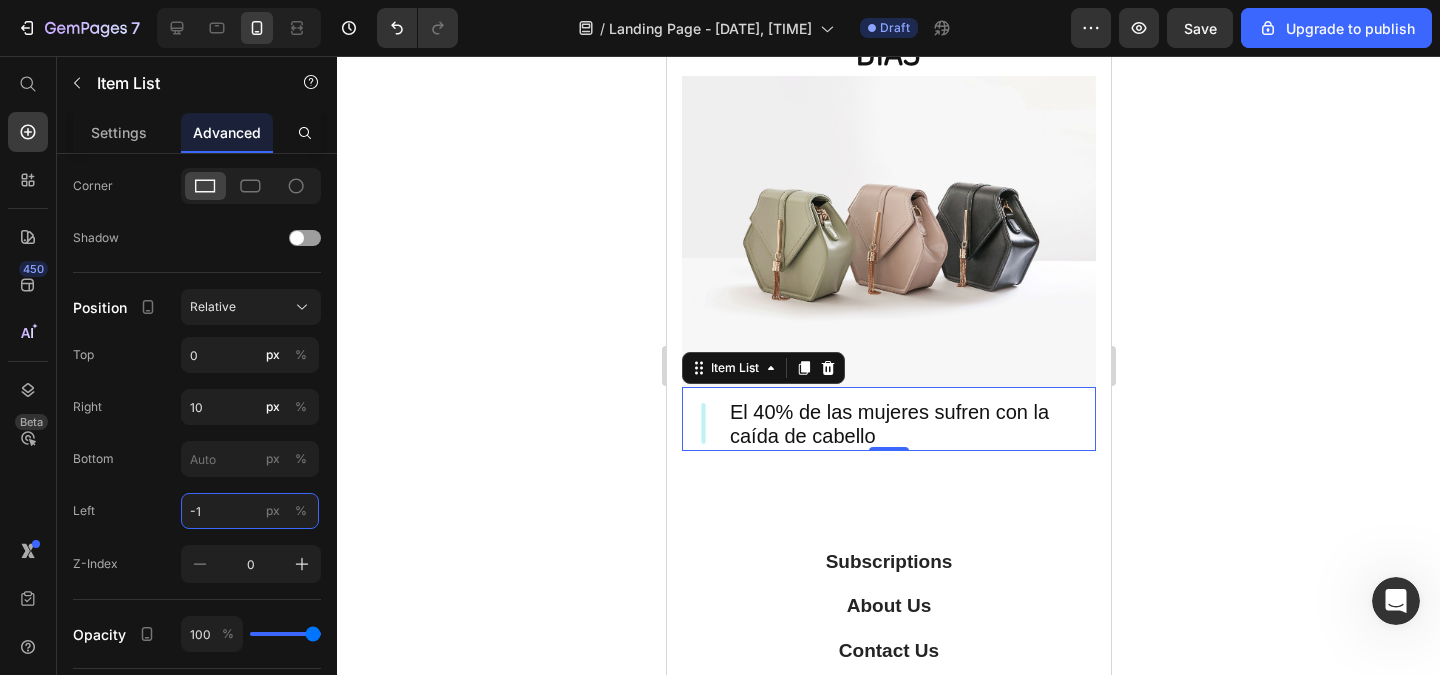 type on "-" 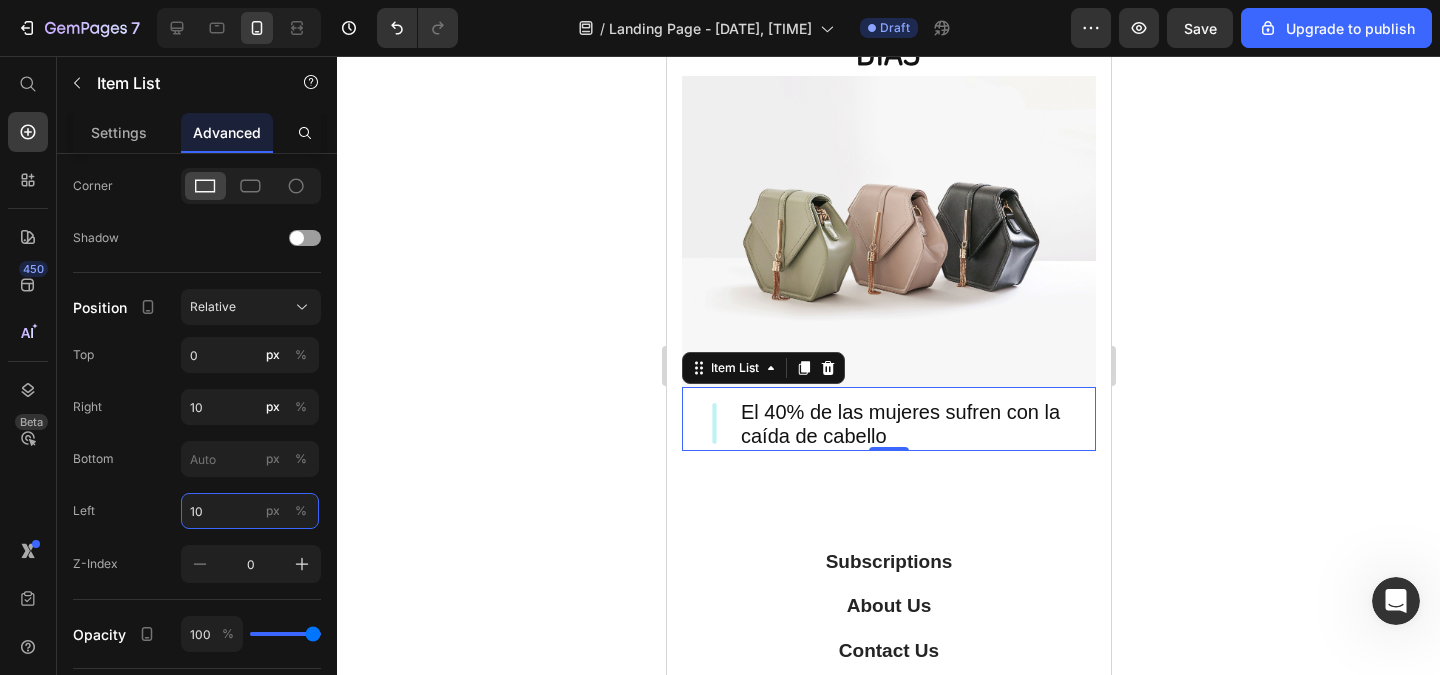 type on "1" 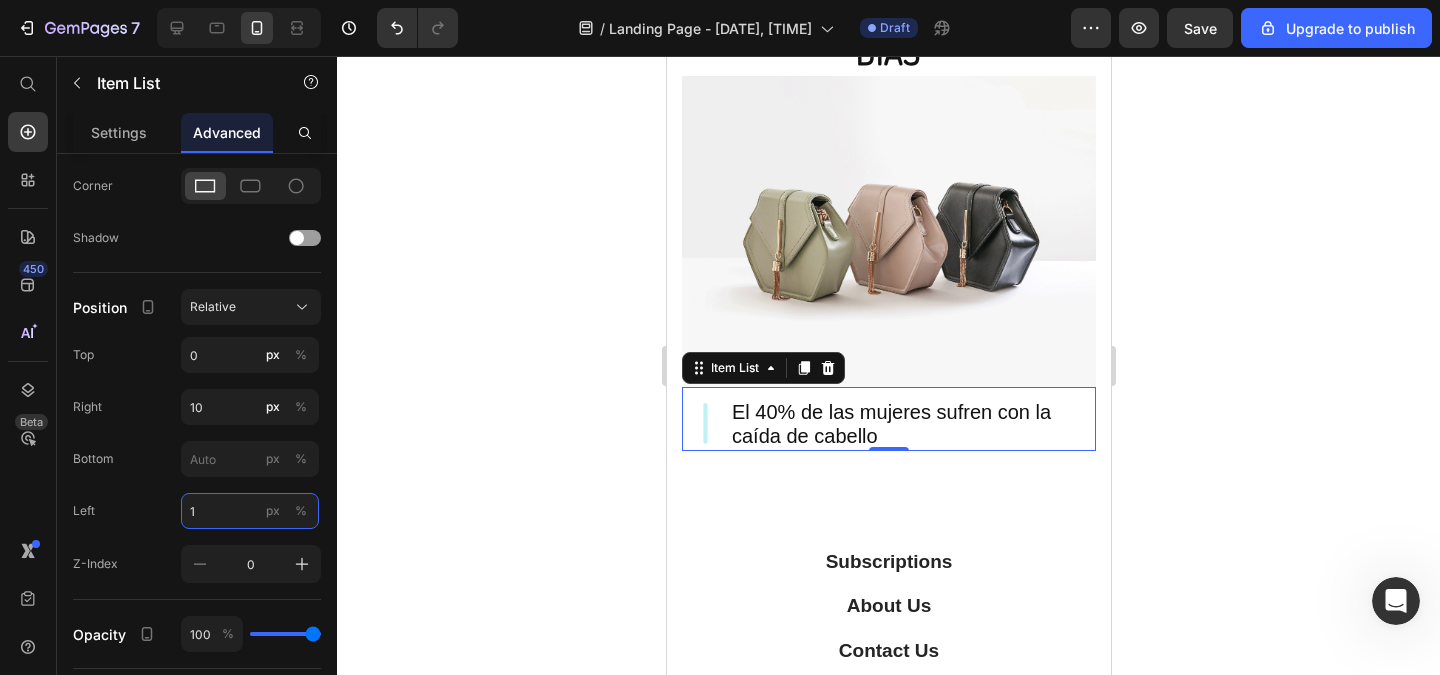 type 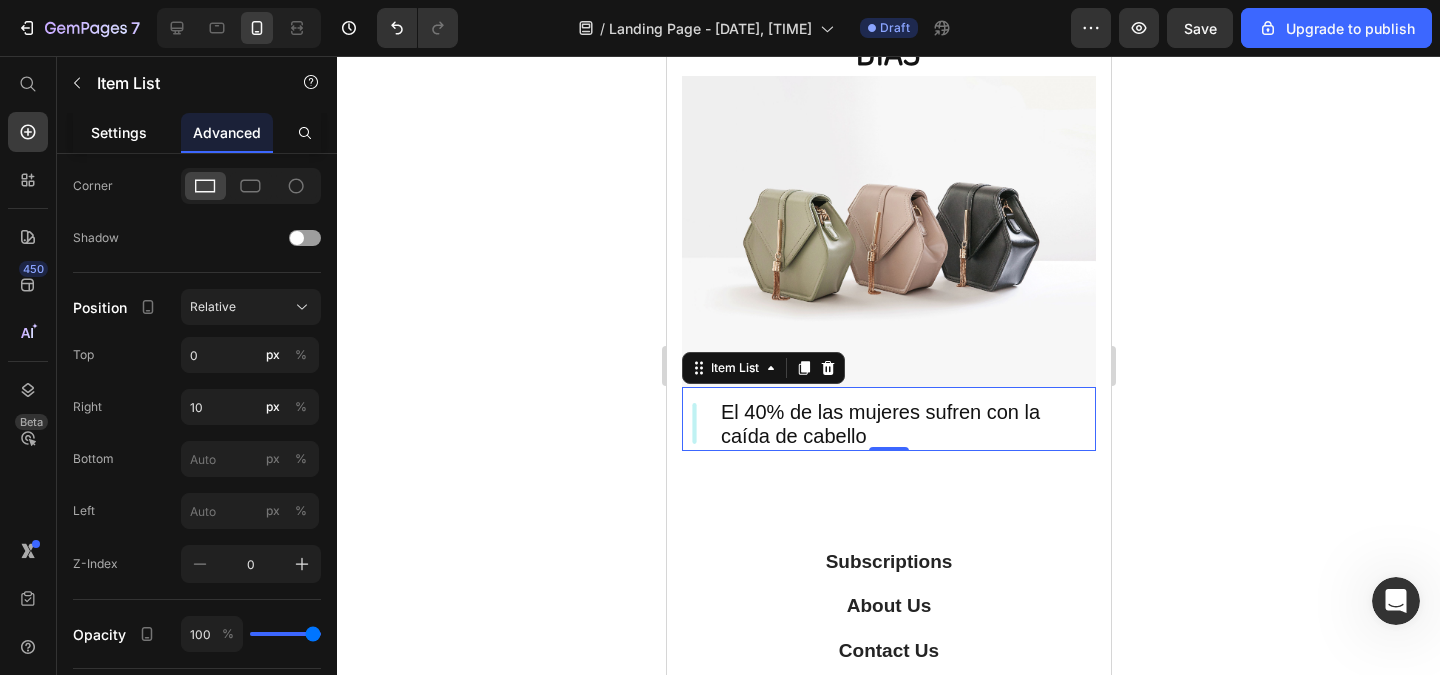 click on "Settings" 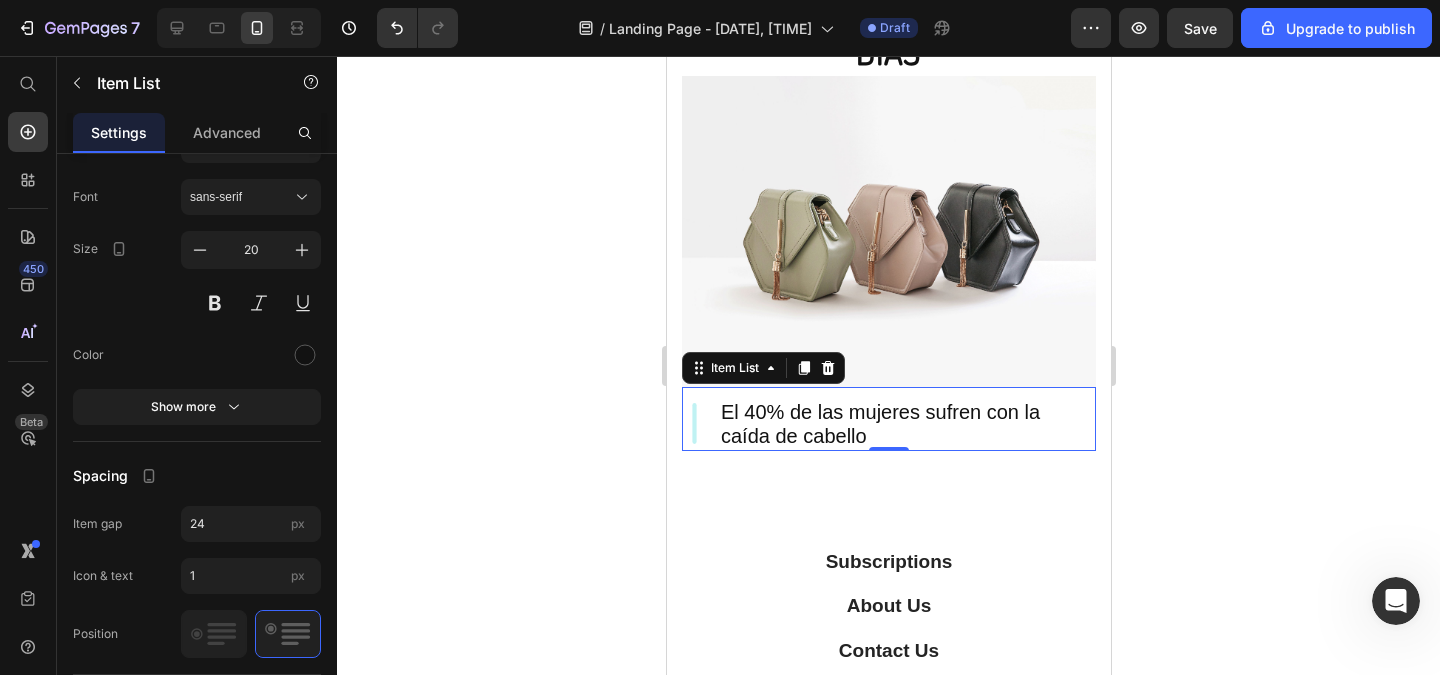 scroll, scrollTop: 0, scrollLeft: 0, axis: both 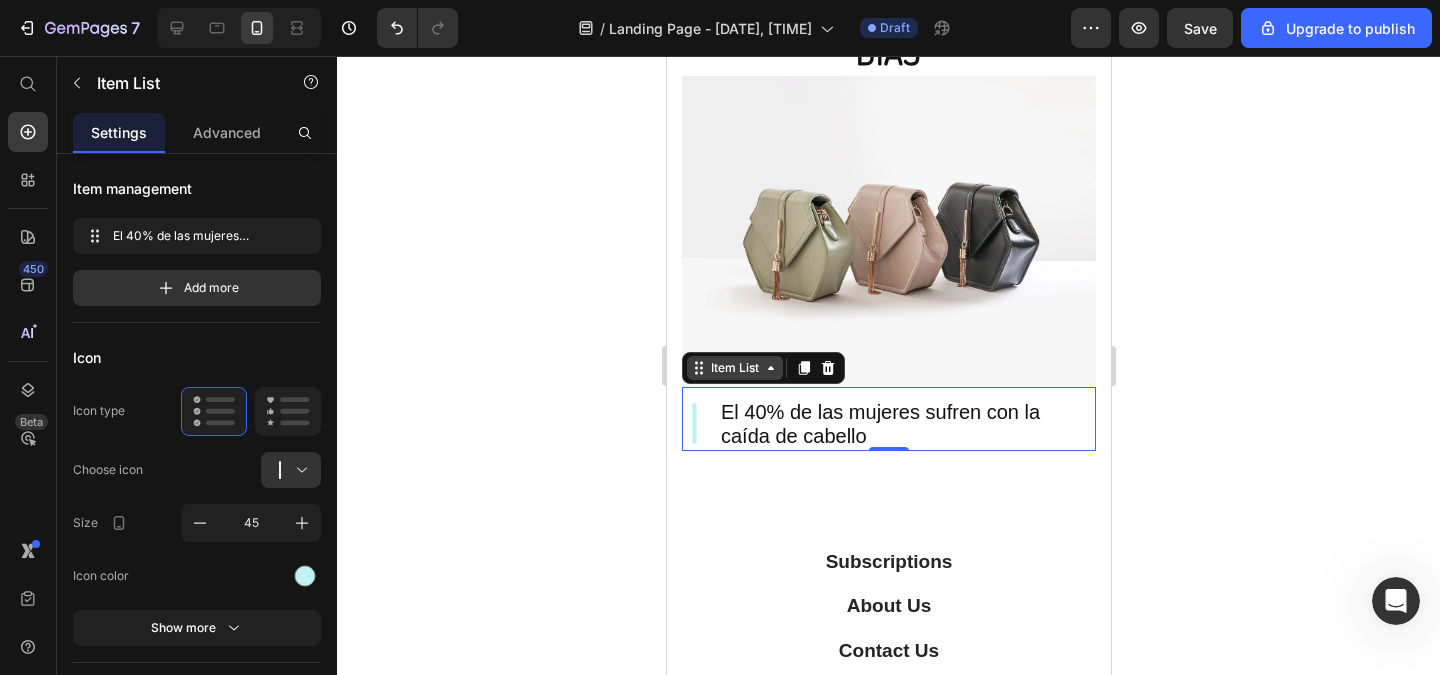 click on "Item List" at bounding box center (734, 368) 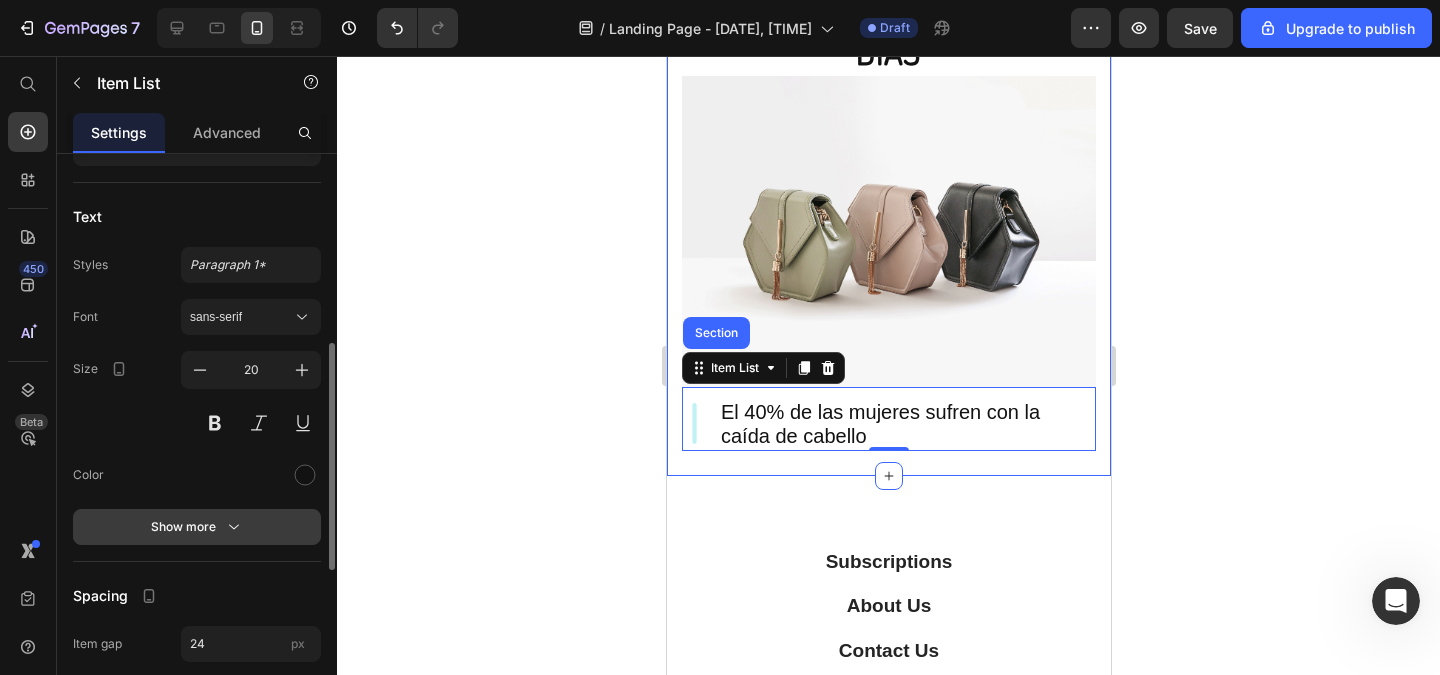 click on "Show more" at bounding box center [197, 527] 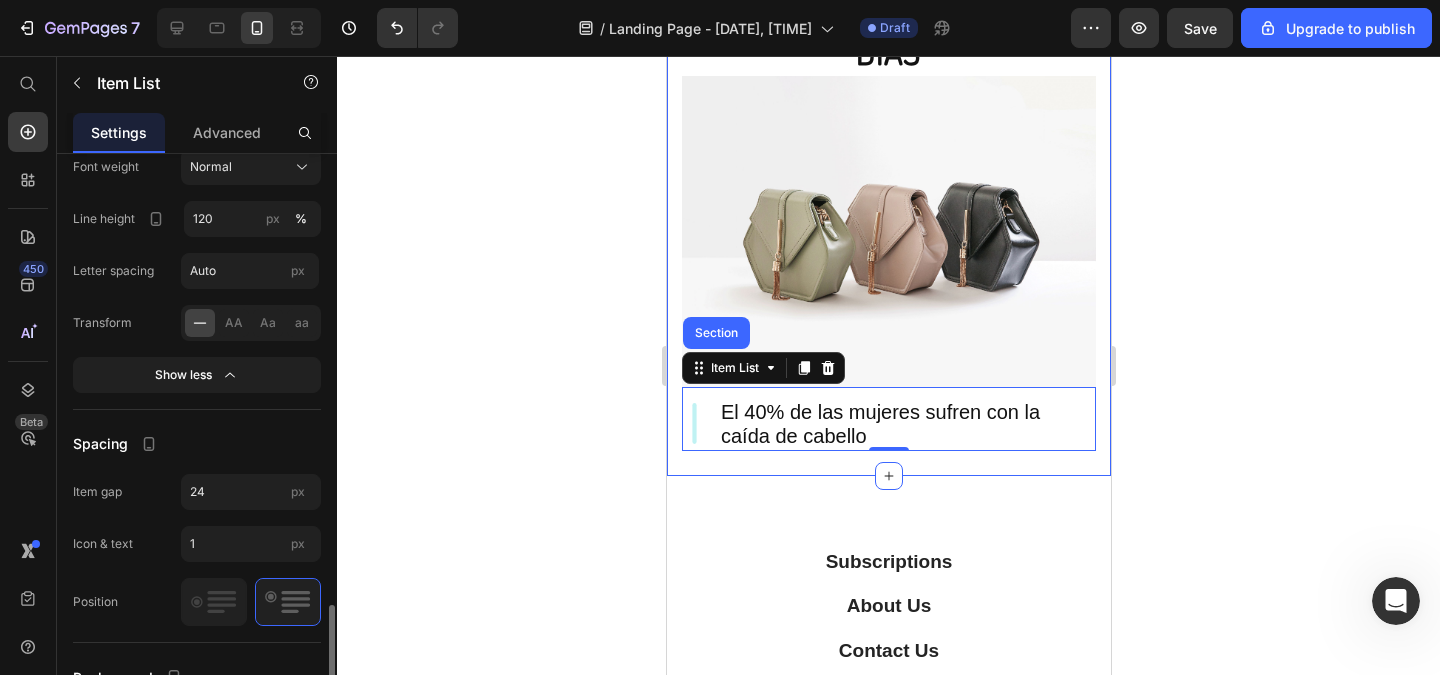 scroll, scrollTop: 960, scrollLeft: 0, axis: vertical 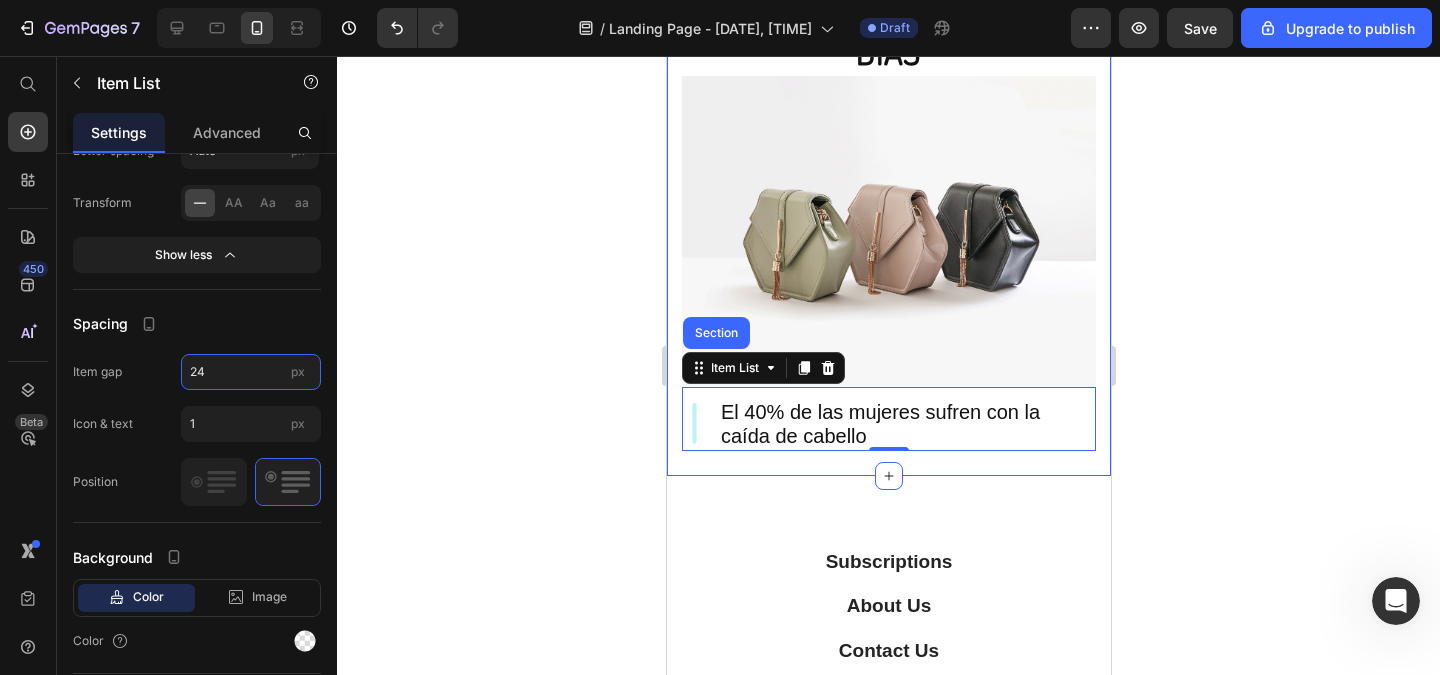 click on "24" at bounding box center (251, 372) 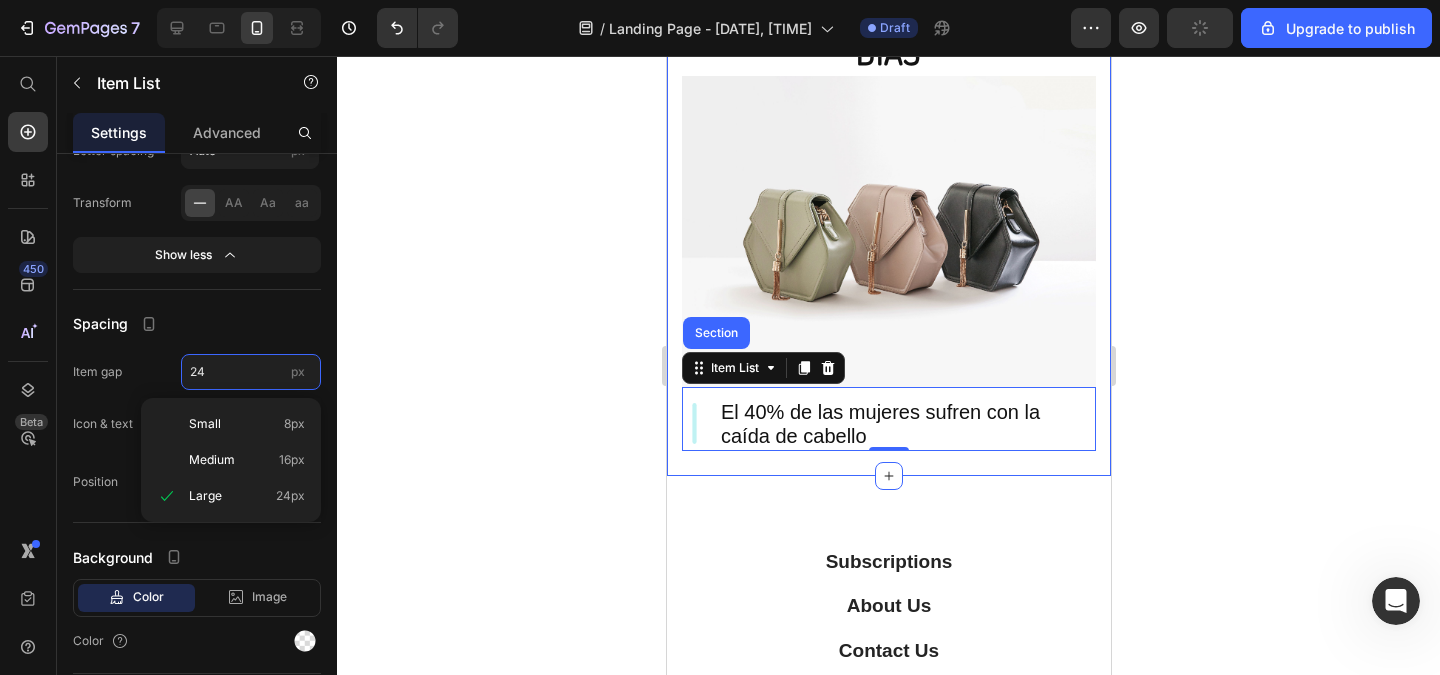 click on "24" at bounding box center [251, 372] 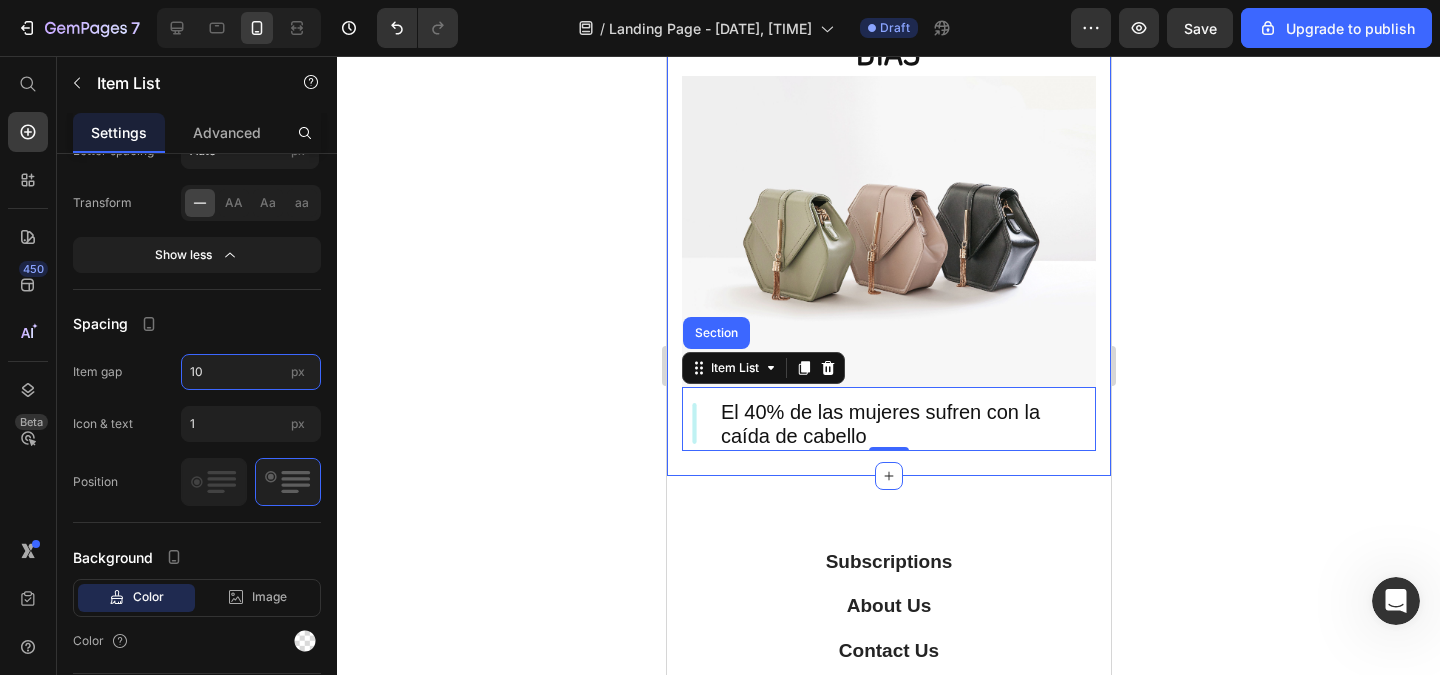 type on "10" 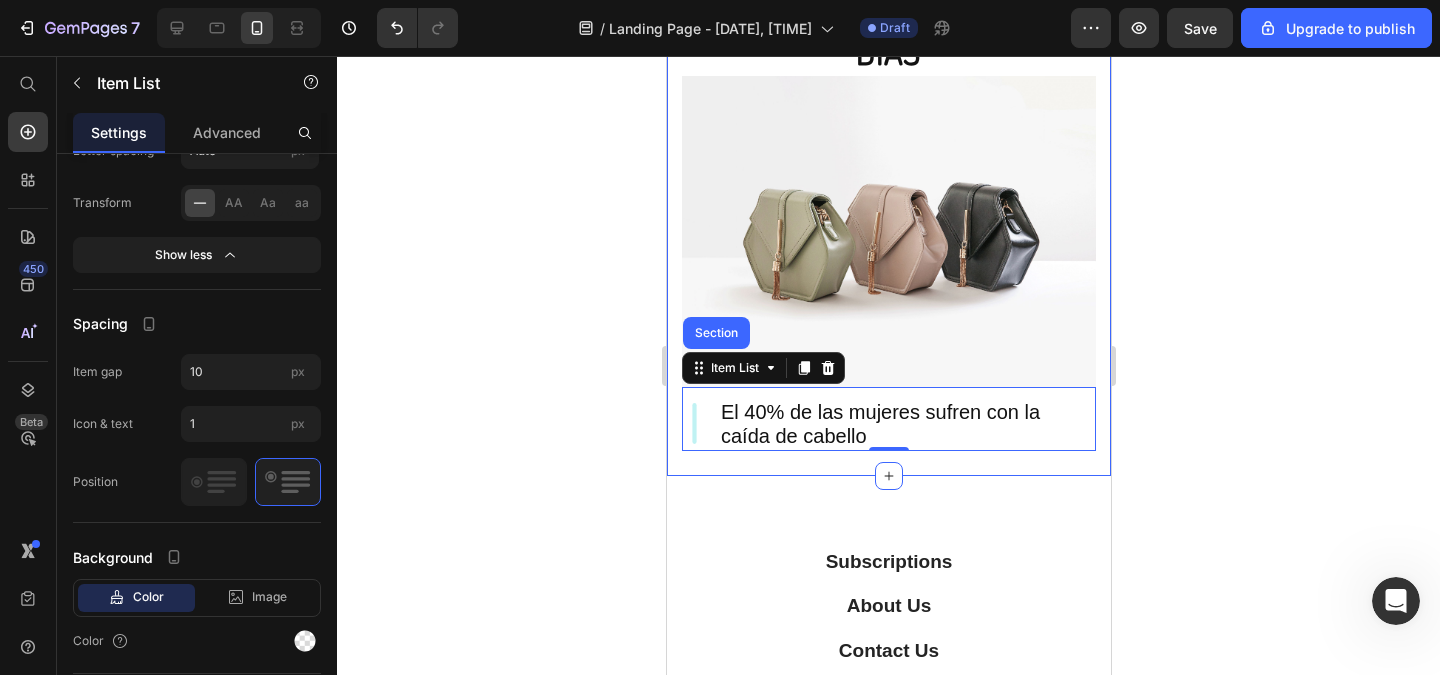 click on "Spacing" at bounding box center [197, 324] 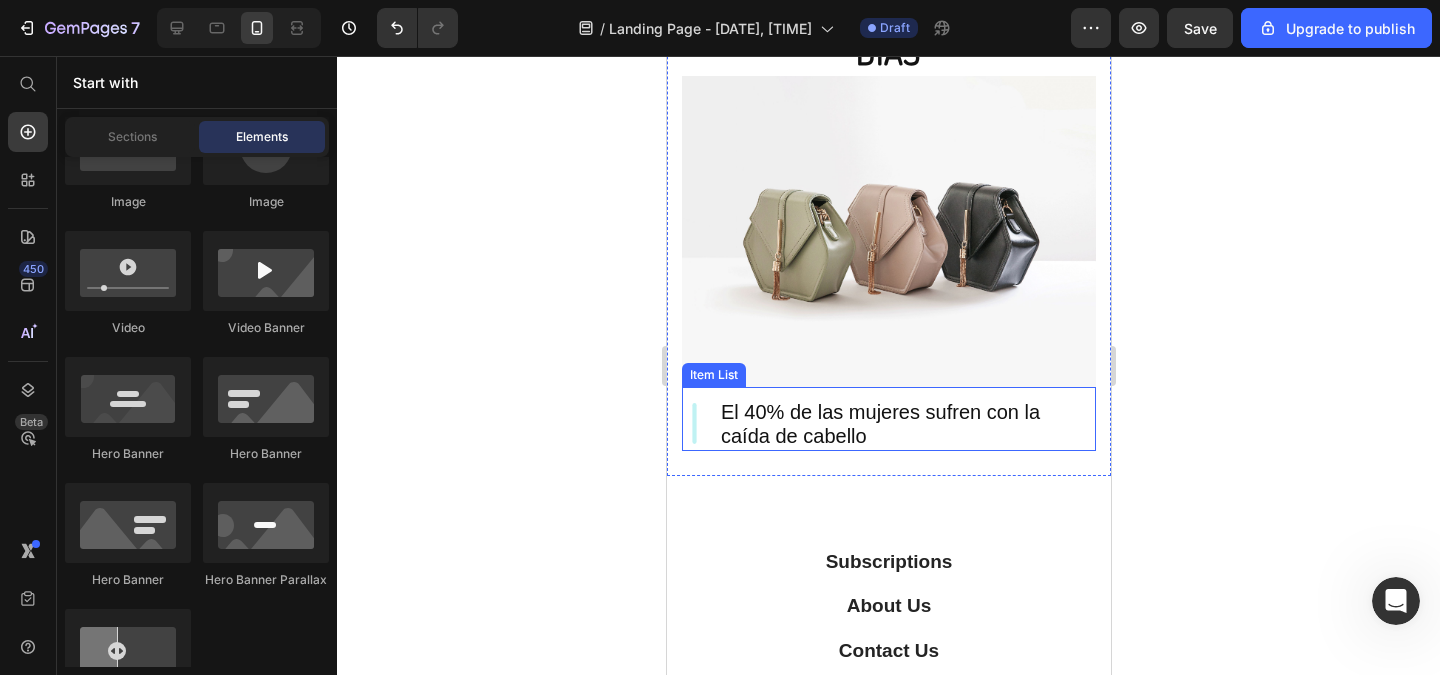 click on "El 40% de las mujeres sufren con la caída de cabello" at bounding box center [901, 424] 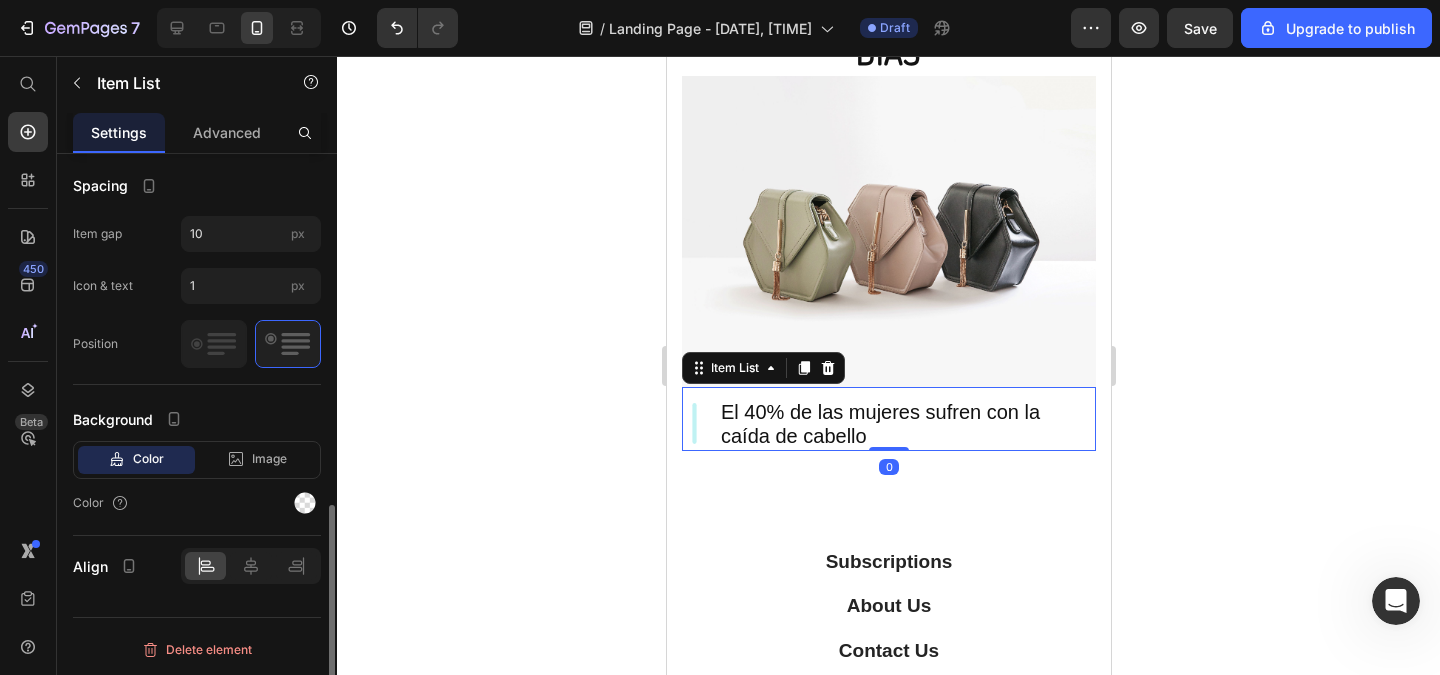 scroll, scrollTop: 890, scrollLeft: 0, axis: vertical 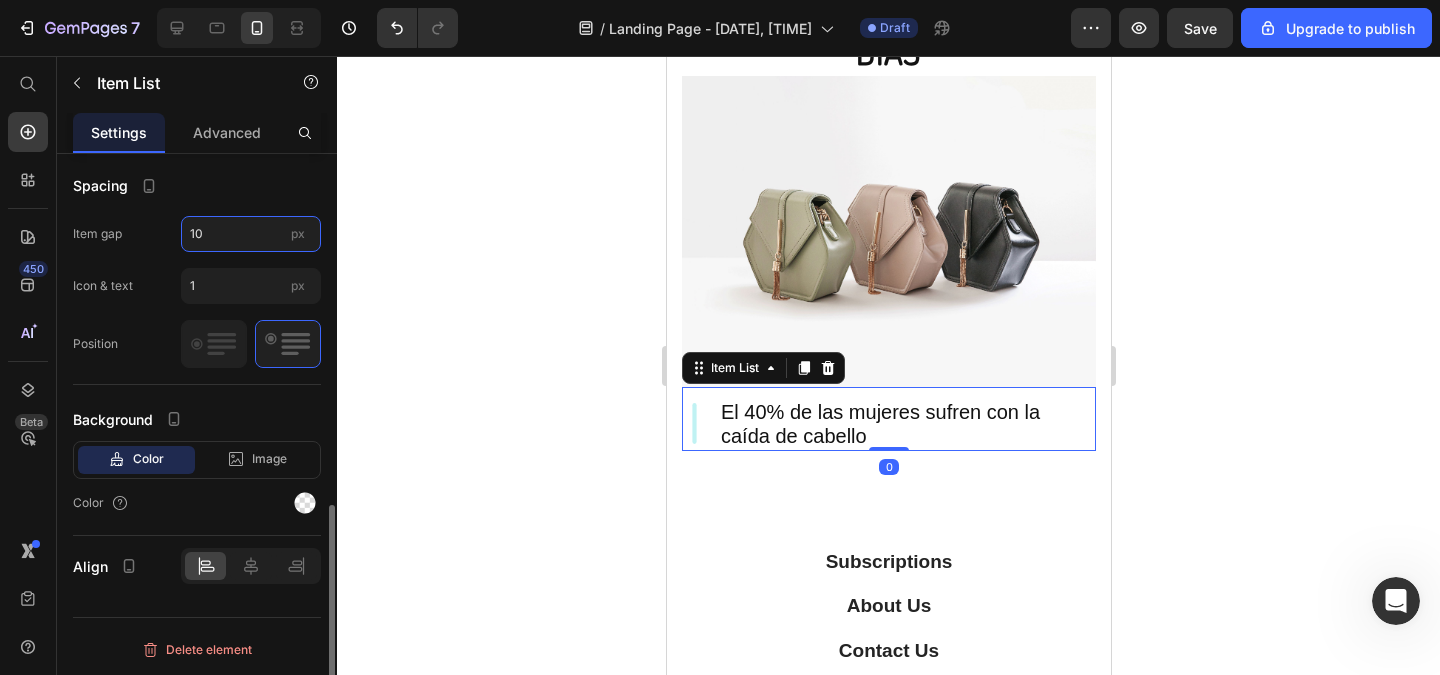 click on "10" at bounding box center [251, 234] 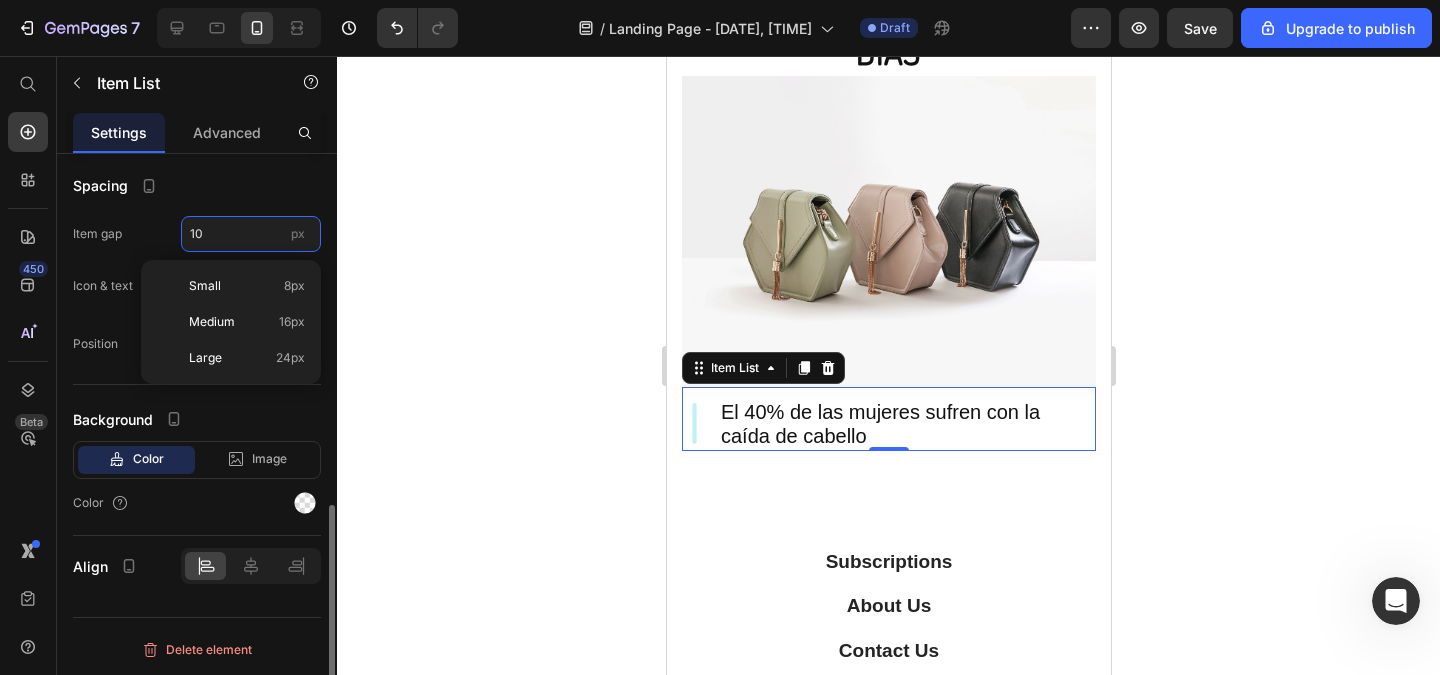 click on "10" at bounding box center (251, 234) 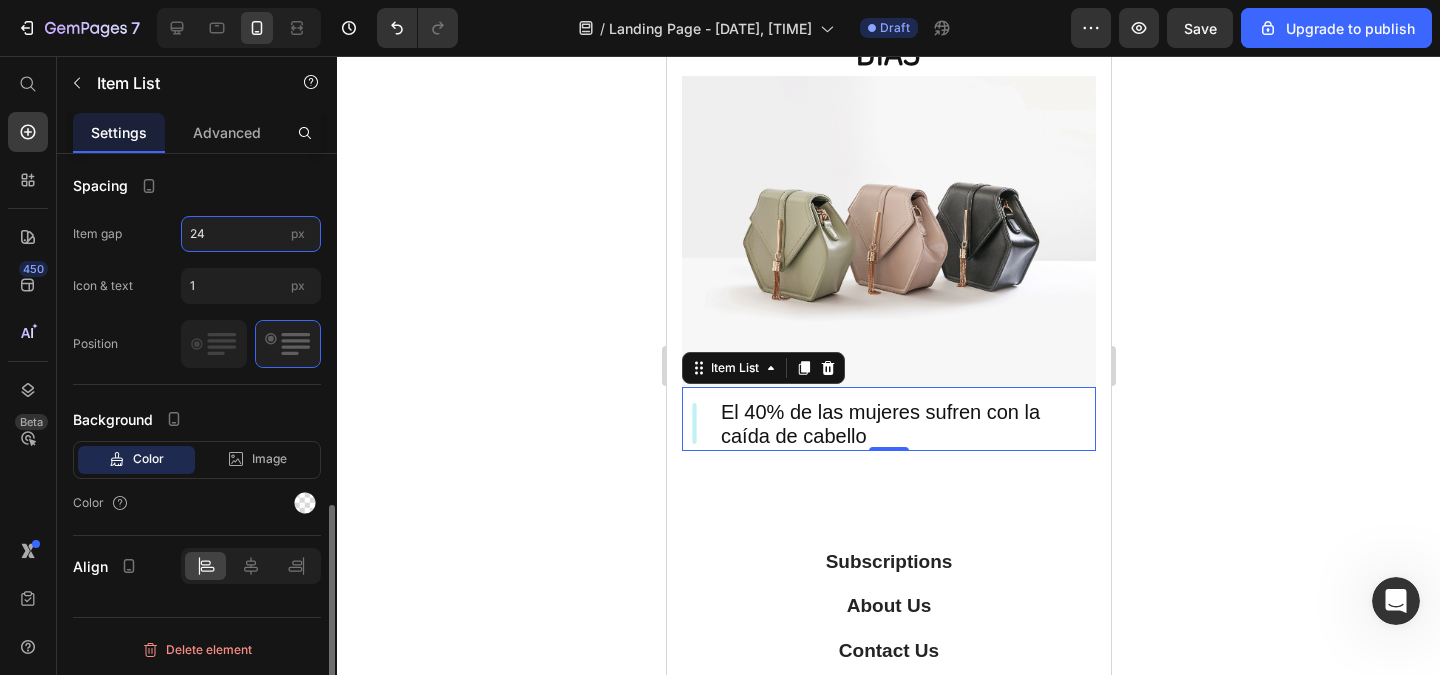 type on "24" 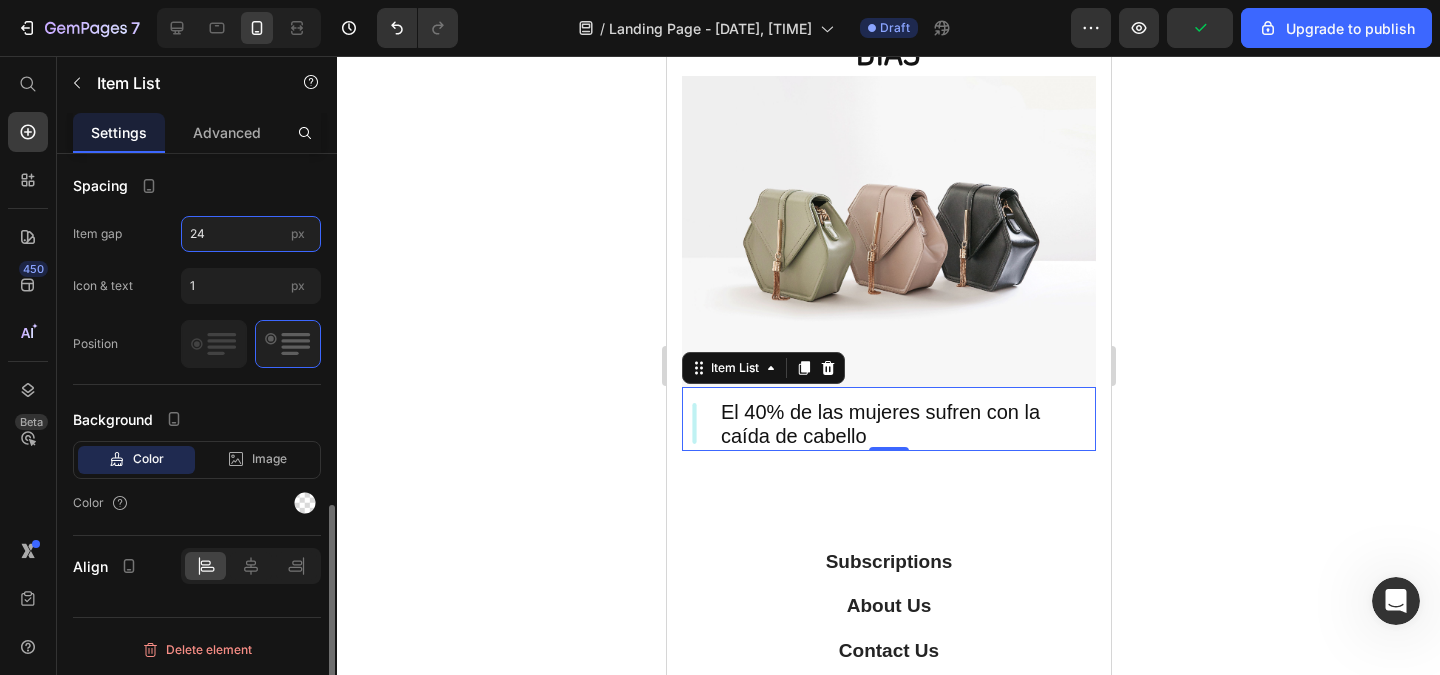 drag, startPoint x: 229, startPoint y: 239, endPoint x: 163, endPoint y: 226, distance: 67.26812 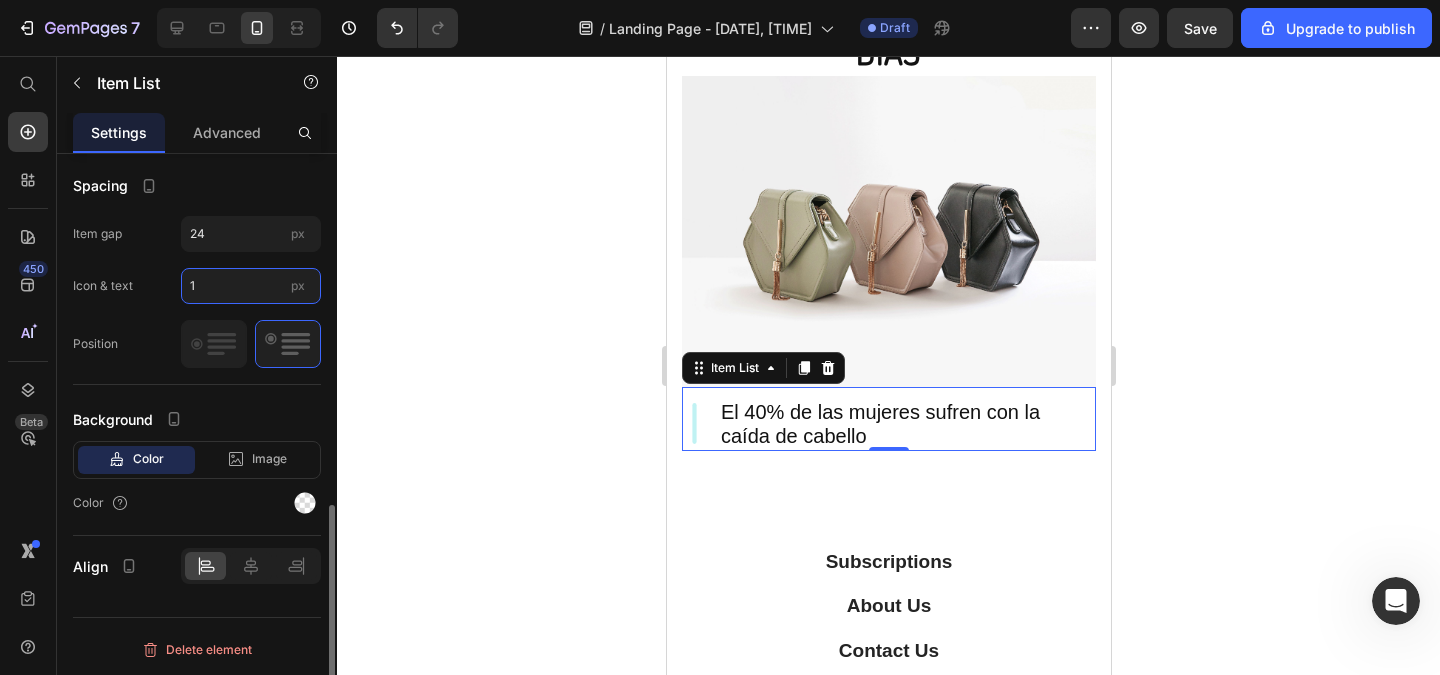 drag, startPoint x: 220, startPoint y: 292, endPoint x: 160, endPoint y: 286, distance: 60.299255 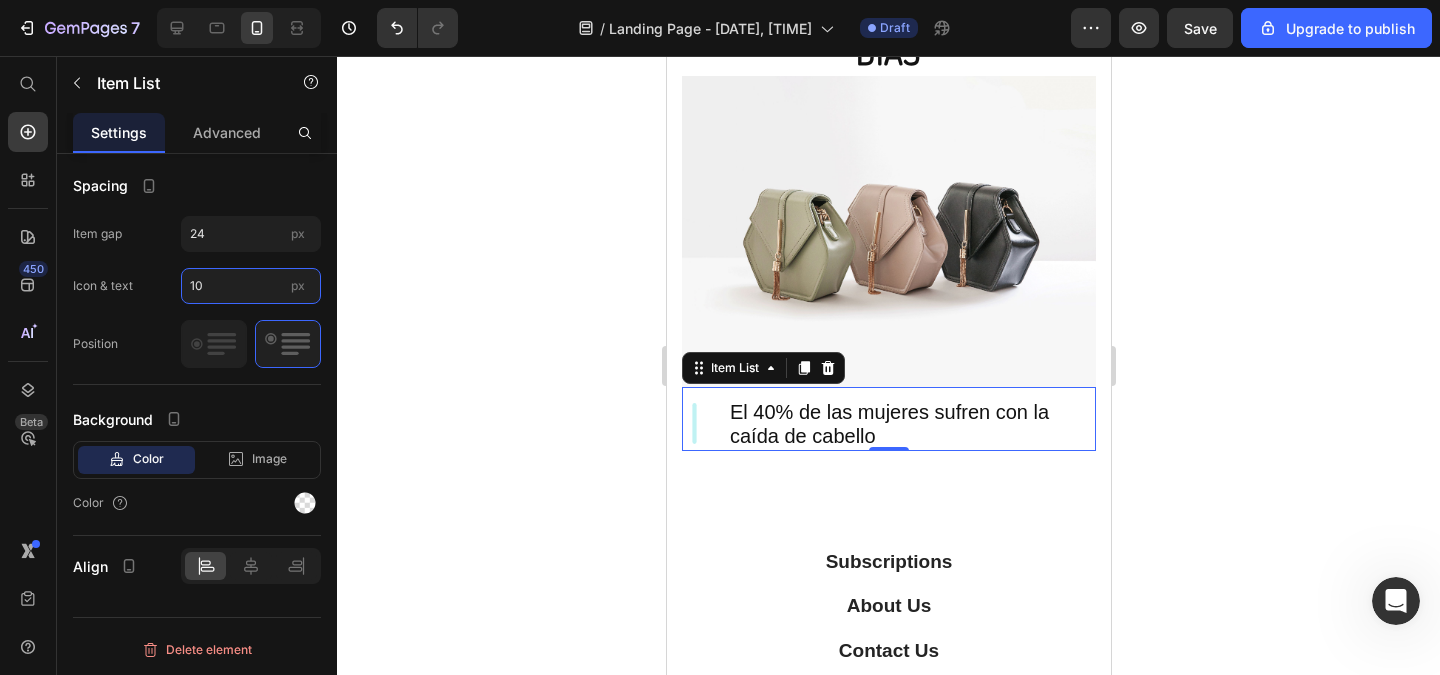 type on "1" 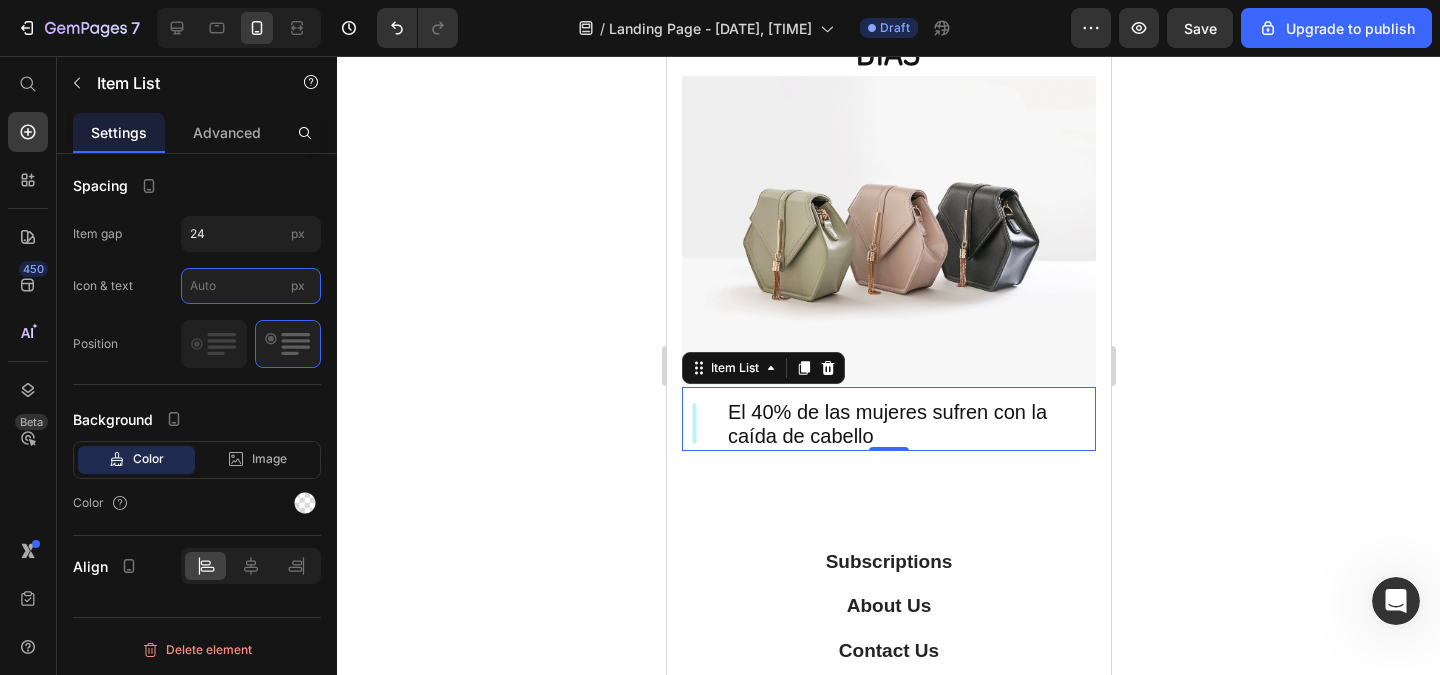 type 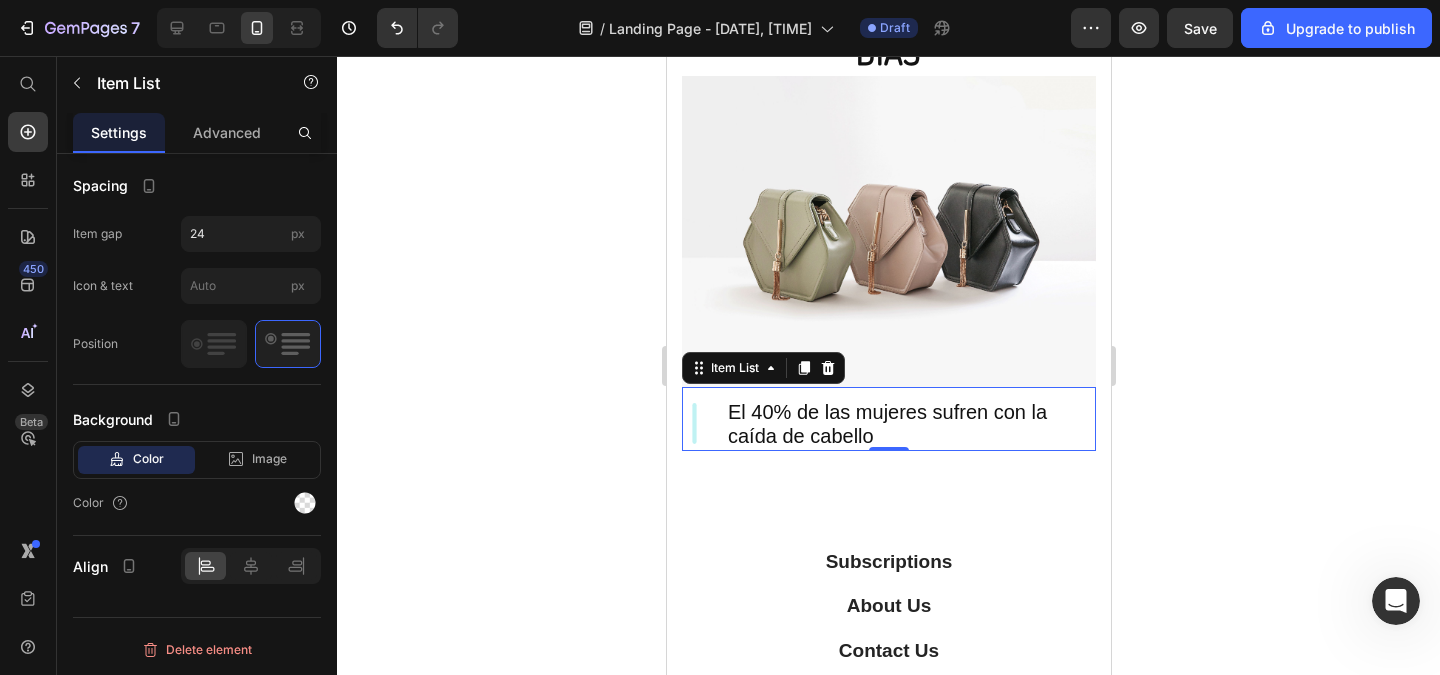 click 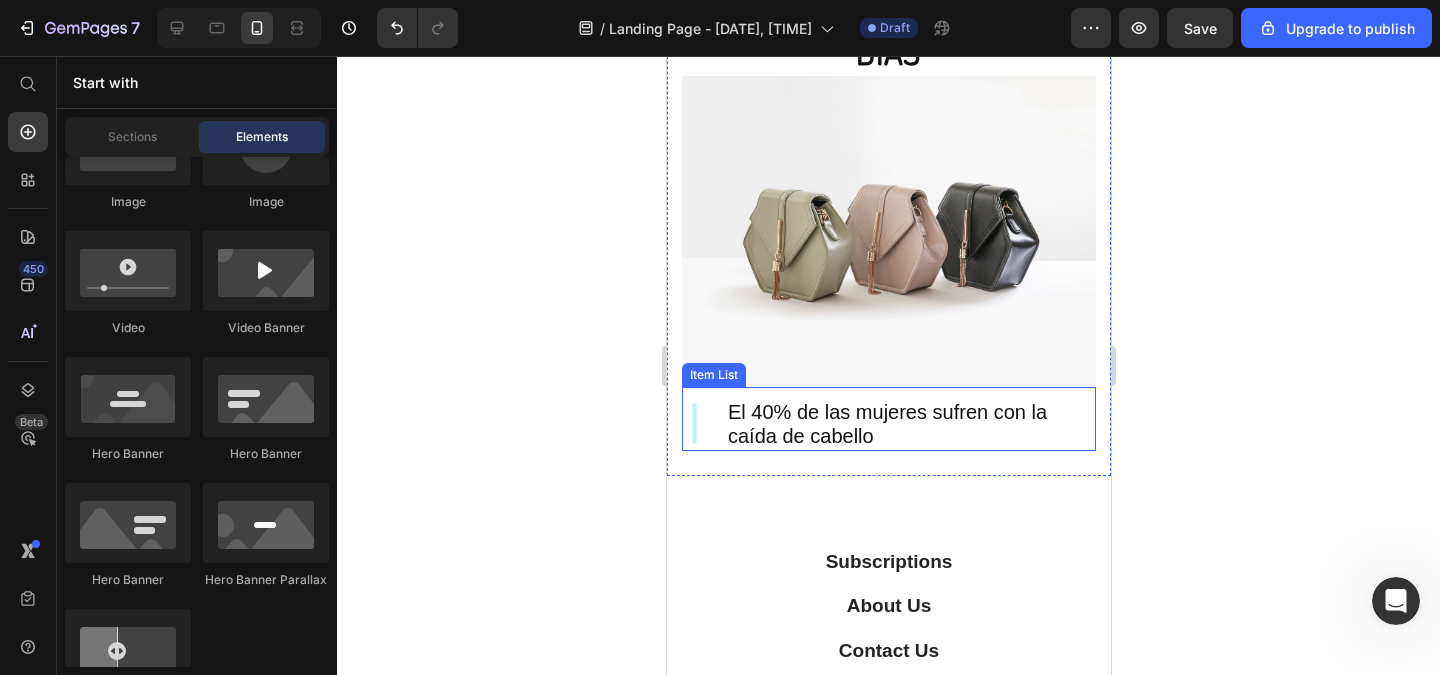 click on "El 40% de las mujeres sufren con la caída de cabello" at bounding box center [904, 424] 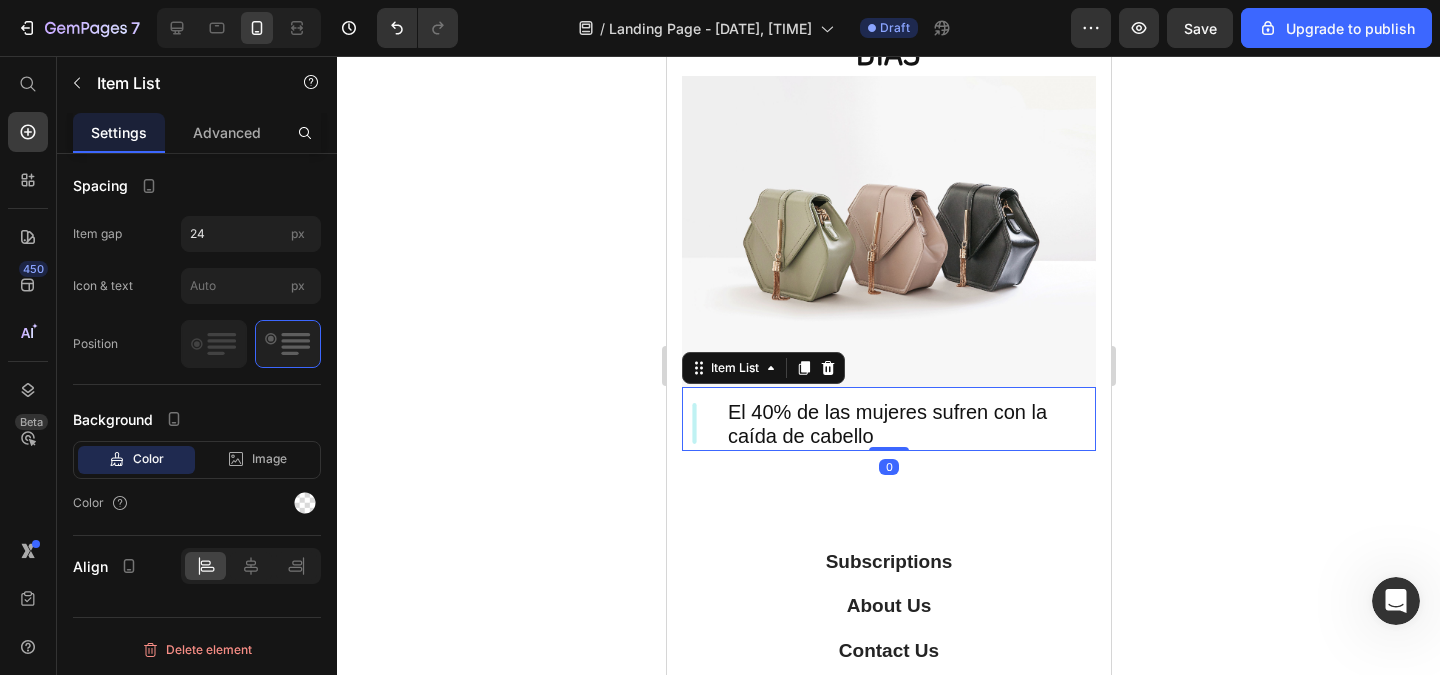 click 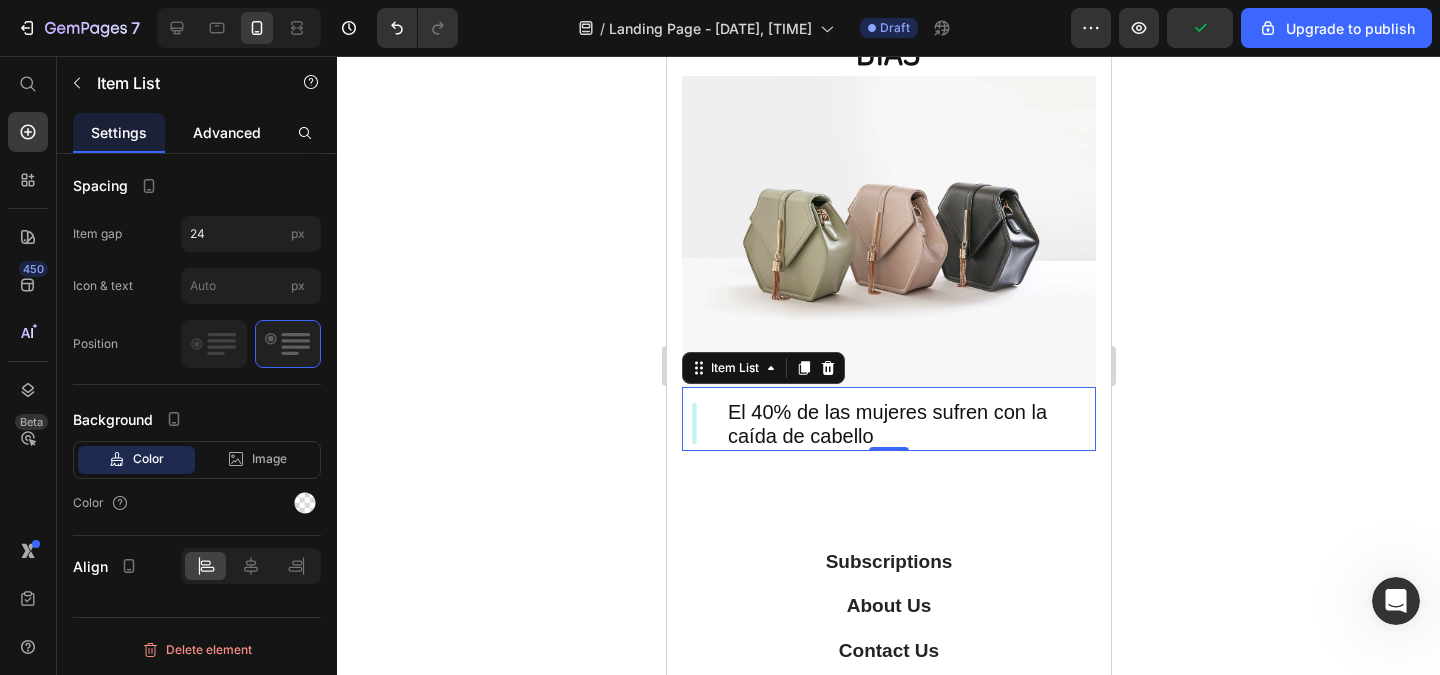 click on "Advanced" at bounding box center (227, 132) 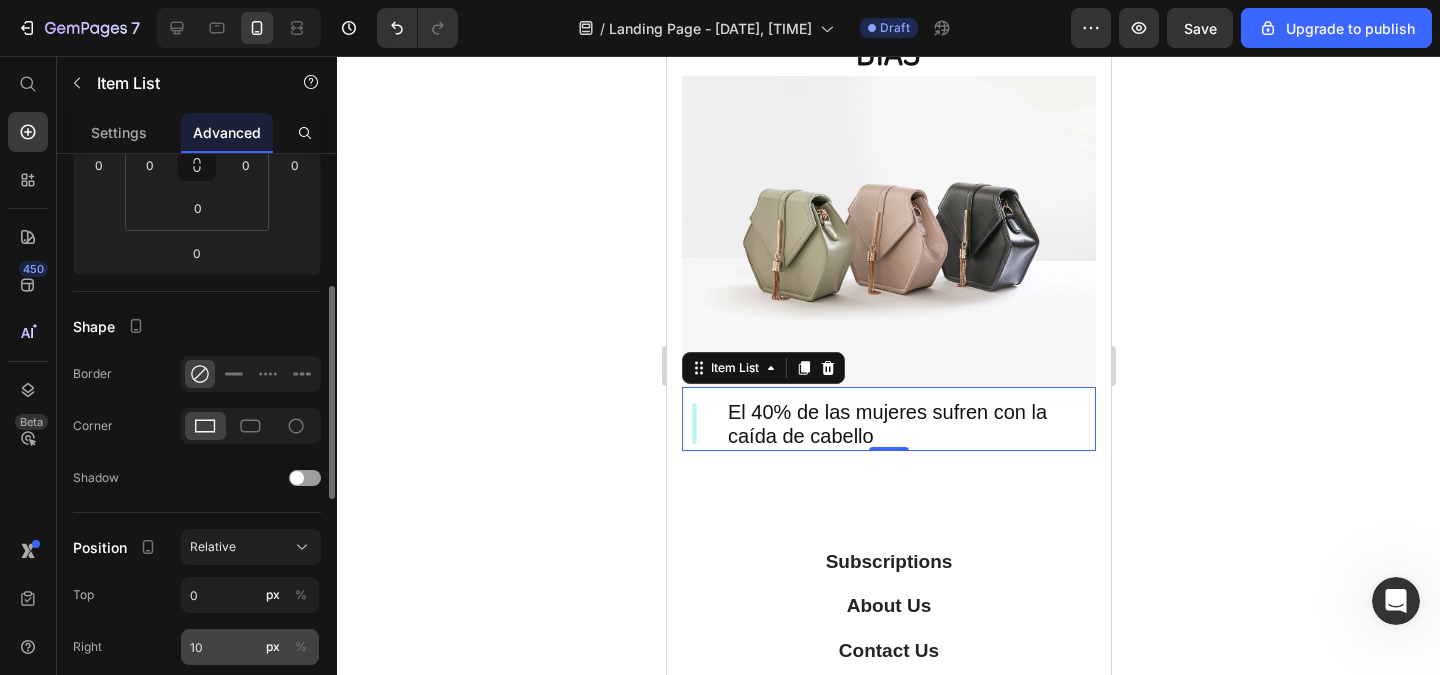 scroll, scrollTop: 480, scrollLeft: 0, axis: vertical 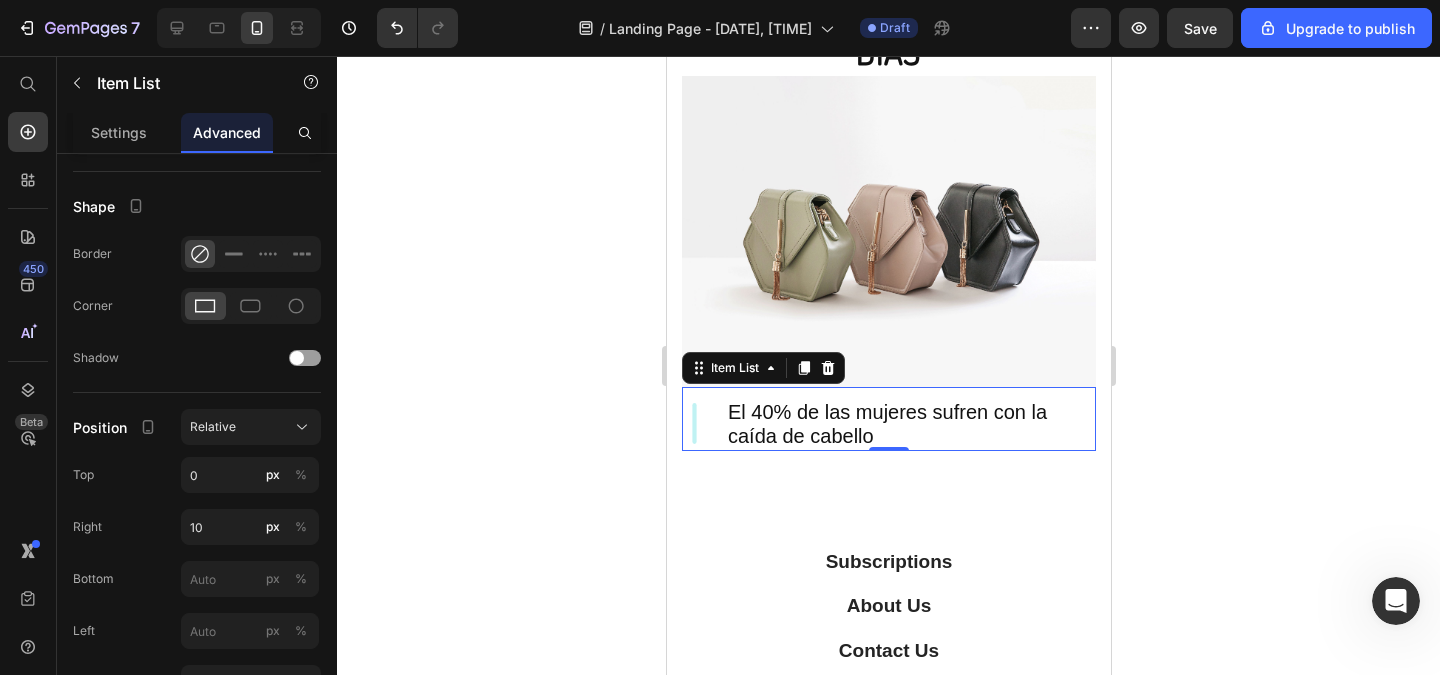 click 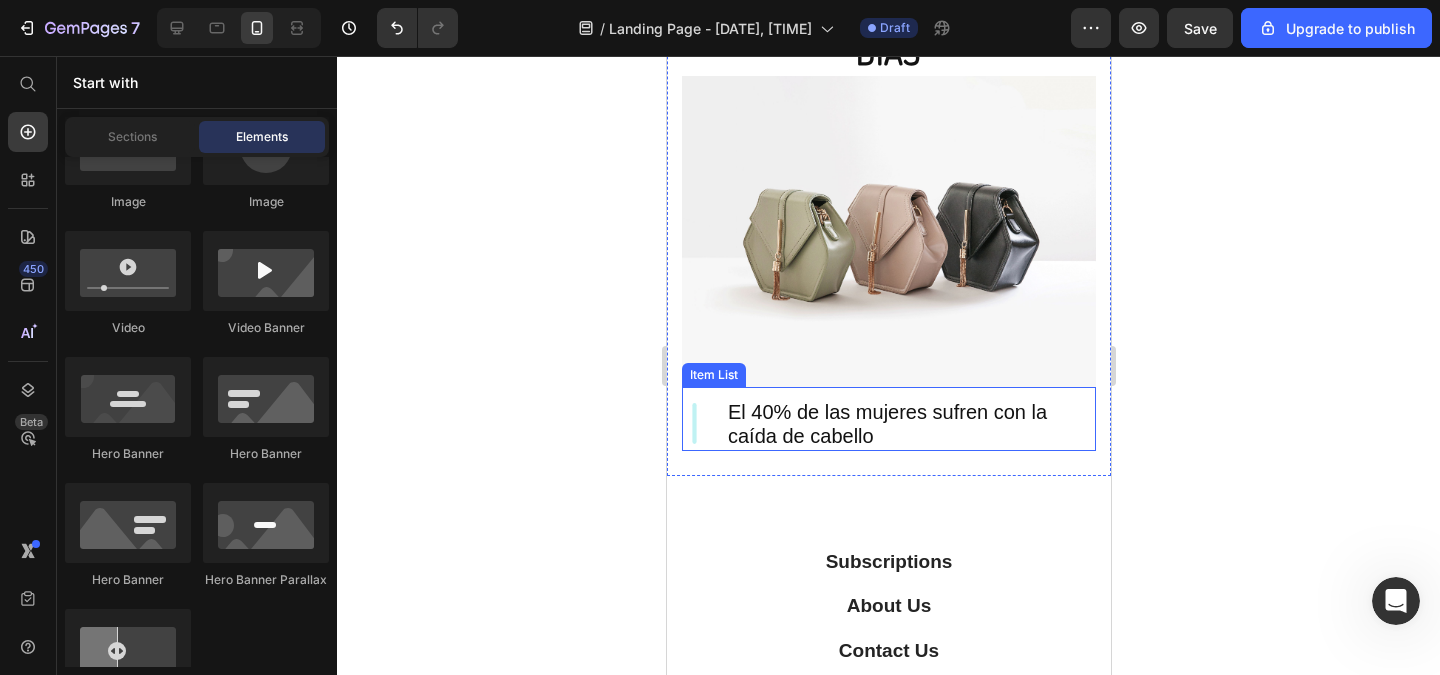 click on "El 40% de las mujeres sufren con la caída de cabello" at bounding box center (878, 424) 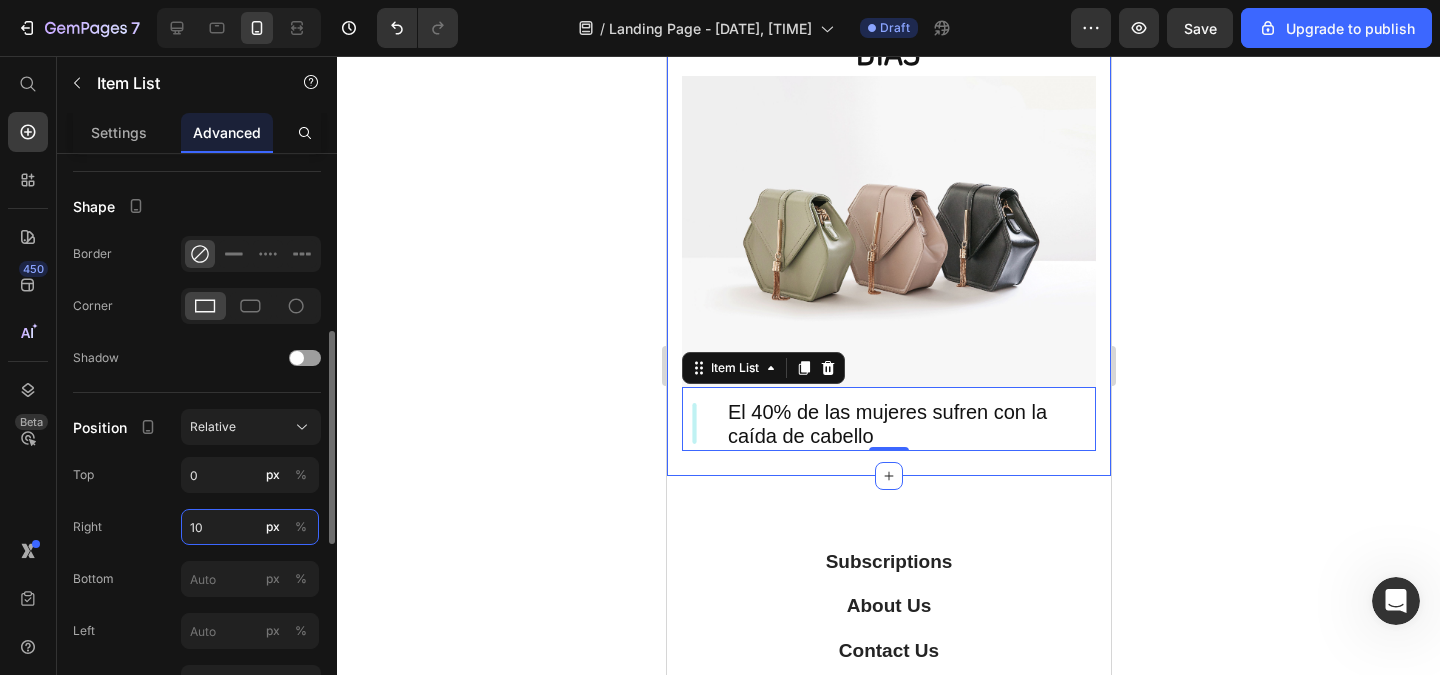 click on "10" at bounding box center (250, 527) 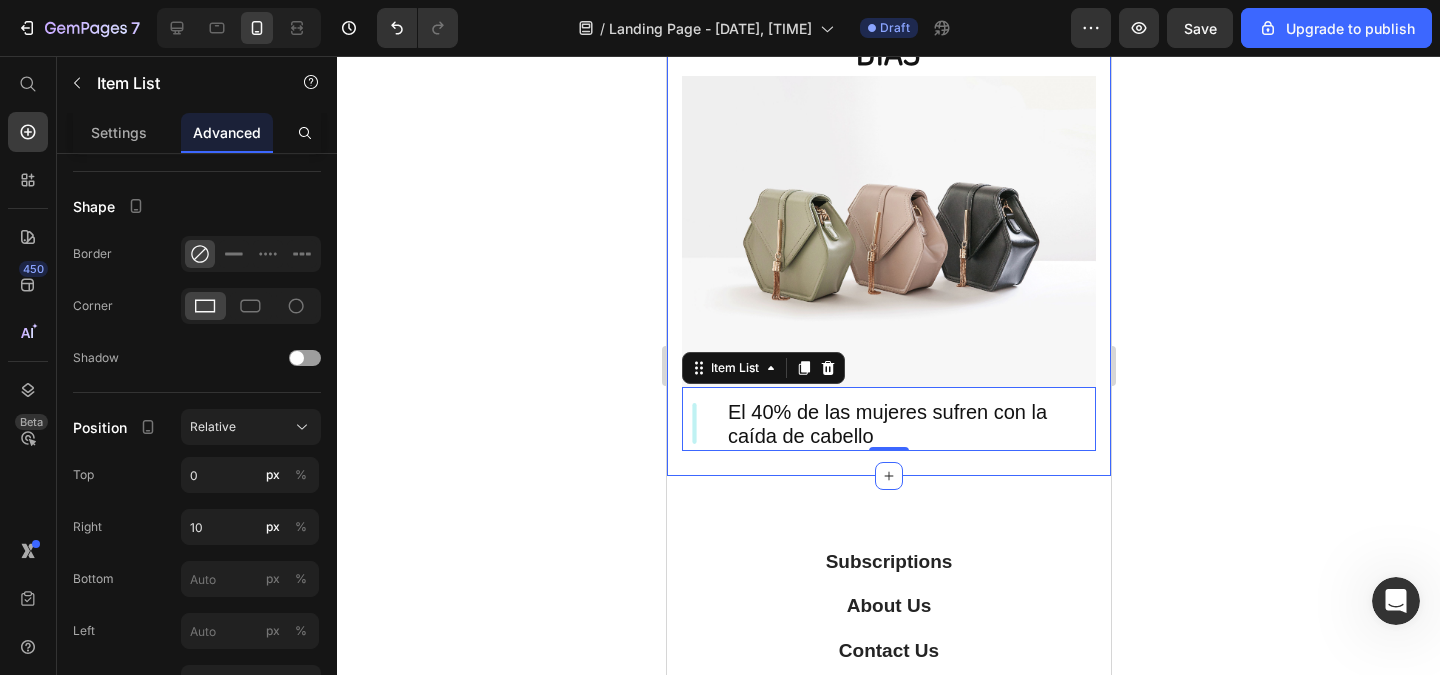 click 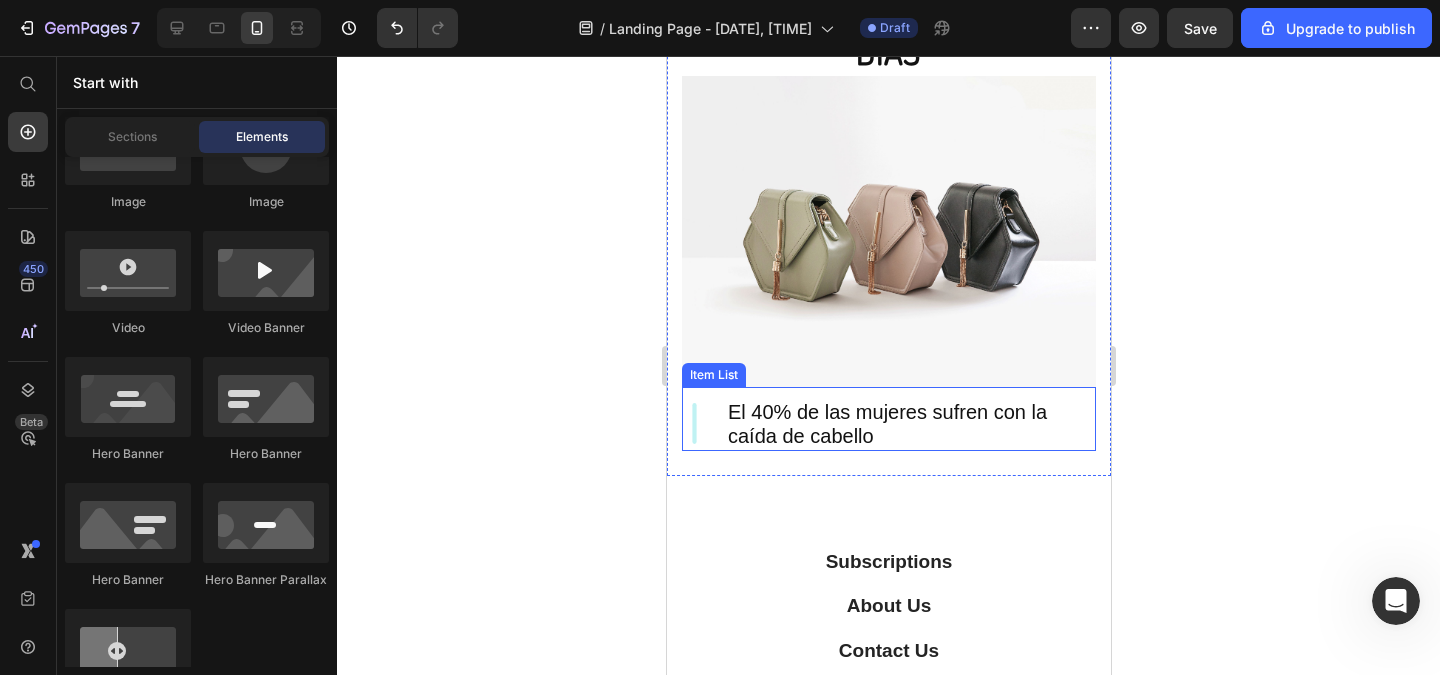 click on "El 40% de las mujeres sufren con la caída de cabello" at bounding box center (904, 424) 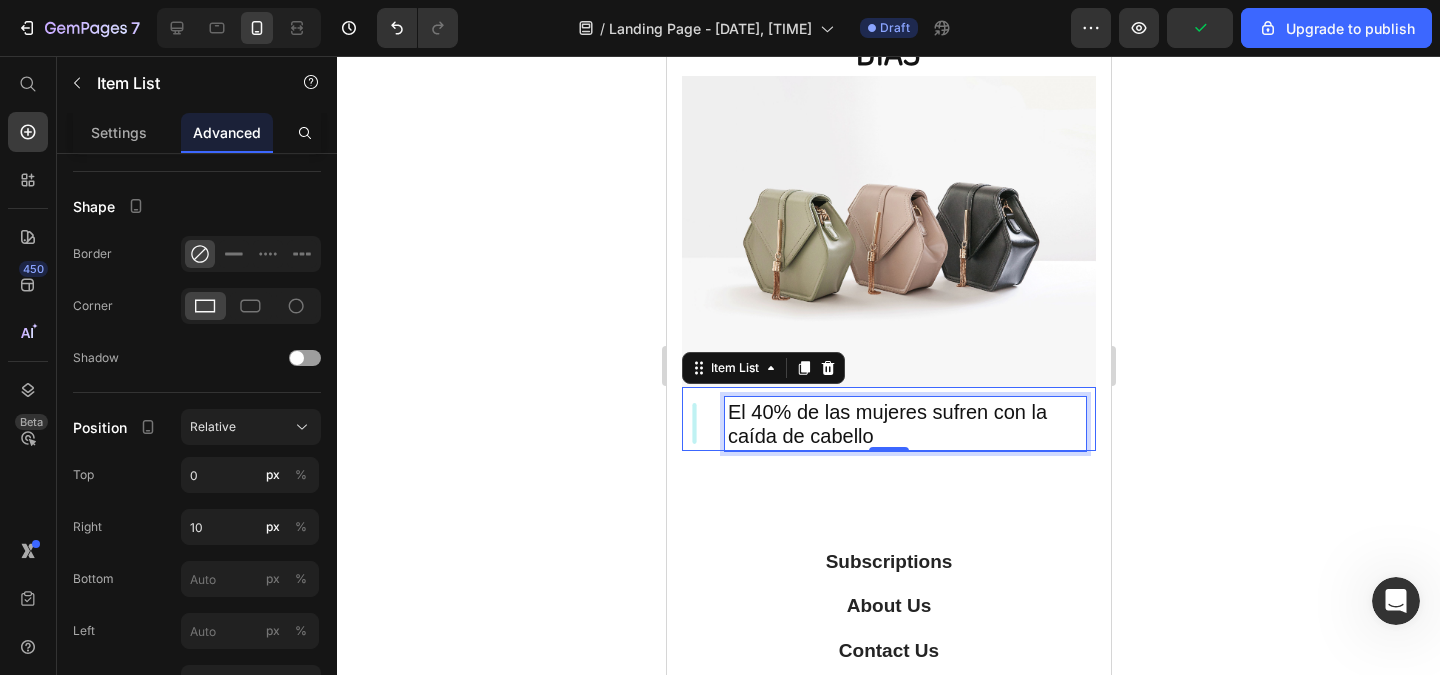 click on "El 40% de las mujeres sufren con la caída de cabello" at bounding box center (904, 424) 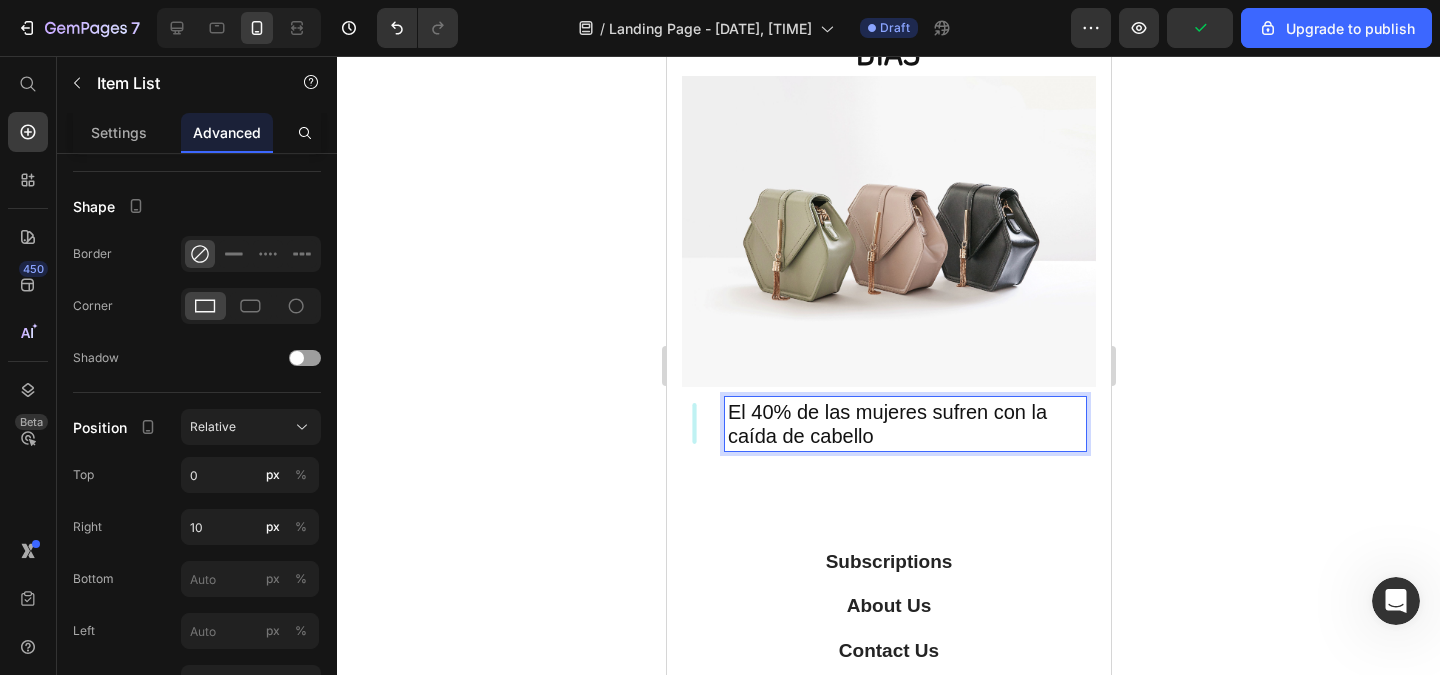 click on "El 40% de las mujeres sufren con la caída de cabello" at bounding box center (904, 424) 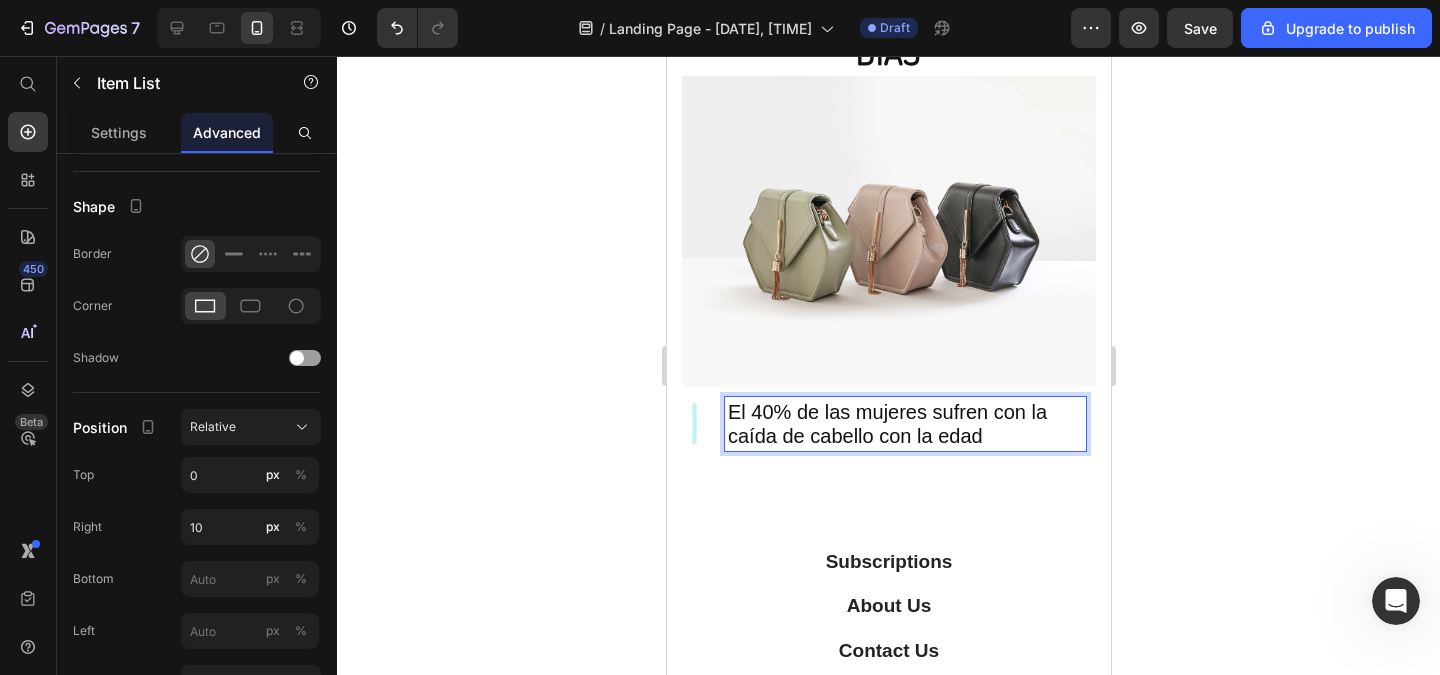 click 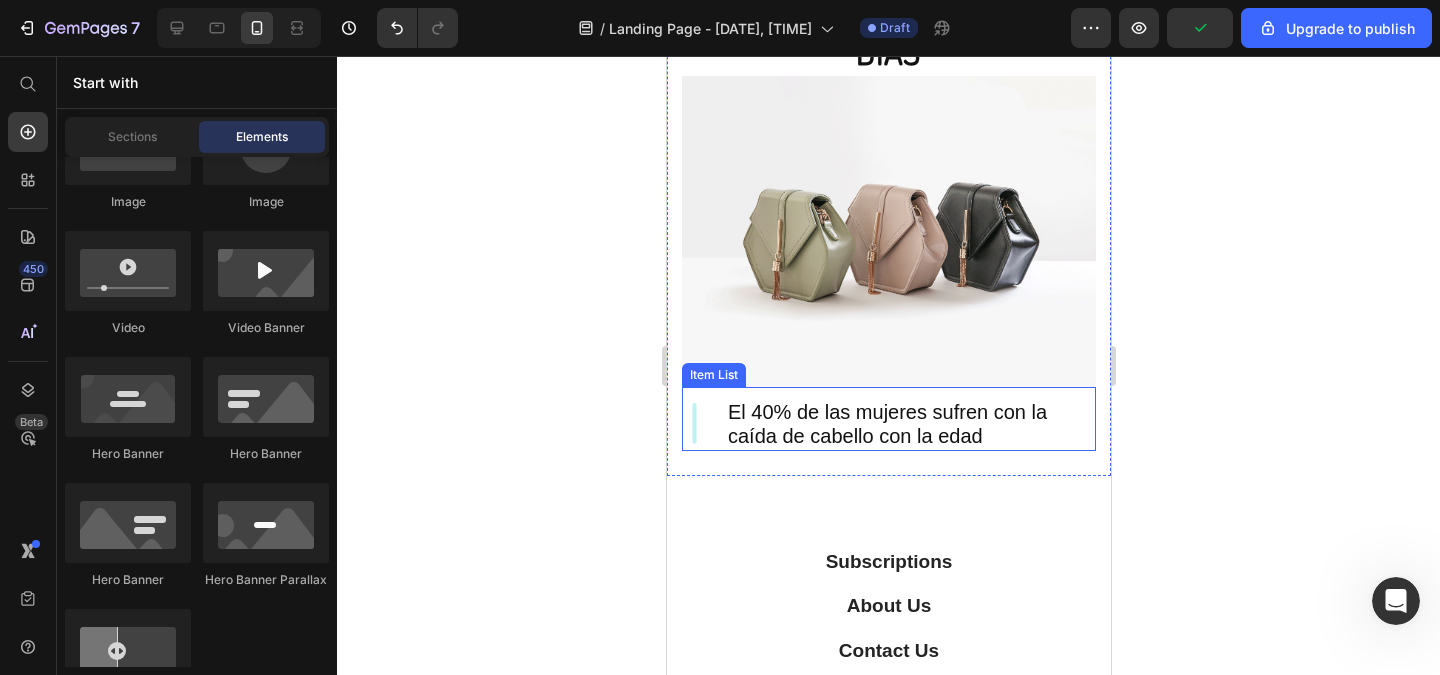 click on "El 40% de las mujeres sufren con la caída de cabello con la edad" at bounding box center [904, 424] 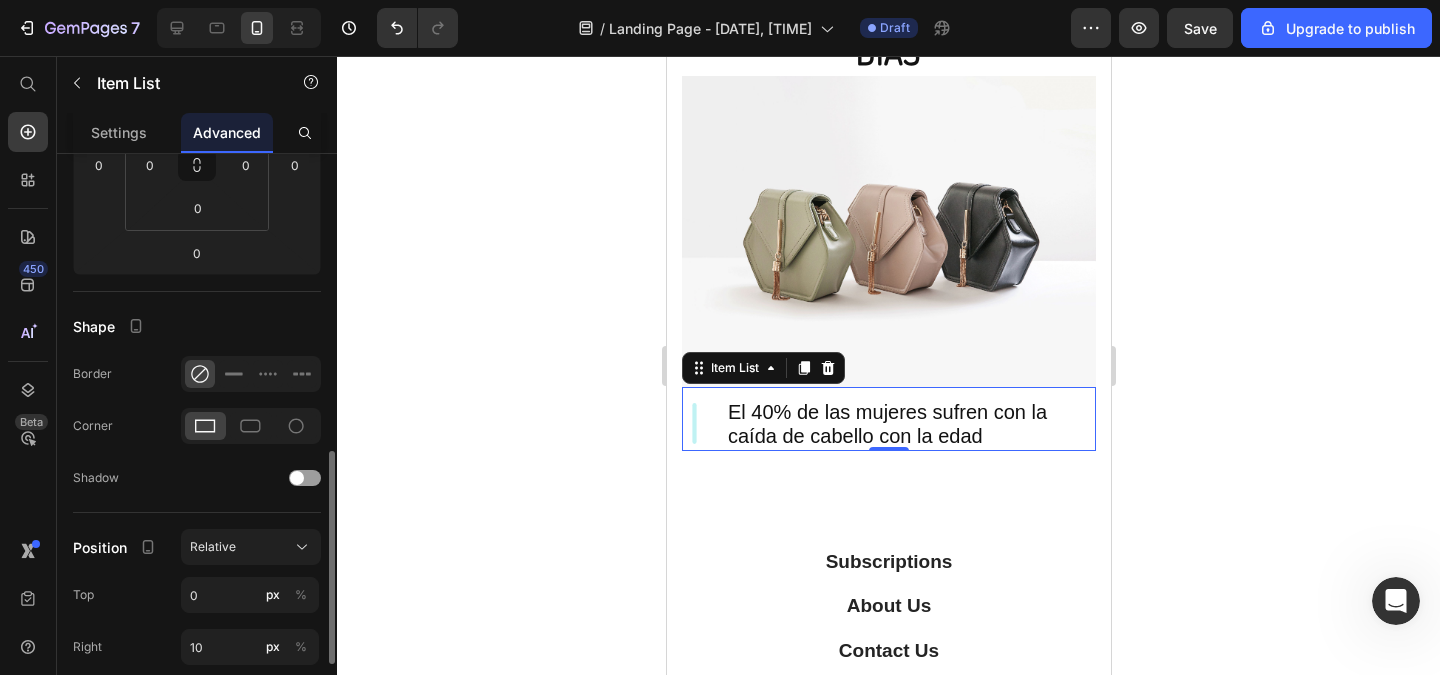 scroll, scrollTop: 0, scrollLeft: 0, axis: both 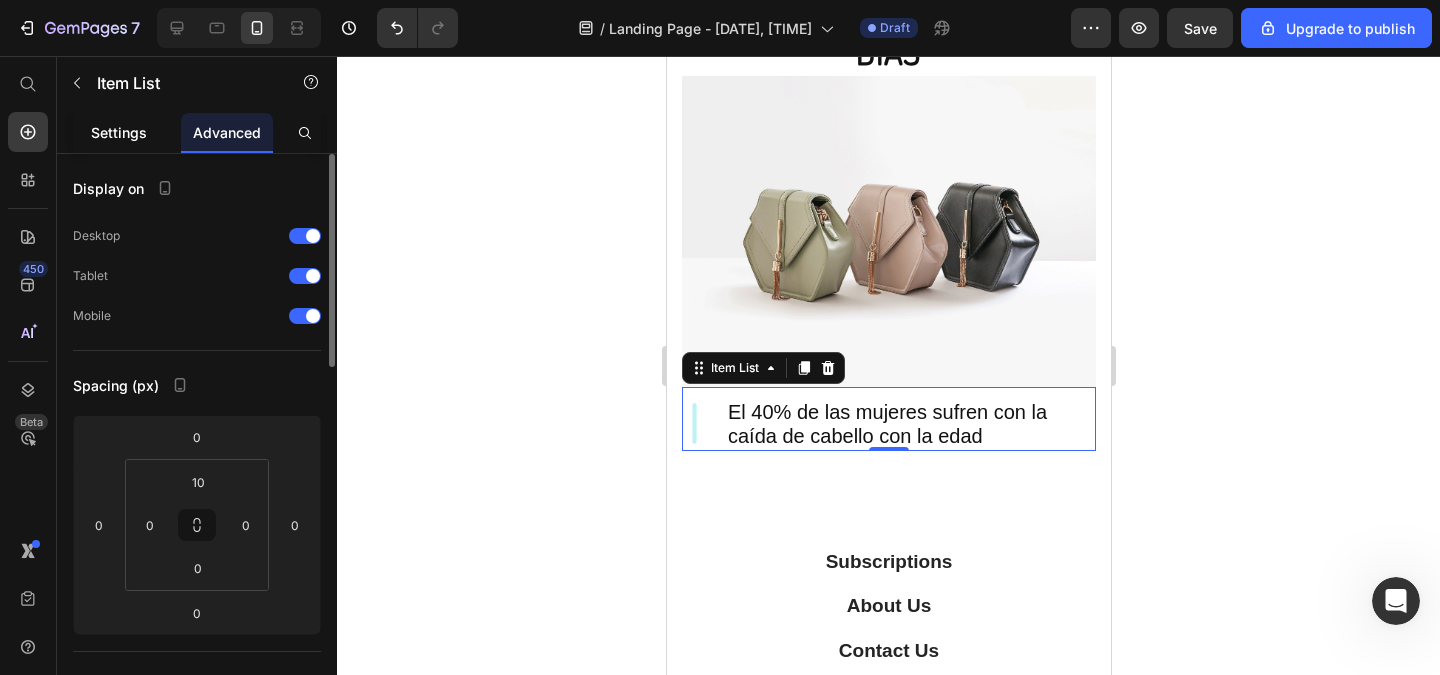 click on "Settings" at bounding box center [119, 132] 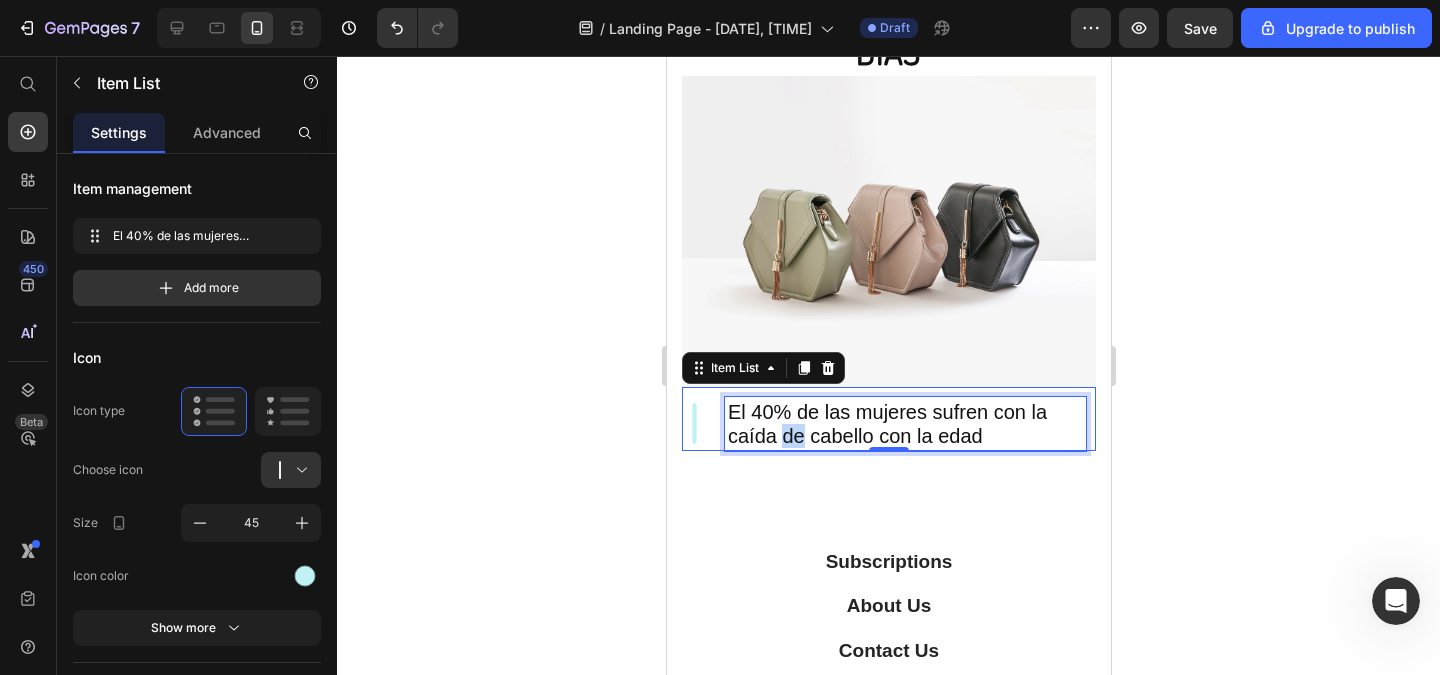 click on "El 40% de las mujeres sufren con la caída de cabello con la edad" at bounding box center [904, 424] 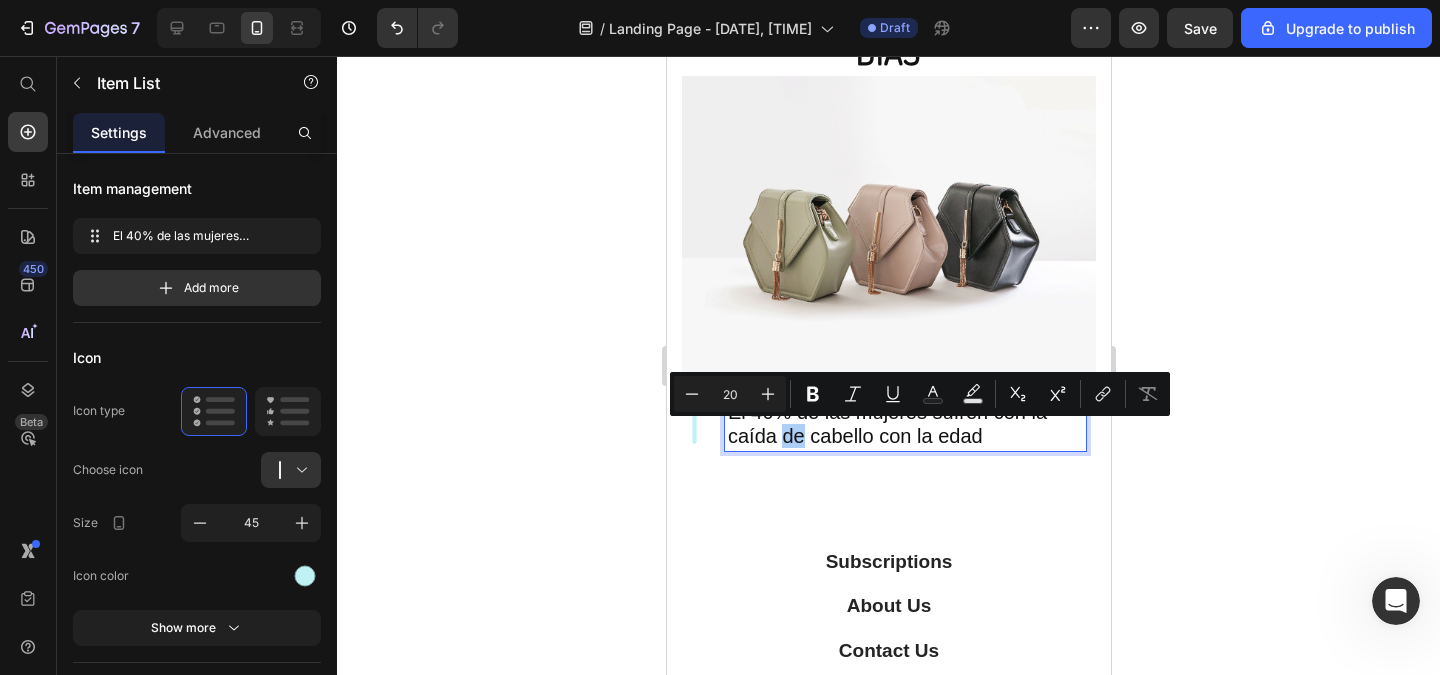 click 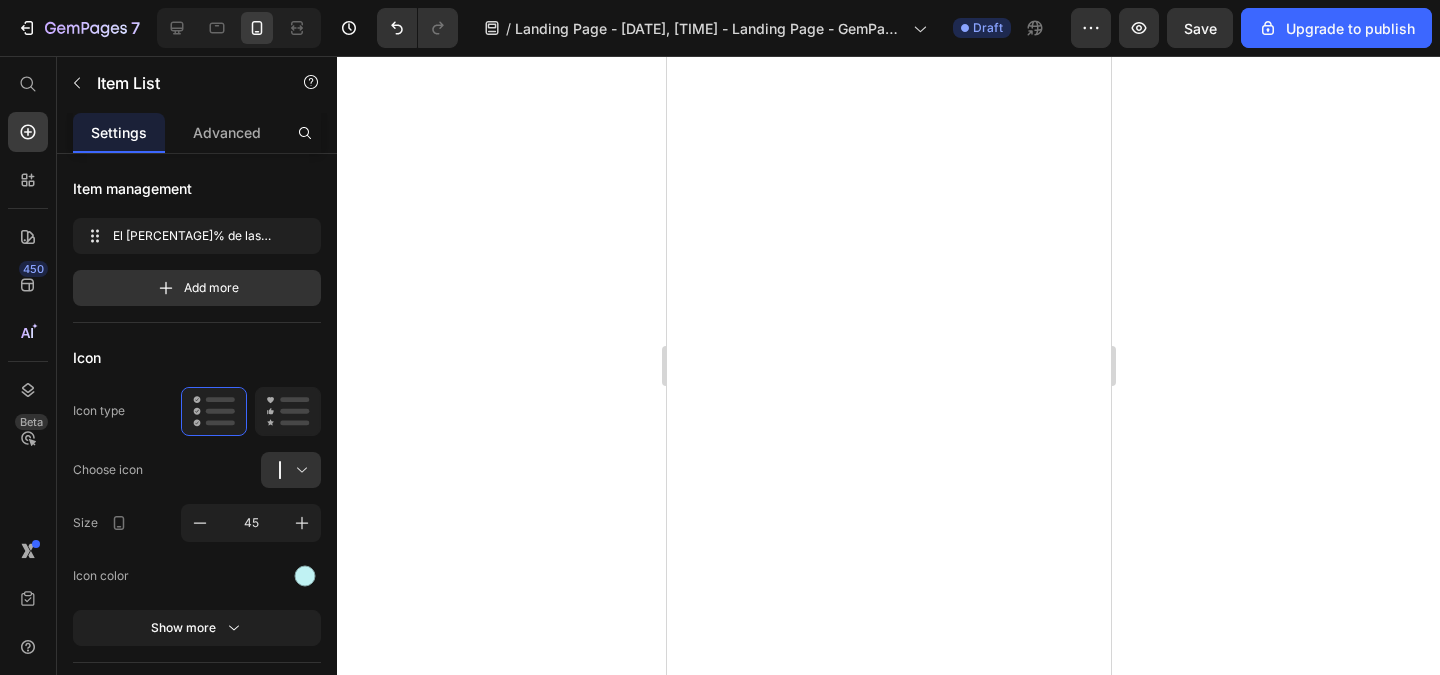 scroll, scrollTop: 0, scrollLeft: 0, axis: both 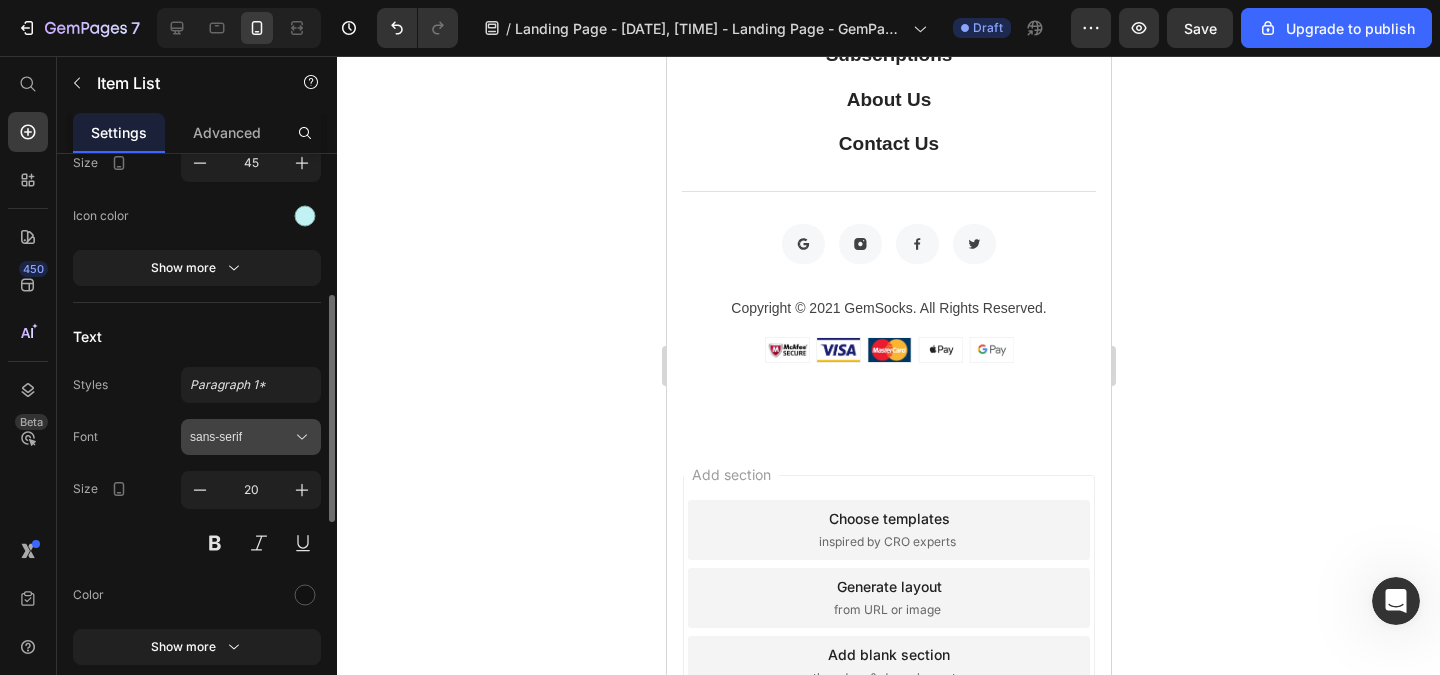click on "sans-serif" at bounding box center [251, 437] 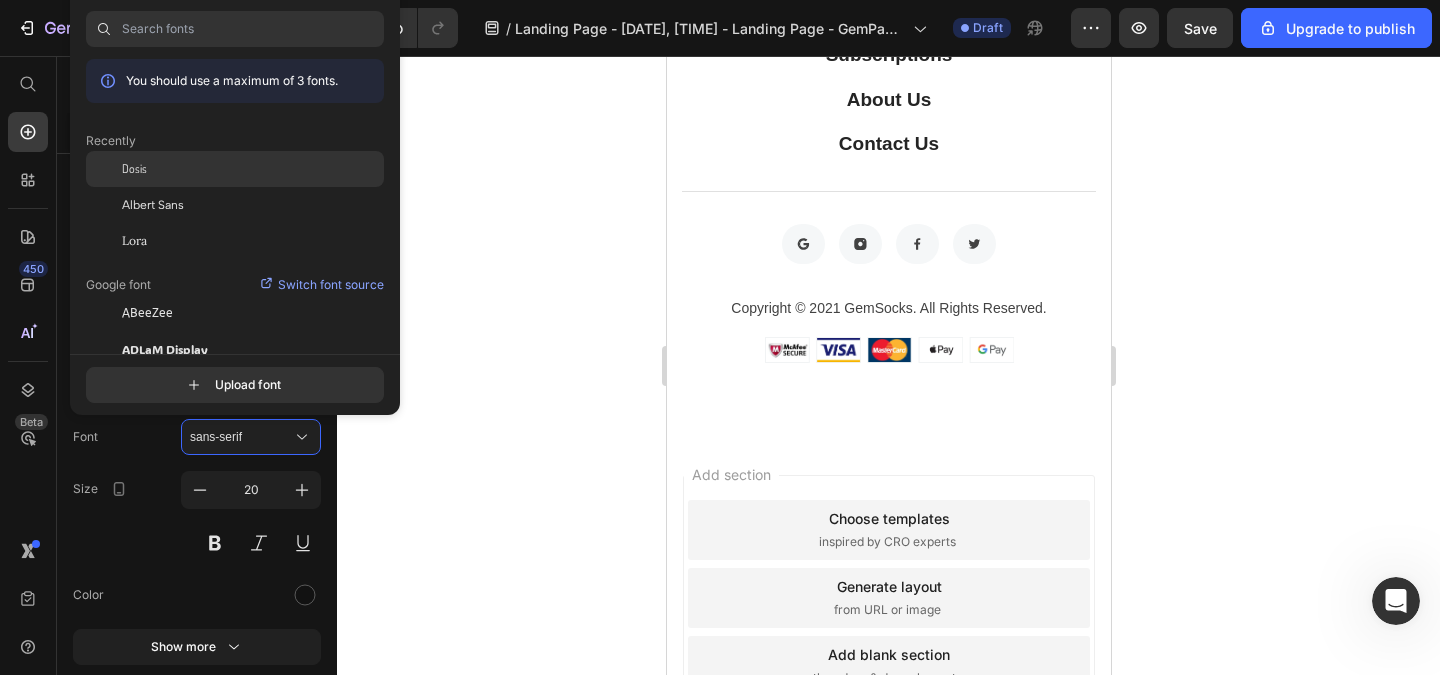 click on "Dosis" 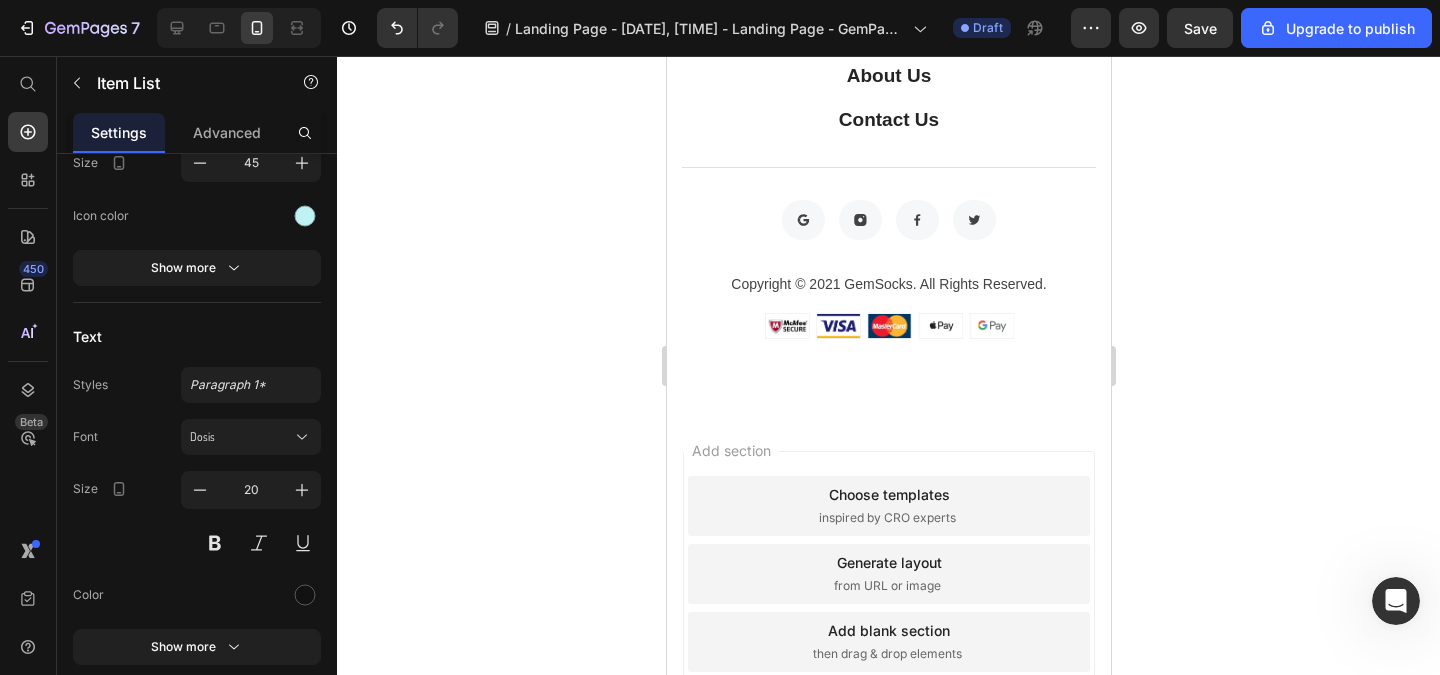 click 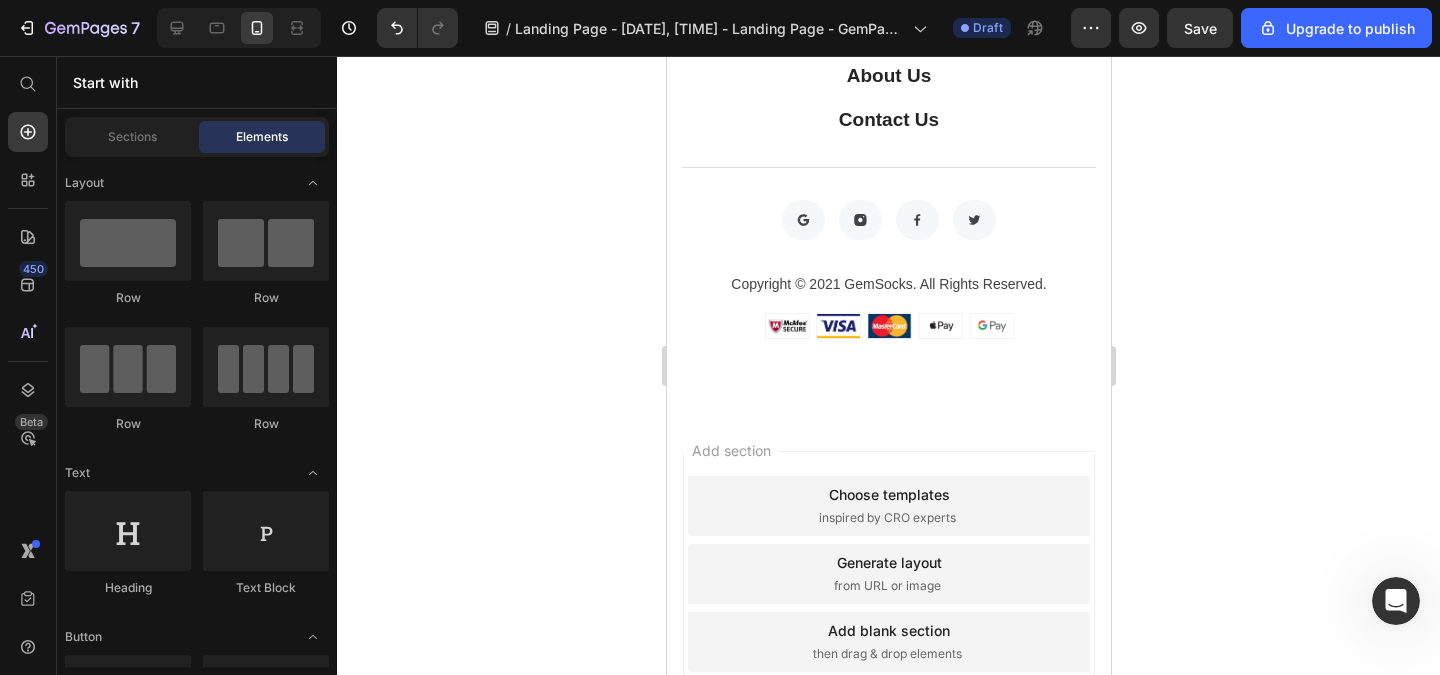 click on "El 40% de las mujeres sufren con la caída de cabello con la edad" at bounding box center (904, -107) 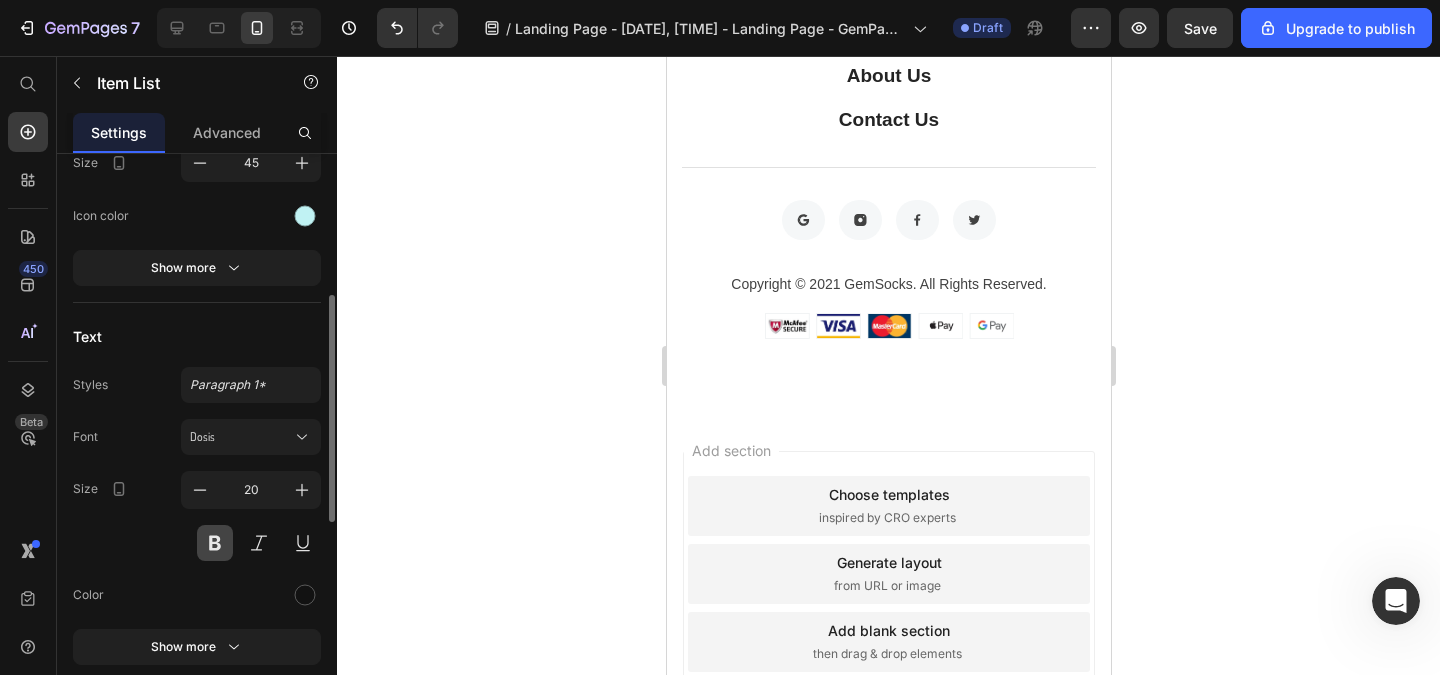 click at bounding box center (215, 543) 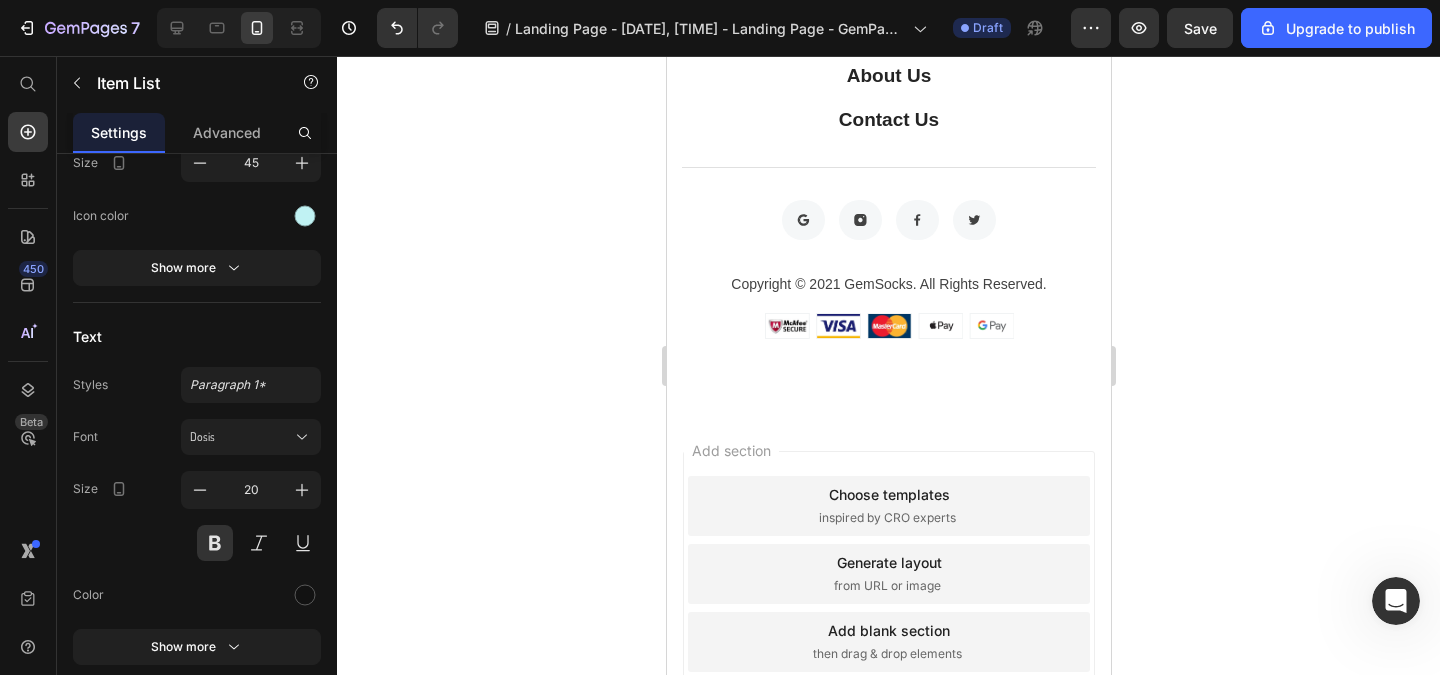 drag, startPoint x: 878, startPoint y: 431, endPoint x: 787, endPoint y: 434, distance: 91.04944 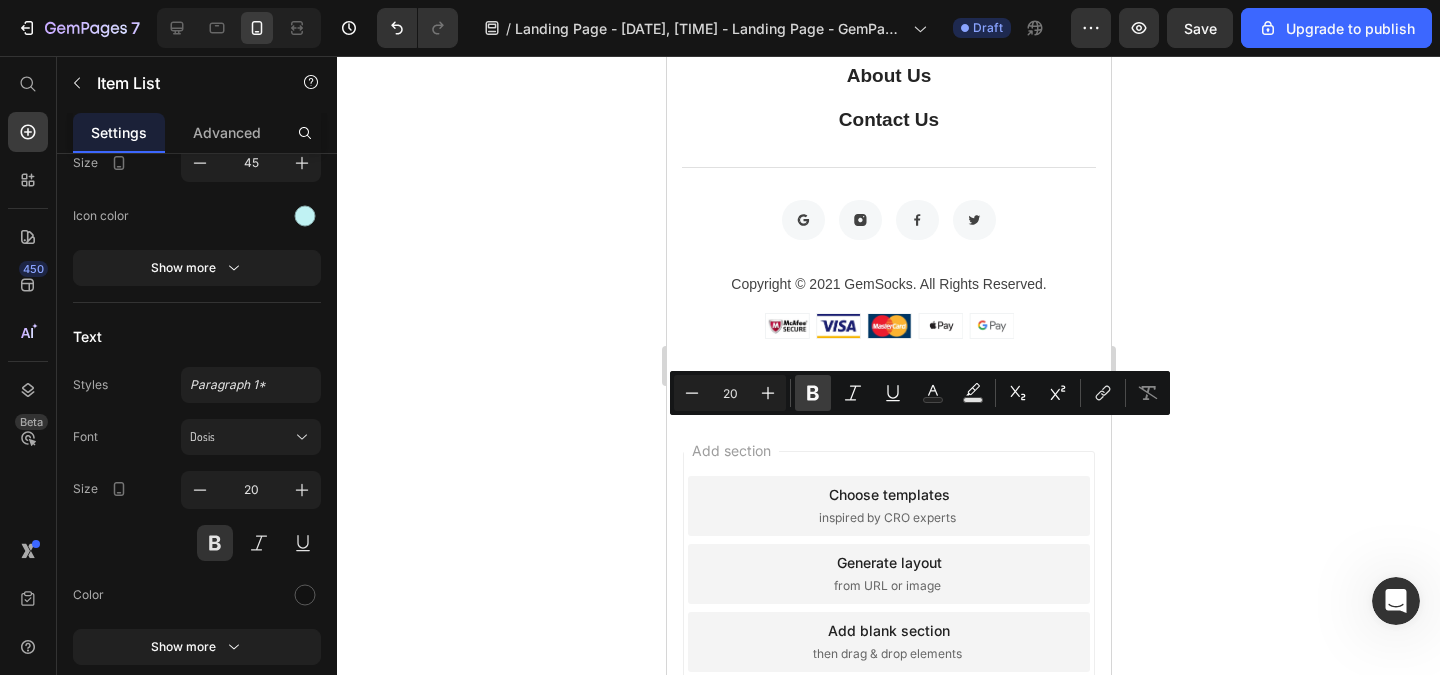 click 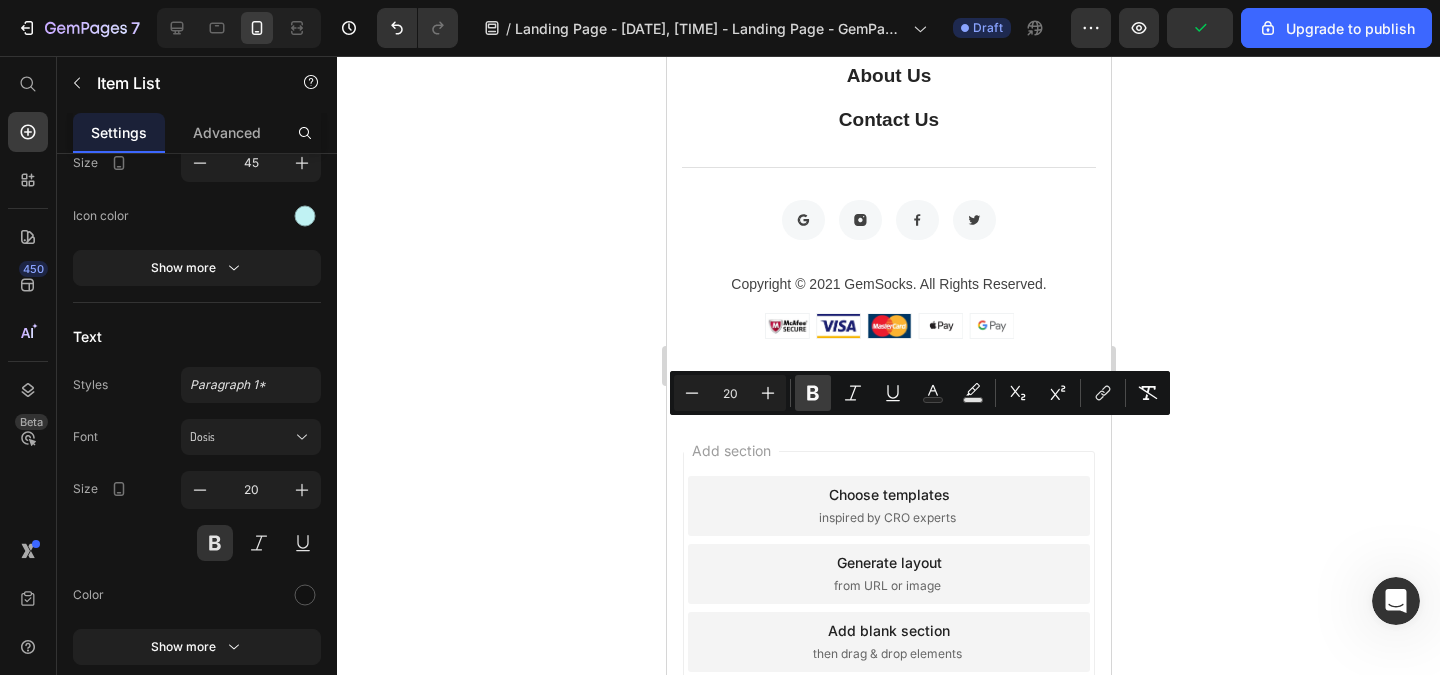 click 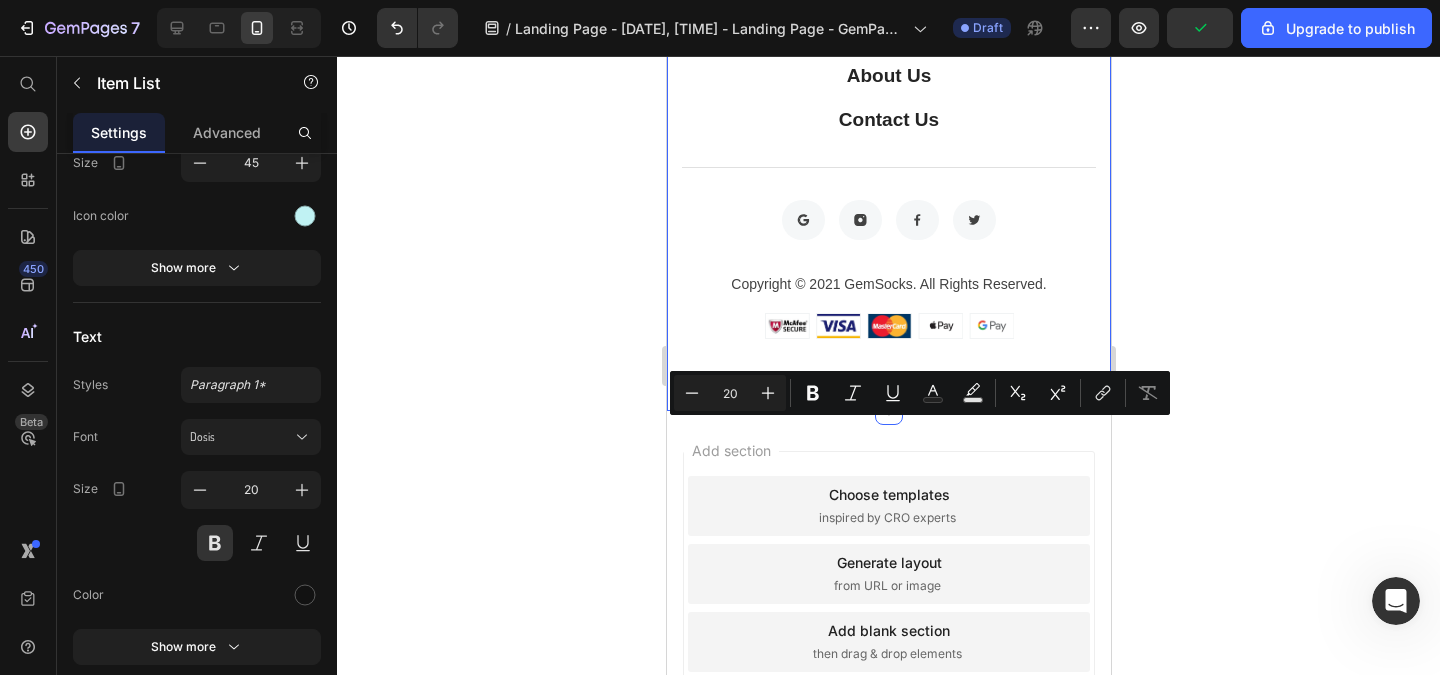 click 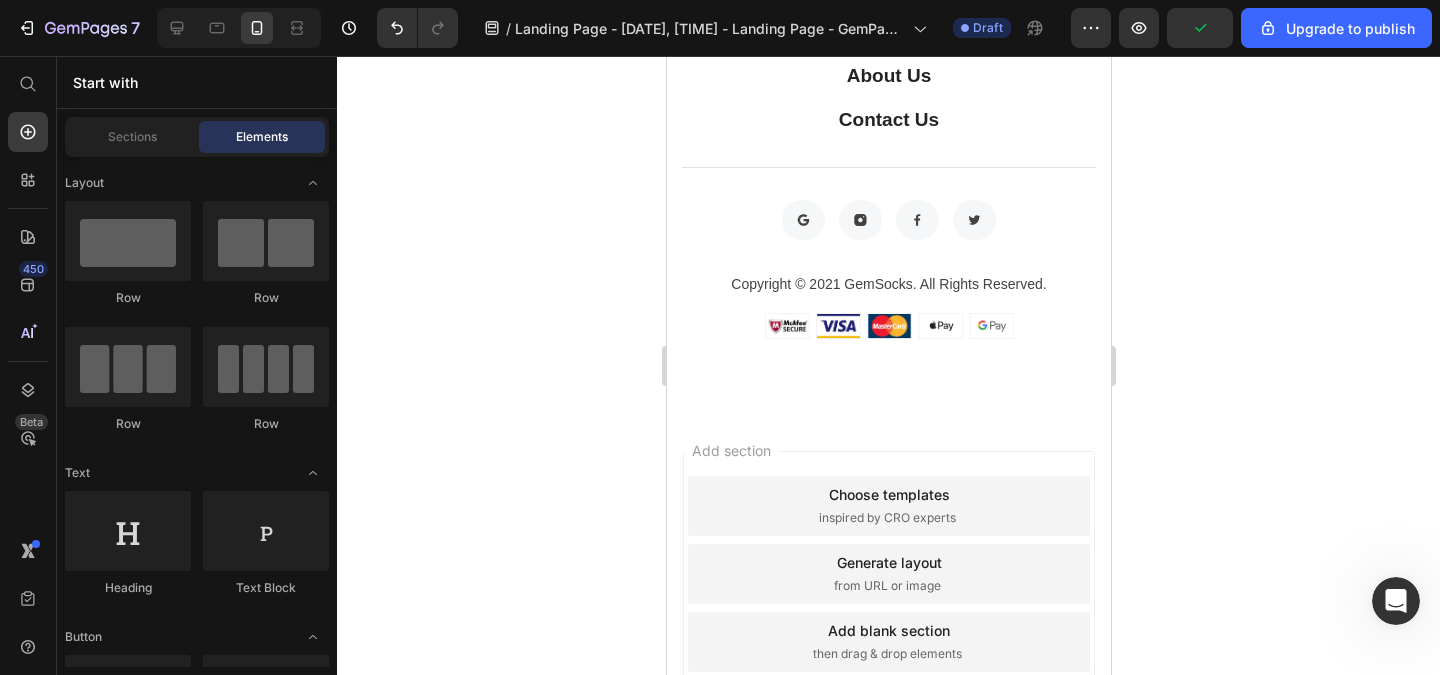 click on "El 40% de las mujeres sufren con la caída de cabello con la edad" at bounding box center [904, -107] 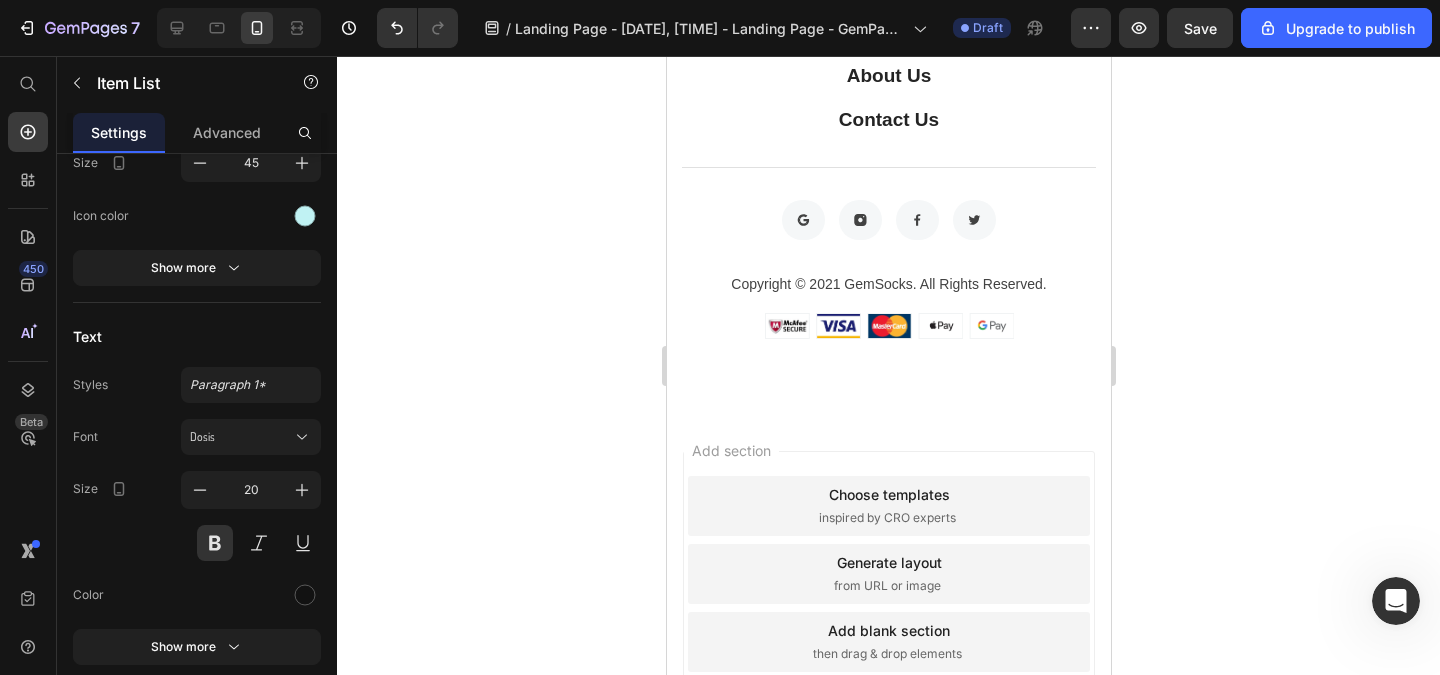 drag, startPoint x: 876, startPoint y: 439, endPoint x: 786, endPoint y: 436, distance: 90.04999 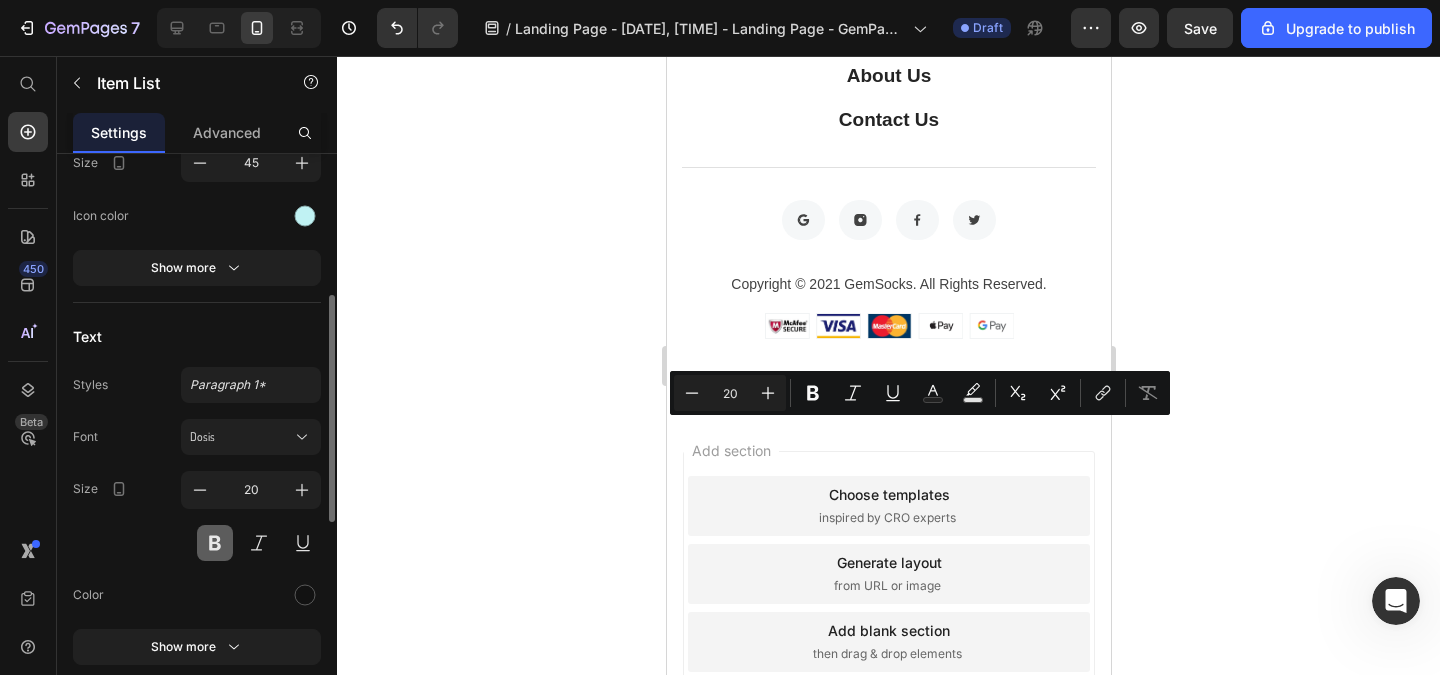 click at bounding box center [215, 543] 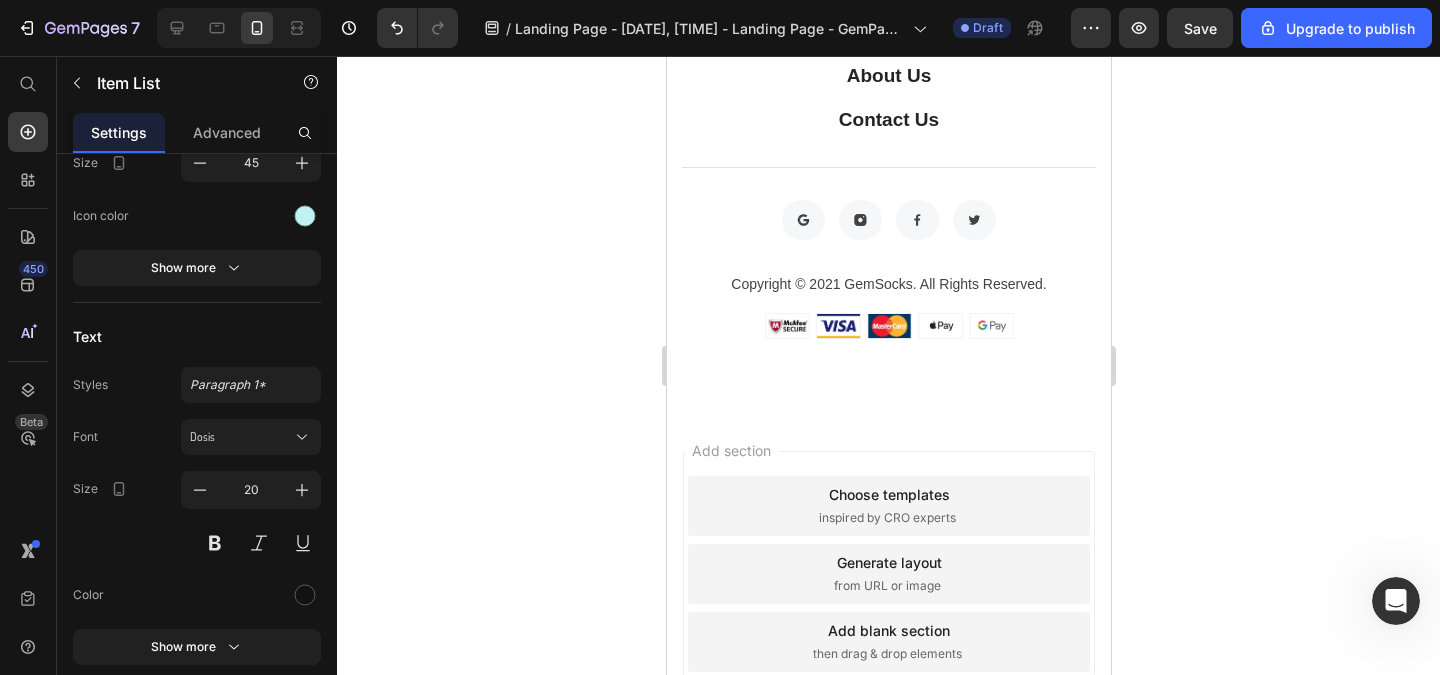 click on "El 40% de las mujeres sufren con la caída de cabello con la edad" at bounding box center (904, -107) 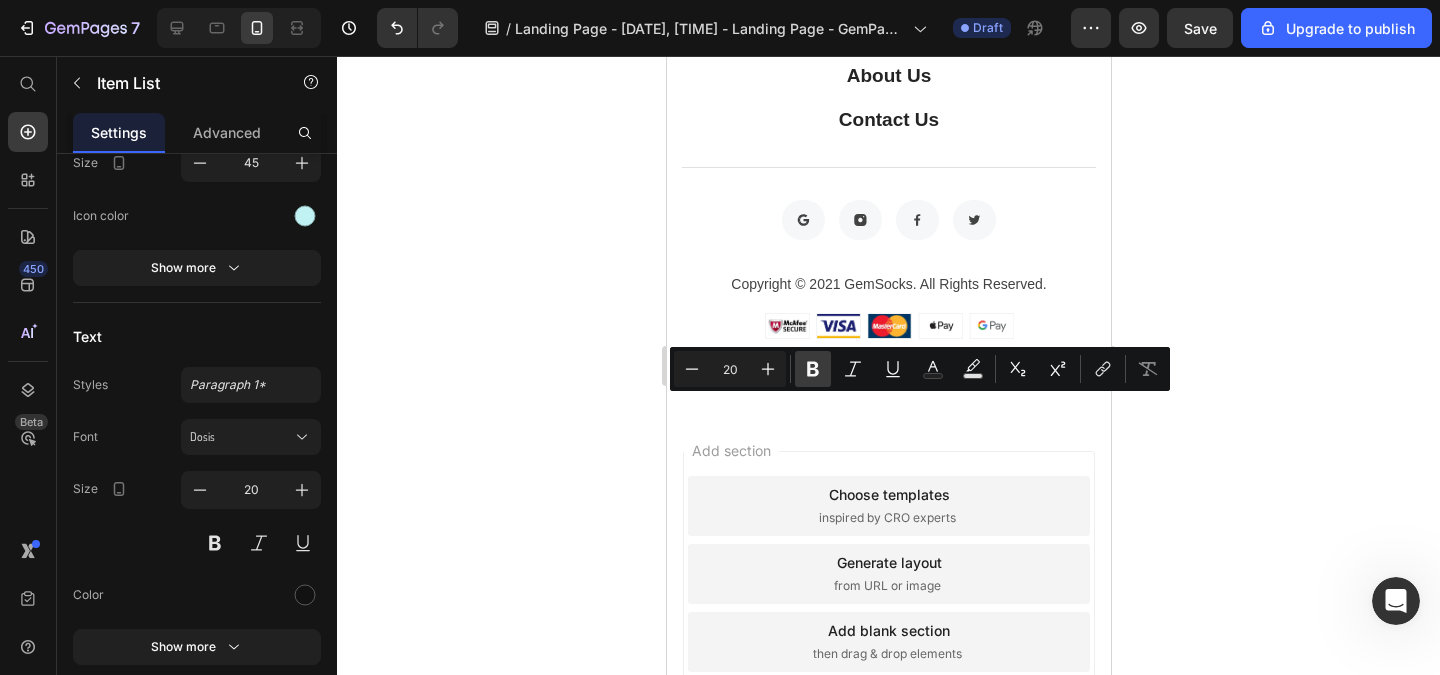 click 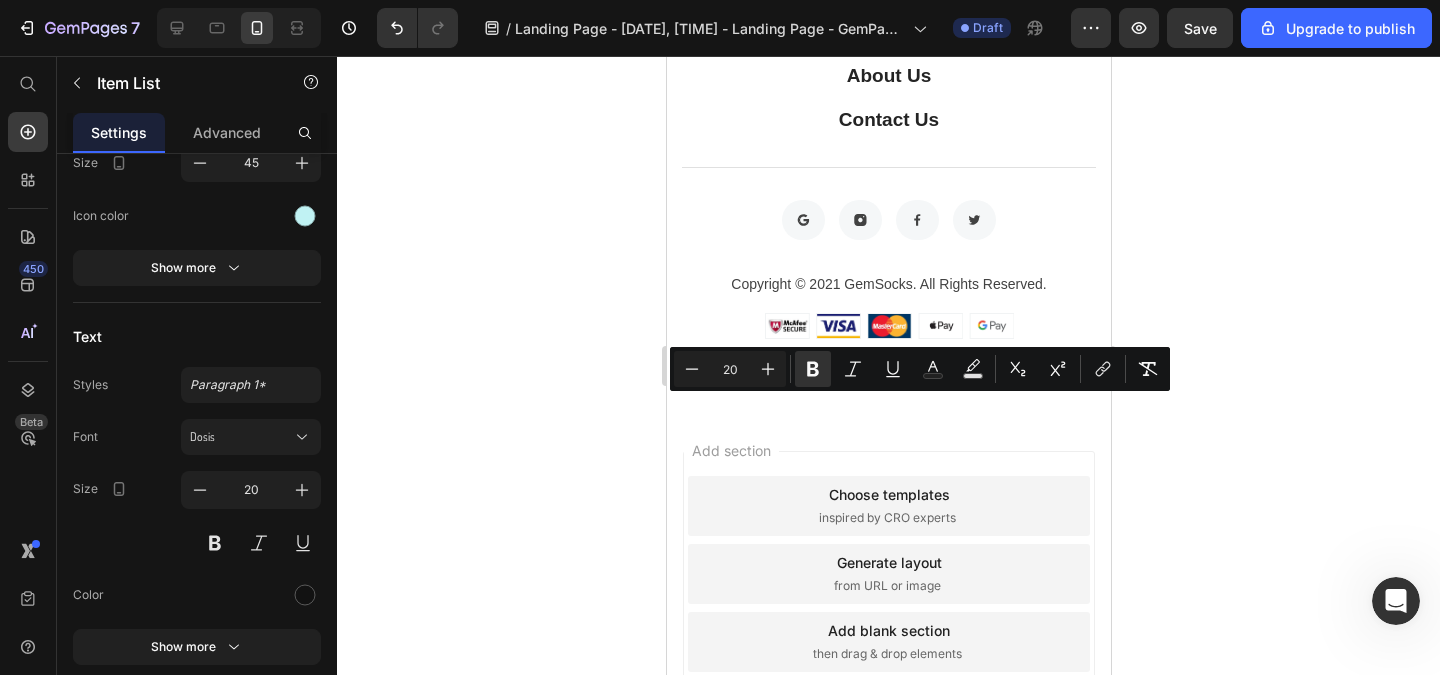 click 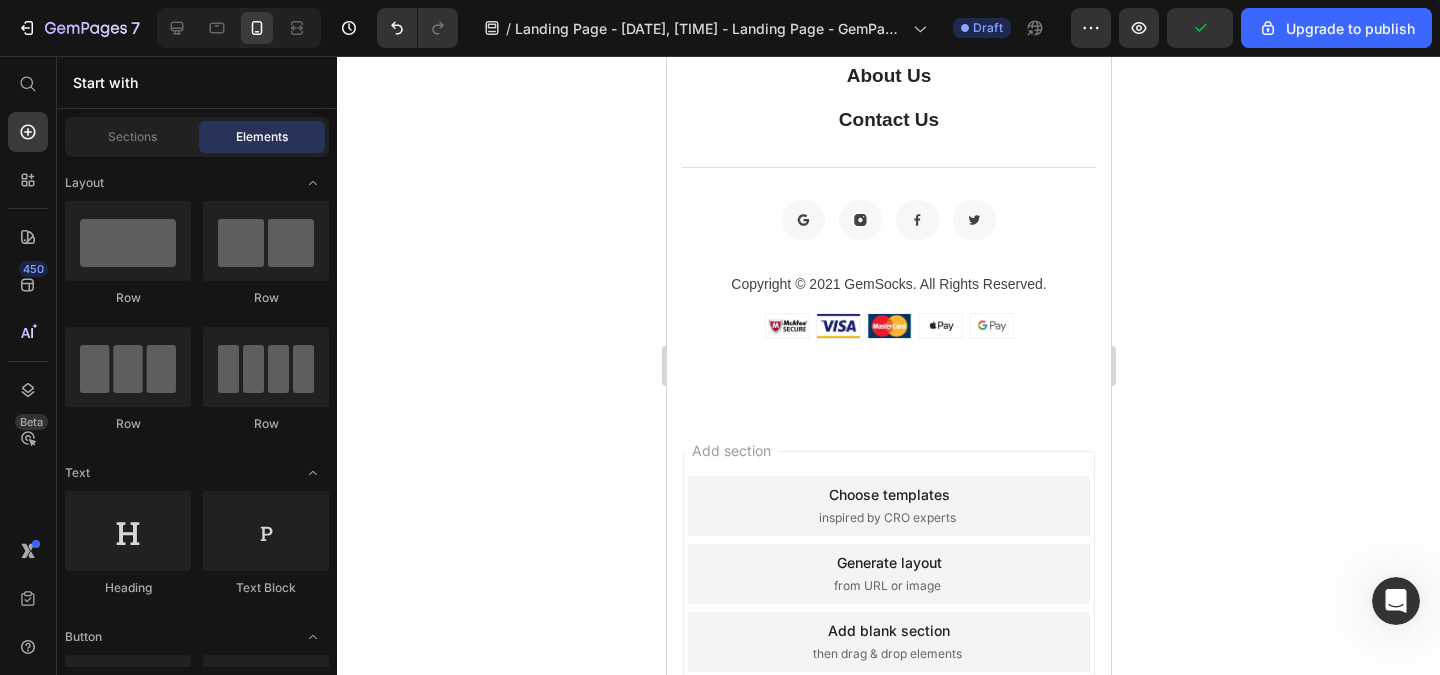 click on "El 40% de las mujeres sufren con la caída de cabello  con la edad" at bounding box center [904, -107] 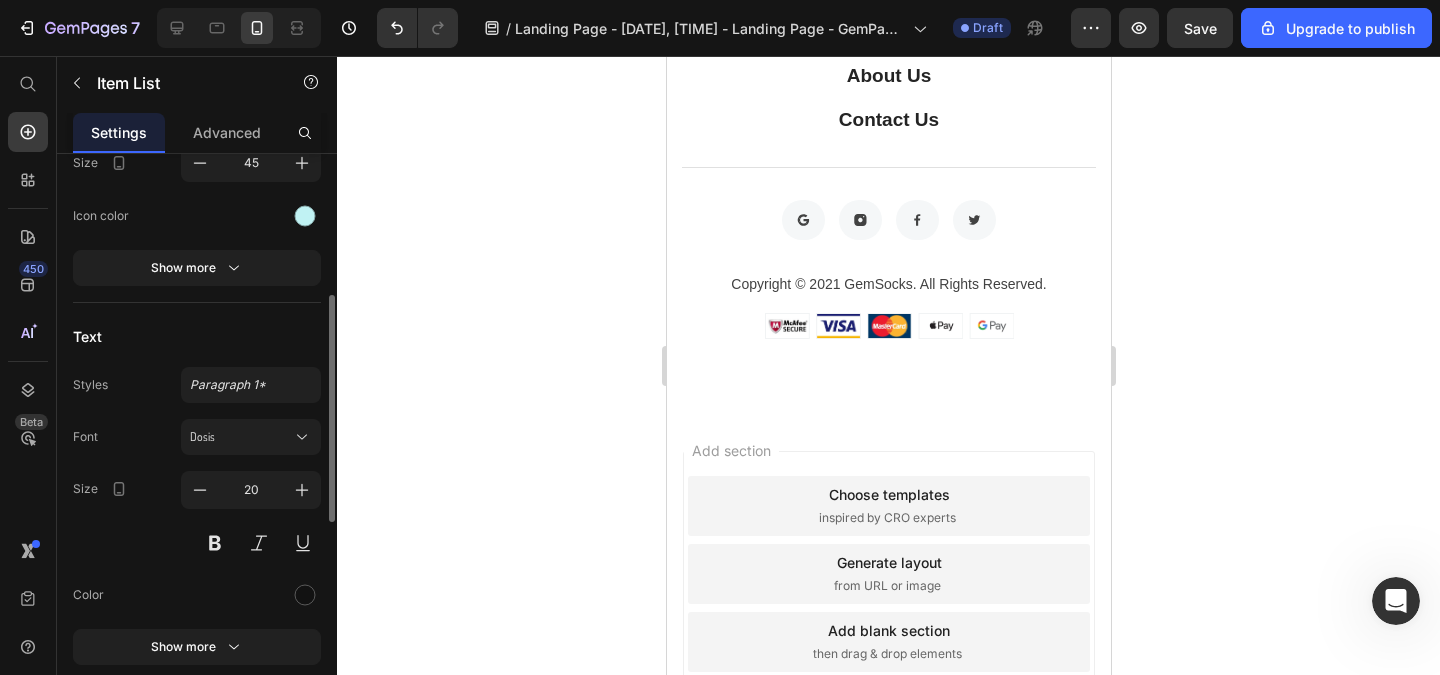 scroll, scrollTop: 600, scrollLeft: 0, axis: vertical 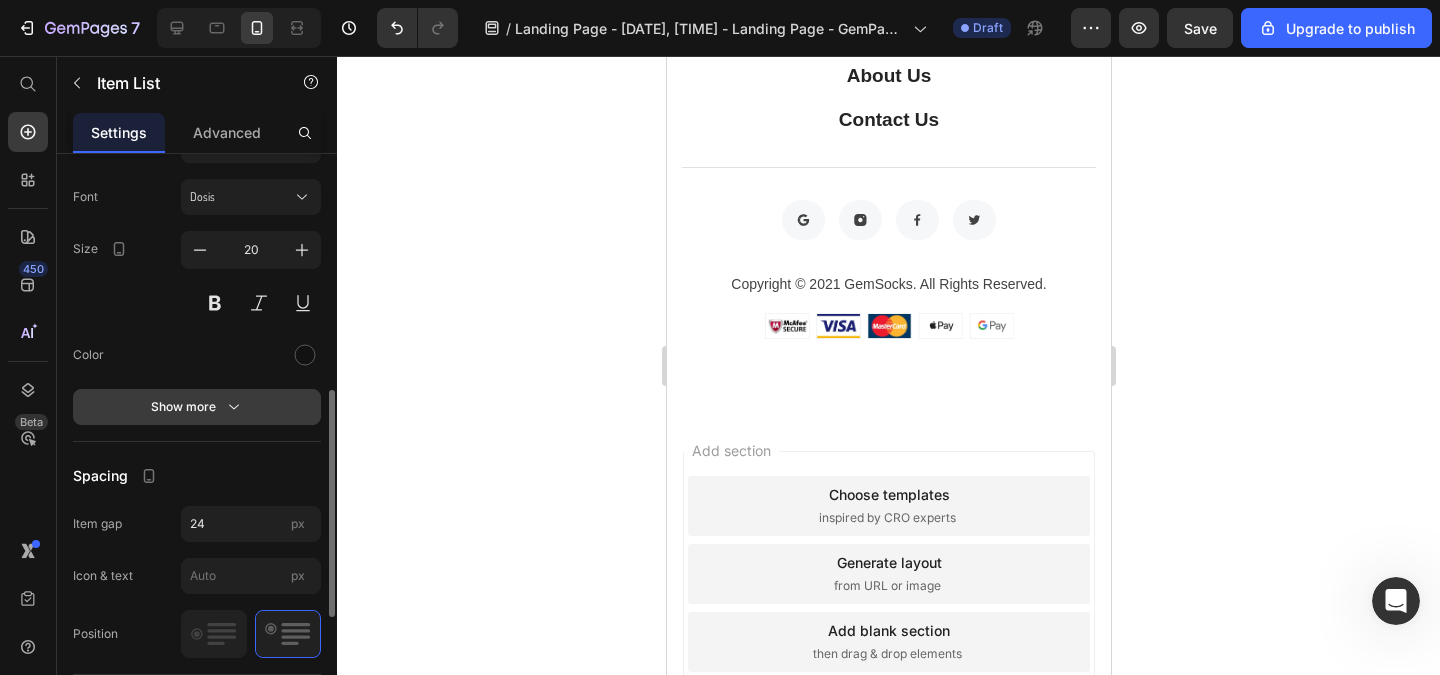 click on "Show more" at bounding box center (197, 407) 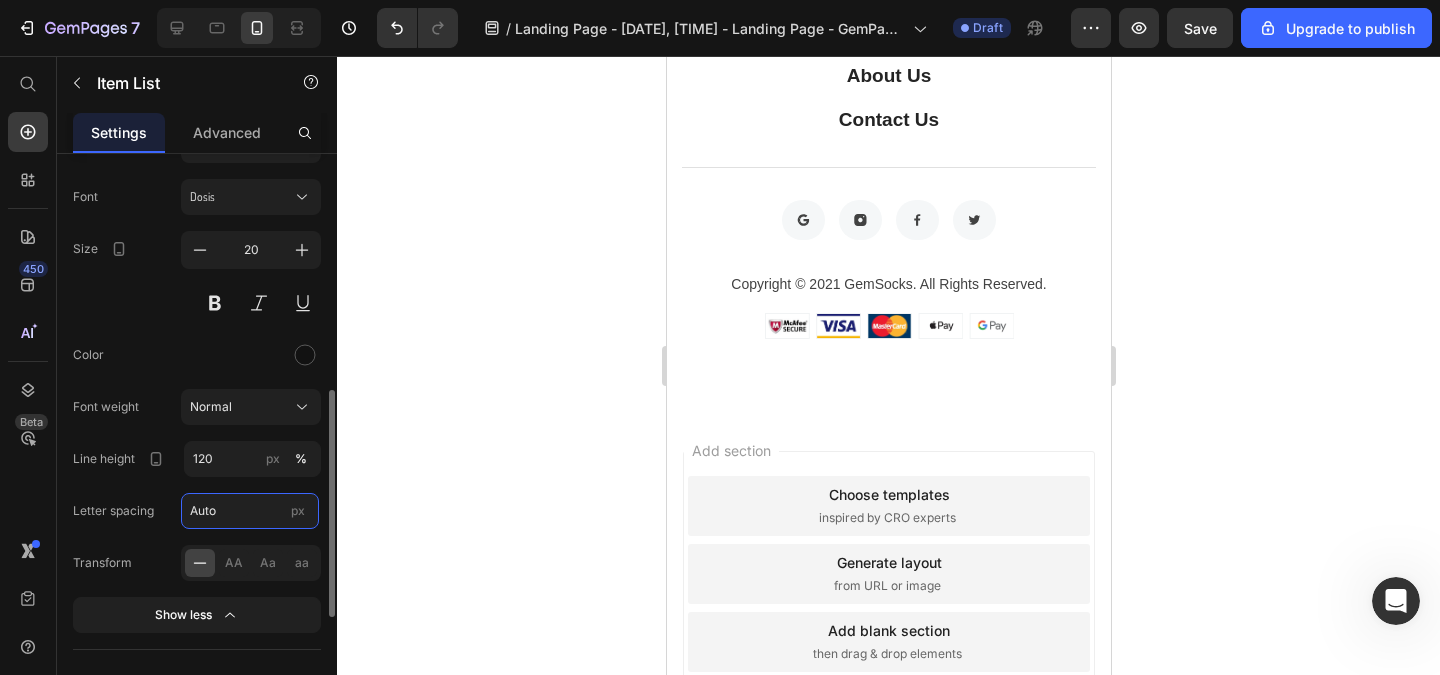 click on "Auto" at bounding box center [250, 511] 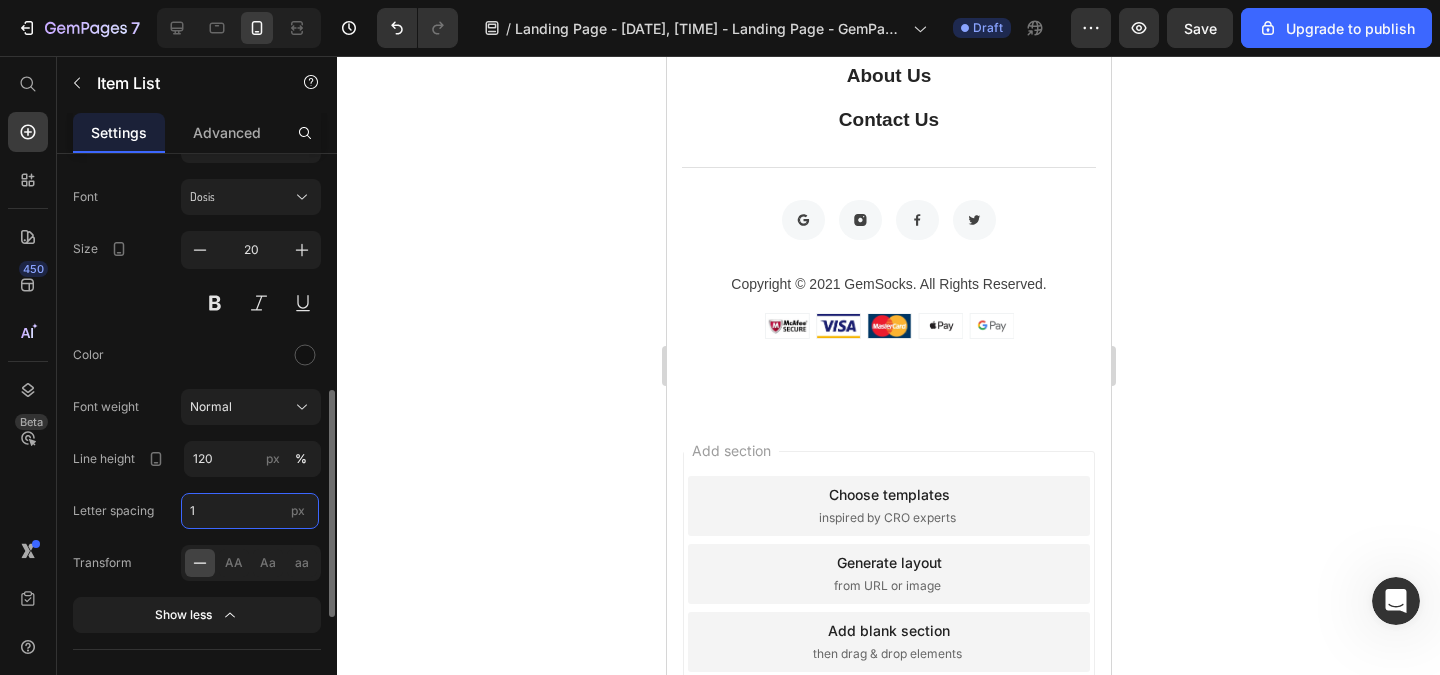 type on "1" 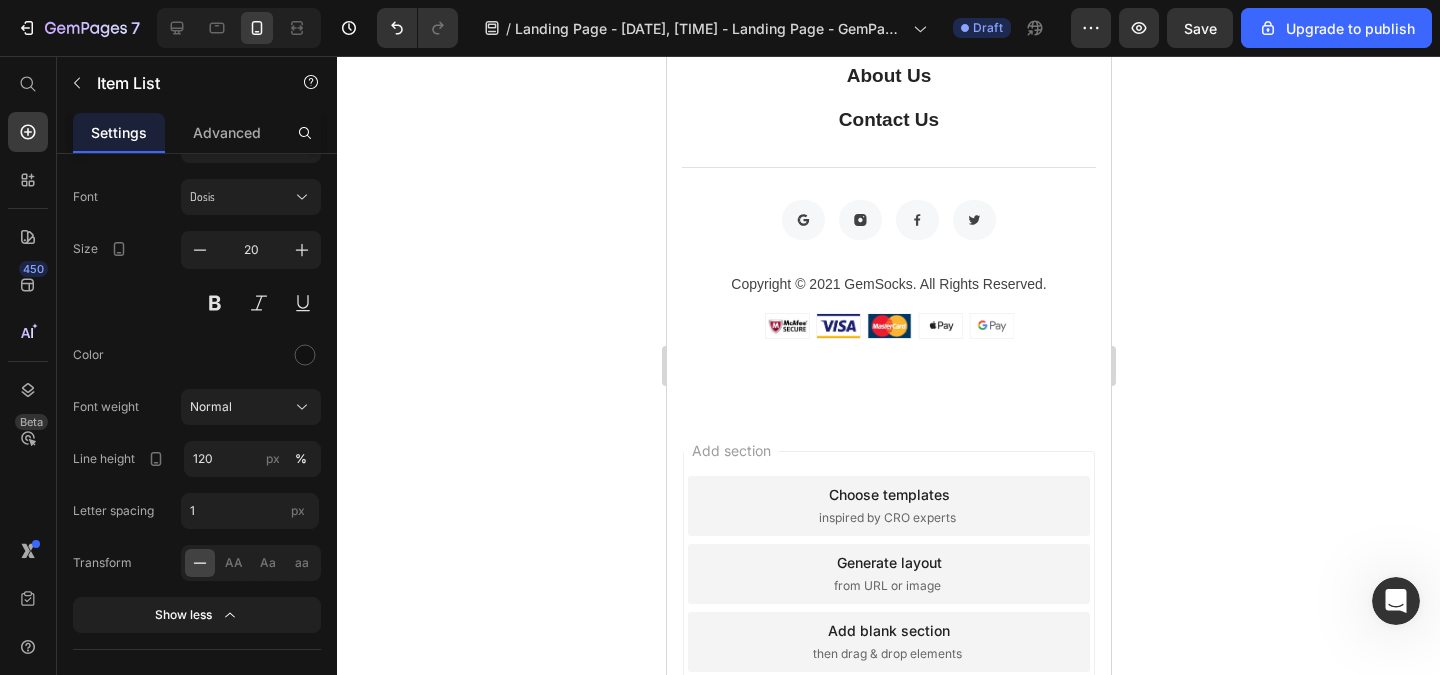 click 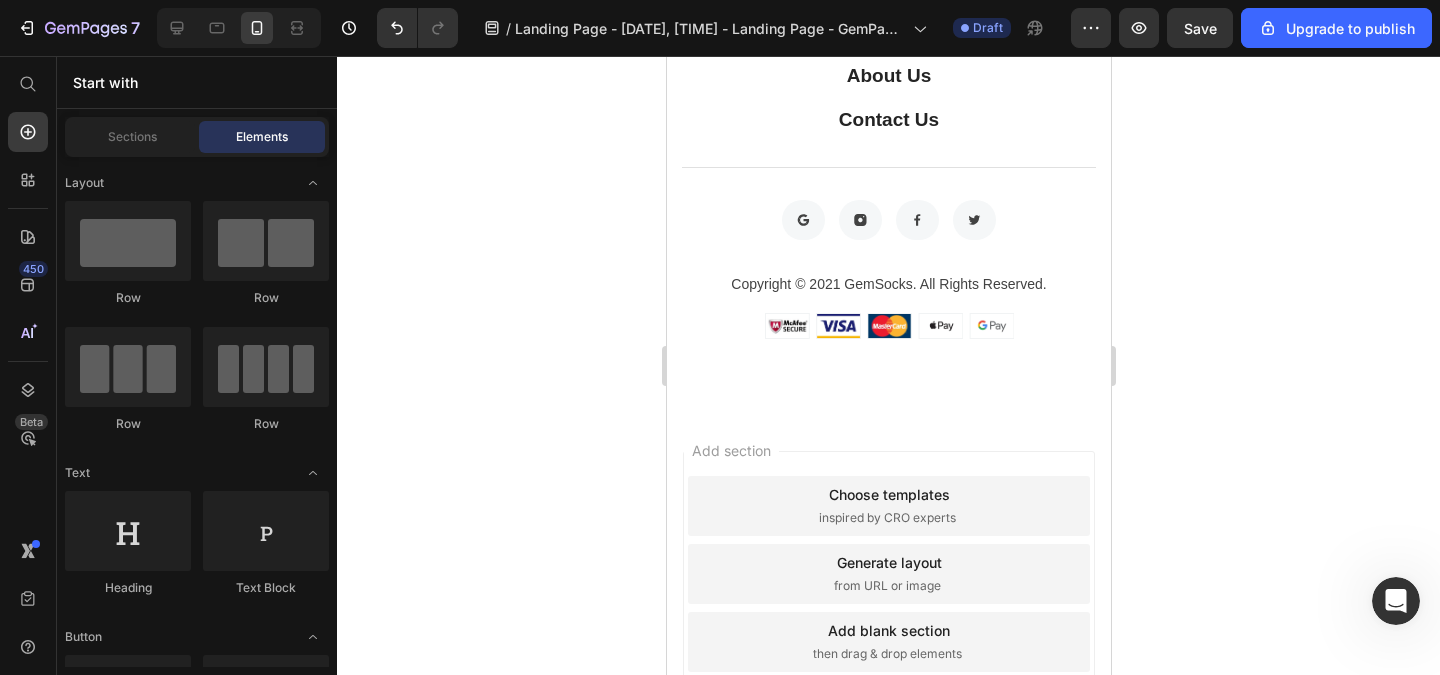 click on "El 40% de las mujeres sufren con la caída de cabello  con la edad" at bounding box center [904, -107] 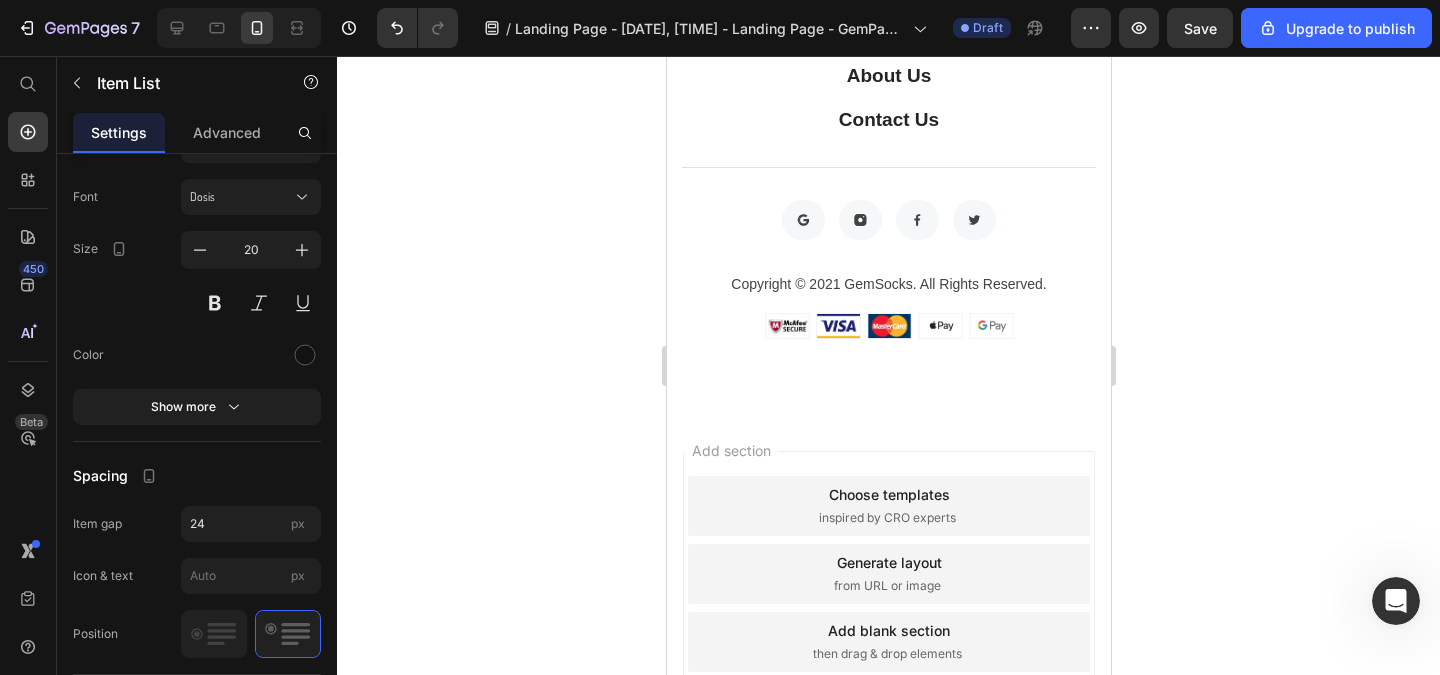 click on "El 40% de las mujeres sufren con la caída de cabello  con la edad" at bounding box center (878, -112) 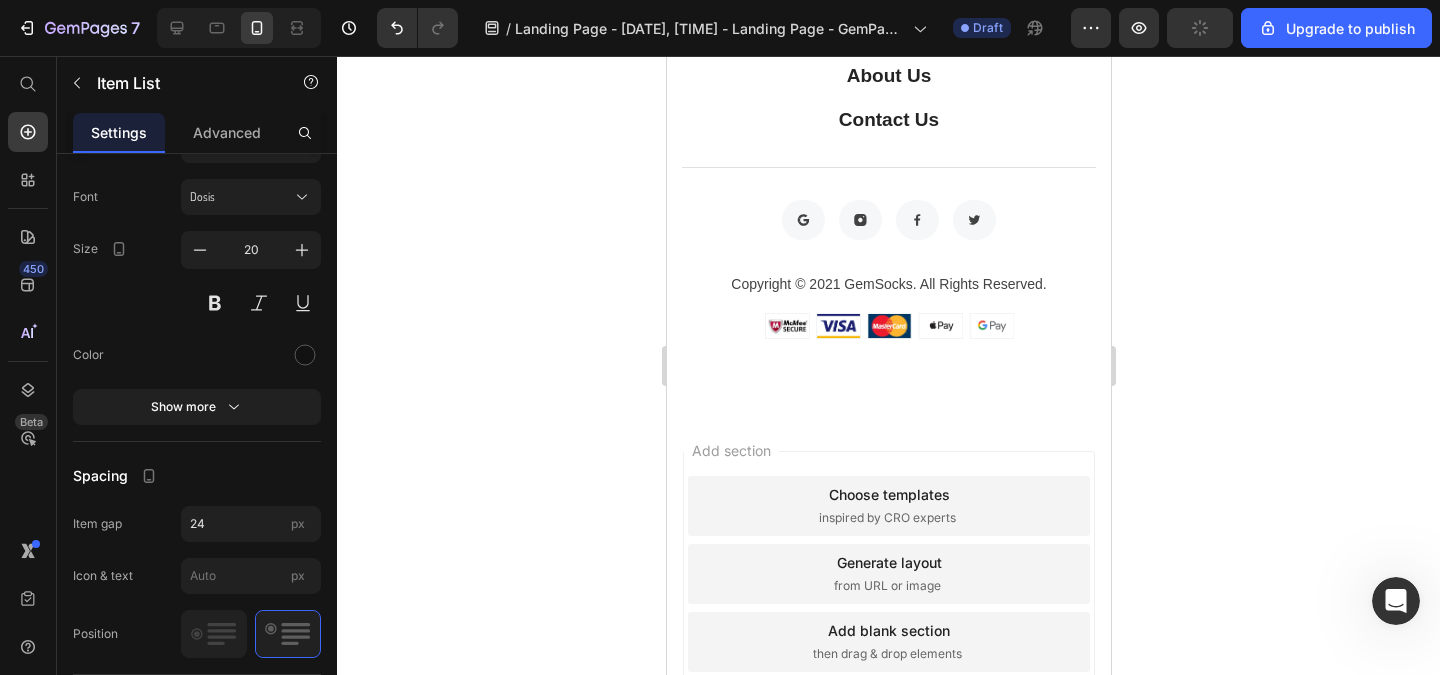 click 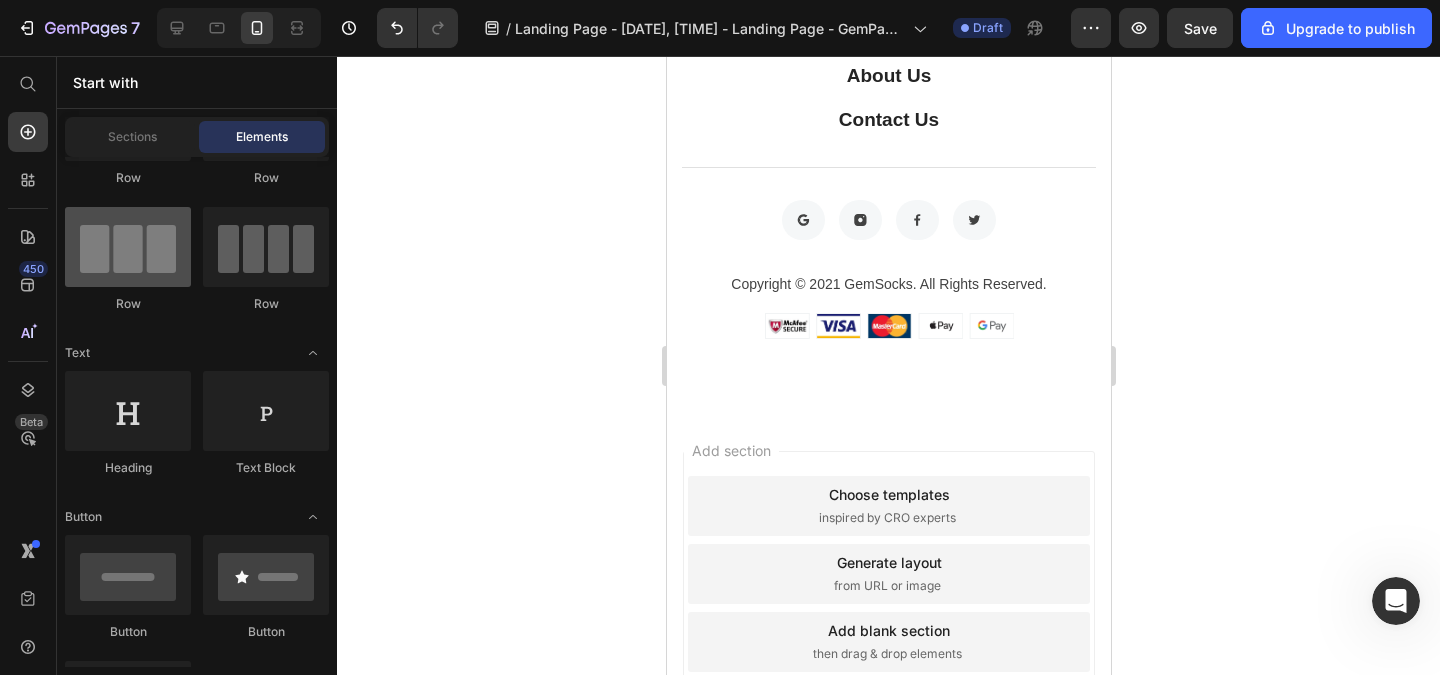 scroll, scrollTop: 0, scrollLeft: 0, axis: both 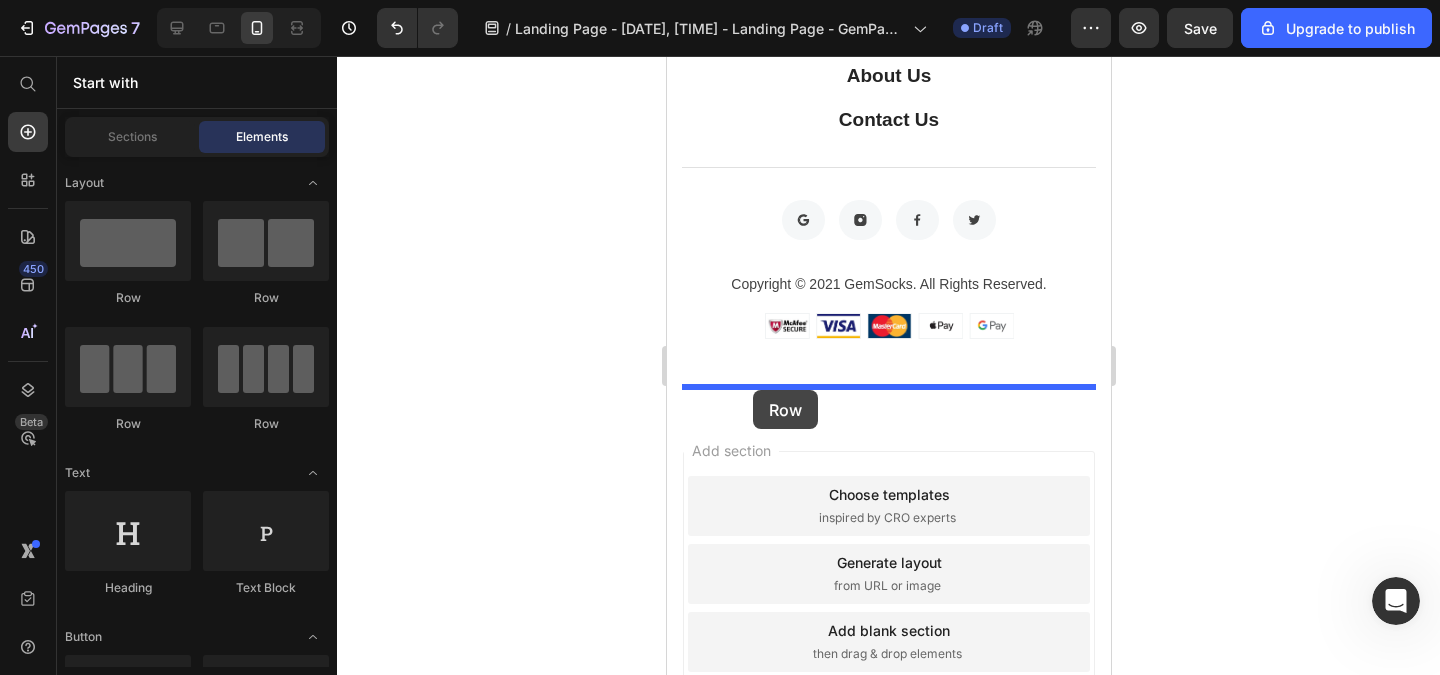 drag, startPoint x: 780, startPoint y: 336, endPoint x: 752, endPoint y: 390, distance: 60.827625 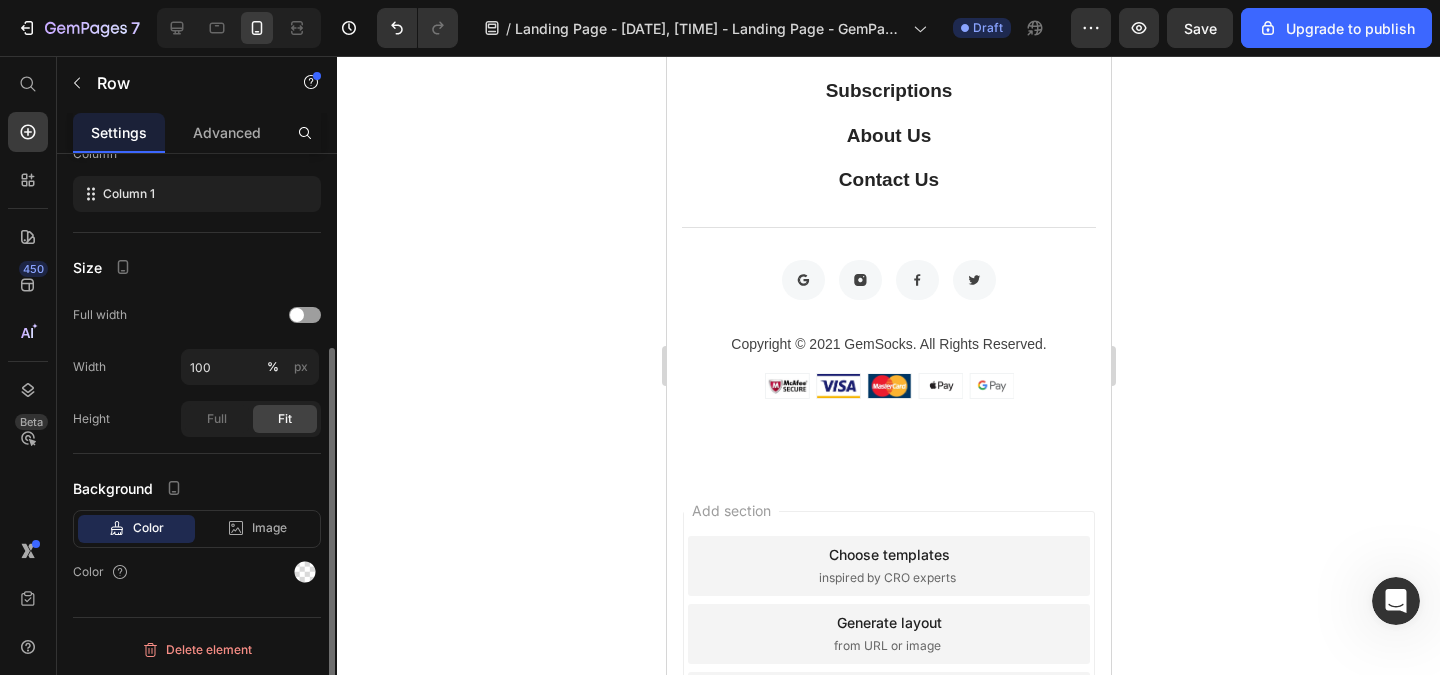 scroll, scrollTop: 0, scrollLeft: 0, axis: both 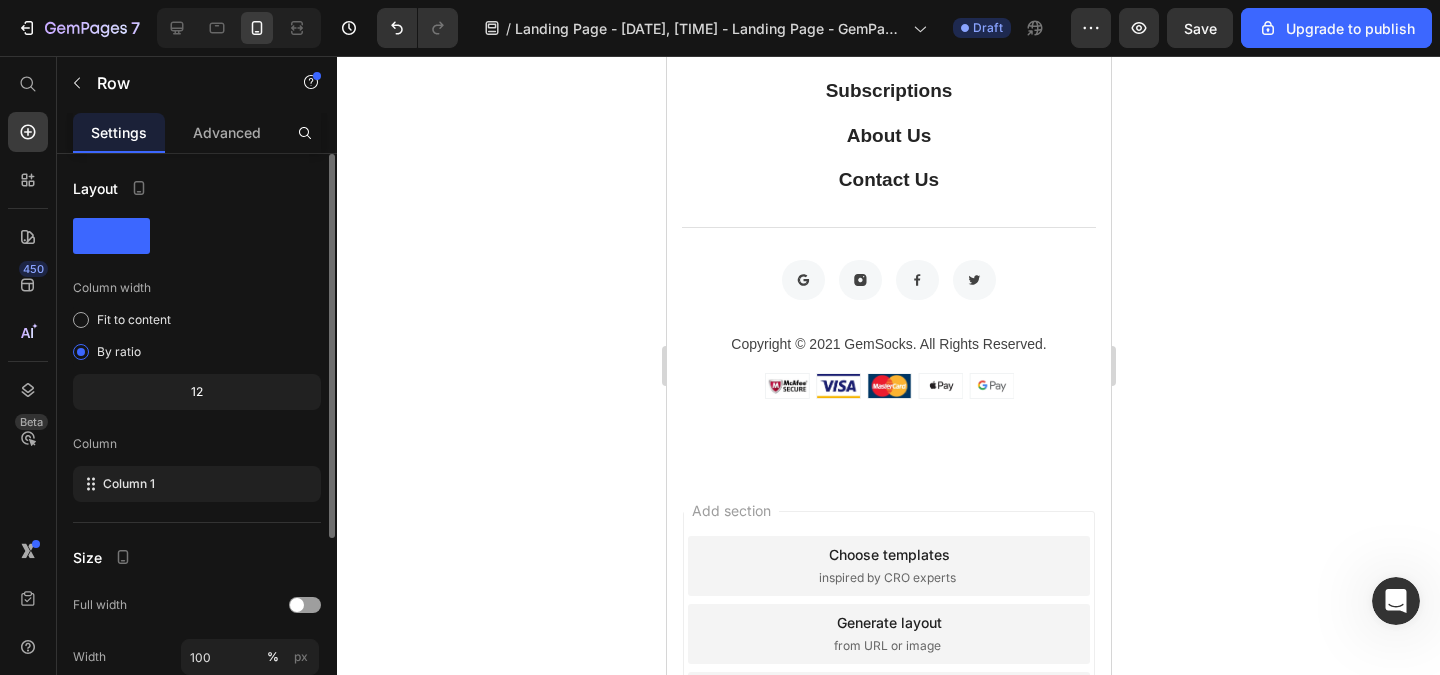 click on "El 40% de las mujeres sufren con la caída de cabello" at bounding box center [875, -47] 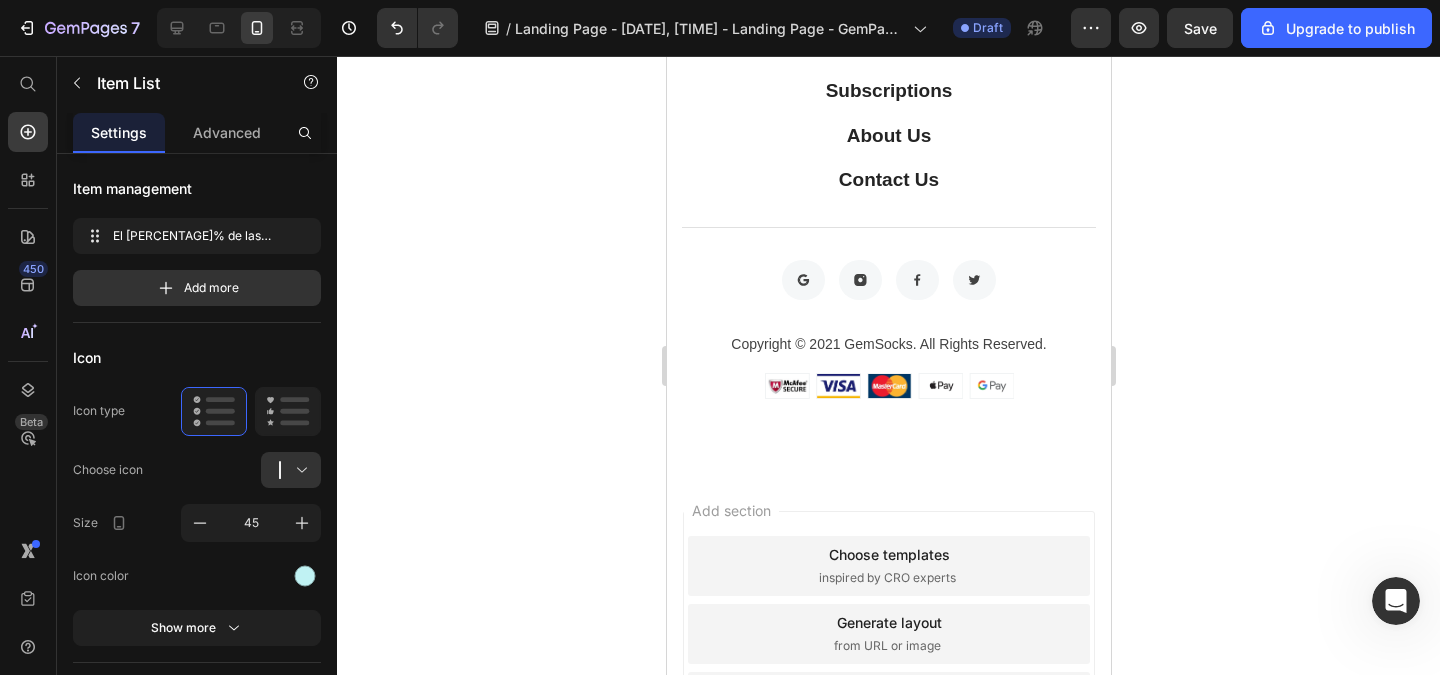 click on "Drop element here" at bounding box center (888, -114) 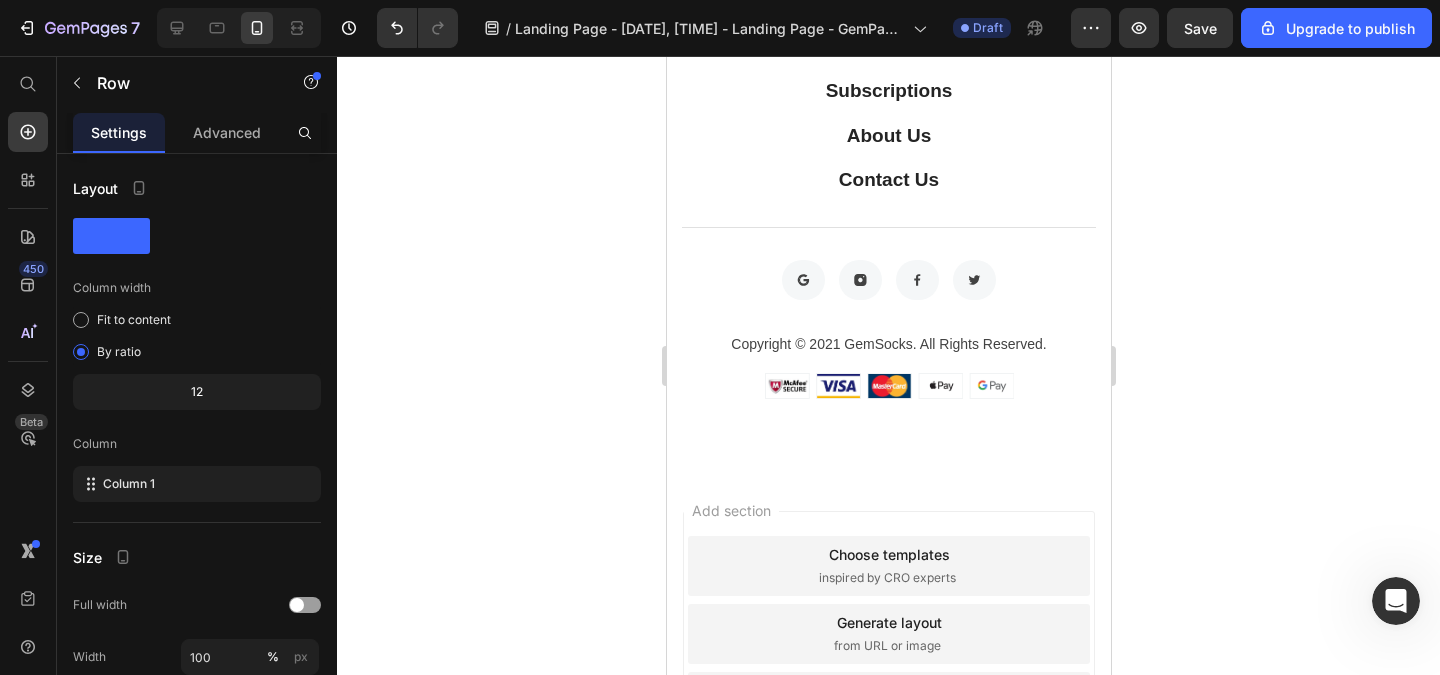 click 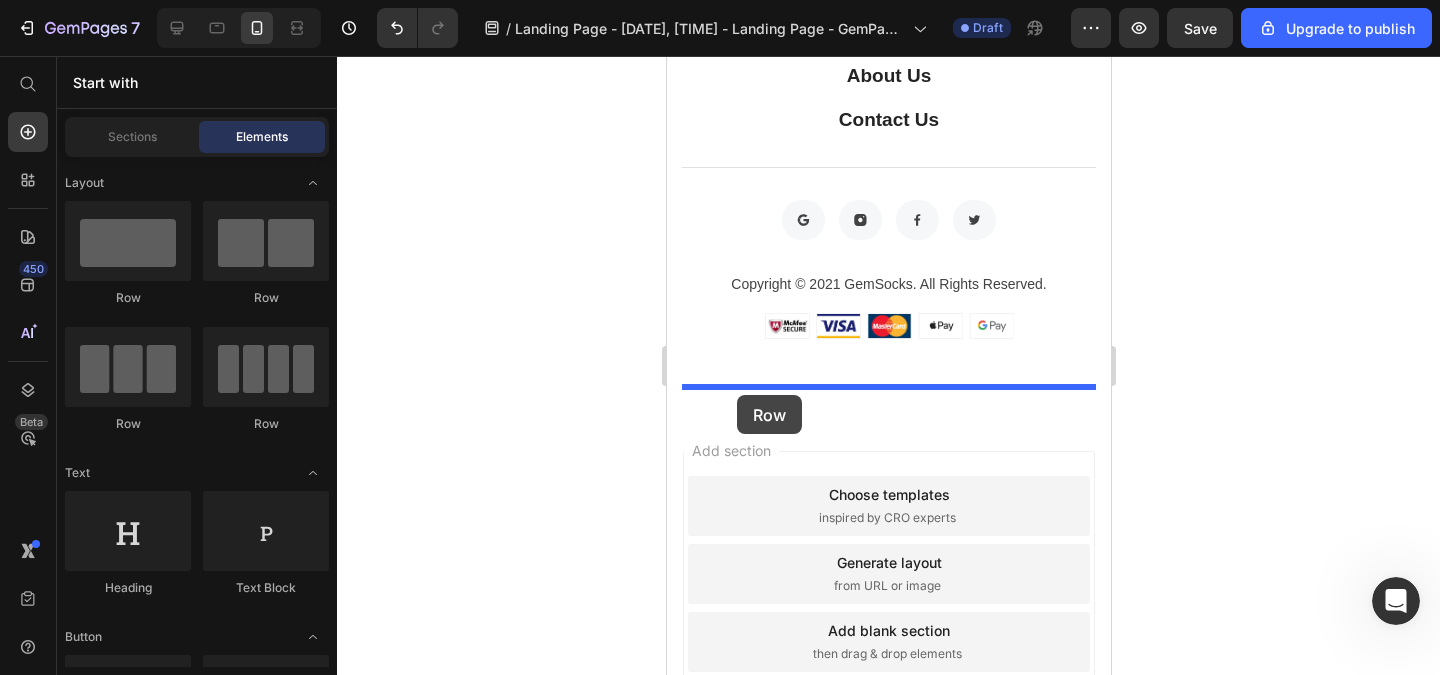 drag, startPoint x: 983, startPoint y: 327, endPoint x: 736, endPoint y: 395, distance: 256.1894 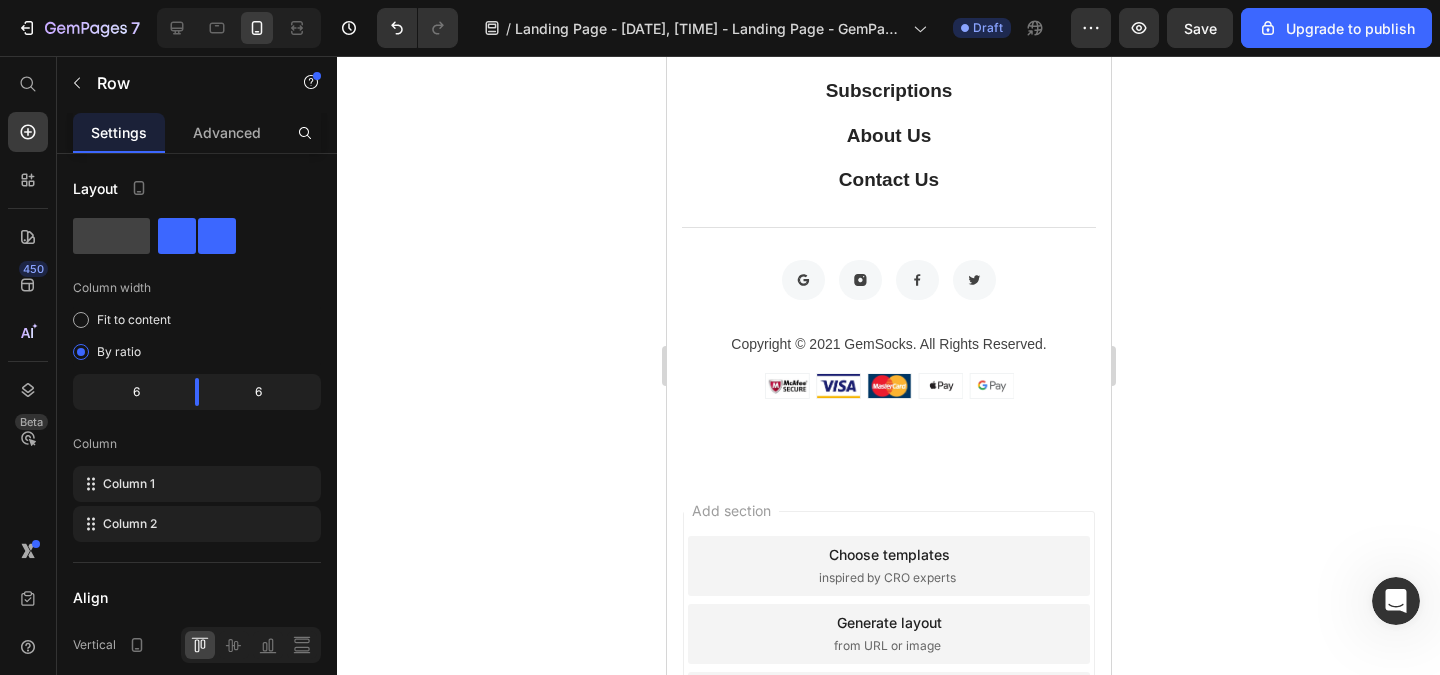 click on "Drop element here" at bounding box center [782, -114] 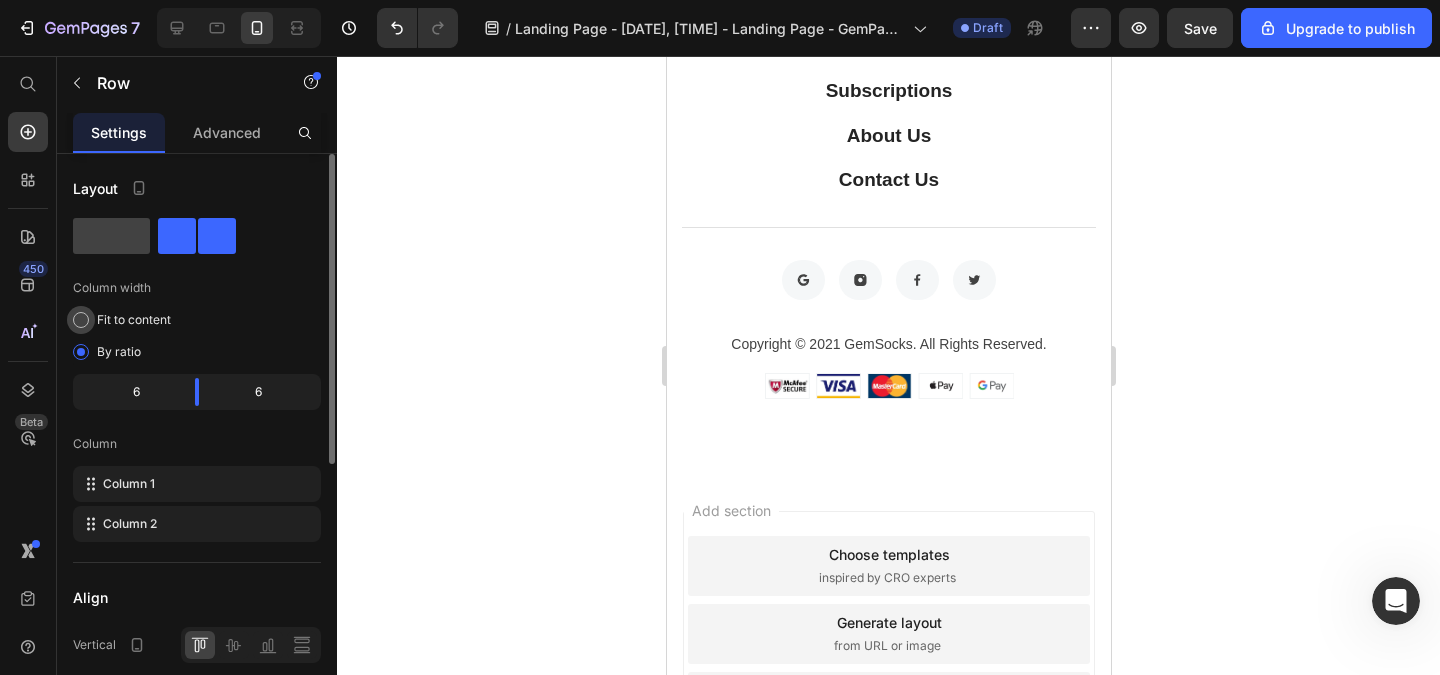 click on "Fit to content" 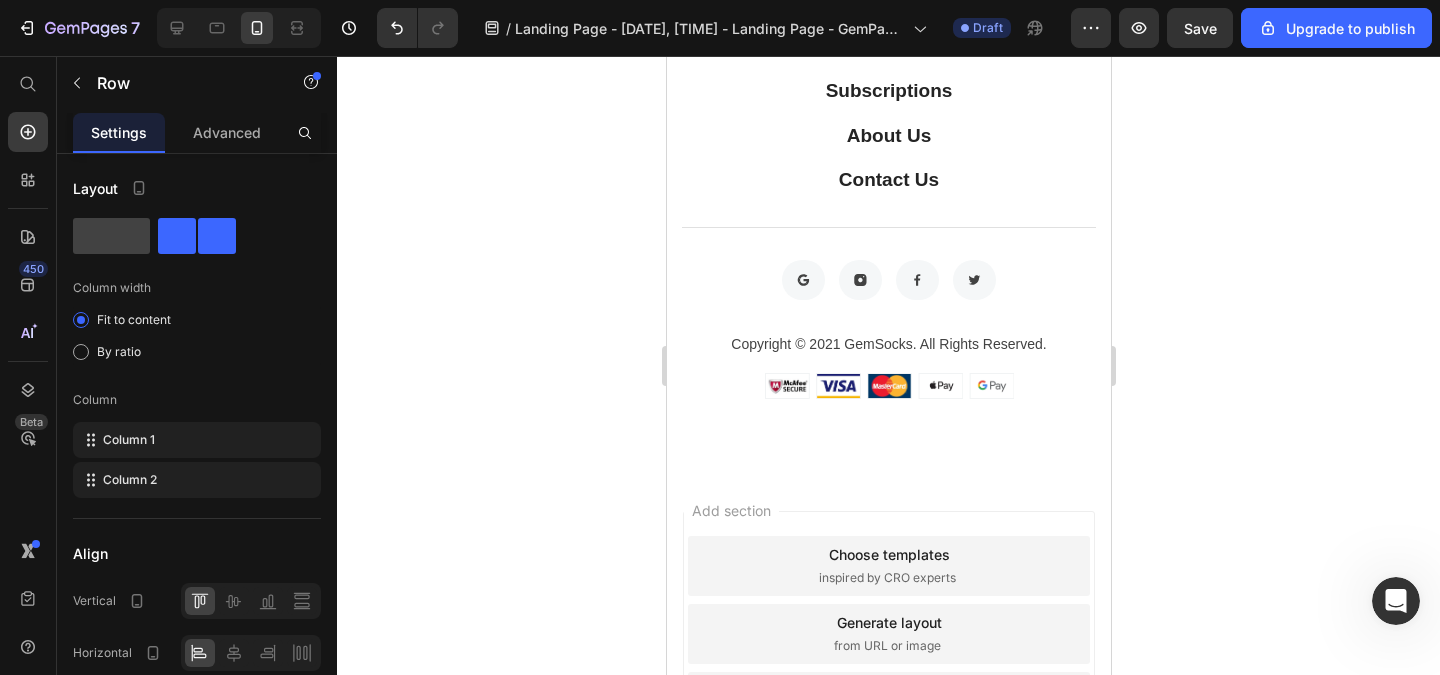 click 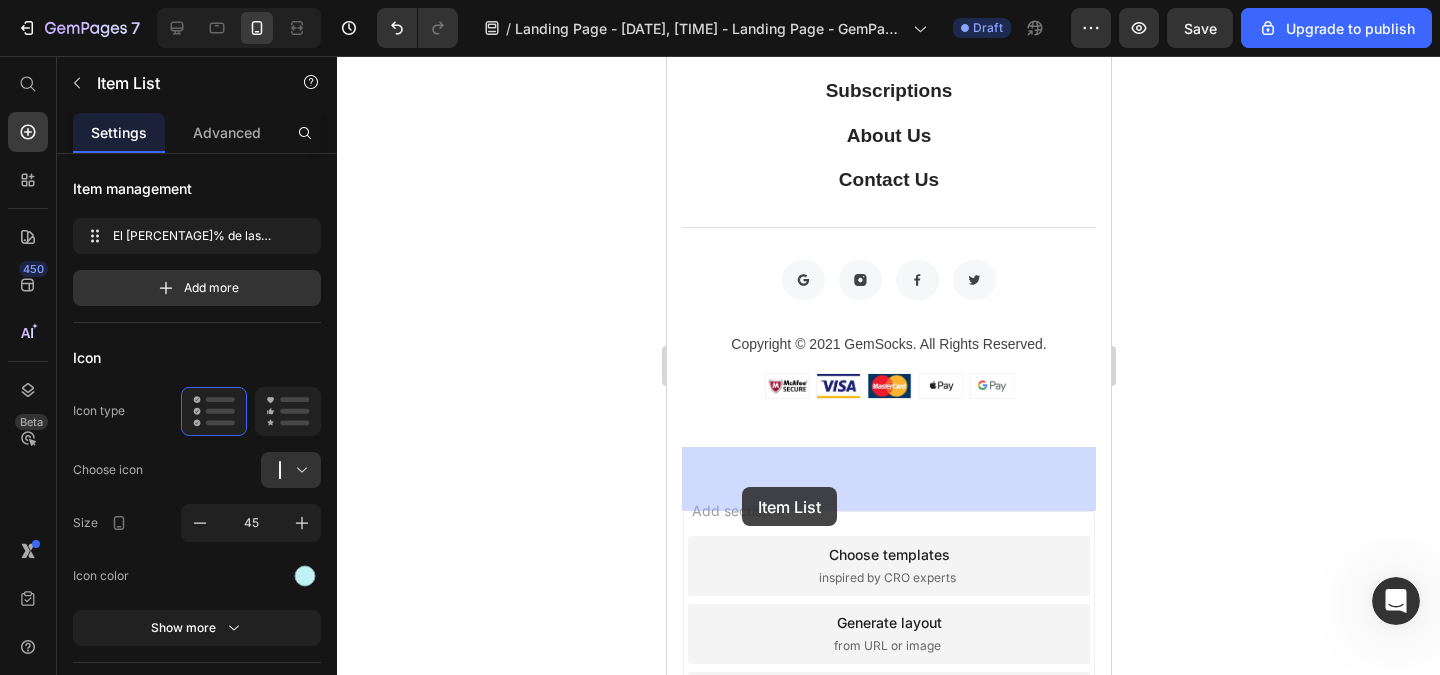 drag, startPoint x: 737, startPoint y: 487, endPoint x: 753, endPoint y: 487, distance: 16 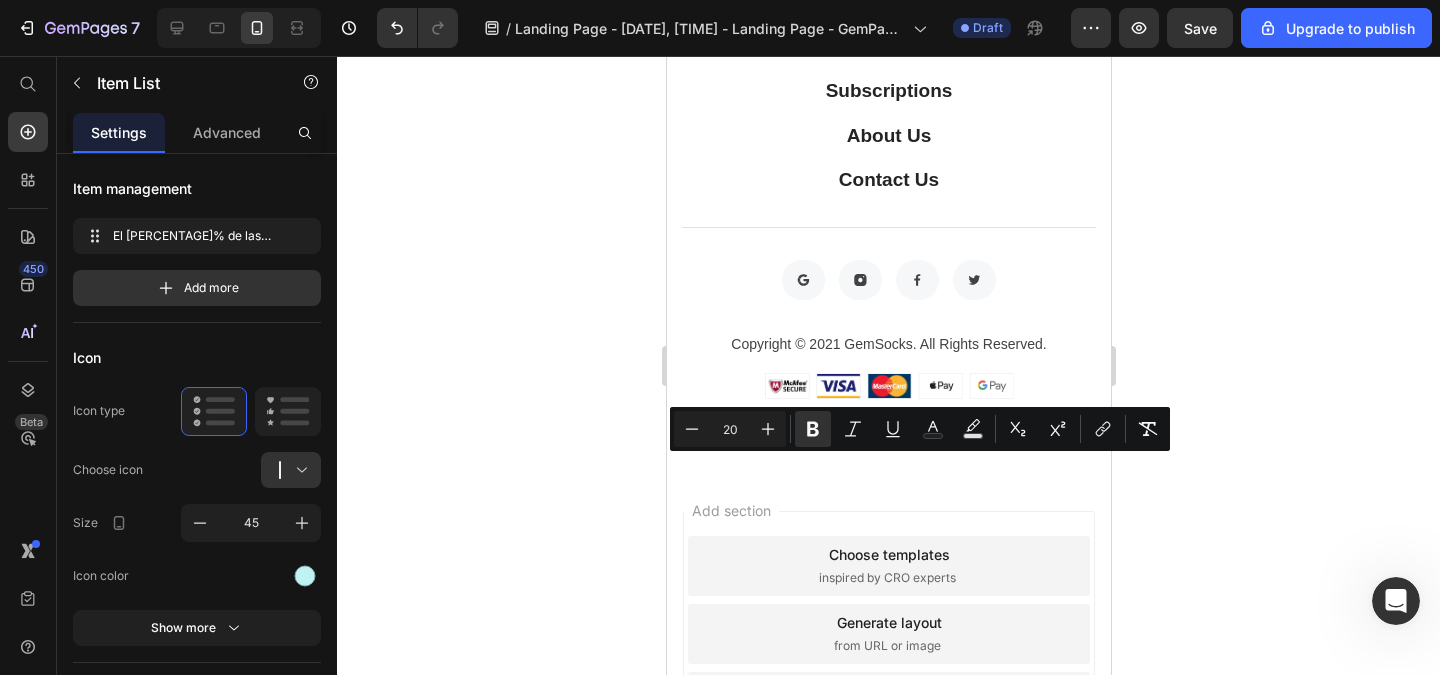 drag, startPoint x: 822, startPoint y: 484, endPoint x: 949, endPoint y: 474, distance: 127.39309 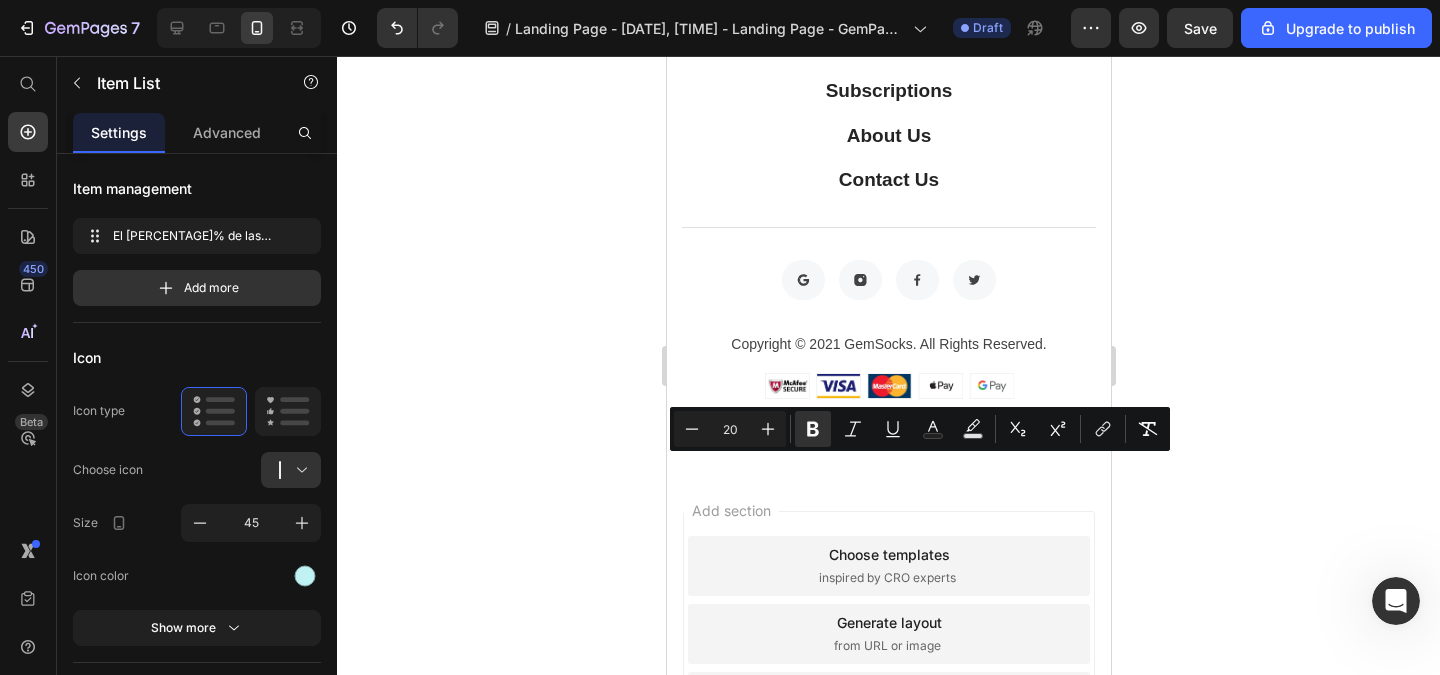 click 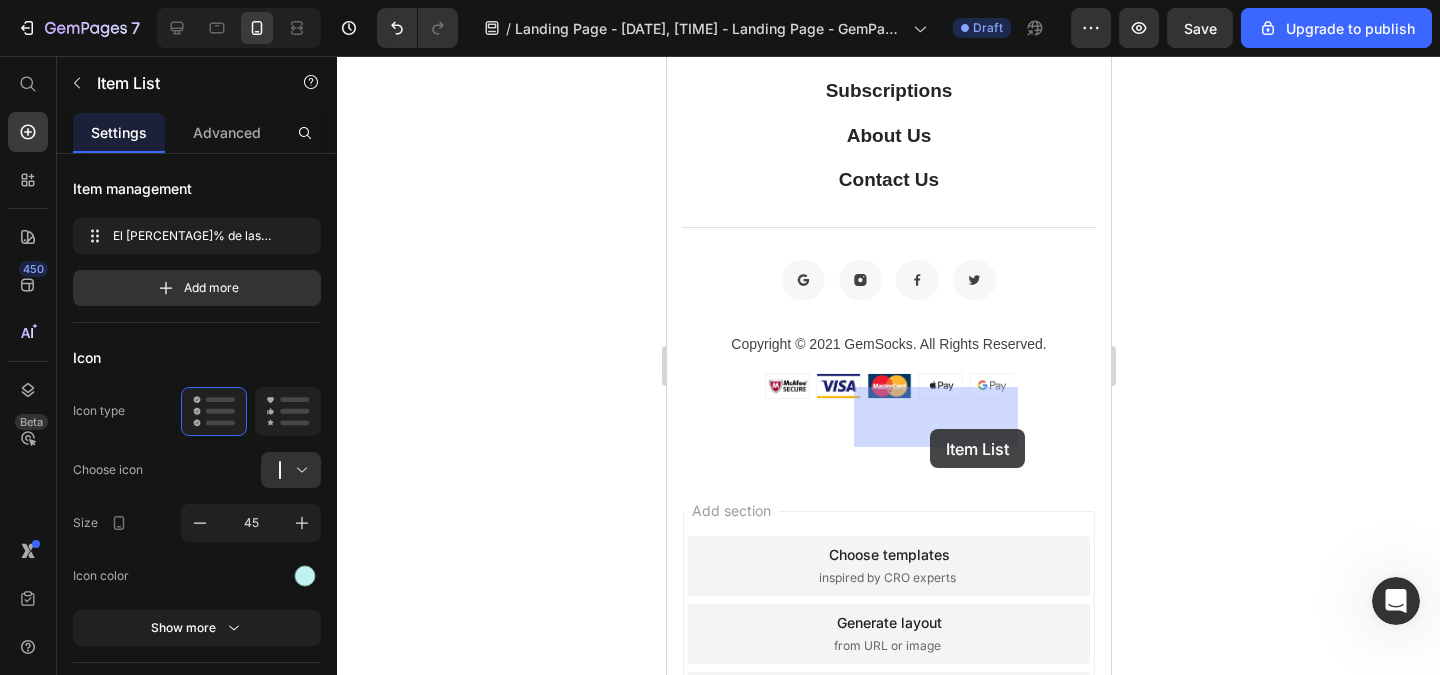 drag, startPoint x: 852, startPoint y: 488, endPoint x: 929, endPoint y: 429, distance: 97.00516 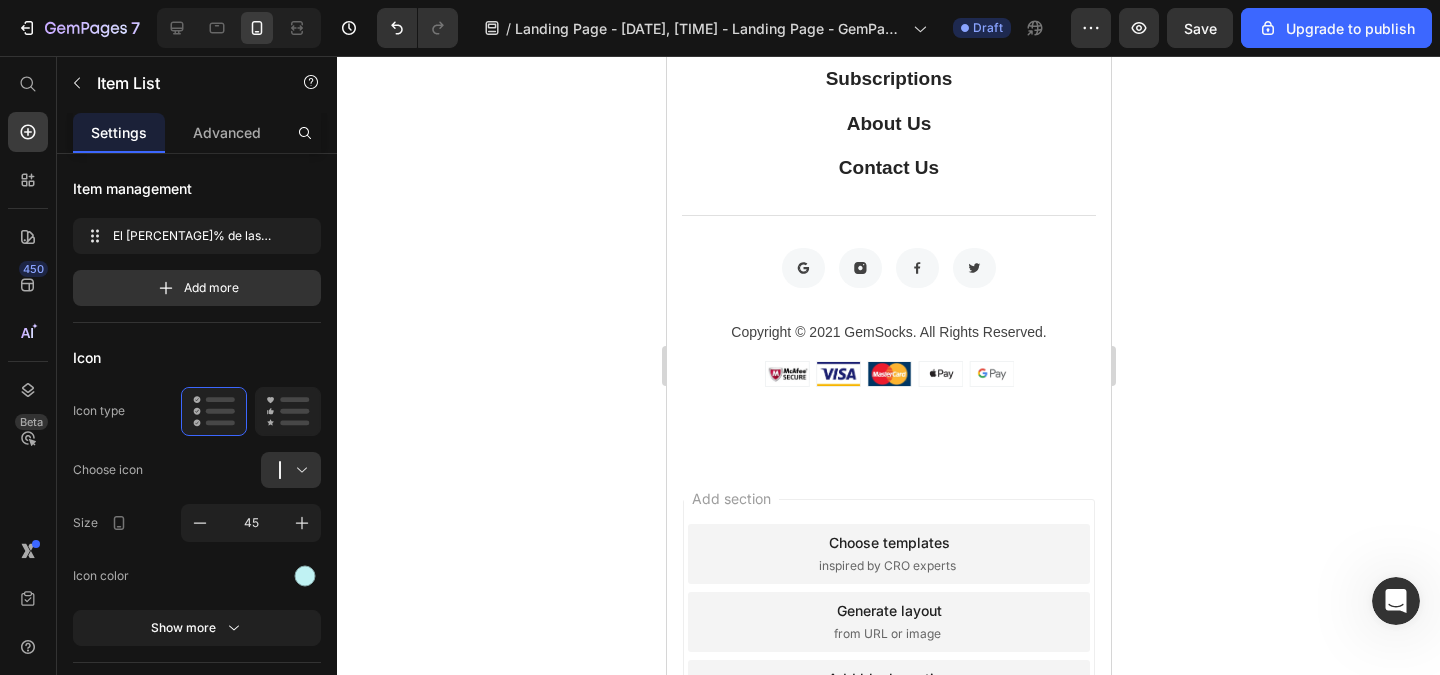 click 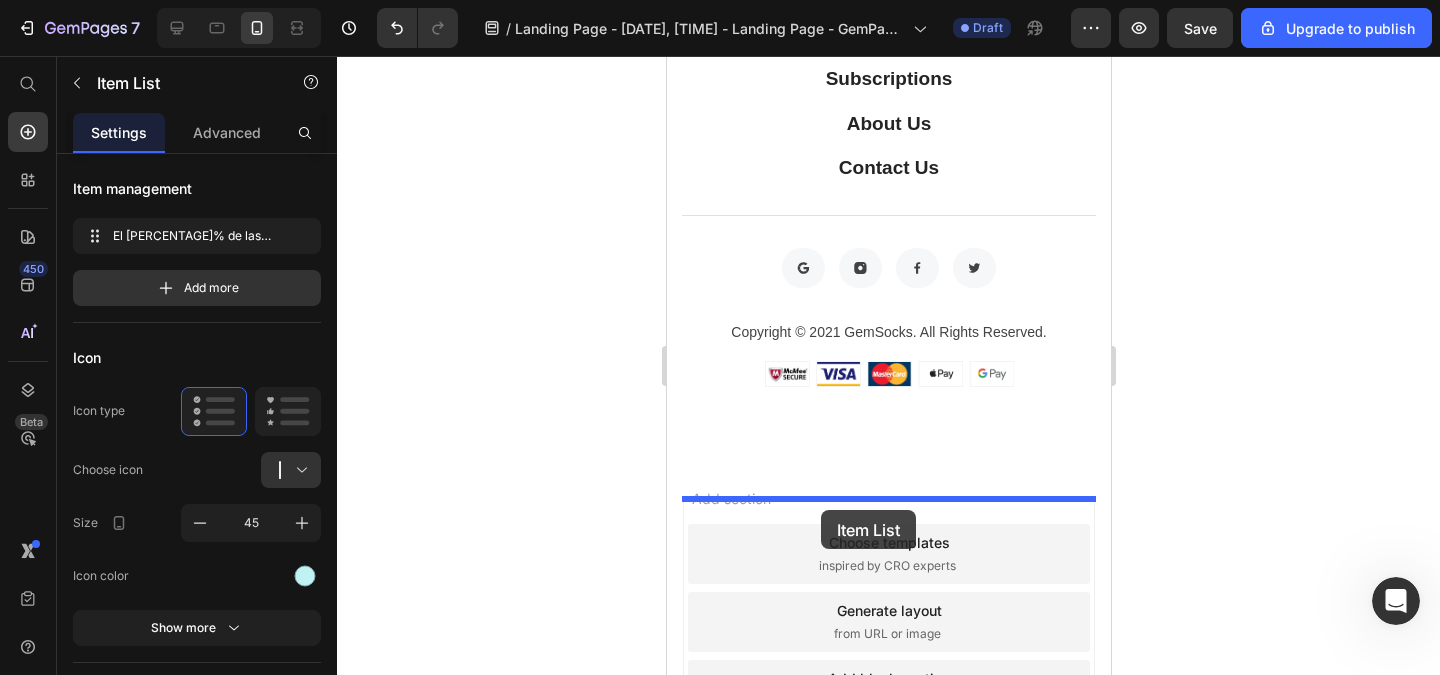 drag, startPoint x: 922, startPoint y: 434, endPoint x: 820, endPoint y: 510, distance: 127.20063 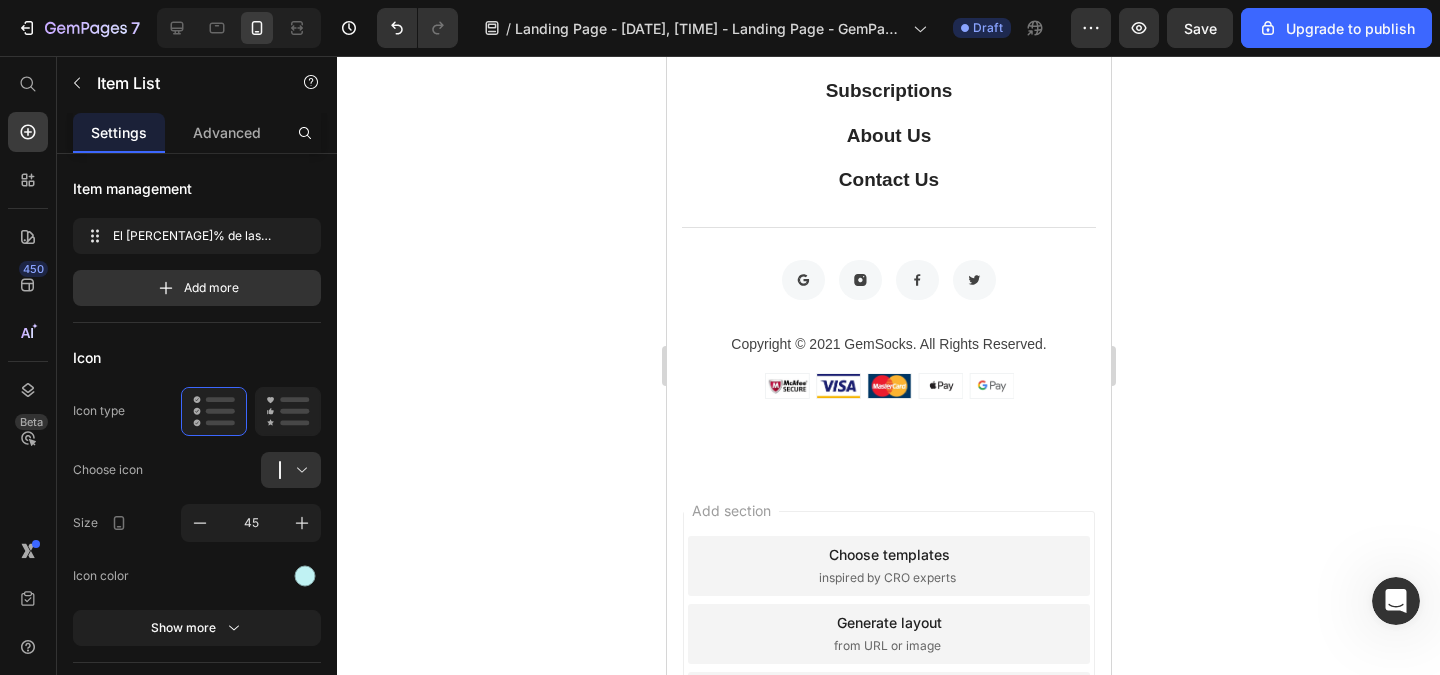 click 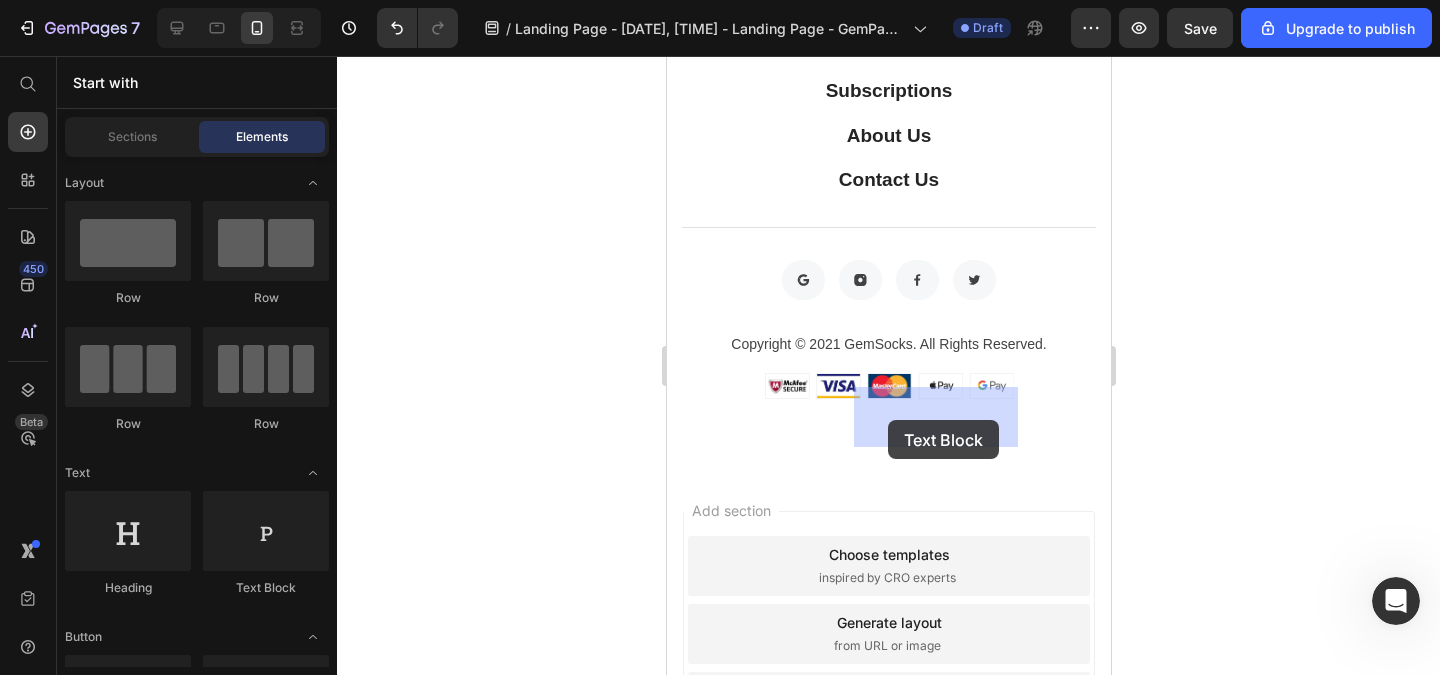 drag, startPoint x: 1074, startPoint y: 598, endPoint x: 887, endPoint y: 420, distance: 258.17242 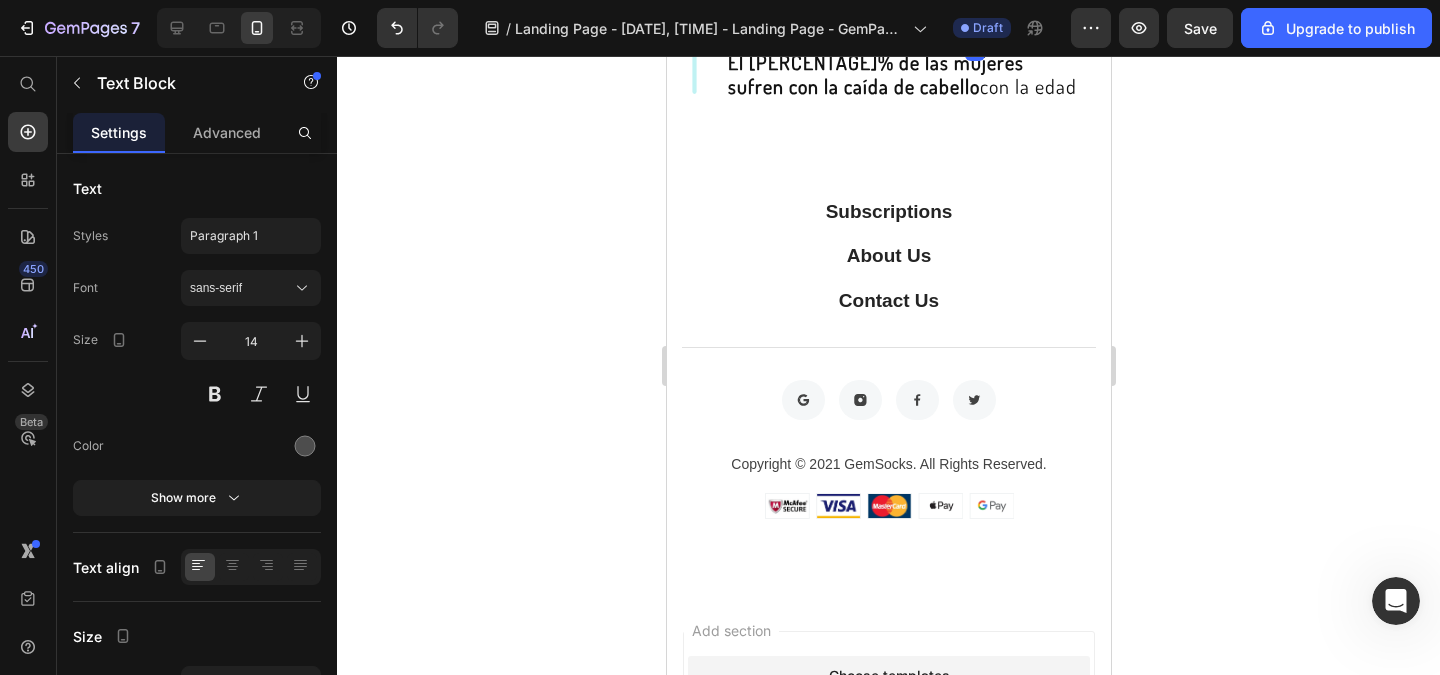 click on "Lorem ipsum dolor sit amet, consectetur adipiscing elit, sed do eiusmod tempor incididunt ut labore et dolore magna aliqua. Ut enim ad minim veniam, quis nostrud exercitation ullamco laboris nisi ut aliquip ex ea commodo consequat." at bounding box center [974, -54] 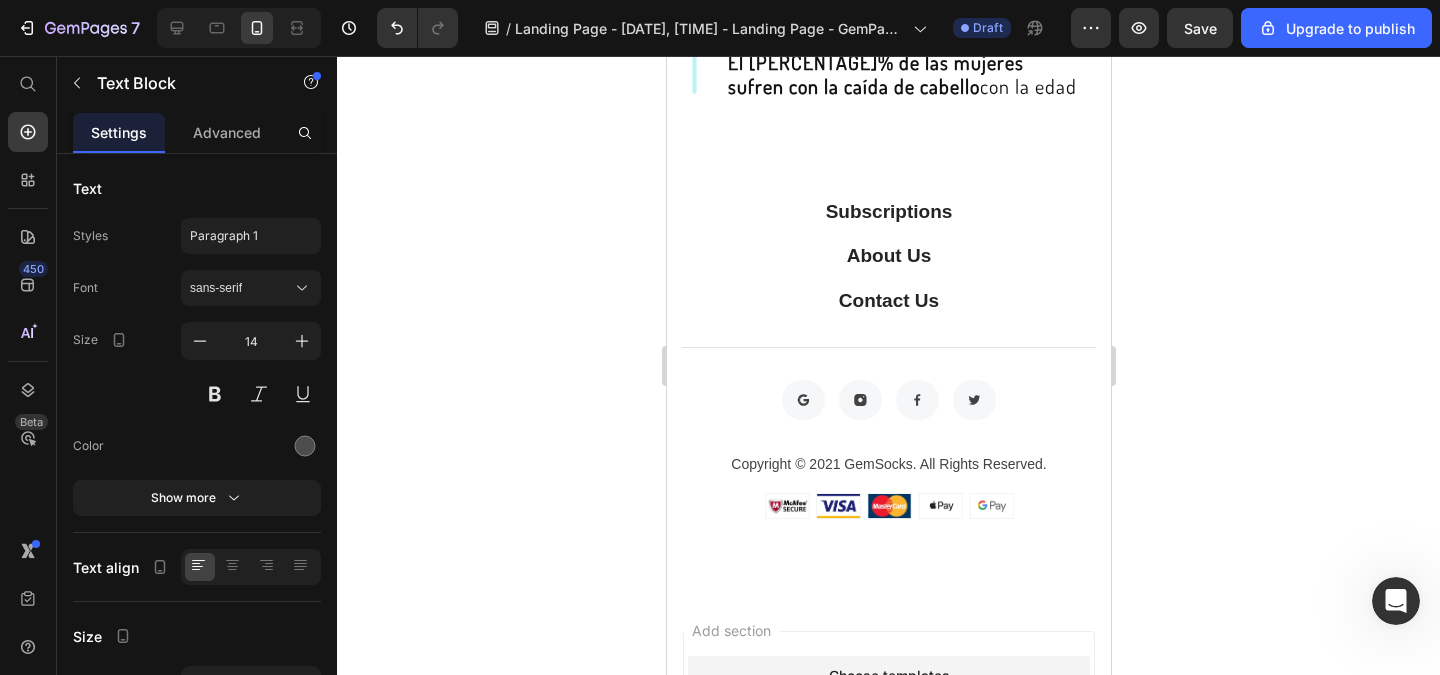 click on "Lorem ipsum dolor sit amet, consectetur adipiscing elit, sed do eiusmod tempor incididunt ut labore et dolore magna aliqua. Ut enim ad minim veniam, quis nostrud exercitation ullamco laboris nisi ut aliquip ex ea commodo consequat." at bounding box center (974, -54) 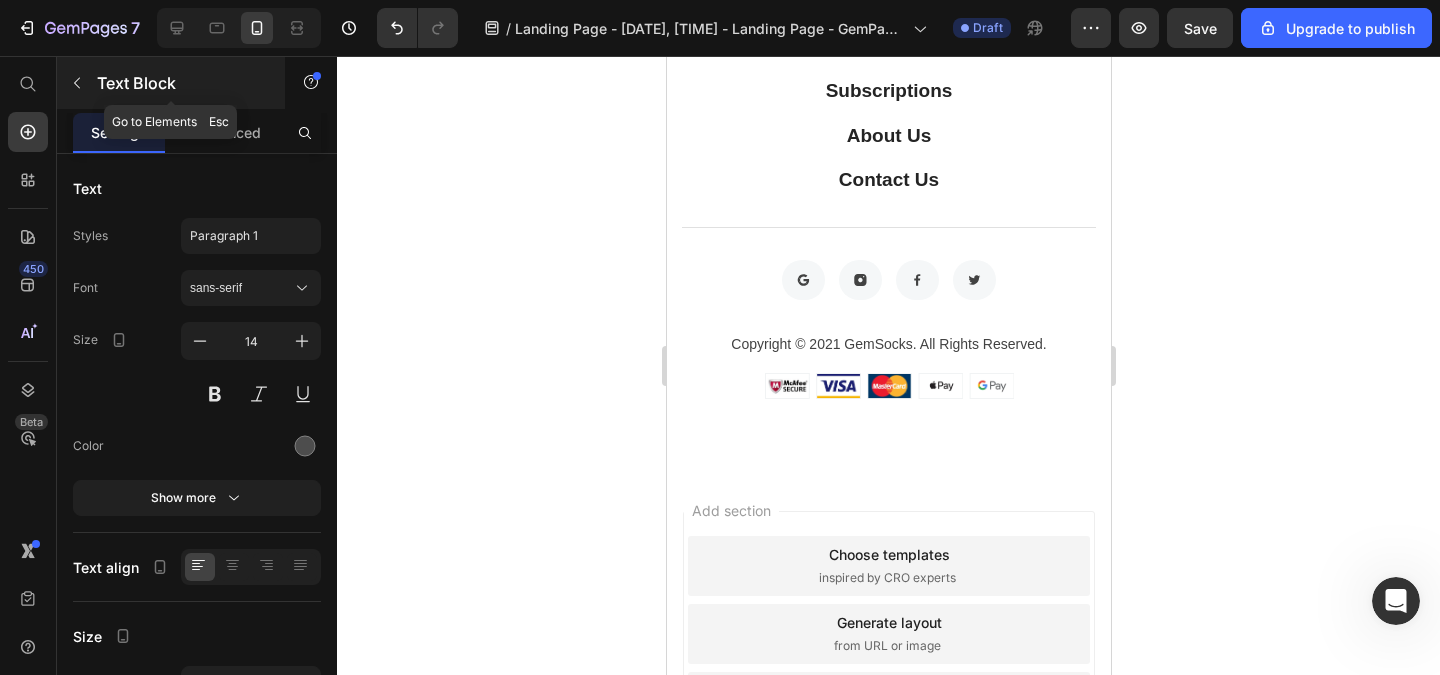 click at bounding box center [77, 83] 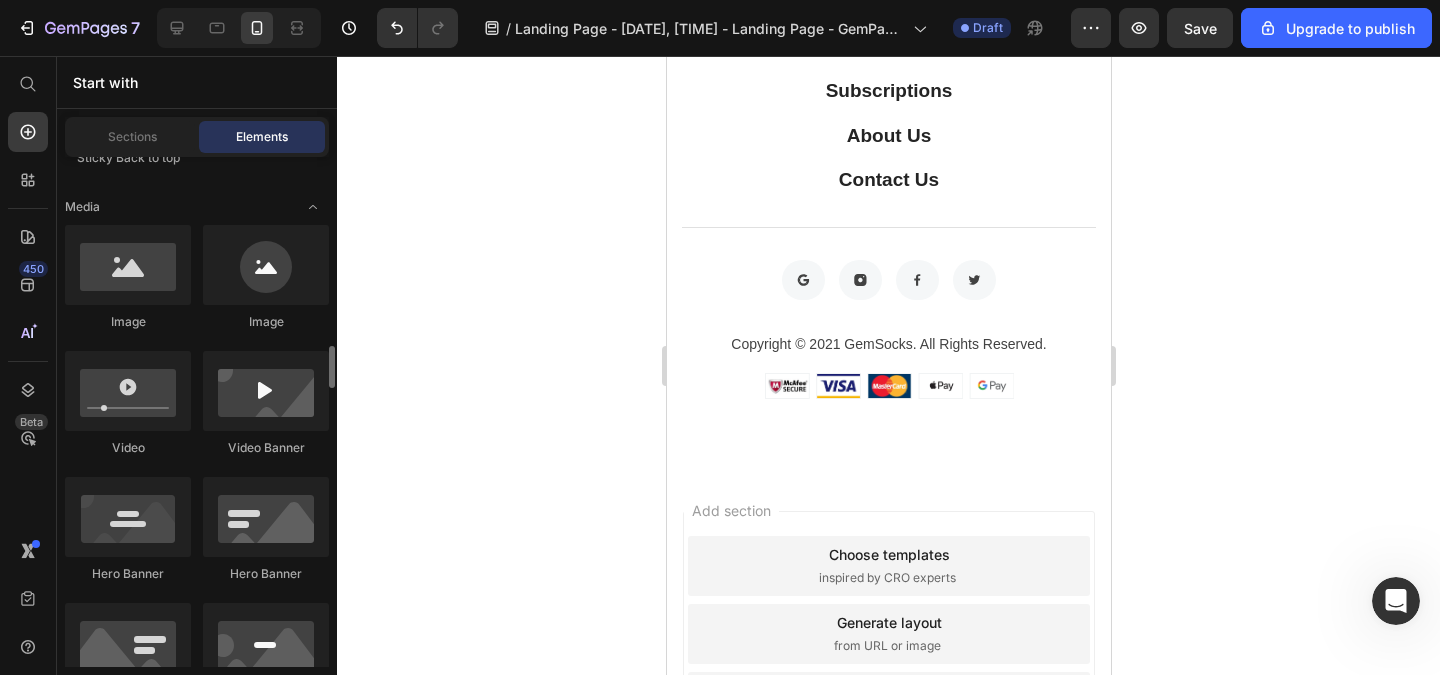 scroll, scrollTop: 1200, scrollLeft: 0, axis: vertical 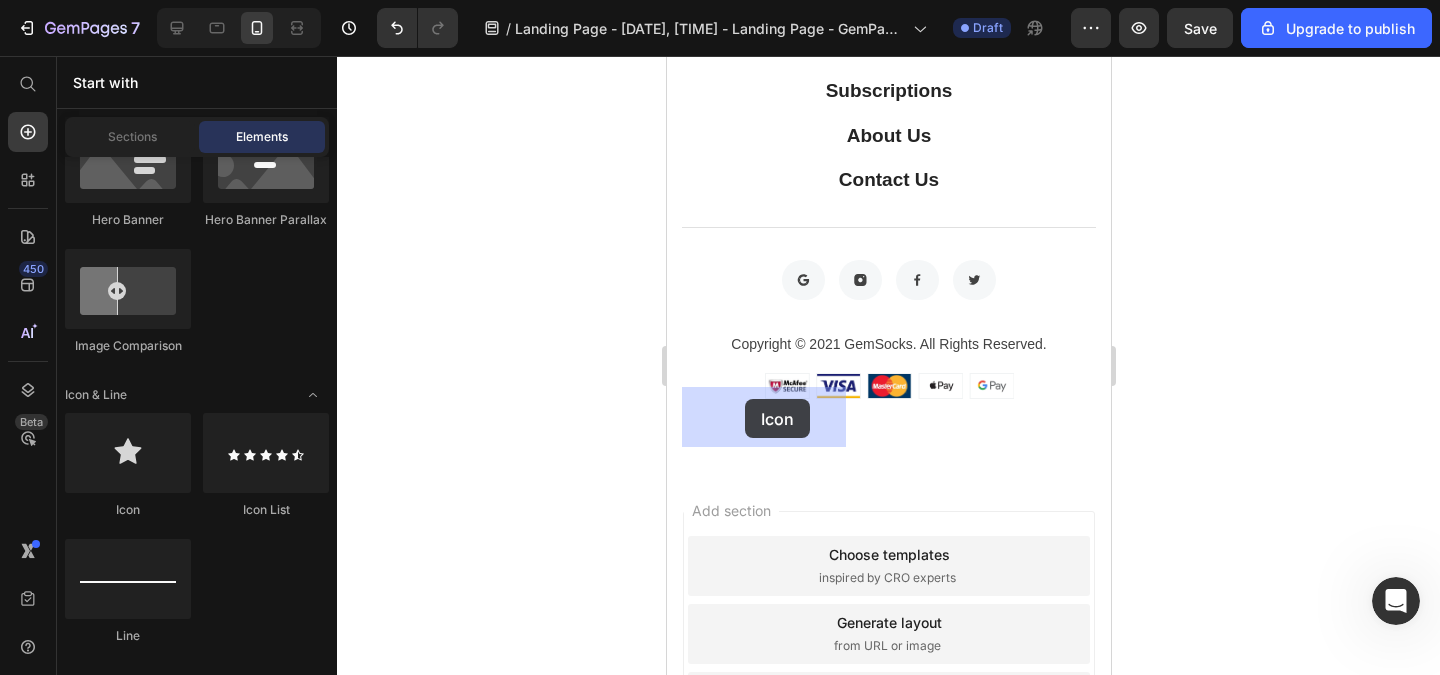 drag, startPoint x: 814, startPoint y: 517, endPoint x: 744, endPoint y: 399, distance: 137.20058 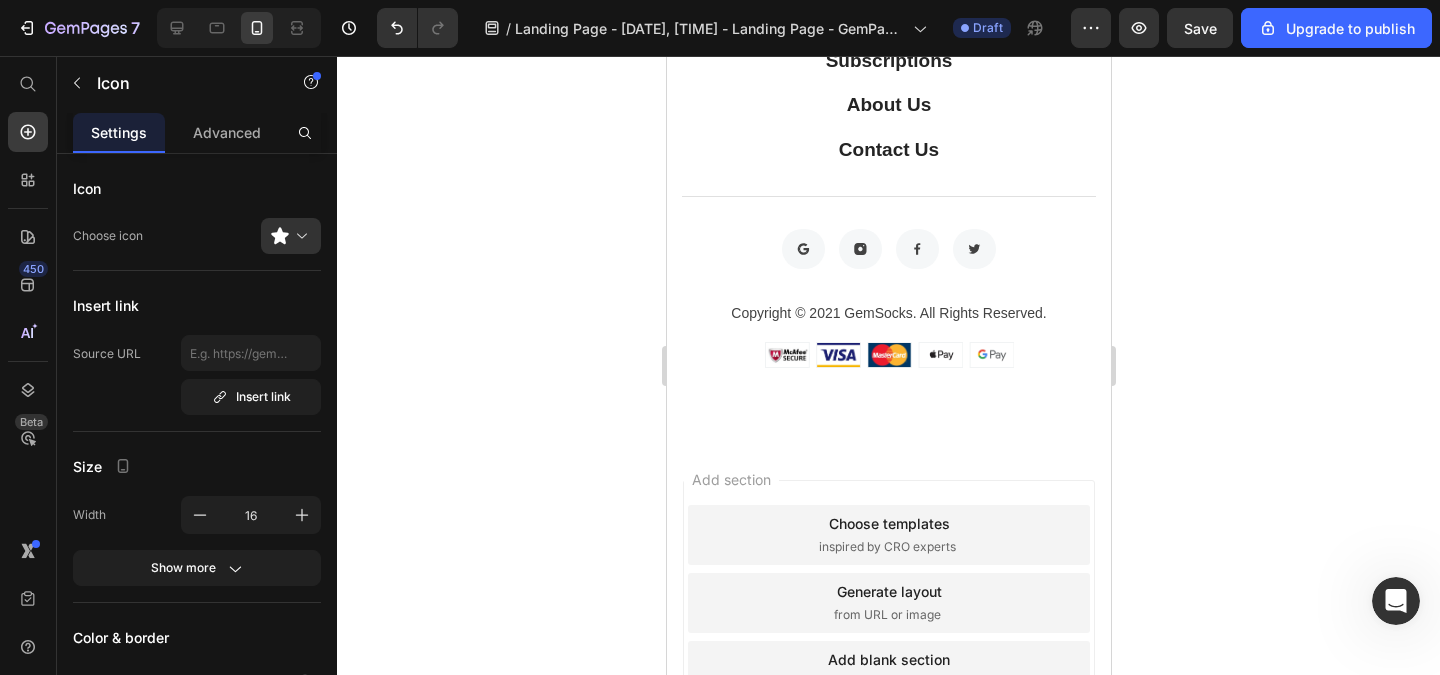 click 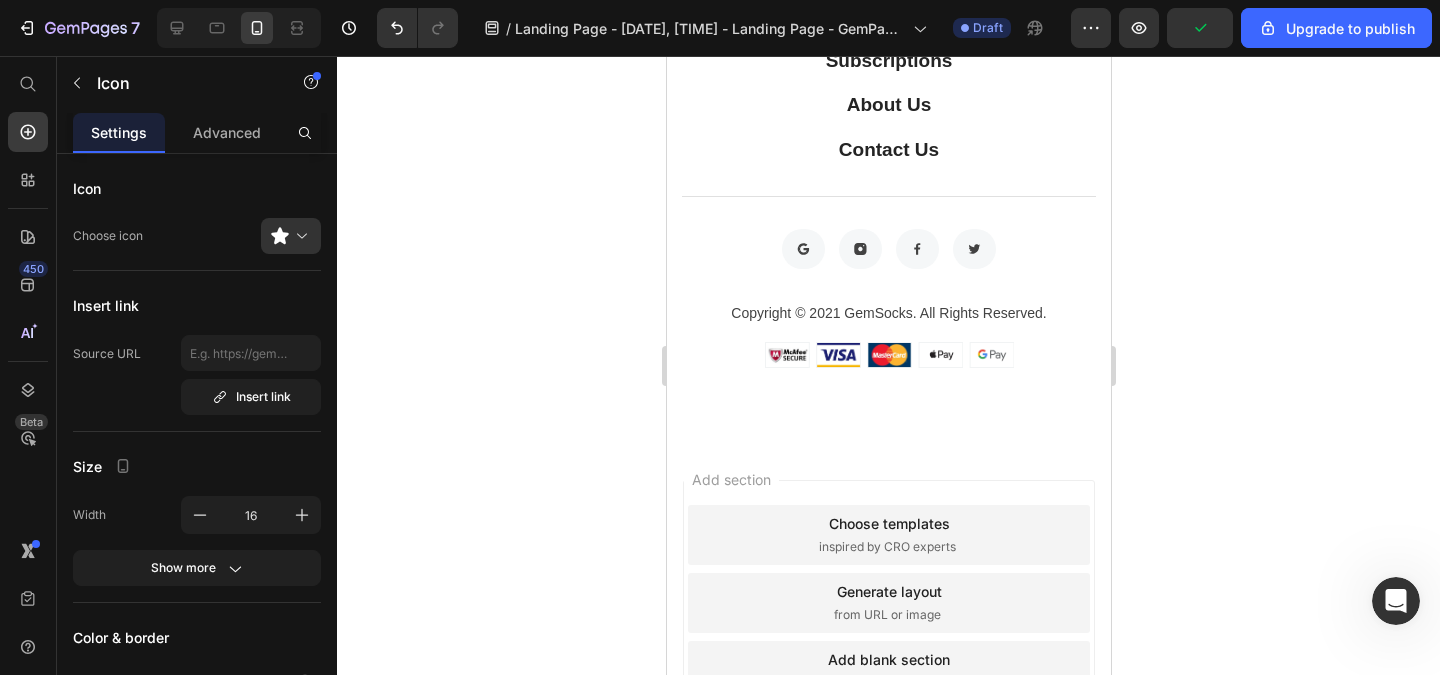 click 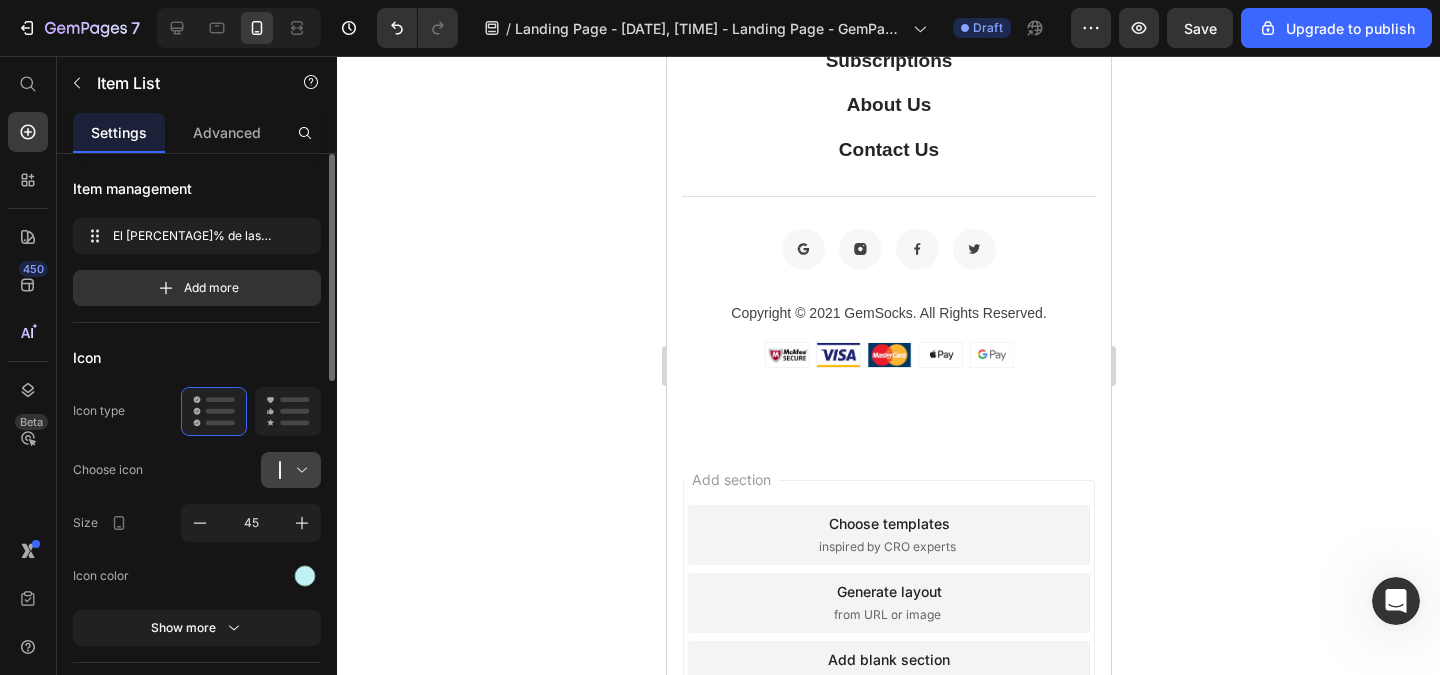 click at bounding box center [299, 470] 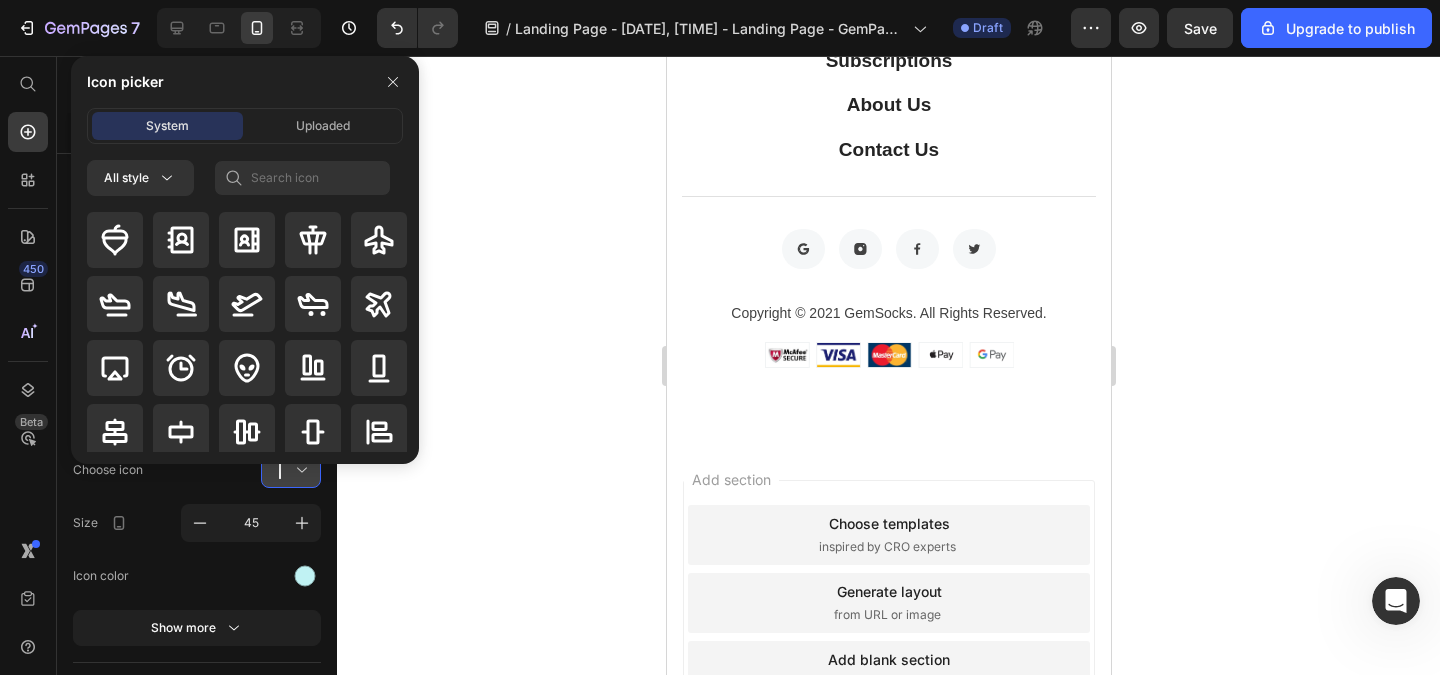 click at bounding box center [299, 470] 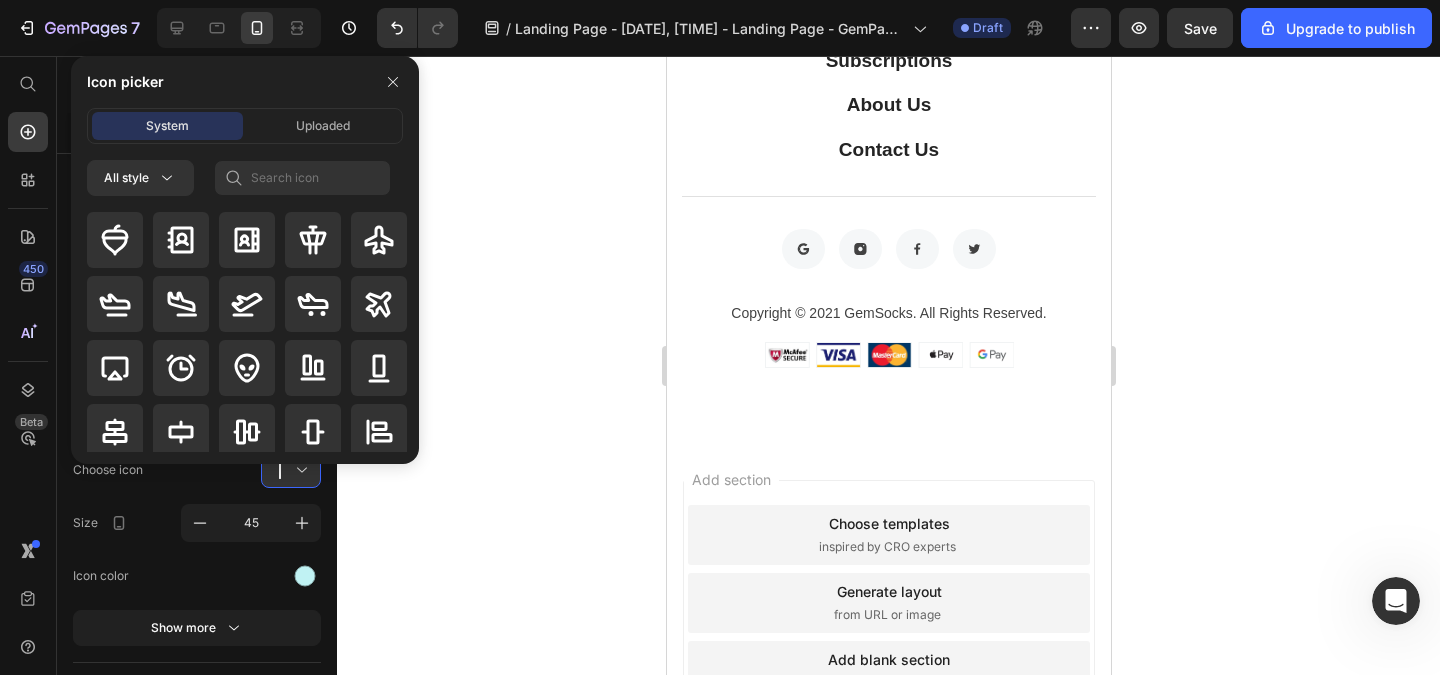 click on "Choose icon" 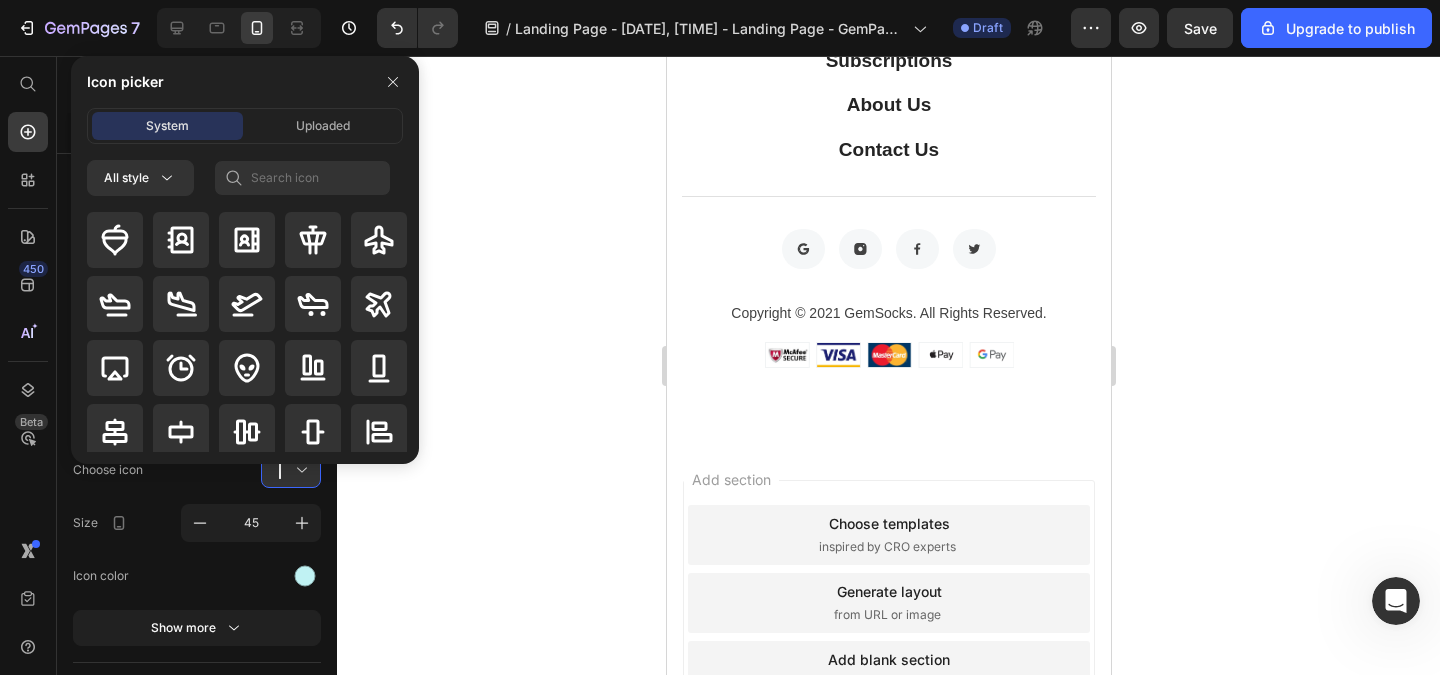 click 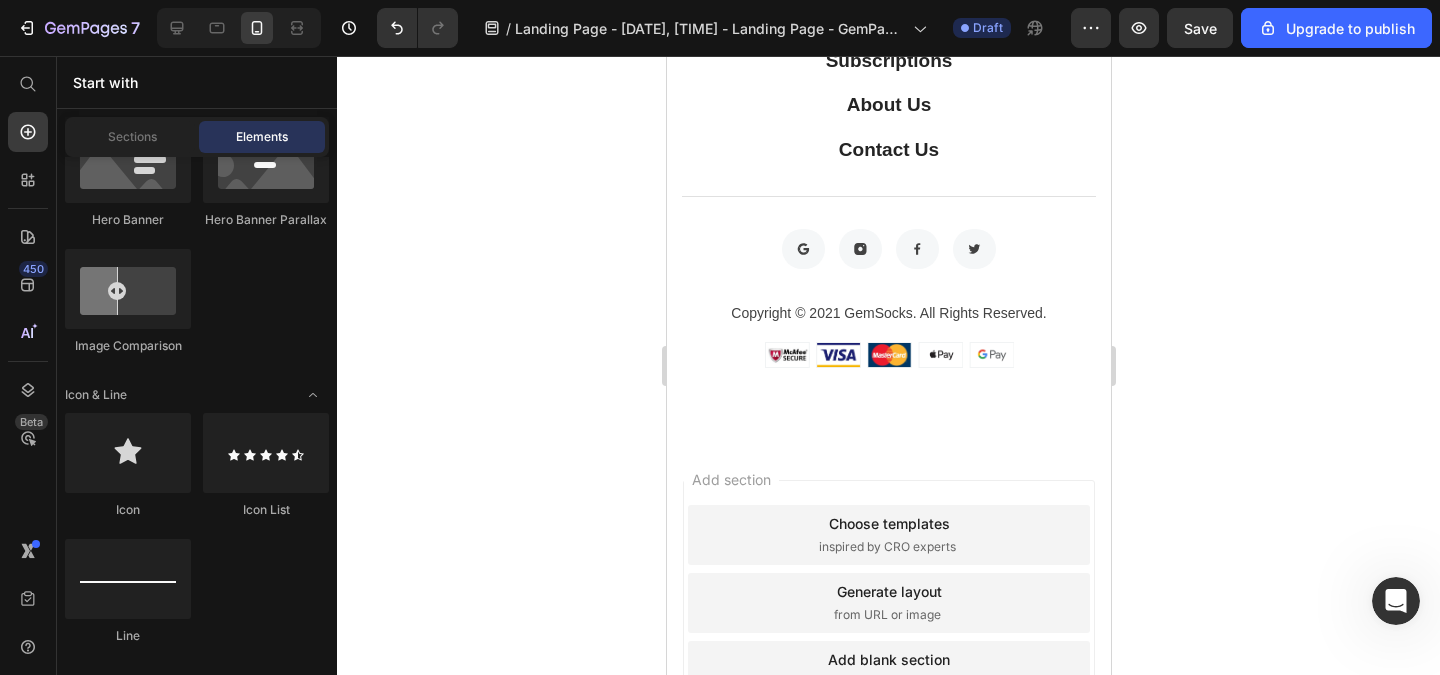 scroll, scrollTop: 1080, scrollLeft: 0, axis: vertical 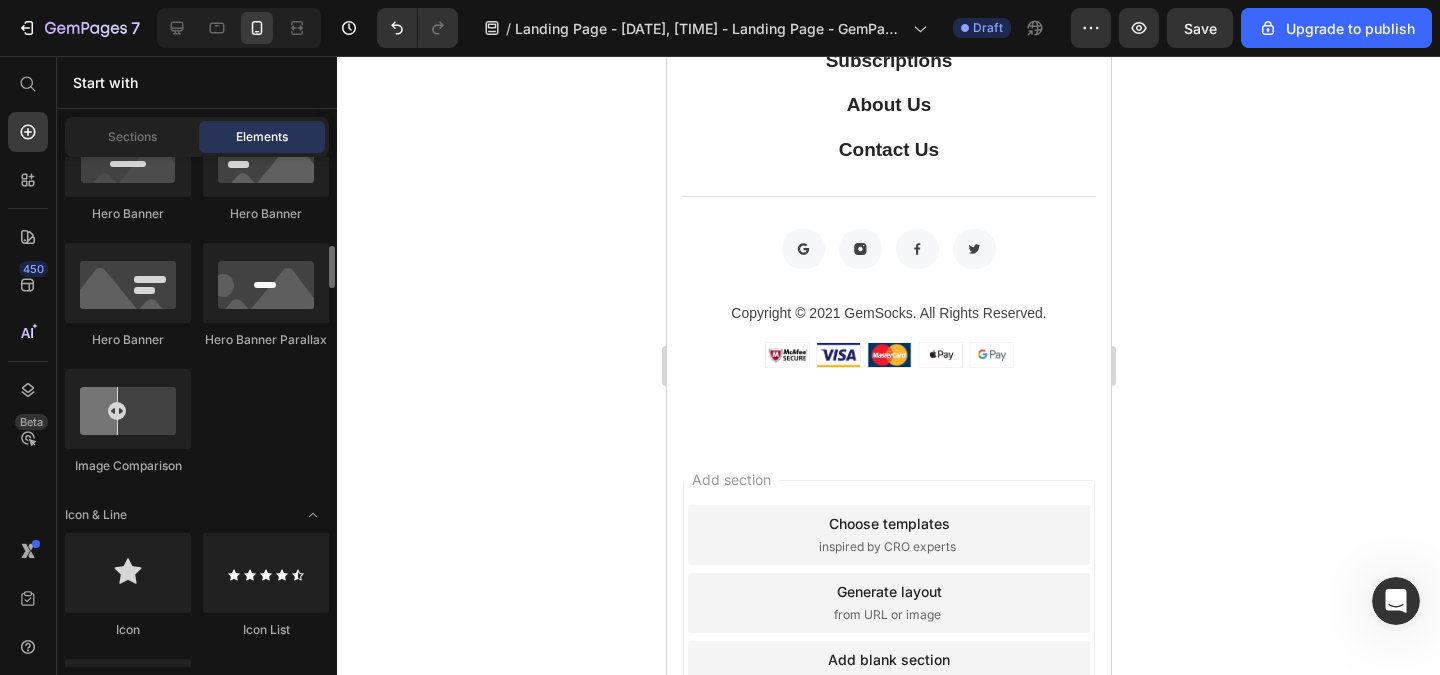 click on "El 40% de las mujeres sufren con la caída de cabello" at bounding box center (875, -77) 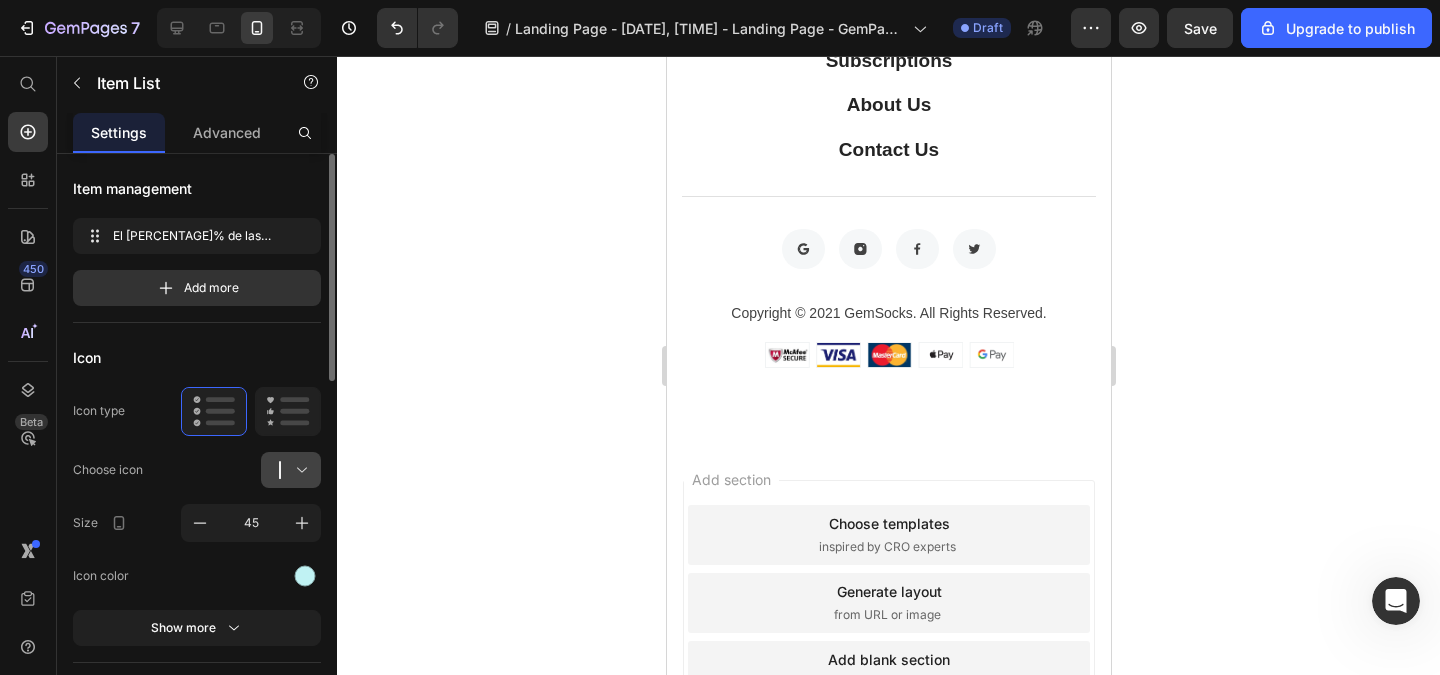 click at bounding box center [299, 470] 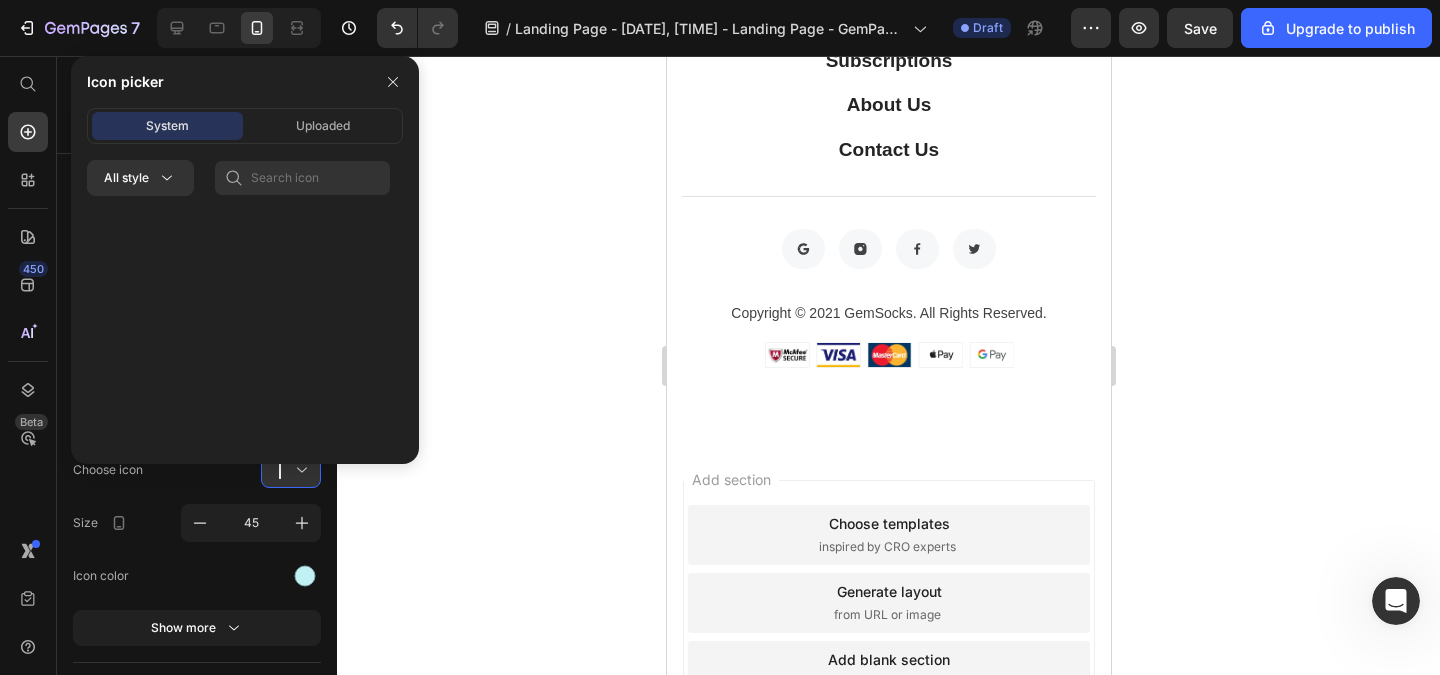 scroll, scrollTop: 4920, scrollLeft: 0, axis: vertical 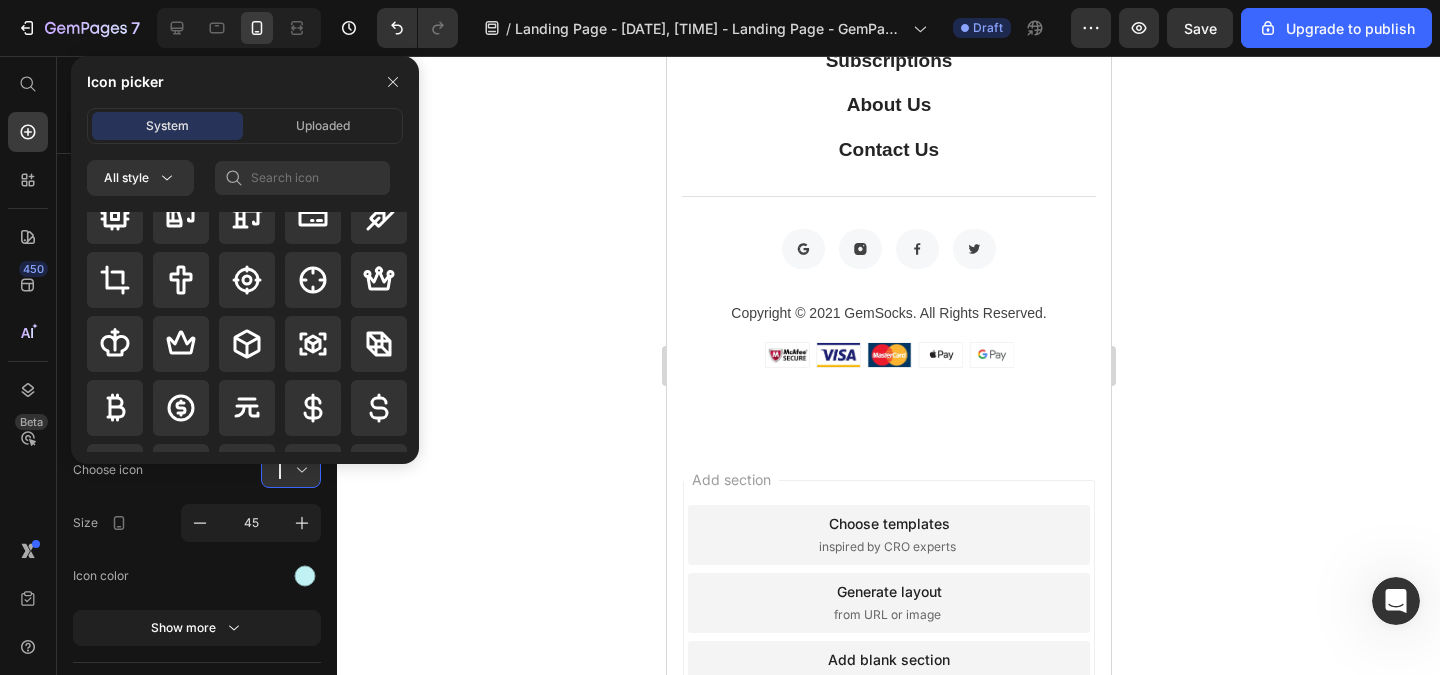 click 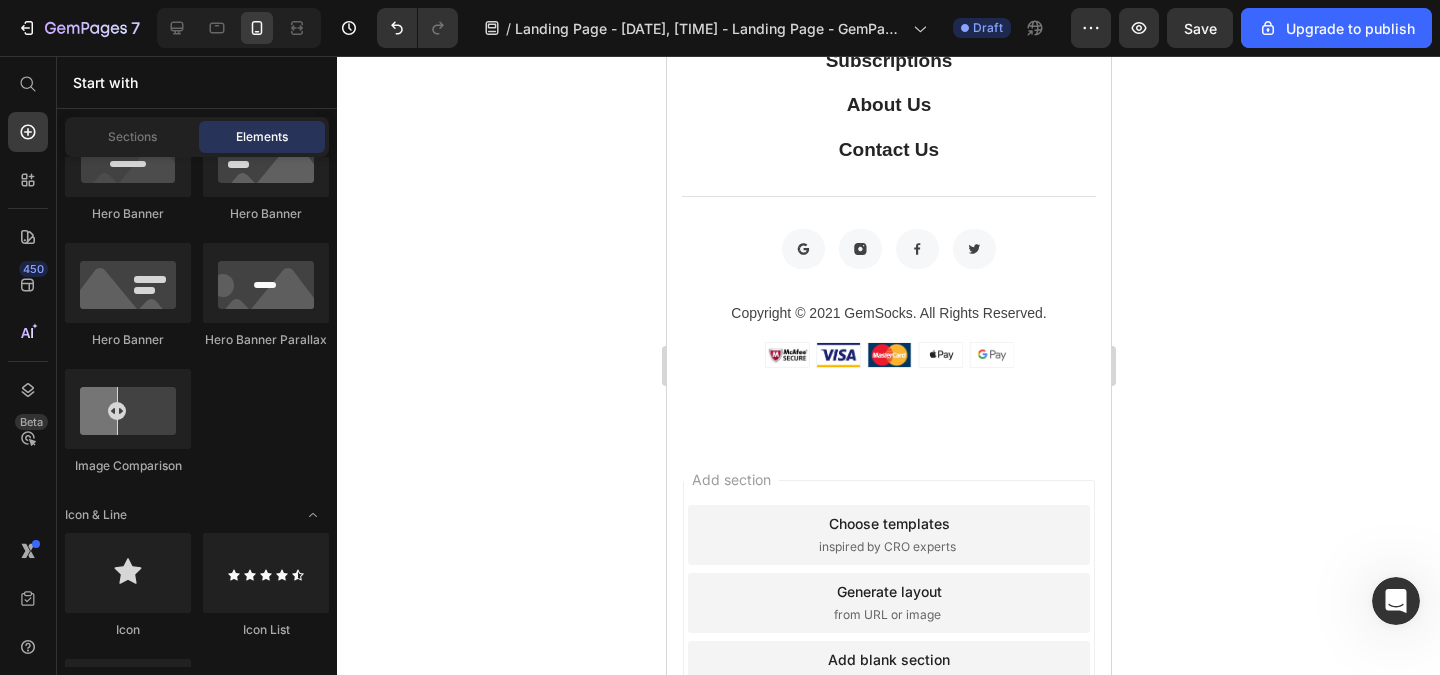 click 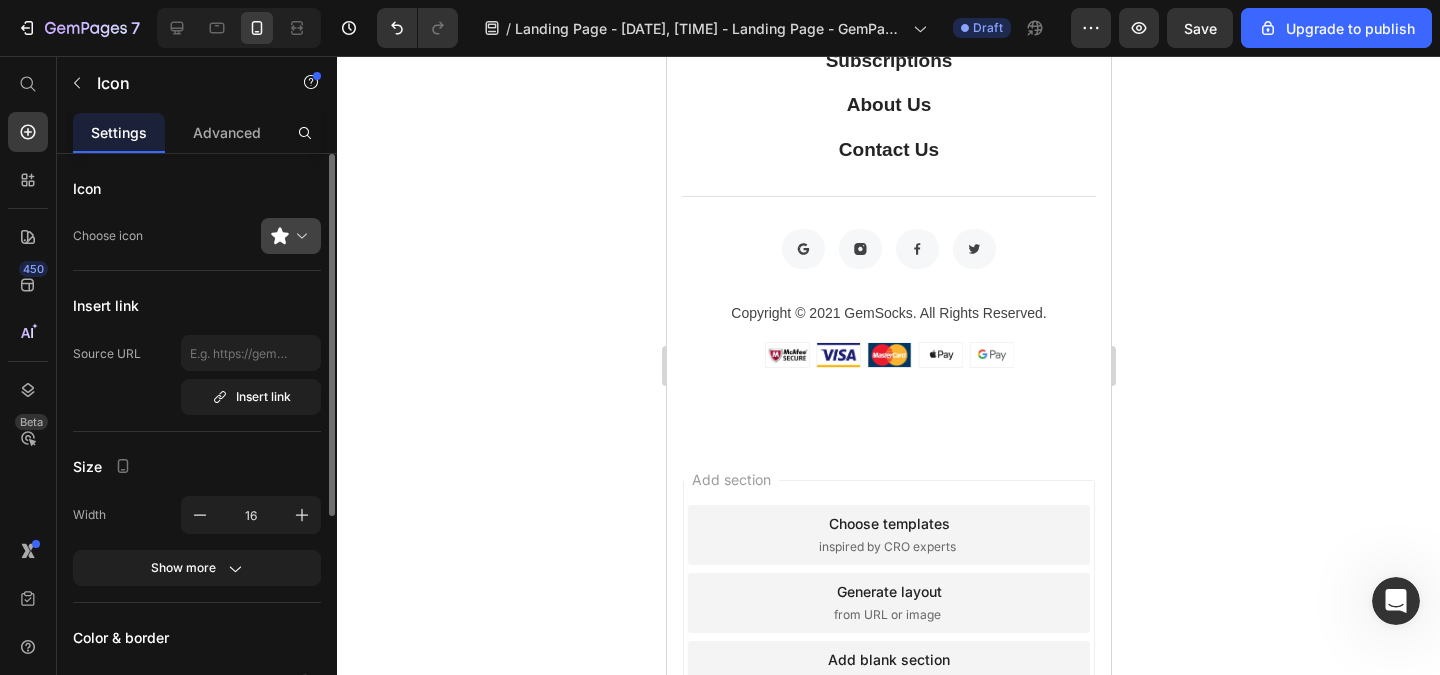 click at bounding box center (299, 236) 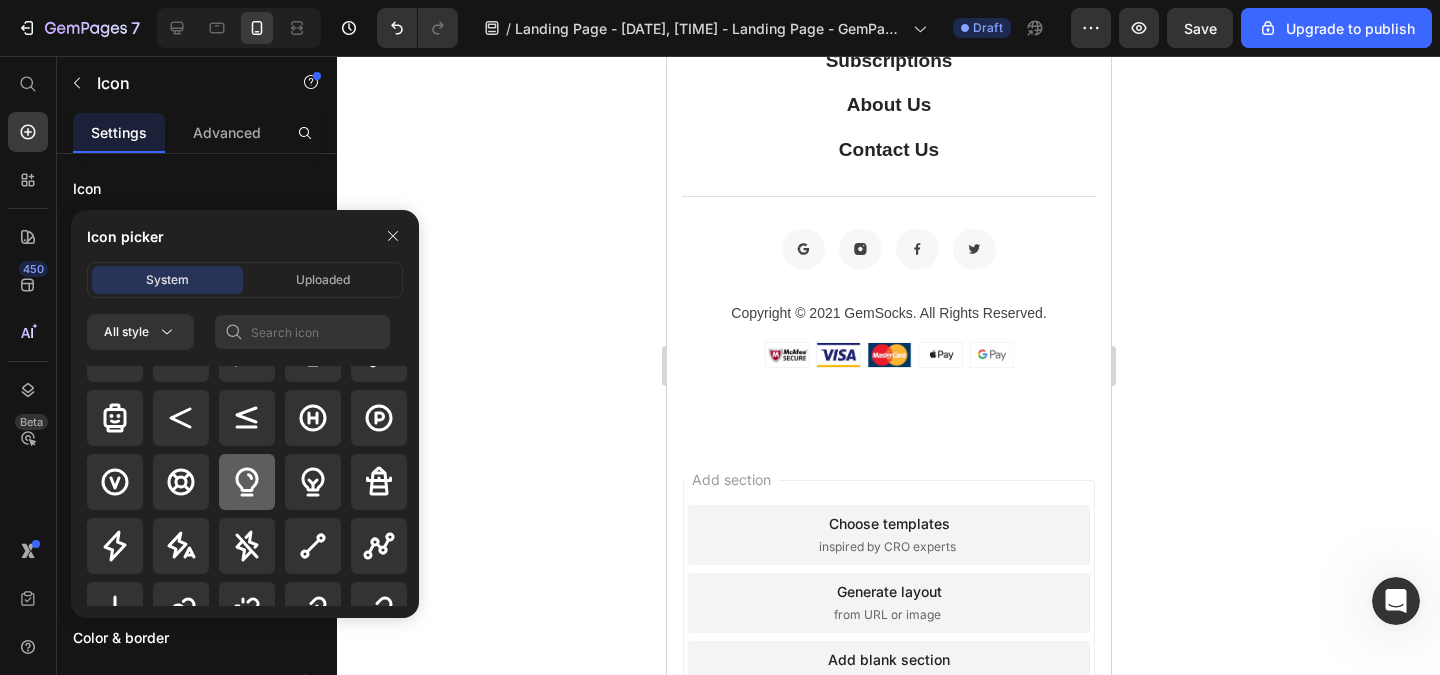 scroll, scrollTop: 9360, scrollLeft: 0, axis: vertical 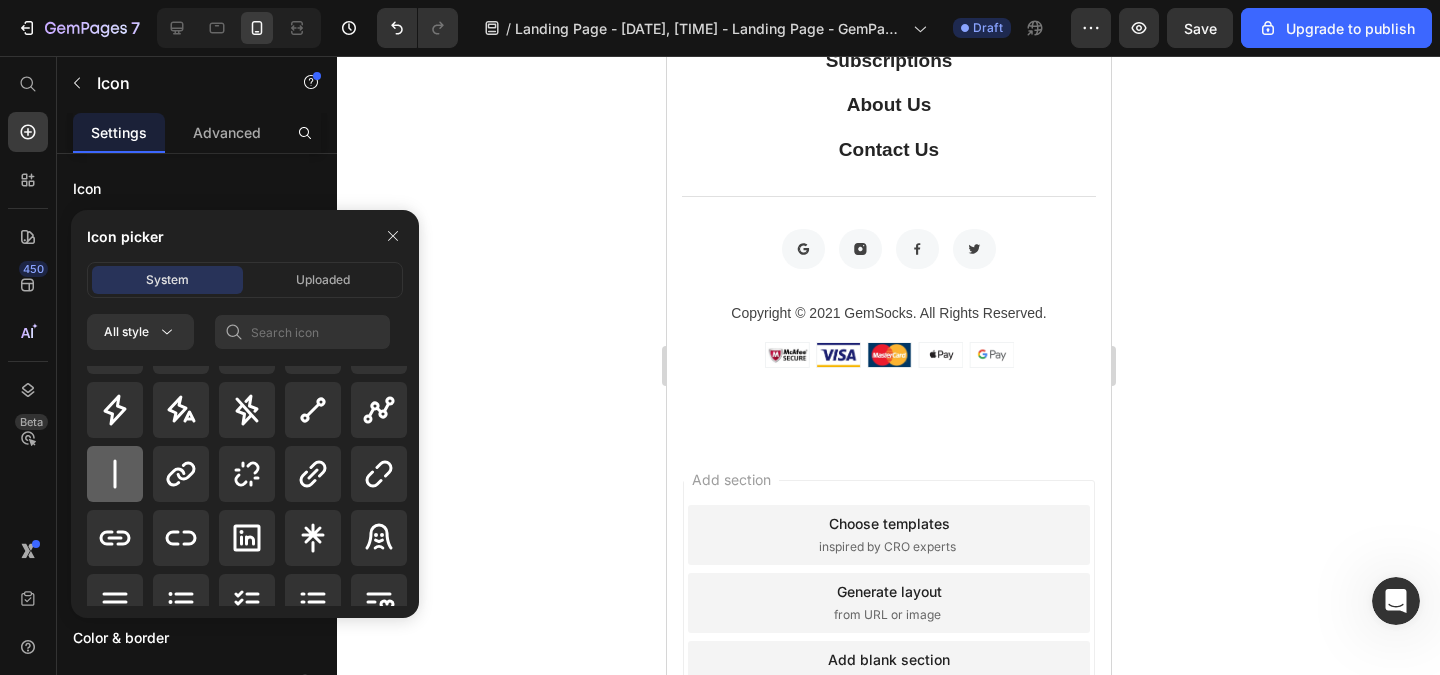 click 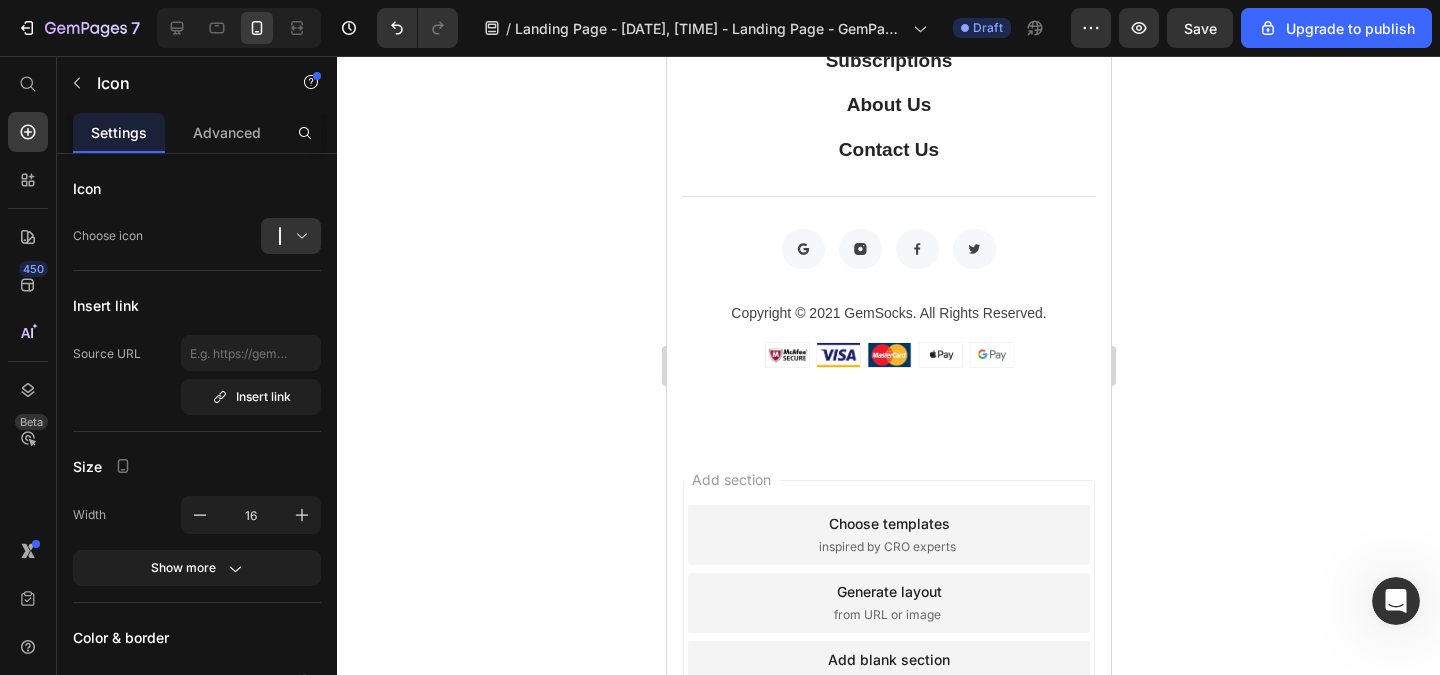 click 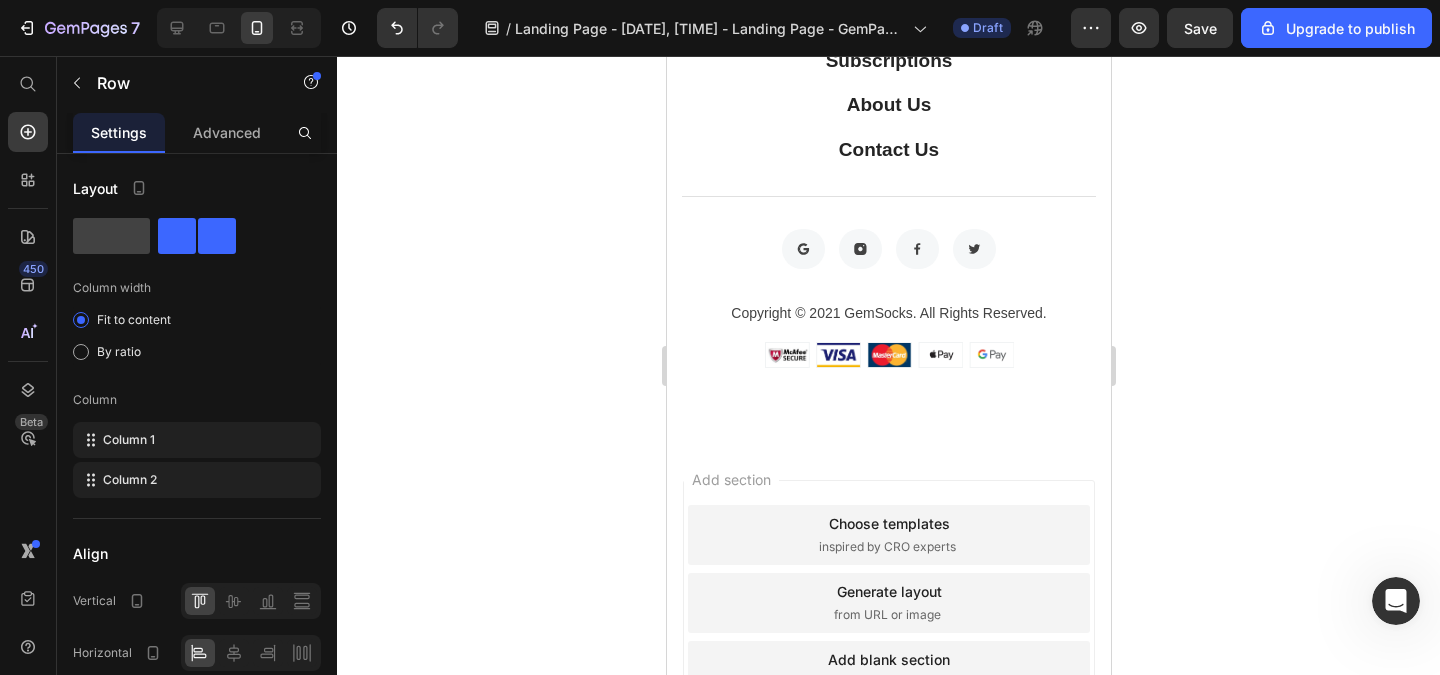 click on "Icon El  Text Block Row   0" at bounding box center (888, -130) 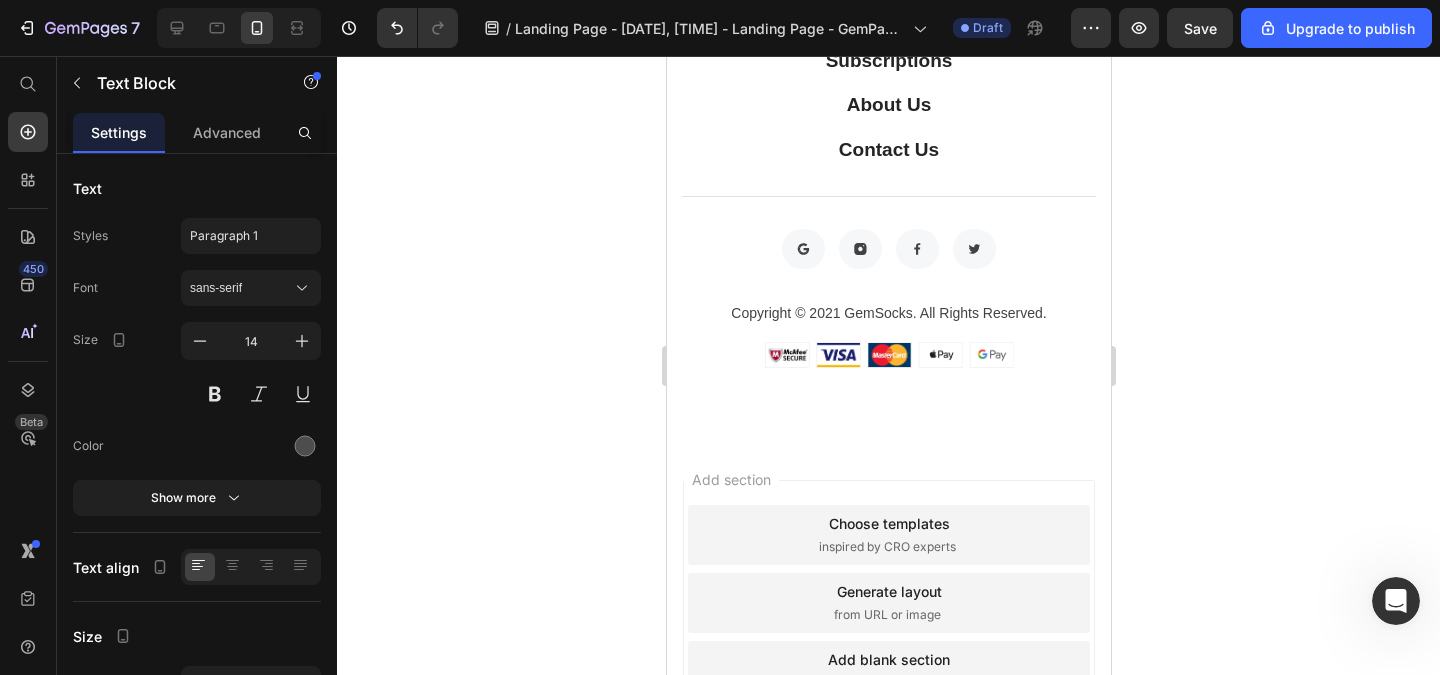 click on "El 40% de las mujeres sufren con la caída de cabello" at bounding box center [875, -77] 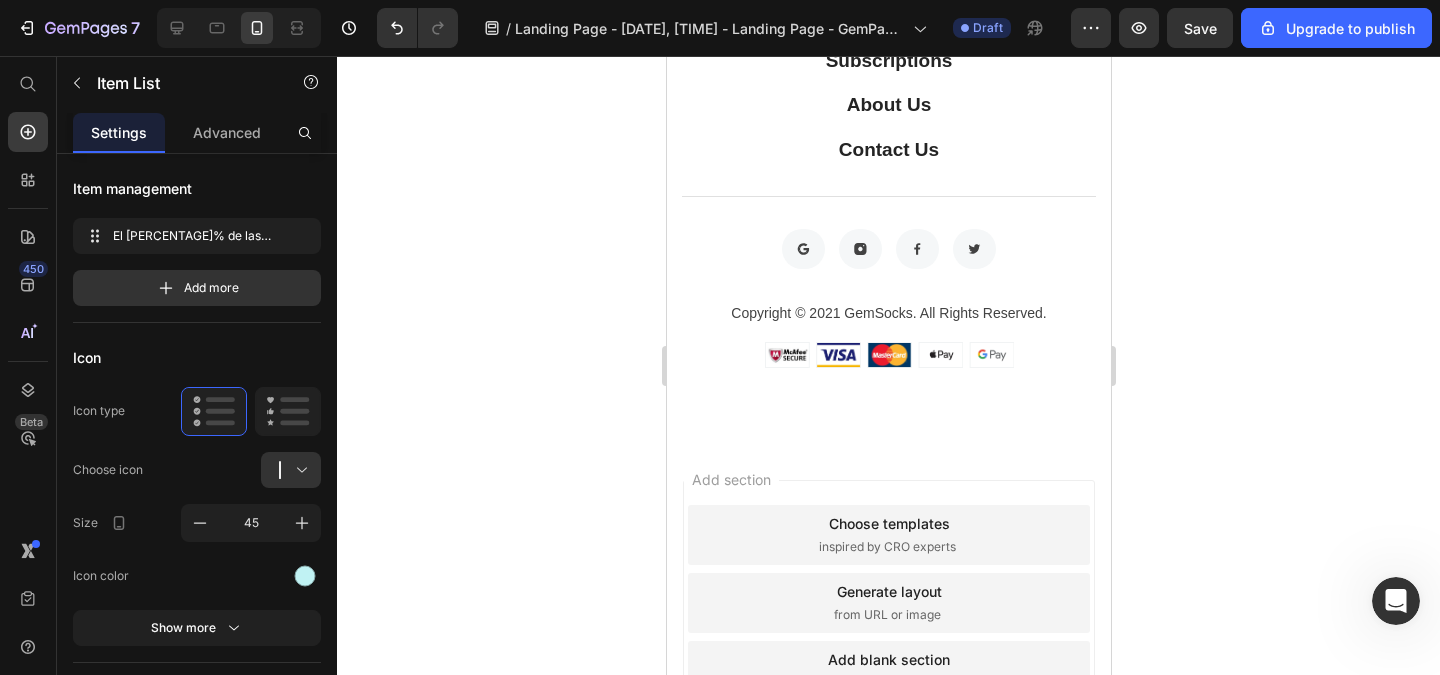 click on "El 40% de las mujeres sufren con la caída de cabello" at bounding box center (875, -77) 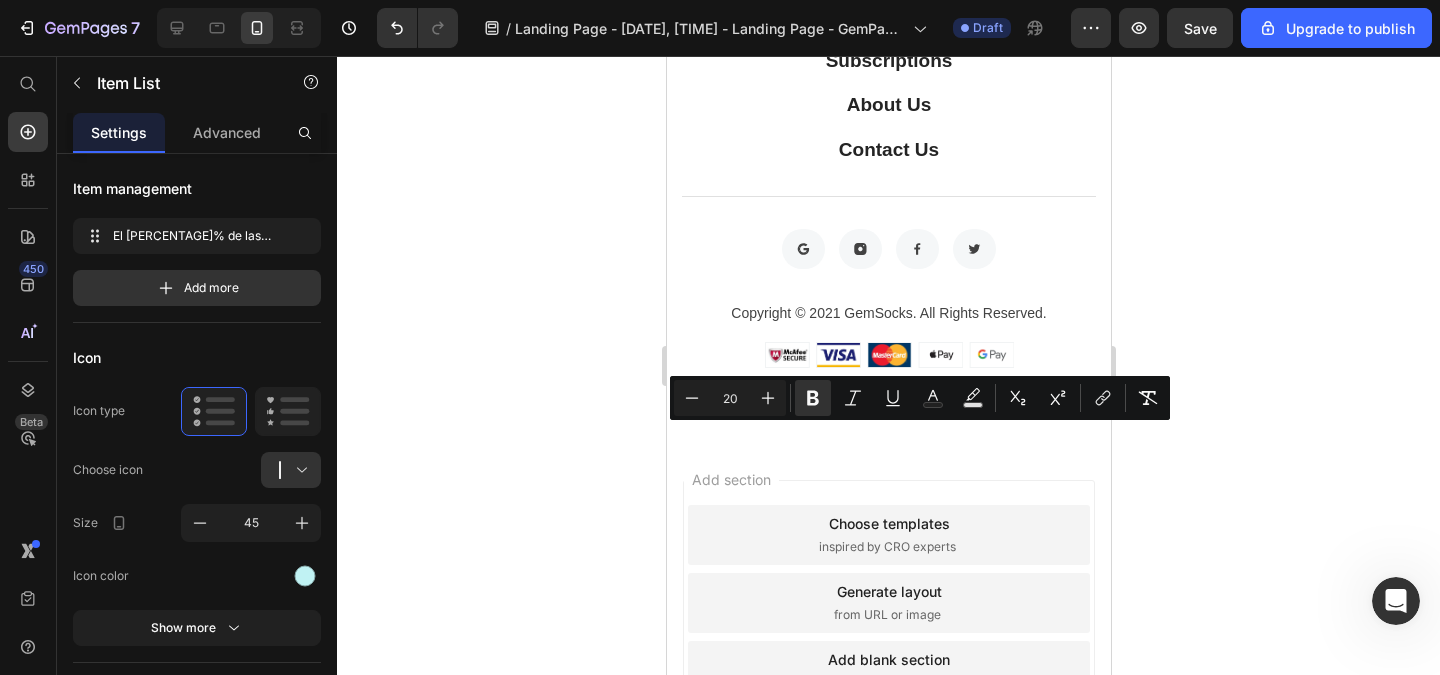 copy on "El 40% de las mujeres sufren con la caída de cabello  con la edad" 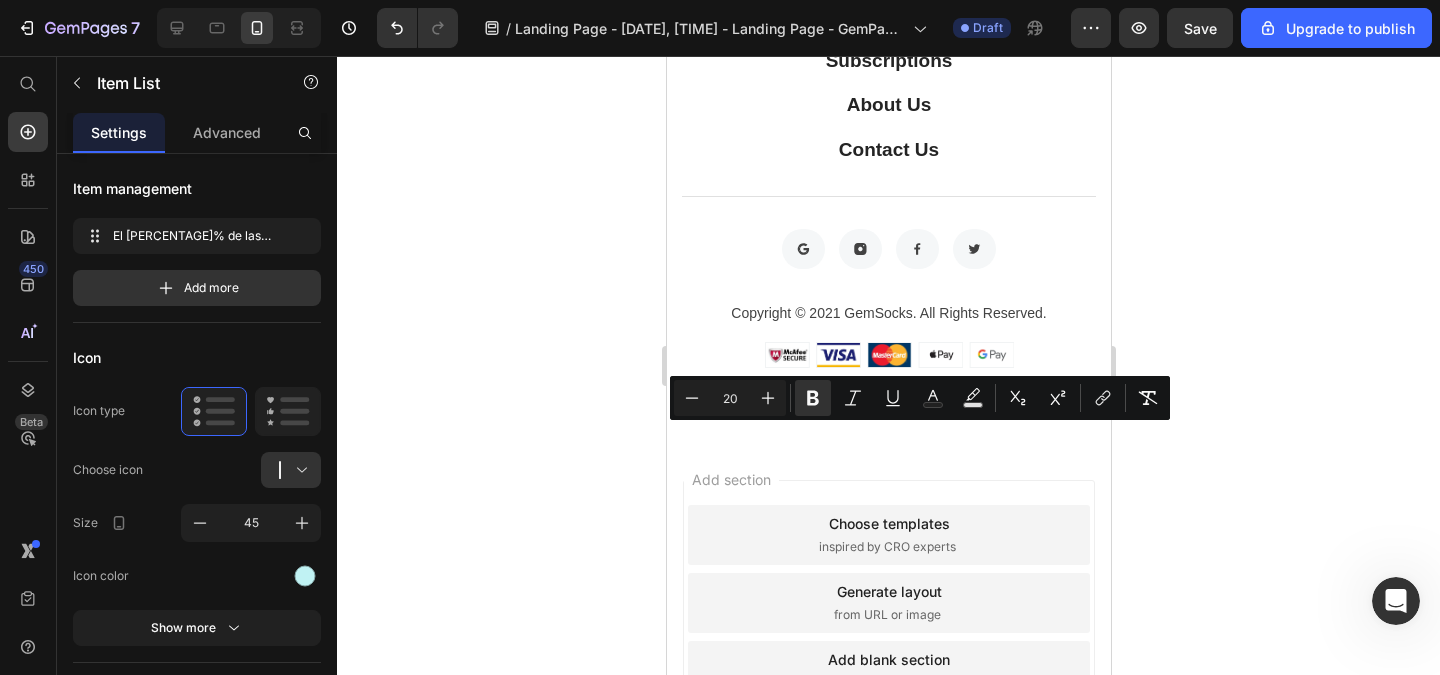 click 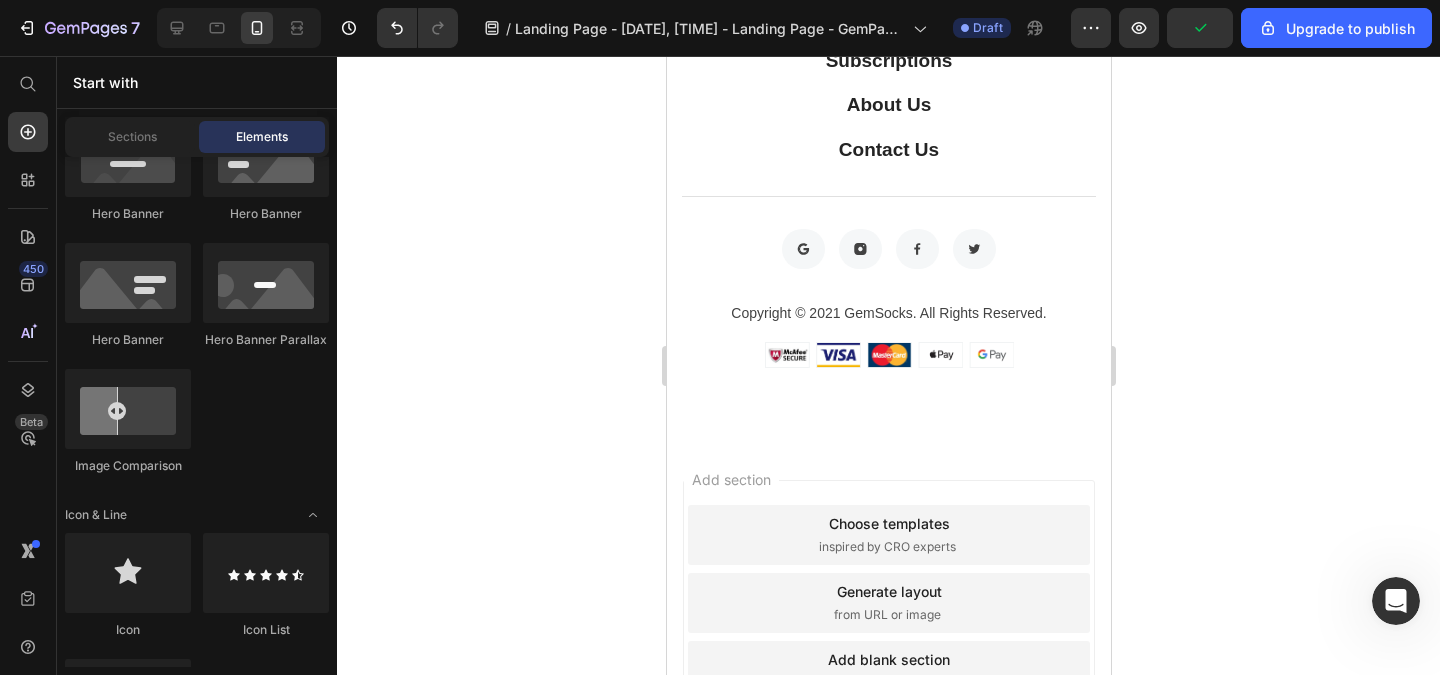click on "El" at bounding box center [713, -130] 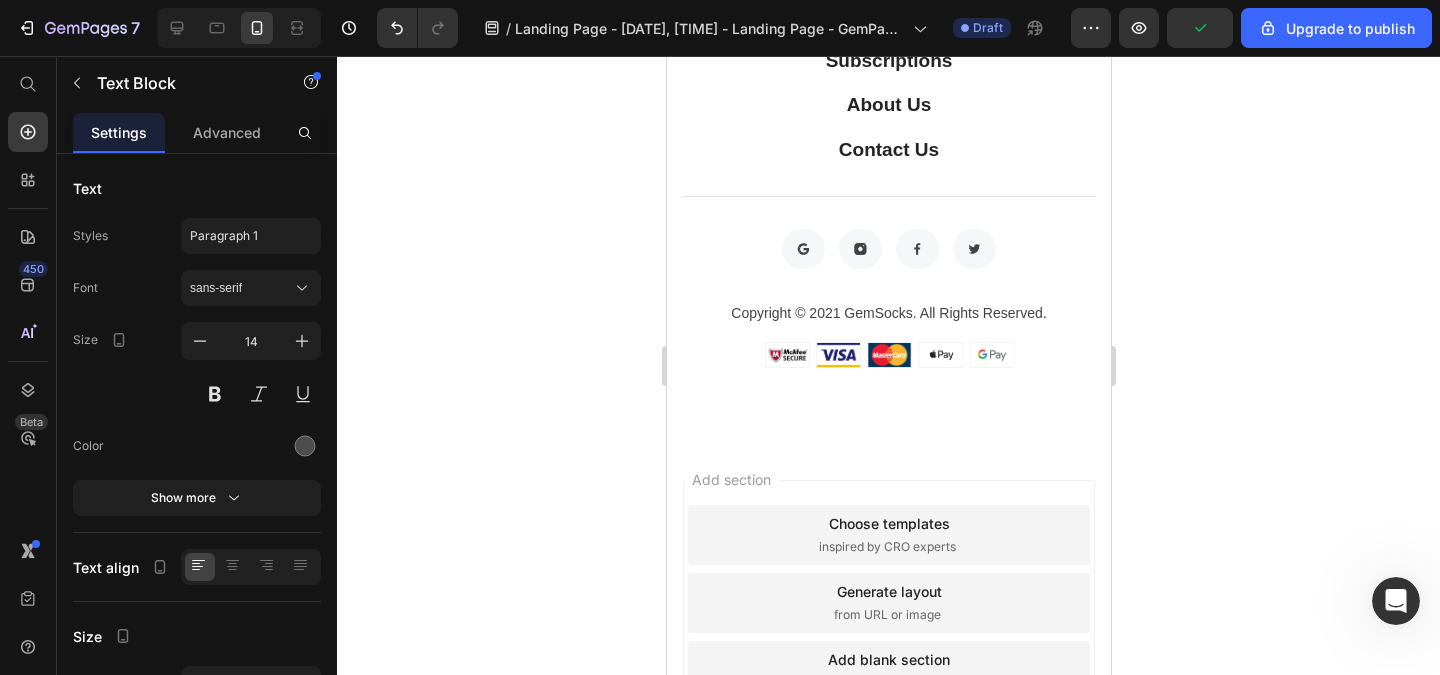 click on "El" at bounding box center (713, -130) 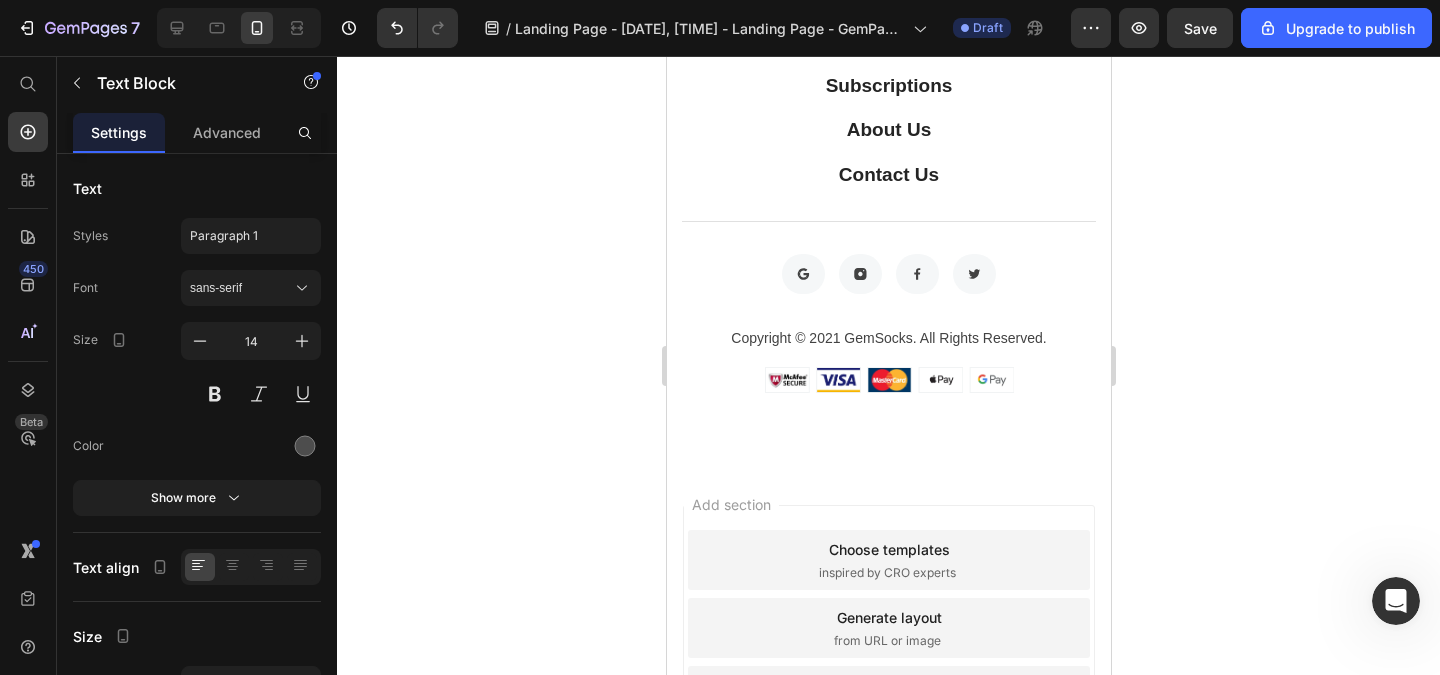 click 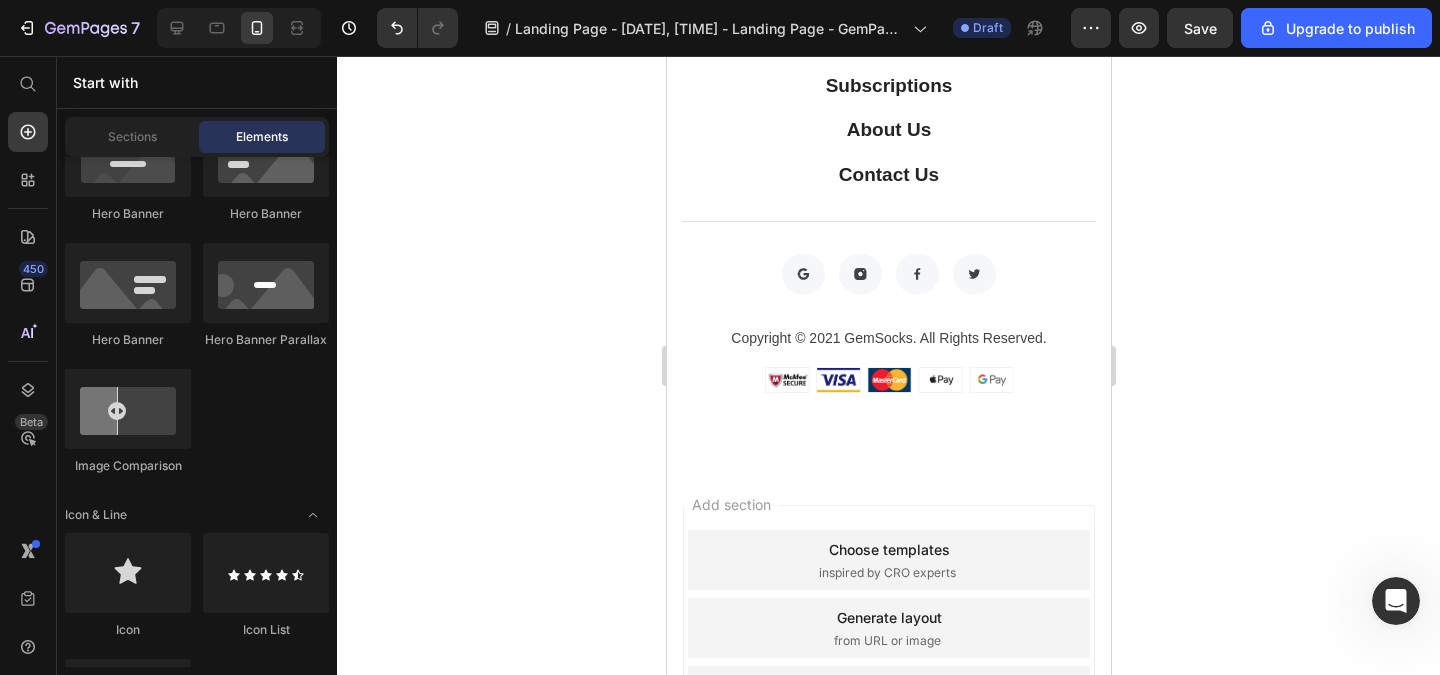 click on "El 40% de las mujeres sufren con la caída de cabello" at bounding box center [875, -52] 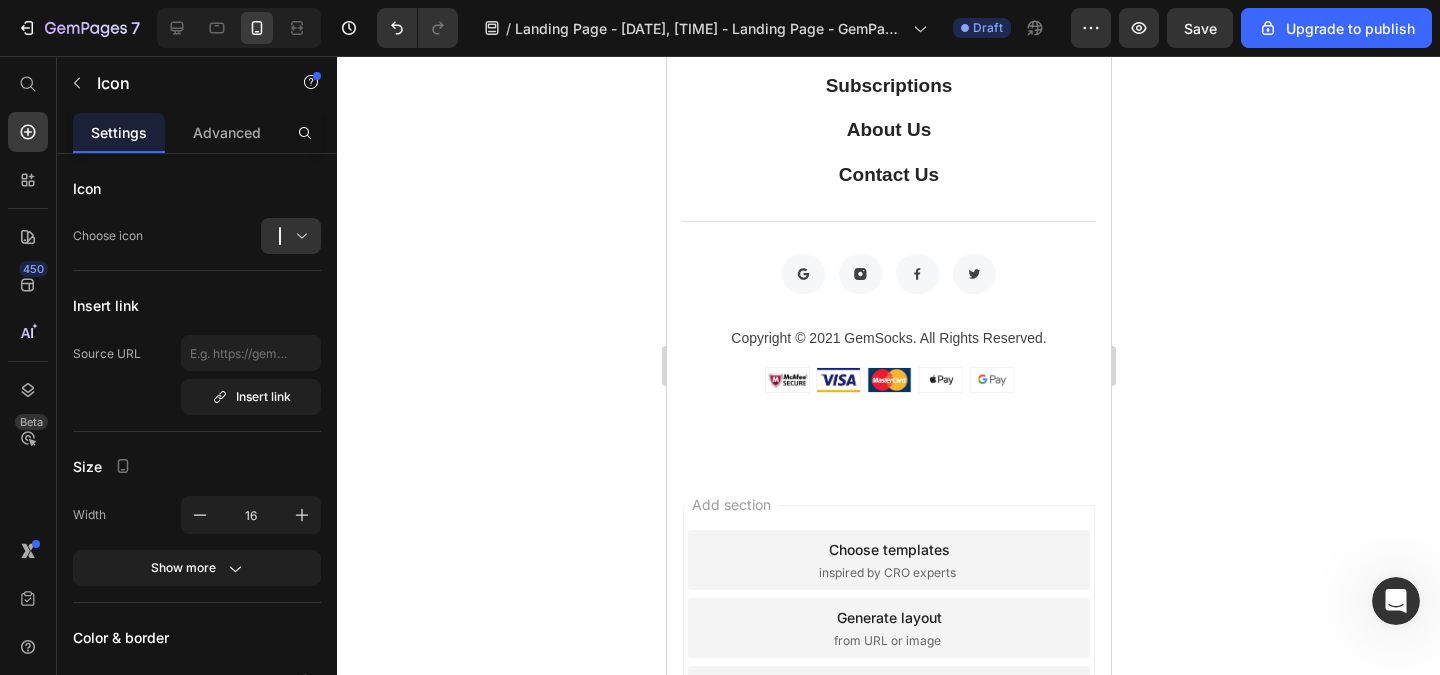 click 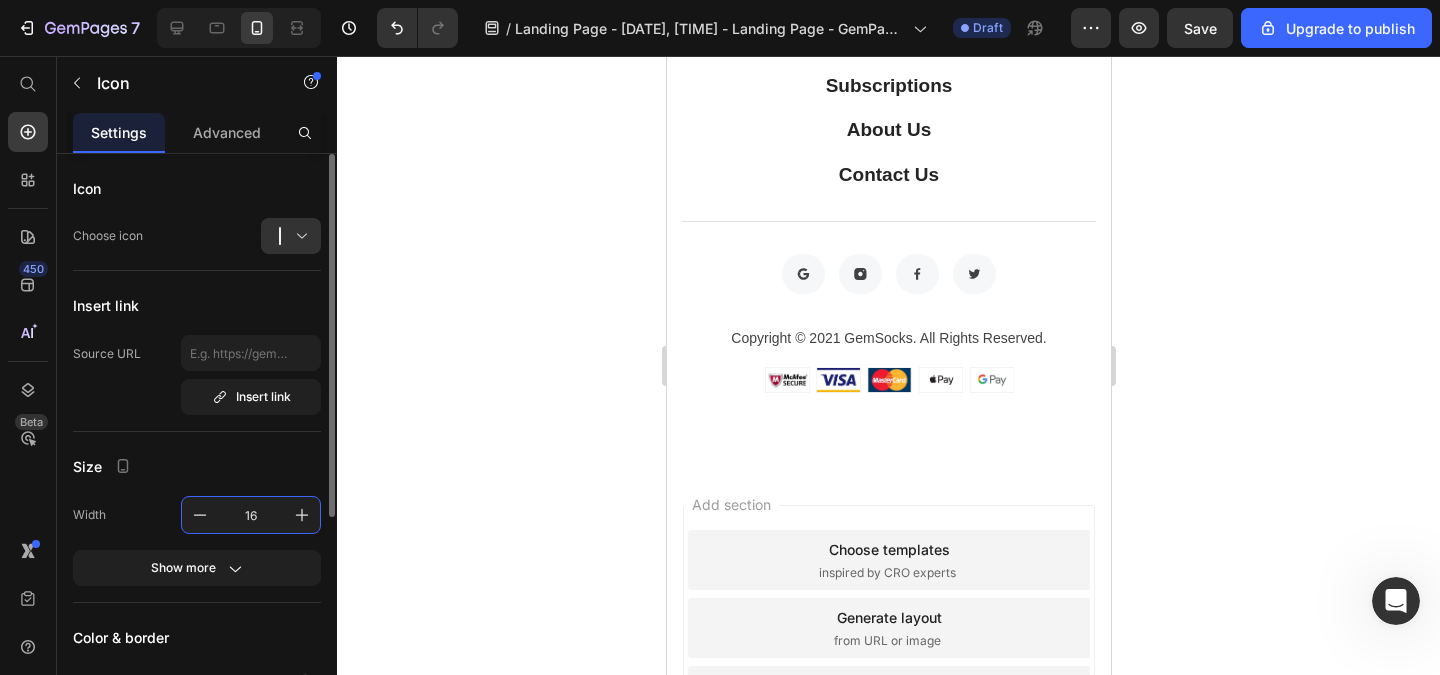 click on "16" at bounding box center (251, 515) 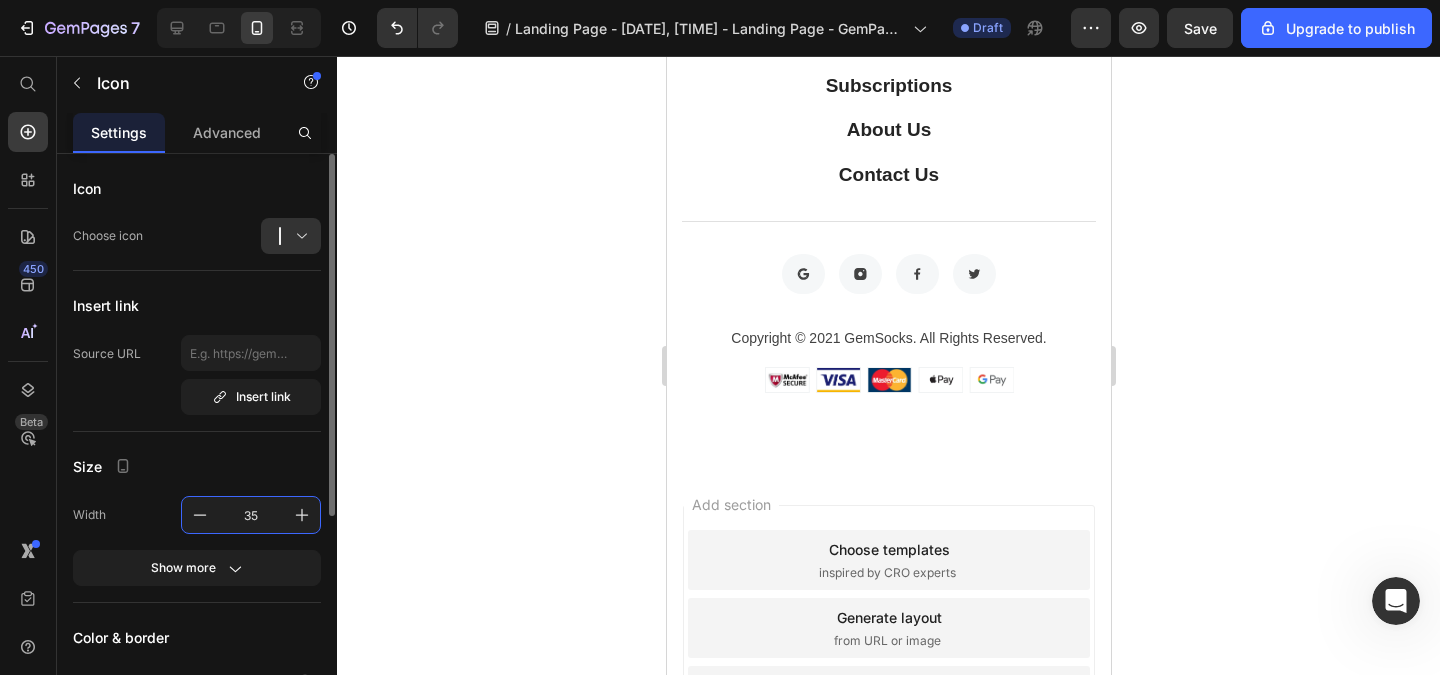 click on "35" at bounding box center [251, 515] 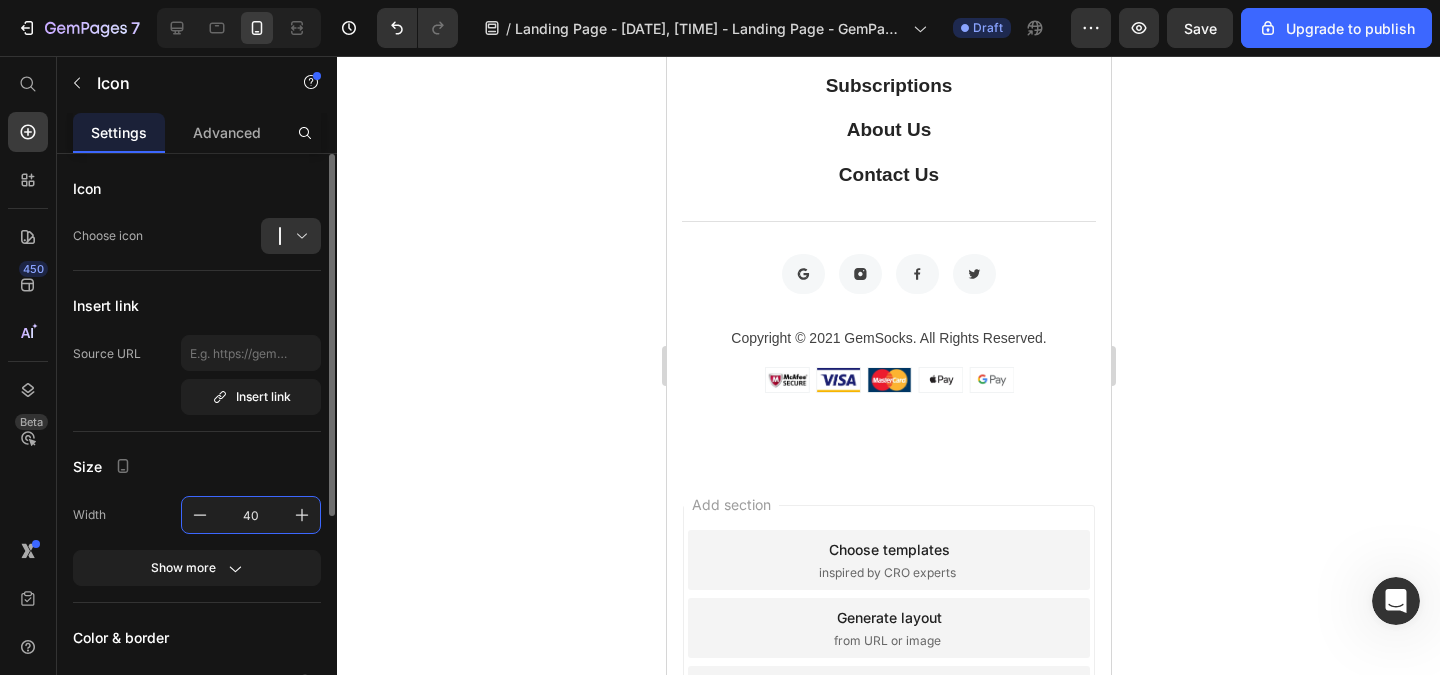 type on "40" 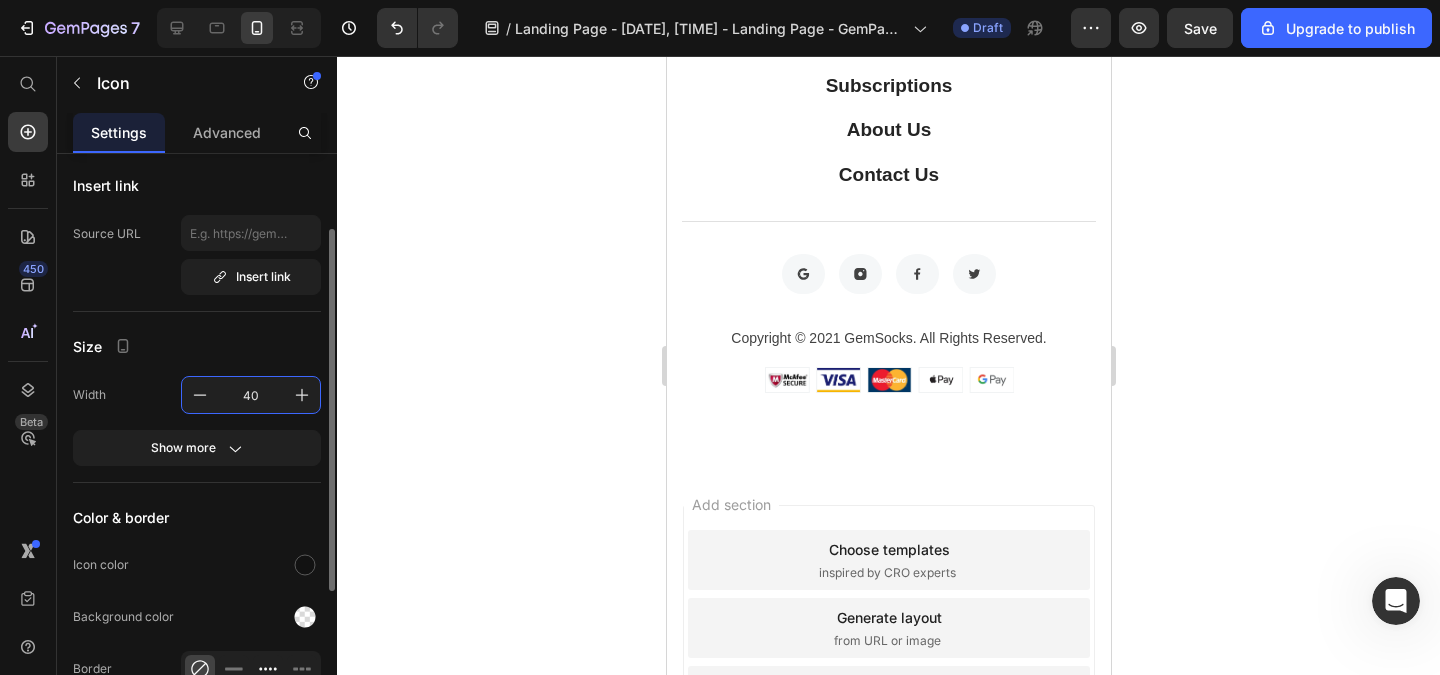 scroll, scrollTop: 240, scrollLeft: 0, axis: vertical 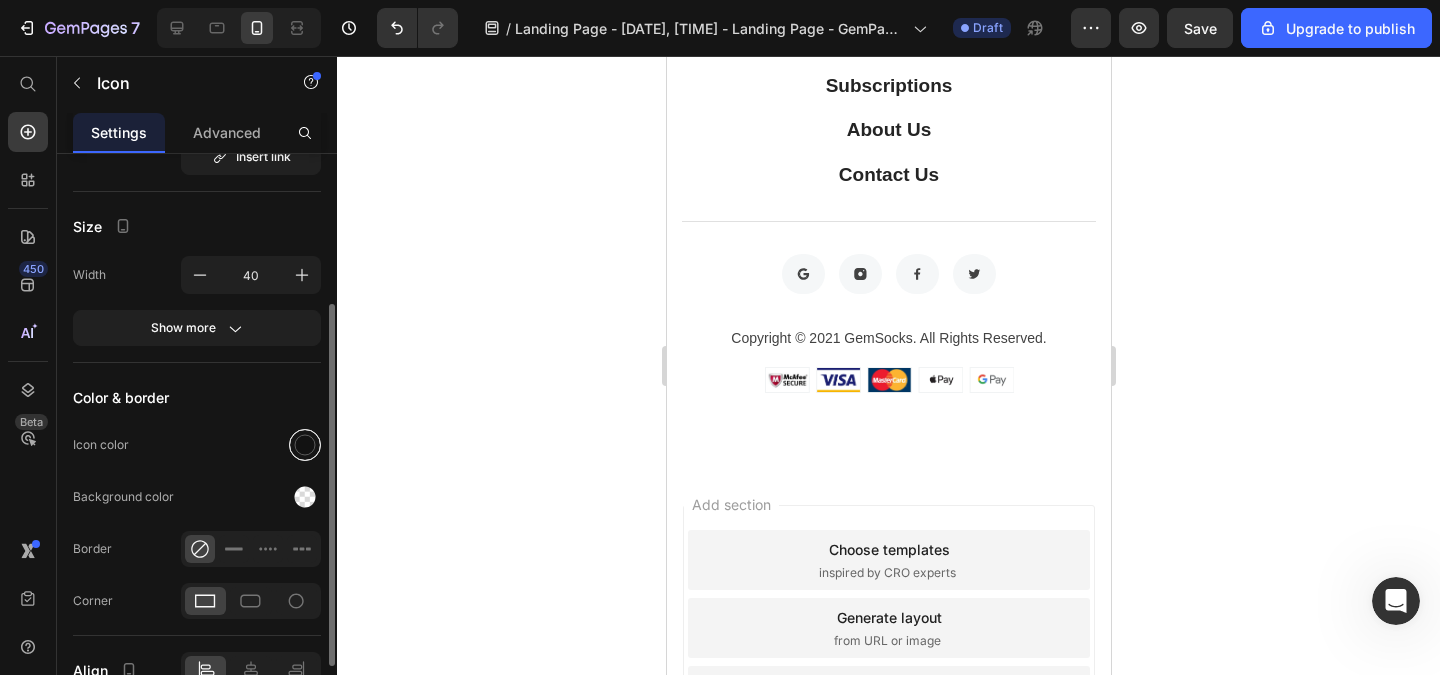 click at bounding box center (305, 445) 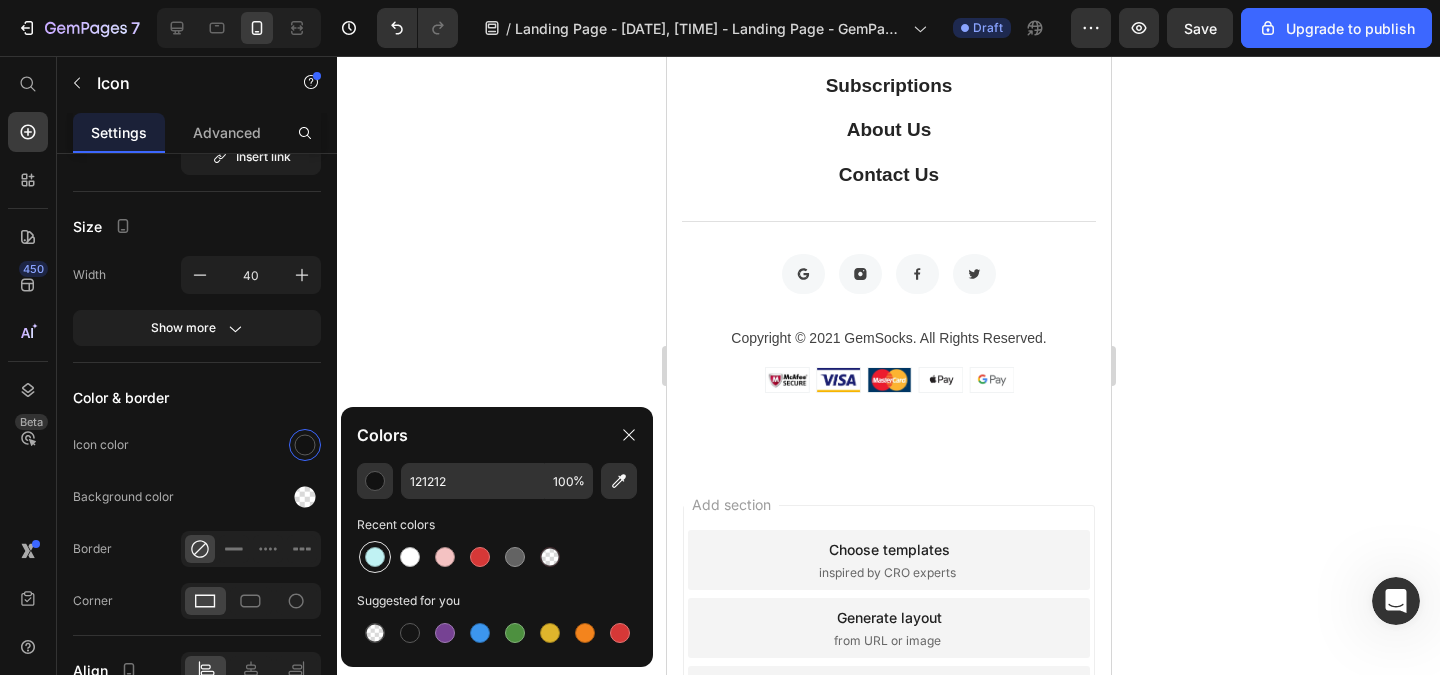 click at bounding box center (375, 557) 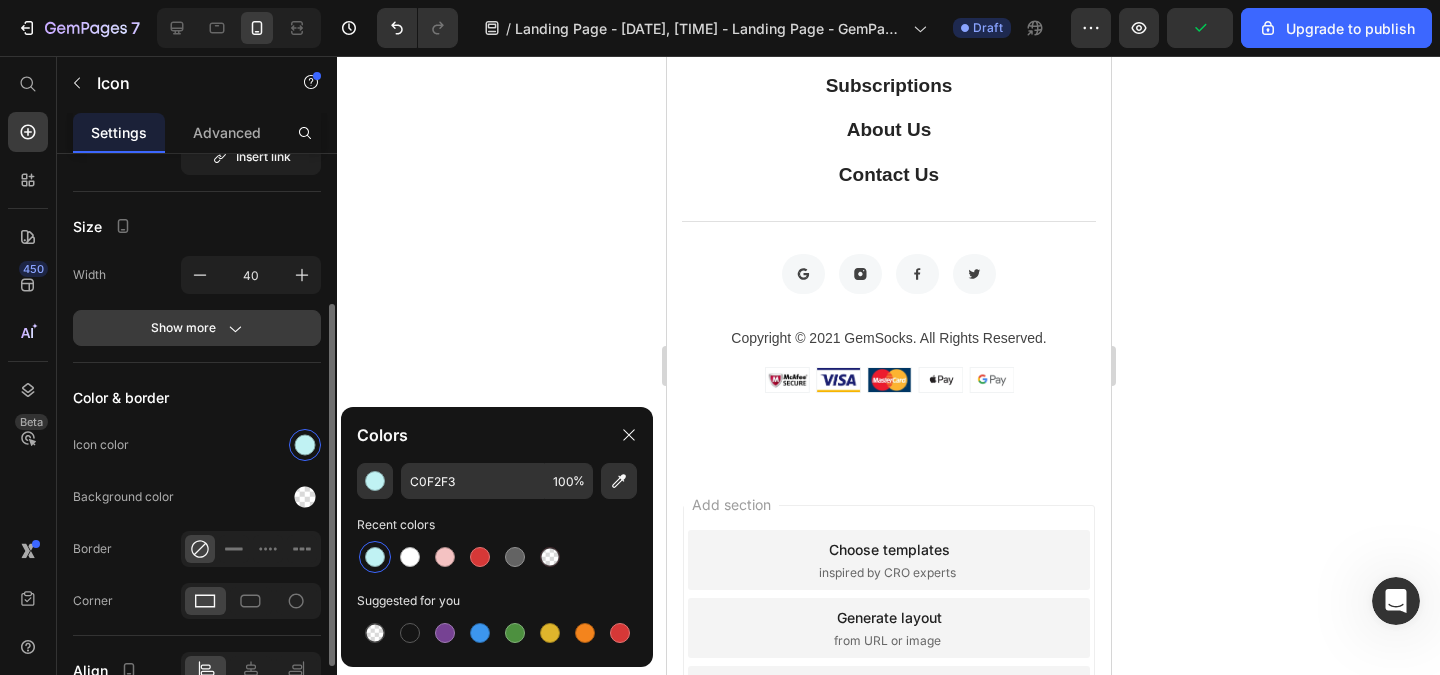 click on "Show more" 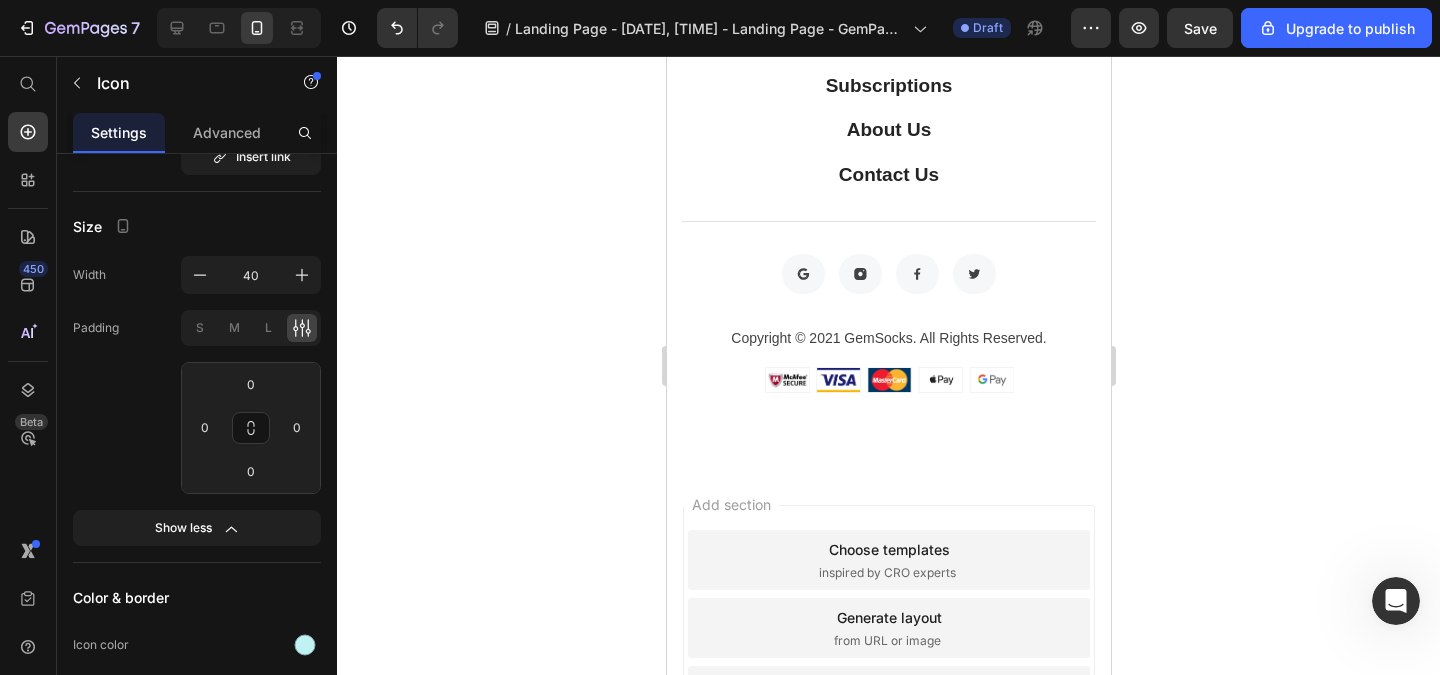 click on "El 40% de las mujeres sufren con la caída de cabello" at bounding box center (894, -118) 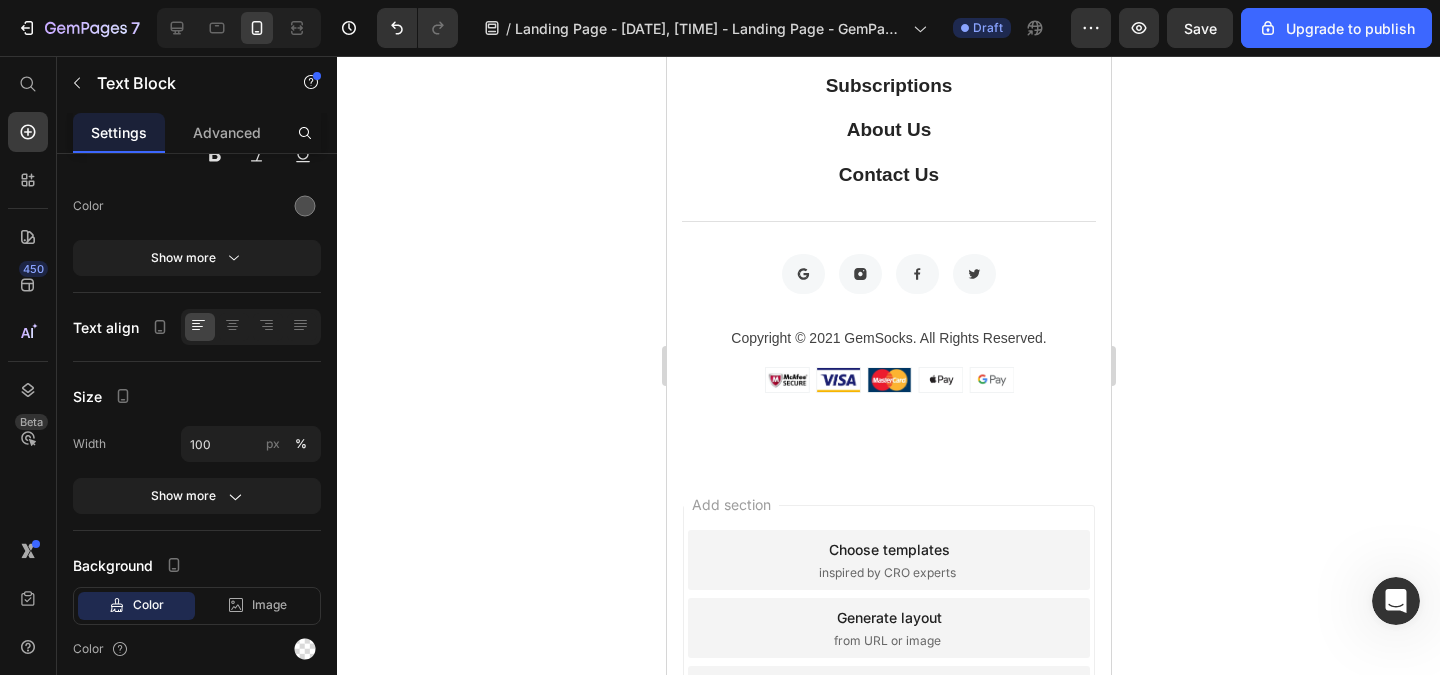 scroll, scrollTop: 0, scrollLeft: 0, axis: both 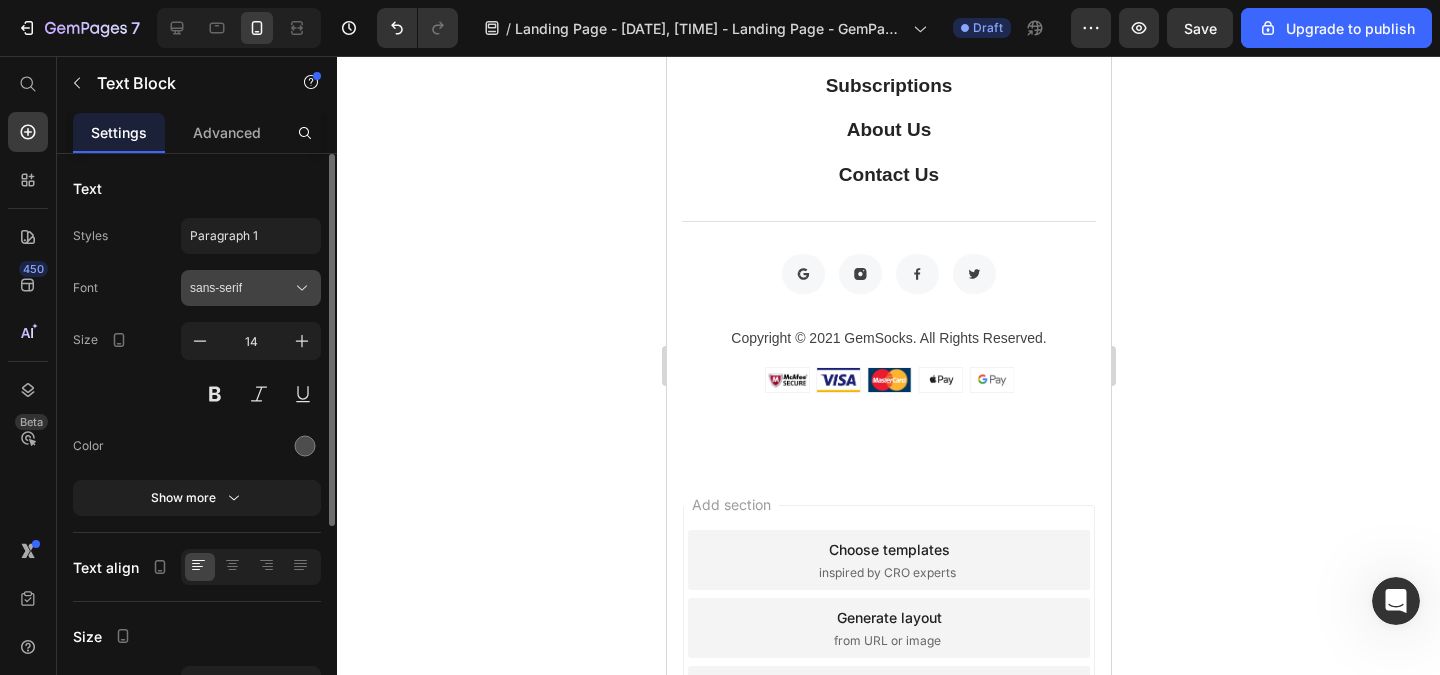 click on "sans-serif" at bounding box center [241, 288] 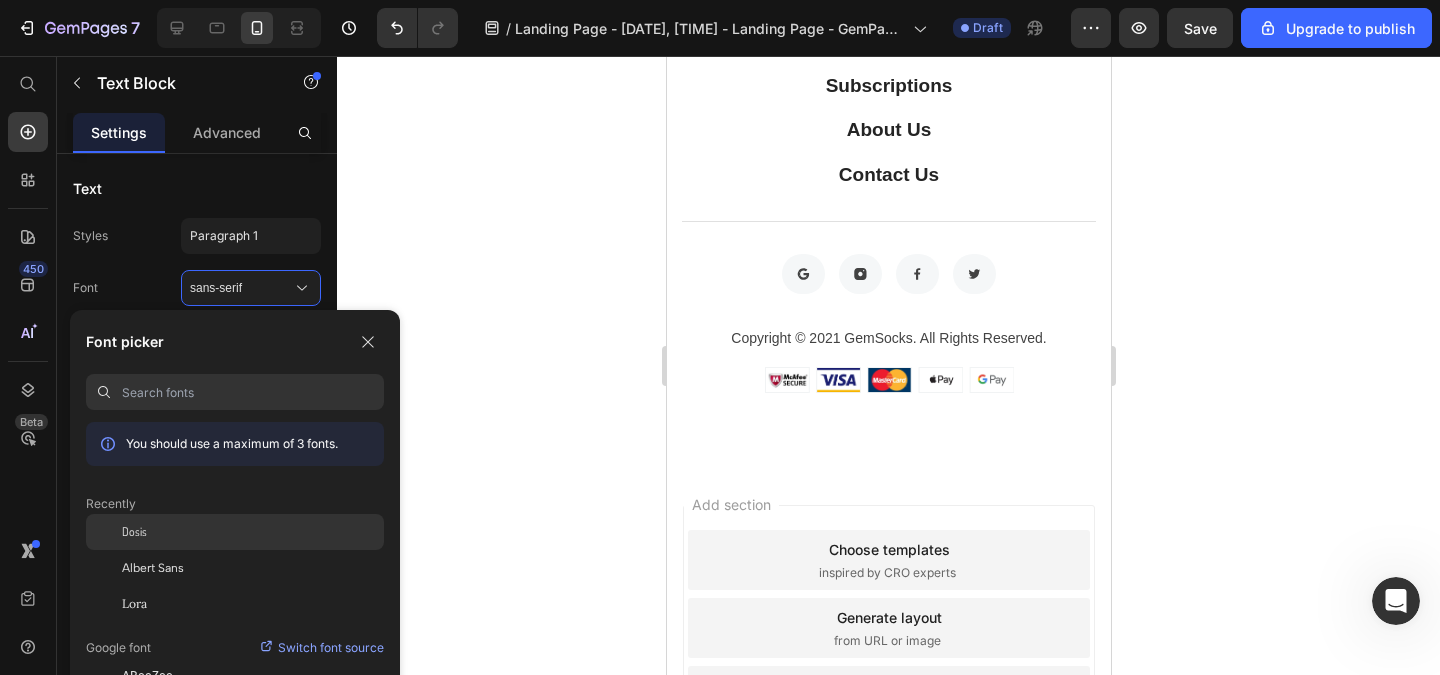 click on "Dosis" 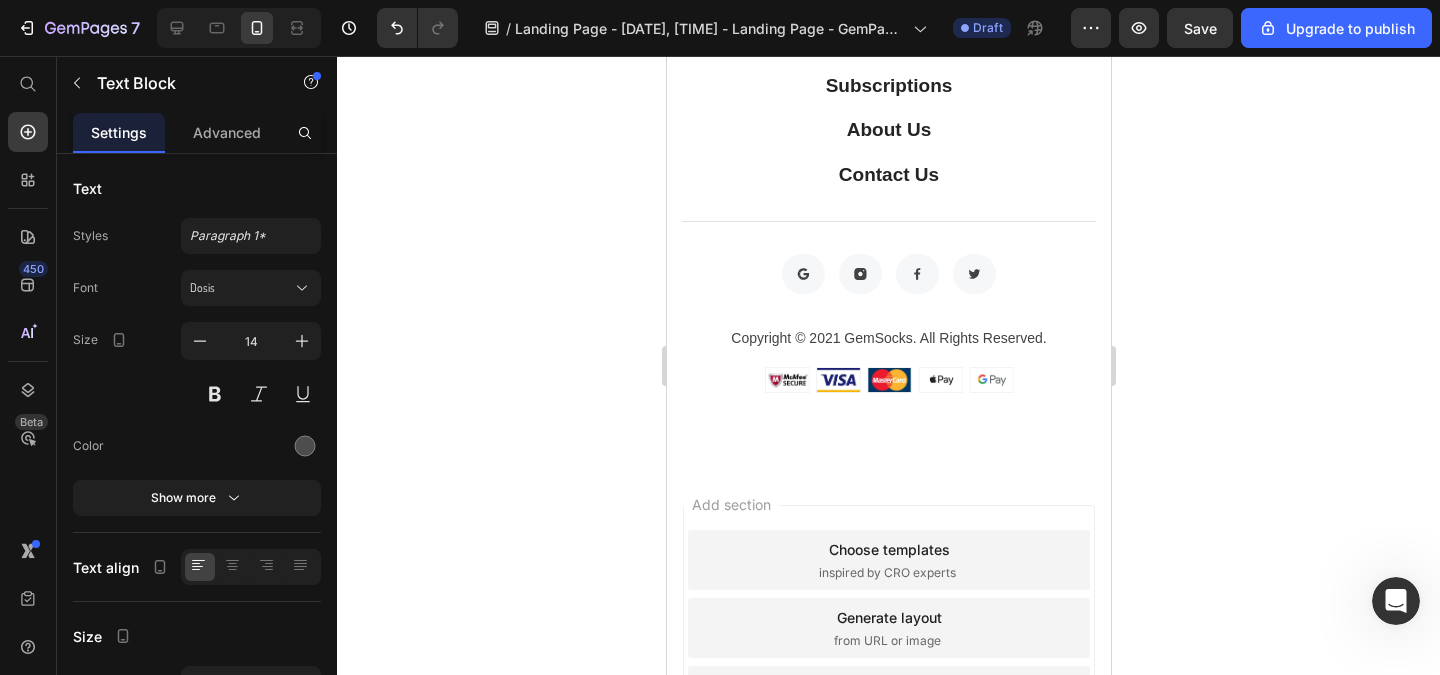 click on "El 40% de las mujeres sufren con la caída de cabello" at bounding box center [882, -117] 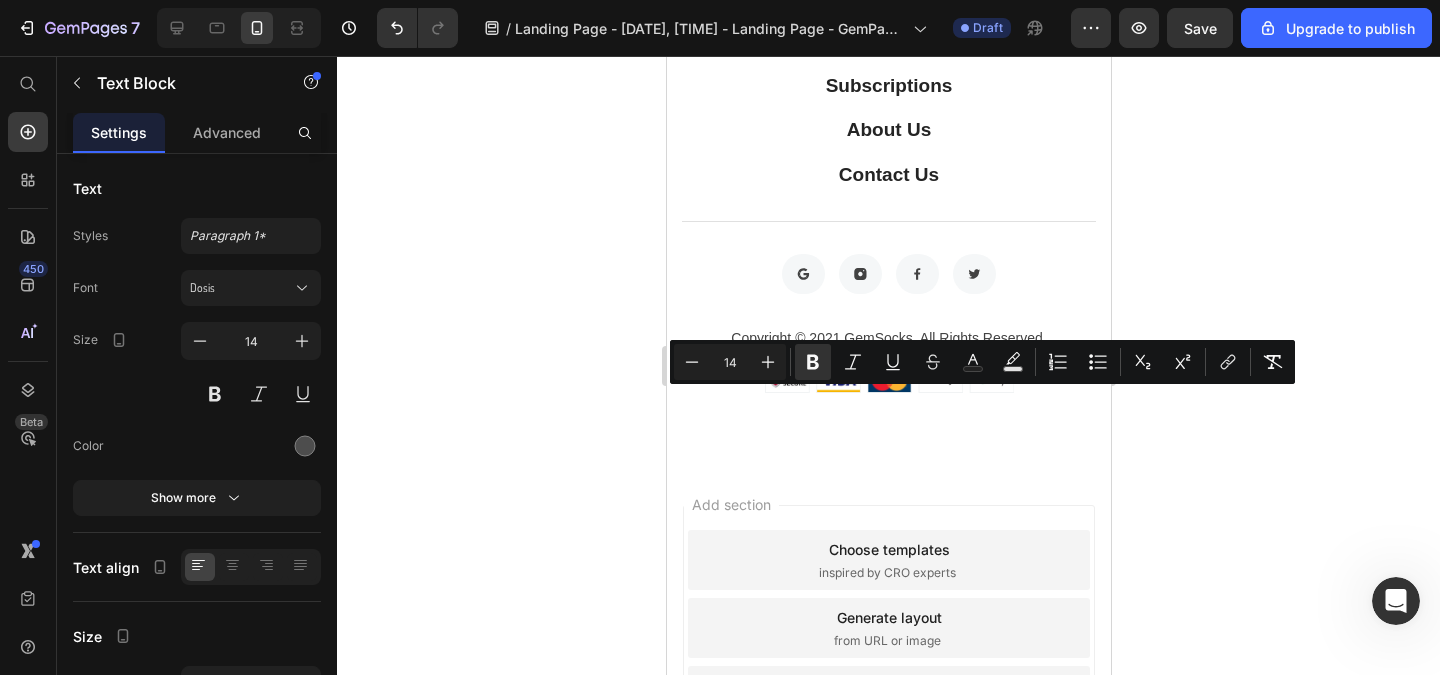 drag, startPoint x: 737, startPoint y: 404, endPoint x: 991, endPoint y: 411, distance: 254.09644 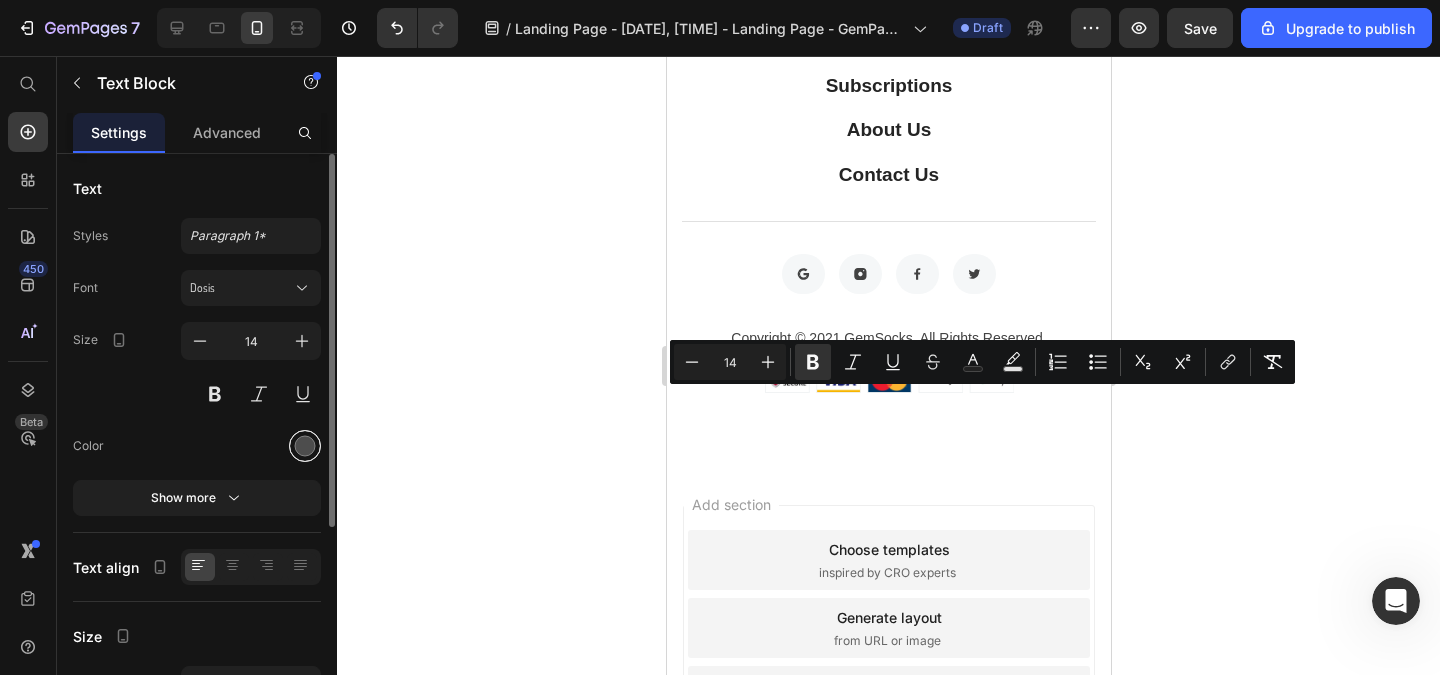 click at bounding box center (305, 446) 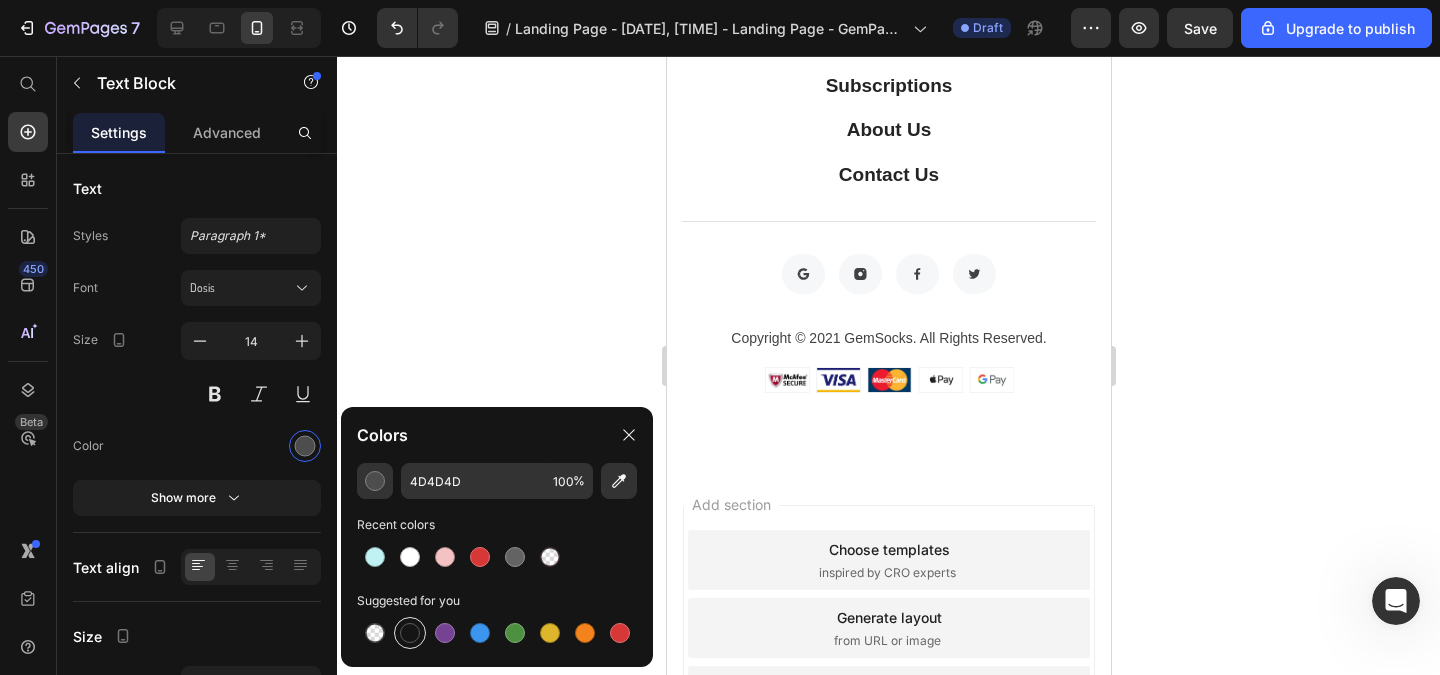 click at bounding box center [410, 633] 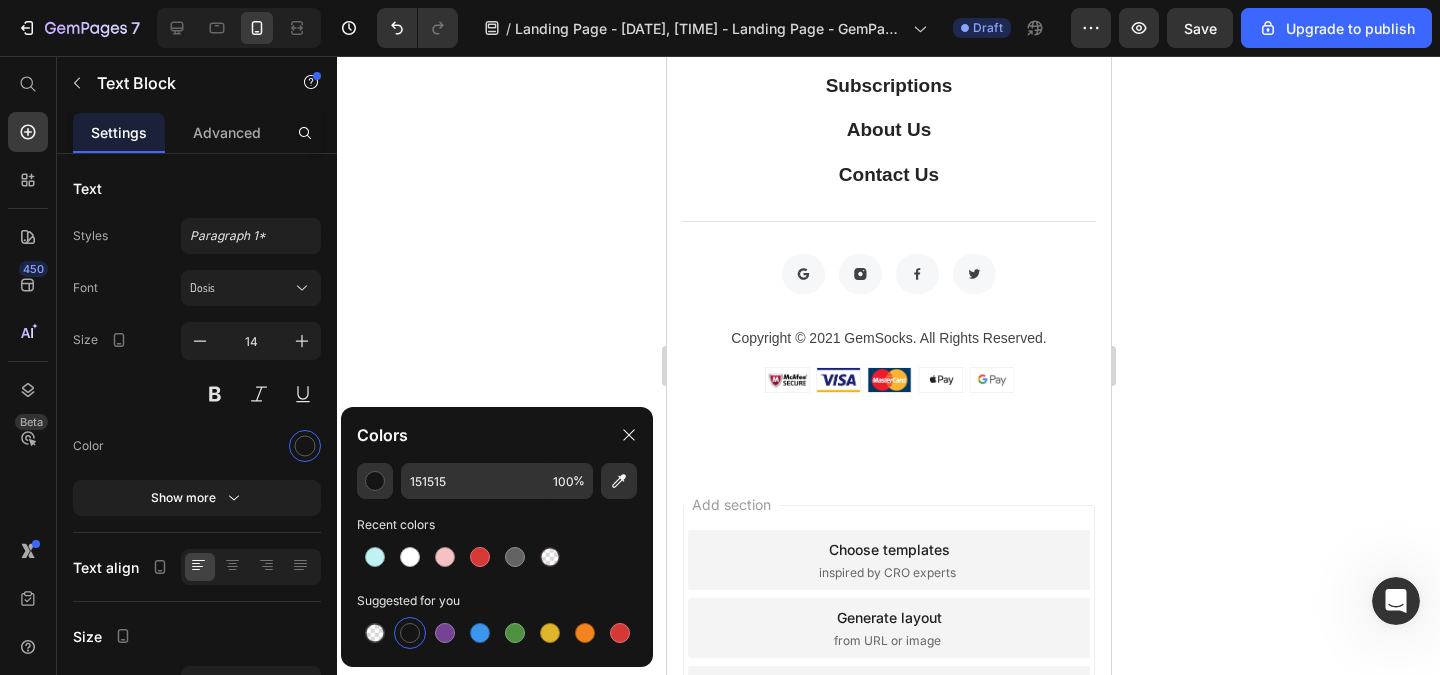 click on "El 40% de las mujeres sufren con la caída de cabello" at bounding box center [882, -117] 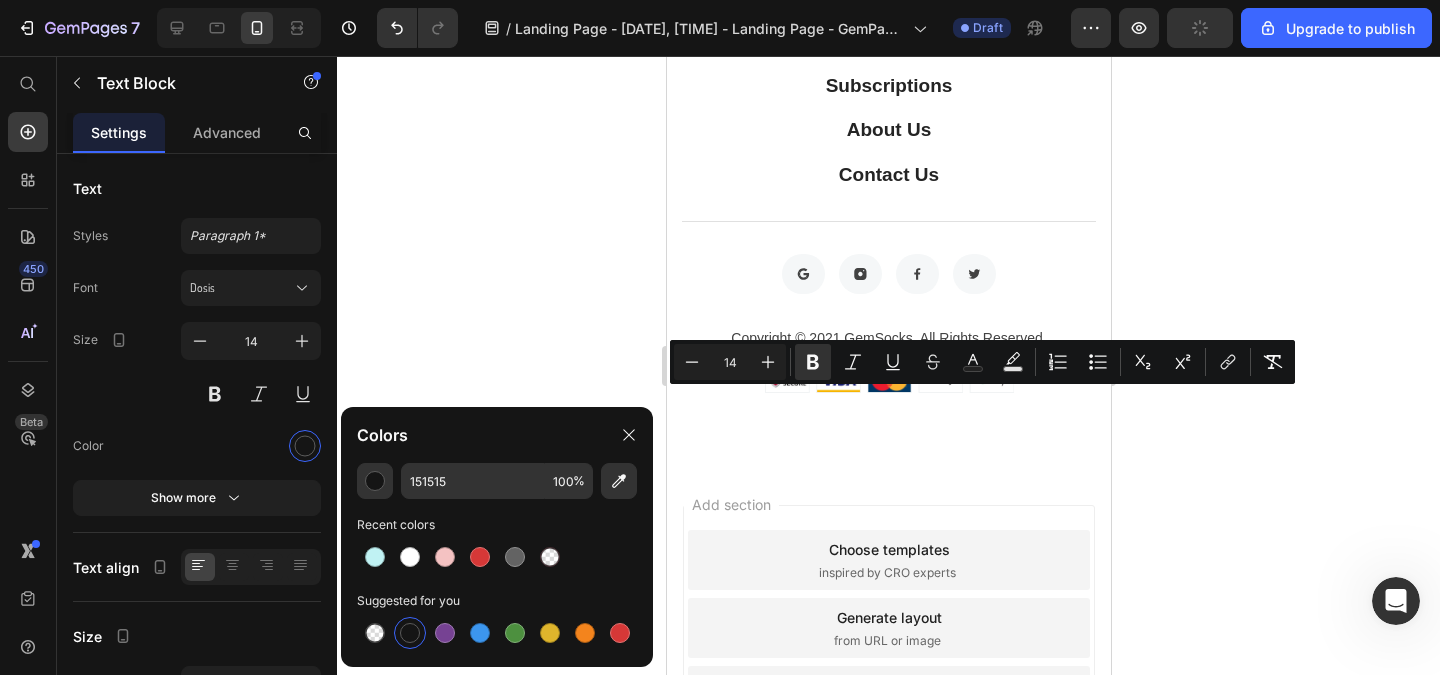 click at bounding box center (410, 633) 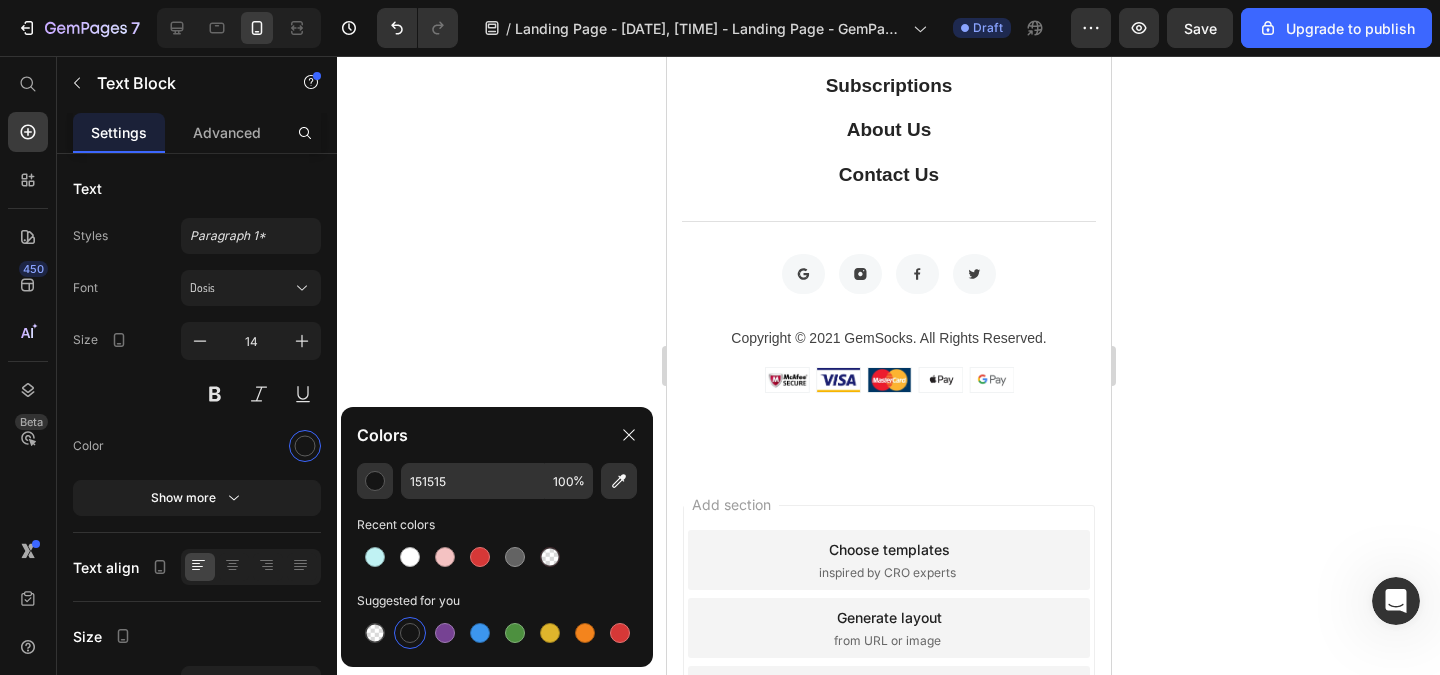 click 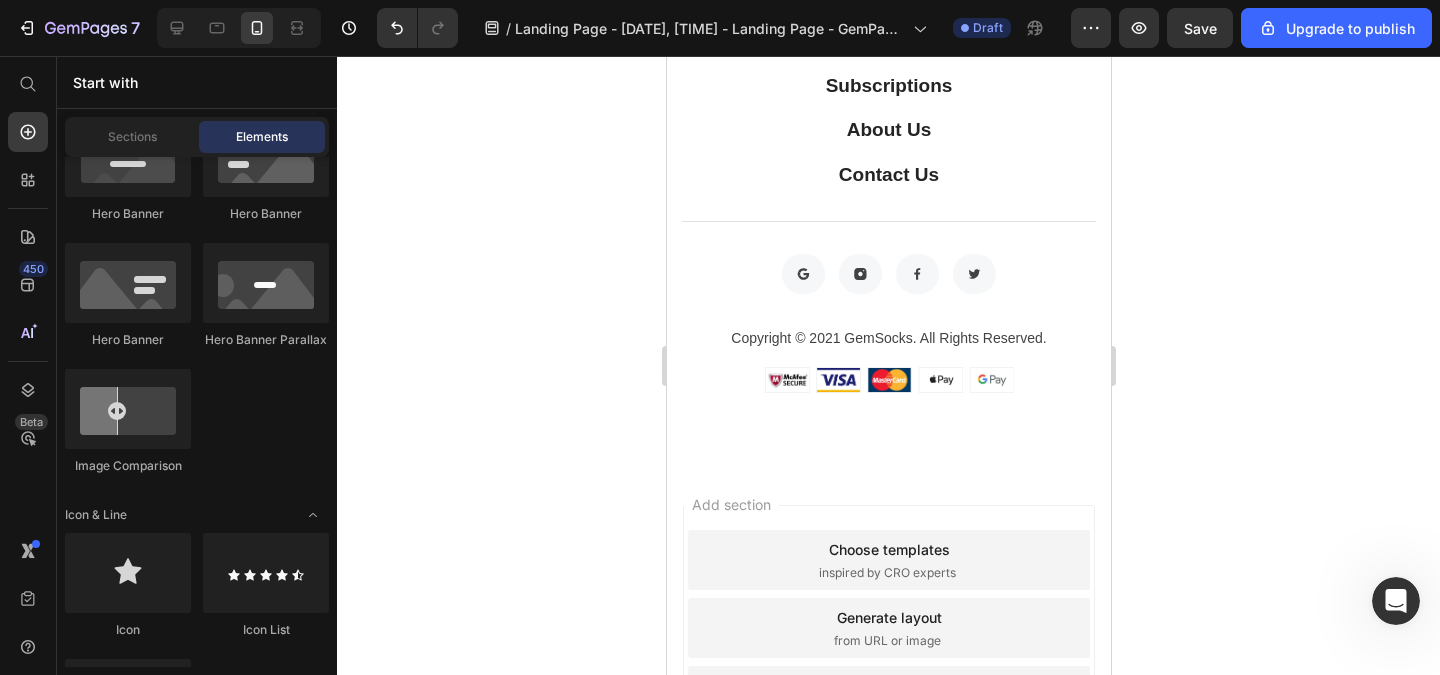 click on "El 40% de las mujeres sufren con la caída de cabello  con la edad" at bounding box center [912, -117] 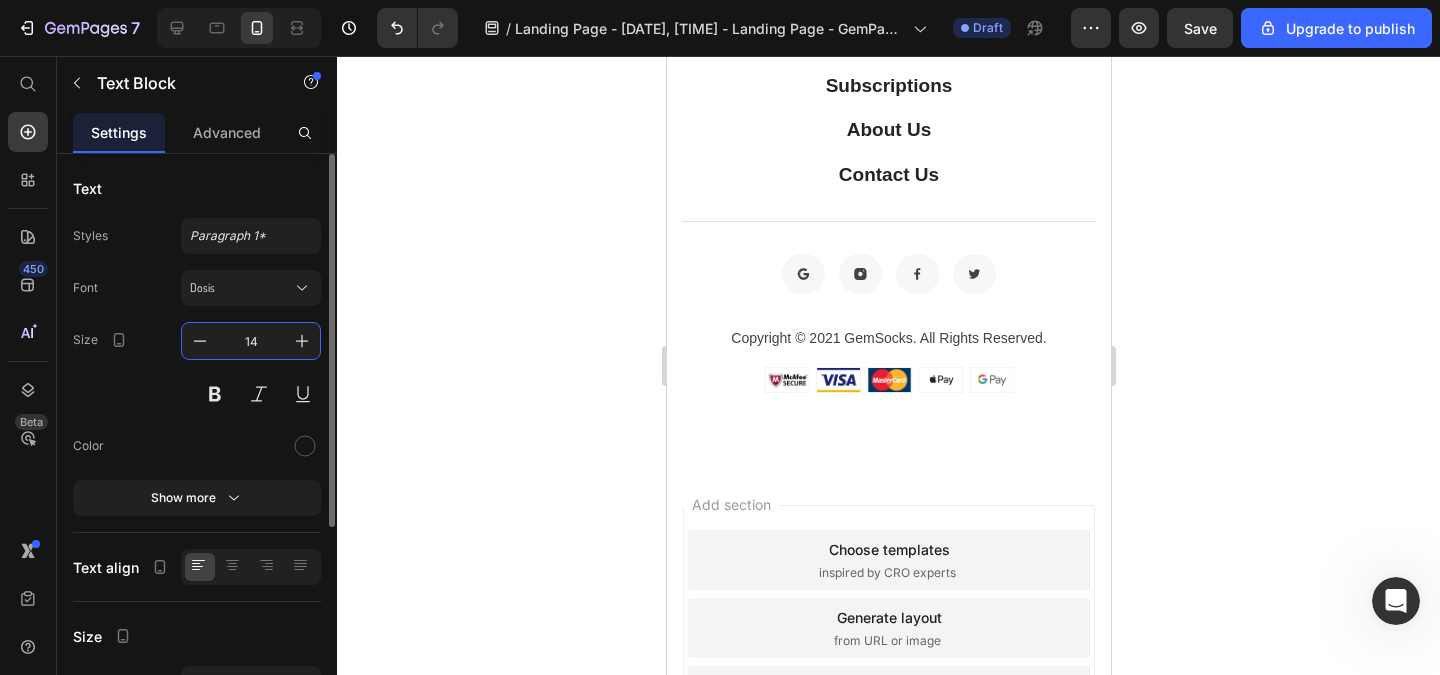 click on "14" at bounding box center (251, 341) 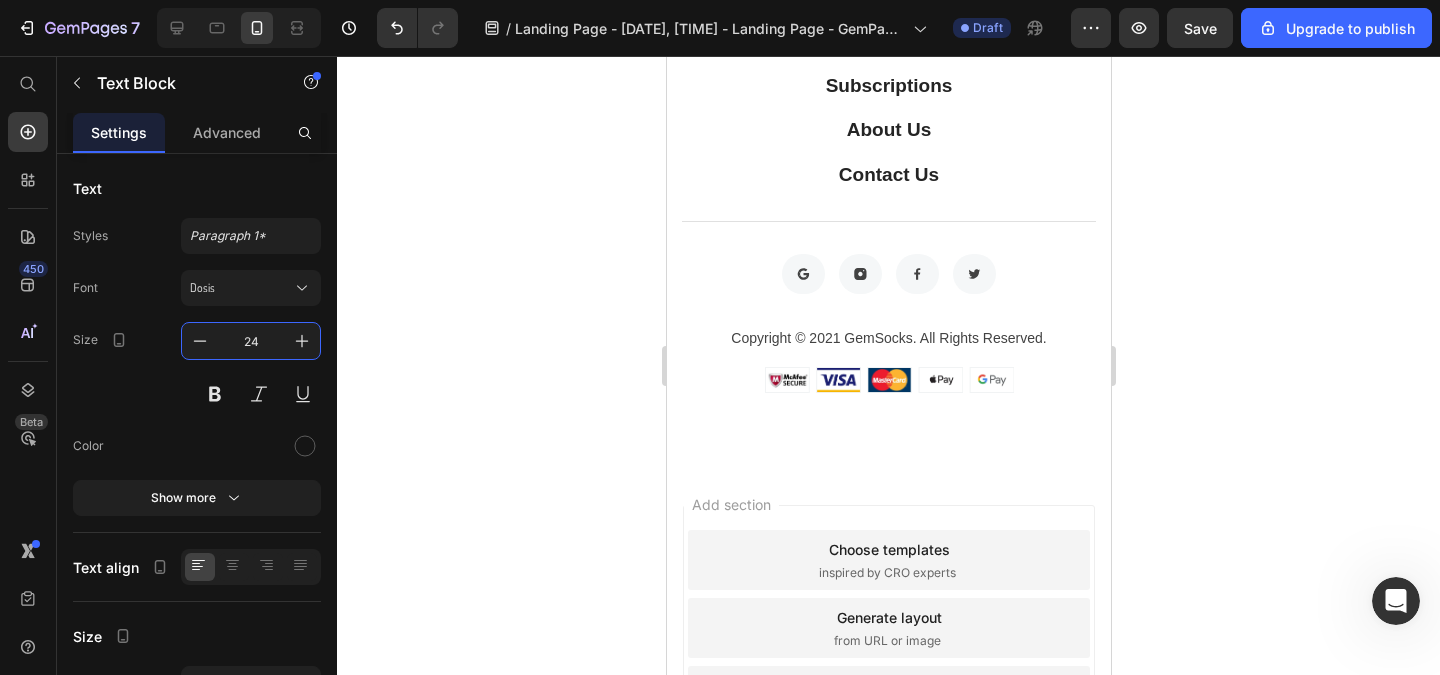 type on "24" 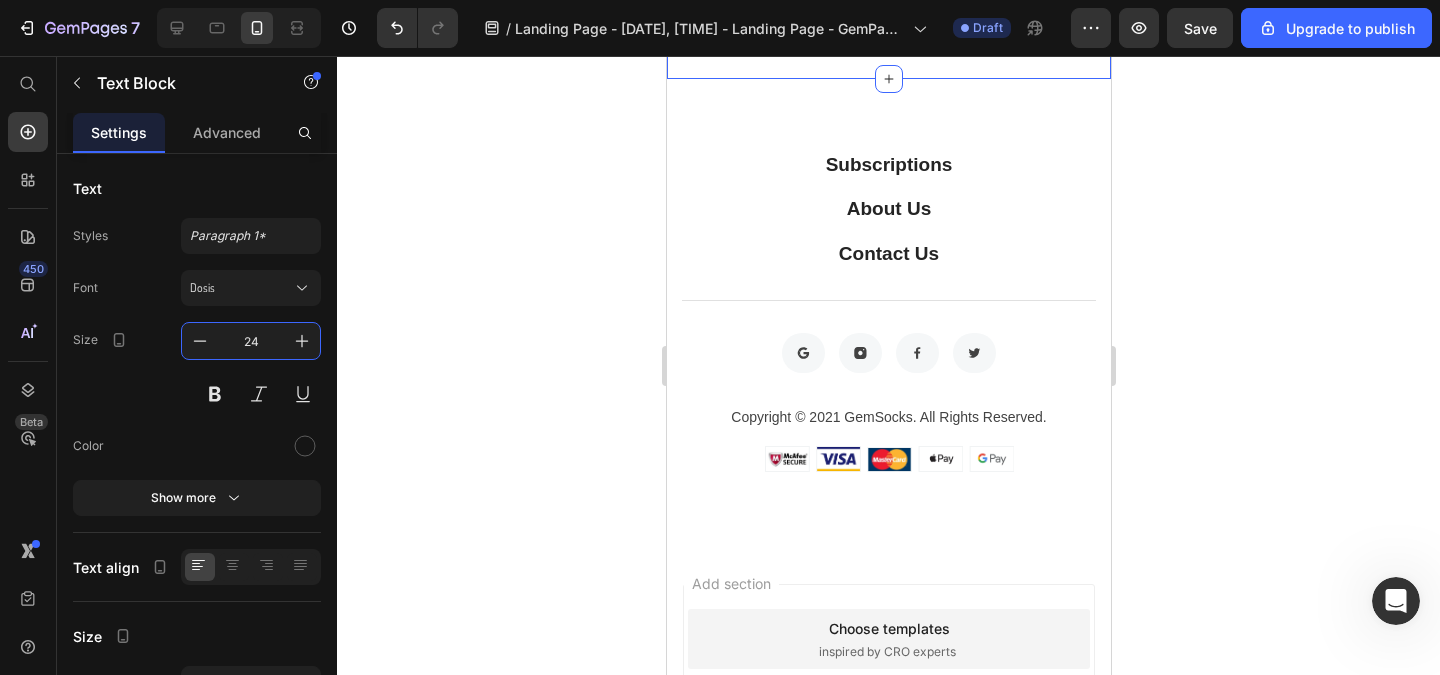 click on "El 40% de las mujeres sufren con la caída de cabello  con la edad" at bounding box center (904, 27) 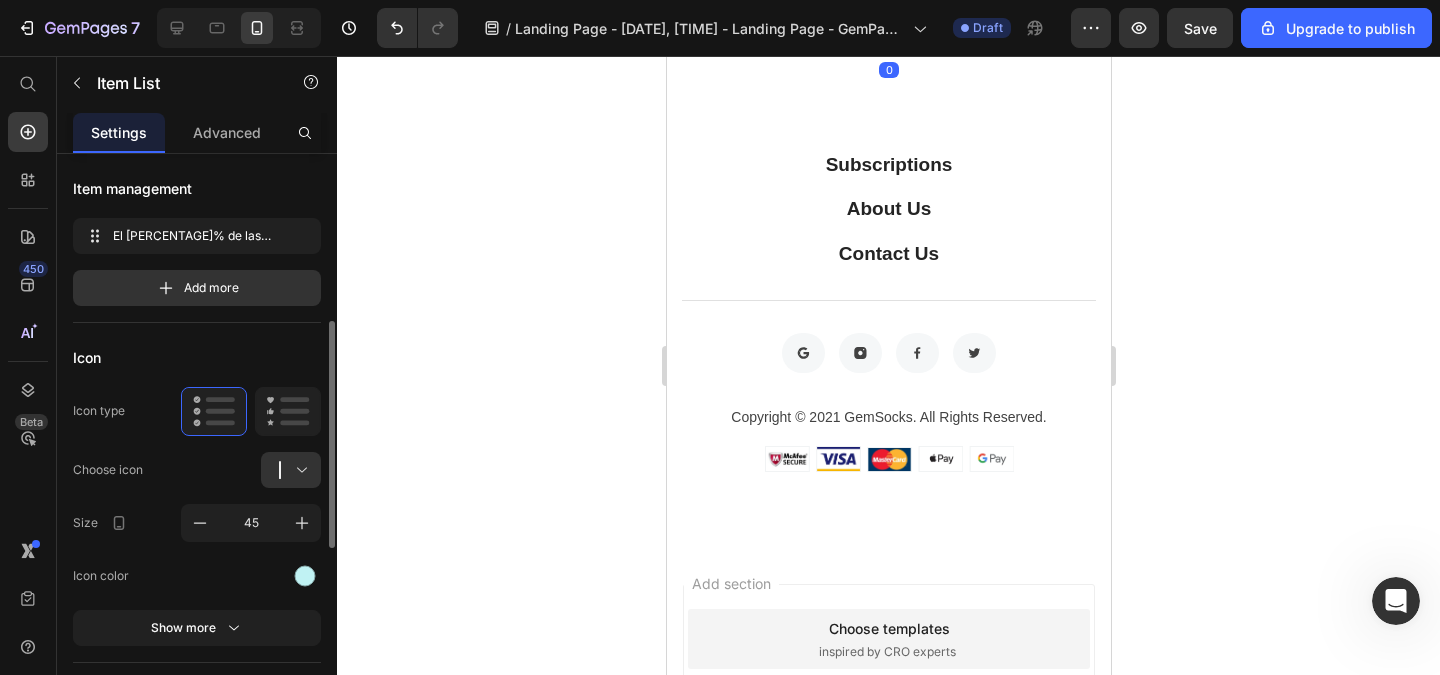 scroll, scrollTop: 360, scrollLeft: 0, axis: vertical 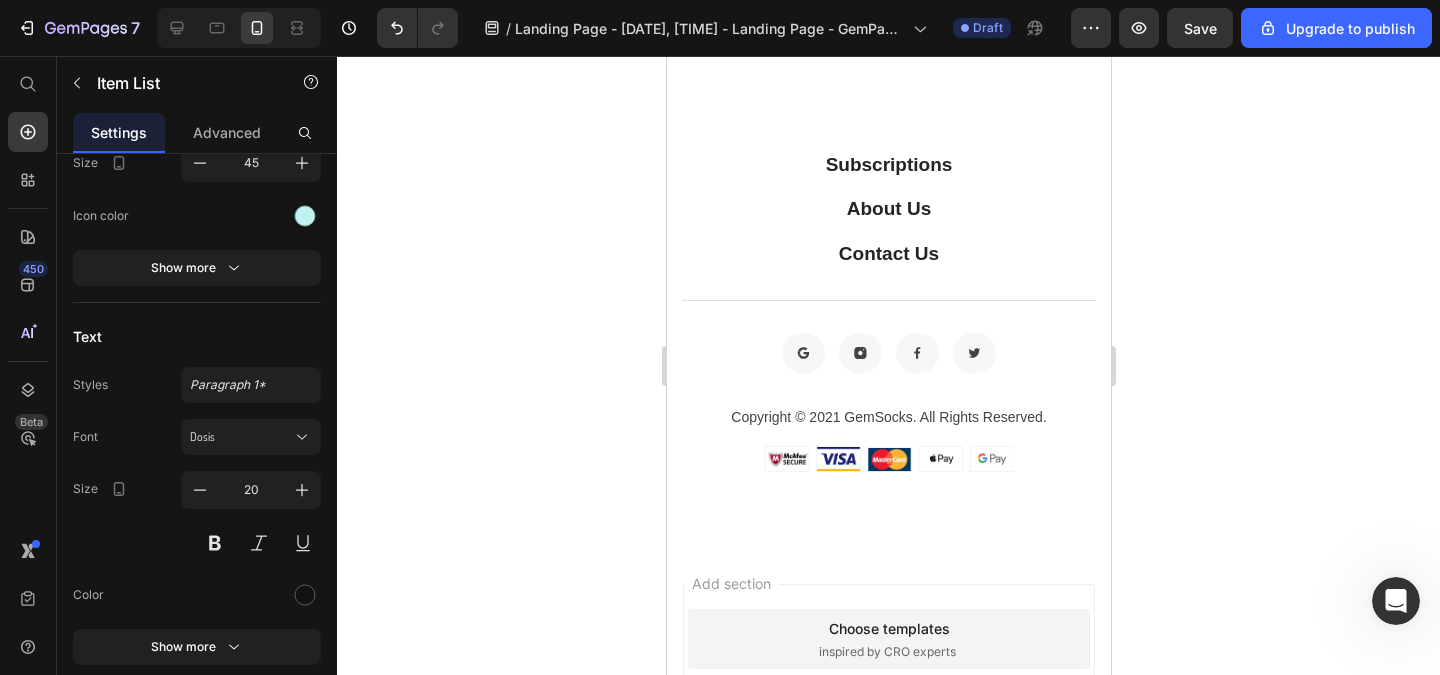 click on "El 40% de las mujeres sufren con la caída de cabello  con la edad" at bounding box center [912, -77] 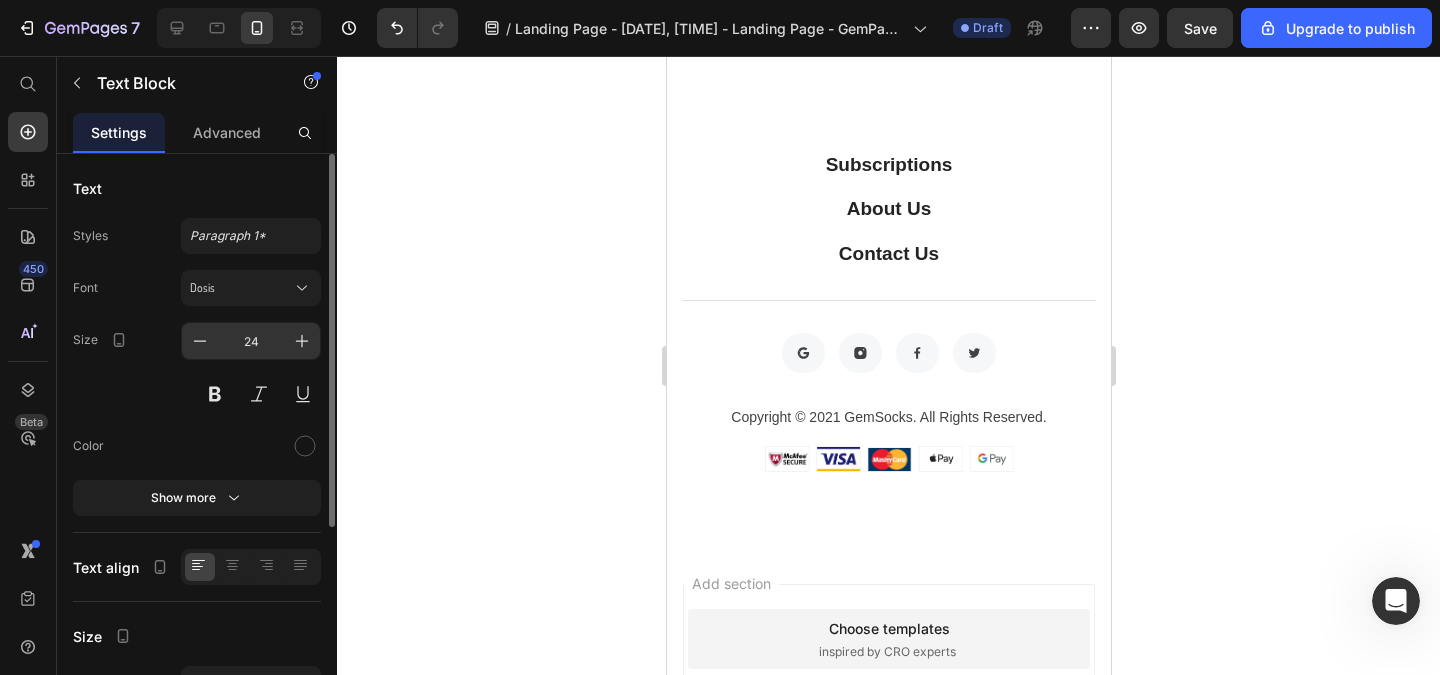click on "24" at bounding box center [251, 341] 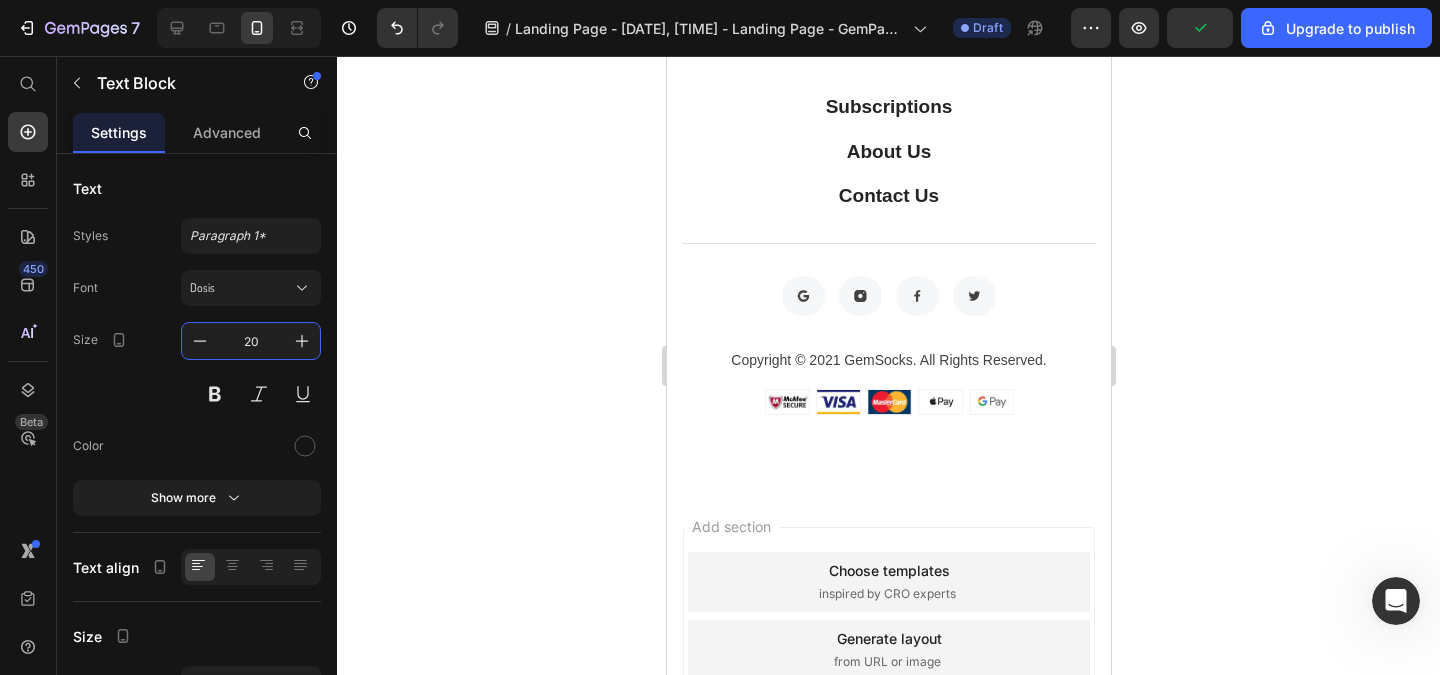 type on "20" 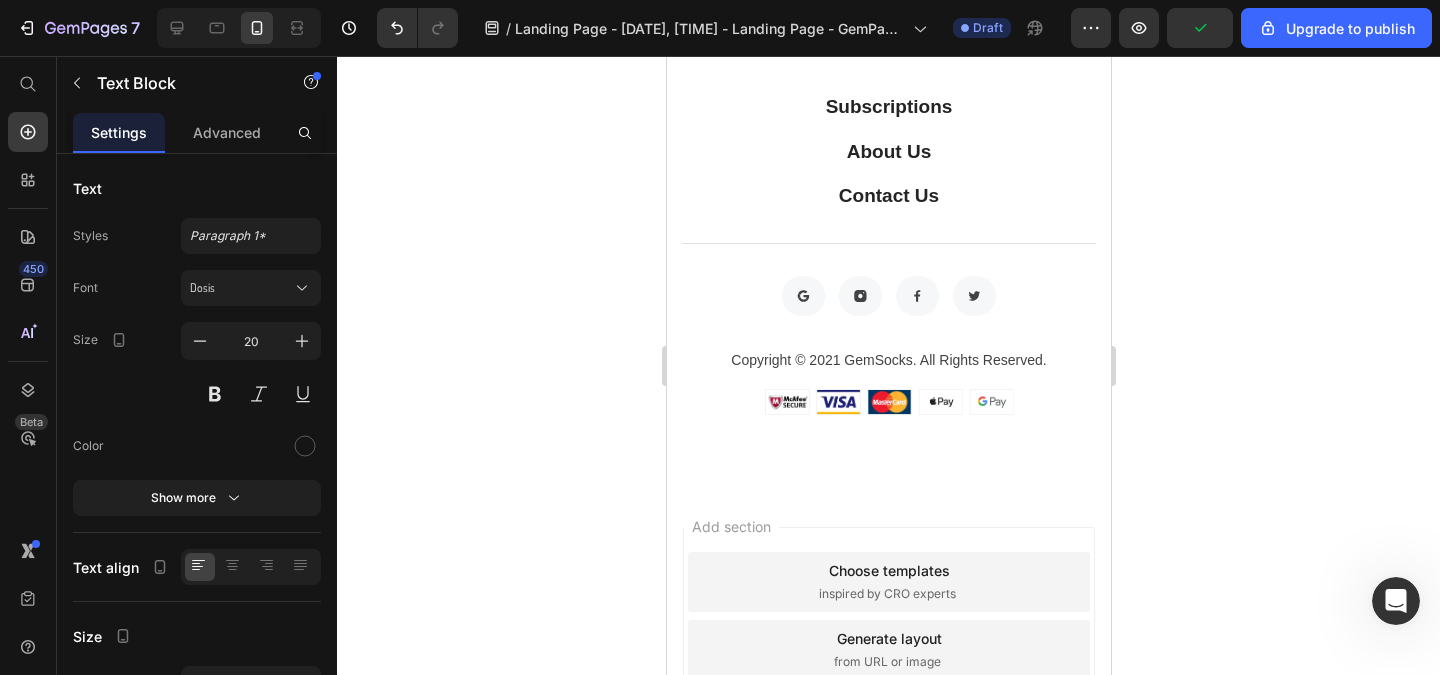 click 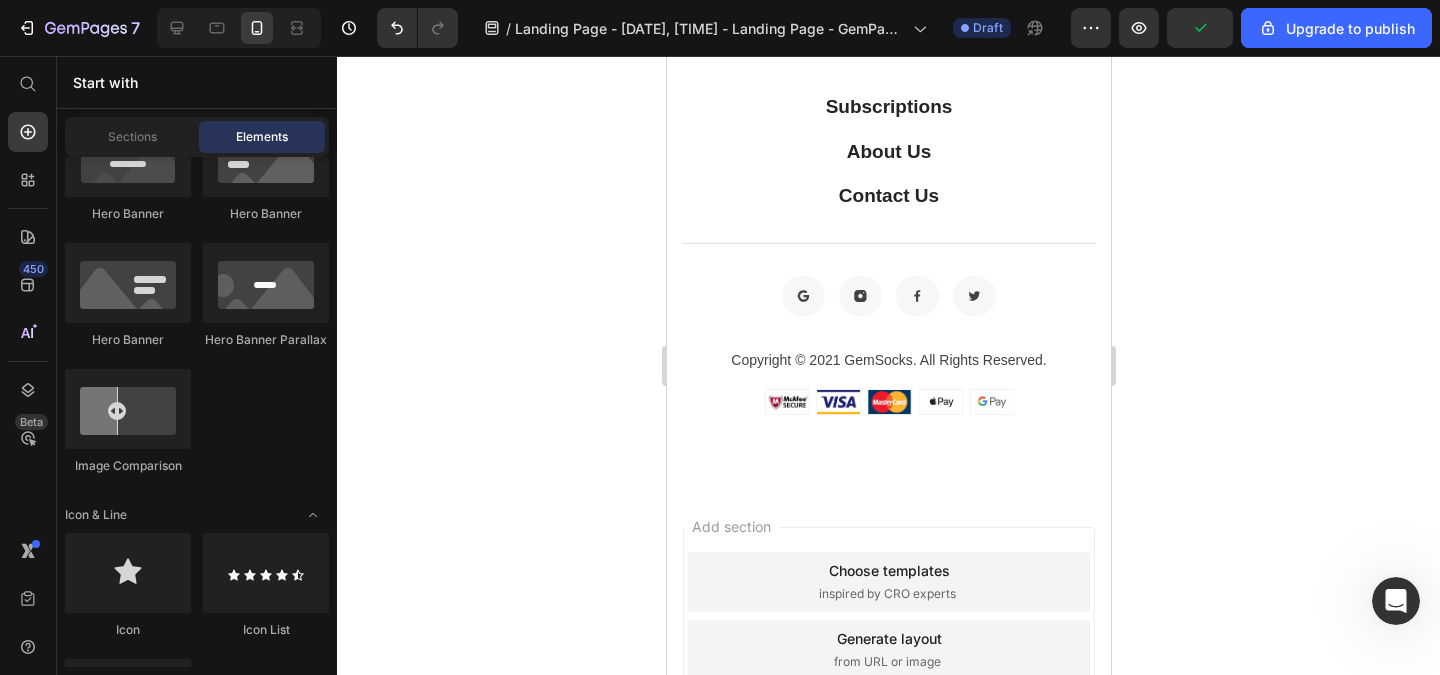 click on "El 40% de las mujeres sufren con la caída de cabello  con la edad" at bounding box center [912, -106] 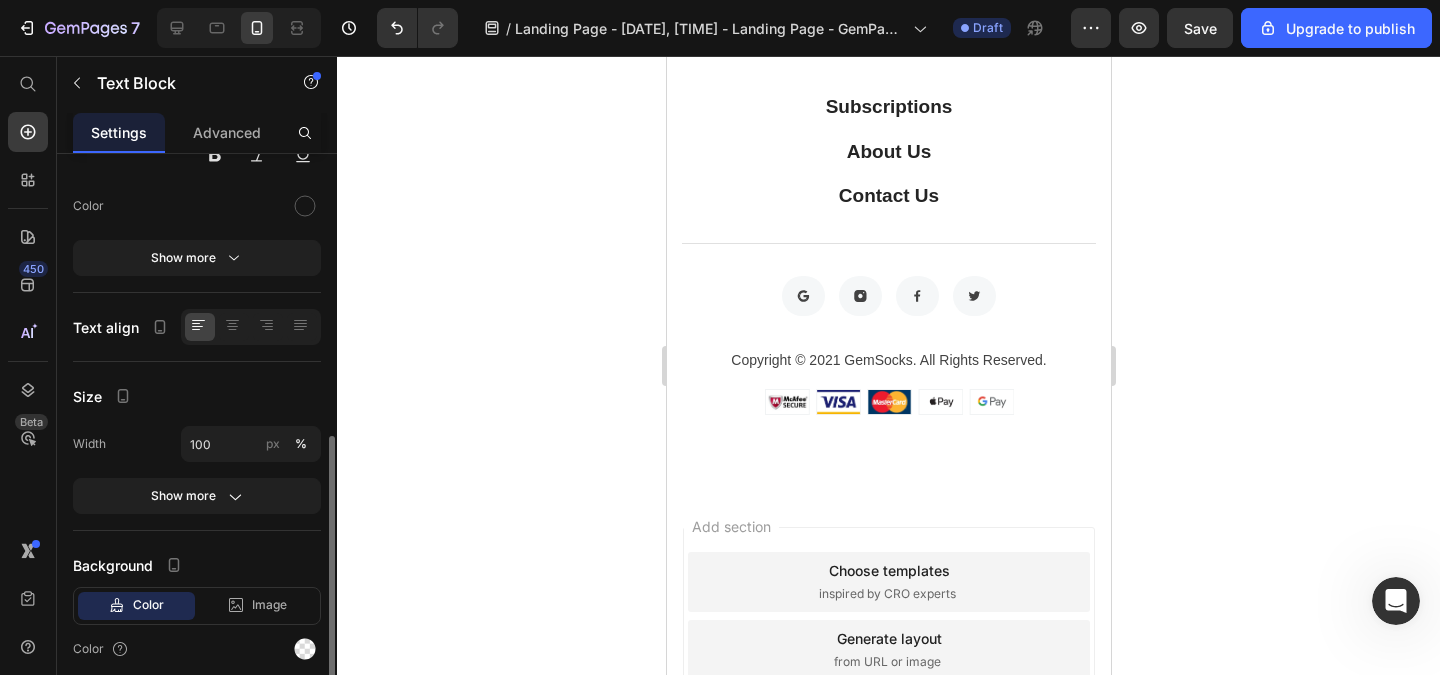 scroll, scrollTop: 317, scrollLeft: 0, axis: vertical 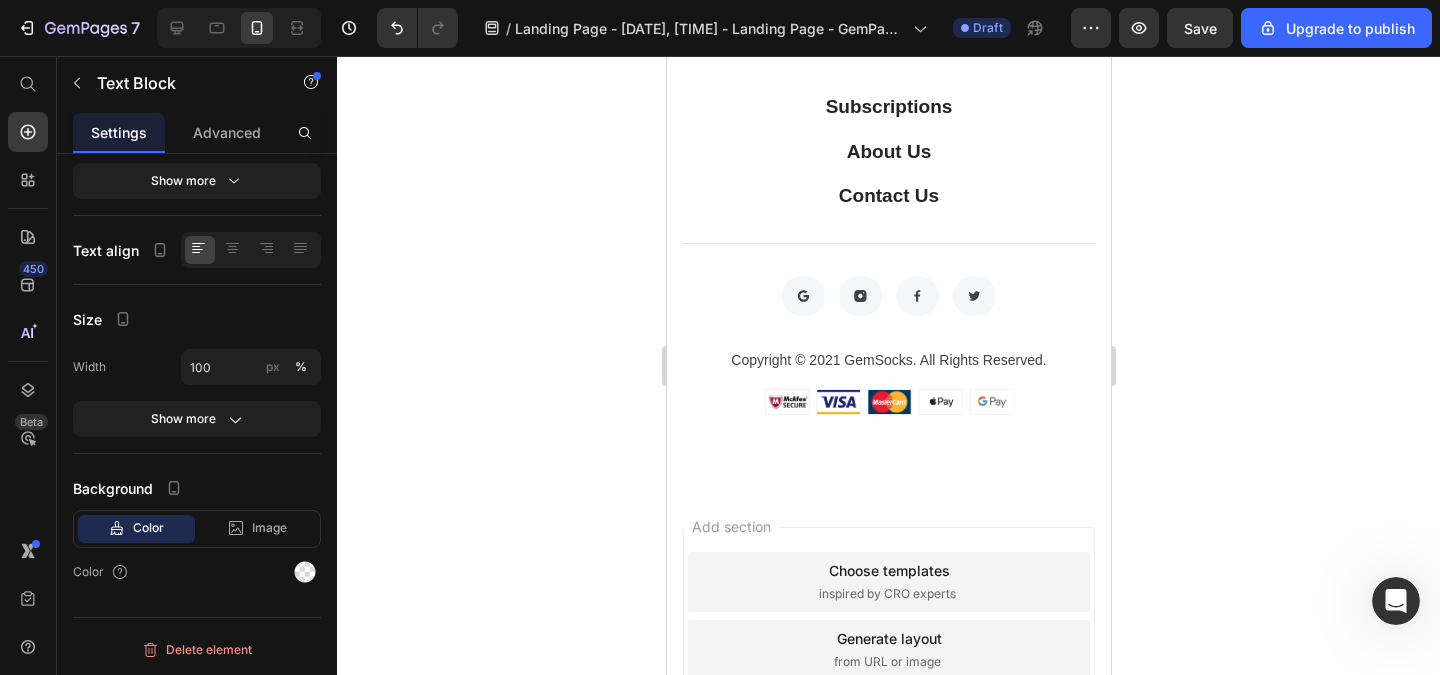 click 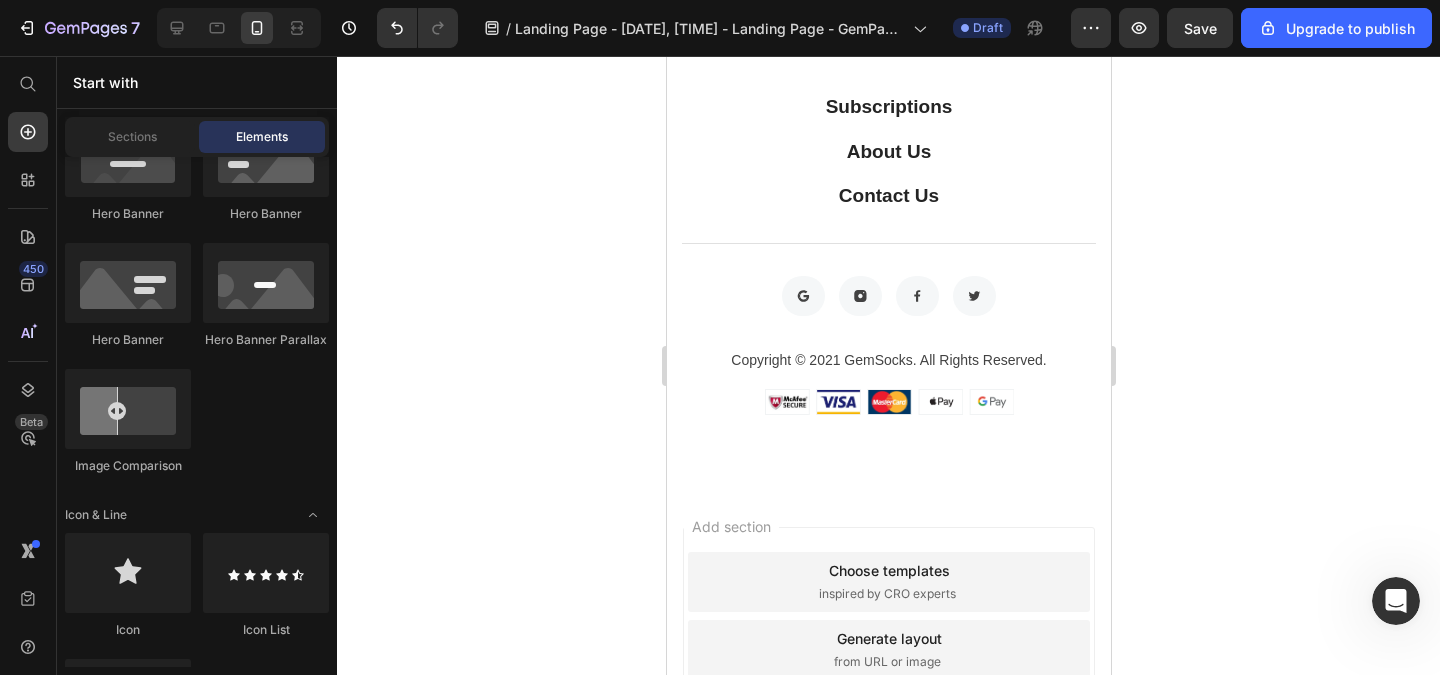 click 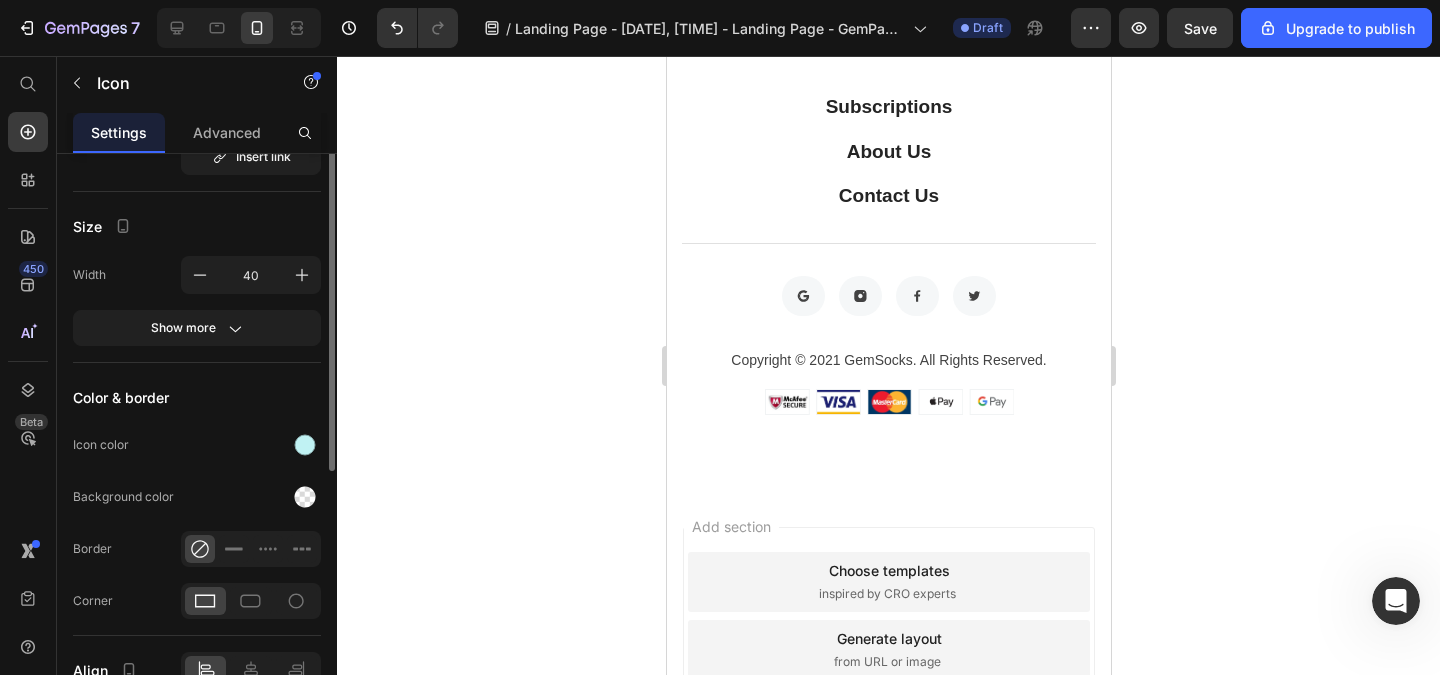 scroll, scrollTop: 344, scrollLeft: 0, axis: vertical 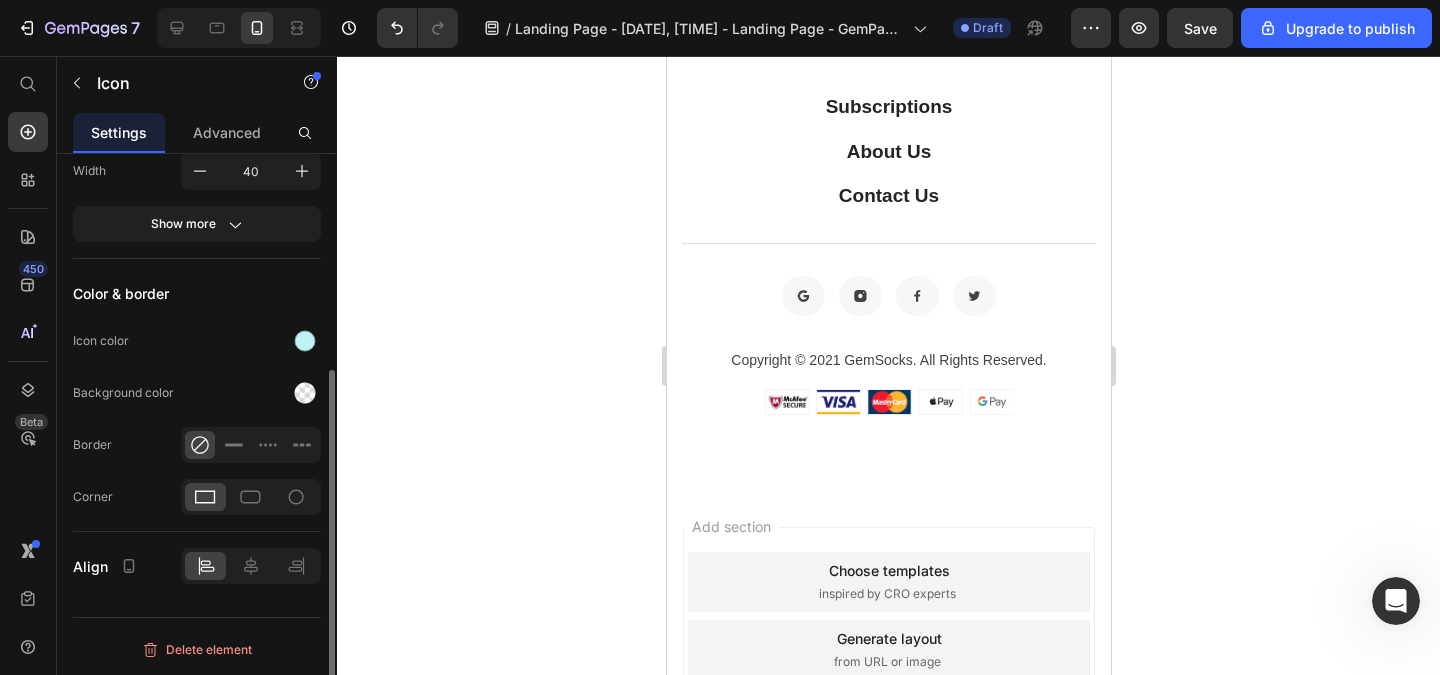 click on "Size Width 40 Show more" 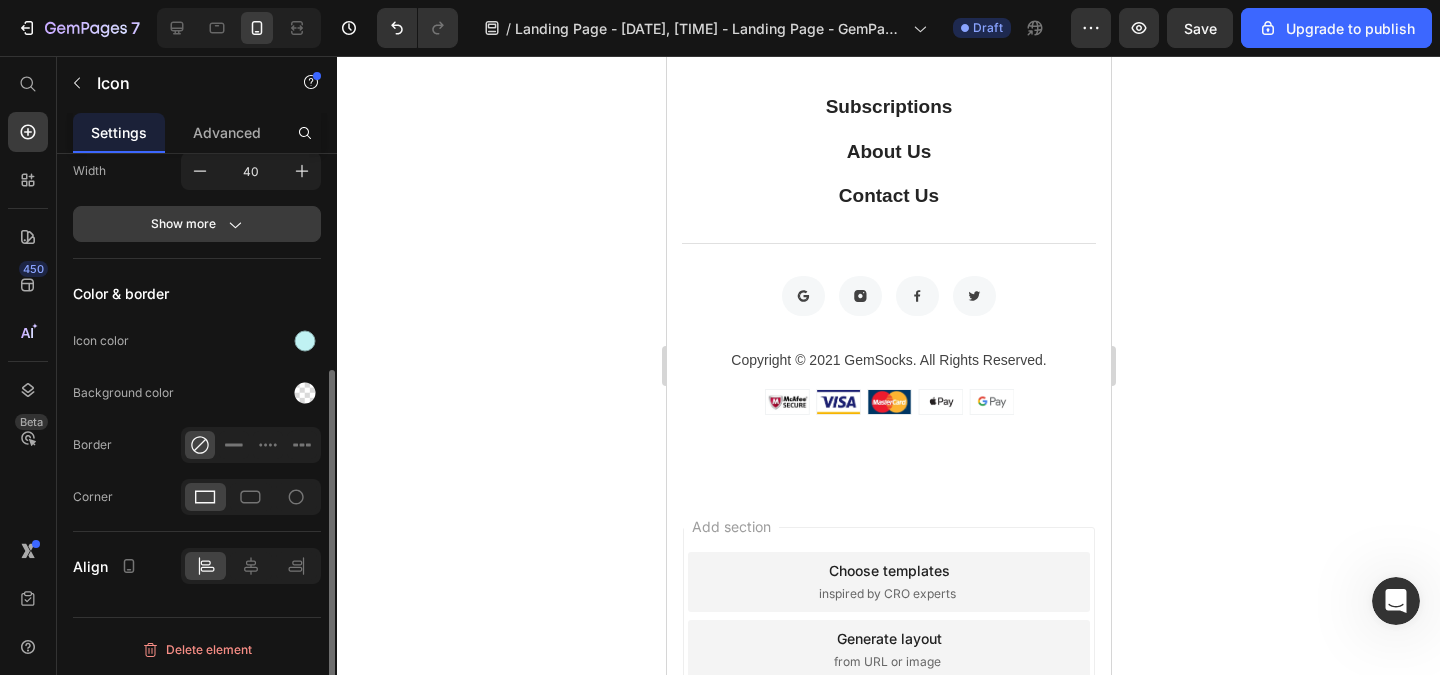 click on "Show more" at bounding box center (197, 224) 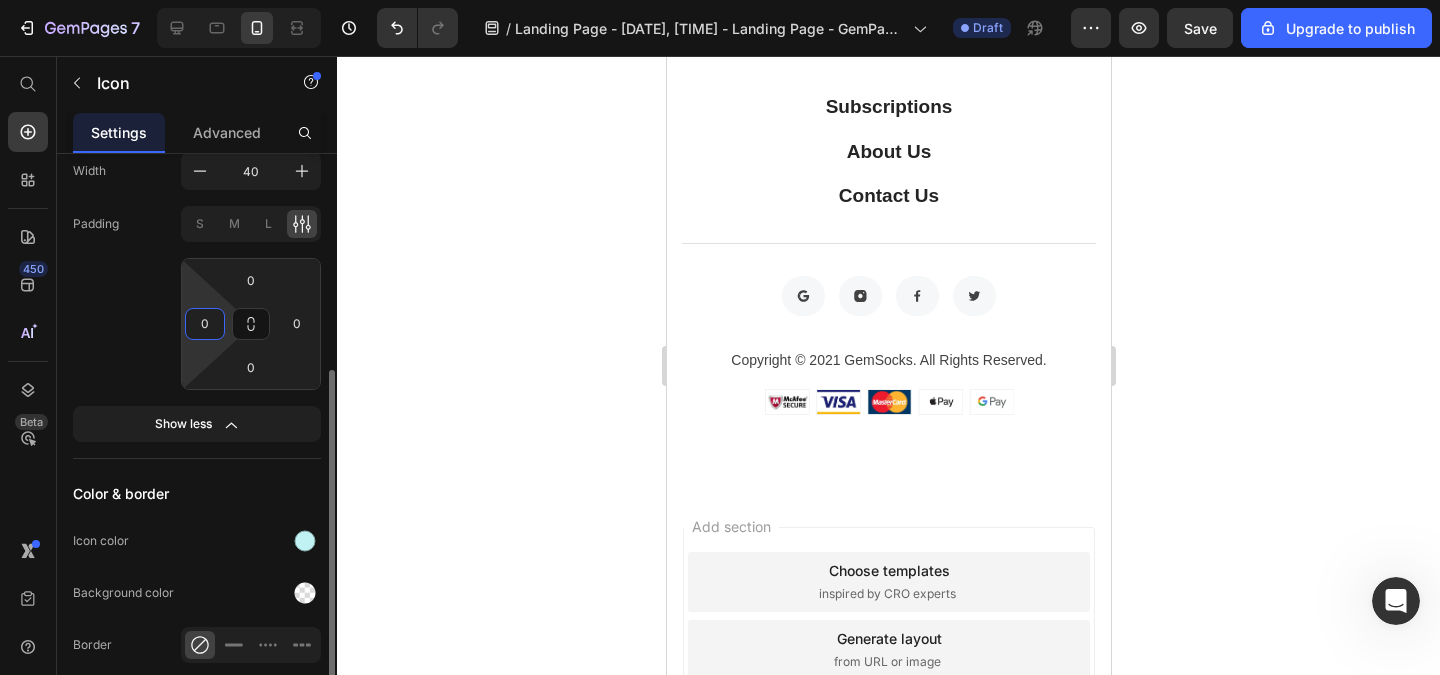 click on "0" at bounding box center [205, 324] 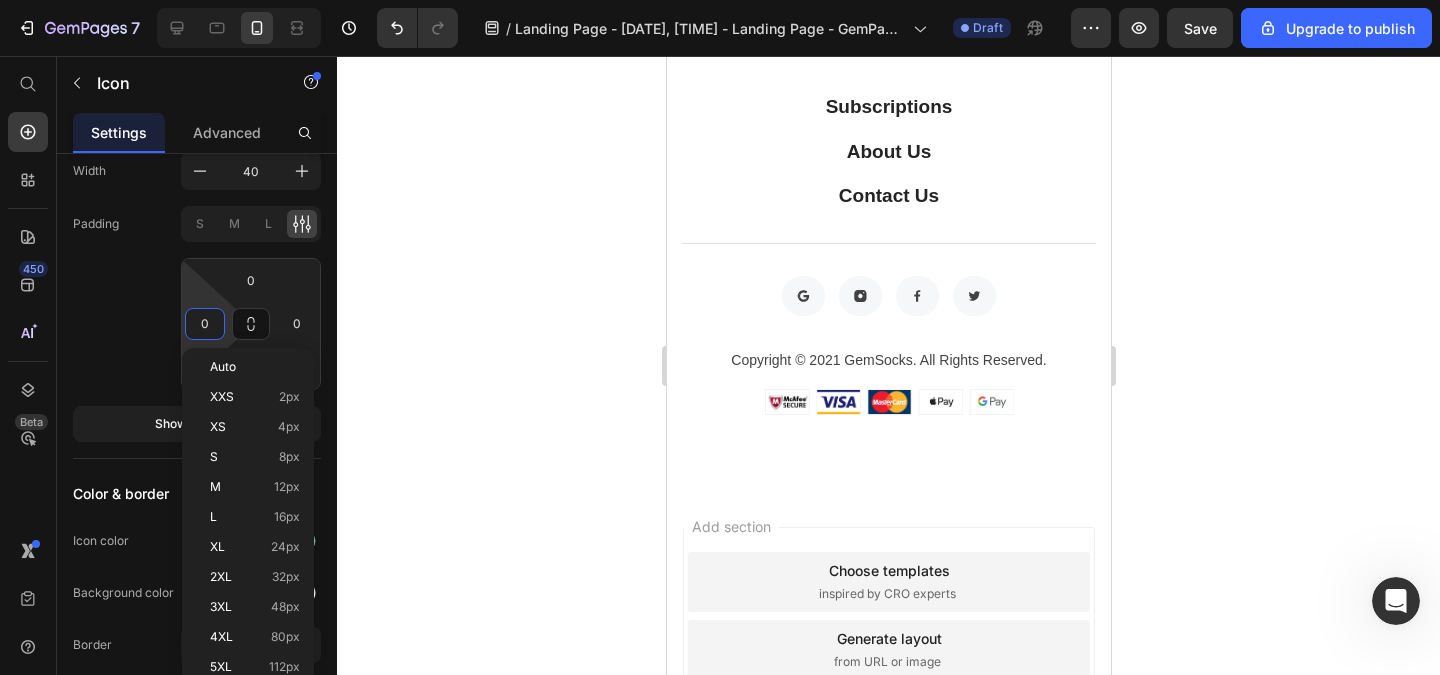 type on "1" 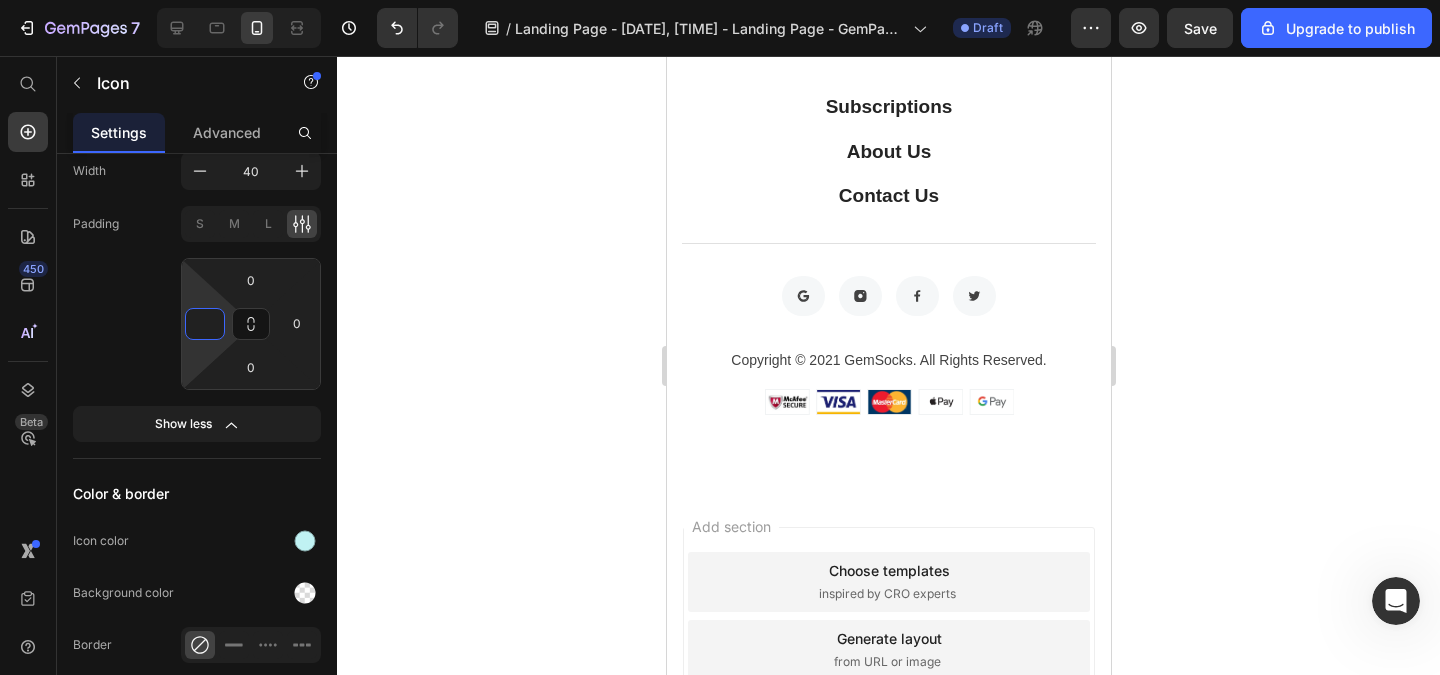 type on "2" 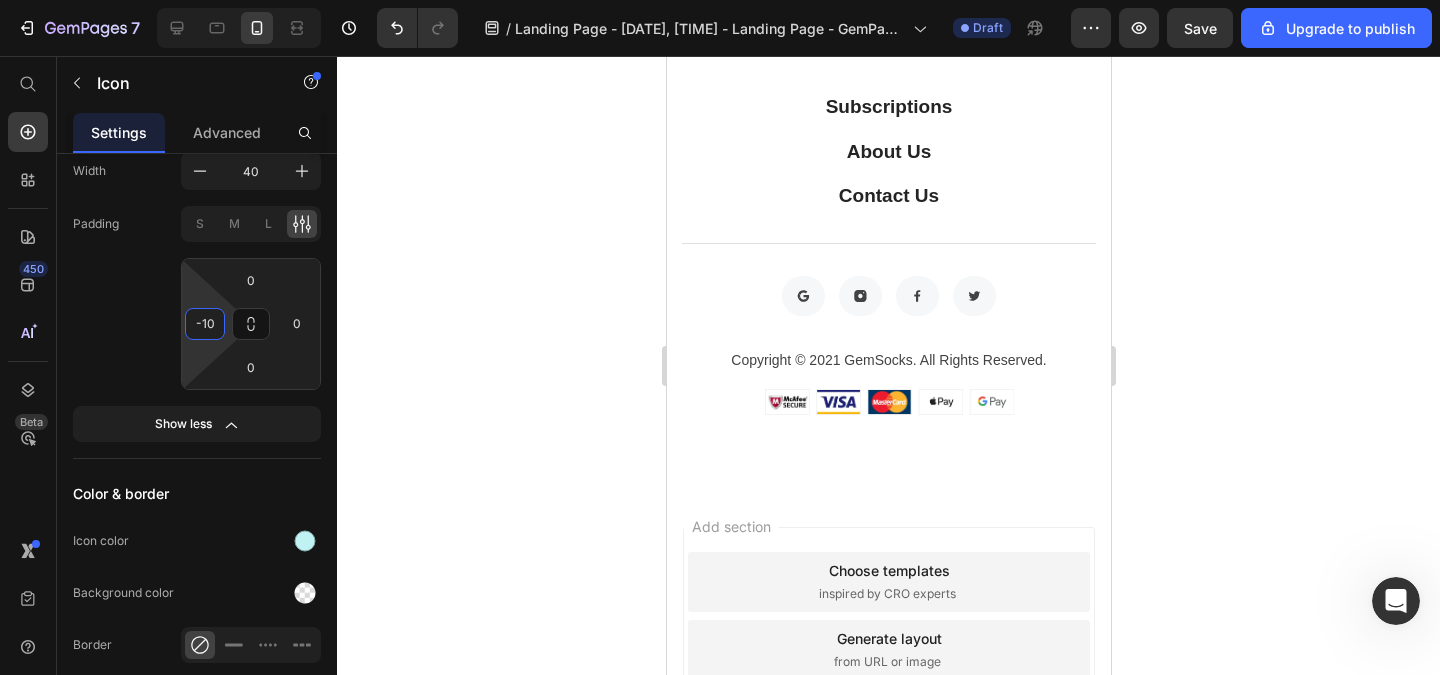 type on "-1" 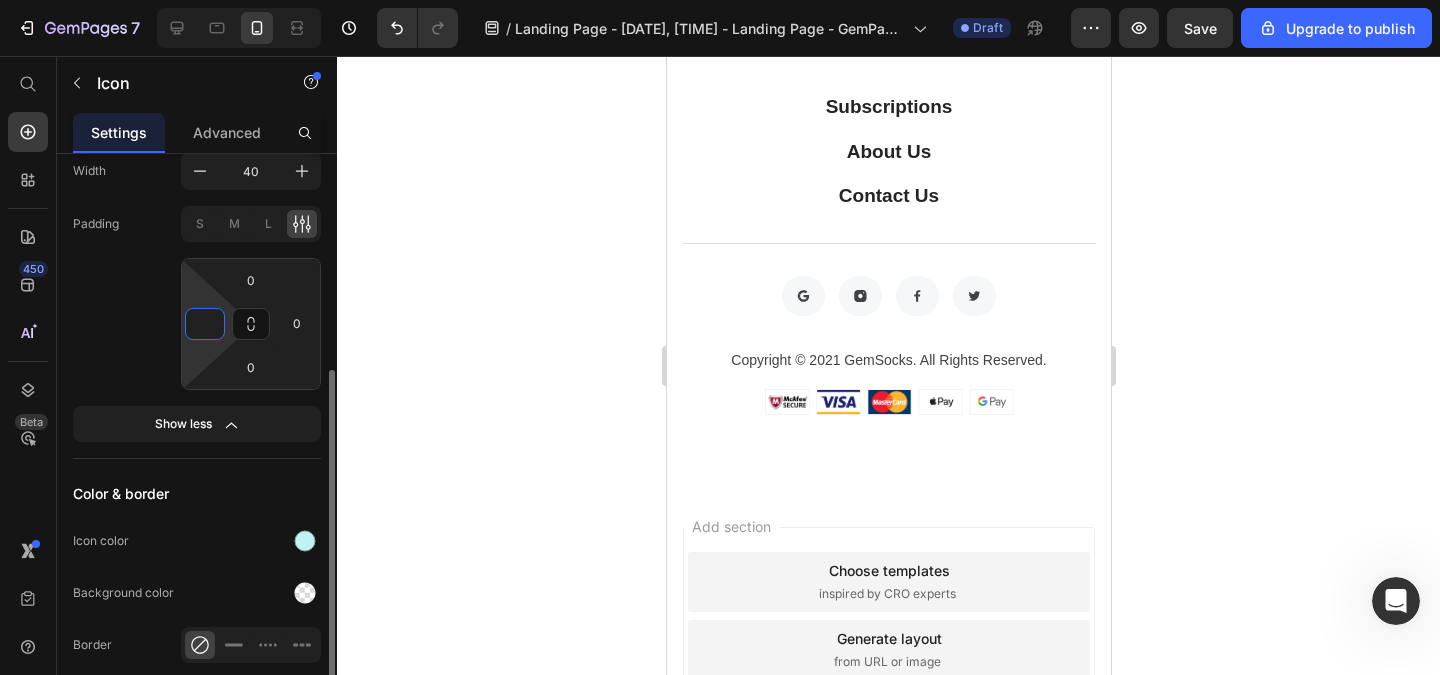 type on "0" 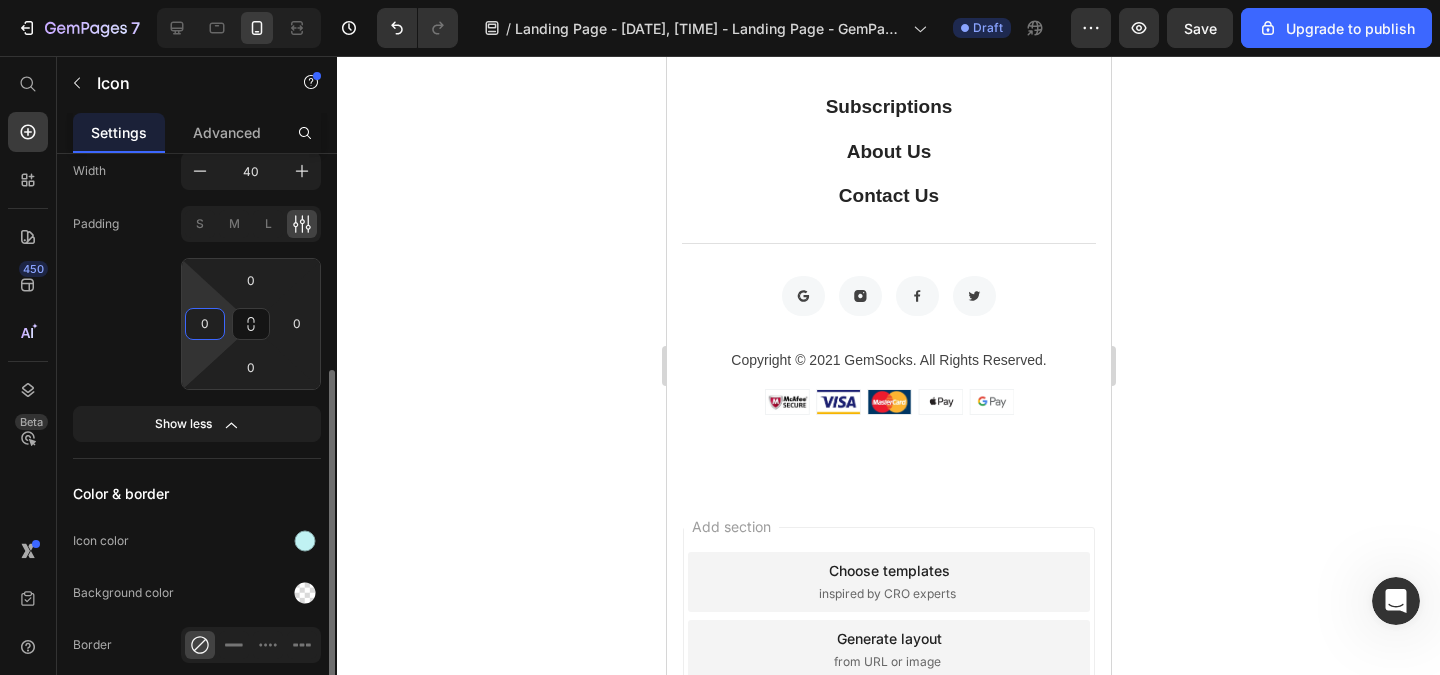 click on "Padding S M L 0 0 0 0" 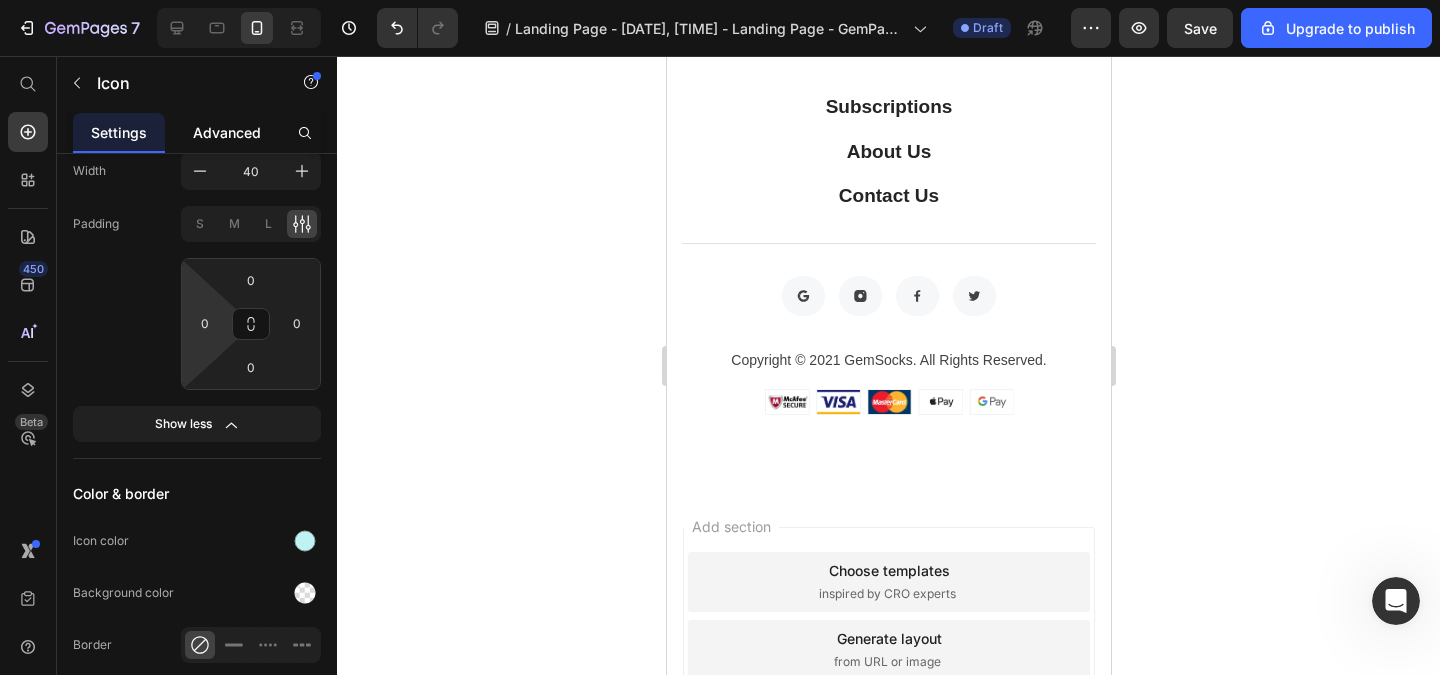 click on "Advanced" 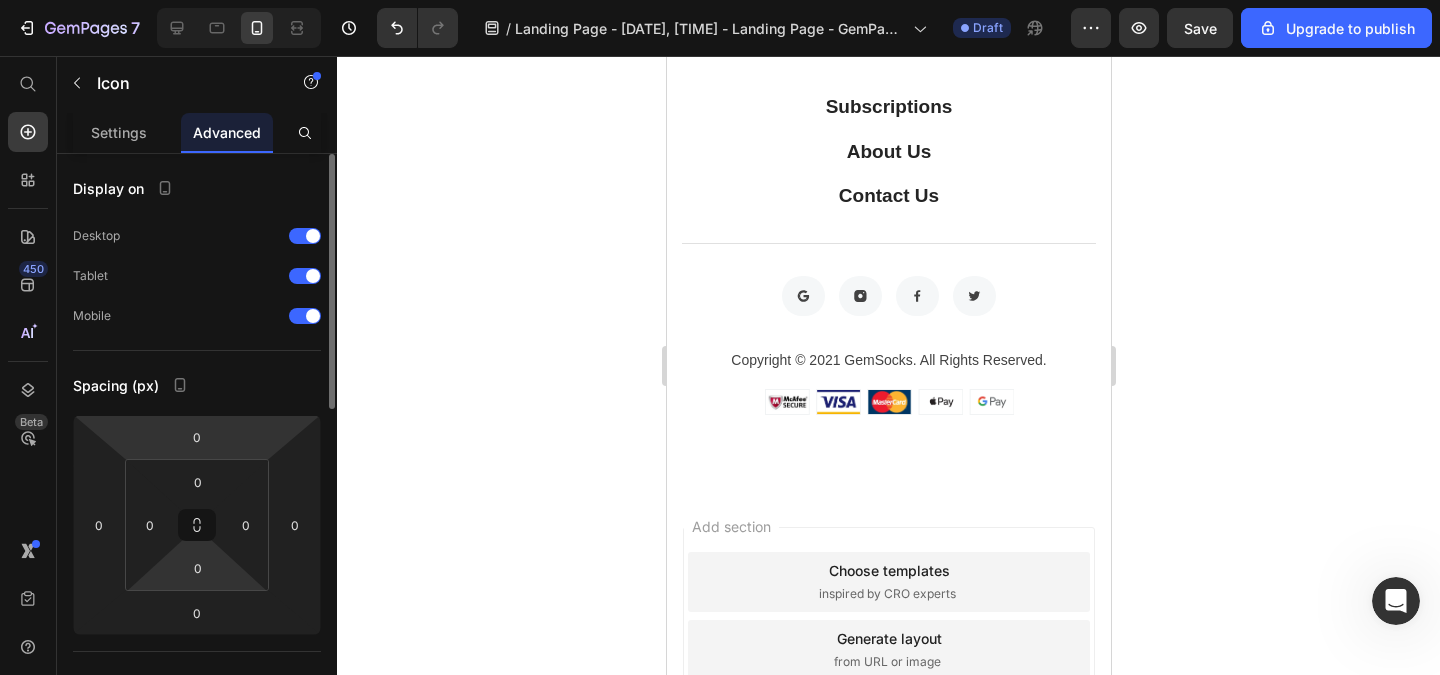 scroll, scrollTop: 120, scrollLeft: 0, axis: vertical 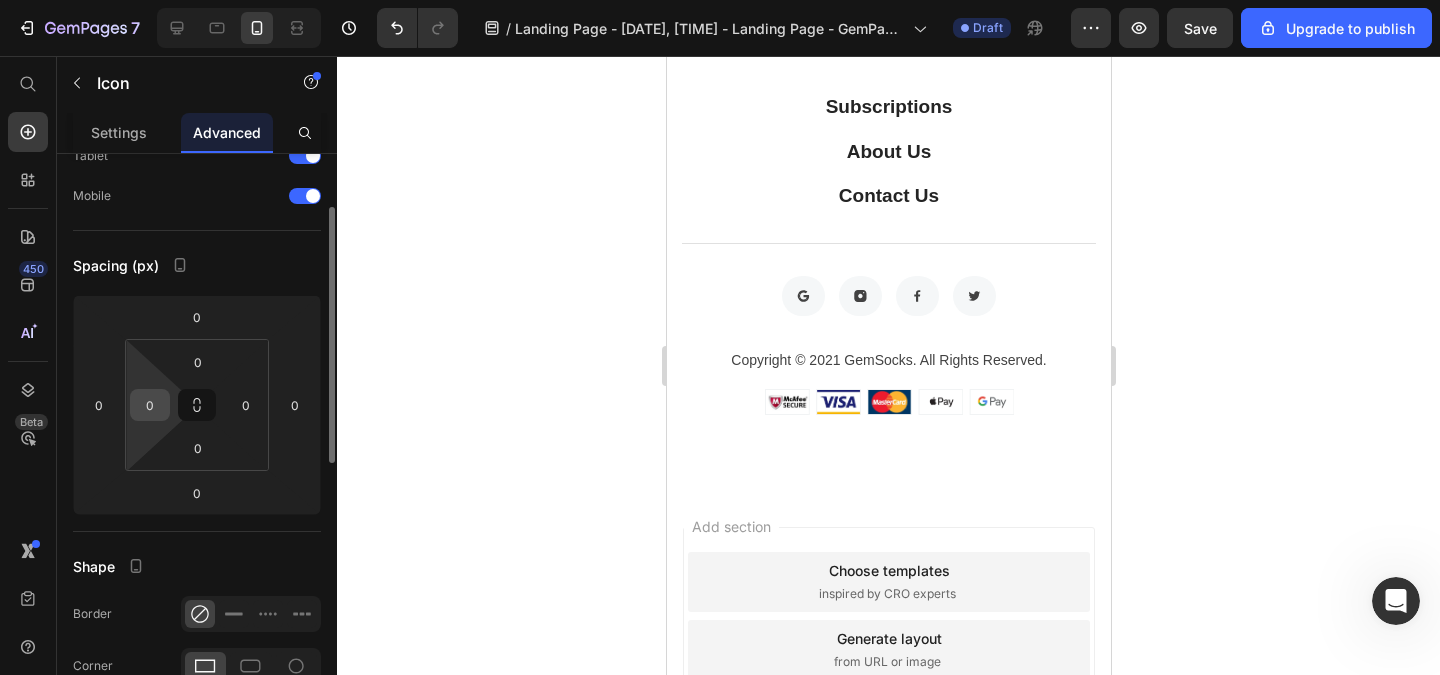 click on "0" at bounding box center (150, 405) 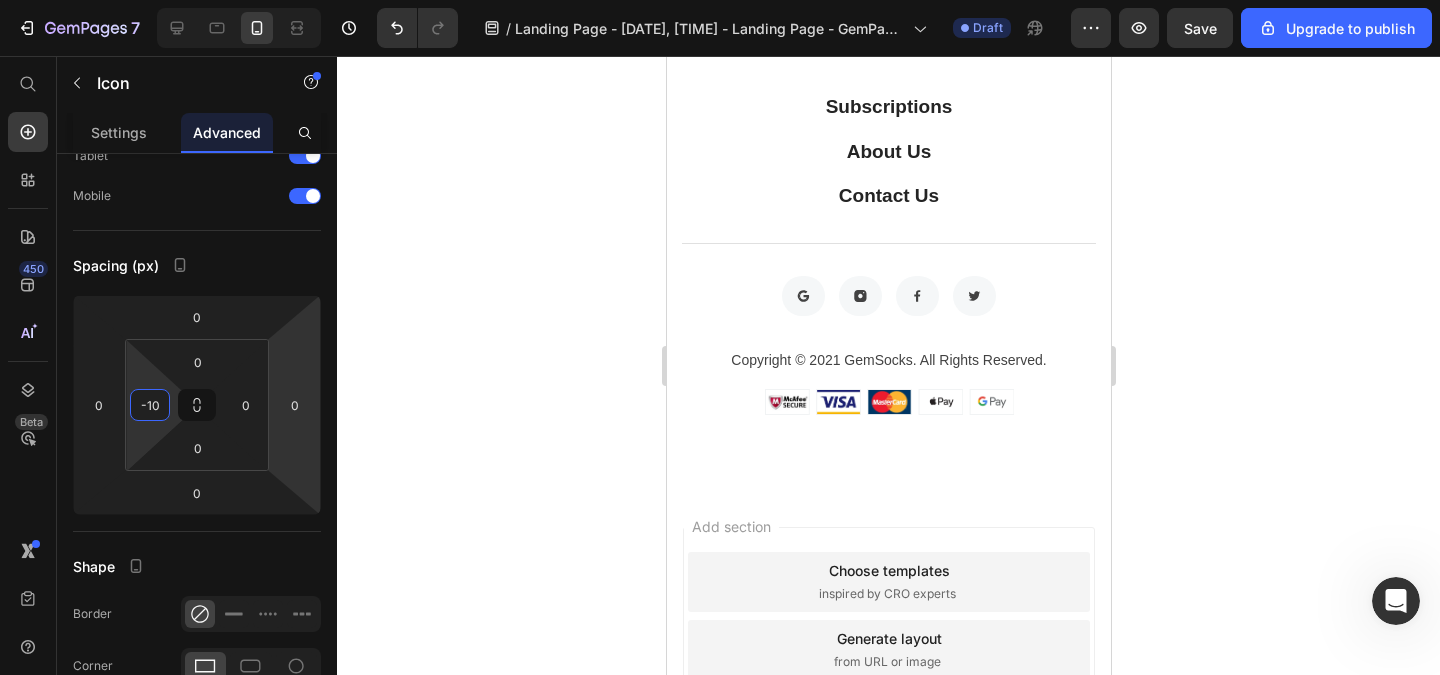 type on "-1" 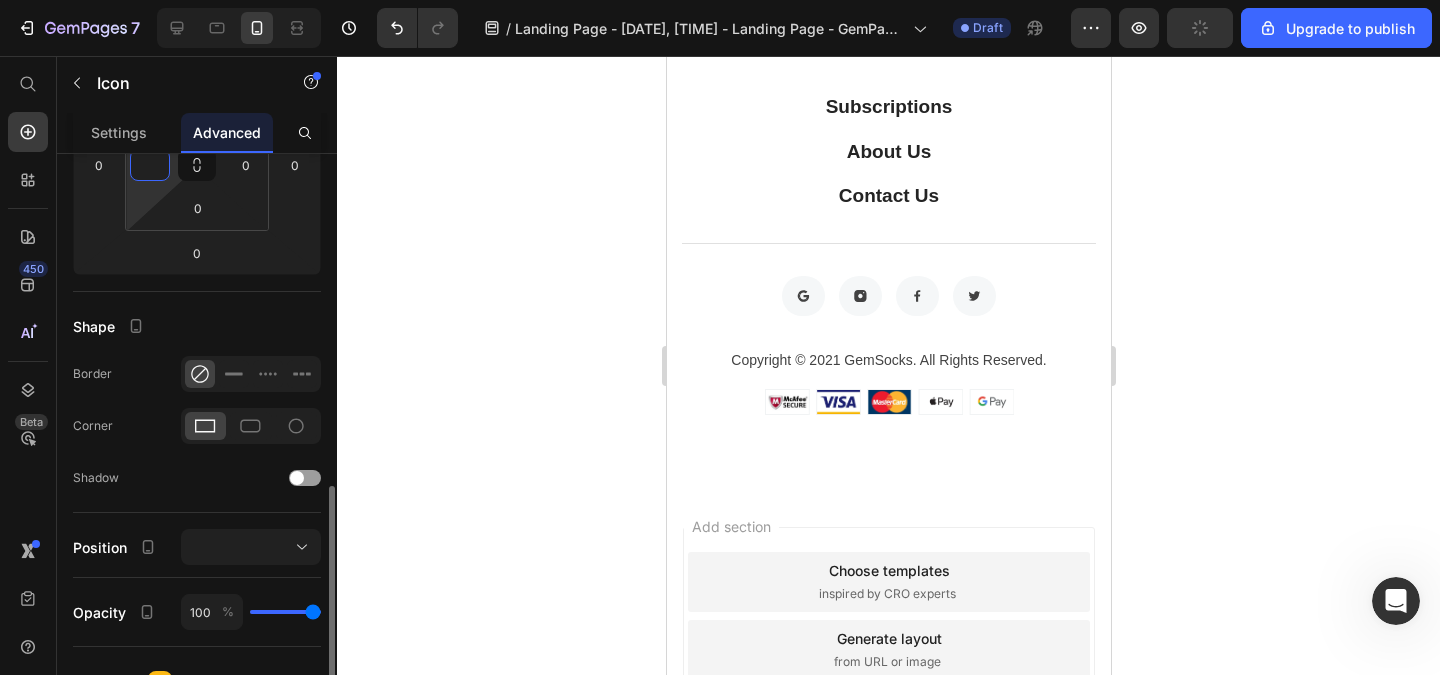 scroll, scrollTop: 480, scrollLeft: 0, axis: vertical 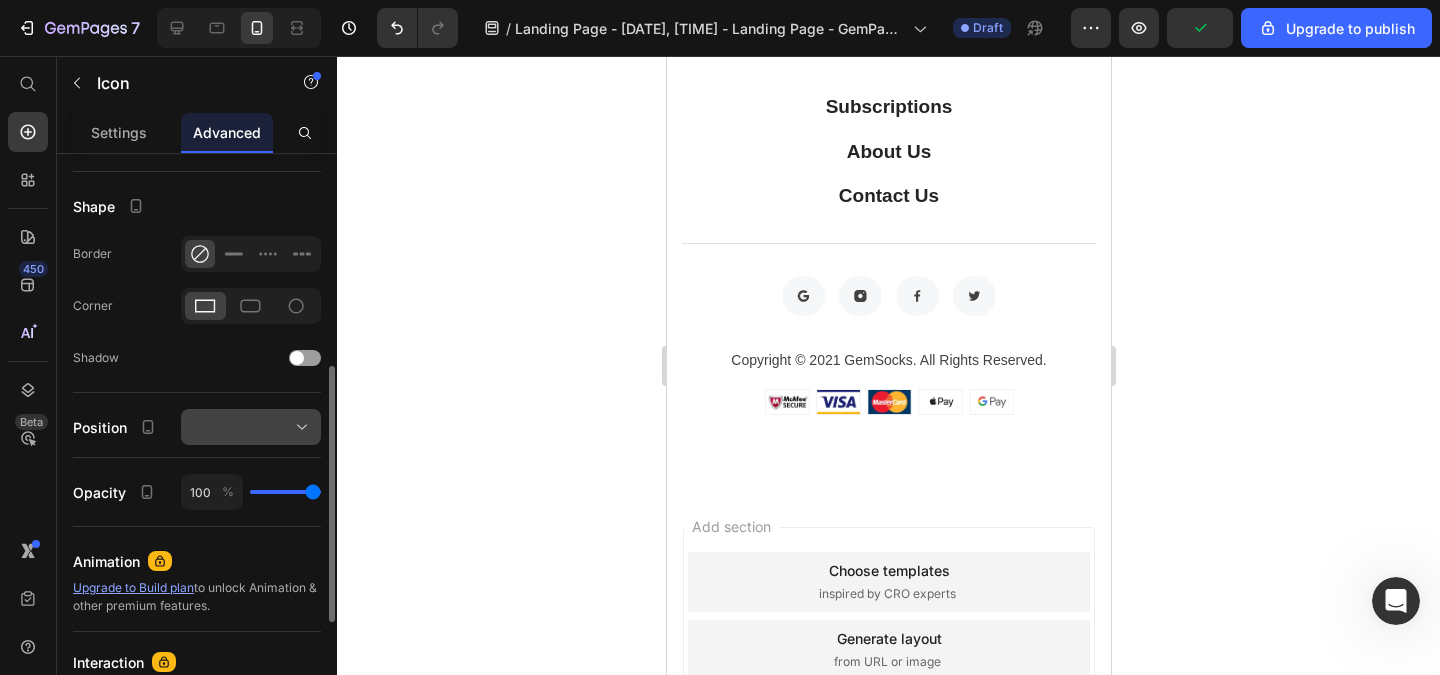 type on "0" 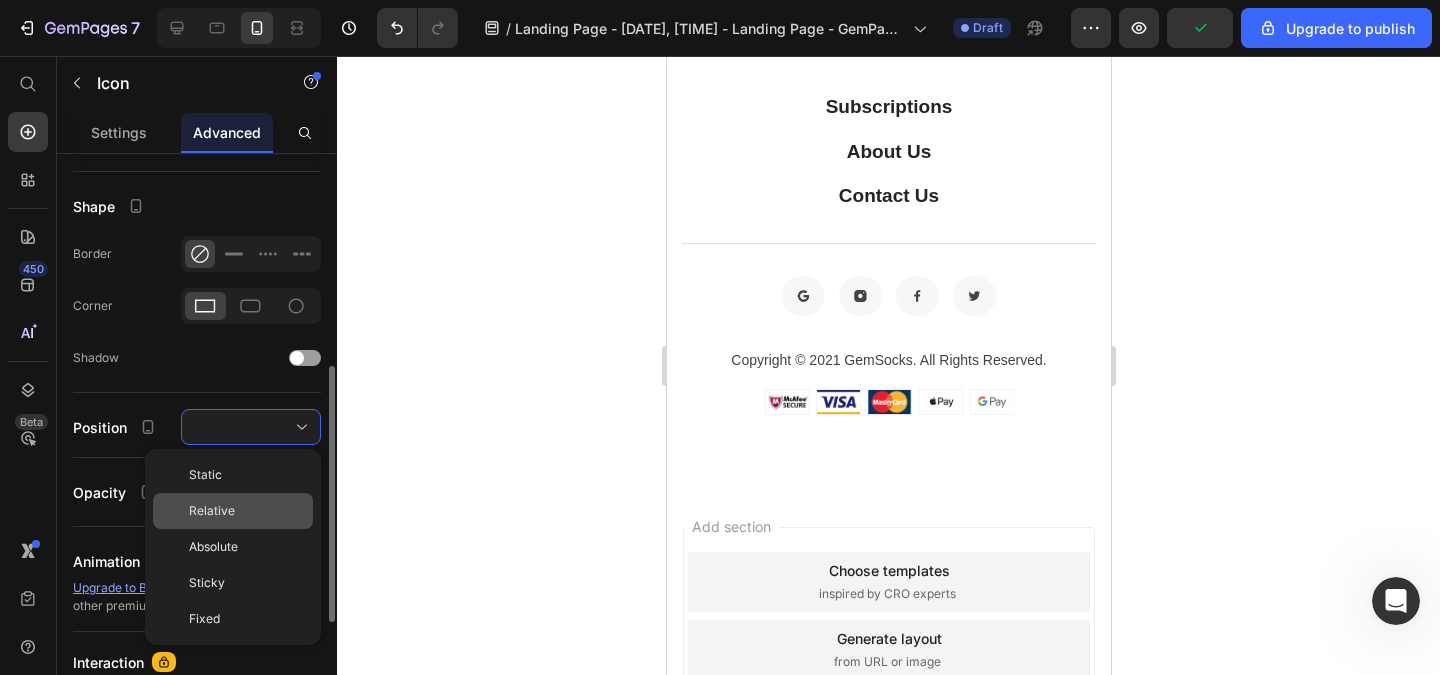 click on "Relative" at bounding box center [212, 511] 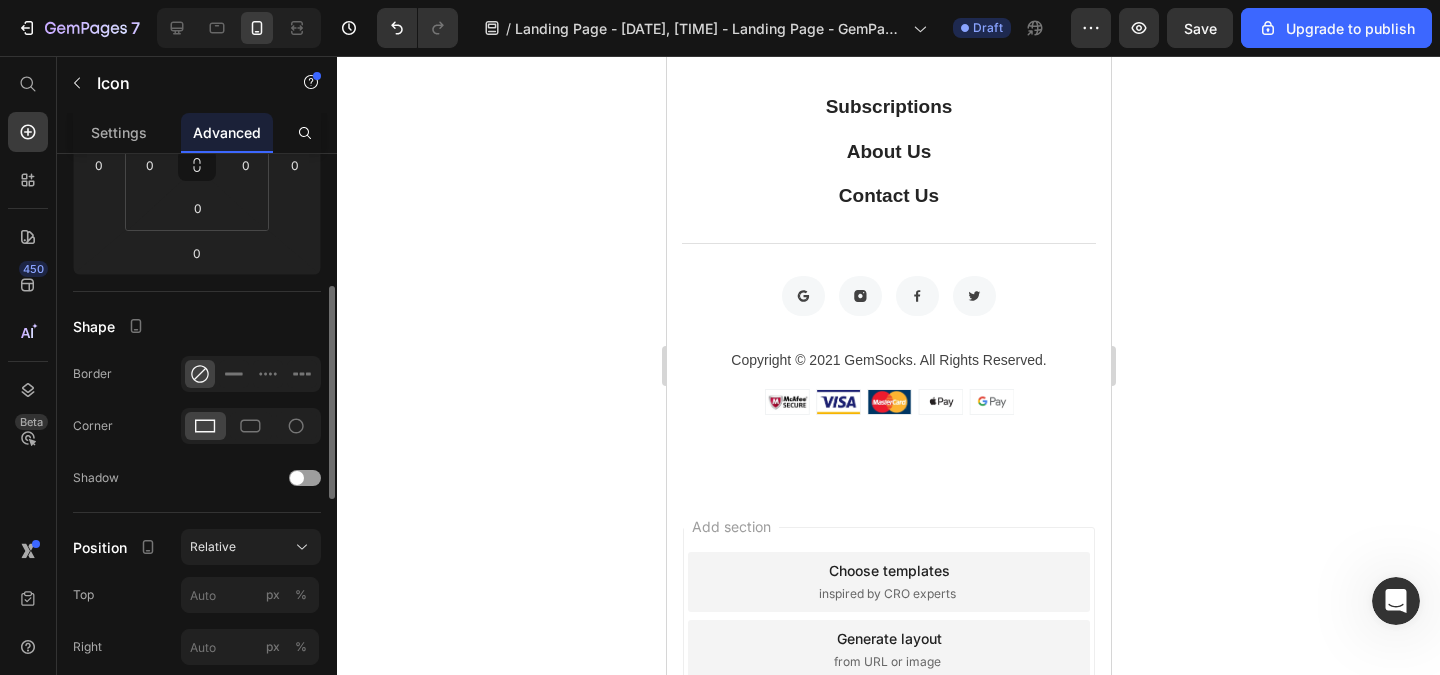 scroll, scrollTop: 480, scrollLeft: 0, axis: vertical 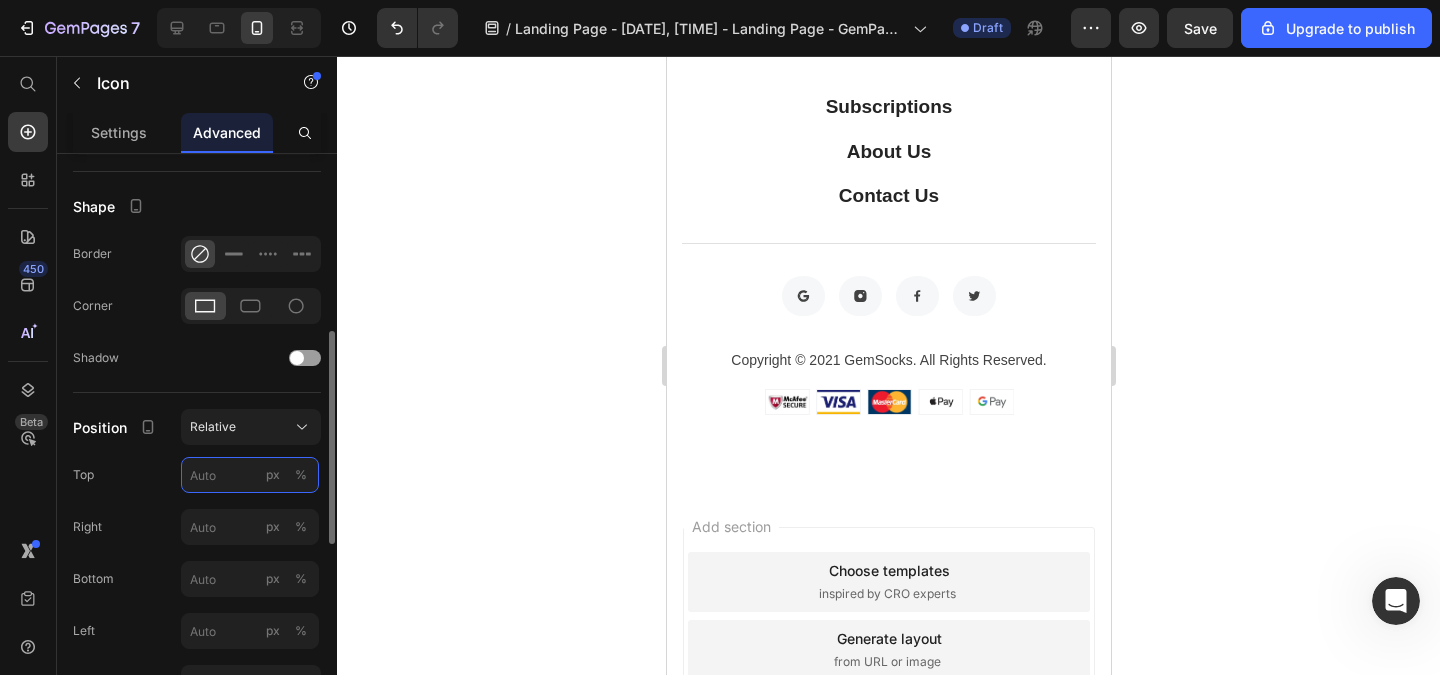 click on "px %" at bounding box center [250, 475] 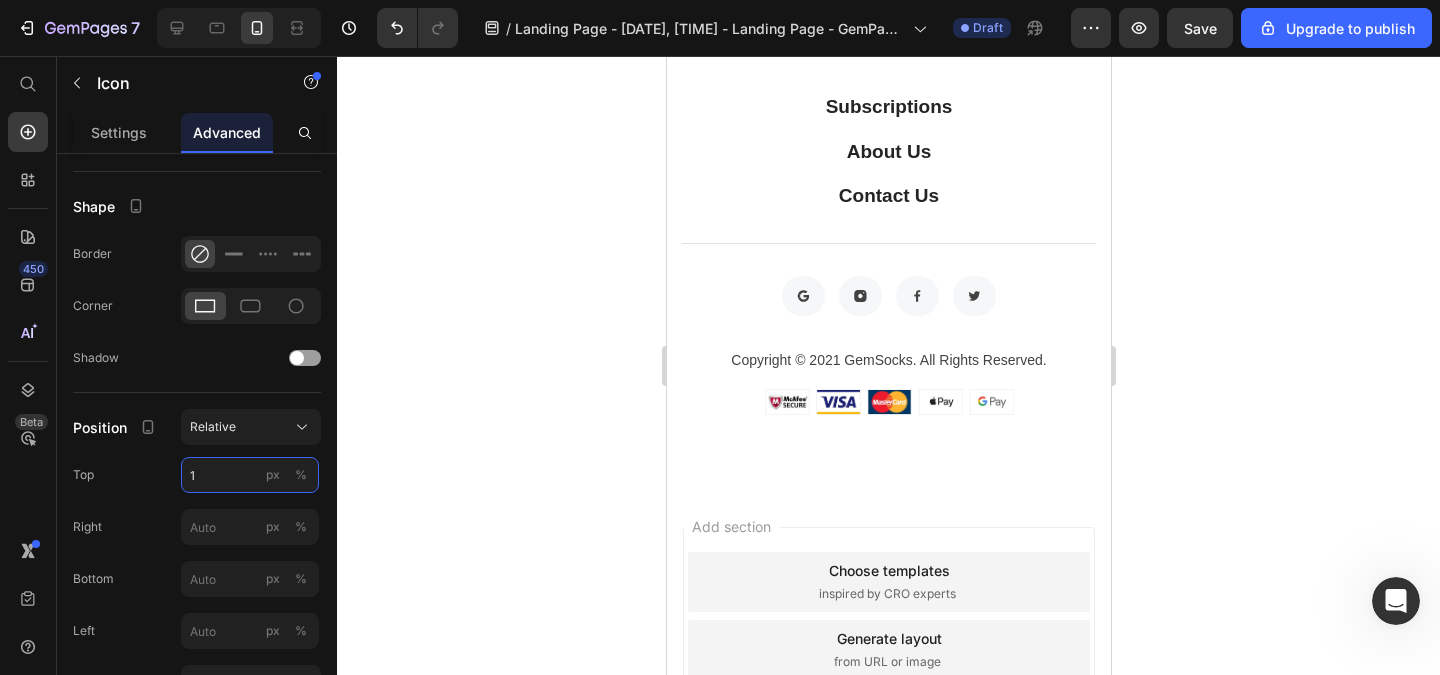 type 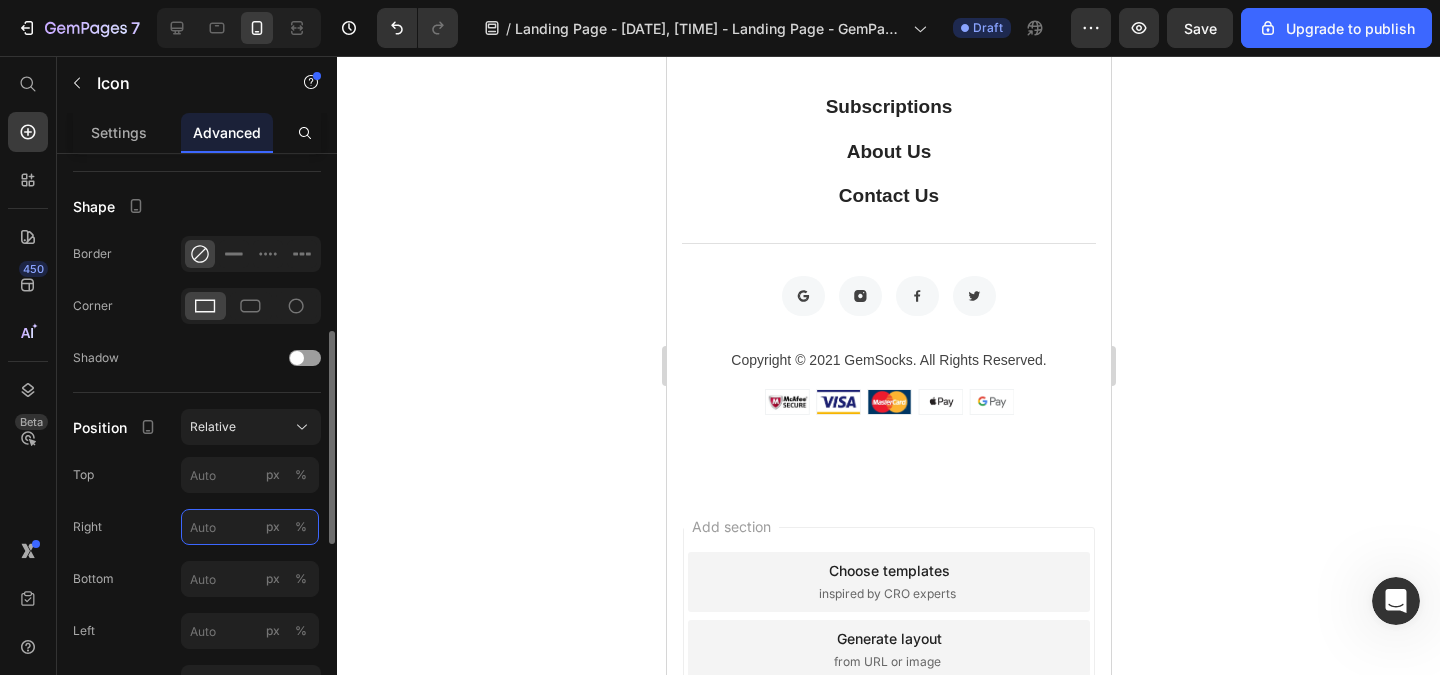 click on "px %" at bounding box center [250, 527] 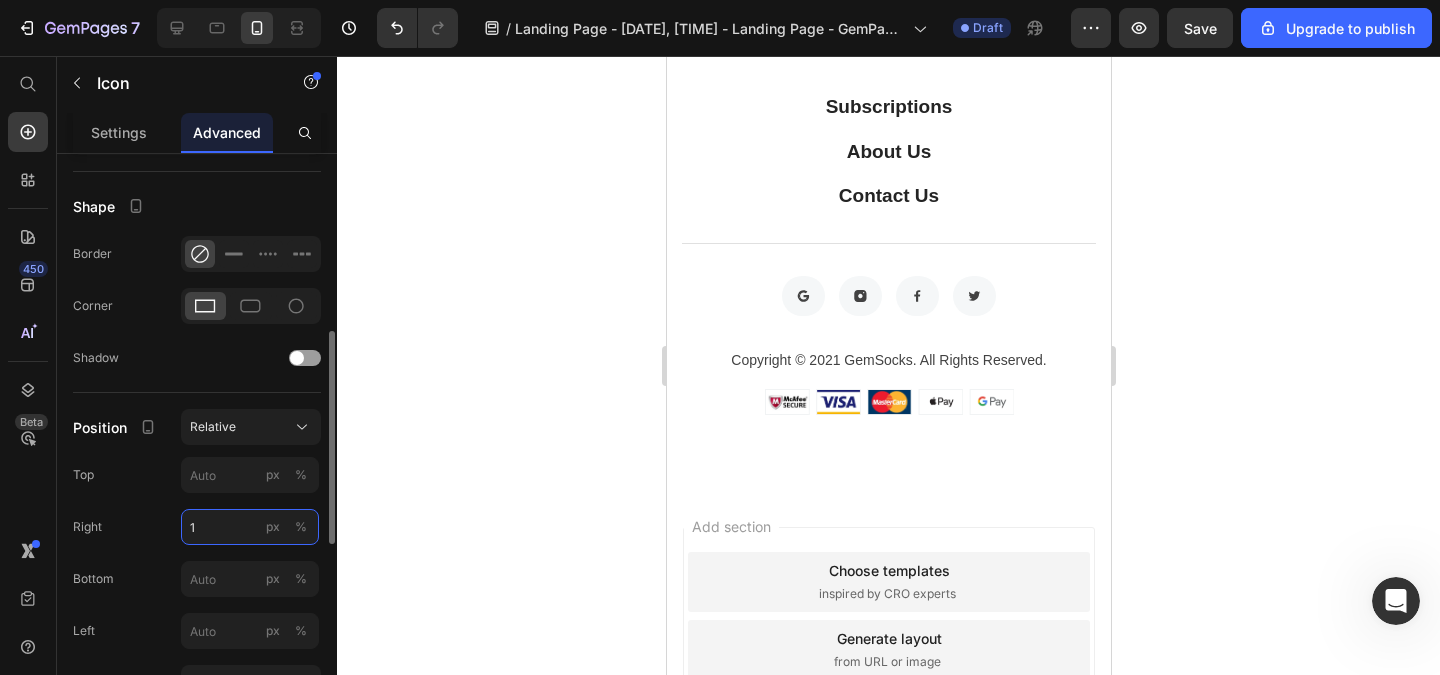 type on "10" 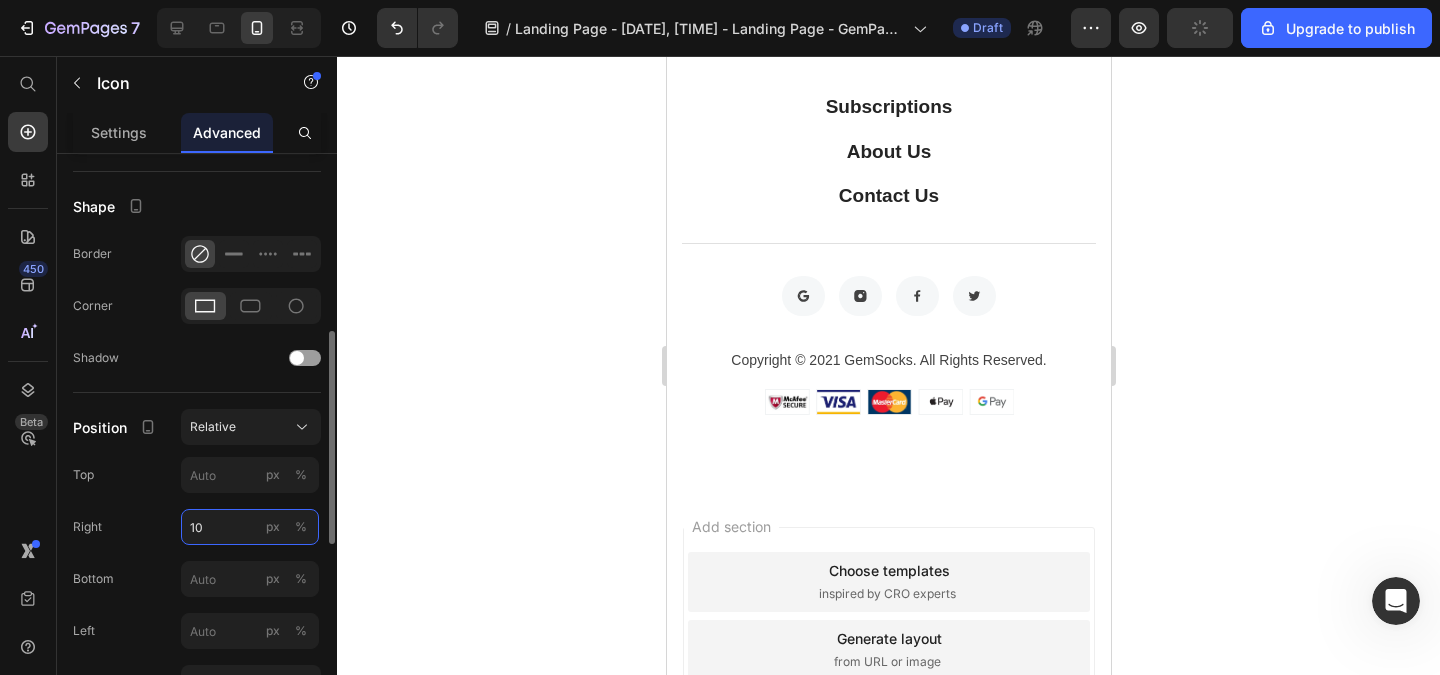 type 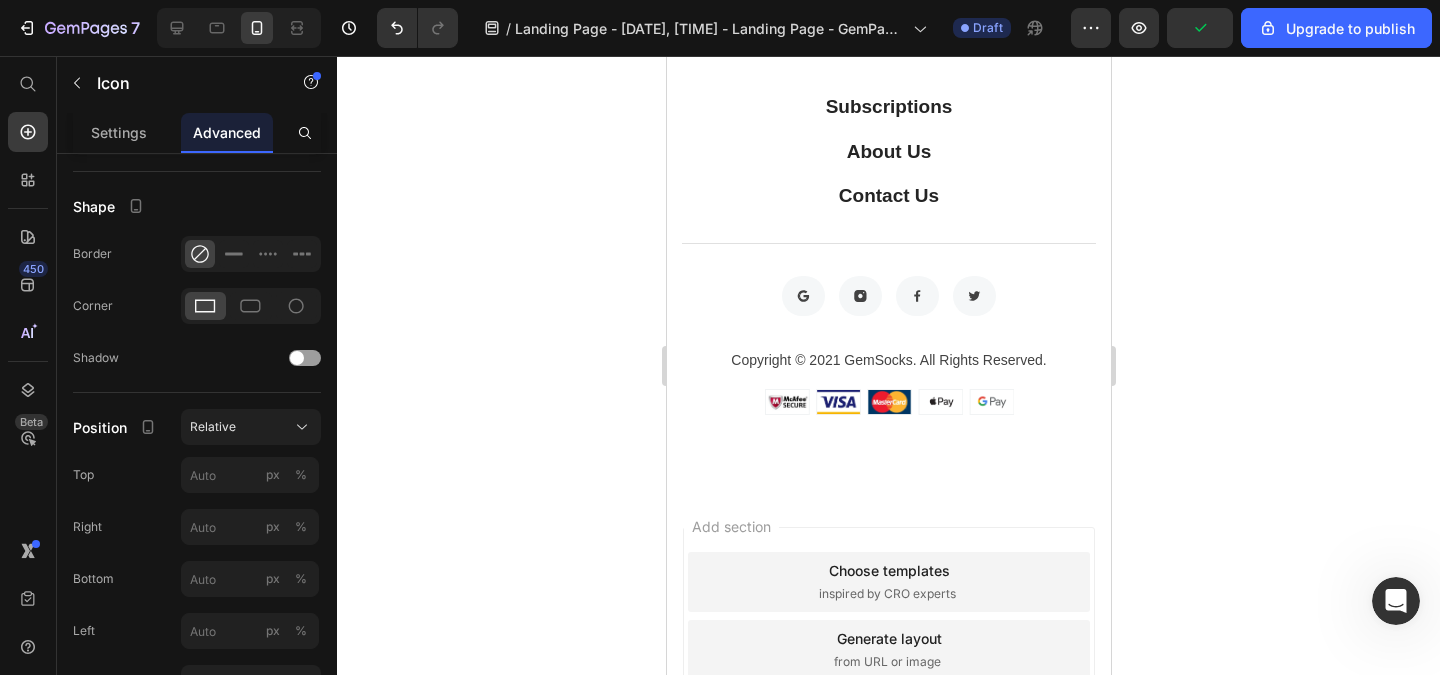 click 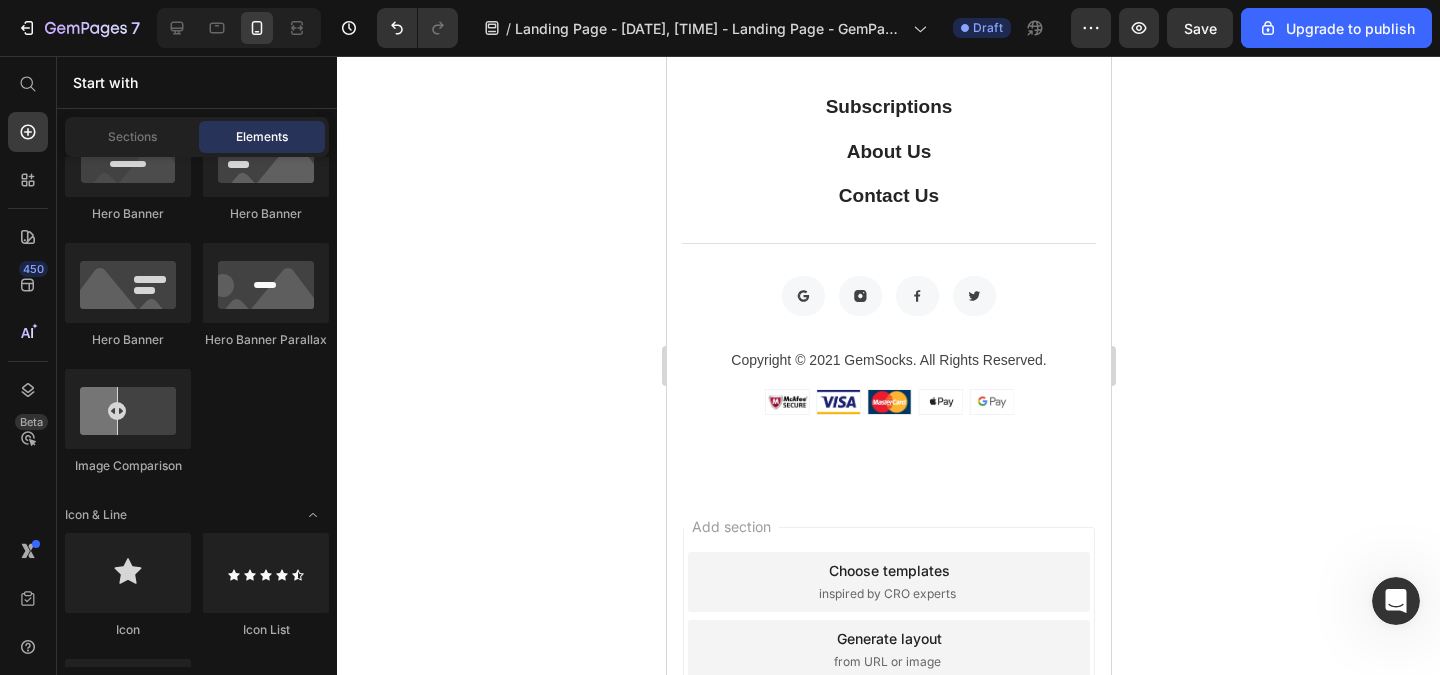 click 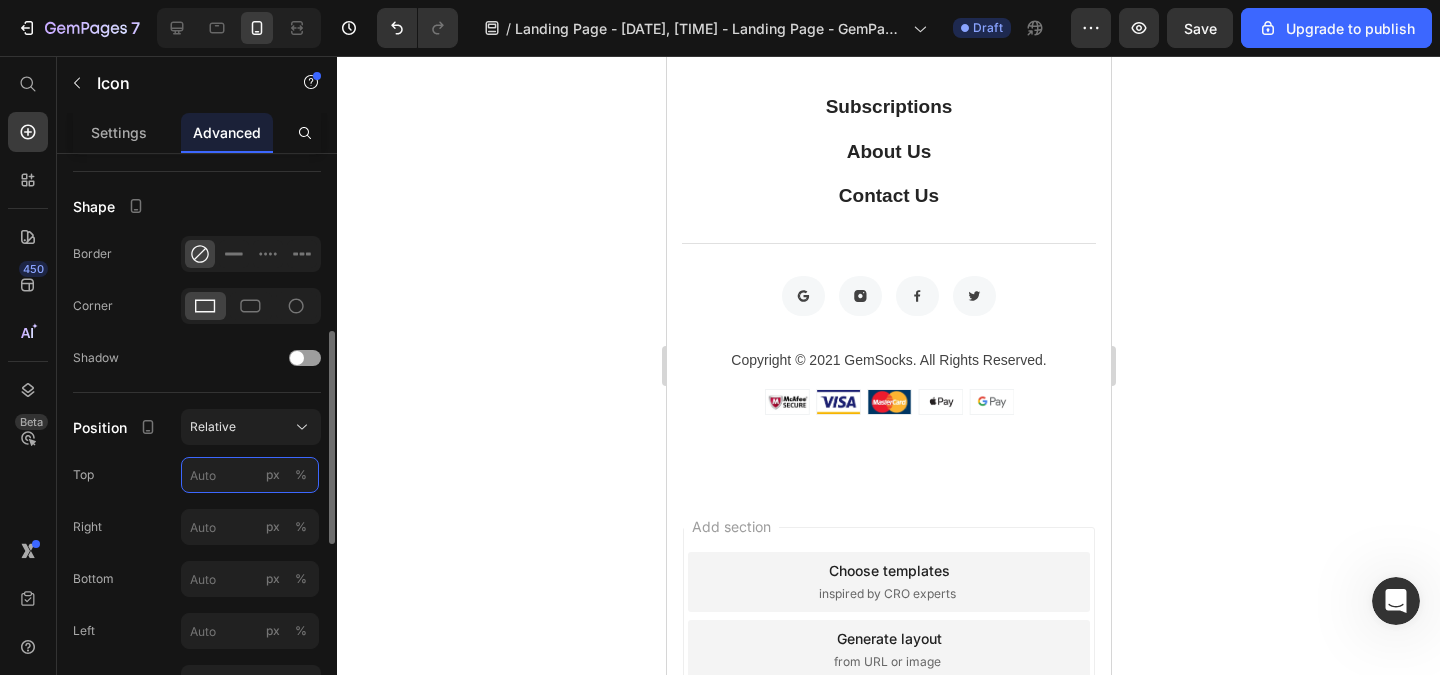 click on "px %" at bounding box center [250, 475] 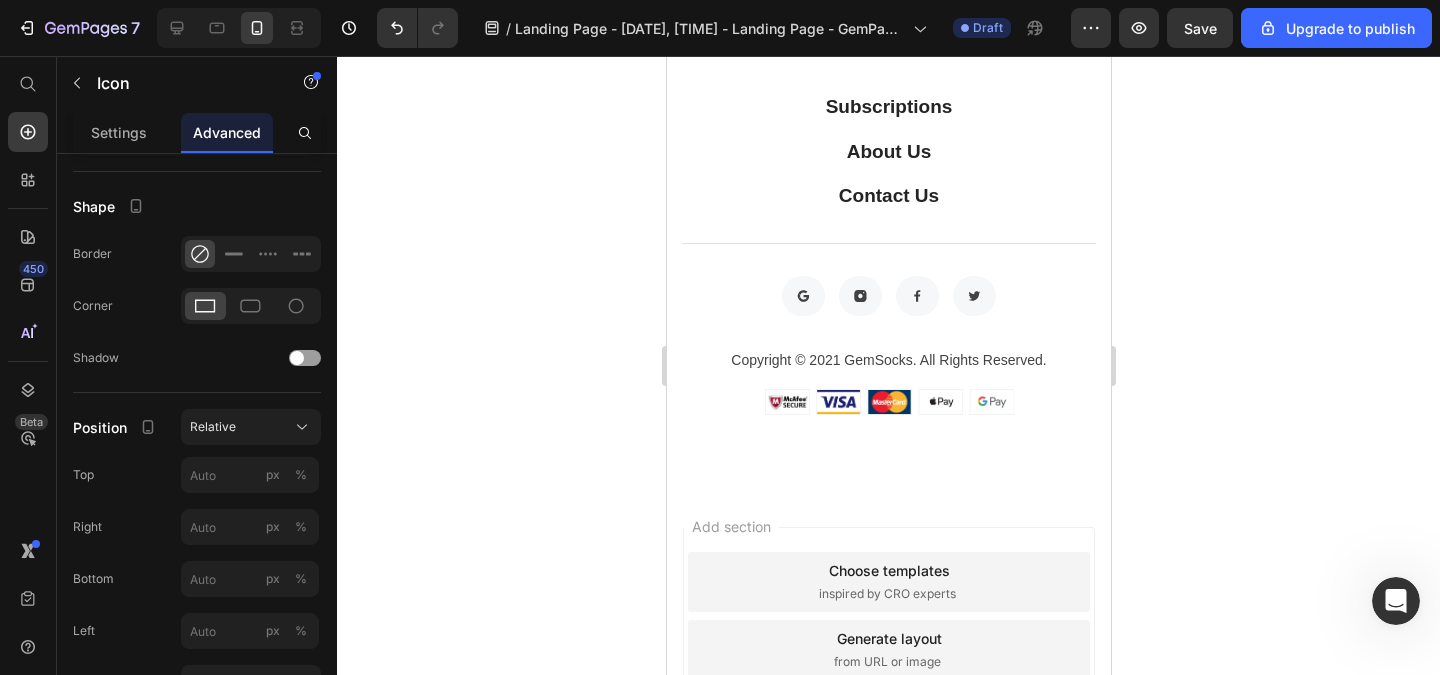type 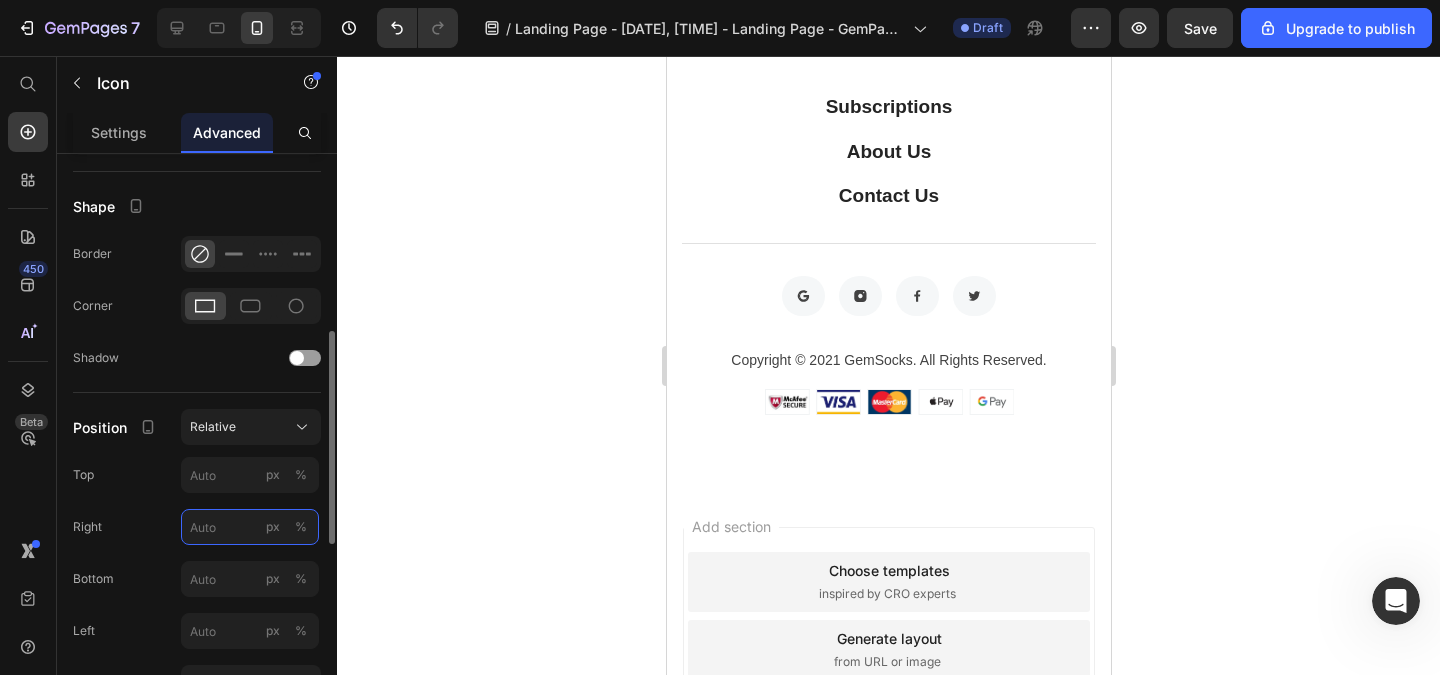 click on "px %" at bounding box center [250, 527] 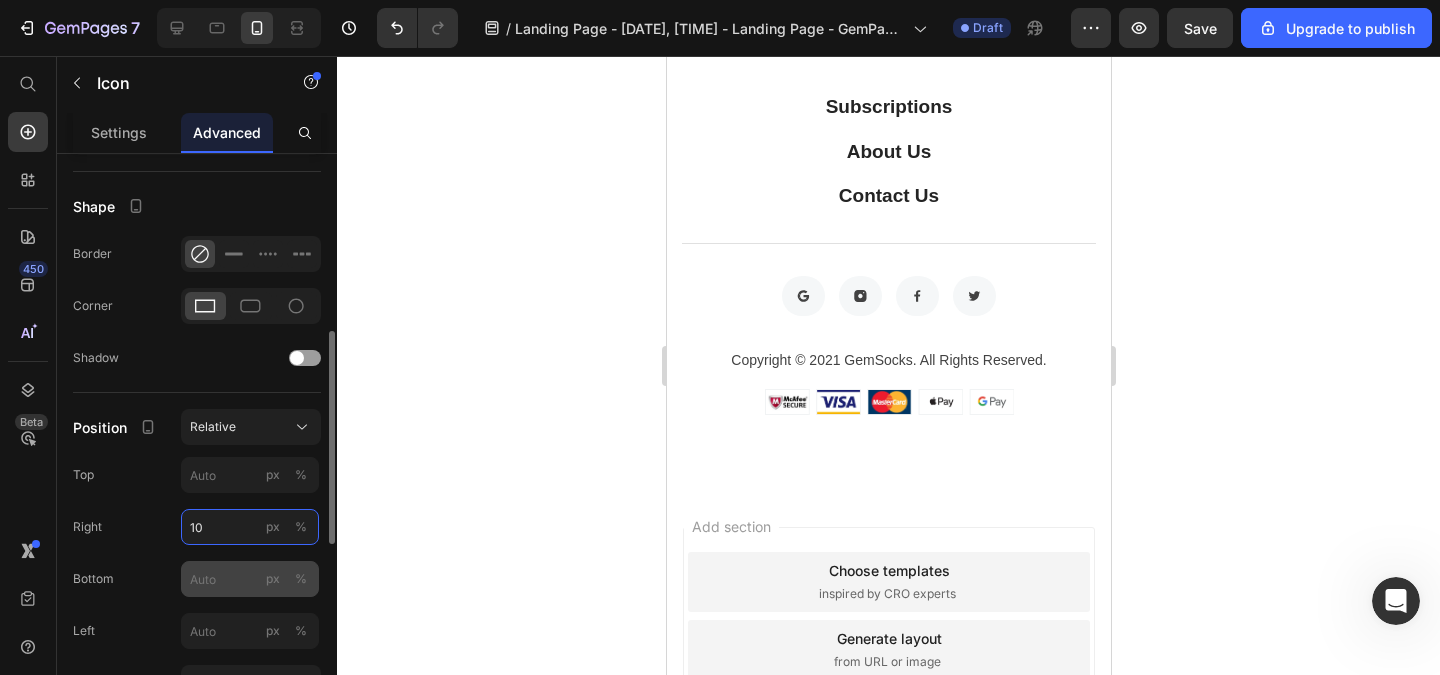 type on "10" 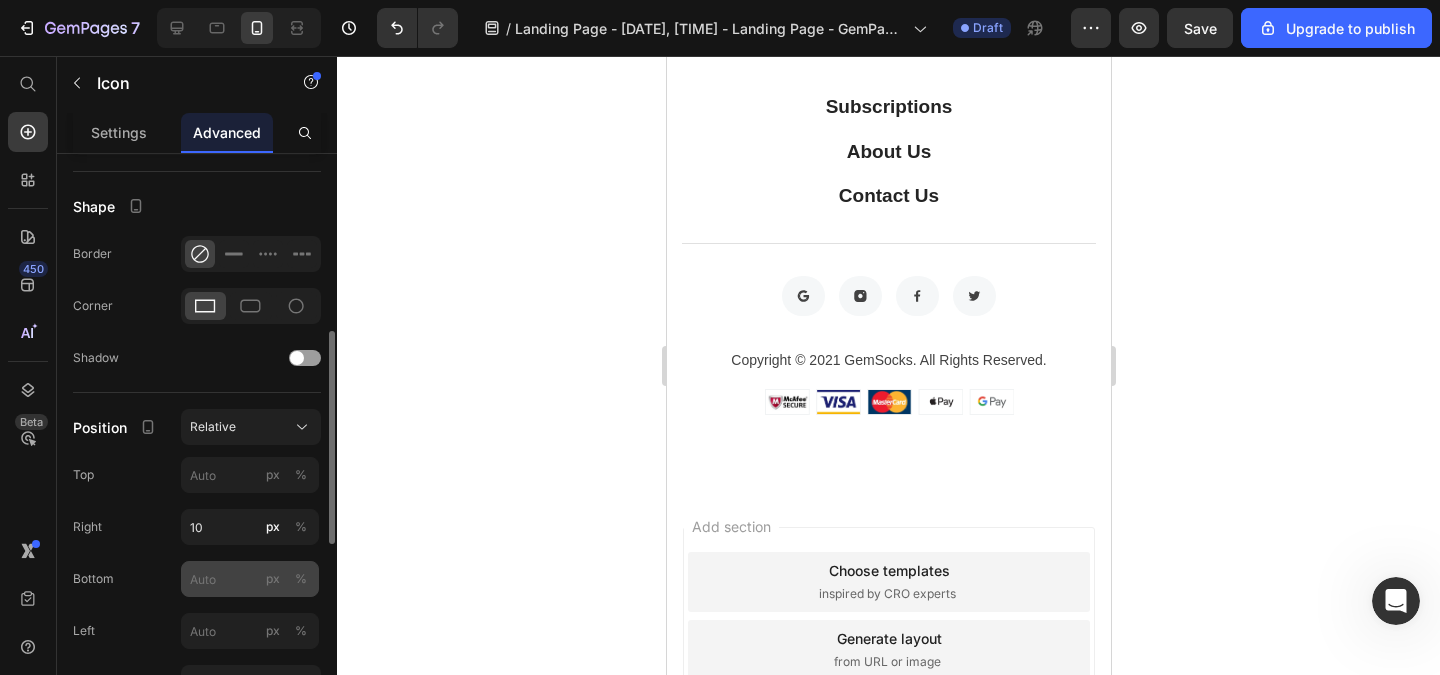 click on "px" 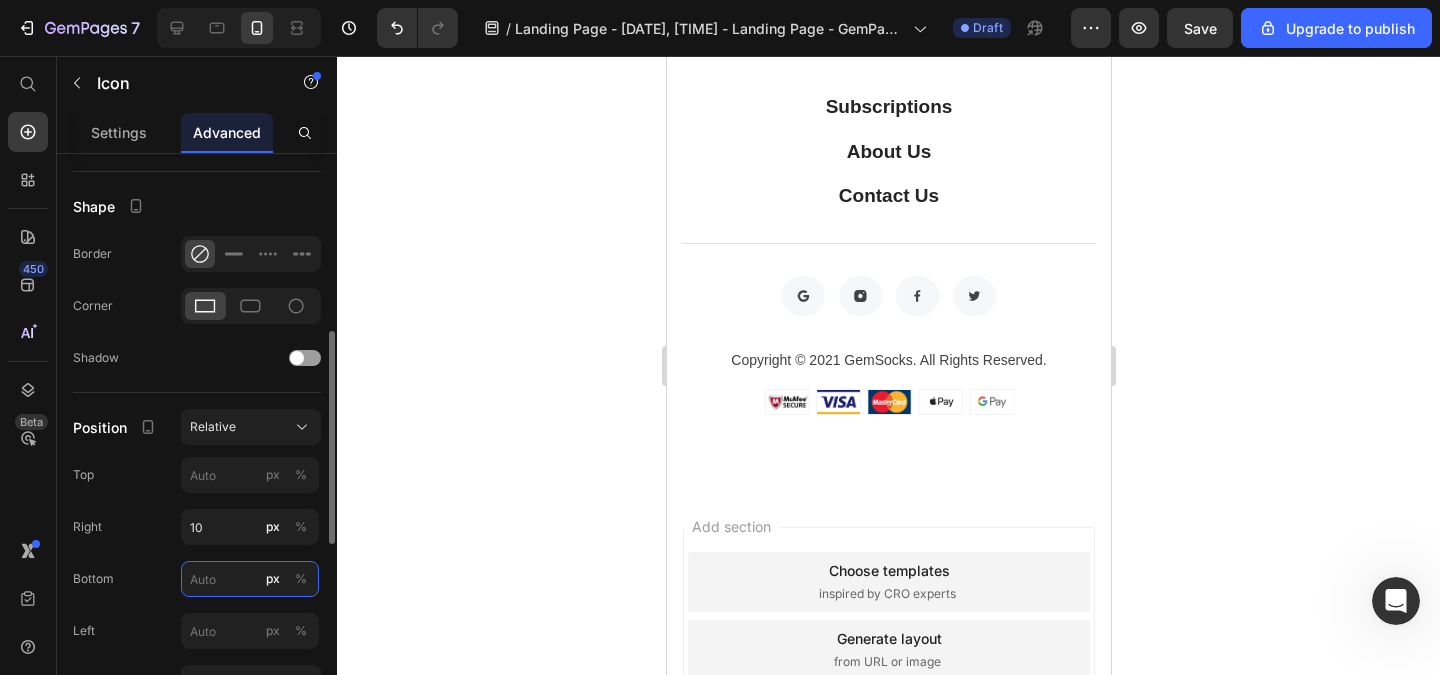 click on "px %" at bounding box center [250, 579] 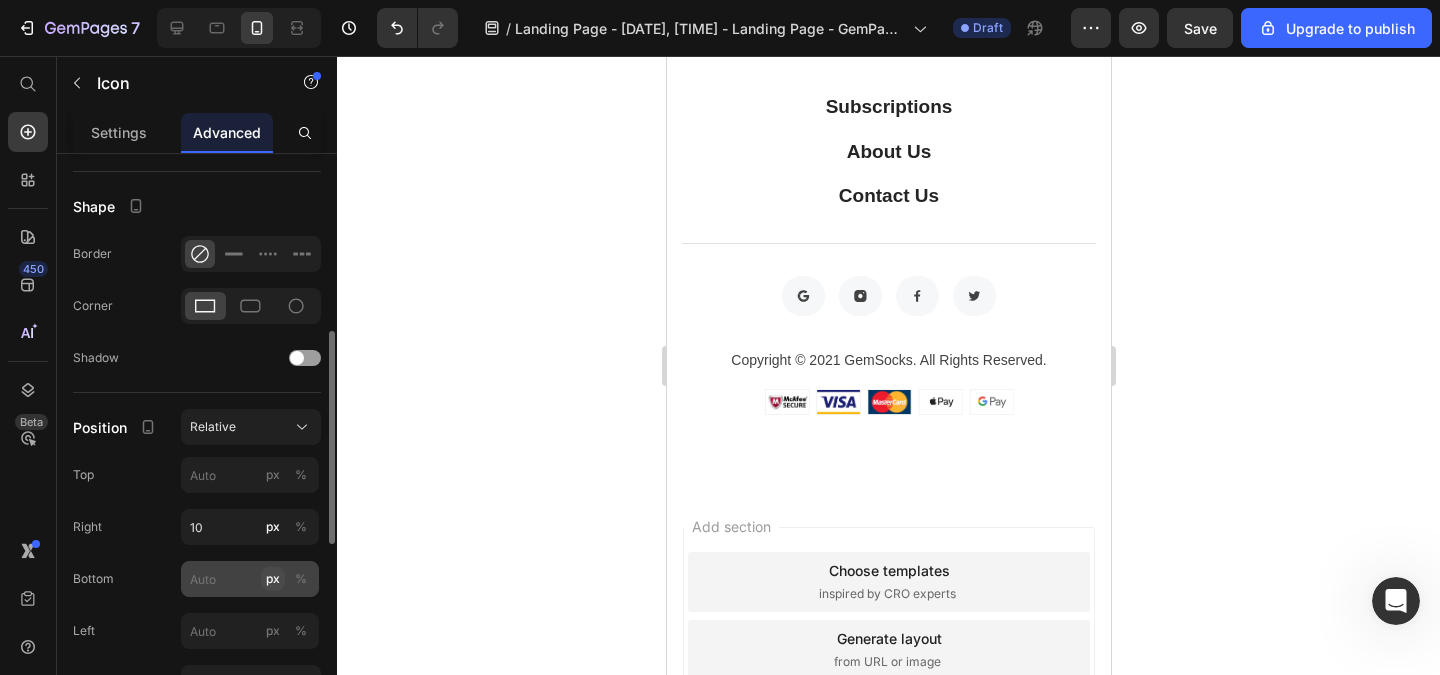 click on "px" at bounding box center (273, 579) 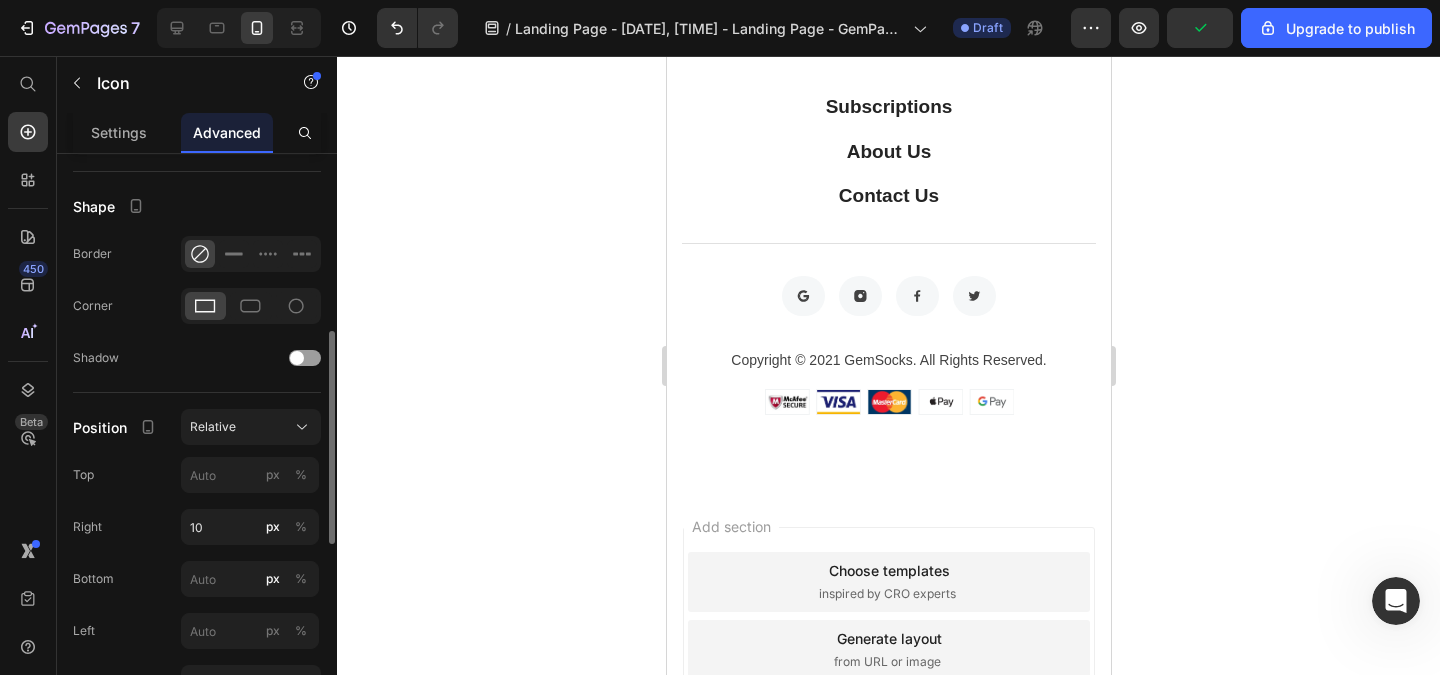 scroll, scrollTop: 720, scrollLeft: 0, axis: vertical 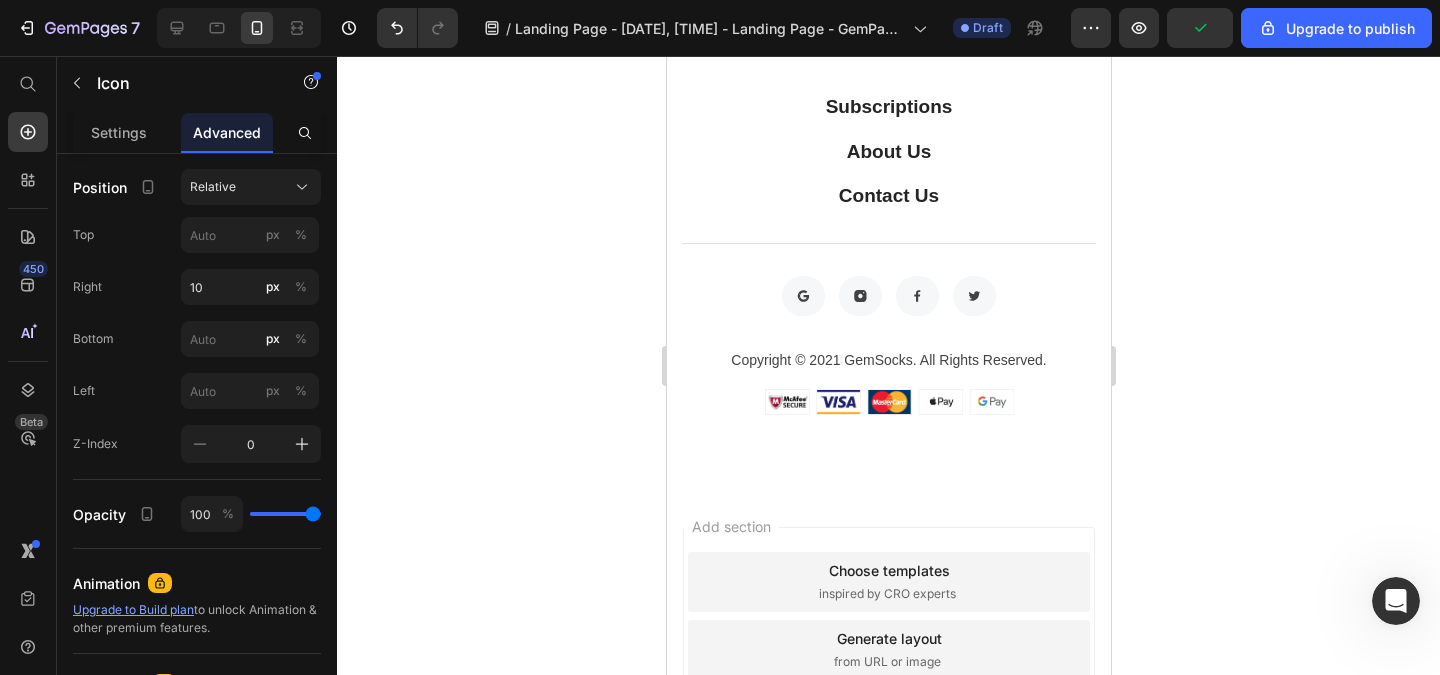 click on "El 40% de las mujeres sufren con la caída de cabello  con la edad" at bounding box center [912, -106] 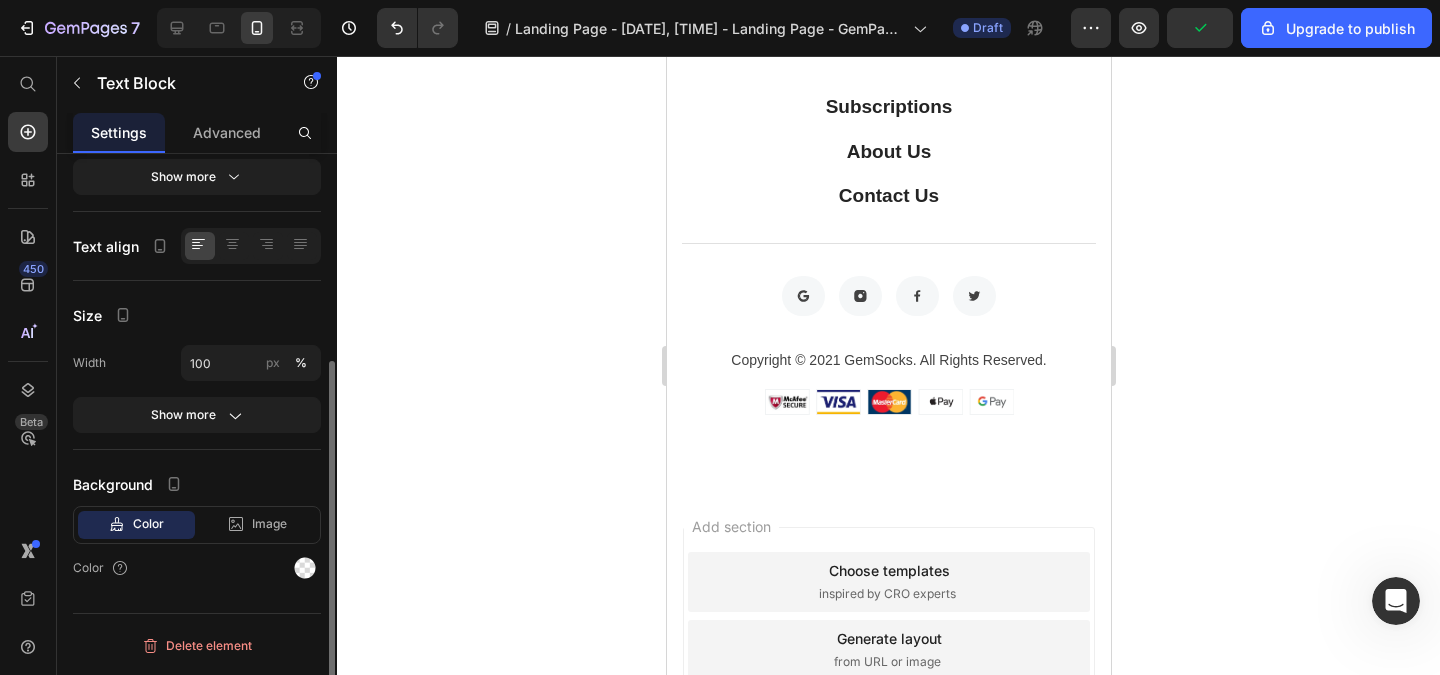 scroll, scrollTop: 0, scrollLeft: 0, axis: both 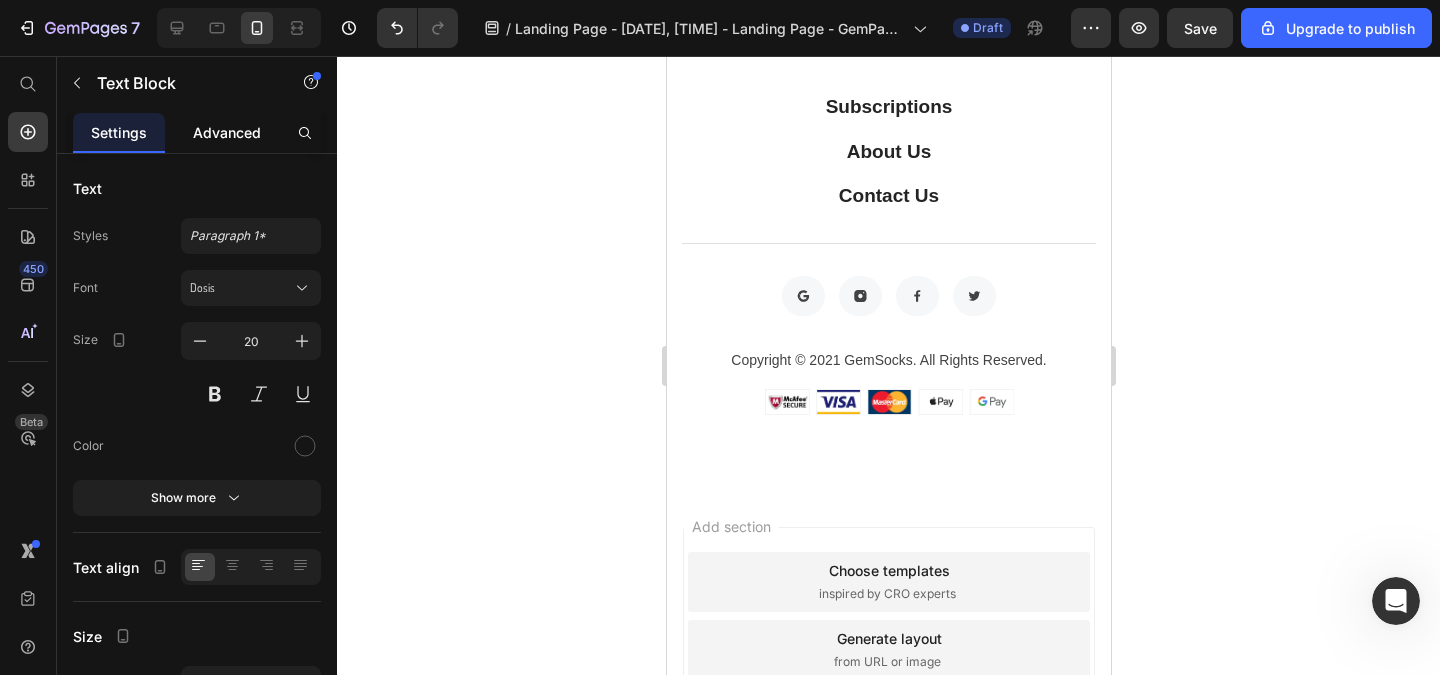 click on "Advanced" at bounding box center [227, 132] 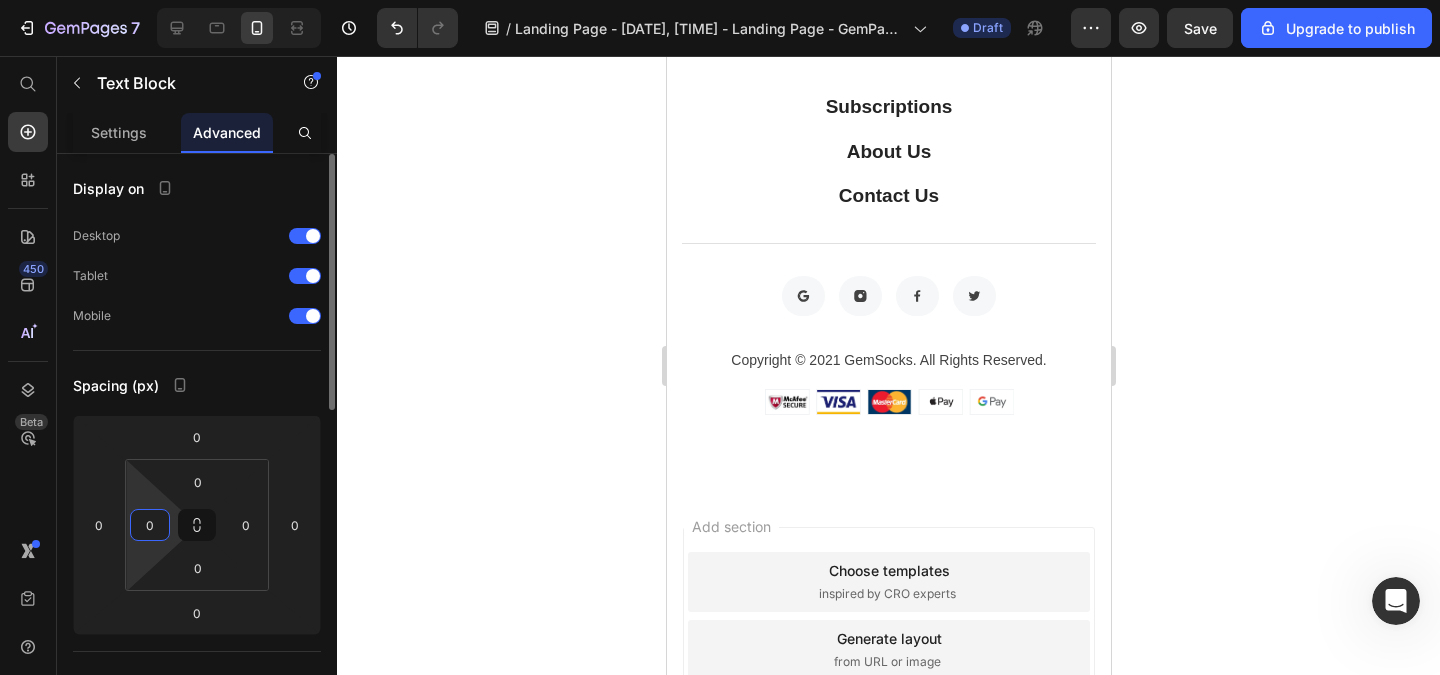 click on "0" at bounding box center (150, 525) 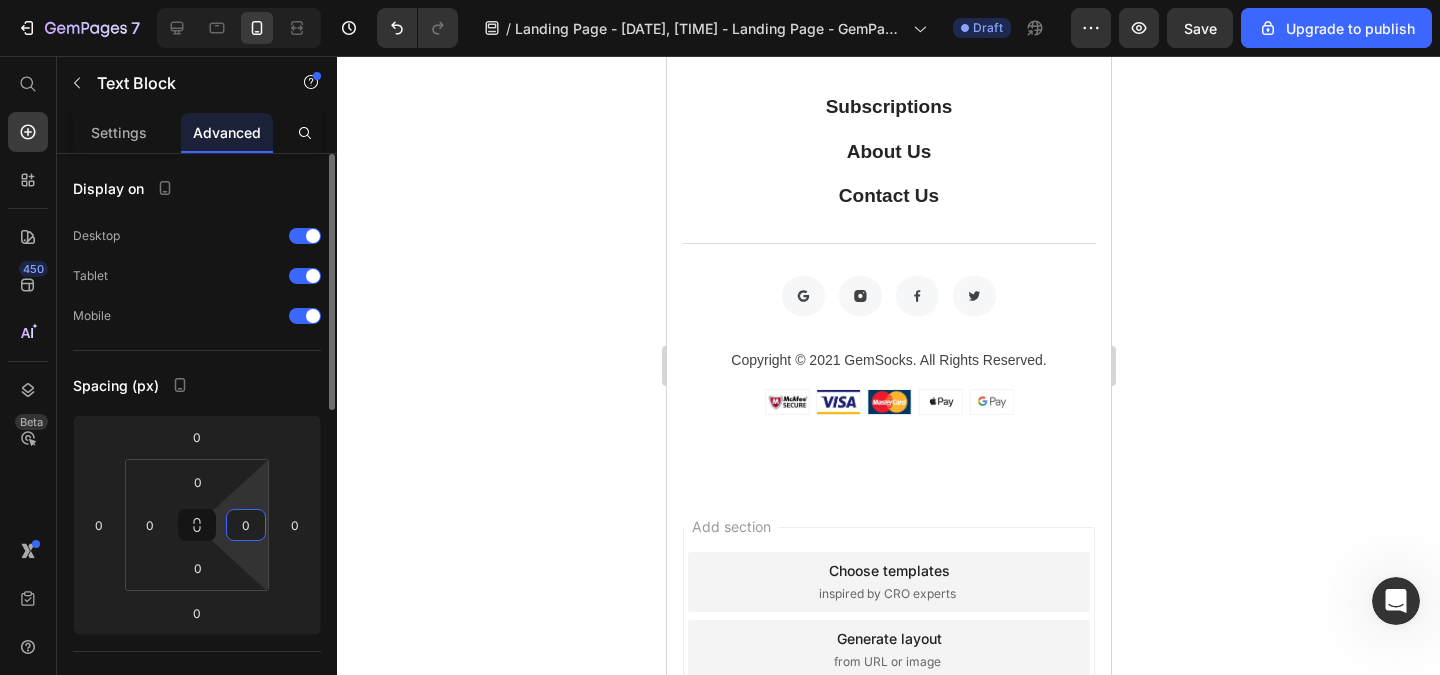 click on "0" at bounding box center (246, 525) 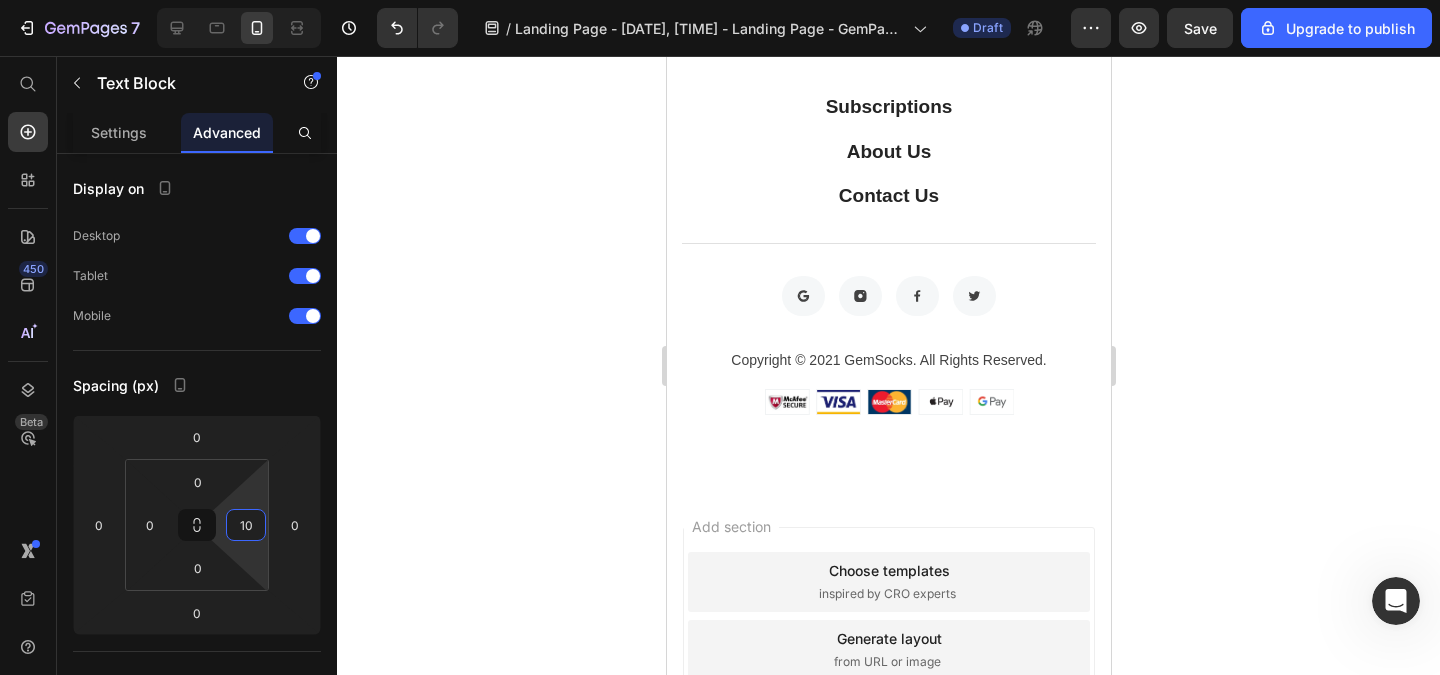 type on "1" 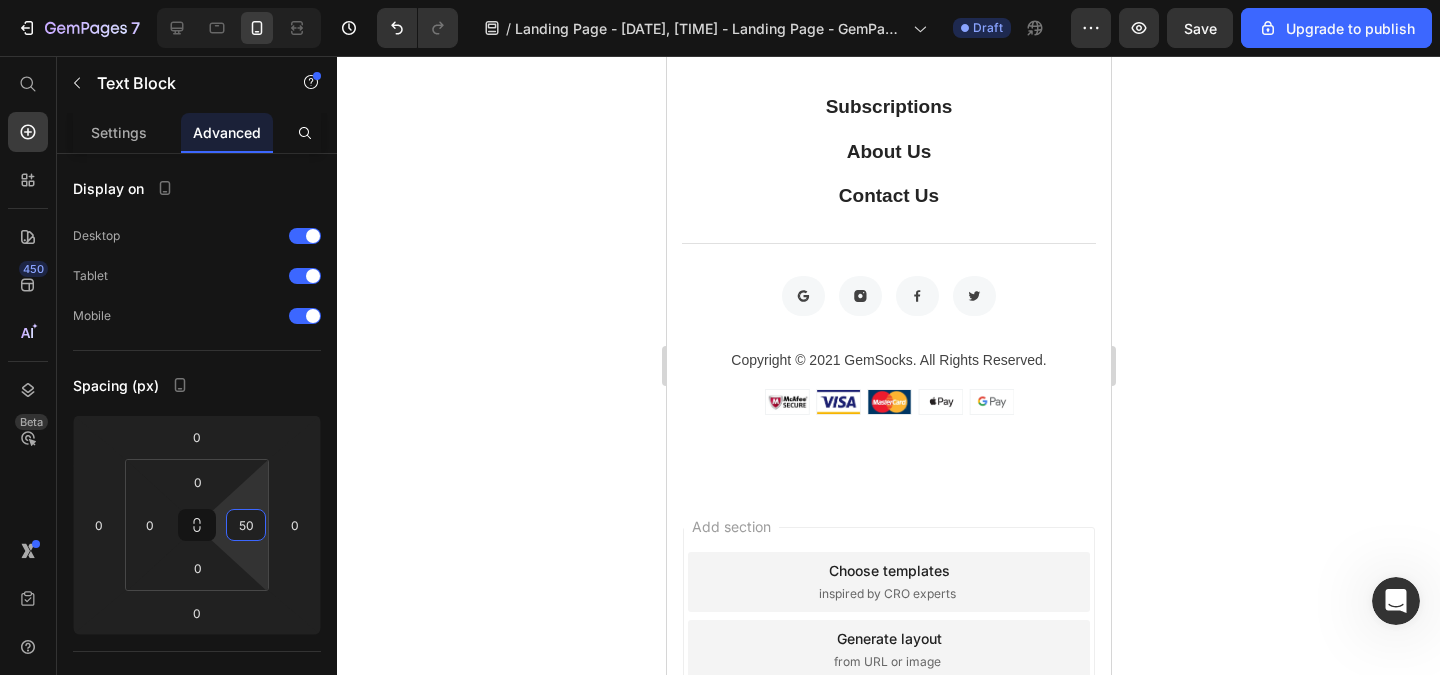 type on "5" 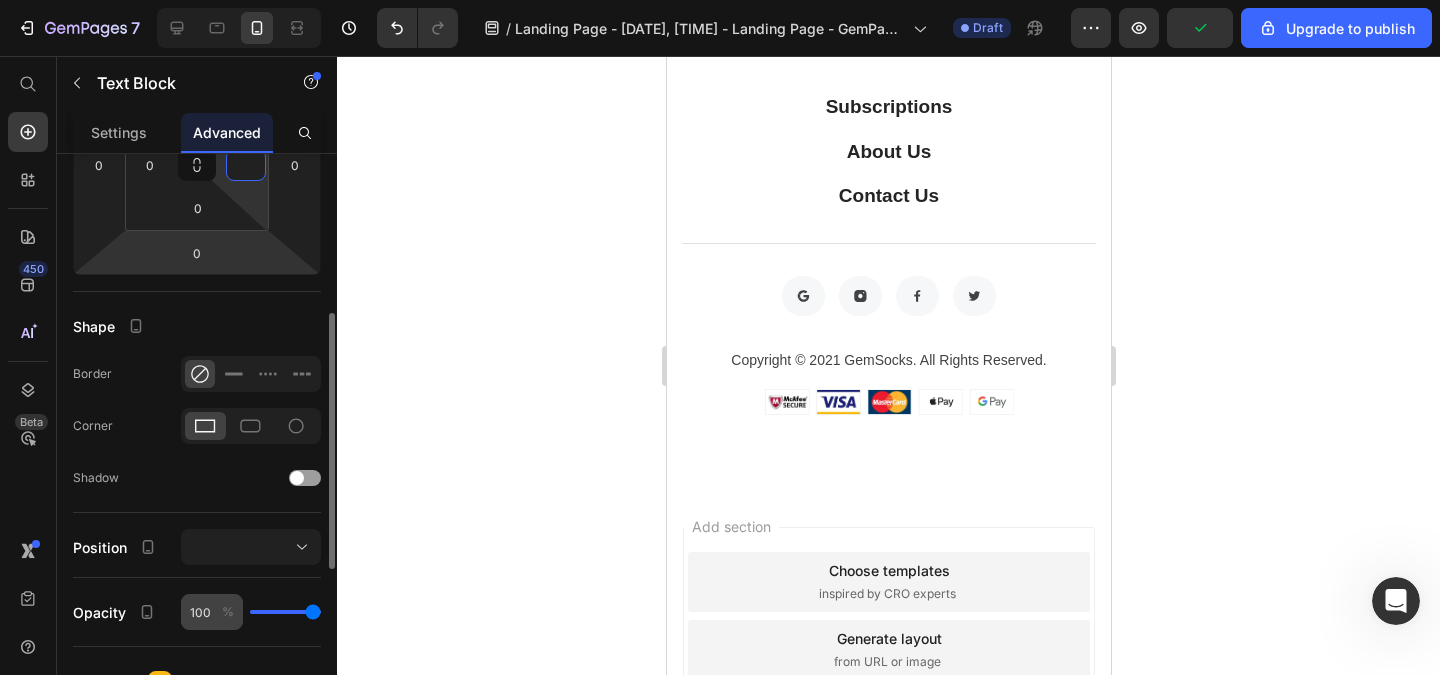 scroll, scrollTop: 480, scrollLeft: 0, axis: vertical 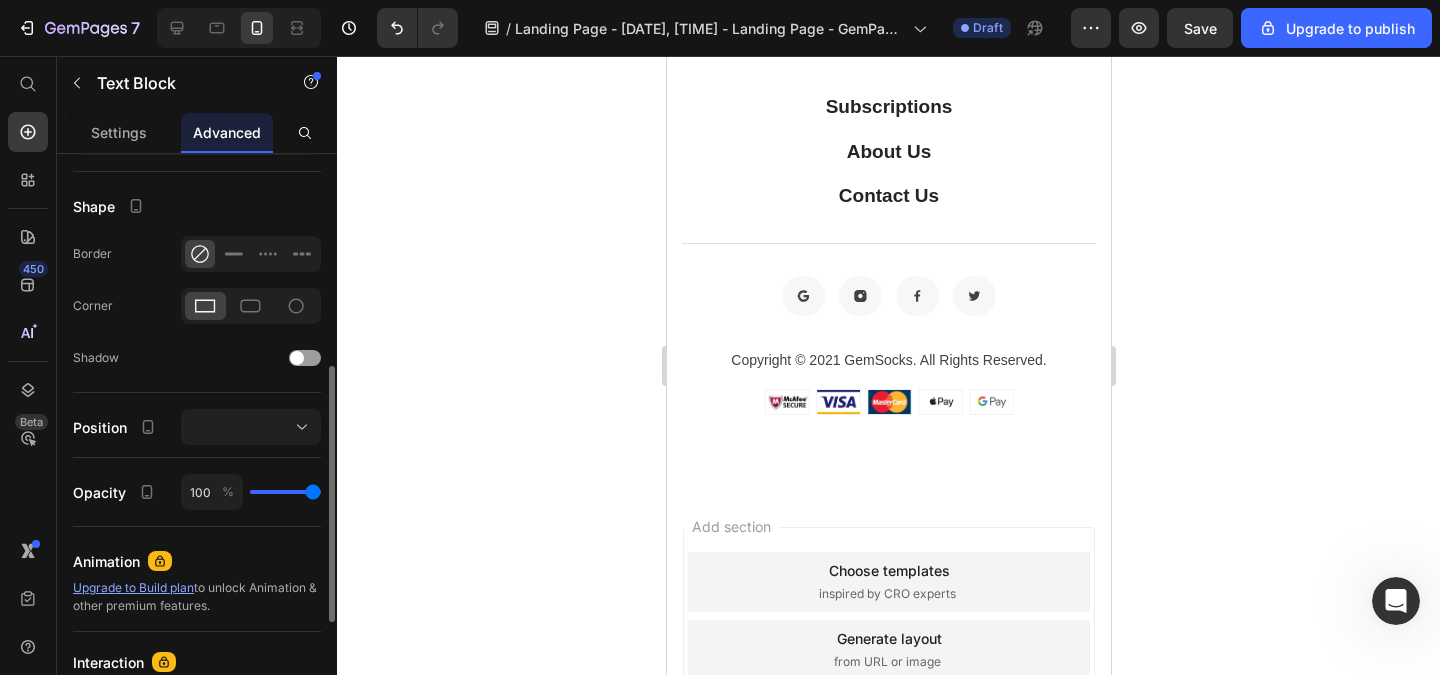 click on "Position" 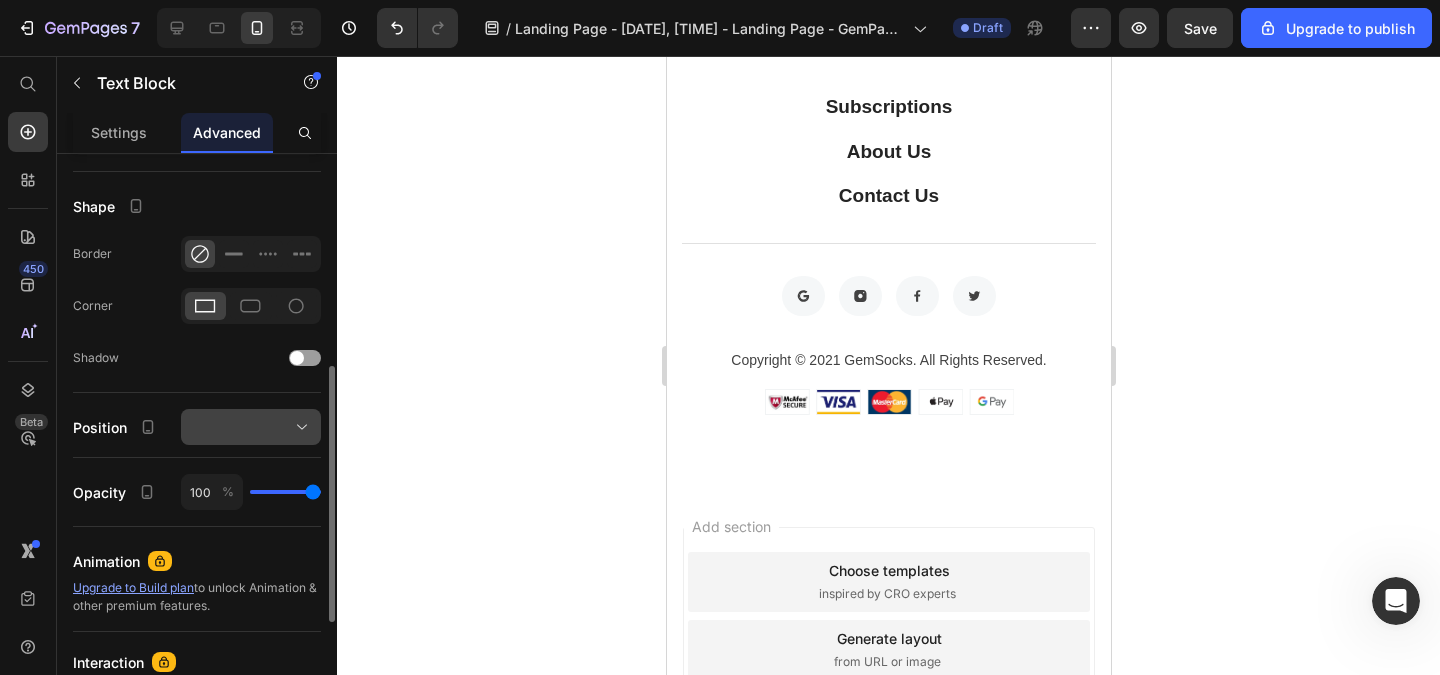 click at bounding box center (251, 427) 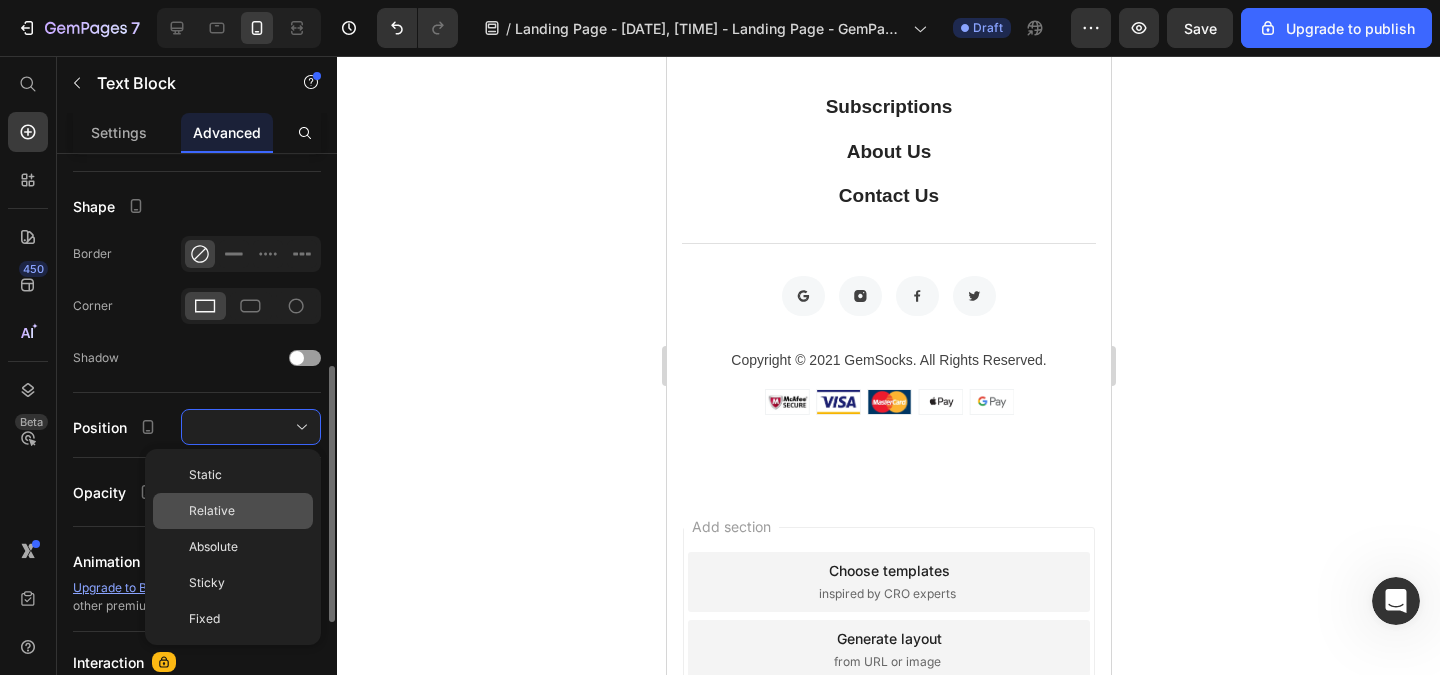 click on "Relative" at bounding box center (212, 511) 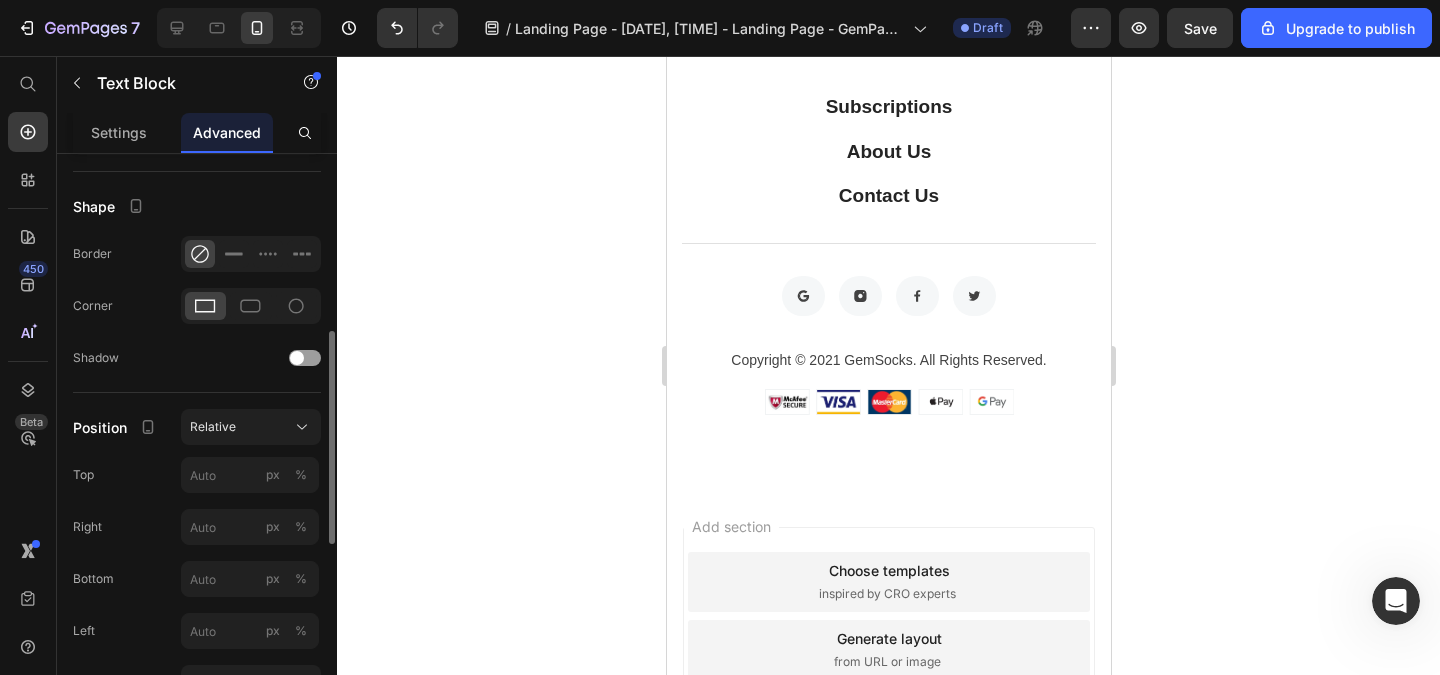 click 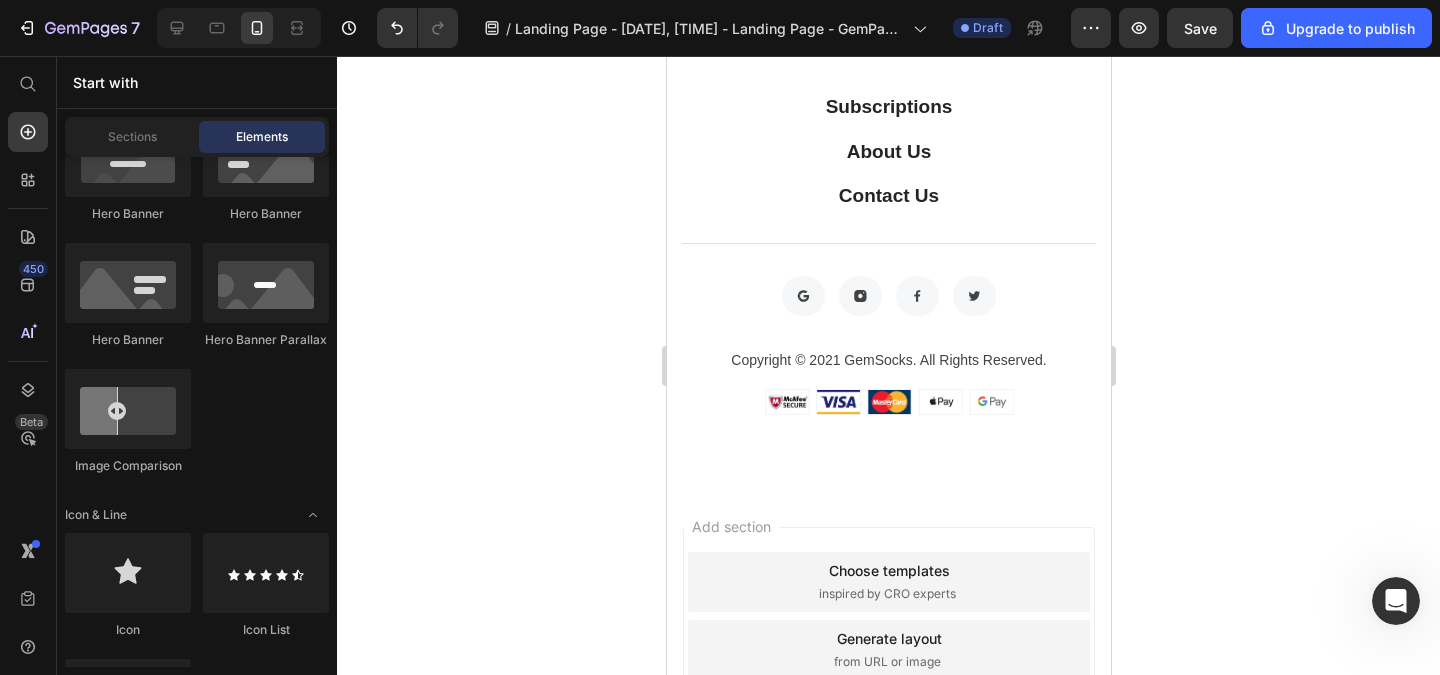 click on "El 40% de las mujeres sufren con la caída de cabello" at bounding box center [906, -106] 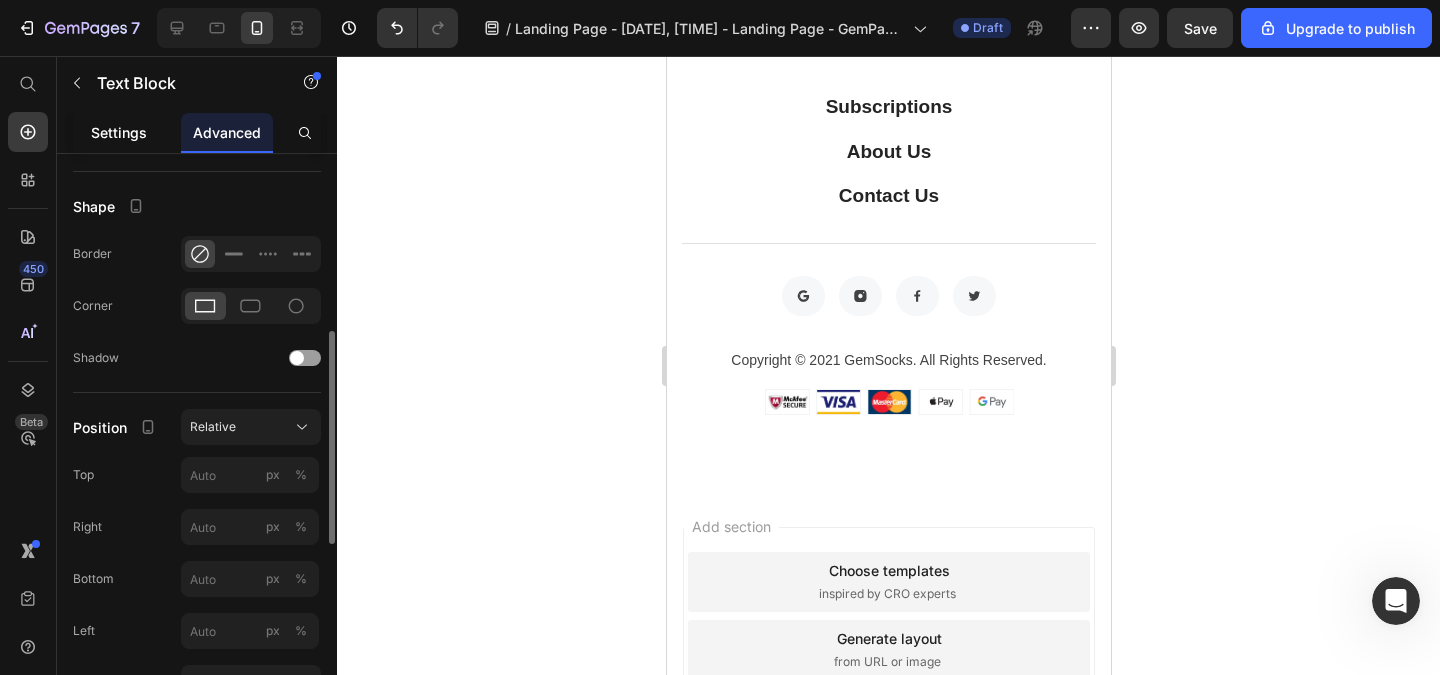 click on "Settings" at bounding box center (119, 132) 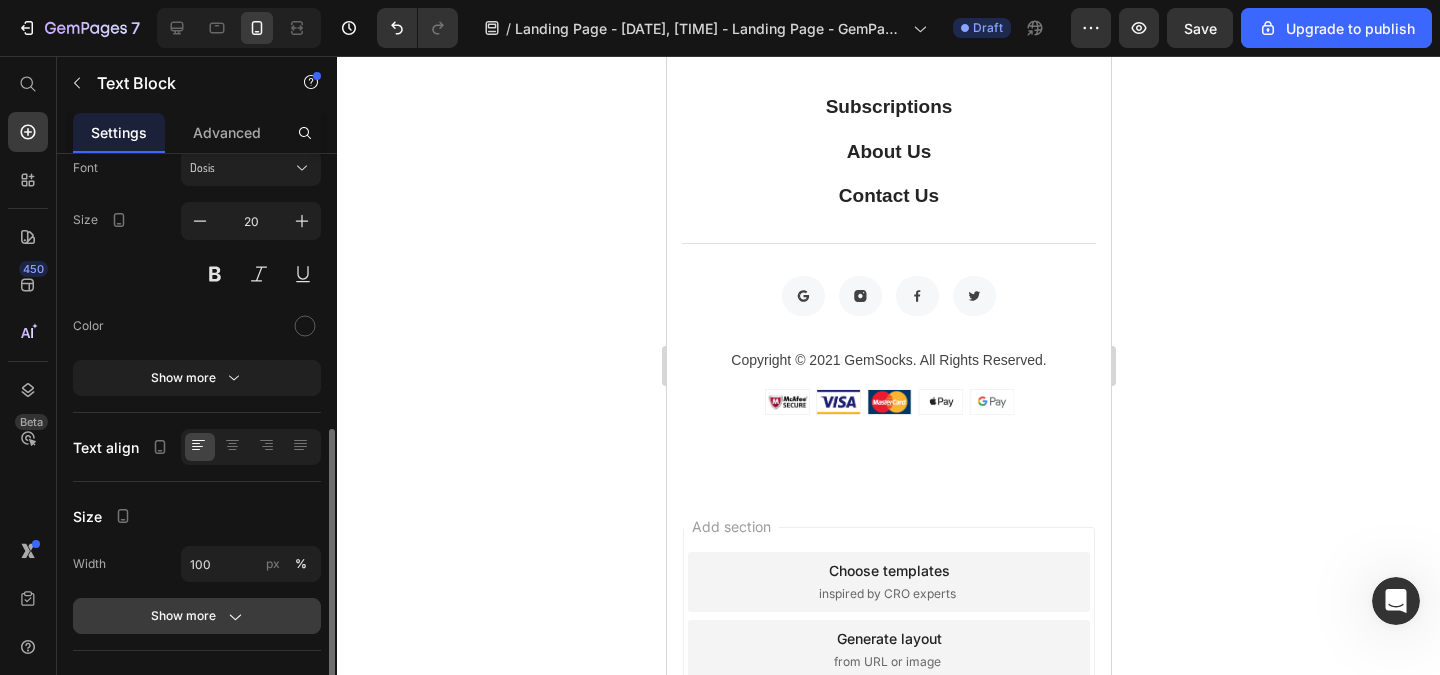 scroll, scrollTop: 240, scrollLeft: 0, axis: vertical 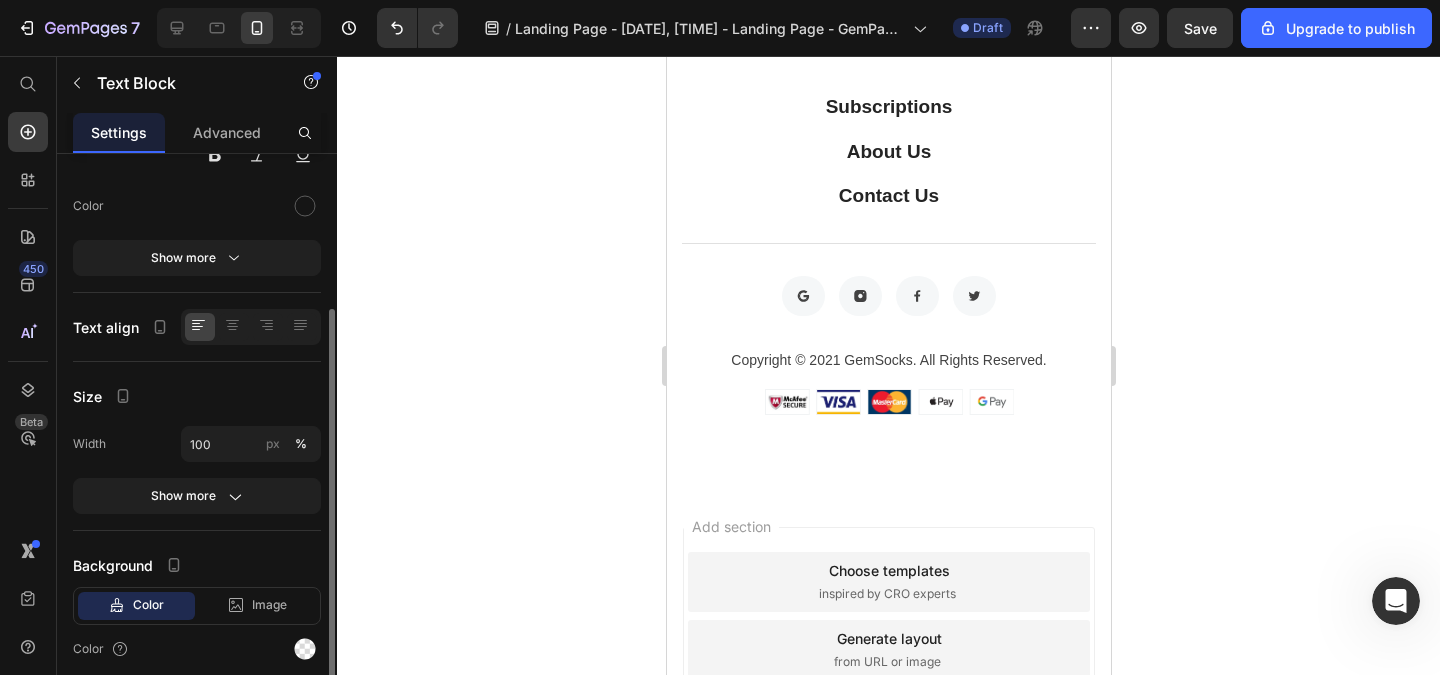 click on "Width 100 px % Show more" at bounding box center [197, 470] 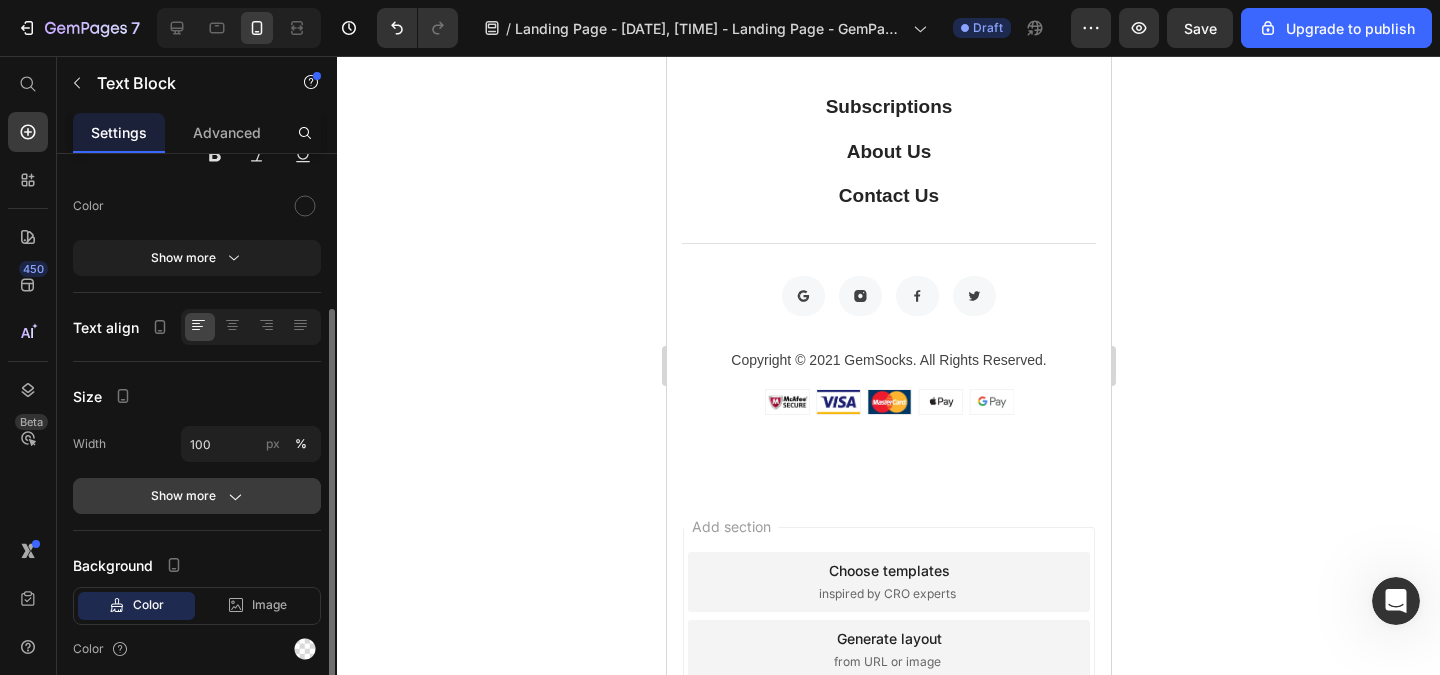click on "Show more" 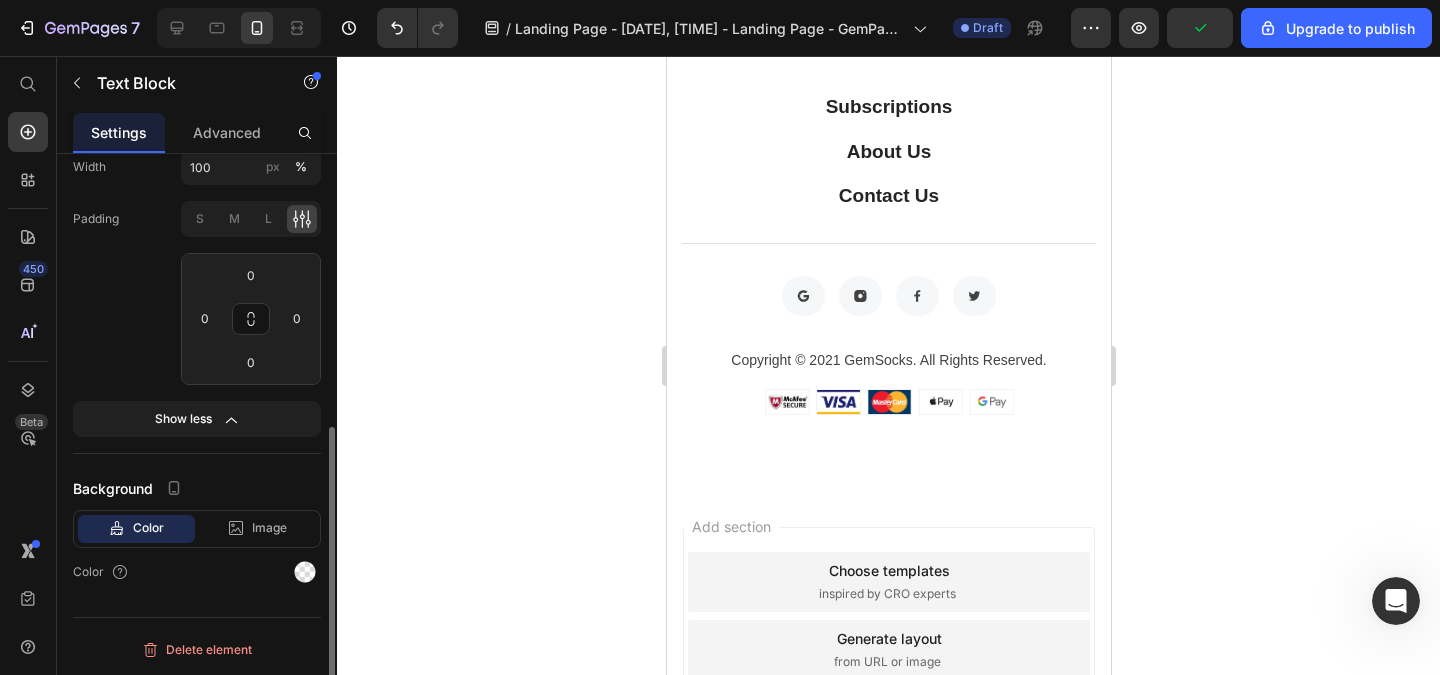 scroll, scrollTop: 0, scrollLeft: 0, axis: both 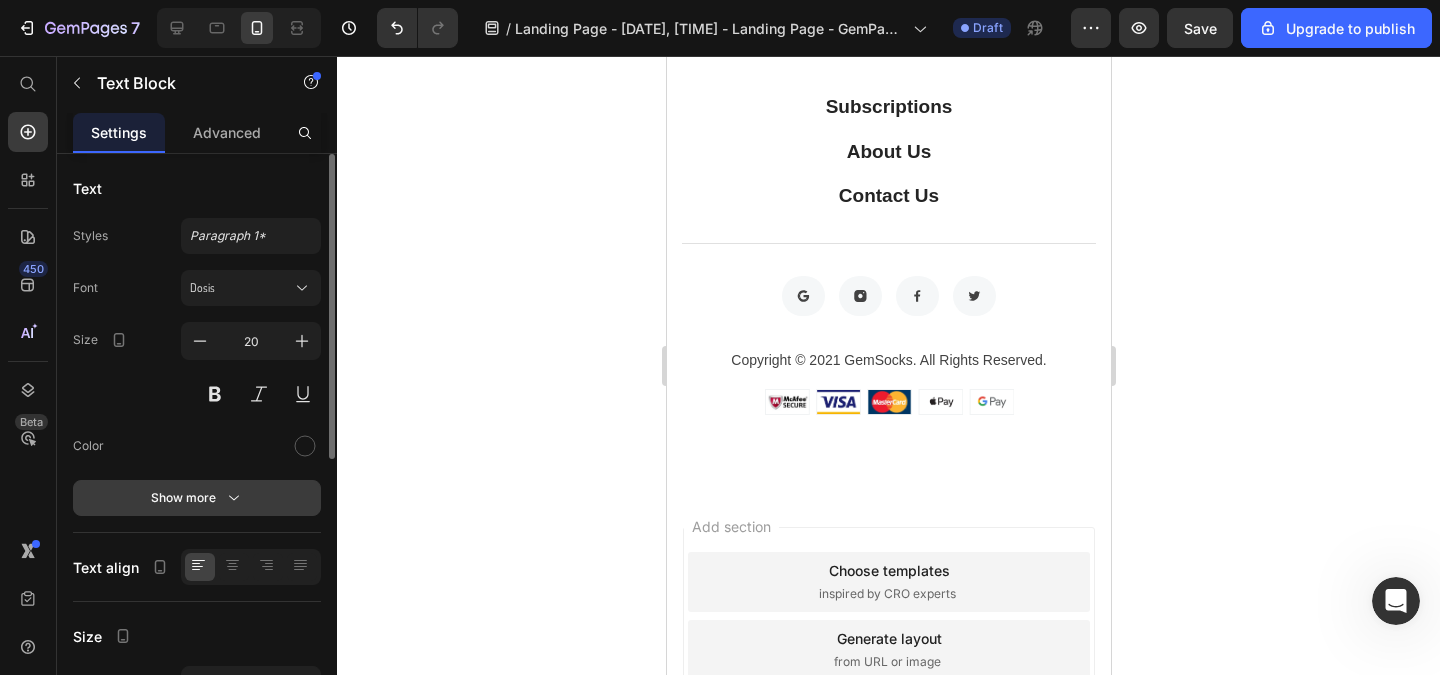 click on "Show more" at bounding box center [197, 498] 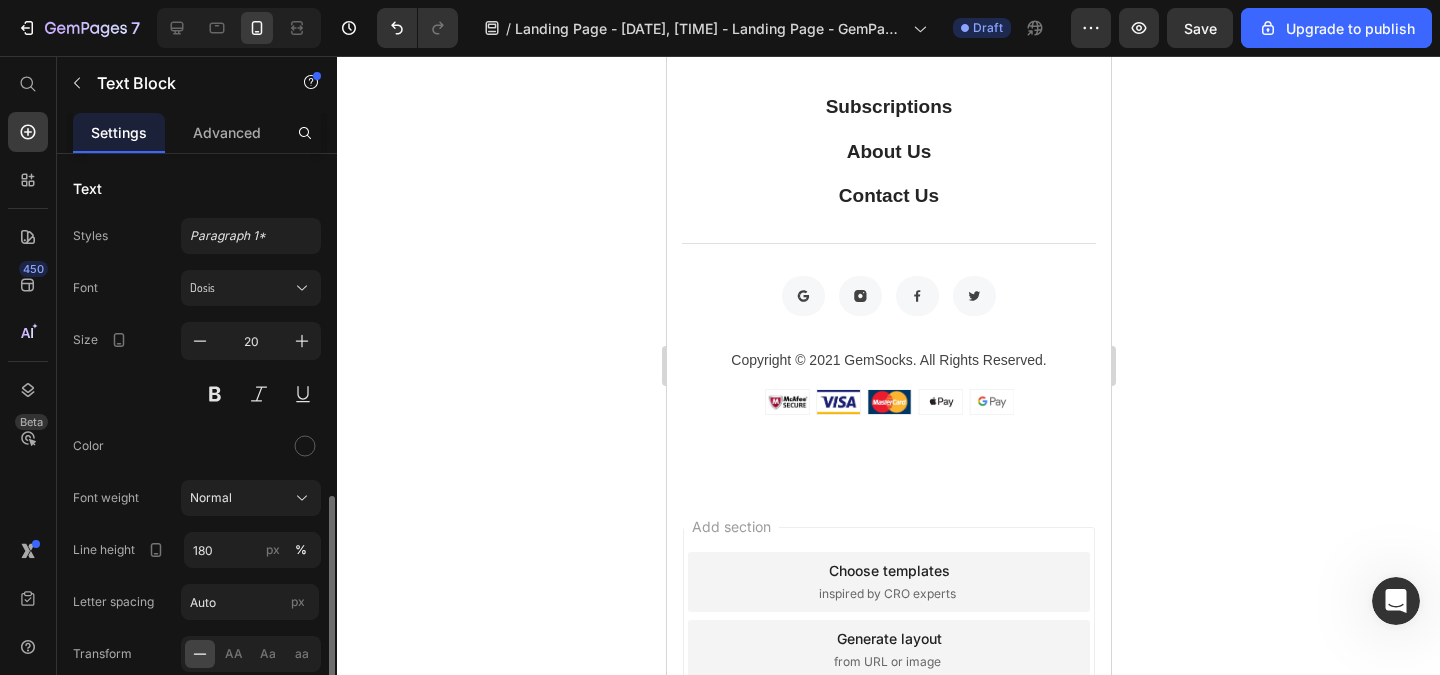 scroll, scrollTop: 240, scrollLeft: 0, axis: vertical 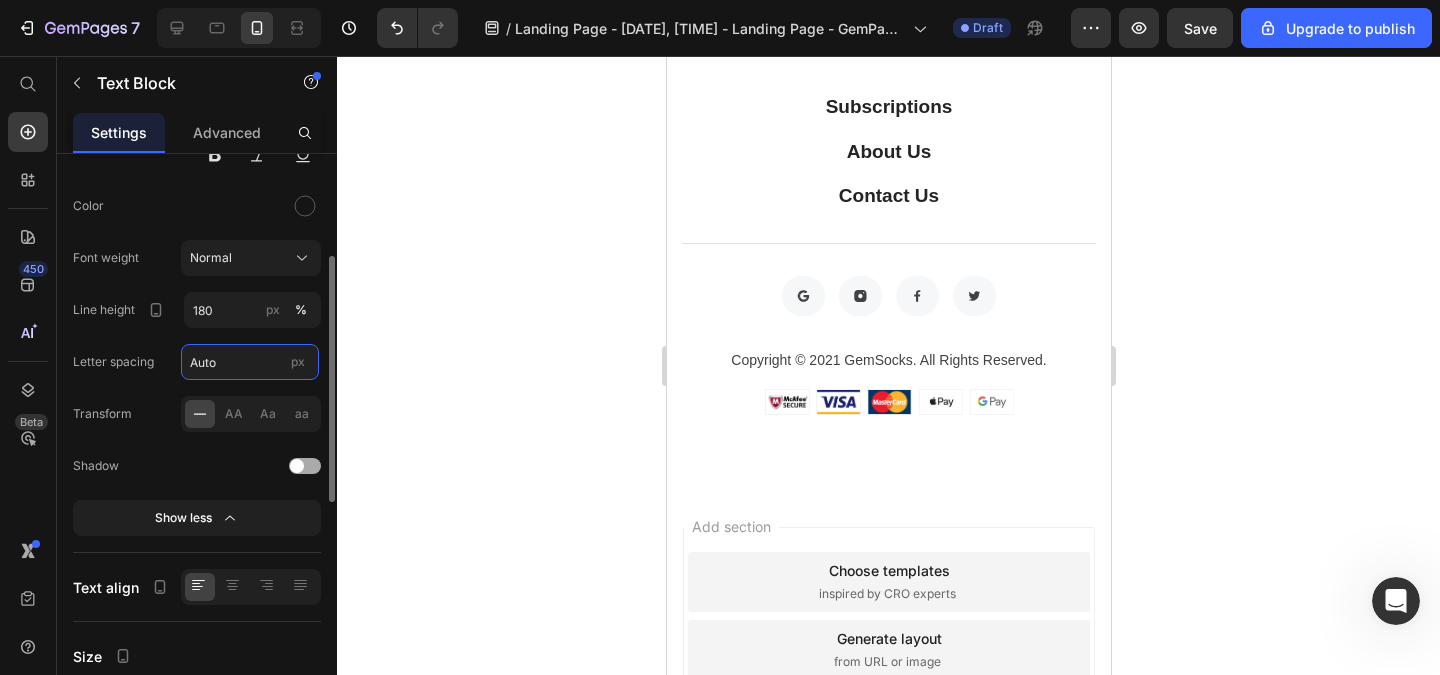 click on "Auto" at bounding box center [250, 362] 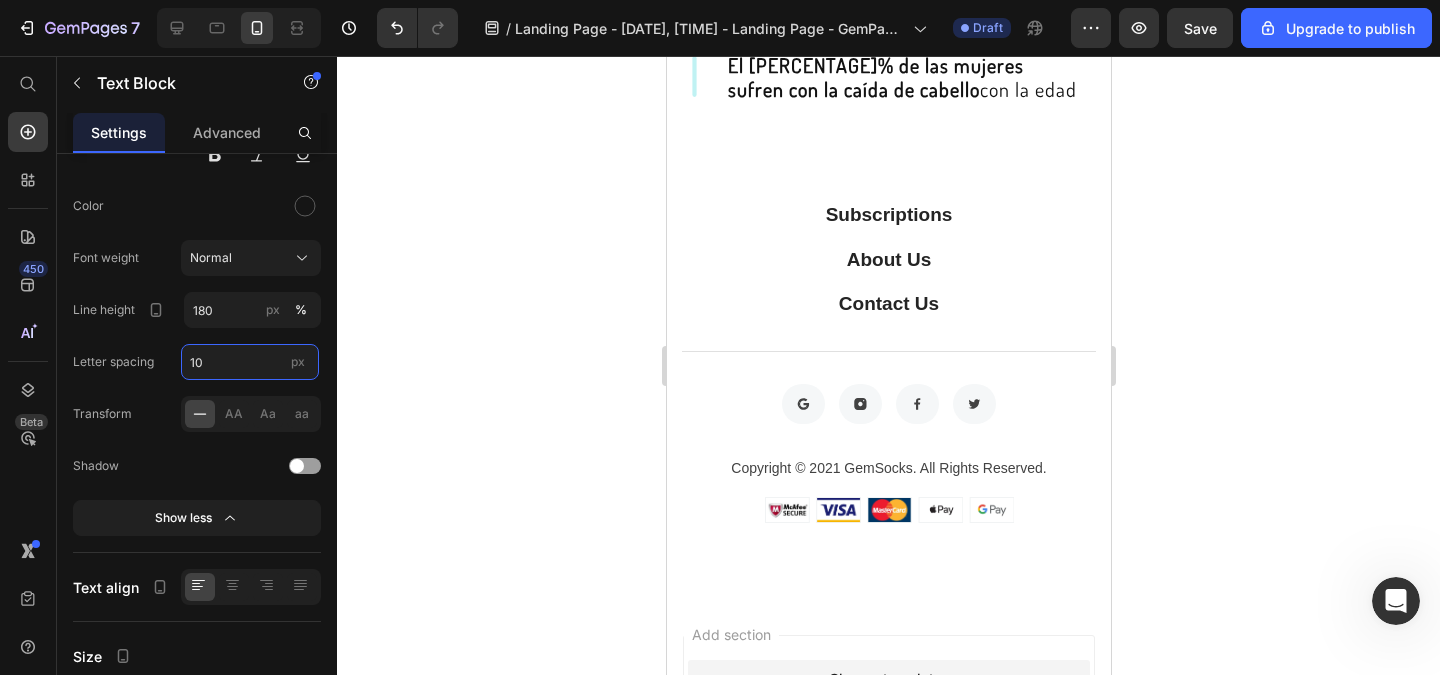 type on "1" 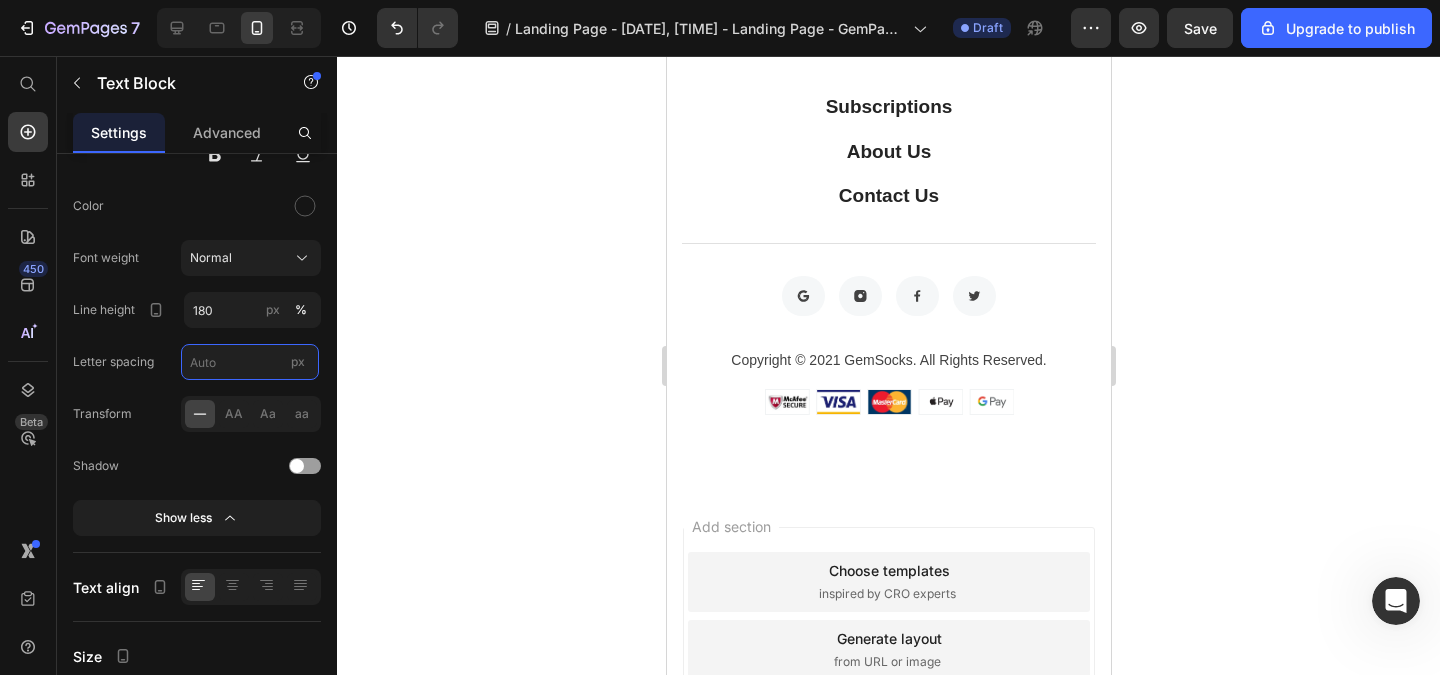 type on "0" 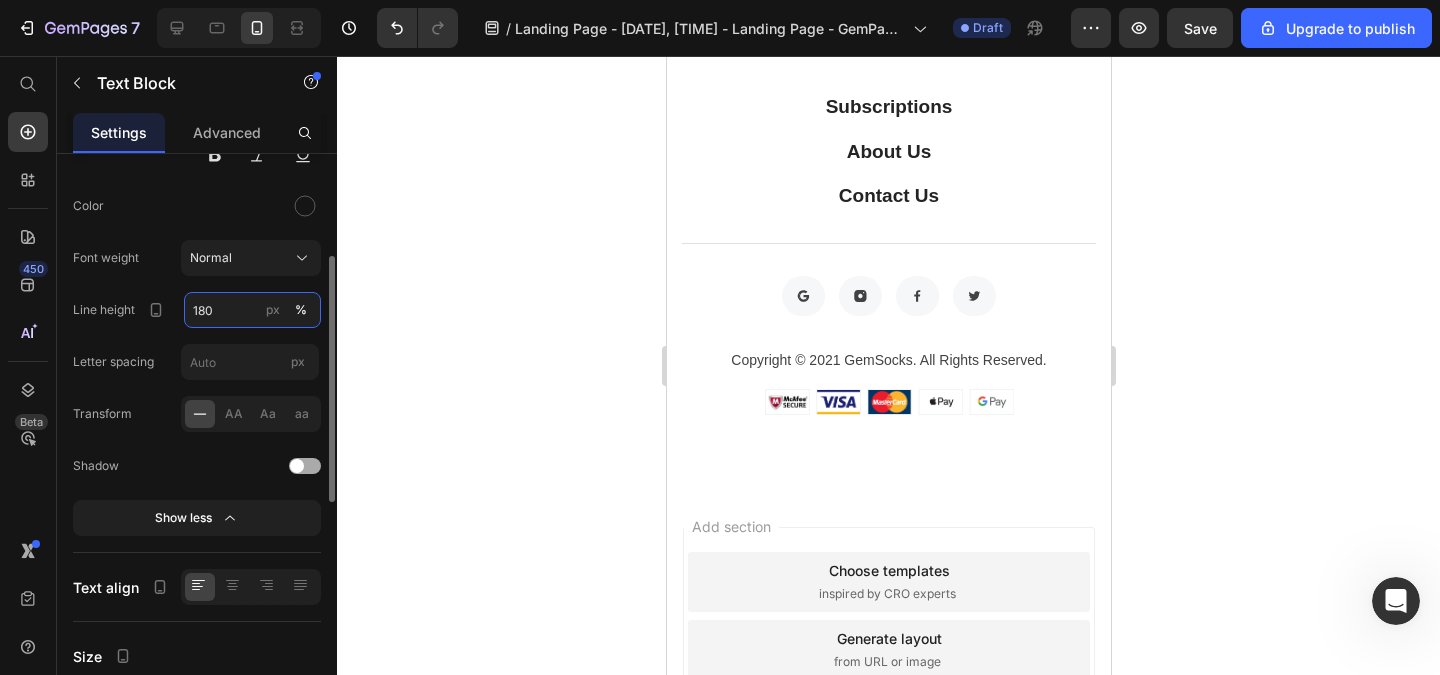 type on "Auto" 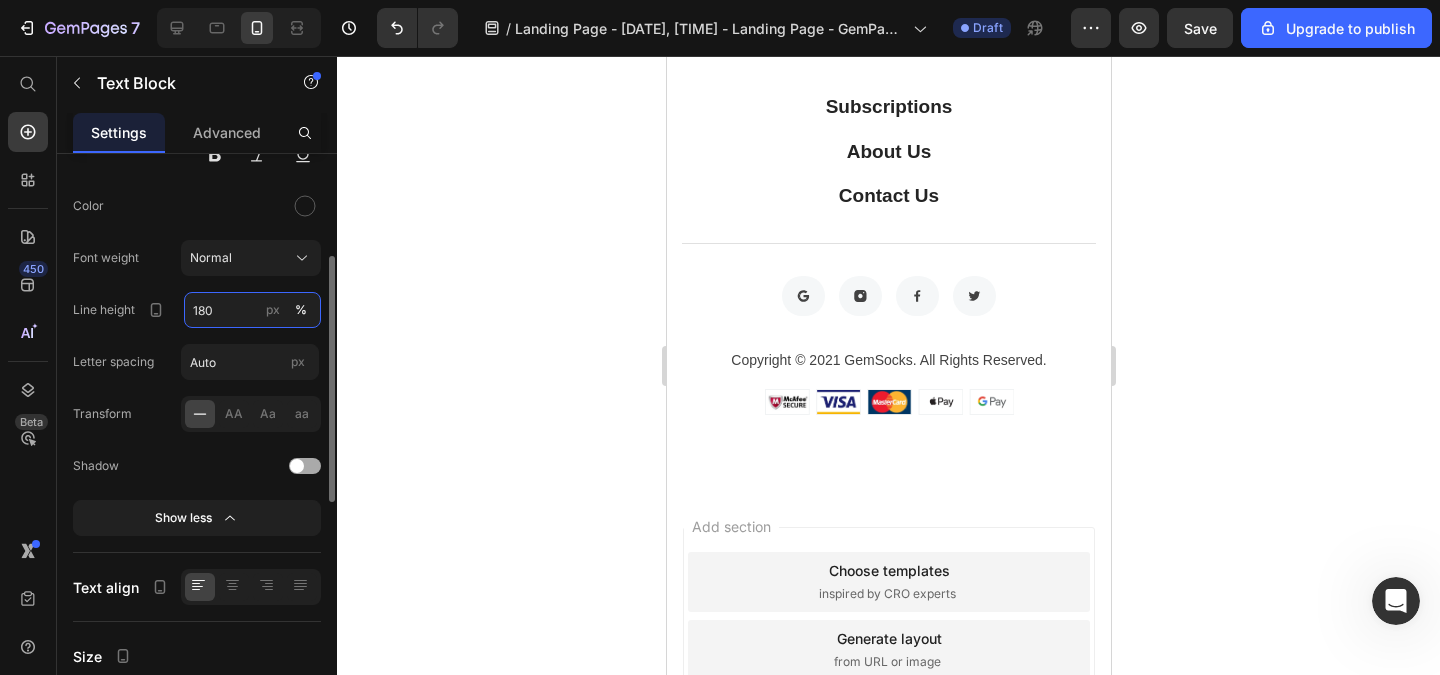 click on "180" at bounding box center [252, 310] 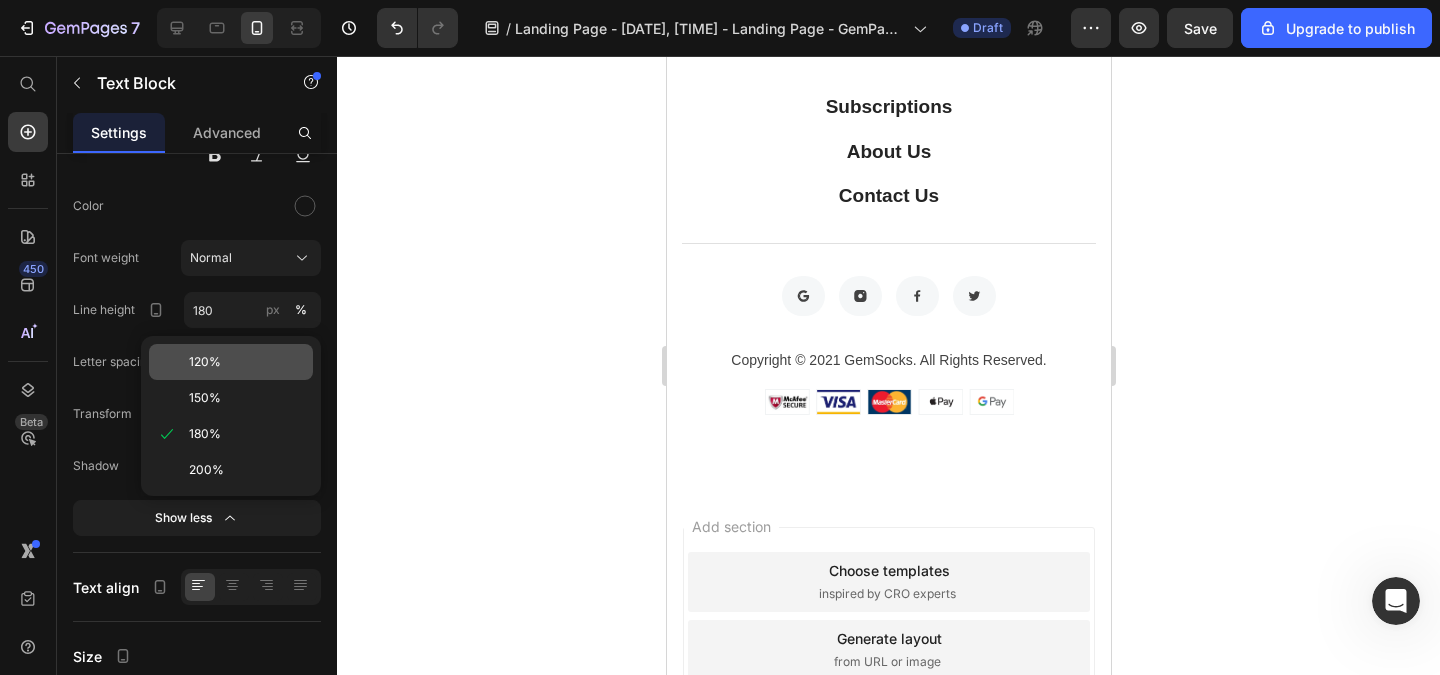 click on "120%" at bounding box center (205, 362) 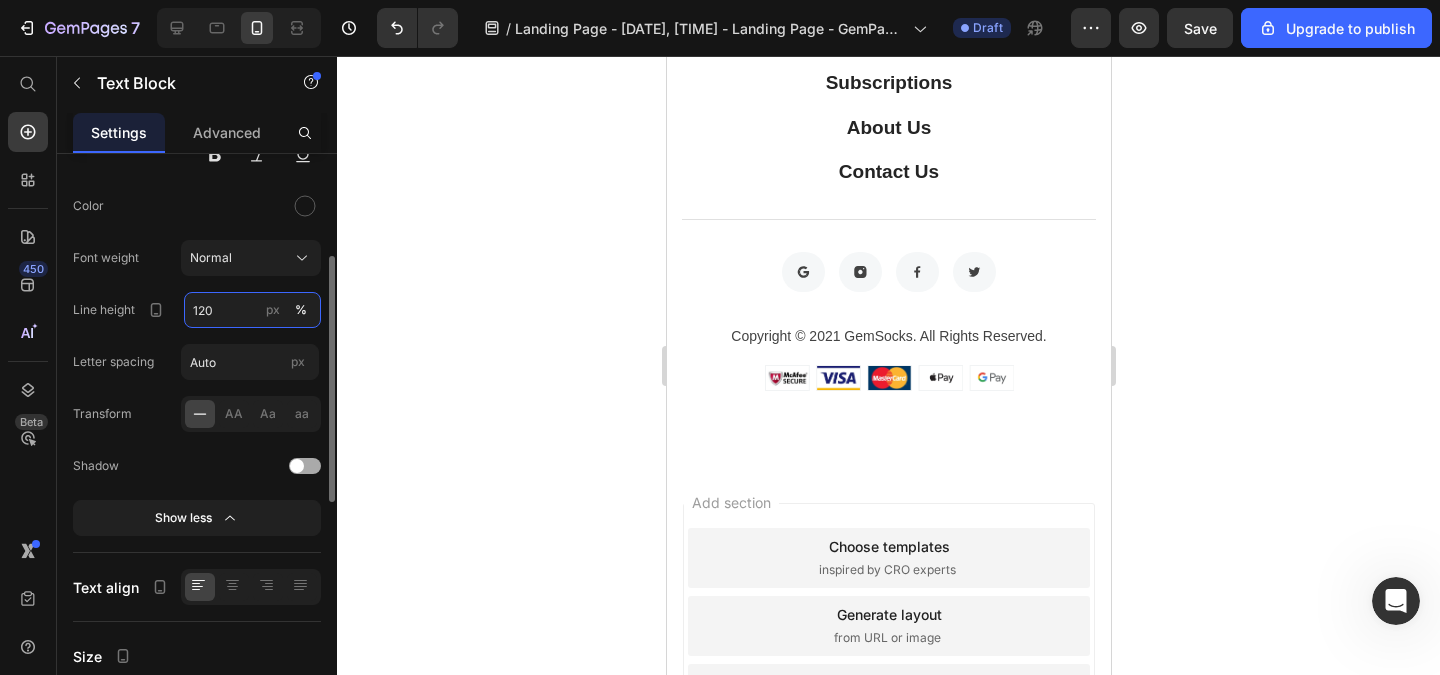 click on "120" at bounding box center (252, 310) 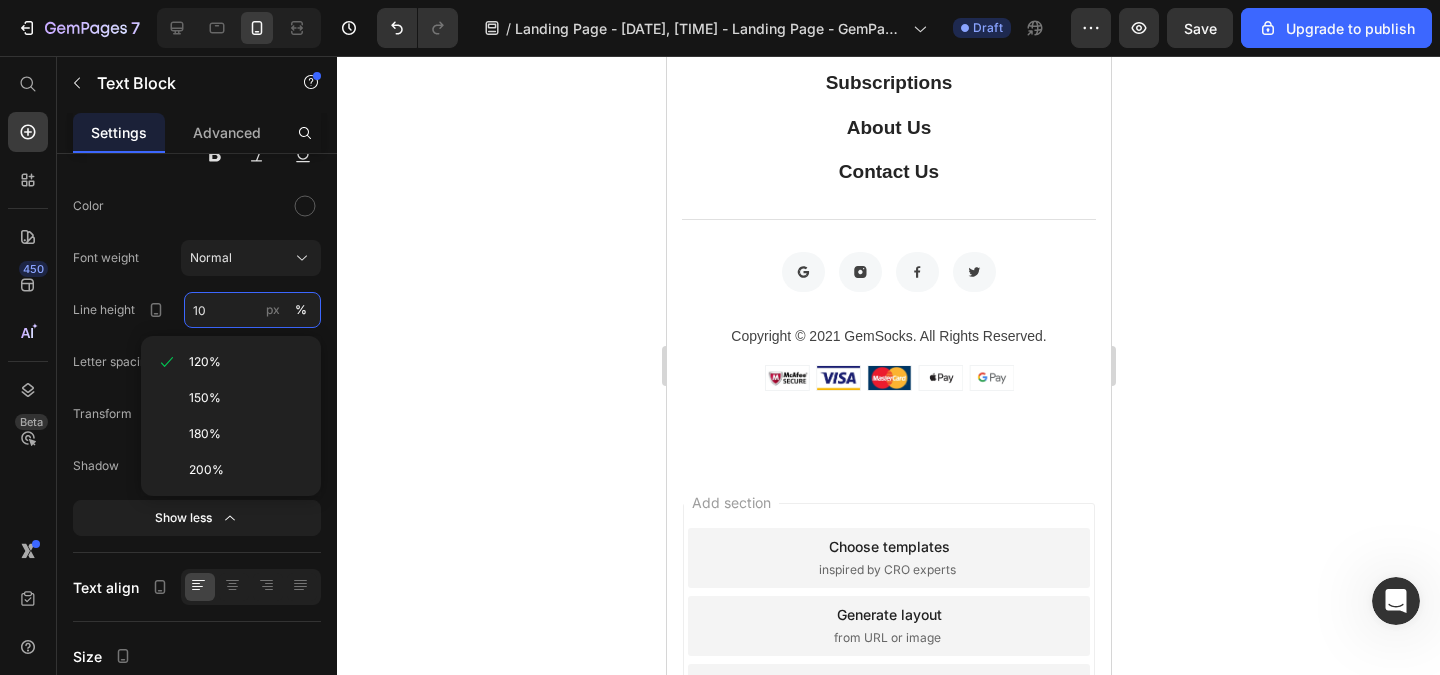 type on "130" 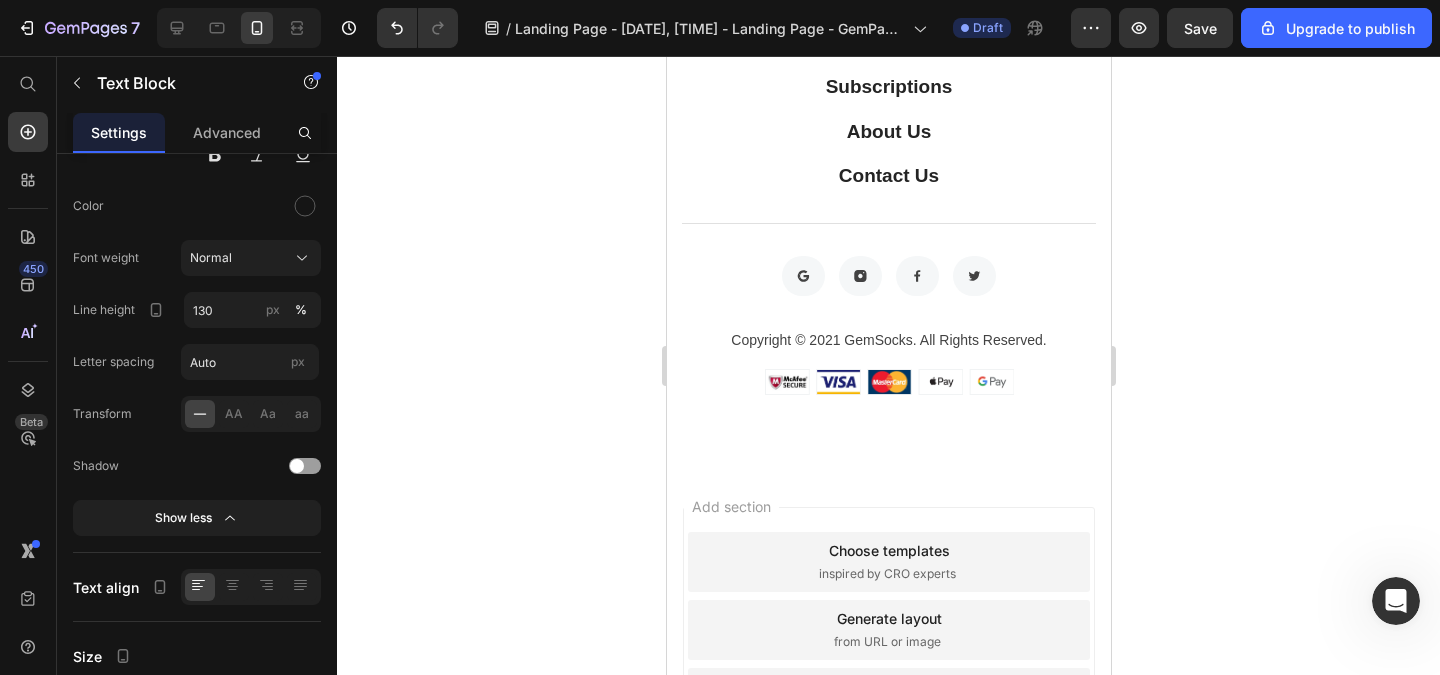 click 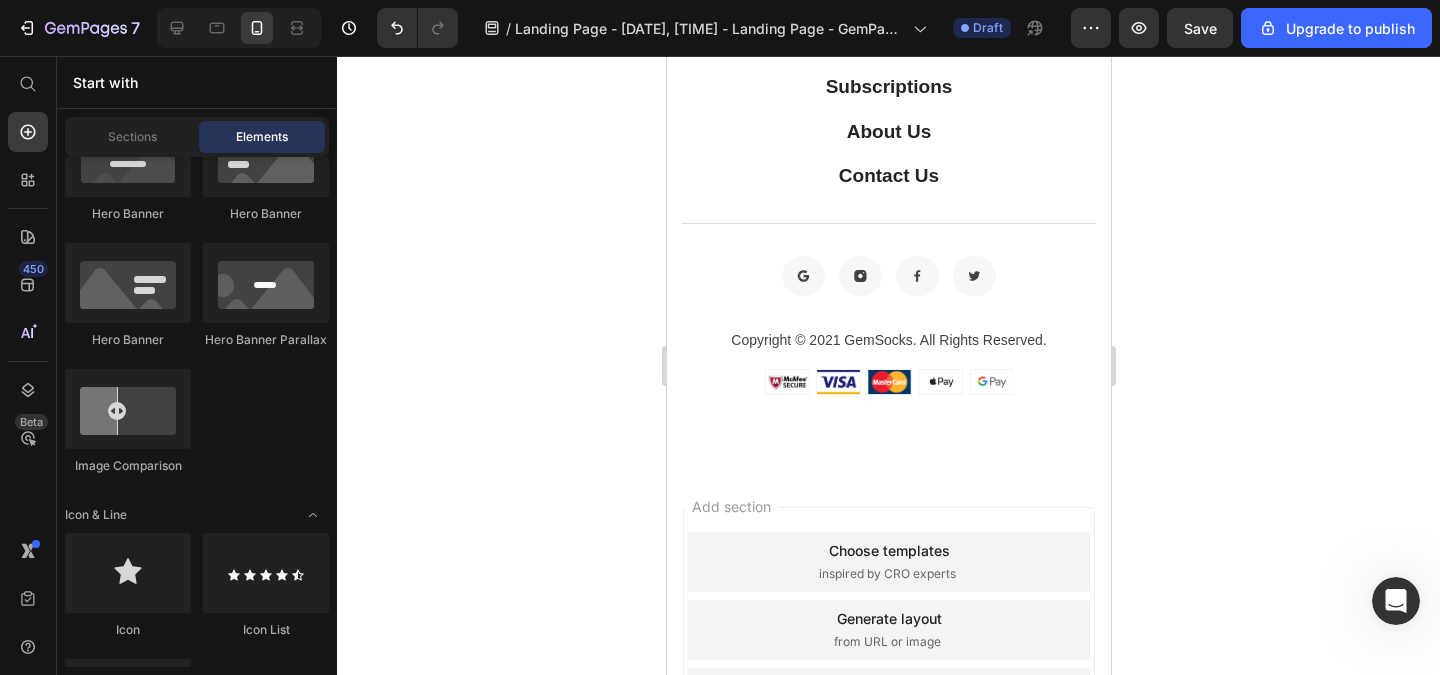click 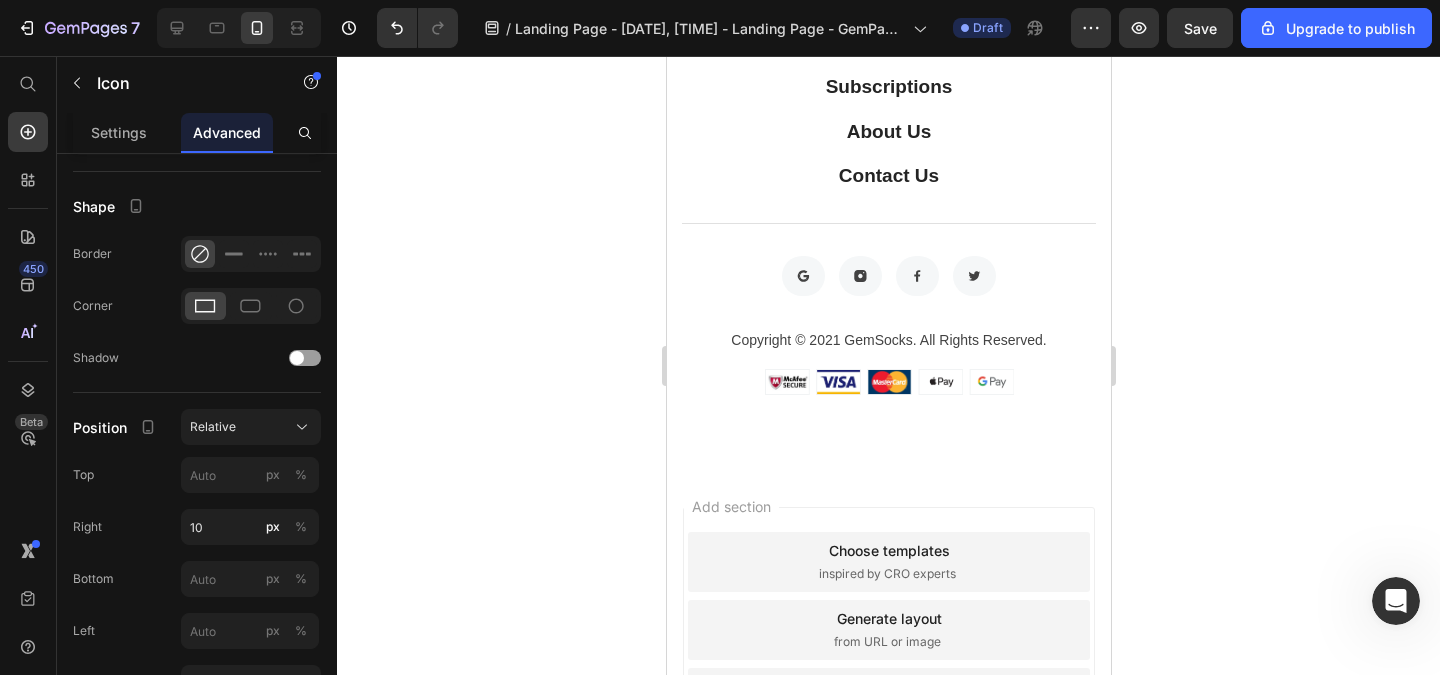 scroll, scrollTop: 0, scrollLeft: 0, axis: both 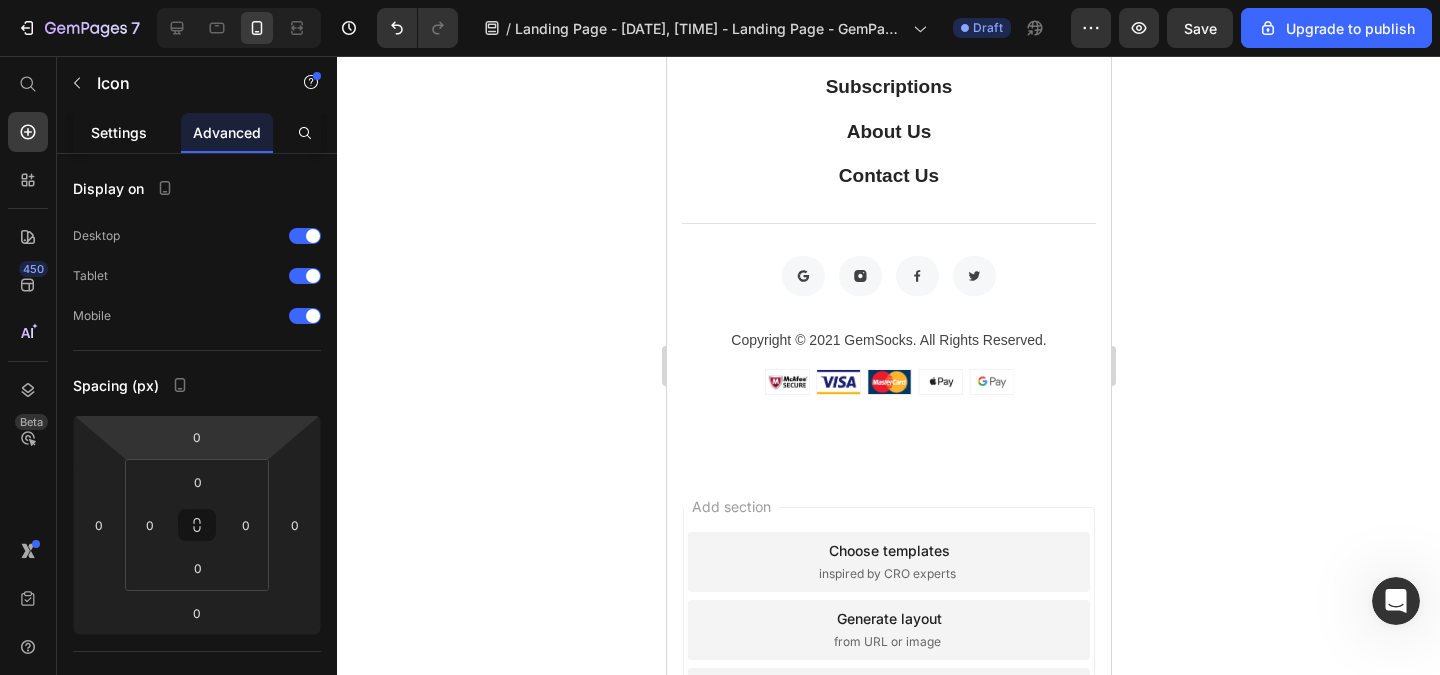 click on "Settings" at bounding box center [119, 132] 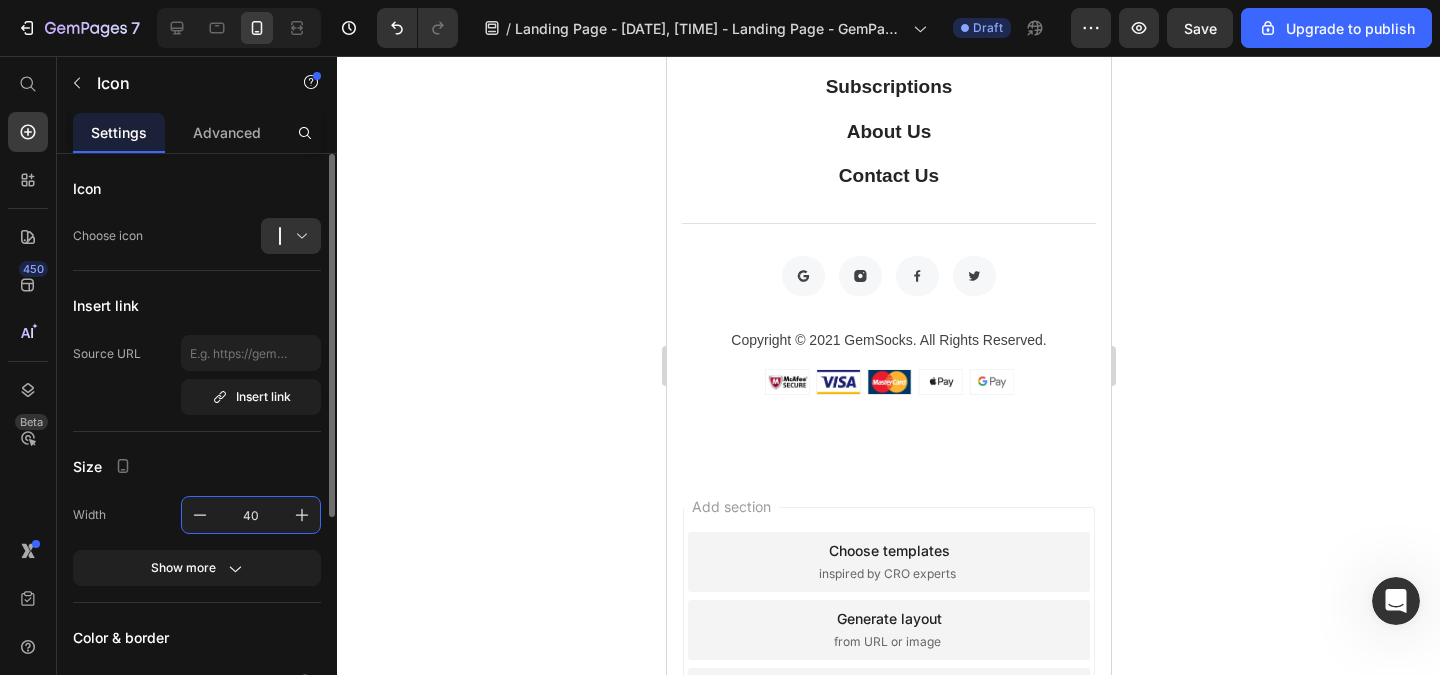 click on "40" at bounding box center (251, 515) 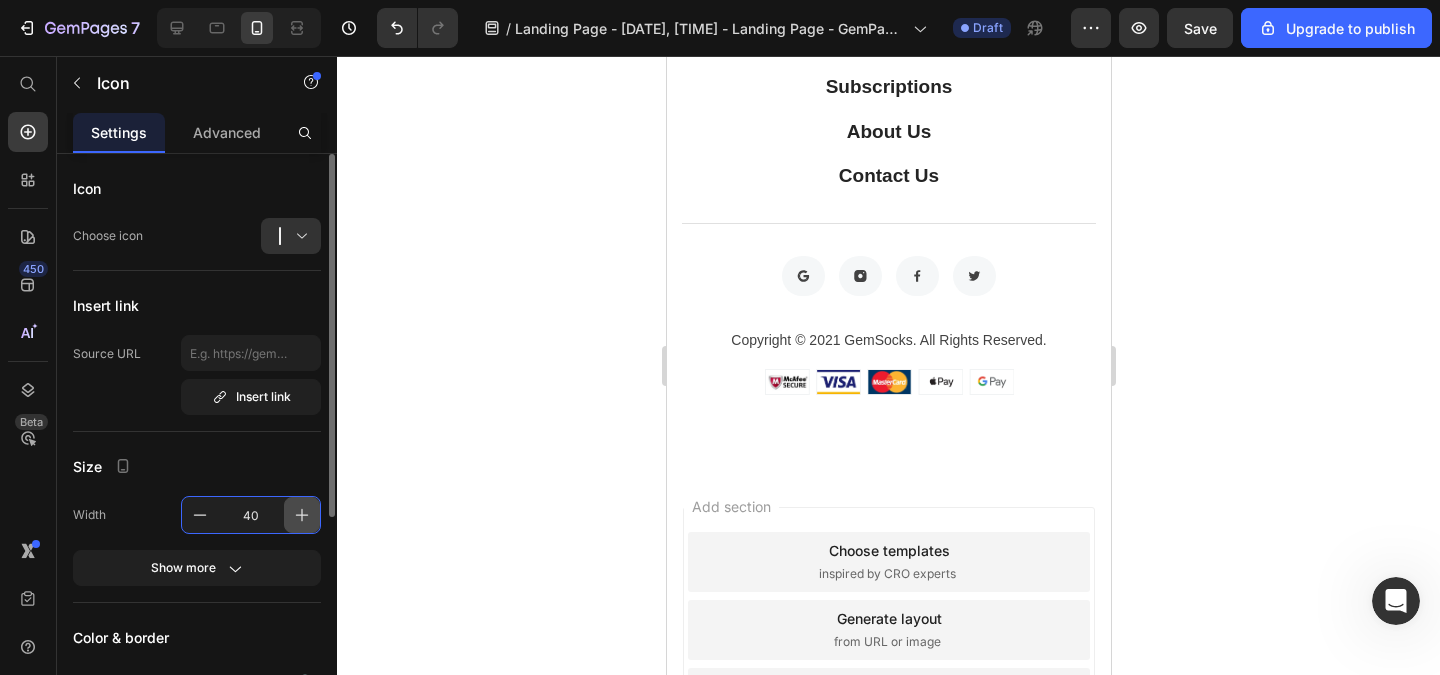 click 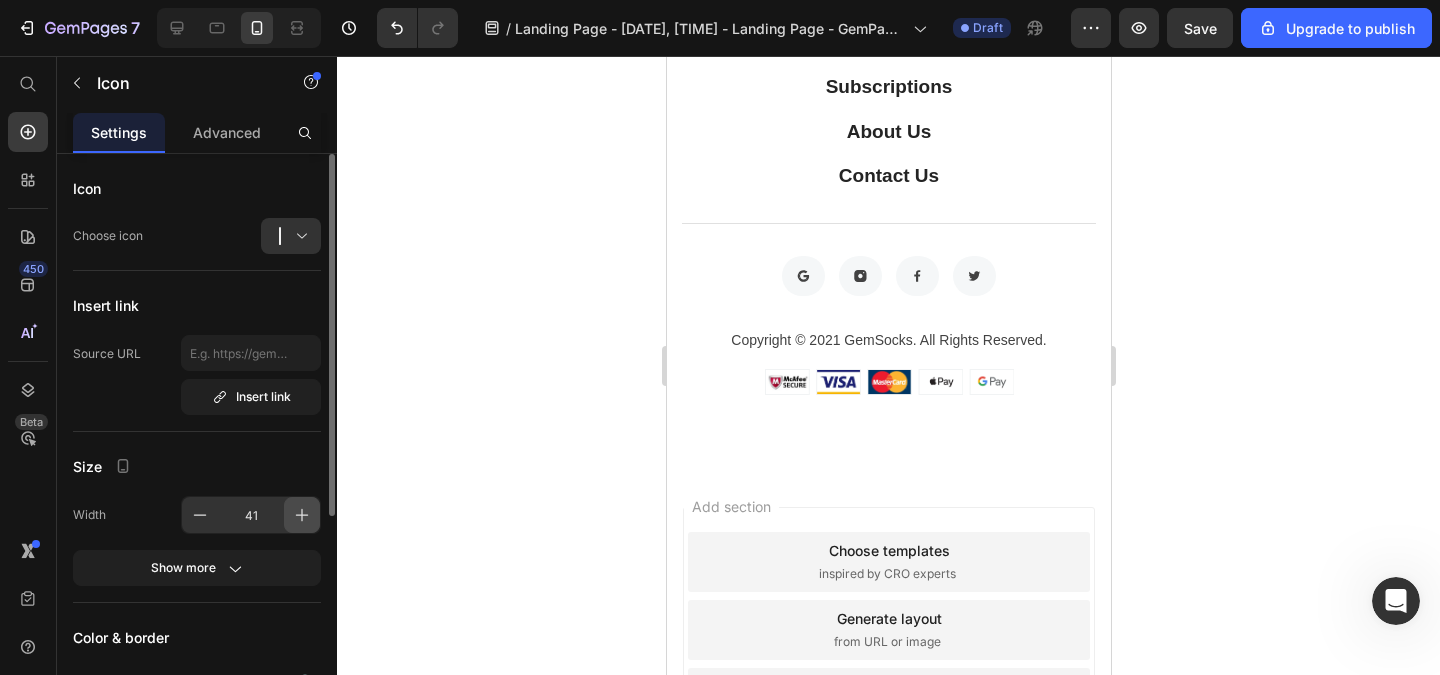 click 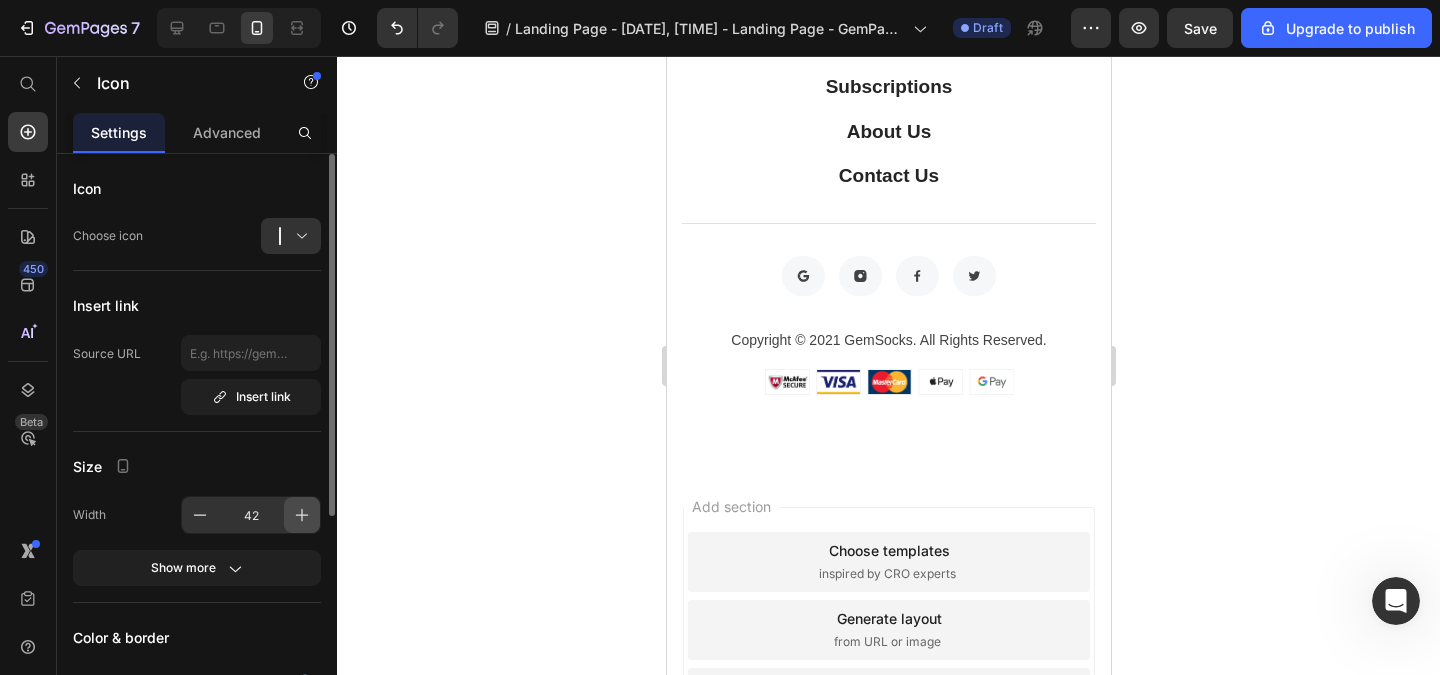 click 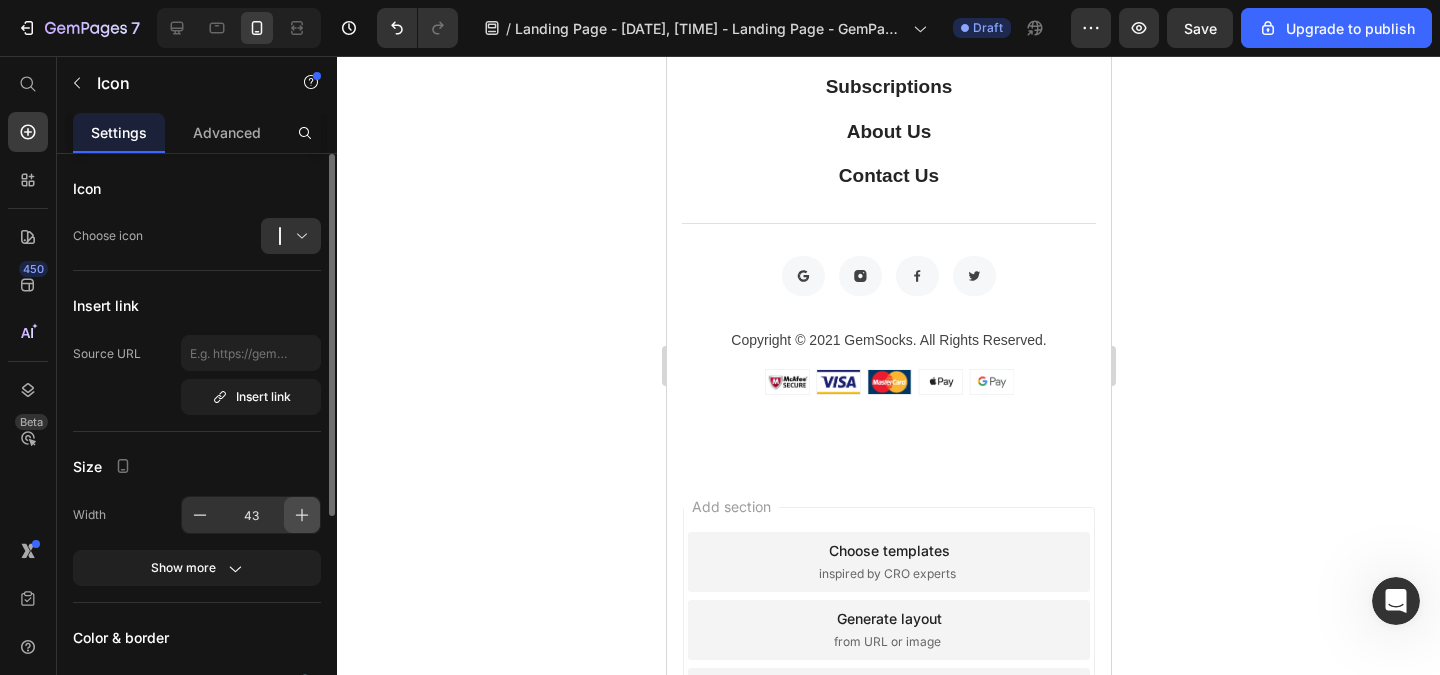 click 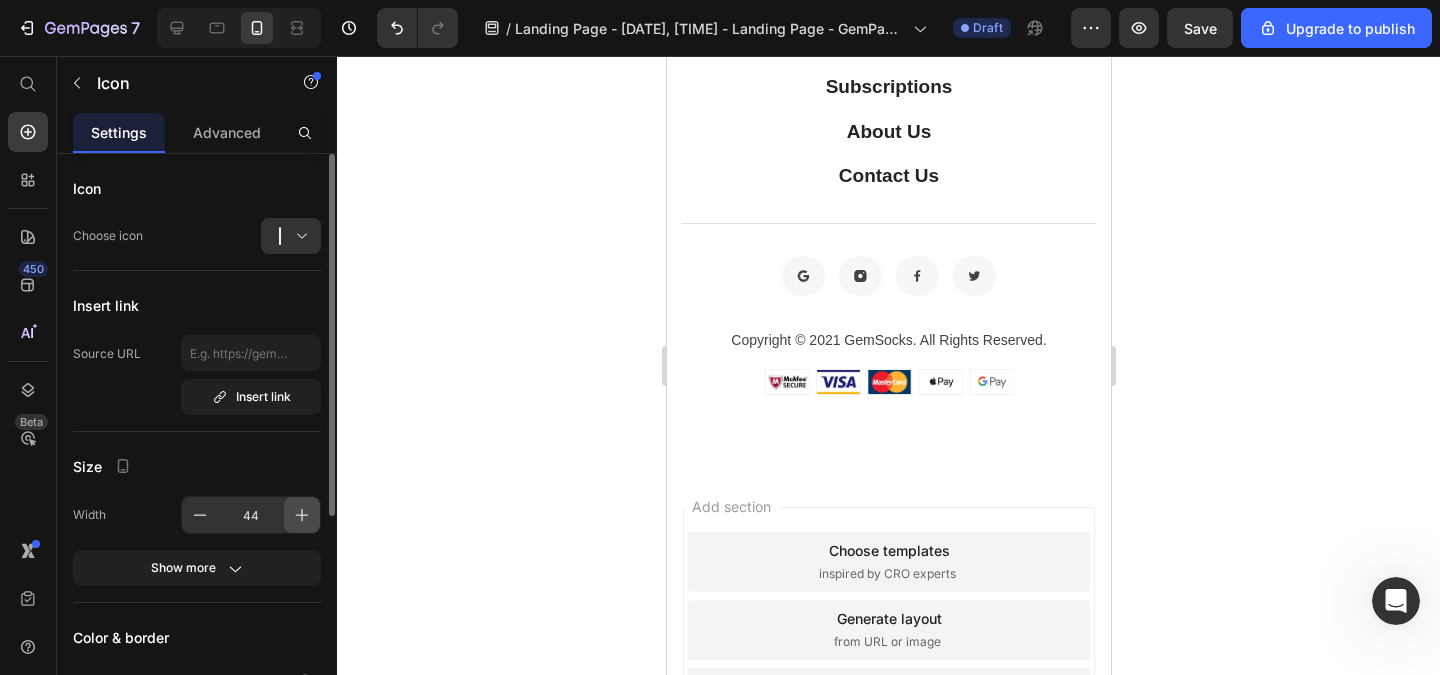 click 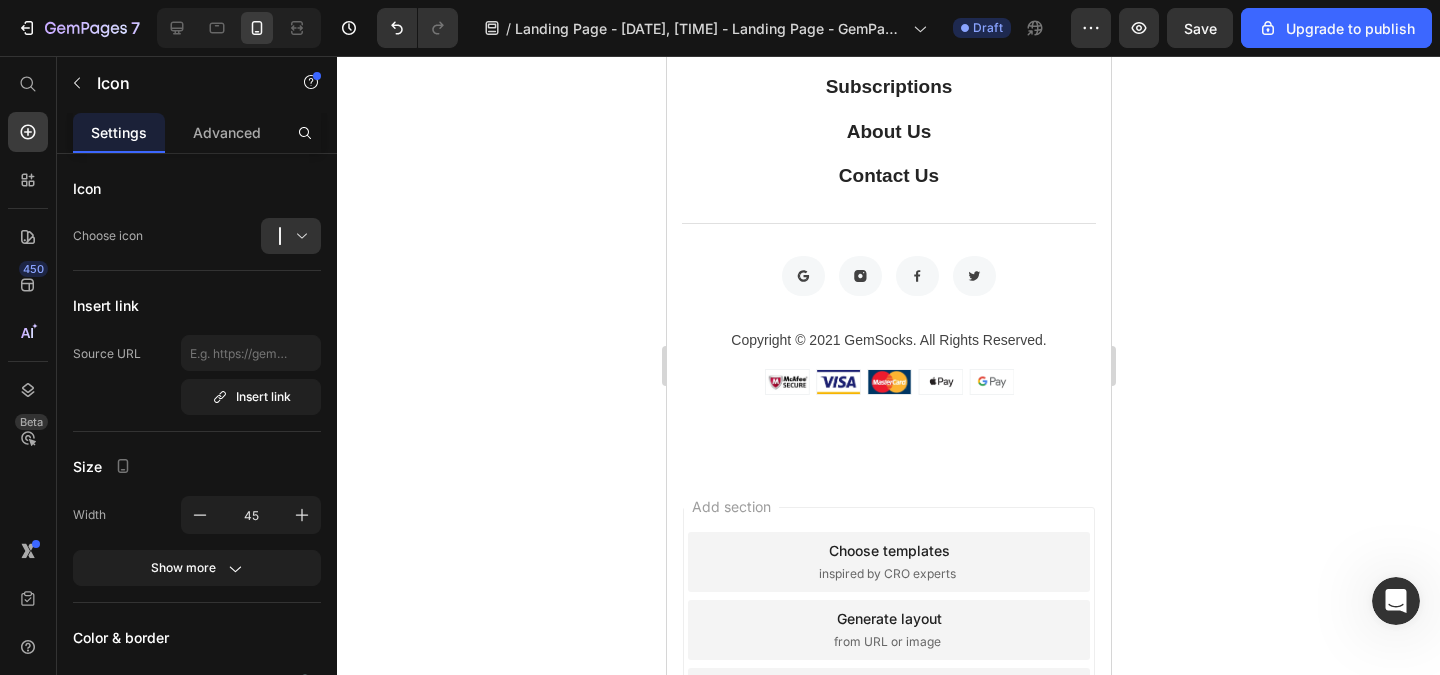 click 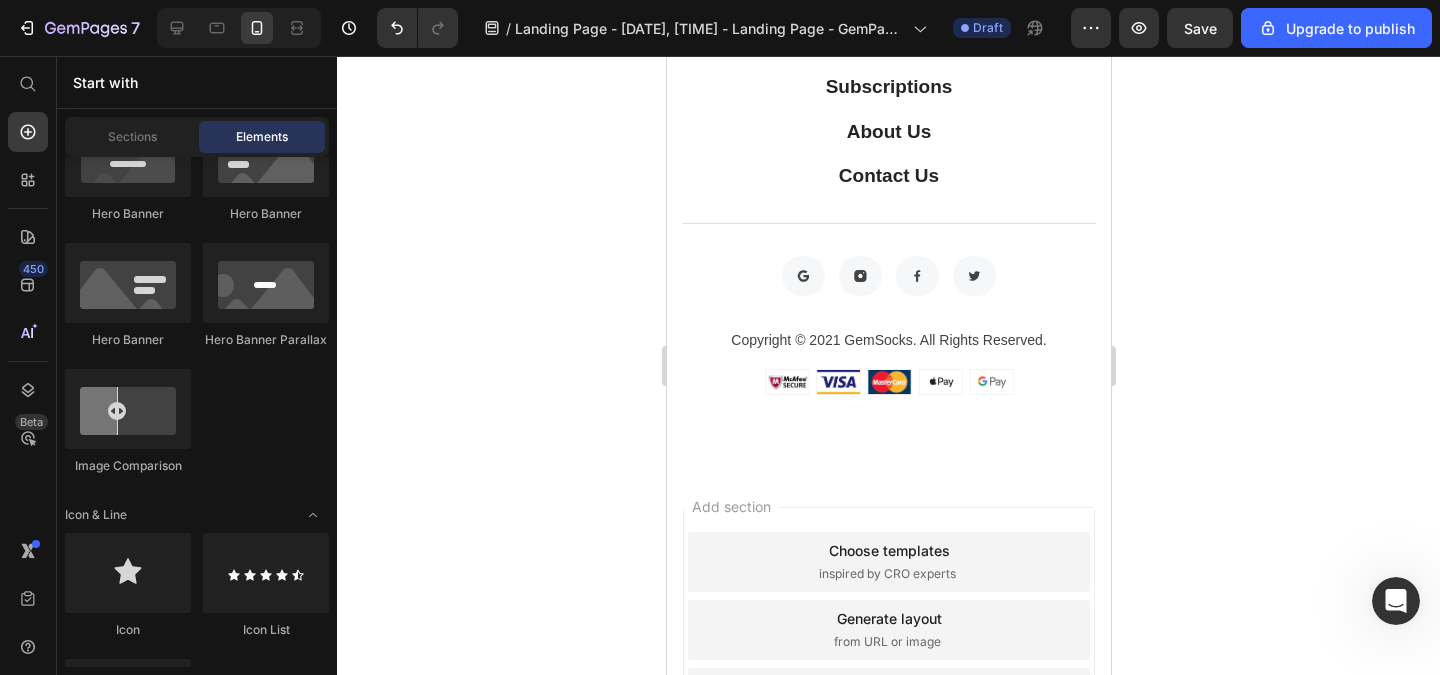 click on "El 40% de las mujeres sufren con la caída de cabello" at bounding box center (911, -116) 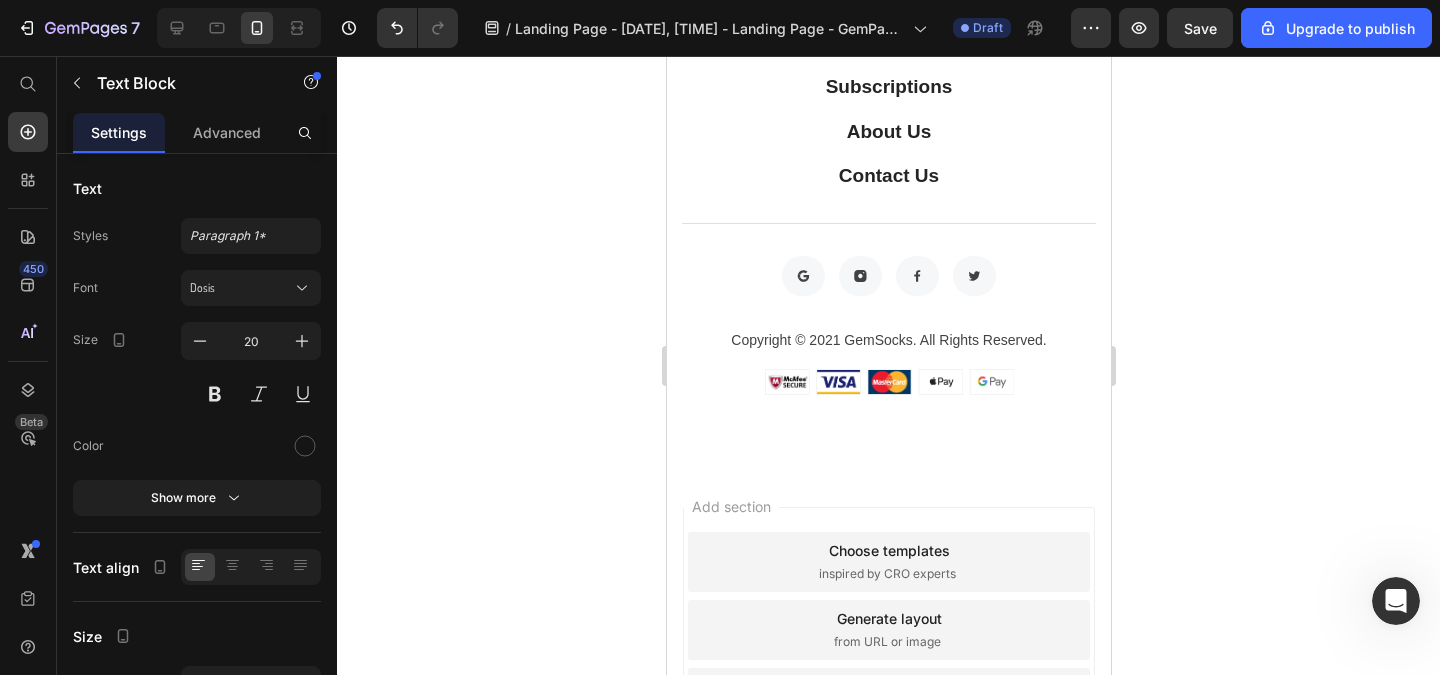 click 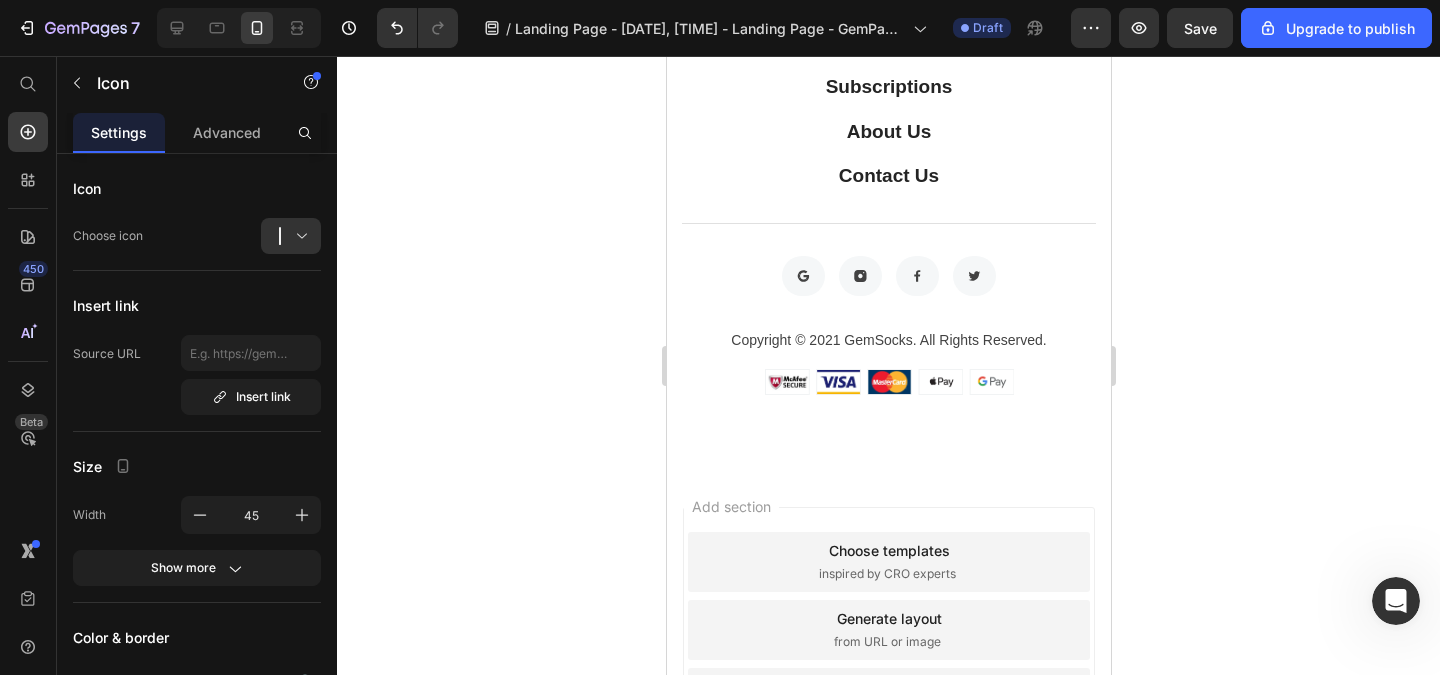 click on "Icon   0" at bounding box center [703, -116] 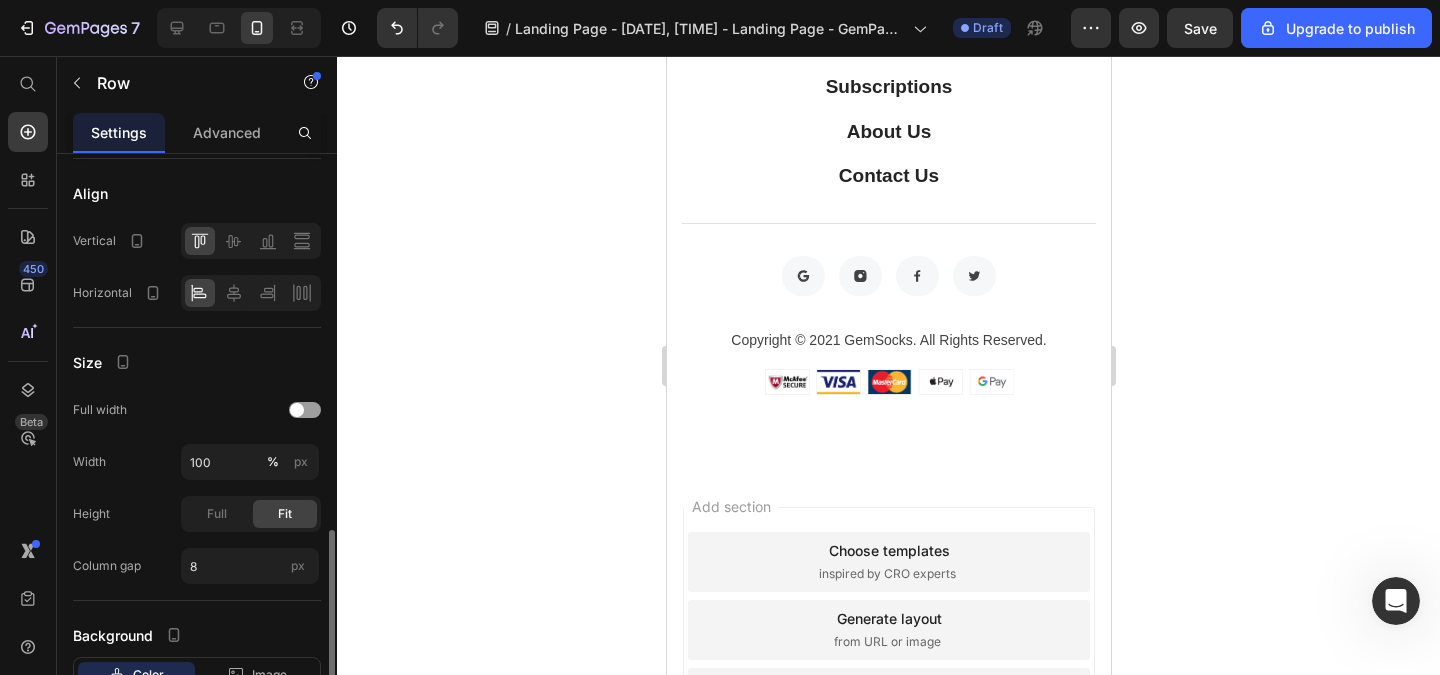 scroll, scrollTop: 480, scrollLeft: 0, axis: vertical 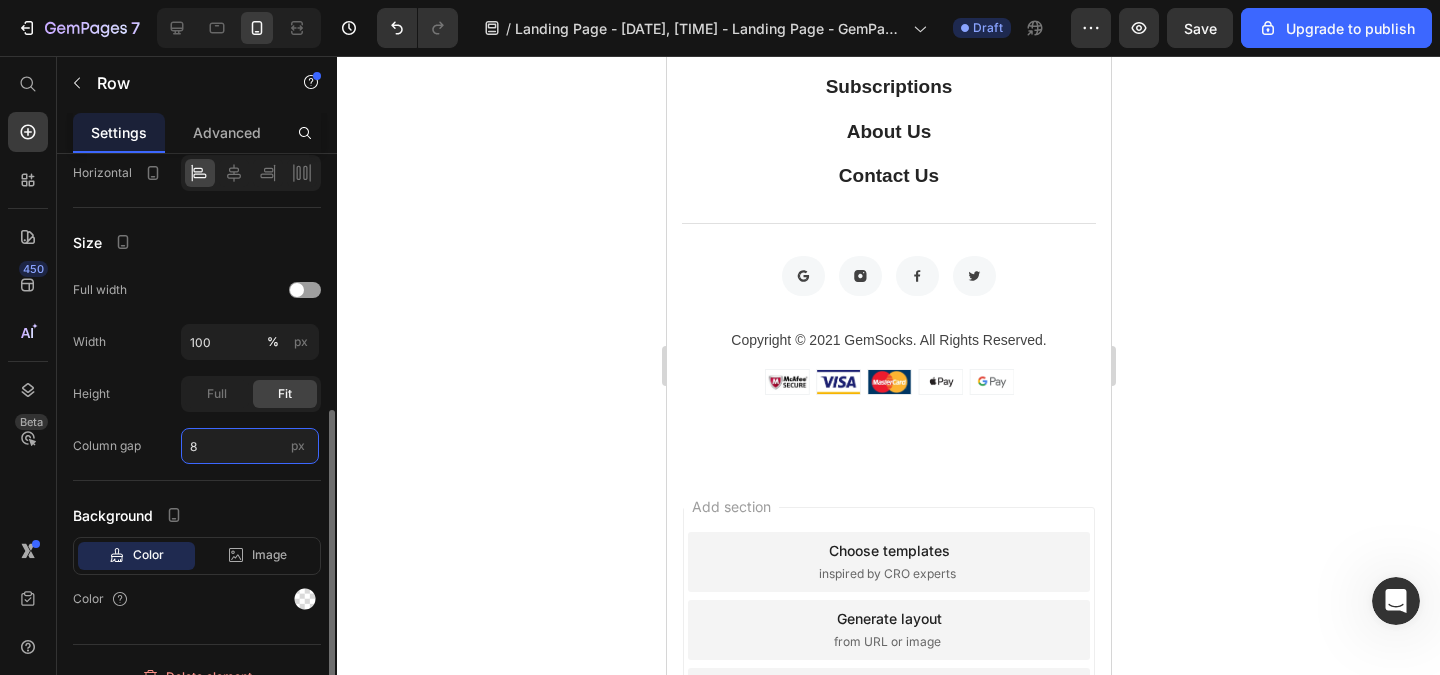 click on "8" at bounding box center (250, 446) 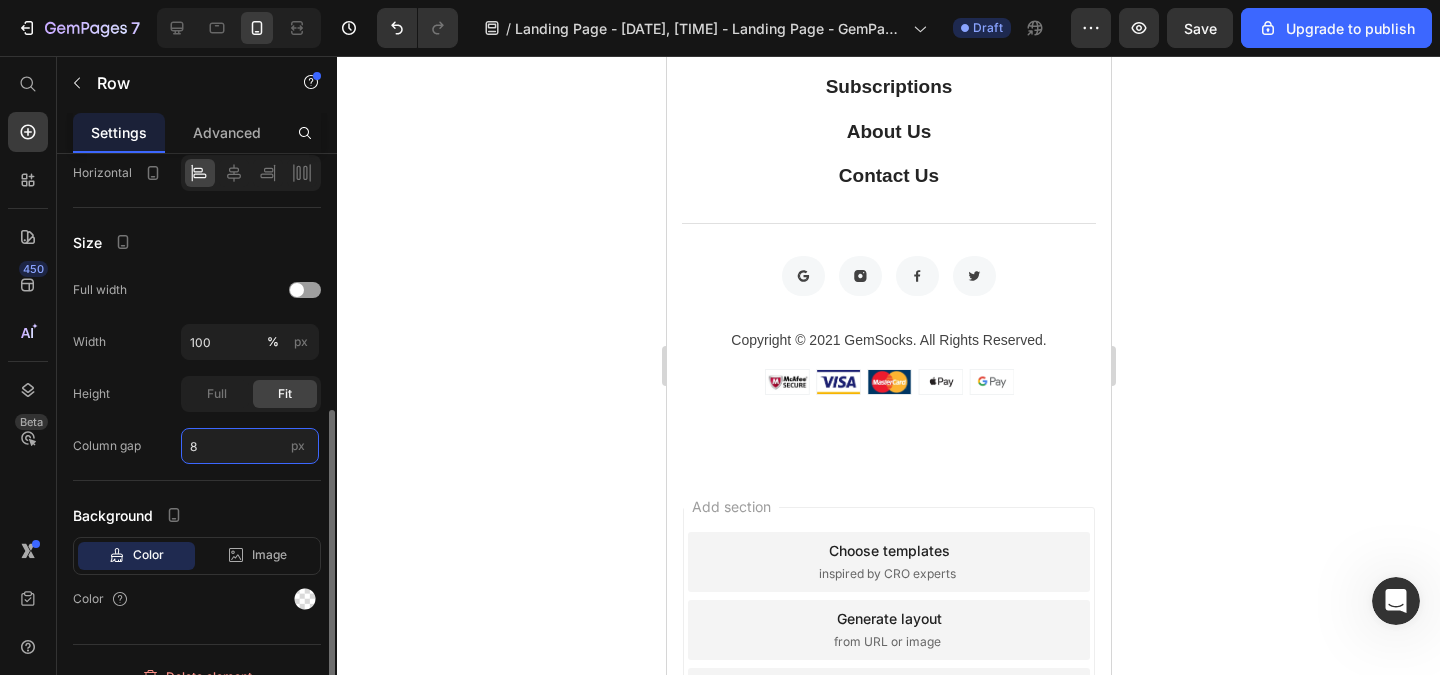 click on "8" at bounding box center (250, 446) 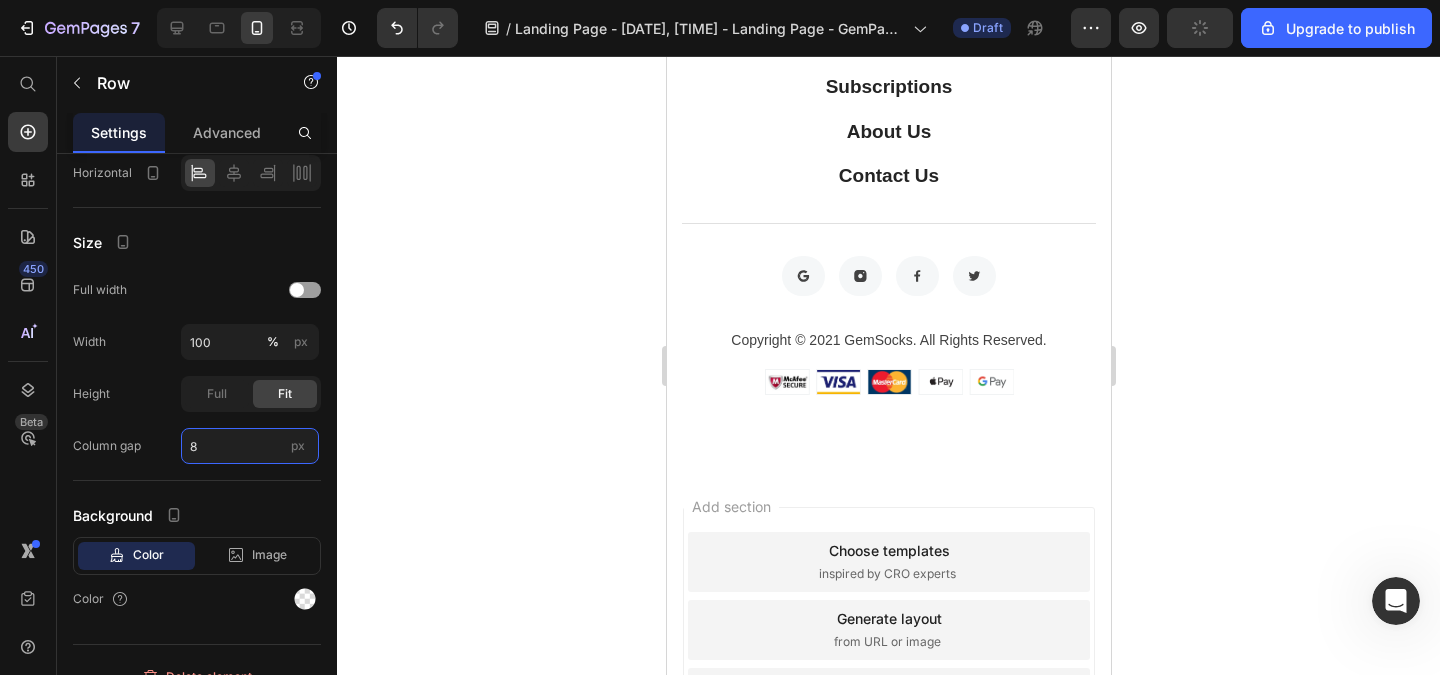 type on "1" 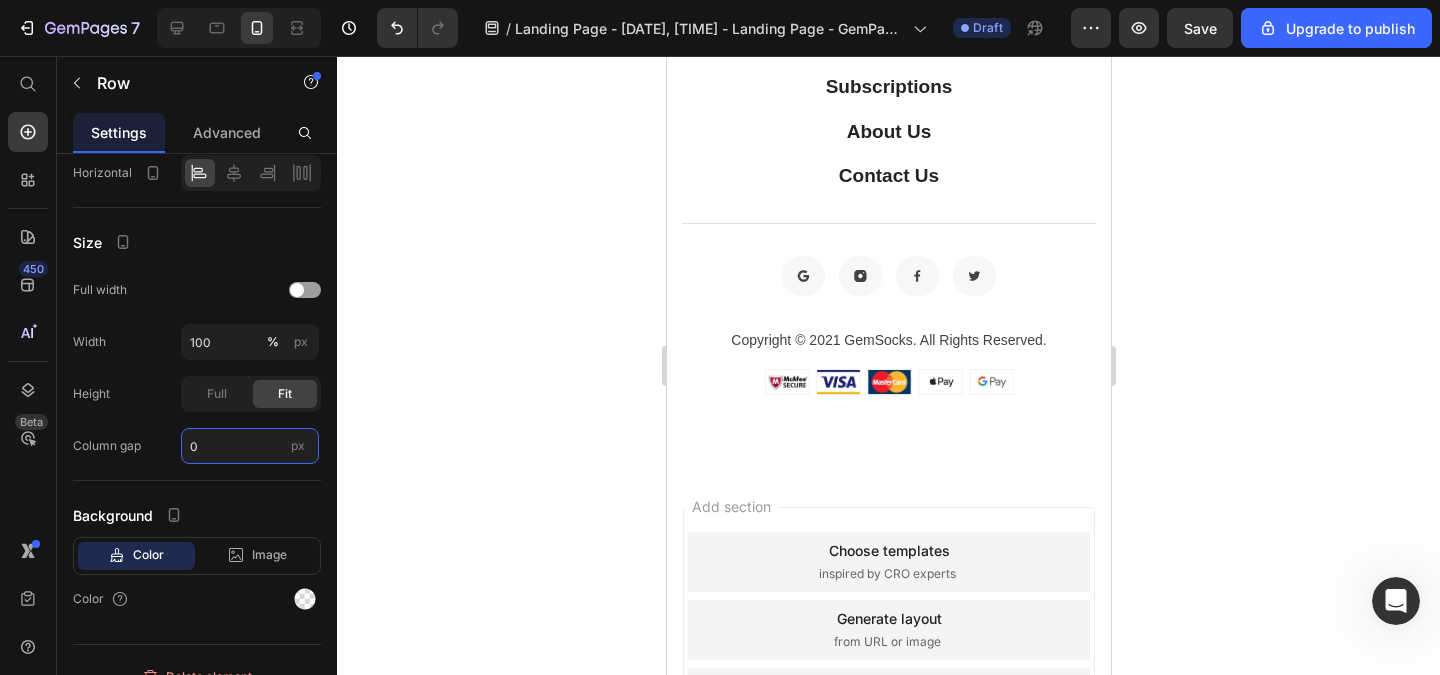 type on "0" 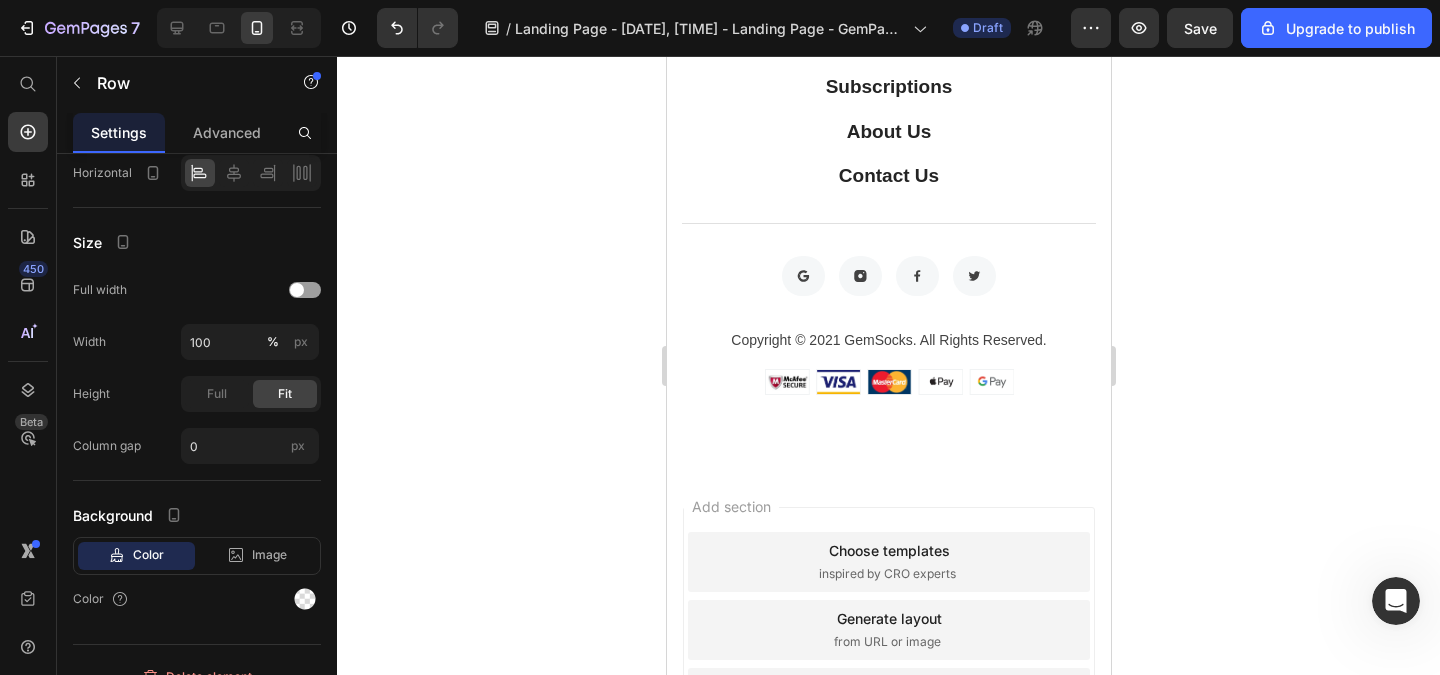 click 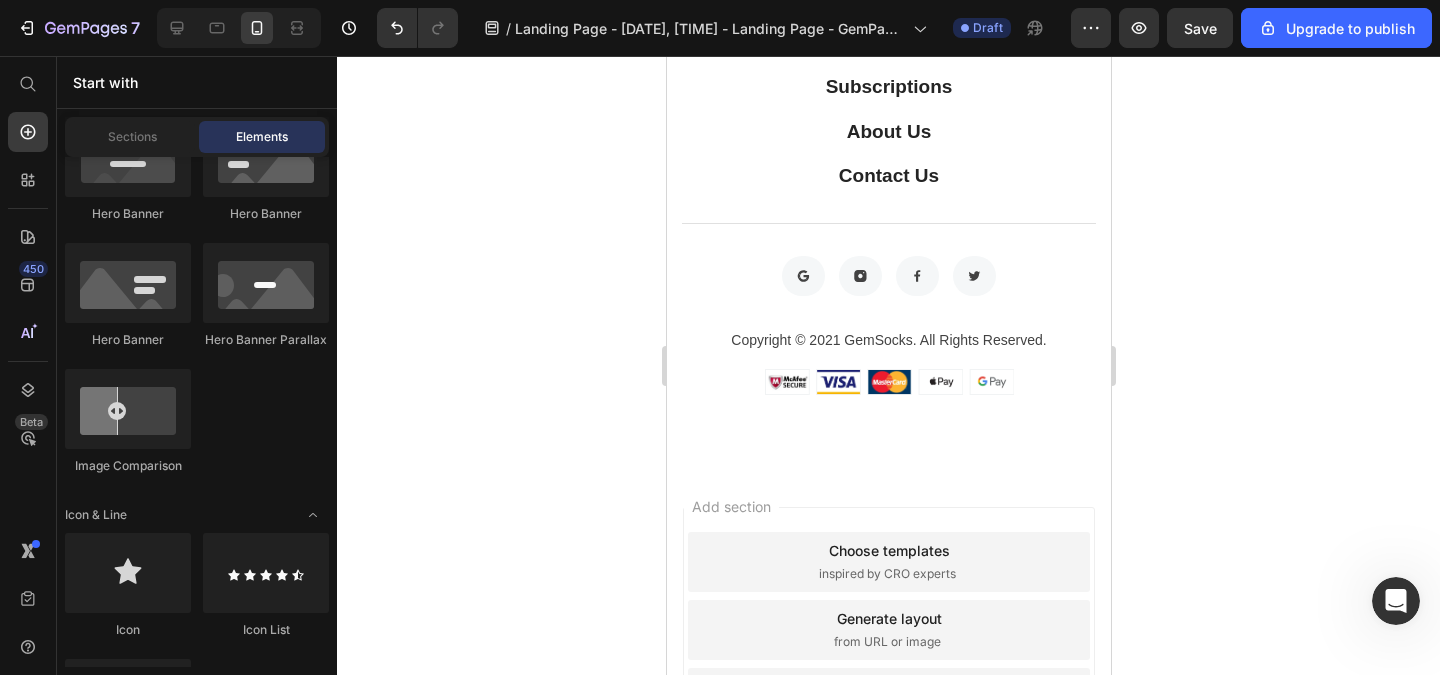 click on "El 40% de las mujeres sufren con la caída de cabello" at bounding box center [903, -116] 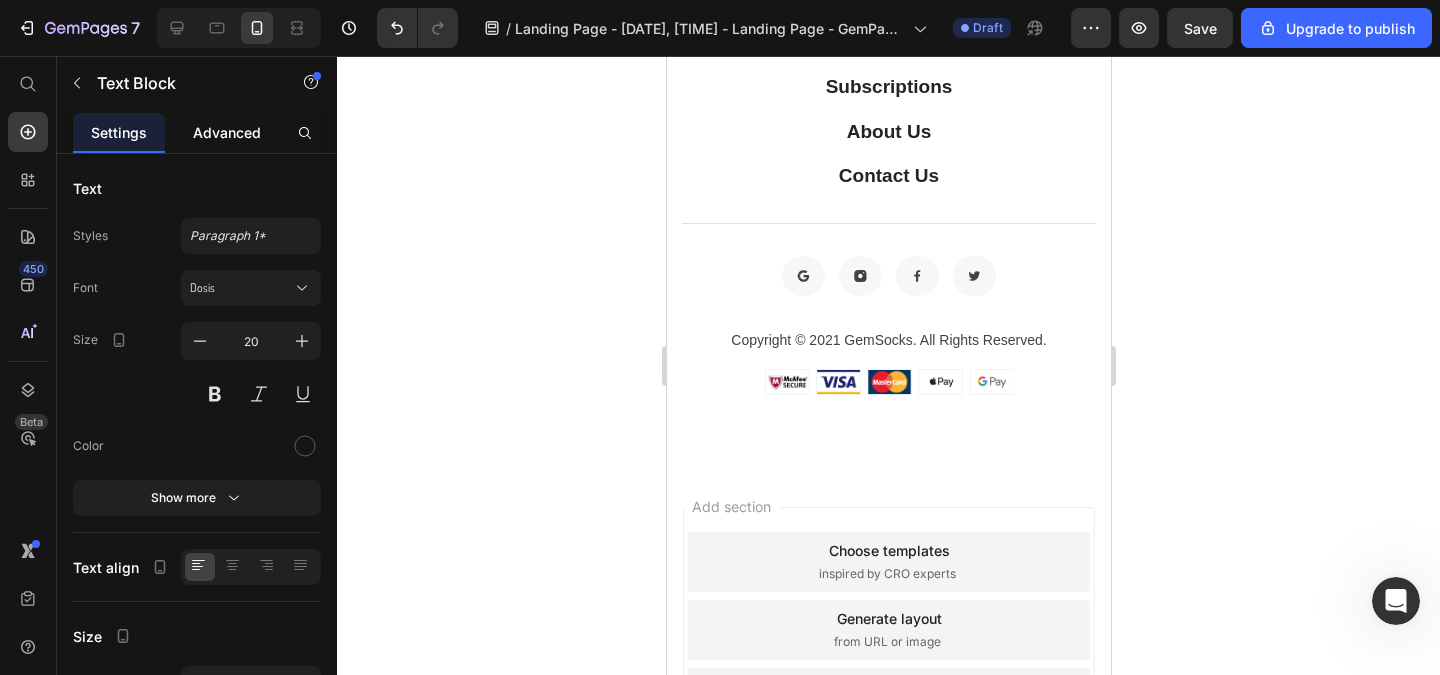 click on "Advanced" at bounding box center [227, 132] 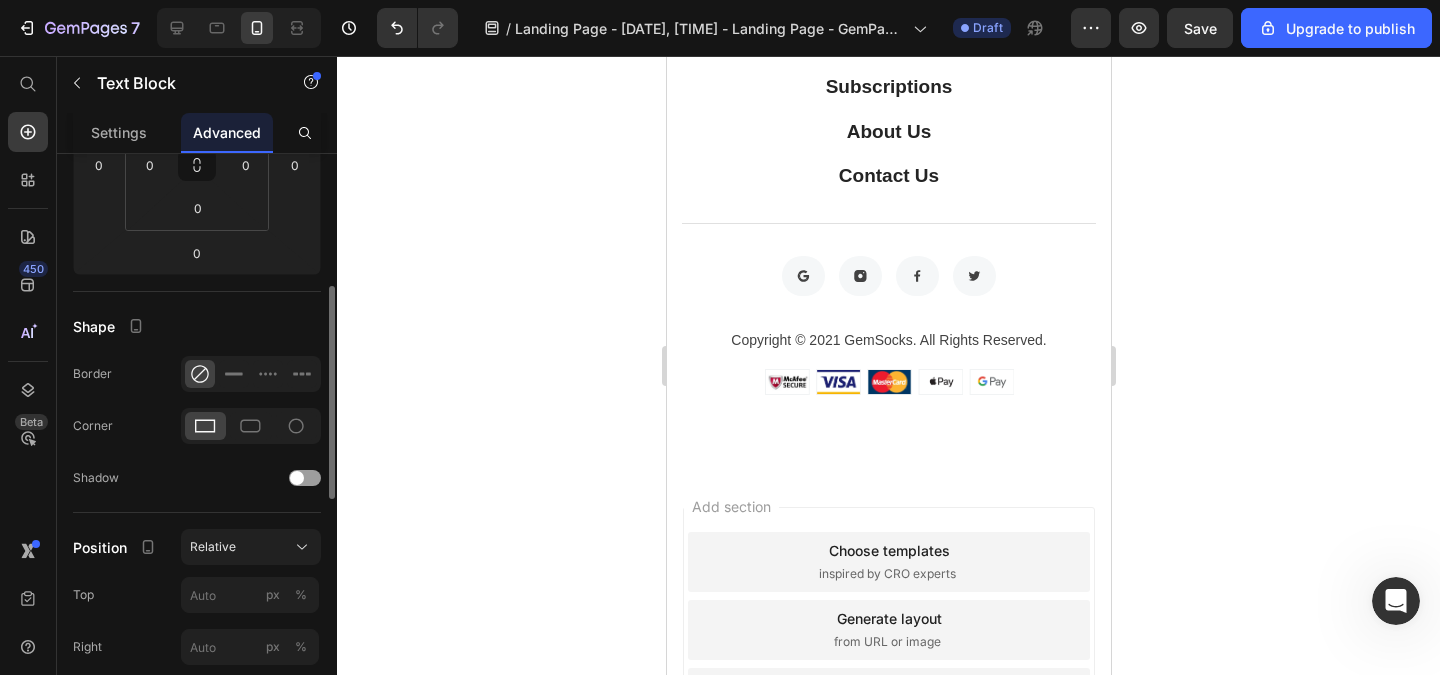 scroll, scrollTop: 480, scrollLeft: 0, axis: vertical 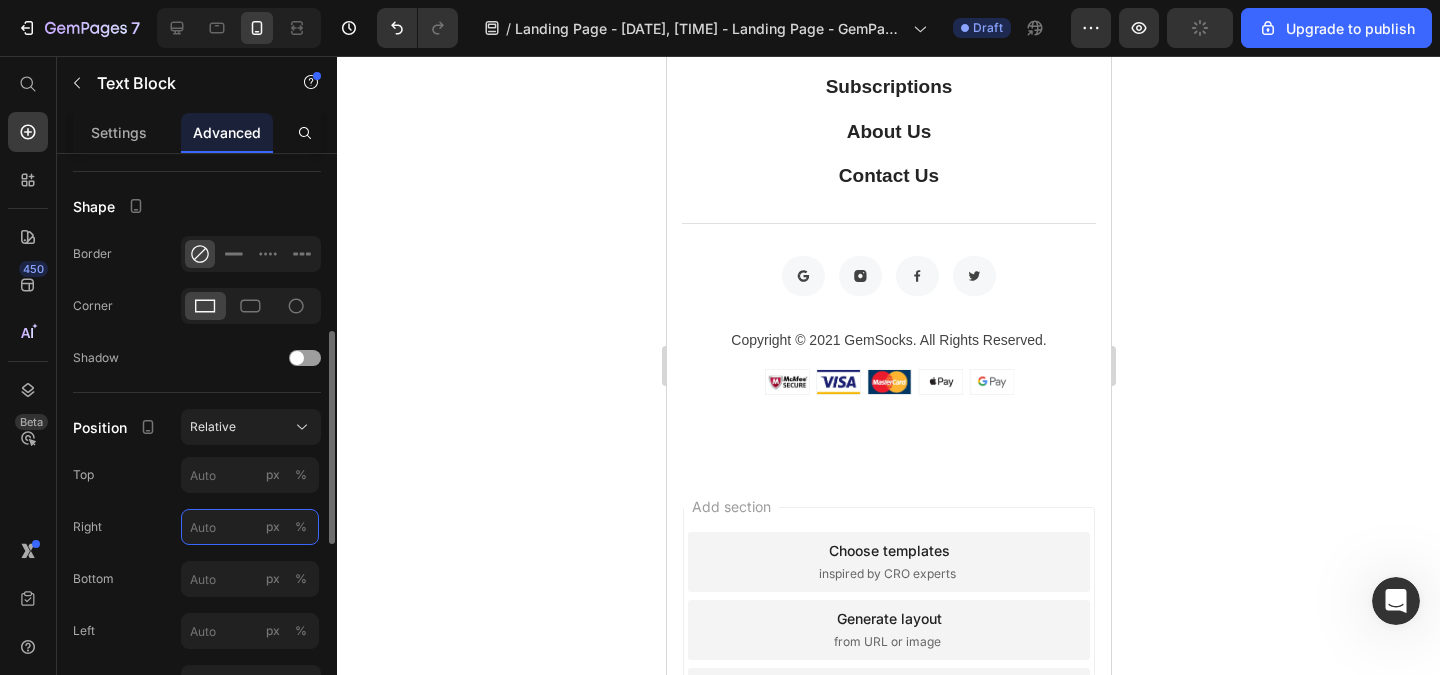 click on "px %" at bounding box center (250, 527) 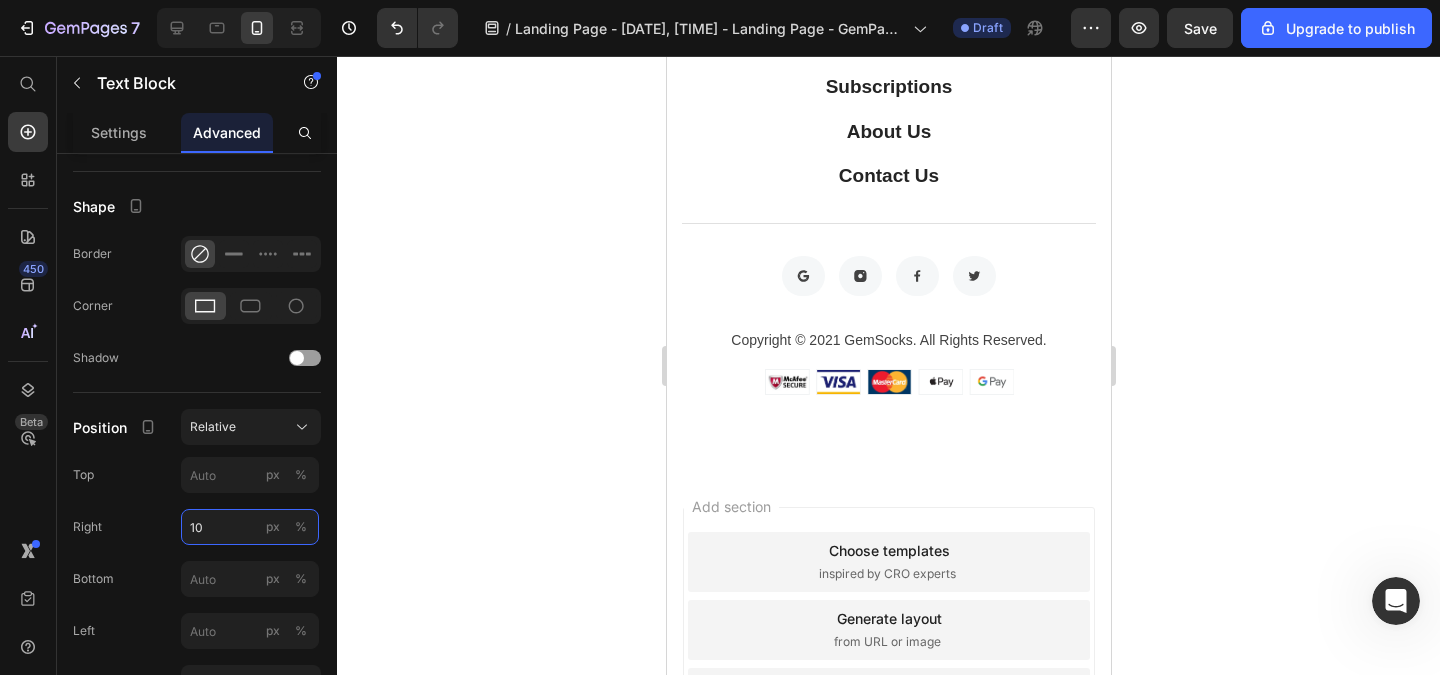 type on "1" 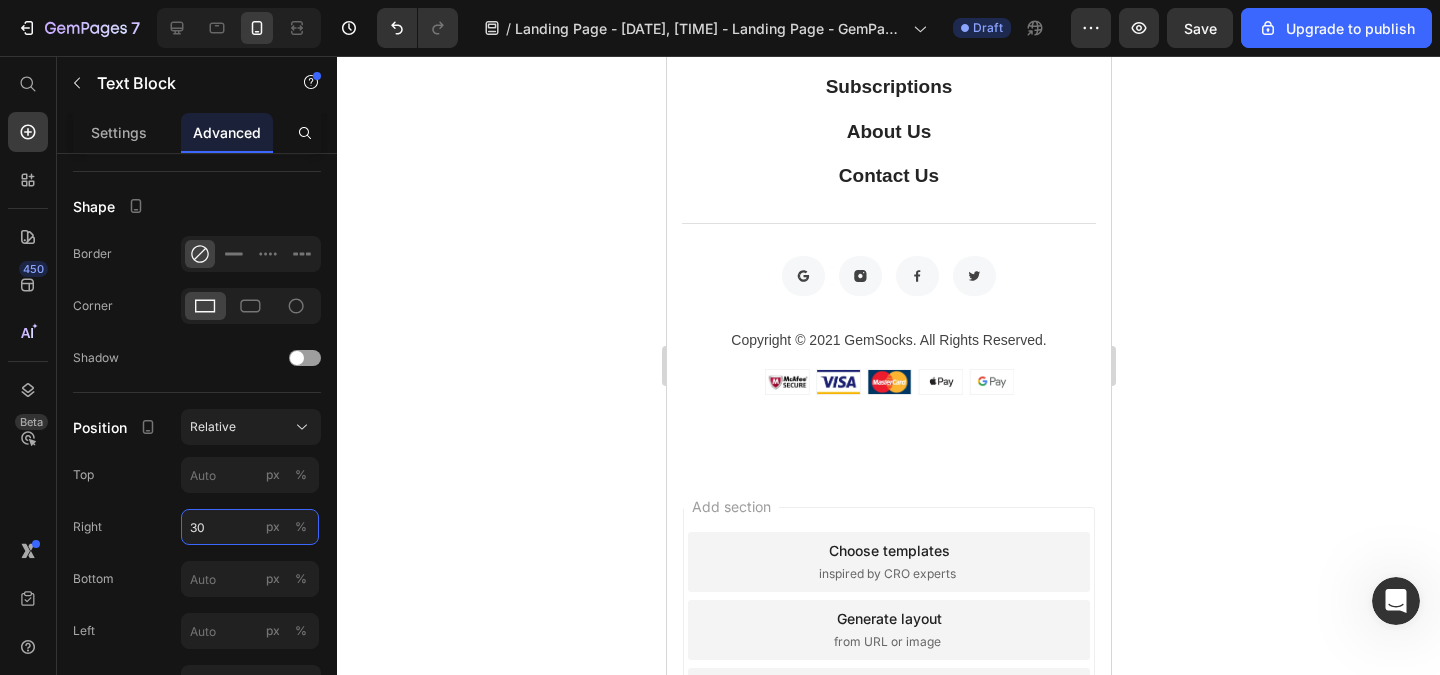 type on "3" 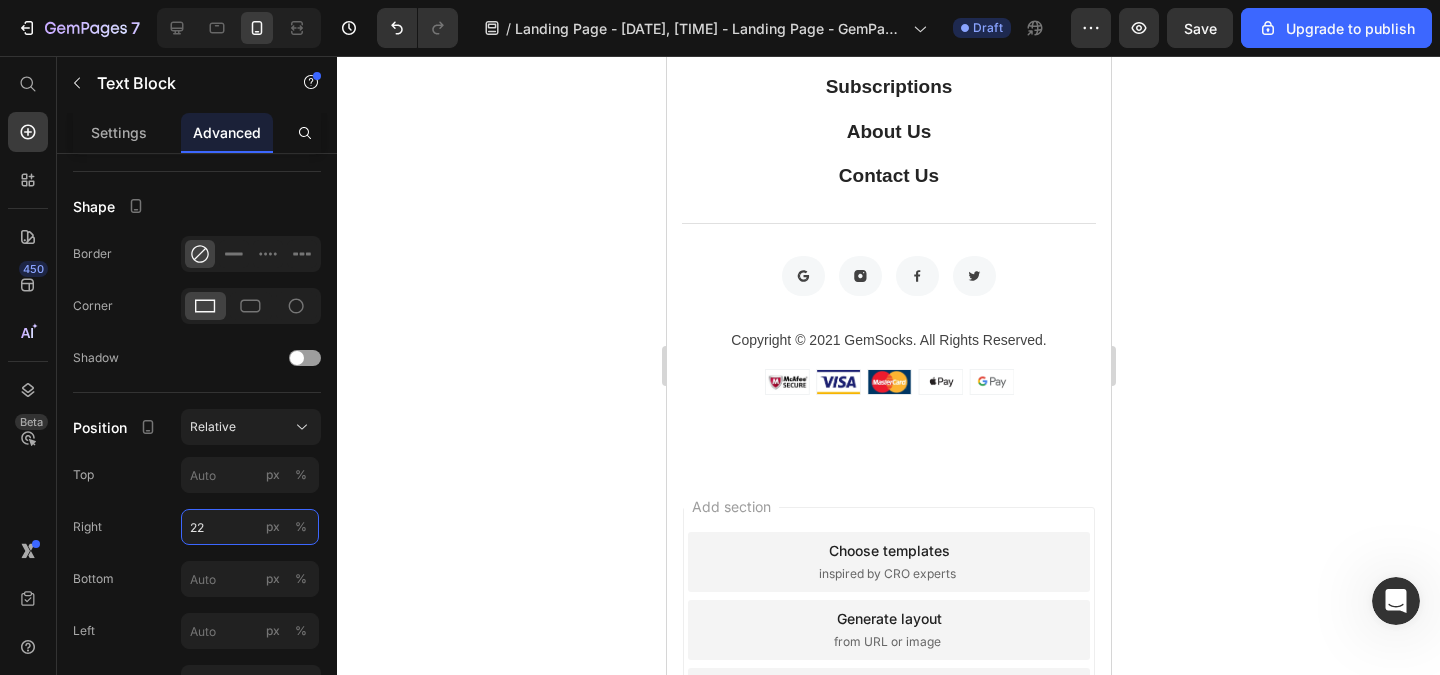 type on "22" 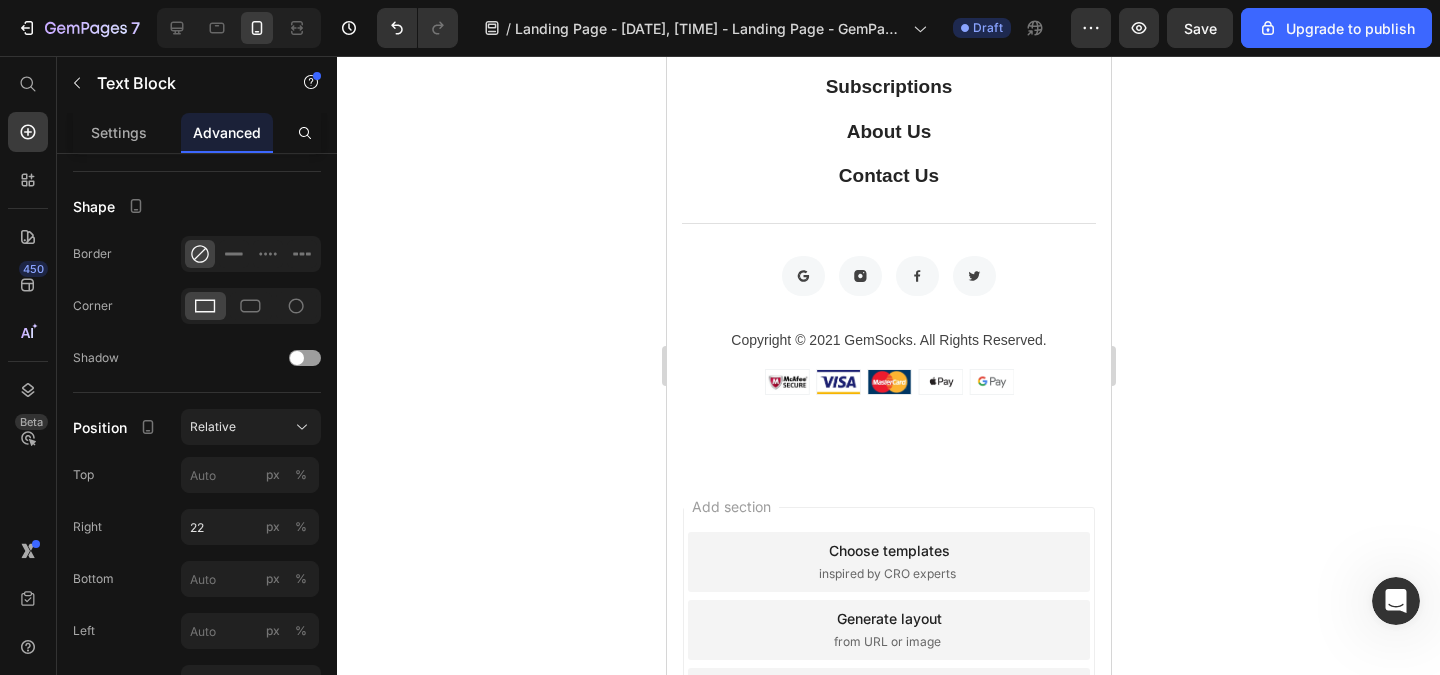 click 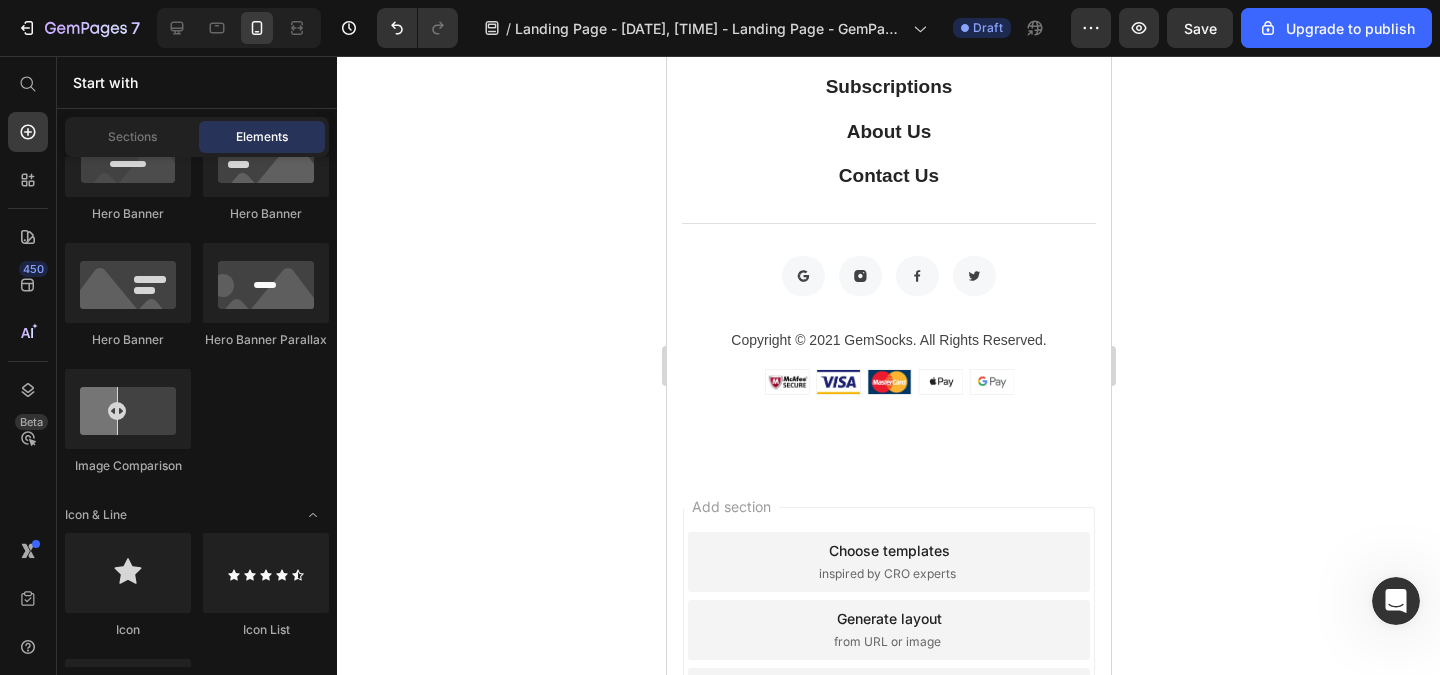 click 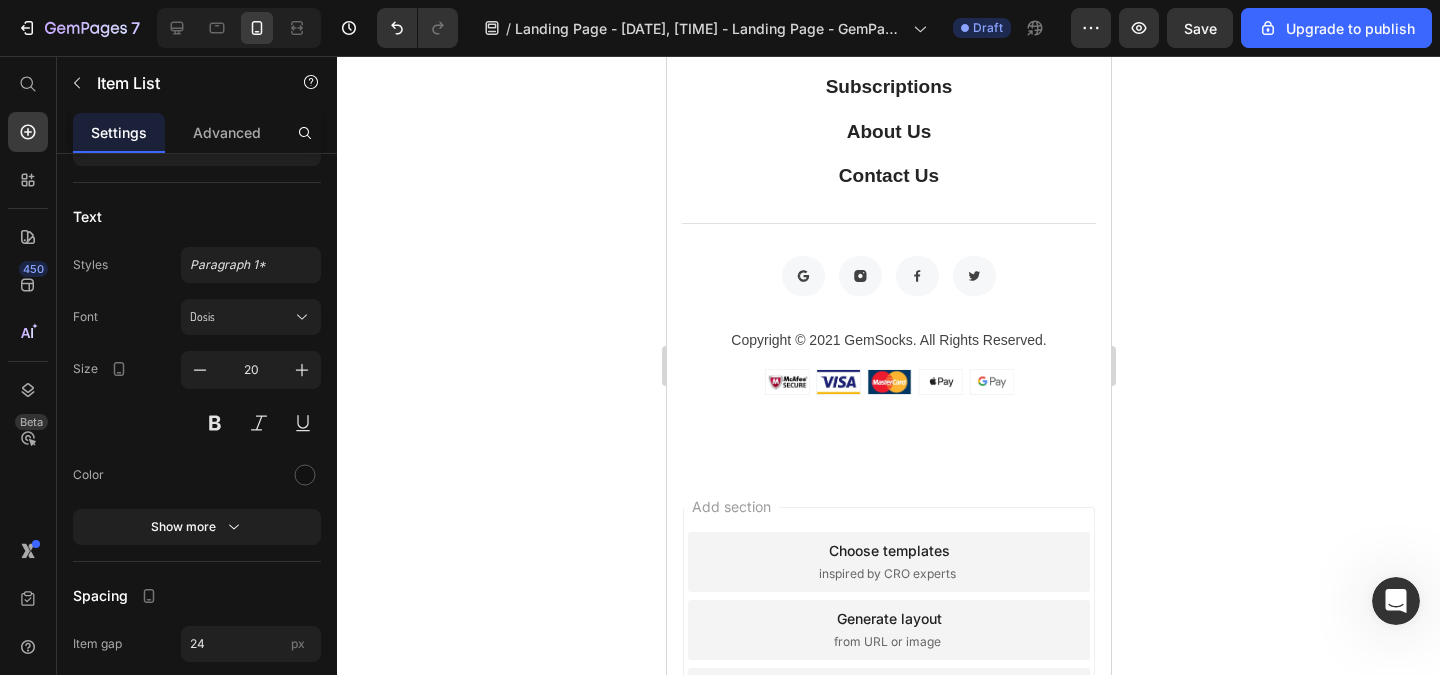 scroll, scrollTop: 0, scrollLeft: 0, axis: both 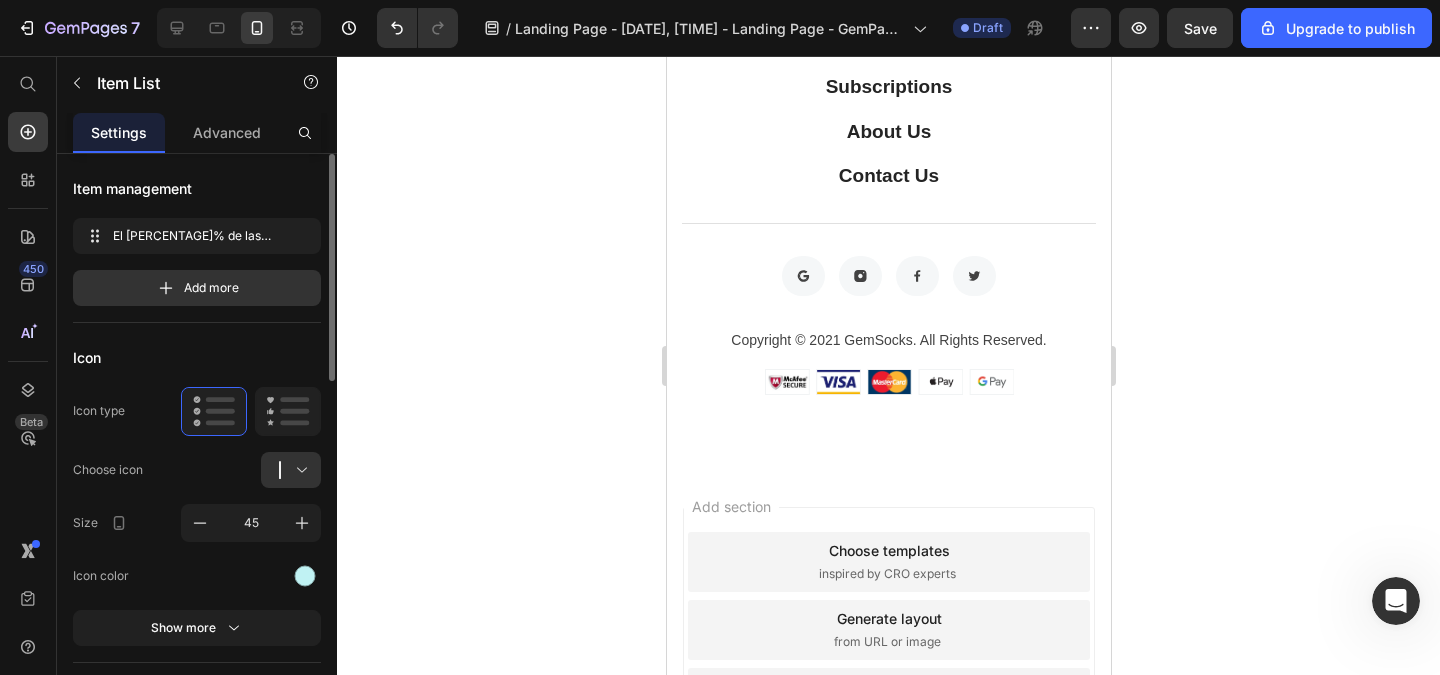 click 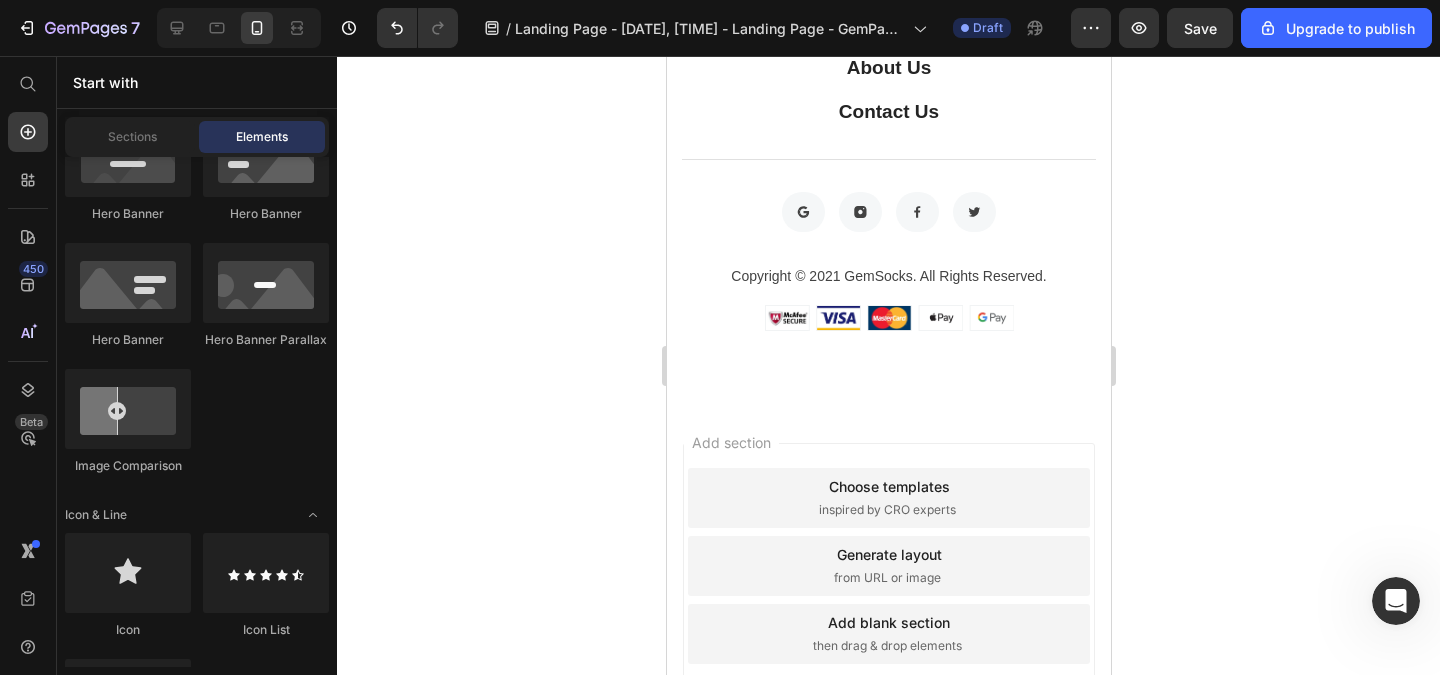 click 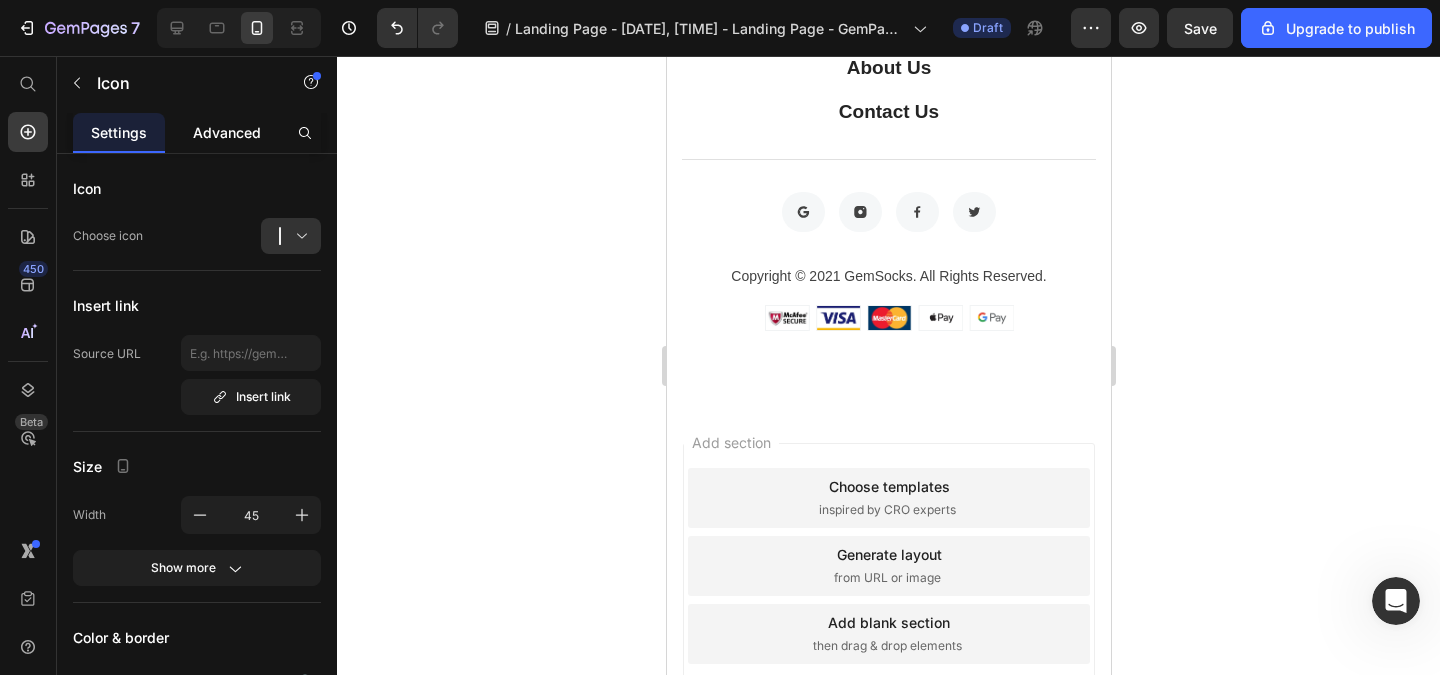 click on "Advanced" at bounding box center [227, 132] 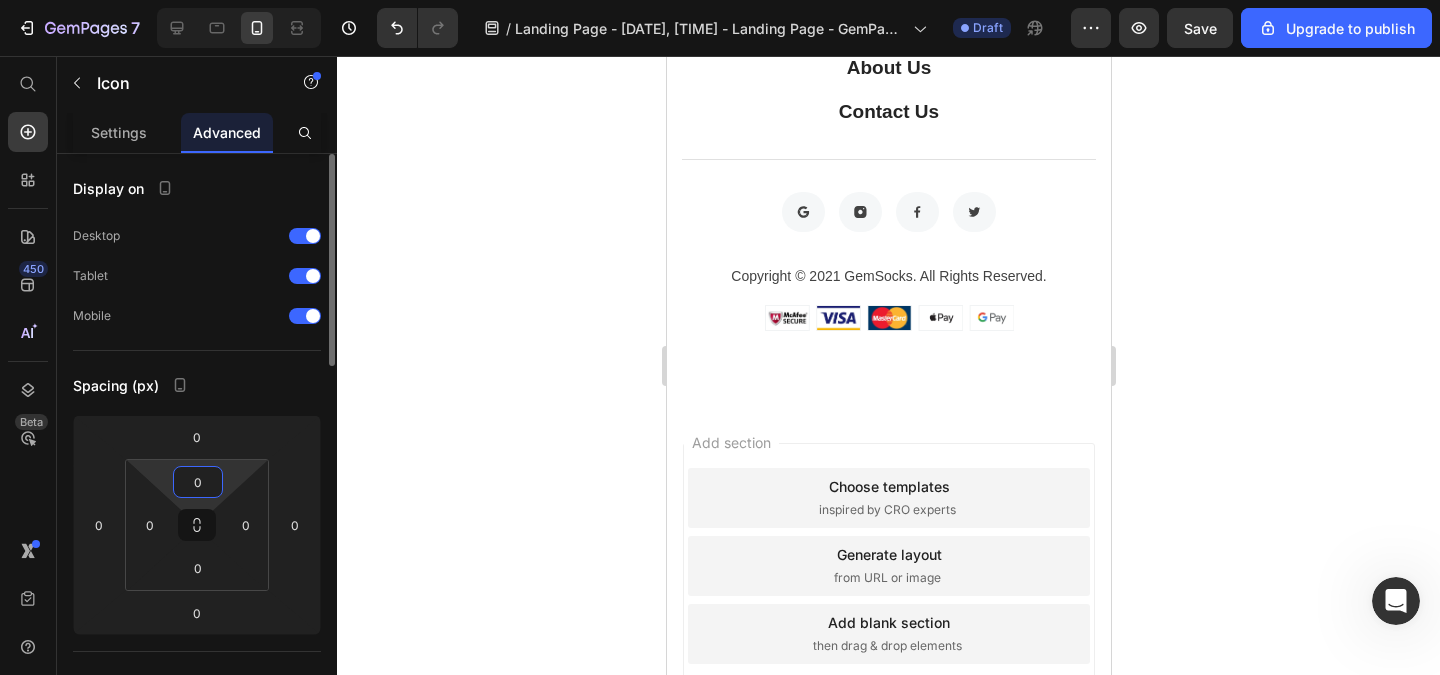 click on "0" at bounding box center (198, 482) 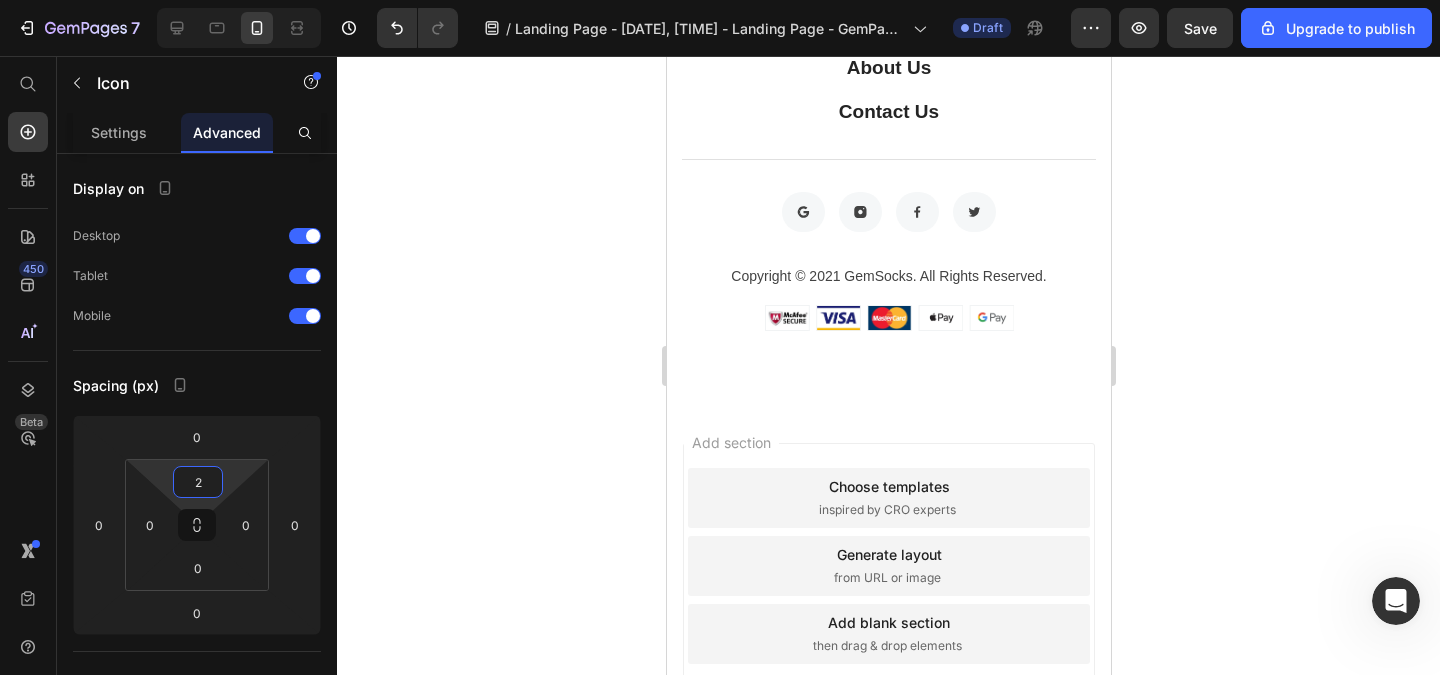 type on "2" 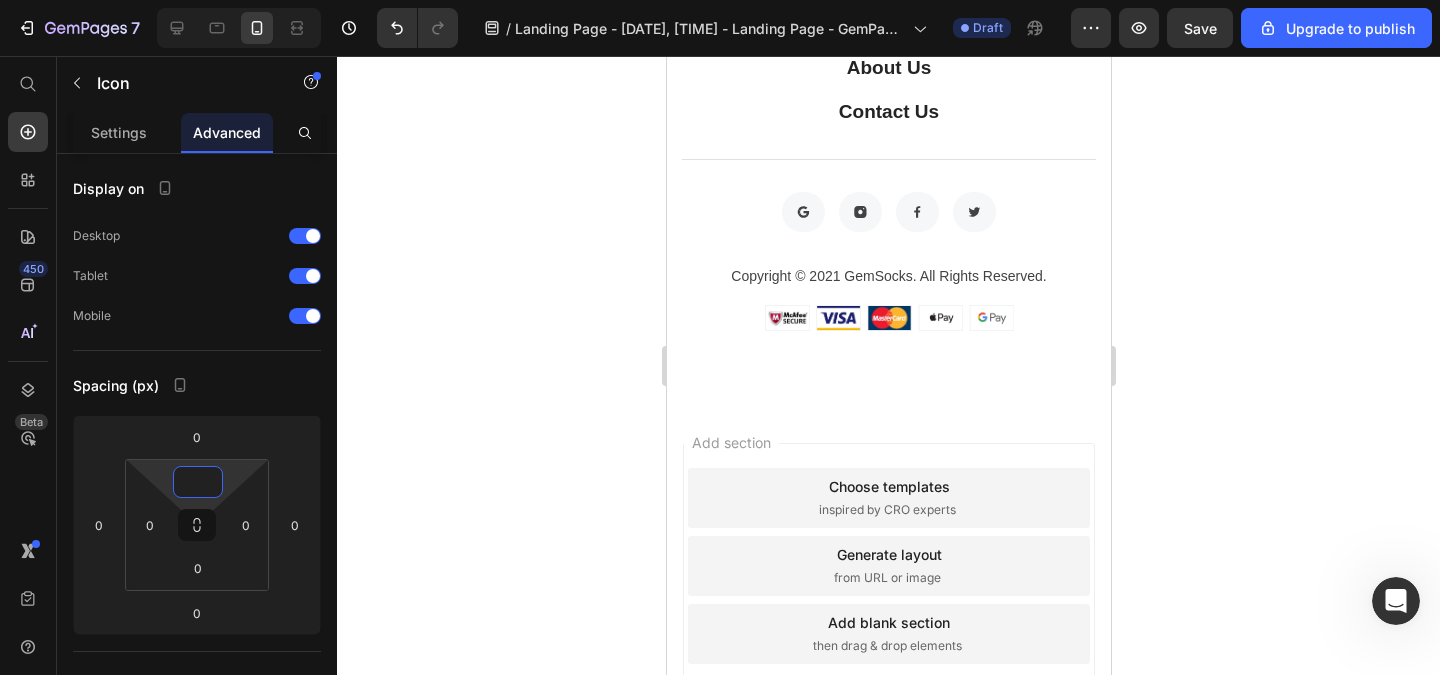 type on "3" 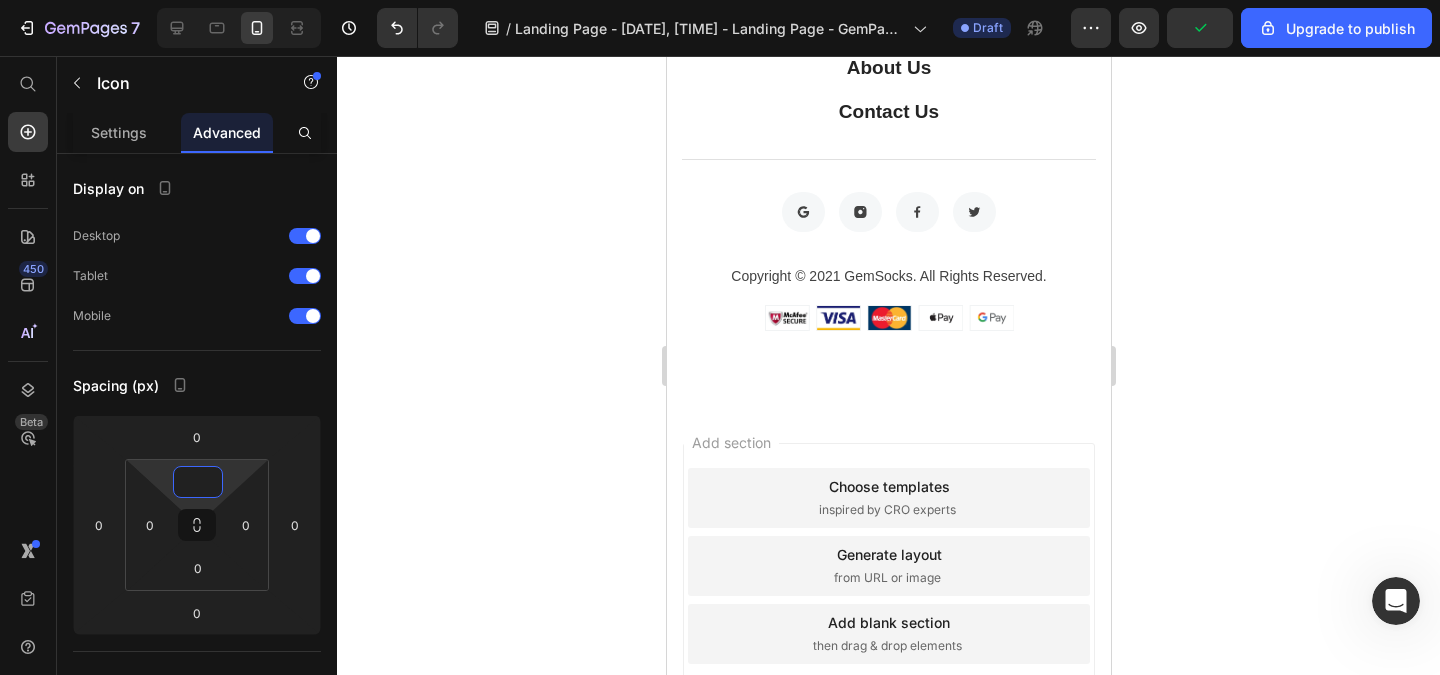 type on "4" 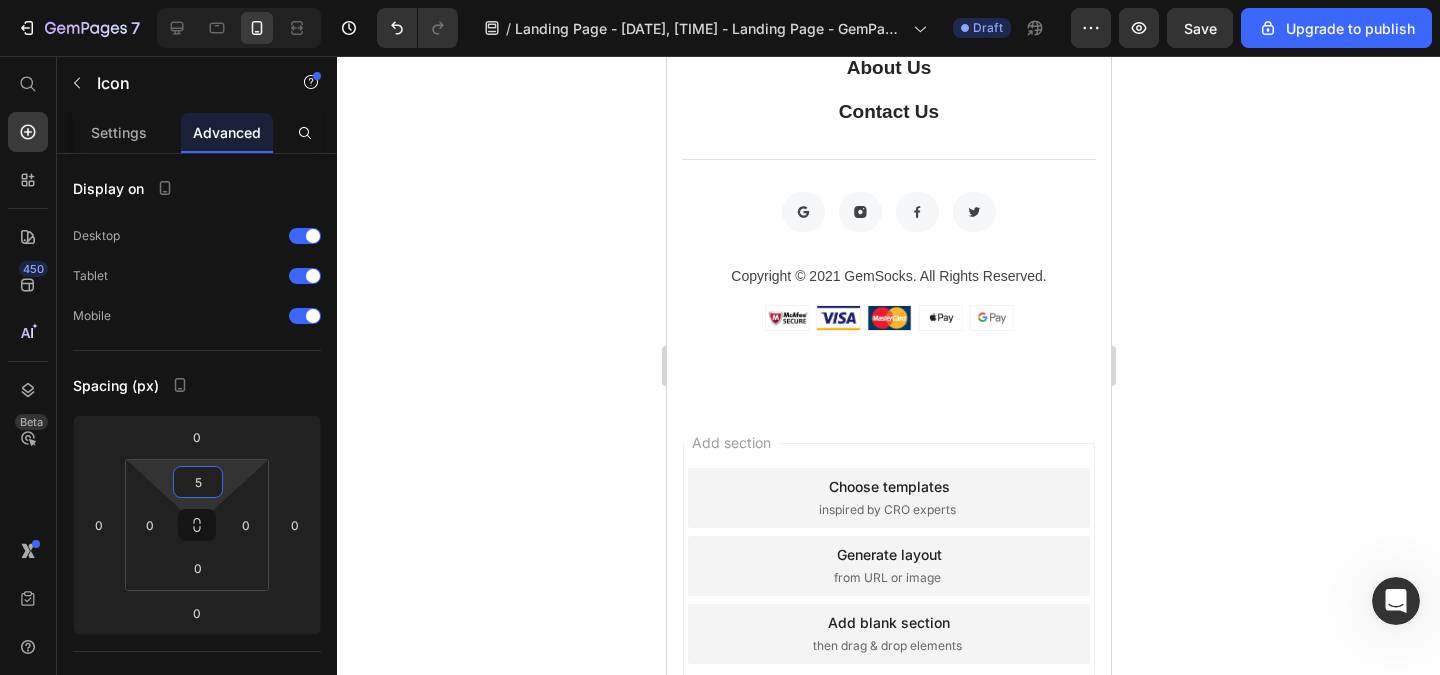type on "5" 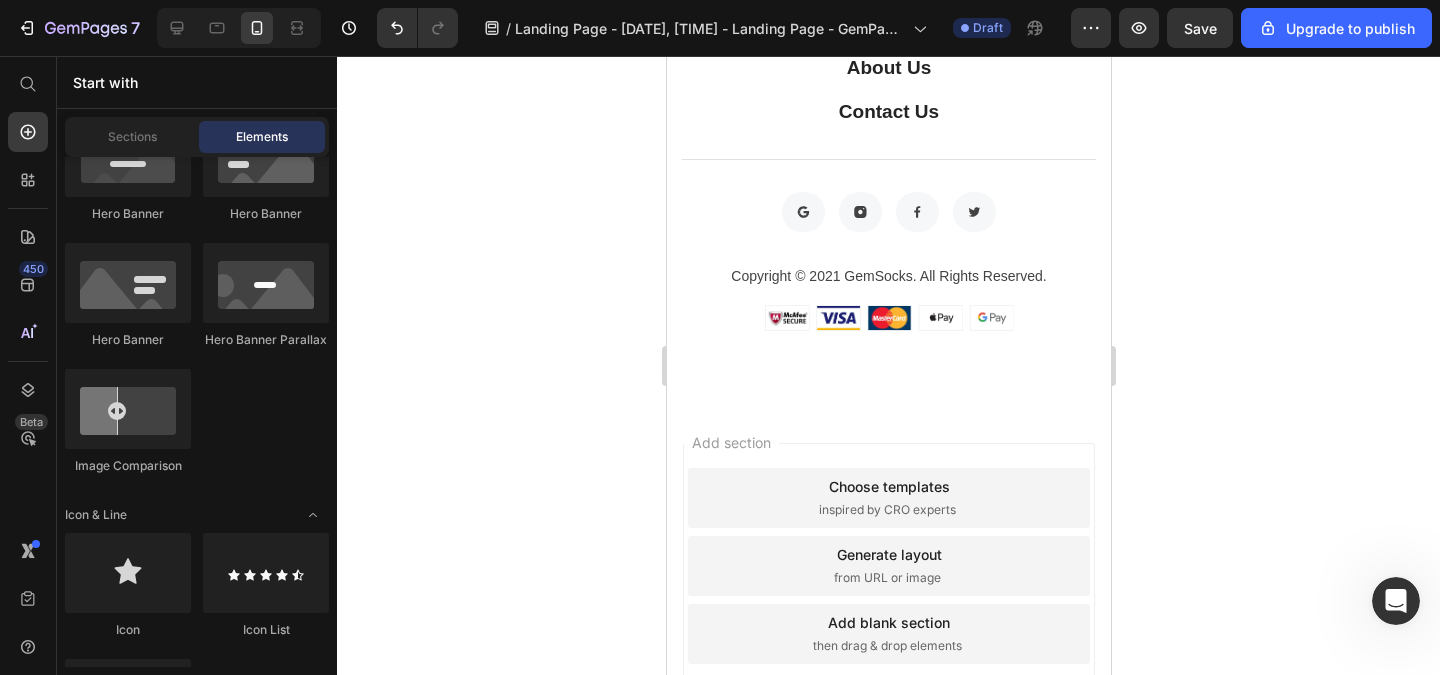 scroll, scrollTop: 1200, scrollLeft: 0, axis: vertical 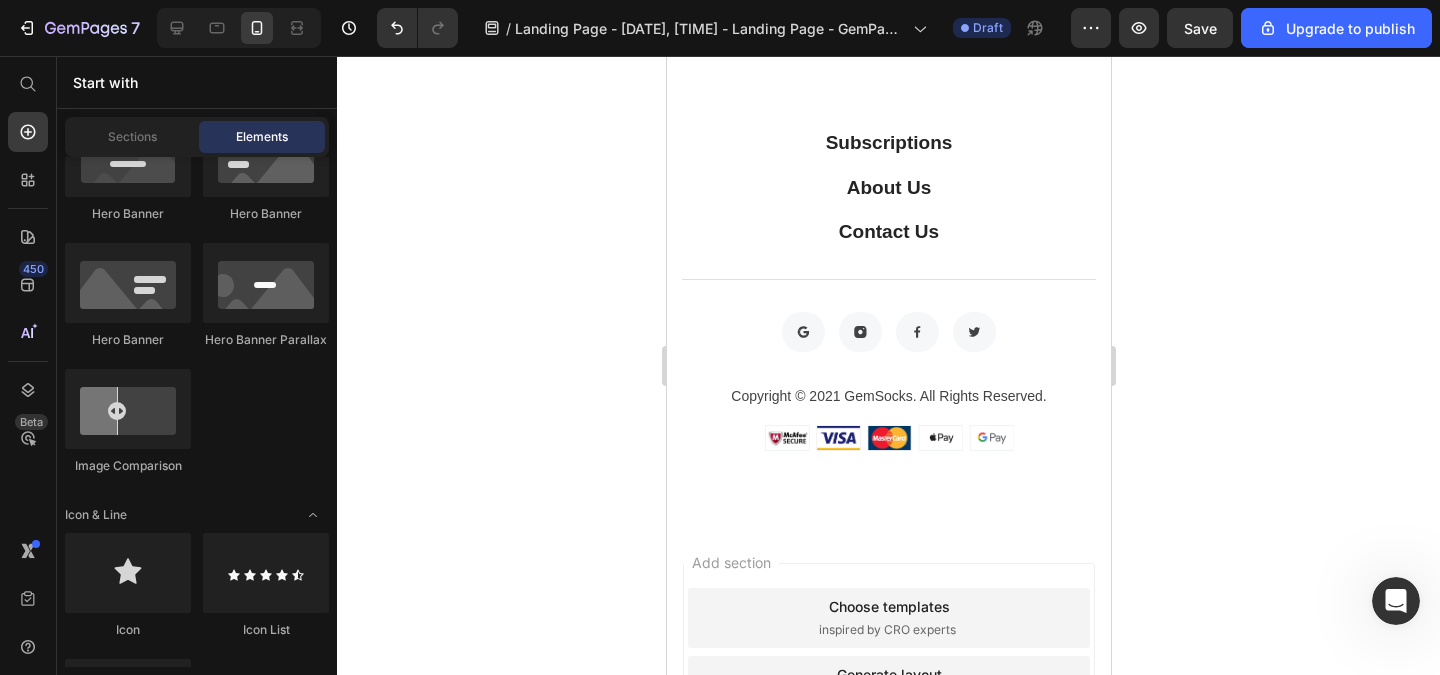 click on "El 40% de las mujeres sufren con la caída de cabello  con la edad  Text Block" at bounding box center [910, 4] 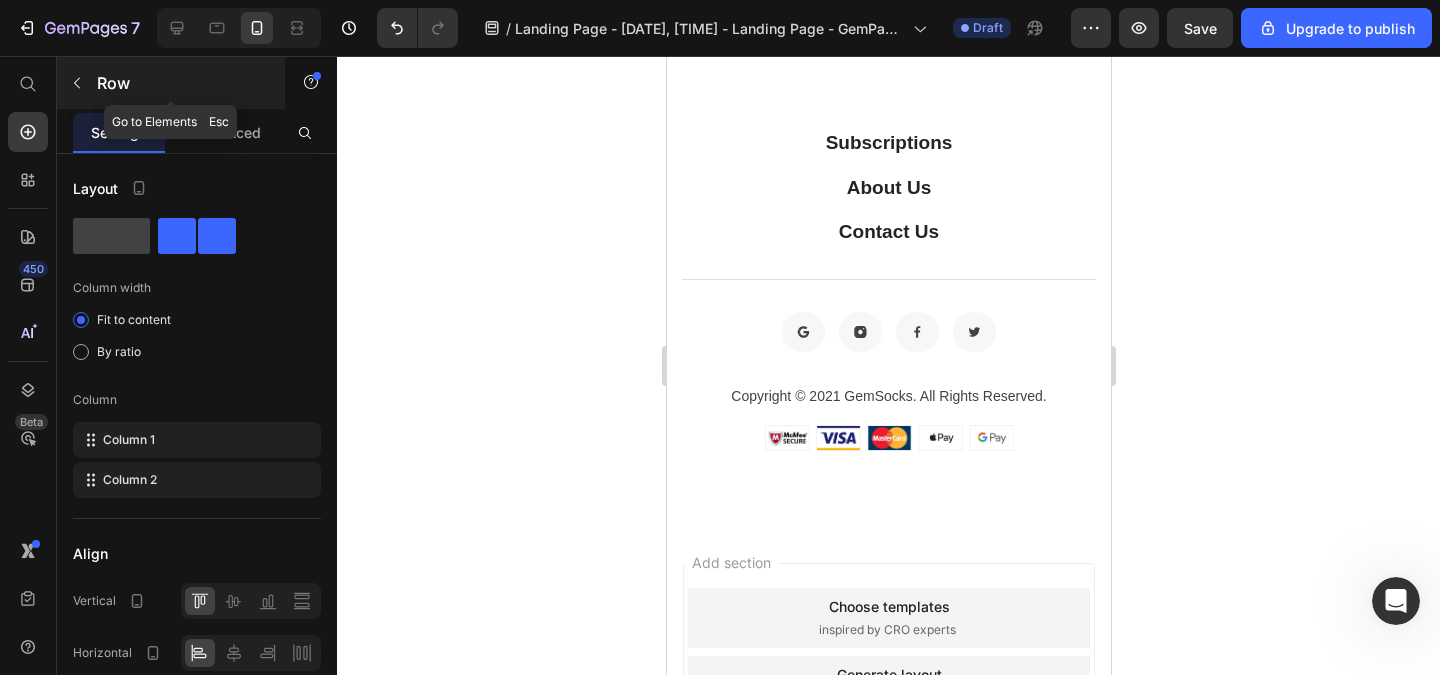 click on "Row" at bounding box center (182, 83) 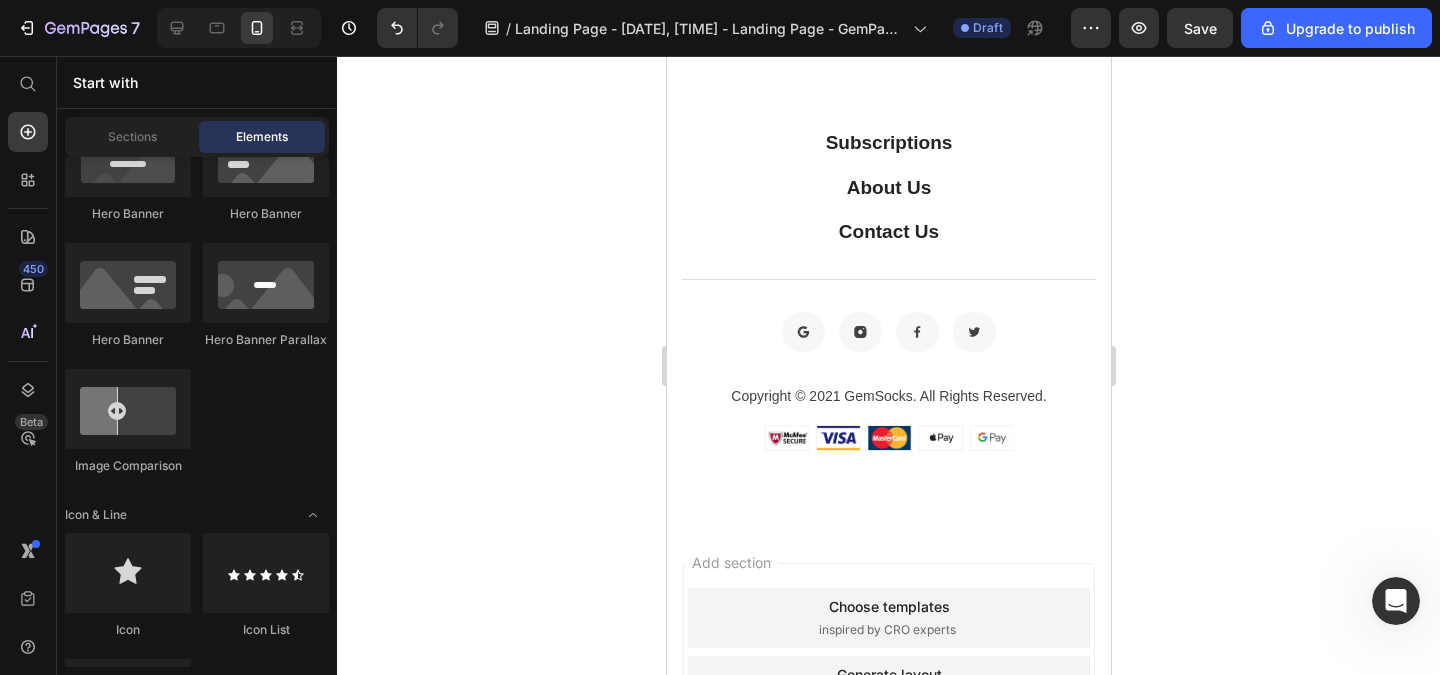 click on "El 40% de las mujeres sufren con la caída de cabello  con la edad  Text Block" at bounding box center [910, 4] 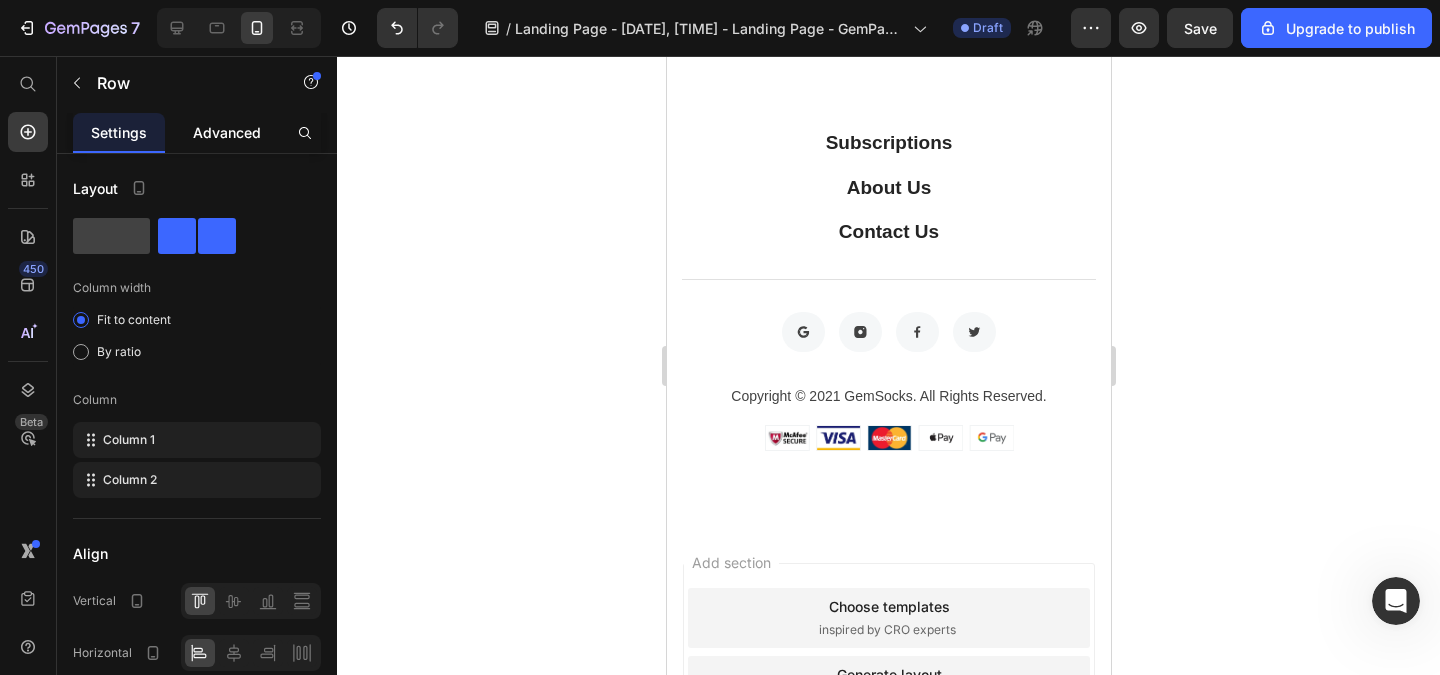 click on "Advanced" at bounding box center (227, 132) 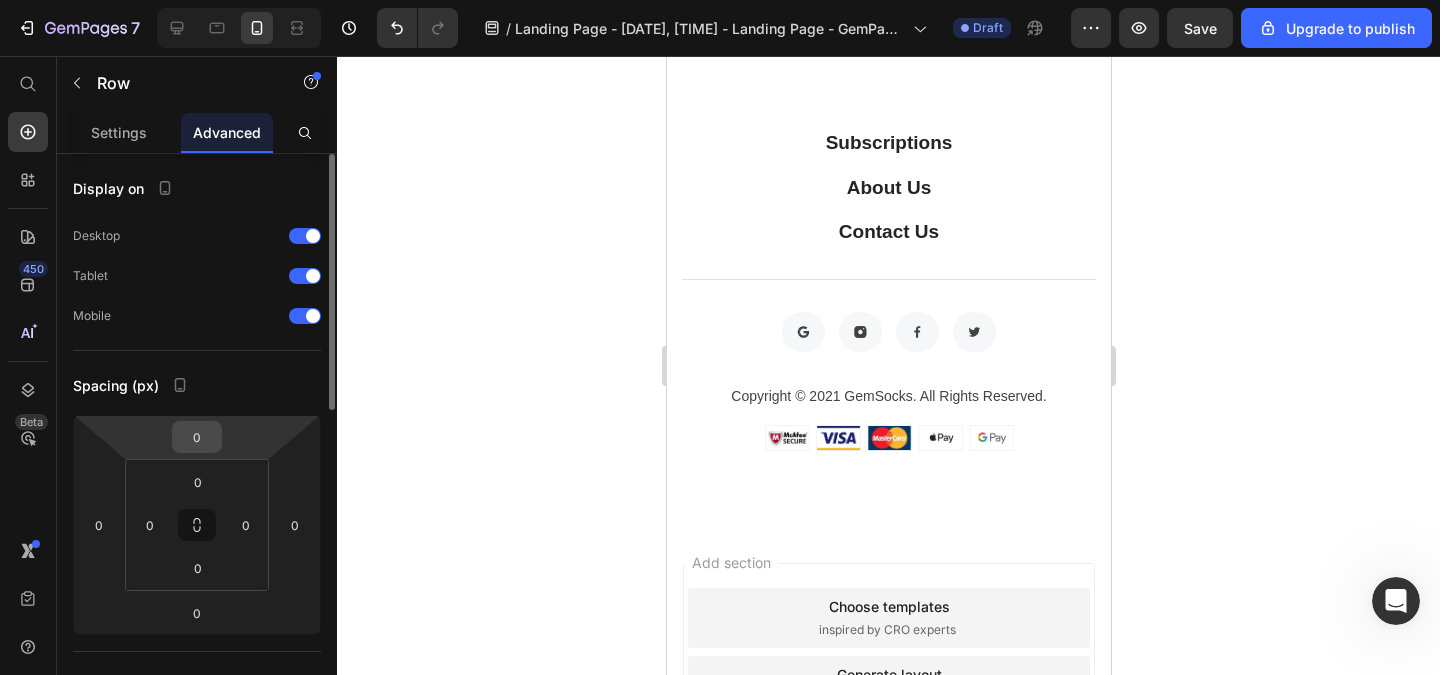 click on "0" at bounding box center (197, 437) 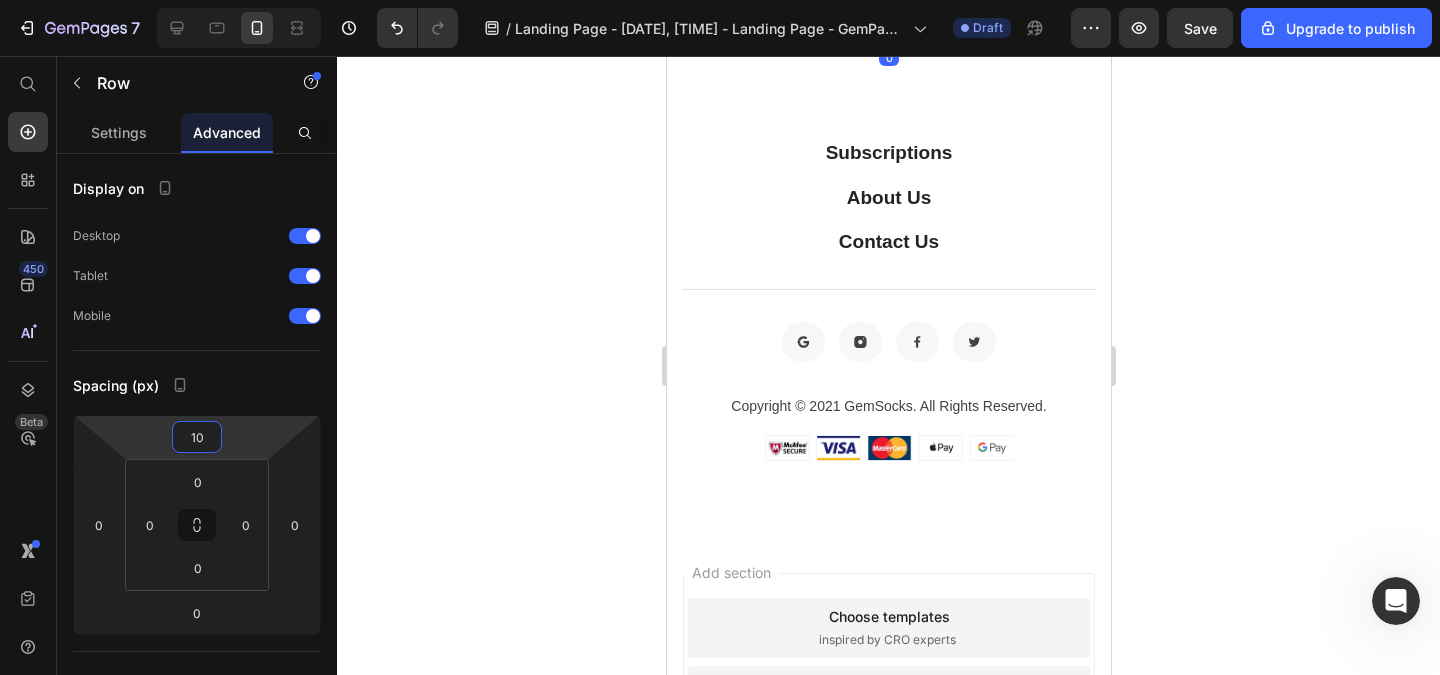 type on "10" 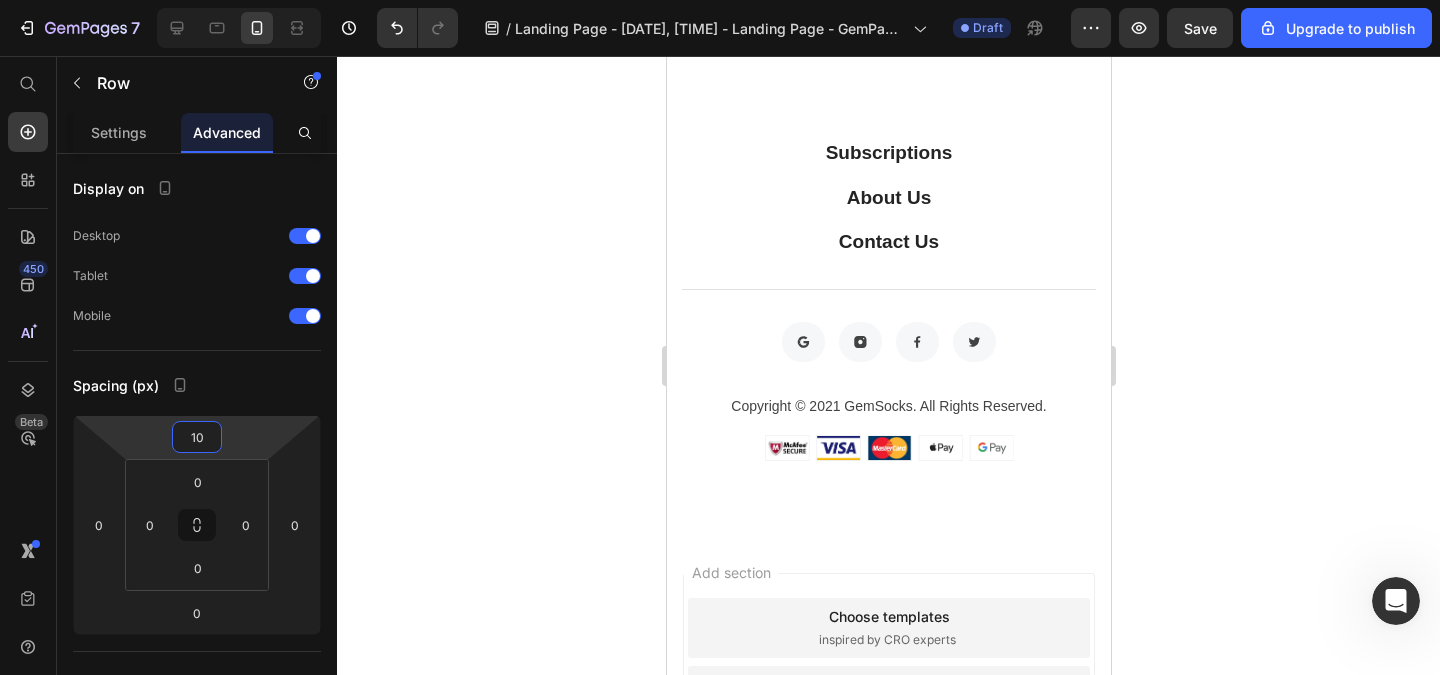 click 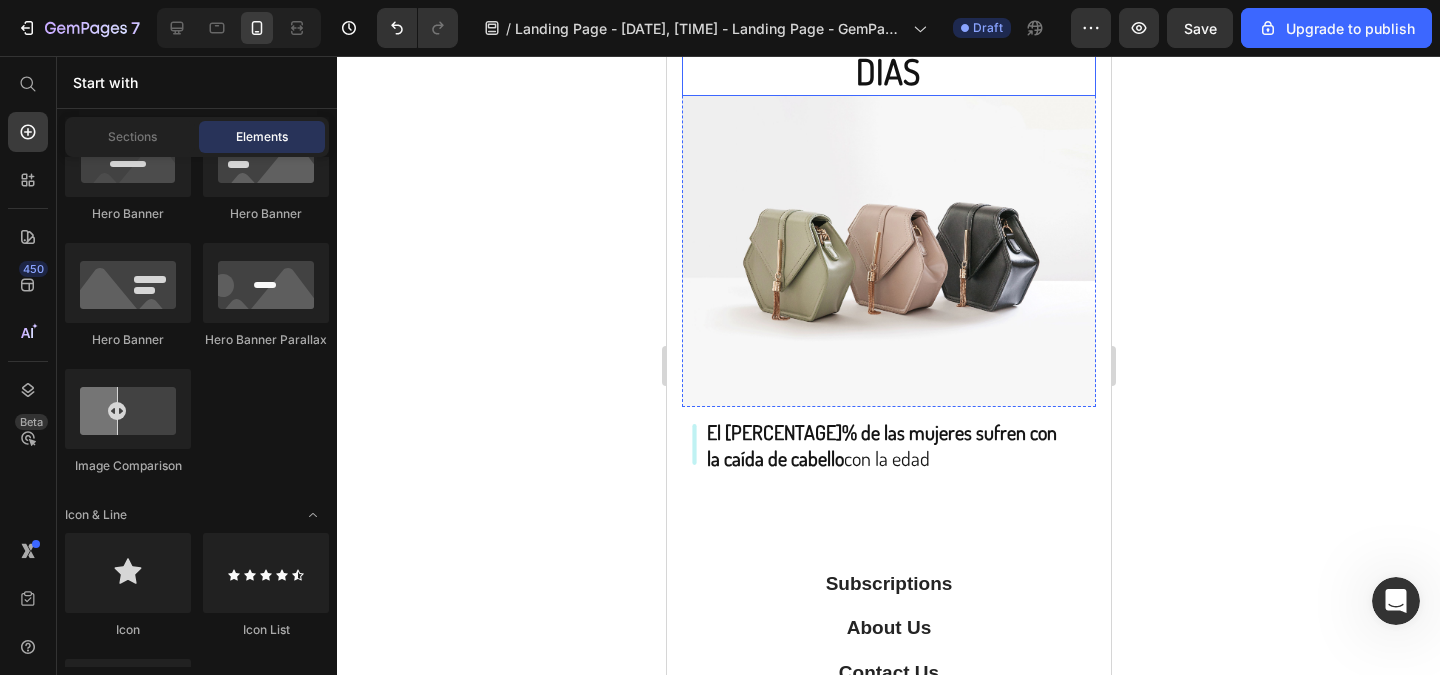 scroll, scrollTop: 1320, scrollLeft: 0, axis: vertical 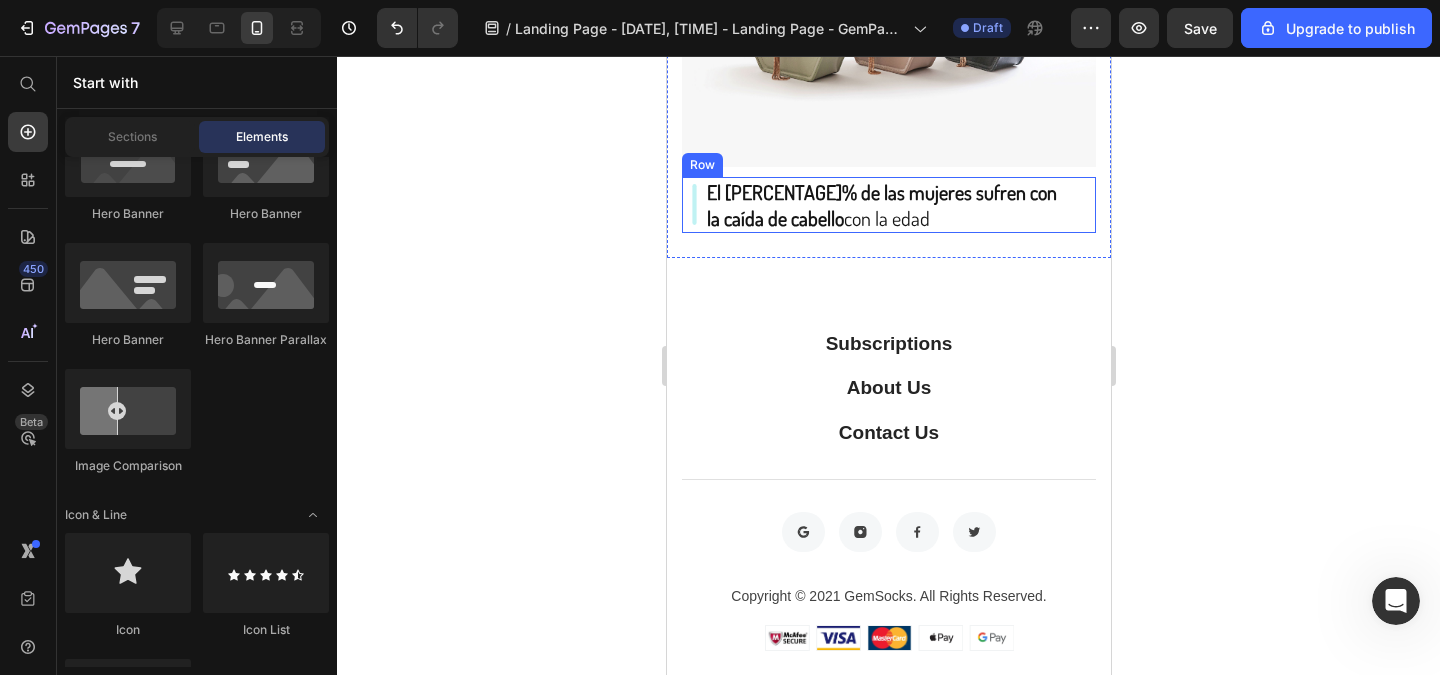 click on "El 40% de las mujeres sufren con la caída de cabello  con la edad  Text Block" at bounding box center [910, 205] 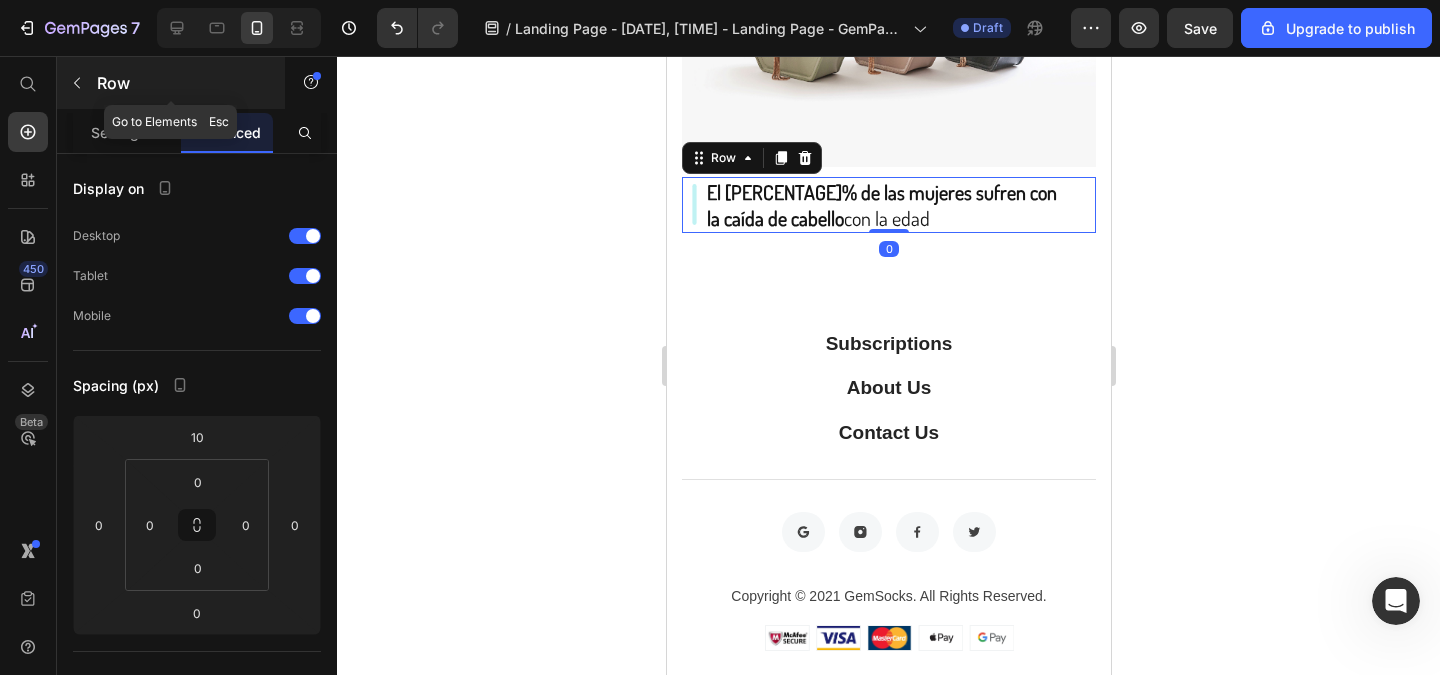 click 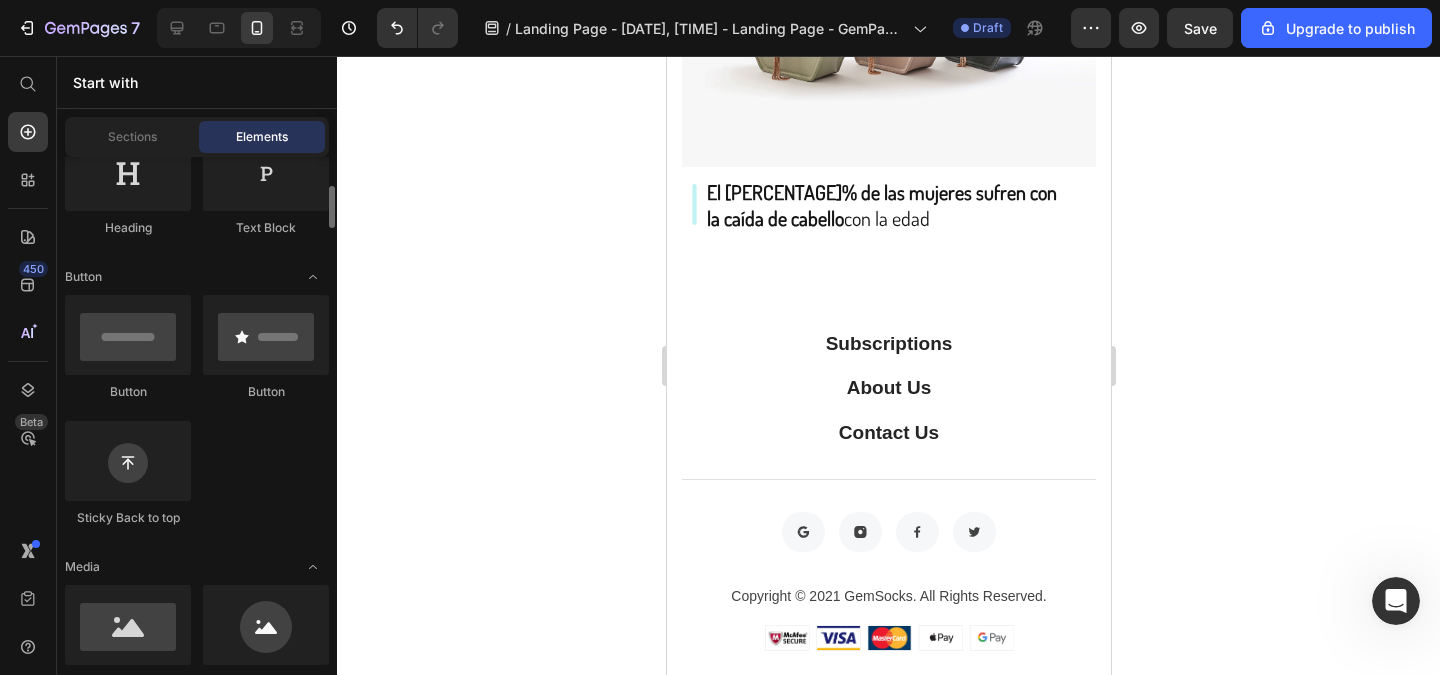 scroll, scrollTop: 0, scrollLeft: 0, axis: both 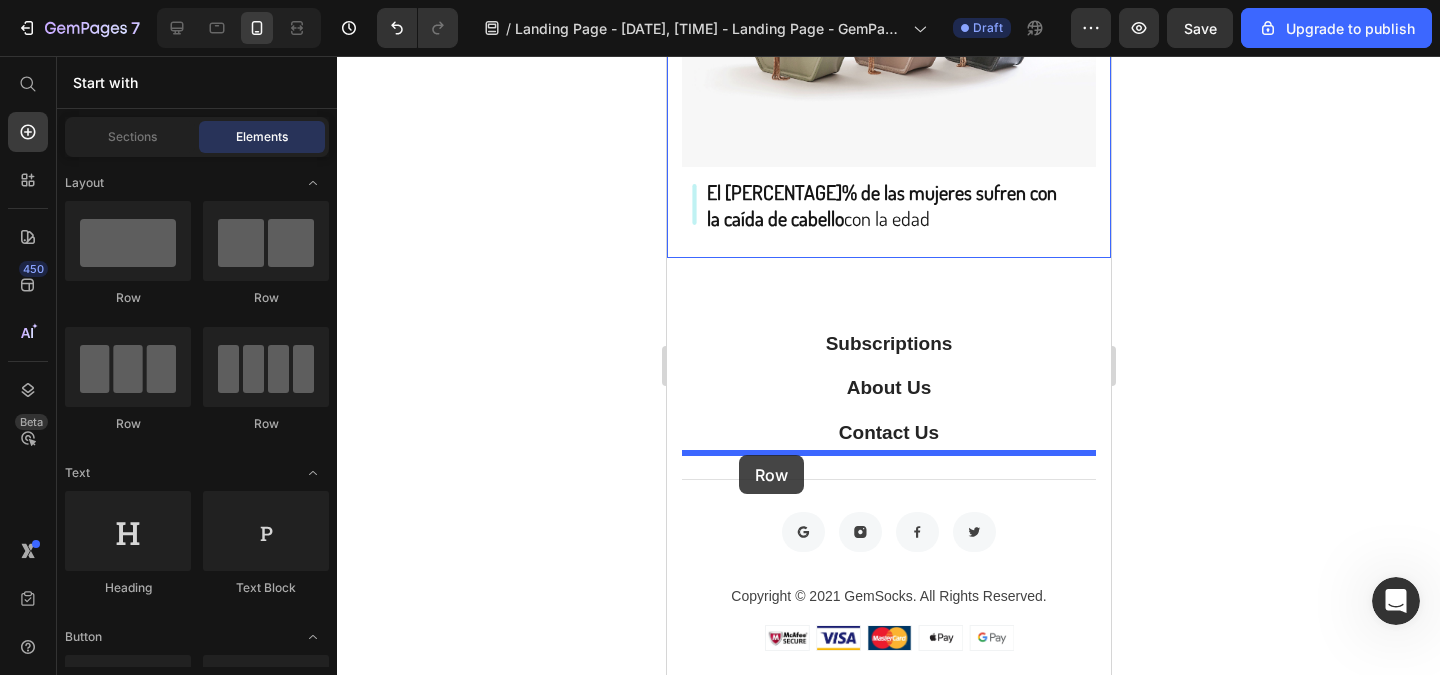 drag, startPoint x: 899, startPoint y: 318, endPoint x: 738, endPoint y: 455, distance: 211.4001 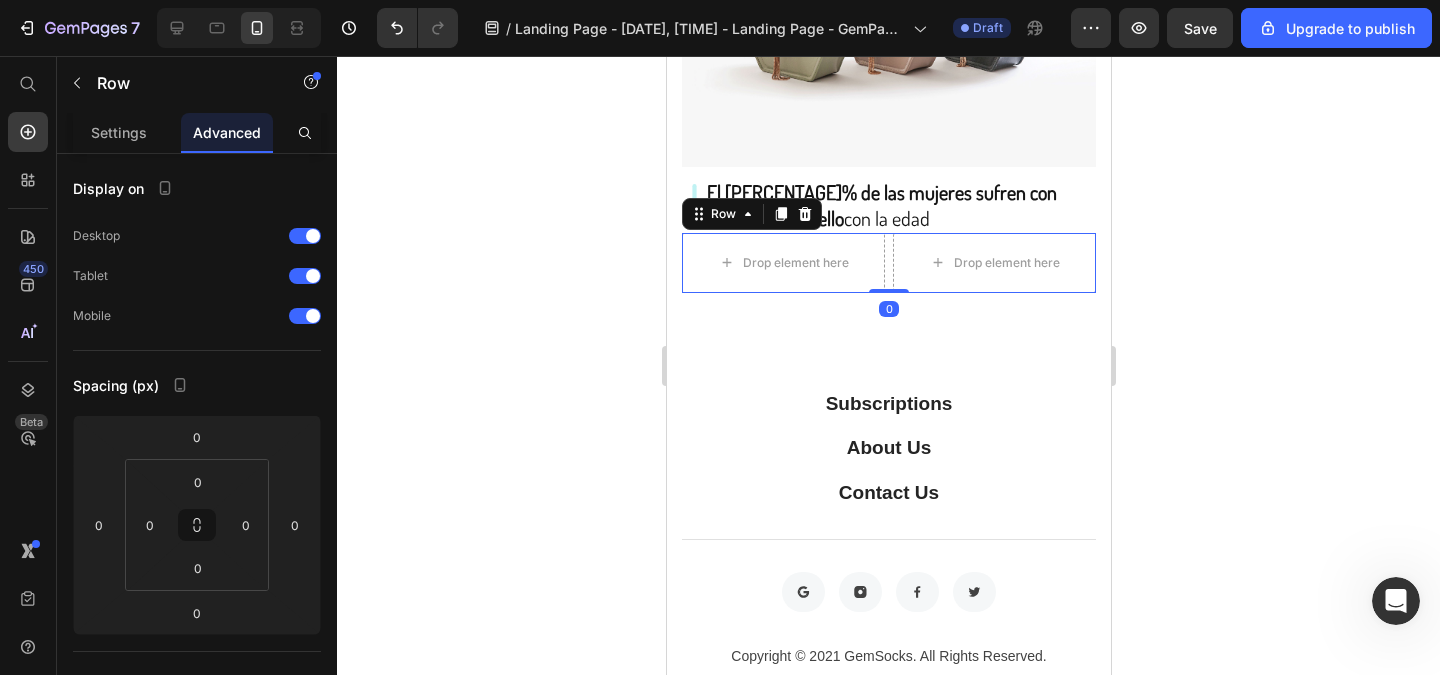 click 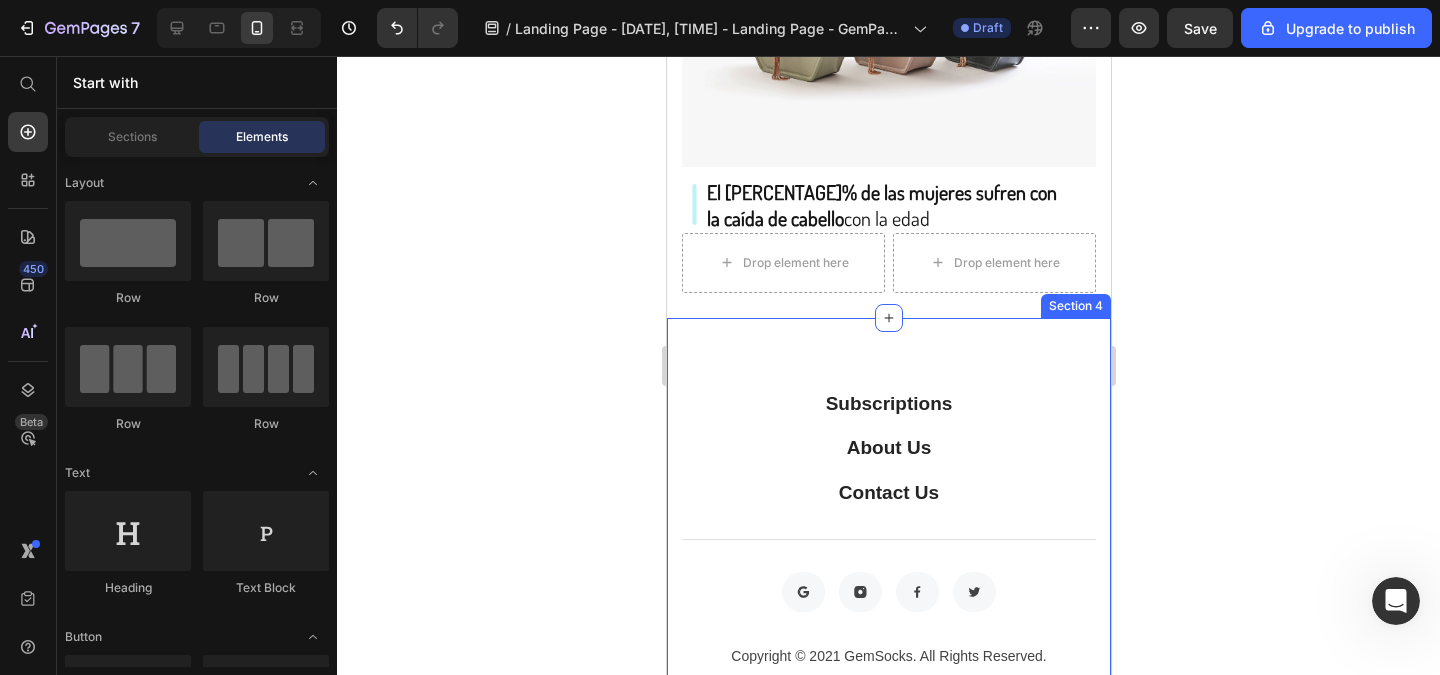 scroll, scrollTop: 1440, scrollLeft: 0, axis: vertical 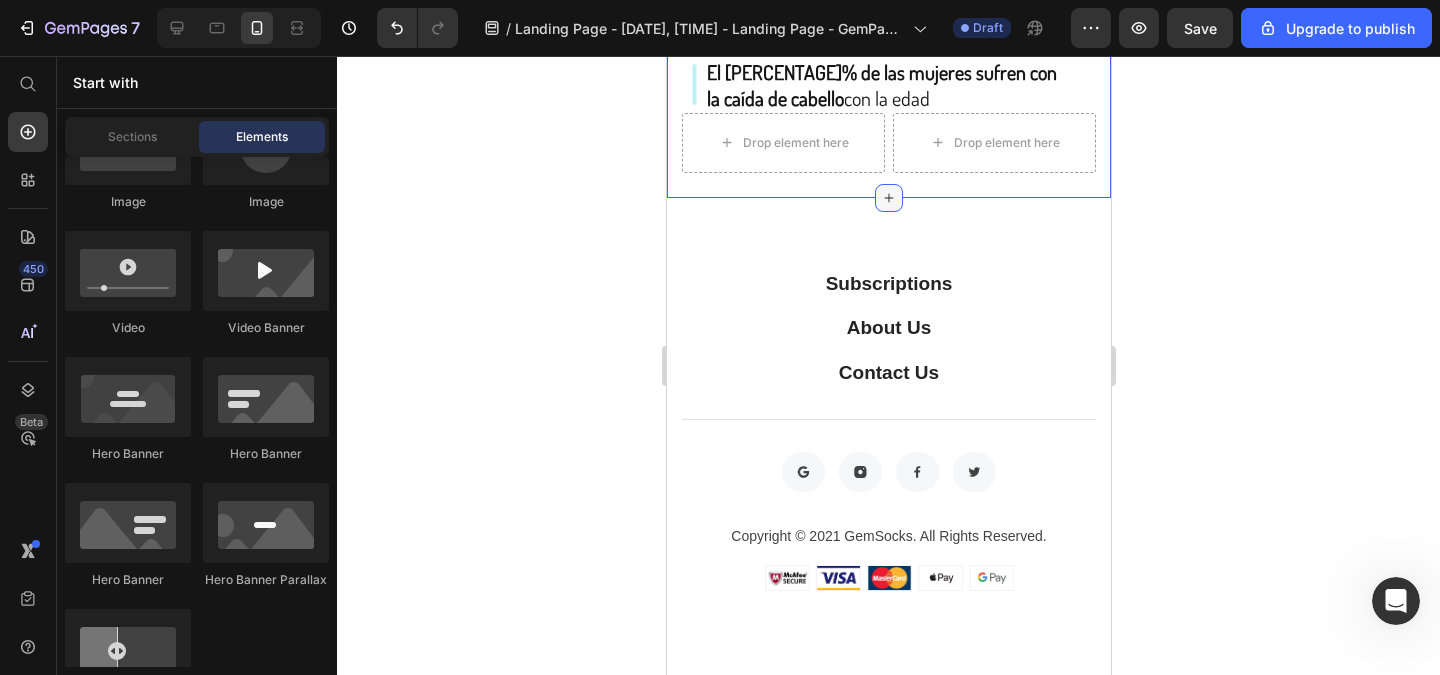 click 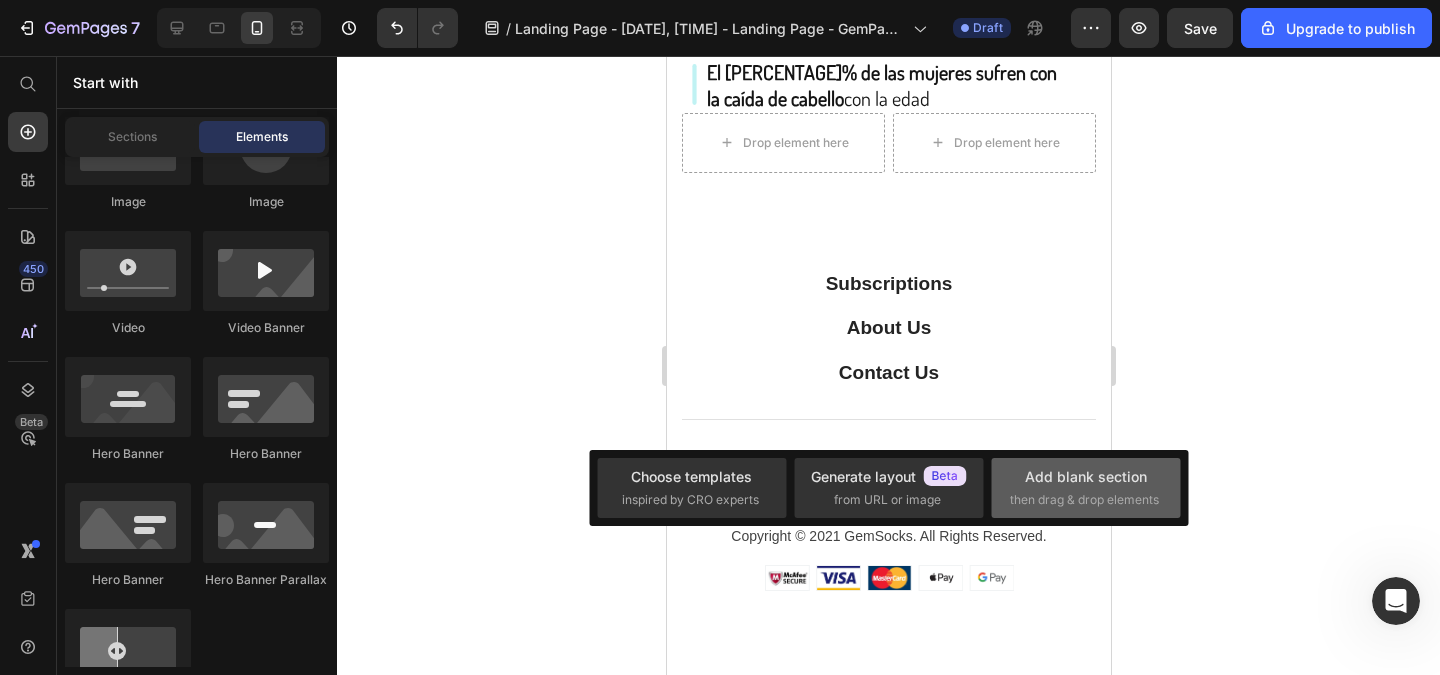 click on "then drag & drop elements" at bounding box center [1084, 500] 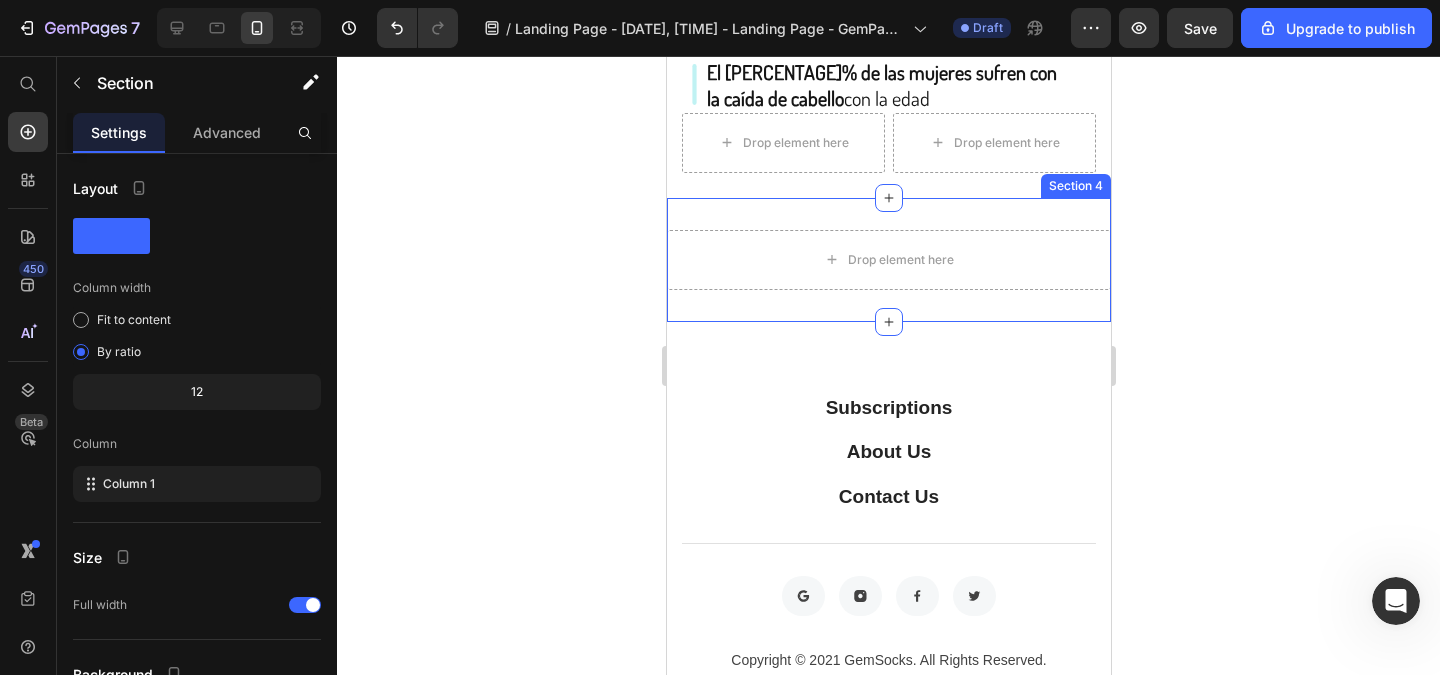 click on "Drop element here Section 4" at bounding box center (888, 260) 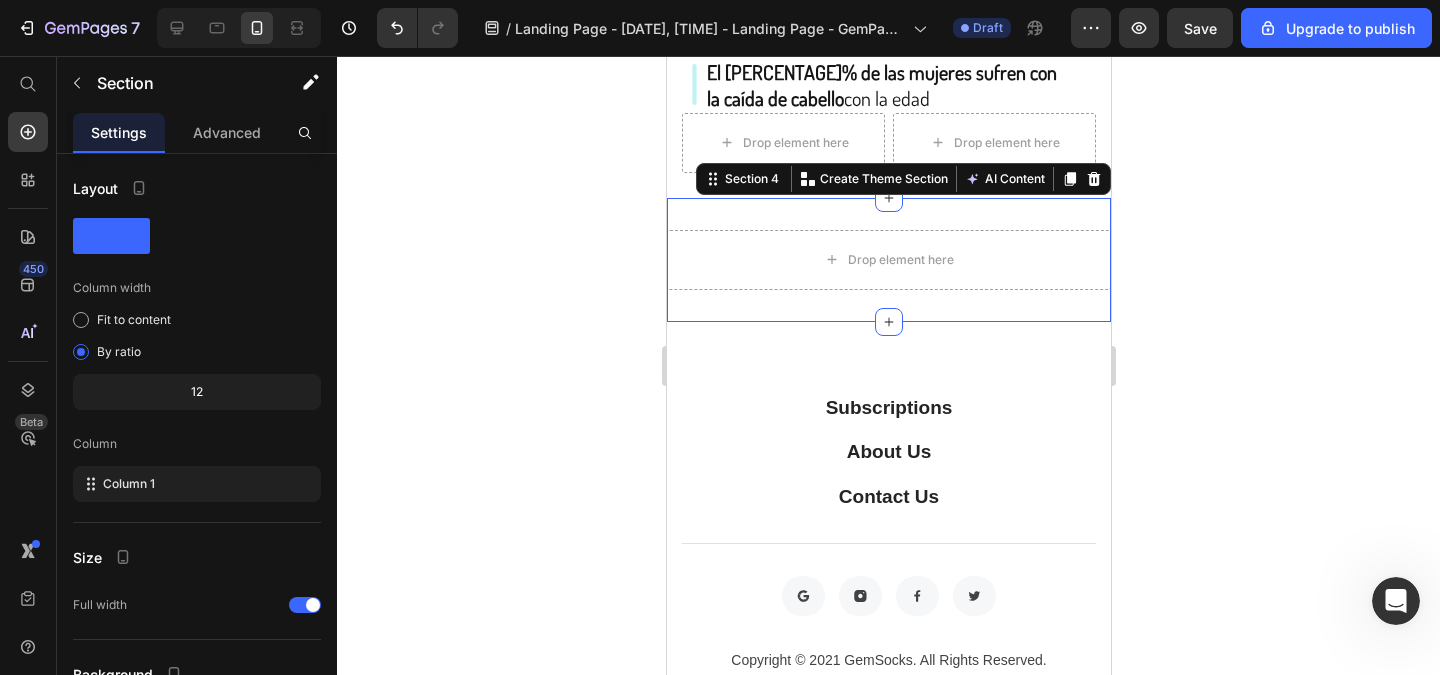 click on "Drop element here Section 4   You can create reusable sections Create Theme Section AI Content Write with GemAI What would you like to describe here? Tone and Voice Persuasive Product Shipping Protection Show more Generate" at bounding box center [888, 260] 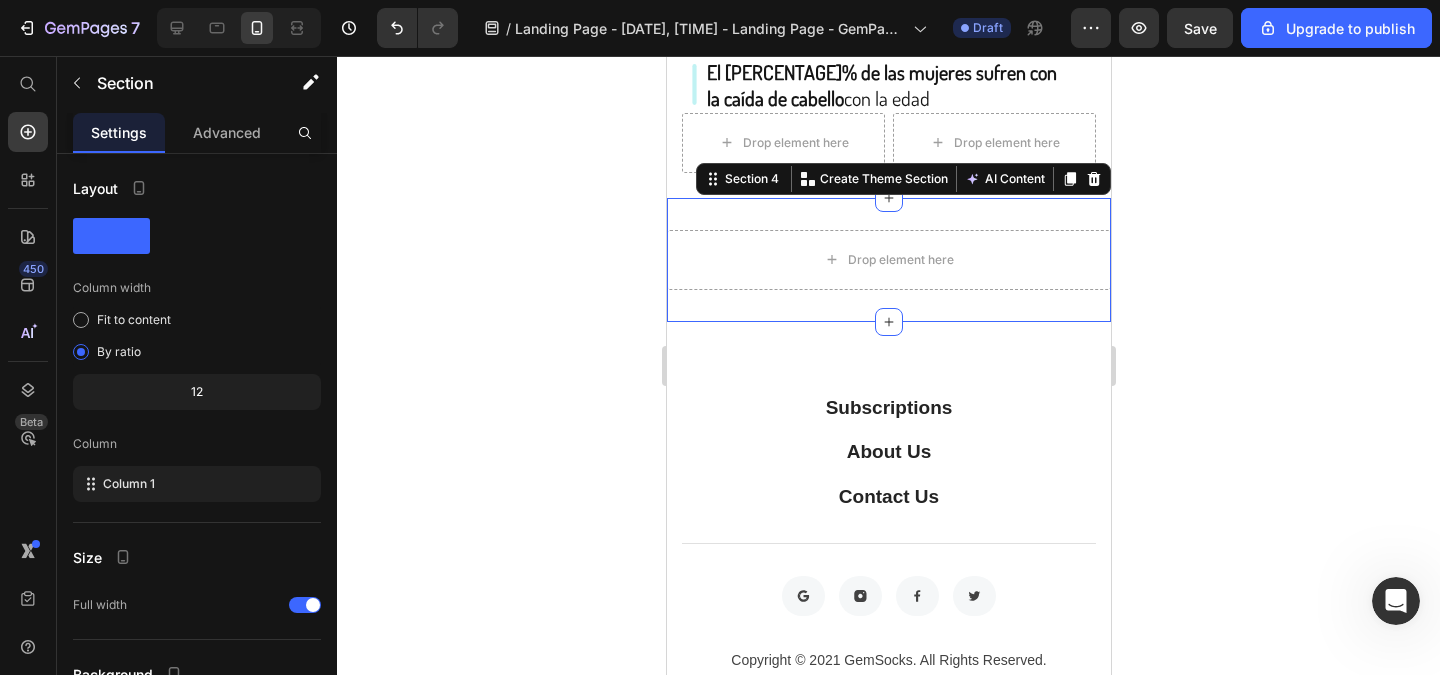 click 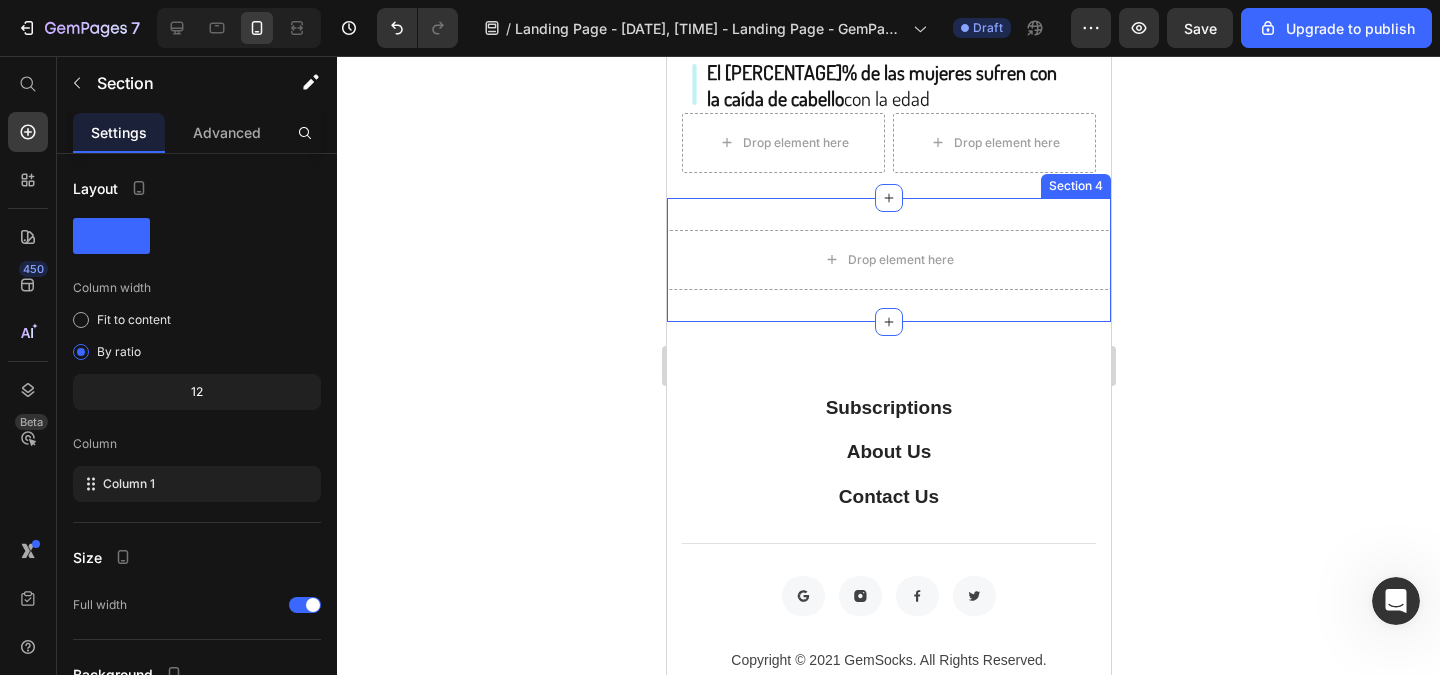 click on "Drop element here Section 4" at bounding box center [888, 260] 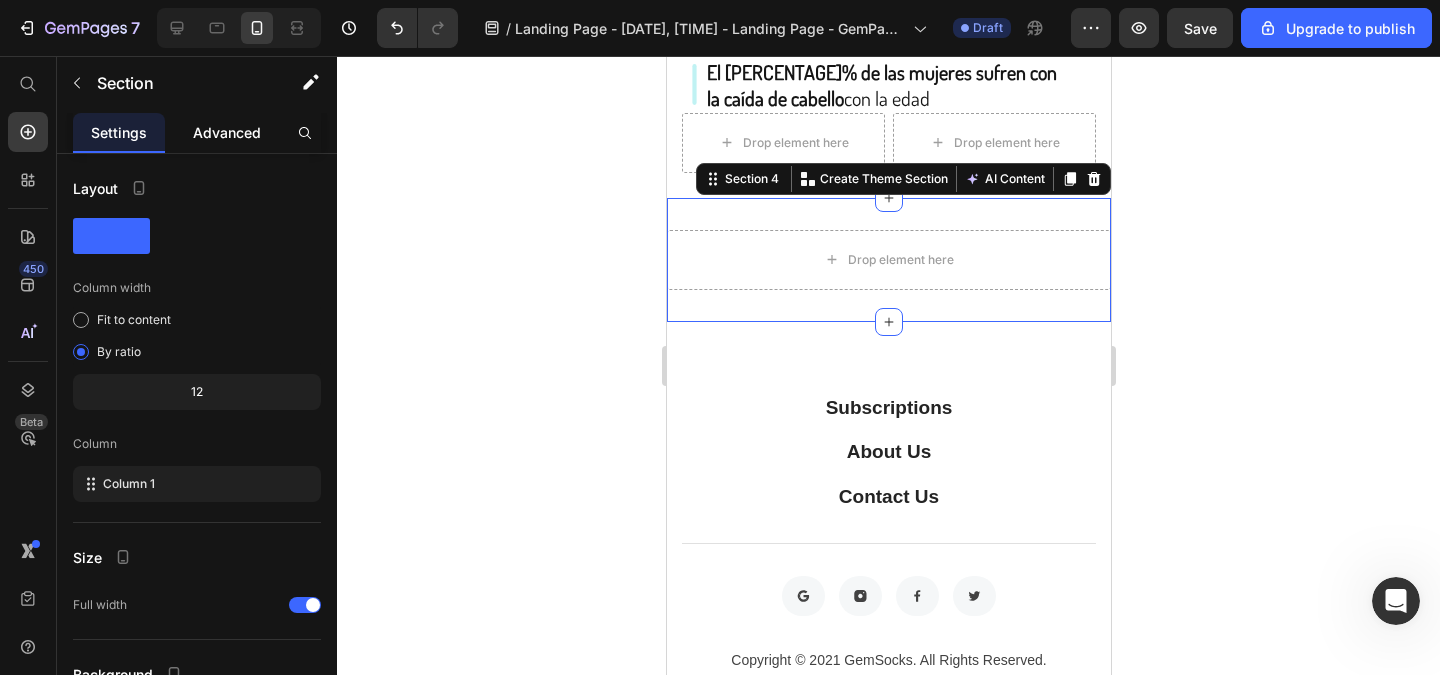 click on "Advanced" at bounding box center (227, 132) 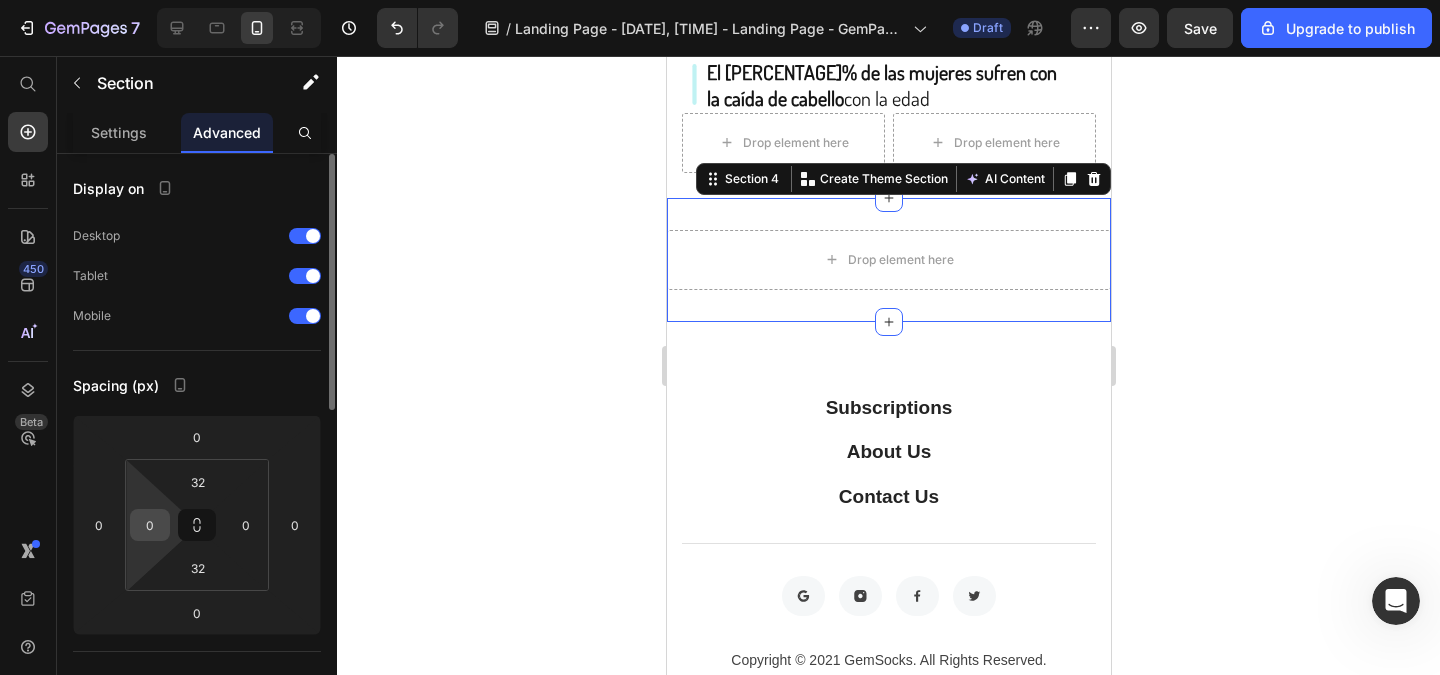 click on "0" at bounding box center [150, 525] 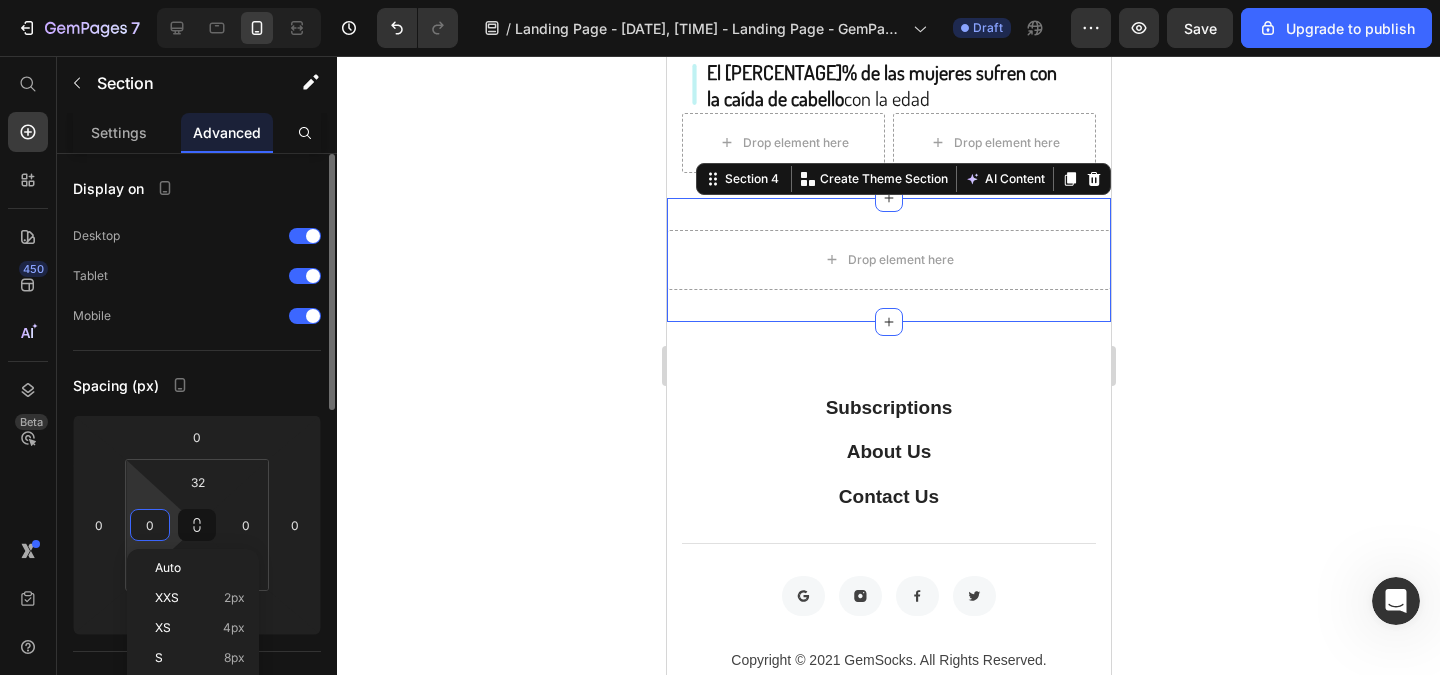 click on "0" at bounding box center [150, 525] 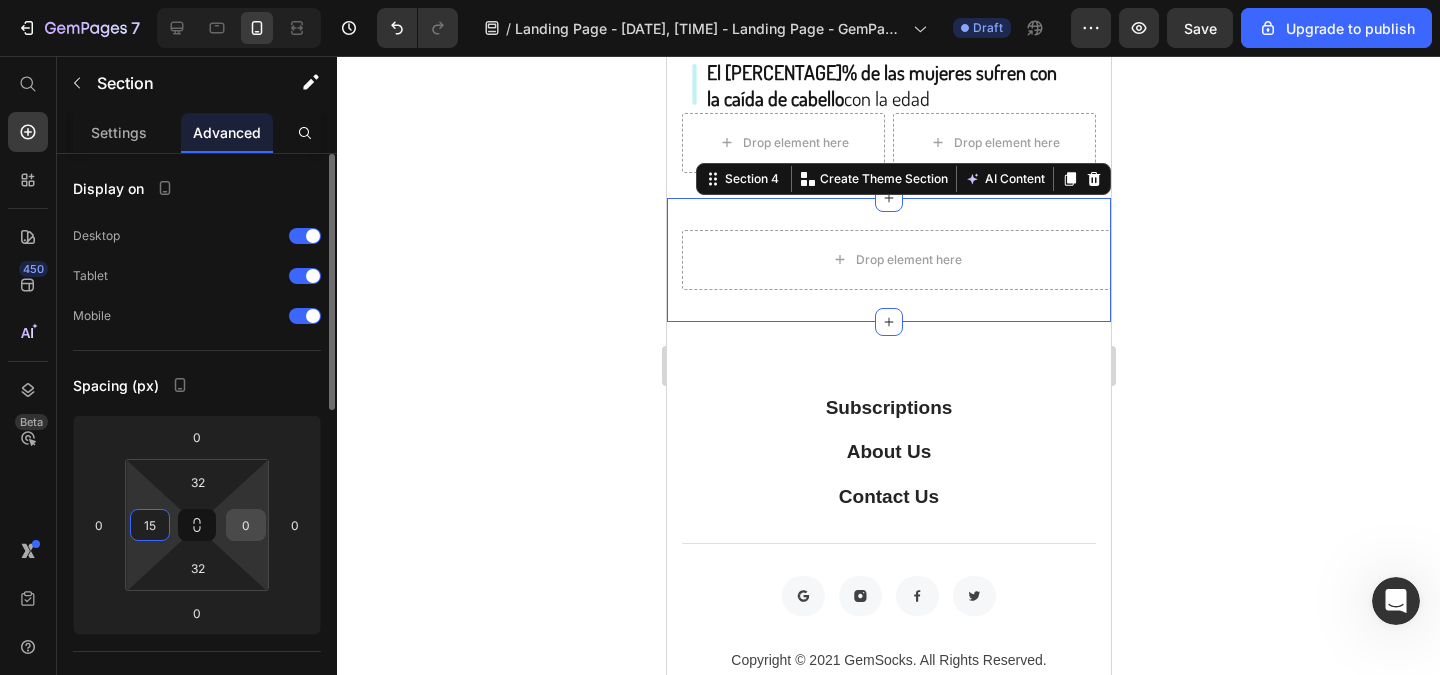 type on "15" 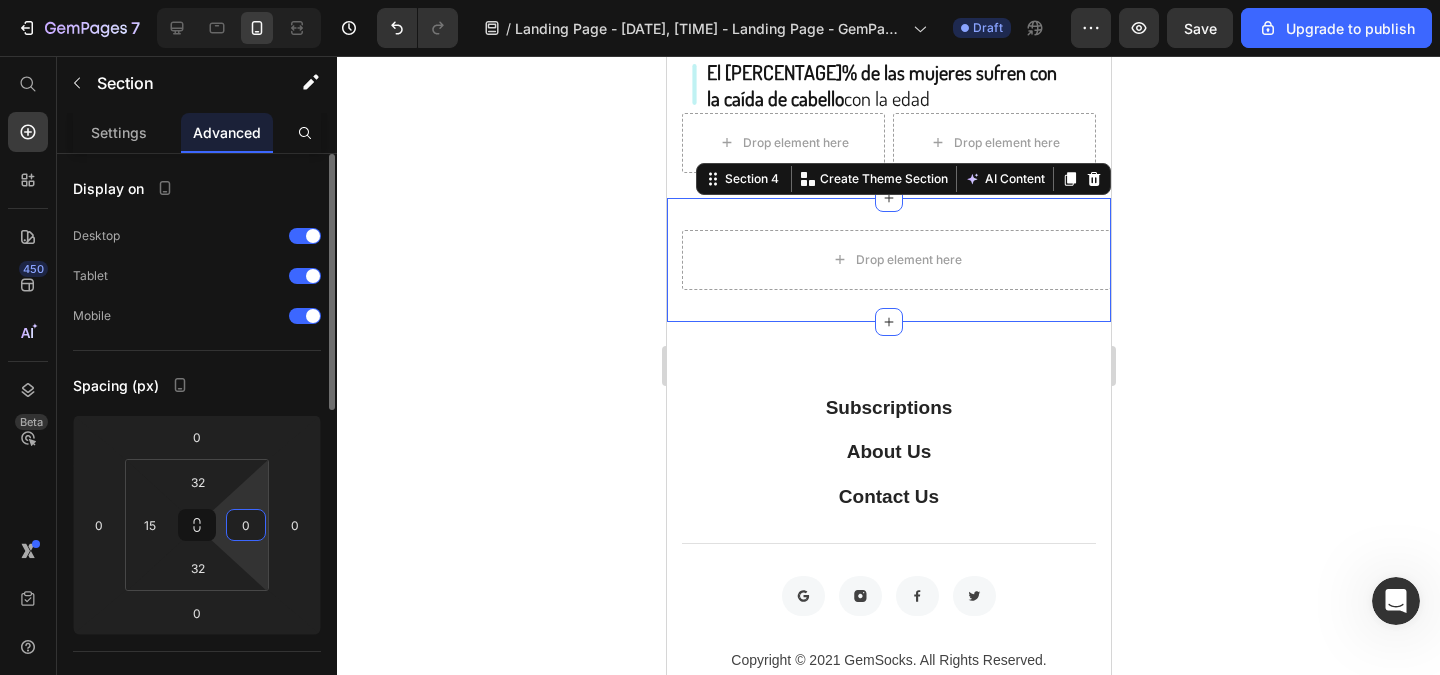 click on "0" at bounding box center (246, 525) 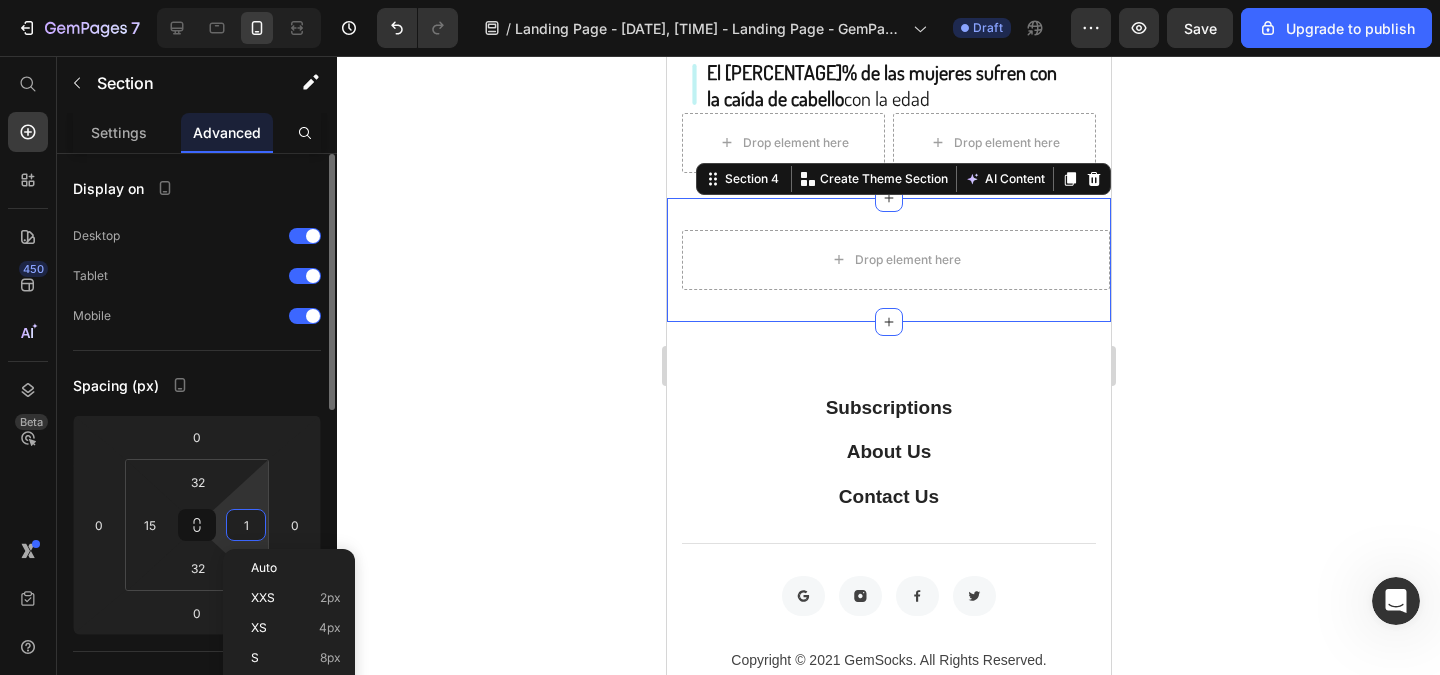 type on "15" 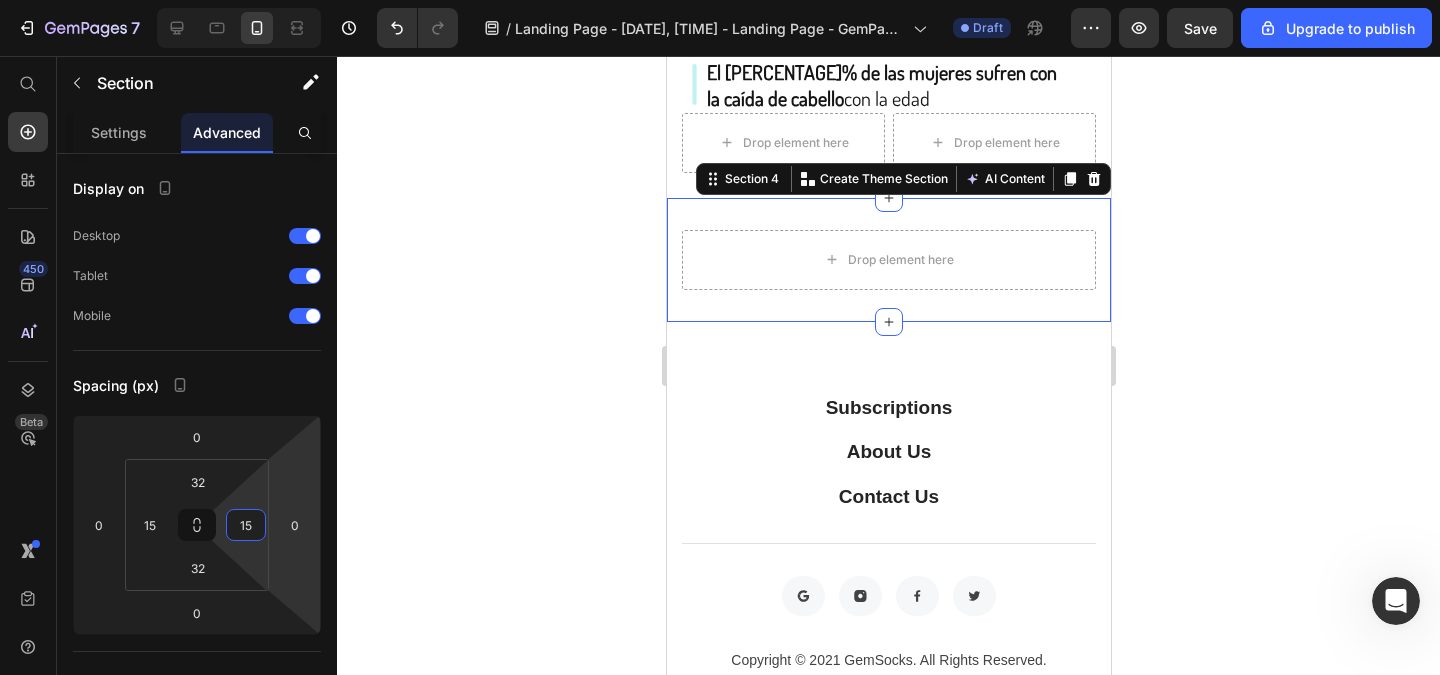 click 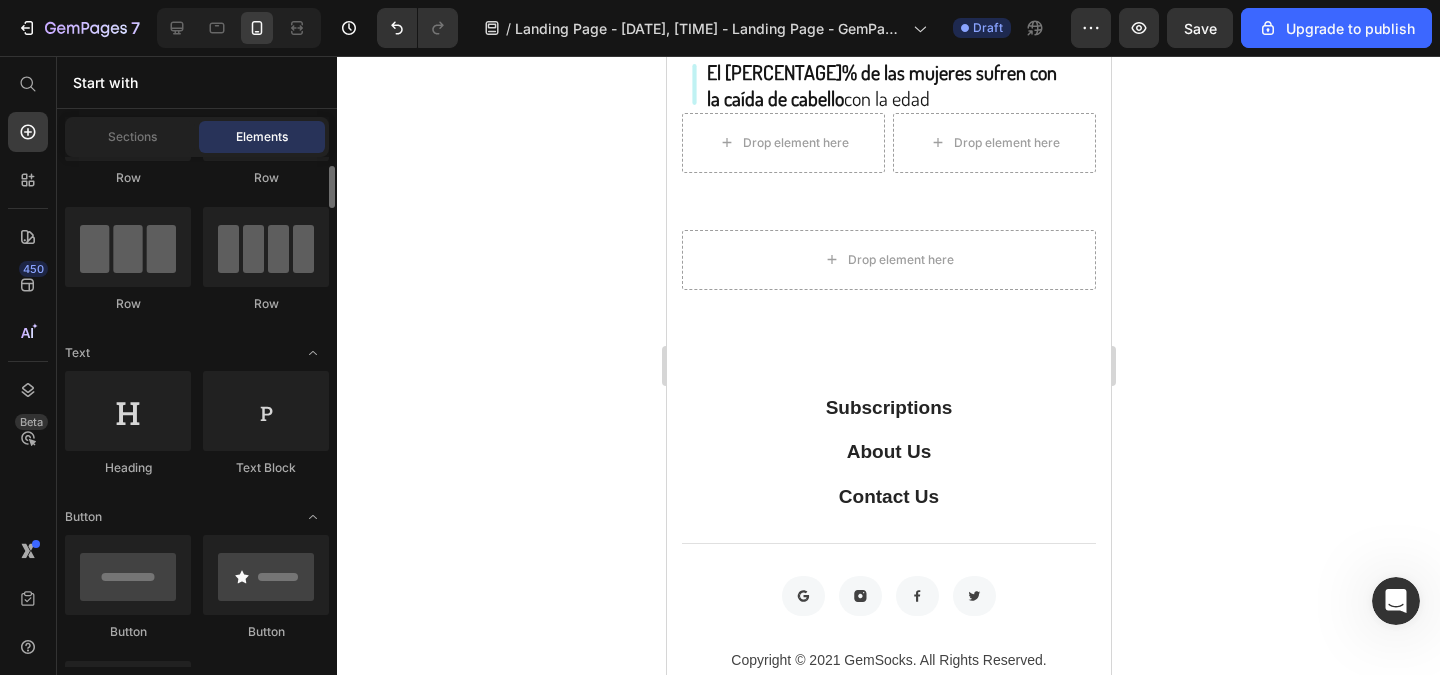 scroll, scrollTop: 0, scrollLeft: 0, axis: both 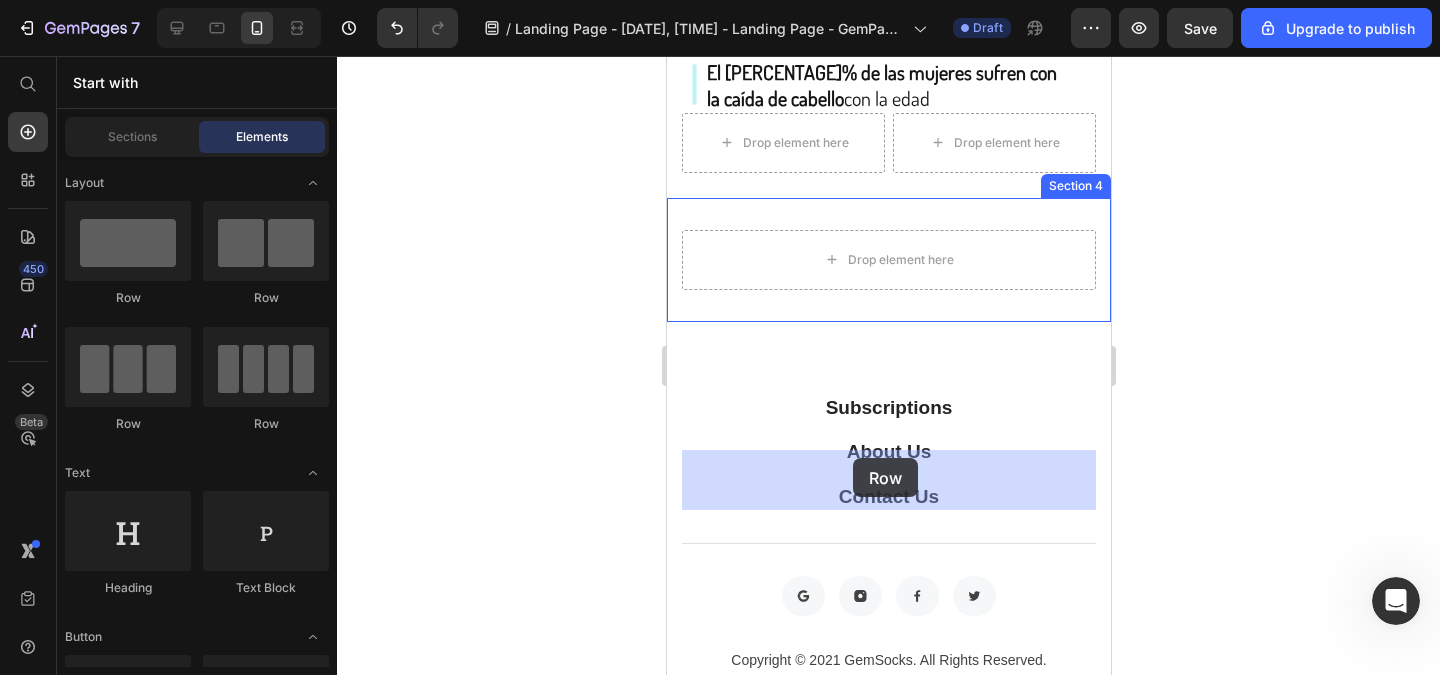 drag, startPoint x: 802, startPoint y: 313, endPoint x: 852, endPoint y: 458, distance: 153.37862 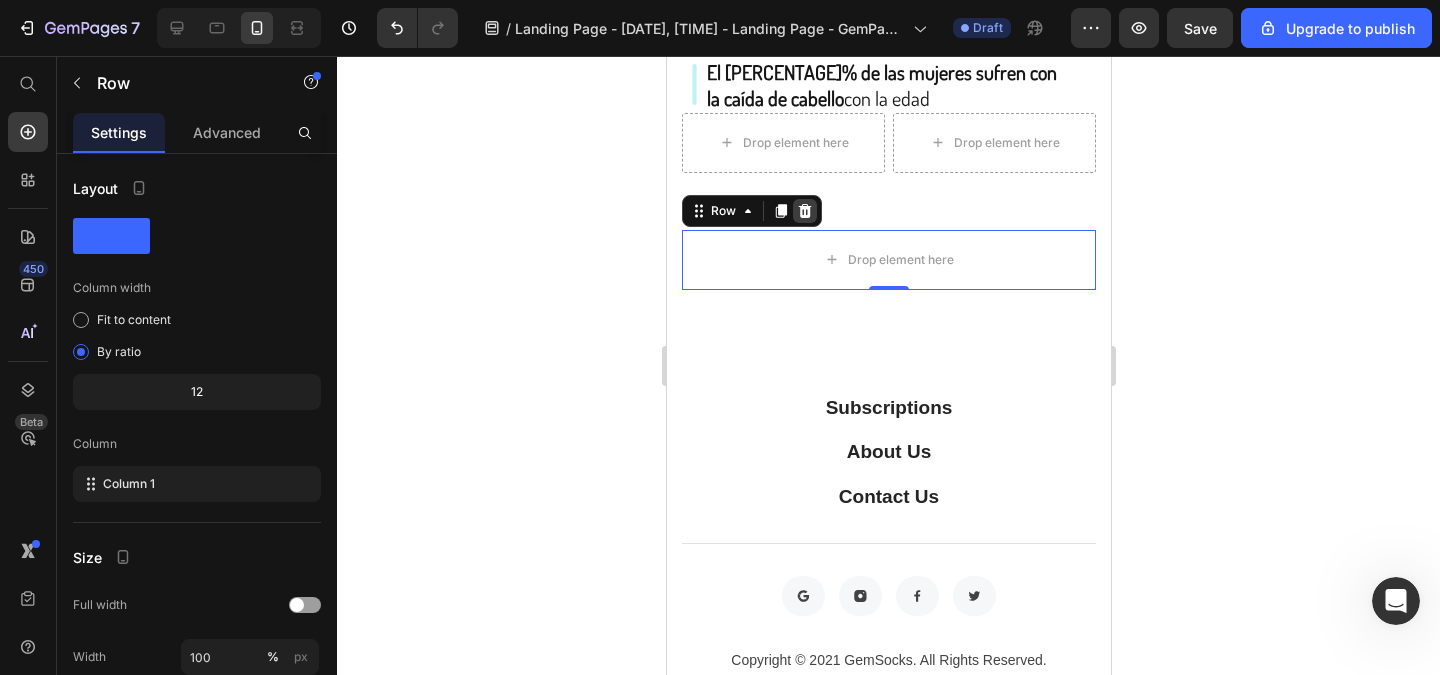 click 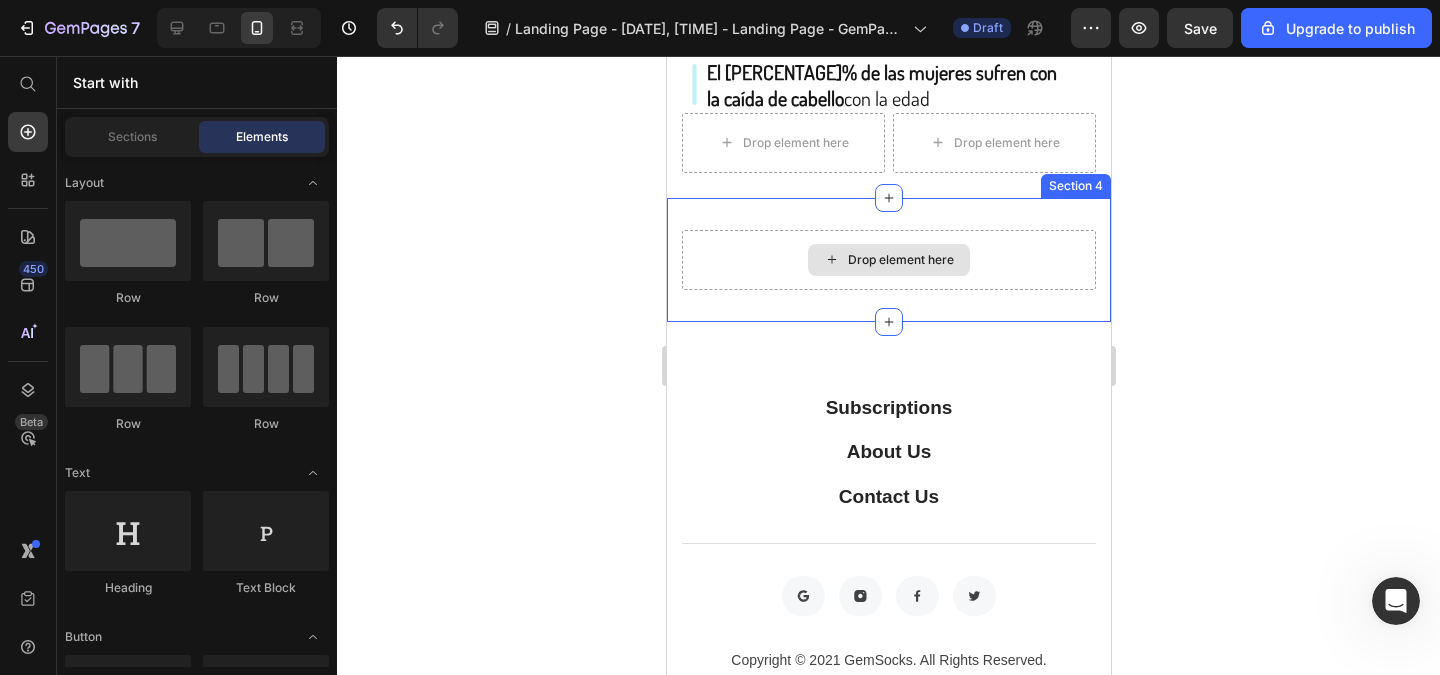 click on "Drop element here" at bounding box center [888, 260] 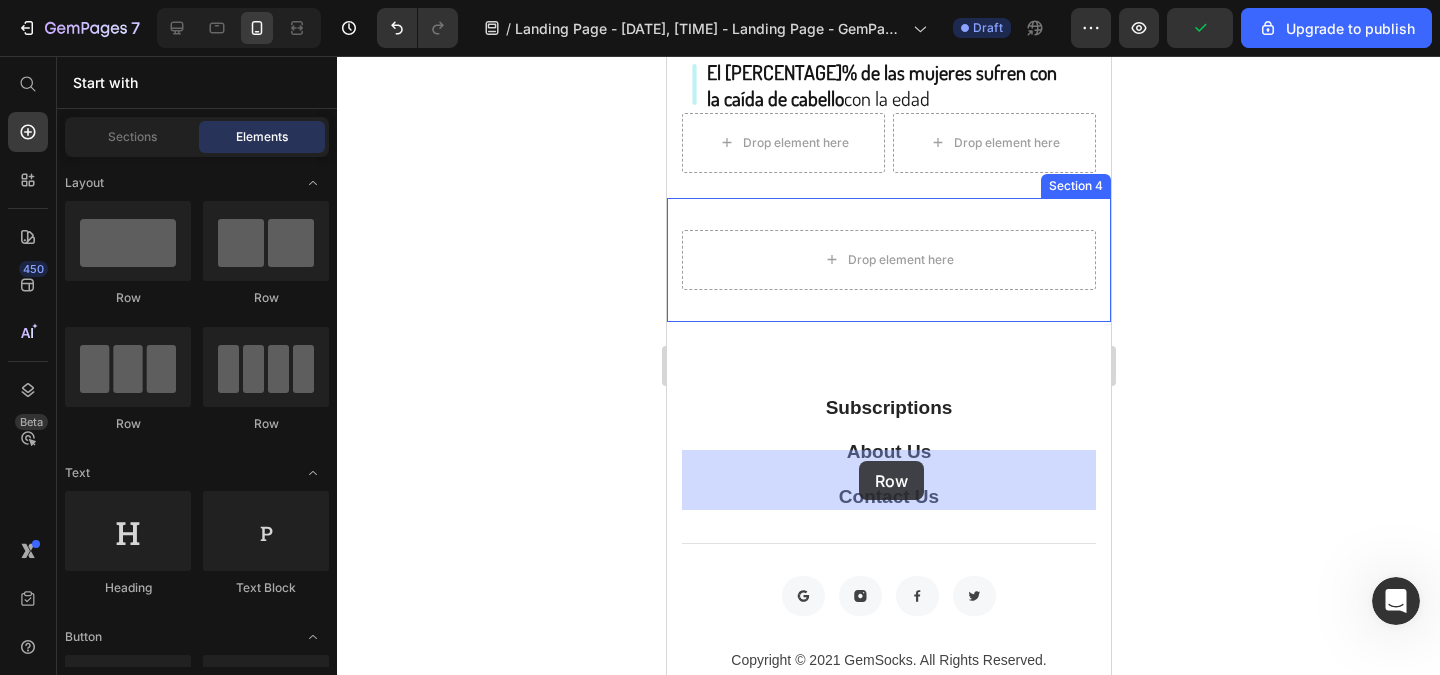 drag, startPoint x: 840, startPoint y: 317, endPoint x: 858, endPoint y: 461, distance: 145.12064 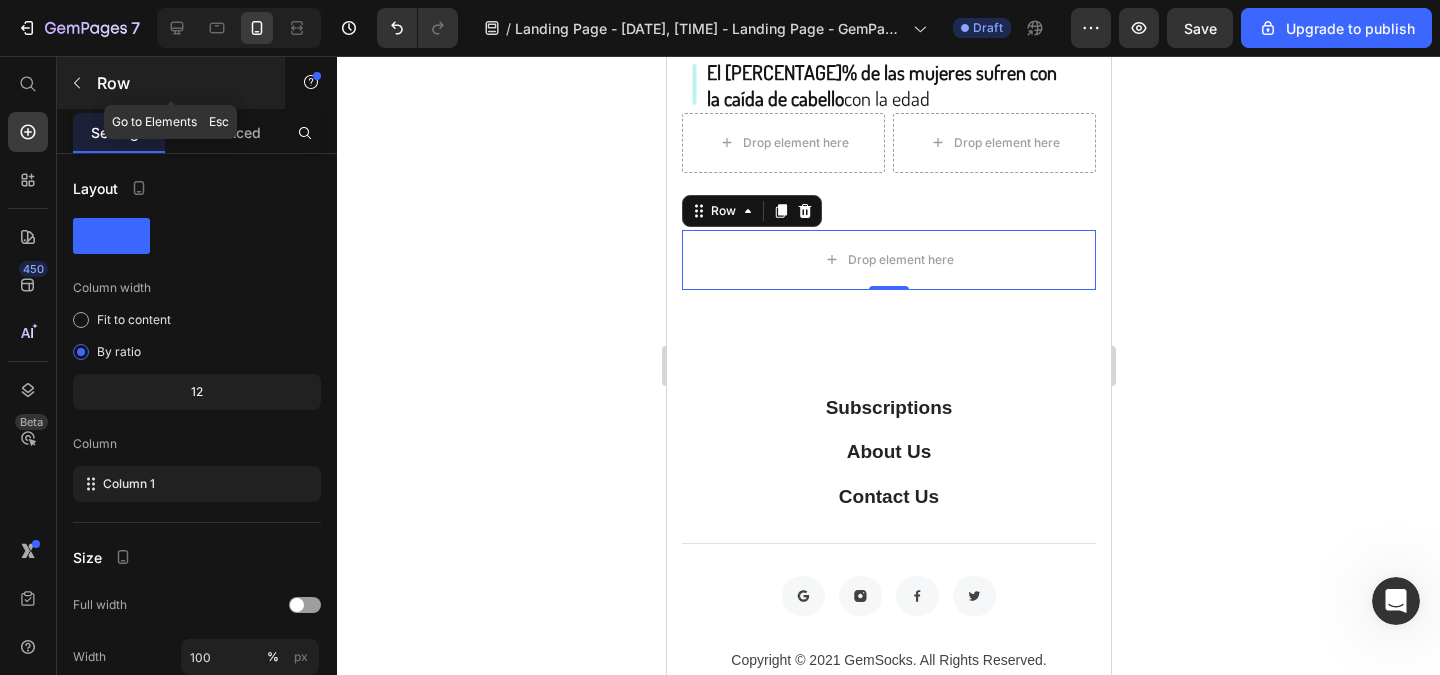 click at bounding box center [77, 83] 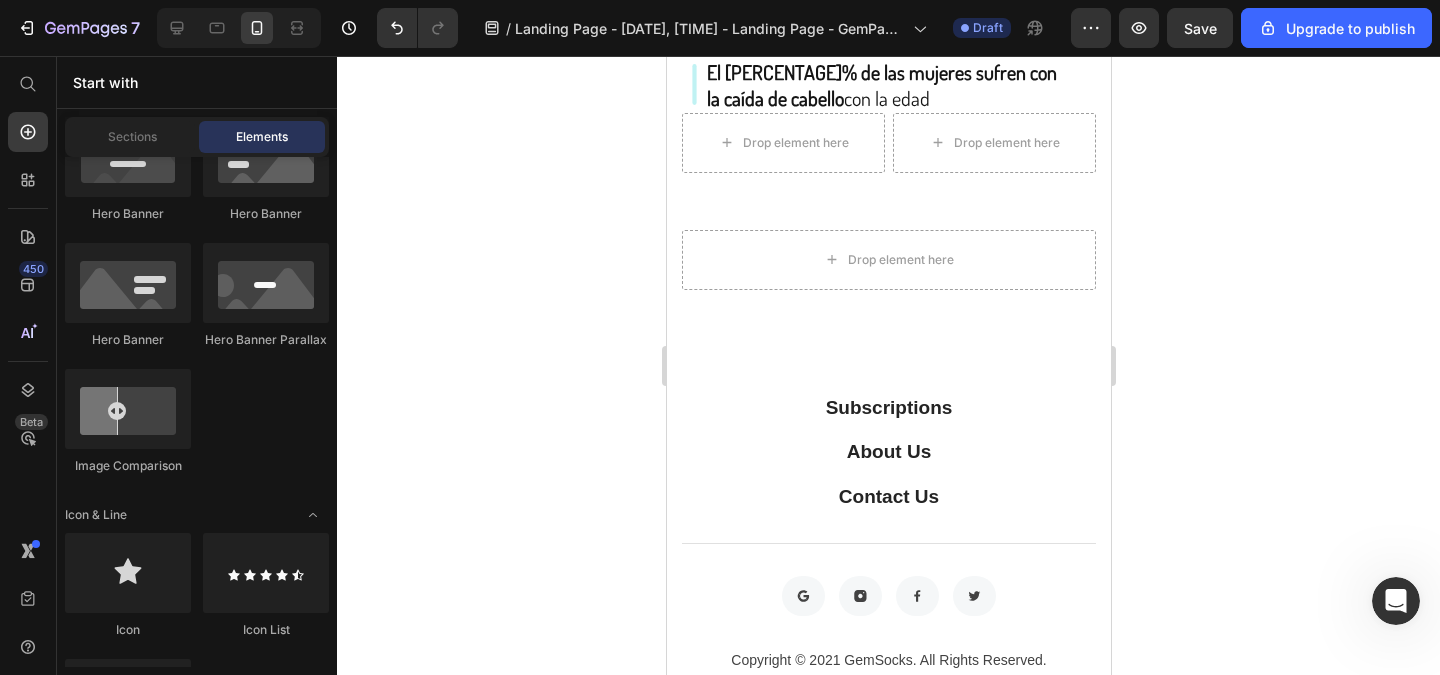 scroll, scrollTop: 720, scrollLeft: 0, axis: vertical 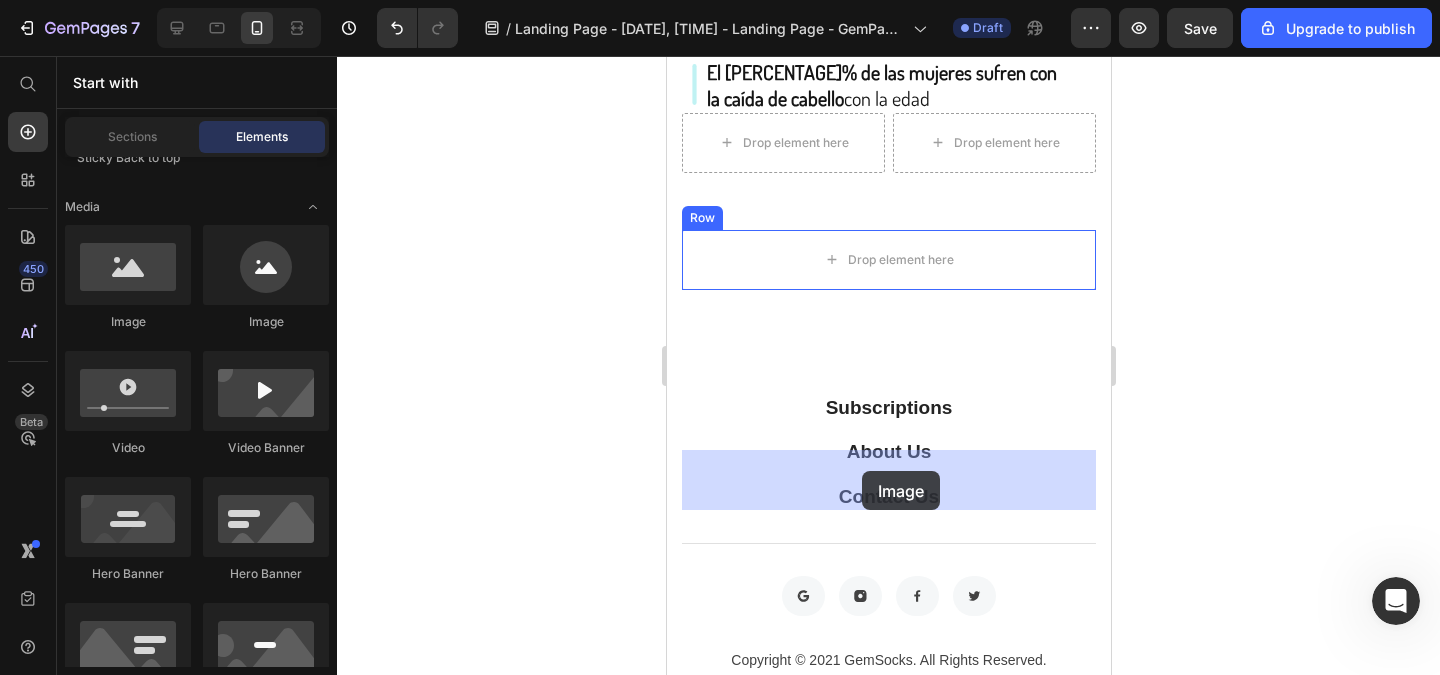 drag, startPoint x: 818, startPoint y: 332, endPoint x: 861, endPoint y: 471, distance: 145.49915 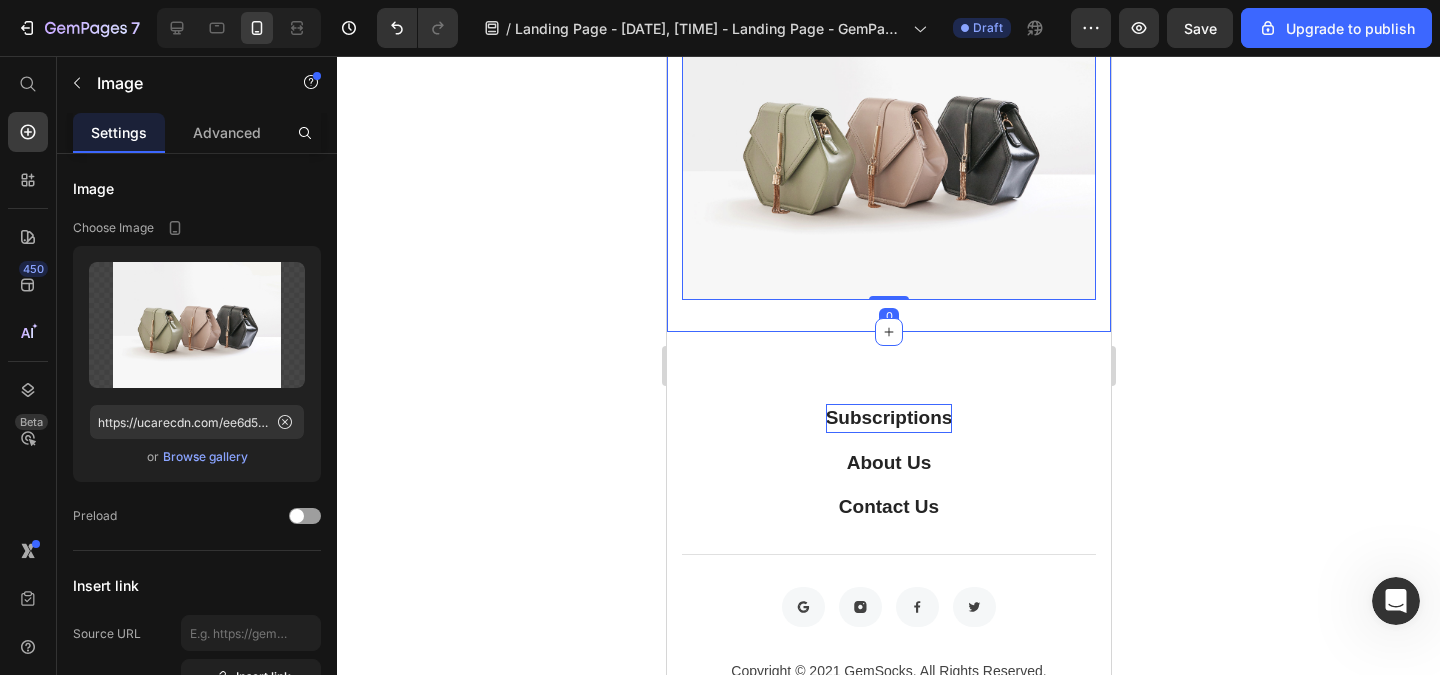 scroll, scrollTop: 1800, scrollLeft: 0, axis: vertical 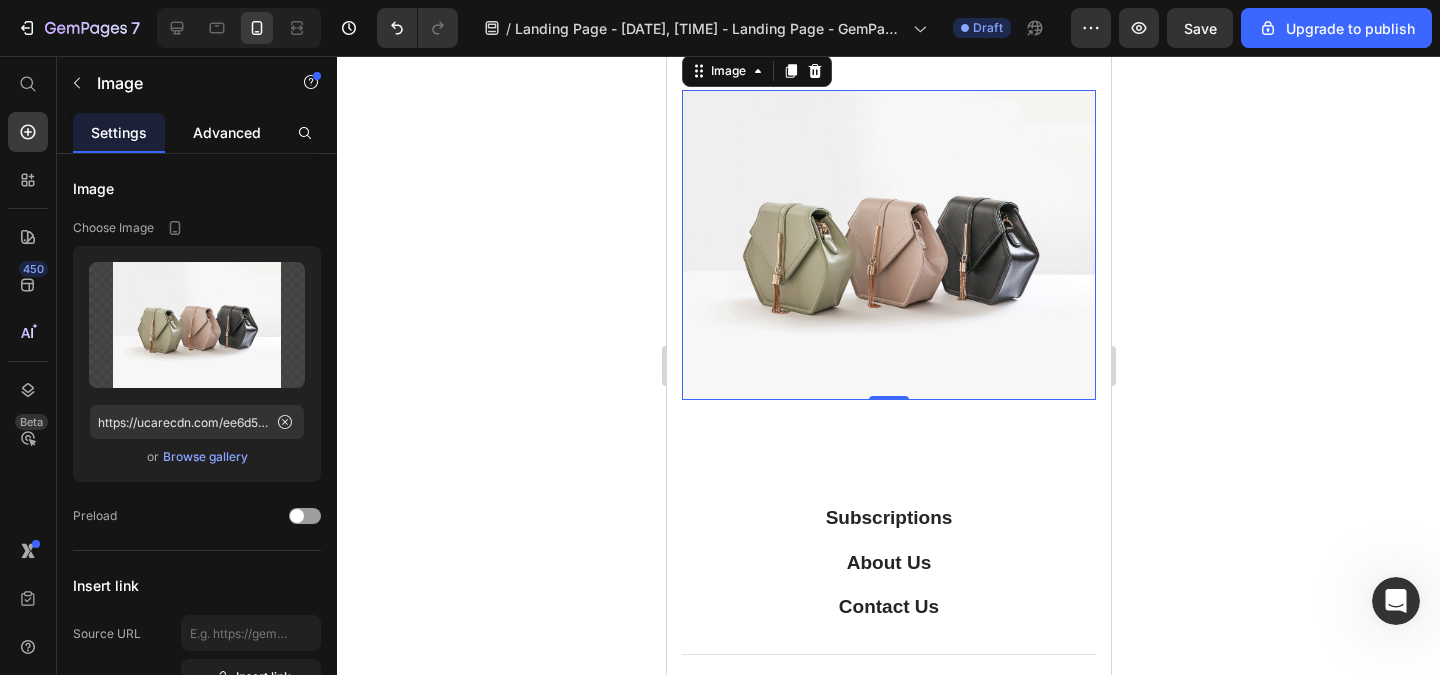 click on "Advanced" at bounding box center (227, 132) 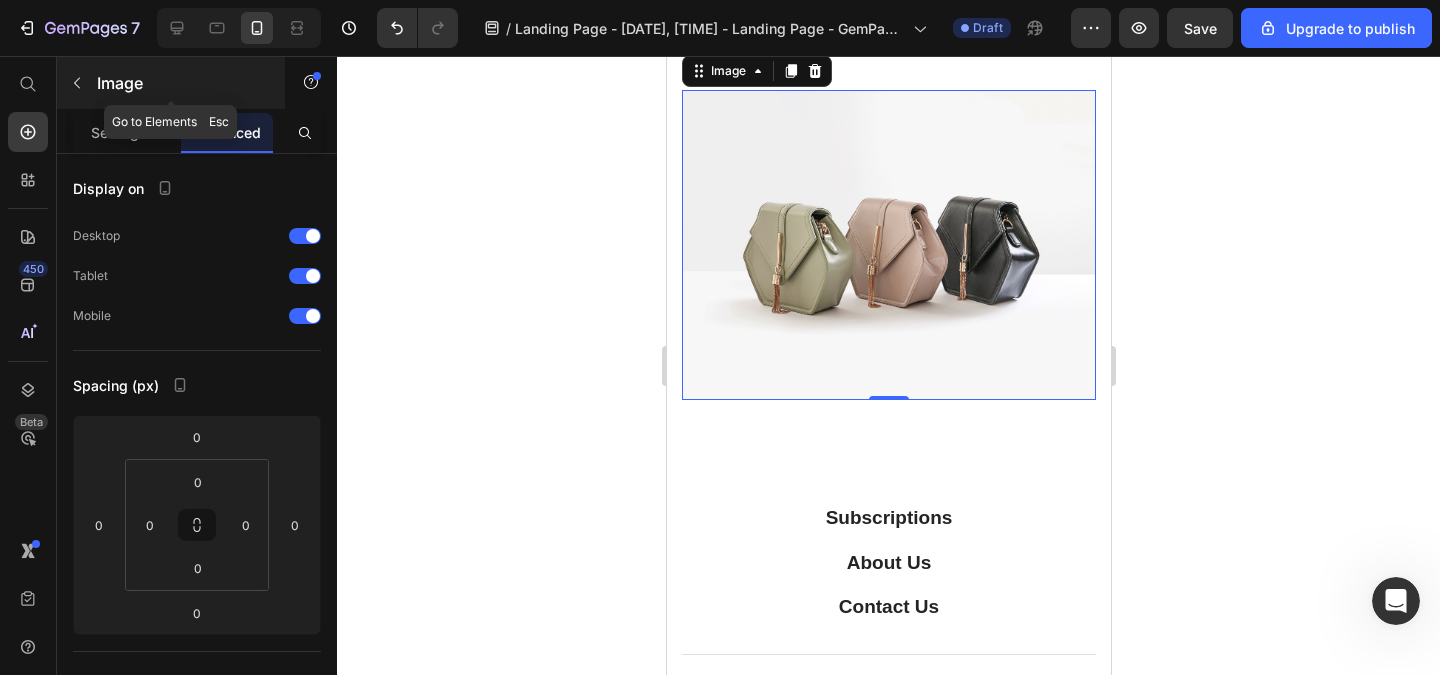 click 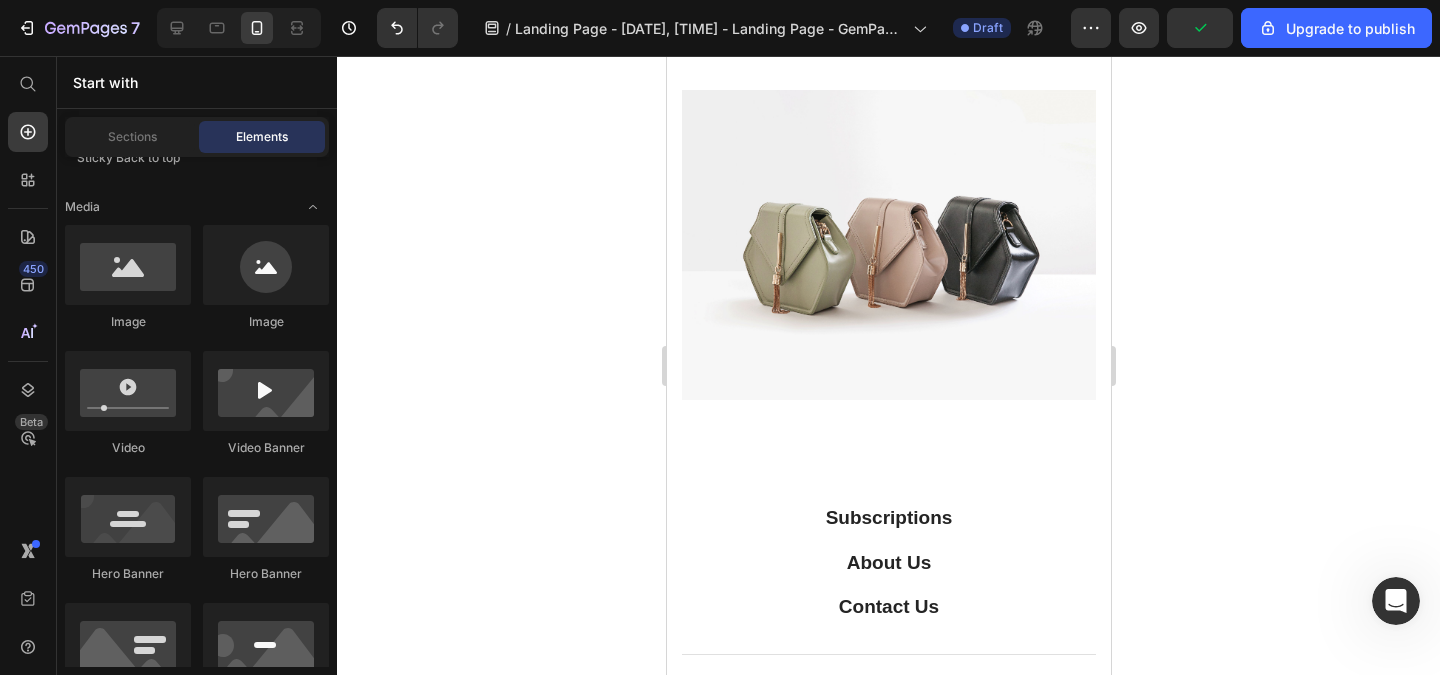 scroll, scrollTop: 0, scrollLeft: 0, axis: both 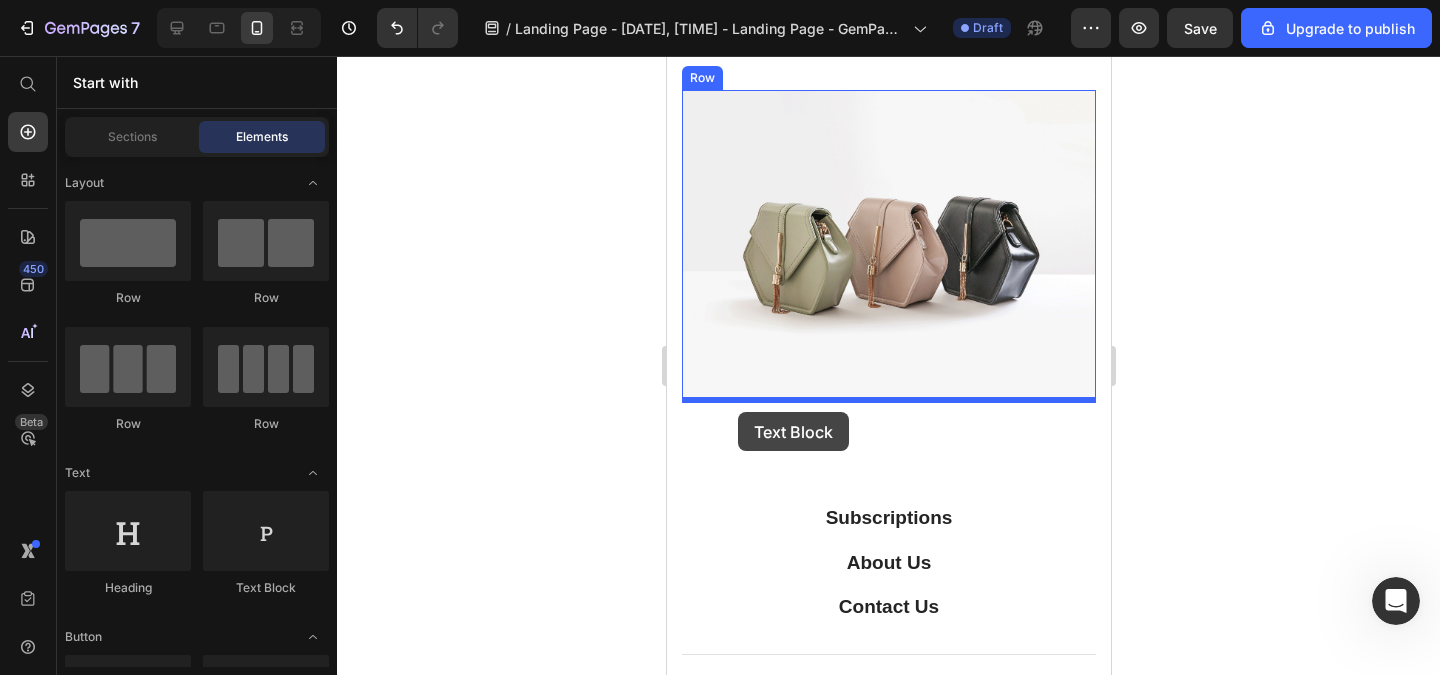 drag, startPoint x: 910, startPoint y: 597, endPoint x: 738, endPoint y: 410, distance: 254.07283 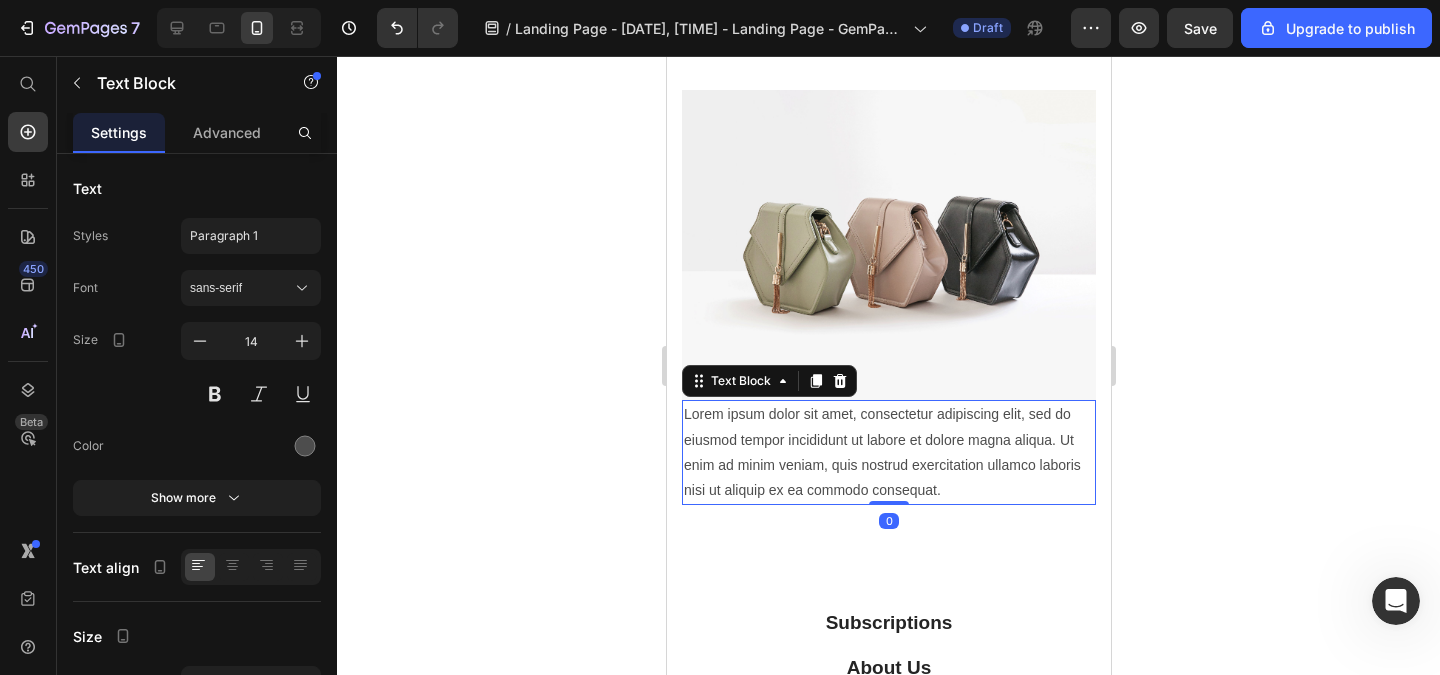 click on "Lorem ipsum dolor sit amet, consectetur adipiscing elit, sed do eiusmod tempor incididunt ut labore et dolore magna aliqua. Ut enim ad minim veniam, quis nostrud exercitation ullamco laboris nisi ut aliquip ex ea commodo consequat." at bounding box center (888, 452) 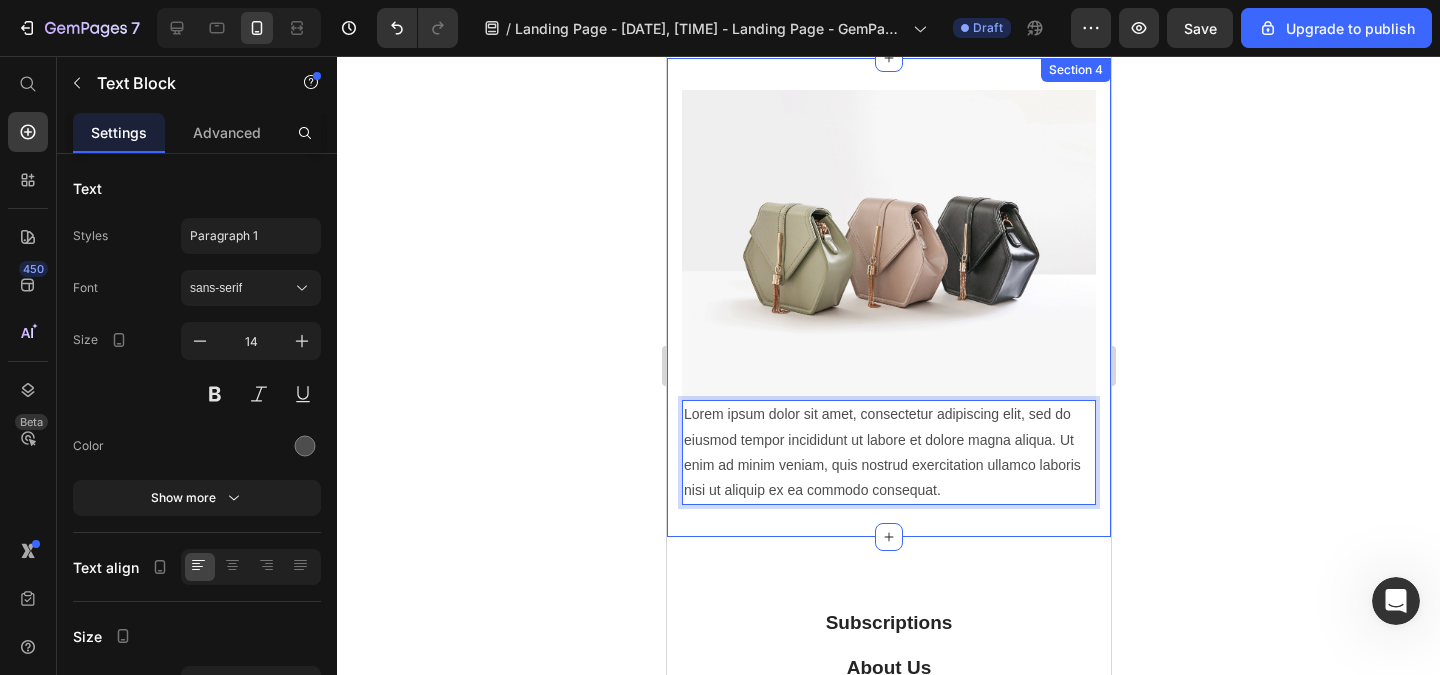click 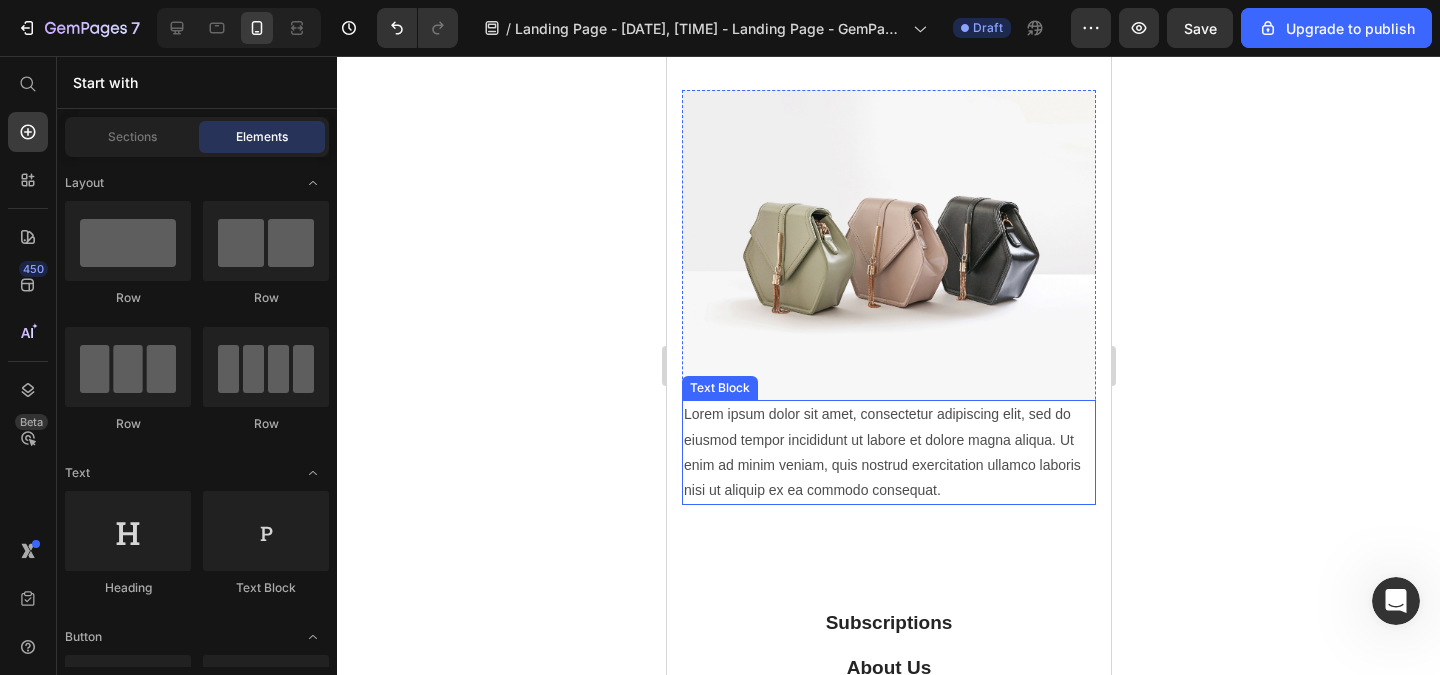 click on "Lorem ipsum dolor sit amet, consectetur adipiscing elit, sed do eiusmod tempor incididunt ut labore et dolore magna aliqua. Ut enim ad minim veniam, quis nostrud exercitation ullamco laboris nisi ut aliquip ex ea commodo consequat." at bounding box center (888, 452) 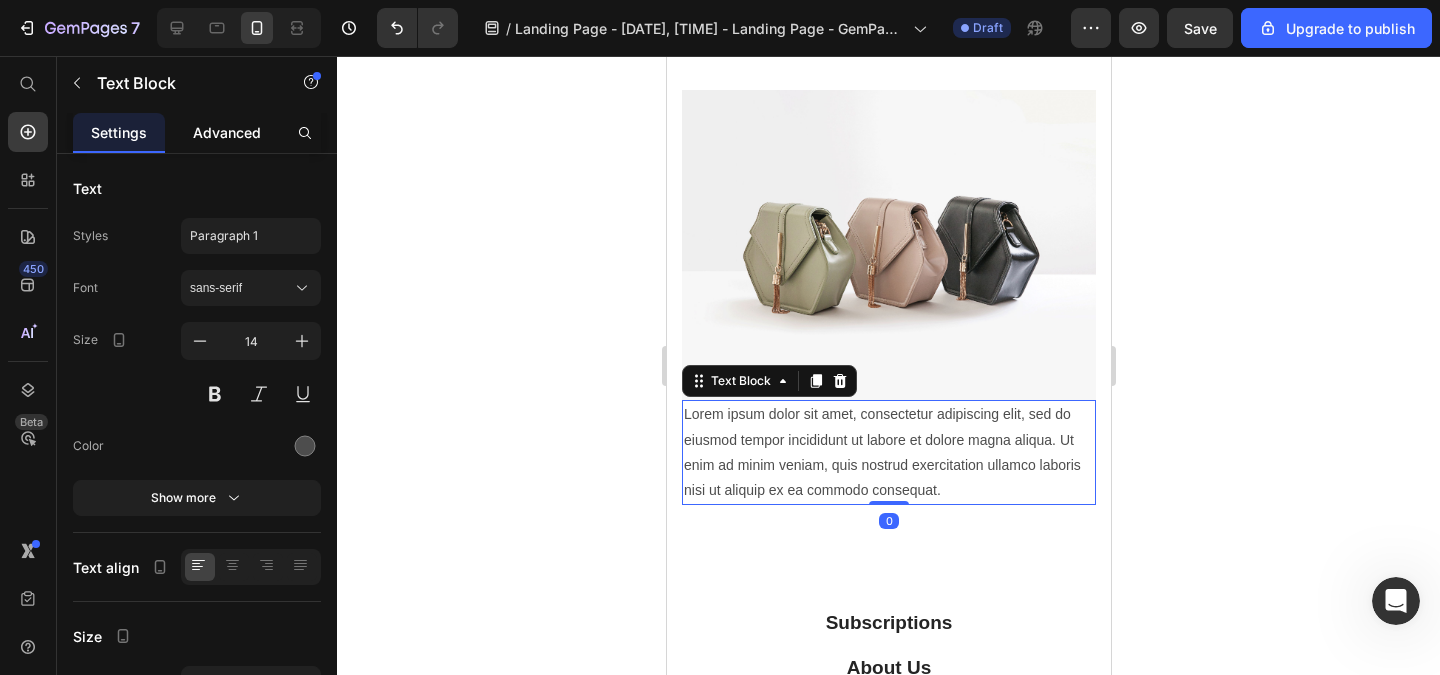 click on "Advanced" at bounding box center (227, 132) 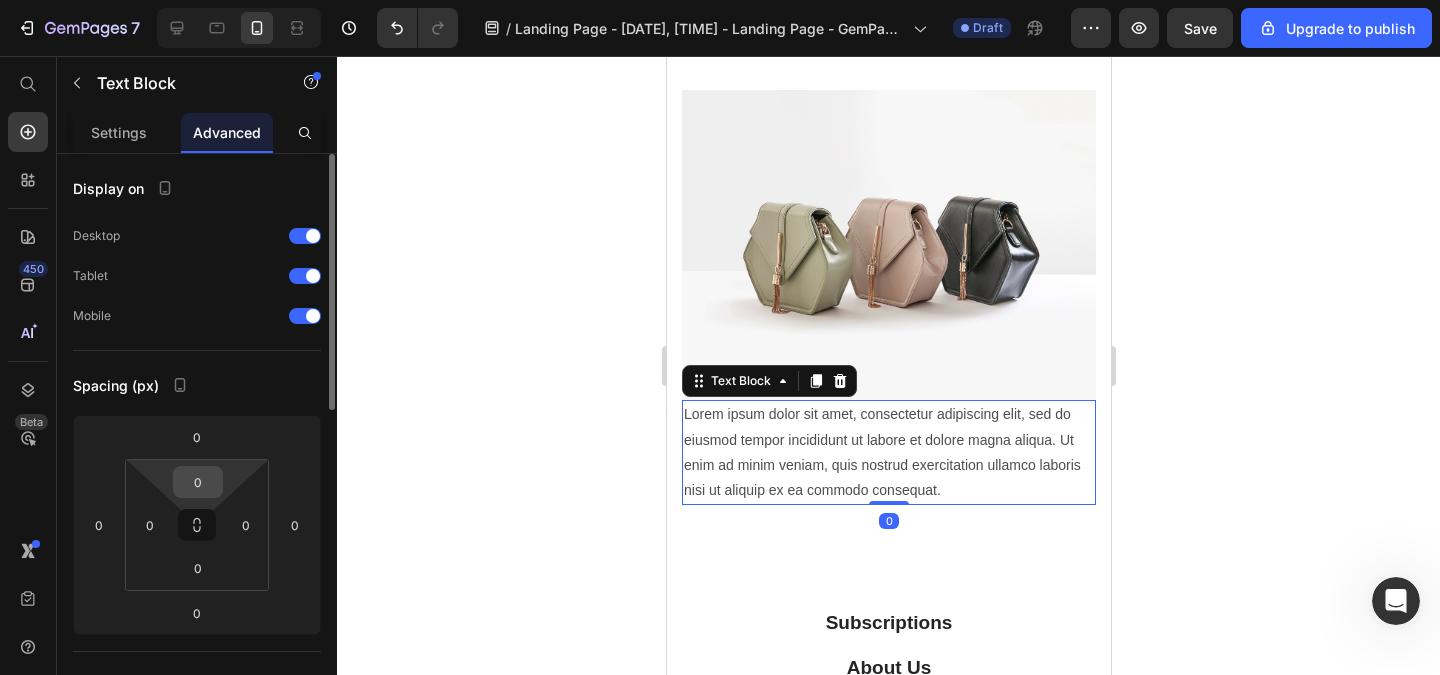 click on "0" at bounding box center [198, 482] 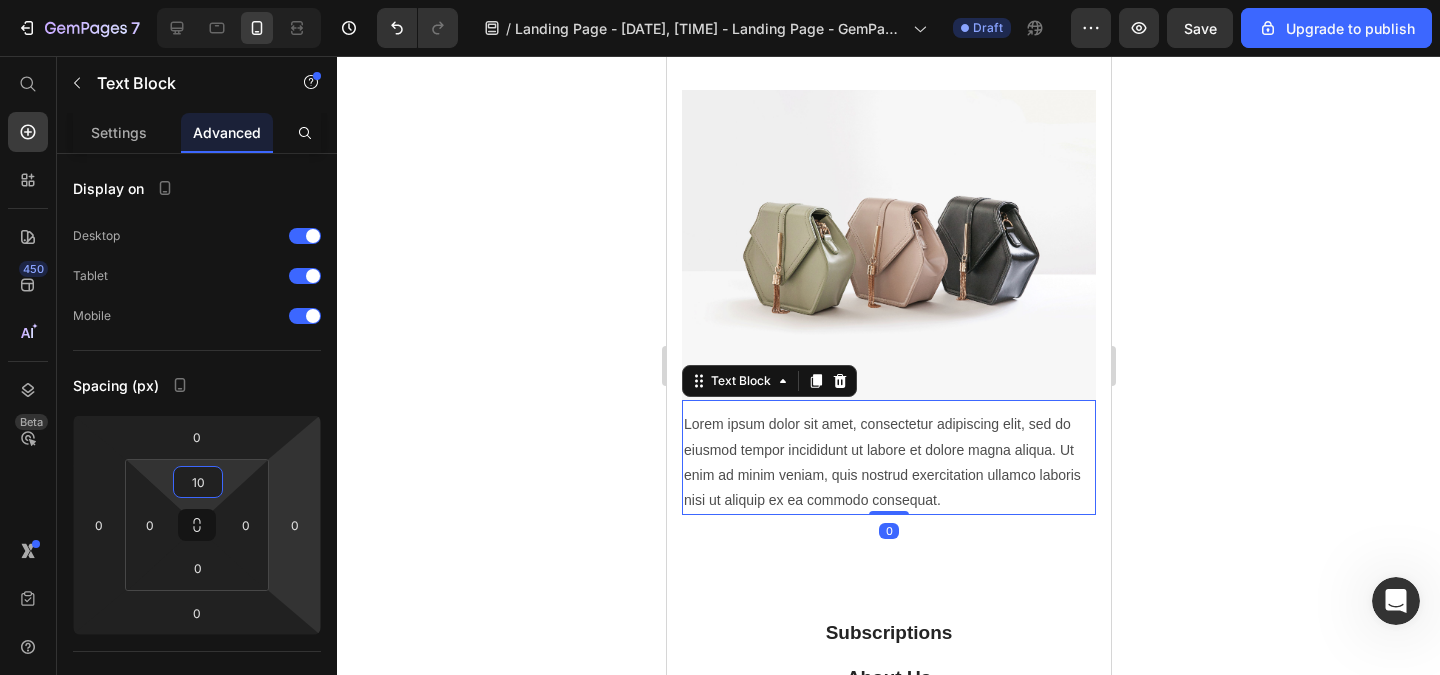 type on "10" 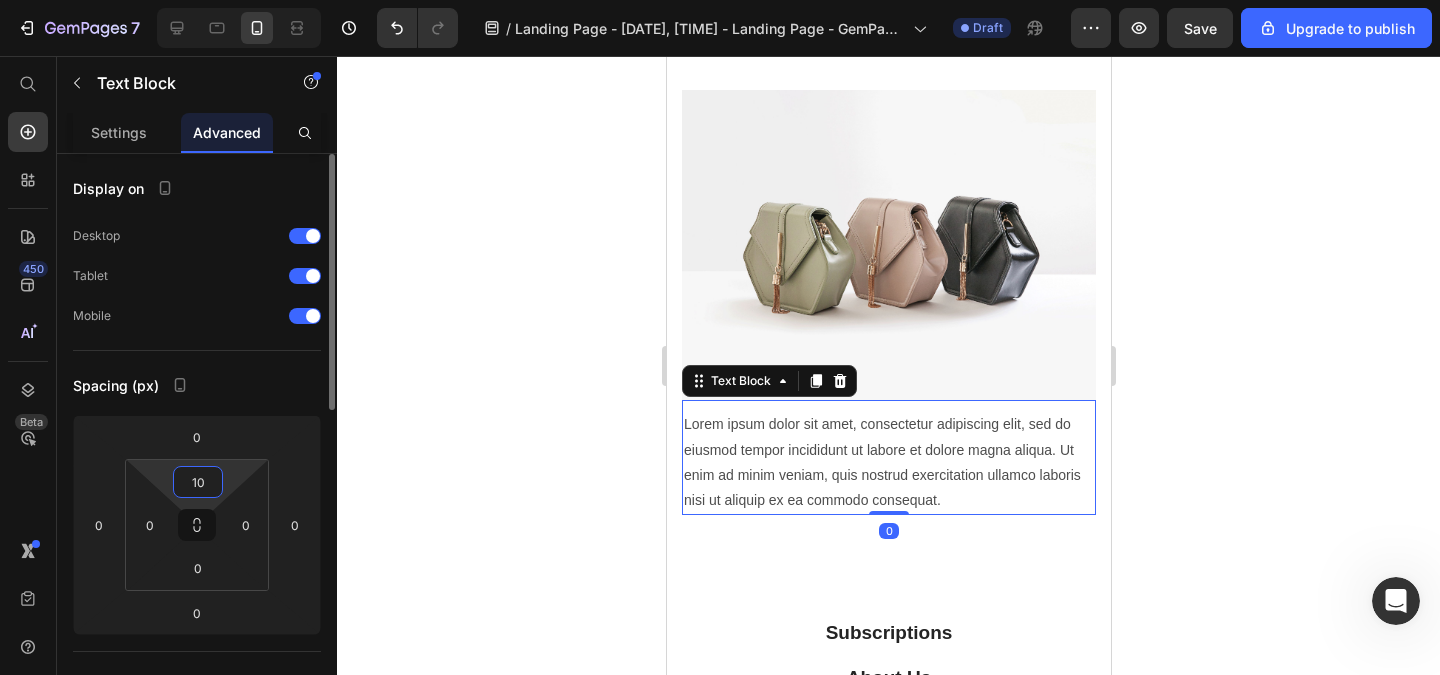 click on "10" at bounding box center (198, 482) 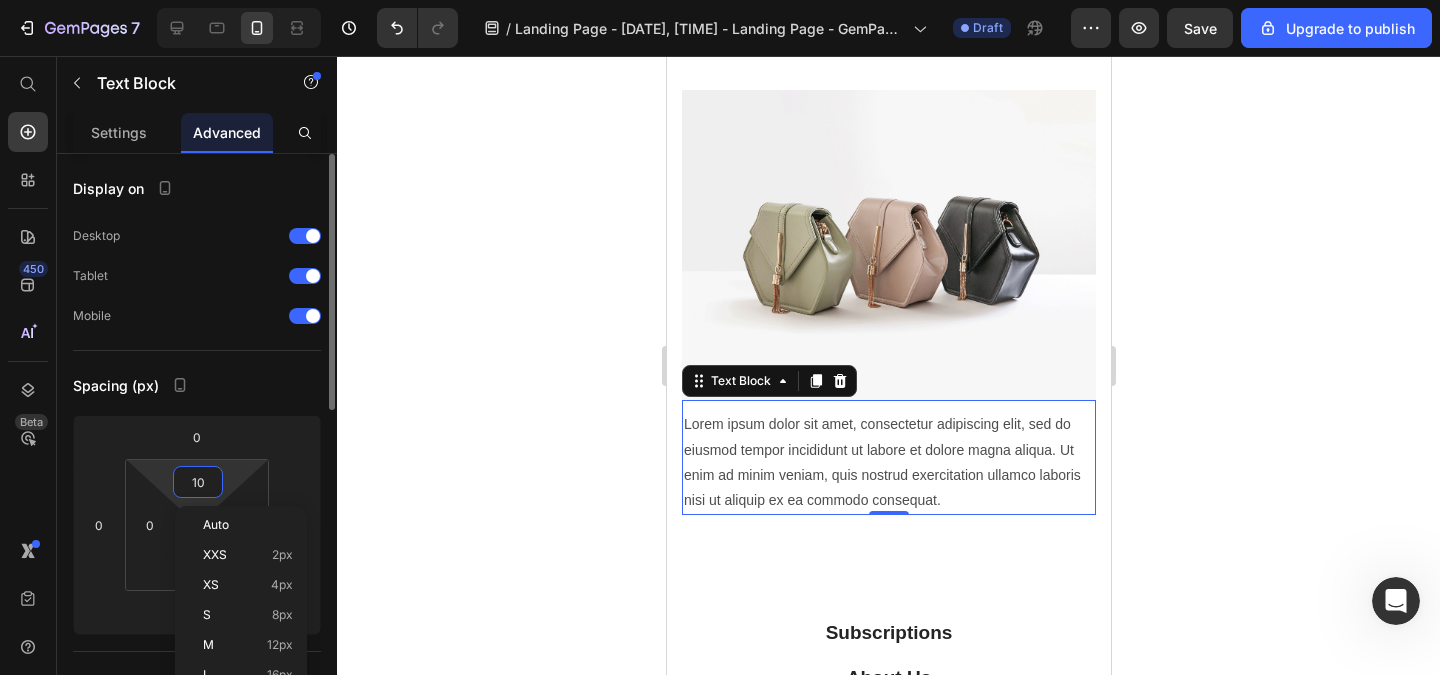 click on "10" at bounding box center (198, 482) 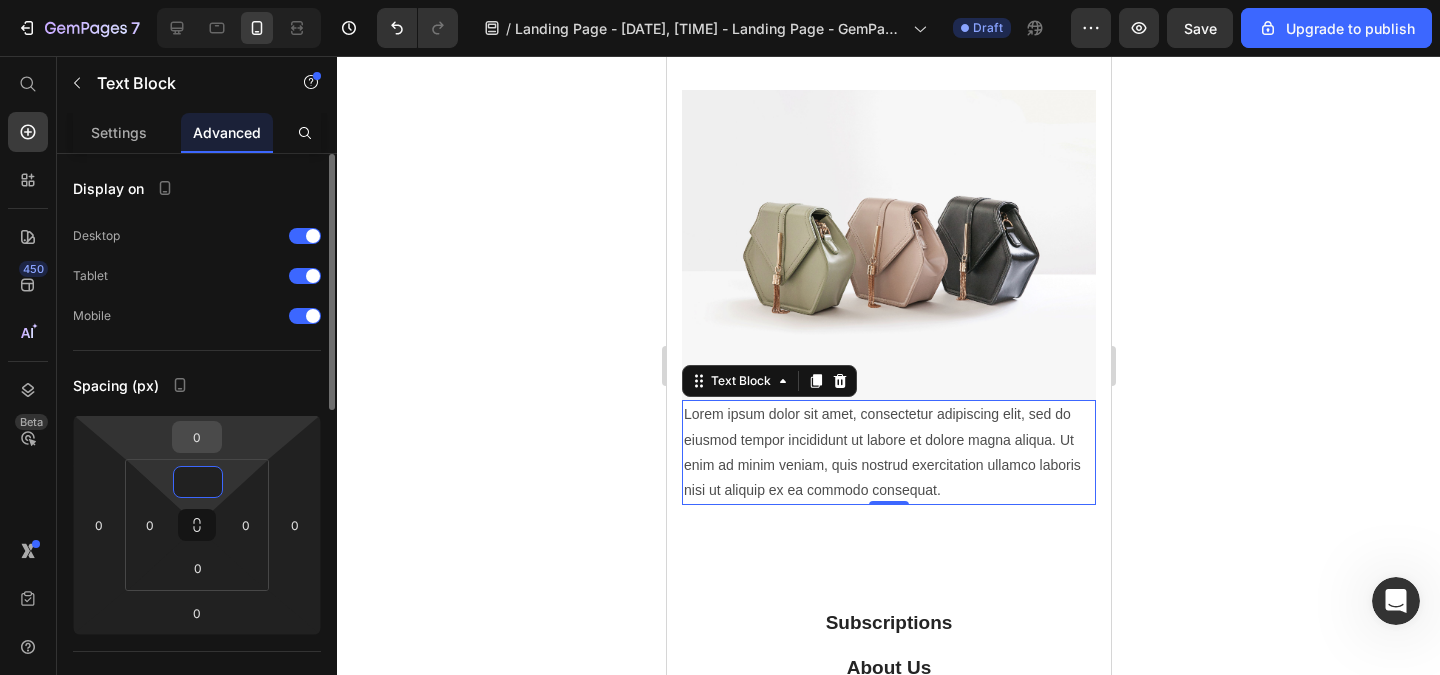 type on "0" 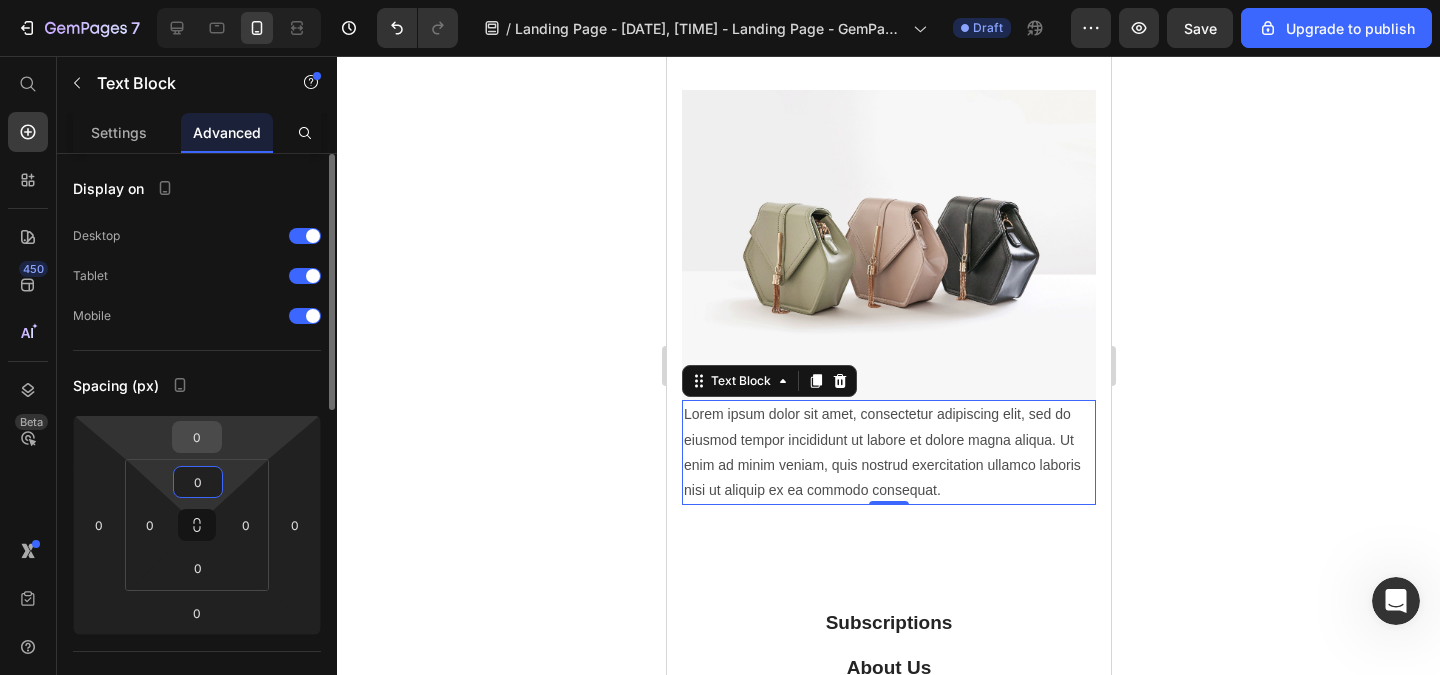 click on "0" at bounding box center (197, 437) 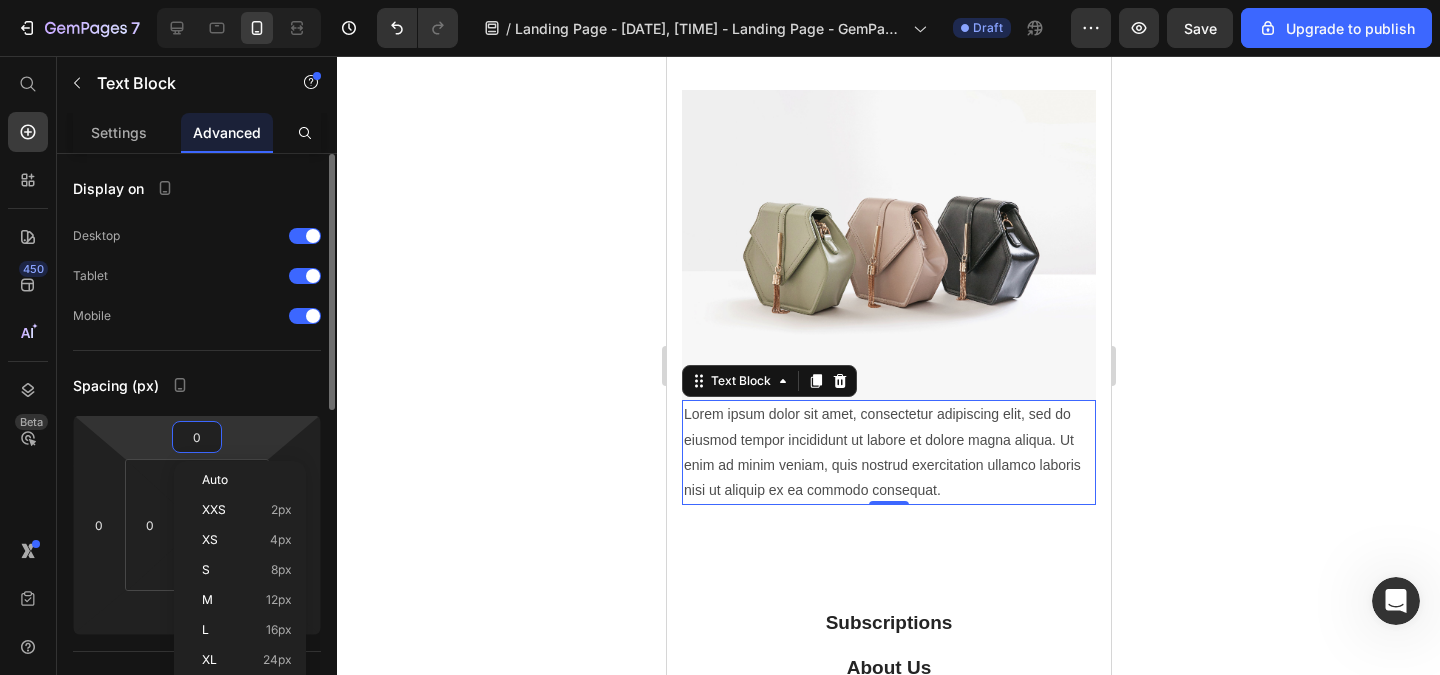 click on "0" at bounding box center [197, 437] 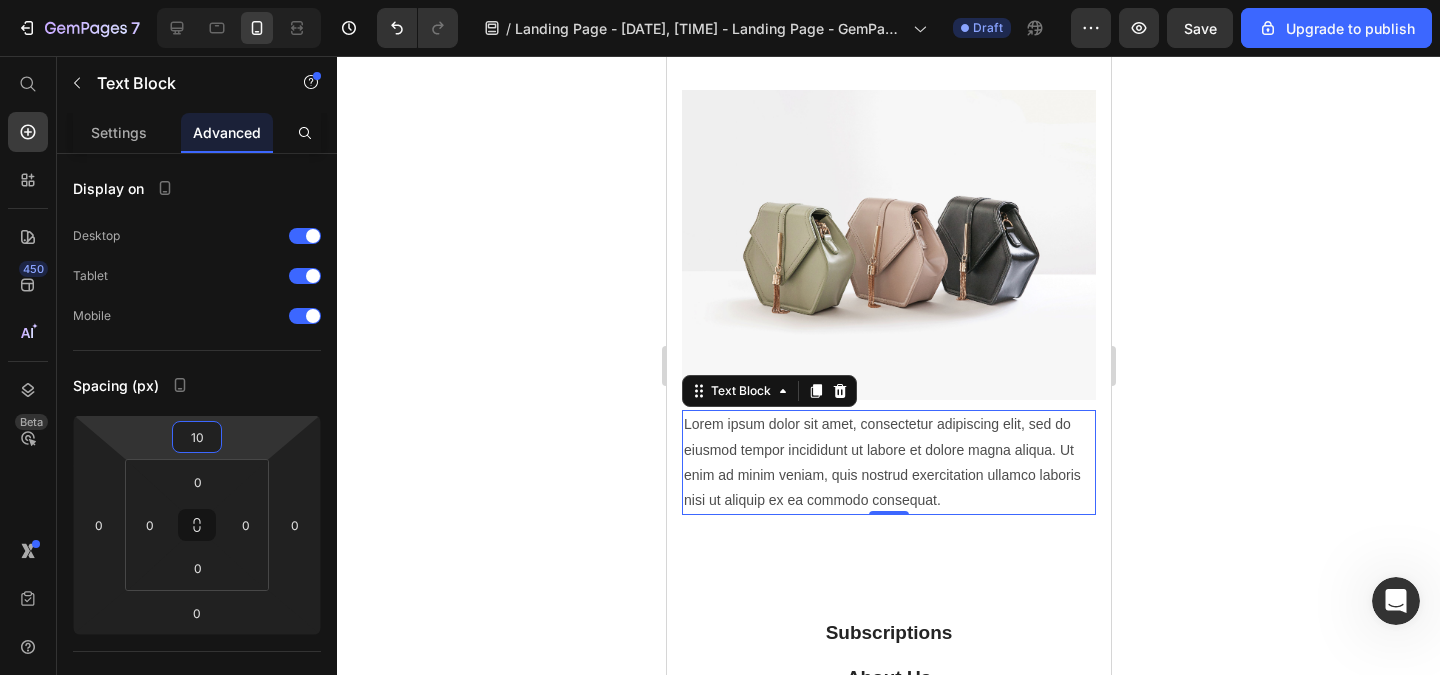 type on "10" 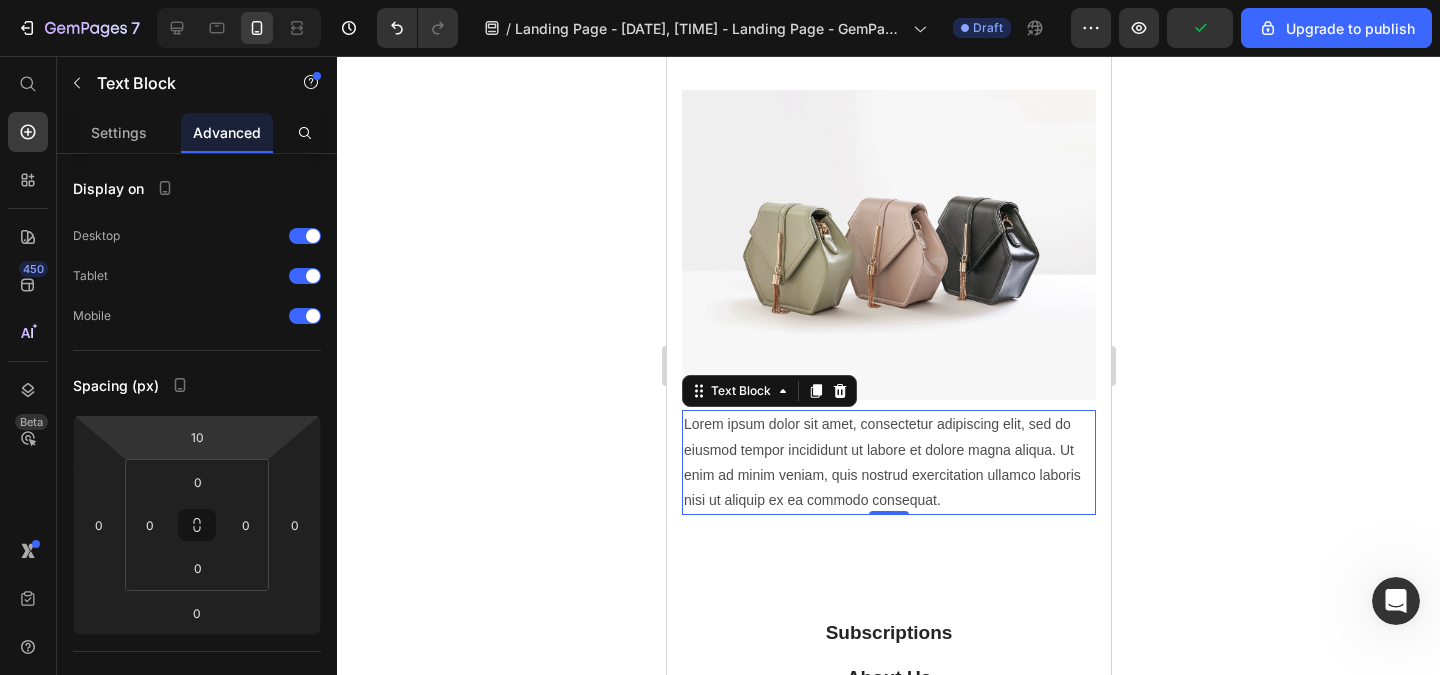 click 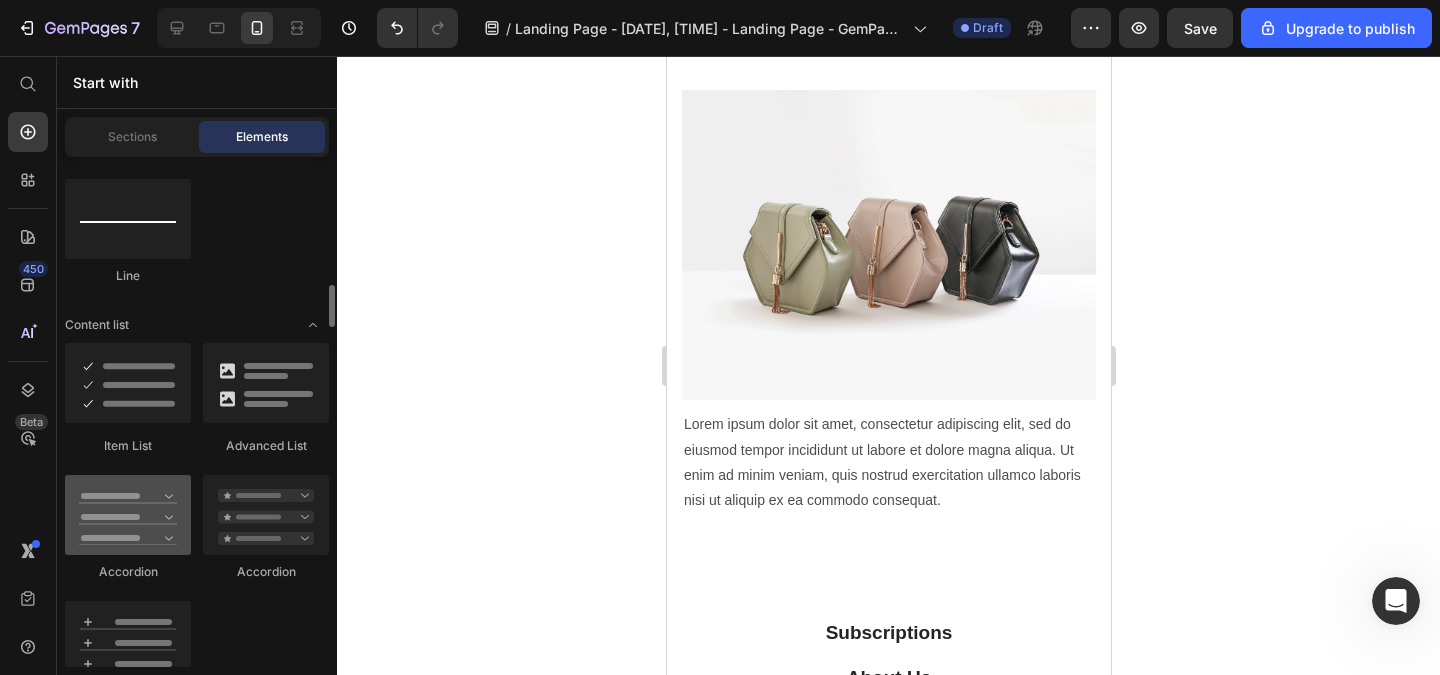 scroll, scrollTop: 1680, scrollLeft: 0, axis: vertical 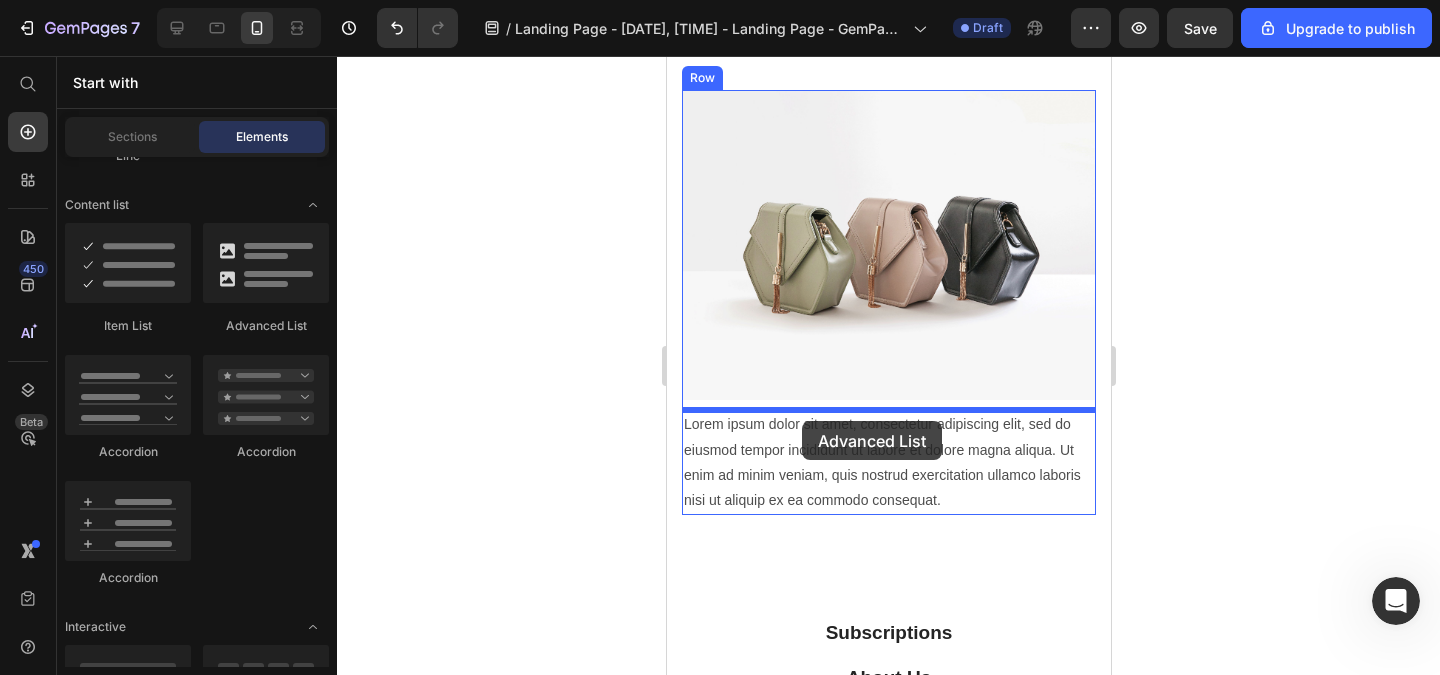 drag, startPoint x: 916, startPoint y: 356, endPoint x: 801, endPoint y: 421, distance: 132.09845 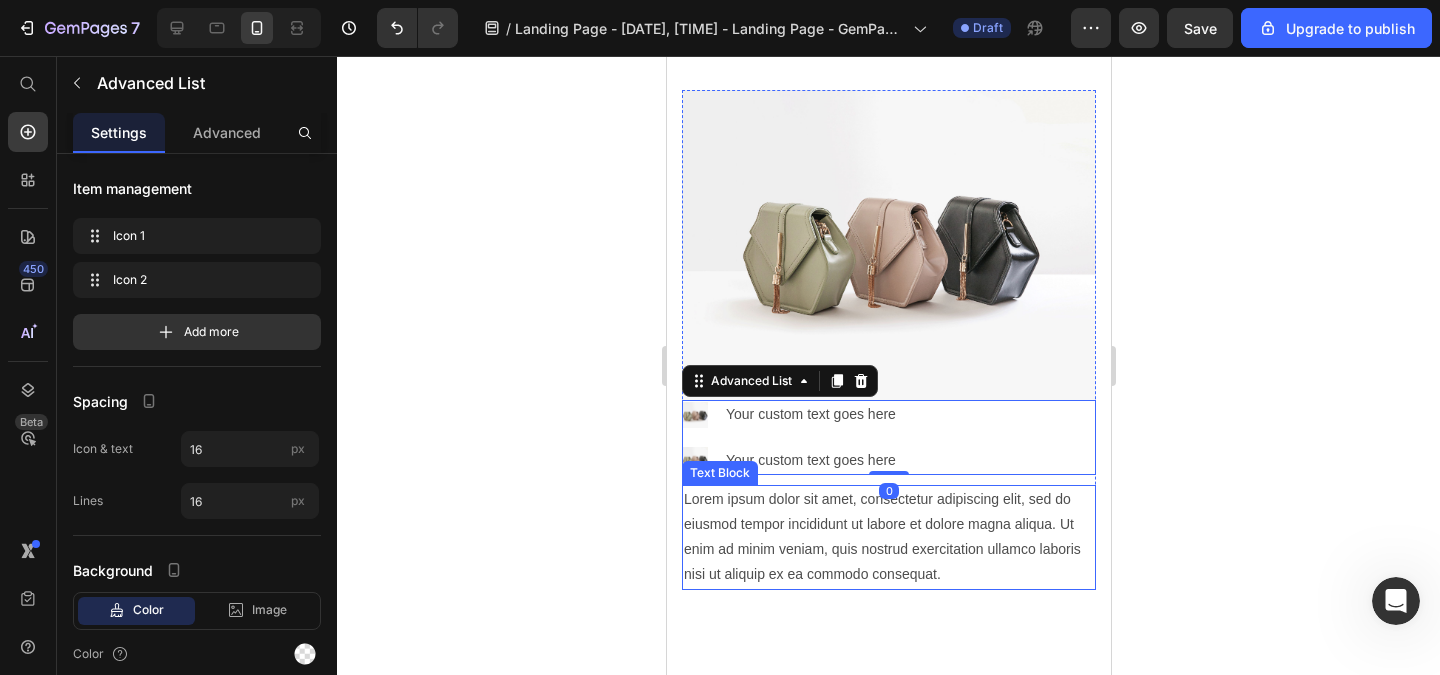 click on "Lorem ipsum dolor sit amet, consectetur adipiscing elit, sed do eiusmod tempor incididunt ut labore et dolore magna aliqua. Ut enim ad minim veniam, quis nostrud exercitation ullamco laboris nisi ut aliquip ex ea commodo consequat." at bounding box center (888, 537) 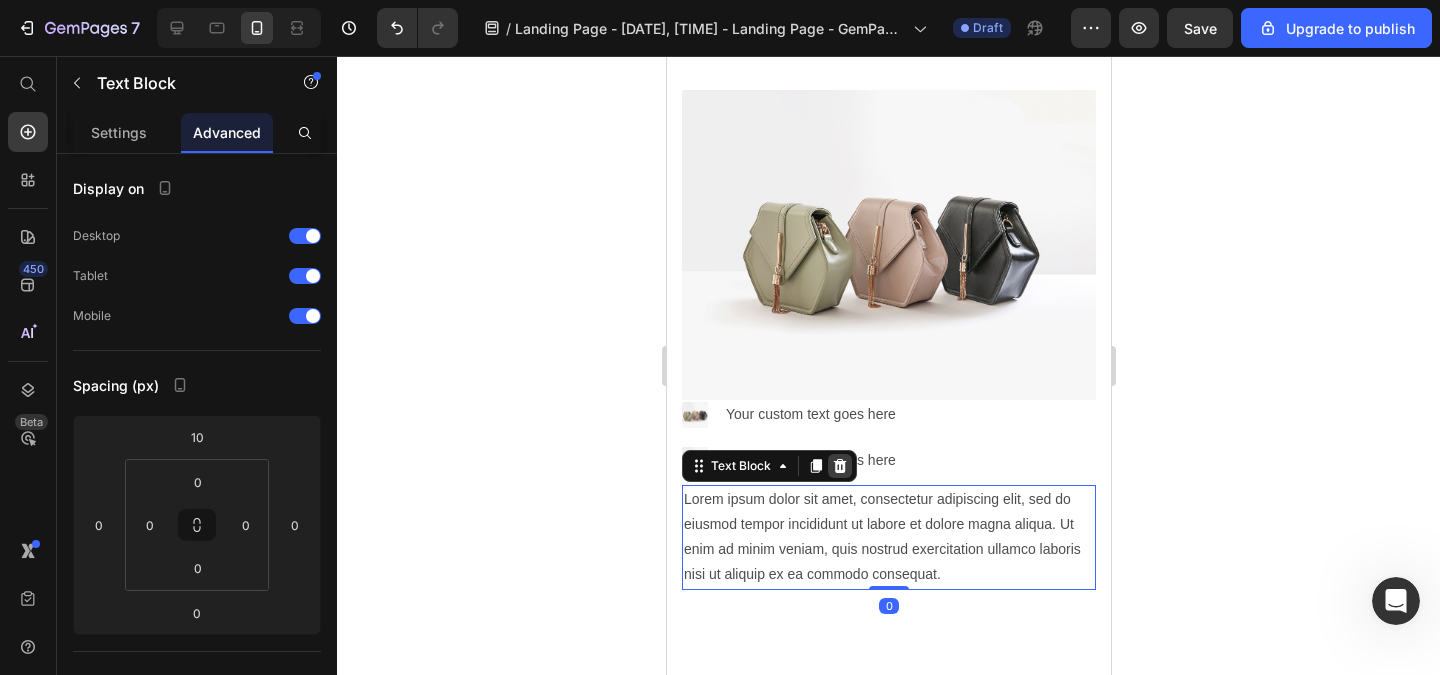 click 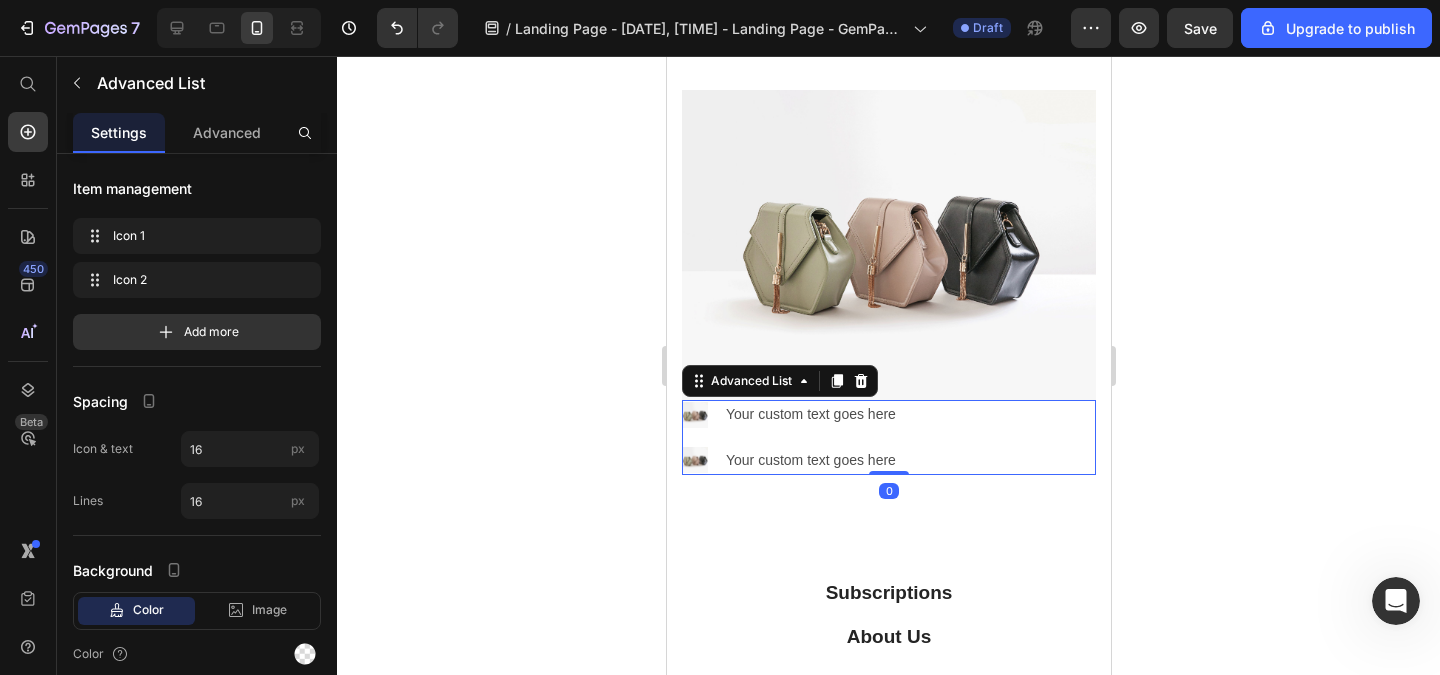 click on "Image Your custom text goes here Text Block Image Your custom text goes here Text Block" at bounding box center [888, 437] 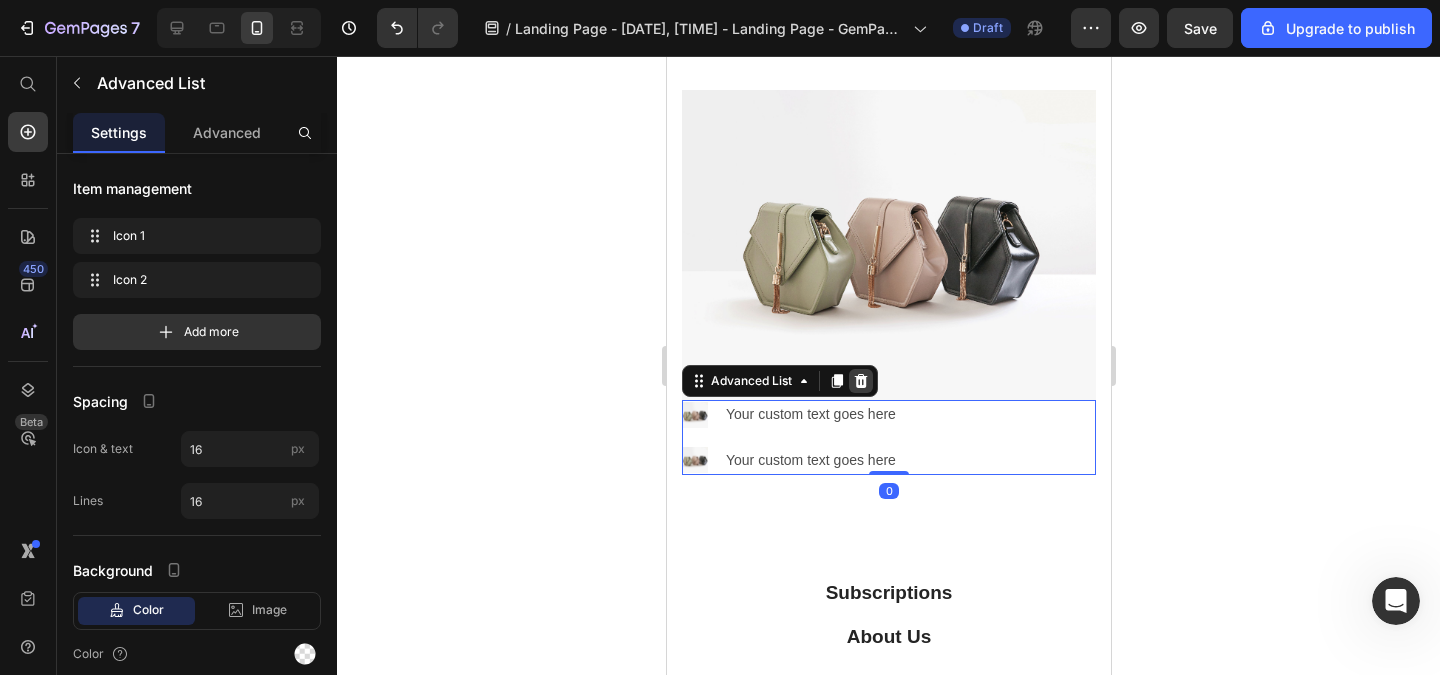 click at bounding box center (860, 381) 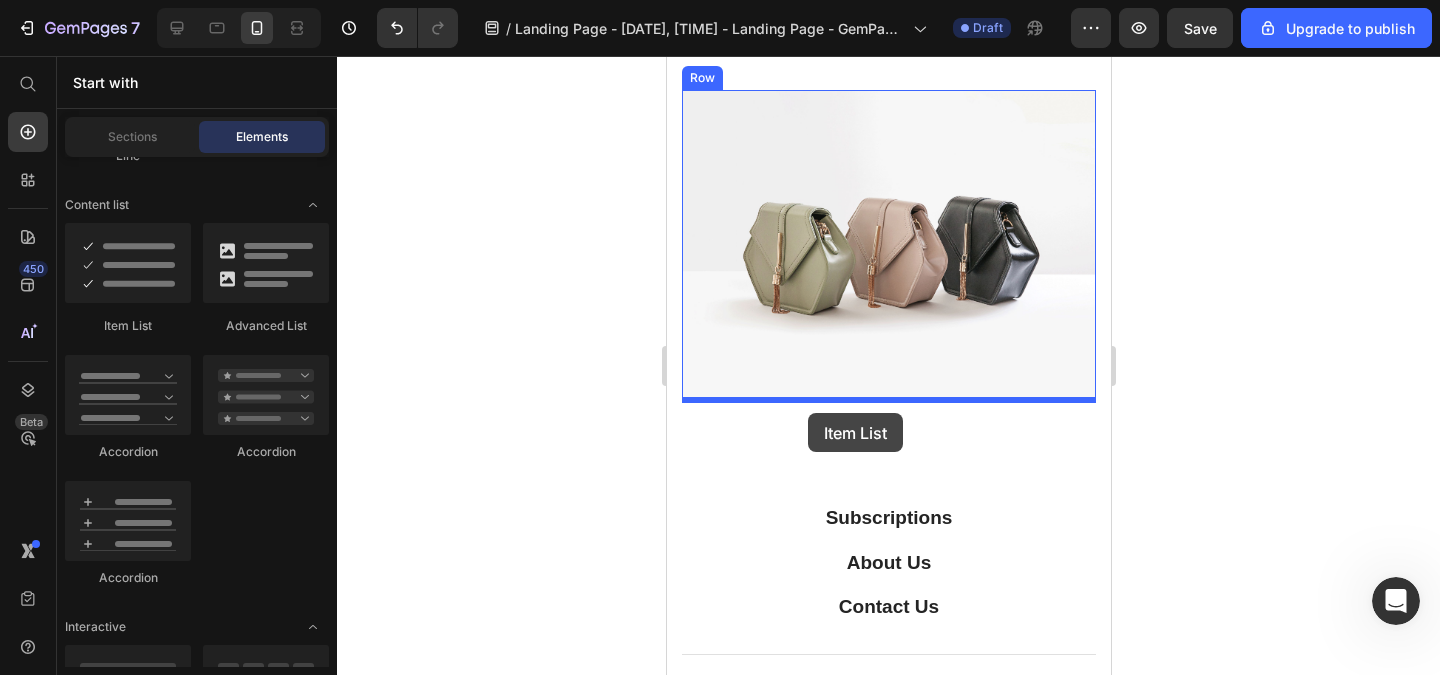 drag, startPoint x: 803, startPoint y: 350, endPoint x: 807, endPoint y: 413, distance: 63.126858 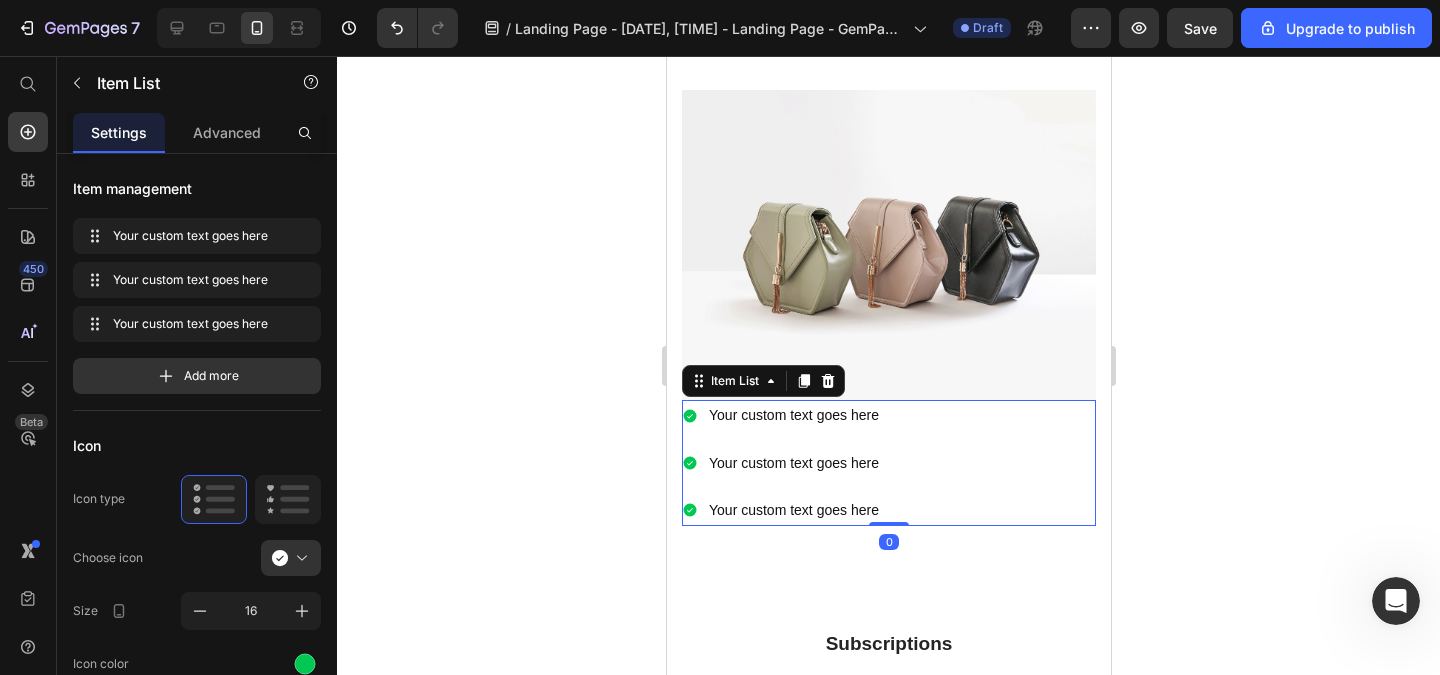 click on "Your custom text goes here Your custom text goes here Your custom text goes here" at bounding box center [888, 463] 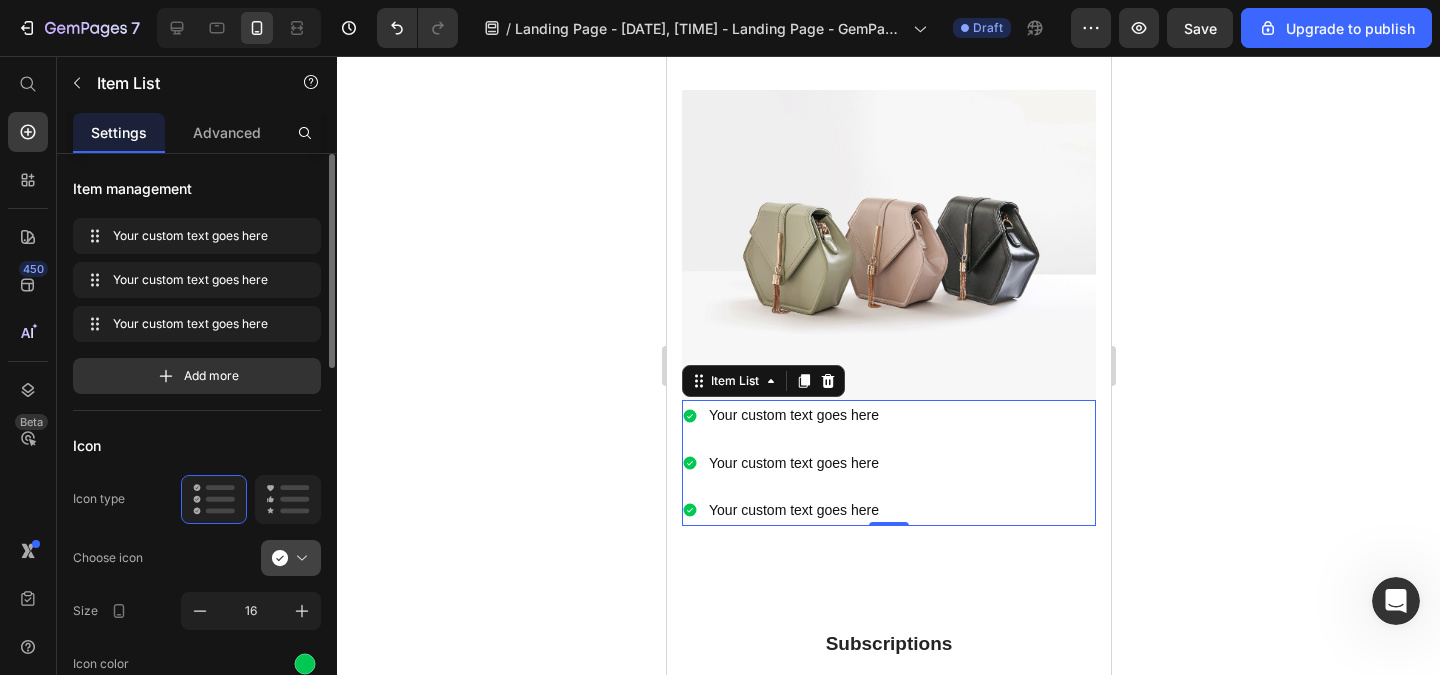 click at bounding box center [299, 558] 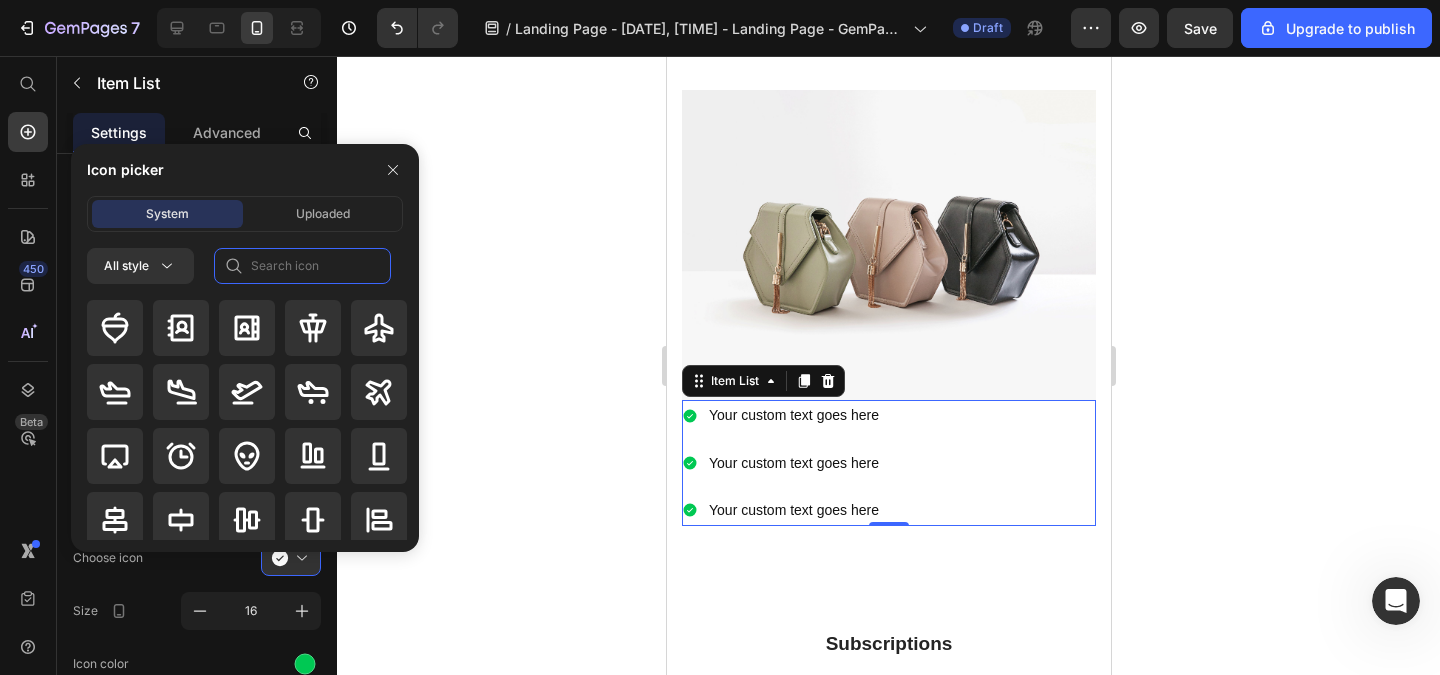 click 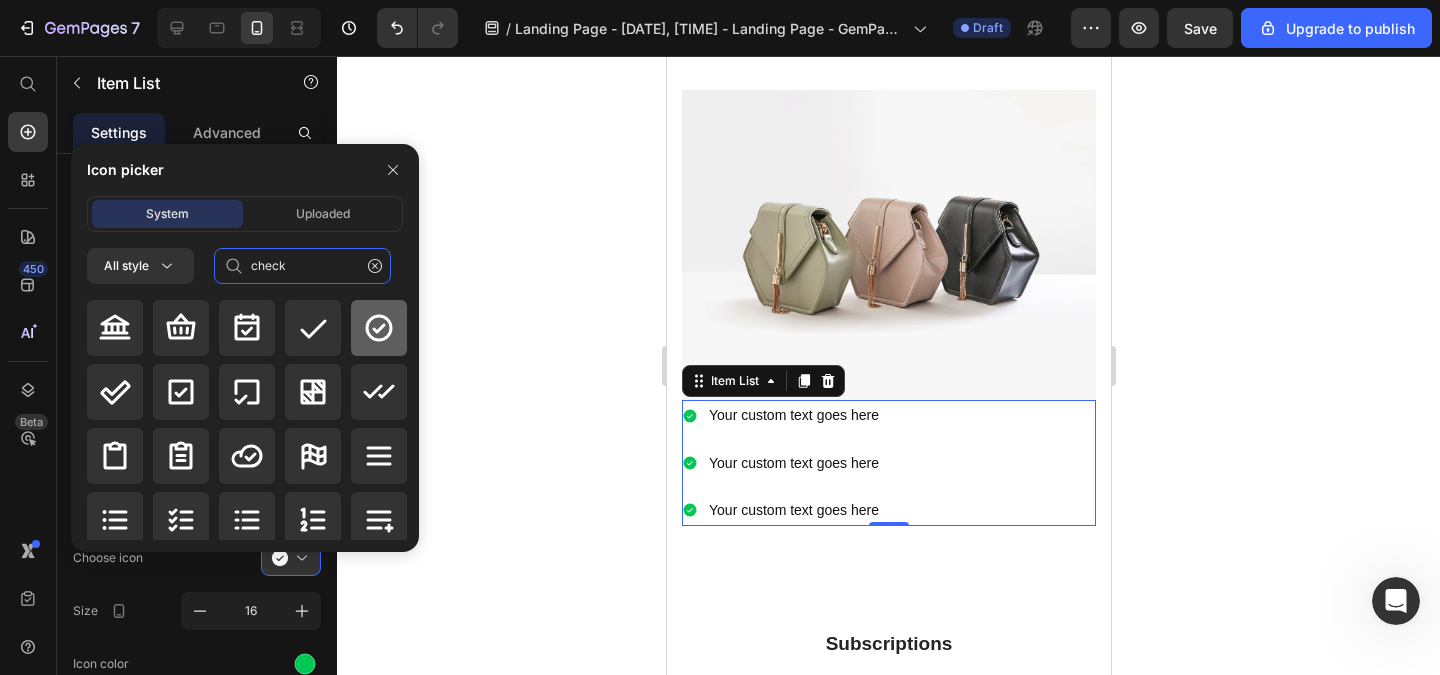 type on "check" 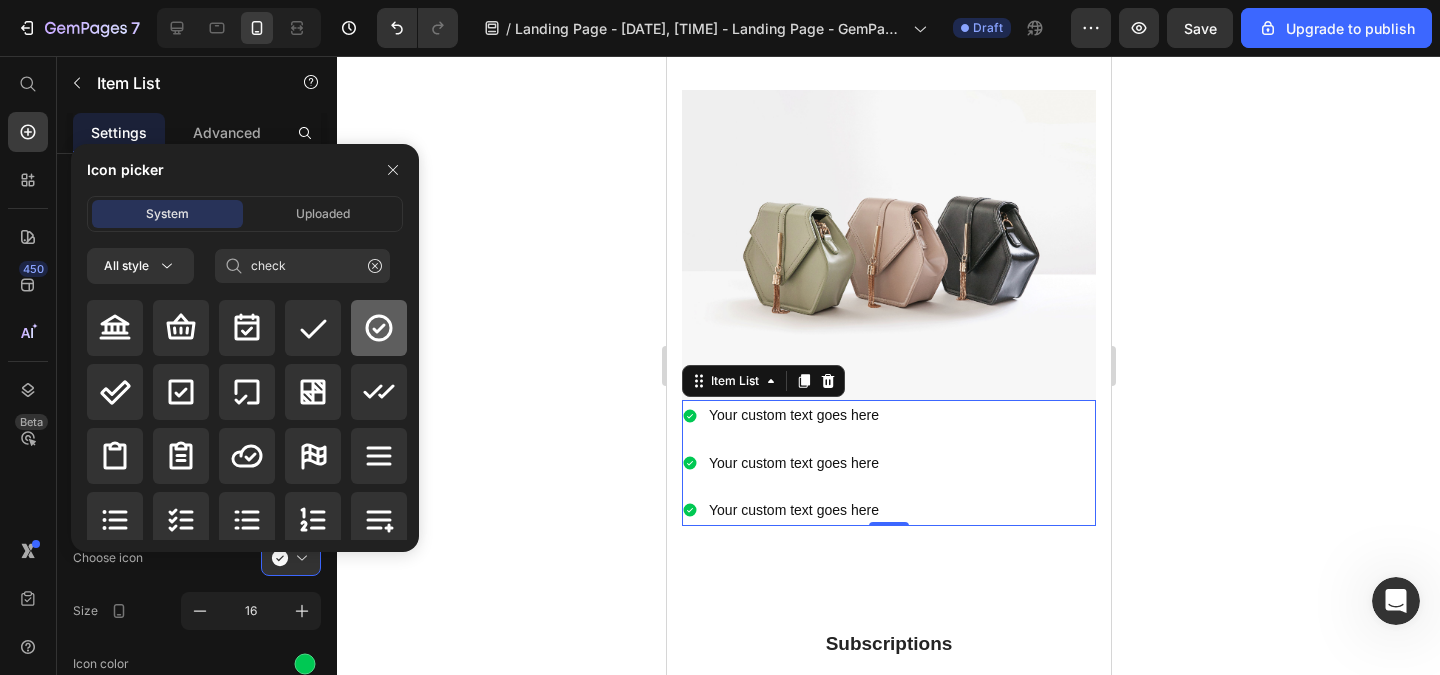 click 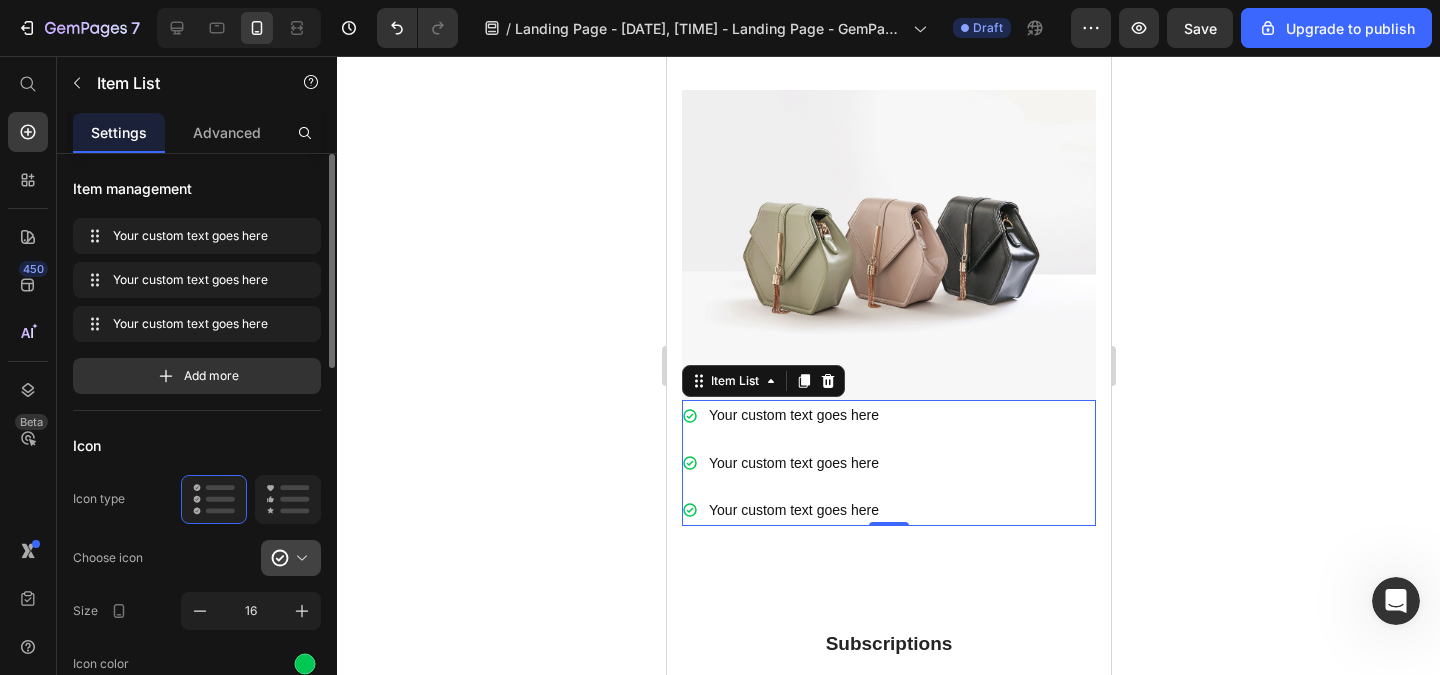 click at bounding box center (299, 558) 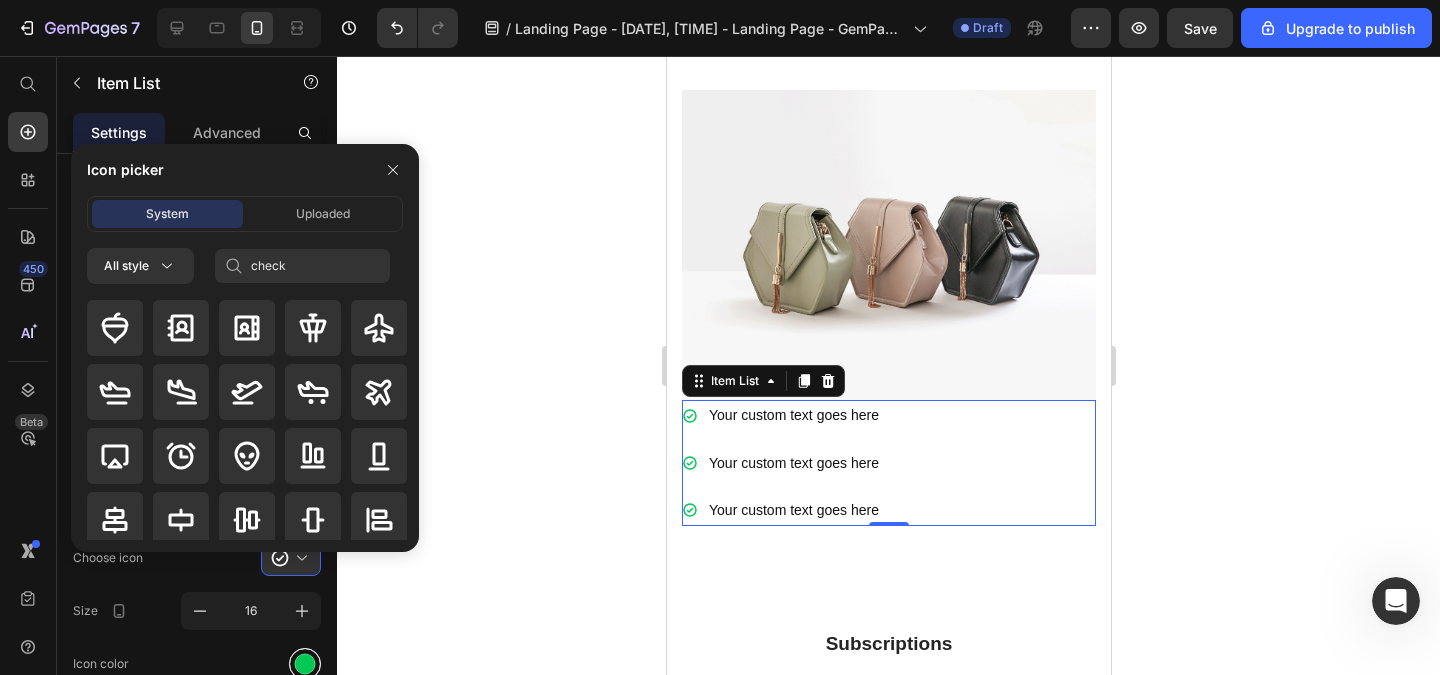 click at bounding box center [305, 663] 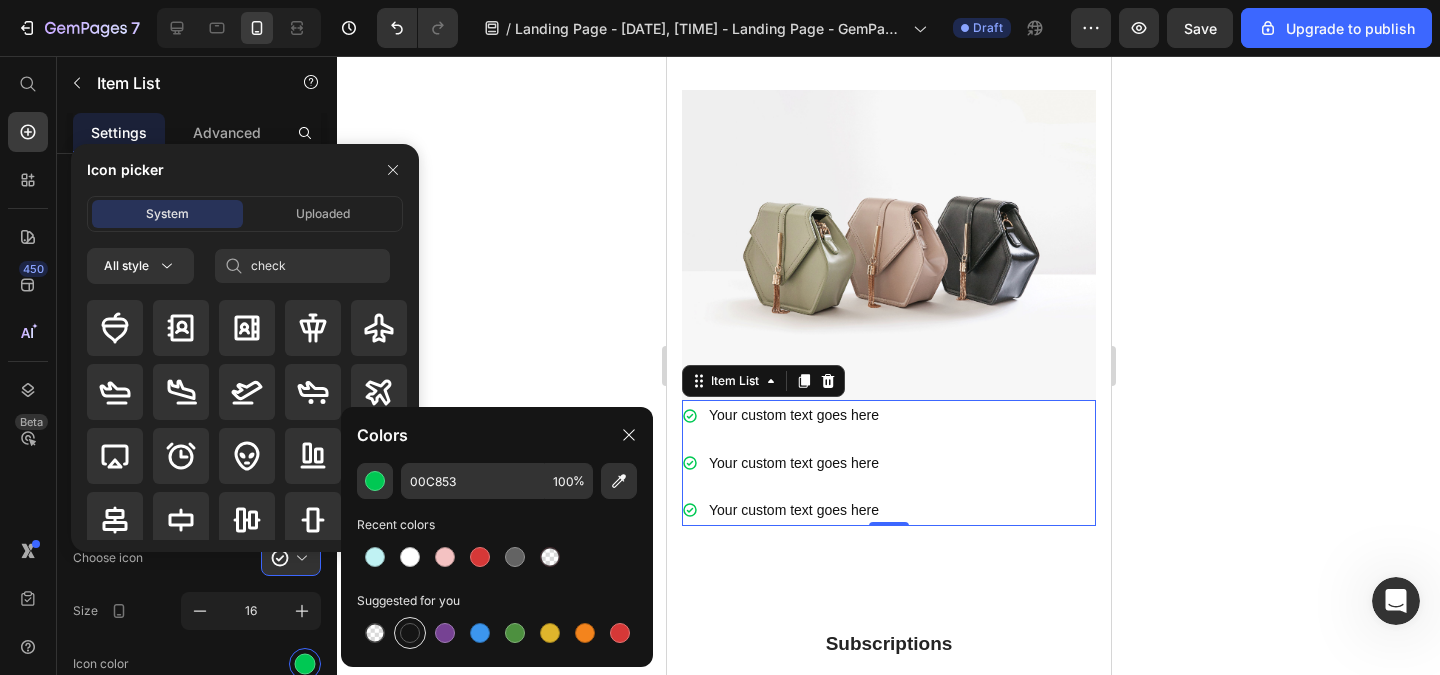 click at bounding box center [410, 633] 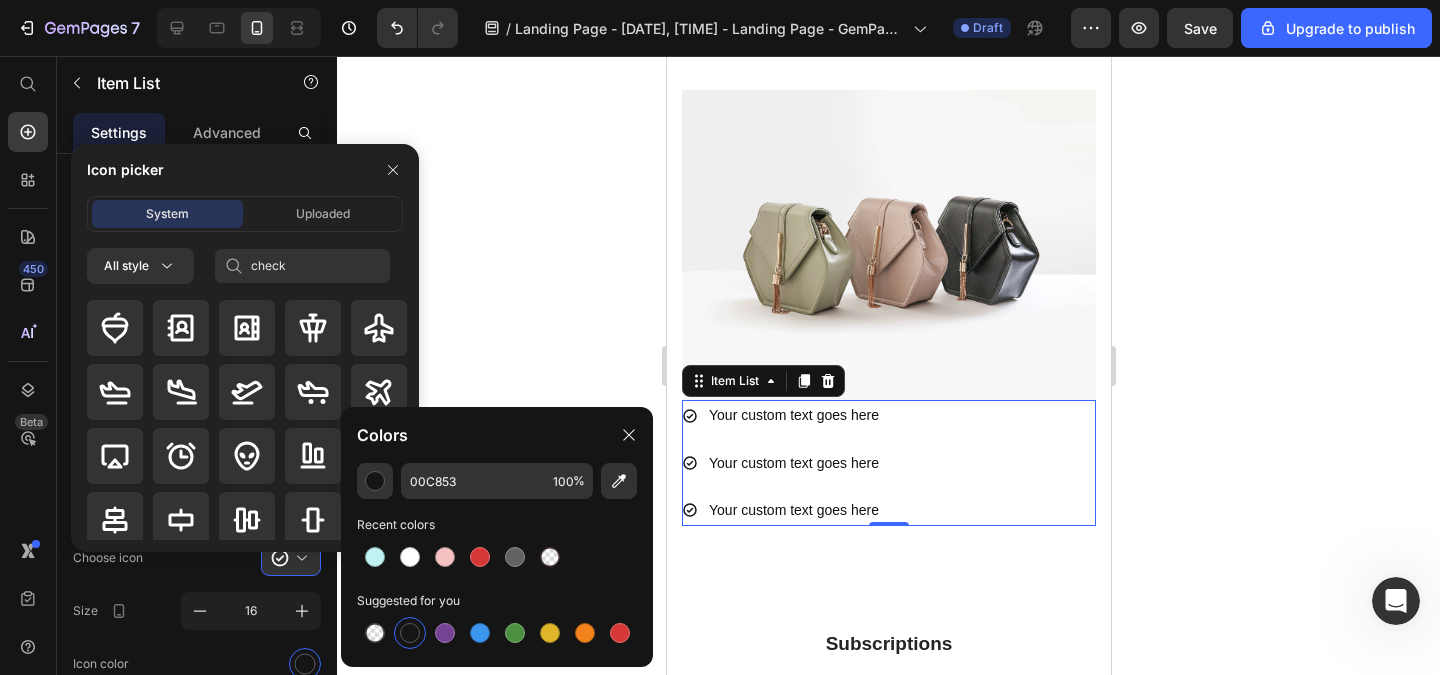 click 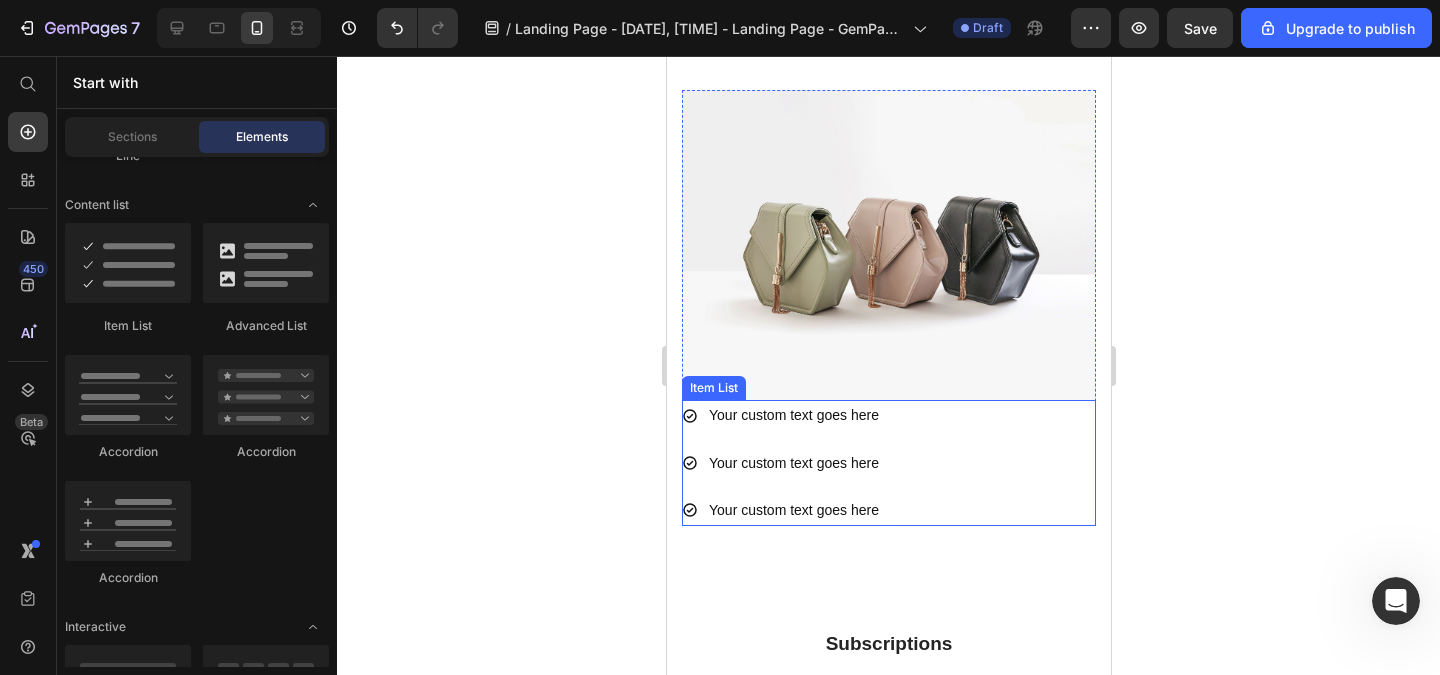 click on "Your custom text goes here
Your custom text goes here
Your custom text goes here" at bounding box center [888, 463] 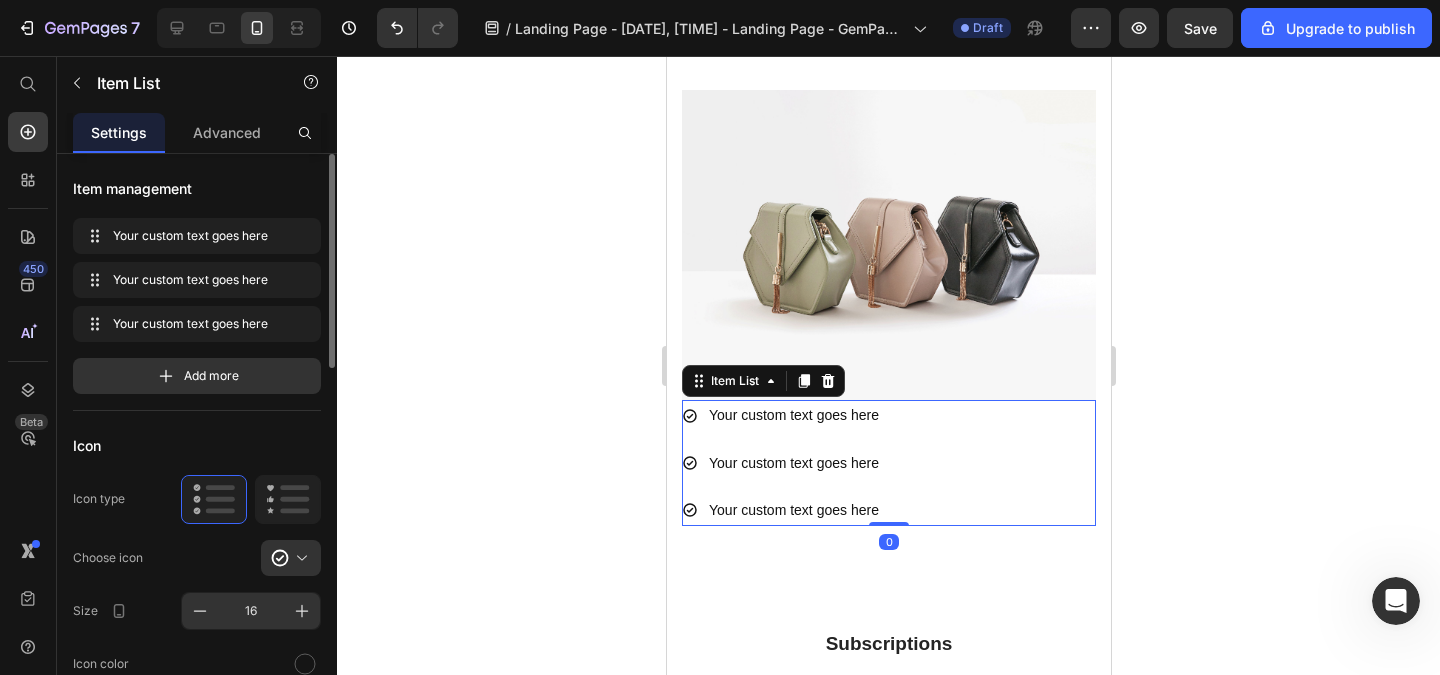 click on "16" at bounding box center (251, 611) 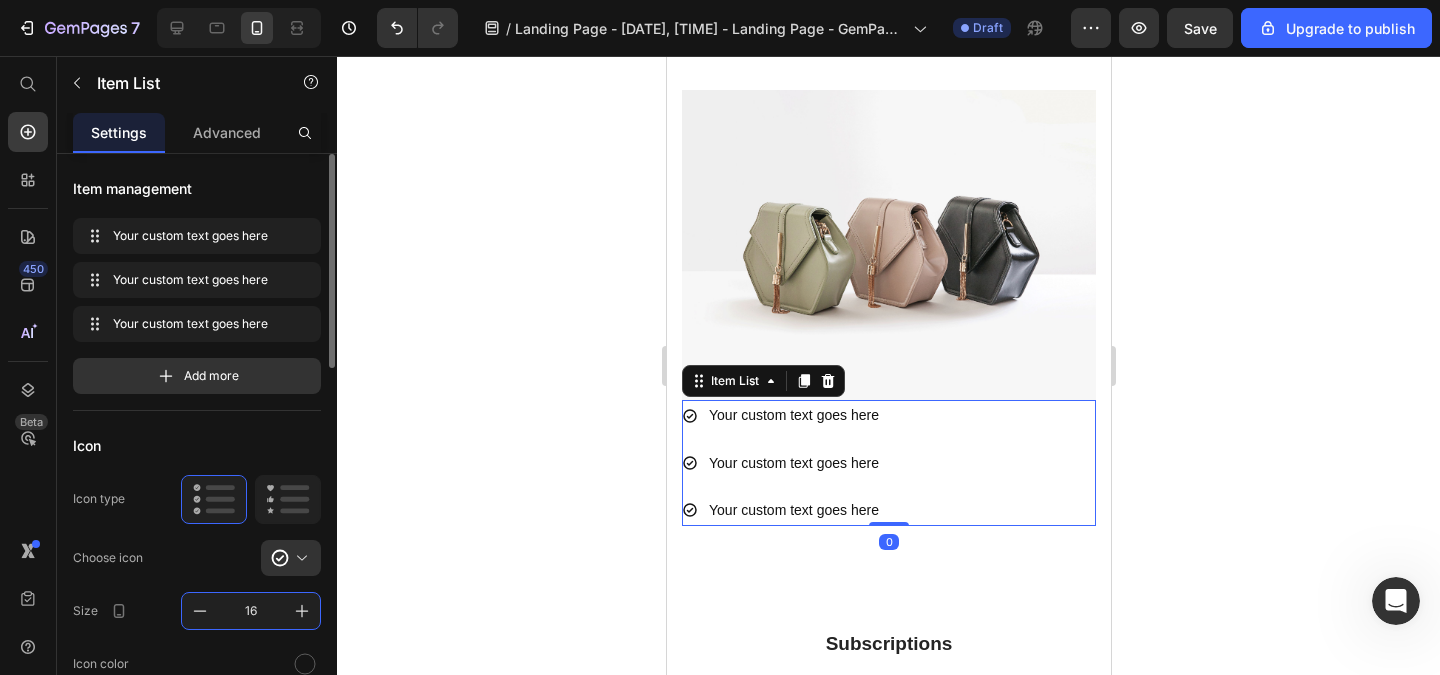 click on "16" at bounding box center (251, 611) 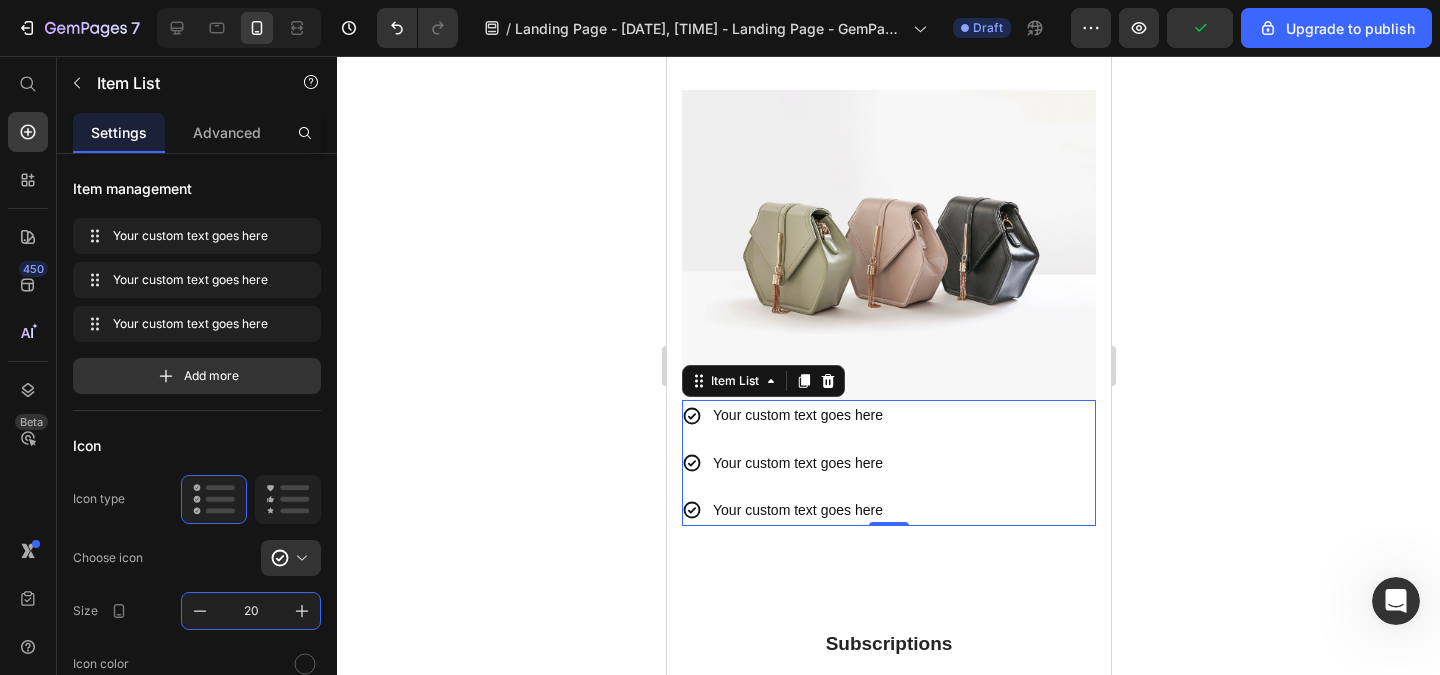 type on "20" 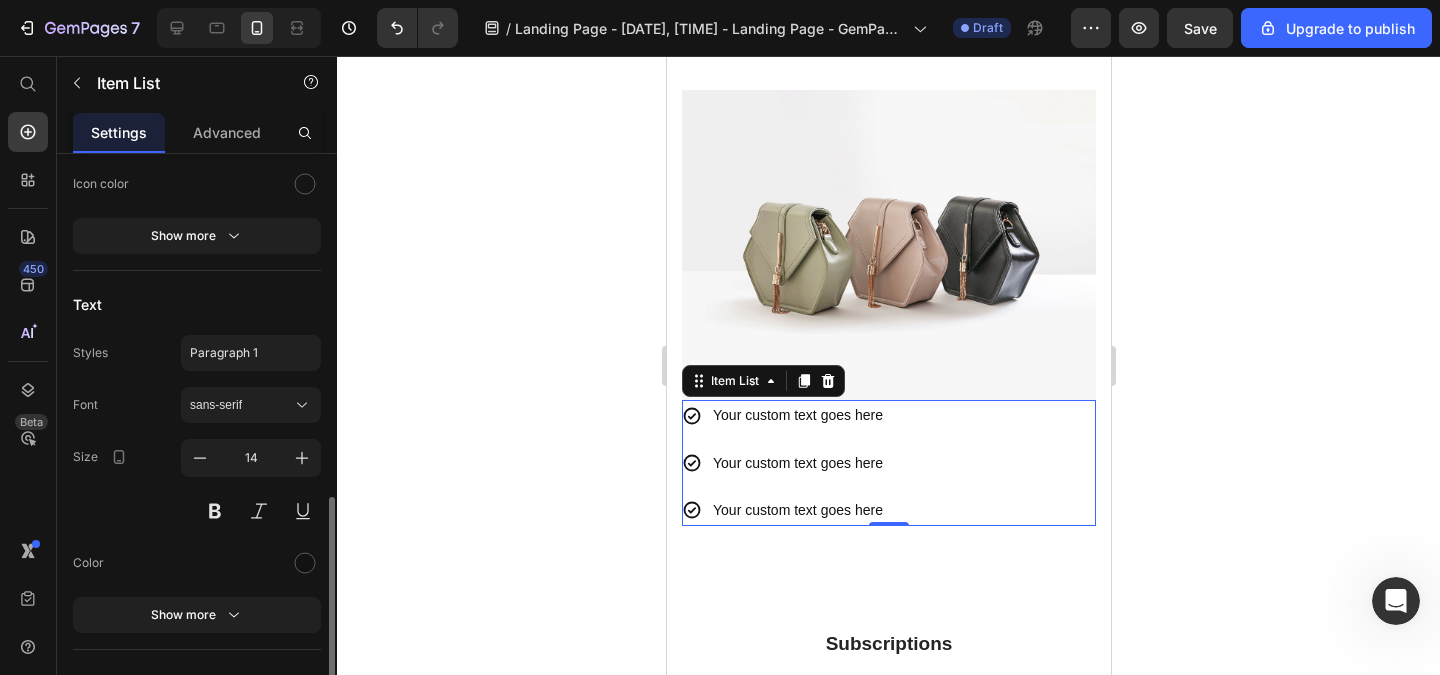 scroll, scrollTop: 720, scrollLeft: 0, axis: vertical 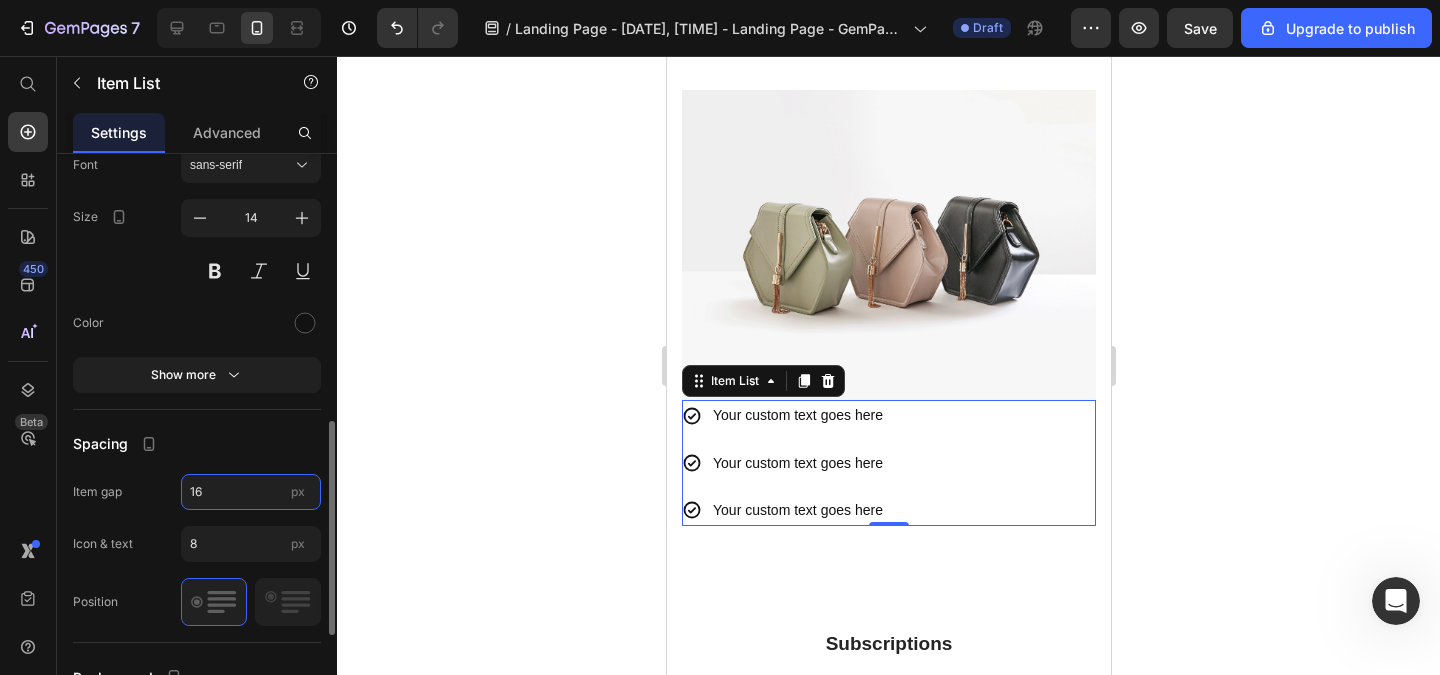click on "16" at bounding box center (251, 492) 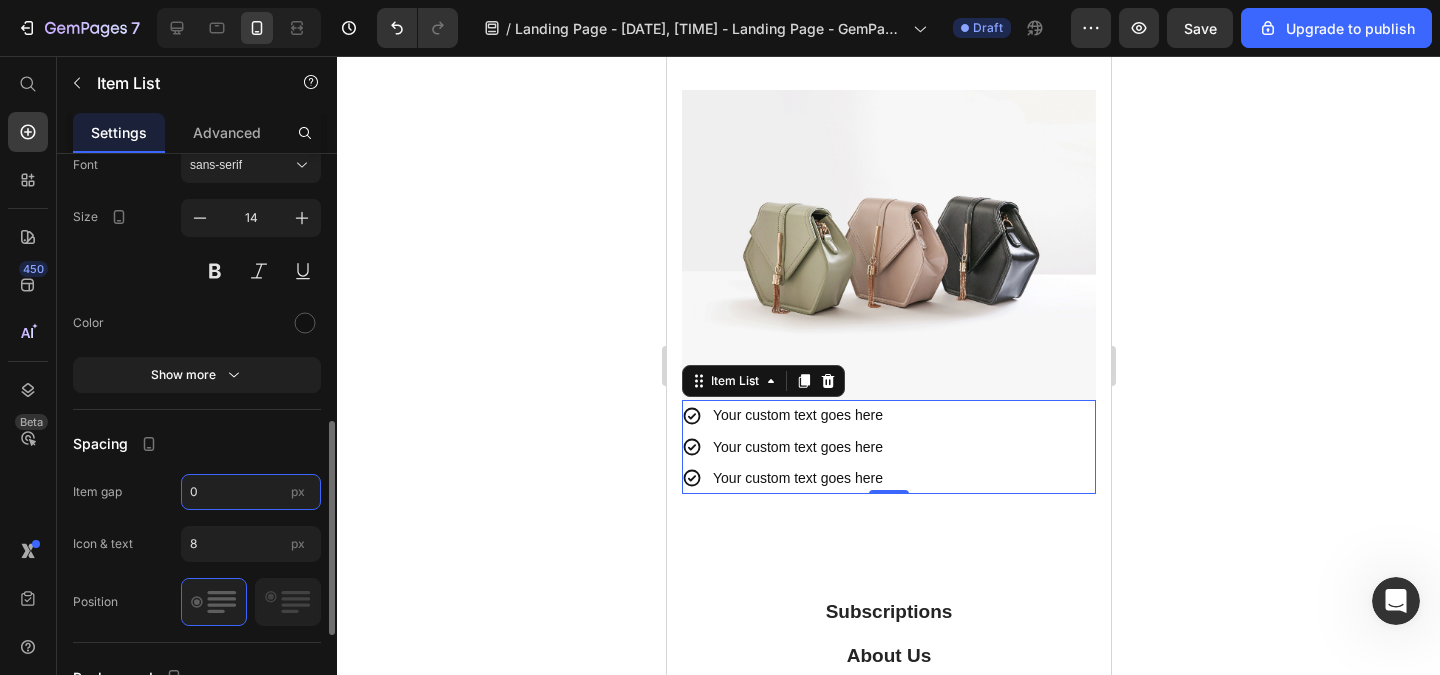 type on "0" 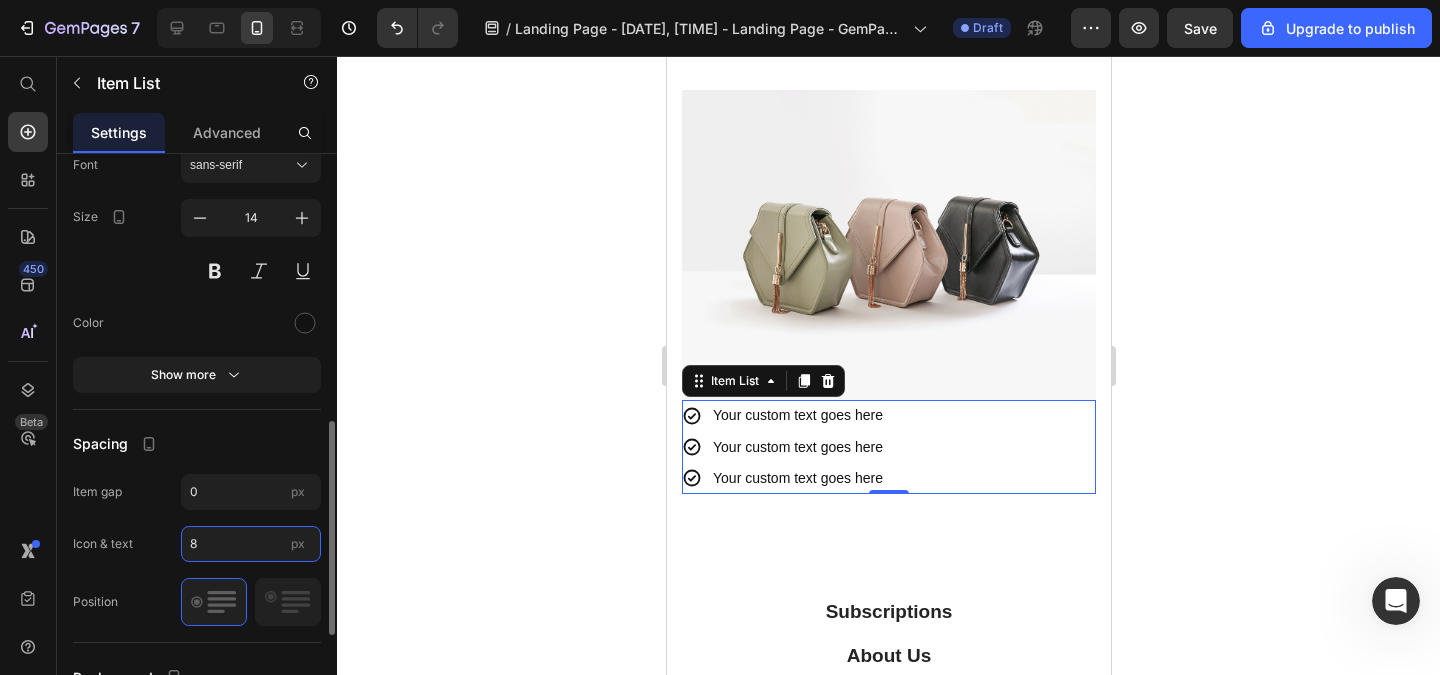 click on "8" at bounding box center [251, 544] 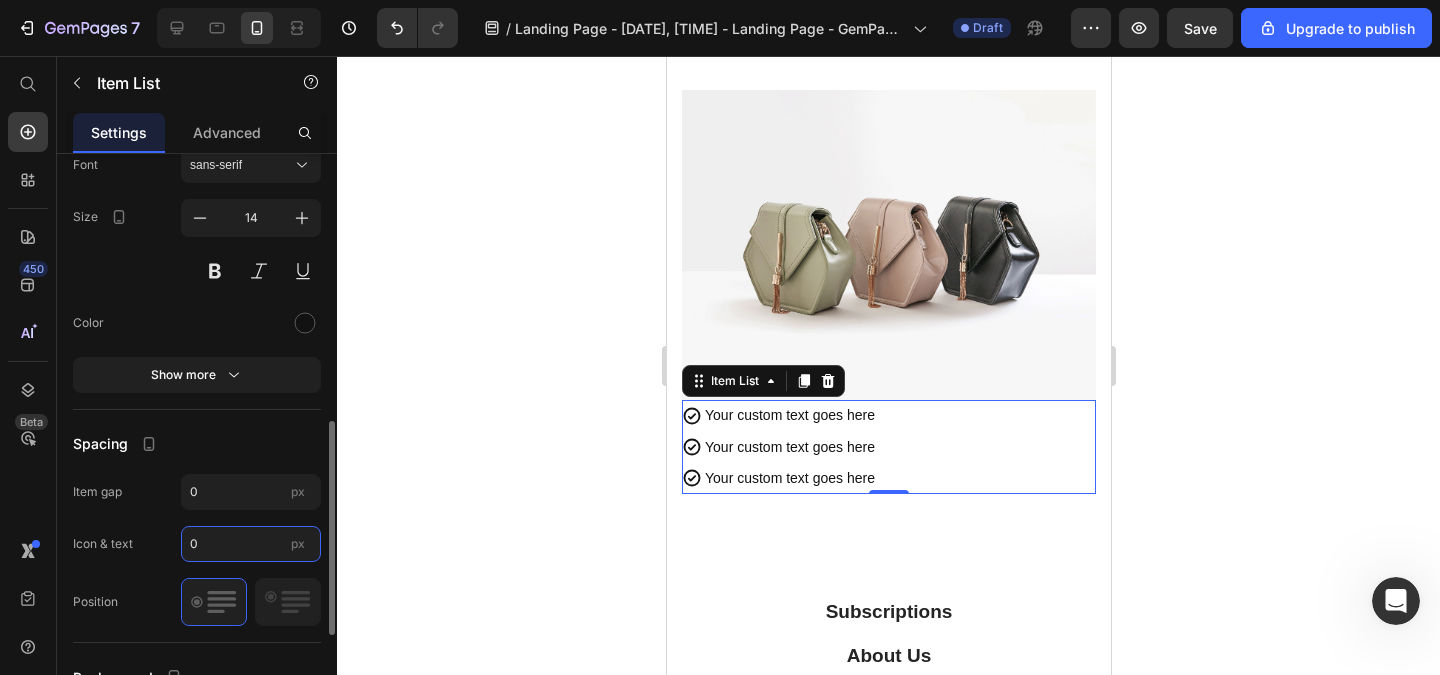 type on "0" 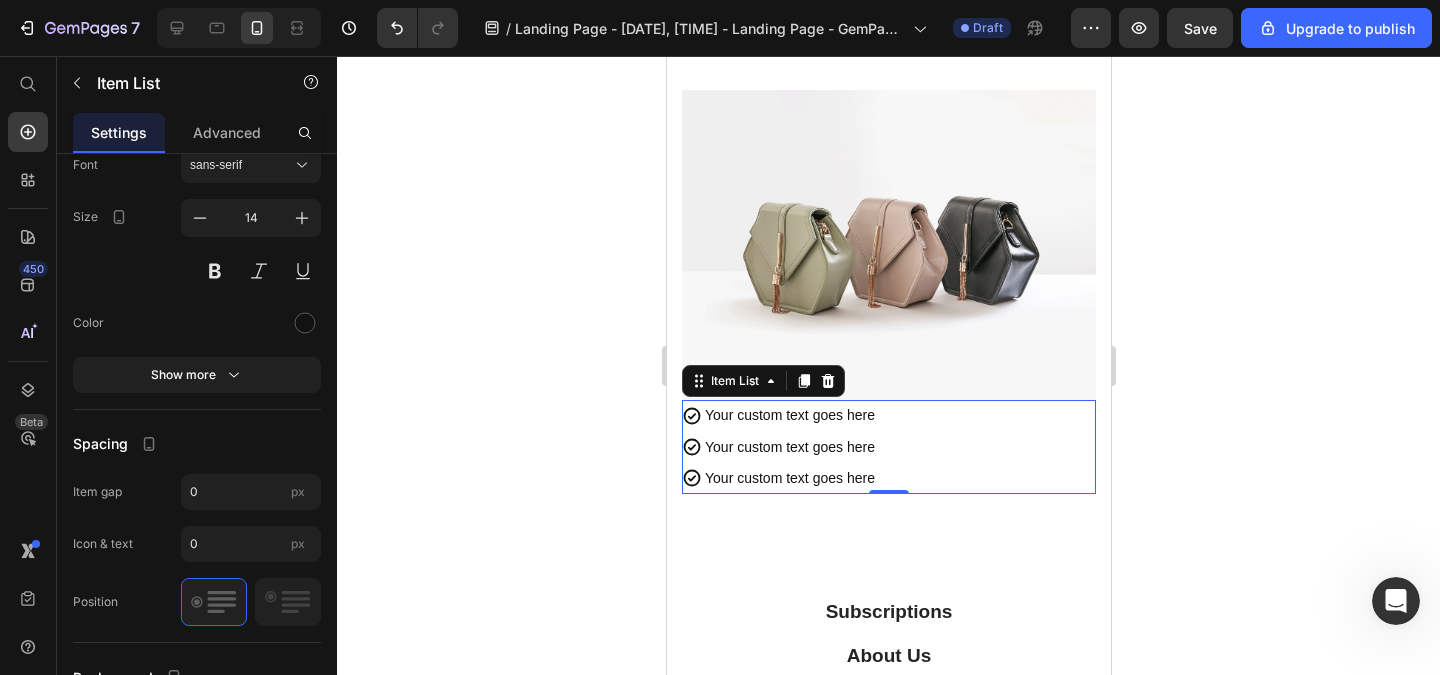 click 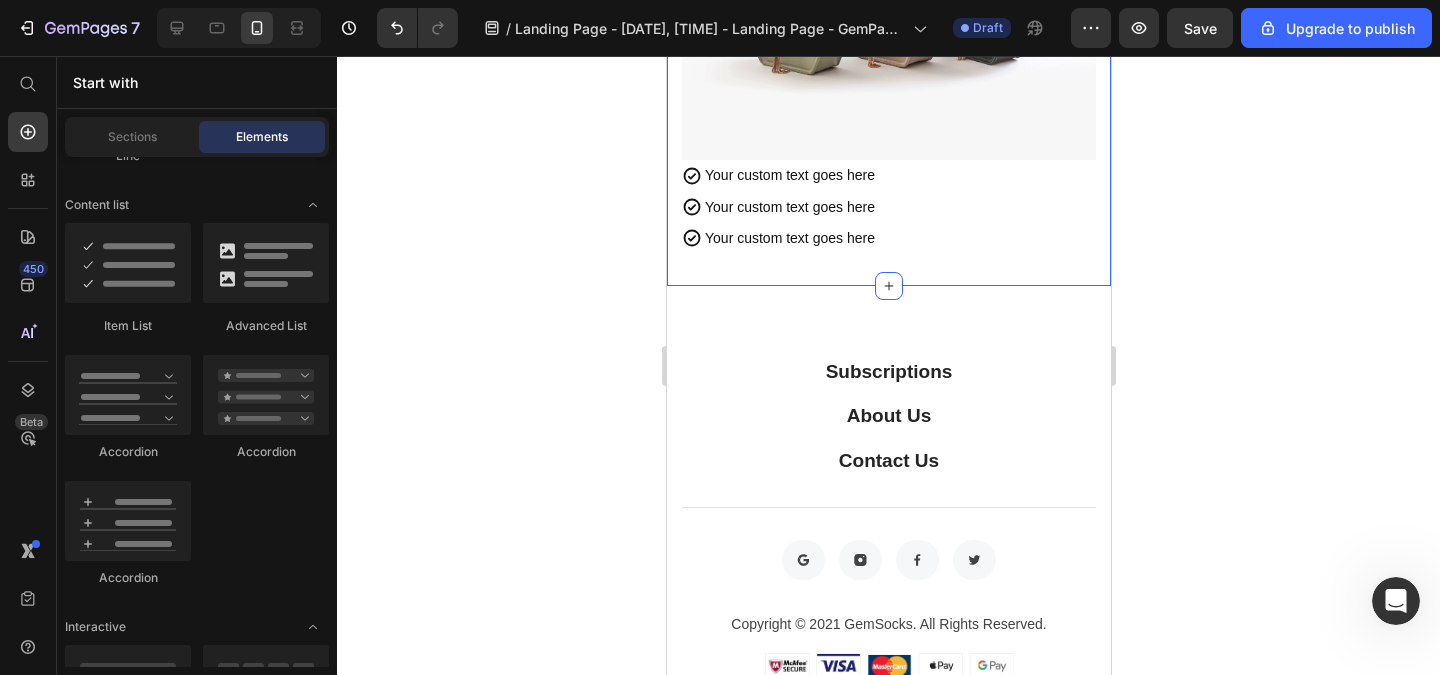 scroll, scrollTop: 1920, scrollLeft: 0, axis: vertical 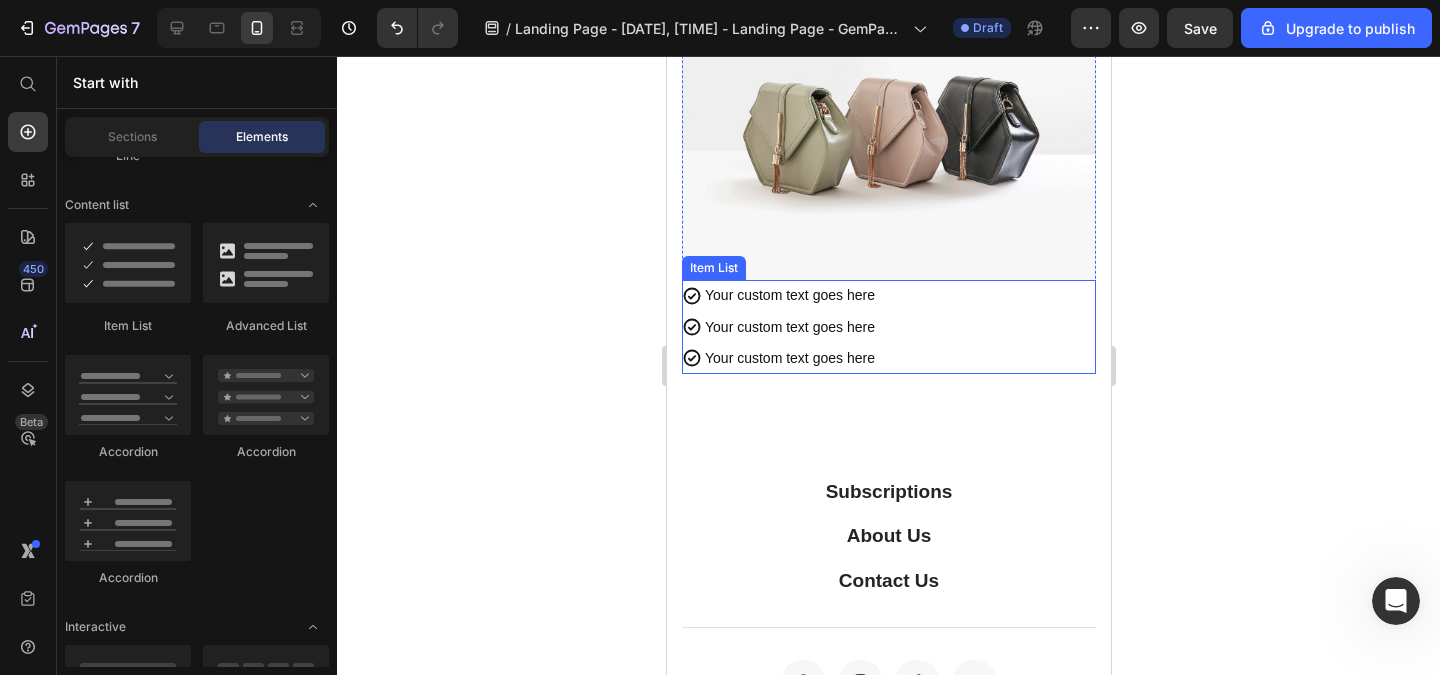 click on "Your custom text goes here
Your custom text goes here
Your custom text goes here" at bounding box center (888, 327) 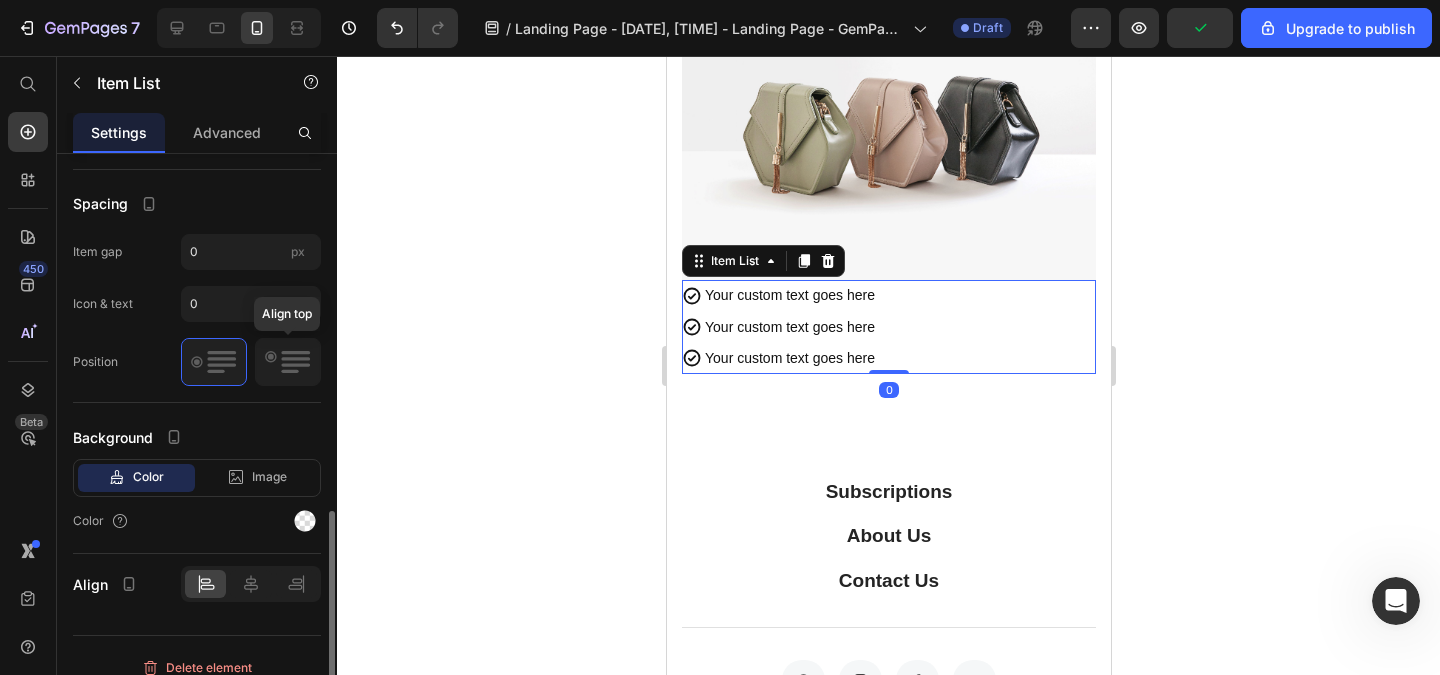 scroll, scrollTop: 978, scrollLeft: 0, axis: vertical 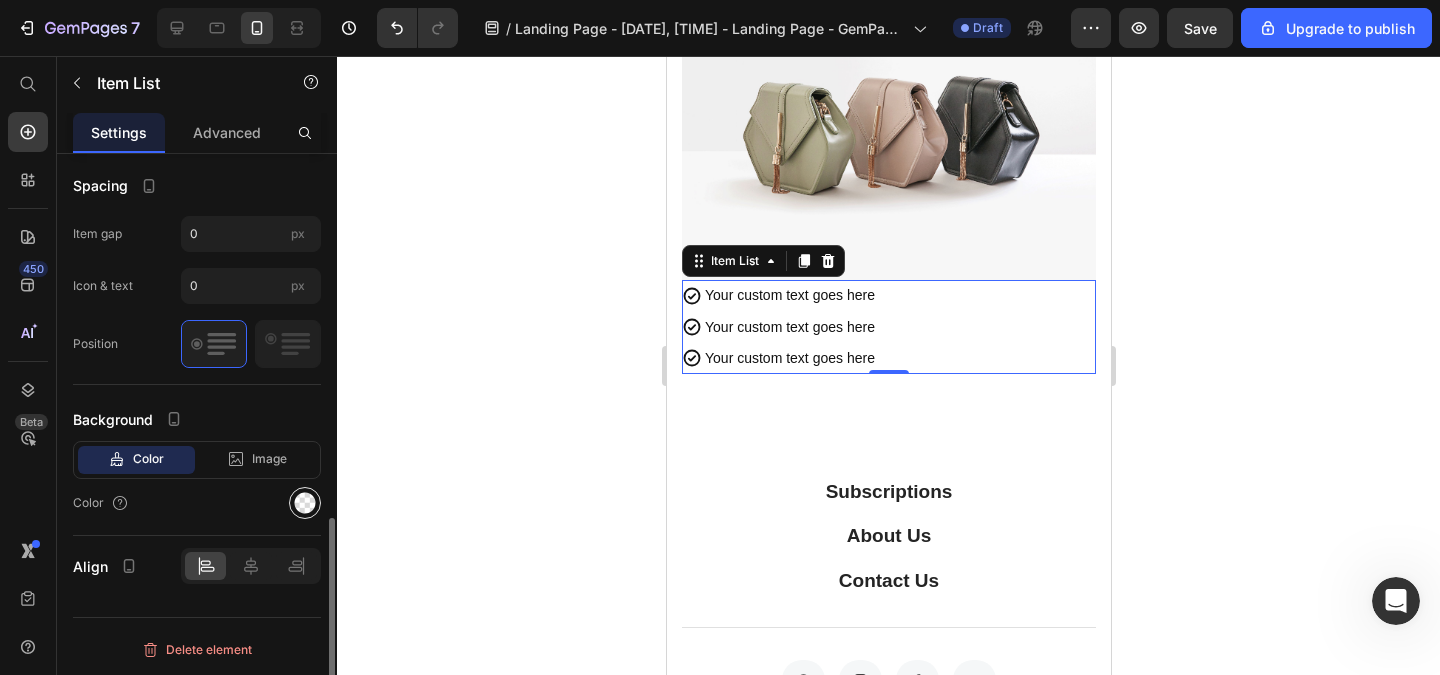 click at bounding box center (305, 503) 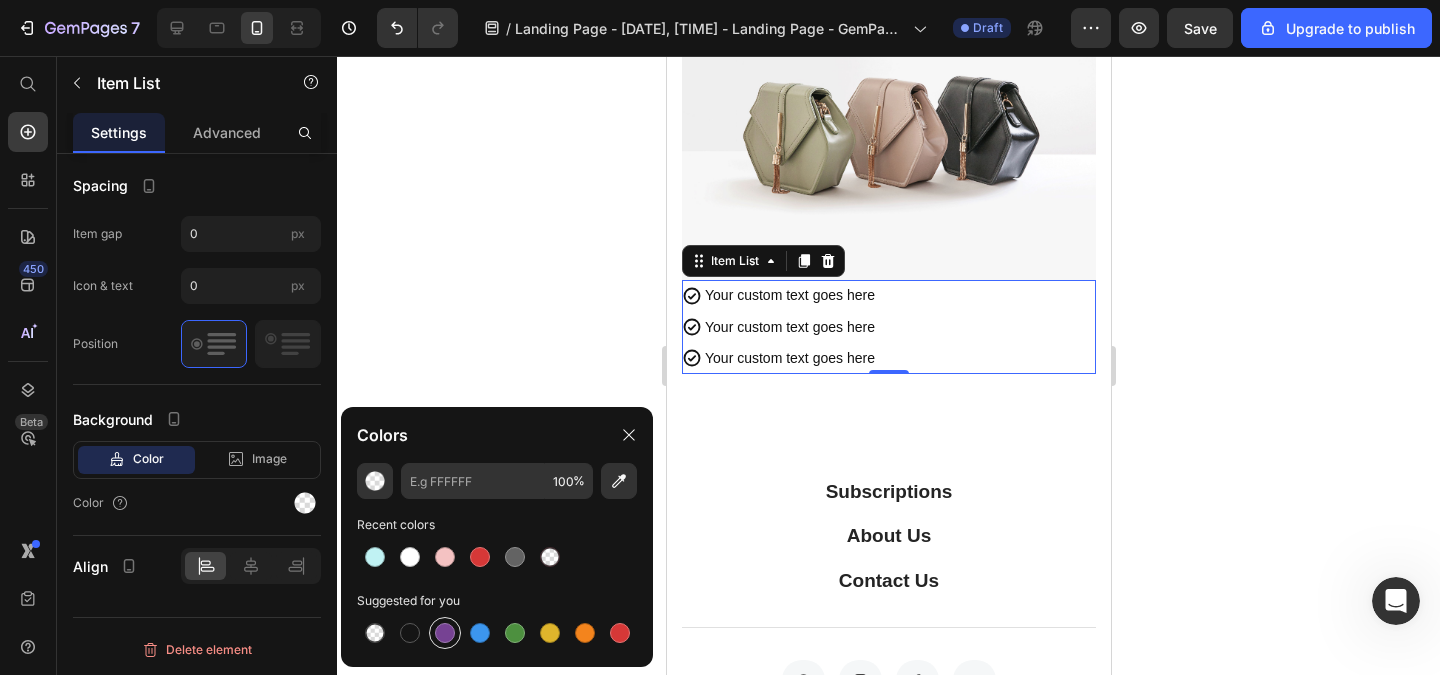 click at bounding box center [445, 633] 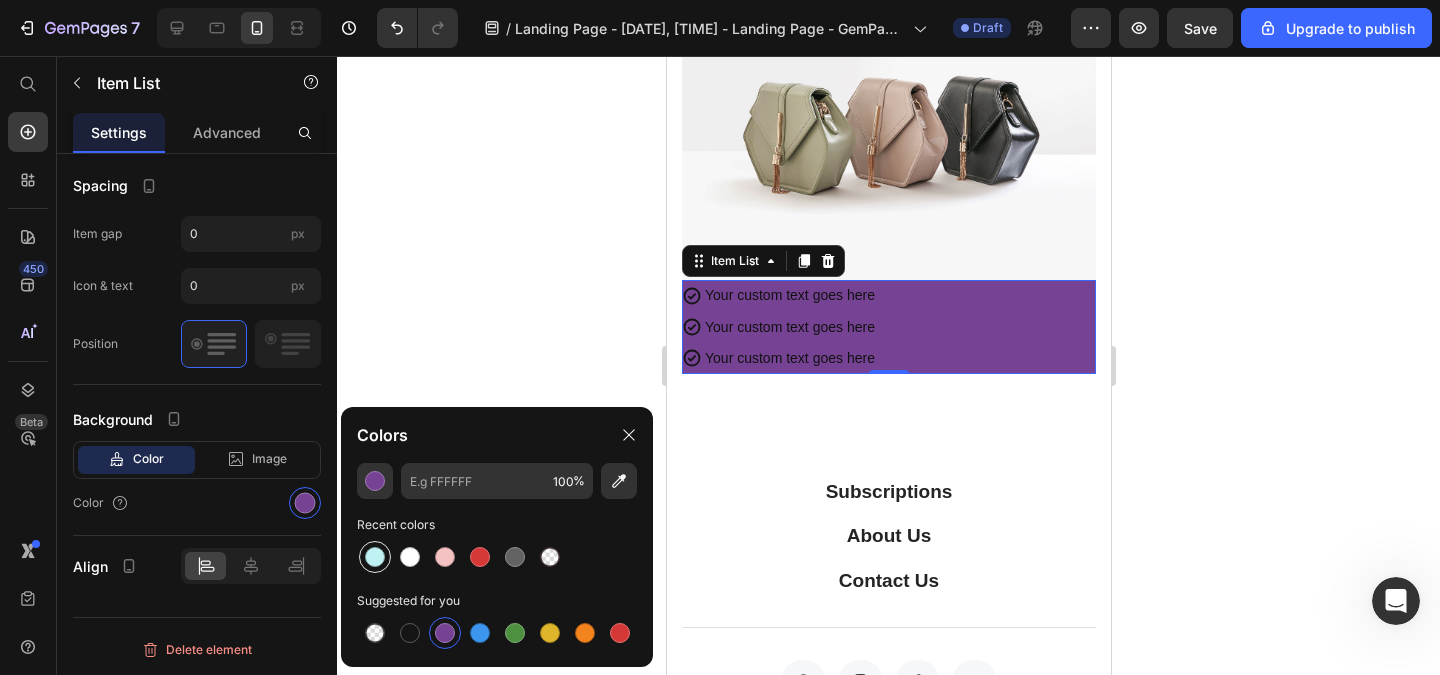 click at bounding box center [375, 557] 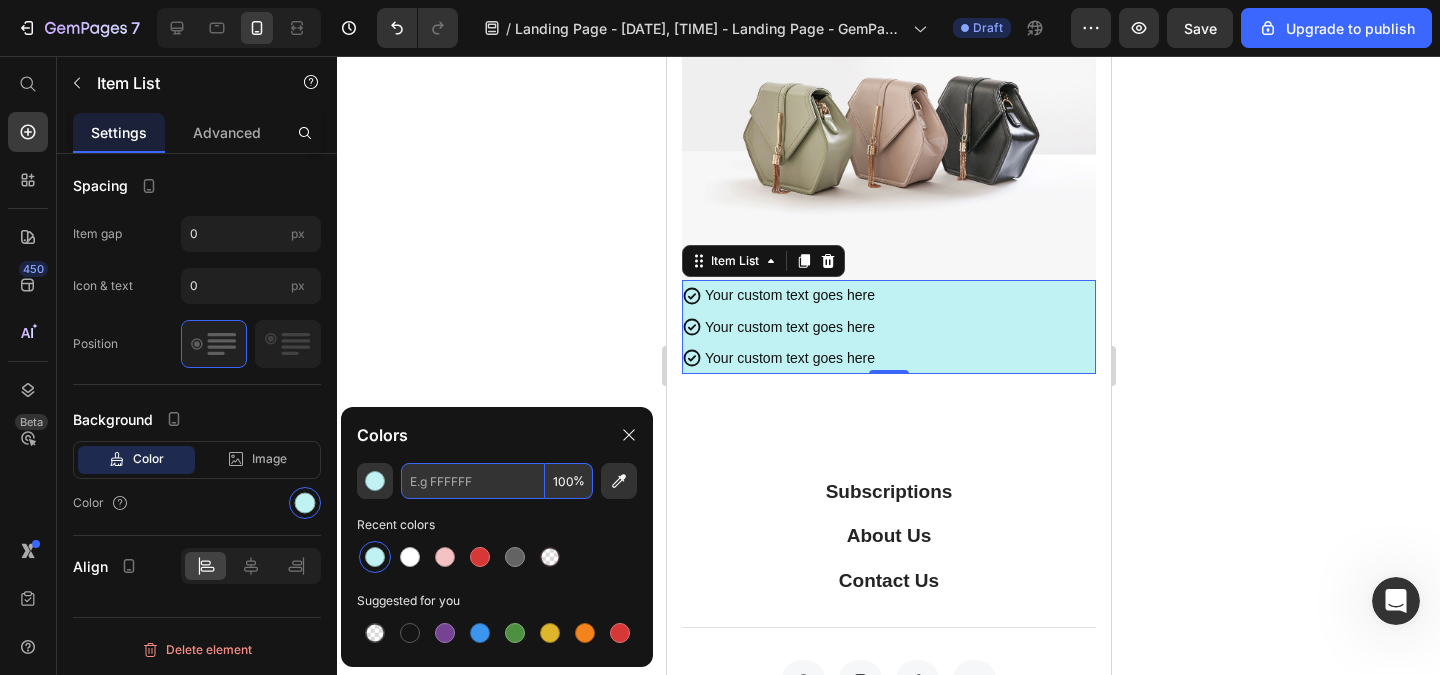 click at bounding box center [473, 481] 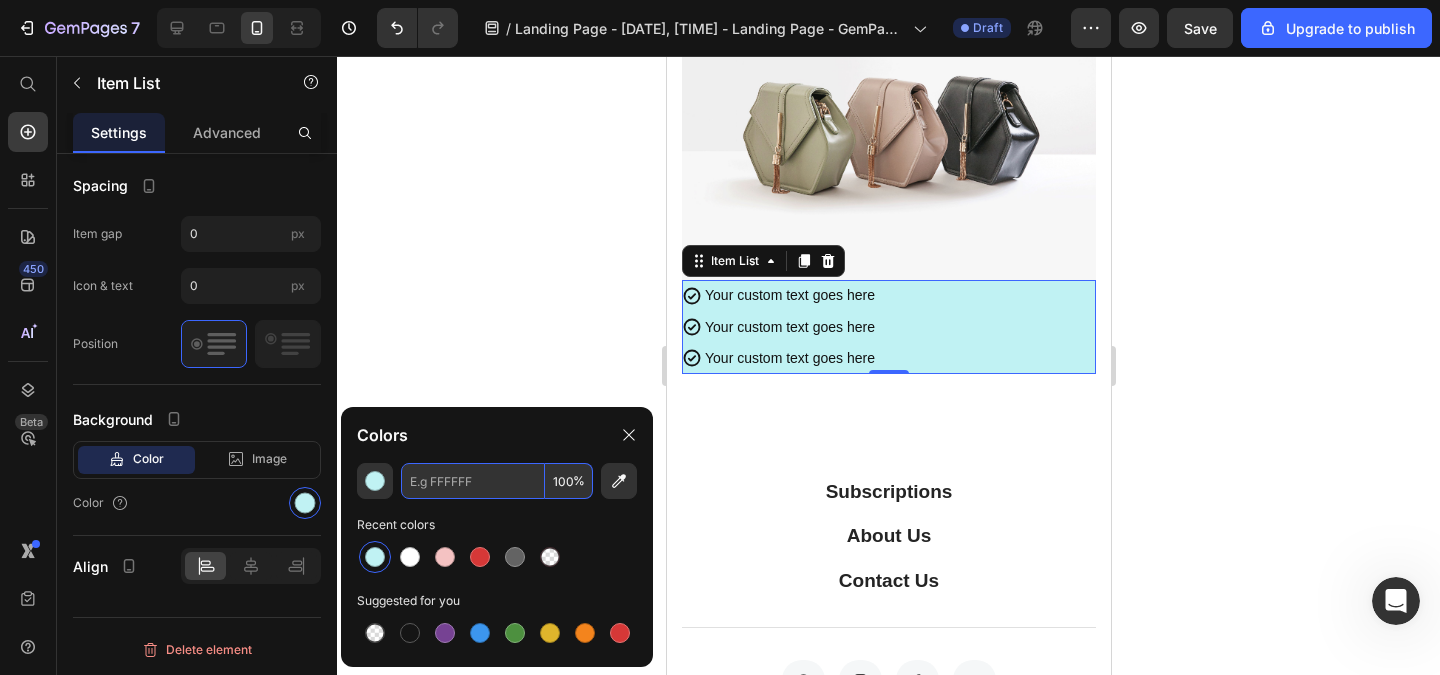 paste on "f3faf9" 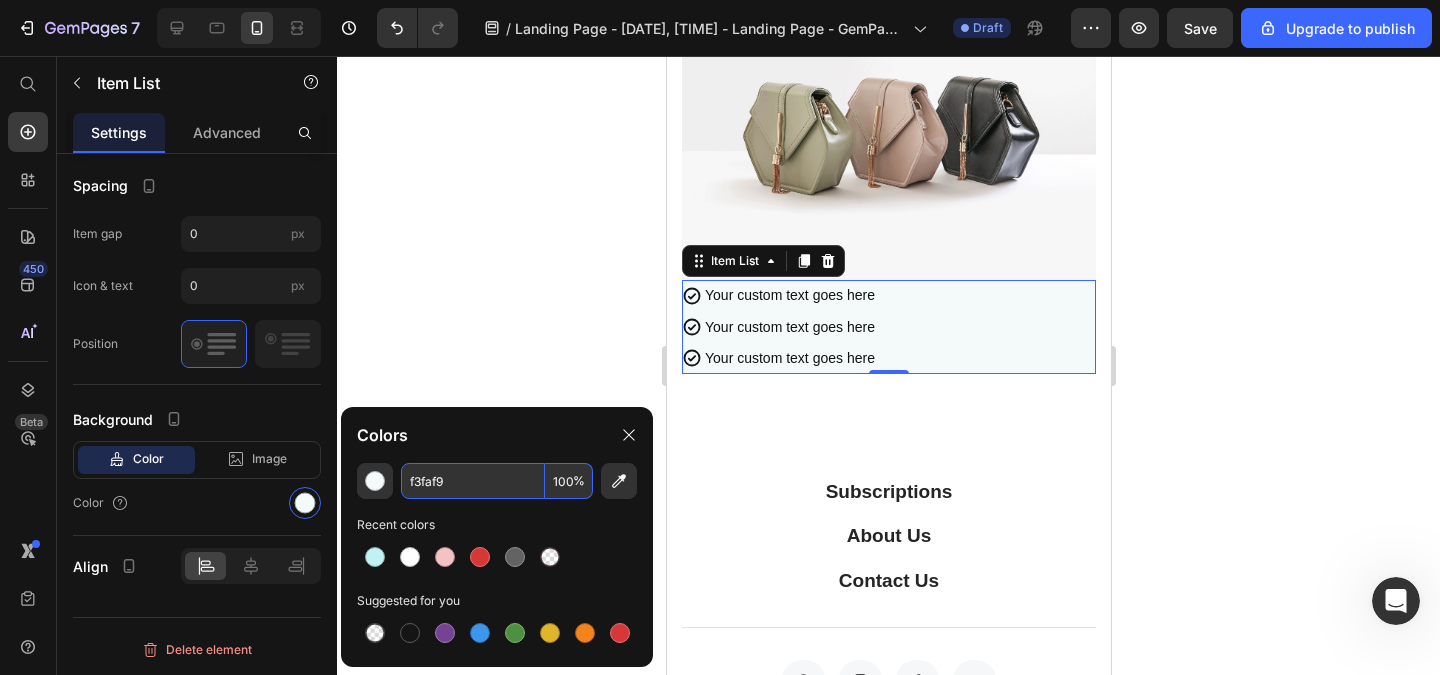 type on "F3FAF9" 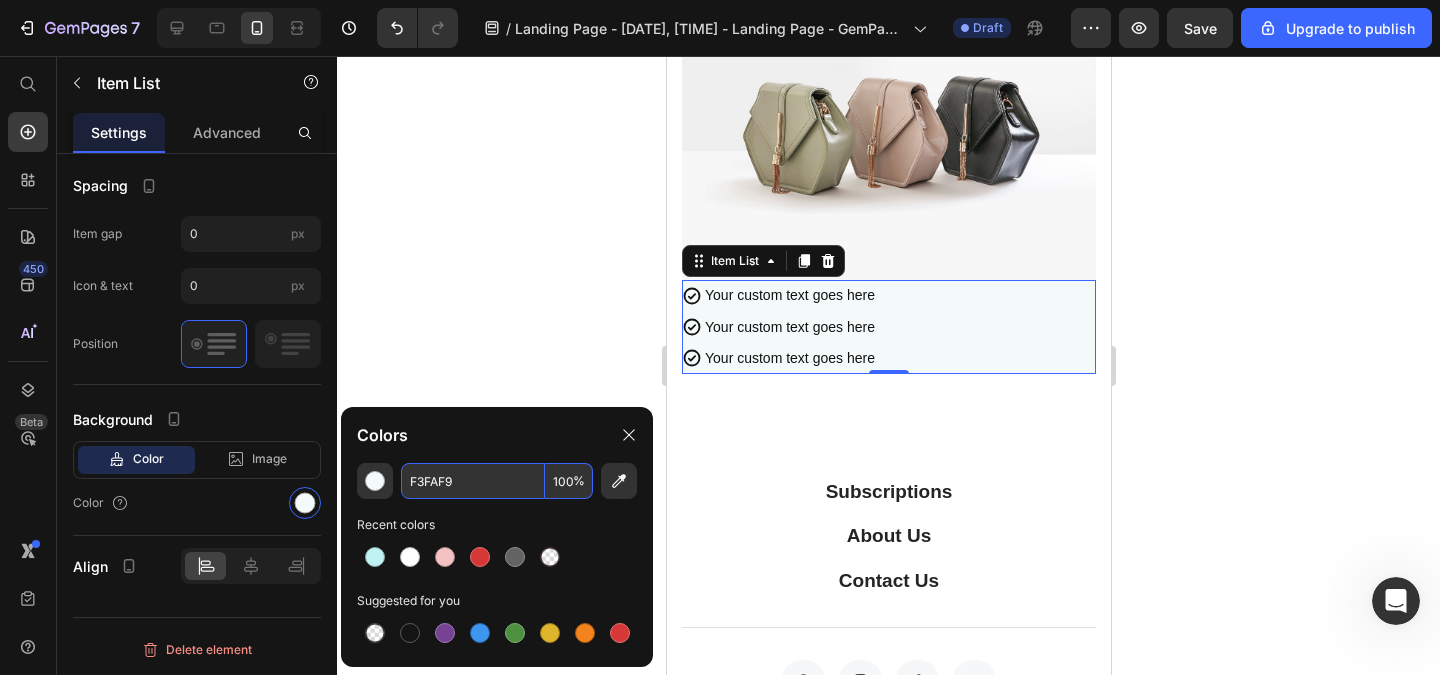 click 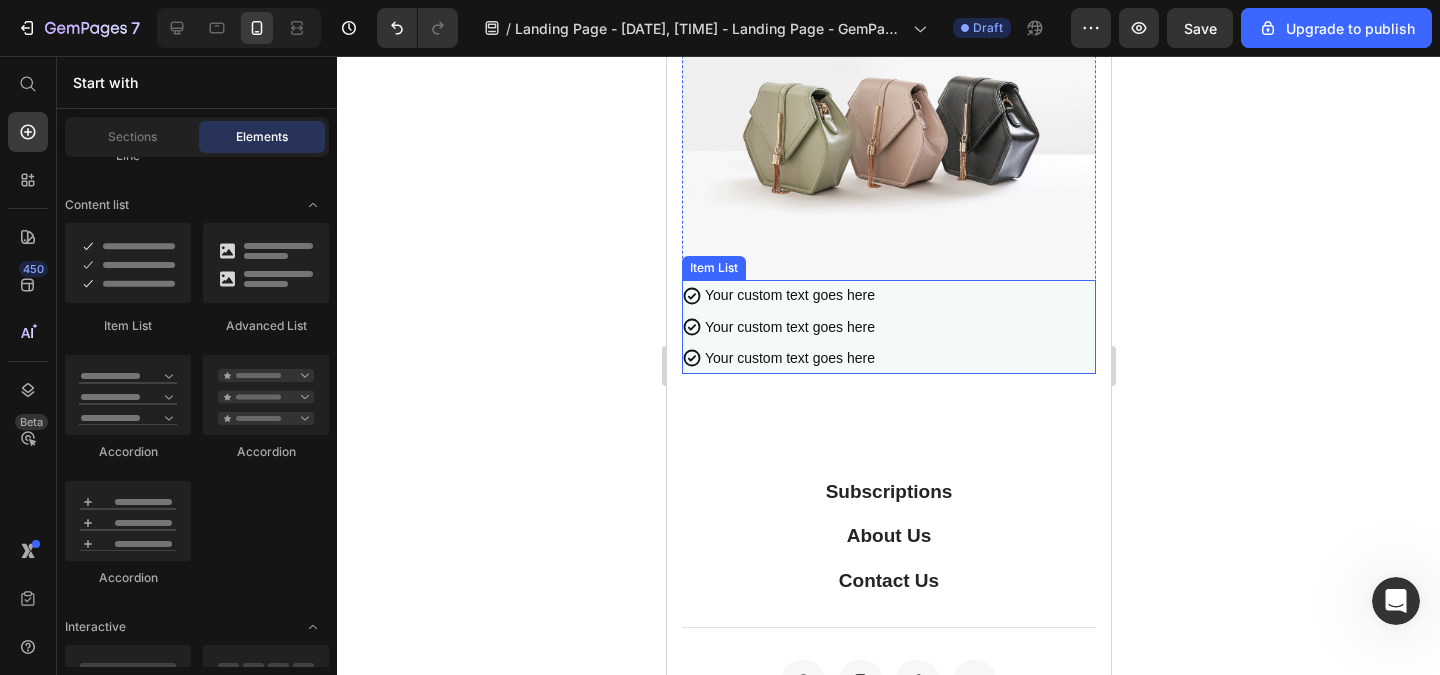 click on "Your custom text goes here
Your custom text goes here
Your custom text goes here" at bounding box center [888, 327] 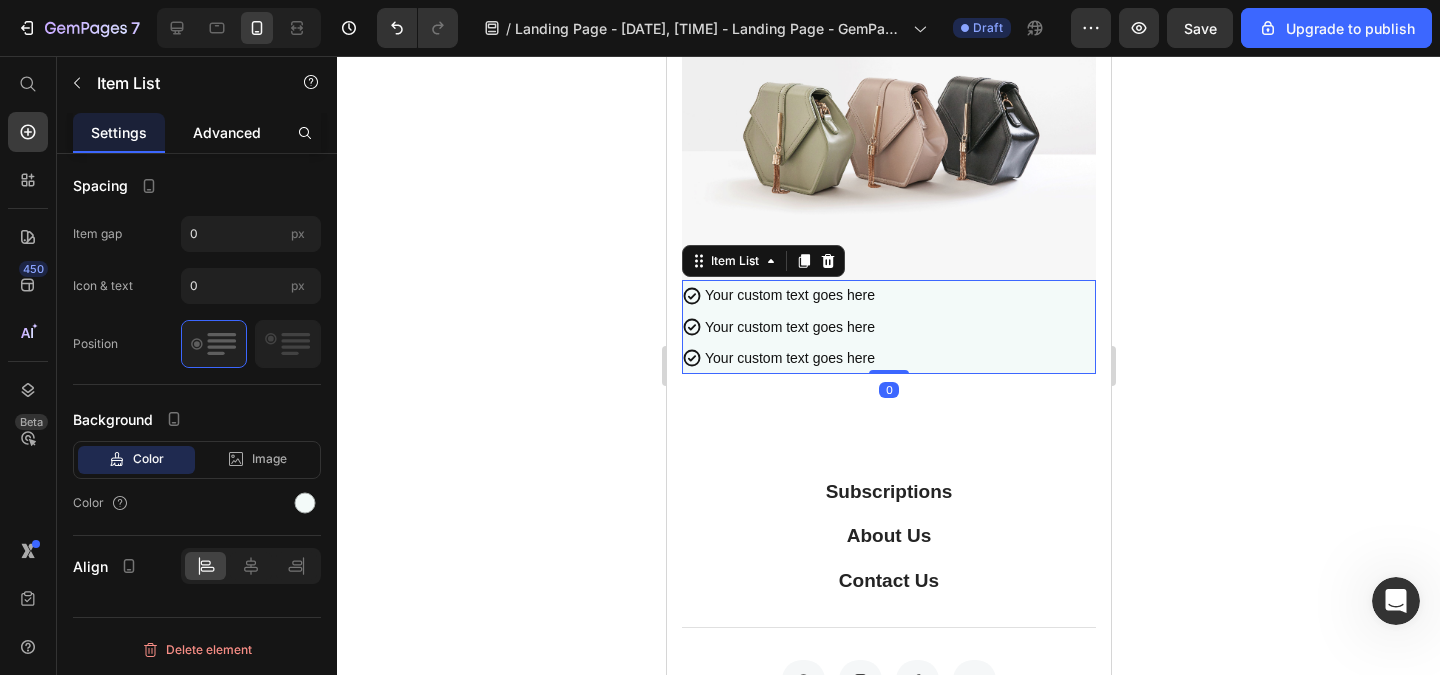 click on "Advanced" at bounding box center [227, 132] 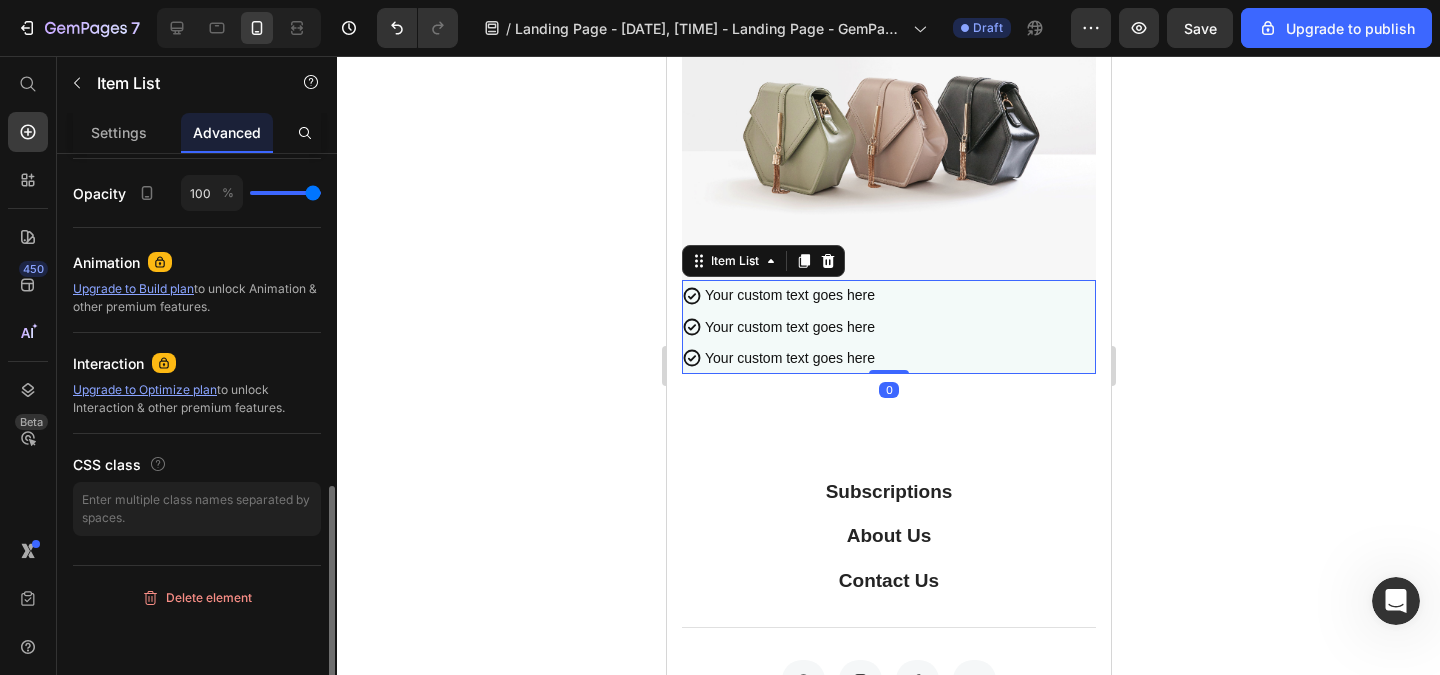 scroll, scrollTop: 0, scrollLeft: 0, axis: both 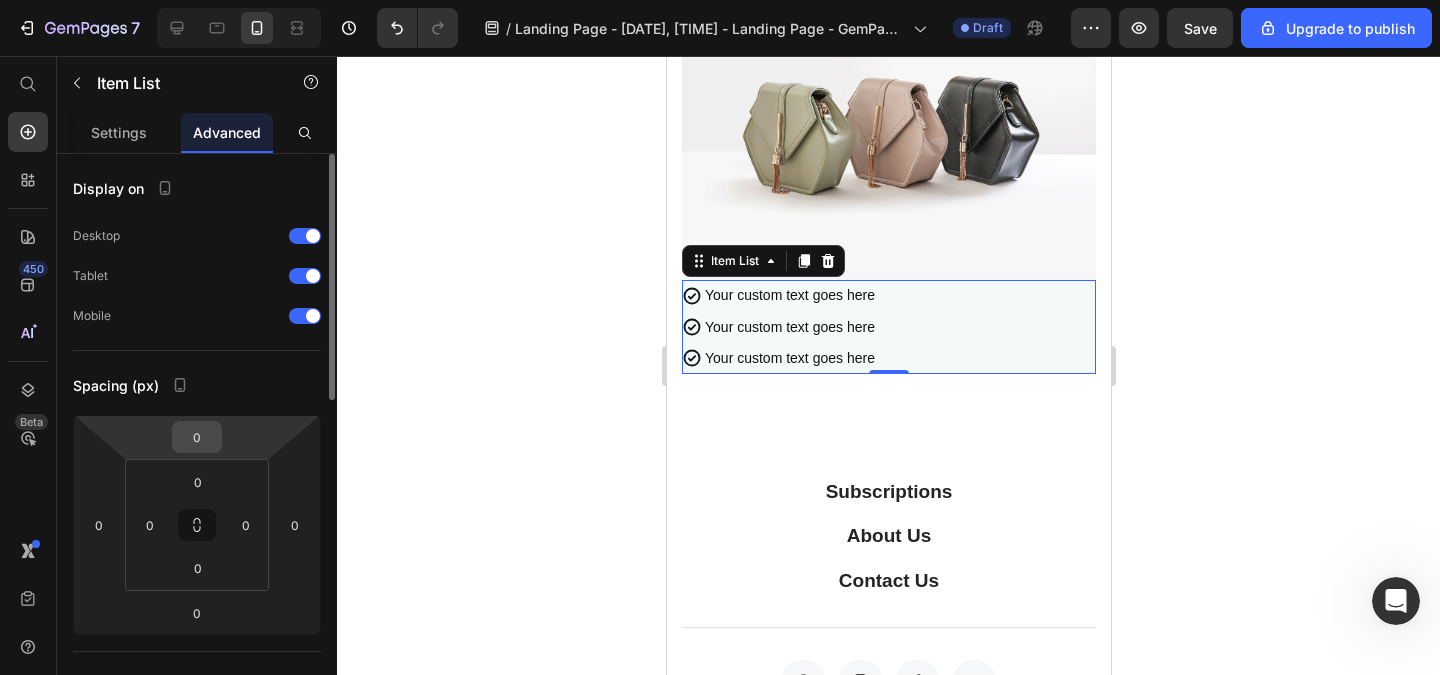 click on "0" at bounding box center (197, 437) 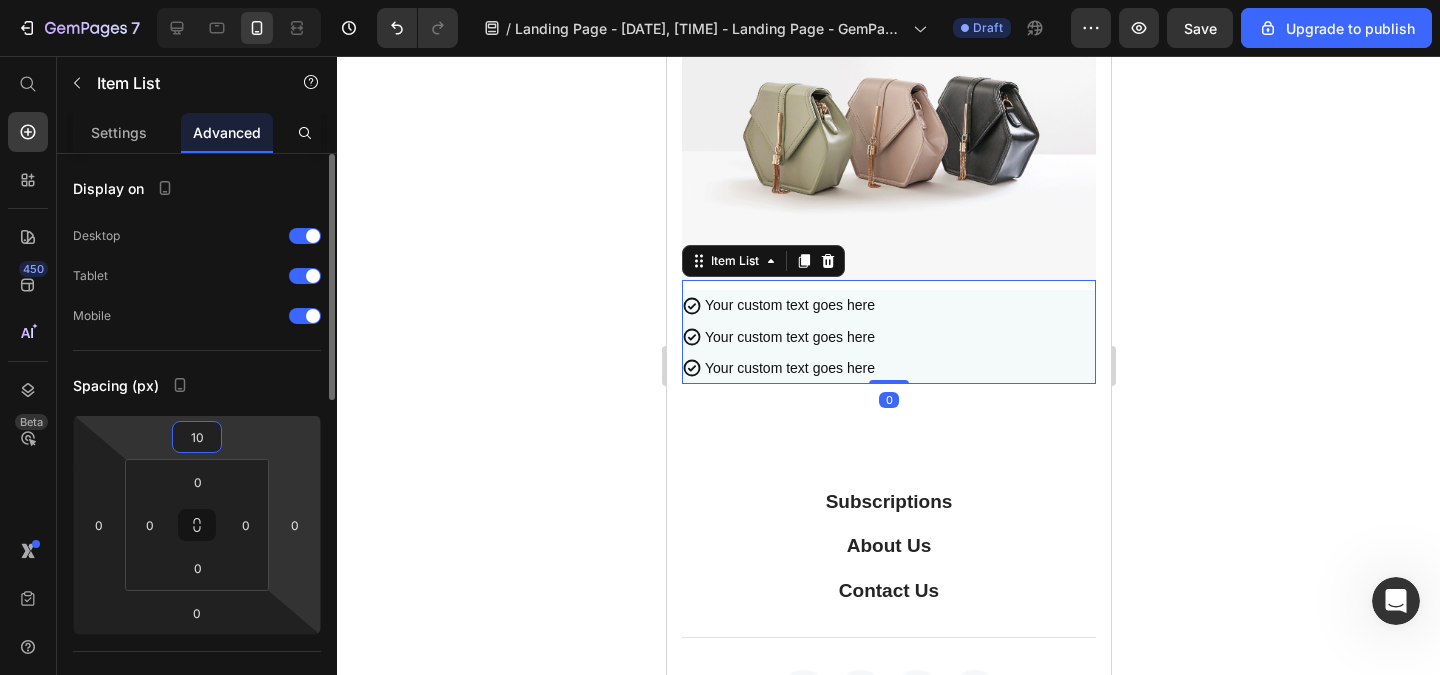 type on "10" 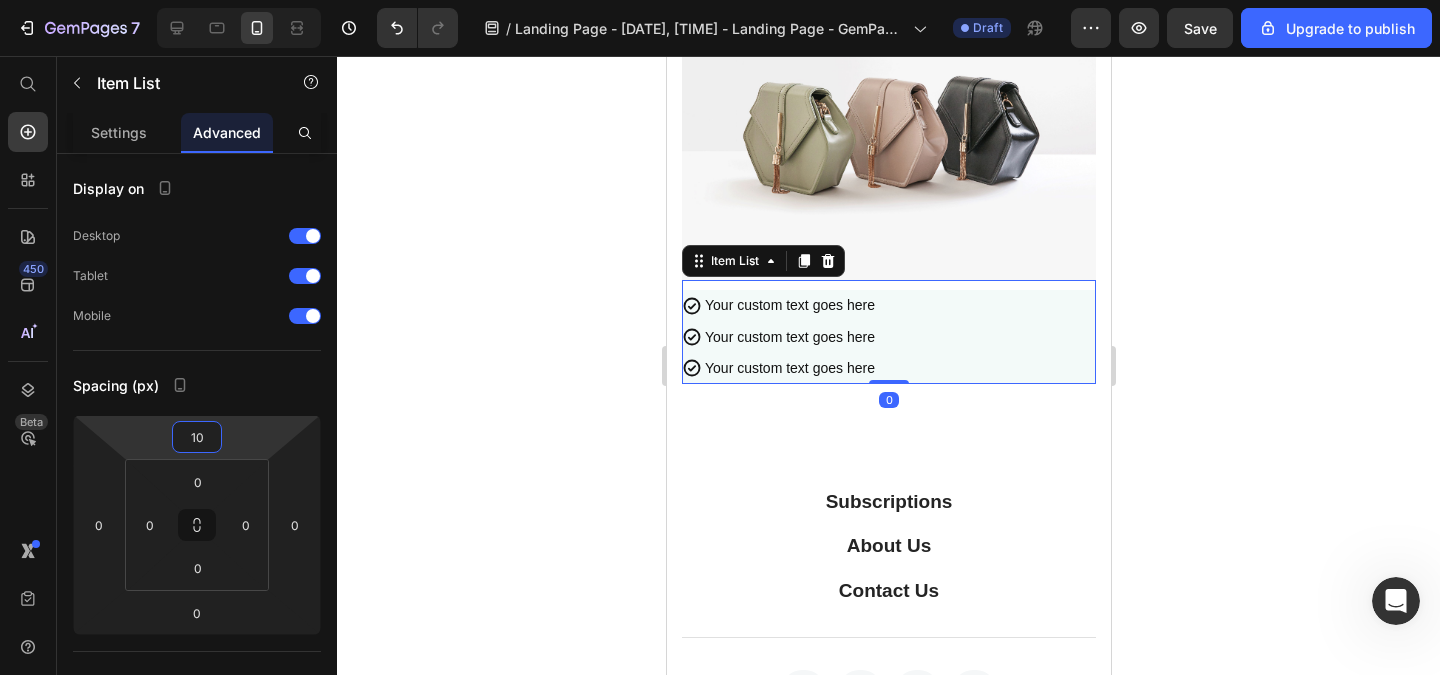 click 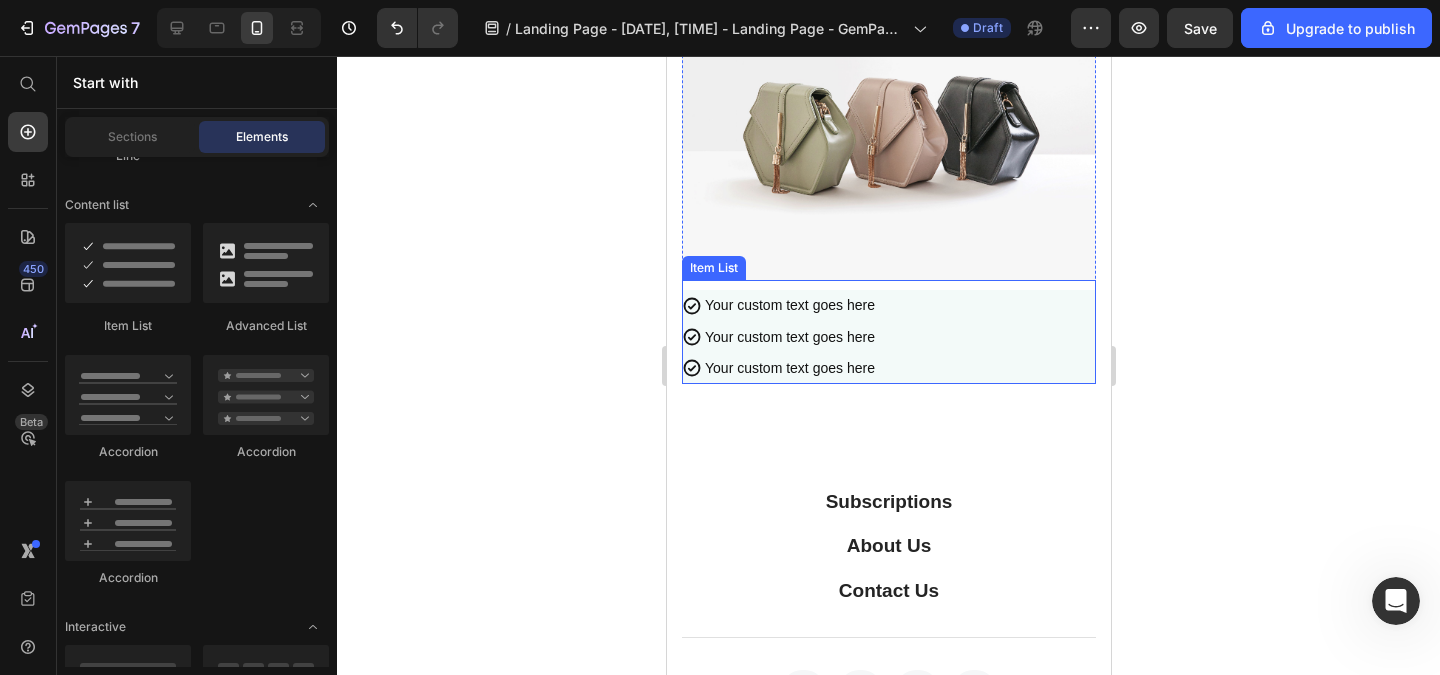click on "Your custom text goes here
Your custom text goes here
Your custom text goes here" at bounding box center (888, 337) 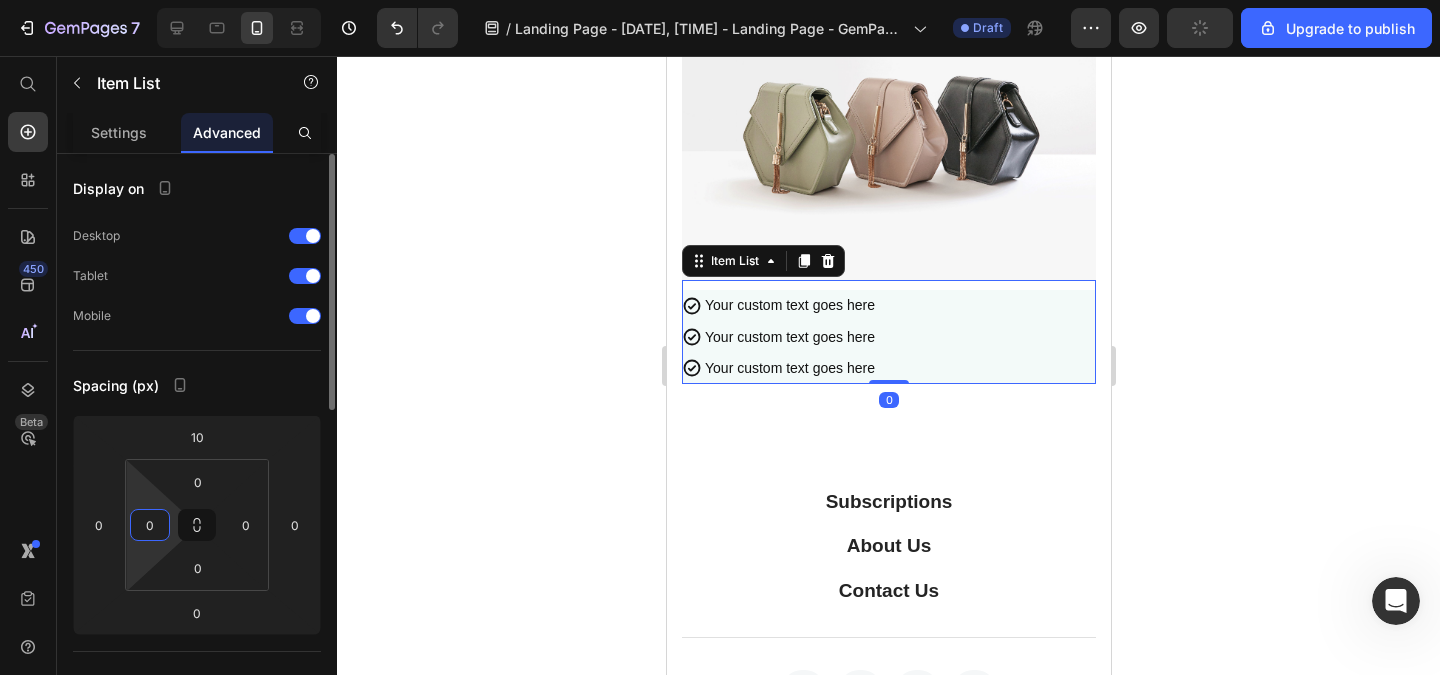 click on "0" at bounding box center [150, 525] 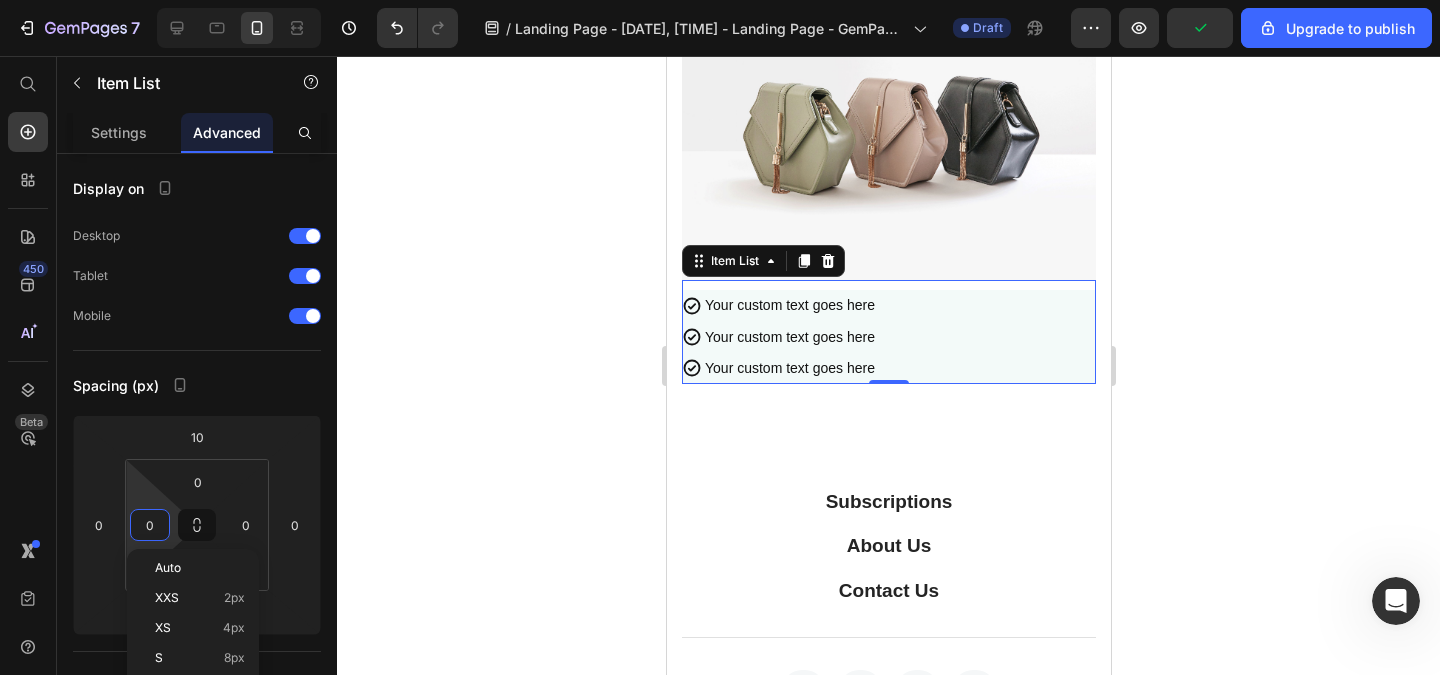 drag, startPoint x: 365, startPoint y: 432, endPoint x: 258, endPoint y: 260, distance: 202.56604 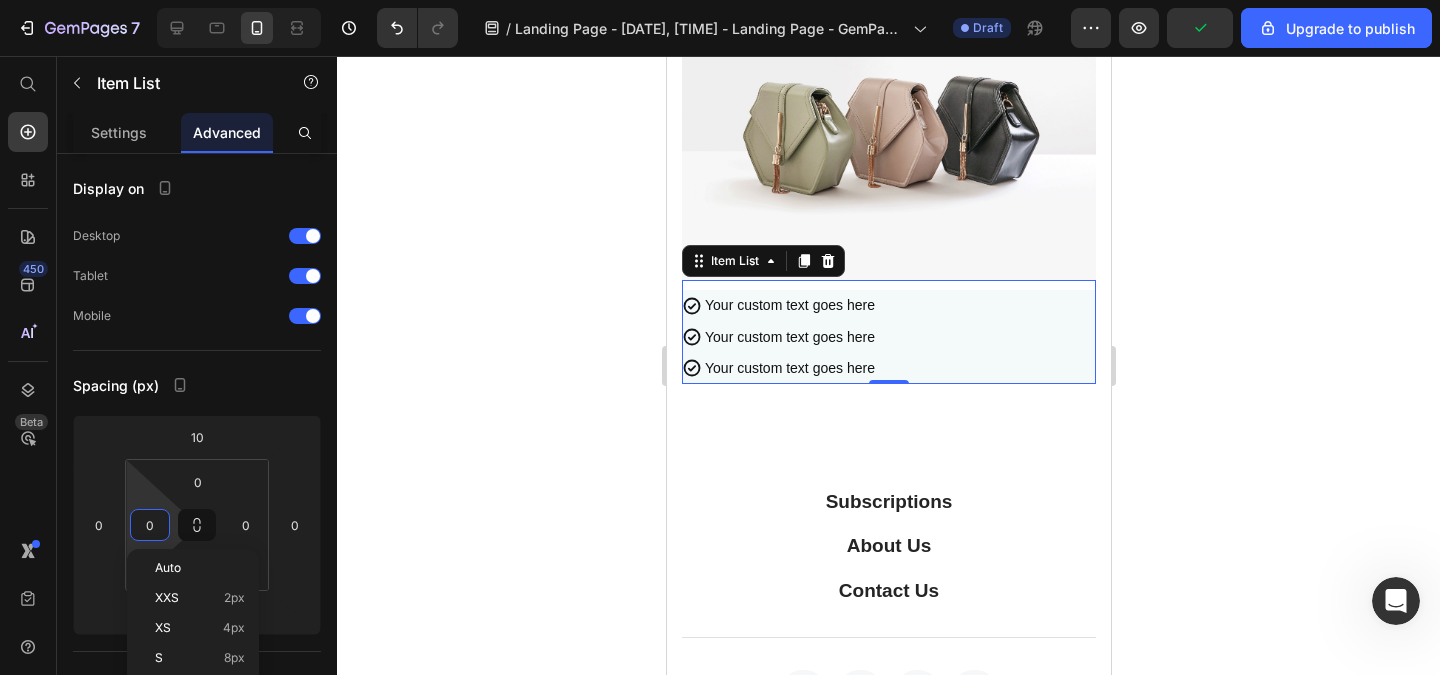 click 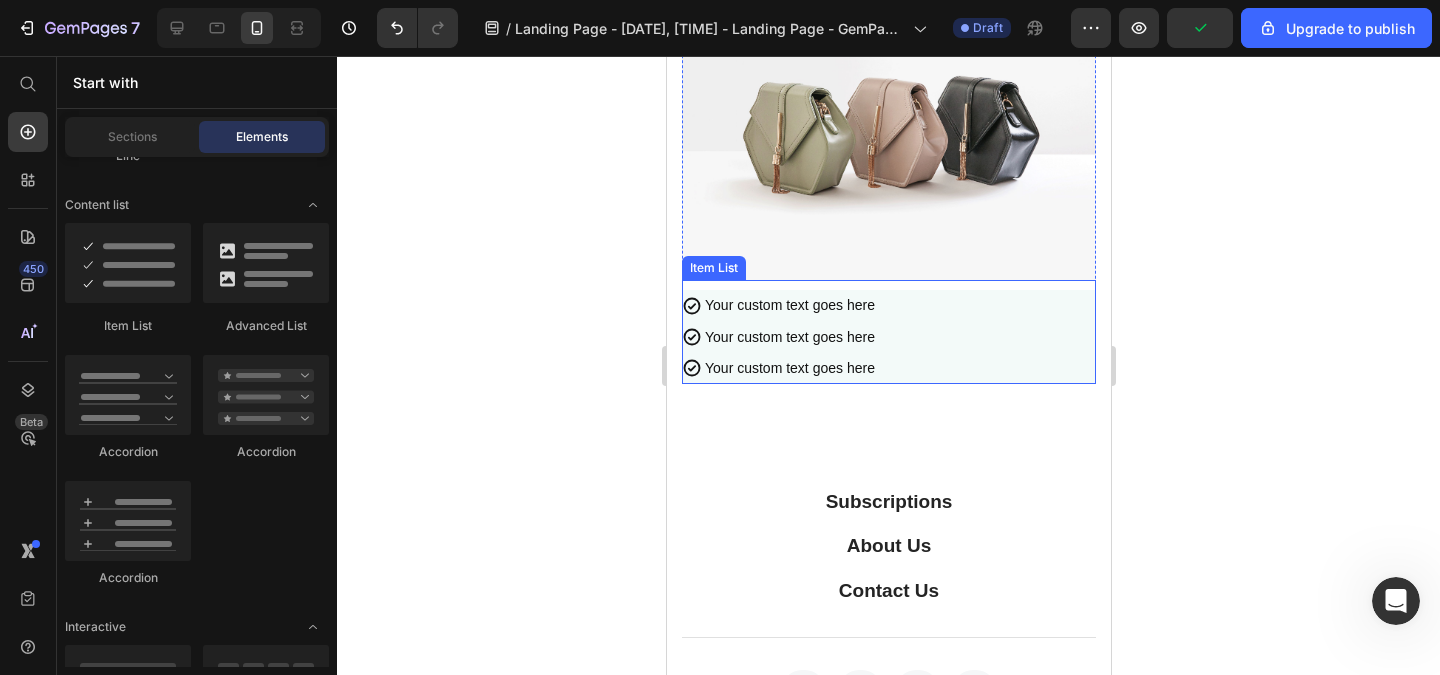 click on "Your custom text goes here
Your custom text goes here
Your custom text goes here" at bounding box center (888, 337) 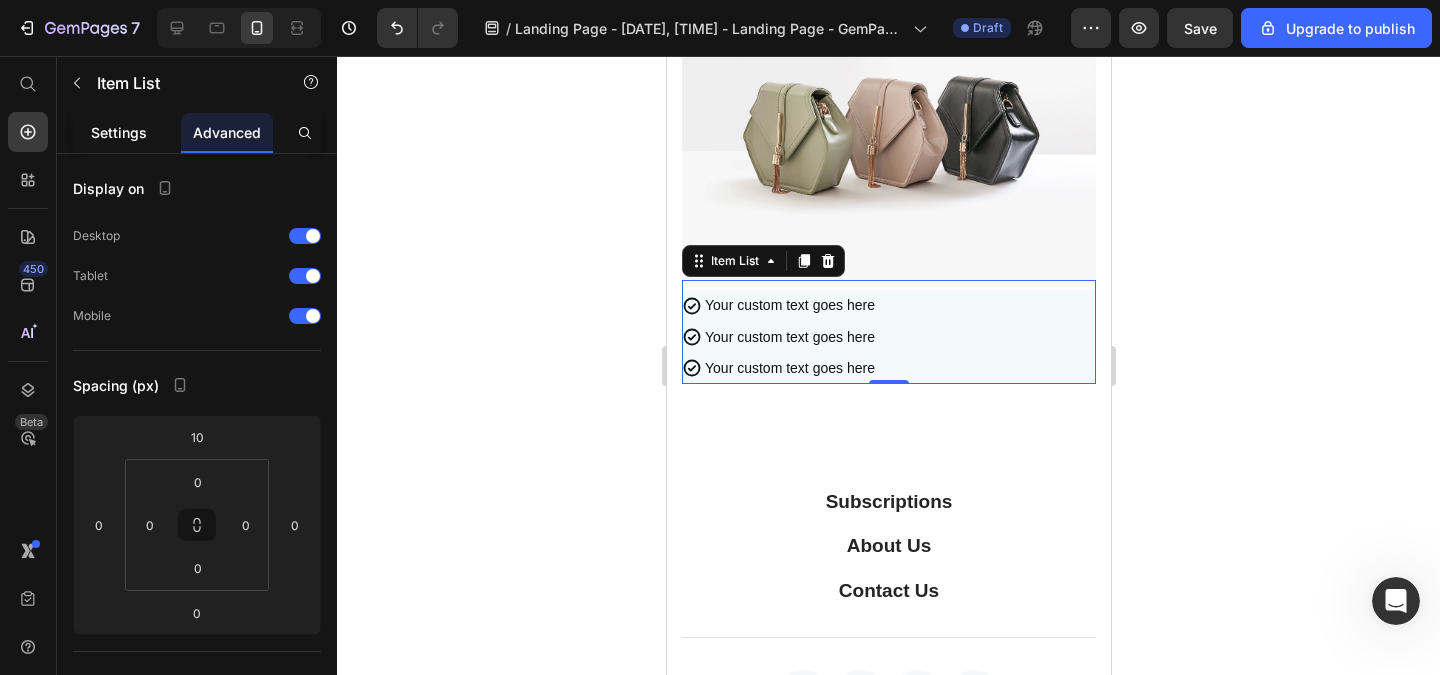 click on "Settings" 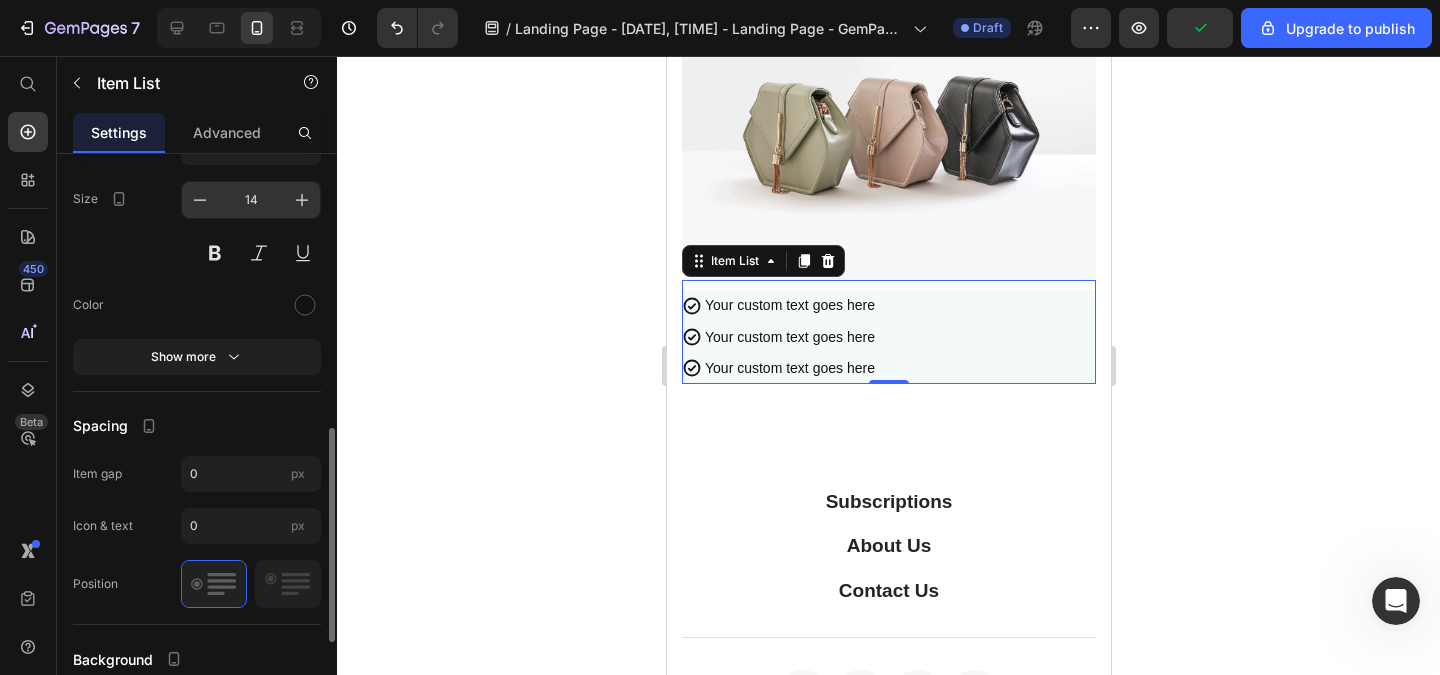 scroll, scrollTop: 498, scrollLeft: 0, axis: vertical 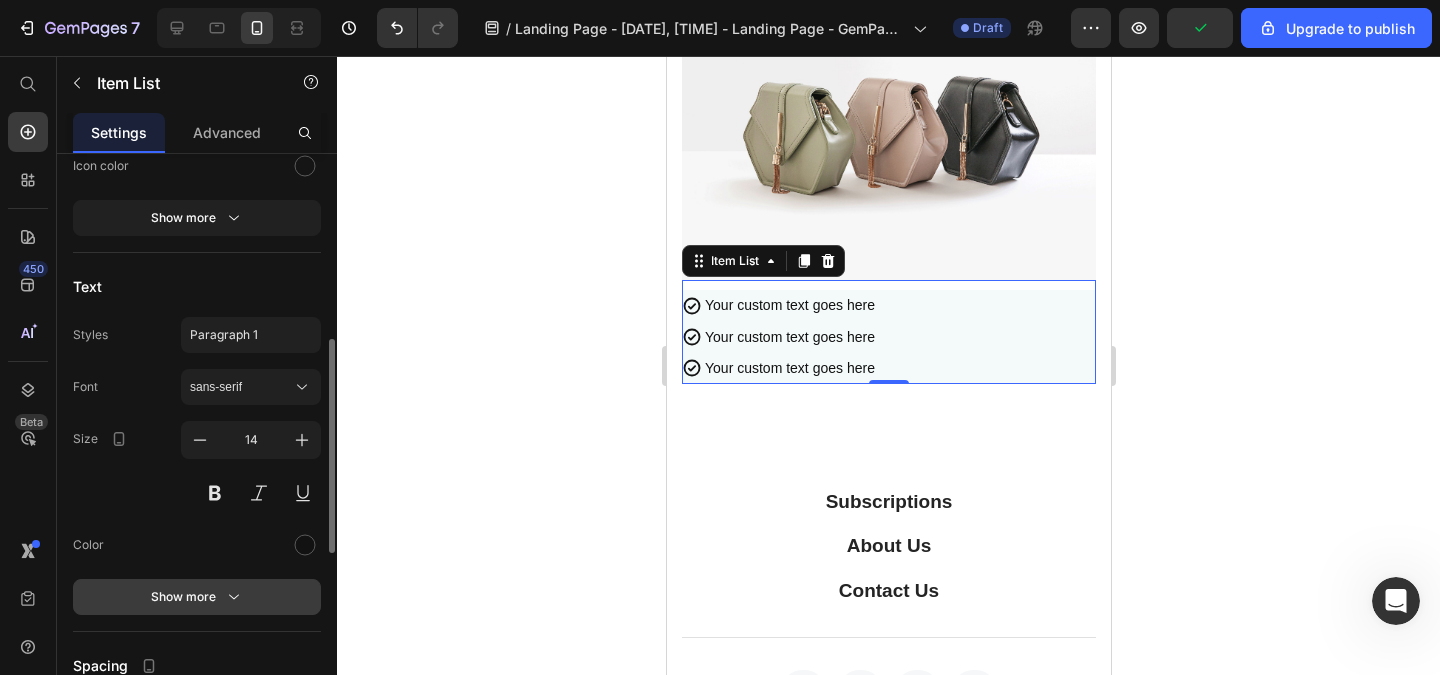 click on "Show more" at bounding box center [197, 597] 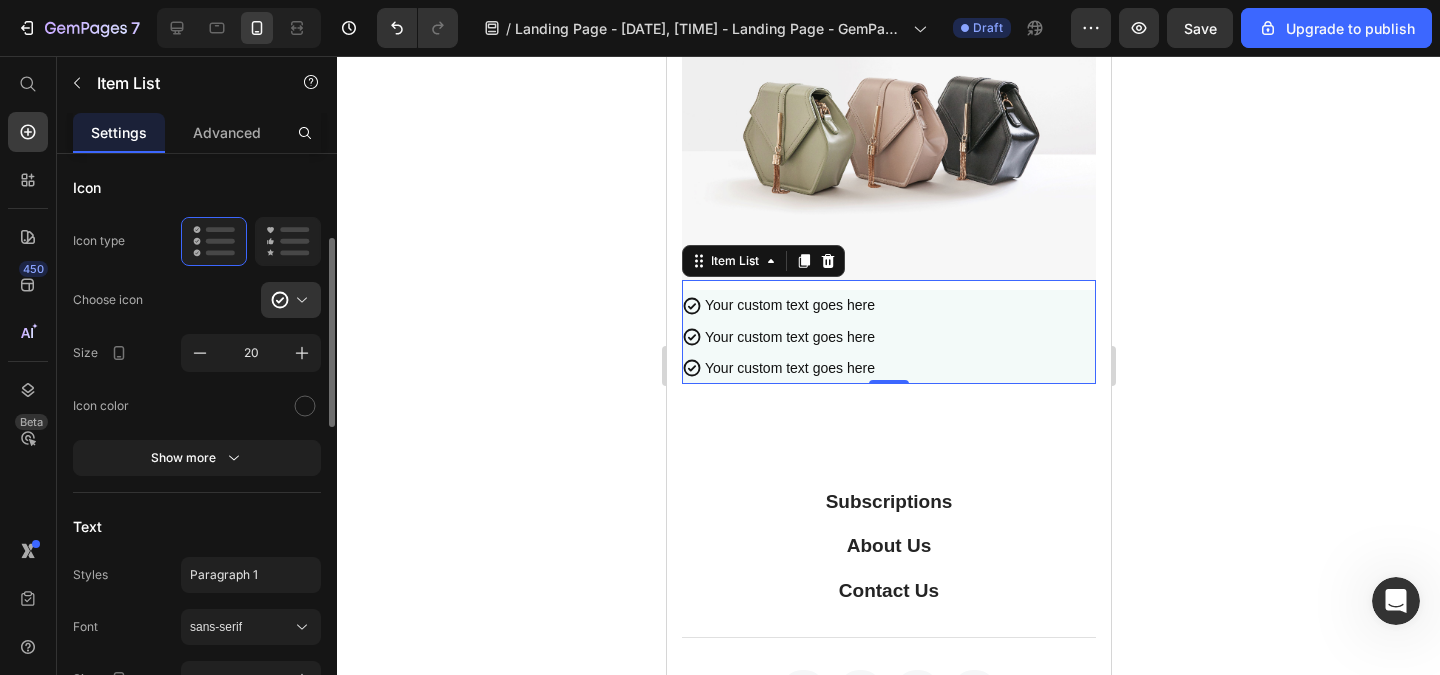scroll, scrollTop: 0, scrollLeft: 0, axis: both 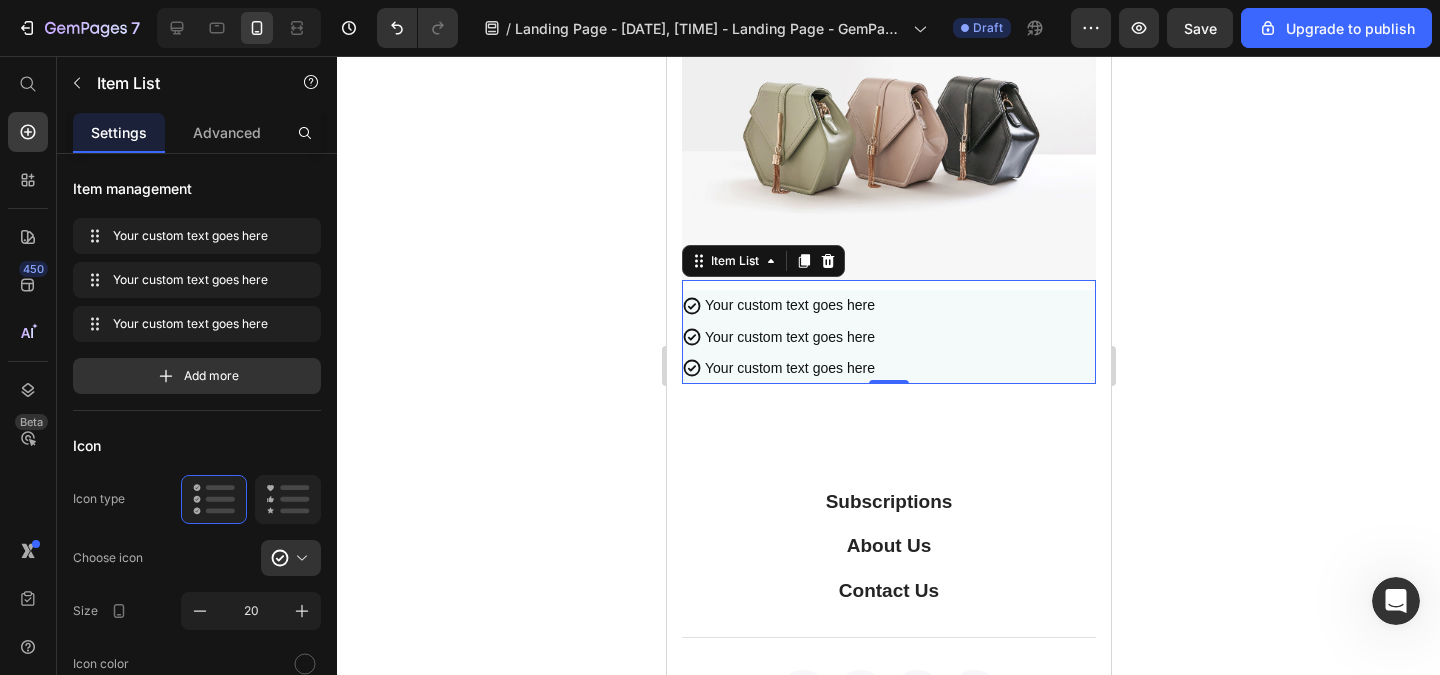 click on "Your custom text goes here
Your custom text goes here
Your custom text goes here Item List   0" at bounding box center (888, 332) 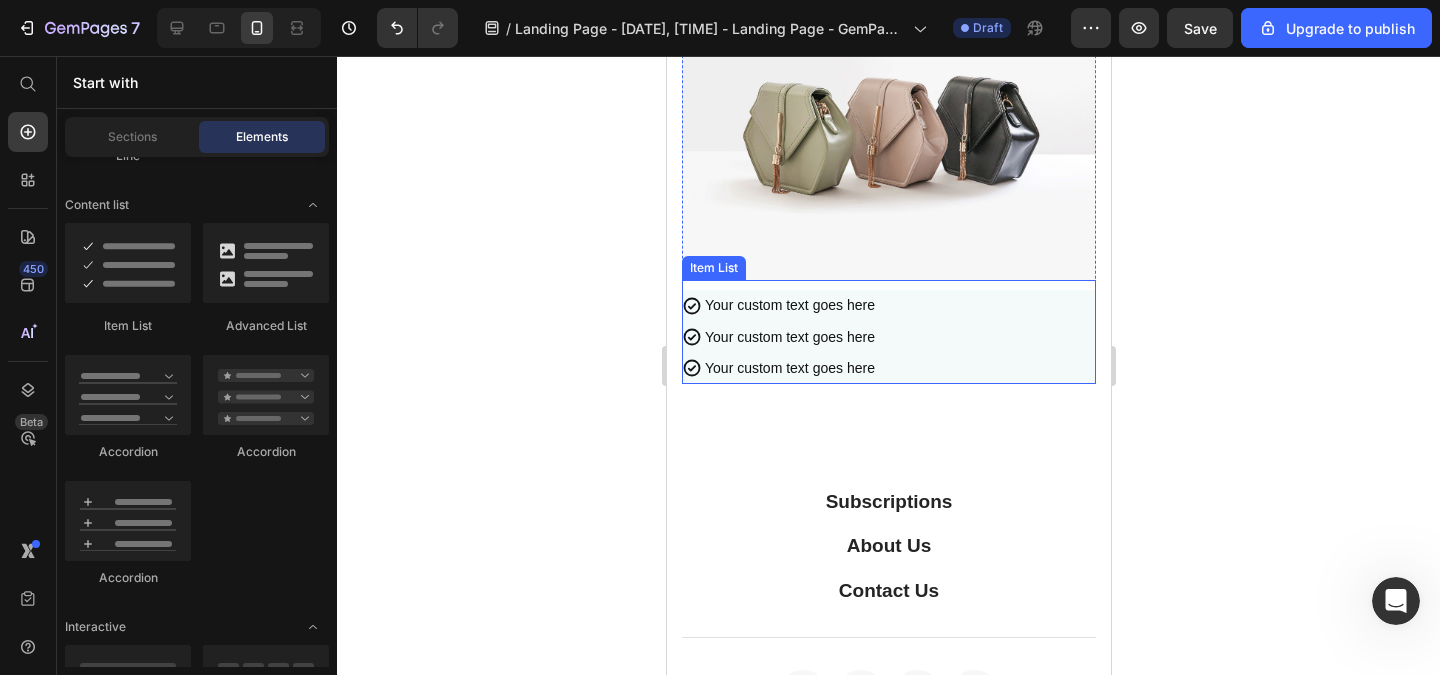 click on "Your custom text goes here
Your custom text goes here
Your custom text goes here" at bounding box center [888, 337] 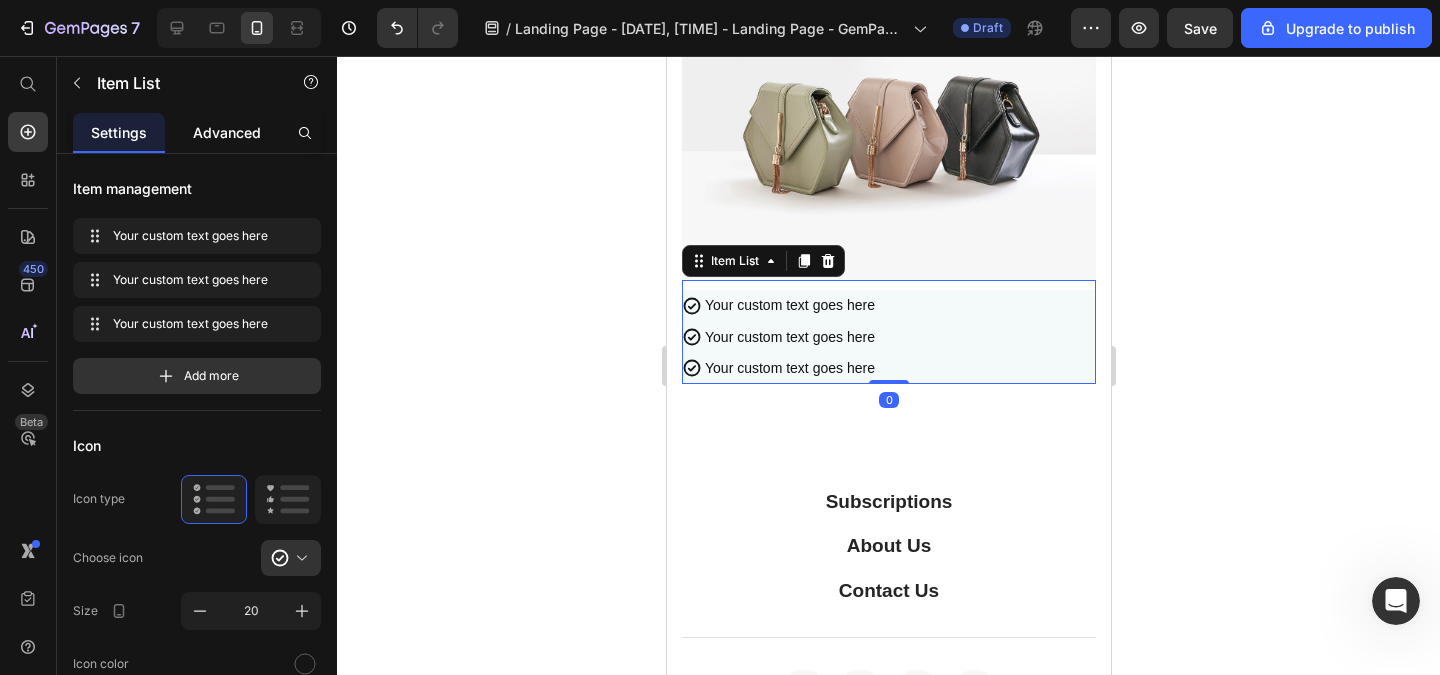 click on "Advanced" at bounding box center (227, 132) 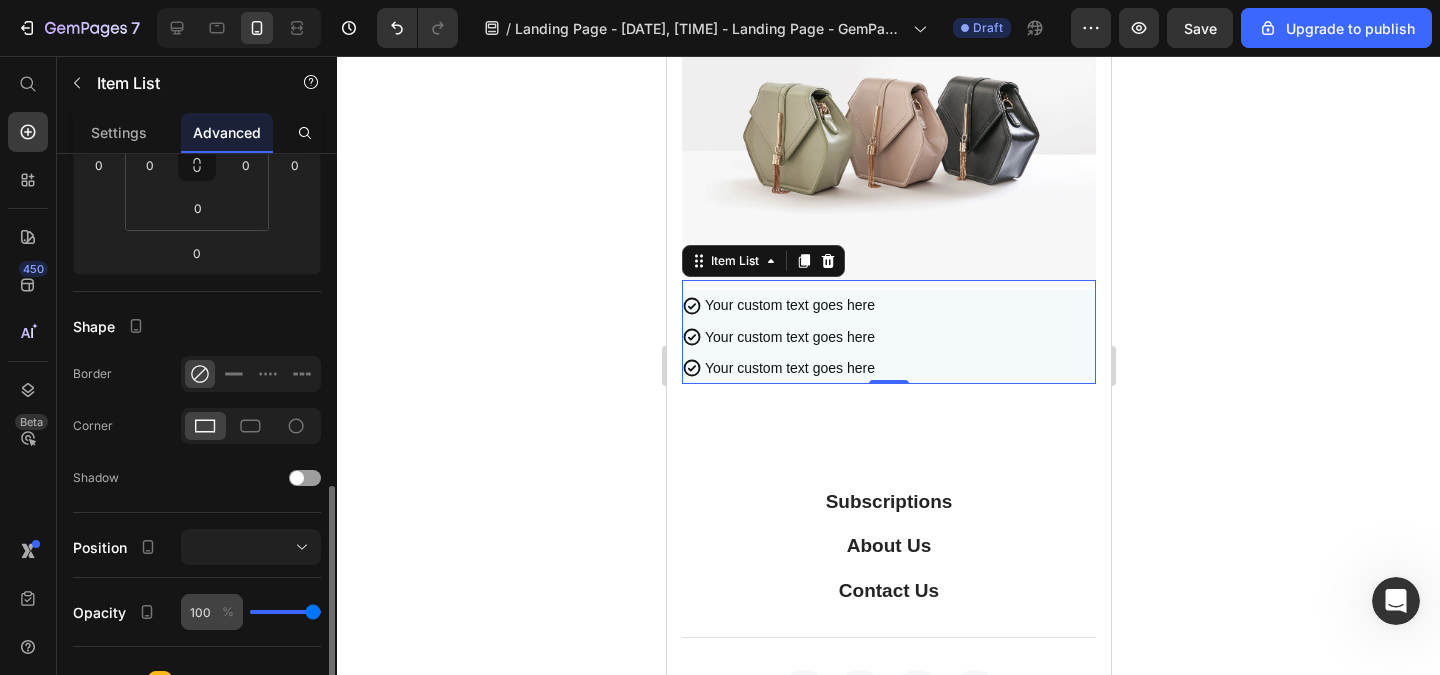 scroll, scrollTop: 480, scrollLeft: 0, axis: vertical 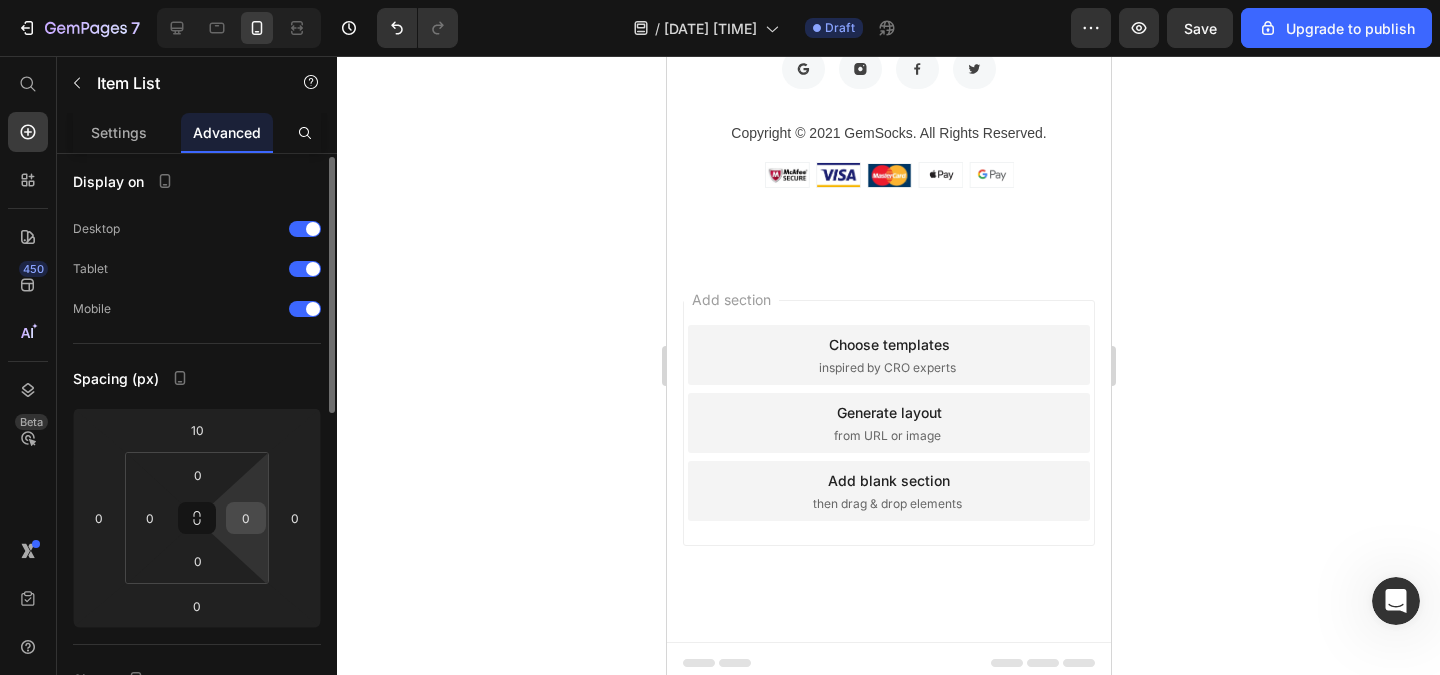 click on "0" at bounding box center (246, 518) 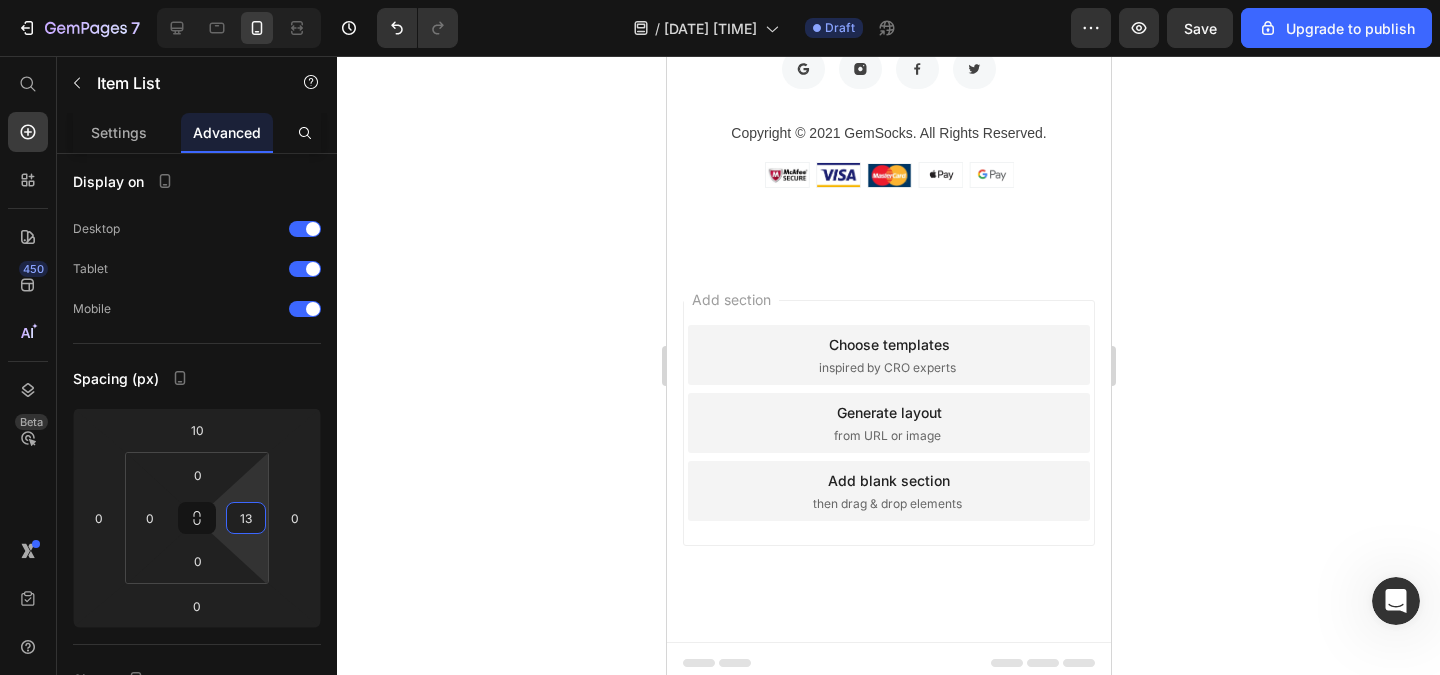 type on "1" 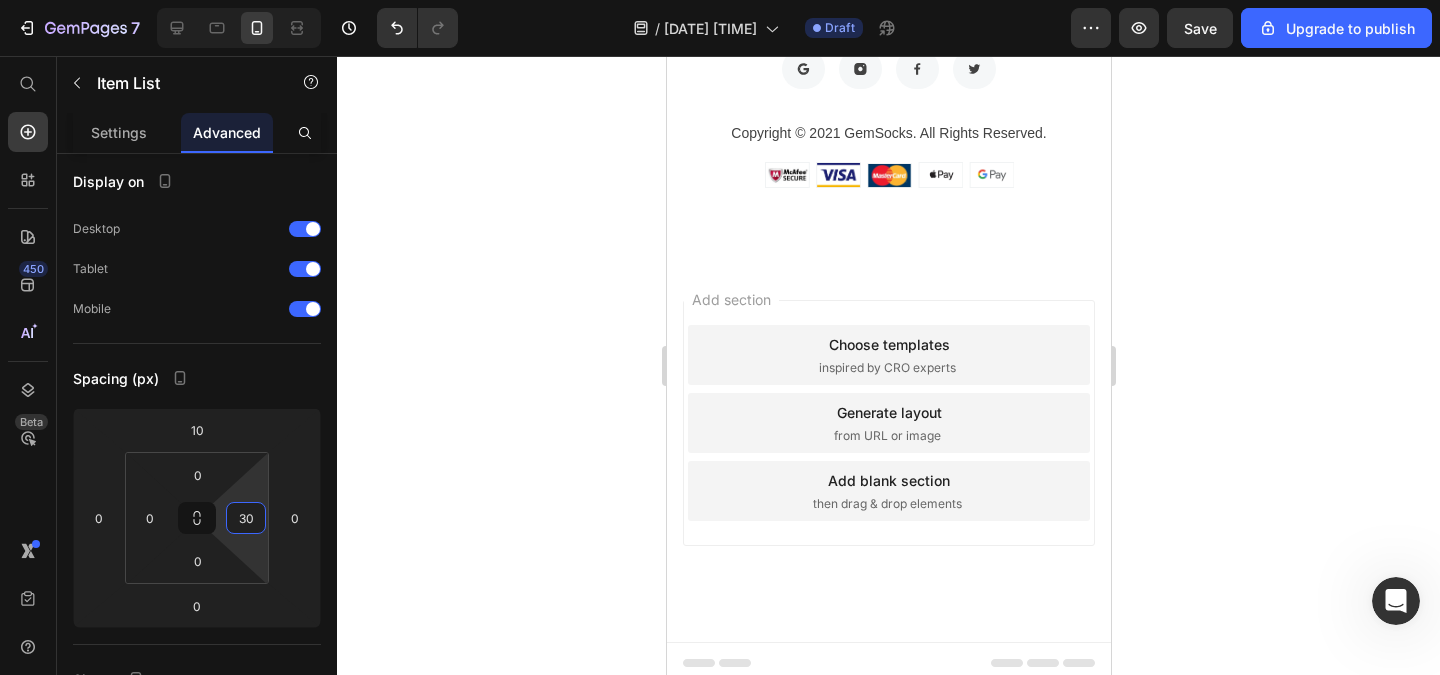 type on "30" 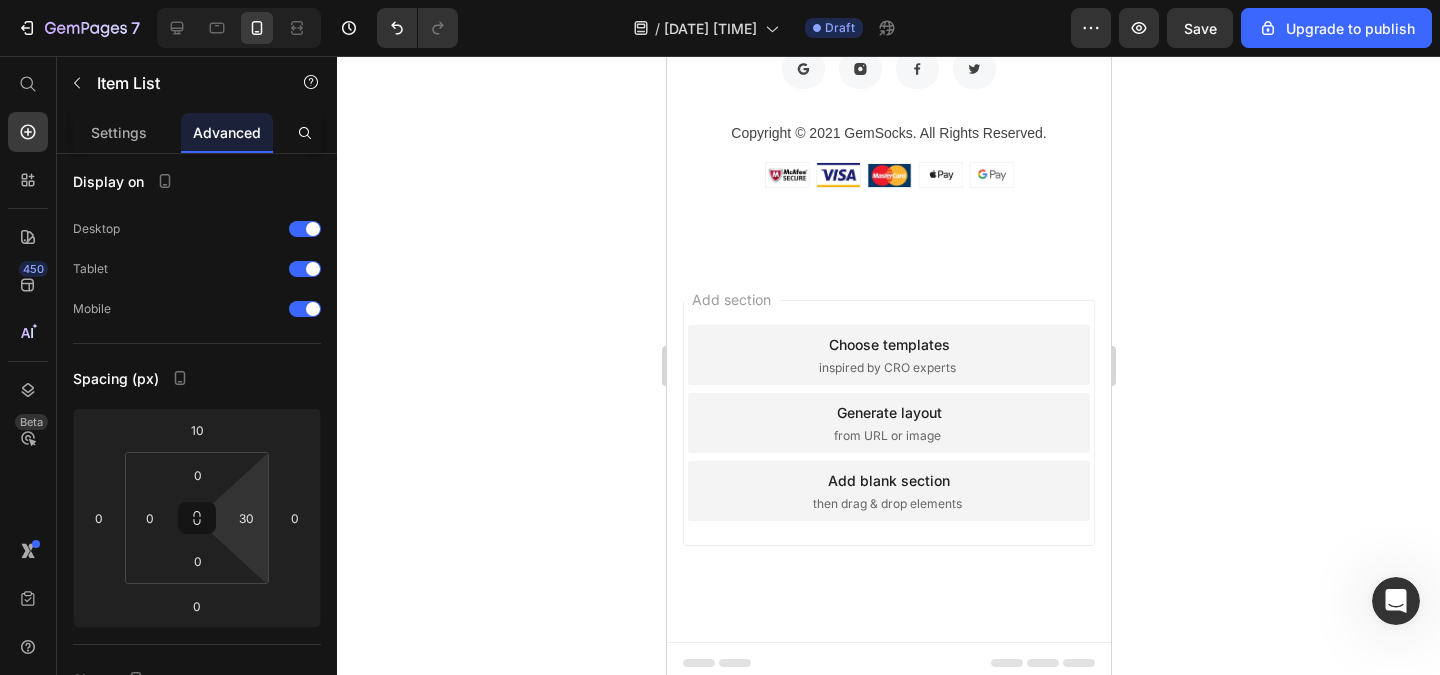 click 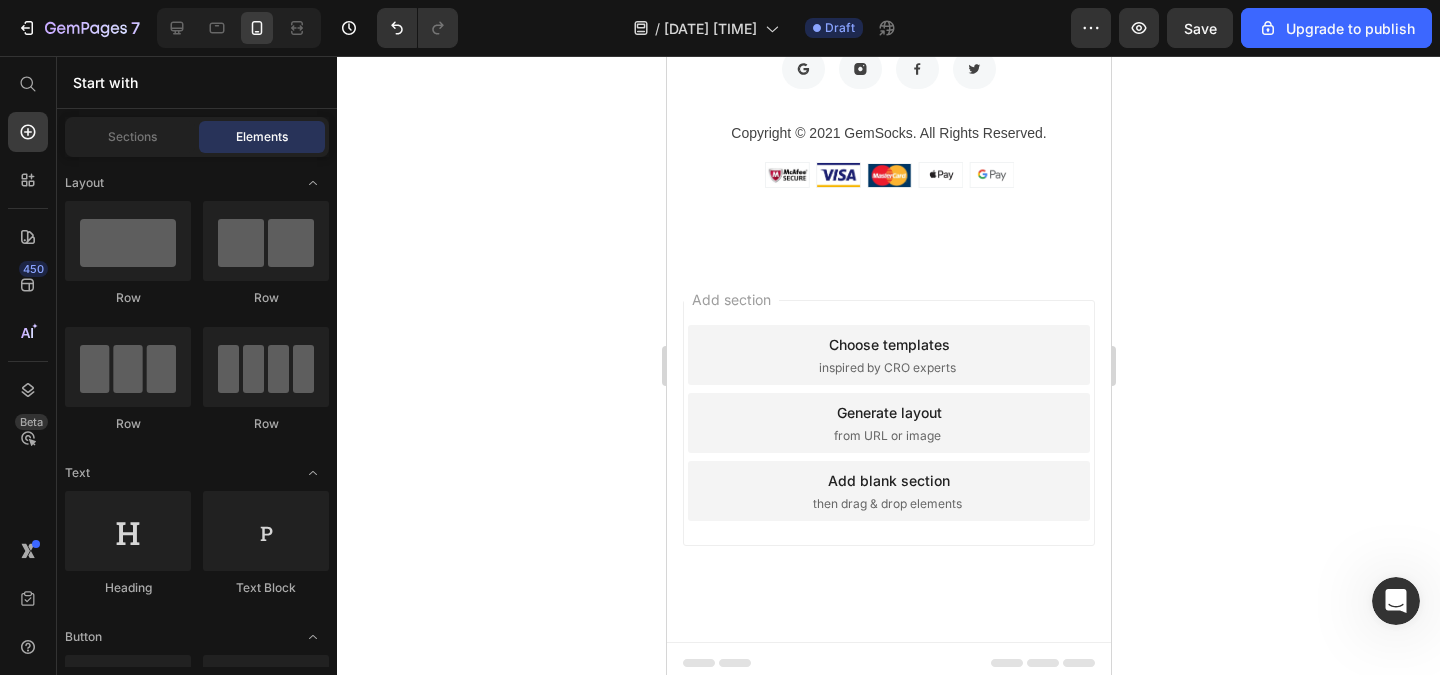 click on "Your custom text goes here
Your custom text goes here
Your custom text goes here" at bounding box center (873, -284) 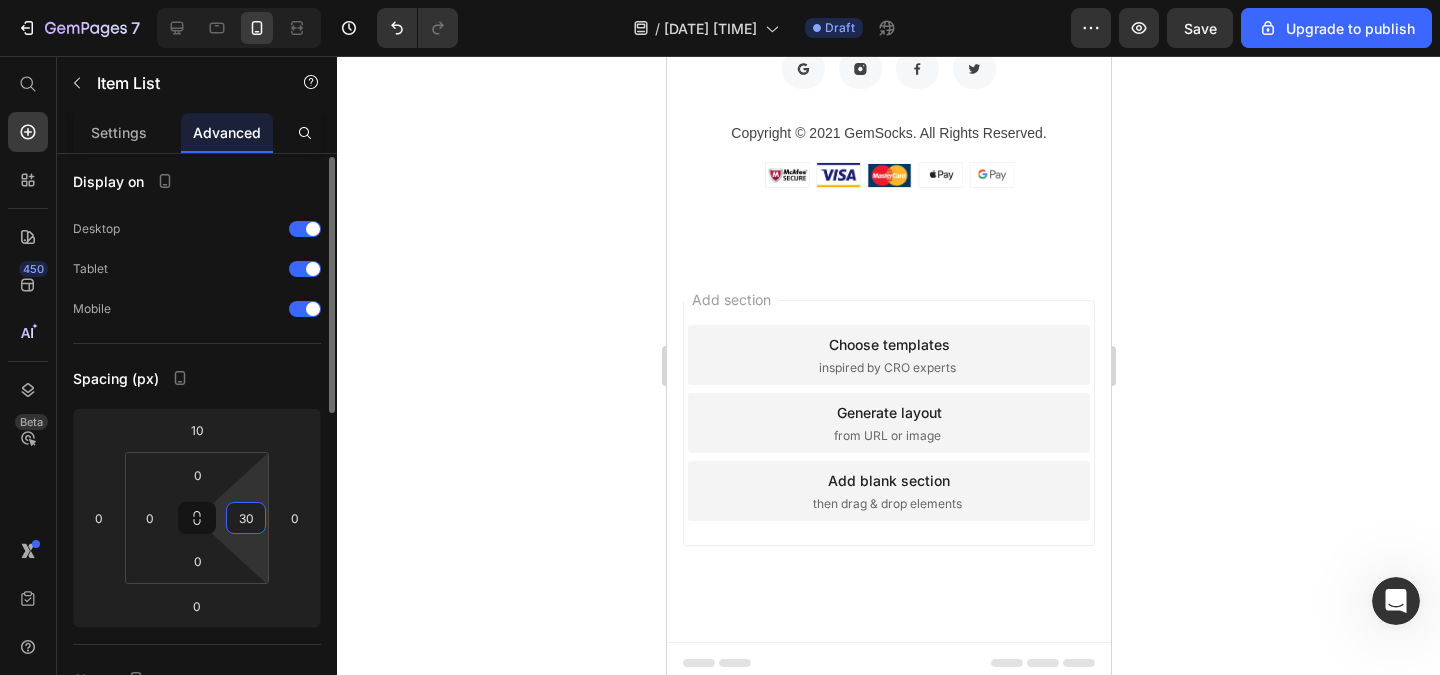 click on "30" at bounding box center [246, 518] 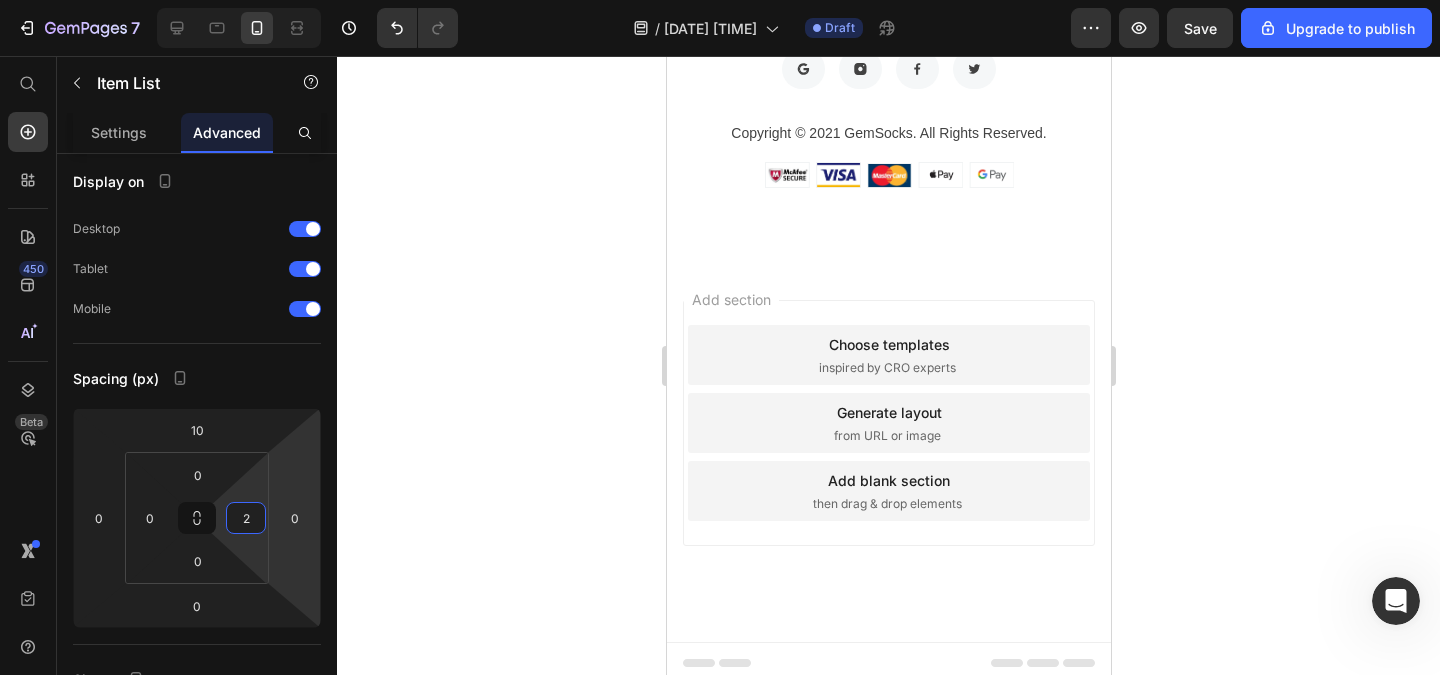 type on "2" 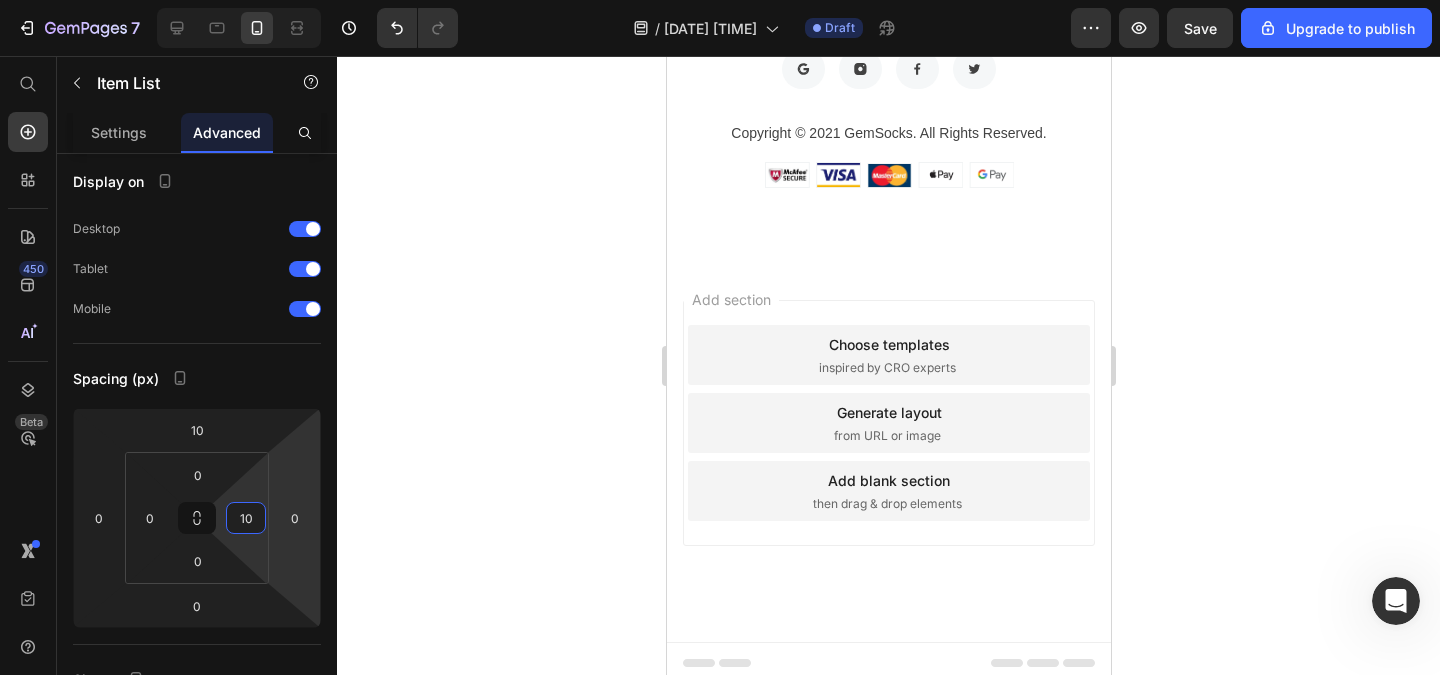type on "1" 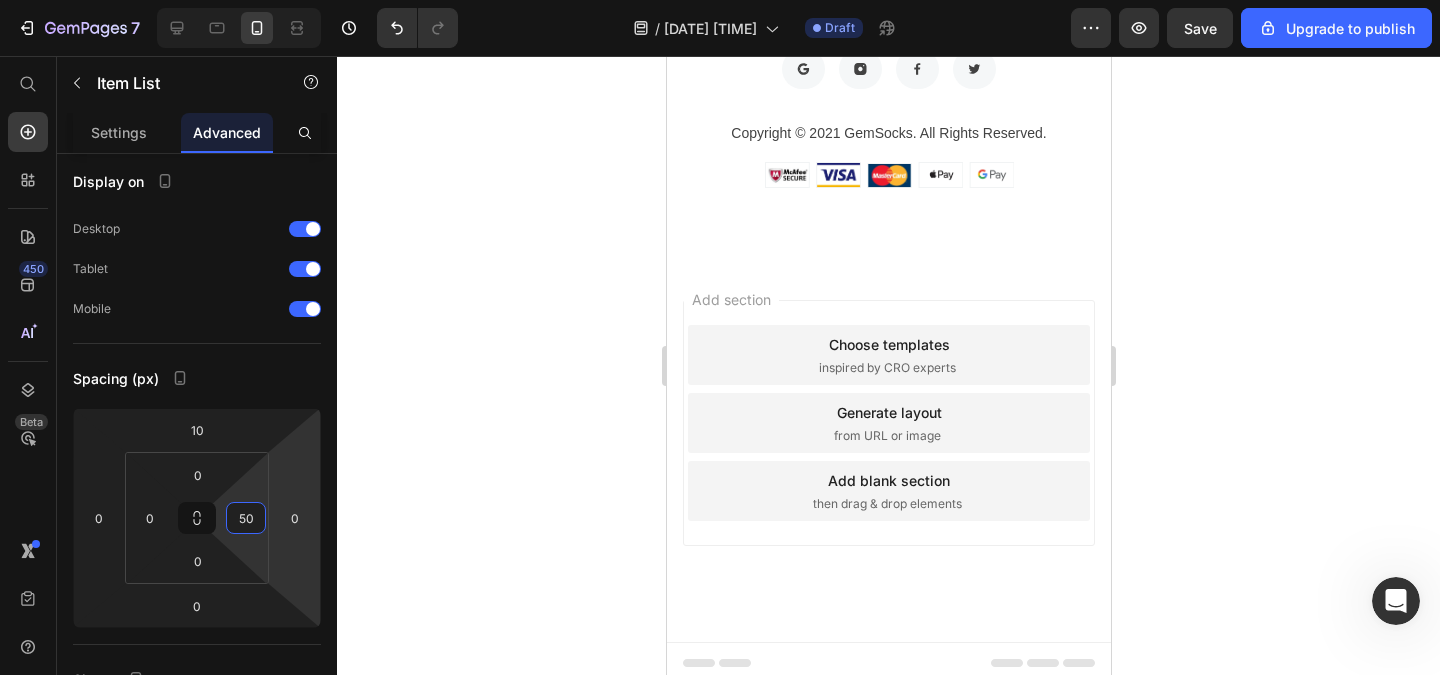 type on "5" 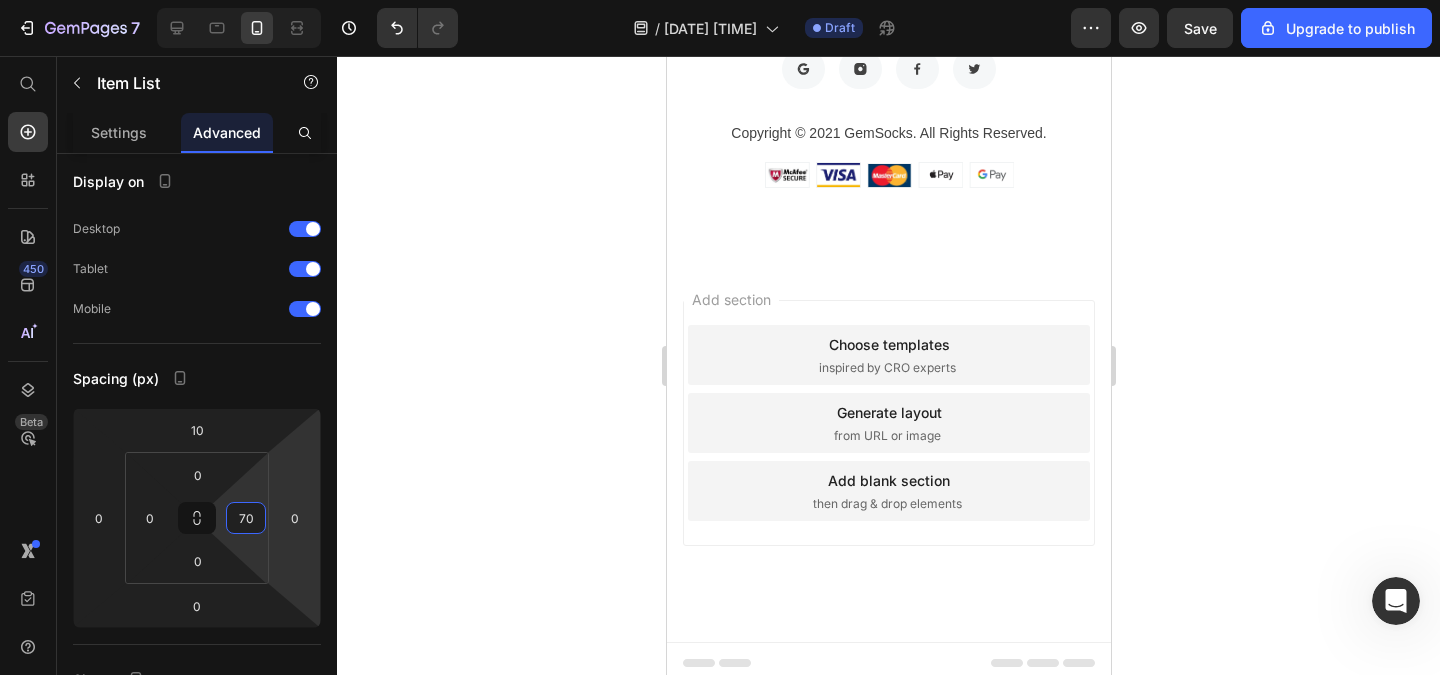 type on "7" 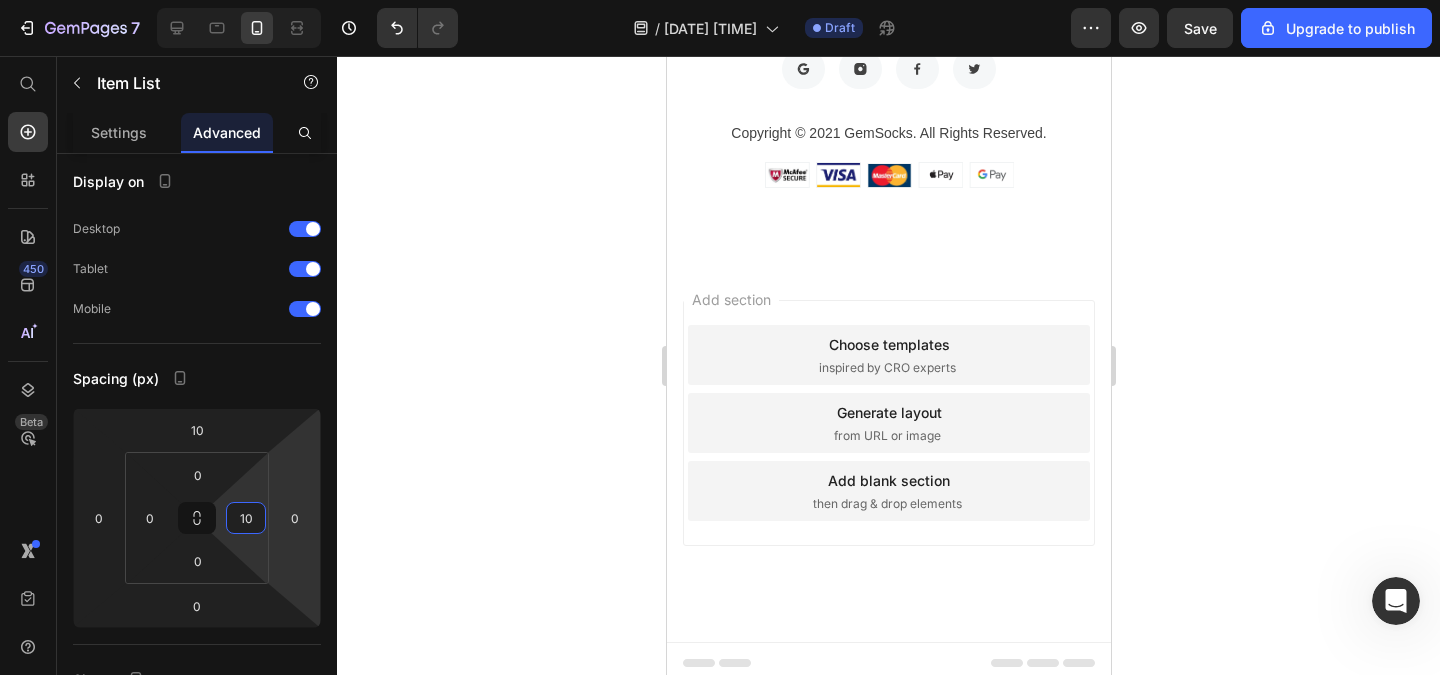type on "1" 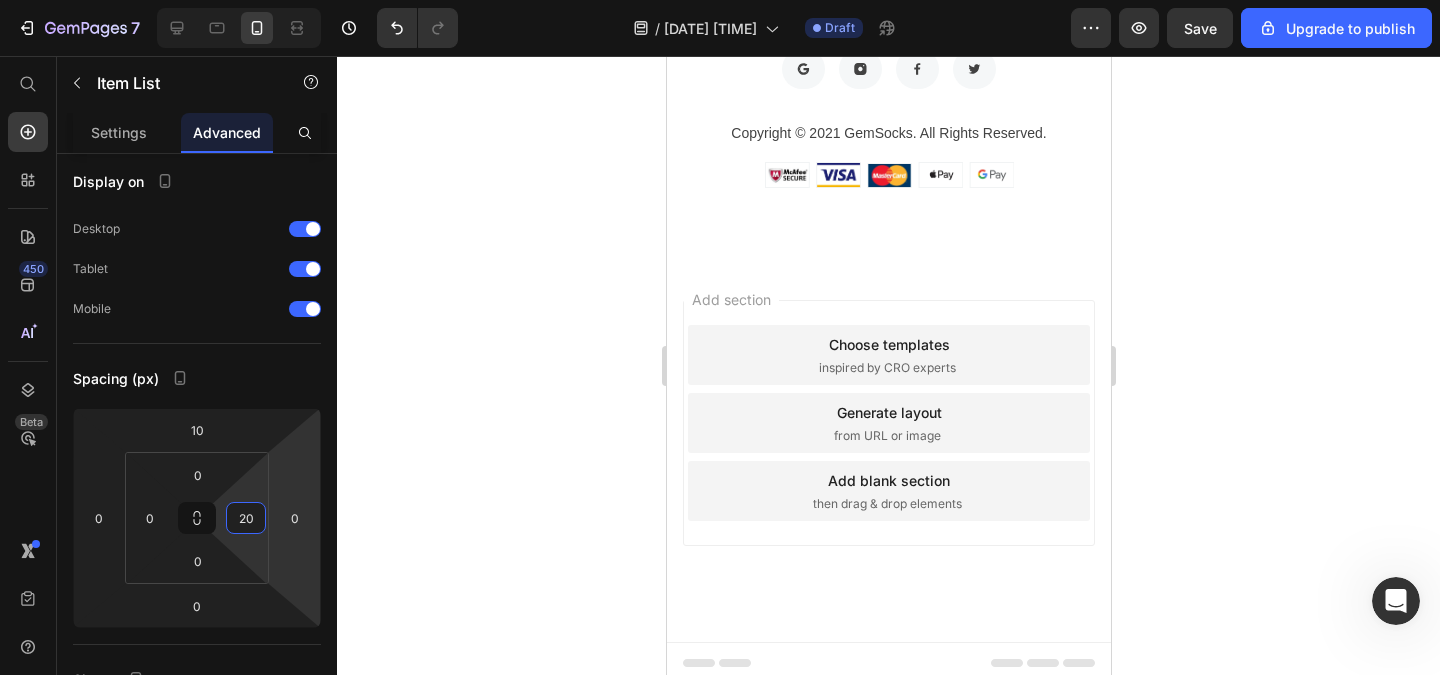 type on "2" 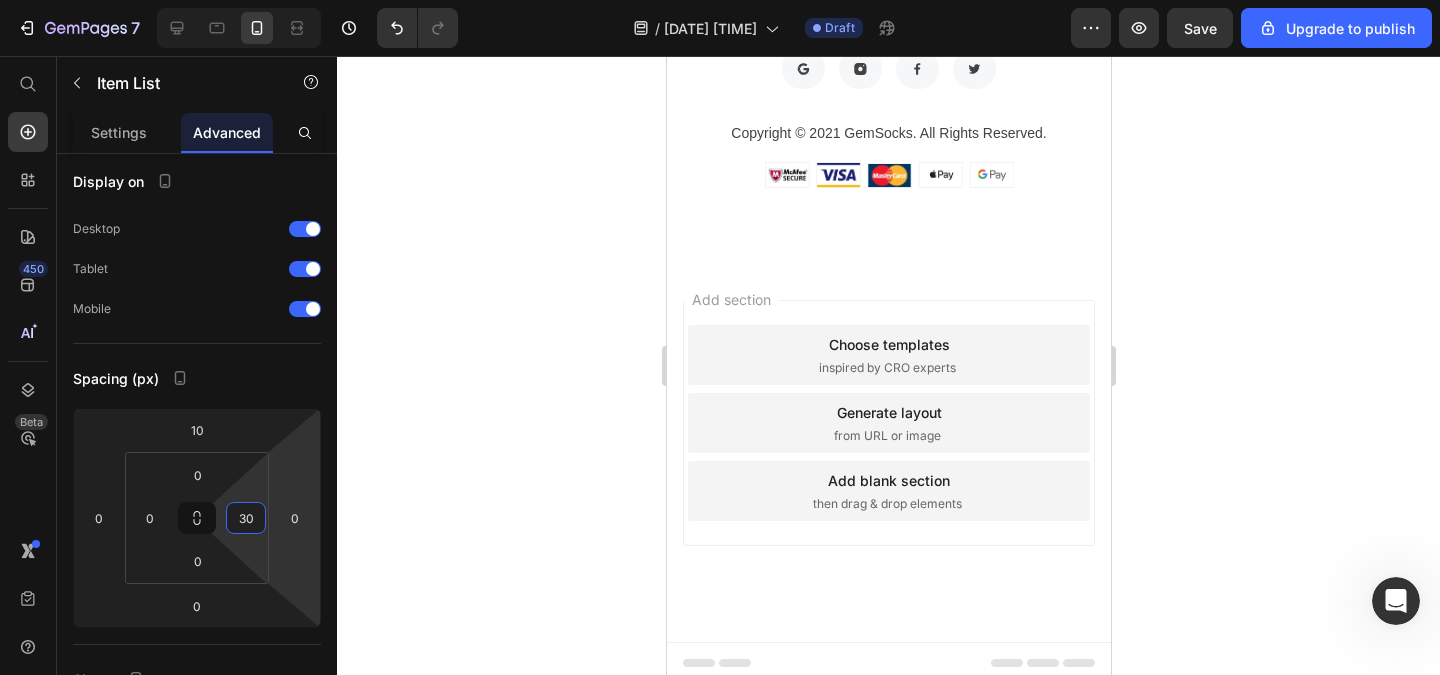 type on "3" 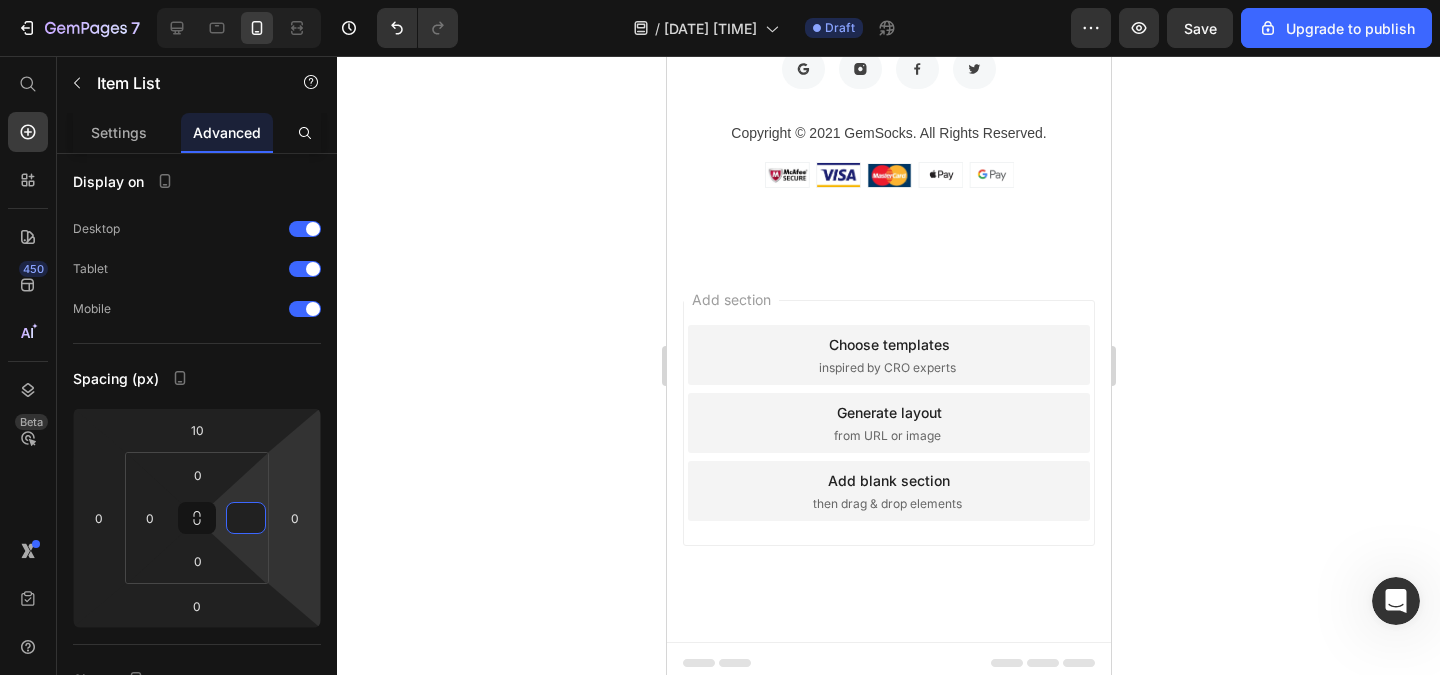 type on "0" 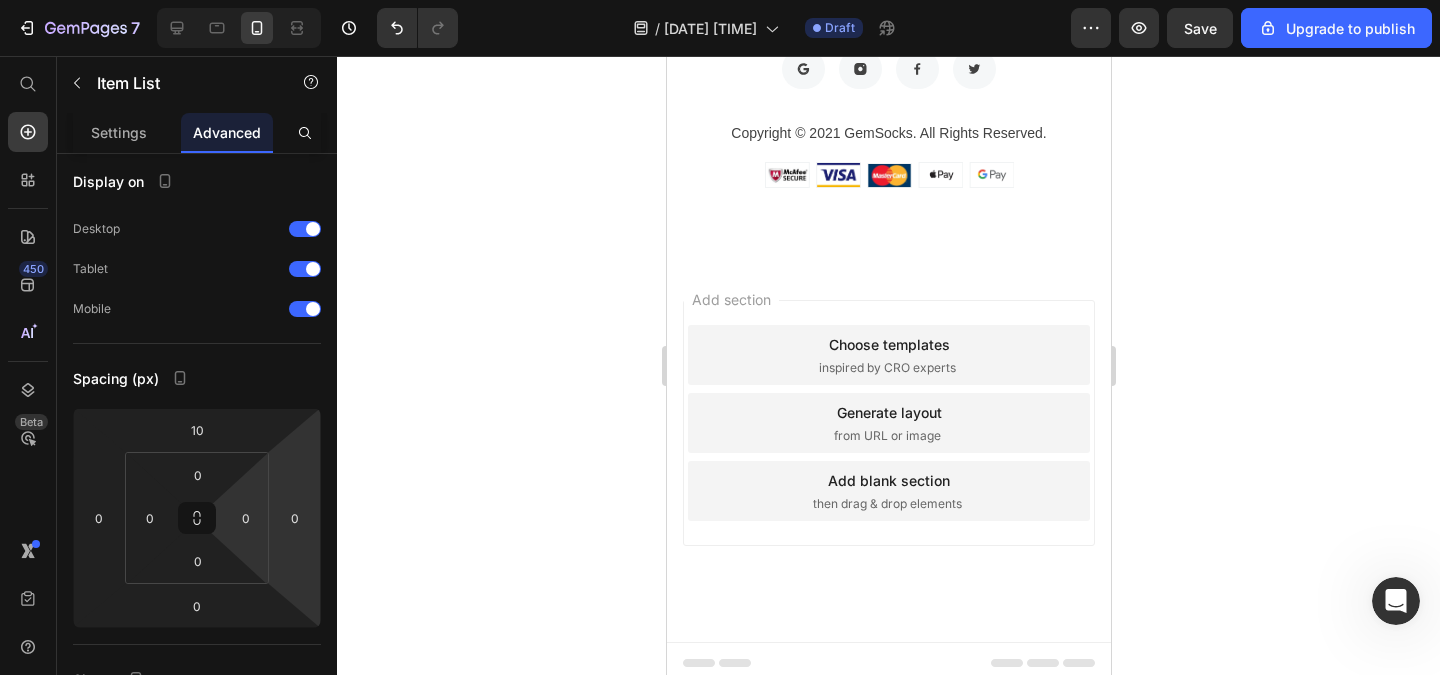 click 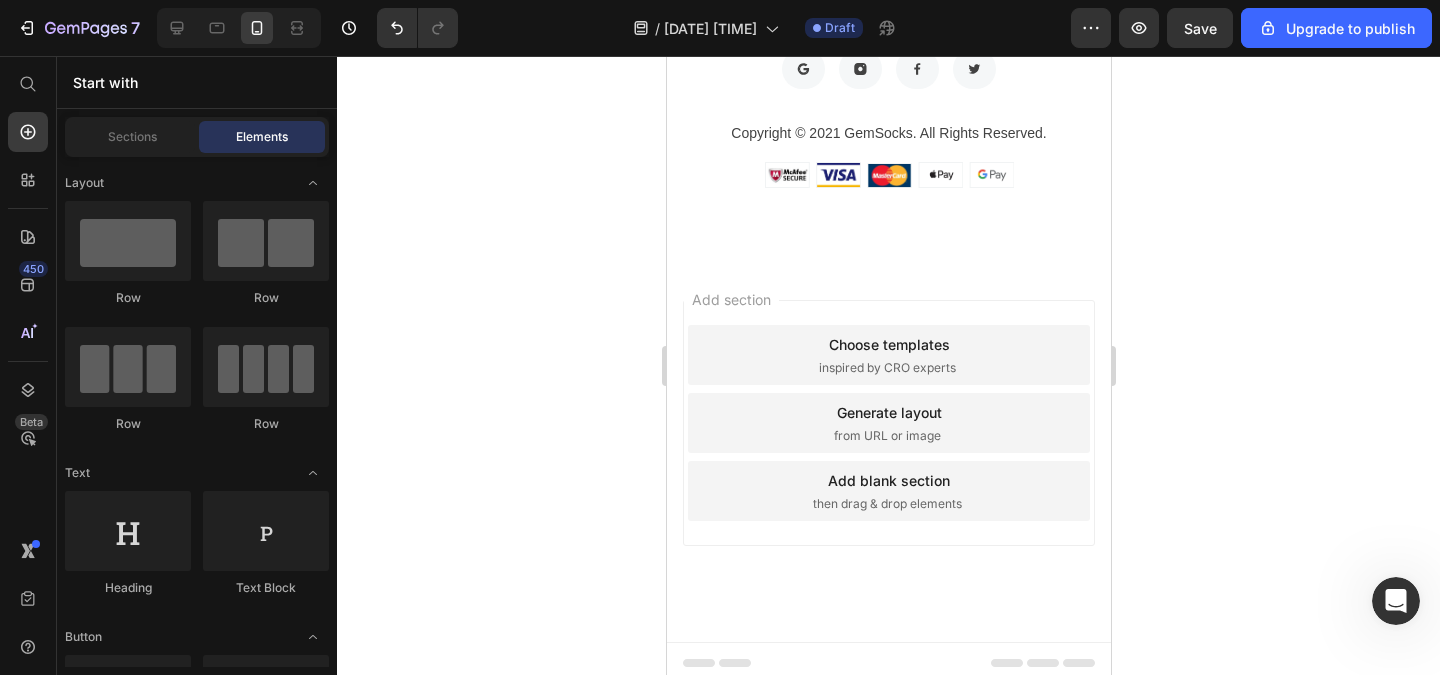 click on "Your custom text goes here
Your custom text goes here
Your custom text goes here" at bounding box center (888, -284) 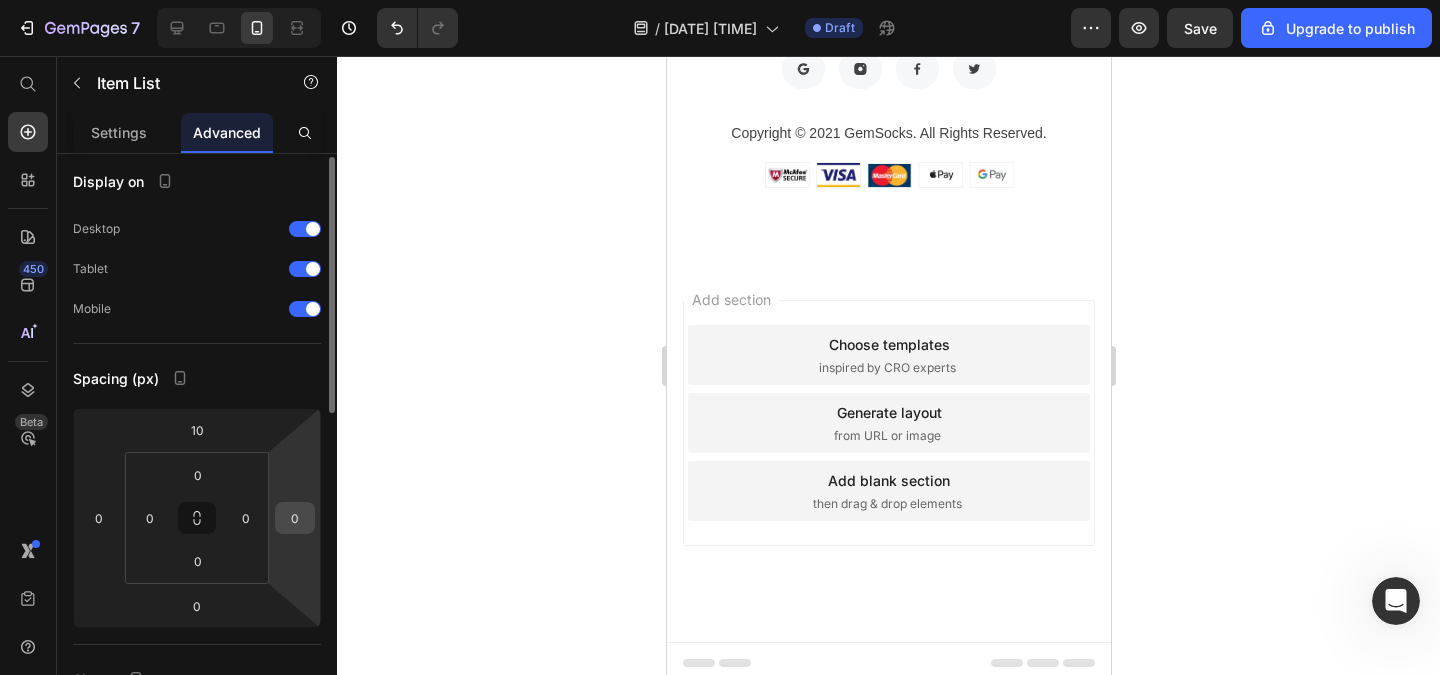 click on "0" at bounding box center (295, 518) 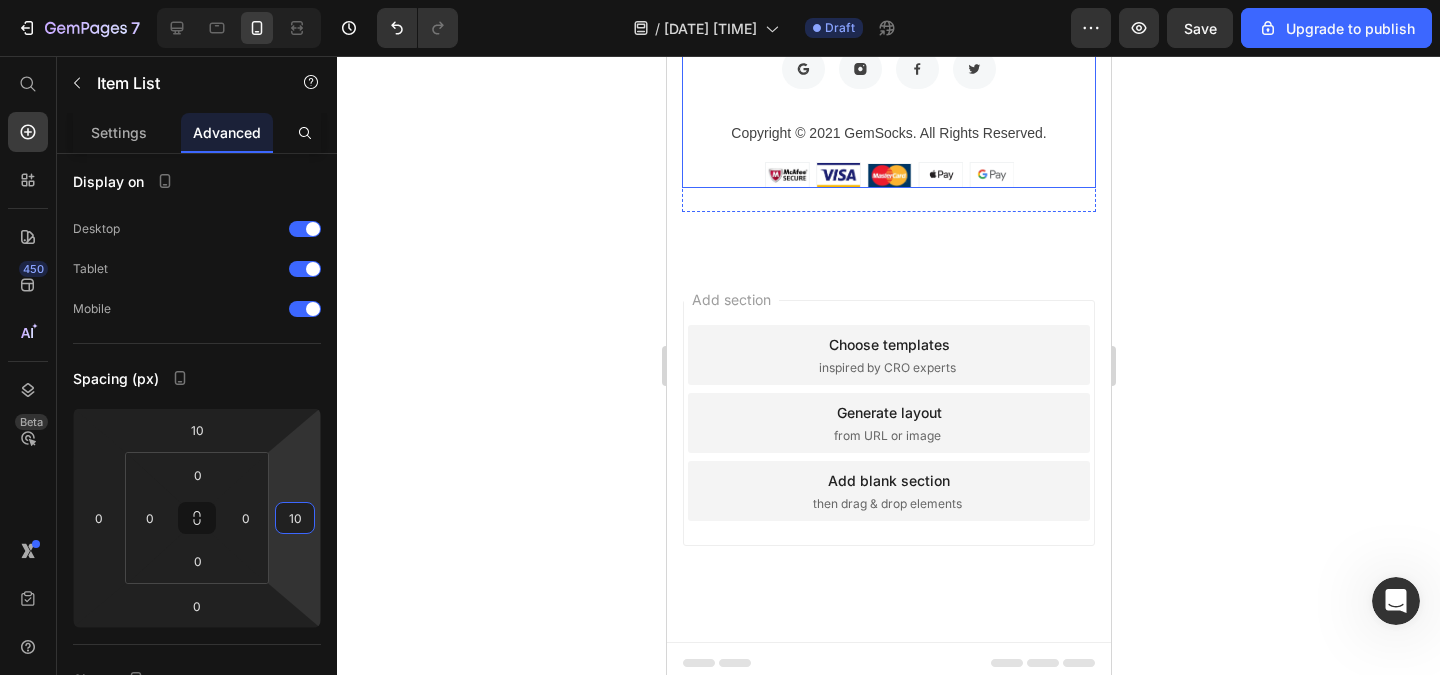 type on "1" 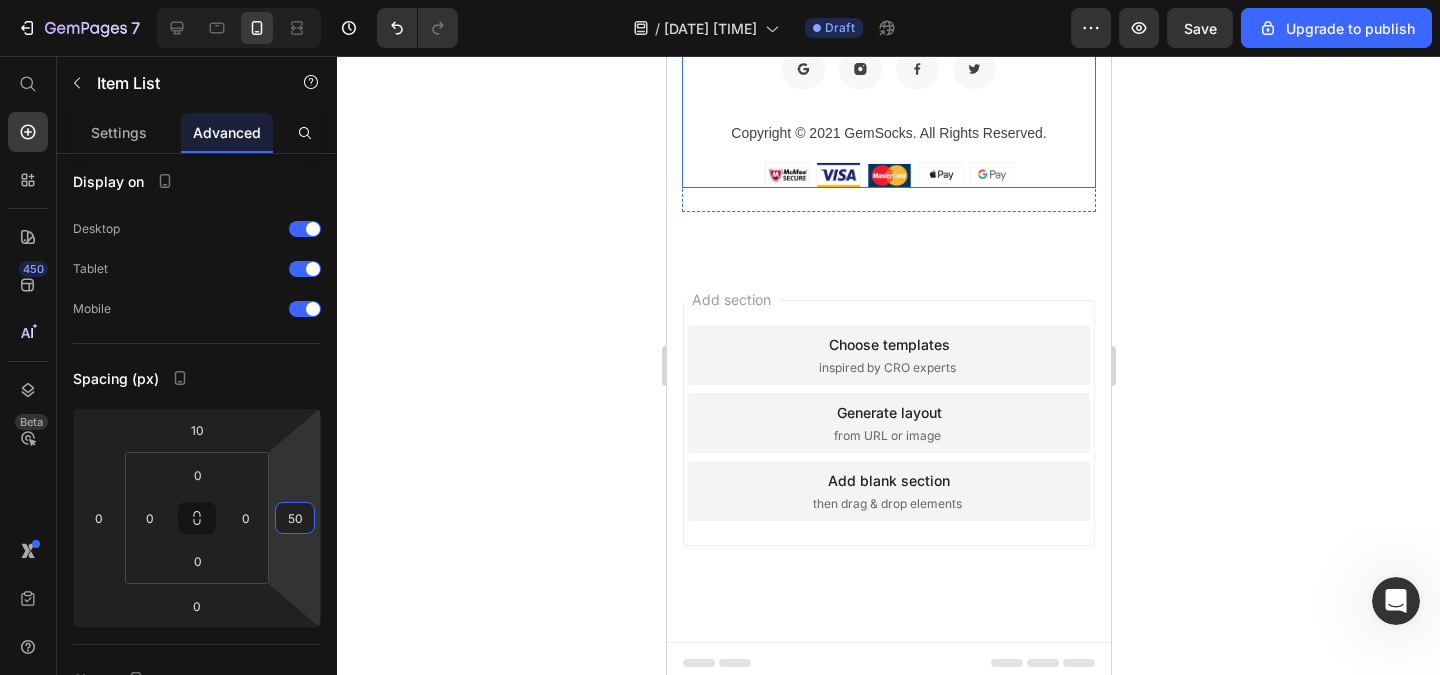 type on "50" 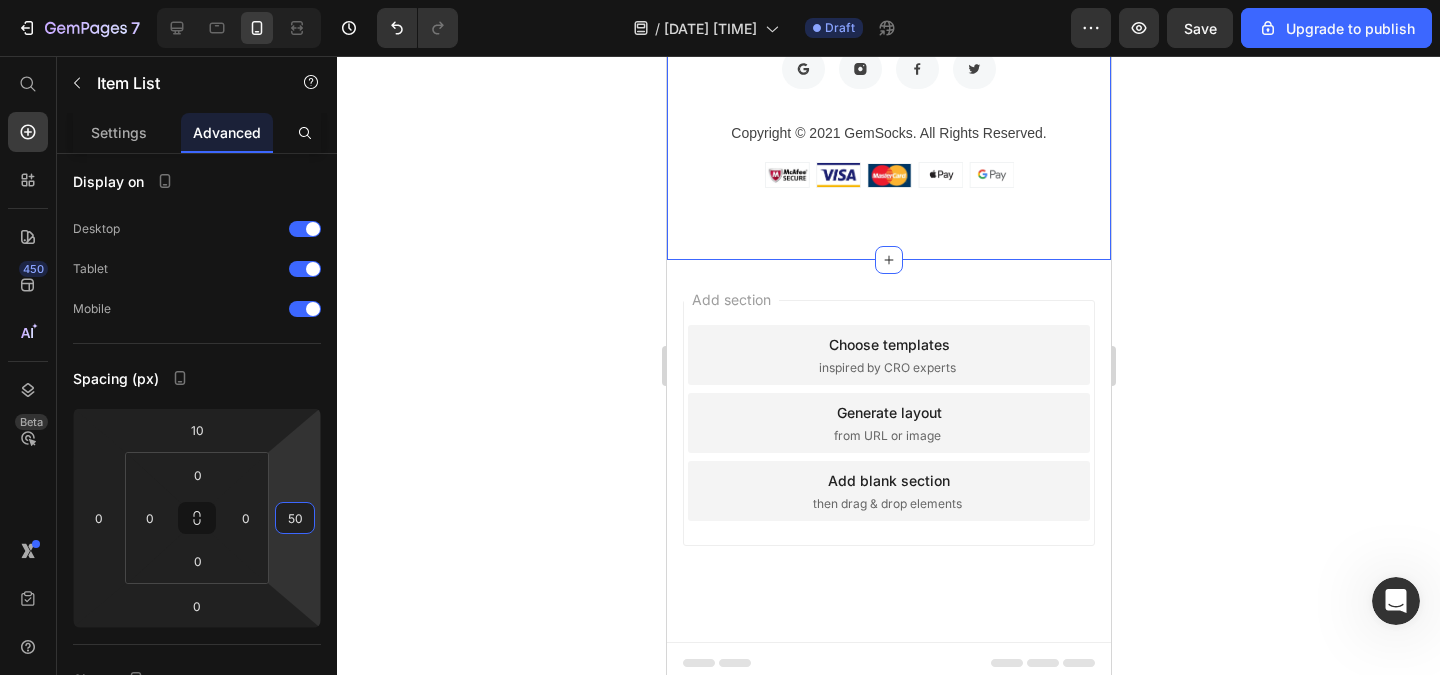 click 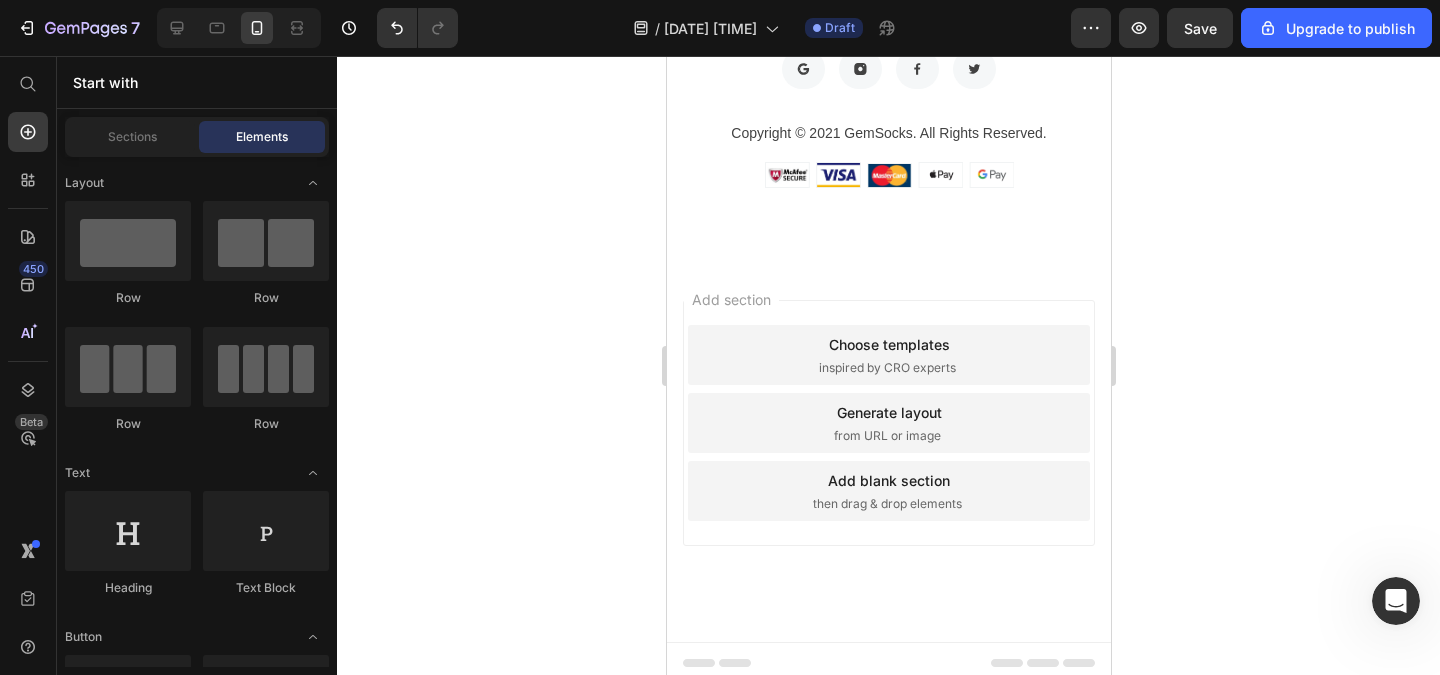 click on "Your custom text goes here
Your custom text goes here
Your custom text goes here" at bounding box center [863, -284] 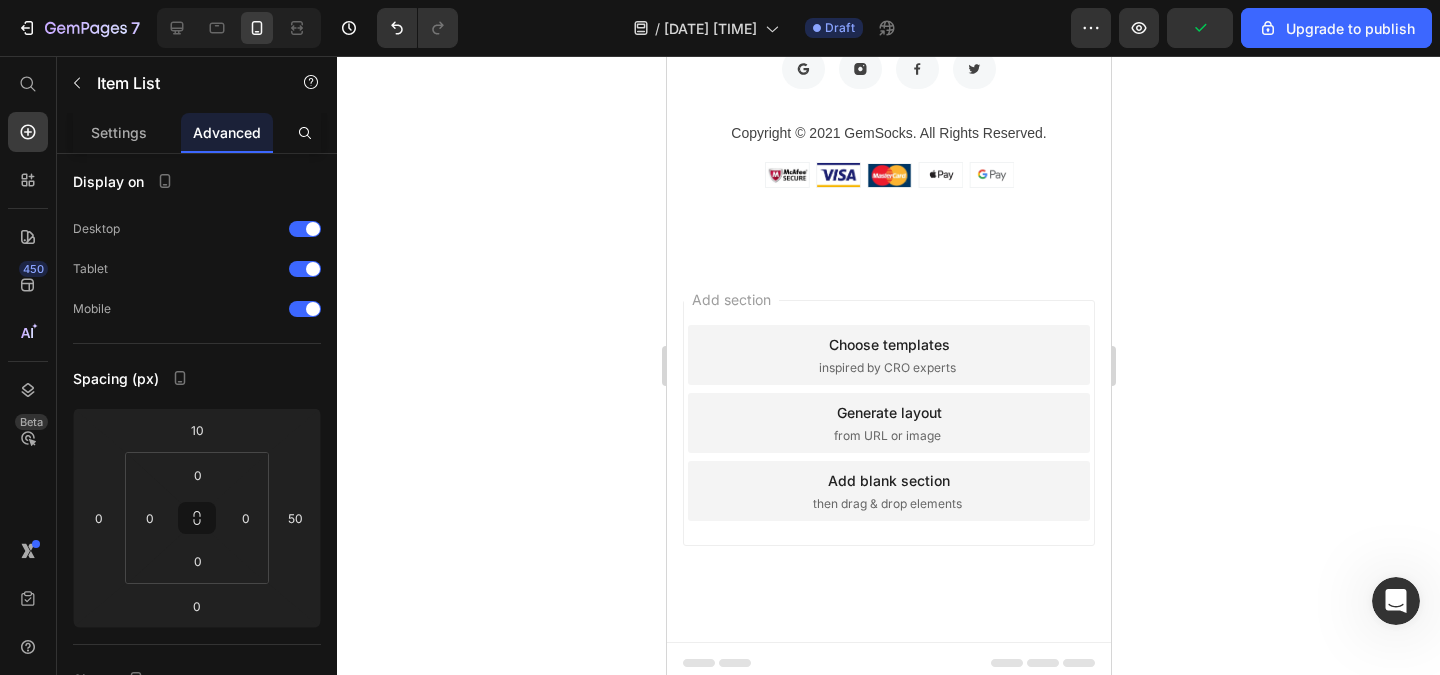 click on "Settings Advanced" at bounding box center [197, 133] 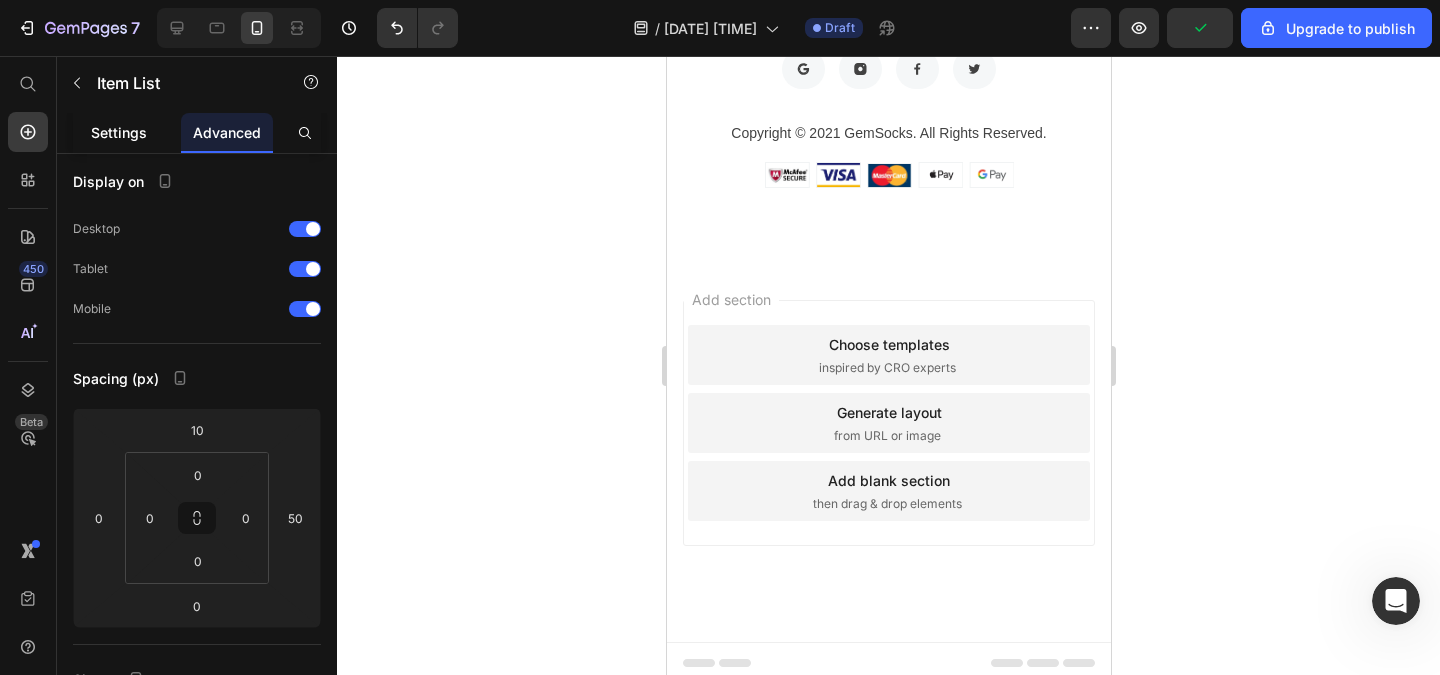 click on "Settings" 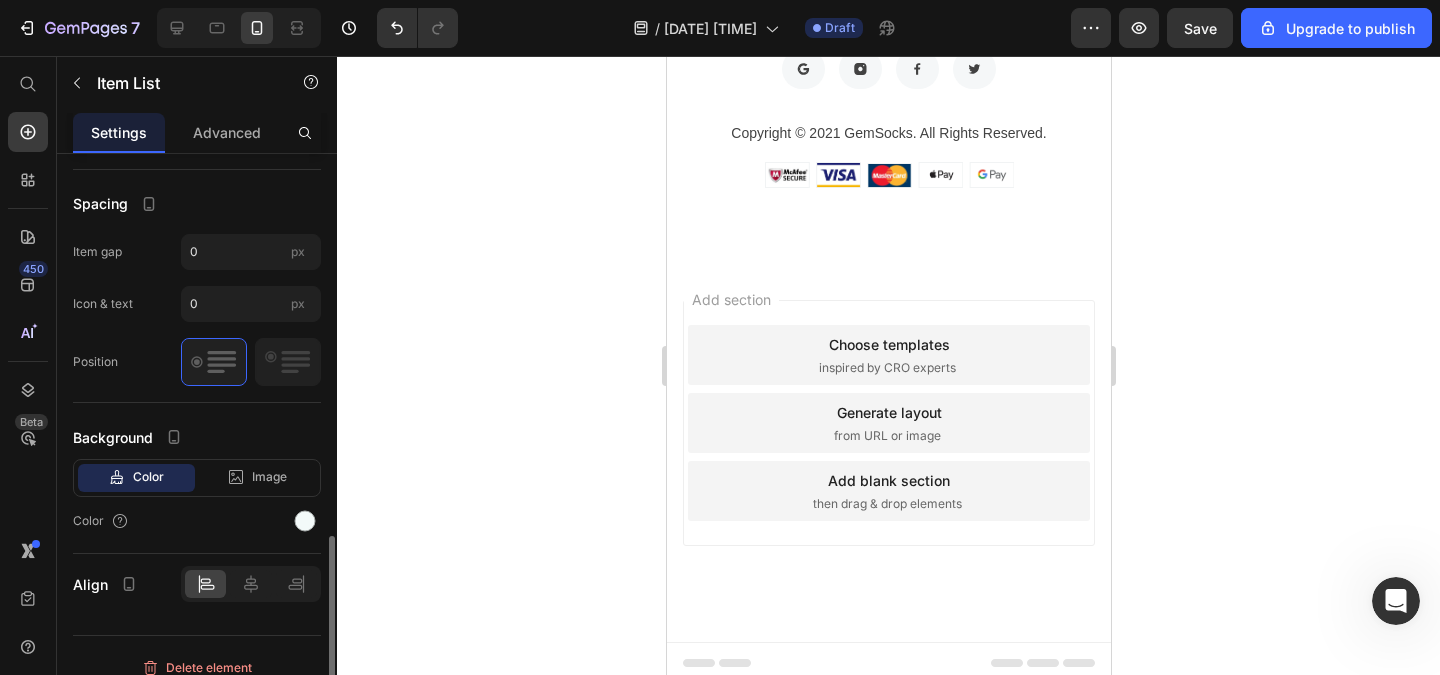 scroll, scrollTop: 978, scrollLeft: 0, axis: vertical 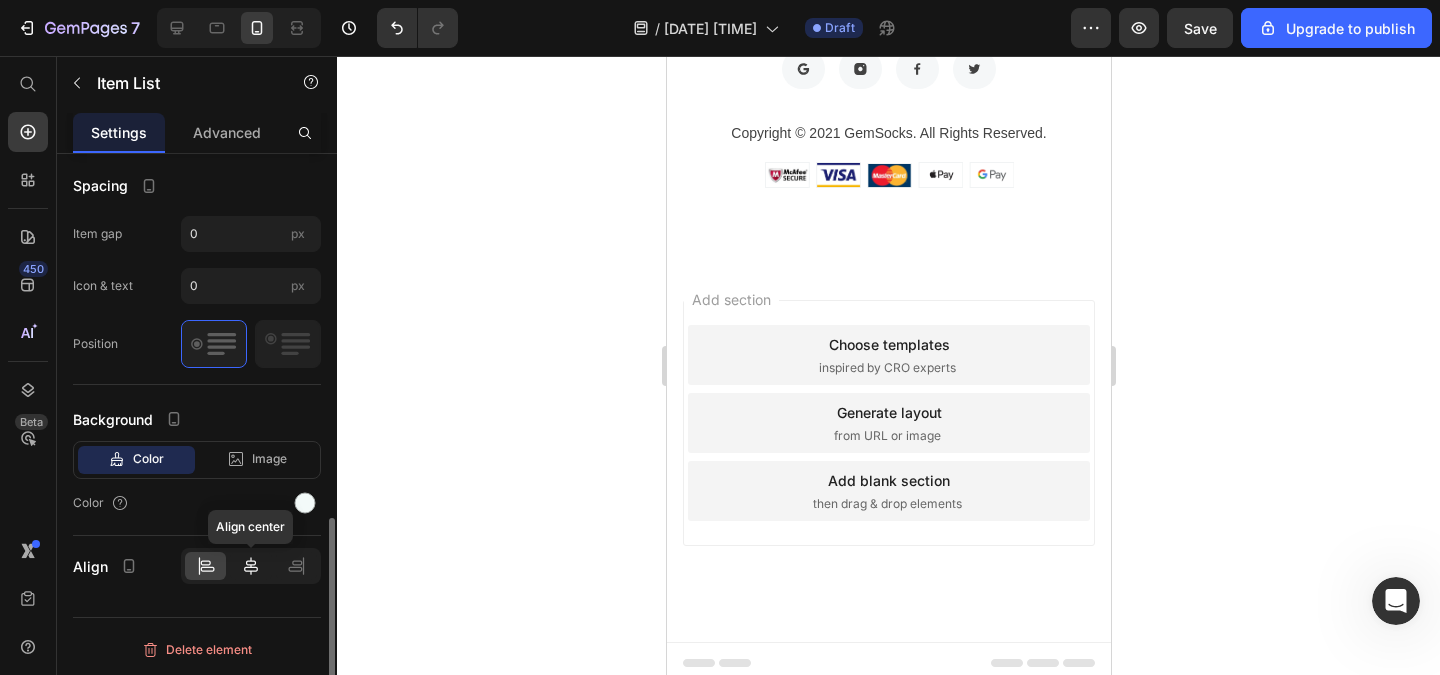 click 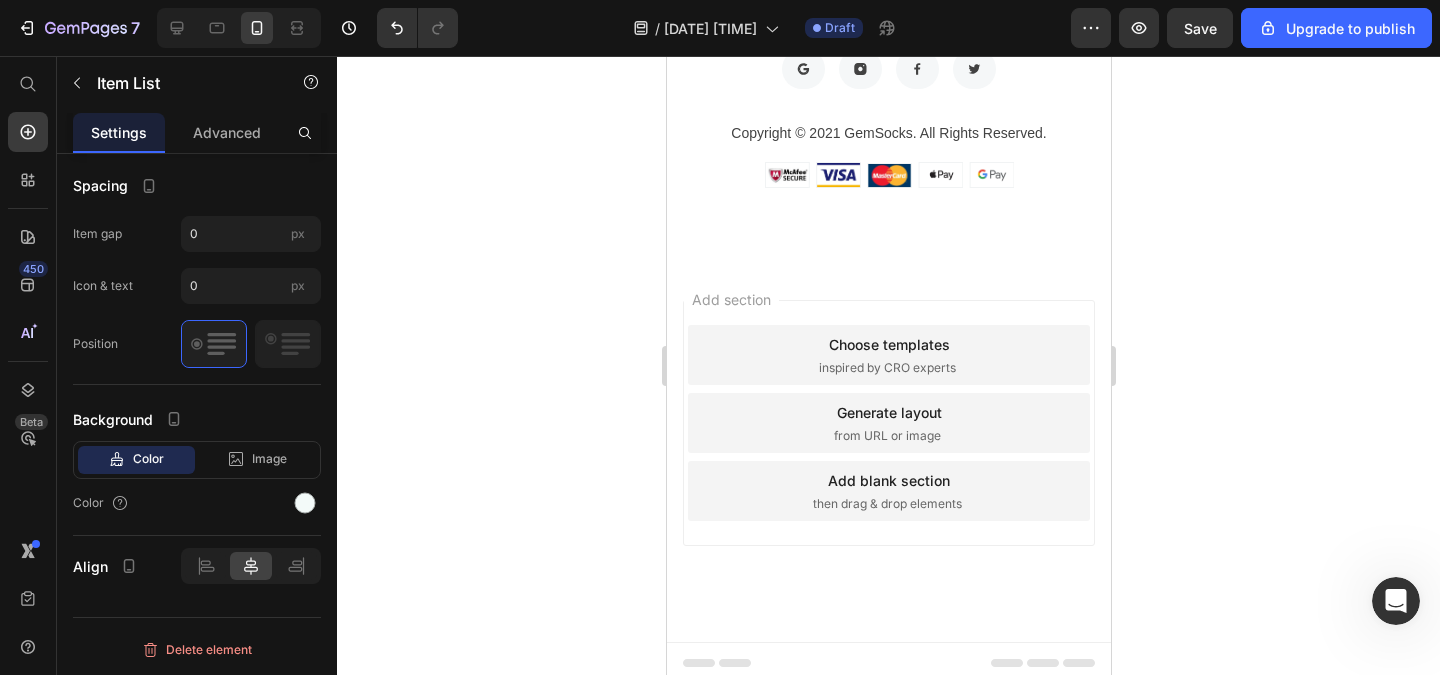 click 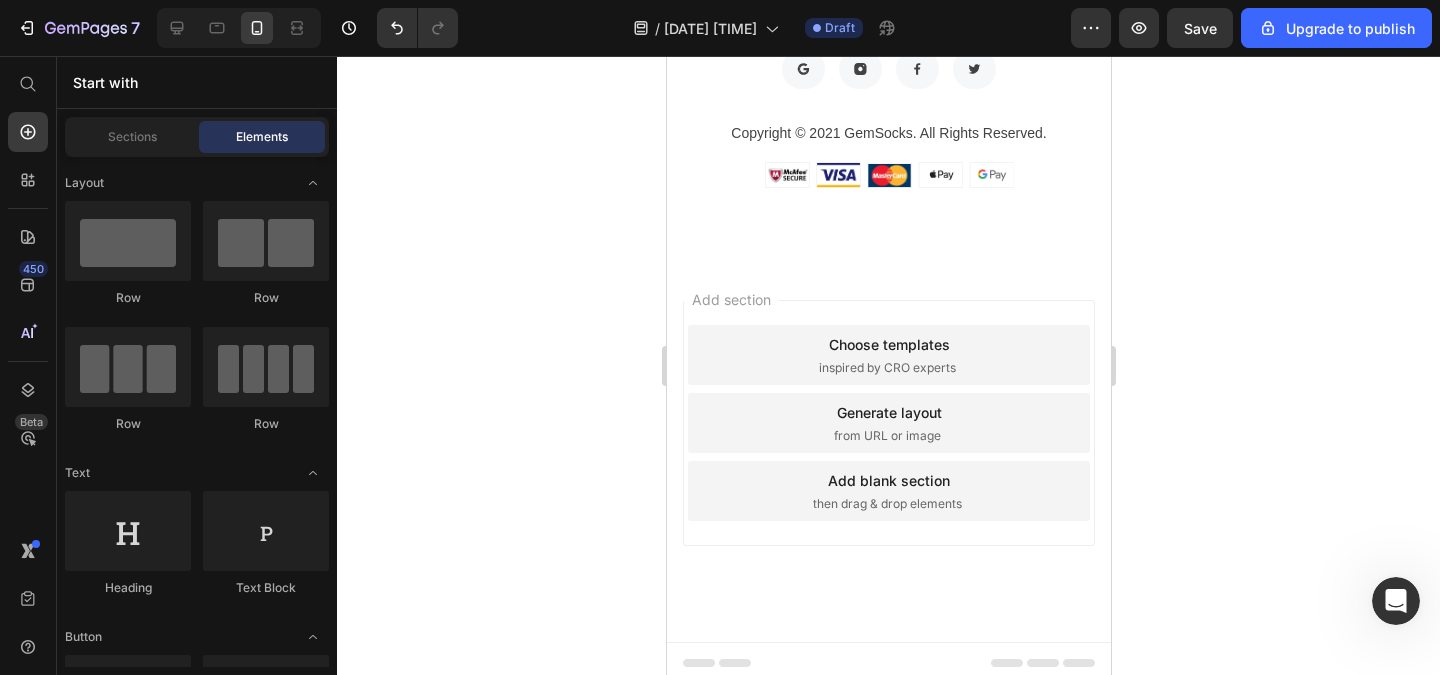 click on "Your custom text goes here
Your custom text goes here
Your custom text goes here" at bounding box center (863, -284) 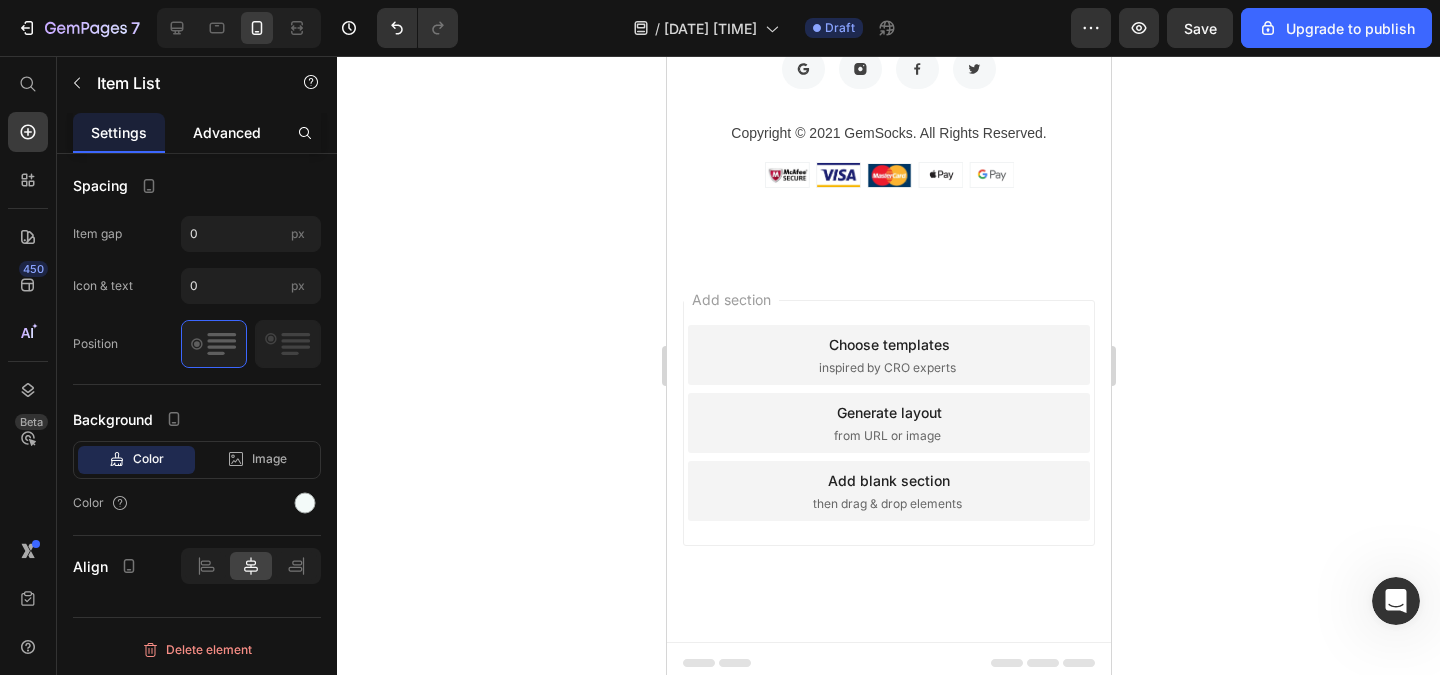click on "Advanced" at bounding box center [227, 132] 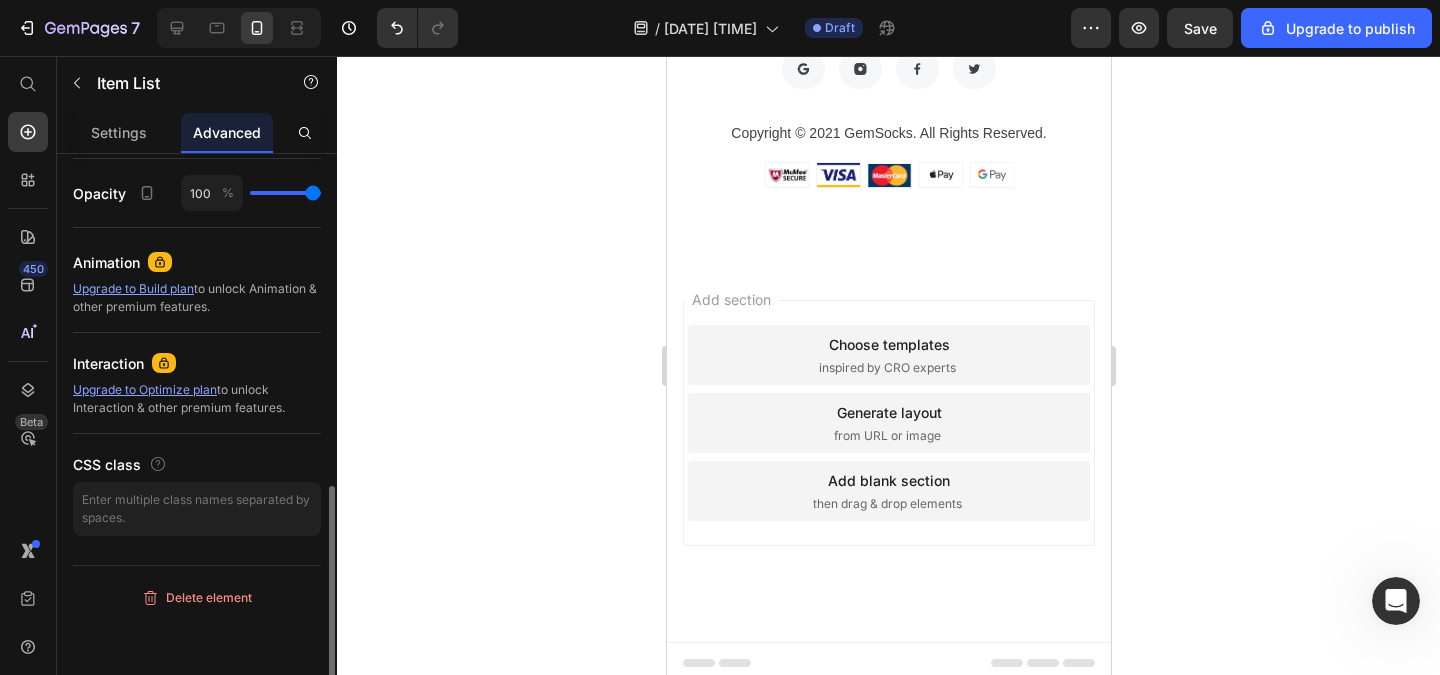 scroll, scrollTop: 0, scrollLeft: 0, axis: both 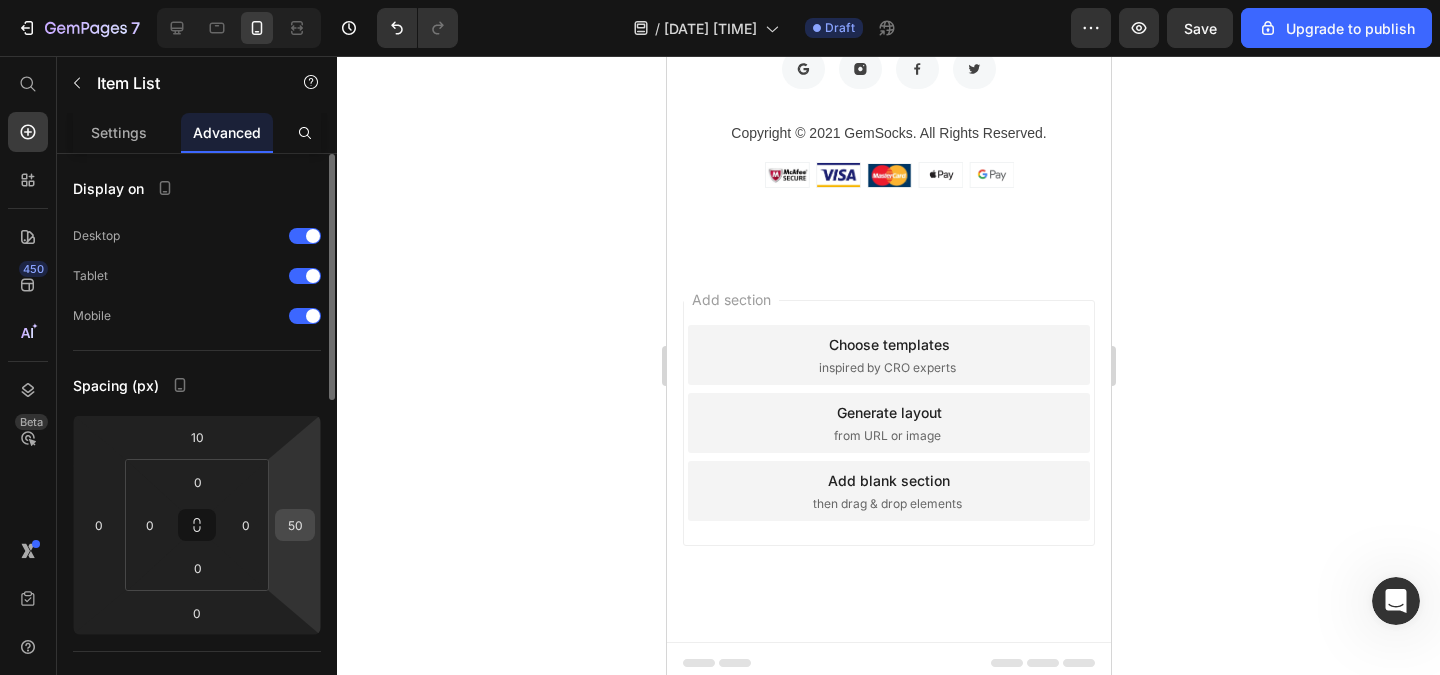 click on "50" at bounding box center [295, 525] 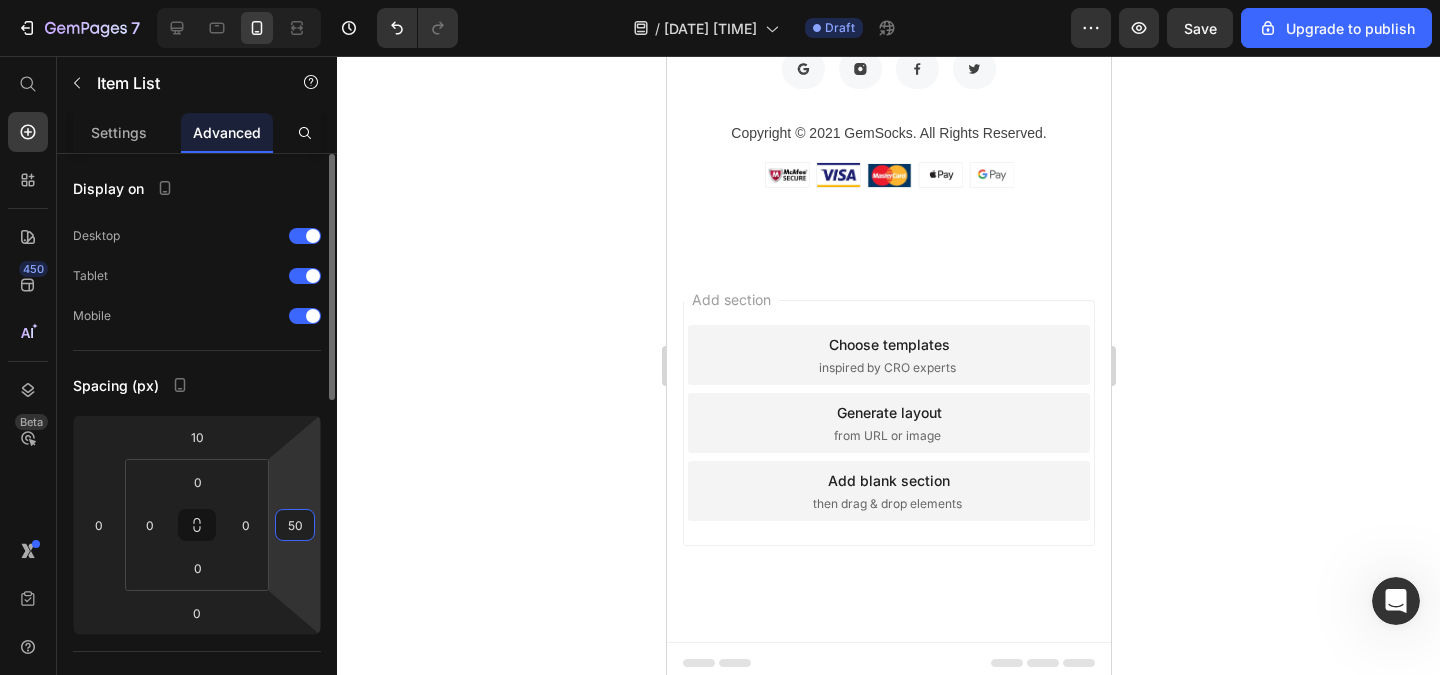 click on "50" at bounding box center (295, 525) 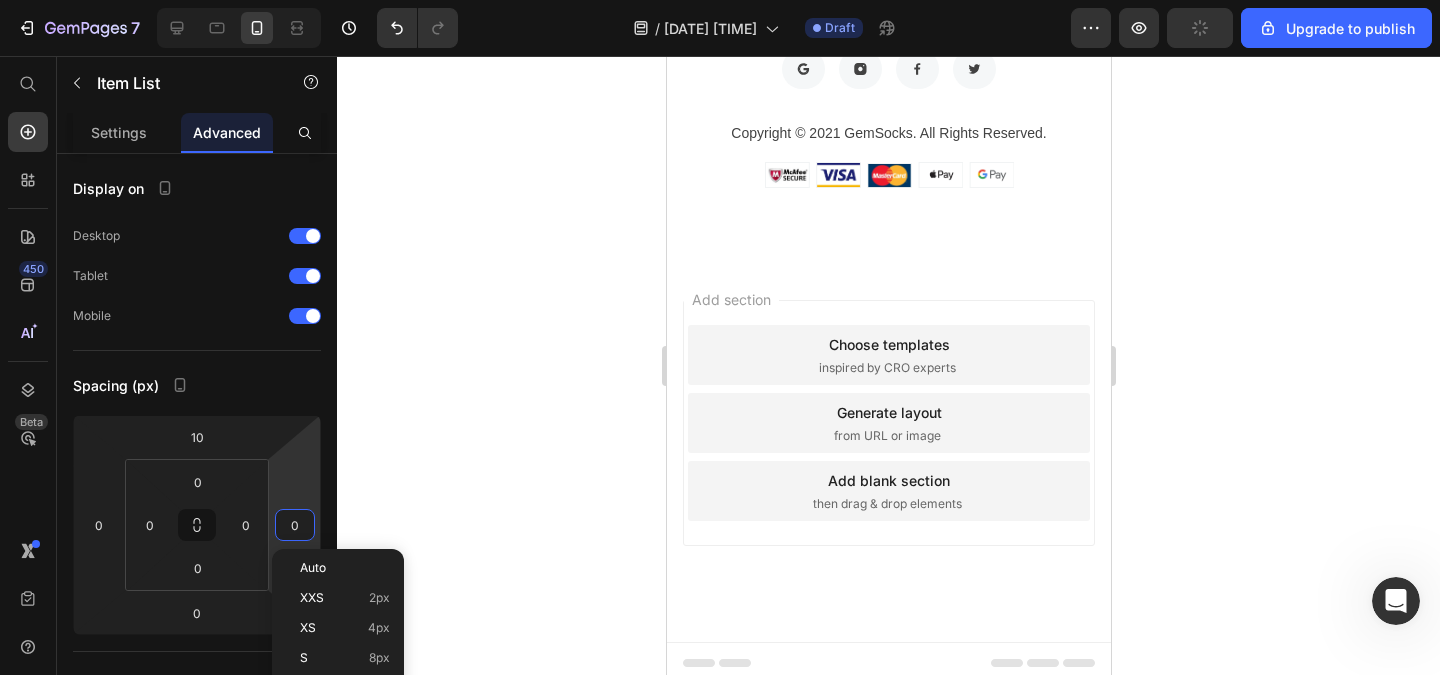 type on "0" 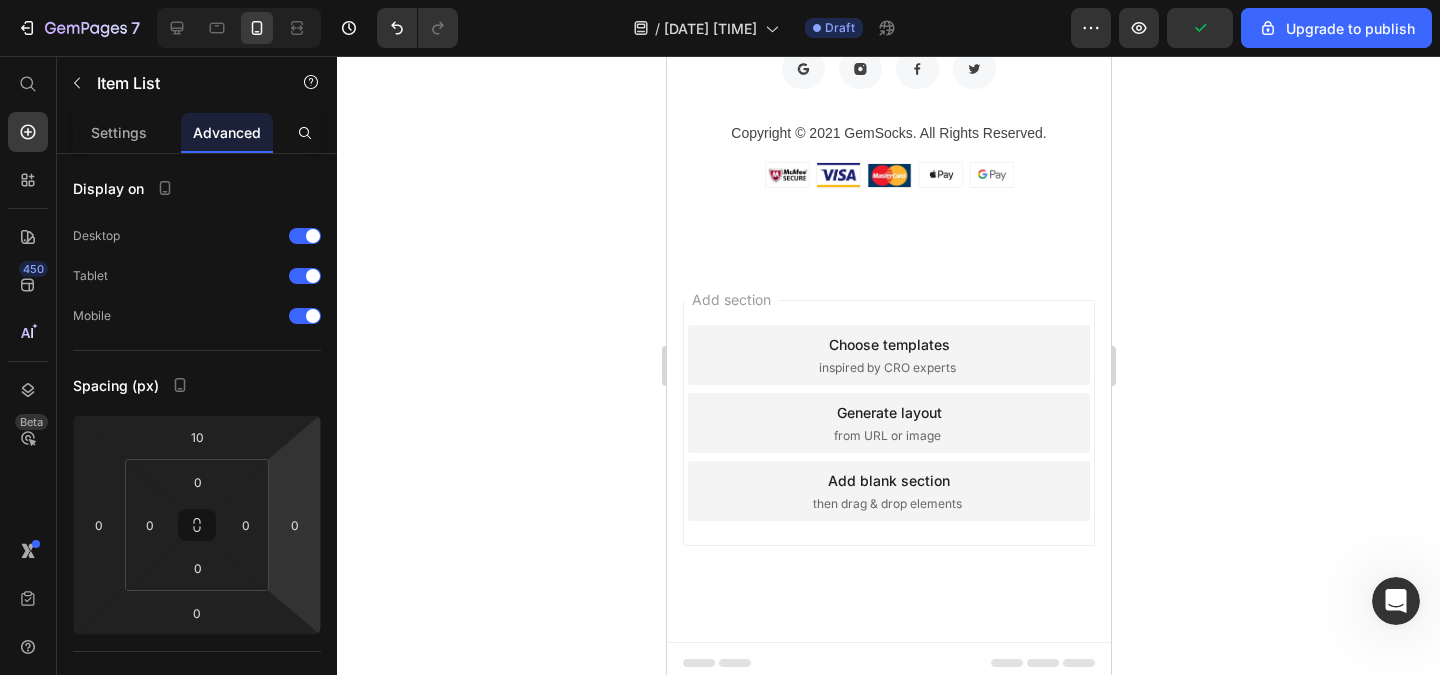 click 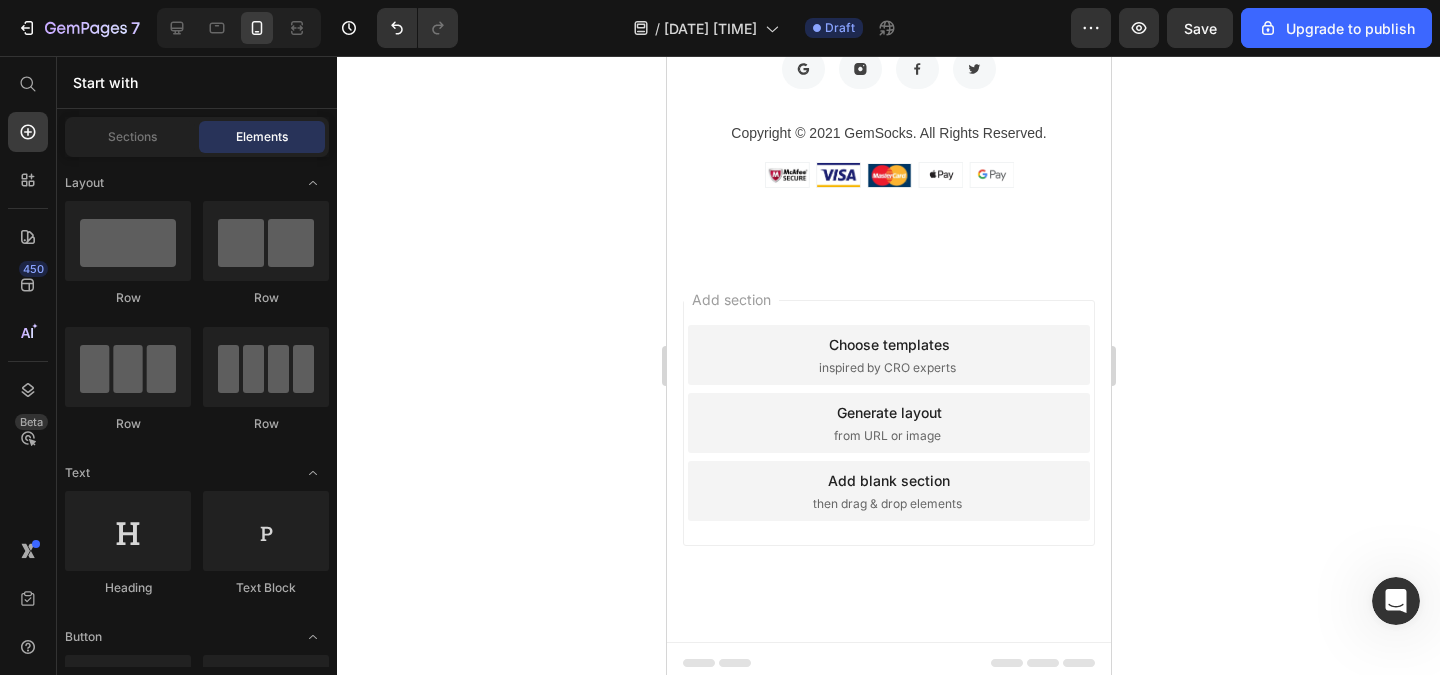 click on "Your custom text goes here" at bounding box center (898, -316) 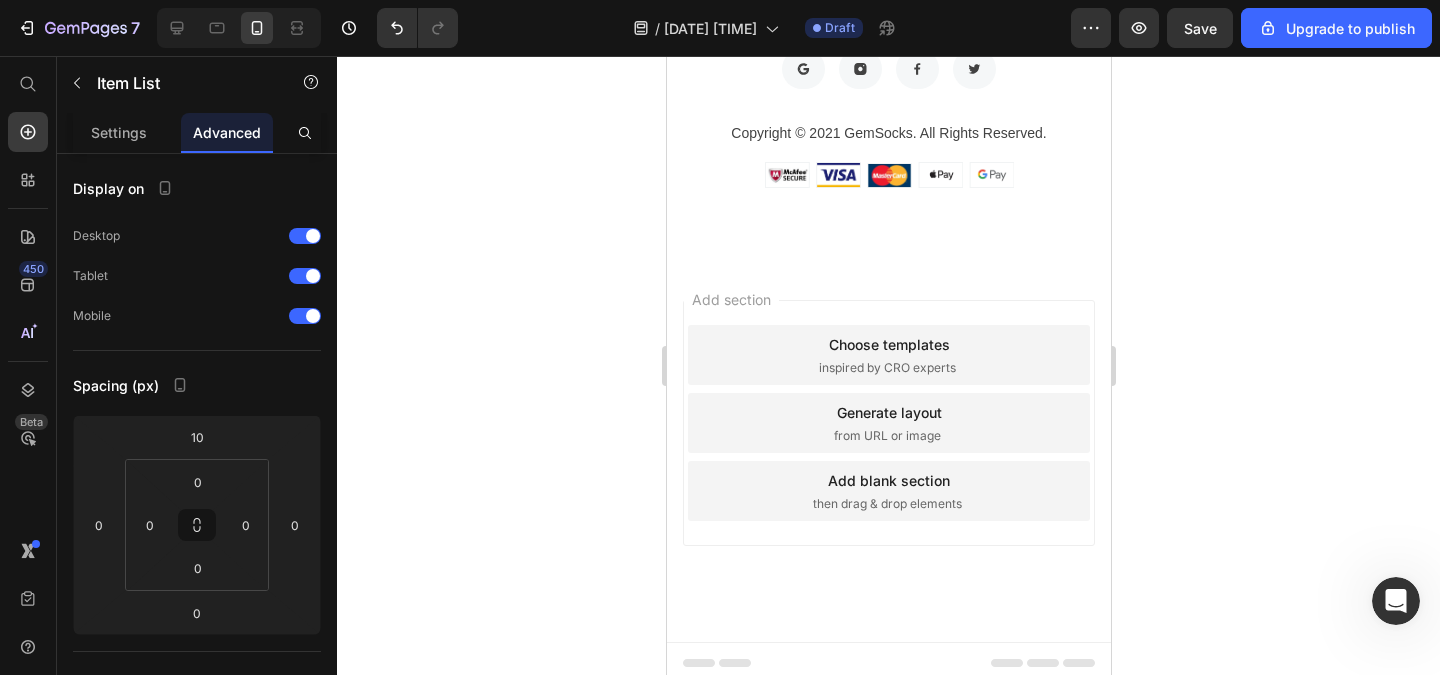 click on "Your custom text goes here" at bounding box center (898, -316) 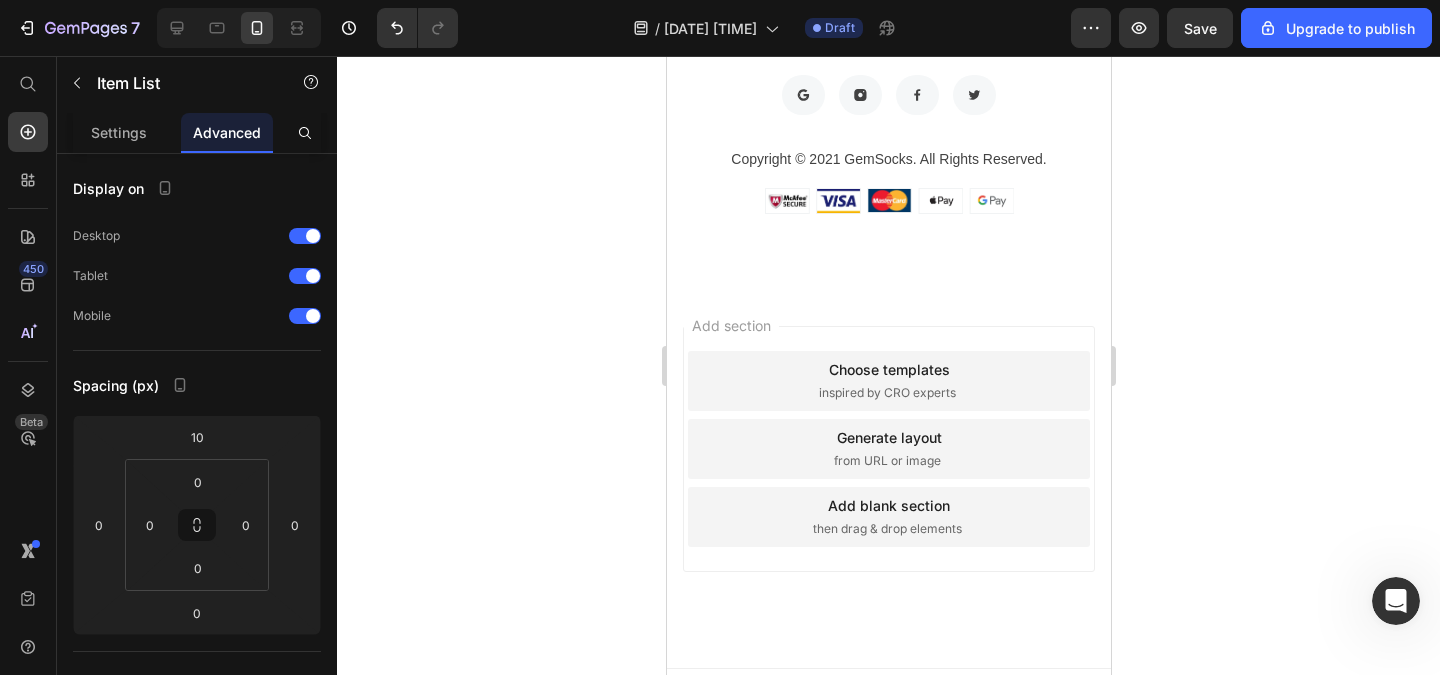 click 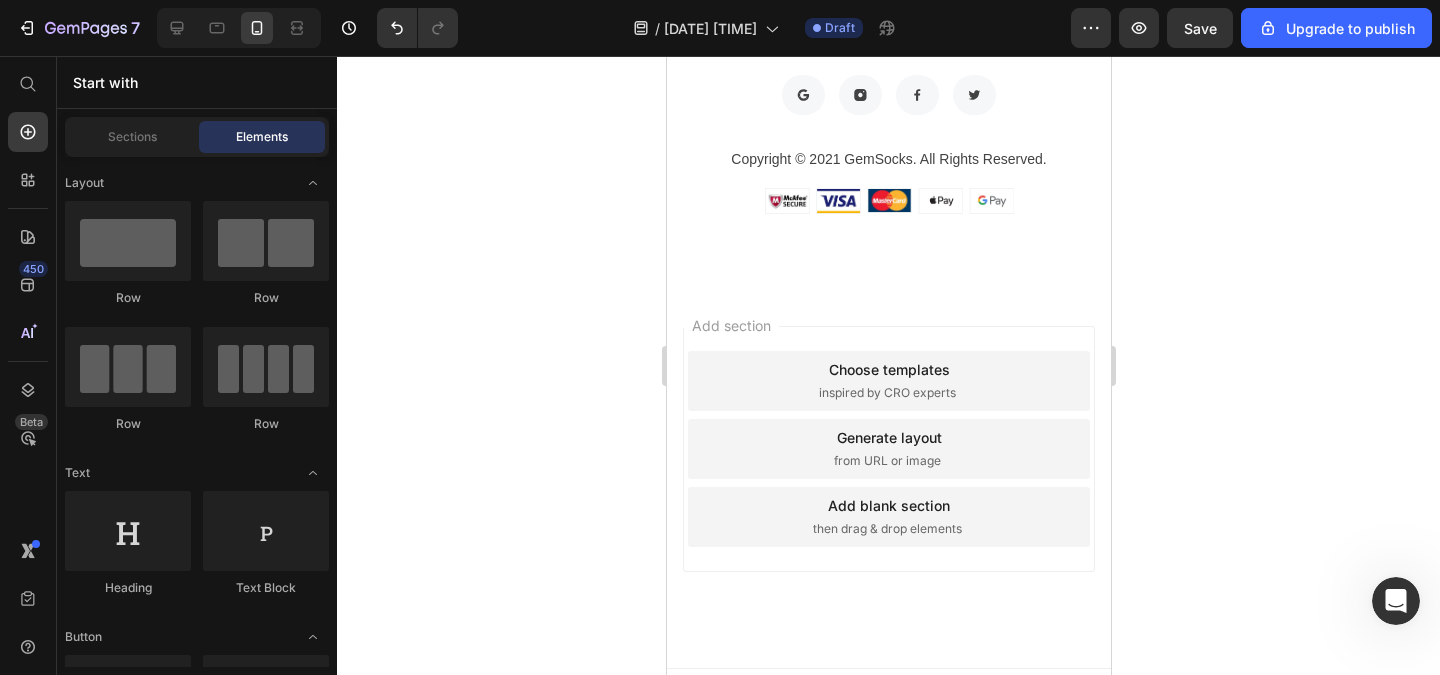 click on "Your custom text goes here" at bounding box center [898, -259] 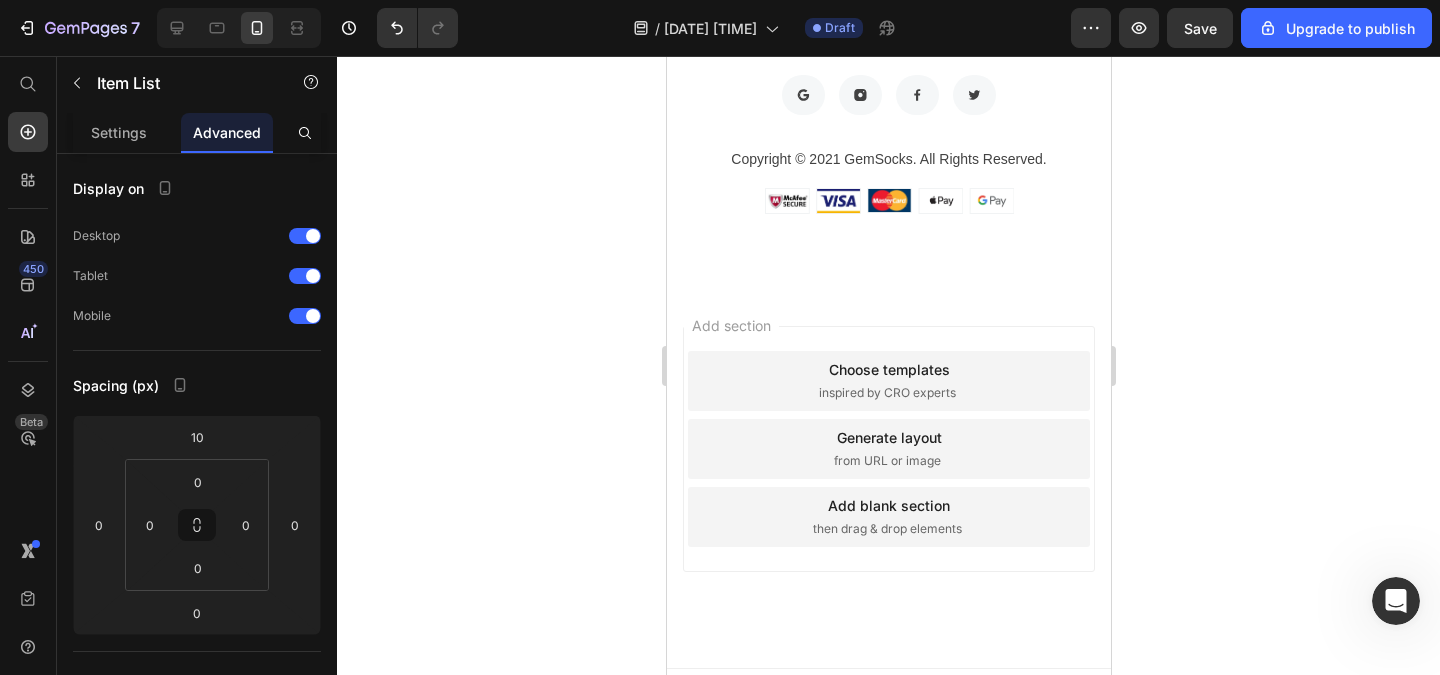 click on "Your custom text goes here" at bounding box center [898, -228] 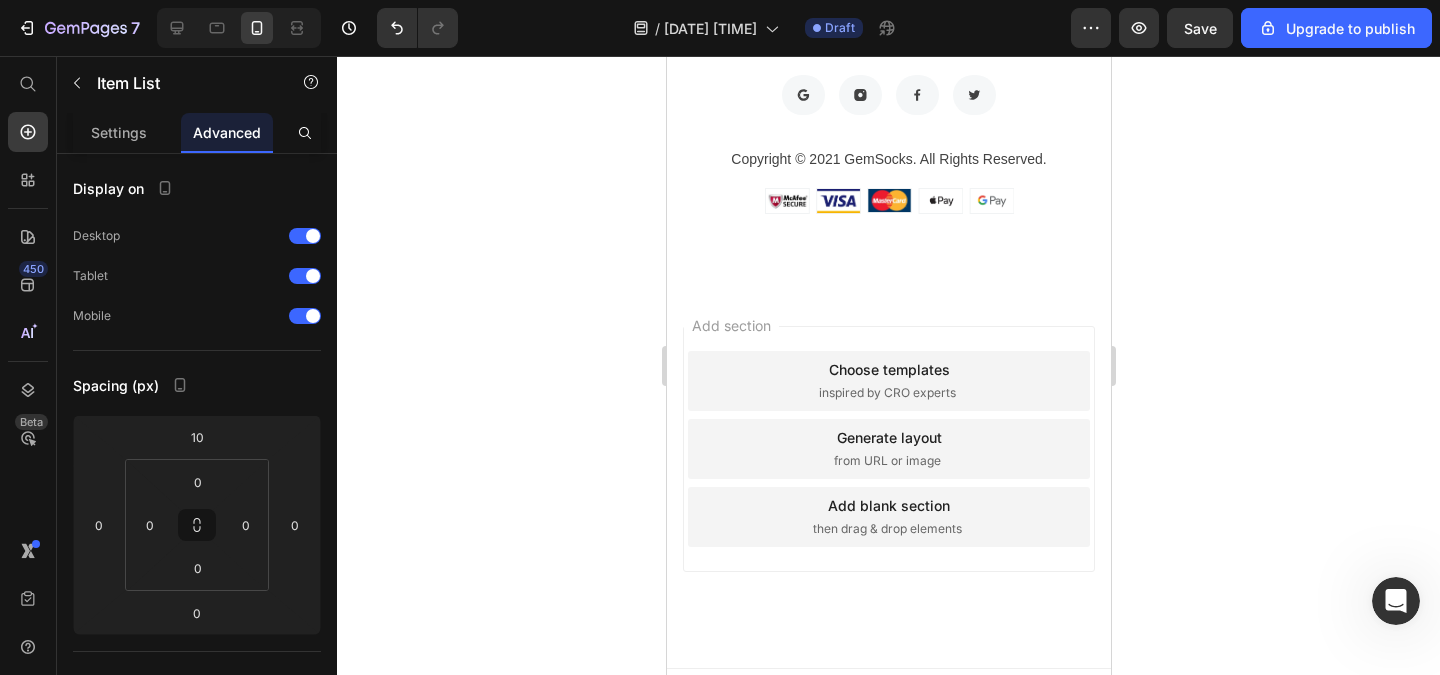 click 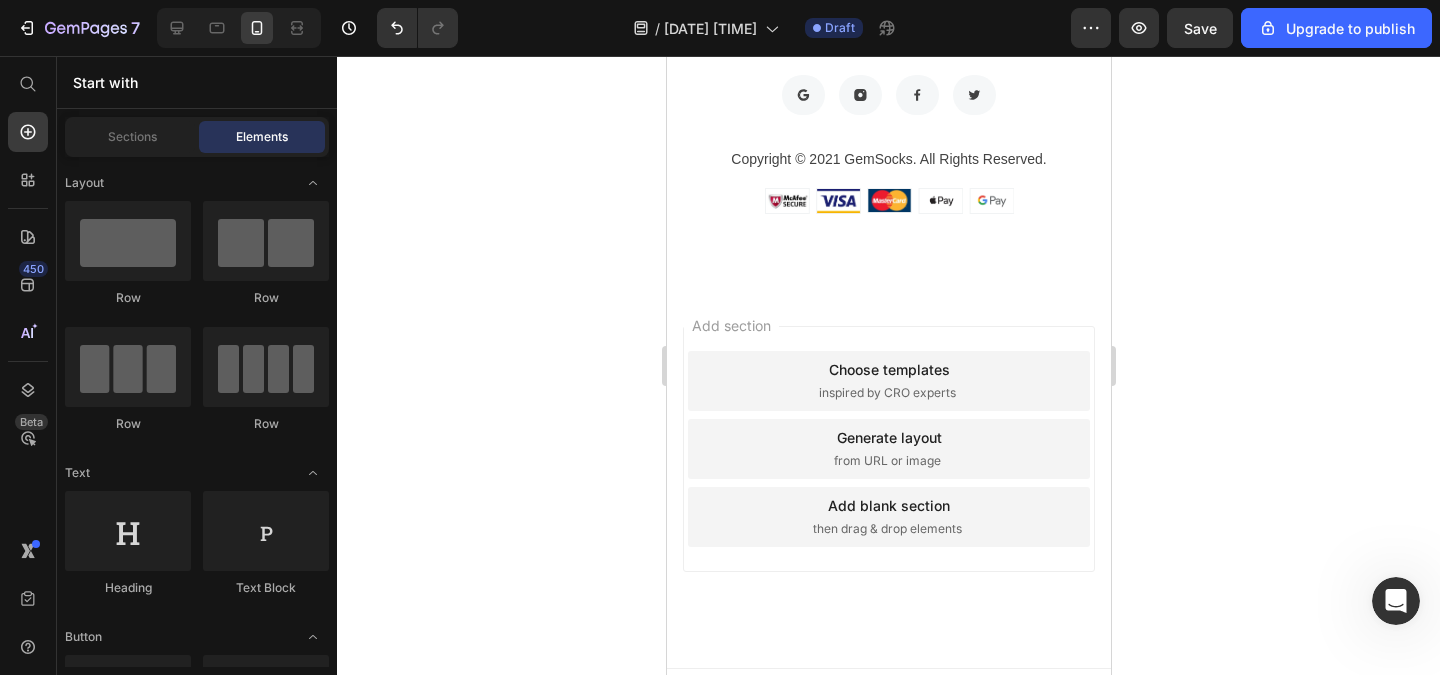 click on "Resultados visibles en [NUMBER], [NUMBER] y [NUMBER] días" at bounding box center (898, -303) 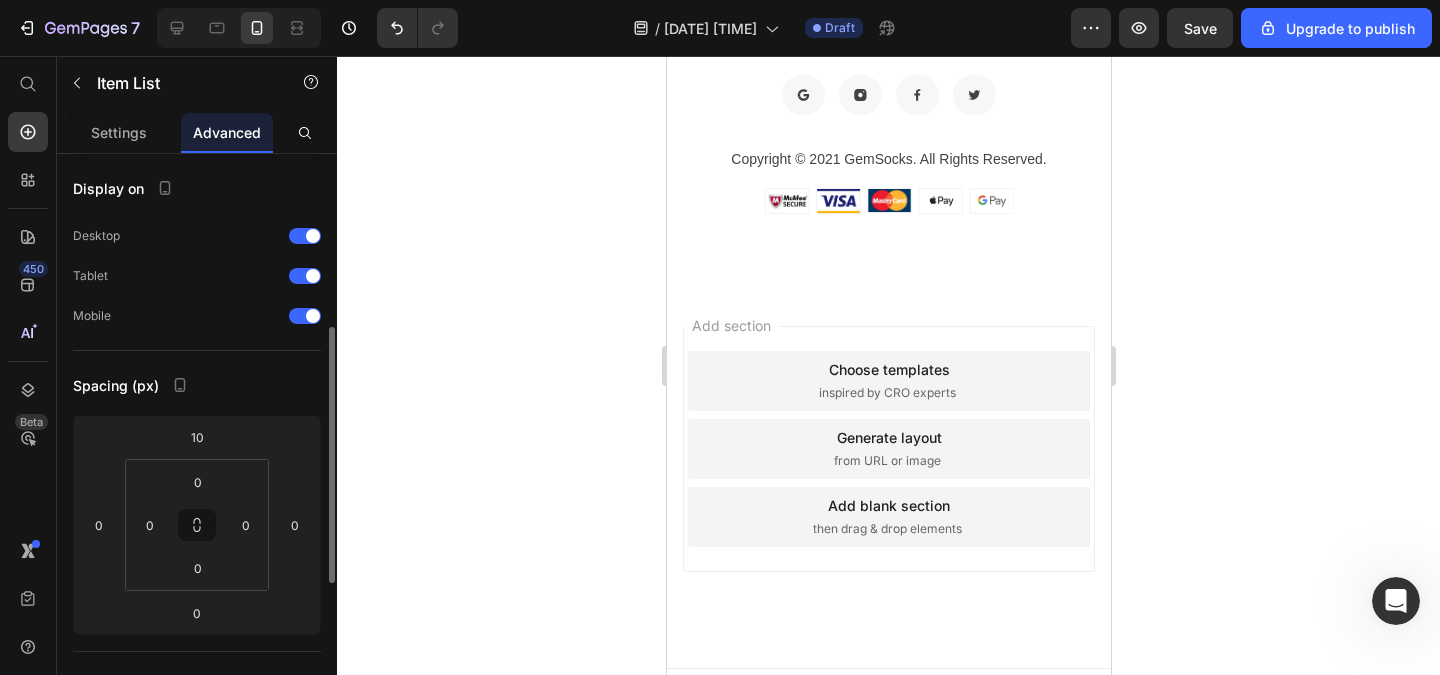 scroll, scrollTop: 120, scrollLeft: 0, axis: vertical 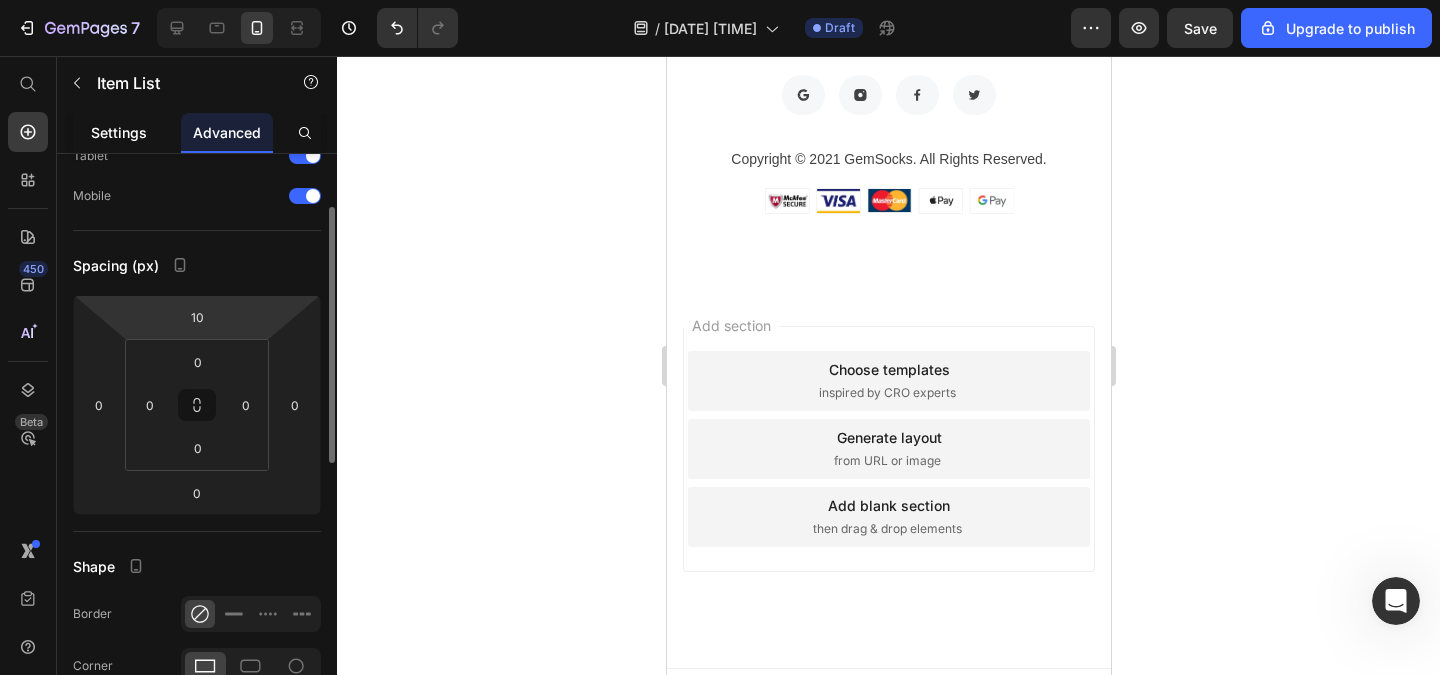 click on "Settings" at bounding box center (119, 132) 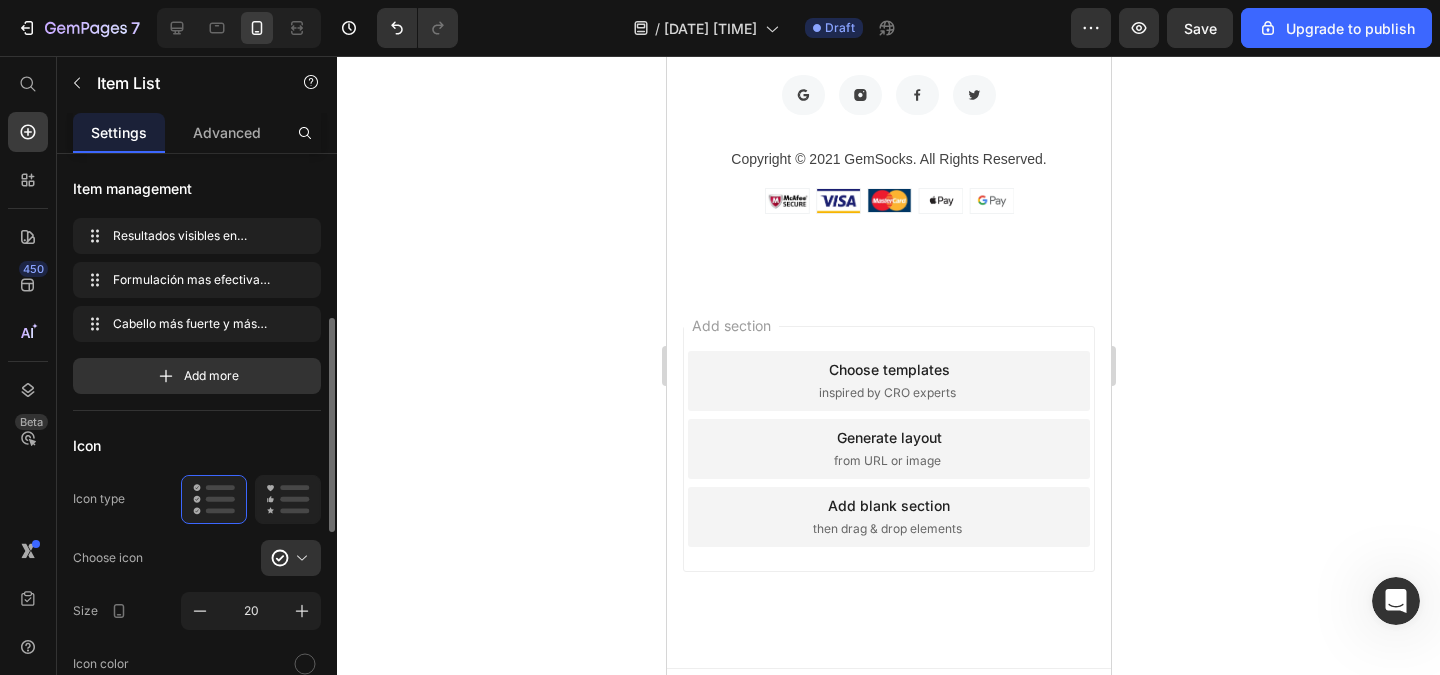 scroll, scrollTop: 240, scrollLeft: 0, axis: vertical 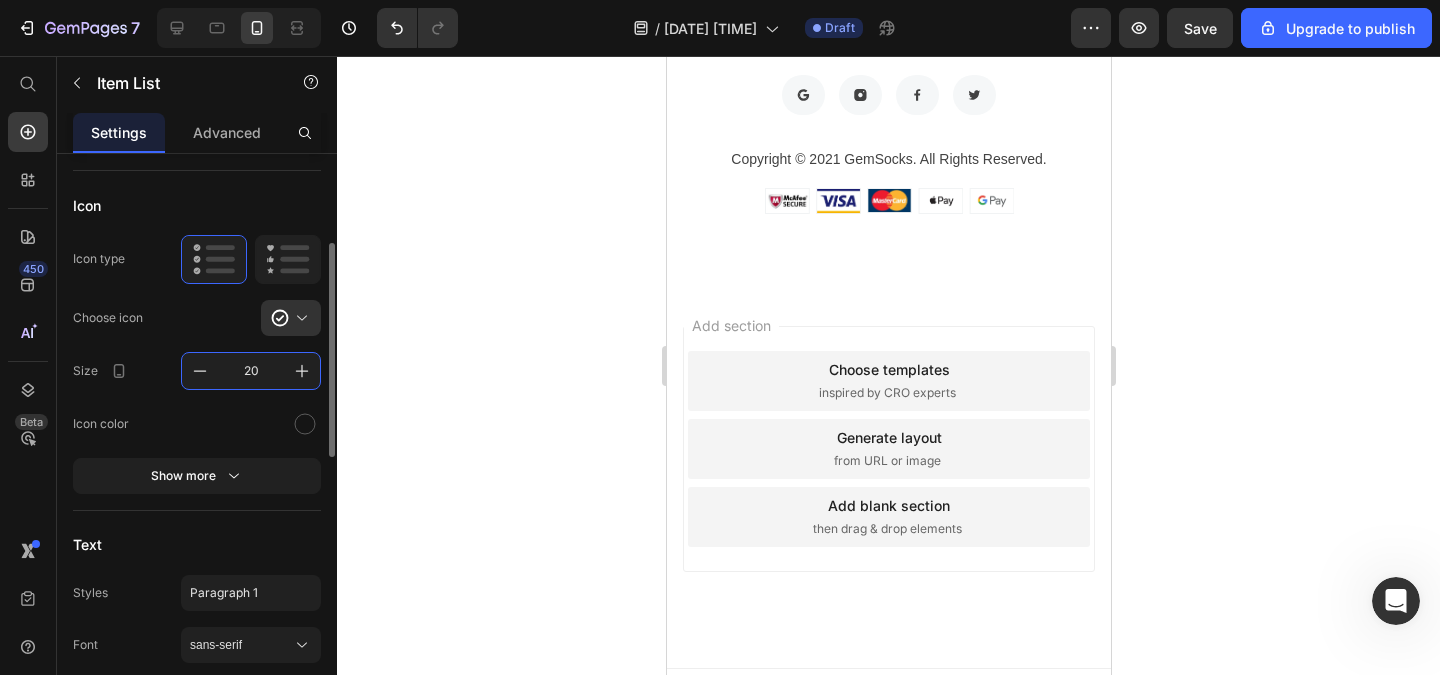 click on "20" at bounding box center (251, 371) 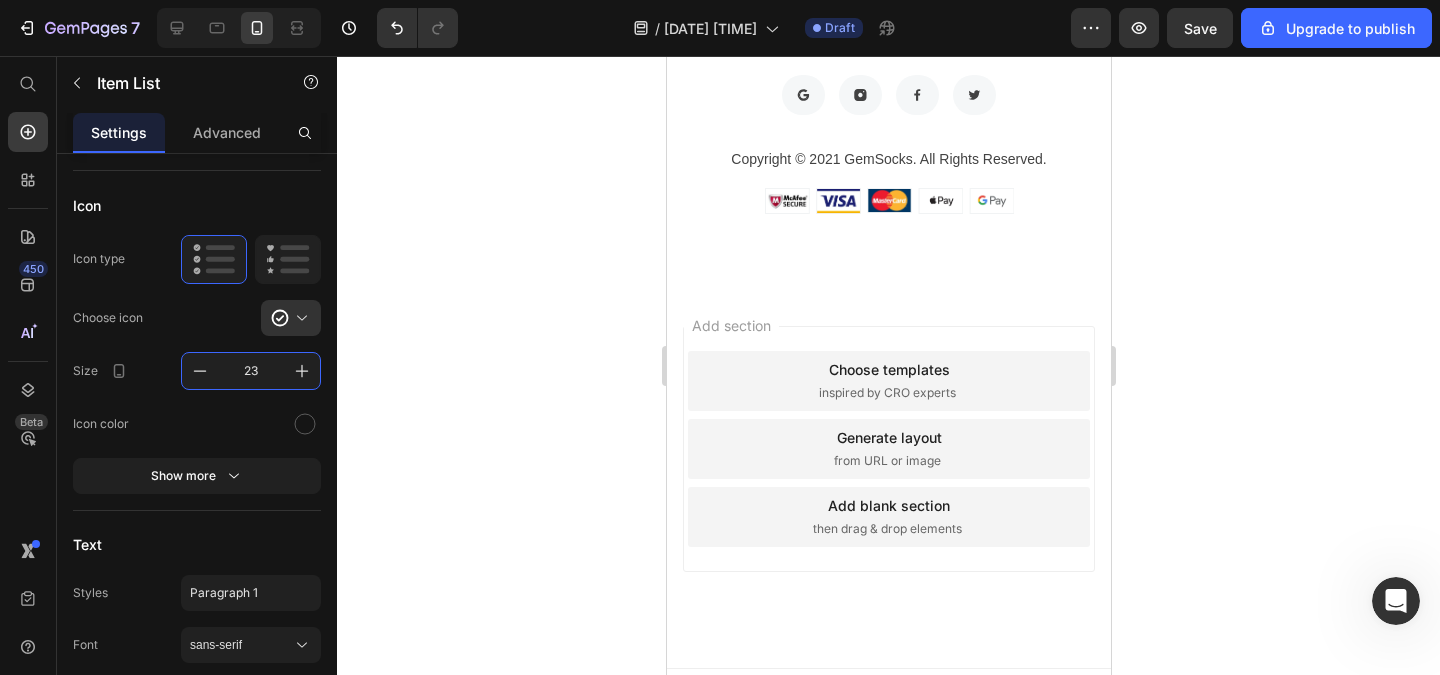 type on "23" 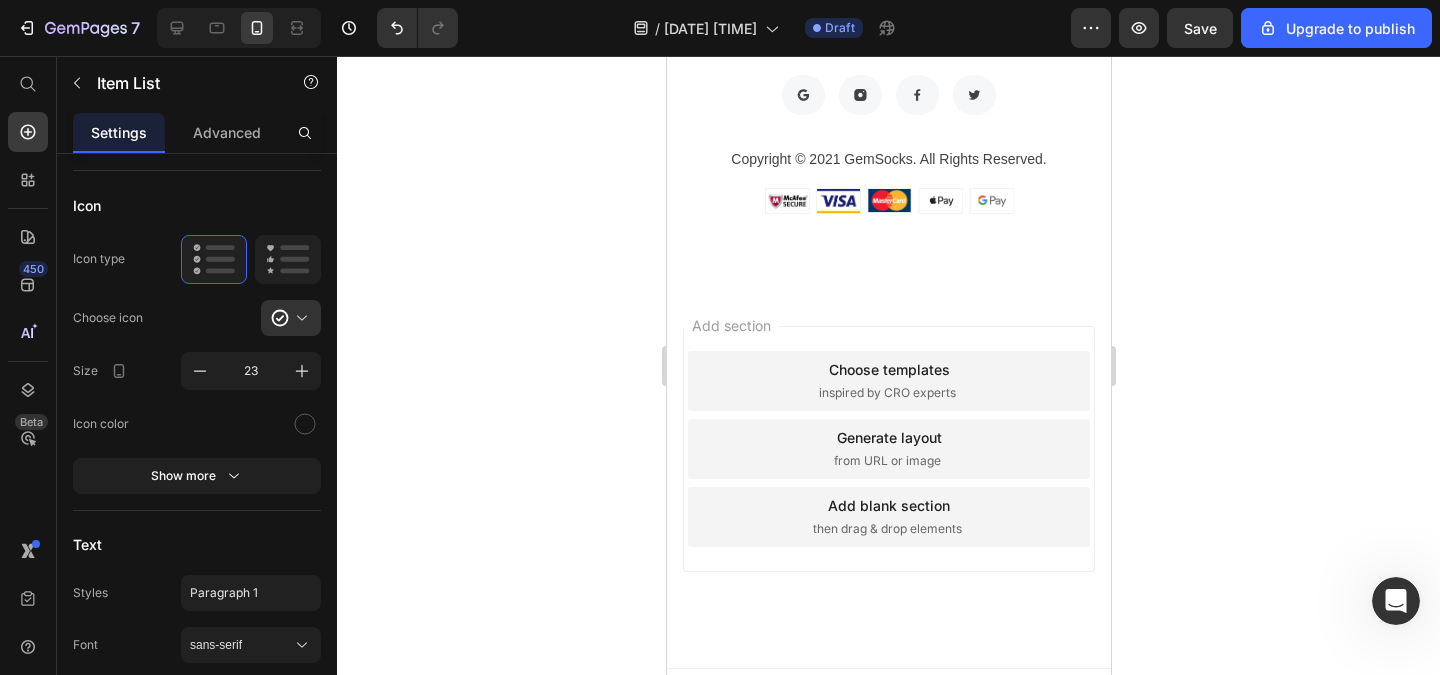 click 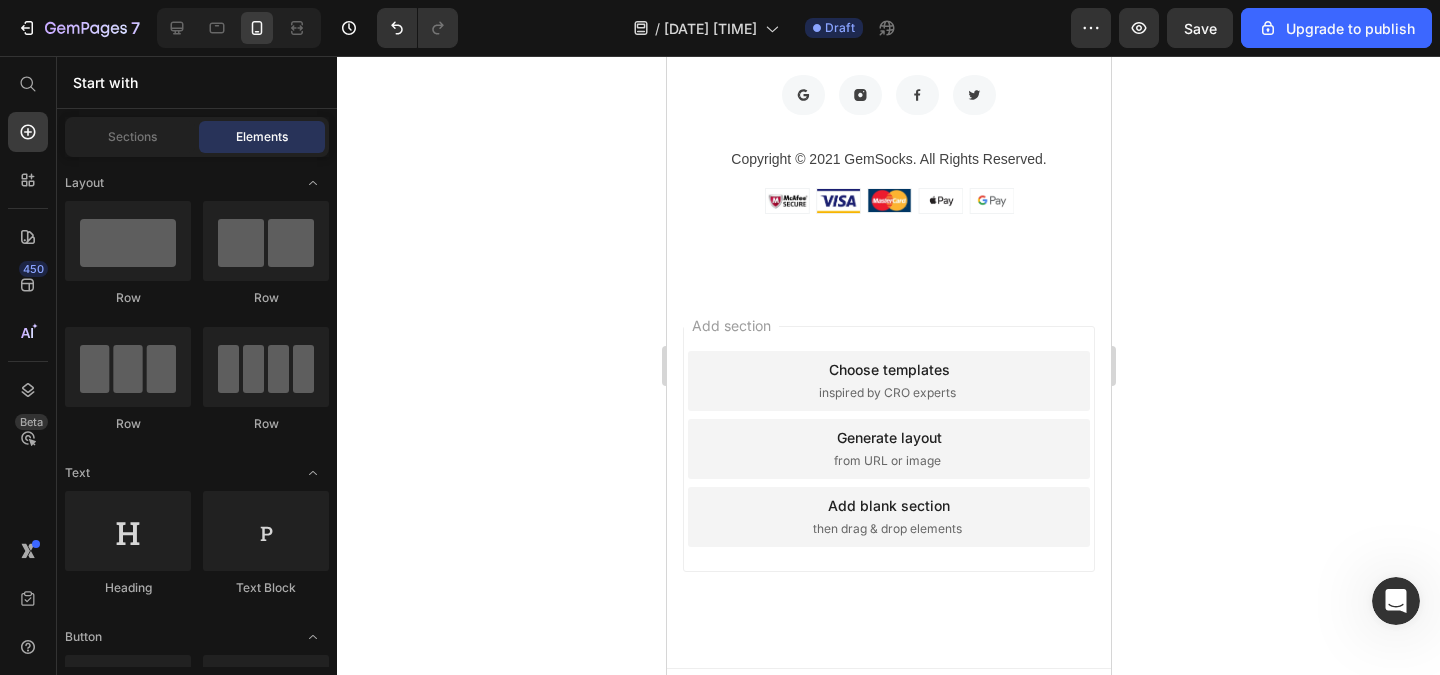 click on "Resultados visibles en [NUMBER], [NUMBER] y [NUMBER] días
Formulación mas efectiva del mercado
Cabello más fuerte y más brillante" at bounding box center [888, -272] 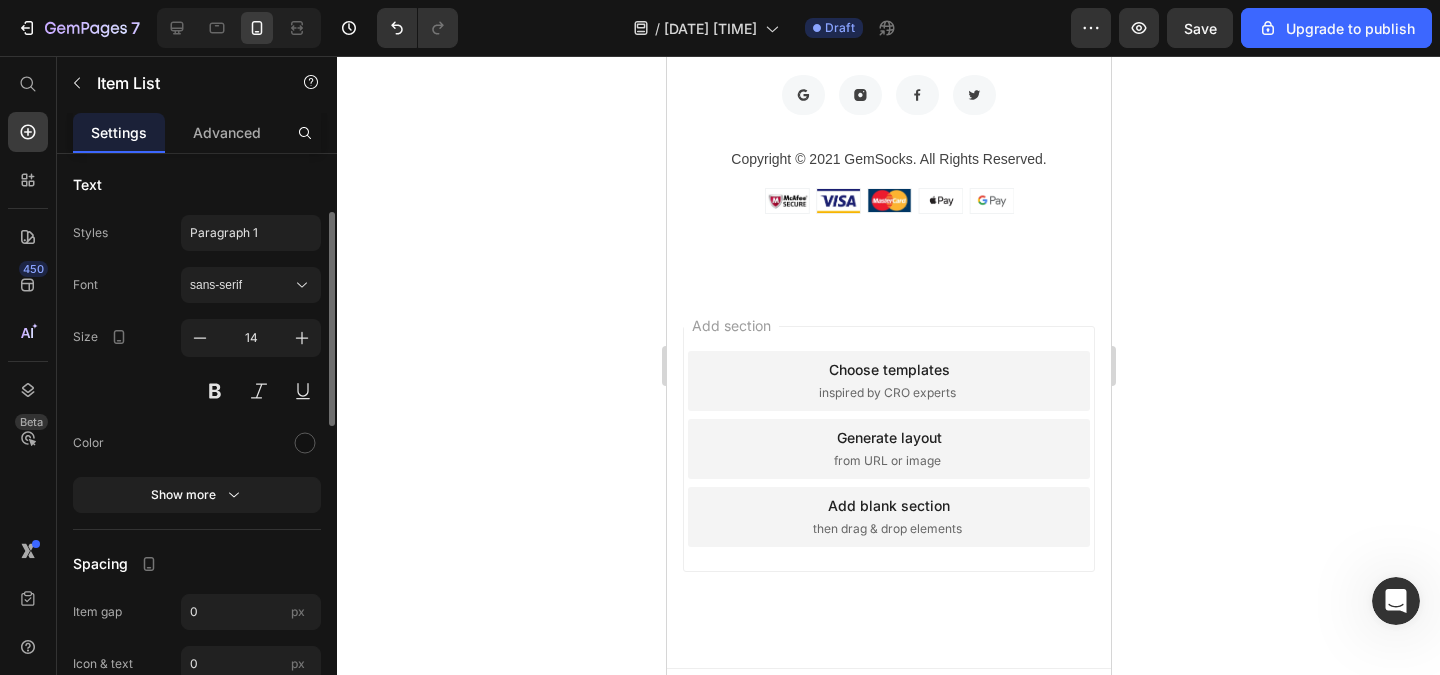 scroll, scrollTop: 720, scrollLeft: 0, axis: vertical 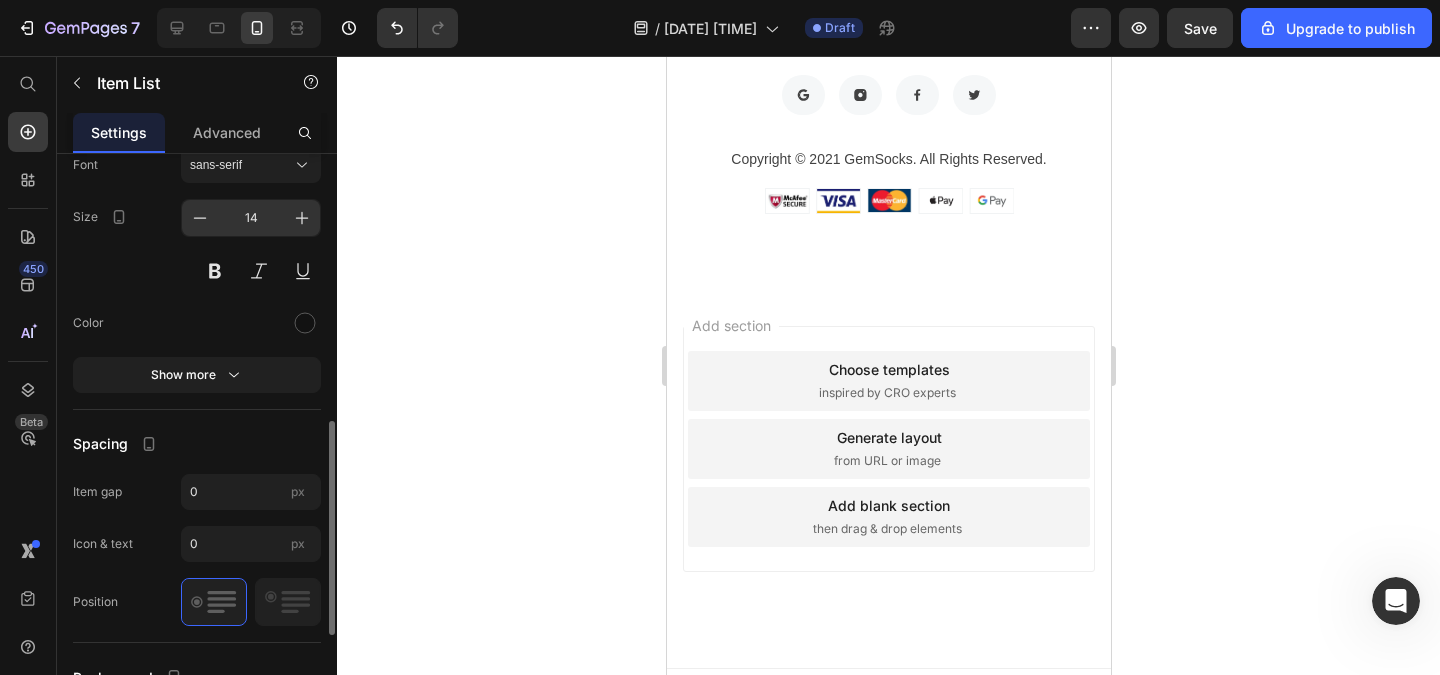 click on "14" at bounding box center [251, 218] 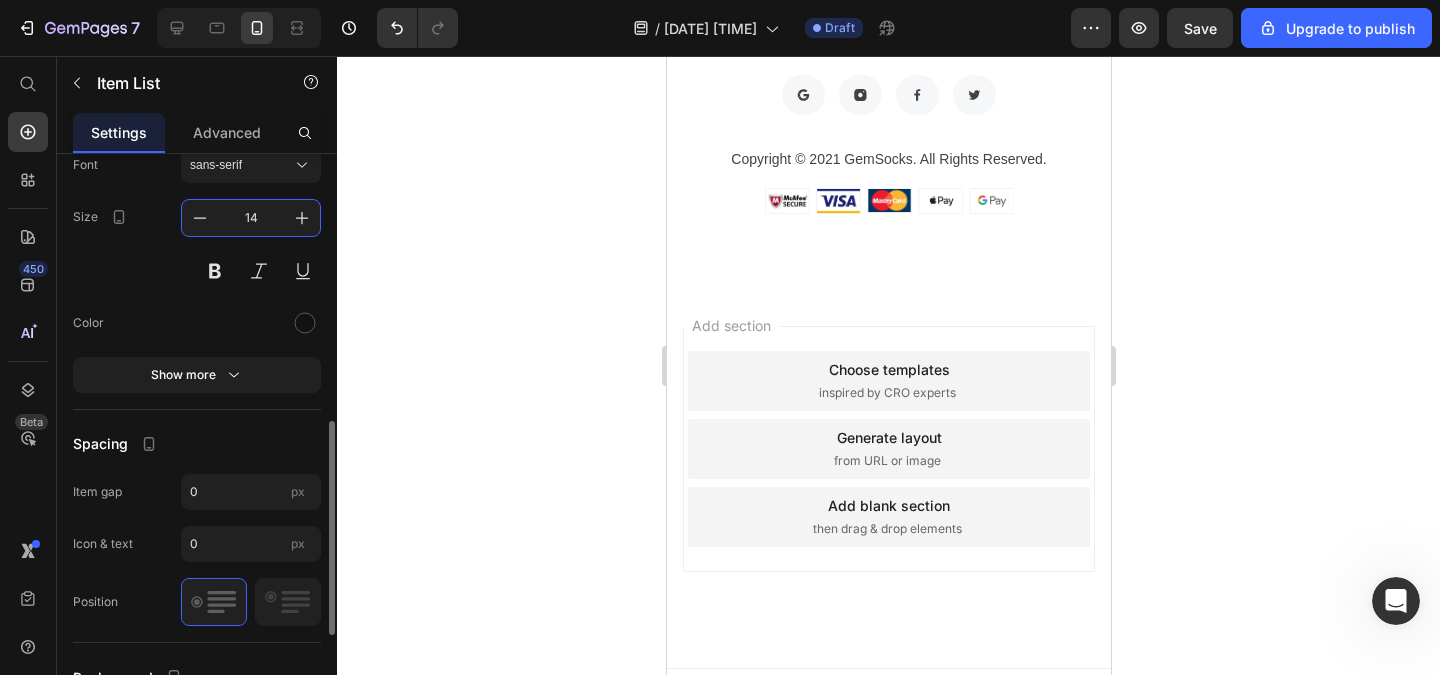 click on "14" at bounding box center [251, 218] 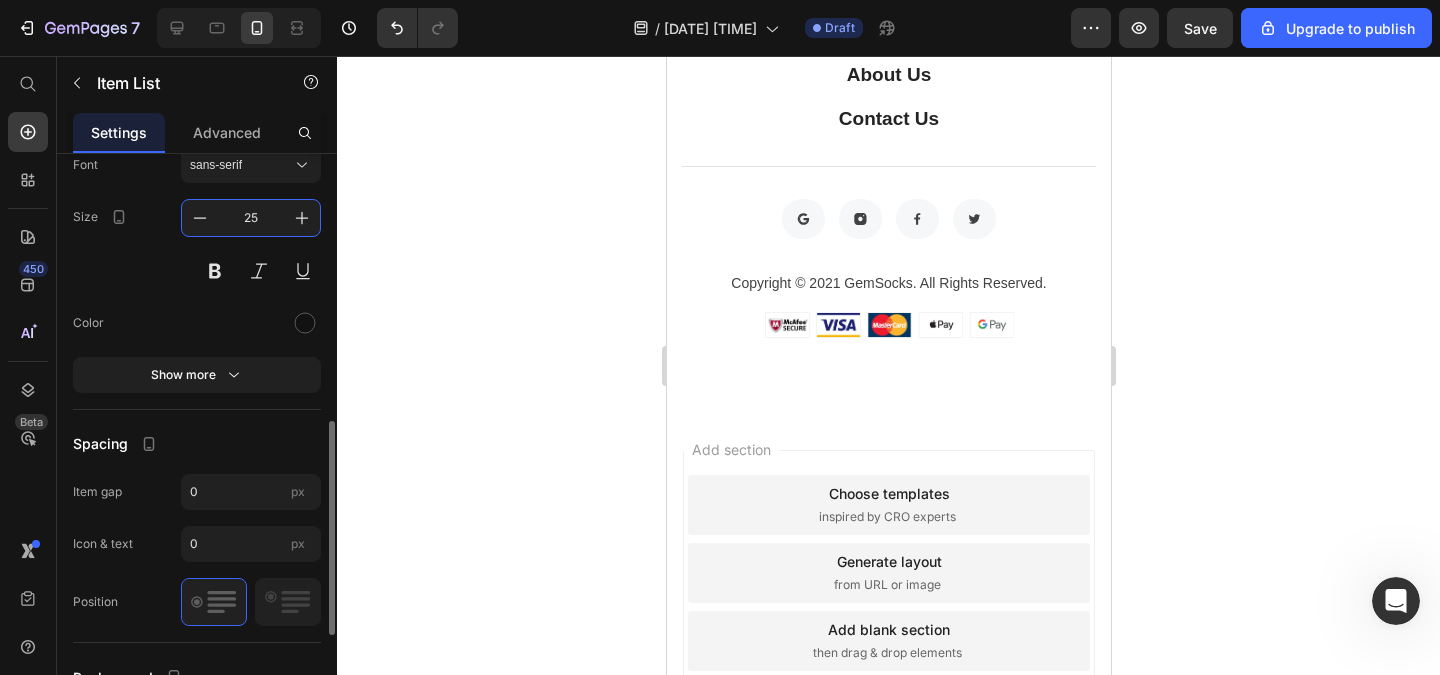 click on "25" at bounding box center [251, 218] 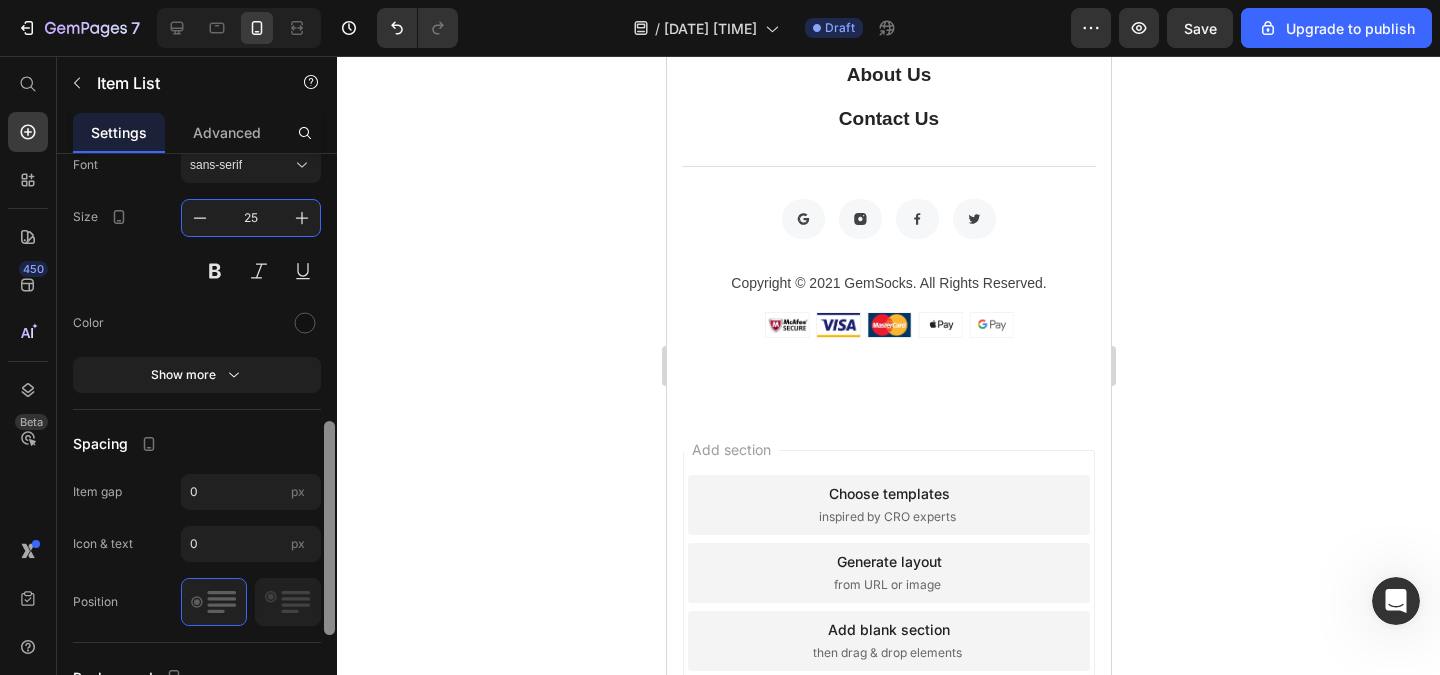 drag, startPoint x: 253, startPoint y: 222, endPoint x: 327, endPoint y: 227, distance: 74.168724 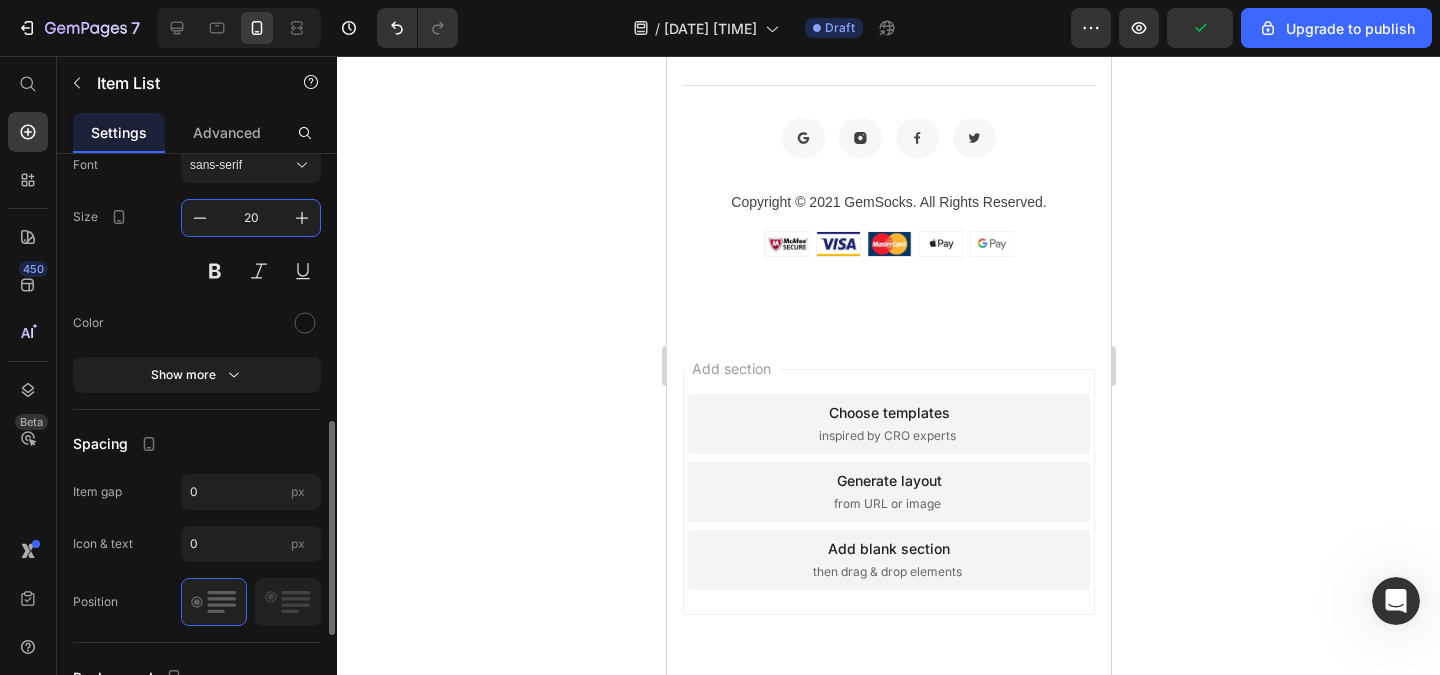 click on "20" at bounding box center (251, 218) 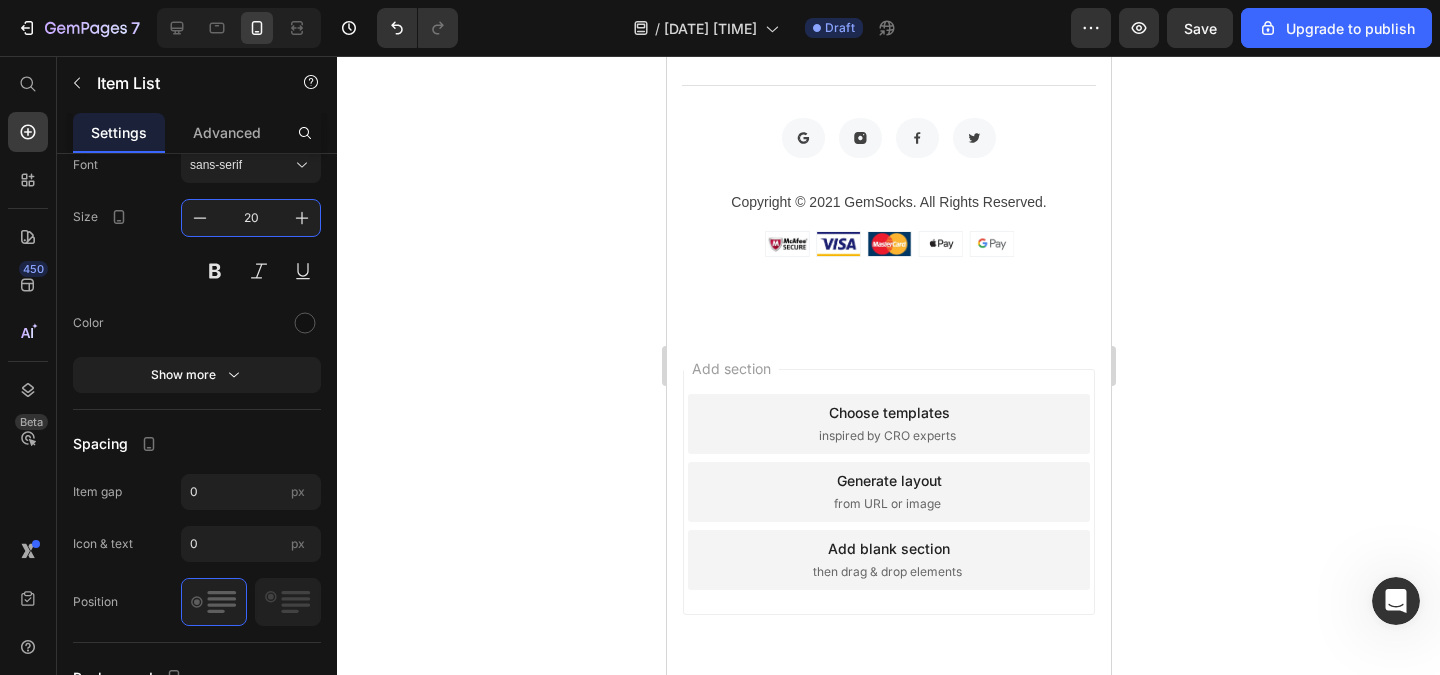 type on "2" 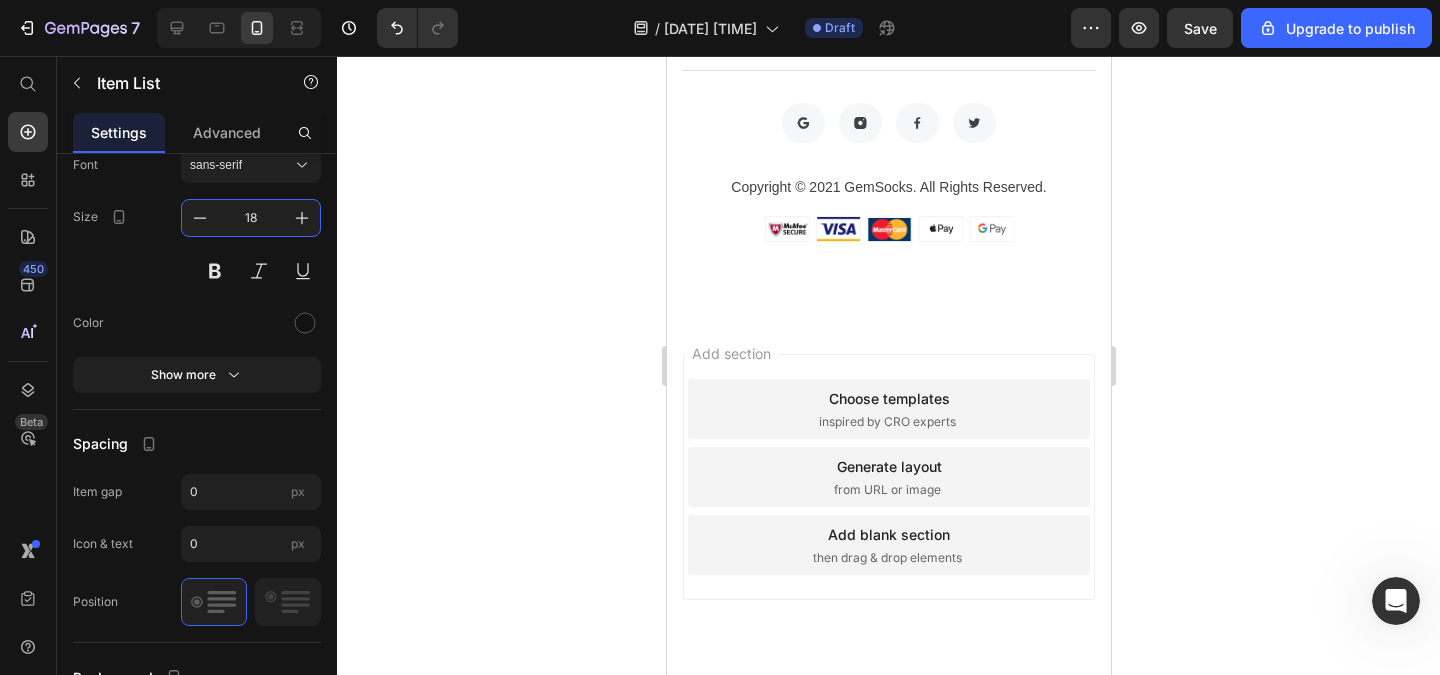 type on "18" 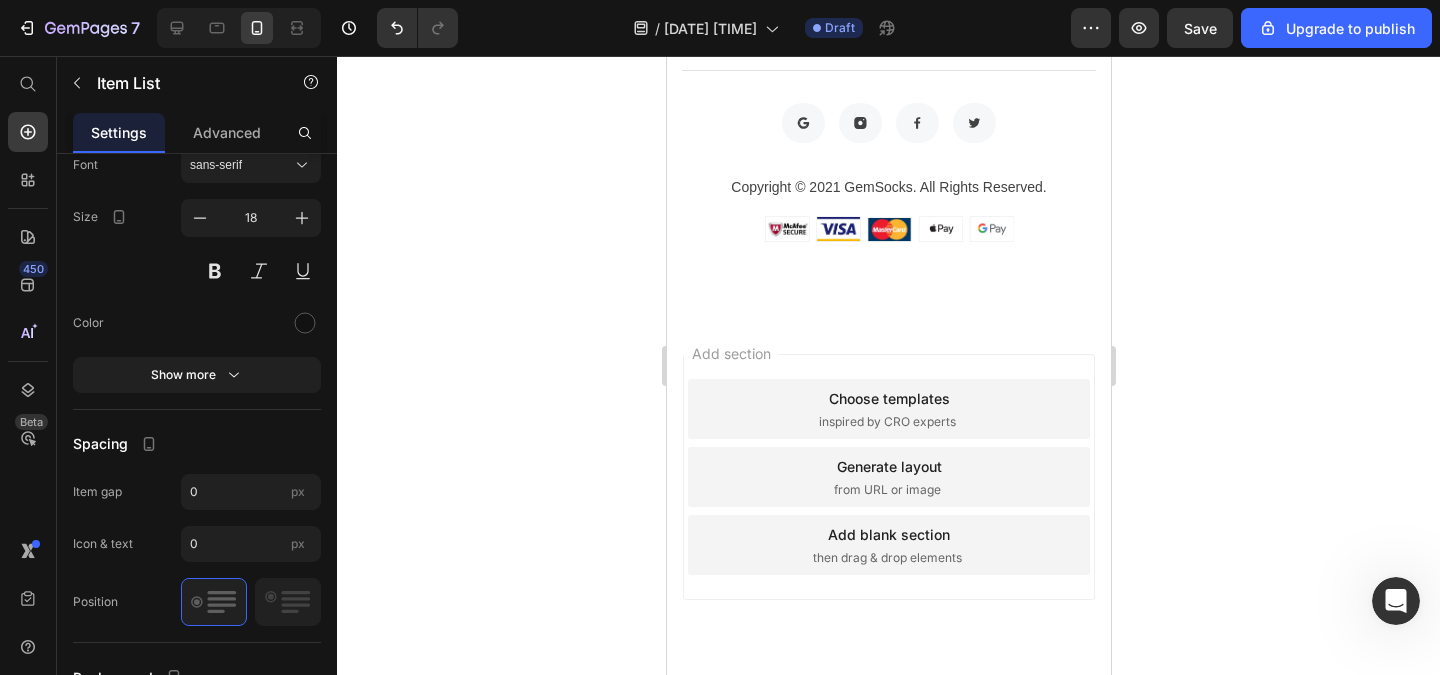 click 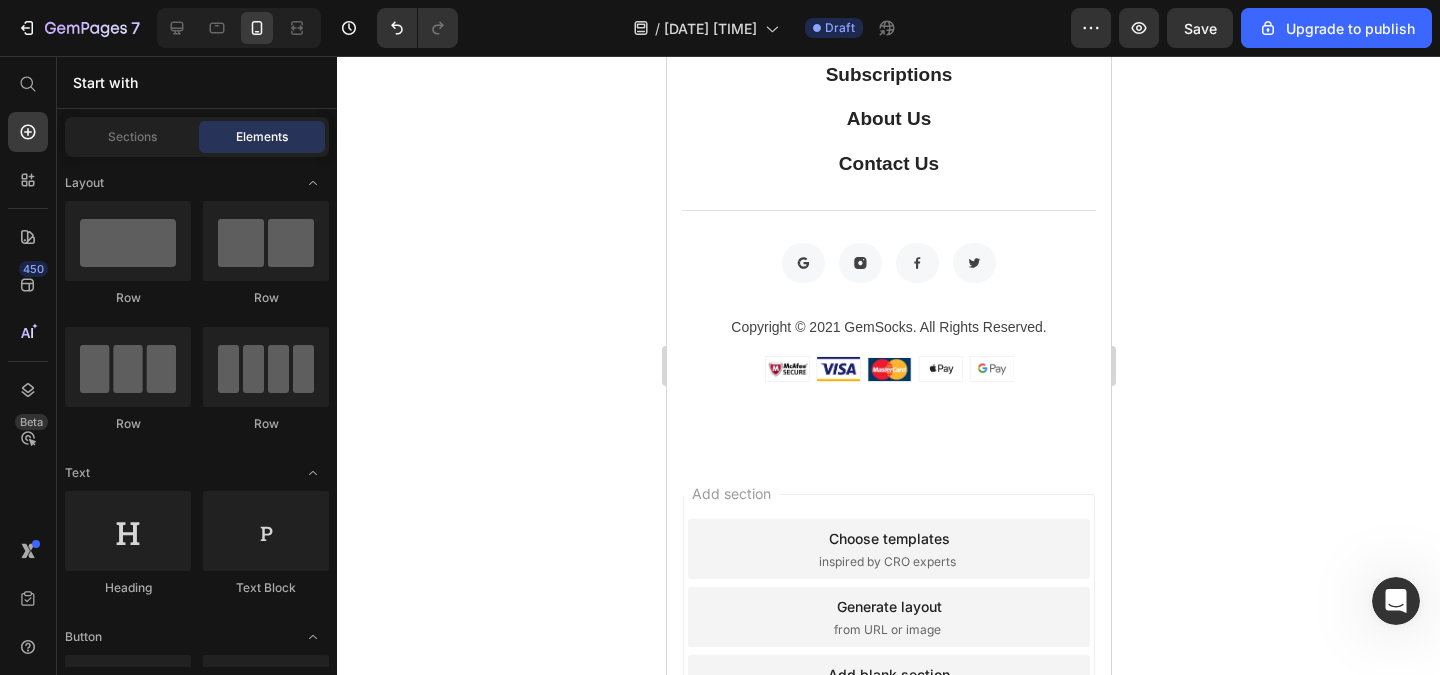 scroll, scrollTop: 1680, scrollLeft: 0, axis: vertical 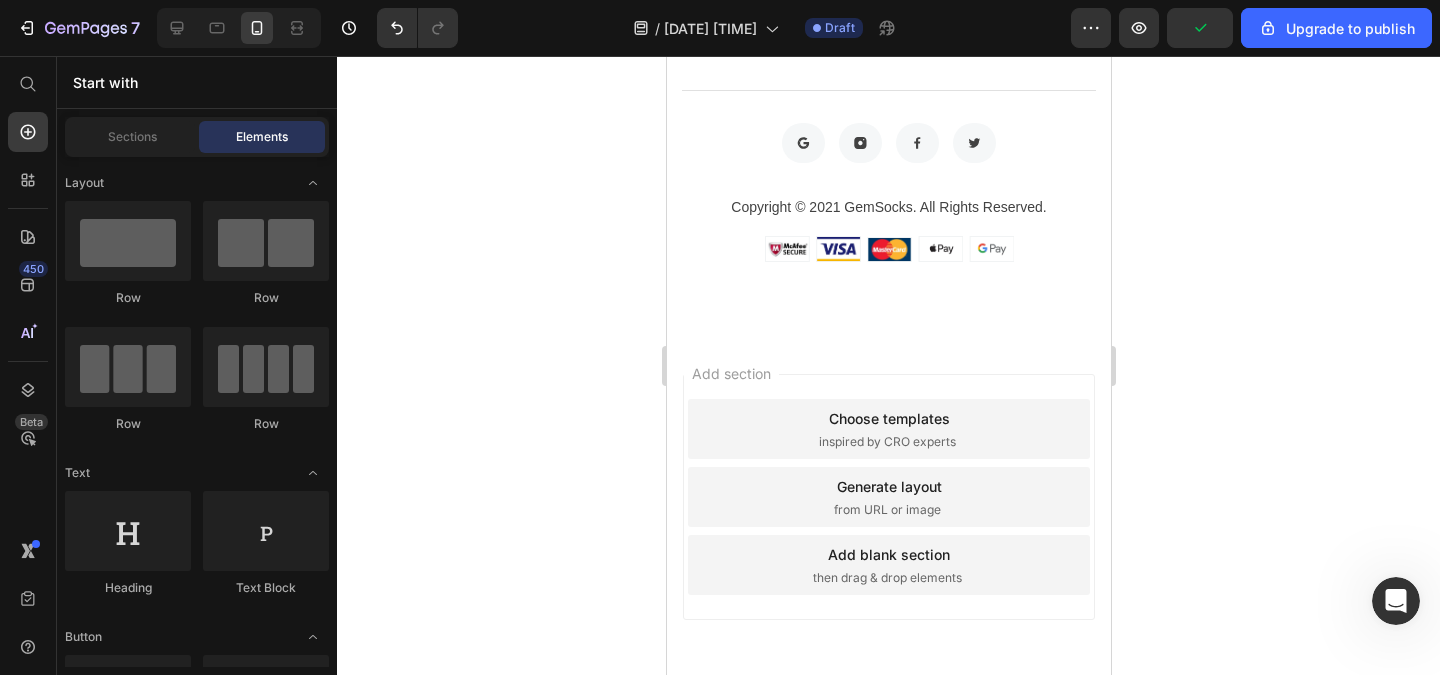 click on "Resultados visibles en [NUMBER], [NUMBER] y [NUMBER] días" at bounding box center (899, -276) 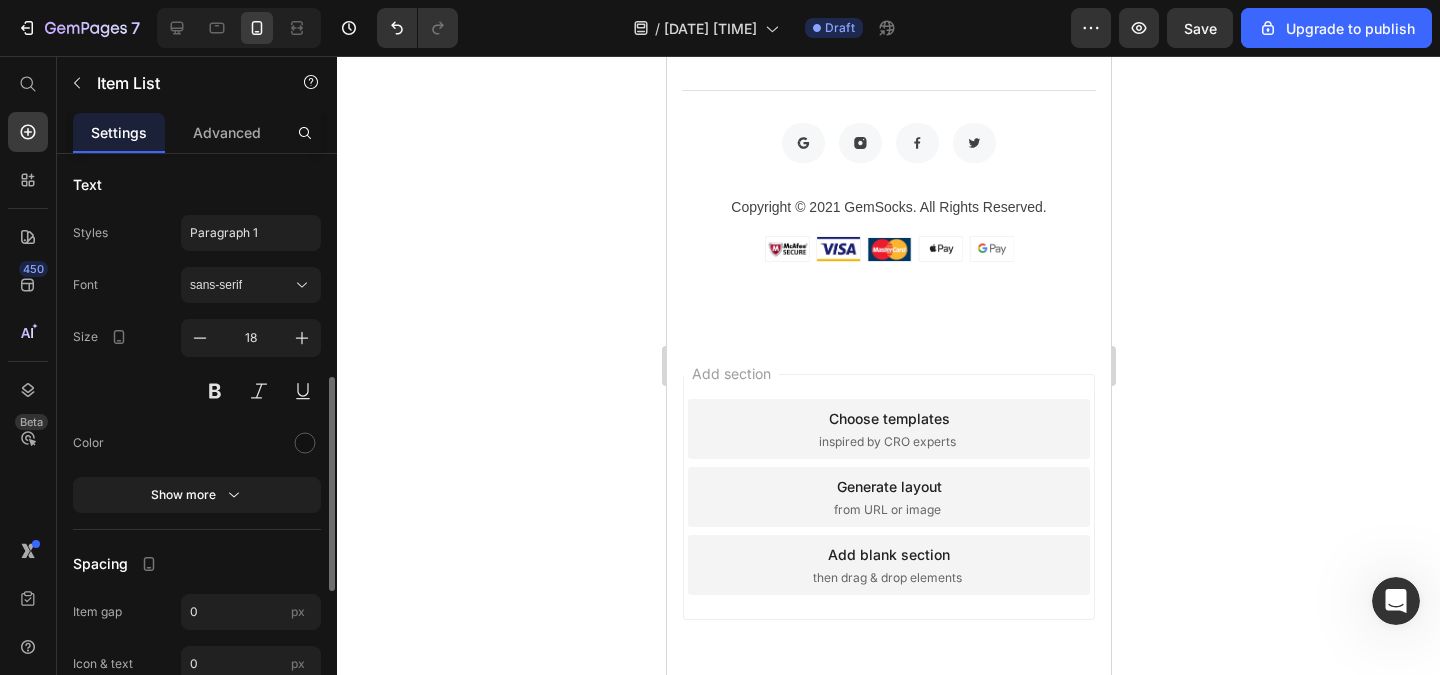 scroll, scrollTop: 480, scrollLeft: 0, axis: vertical 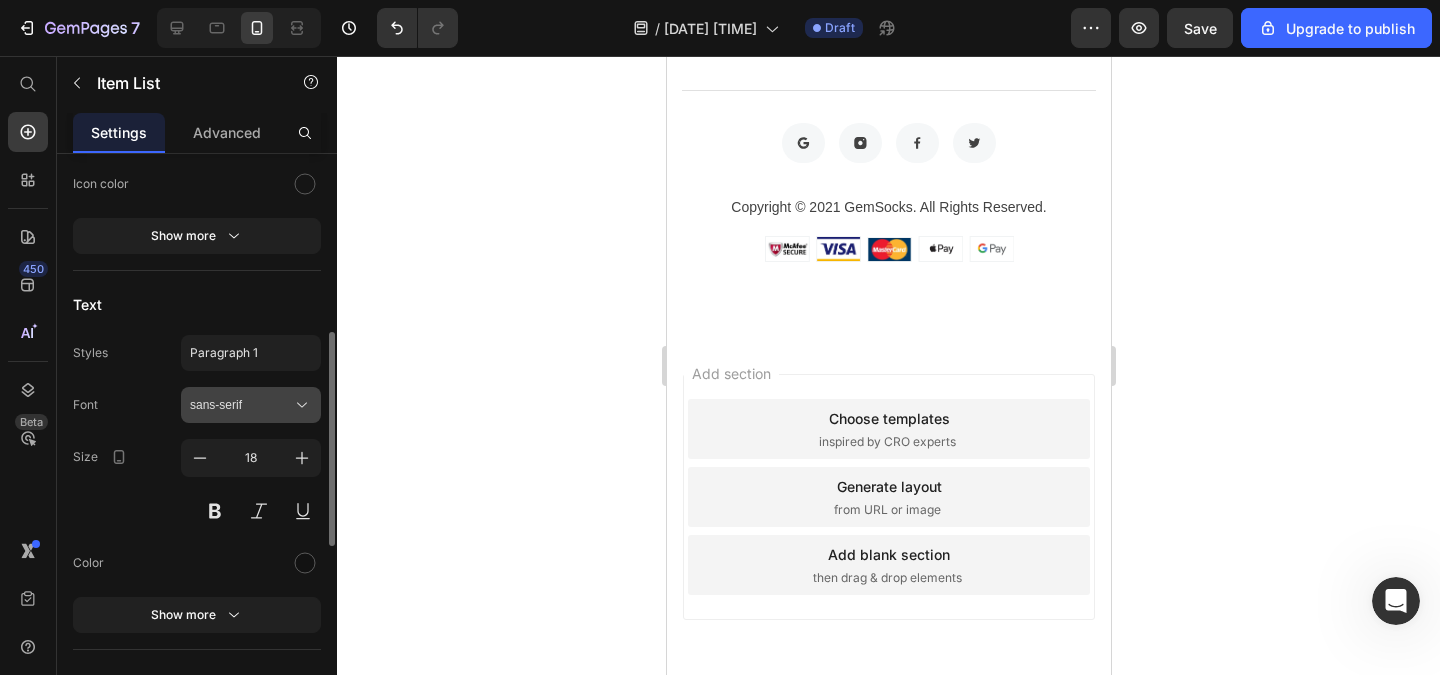 click on "sans-serif" at bounding box center [241, 405] 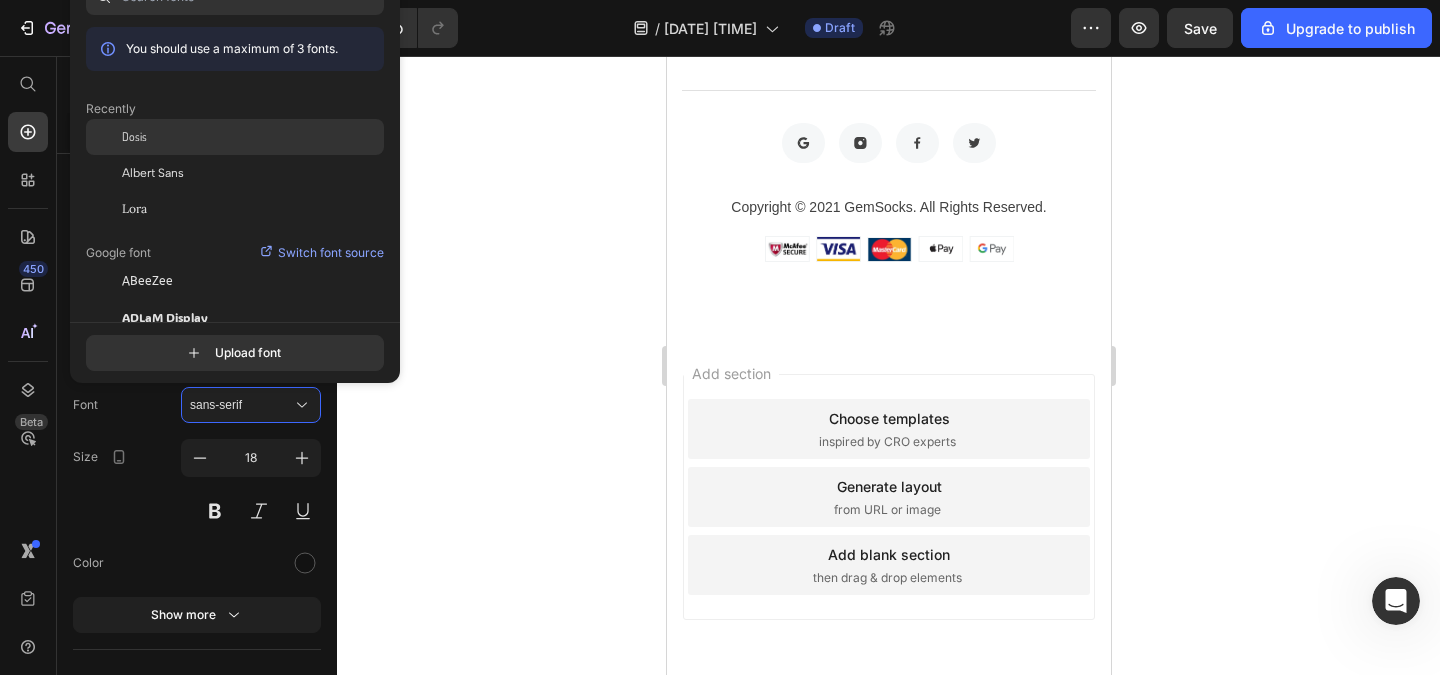 click on "Dosis" 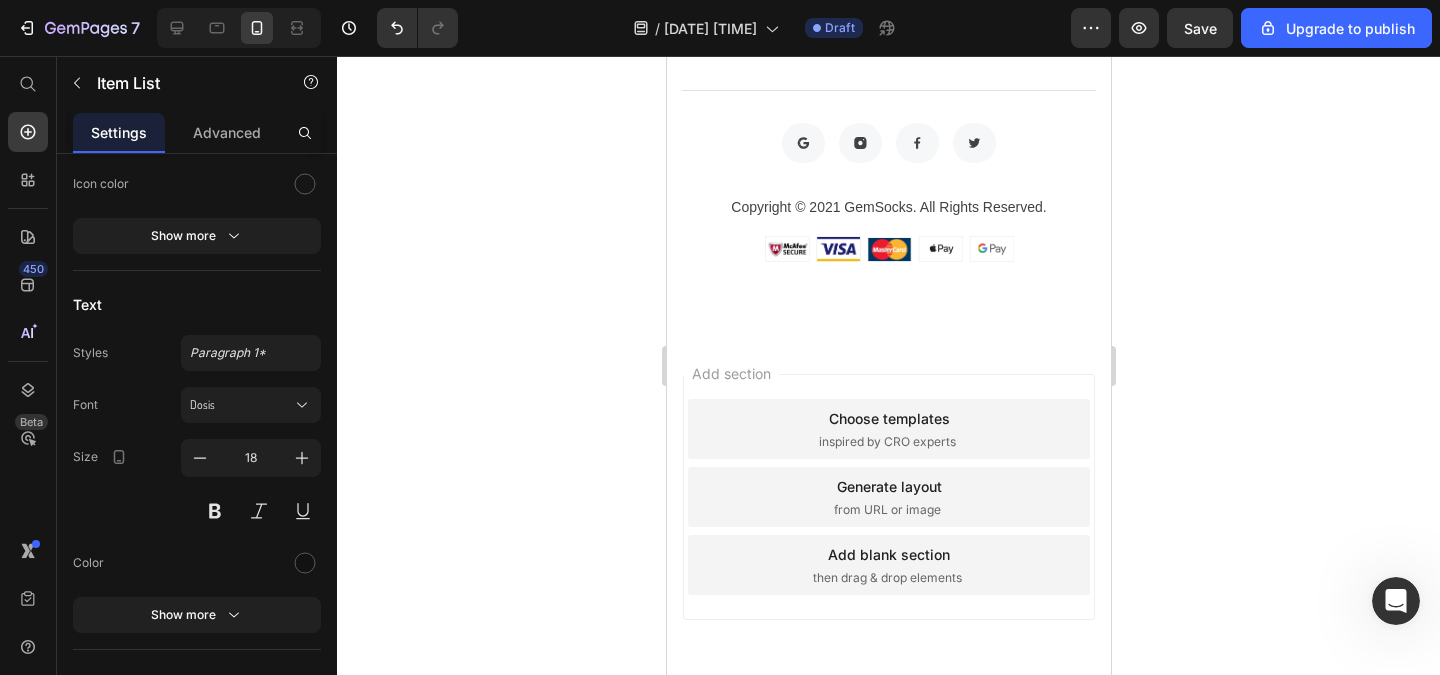 click on "Resultados visibles en [NUMBER], [NUMBER] y [NUMBER] días" at bounding box center [899, -276] 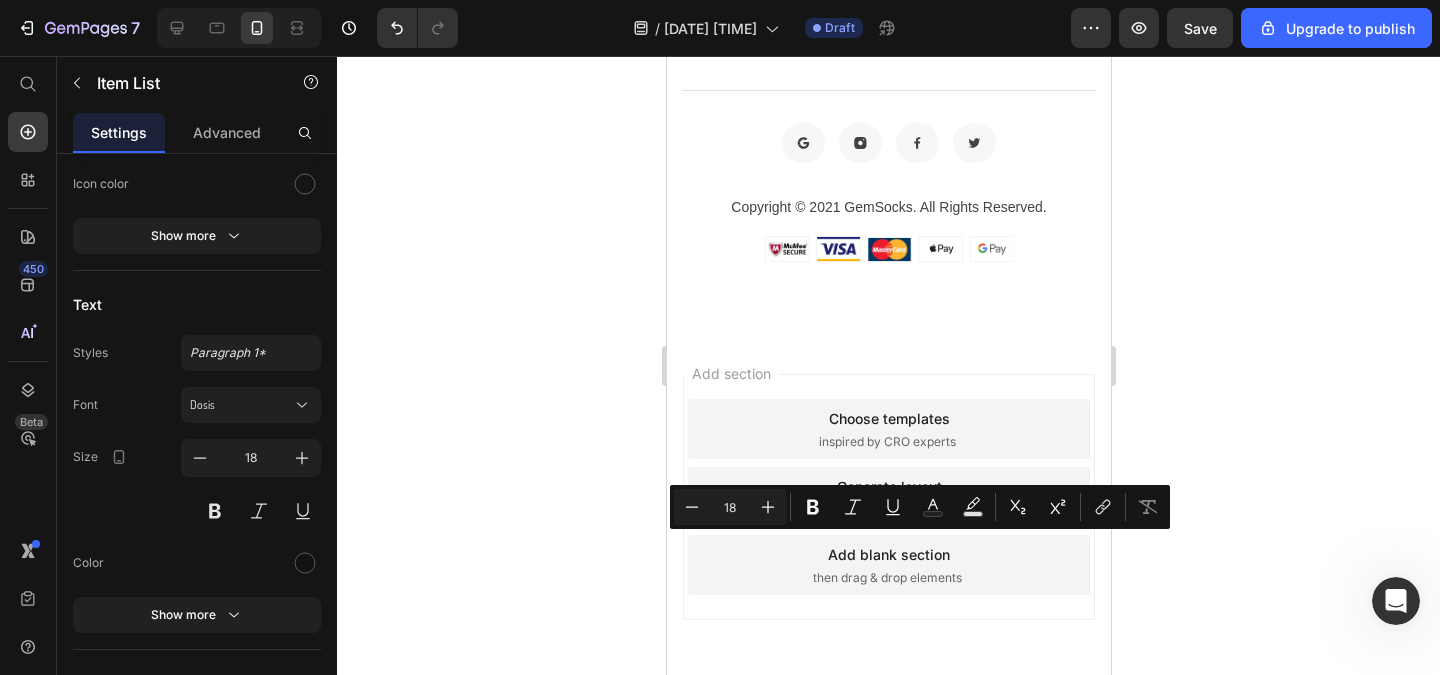 click on "Resultados visibles en [NUMBER], [NUMBER] y [NUMBER] días" at bounding box center [899, -276] 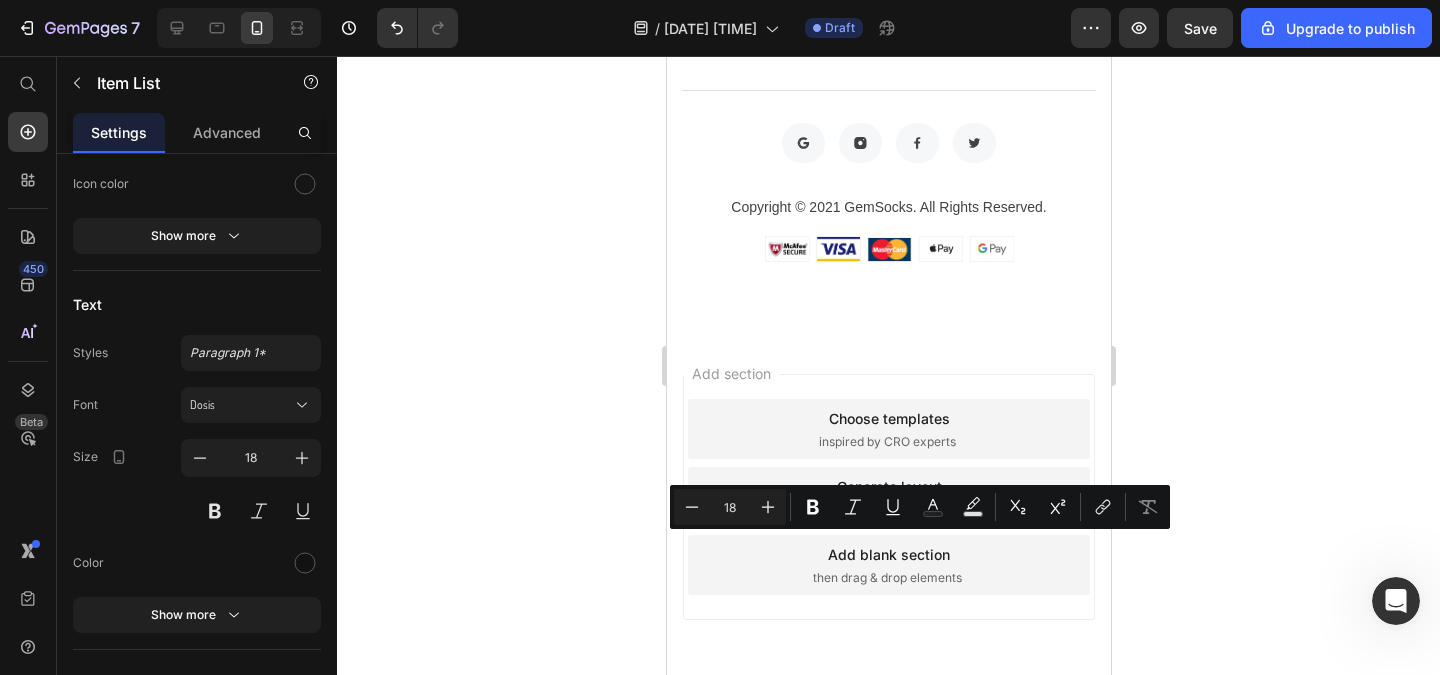 drag, startPoint x: 896, startPoint y: 549, endPoint x: 717, endPoint y: 545, distance: 179.0447 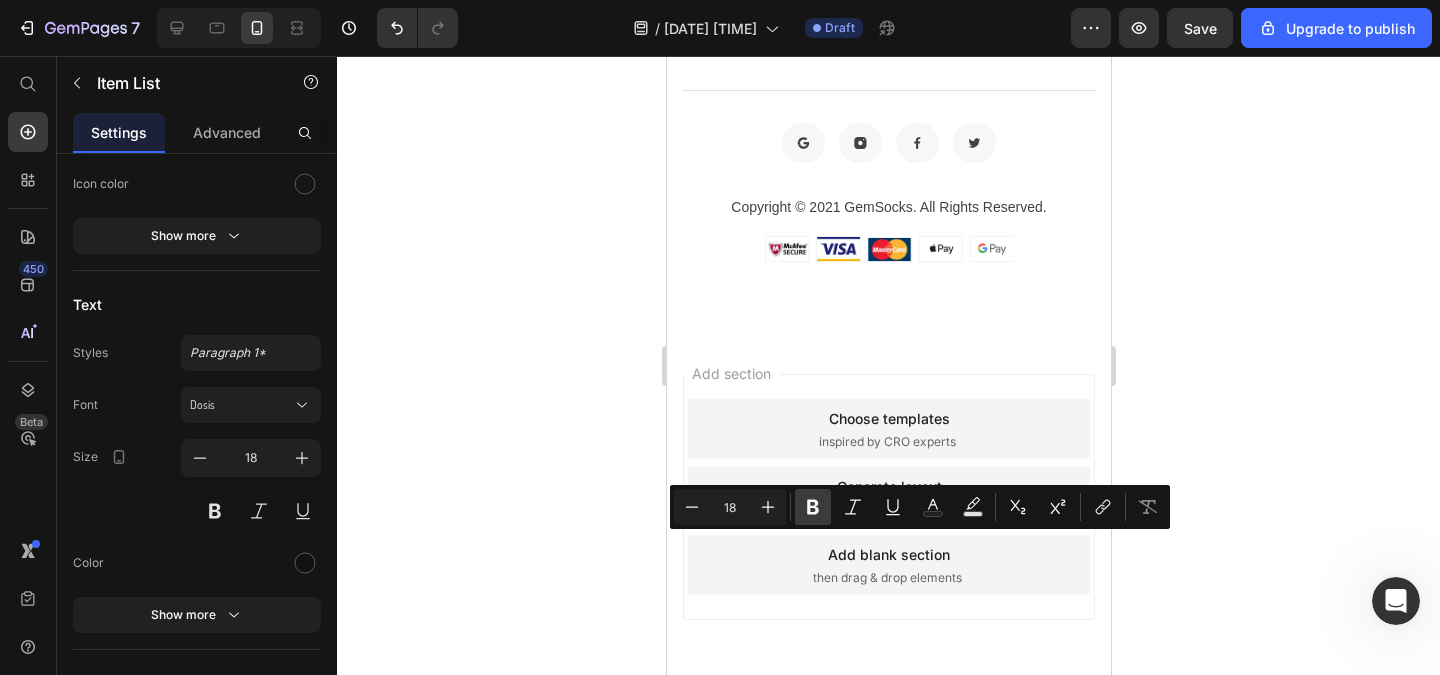click 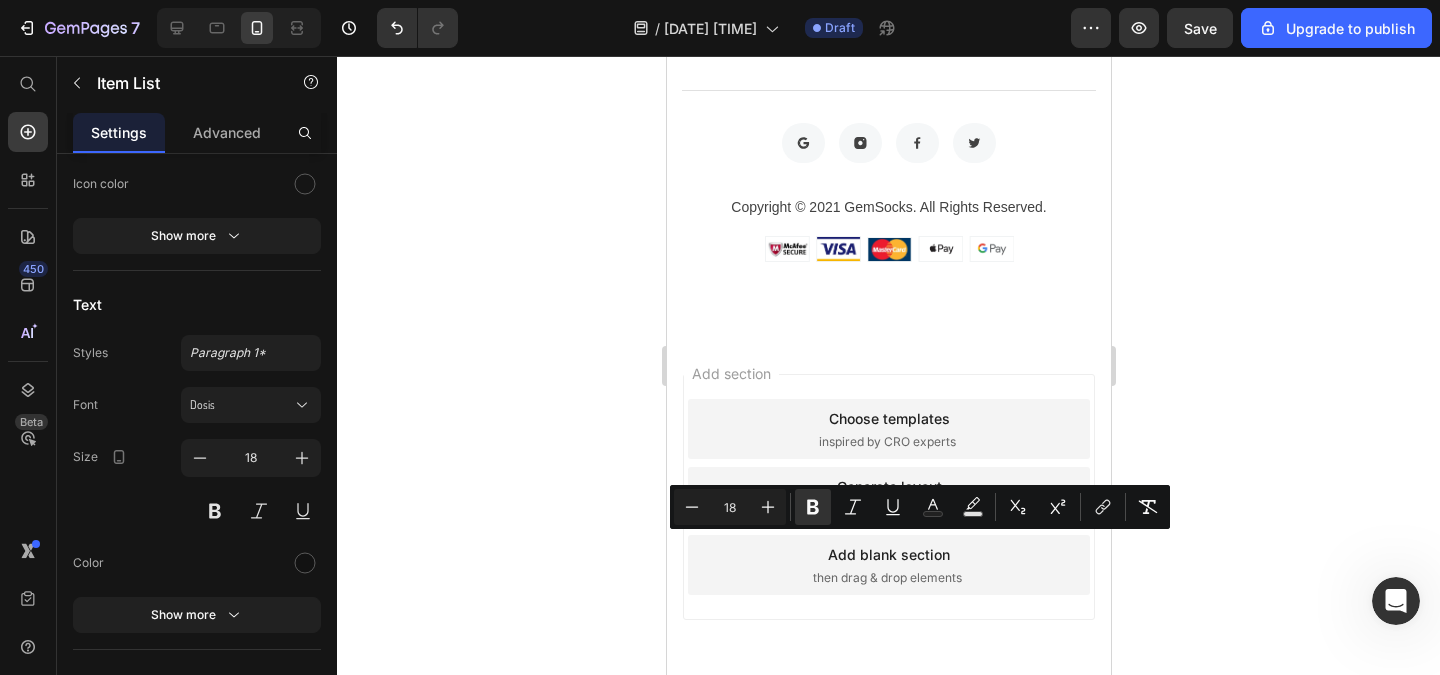 click on "Formulación mas efectiva del mercado" at bounding box center (899, -221) 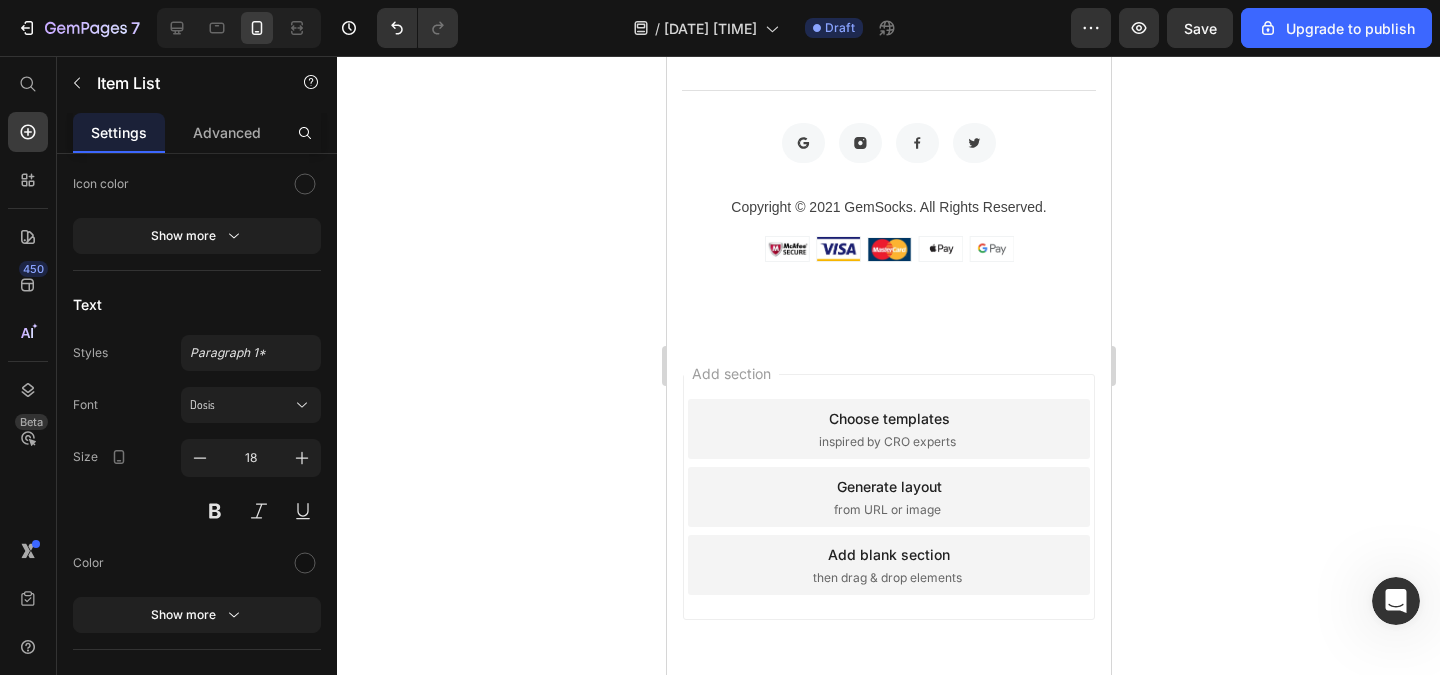 drag, startPoint x: 947, startPoint y: 591, endPoint x: 729, endPoint y: 591, distance: 218 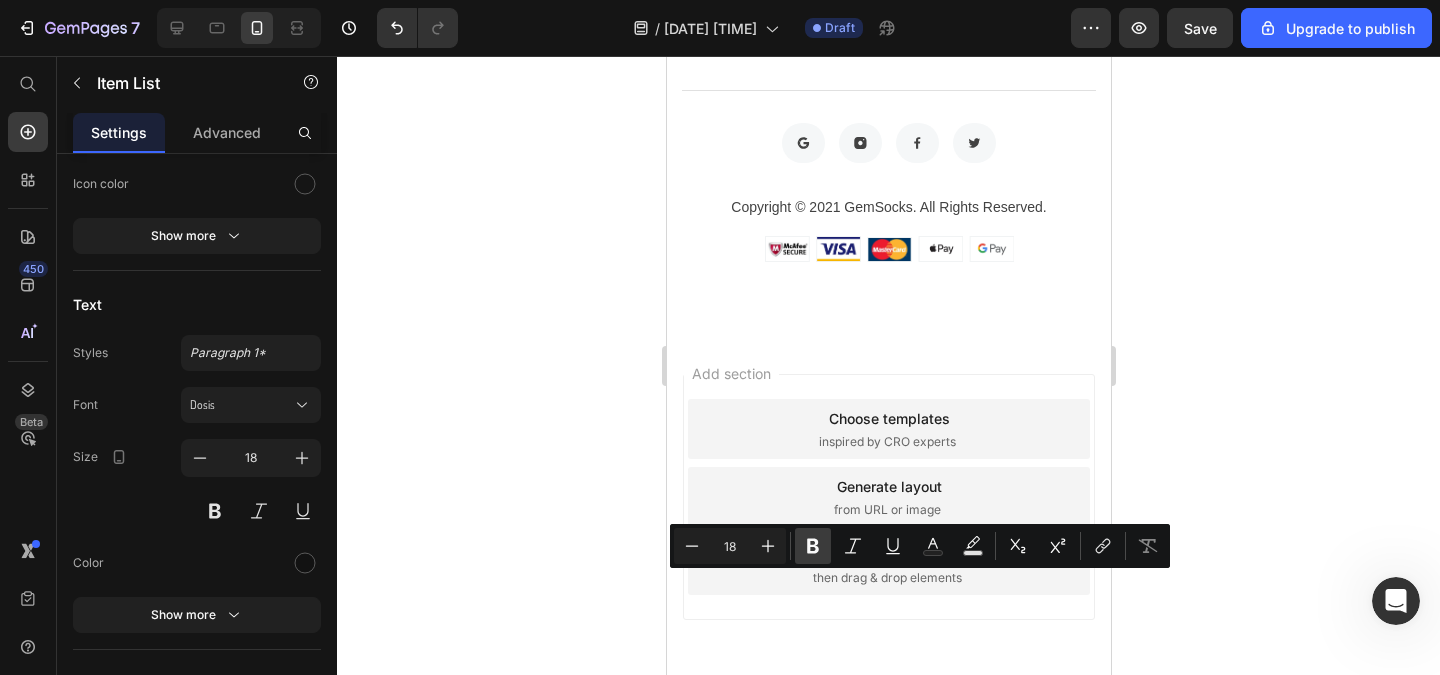 click 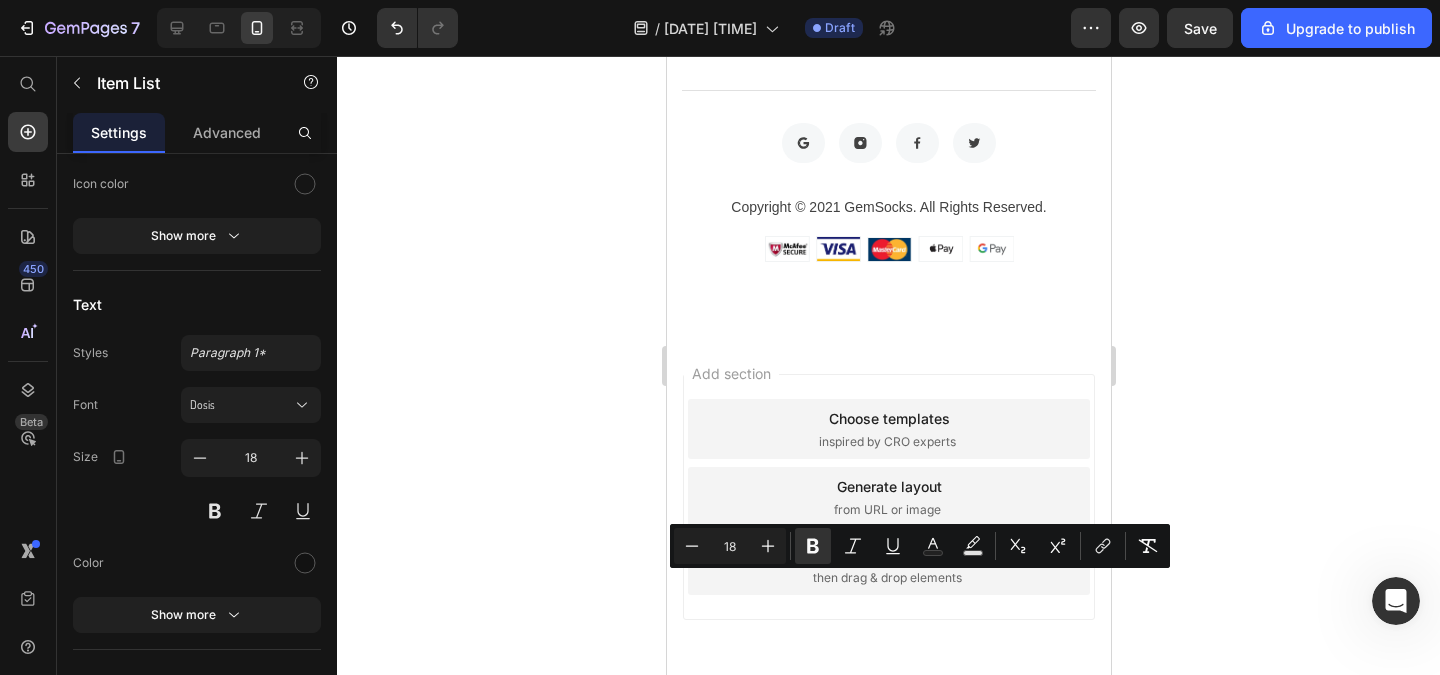 click on "Cabello más fuerte y más brillante" at bounding box center [899, -182] 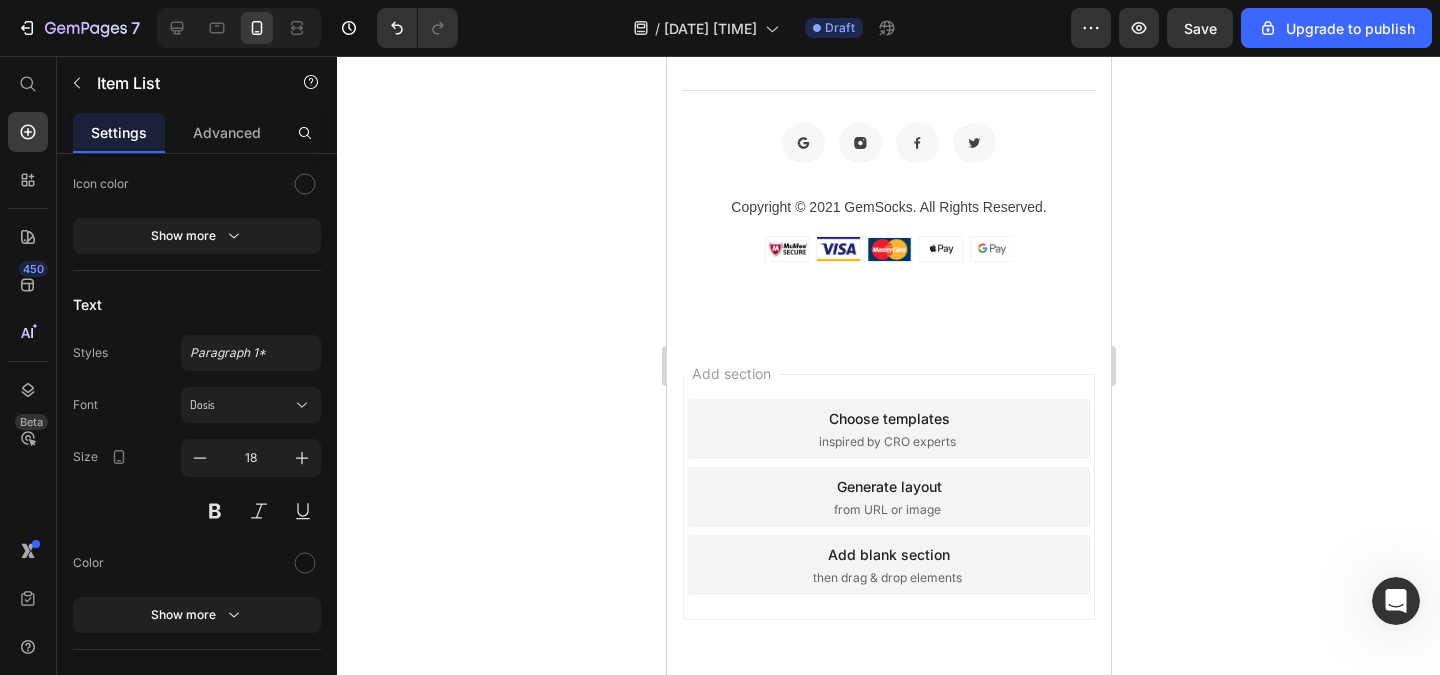 drag, startPoint x: 854, startPoint y: 628, endPoint x: 1071, endPoint y: 630, distance: 217.00922 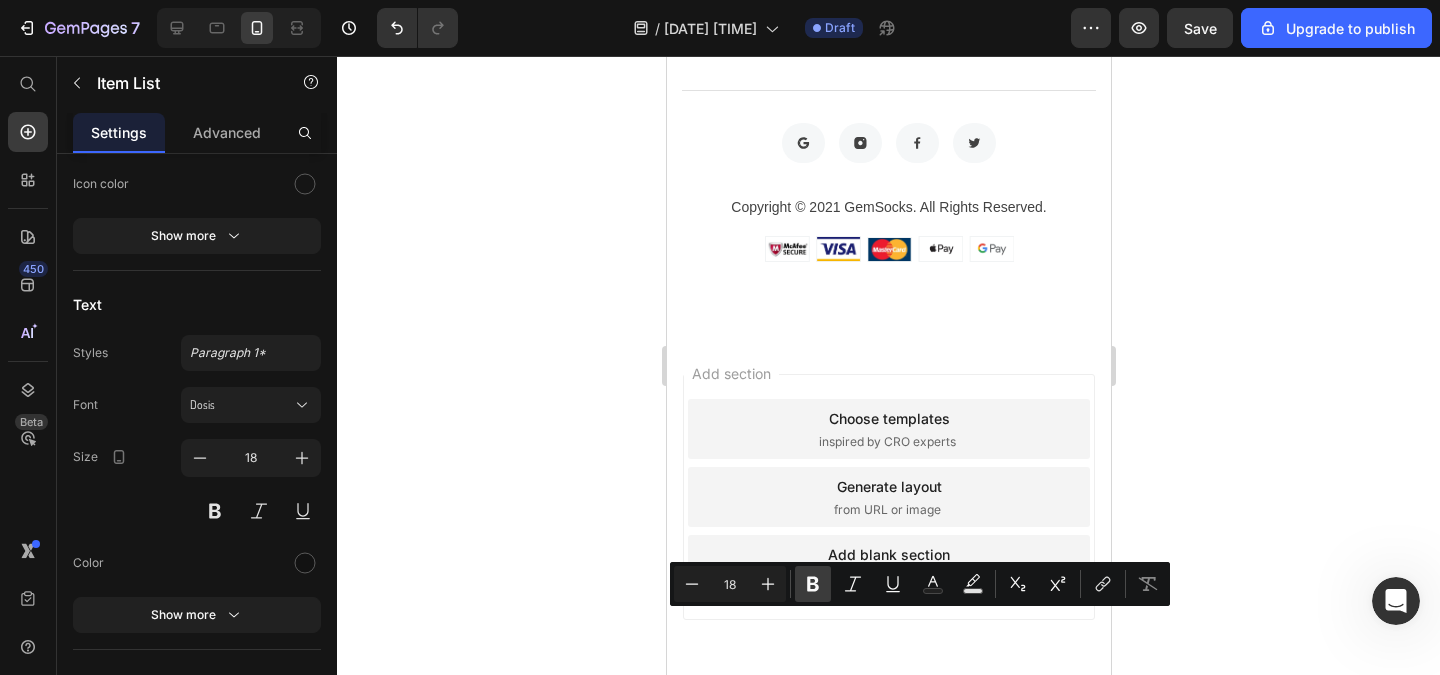 click on "Bold" at bounding box center [813, 584] 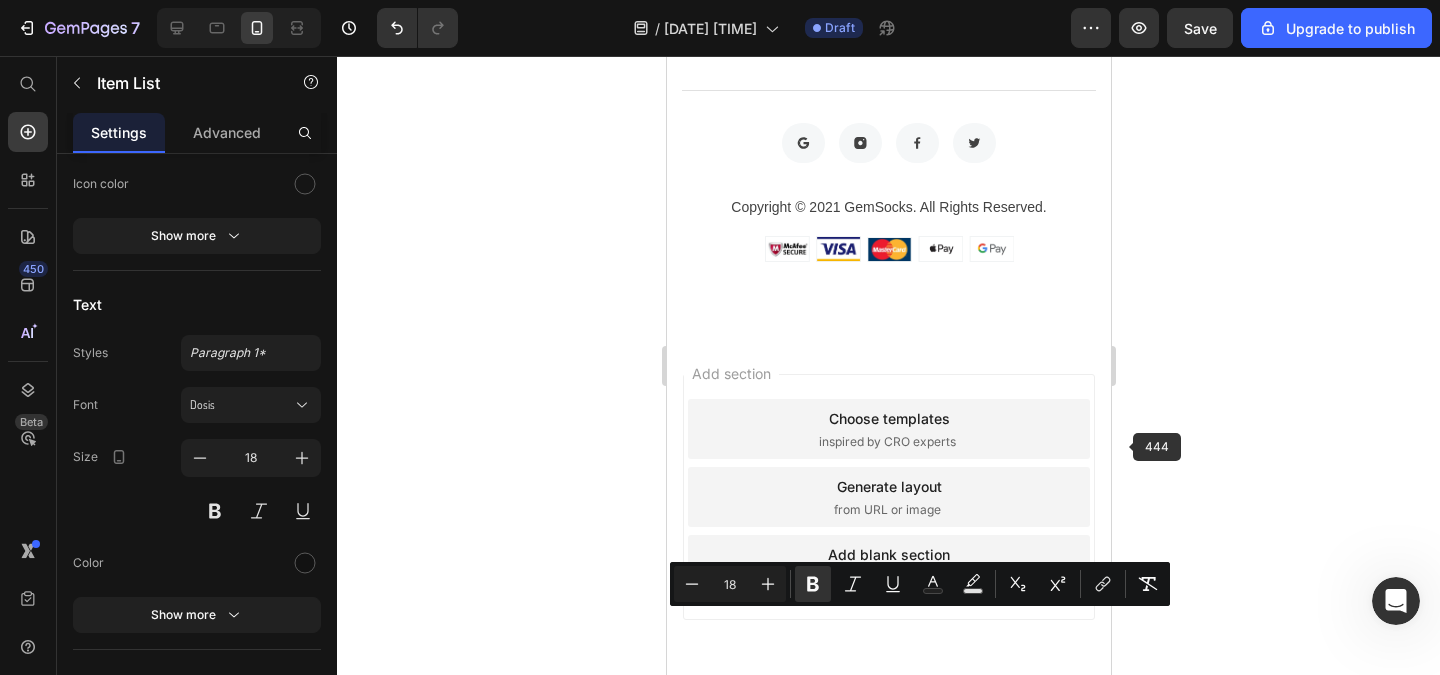 click 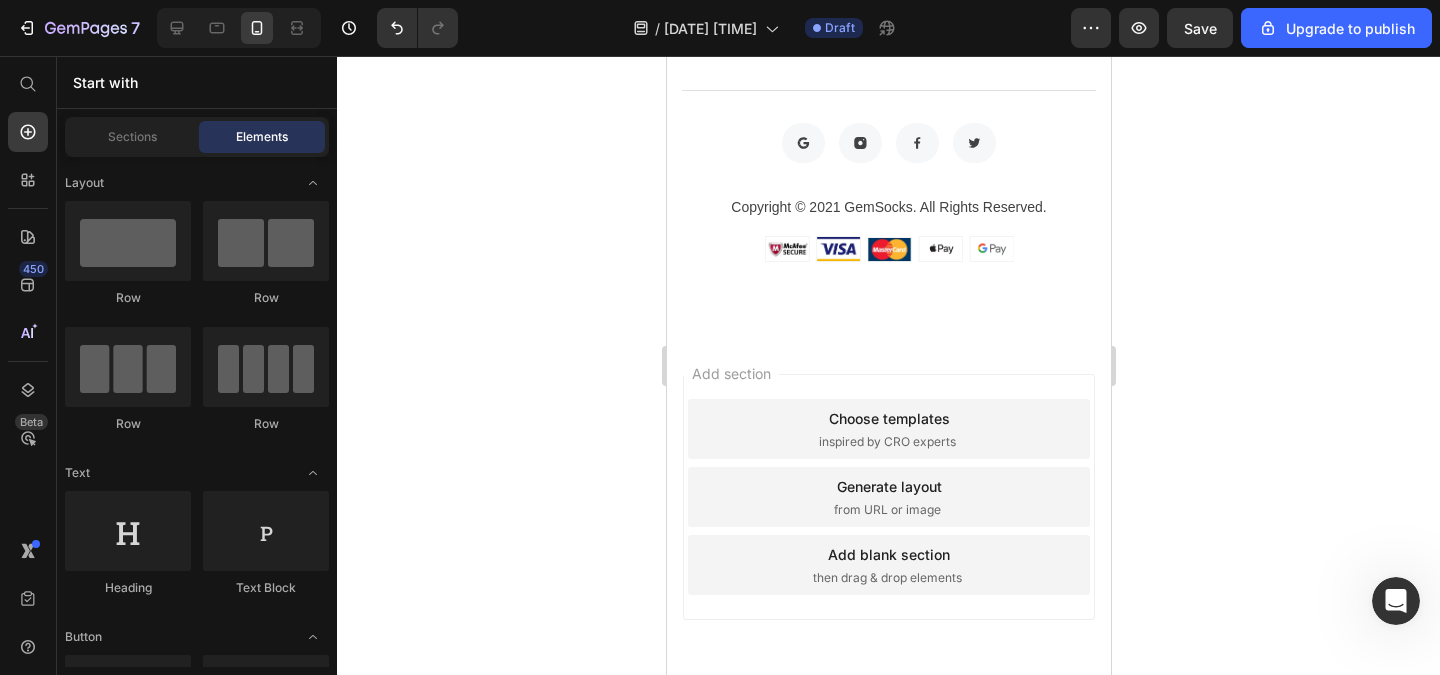 scroll, scrollTop: 1800, scrollLeft: 0, axis: vertical 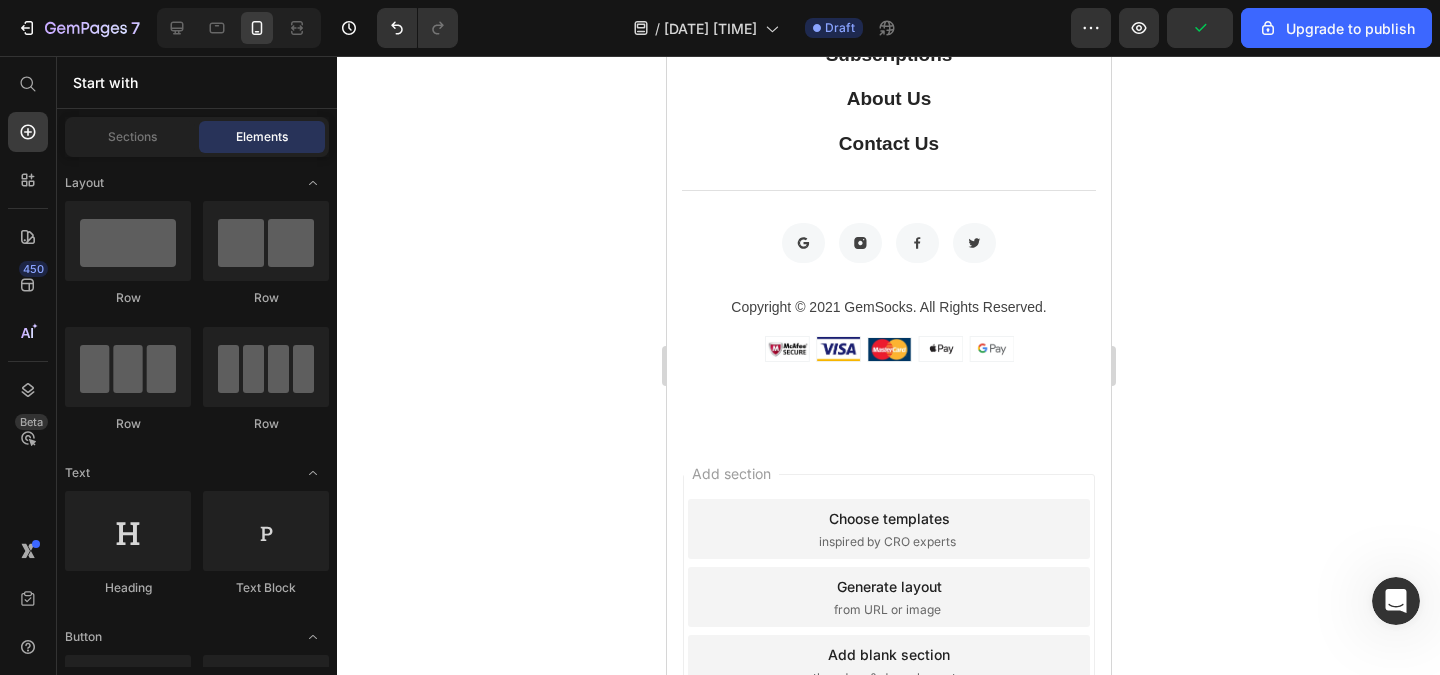 click on "Cabello más fuerte y más brillante" at bounding box center (899, -82) 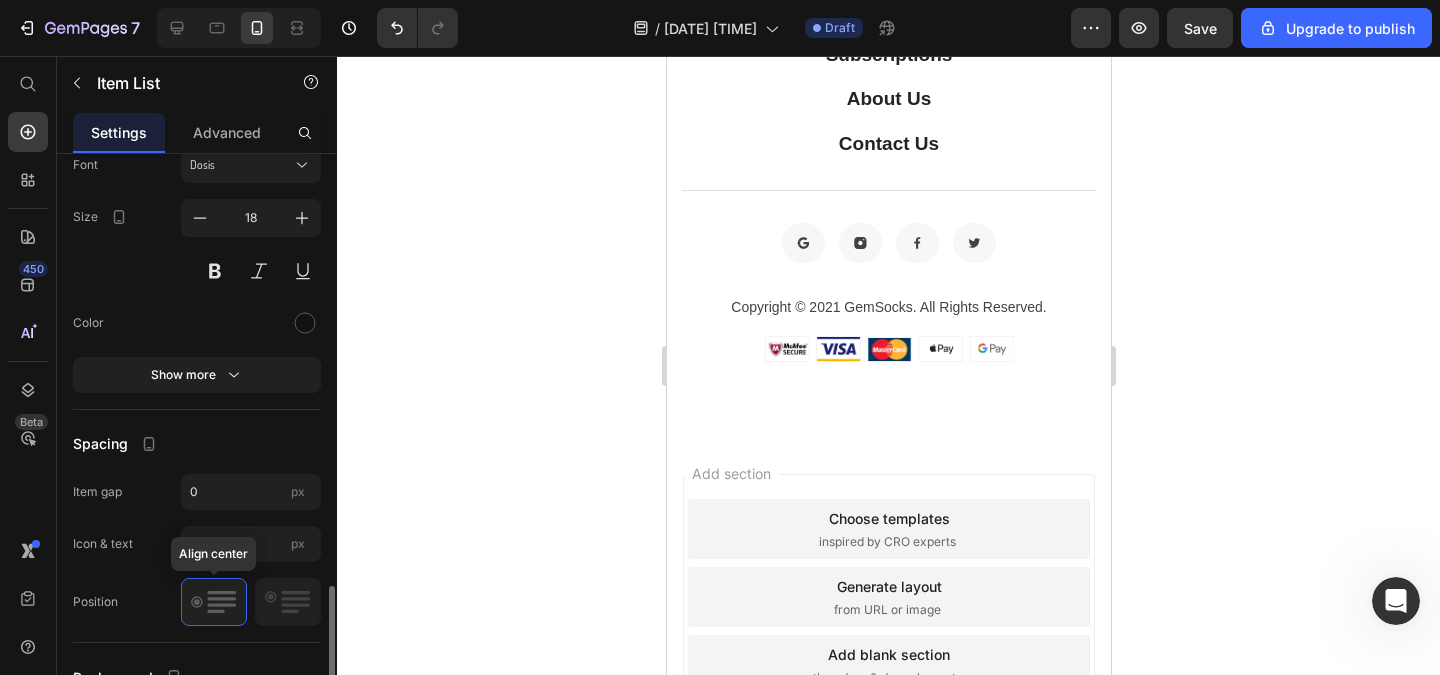 scroll, scrollTop: 840, scrollLeft: 0, axis: vertical 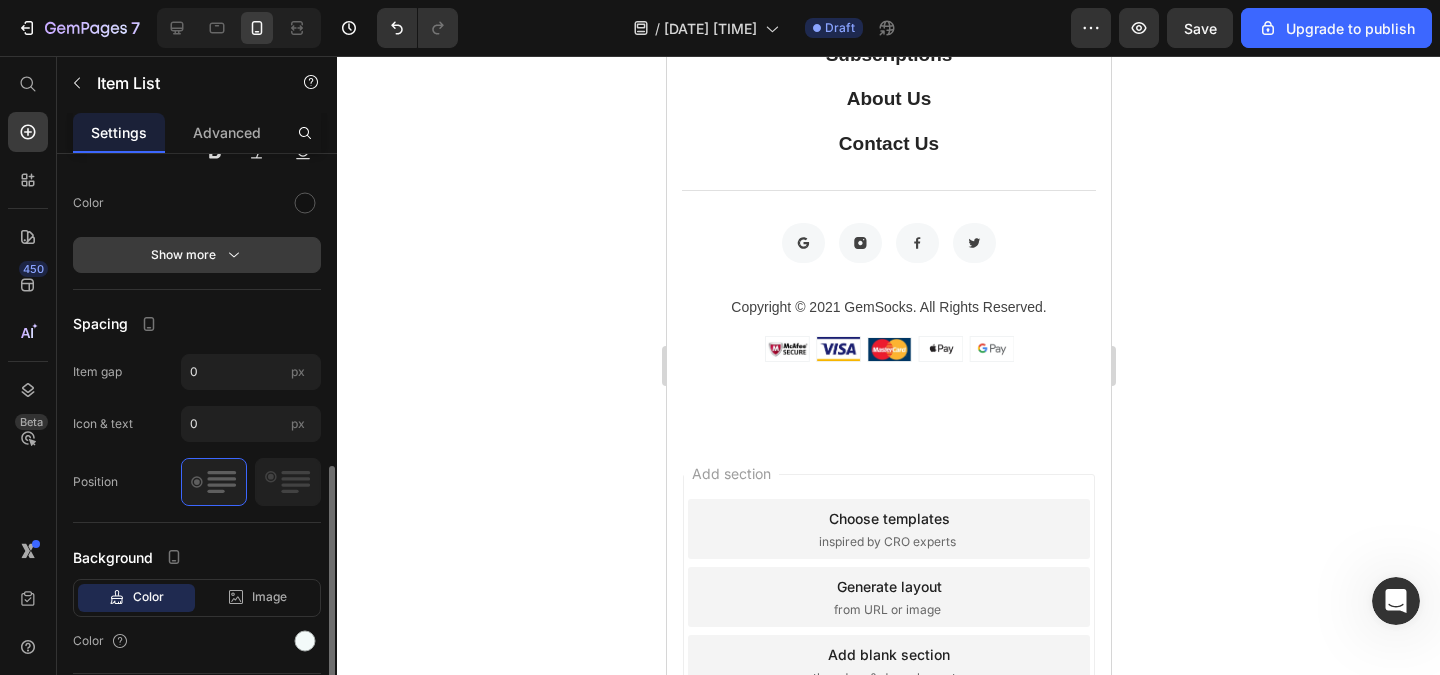 click on "Show more" at bounding box center (197, 255) 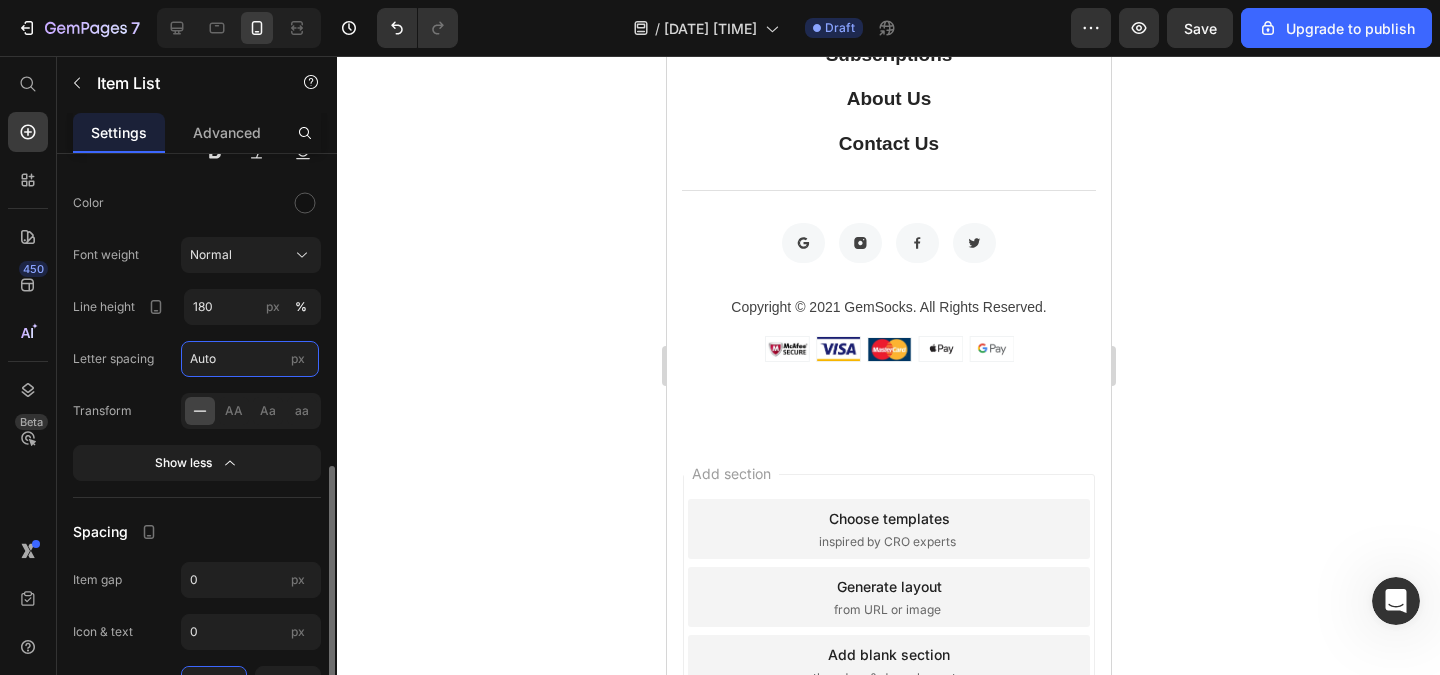 click on "Auto" at bounding box center (250, 359) 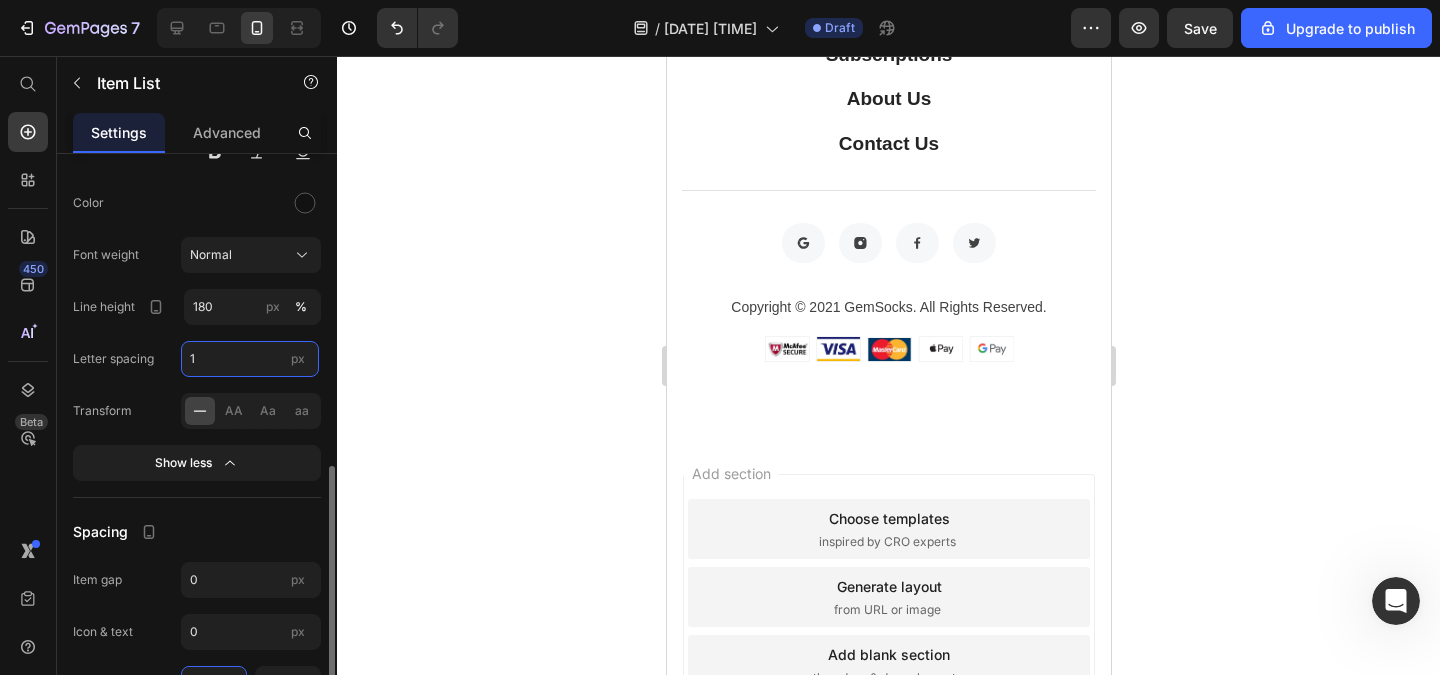 type on "1" 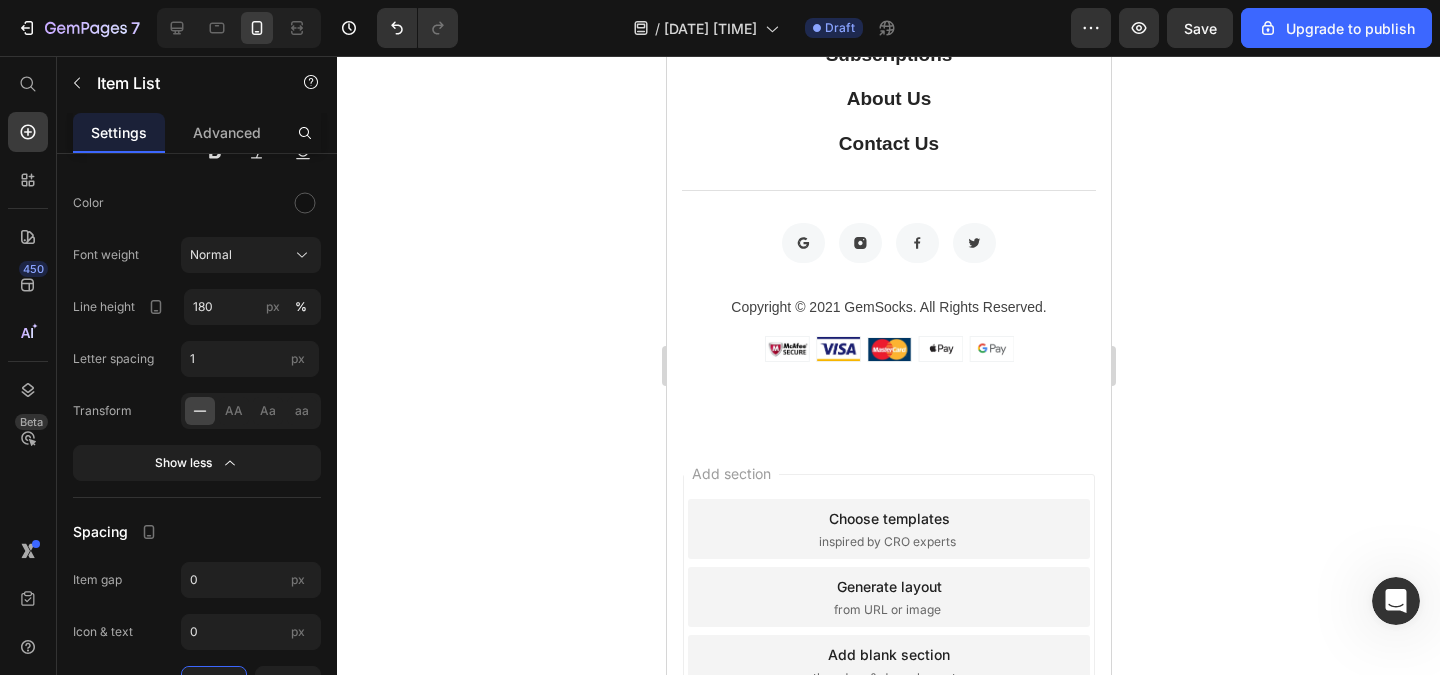 click 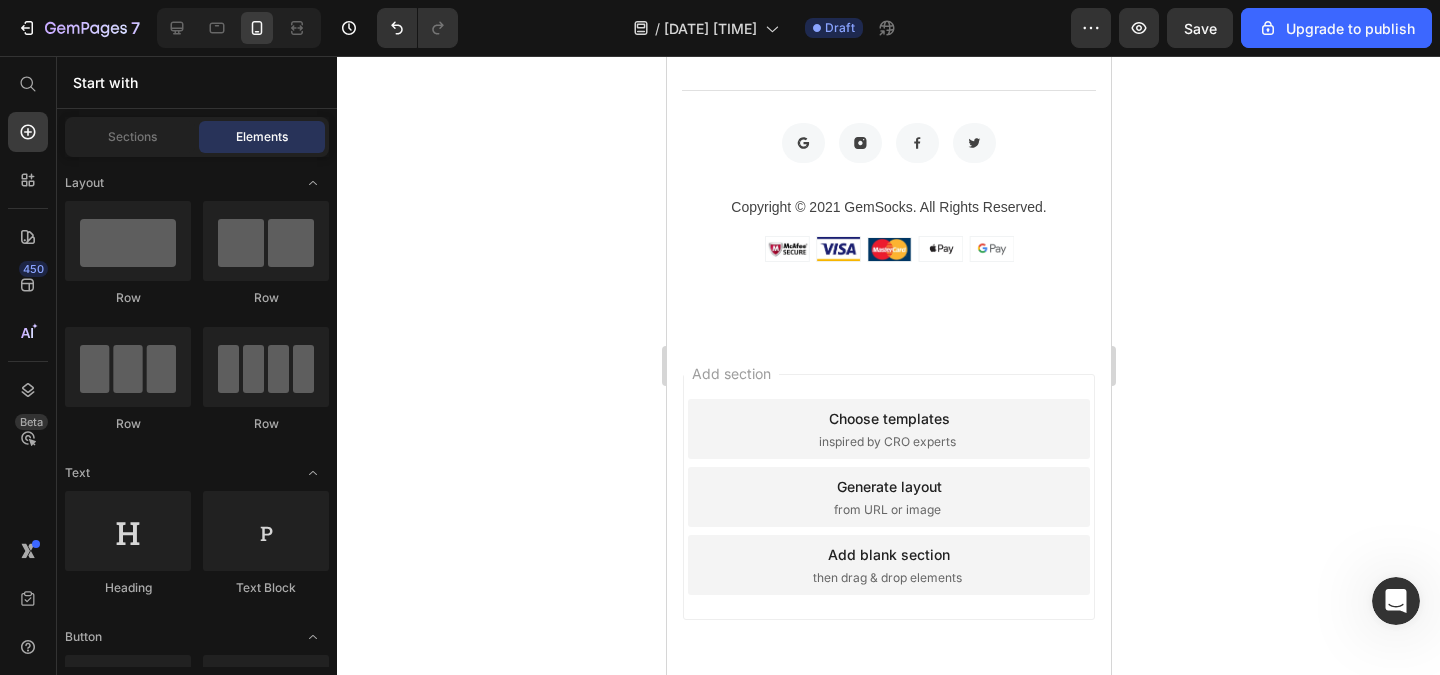 scroll, scrollTop: 1800, scrollLeft: 0, axis: vertical 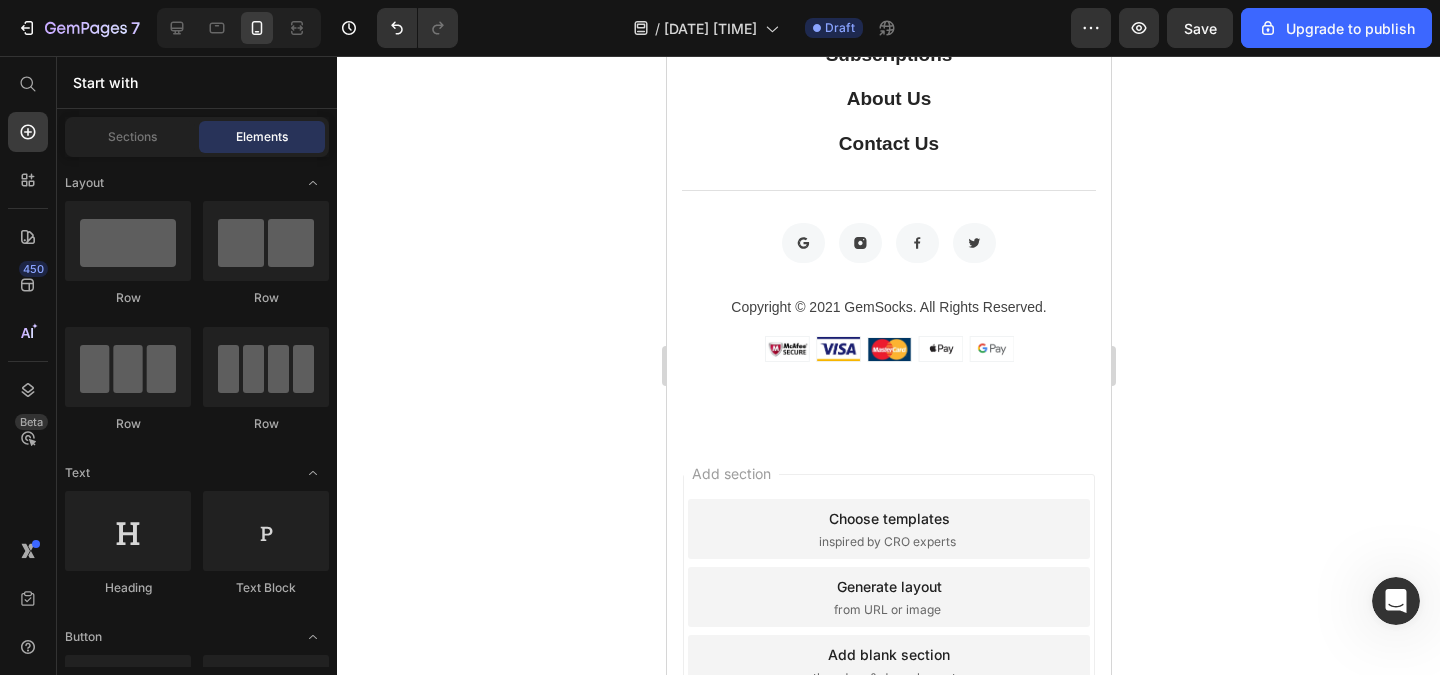 click 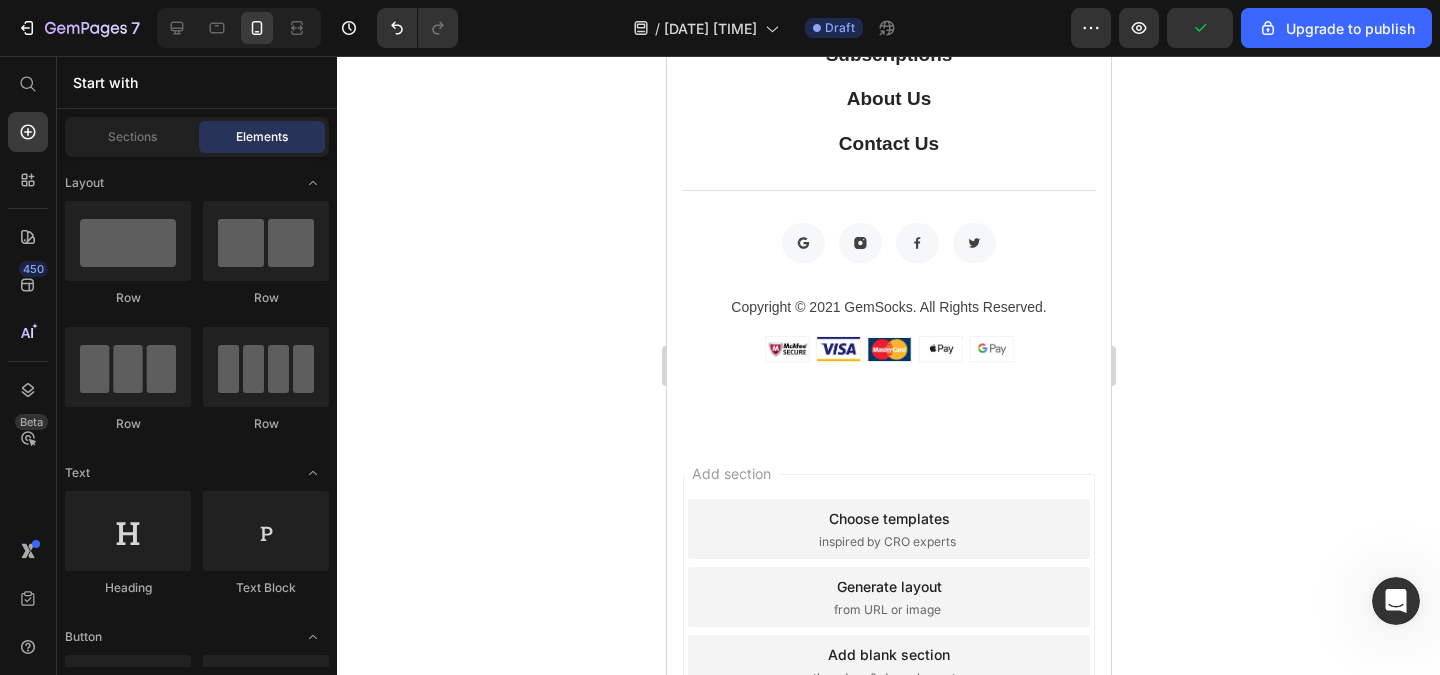 click on "Resultados visibles en [NUMBER], [NUMBER] y [NUMBER] días
Formulación mas efectiva del mercado
Cabello más fuerte y más brillante" at bounding box center (888, -137) 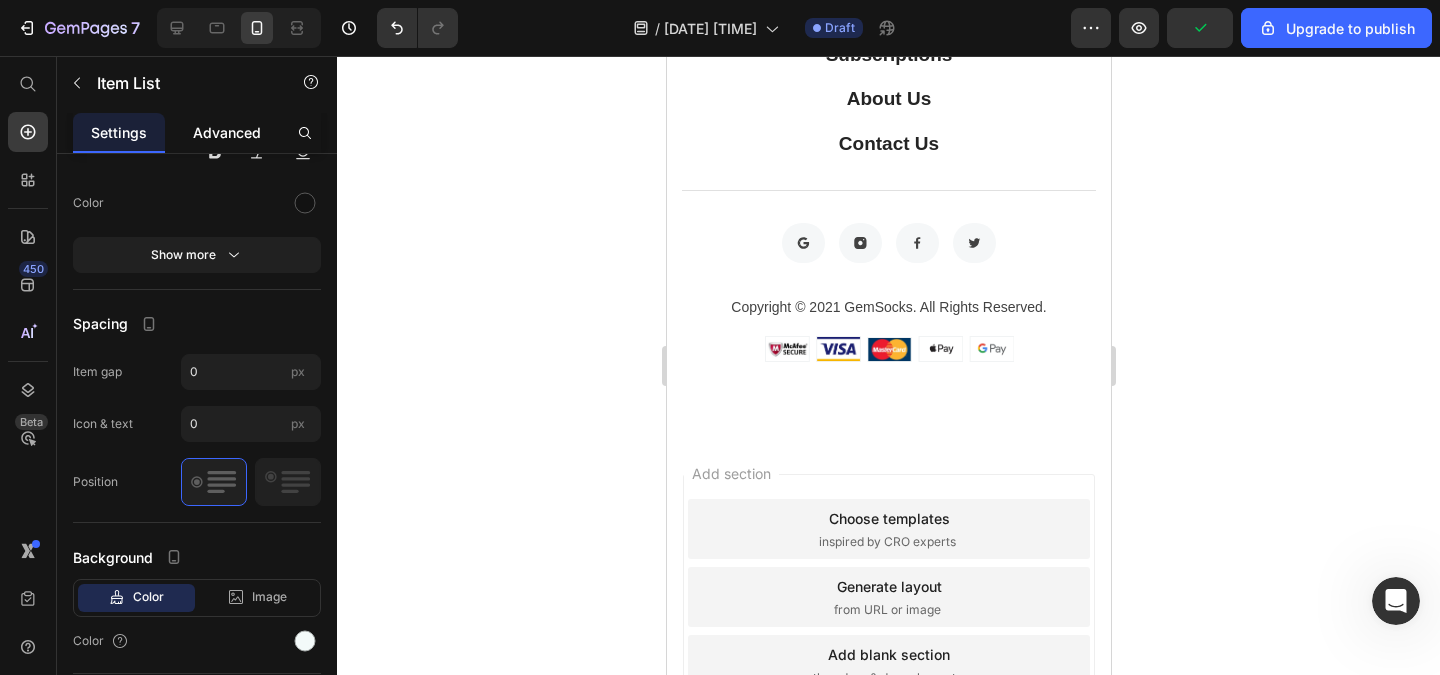 click on "Advanced" at bounding box center [227, 132] 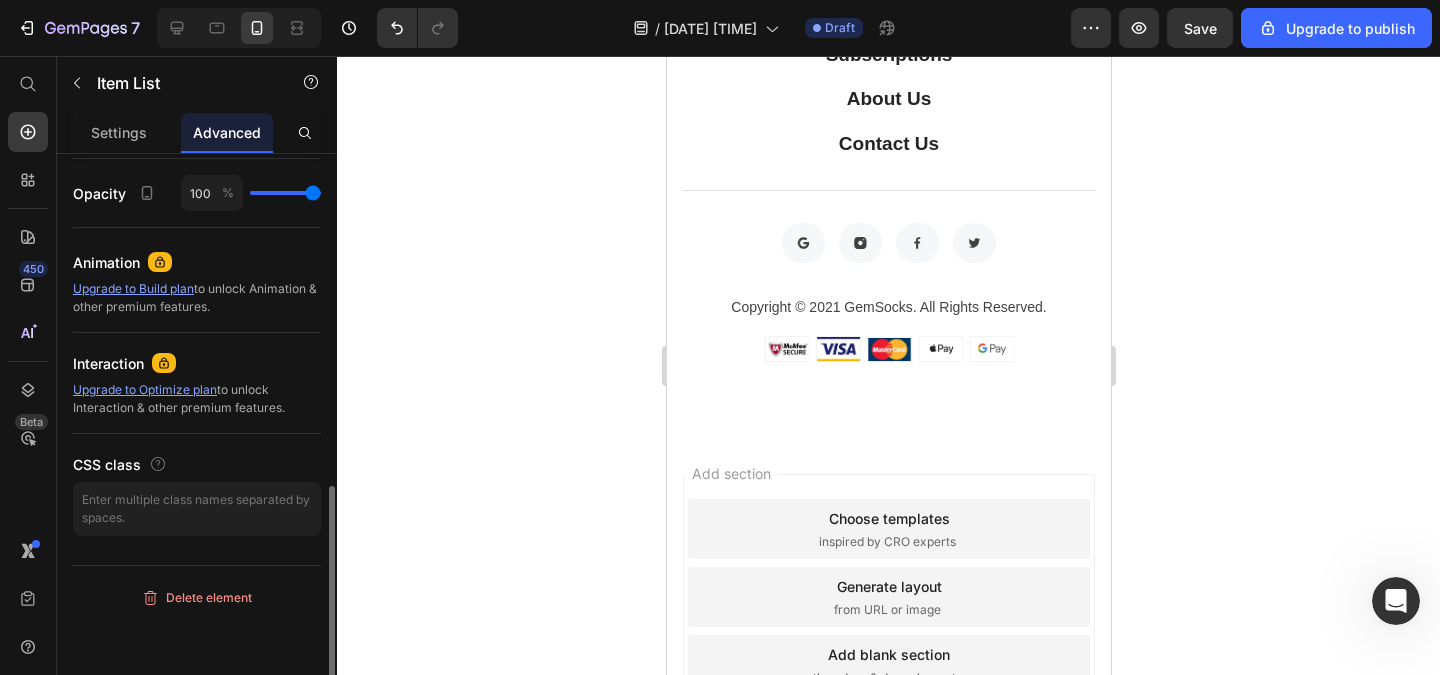 scroll, scrollTop: 0, scrollLeft: 0, axis: both 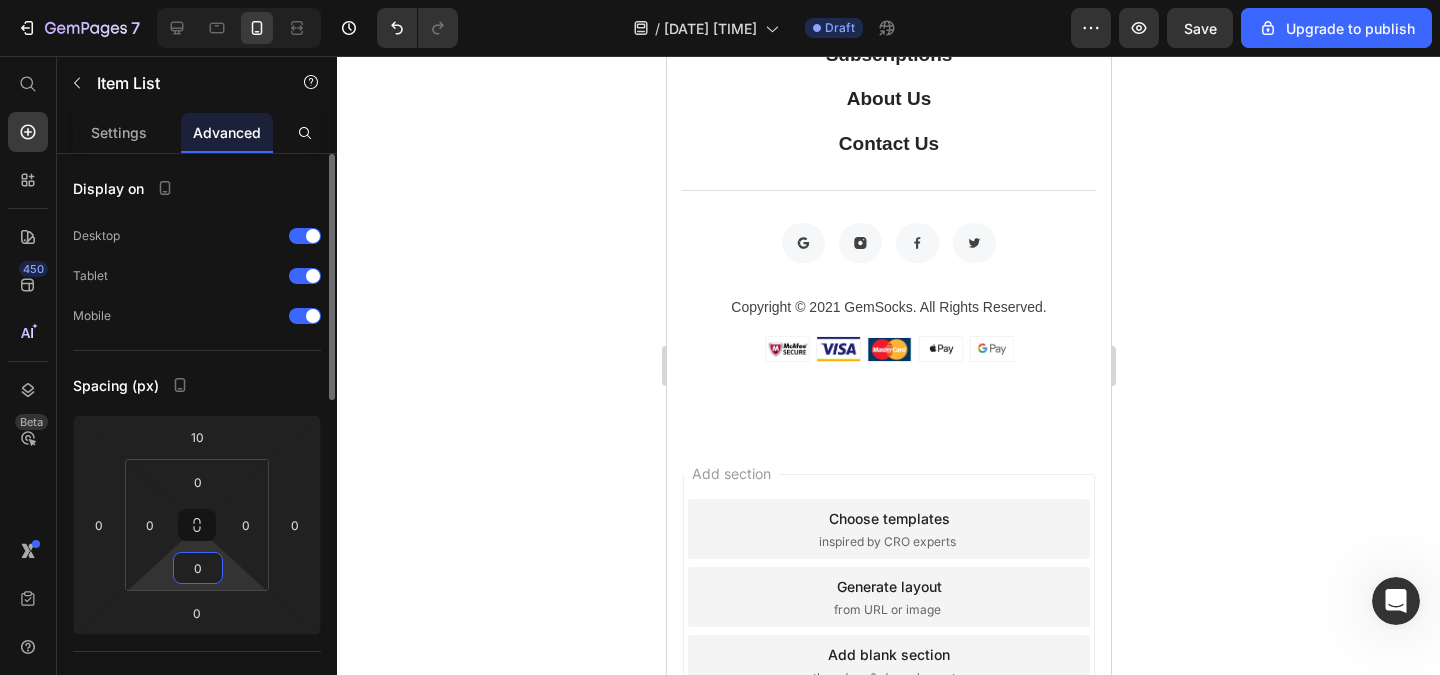 click on "0" at bounding box center (198, 568) 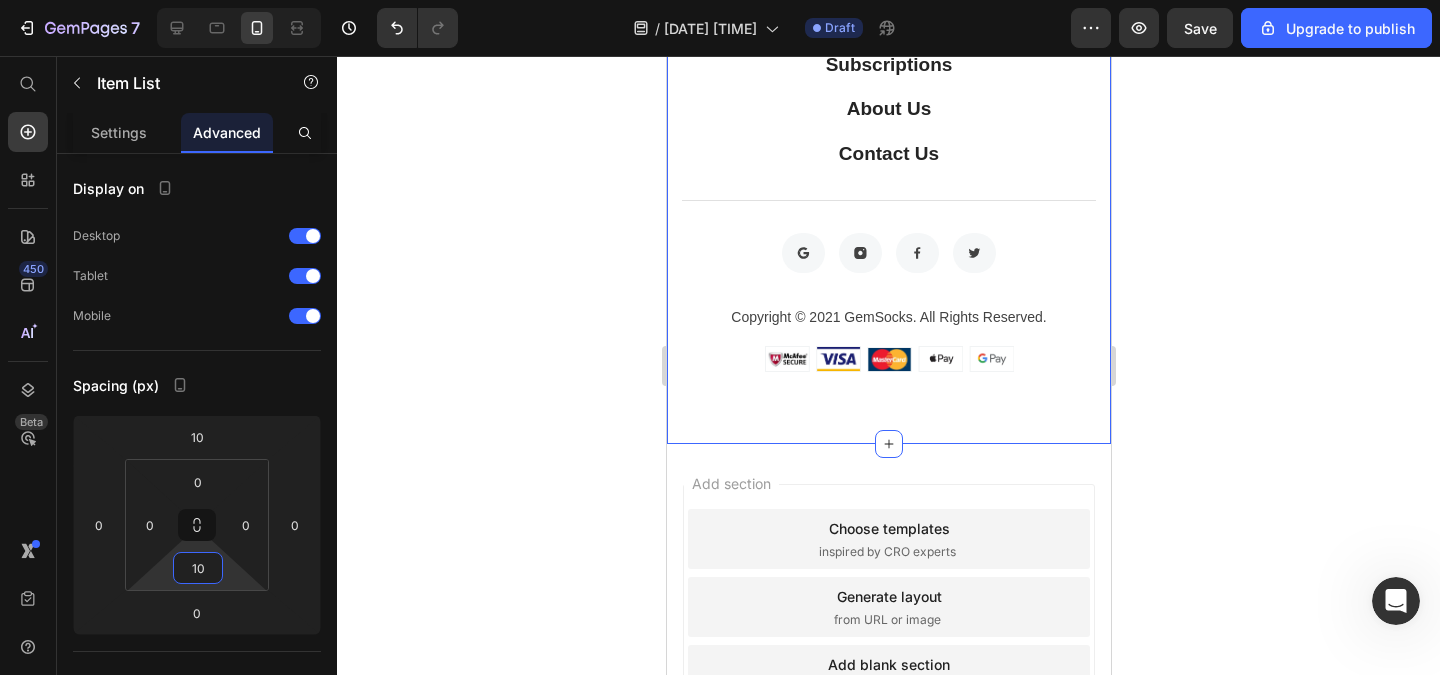 type on "1" 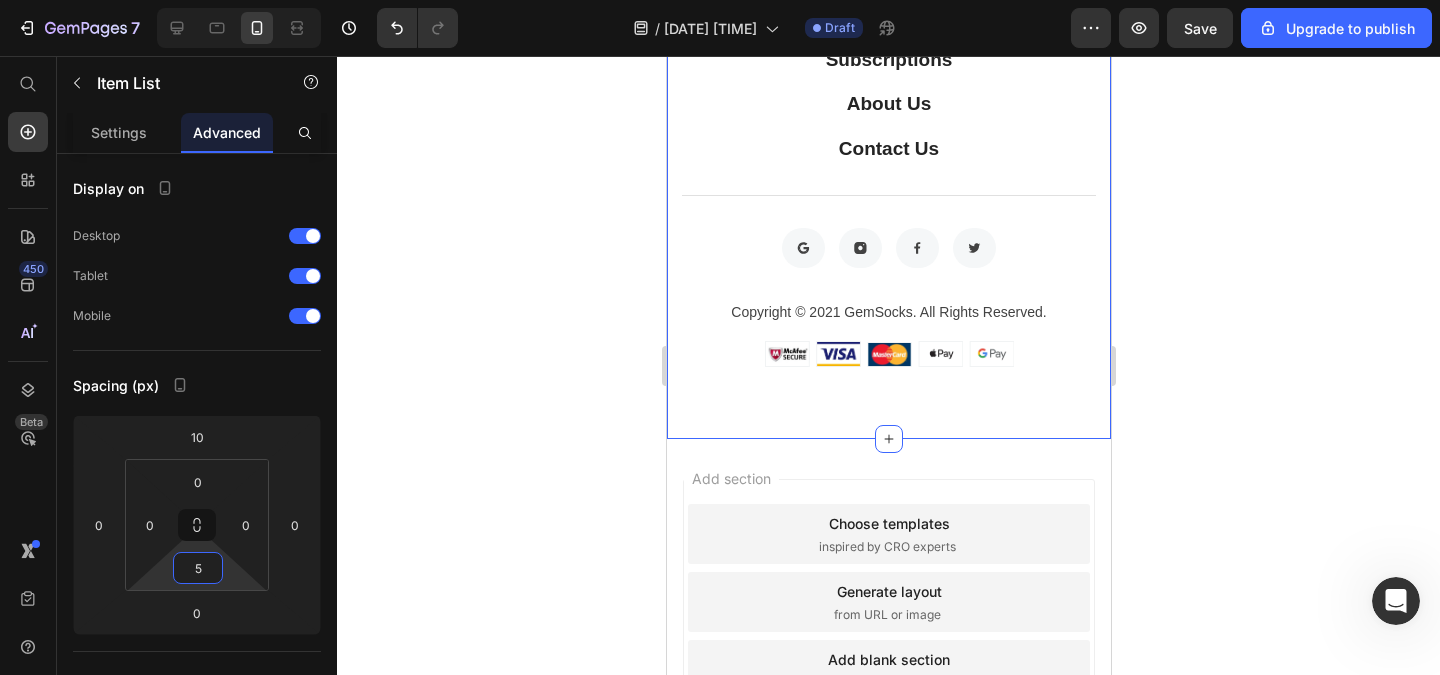 type on "5" 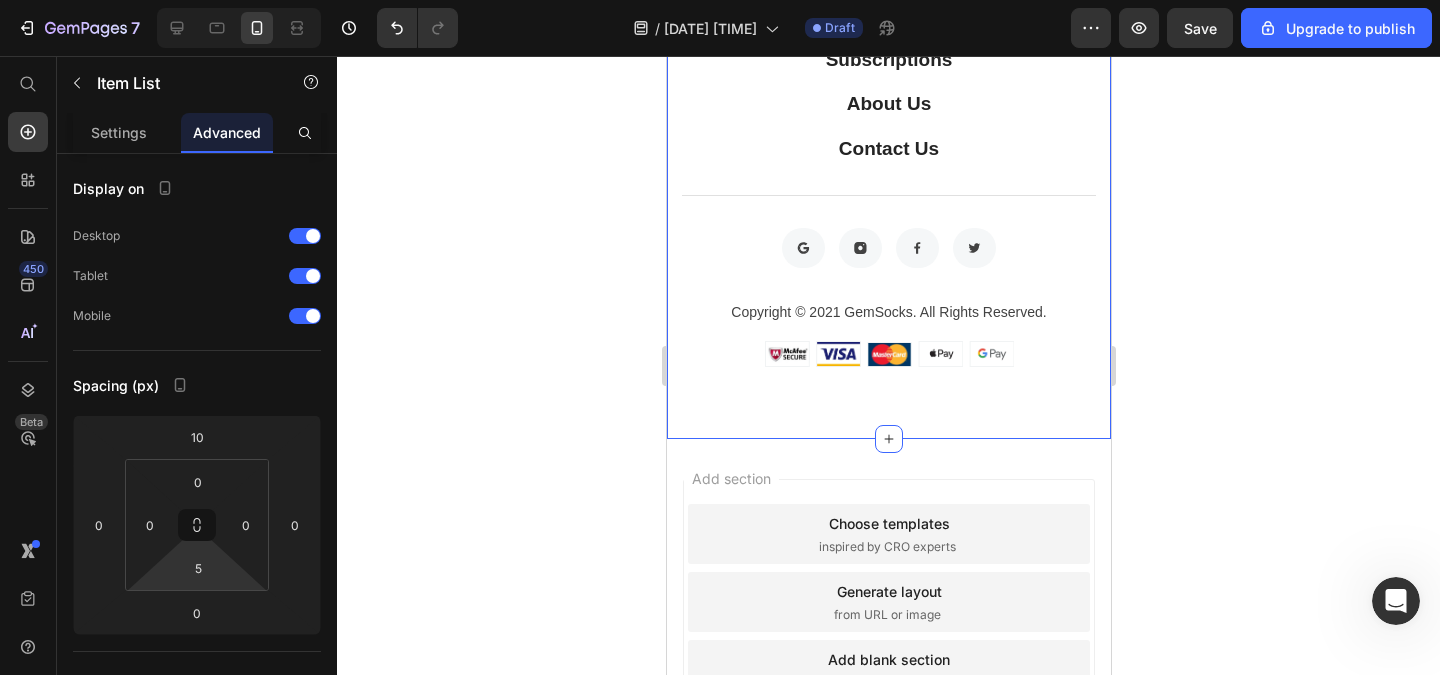 click 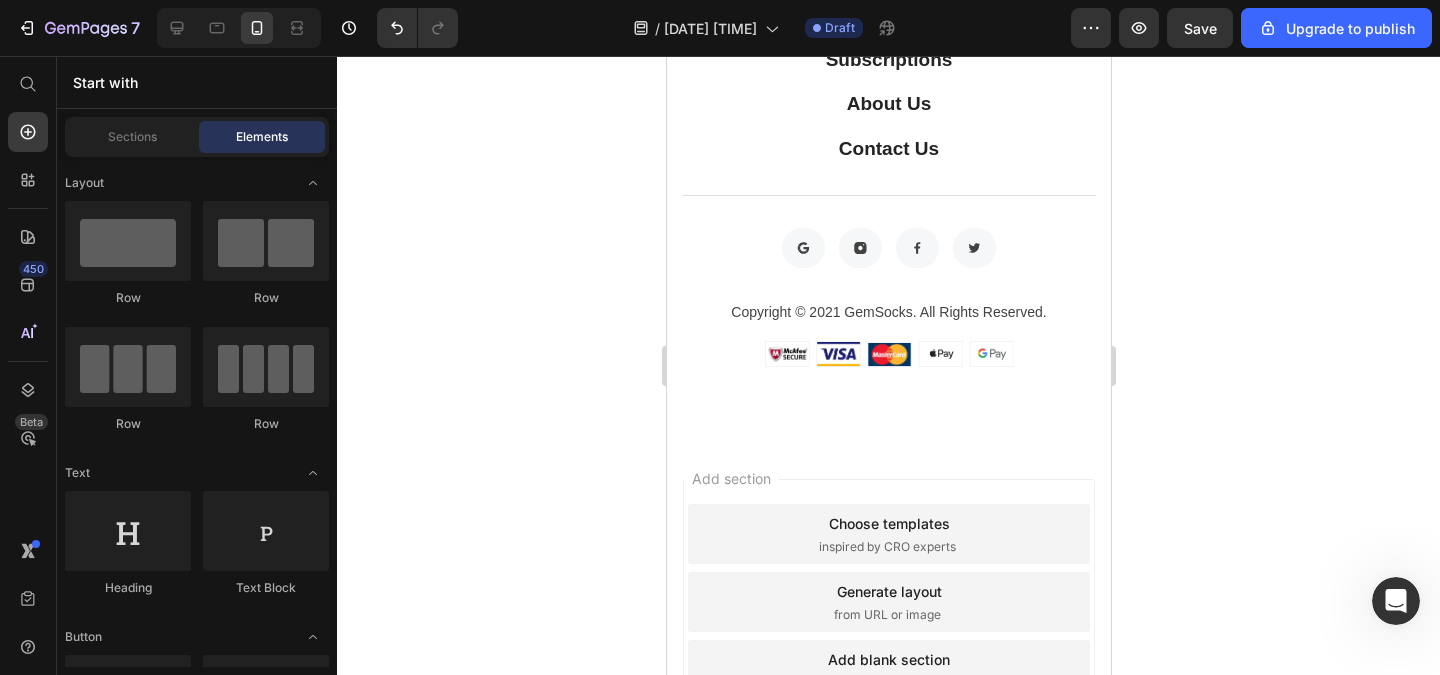 click on "Resultados visibles en [NUMBER], [NUMBER] y [NUMBER] días
Formulación mas efectiva del mercado
Cabello más fuerte y más brillante" at bounding box center (888, -137) 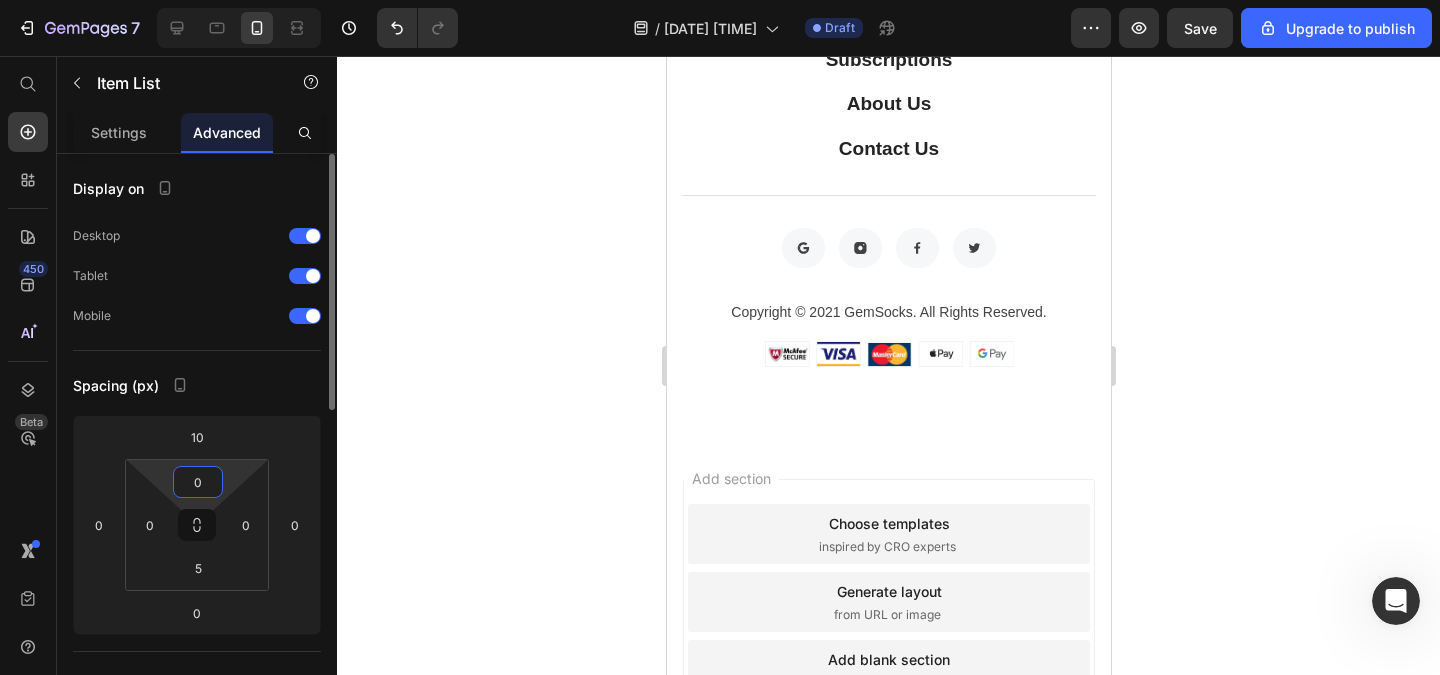 click on "0" at bounding box center [198, 482] 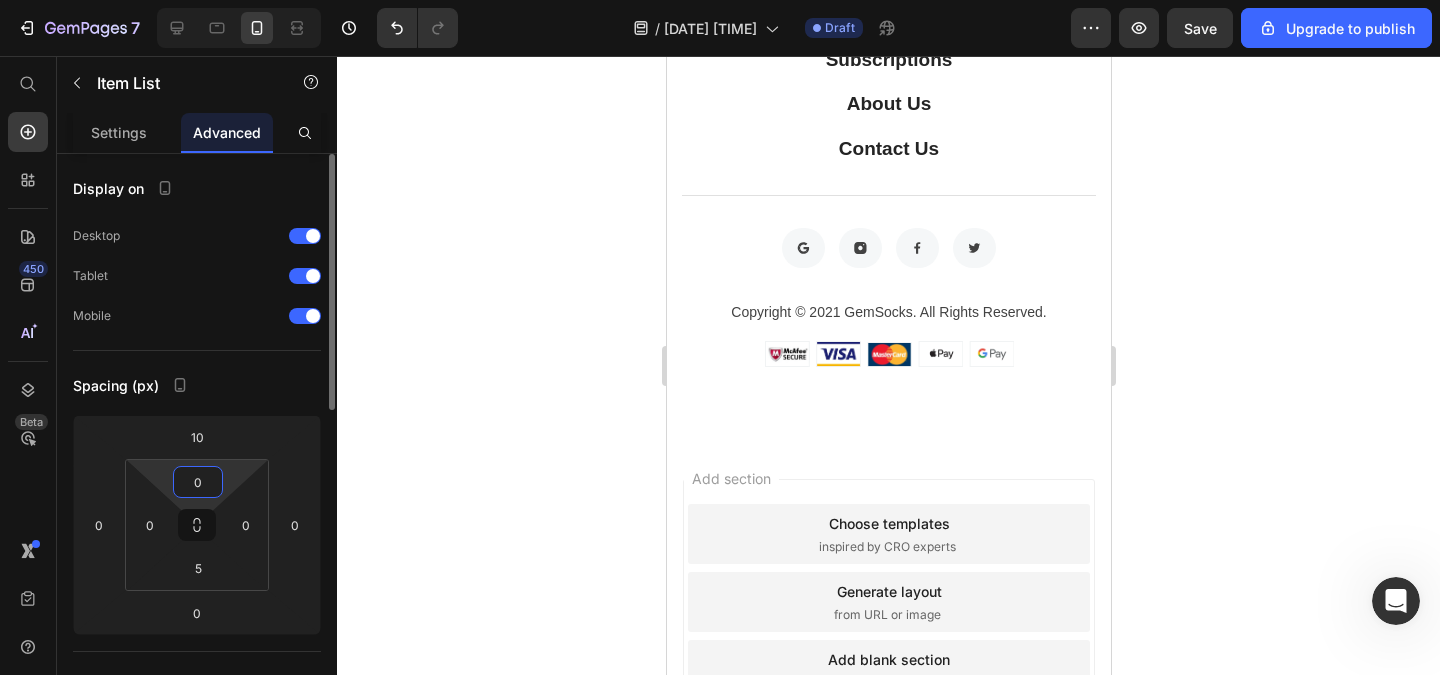 click on "0" at bounding box center [198, 482] 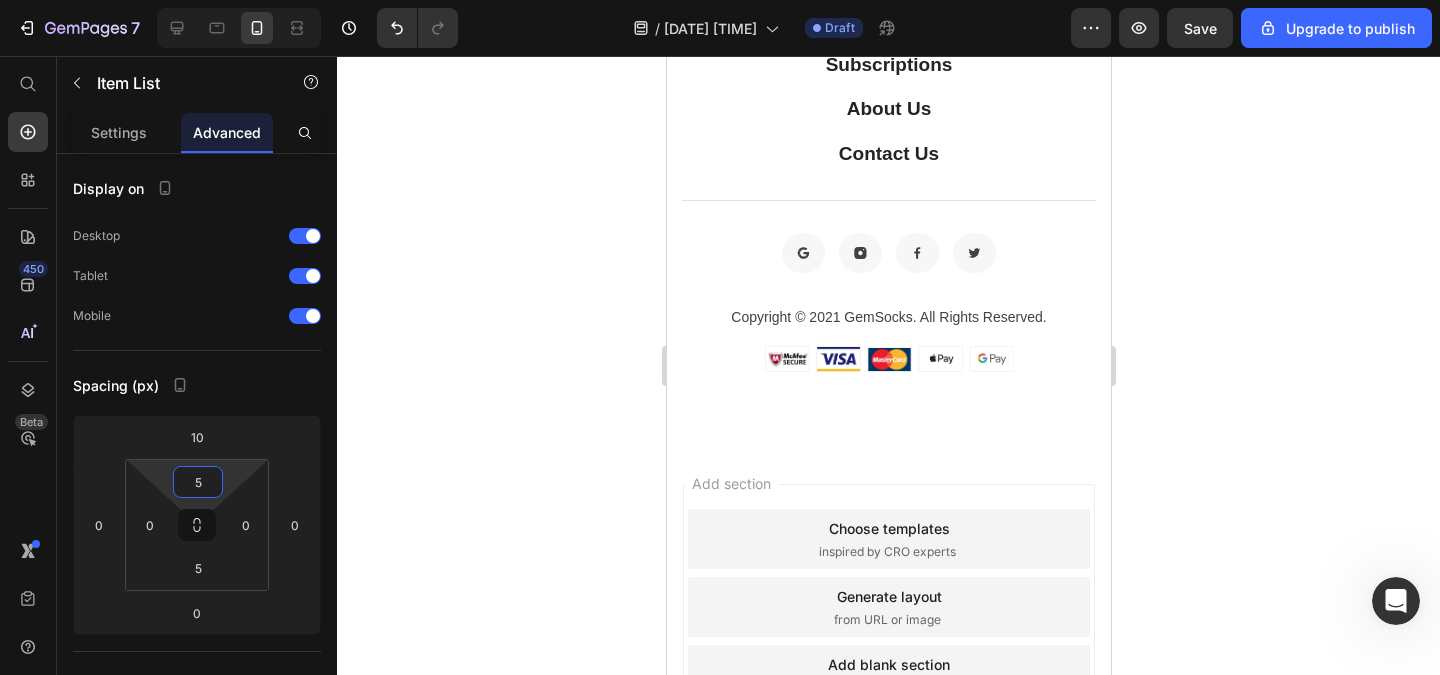 type on "5" 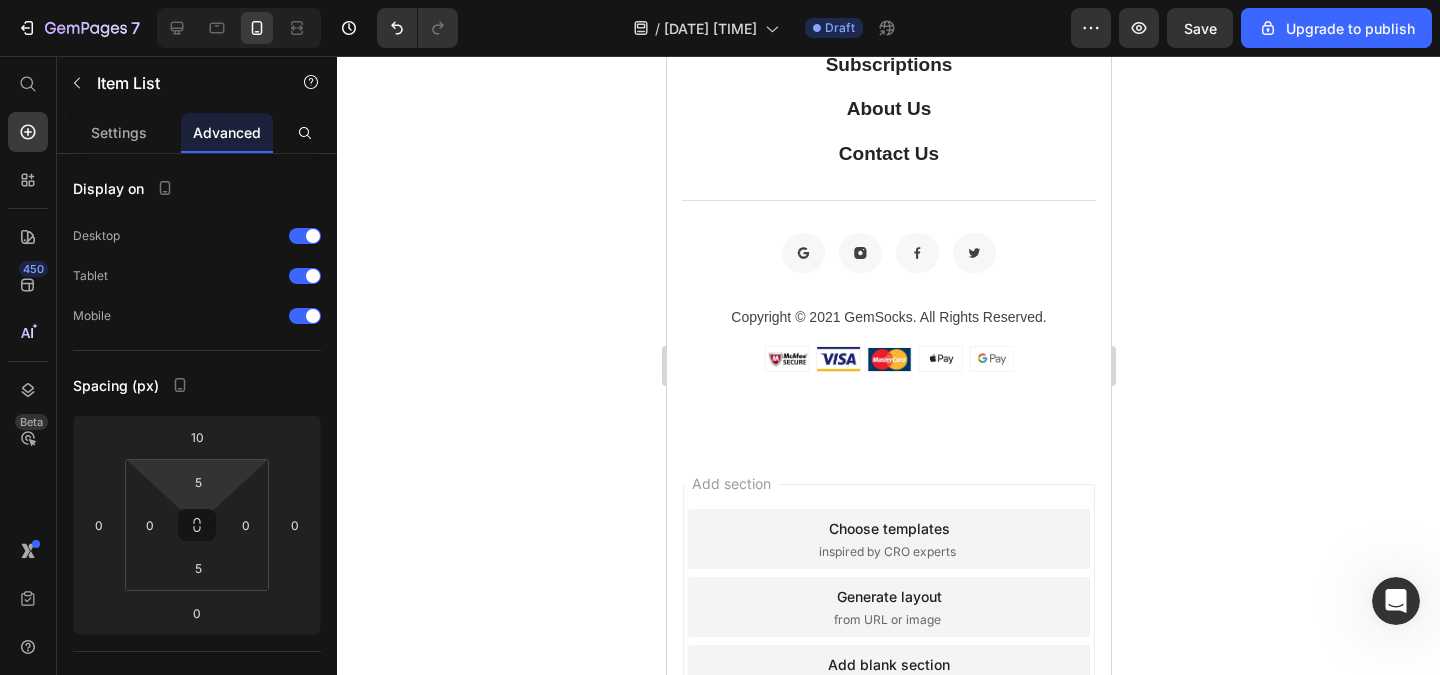 click 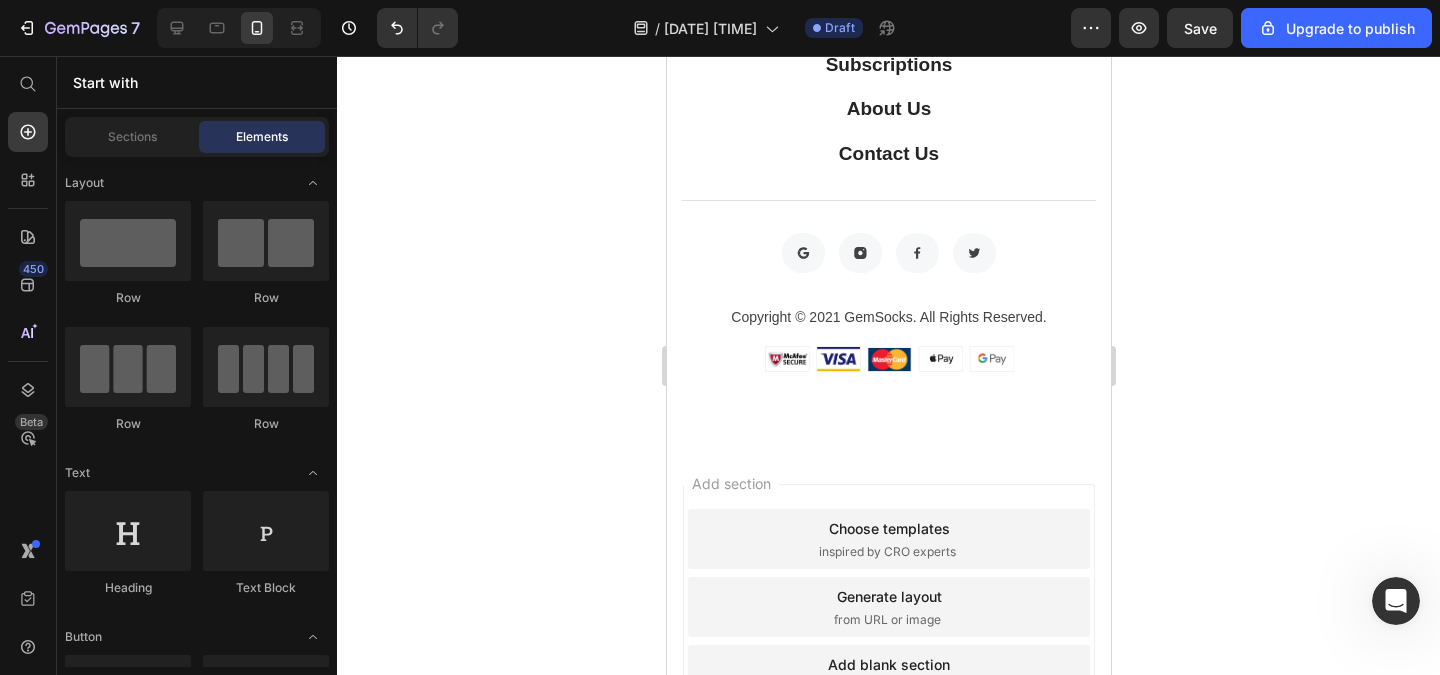click on "Resultados visibles en [NUMBER], [NUMBER] y [NUMBER] días
Formulación mas efectiva del mercado
Cabello más fuerte y más brillante" at bounding box center (888, -132) 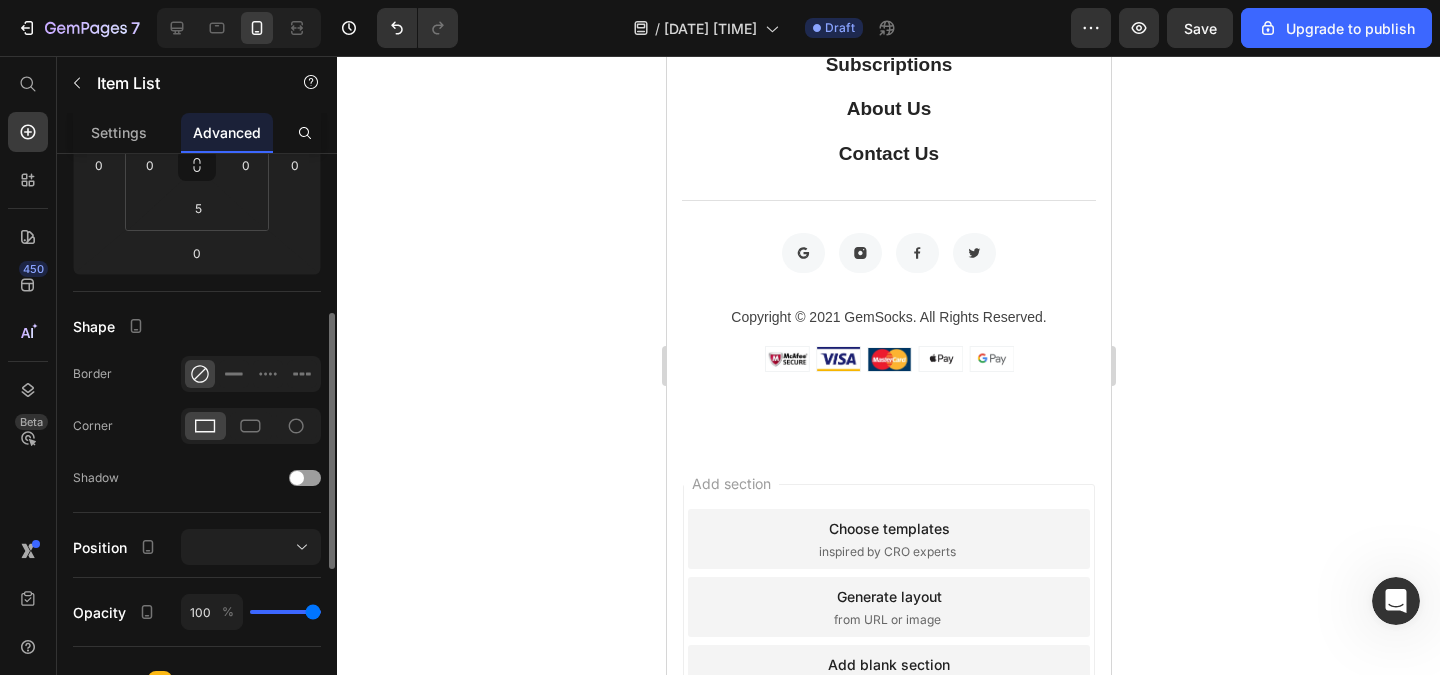 scroll, scrollTop: 480, scrollLeft: 0, axis: vertical 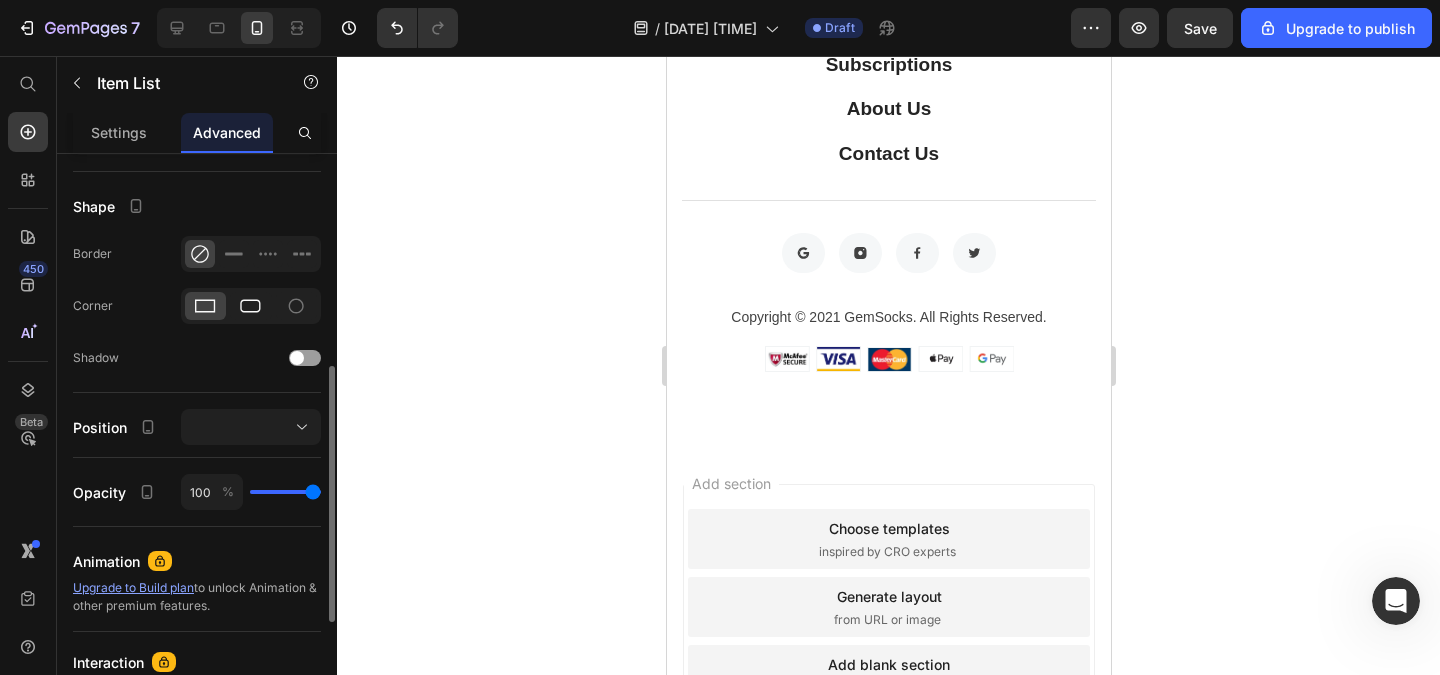 click 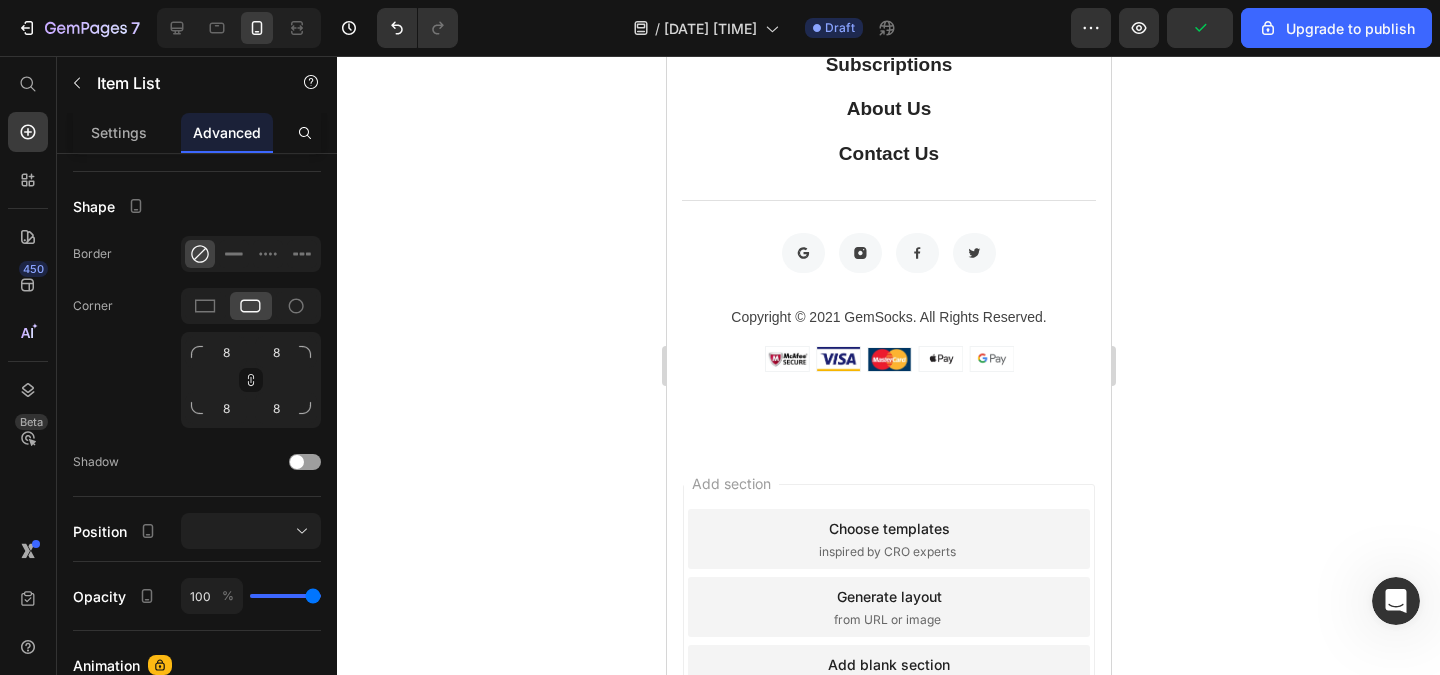 click 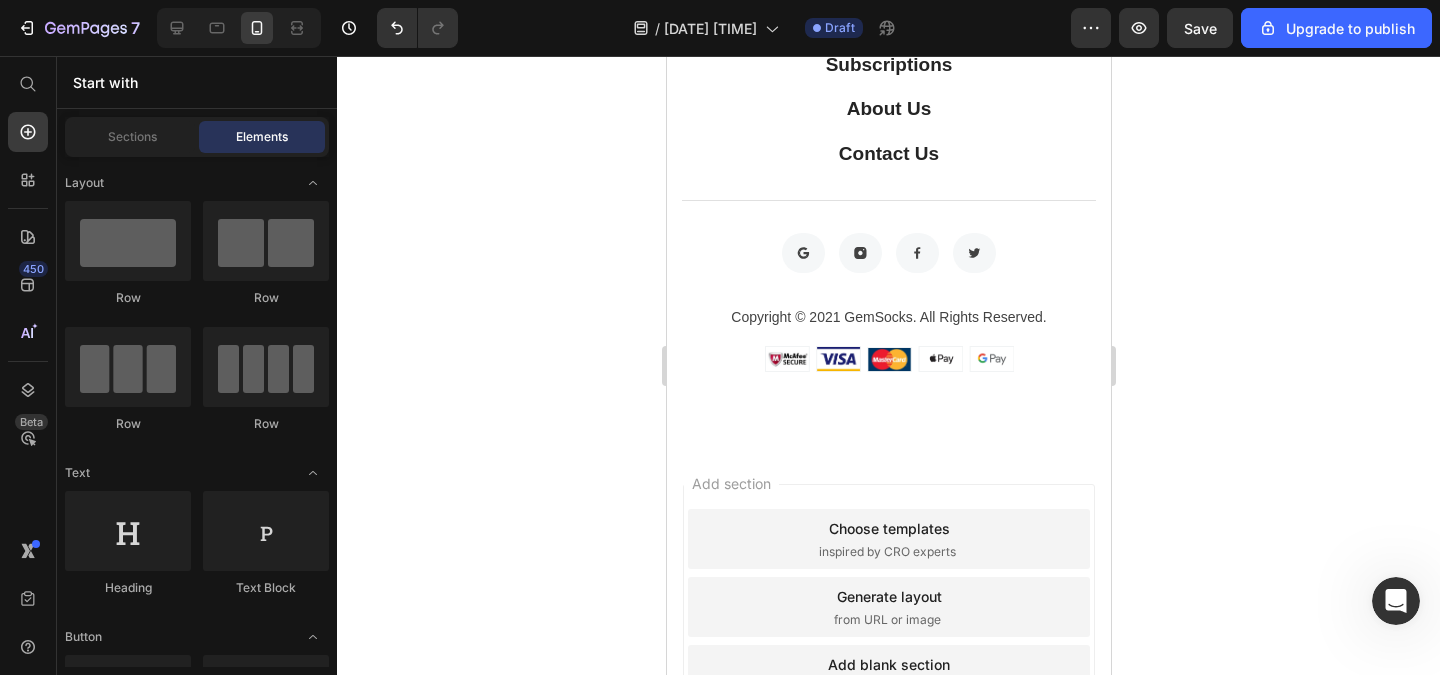 click on "Resultados visibles en [NUMBER], [NUMBER] y [NUMBER] días
Formulación mas efectiva del mercado
Cabello más fuerte y más brillante" at bounding box center (888, -132) 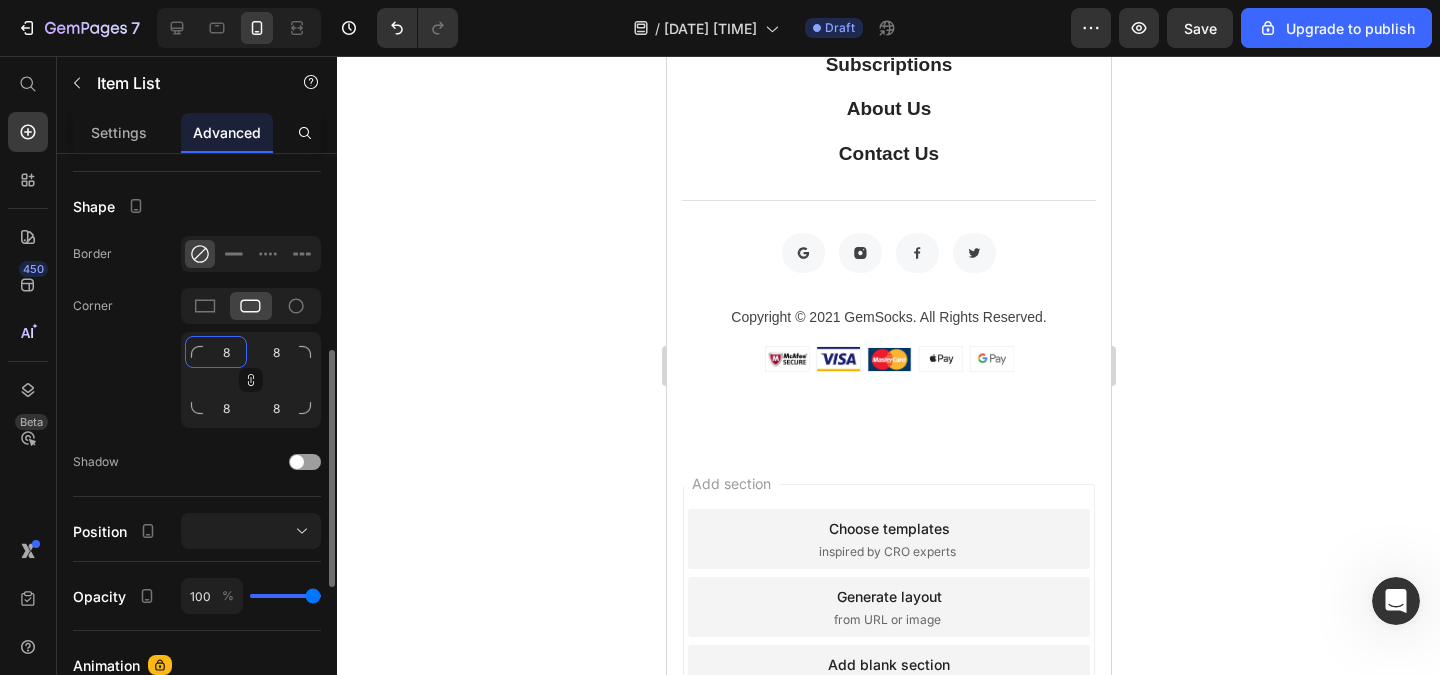 click on "8" 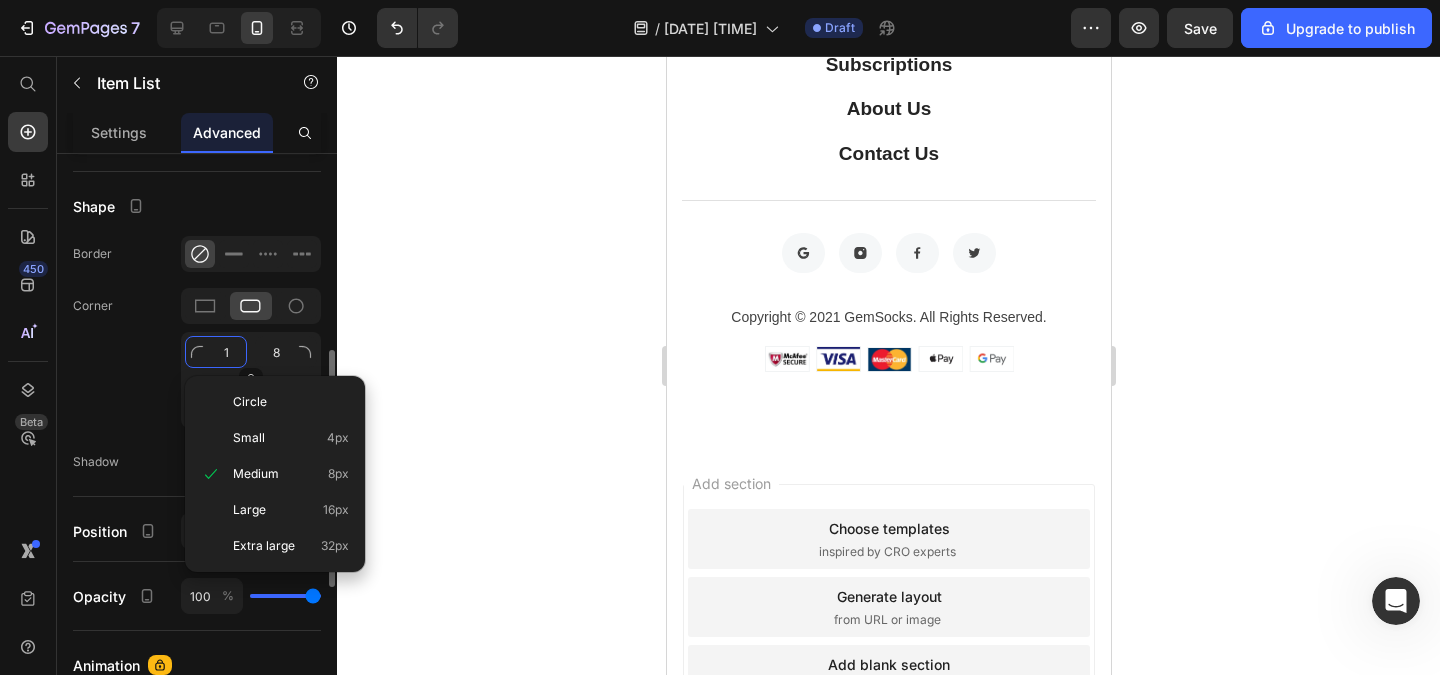 type on "10" 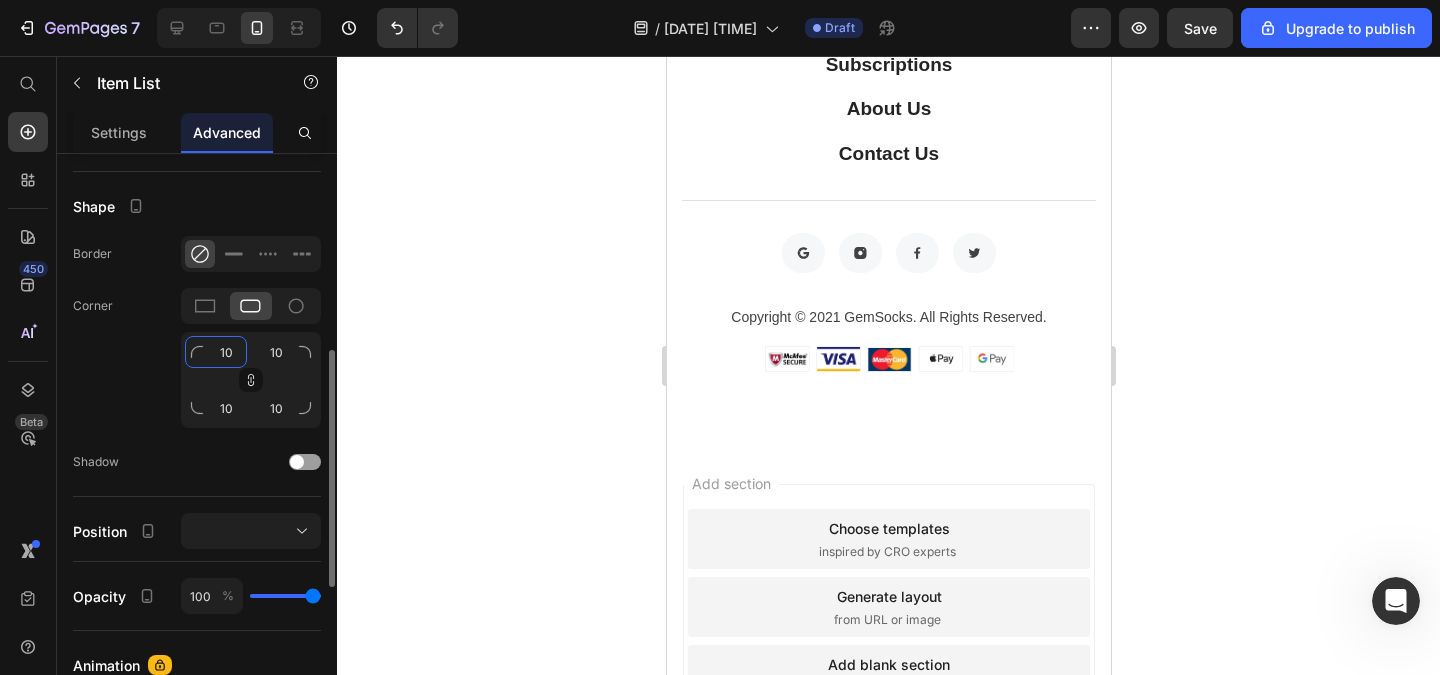type on "10" 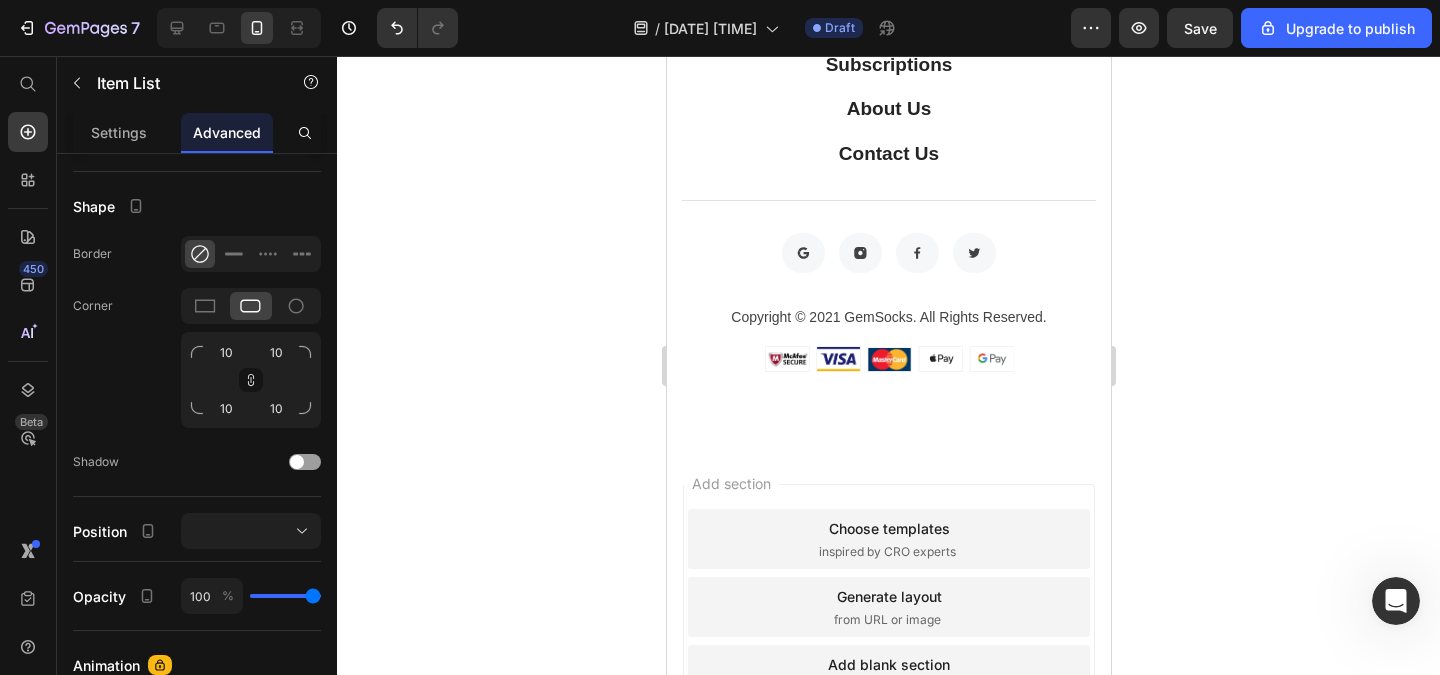 click 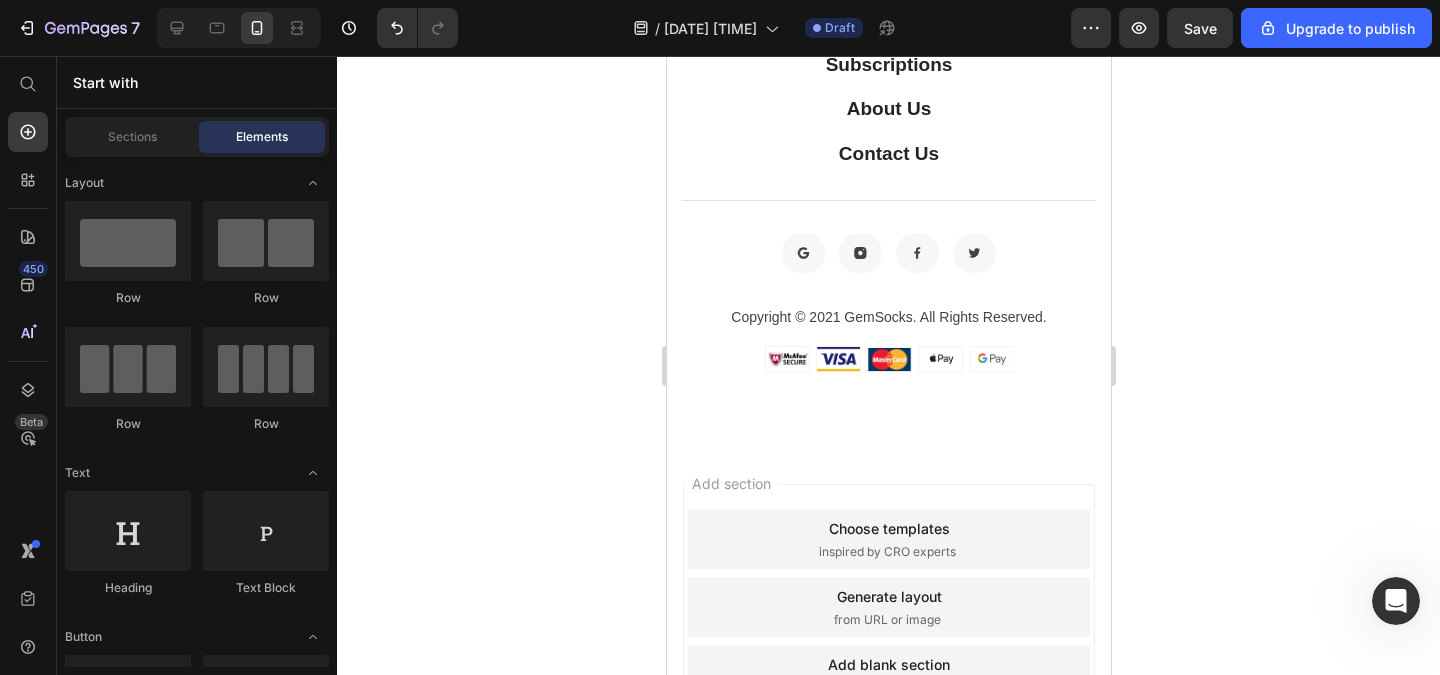click 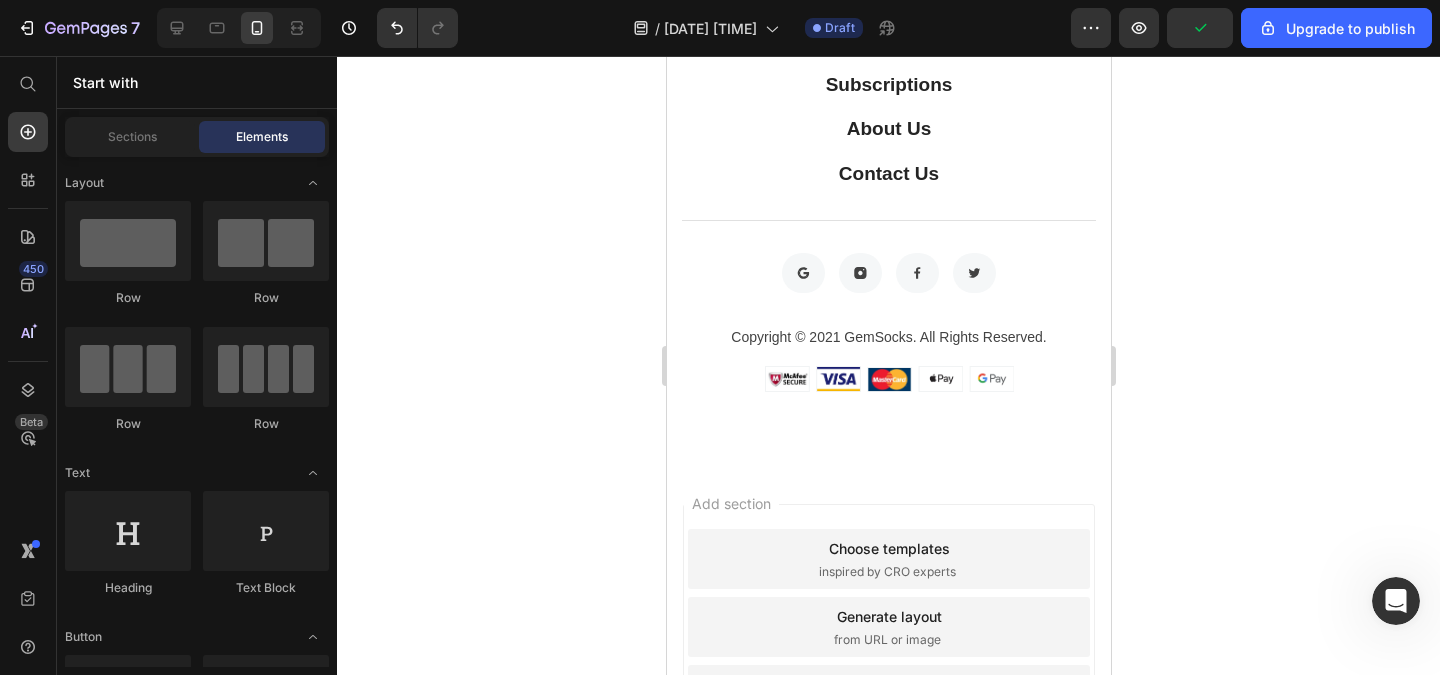 scroll, scrollTop: 2040, scrollLeft: 0, axis: vertical 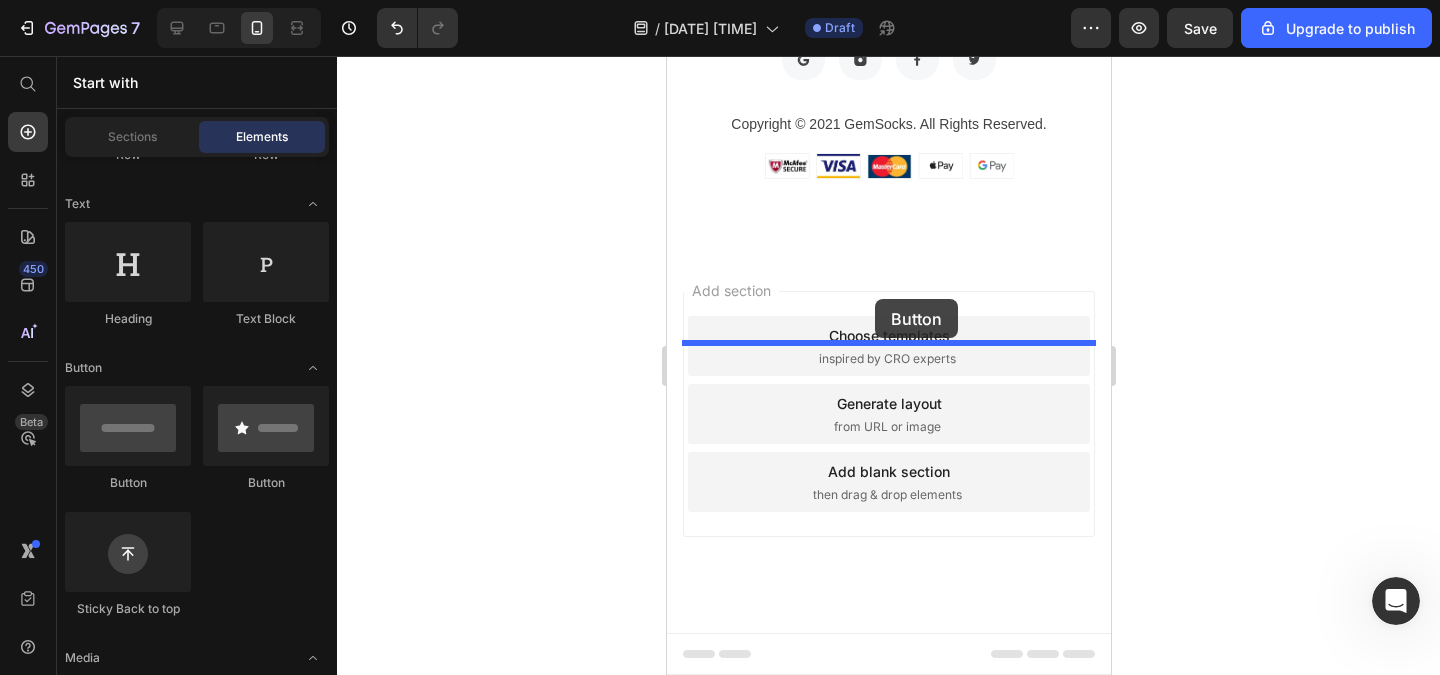 drag, startPoint x: 817, startPoint y: 506, endPoint x: 874, endPoint y: 299, distance: 214.70445 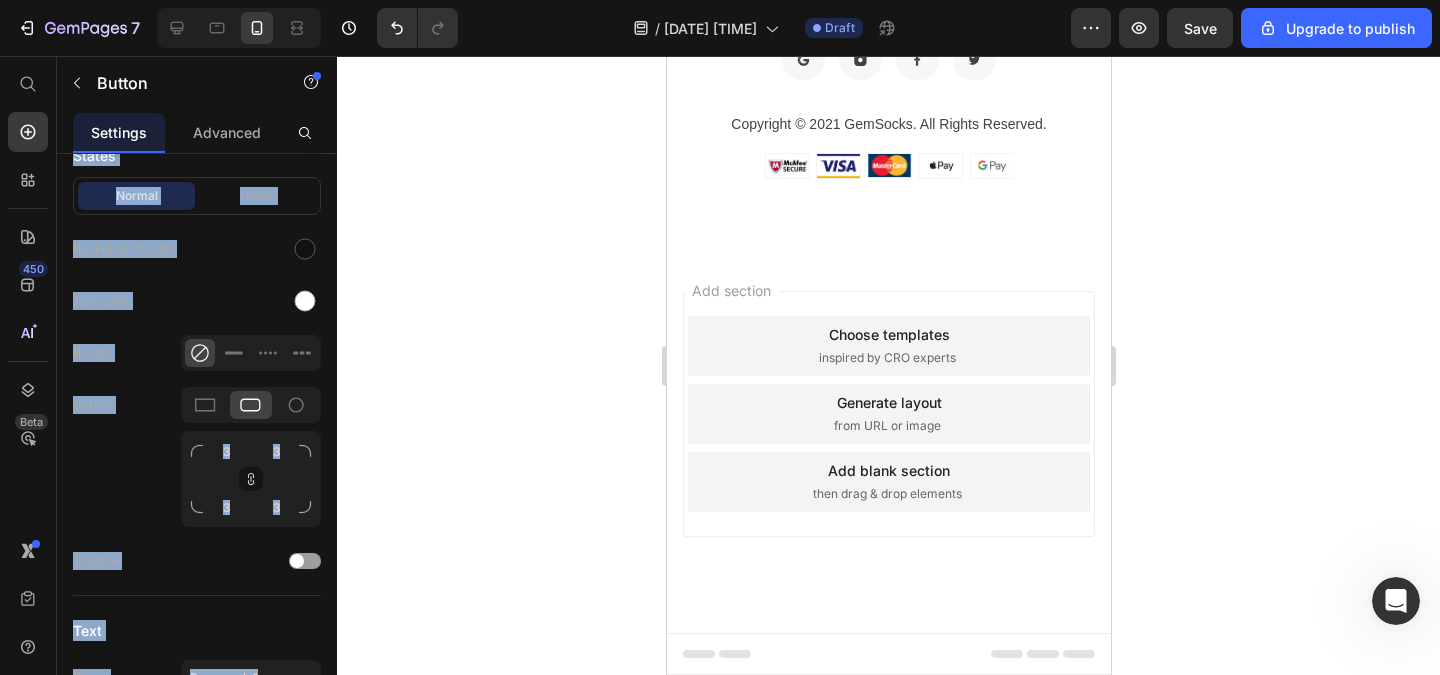 scroll, scrollTop: 0, scrollLeft: 0, axis: both 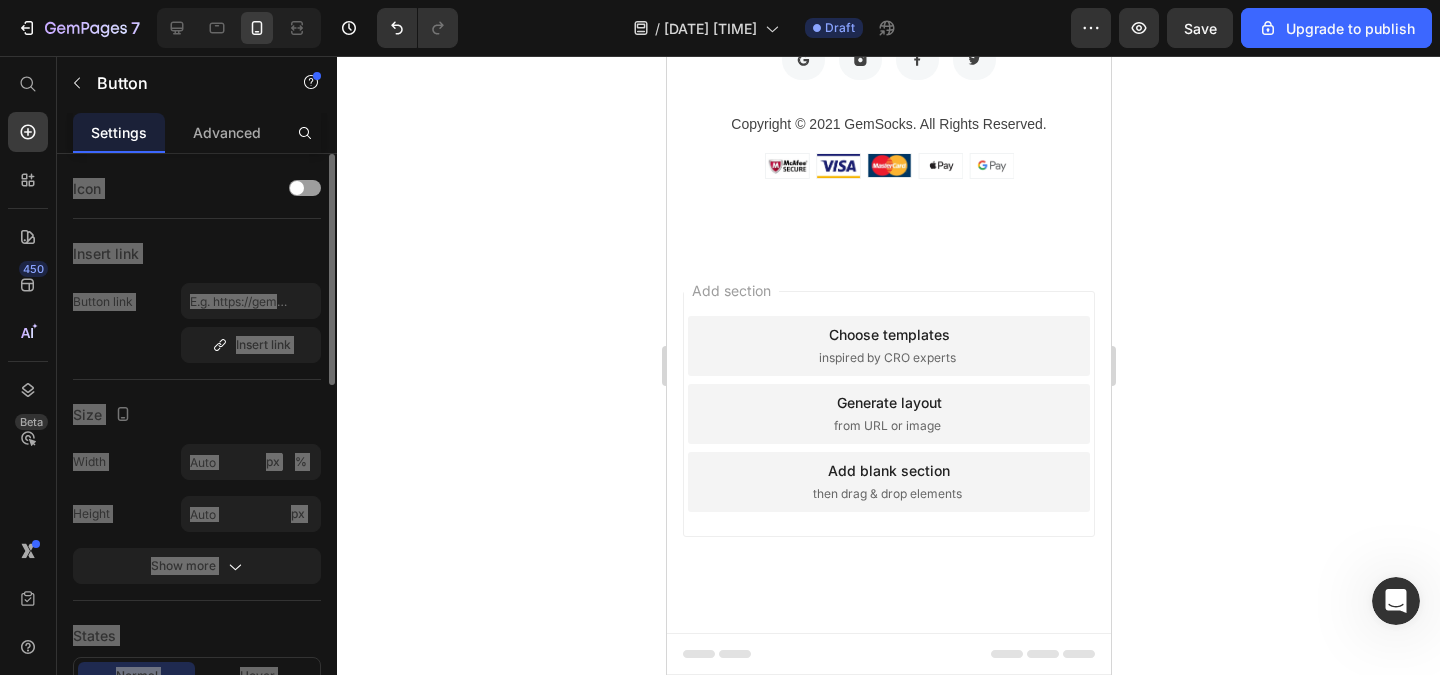 click on "Button Button   0" at bounding box center [888, -268] 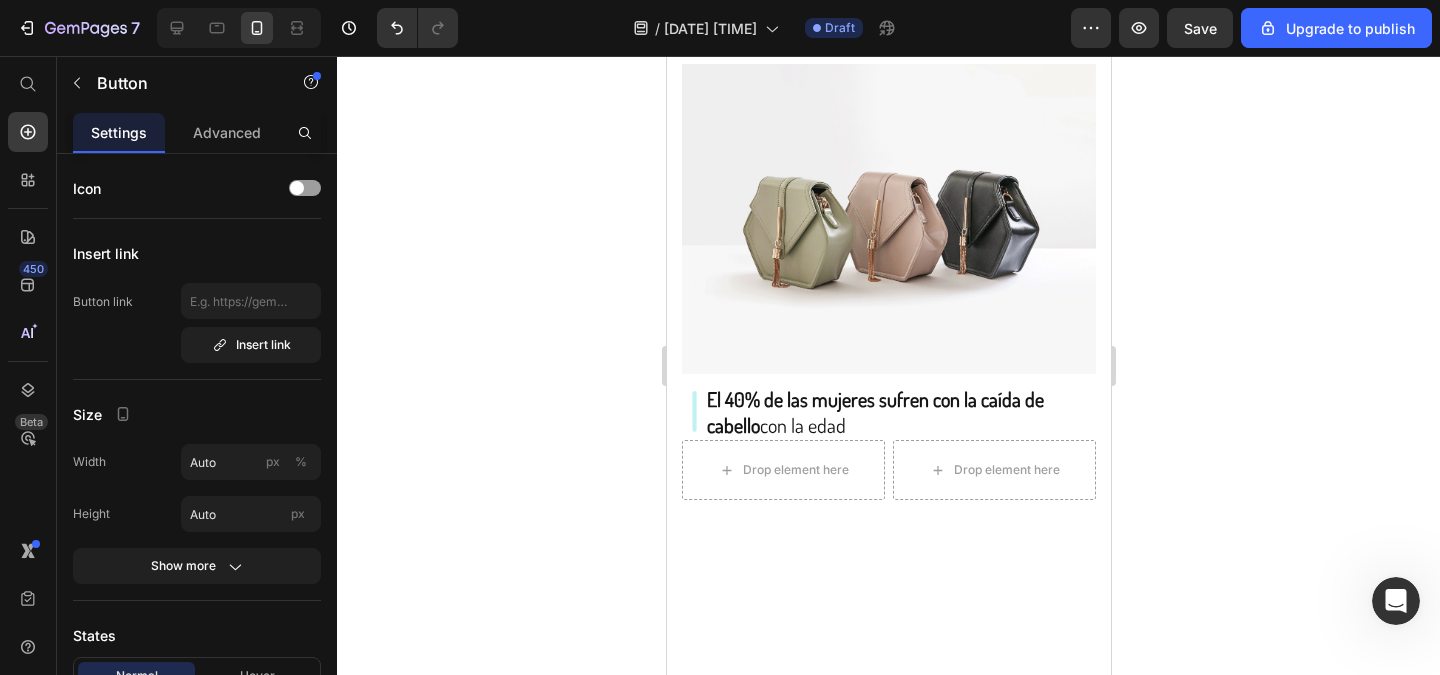 scroll, scrollTop: 480, scrollLeft: 0, axis: vertical 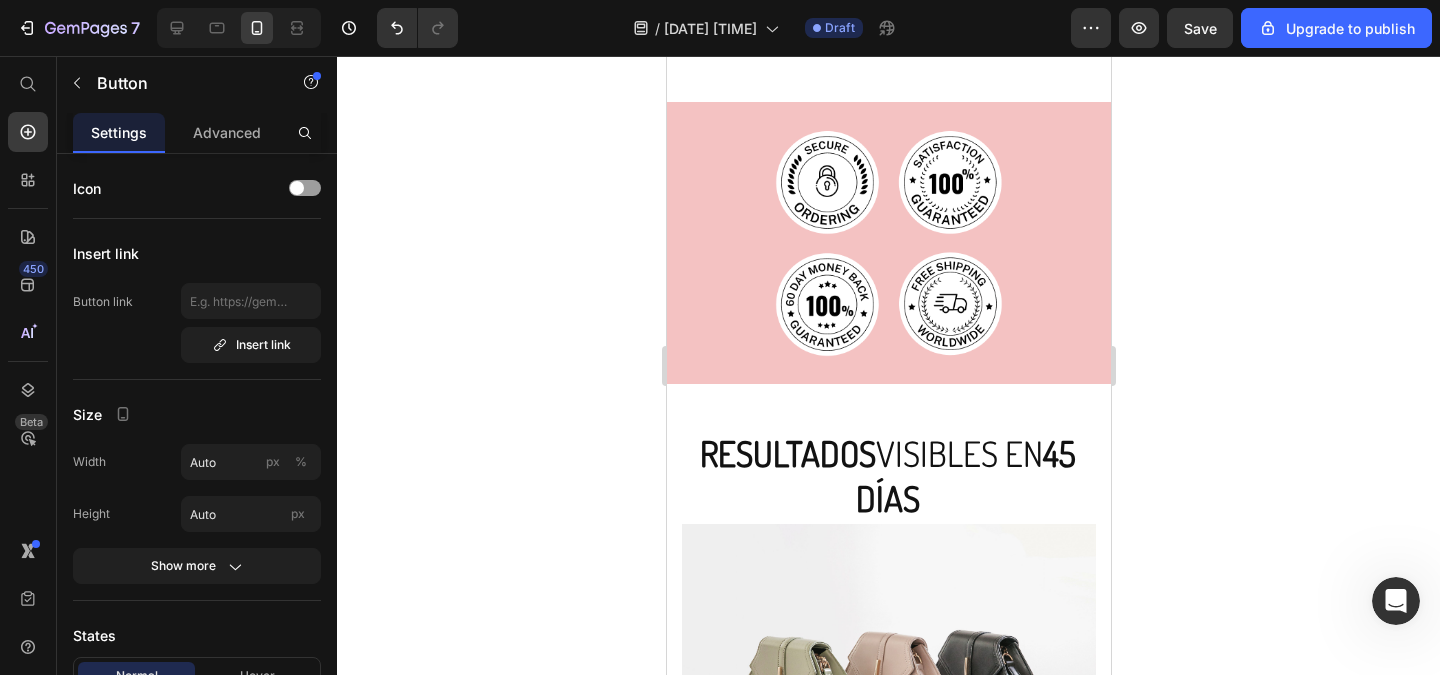 click on "COMPRAR AHORA" at bounding box center (888, -37) 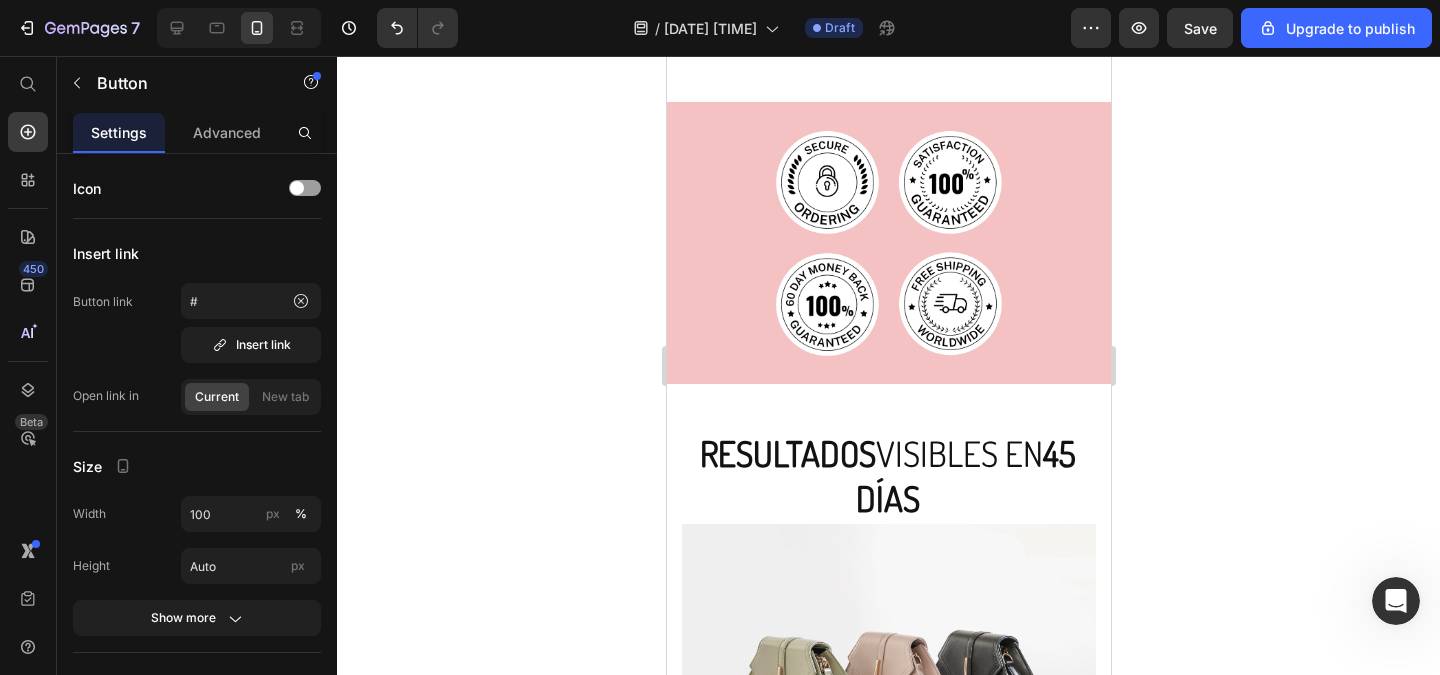 click 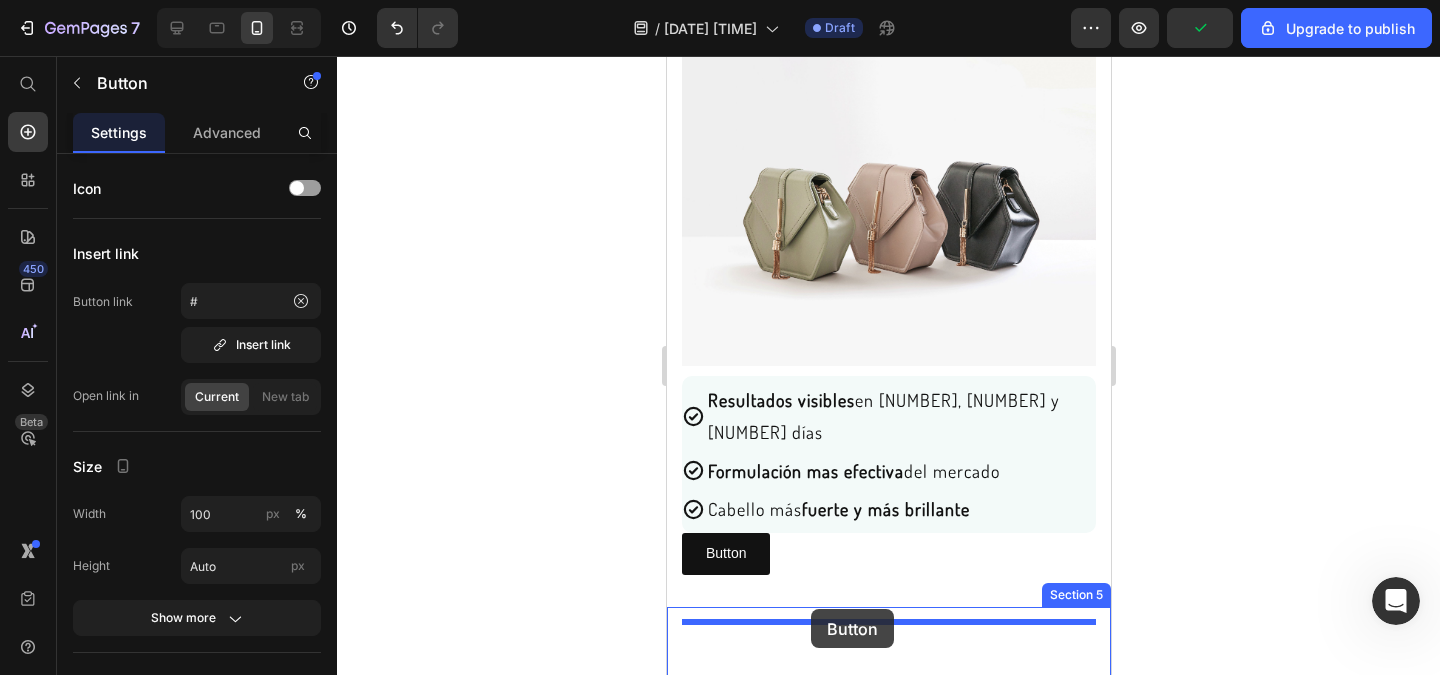 scroll, scrollTop: 1885, scrollLeft: 0, axis: vertical 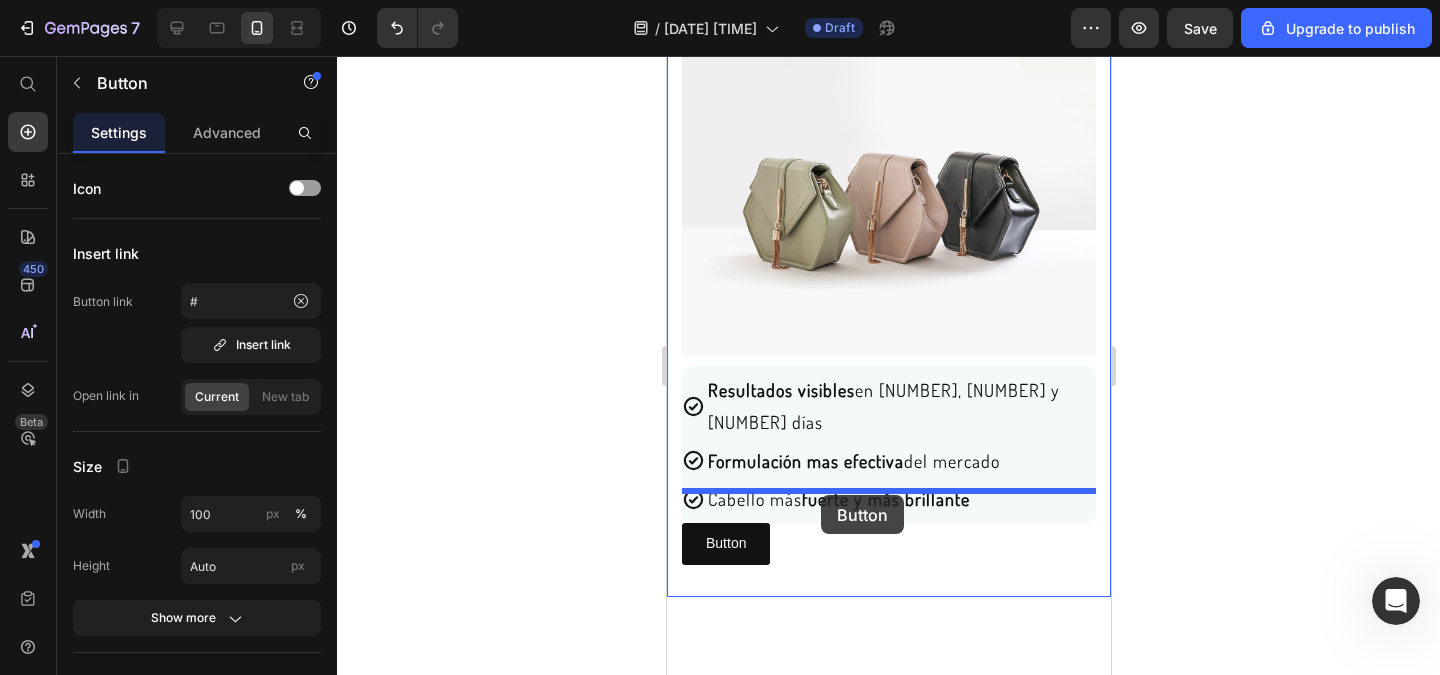 drag, startPoint x: 697, startPoint y: 365, endPoint x: 820, endPoint y: 495, distance: 178.96648 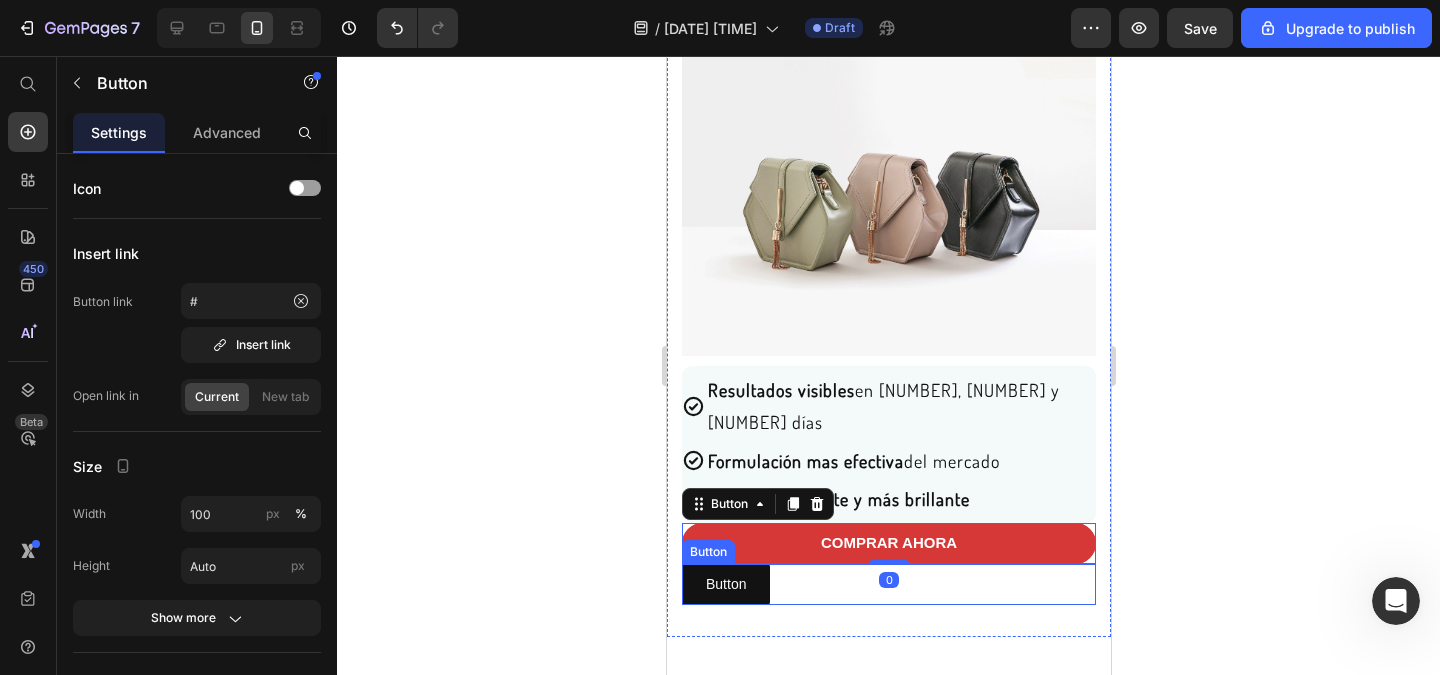 click on "Button Button" at bounding box center (888, 584) 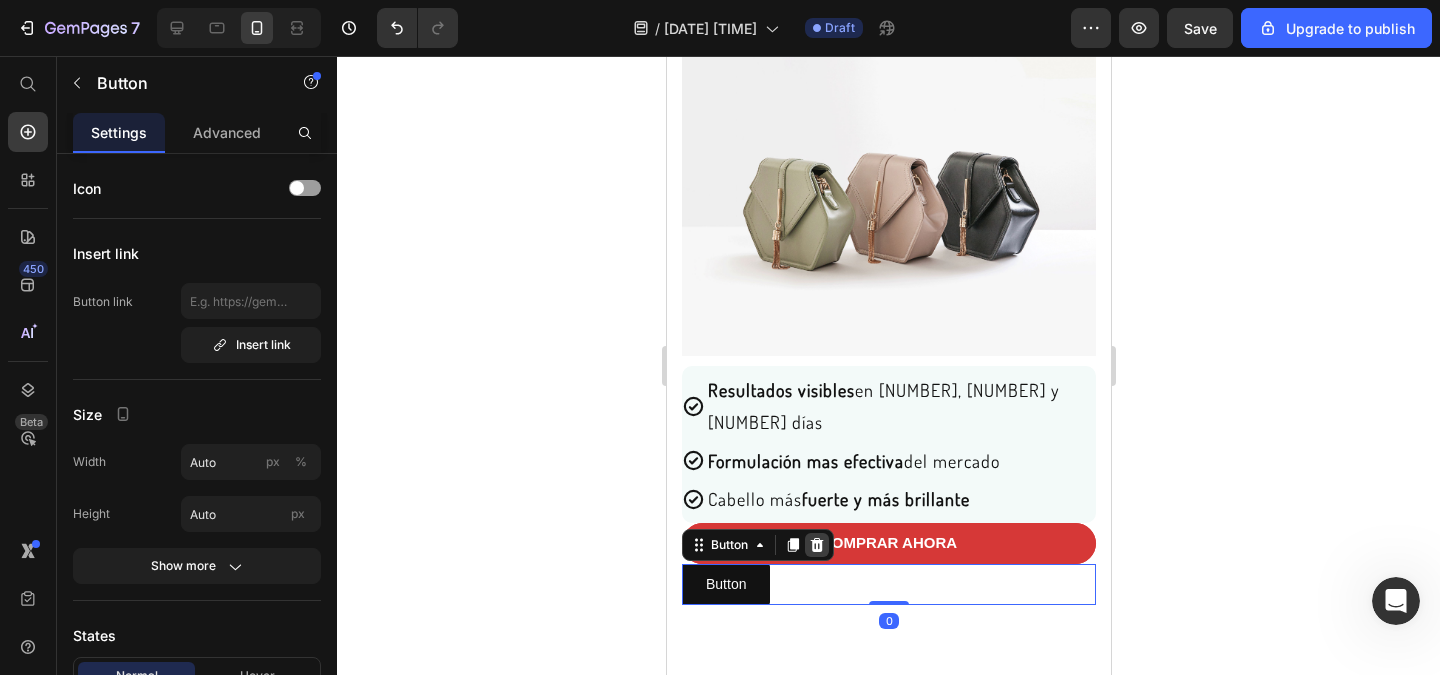 click 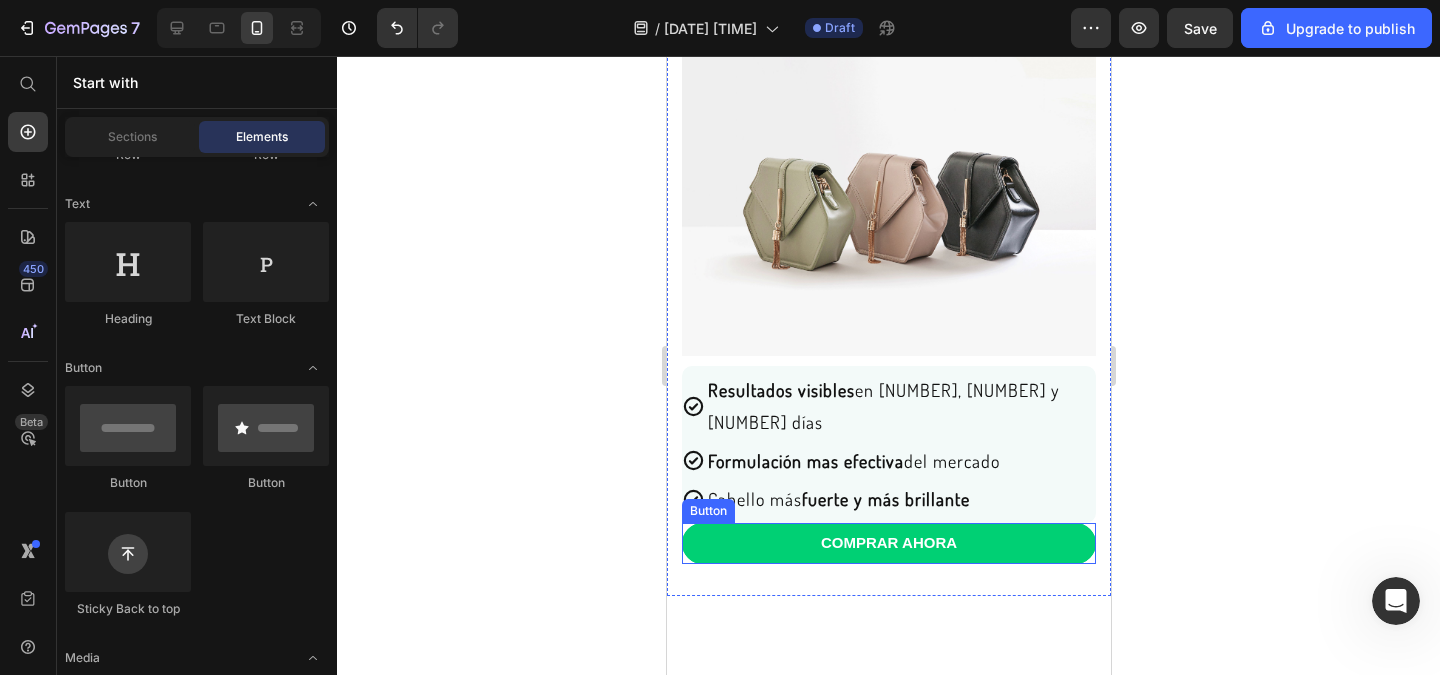 click on "COMPRAR AHORA" at bounding box center [888, 543] 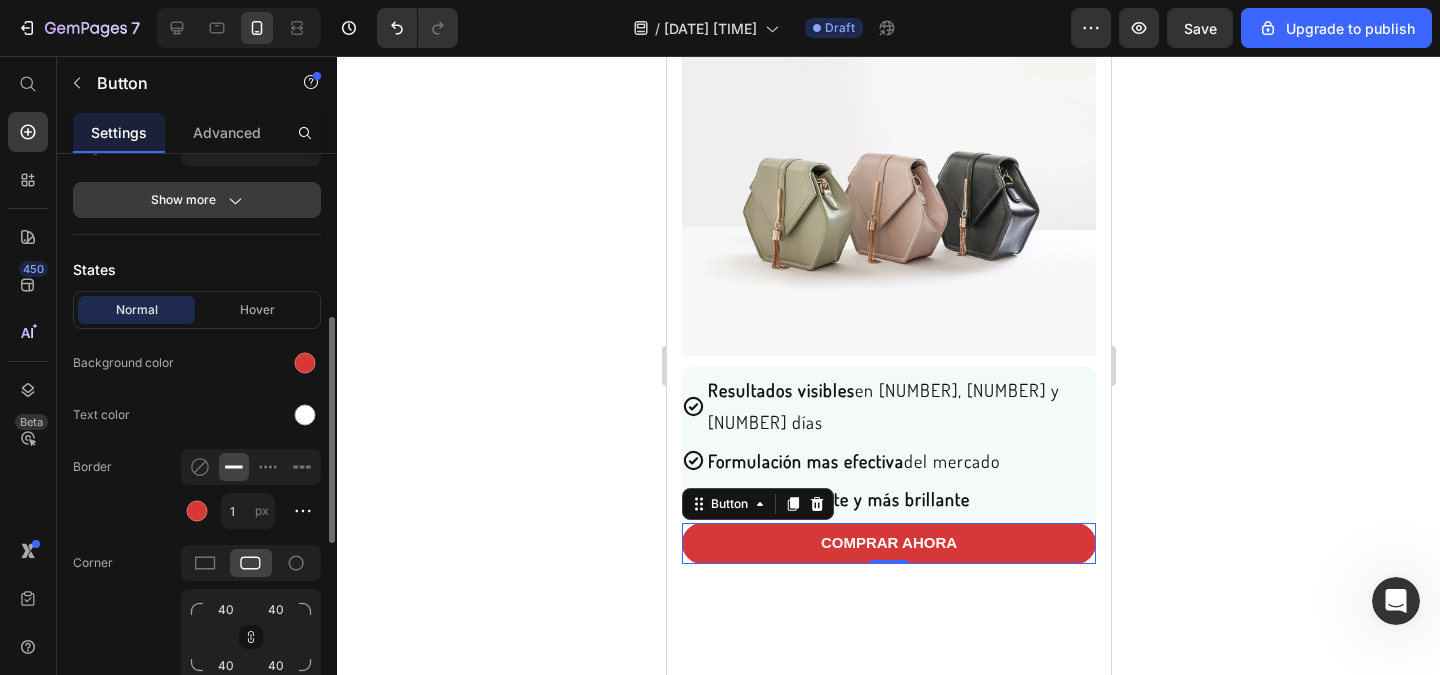 scroll, scrollTop: 178, scrollLeft: 0, axis: vertical 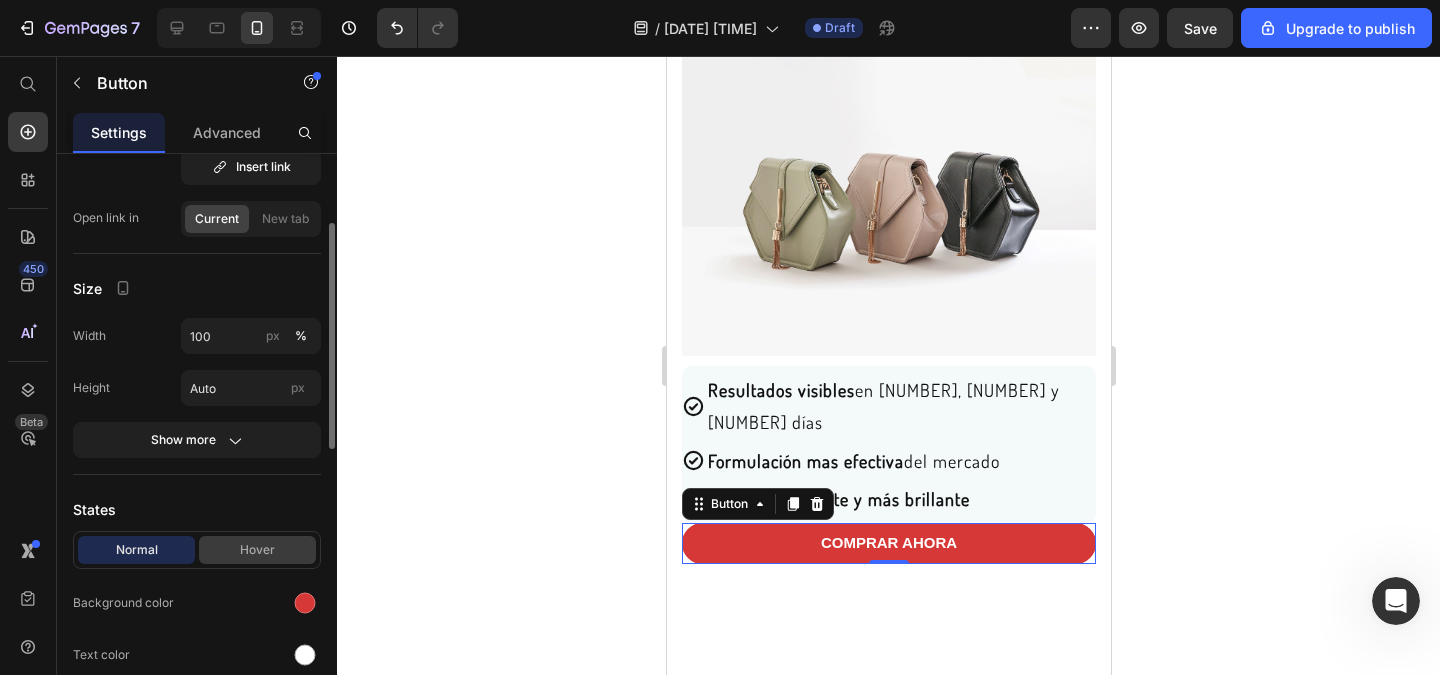 click on "Hover" at bounding box center (257, 550) 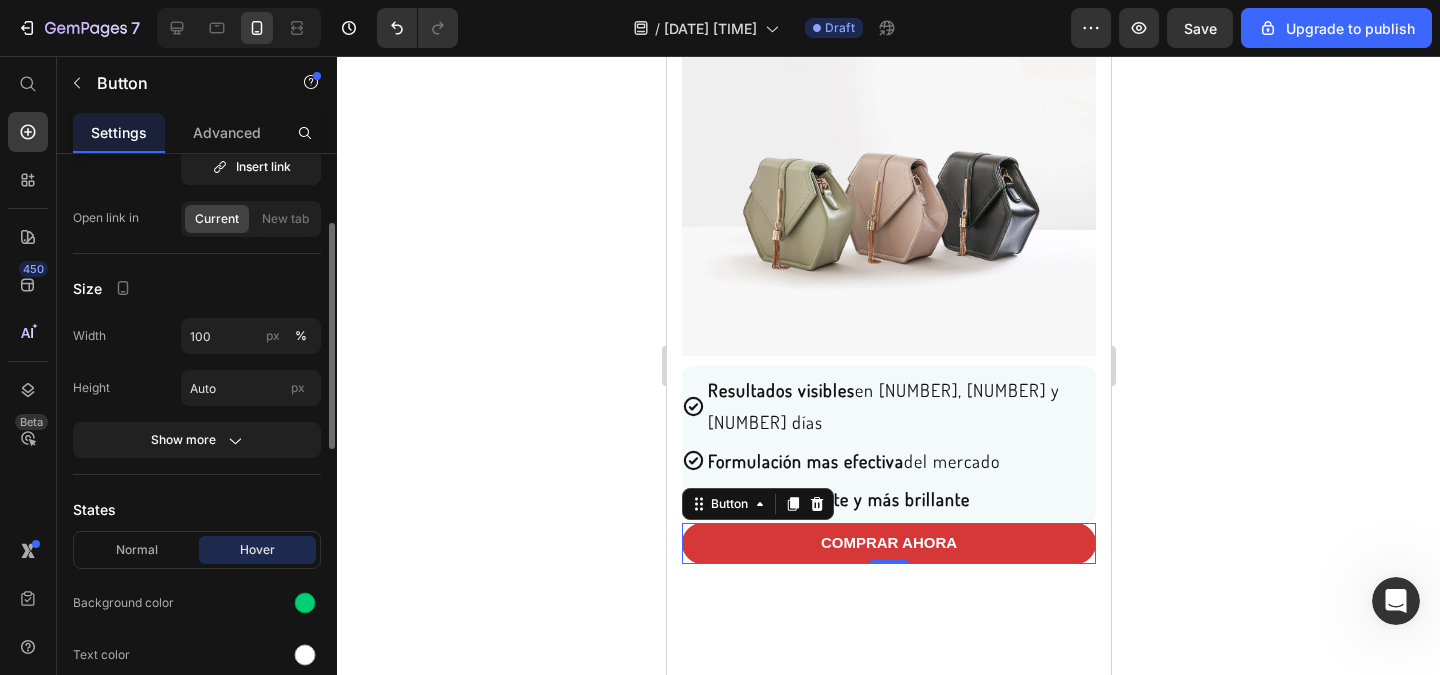 scroll, scrollTop: 298, scrollLeft: 0, axis: vertical 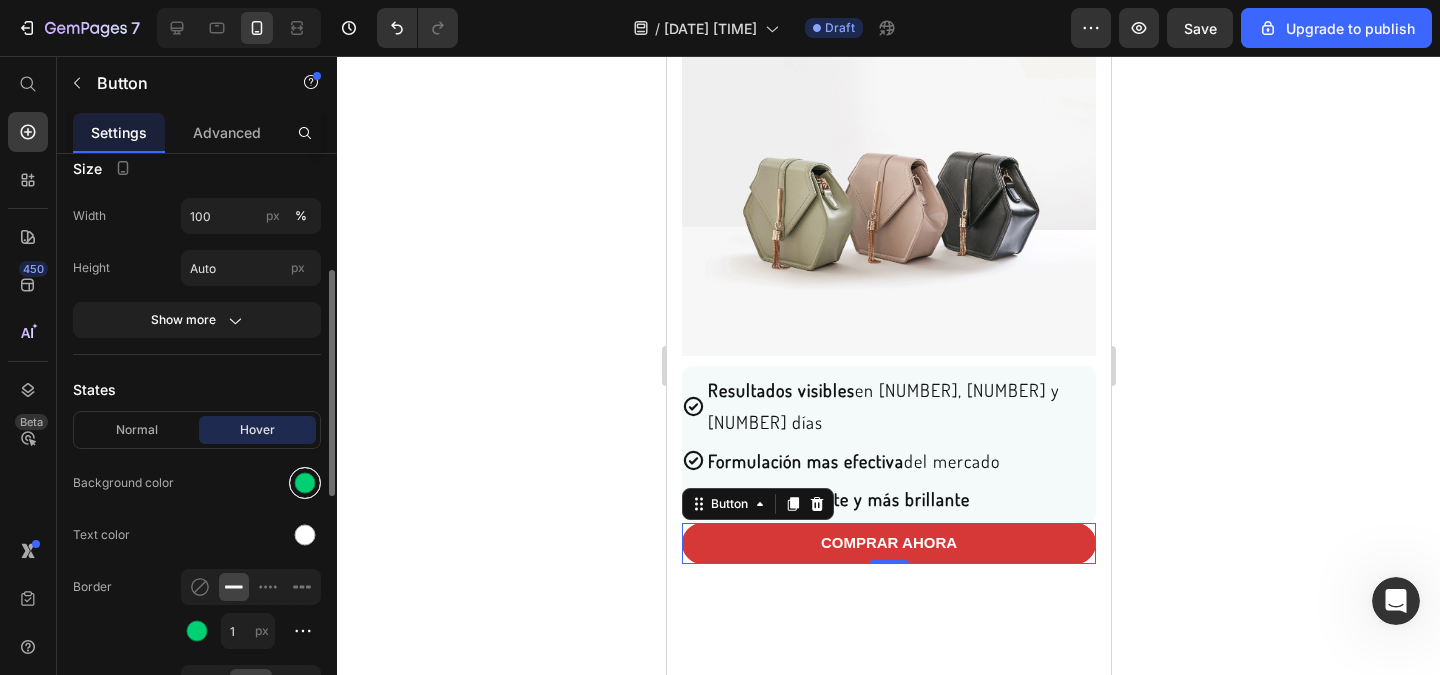 drag, startPoint x: 309, startPoint y: 463, endPoint x: 304, endPoint y: 484, distance: 21.587032 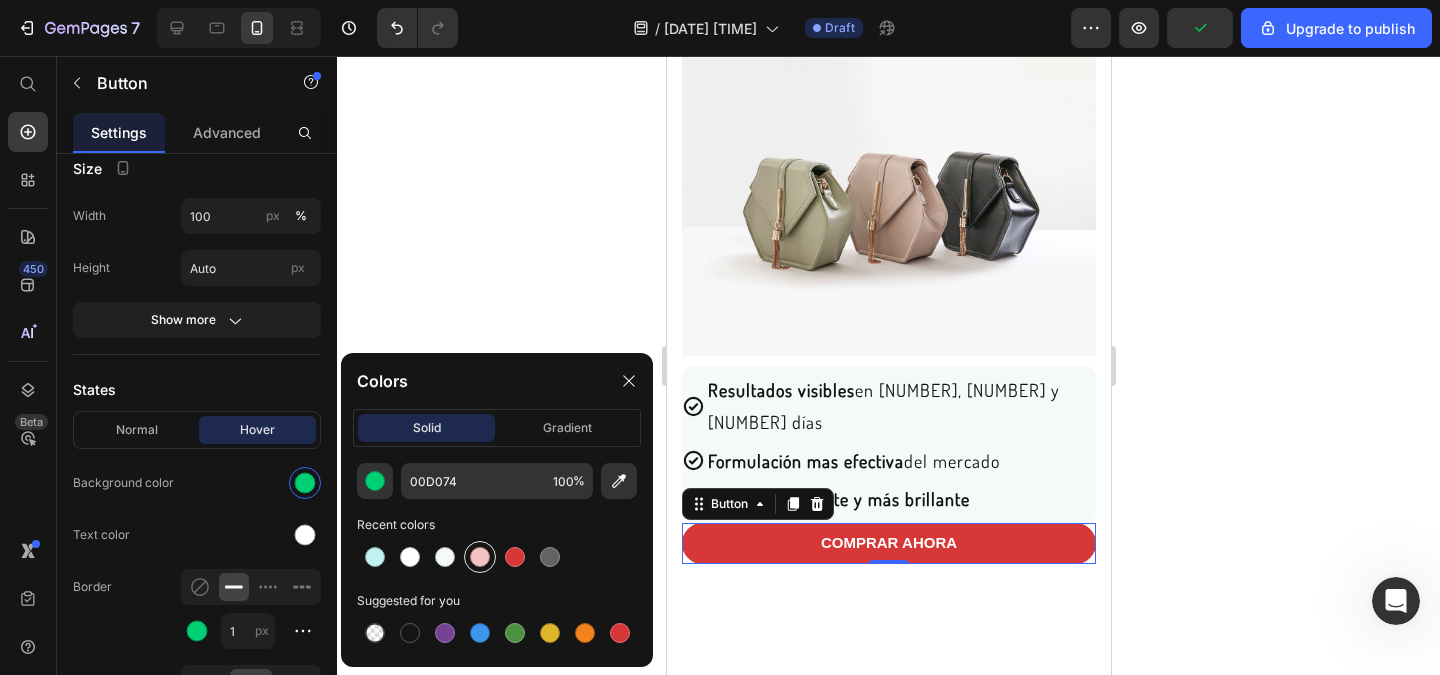 click at bounding box center [480, 557] 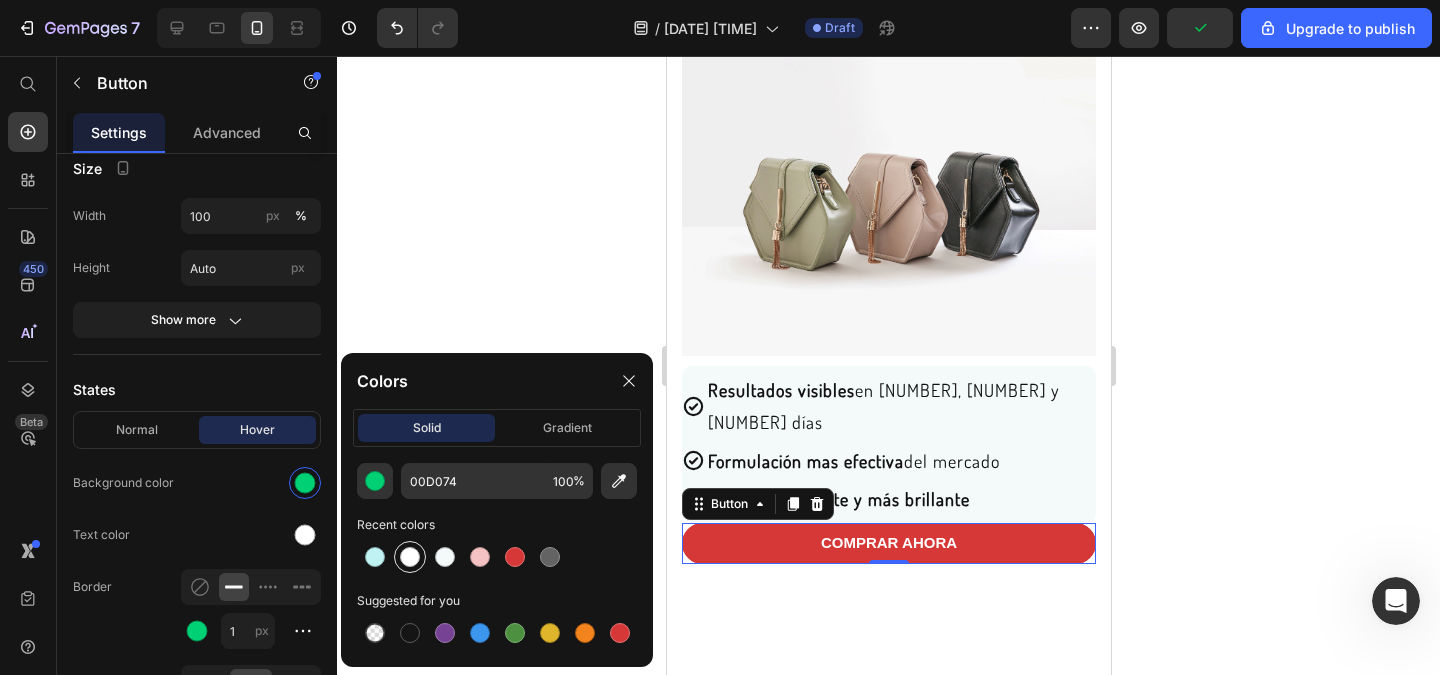 type on "F4C2C2" 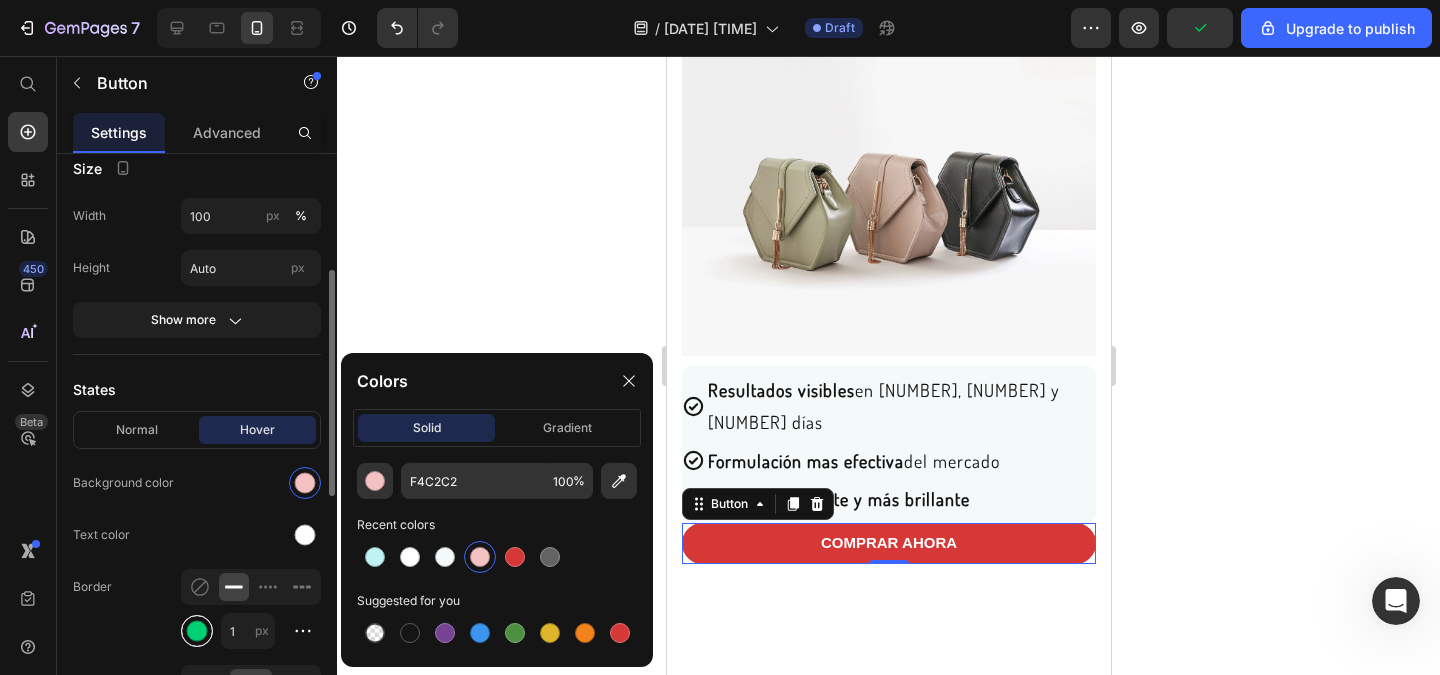 click at bounding box center [197, 631] 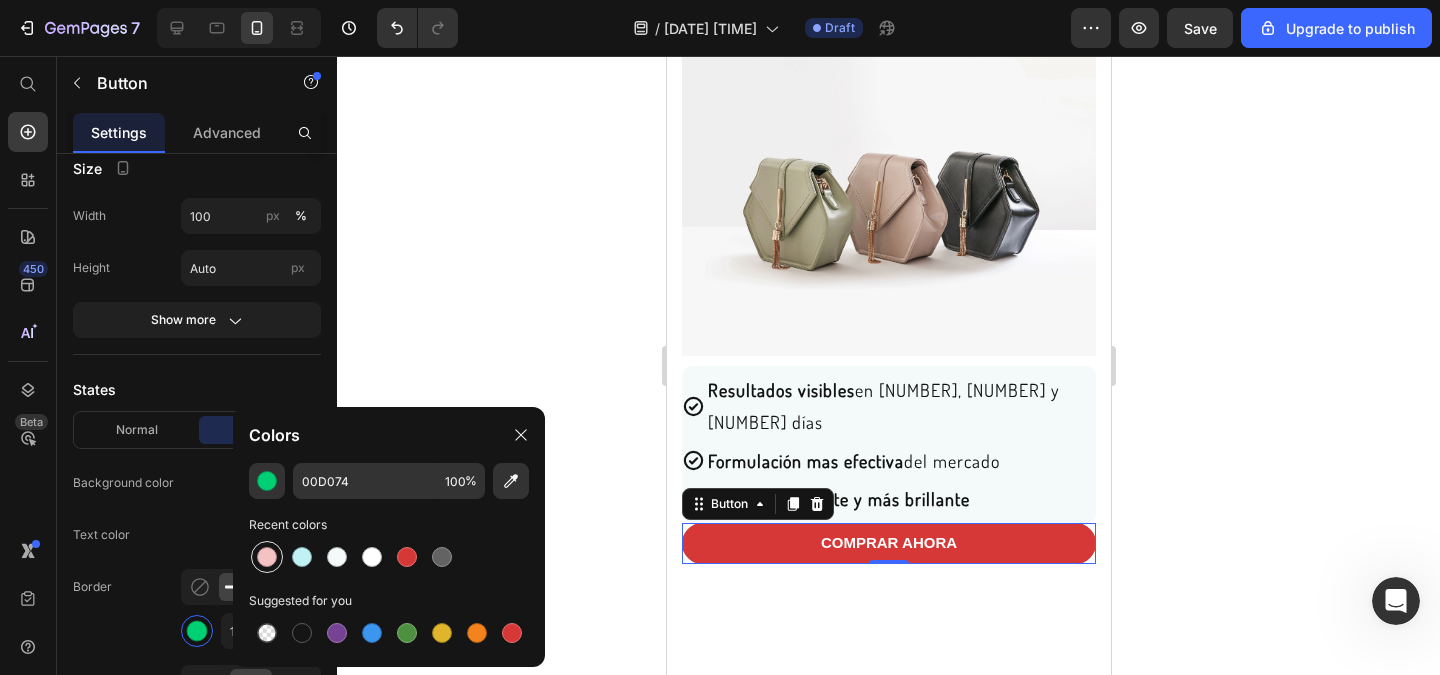 click at bounding box center [267, 557] 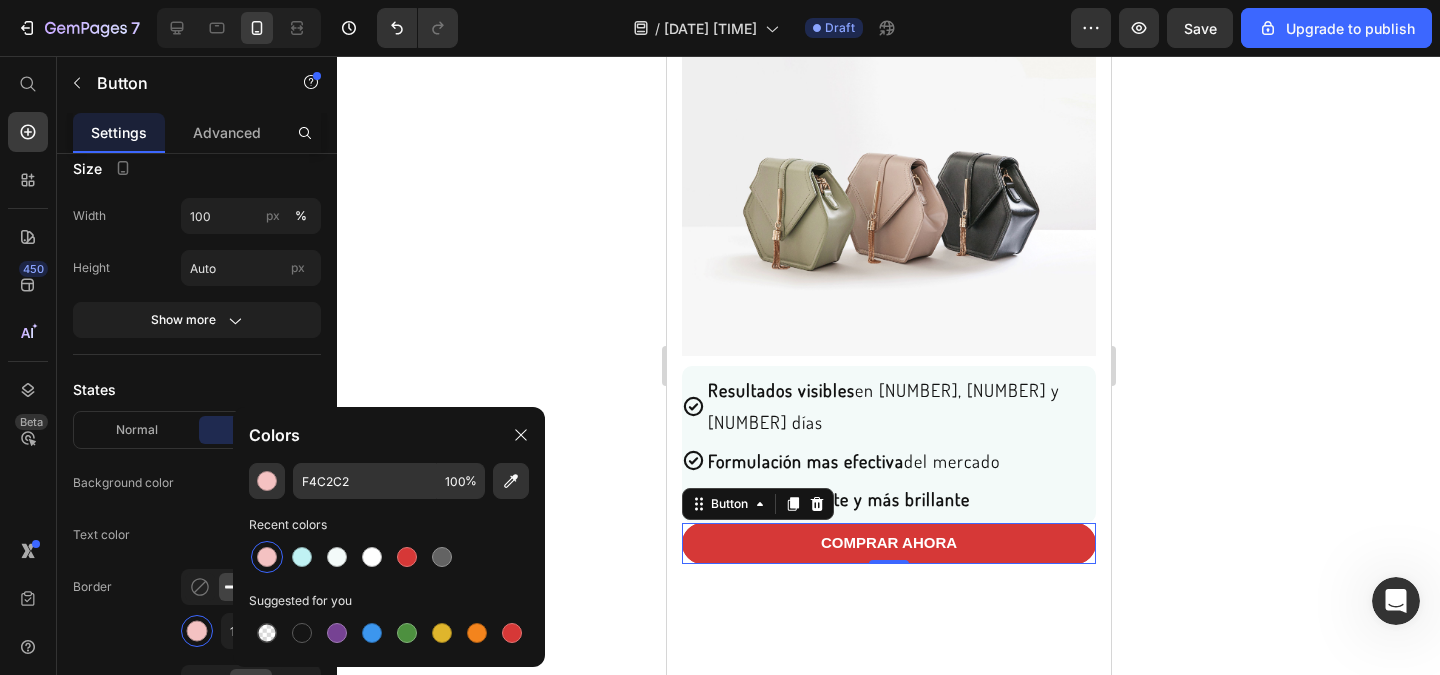click 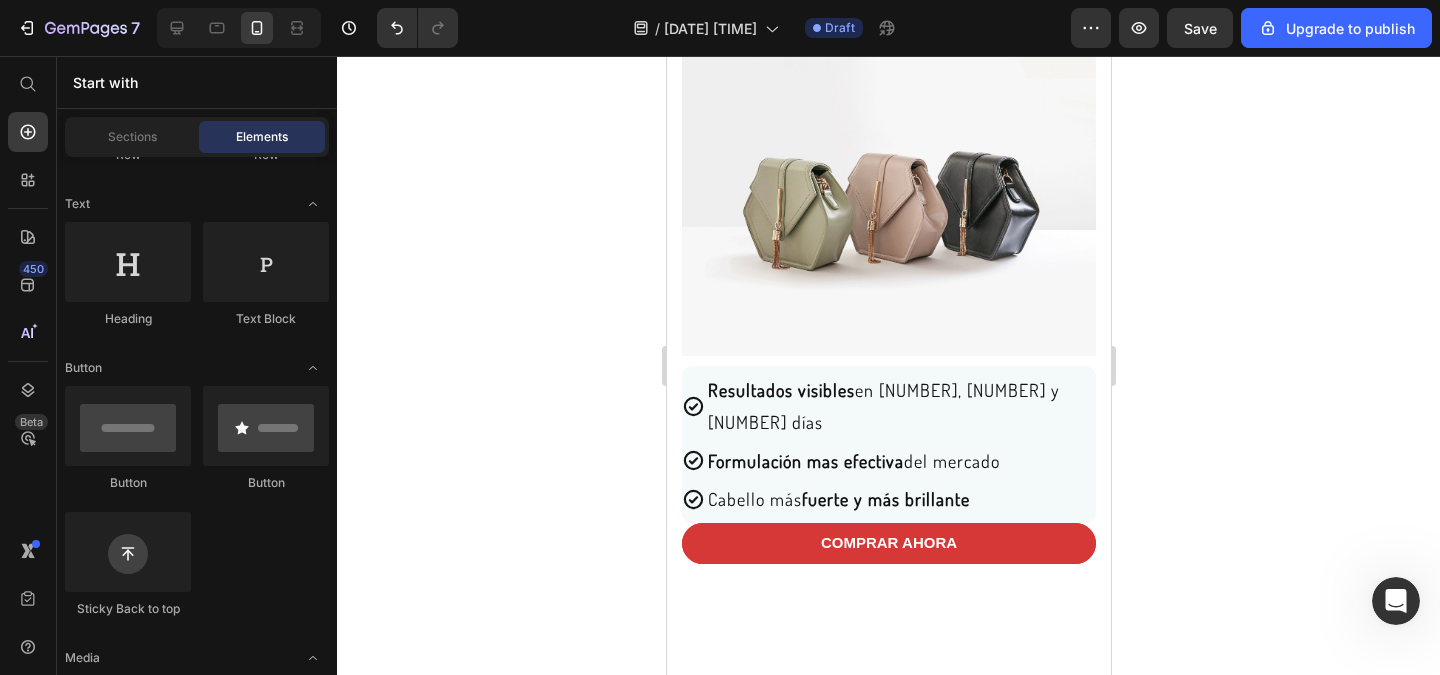click 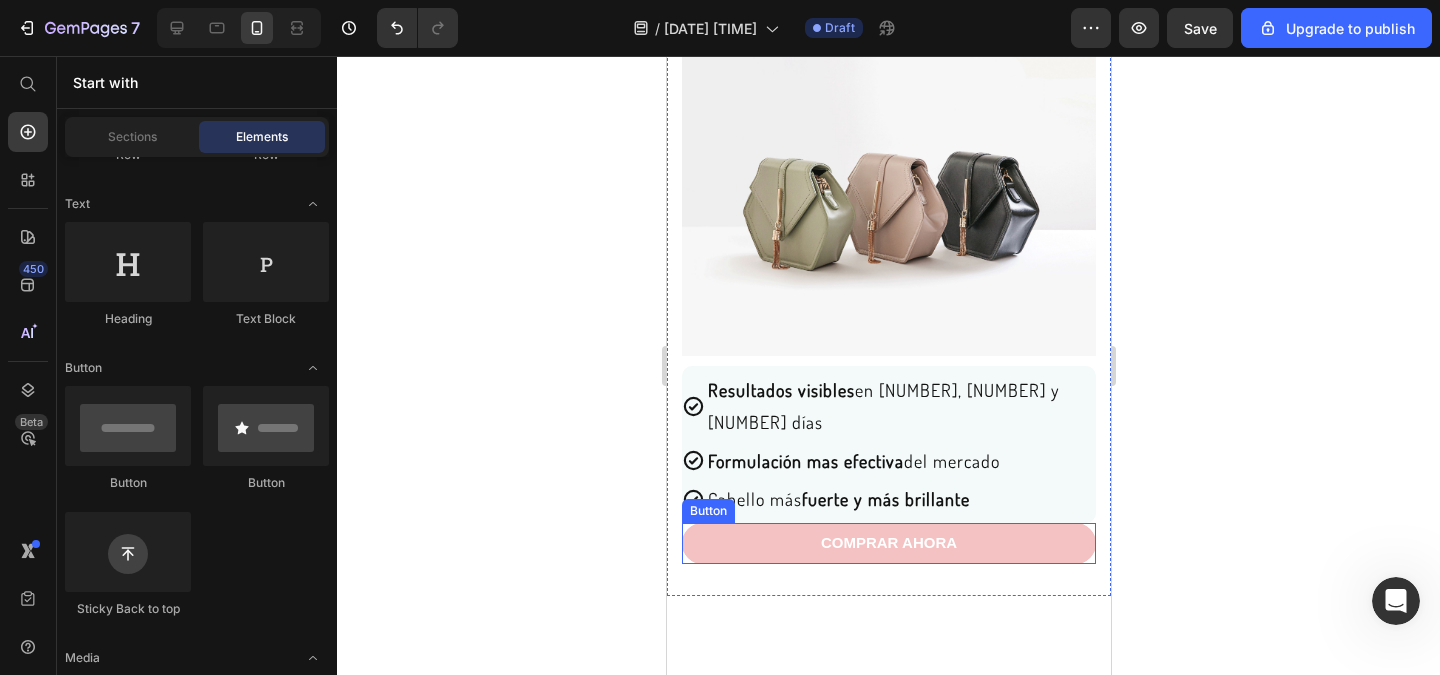 click on "COMPRAR AHORA" at bounding box center (888, 543) 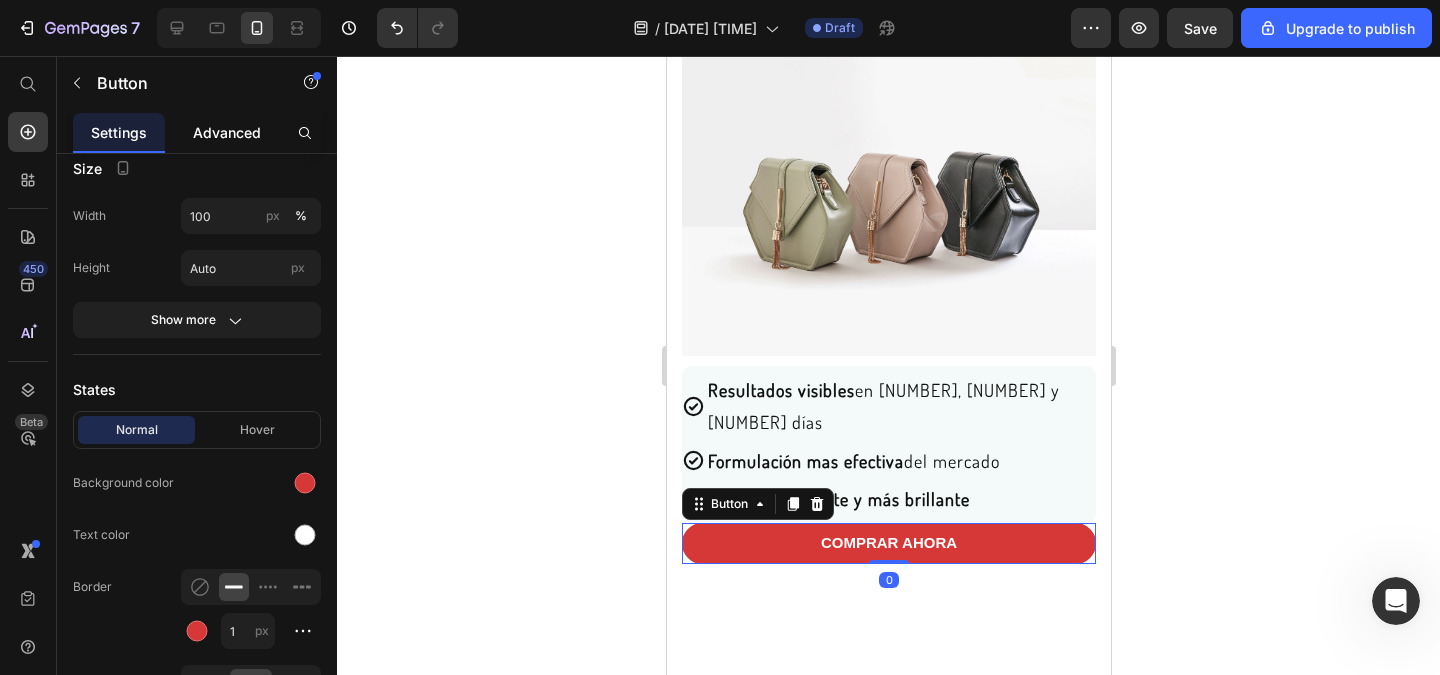 click on "Advanced" at bounding box center [227, 132] 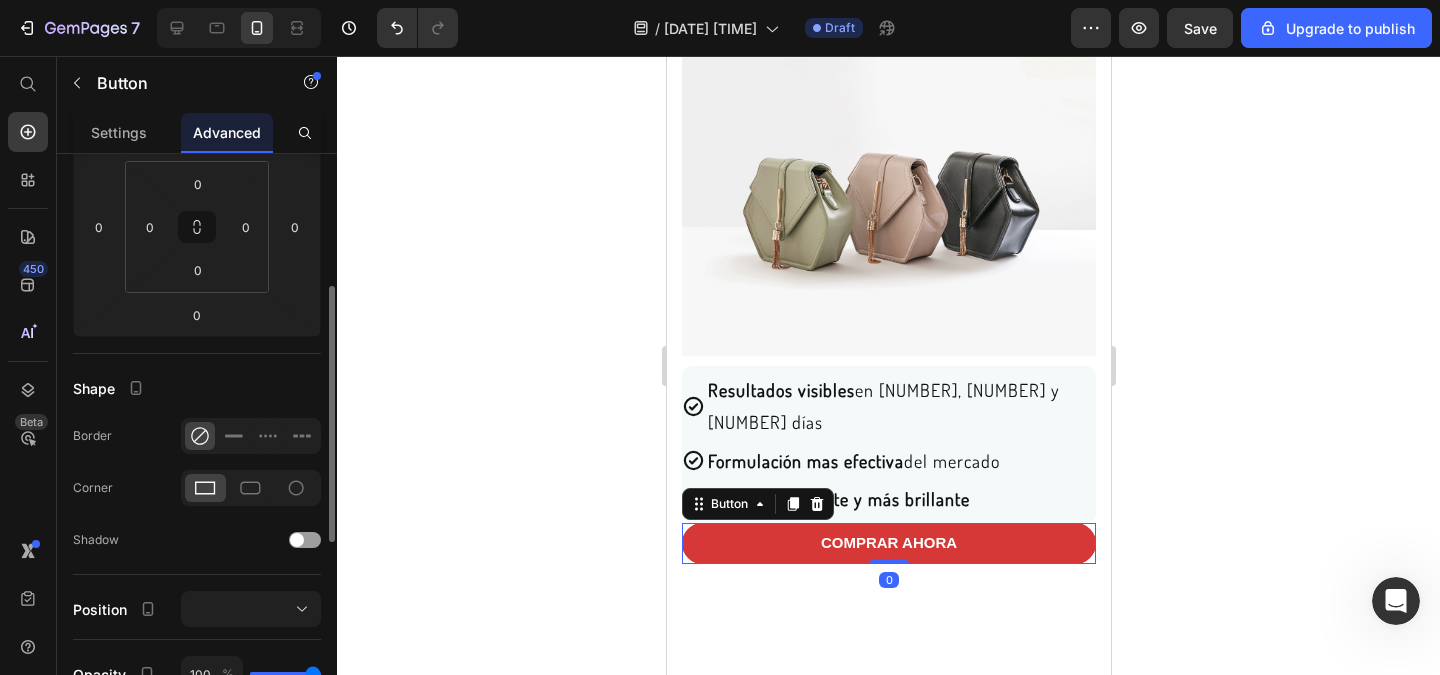 scroll, scrollTop: 0, scrollLeft: 0, axis: both 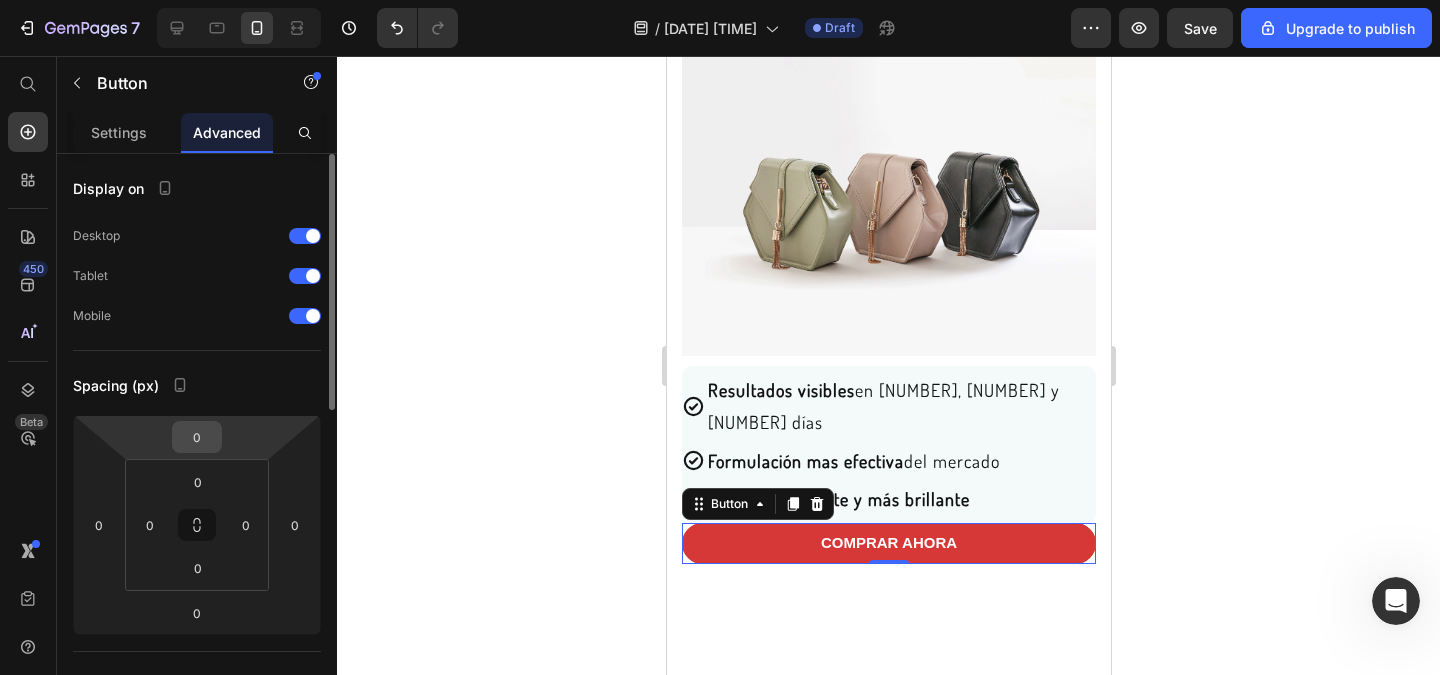 click on "0" at bounding box center [197, 437] 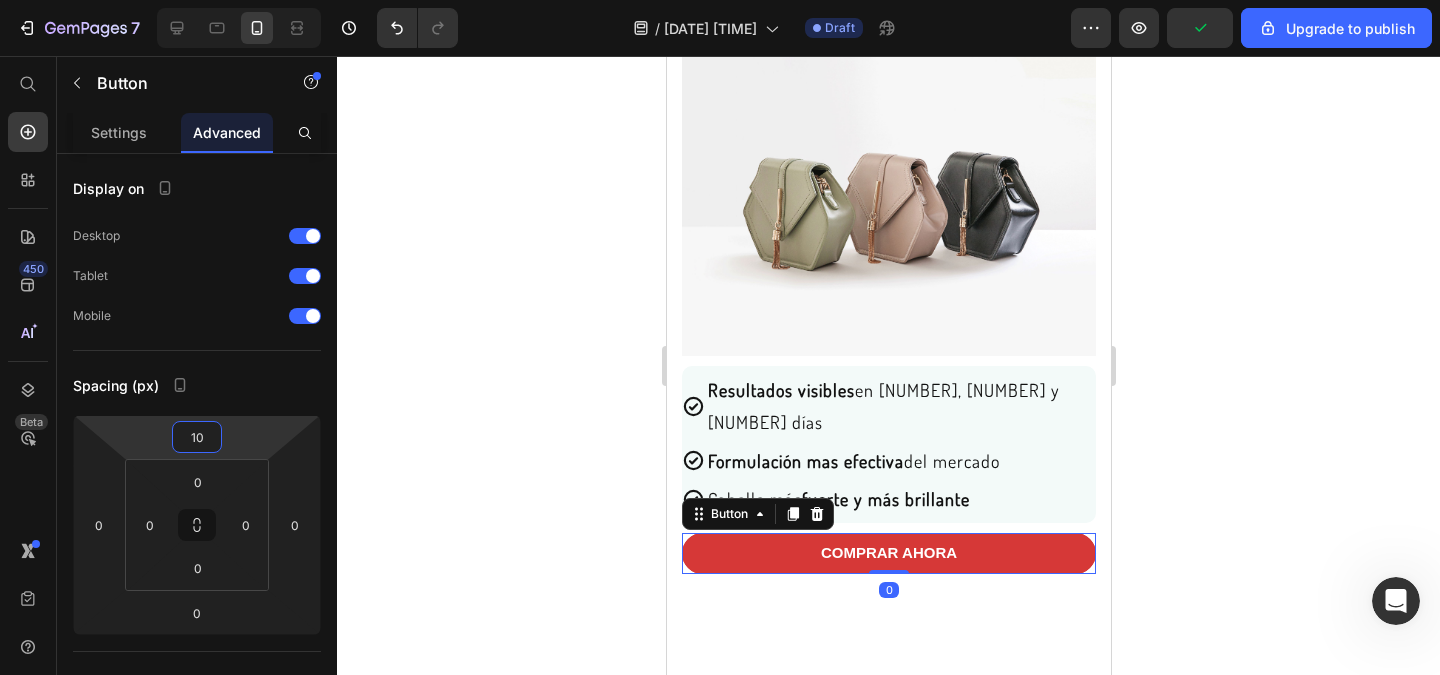 type on "10" 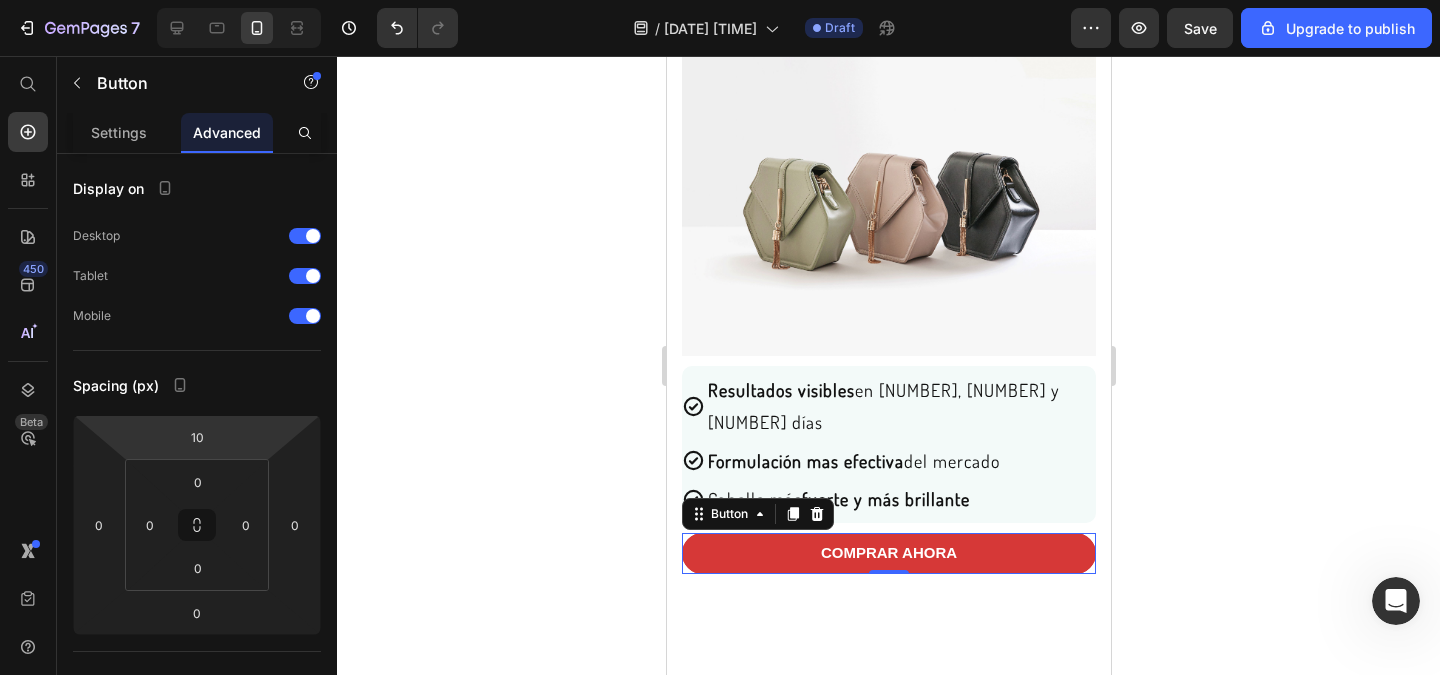 click 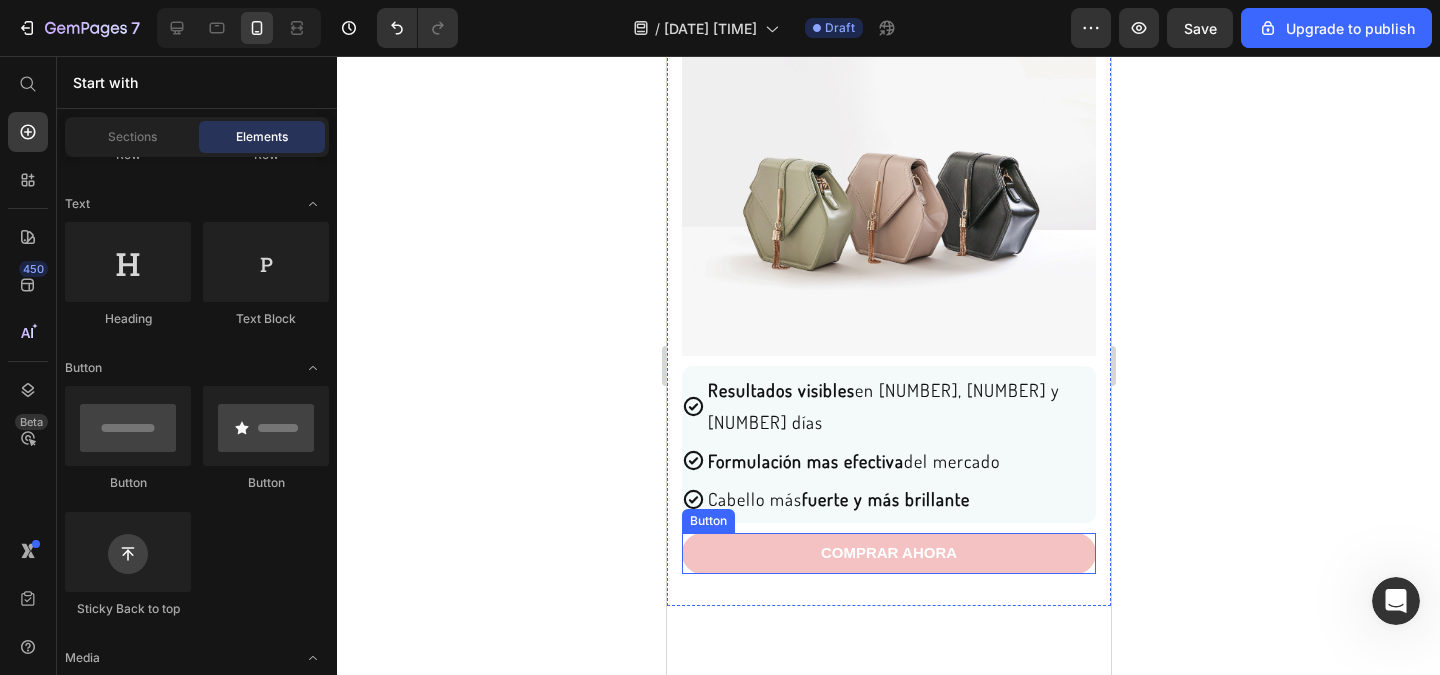 click on "COMPRAR AHORA" at bounding box center (888, 553) 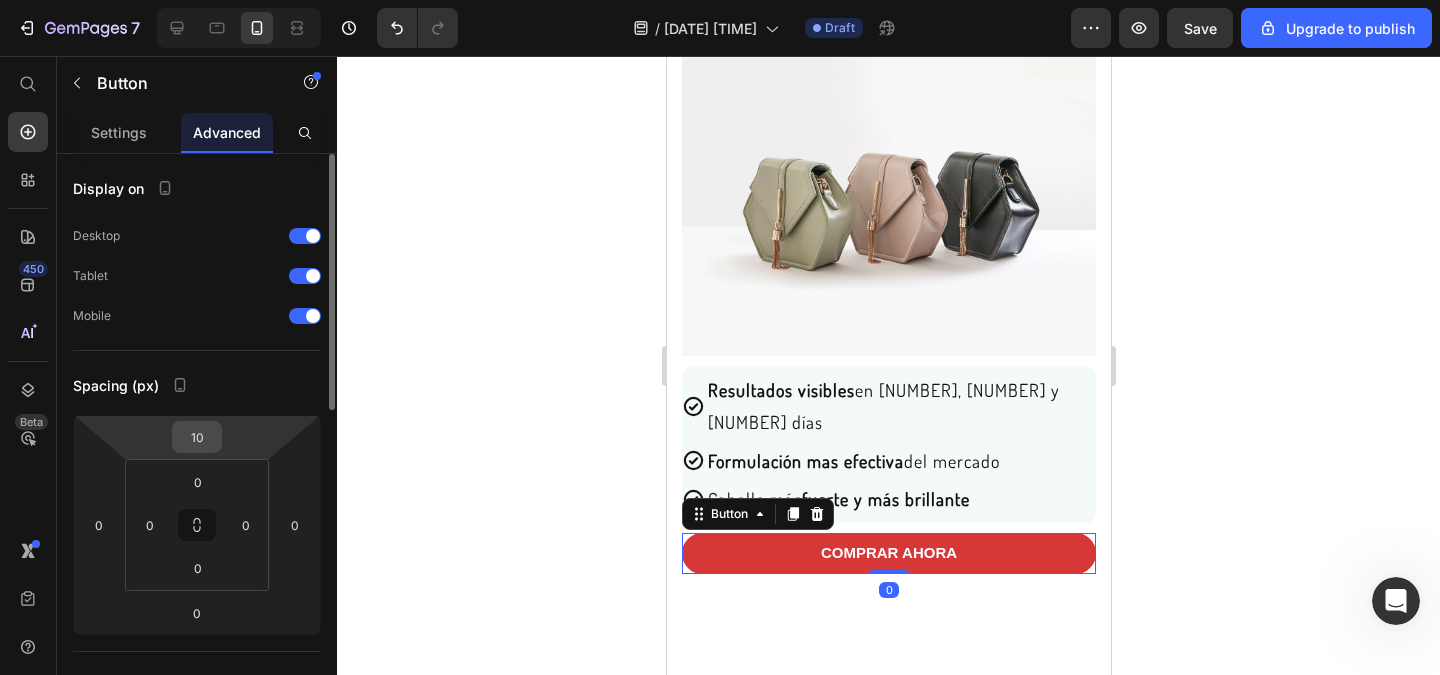 click on "10" at bounding box center [197, 437] 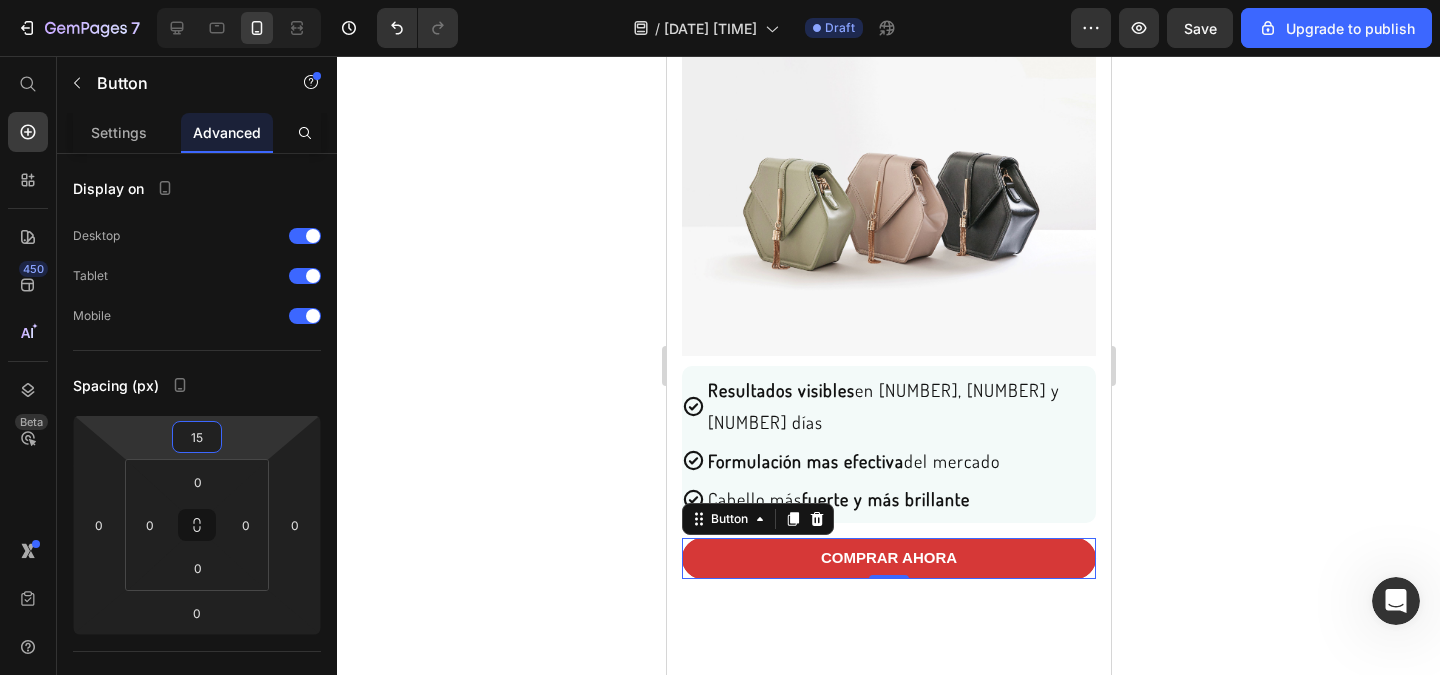 type on "15" 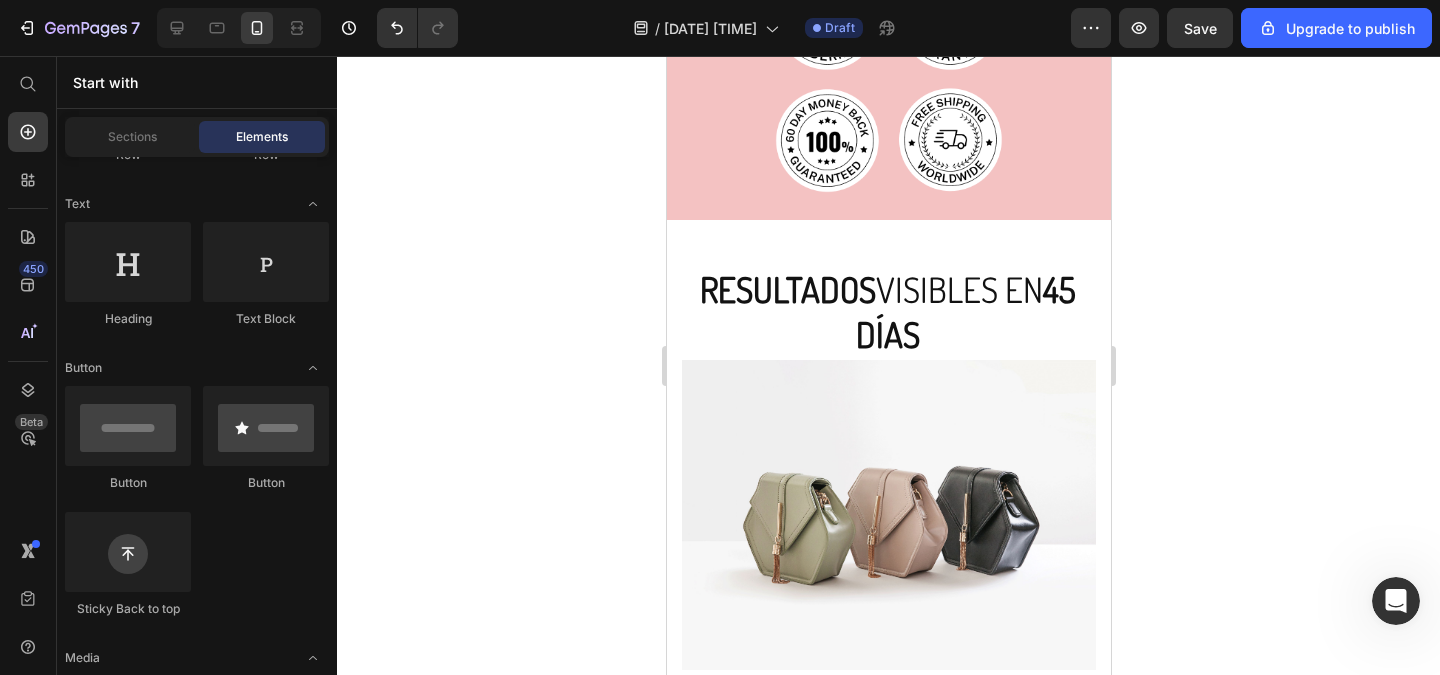 scroll, scrollTop: 524, scrollLeft: 0, axis: vertical 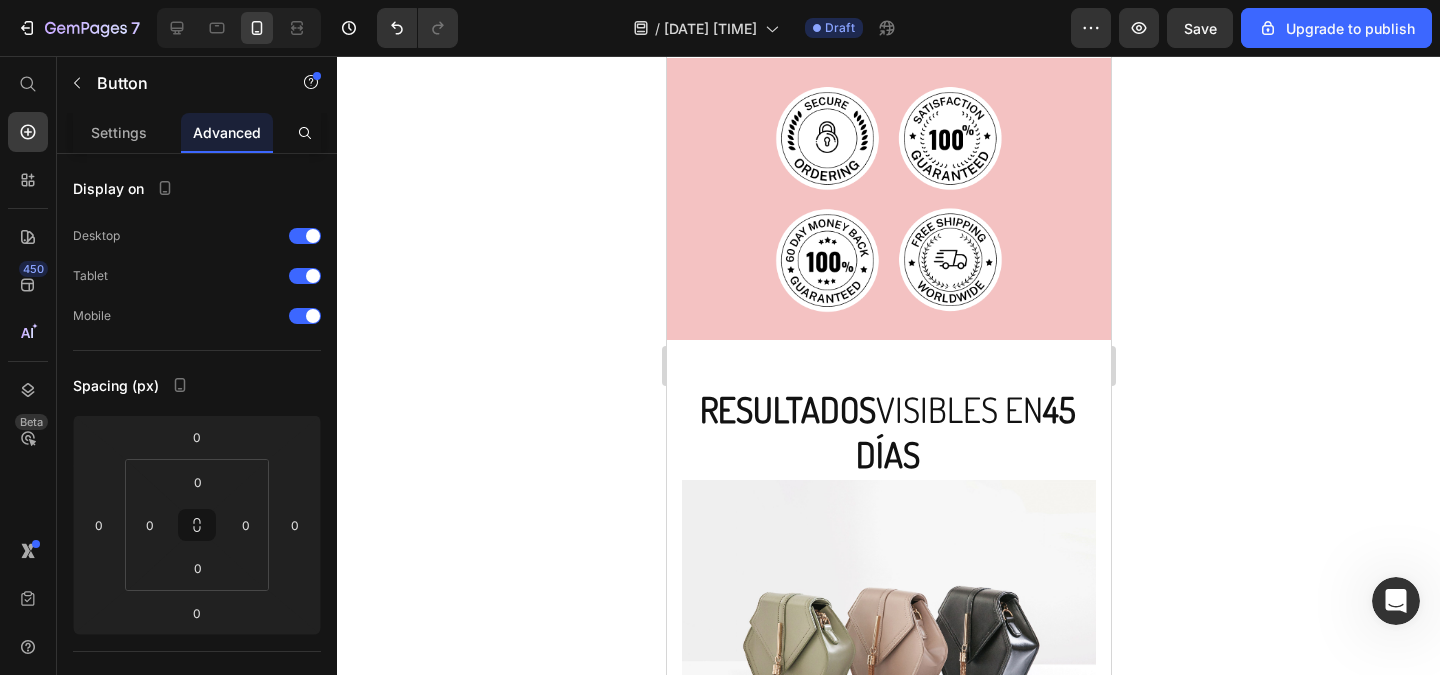 click on "COMPRAR AHORA" at bounding box center [888, -81] 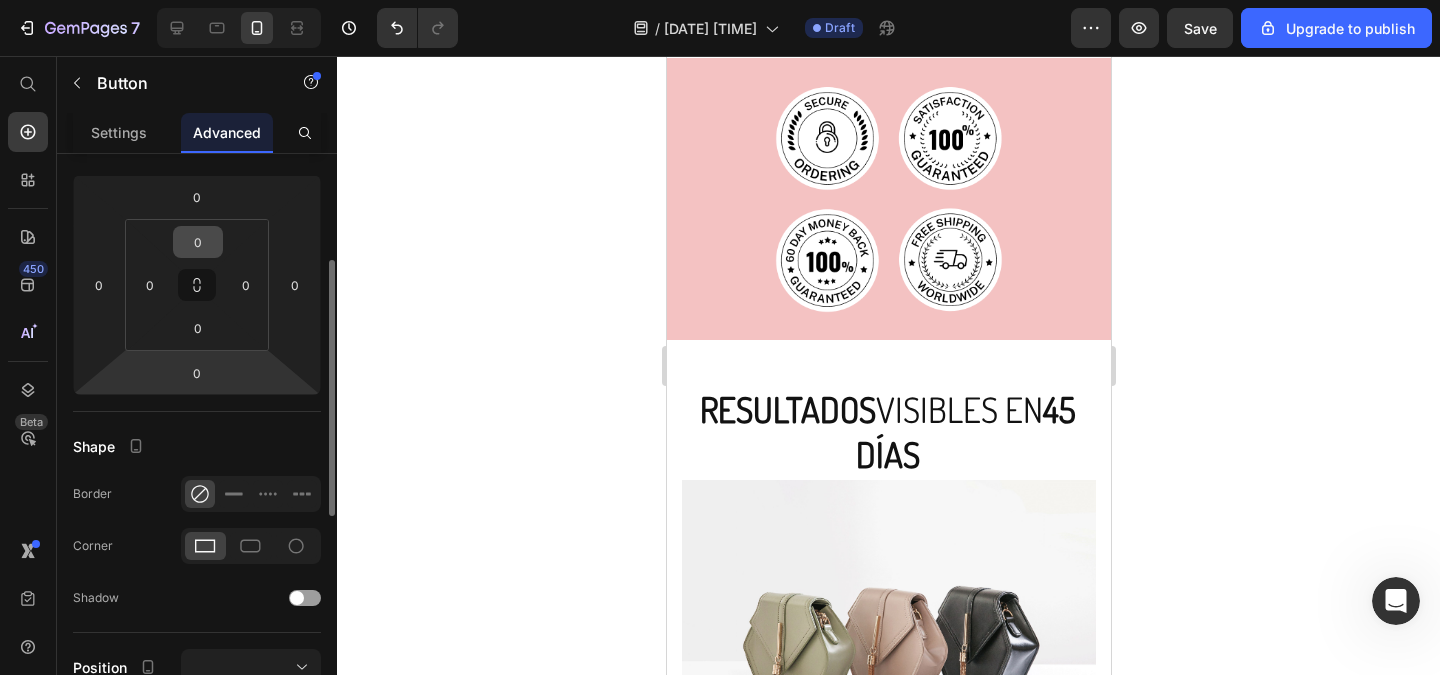 scroll, scrollTop: 120, scrollLeft: 0, axis: vertical 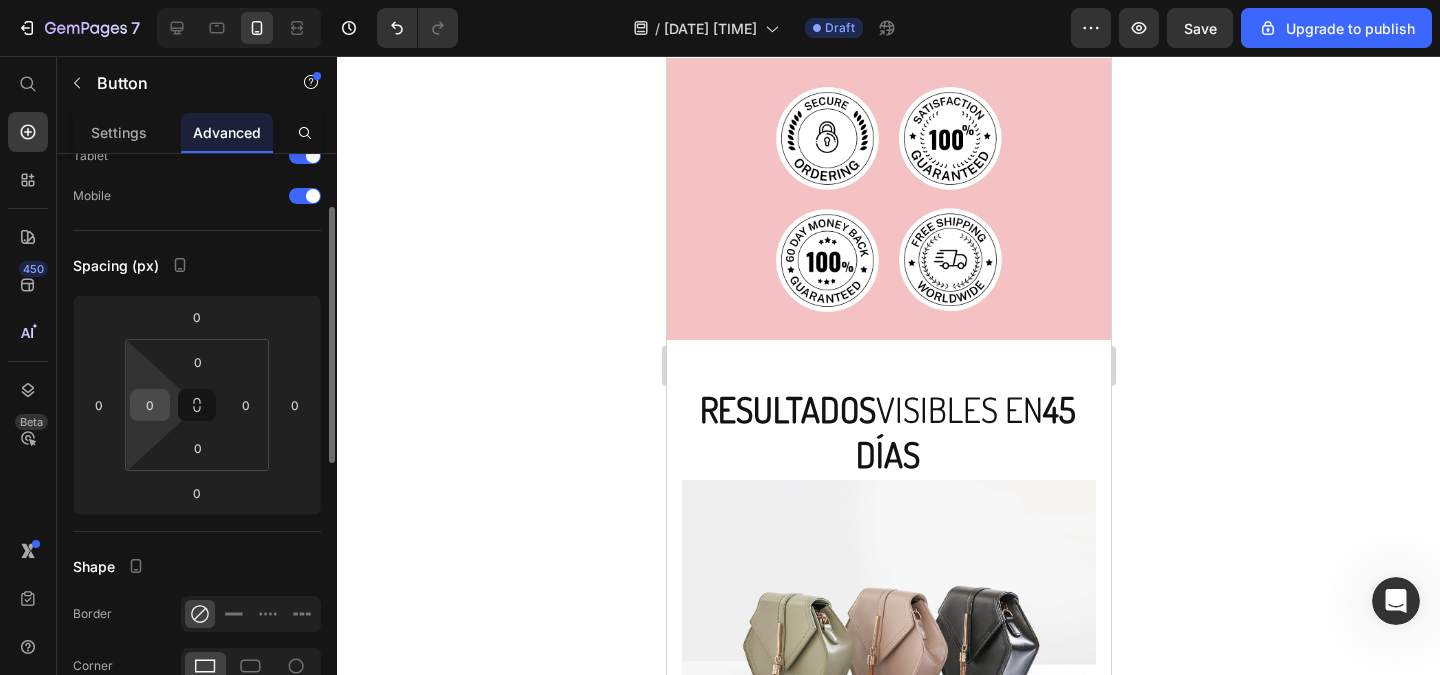 click on "0" at bounding box center [150, 405] 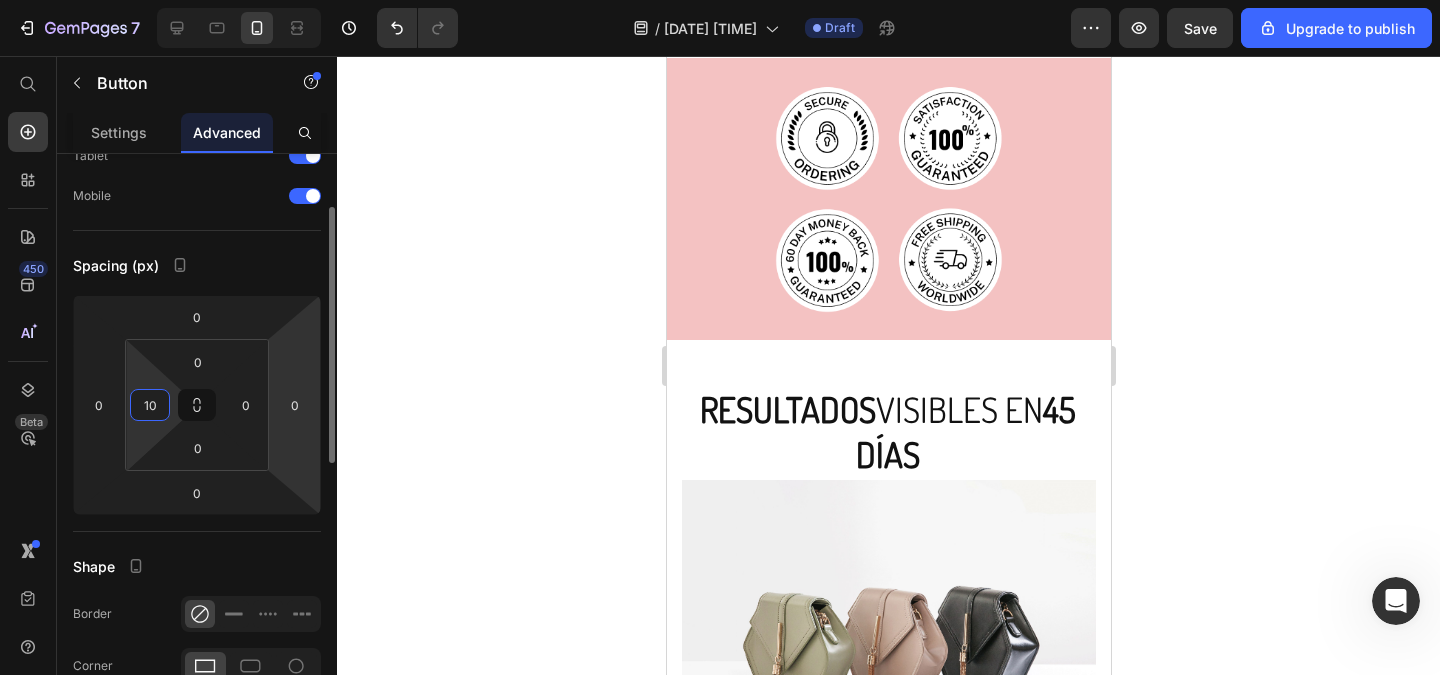 type on "1" 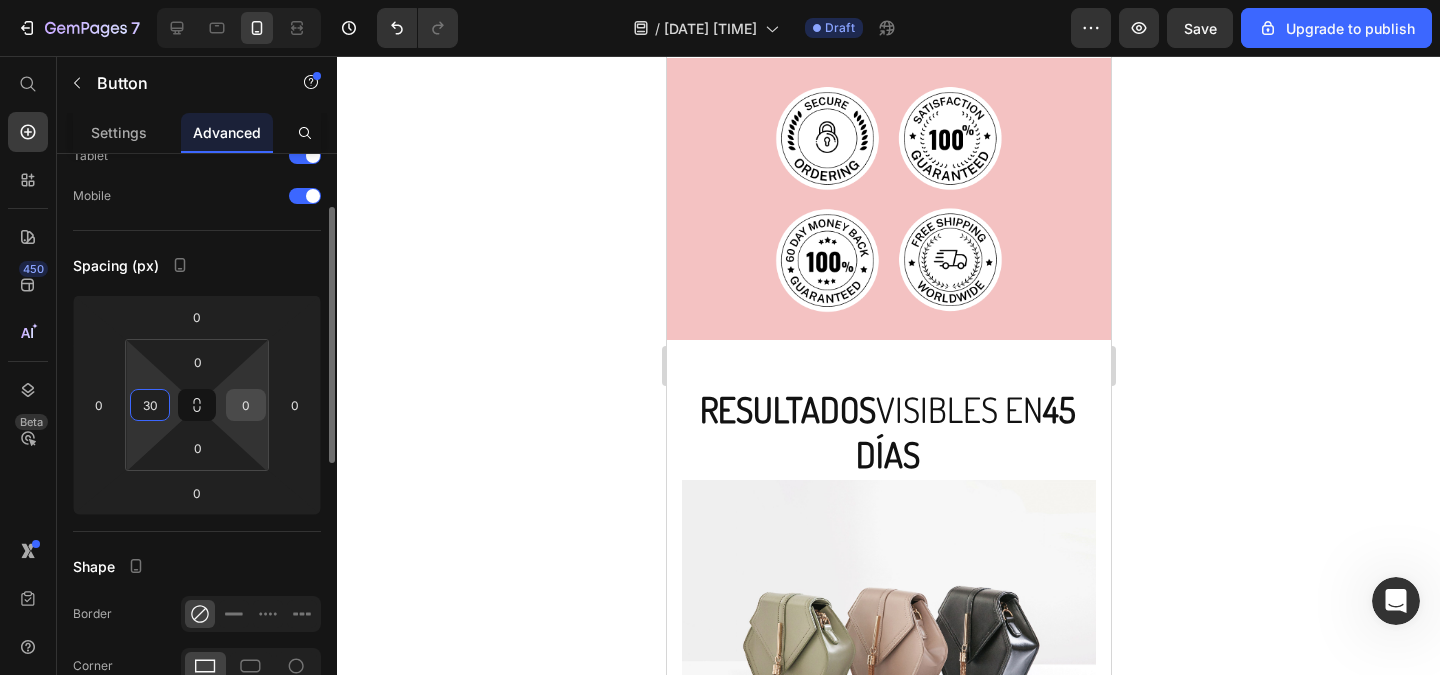 type on "30" 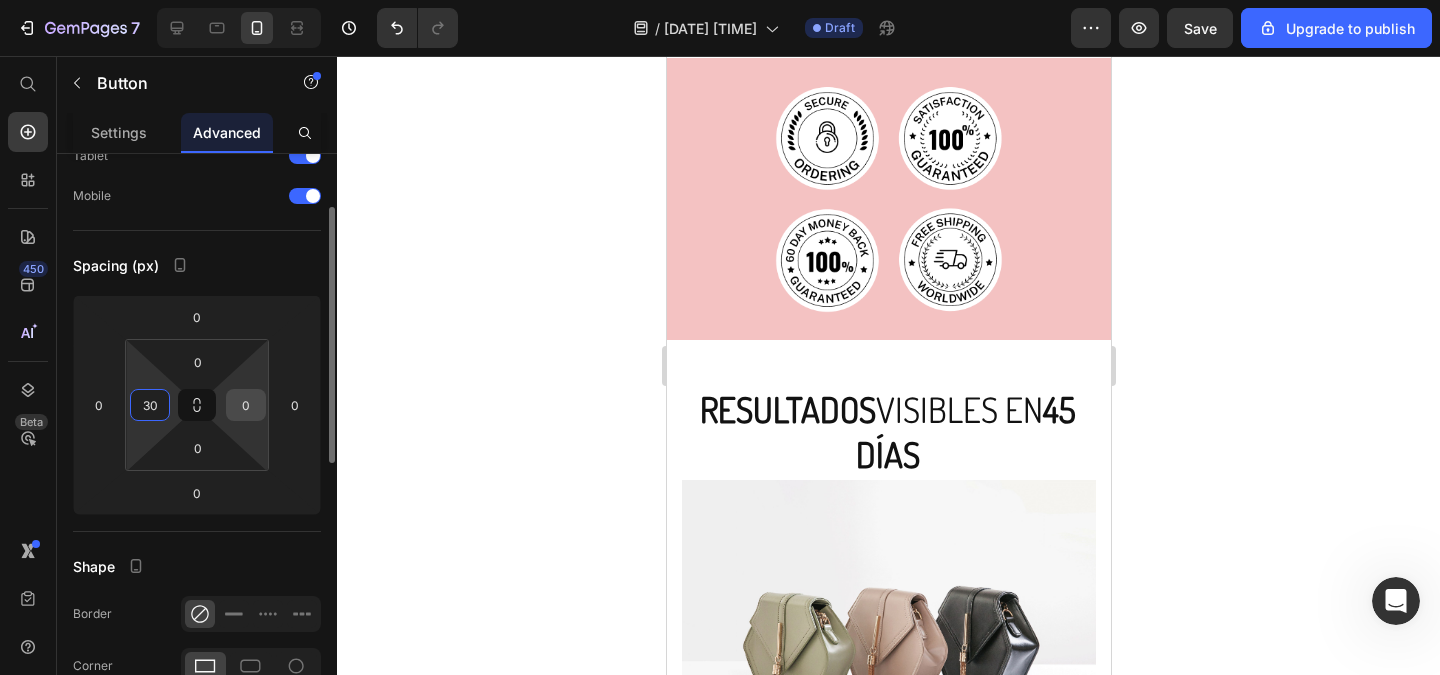 click on "0" at bounding box center [246, 405] 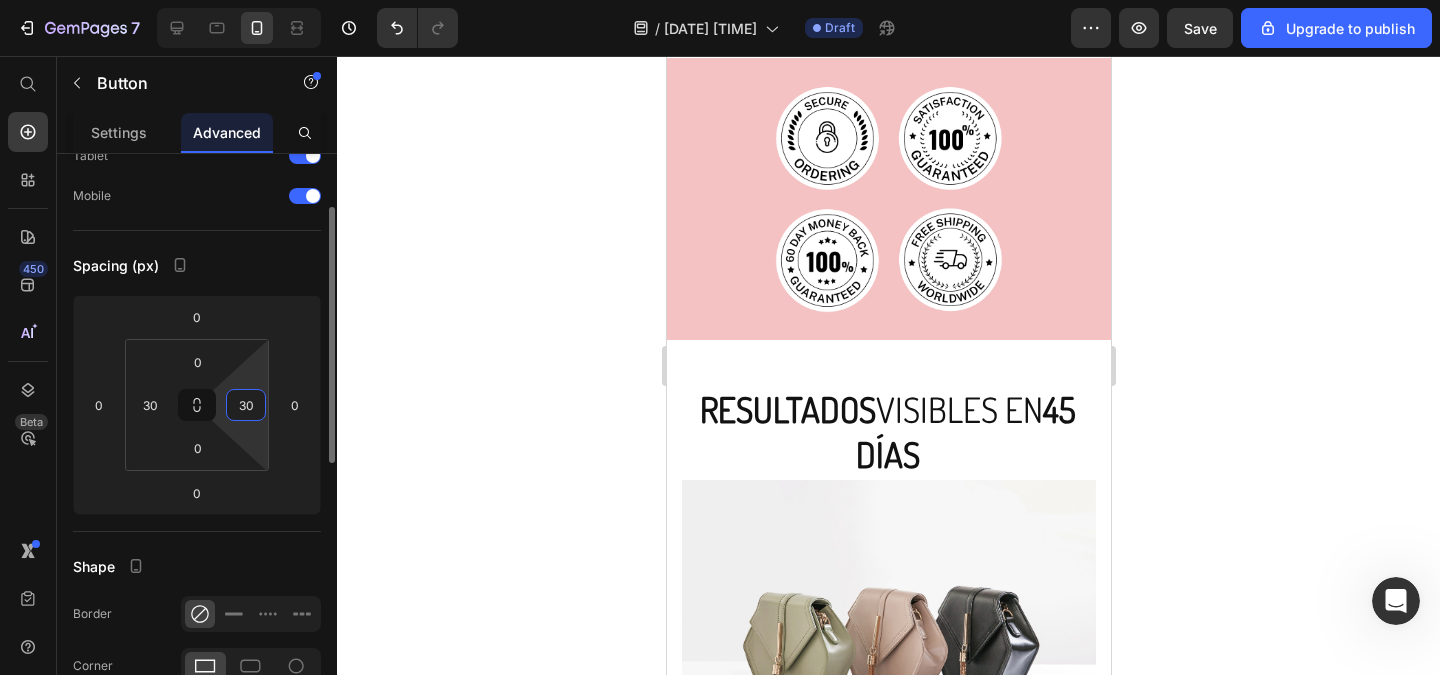type on "30" 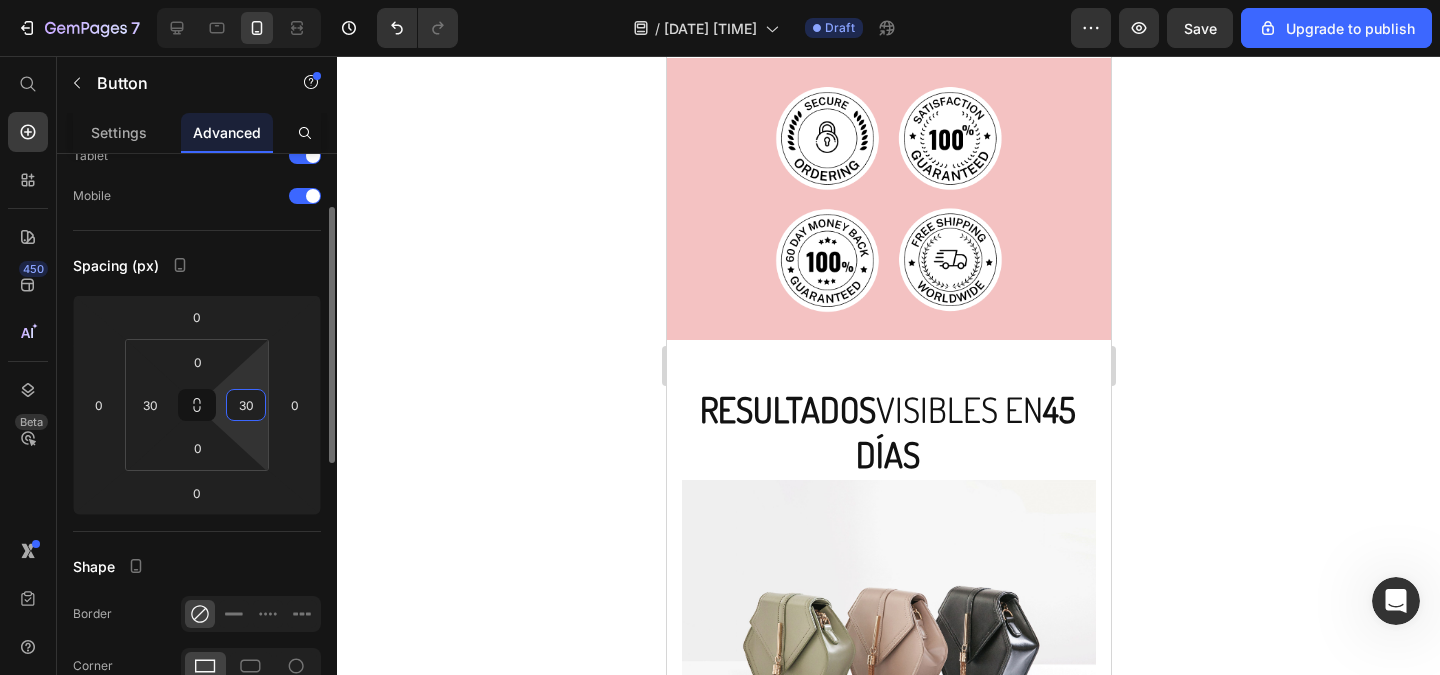 click on "Spacing (px)" at bounding box center (197, 265) 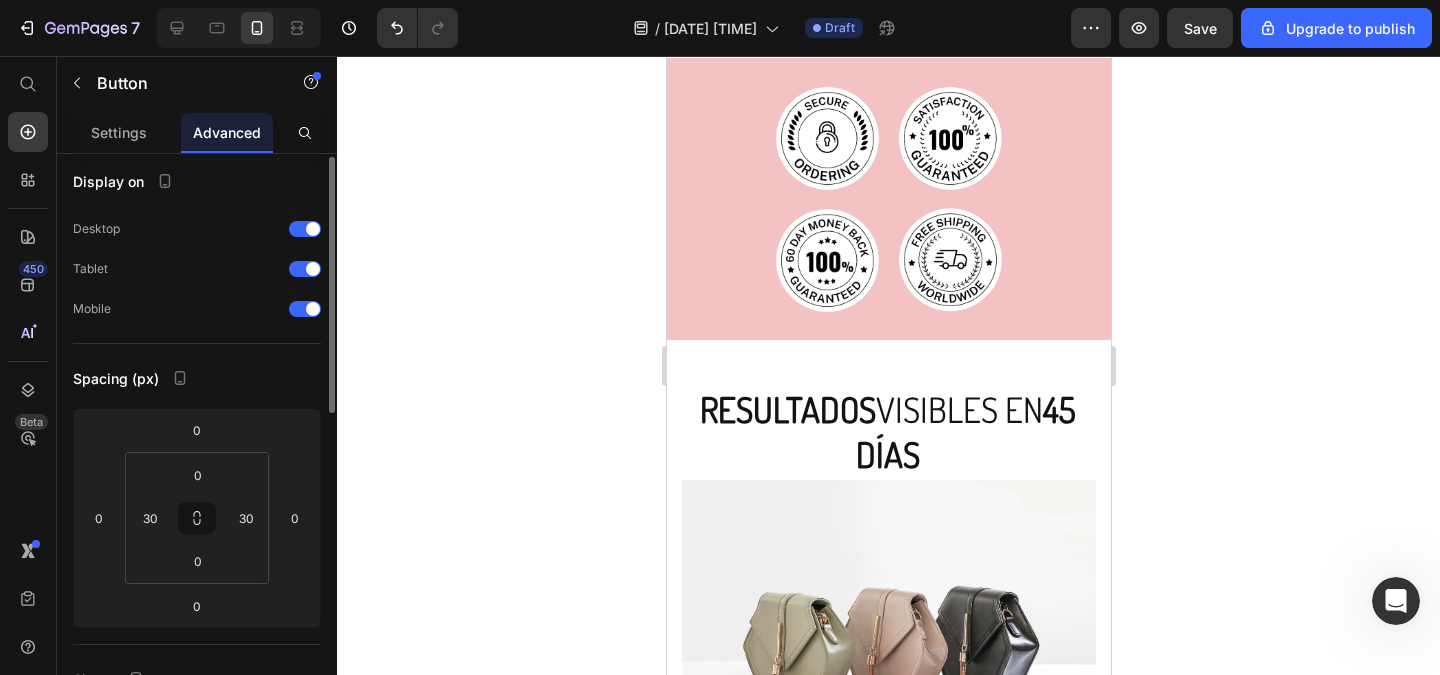 scroll, scrollTop: 0, scrollLeft: 0, axis: both 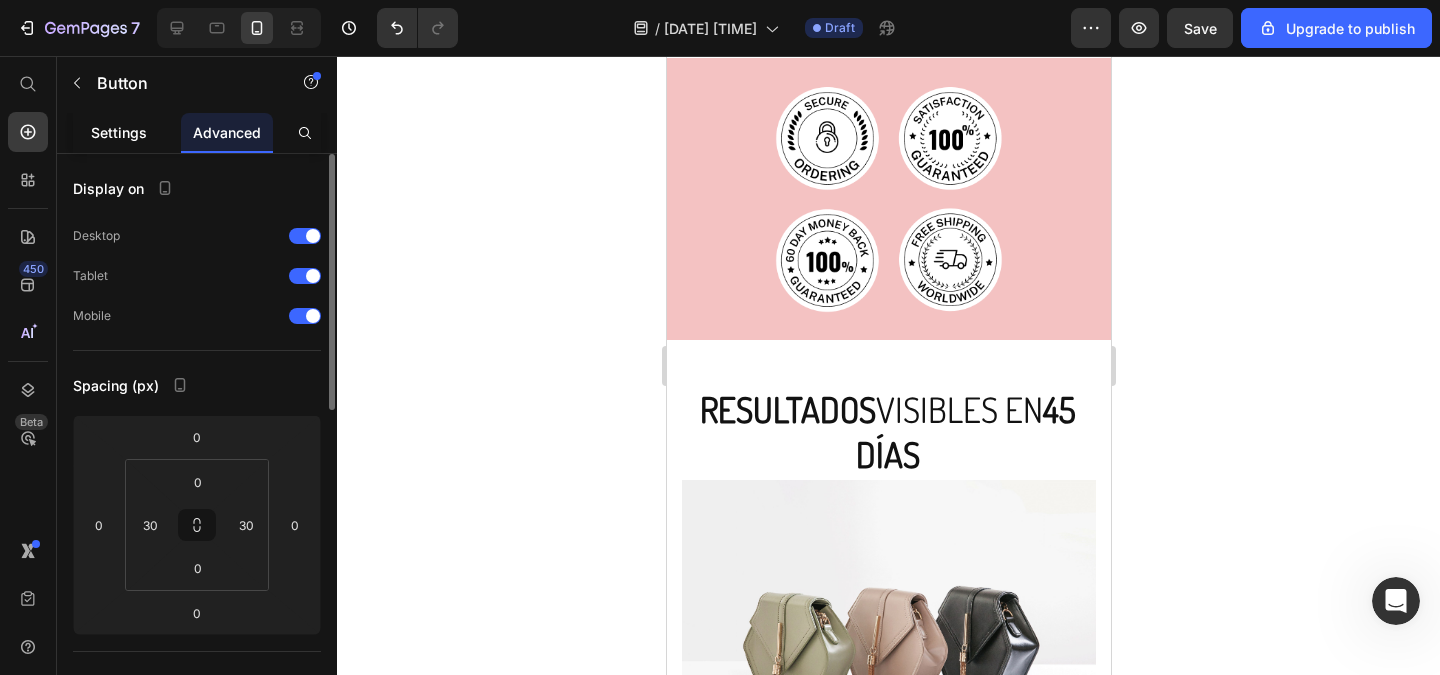click on "Settings" at bounding box center (119, 132) 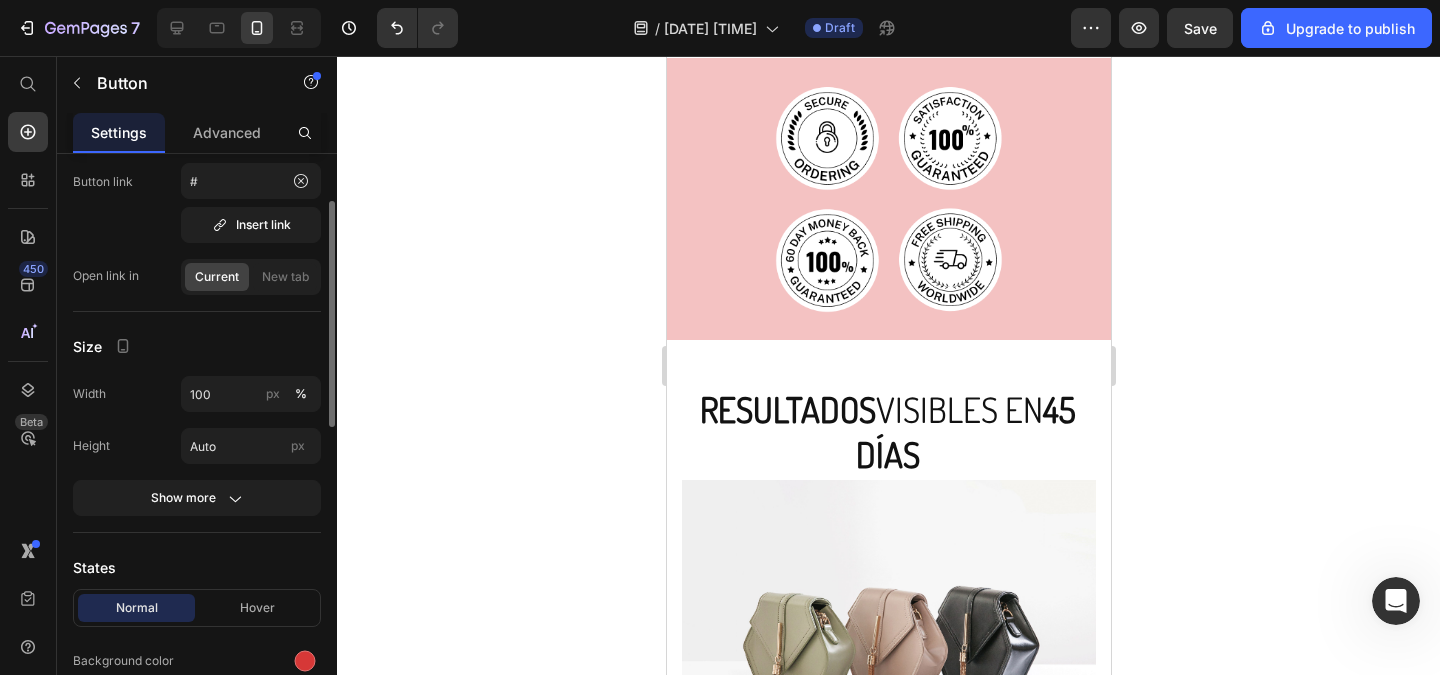 scroll, scrollTop: 240, scrollLeft: 0, axis: vertical 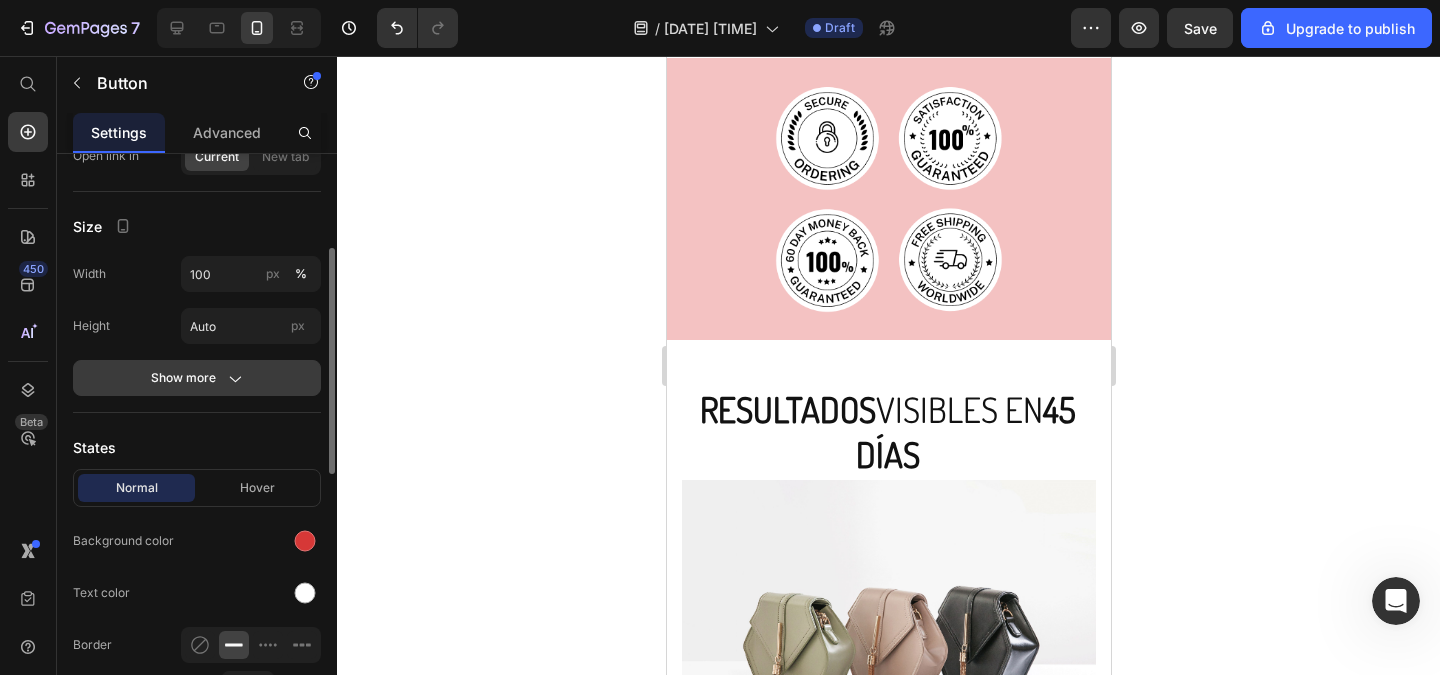 click on "Show more" at bounding box center (197, 378) 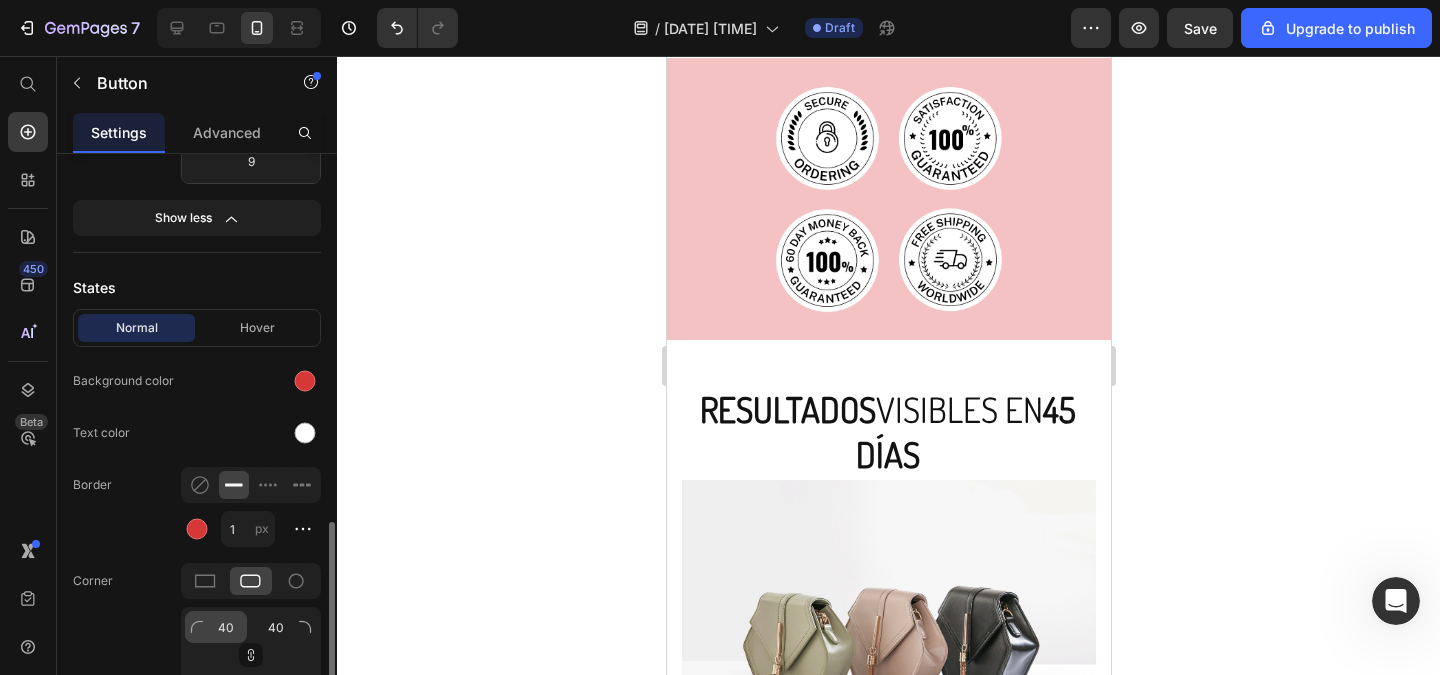 scroll, scrollTop: 720, scrollLeft: 0, axis: vertical 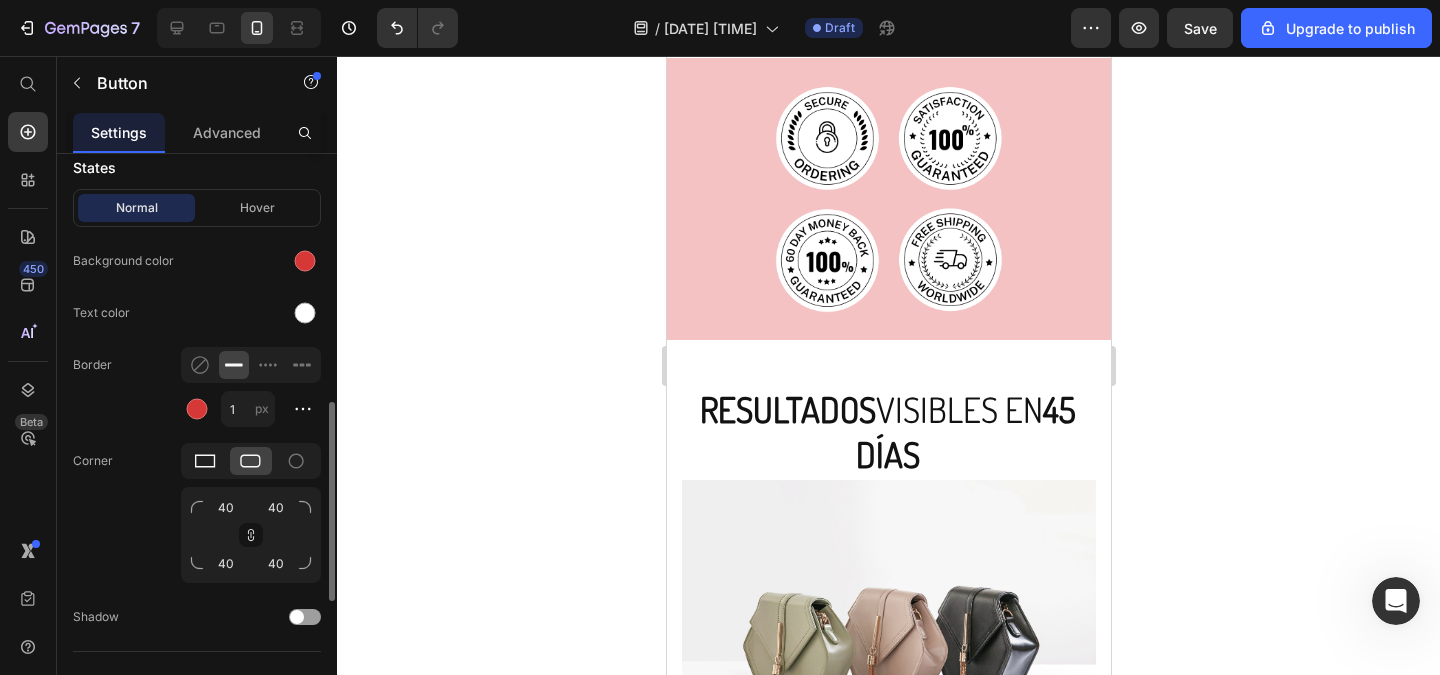 click 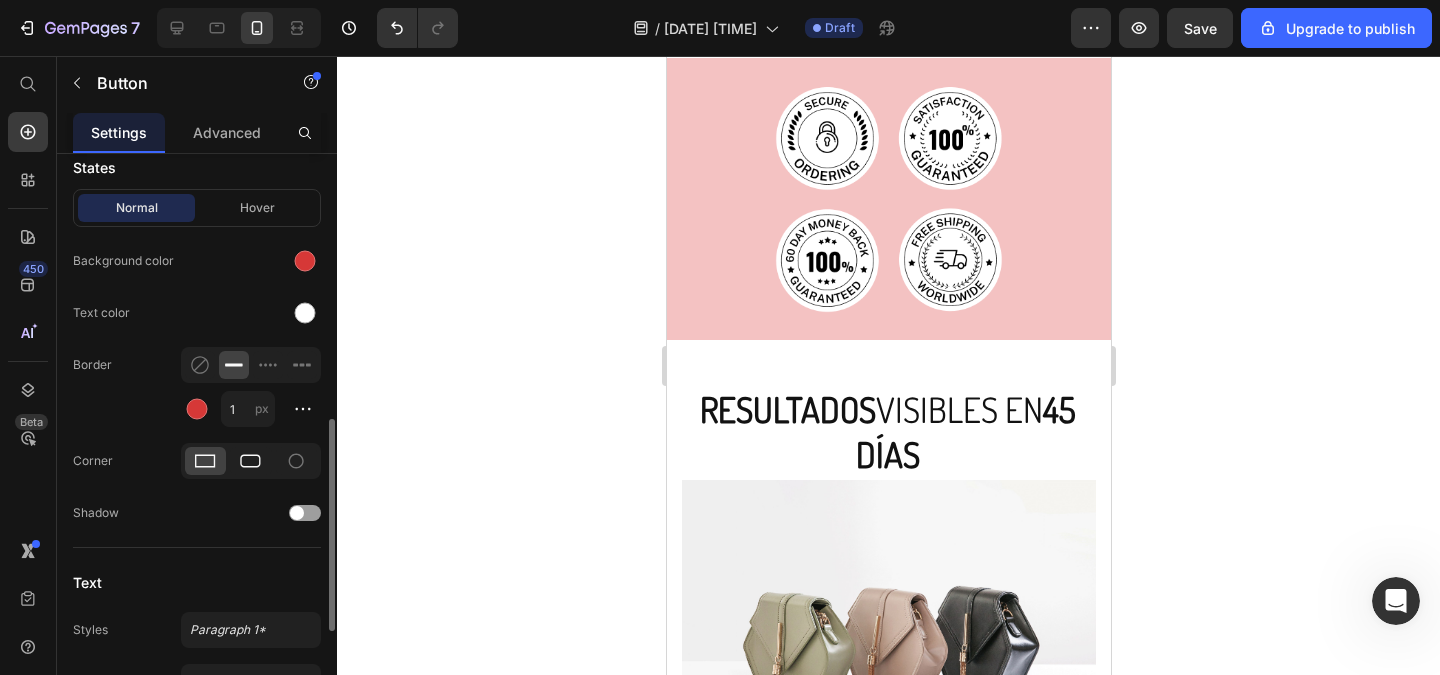 click 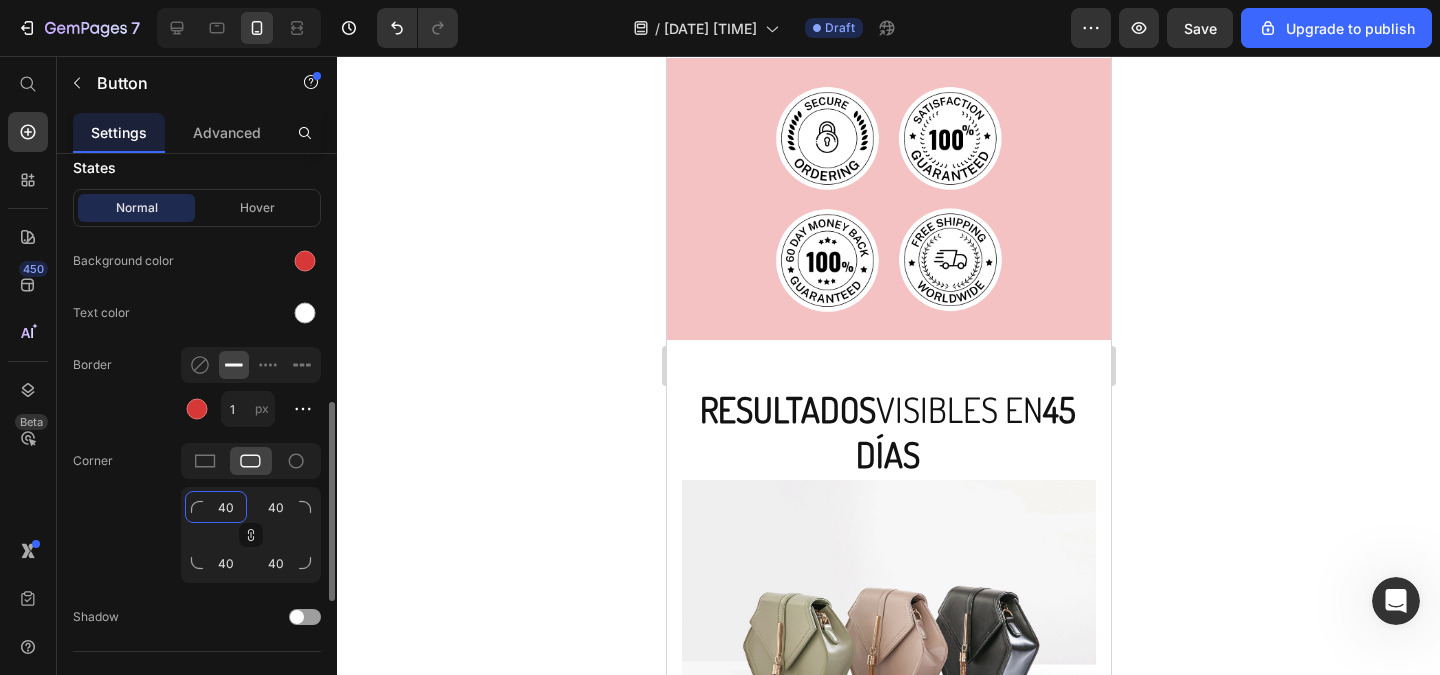 click on "40" 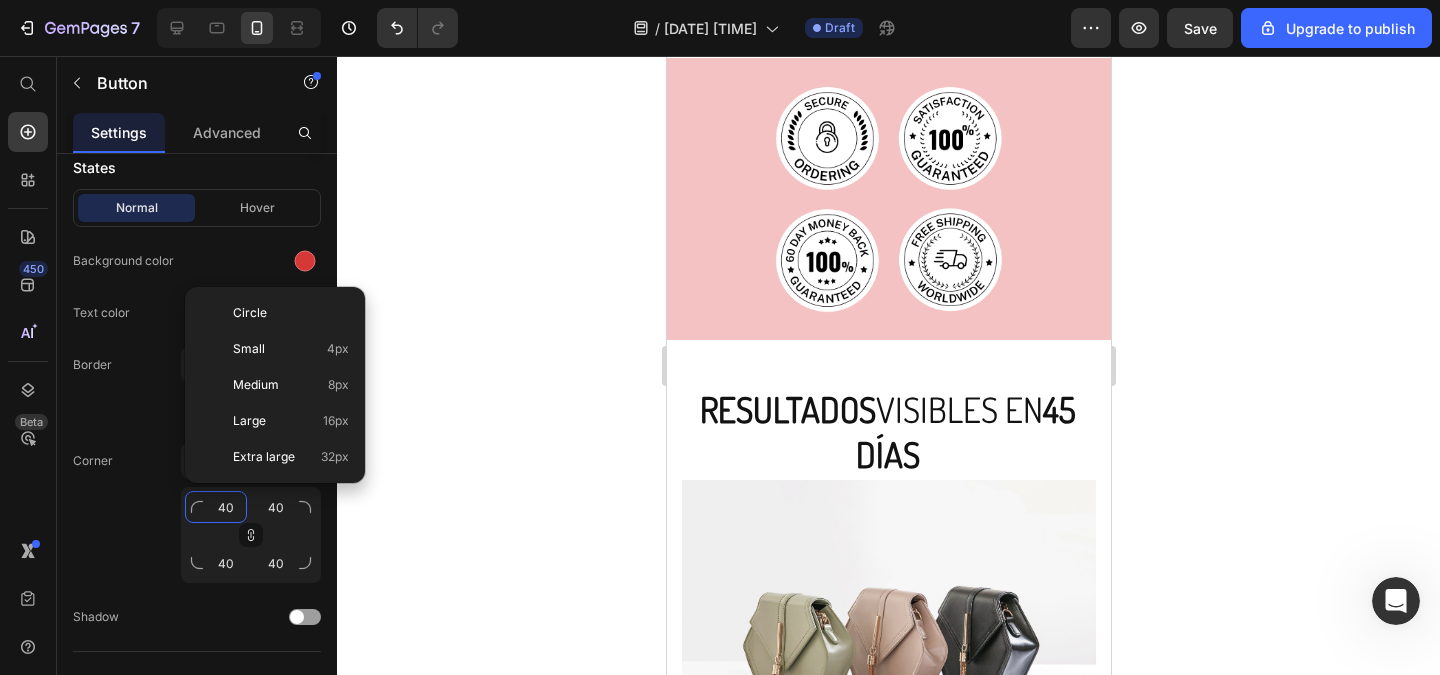 type on "8" 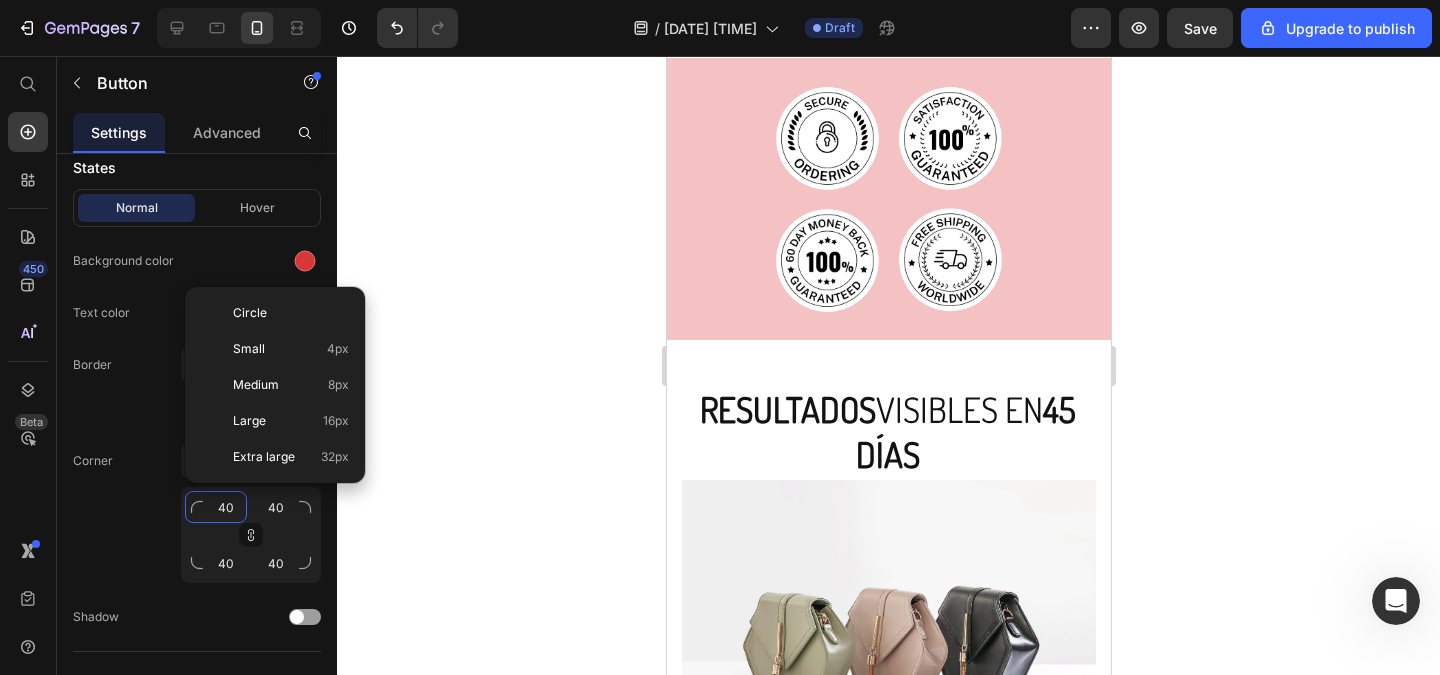 type on "8" 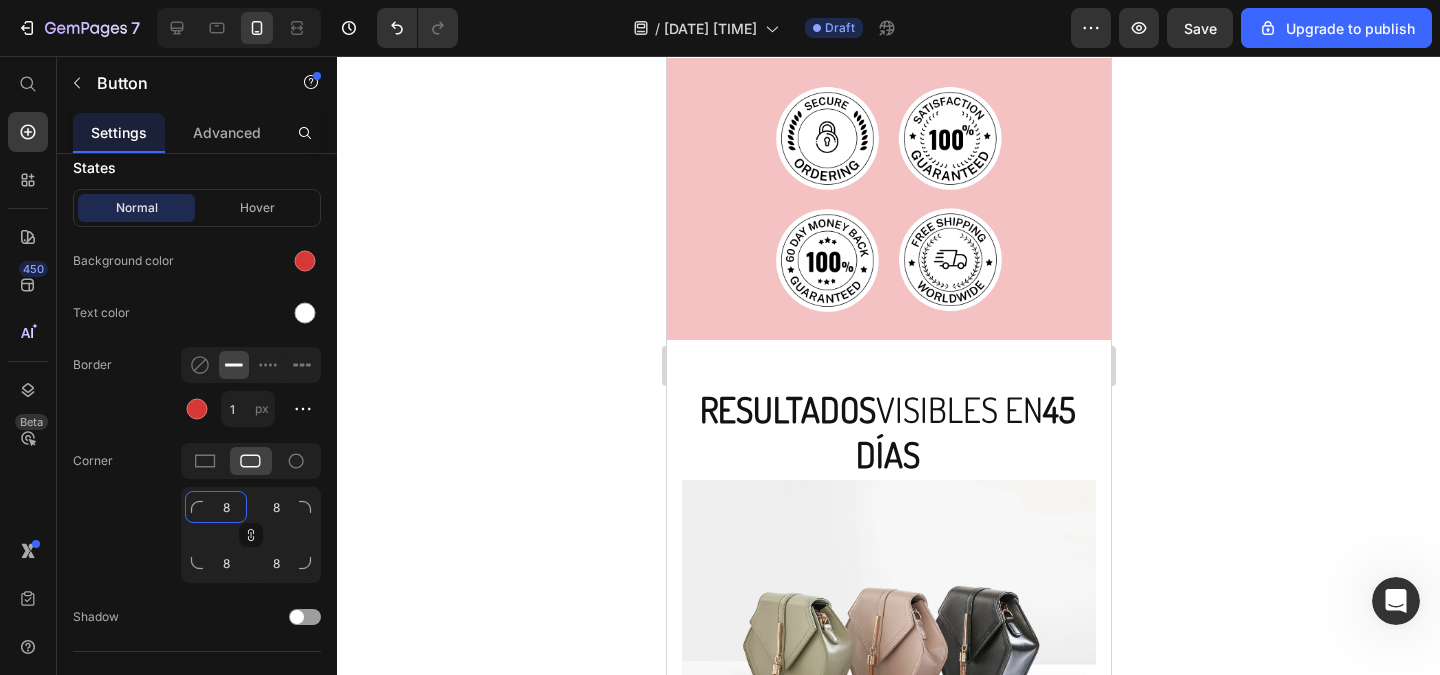 type on "8" 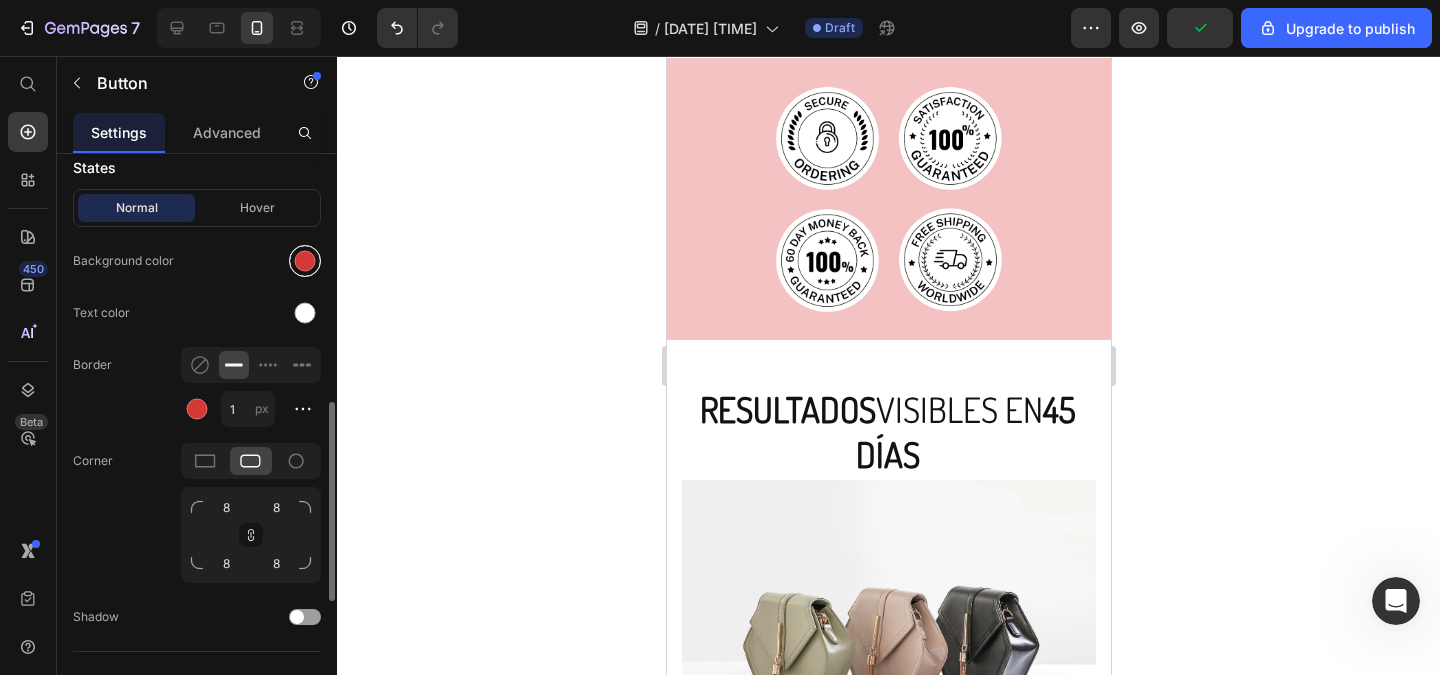 click at bounding box center (305, 261) 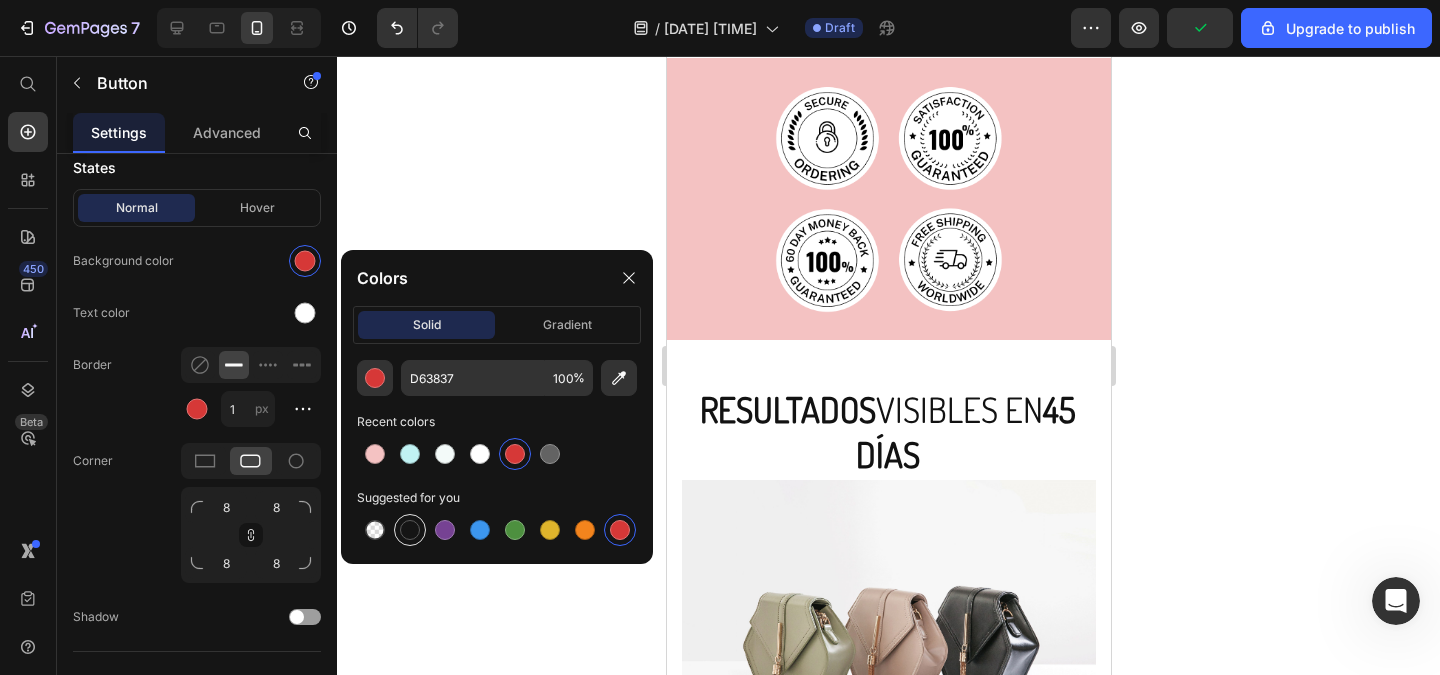 click at bounding box center [410, 530] 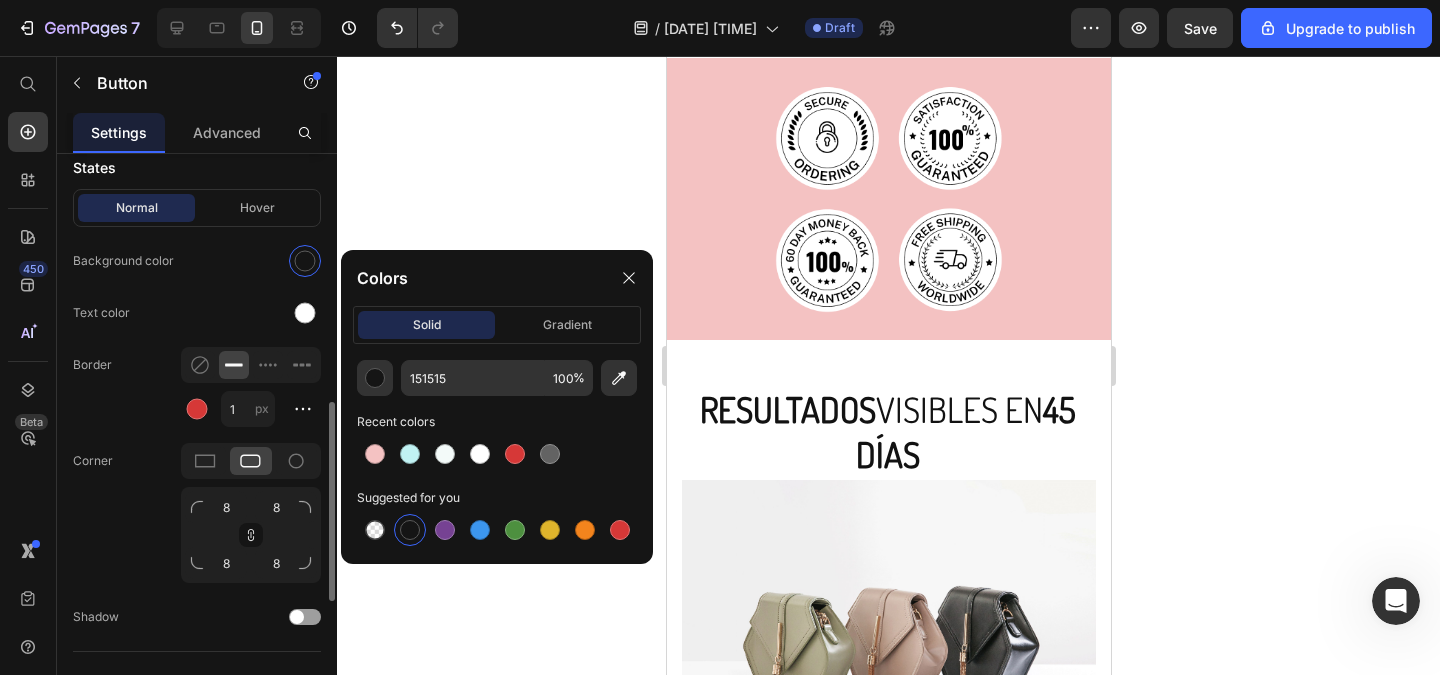 click on "Text color" 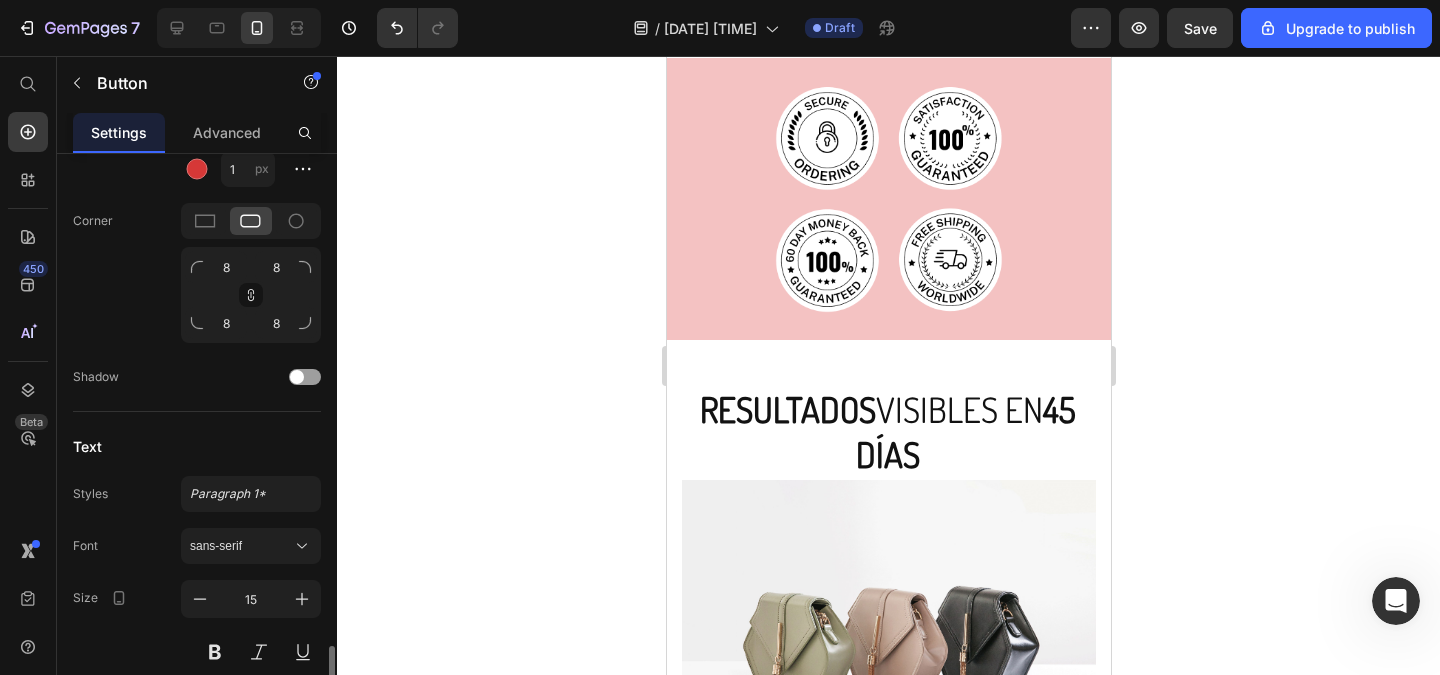 scroll, scrollTop: 1080, scrollLeft: 0, axis: vertical 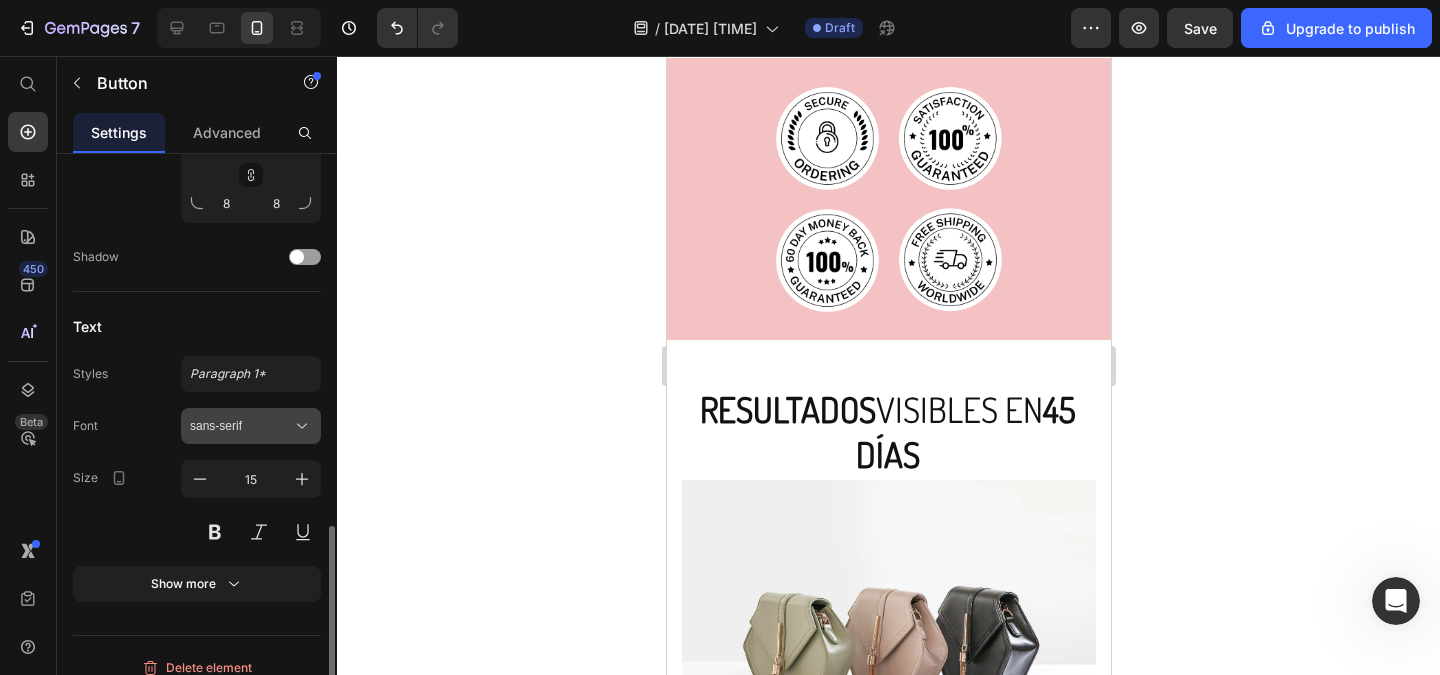 click on "sans-serif" at bounding box center (241, 426) 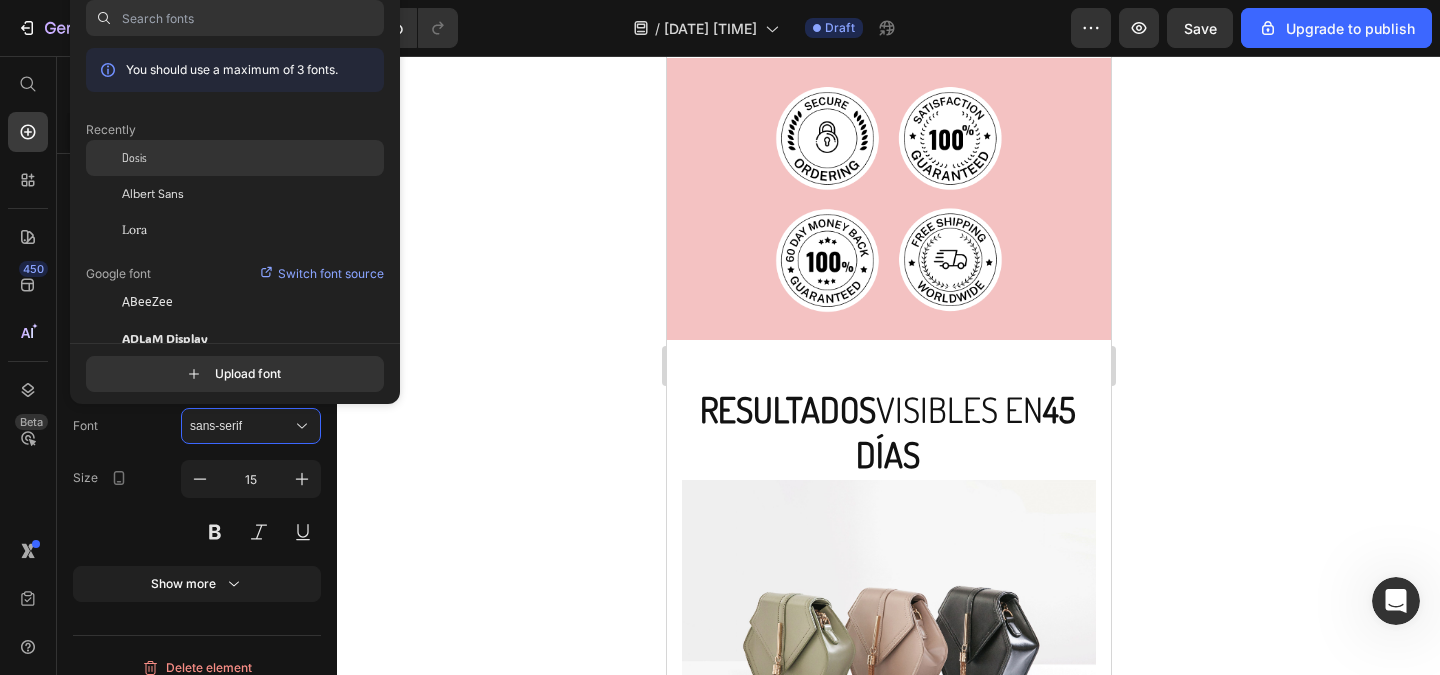 click on "Dosis" 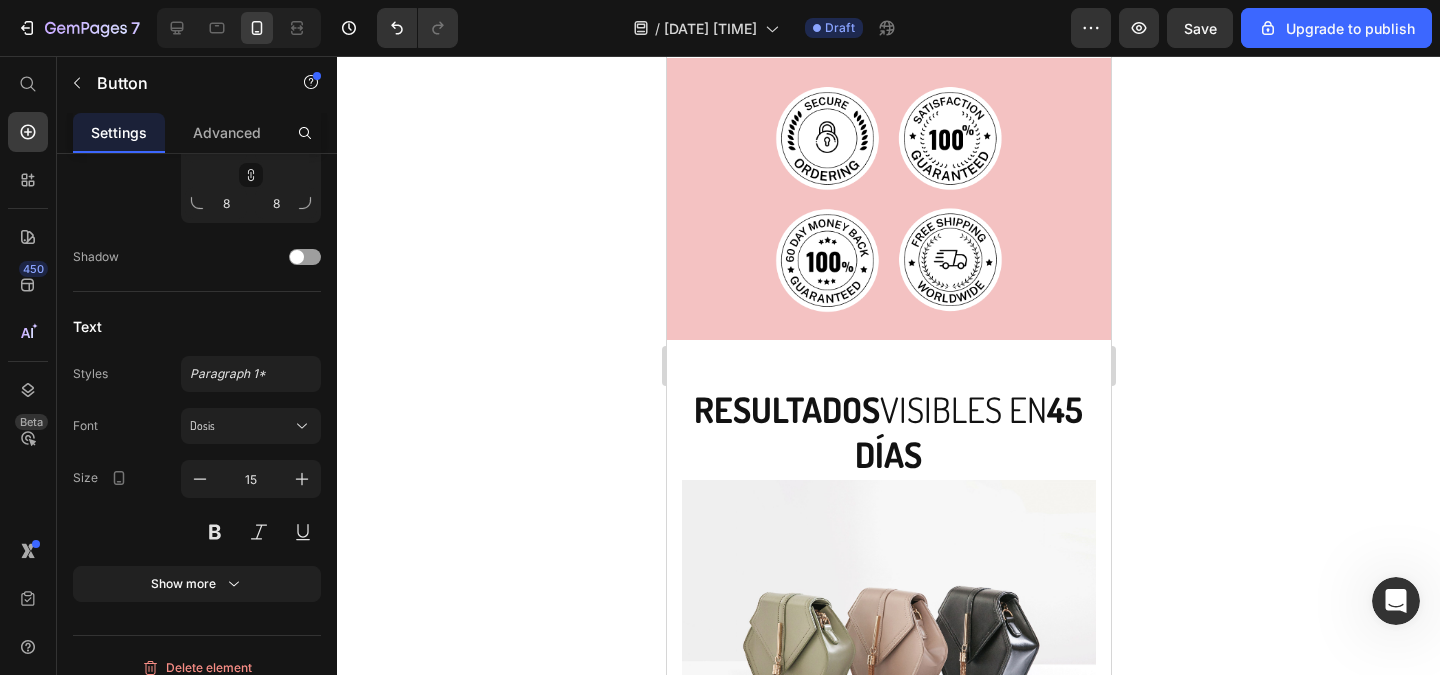 click 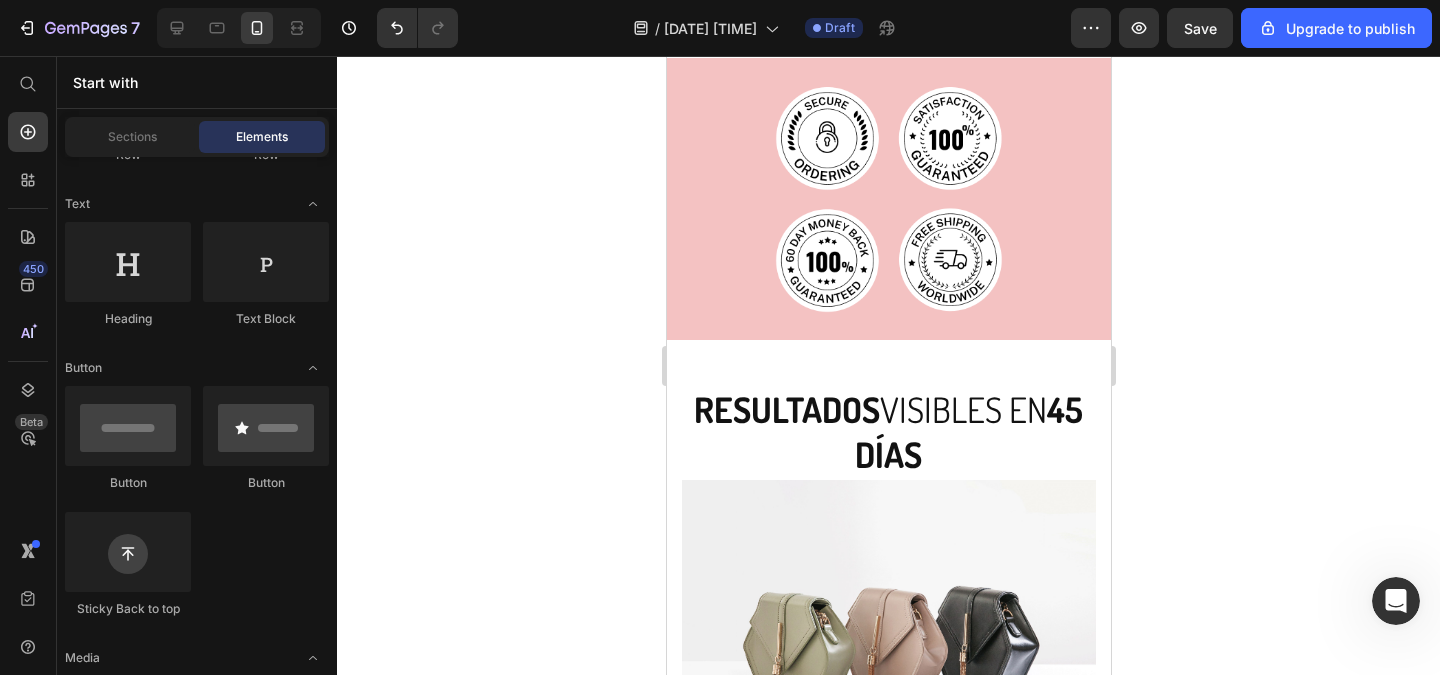 click on "COMPRAR AHORA" at bounding box center [888, -81] 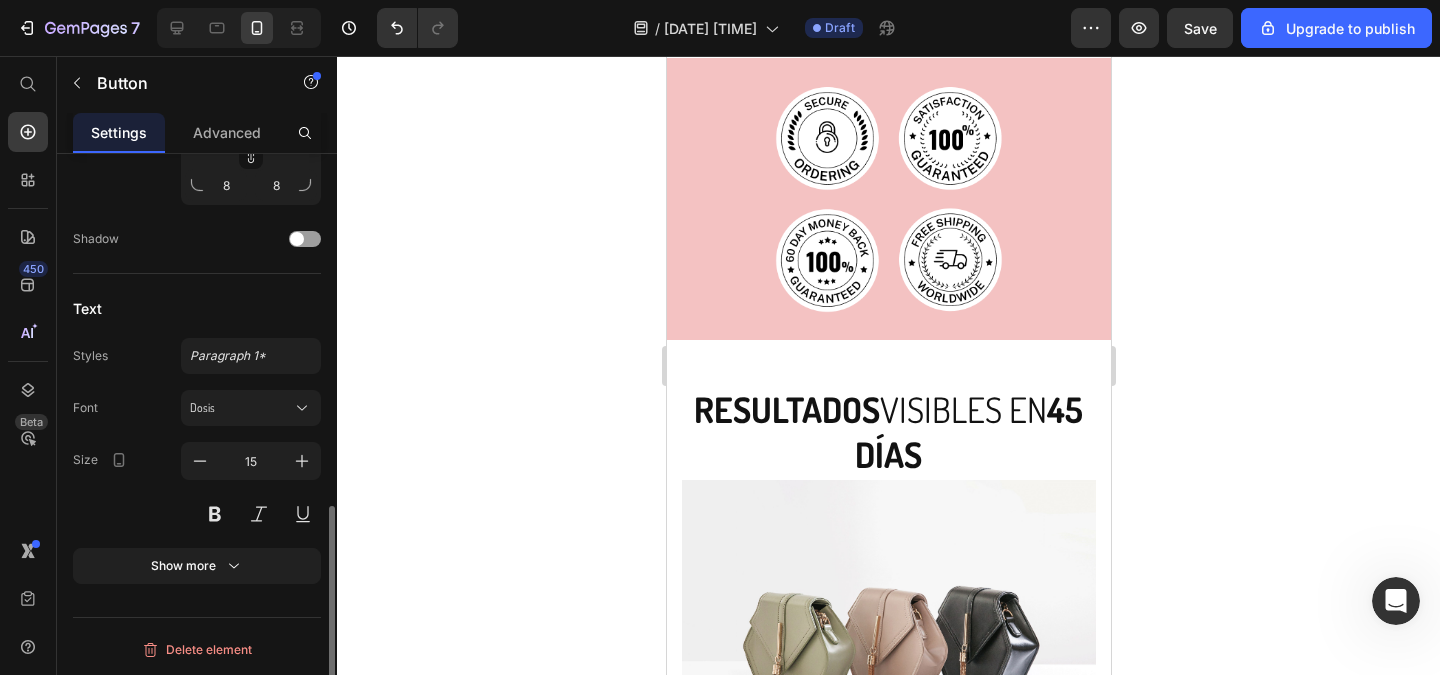 scroll, scrollTop: 898, scrollLeft: 0, axis: vertical 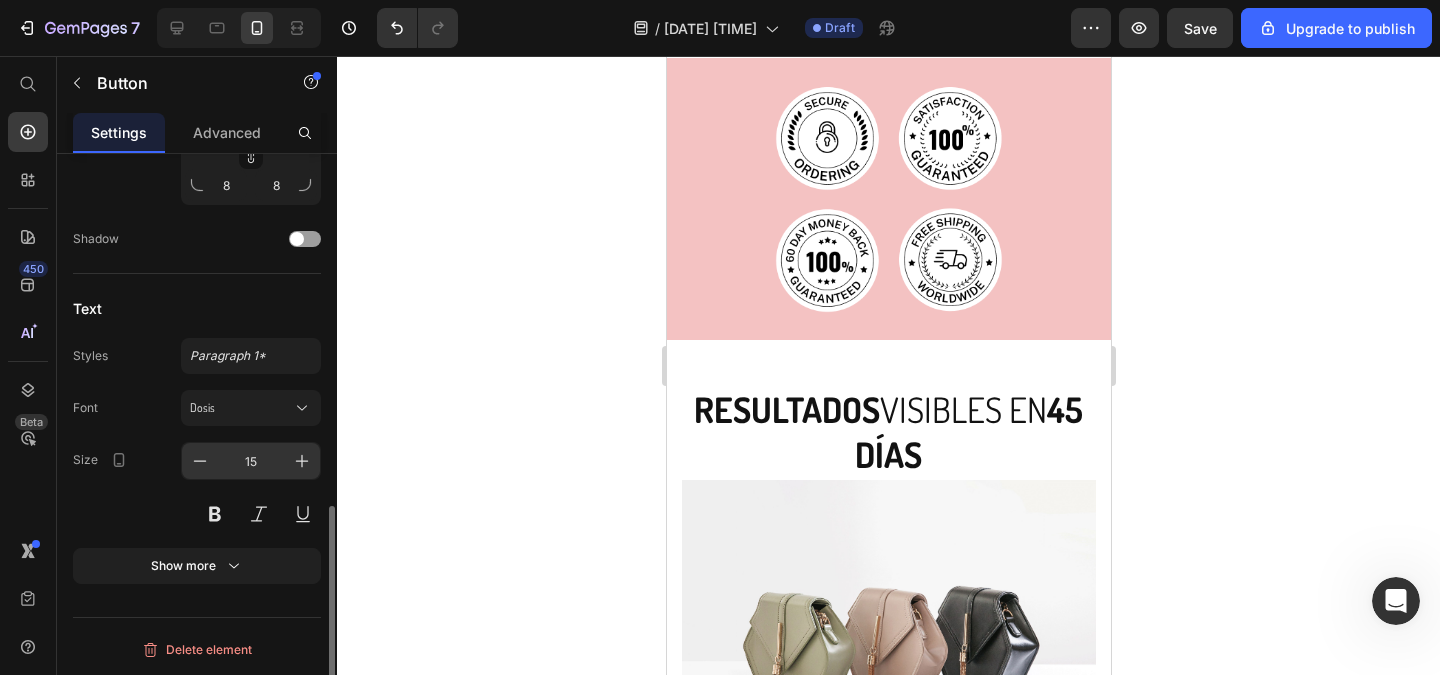click on "15" at bounding box center (251, 461) 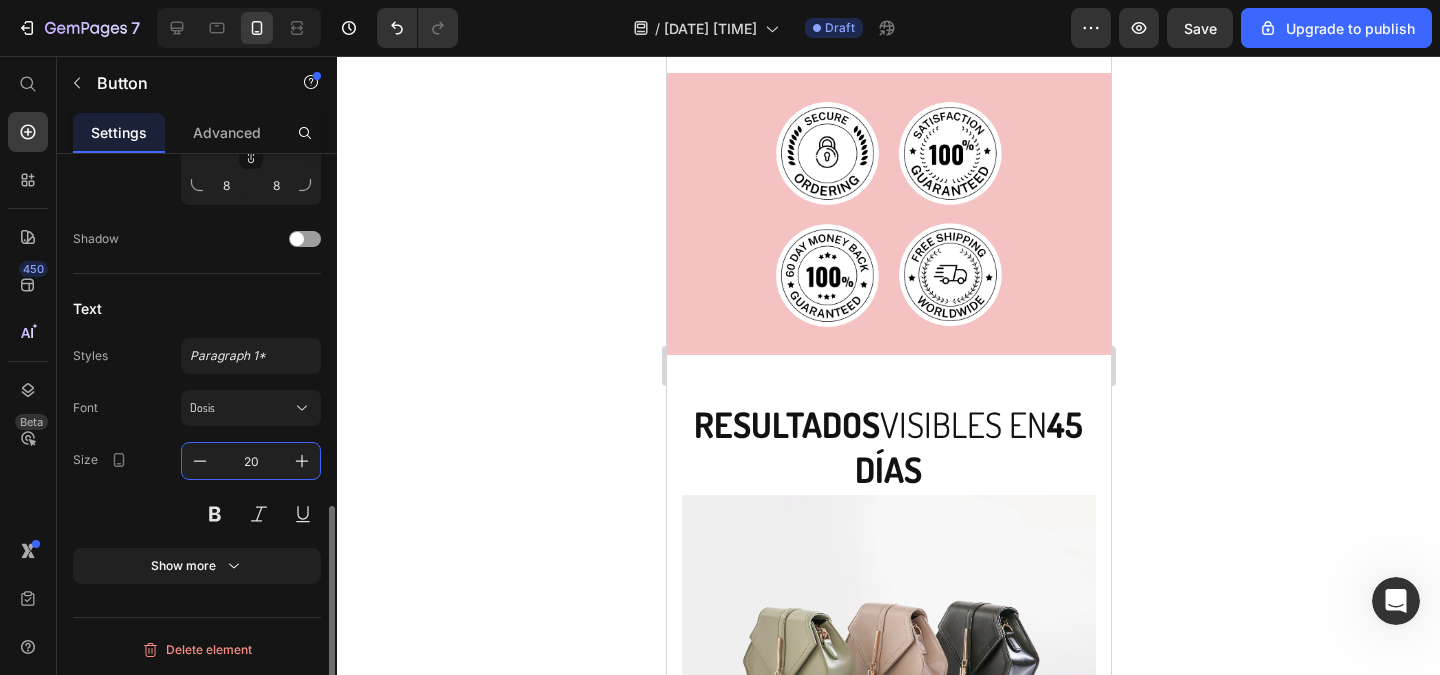 type on "20" 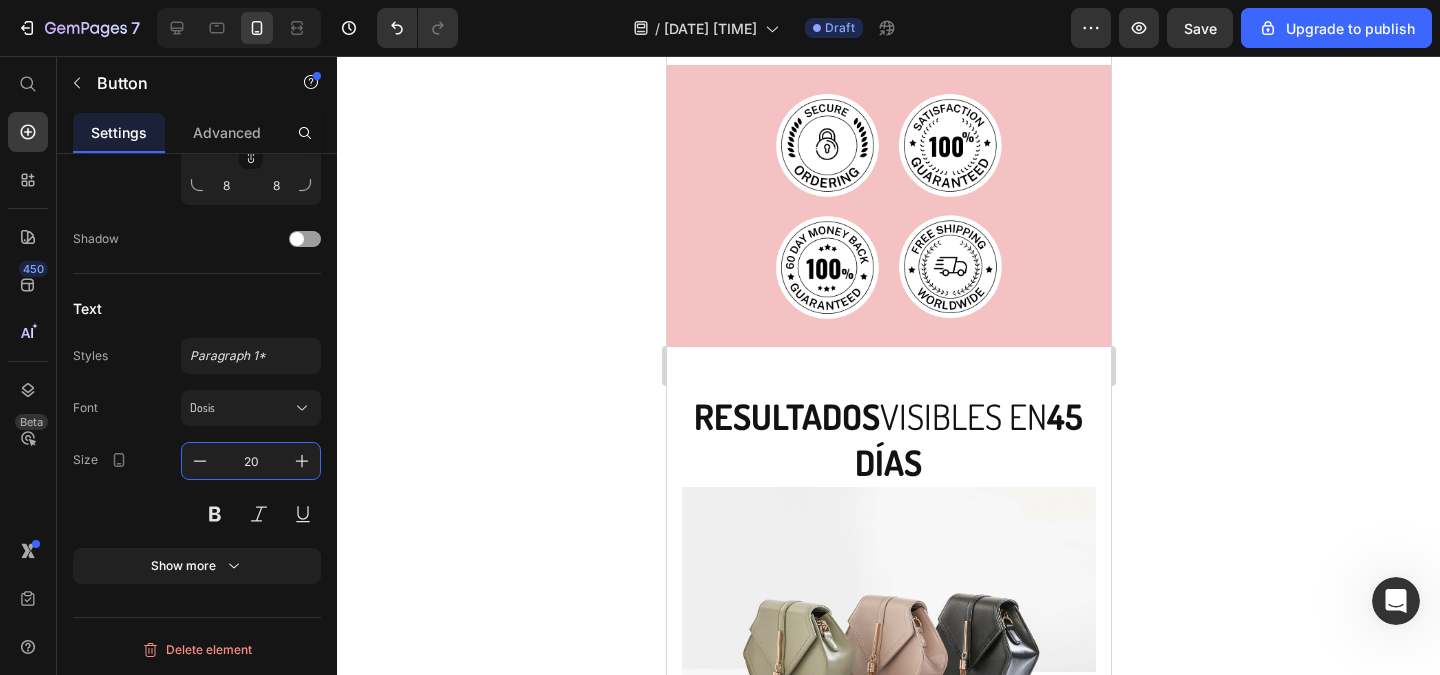 click 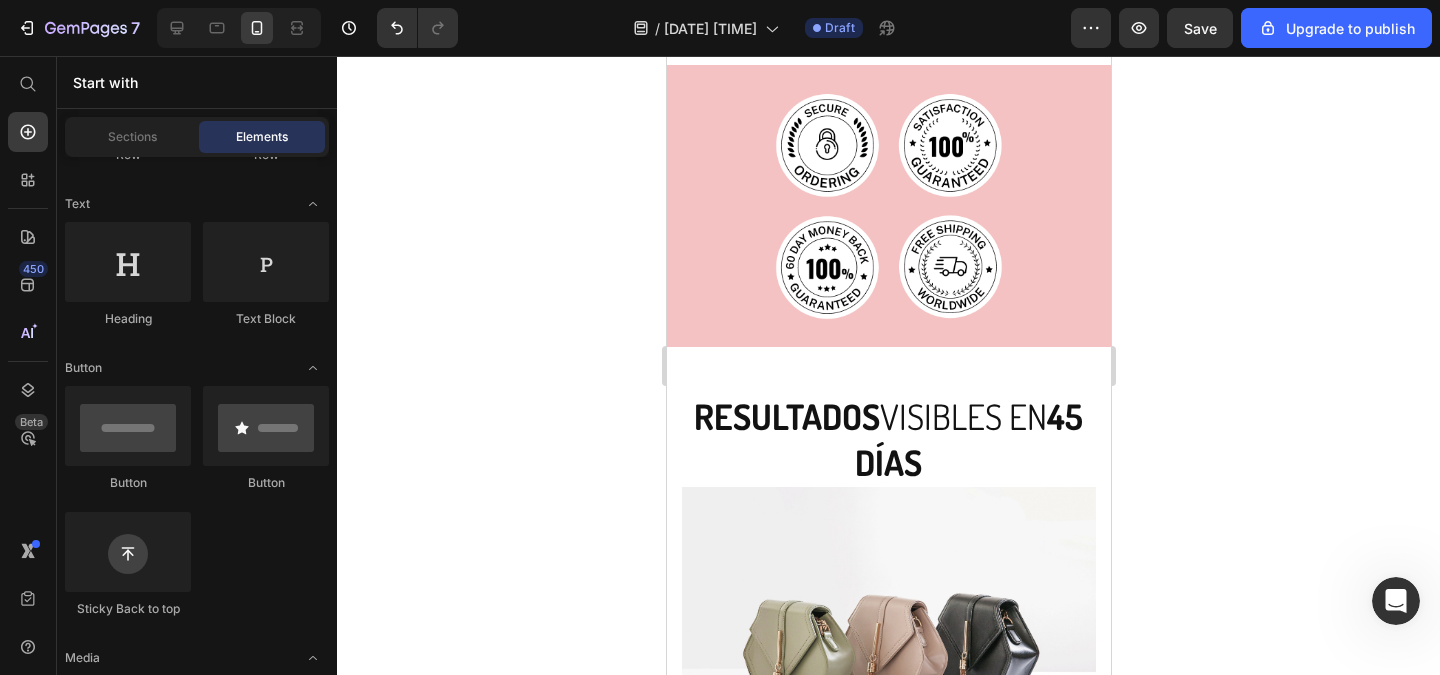 click on "COMPRAR AHORA Button" at bounding box center [888, -77] 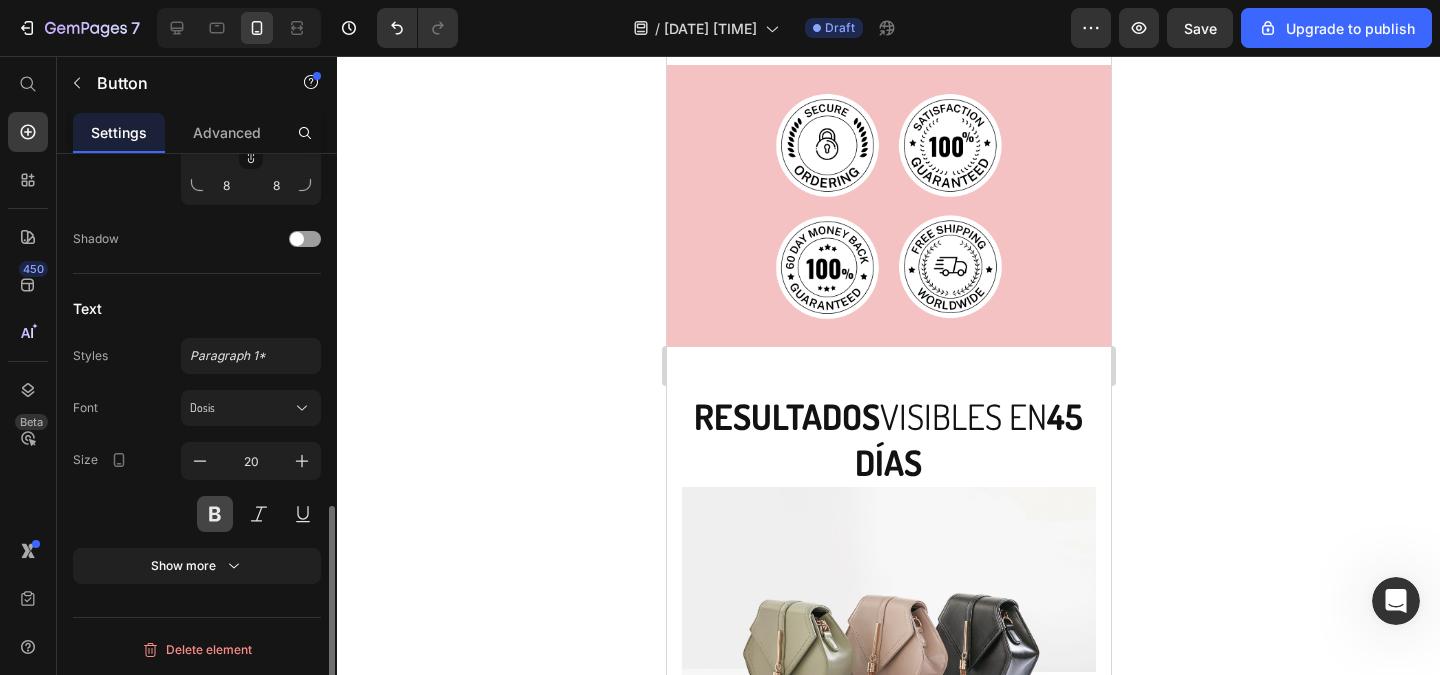 click at bounding box center (215, 514) 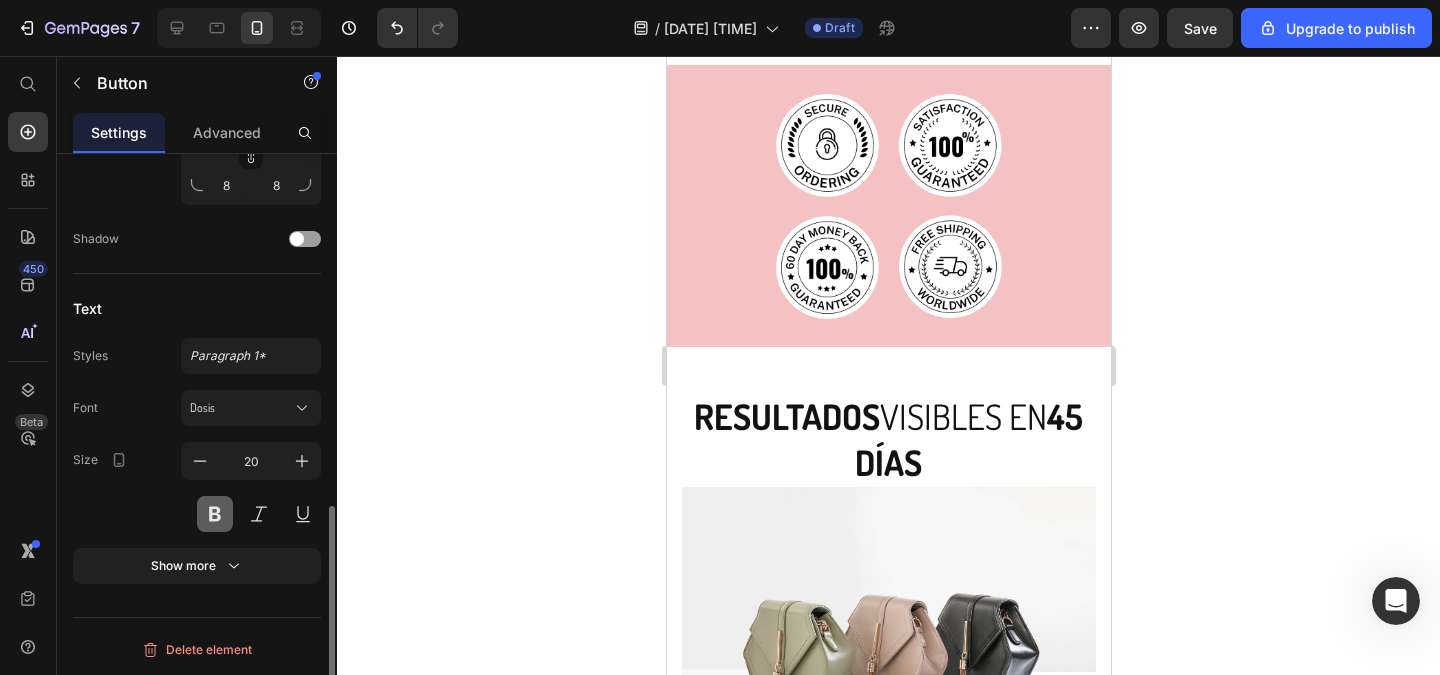 click at bounding box center (215, 514) 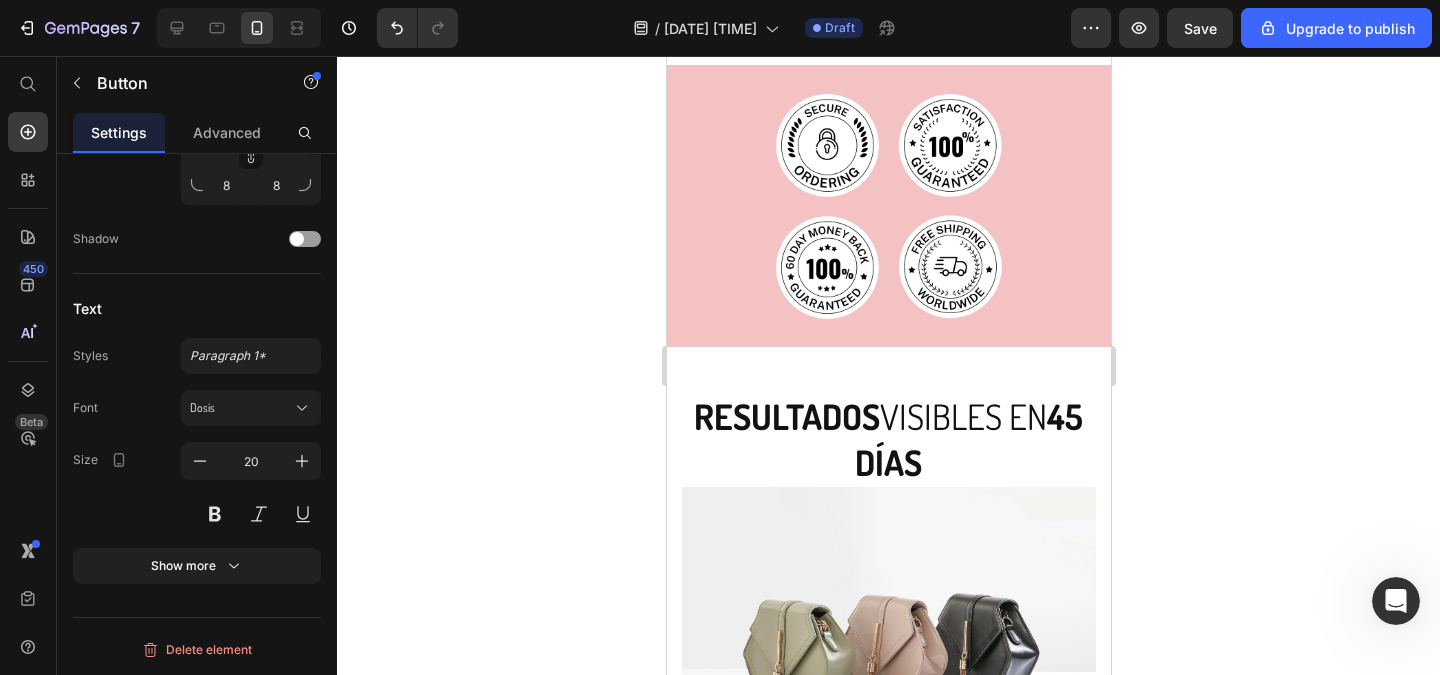 click on "COMPRAR AHORA" at bounding box center (888, -77) 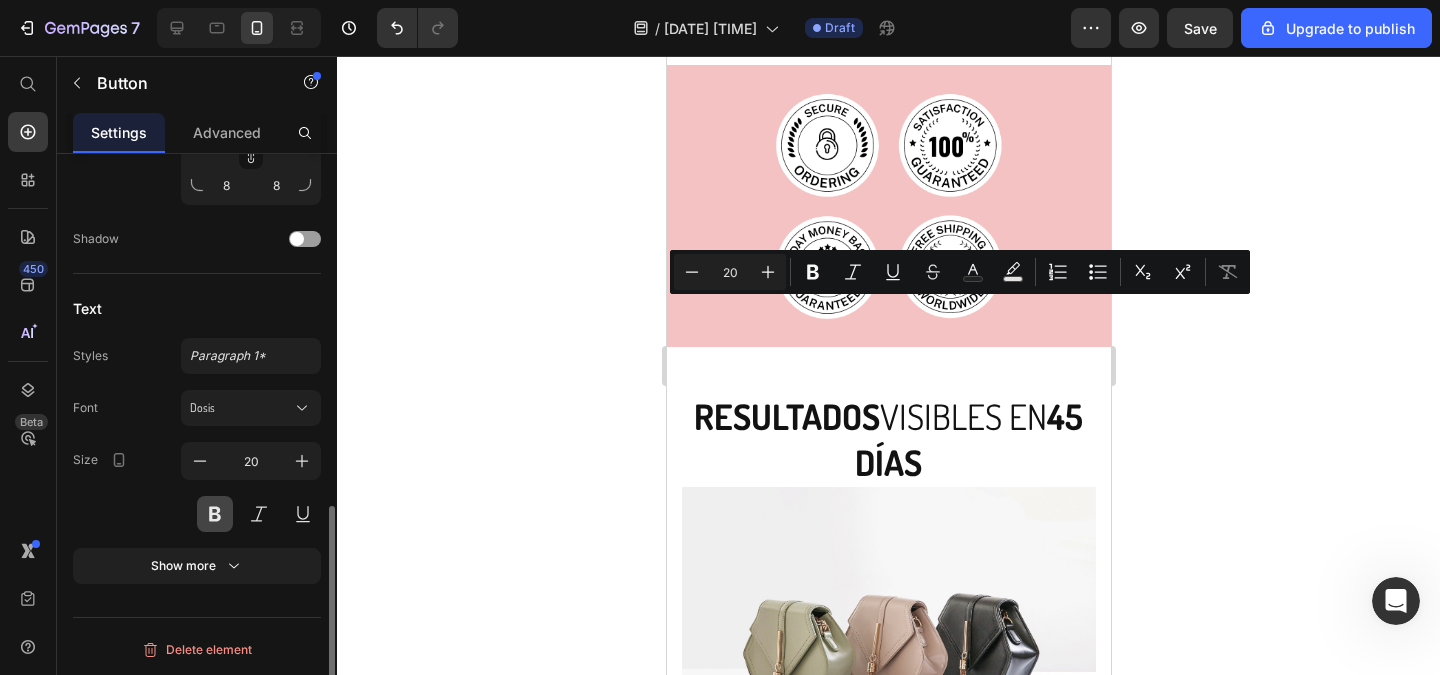 click at bounding box center (215, 514) 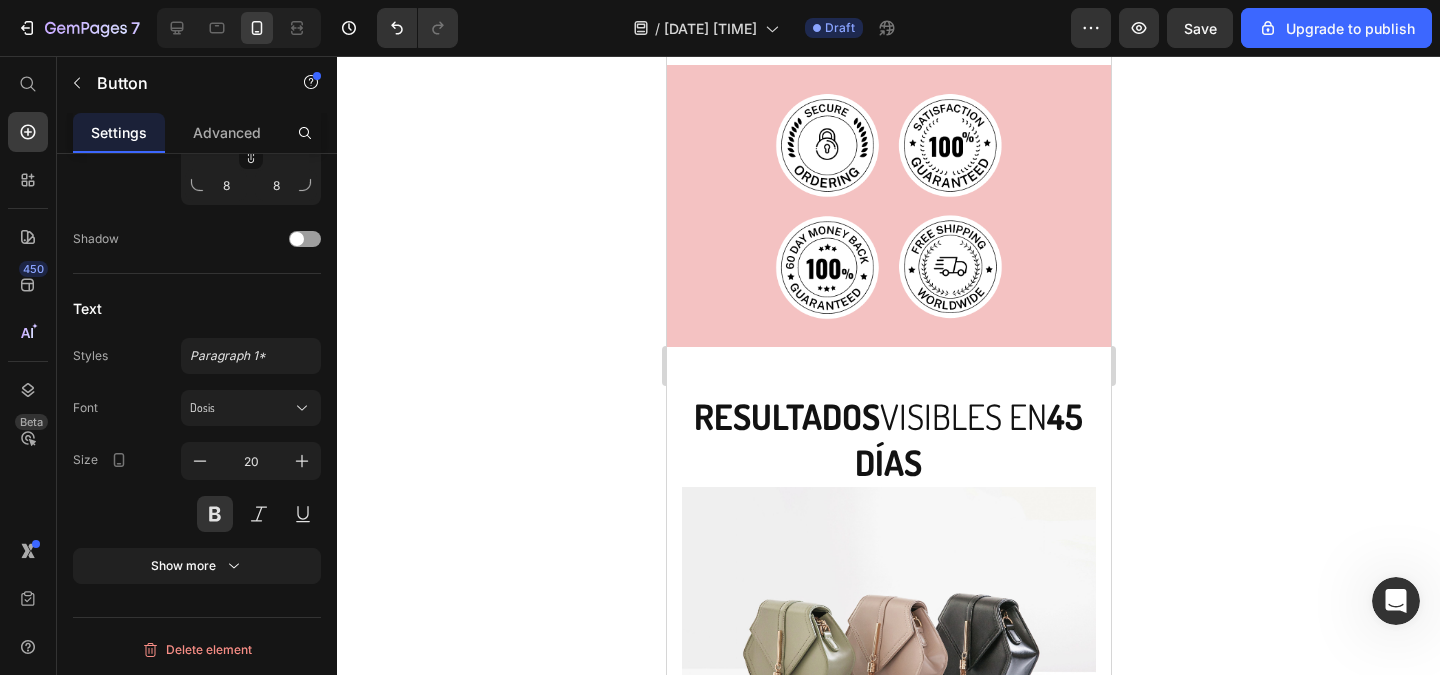 click on "COMPRAR AHORA" at bounding box center [888, -77] 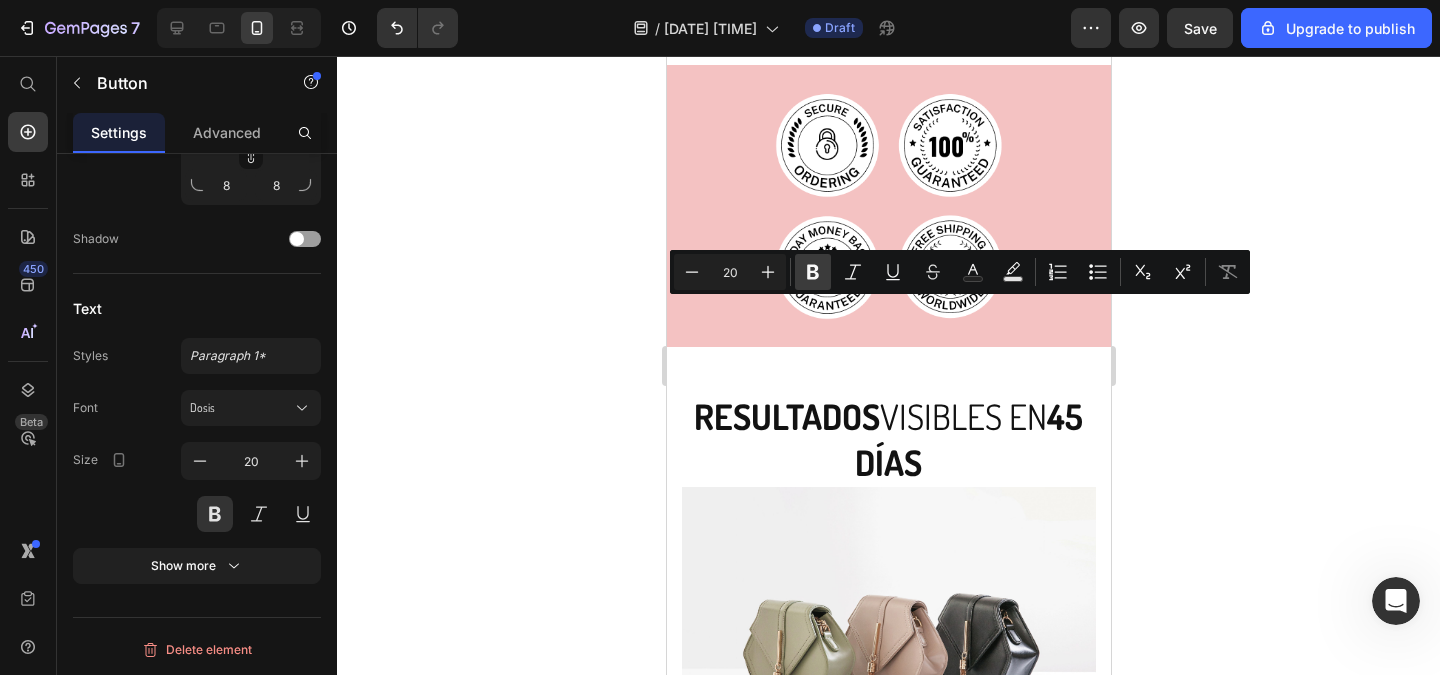 click on "Bold" at bounding box center (813, 272) 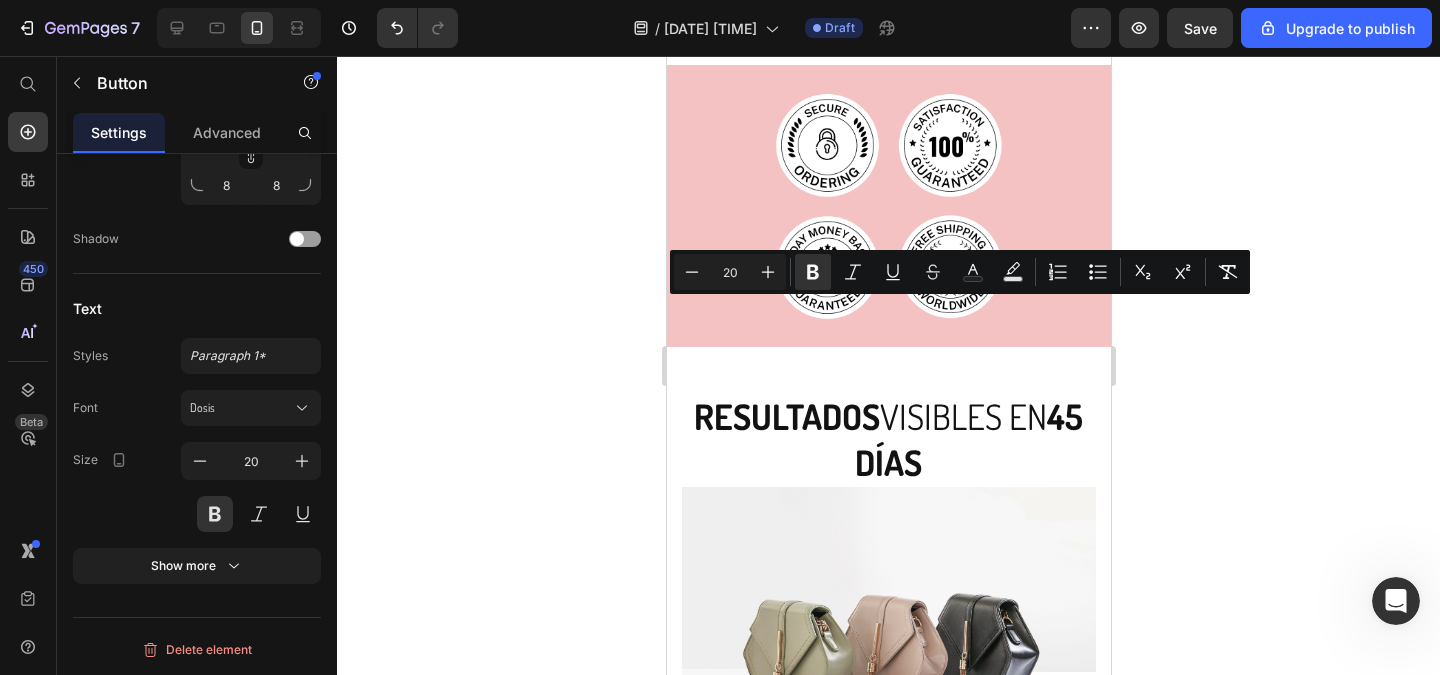 click on "COMPRAR" at bounding box center [860, -77] 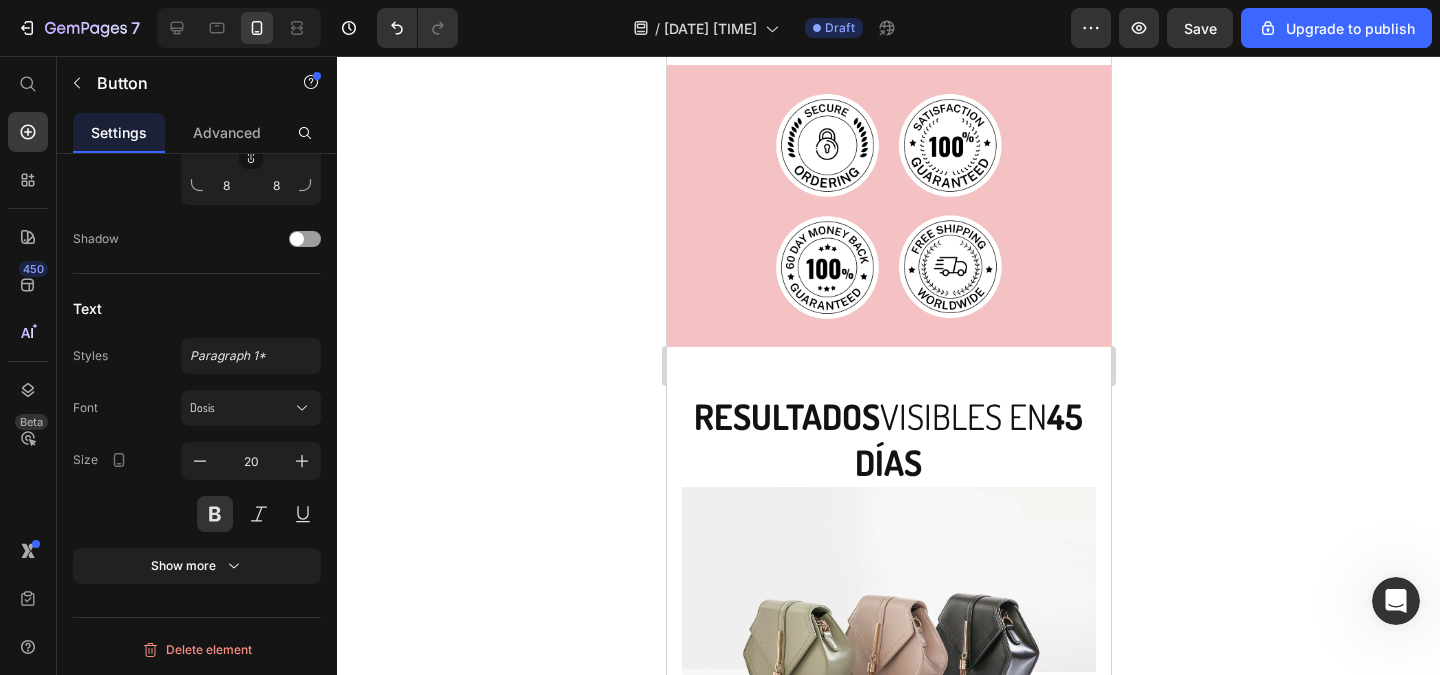 click on "COMPRAR" at bounding box center [860, -77] 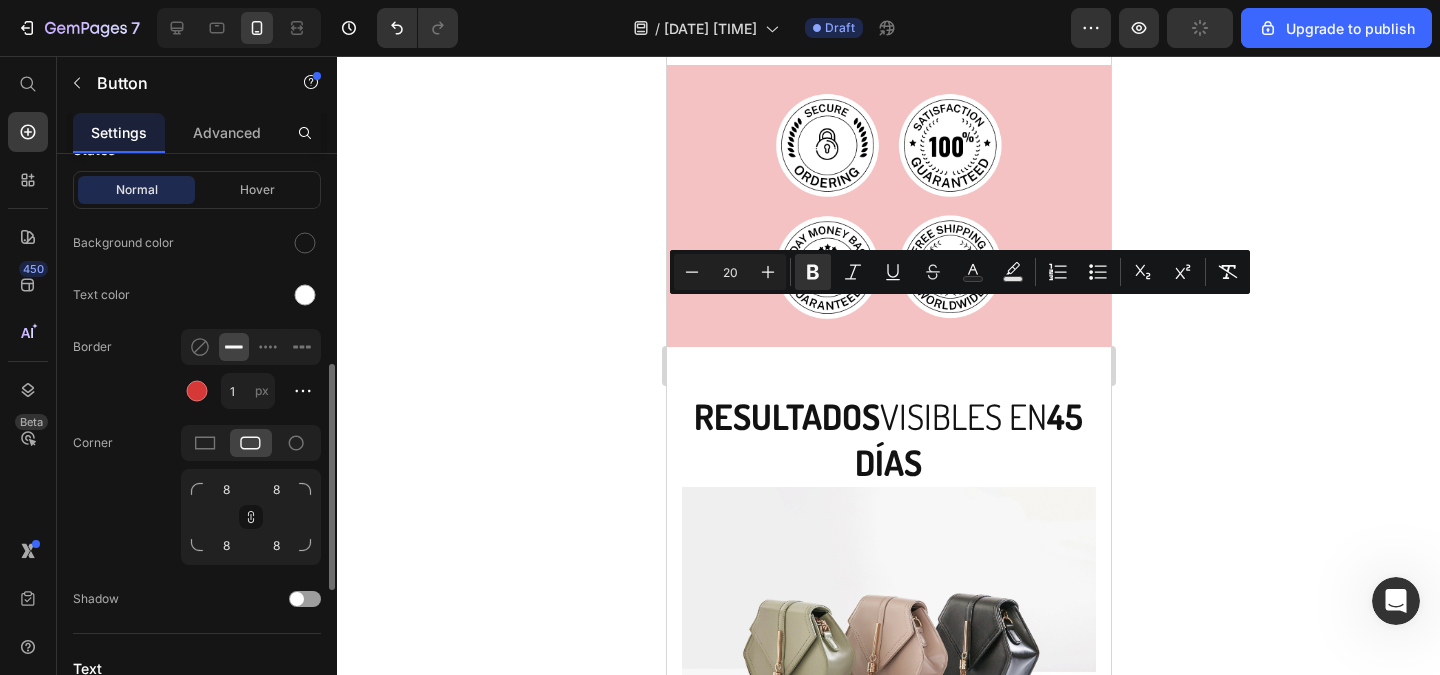 scroll, scrollTop: 898, scrollLeft: 0, axis: vertical 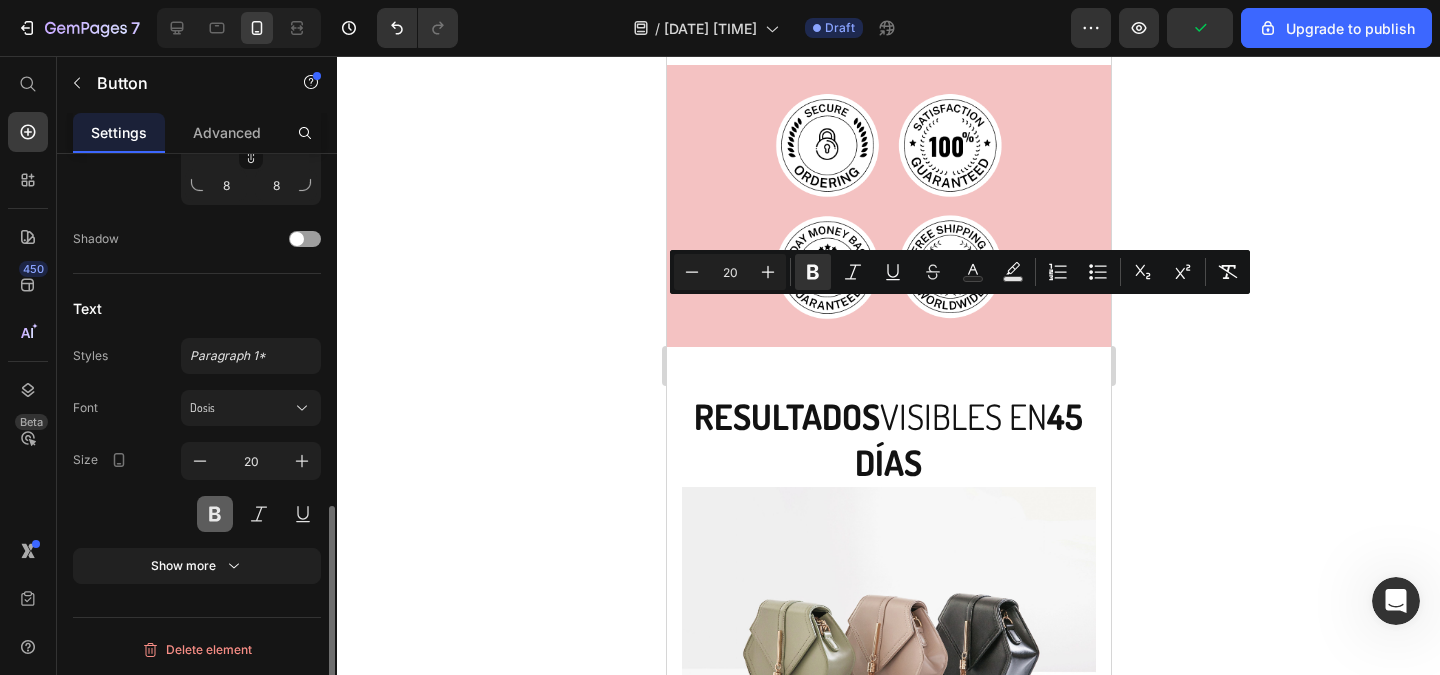 click at bounding box center (215, 514) 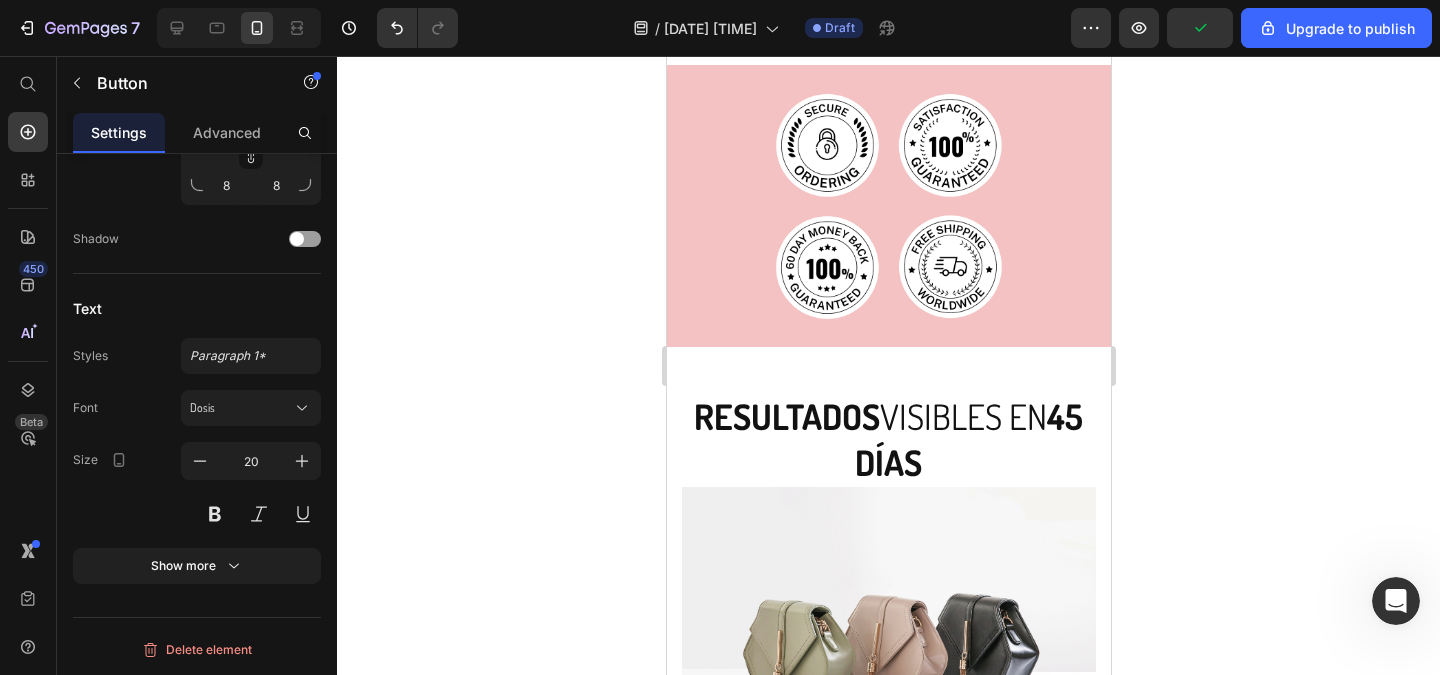 click 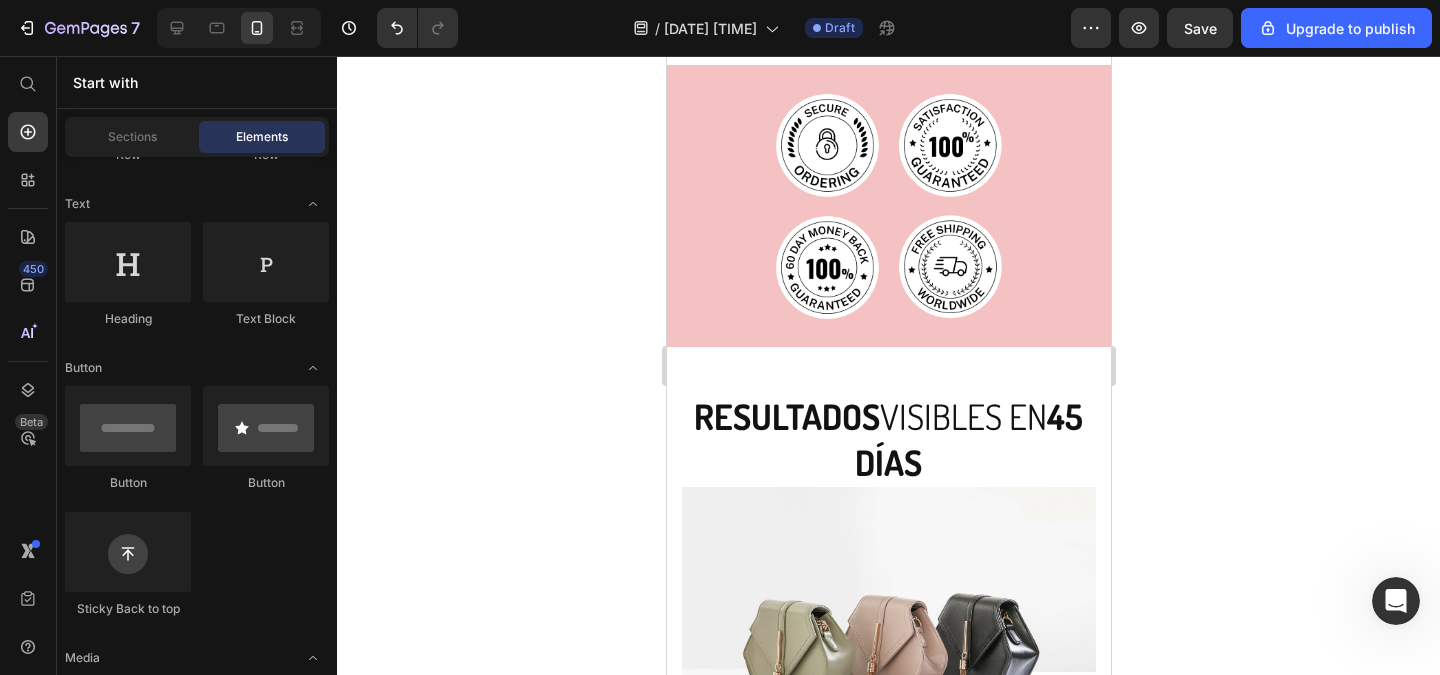 click on "COMPRAR  AHORA" at bounding box center [888, -77] 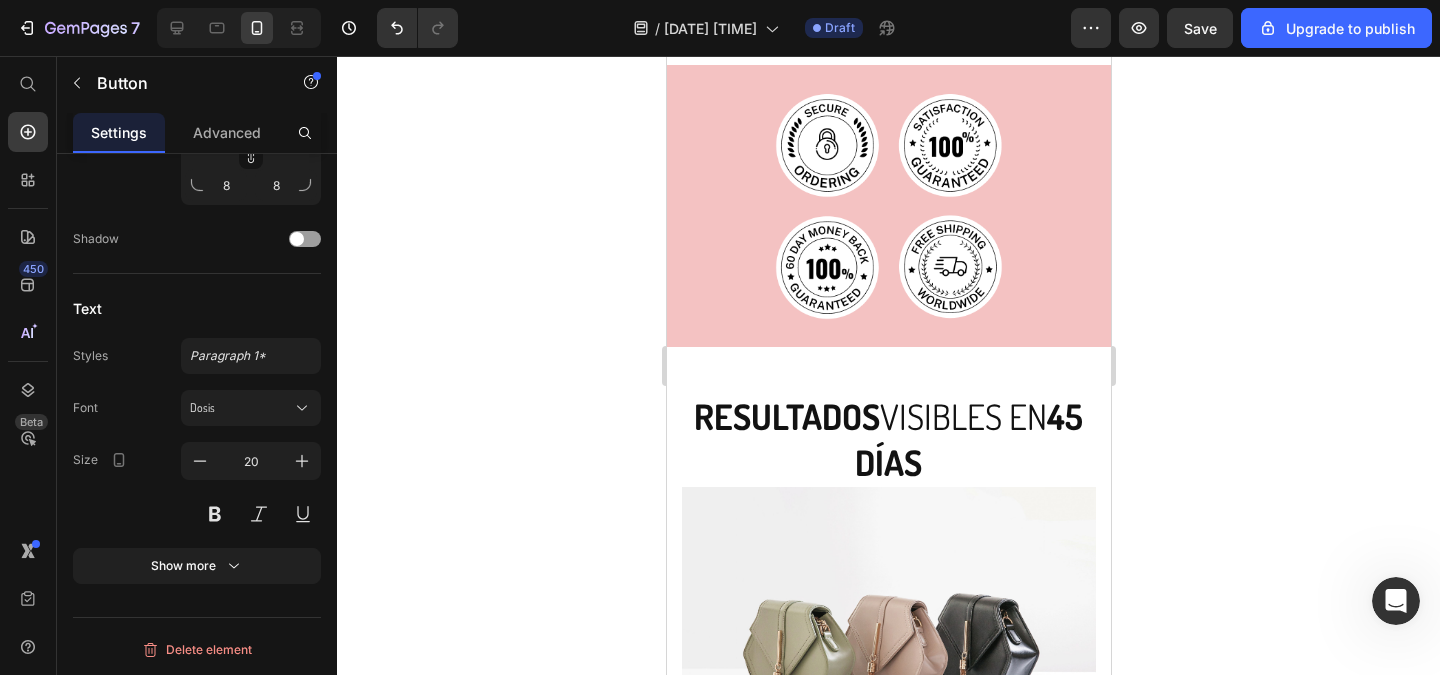 click 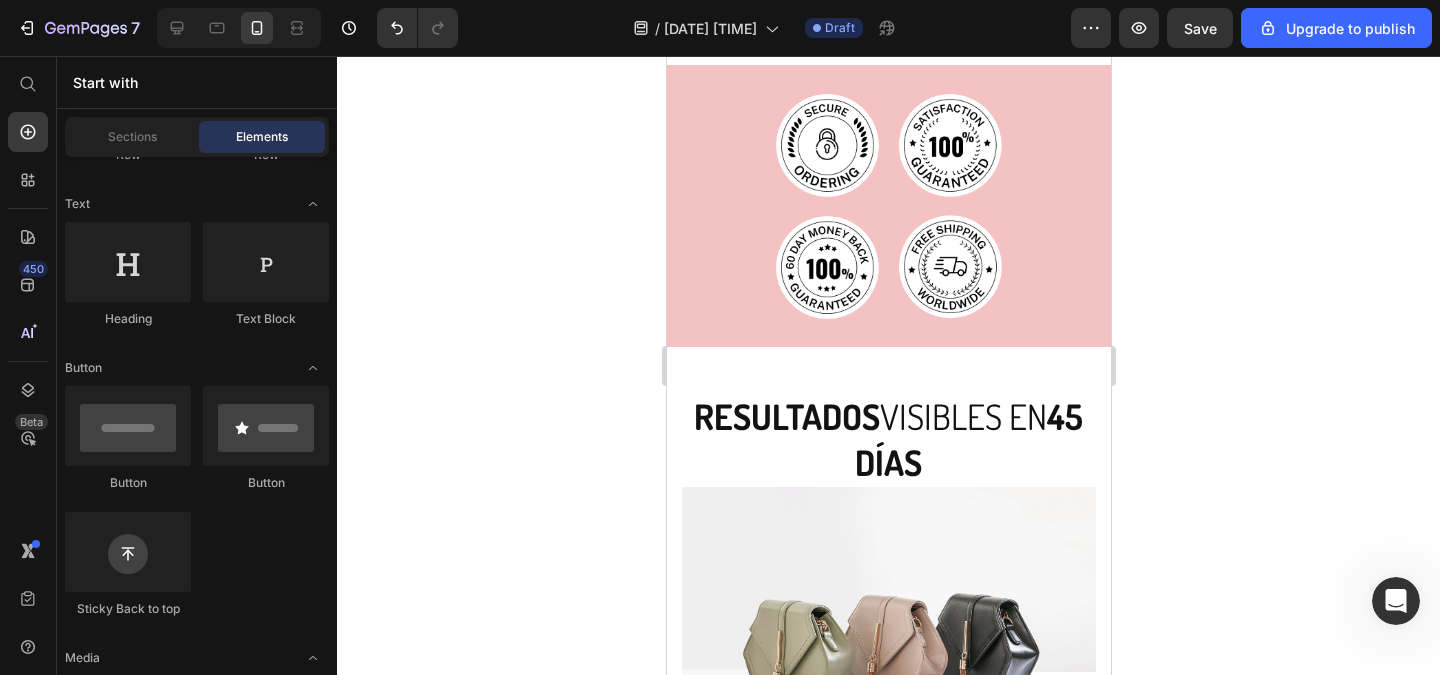 click on "COMPRAR  AHORA" at bounding box center (888, -77) 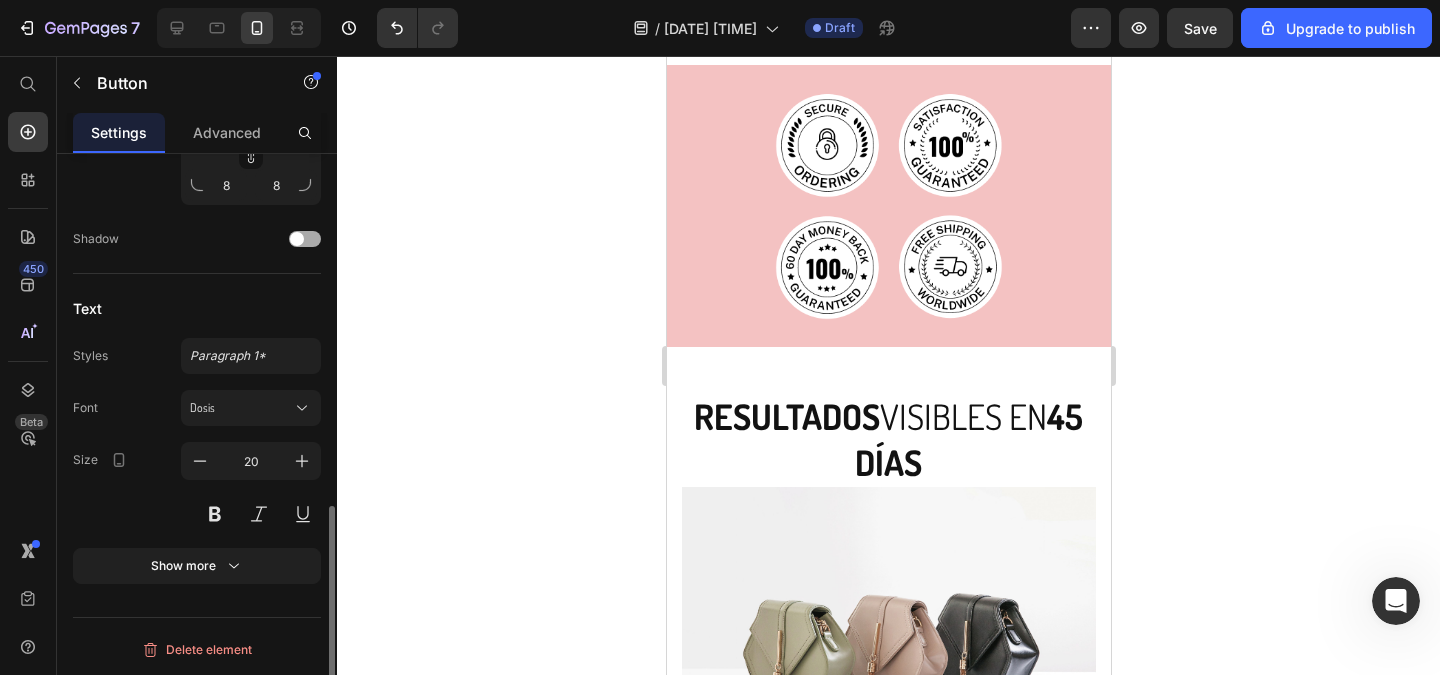scroll, scrollTop: 658, scrollLeft: 0, axis: vertical 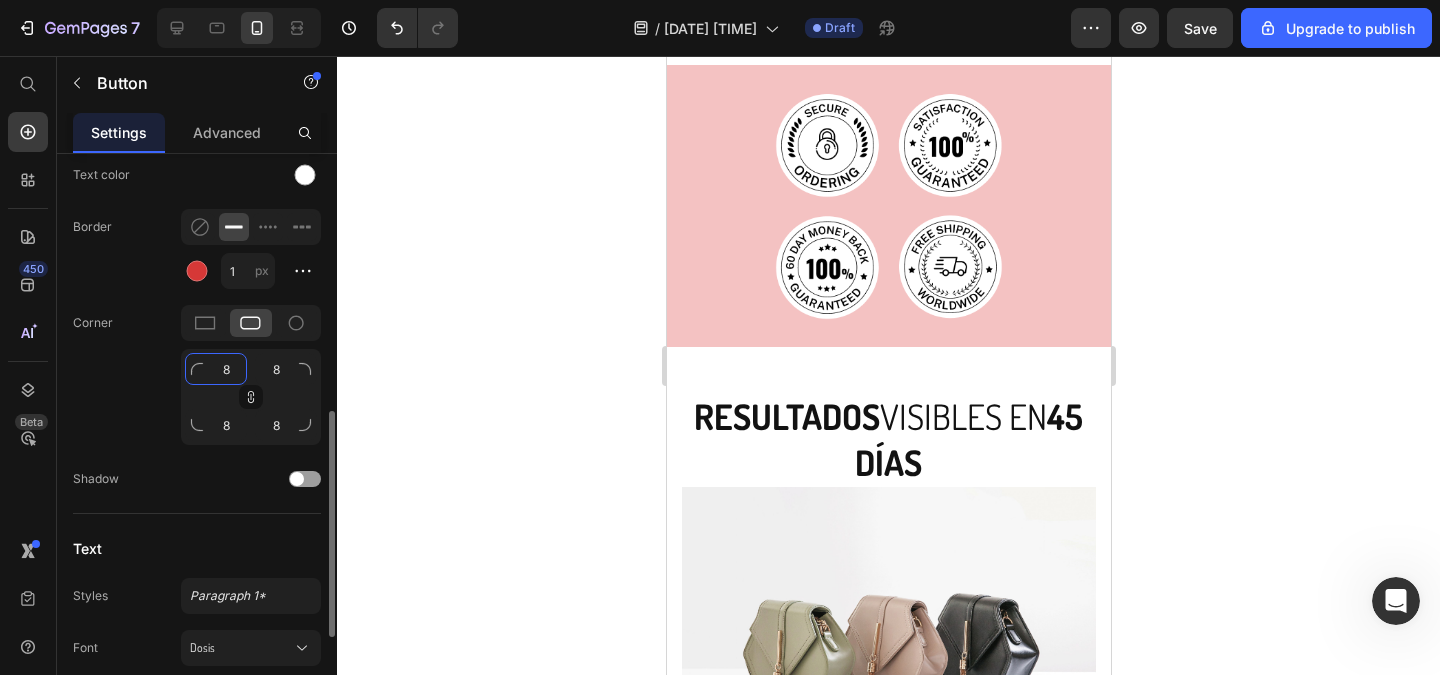 click on "8" 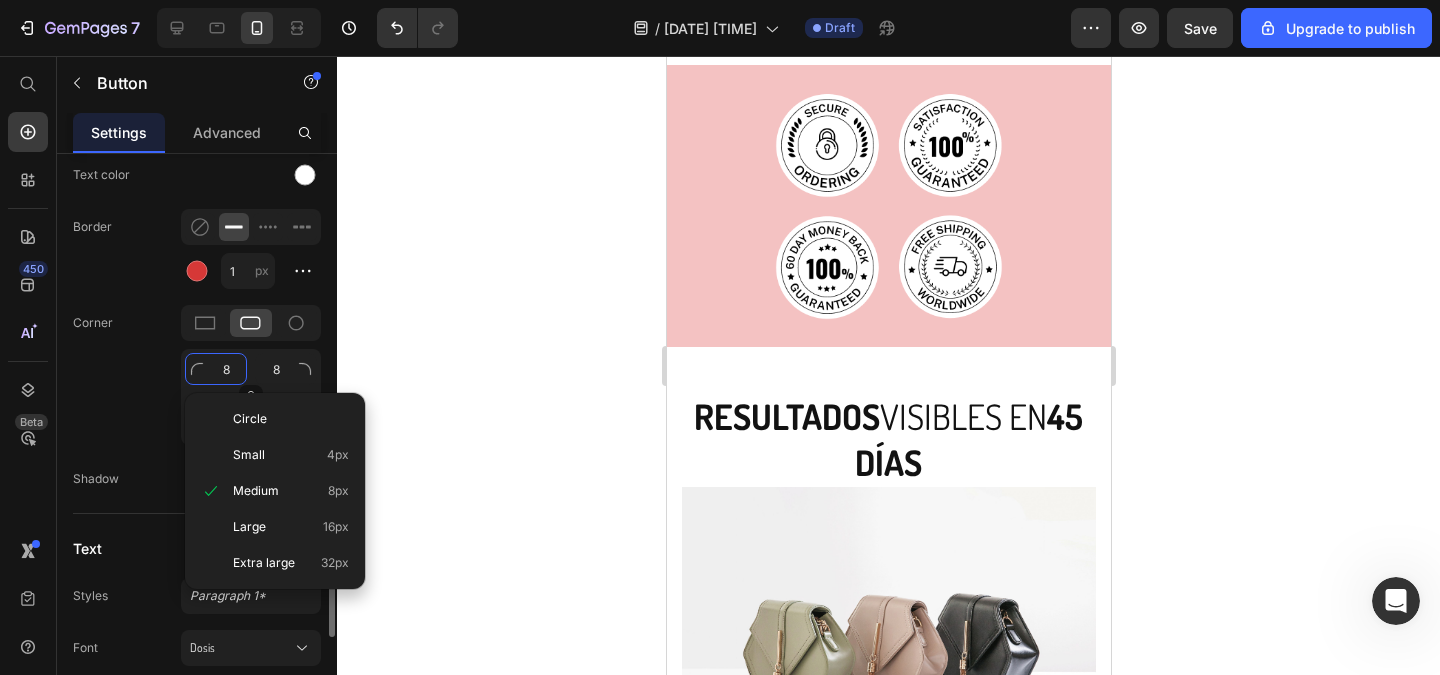 click on "8" 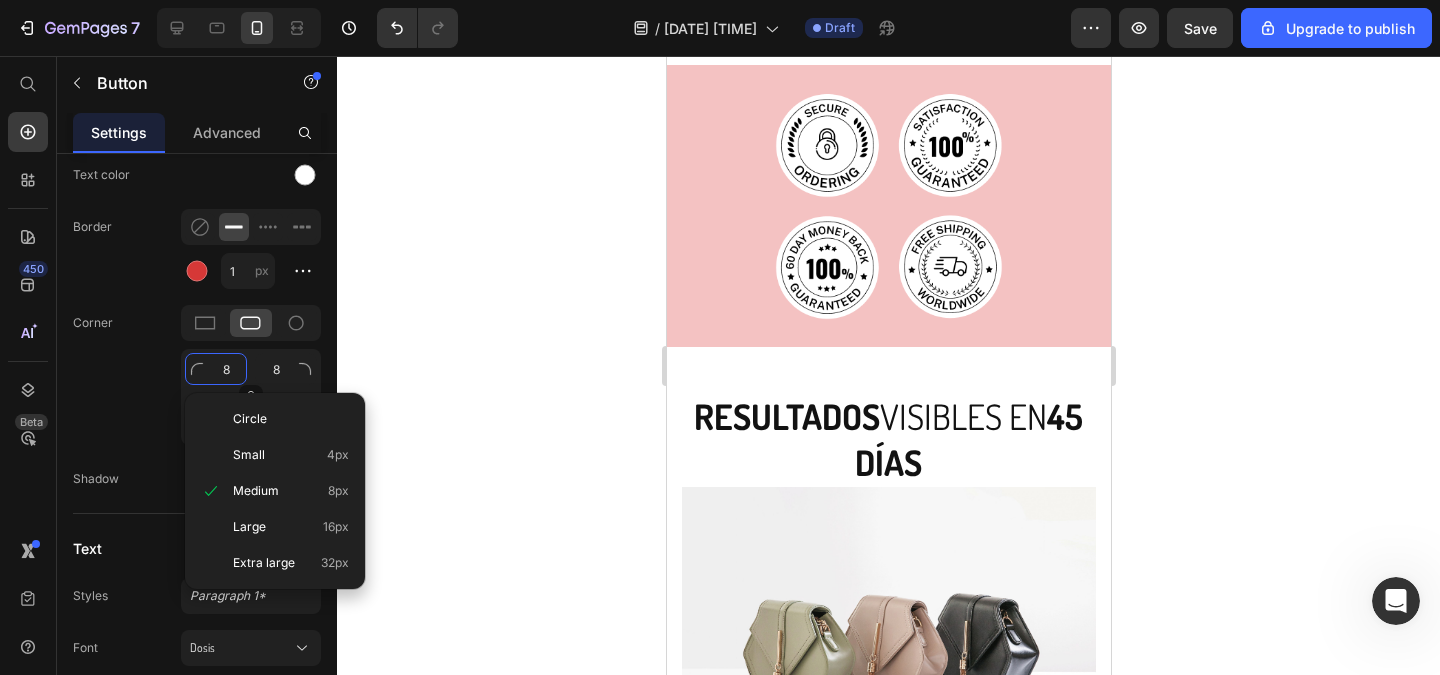 type on "5" 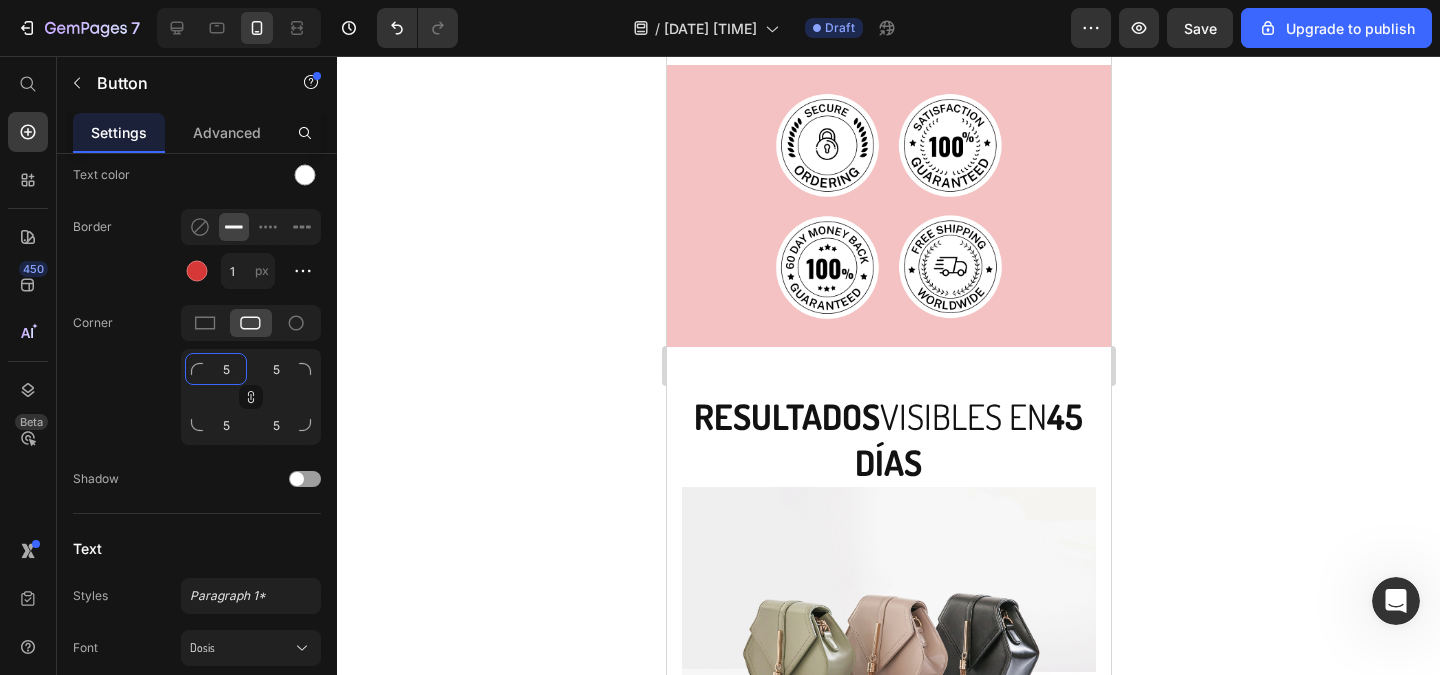 type on "5" 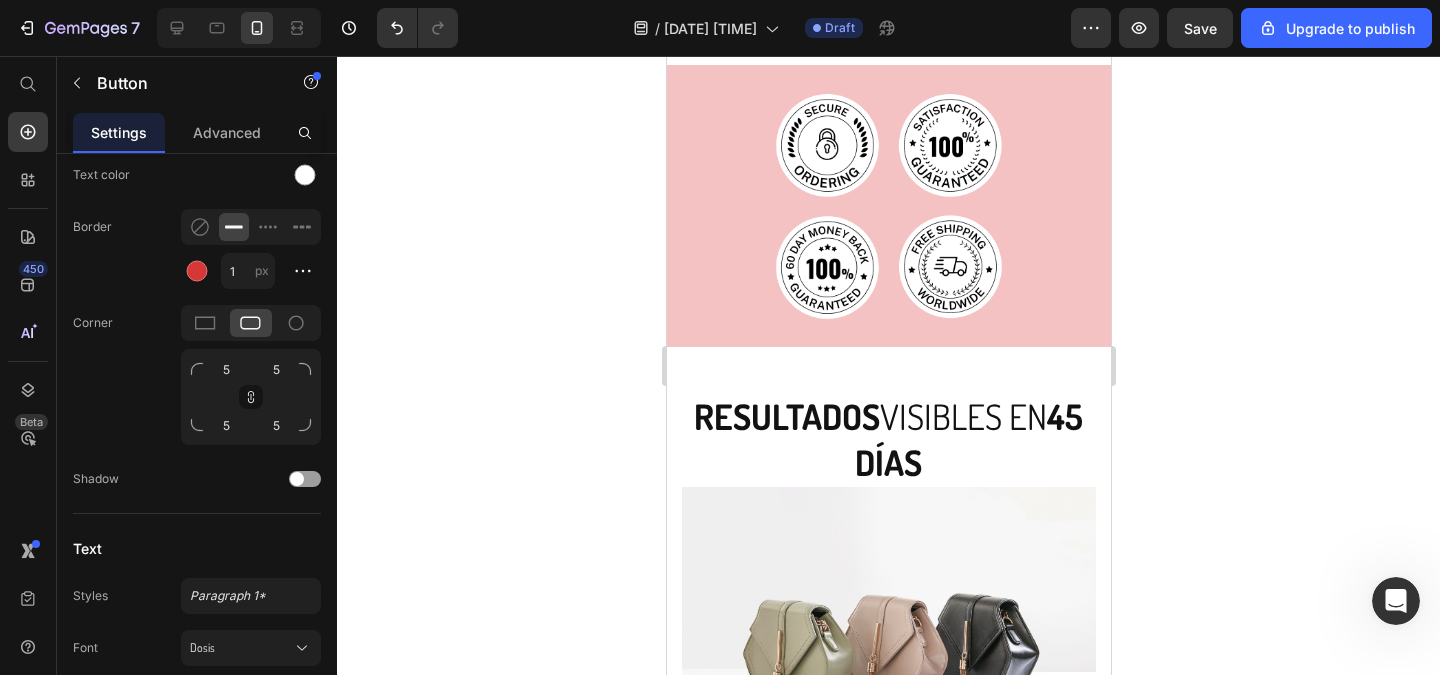 click 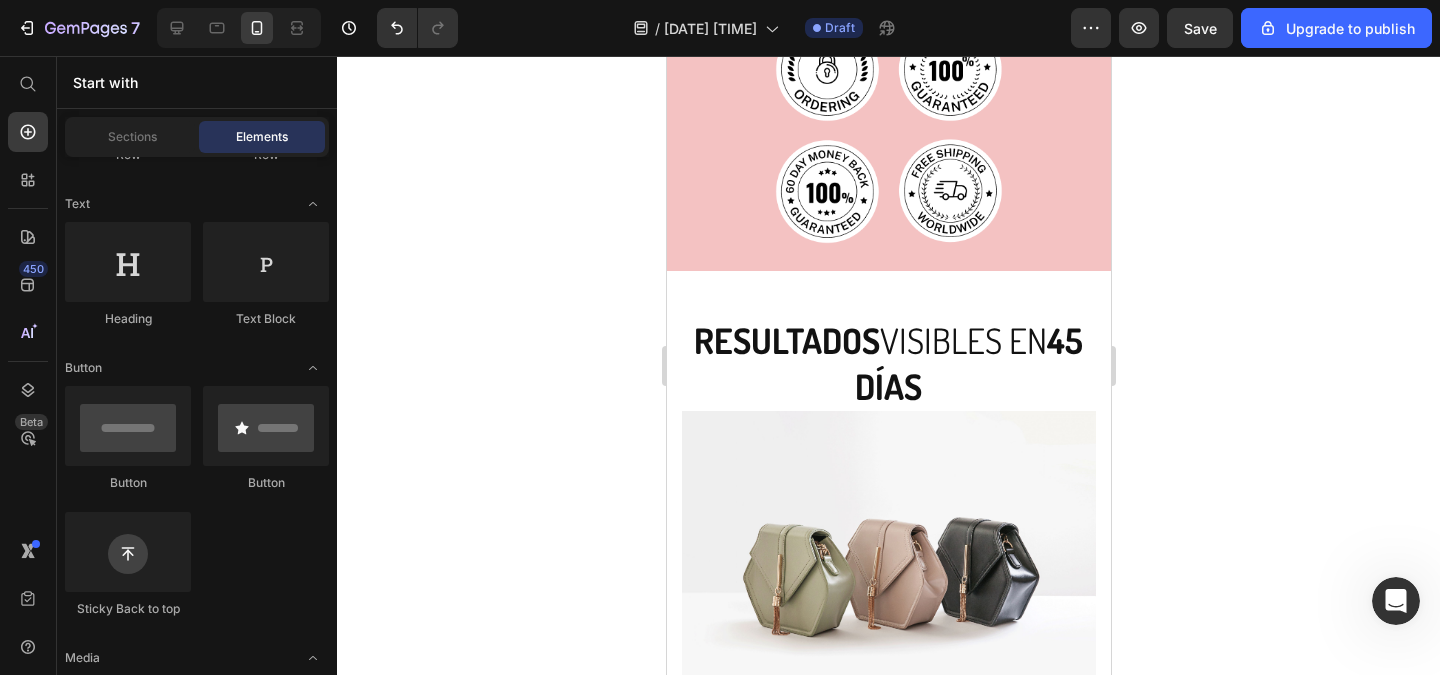 scroll, scrollTop: 240, scrollLeft: 0, axis: vertical 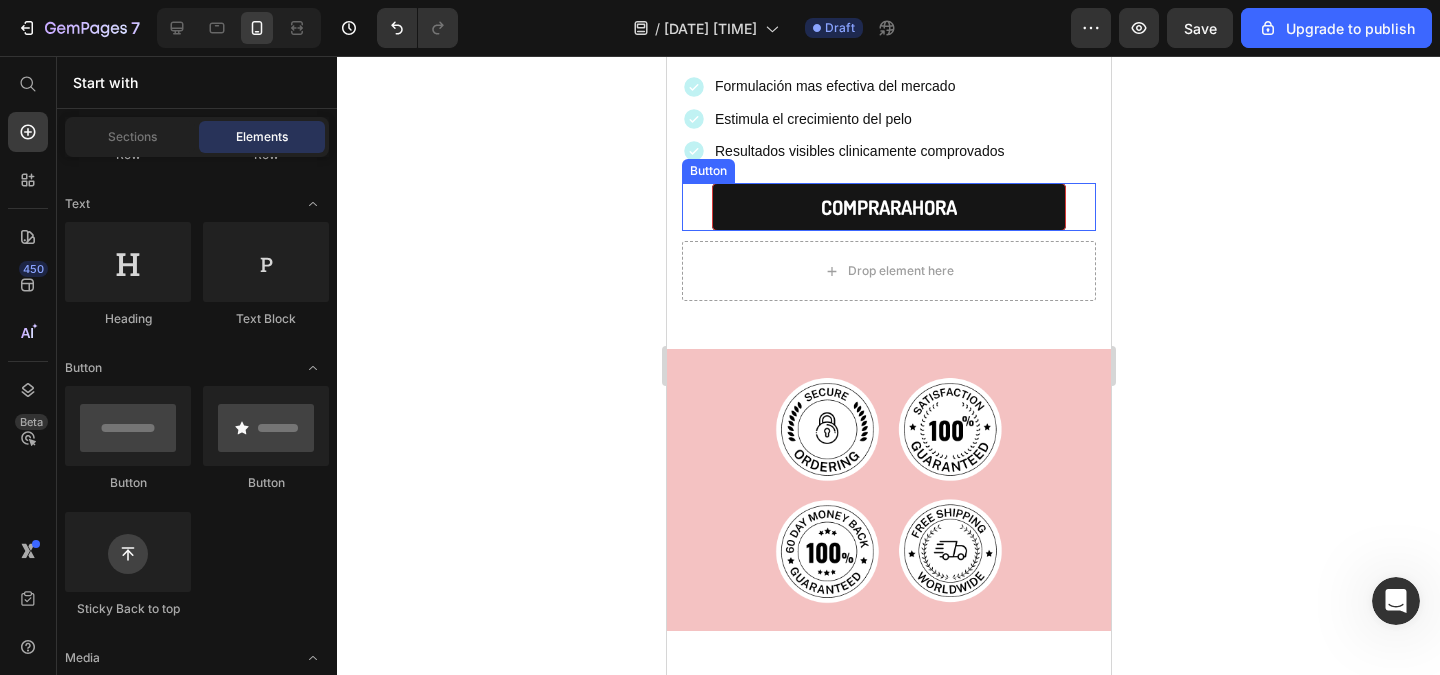 click on "COMPRAR  AHORA Button" at bounding box center (888, 207) 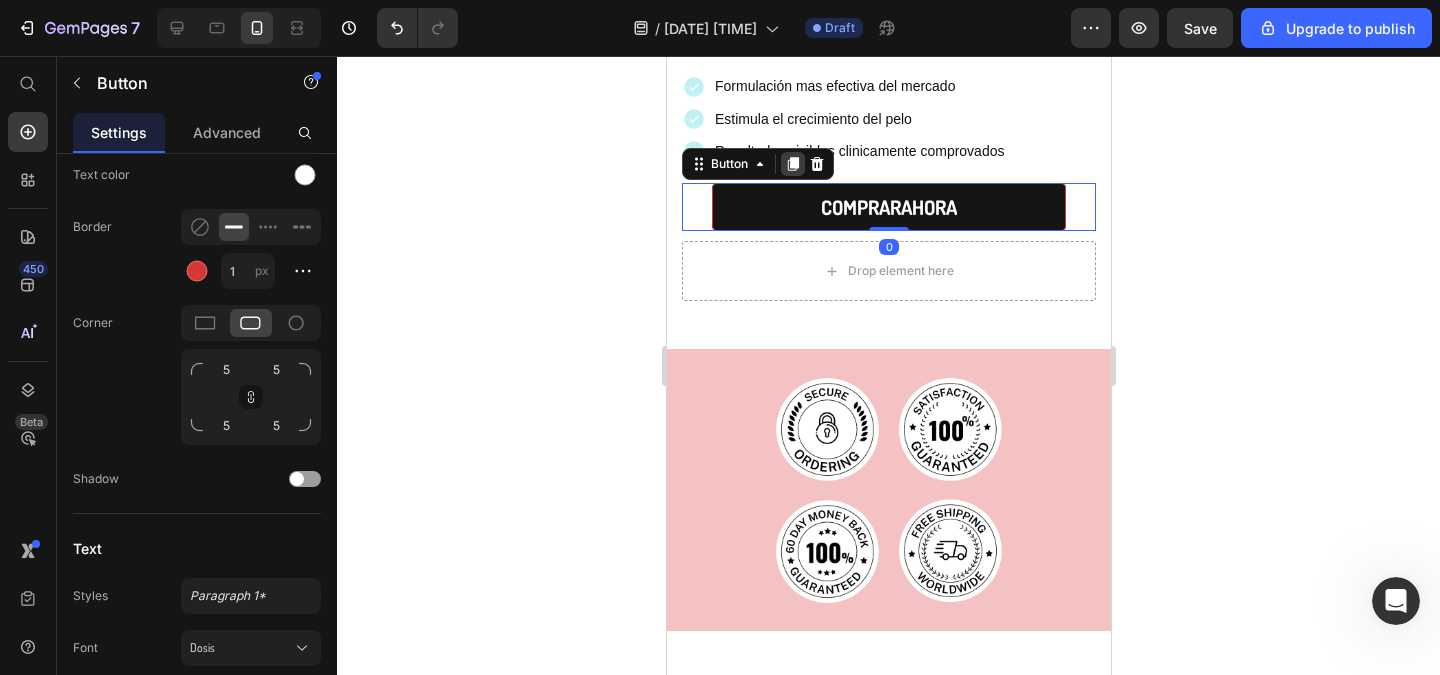 click 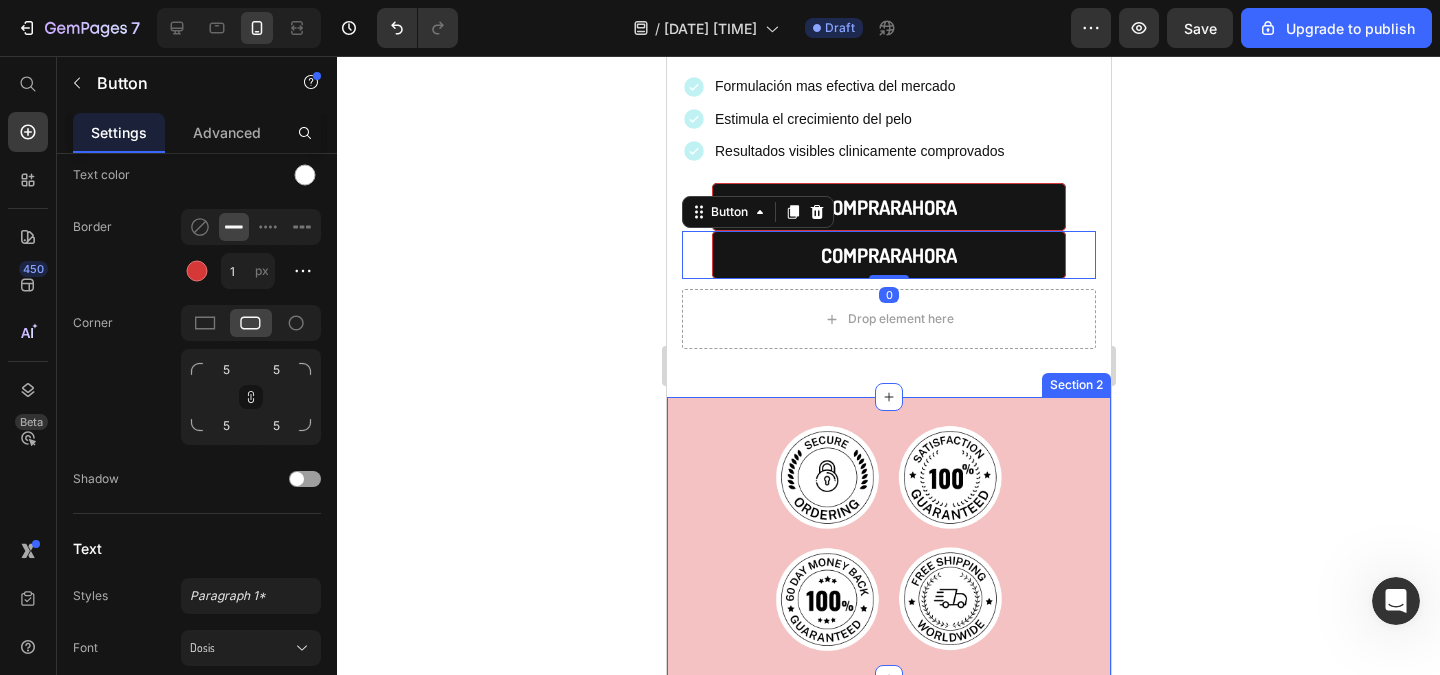 scroll, scrollTop: 480, scrollLeft: 0, axis: vertical 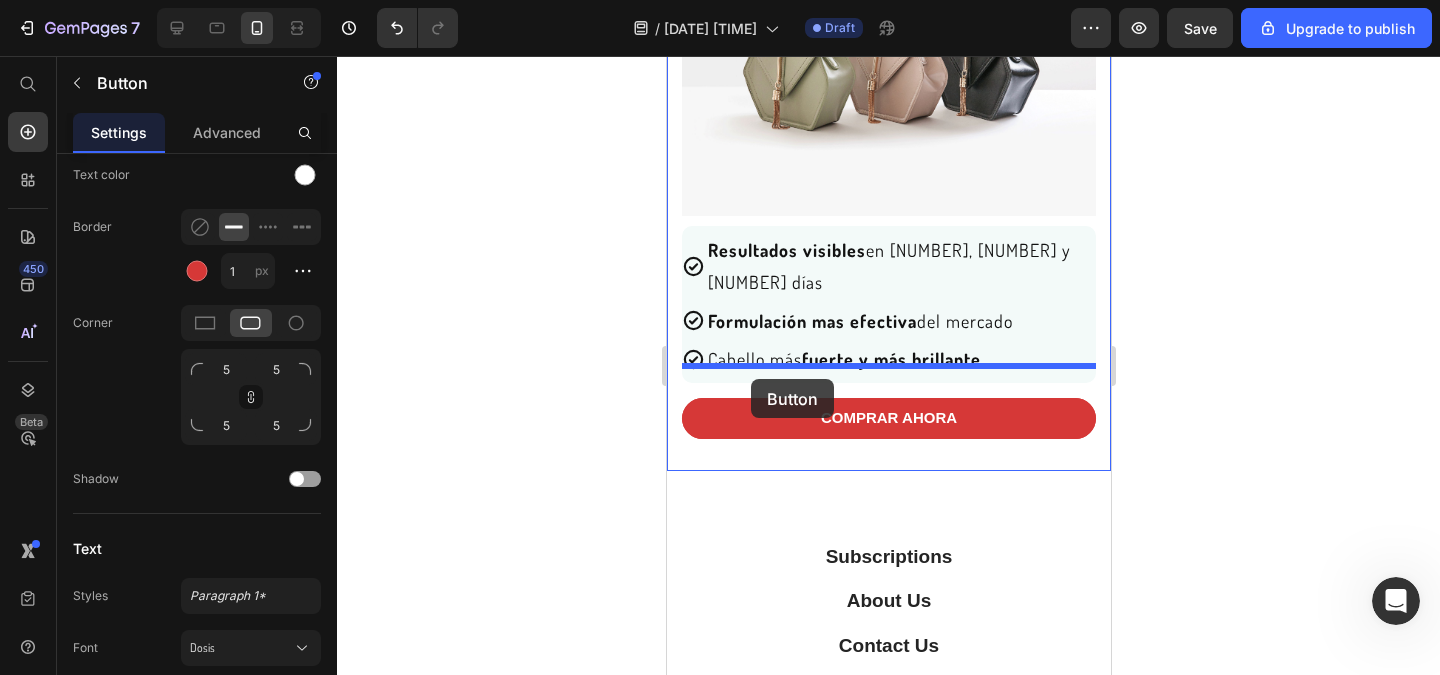 drag, startPoint x: 695, startPoint y: 366, endPoint x: 750, endPoint y: 379, distance: 56.515484 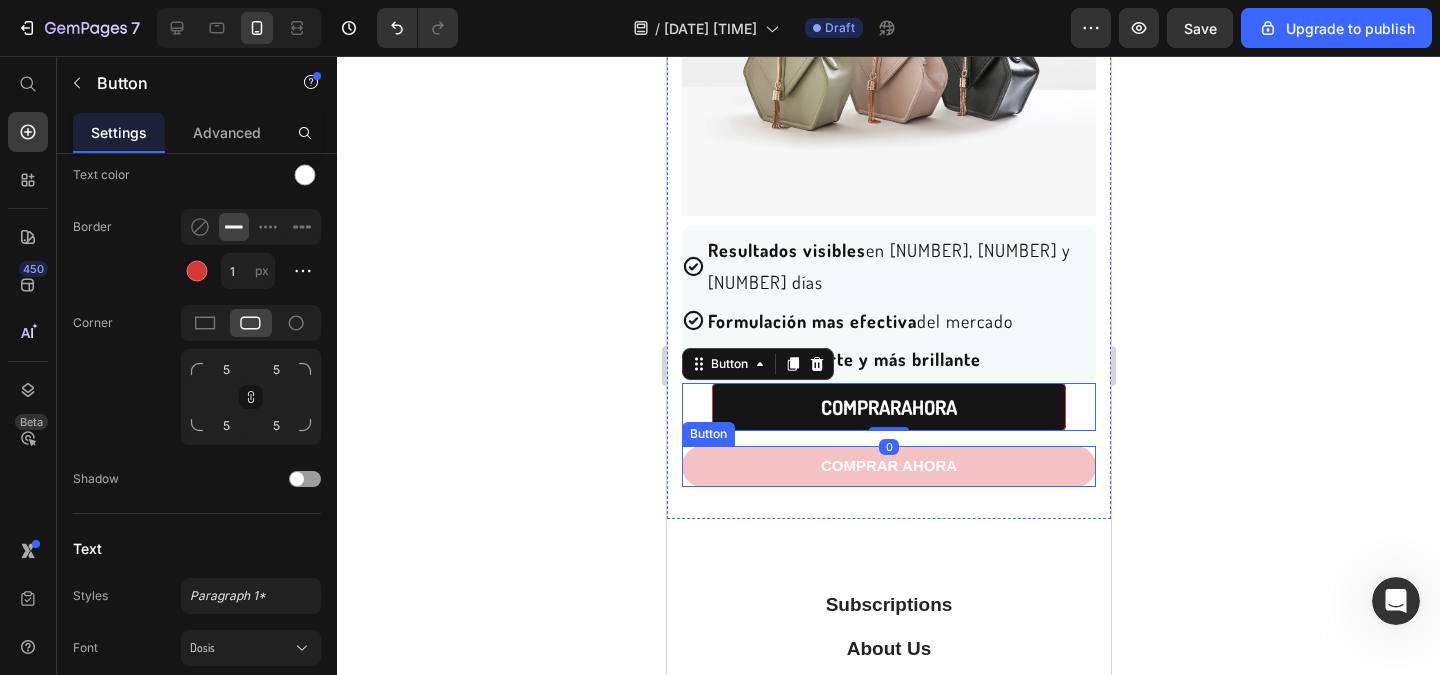 click on "COMPRAR AHORA" at bounding box center [888, 466] 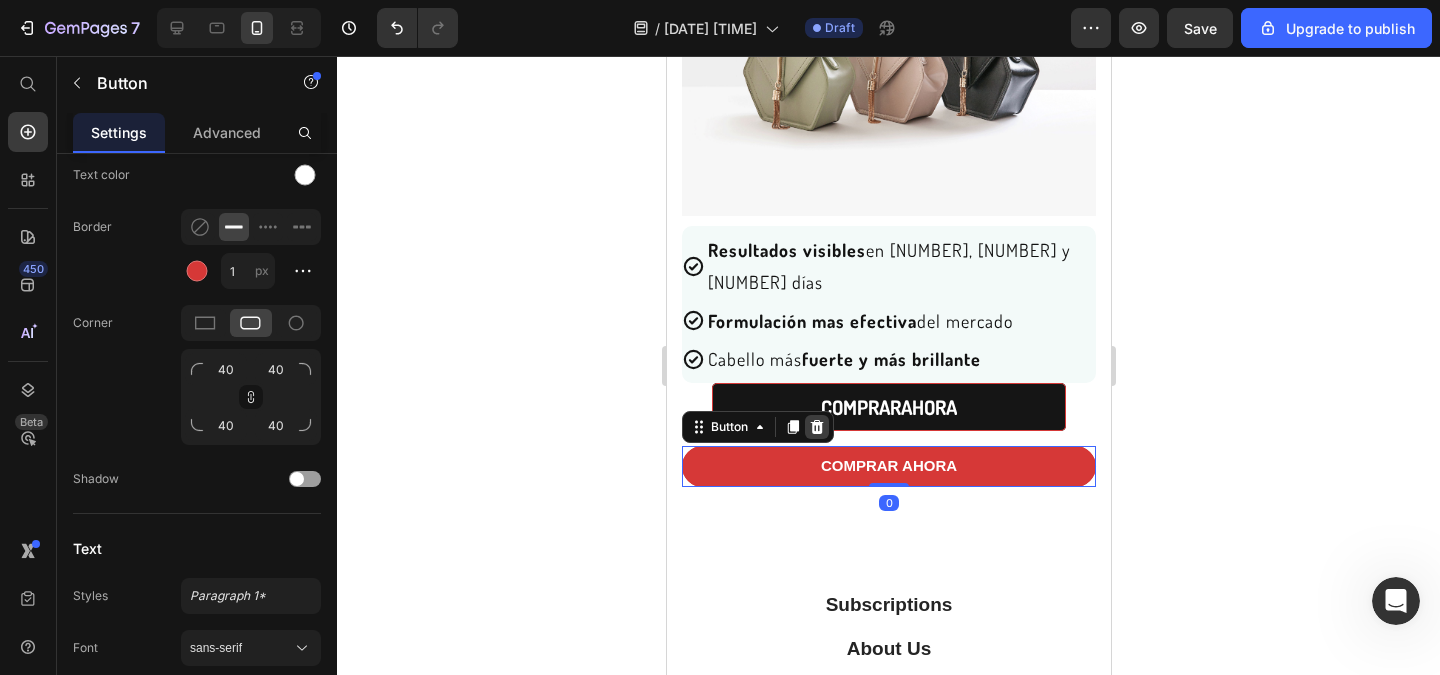 click 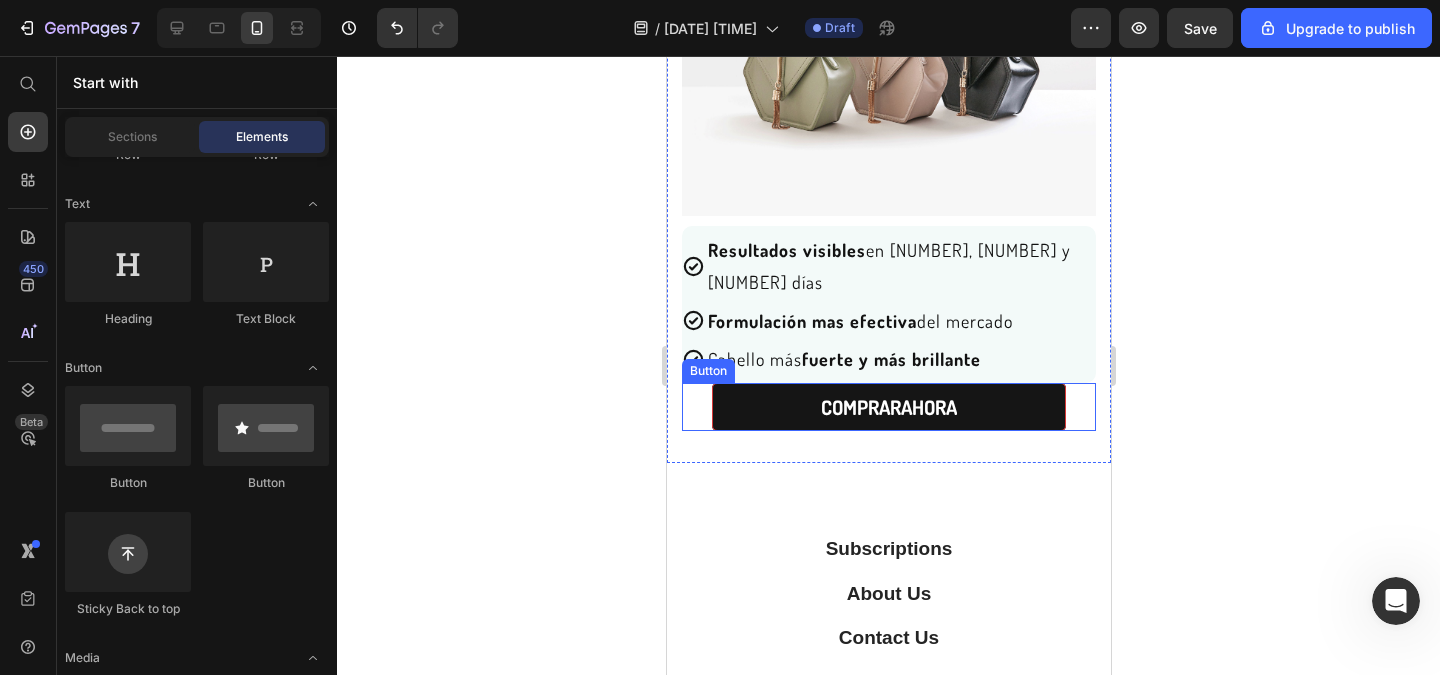 click on "COMPRAR  AHORA Button" at bounding box center (888, 407) 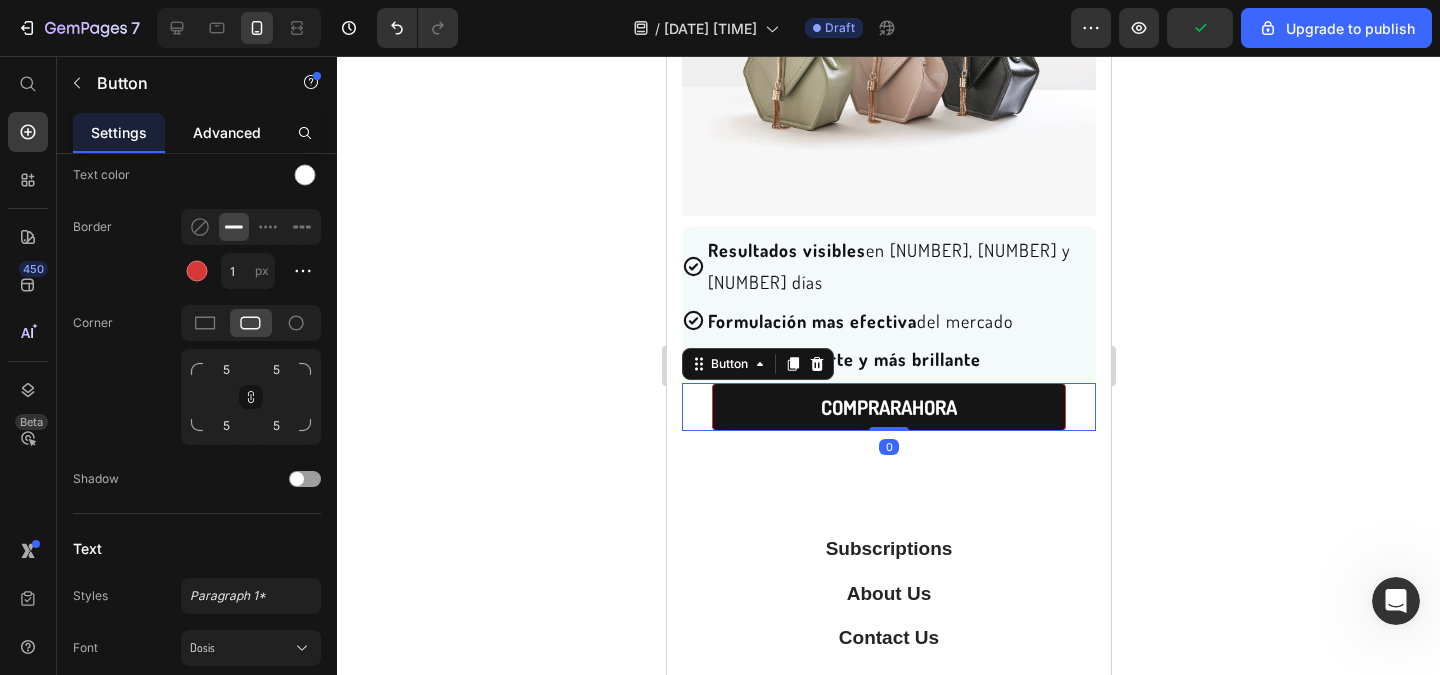 click on "Advanced" 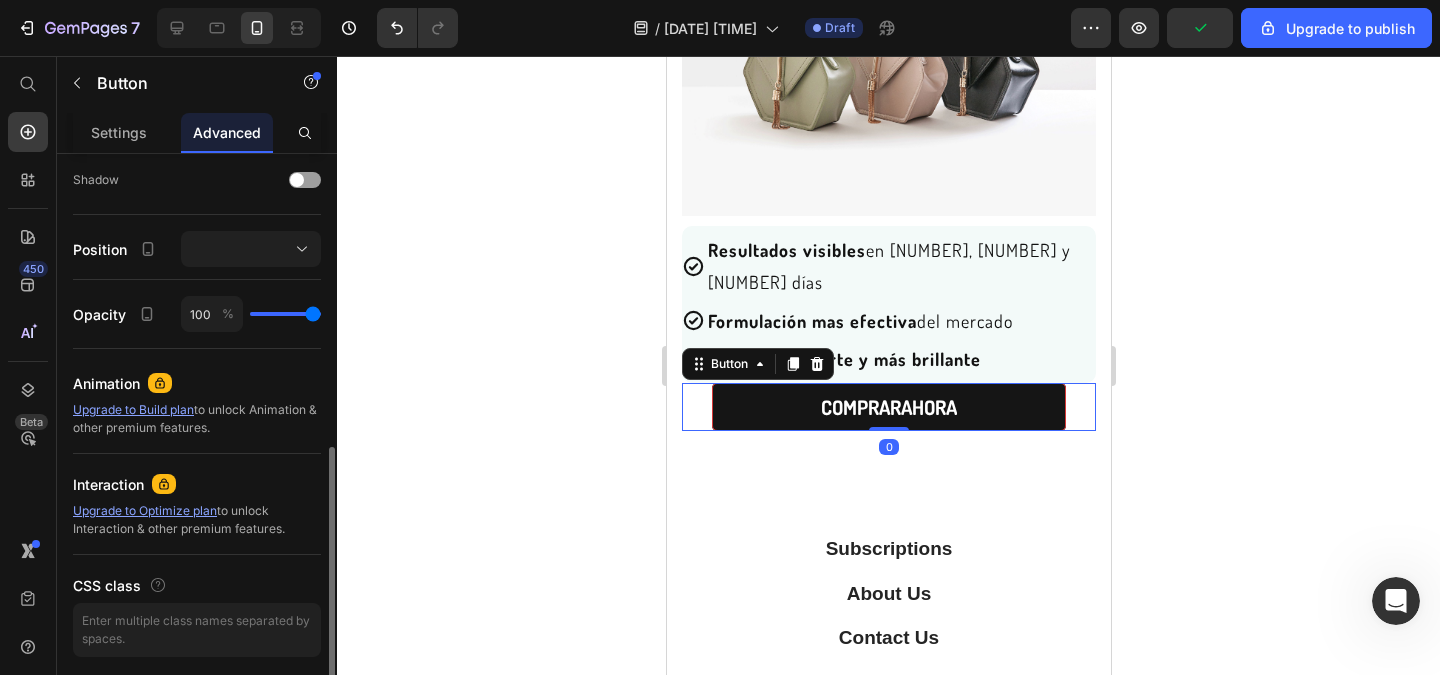 scroll, scrollTop: 0, scrollLeft: 0, axis: both 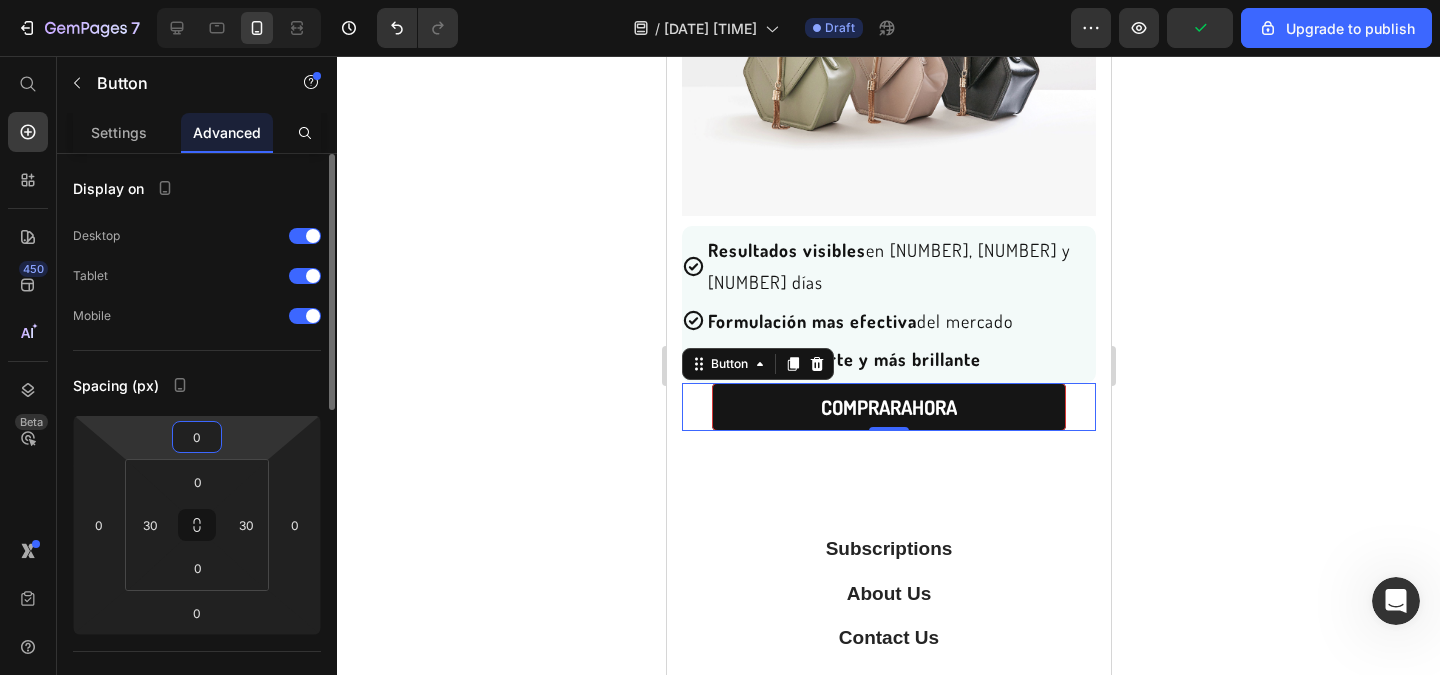 click on "0" at bounding box center [197, 437] 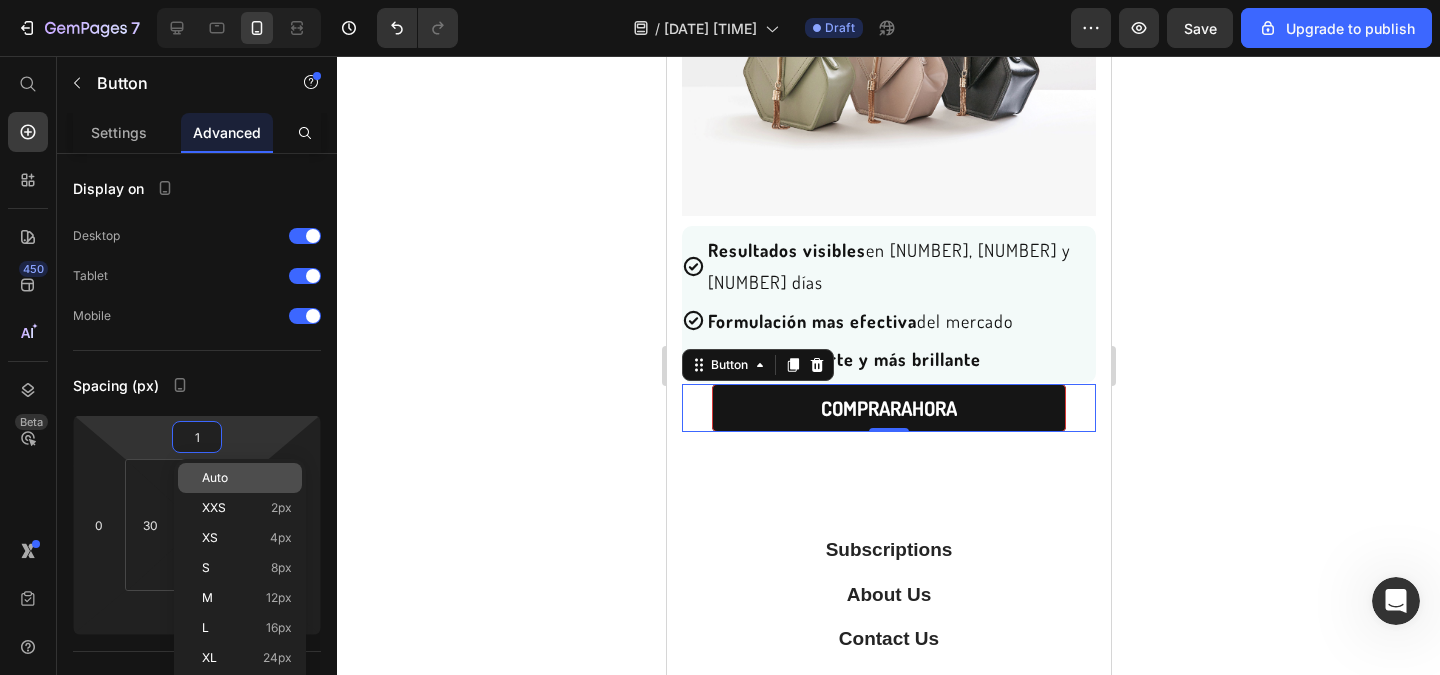 type on "15" 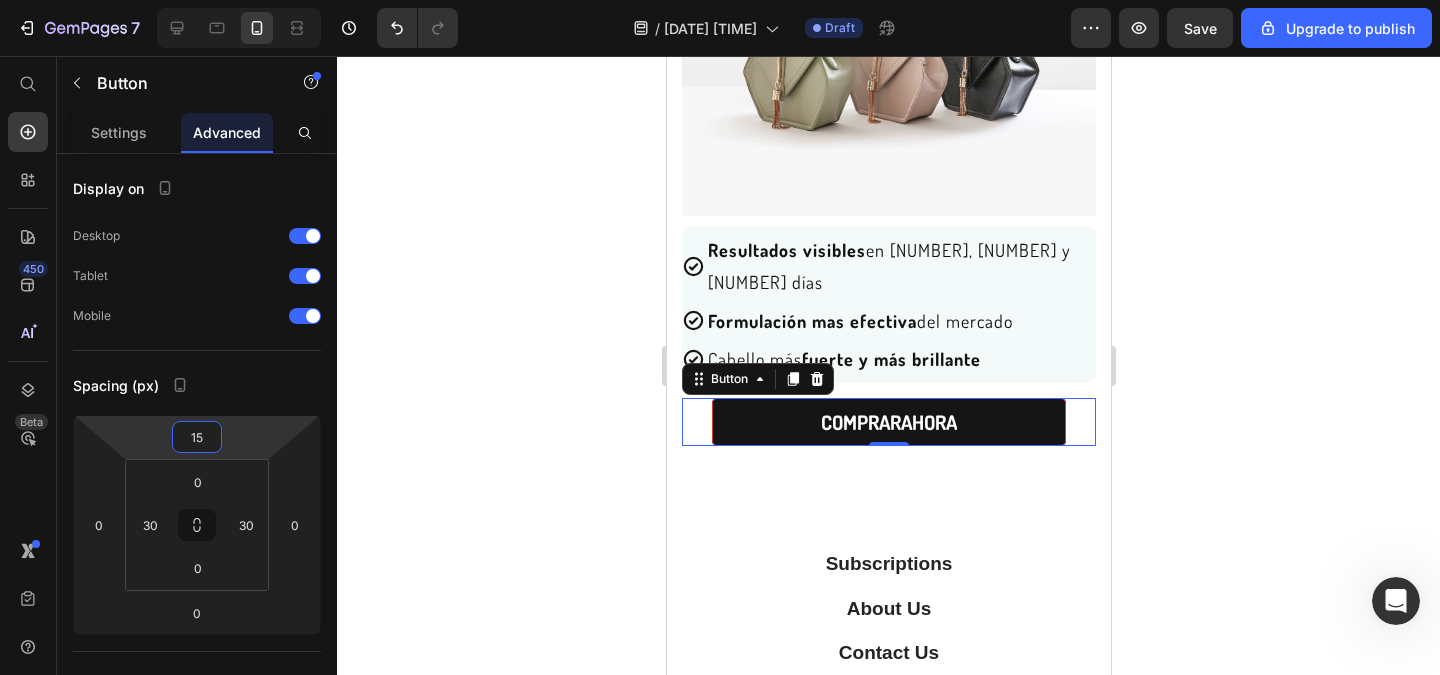 drag, startPoint x: 1223, startPoint y: 371, endPoint x: 1224, endPoint y: 381, distance: 10.049875 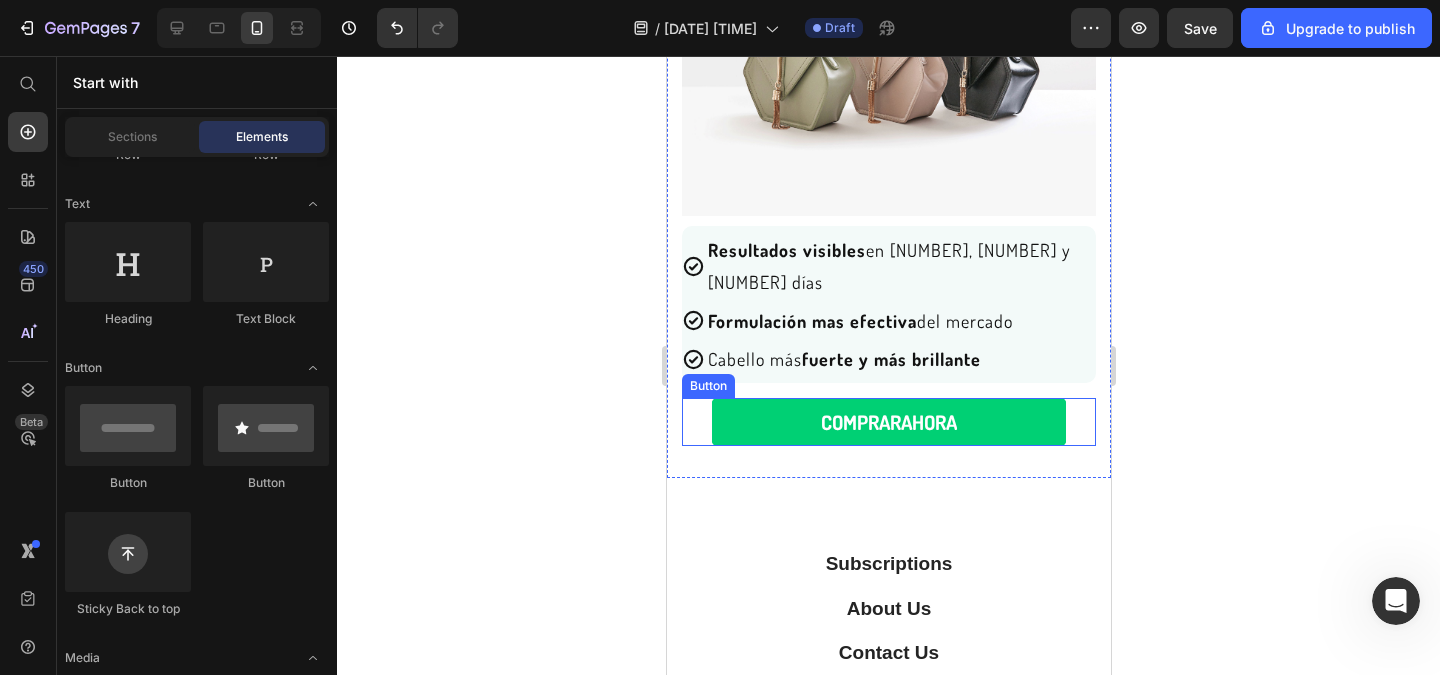 click on "COMPRAR  AHORA" at bounding box center (888, 422) 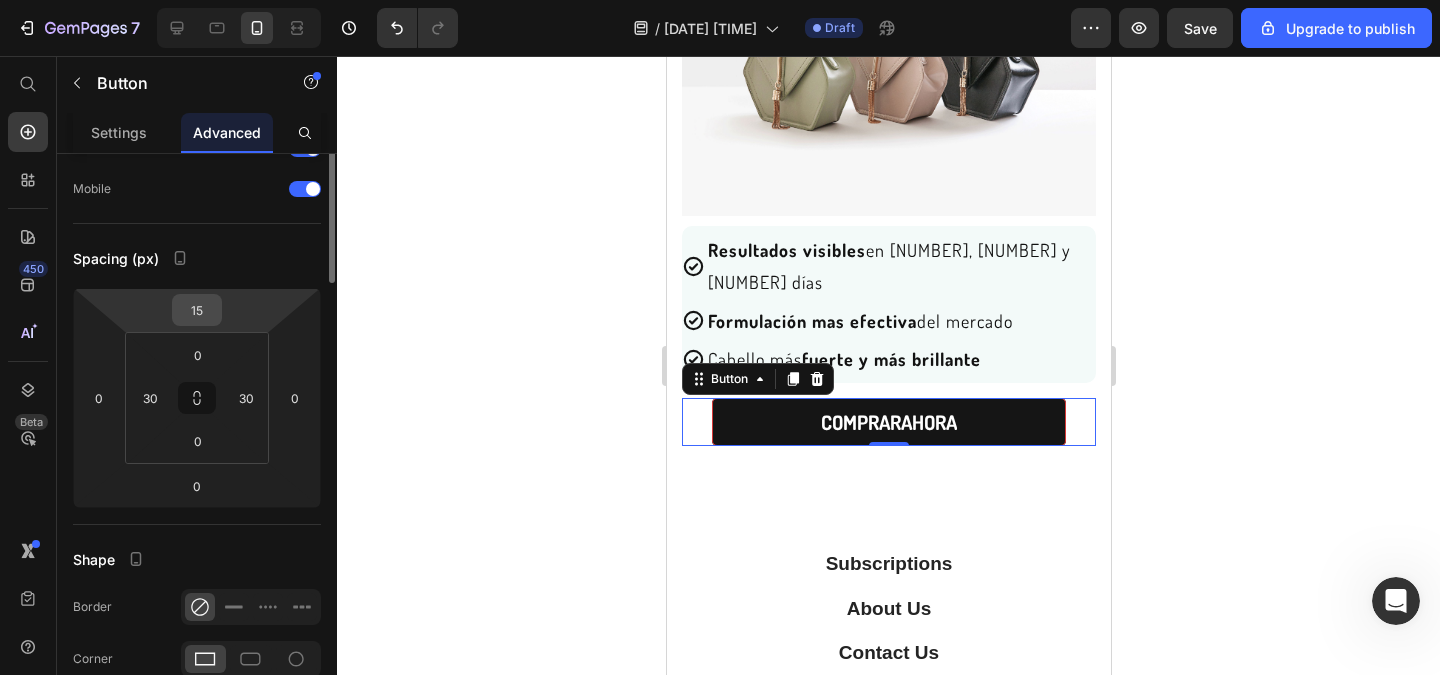 scroll, scrollTop: 0, scrollLeft: 0, axis: both 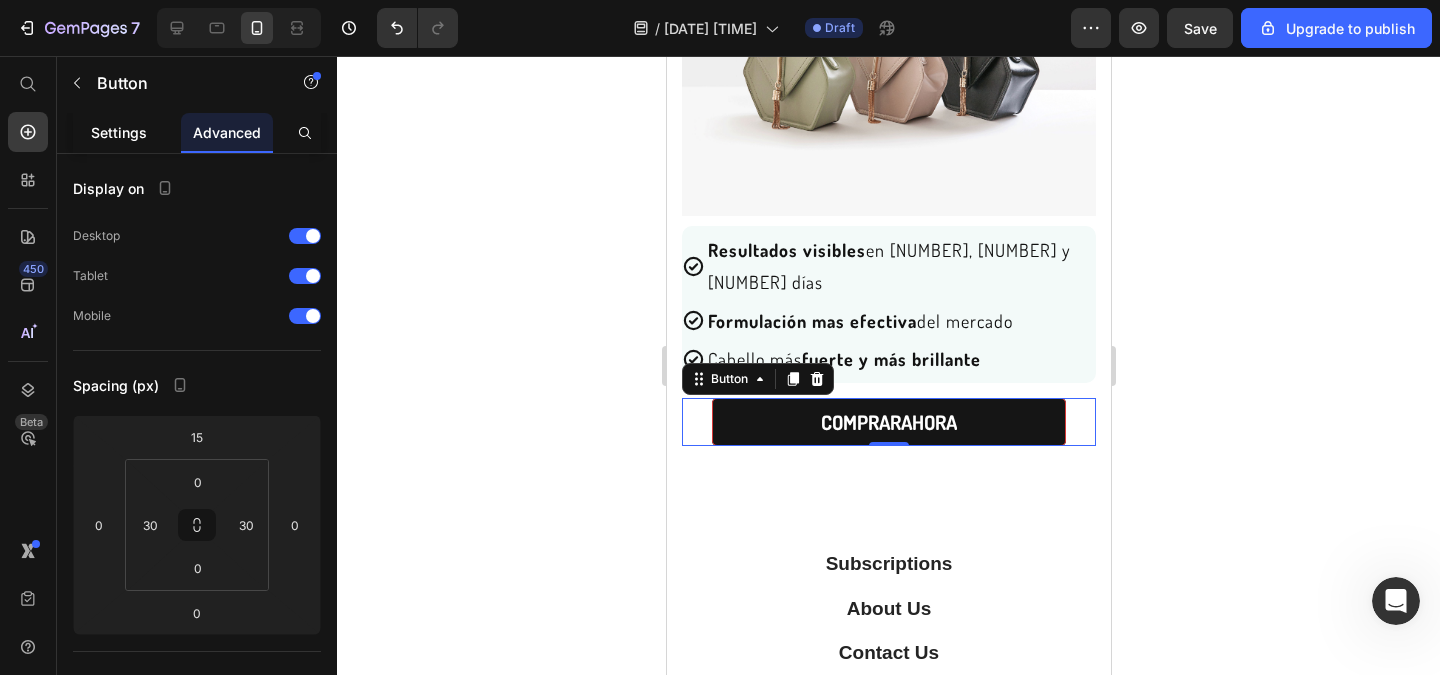 click on "Settings" at bounding box center [119, 132] 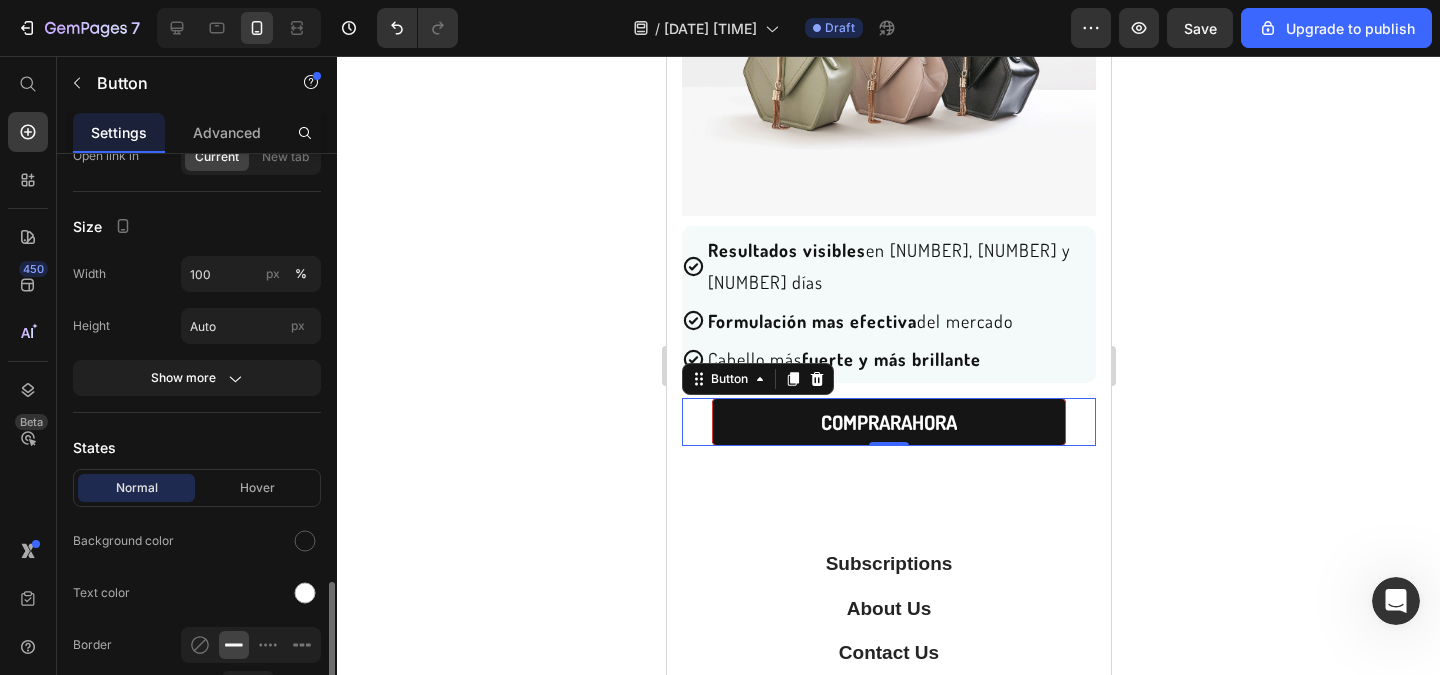 scroll, scrollTop: 480, scrollLeft: 0, axis: vertical 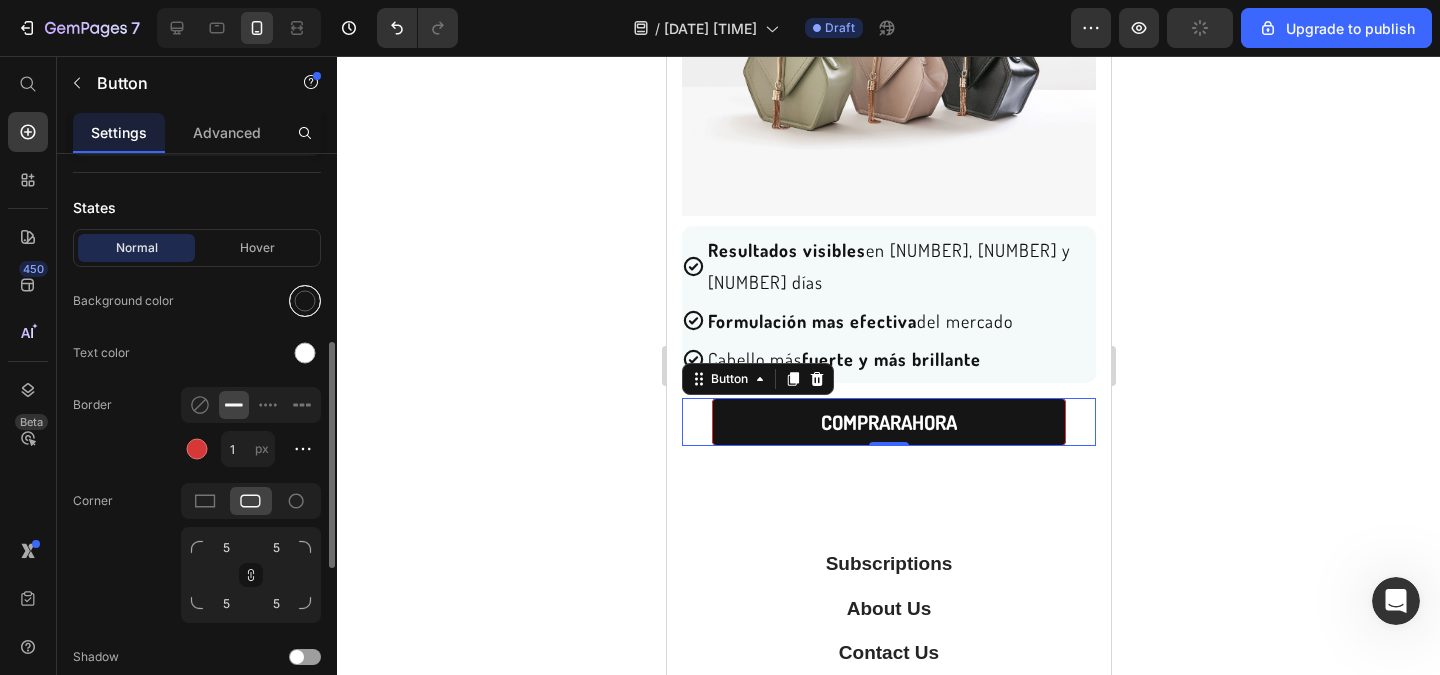 click at bounding box center [305, 301] 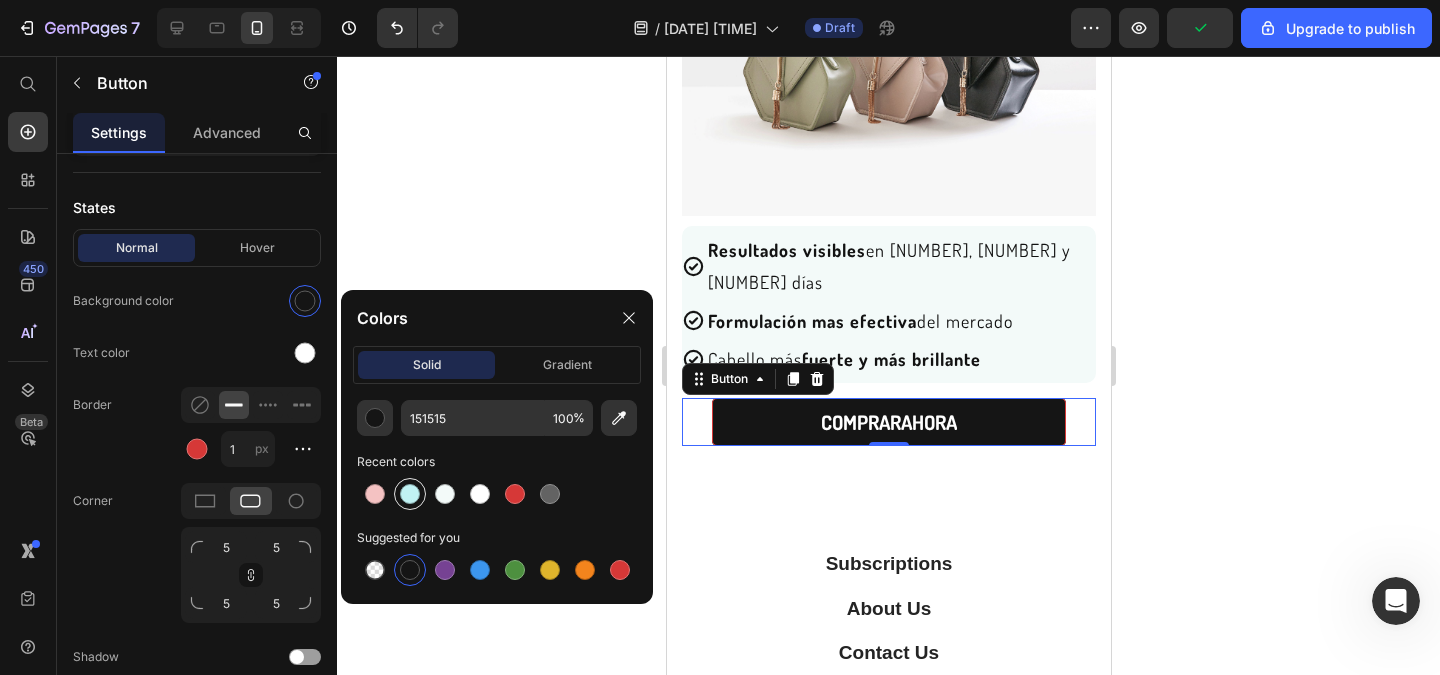 click at bounding box center (410, 494) 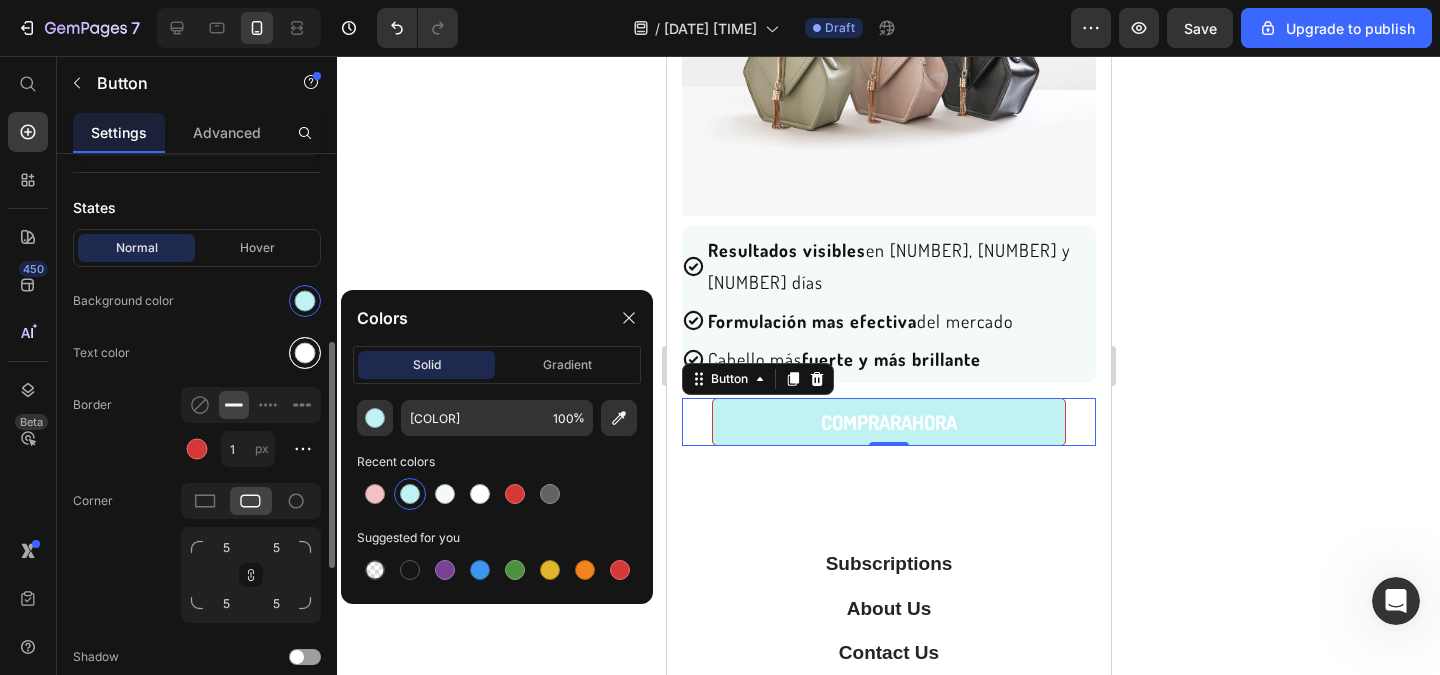 click at bounding box center [305, 353] 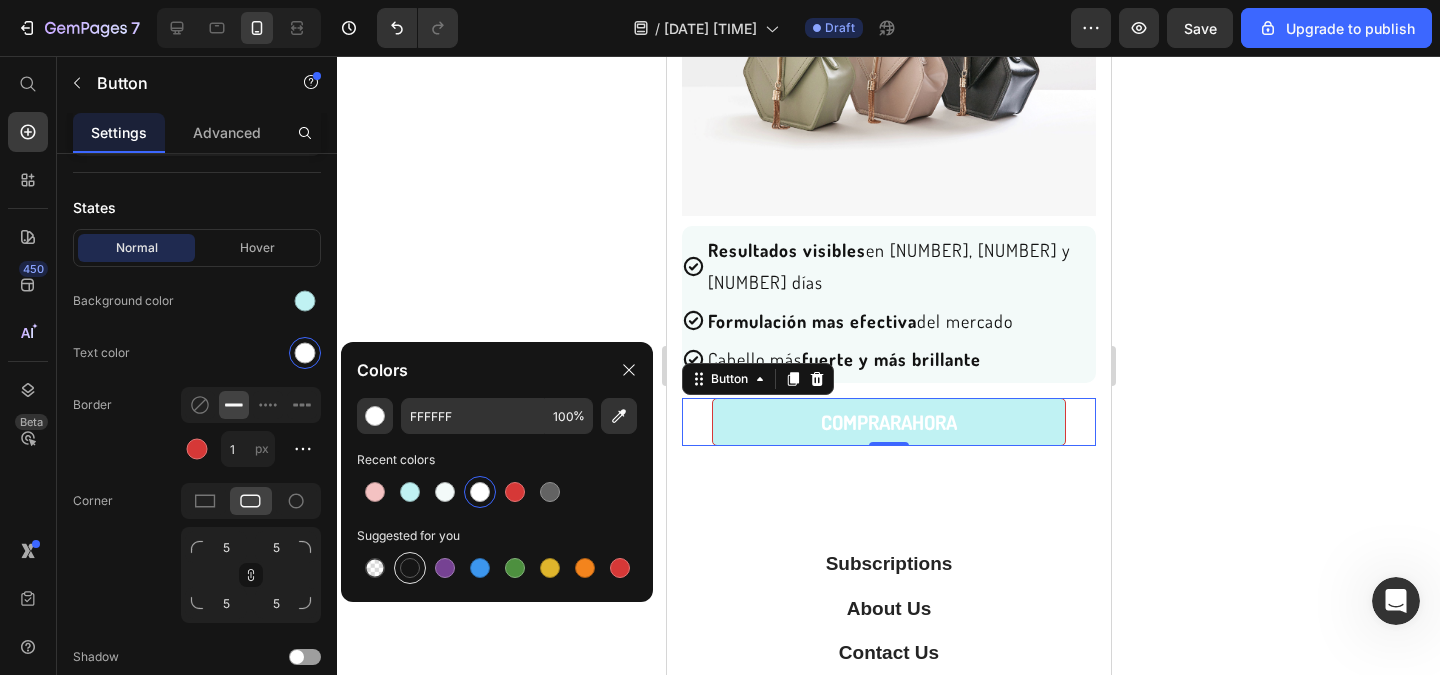 click at bounding box center [410, 568] 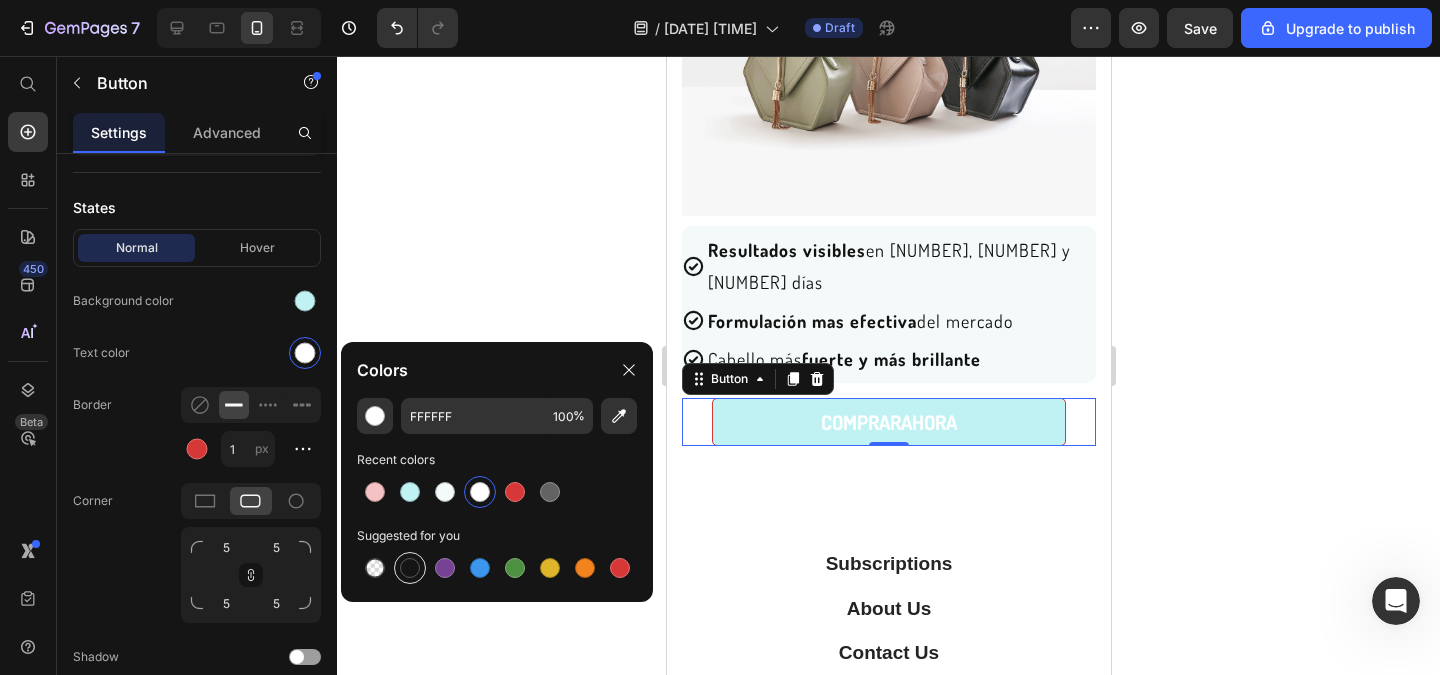 type on "151515" 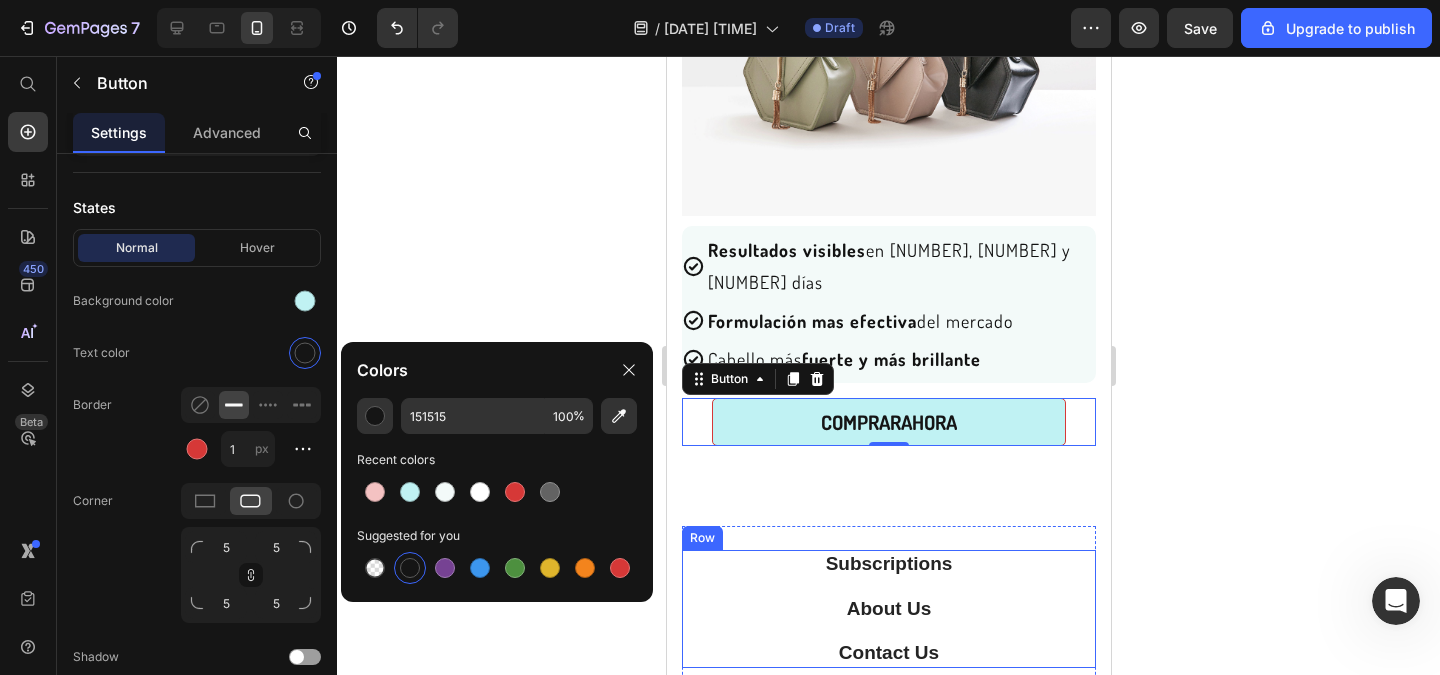 click 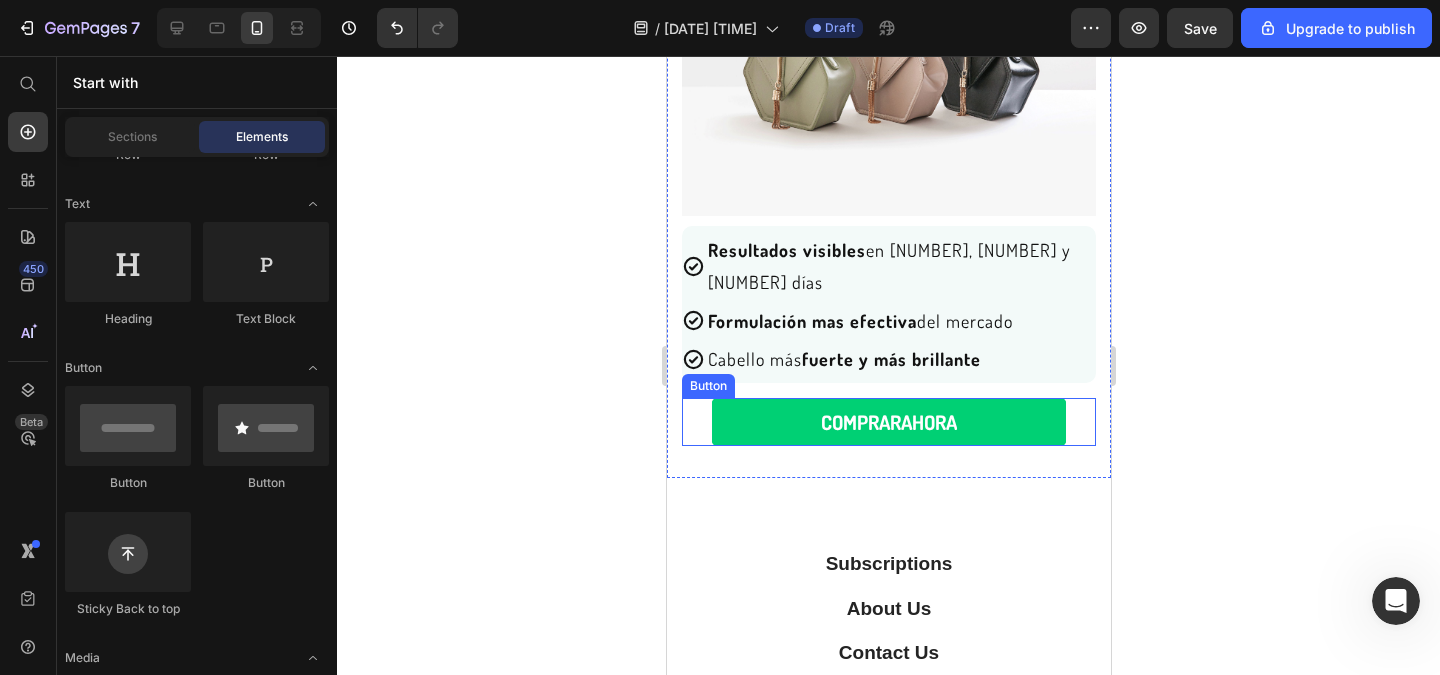 click on "COMPRAR  AHORA" at bounding box center (888, 422) 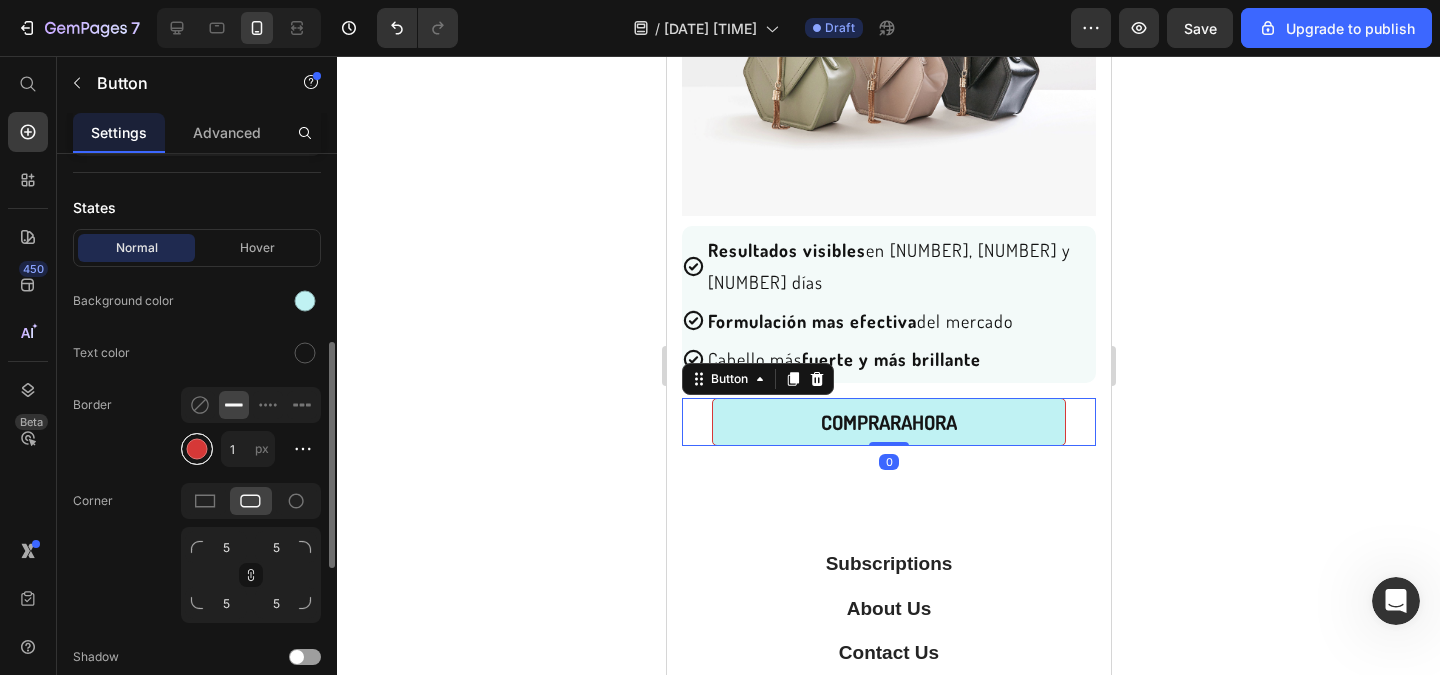 click at bounding box center (197, 449) 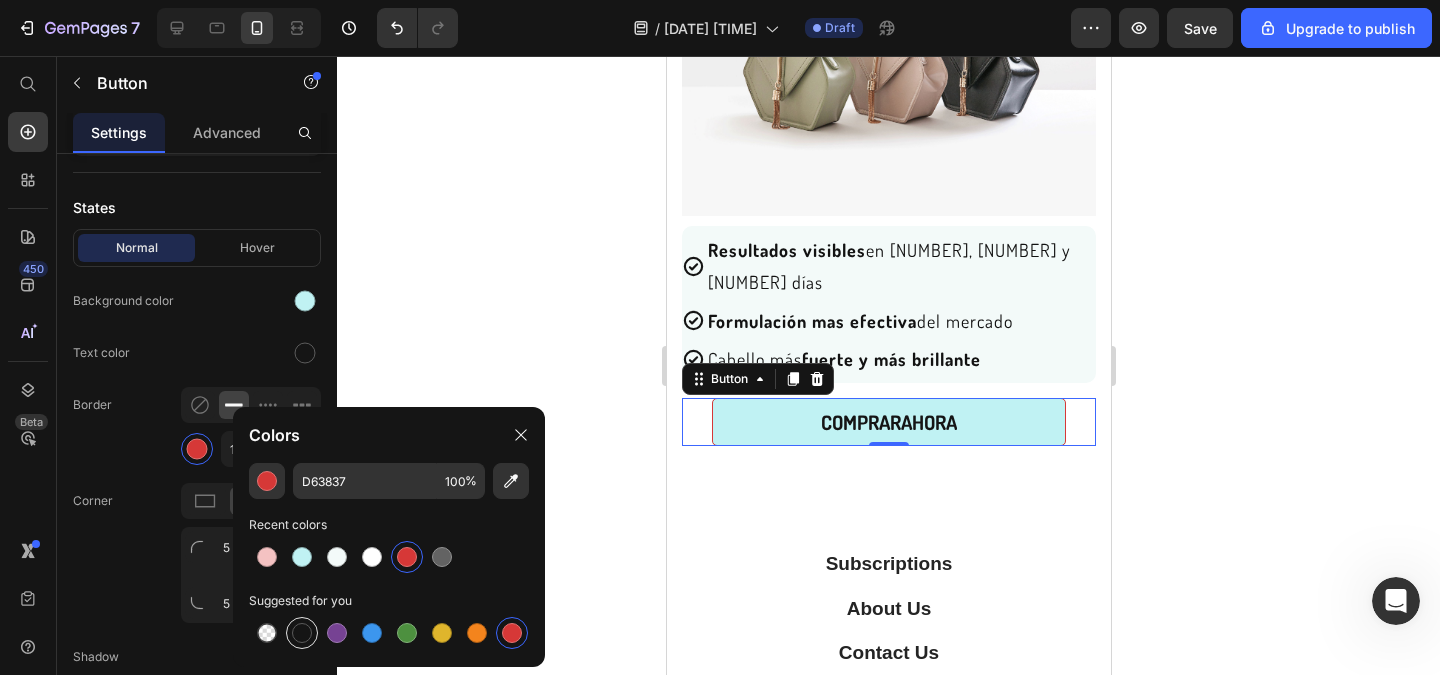 click at bounding box center (302, 633) 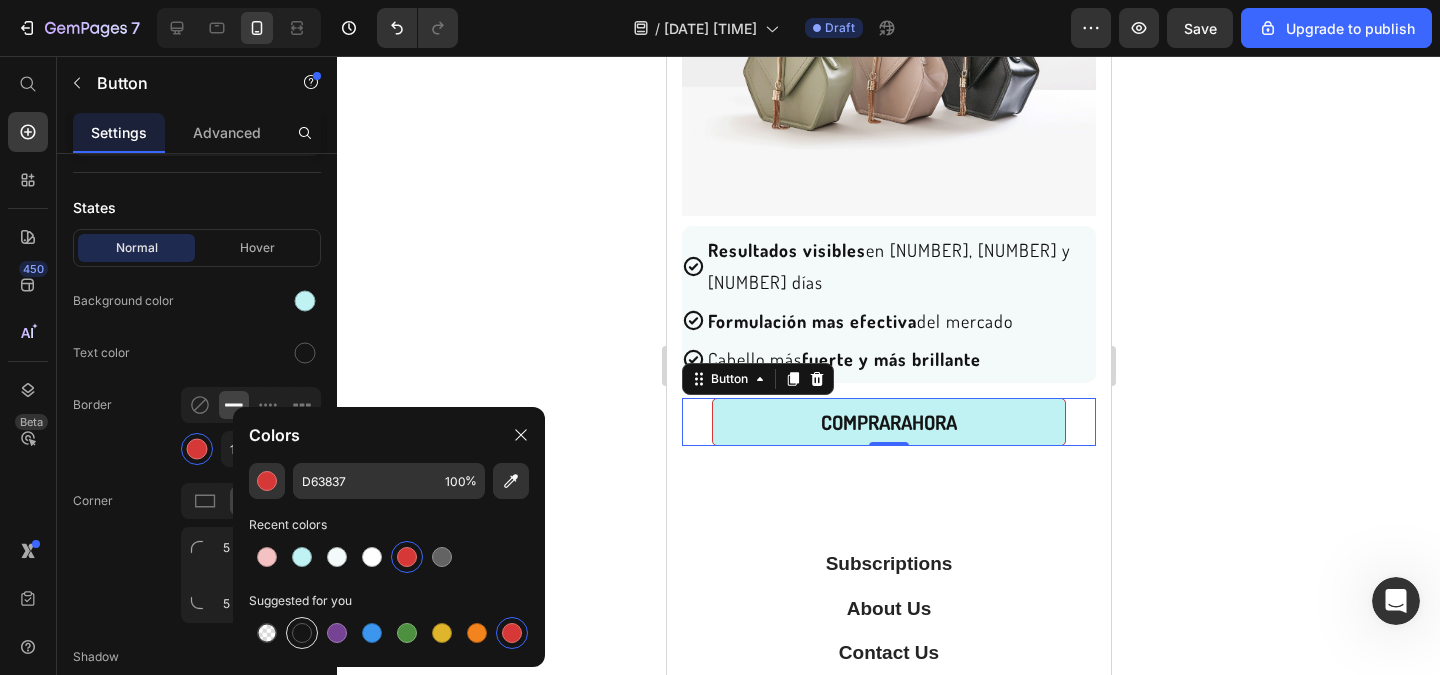 type on "151515" 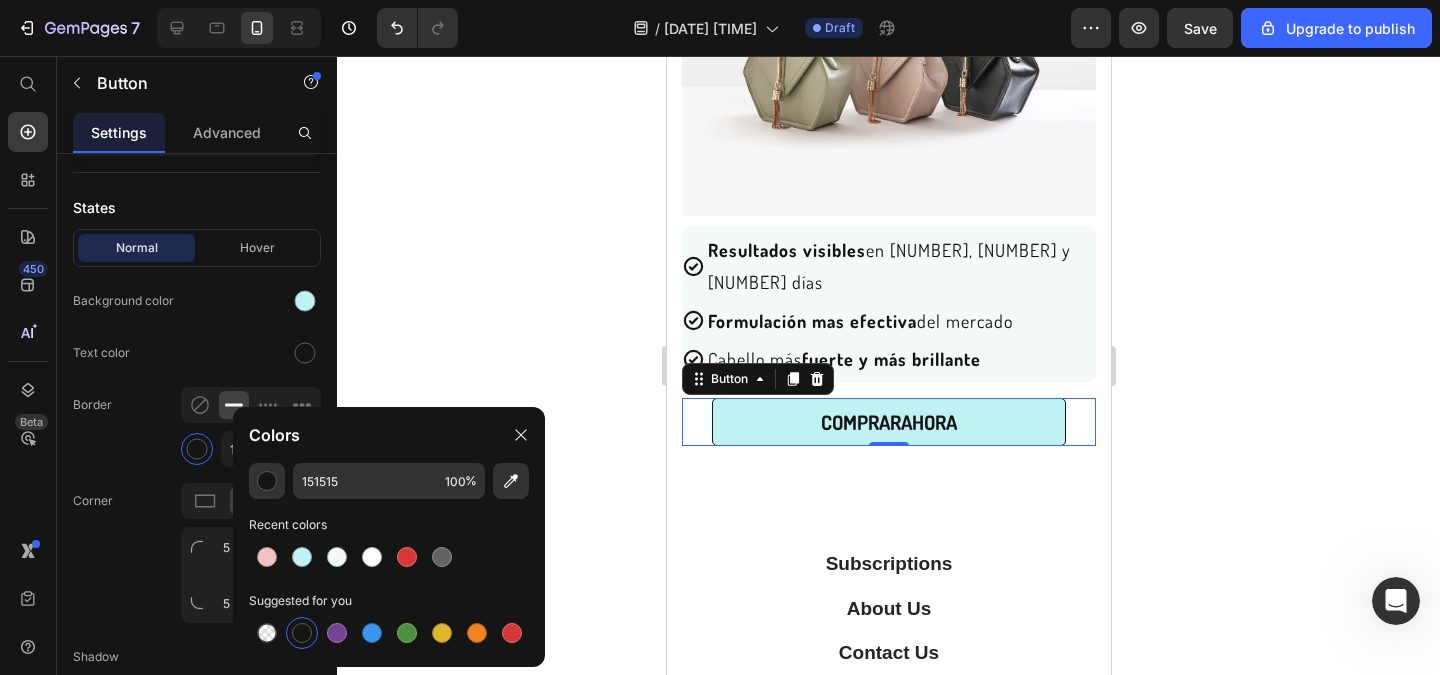 click 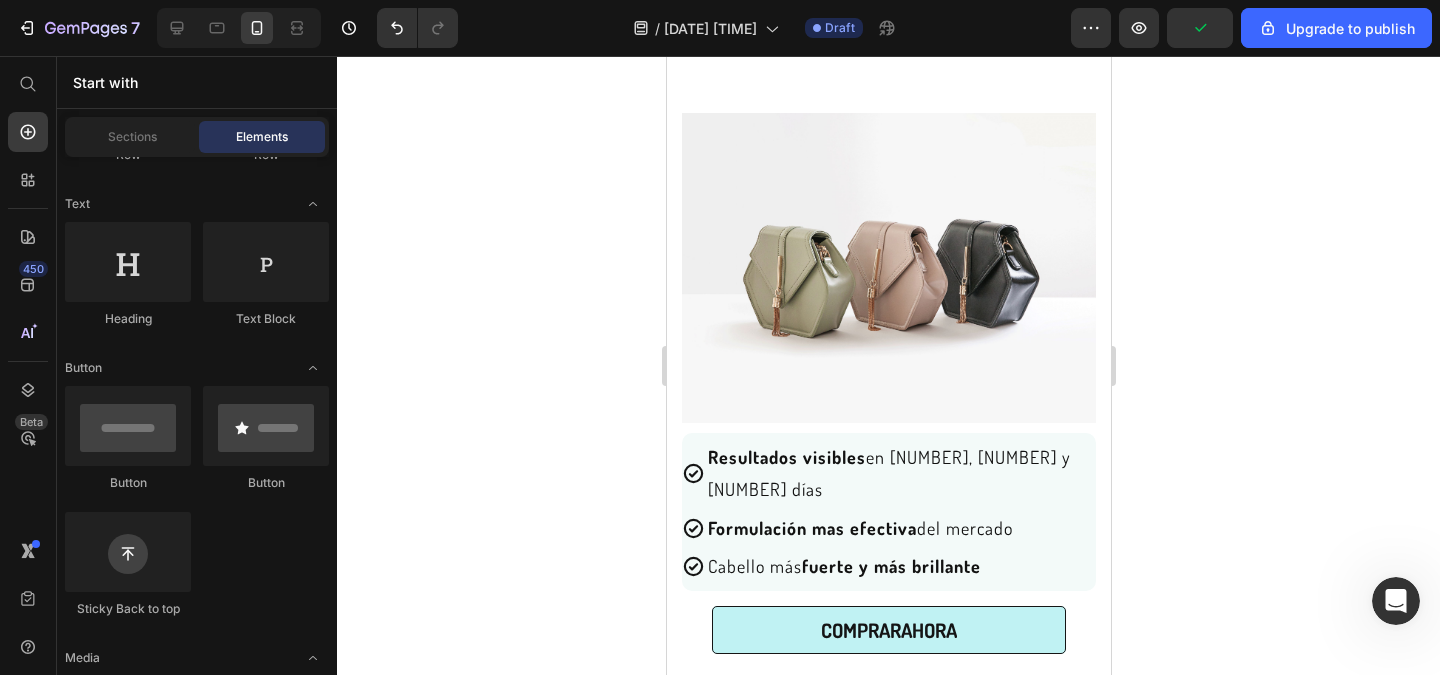 scroll, scrollTop: 1992, scrollLeft: 0, axis: vertical 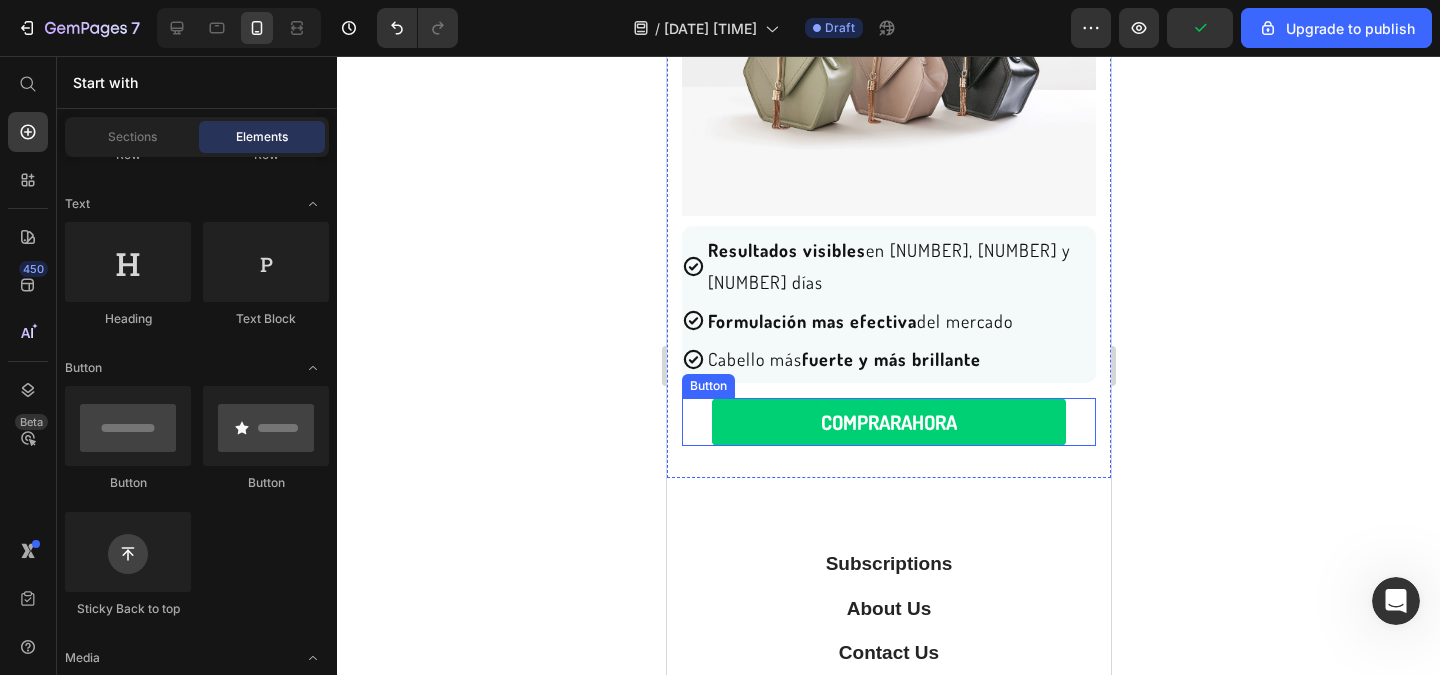 click on "COMPRAR  AHORA" at bounding box center [888, 422] 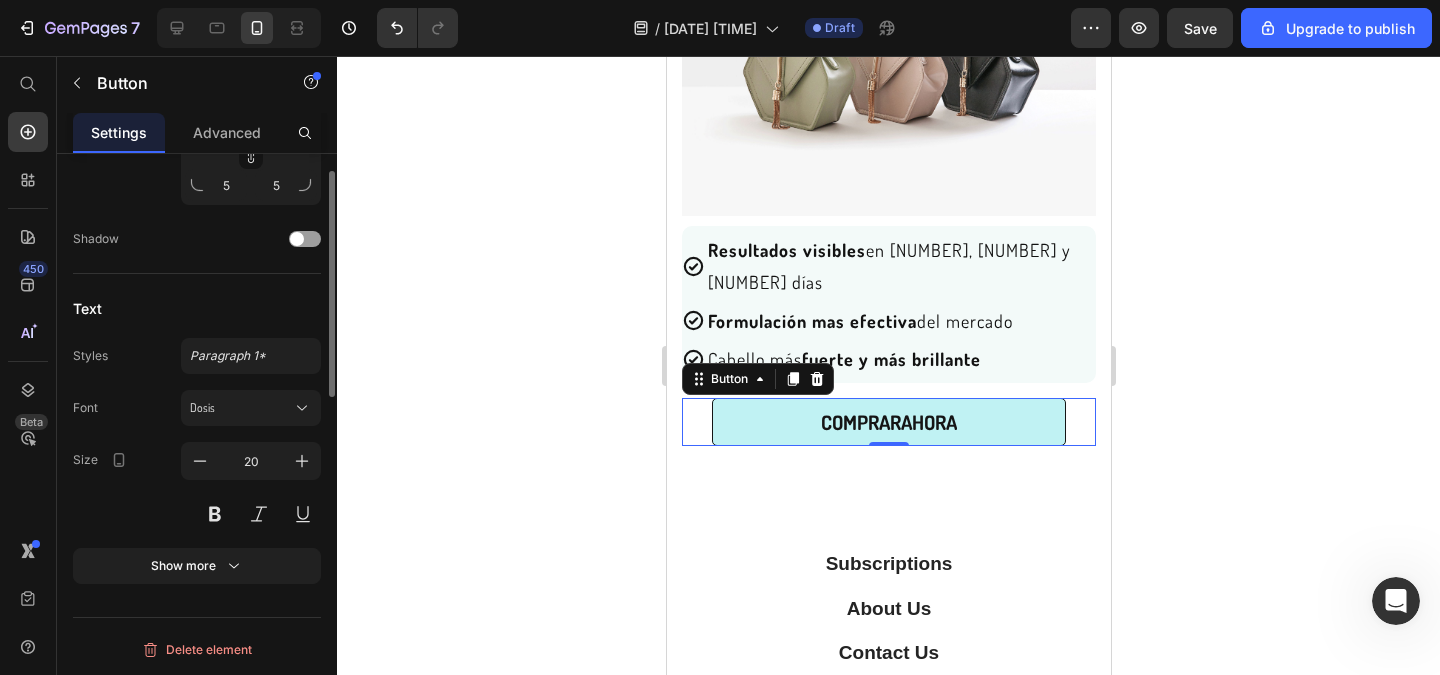 scroll, scrollTop: 658, scrollLeft: 0, axis: vertical 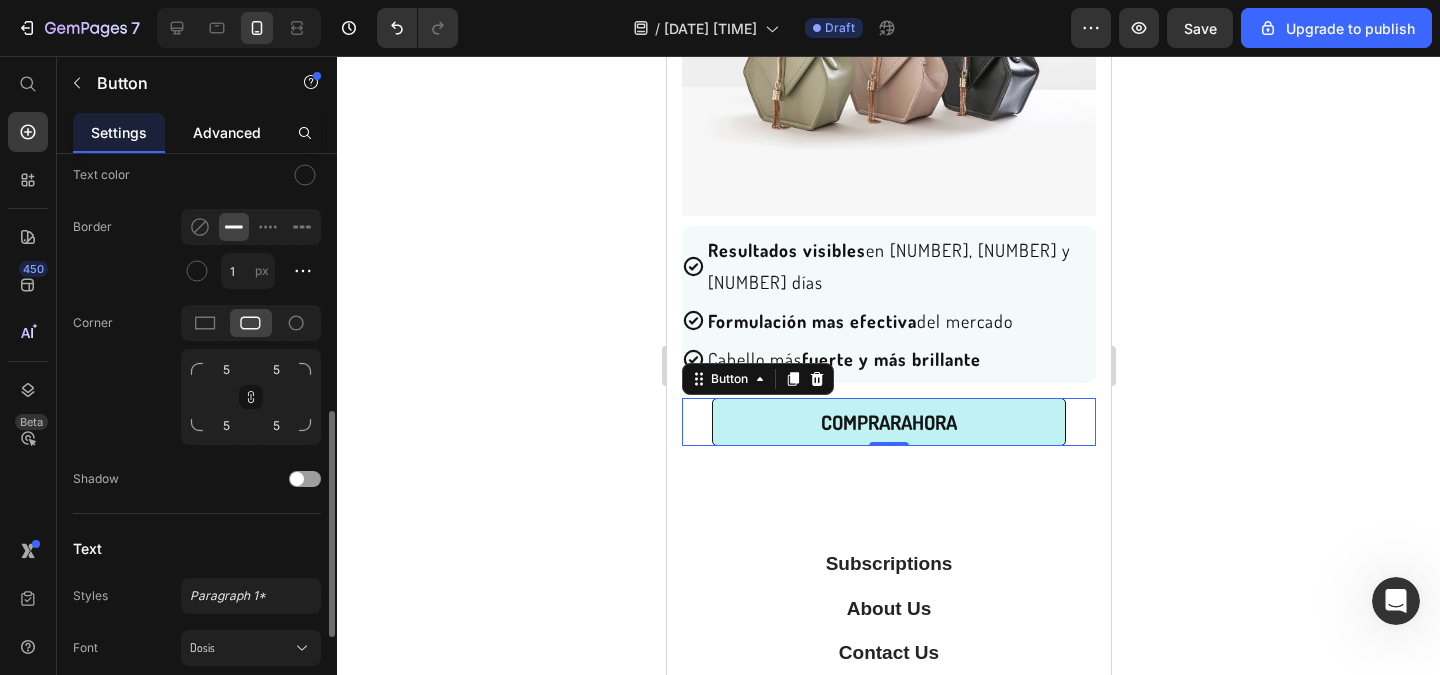 click on "Advanced" at bounding box center [227, 132] 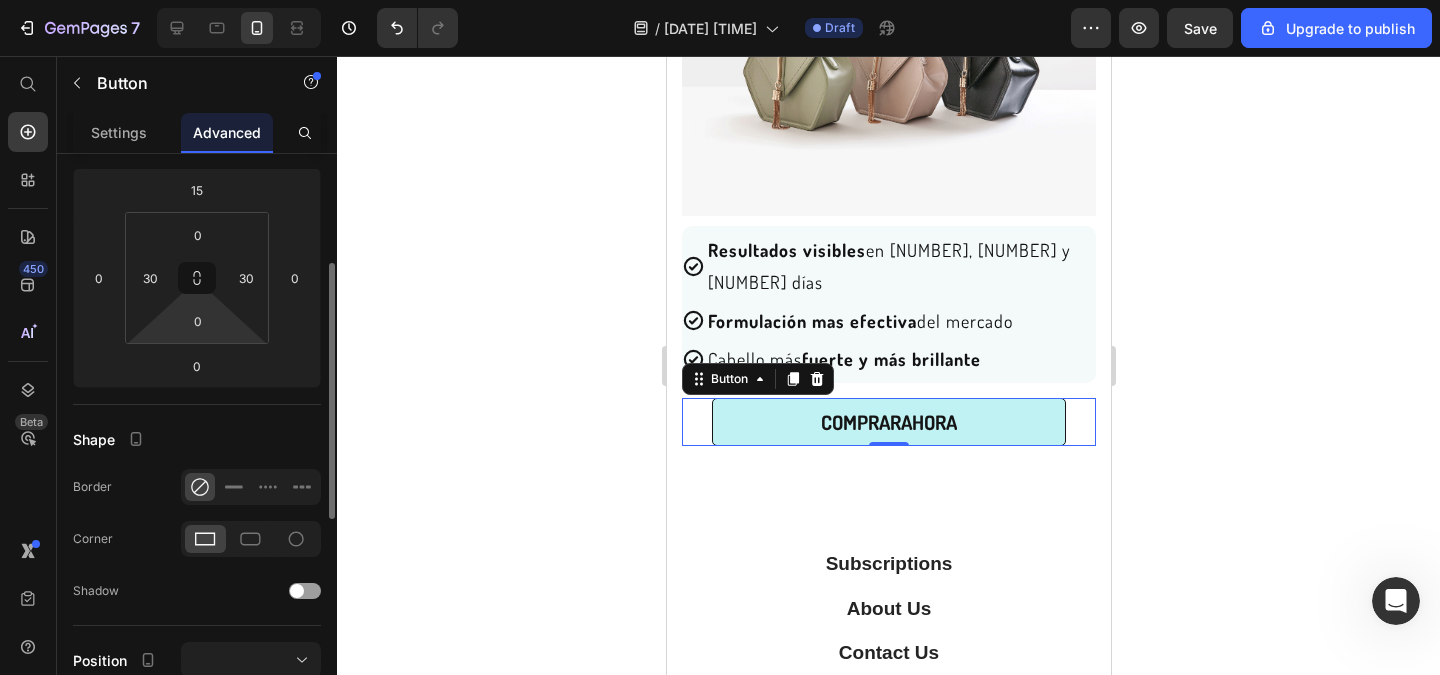scroll, scrollTop: 0, scrollLeft: 0, axis: both 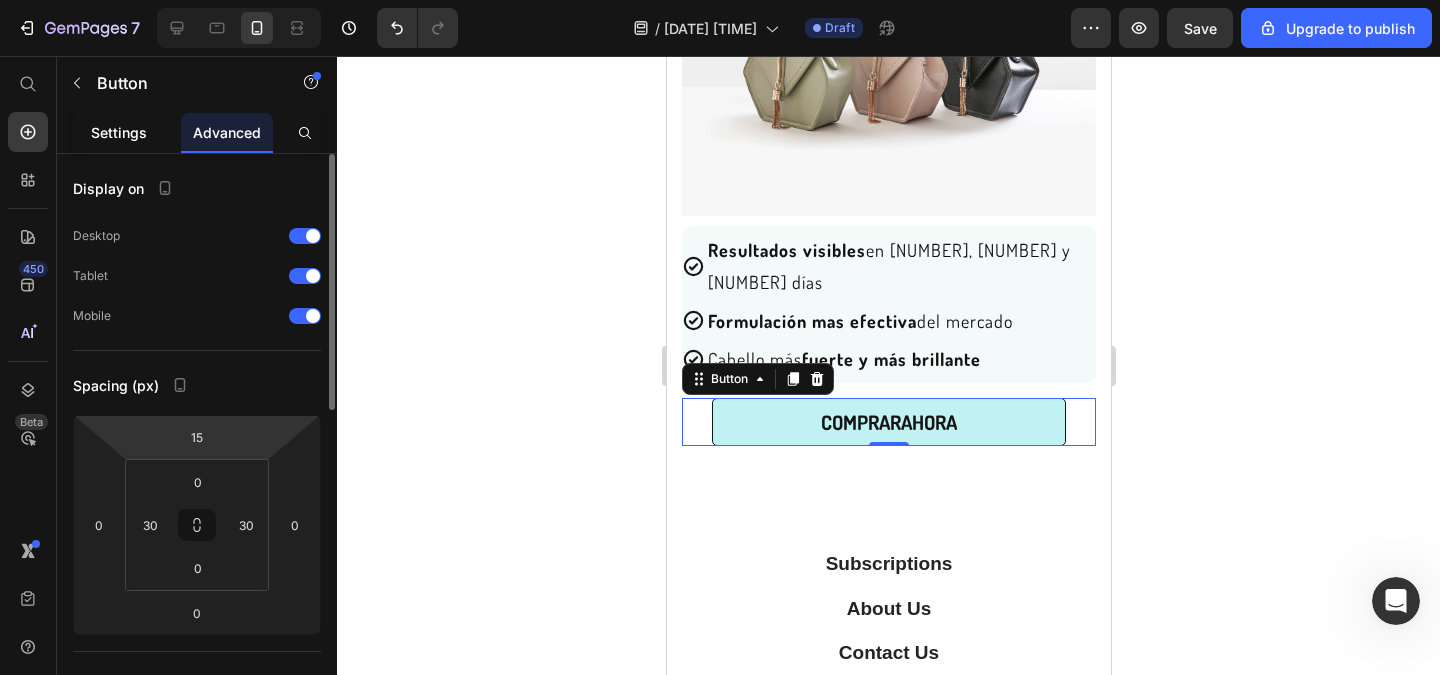 click on "Settings" at bounding box center (119, 132) 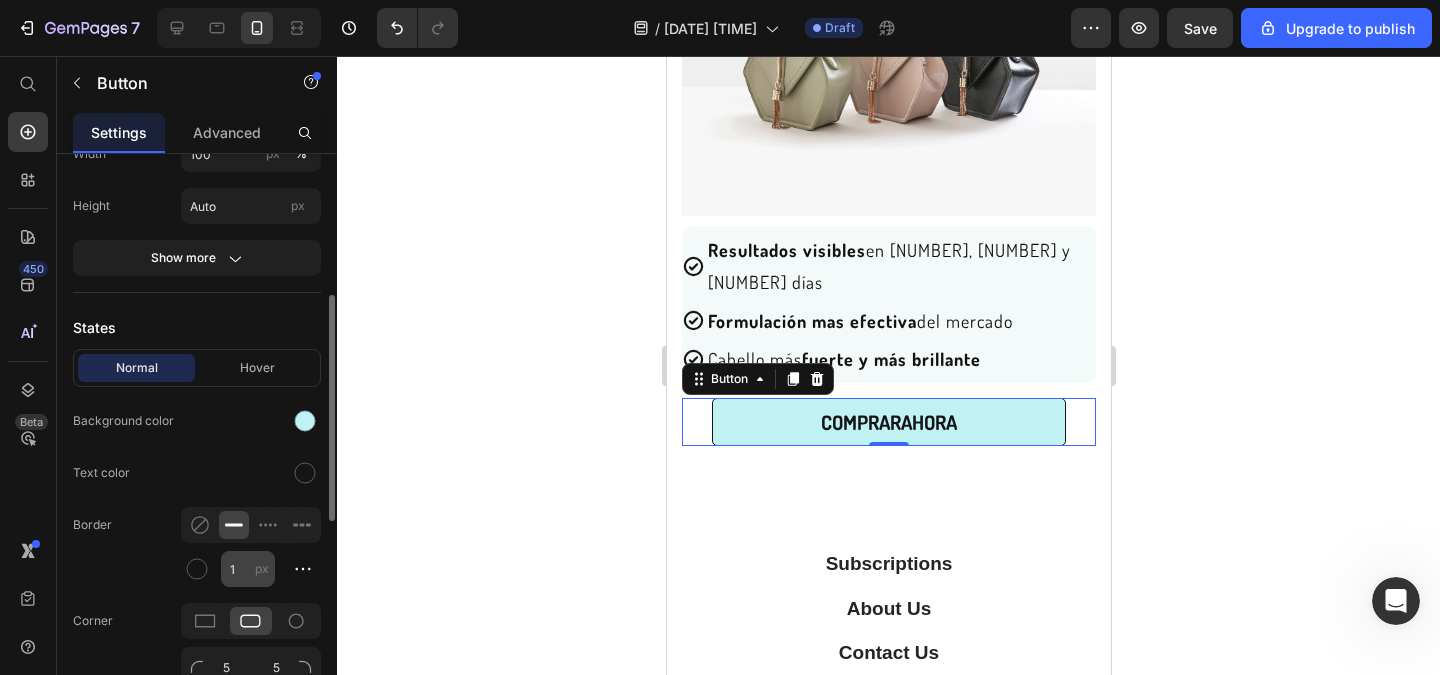 scroll, scrollTop: 480, scrollLeft: 0, axis: vertical 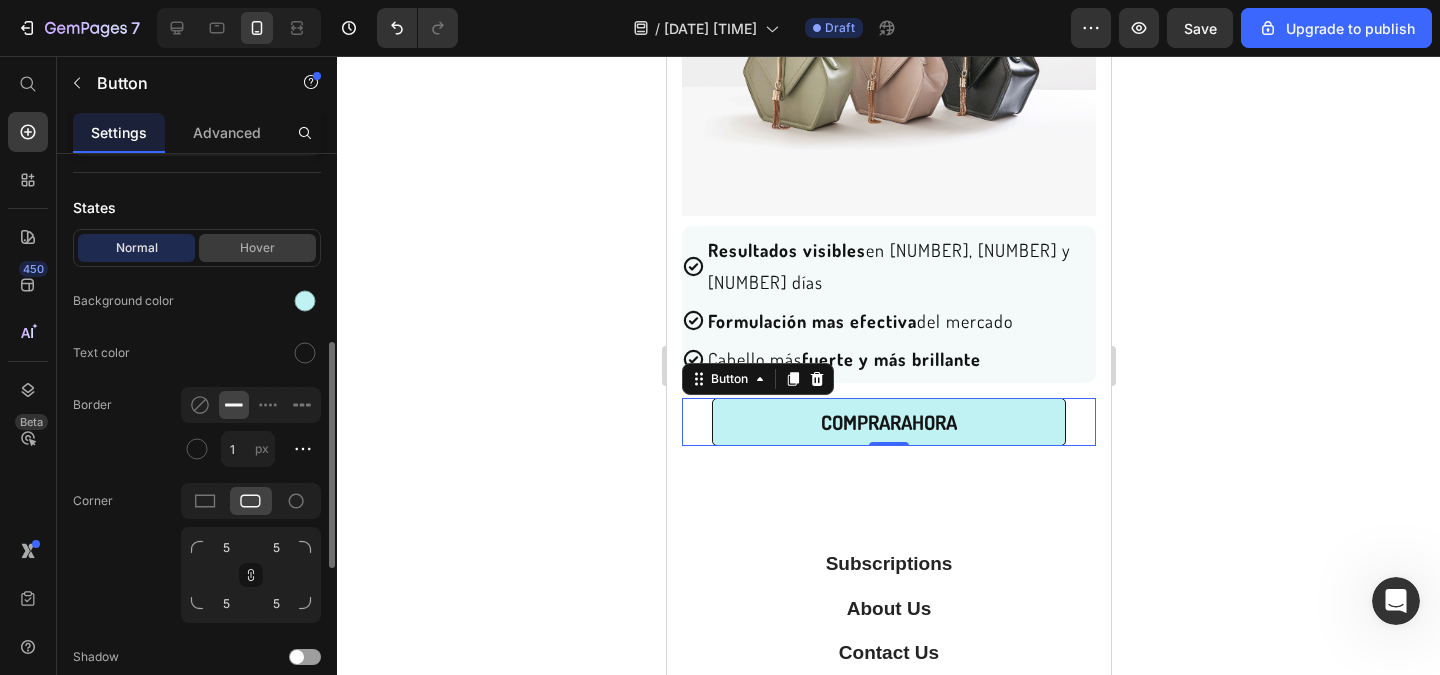 click on "Hover" at bounding box center (257, 248) 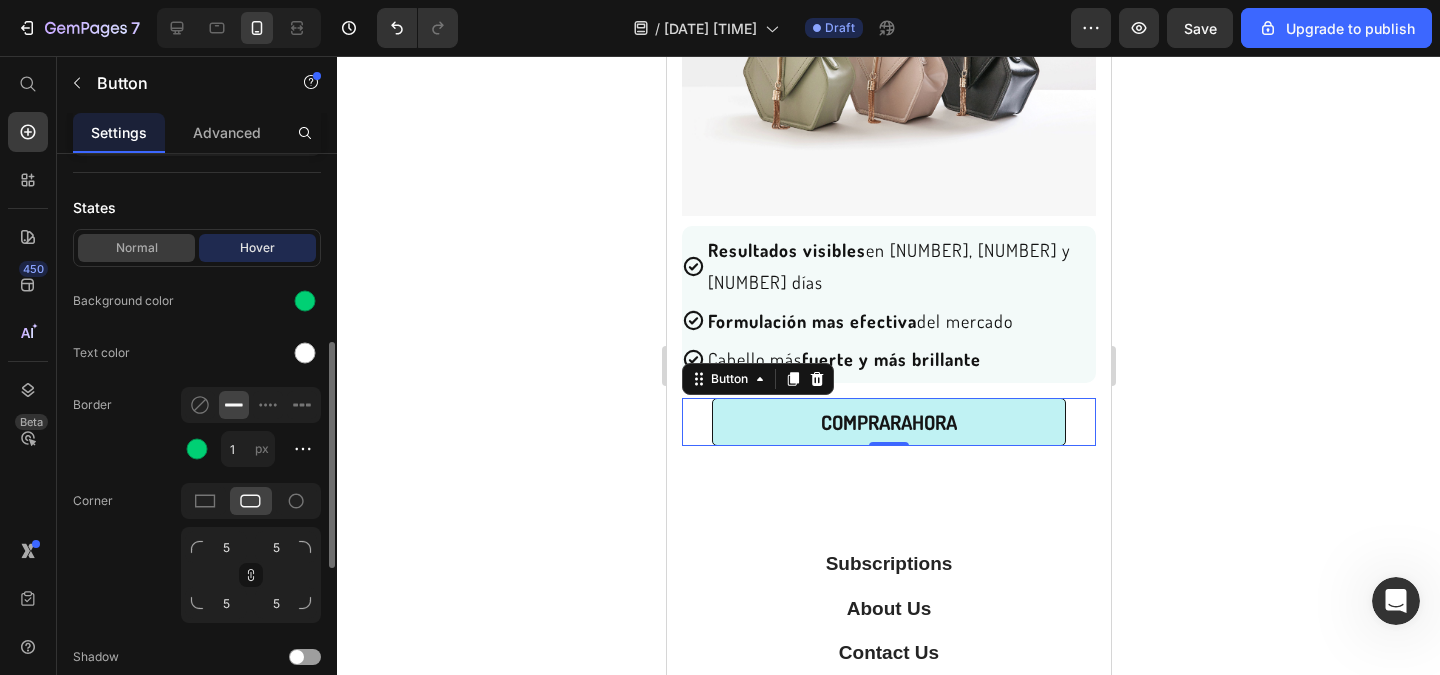 click on "Normal" at bounding box center (136, 248) 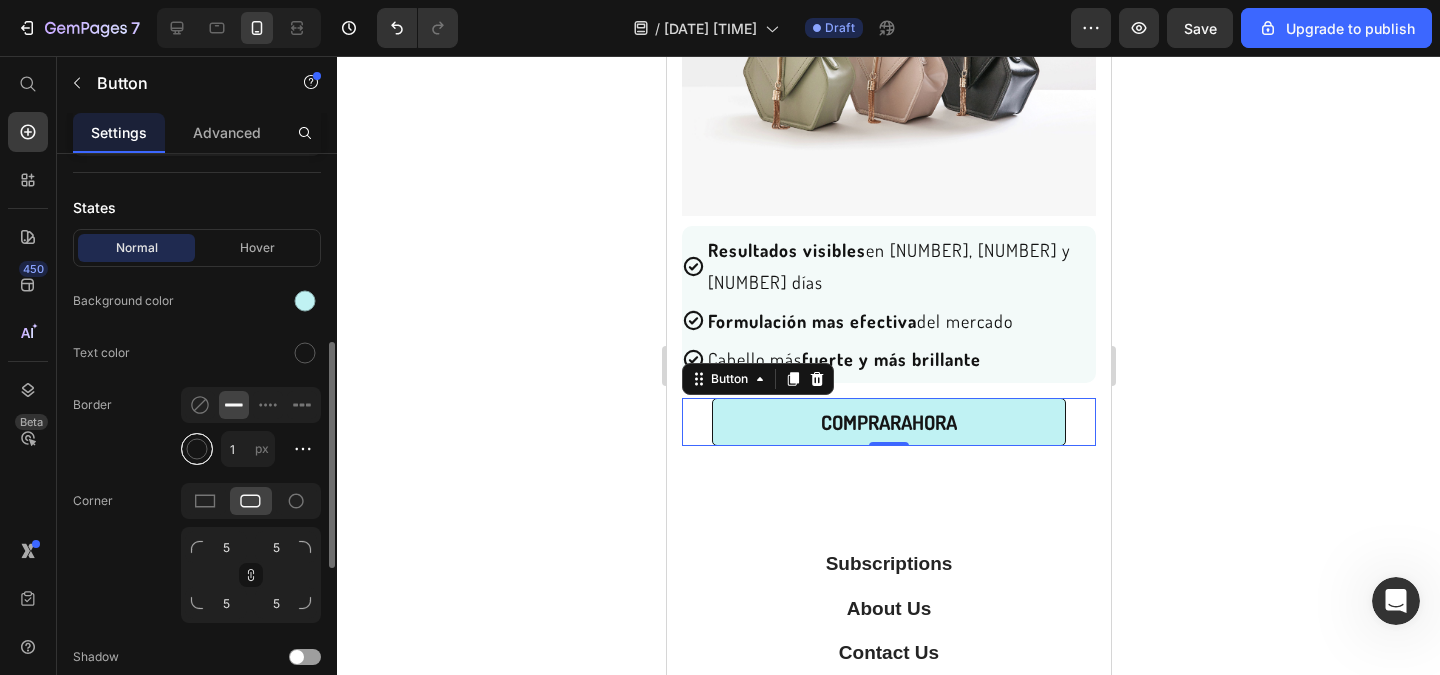 click at bounding box center [197, 449] 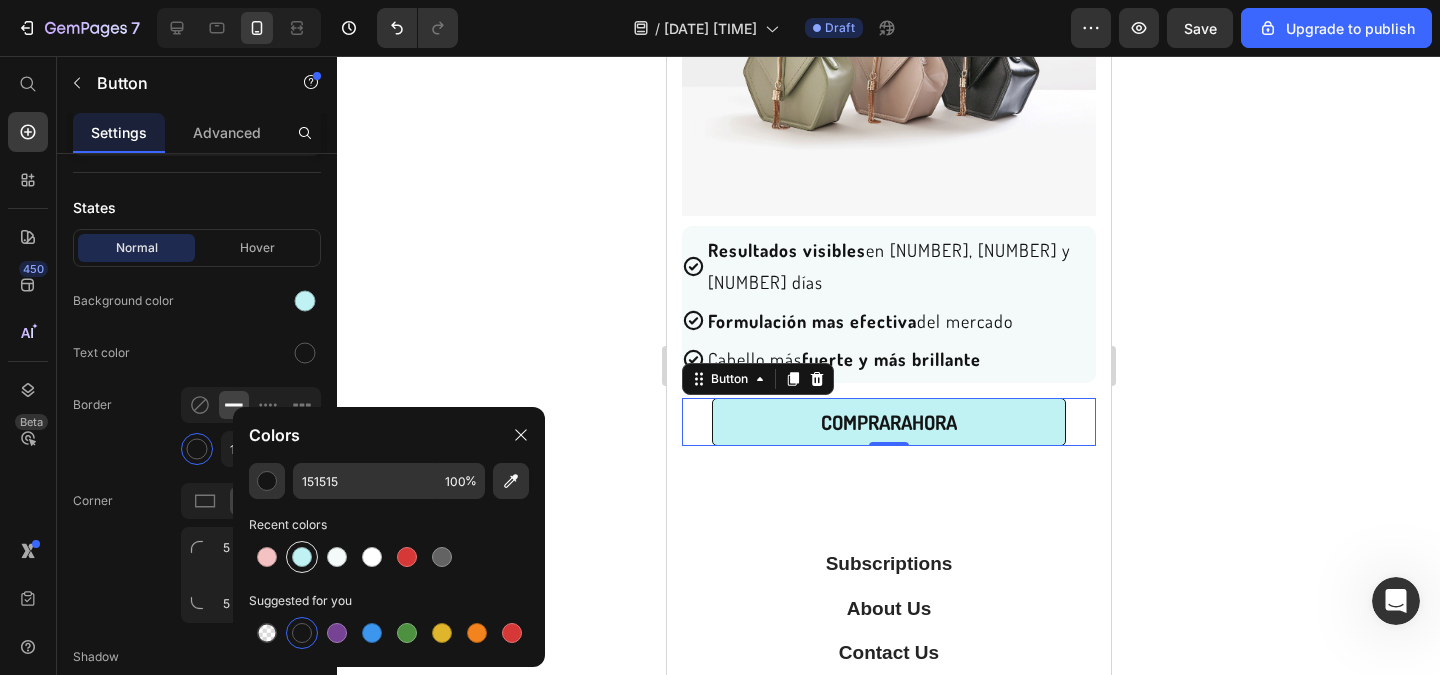 click at bounding box center (302, 557) 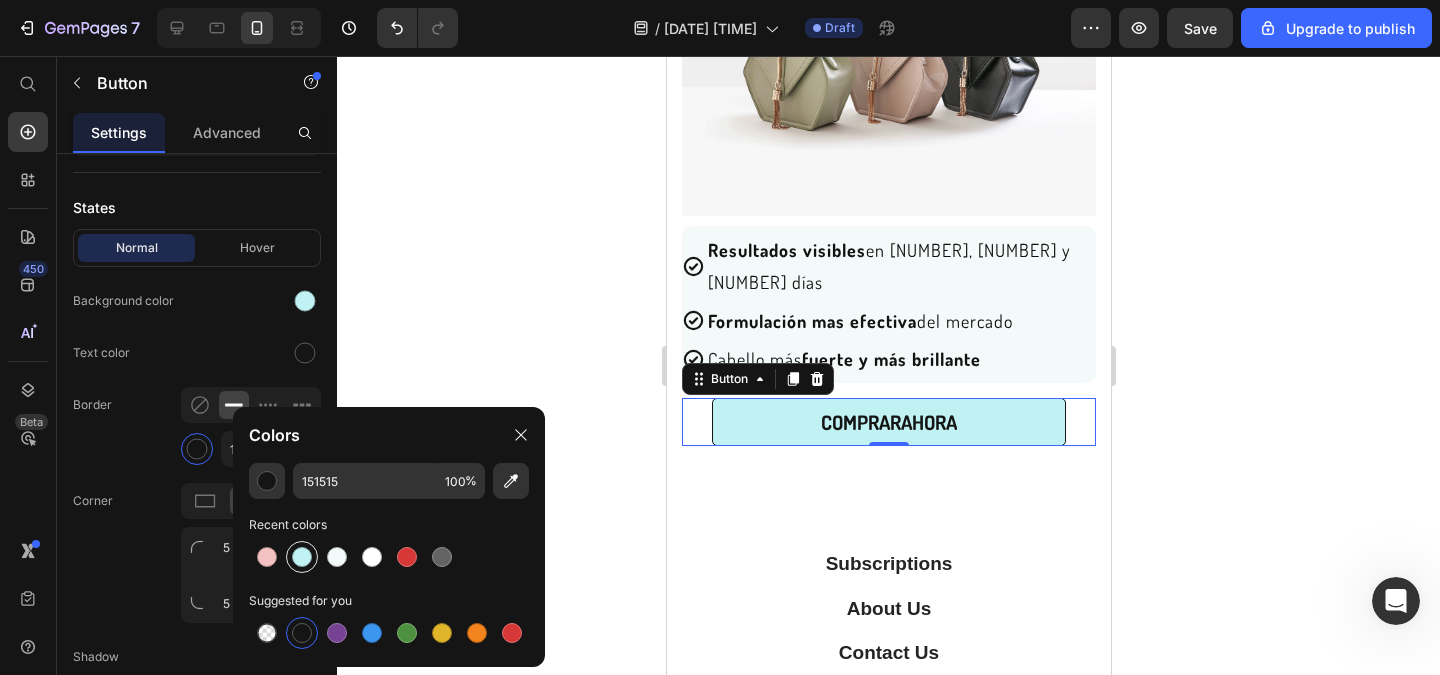 type on "C0F2F3" 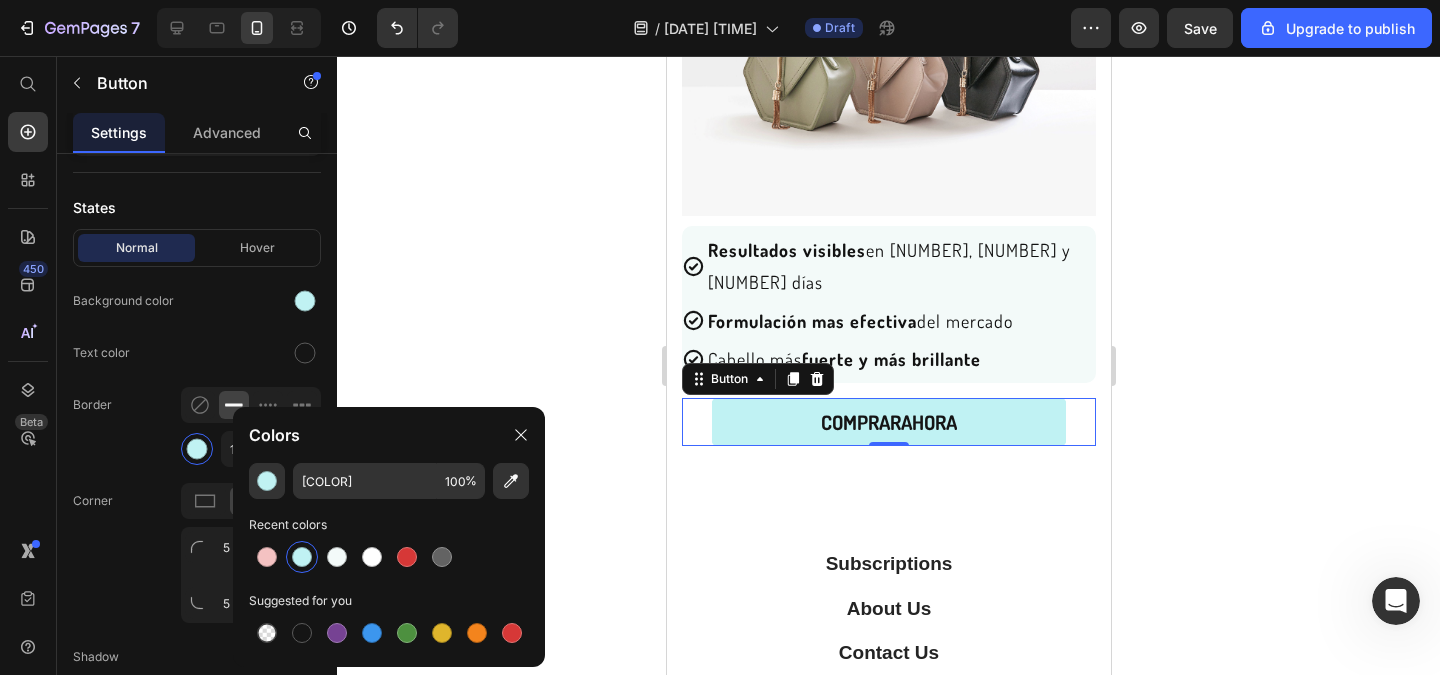 click 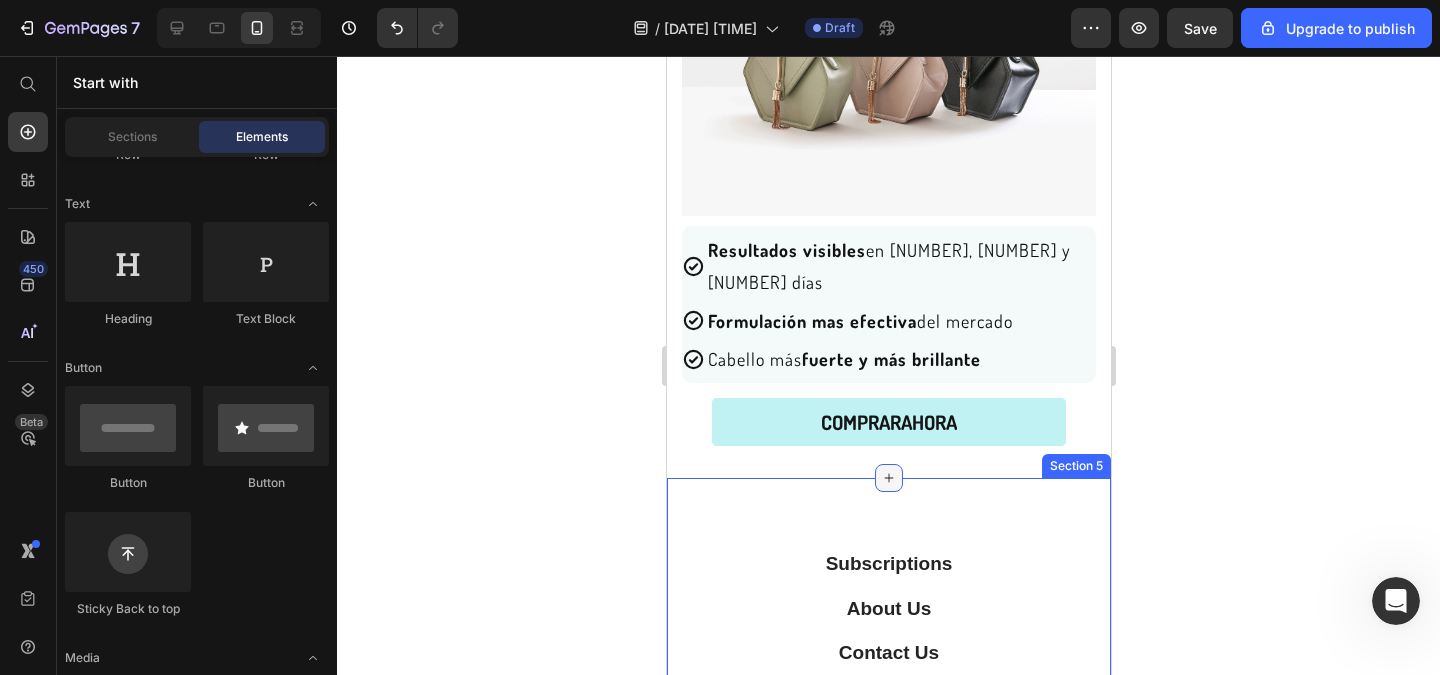 click at bounding box center [888, 478] 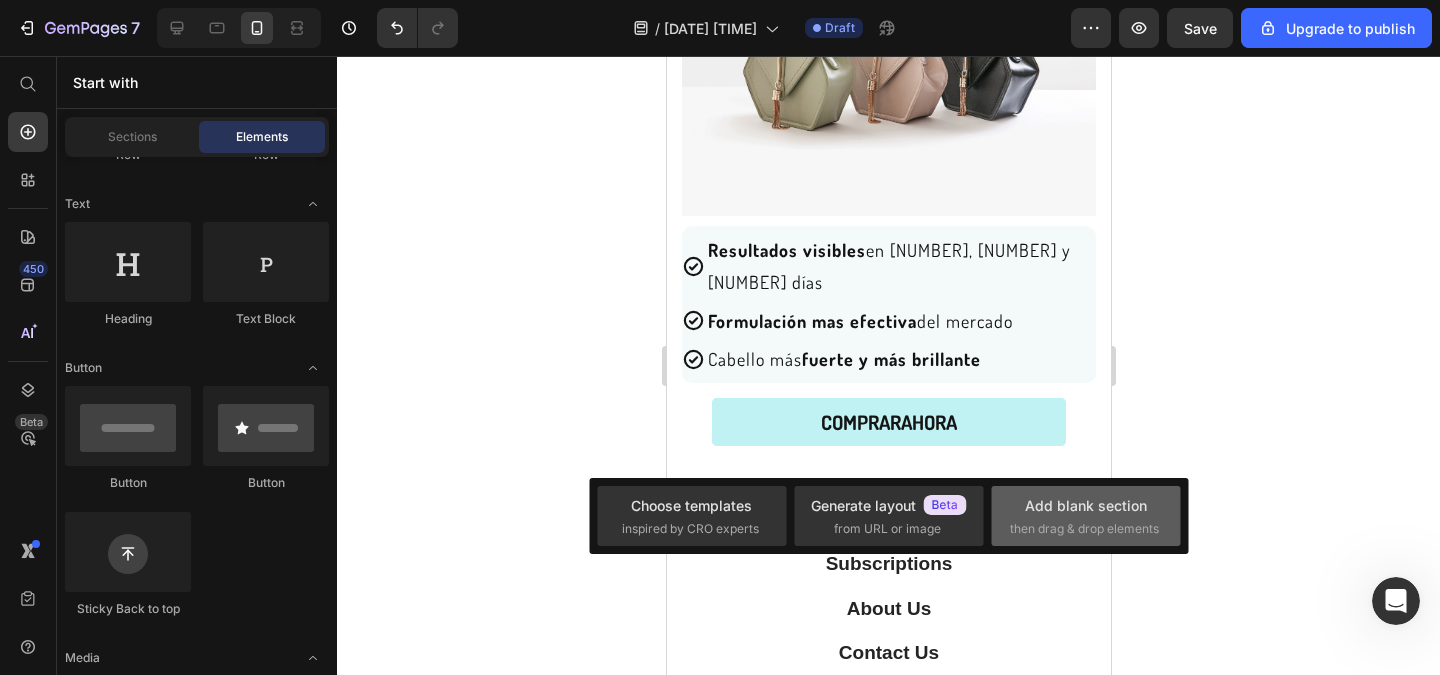 click on "Add blank section" at bounding box center (1086, 505) 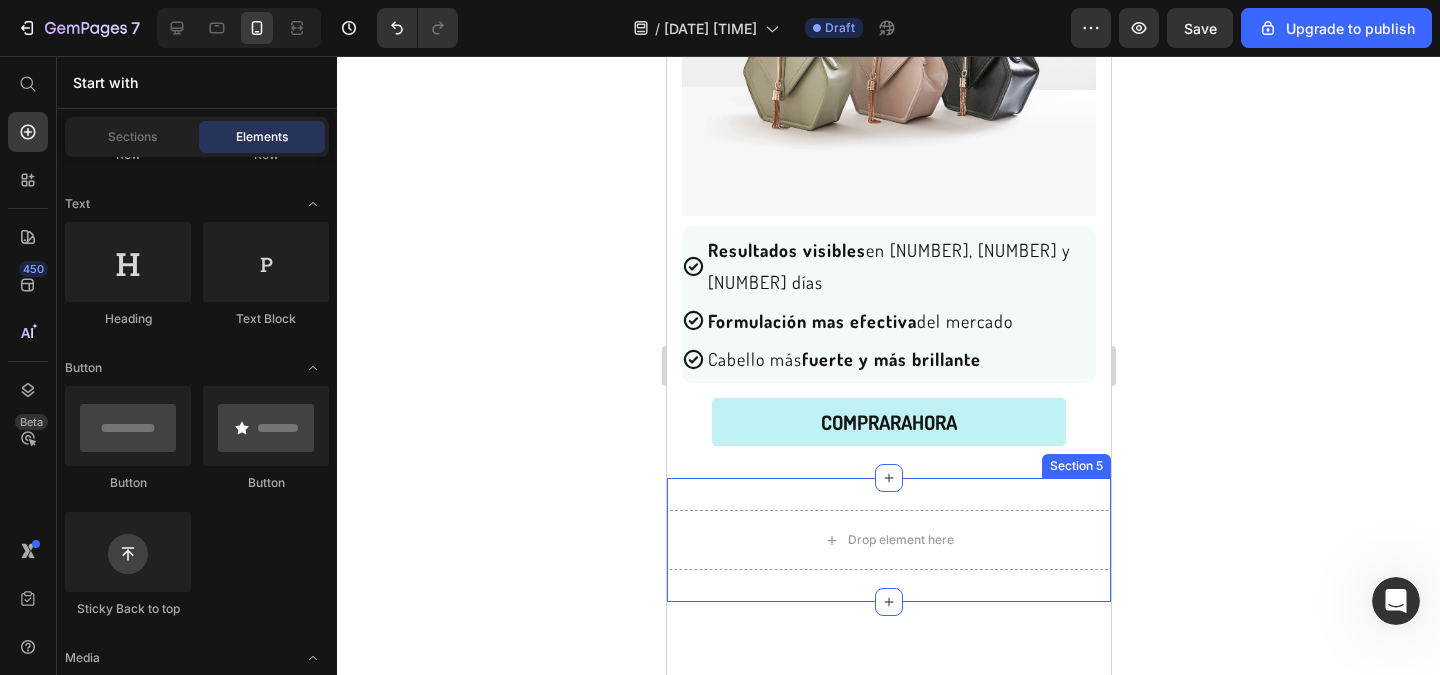 click on "Drop element here Section 5" at bounding box center (888, 540) 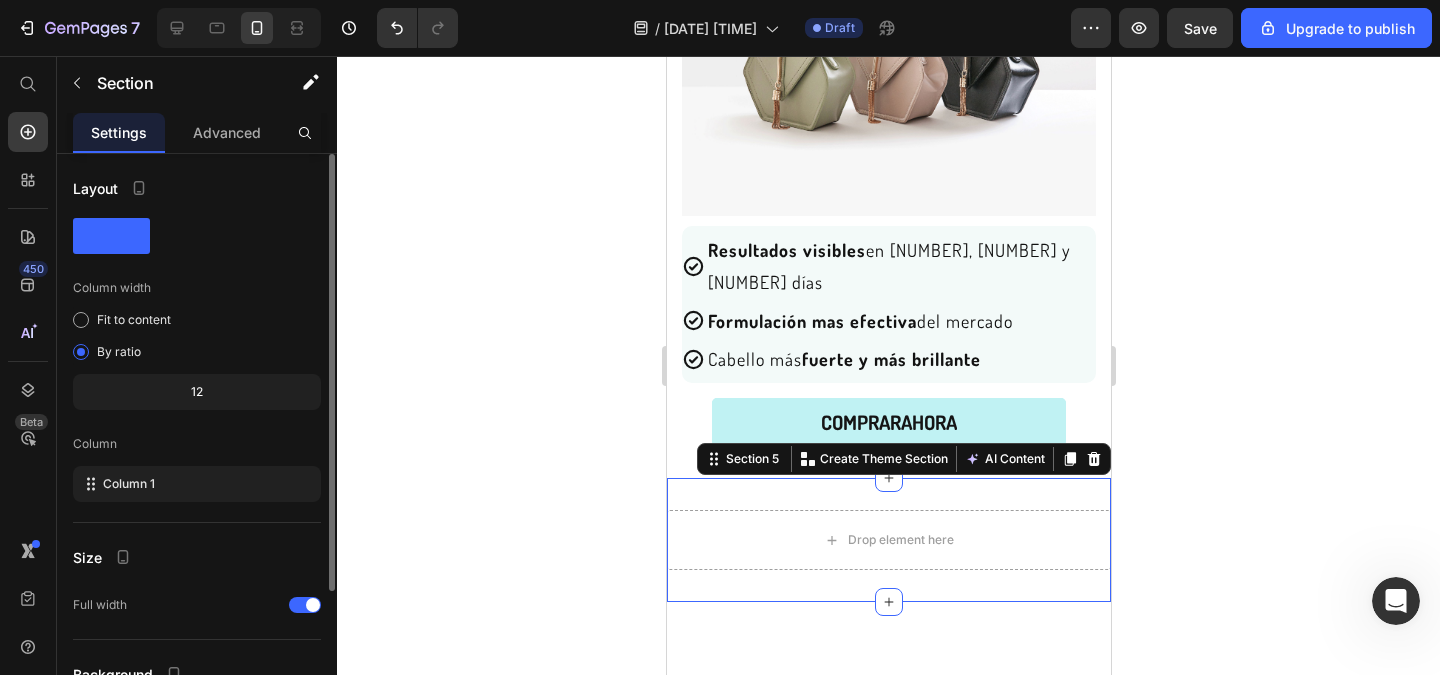 scroll, scrollTop: 186, scrollLeft: 0, axis: vertical 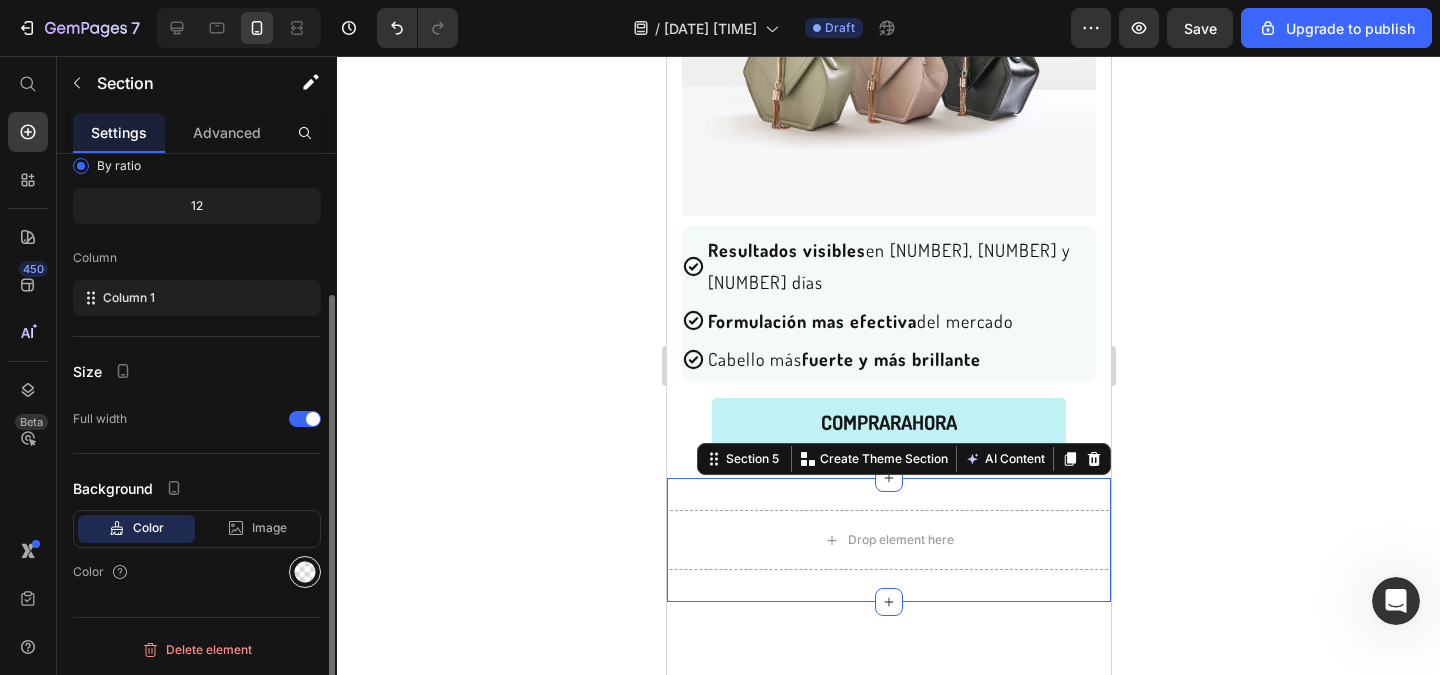 click at bounding box center [305, 572] 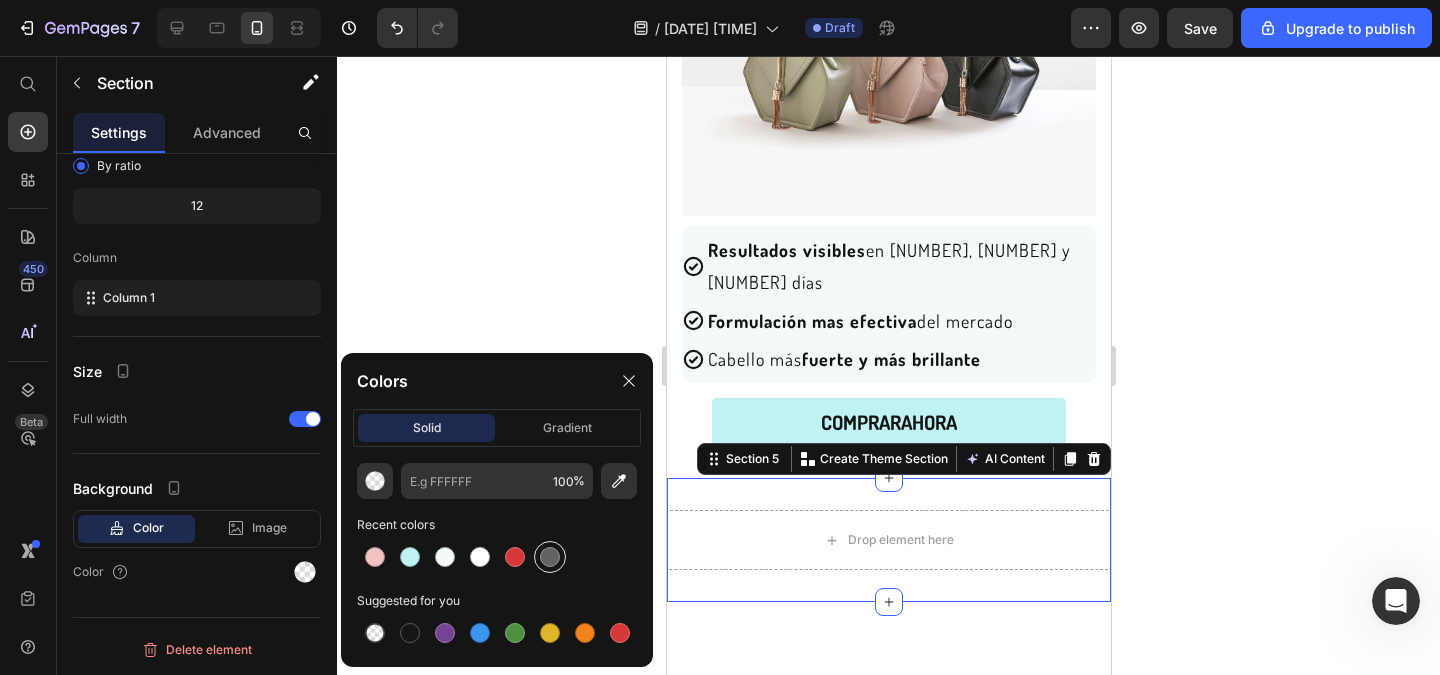click at bounding box center [550, 557] 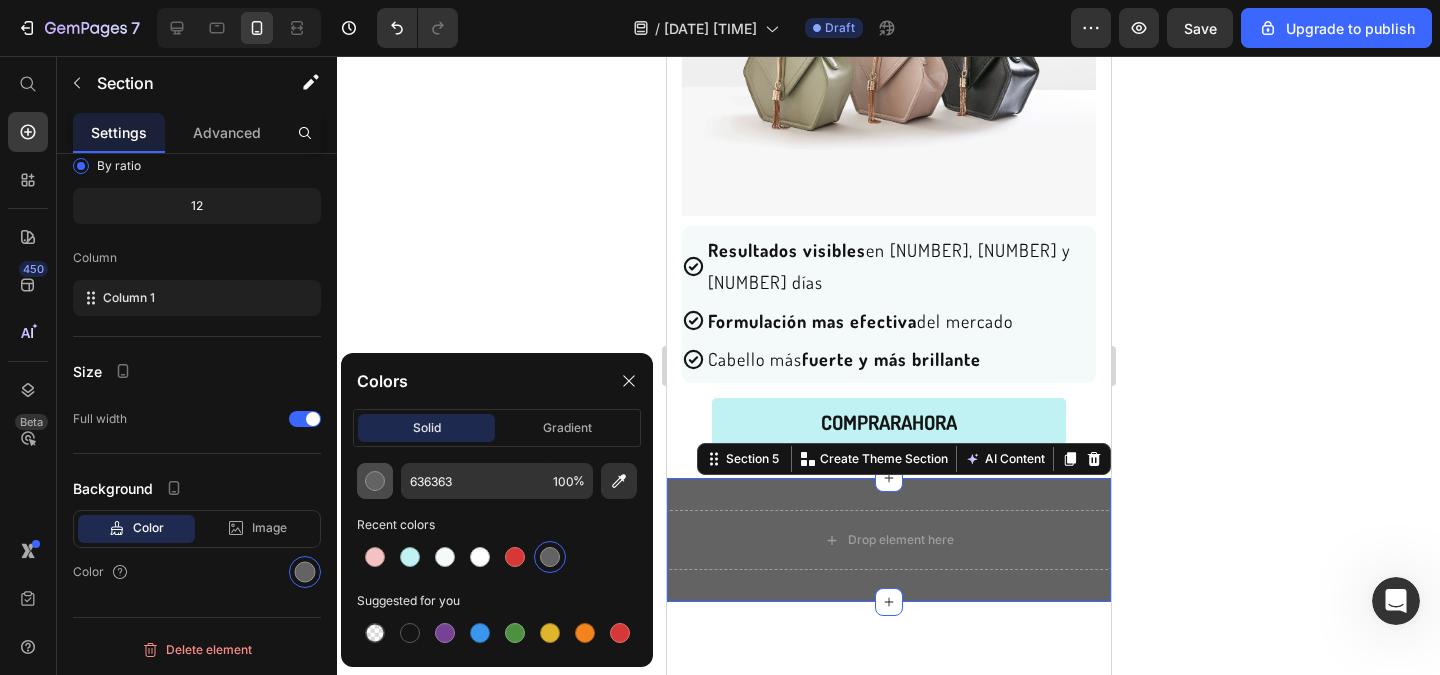 click at bounding box center (375, 481) 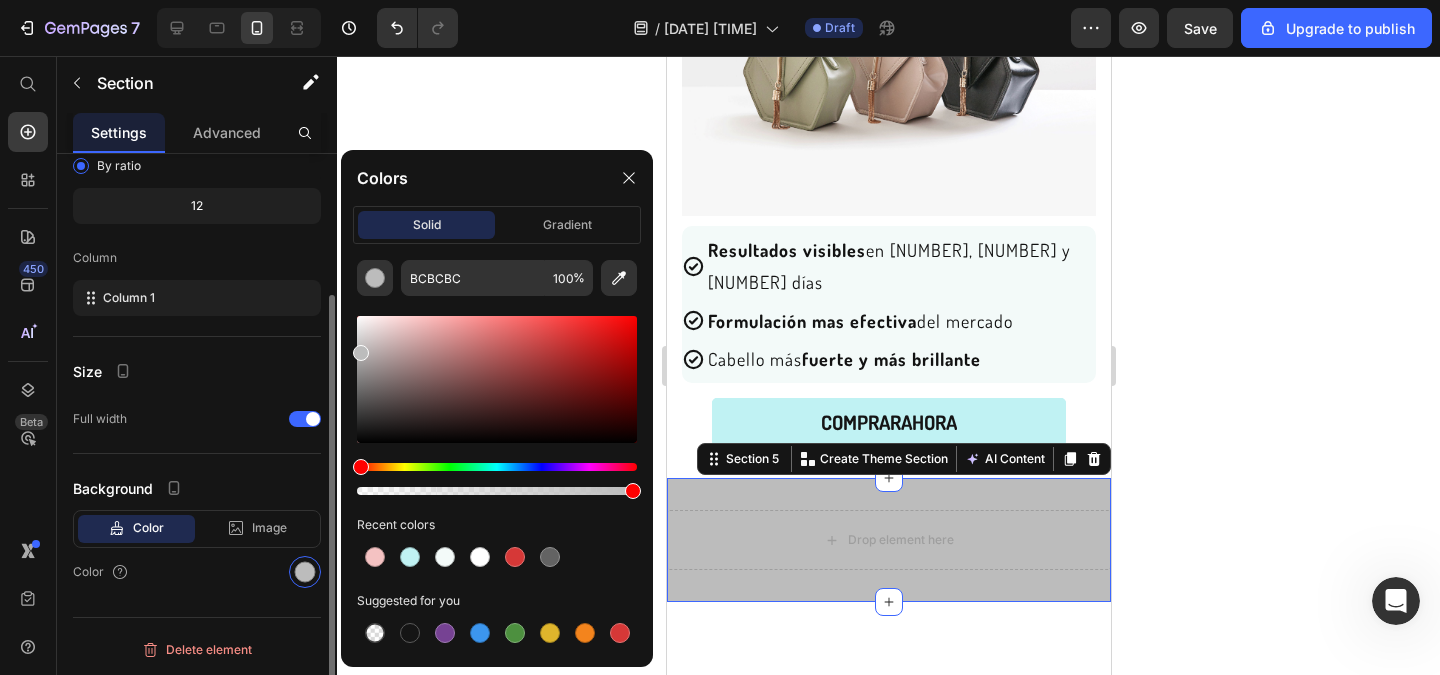 drag, startPoint x: 346, startPoint y: 394, endPoint x: 319, endPoint y: 349, distance: 52.478565 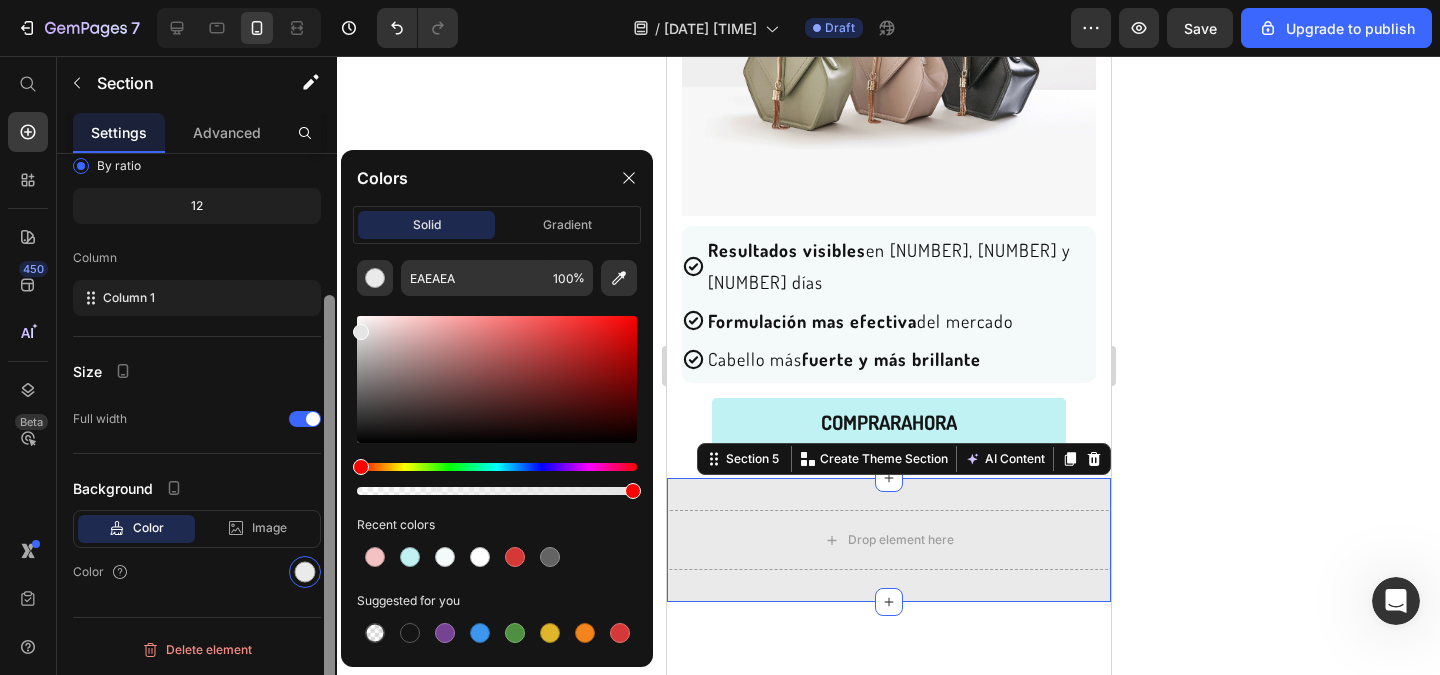 type on "E5E5E5" 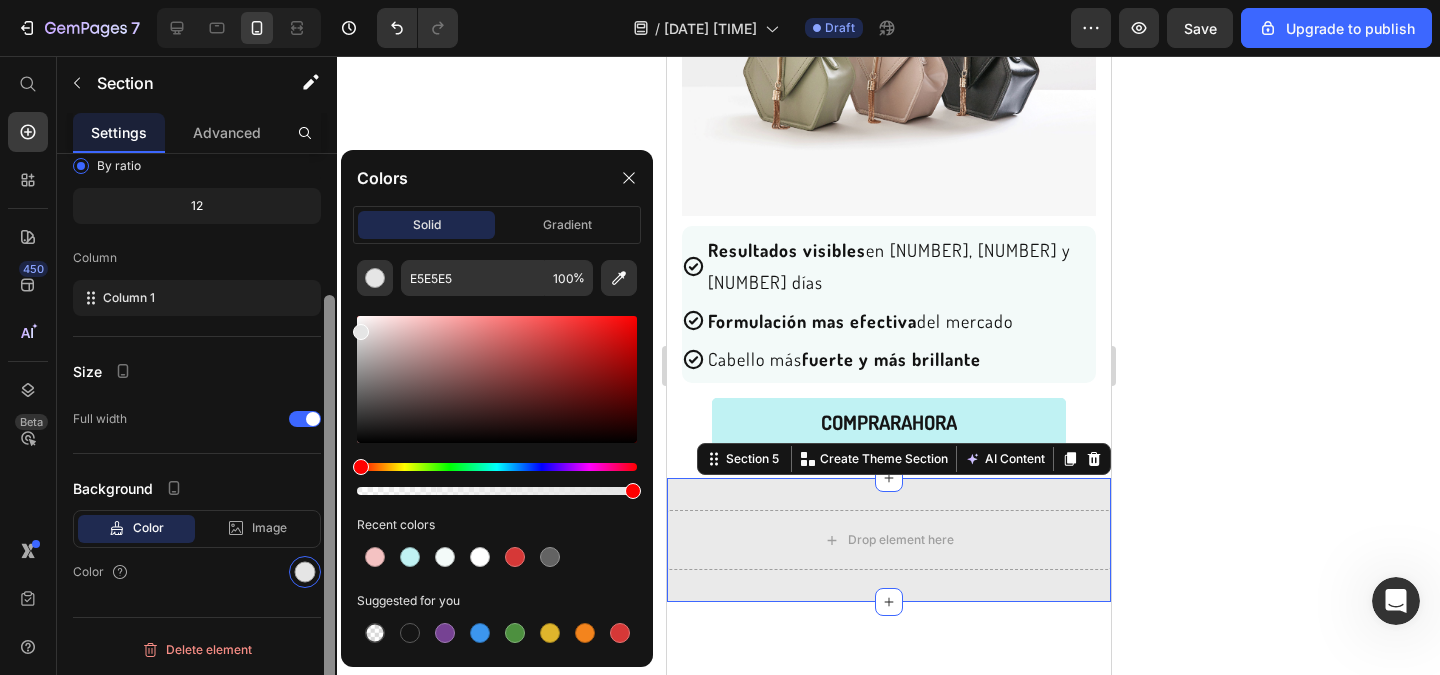 drag, startPoint x: 360, startPoint y: 350, endPoint x: 335, endPoint y: 328, distance: 33.30165 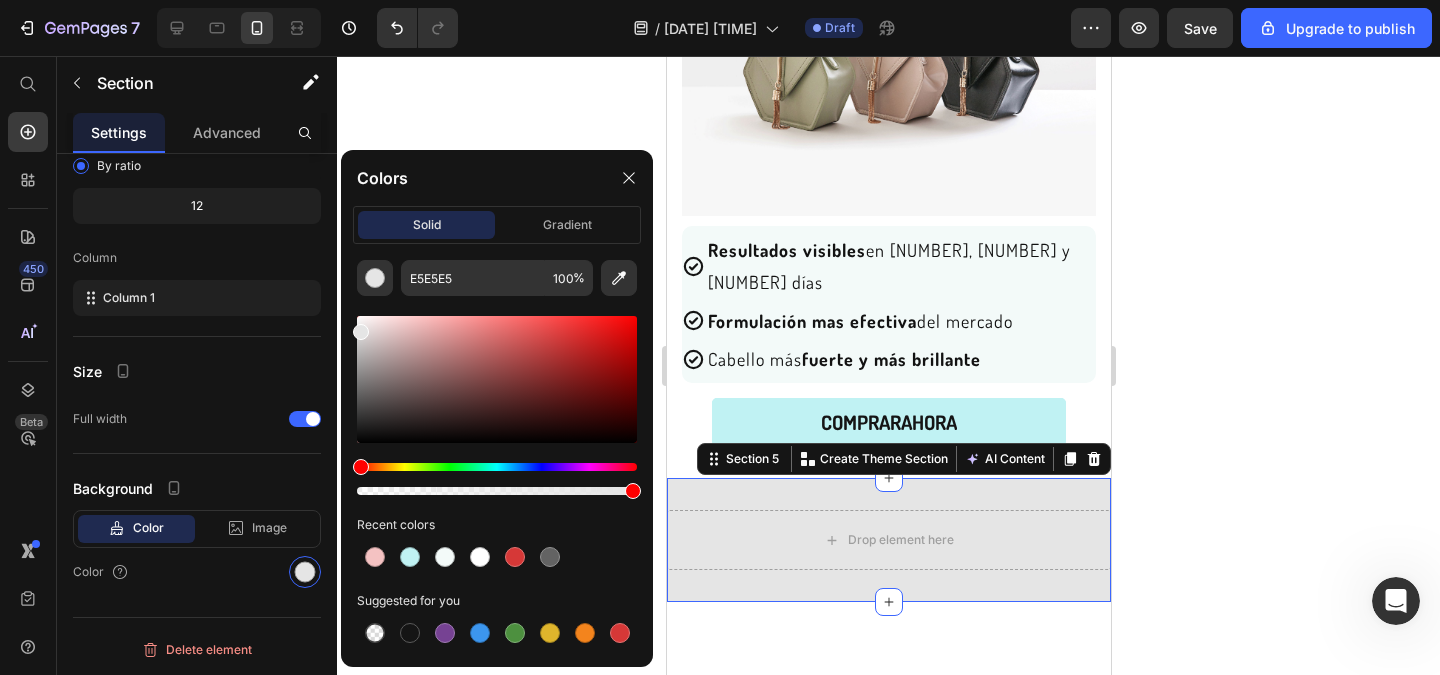 click 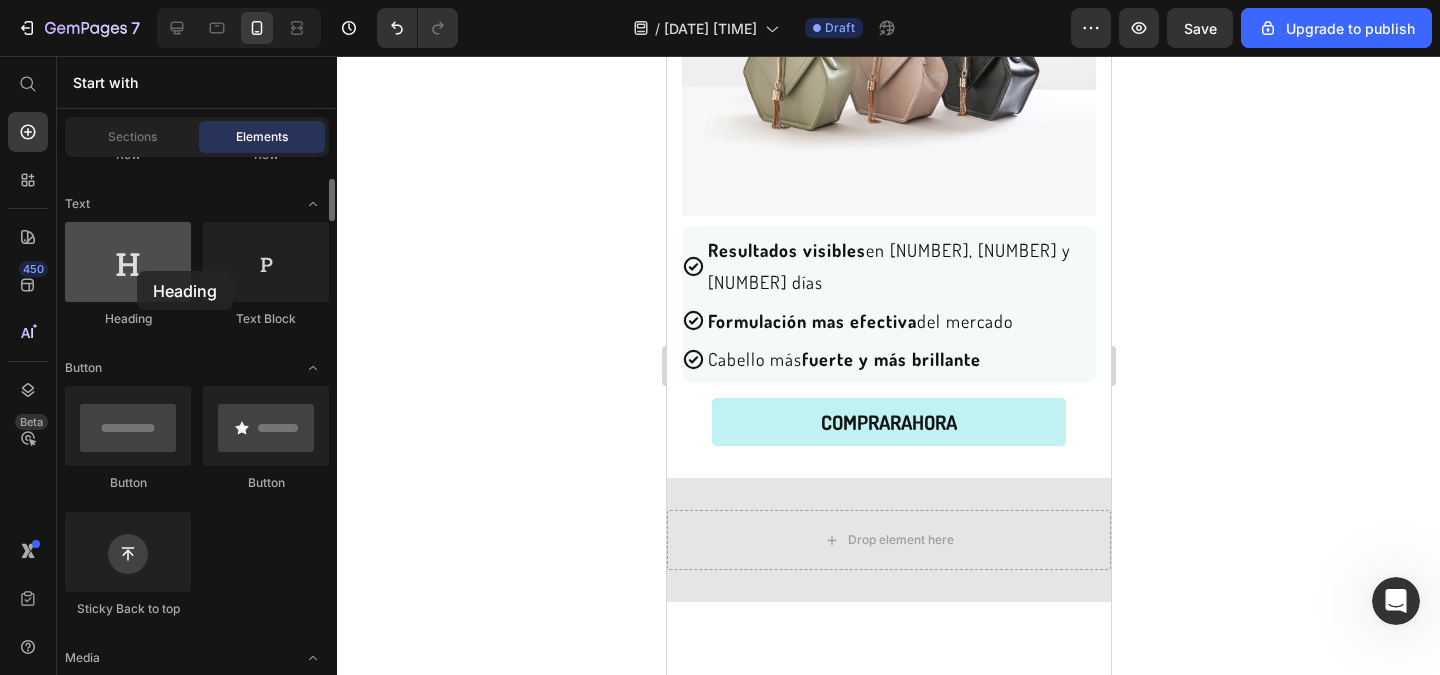 drag, startPoint x: 144, startPoint y: 285, endPoint x: 137, endPoint y: 271, distance: 15.652476 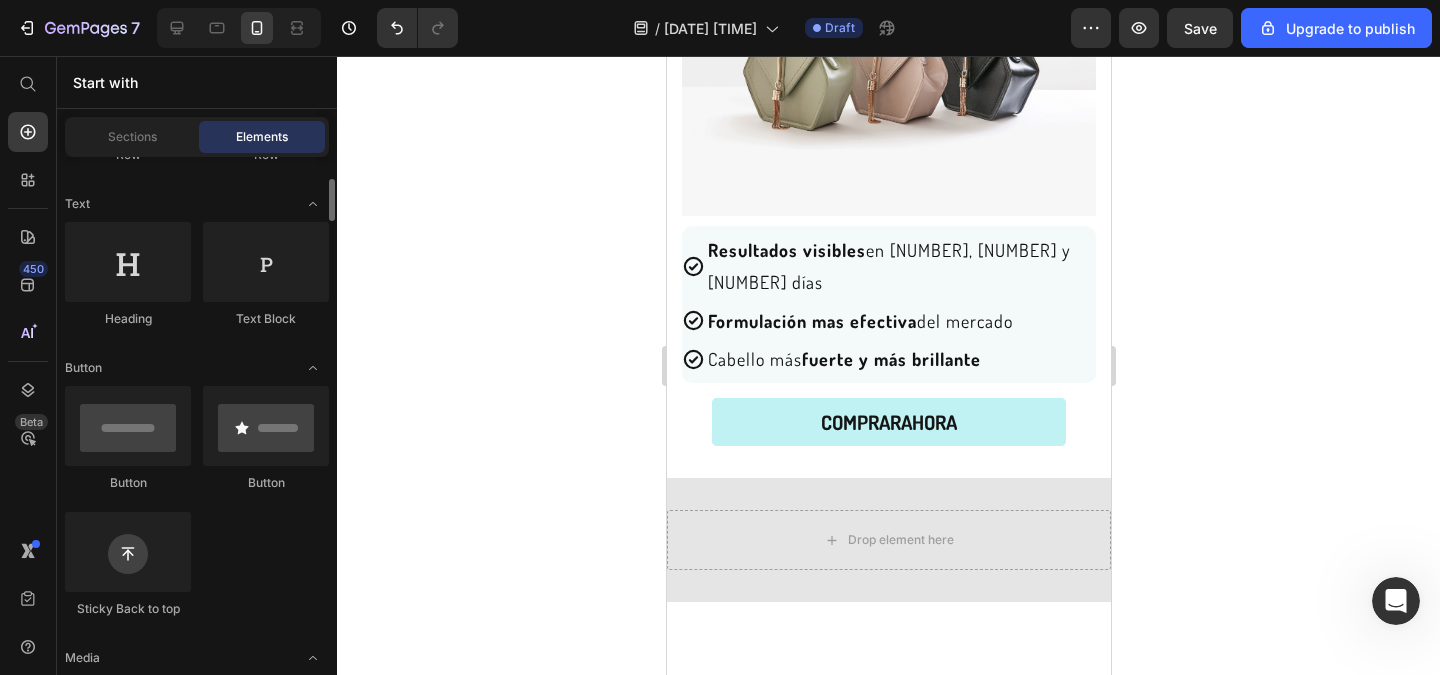 scroll, scrollTop: 0, scrollLeft: 0, axis: both 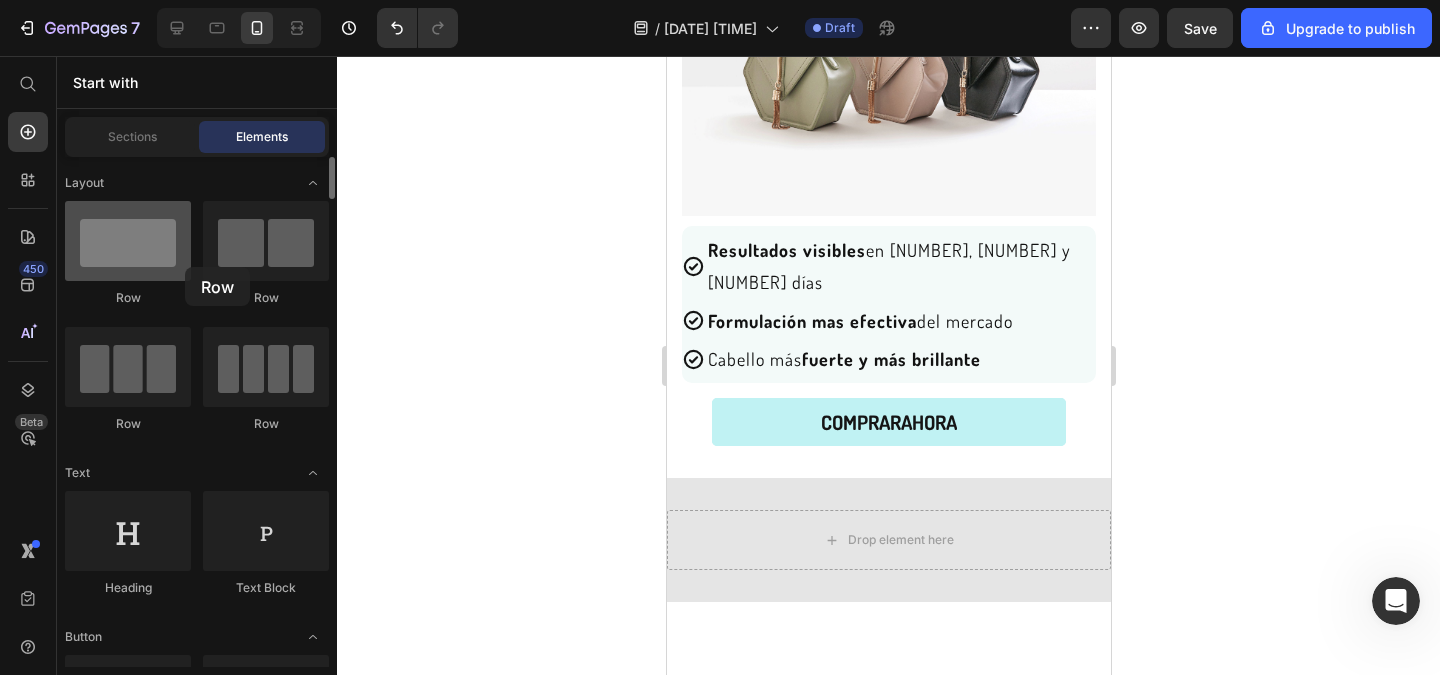 drag, startPoint x: 143, startPoint y: 268, endPoint x: 158, endPoint y: 224, distance: 46.486557 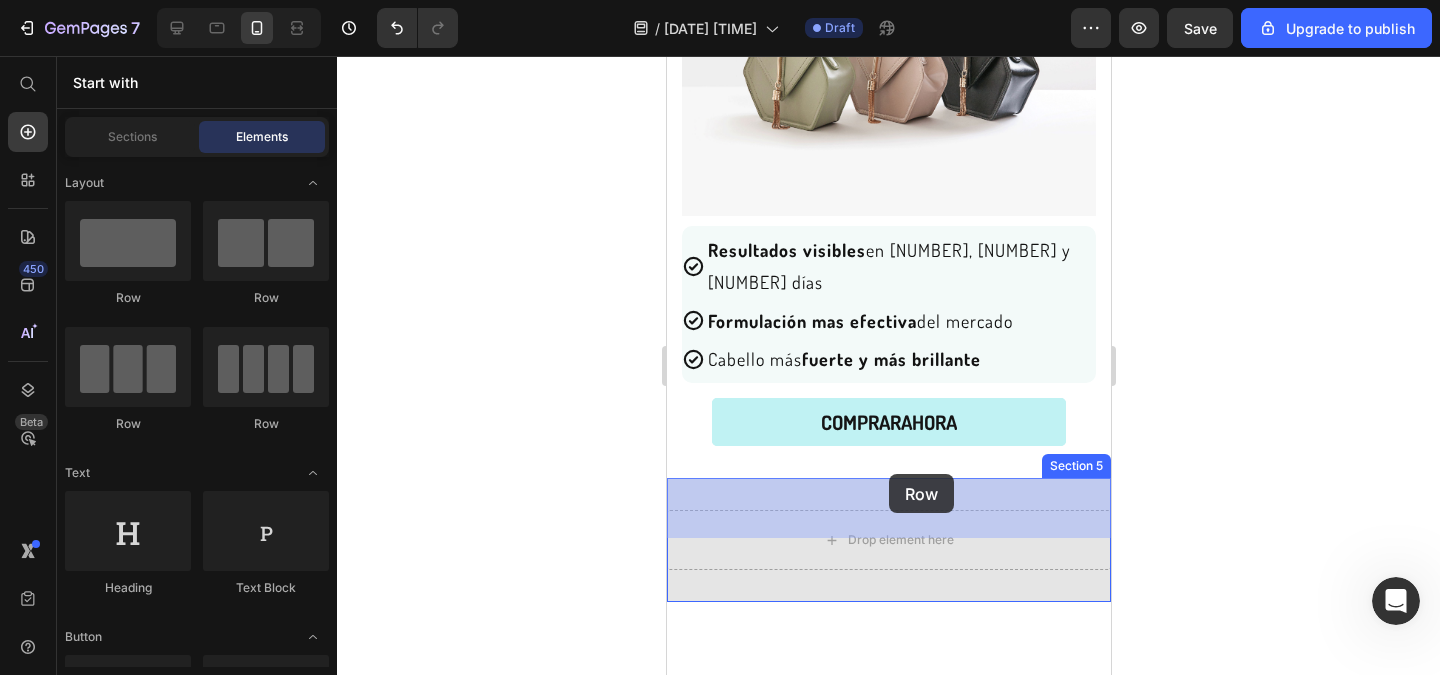 drag, startPoint x: 798, startPoint y: 311, endPoint x: 884, endPoint y: 476, distance: 186.0672 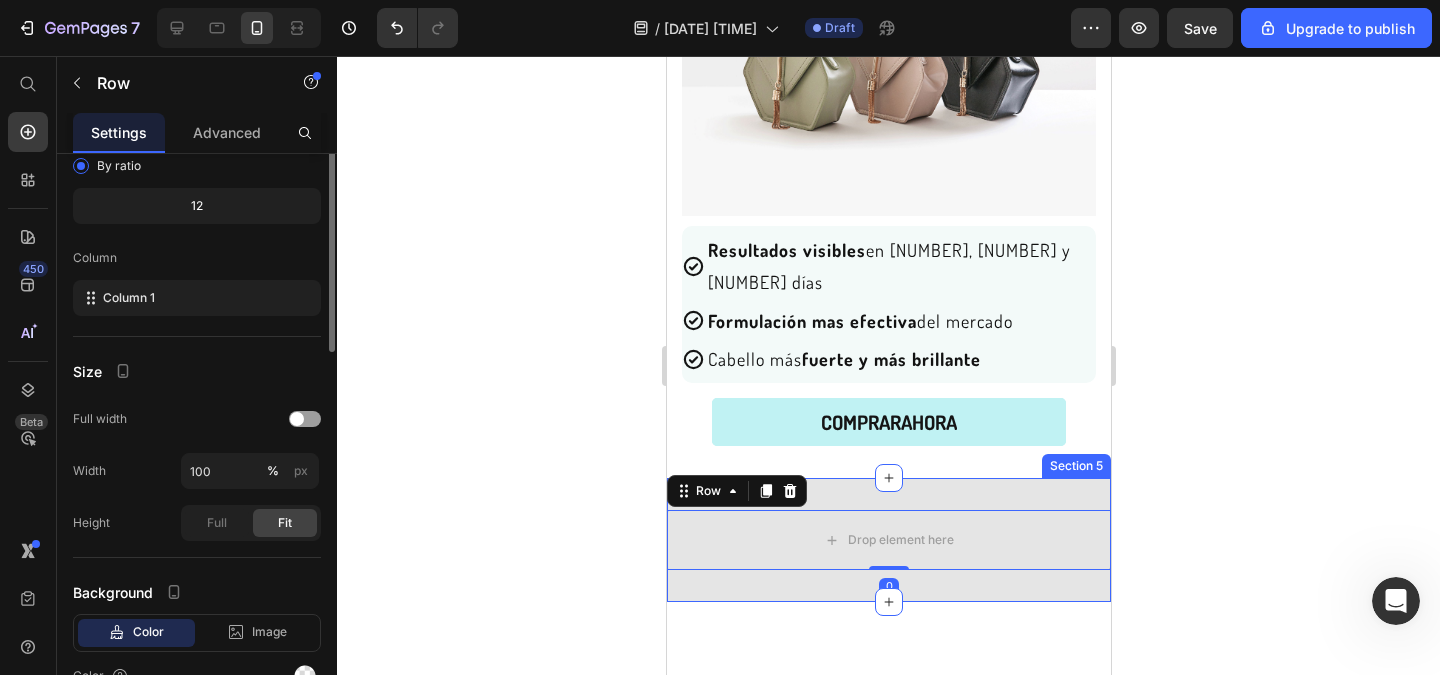 scroll, scrollTop: 0, scrollLeft: 0, axis: both 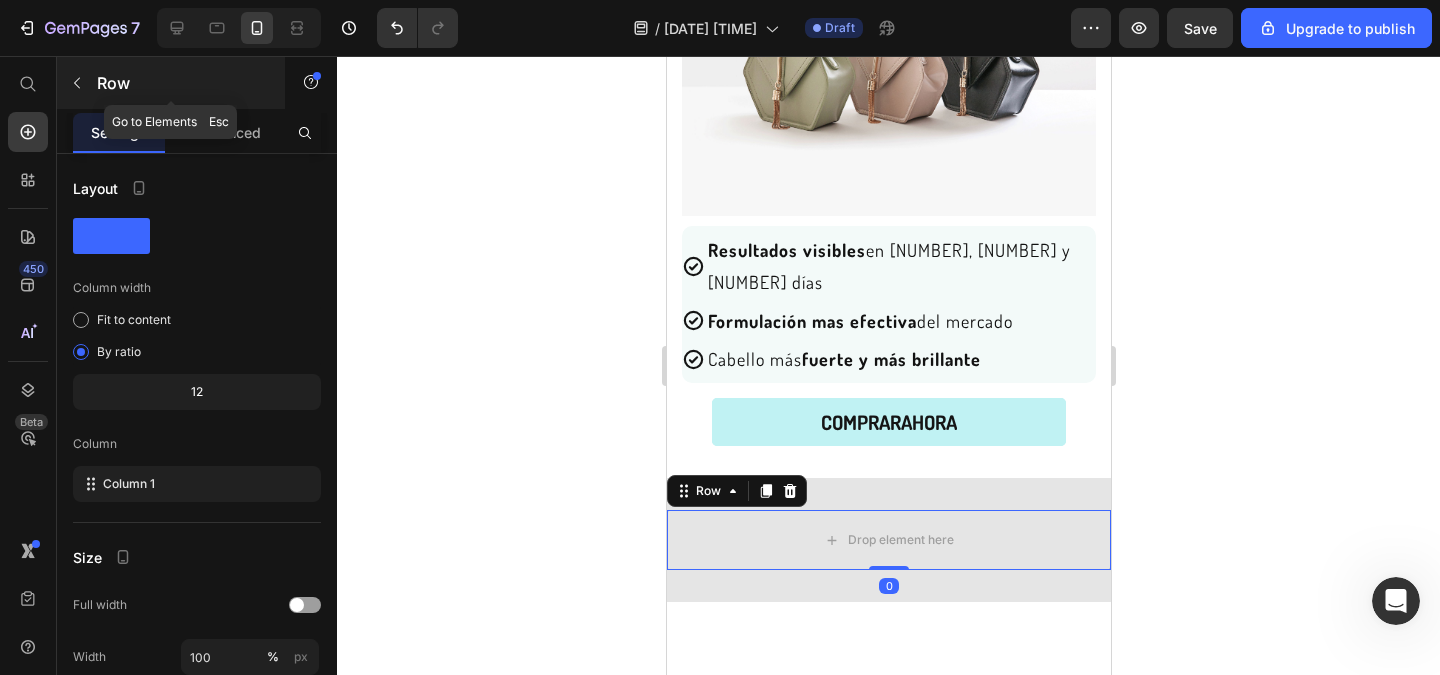 click 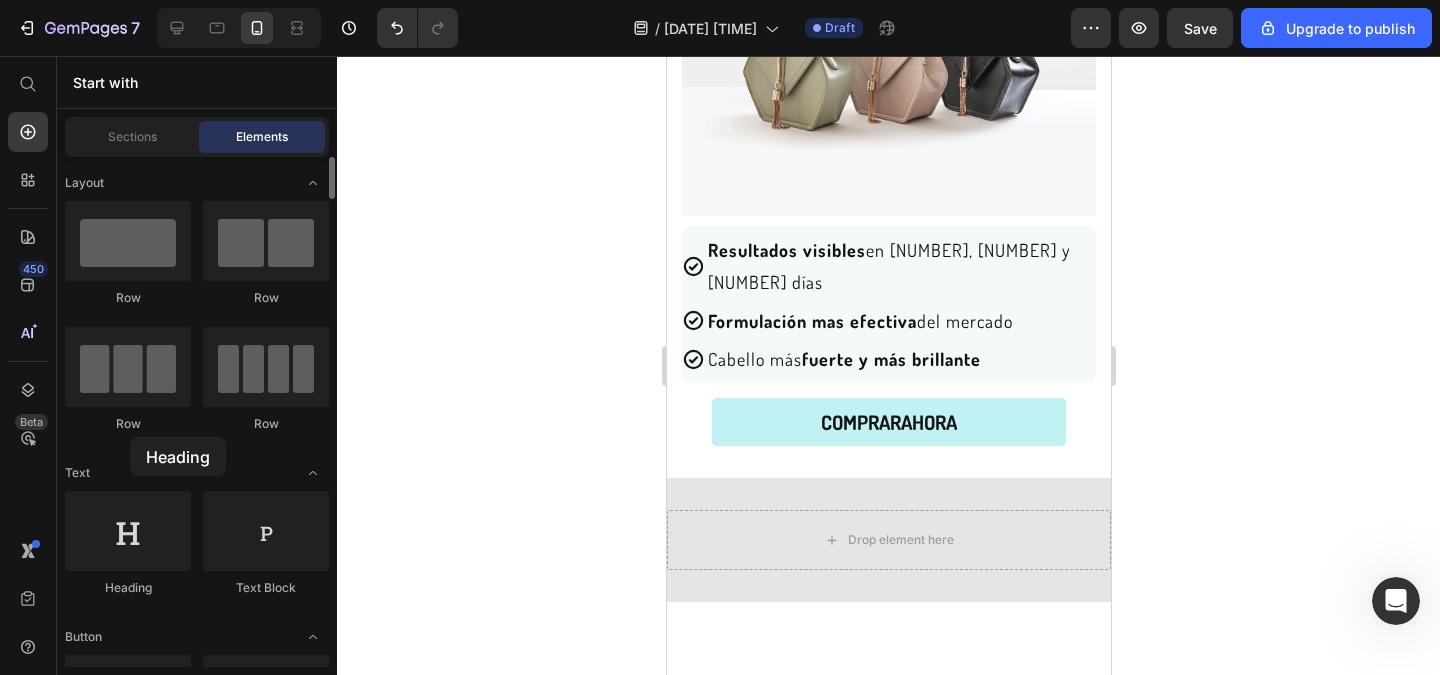 drag, startPoint x: 128, startPoint y: 530, endPoint x: 130, endPoint y: 437, distance: 93.0215 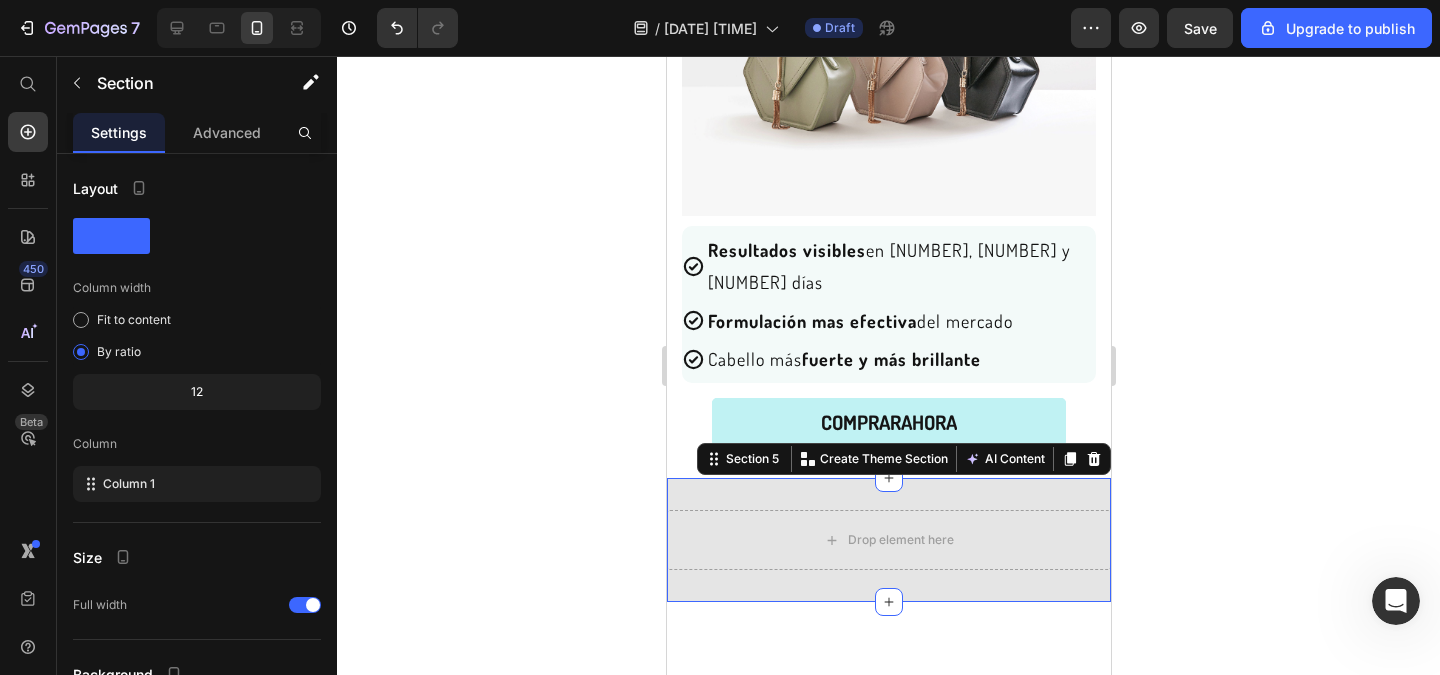 click on "Drop element here Row Section 5   You can create reusable sections Create Theme Section AI Content Write with GemAI What would you like to describe here? Tone and Voice Persuasive Product Shipping Protection Show more Generate" at bounding box center (888, 540) 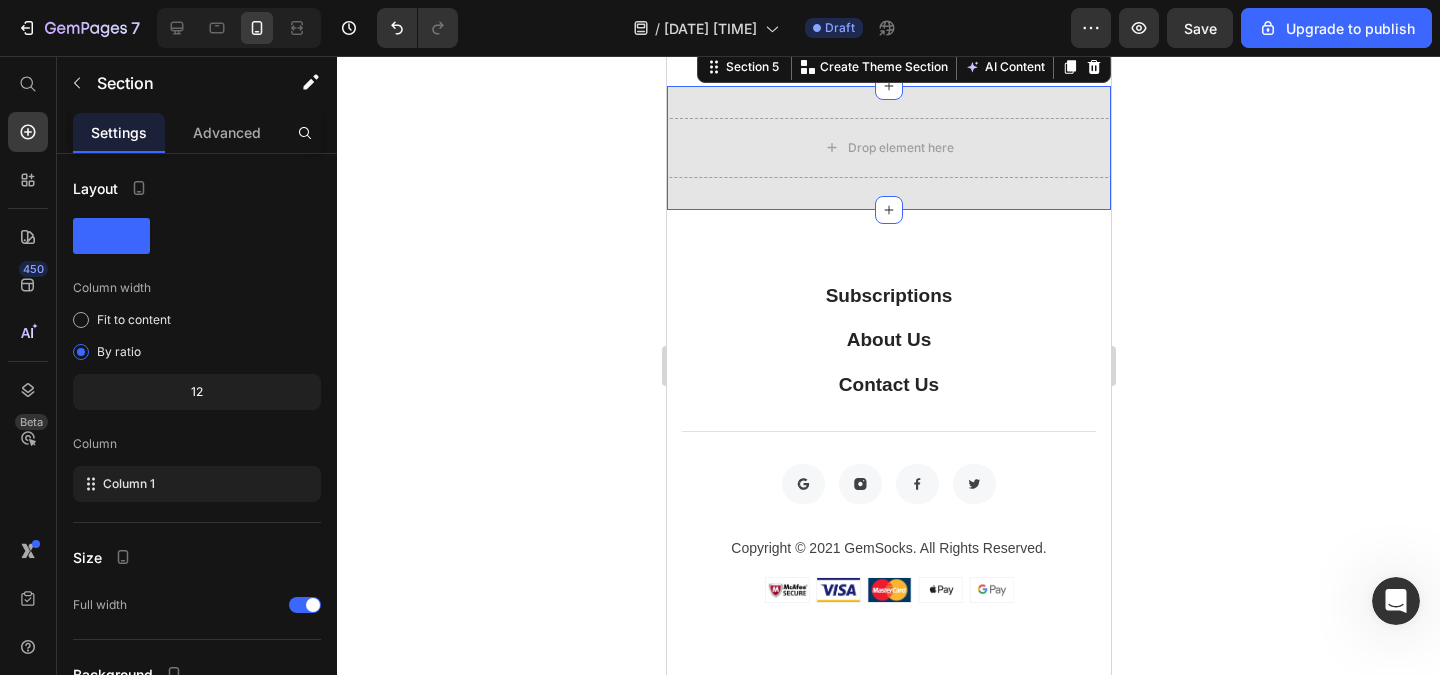 scroll, scrollTop: 1632, scrollLeft: 0, axis: vertical 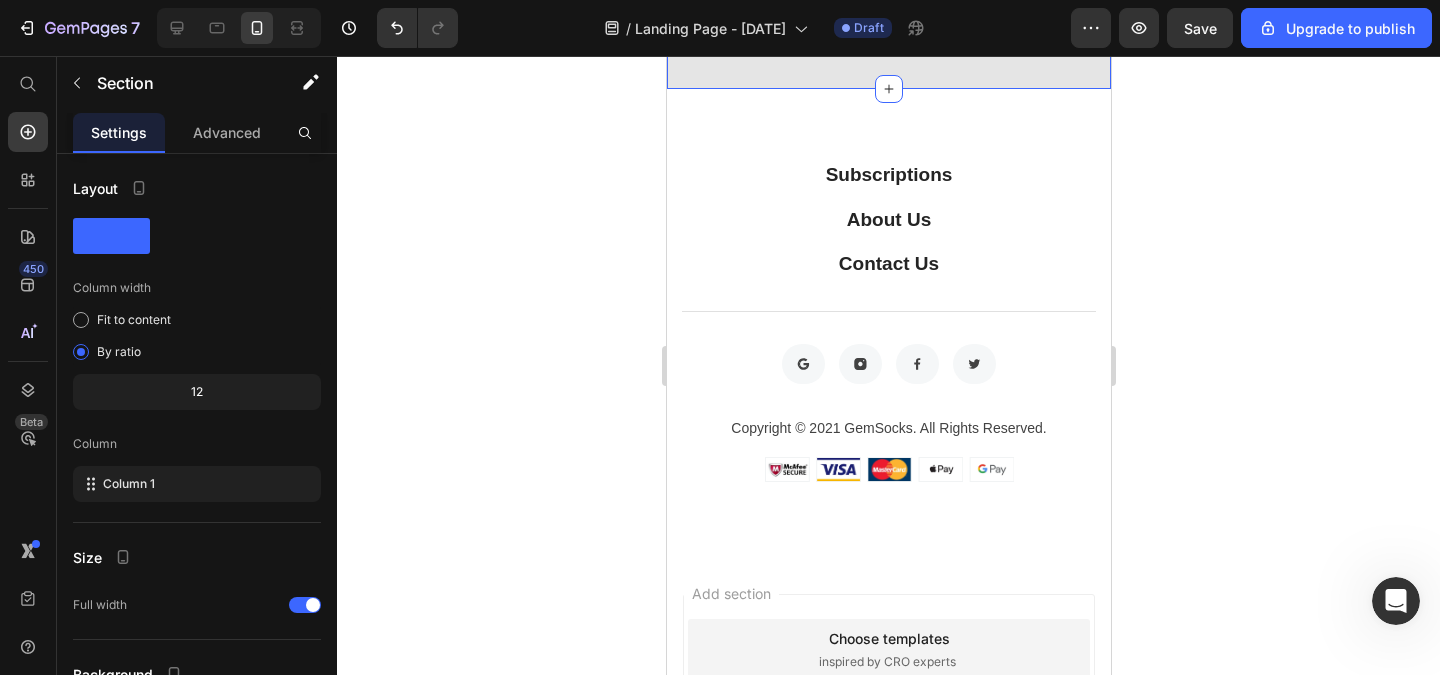 click on "Image
Resultados visibles  en [DATE], [DATE] y [DATE]
Formulación mas efectiva  del mercado
Cabello más  fuerte y más brillante Item List Row COMPRAR  AHORA Button Section 4" at bounding box center (888, -166) 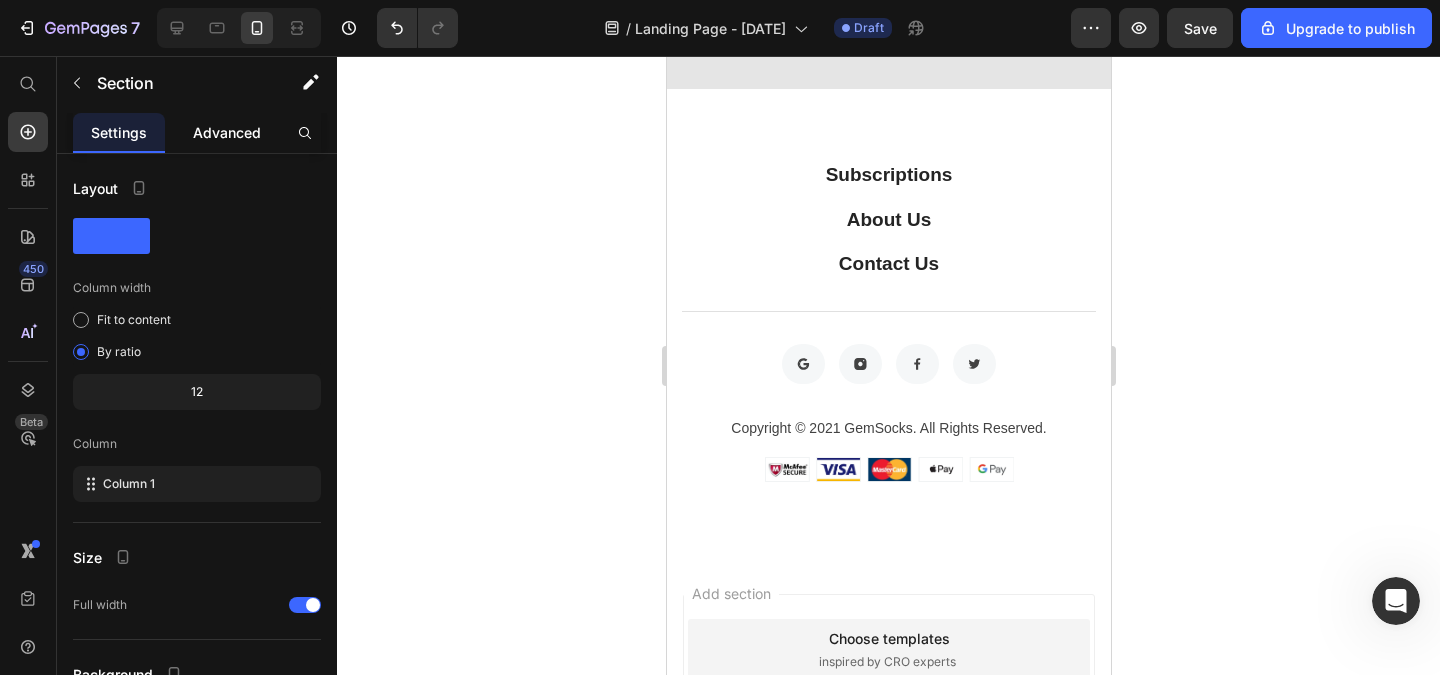click on "Advanced" 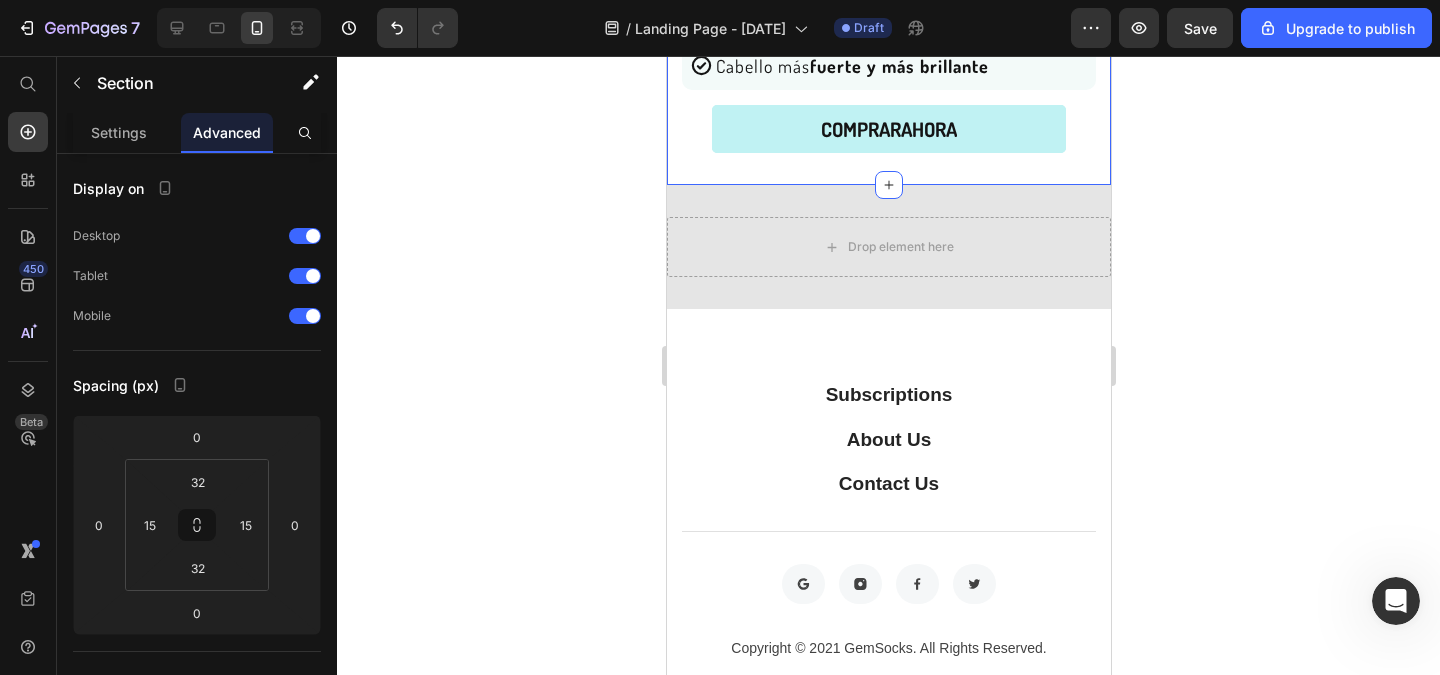 scroll, scrollTop: 2112, scrollLeft: 0, axis: vertical 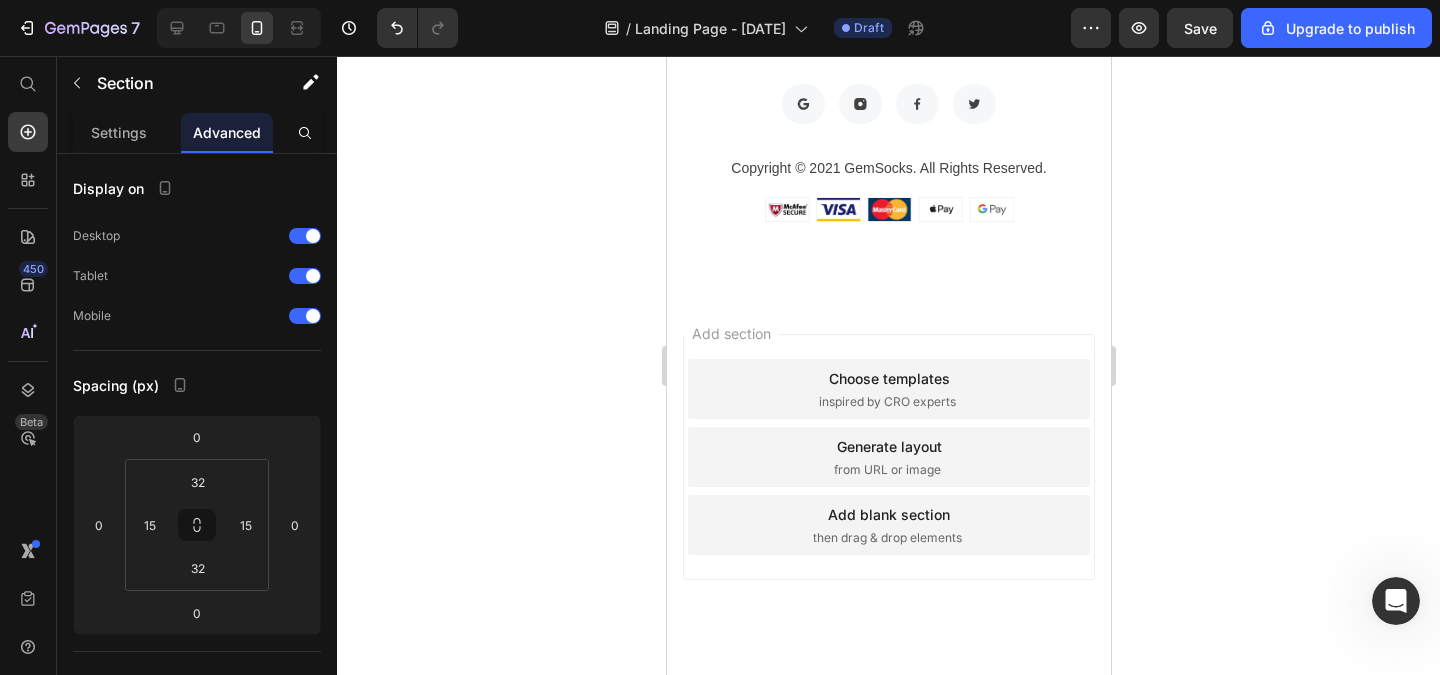 click on "Drop element here Row Section 5   You can create reusable sections Create Theme Section AI Content Write with GemAI What would you like to describe here? Tone and Voice Persuasive Product Shipping Protection Show more Generate" at bounding box center [888, -233] 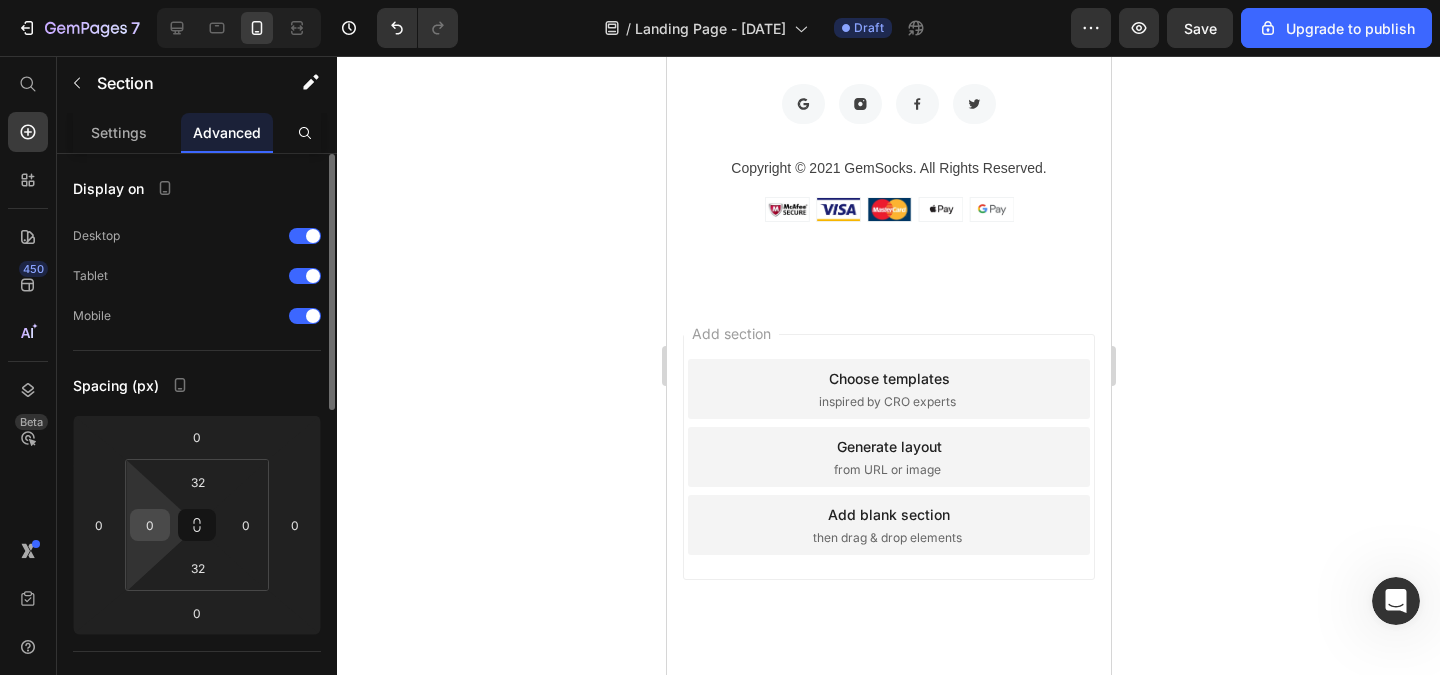 click on "0" at bounding box center [150, 525] 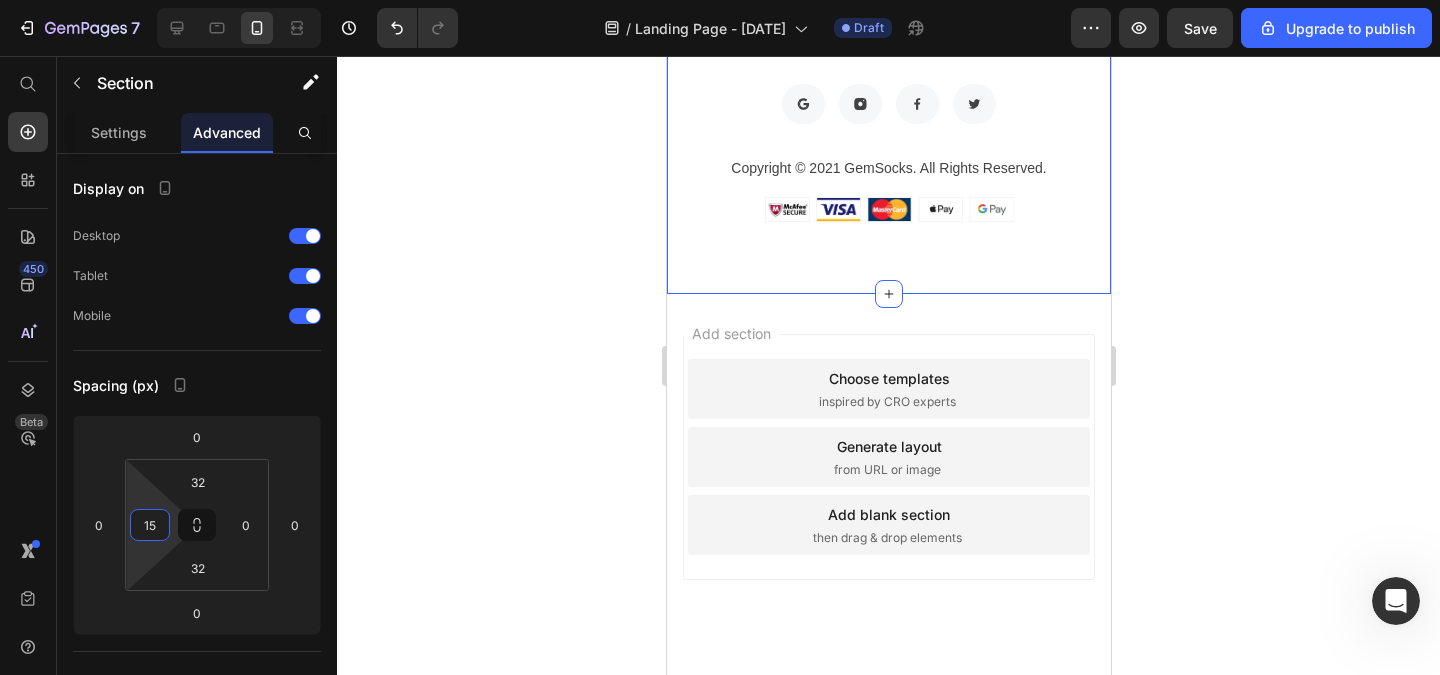 type on "15" 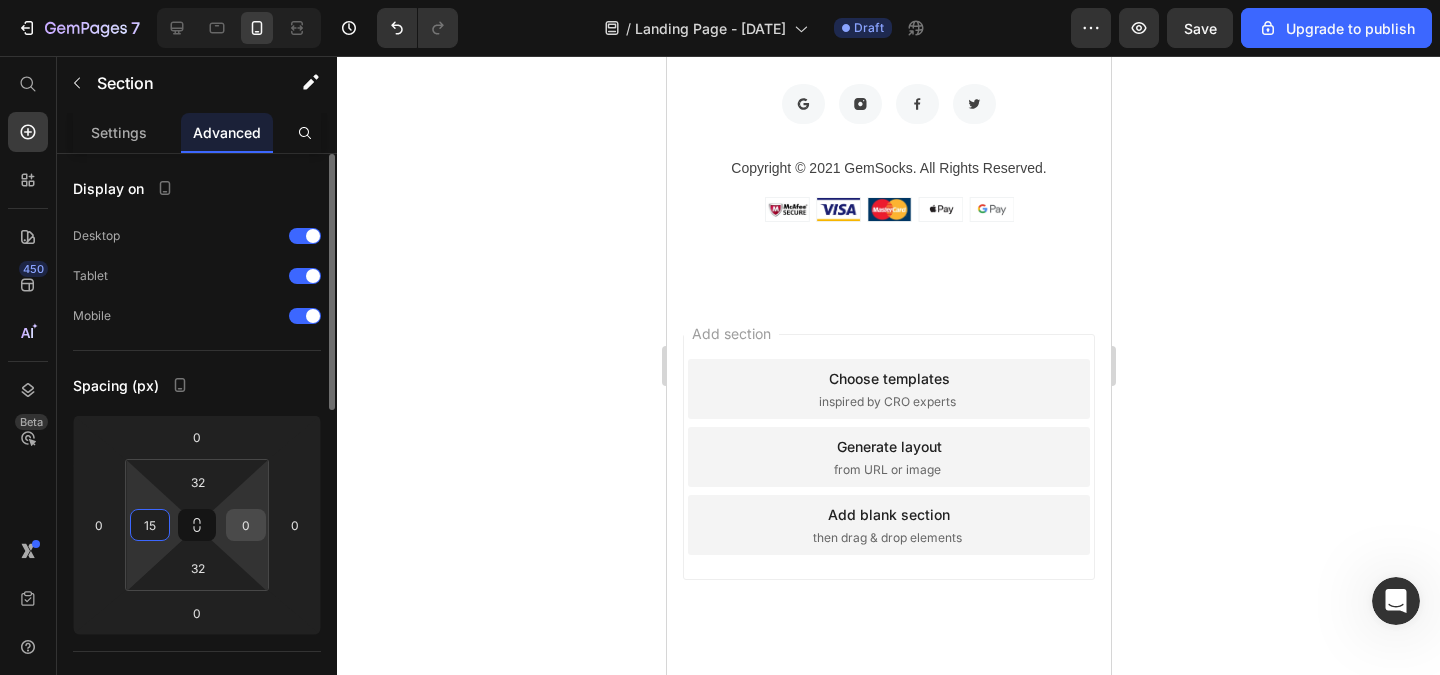 click on "0" at bounding box center [246, 525] 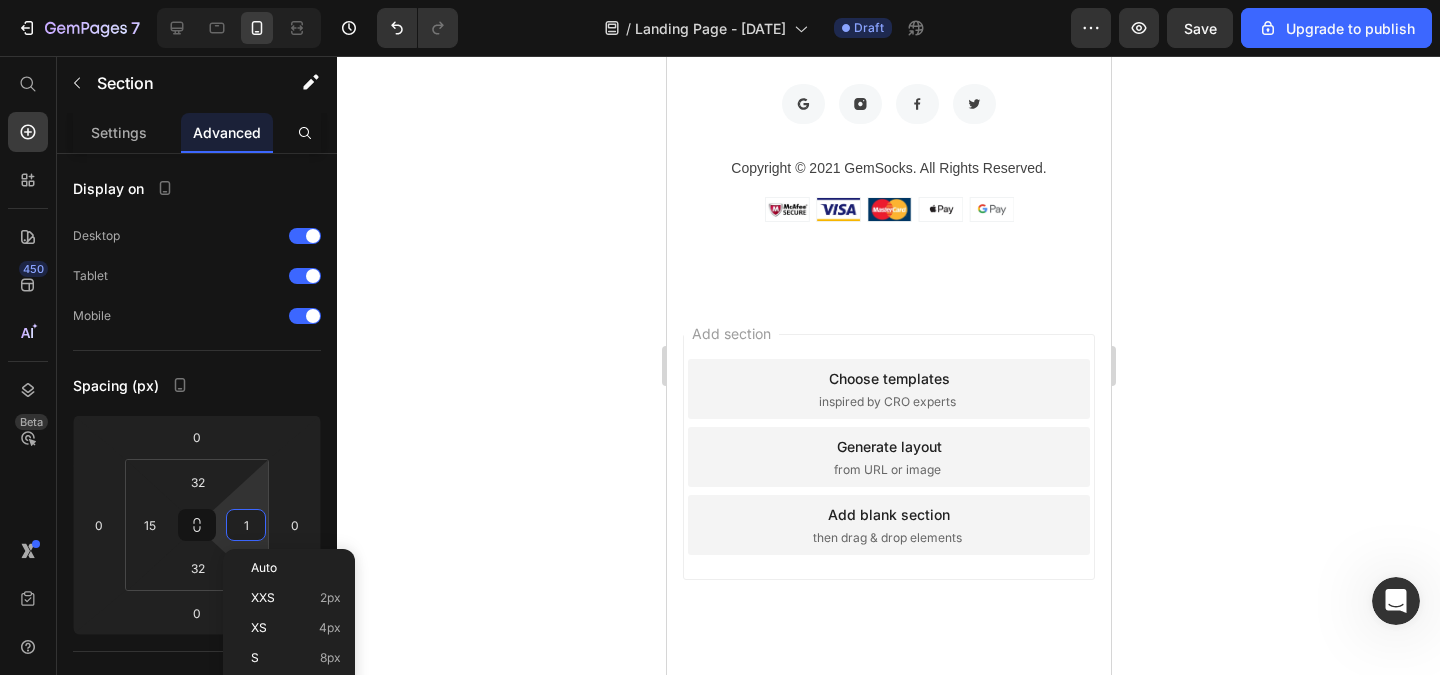 type on "15" 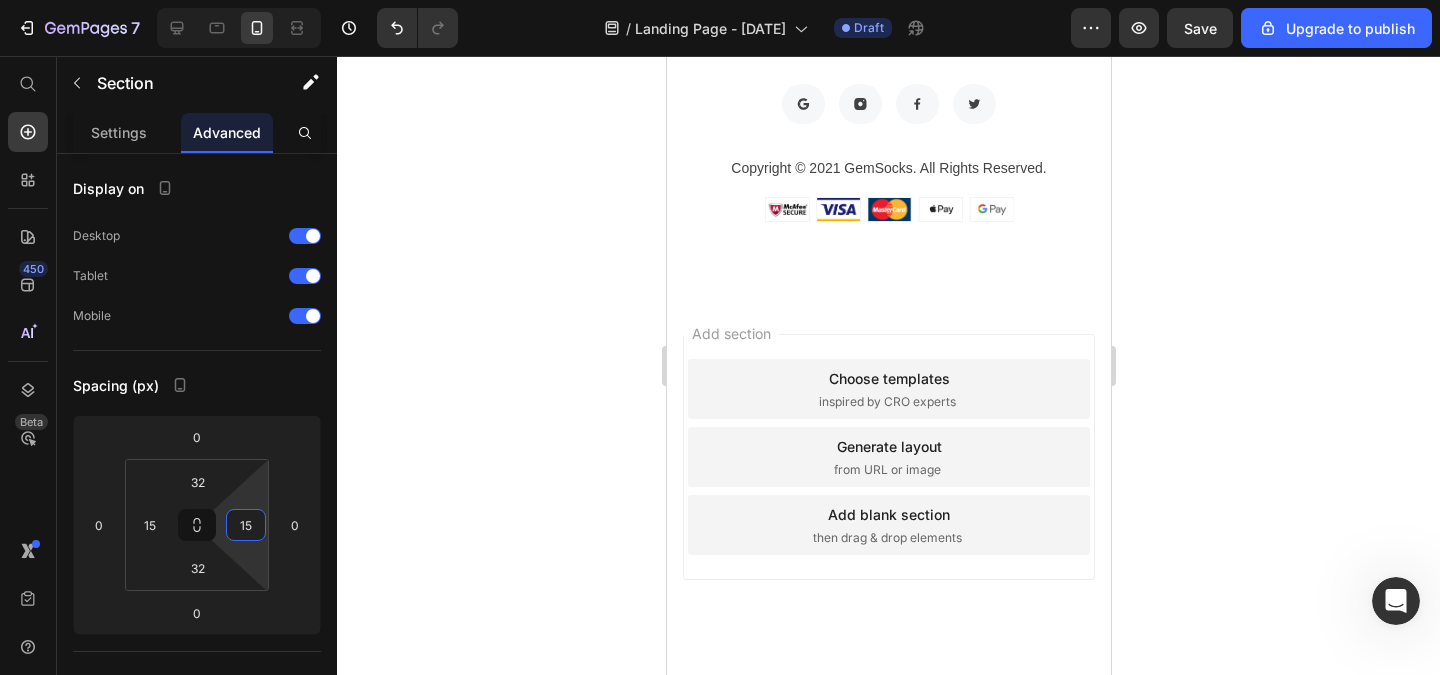 click 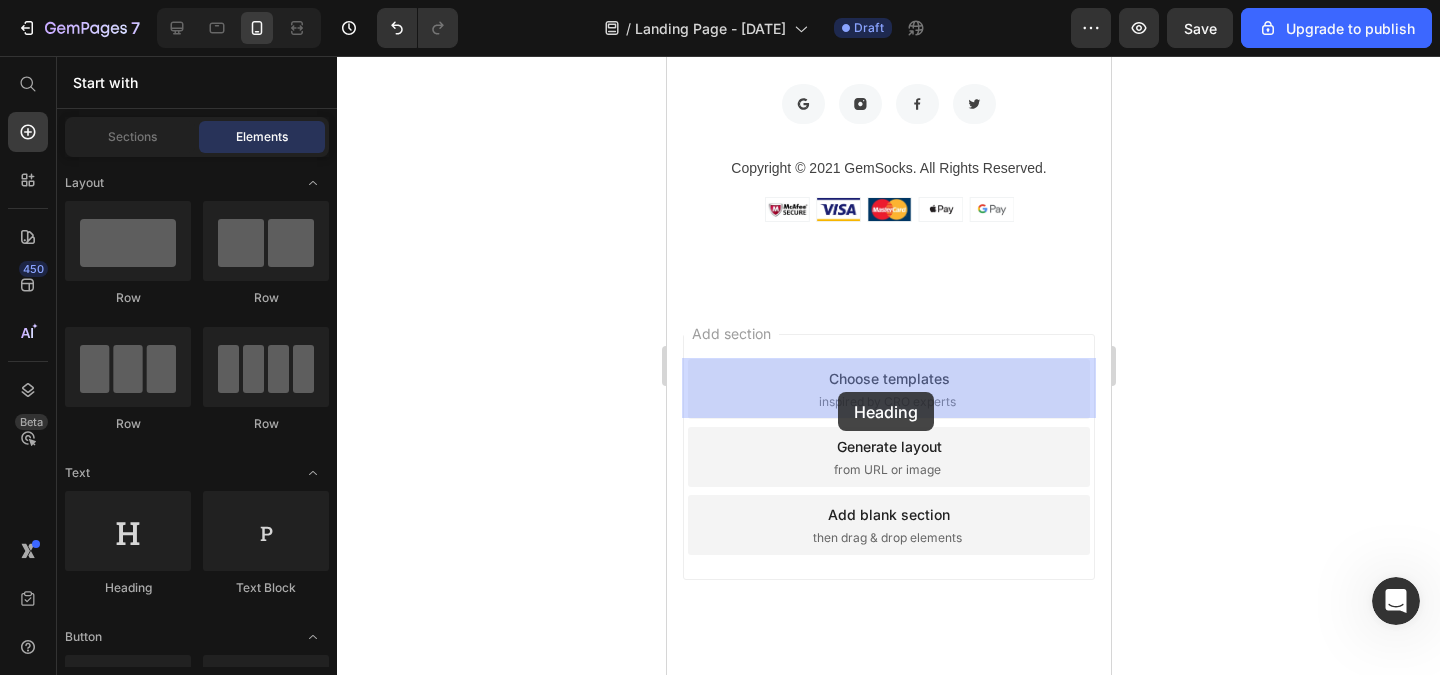 drag, startPoint x: 826, startPoint y: 579, endPoint x: 842, endPoint y: 375, distance: 204.6265 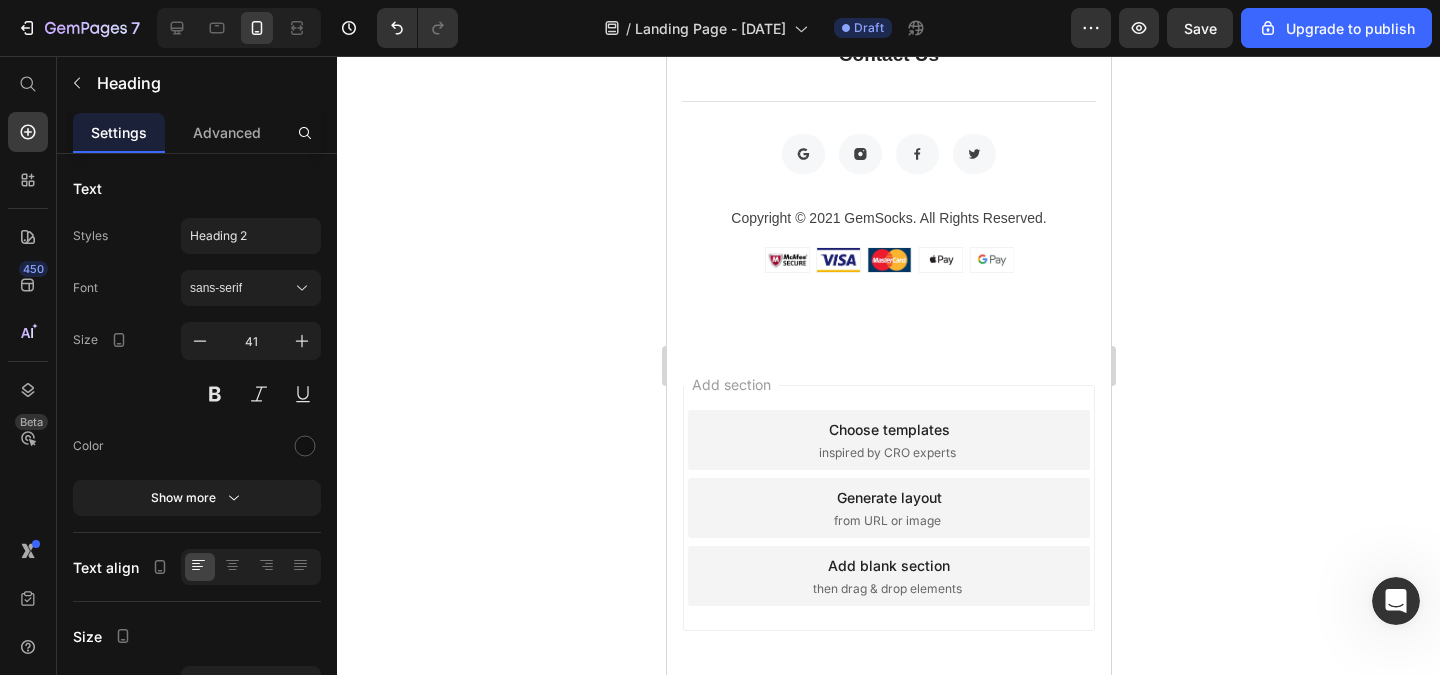 click on "Your heading text goes here" at bounding box center (888, -208) 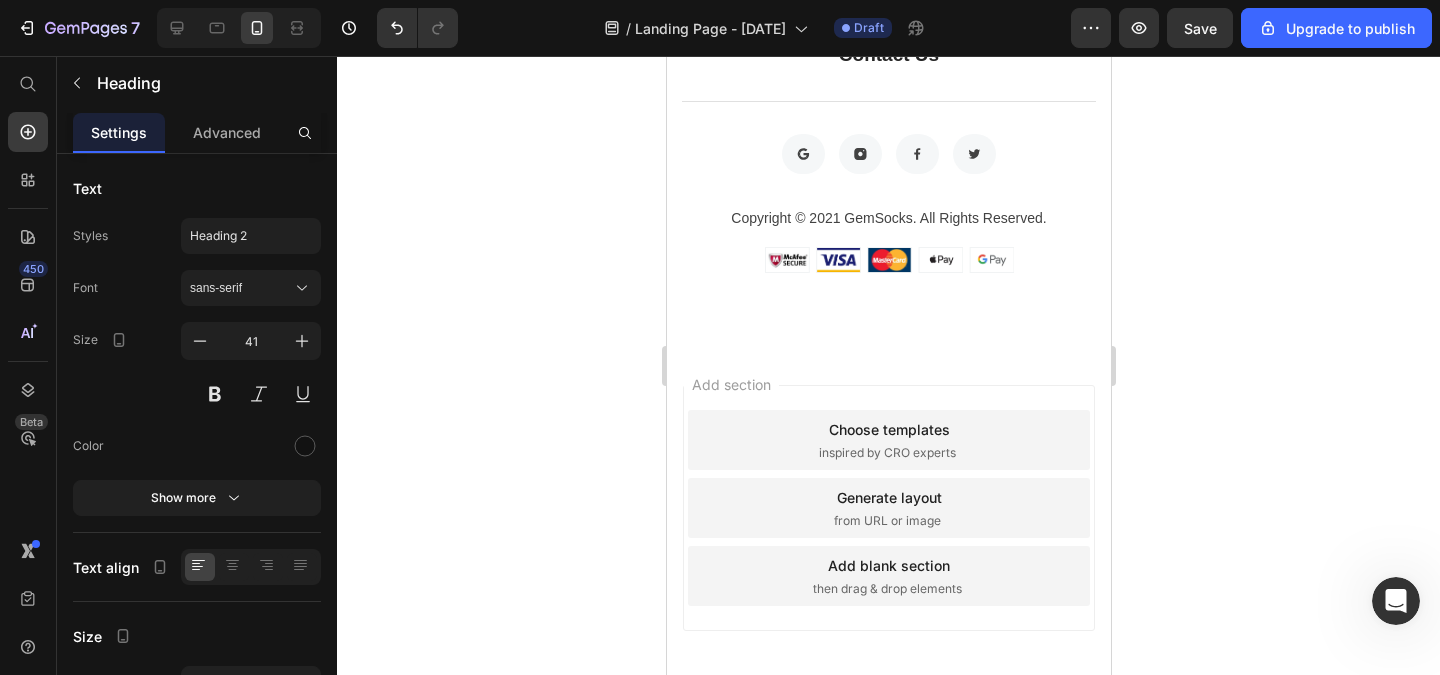 click on "Your heading text goes here" at bounding box center [888, -208] 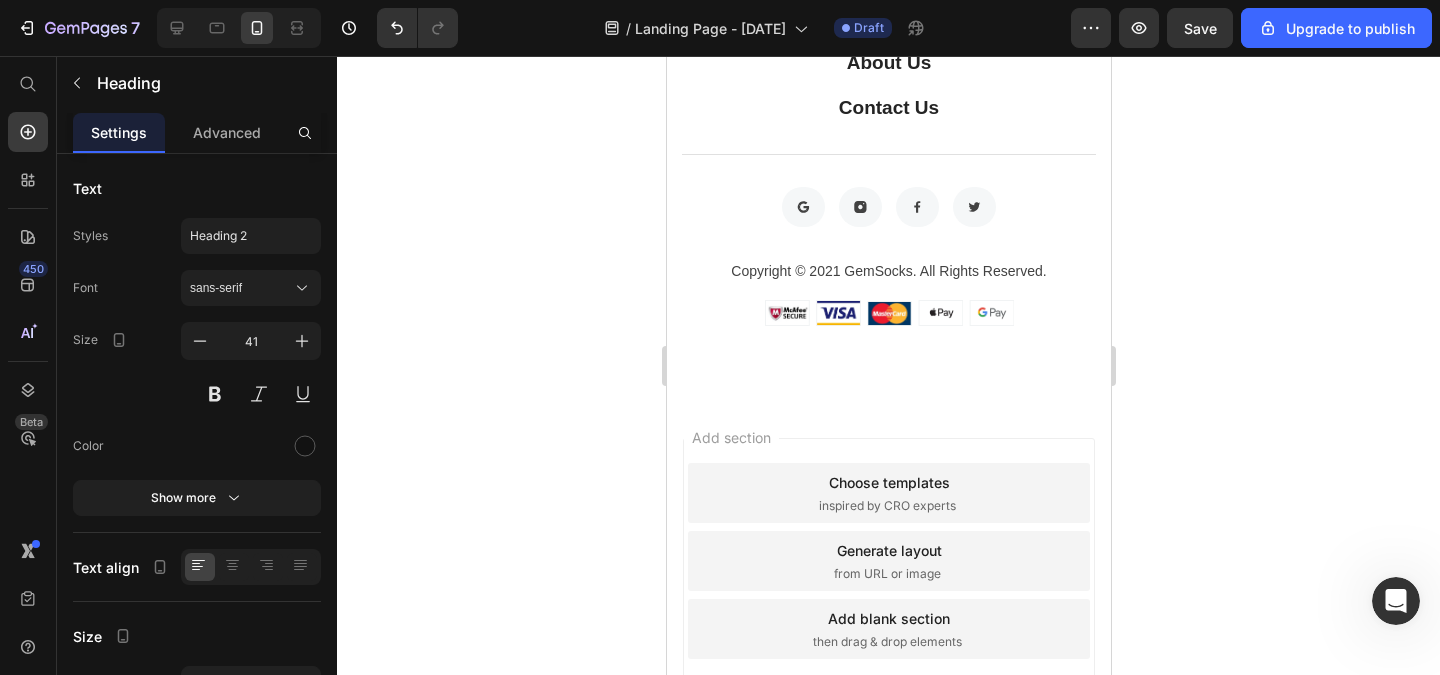click 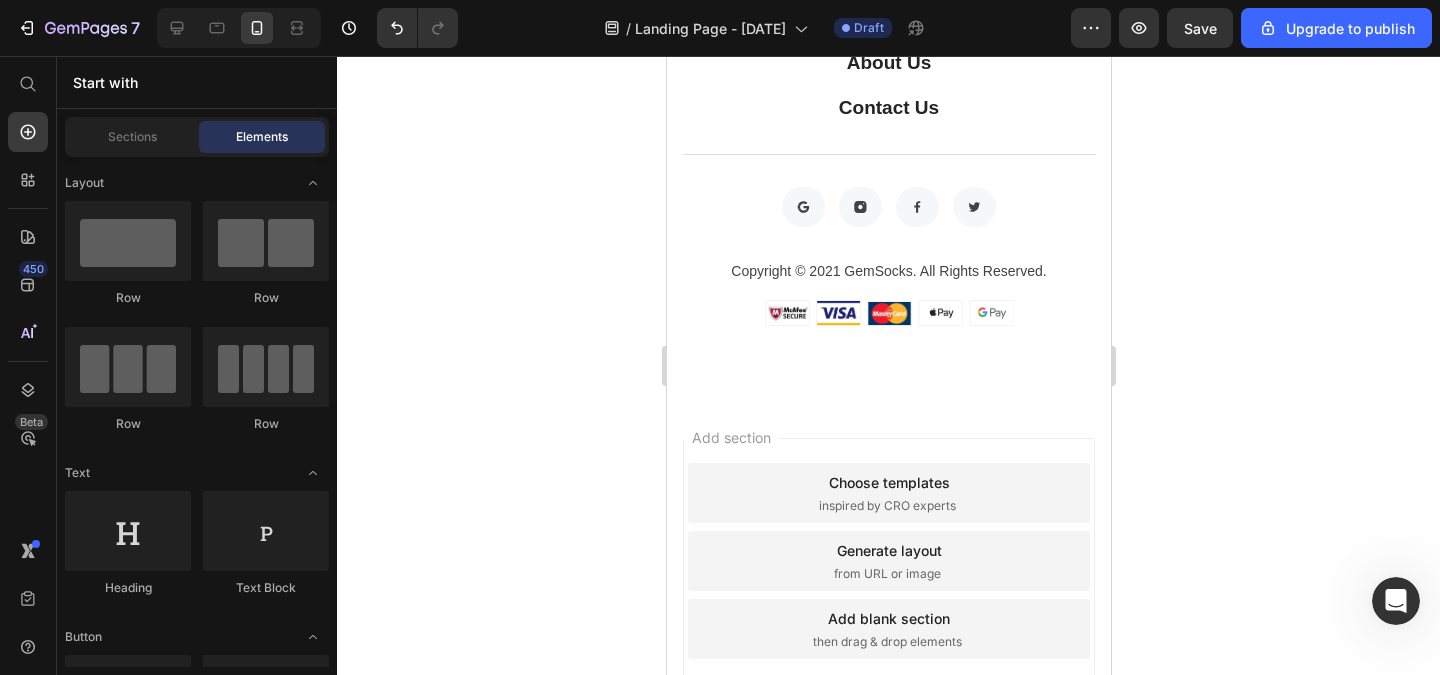 click on "La salud del cabello se inicia desde el interior" at bounding box center (888, -181) 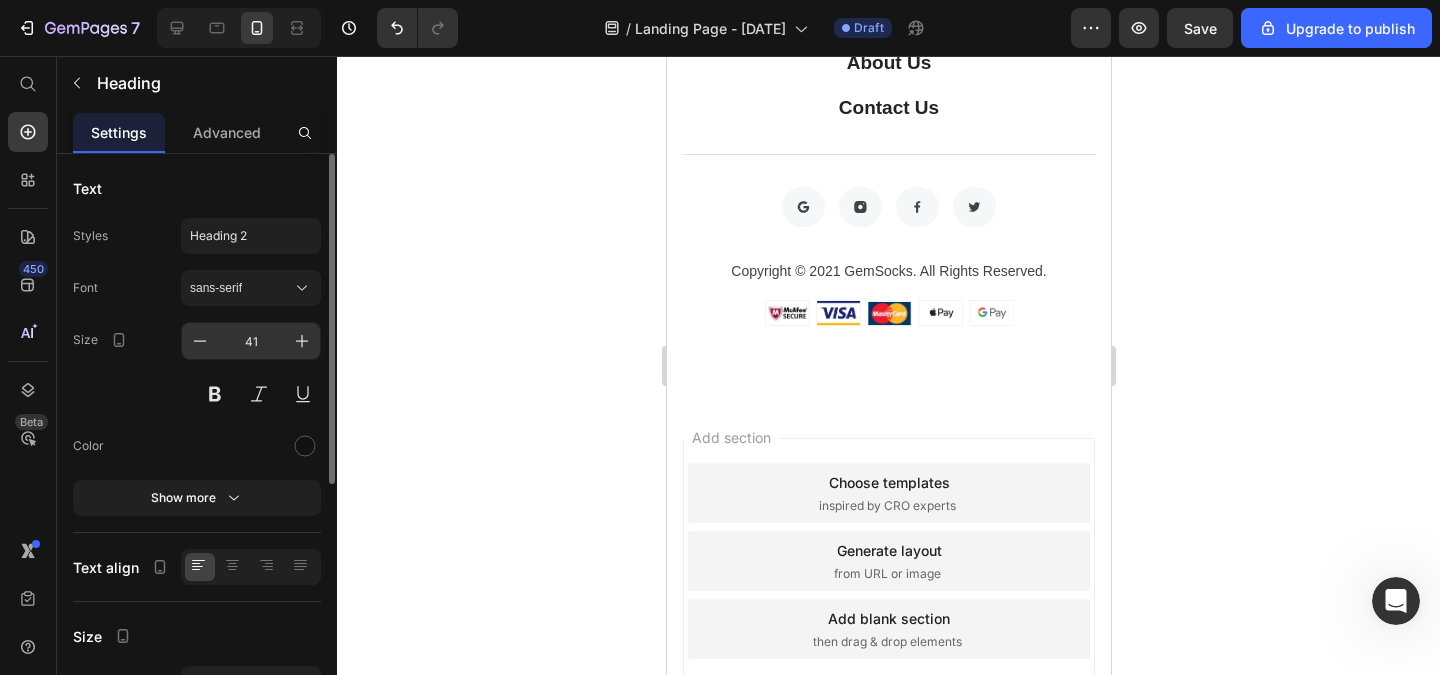 click on "41" at bounding box center [251, 341] 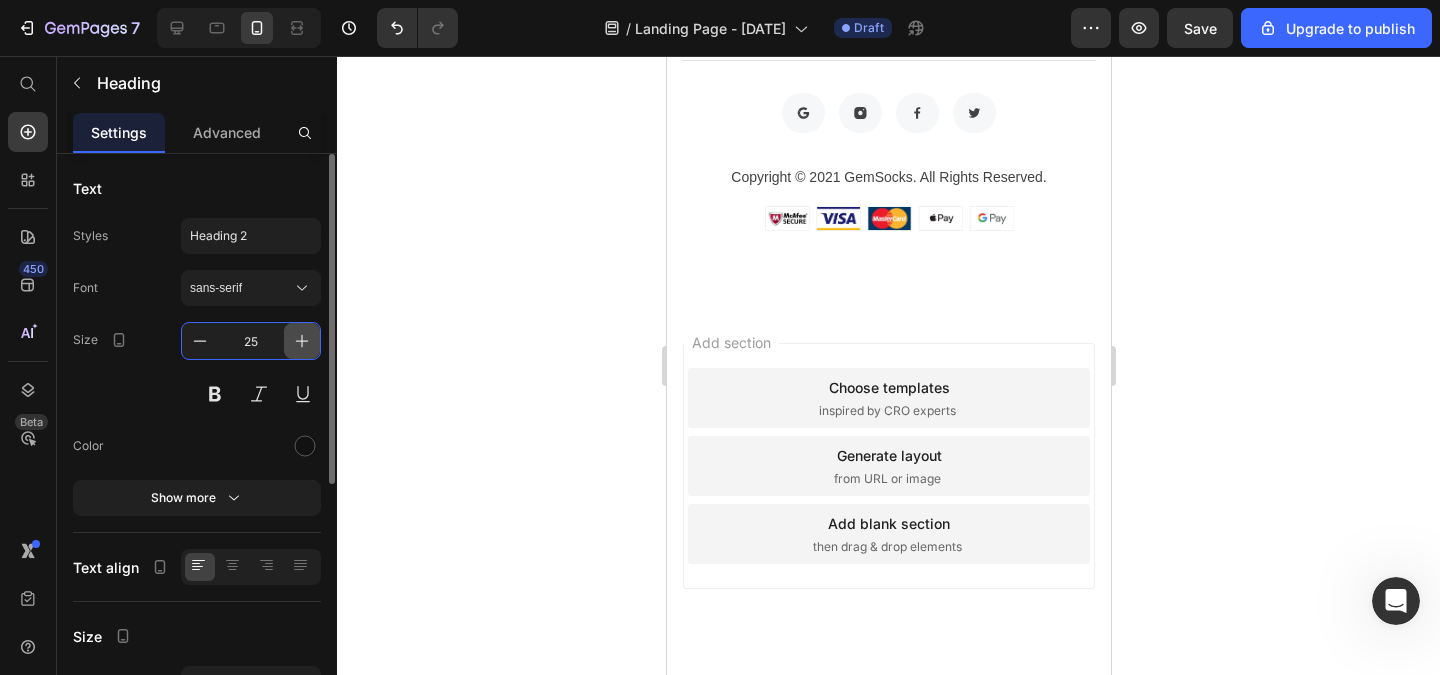 type on "7" 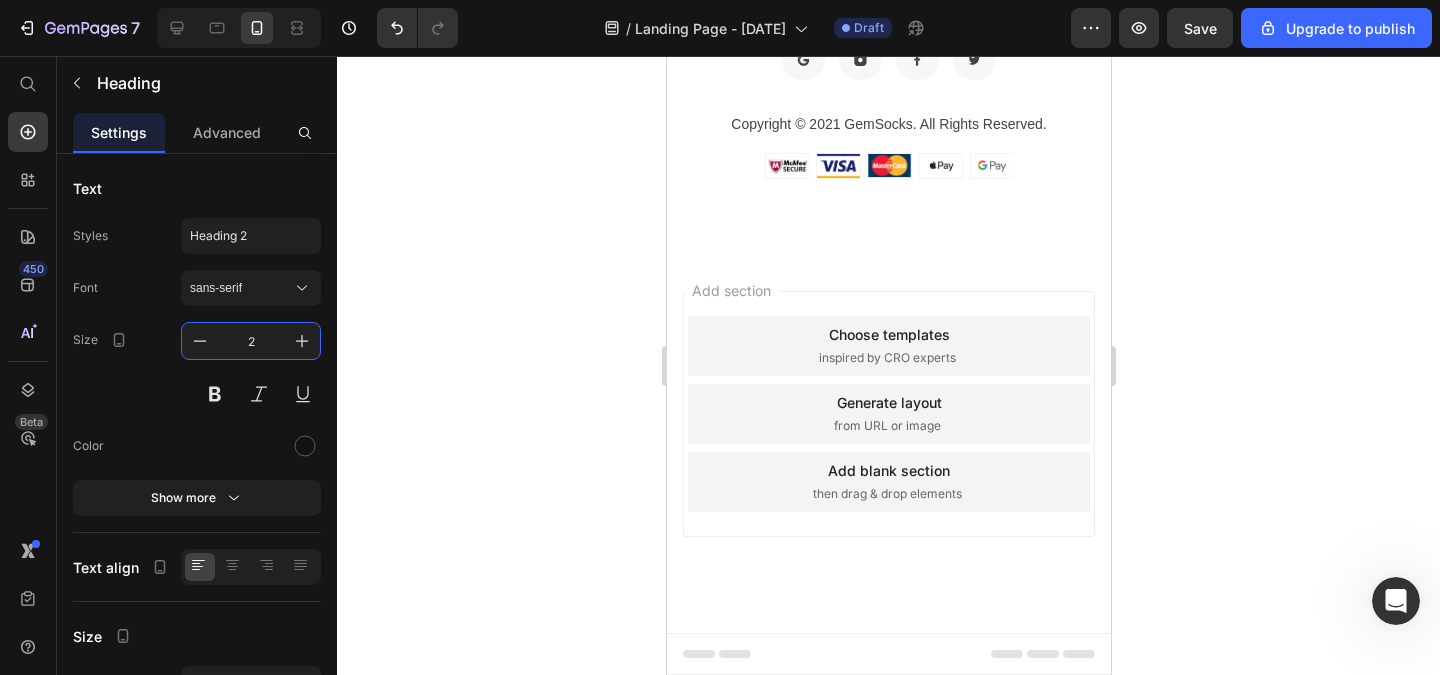 type on "27" 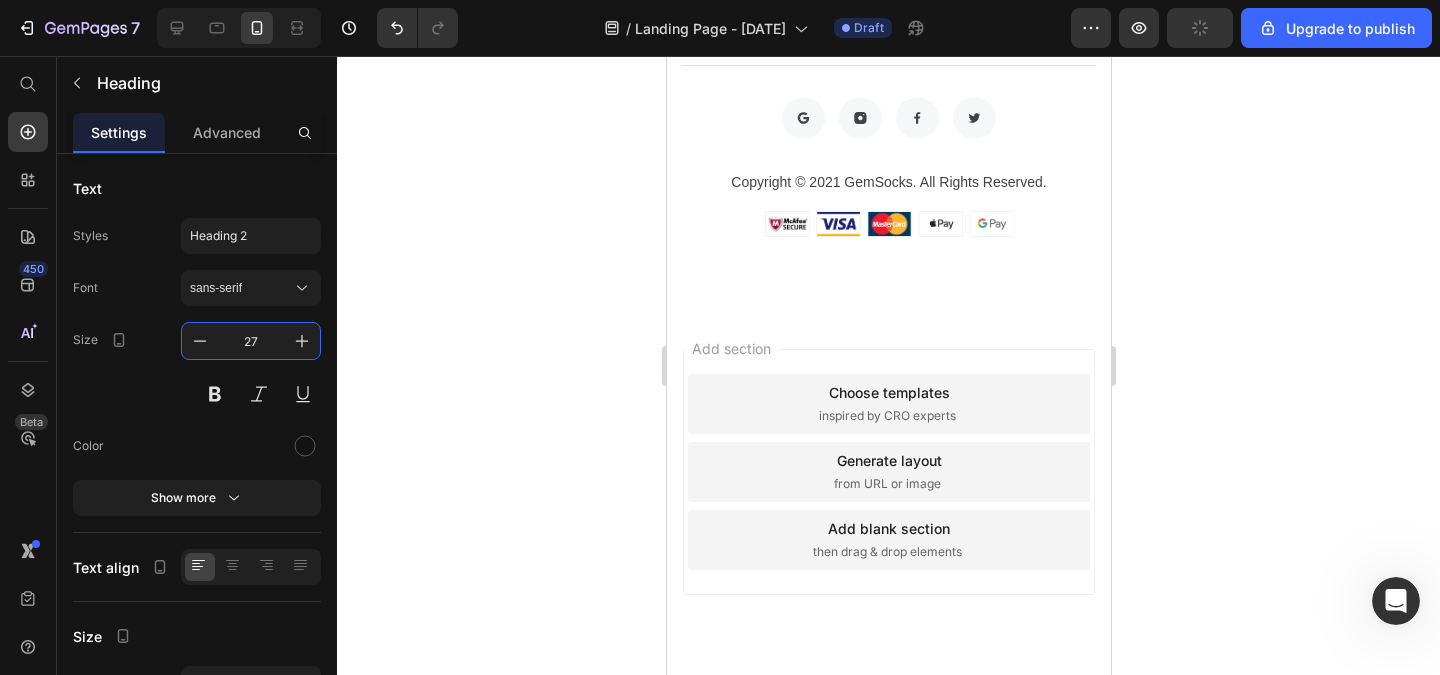 click 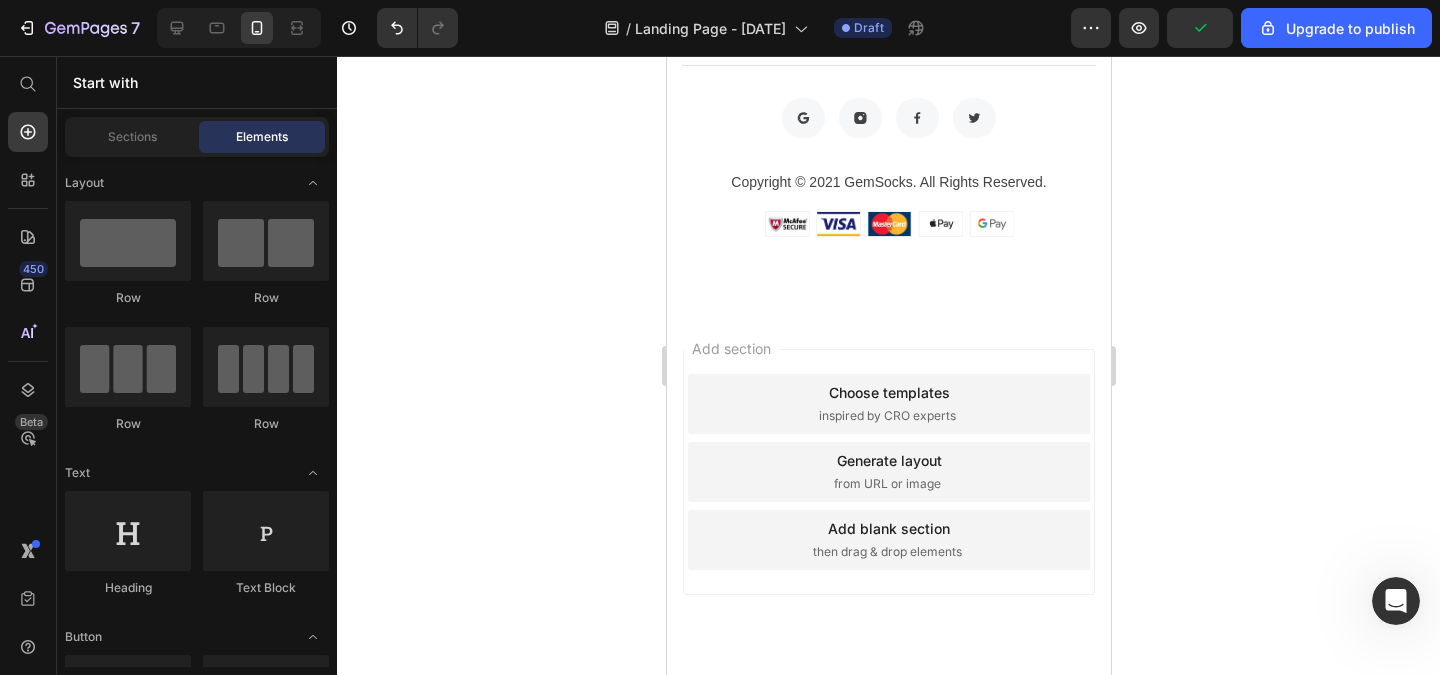 click on "La salud del cabello se inicia desde el interior" at bounding box center (888, -226) 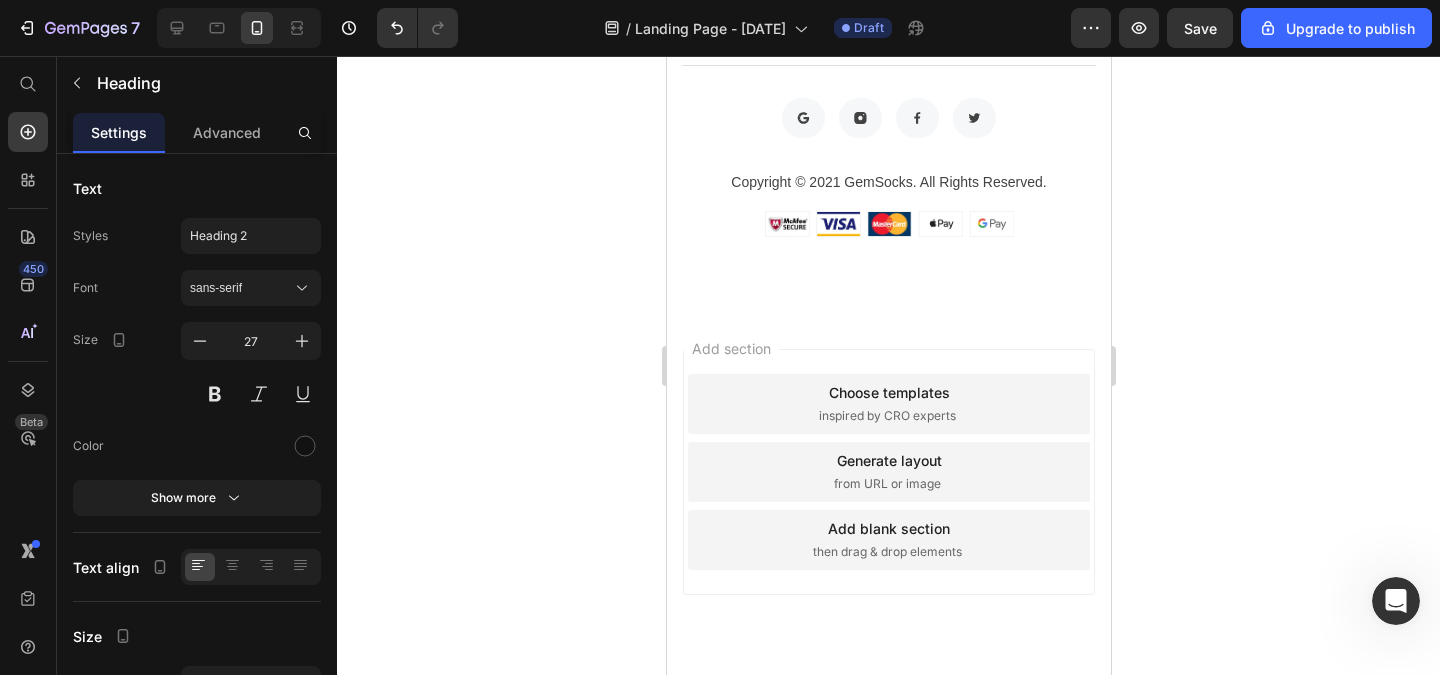 click 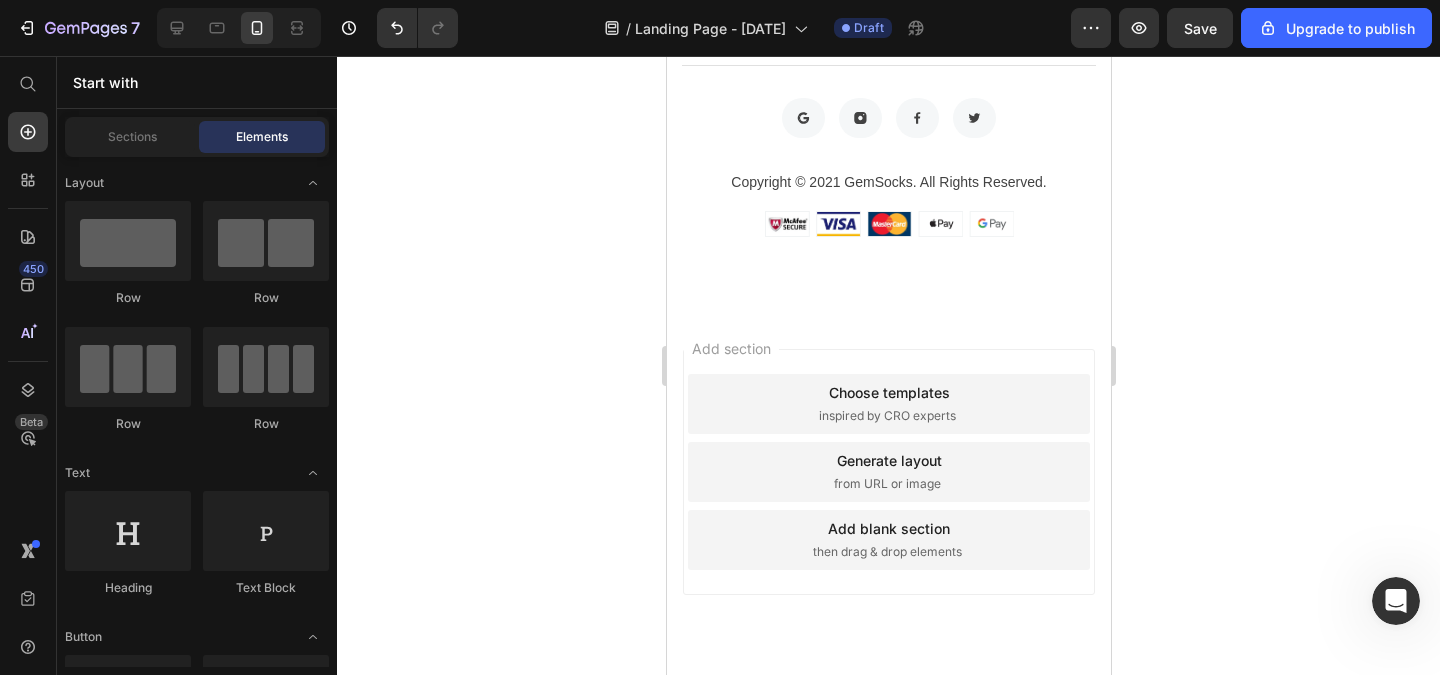 click on "La salud del cabello se inicia desde el interior" at bounding box center (888, -226) 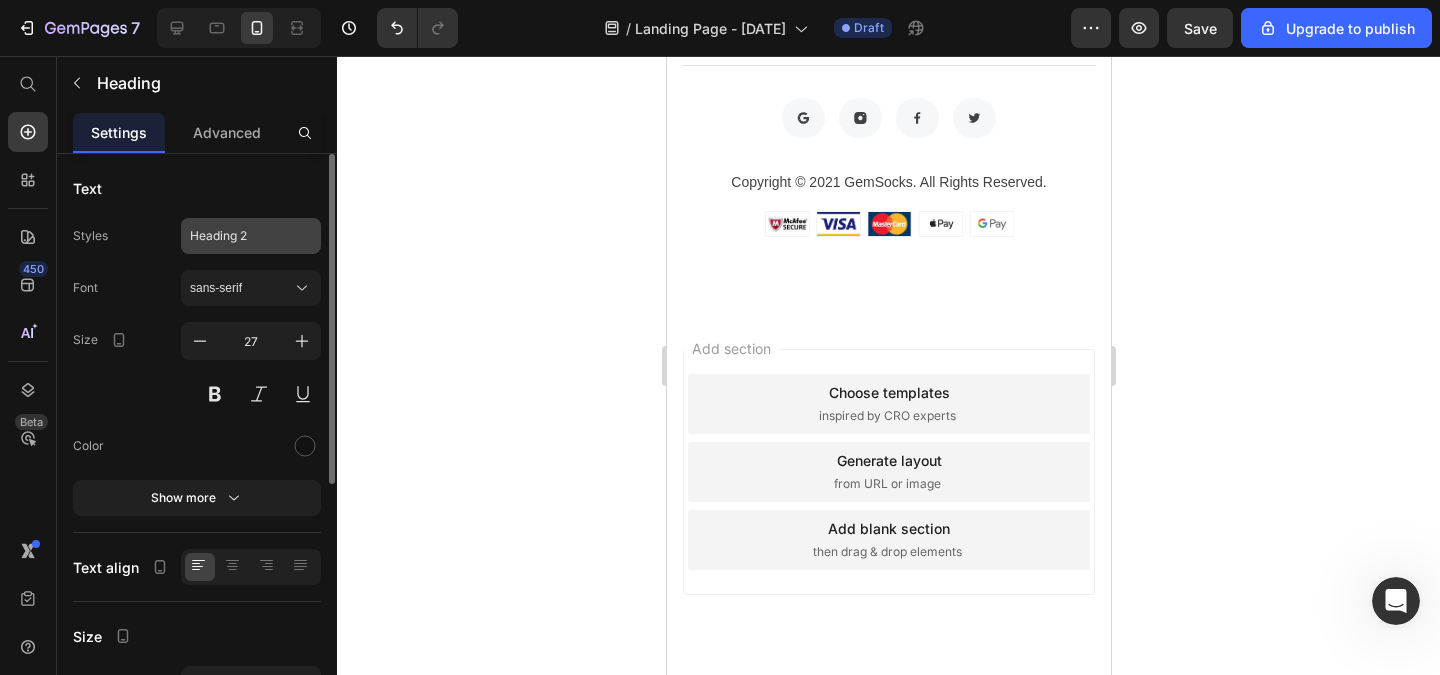 click on "Heading 2" 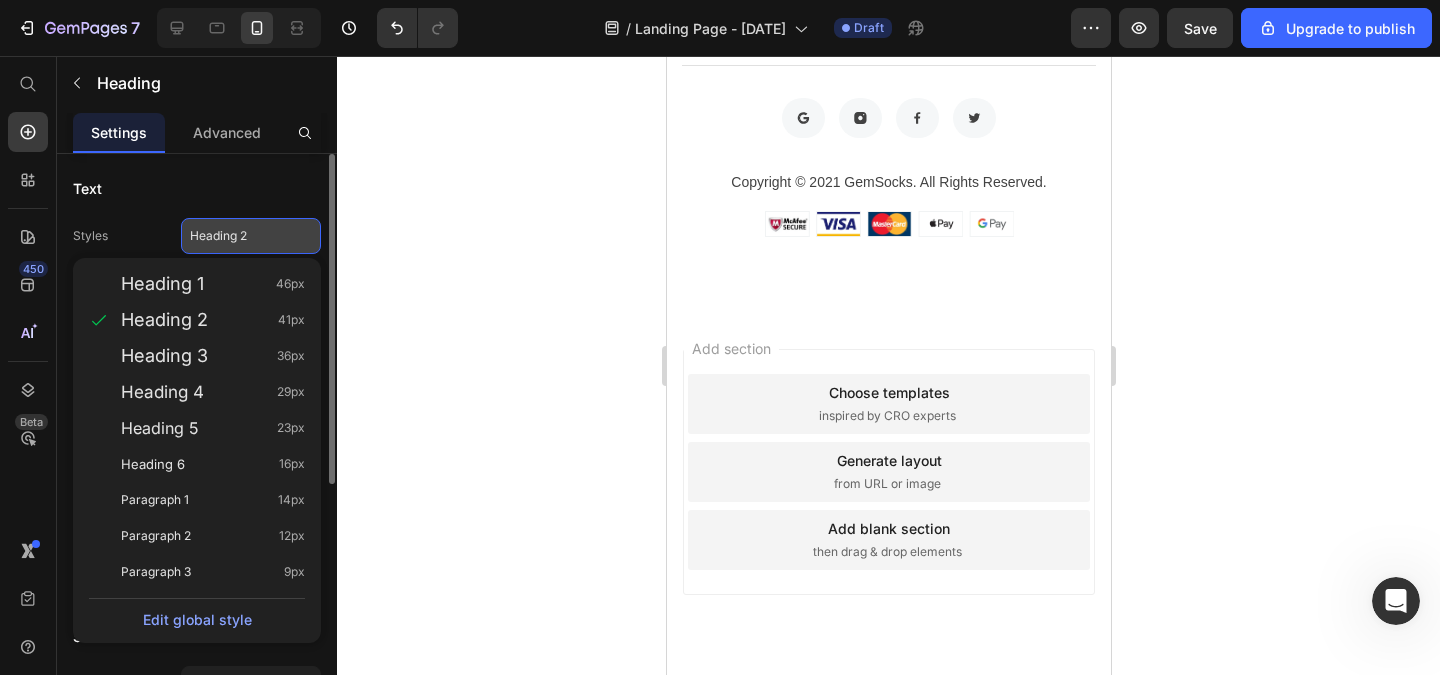 click on "Heading 2" 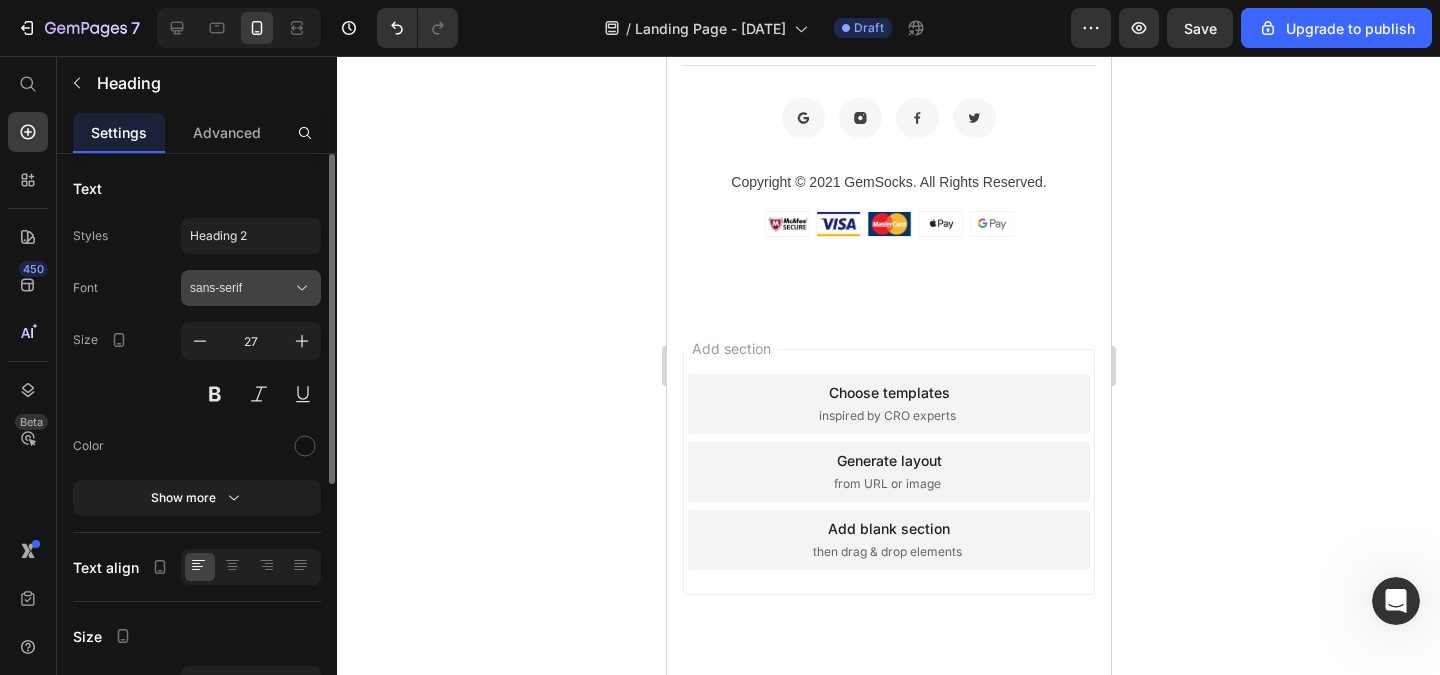 click on "sans-serif" at bounding box center (251, 288) 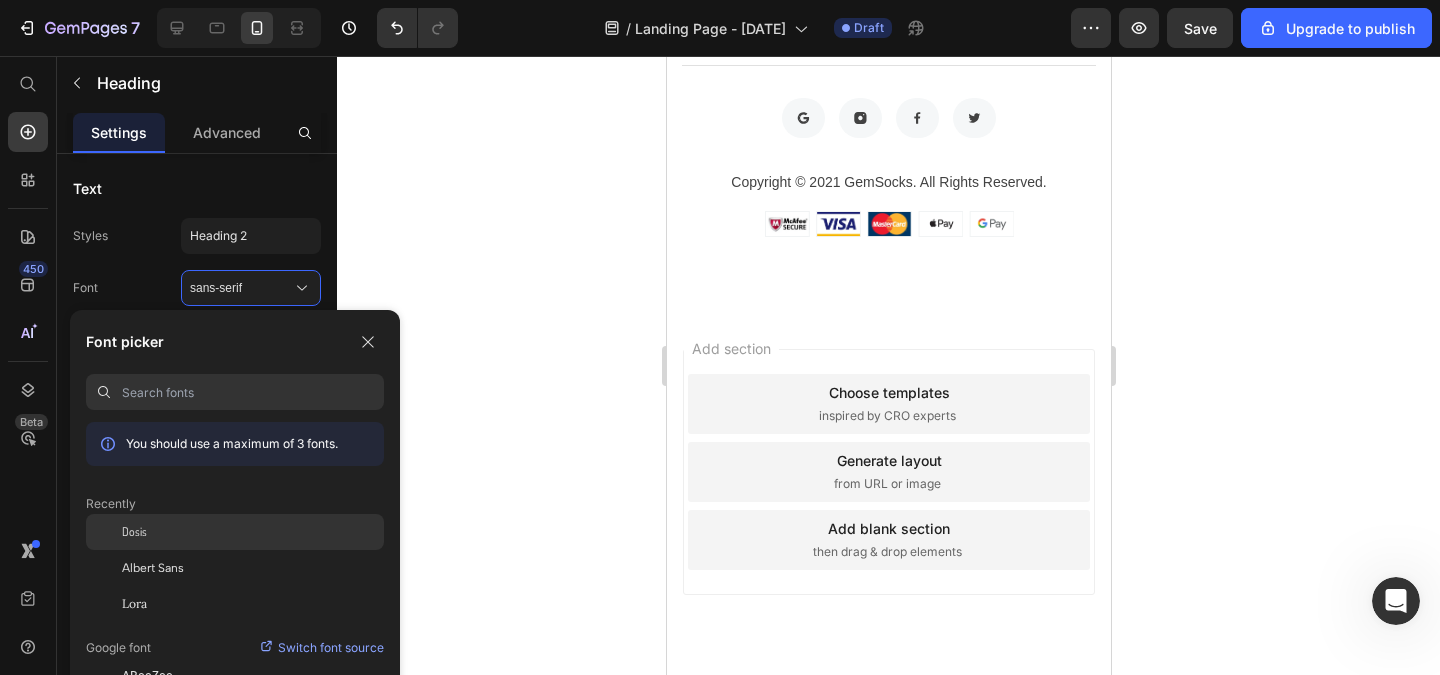 click on "Dosis" 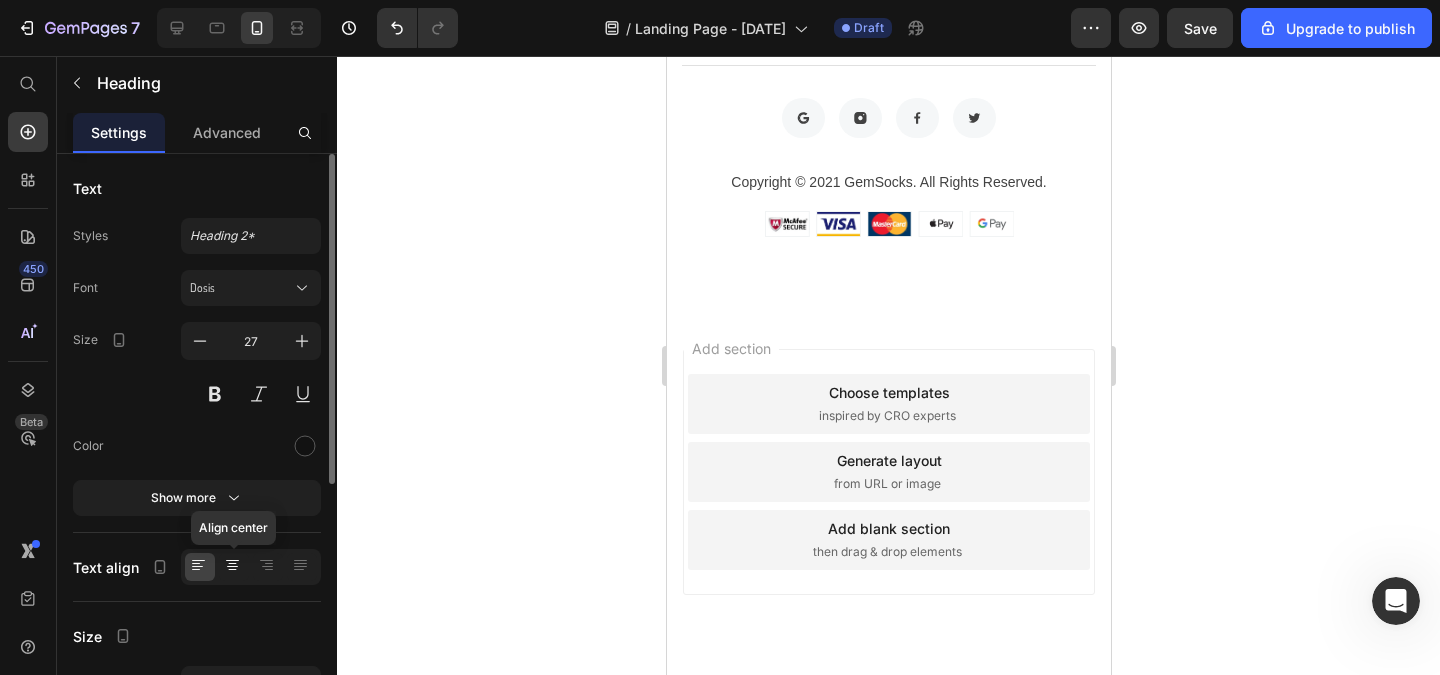 click 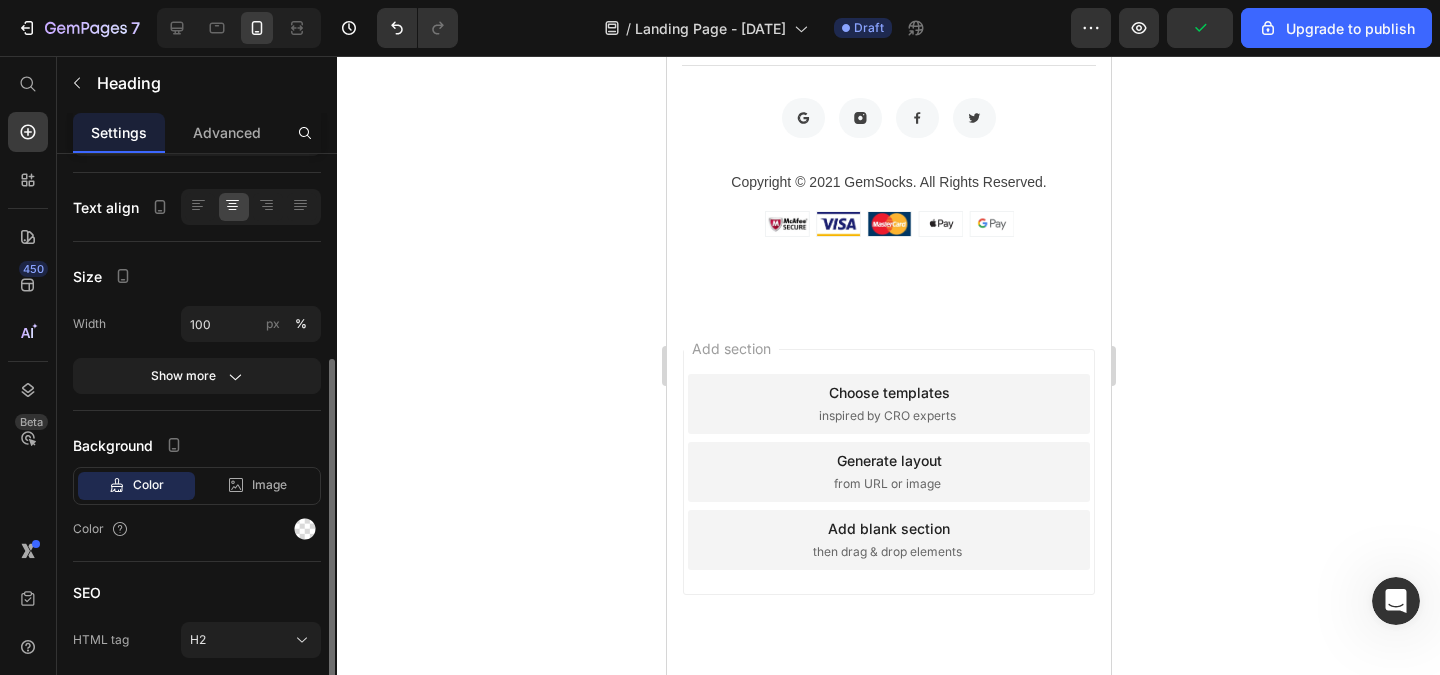 scroll, scrollTop: 0, scrollLeft: 0, axis: both 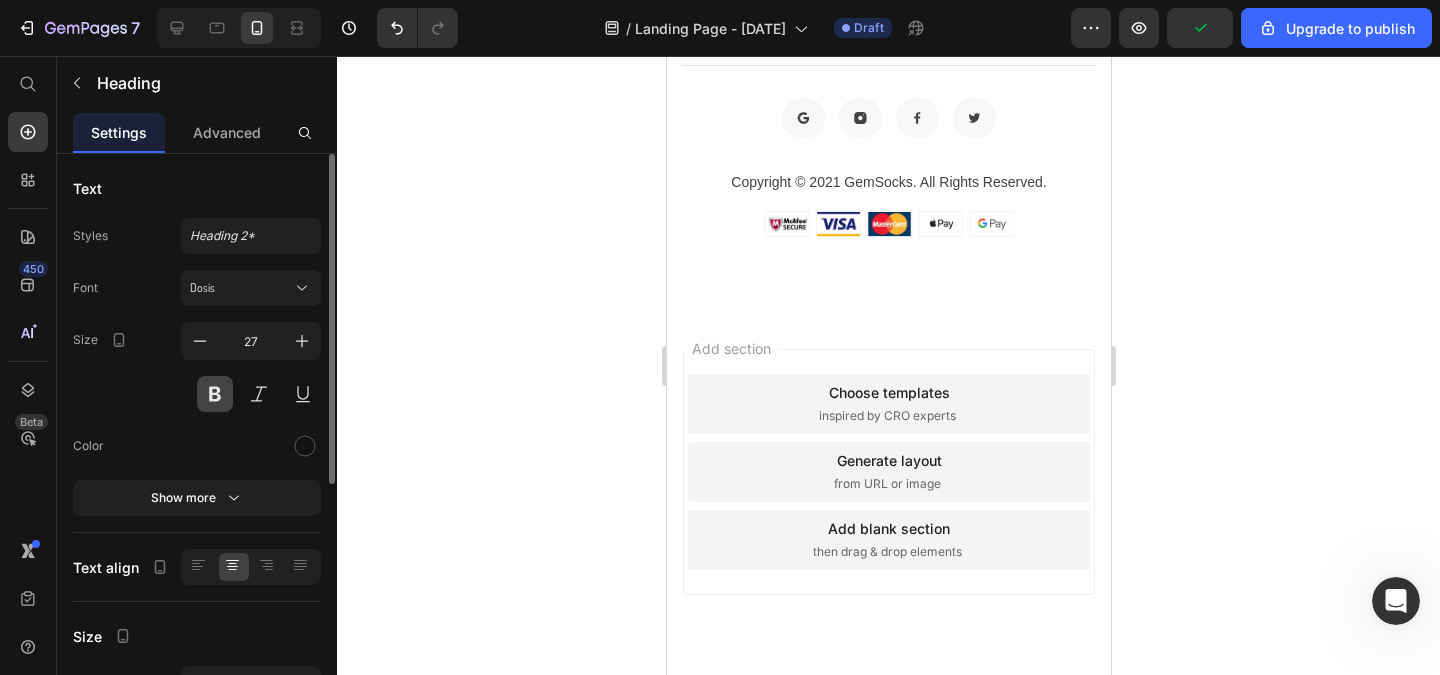 click at bounding box center (215, 394) 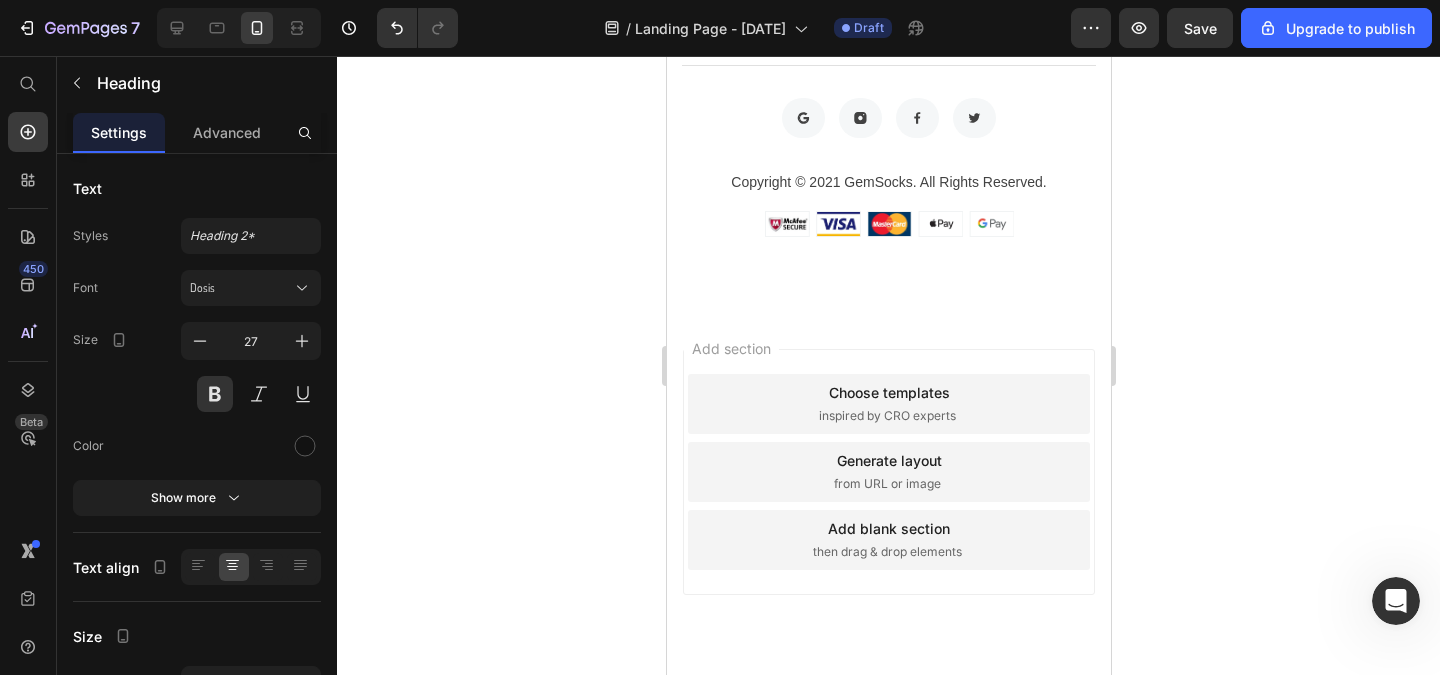 click 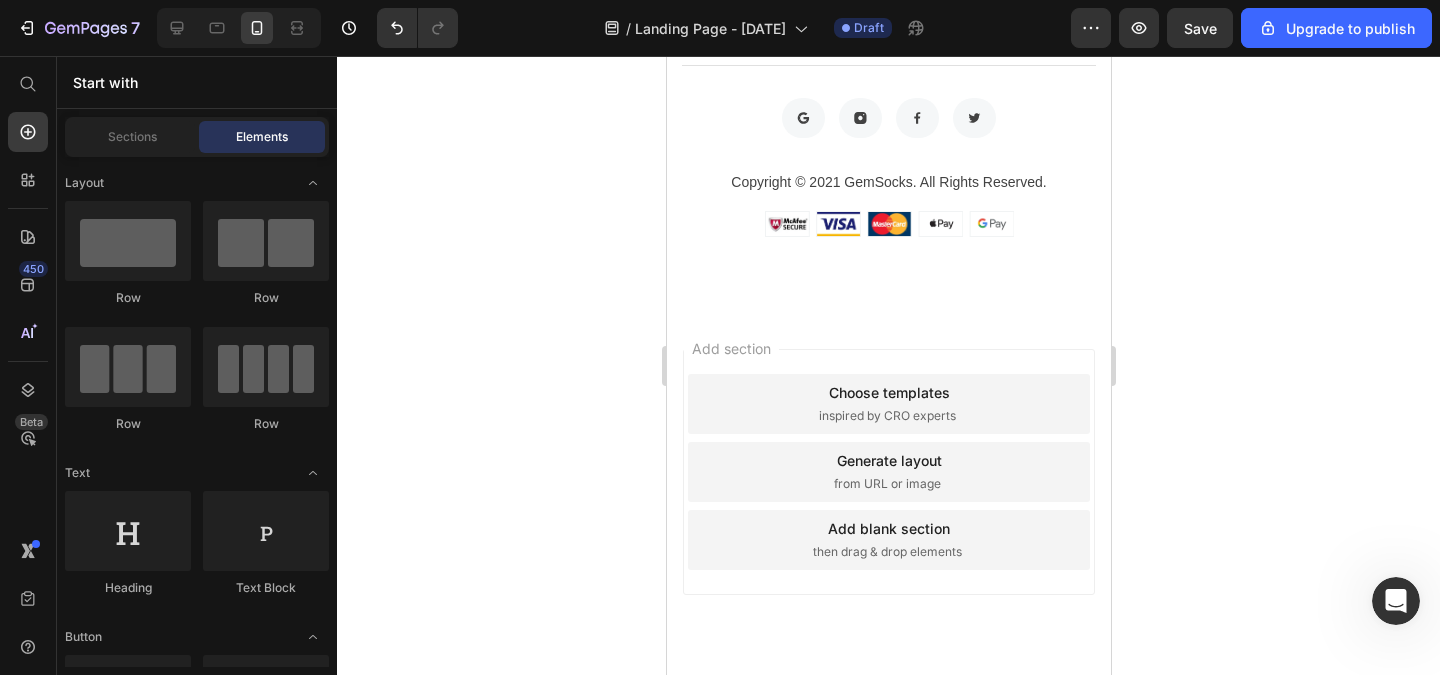 click on "La salud del cabello se inicia desde el interior" at bounding box center [888, -226] 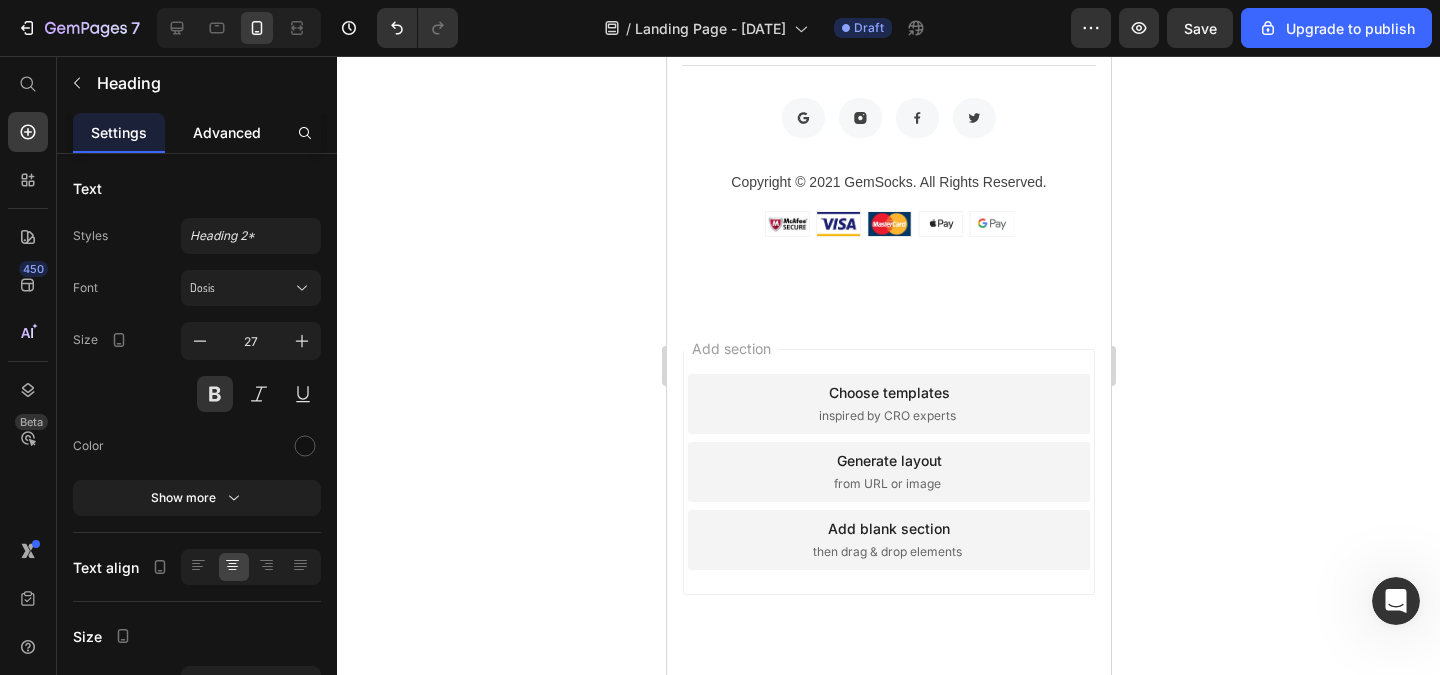click on "Advanced" at bounding box center [227, 132] 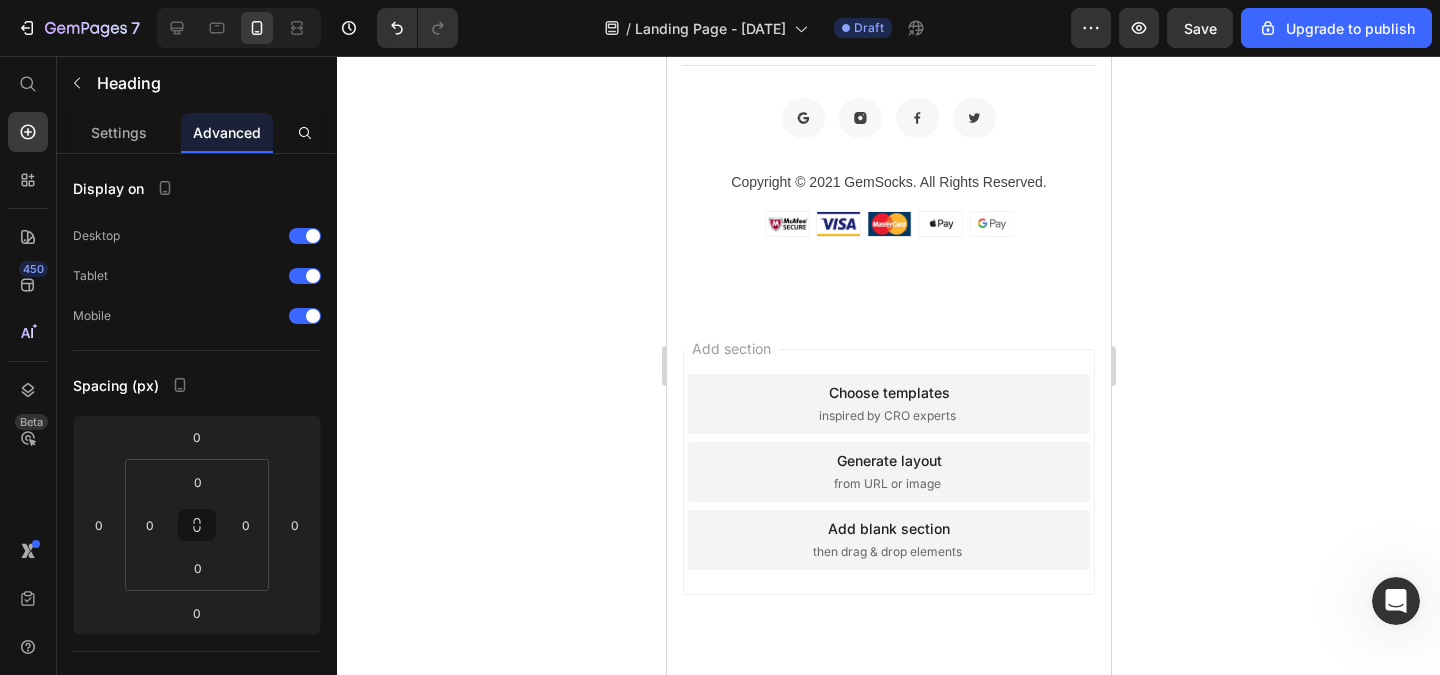 click 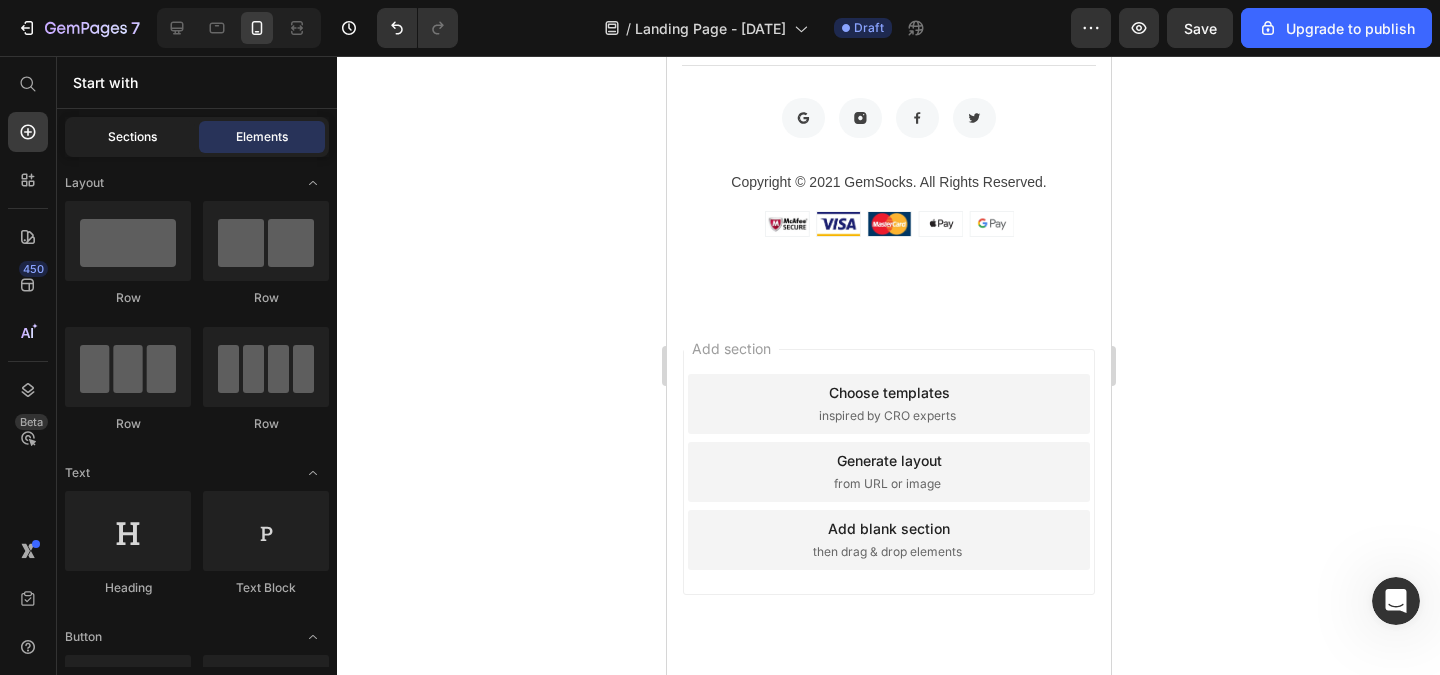 click on "Sections" 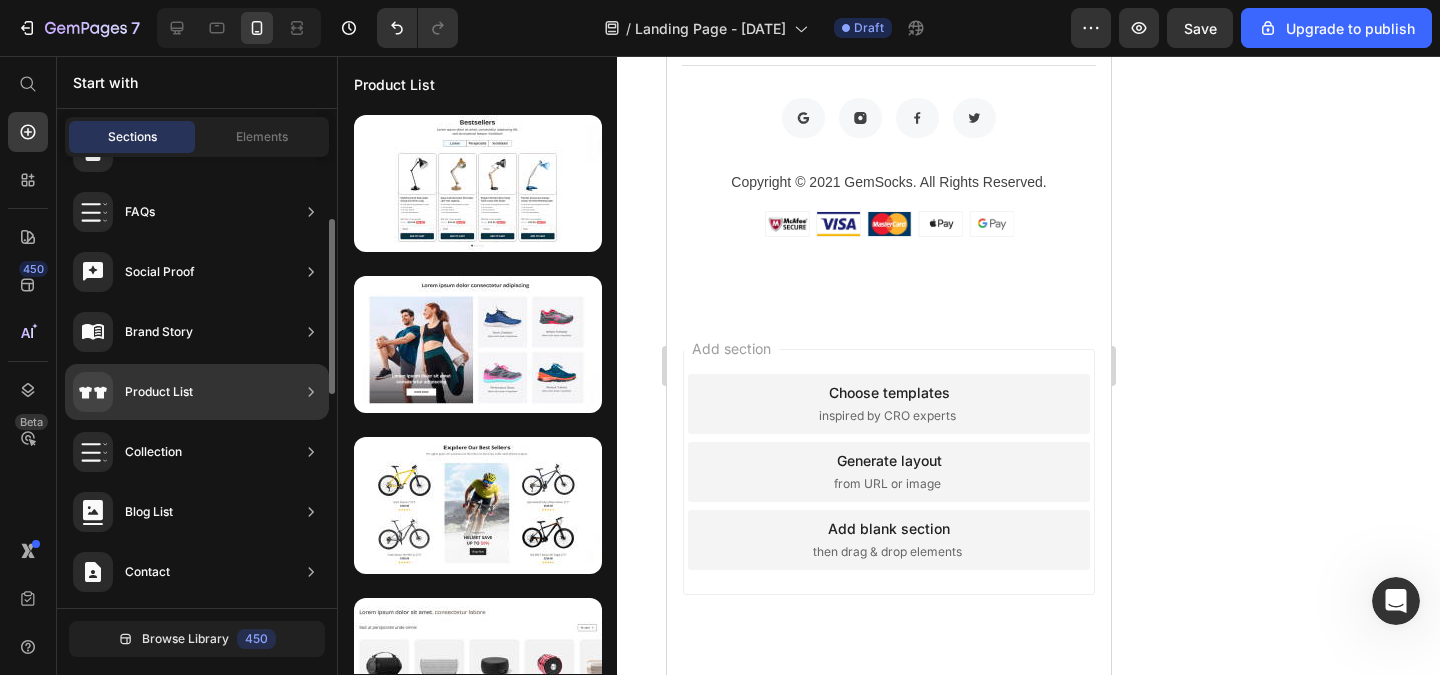 scroll, scrollTop: 469, scrollLeft: 0, axis: vertical 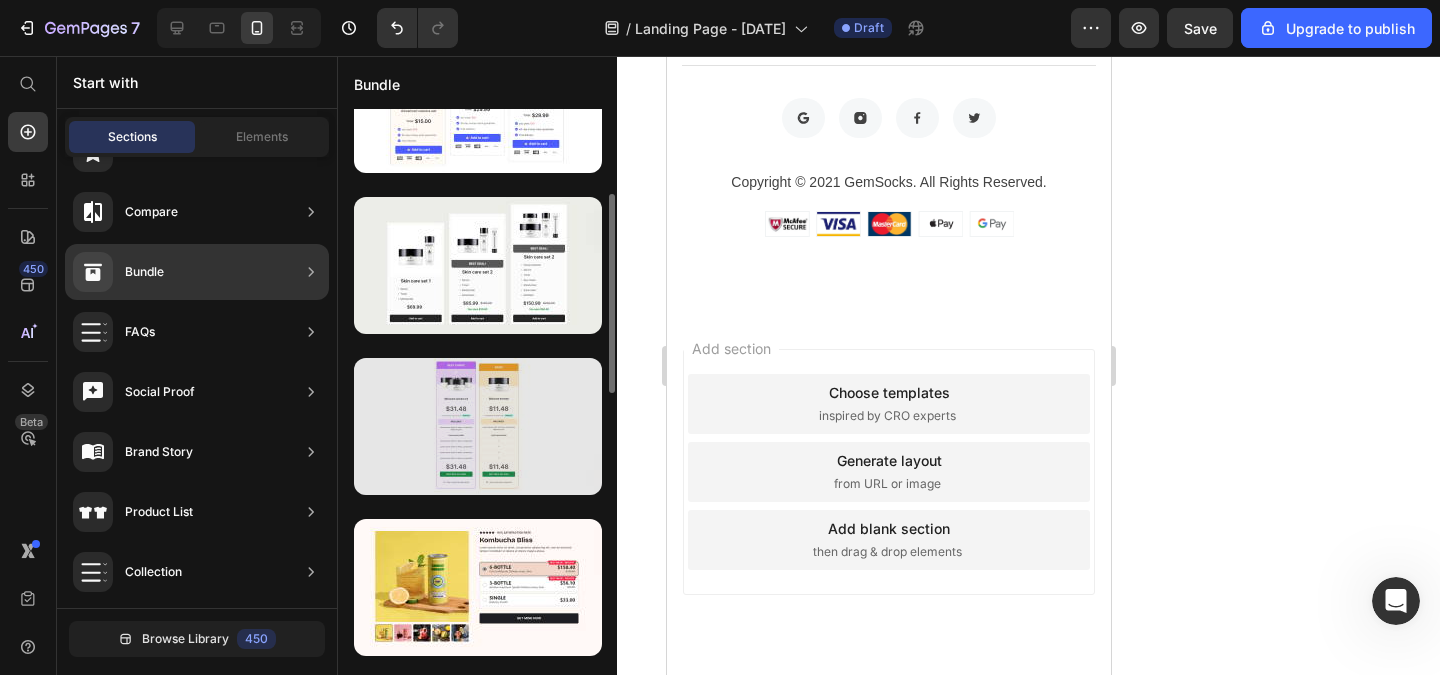 click at bounding box center (478, 426) 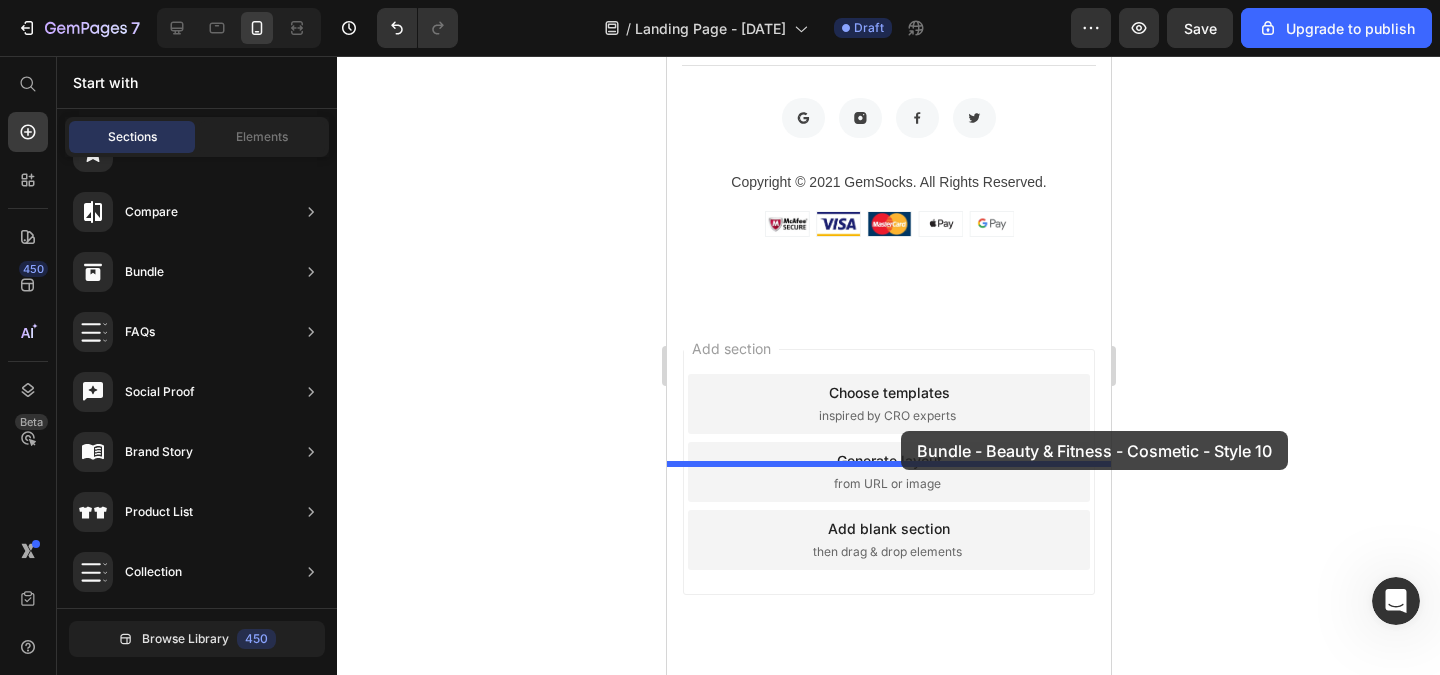 drag, startPoint x: 1140, startPoint y: 497, endPoint x: 894, endPoint y: 449, distance: 250.63918 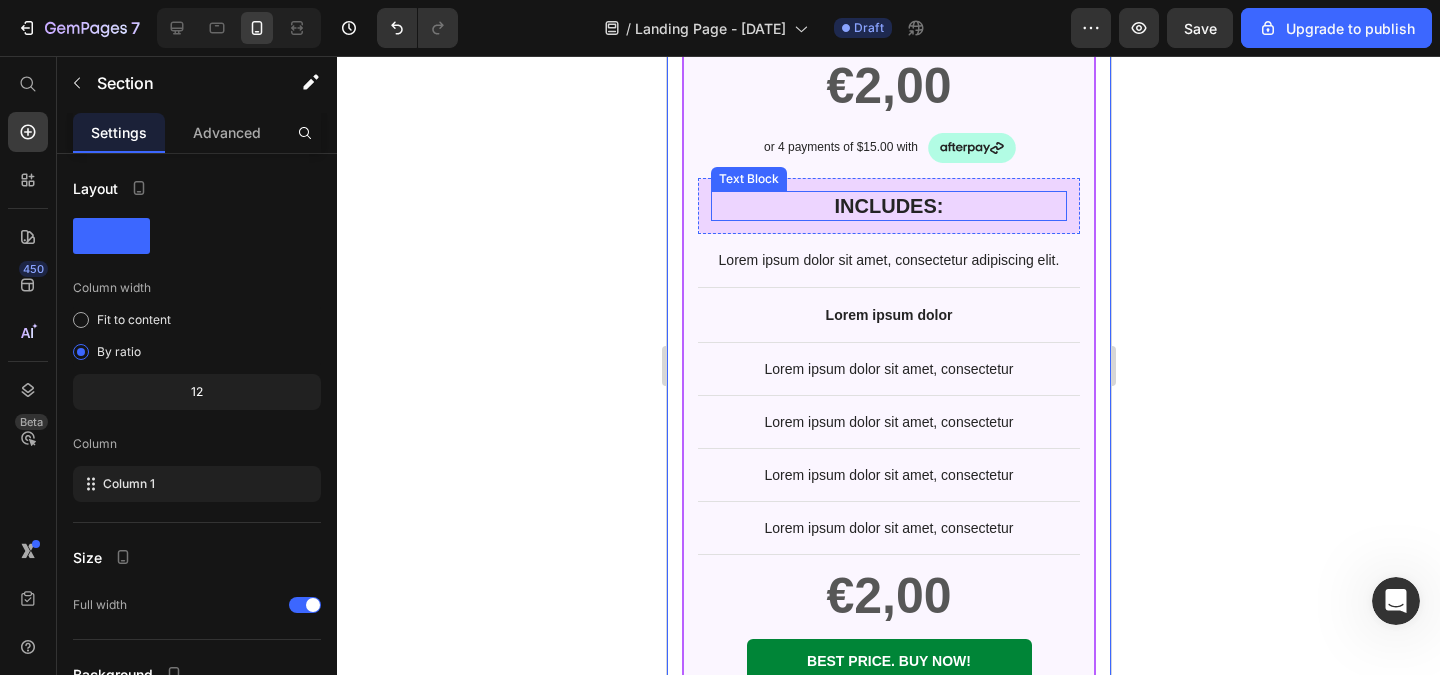 scroll, scrollTop: 2450, scrollLeft: 0, axis: vertical 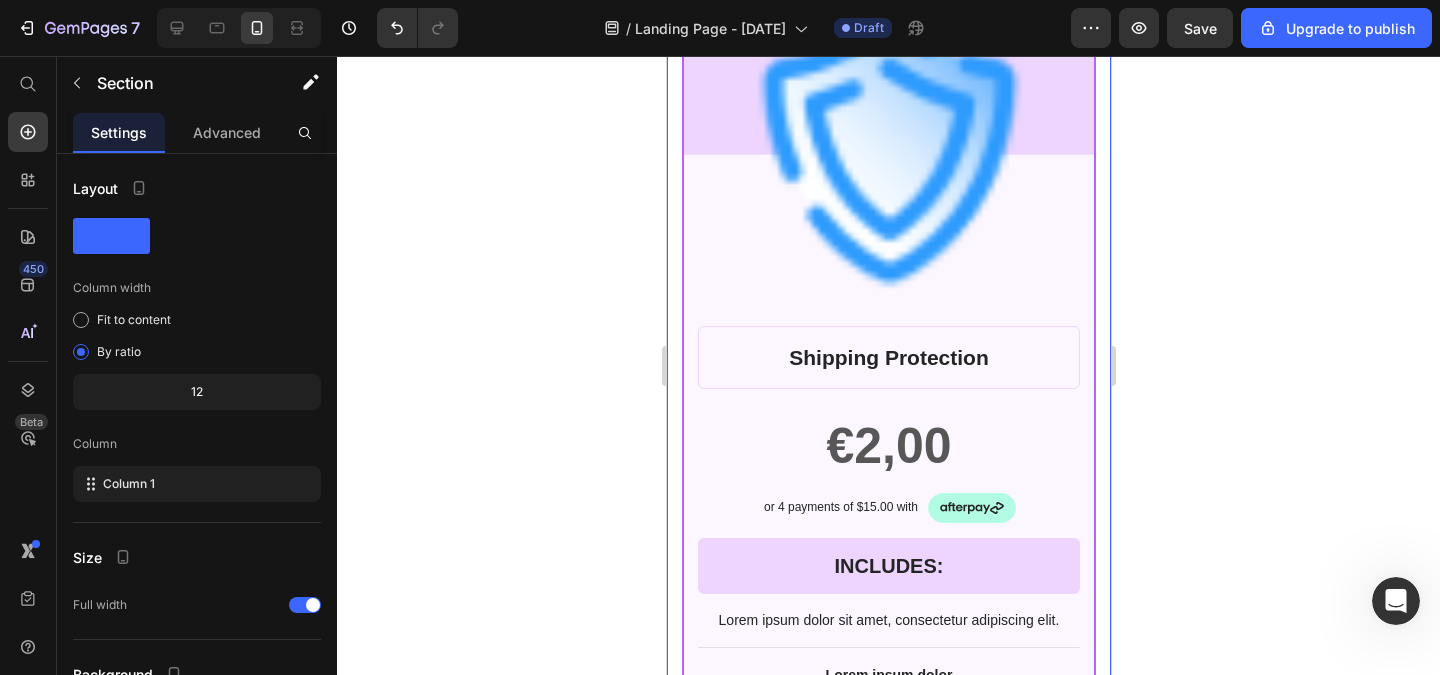 click 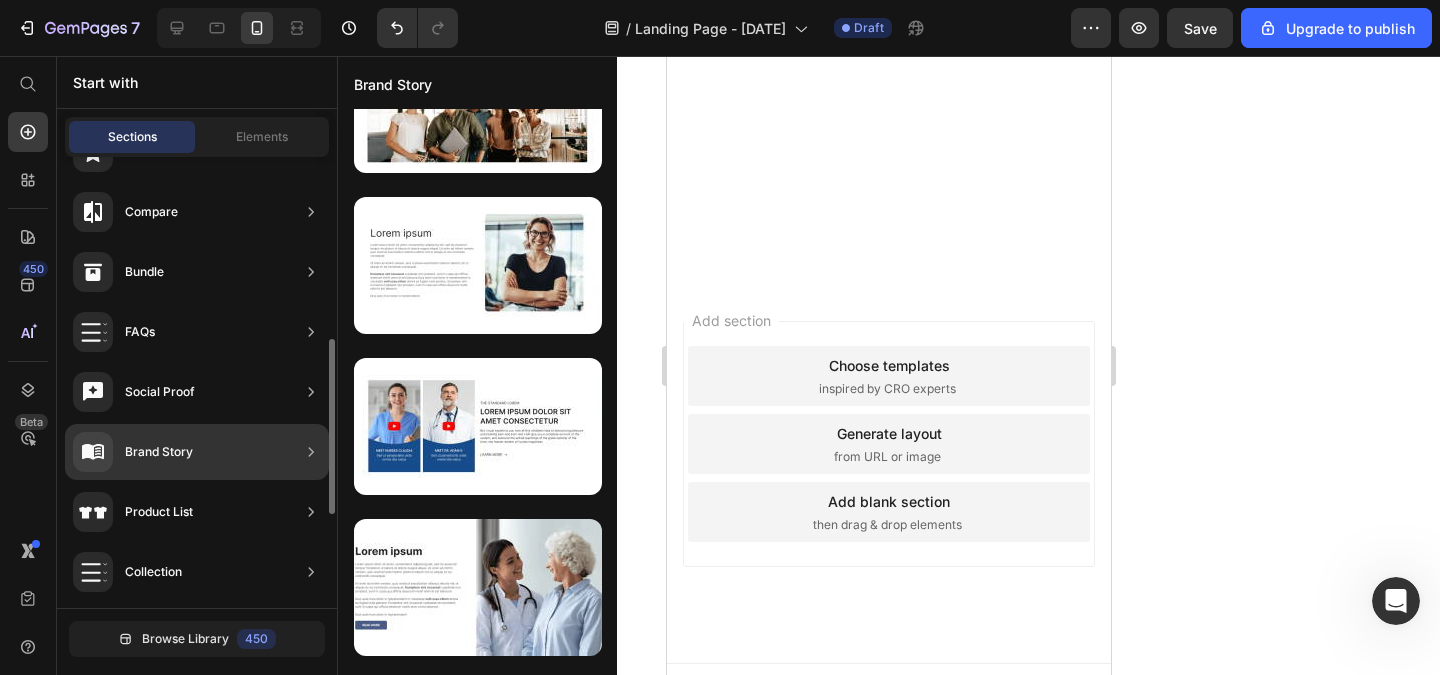 scroll, scrollTop: 589, scrollLeft: 0, axis: vertical 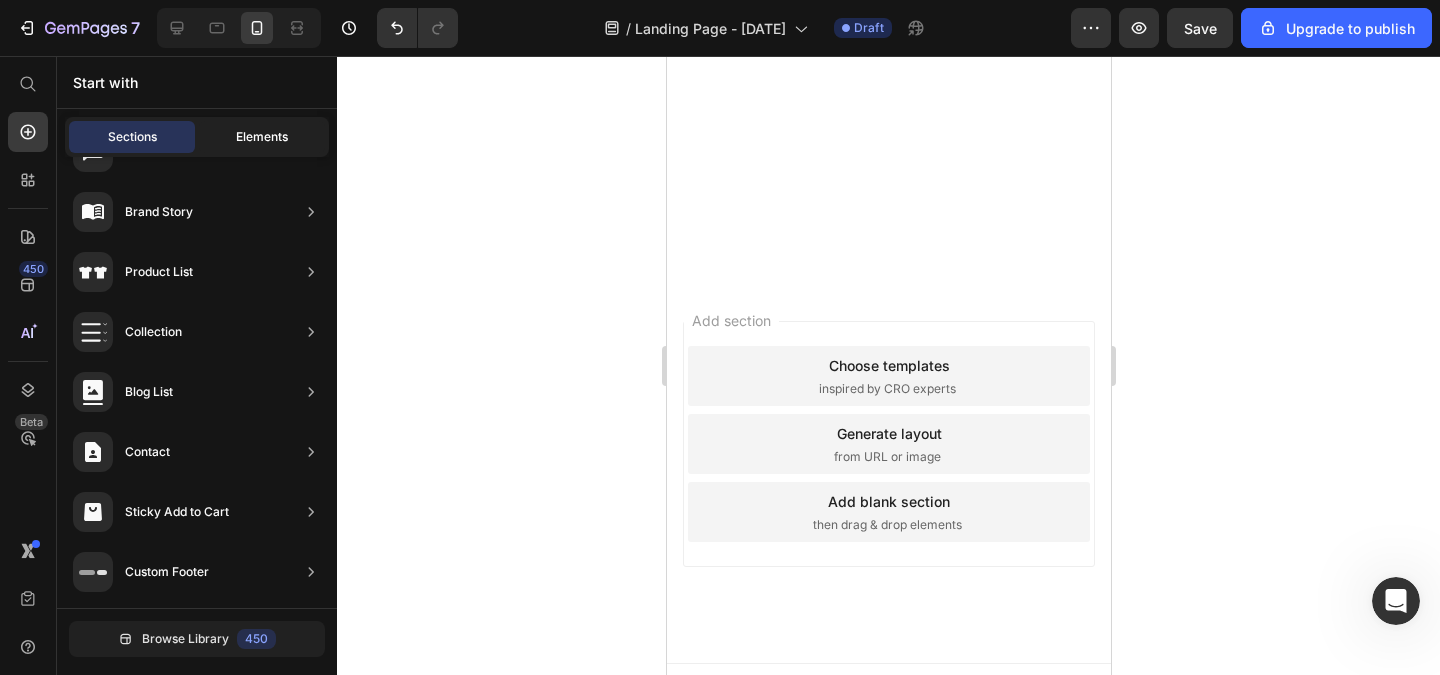 click on "Elements" at bounding box center [262, 137] 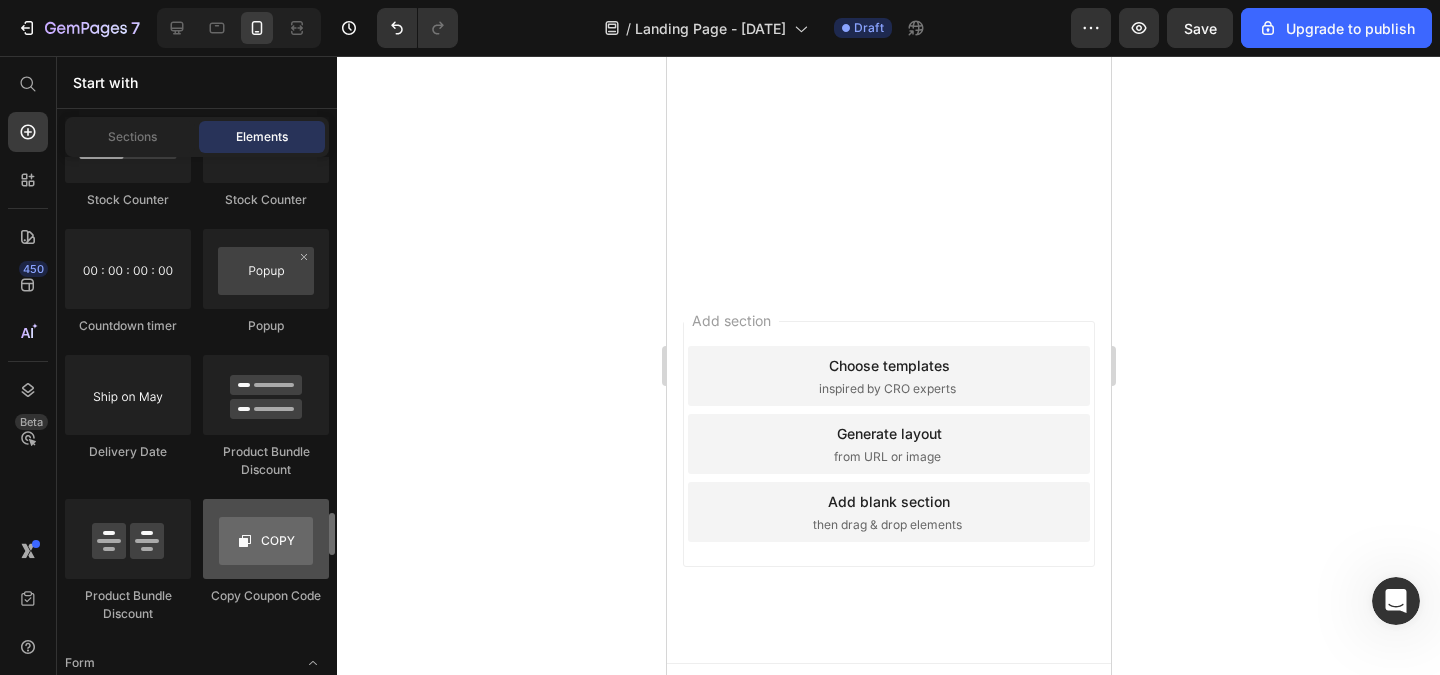 scroll, scrollTop: 4560, scrollLeft: 0, axis: vertical 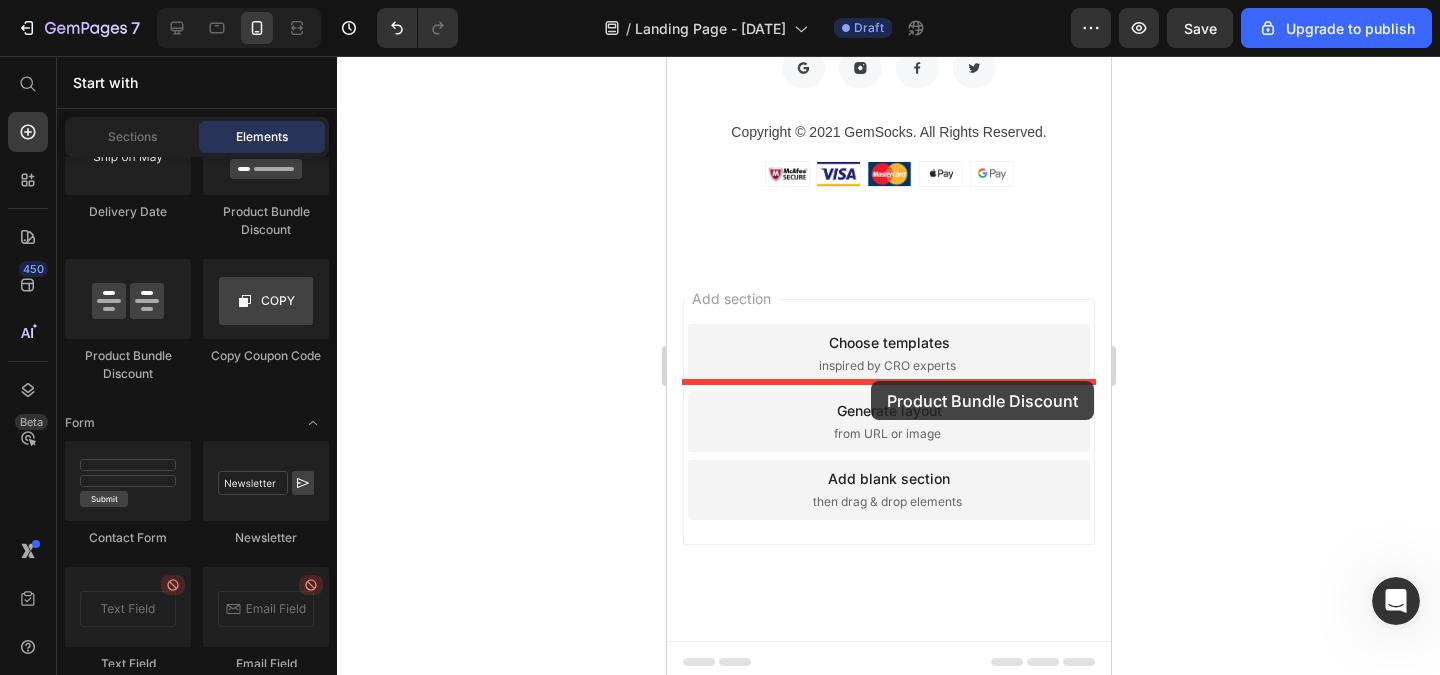 drag, startPoint x: 811, startPoint y: 386, endPoint x: 870, endPoint y: 381, distance: 59.211487 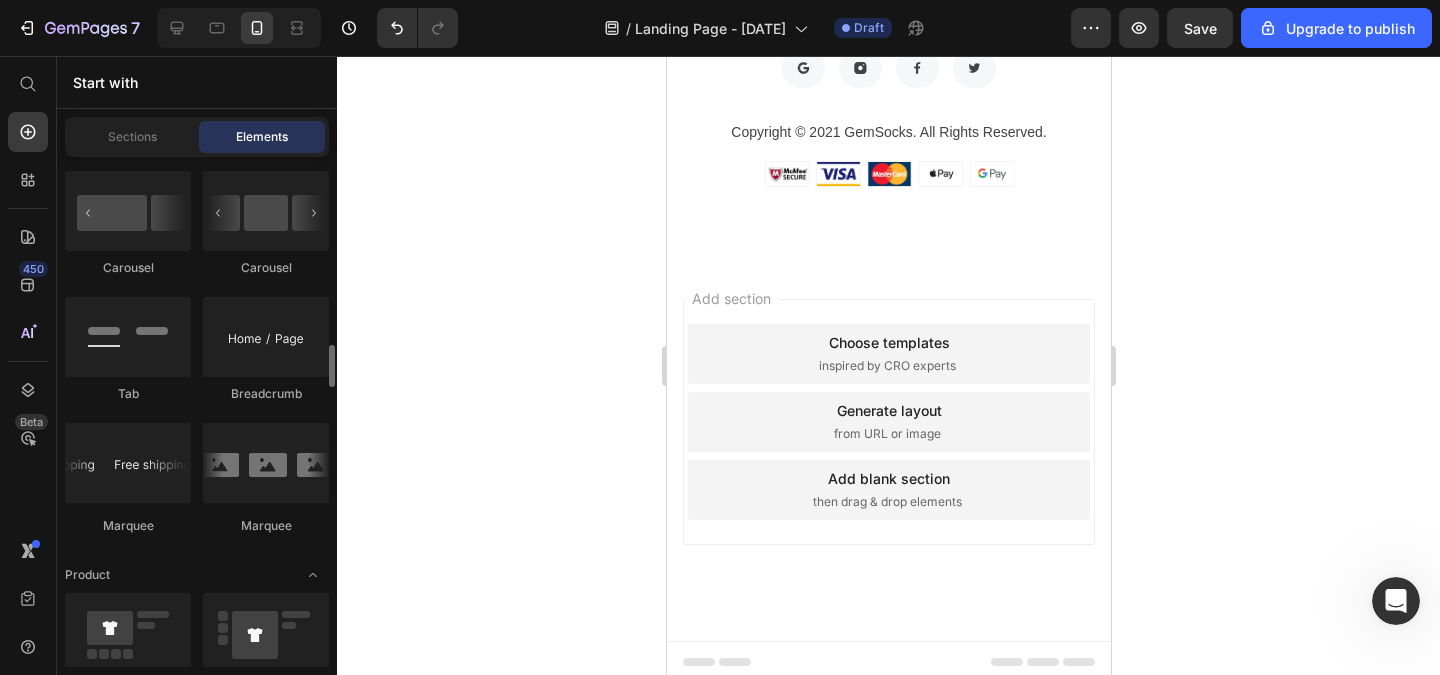 scroll, scrollTop: 2400, scrollLeft: 0, axis: vertical 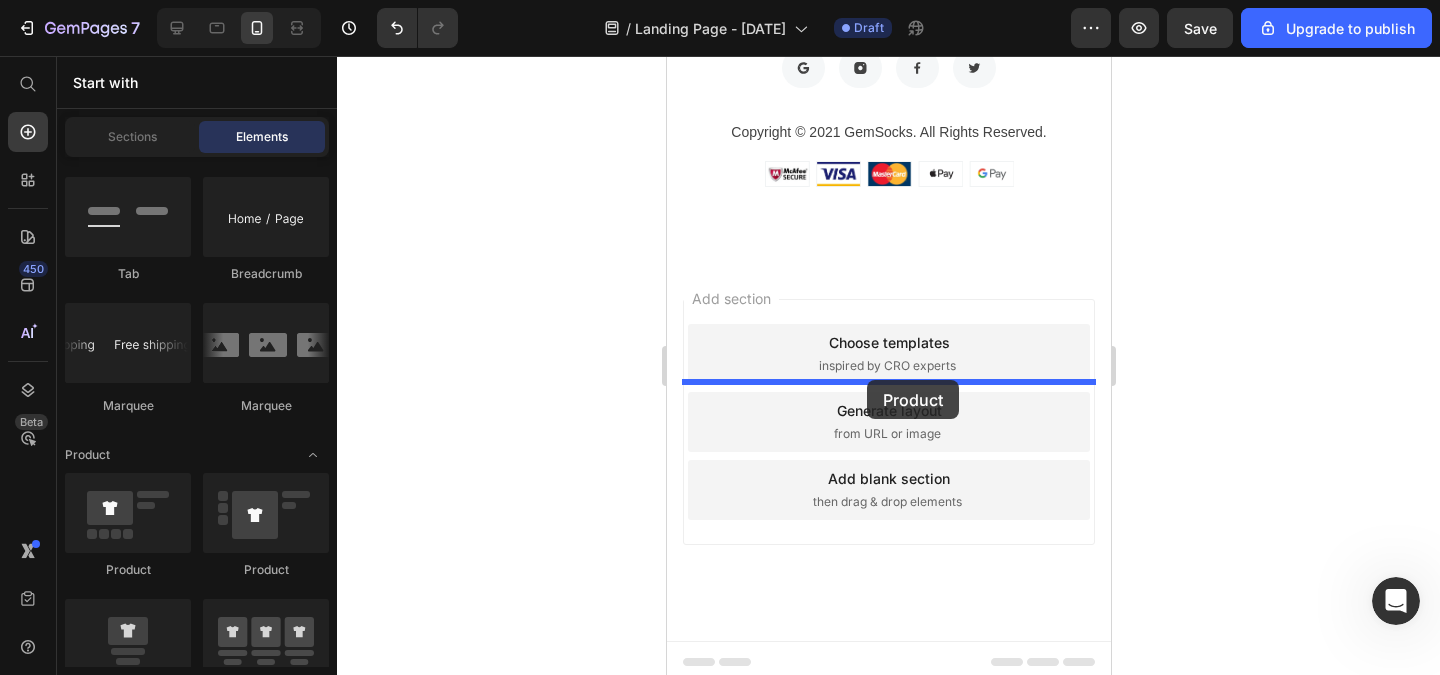 drag, startPoint x: 811, startPoint y: 580, endPoint x: 866, endPoint y: 380, distance: 207.42468 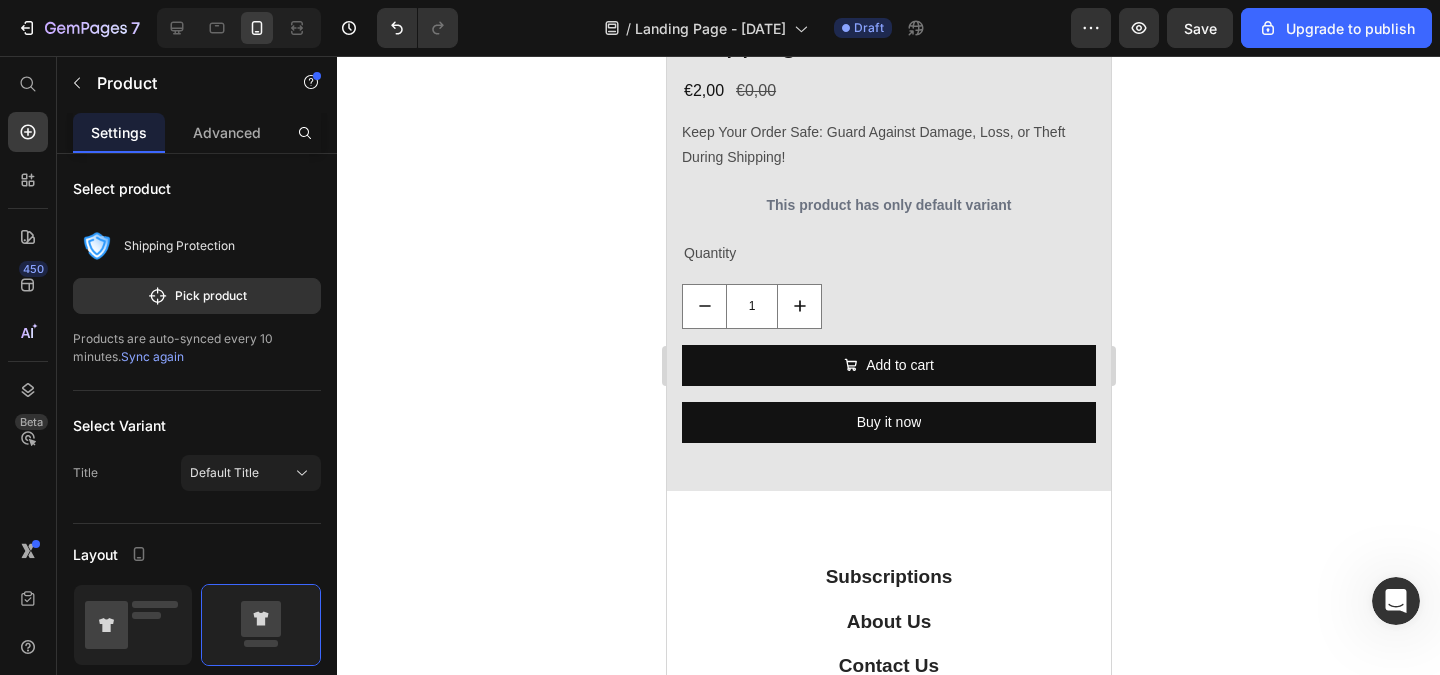 scroll, scrollTop: 2882, scrollLeft: 0, axis: vertical 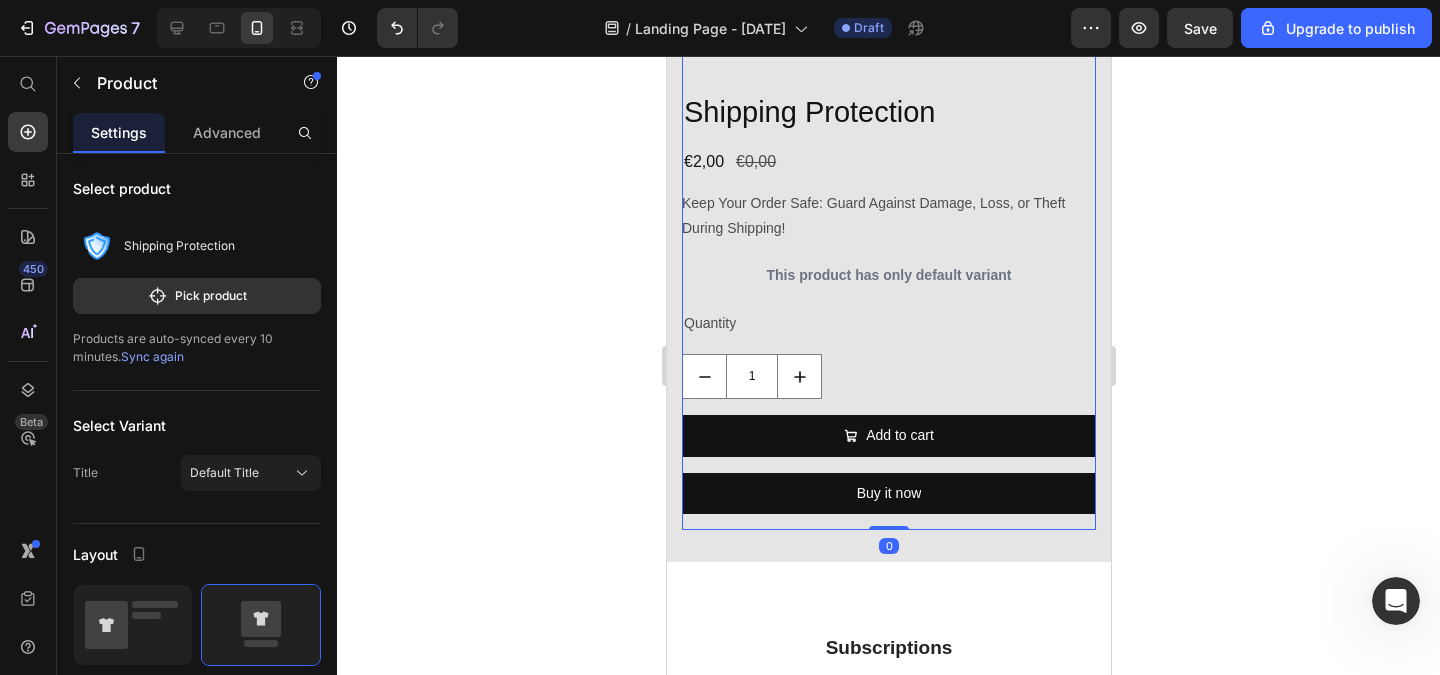 click on "Shipping Protection Product Title €2,00 Product Price €0,00 Product Price Row Keep Your Order Safe: Guard Against Damage, Loss, or Theft During Shipping! Product Description This product has only default variant Product Variants & Swatches Quantity Text Block 1 Product Quantity
Add to cart Add to Cart Buy it now Dynamic Checkout" at bounding box center [888, 311] 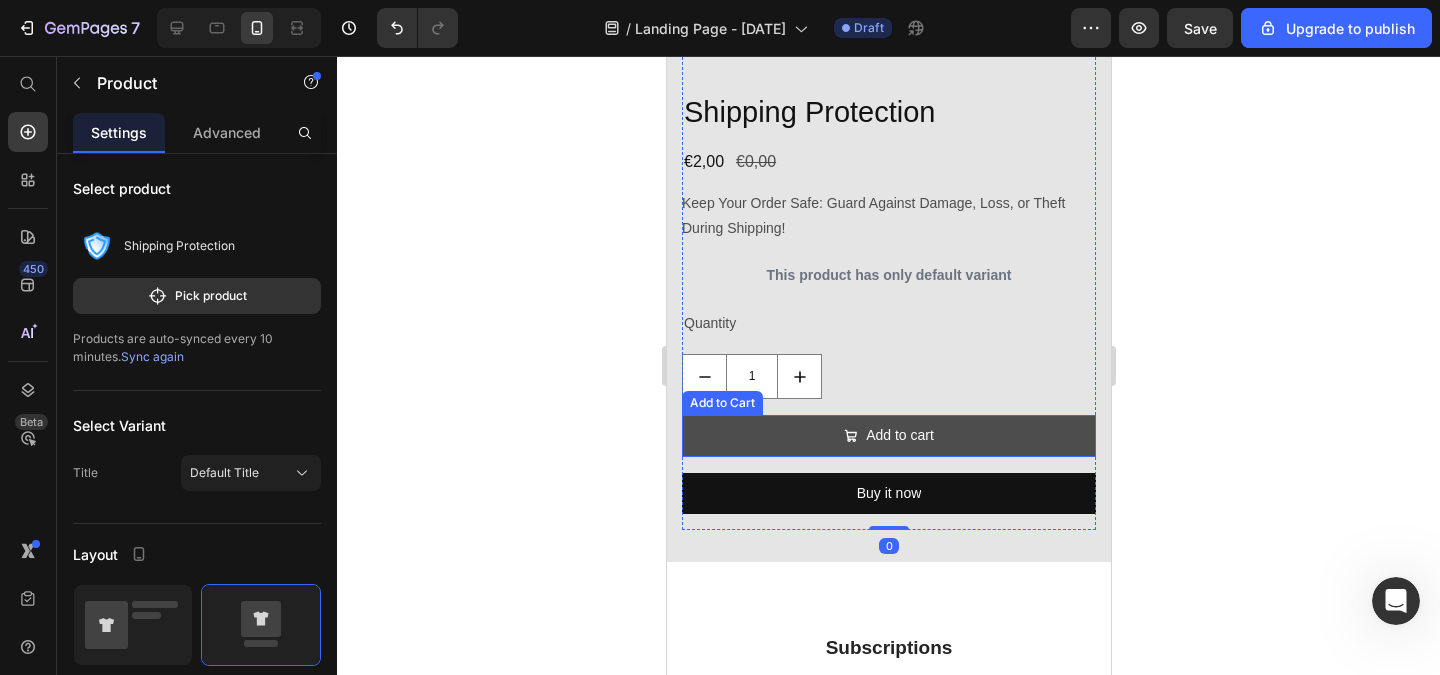 click on "Add to cart" at bounding box center [888, 435] 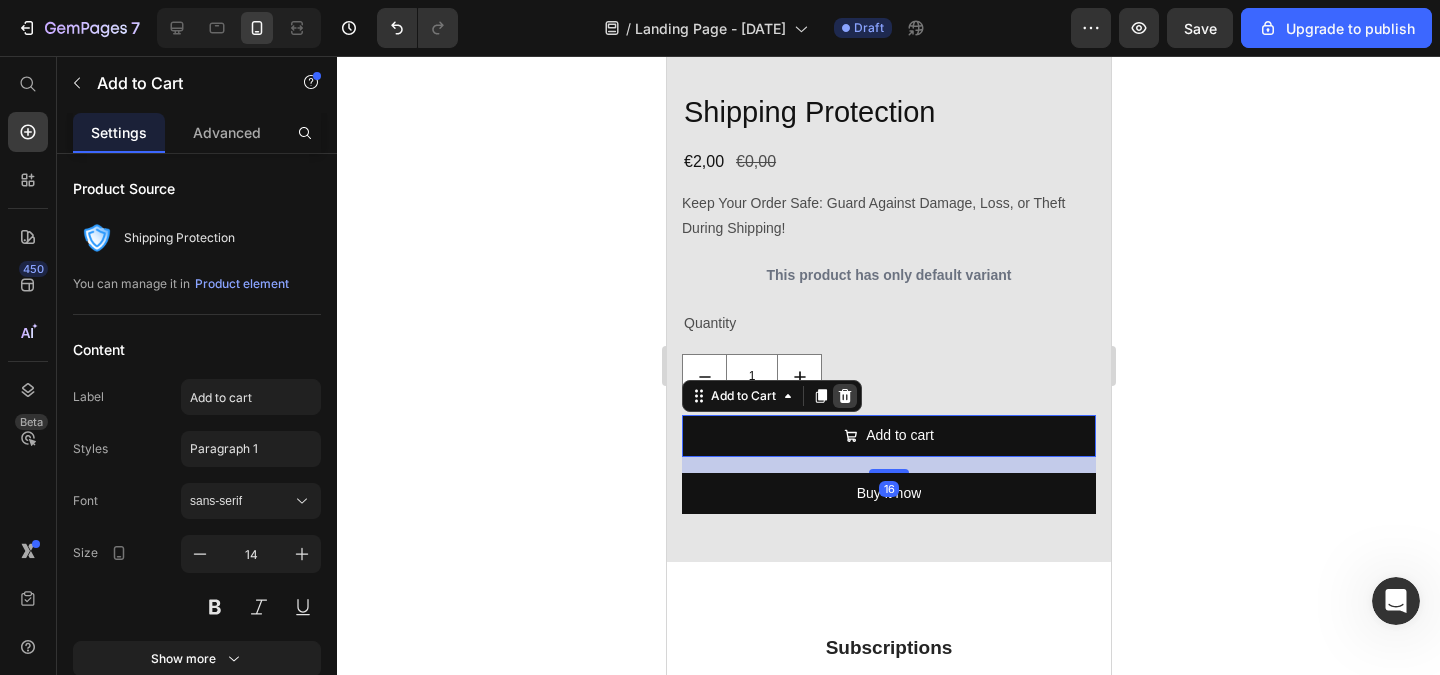 click at bounding box center [844, 396] 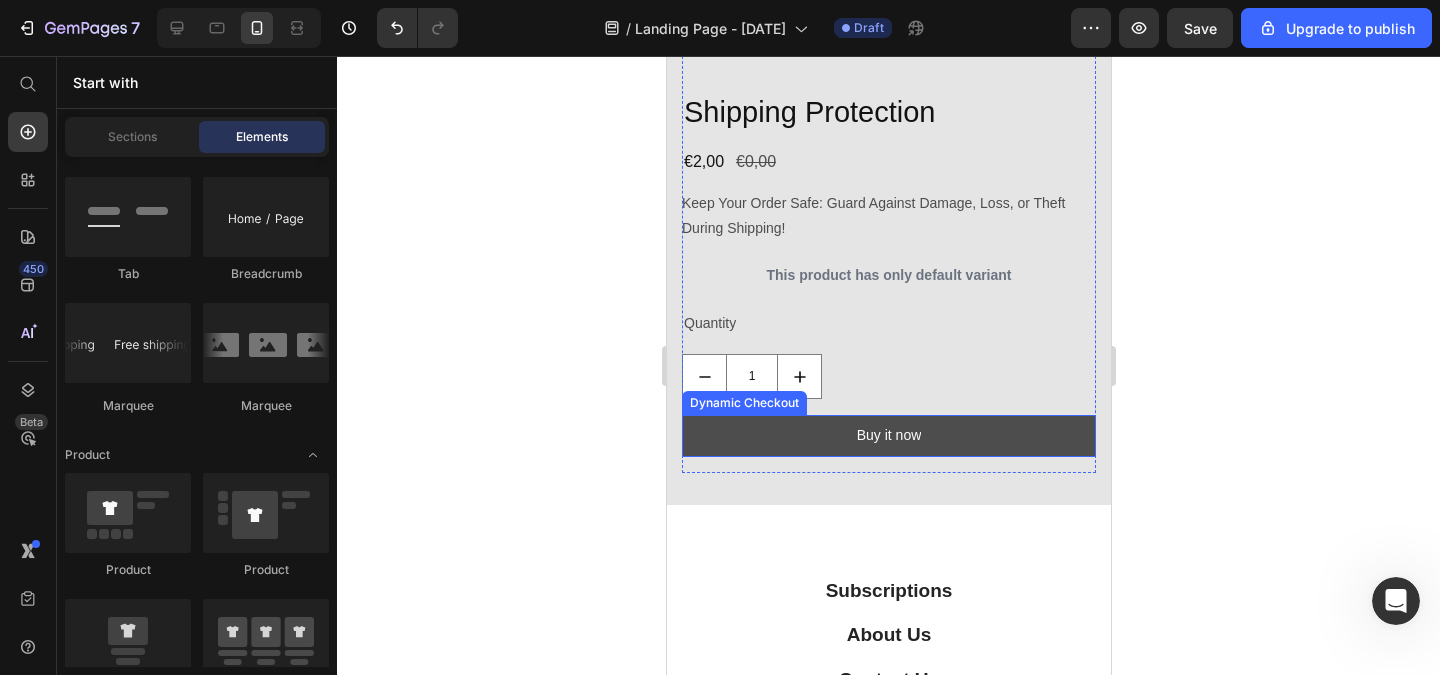 click on "Buy it now" at bounding box center [888, 435] 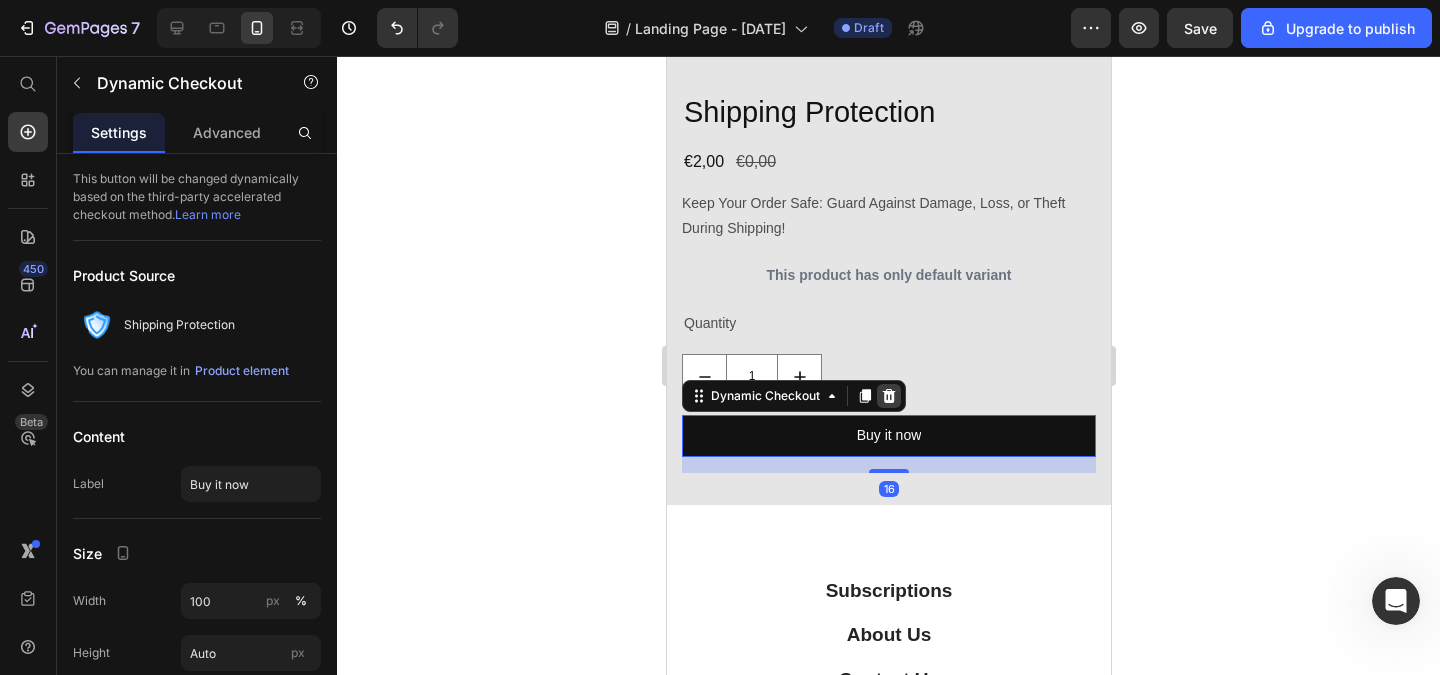 click 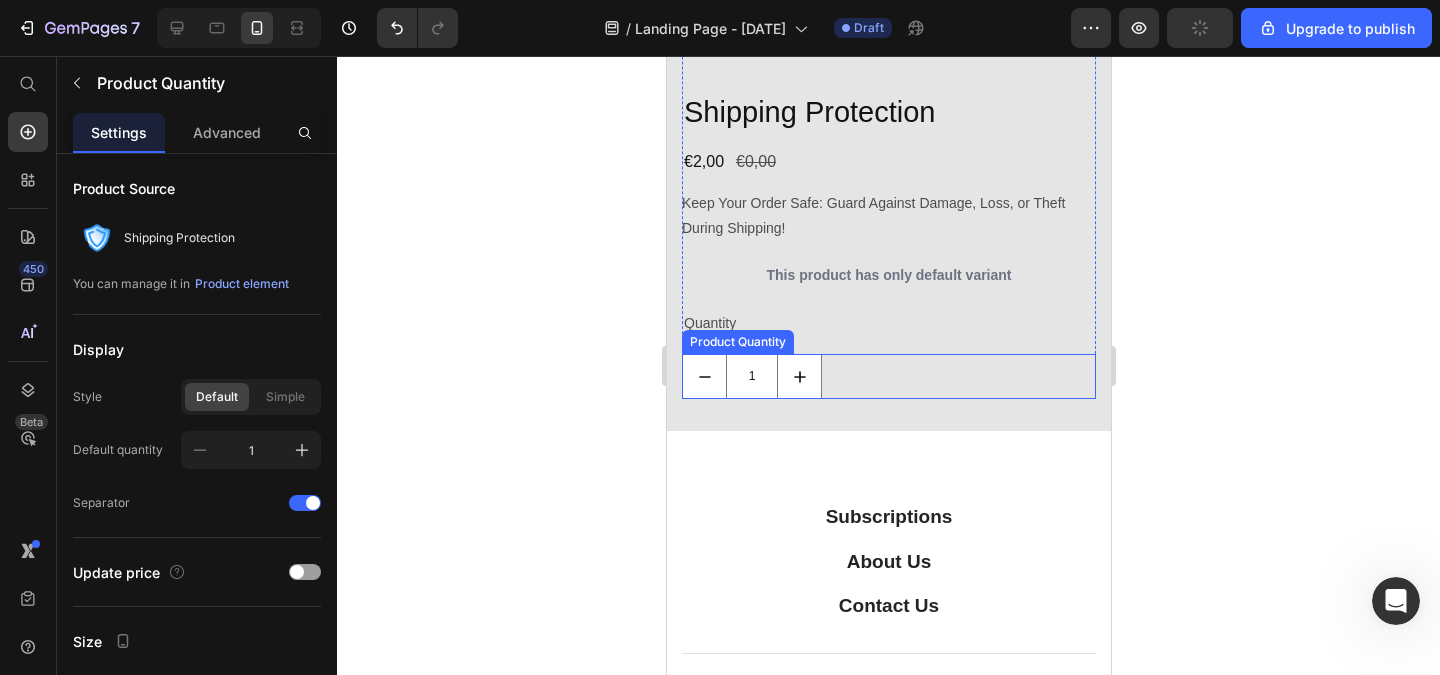click on "1" at bounding box center (888, 376) 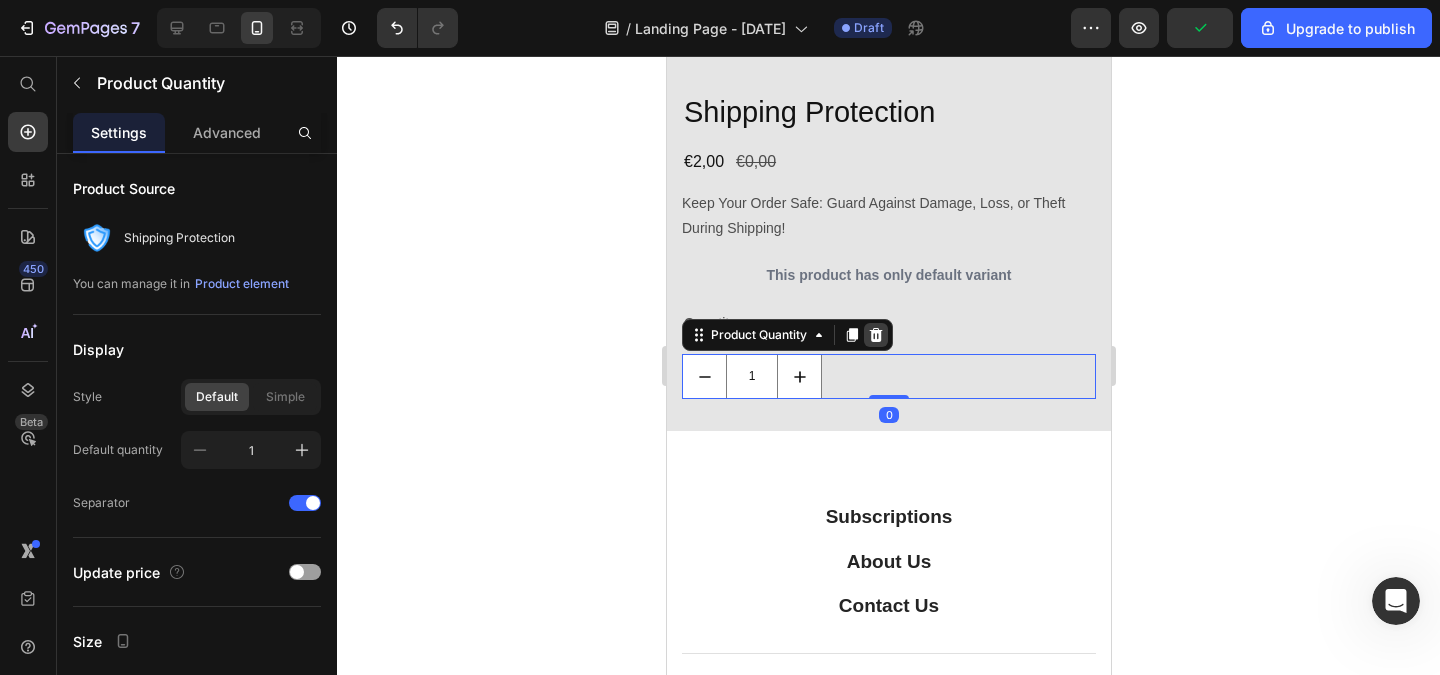click 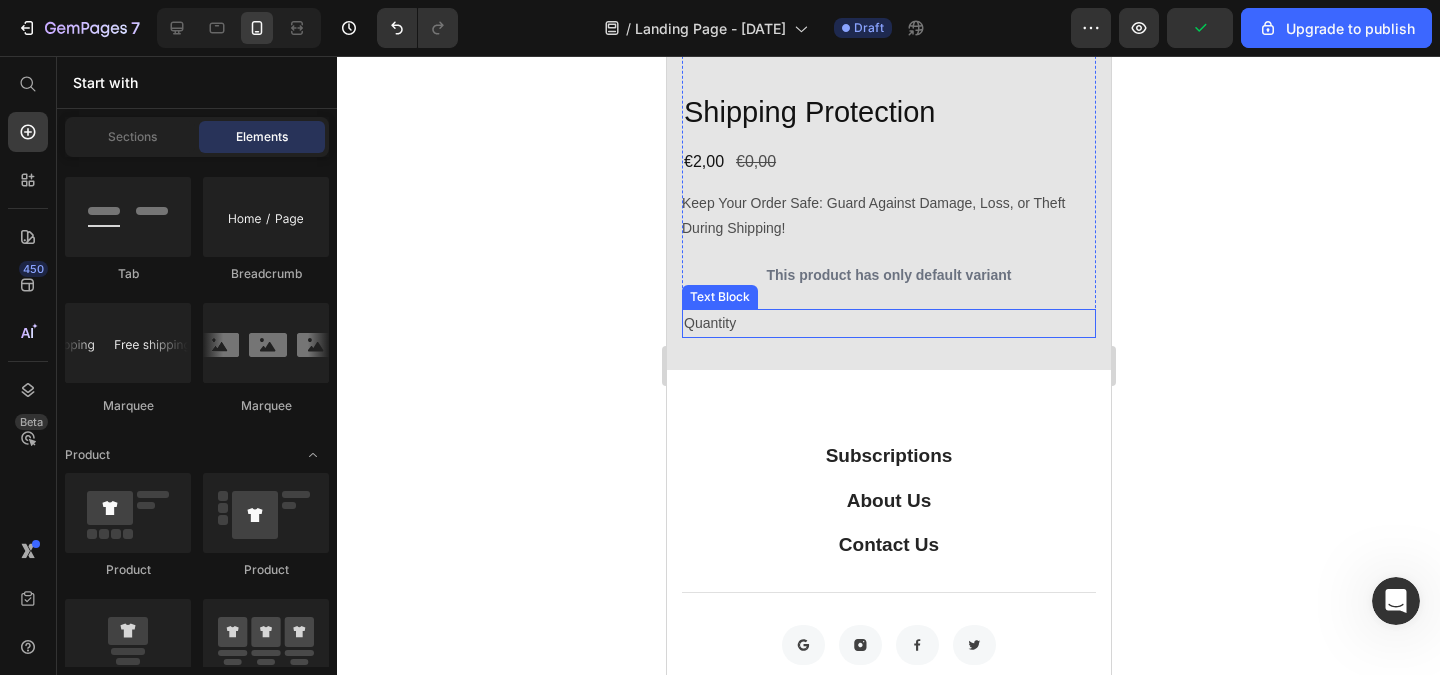 click on "Quantity" at bounding box center [888, 323] 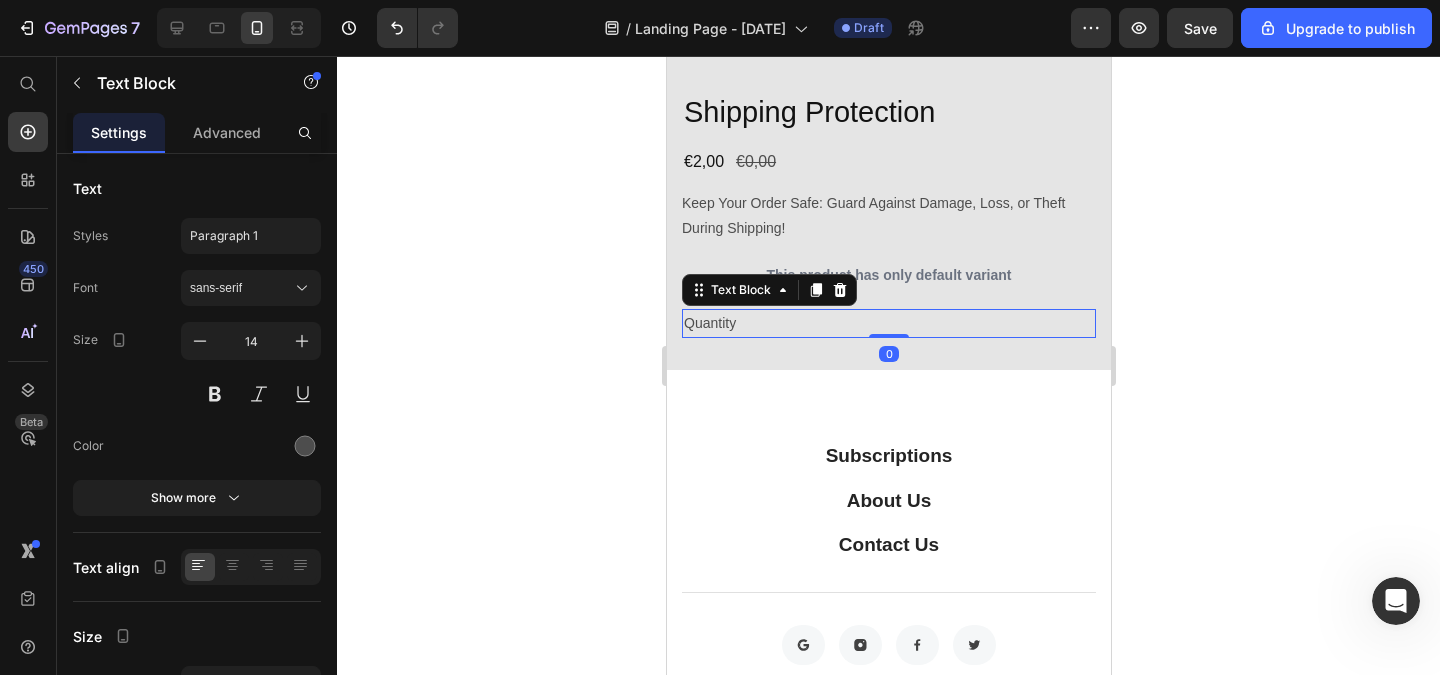 click at bounding box center (839, 290) 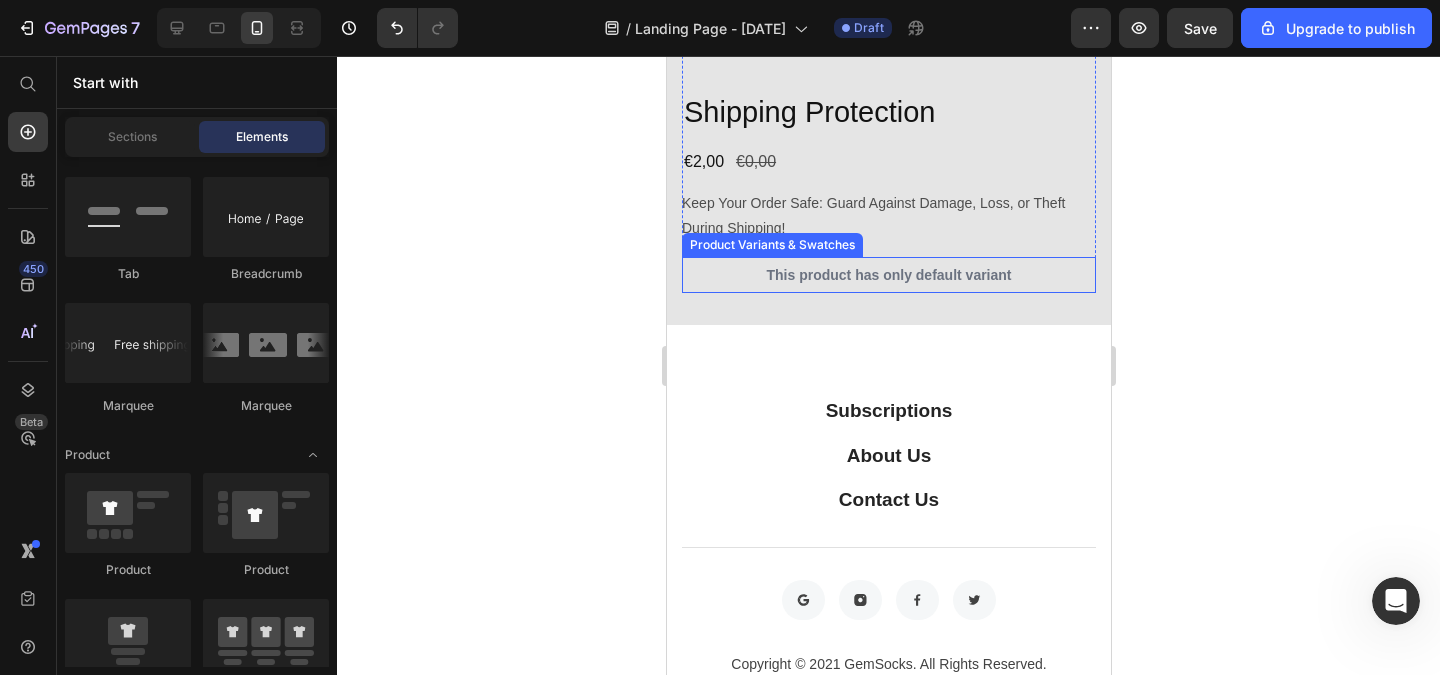 click on "This product has only default variant" at bounding box center [888, 275] 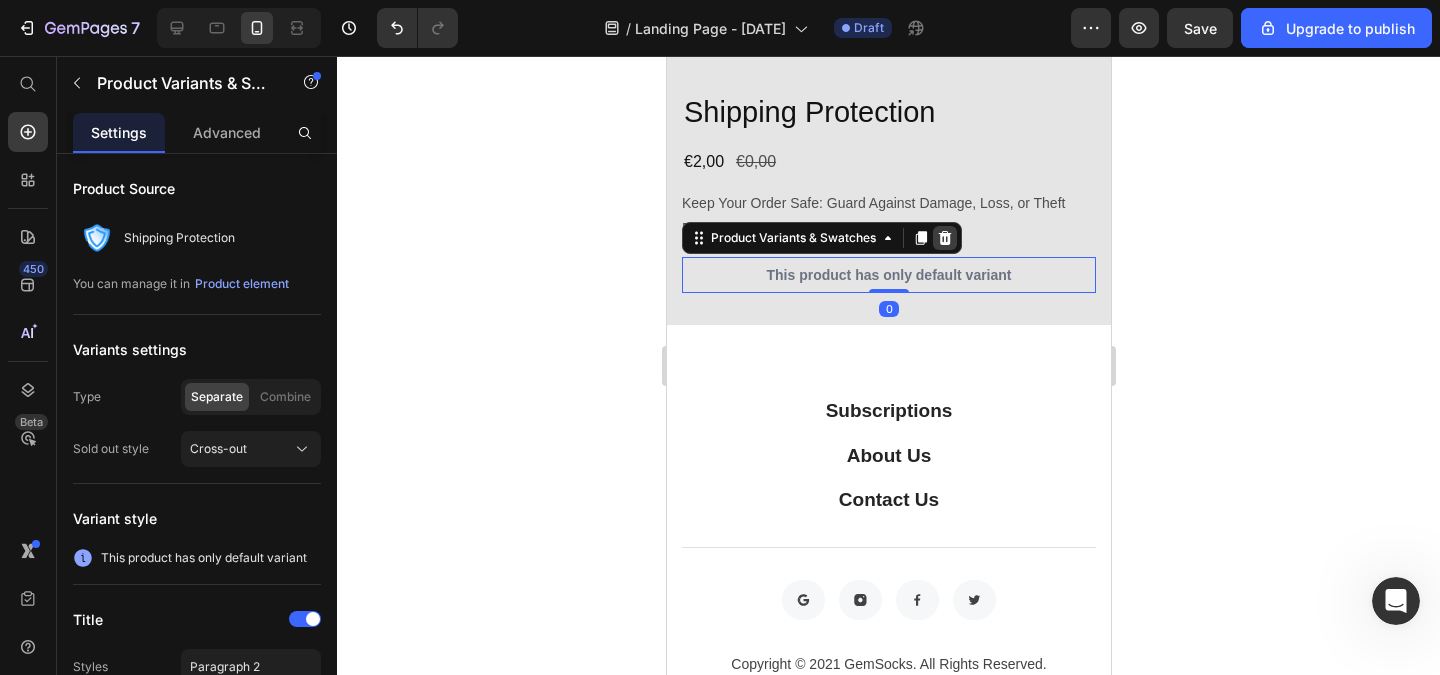 click 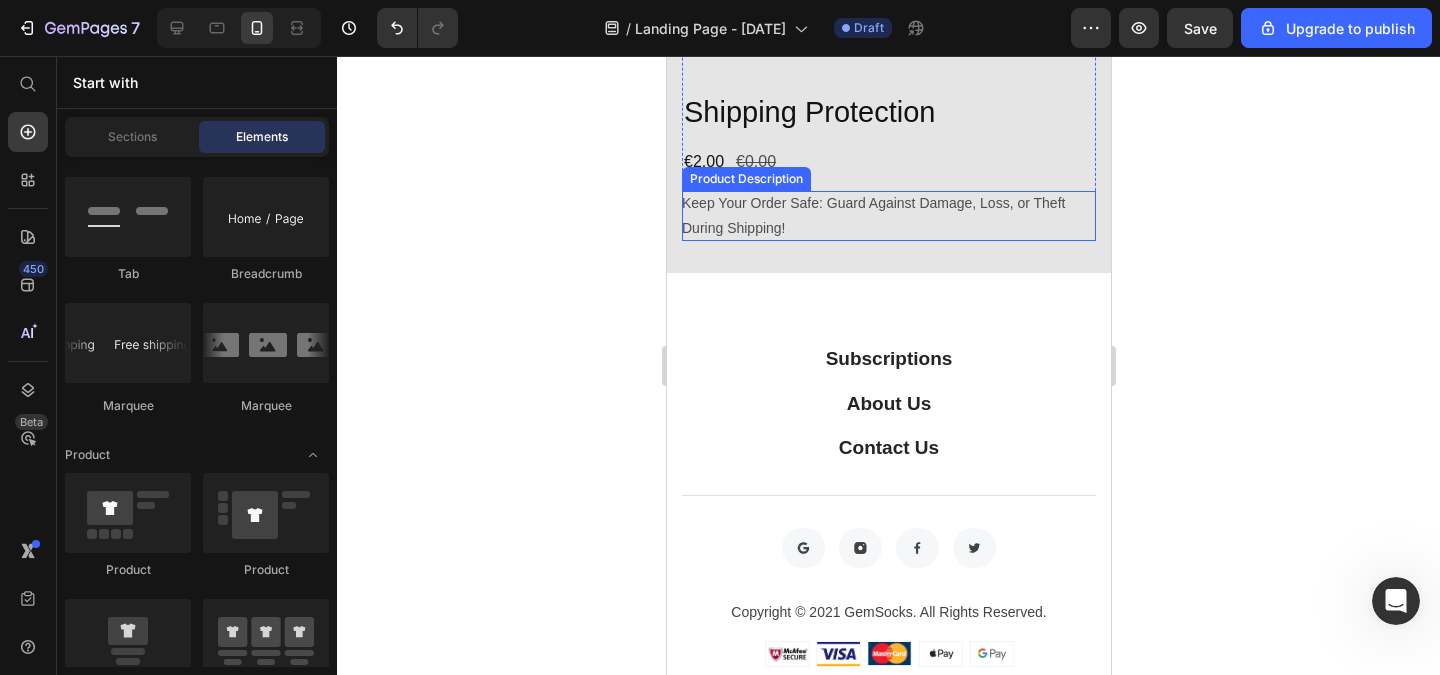 click on "Keep Your Order Safe: Guard Against Damage, Loss, or Theft During Shipping!" at bounding box center (888, 216) 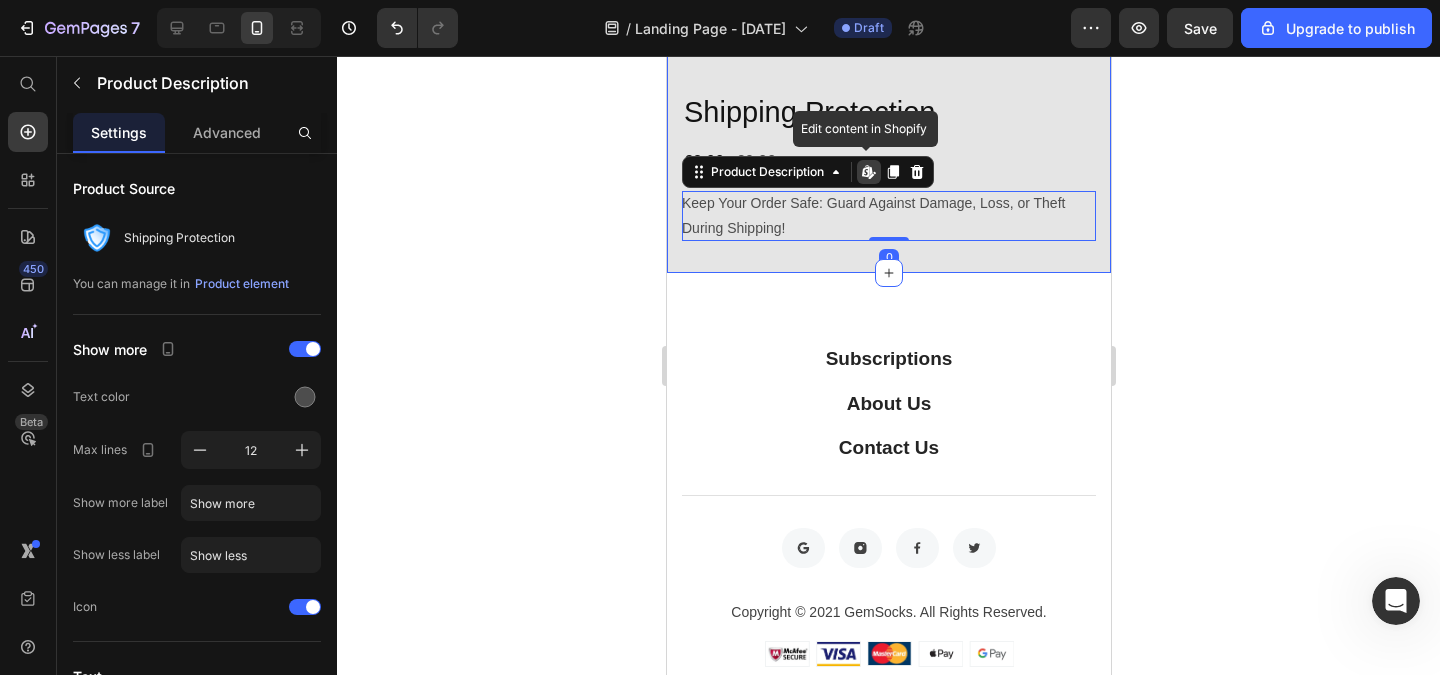 scroll, scrollTop: 2762, scrollLeft: 0, axis: vertical 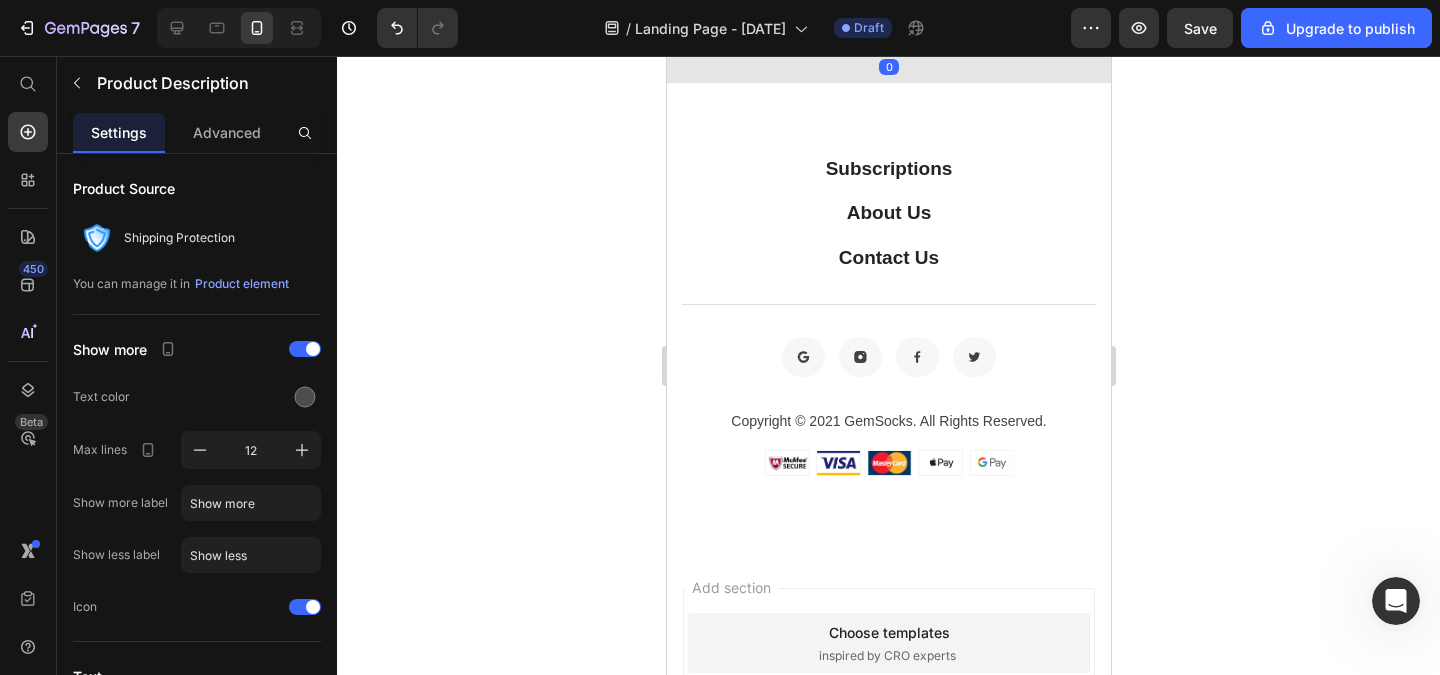 click 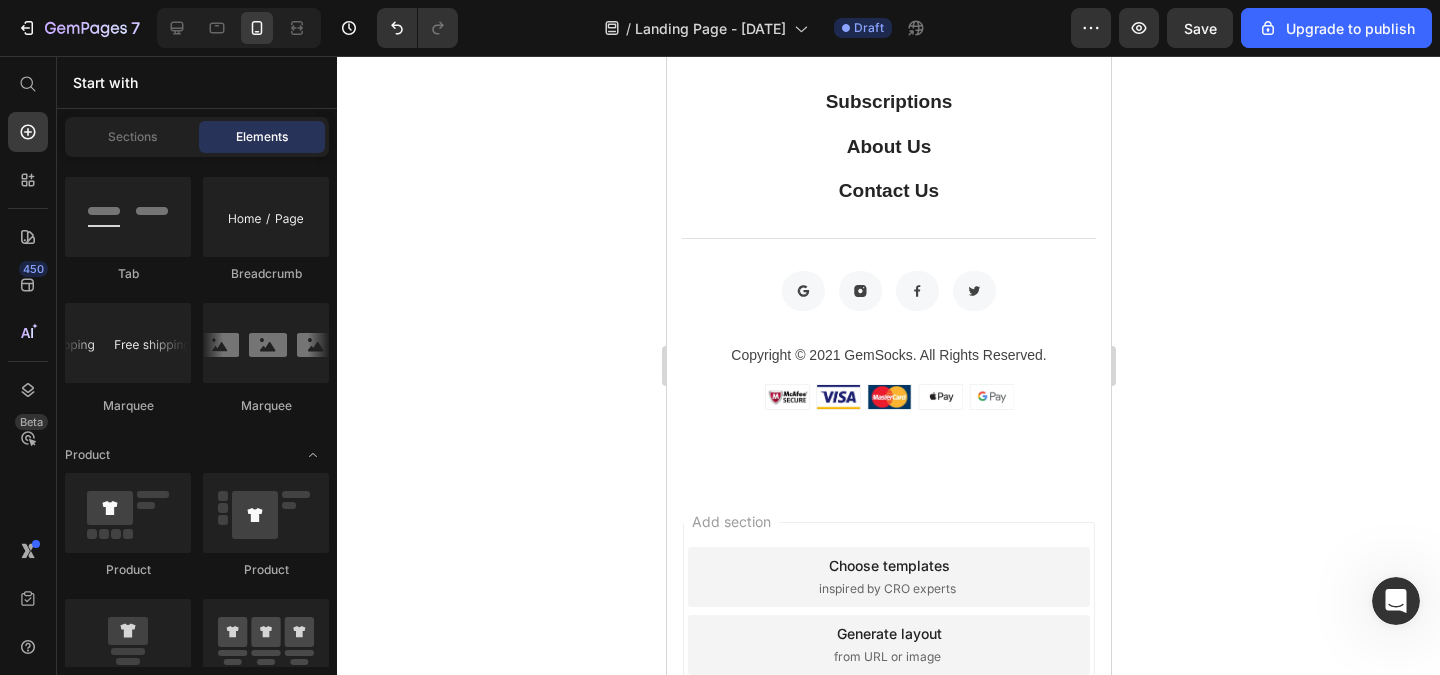 click on "€2,00 Product Price €0,00 Product Price Row" at bounding box center [888, -29] 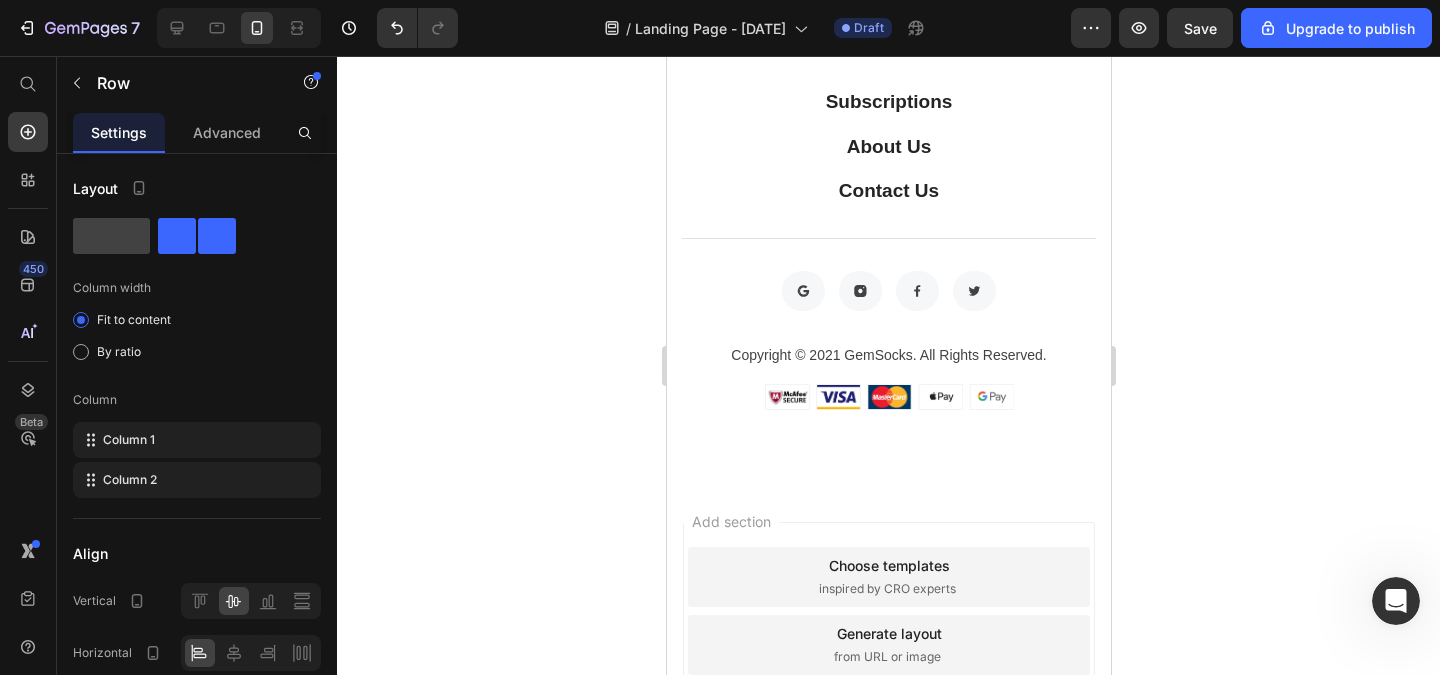 click 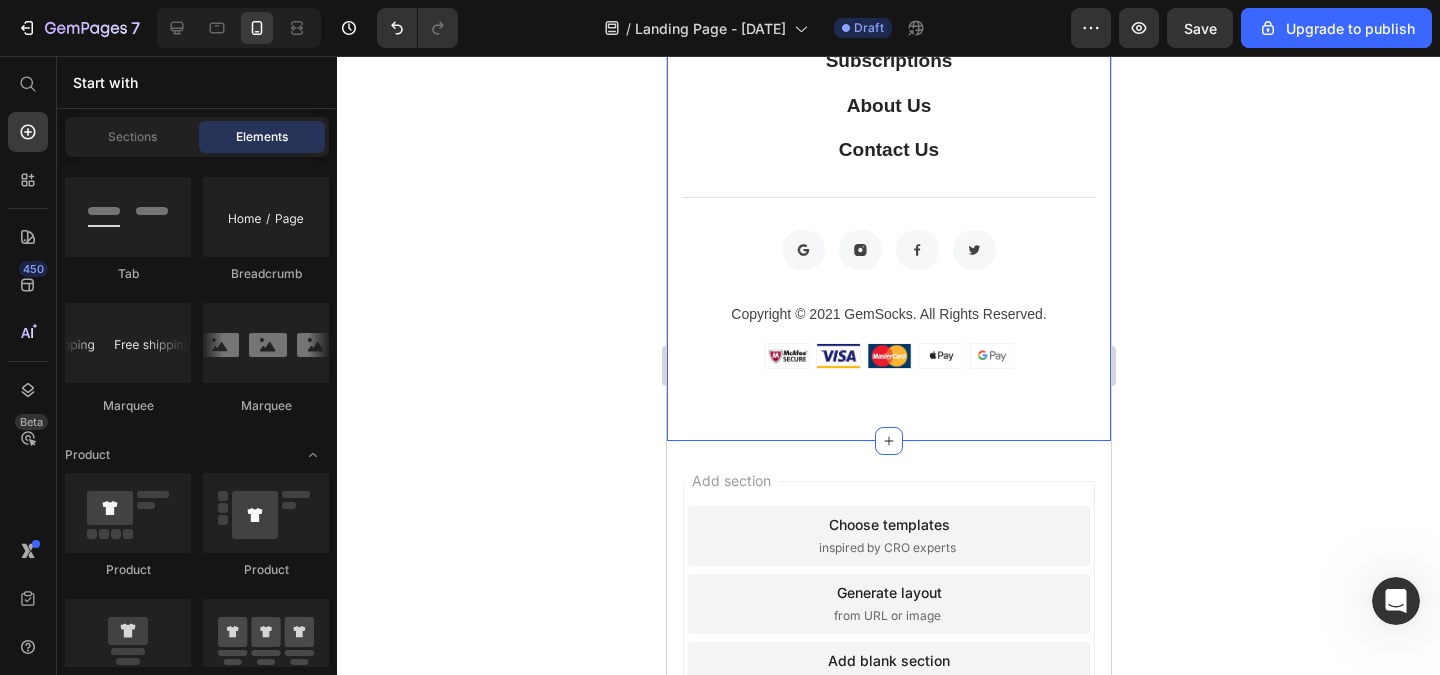 scroll, scrollTop: 2642, scrollLeft: 0, axis: vertical 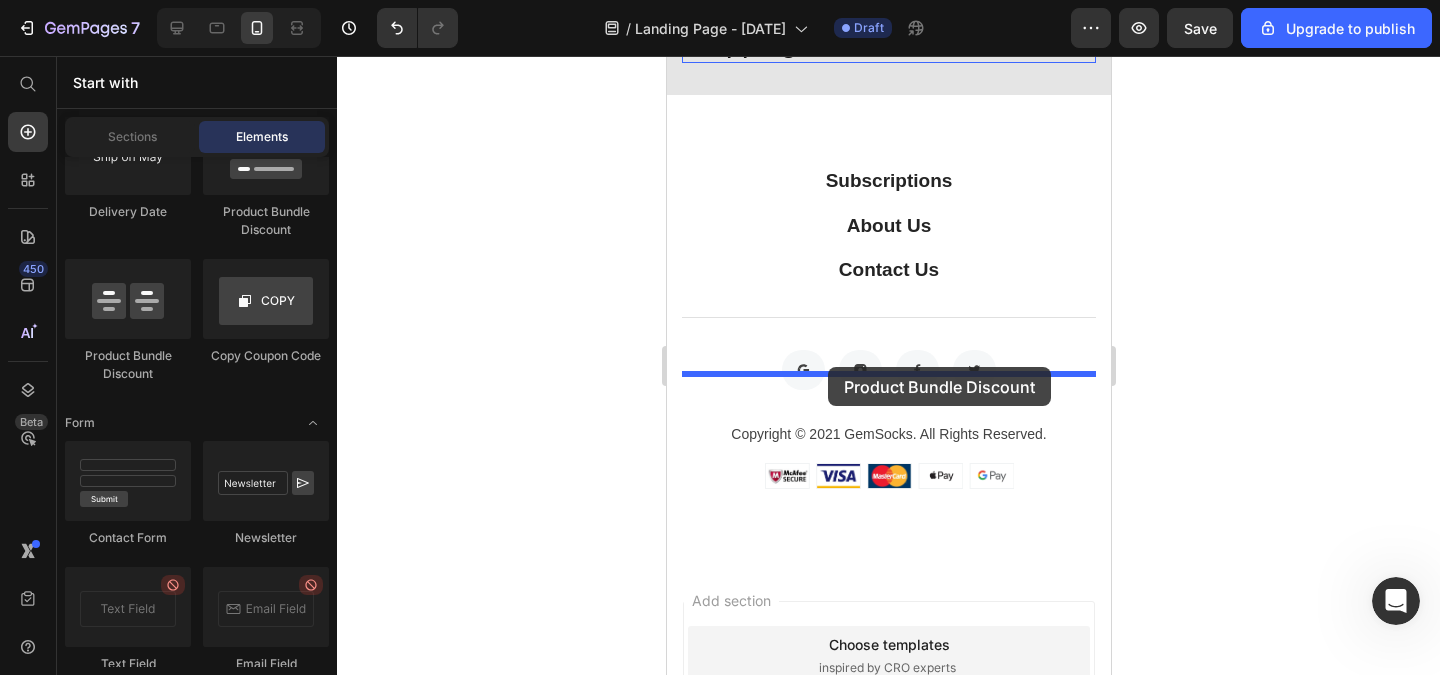 drag, startPoint x: 809, startPoint y: 382, endPoint x: 827, endPoint y: 367, distance: 23.43075 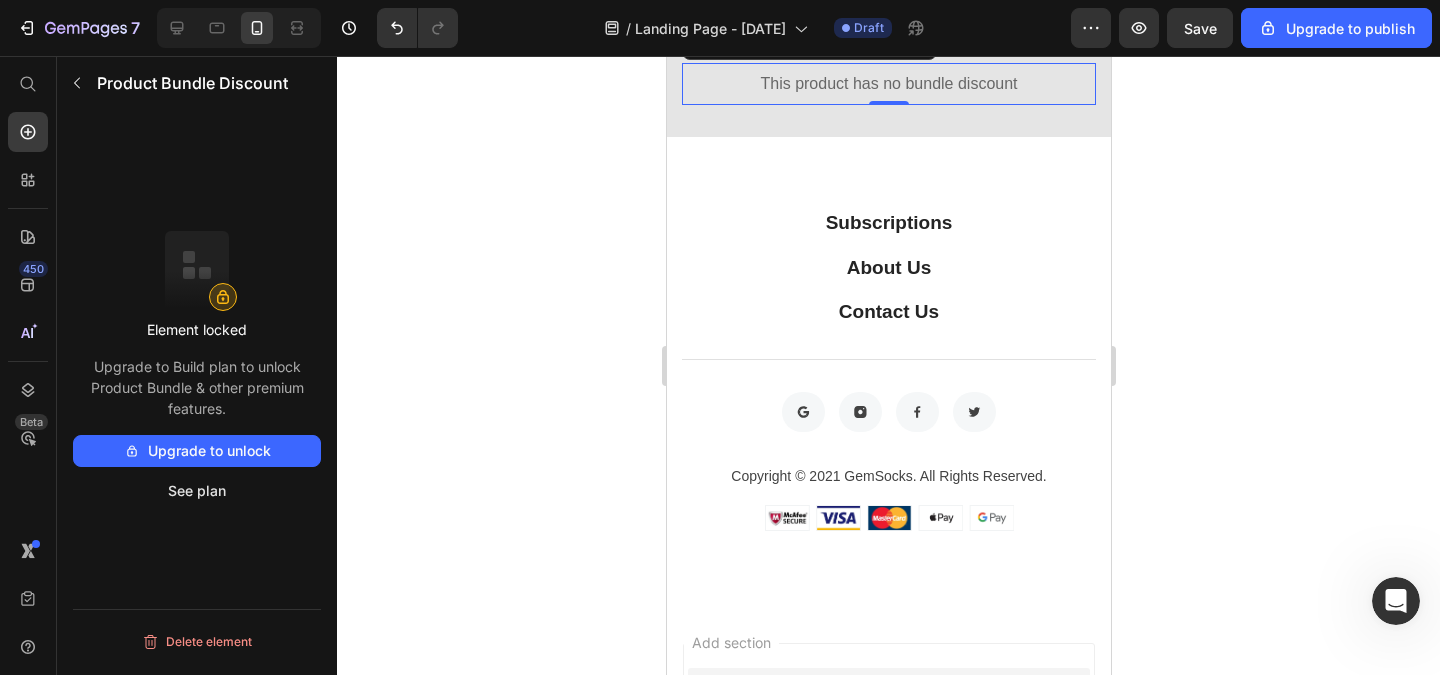 click 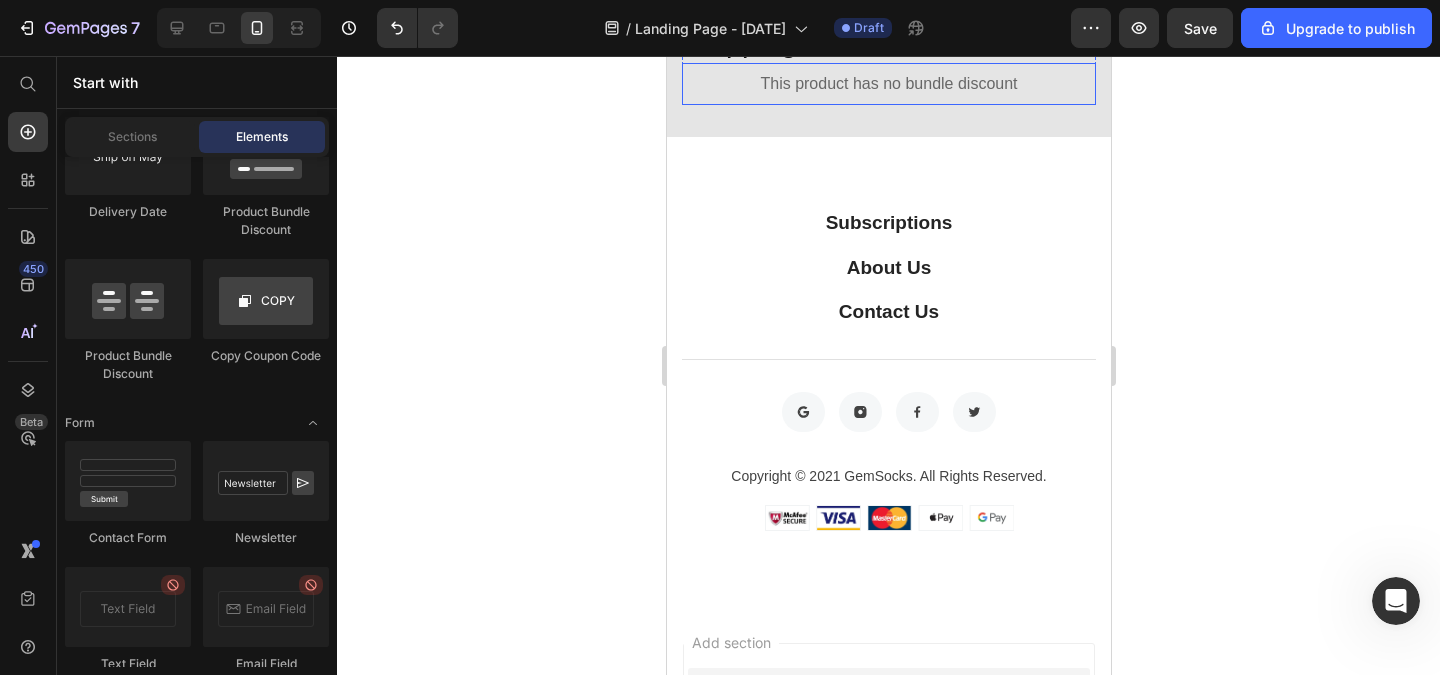 scroll, scrollTop: 2402, scrollLeft: 0, axis: vertical 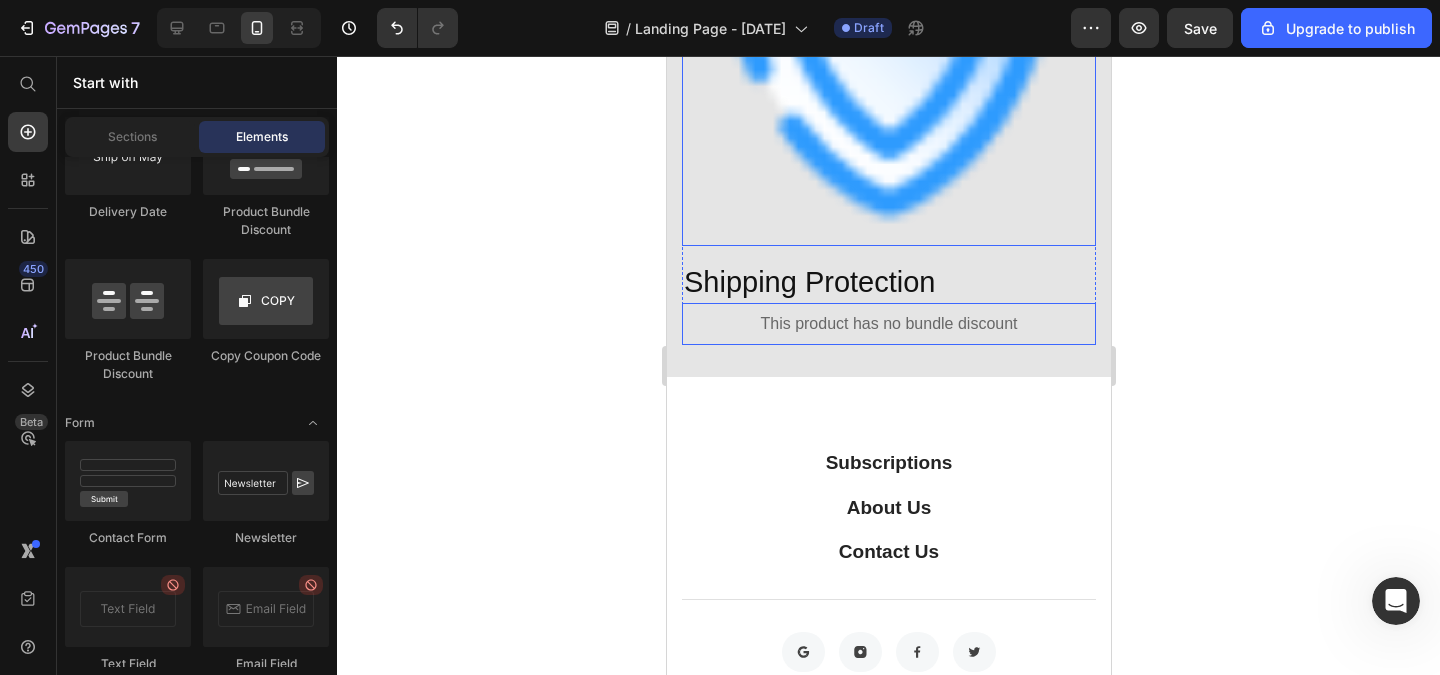 click at bounding box center [888, 39] 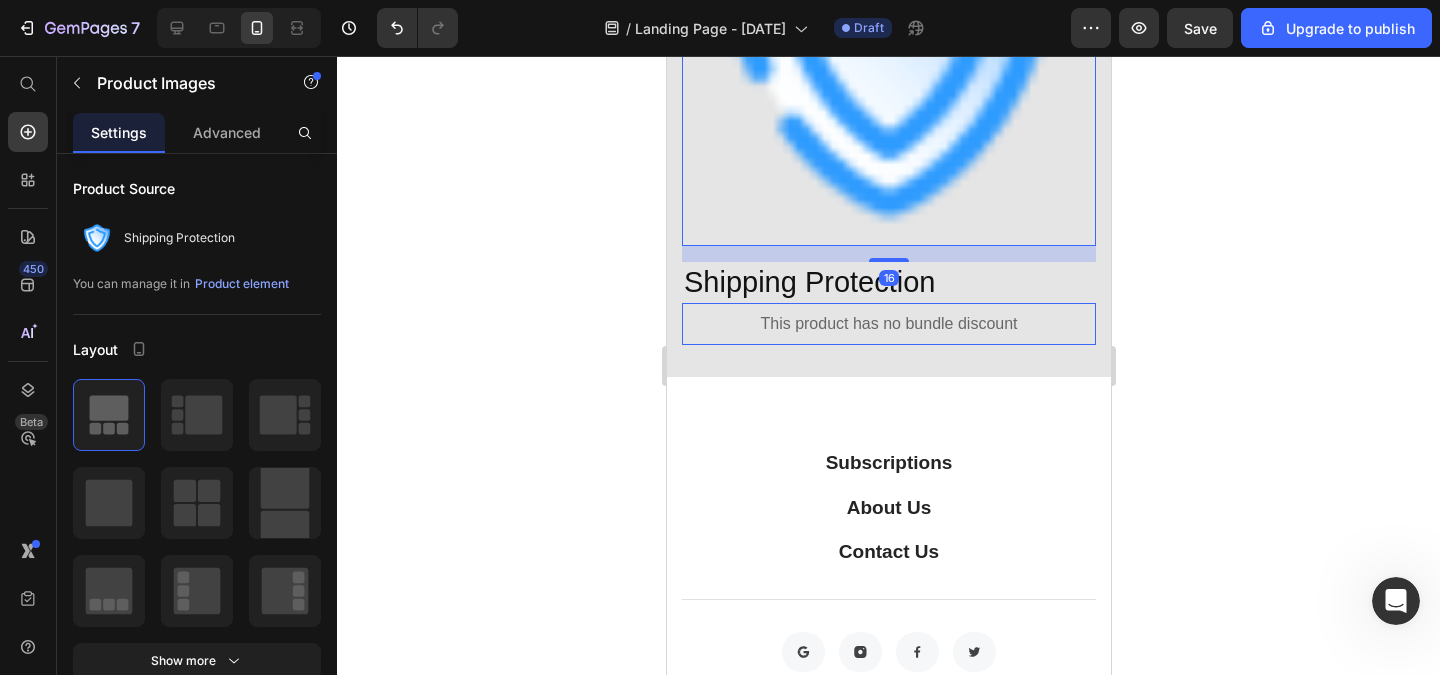 click 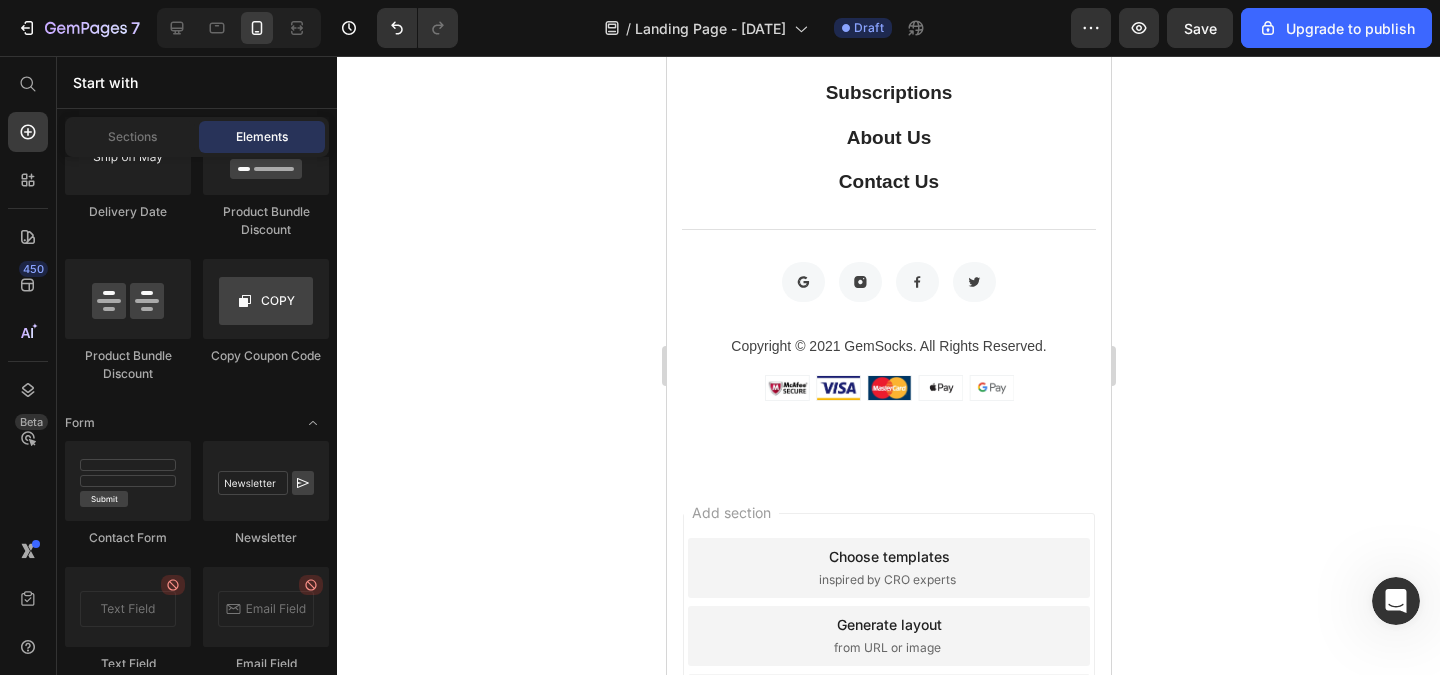 click on "Shipping Protection" at bounding box center (888, -87) 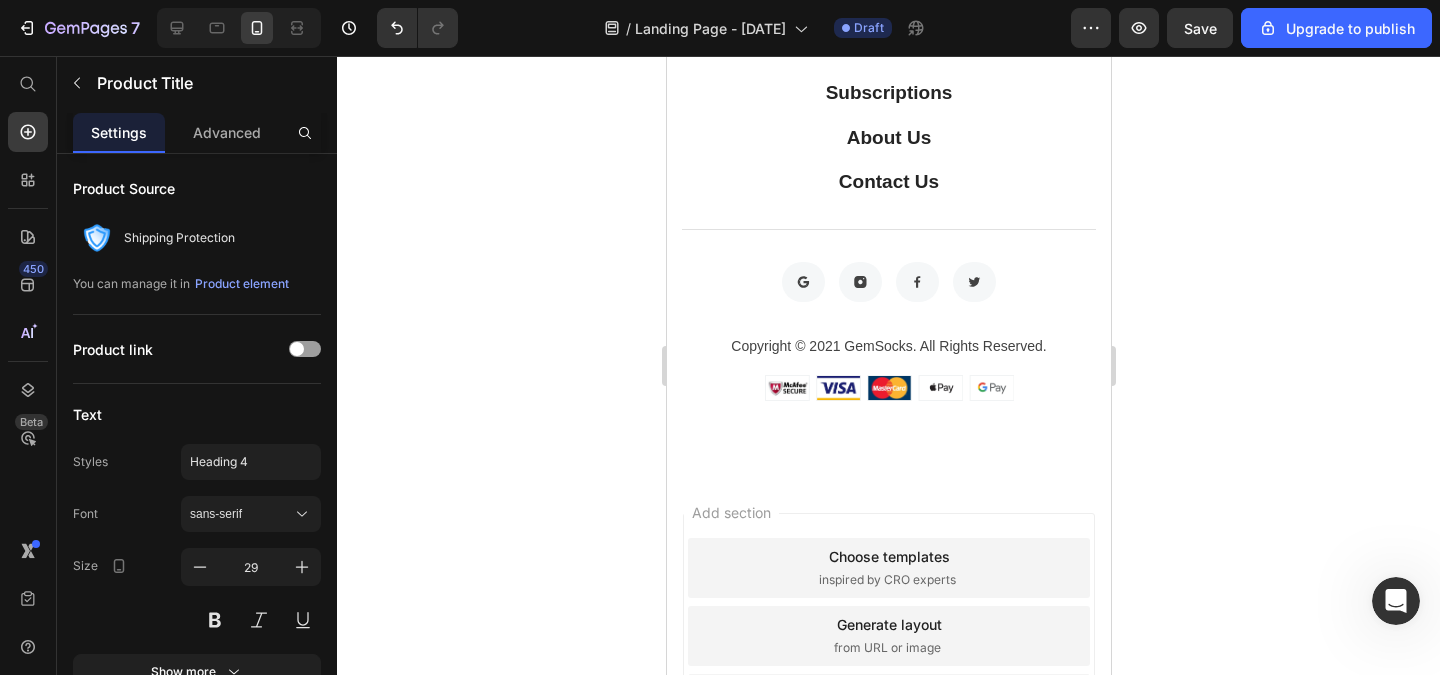 click 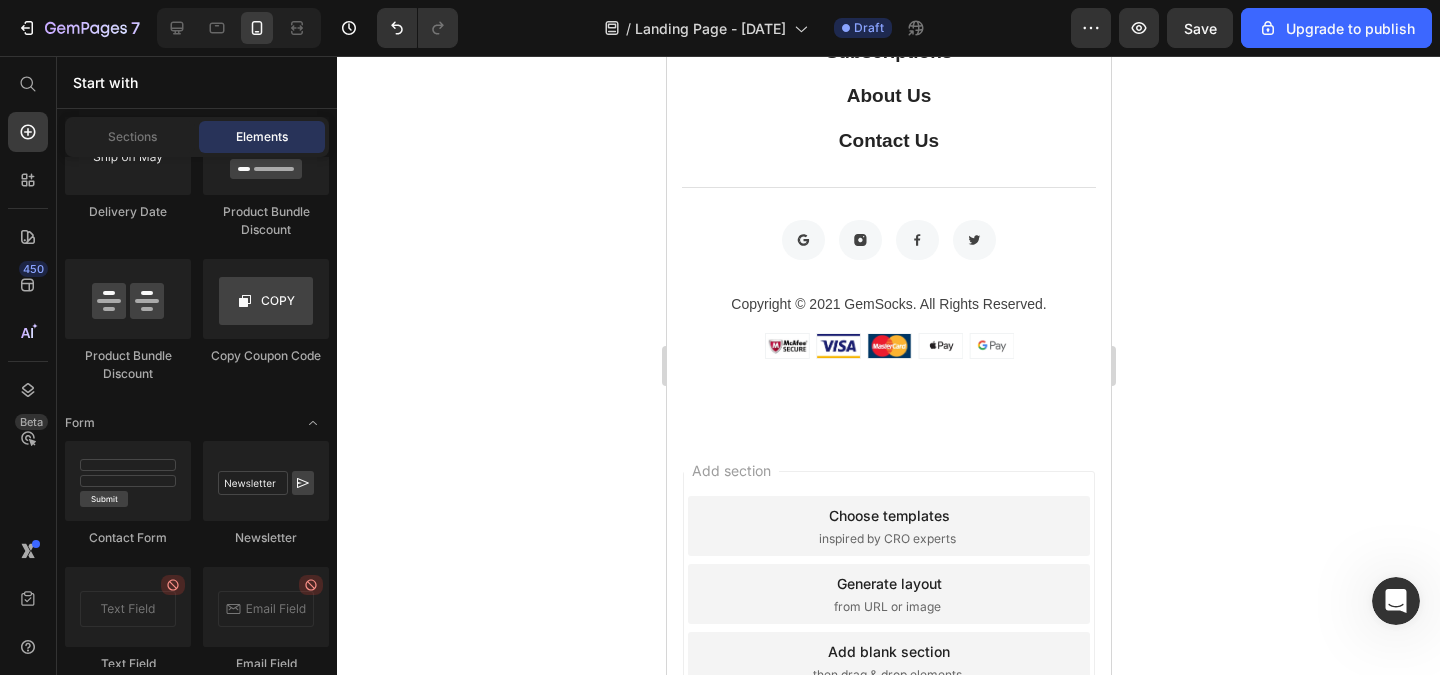 click on "This product has no bundle discount" at bounding box center [888, -87] 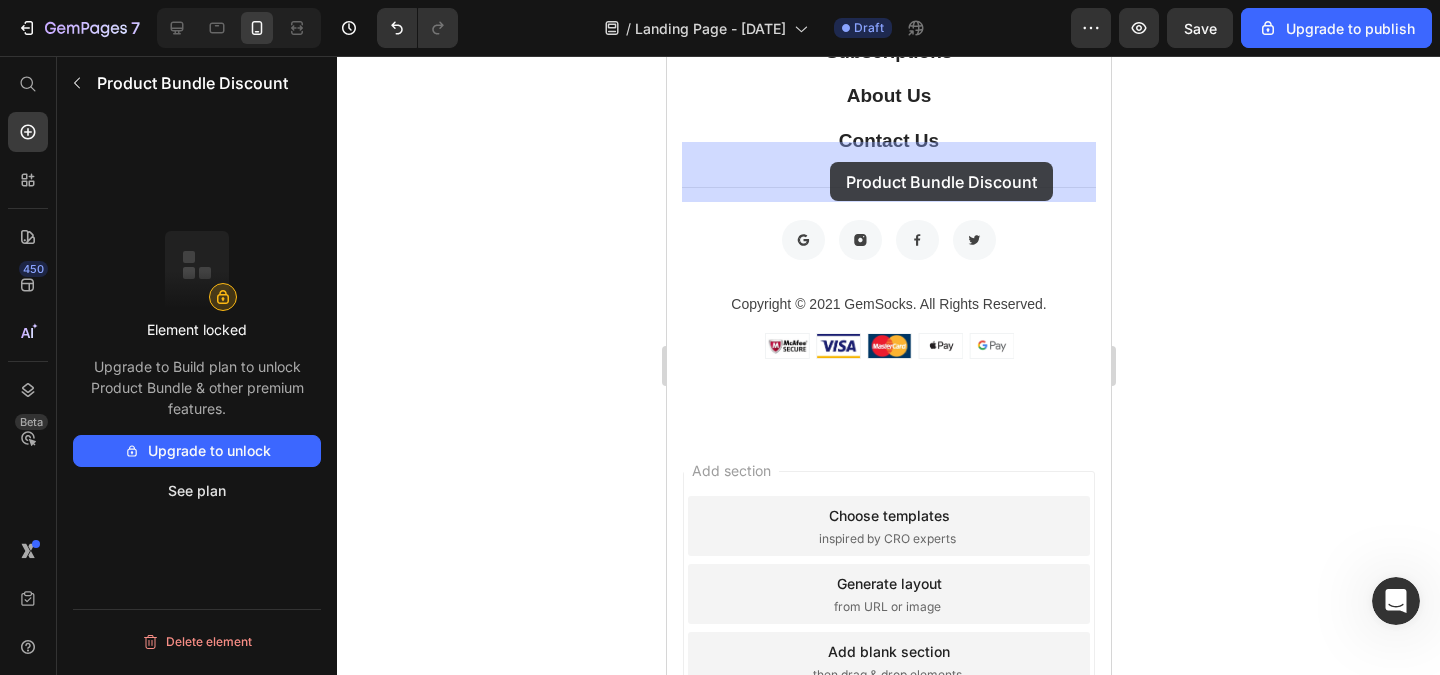 drag, startPoint x: 796, startPoint y: 188, endPoint x: 829, endPoint y: 162, distance: 42.0119 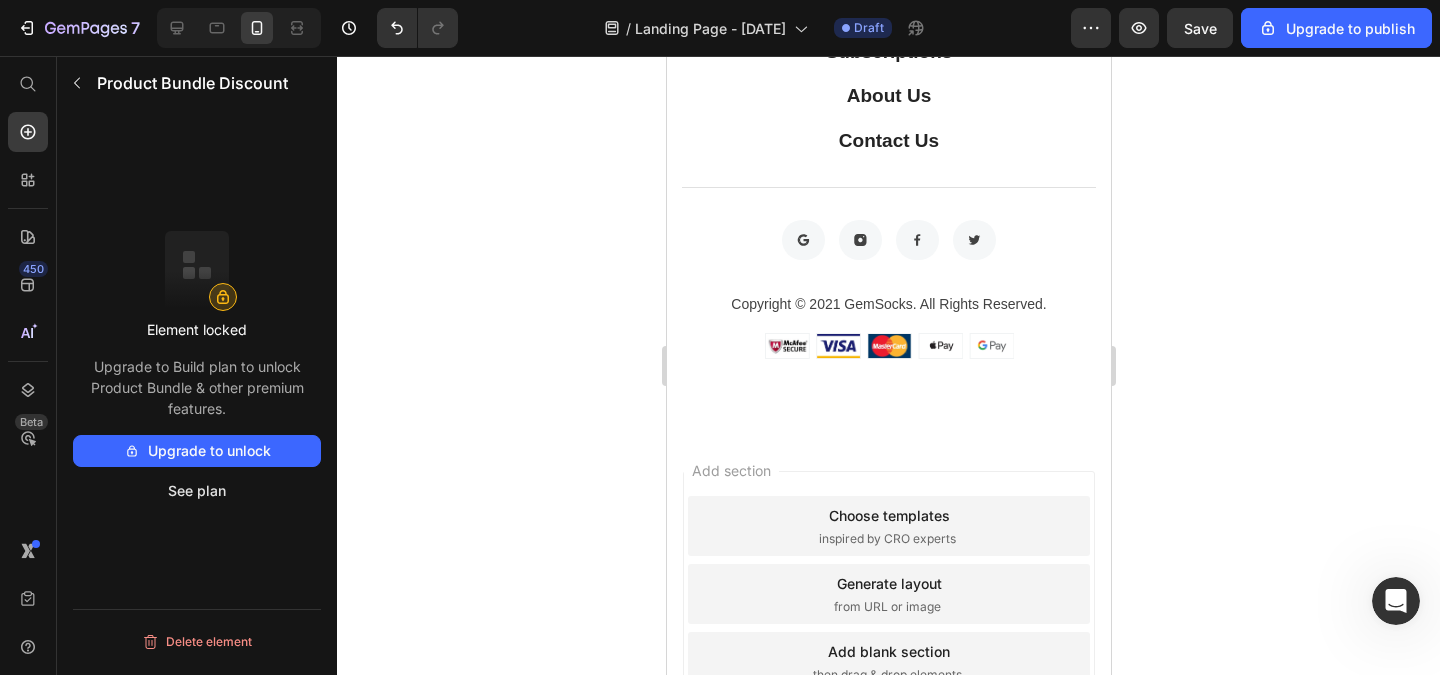 click on "Drop element here" at bounding box center [888, -96] 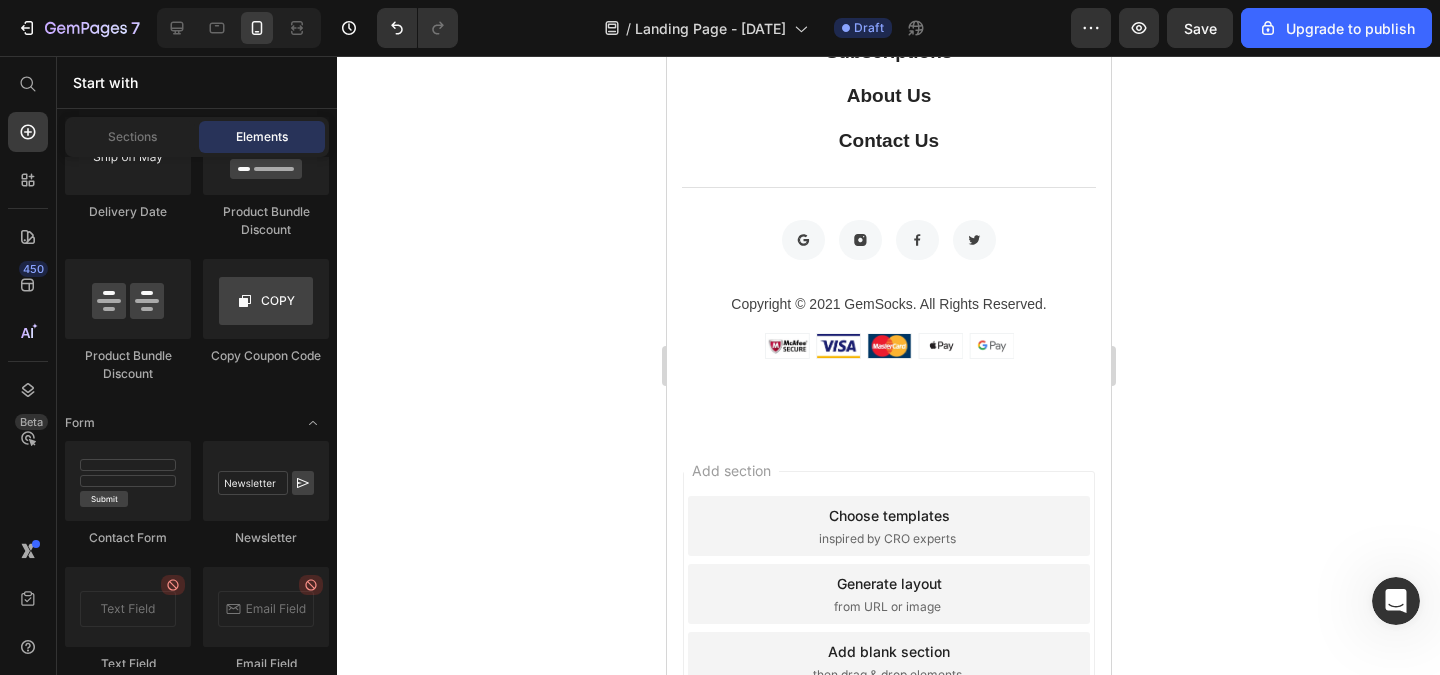 click on "This product has no bundle discount" at bounding box center [888, -147] 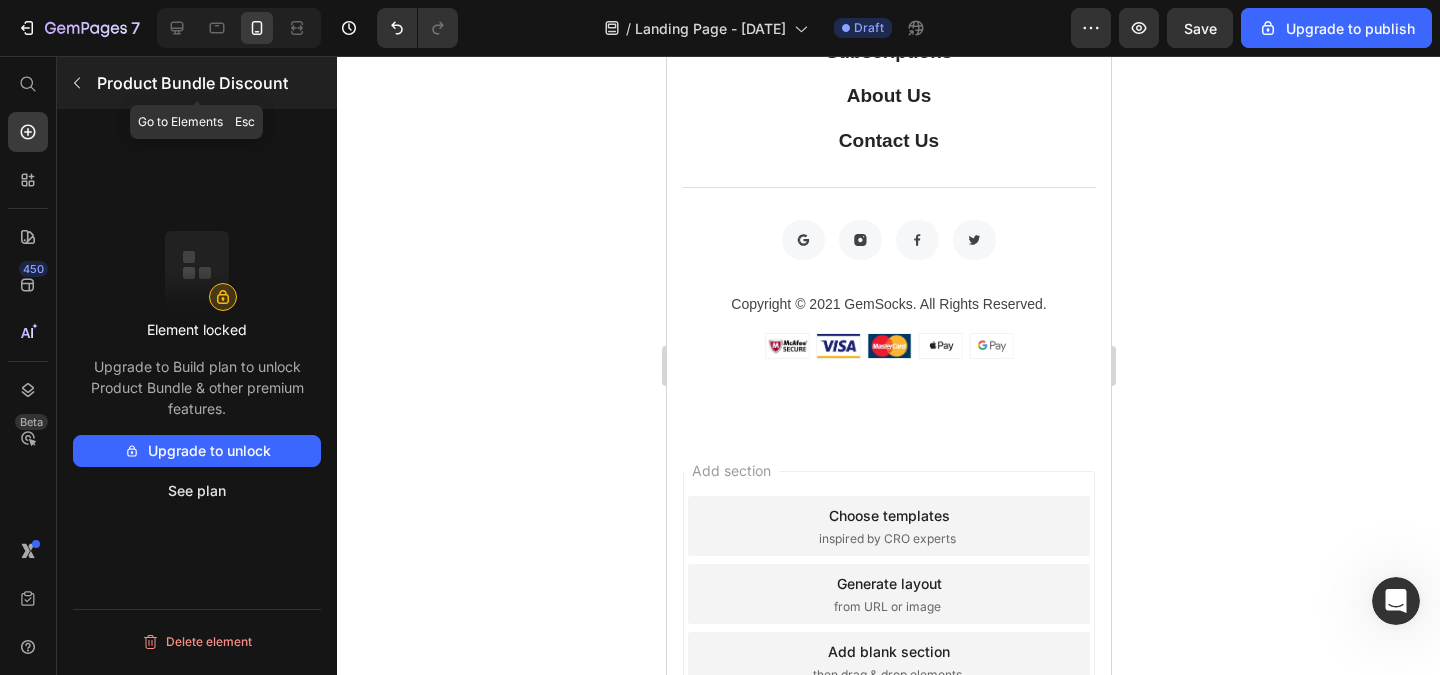 click at bounding box center [77, 83] 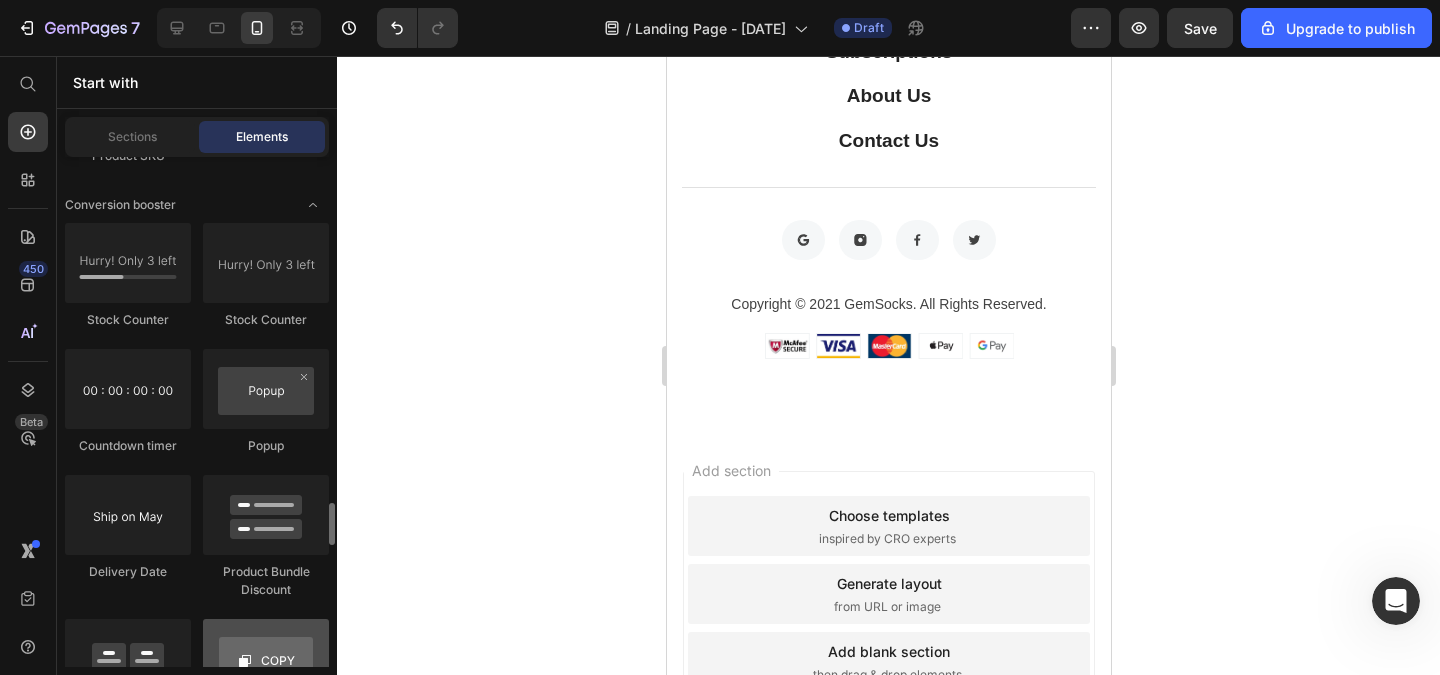 scroll, scrollTop: 4320, scrollLeft: 0, axis: vertical 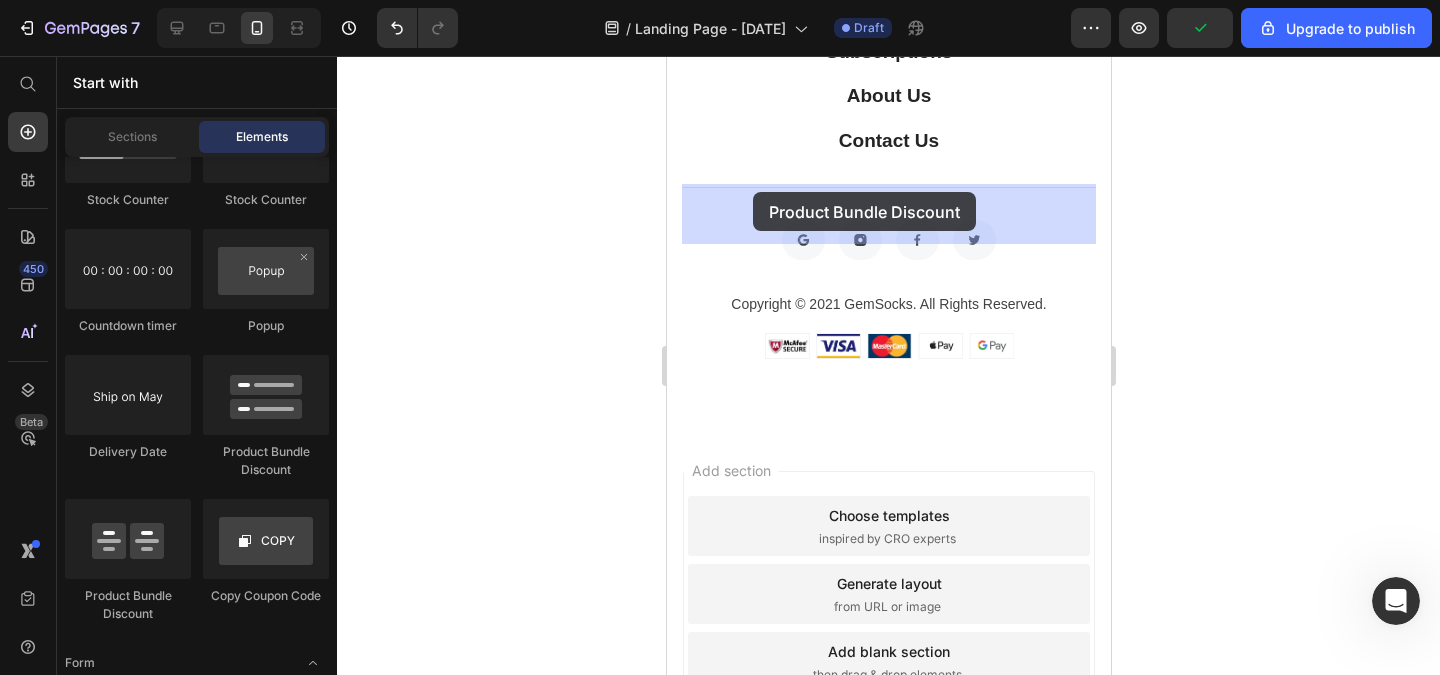 drag, startPoint x: 942, startPoint y: 462, endPoint x: 752, endPoint y: 192, distance: 330.1515 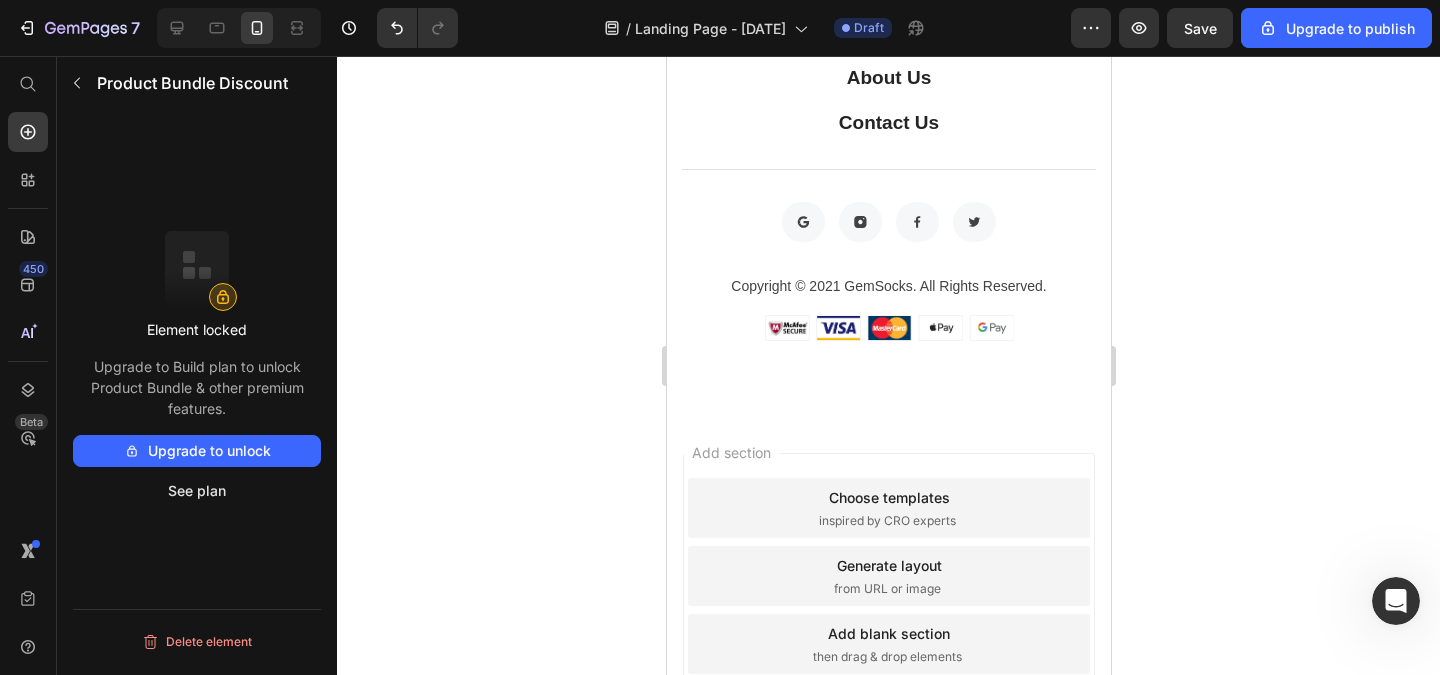 click 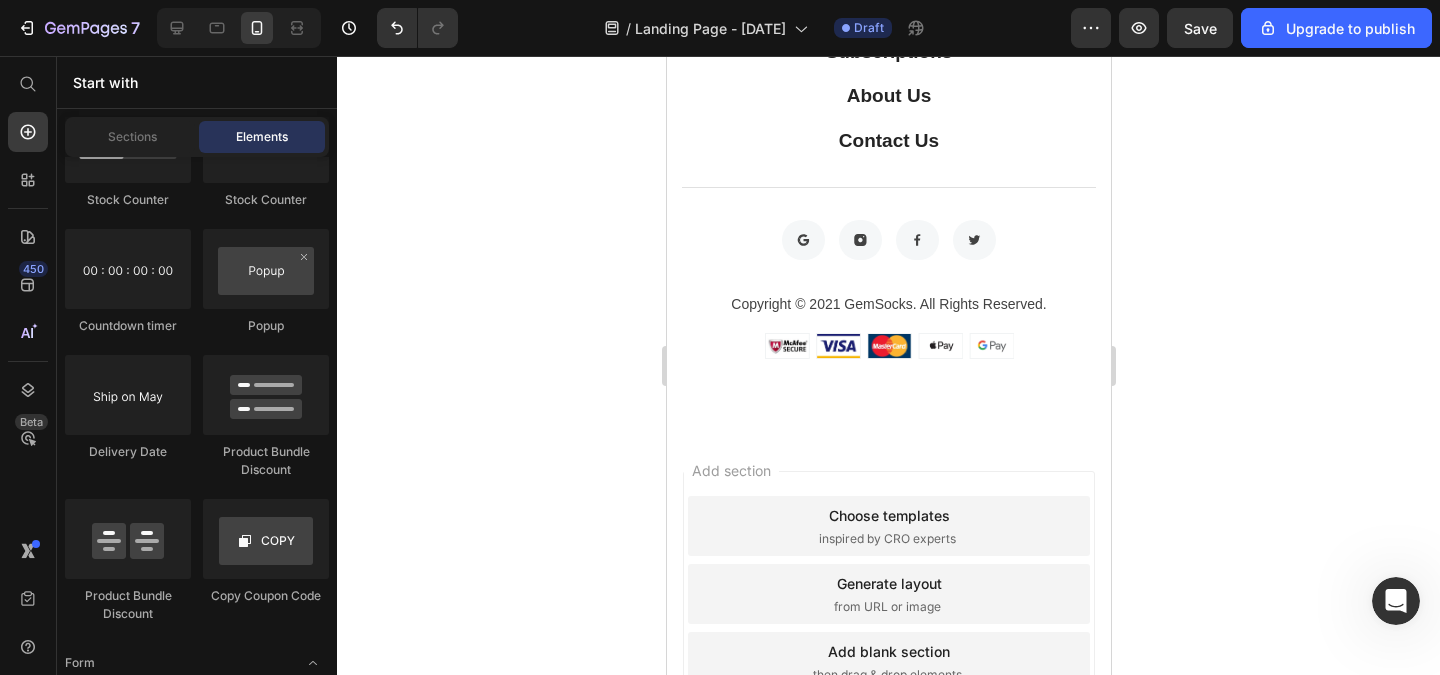 click 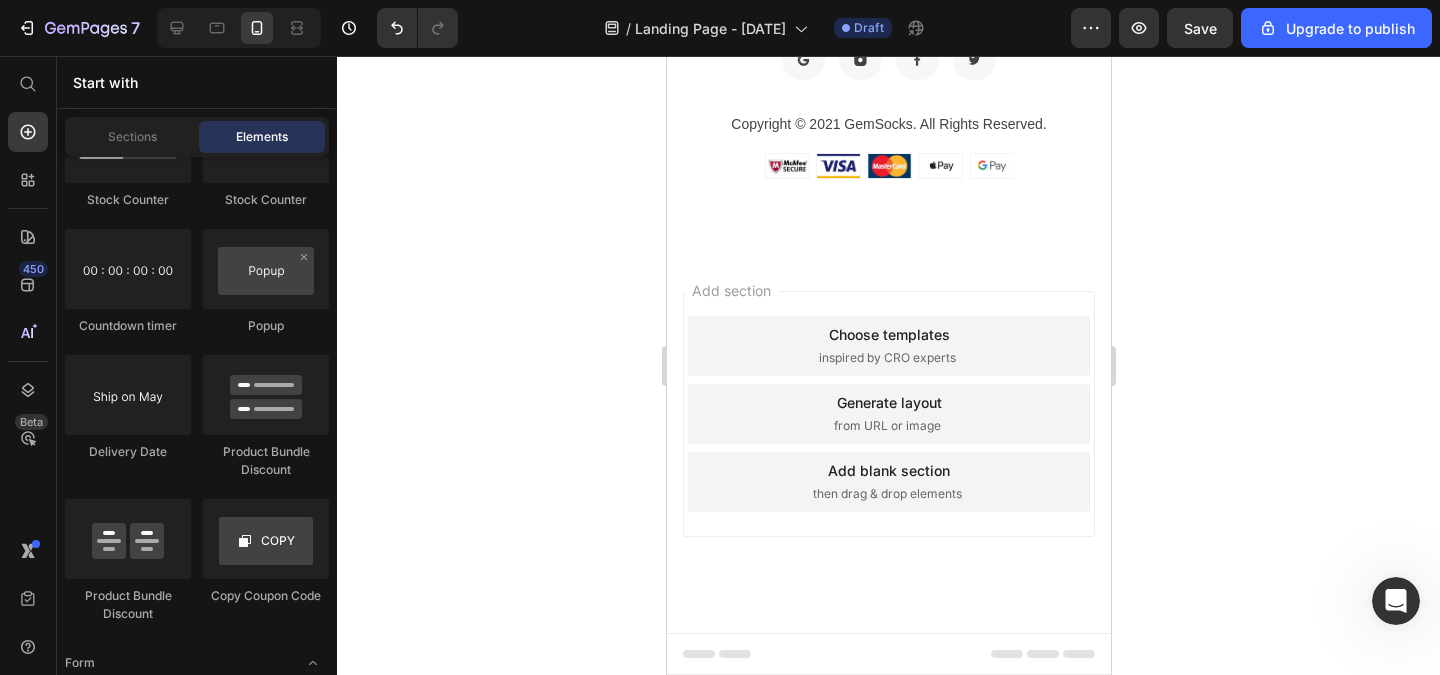 scroll, scrollTop: 2162, scrollLeft: 0, axis: vertical 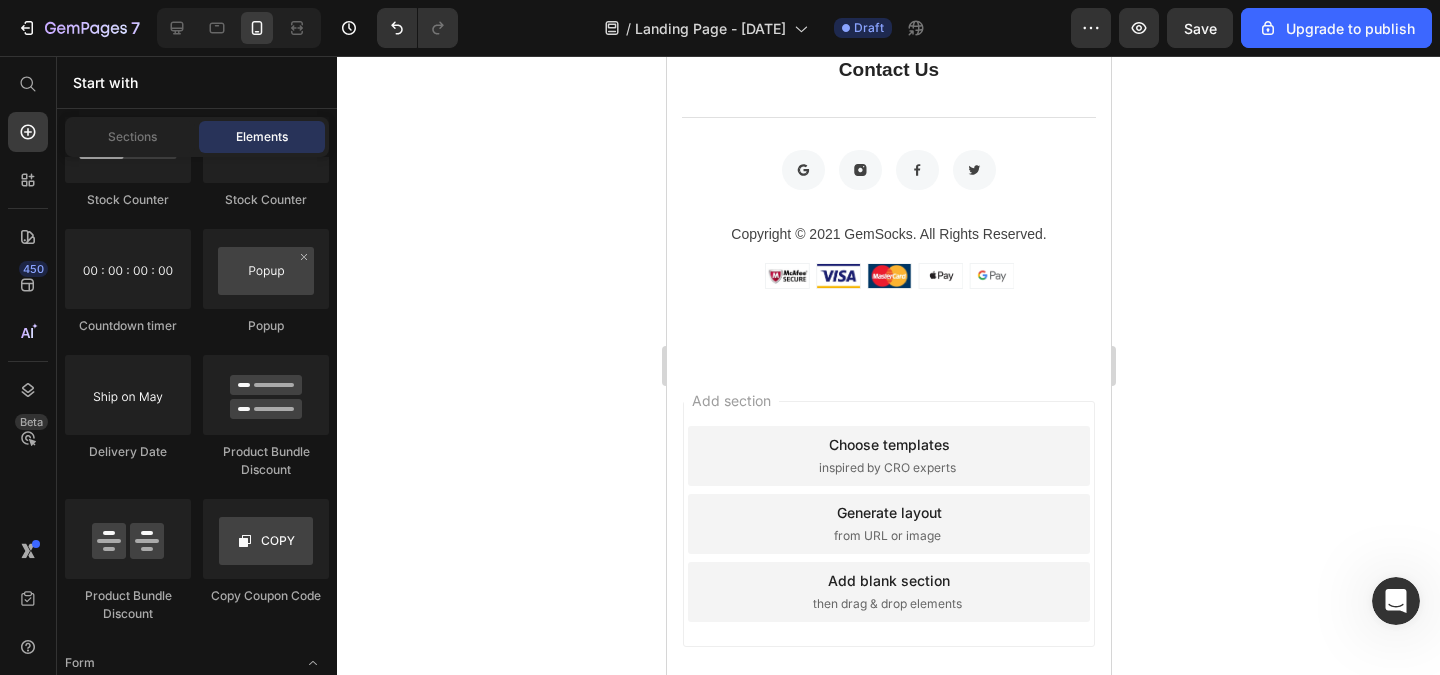 click on "This product has no bundle discount" at bounding box center [888, -218] 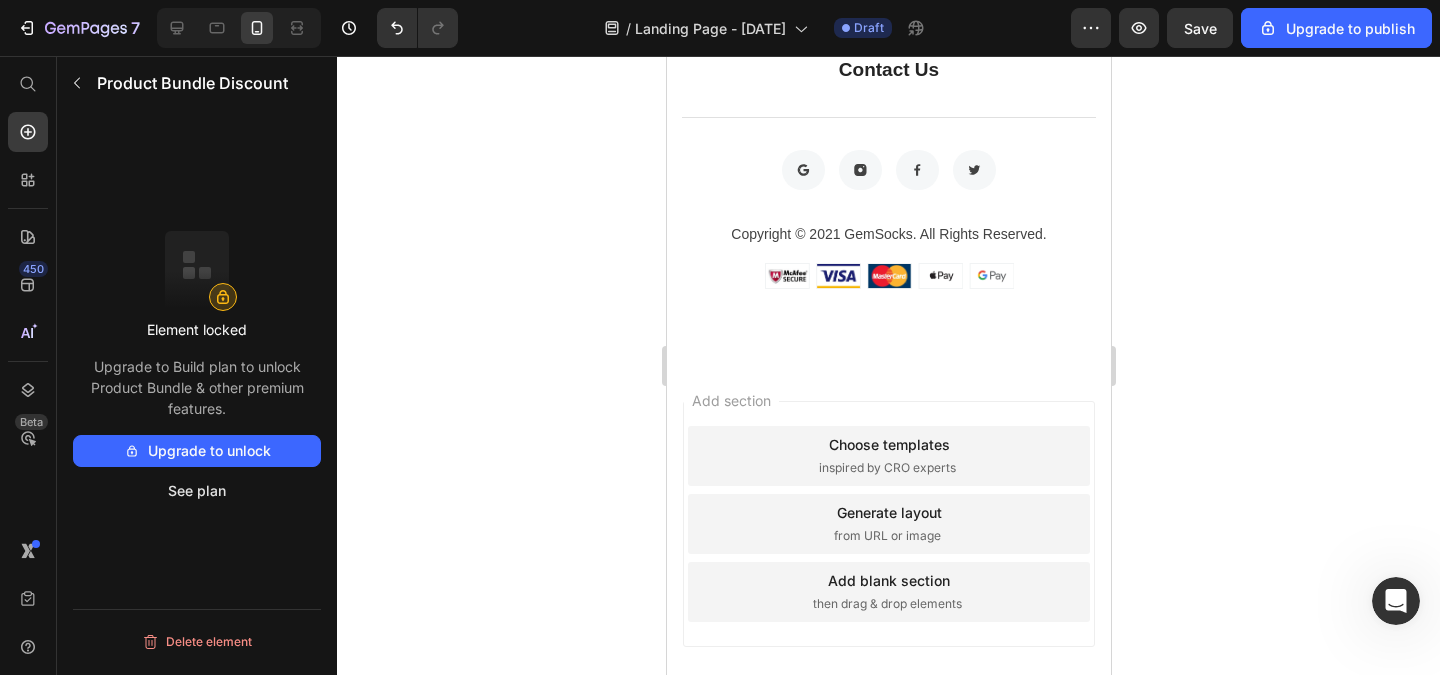 click 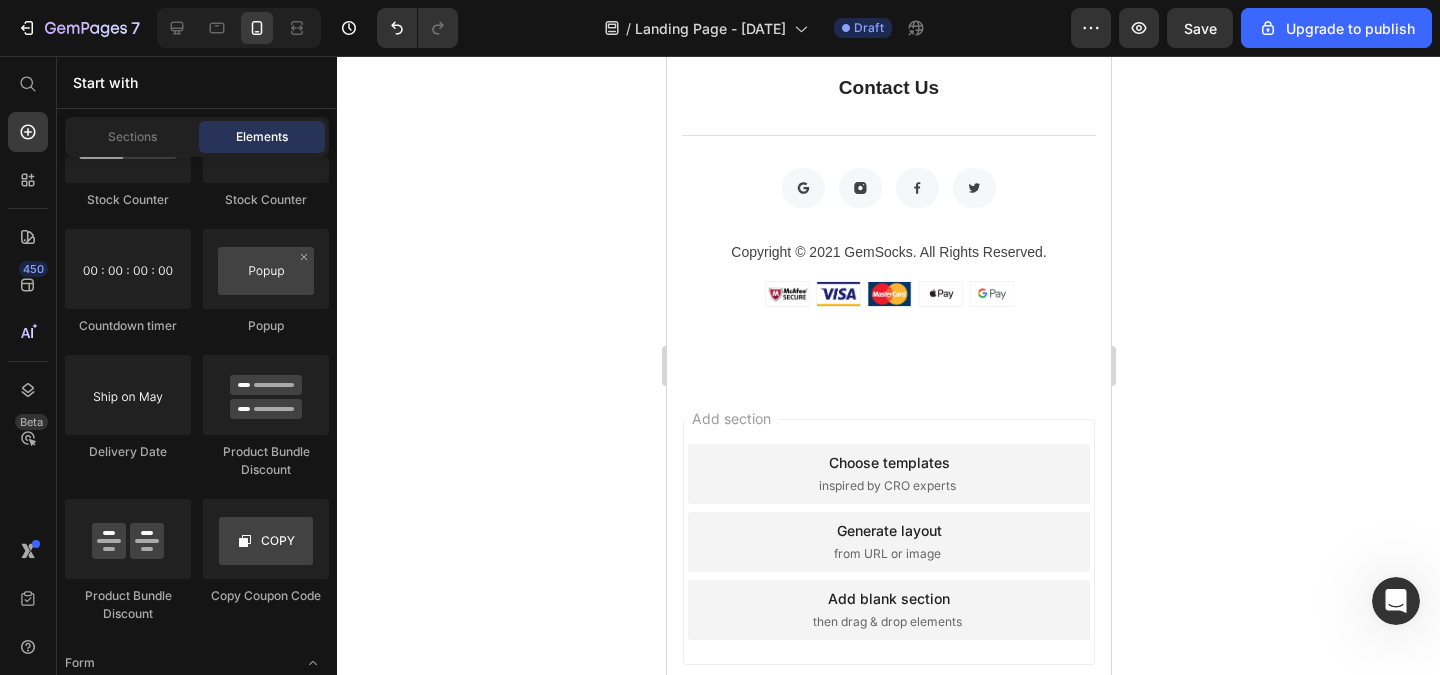 click on "La salud del cabello se inicia desde el interior" at bounding box center (888, -276) 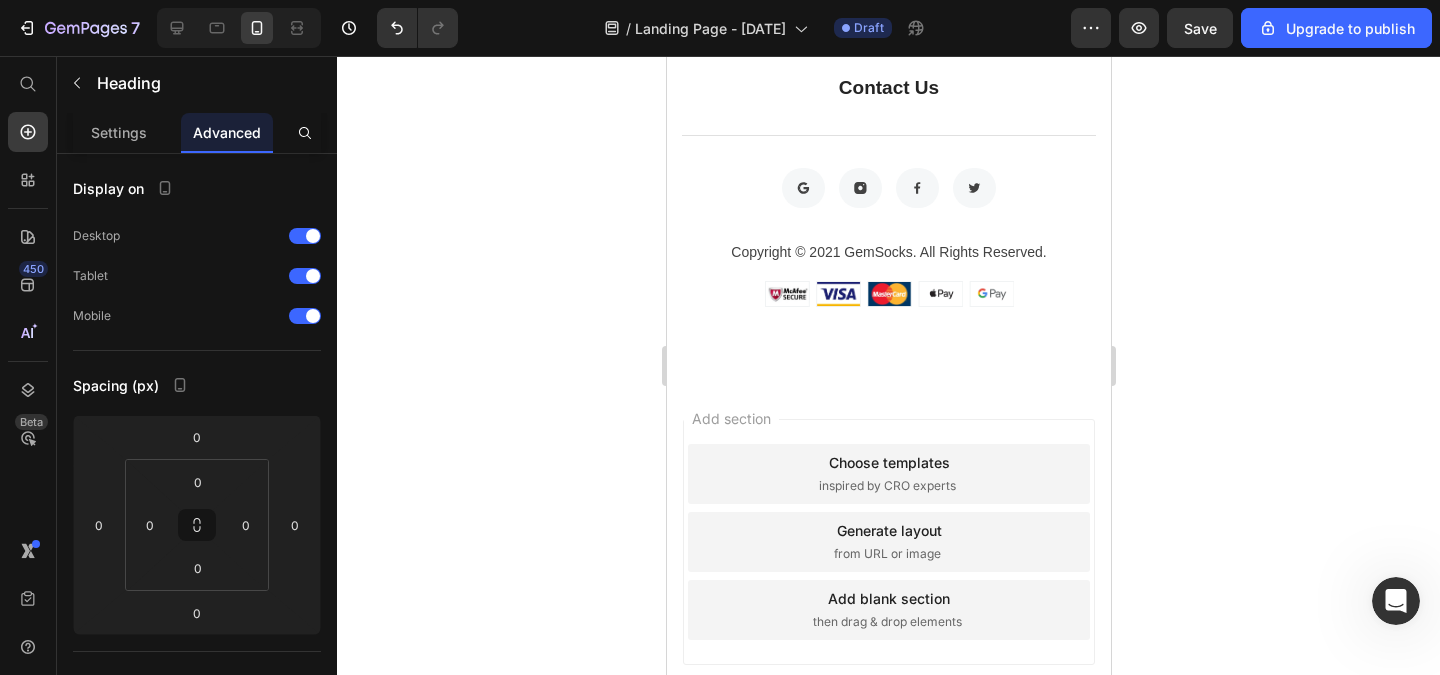click on "Drop element here" at bounding box center (888, -209) 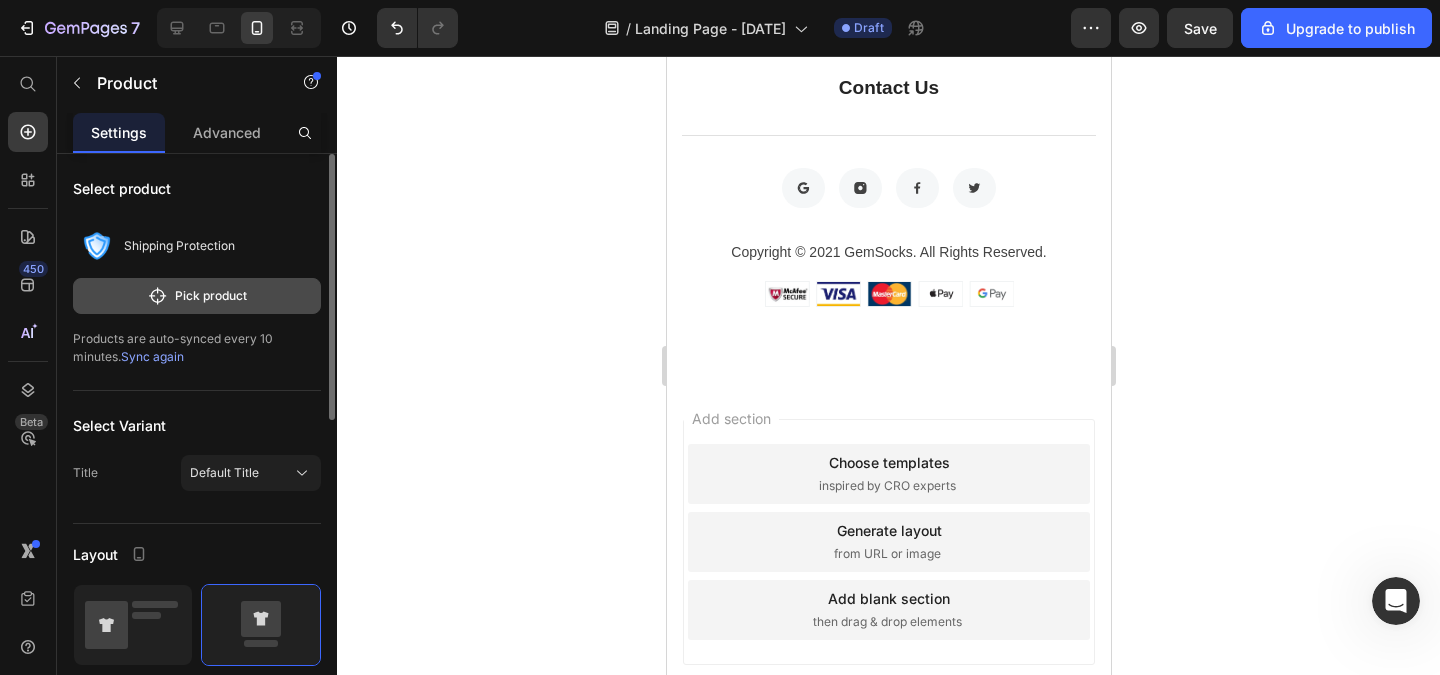 click on "Pick product" at bounding box center (197, 296) 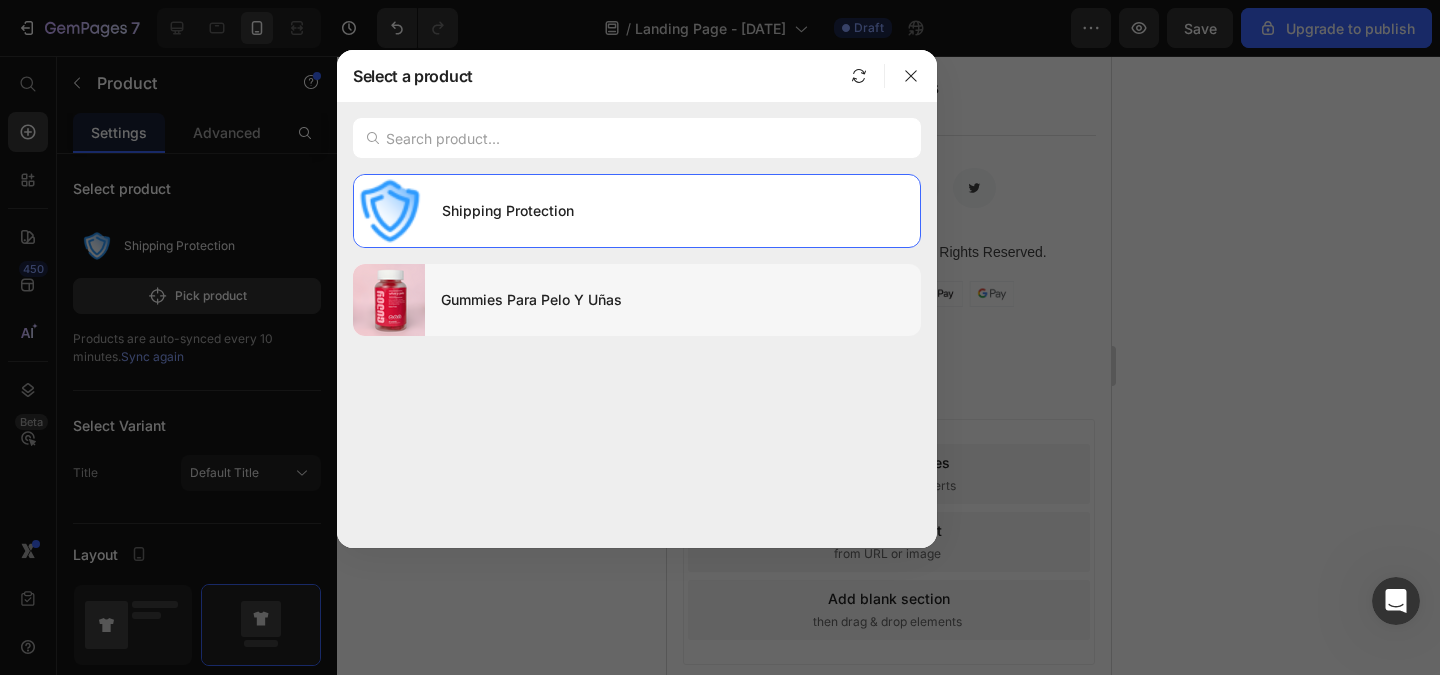 click on "Gummies Para Pelo Y Uñas" at bounding box center (673, 300) 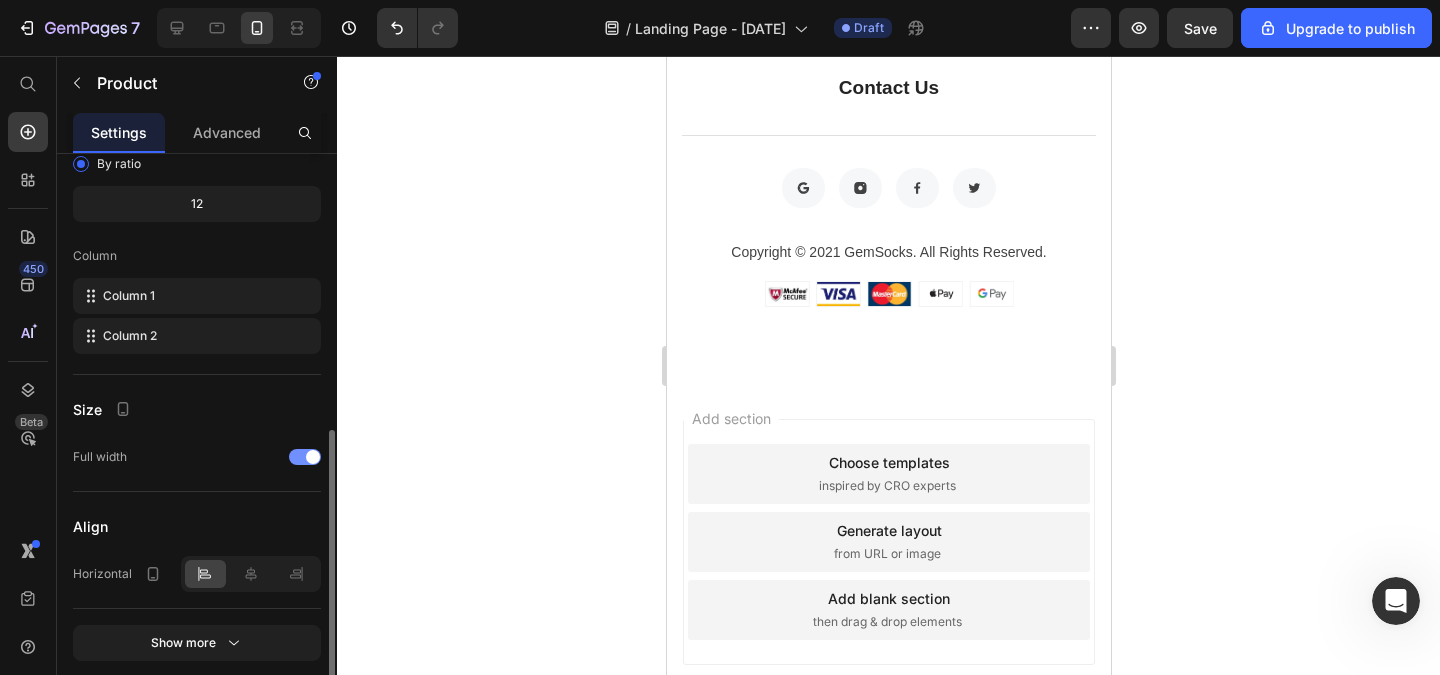 scroll, scrollTop: 677, scrollLeft: 0, axis: vertical 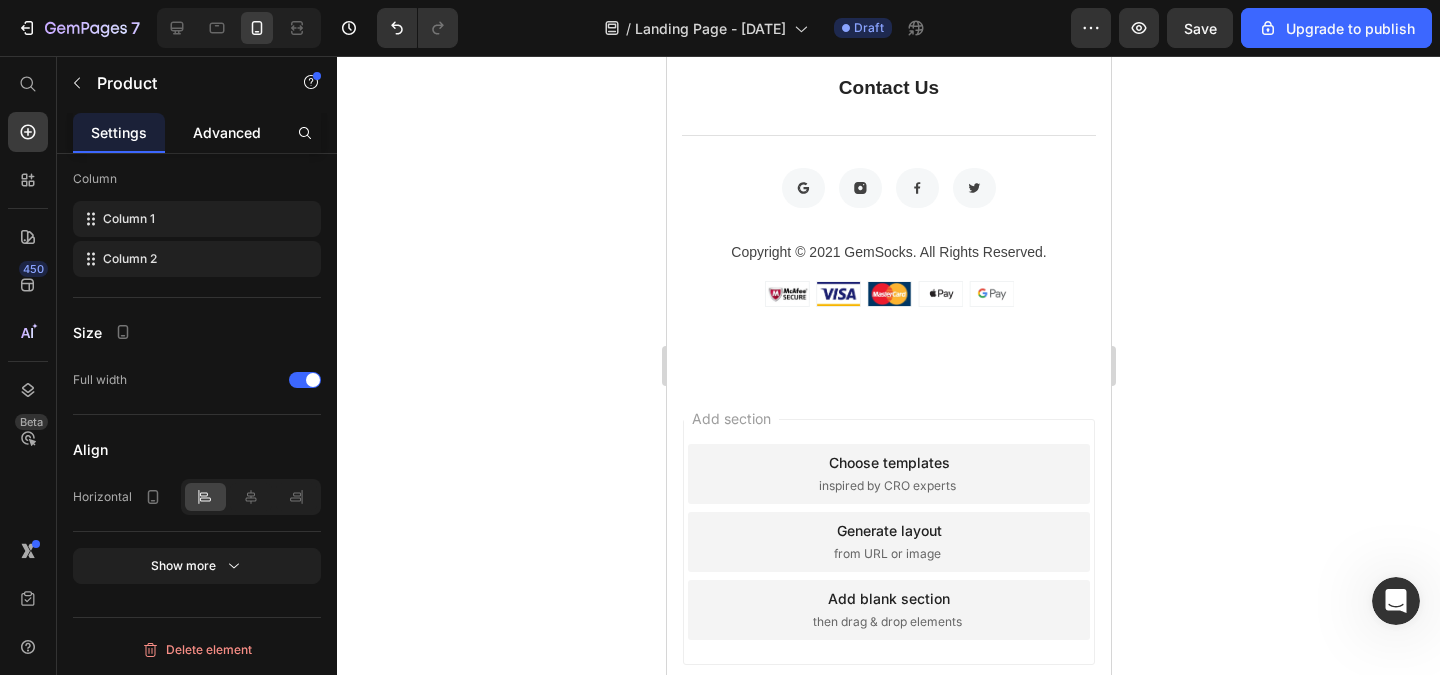 click on "Advanced" 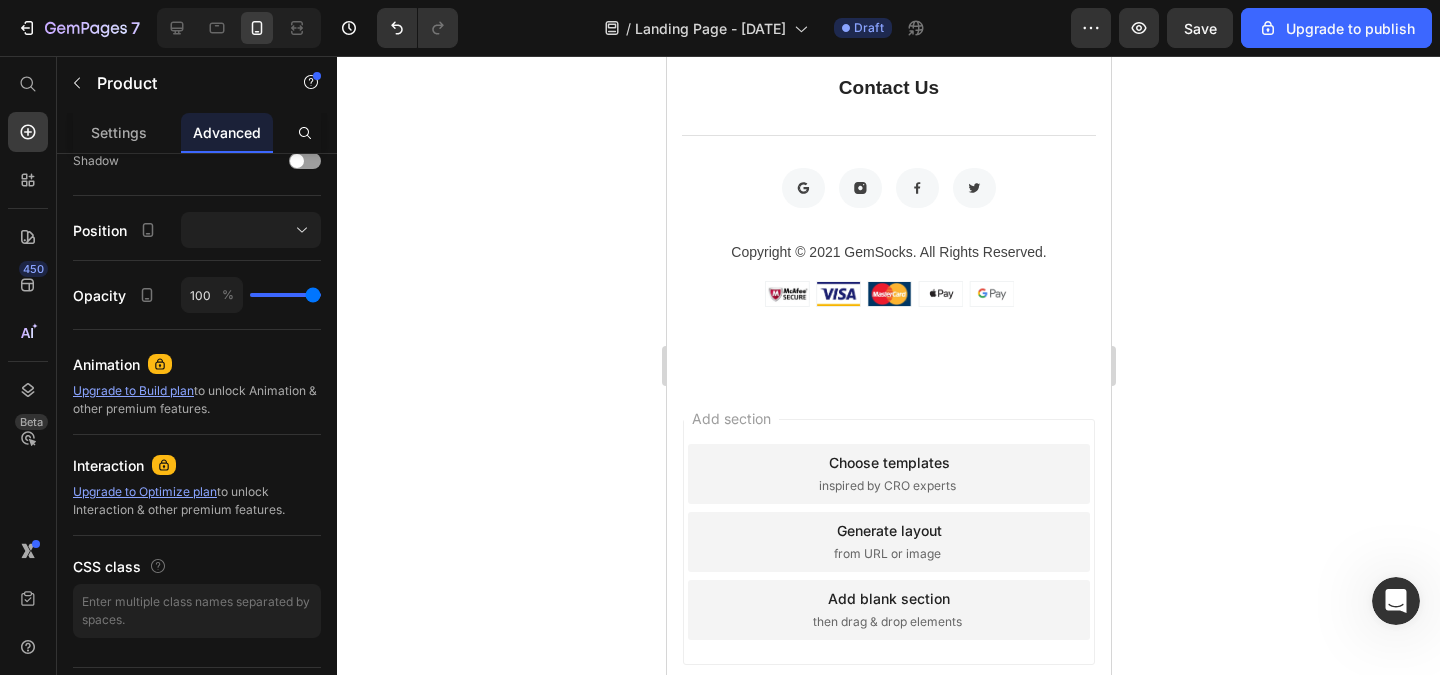 scroll, scrollTop: 0, scrollLeft: 0, axis: both 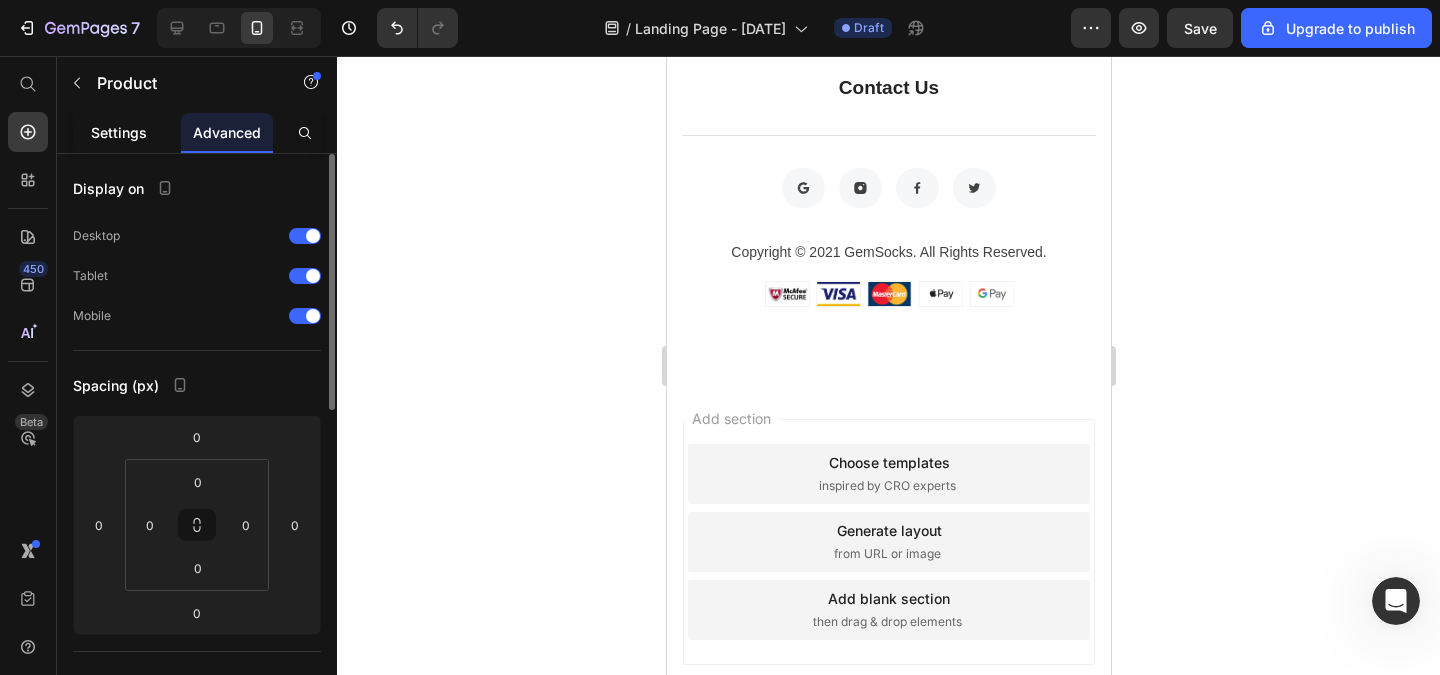 click on "Settings" at bounding box center [119, 132] 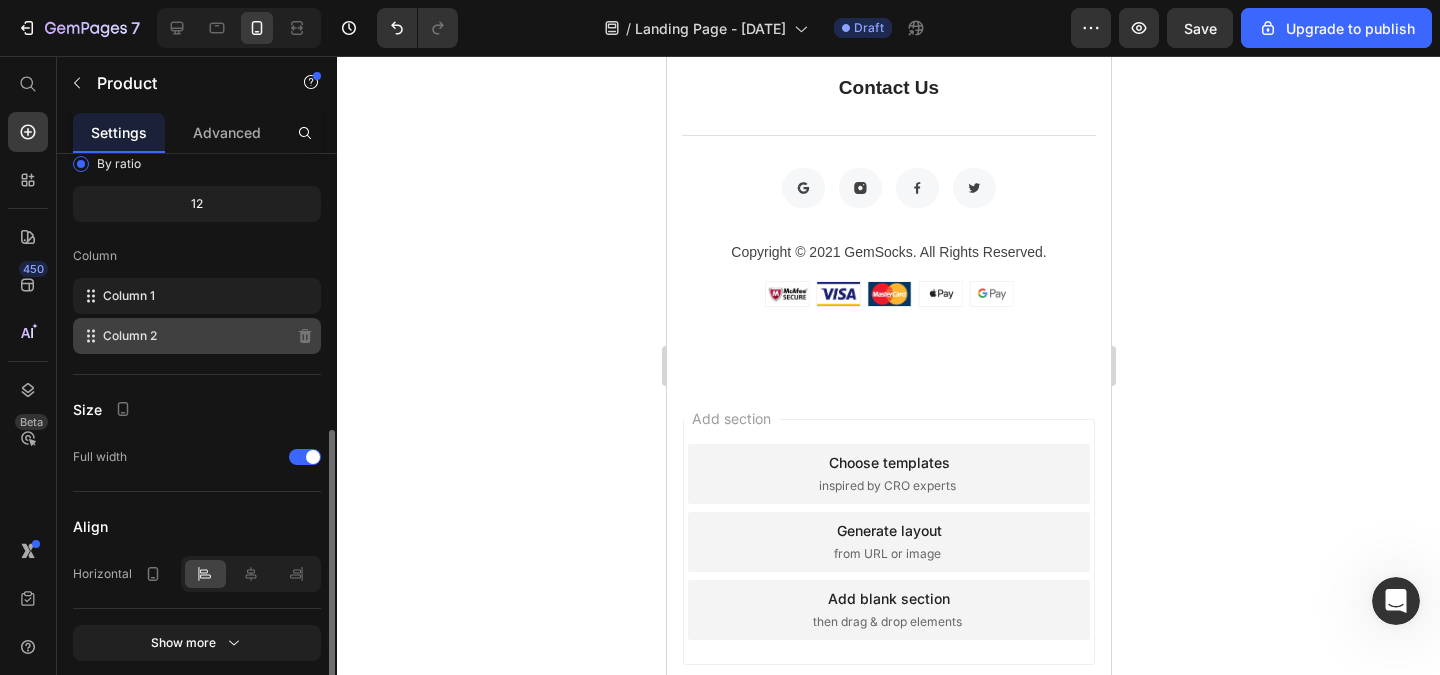 scroll, scrollTop: 677, scrollLeft: 0, axis: vertical 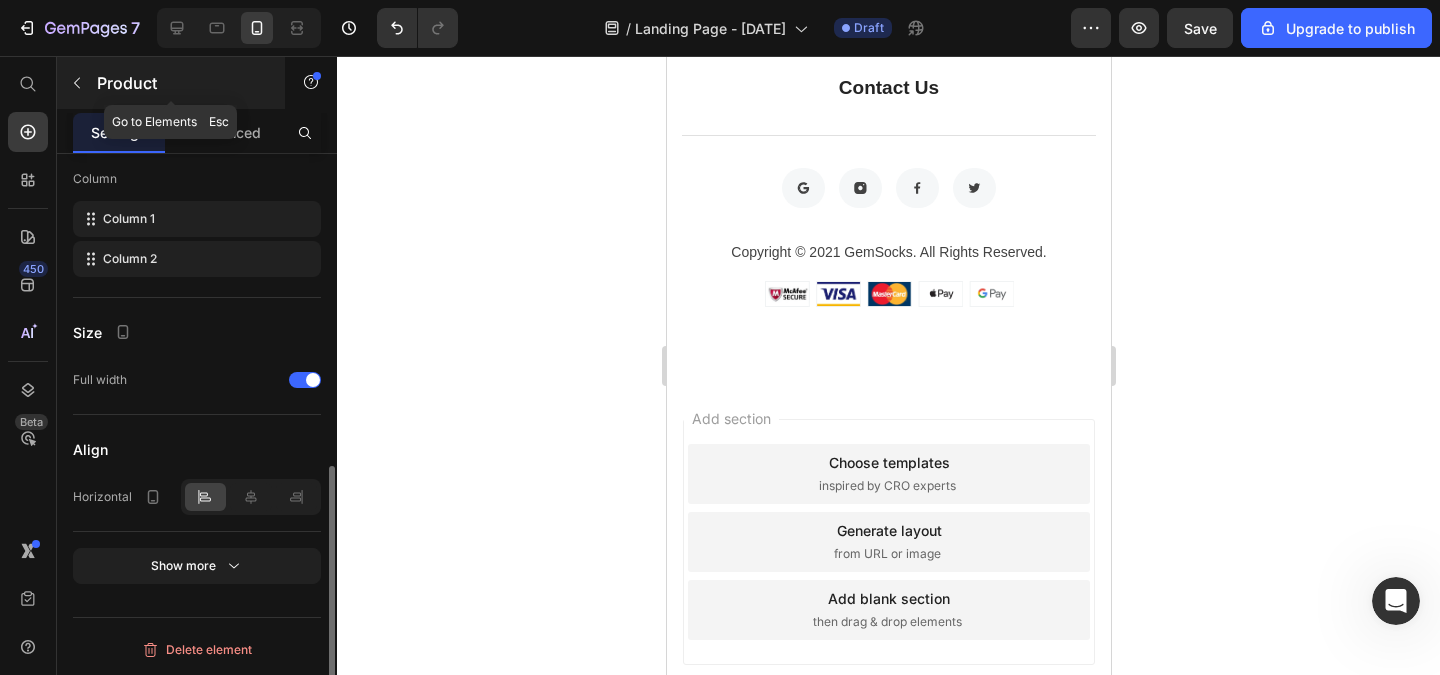 click at bounding box center (77, 83) 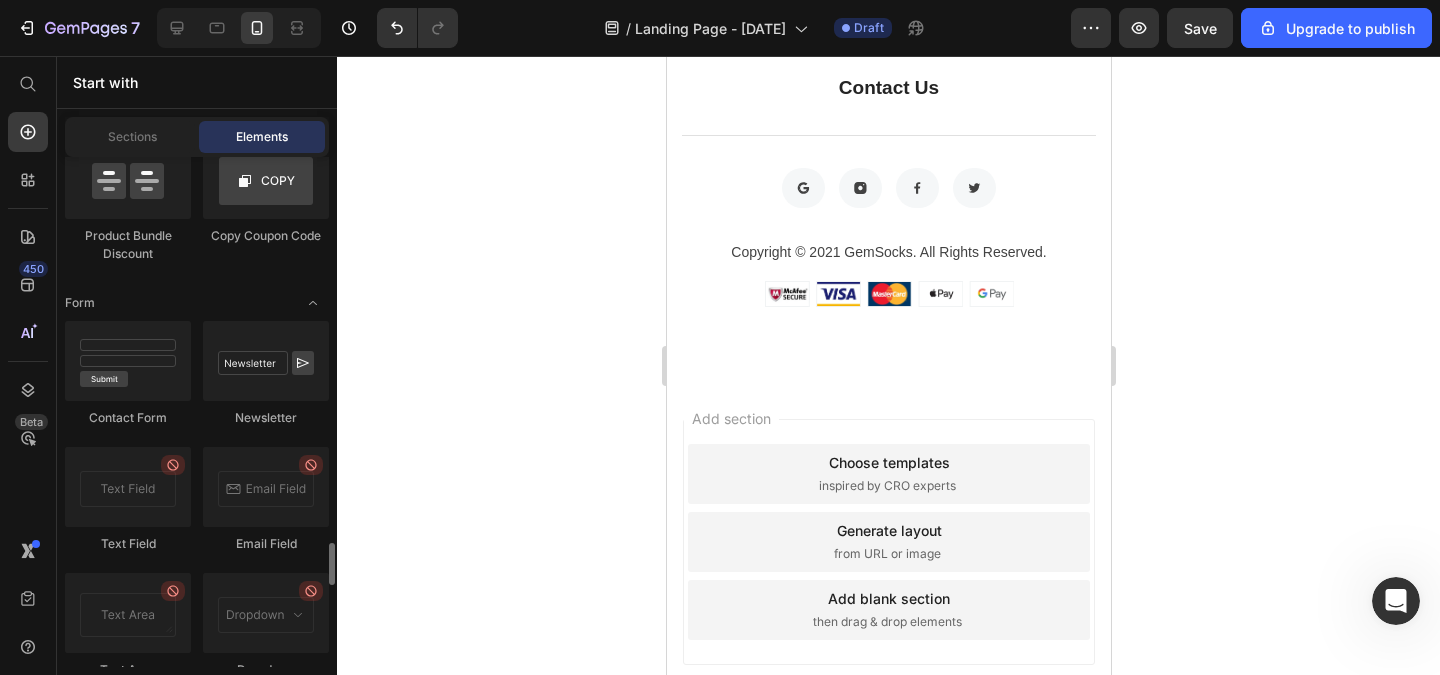 scroll, scrollTop: 4440, scrollLeft: 0, axis: vertical 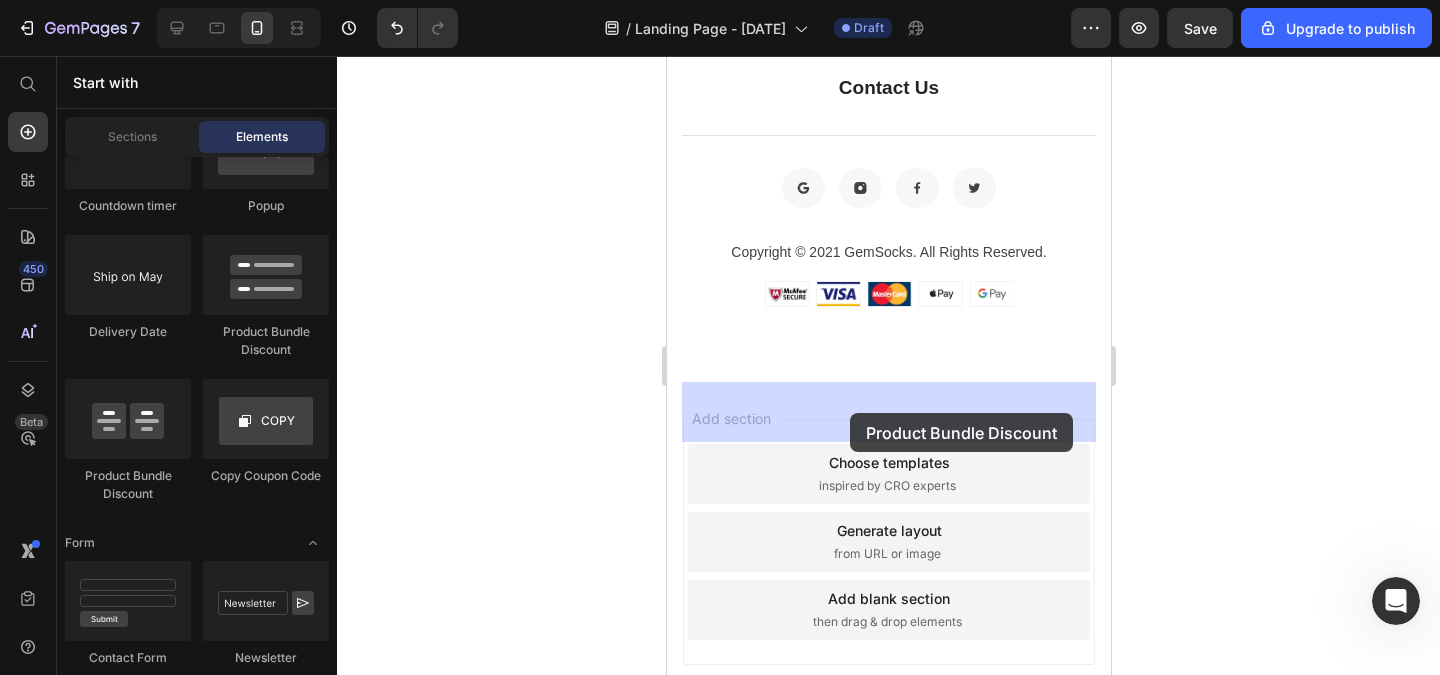 drag, startPoint x: 924, startPoint y: 369, endPoint x: 849, endPoint y: 413, distance: 86.95401 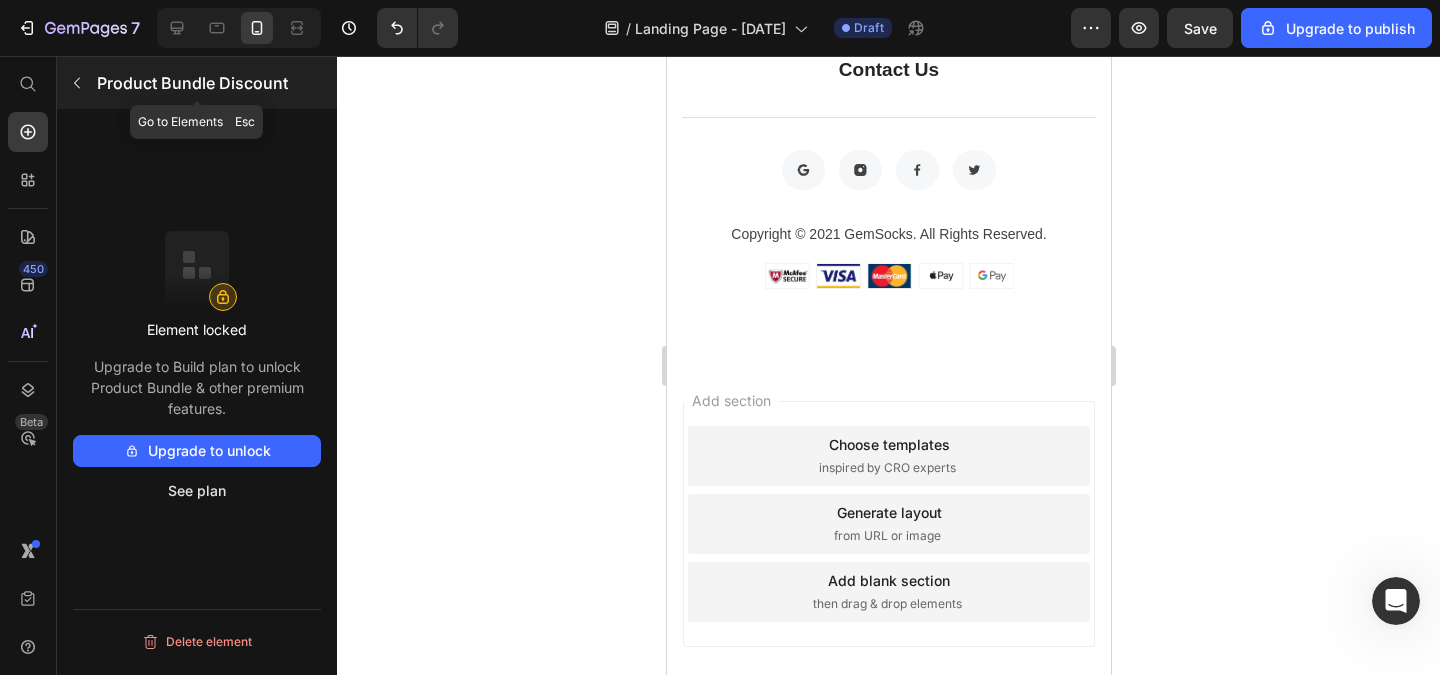 click 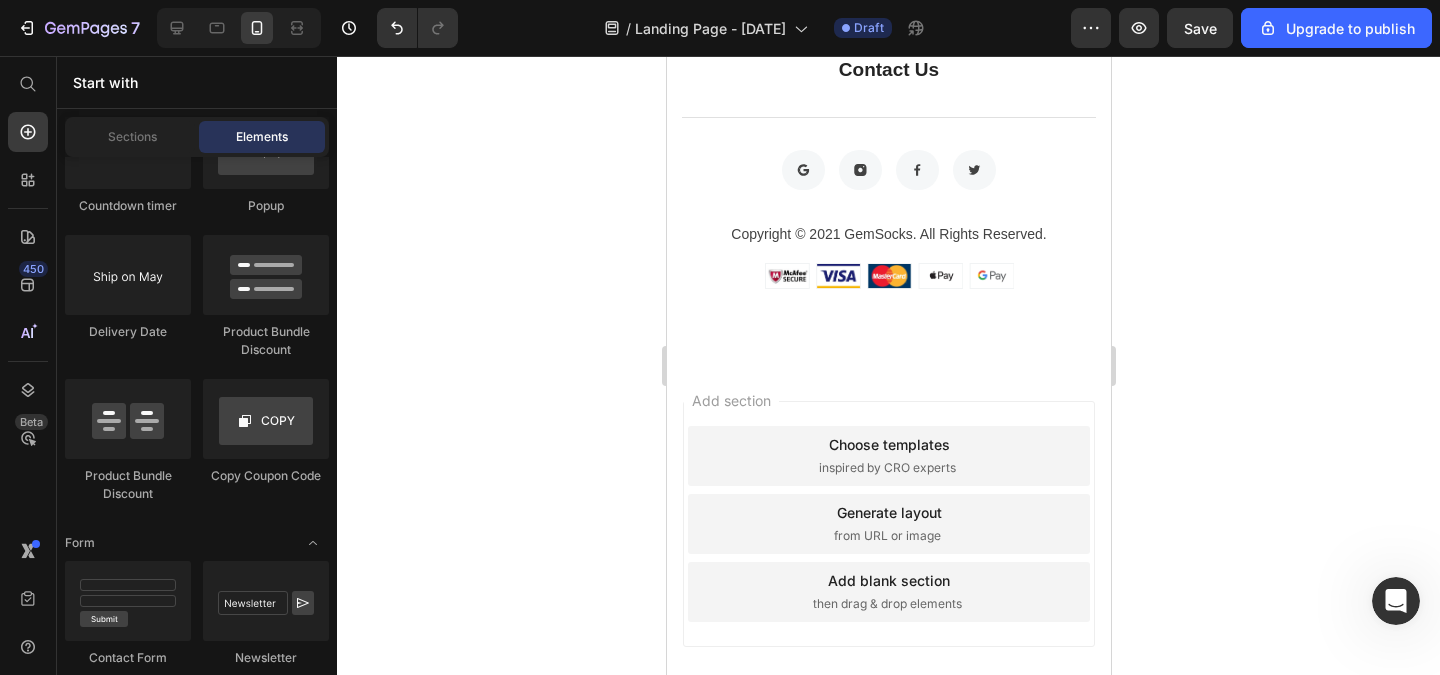 click 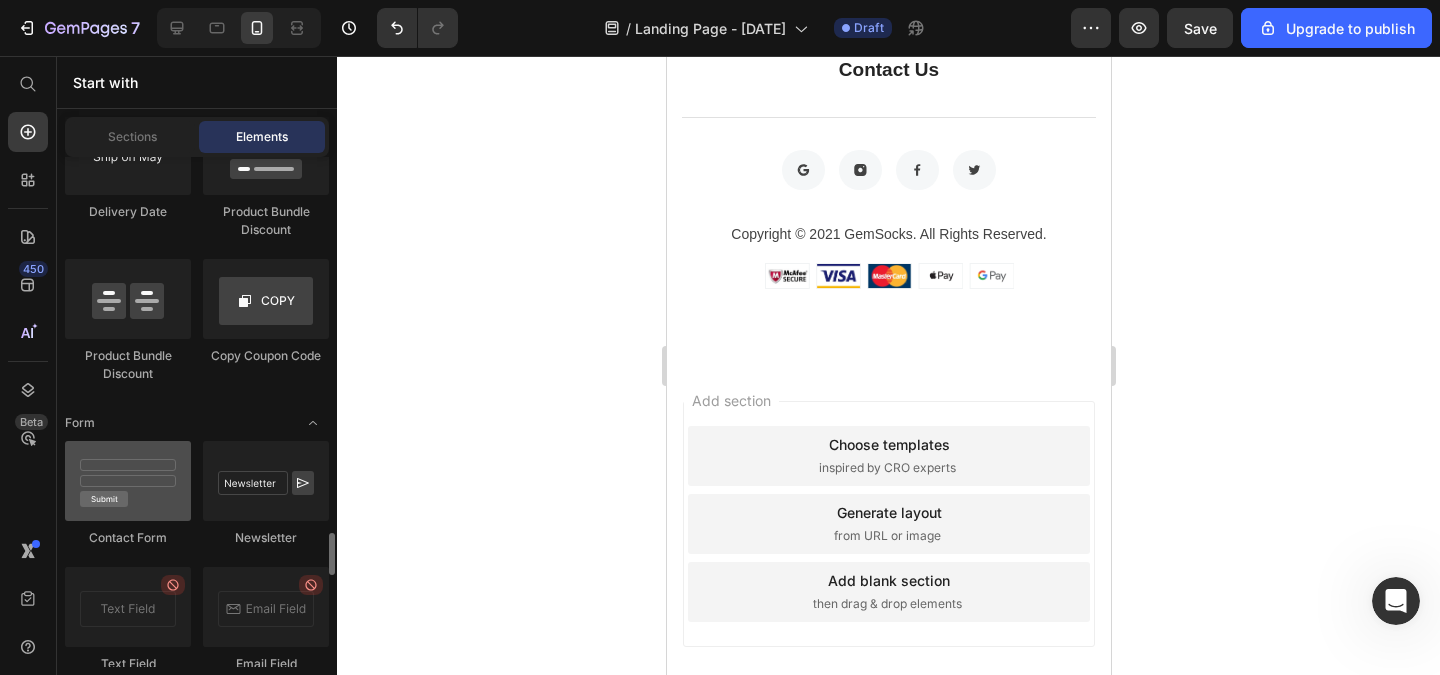 scroll, scrollTop: 4800, scrollLeft: 0, axis: vertical 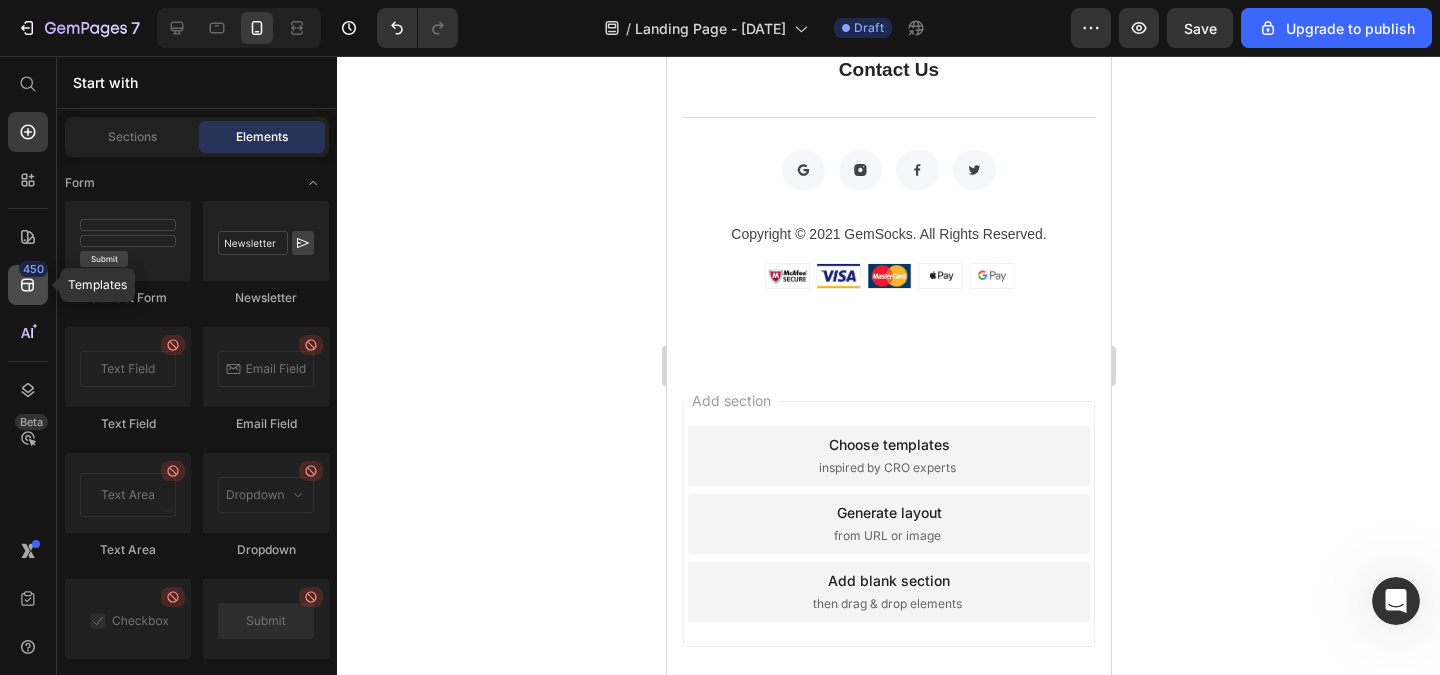 click 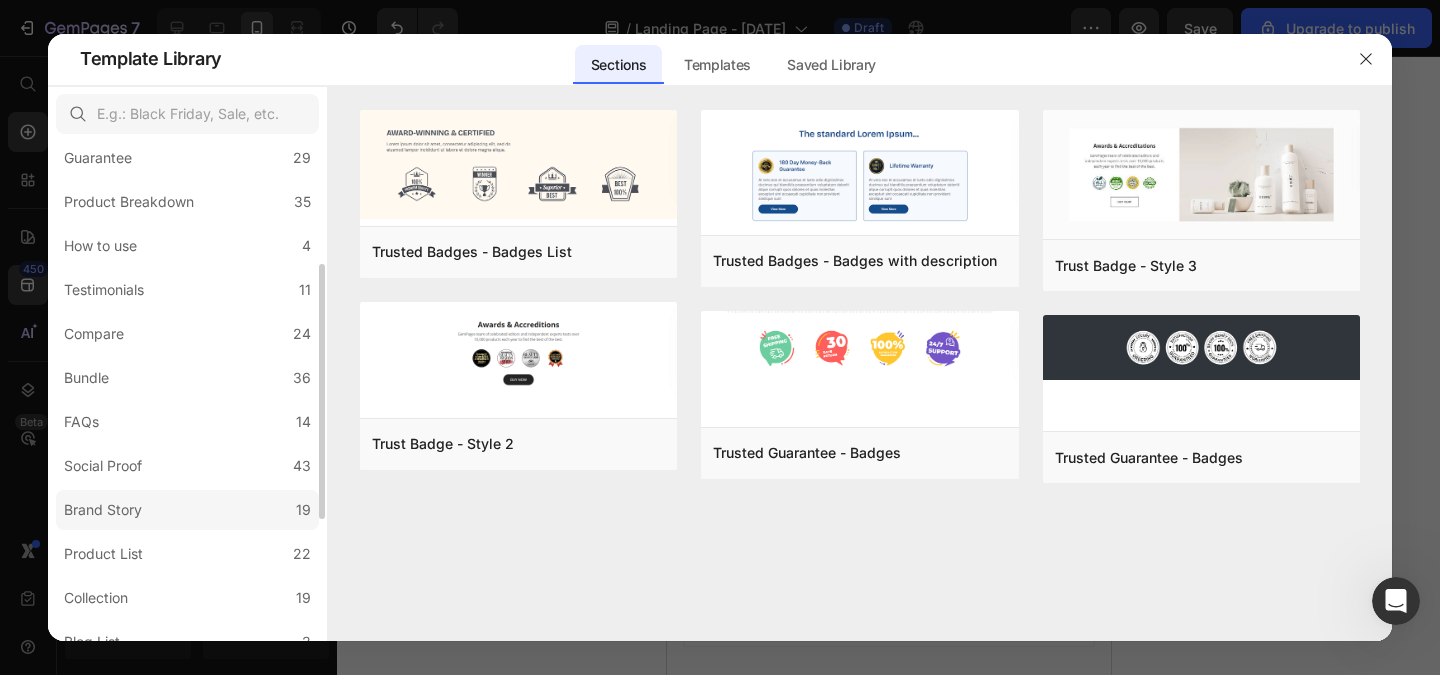 scroll, scrollTop: 360, scrollLeft: 0, axis: vertical 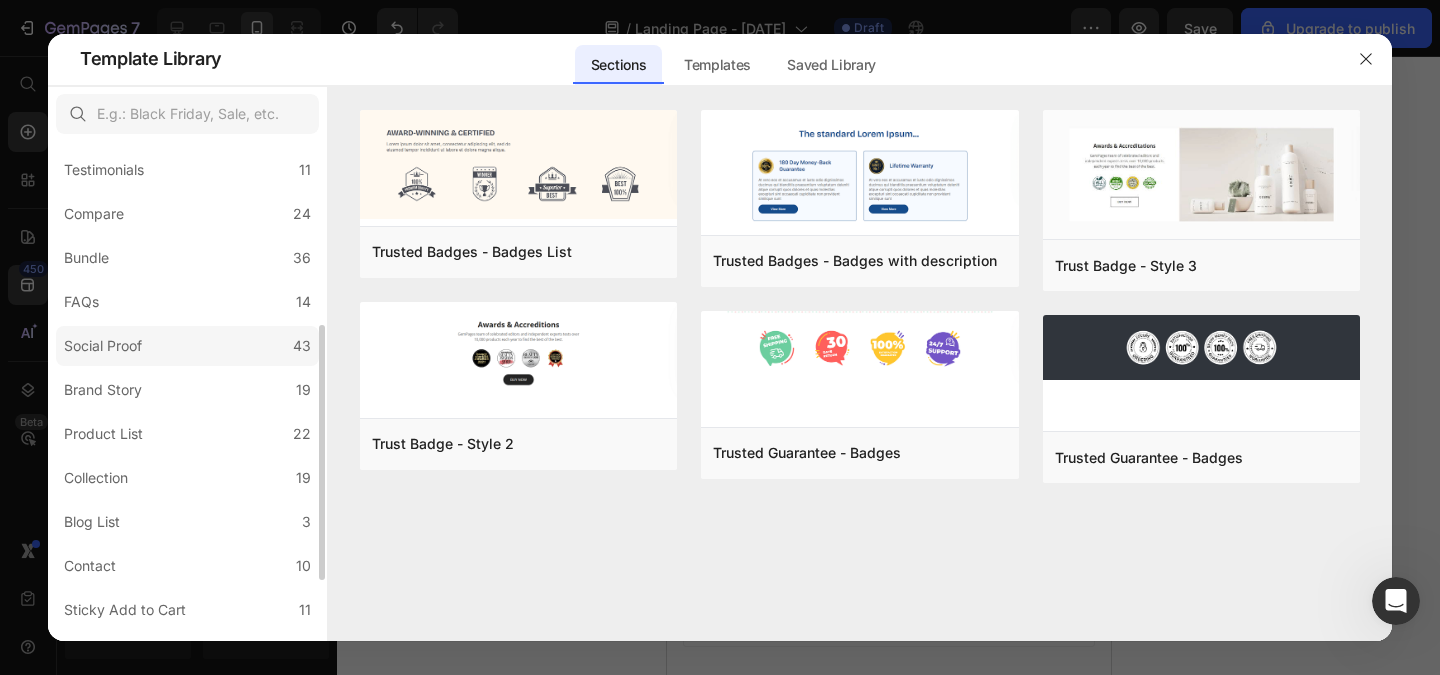 click on "Social Proof 43" 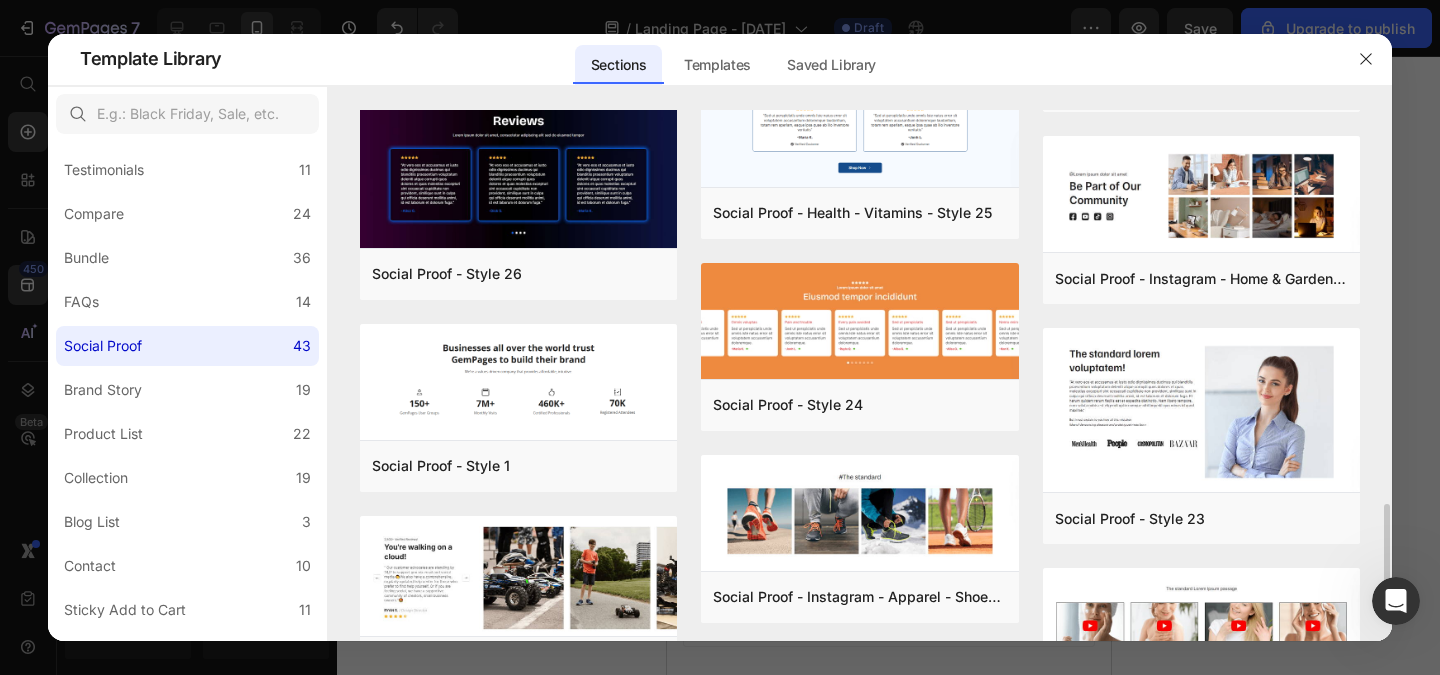 scroll, scrollTop: 2932, scrollLeft: 0, axis: vertical 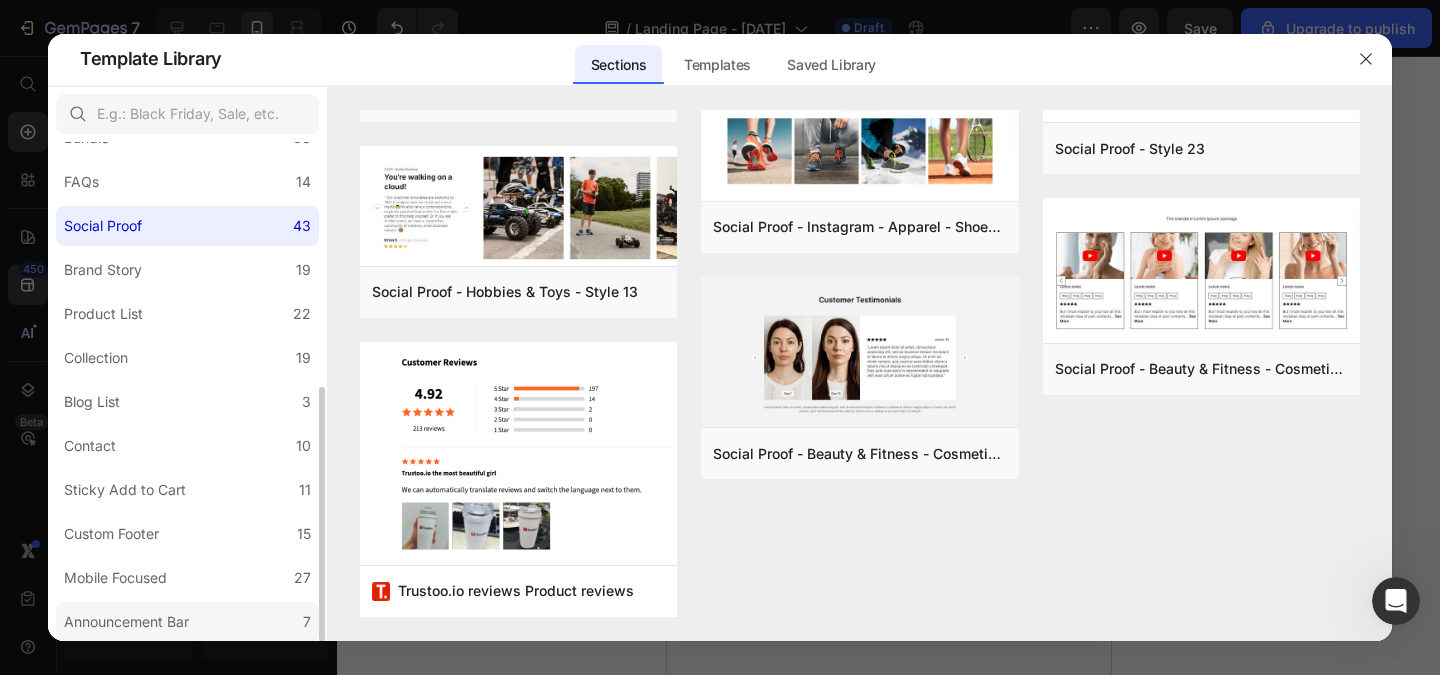 click on "Announcement Bar" at bounding box center [130, 622] 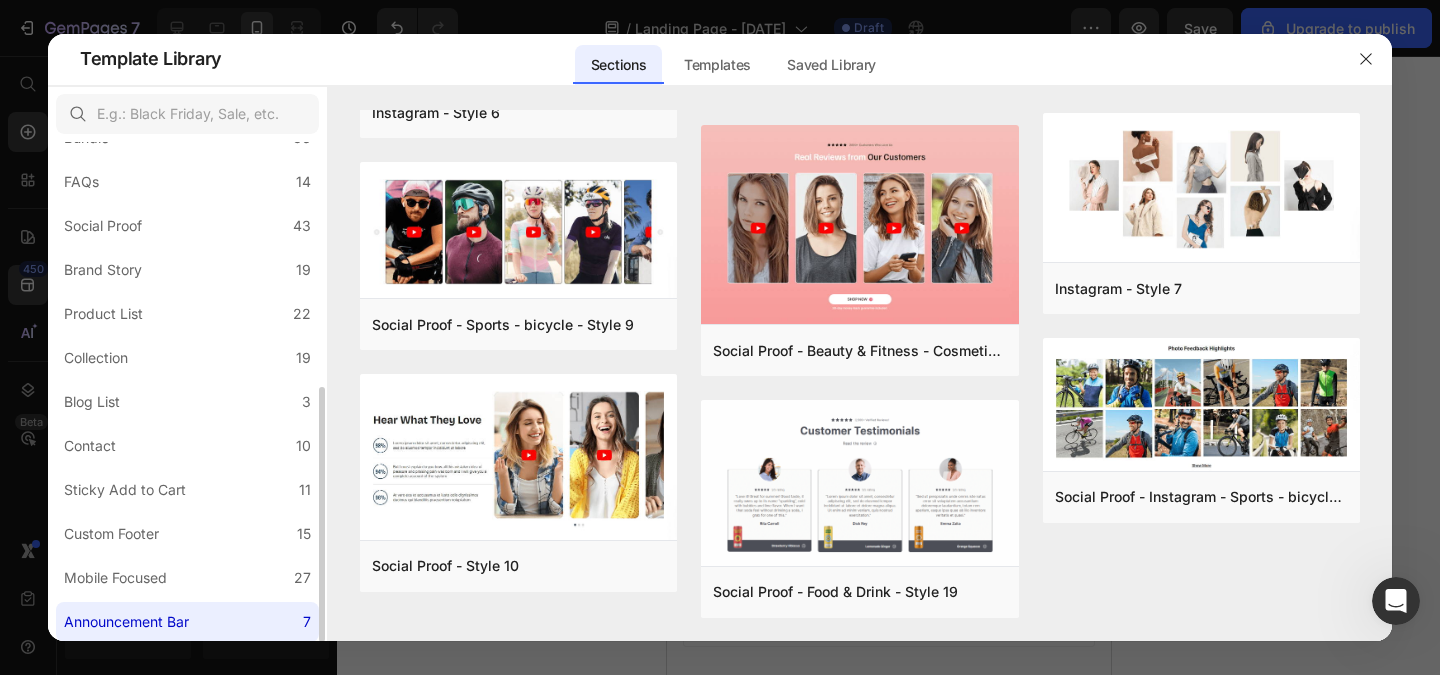 scroll, scrollTop: 0, scrollLeft: 0, axis: both 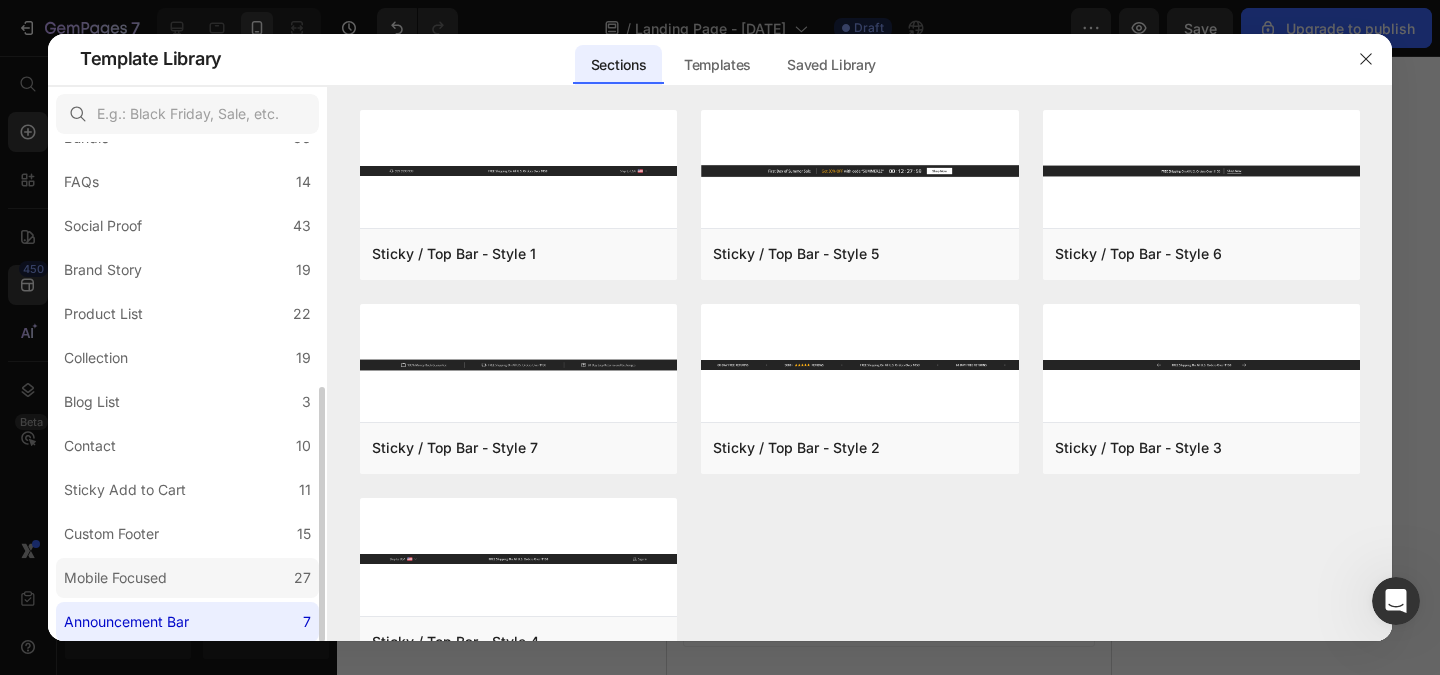 click on "Mobile Focused 27" 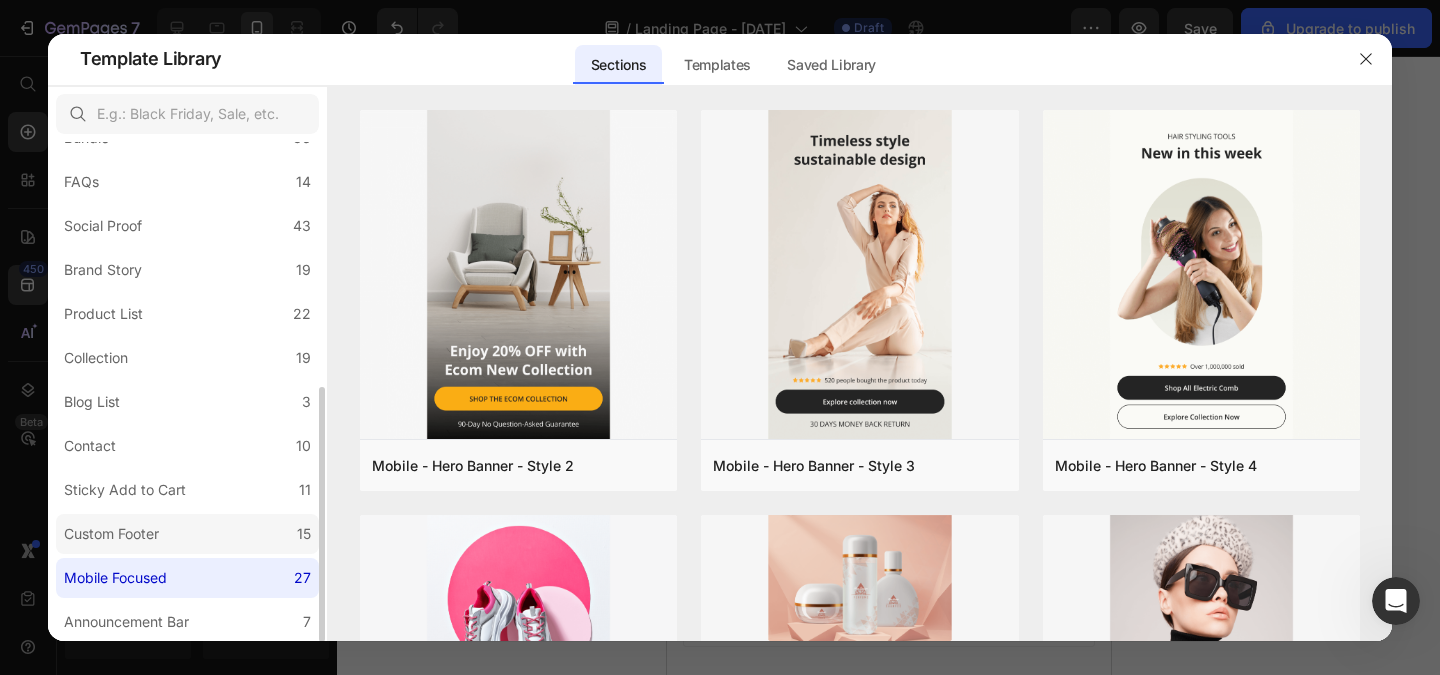 click on "Custom Footer 15" 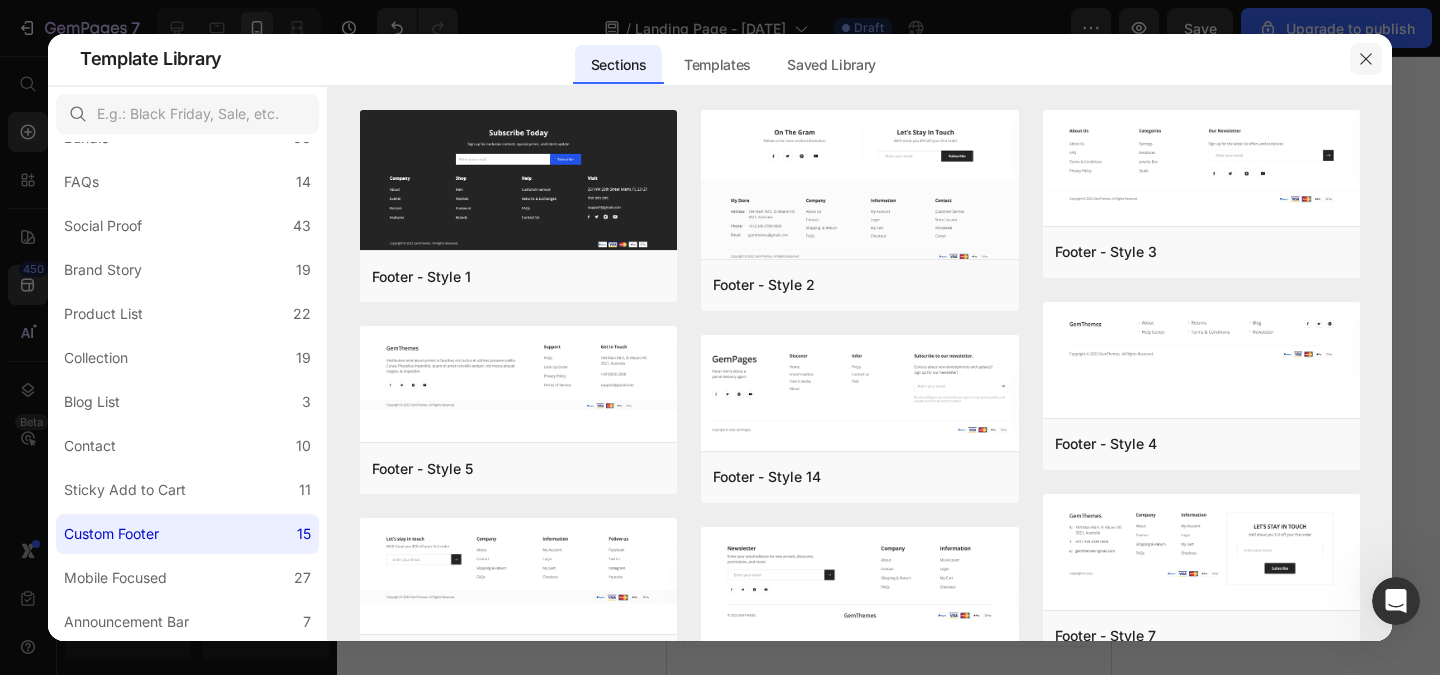 click at bounding box center (1366, 59) 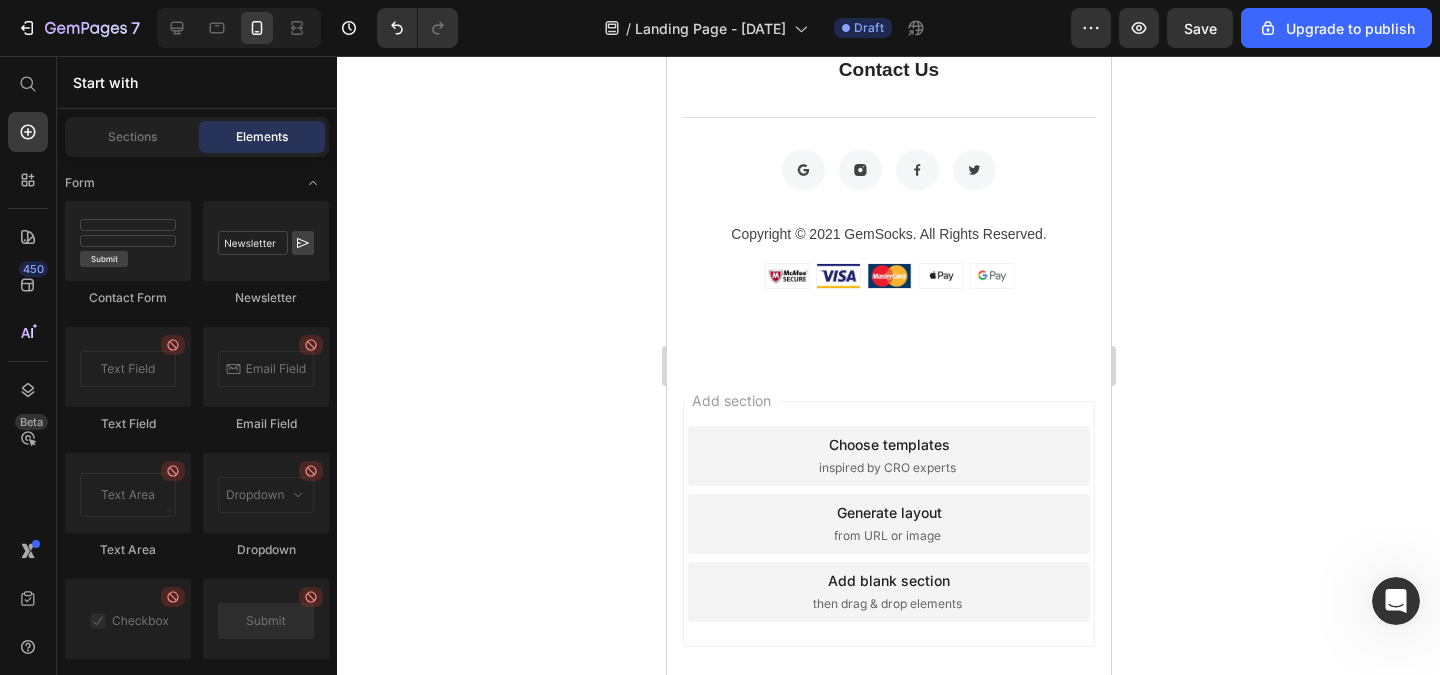 click 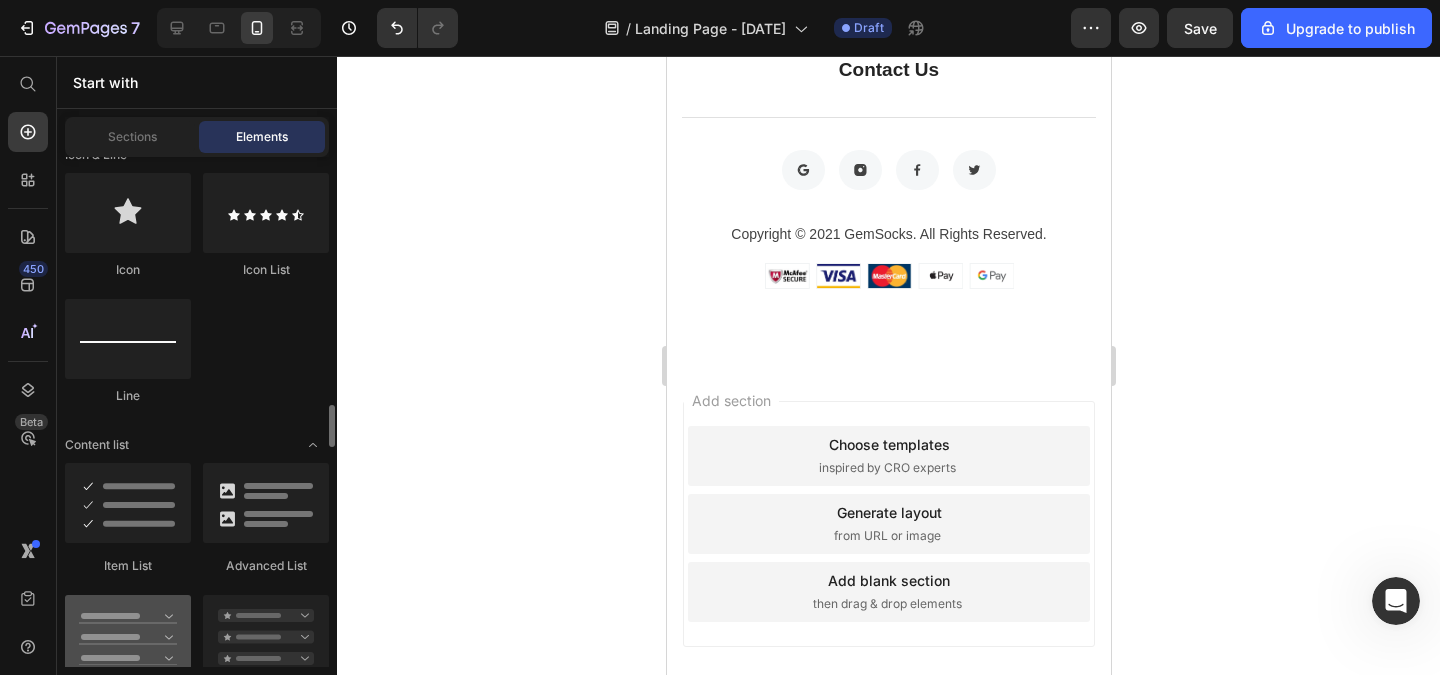 scroll, scrollTop: 1560, scrollLeft: 0, axis: vertical 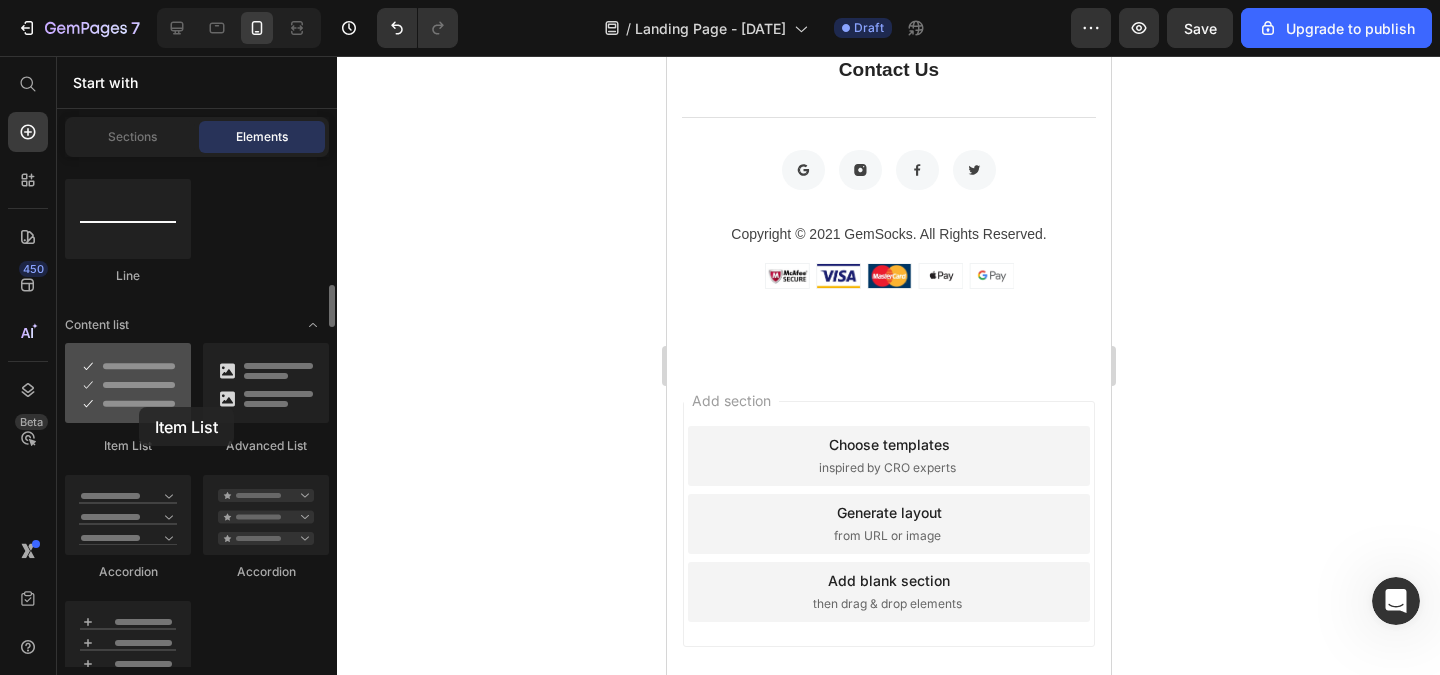 click at bounding box center [128, 383] 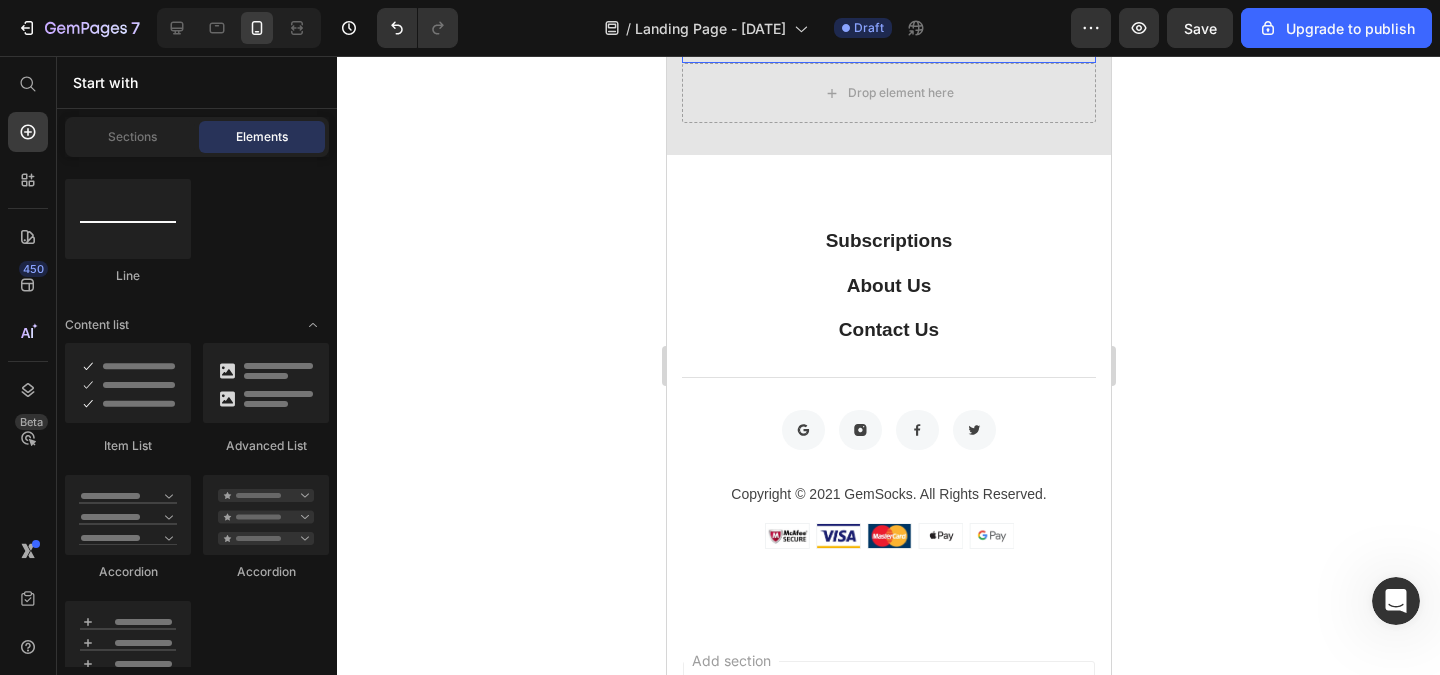 scroll, scrollTop: 1322, scrollLeft: 0, axis: vertical 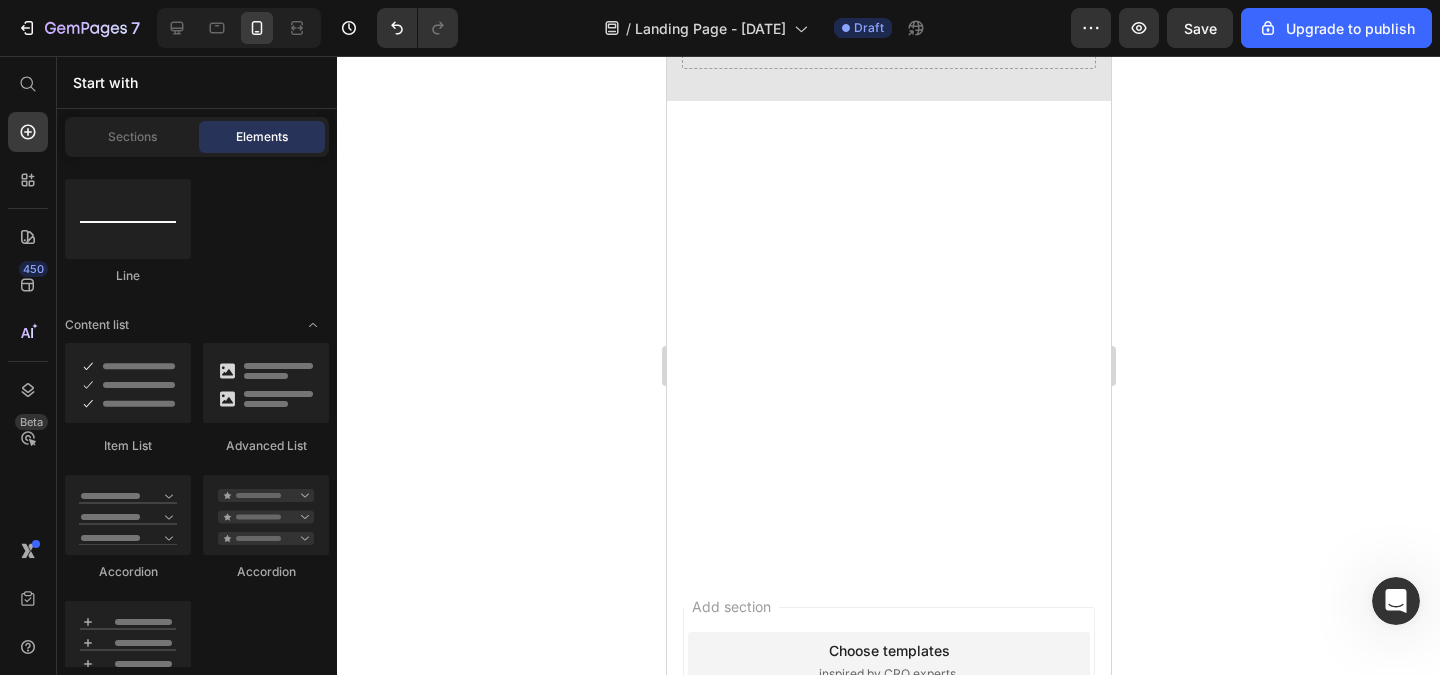 click on "El 40% de las mujeres sufren con la caída de cabello  con la edad  Text Block" at bounding box center (910, -514) 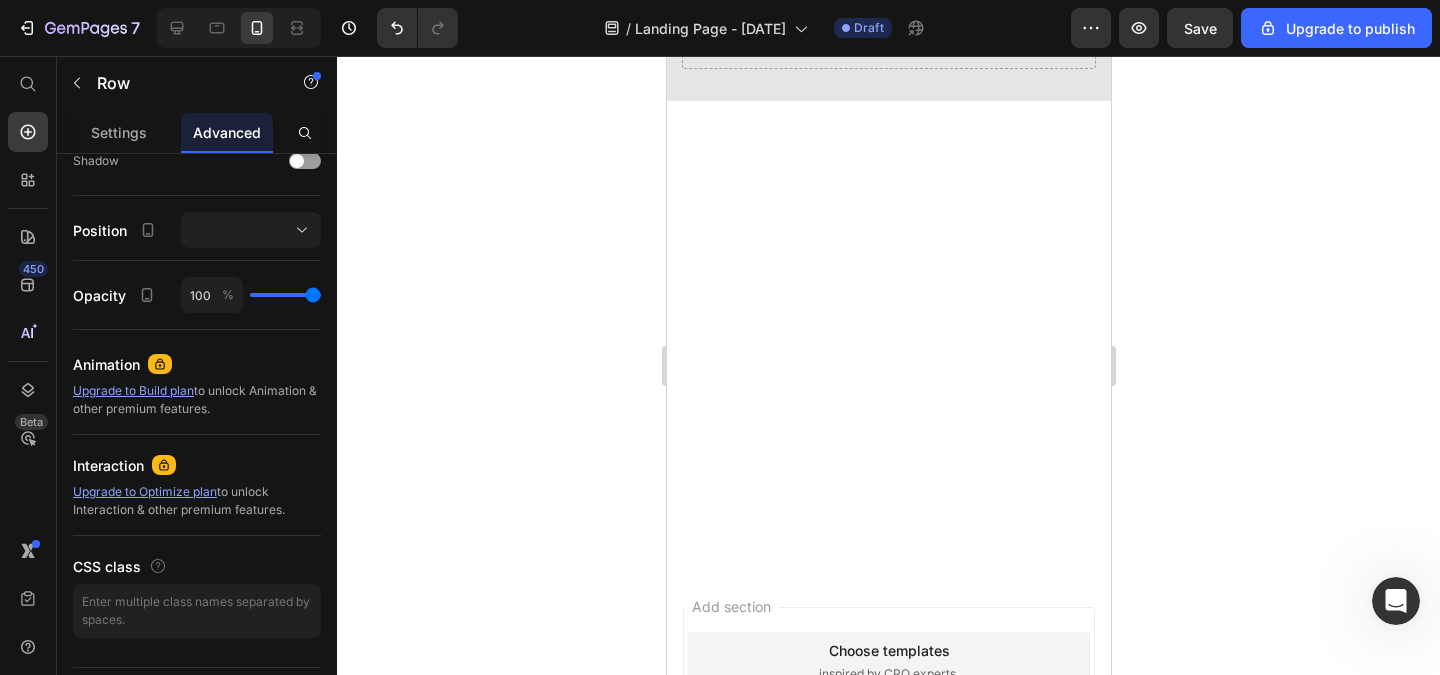 scroll, scrollTop: 0, scrollLeft: 0, axis: both 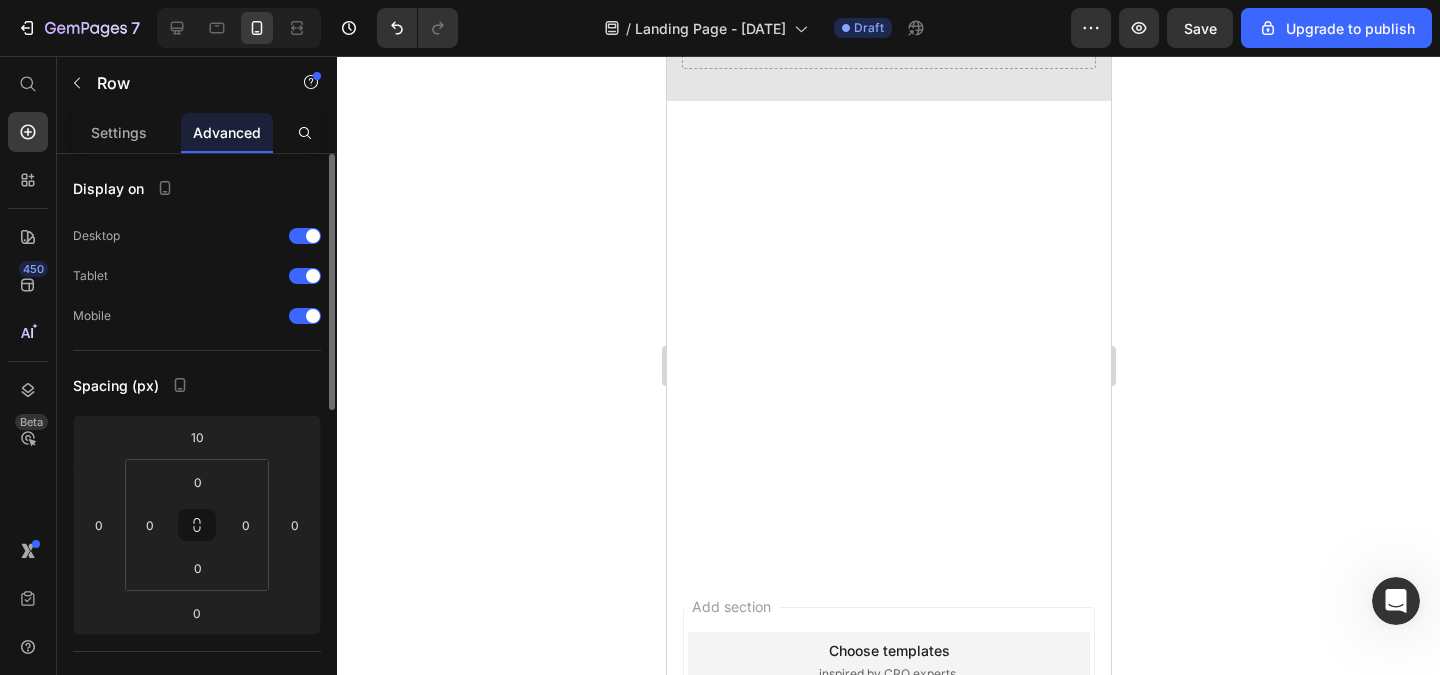 click 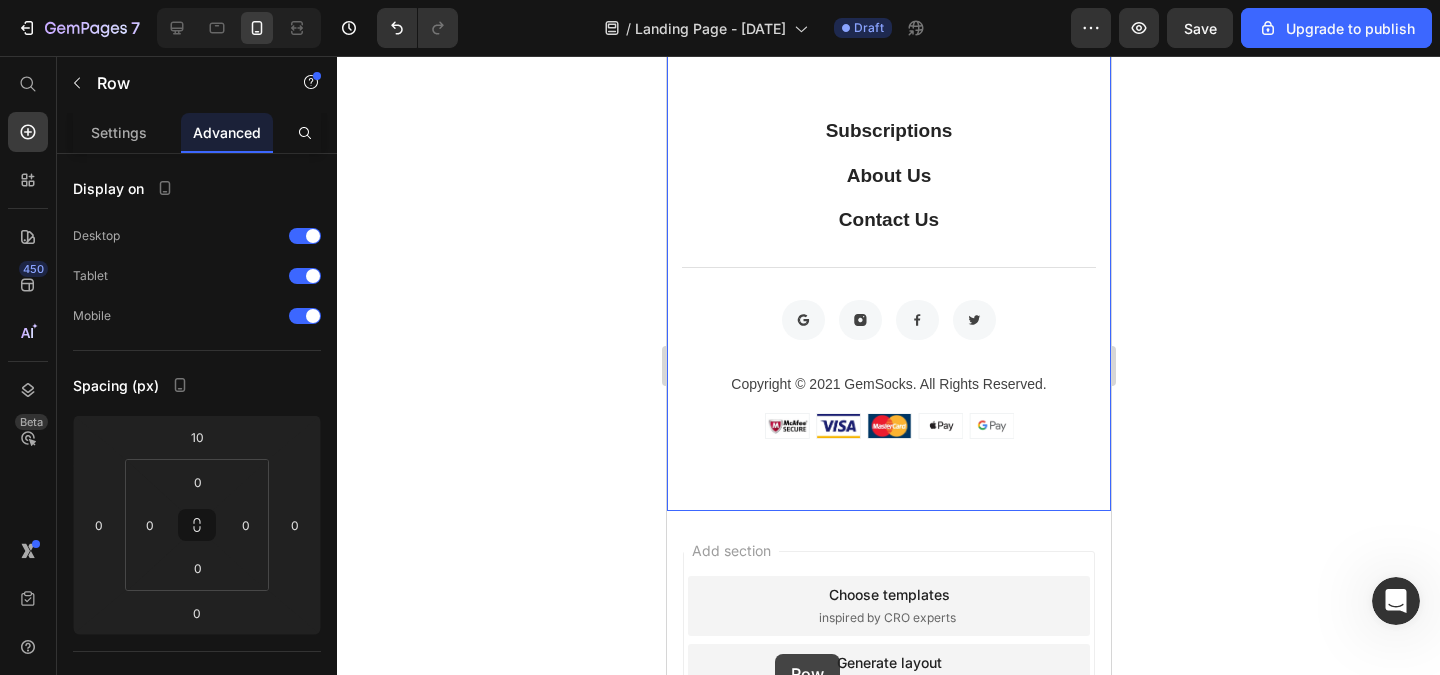 scroll, scrollTop: 2167, scrollLeft: 0, axis: vertical 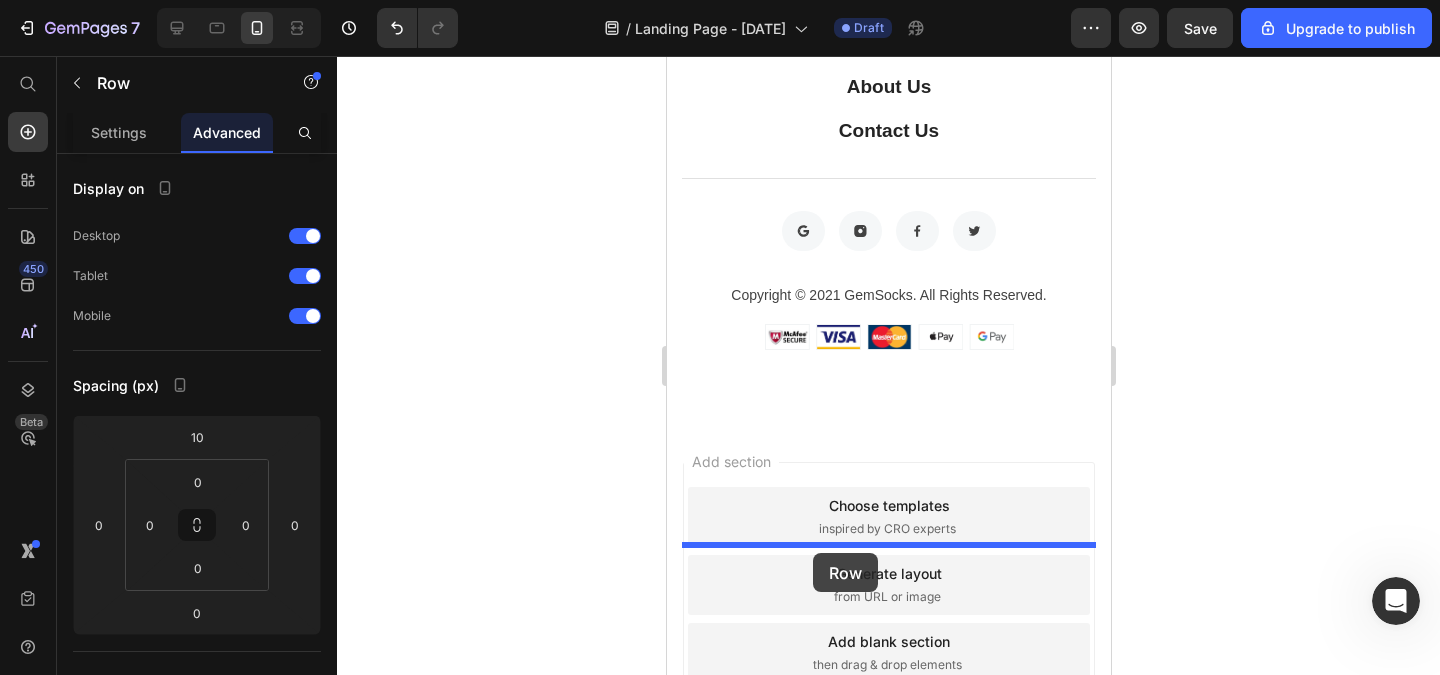 drag, startPoint x: 734, startPoint y: 454, endPoint x: 812, endPoint y: 553, distance: 126.035706 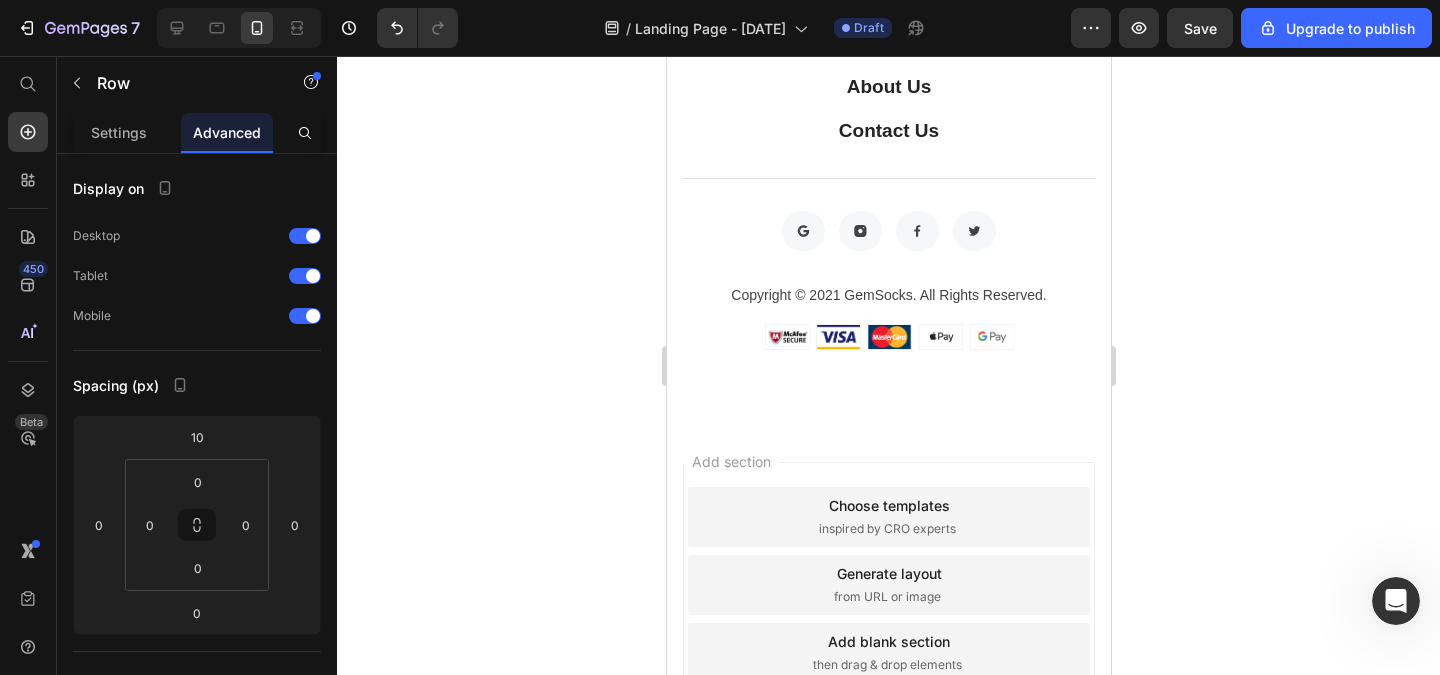 scroll, scrollTop: 2101, scrollLeft: 0, axis: vertical 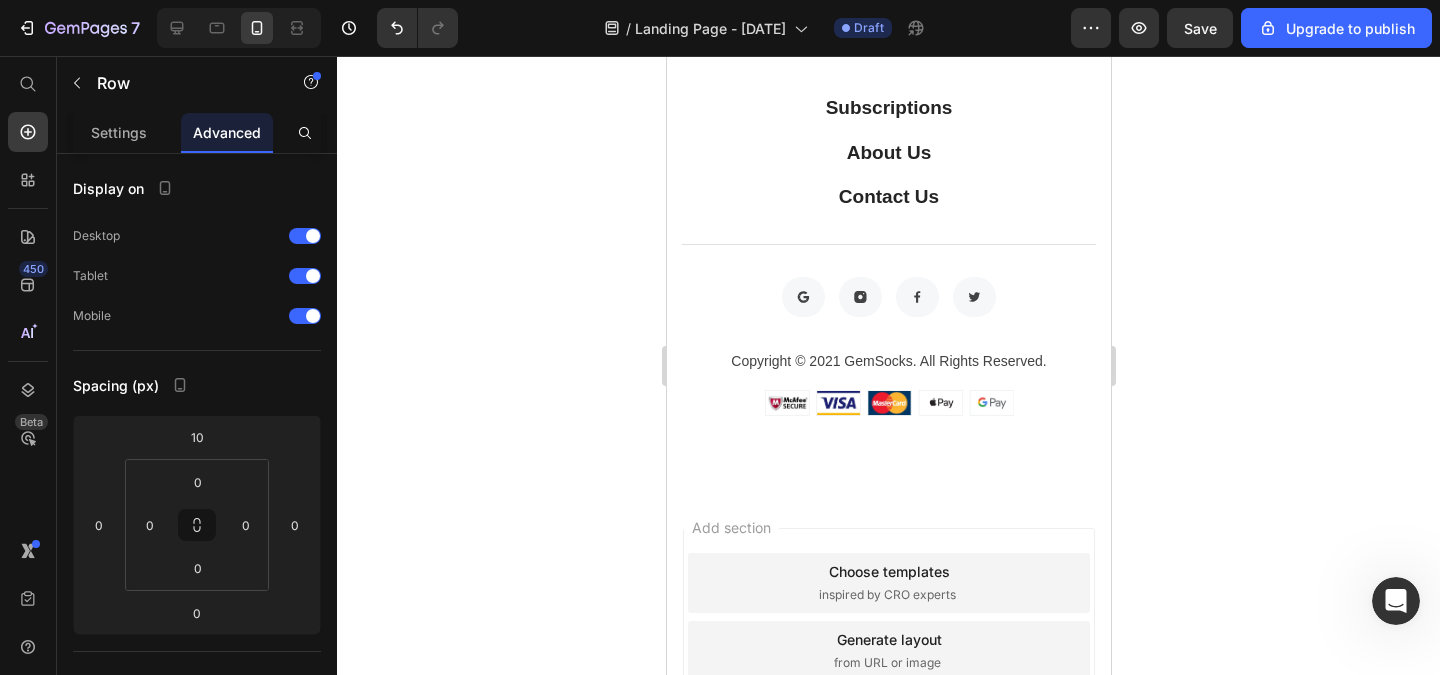 click 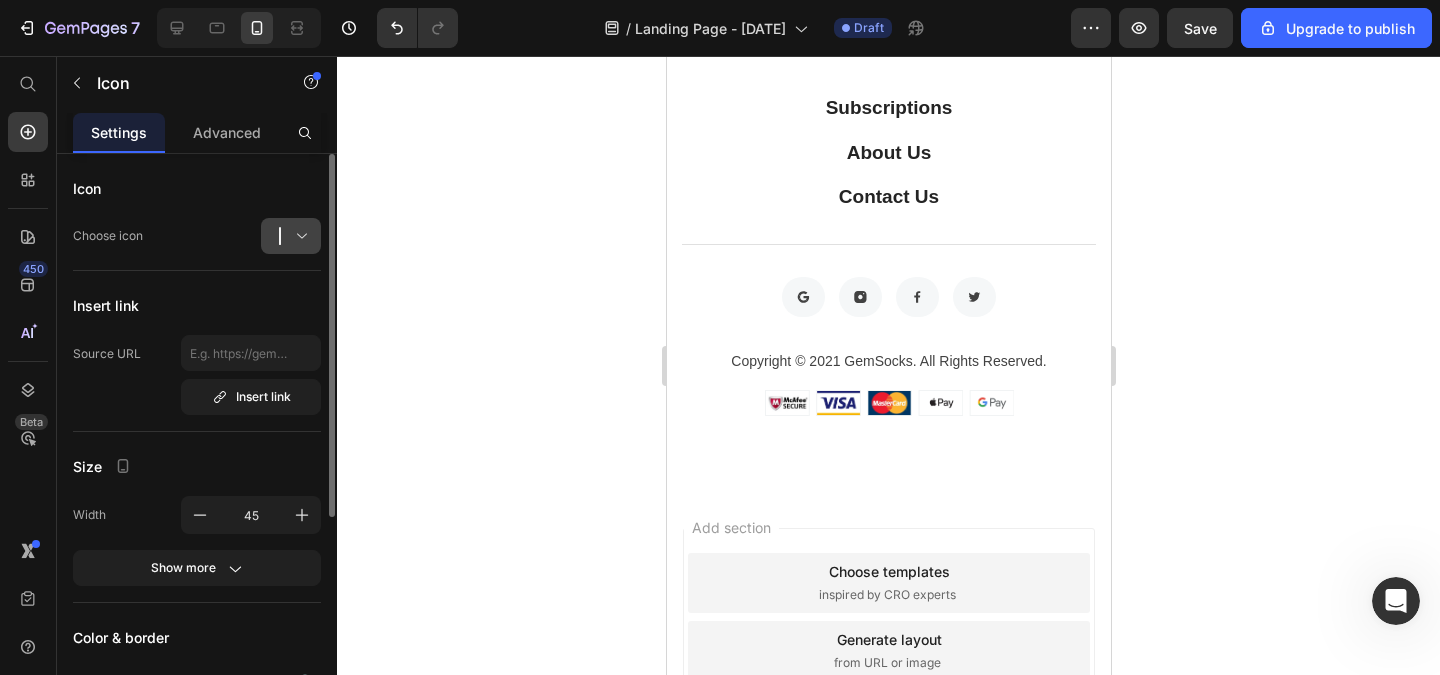 click at bounding box center (299, 236) 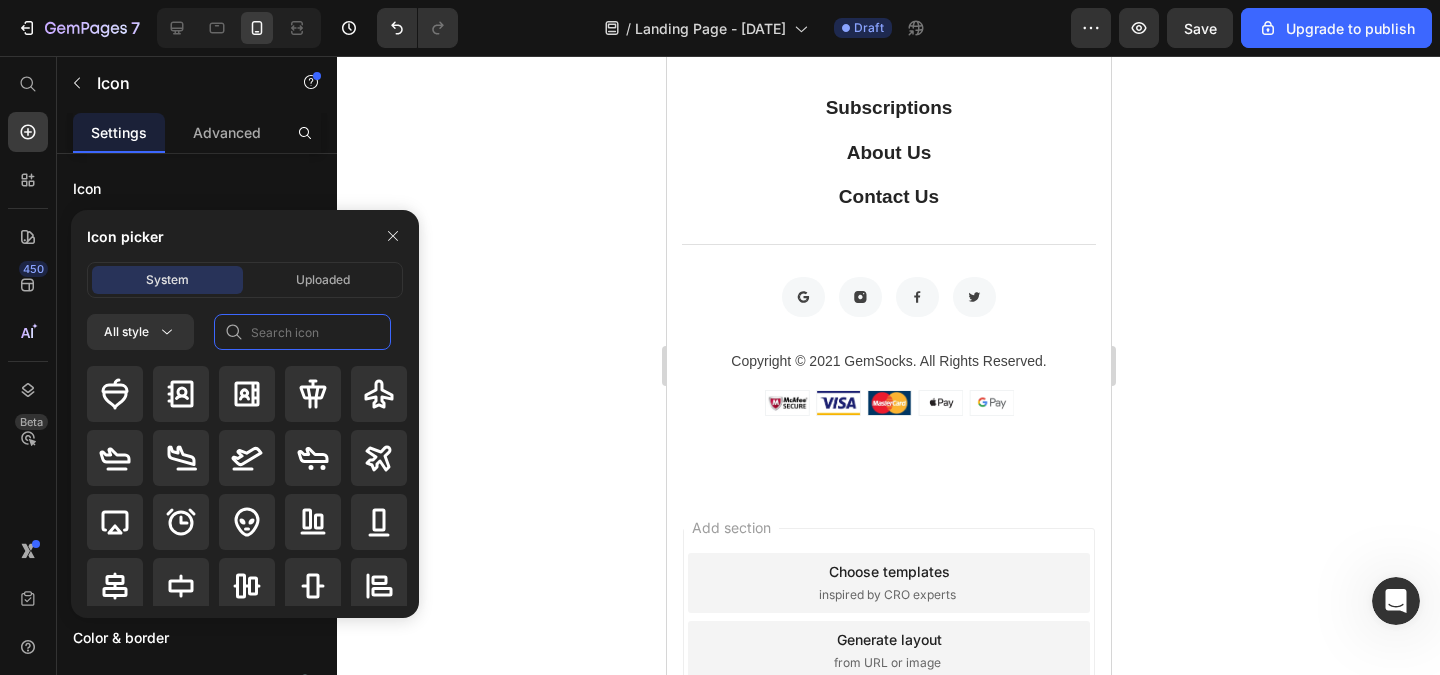 click 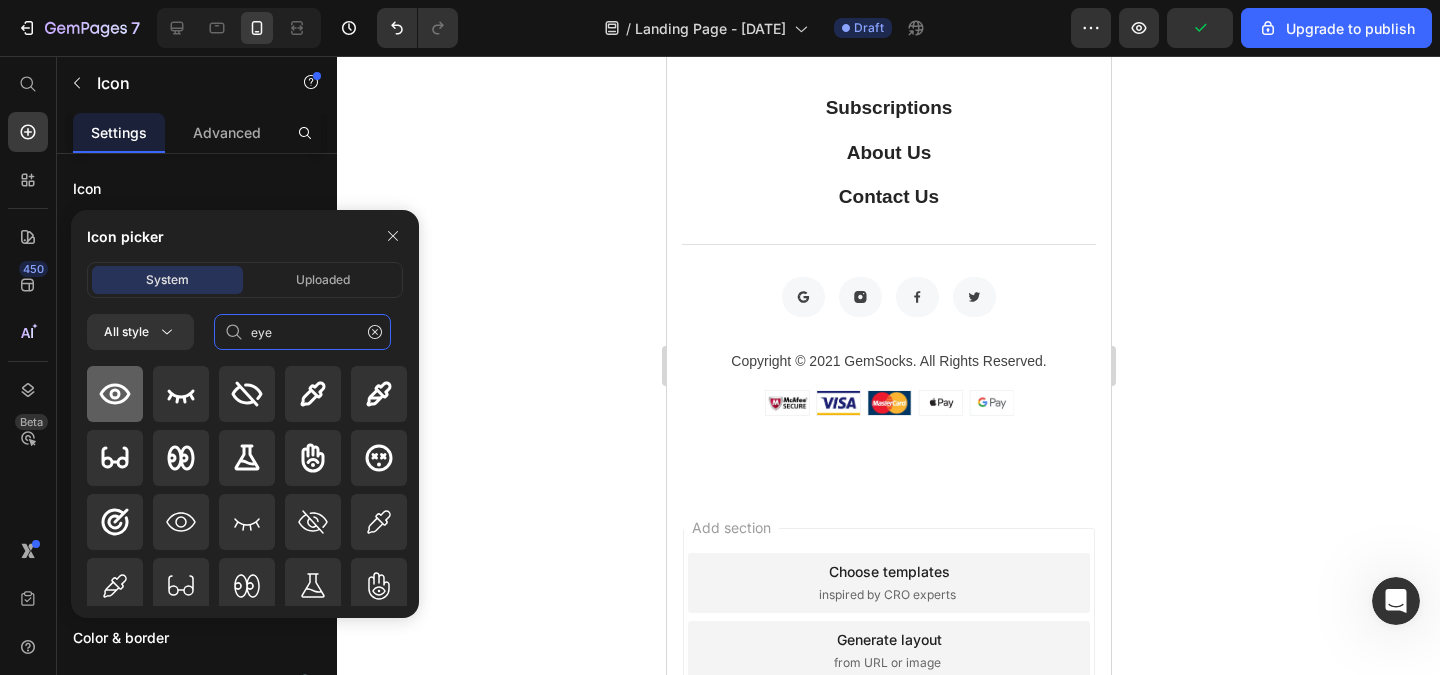 type on "eye" 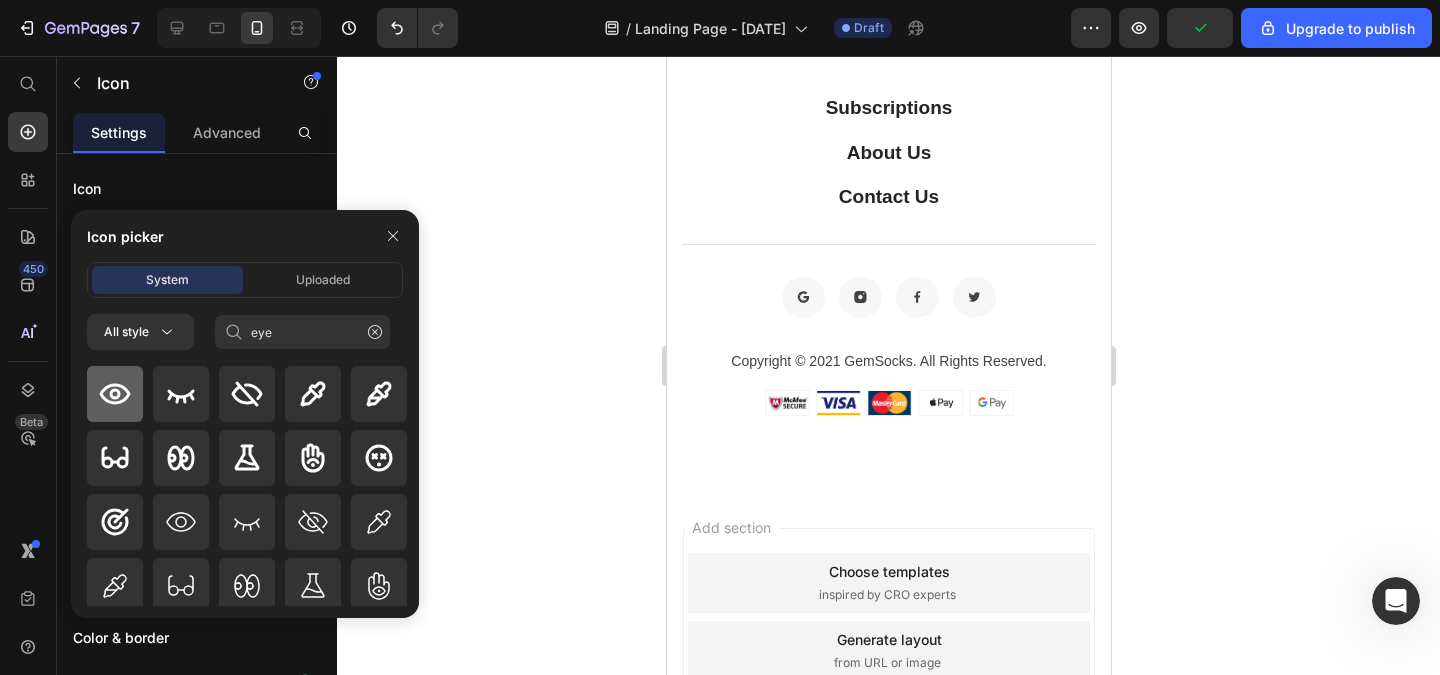 click 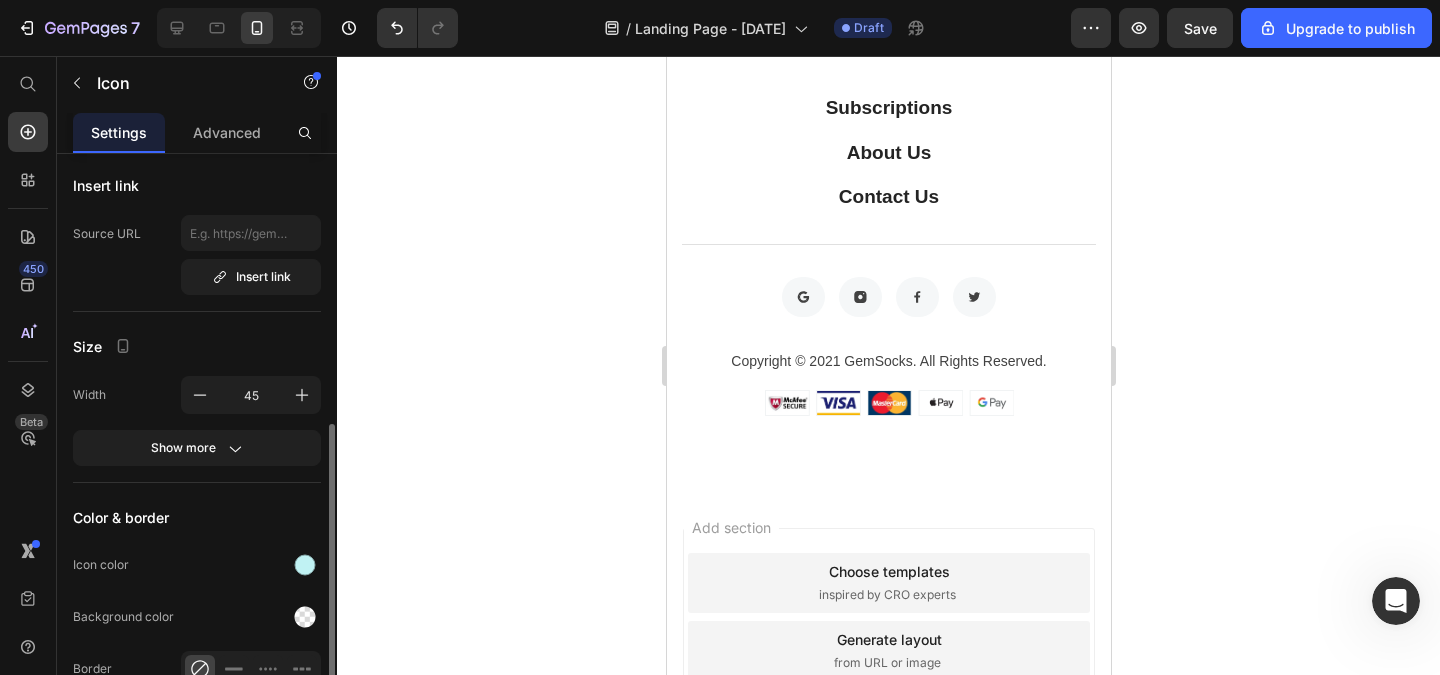 scroll, scrollTop: 344, scrollLeft: 0, axis: vertical 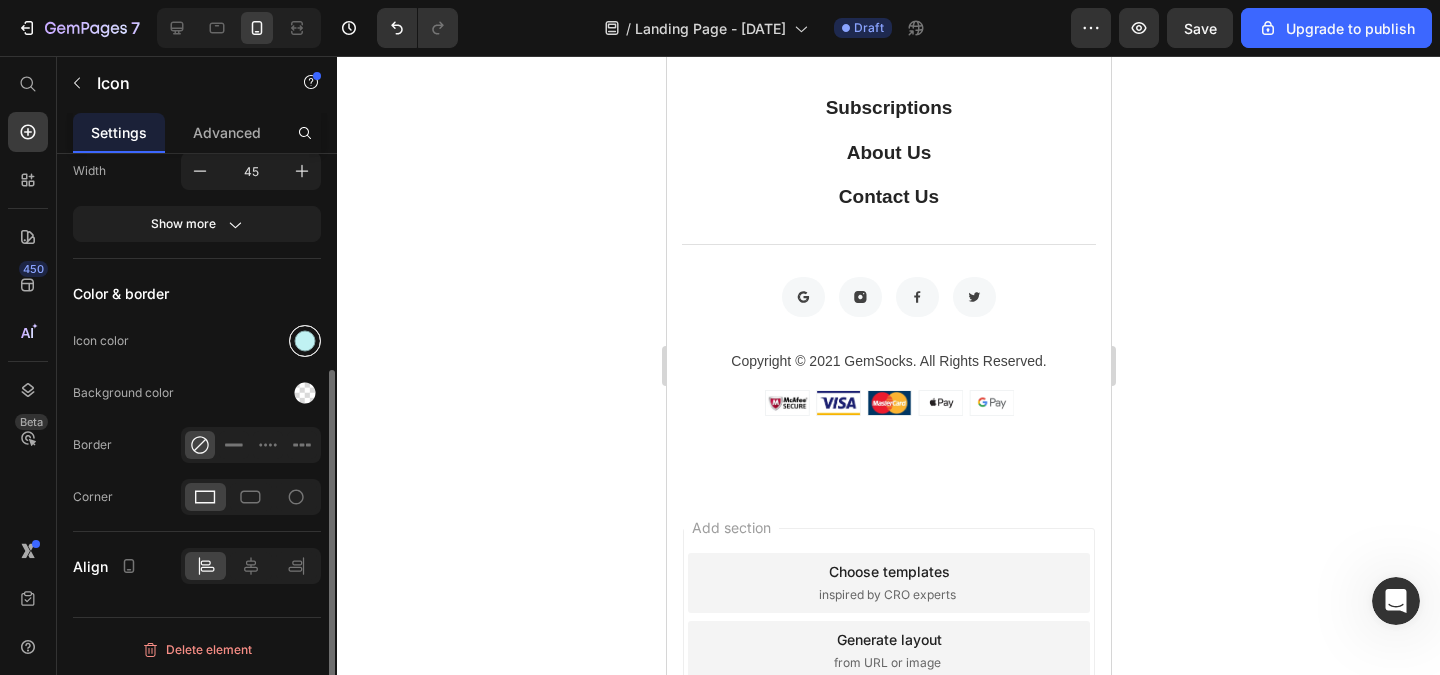 click at bounding box center [305, 341] 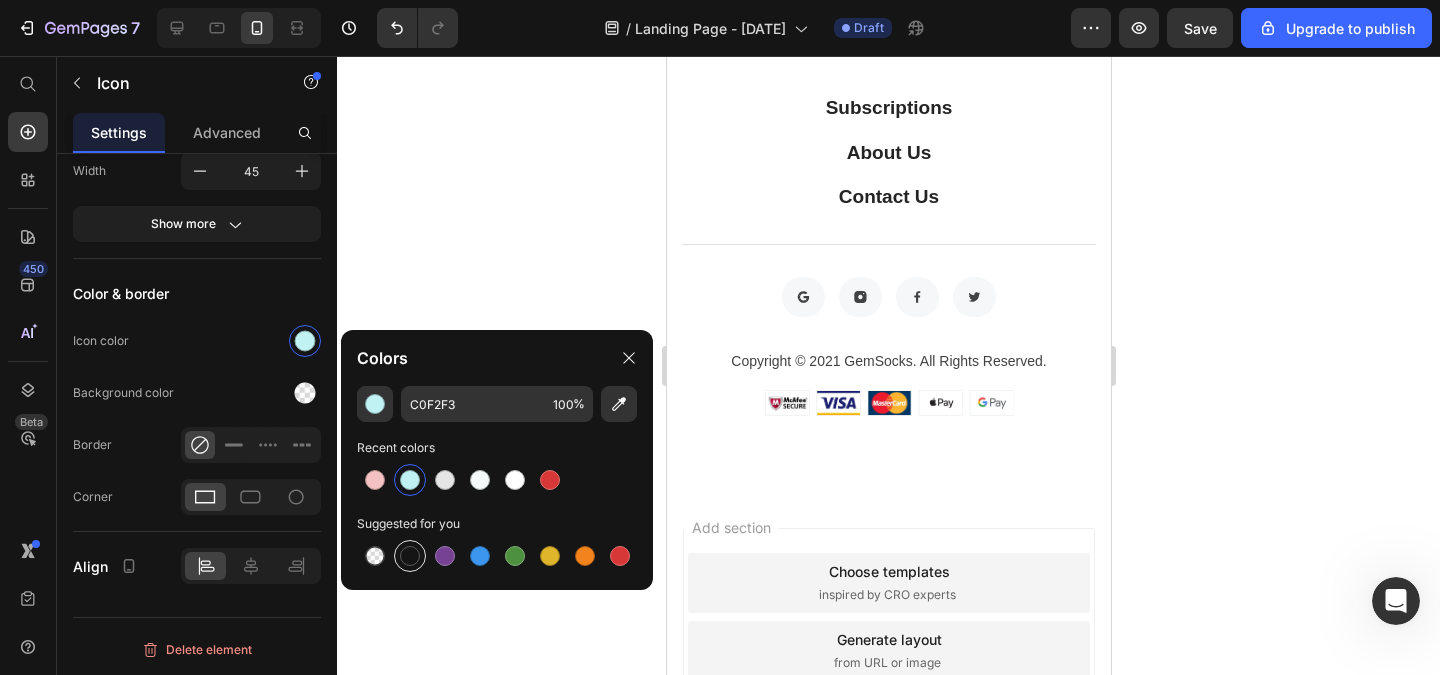 click at bounding box center [410, 556] 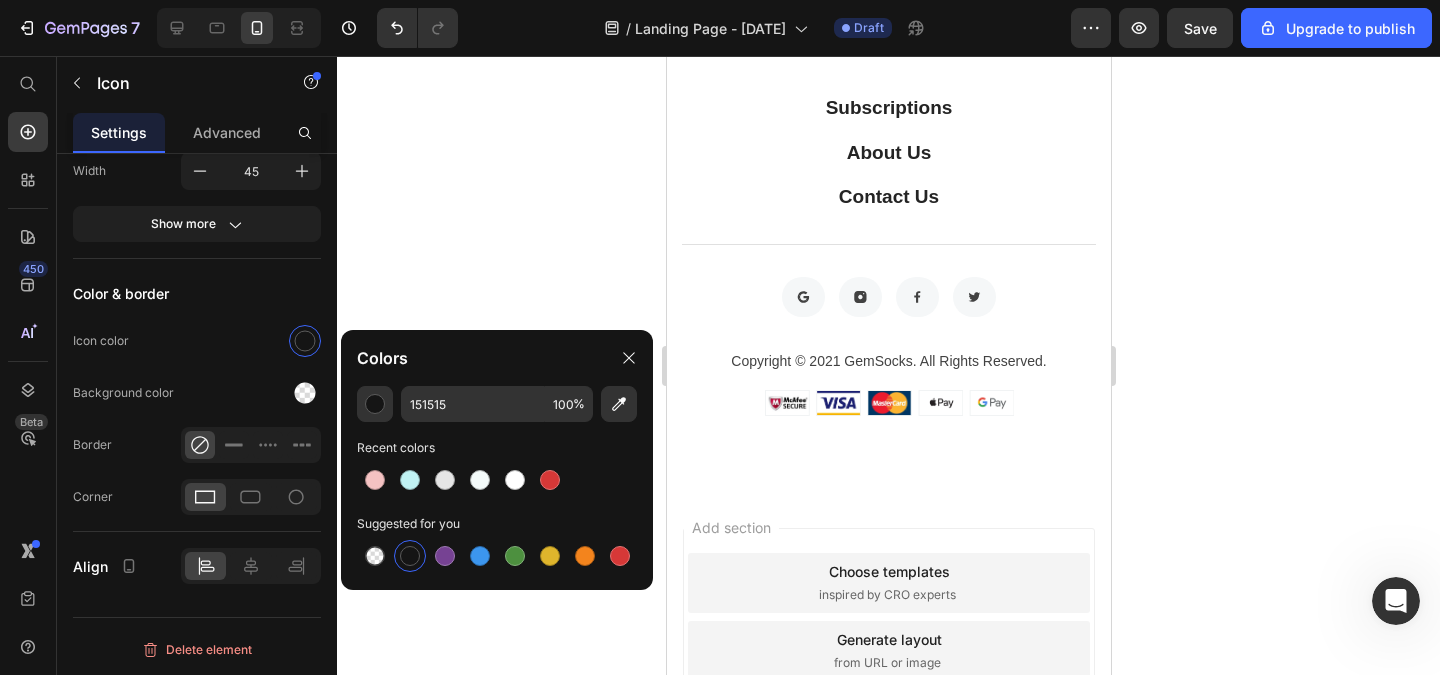 drag, startPoint x: 566, startPoint y: 201, endPoint x: 567, endPoint y: 182, distance: 19.026299 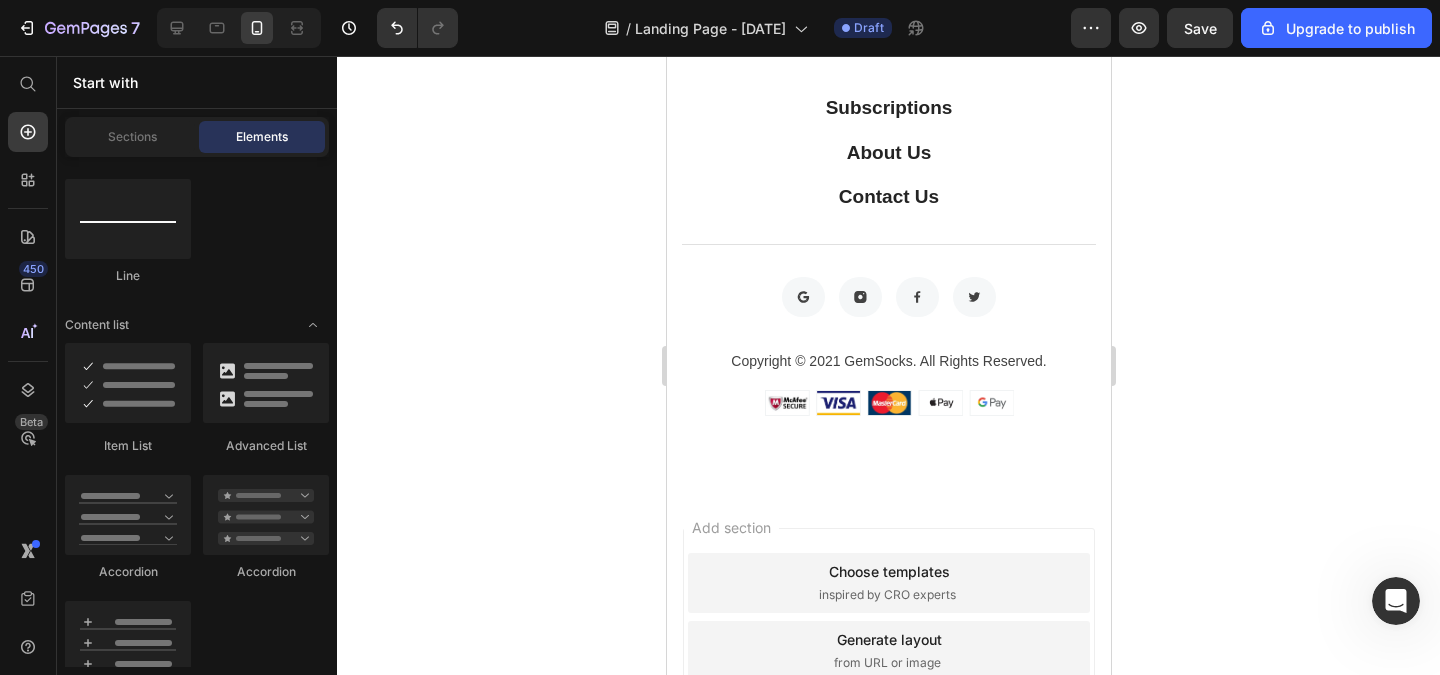 click on "El 40% de las mujeres sufren con la caída de cabello  con la edad" at bounding box center [888, -38] 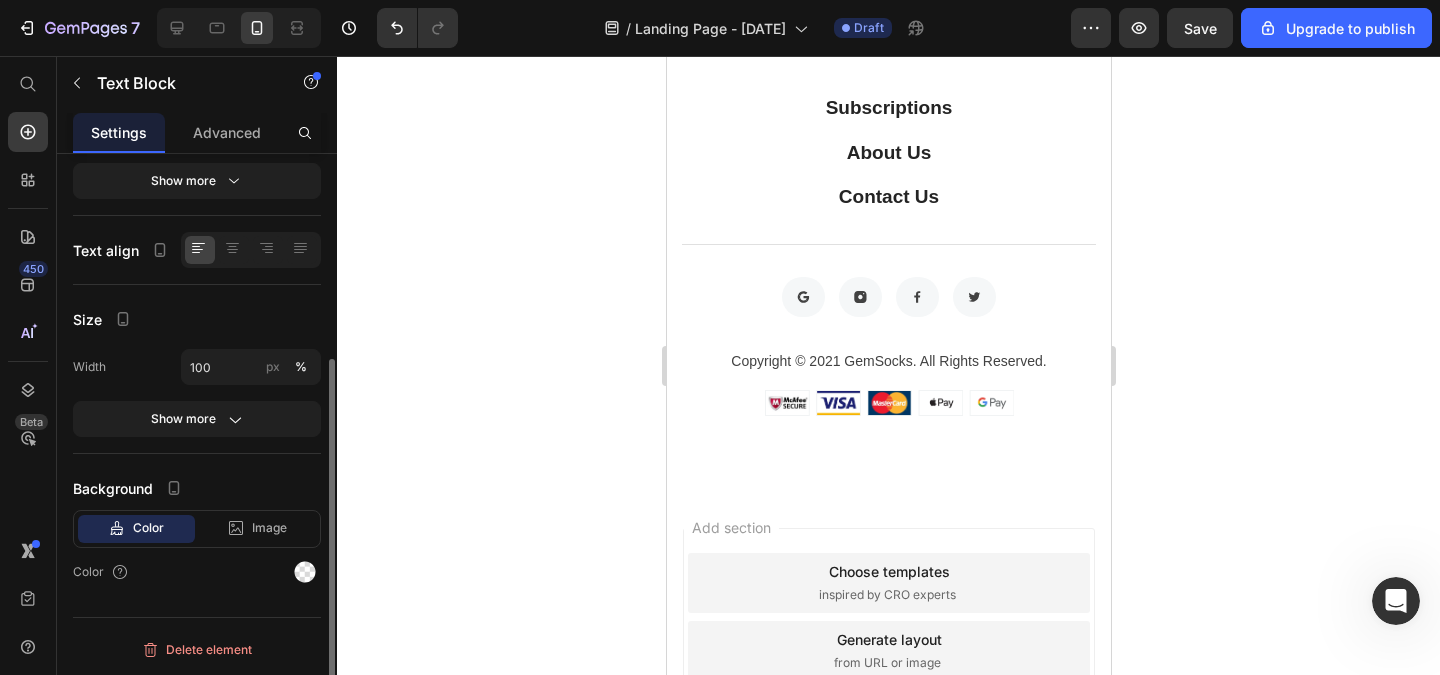 scroll, scrollTop: 0, scrollLeft: 0, axis: both 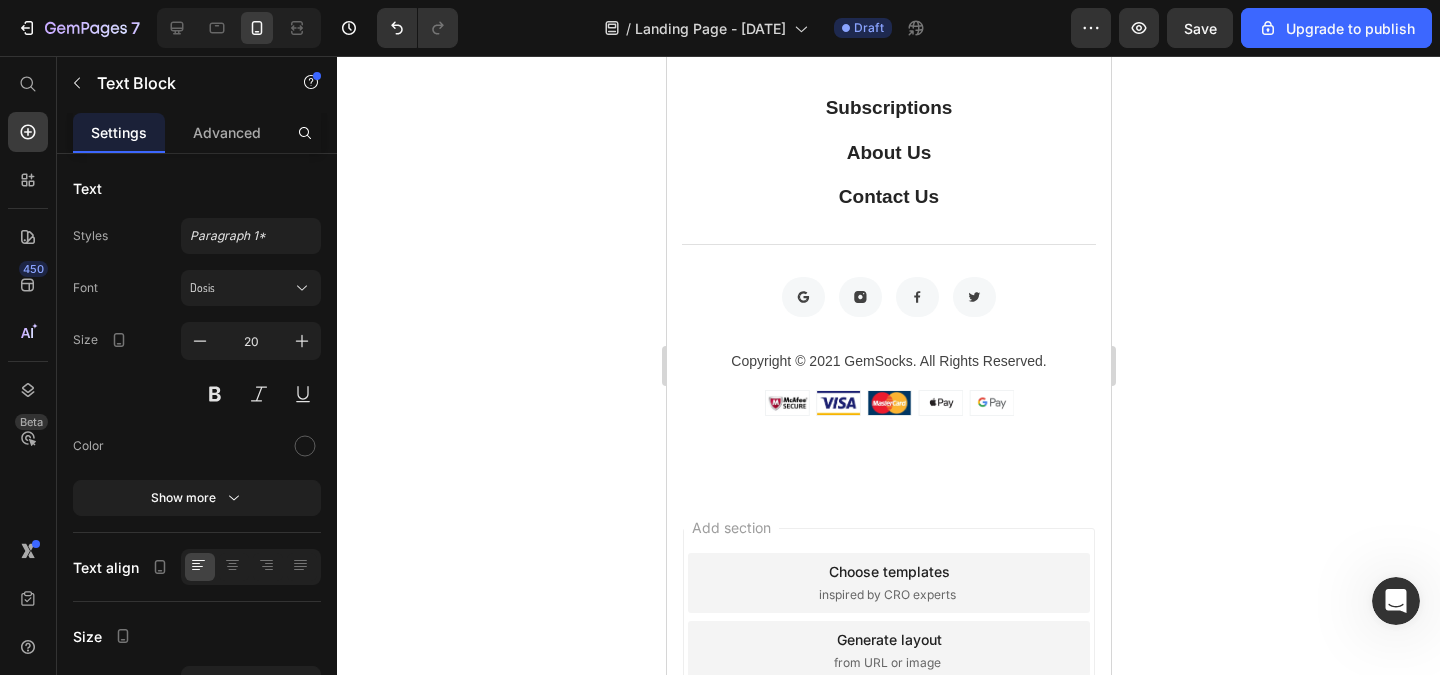 click on "El 40% de las mujeres sufren con la caída de cabello  con la edad" at bounding box center (888, -38) 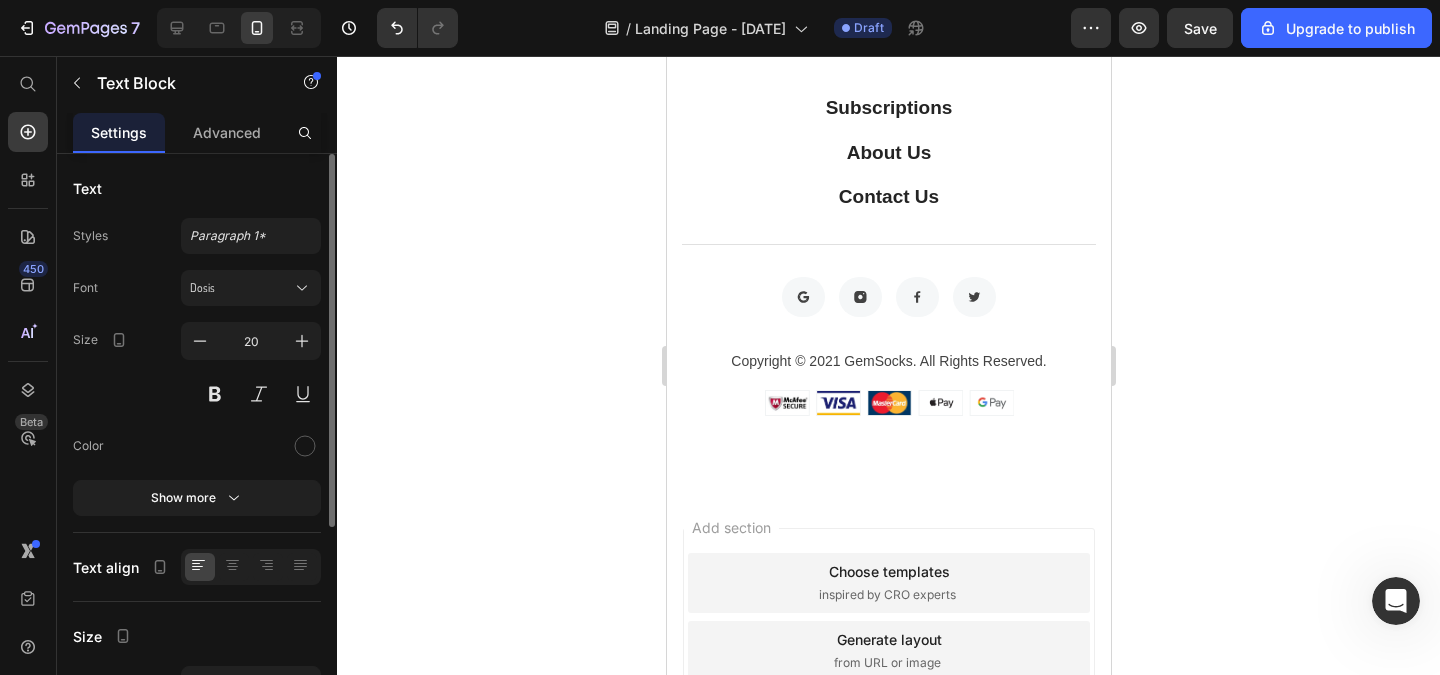click on "El 40% de las mujeres sufren con la caída de cabello  con la edad" at bounding box center [888, -38] 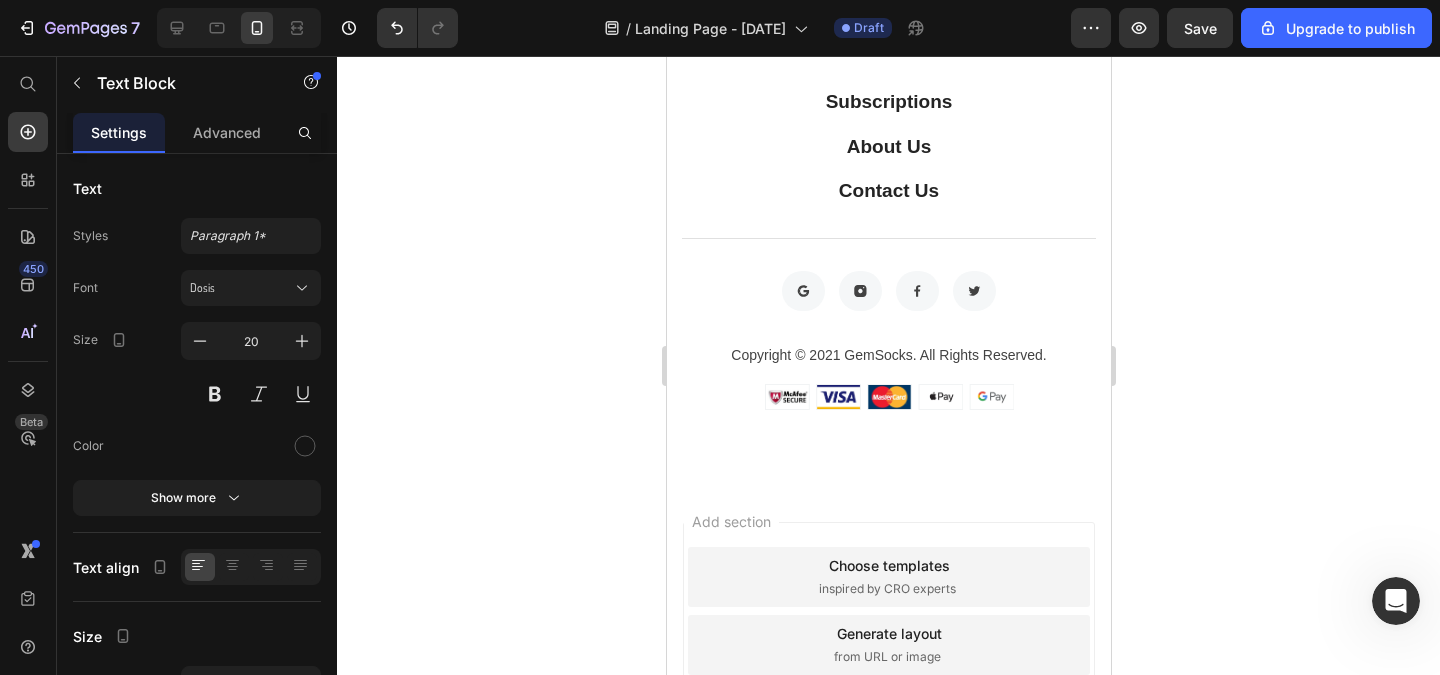 click on "673 están viendo ahora" at bounding box center [800, -51] 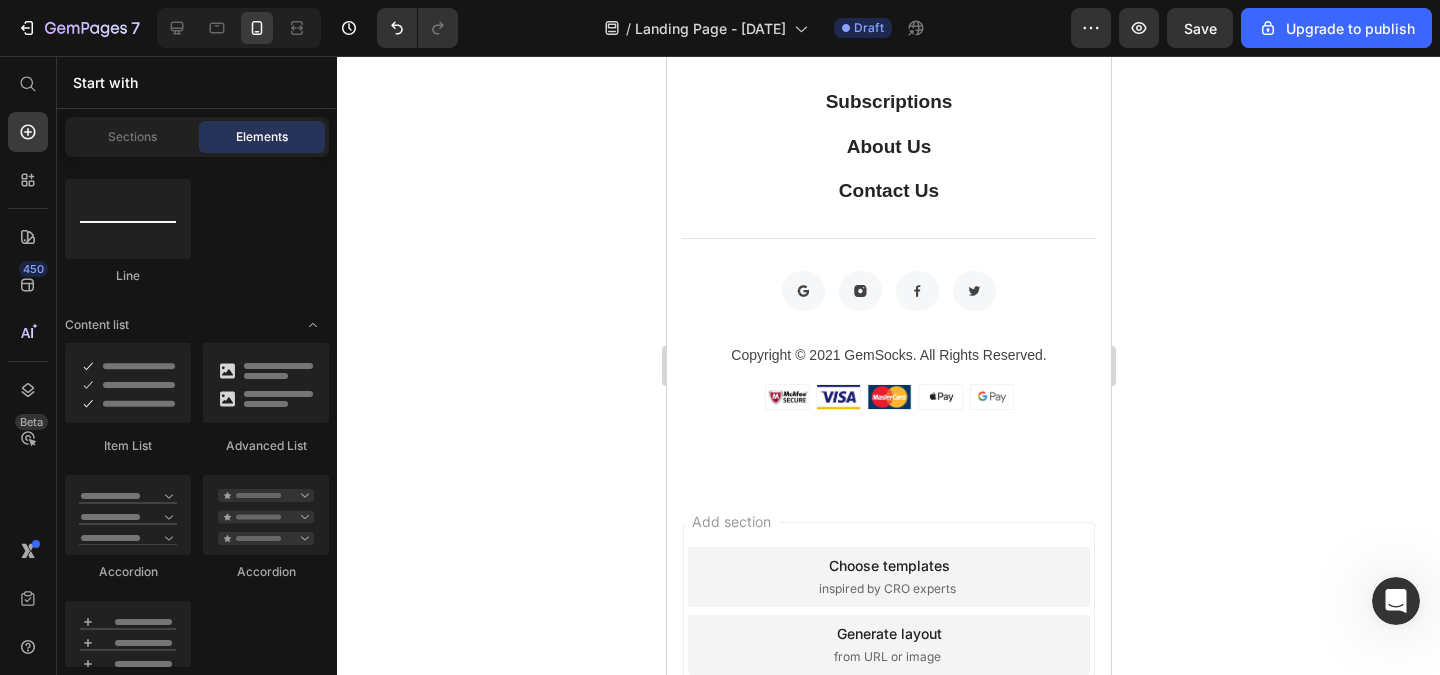 click on "Icon" at bounding box center (703, -41) 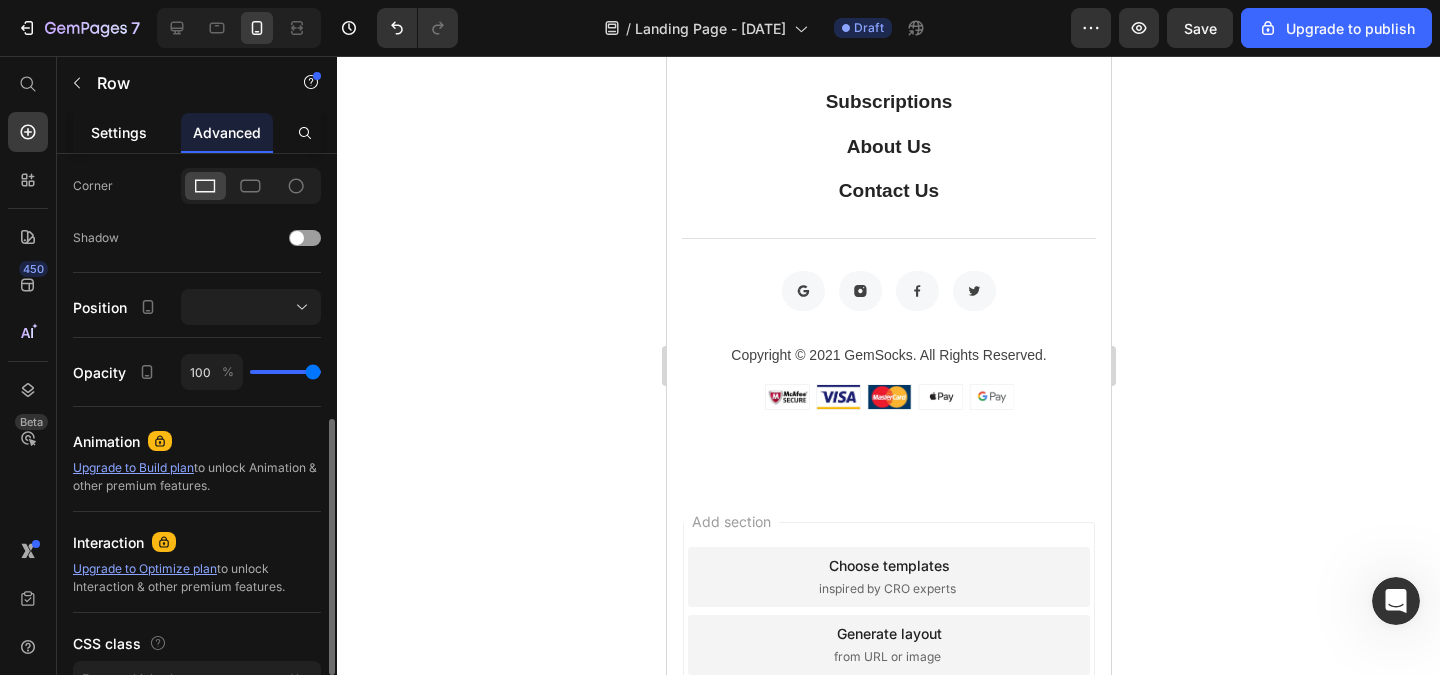 scroll, scrollTop: 240, scrollLeft: 0, axis: vertical 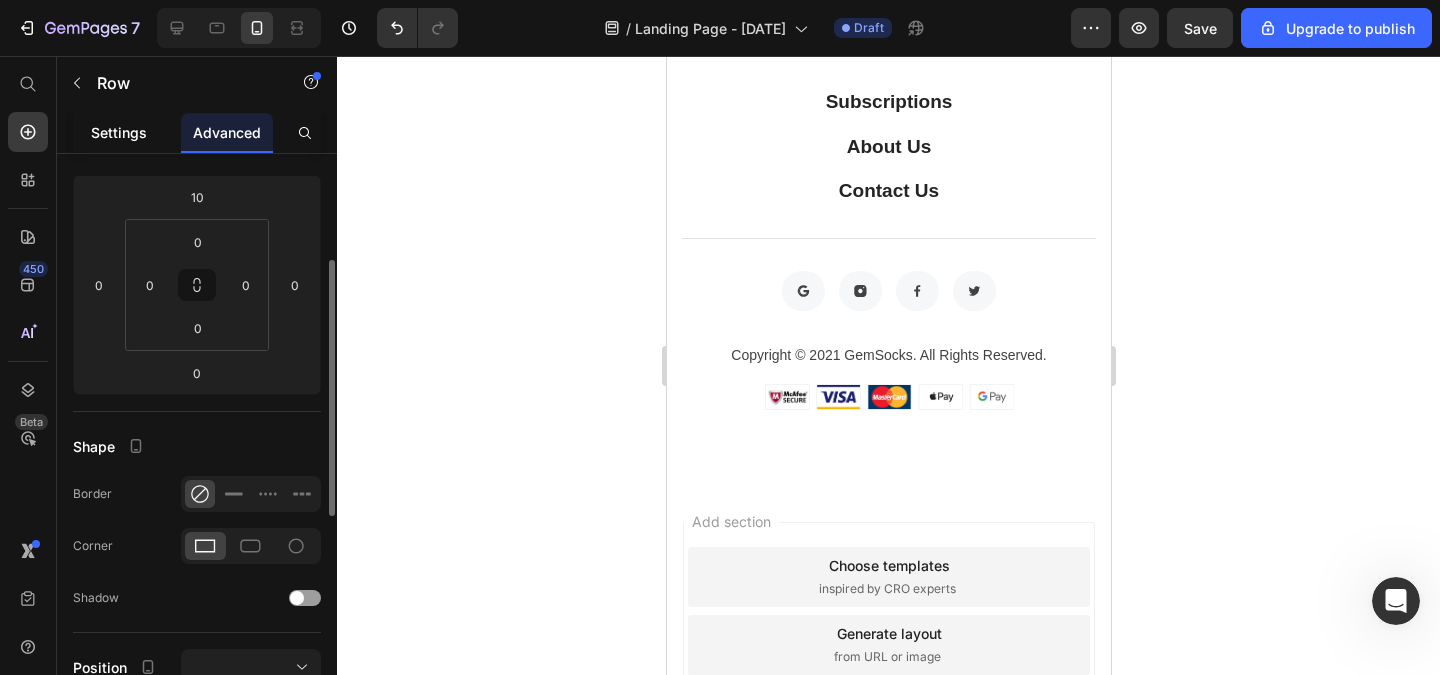click on "Settings" 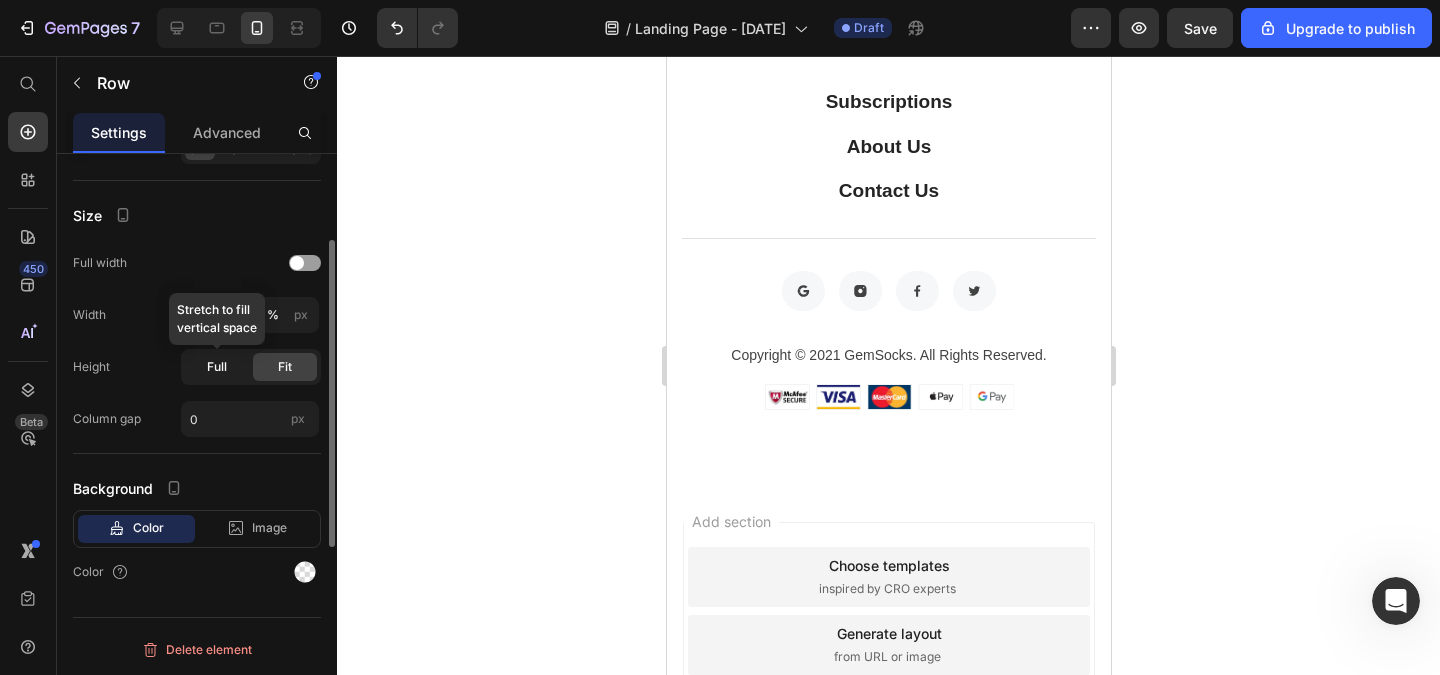 scroll, scrollTop: 0, scrollLeft: 0, axis: both 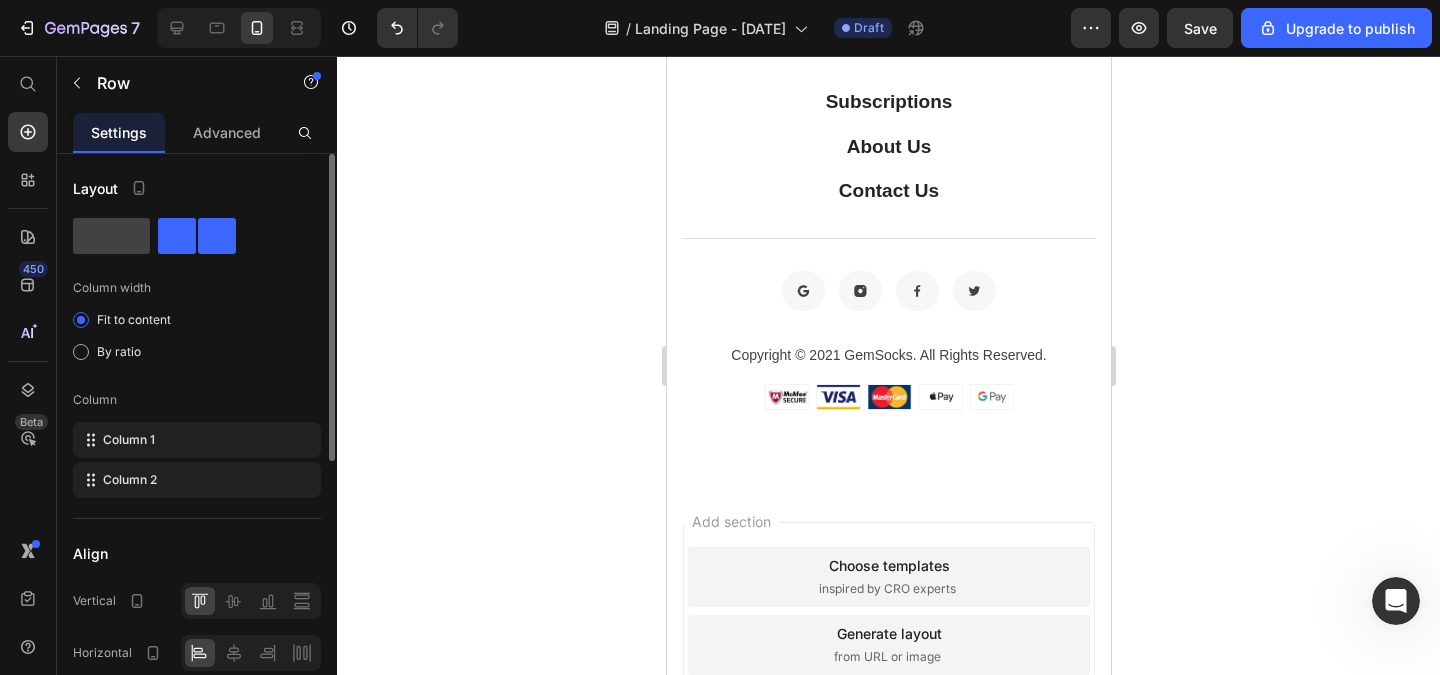 click 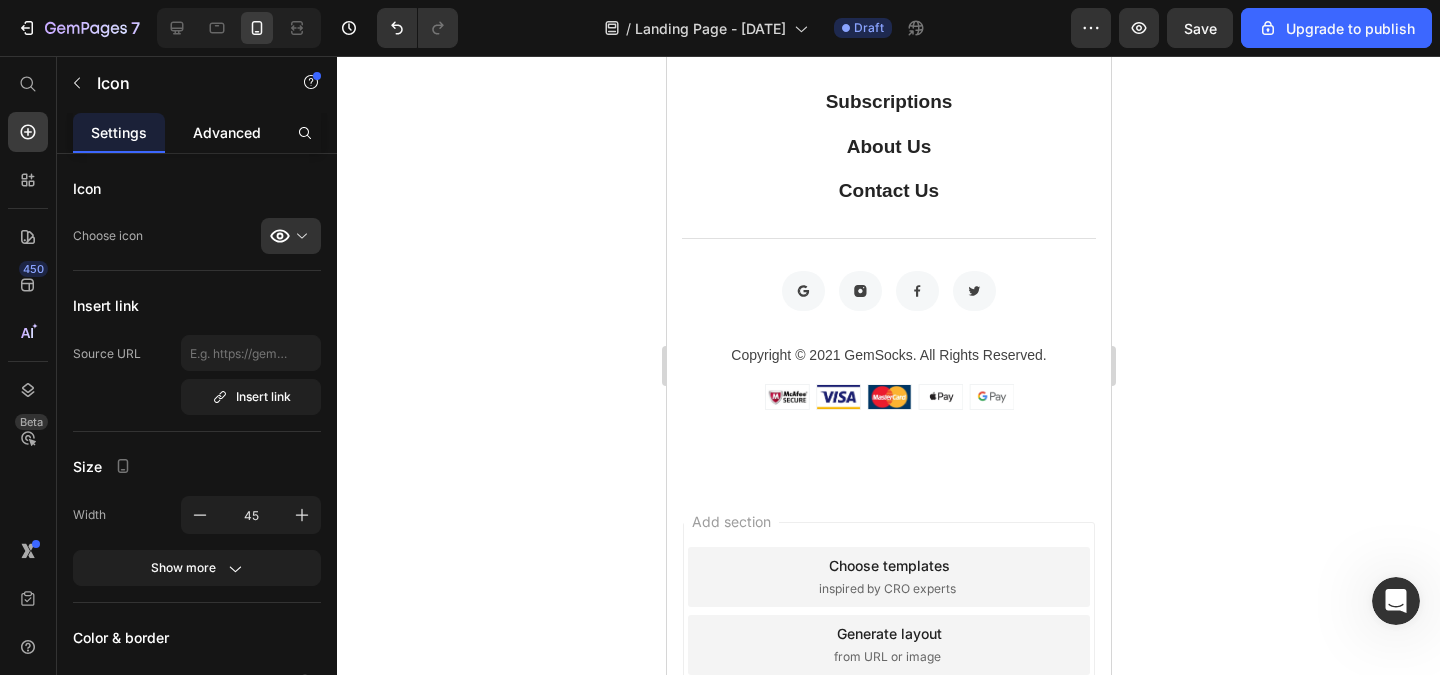 click on "Advanced" at bounding box center [227, 132] 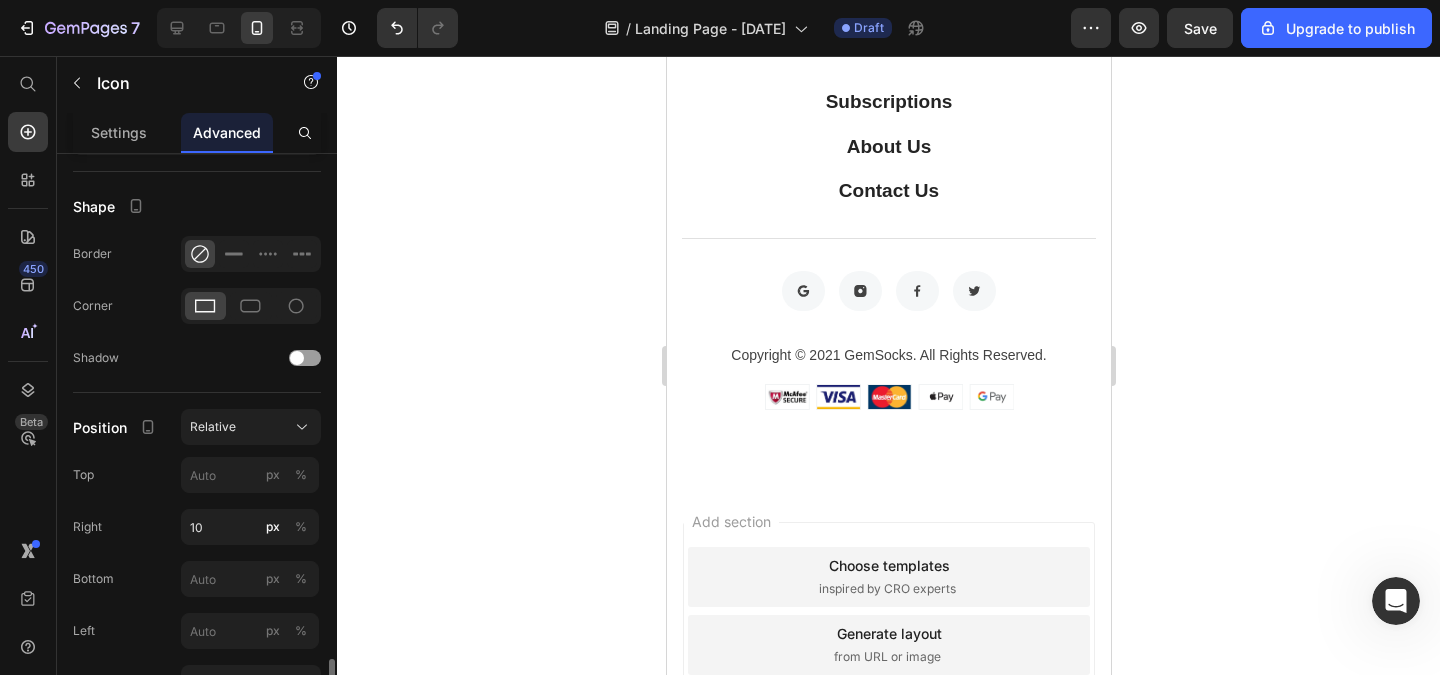 scroll, scrollTop: 720, scrollLeft: 0, axis: vertical 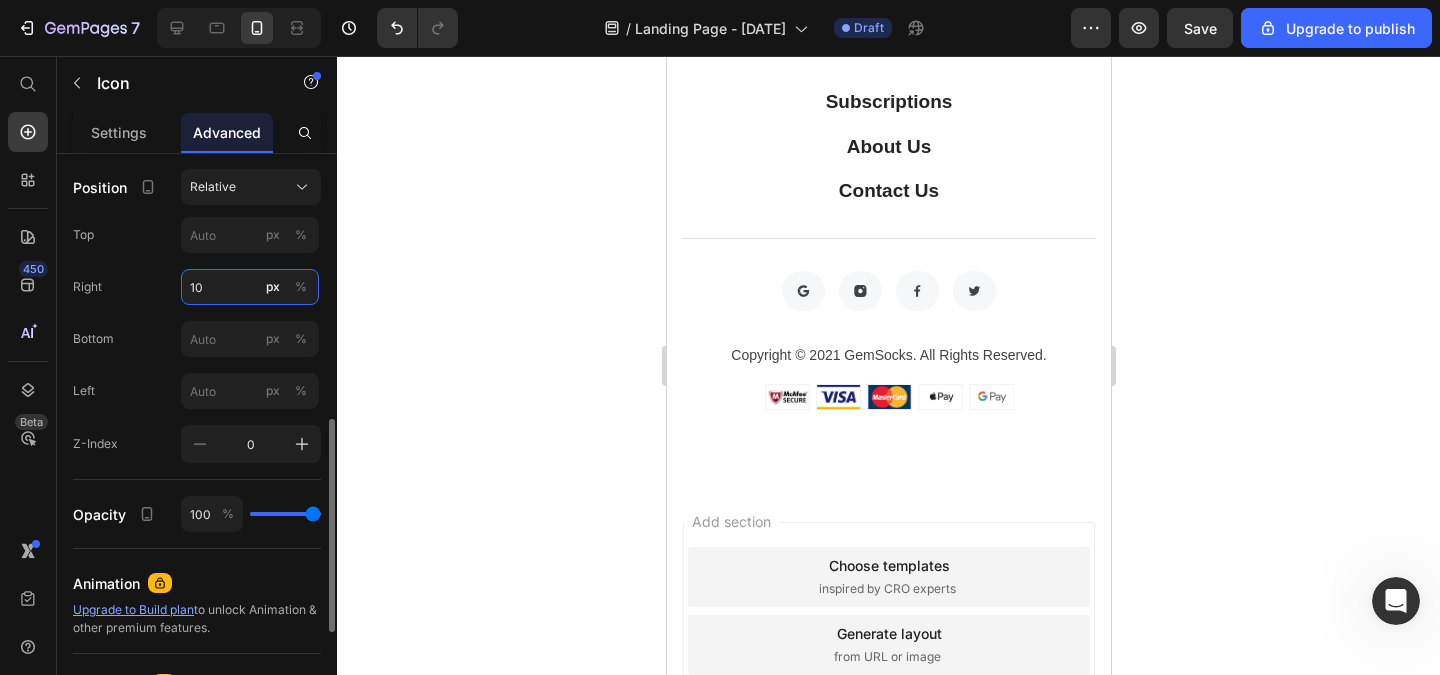 click on "10" at bounding box center [250, 287] 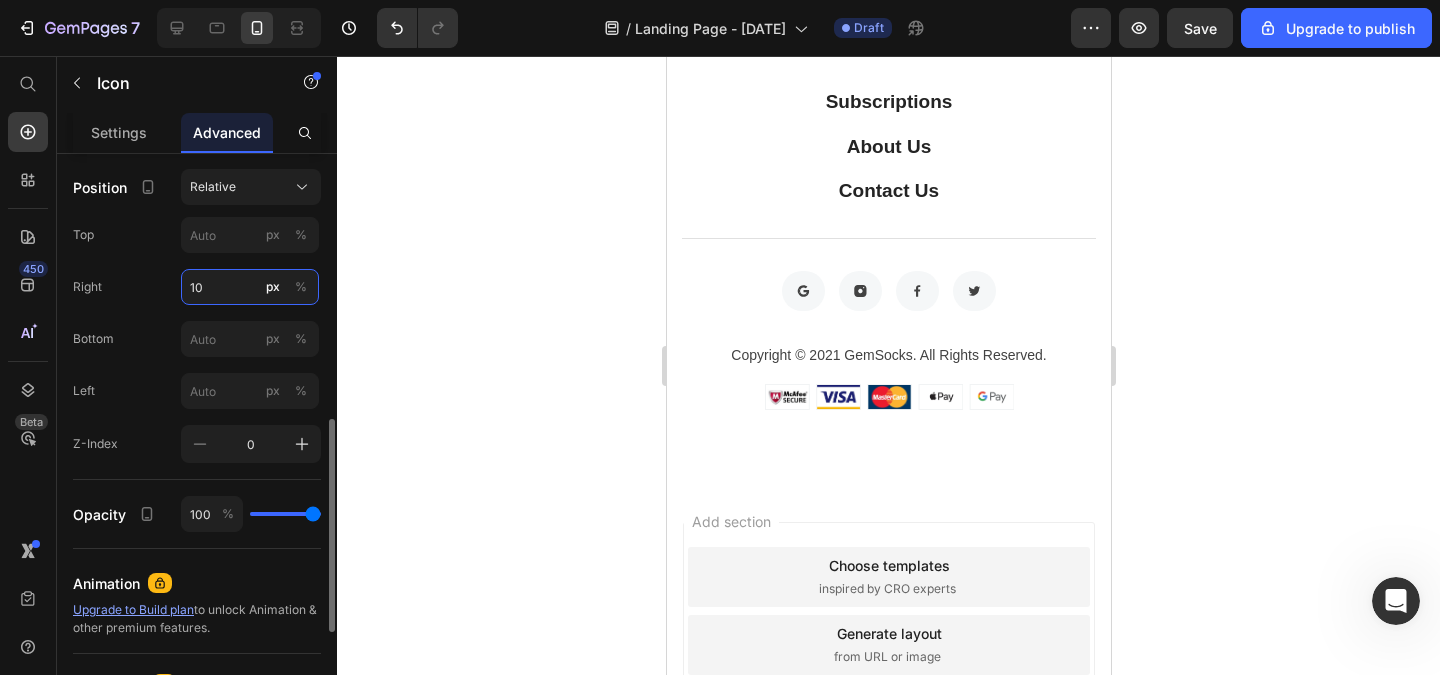 click on "10" at bounding box center [250, 287] 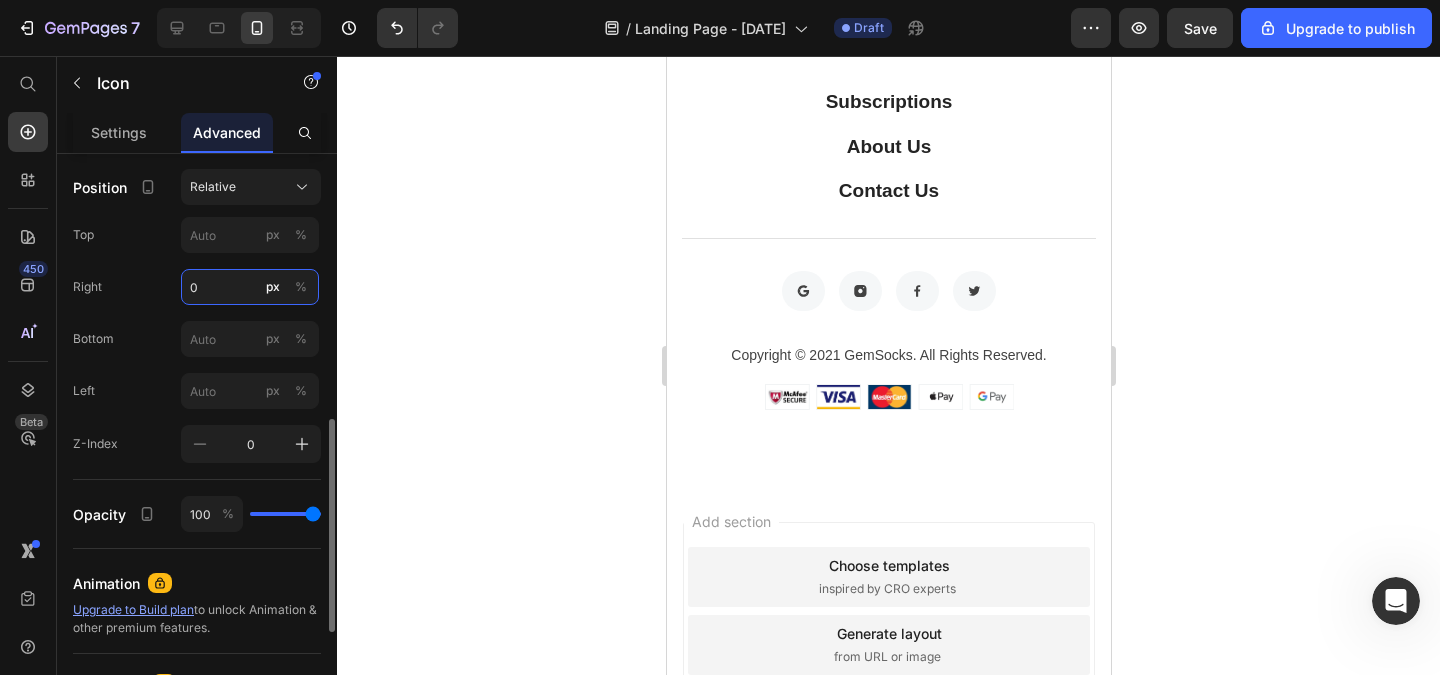 type on "0" 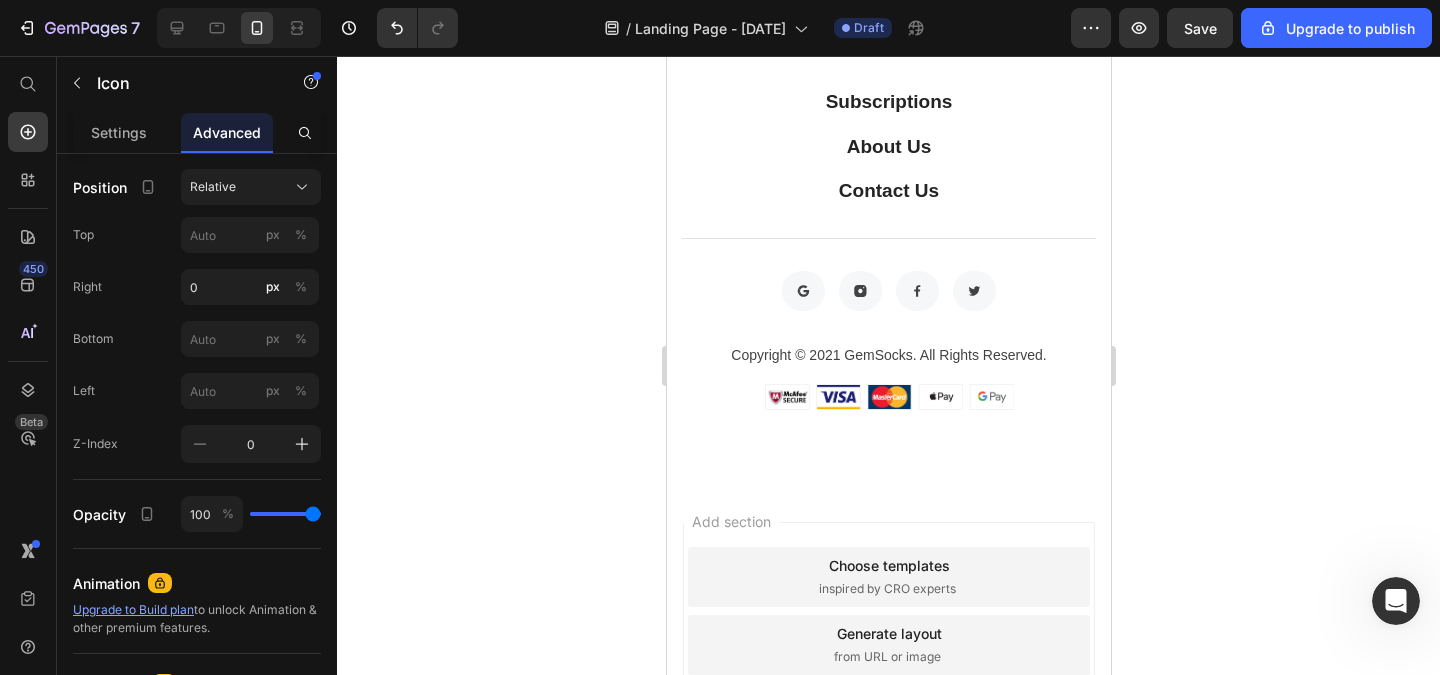 click on "673 están viendo esto ahora" at bounding box center (819, -51) 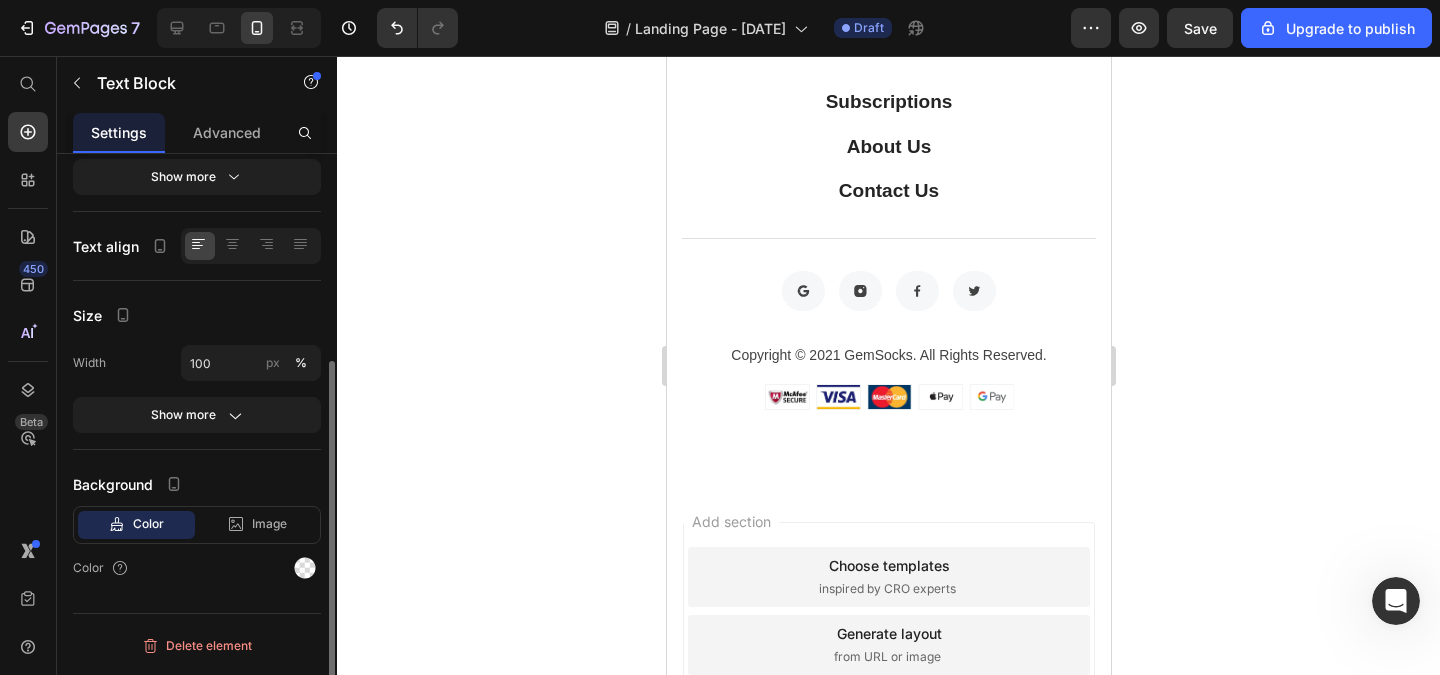 scroll, scrollTop: 0, scrollLeft: 0, axis: both 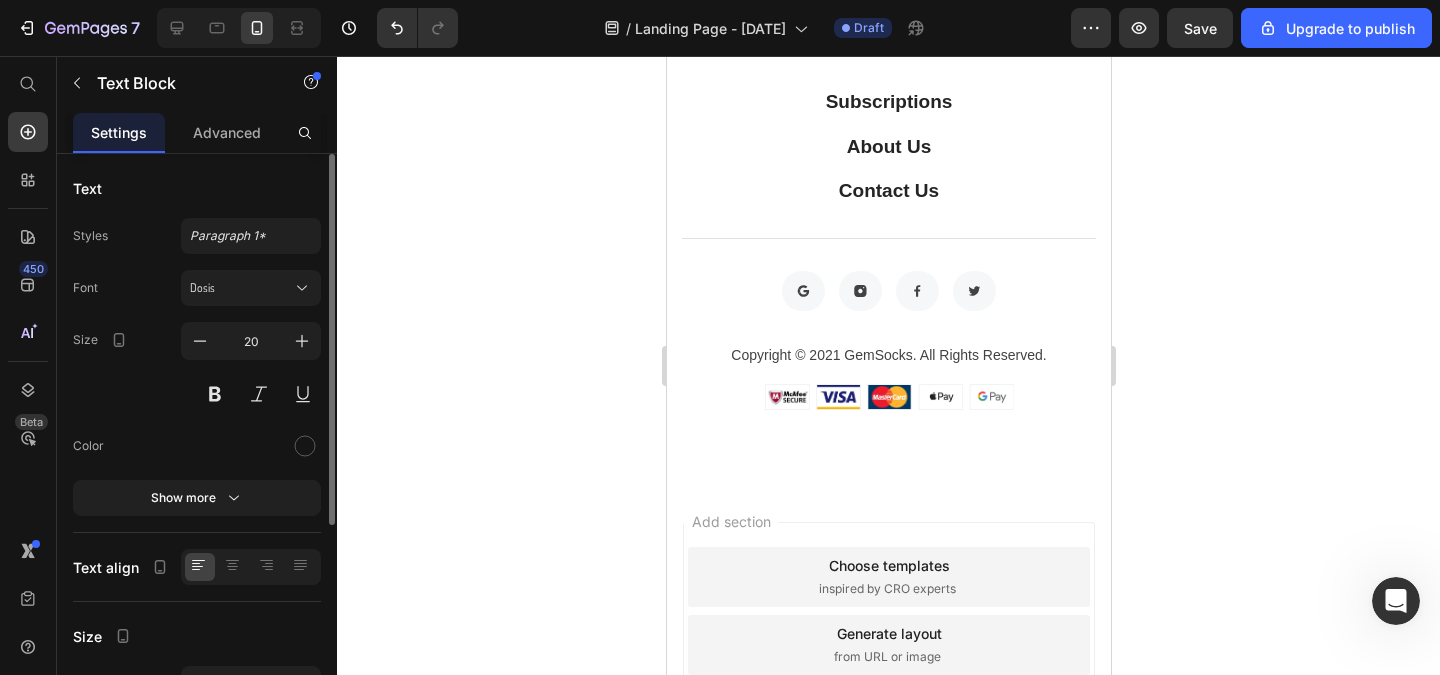click 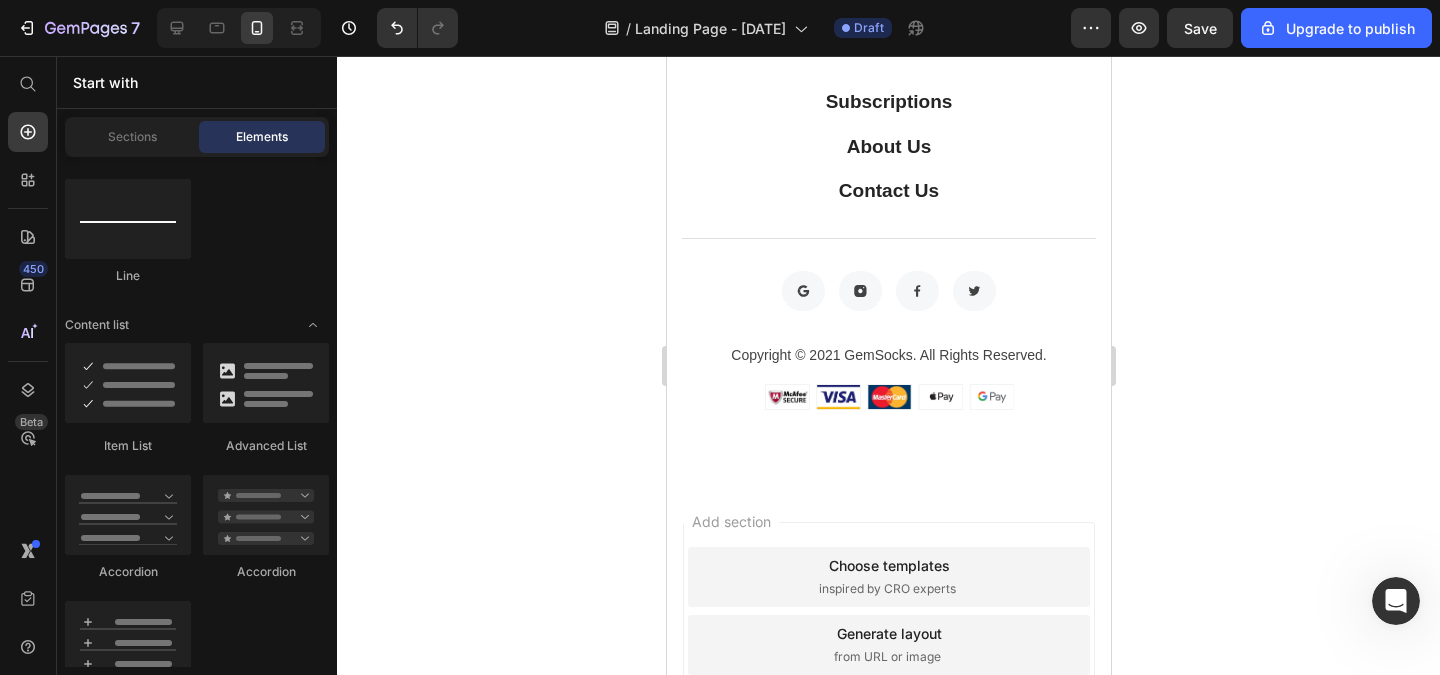 click 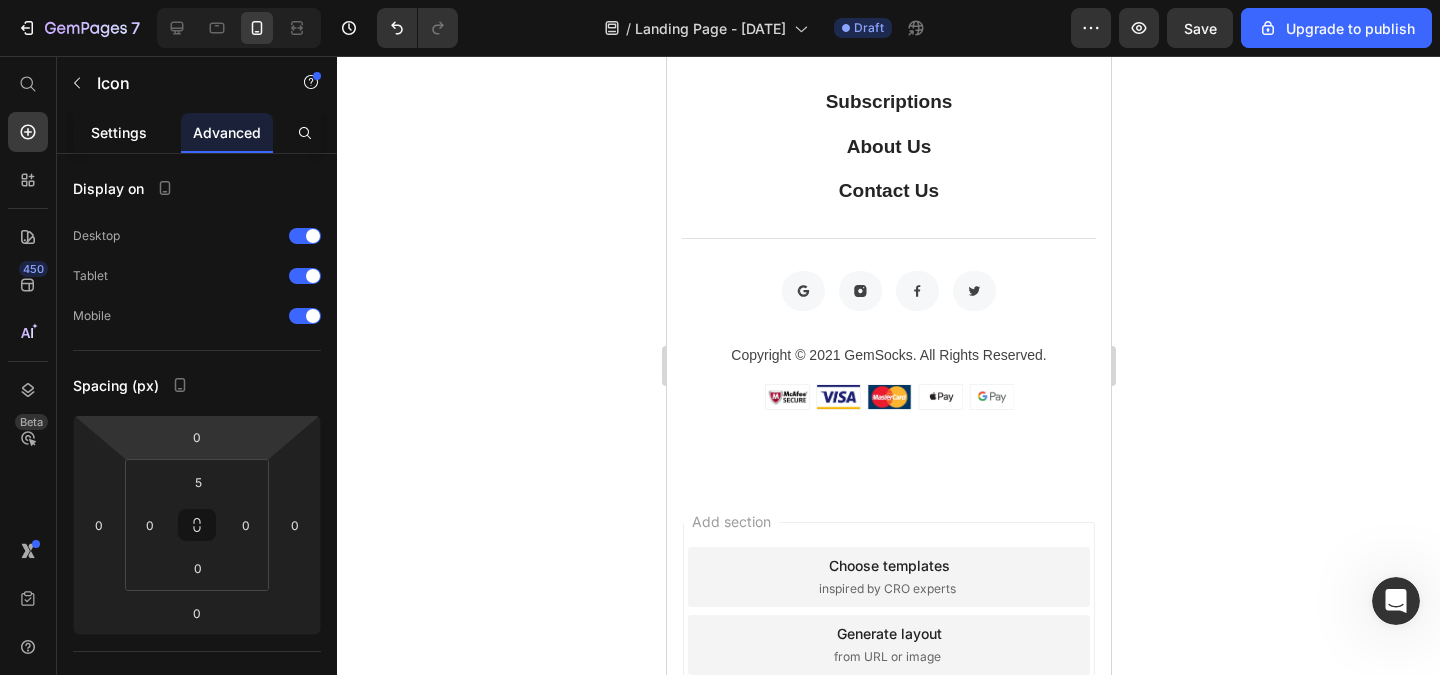 click on "Settings" 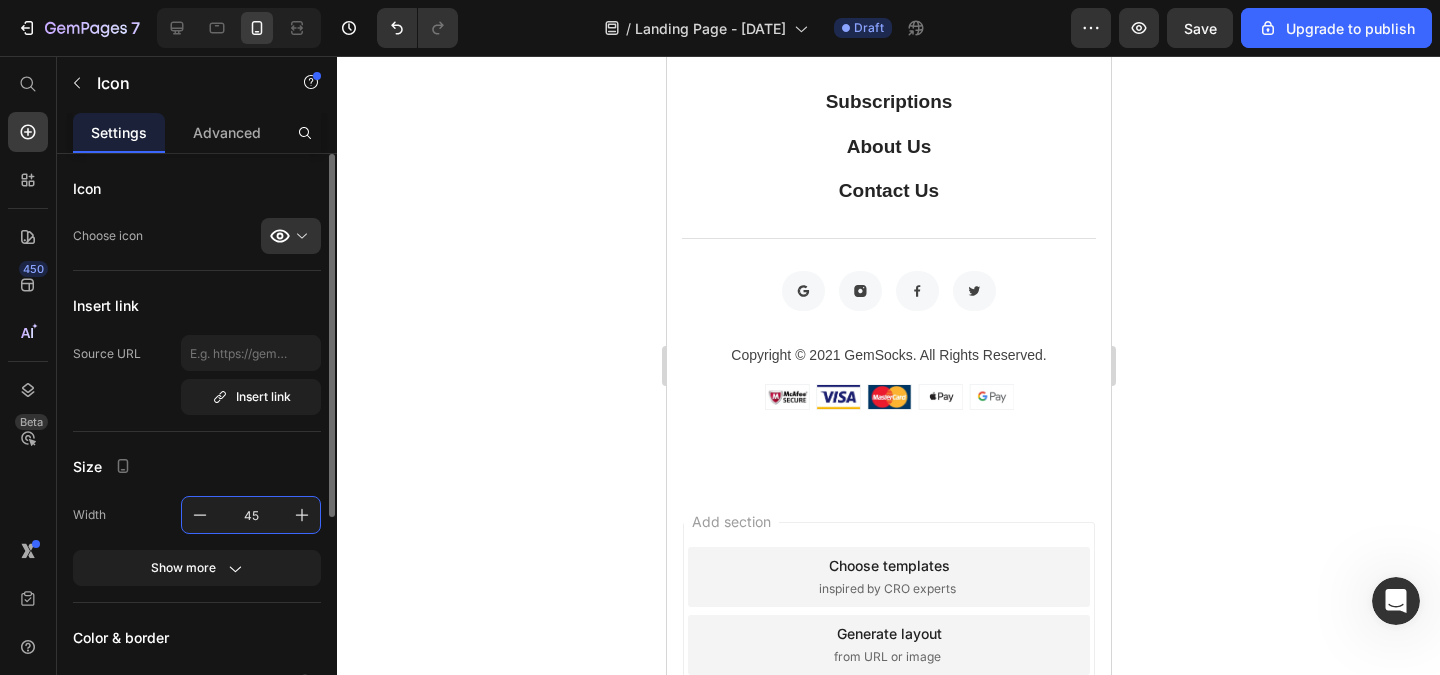 click on "45" at bounding box center [251, 515] 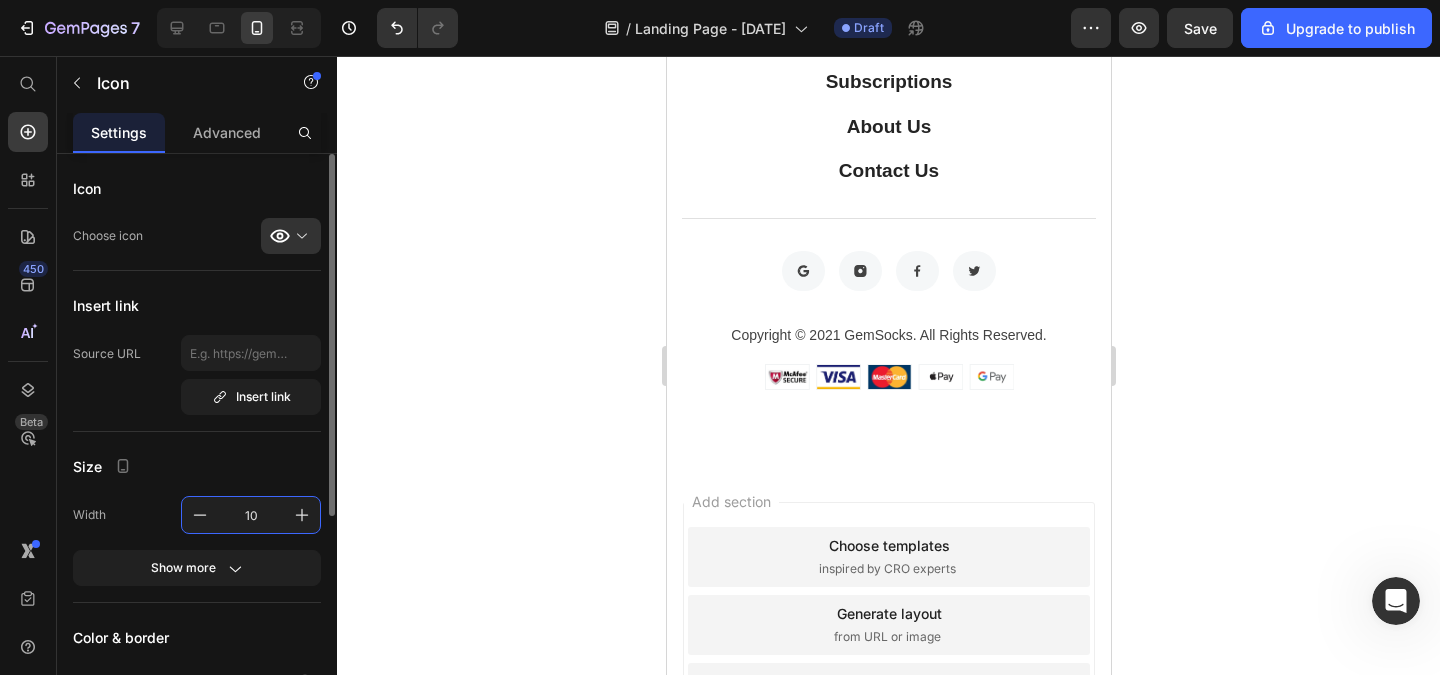 click on "10" at bounding box center [251, 515] 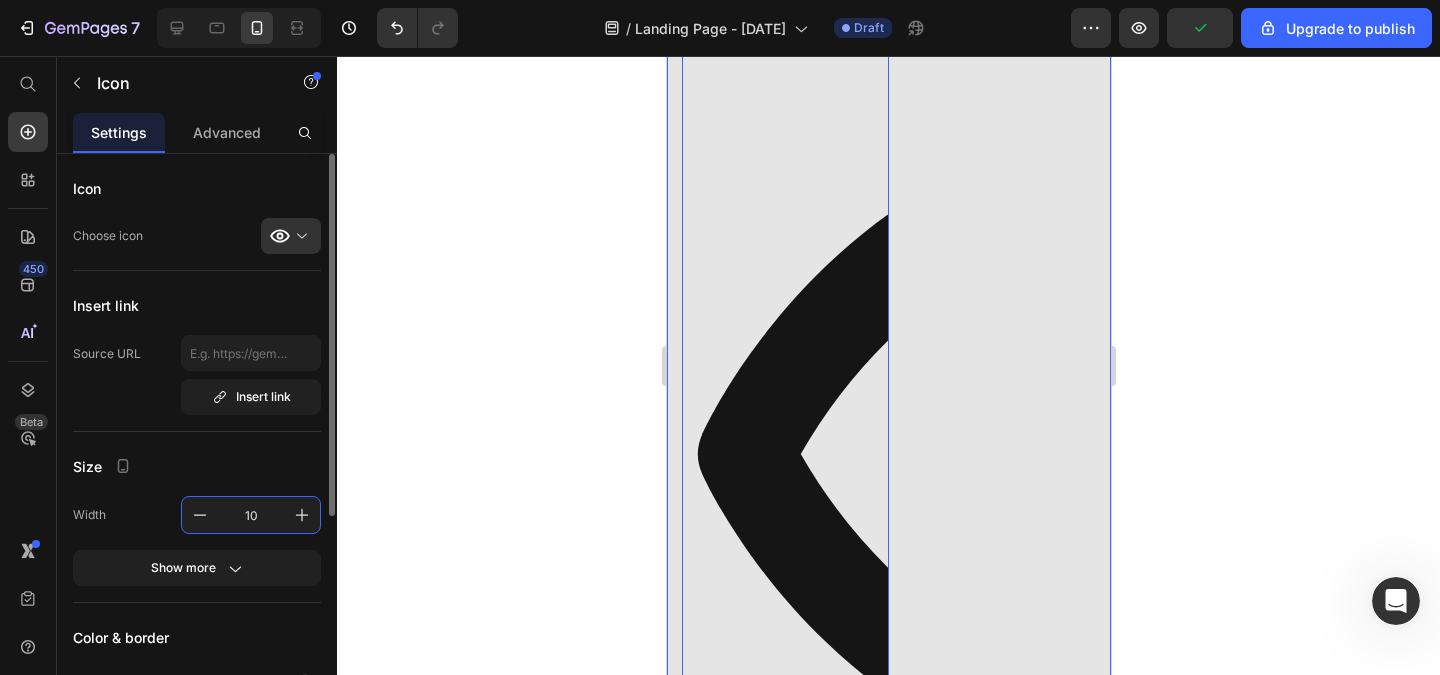 type on "1" 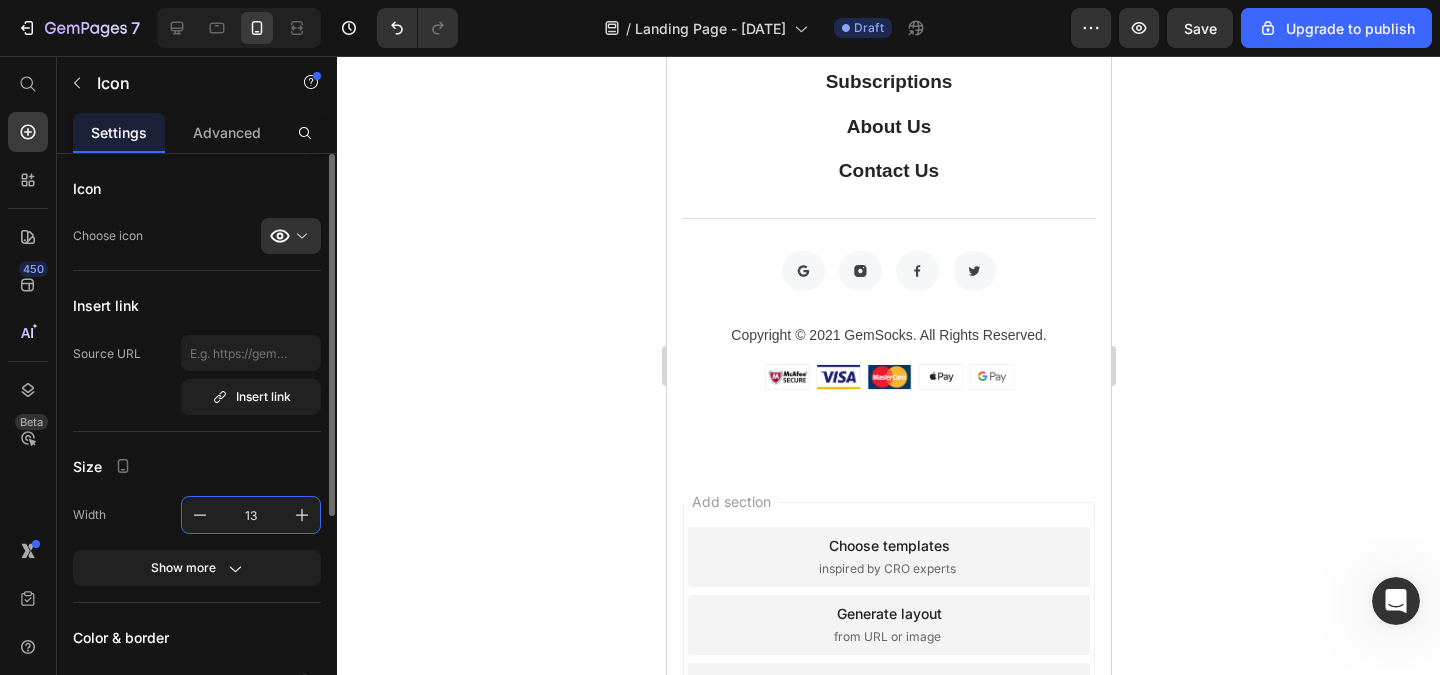 type on "1" 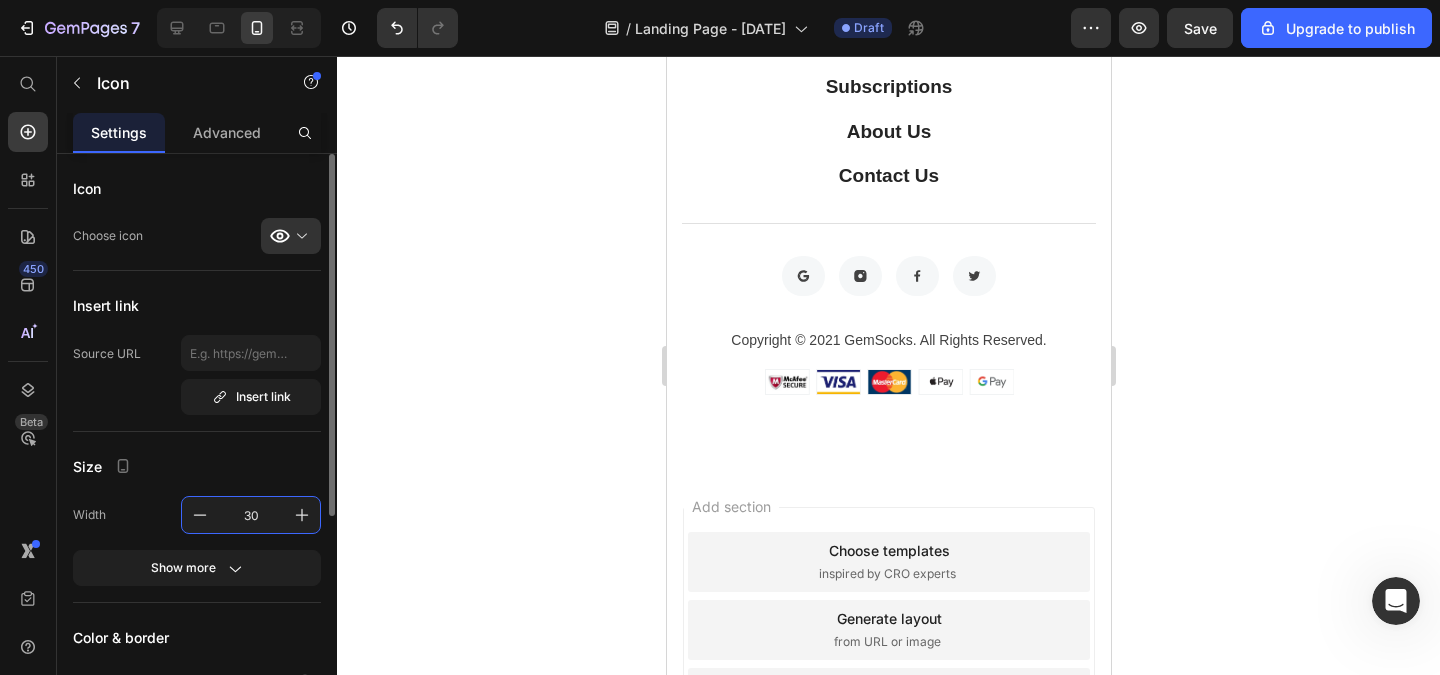 type on "3" 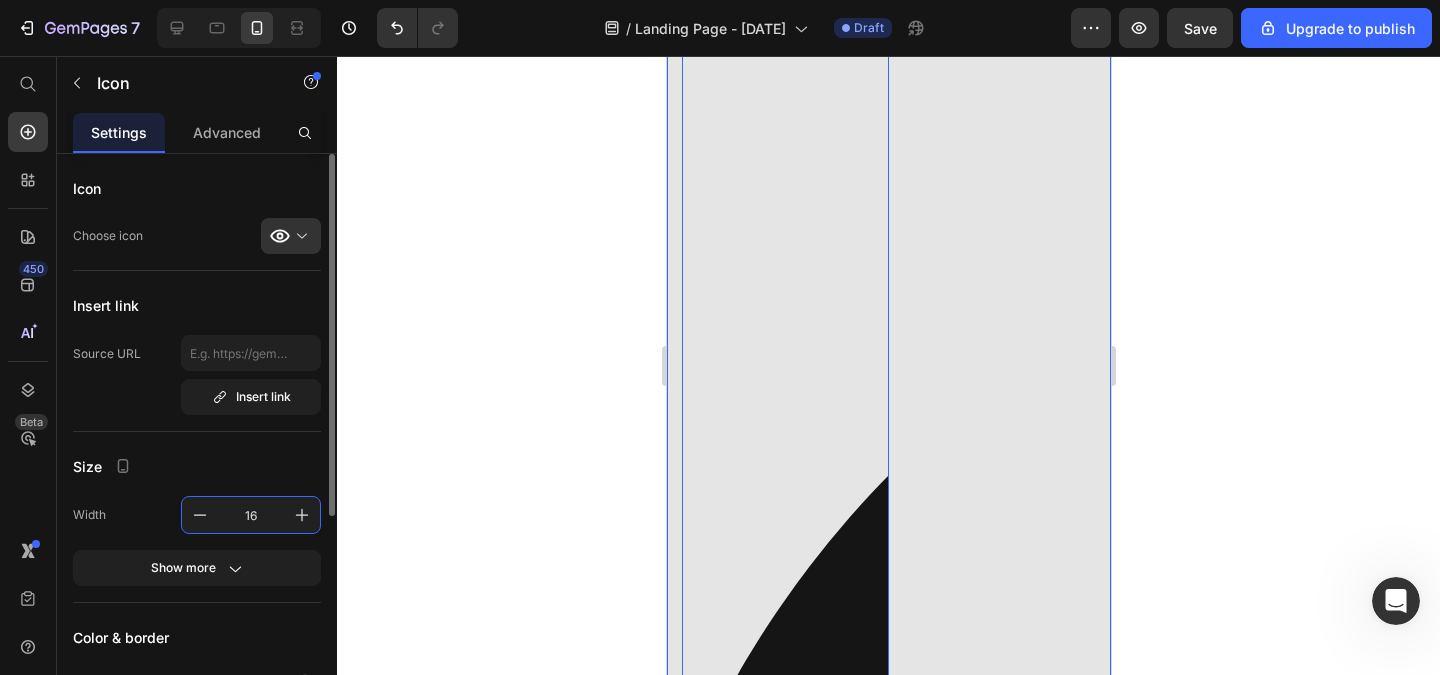 type on "1" 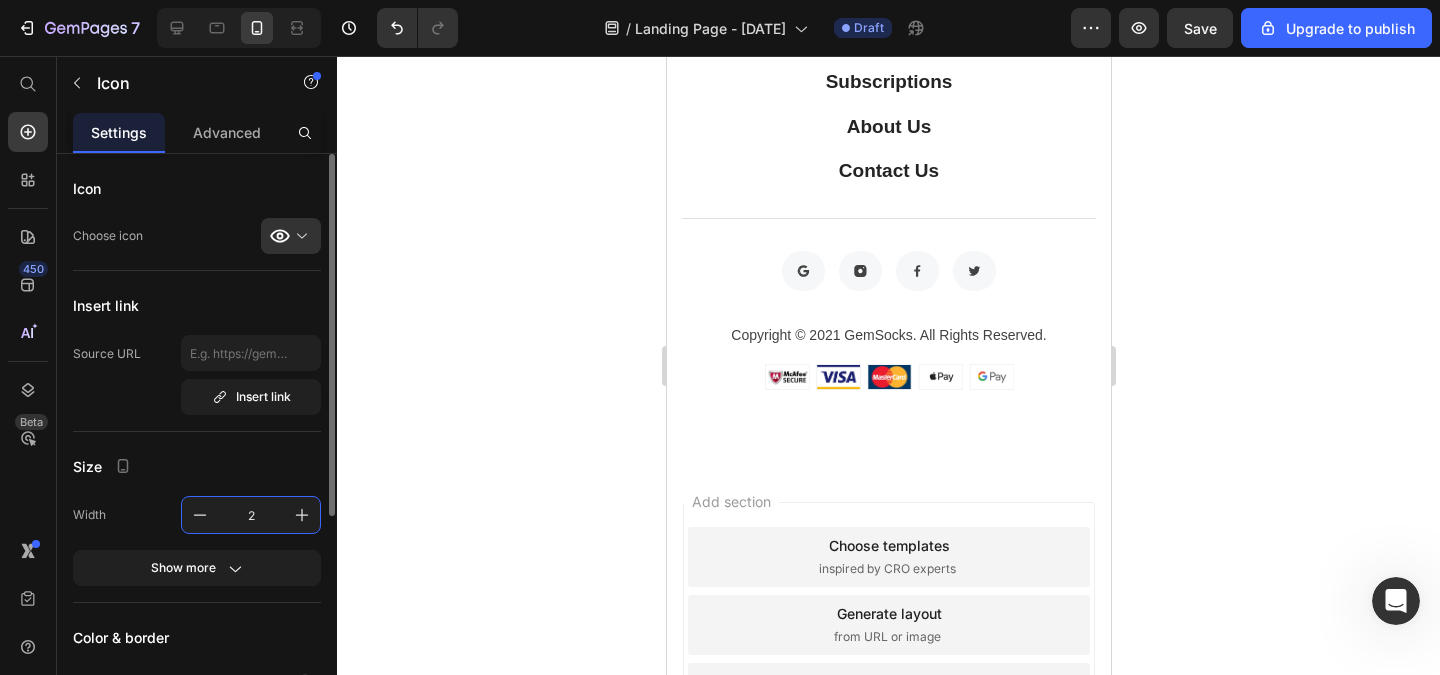 type on "27" 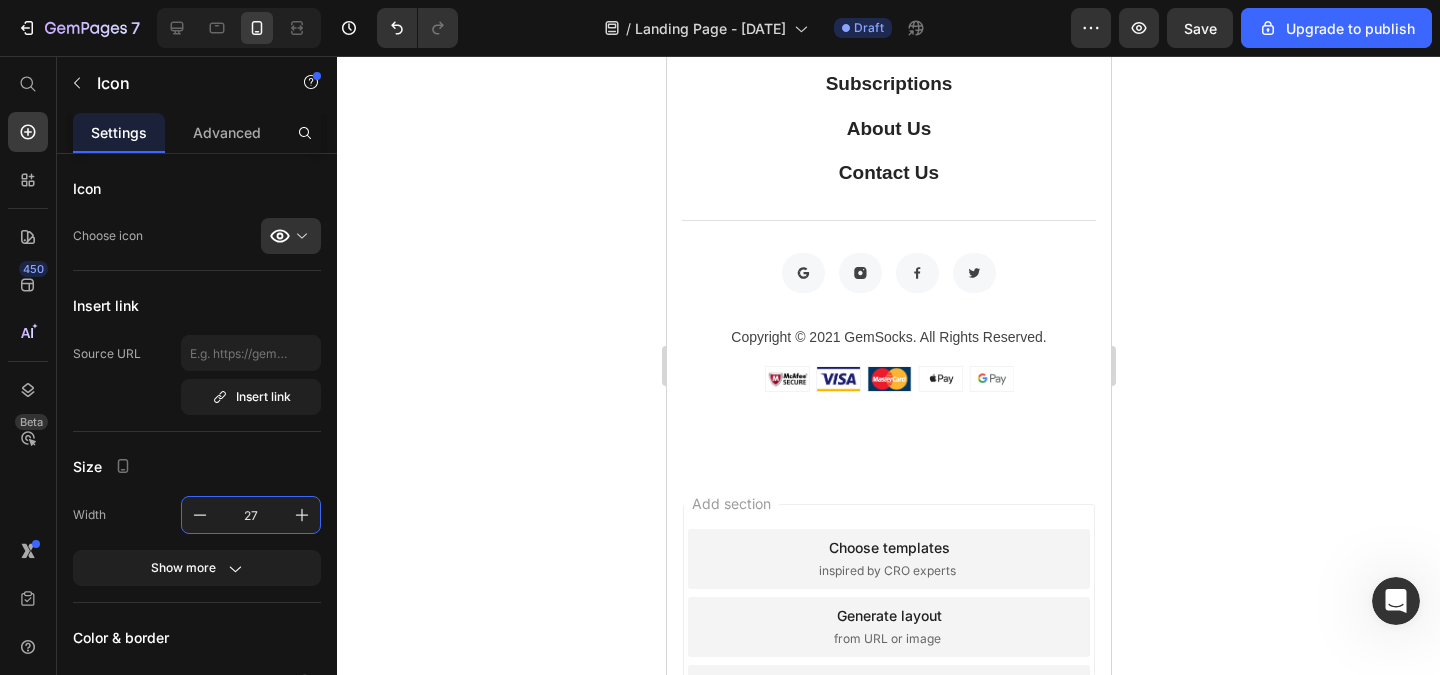 click 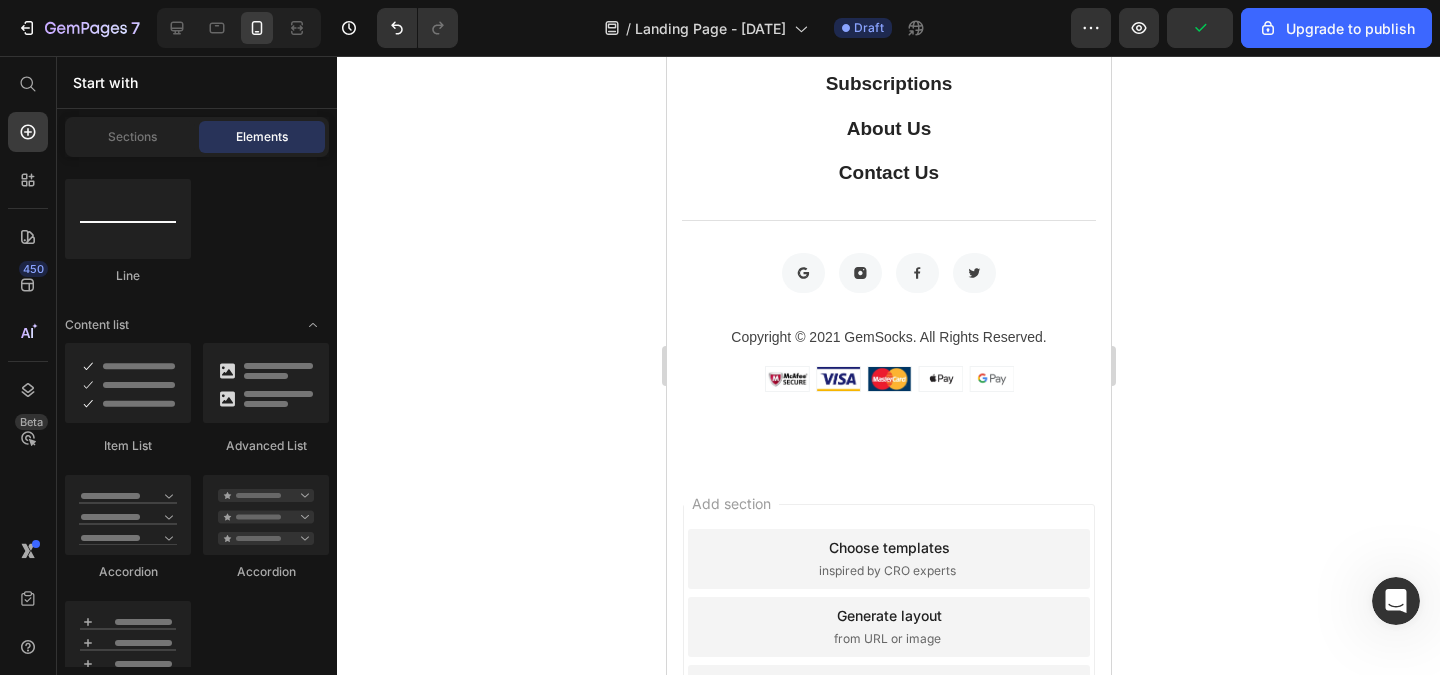click on "673 están viendo esto ahora" at bounding box center [801, -51] 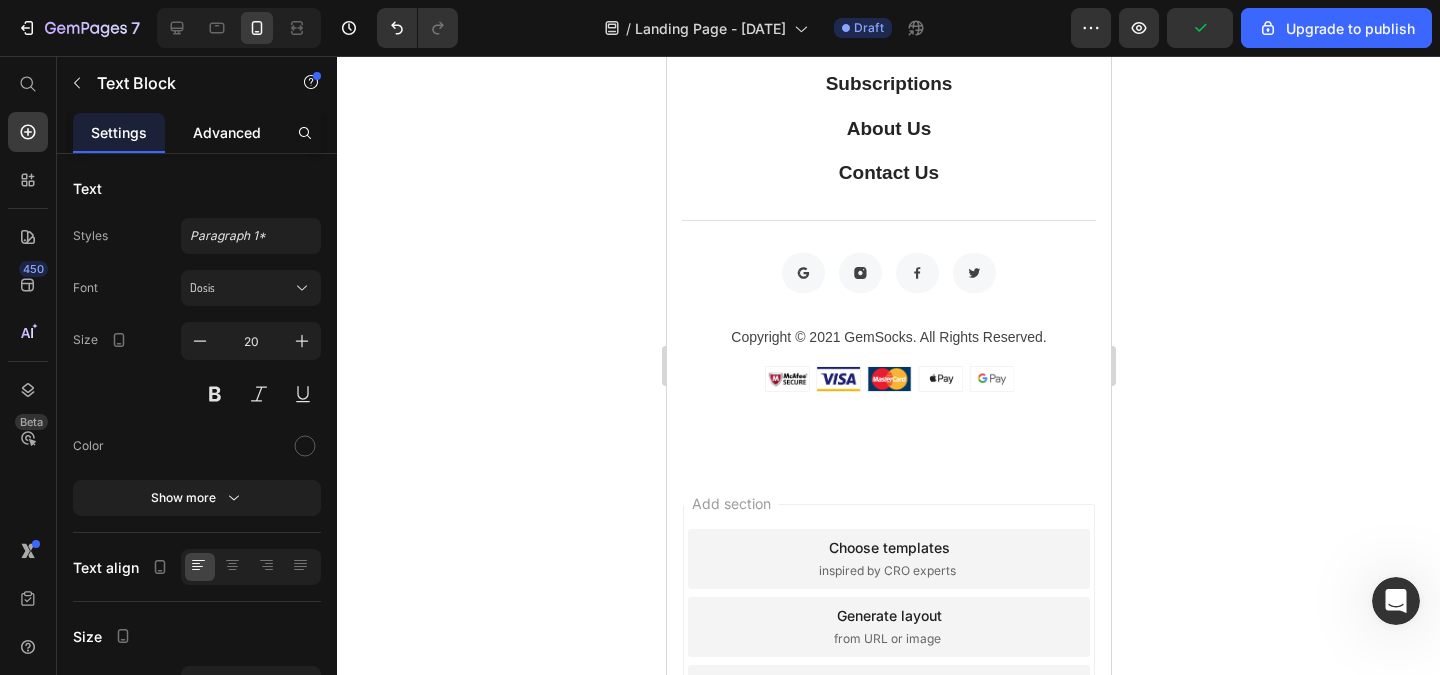 click on "Advanced" at bounding box center (227, 132) 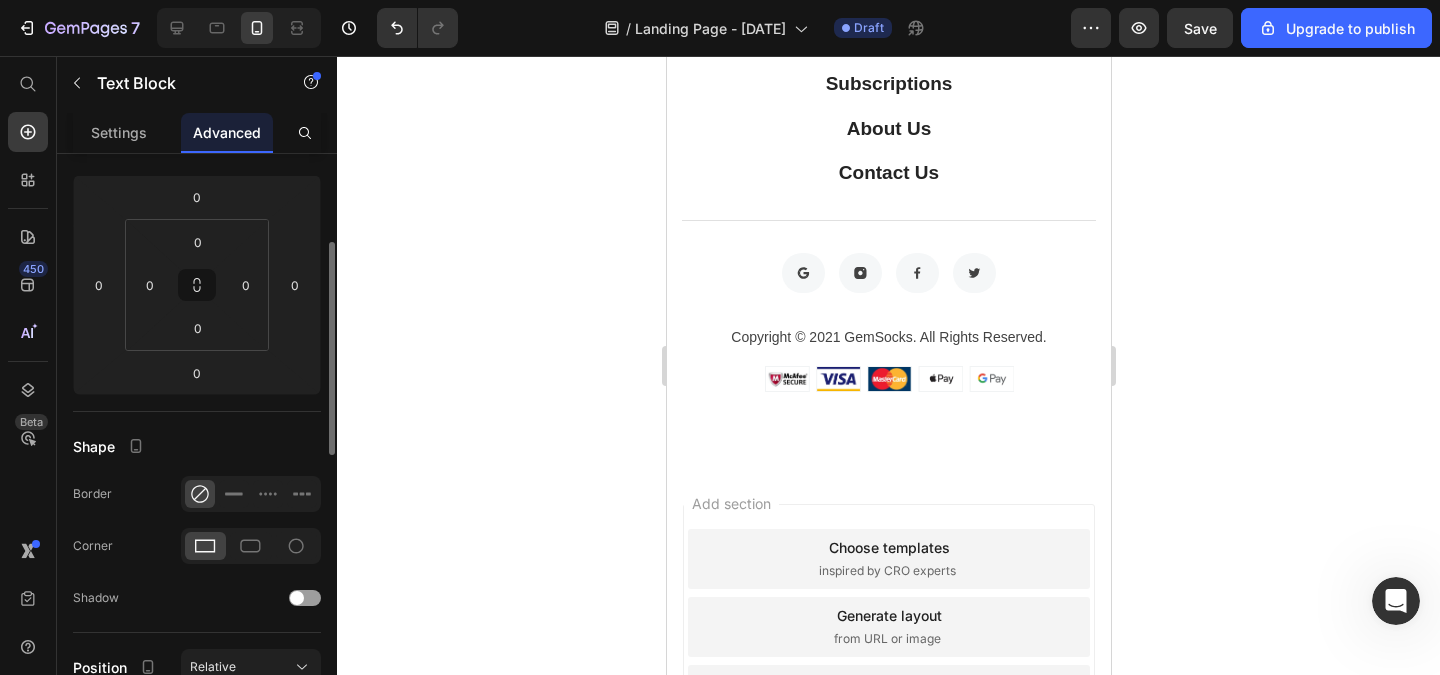 scroll, scrollTop: 600, scrollLeft: 0, axis: vertical 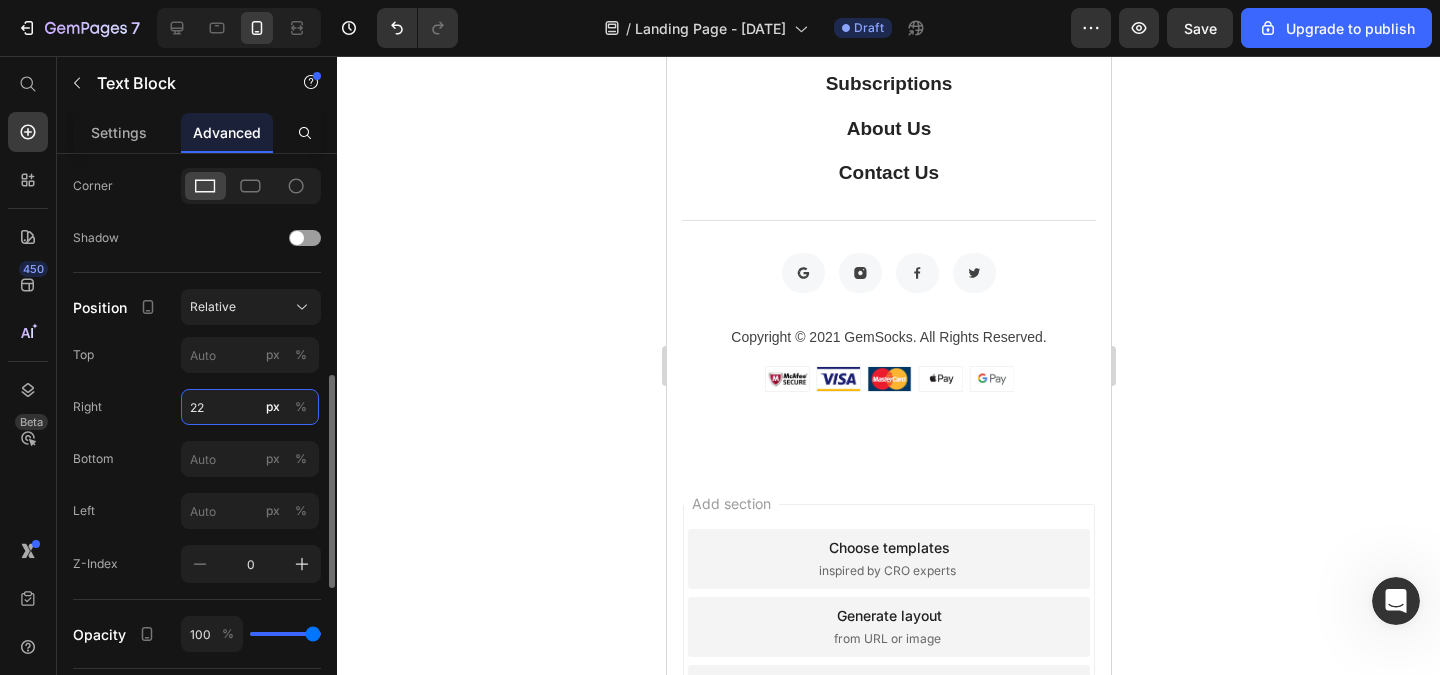 click on "22" at bounding box center [250, 407] 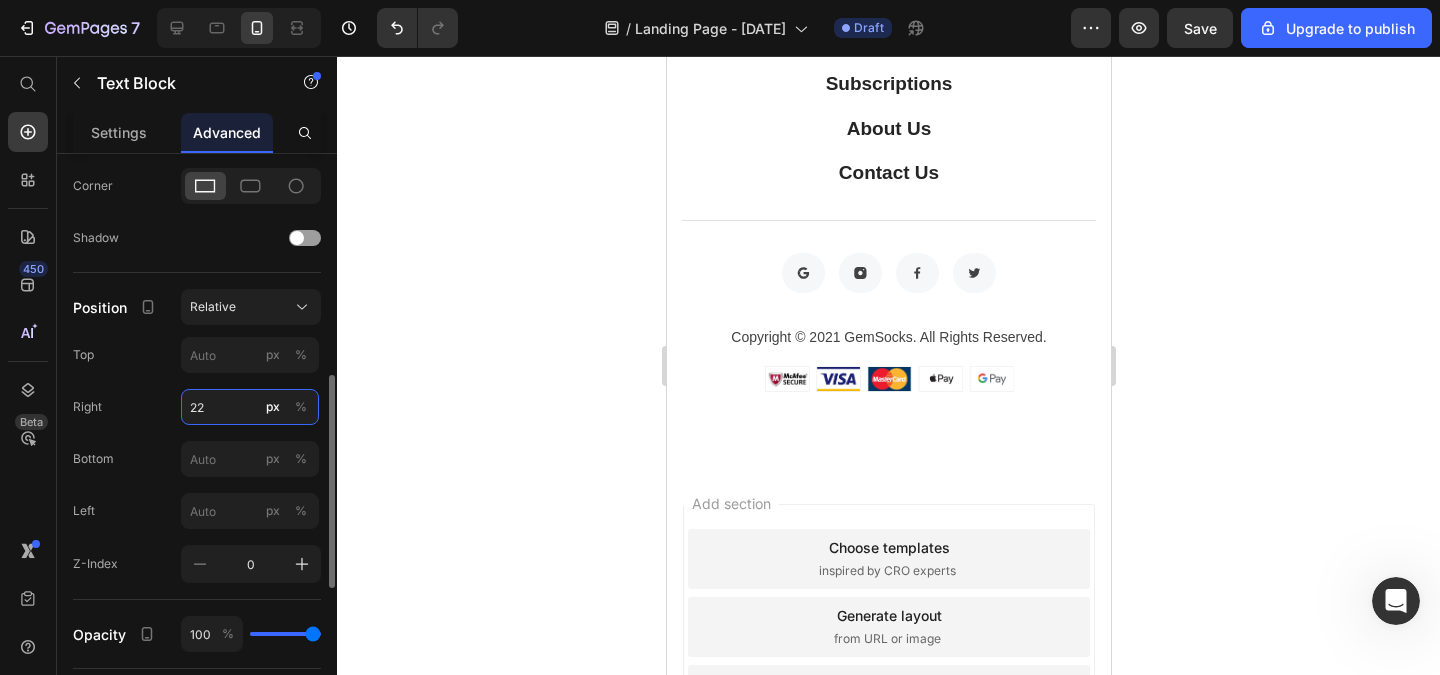 click on "22" at bounding box center (250, 407) 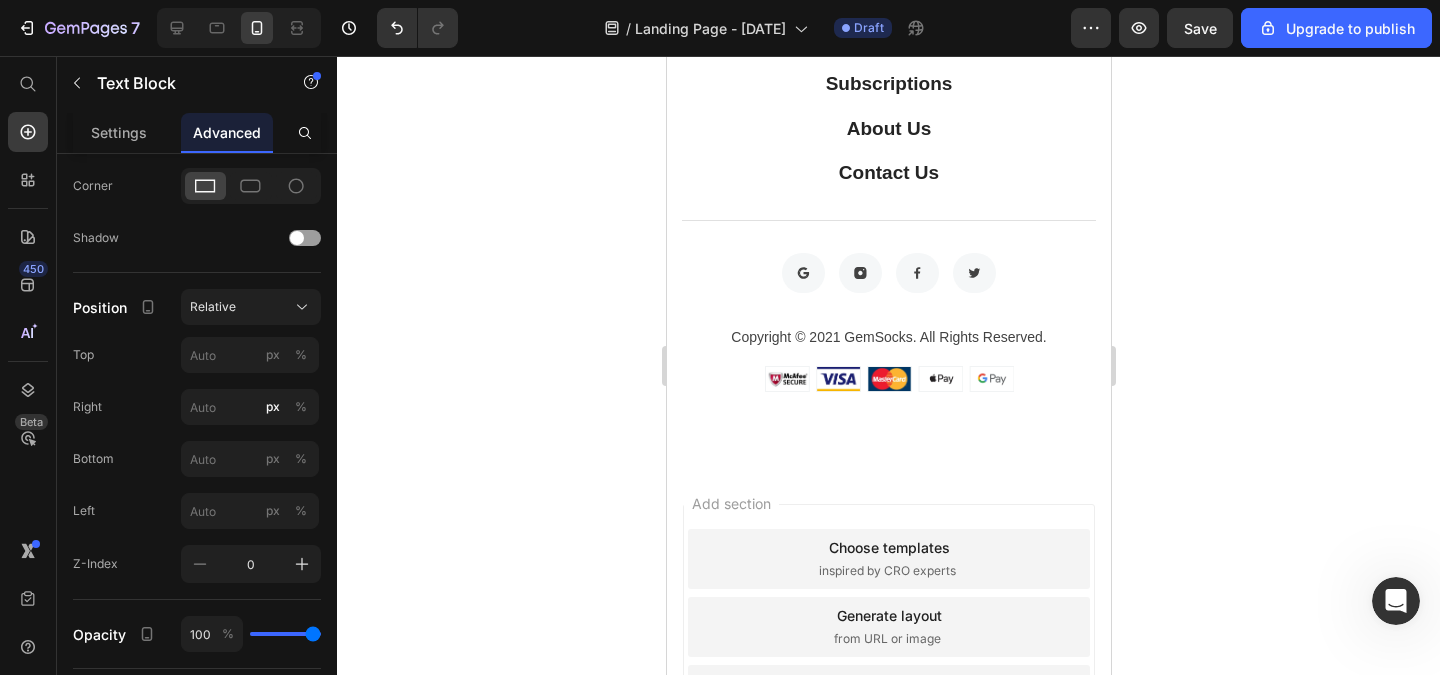 type on "22" 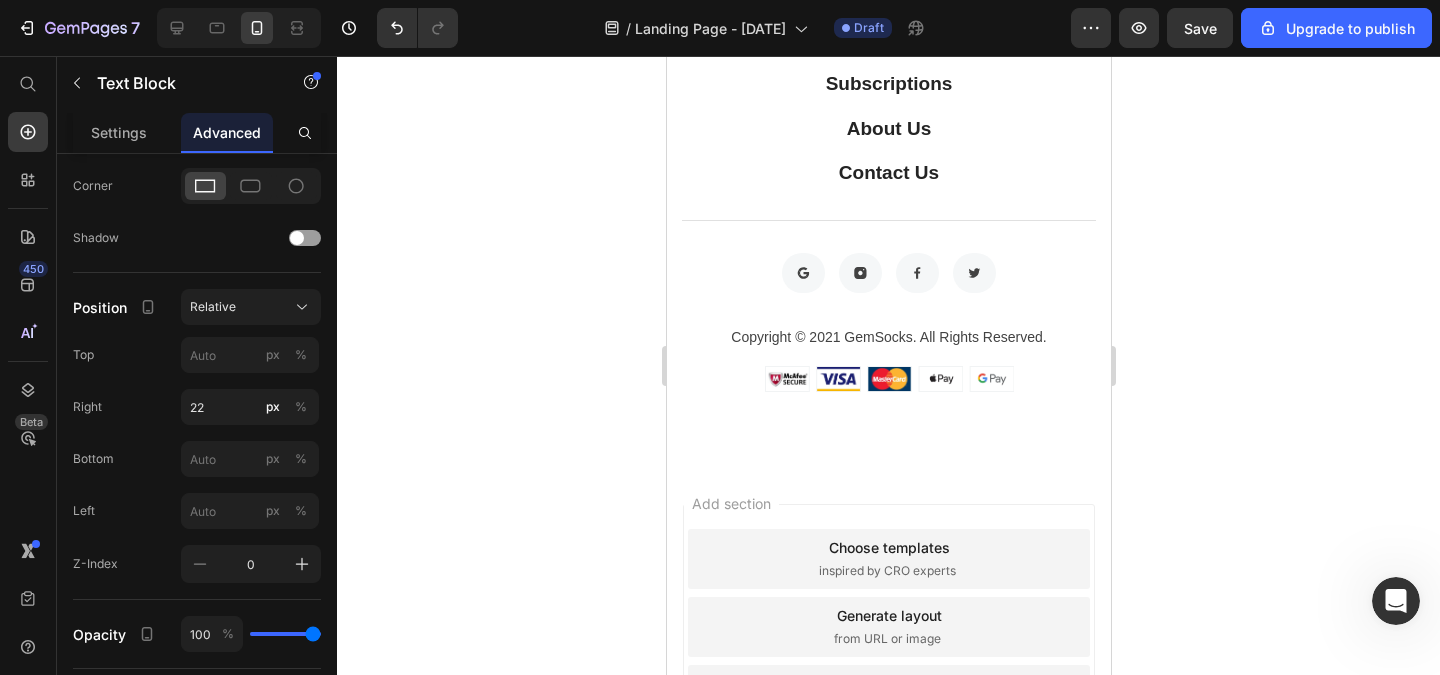 click 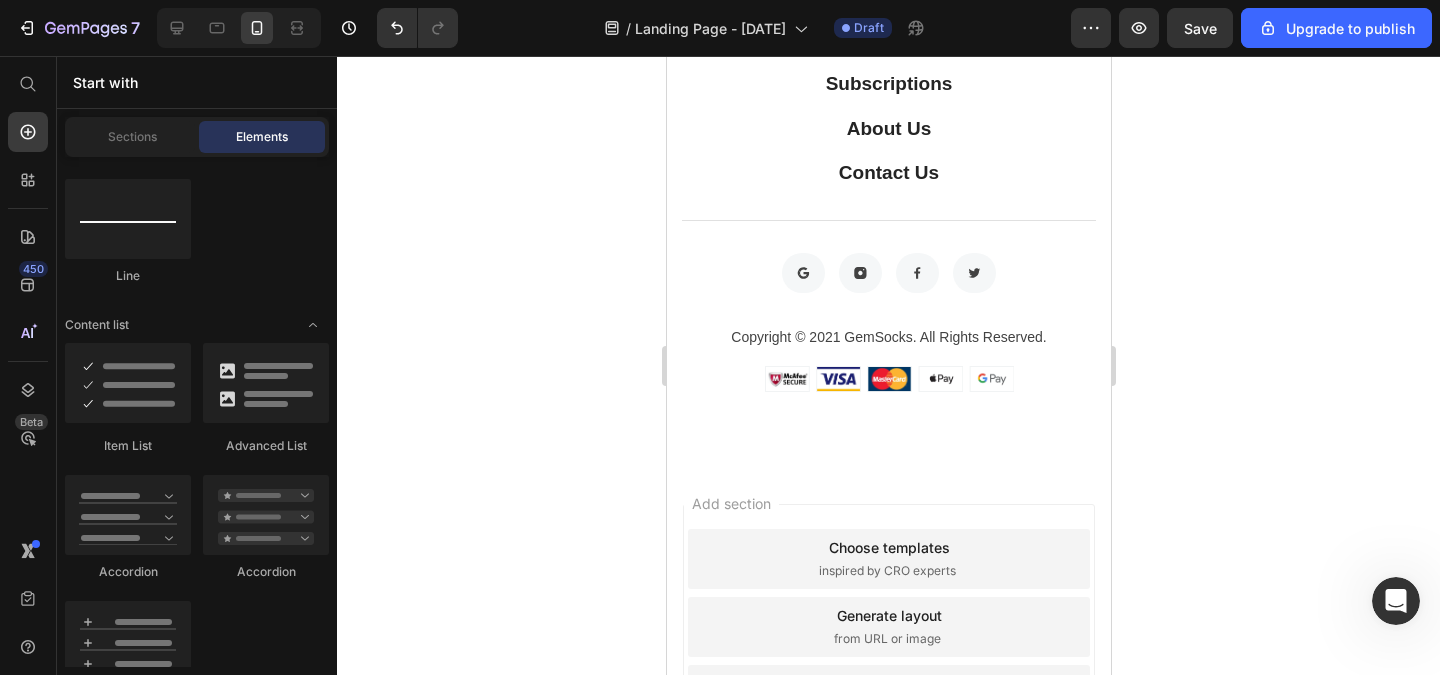 click on "673 están viendo esto ahora" at bounding box center (801, -51) 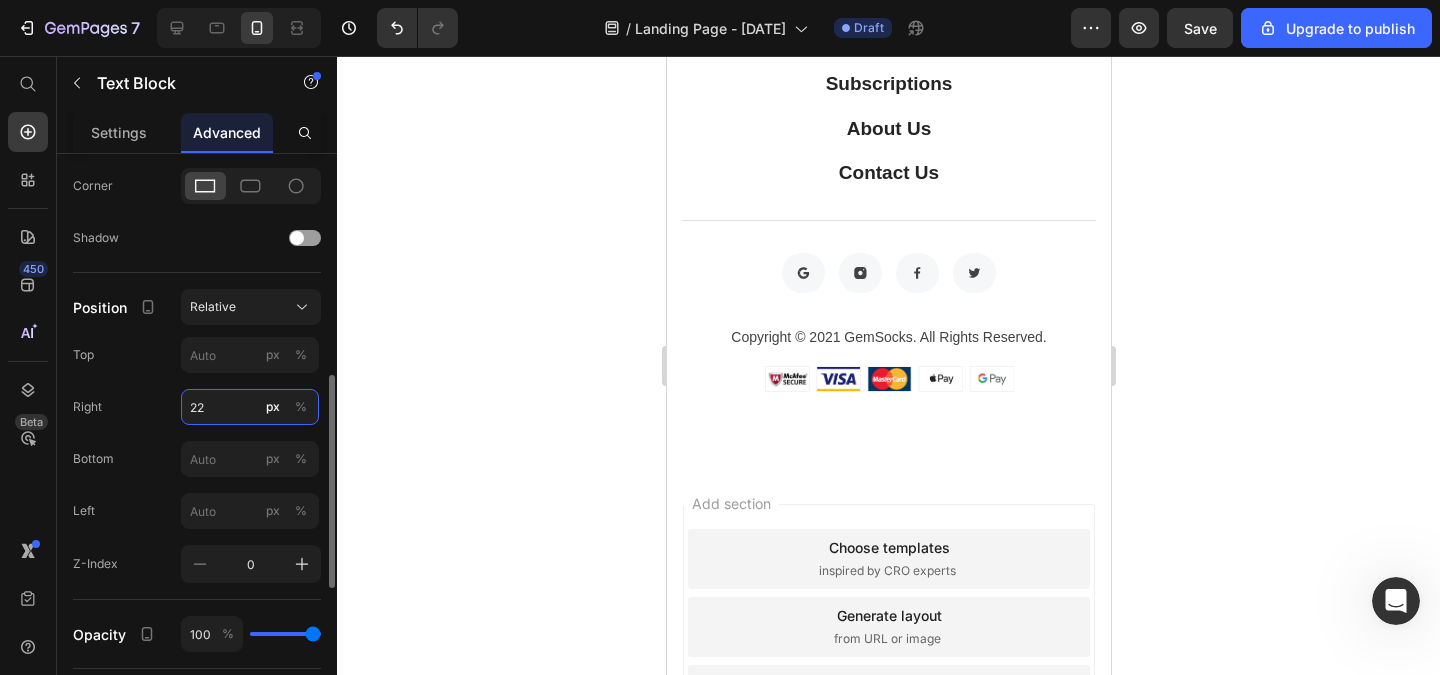 click on "22" at bounding box center [250, 407] 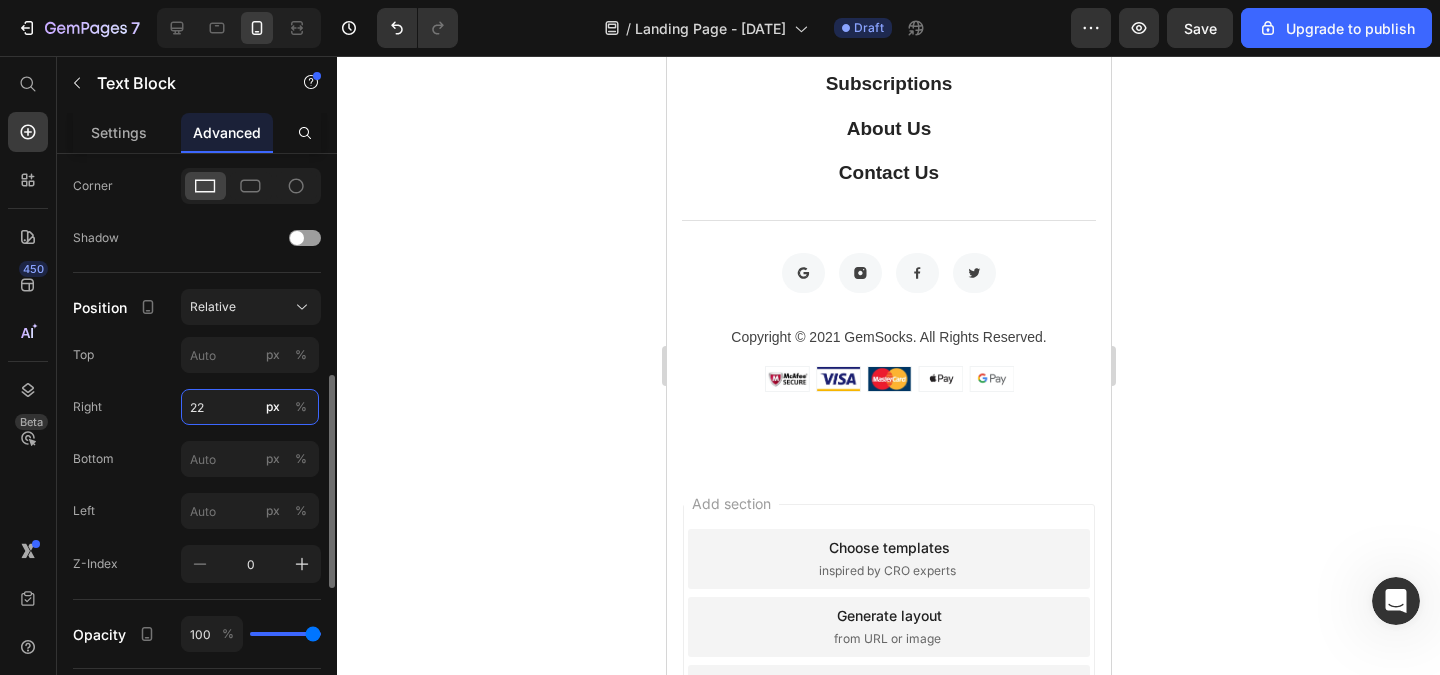 click on "22" at bounding box center (250, 407) 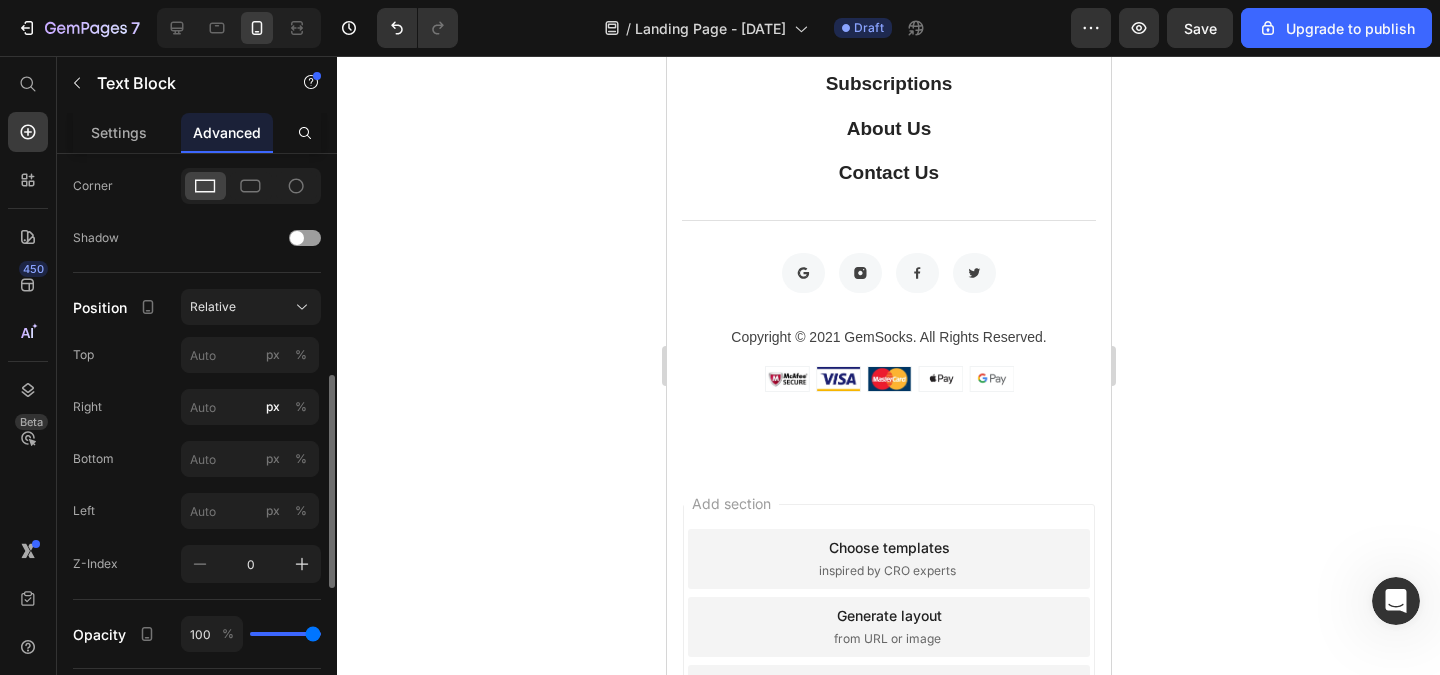 type on "22" 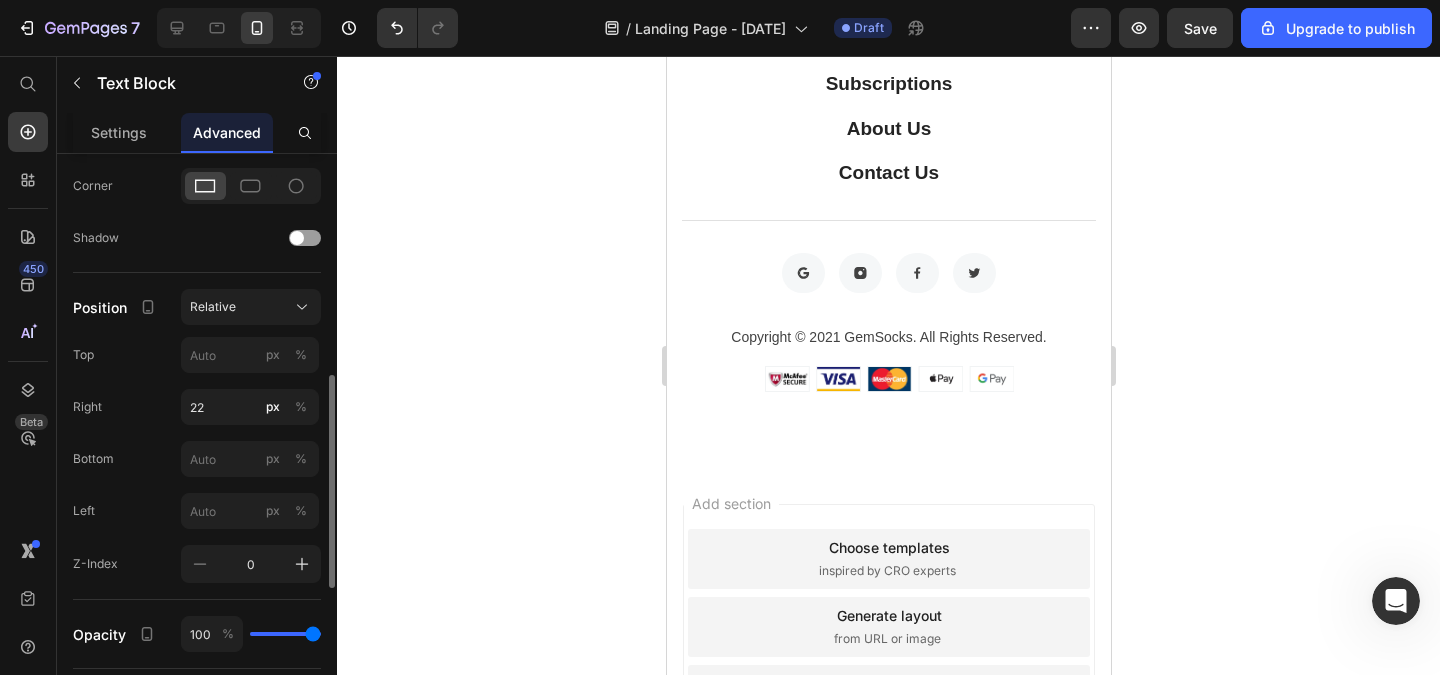 click on "Position Relative Top px % Right 22 px % Bottom px % Left px % Z-Index 0" 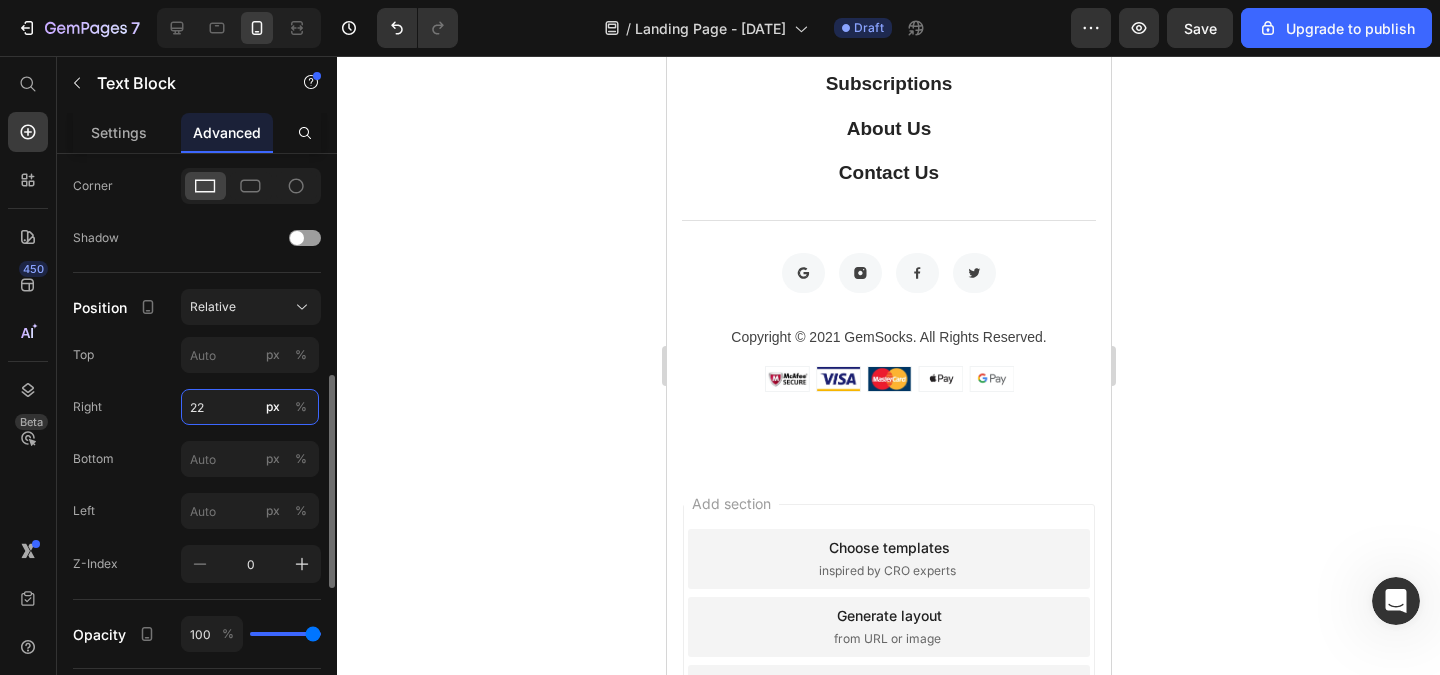 click on "22" at bounding box center (250, 407) 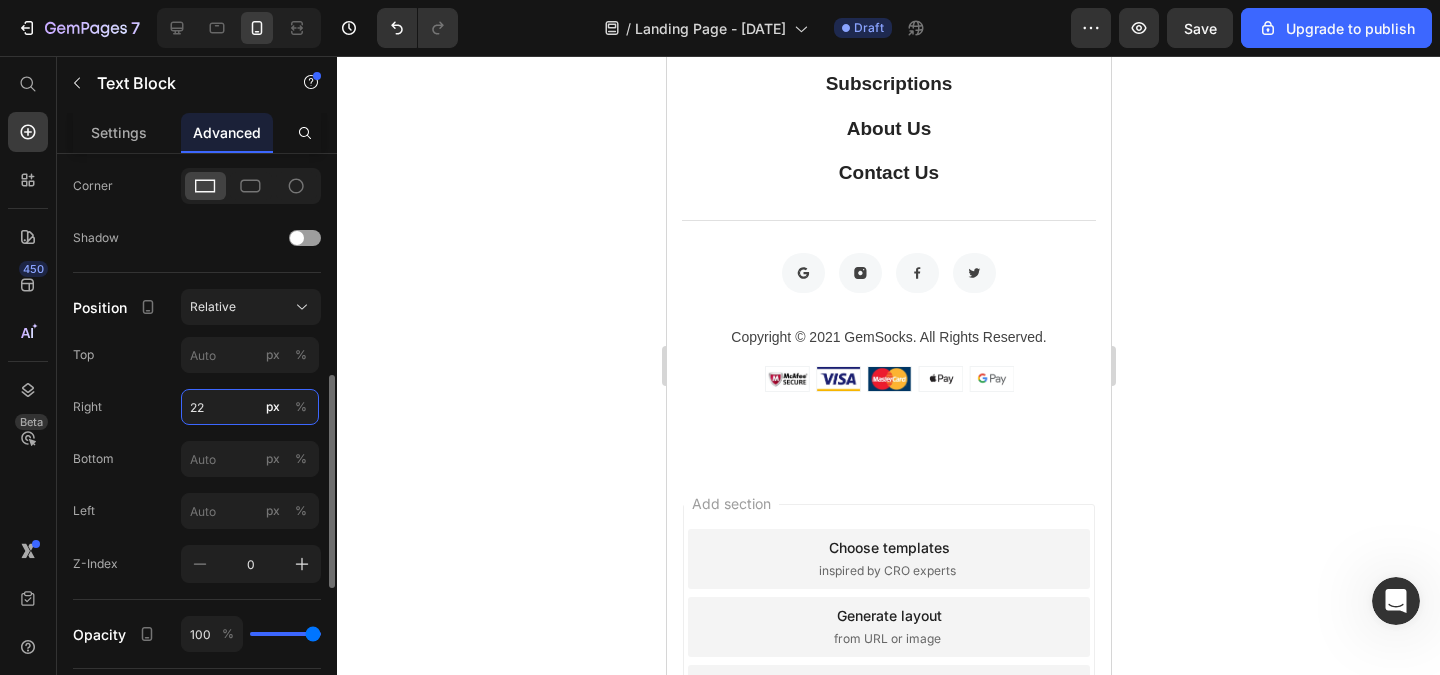 click on "22" at bounding box center (250, 407) 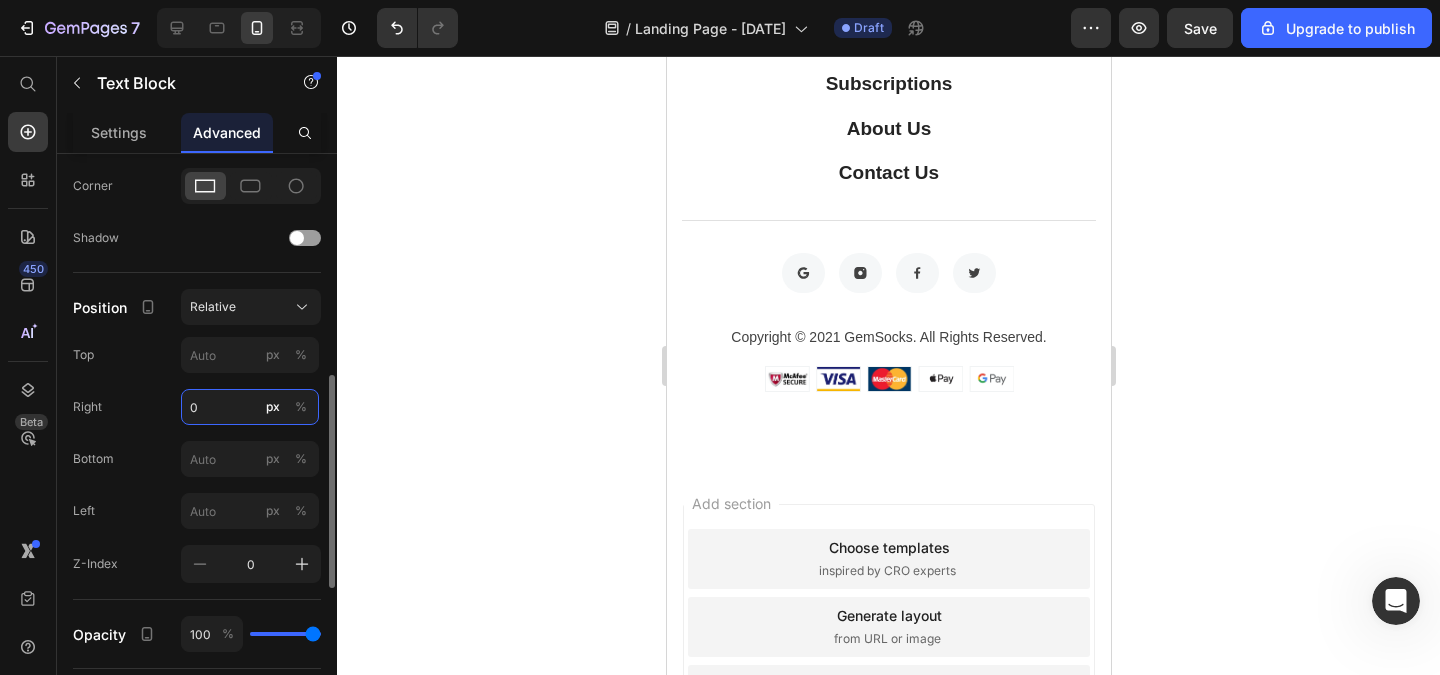 type on "0" 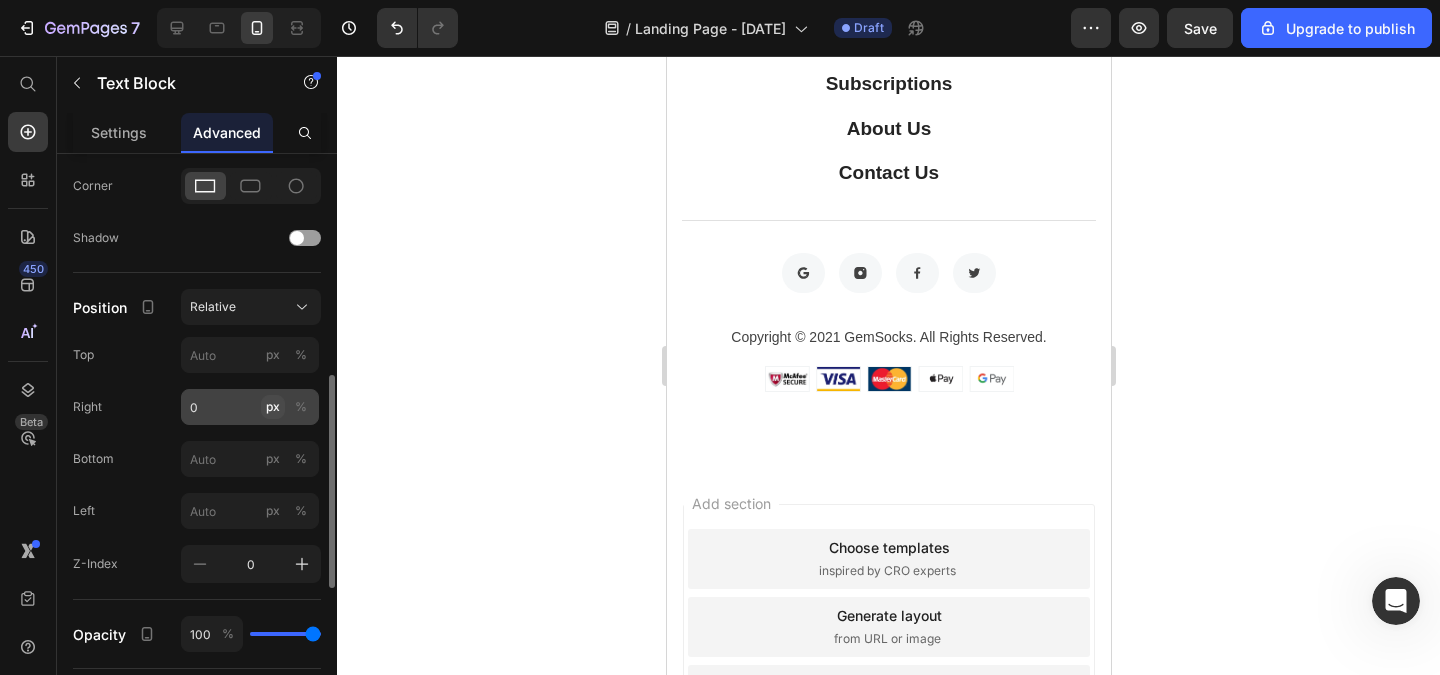 click on "px" 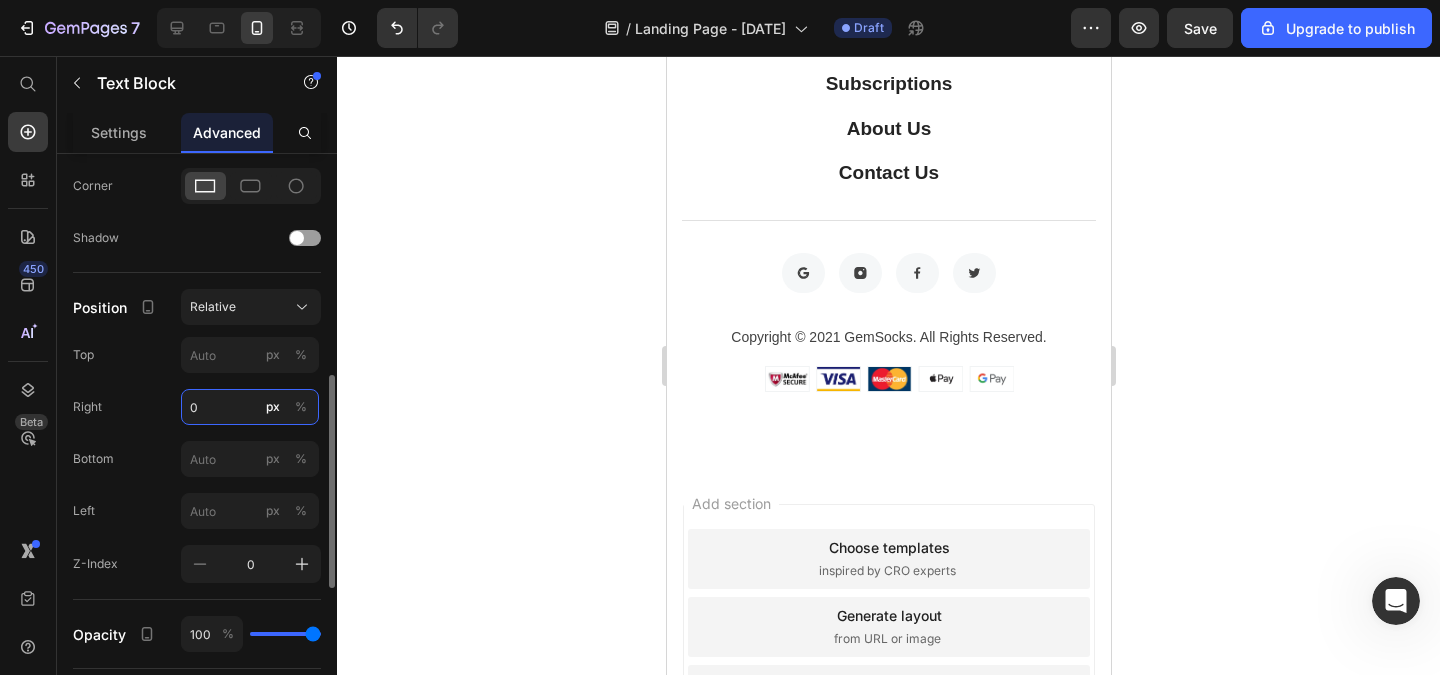 click on "0" at bounding box center [250, 407] 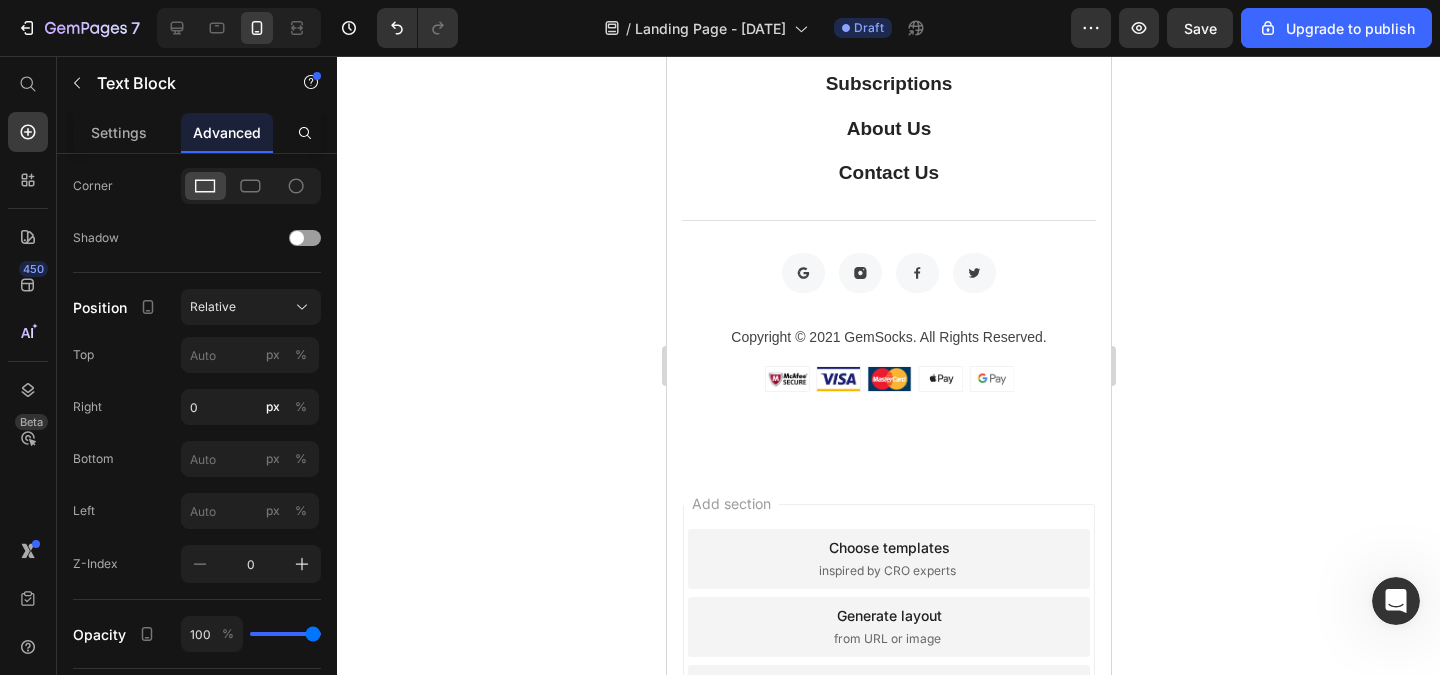 click 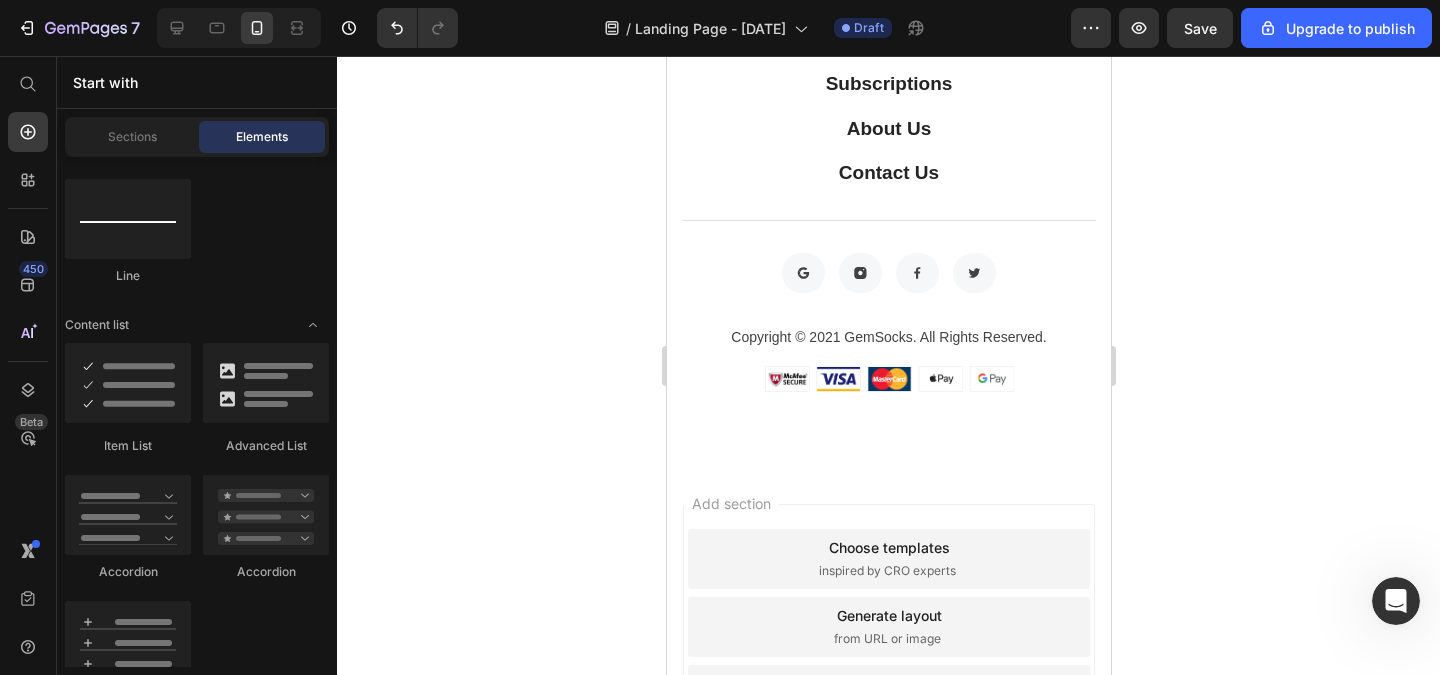 click on "673 están viendo esto ahora" at bounding box center [823, -51] 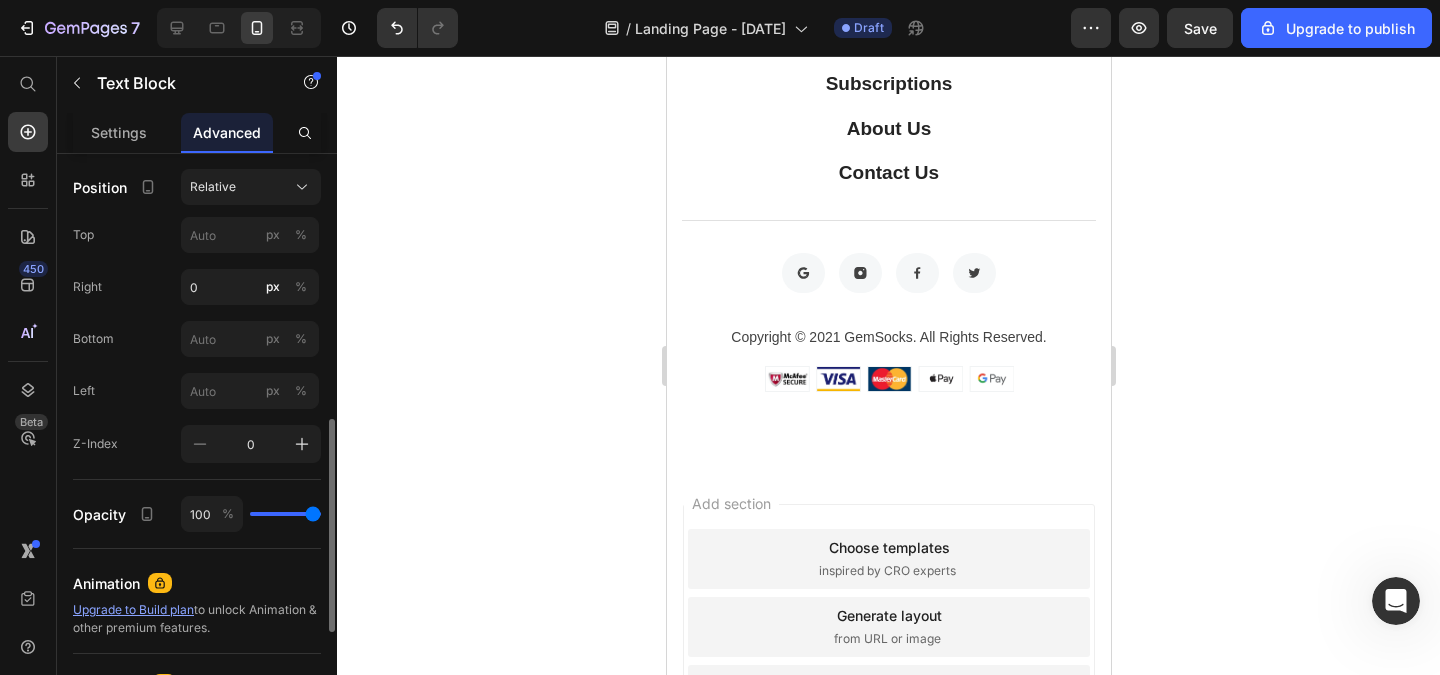 scroll, scrollTop: 840, scrollLeft: 0, axis: vertical 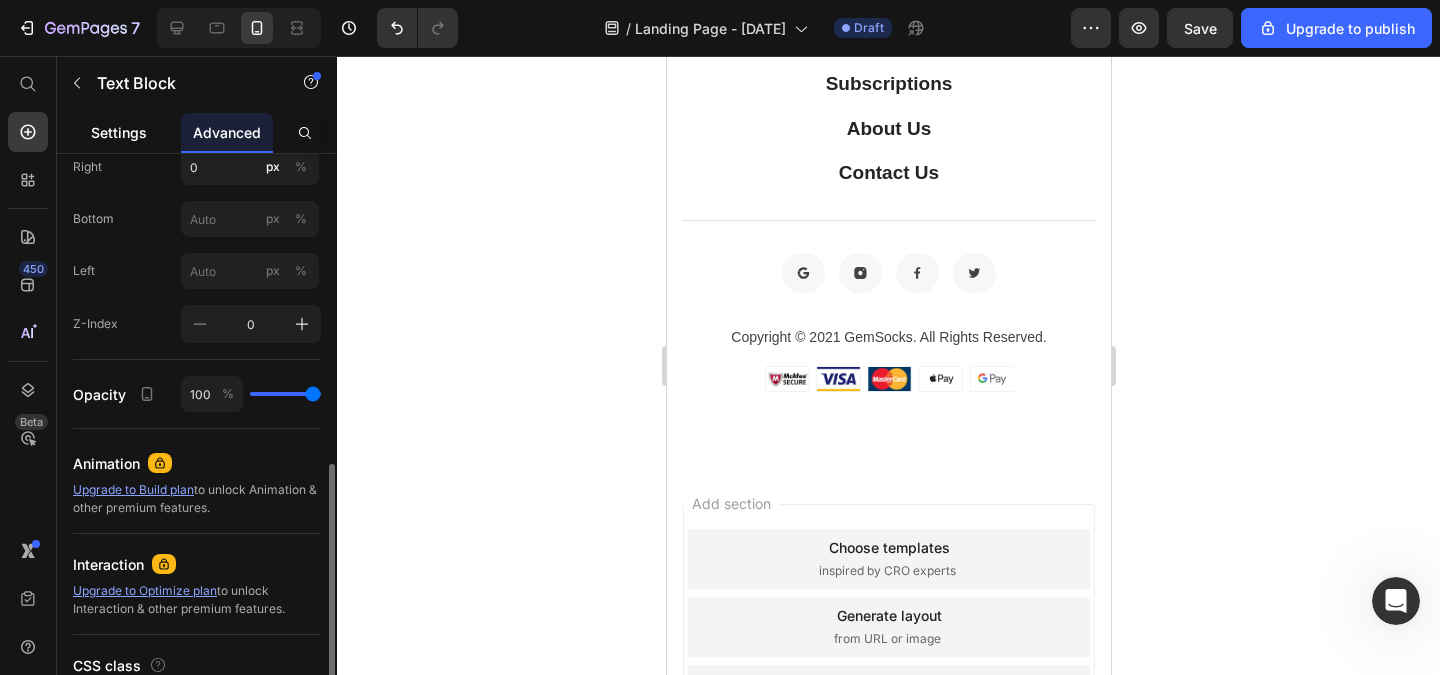 click on "Settings" at bounding box center (119, 132) 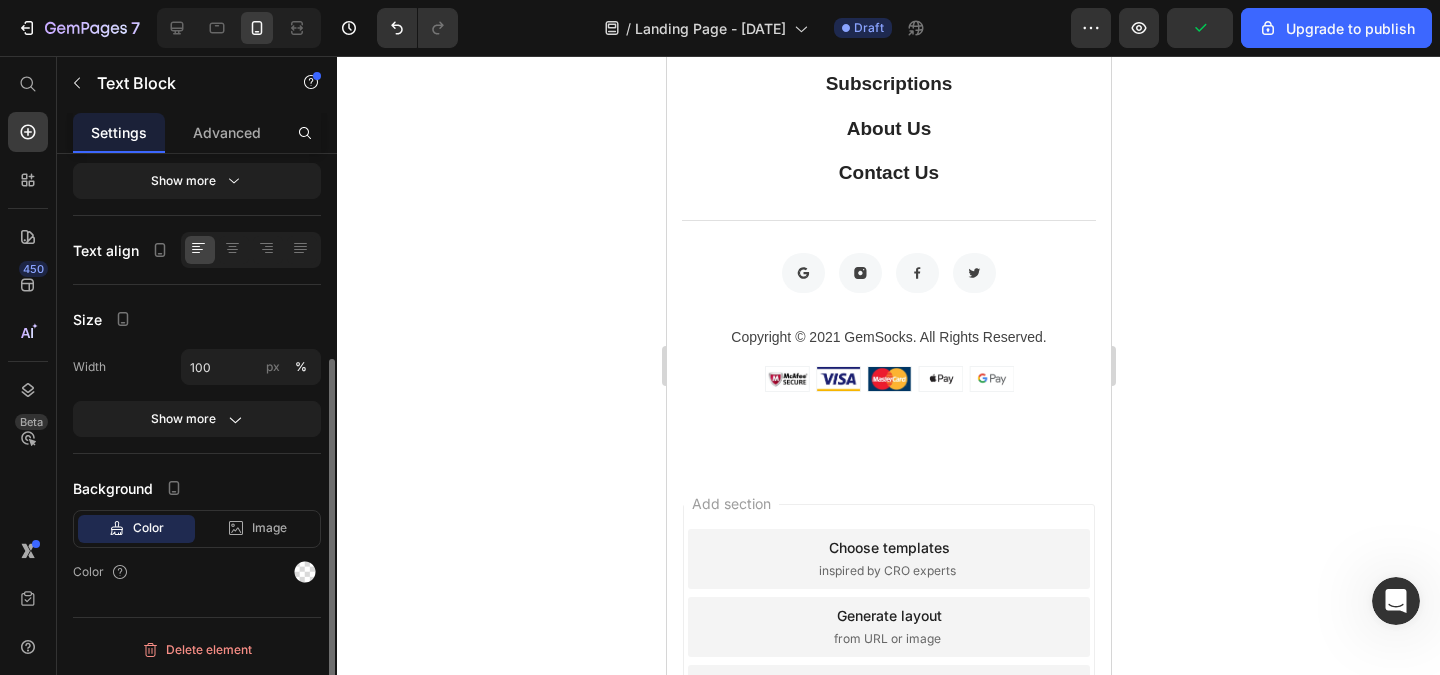 scroll, scrollTop: 0, scrollLeft: 0, axis: both 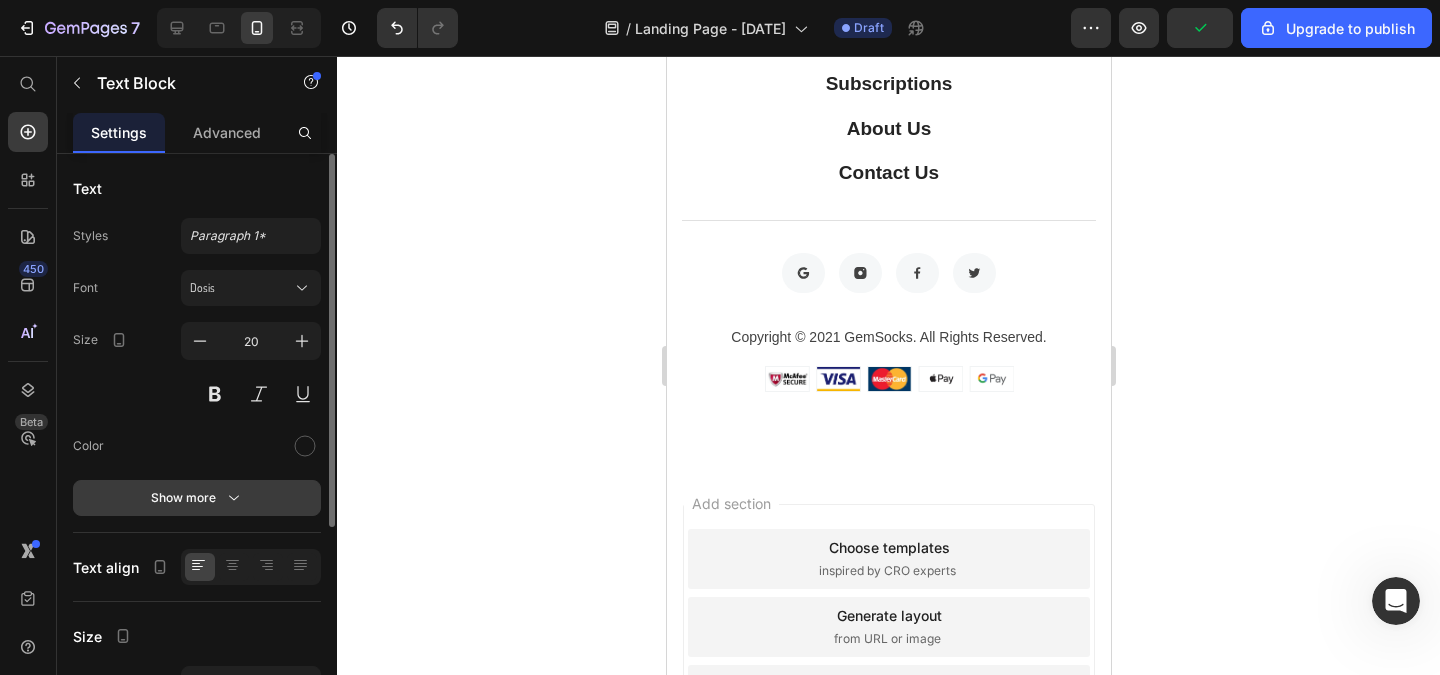 click on "Show more" at bounding box center (197, 498) 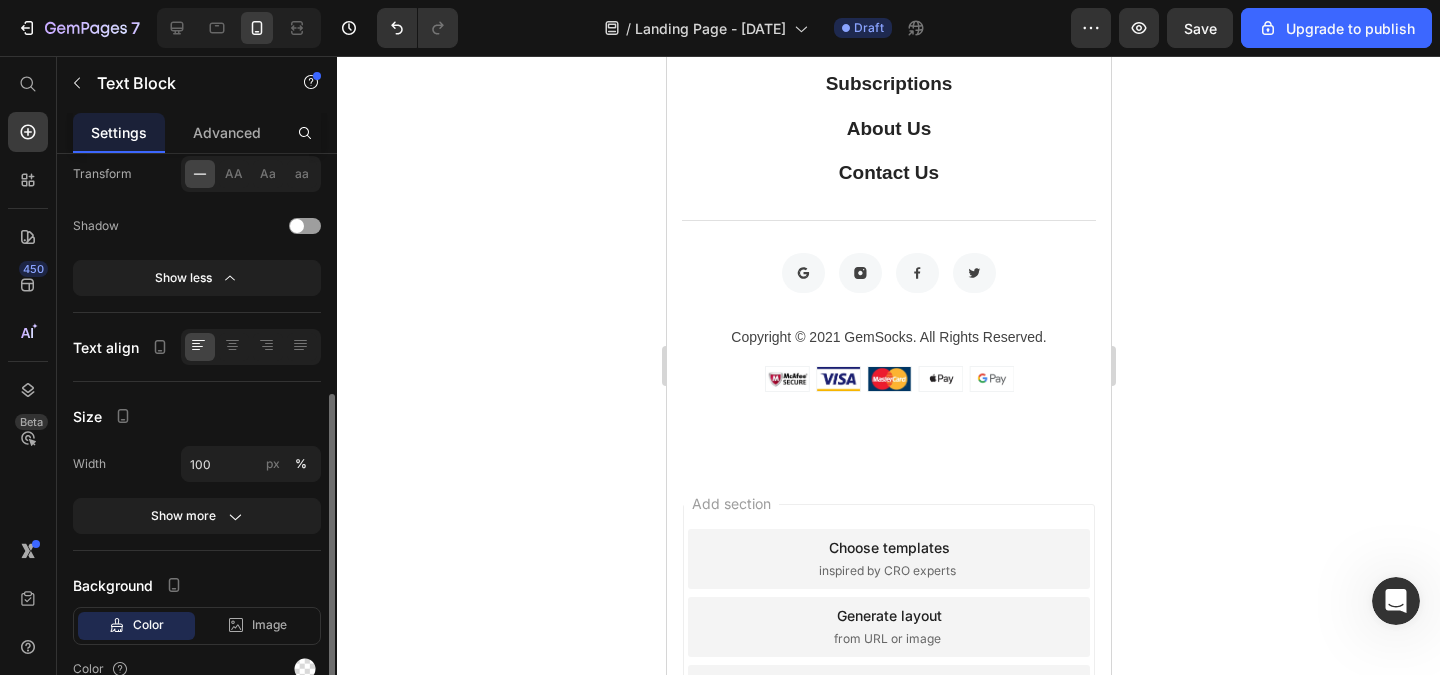 scroll, scrollTop: 577, scrollLeft: 0, axis: vertical 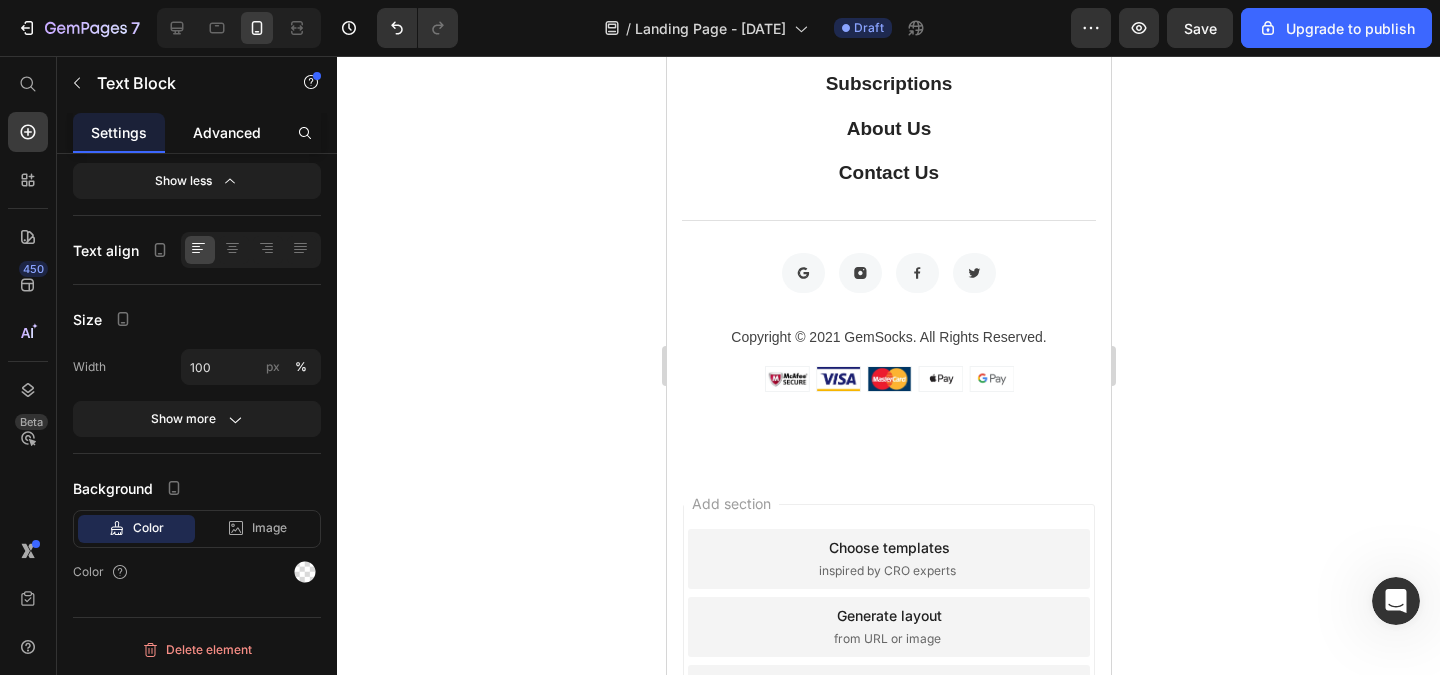 click on "Advanced" at bounding box center [227, 132] 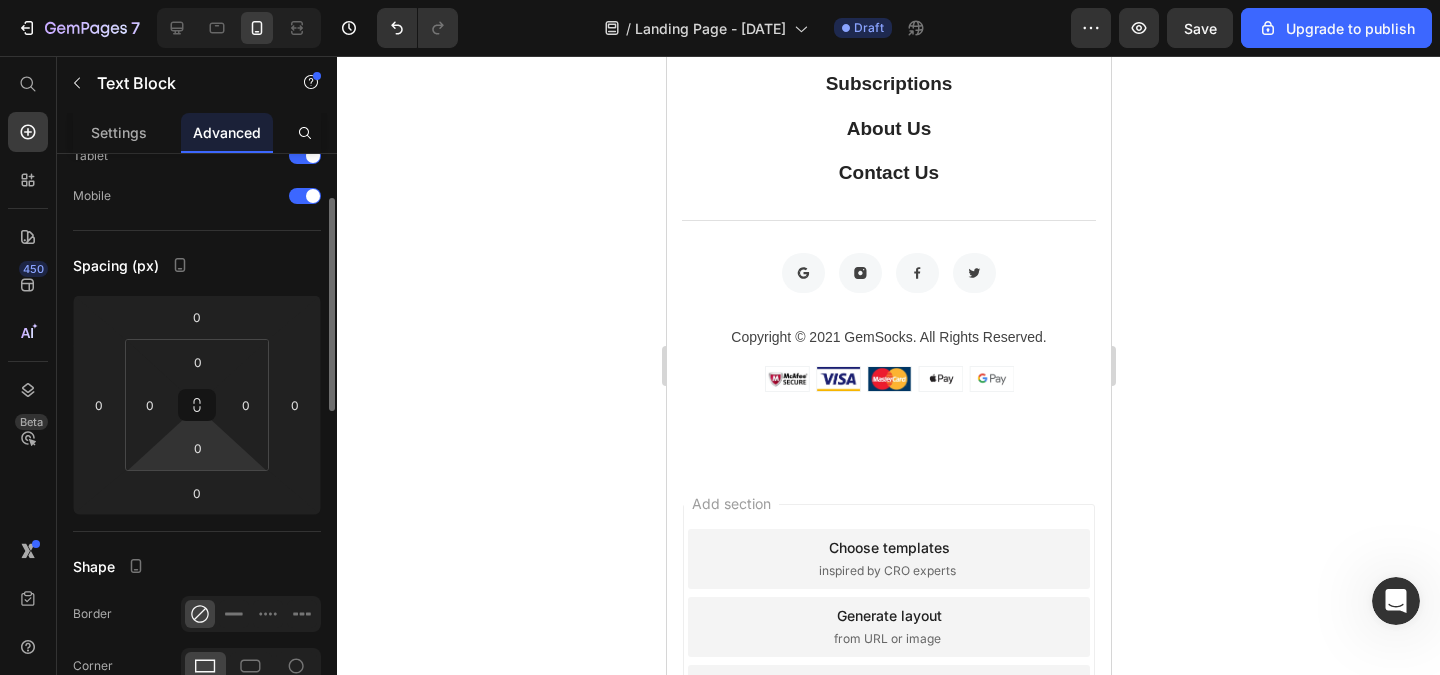 scroll, scrollTop: 240, scrollLeft: 0, axis: vertical 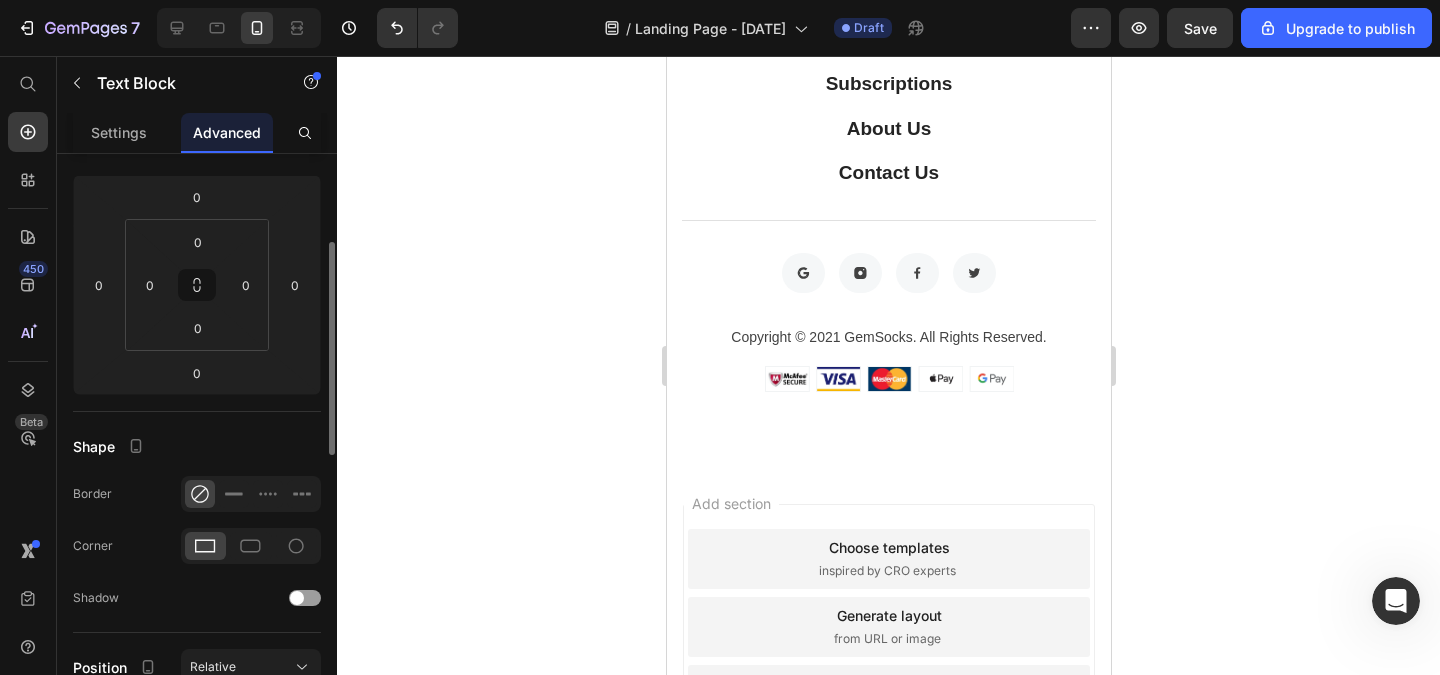 click 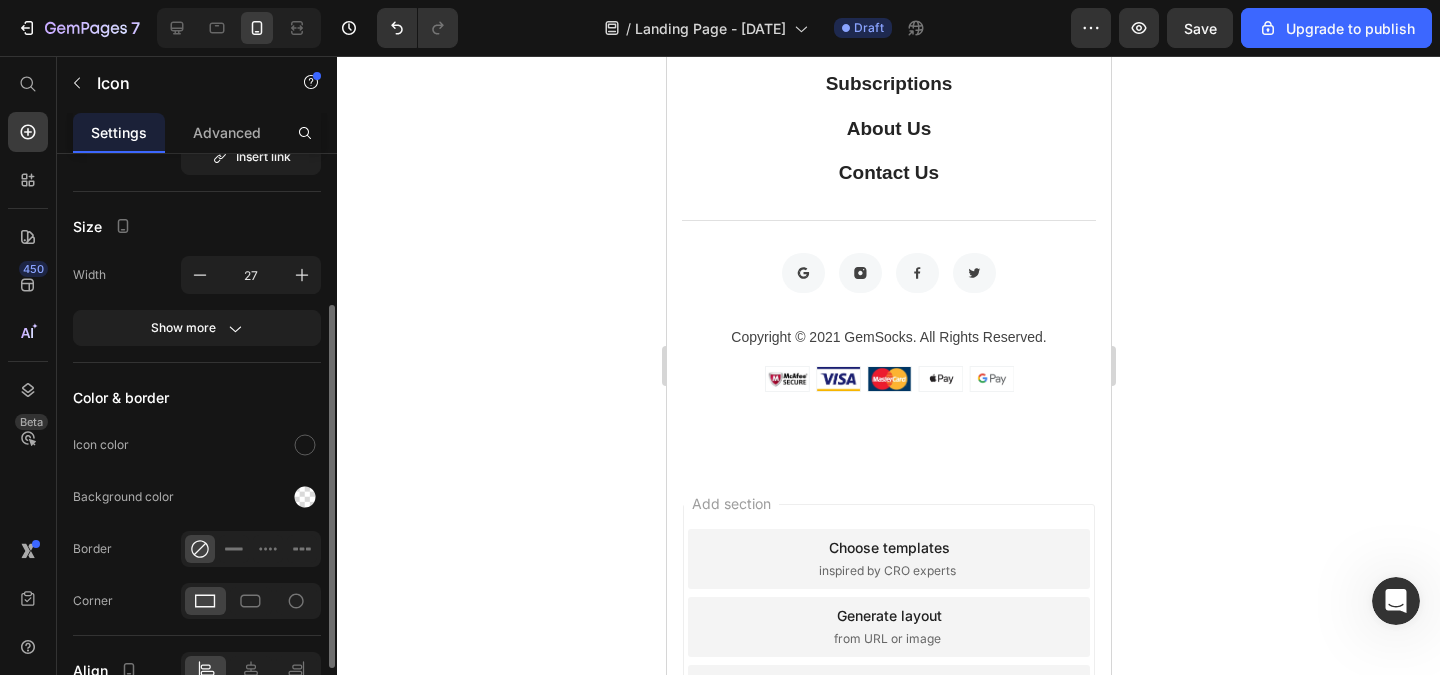 scroll, scrollTop: 0, scrollLeft: 0, axis: both 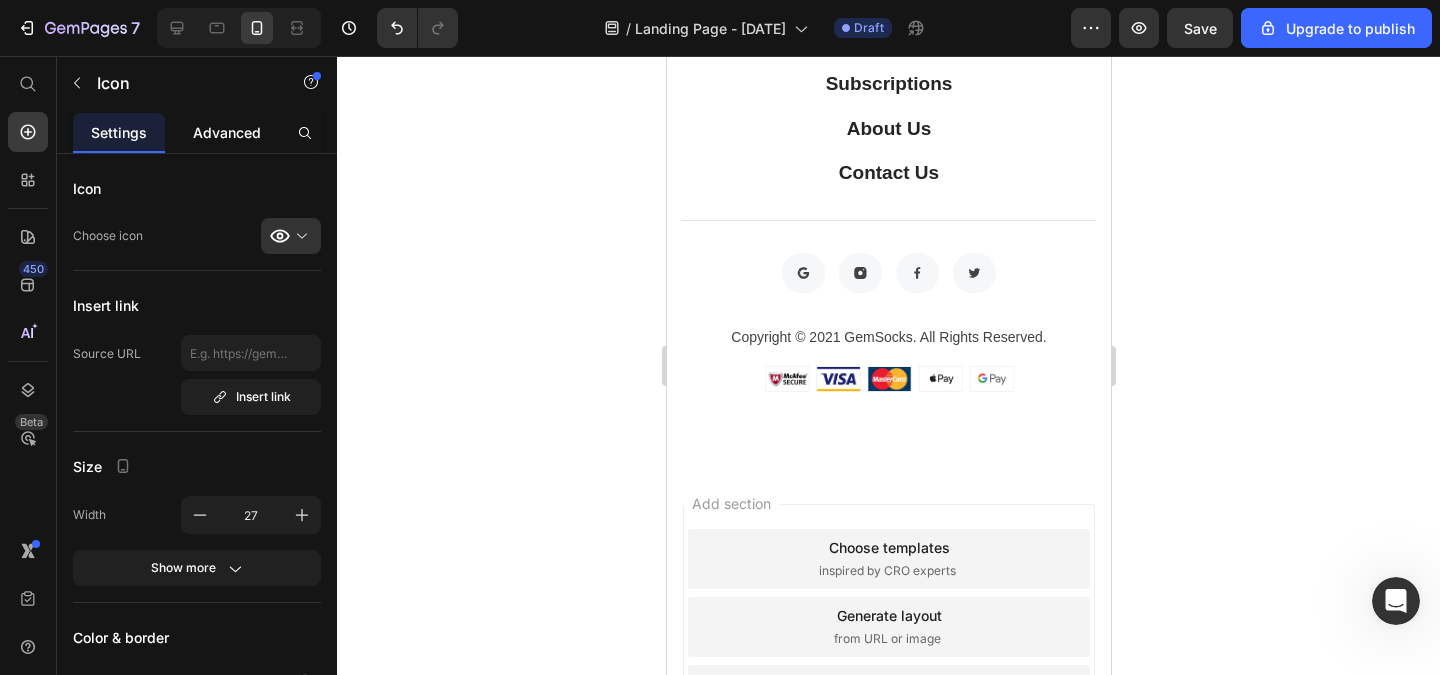click on "Advanced" at bounding box center [227, 132] 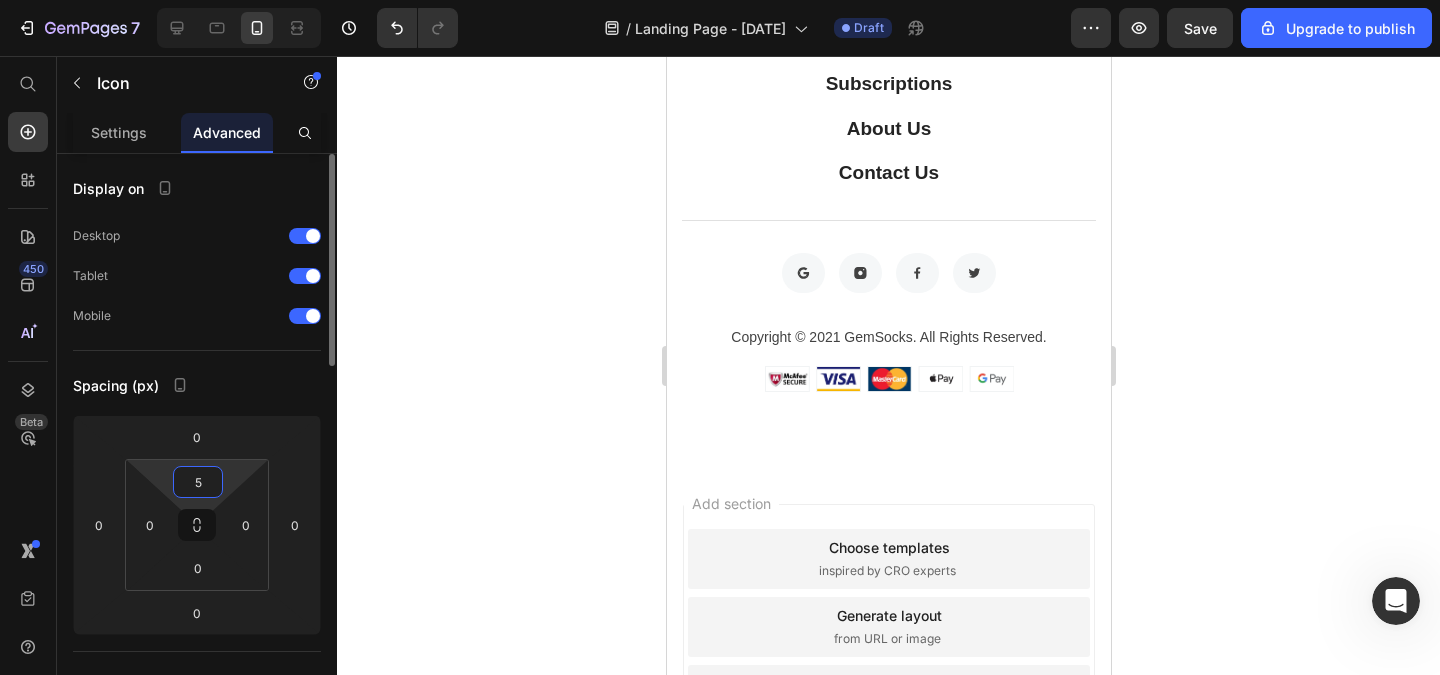 click on "5" at bounding box center (198, 482) 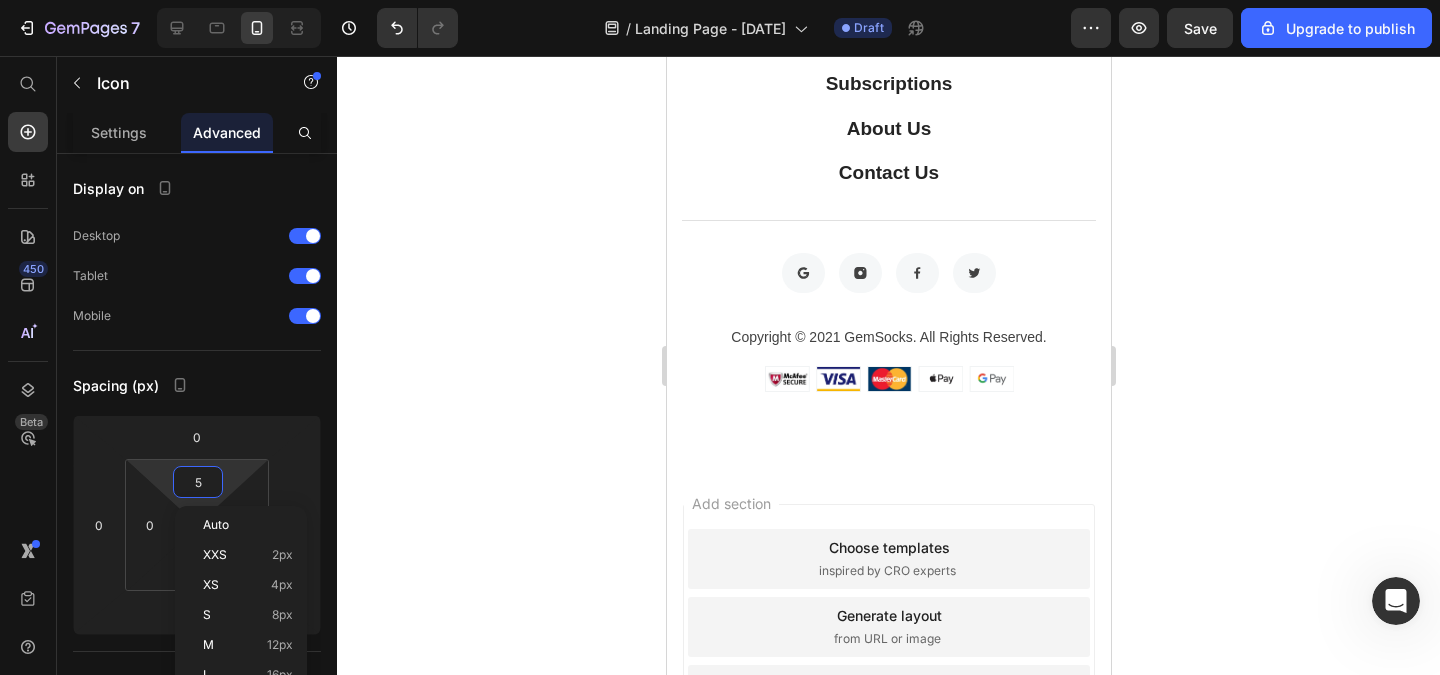 type on "0" 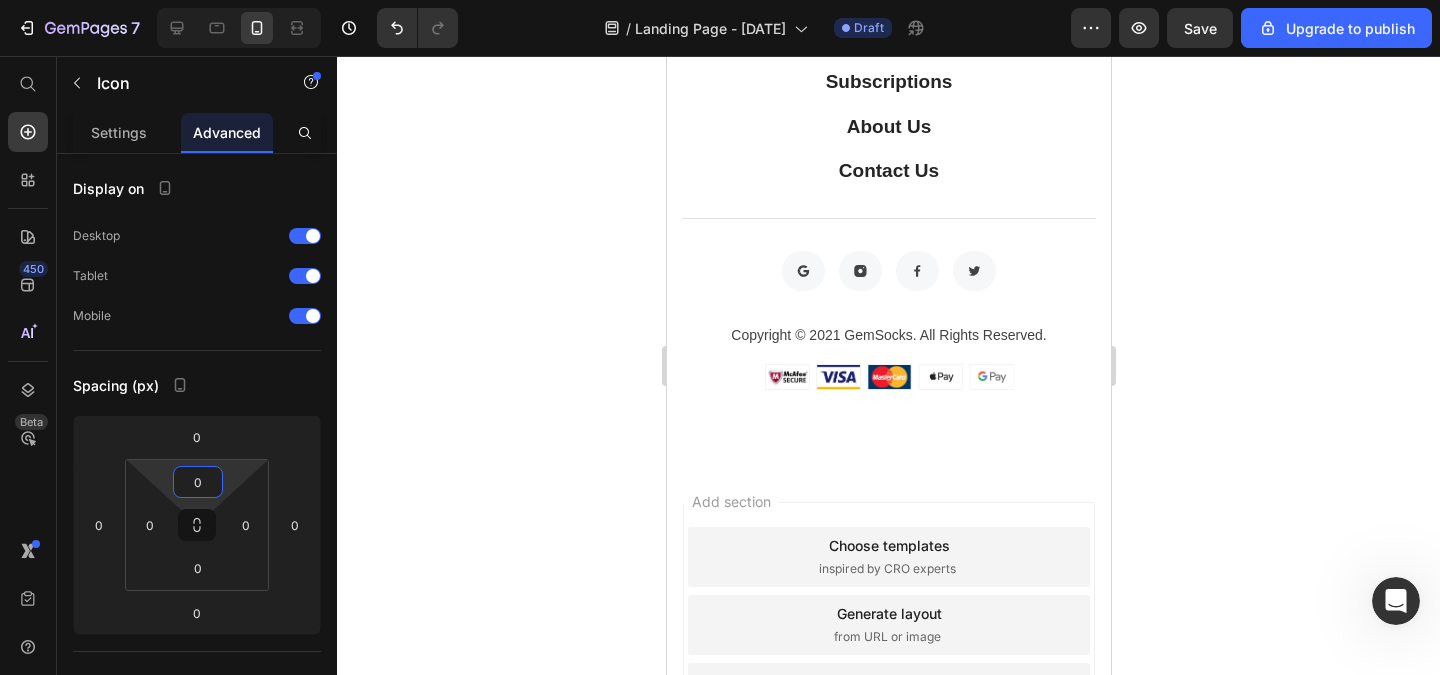 click 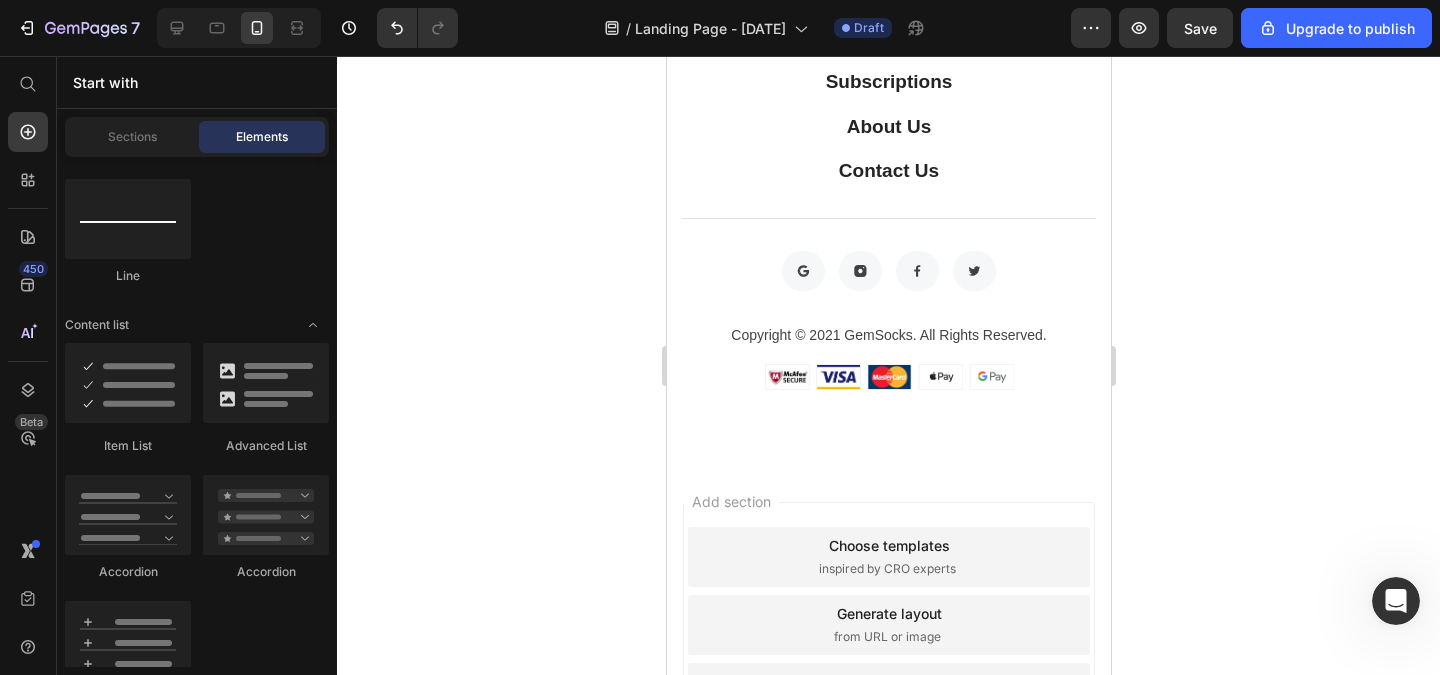 click on "673 están viendo esto ahora" at bounding box center (823, -51) 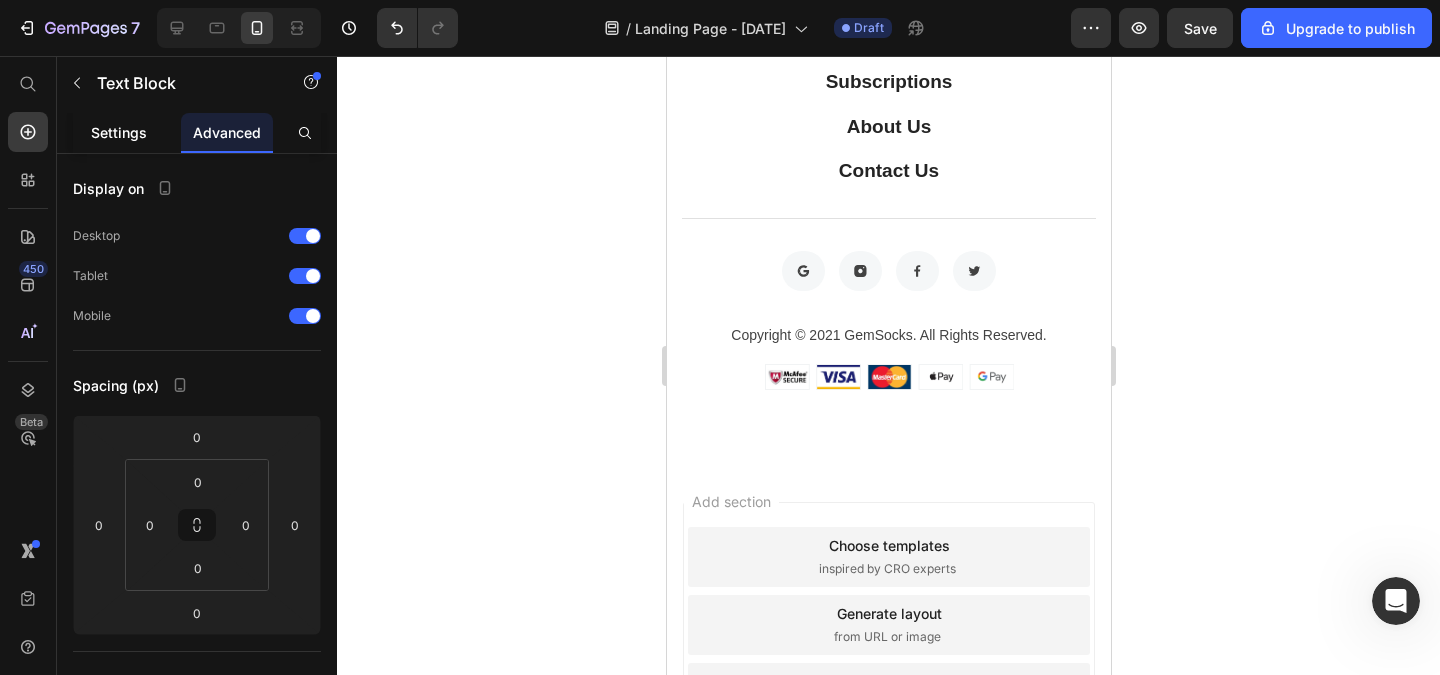 click on "Settings" at bounding box center (119, 132) 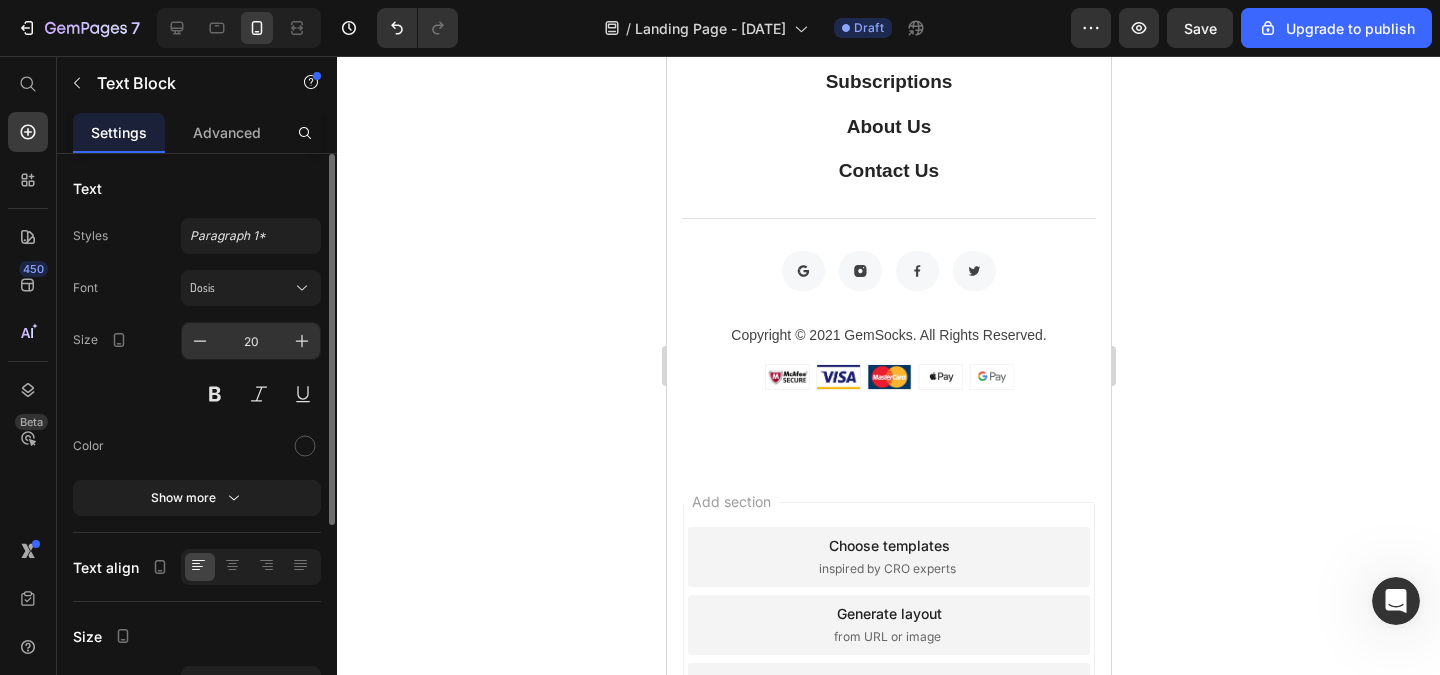 click on "20" at bounding box center [251, 341] 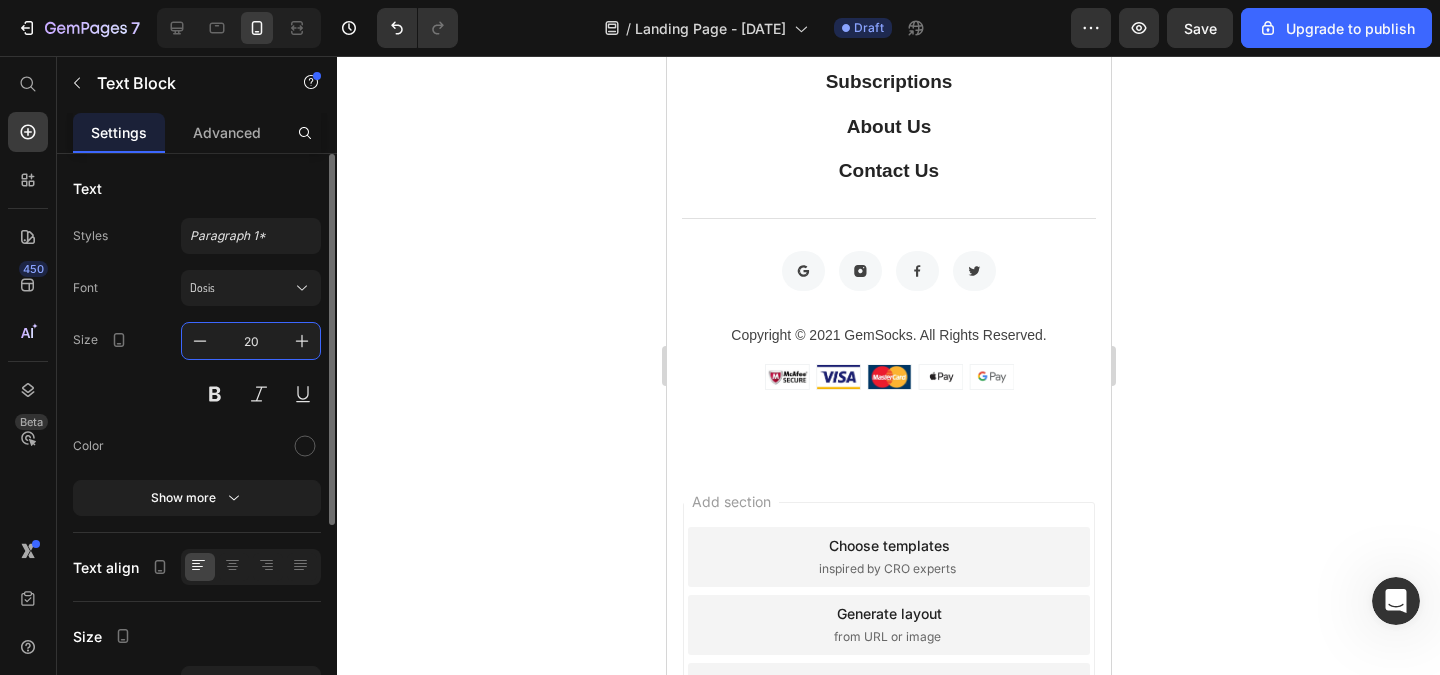 click on "20" at bounding box center [251, 341] 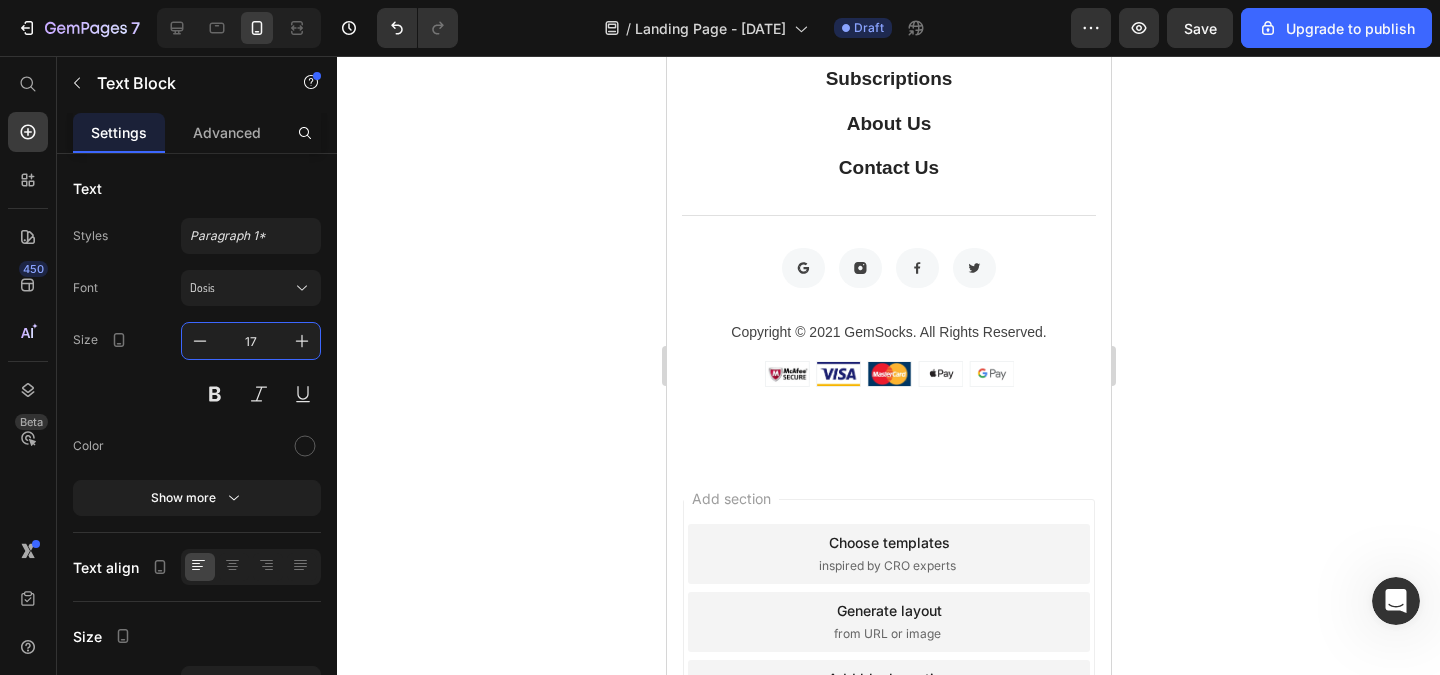 type on "17" 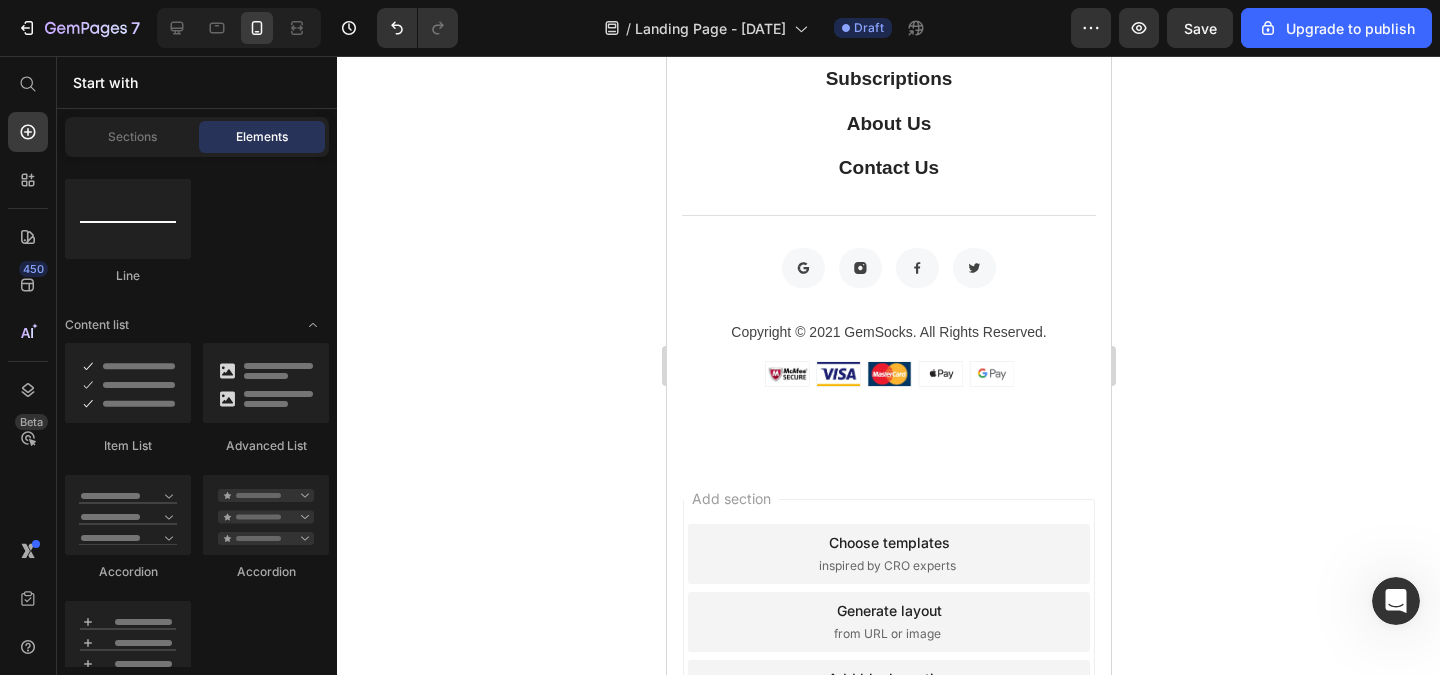 click on "673 están viendo esto ahora" at bounding box center [805, -54] 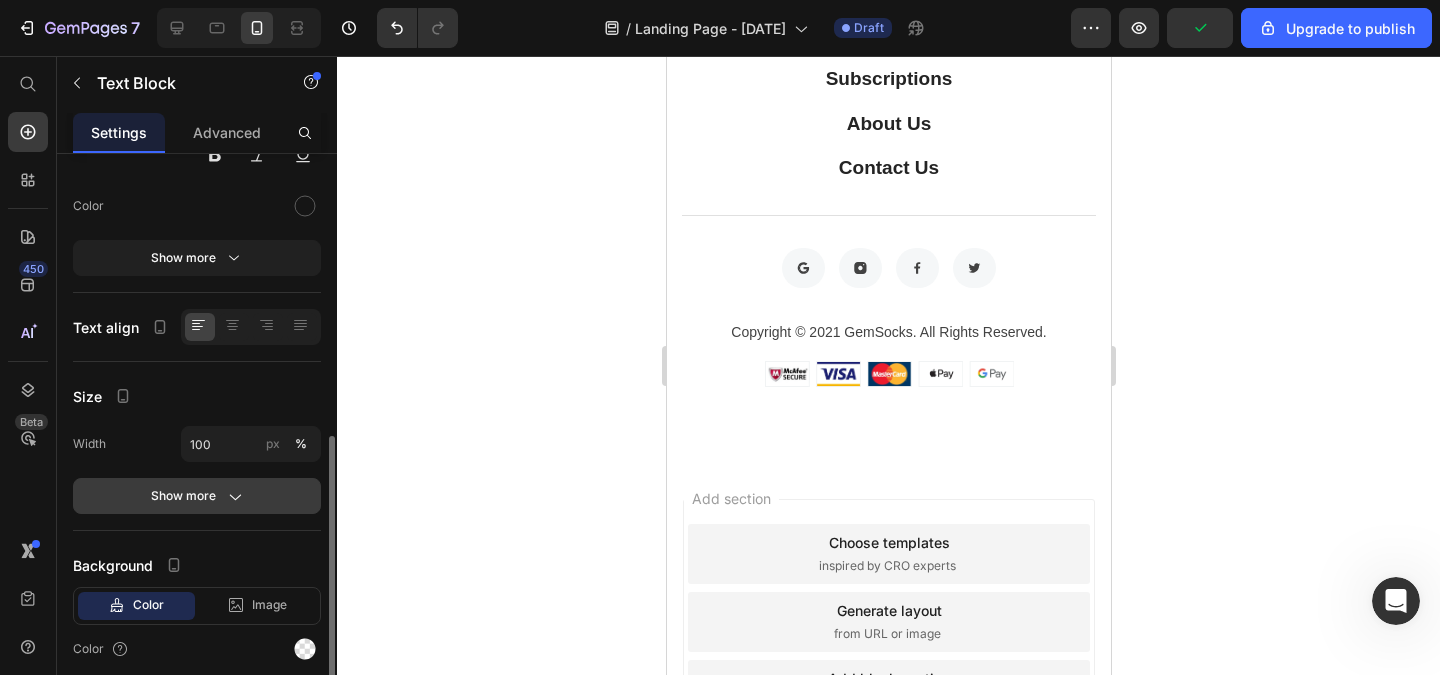 scroll, scrollTop: 317, scrollLeft: 0, axis: vertical 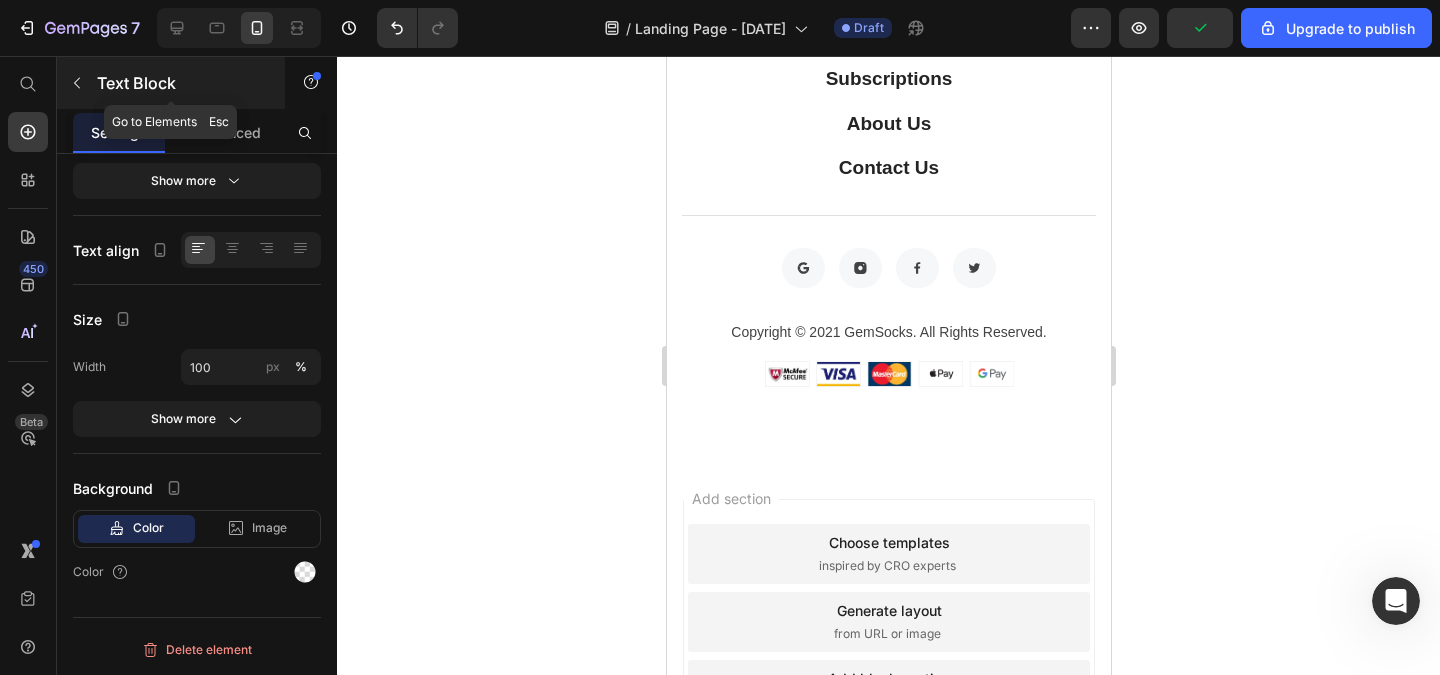 click on "Text Block" at bounding box center [171, 83] 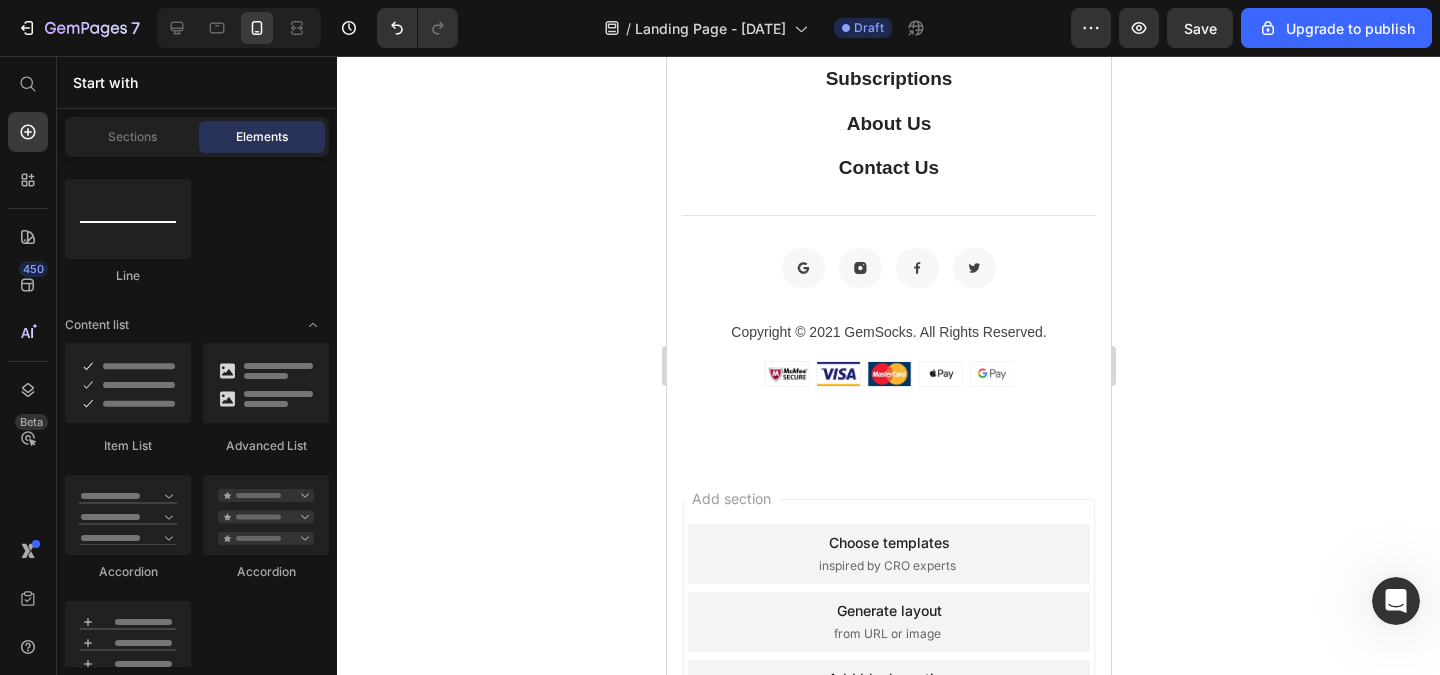 click on "Icon 673 están viendo esto ahora Text Block Row" at bounding box center (888, -53) 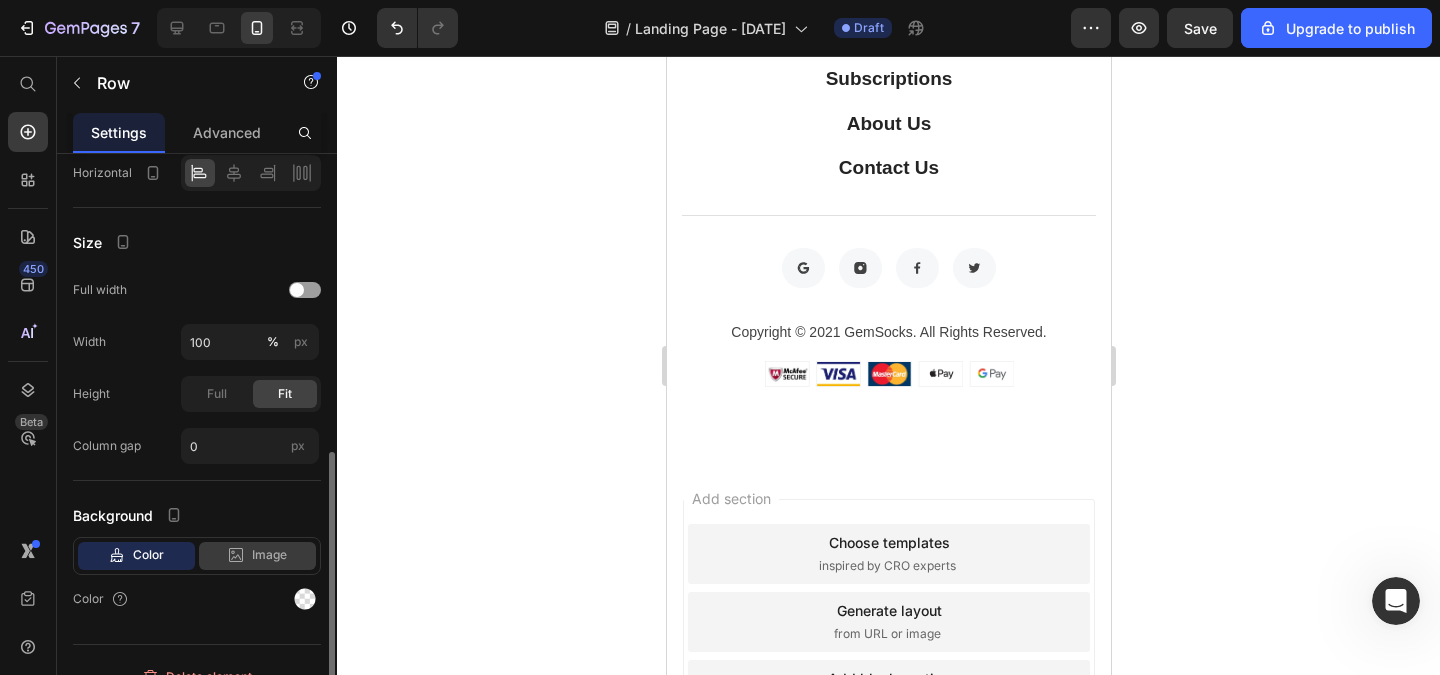 scroll, scrollTop: 507, scrollLeft: 0, axis: vertical 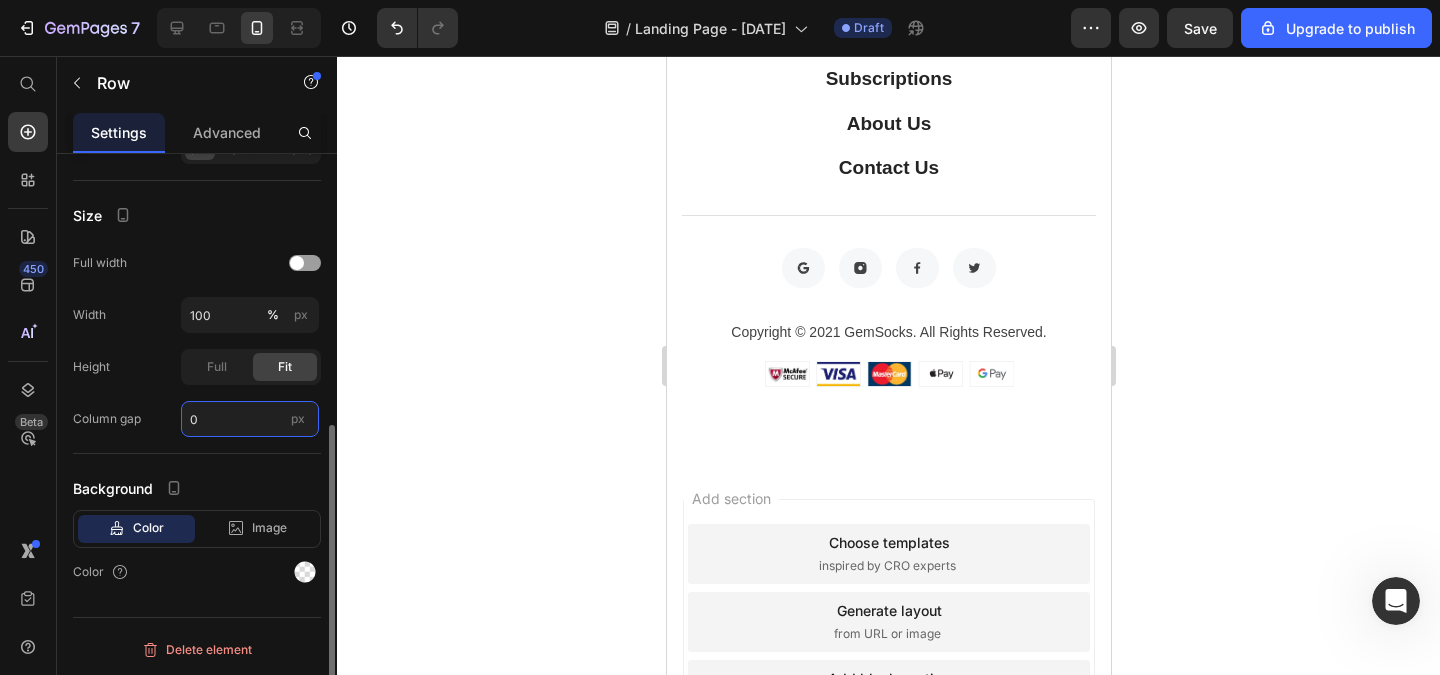 click on "0" at bounding box center (250, 419) 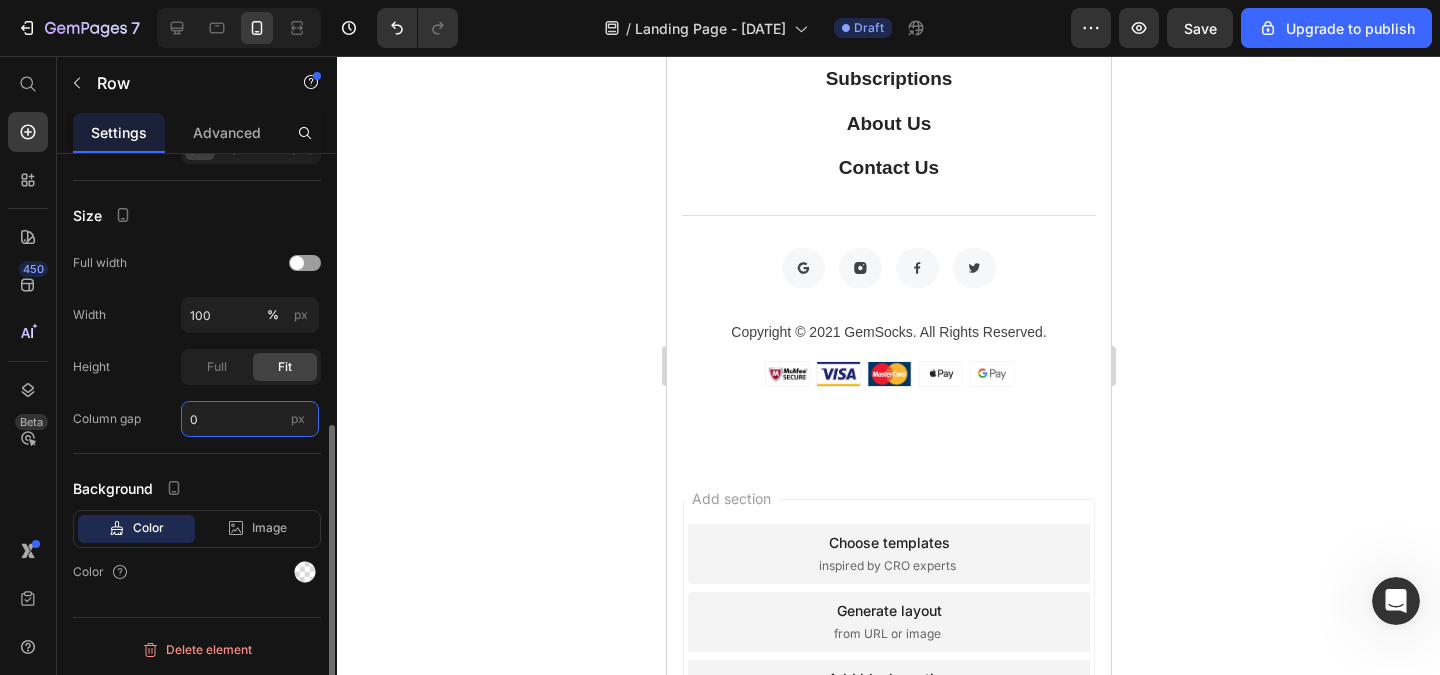 click on "0" at bounding box center (250, 419) 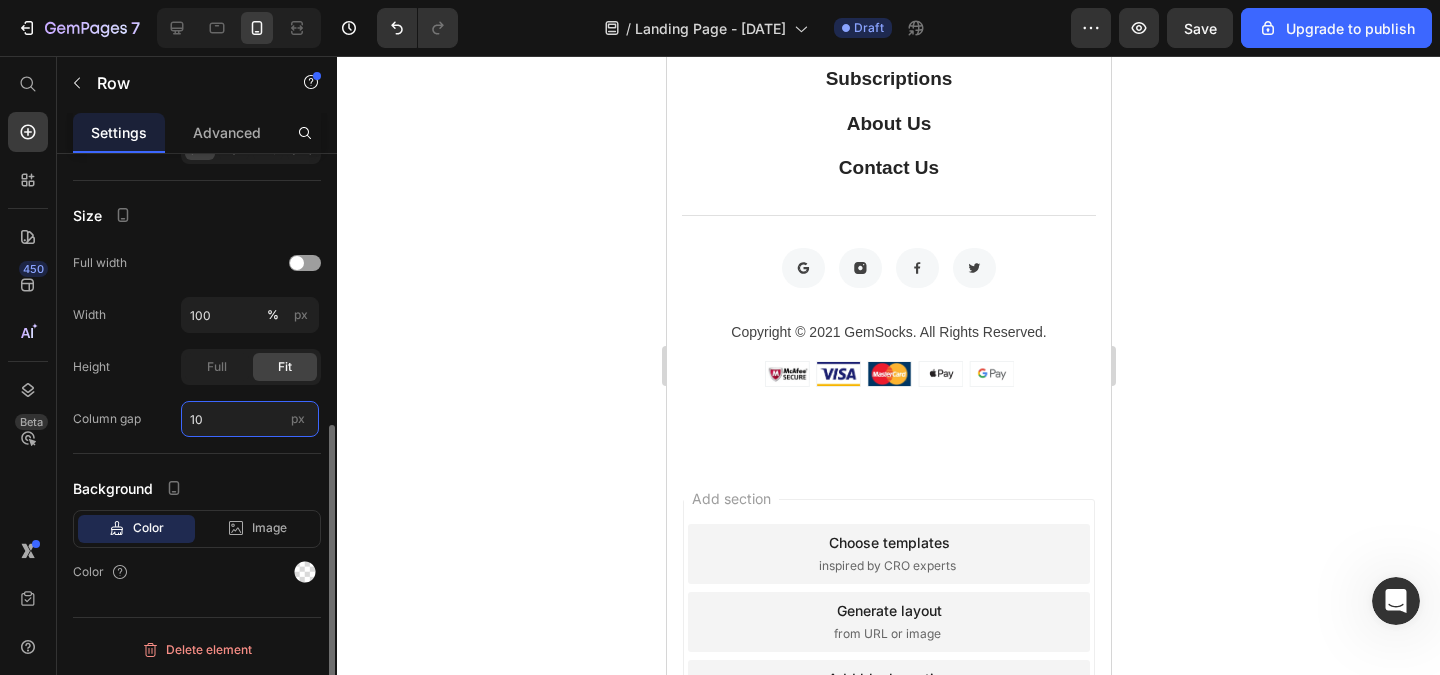 type on "1" 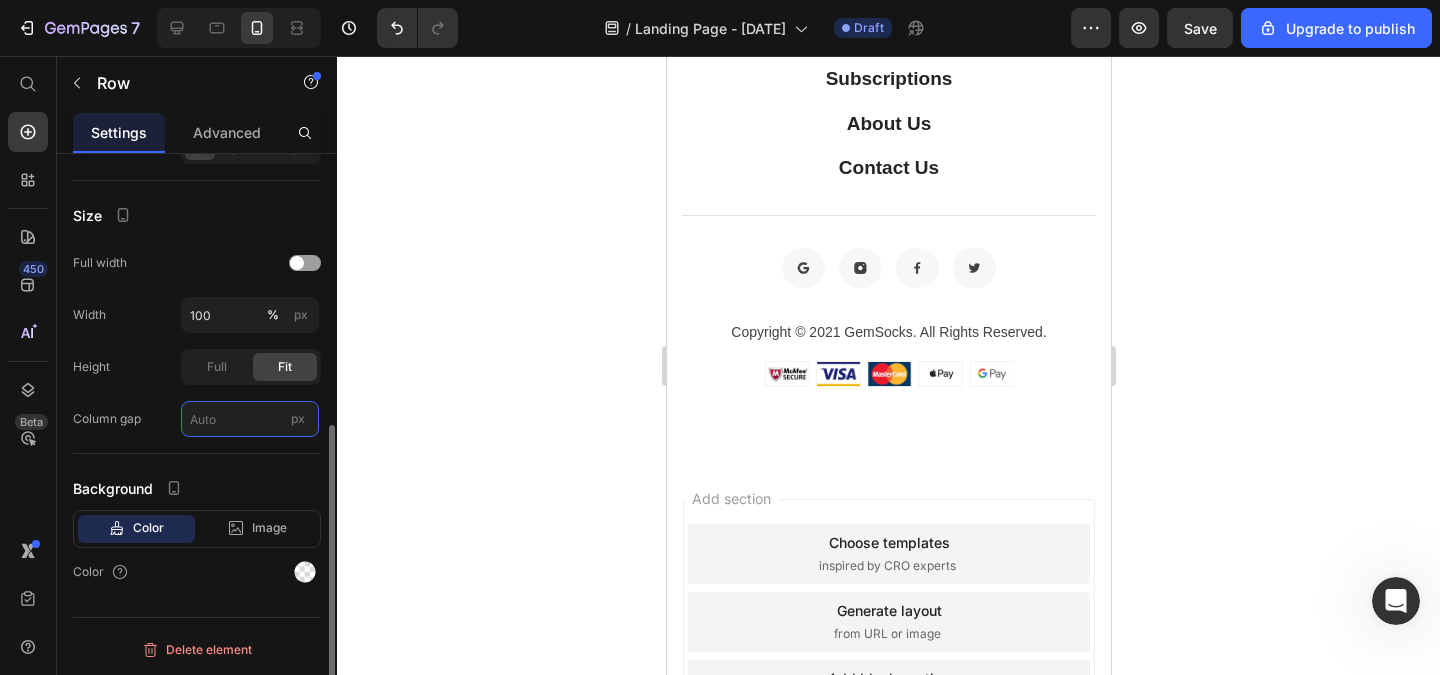 type on "5" 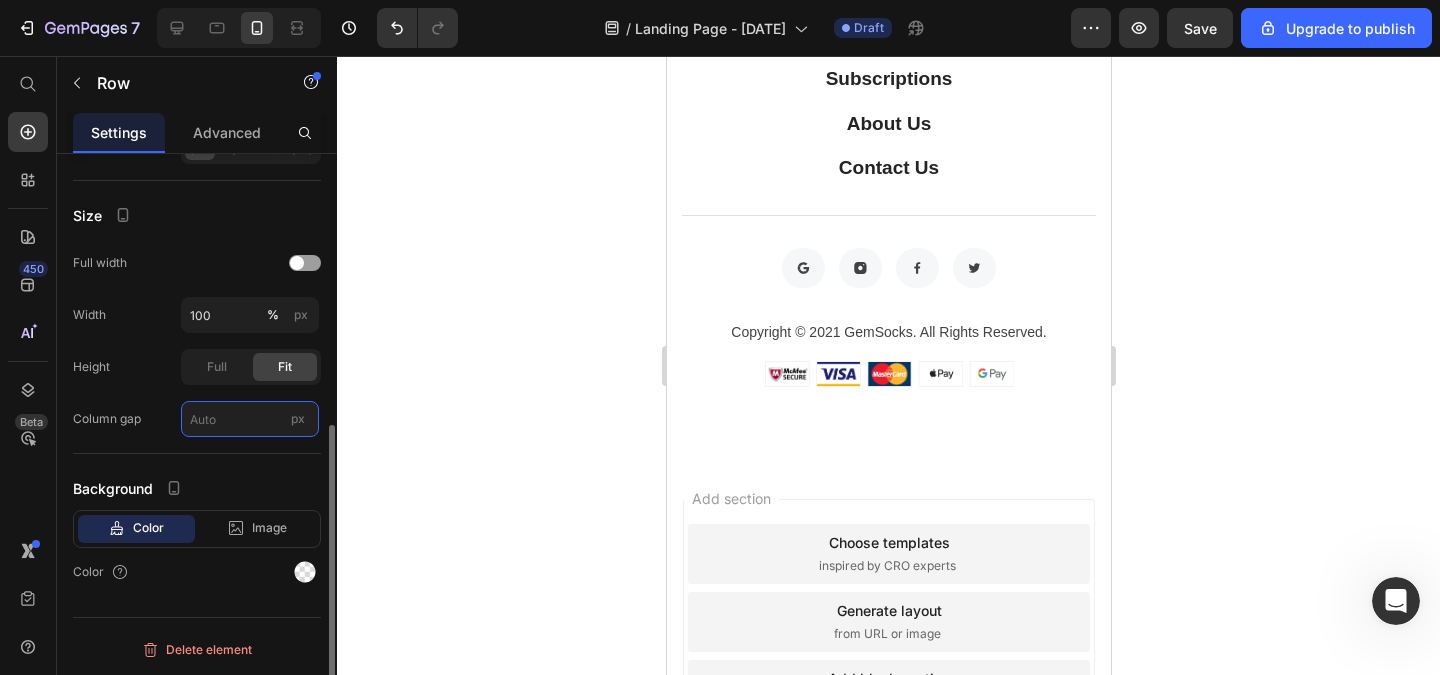 type on "6" 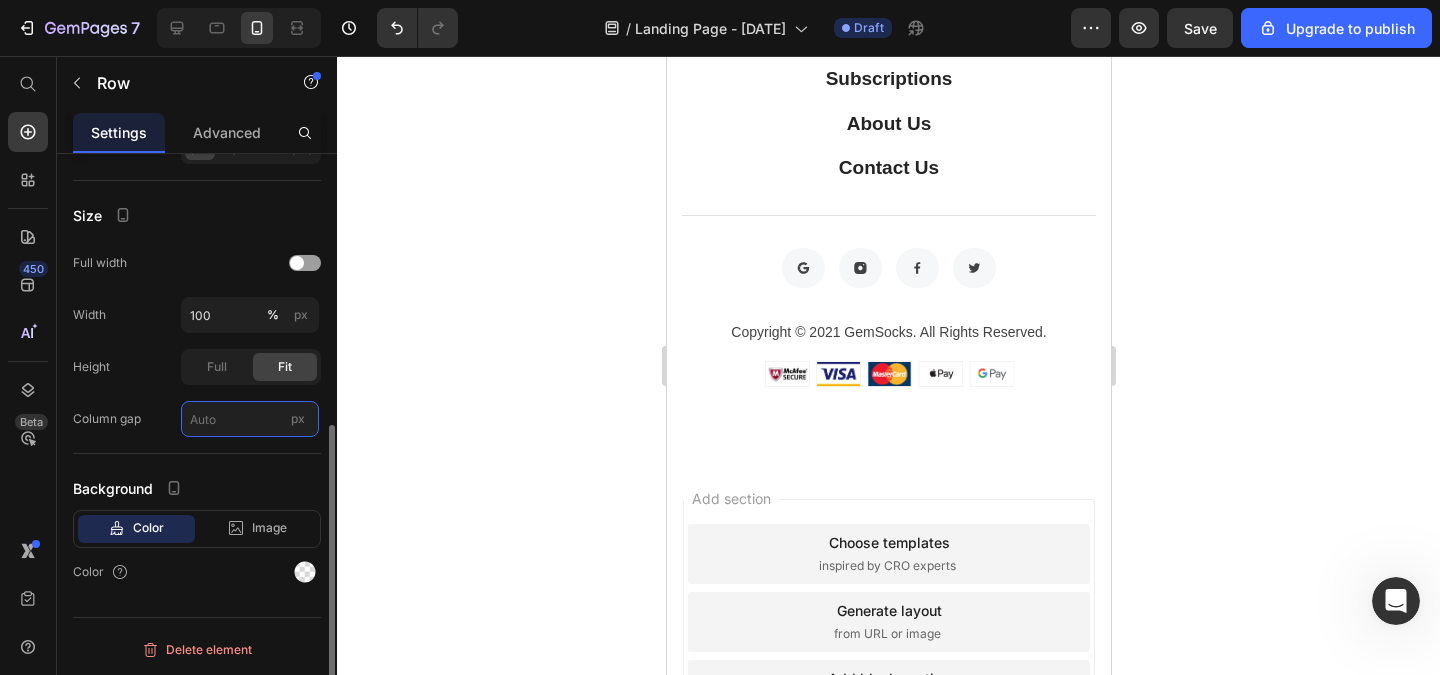 type on "7" 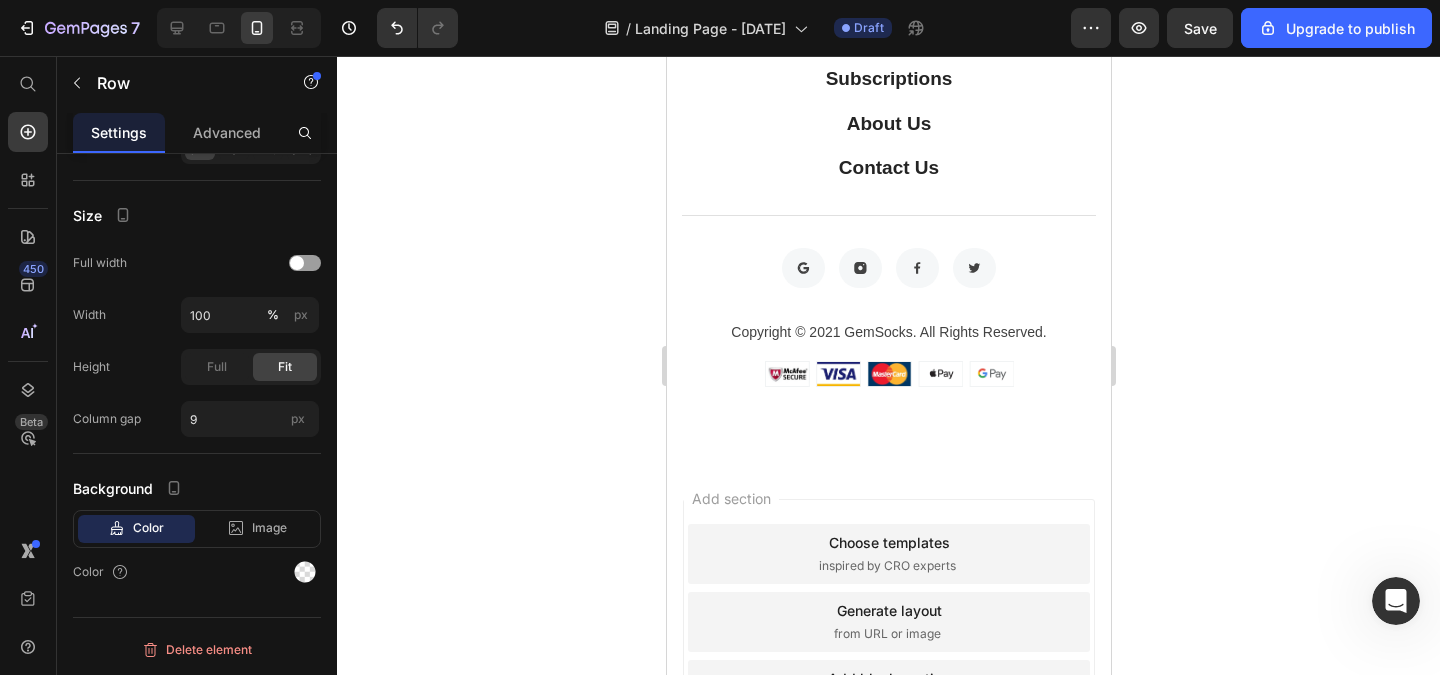 click 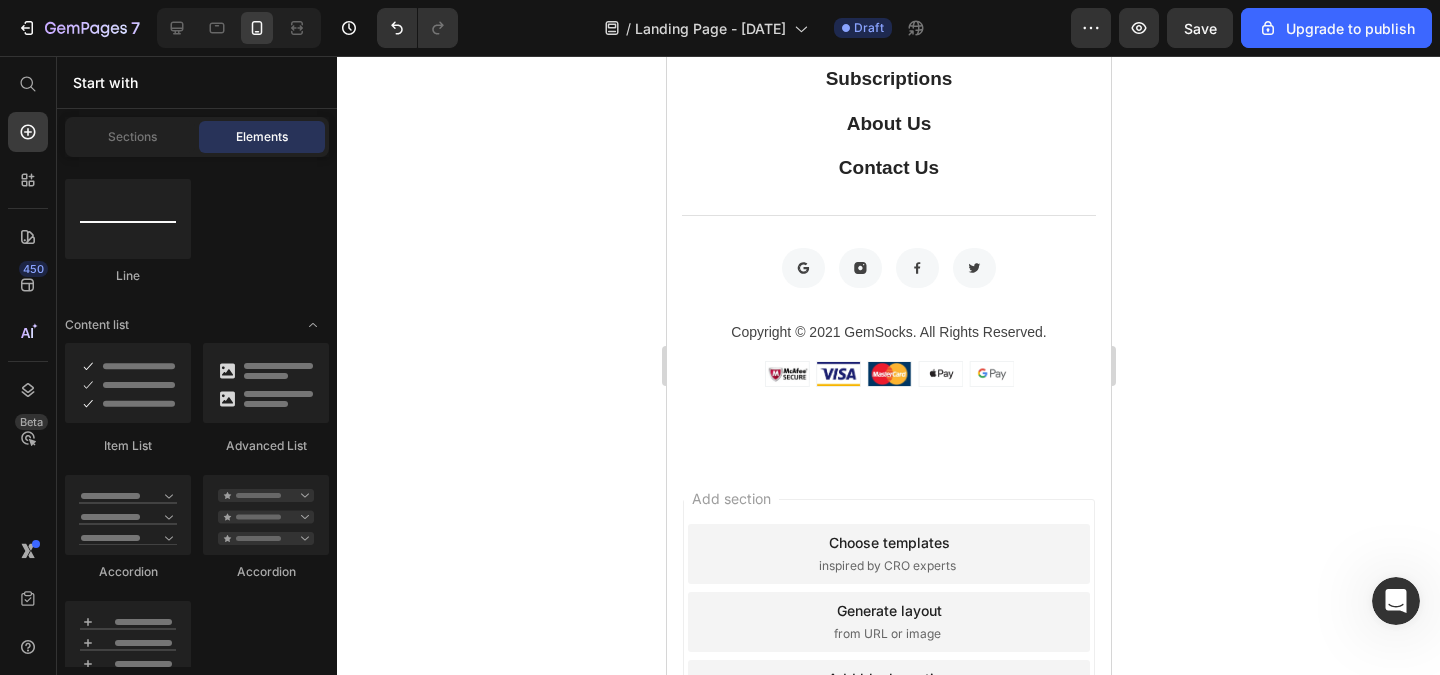 click on "Icon 673 están viendo esto ahora Text Block Row" at bounding box center [888, -53] 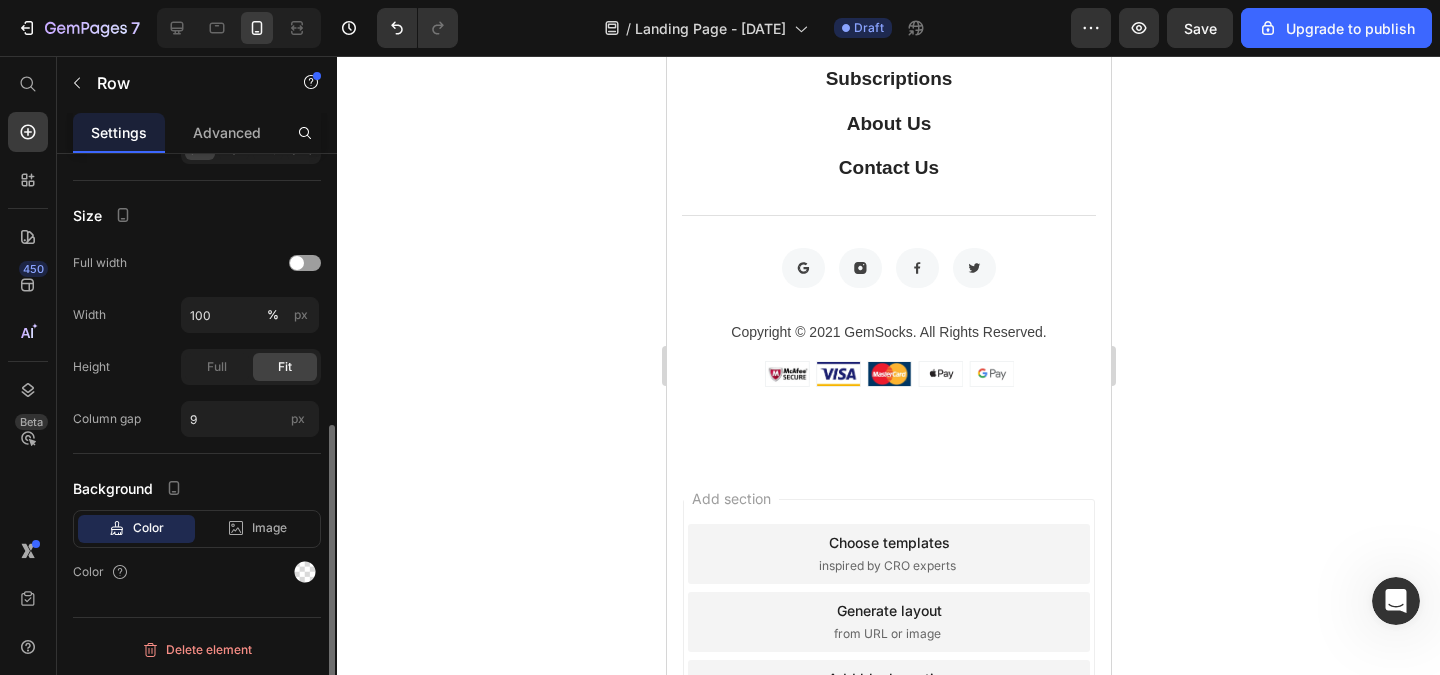 scroll, scrollTop: 27, scrollLeft: 0, axis: vertical 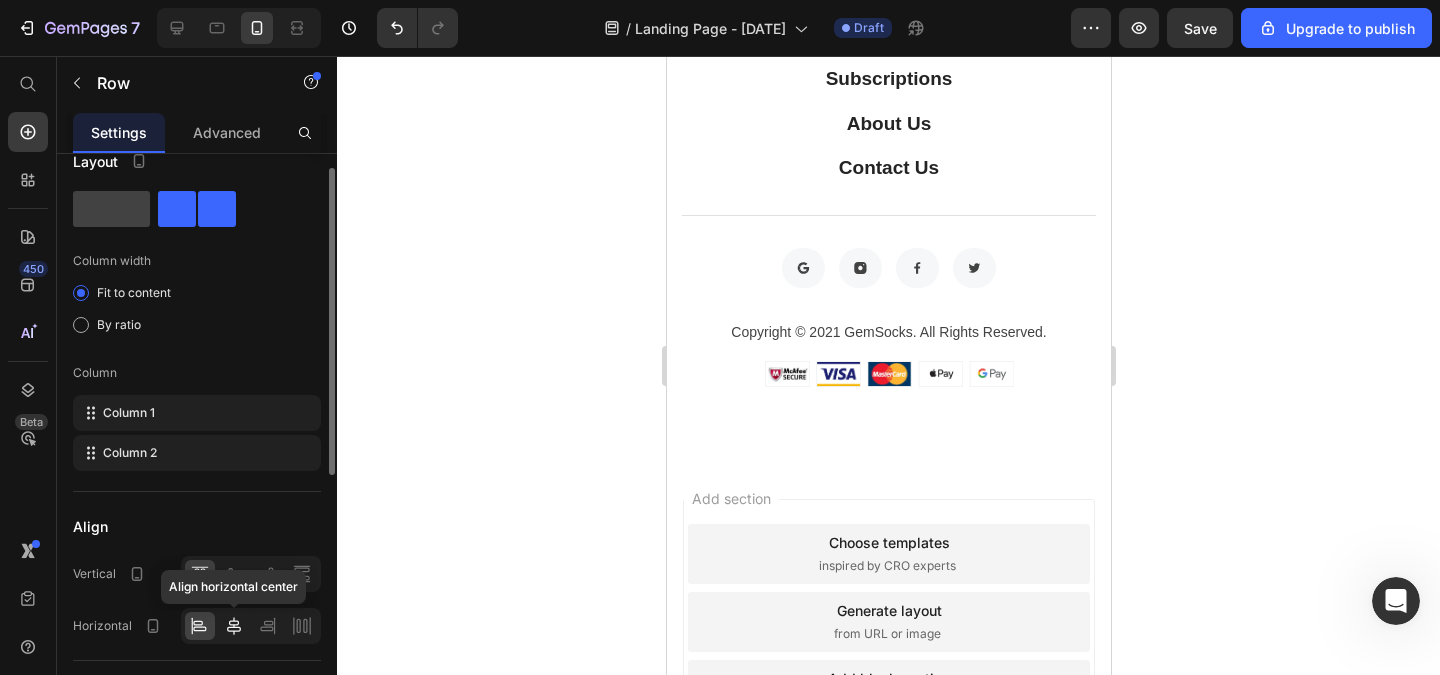 click 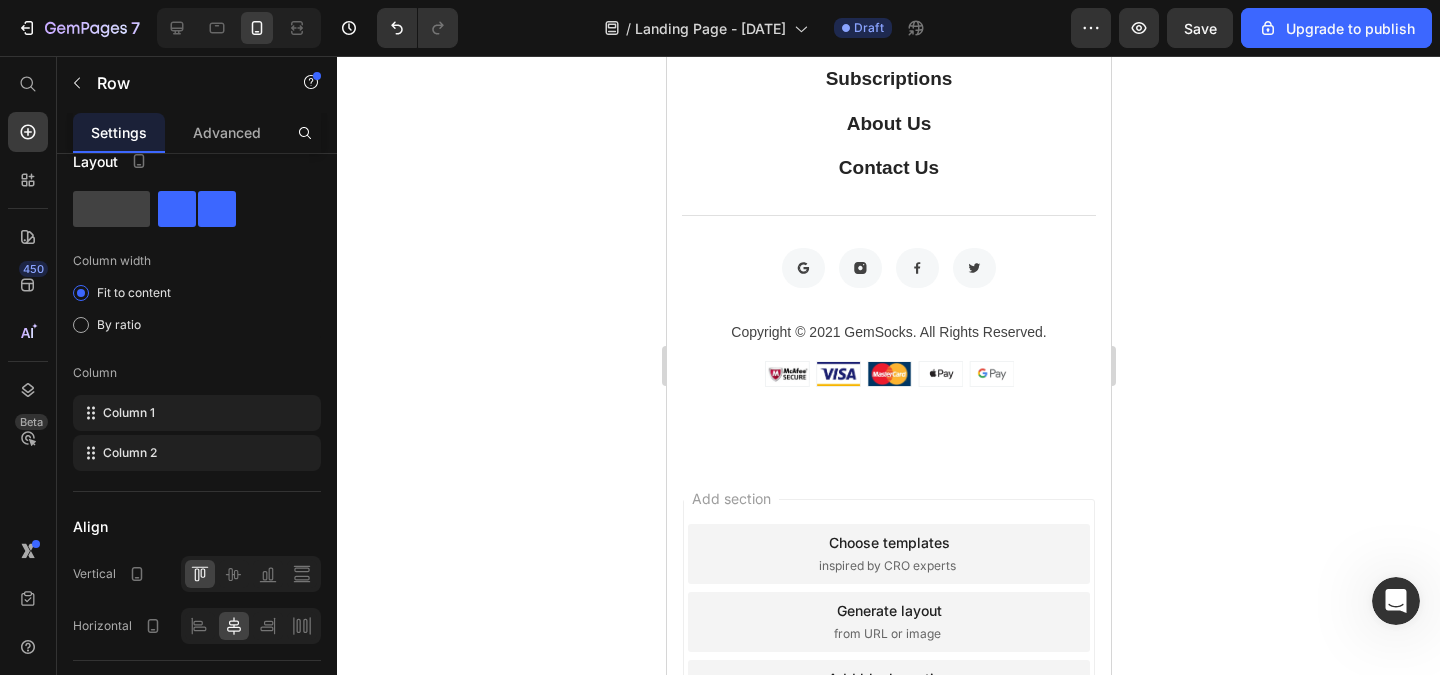 click 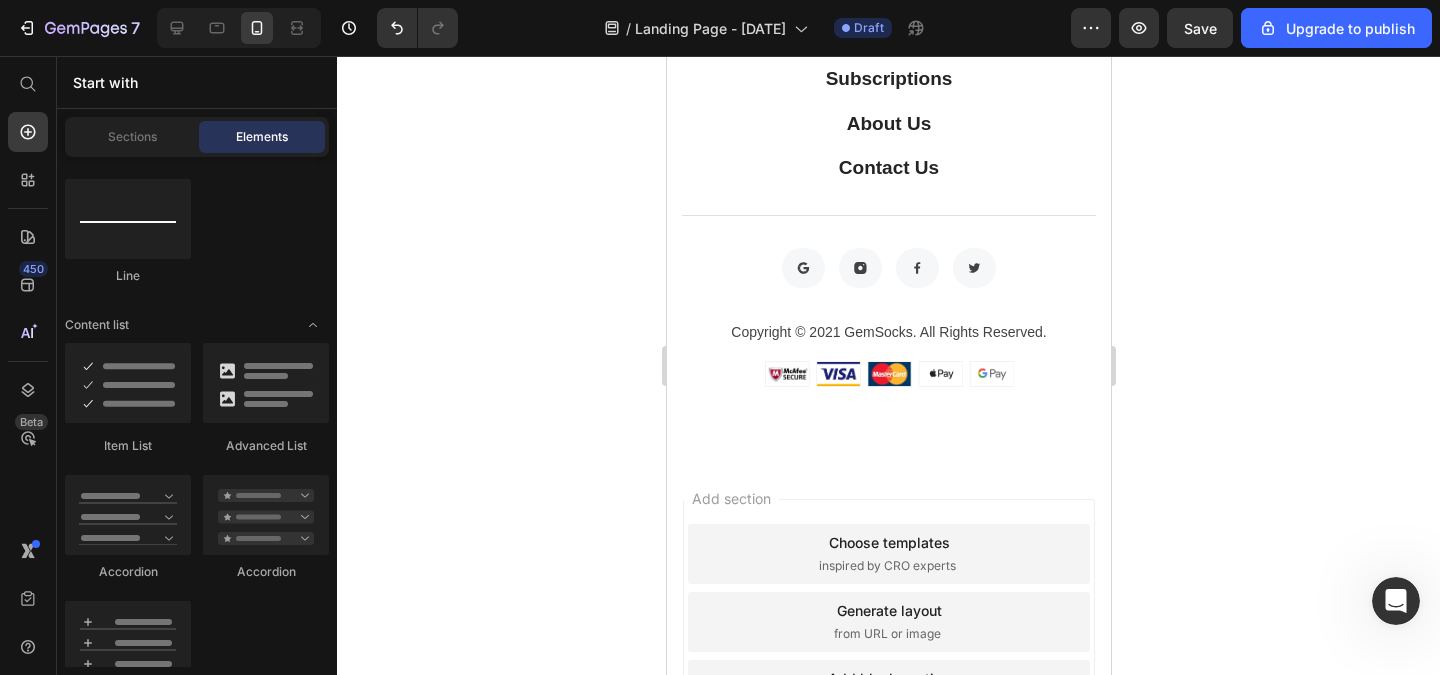 click on "673 están viendo esto ahora" at bounding box center (906, -54) 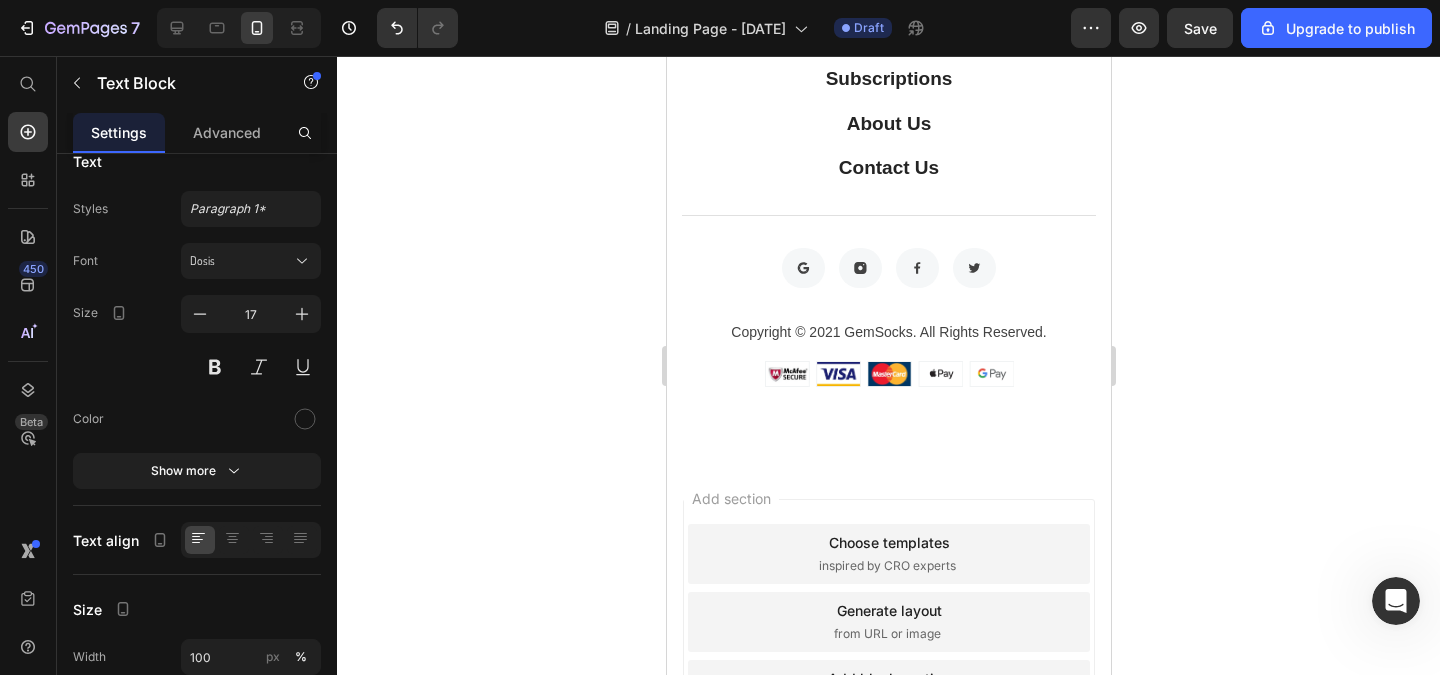 scroll, scrollTop: 0, scrollLeft: 0, axis: both 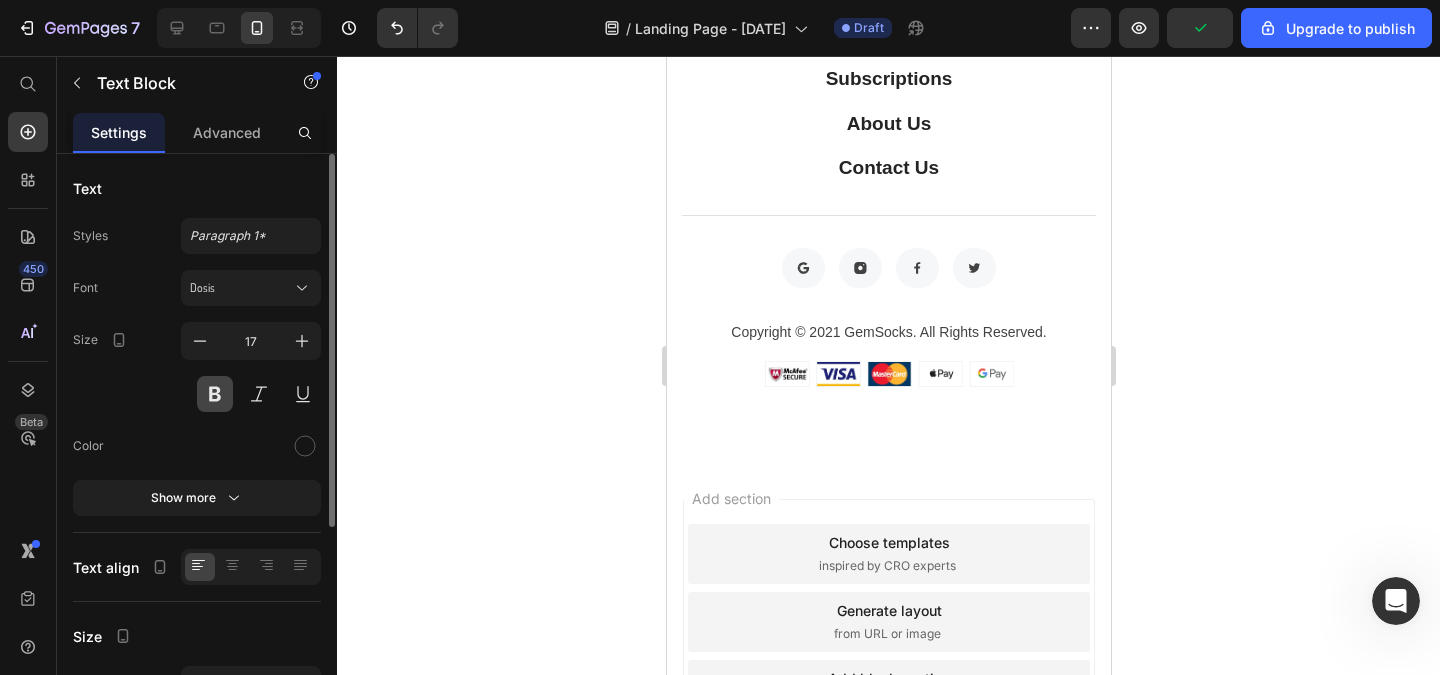 click at bounding box center (215, 394) 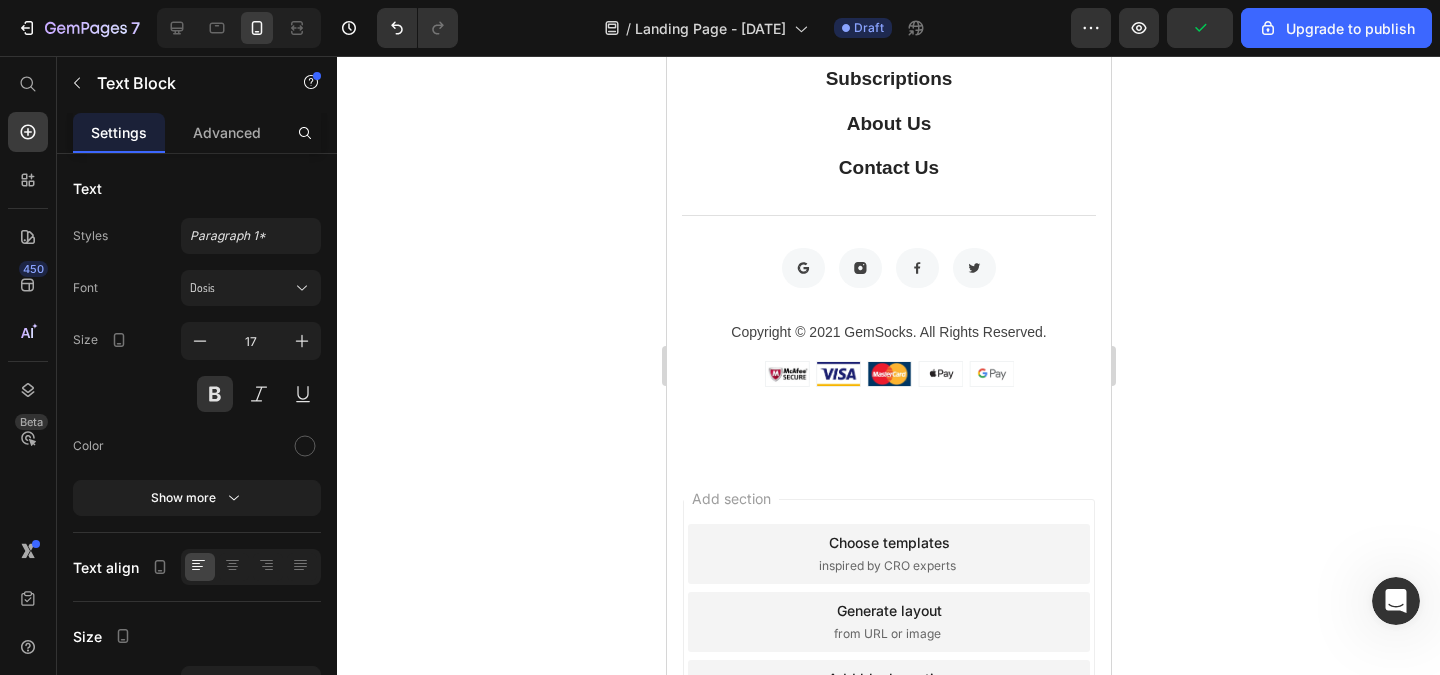 click on "673 están viendo esto ahora" at bounding box center (906, -54) 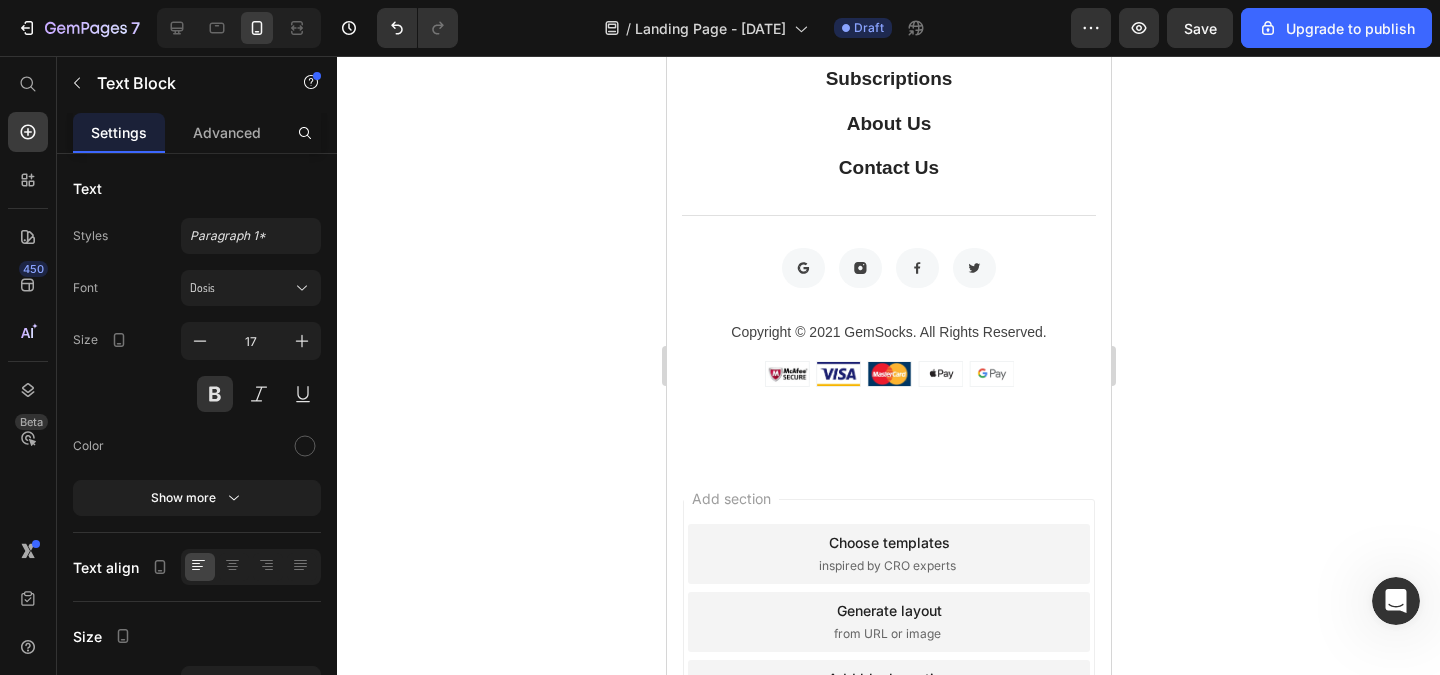 click on "673 están viendo esto ahora" at bounding box center (906, -54) 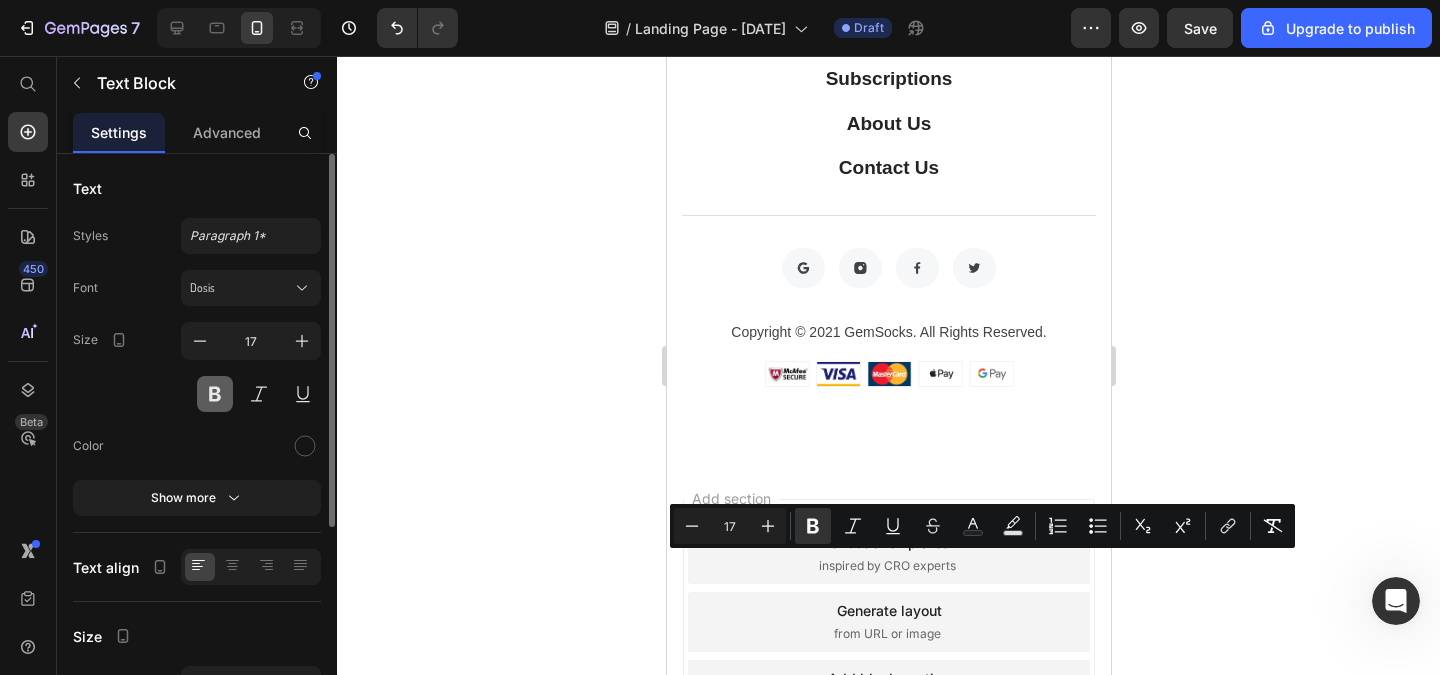click at bounding box center [215, 394] 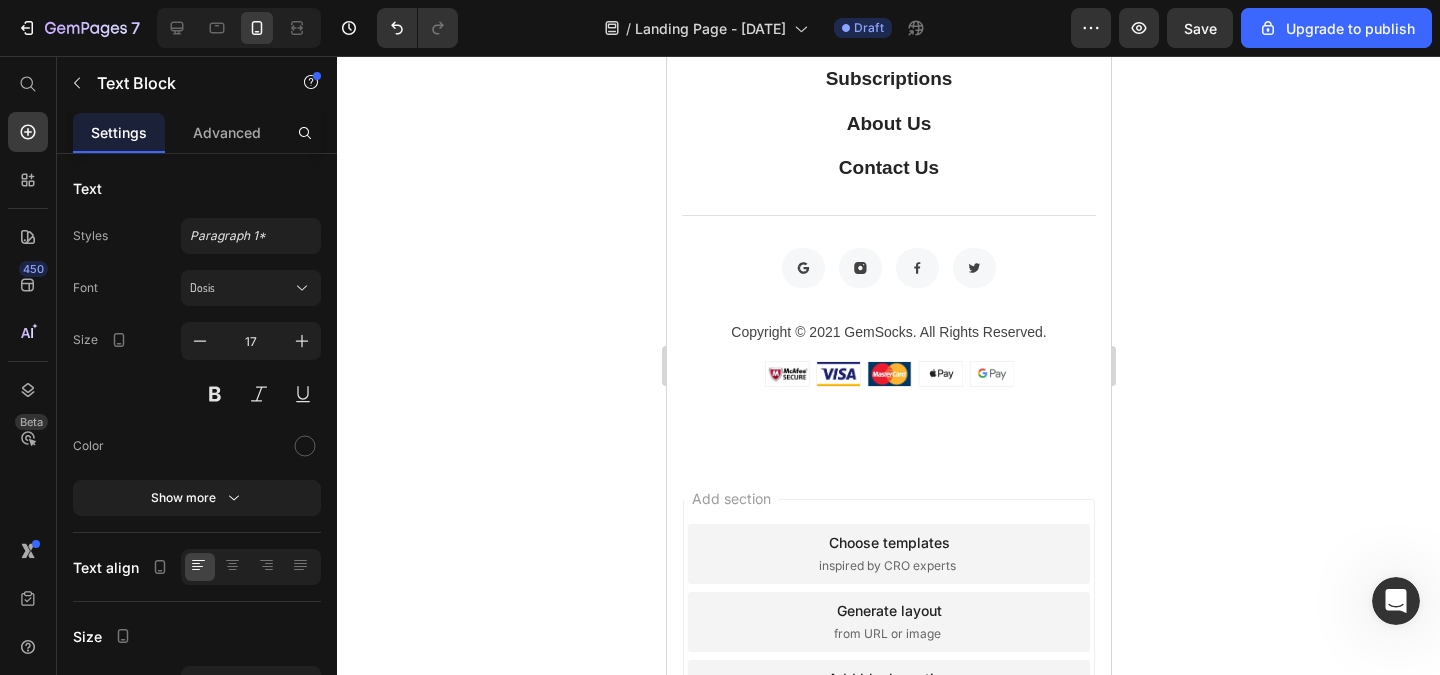 click on "La salud del cabello se inicia desde el interior Heading This product has no bundle discount Product Bundle Discount
Drop element here Product Row
Icon 673 están viendo esto ahora Text Block   0 Row" at bounding box center (888, -146) 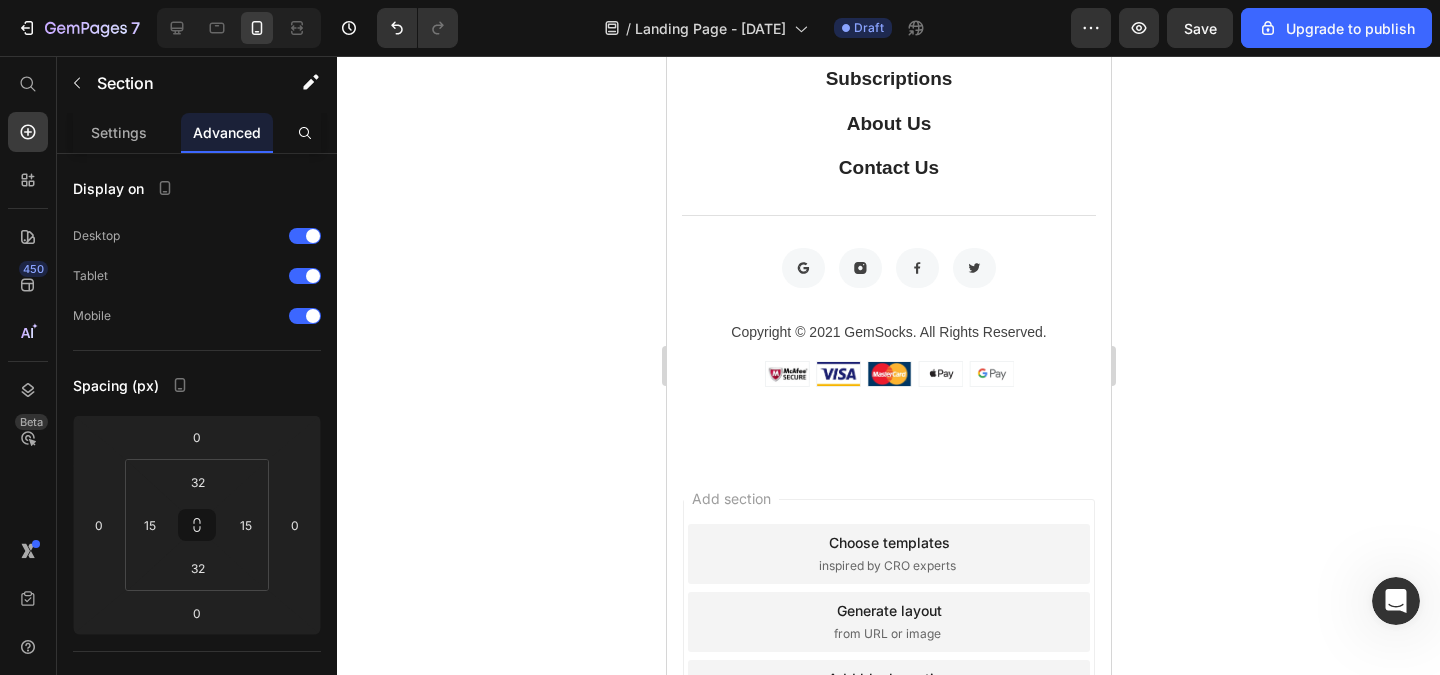 click on "673 están viendo esto ahora" at bounding box center (906, -54) 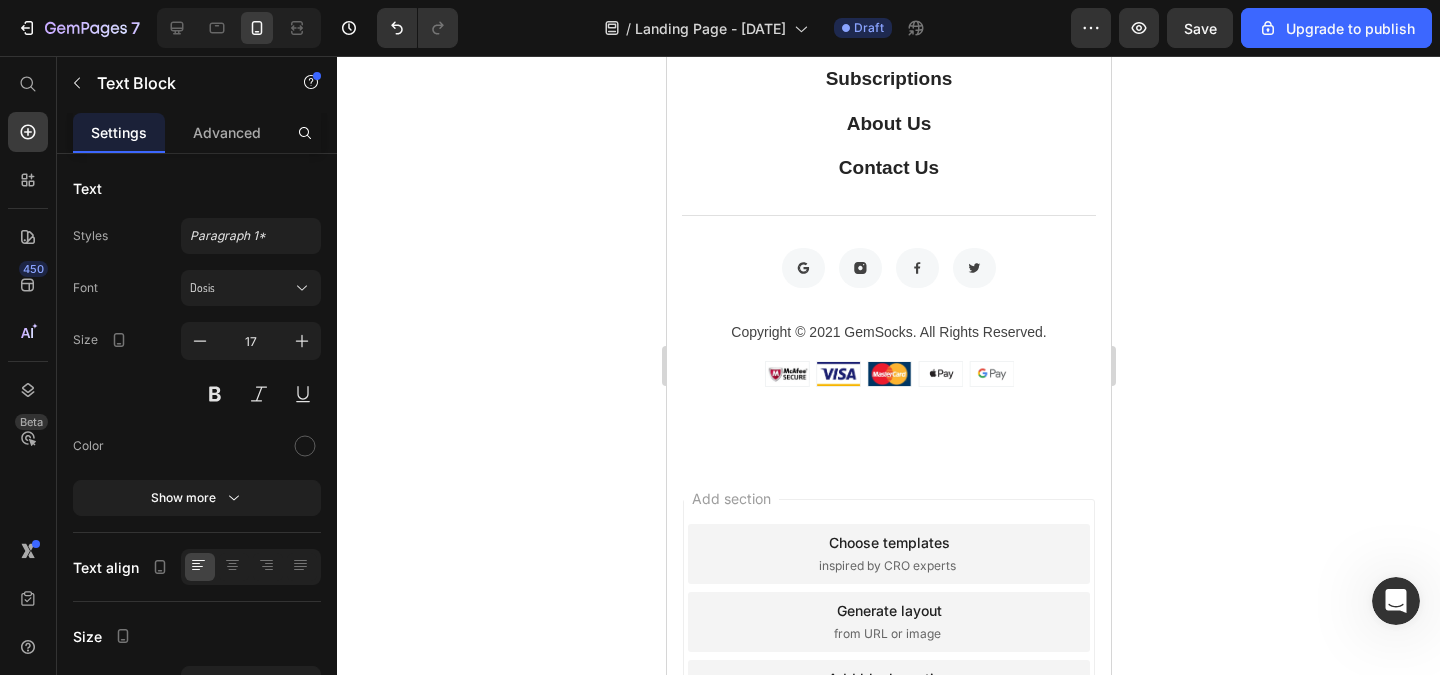 click 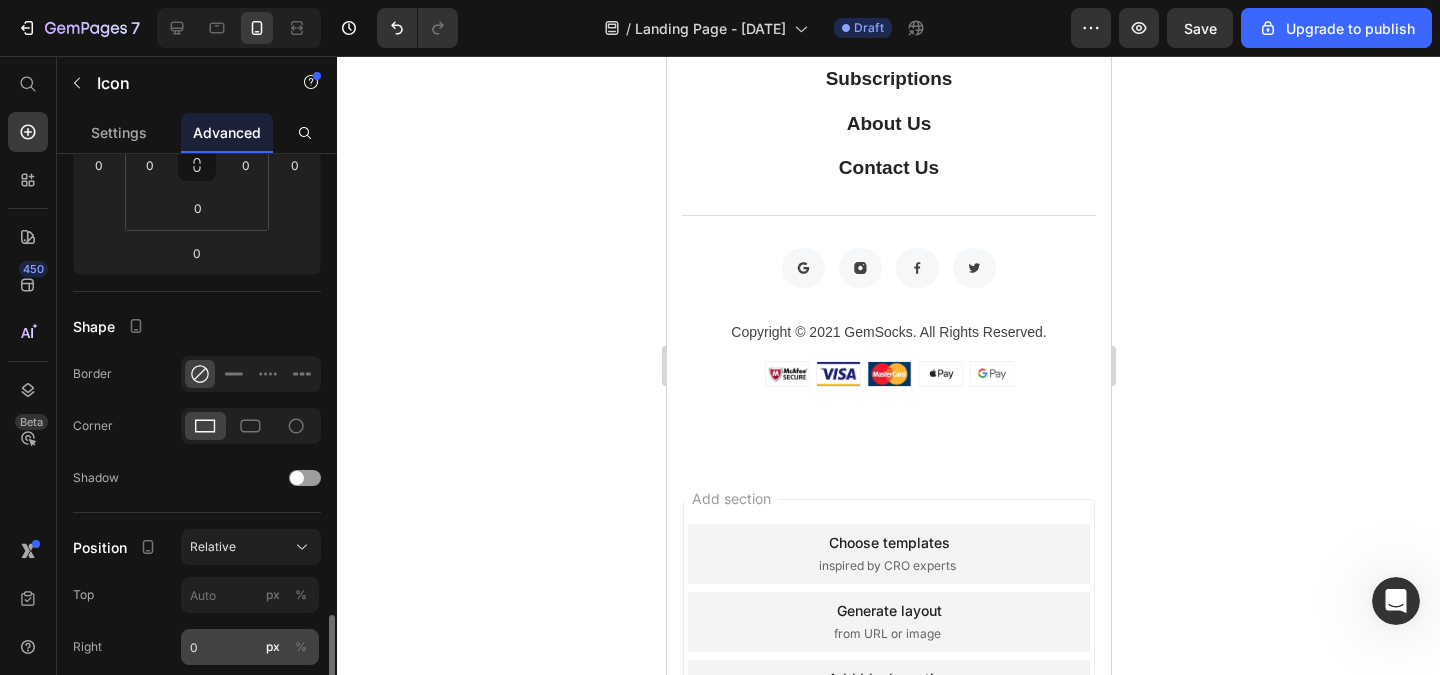 scroll, scrollTop: 600, scrollLeft: 0, axis: vertical 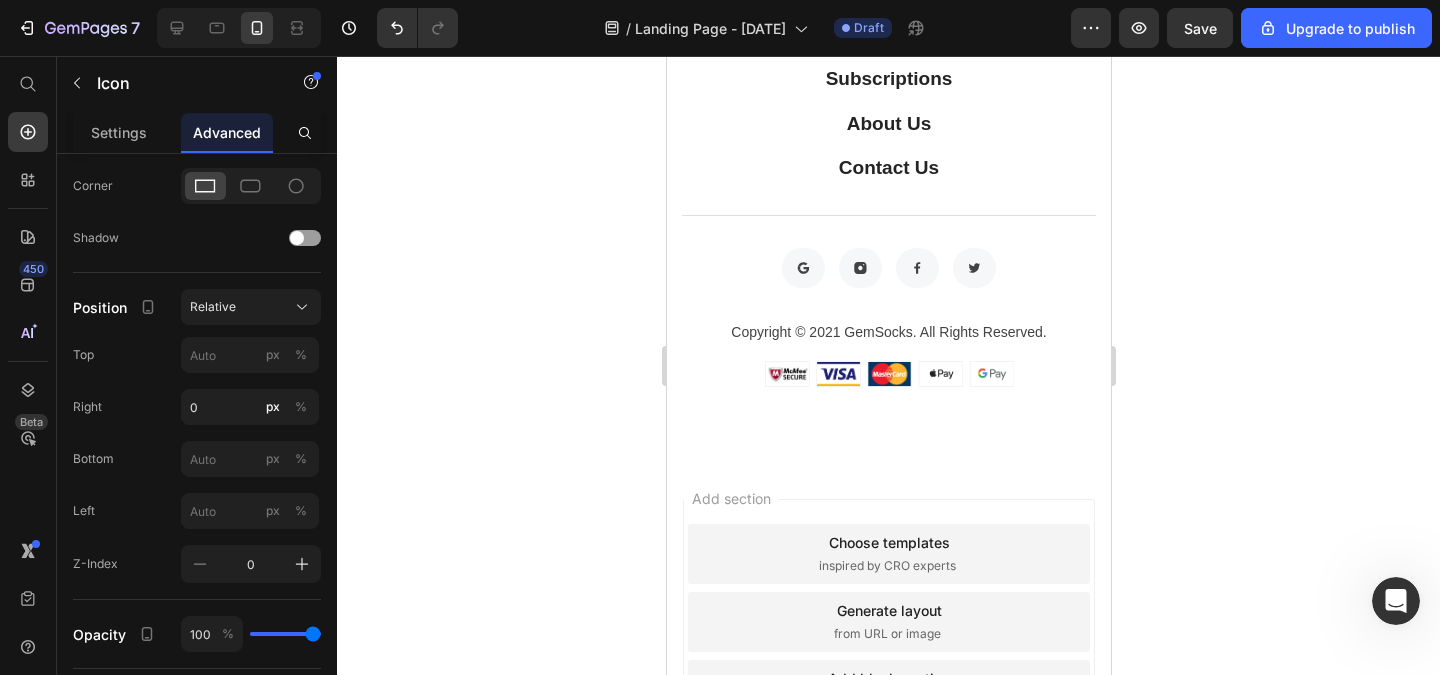 click on "673 están viendo esto ahora" at bounding box center [906, -54] 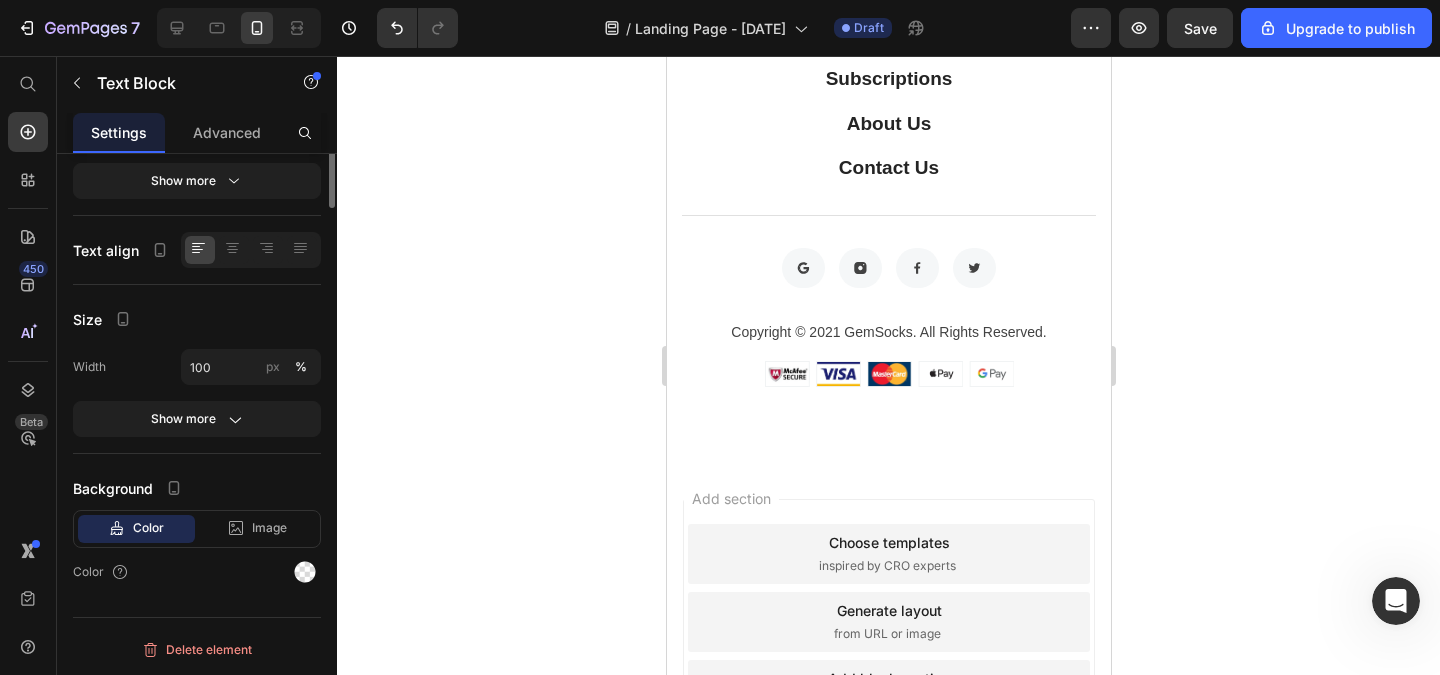 scroll, scrollTop: 0, scrollLeft: 0, axis: both 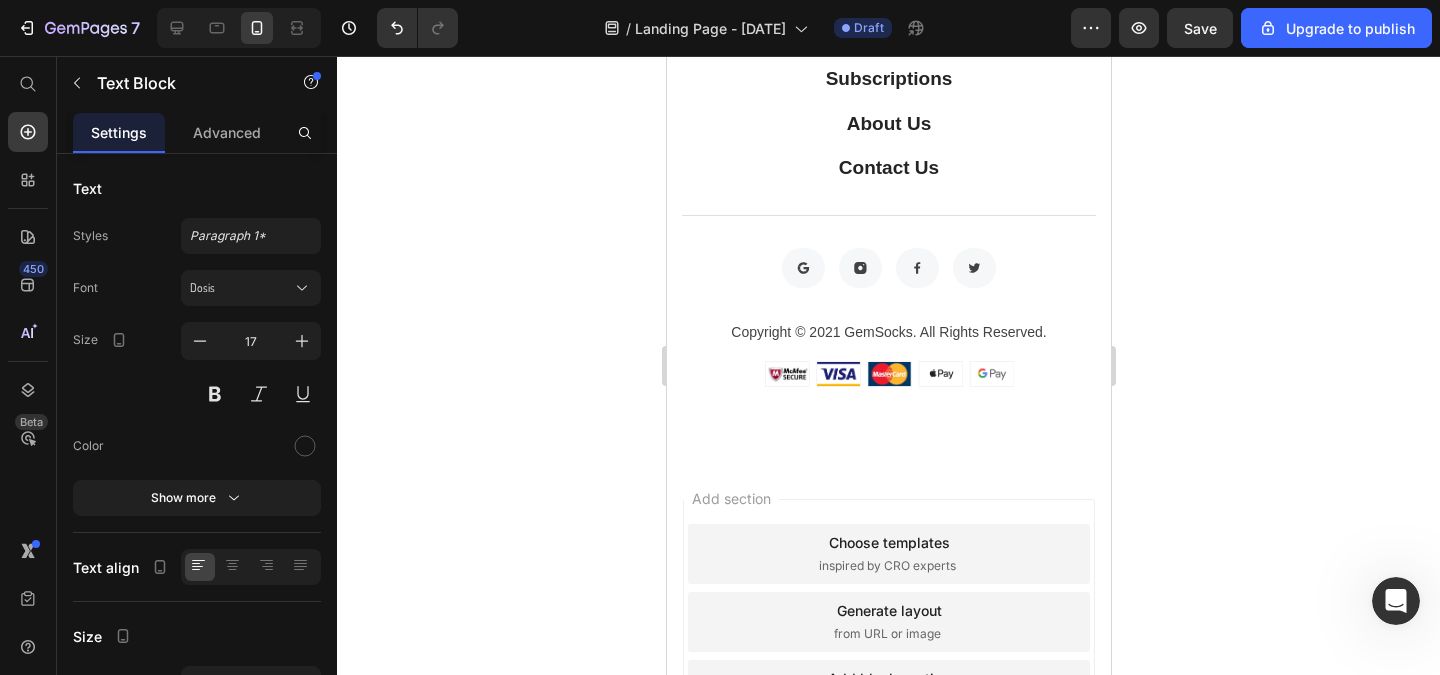 click 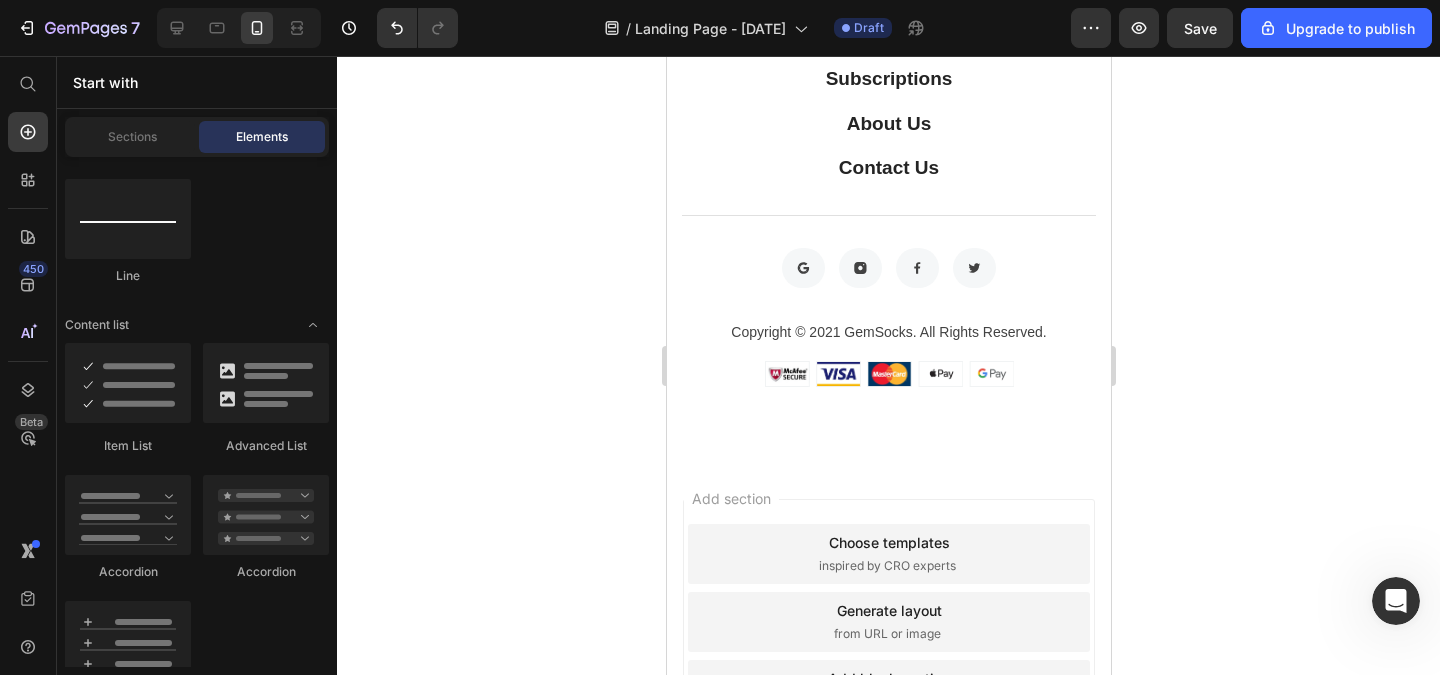 click on "673 están viendo esto ahora" at bounding box center [906, -54] 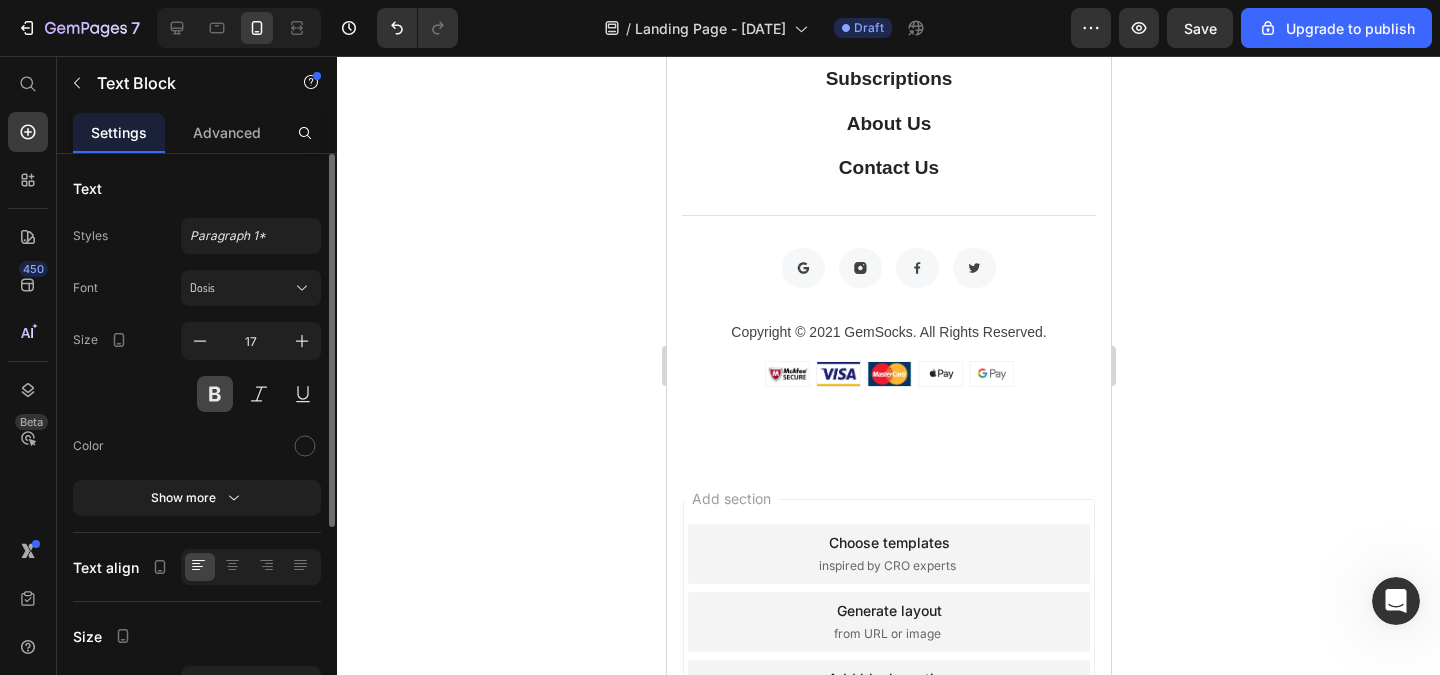 click at bounding box center [215, 394] 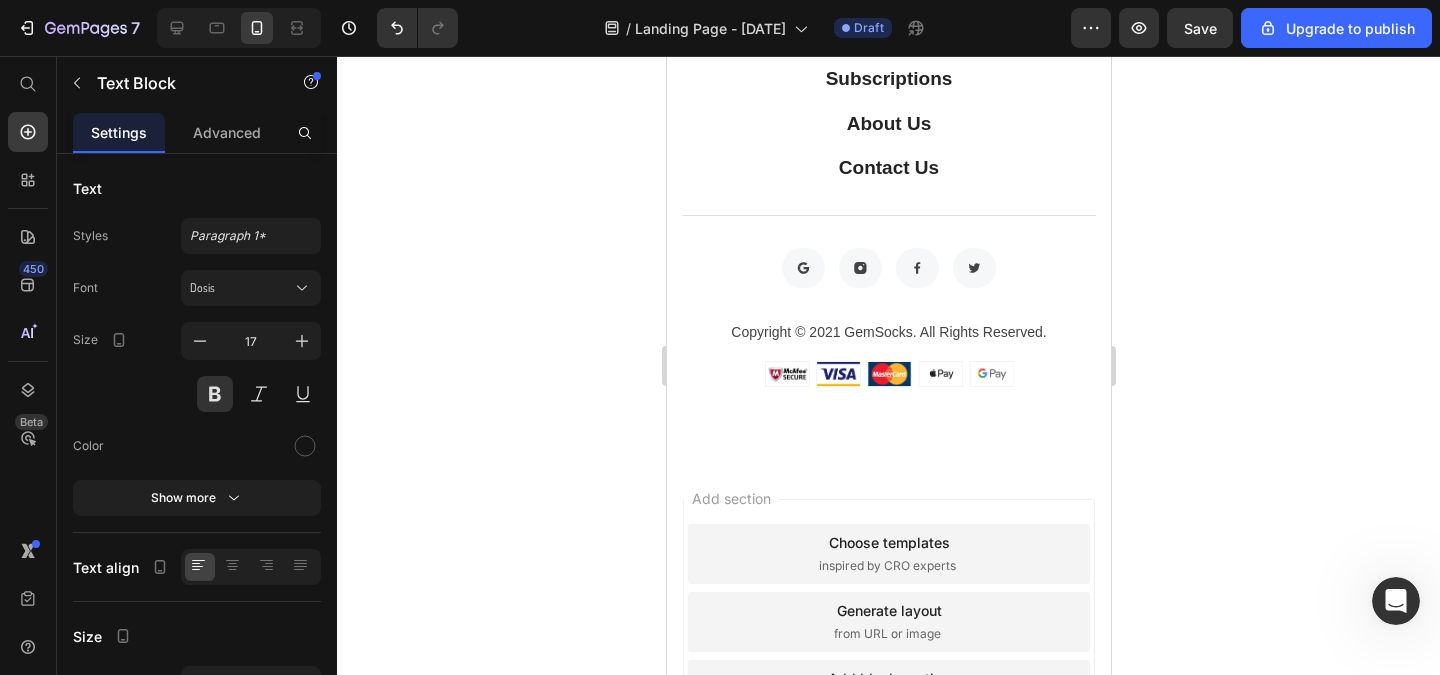 click on "673 están viendo esto ahora" at bounding box center [906, -54] 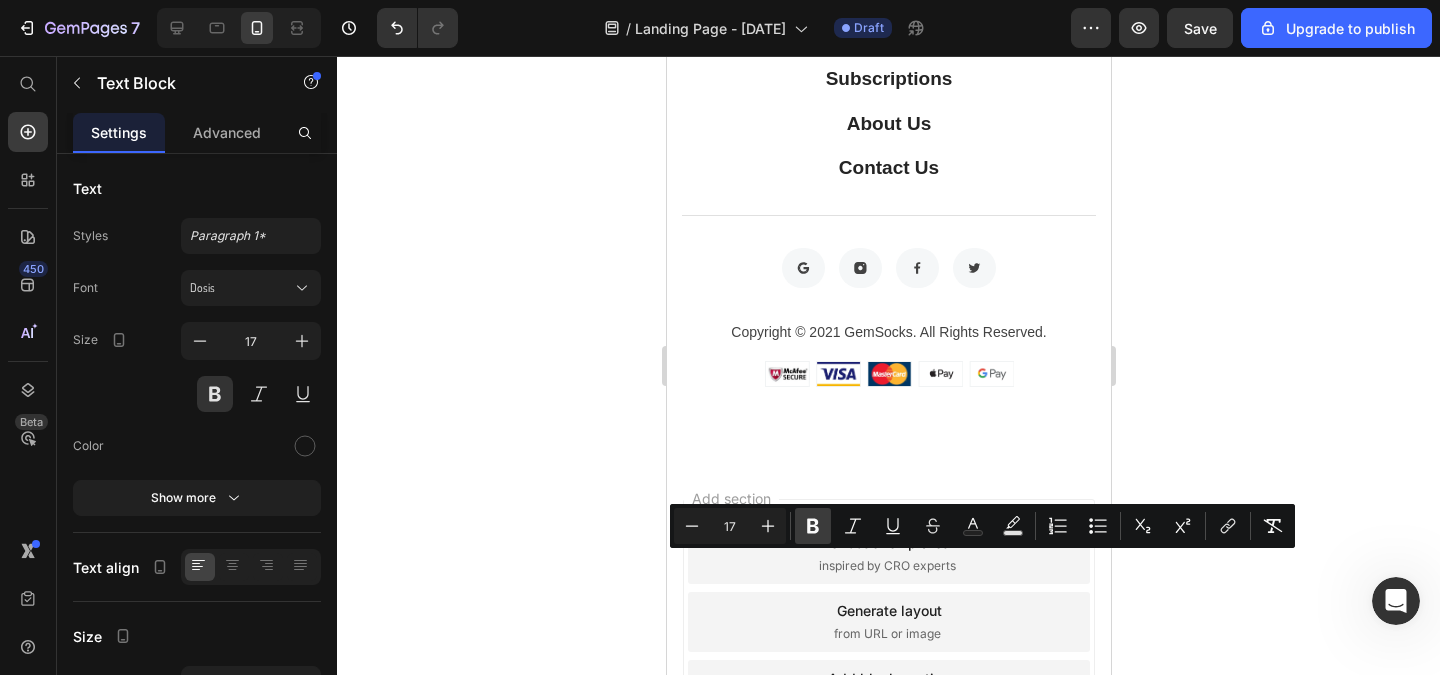 click 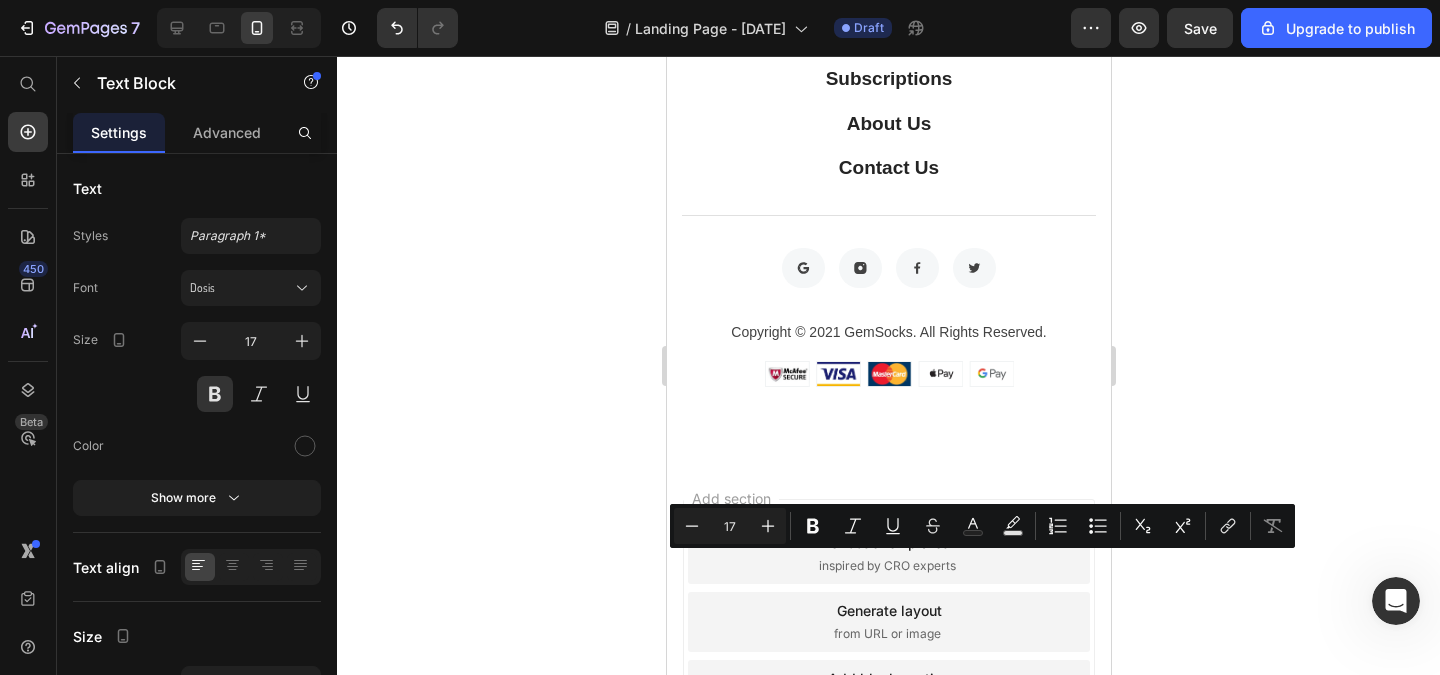 click on "673 están viendo esto ahora" at bounding box center [906, -53] 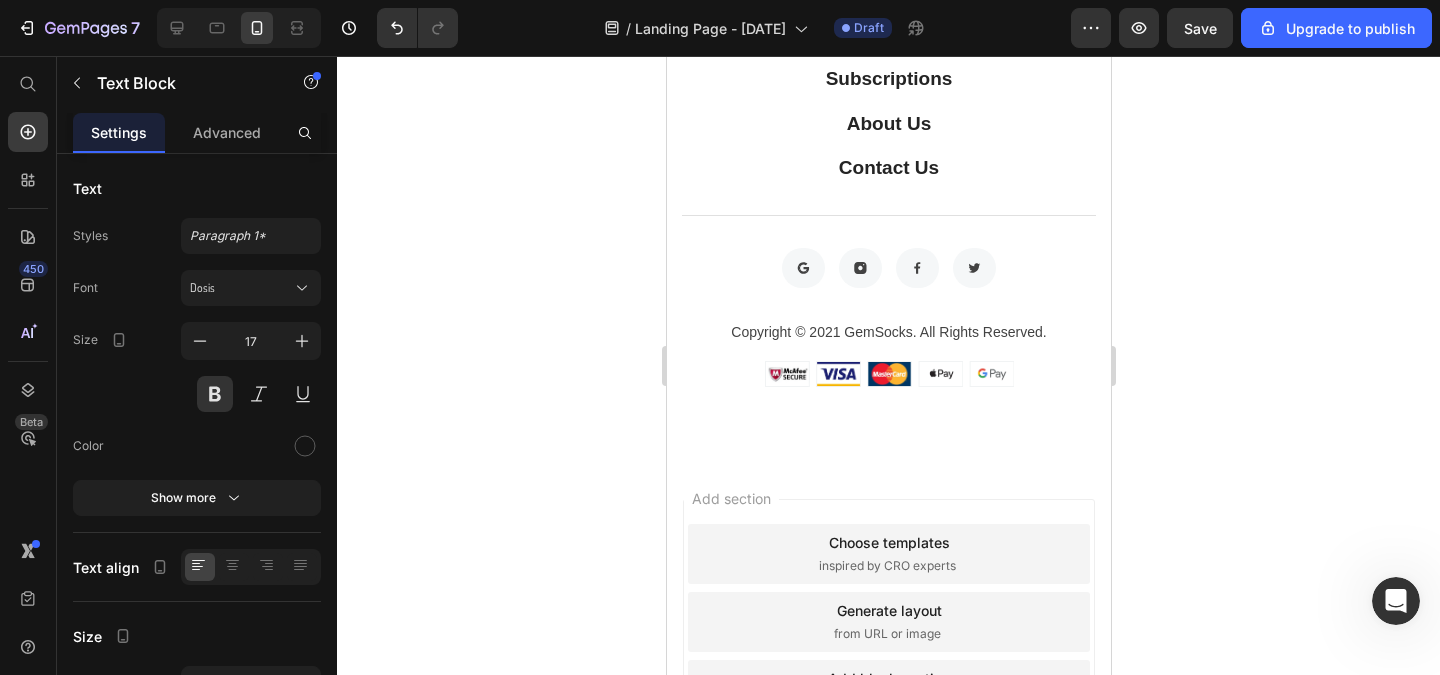 click on "673 están viendo esto ahora" at bounding box center [906, -53] 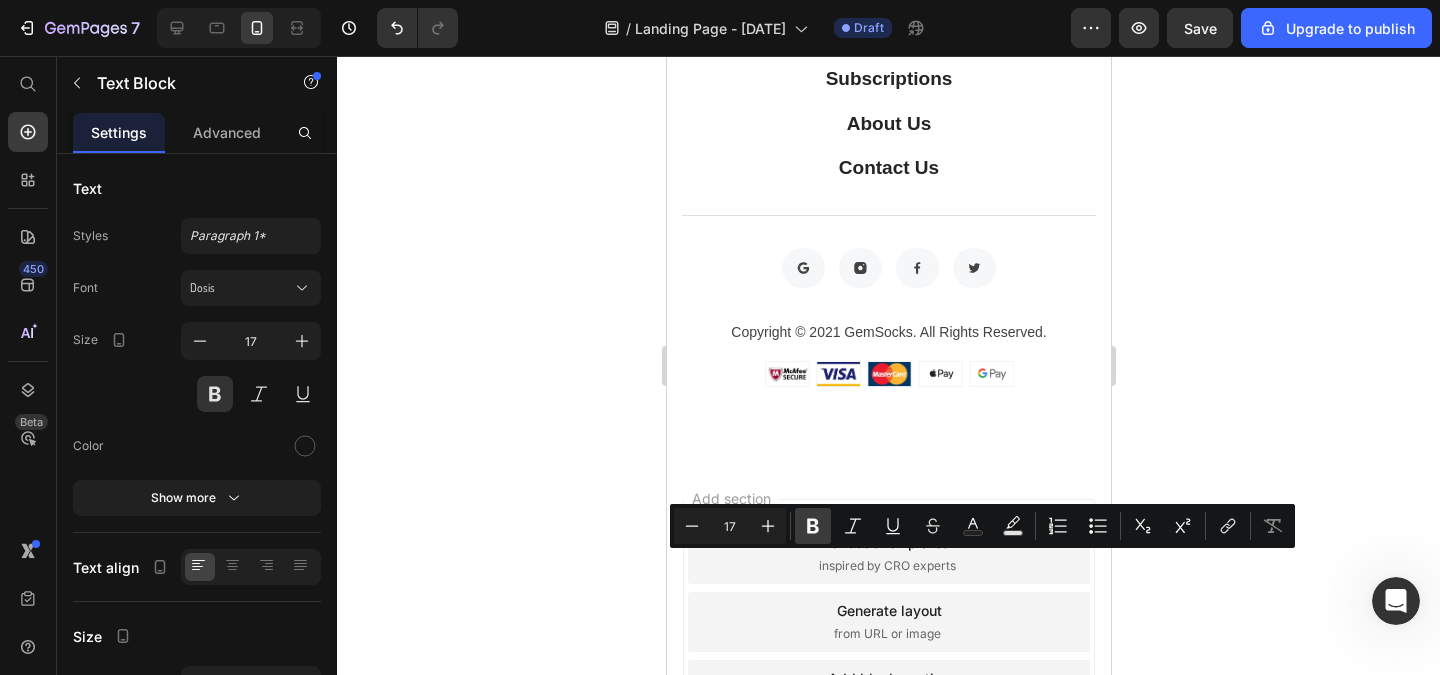 click 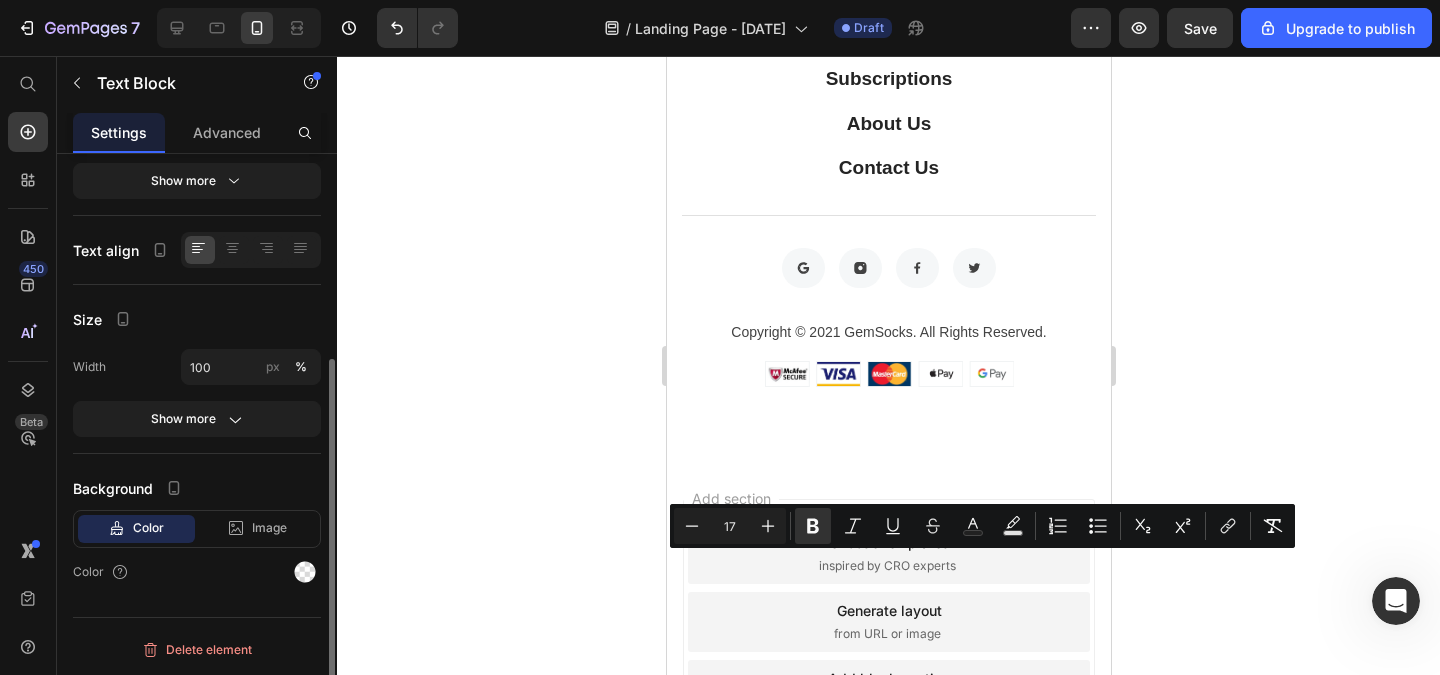 scroll, scrollTop: 0, scrollLeft: 0, axis: both 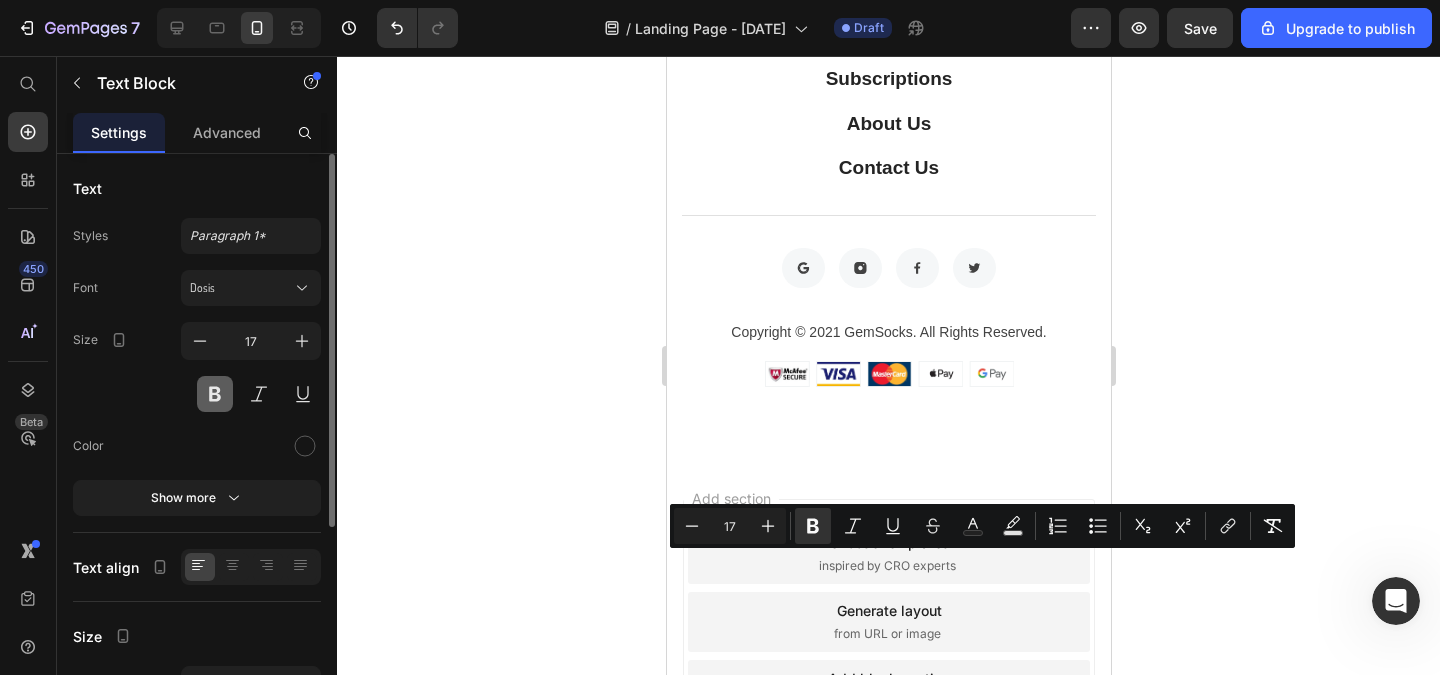 click at bounding box center (215, 394) 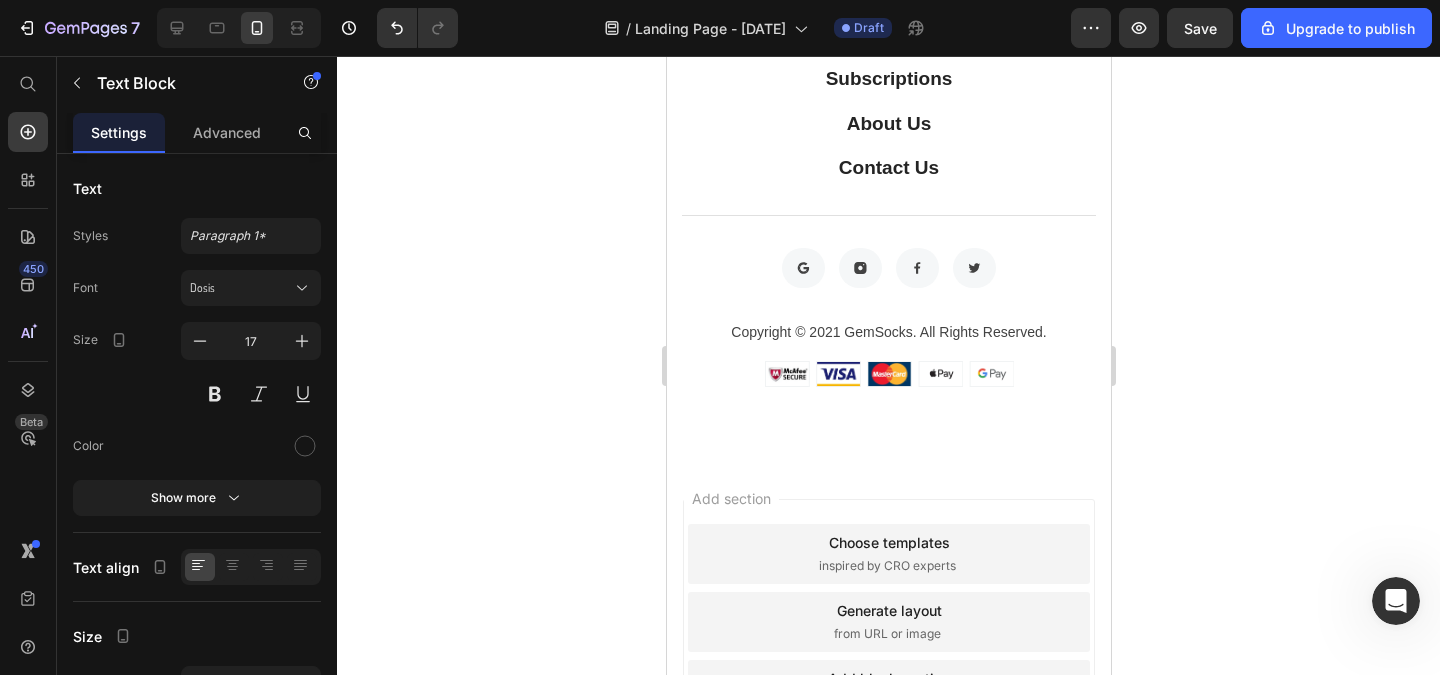click 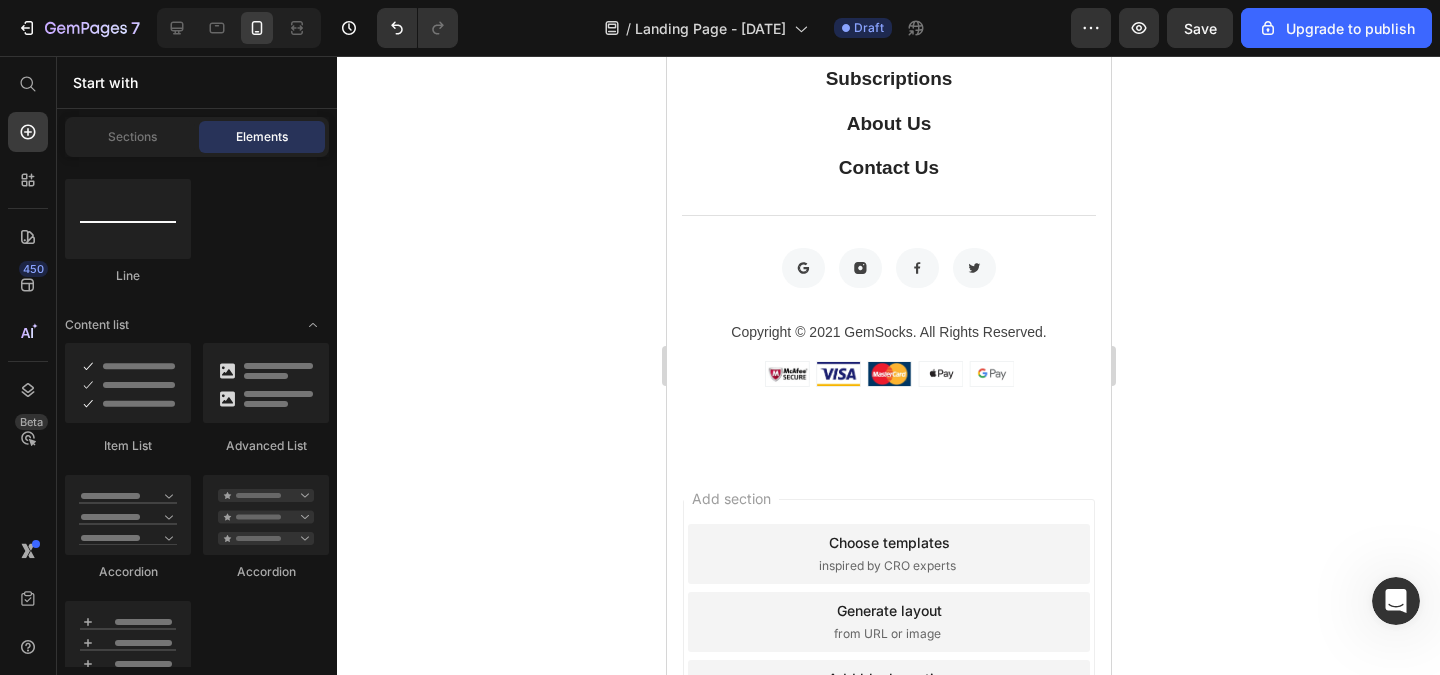 click on "La salud del cabello se inicia desde el interior Heading This product has no bundle discount Product Bundle Discount
Drop element here Product Row
Icon 673 están viendo esto ahora Text Block Row Section 5" at bounding box center (888, -146) 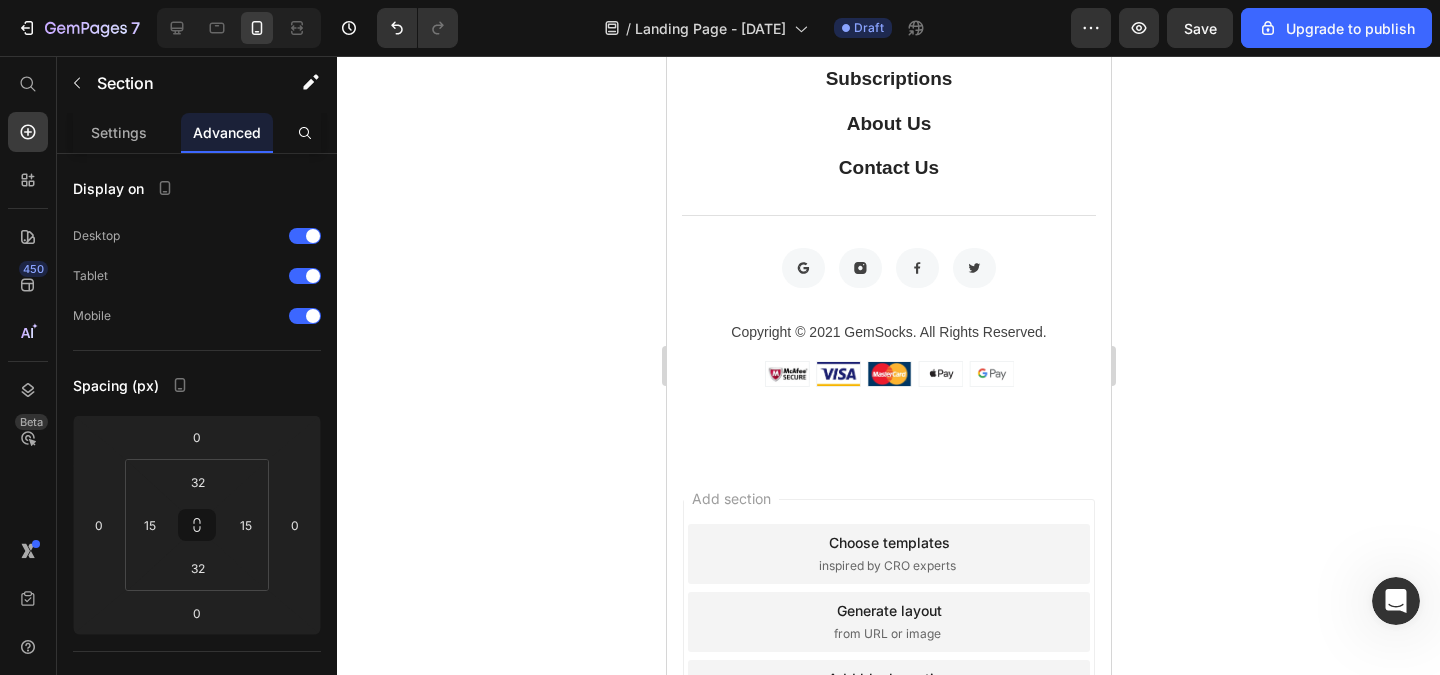click on "673 están viendo esto ahora" at bounding box center [906, -54] 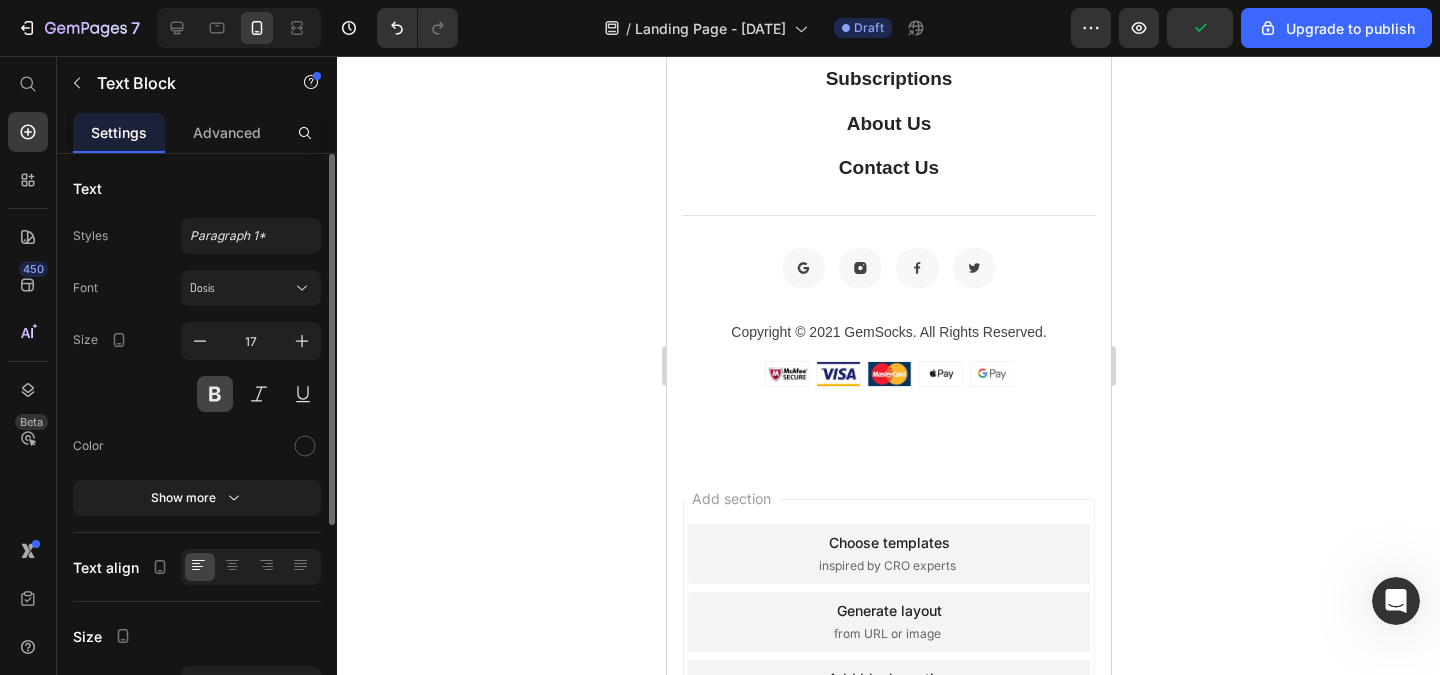 click at bounding box center (215, 394) 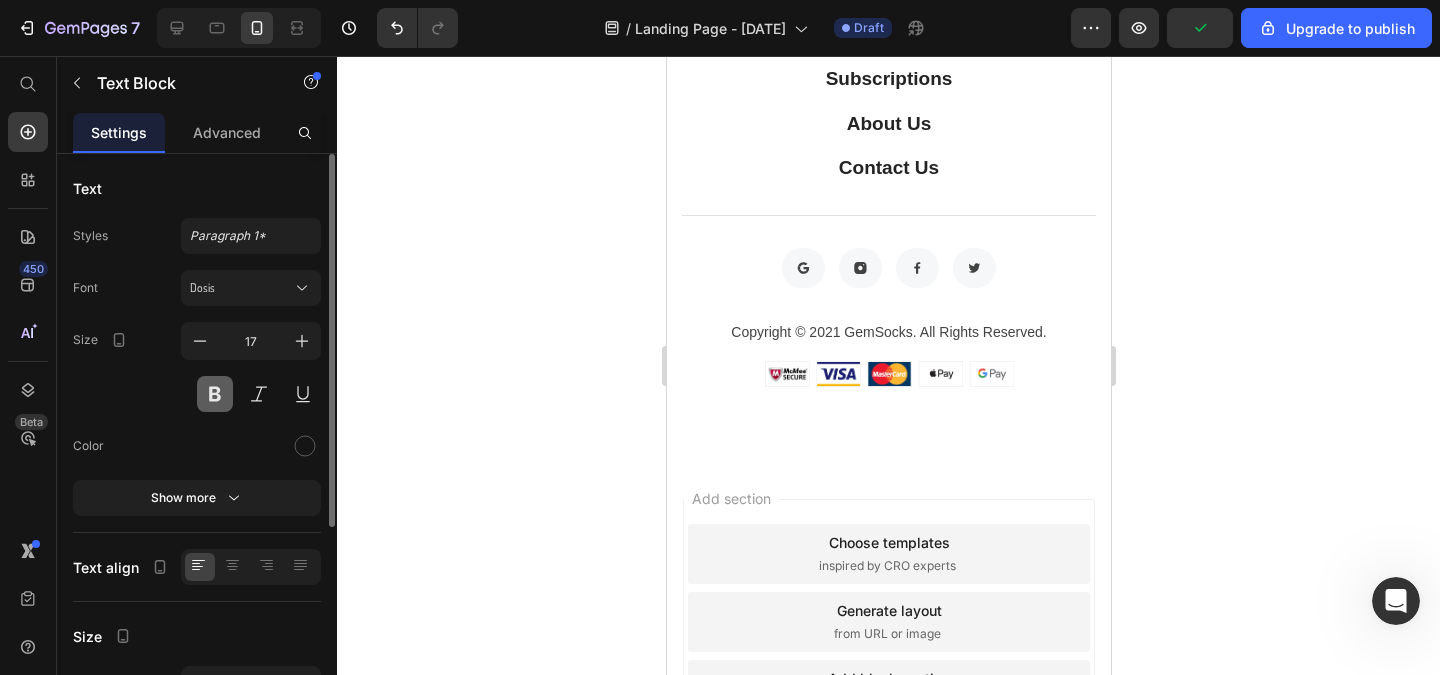 click at bounding box center [215, 394] 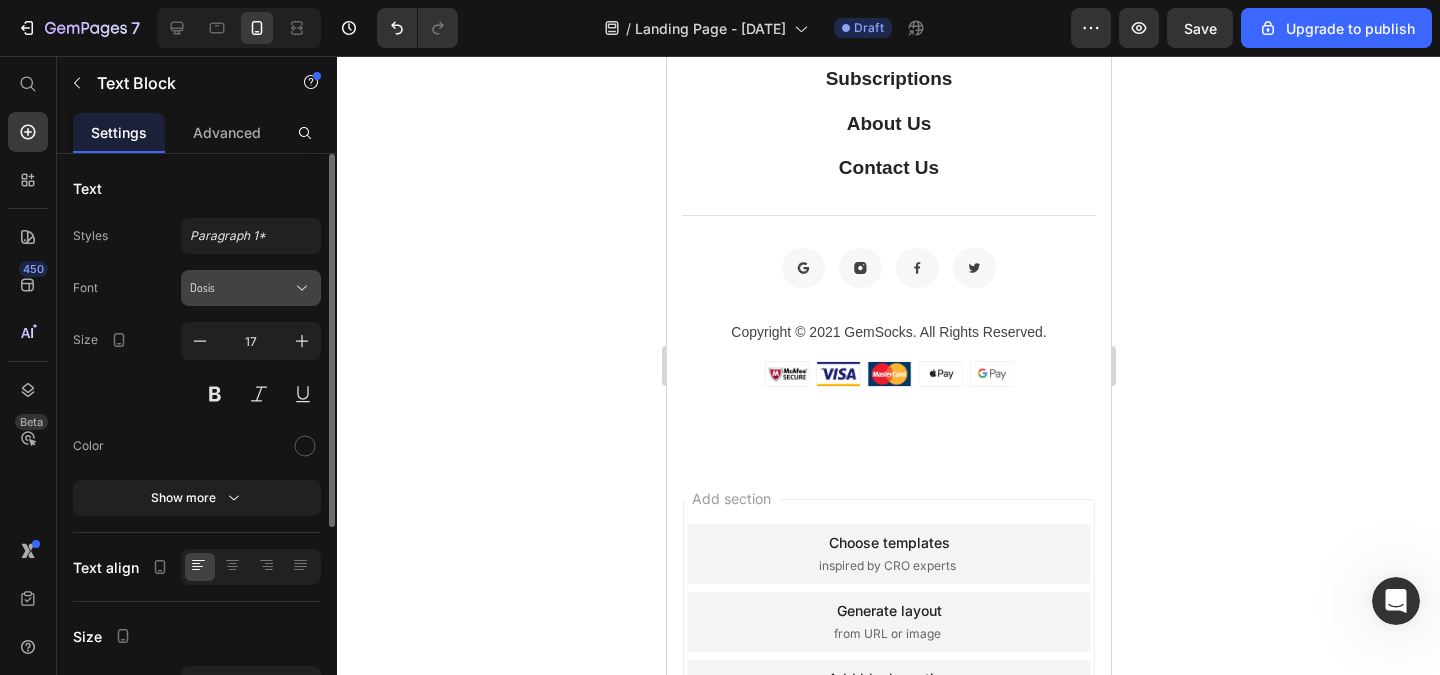 click on "Dosis" at bounding box center [241, 288] 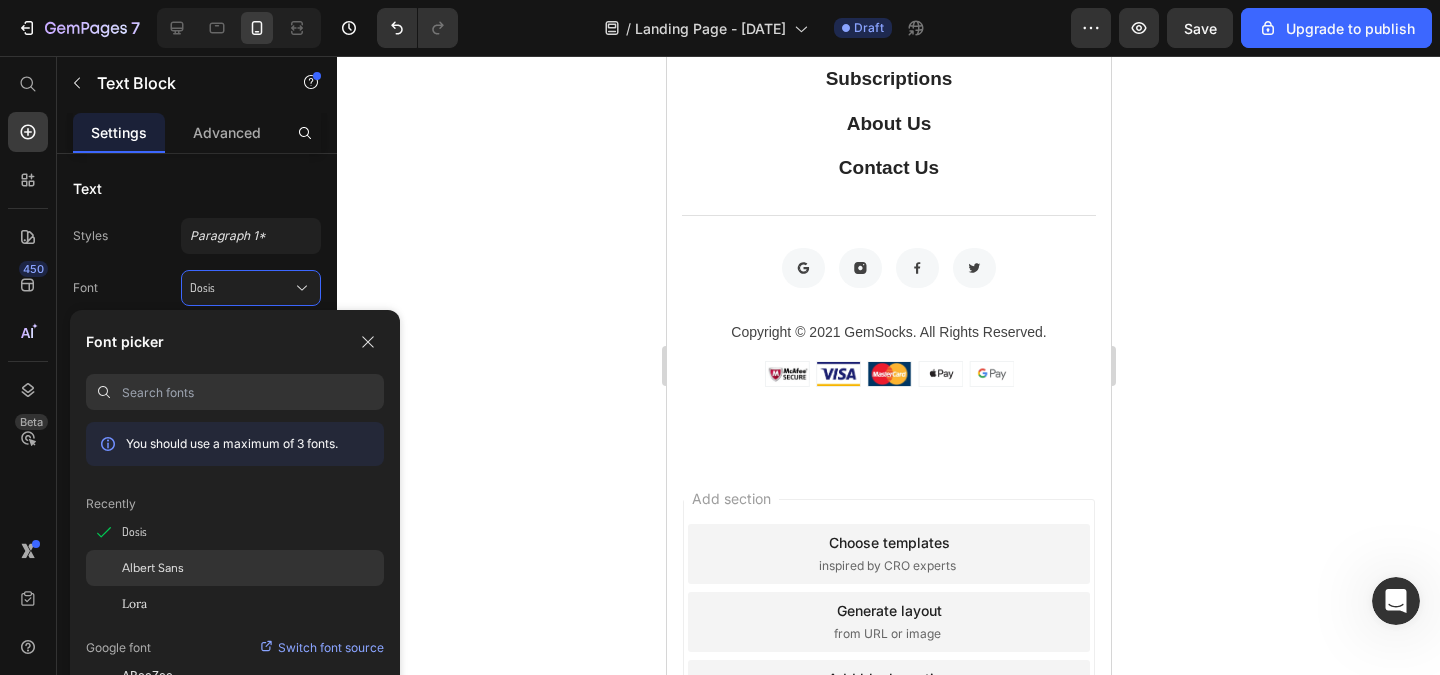 click on "Albert Sans" at bounding box center [153, 568] 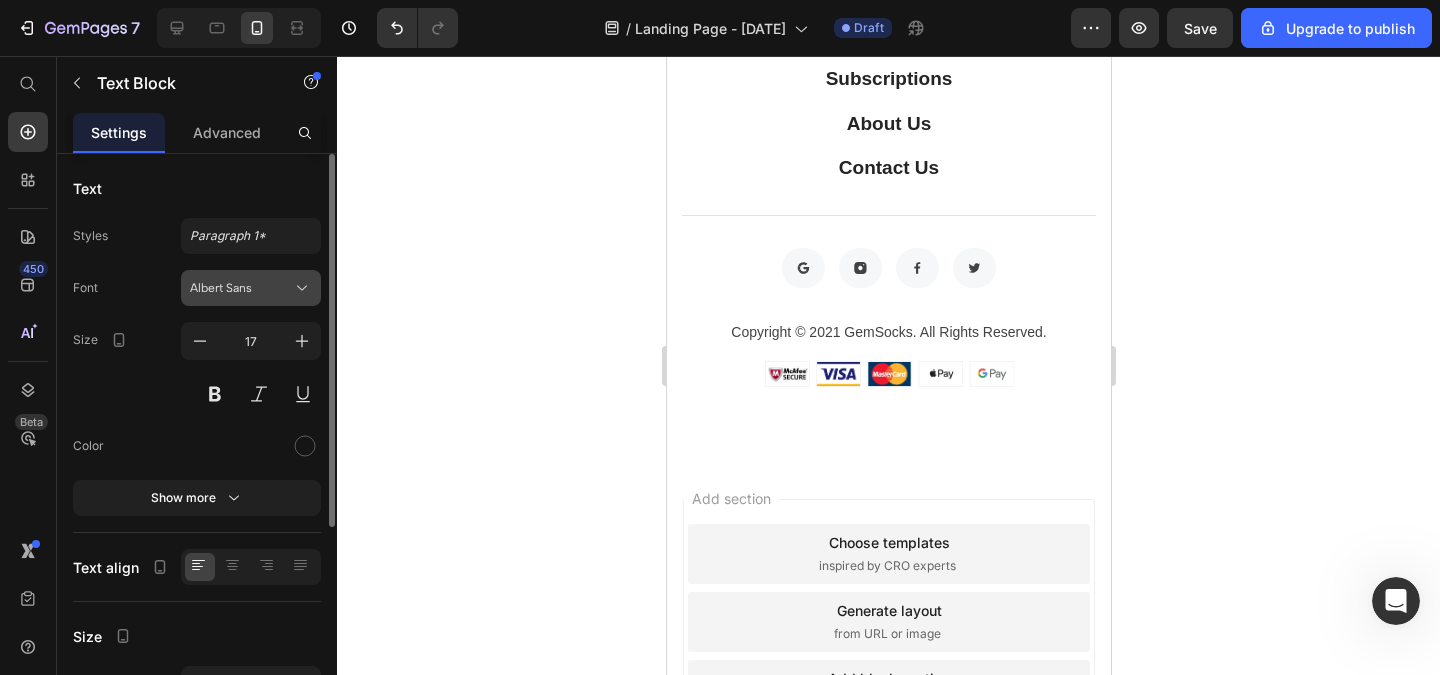 click on "Albert Sans" at bounding box center (241, 288) 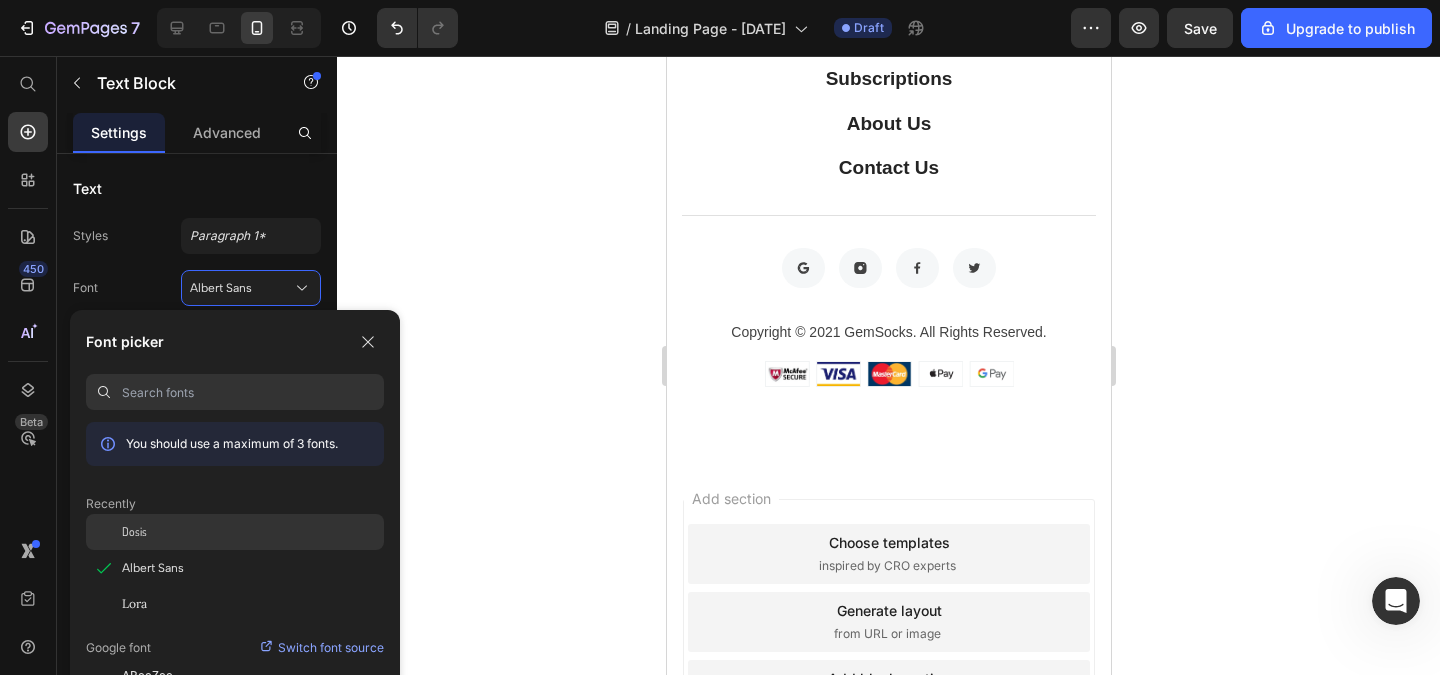 click on "Dosis" 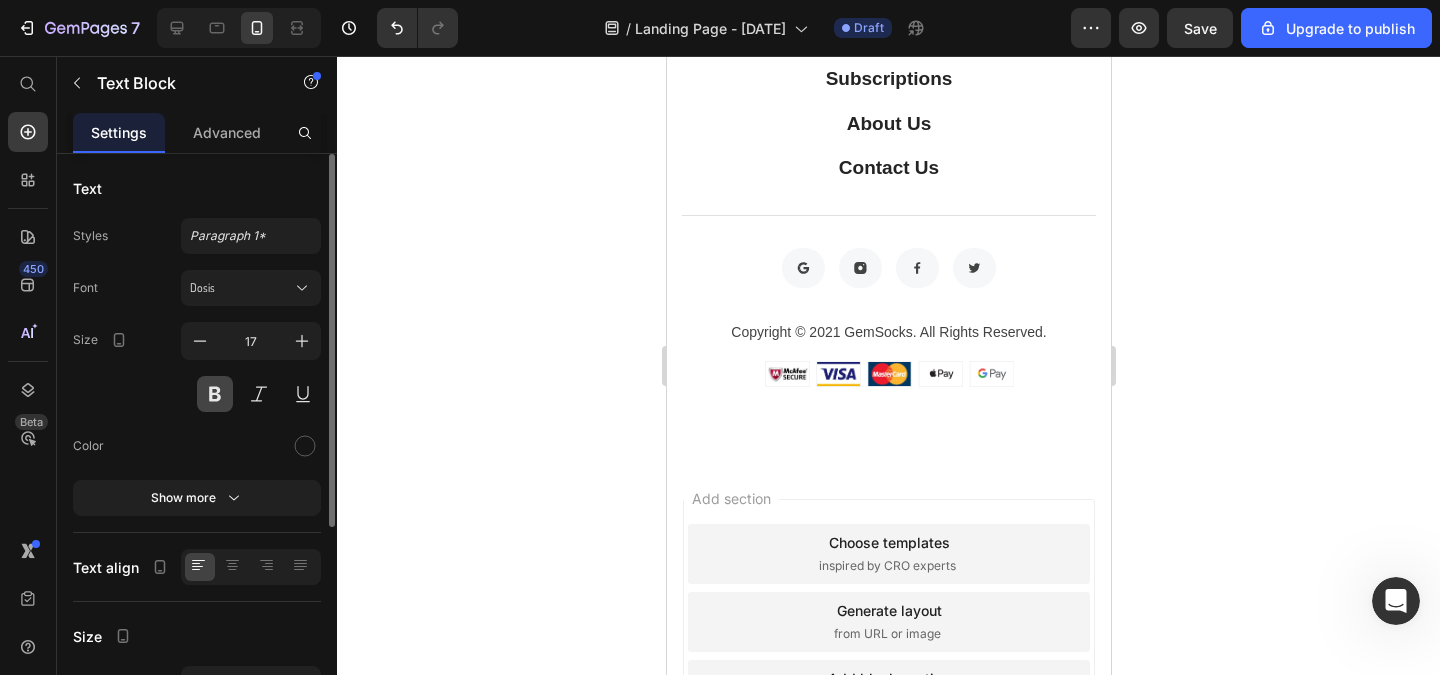 click at bounding box center (215, 394) 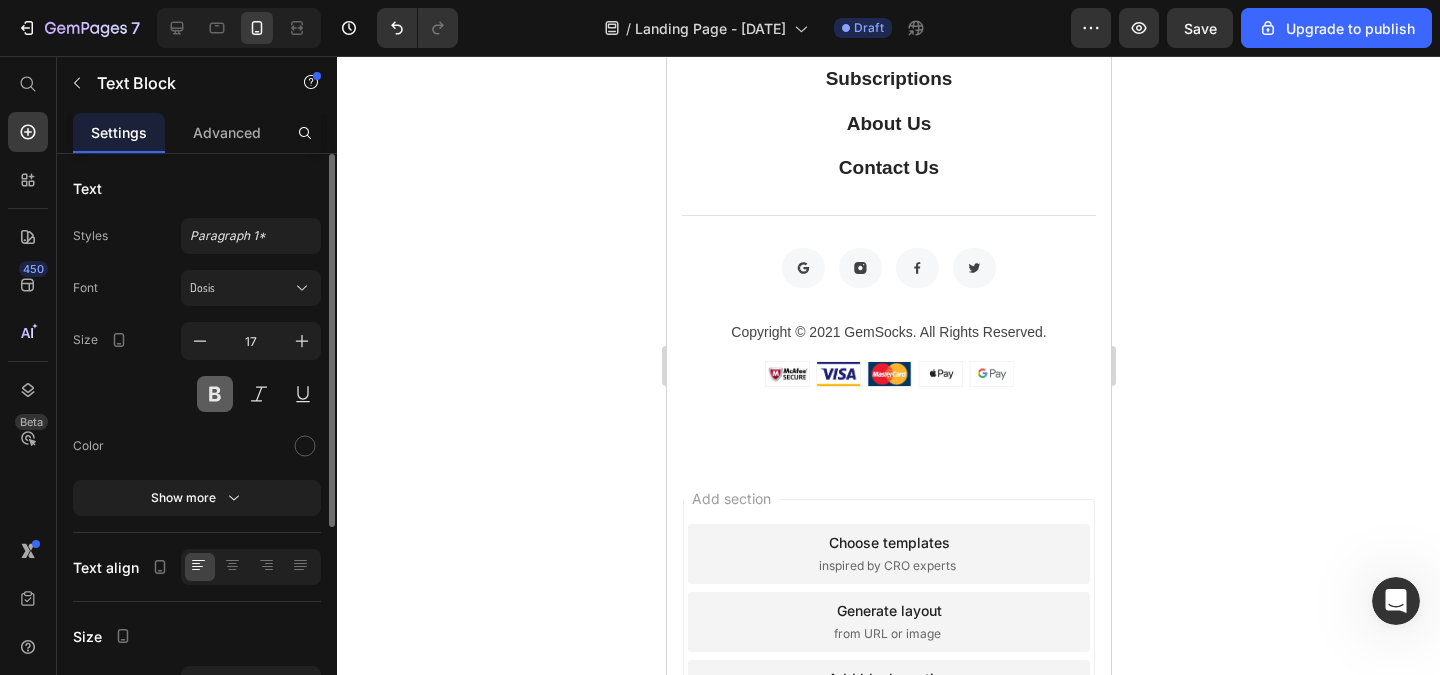 click at bounding box center (215, 394) 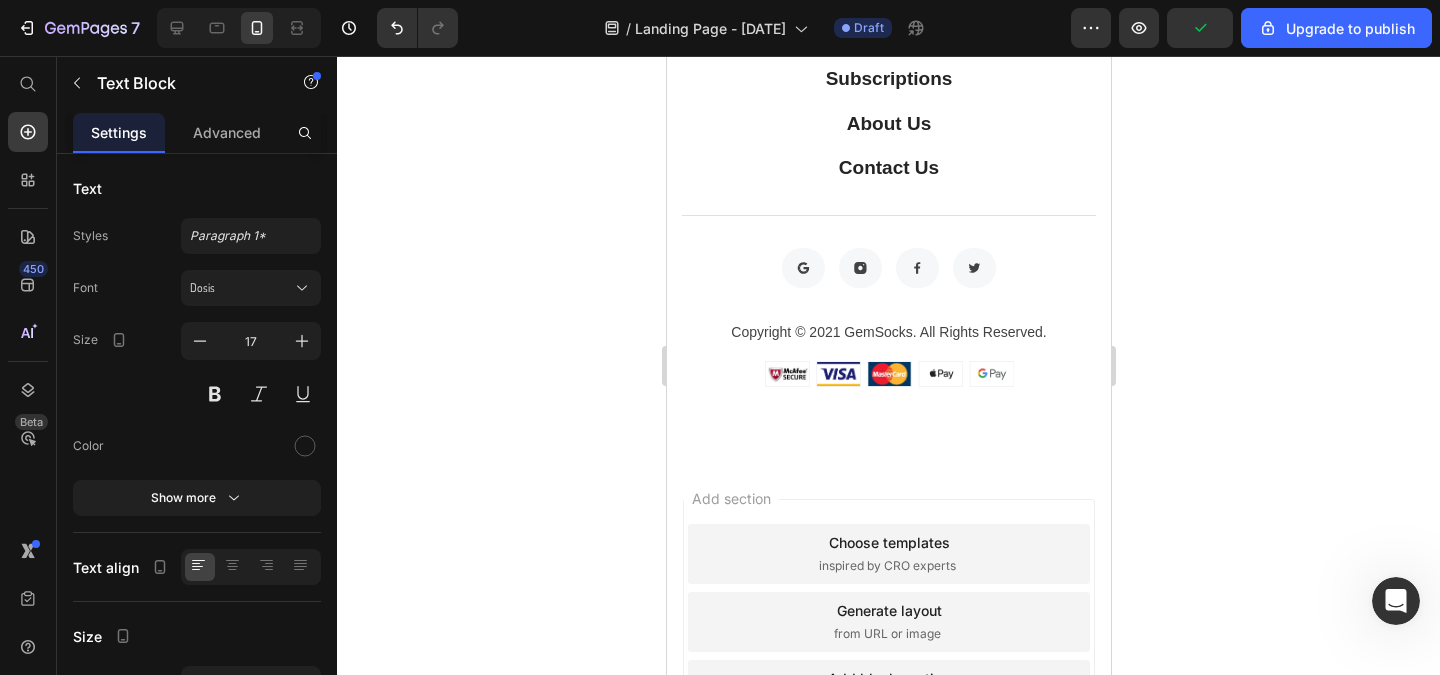 type 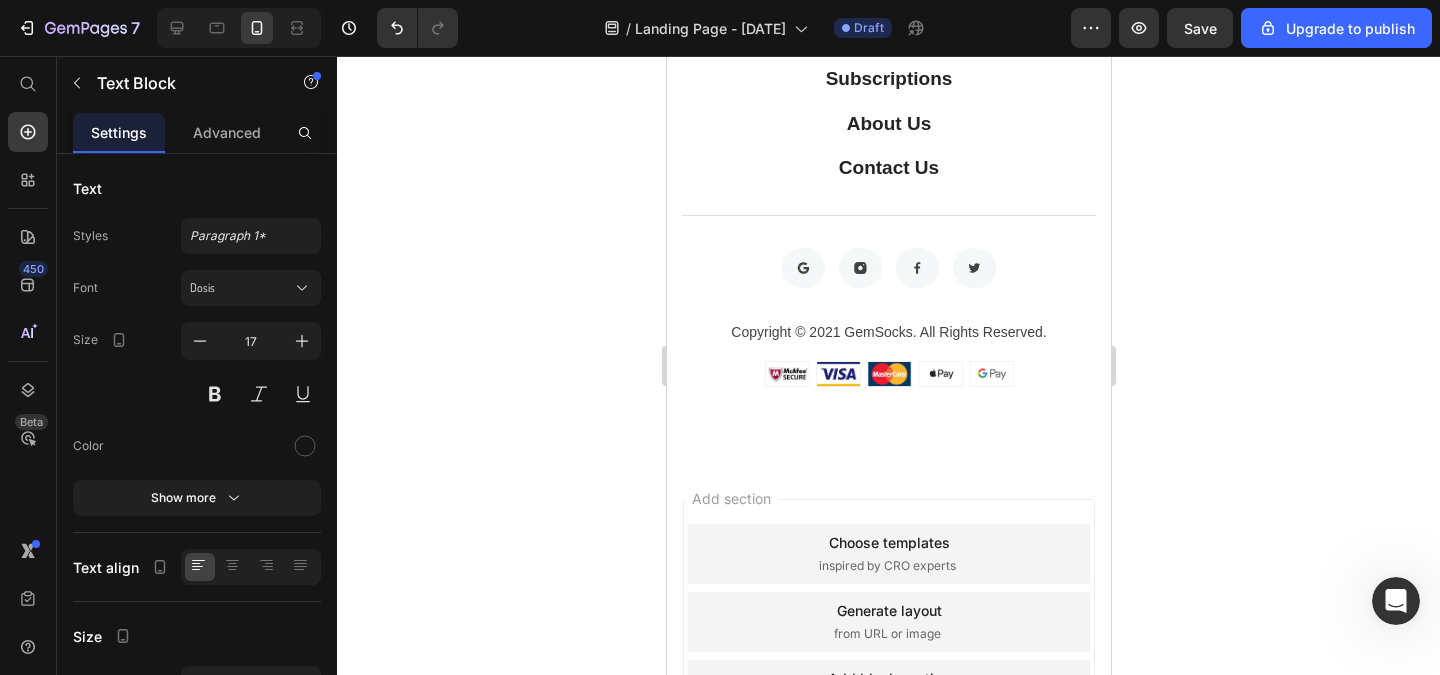 click 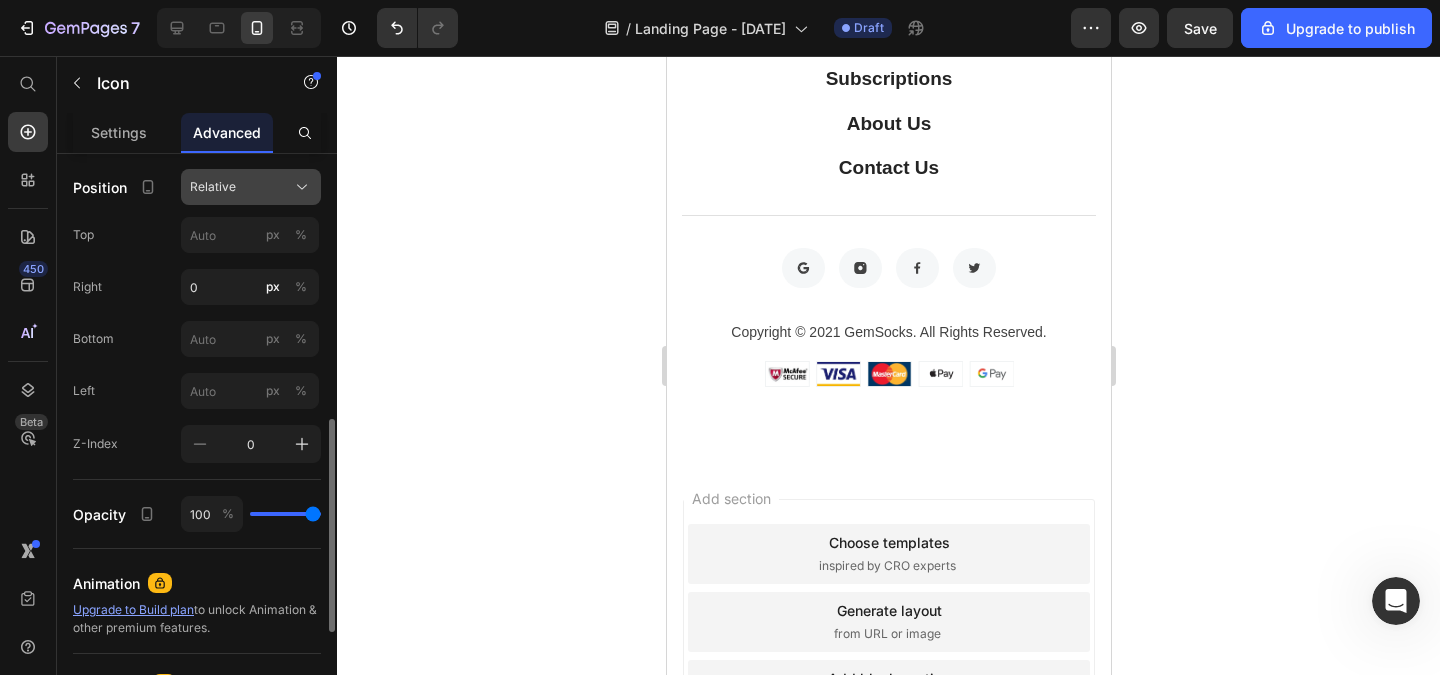scroll, scrollTop: 480, scrollLeft: 0, axis: vertical 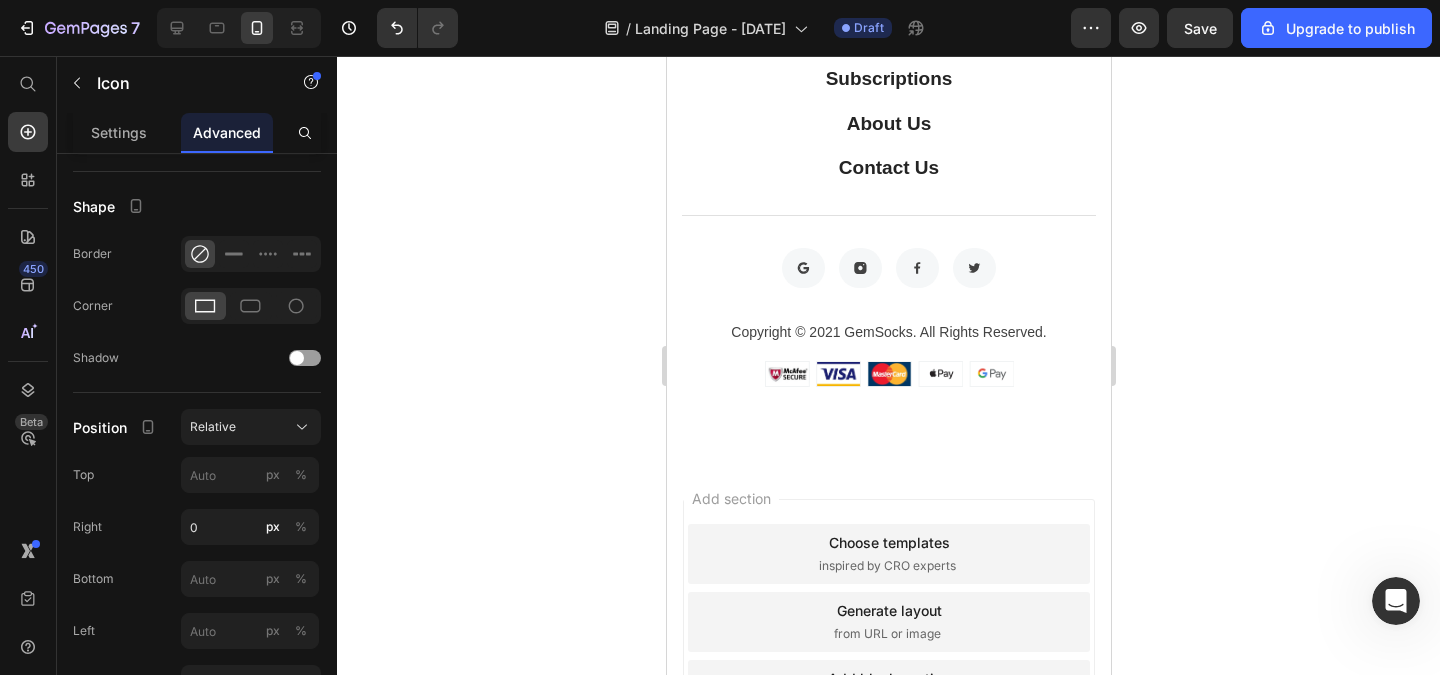 click on "673 están viendo esto ahora" at bounding box center (906, -54) 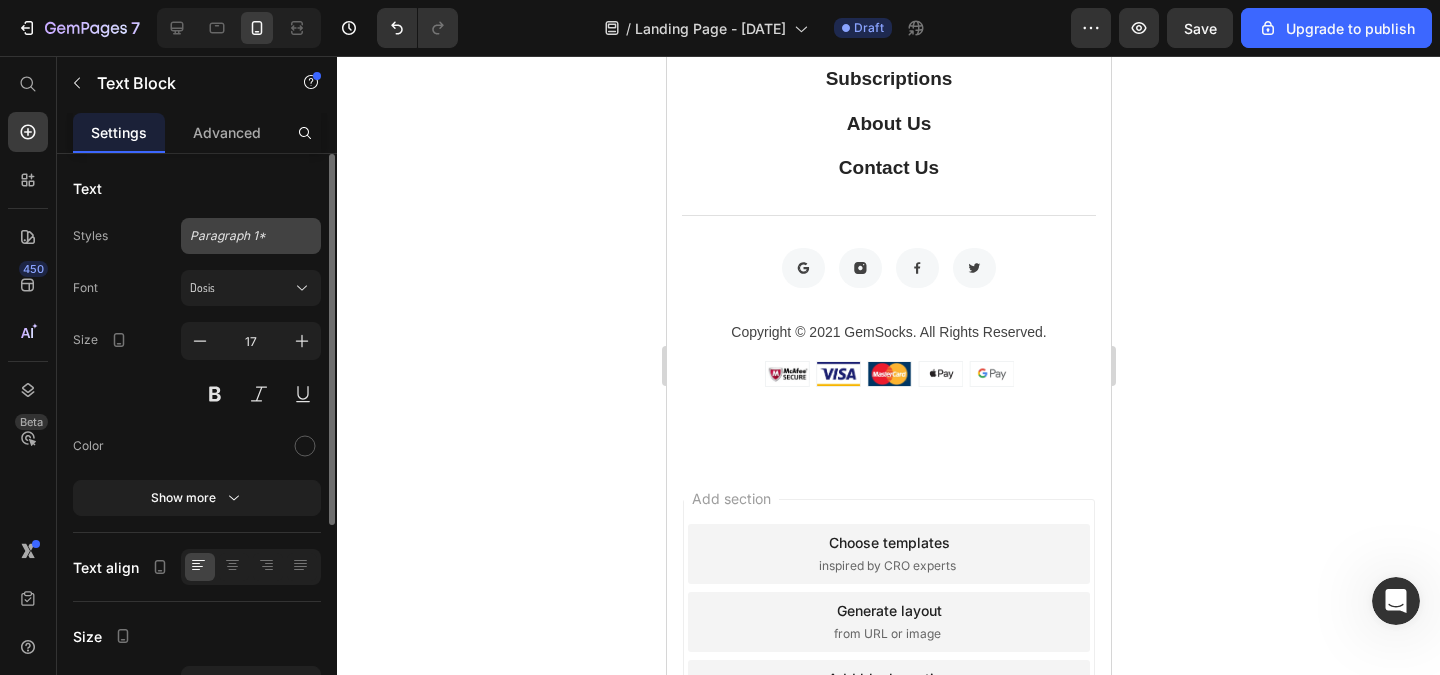 click on "Paragraph 1*" 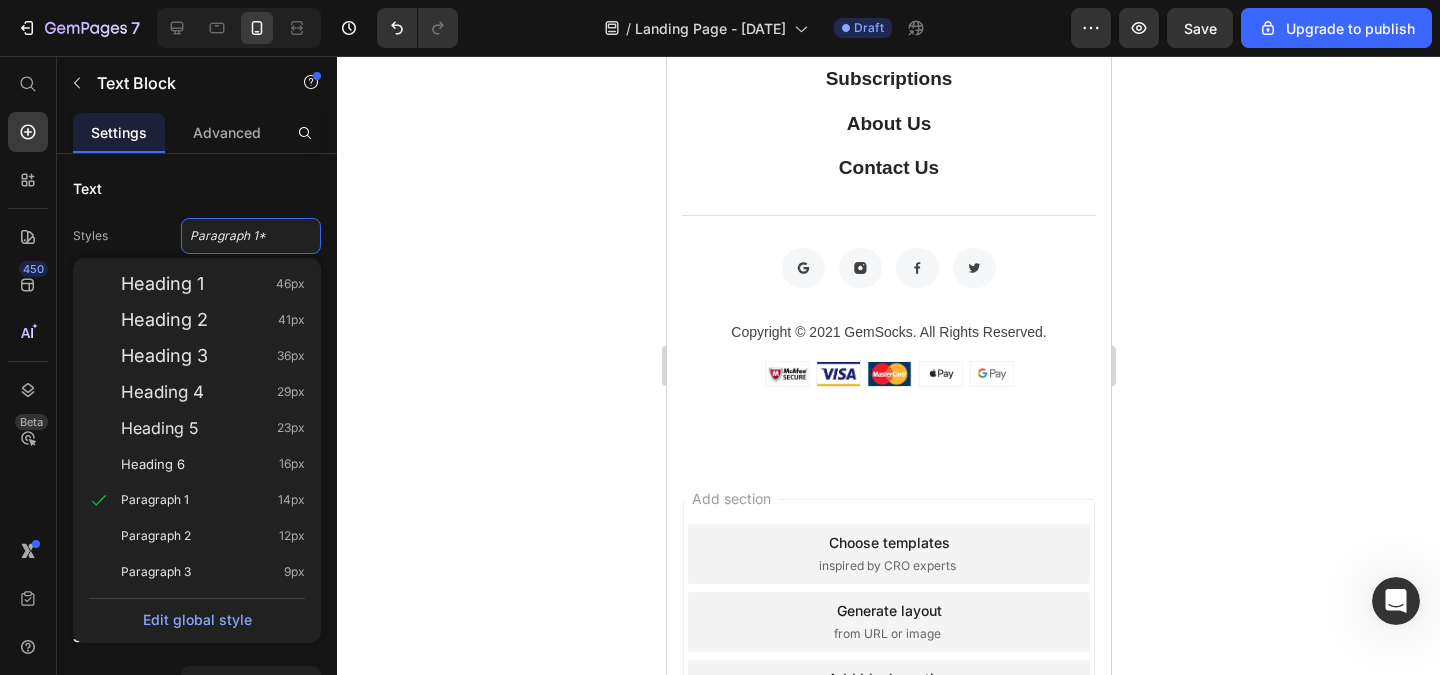 click 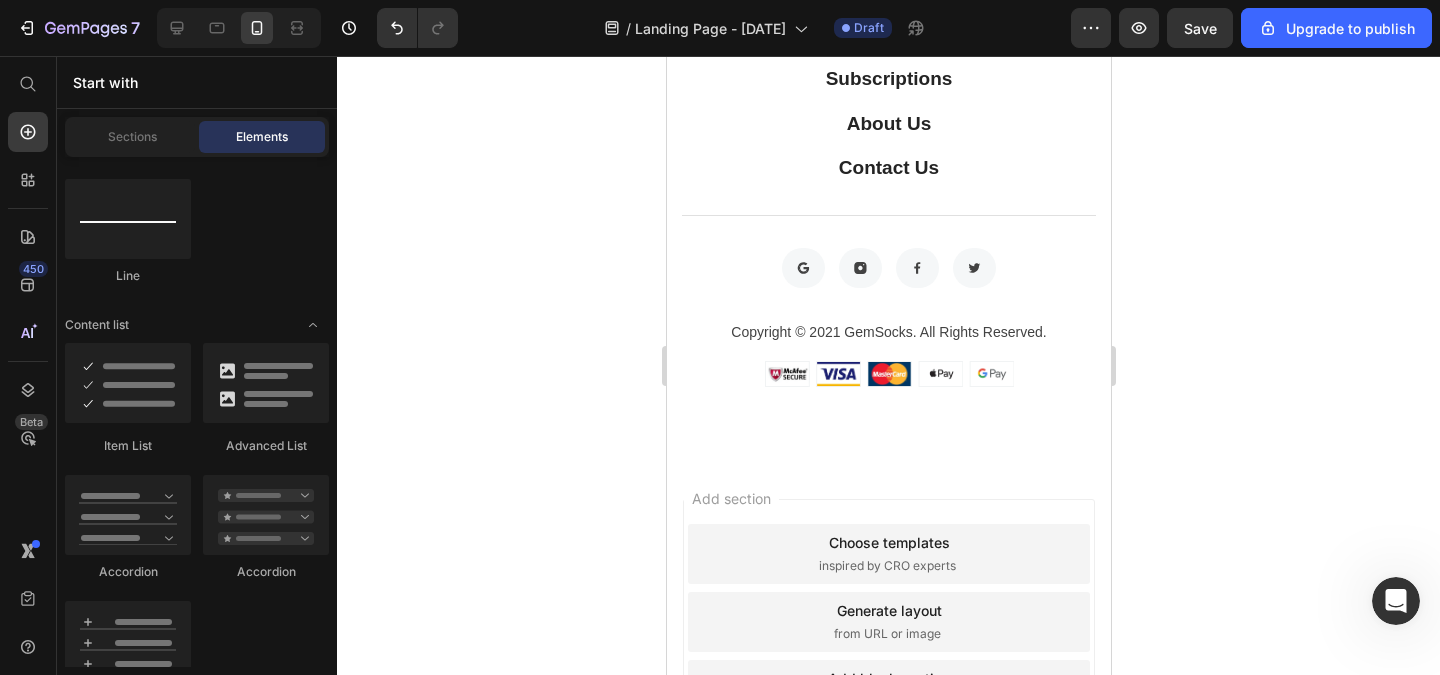 scroll, scrollTop: 2221, scrollLeft: 0, axis: vertical 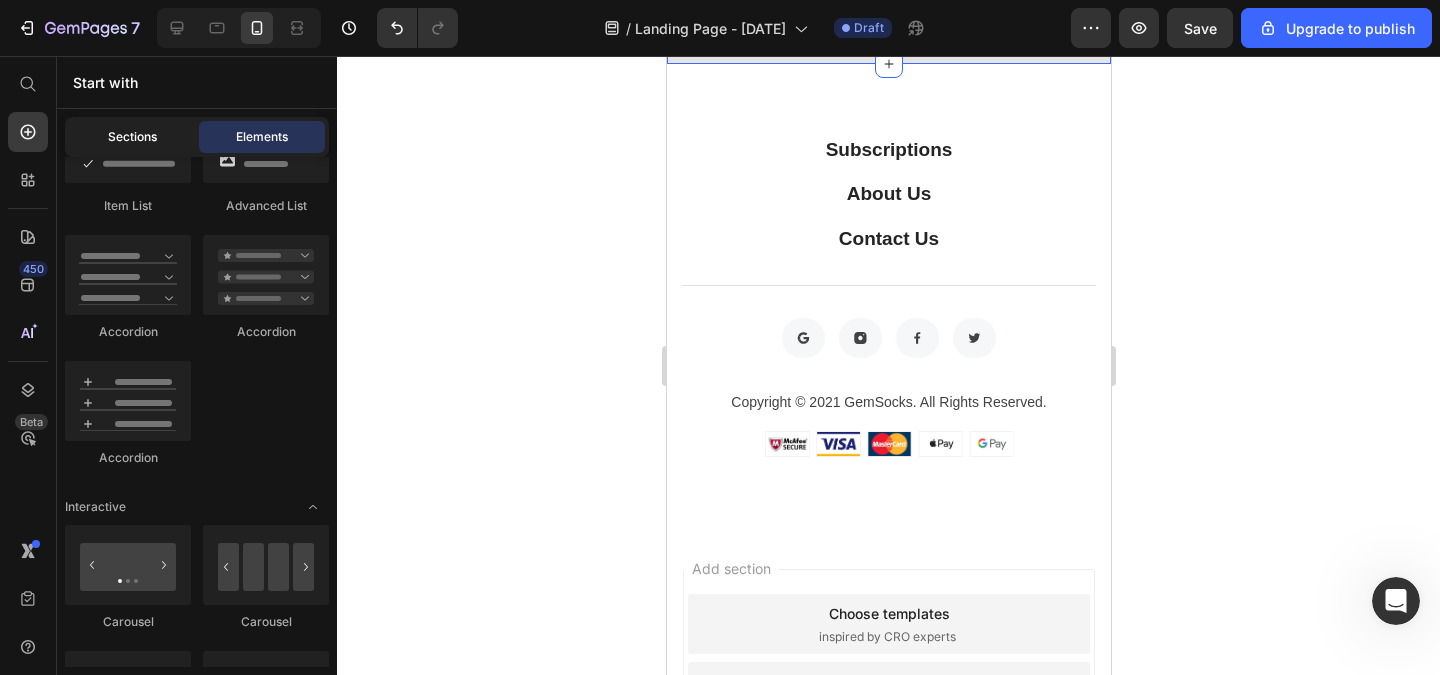 click on "Sections" 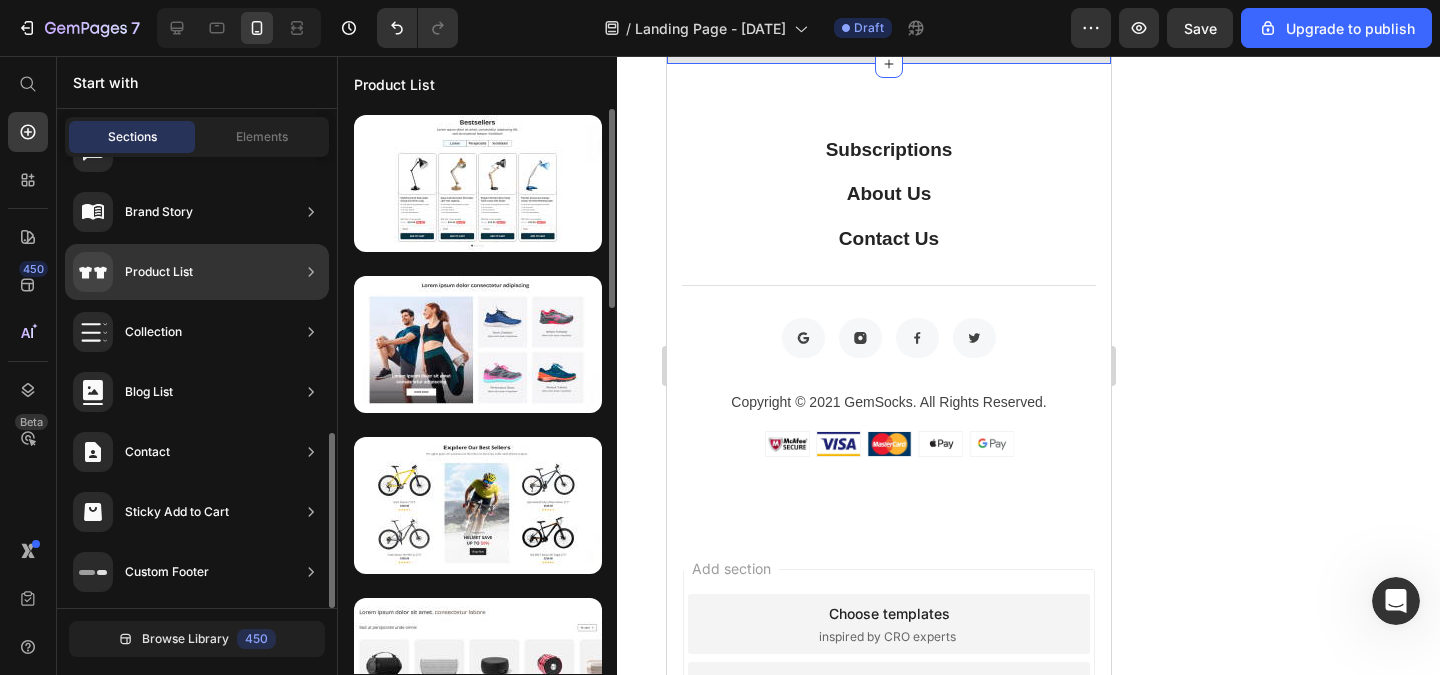 scroll, scrollTop: 0, scrollLeft: 0, axis: both 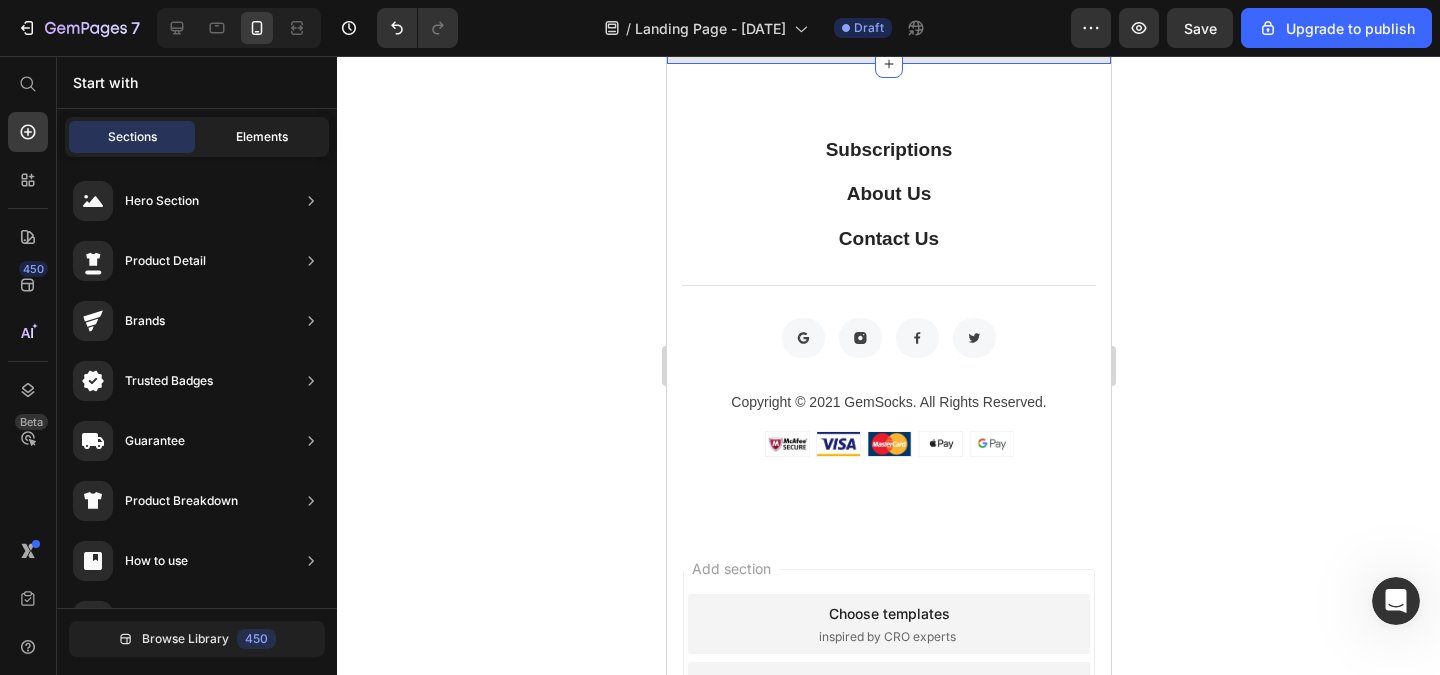 click on "Elements" 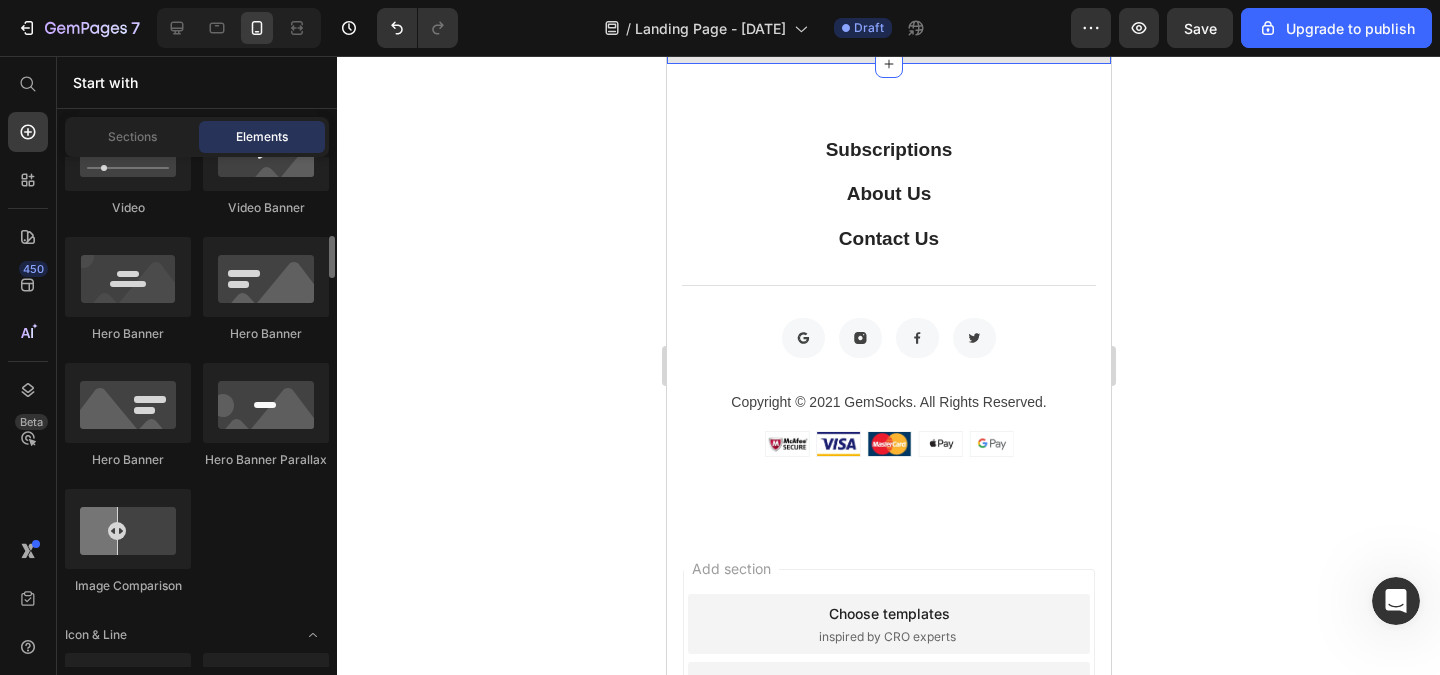 scroll, scrollTop: 0, scrollLeft: 0, axis: both 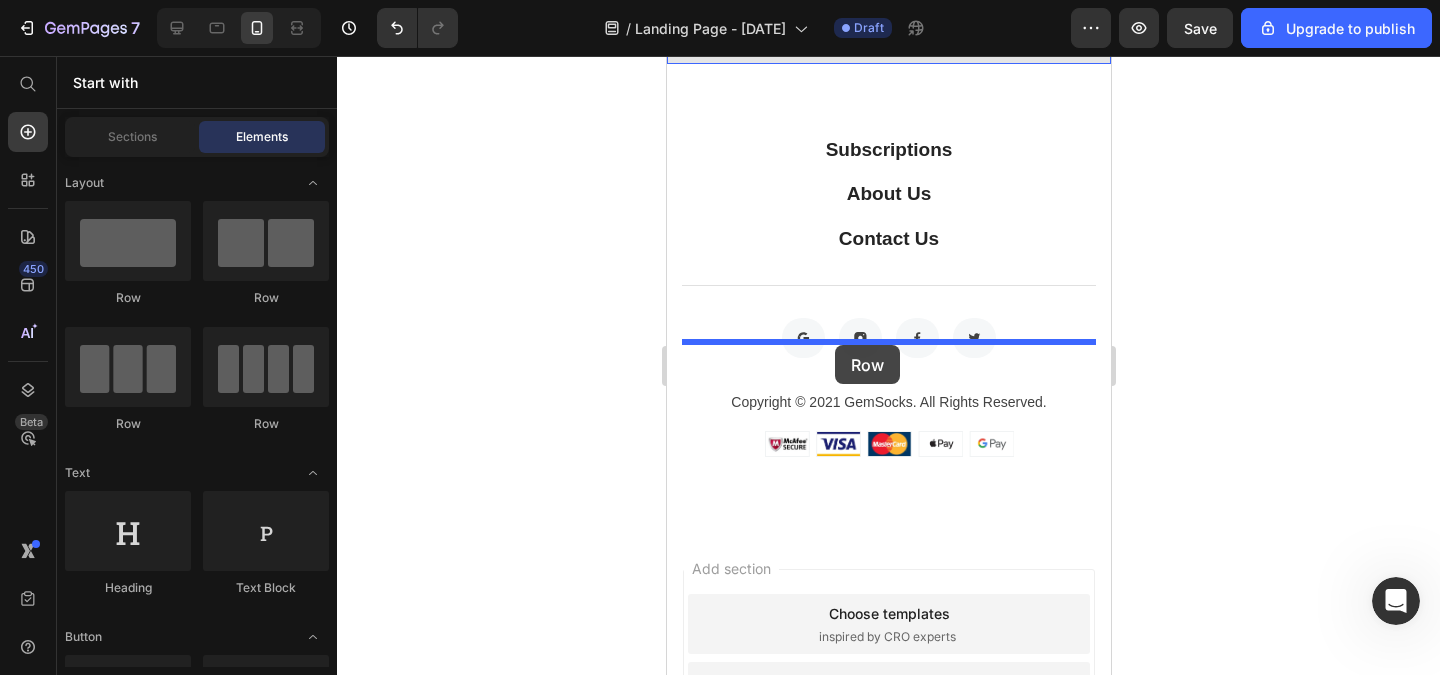 drag, startPoint x: 803, startPoint y: 440, endPoint x: 834, endPoint y: 345, distance: 99.92998 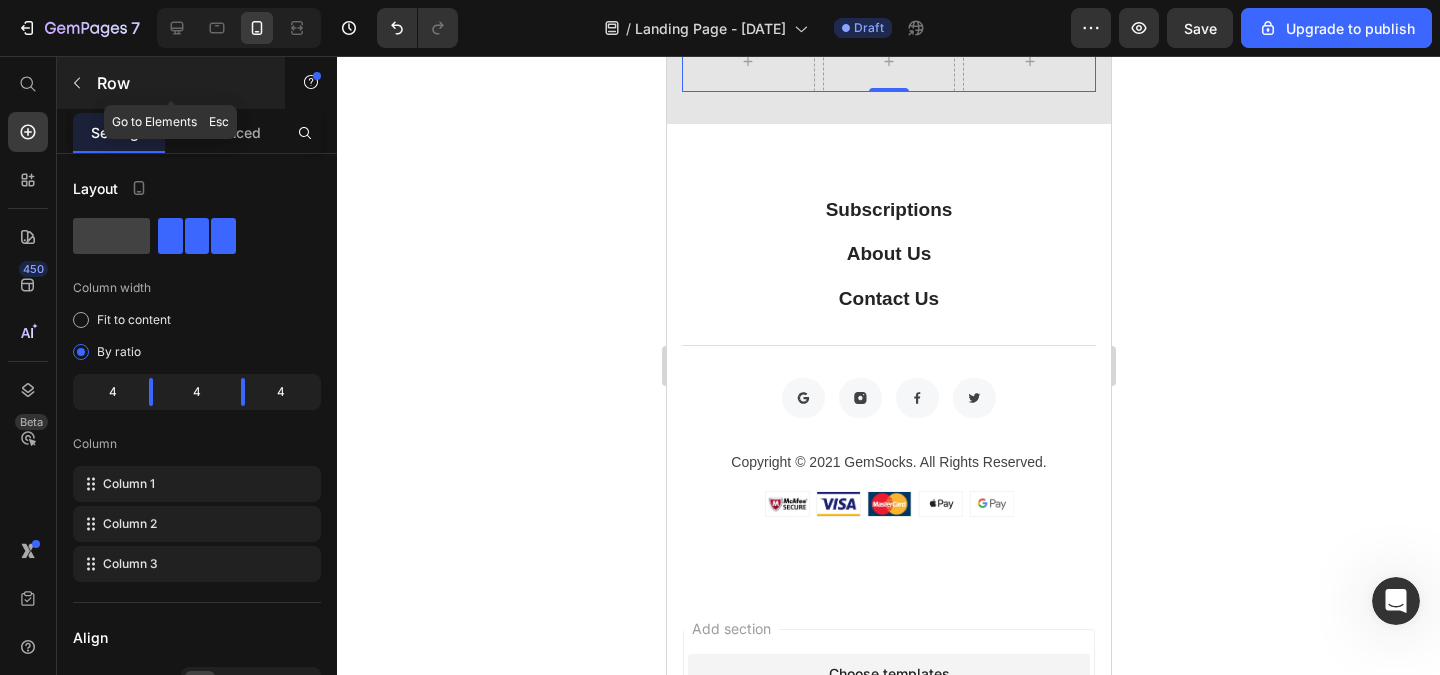 click at bounding box center (77, 83) 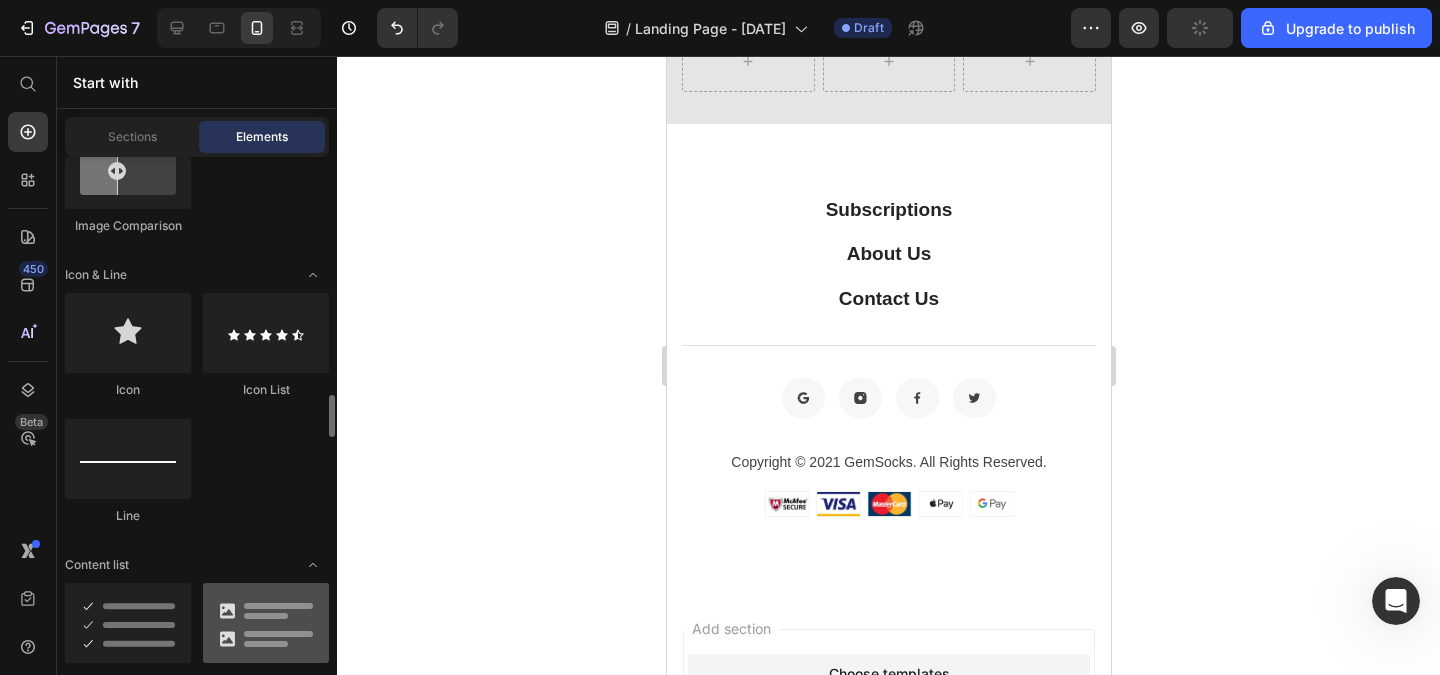 scroll, scrollTop: 1560, scrollLeft: 0, axis: vertical 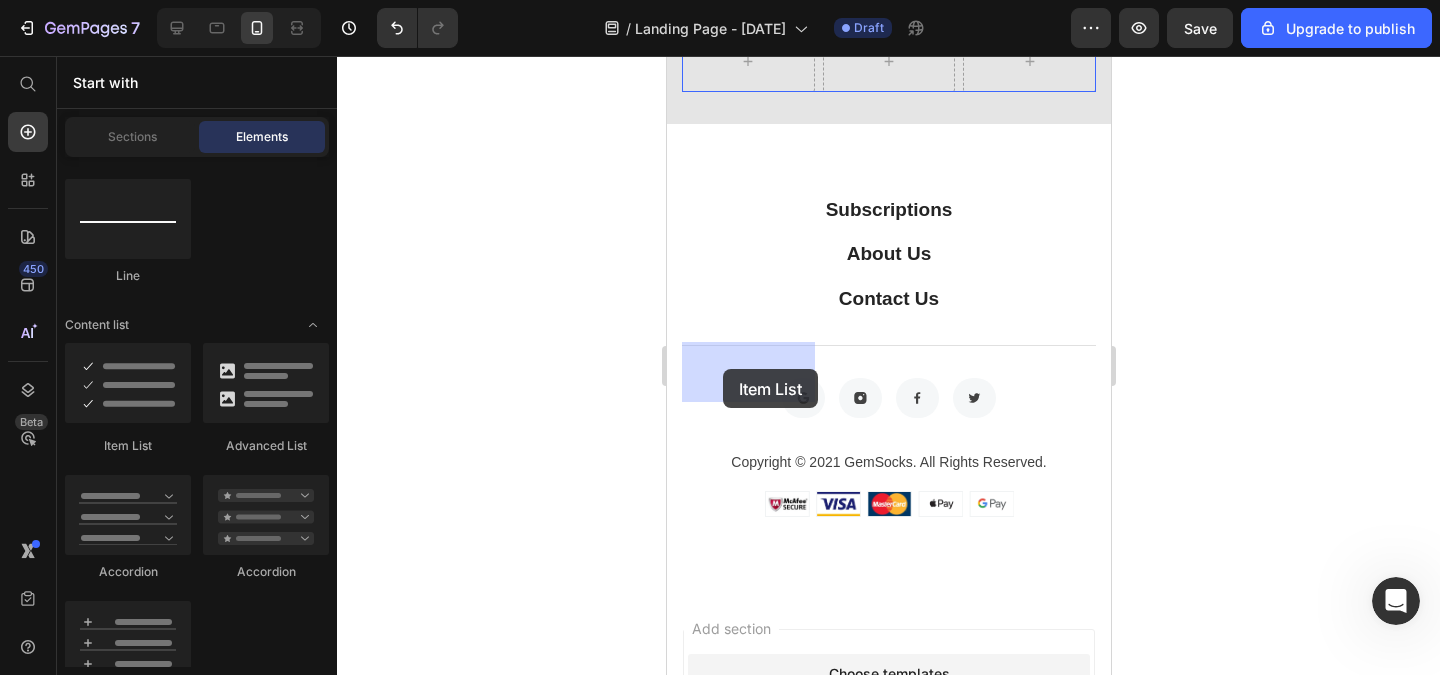 drag, startPoint x: 806, startPoint y: 467, endPoint x: 722, endPoint y: 369, distance: 129.07362 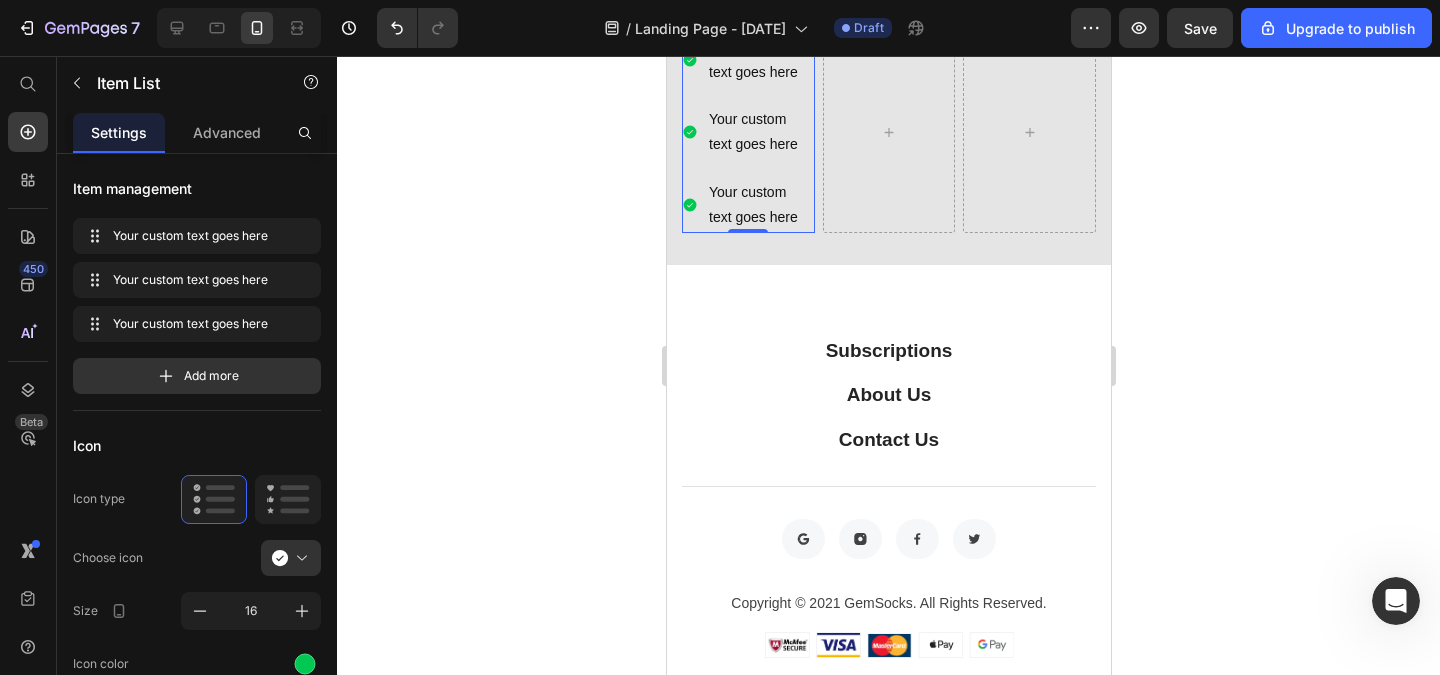 click 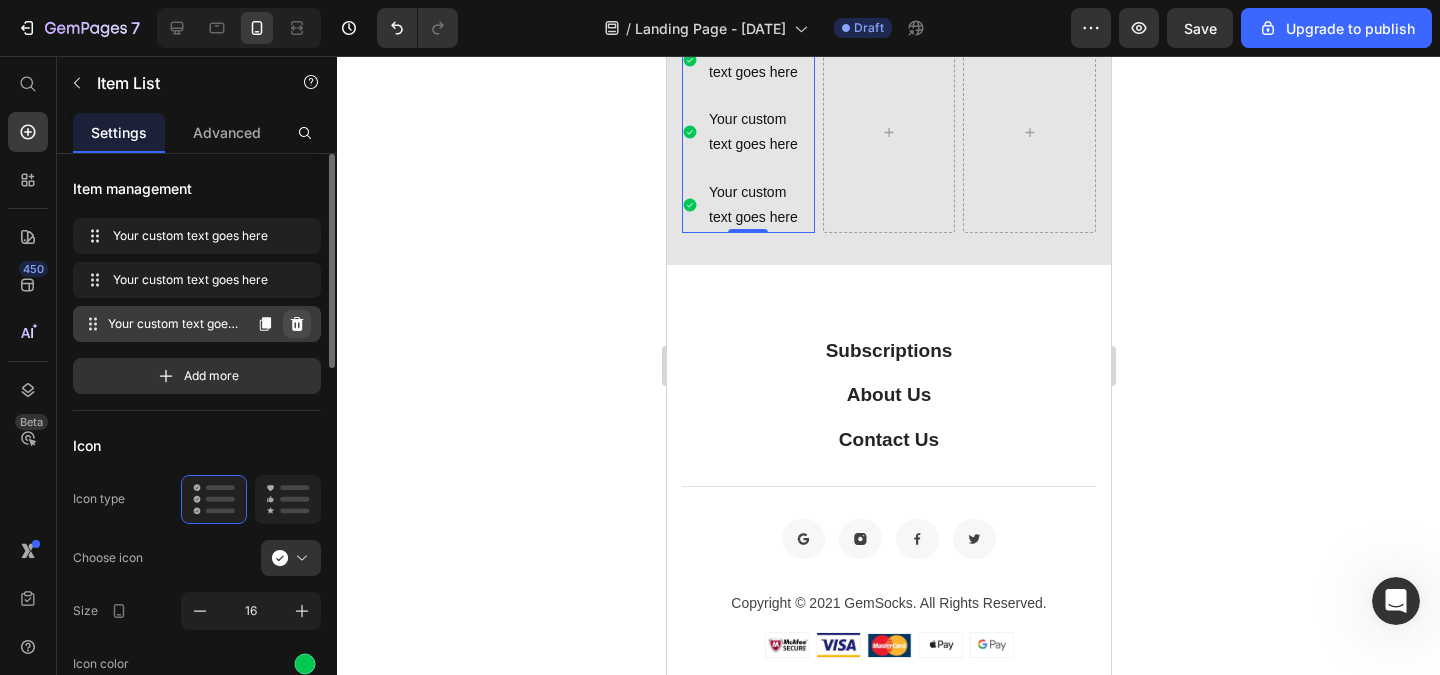 click 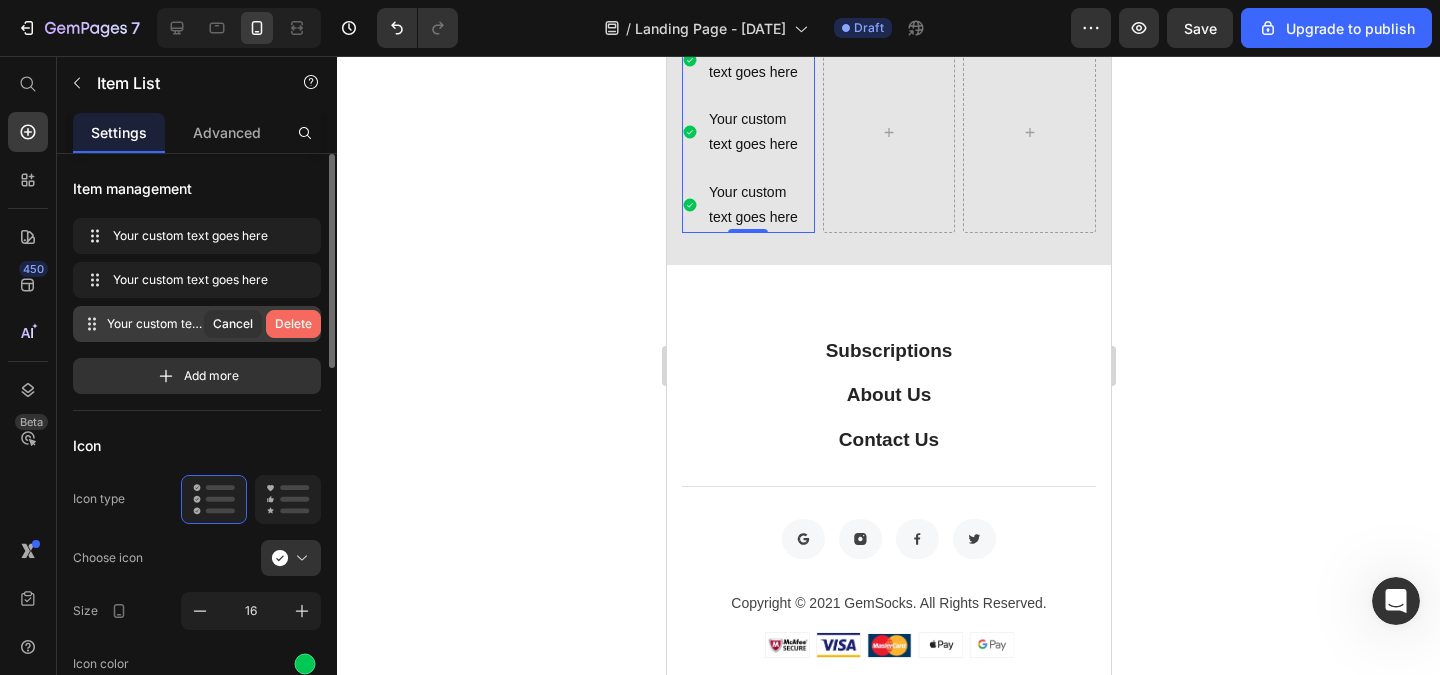click on "Delete" at bounding box center (293, 324) 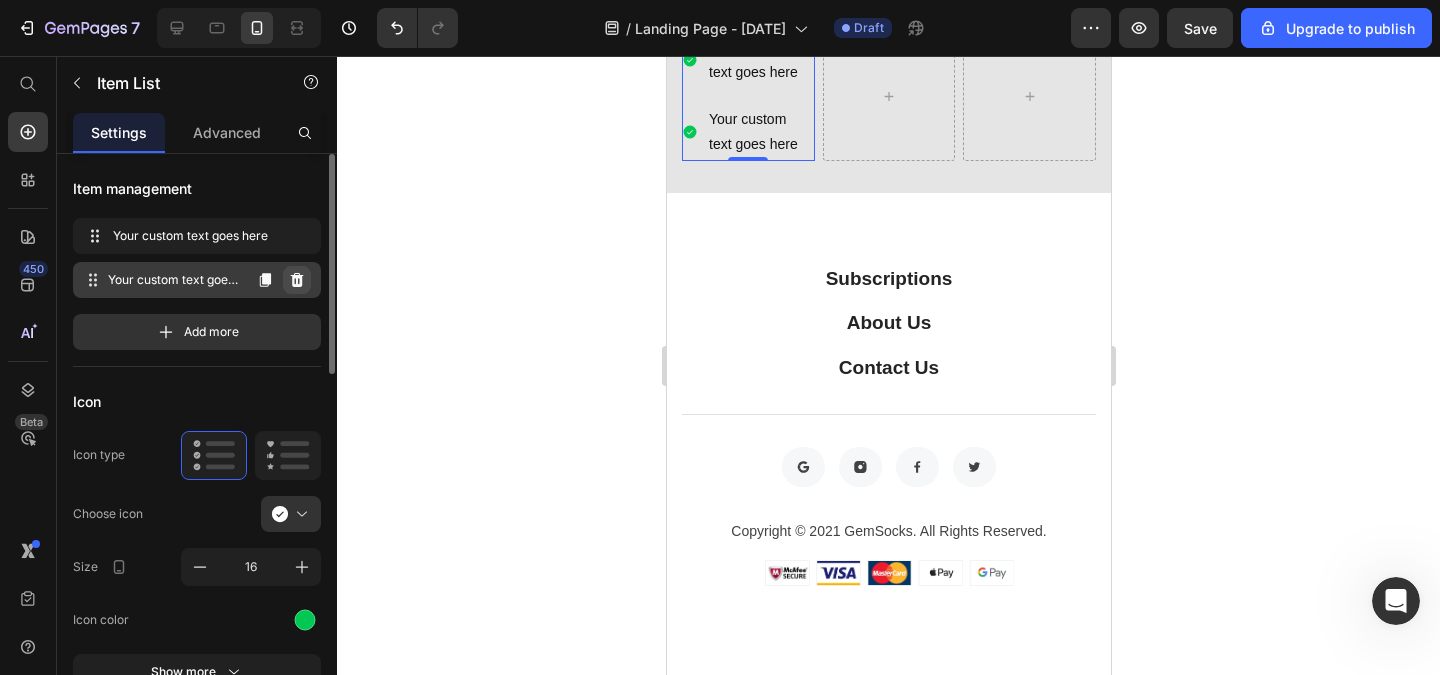 click 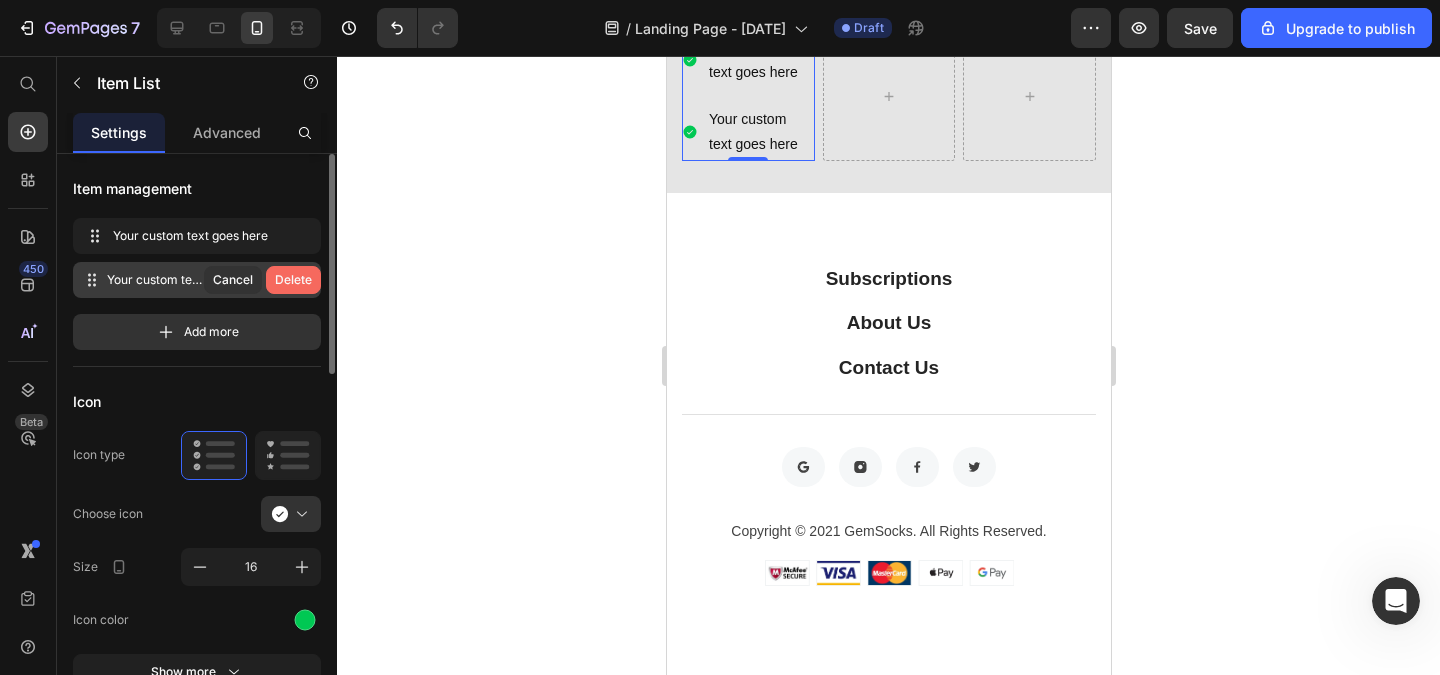 click on "Delete" at bounding box center (293, 280) 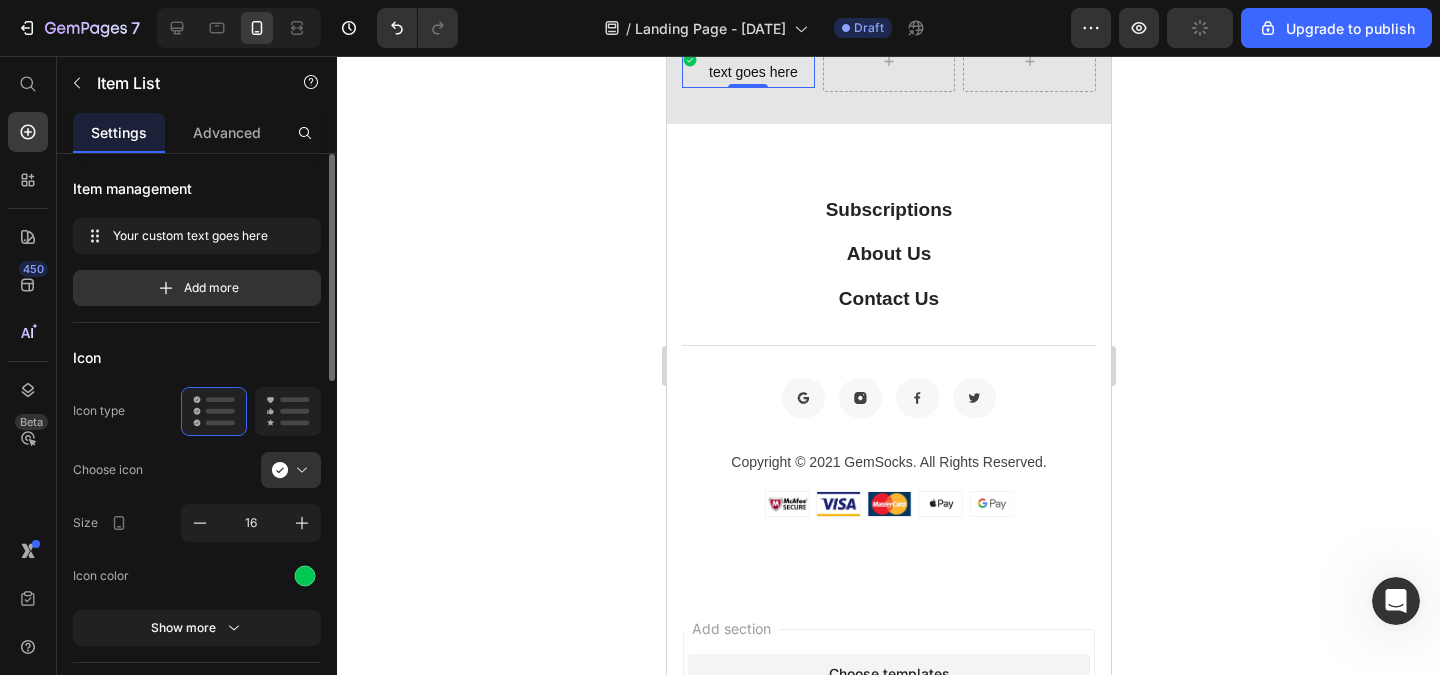 click 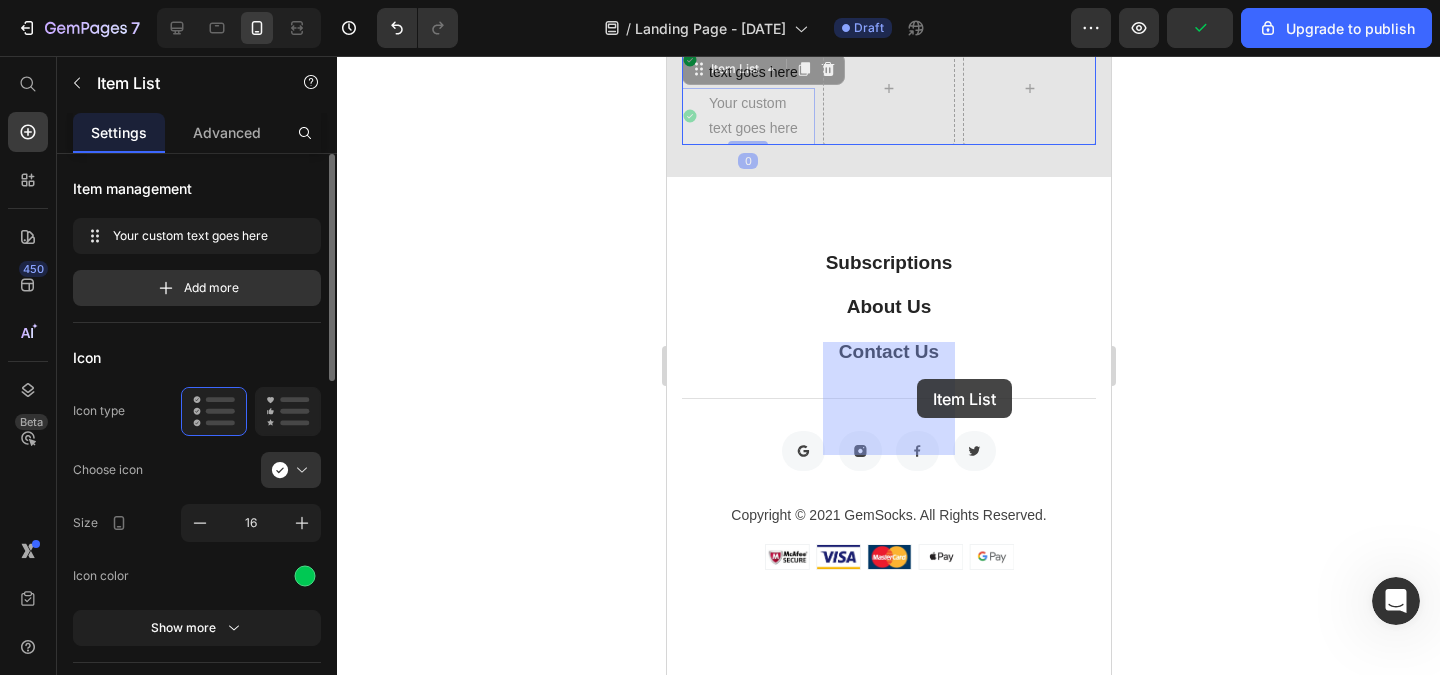 drag, startPoint x: 694, startPoint y: 386, endPoint x: 914, endPoint y: 379, distance: 220.11133 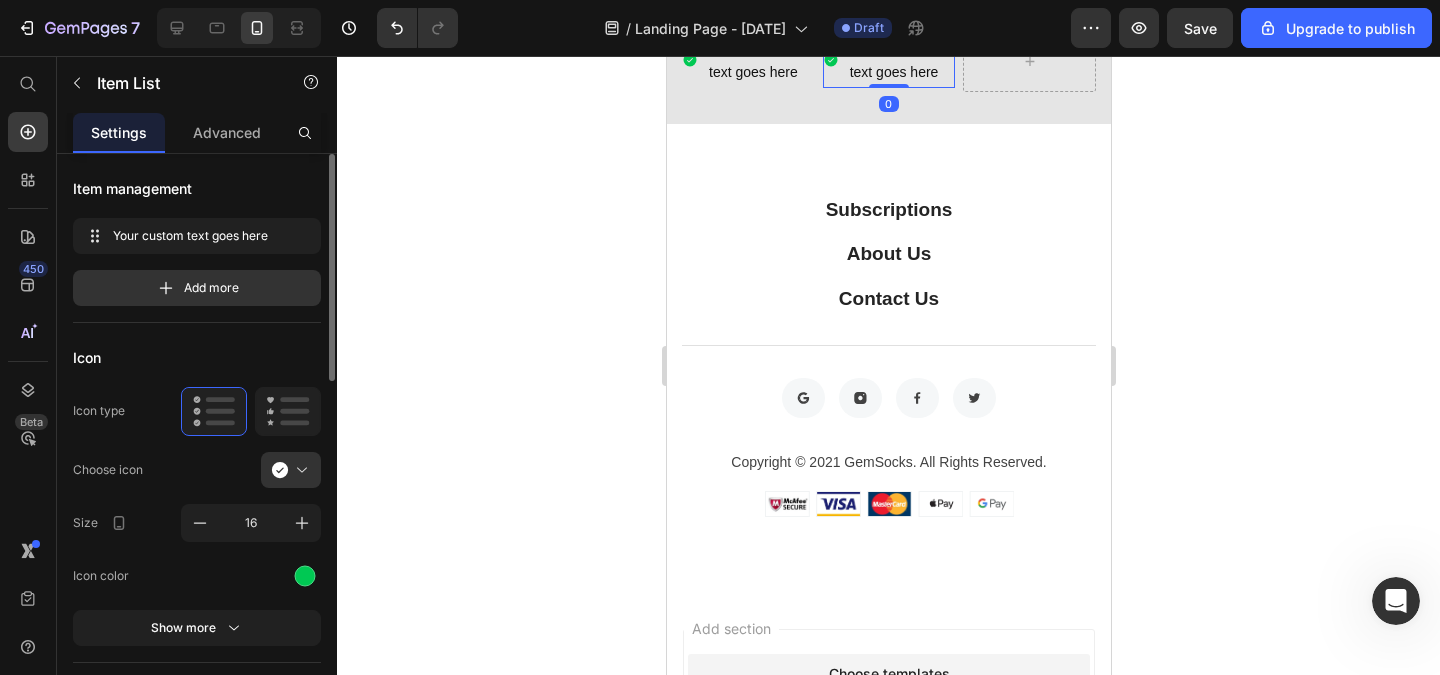 click 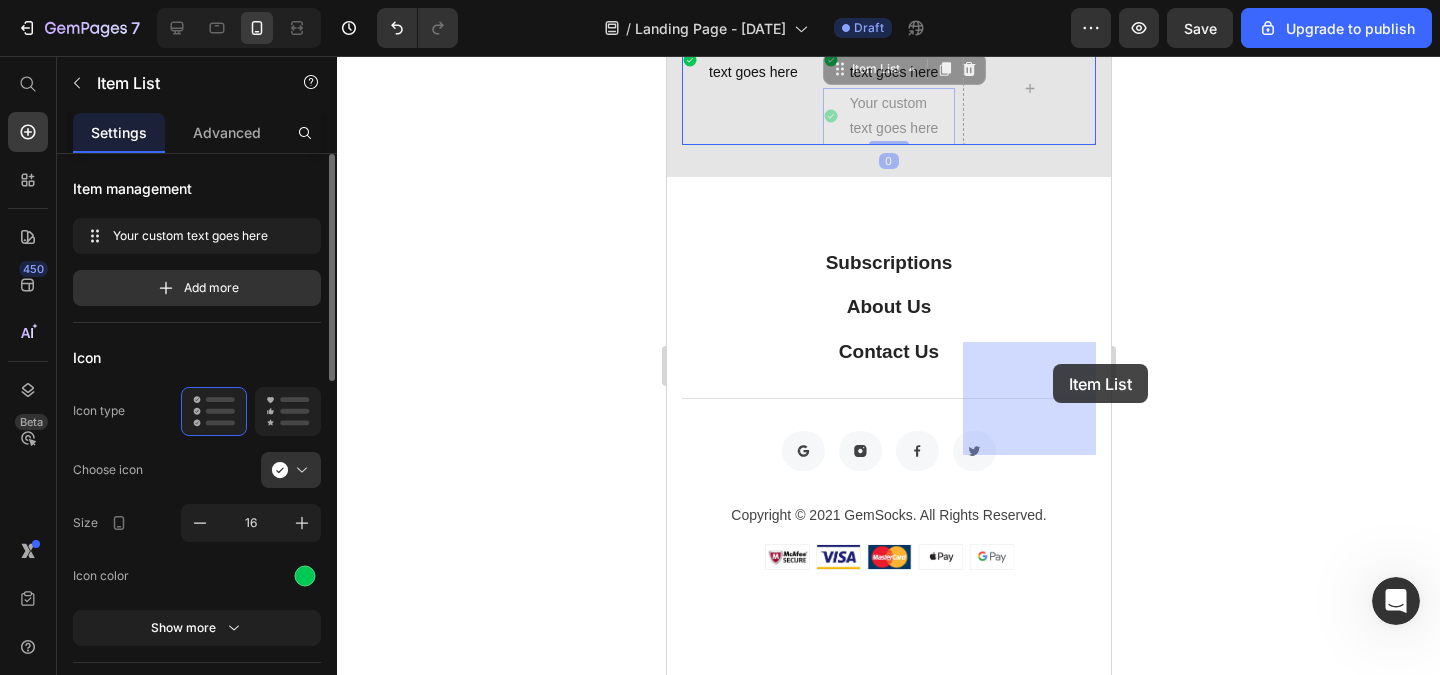 drag, startPoint x: 833, startPoint y: 379, endPoint x: 1047, endPoint y: 364, distance: 214.52505 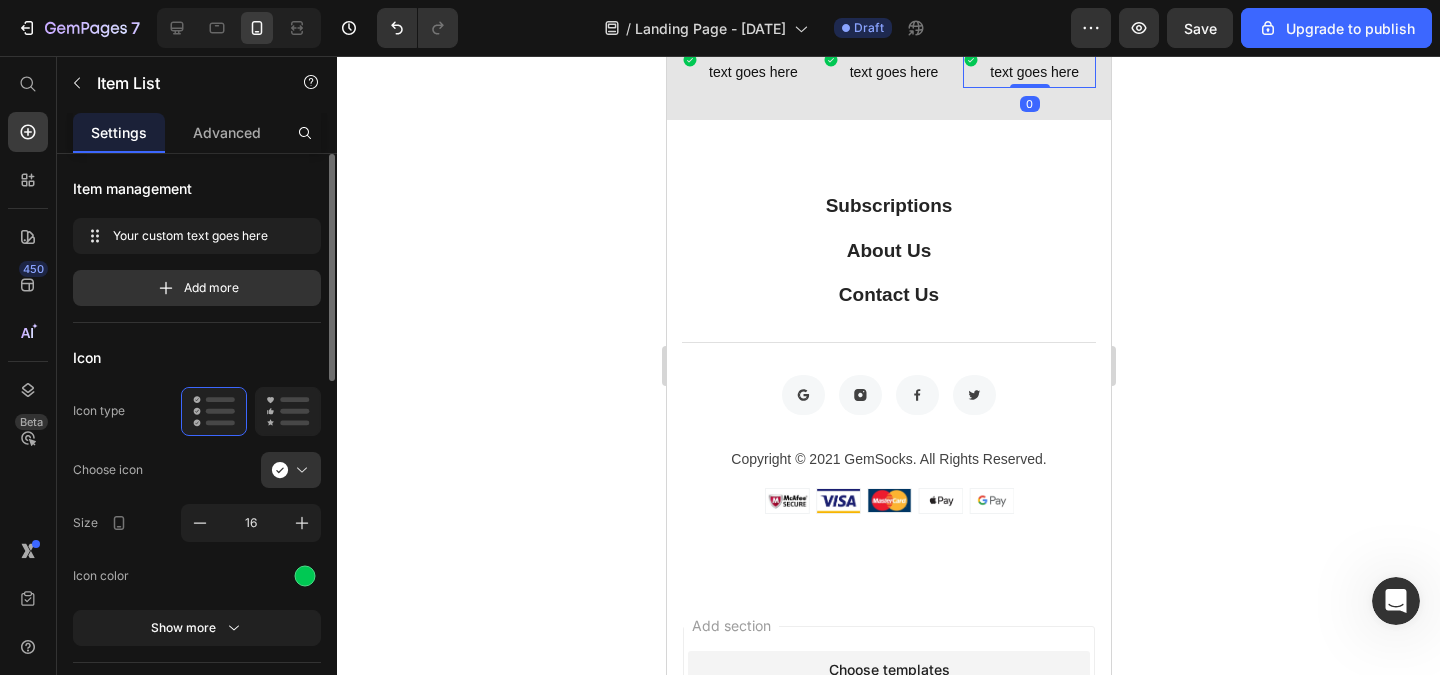 click 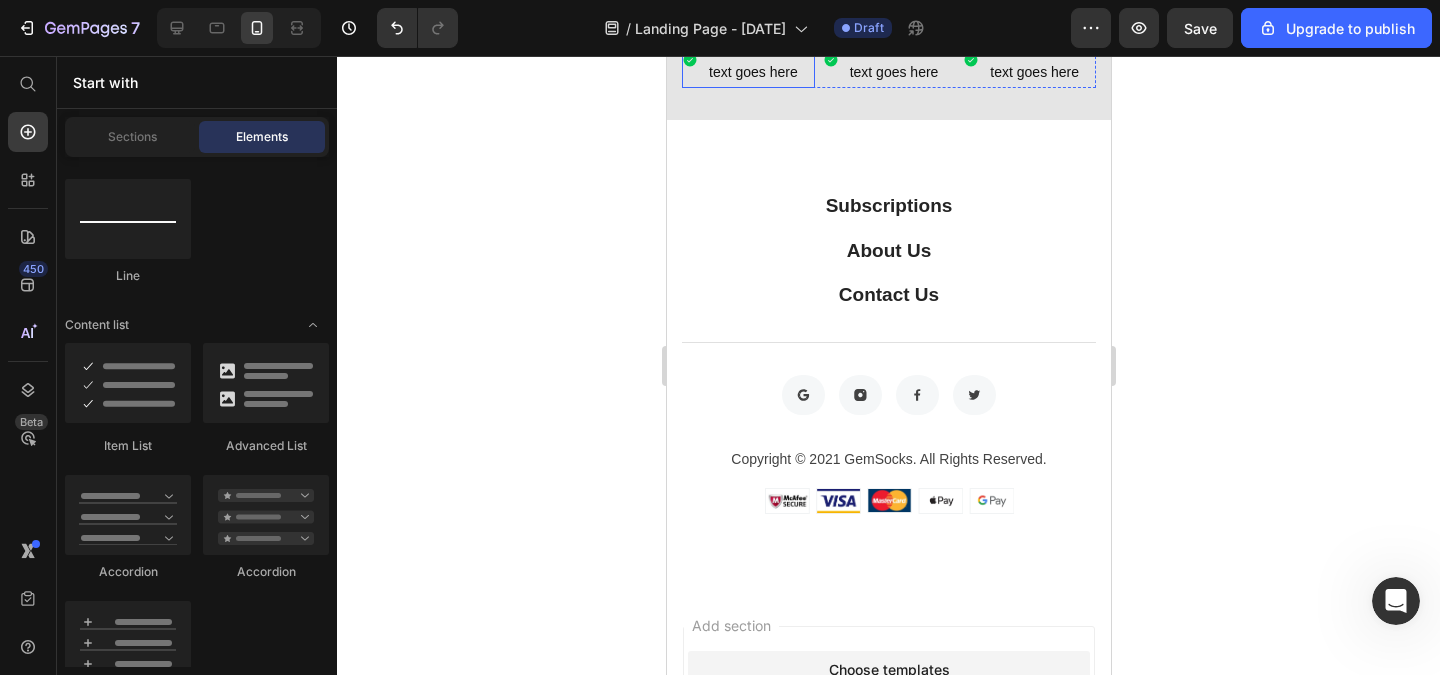 click on "Your custom text goes here" at bounding box center (759, 60) 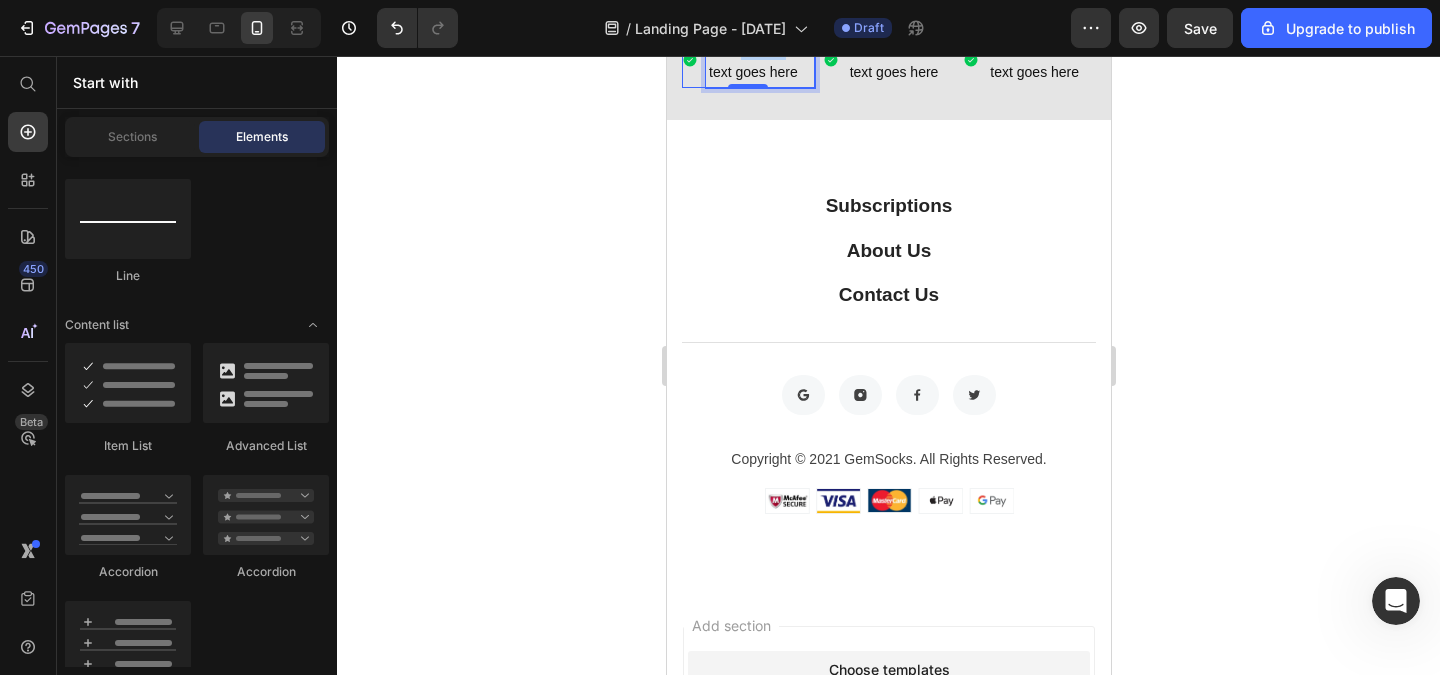 click on "Your custom text goes here" at bounding box center [759, 60] 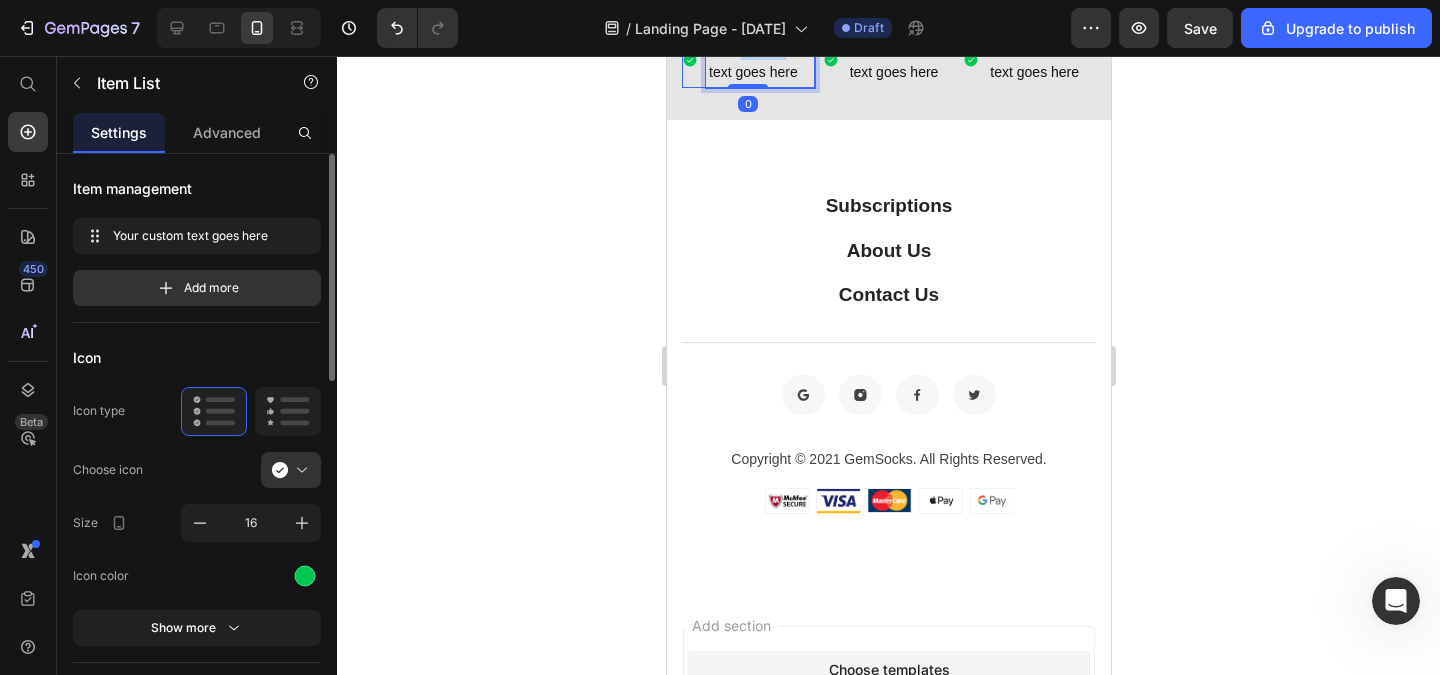 click on "Your custom text goes here" at bounding box center (759, 60) 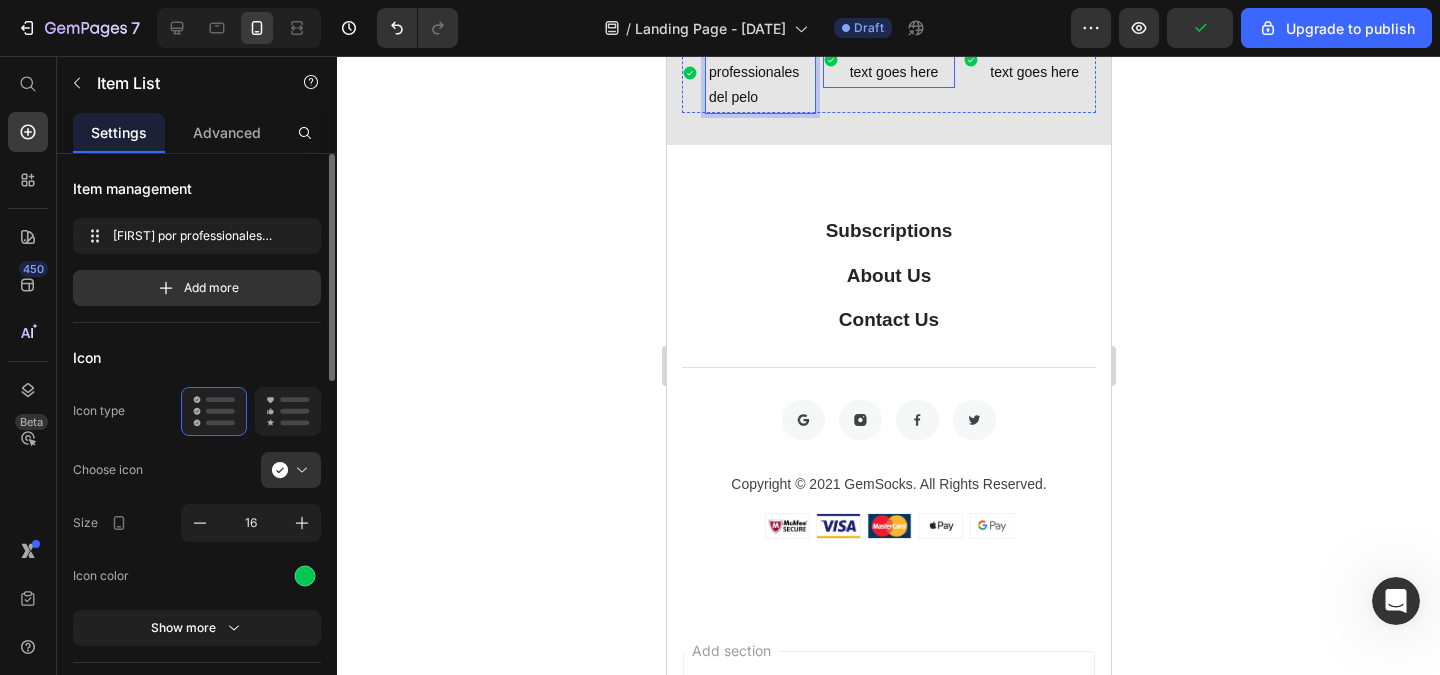 click on "Your custom text goes here" at bounding box center [900, 60] 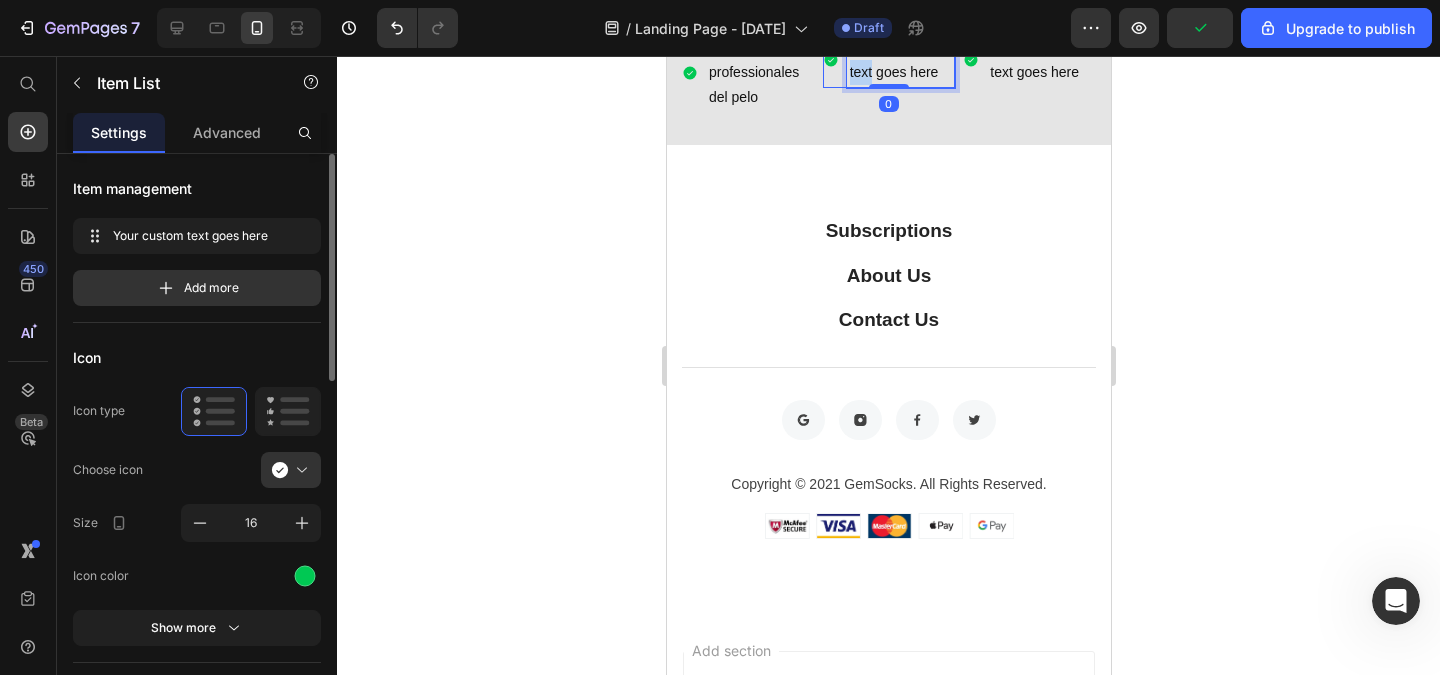 click on "Your custom text goes here" at bounding box center [900, 60] 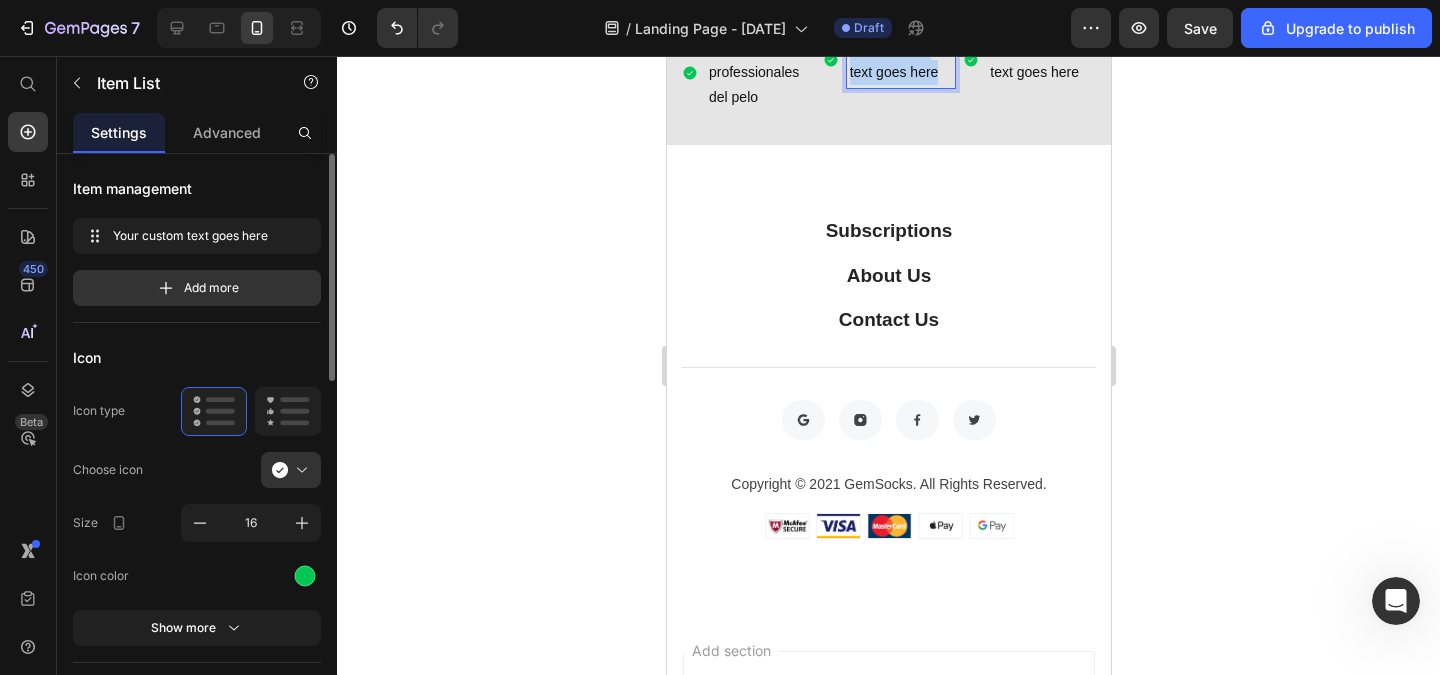 click on "Your custom text goes here" at bounding box center (900, 60) 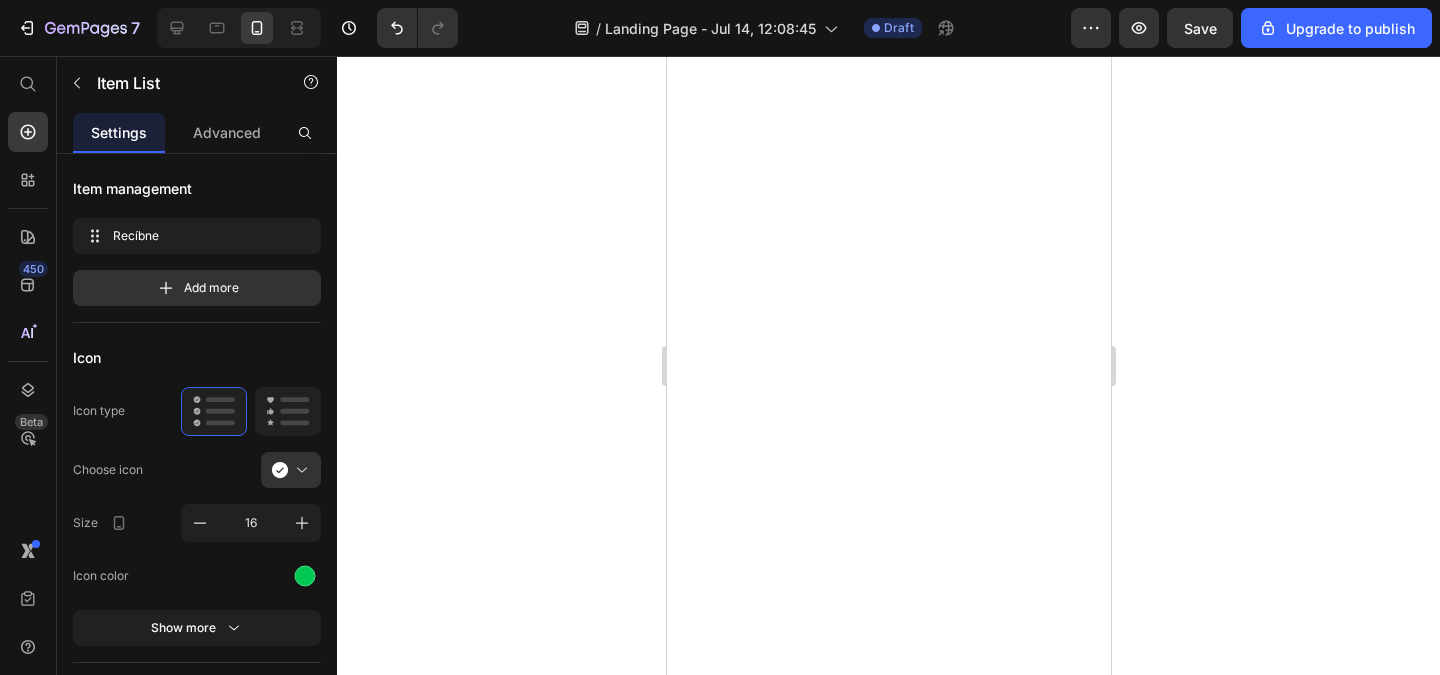 scroll, scrollTop: 0, scrollLeft: 0, axis: both 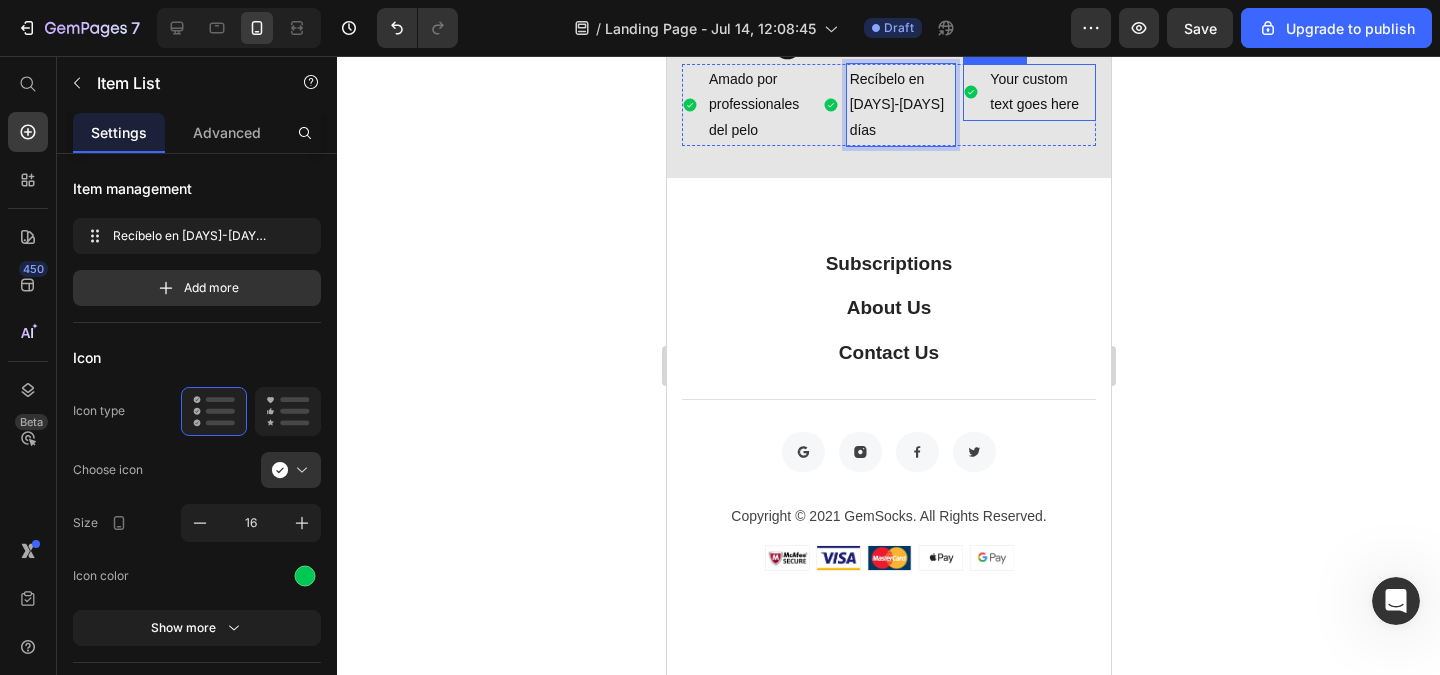 click on "Your custom text goes here" at bounding box center (1040, 92) 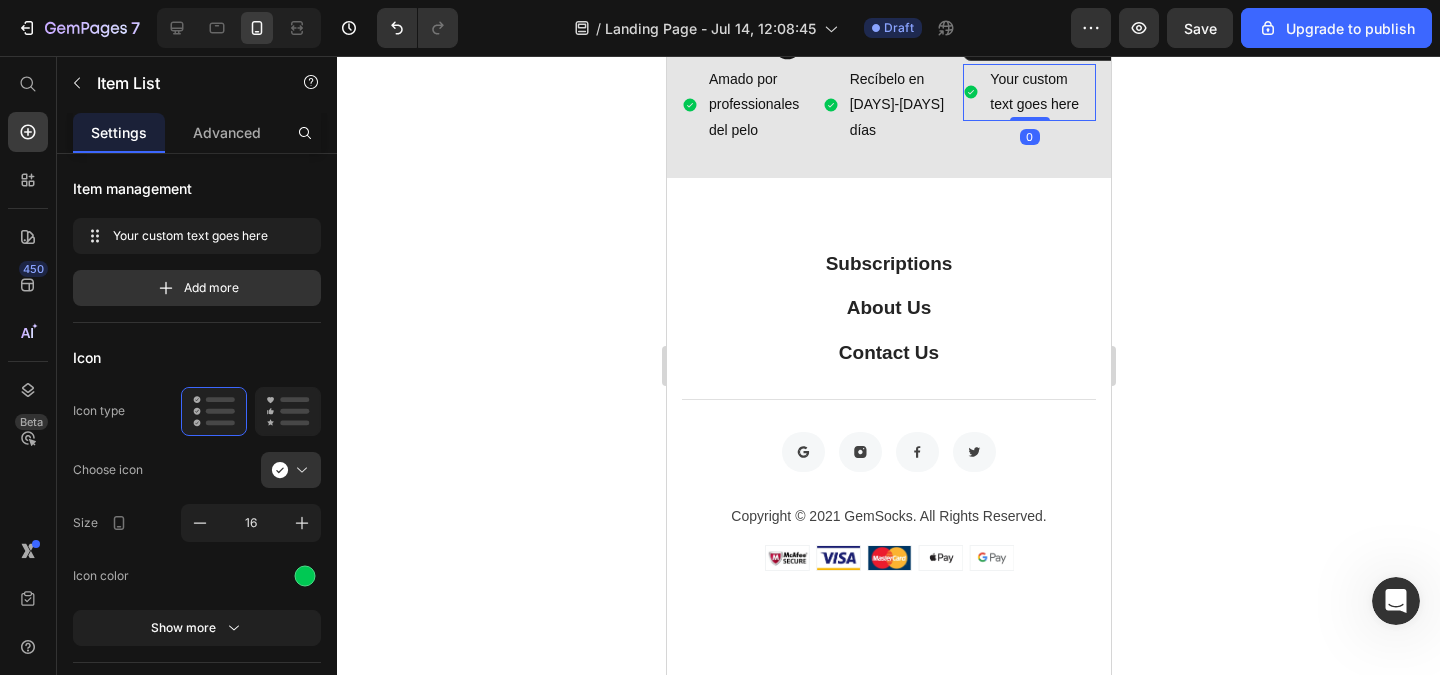 click on "Your custom text goes here" at bounding box center (1040, 92) 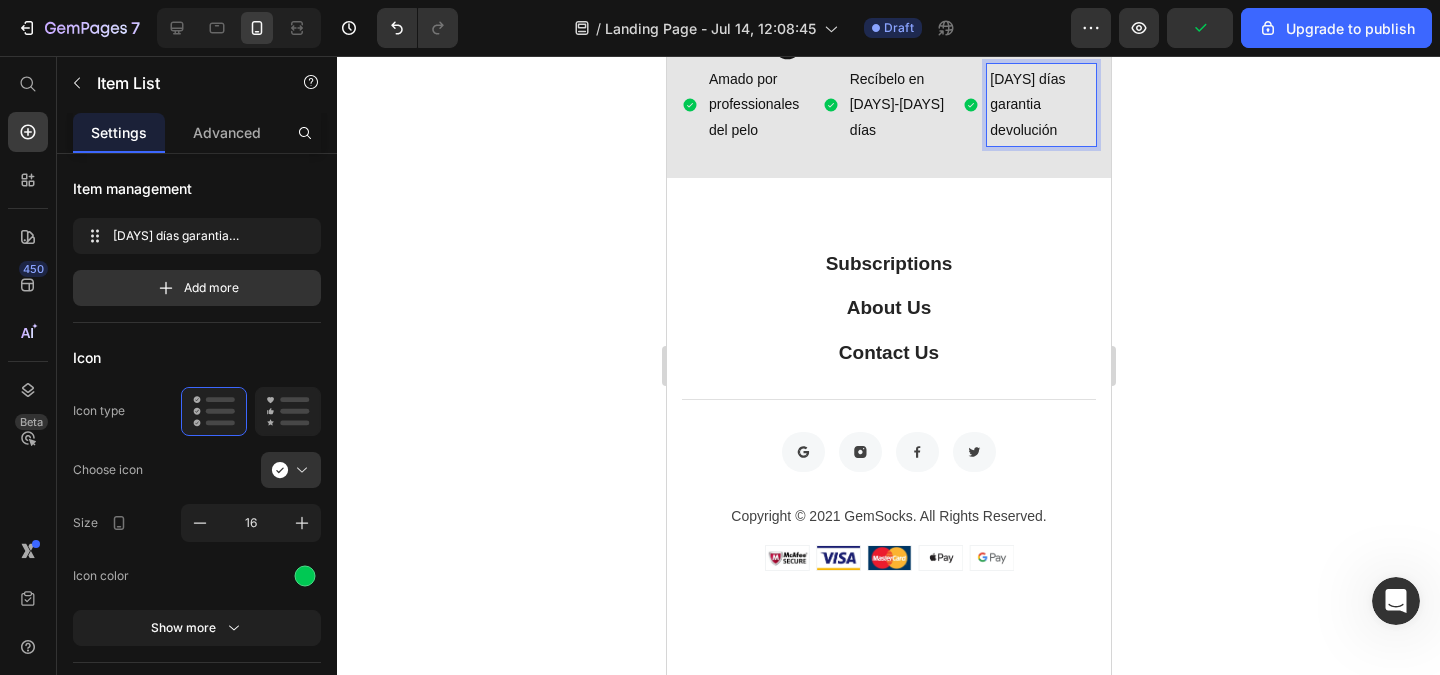 click 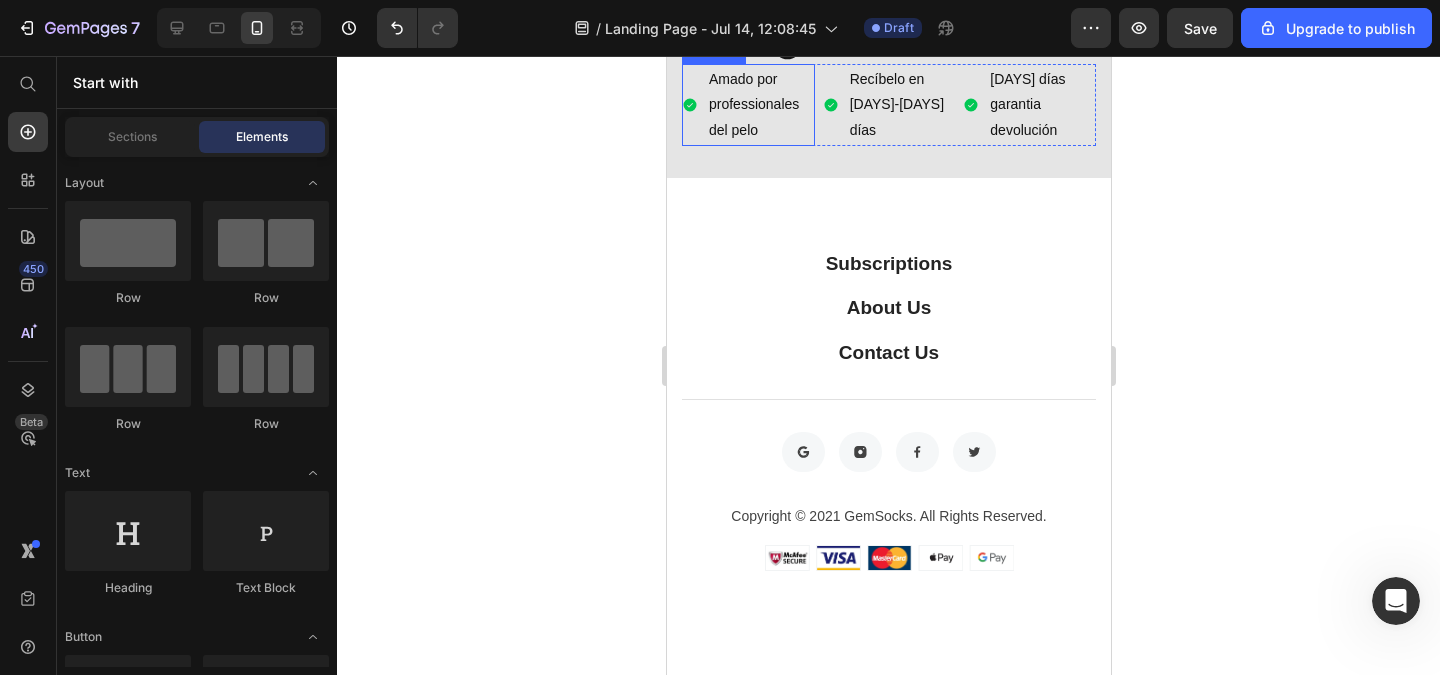 click 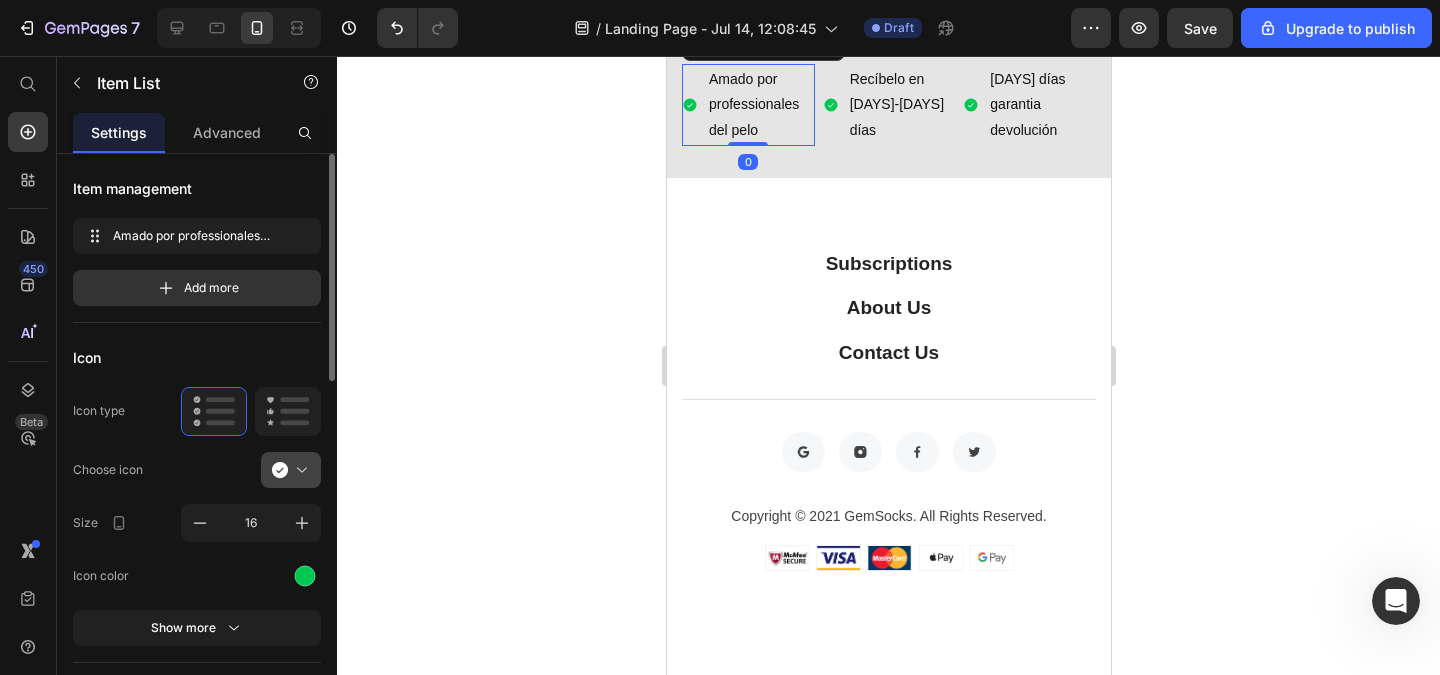 click at bounding box center [299, 470] 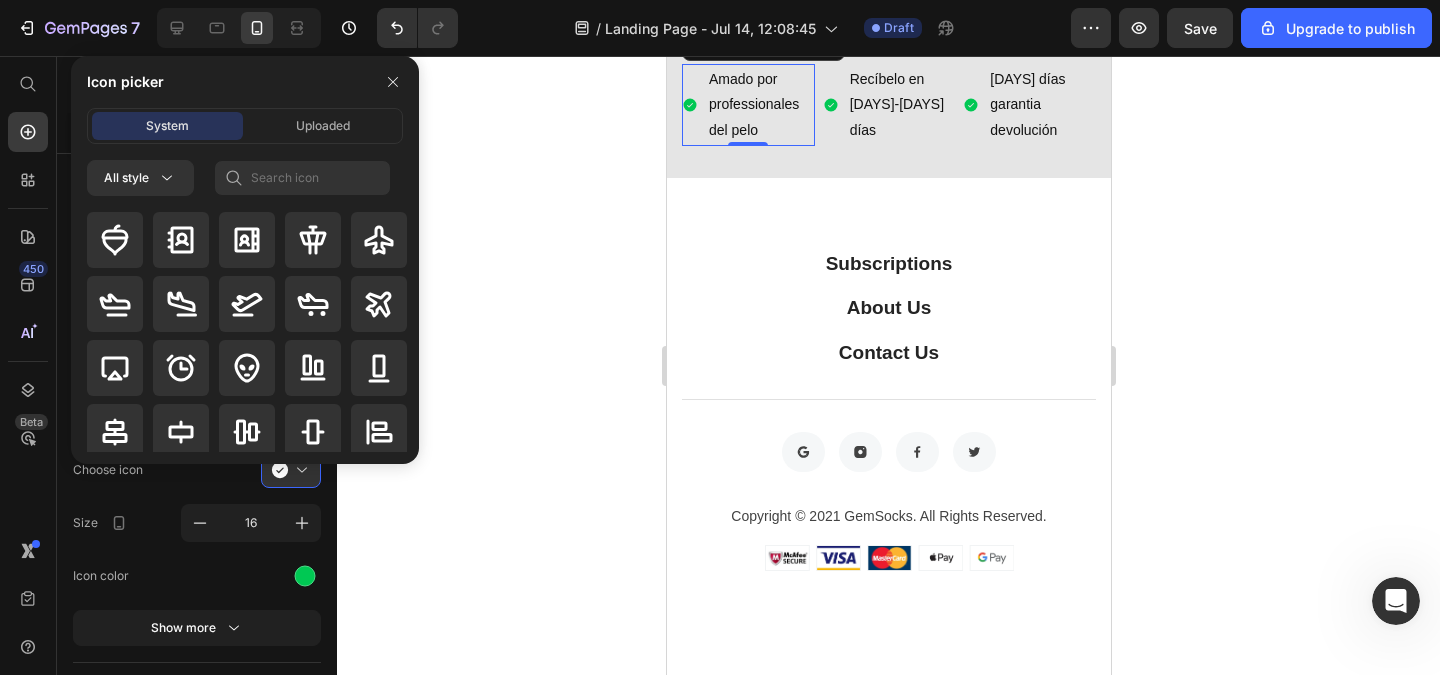 click on "Choose icon" 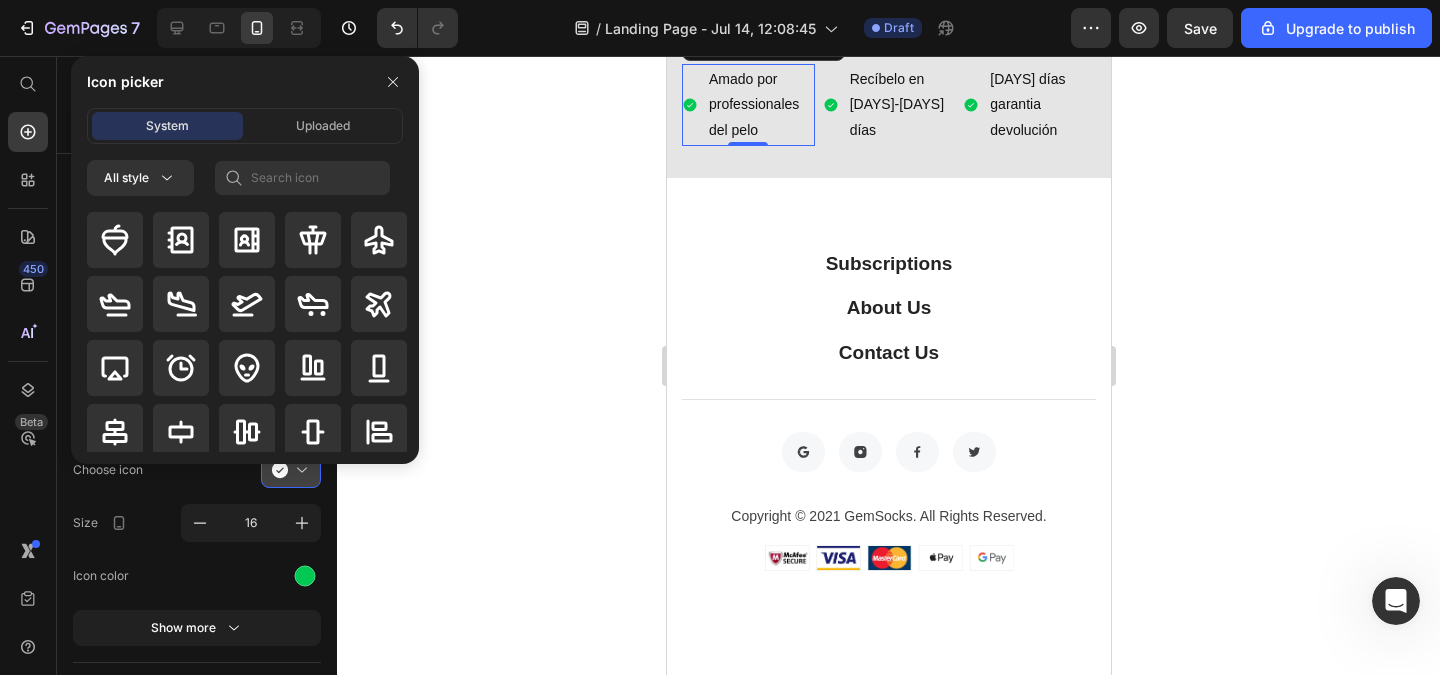 click on "Choose icon" 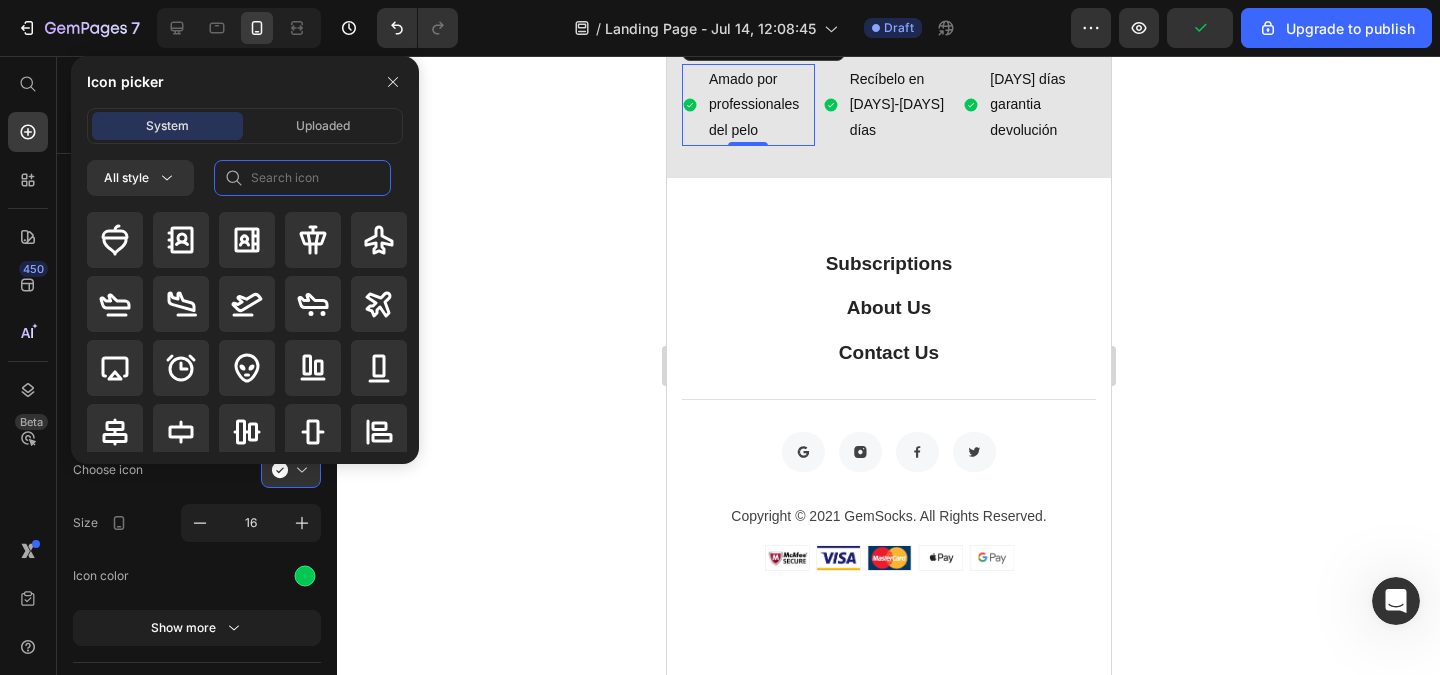 click 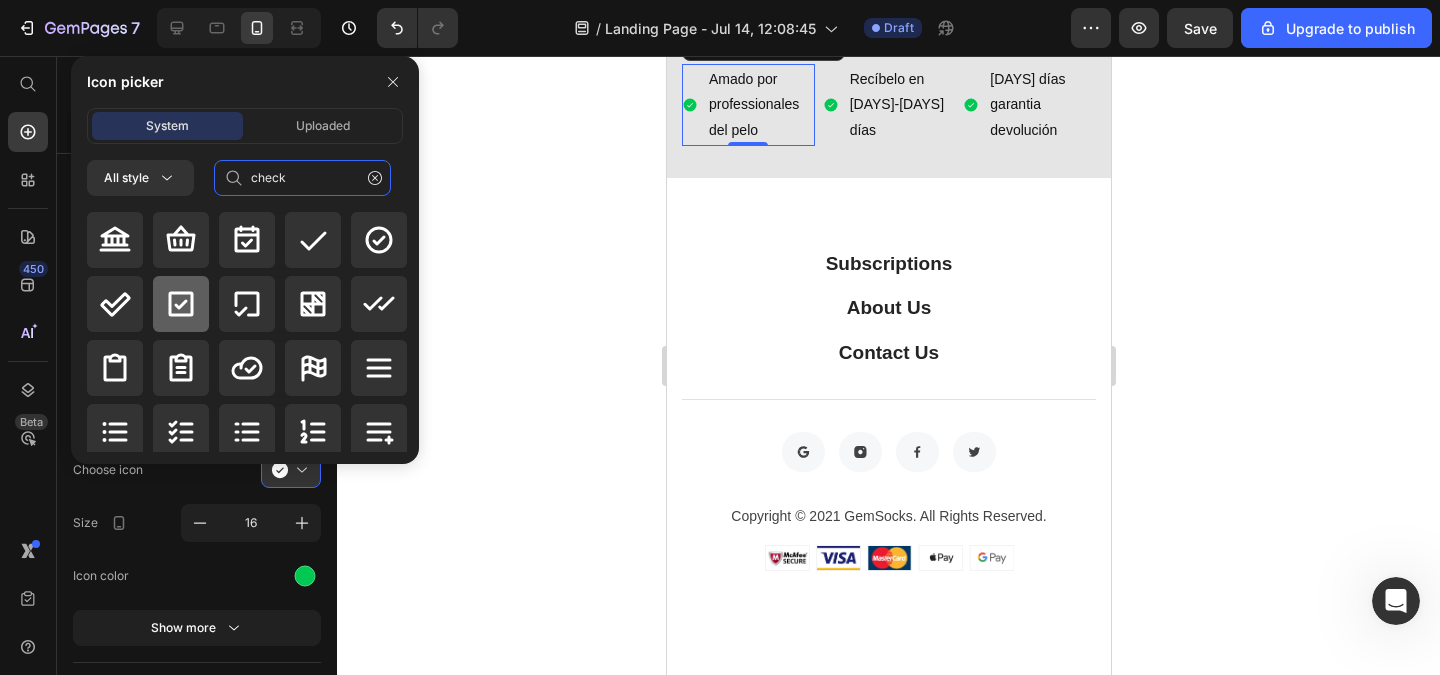 type on "check" 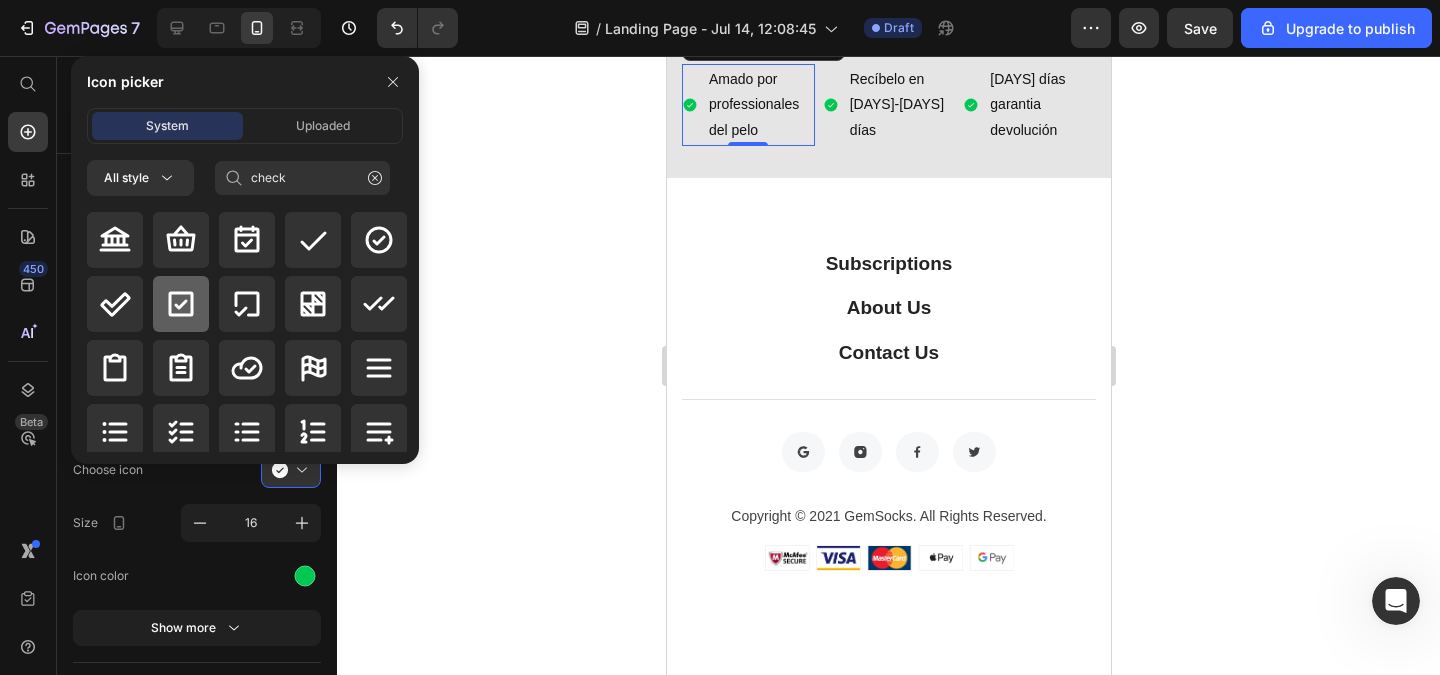 click 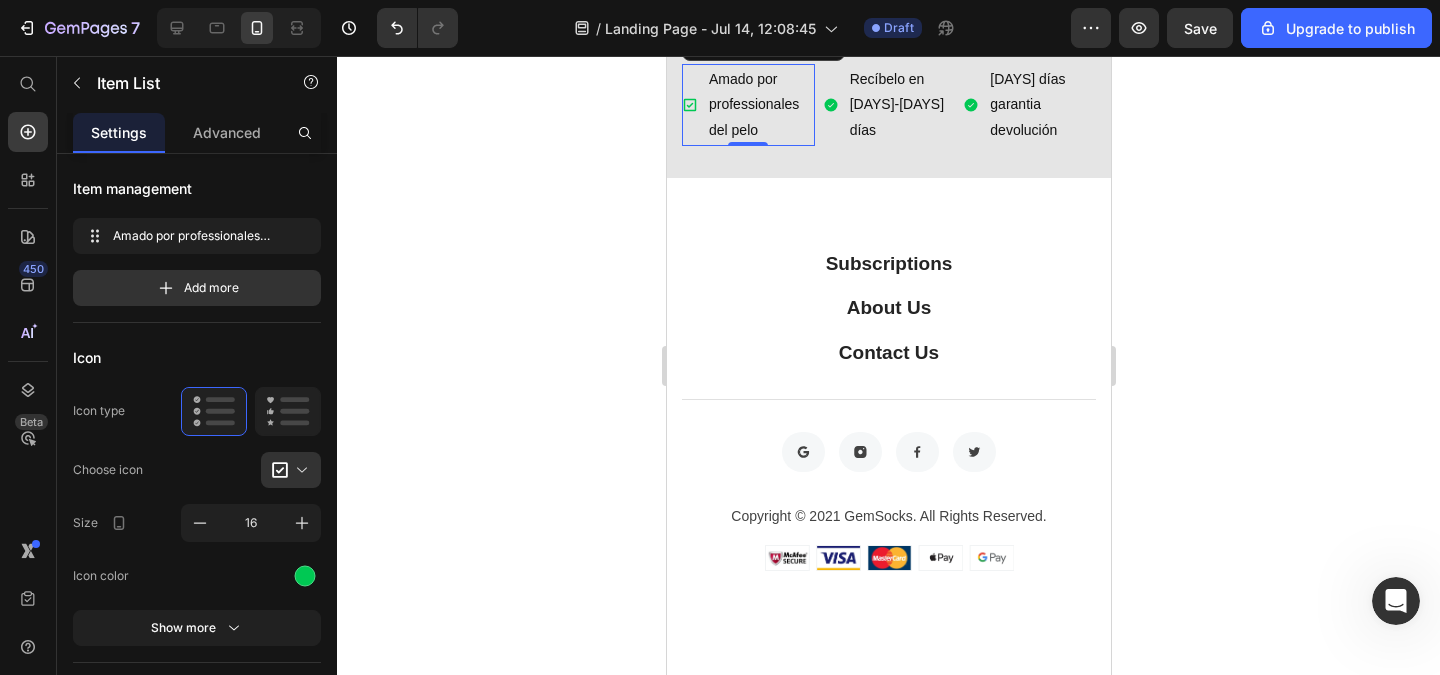 click 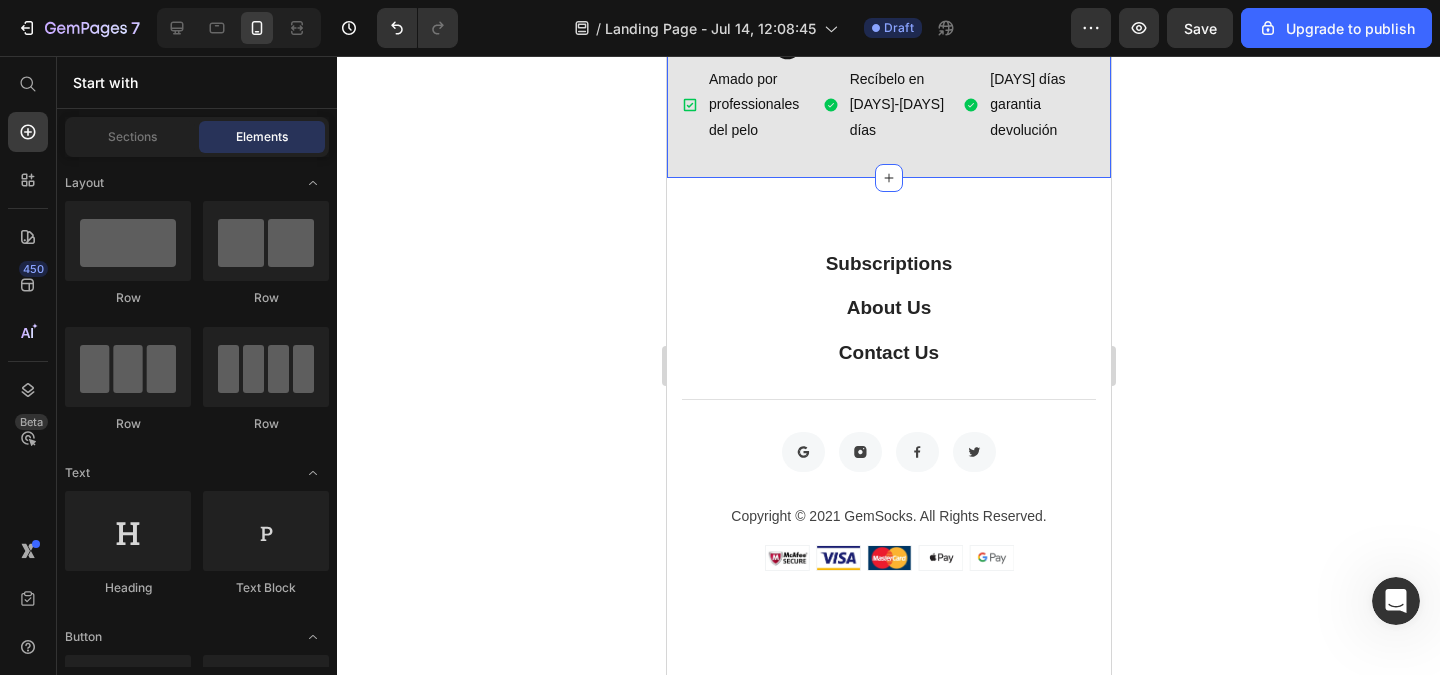 click 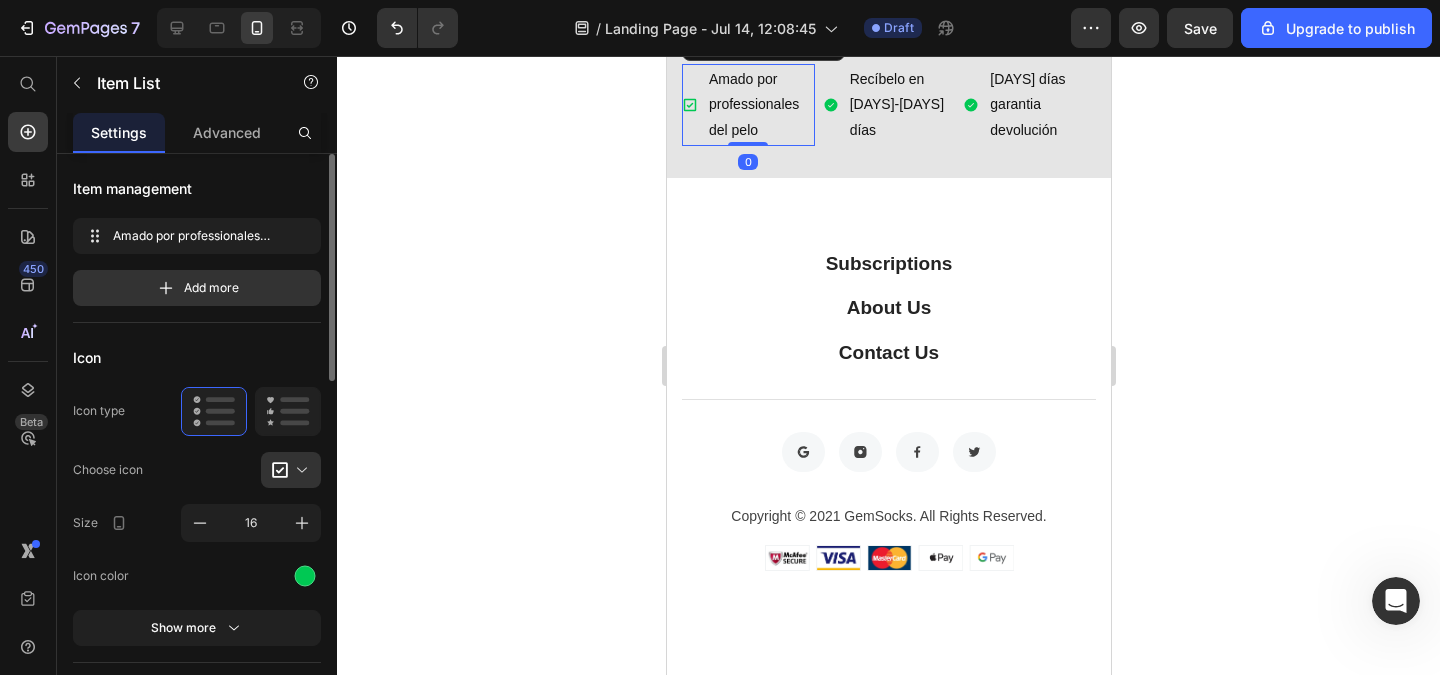click on "Icon Icon type  Choose icon
Size 16 Icon color Show more" 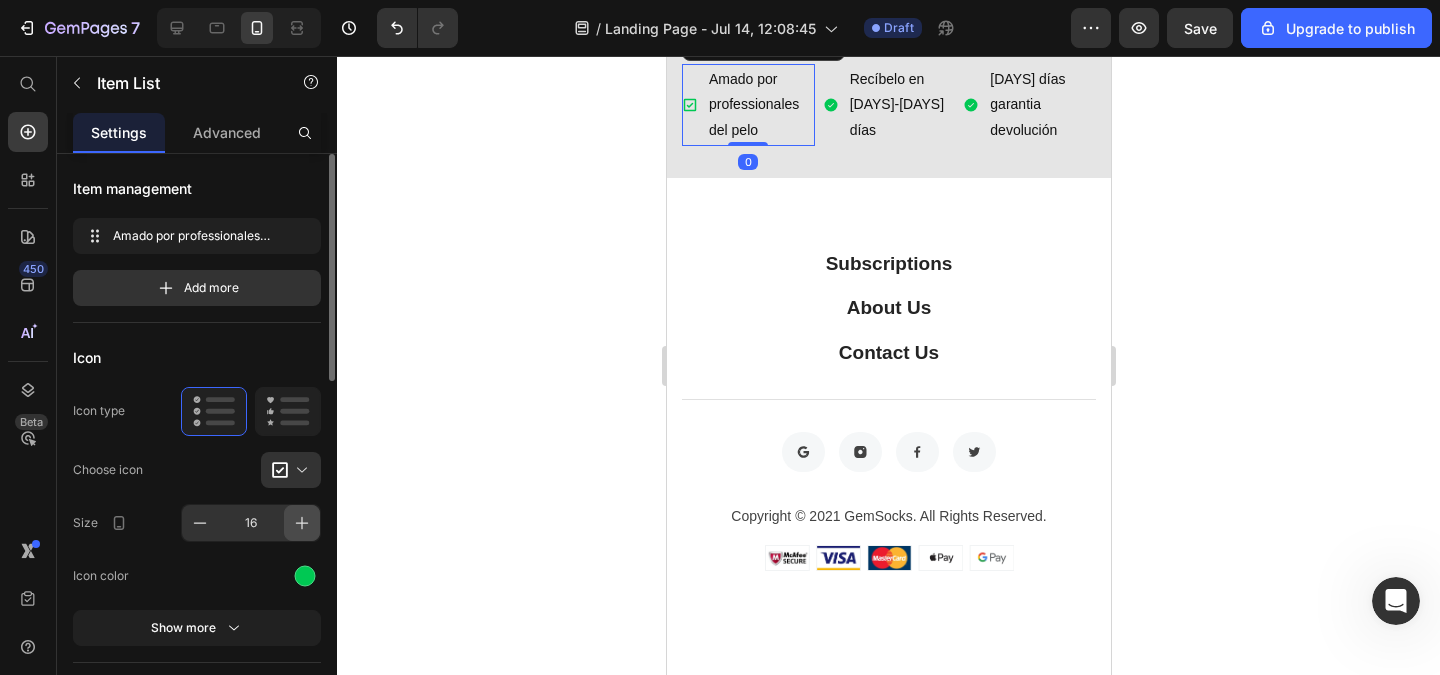 click 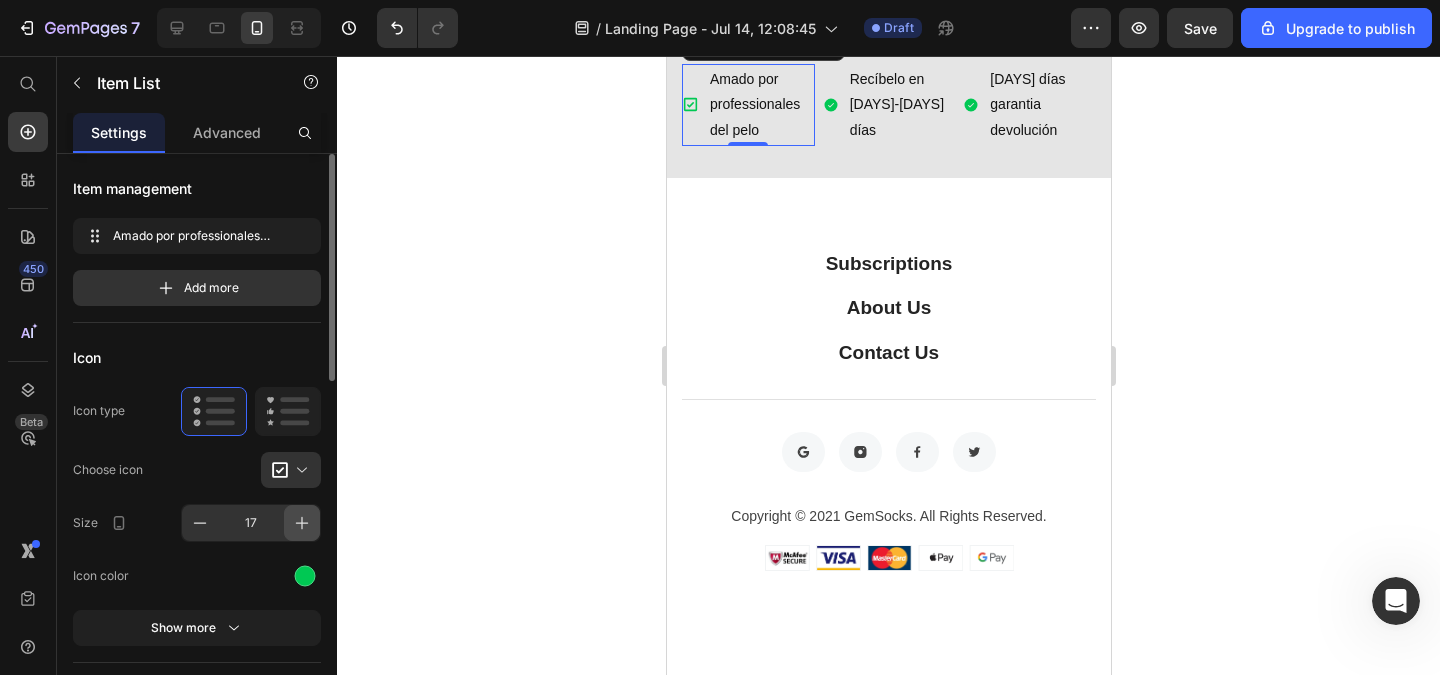 click 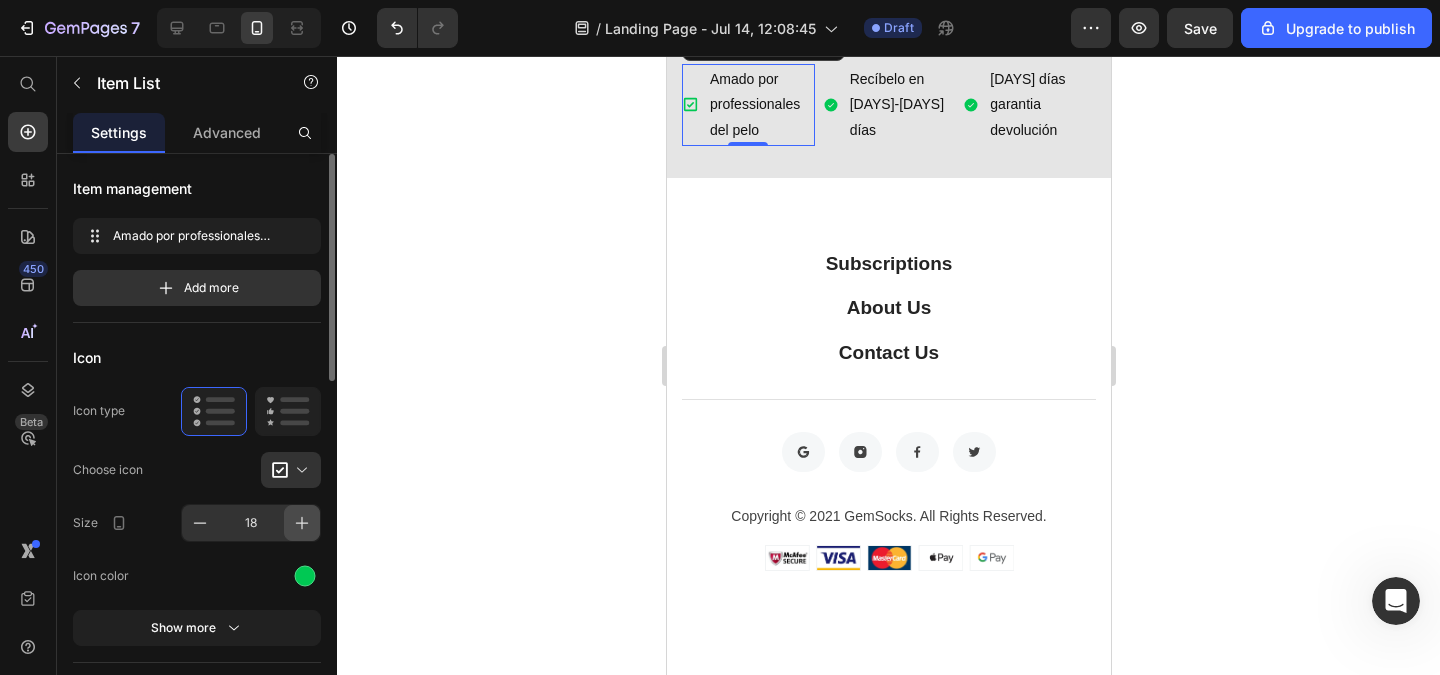 click 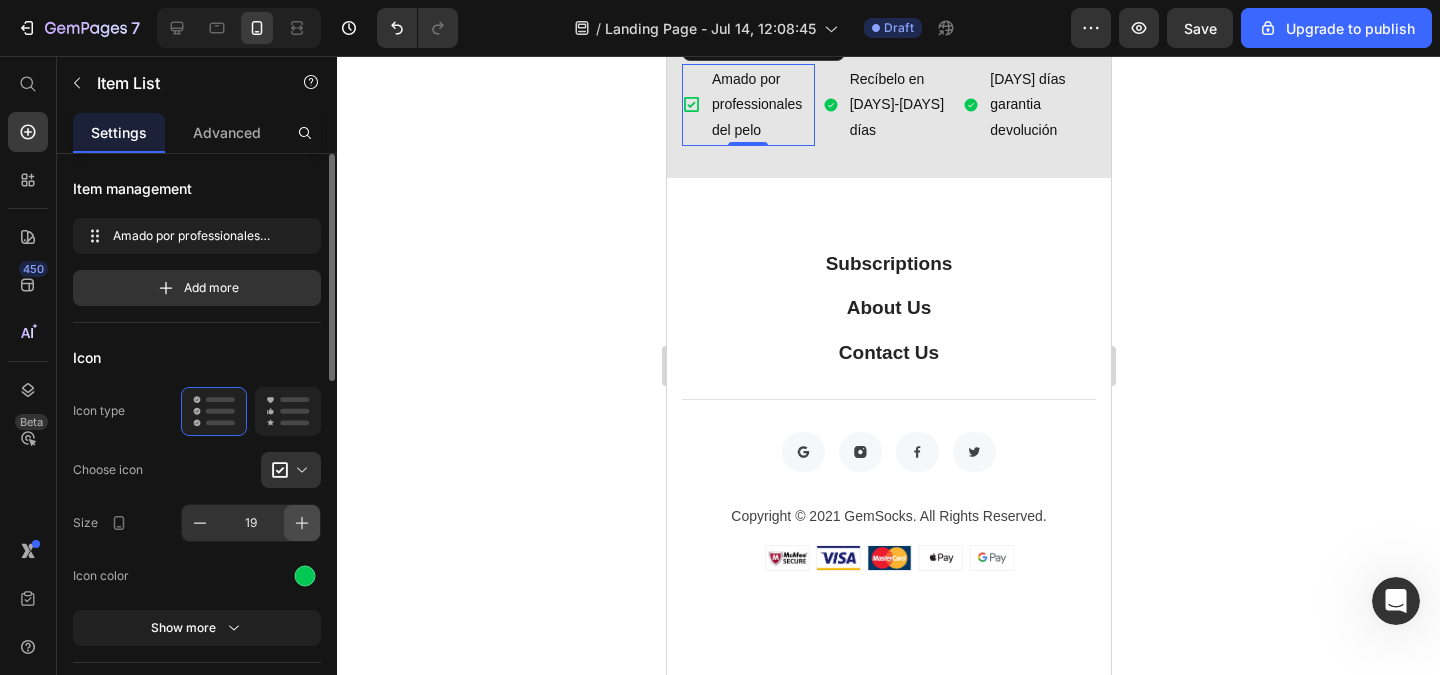 click 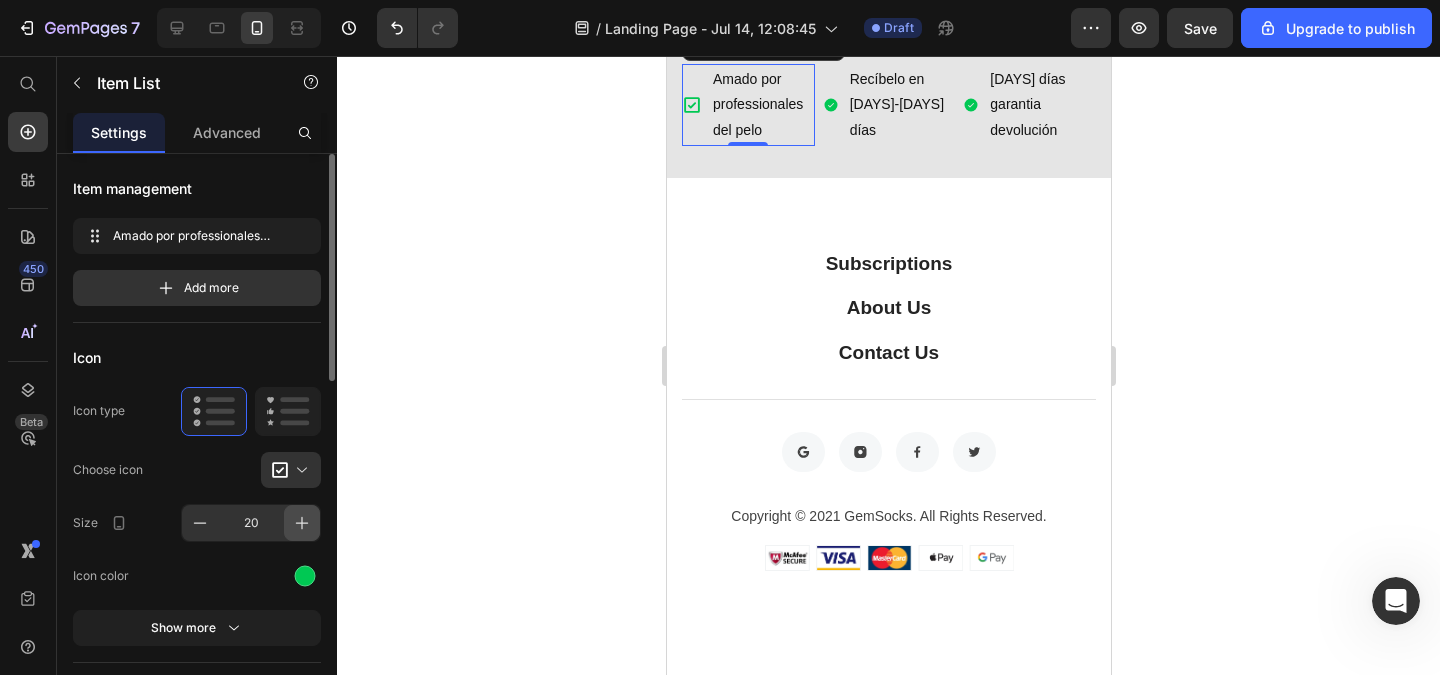 click 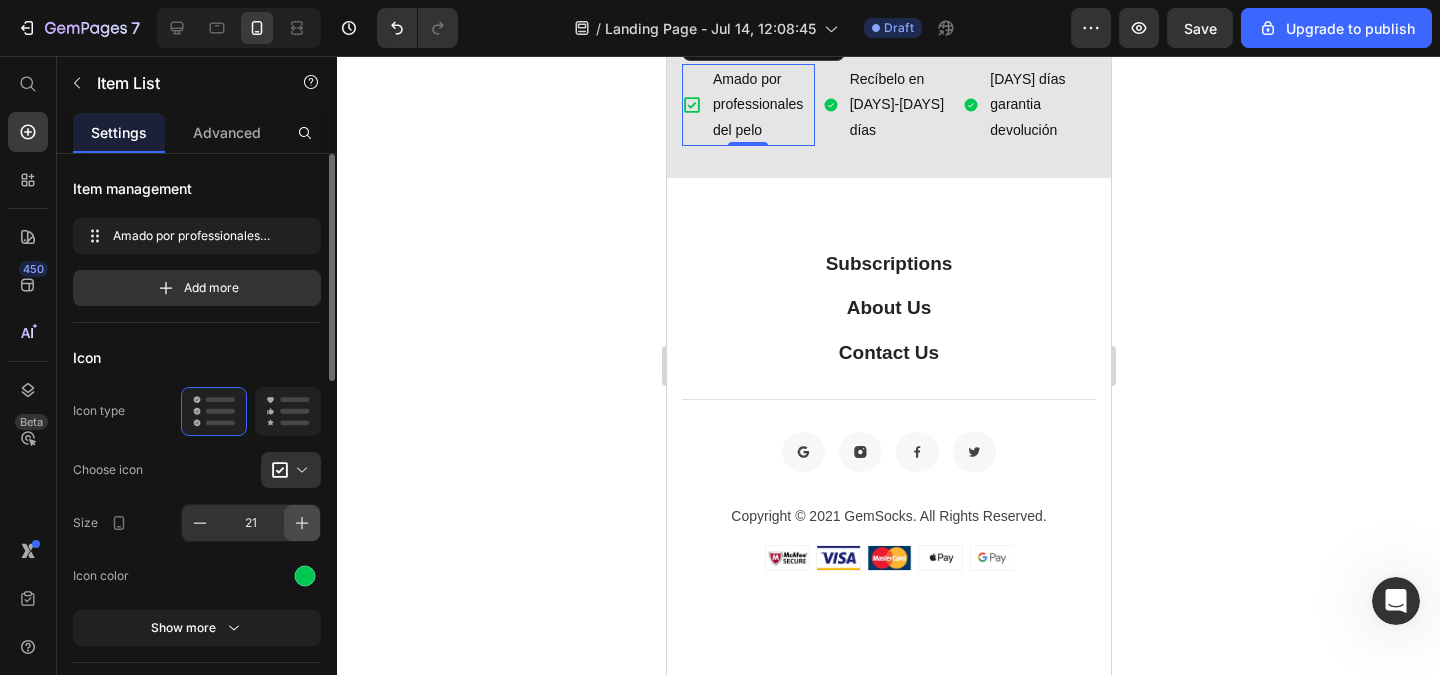 click 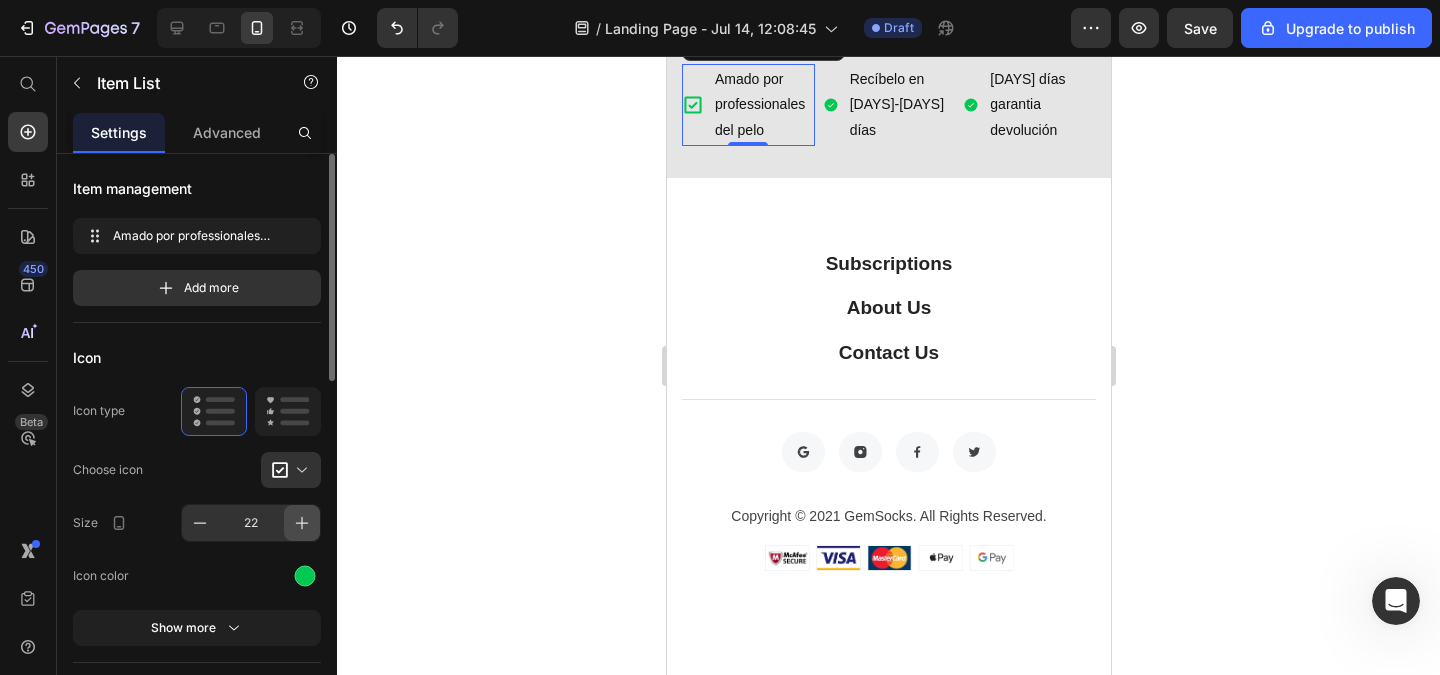 click 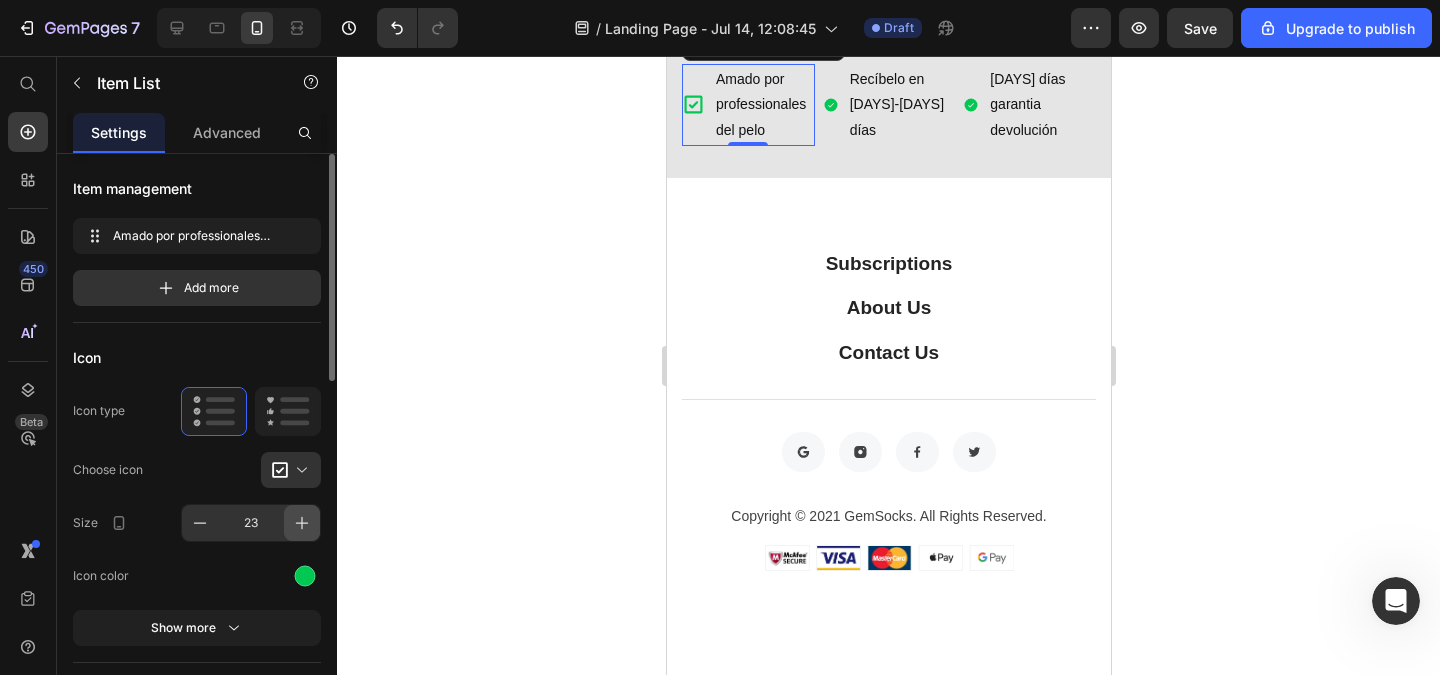 click 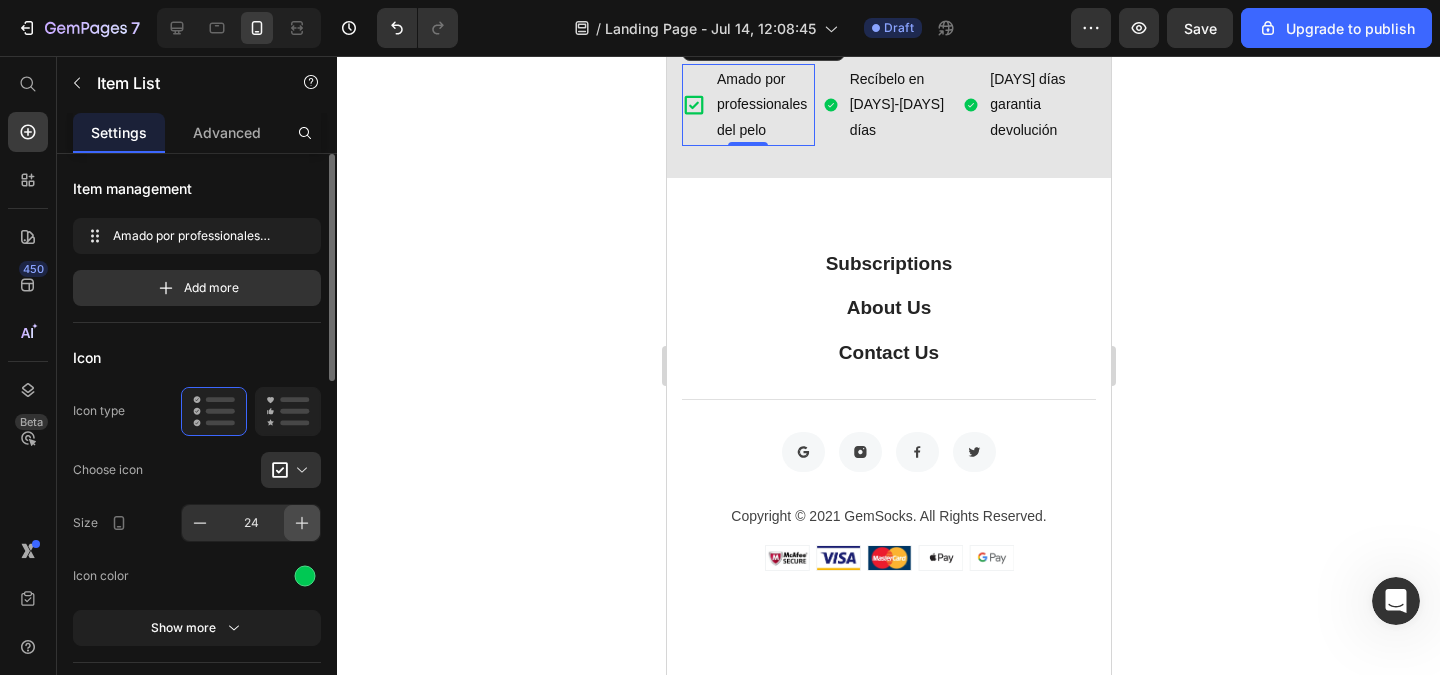 click 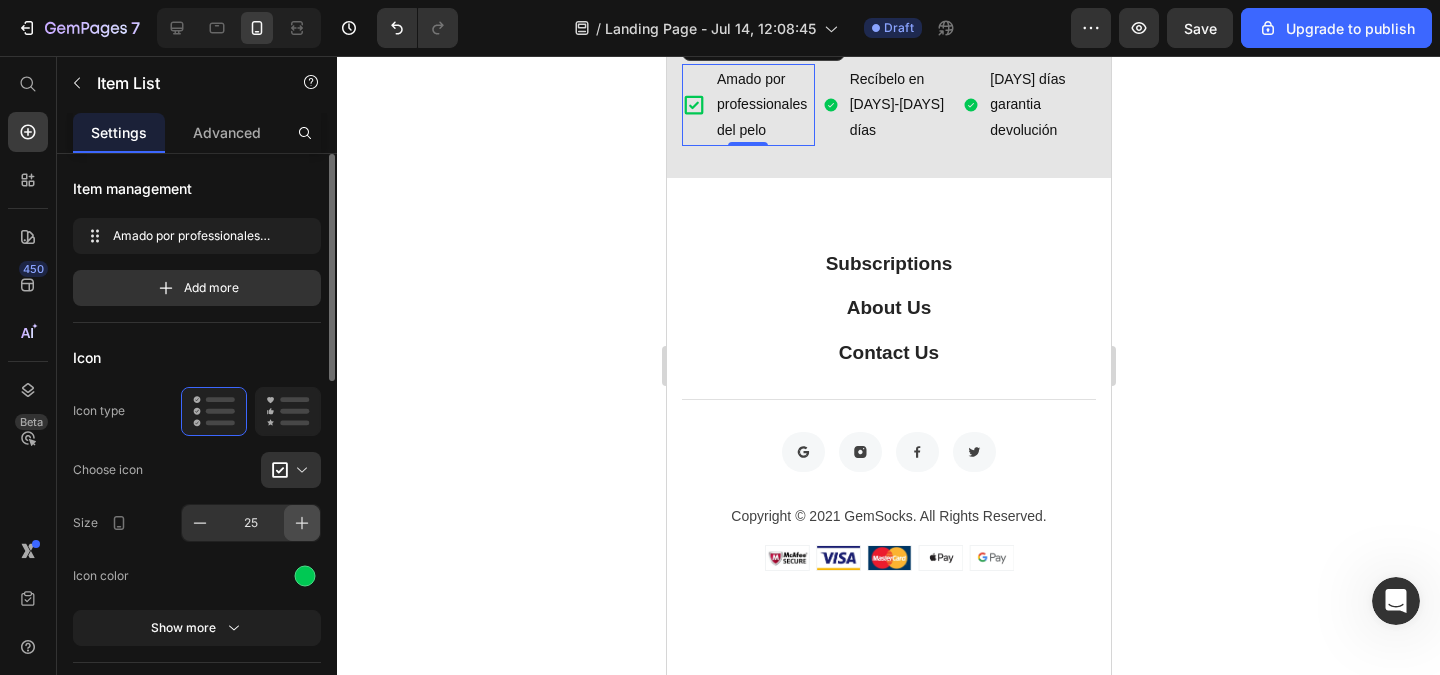 click 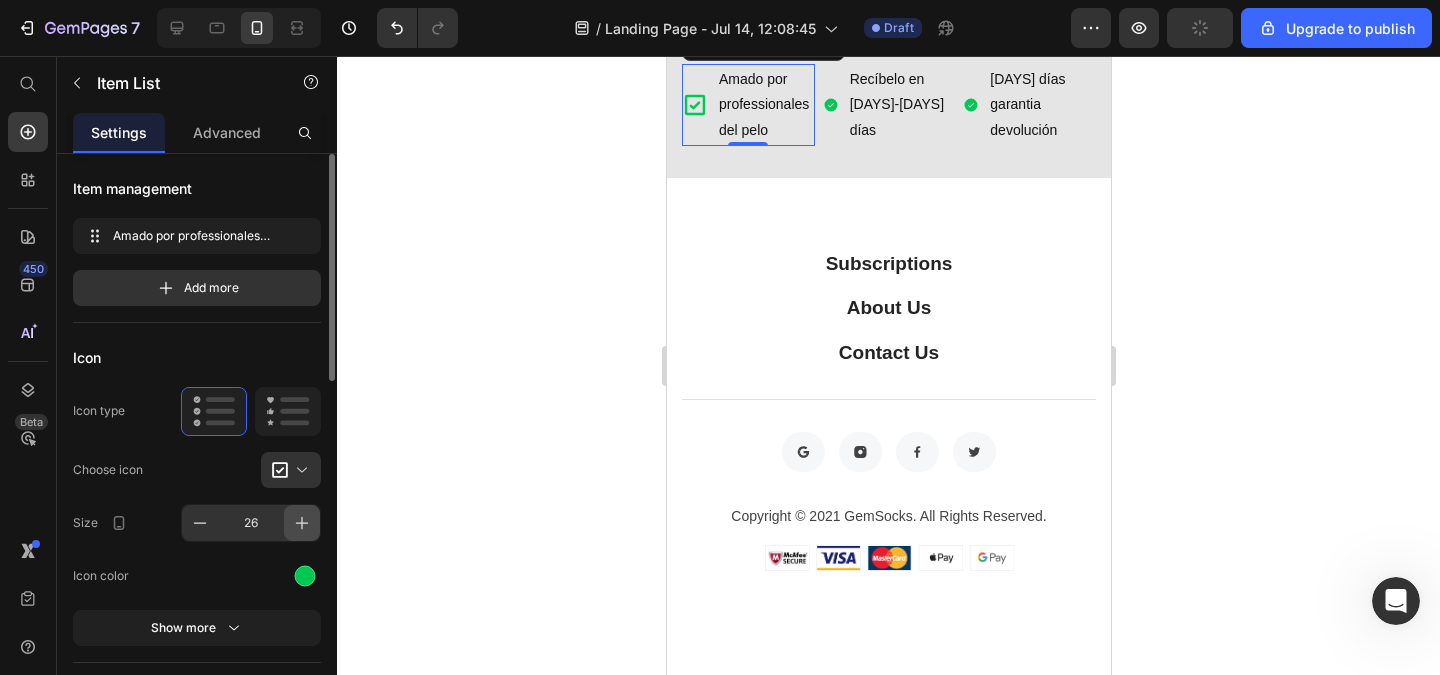 click 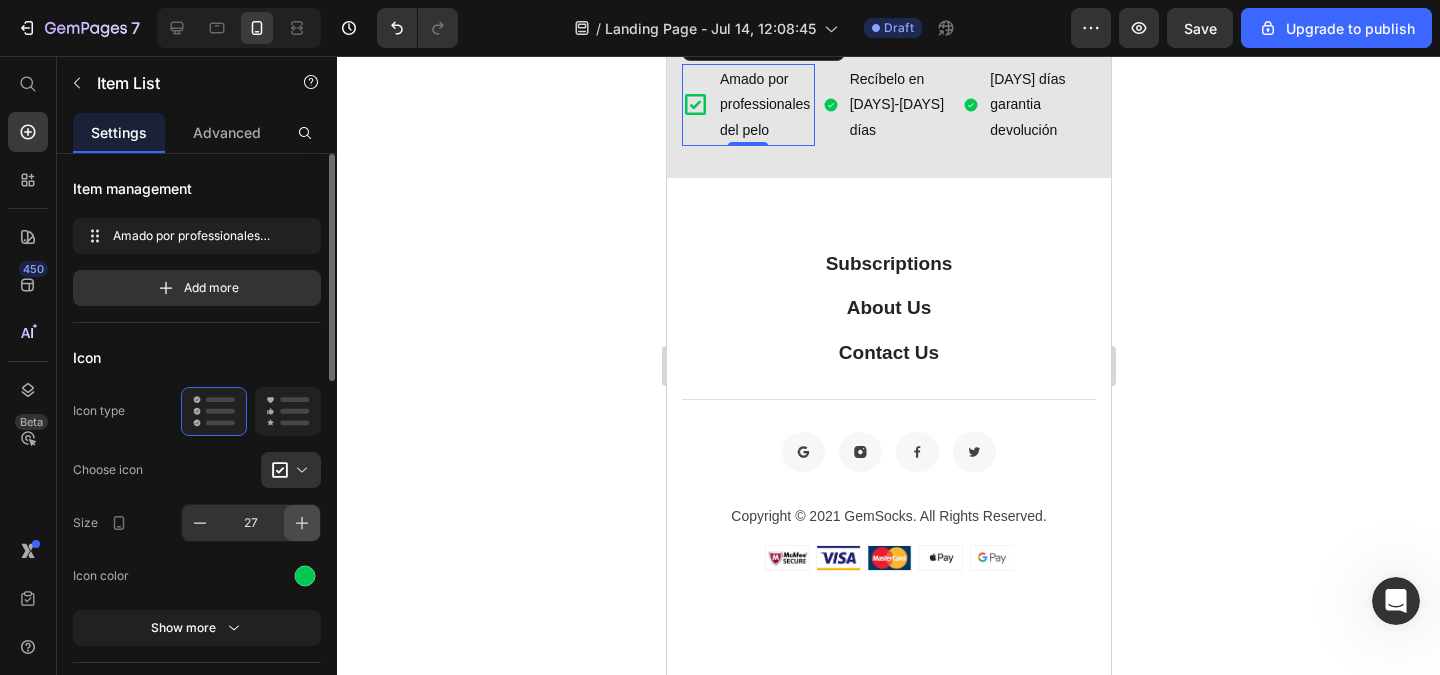 click 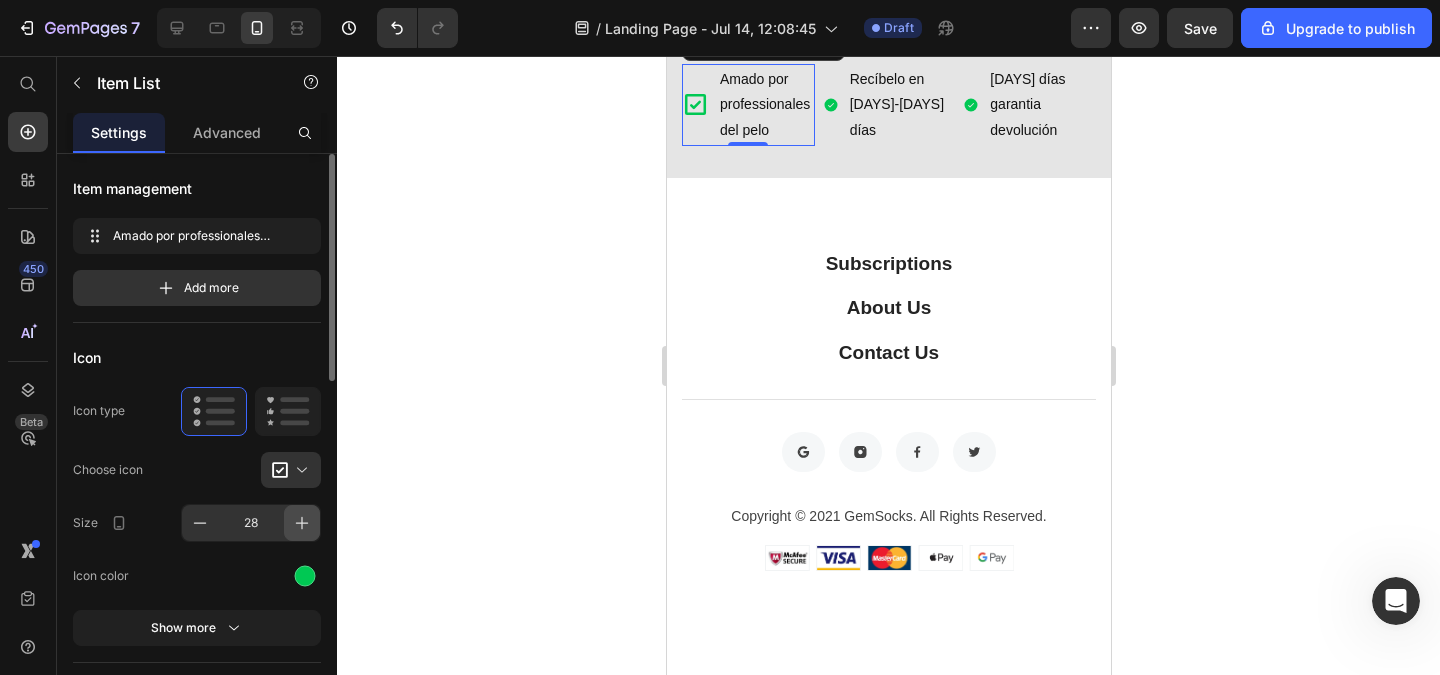 click 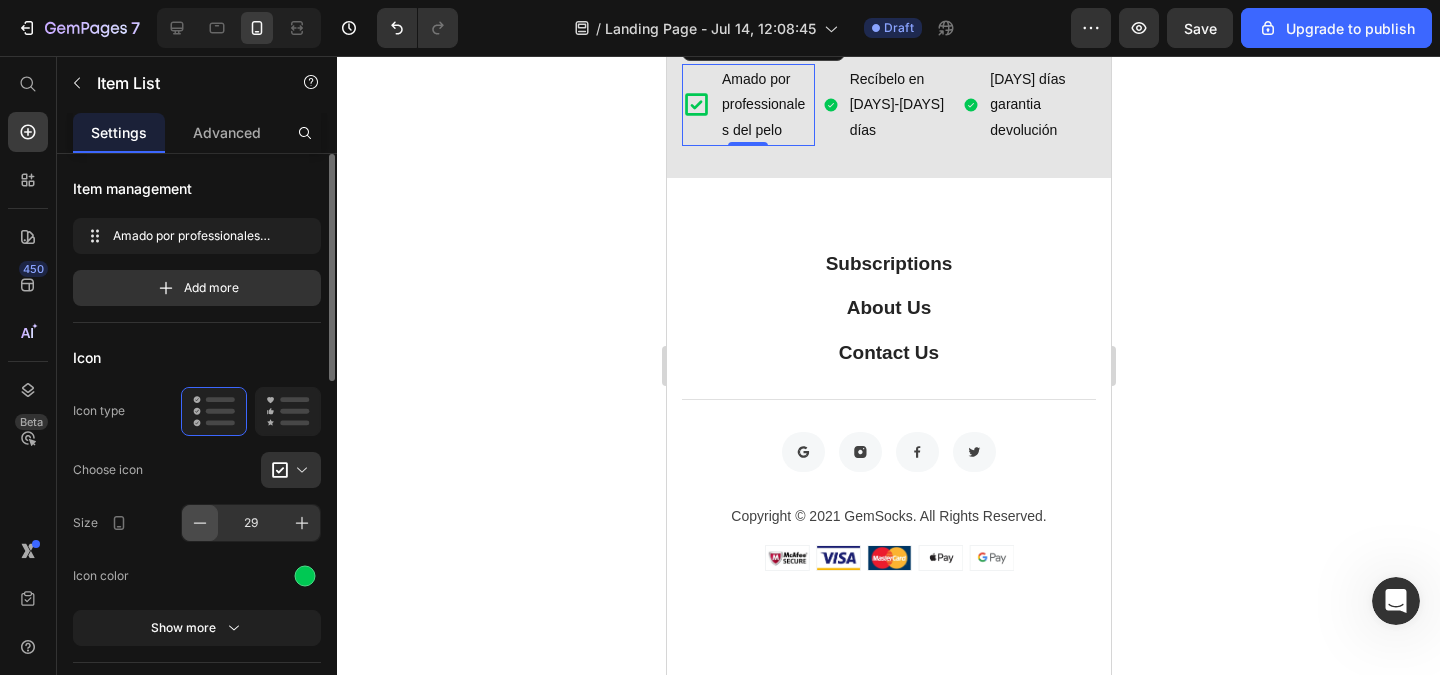 click 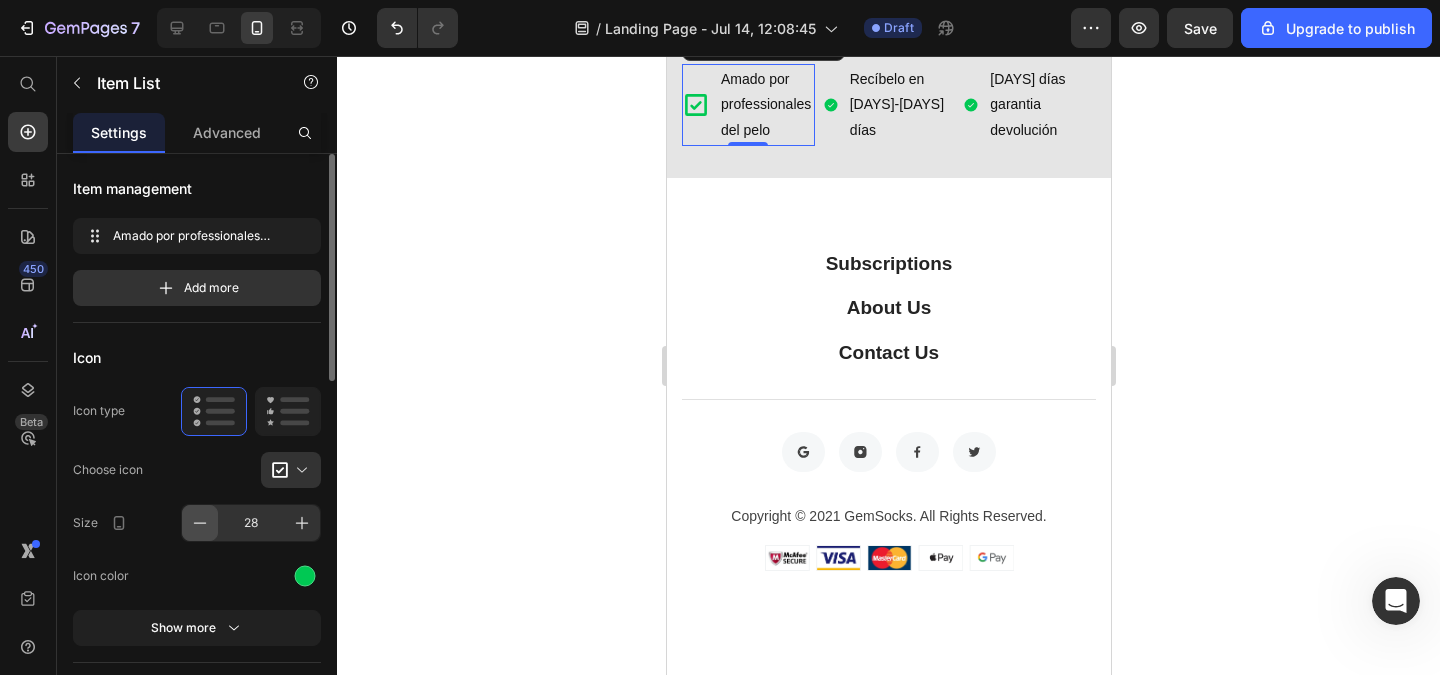 click 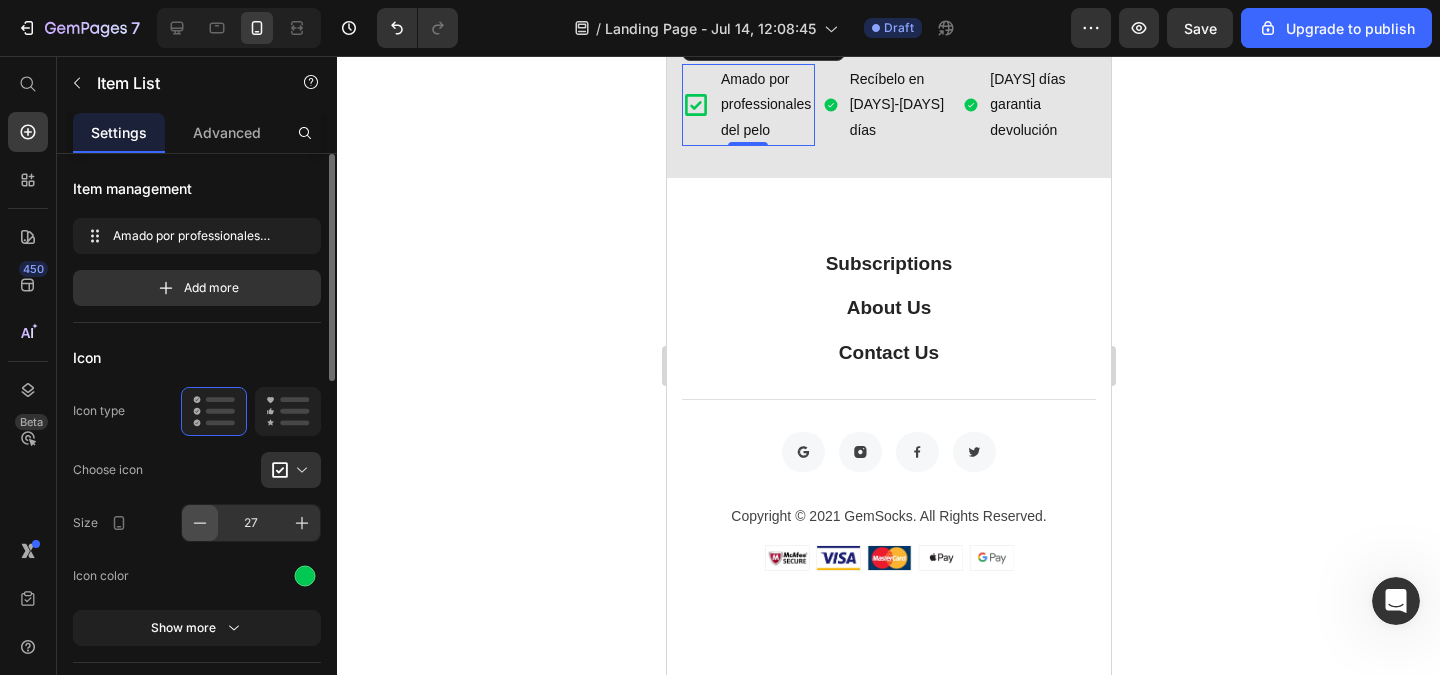click 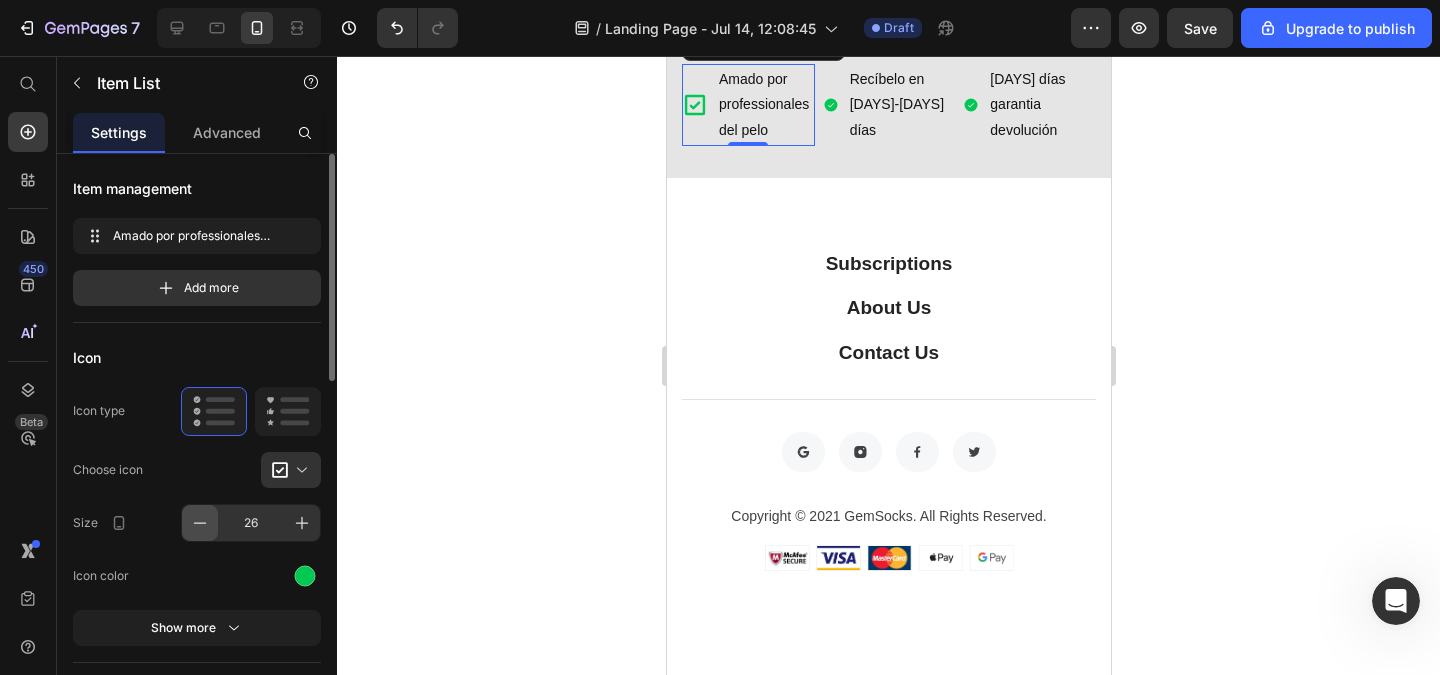 click 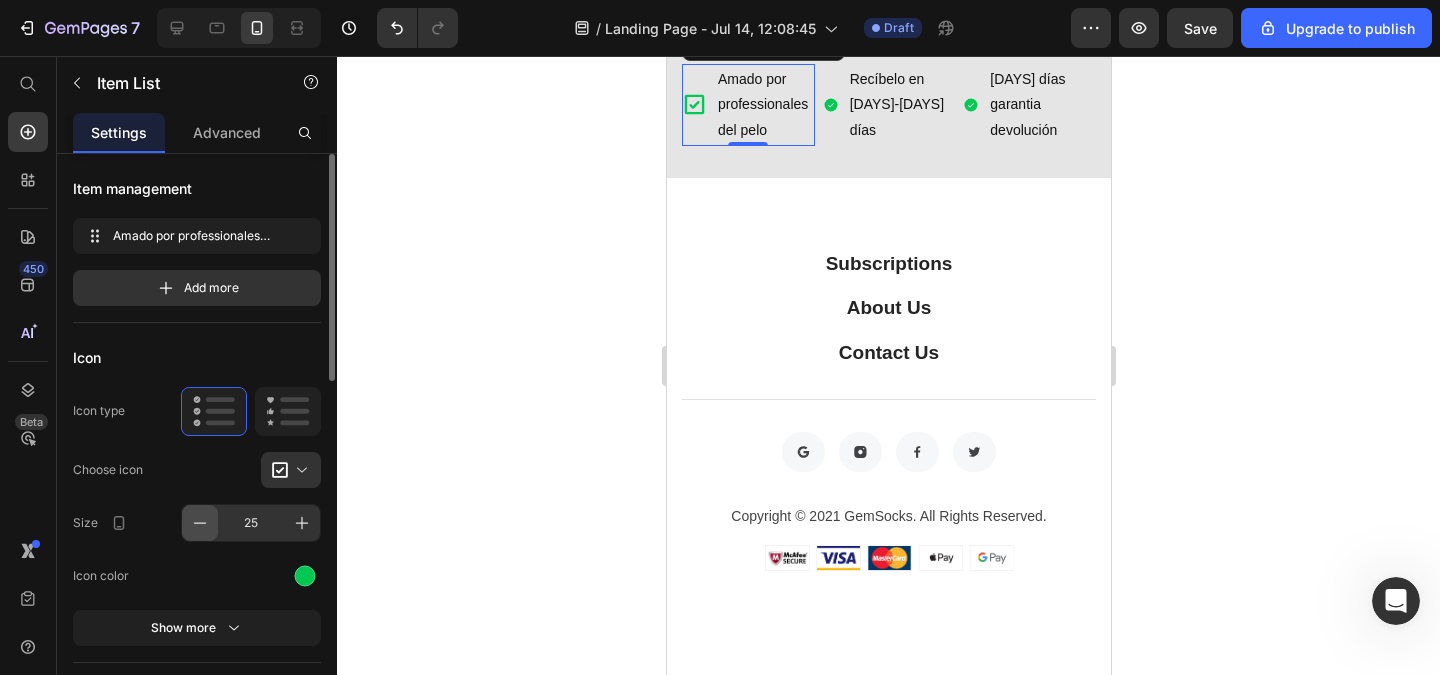 click 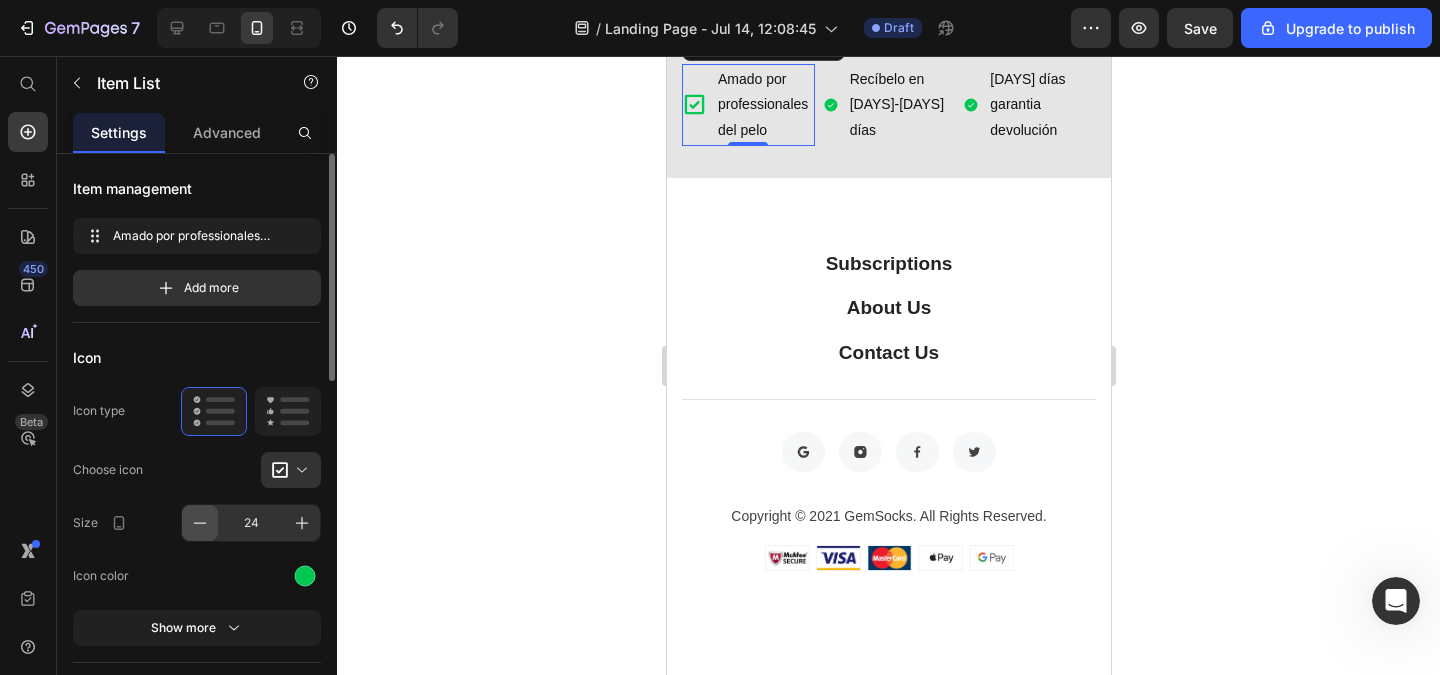 click 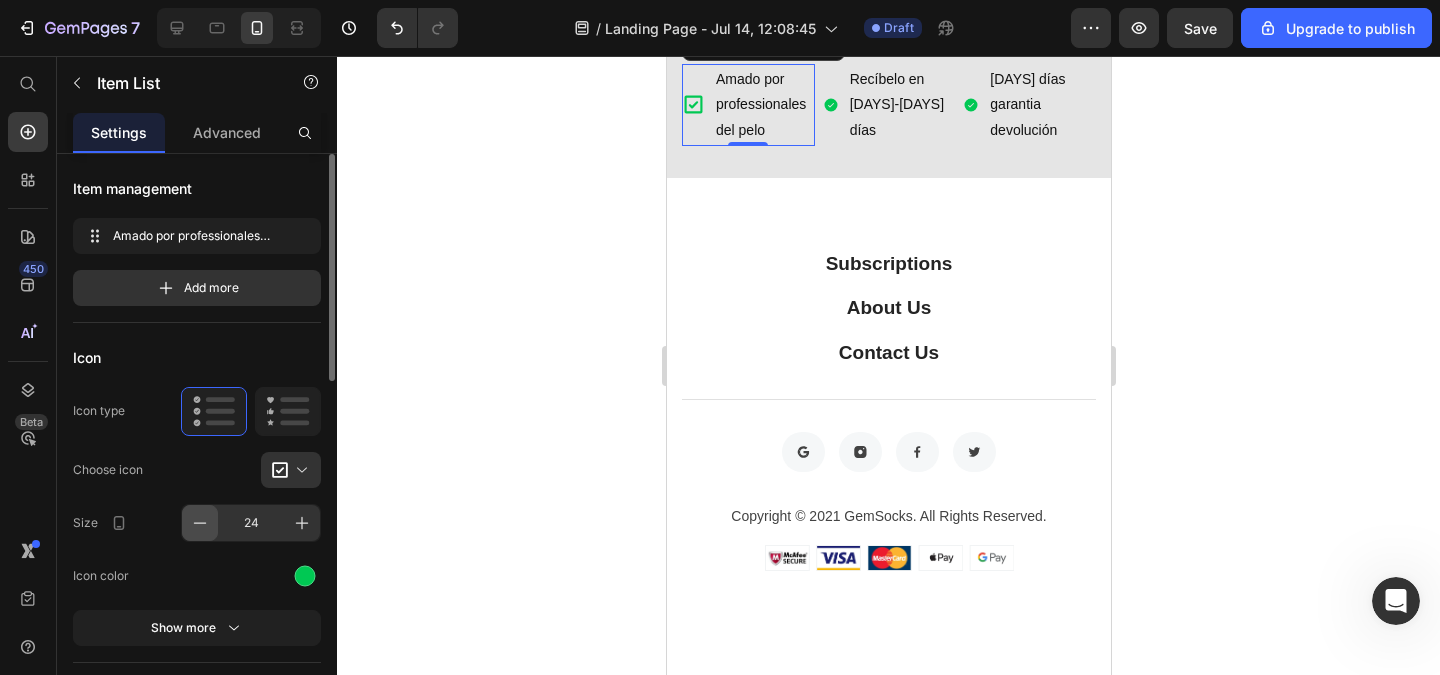 type on "23" 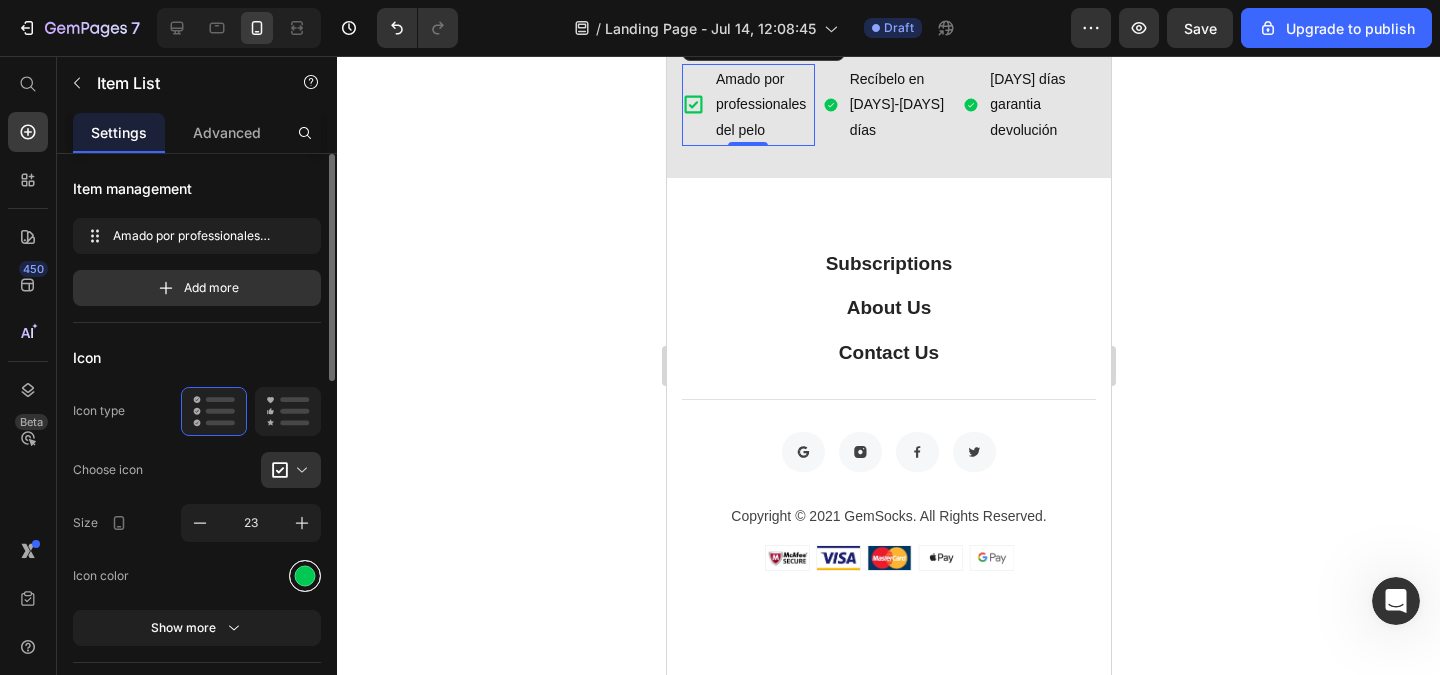 click at bounding box center (305, 575) 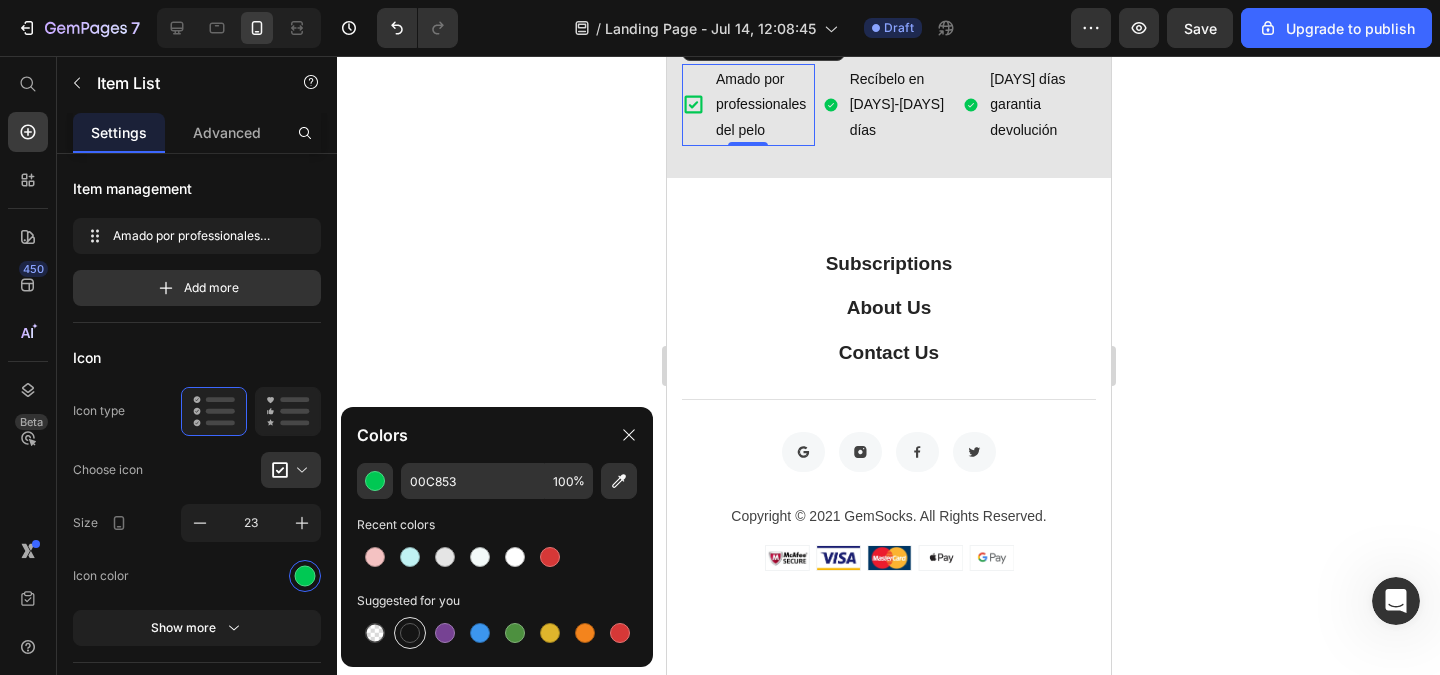 click at bounding box center (410, 633) 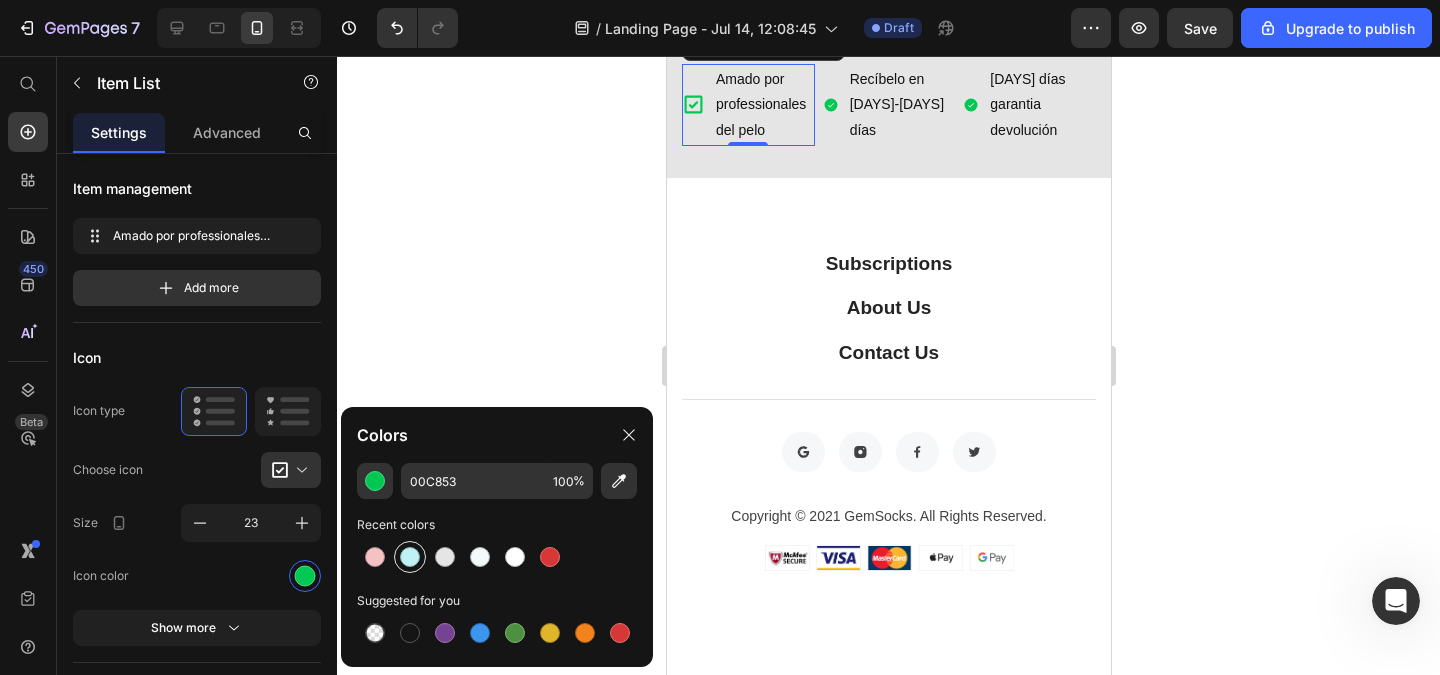 type on "151515" 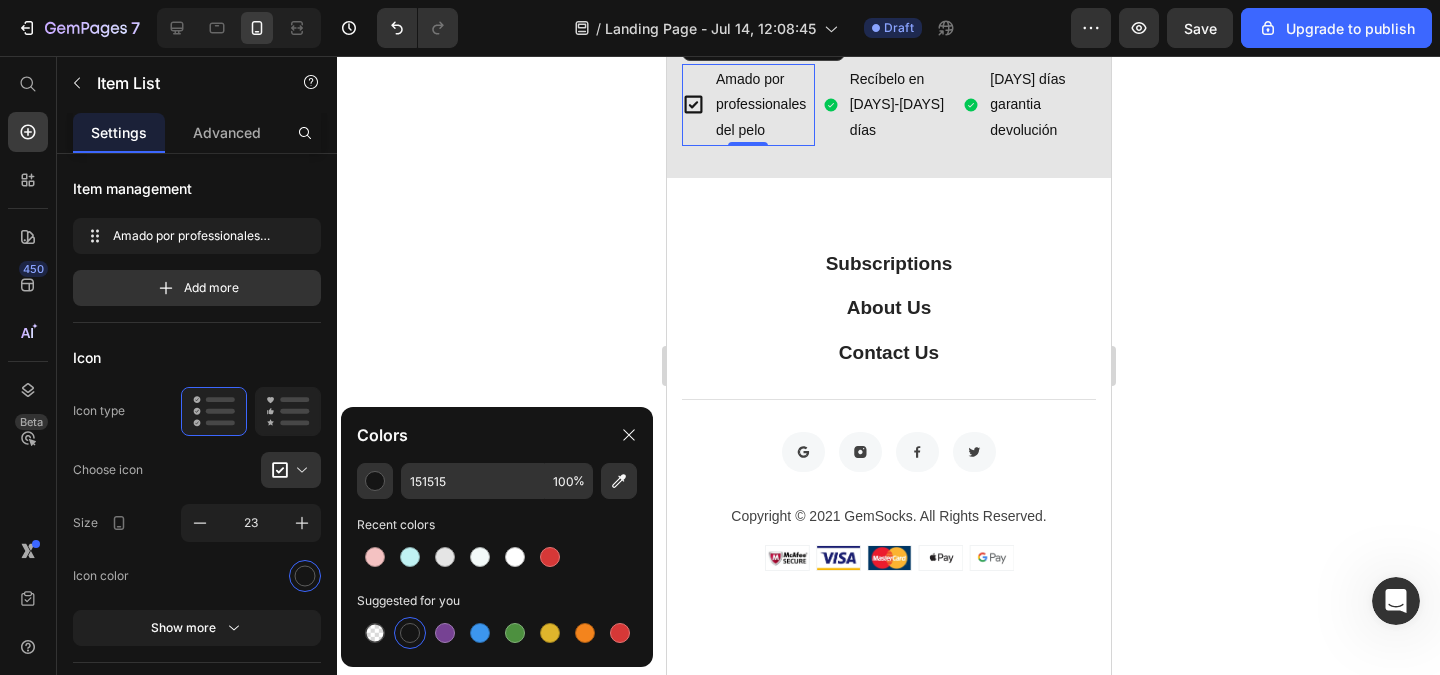 click 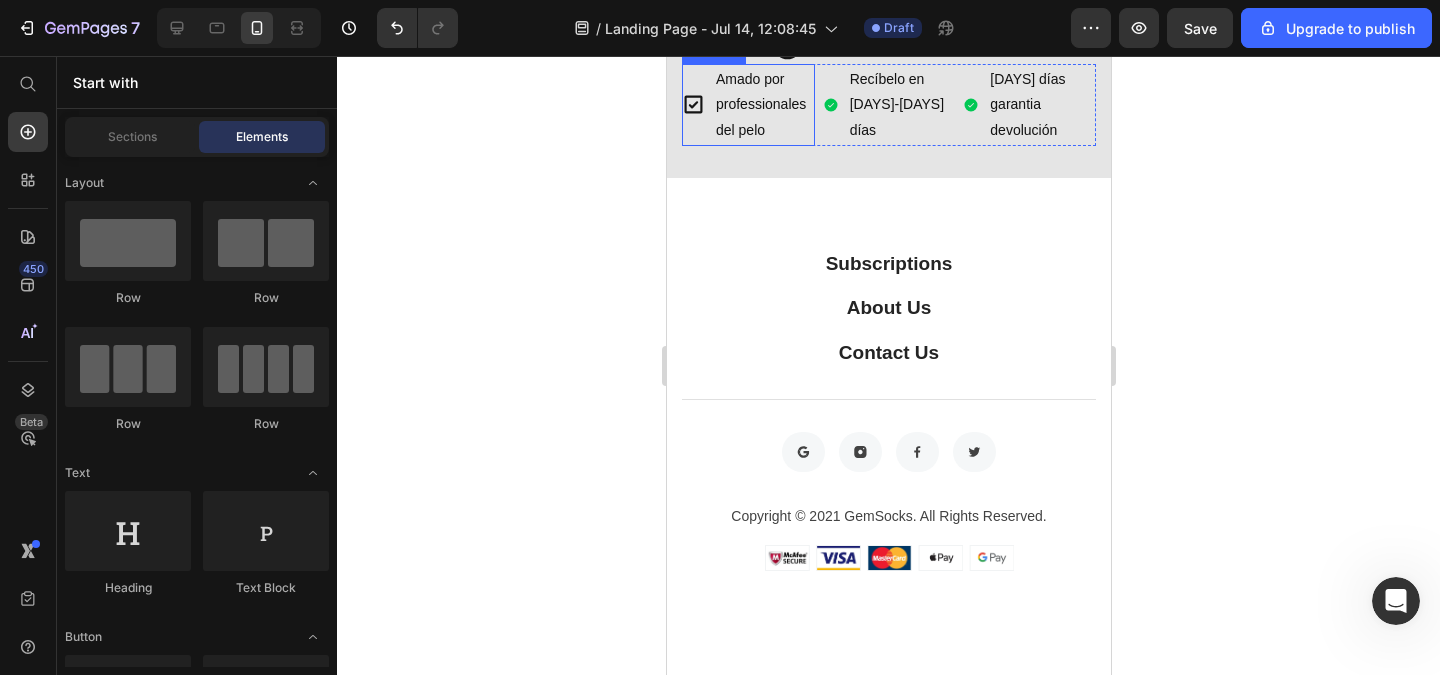 click on "Amado por professionales del pelo" at bounding box center (763, 105) 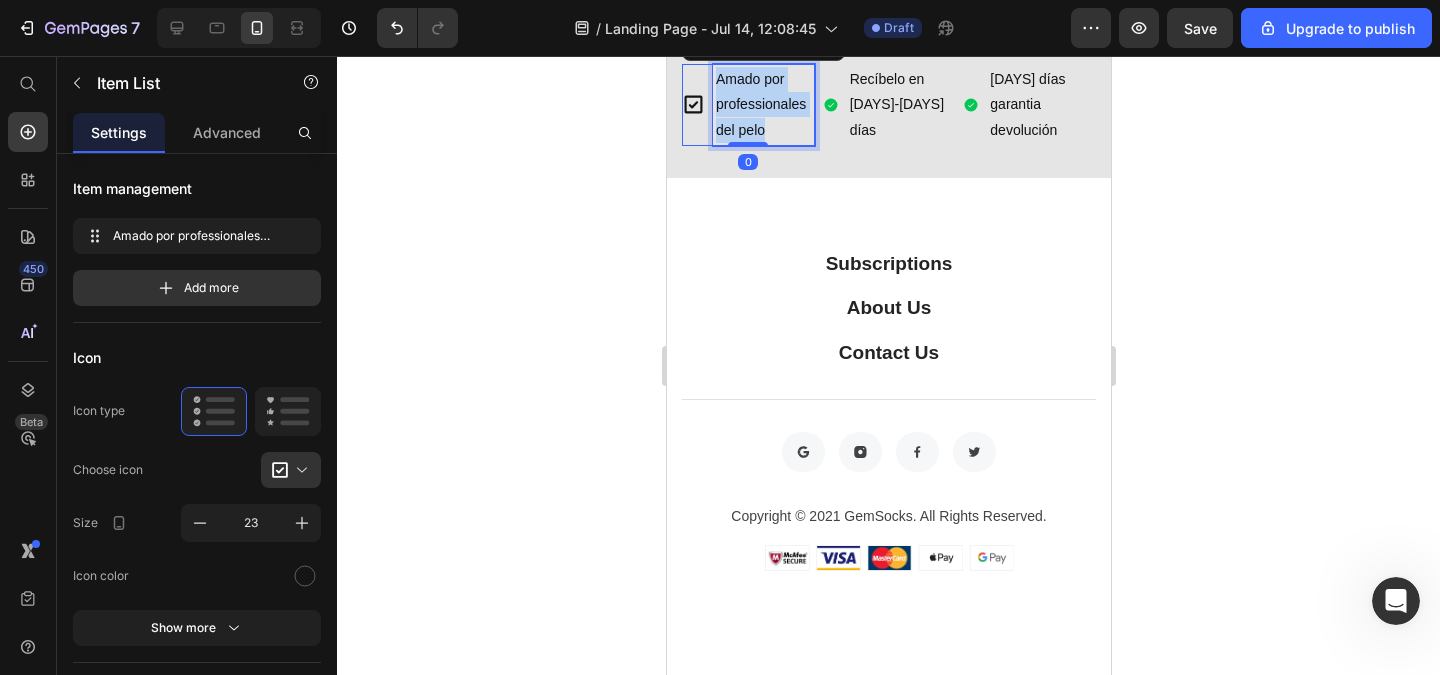 click on "Amado por professionales del pelo" at bounding box center [763, 105] 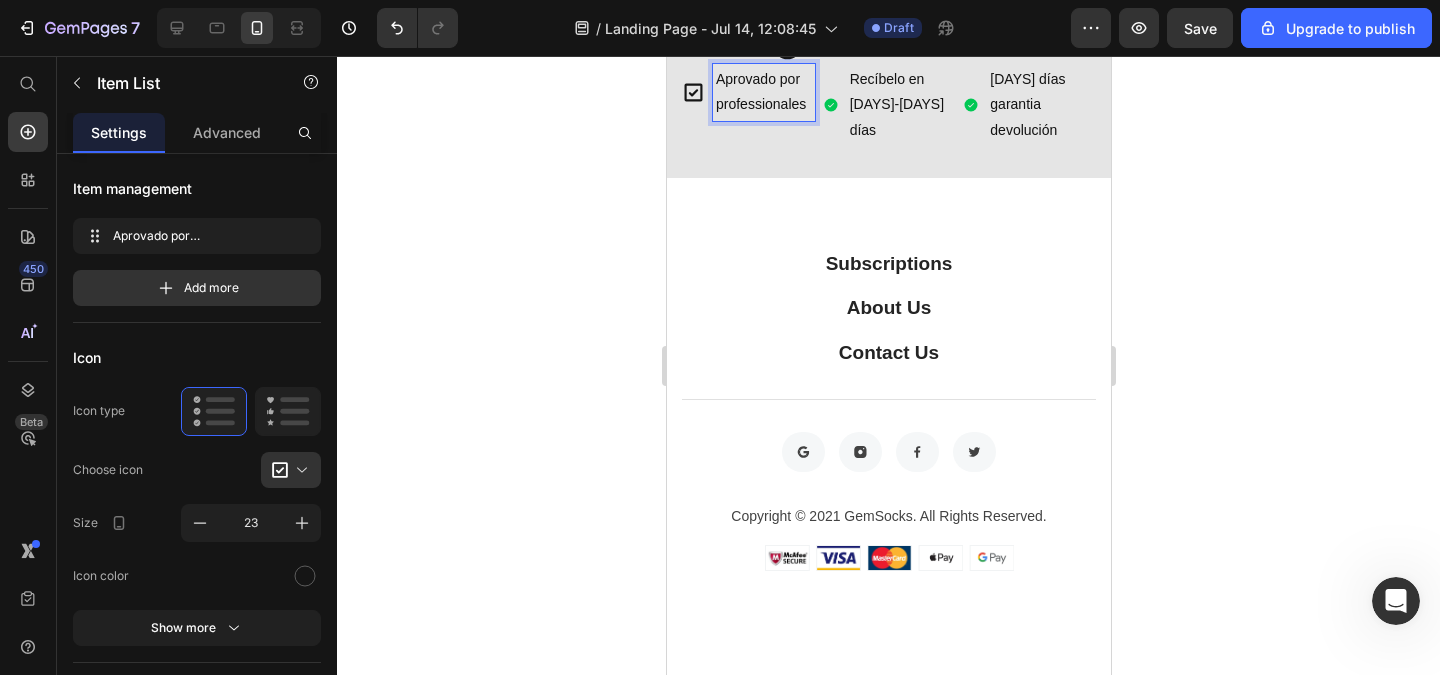 click 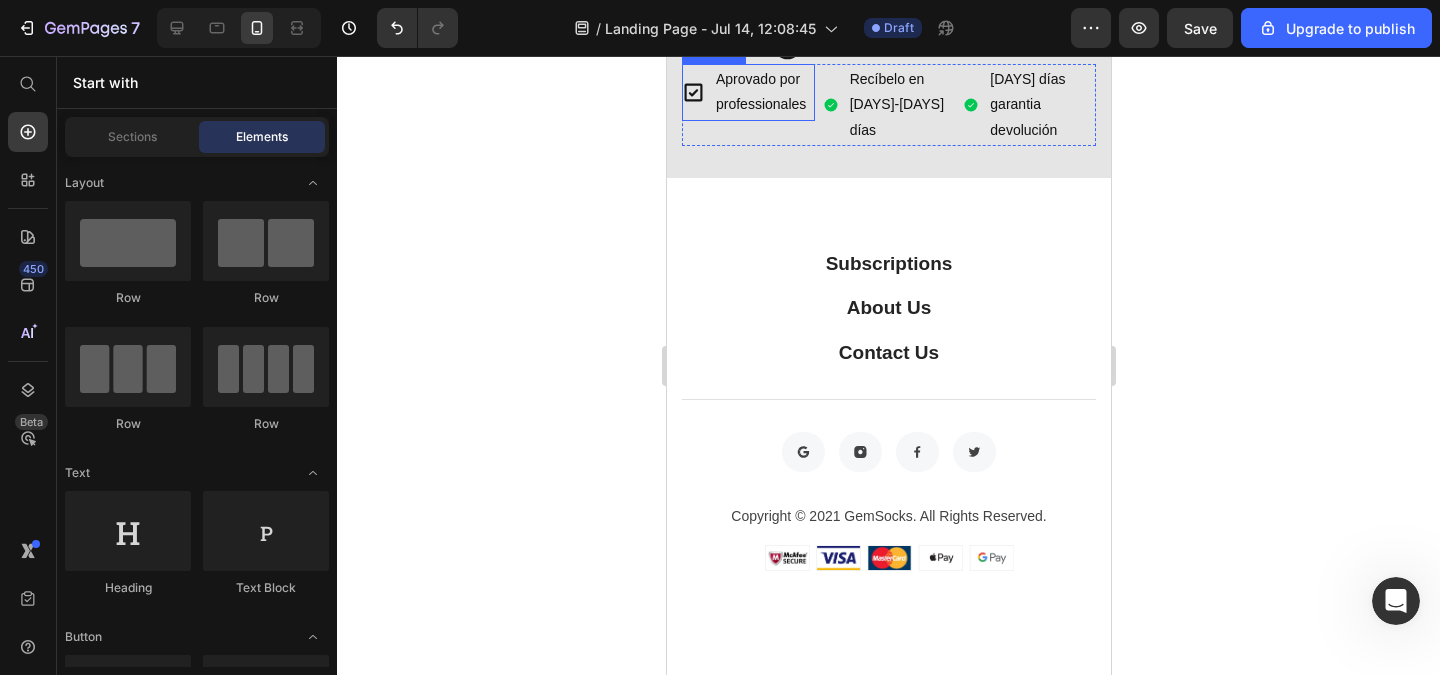 click on "Aprovado por professionales" at bounding box center (763, 92) 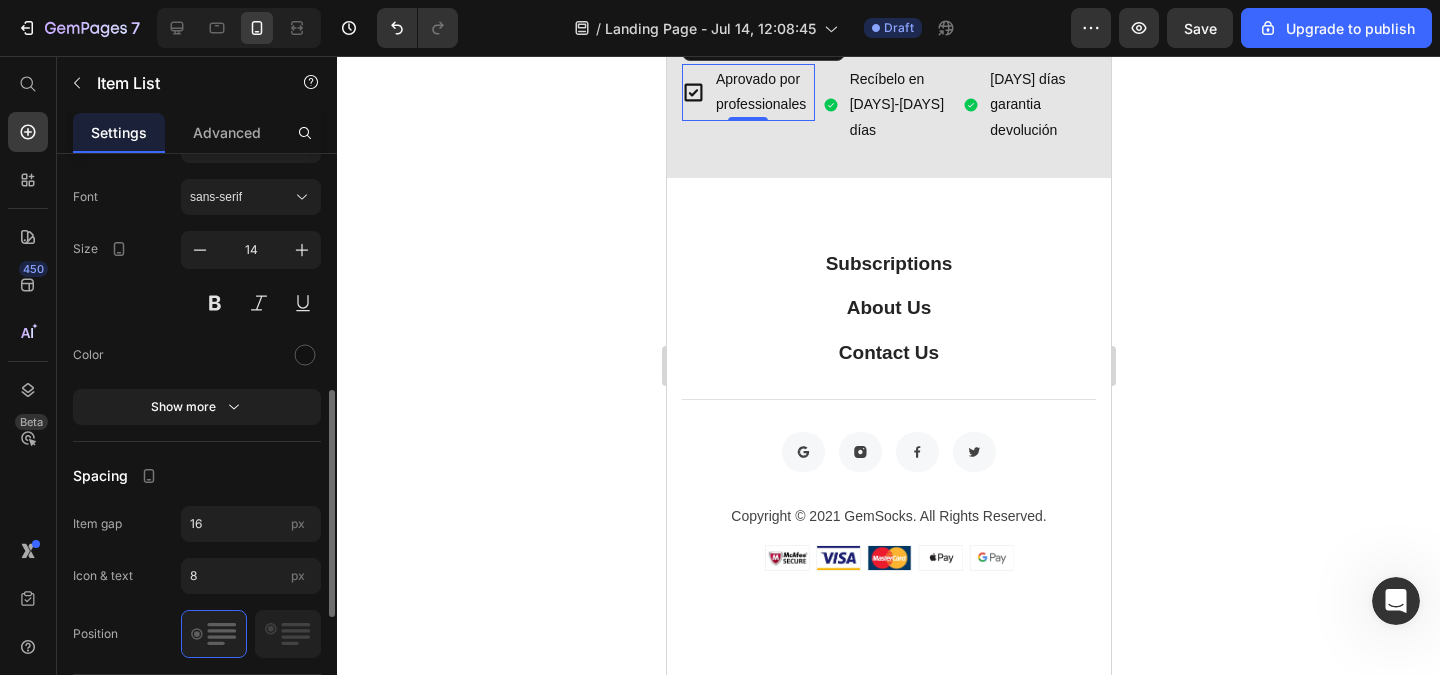 scroll, scrollTop: 720, scrollLeft: 0, axis: vertical 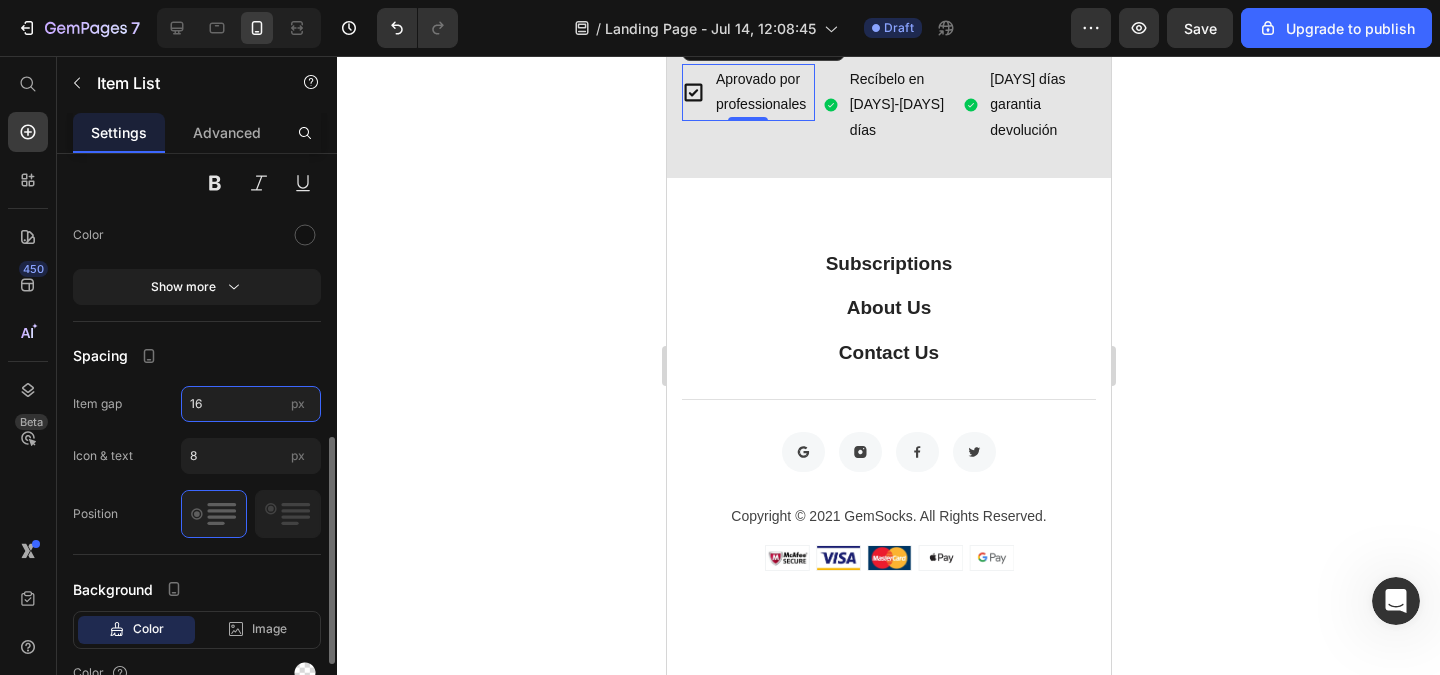 click on "16" at bounding box center (251, 404) 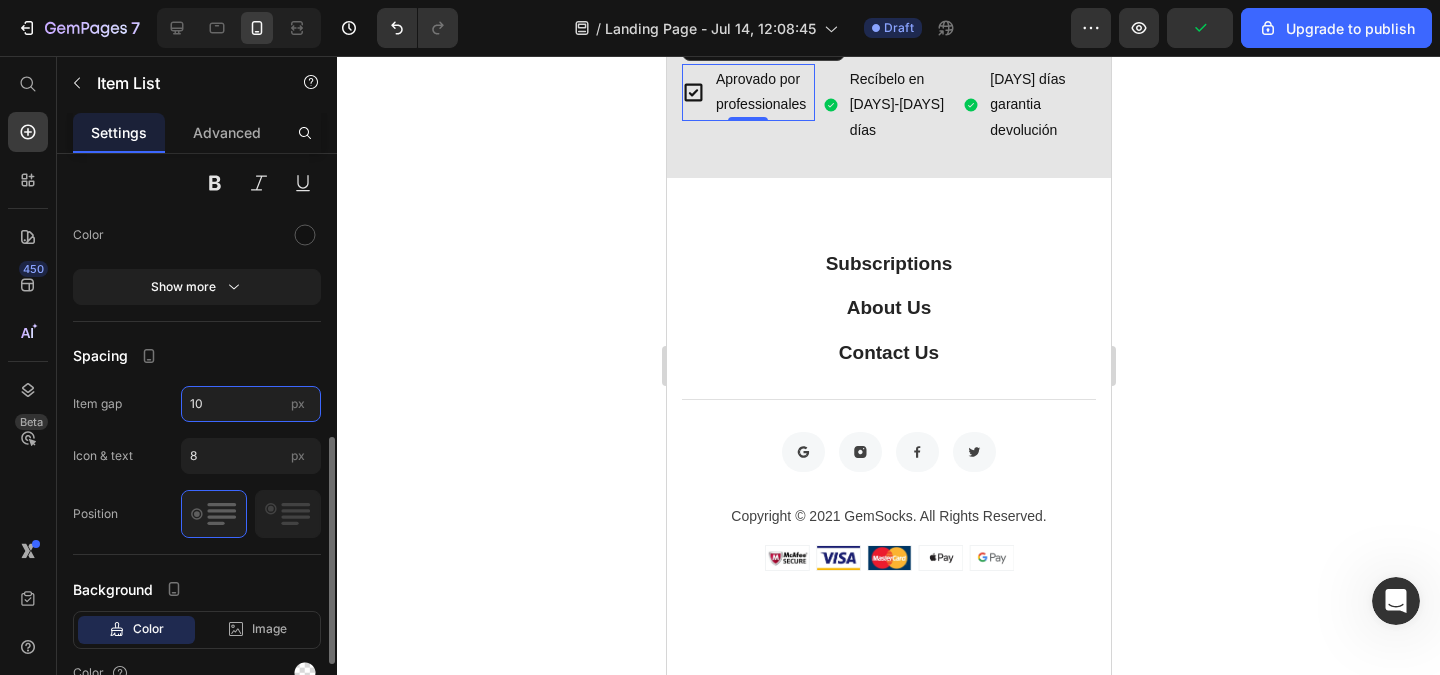 type on "10" 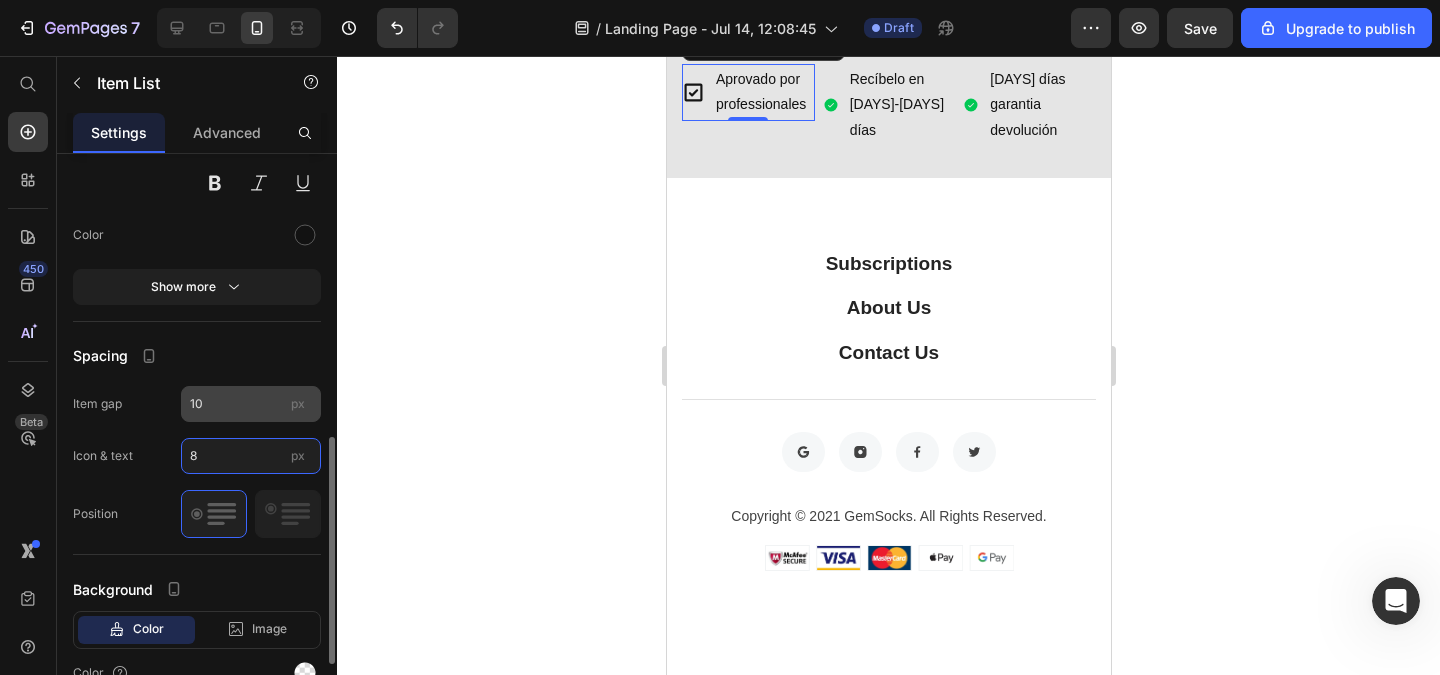 type on "0" 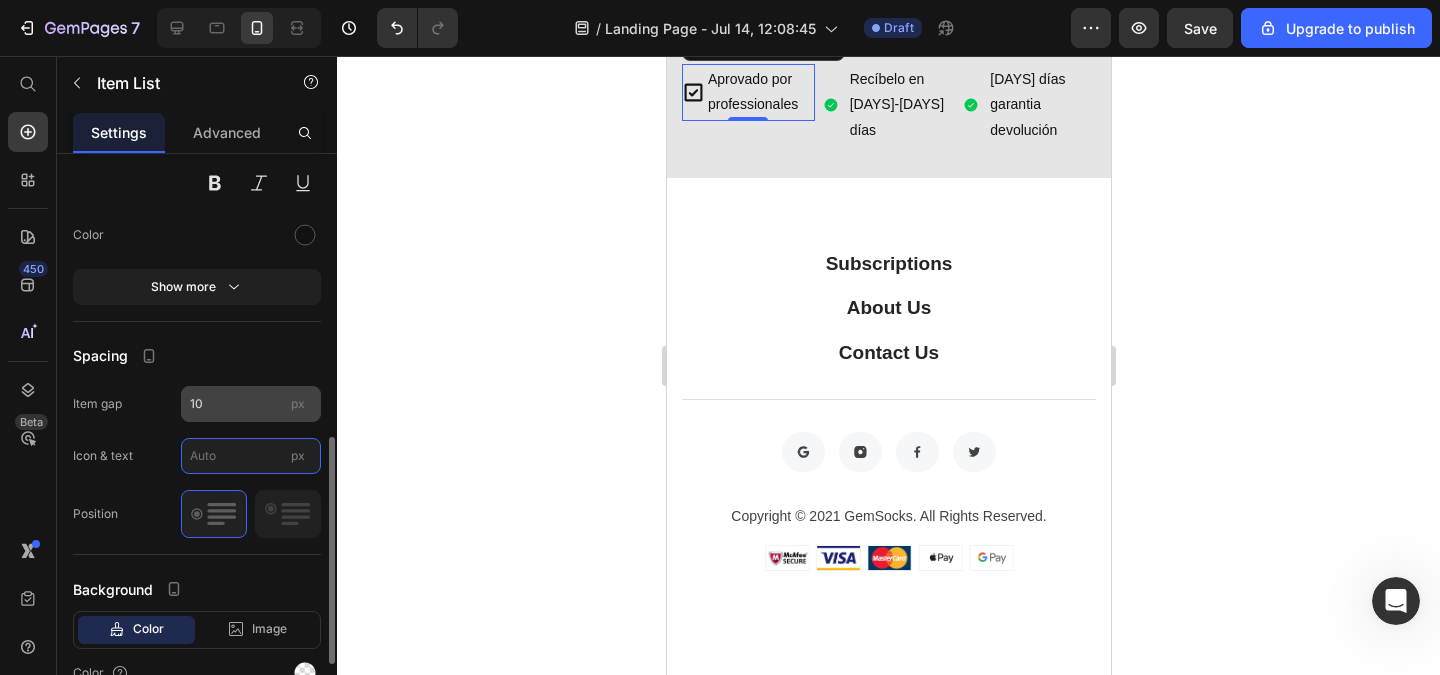 type on "2" 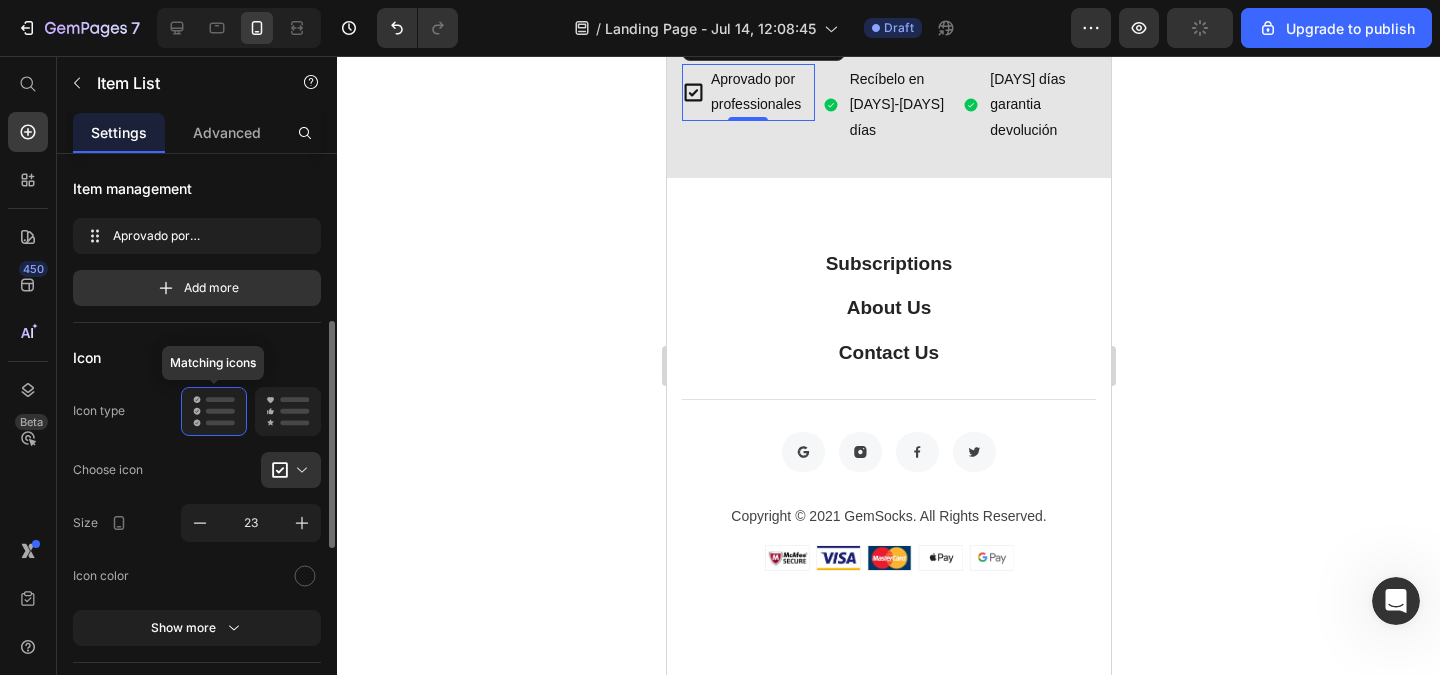 scroll, scrollTop: 360, scrollLeft: 0, axis: vertical 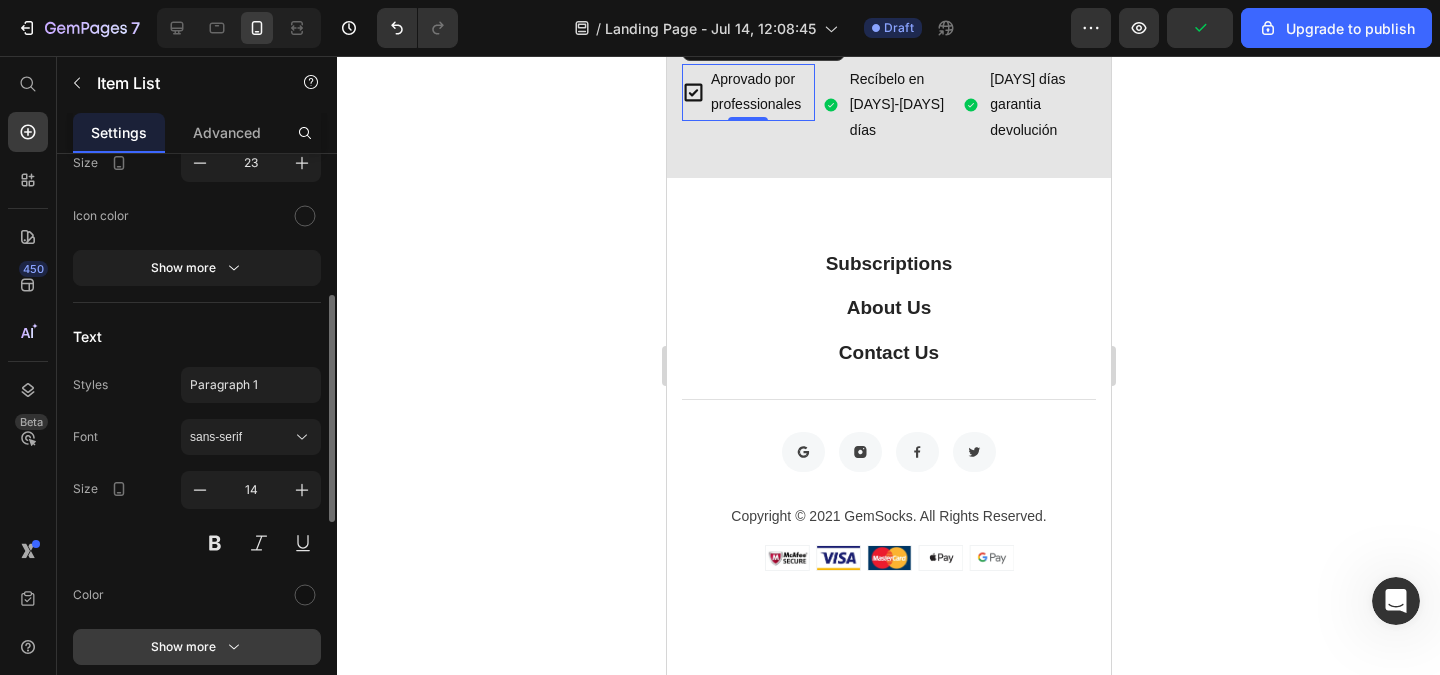 type on "3" 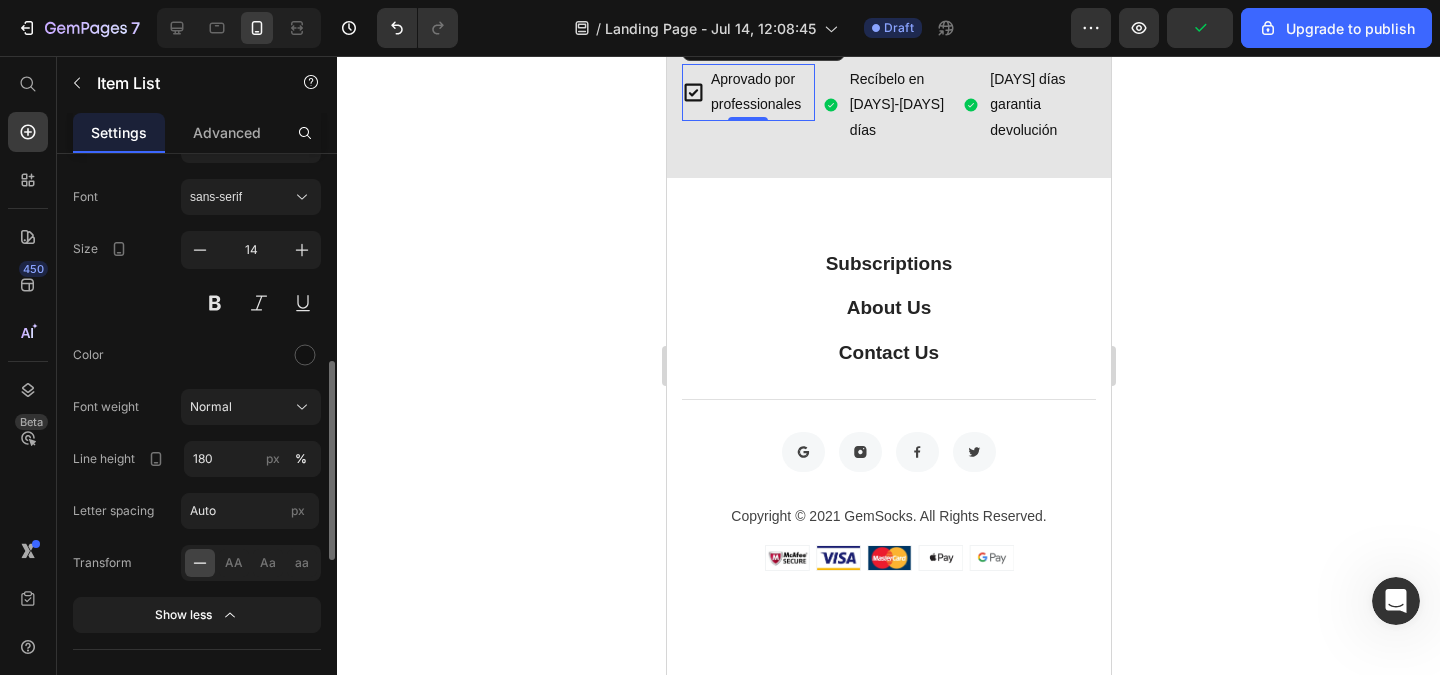 scroll, scrollTop: 720, scrollLeft: 0, axis: vertical 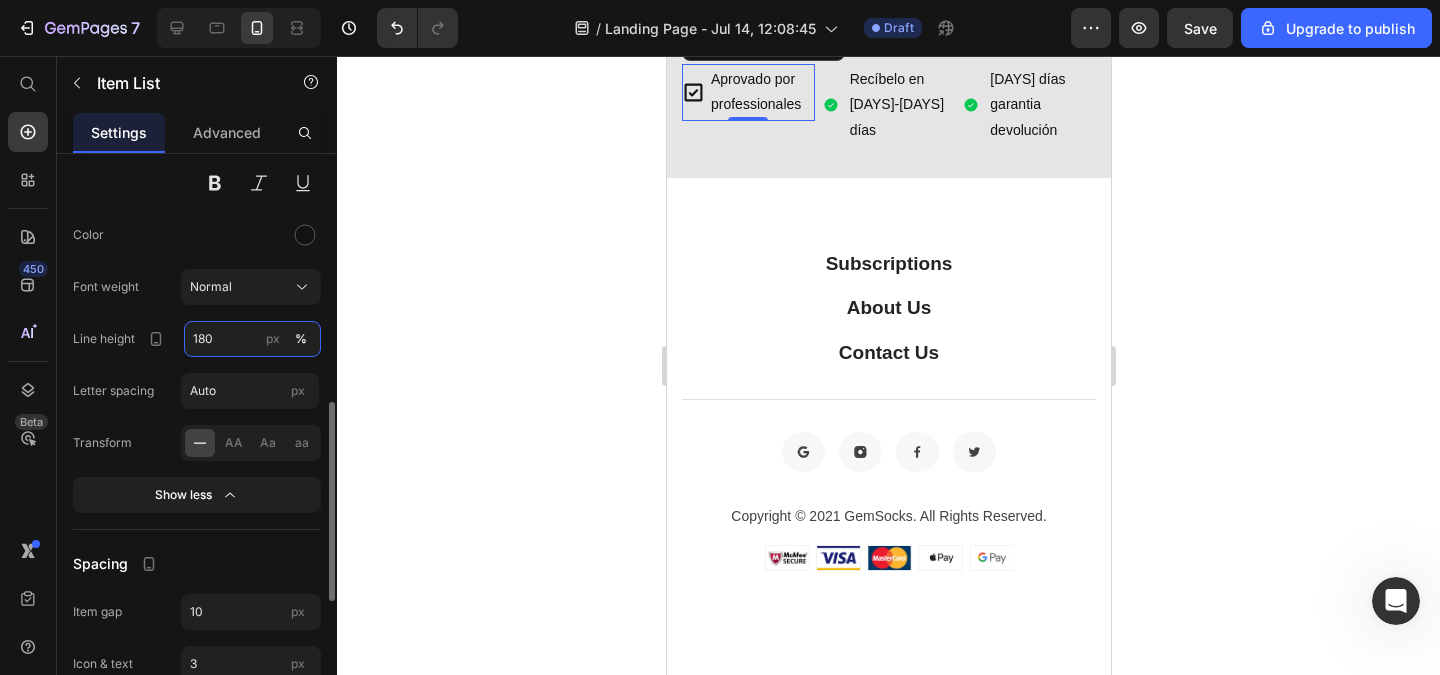click on "180" at bounding box center [252, 339] 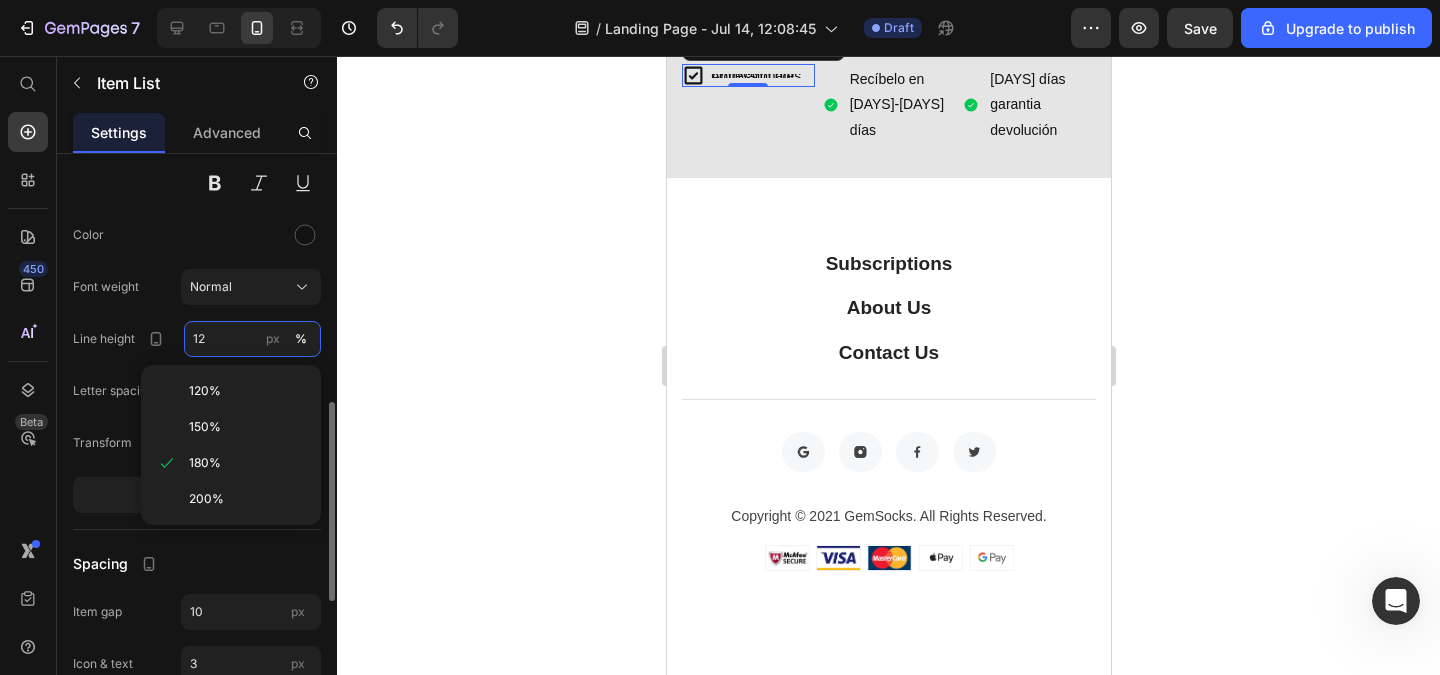type on "120" 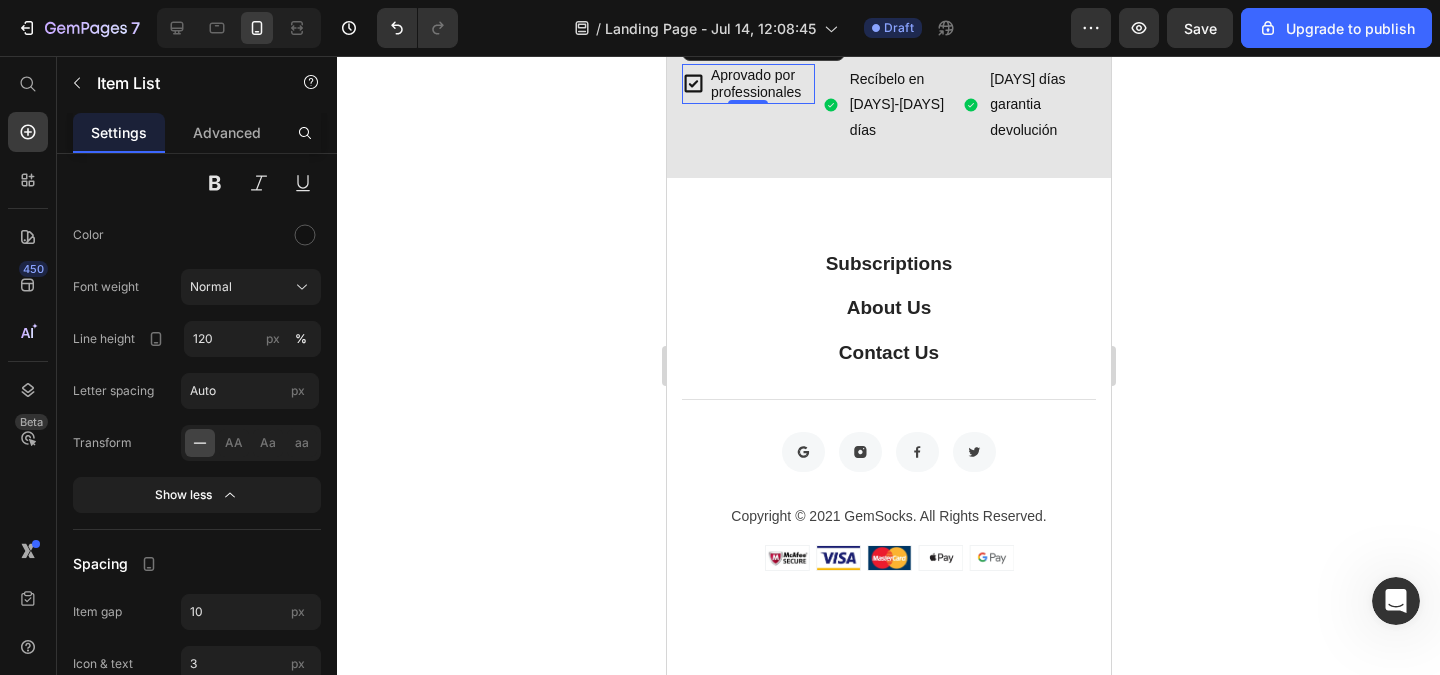 click 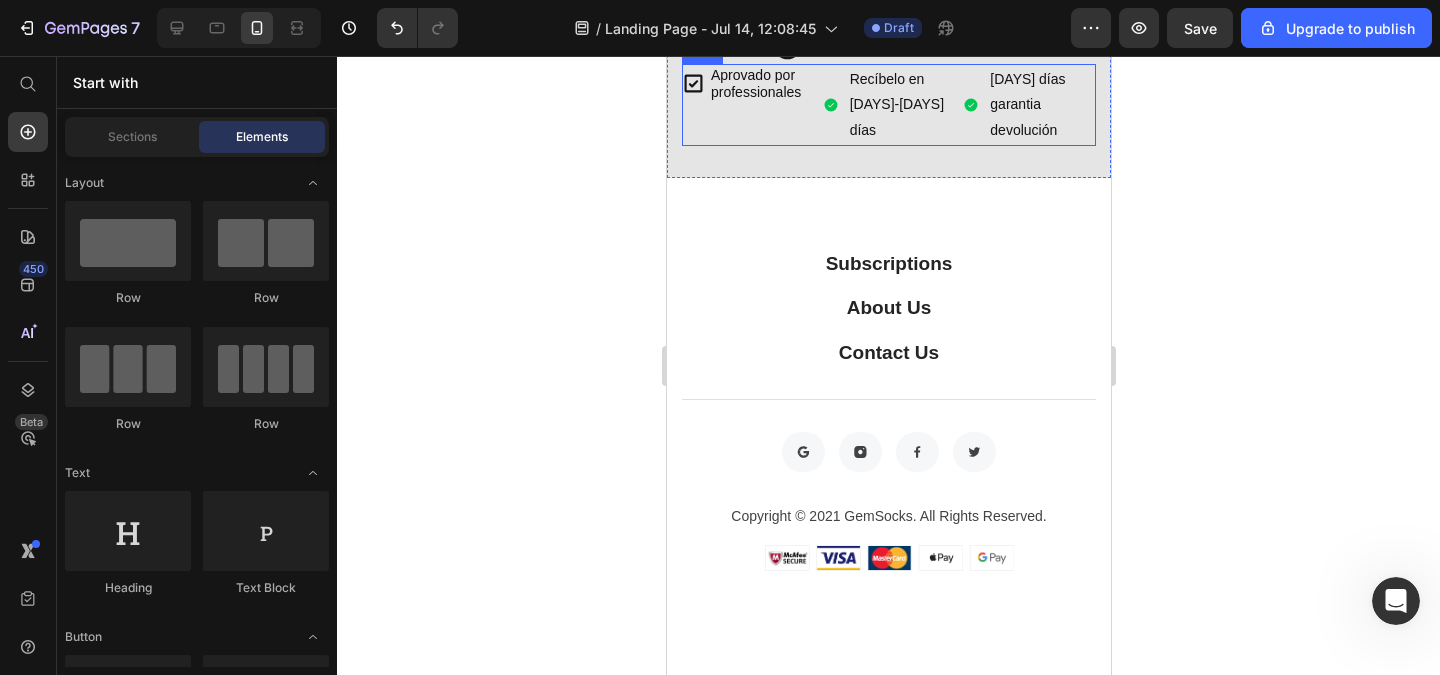 click on "Aprovado por professionales Item List Recíbelo en [DAYS]-[DAYS] días  Item List [DAYS] días garantia devolución Item List Row" at bounding box center (888, 105) 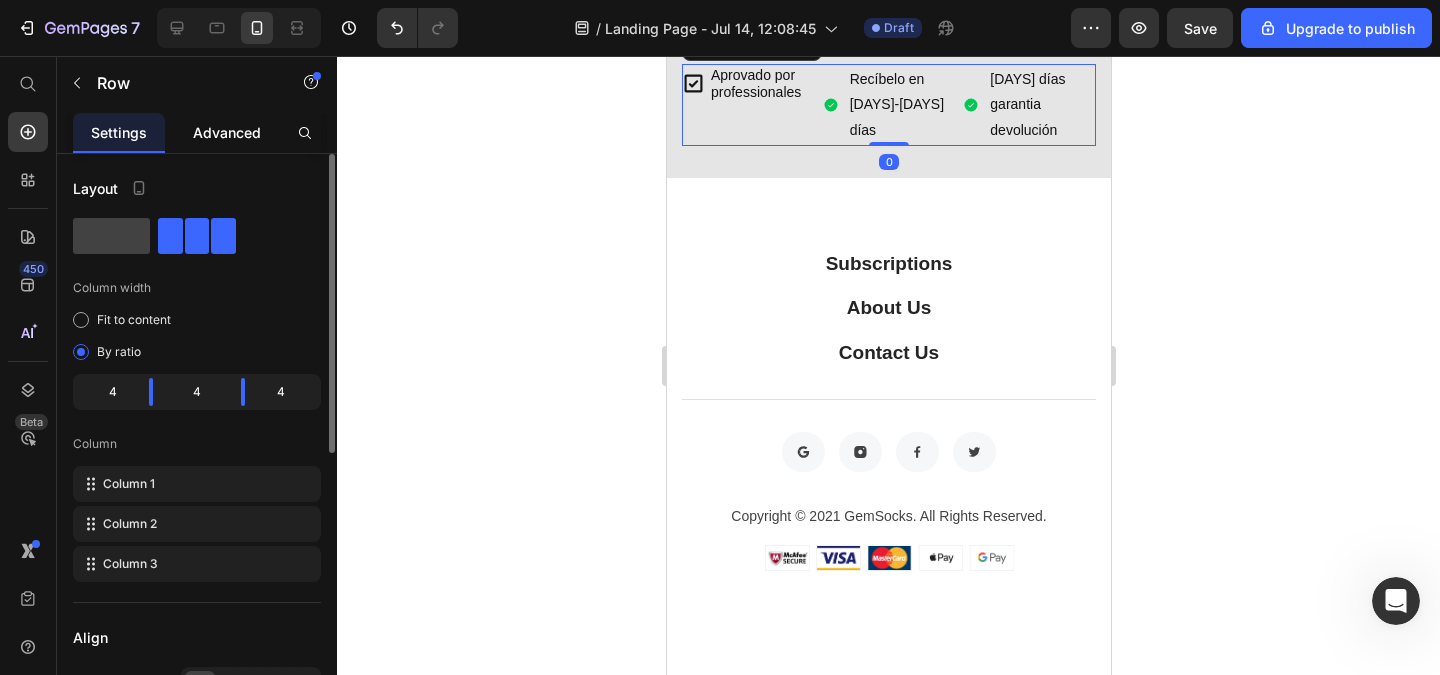 click on "Advanced" 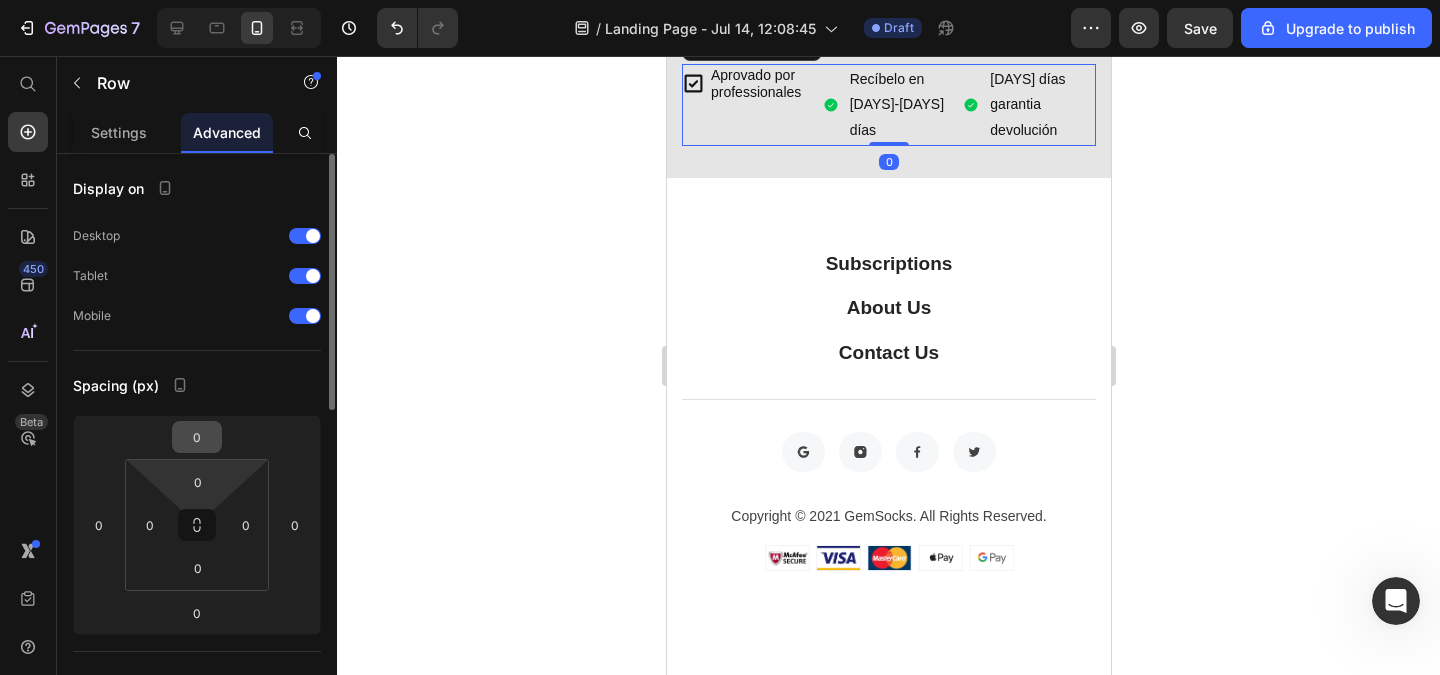 click on "0" at bounding box center (197, 437) 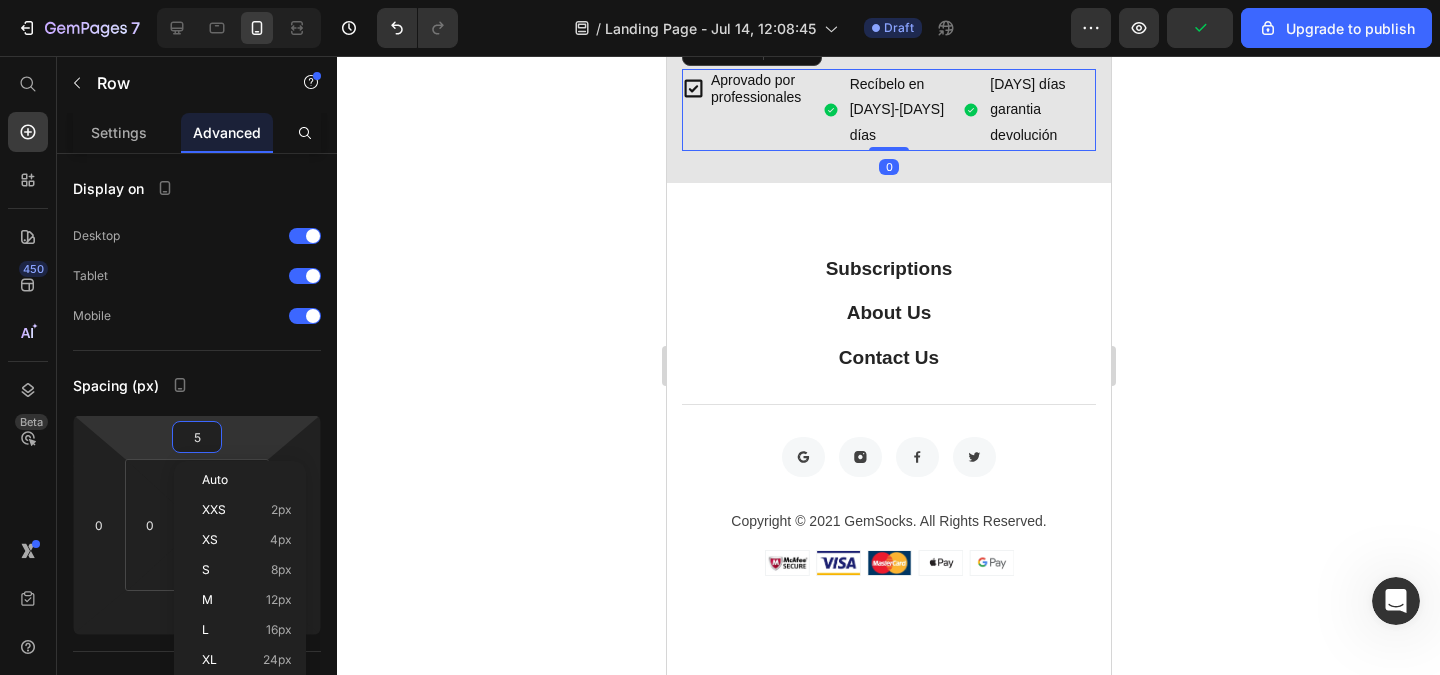 type on "5" 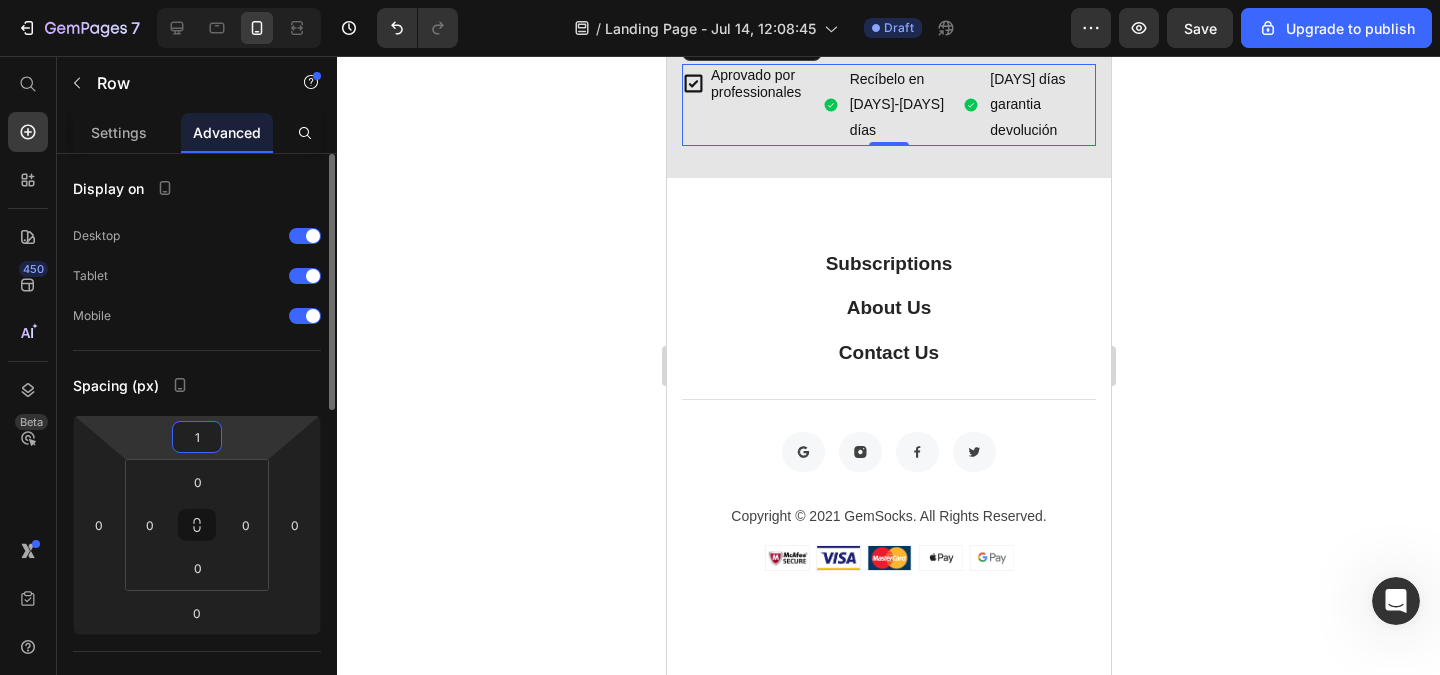 type on "10" 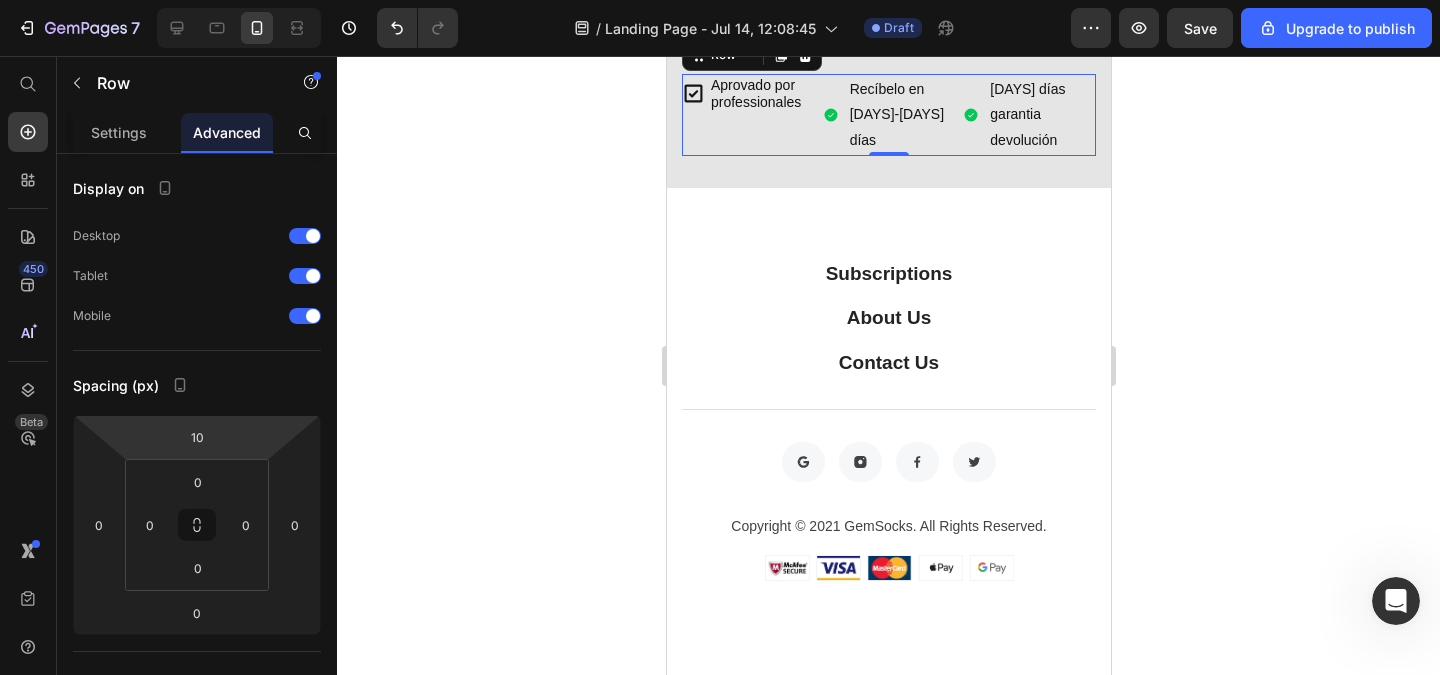 click 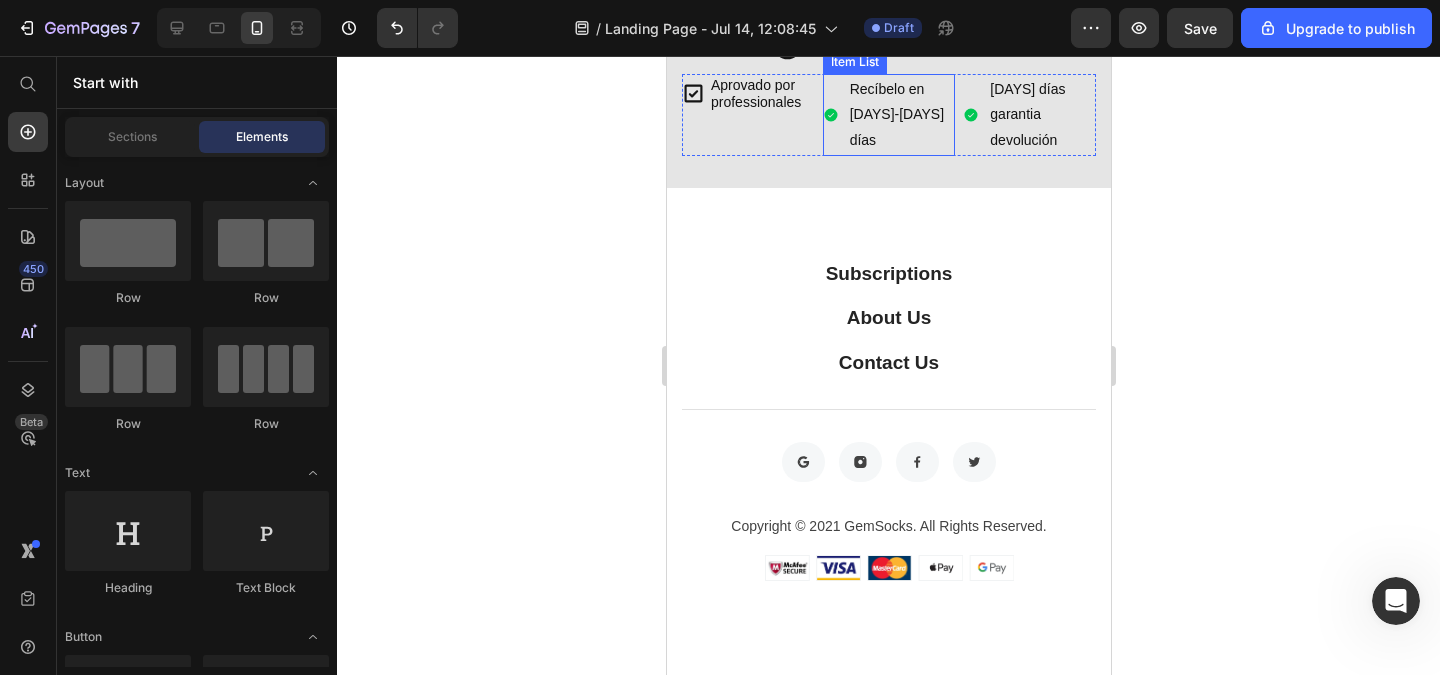 click 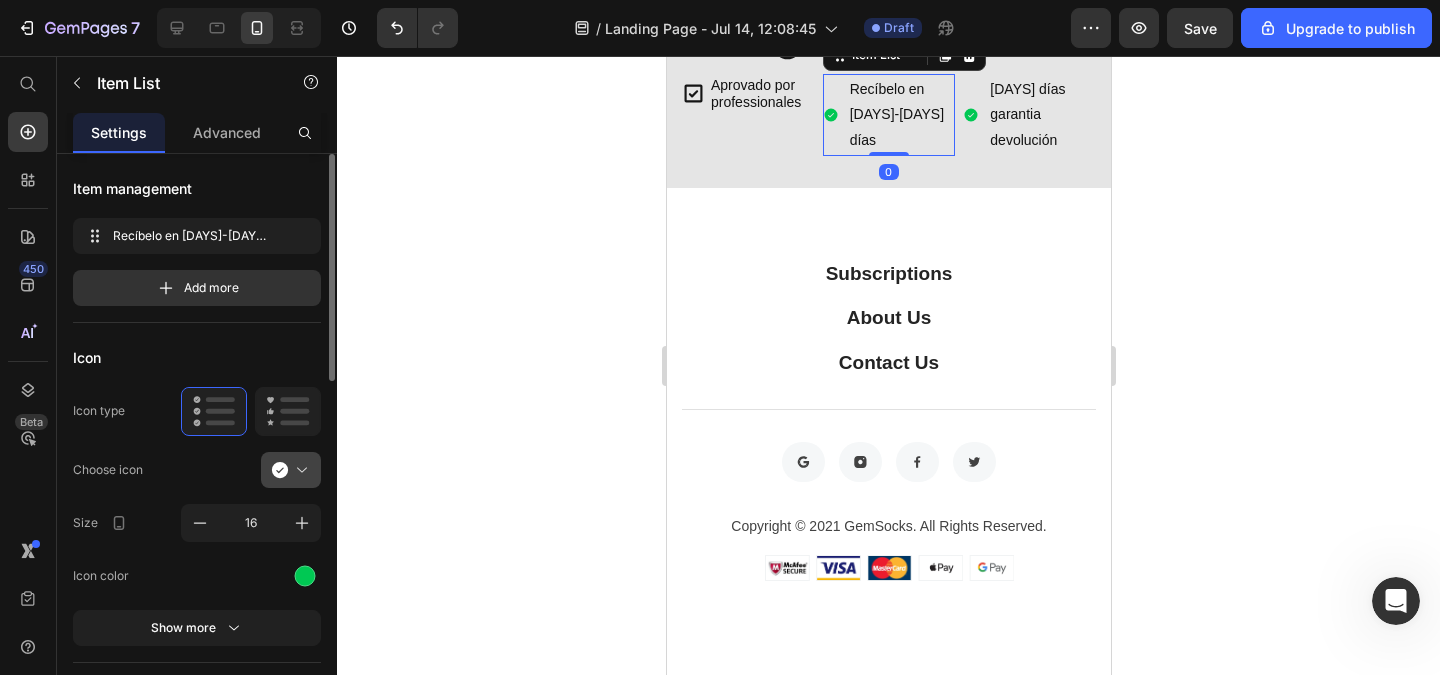 click at bounding box center [299, 470] 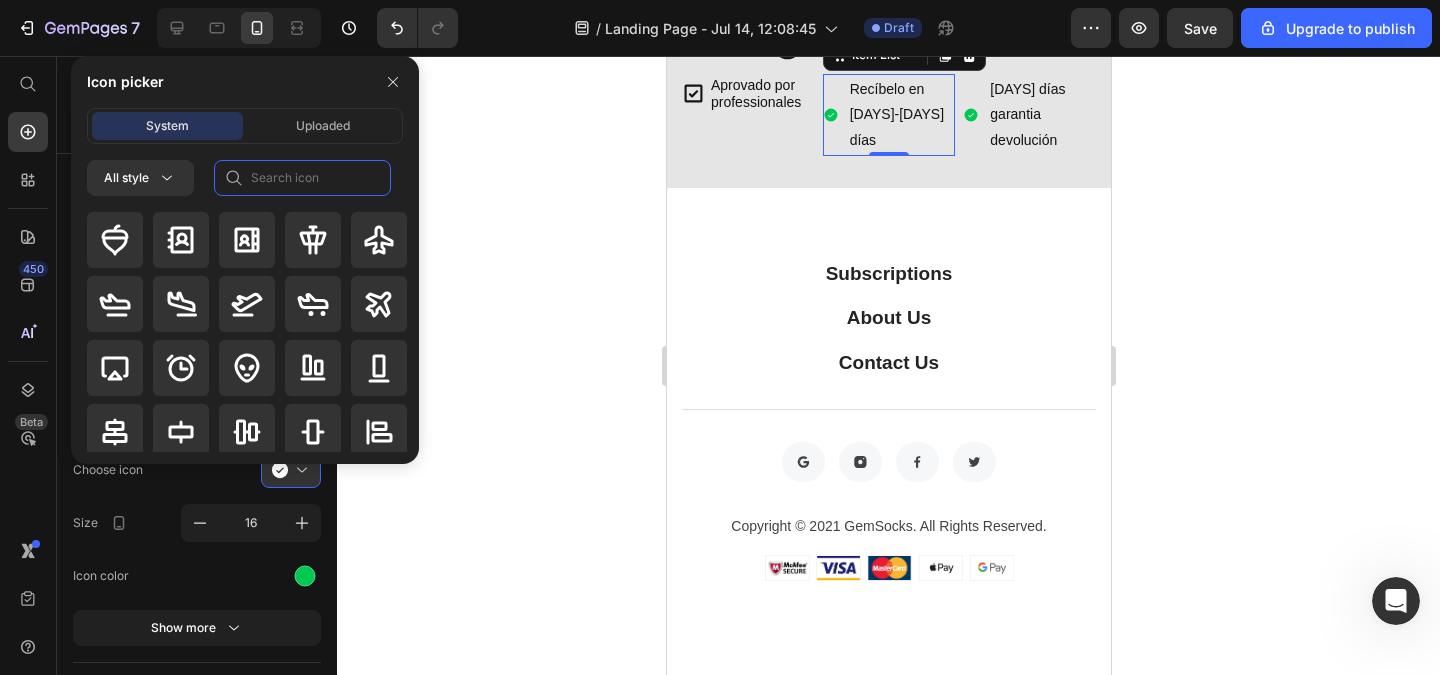 click 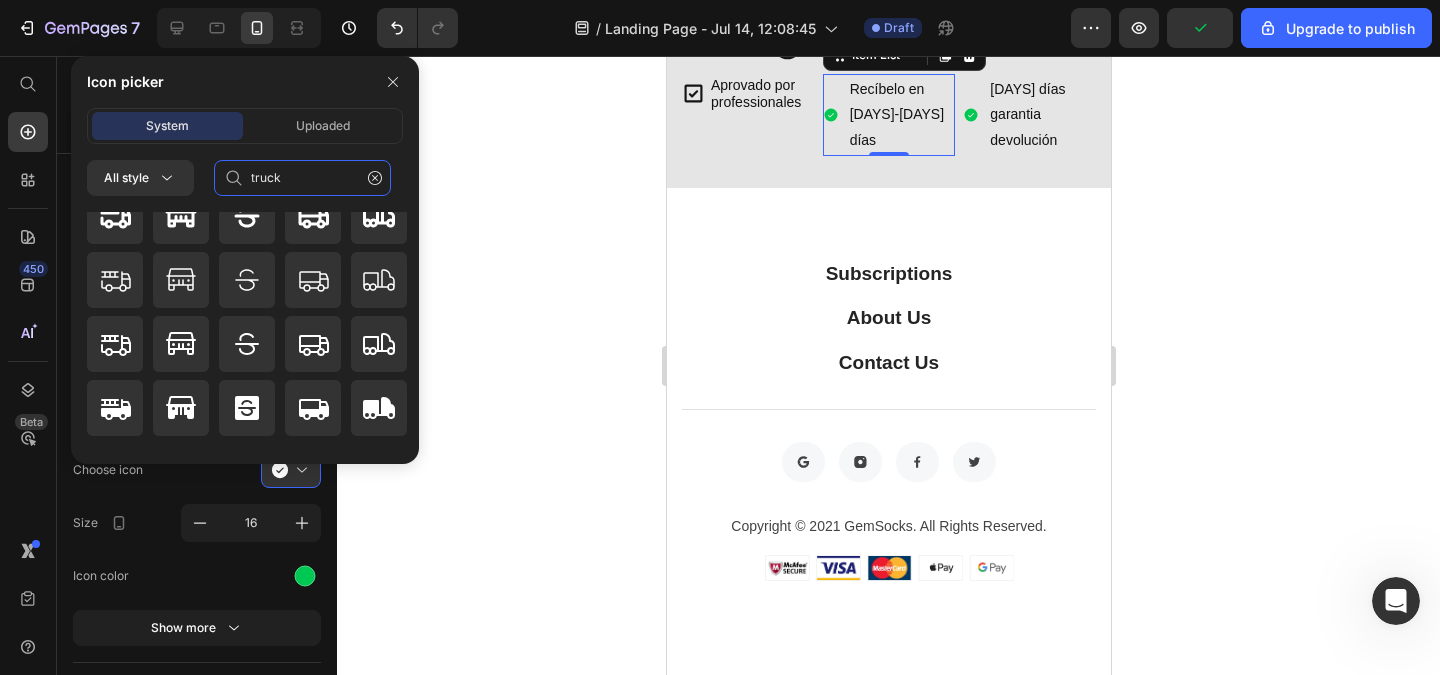 scroll, scrollTop: 0, scrollLeft: 0, axis: both 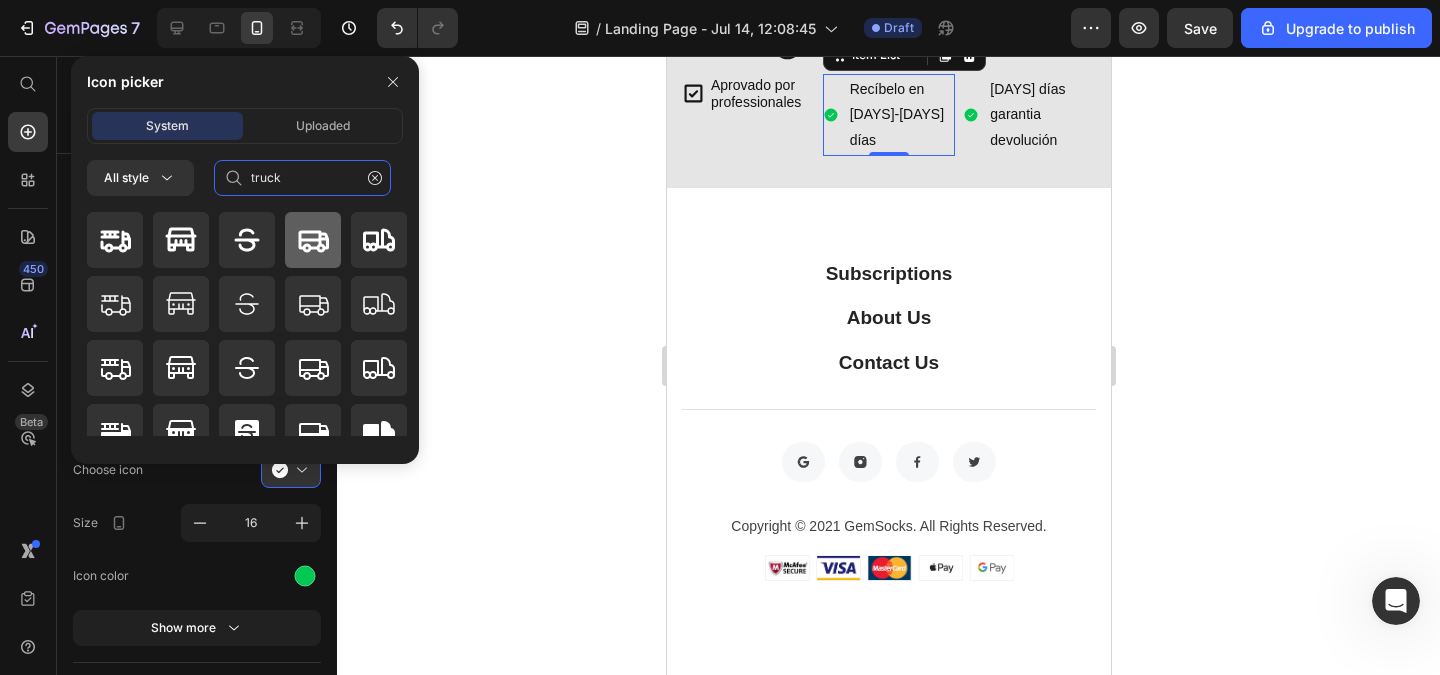 type on "truck" 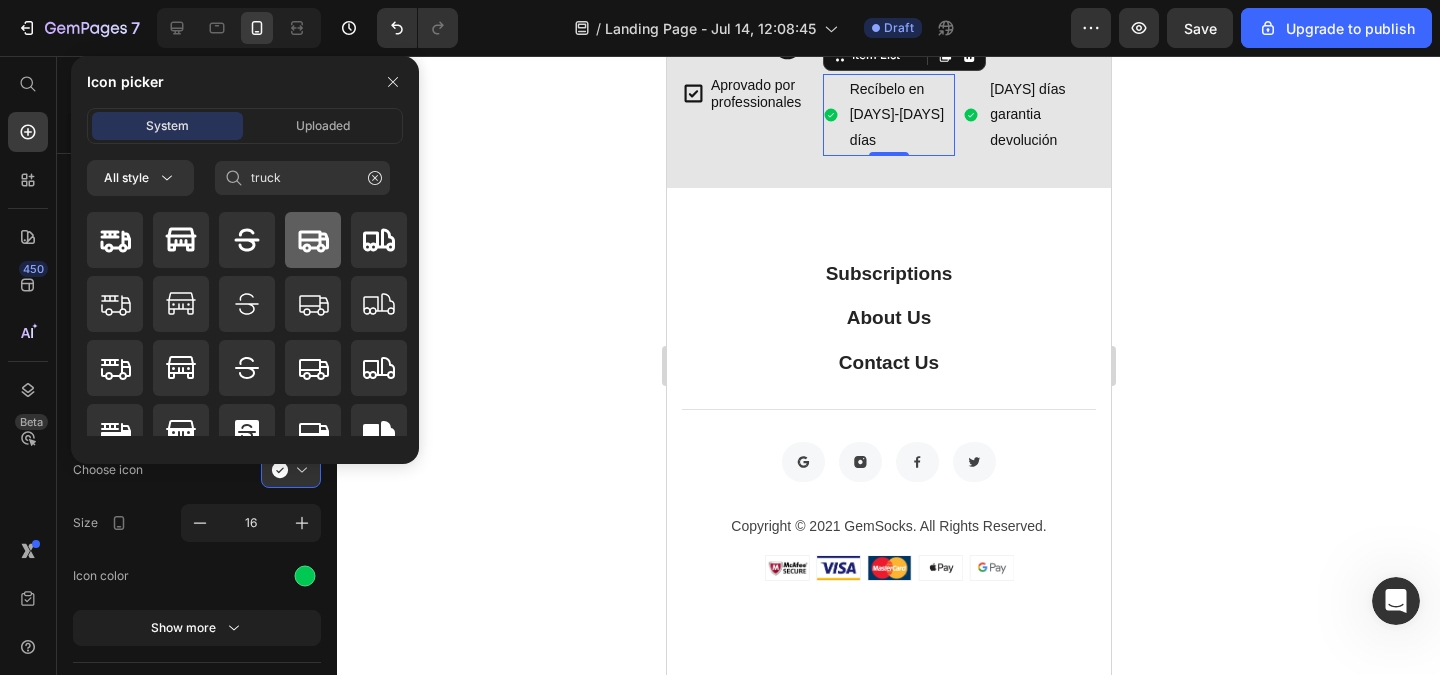 click 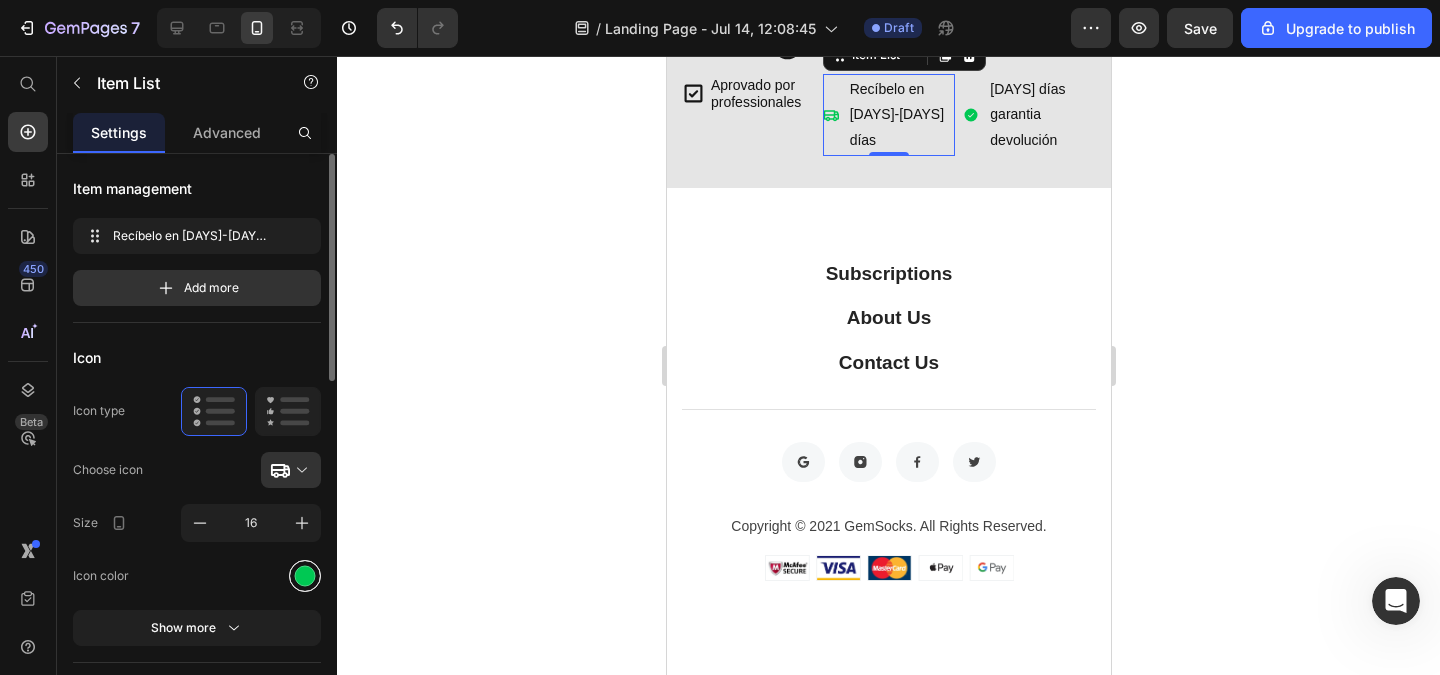 click at bounding box center [305, 575] 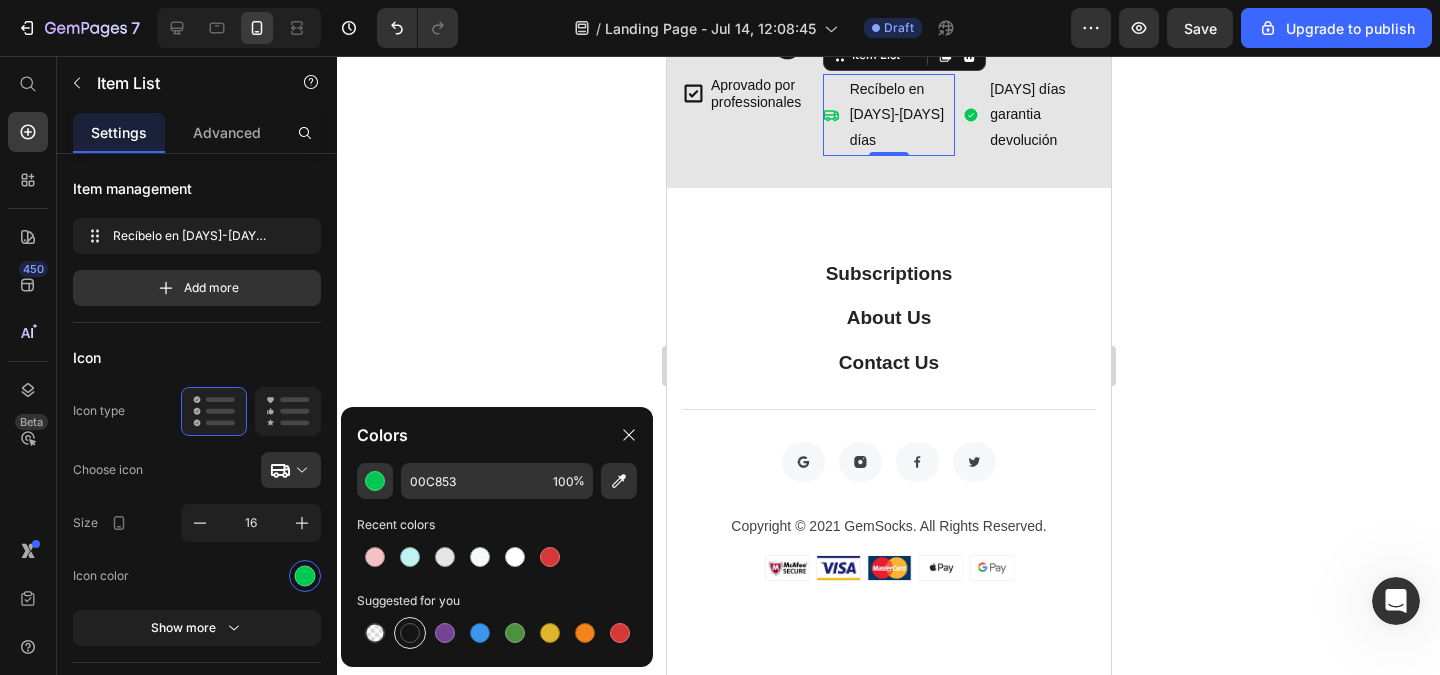 click at bounding box center (410, 633) 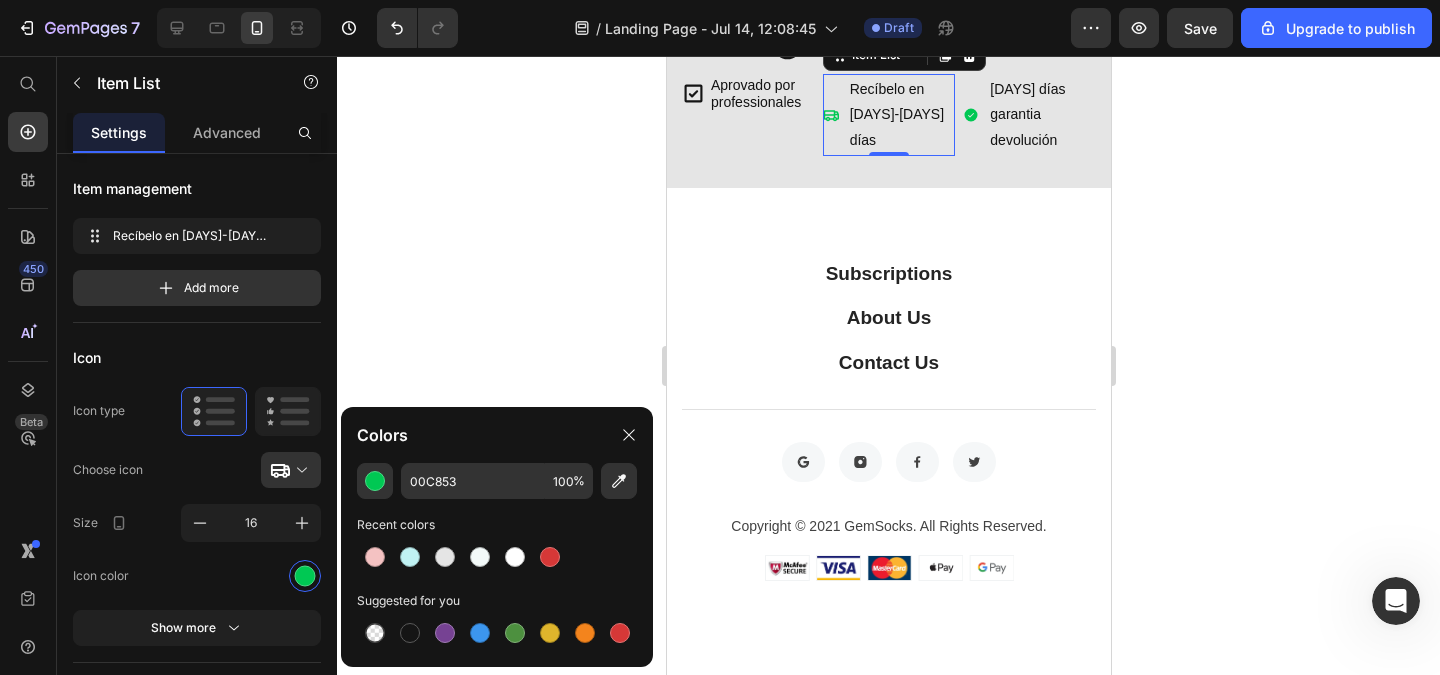 type on "151515" 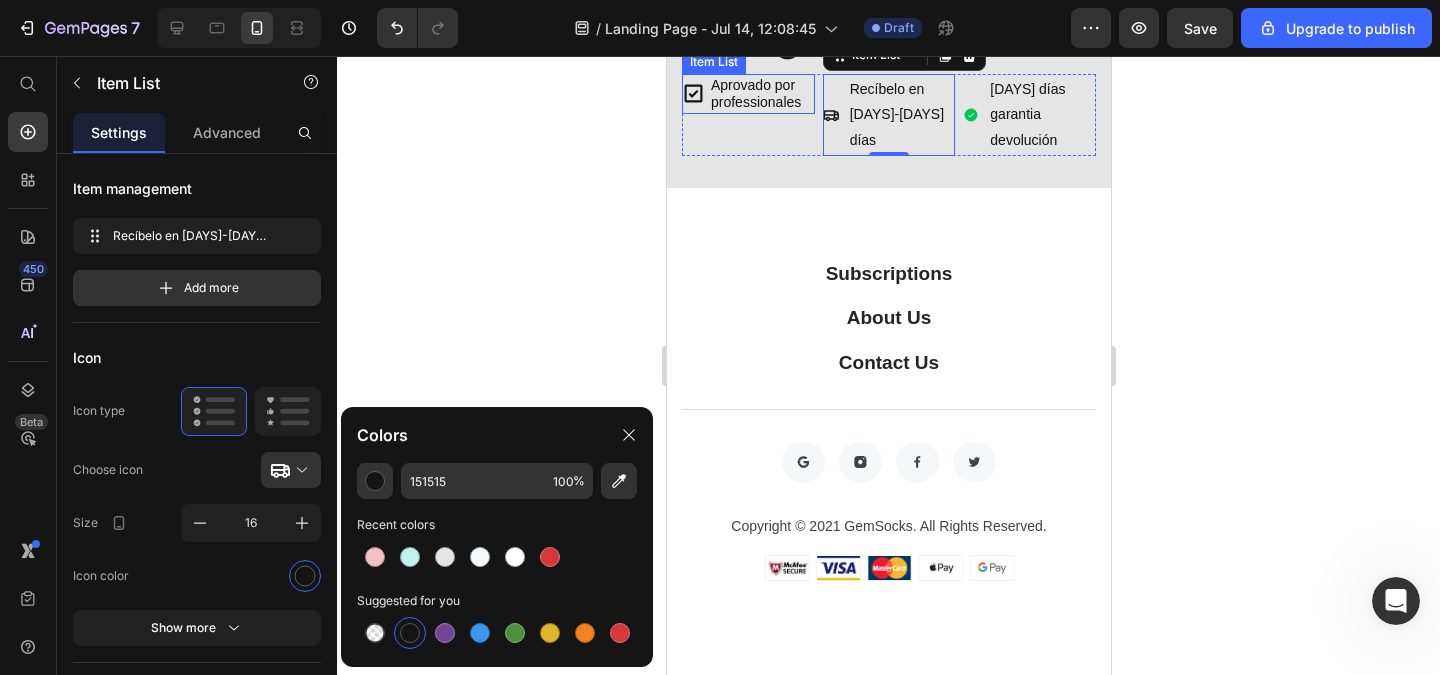 click on "Aprovado por professionales" at bounding box center (760, 94) 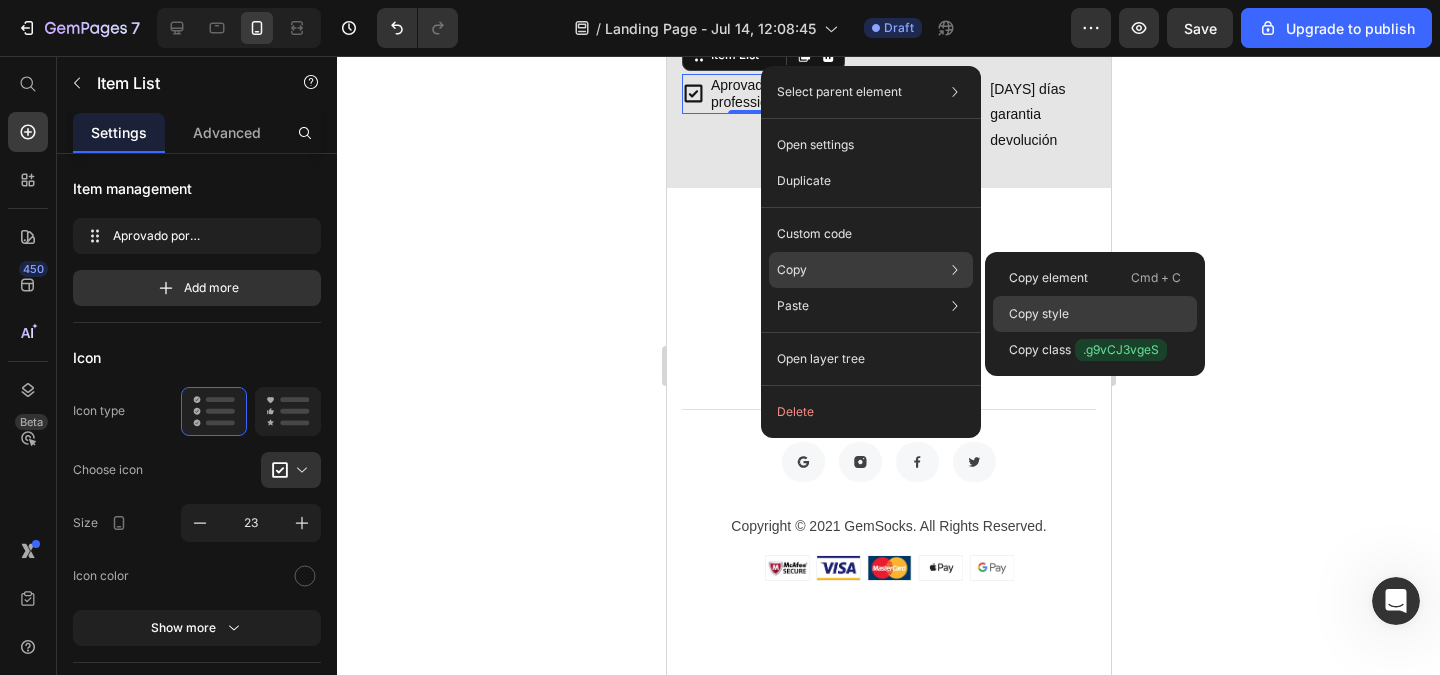 click on "Copy style" 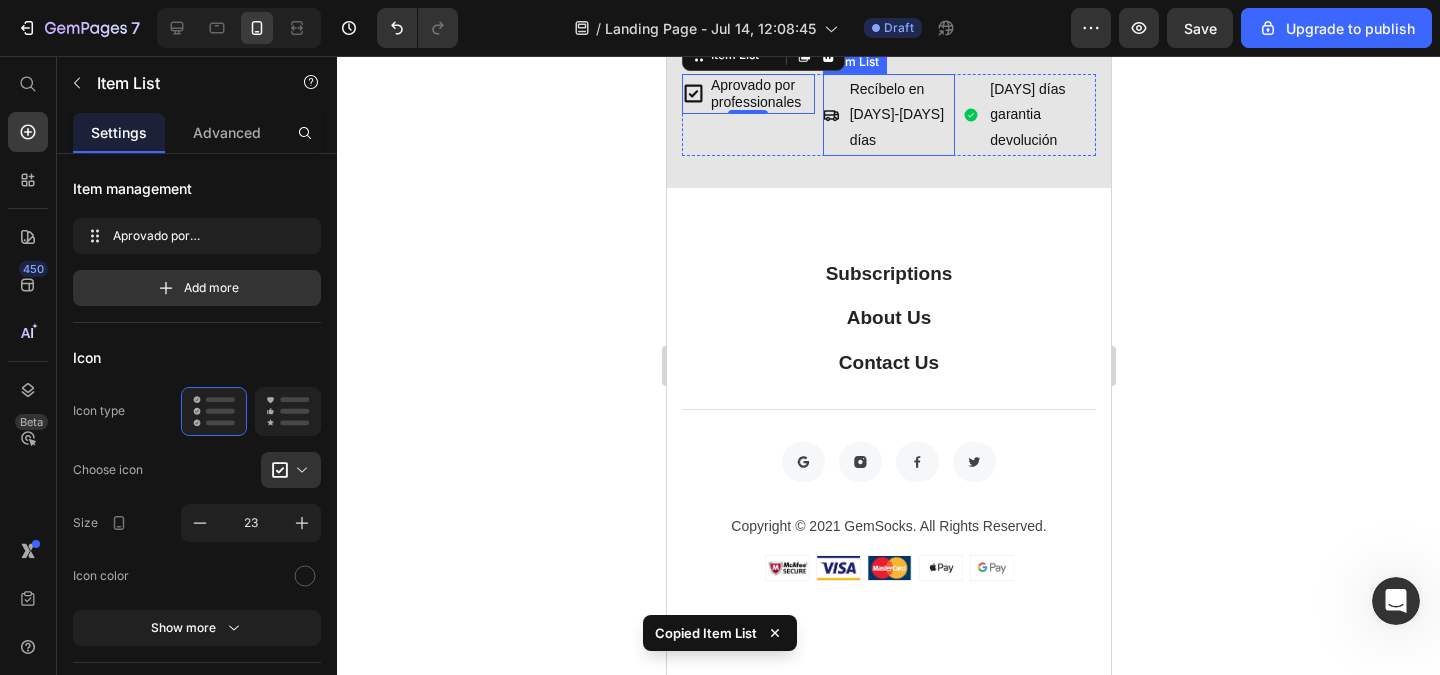 click on "Recíbelo en [DAYS]-[DAYS] días" at bounding box center [900, 115] 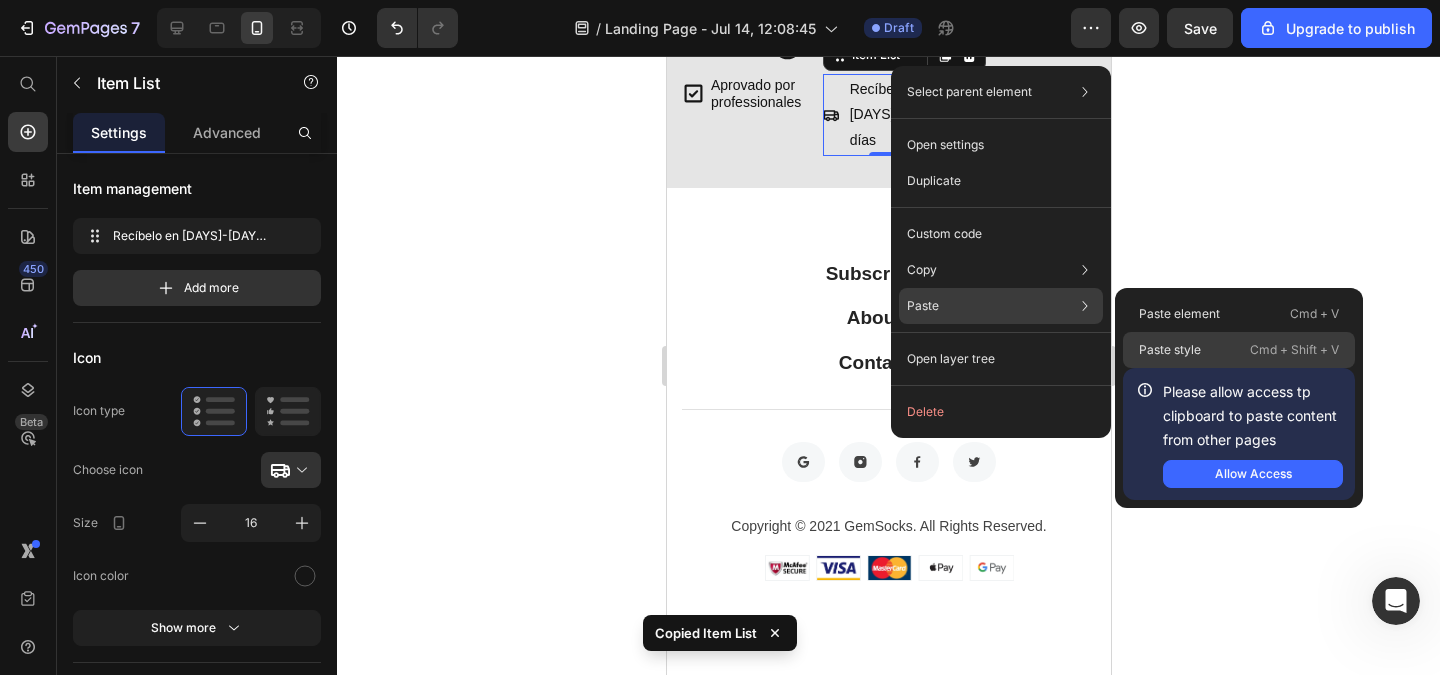 click on "Paste style  Cmd + Shift + V" 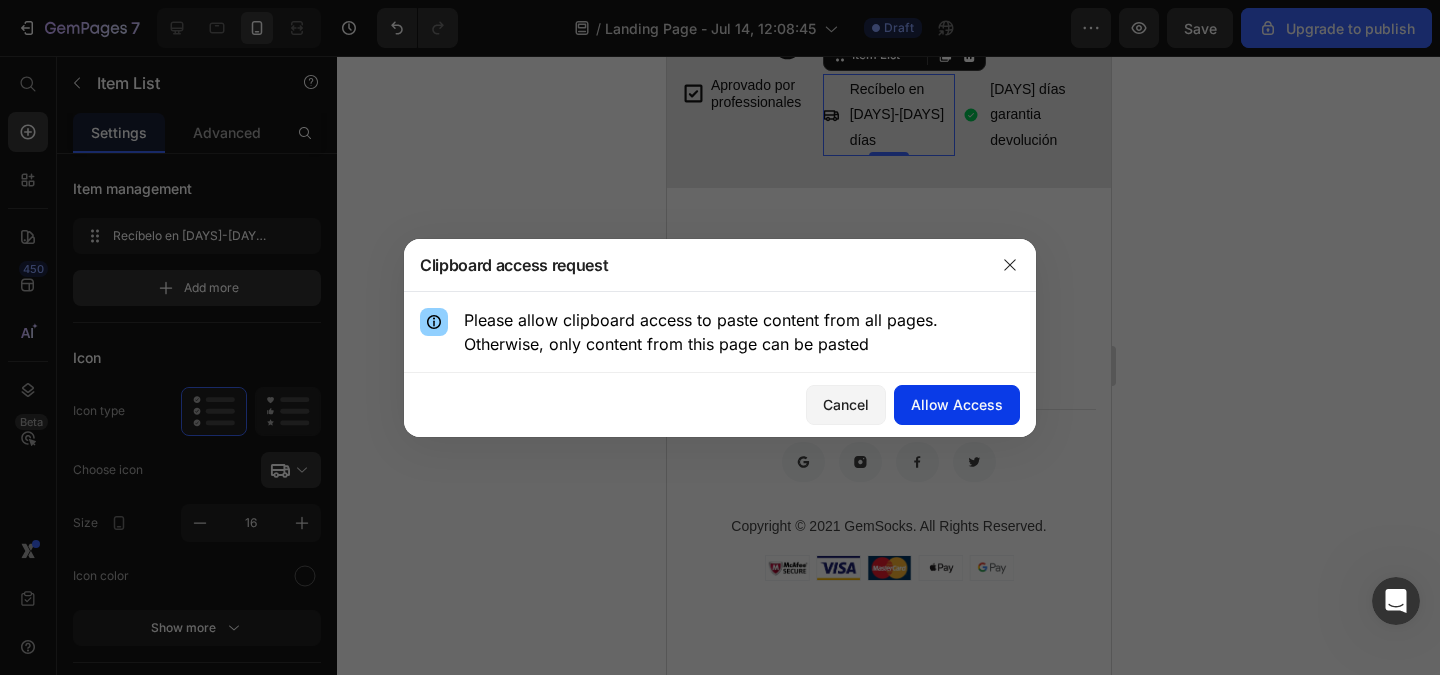 click on "Allow Access" at bounding box center [957, 404] 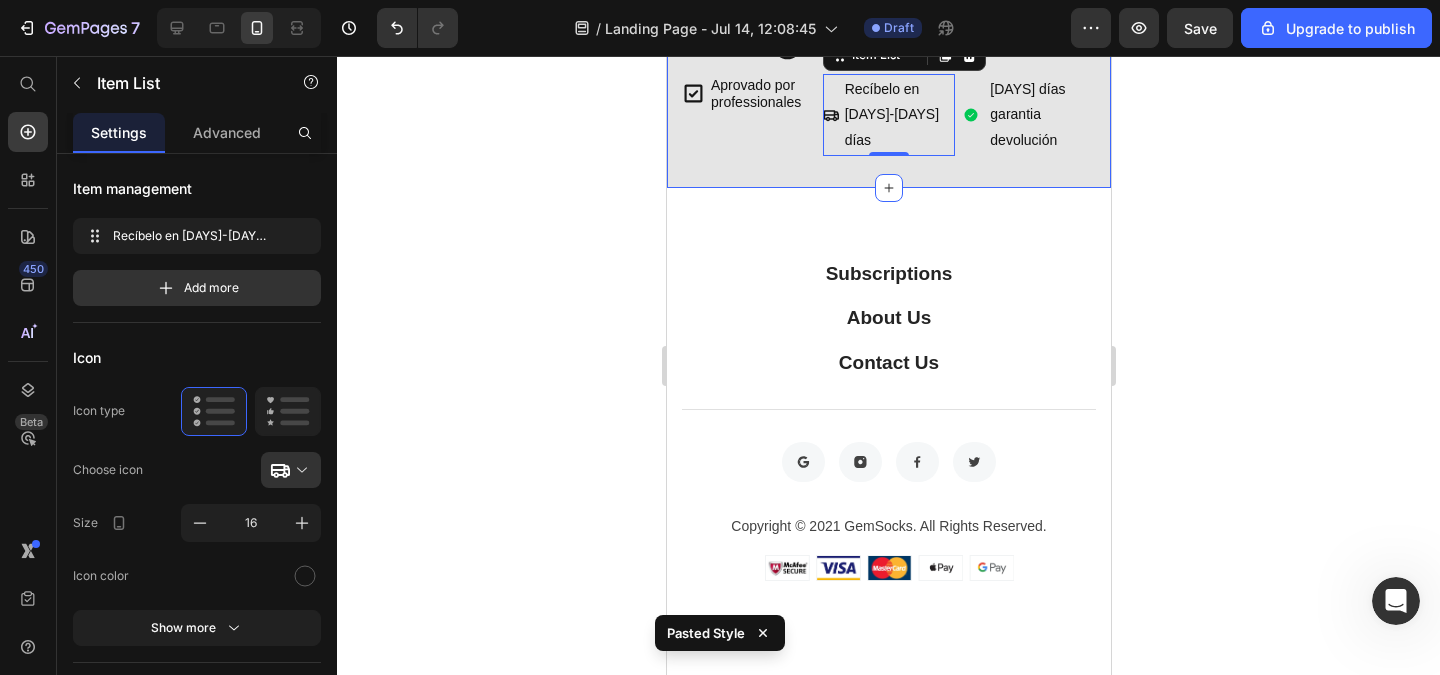 click 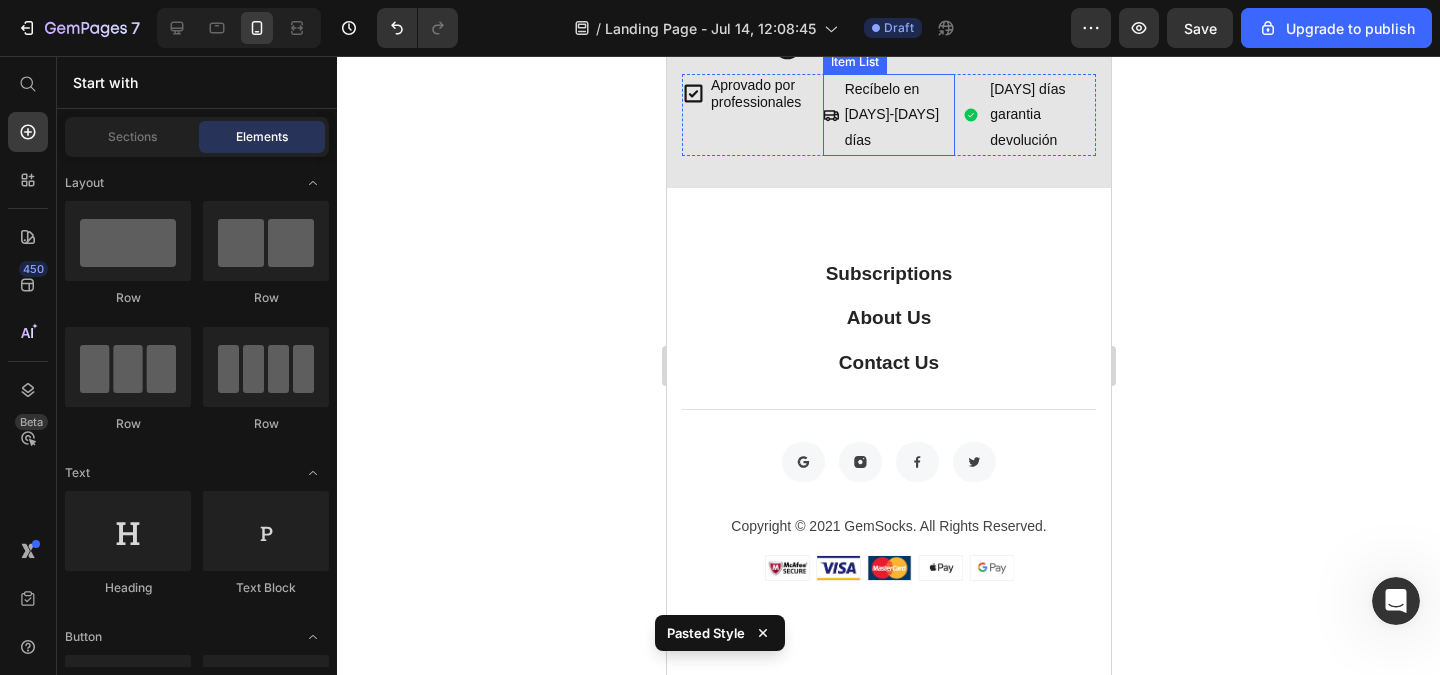 click on "Recíbelo en [DAYS]-[DAYS] días" at bounding box center (898, 115) 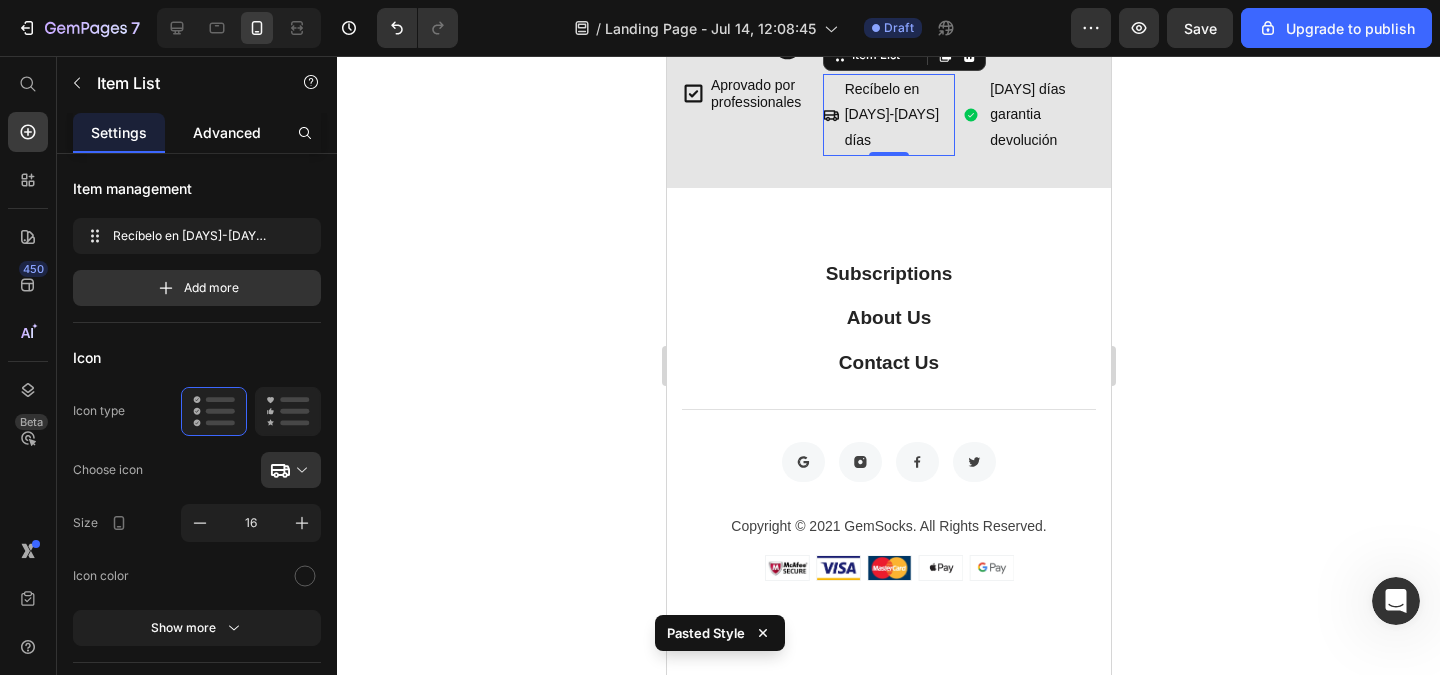 click on "Advanced" 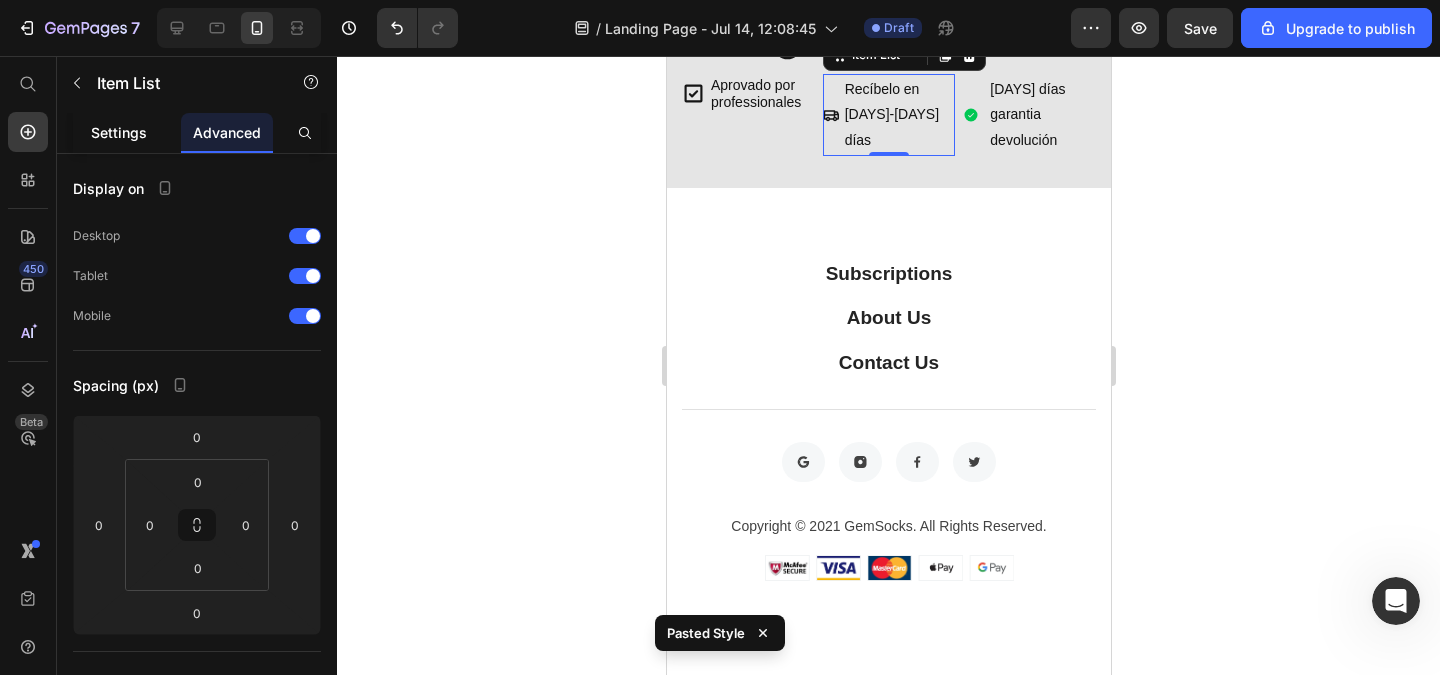 click on "Settings" at bounding box center (119, 132) 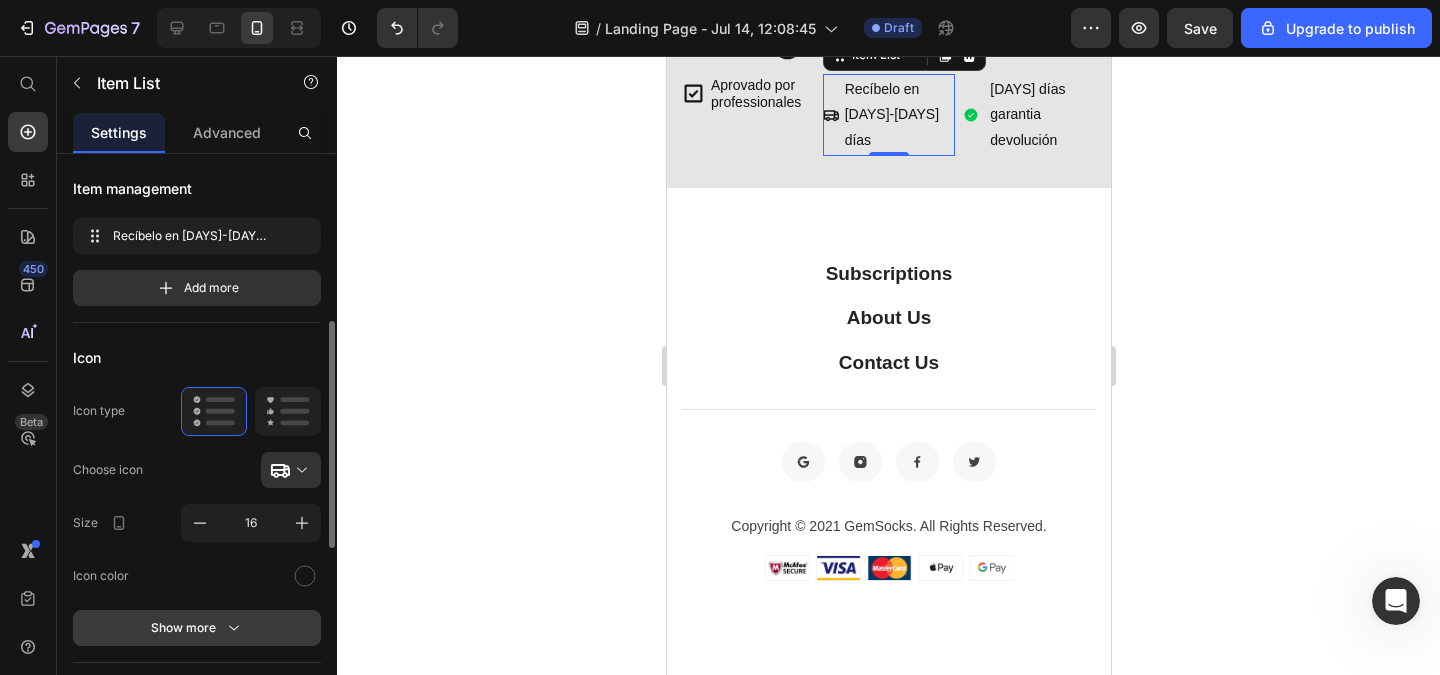 scroll, scrollTop: 120, scrollLeft: 0, axis: vertical 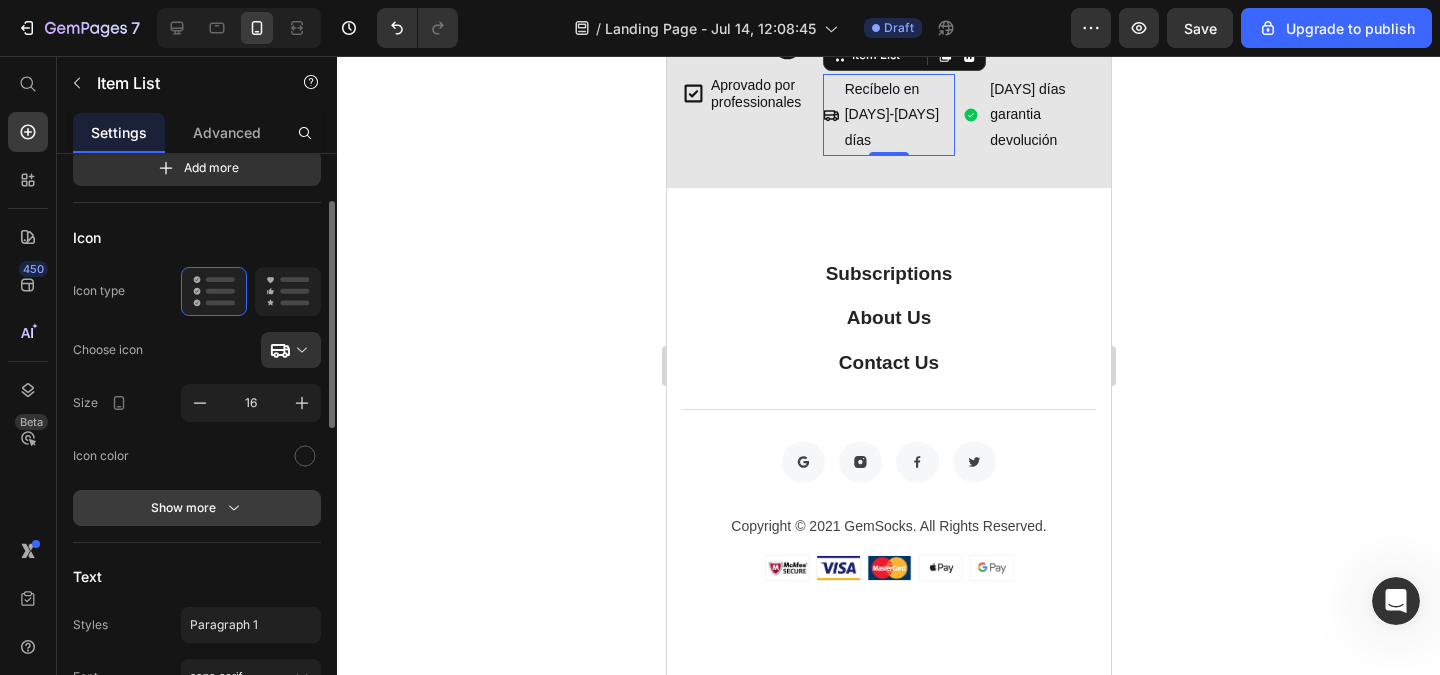 click on "Show more" at bounding box center [197, 508] 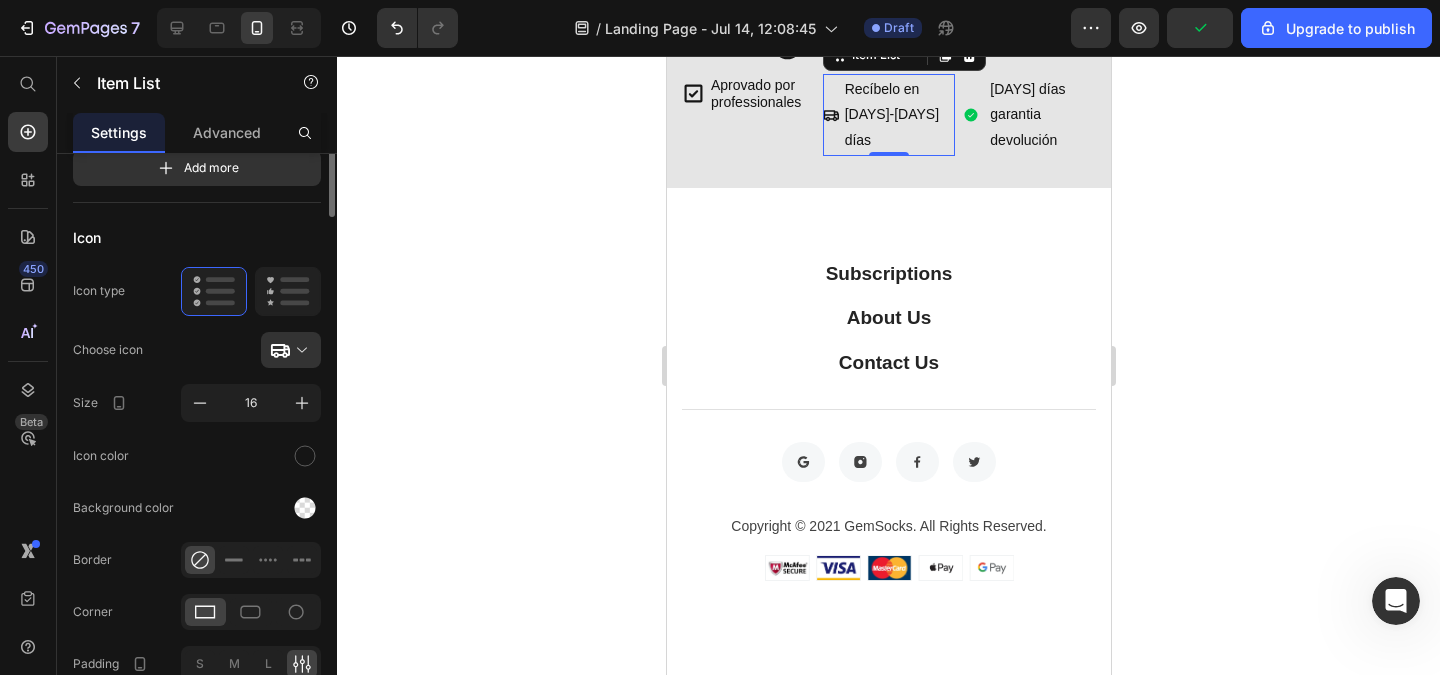 scroll, scrollTop: 0, scrollLeft: 0, axis: both 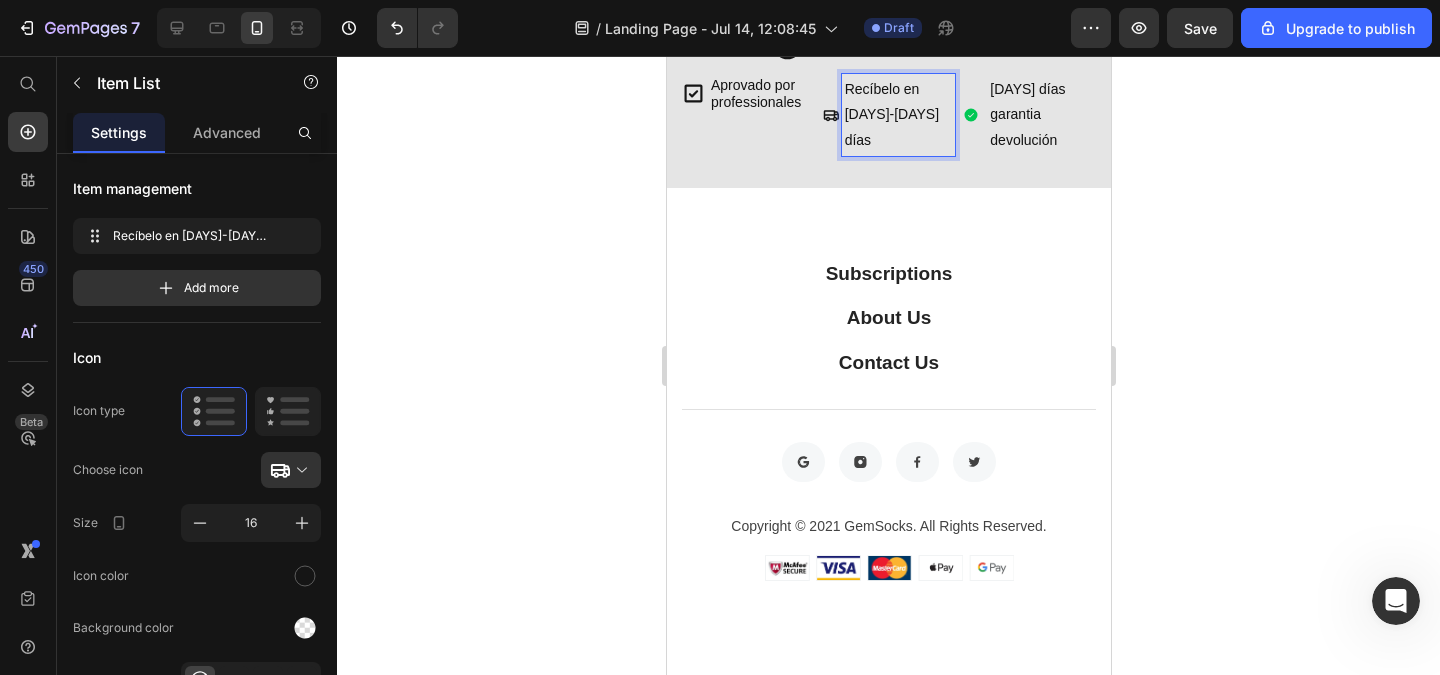 click 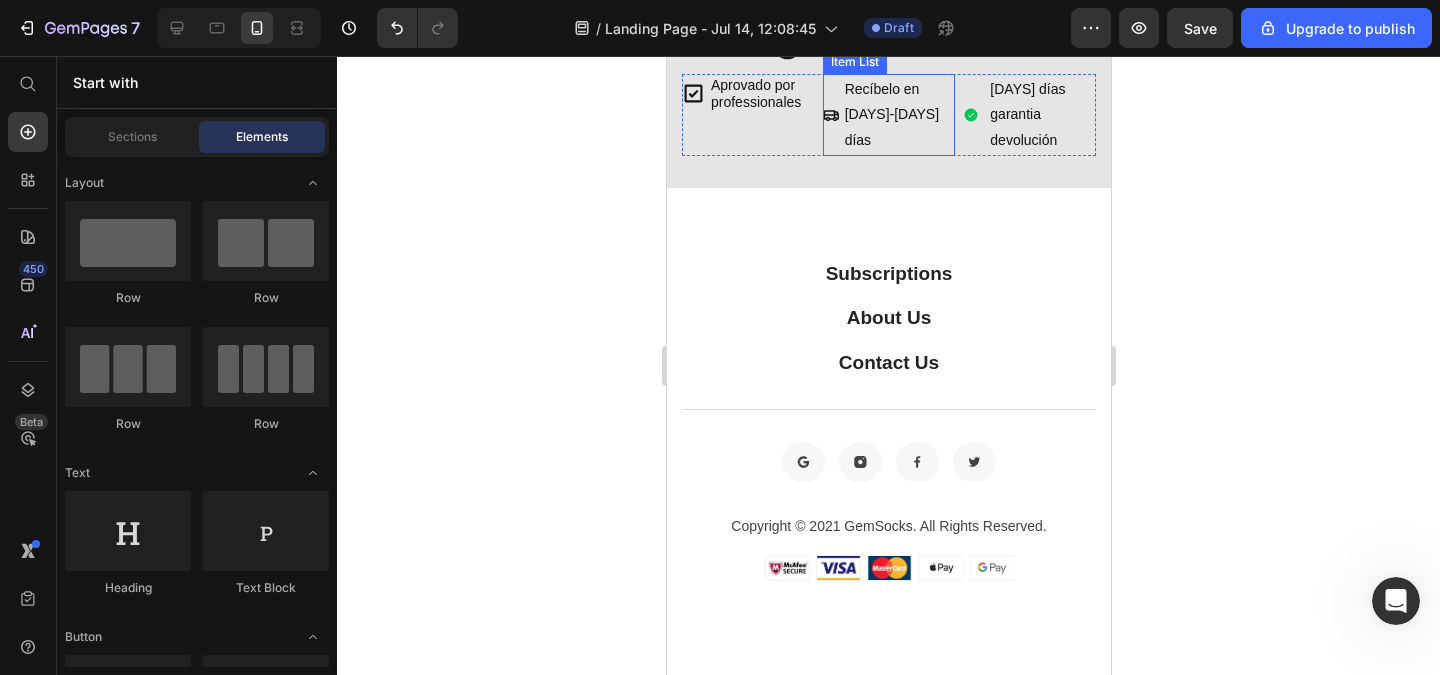 click on "Recíbelo en [DAYS]-[DAYS] días" at bounding box center [898, 115] 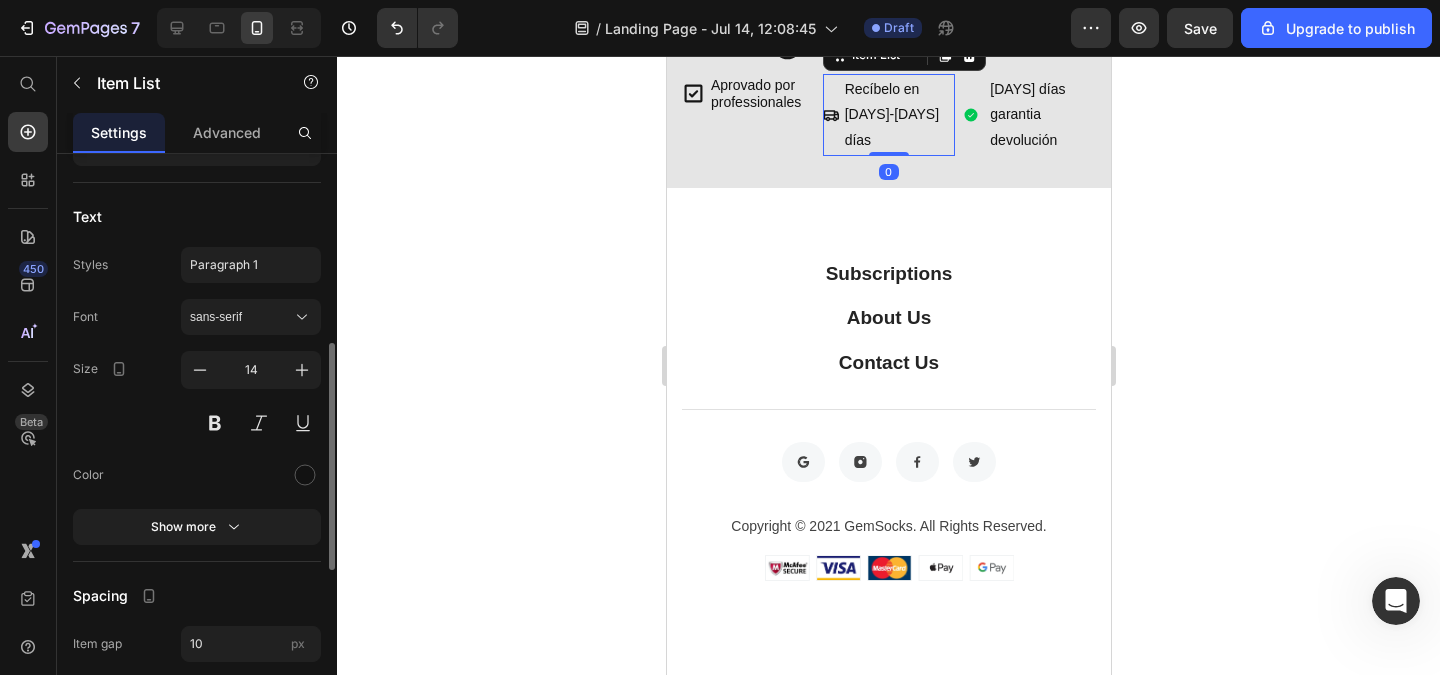 scroll, scrollTop: 600, scrollLeft: 0, axis: vertical 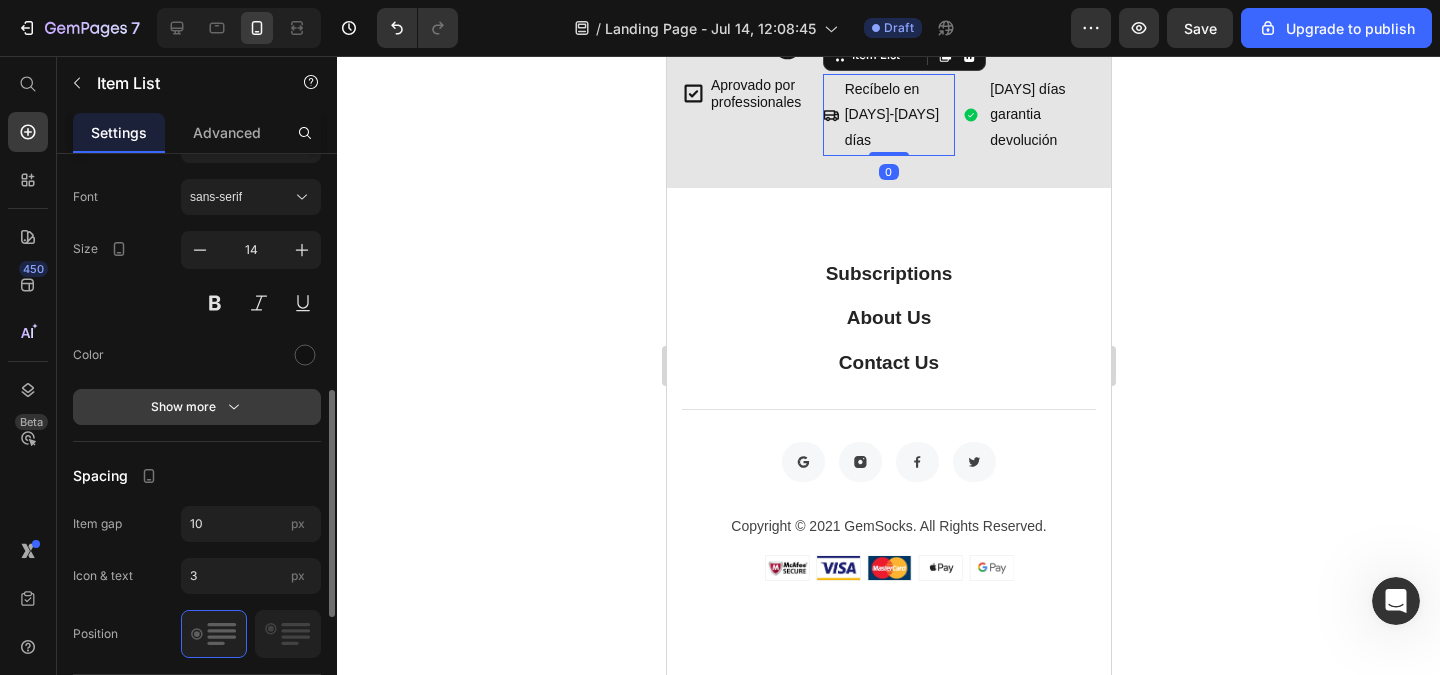 click on "Show more" at bounding box center (197, 407) 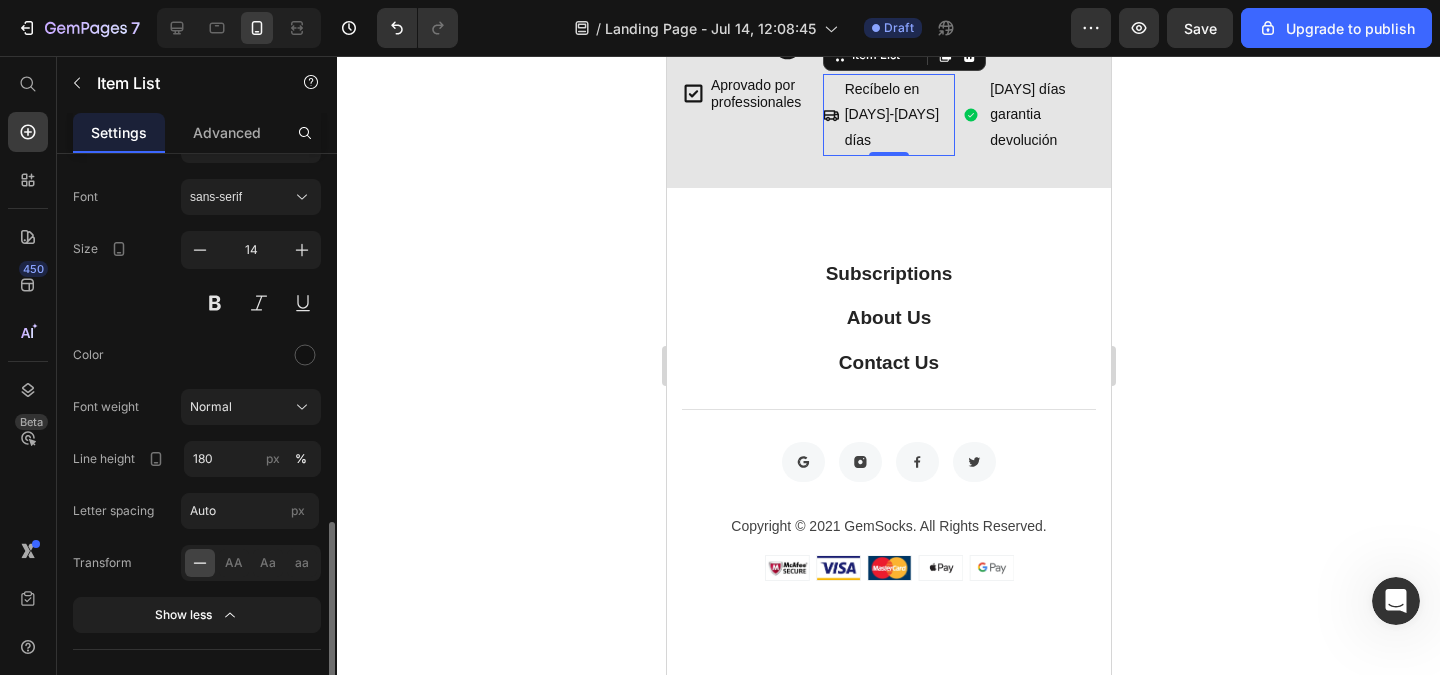 scroll, scrollTop: 720, scrollLeft: 0, axis: vertical 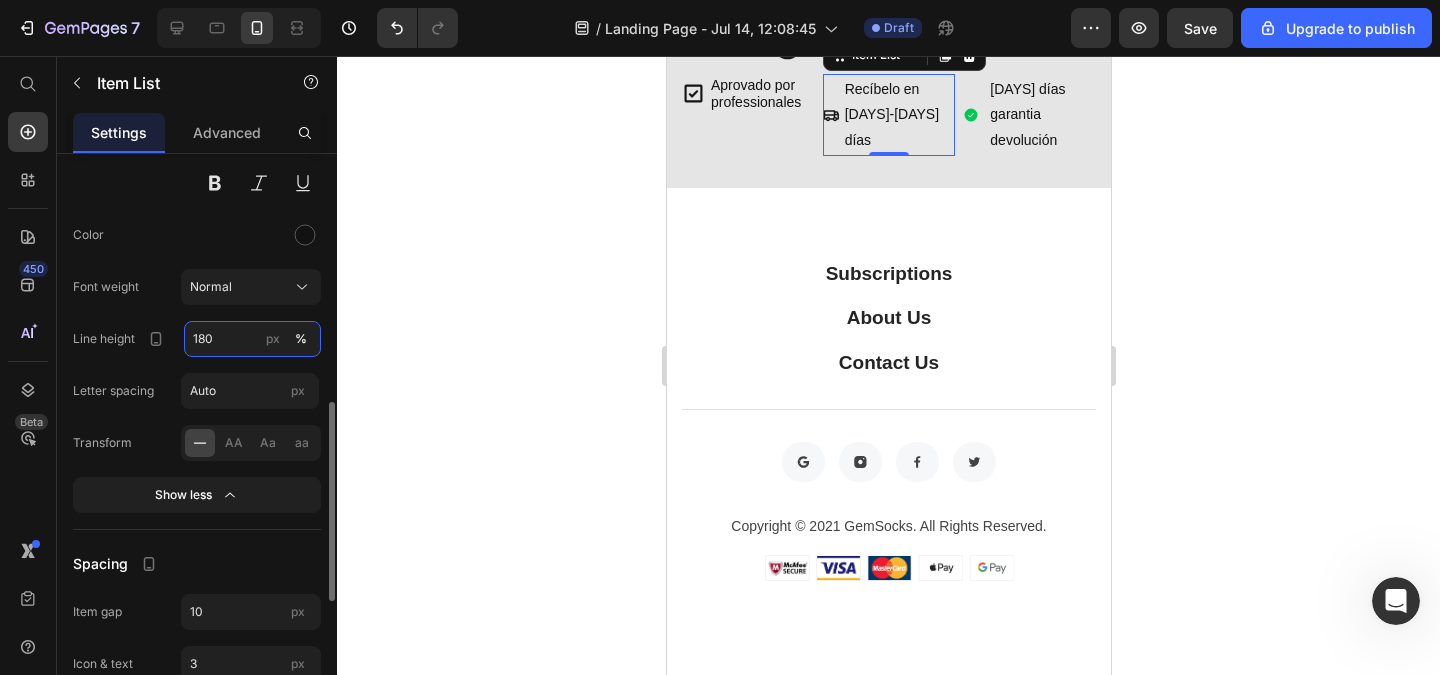 click on "180" at bounding box center [252, 339] 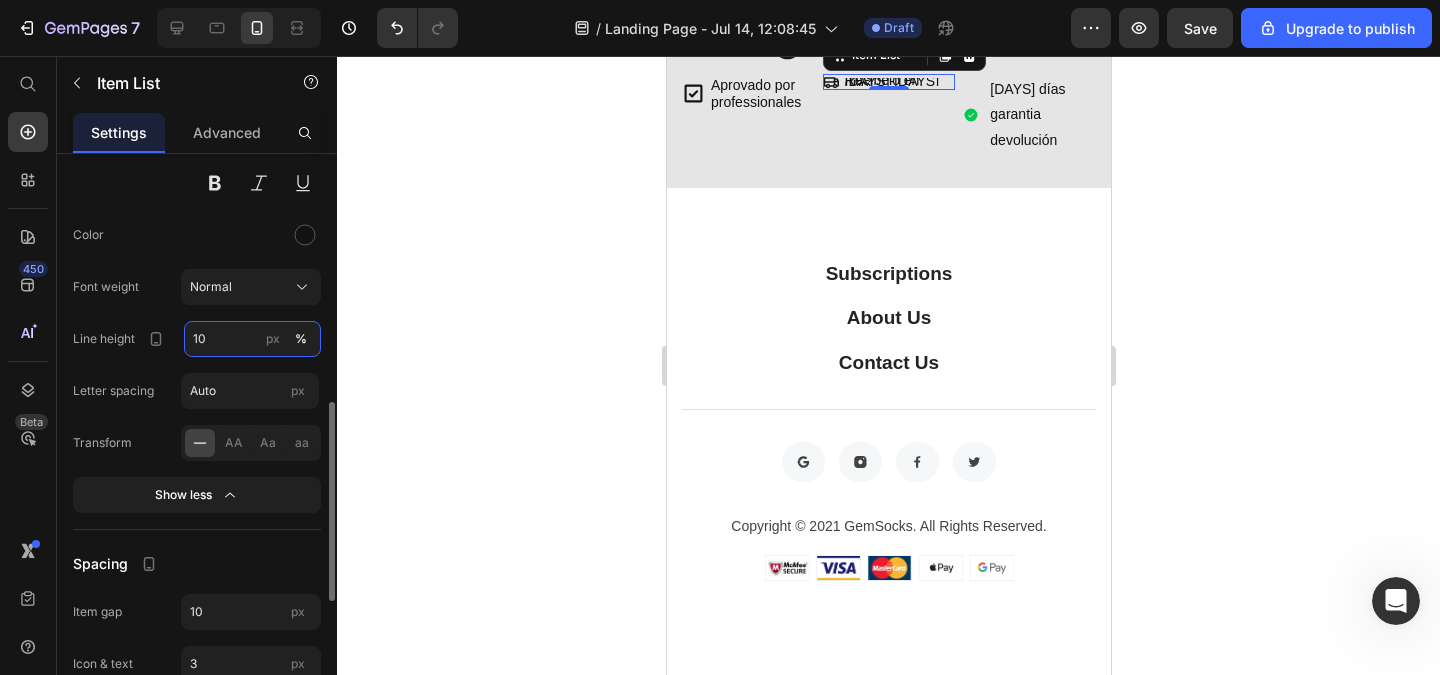 type on "130" 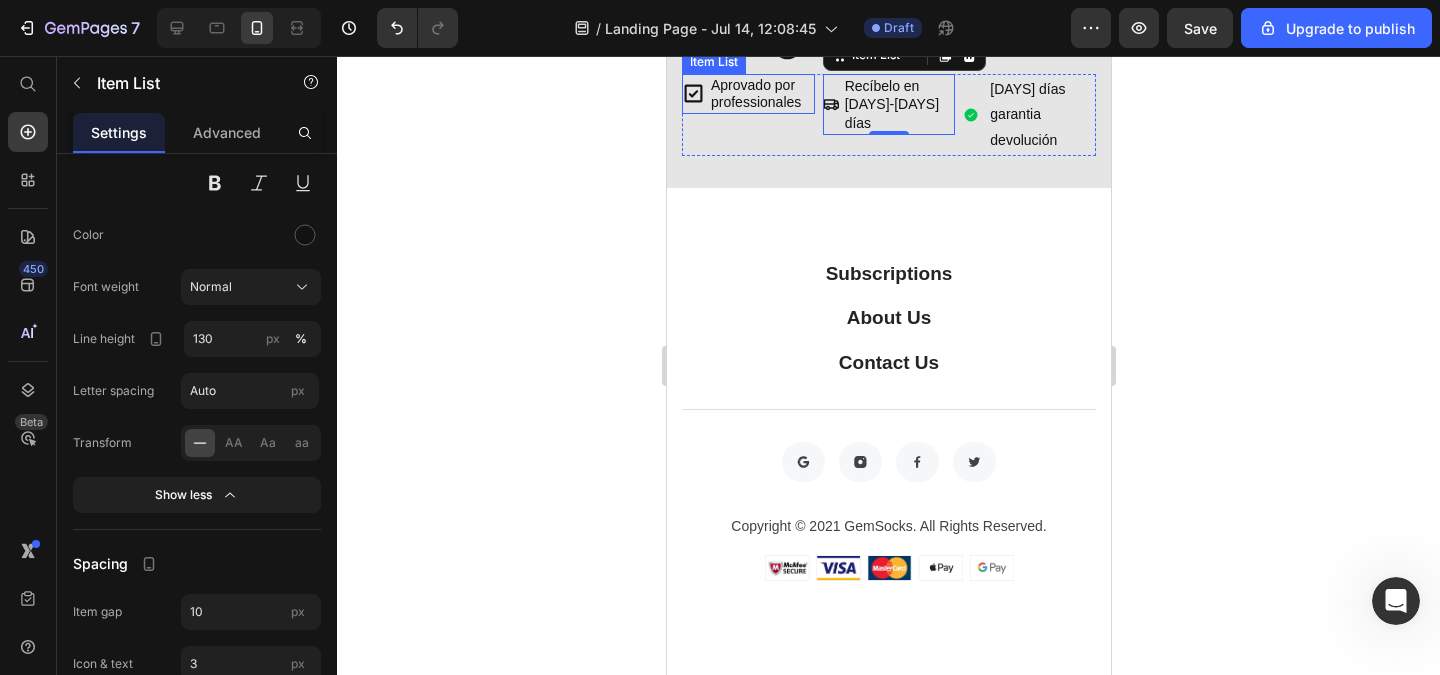 click on "Aprovado por professionales" at bounding box center (760, 94) 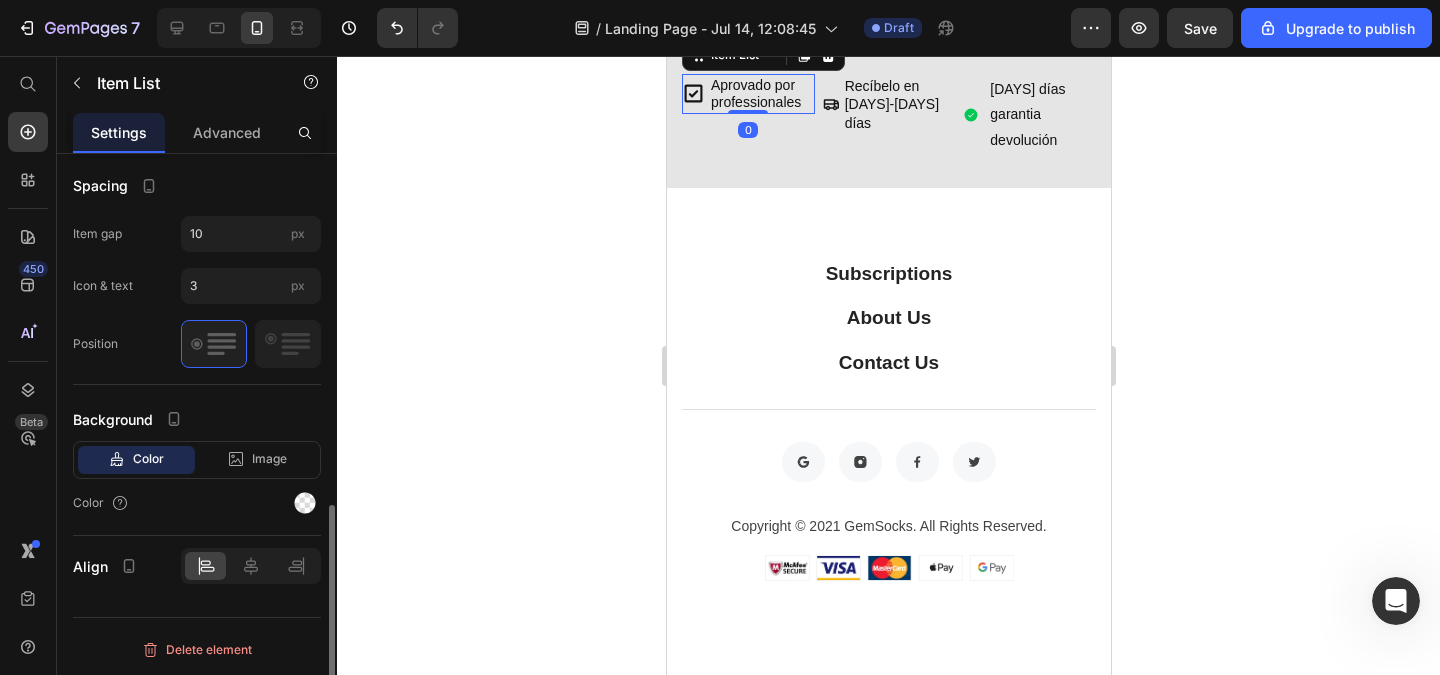 scroll, scrollTop: 170, scrollLeft: 0, axis: vertical 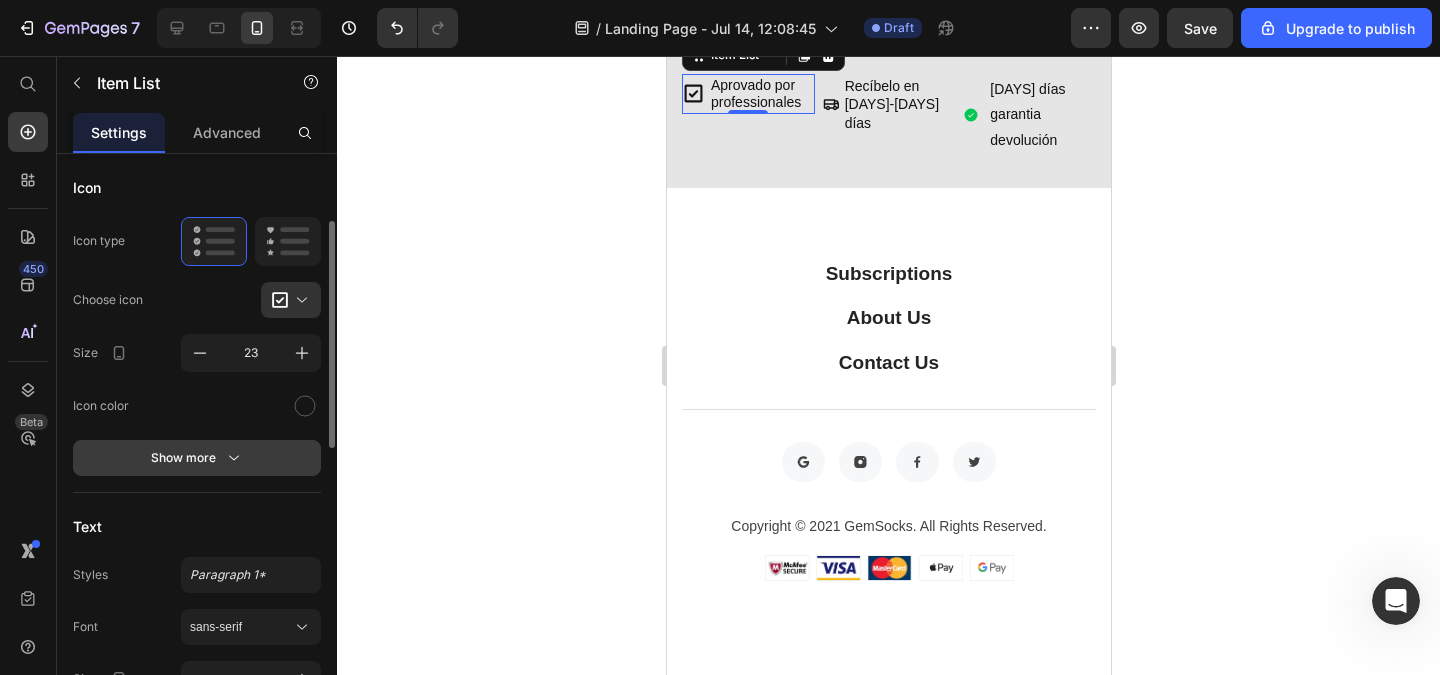 click on "Show more" at bounding box center [197, 458] 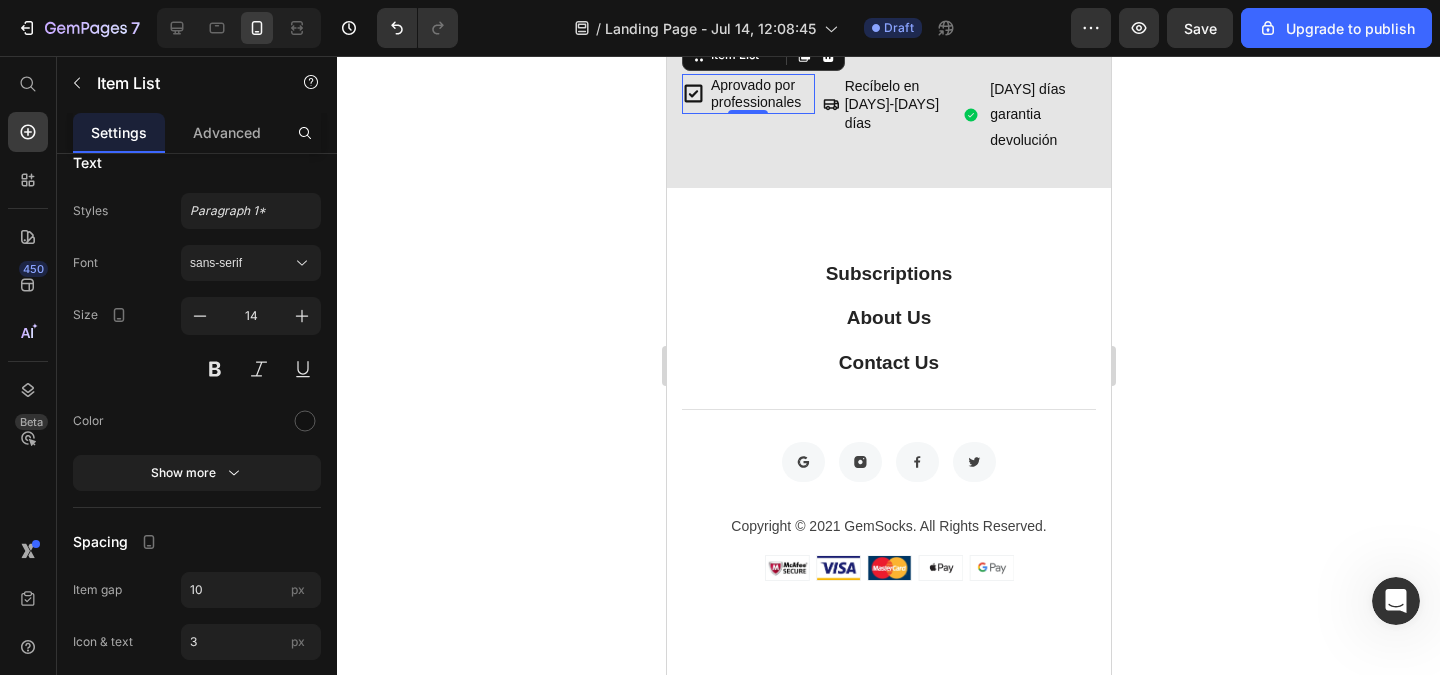 scroll, scrollTop: 1010, scrollLeft: 0, axis: vertical 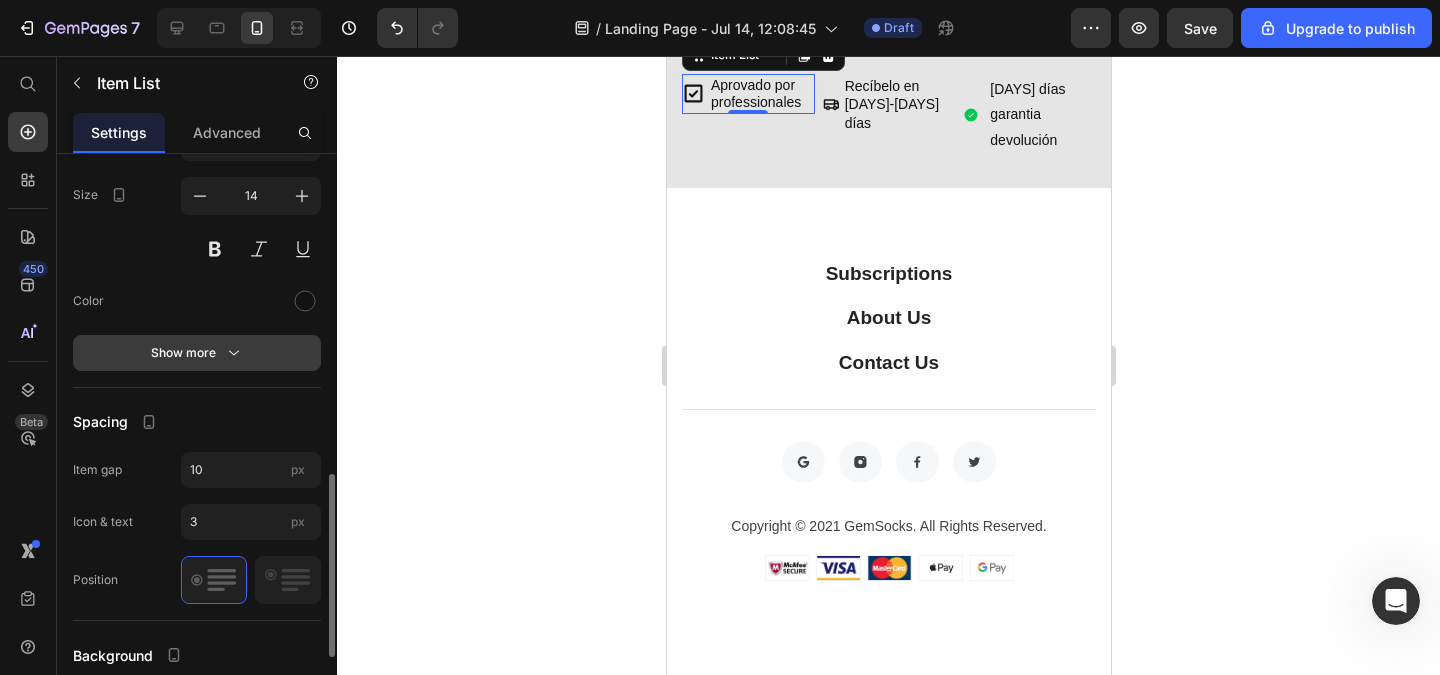 click on "Show more" at bounding box center (197, 353) 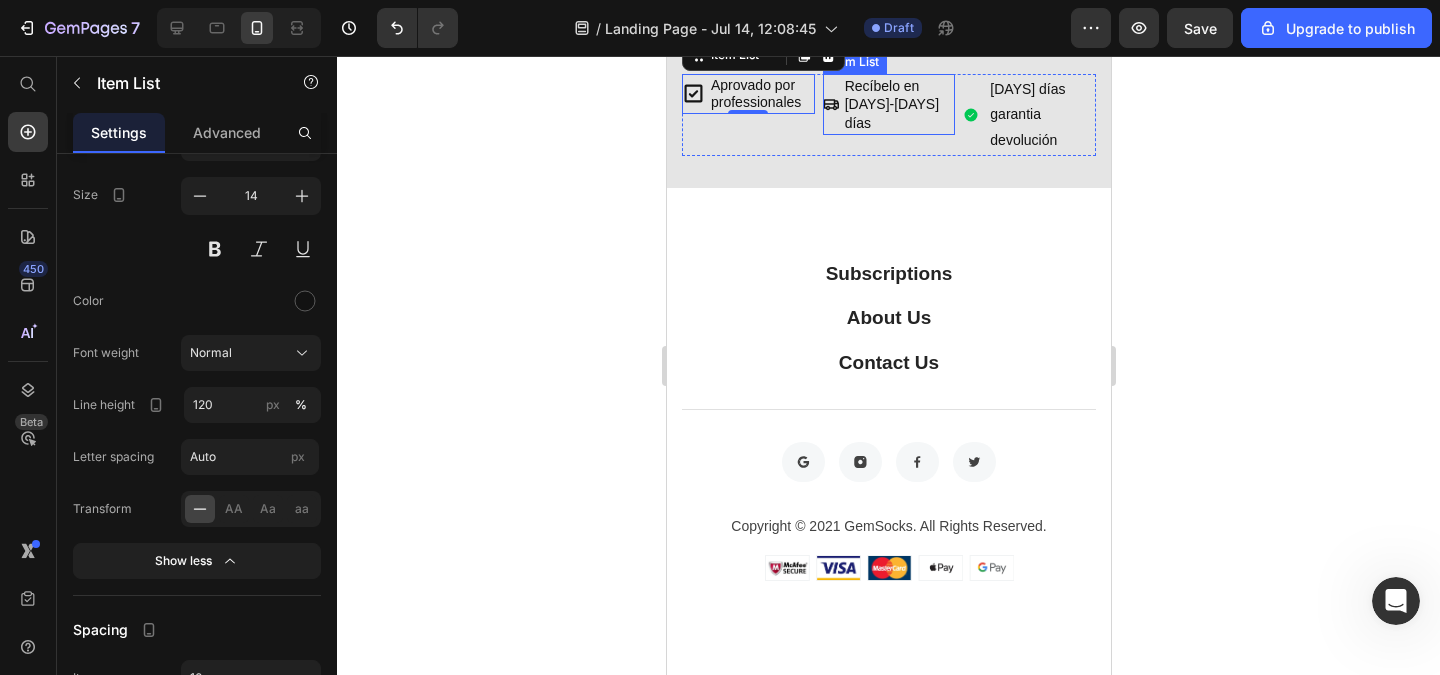 click on "Recíbelo en [DAYS]-[DAYS] días" at bounding box center [898, 104] 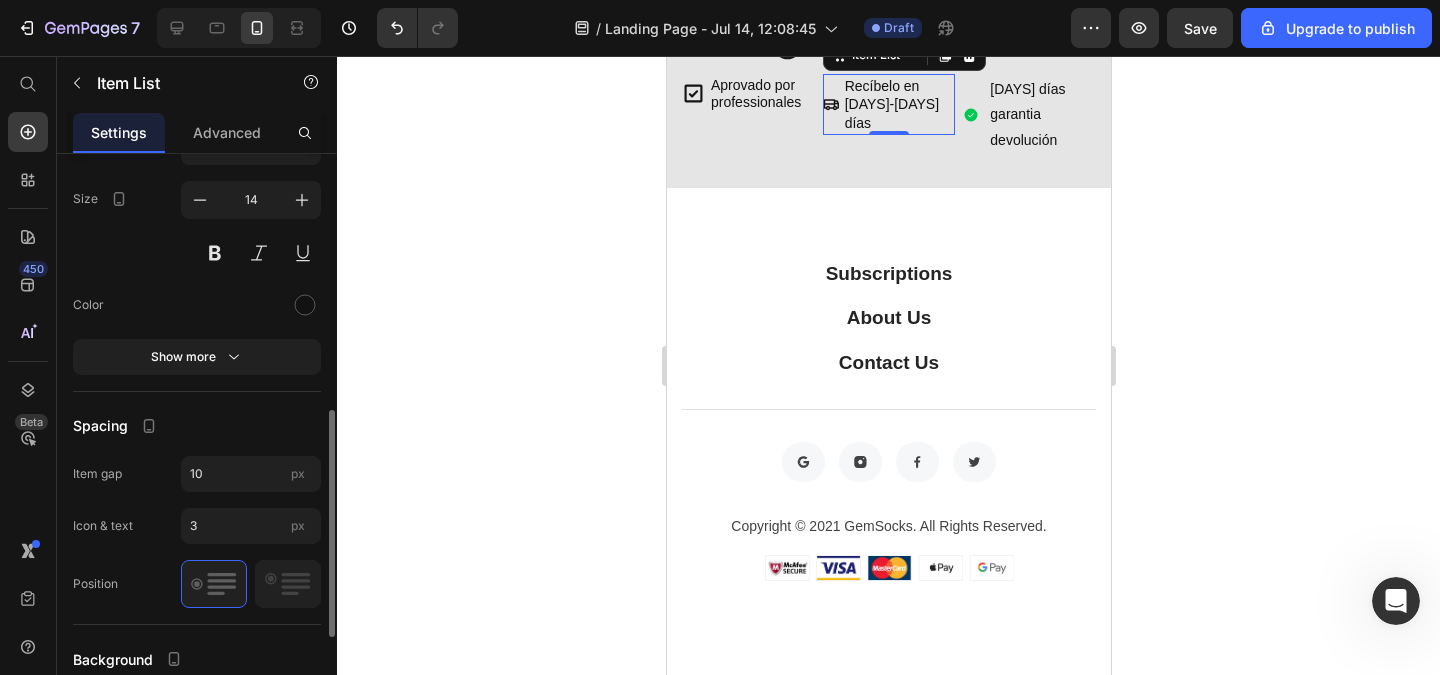 scroll, scrollTop: 530, scrollLeft: 0, axis: vertical 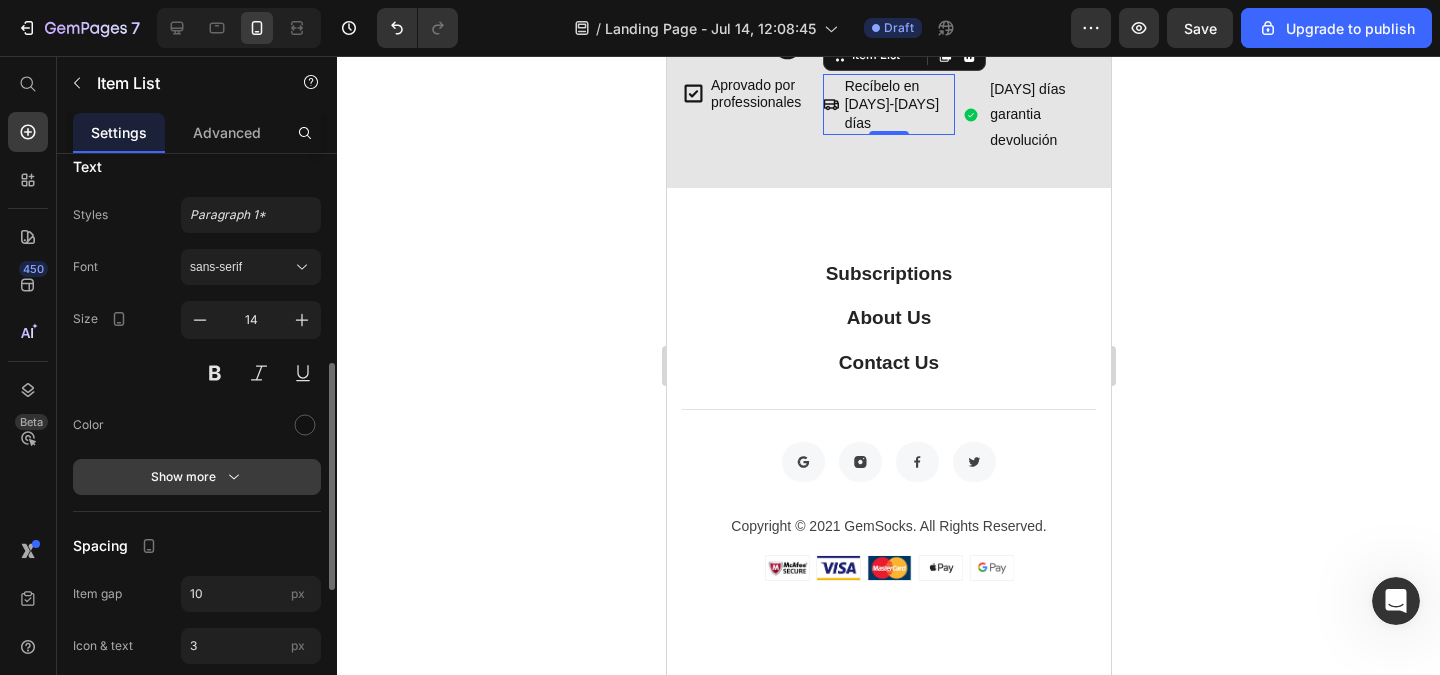 click on "Show more" at bounding box center [197, 477] 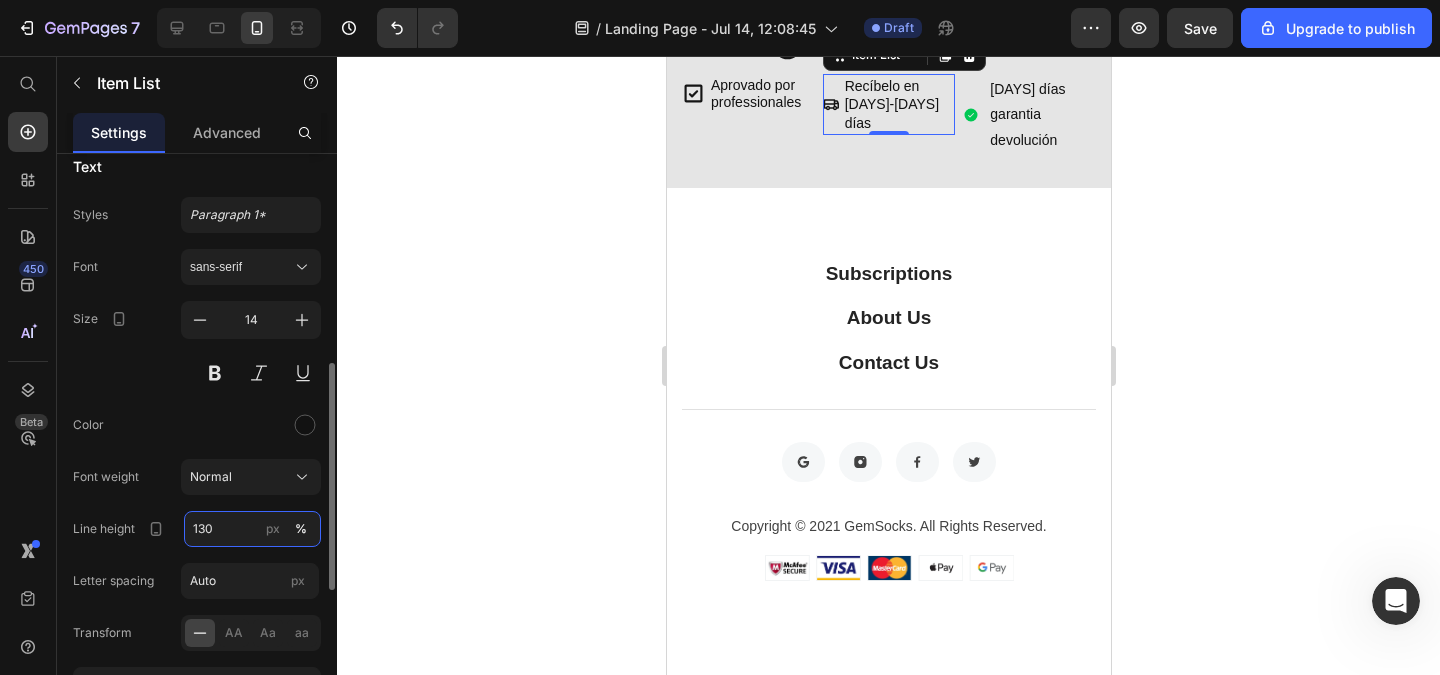 click on "130" at bounding box center [252, 529] 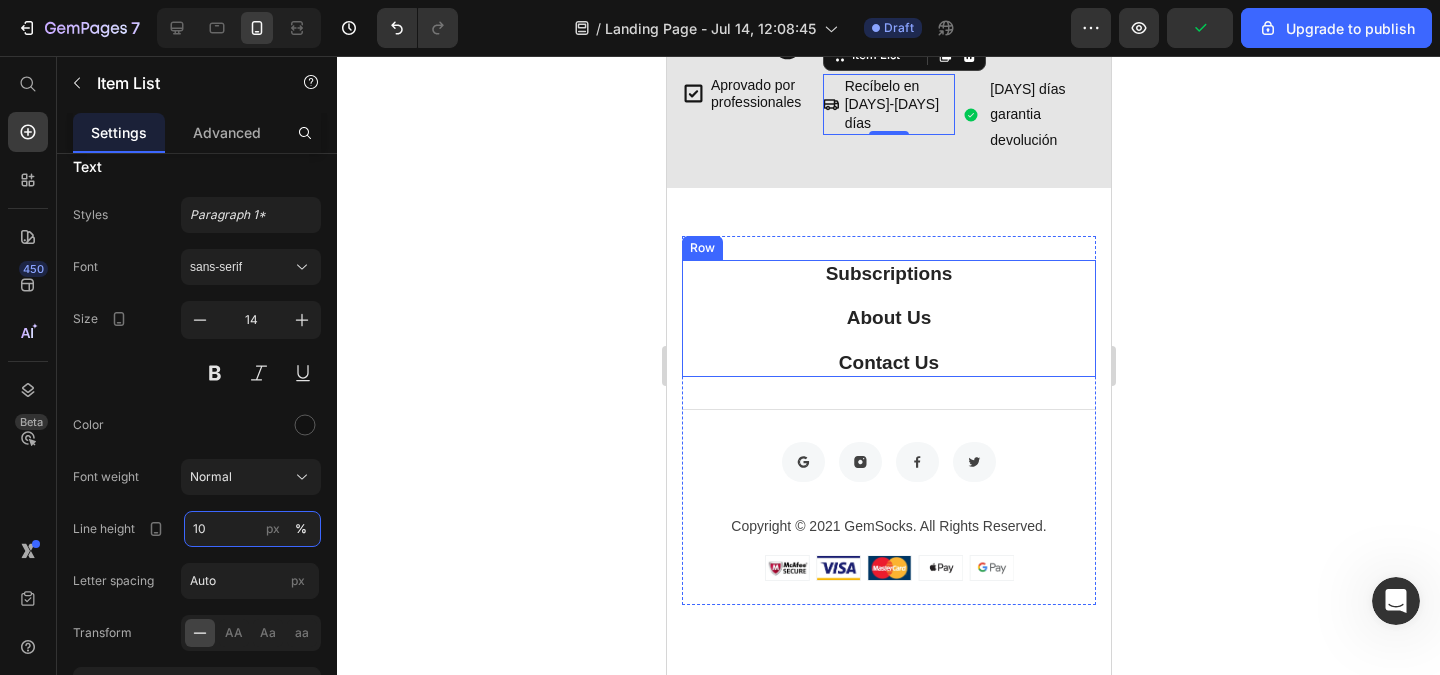 type on "120" 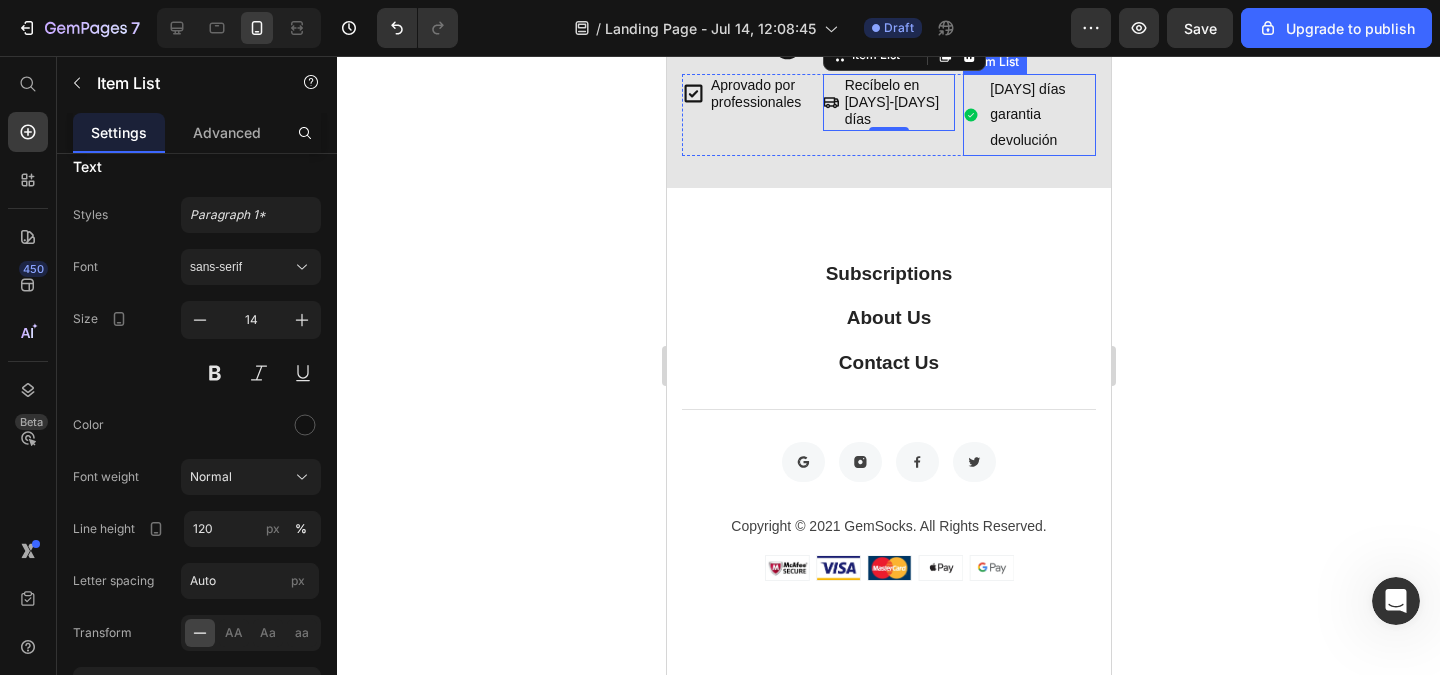 click on "[DAYS] días garantia devolución" at bounding box center (1040, 115) 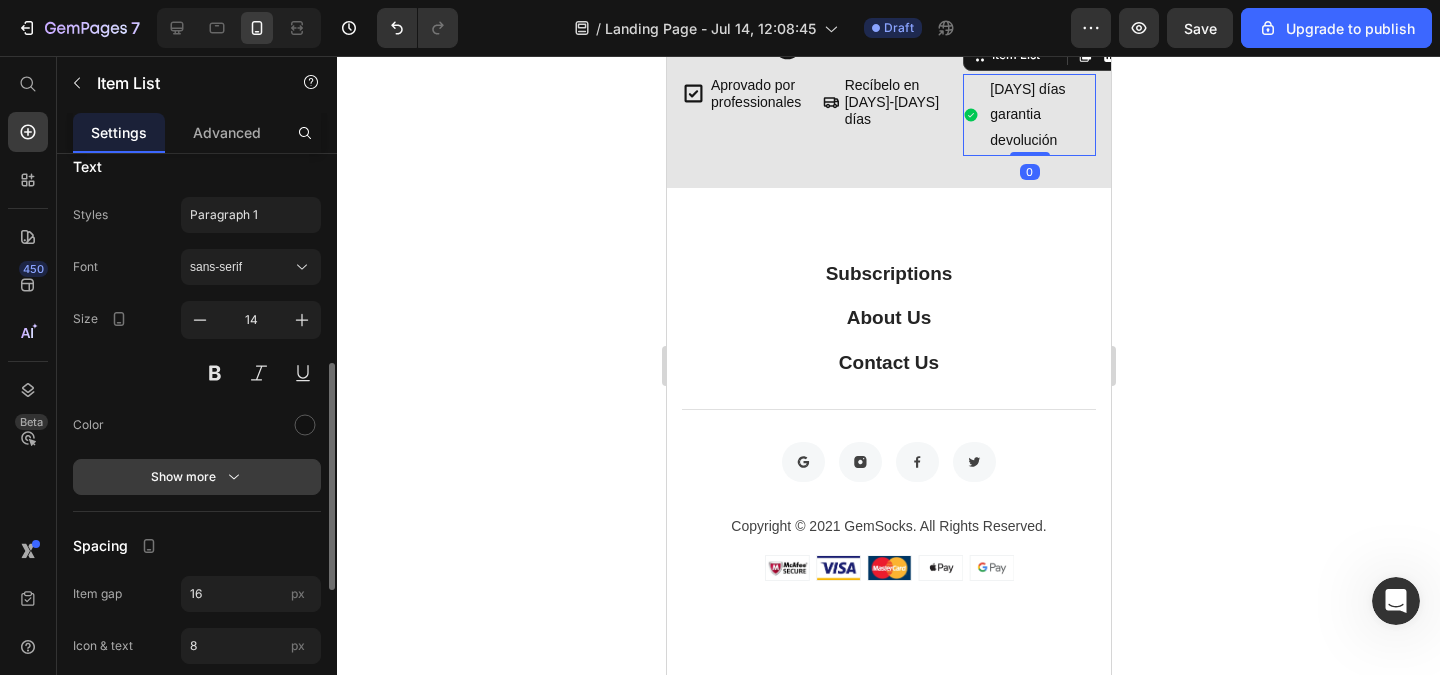 click on "Show more" at bounding box center (197, 477) 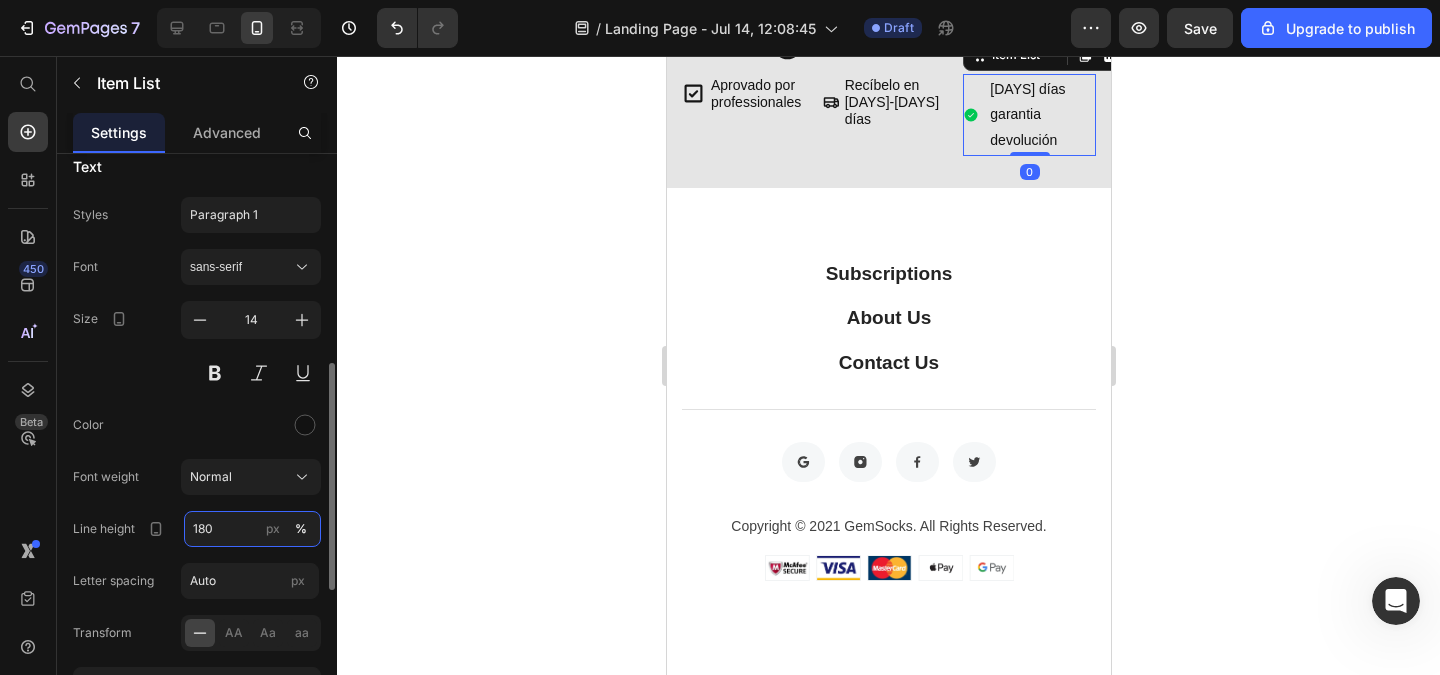 click on "180" at bounding box center [252, 529] 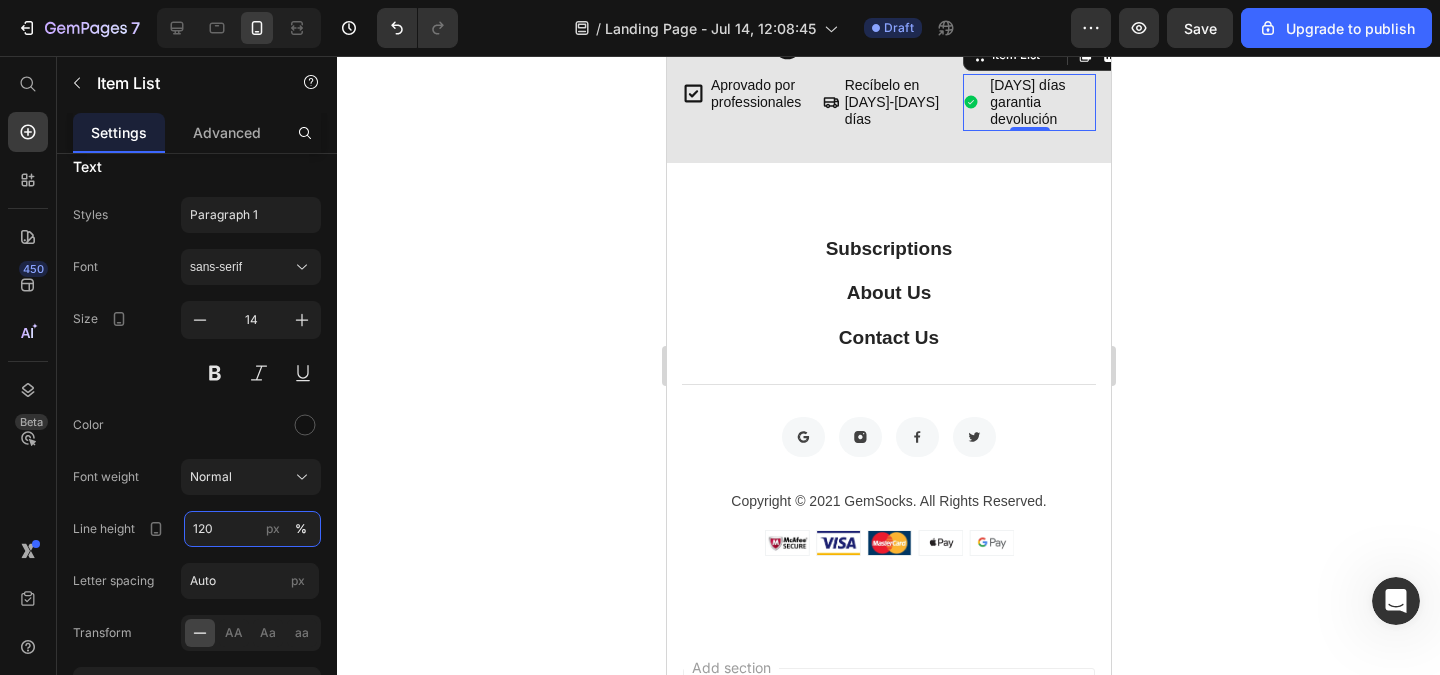type on "120" 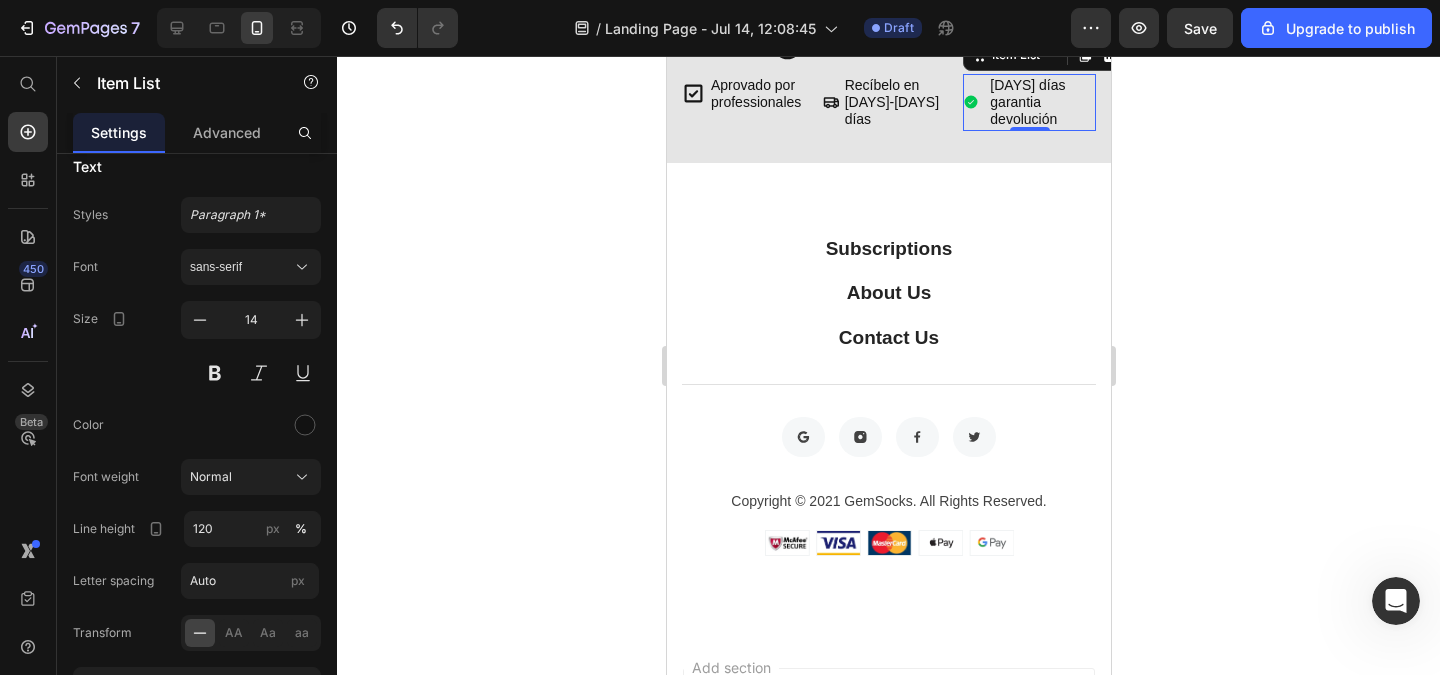 click 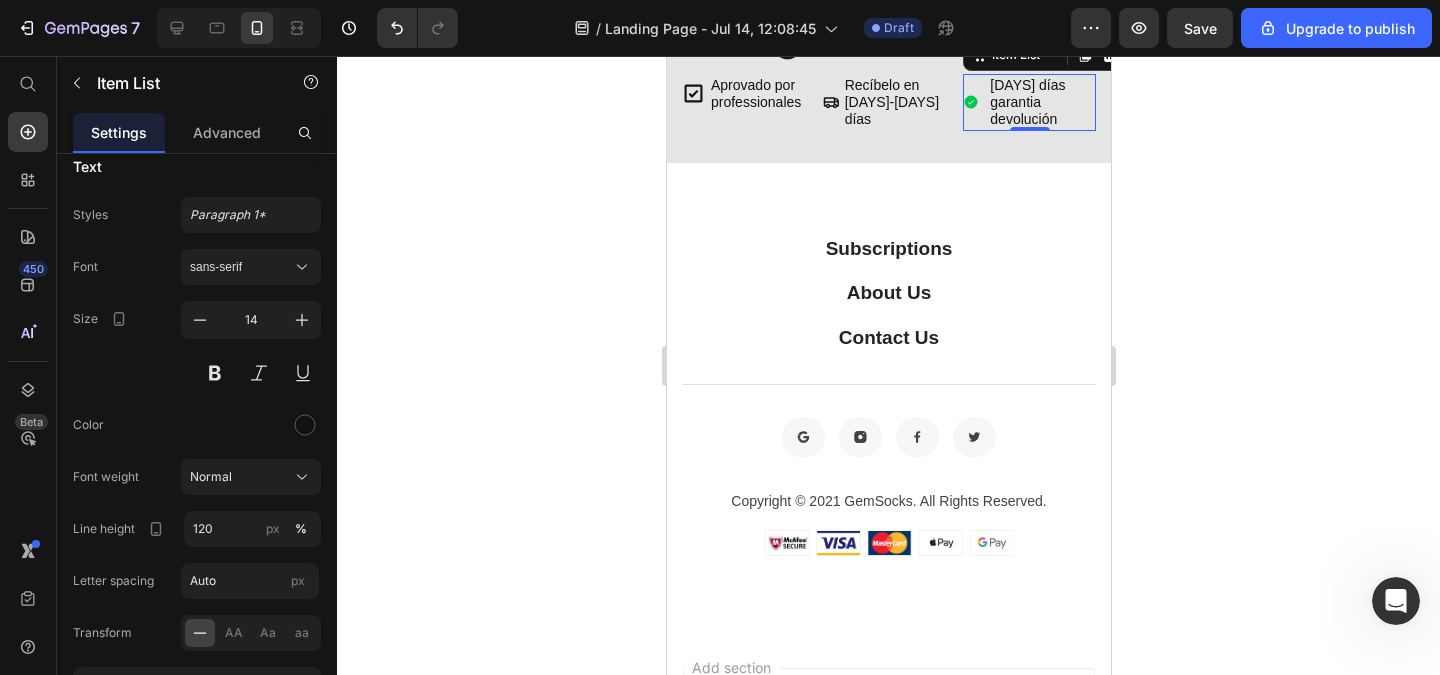 click 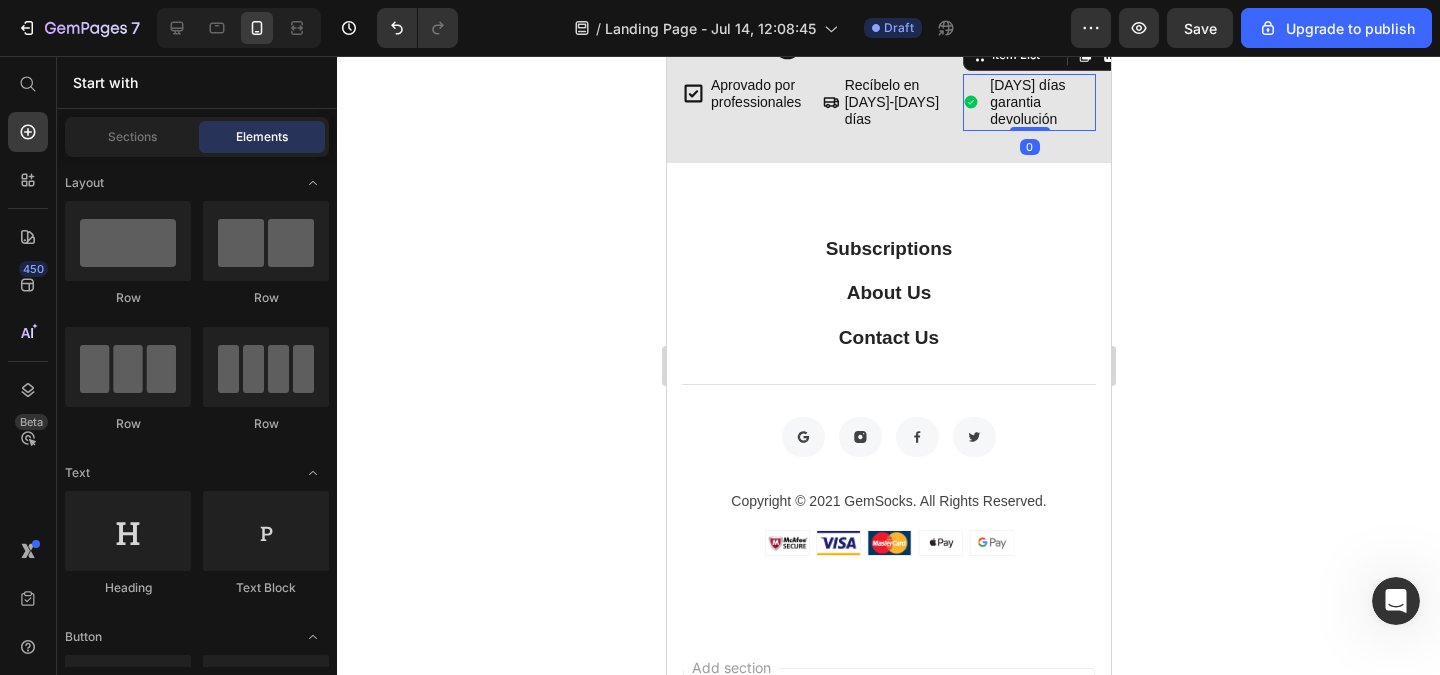 click 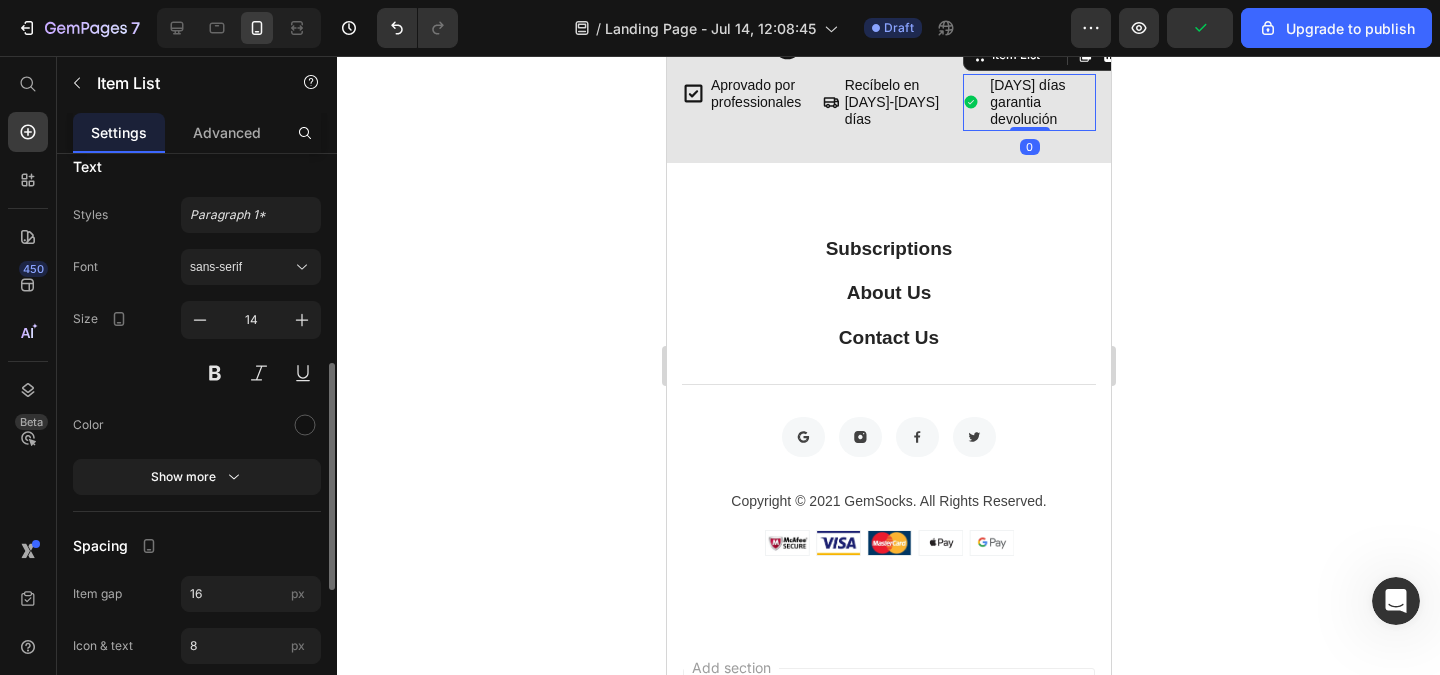 scroll, scrollTop: 50, scrollLeft: 0, axis: vertical 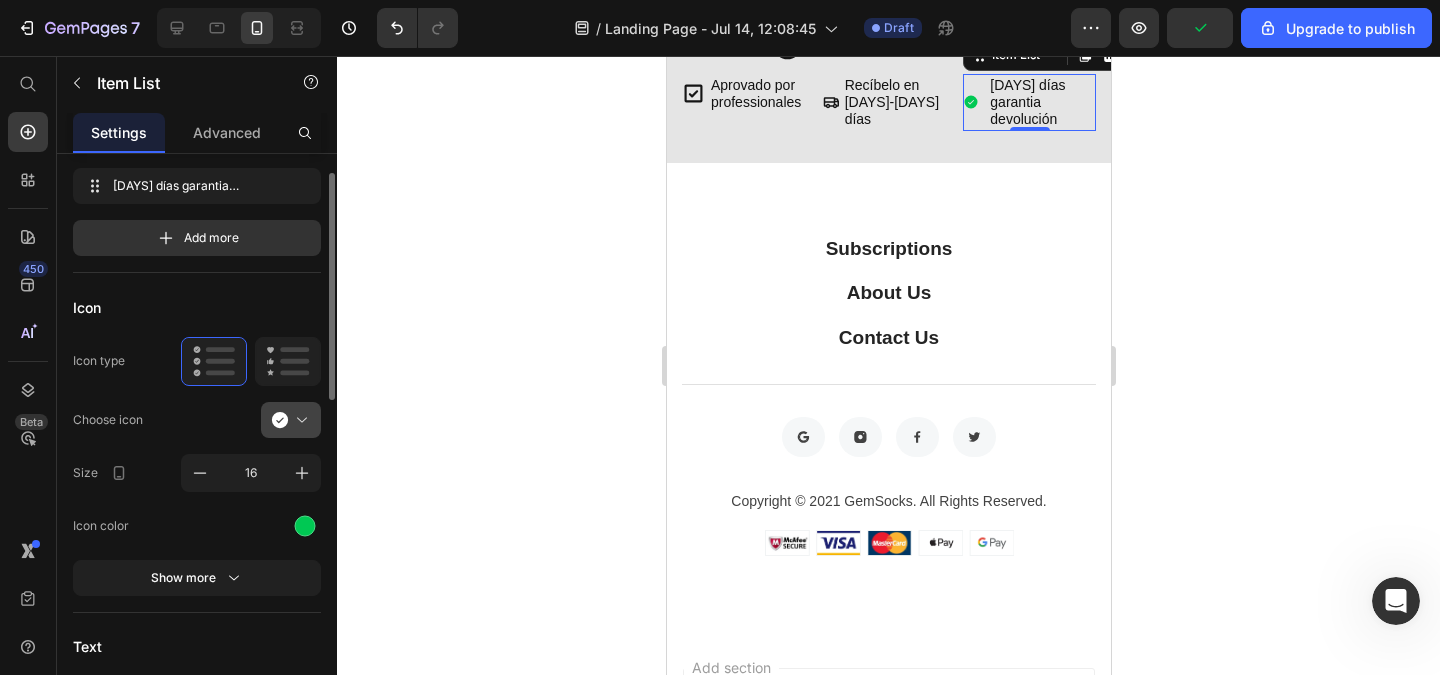 click at bounding box center (299, 420) 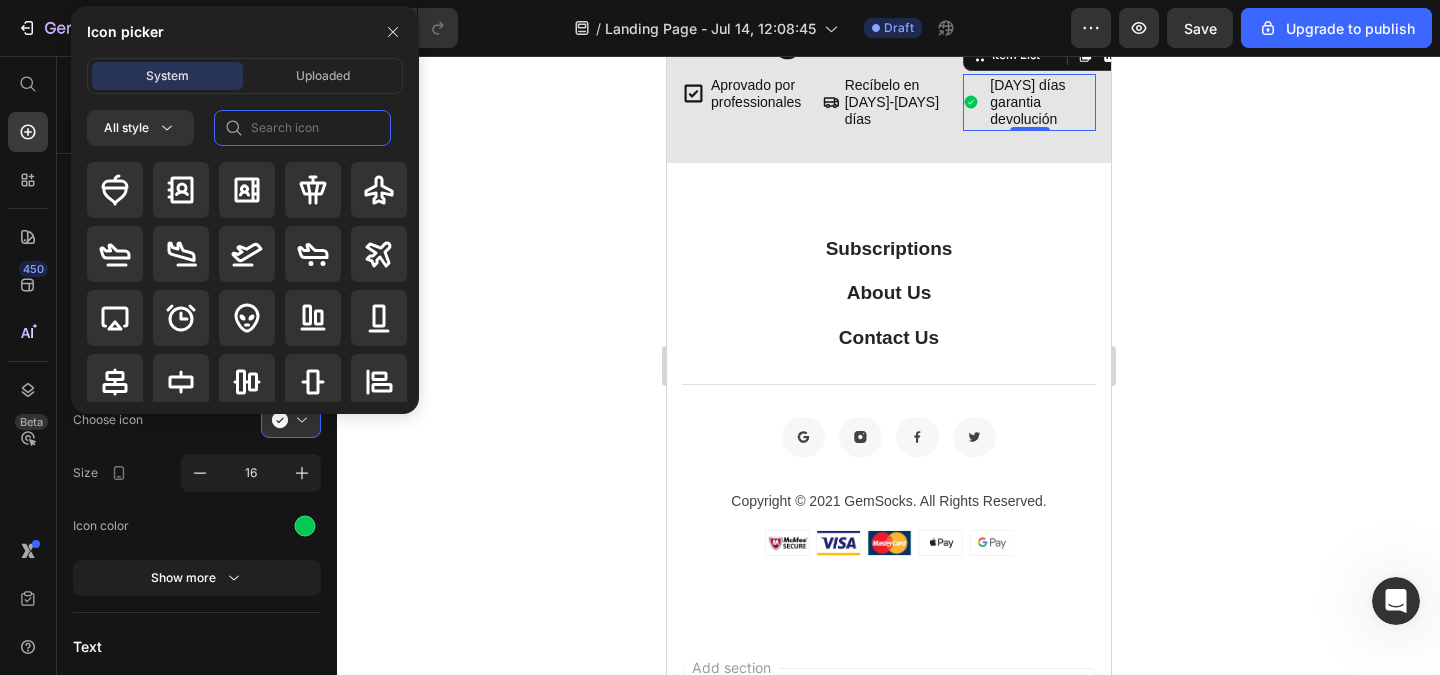 click 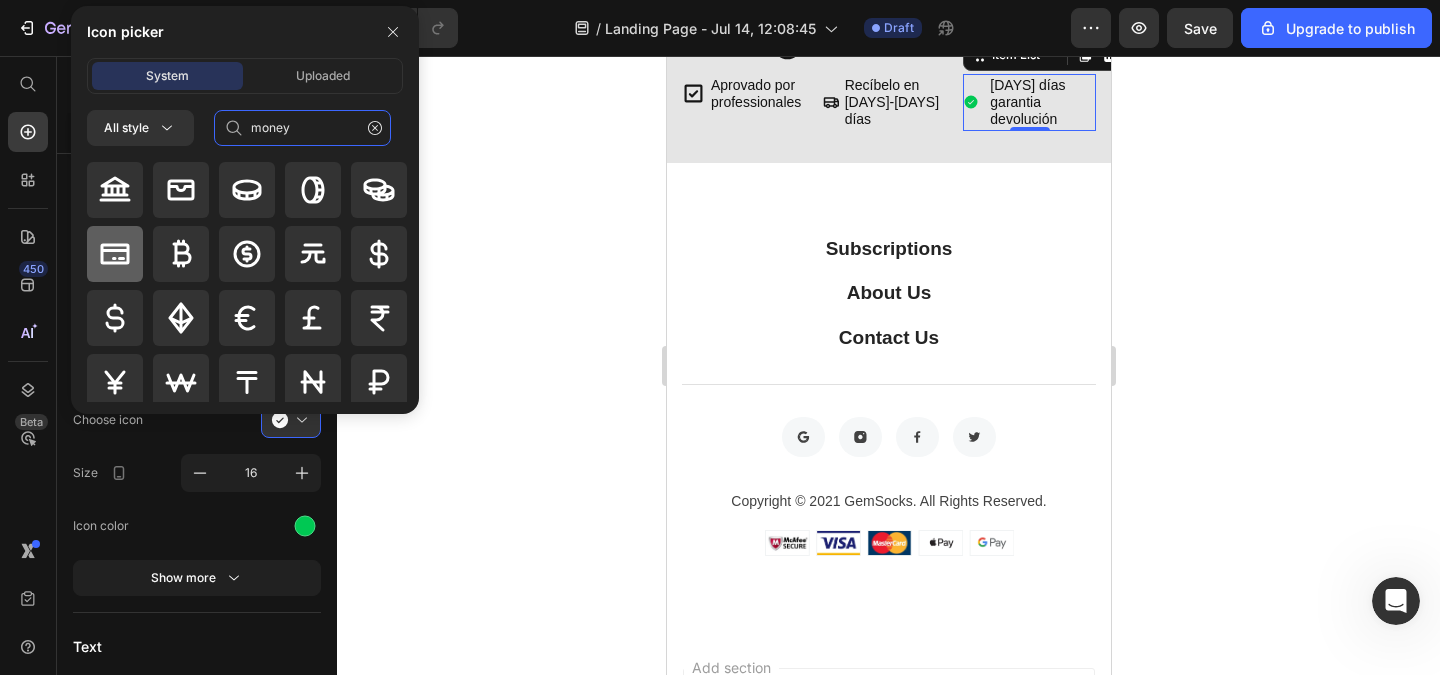 type on "money" 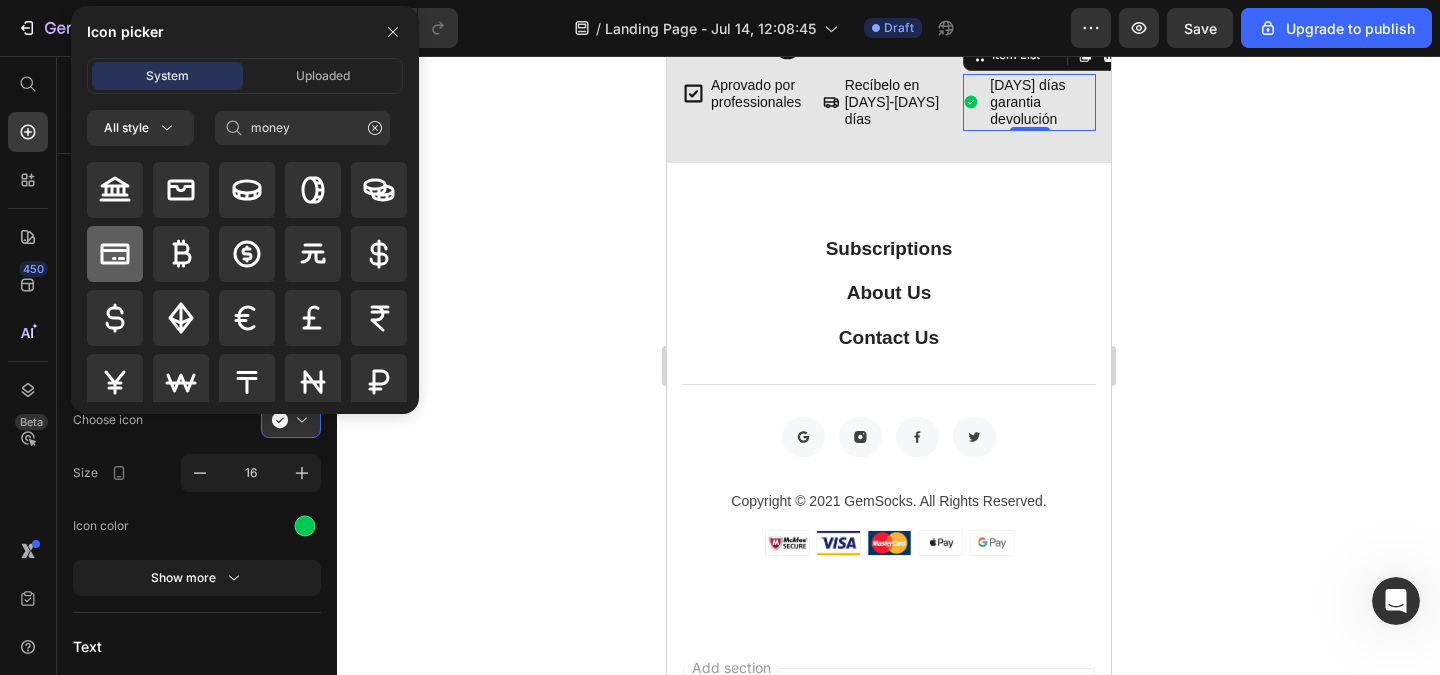 click 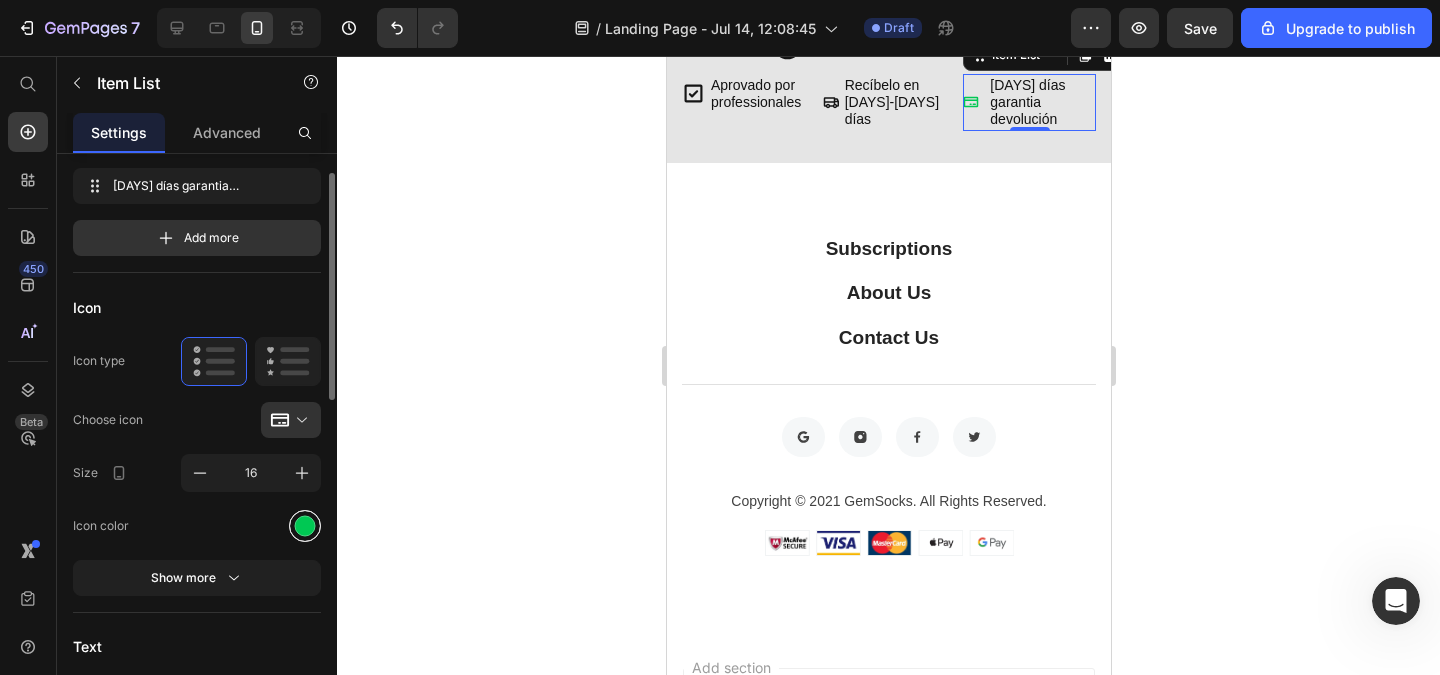 click at bounding box center [305, 525] 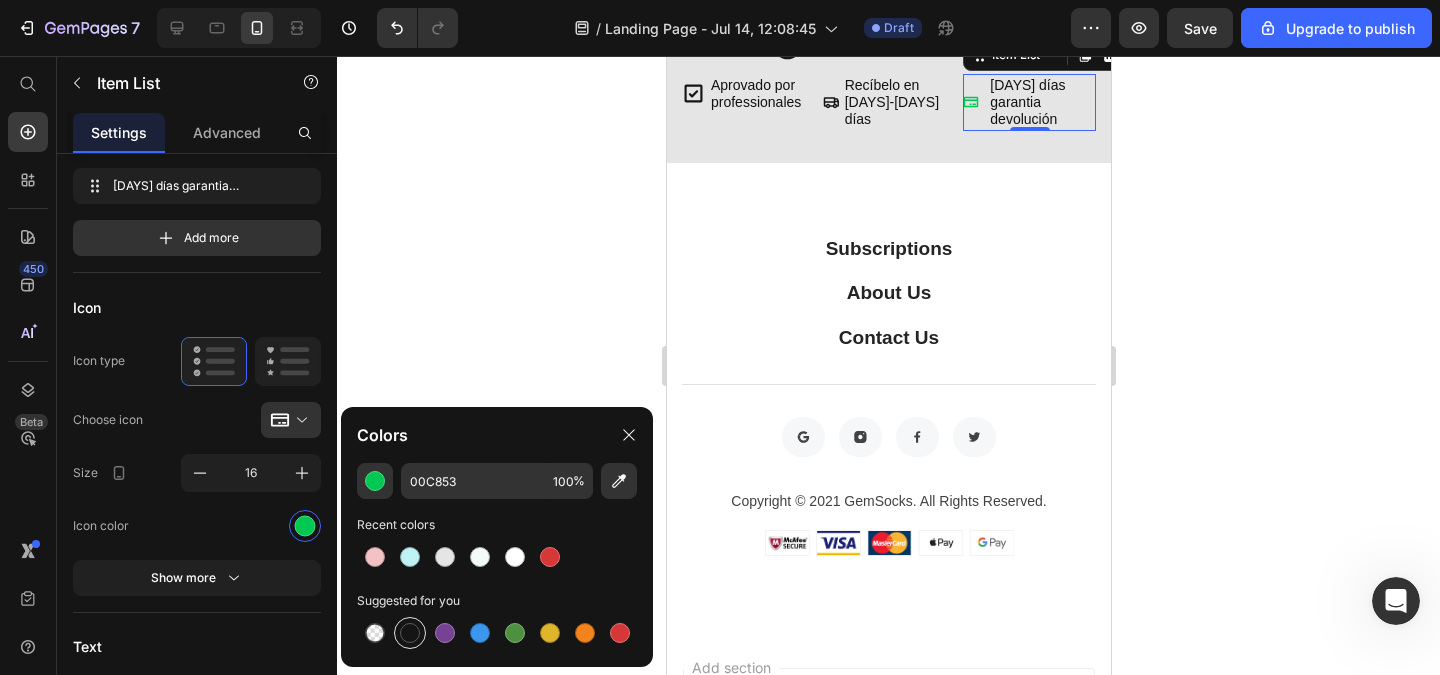 click at bounding box center (410, 633) 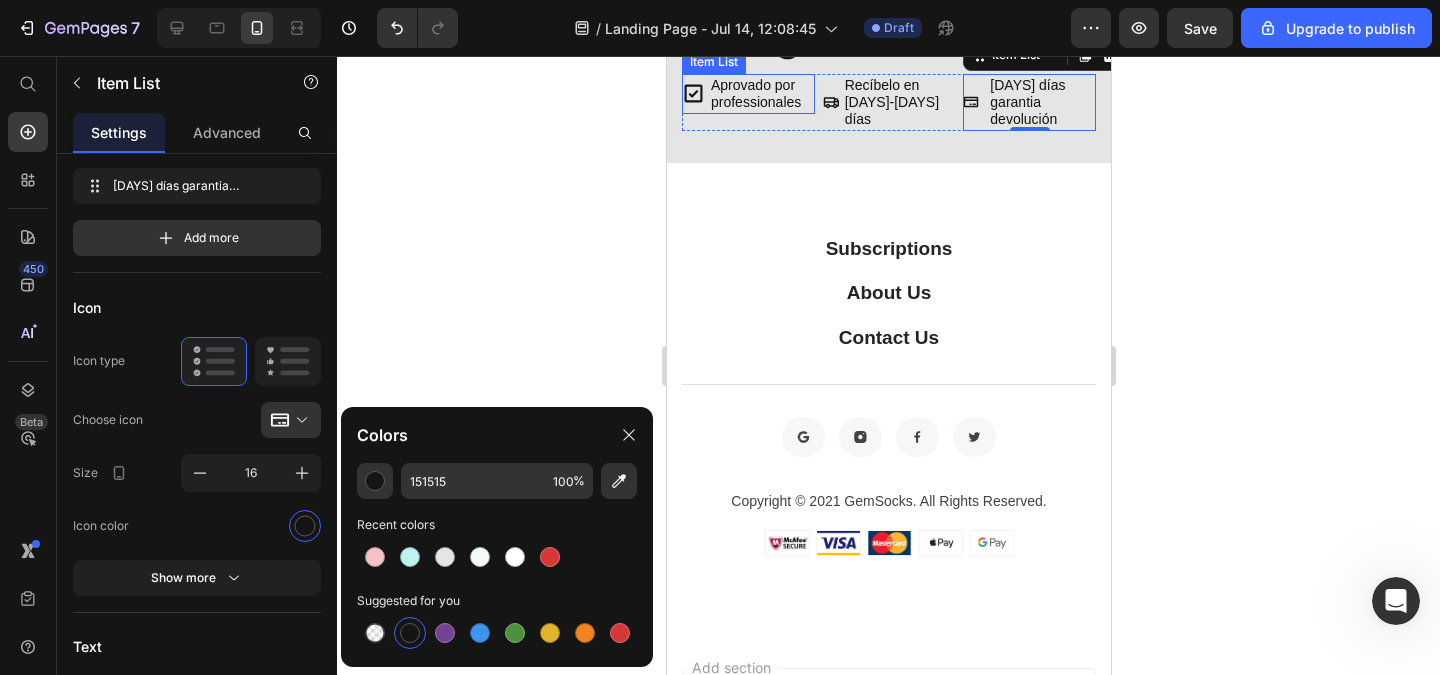 click 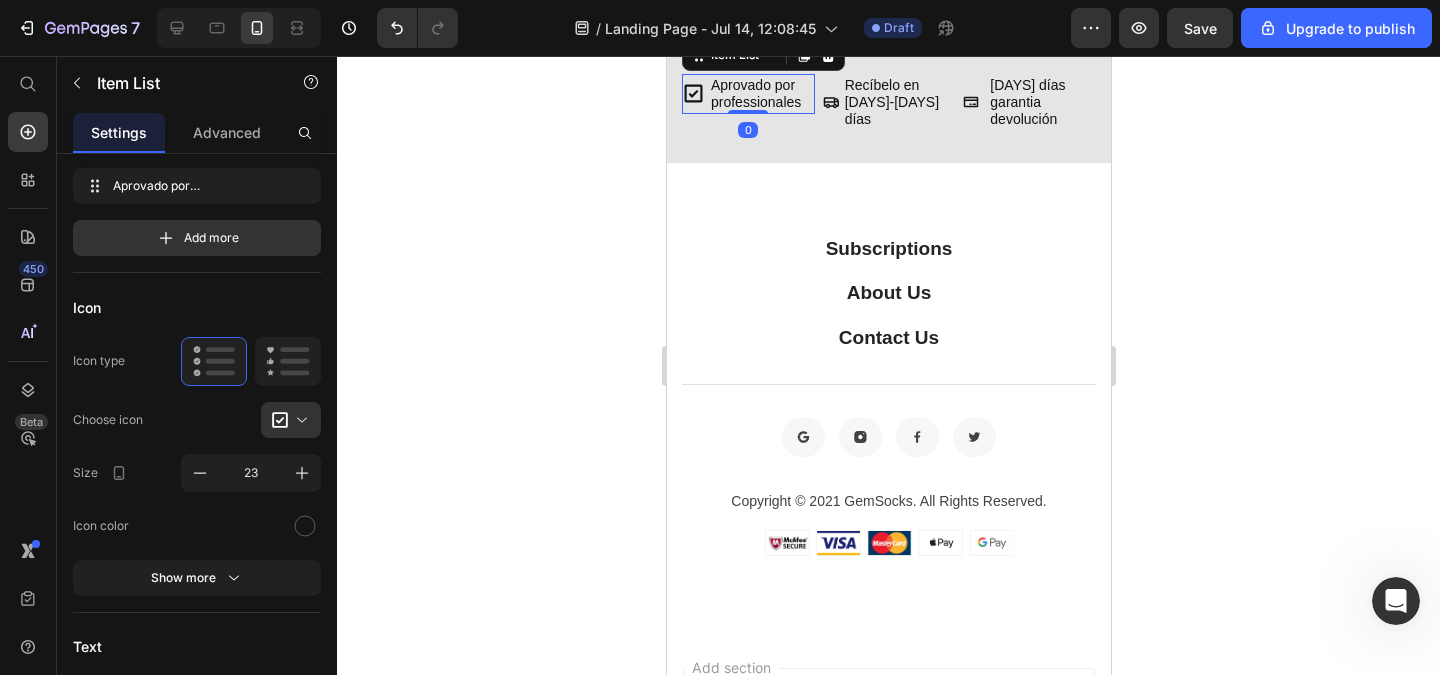 click 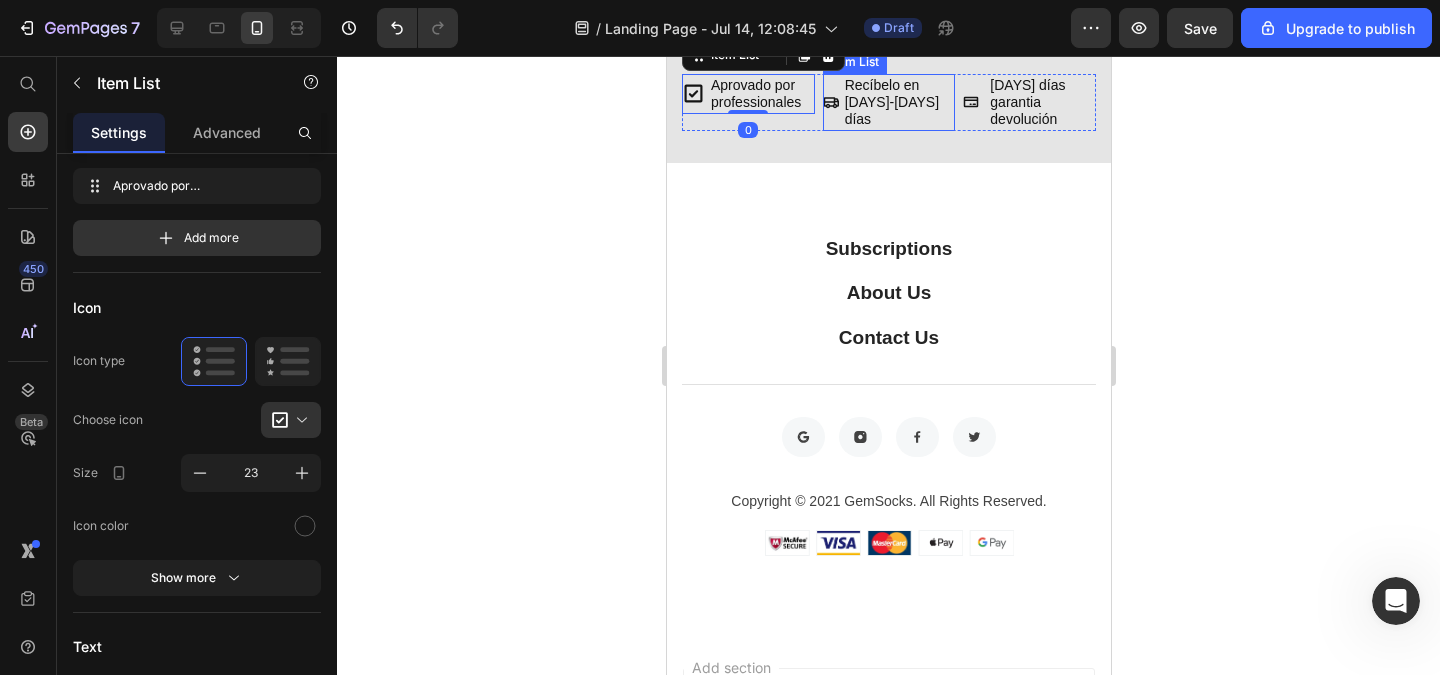 click 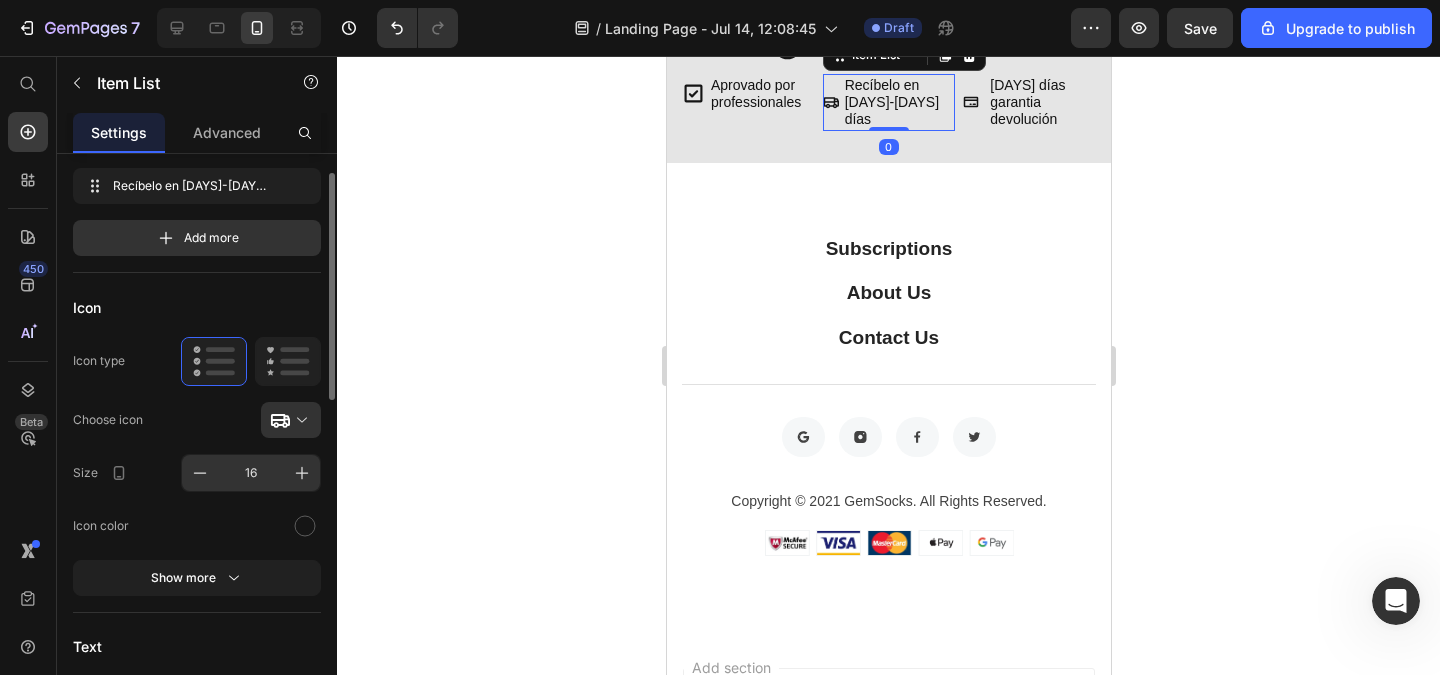 click on "16" at bounding box center [251, 473] 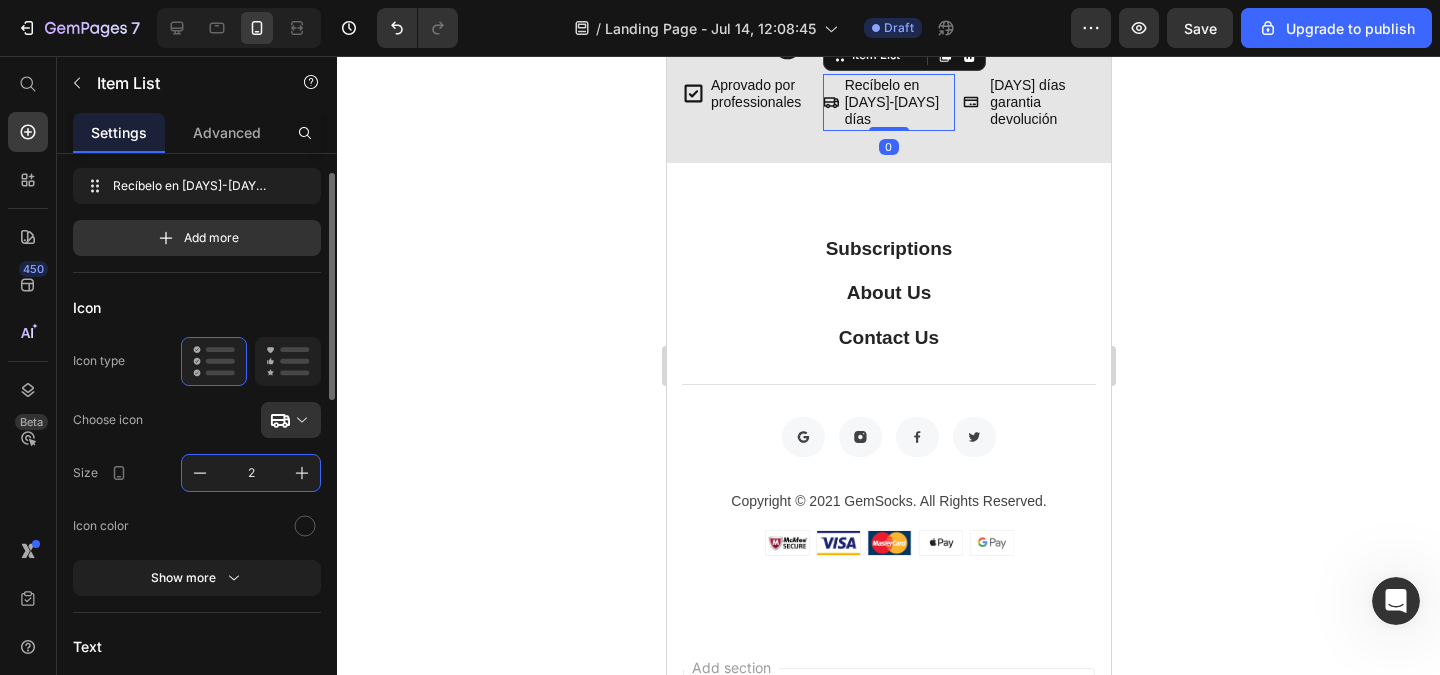 type on "23" 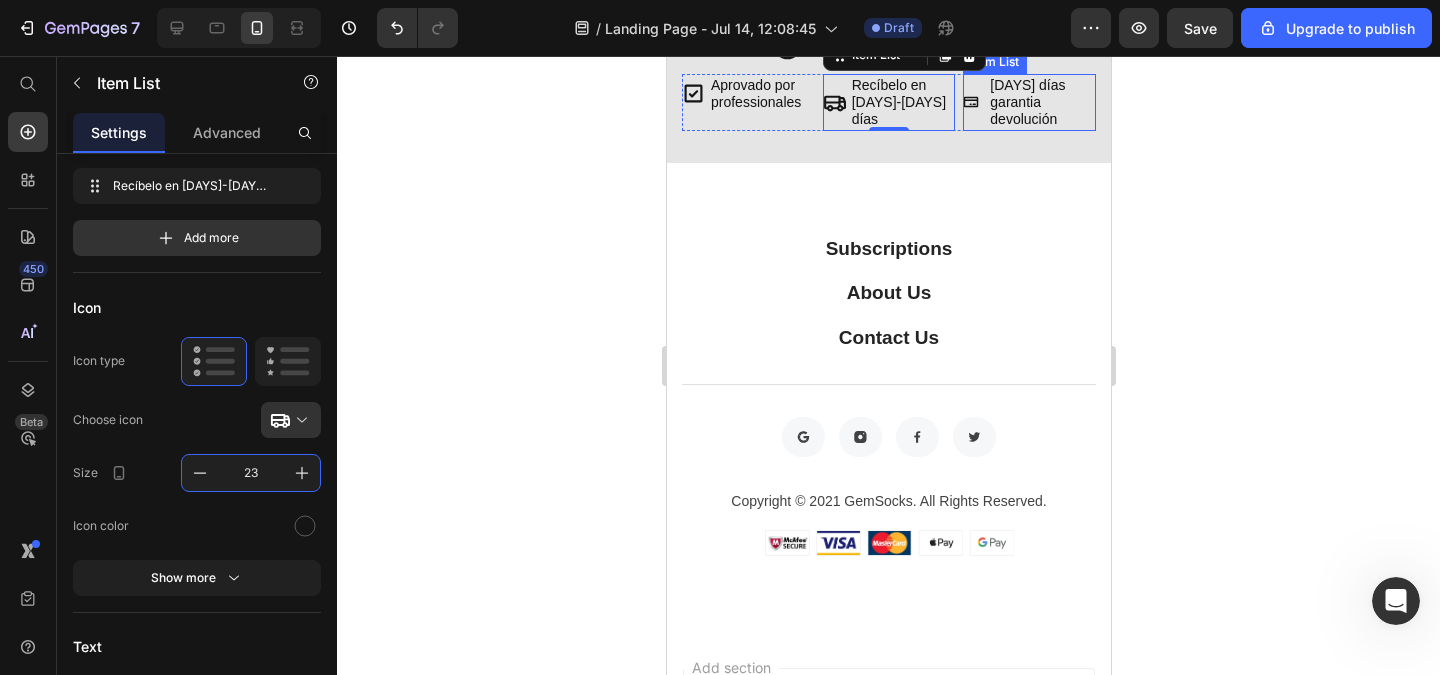 click on "[DAYS] días garantia devolución" at bounding box center (1028, 102) 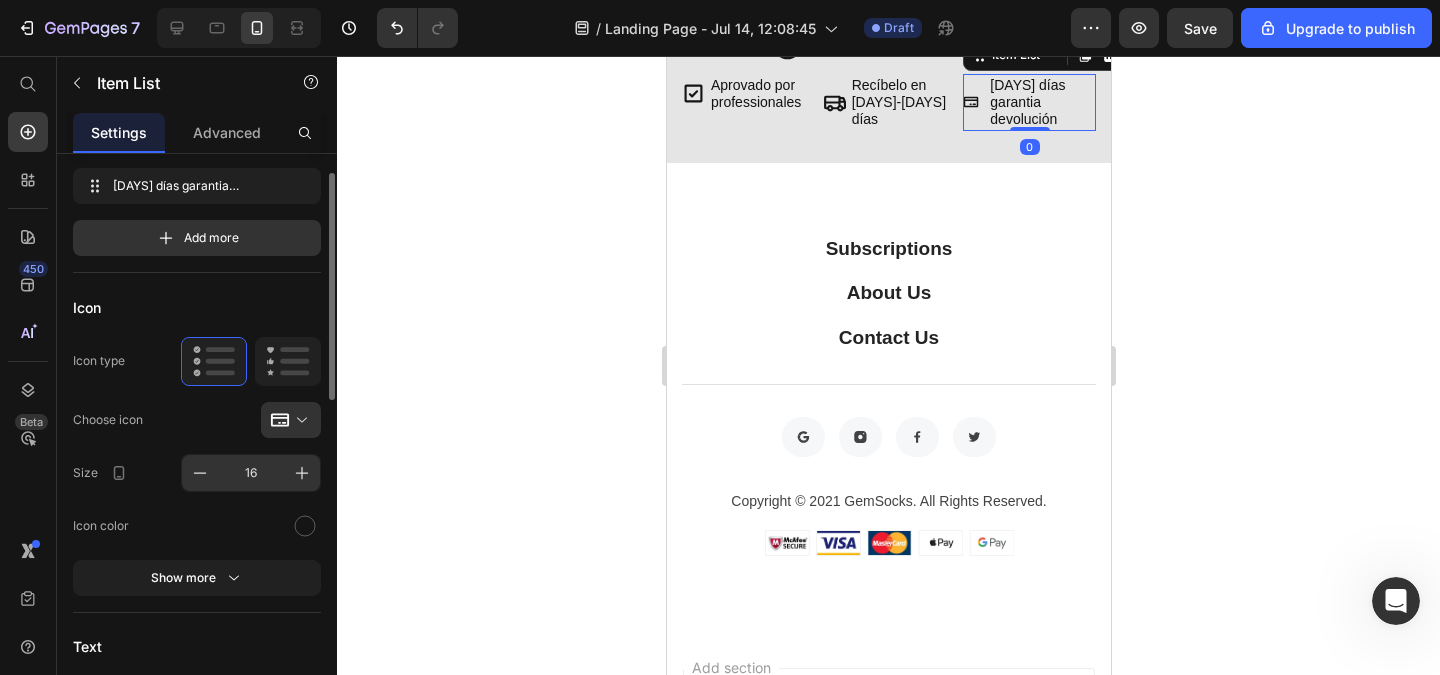 click on "16" at bounding box center (251, 473) 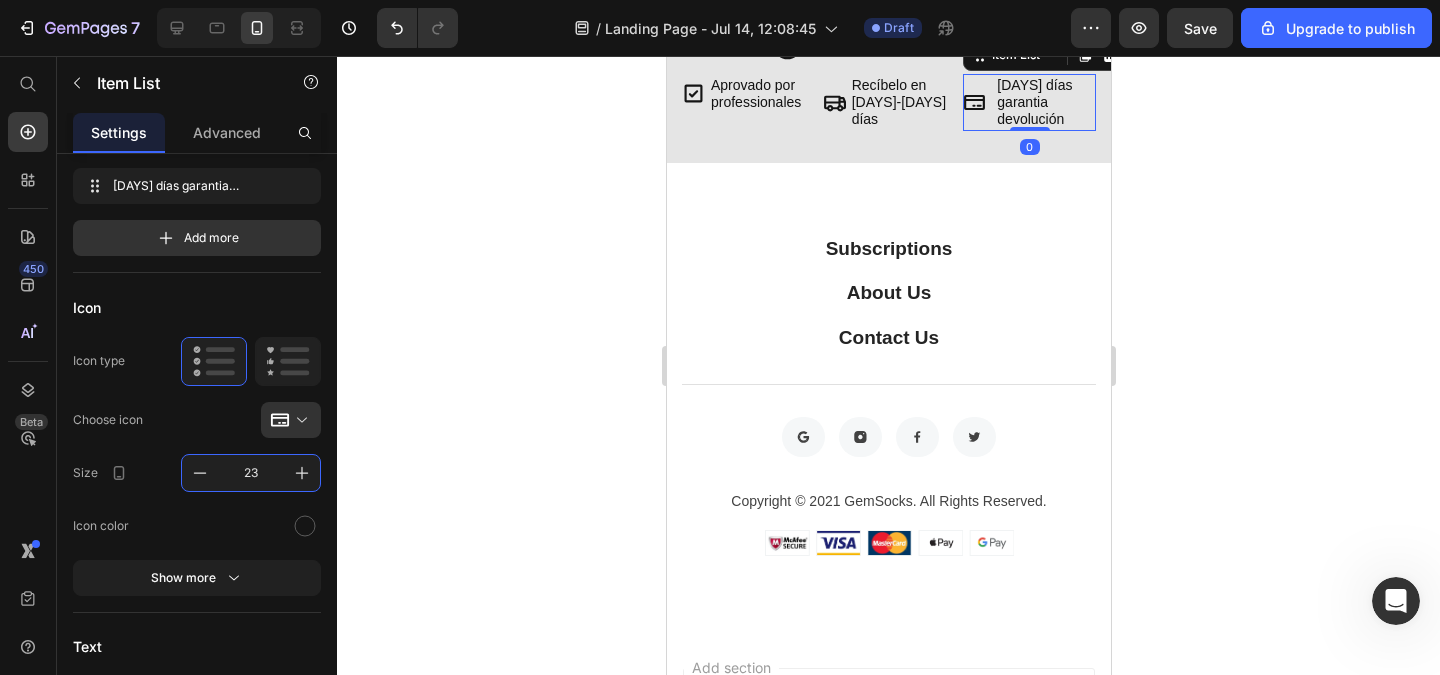 type on "23" 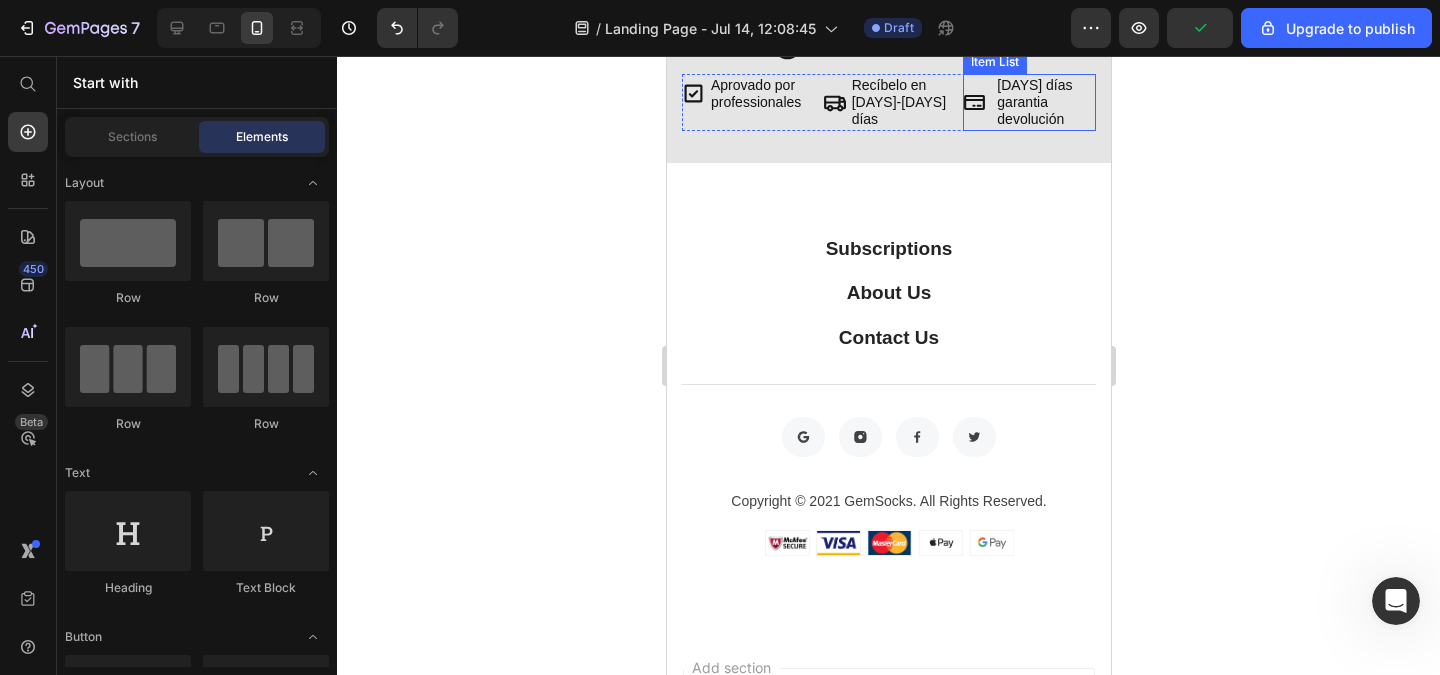 click on "[DAYS] días garantia devolución" at bounding box center [1044, 102] 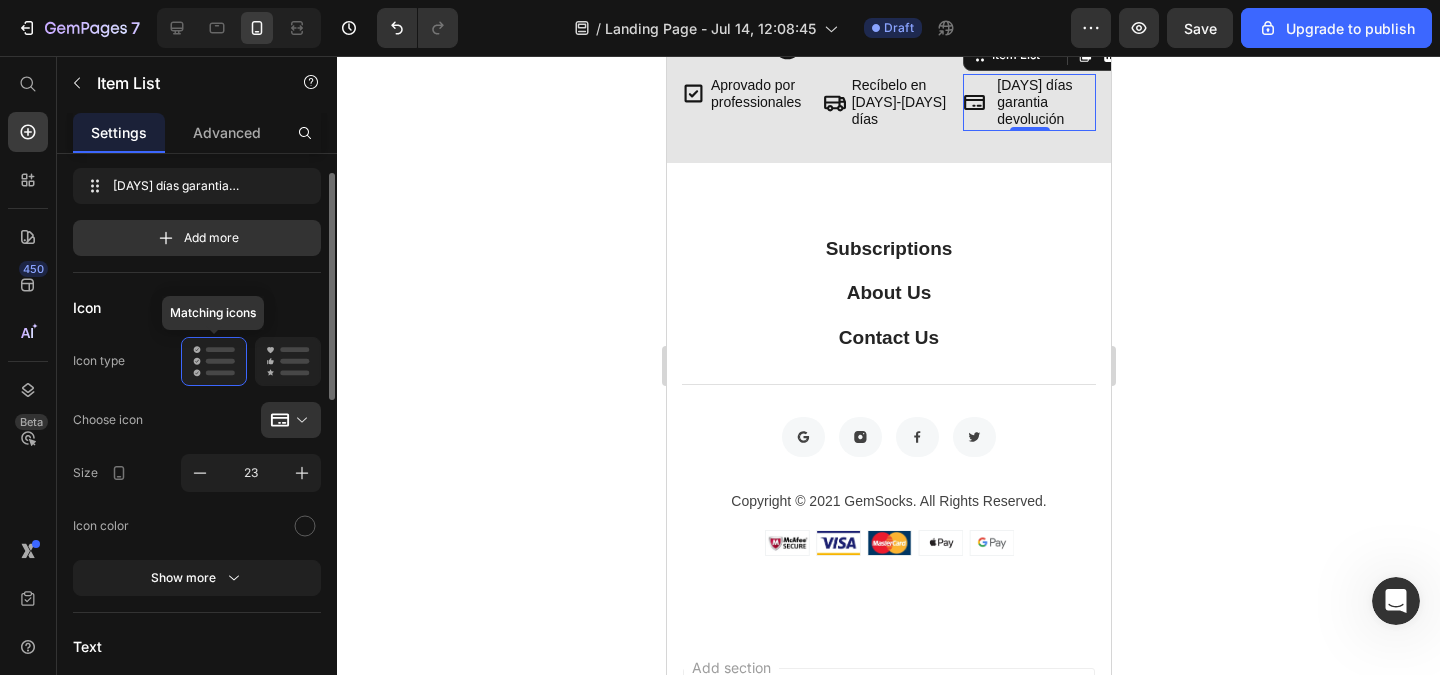 scroll, scrollTop: 0, scrollLeft: 0, axis: both 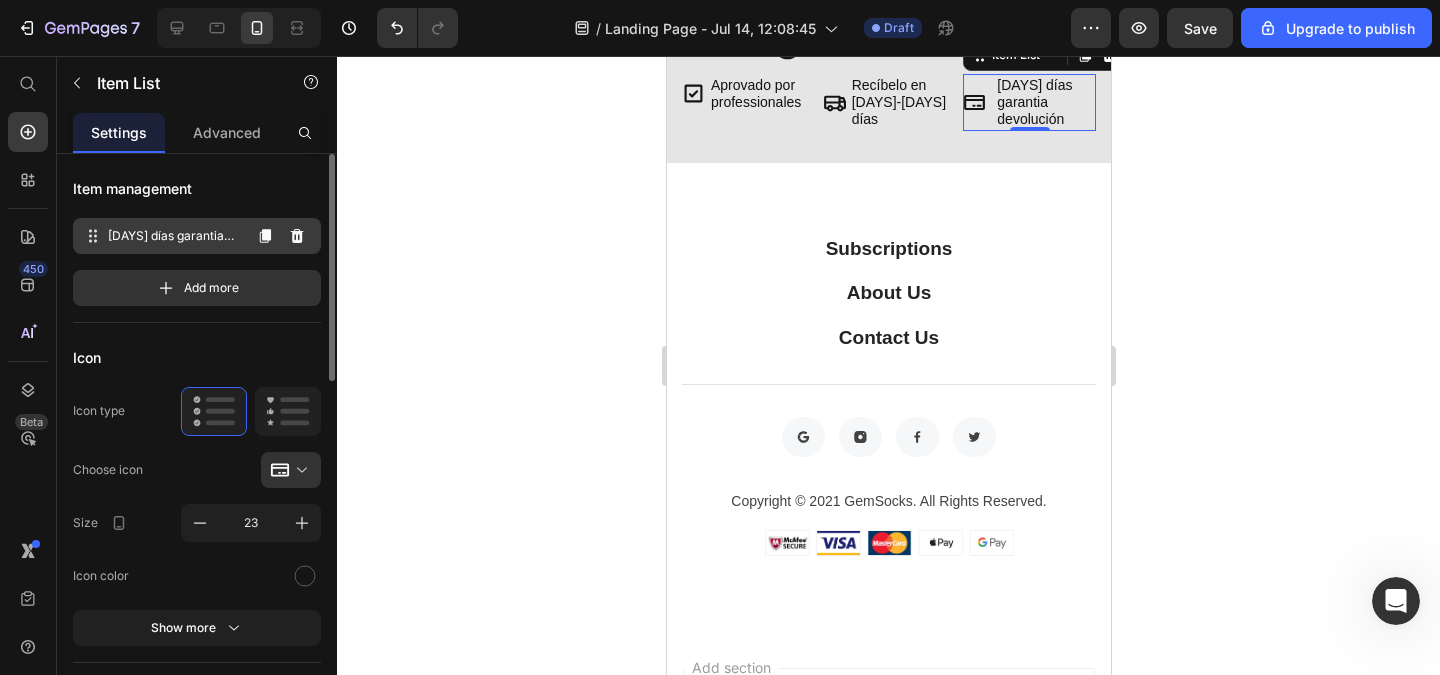 click on "[DAYS] días garantia devolución" at bounding box center (174, 236) 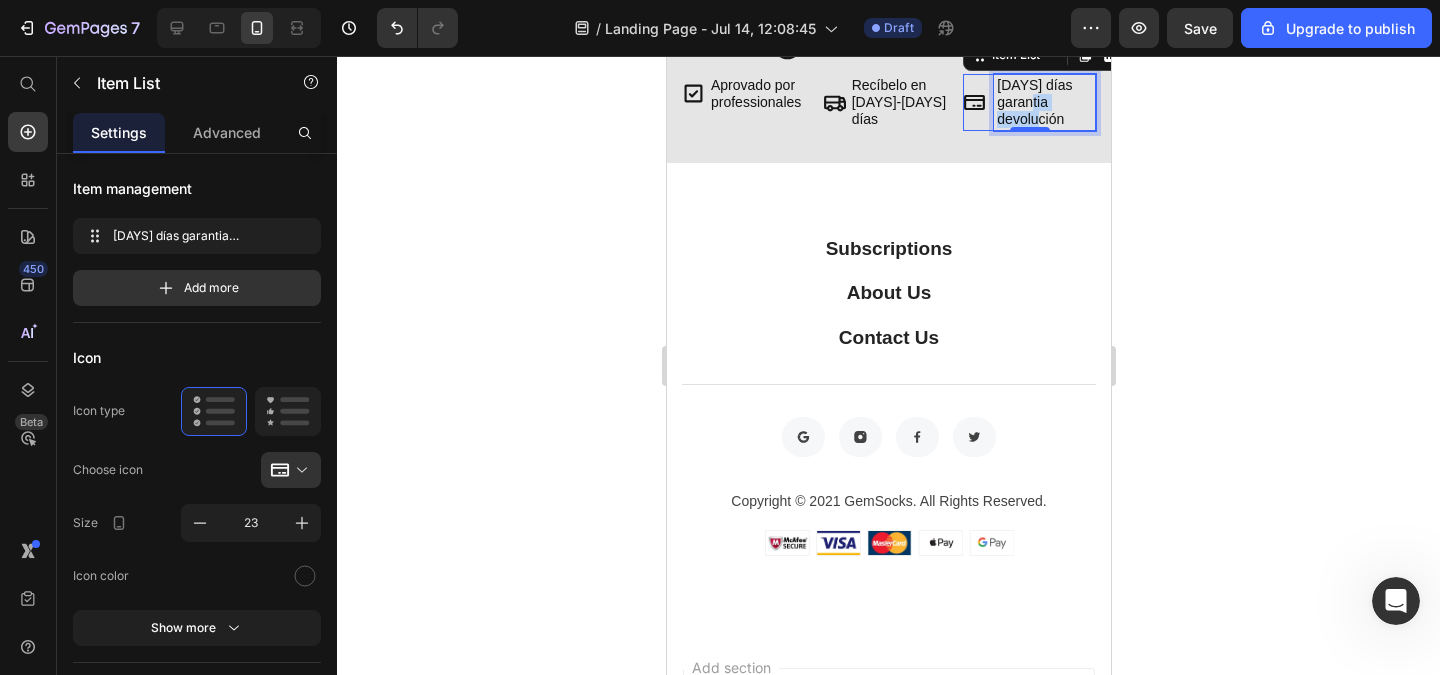 click on "[DAYS] días garantia devolución" at bounding box center (1044, 102) 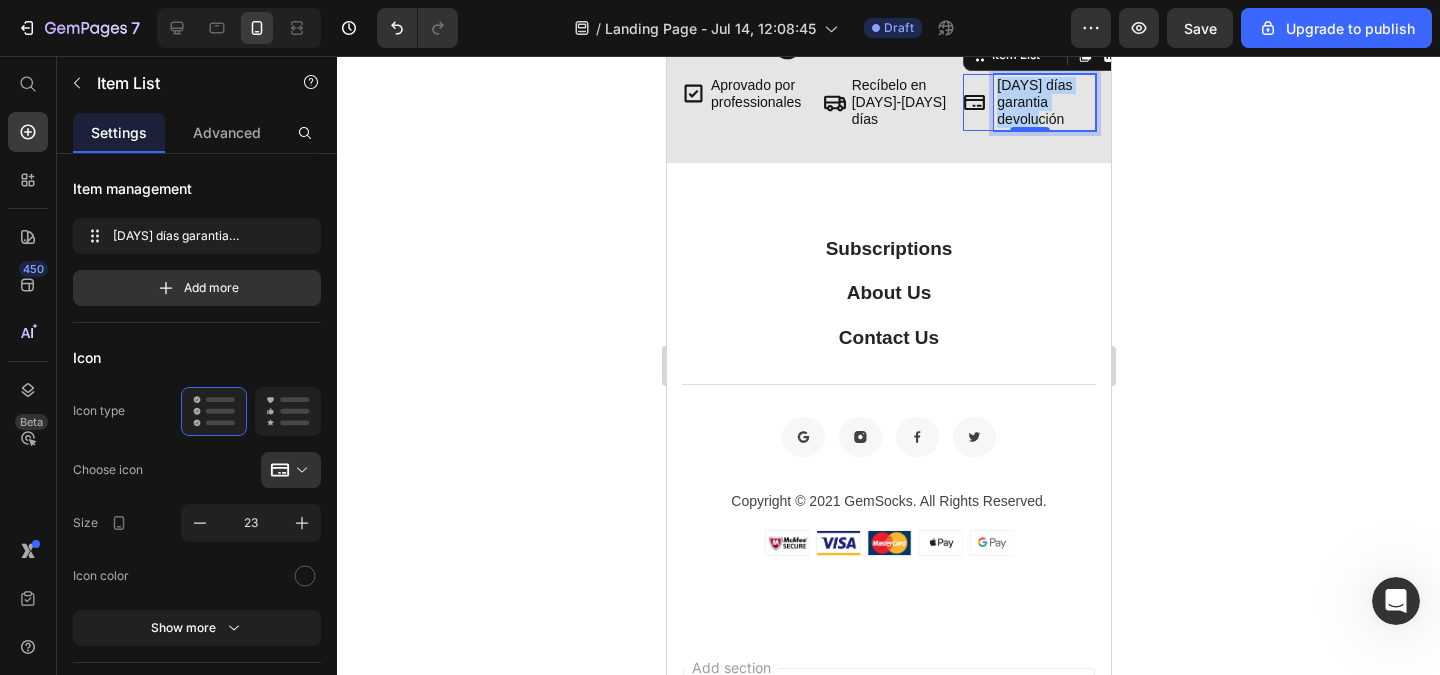 click on "[DAYS] días garantia devolución" at bounding box center (1044, 102) 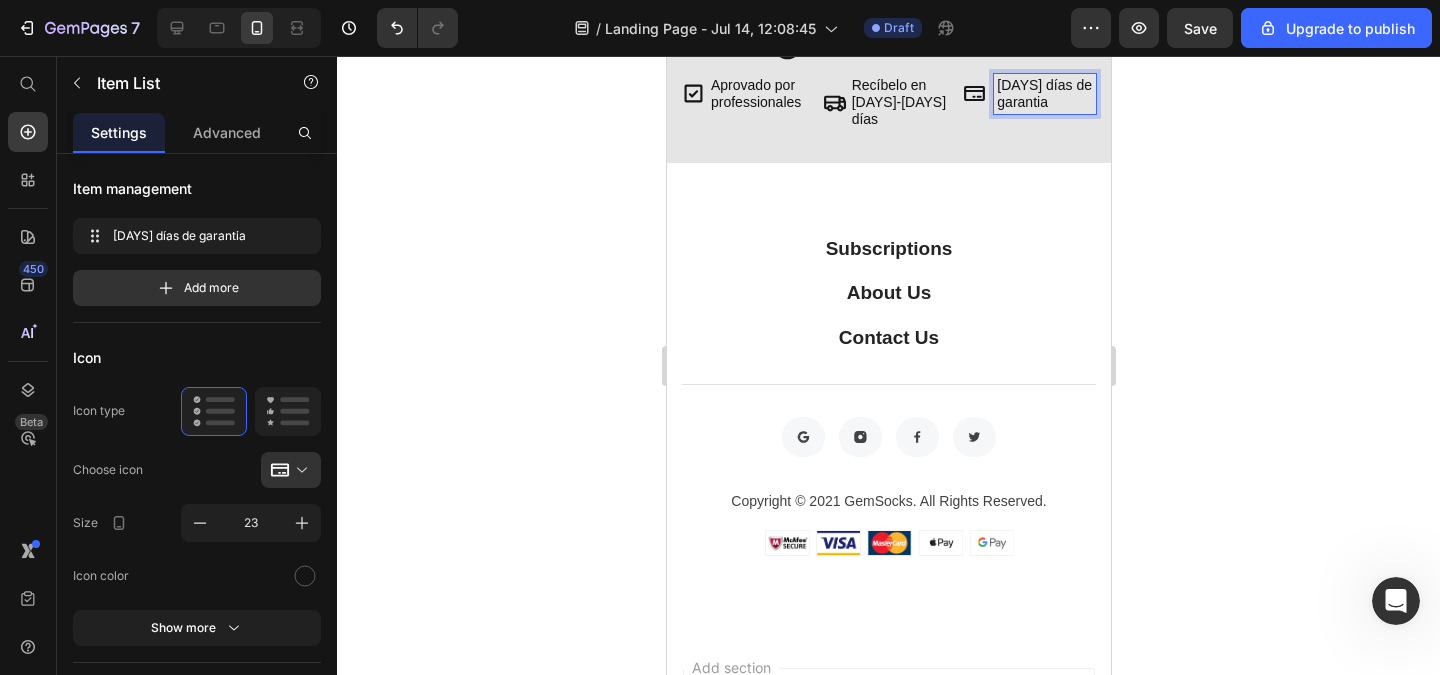 click 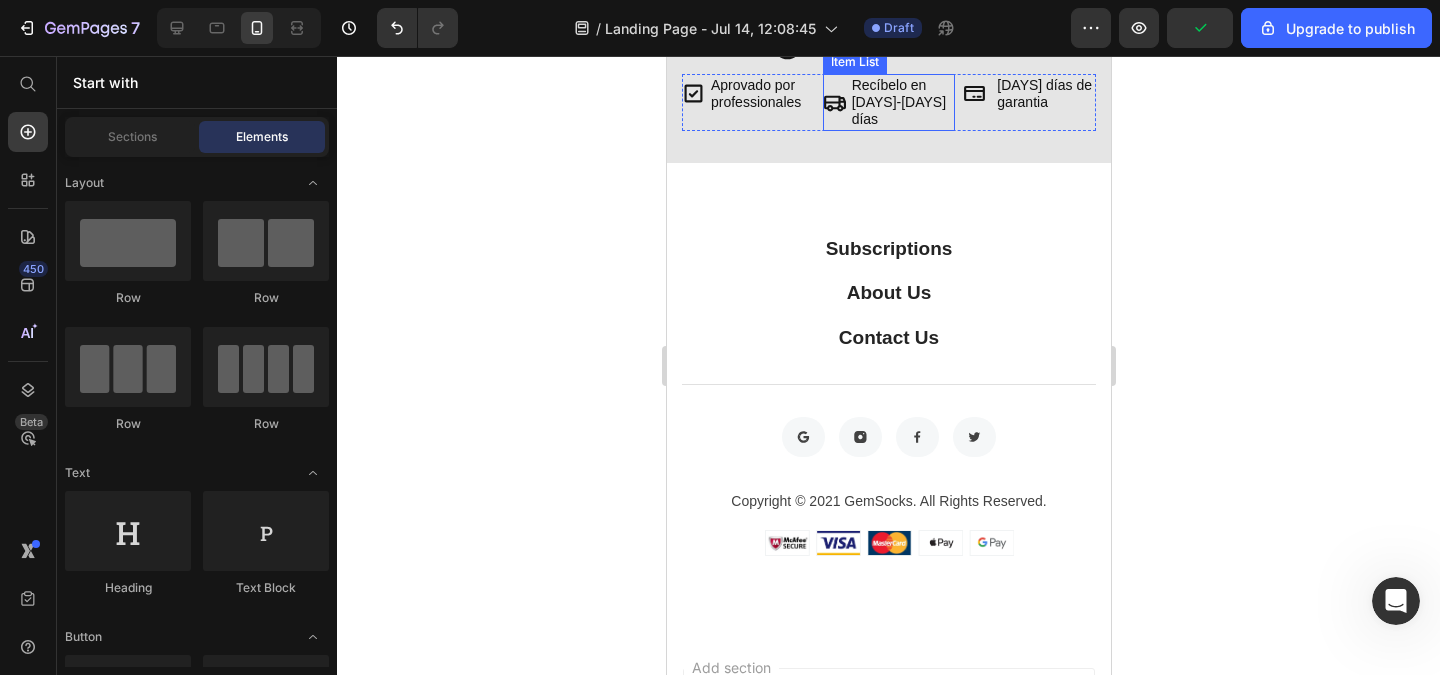 click on "Recíbelo en [DAYS]-[DAYS] días" at bounding box center [901, 102] 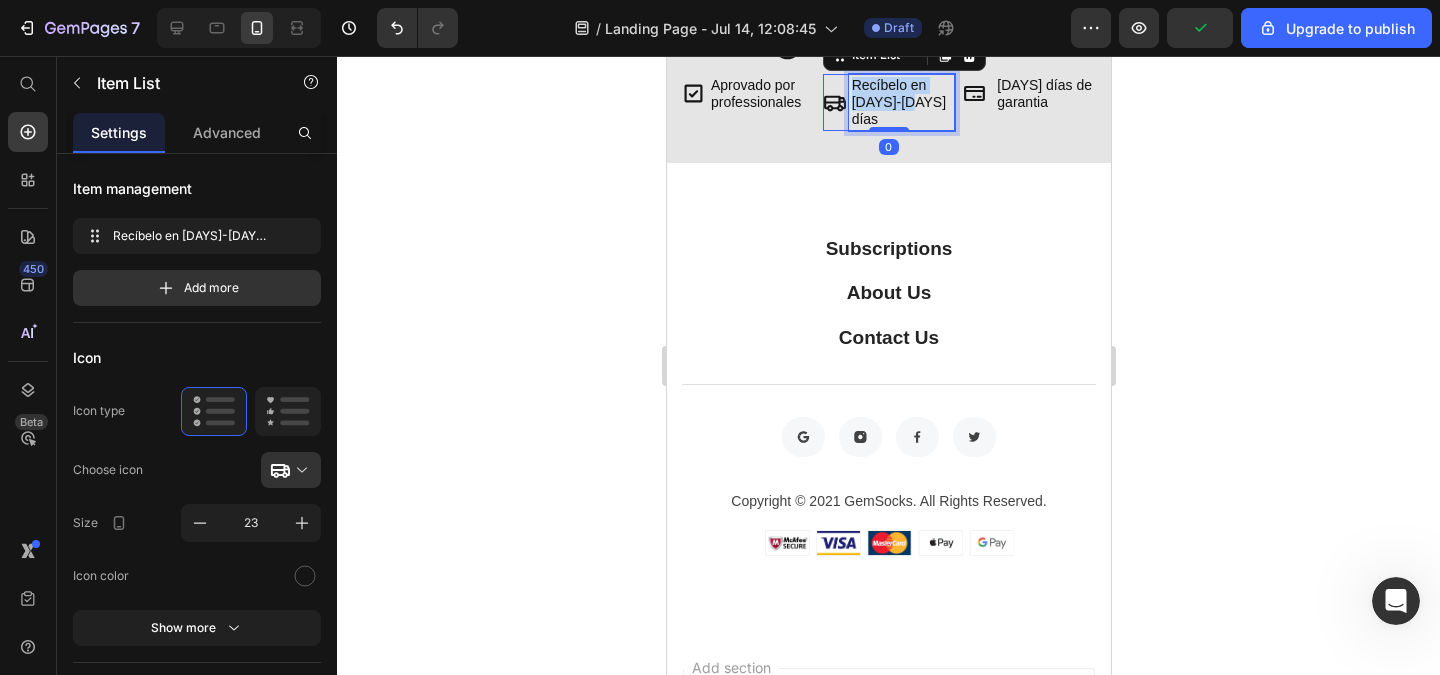 click on "Recíbelo en [DAYS]-[DAYS] días" at bounding box center (901, 102) 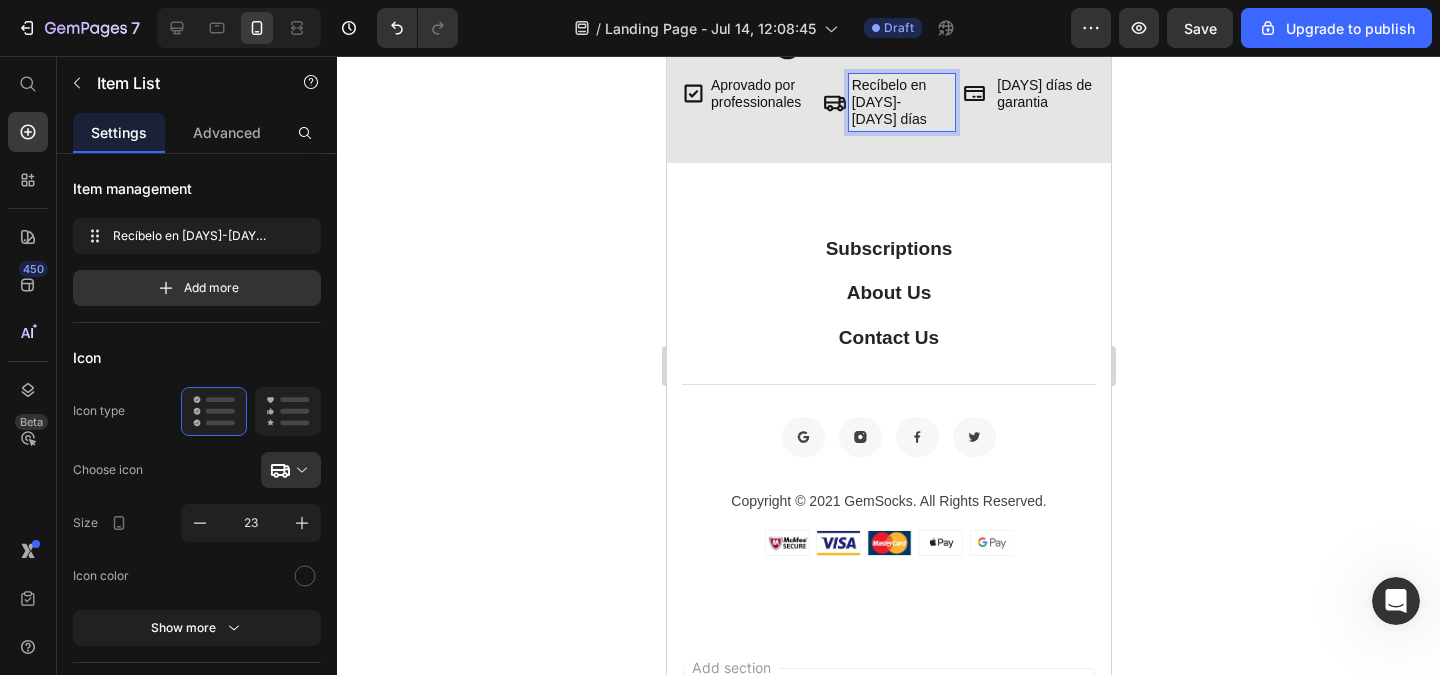 click 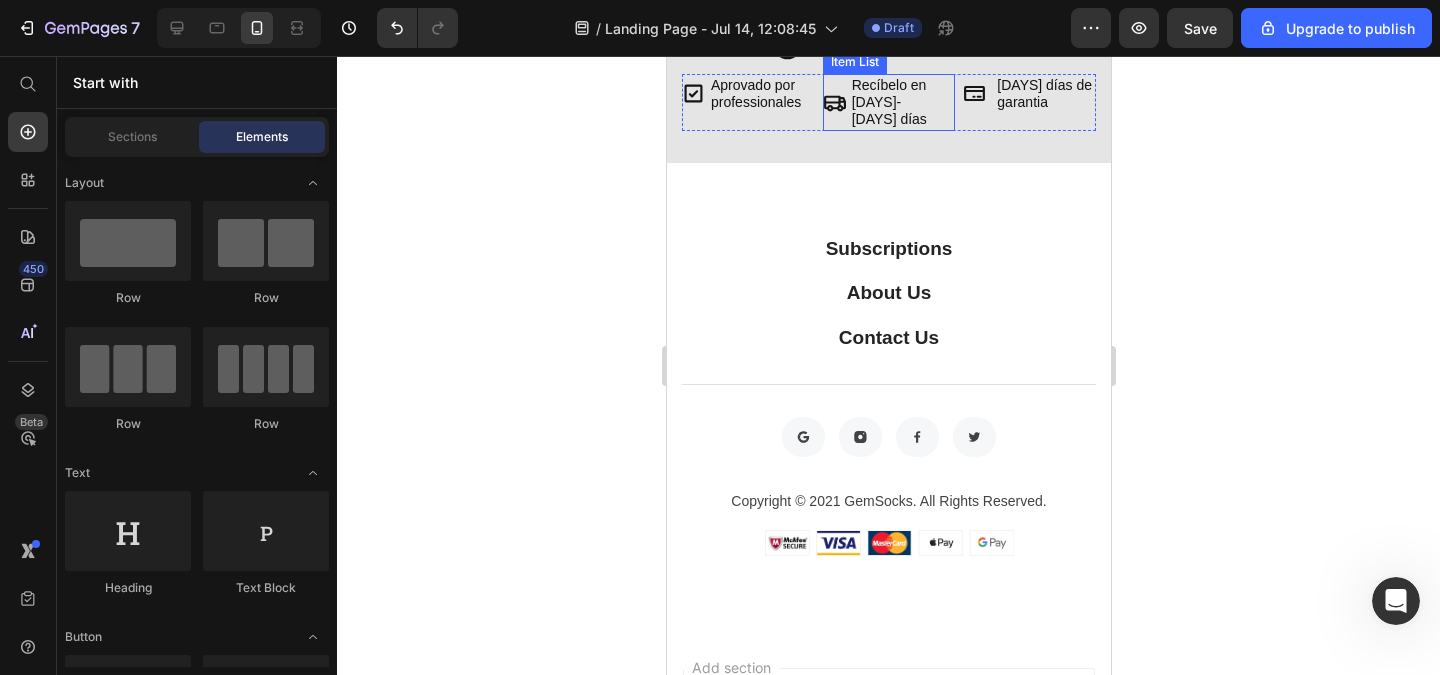 click on "Recíbelo en [DAYS]-" at bounding box center (901, 94) 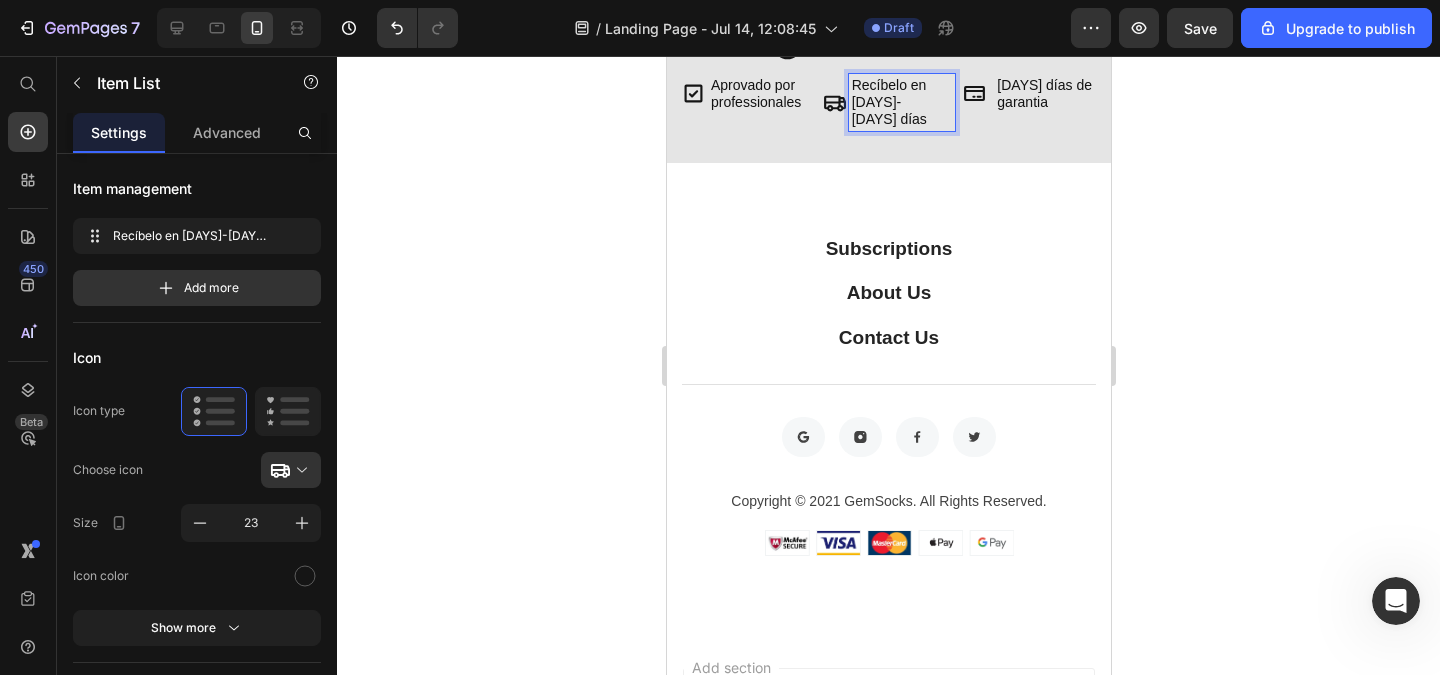 click on "Recíbelo en [DAYS]-" at bounding box center (901, 94) 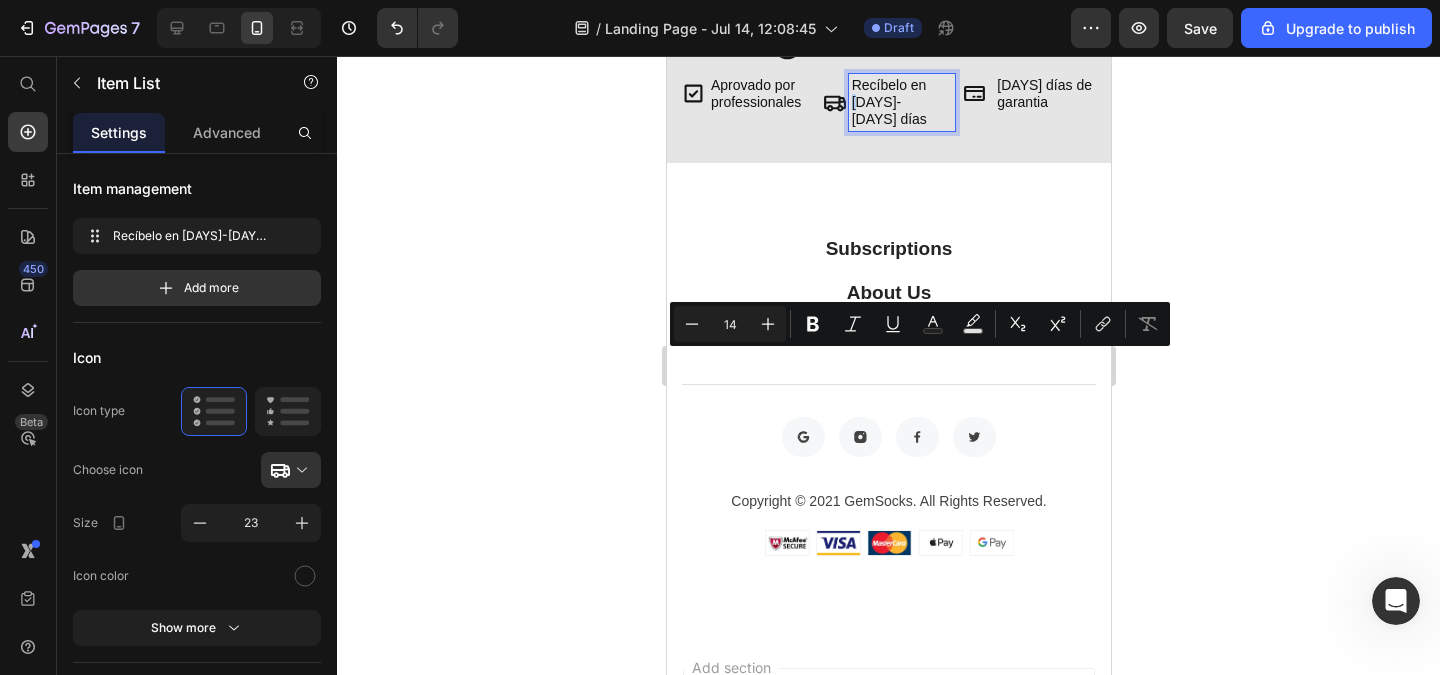 click on "Recíbelo en [DAYS]-" at bounding box center (901, 94) 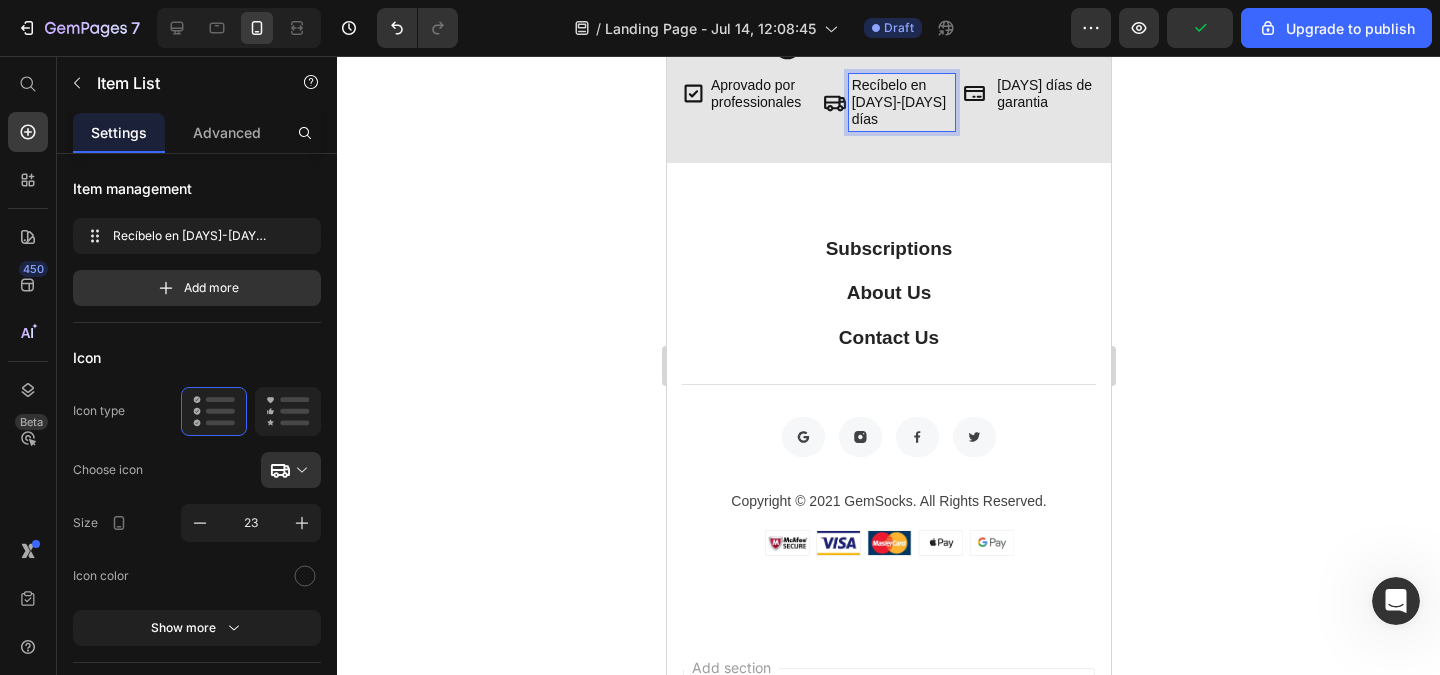 click 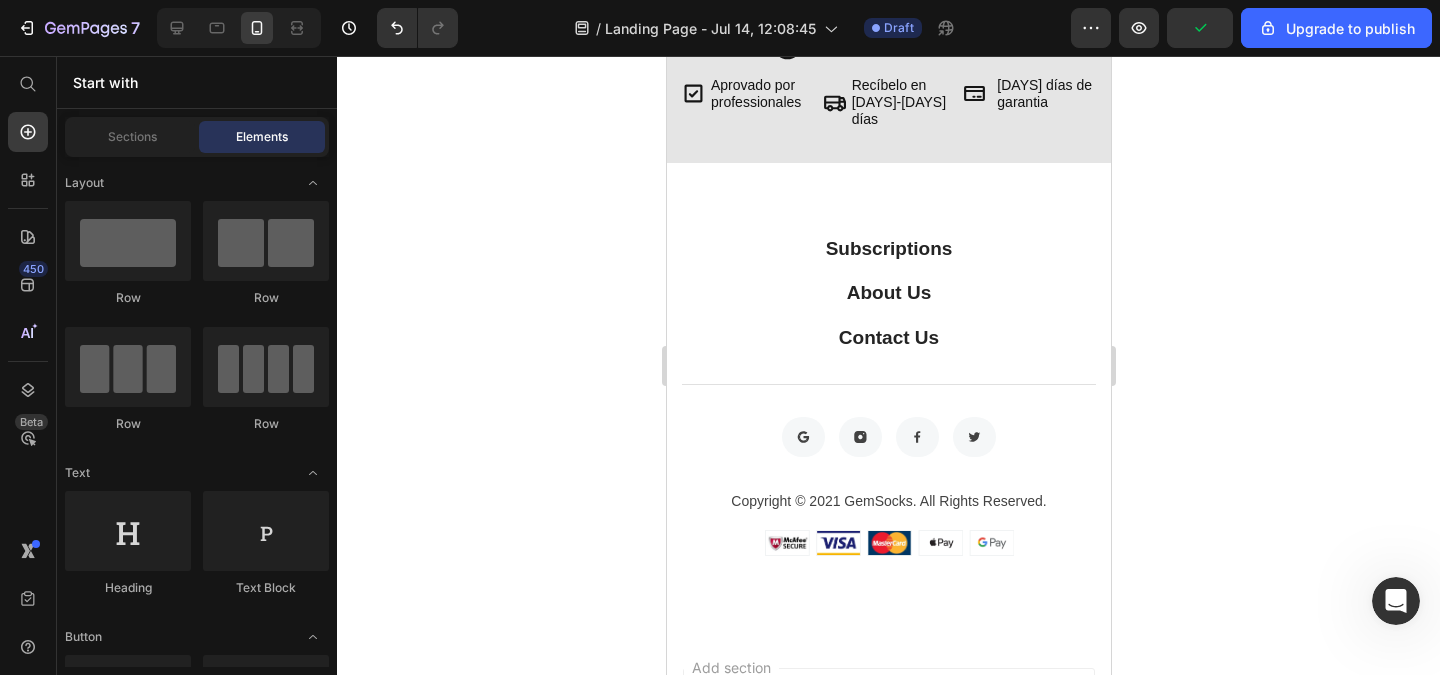 click 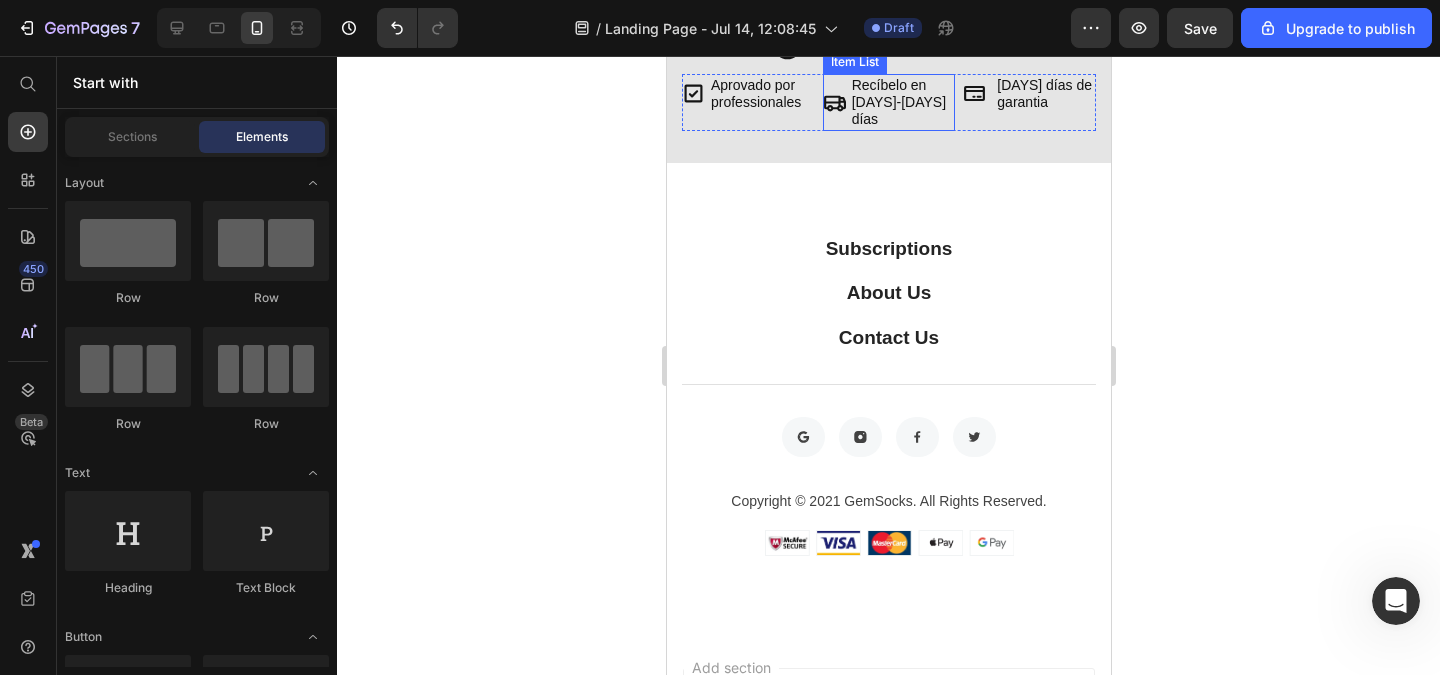 click on "Recíbelo en  [DAYS]-[DAYS] días" at bounding box center [888, 102] 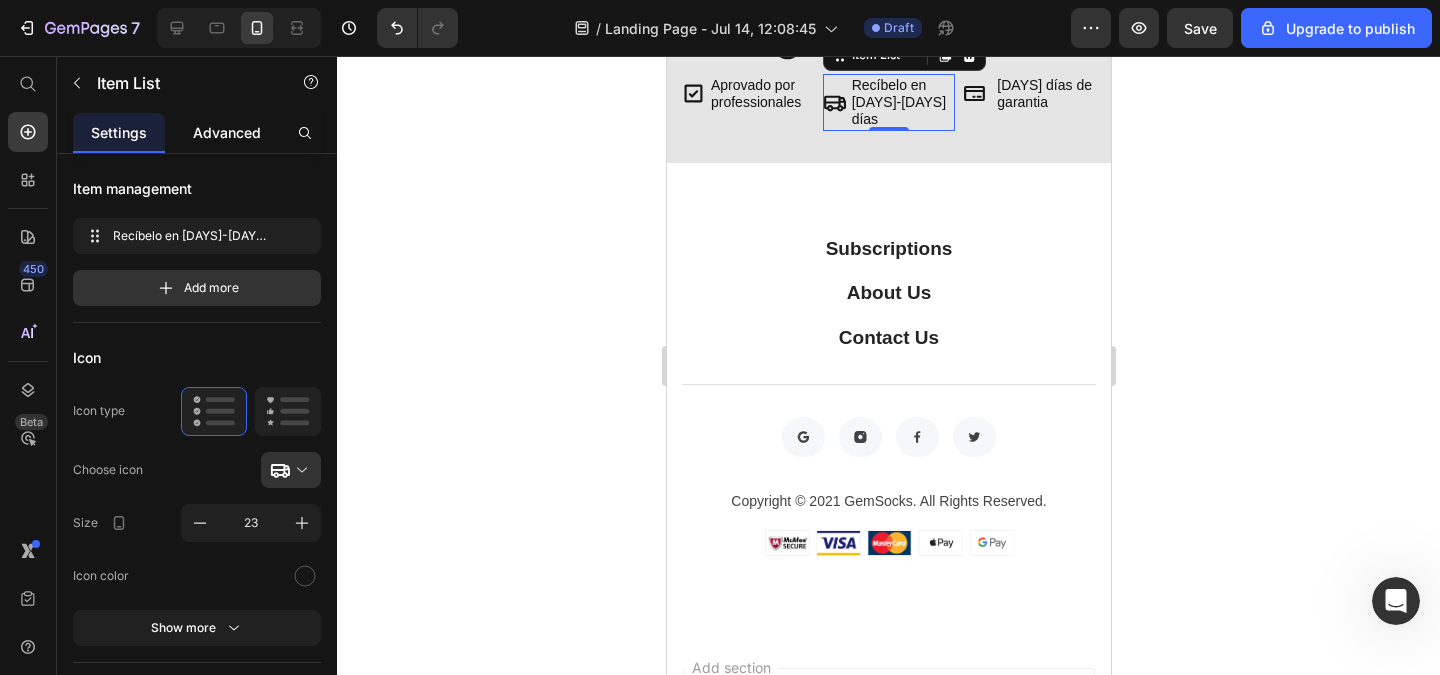 click on "Advanced" at bounding box center (227, 132) 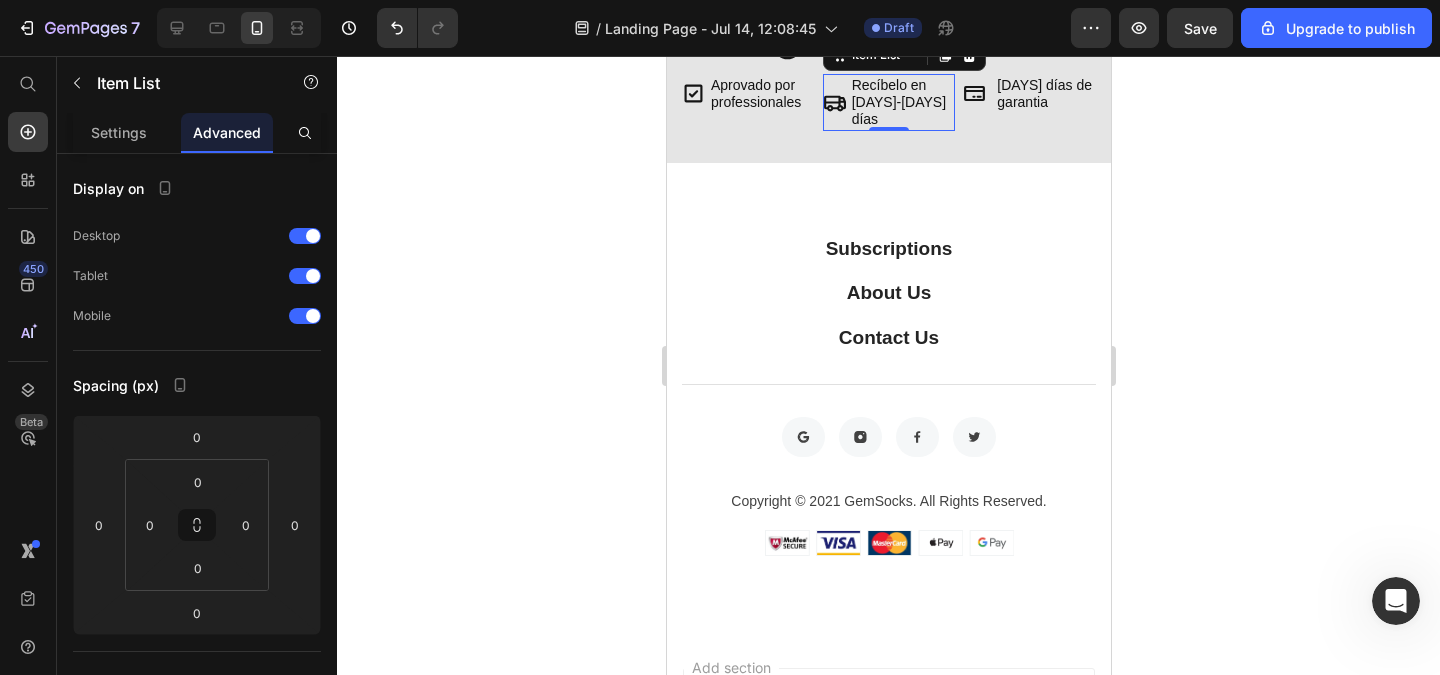 click 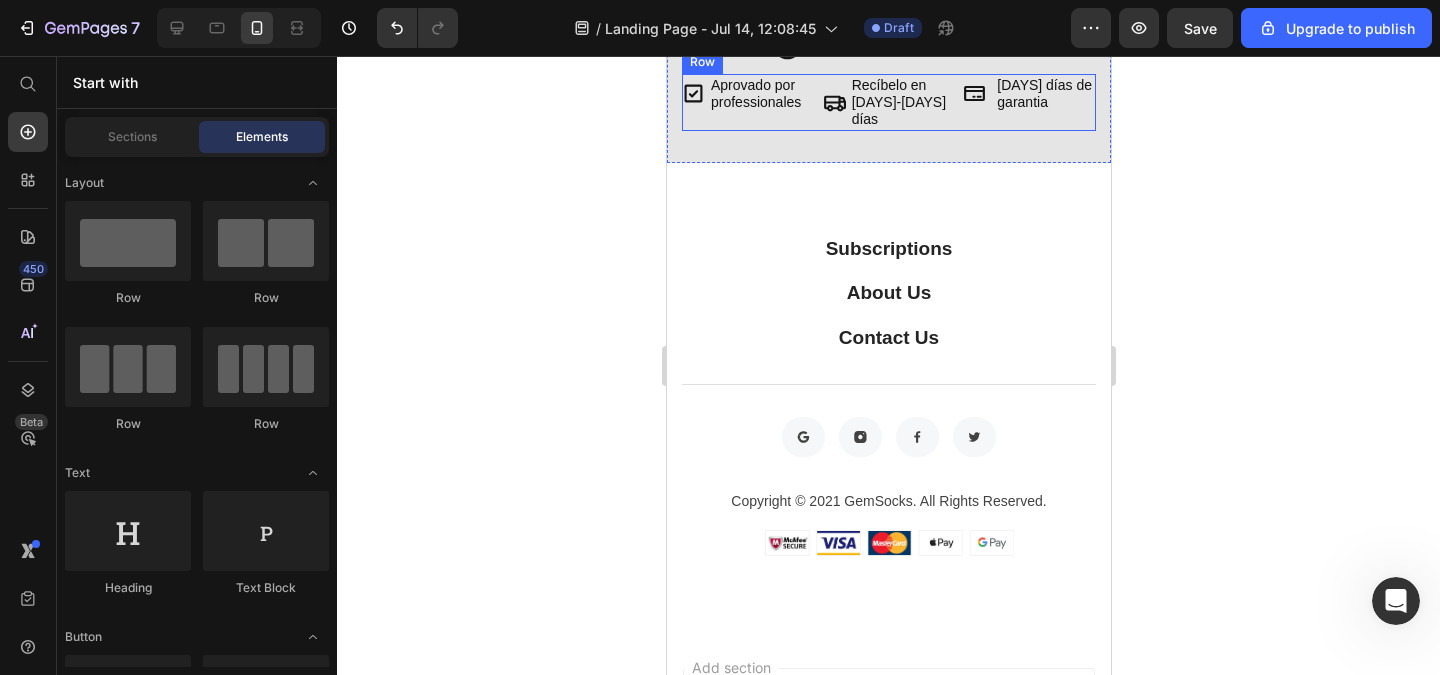click on "Aprovado por professionales Item List
Recíbelo en  [DAYS]-[DAYS] días  Item List
[DAYS] días de garantia Item List Row" at bounding box center [888, 102] 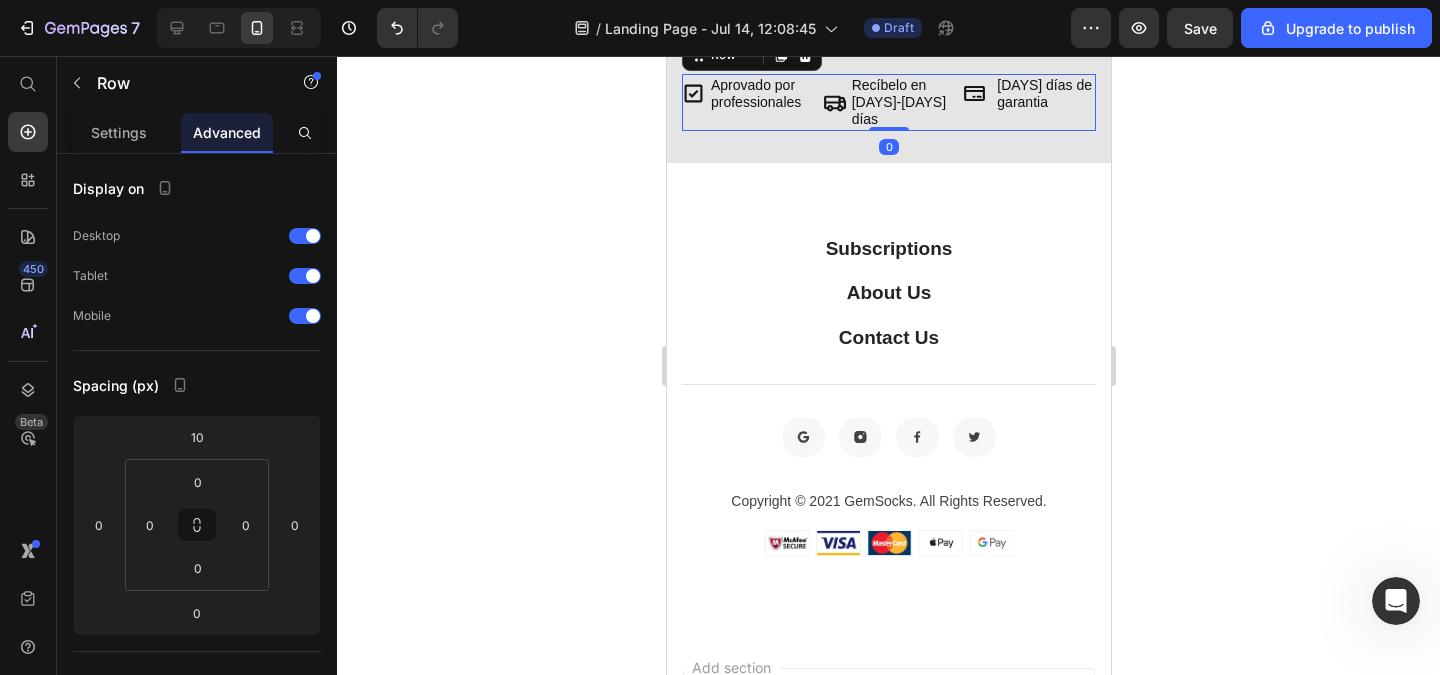 click 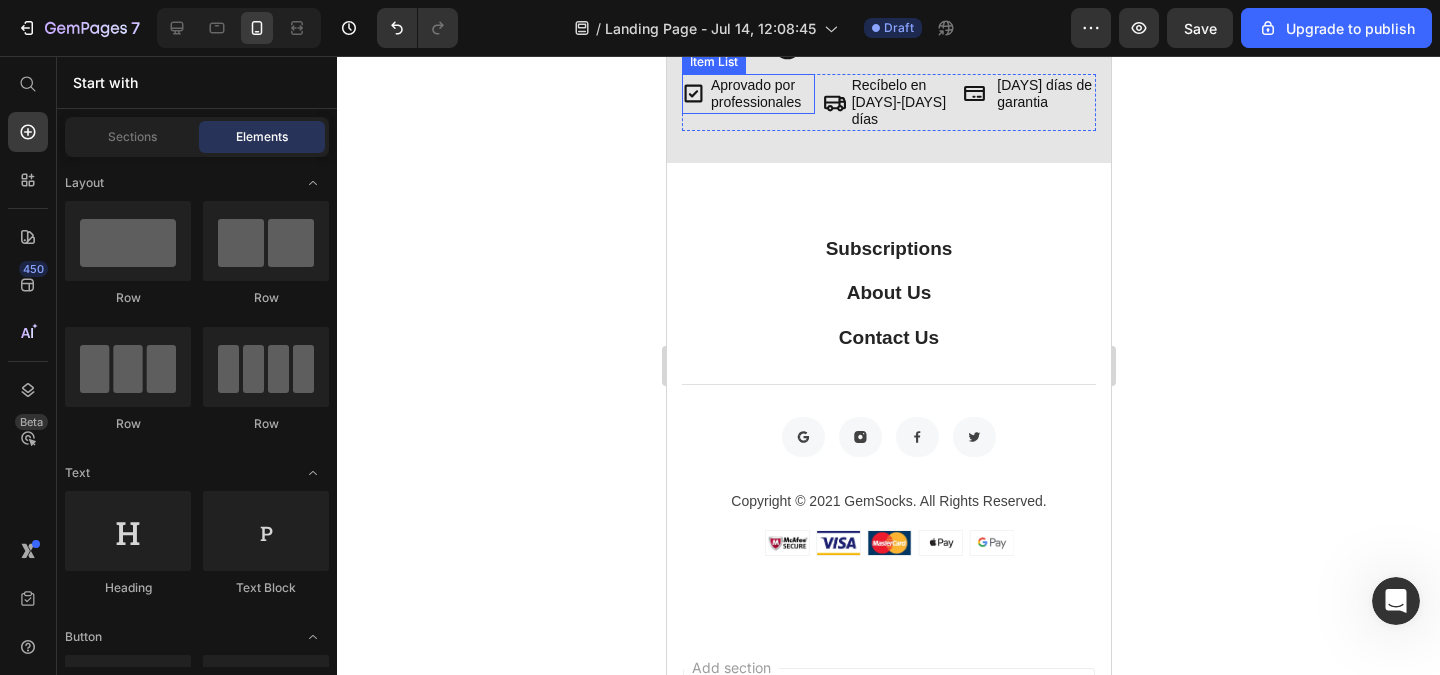click 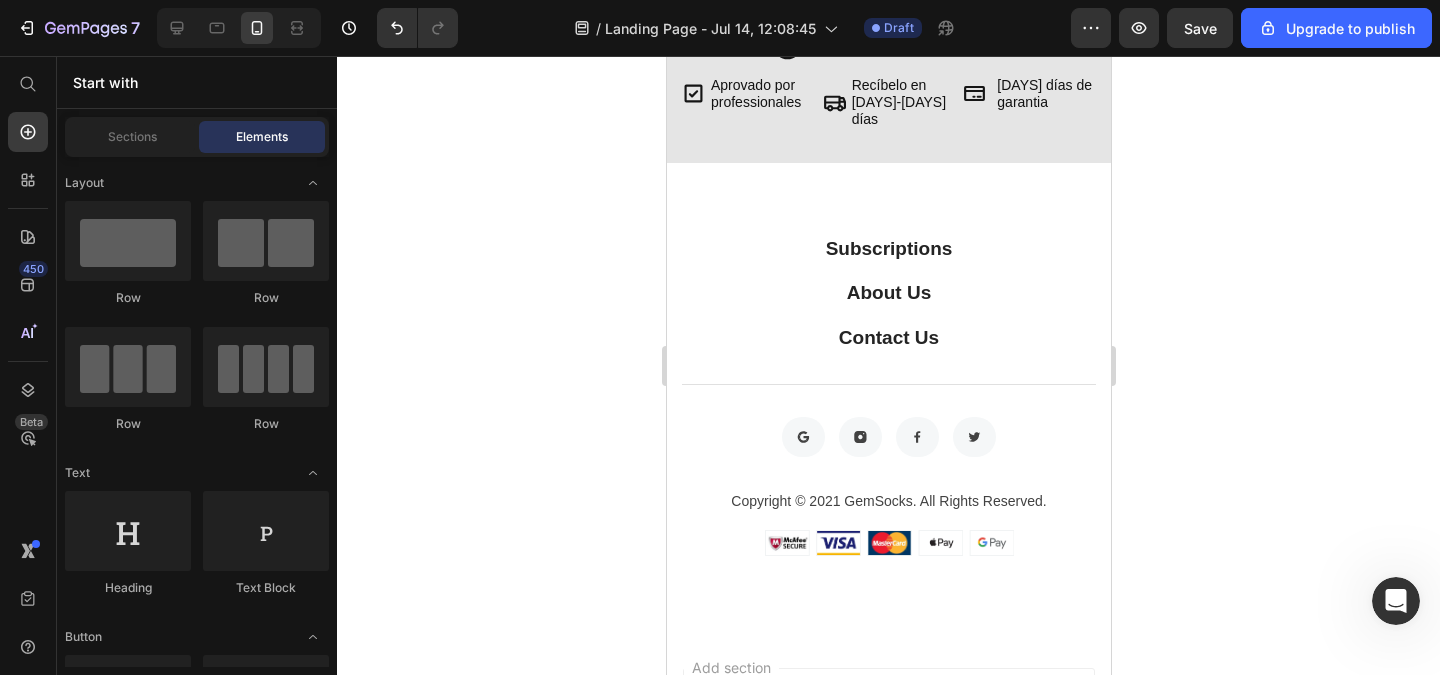 scroll, scrollTop: 2221, scrollLeft: 0, axis: vertical 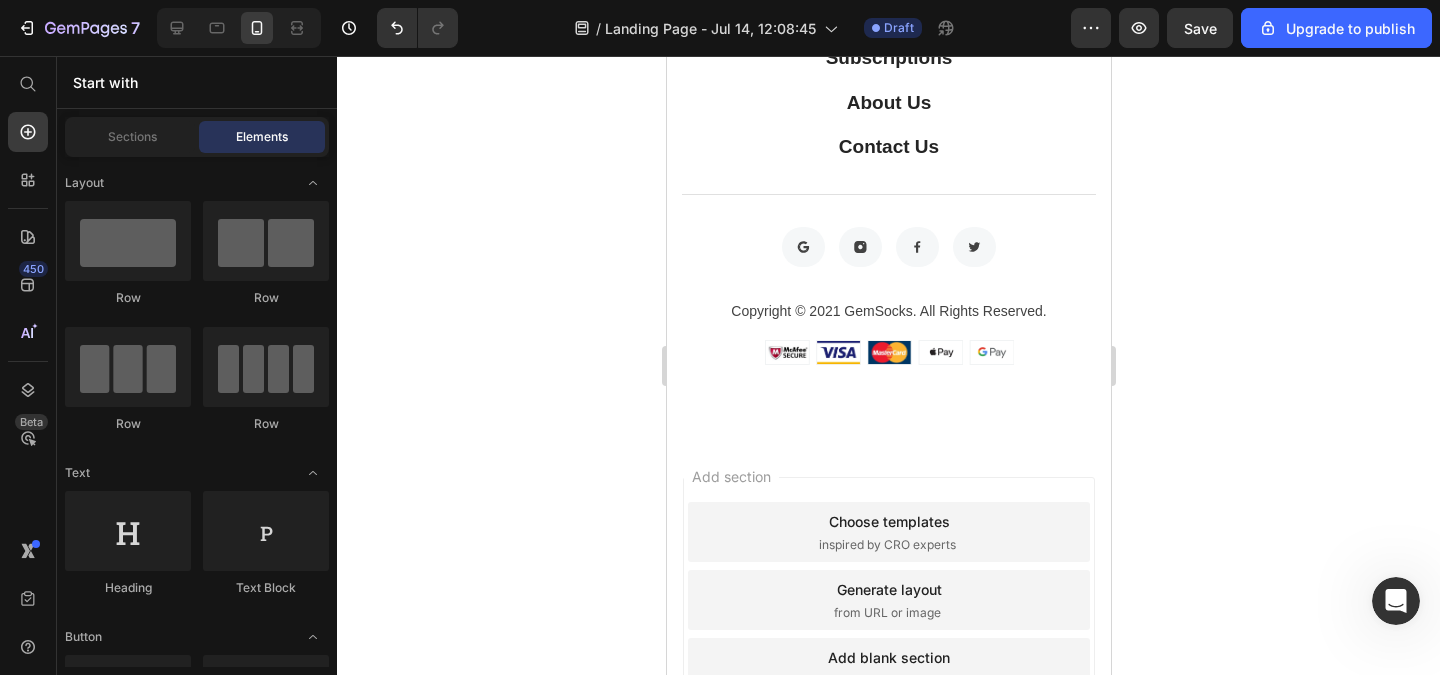 click on "La salud del cabello se inicia desde el interior Heading This product has no bundle discount Product Bundle Discount
Drop element here Product Row
Icon 673 están viendo esto ahora Text Block Row
Aprovado por professionales Item List
Recíbelo en  [DAYS]-[DAYS] días  Item List
[DAYS] días de garantia Item List Row Section 5" at bounding box center (888, -200) 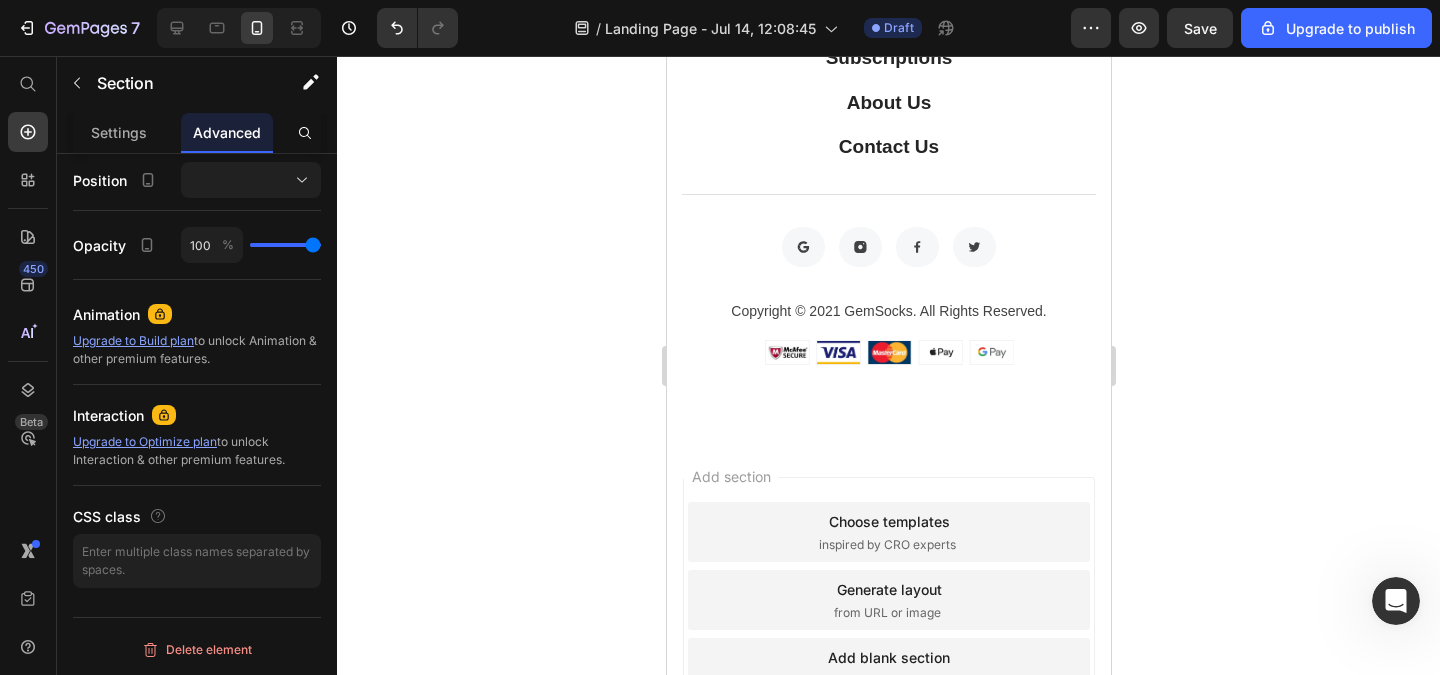 scroll, scrollTop: 0, scrollLeft: 0, axis: both 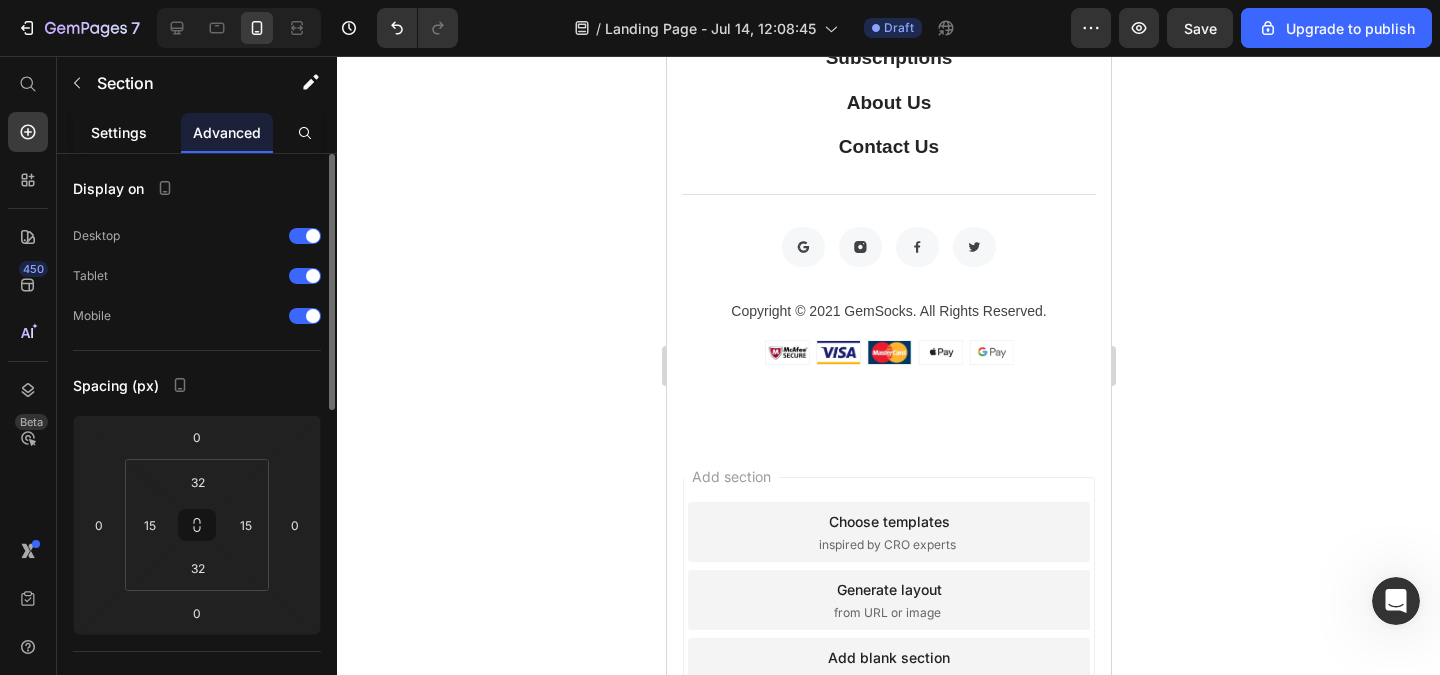 click on "Settings" 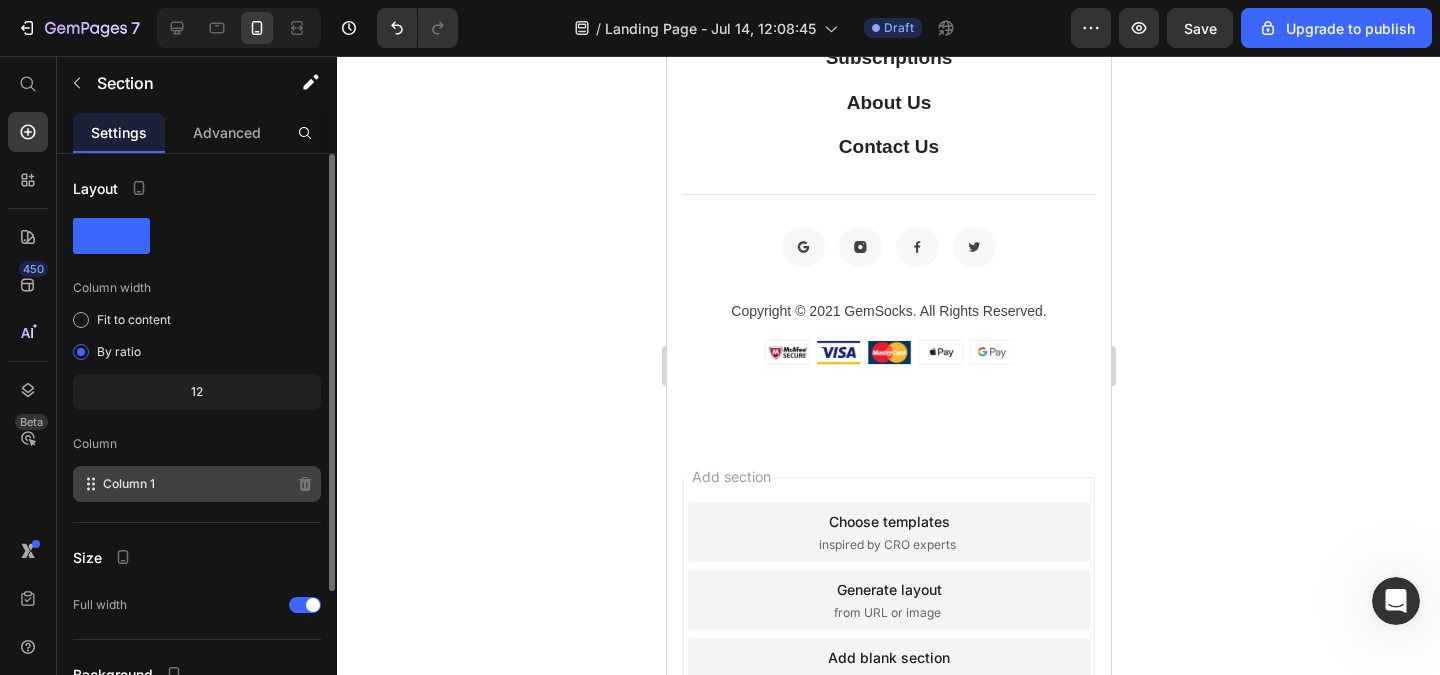 scroll, scrollTop: 186, scrollLeft: 0, axis: vertical 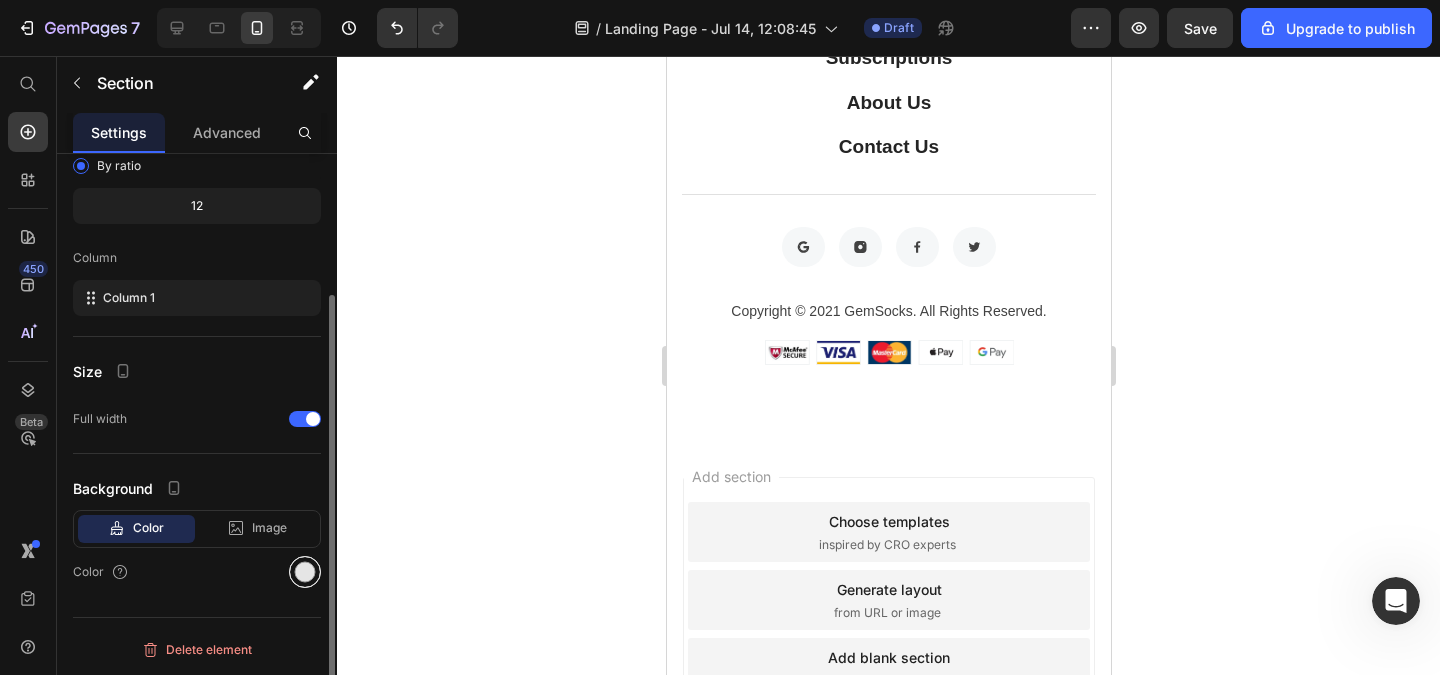 click at bounding box center (305, 572) 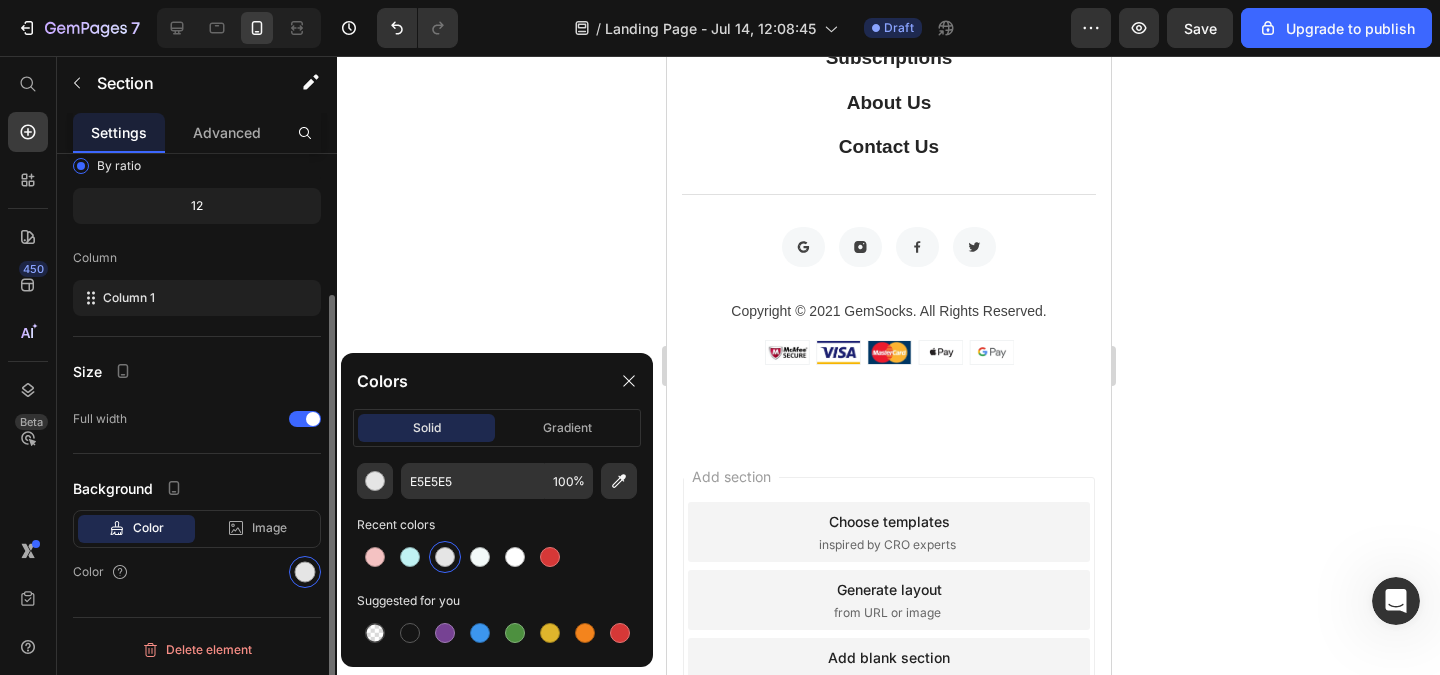 click on "Background" at bounding box center [197, 488] 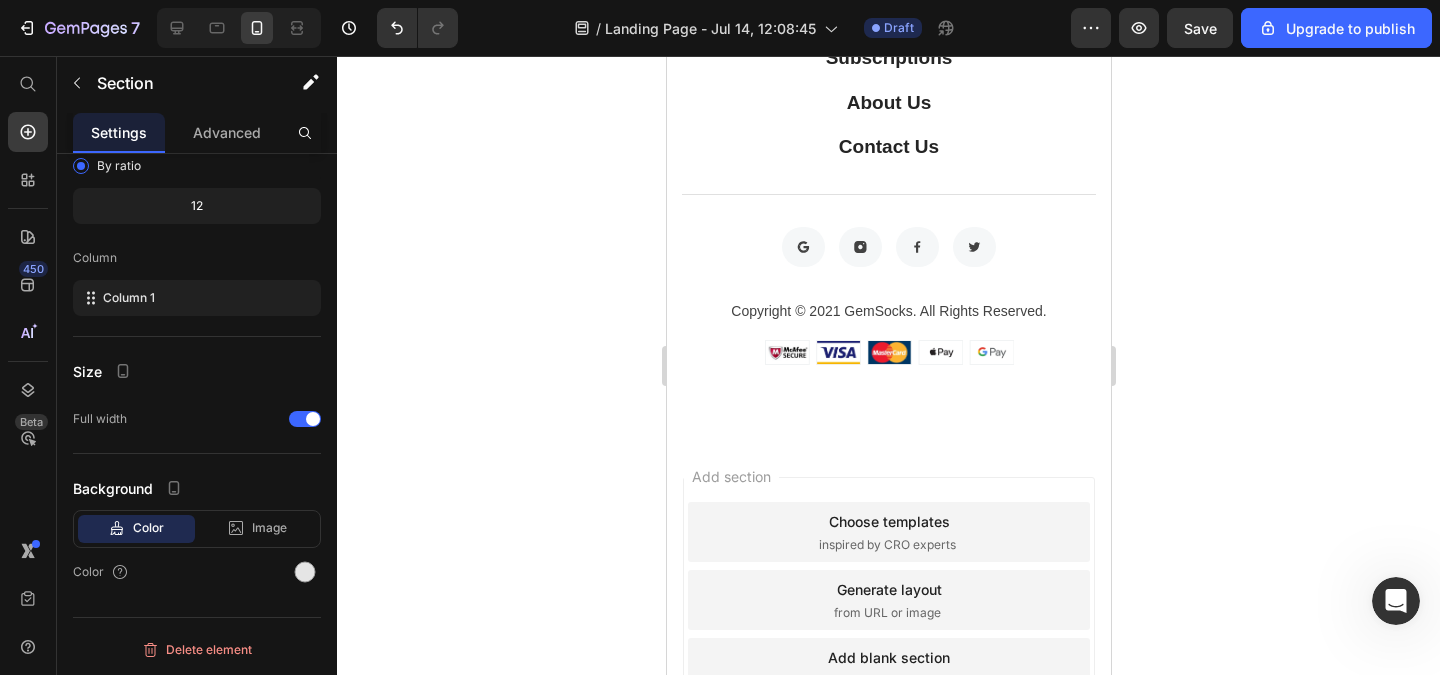drag, startPoint x: 1316, startPoint y: 382, endPoint x: 1177, endPoint y: 329, distance: 148.76155 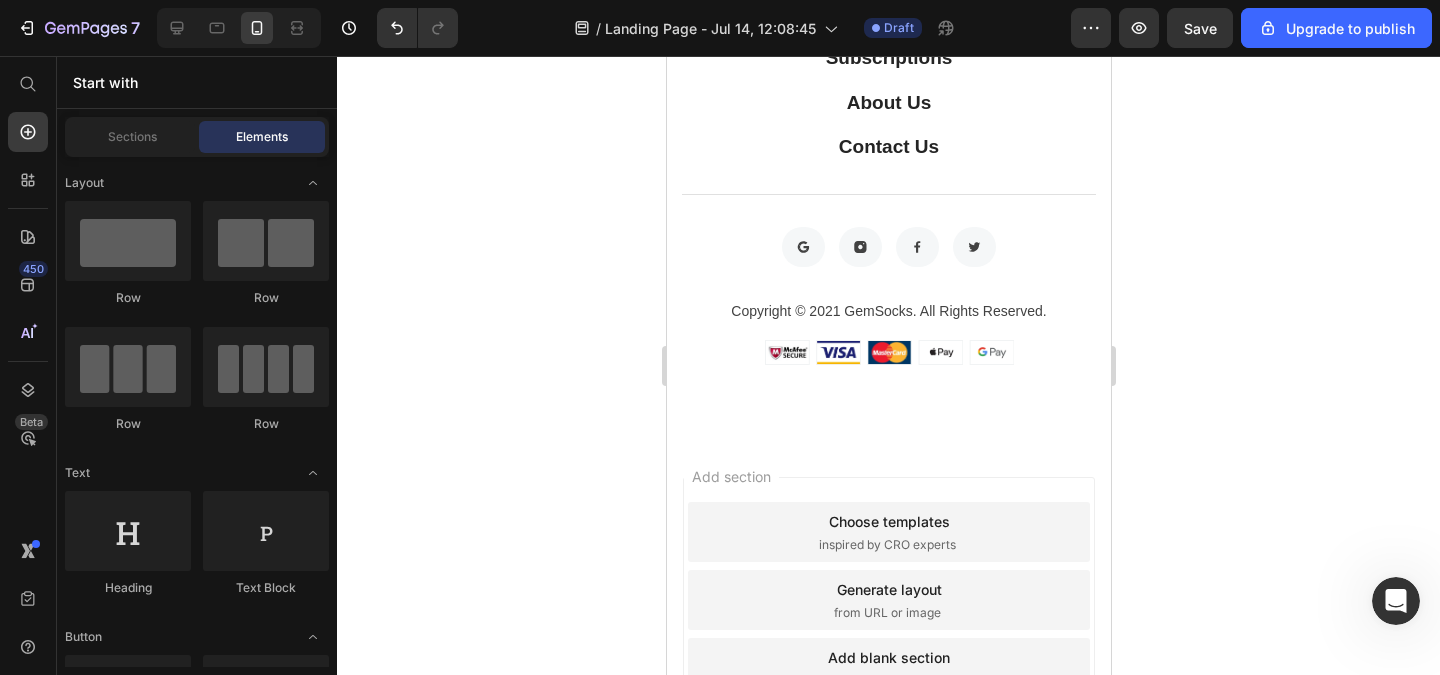 click on "La salud del cabello se inicia desde el interior Heading This product has no bundle discount Product Bundle Discount
Drop element here Product Row
Icon 673 están viendo esto ahora Text Block Row
Aprovado por professionales Item List
Recíbelo en  [DAYS]-[DAYS] días  Item List
[DAYS] días de garantia Item List Row Section 5" at bounding box center [888, -200] 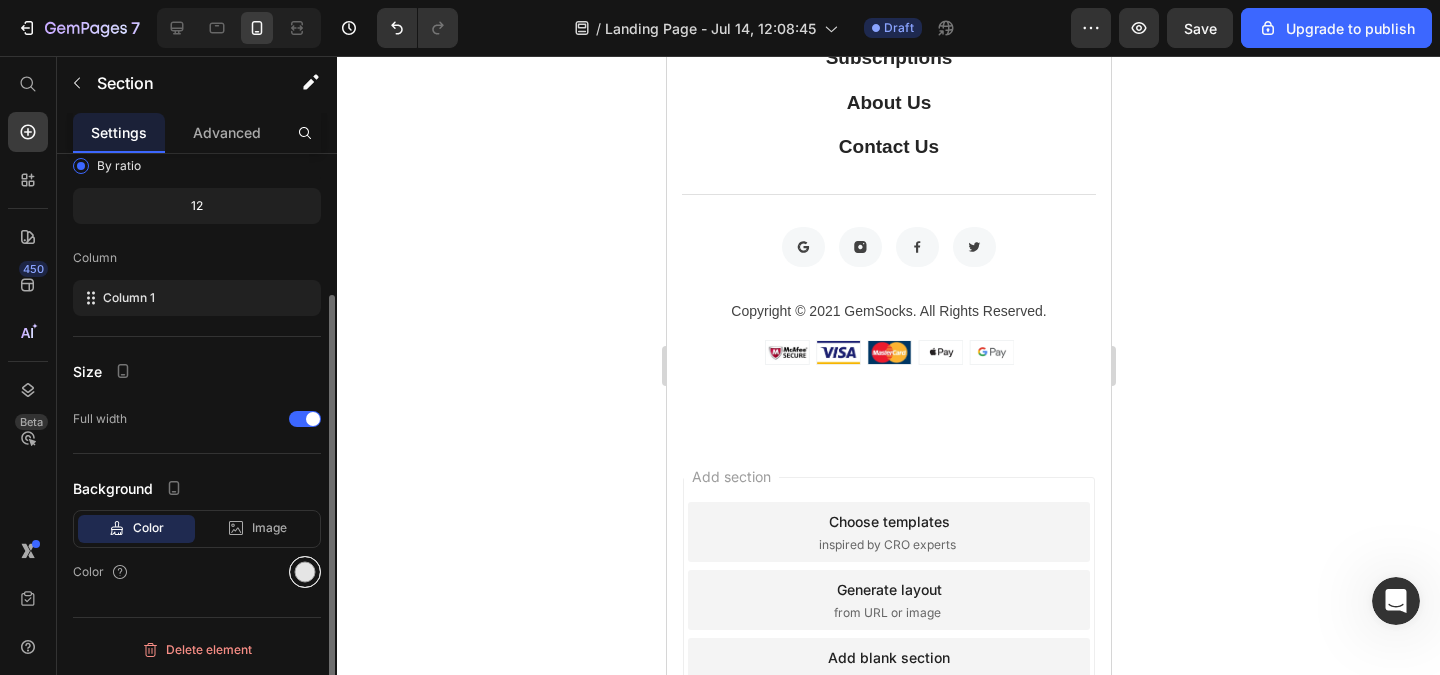 click at bounding box center [305, 572] 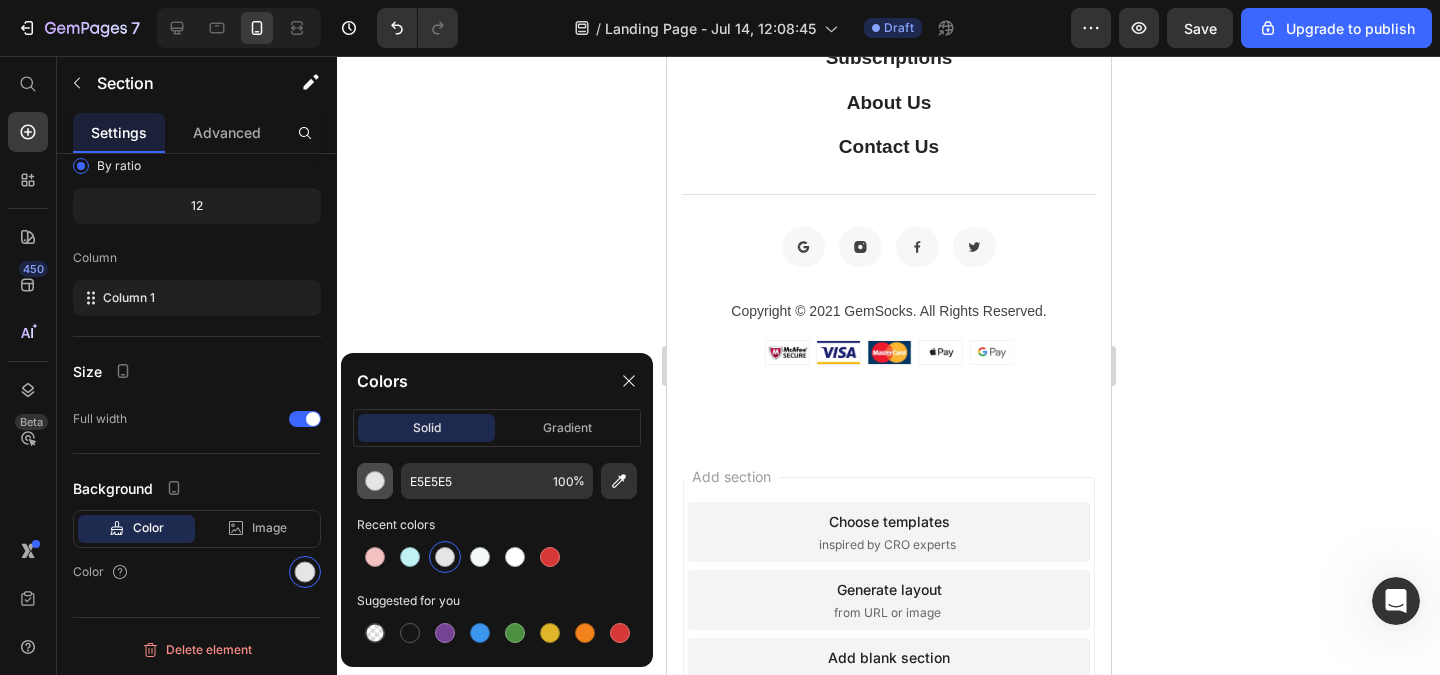 click at bounding box center (375, 481) 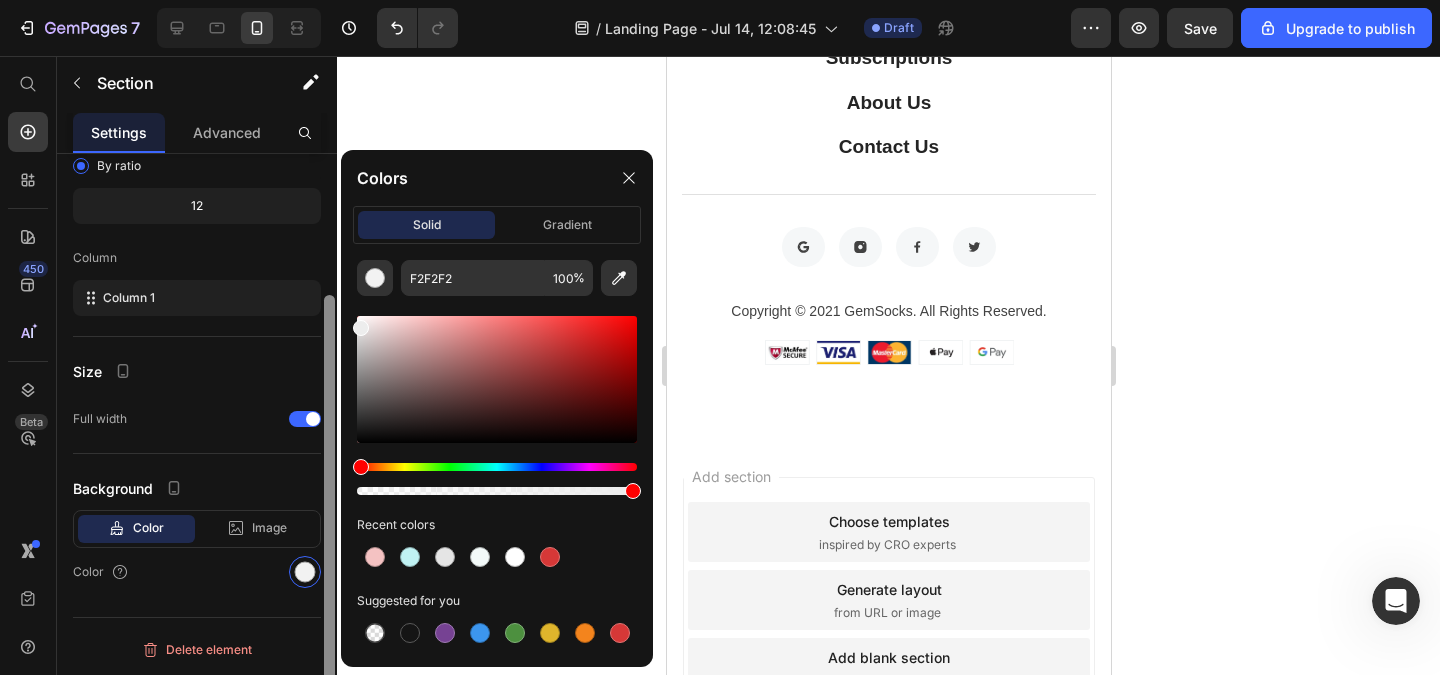 type on "EDEDED" 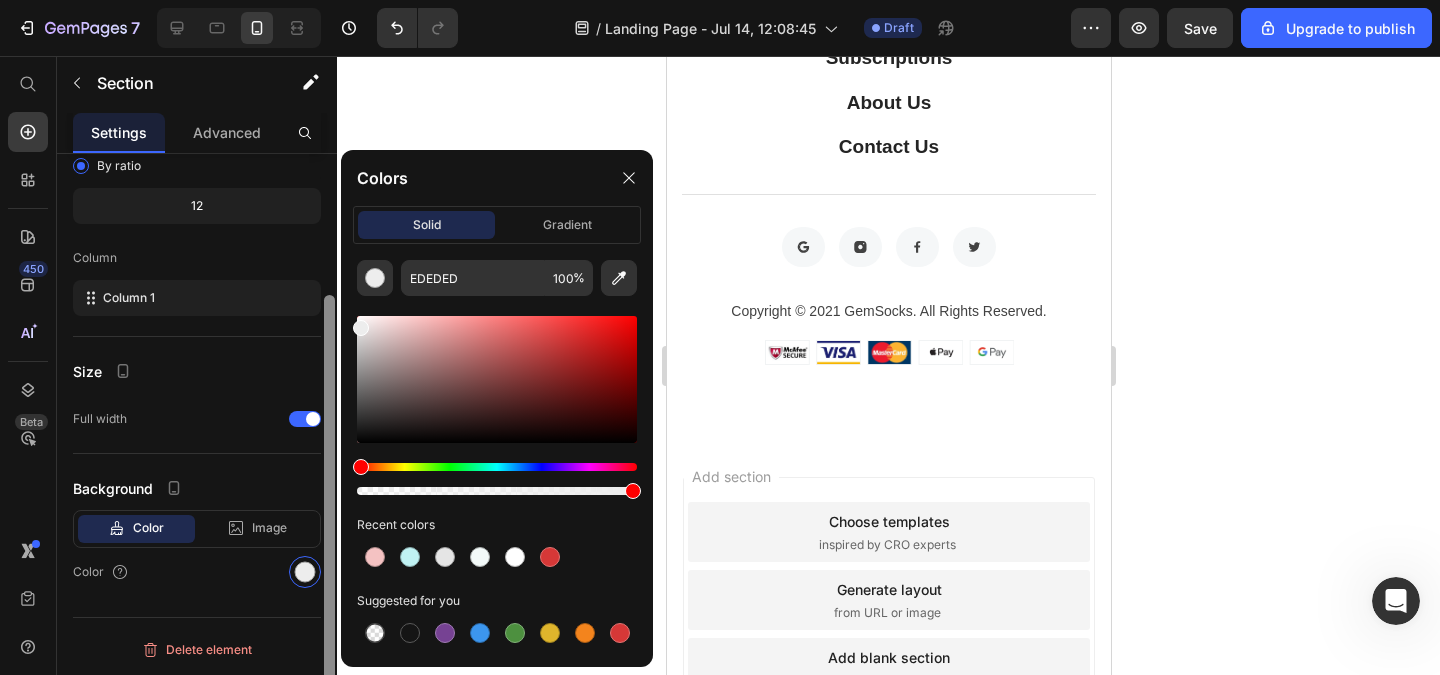 drag, startPoint x: 355, startPoint y: 334, endPoint x: 326, endPoint y: 324, distance: 30.675724 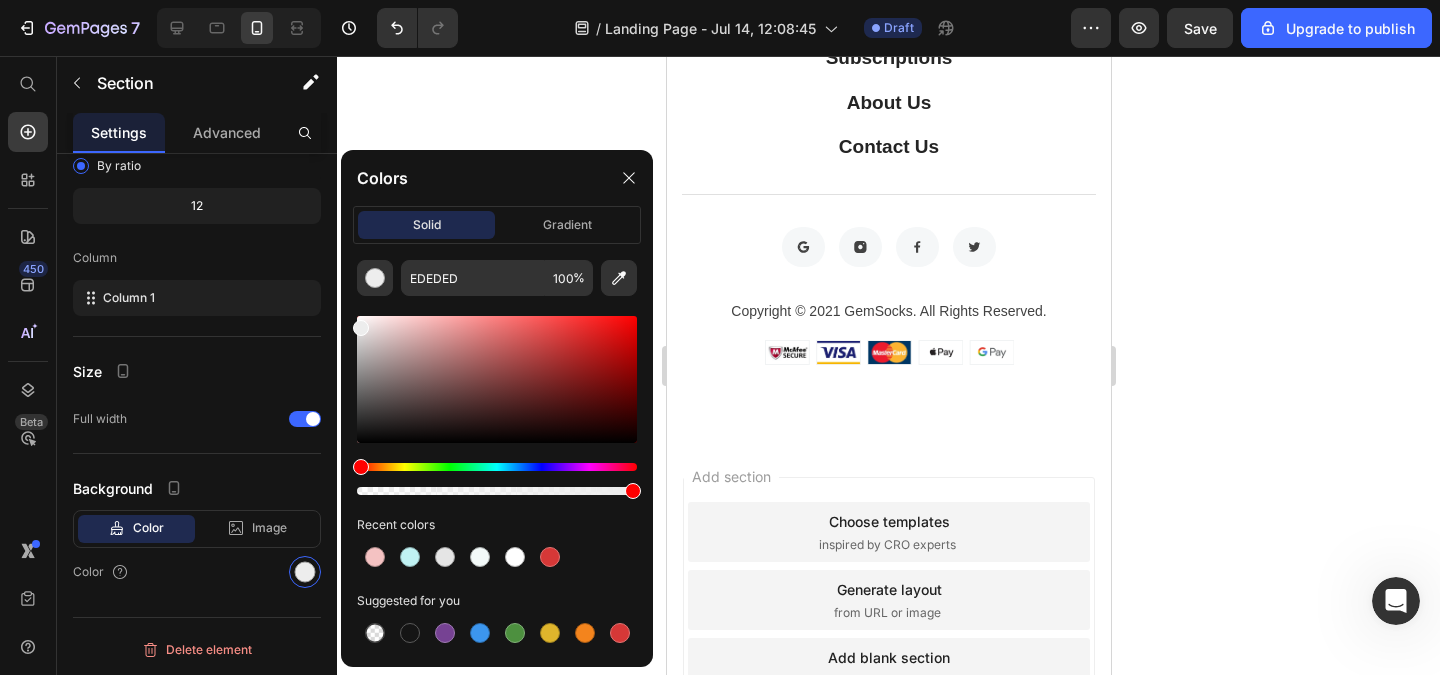 click 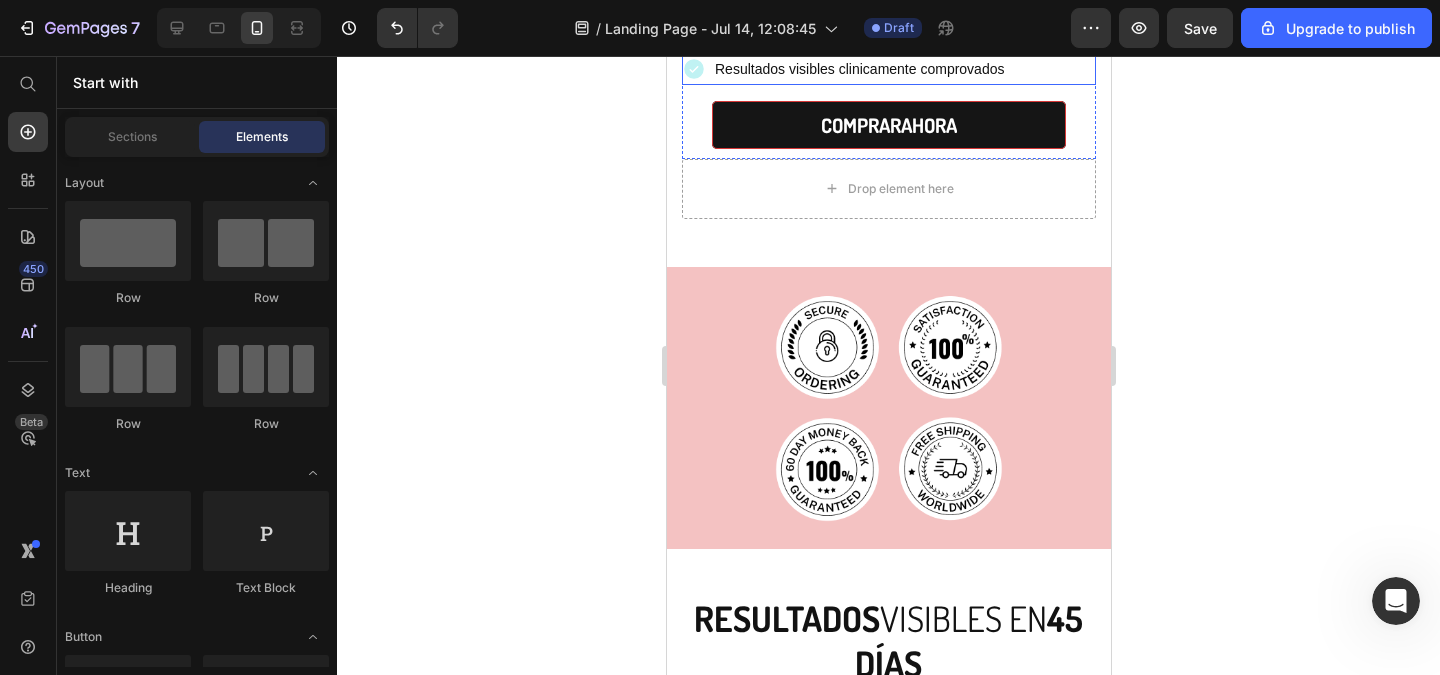 scroll, scrollTop: 0, scrollLeft: 0, axis: both 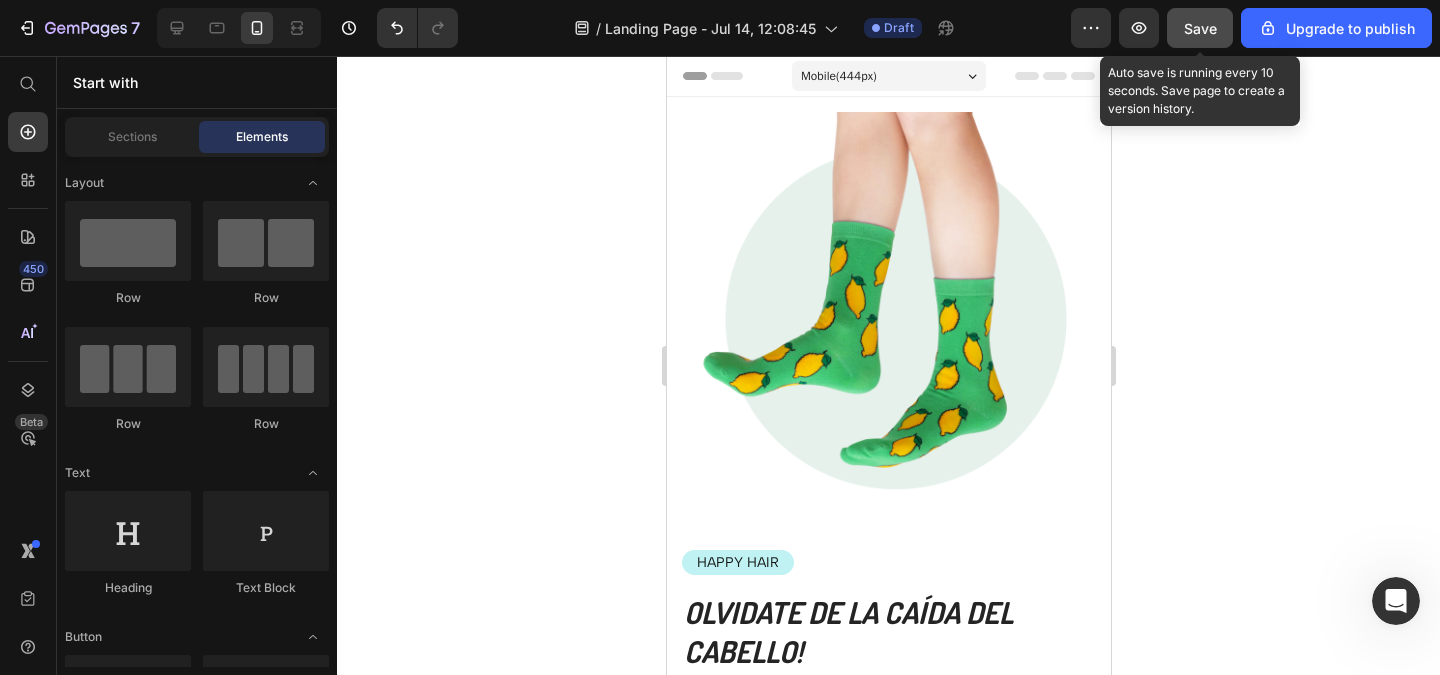 click on "Save" 